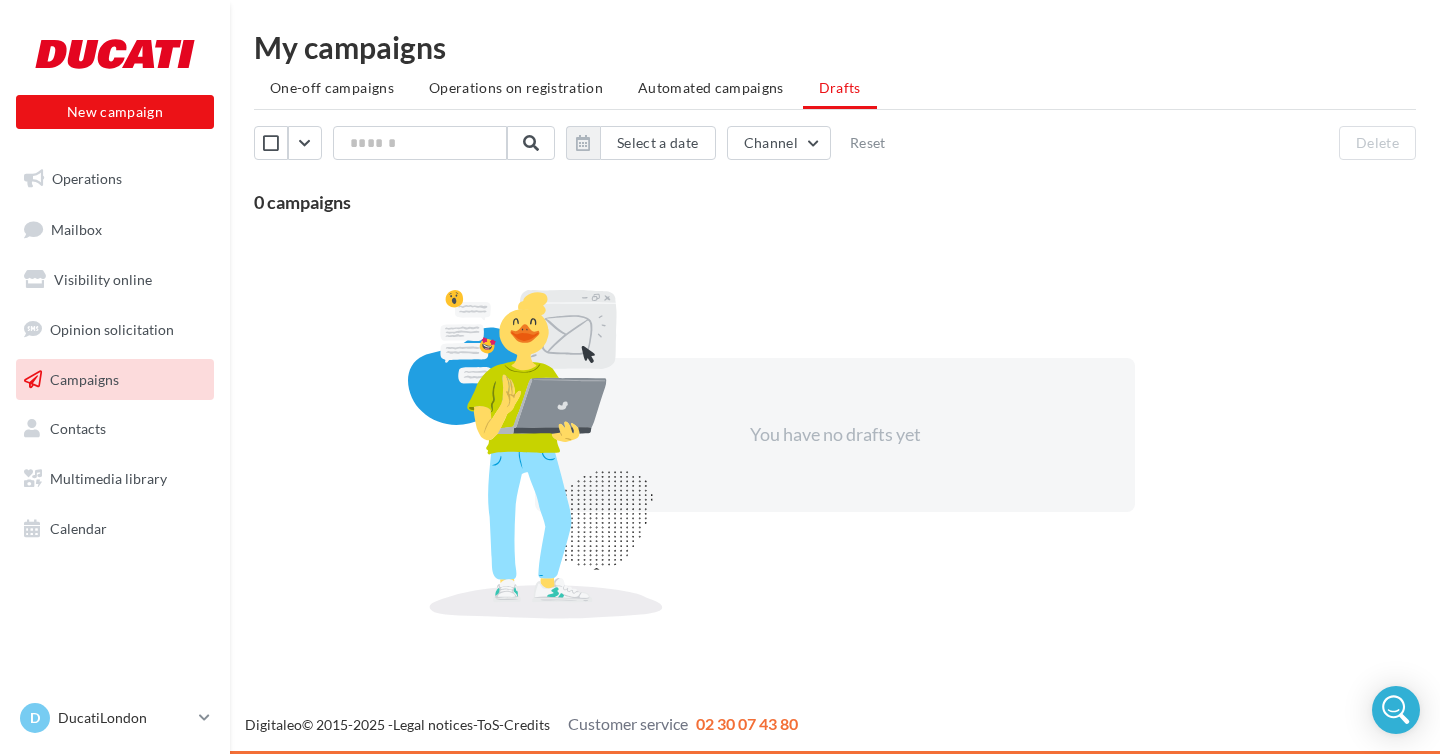 scroll, scrollTop: 0, scrollLeft: 0, axis: both 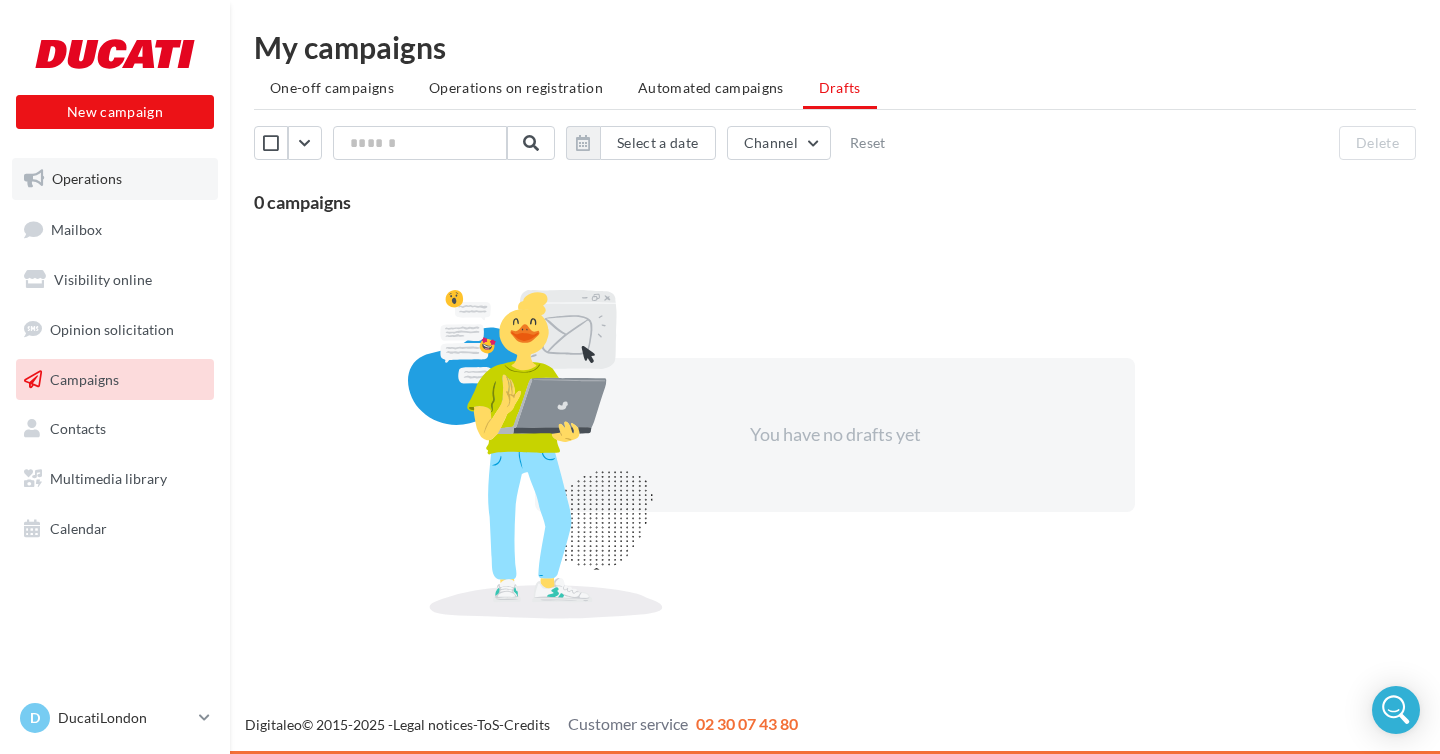 click on "Operations" at bounding box center [87, 178] 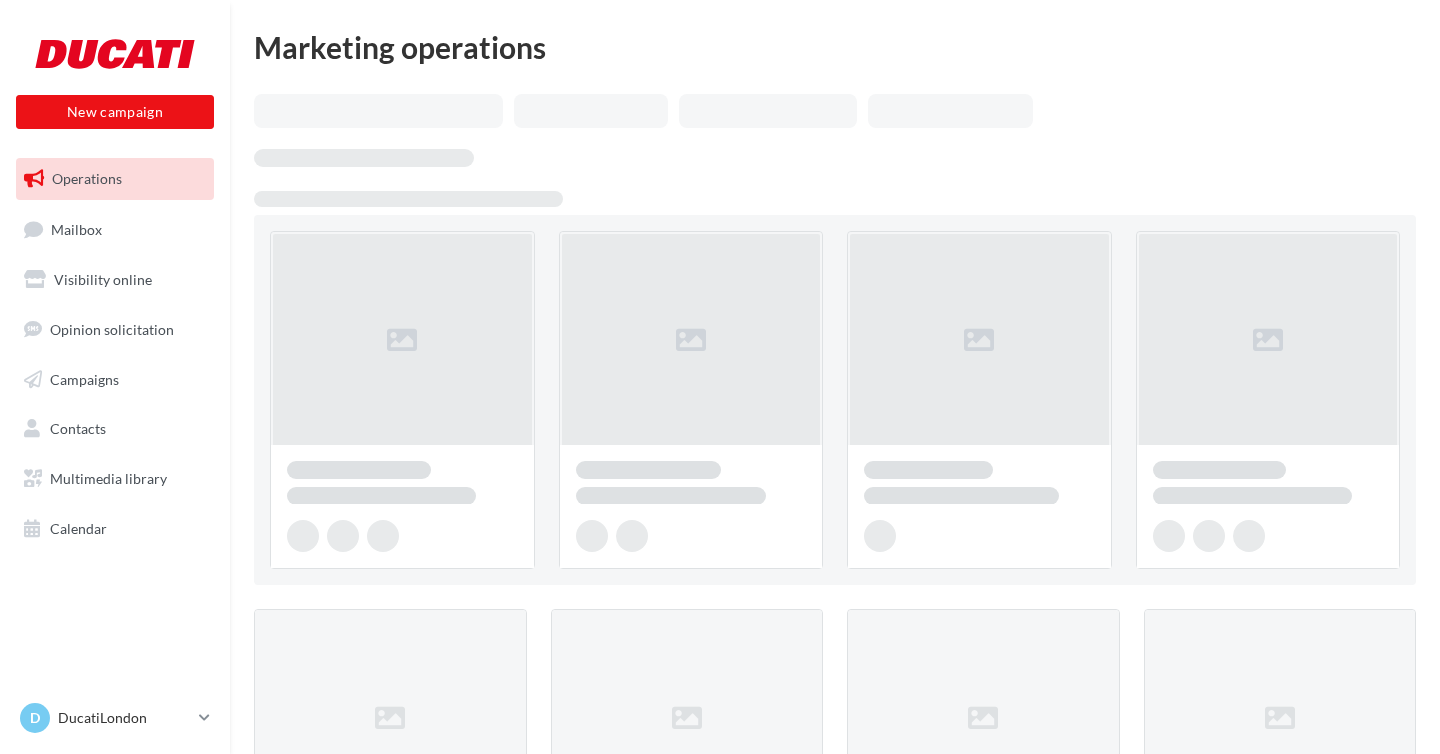 scroll, scrollTop: 0, scrollLeft: 0, axis: both 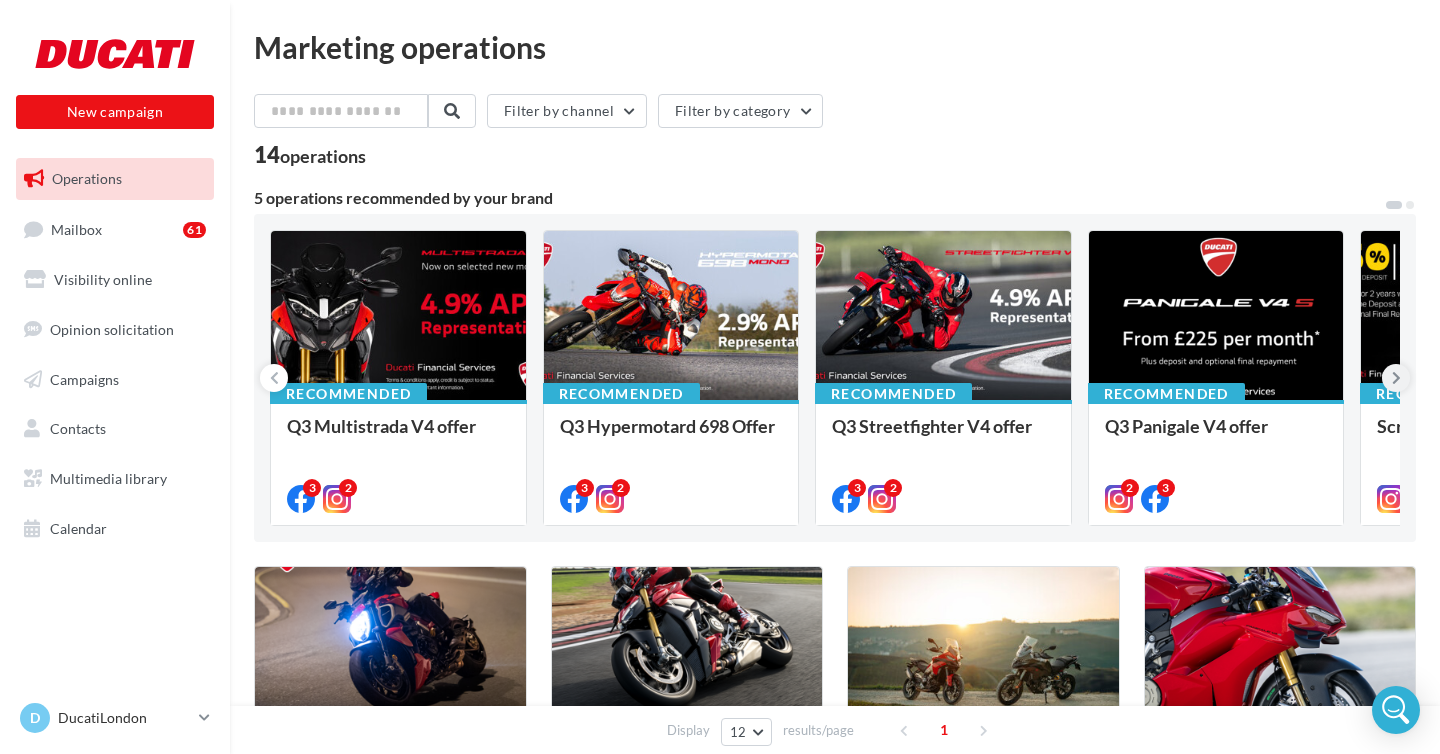 click at bounding box center (1396, 378) 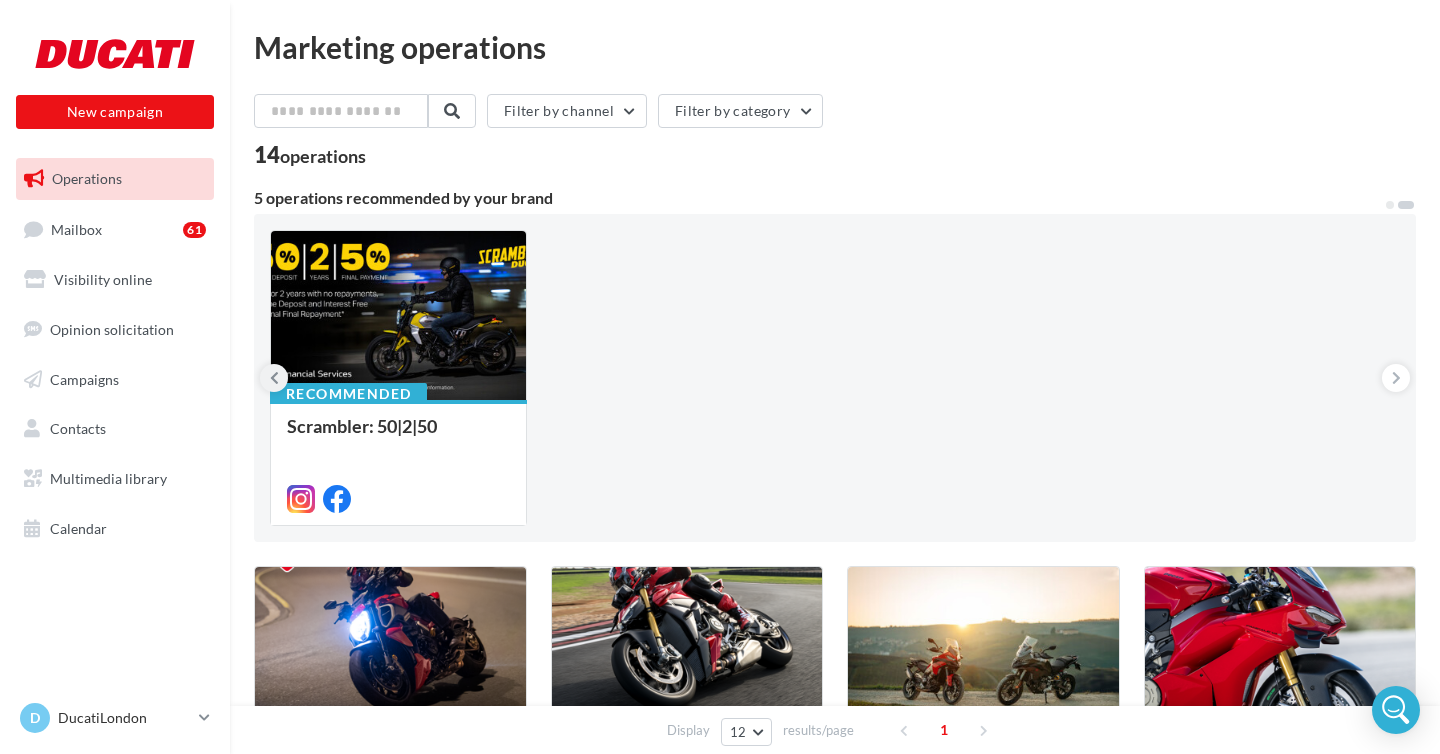 click at bounding box center [274, 378] 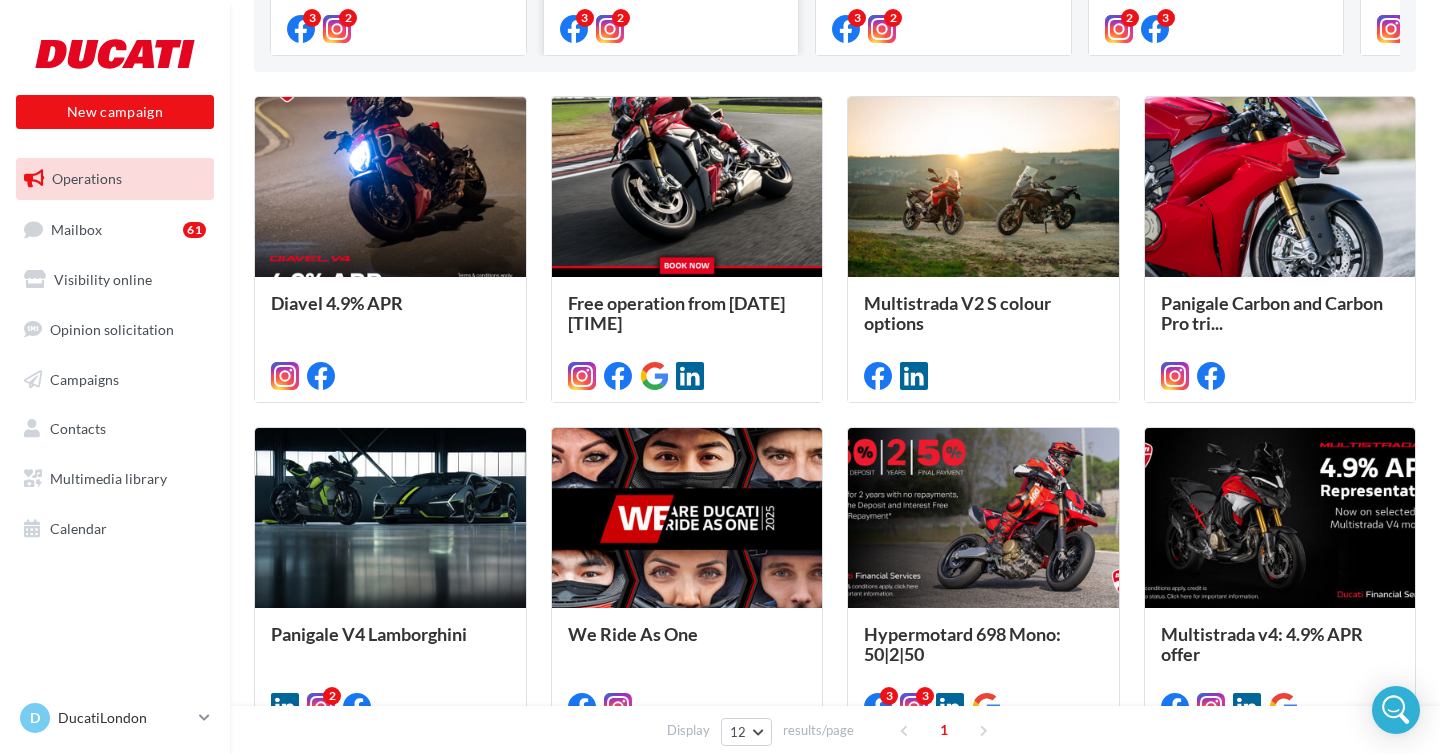 scroll, scrollTop: 542, scrollLeft: 0, axis: vertical 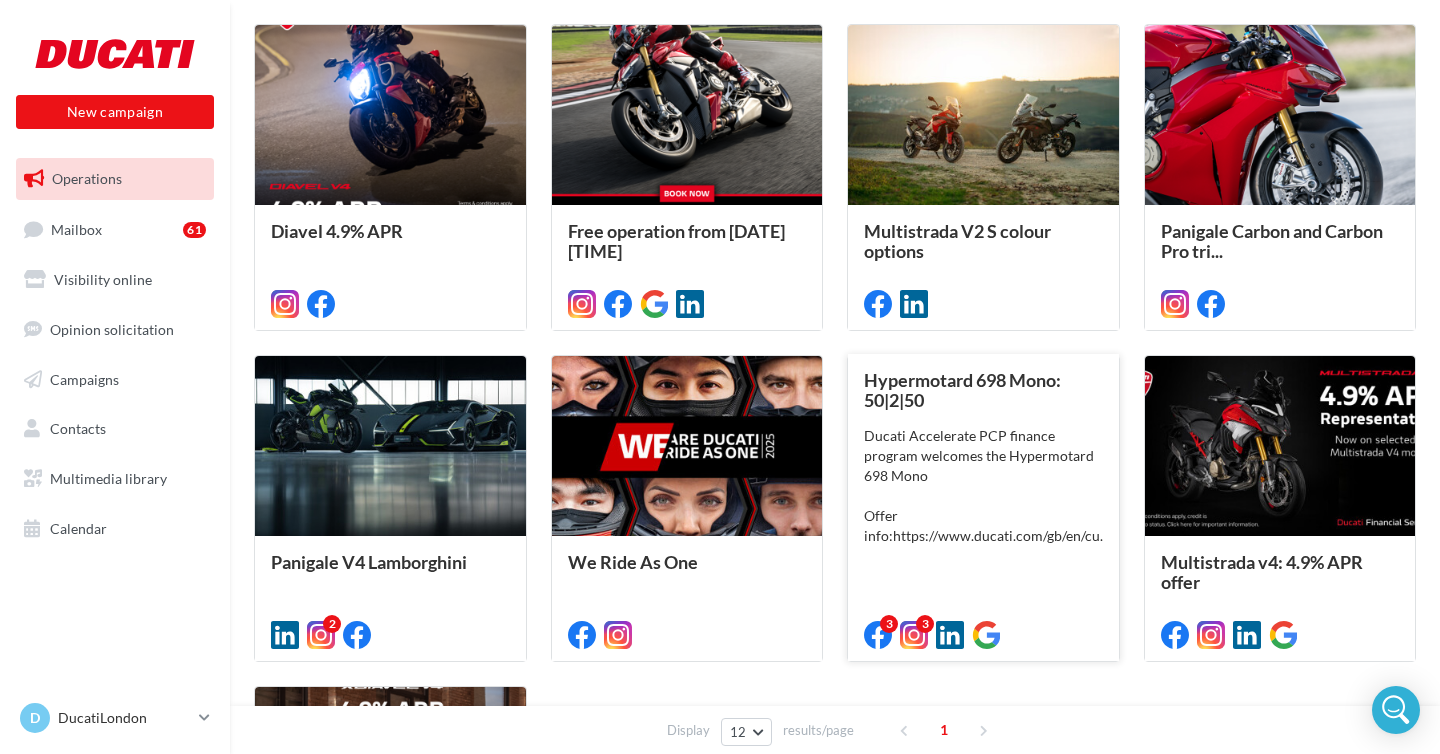 click on "Ducati Accelerate PCP finance program welcomes the Hypermotard 698 Mono
Offer info:  https://www.ducati.com/gb/en/cu..." at bounding box center (983, 486) 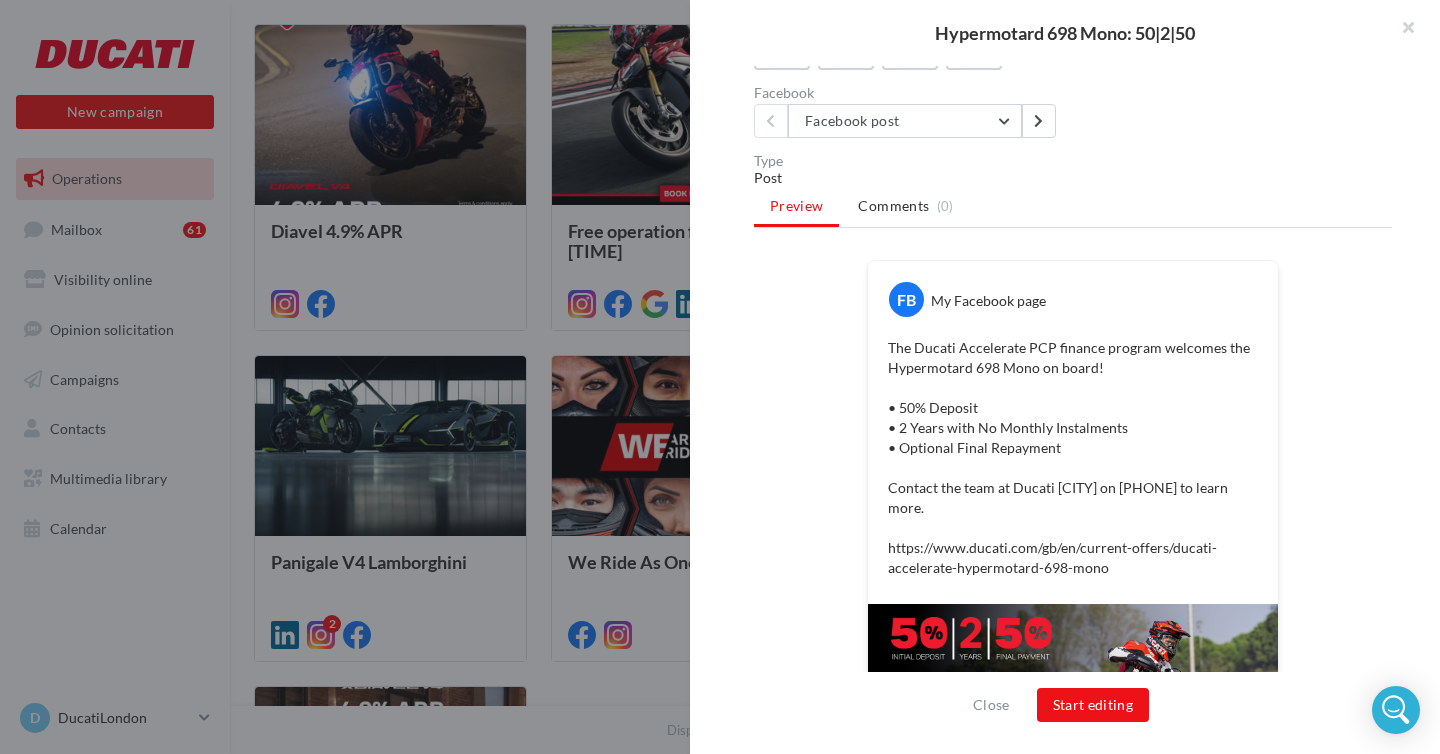 scroll, scrollTop: 225, scrollLeft: 0, axis: vertical 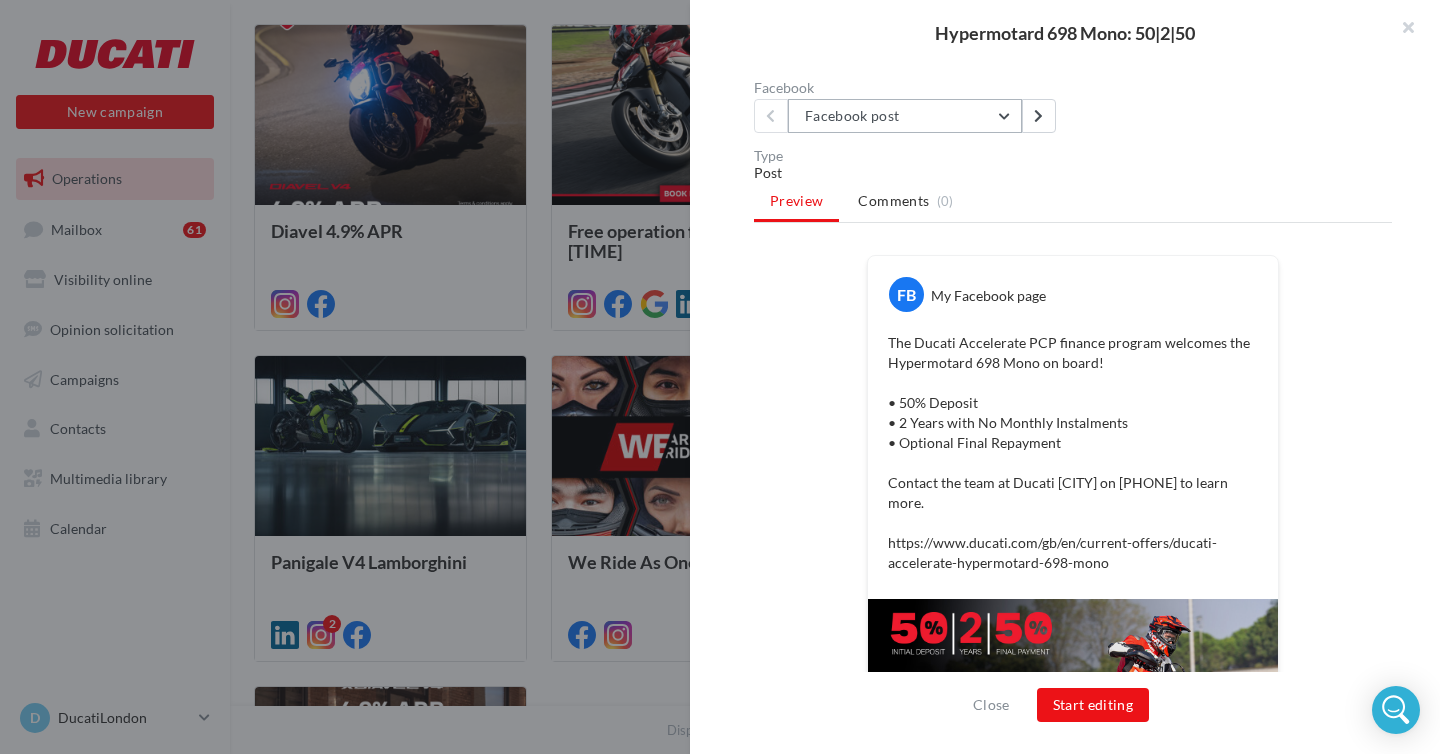 click on "Facebook post" at bounding box center [905, 116] 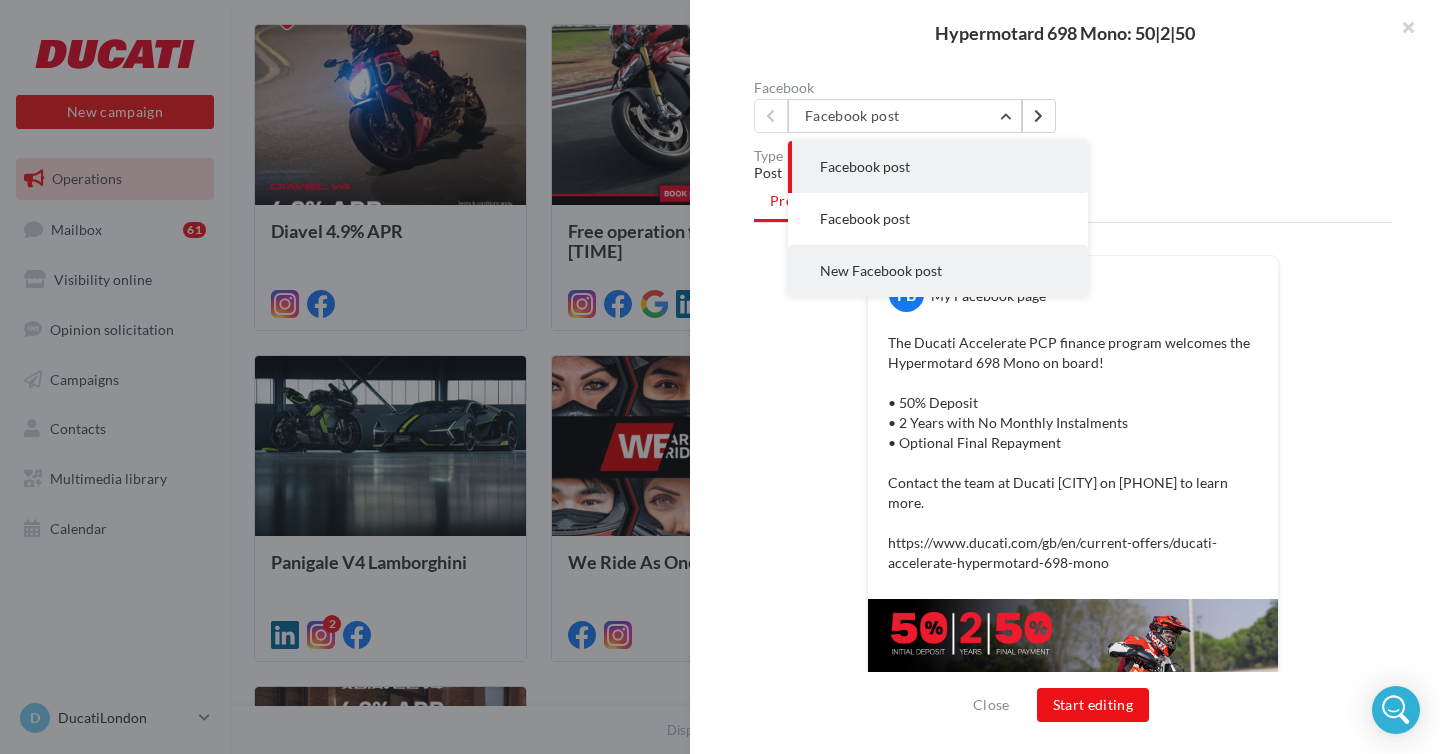 click on "New Facebook post" at bounding box center (938, 271) 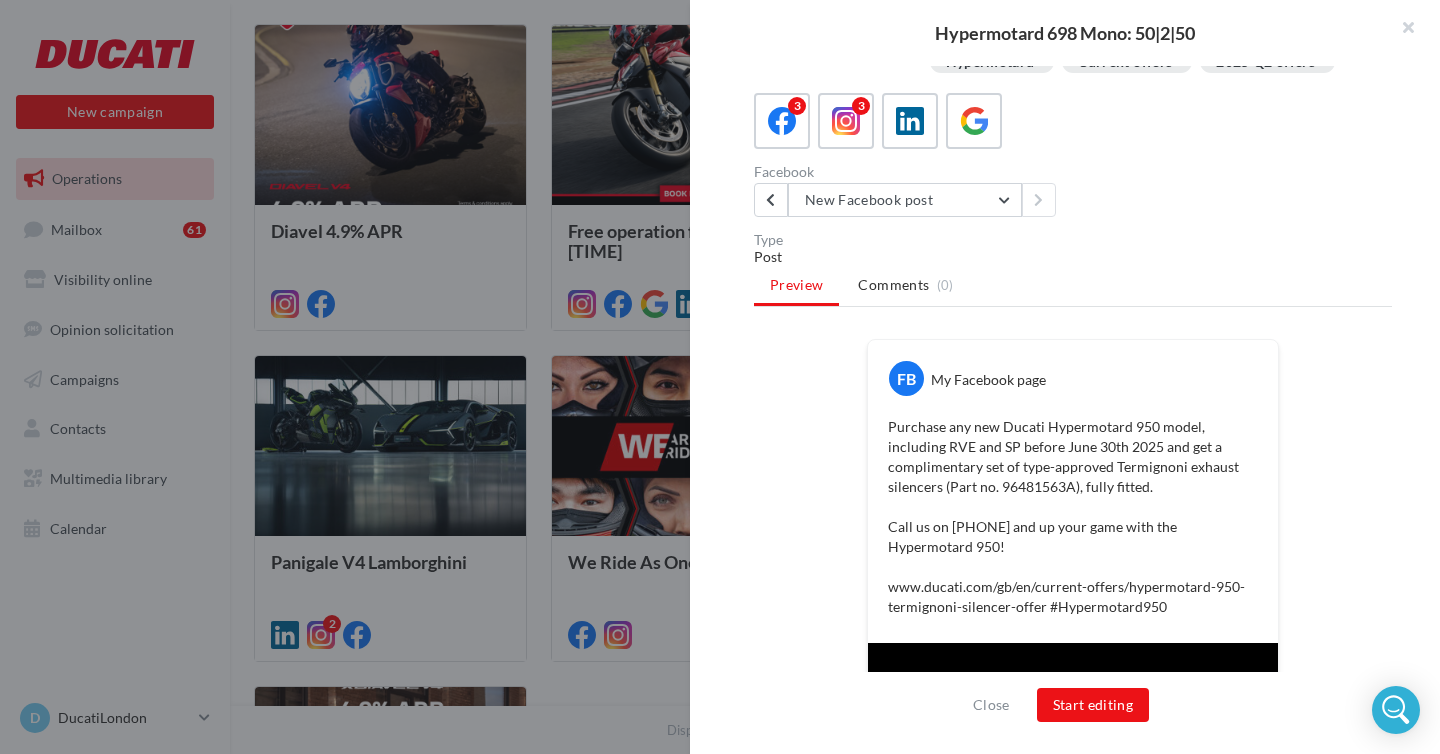 scroll, scrollTop: 225, scrollLeft: 0, axis: vertical 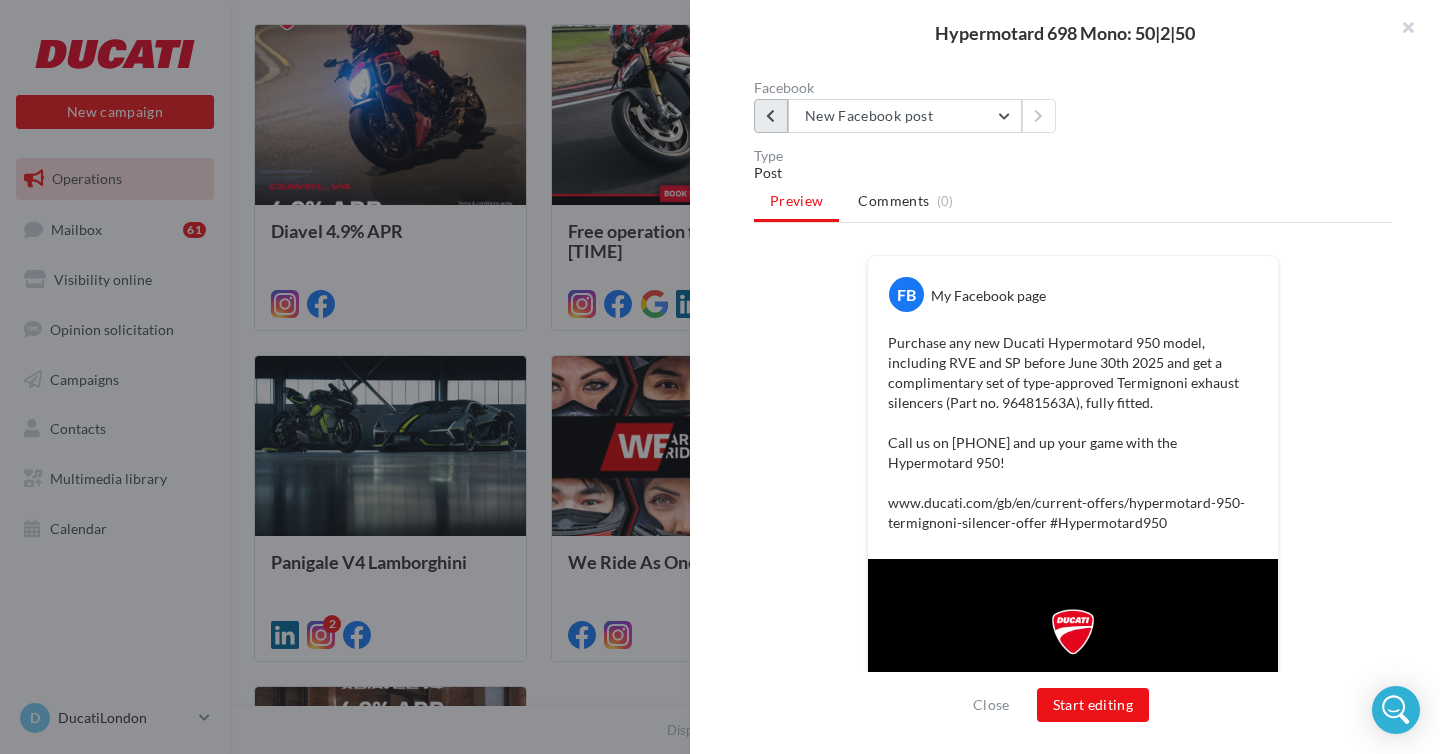 click at bounding box center [771, 116] 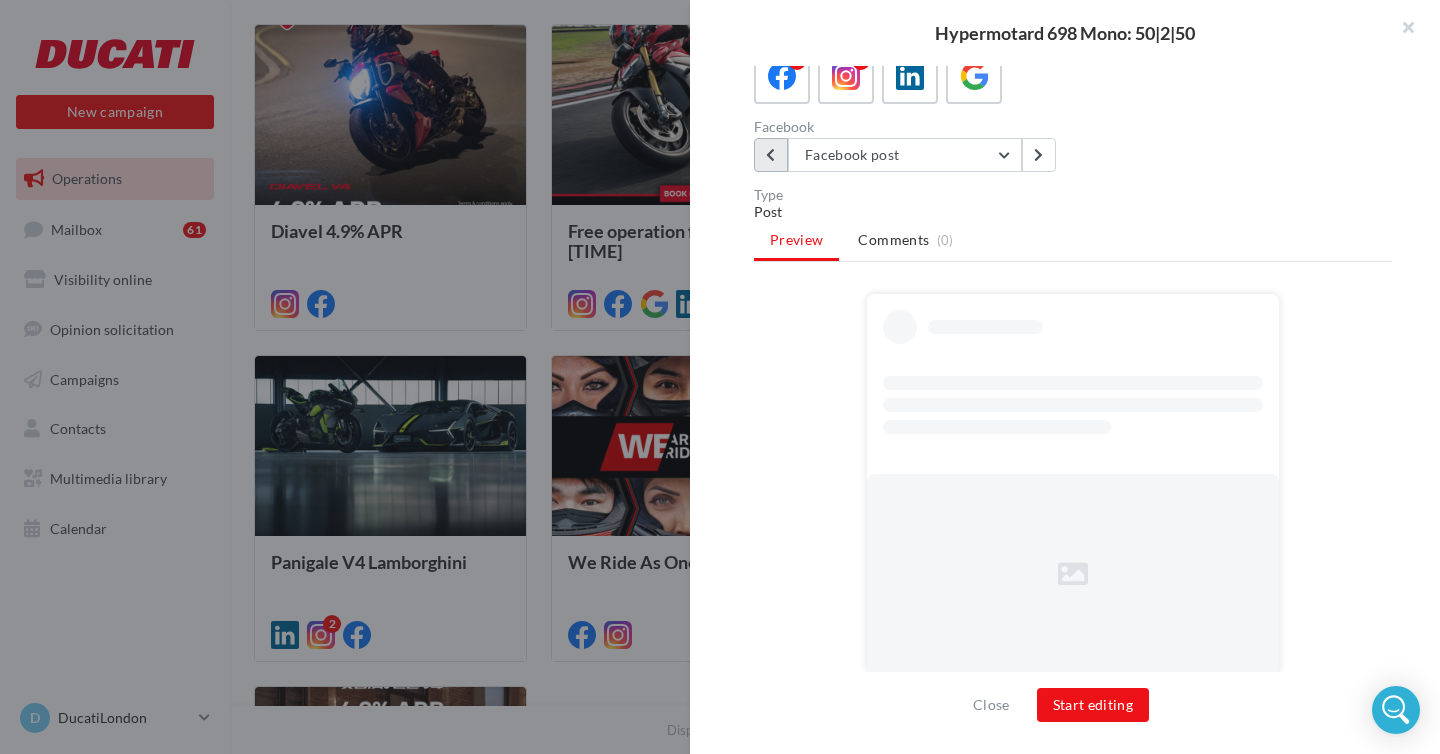 scroll, scrollTop: 186, scrollLeft: 0, axis: vertical 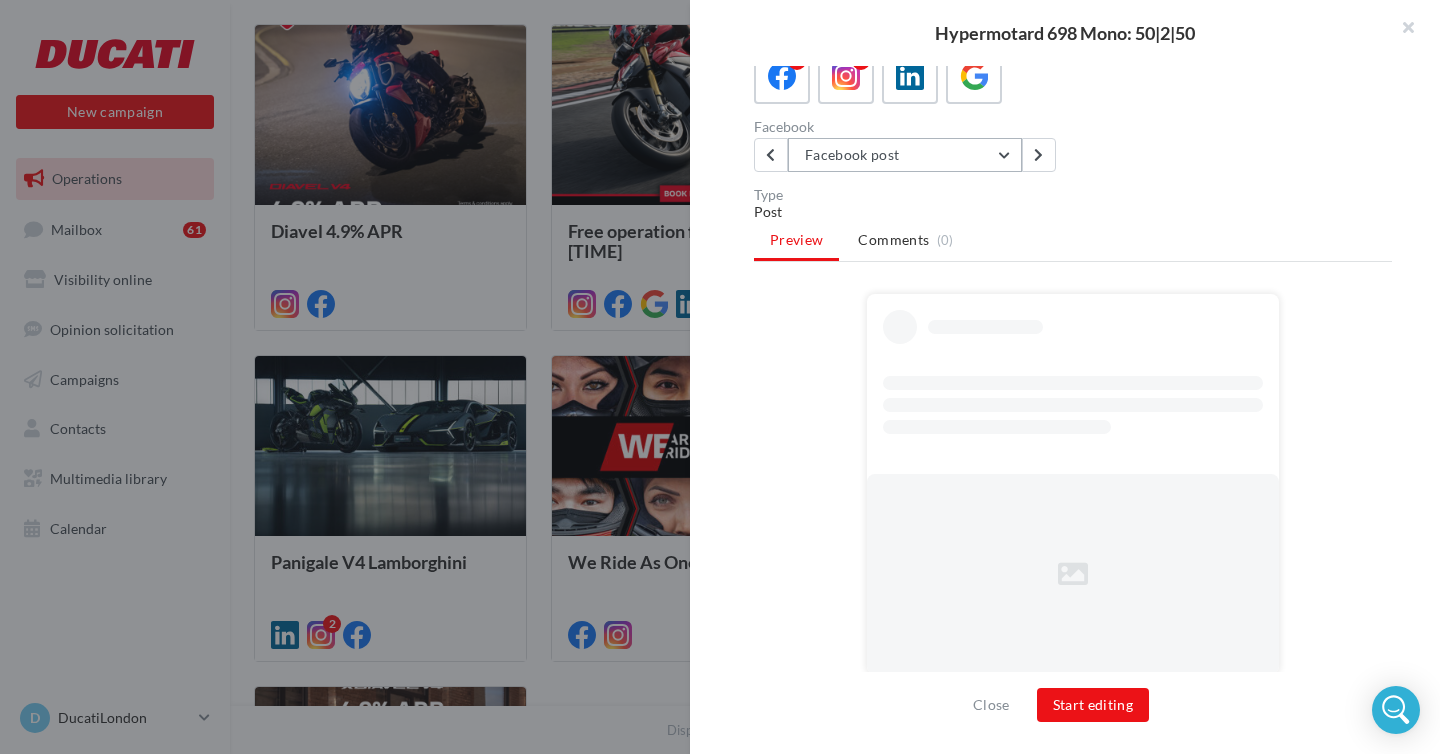 click on "Facebook post" at bounding box center (905, 155) 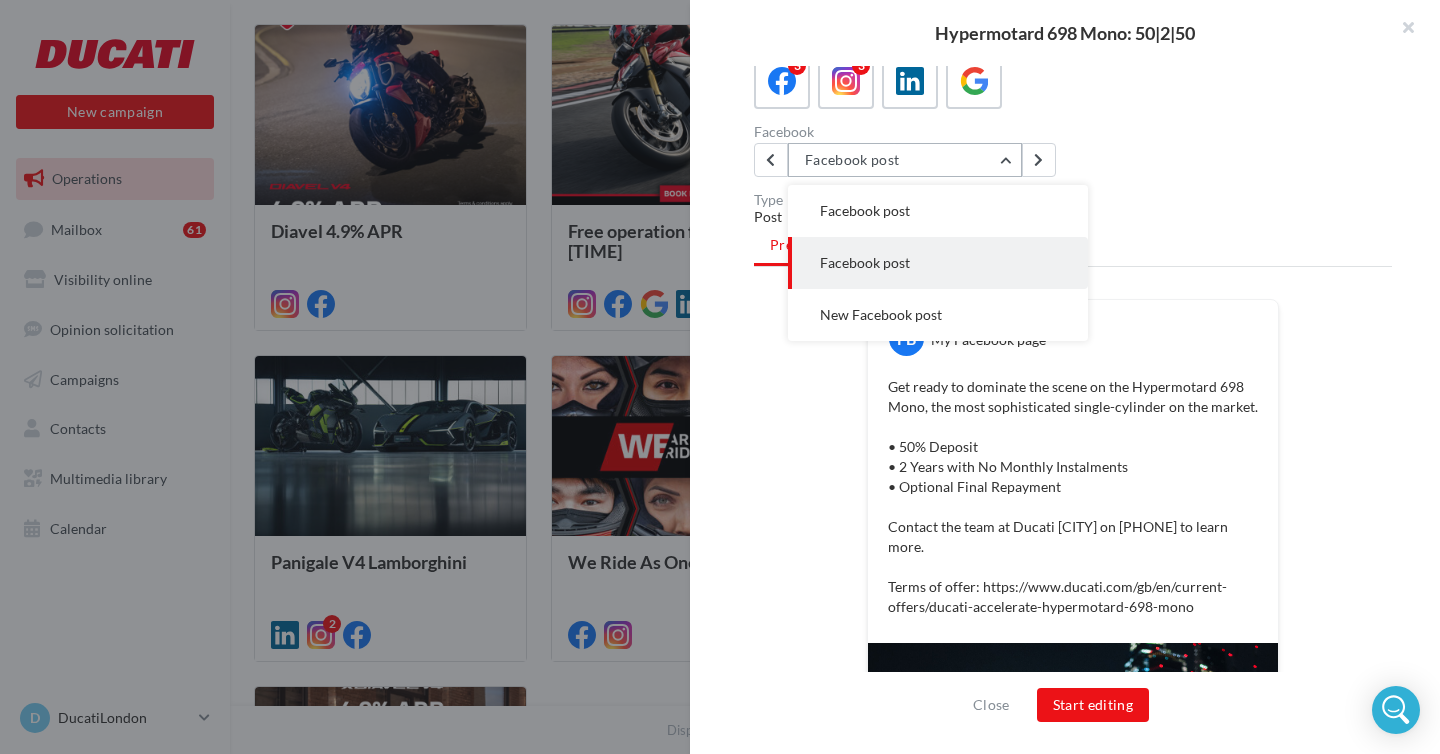 scroll, scrollTop: 186, scrollLeft: 0, axis: vertical 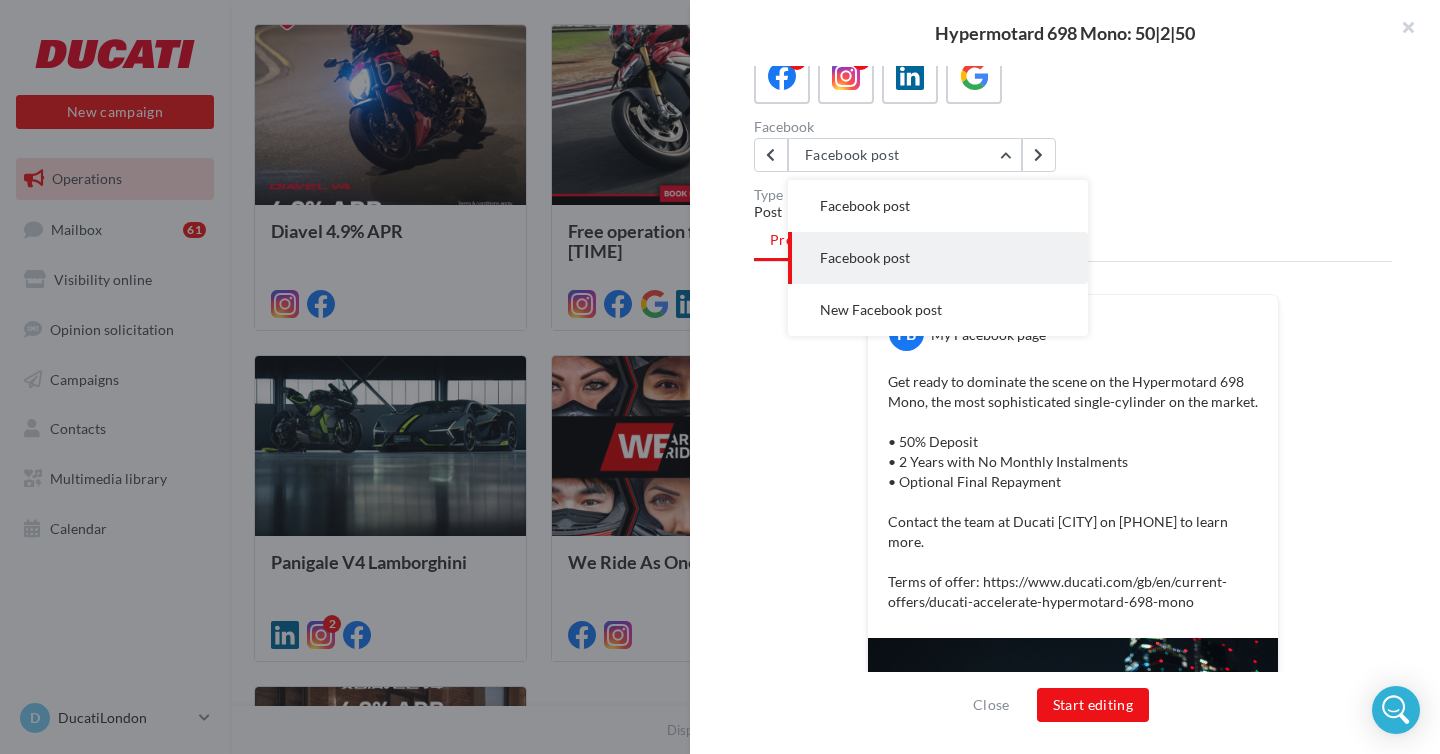 click on "FB
My Facebook page
Get ready to dominate the scene on the Hypermotard 698 Mono, the most sophisticated single-cylinder on the market. • 50% Deposit • 2 Years with No Monthly Instalments • Optional Final Repayment Contact the team at  Ducati London on 020 3989 8999 to learn more. Terms of offer: https://www.ducati.com/gb/en/current-offers/ducati-accelerate-hypermotard-698-mono
Non-contractual preview" at bounding box center (1073, 735) 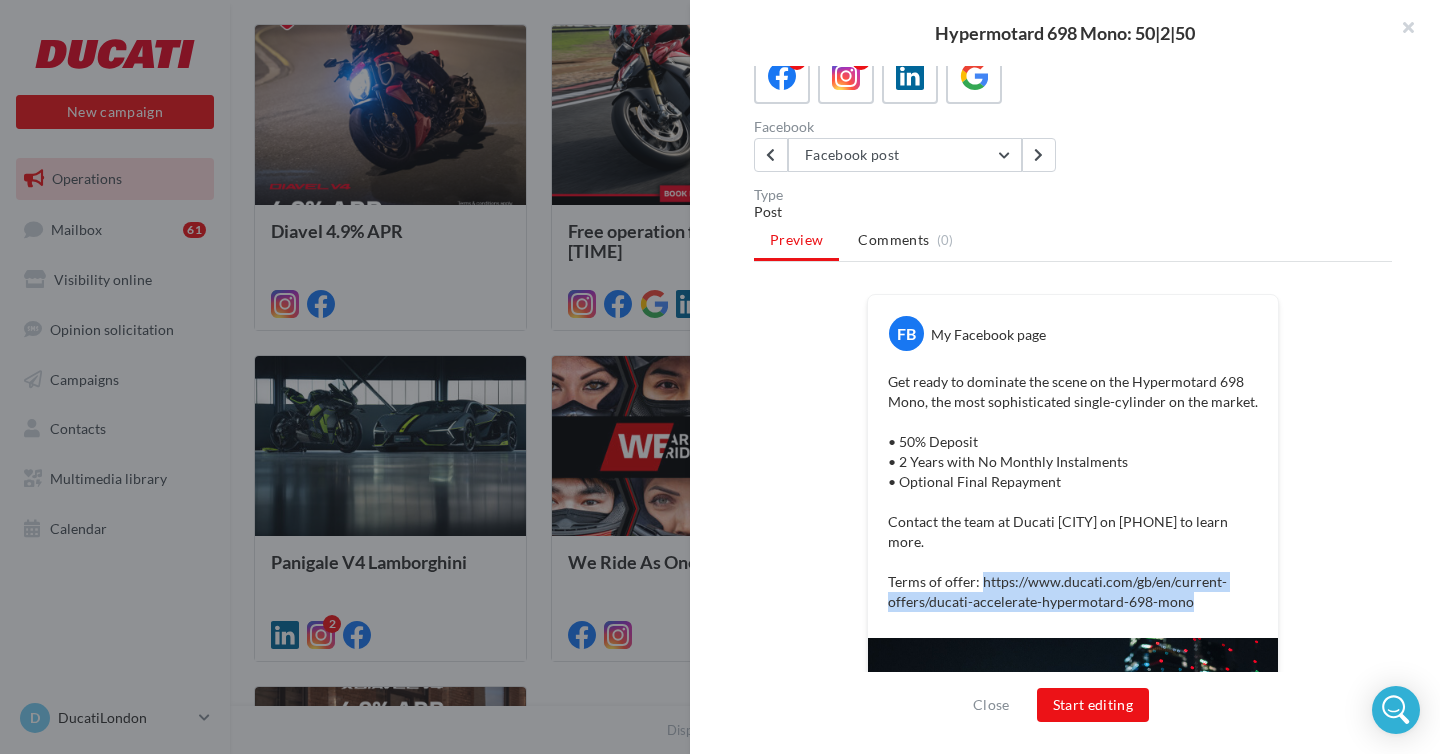 drag, startPoint x: 1187, startPoint y: 603, endPoint x: 981, endPoint y: 586, distance: 206.70027 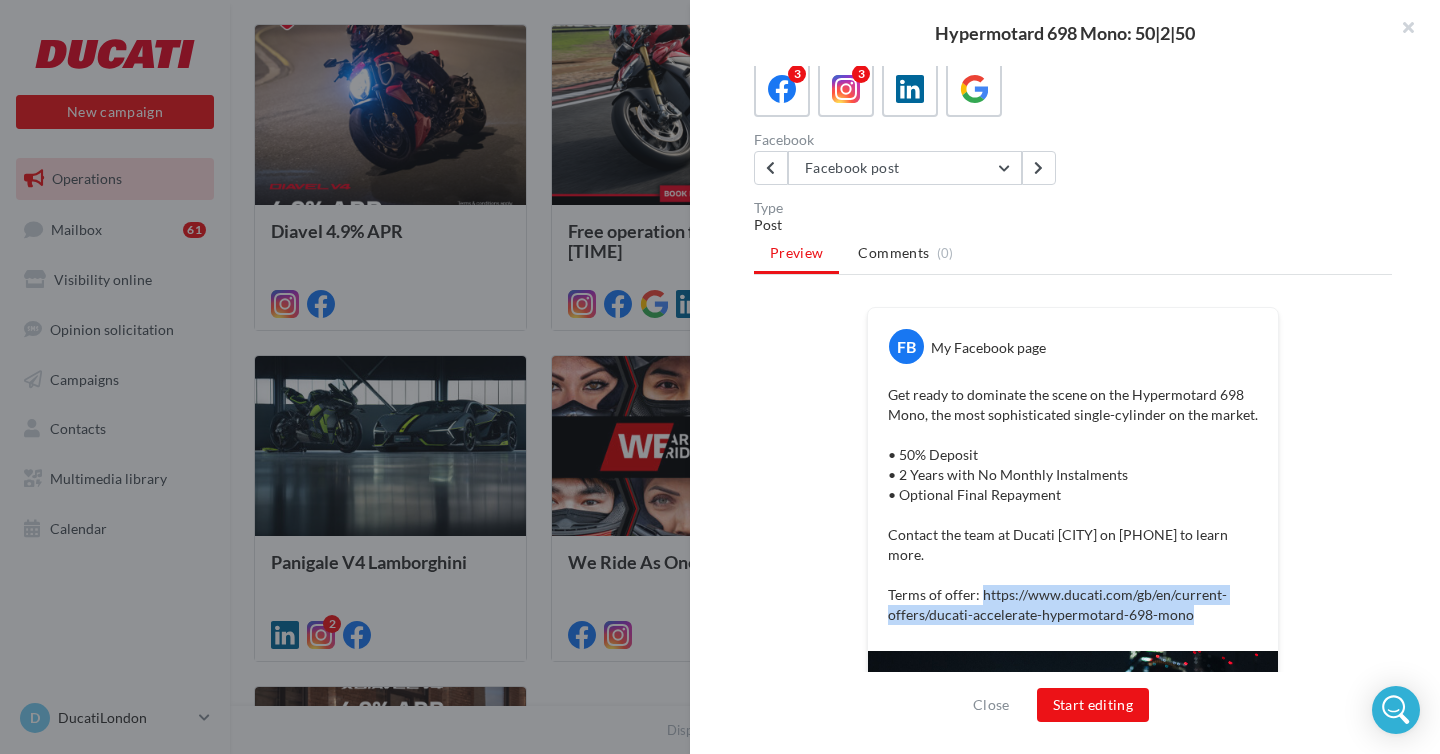 scroll, scrollTop: 0, scrollLeft: 0, axis: both 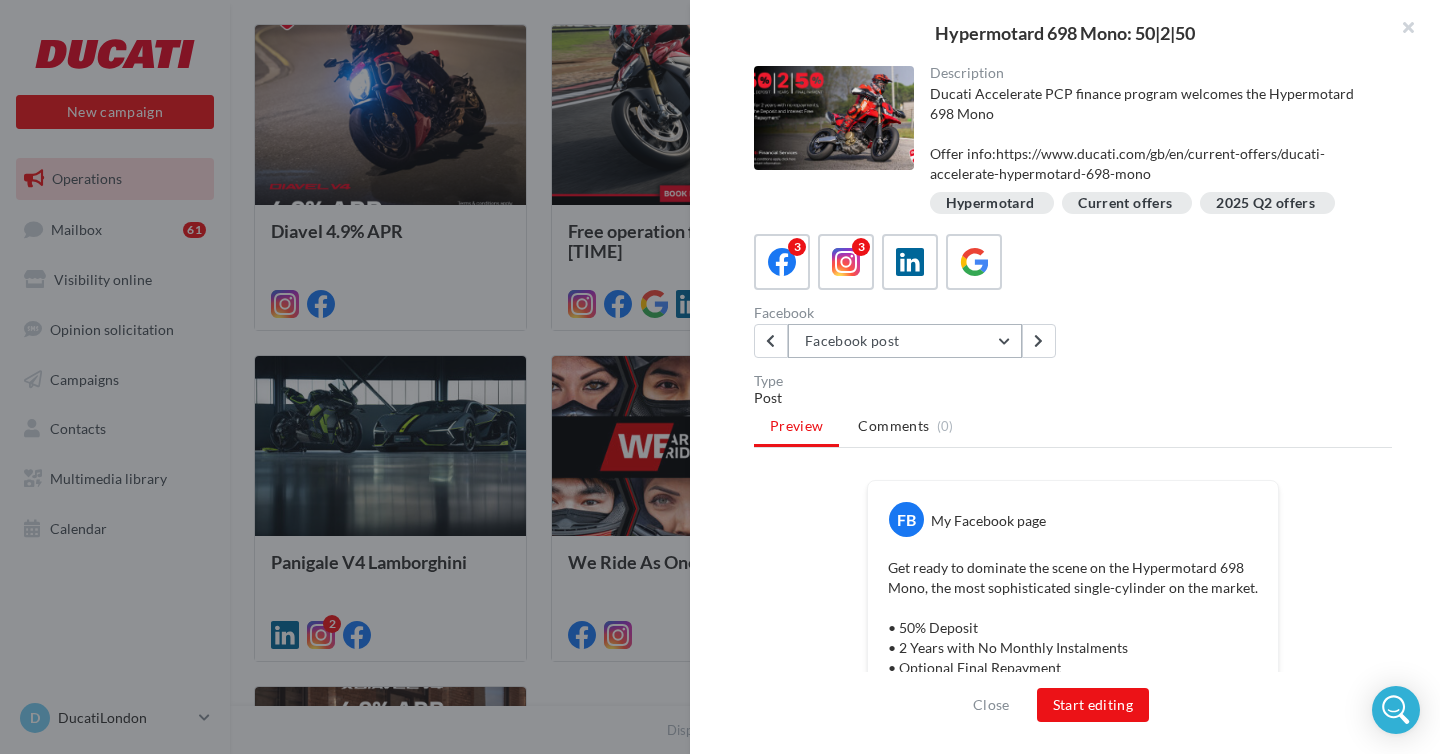 click on "Facebook post" at bounding box center [905, 341] 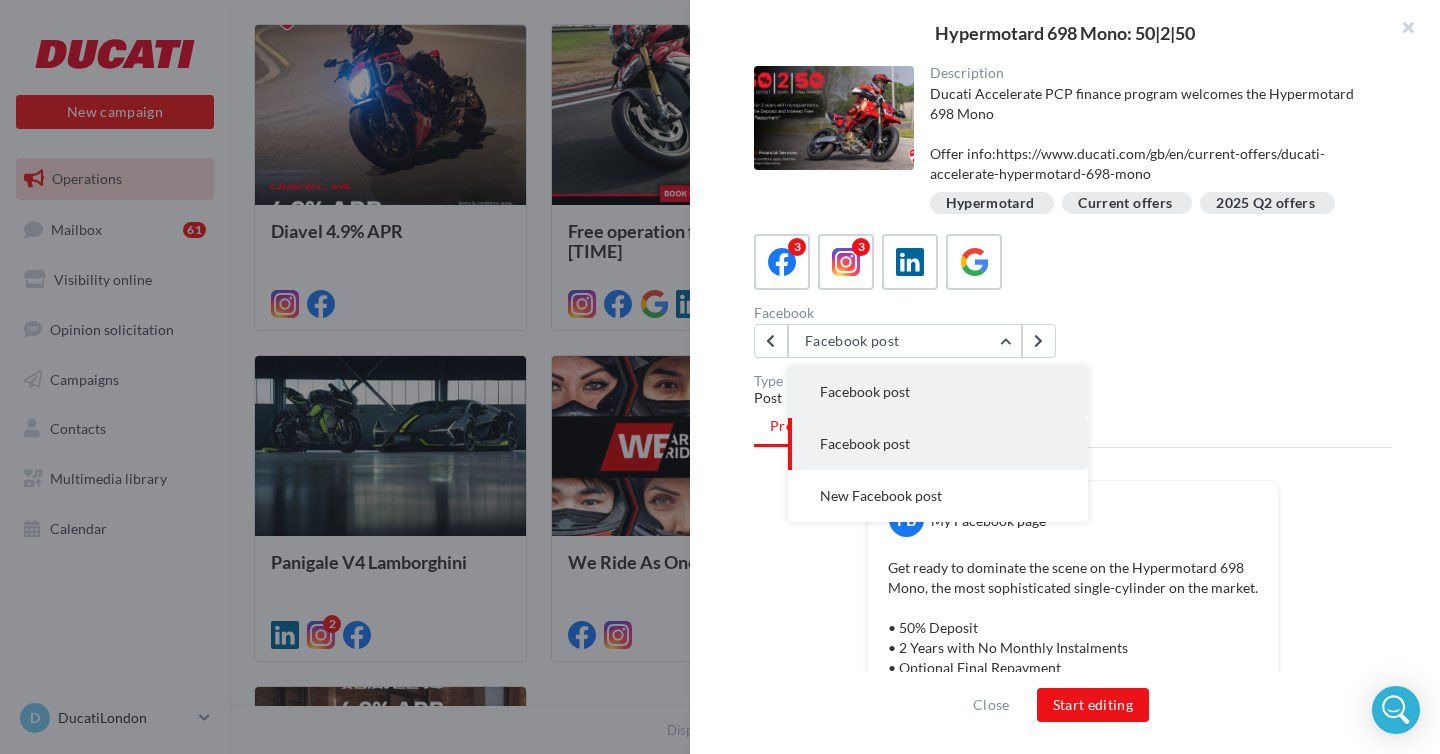 click on "Facebook post" at bounding box center [865, 391] 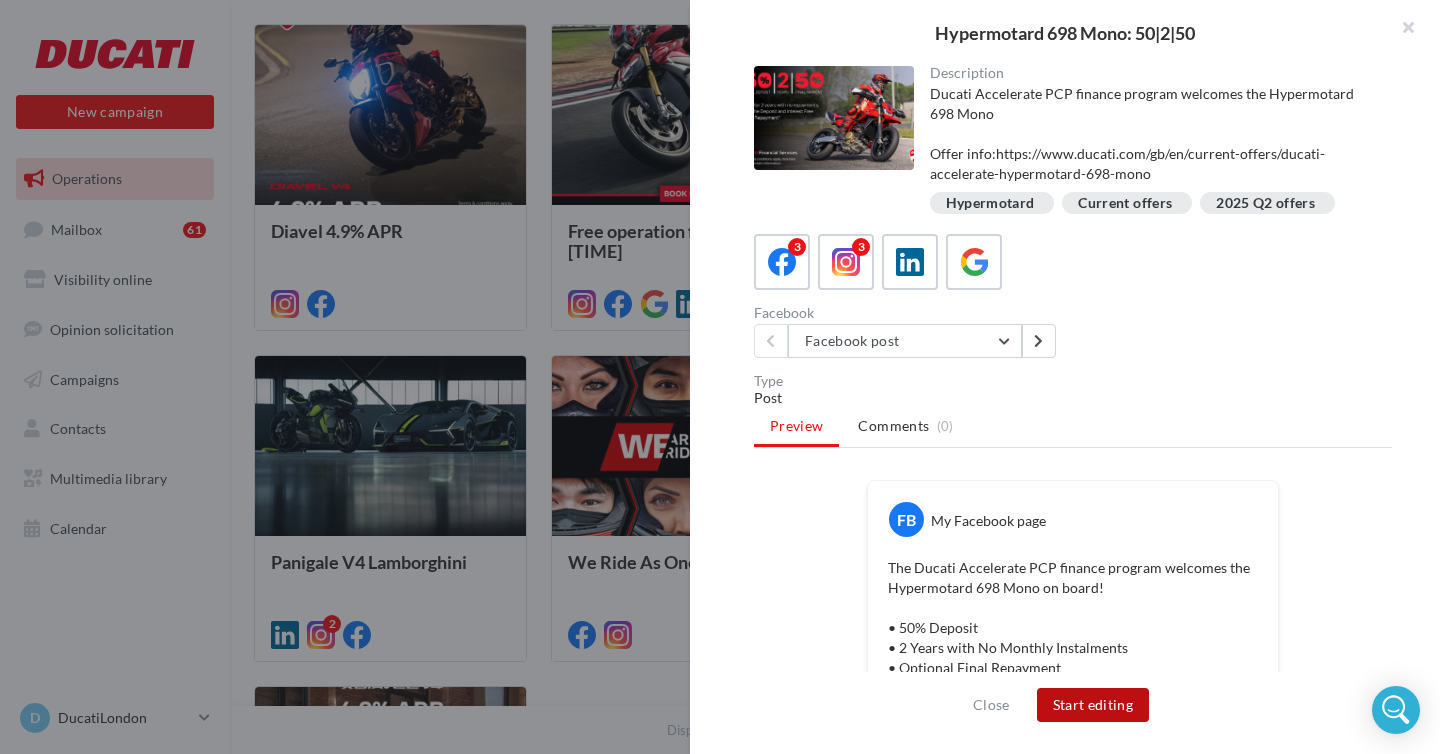 click on "Start editing" at bounding box center [1093, 705] 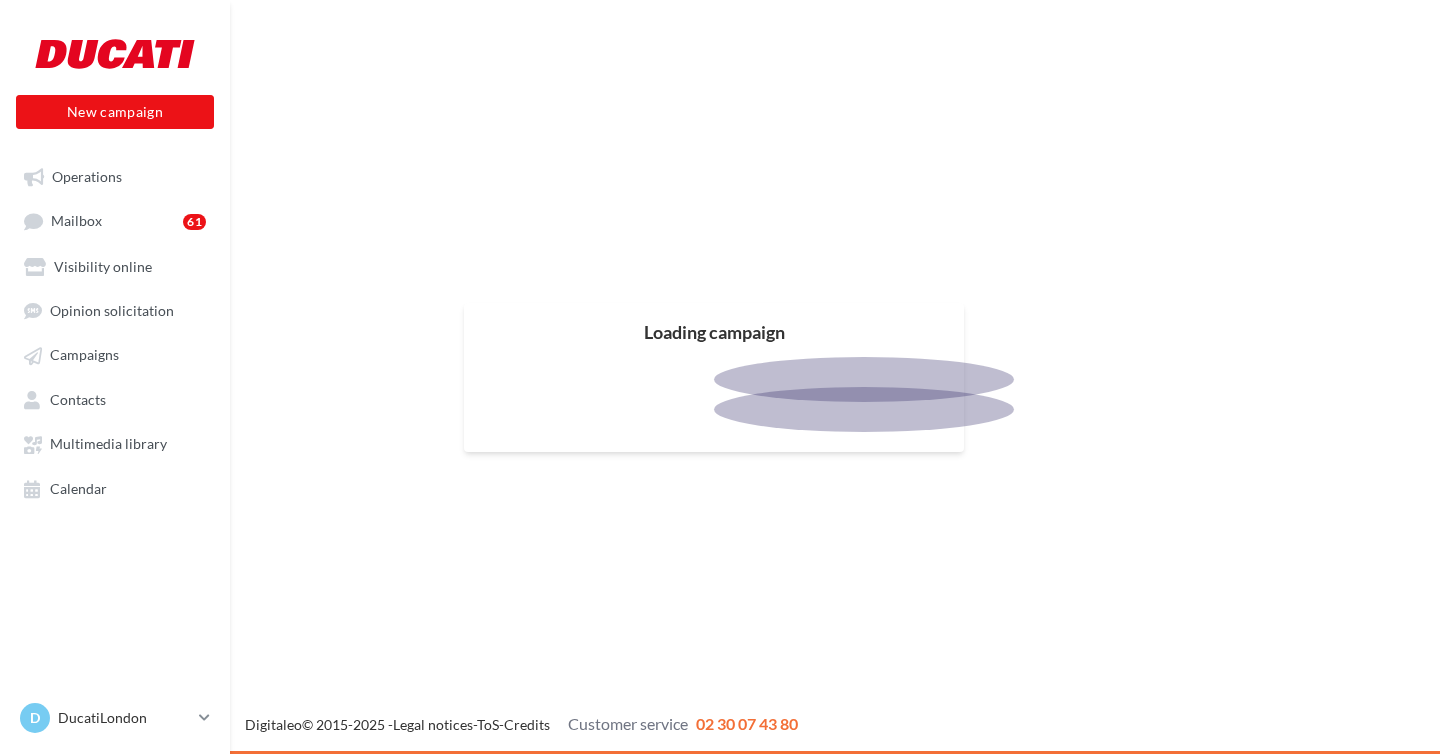 scroll, scrollTop: 0, scrollLeft: 0, axis: both 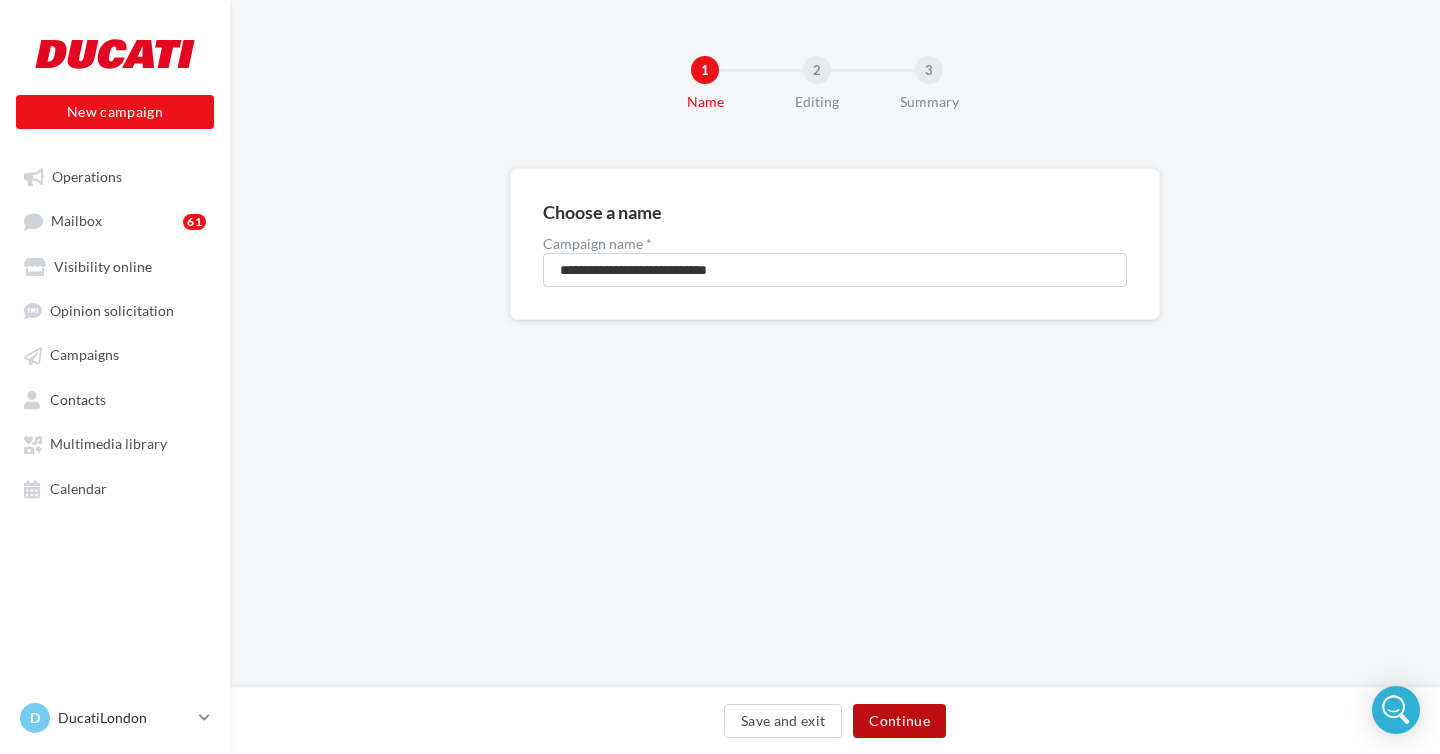 click on "Continue" at bounding box center [899, 721] 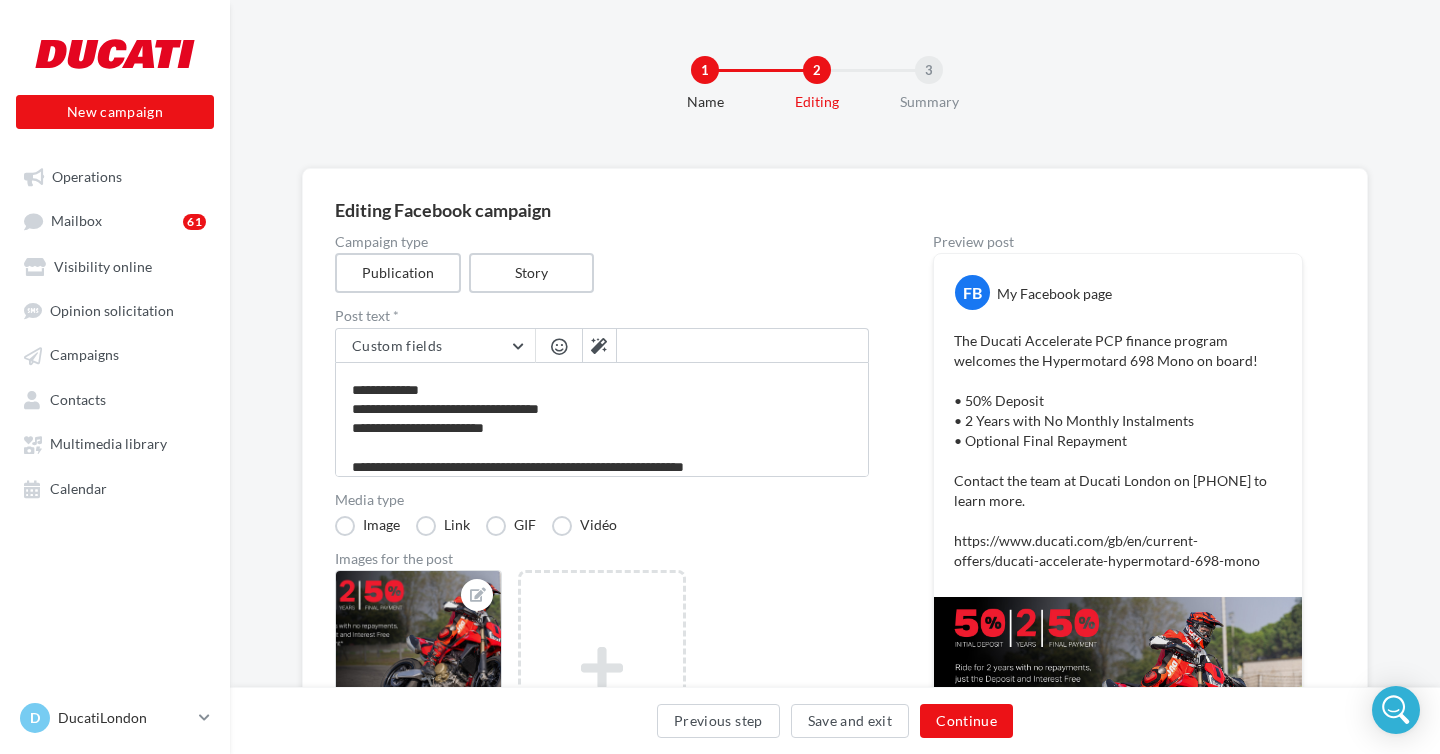 scroll, scrollTop: 0, scrollLeft: 0, axis: both 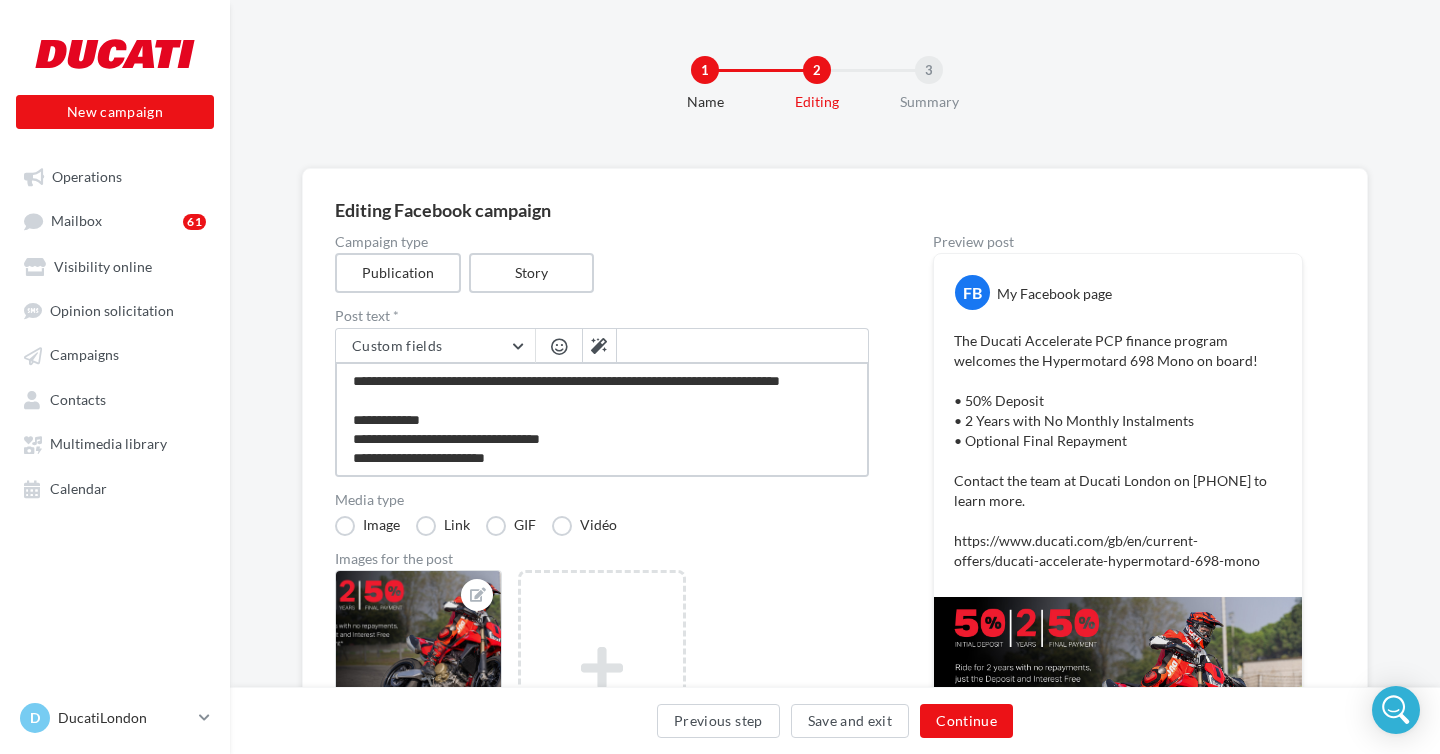drag, startPoint x: 621, startPoint y: 380, endPoint x: 678, endPoint y: 388, distance: 57.558666 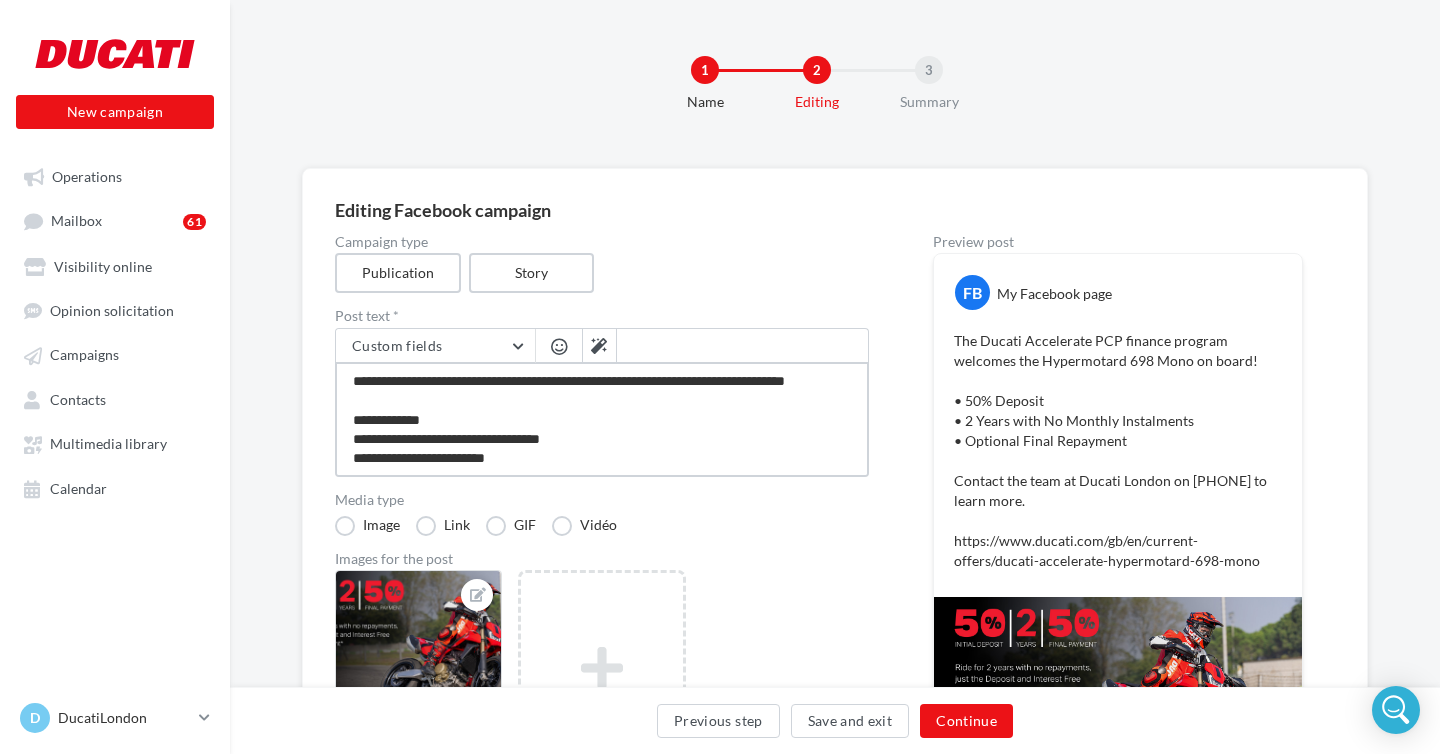 type on "**********" 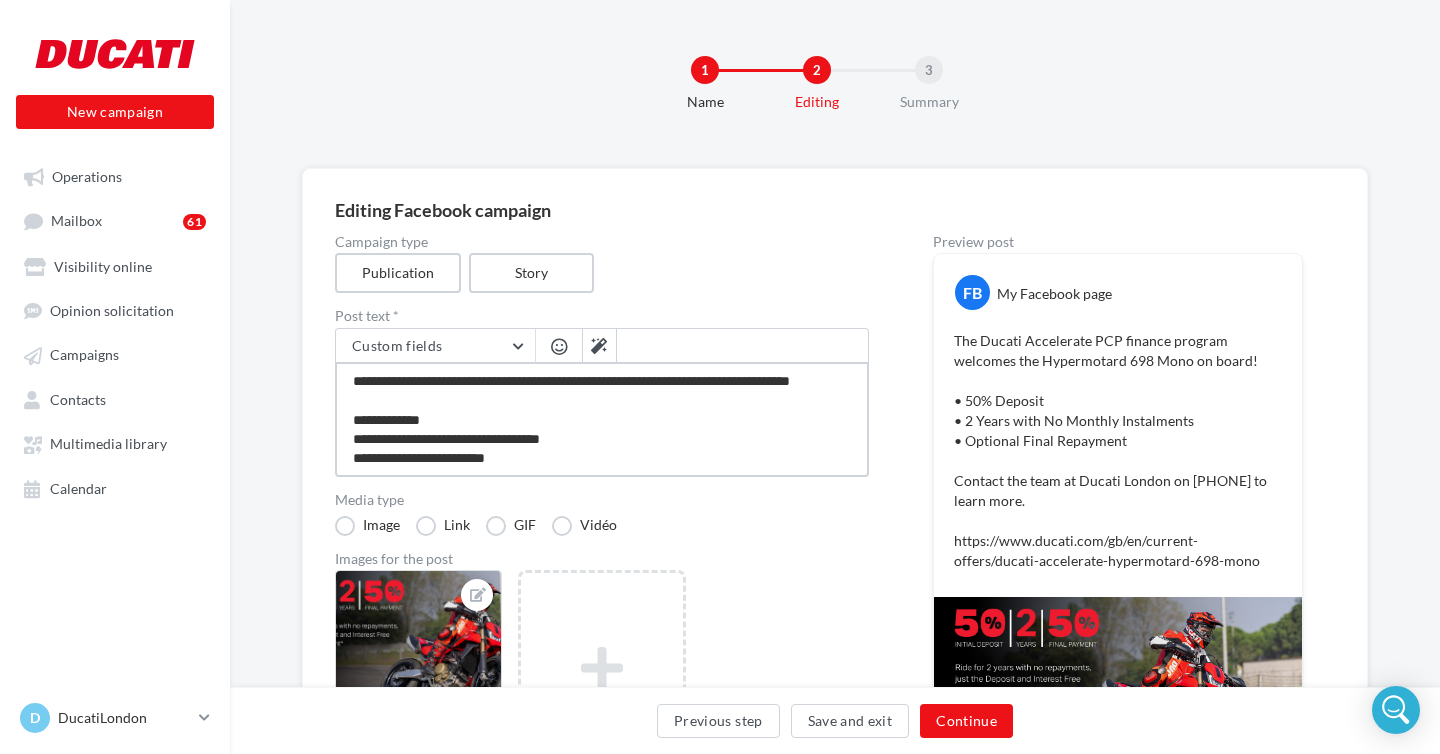 type on "**********" 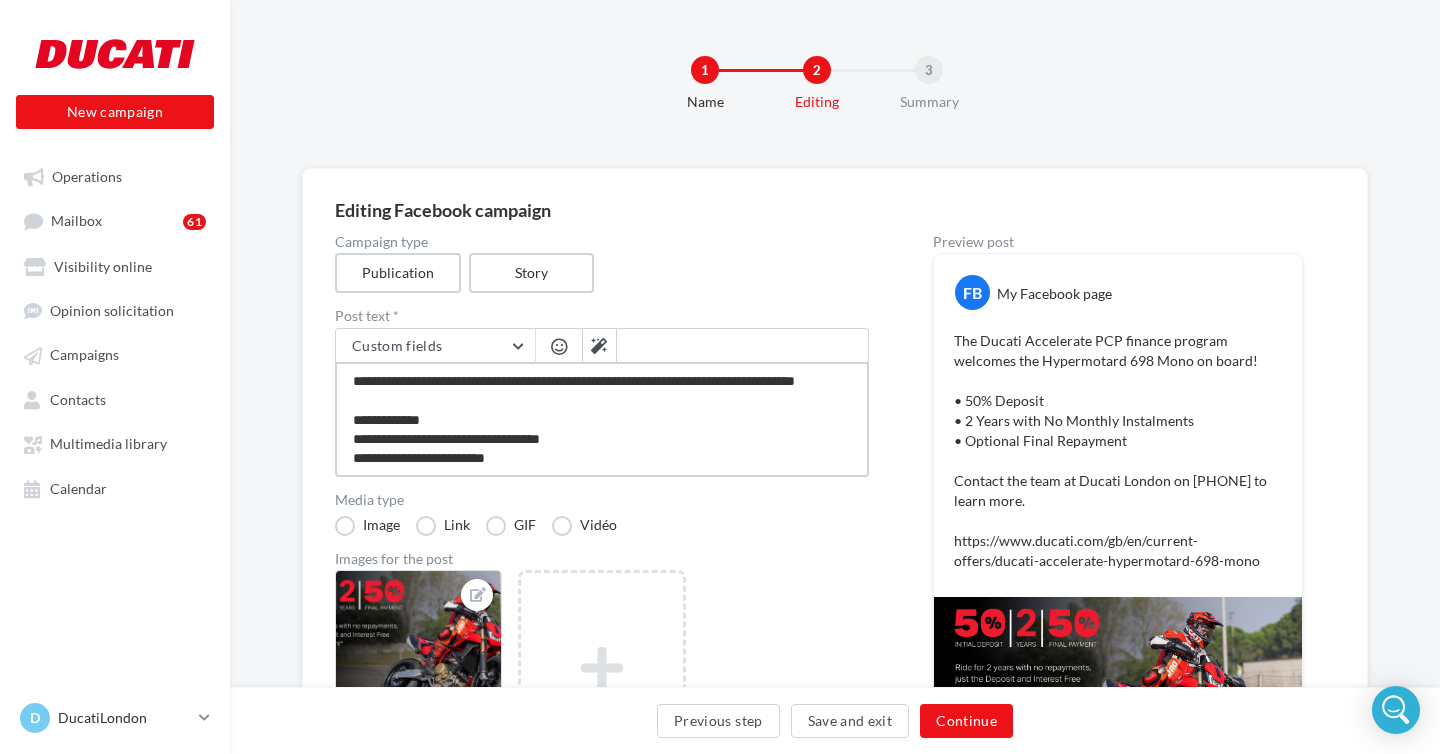 type on "**********" 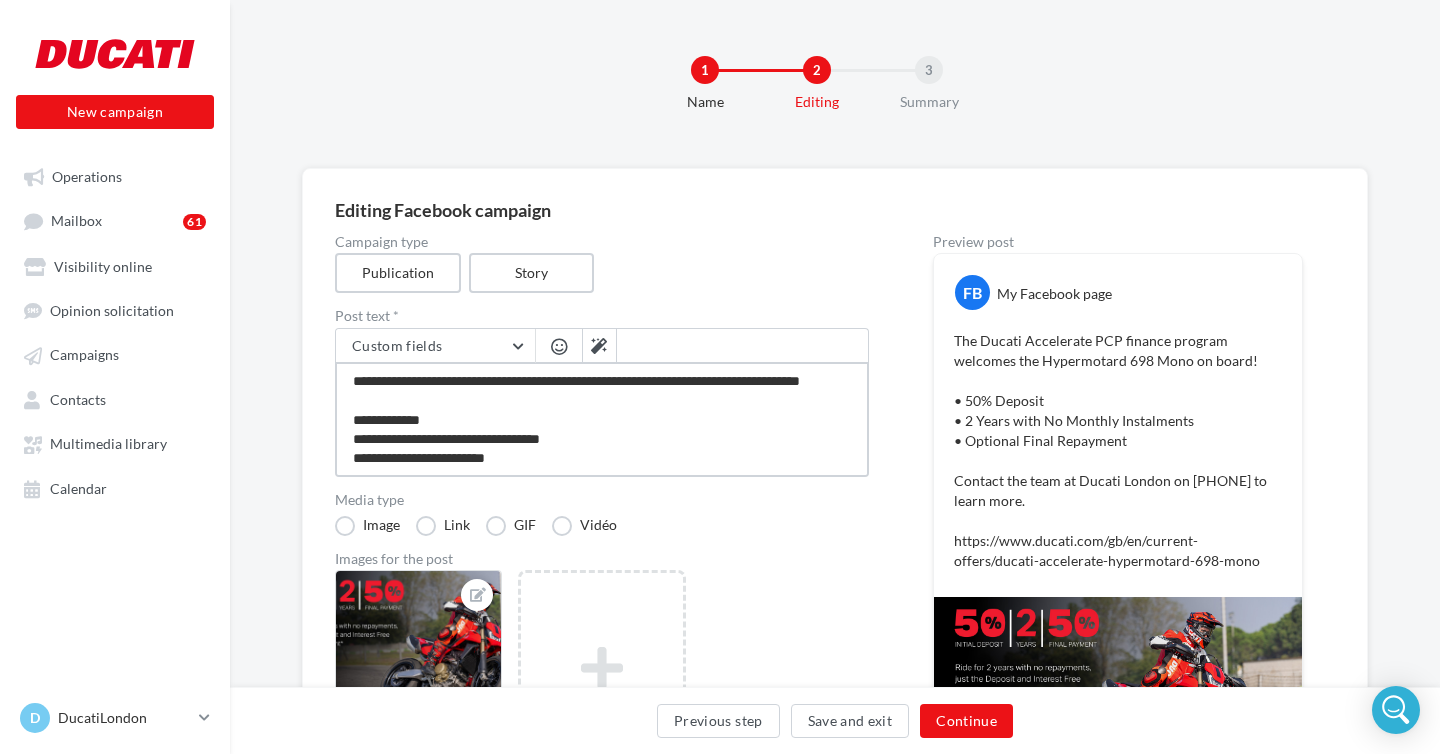 type on "**********" 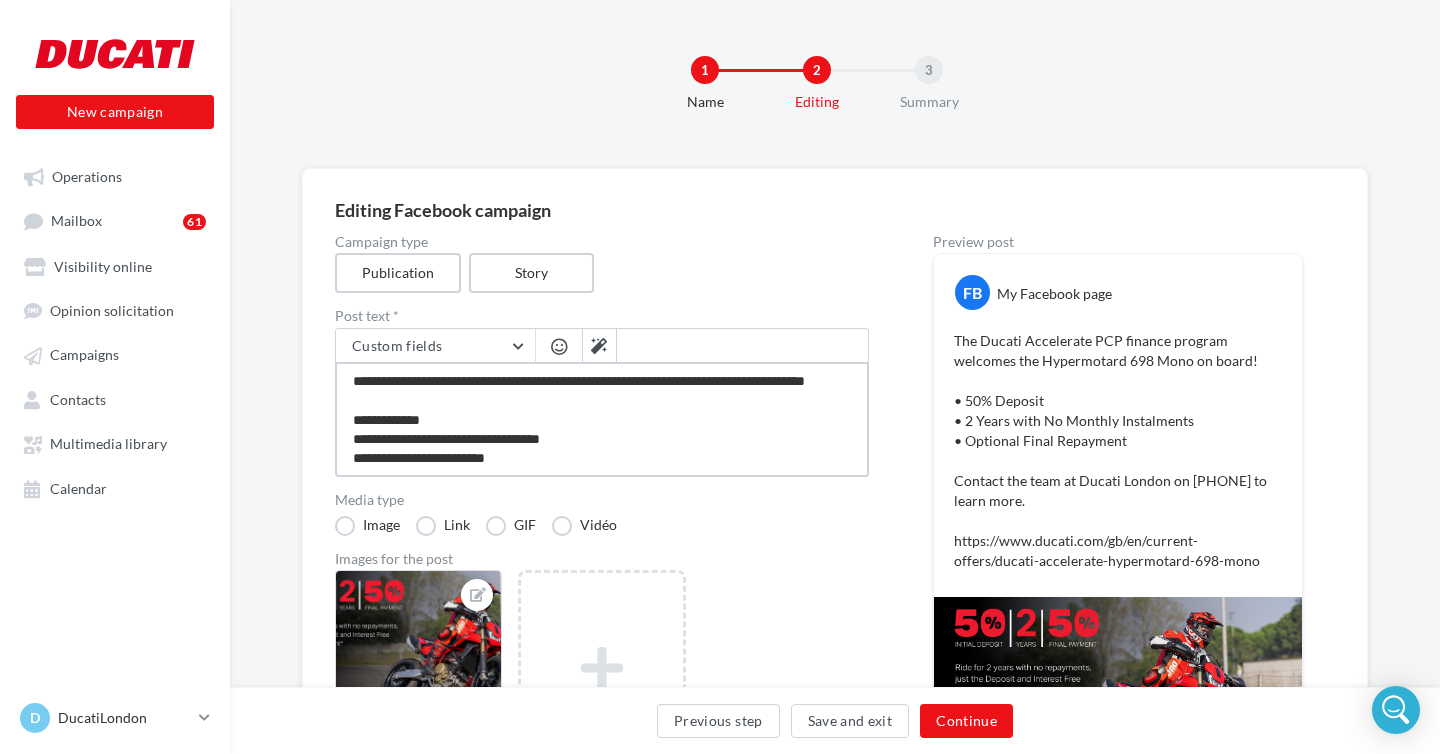 type on "**********" 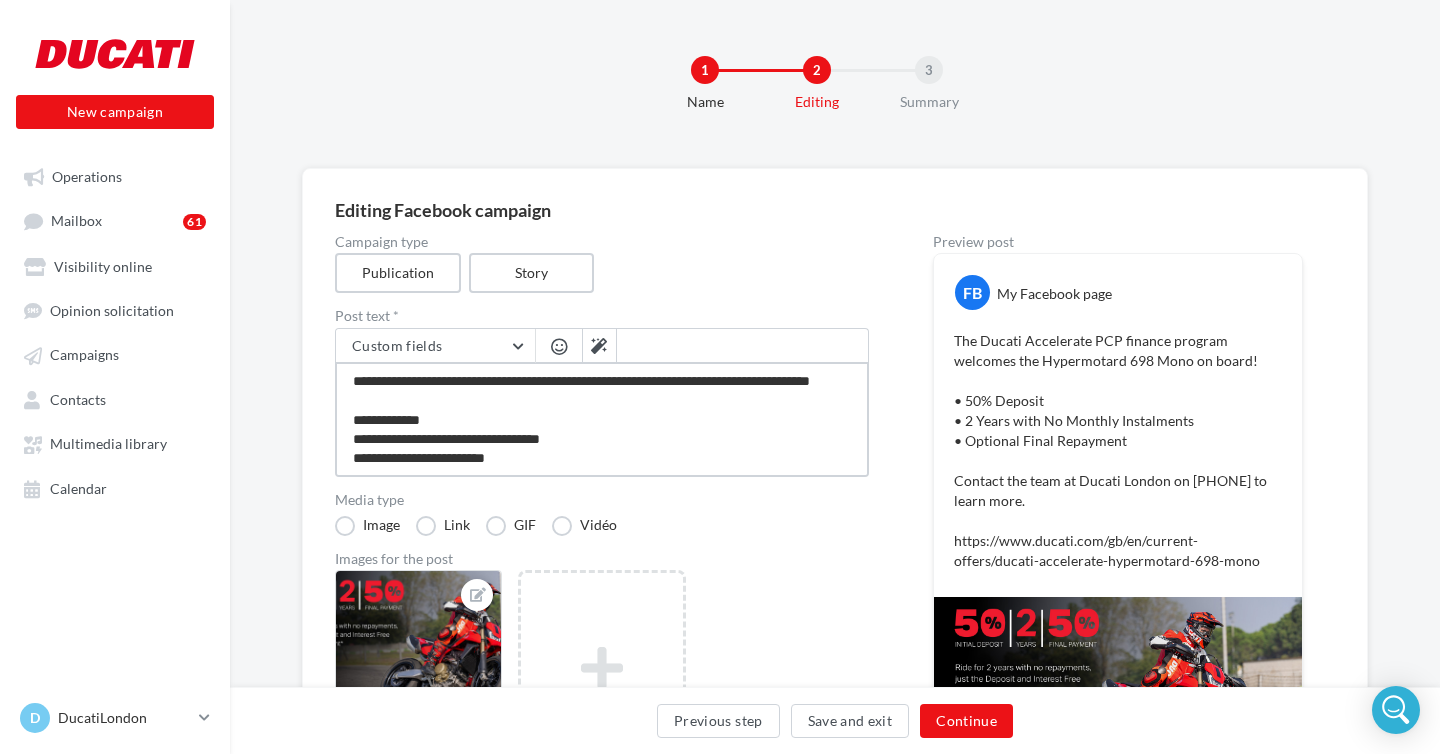 type on "**********" 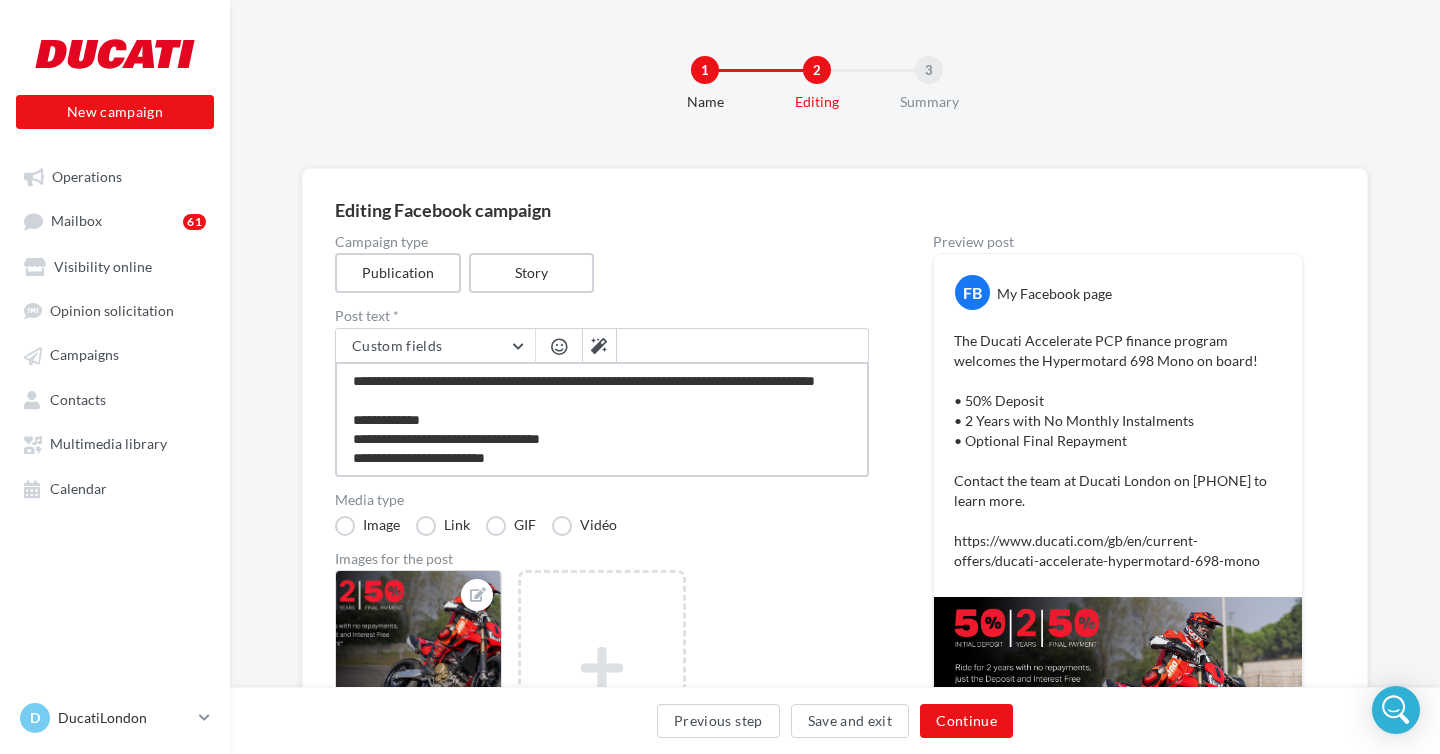 type on "**********" 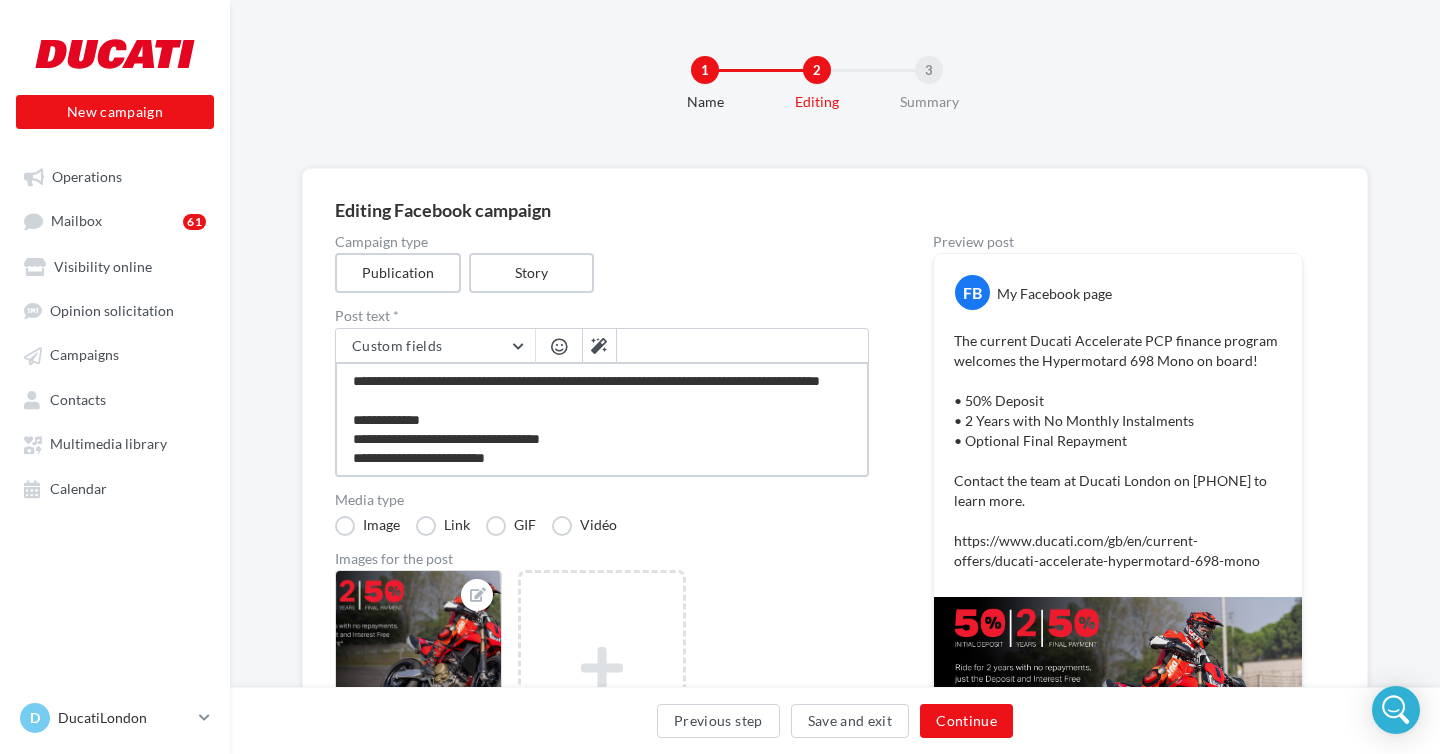 drag, startPoint x: 615, startPoint y: 377, endPoint x: 730, endPoint y: 391, distance: 115.84904 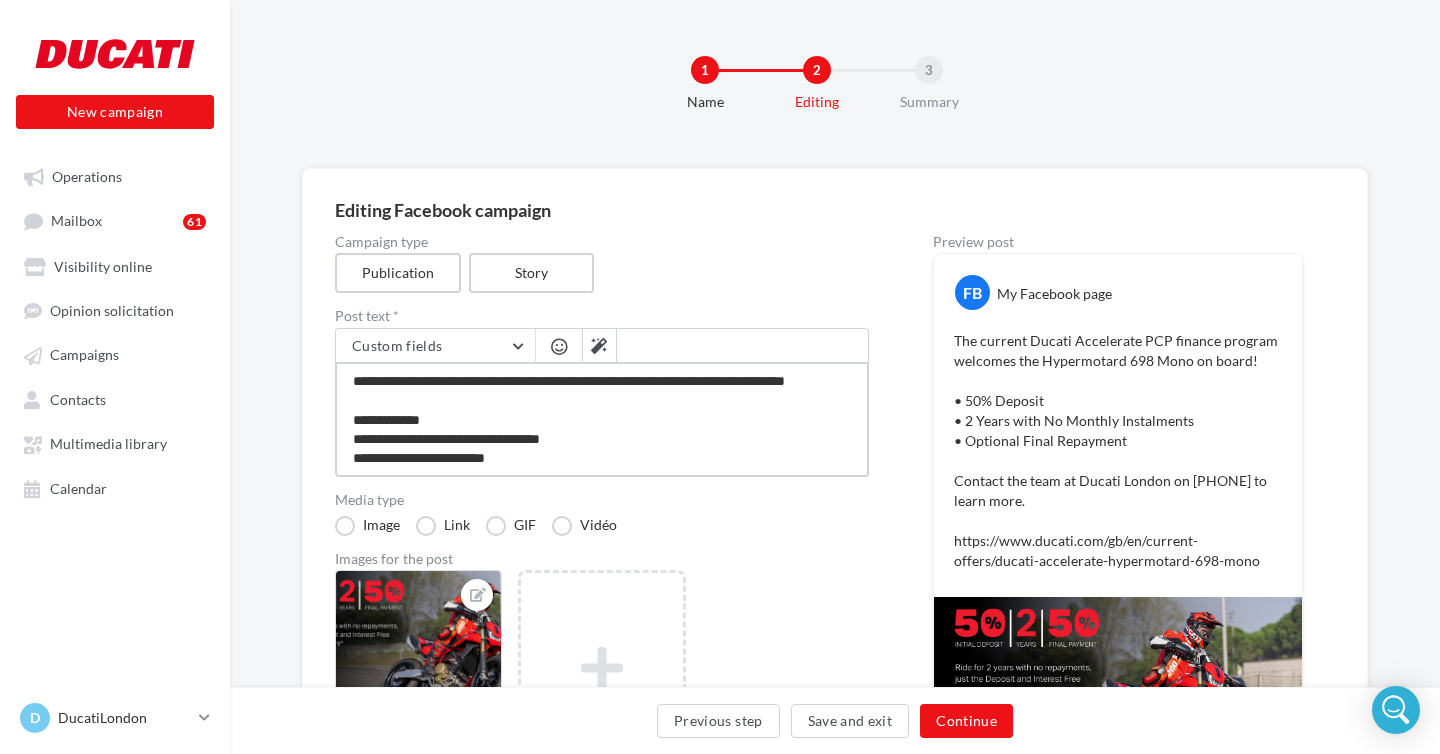 type on "**********" 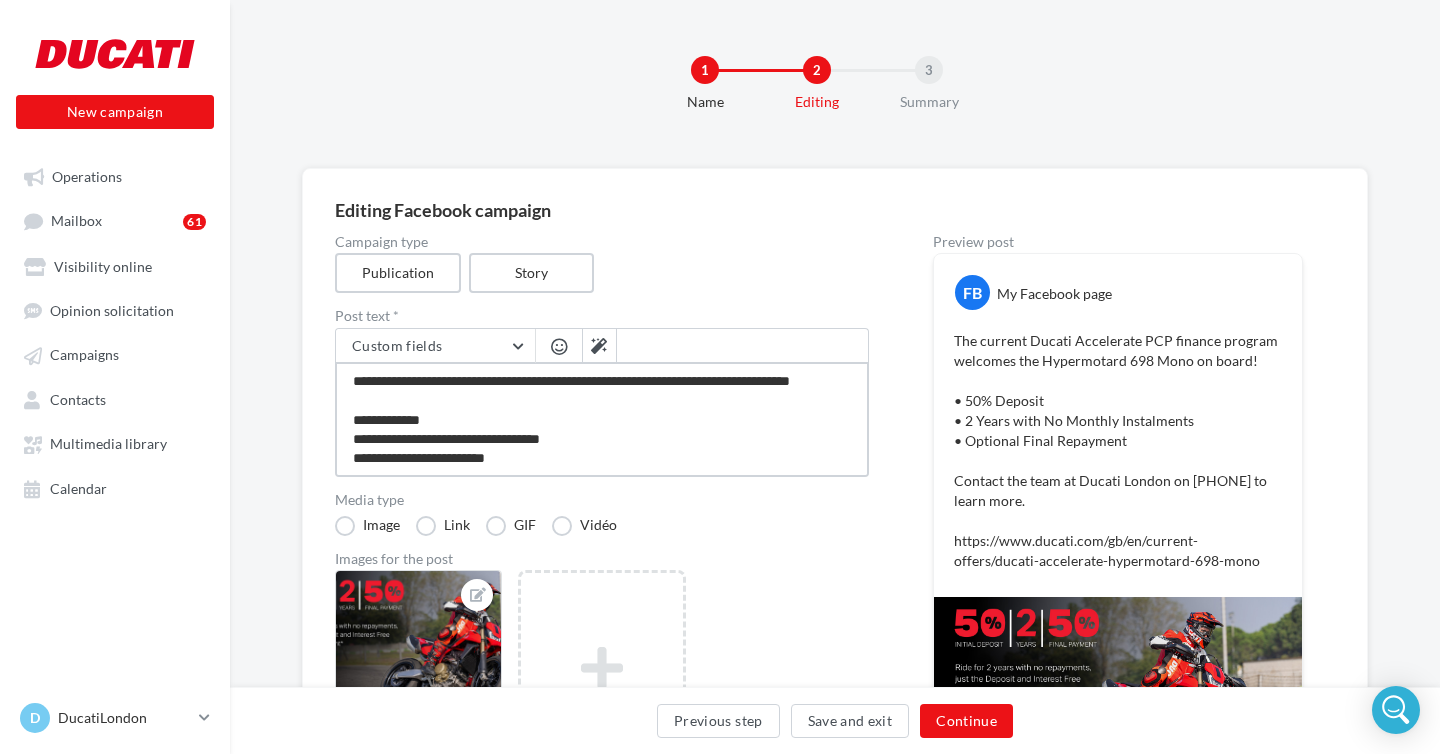type on "**********" 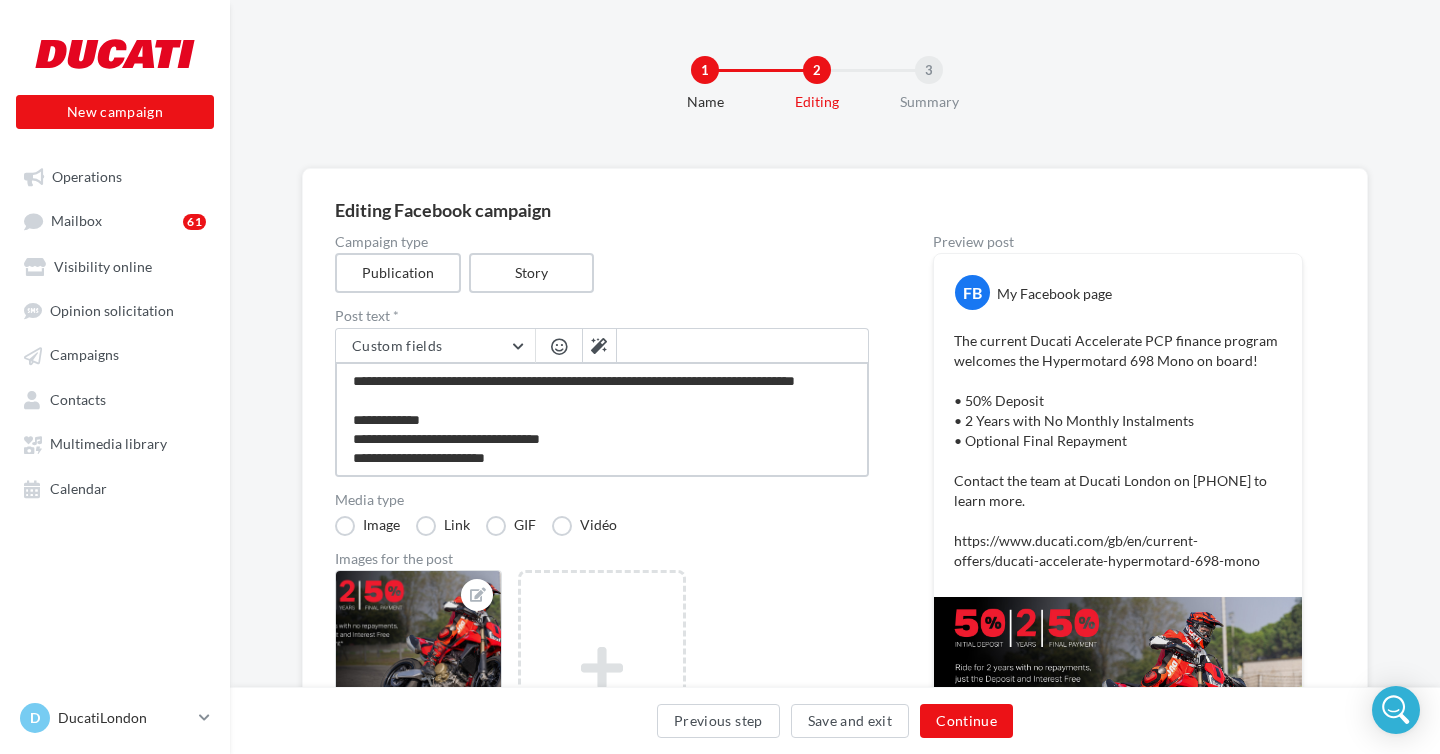 type on "**********" 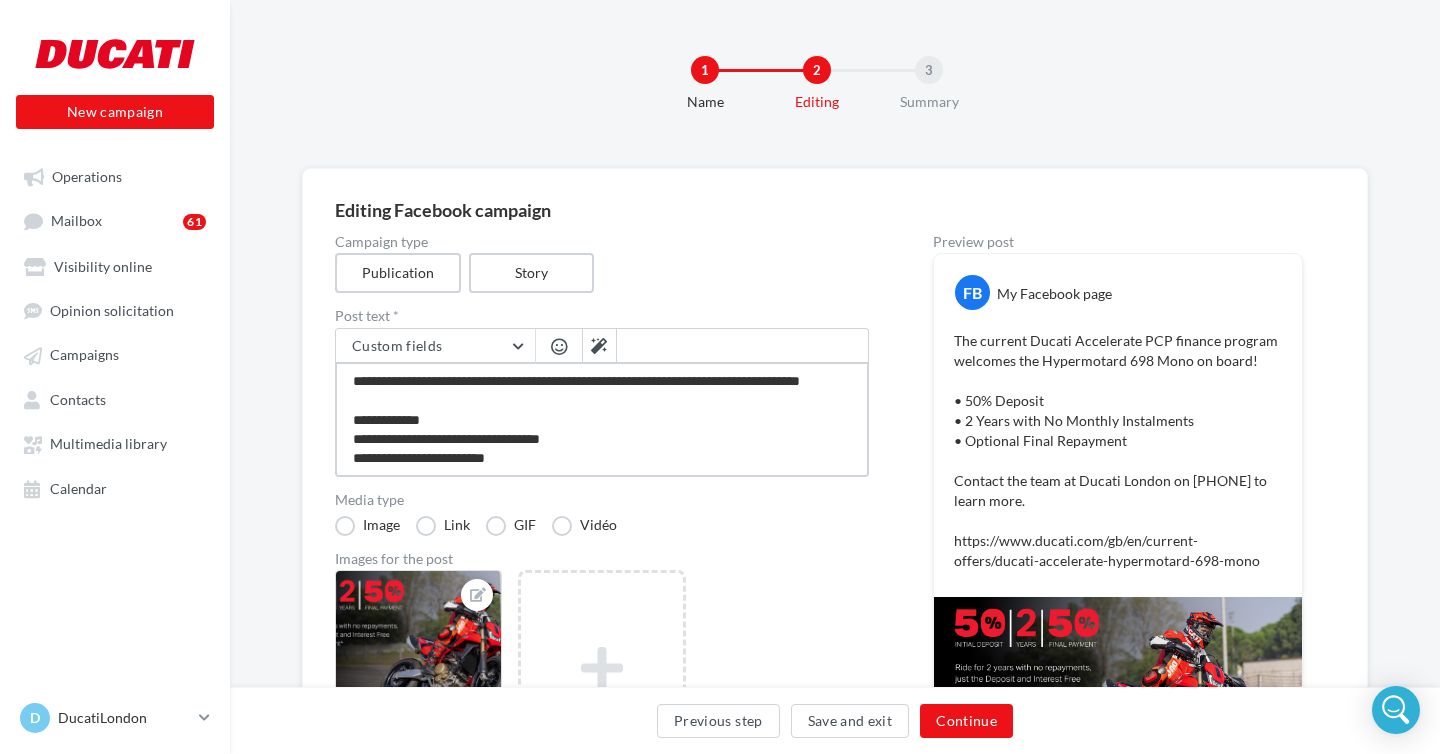 type on "**********" 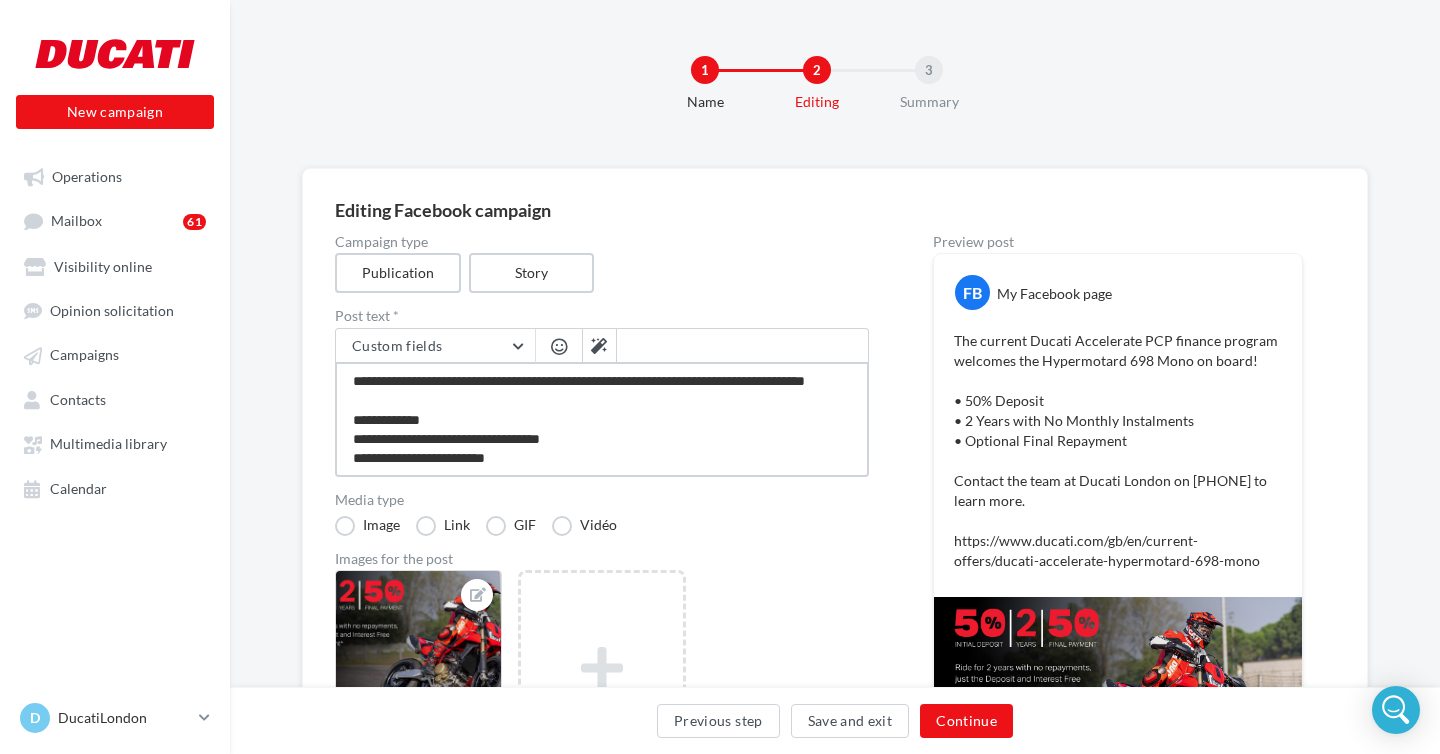 type on "**********" 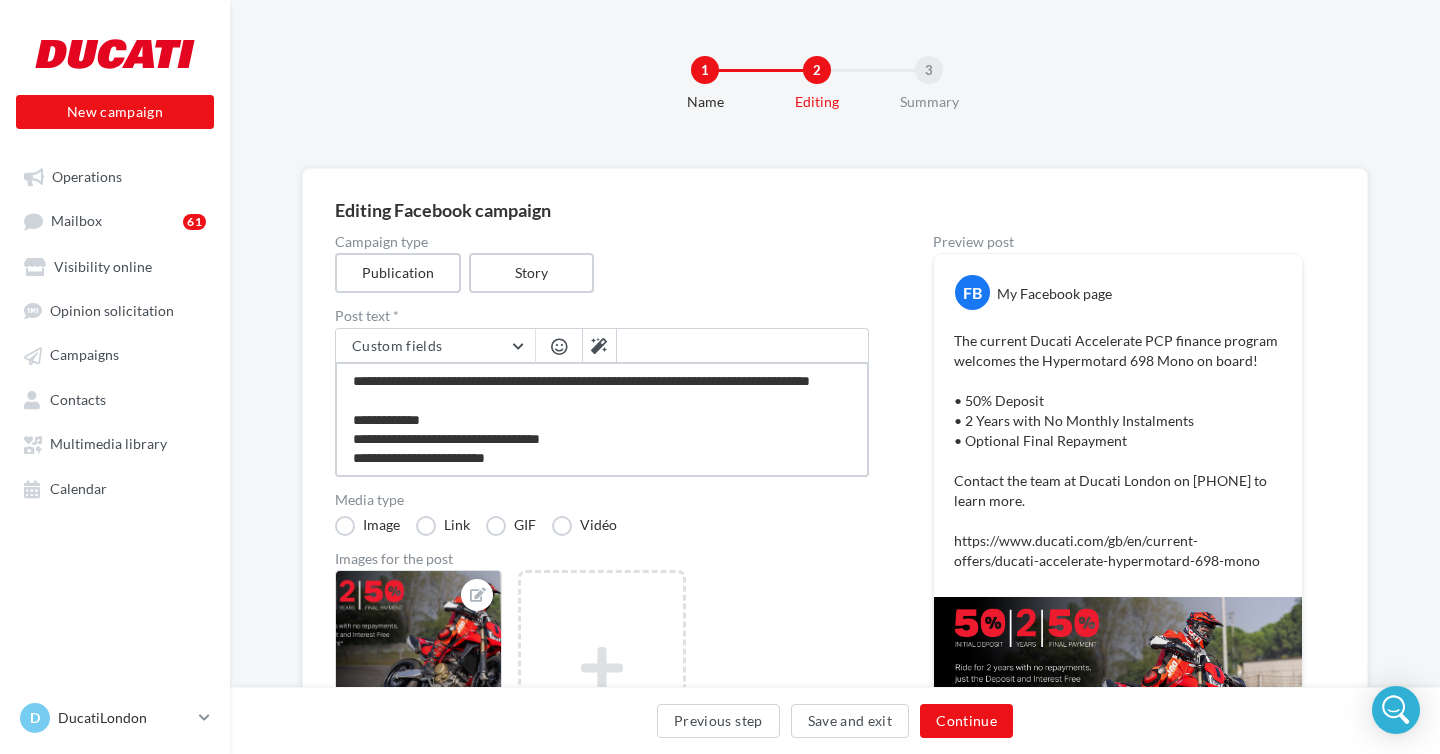 type on "**********" 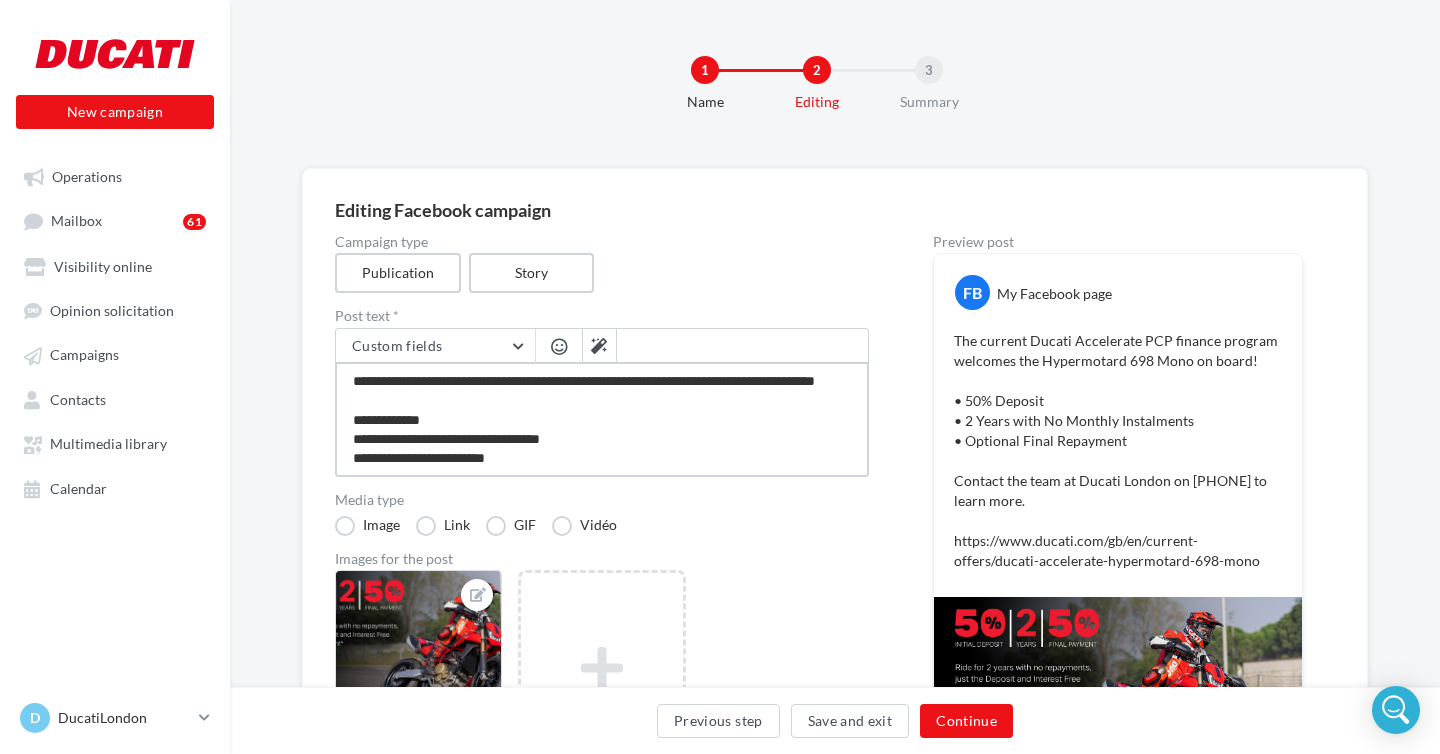type on "**********" 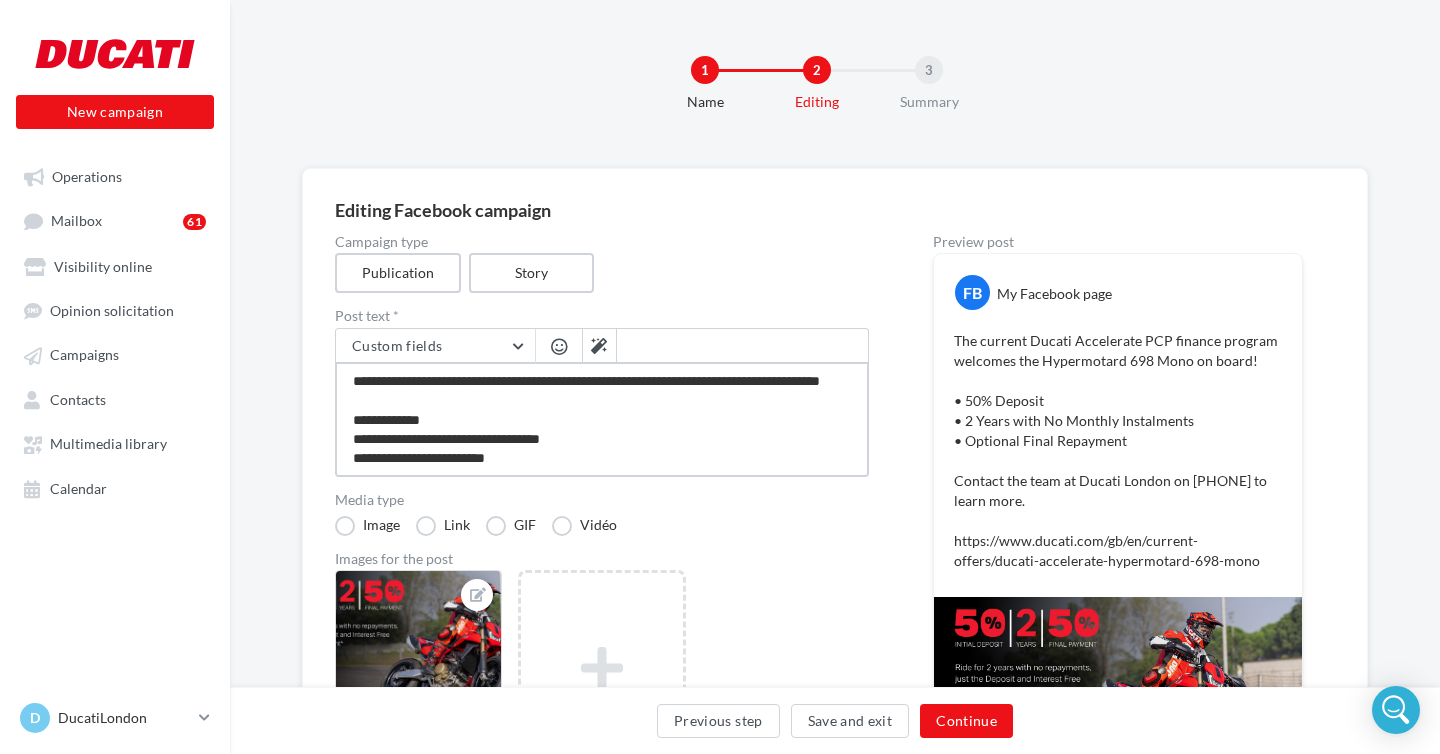 click on "**********" at bounding box center (602, 419) 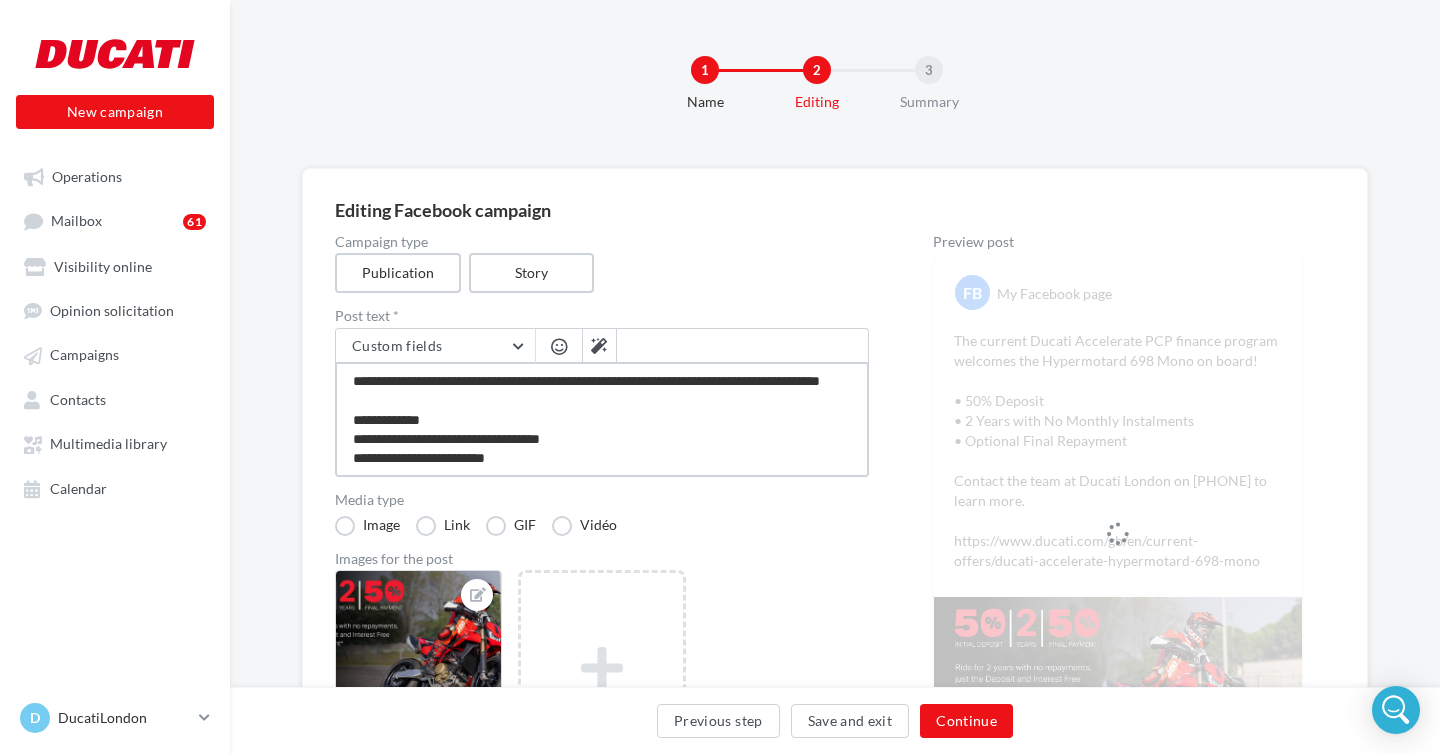 type on "**********" 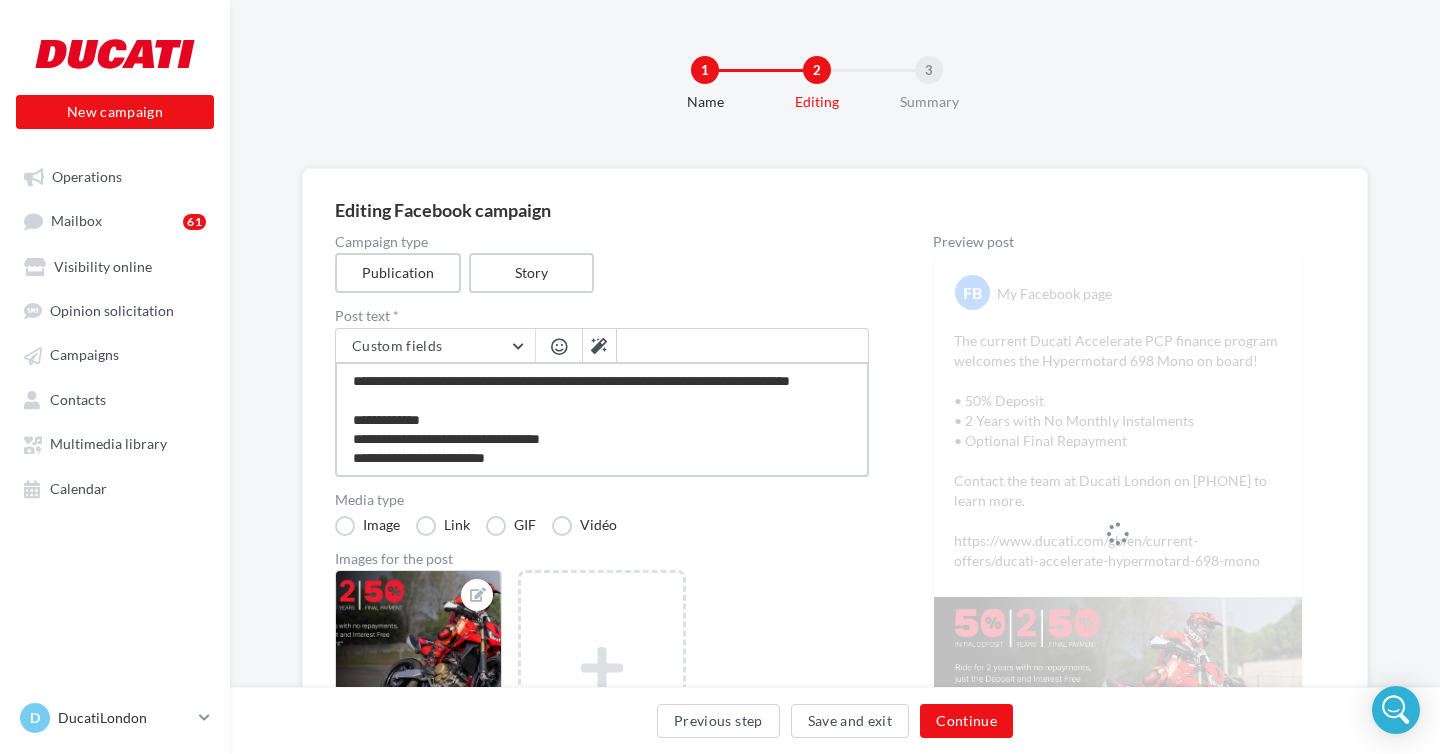 type on "**********" 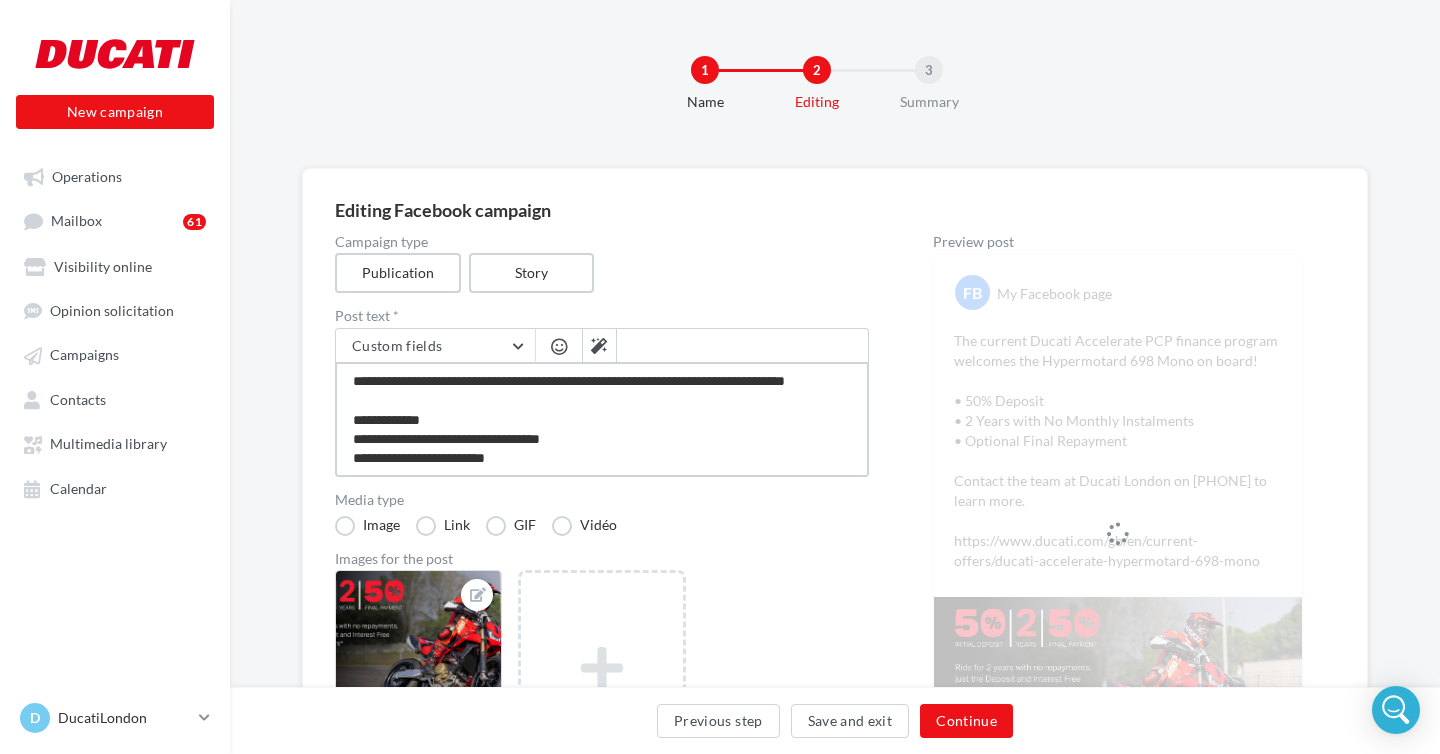 type on "**********" 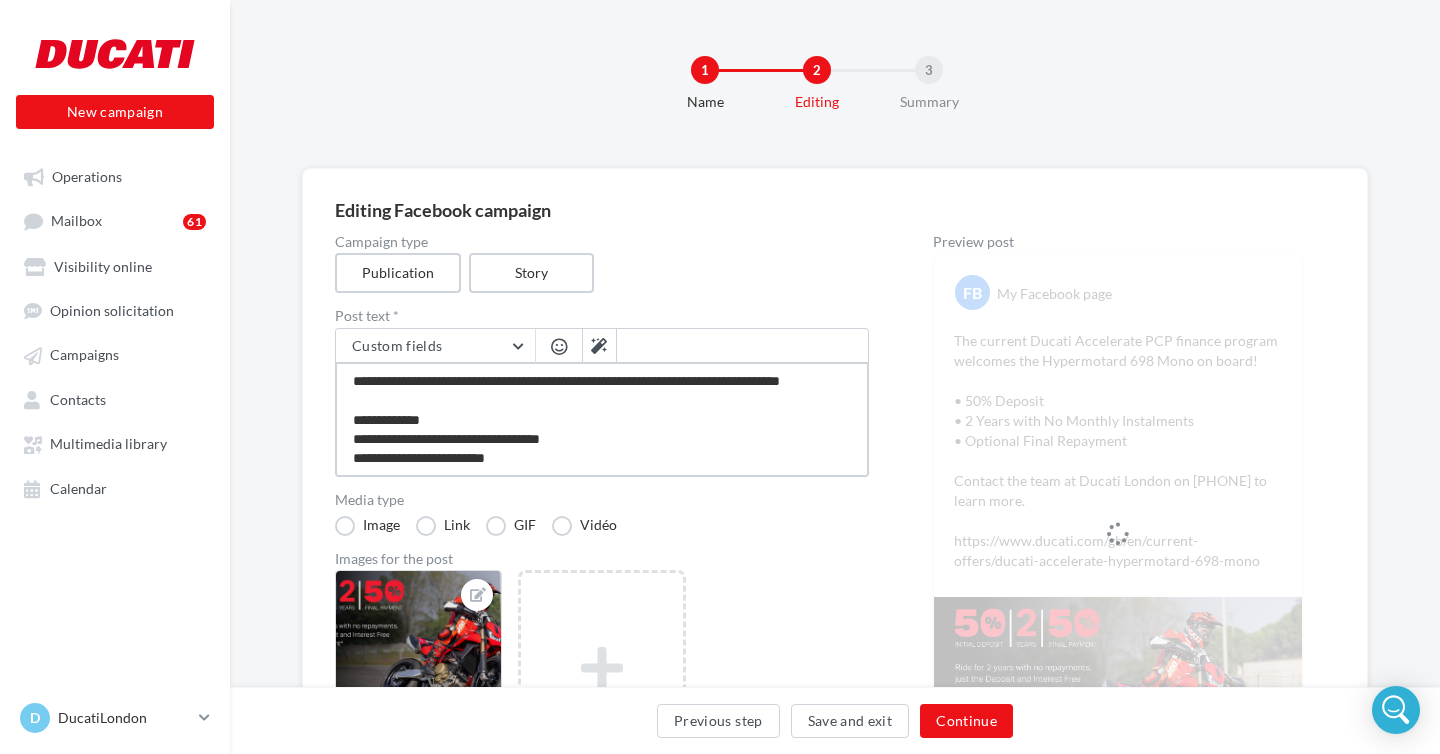 type on "**********" 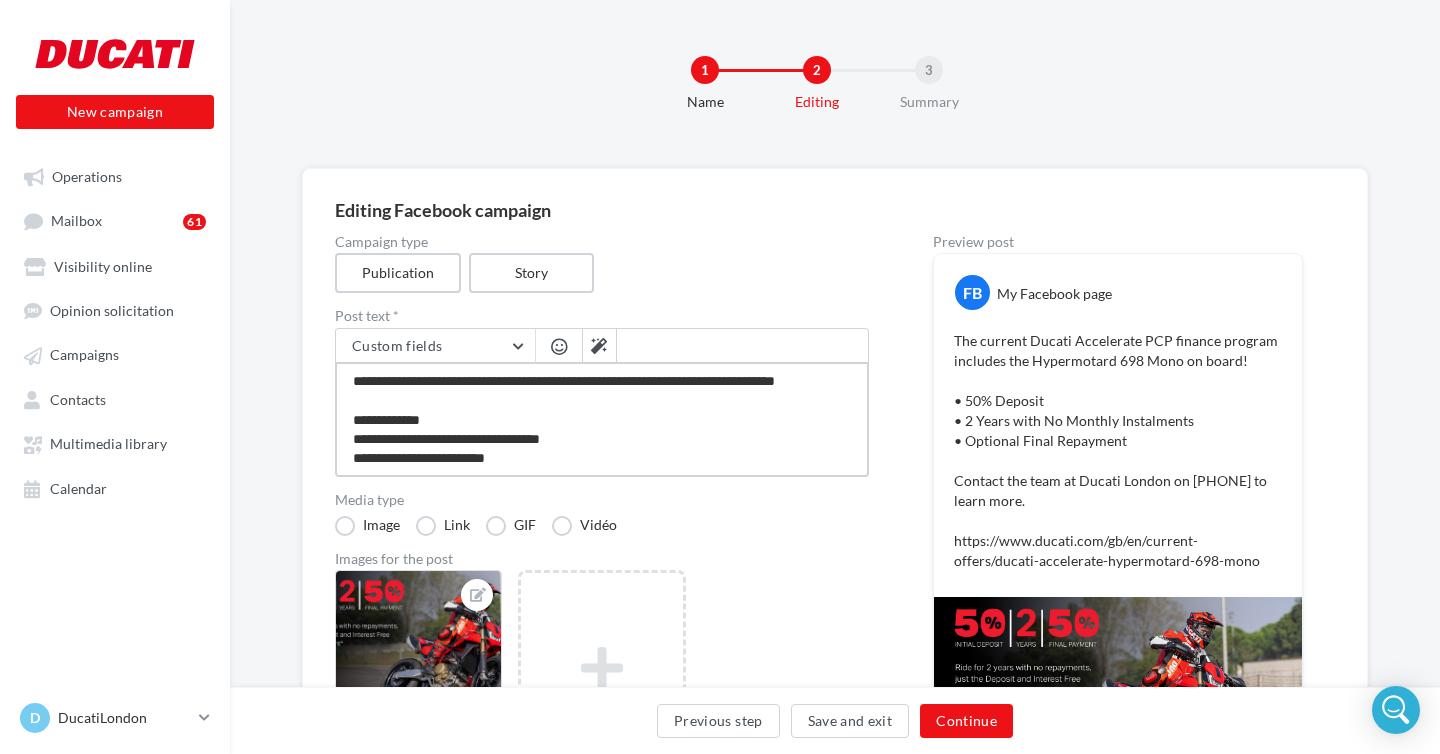 click on "**********" at bounding box center (602, 419) 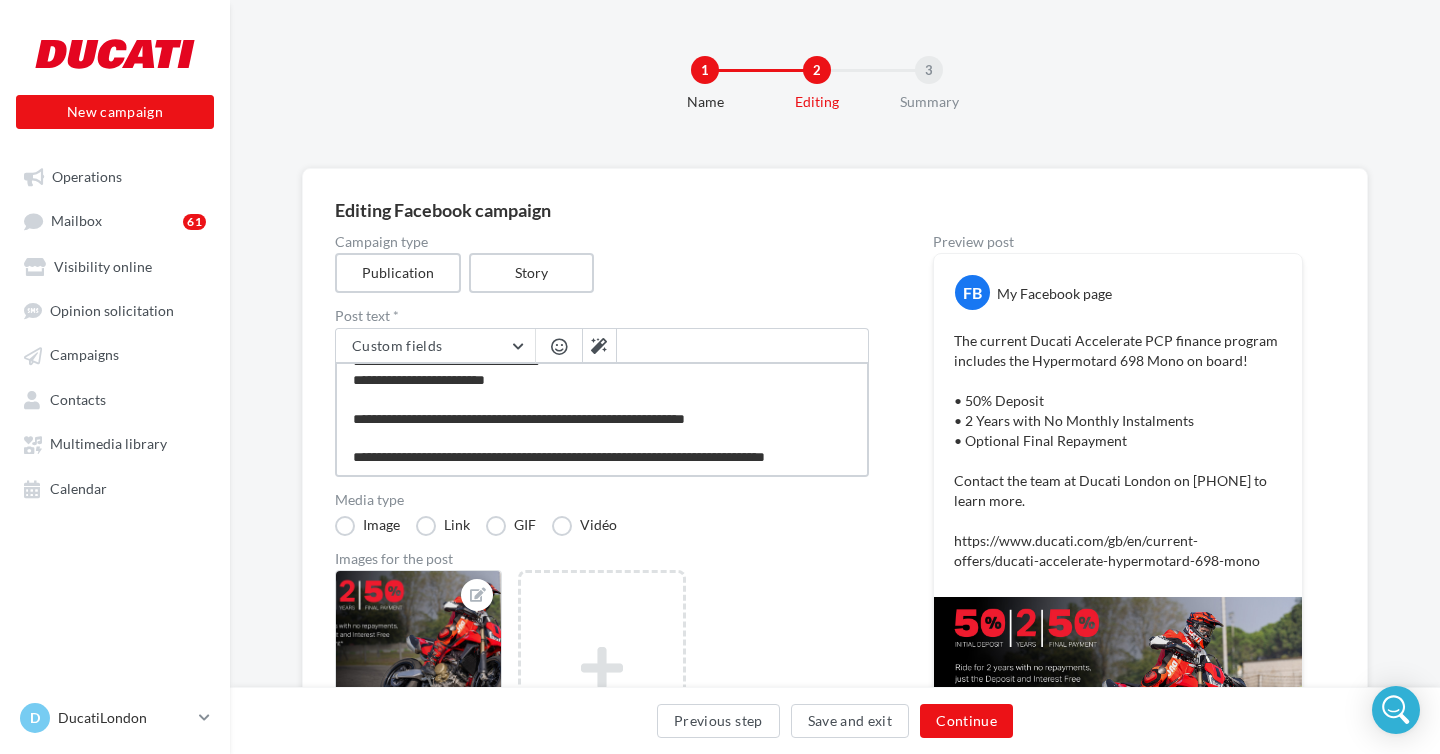 scroll, scrollTop: 117, scrollLeft: 0, axis: vertical 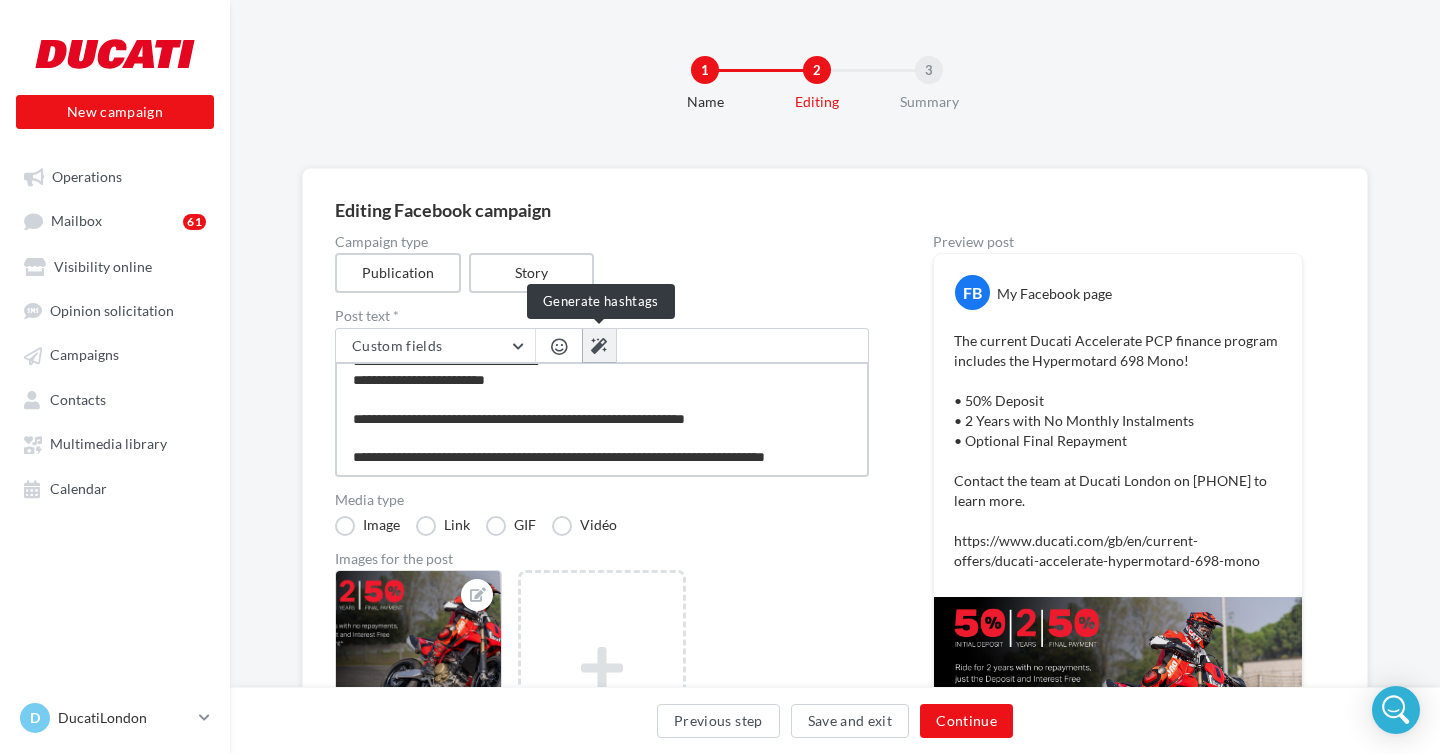 type on "**********" 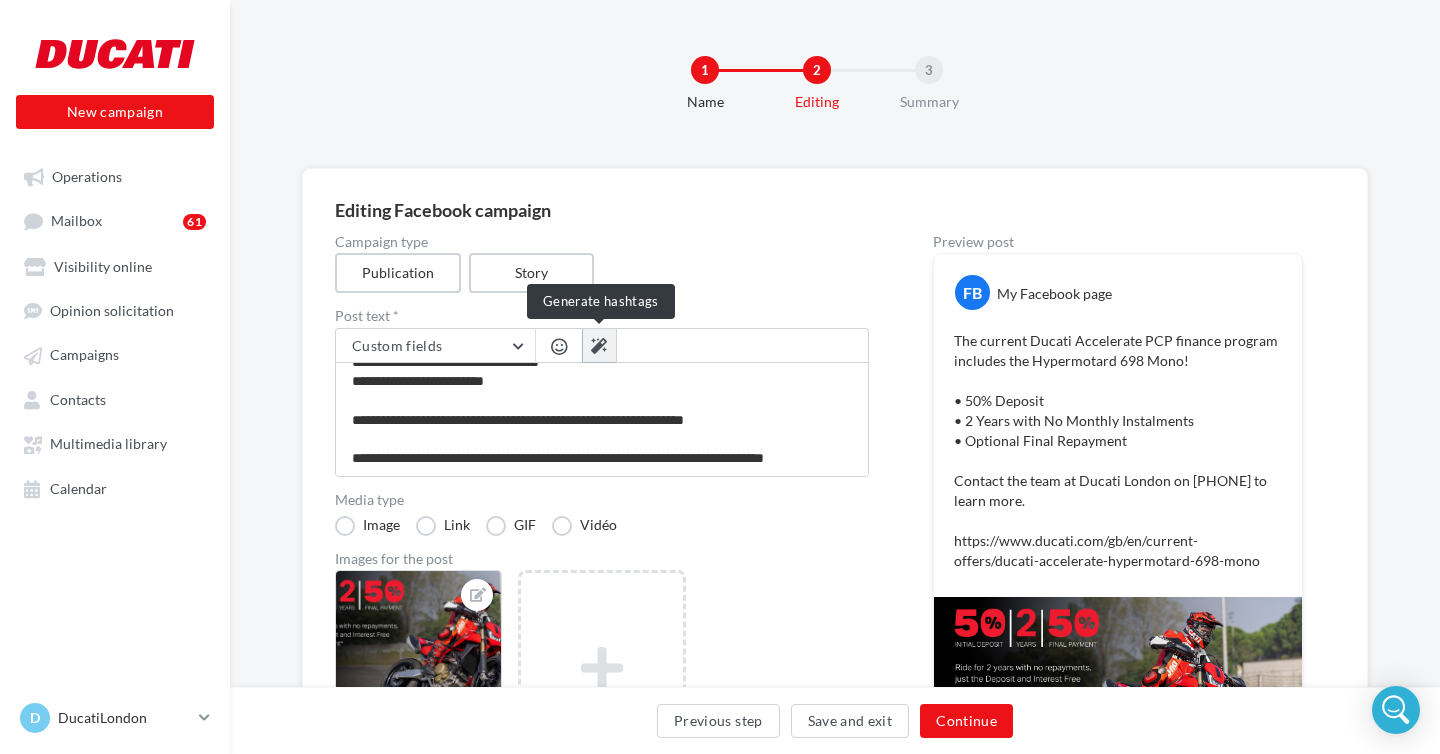 scroll, scrollTop: 115, scrollLeft: 0, axis: vertical 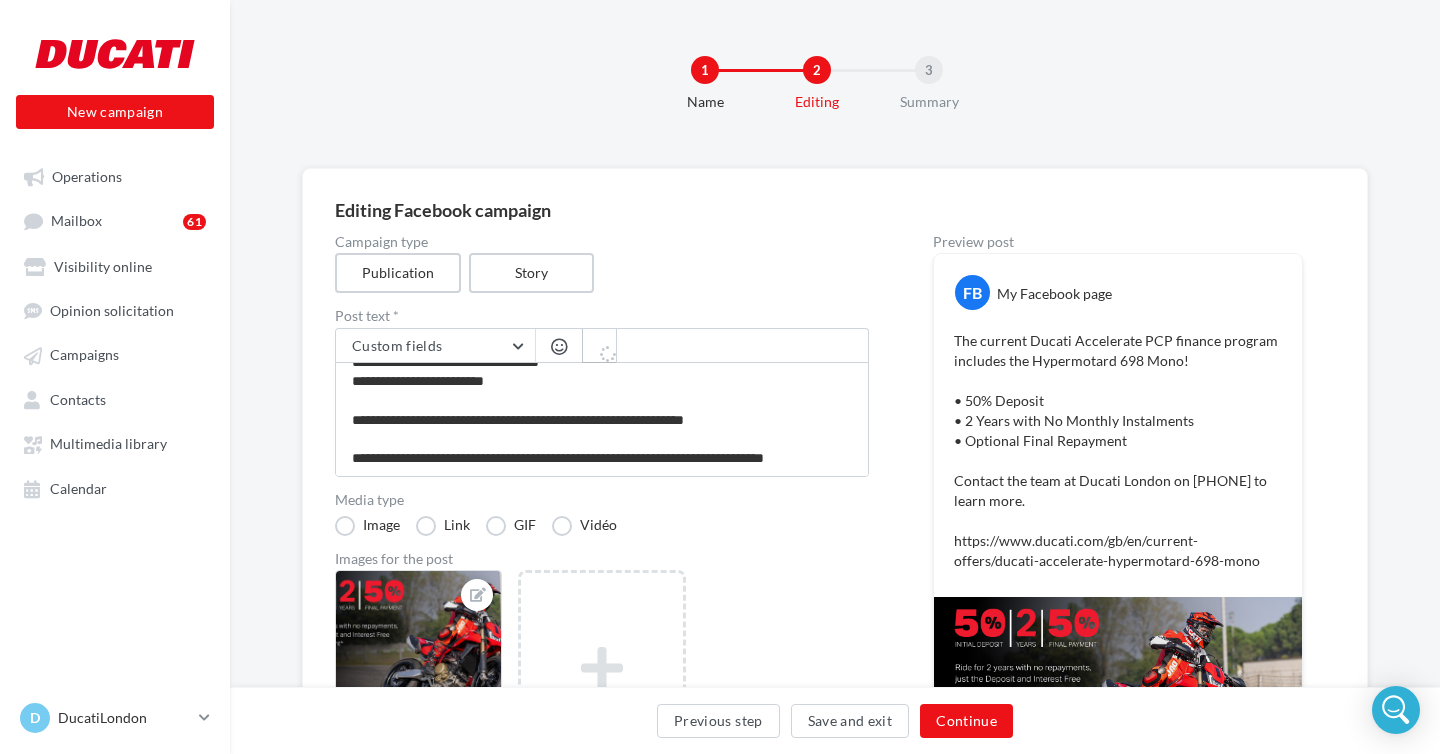 type on "**********" 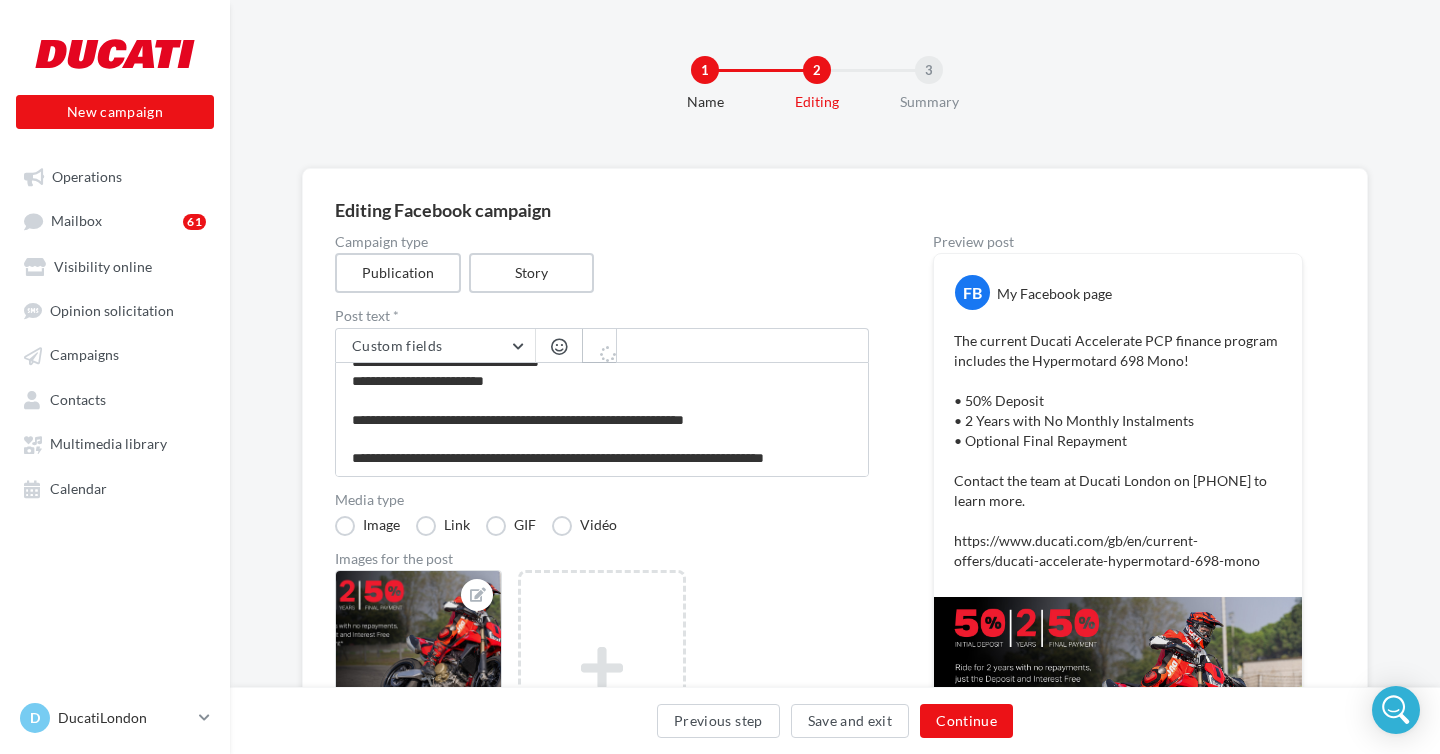 type on "**********" 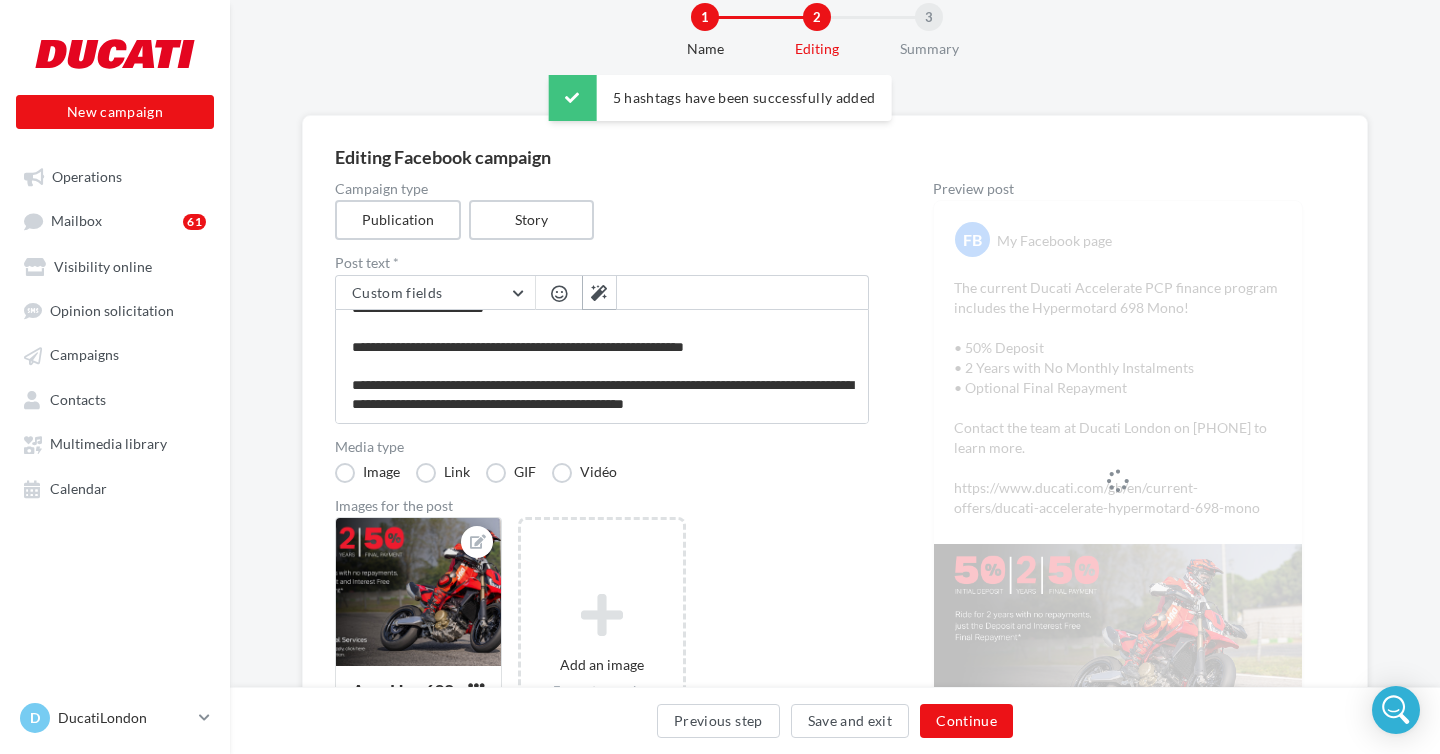 scroll, scrollTop: 54, scrollLeft: 0, axis: vertical 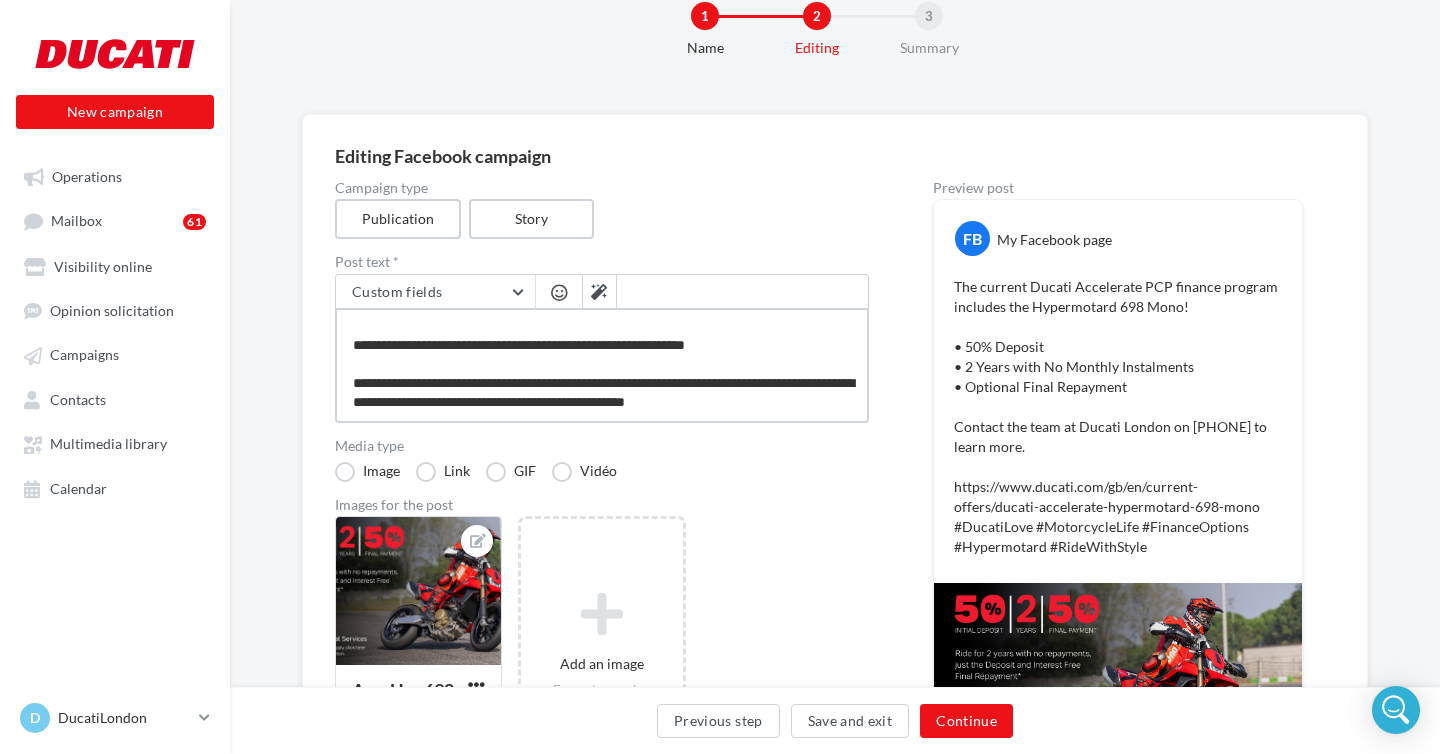 drag, startPoint x: 421, startPoint y: 400, endPoint x: 439, endPoint y: 405, distance: 18.681541 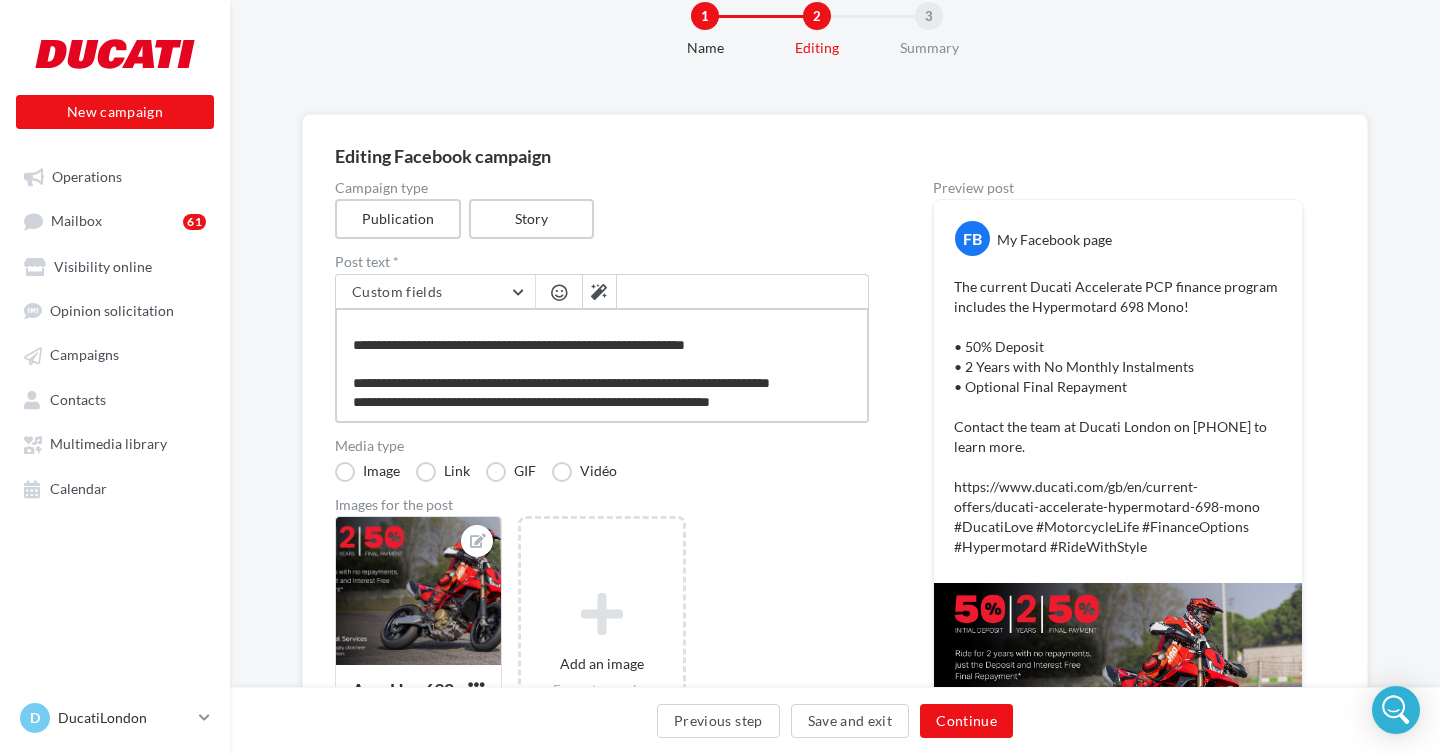type on "**********" 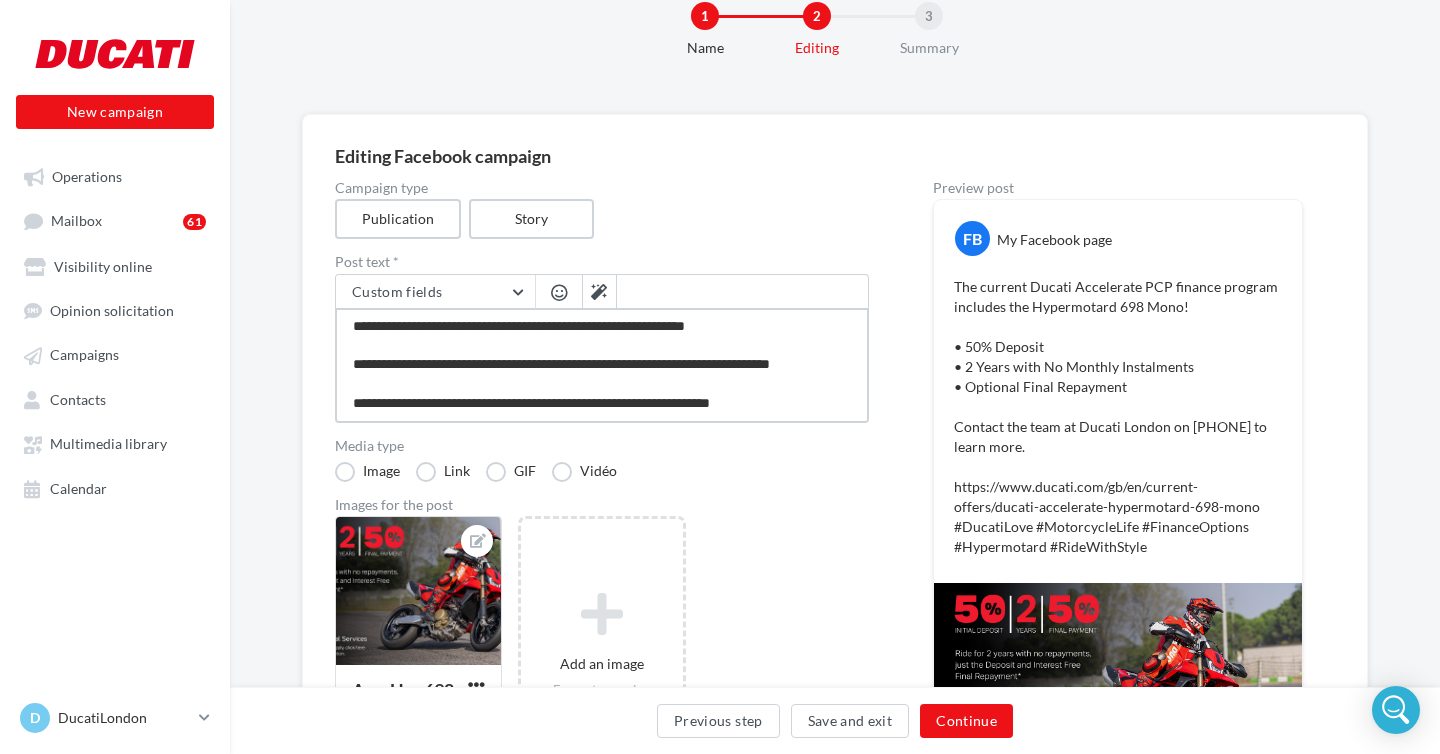 scroll, scrollTop: 146, scrollLeft: 0, axis: vertical 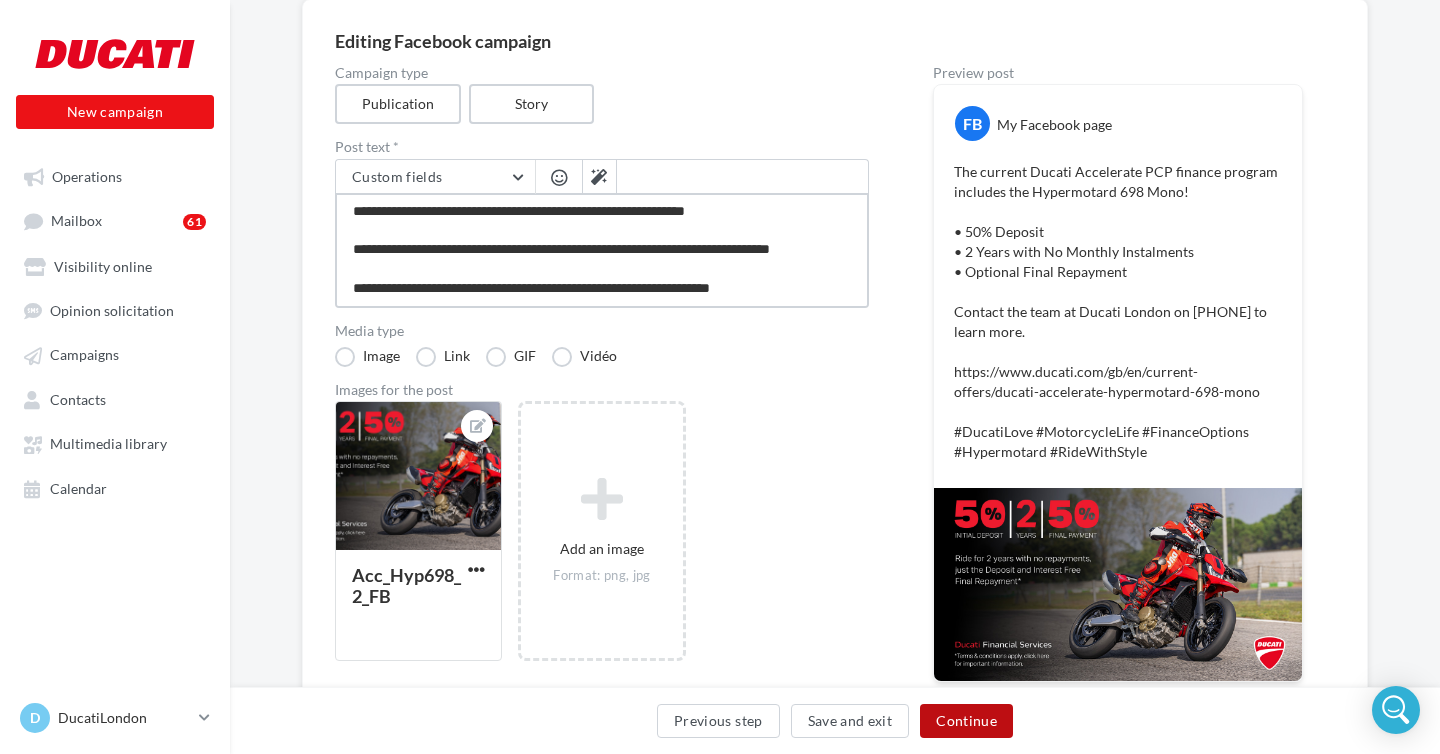 type on "**********" 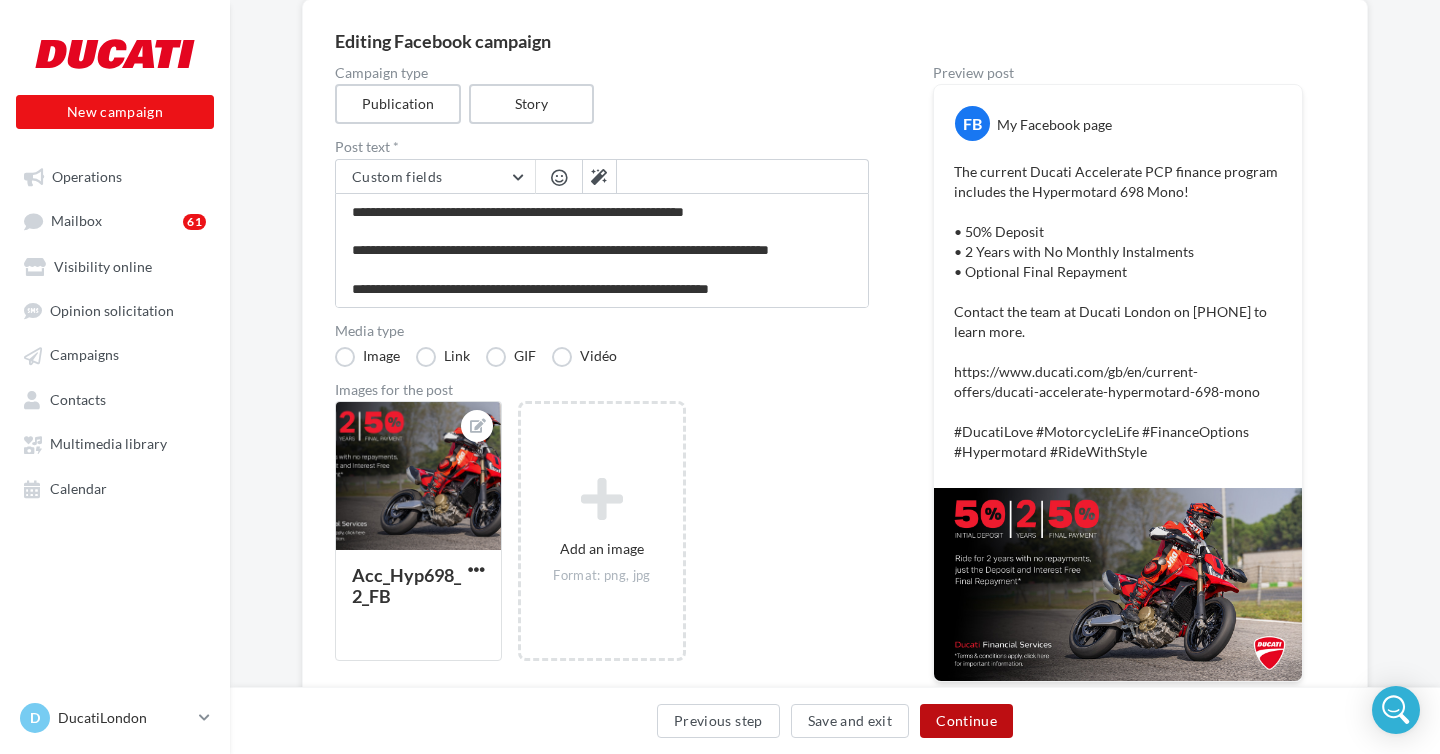 scroll, scrollTop: 145, scrollLeft: 0, axis: vertical 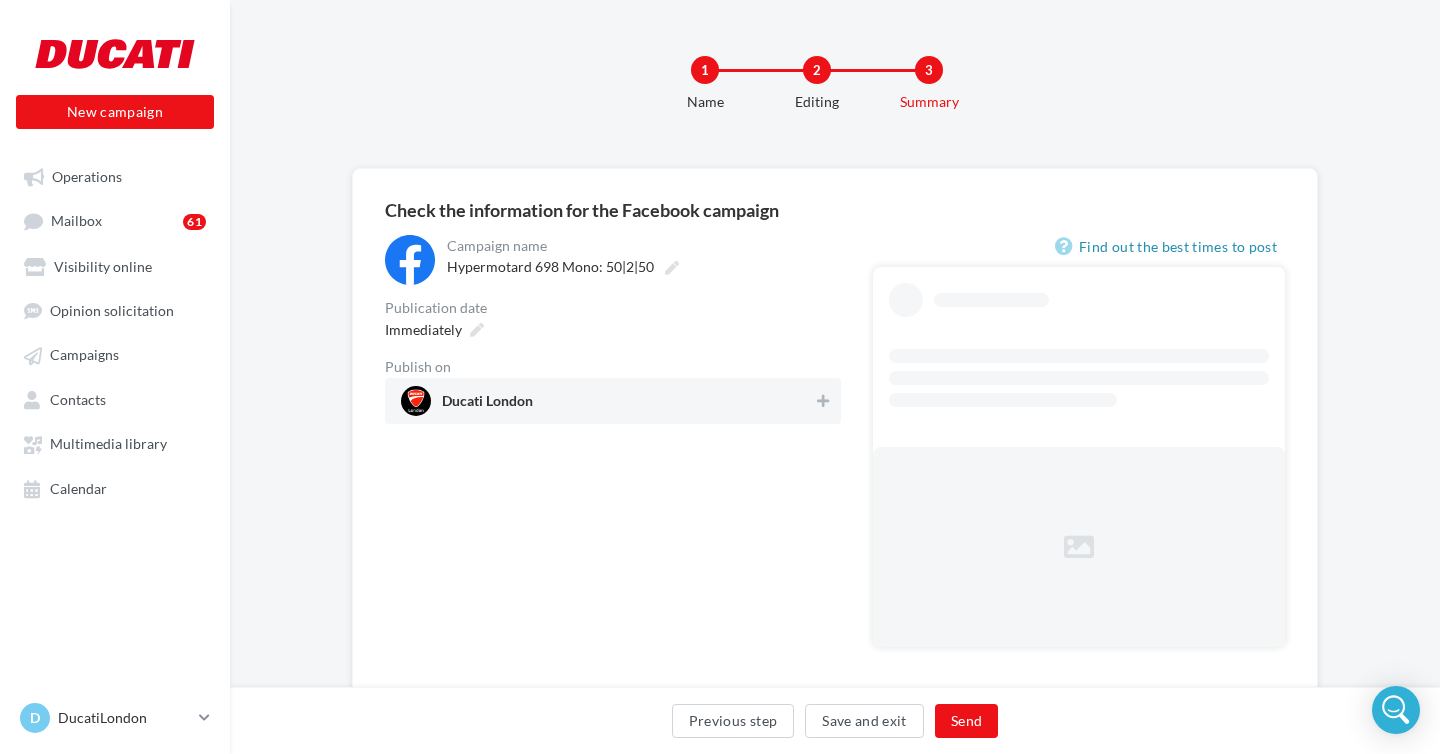 click on "Ducati London" at bounding box center (607, 401) 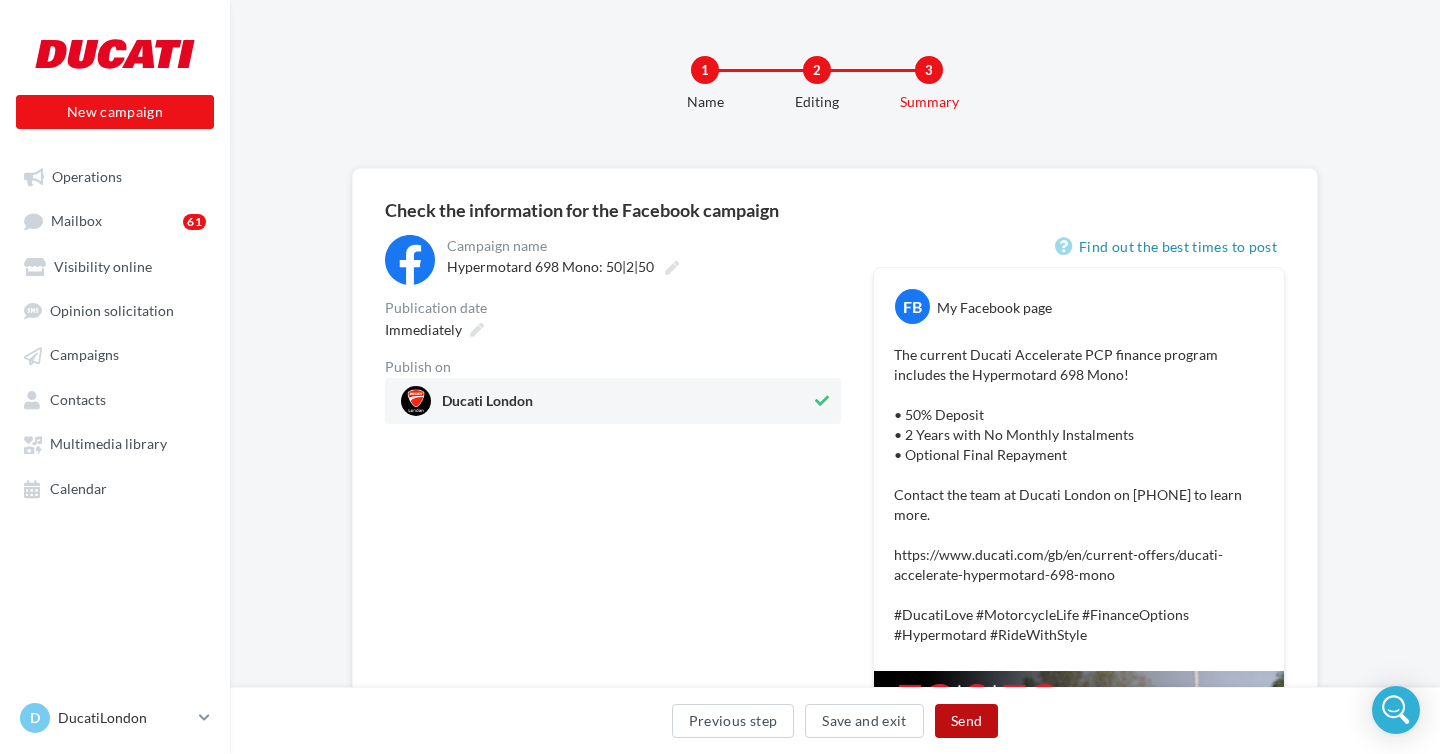 click on "Send" at bounding box center [966, 721] 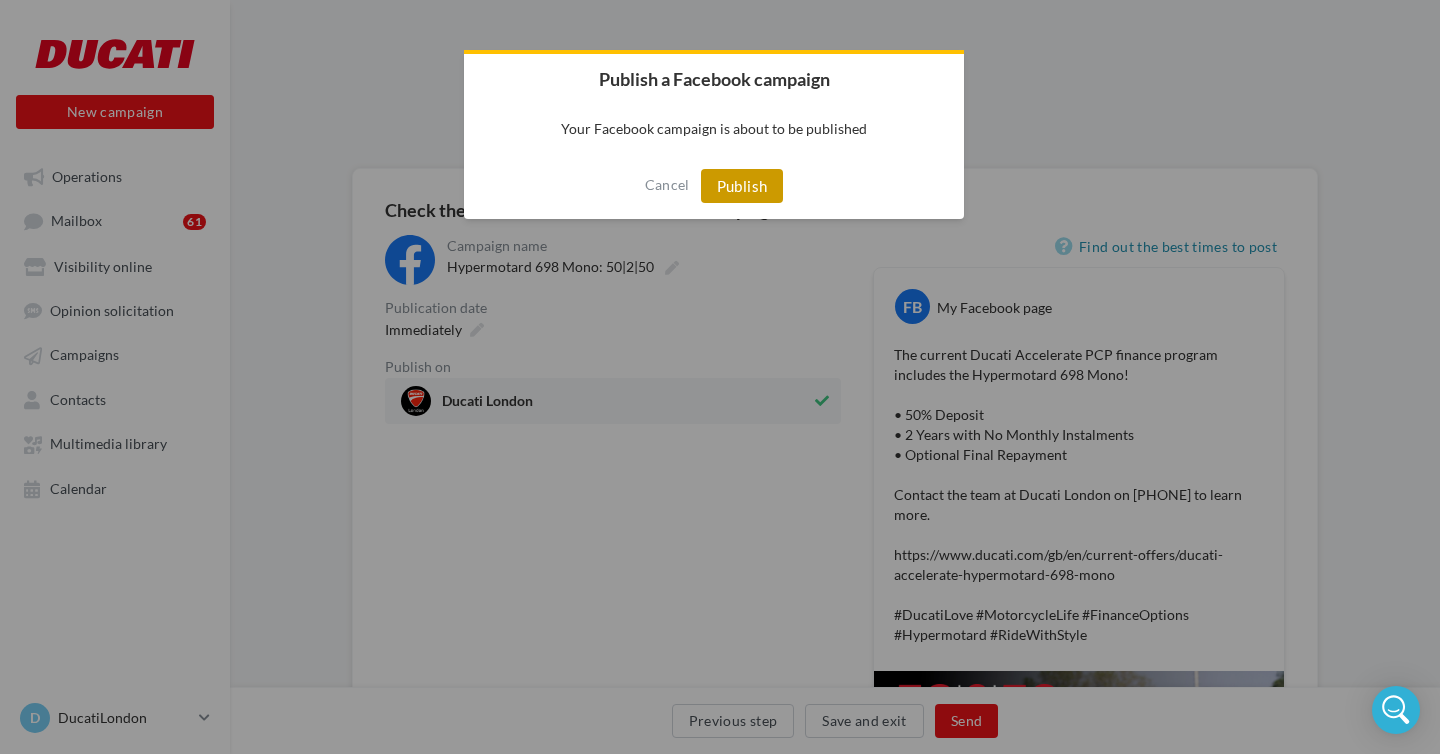 click on "Publish" at bounding box center [742, 186] 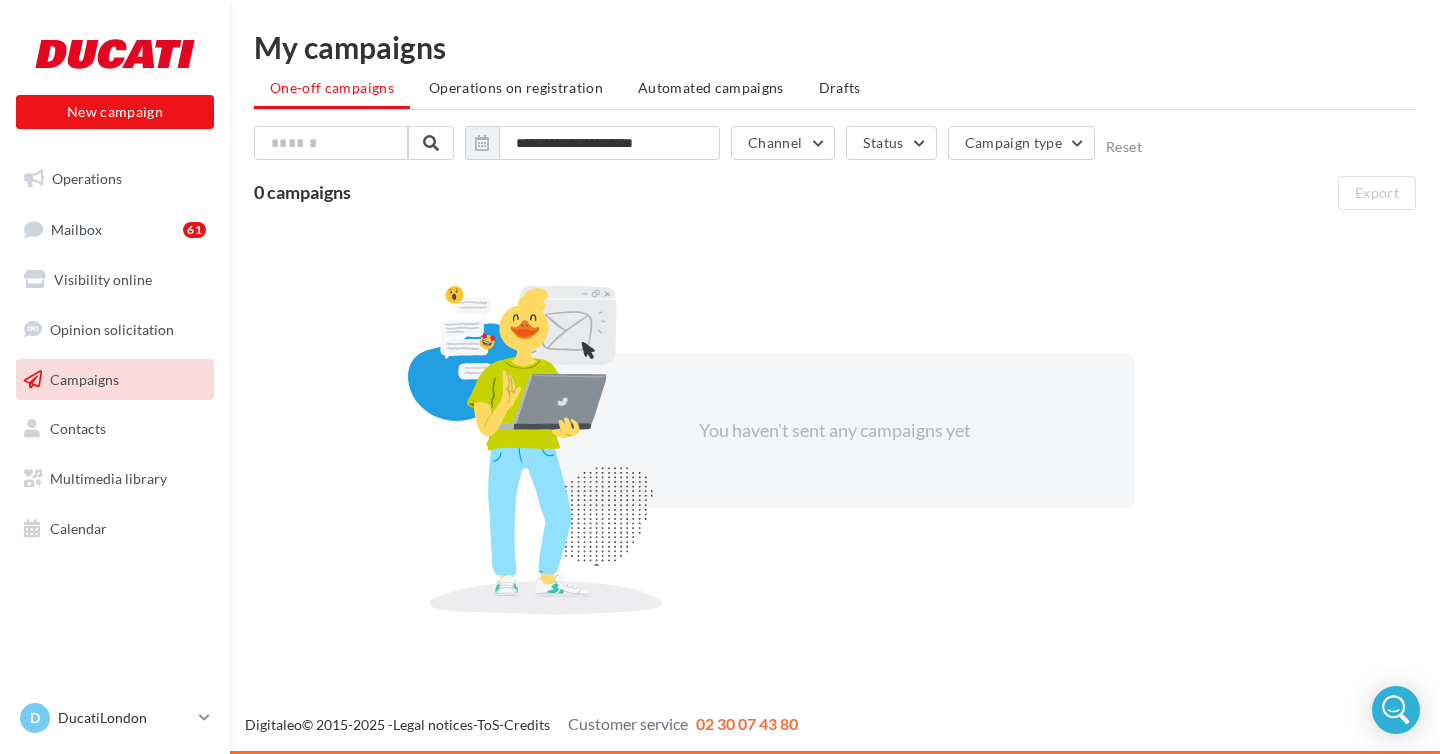 scroll, scrollTop: 0, scrollLeft: 0, axis: both 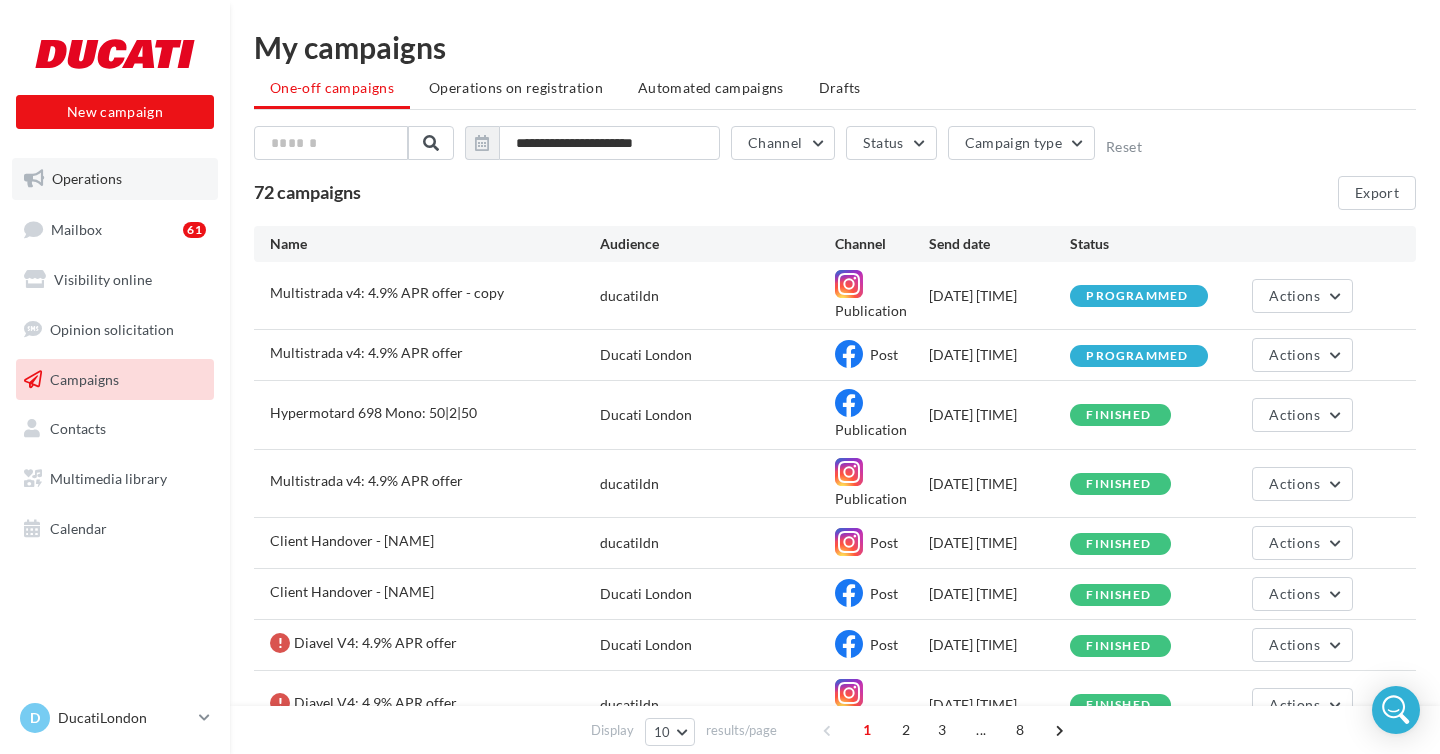 click on "Operations" at bounding box center (87, 178) 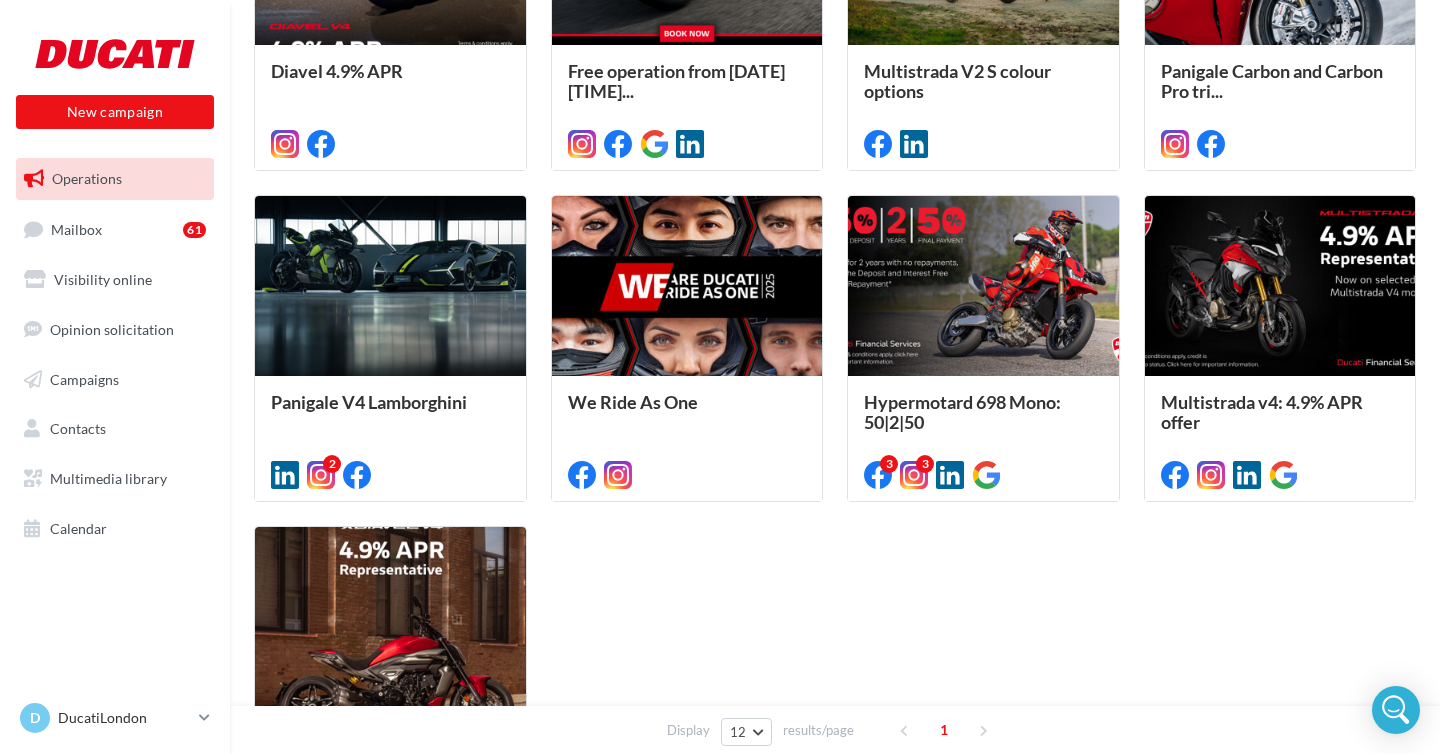 scroll, scrollTop: 727, scrollLeft: 0, axis: vertical 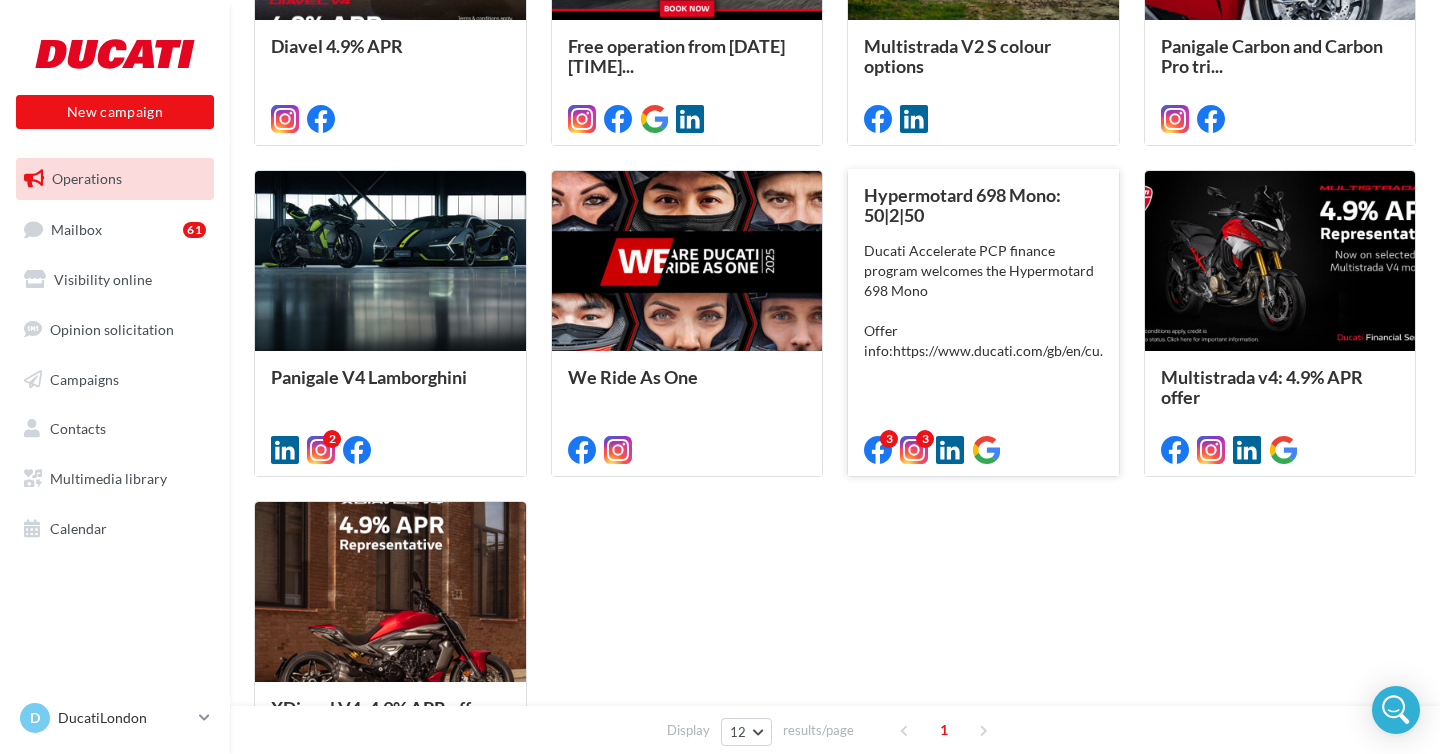 click on "Ducati Accelerate PCP finance program welcomes the Hypermotard 698 Mono
Offer info:  https://www.ducati.com/gb/en/cu..." at bounding box center (983, 301) 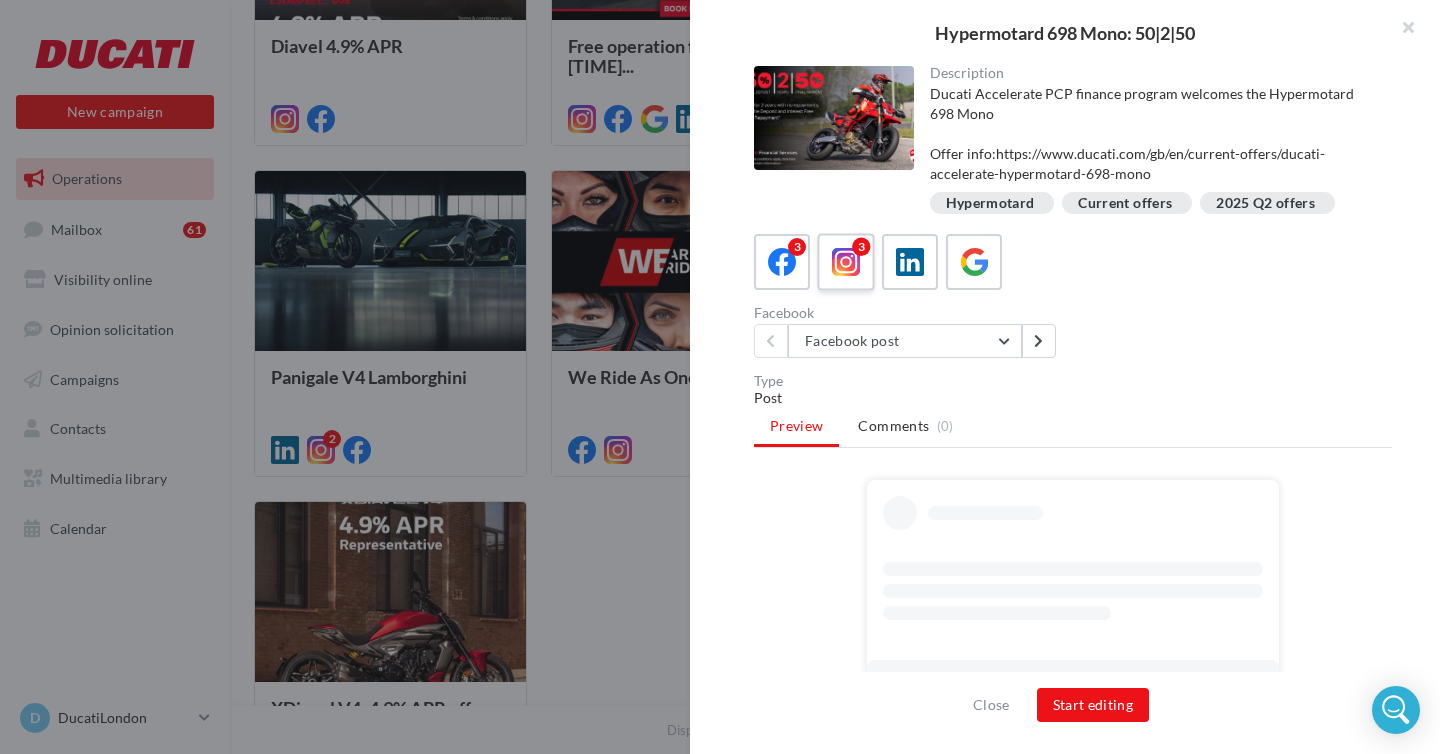 click on "3" at bounding box center (846, 262) 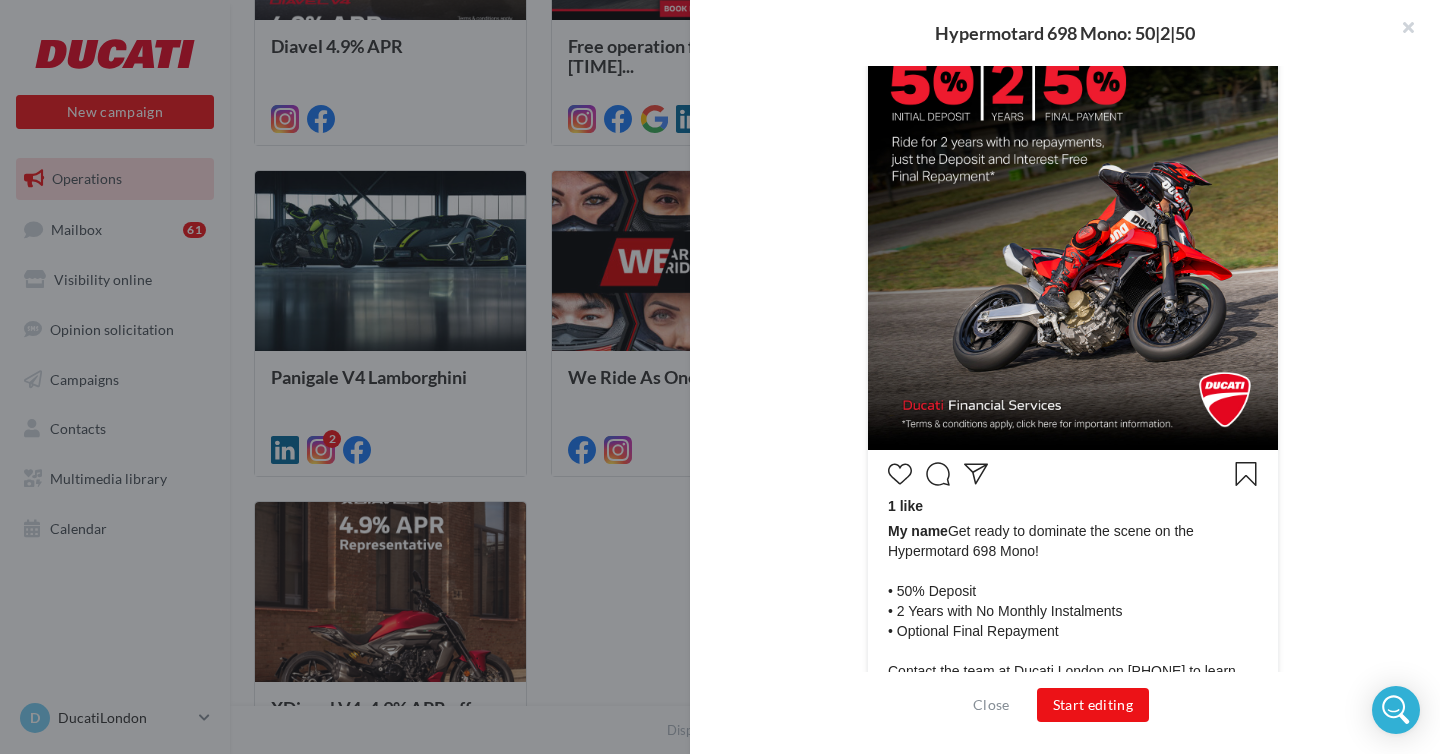 scroll, scrollTop: 560, scrollLeft: 0, axis: vertical 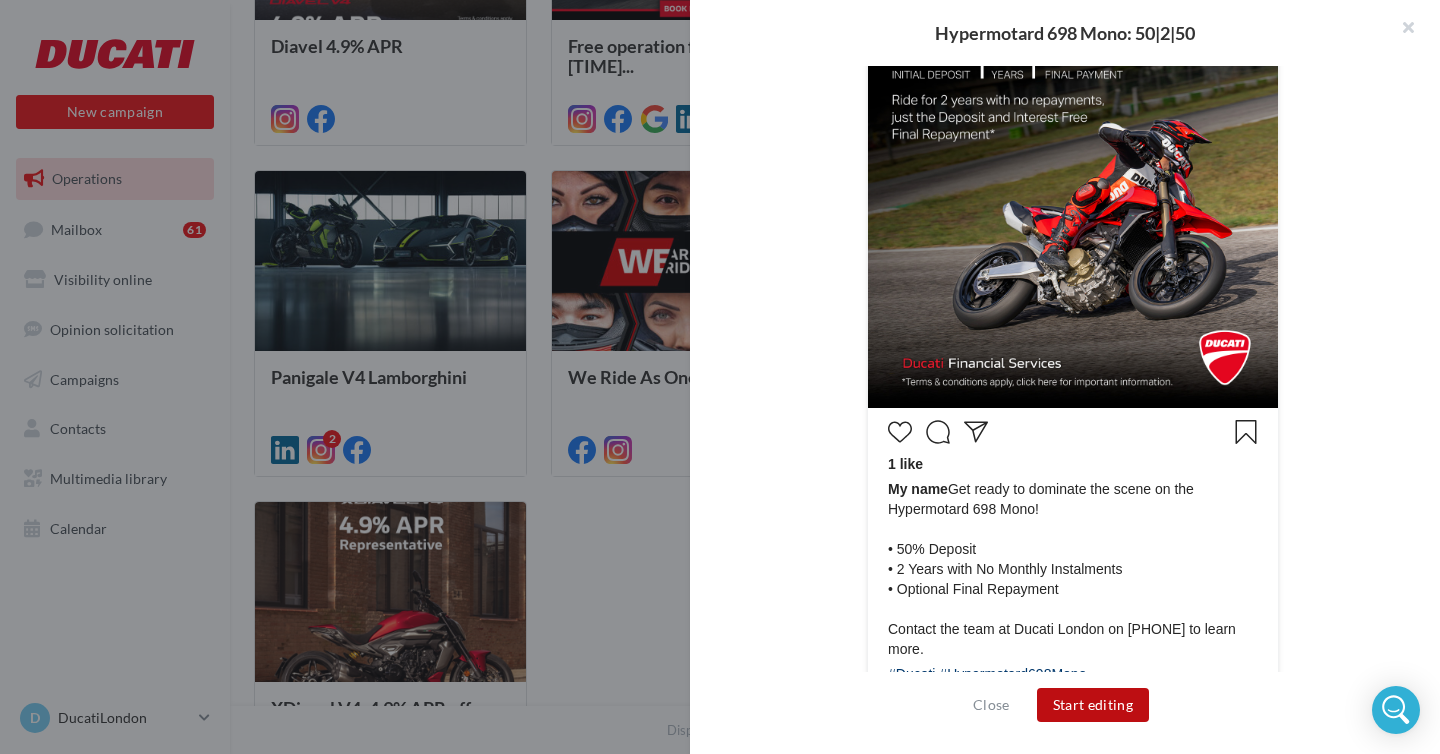 click on "Start editing" at bounding box center [1093, 705] 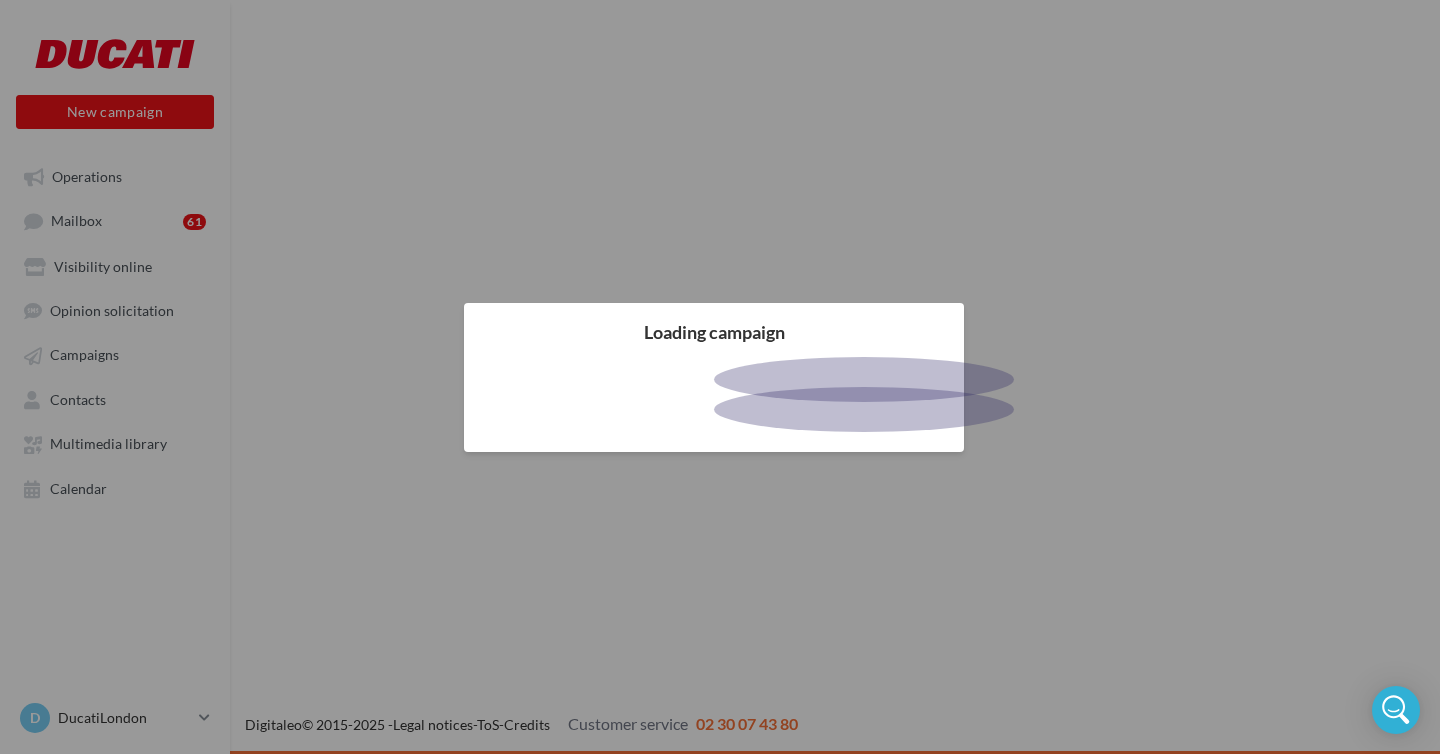 scroll, scrollTop: 0, scrollLeft: 0, axis: both 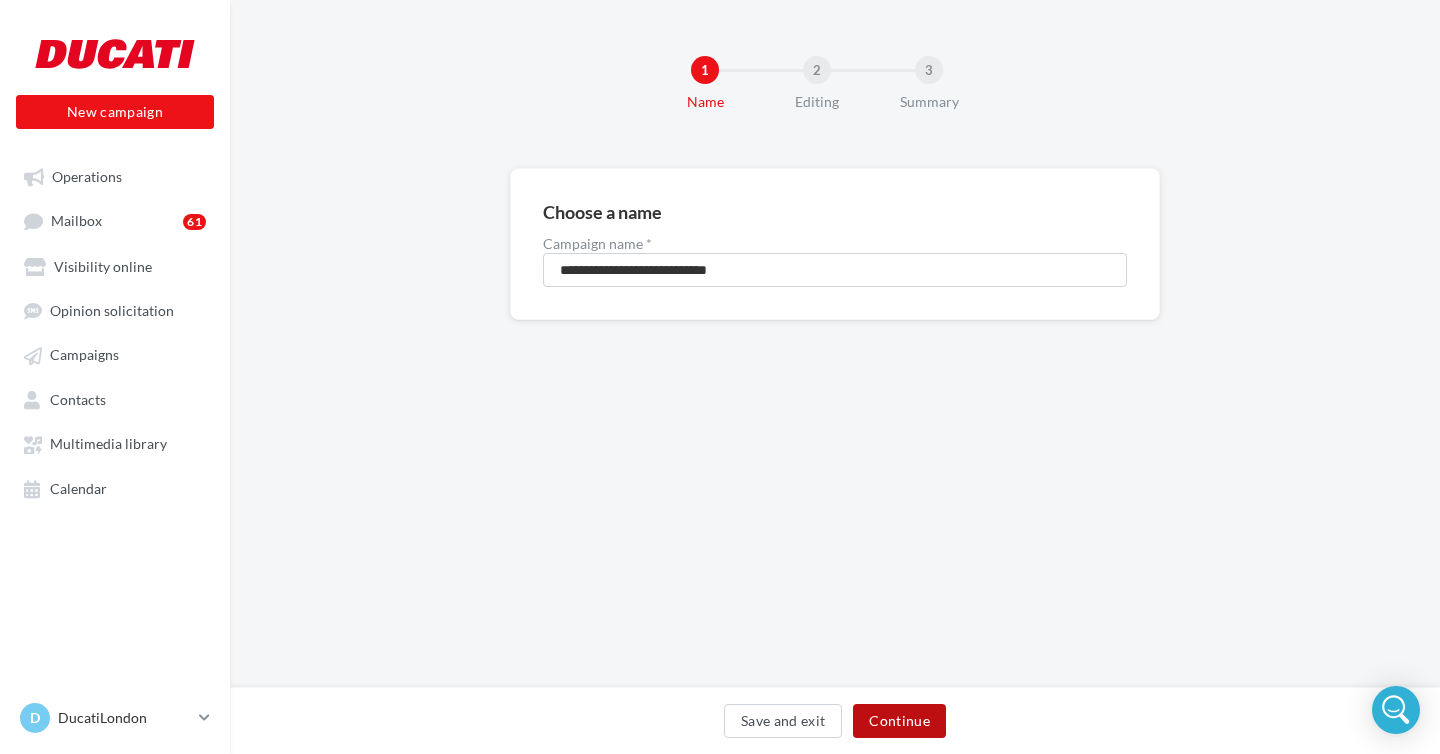 click on "Continue" at bounding box center (899, 721) 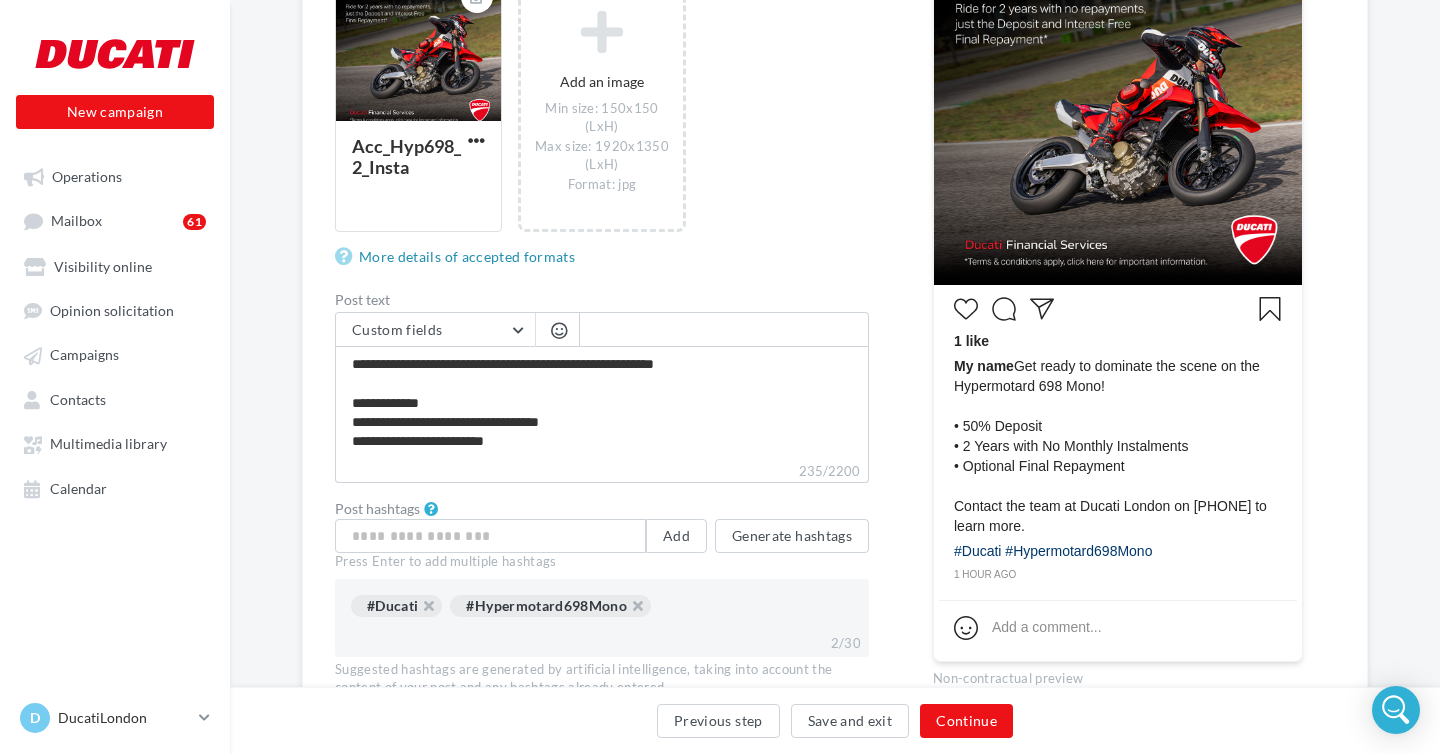 scroll, scrollTop: 415, scrollLeft: 0, axis: vertical 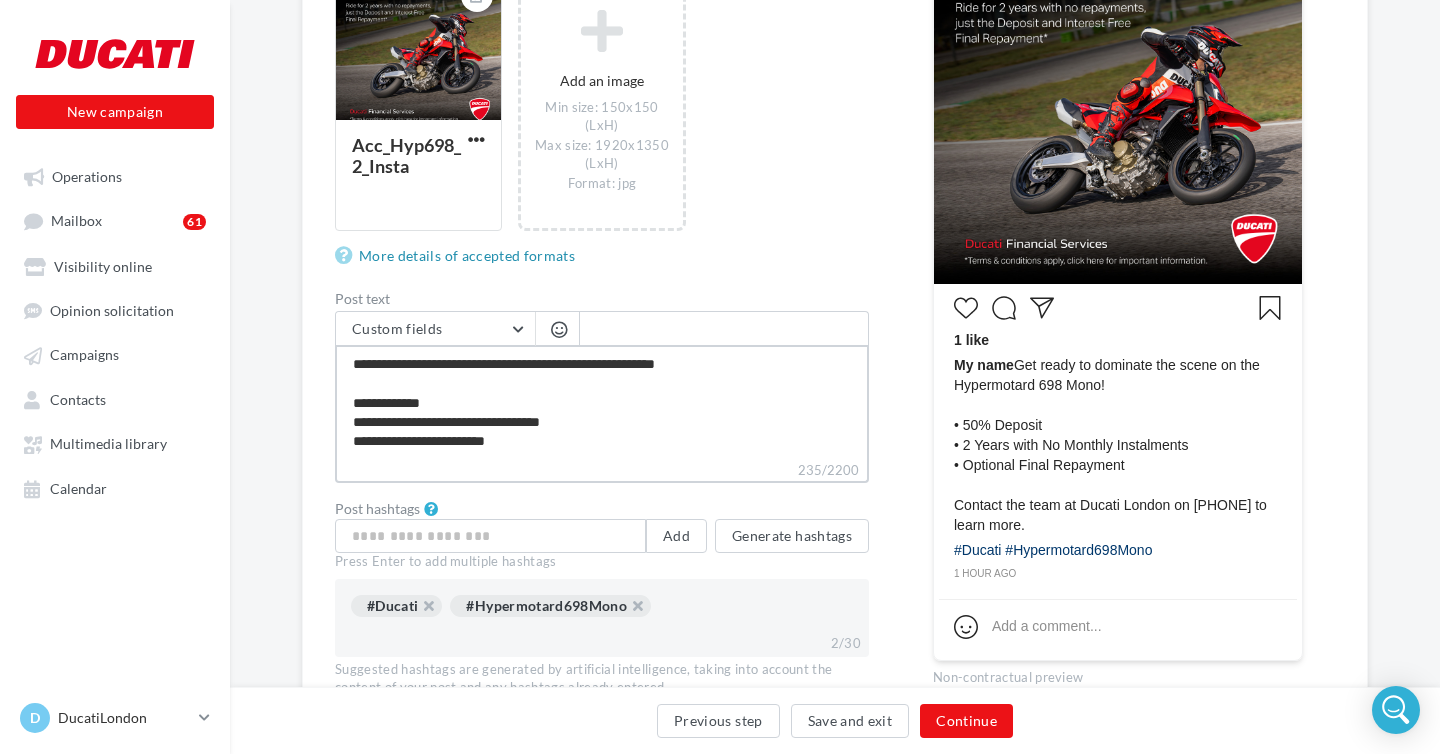 click on "**********" at bounding box center (602, 402) 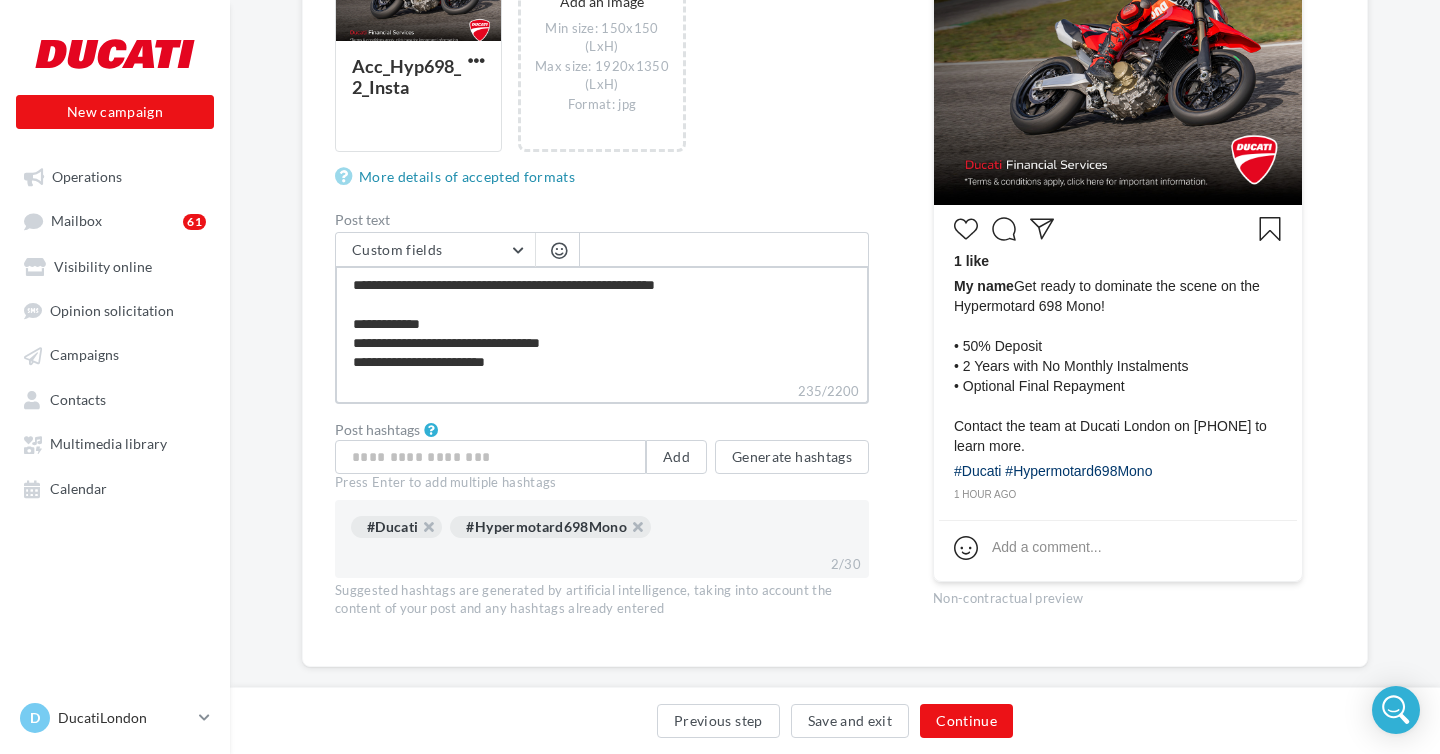 scroll, scrollTop: 525, scrollLeft: 0, axis: vertical 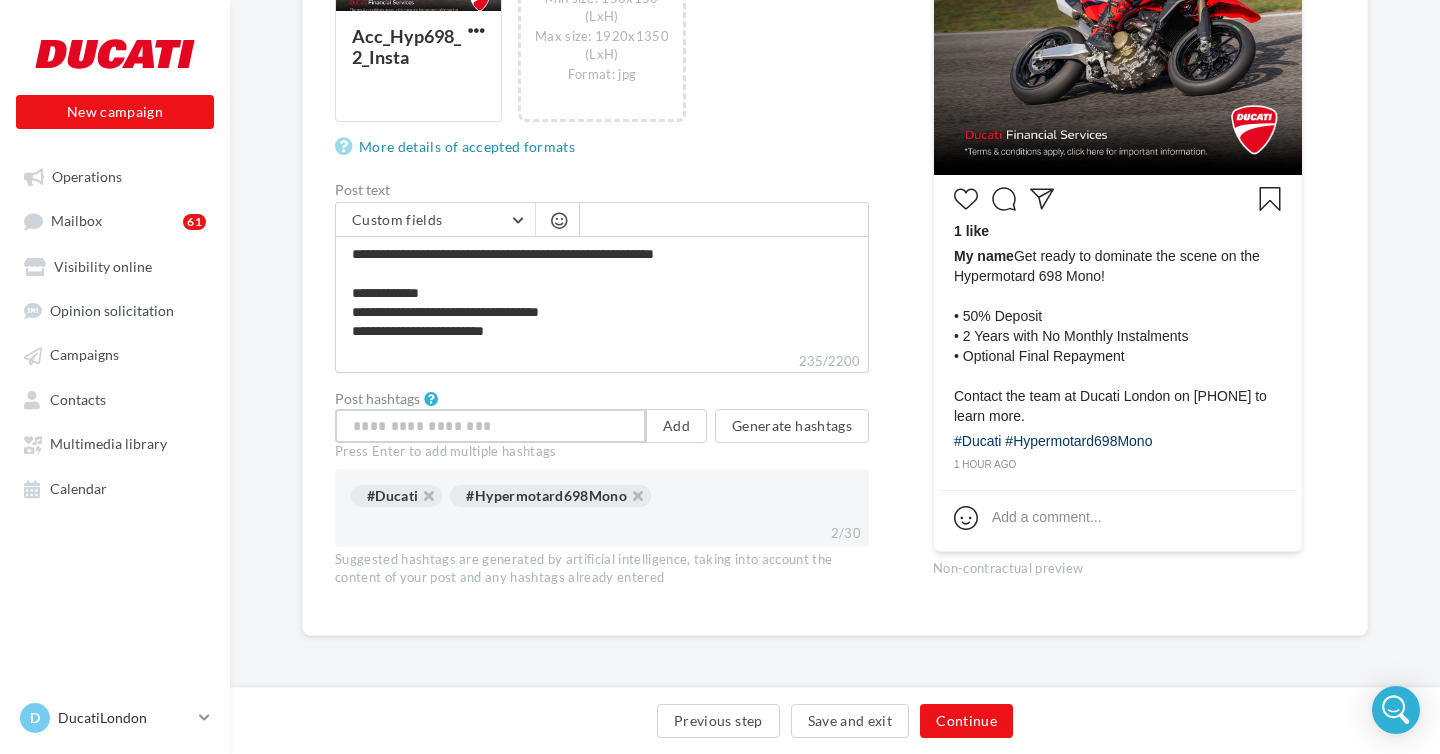 click at bounding box center (490, 426) 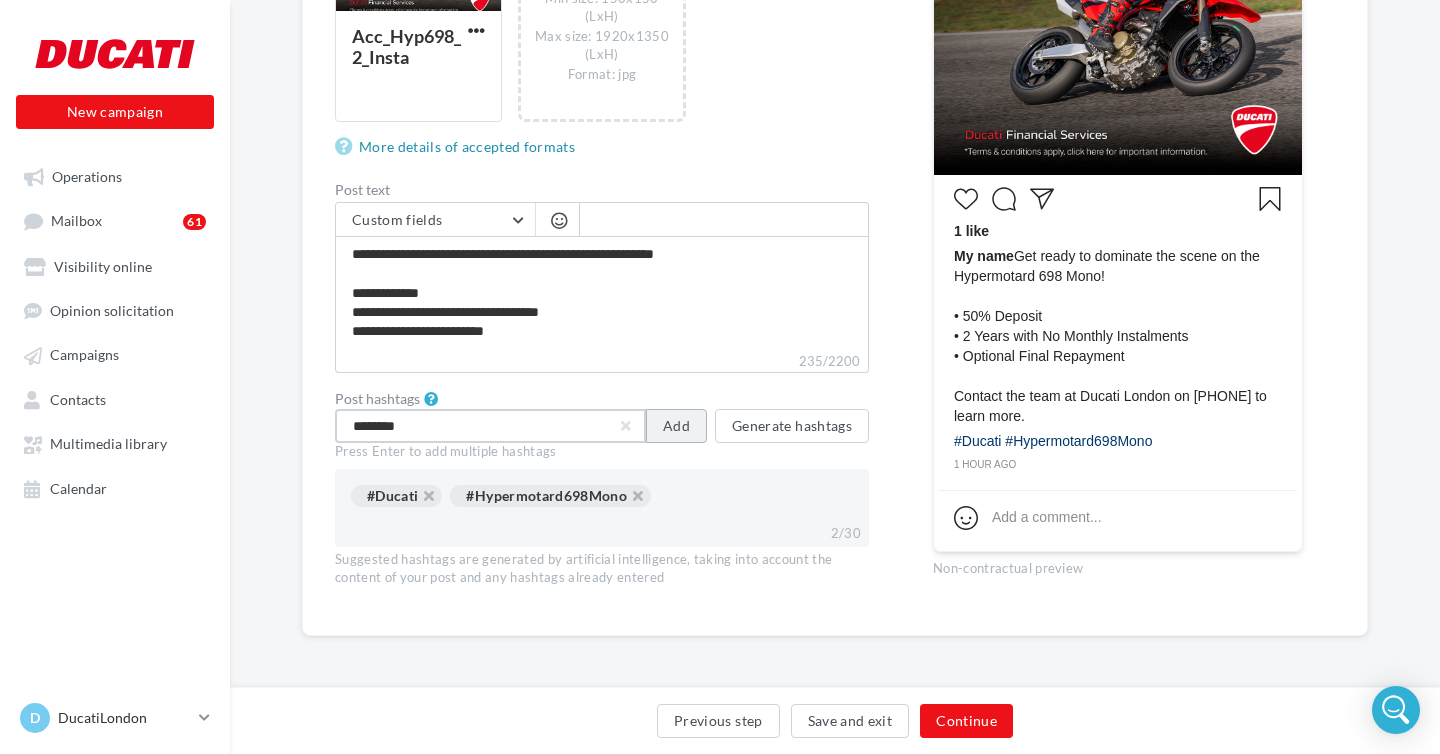 type on "********" 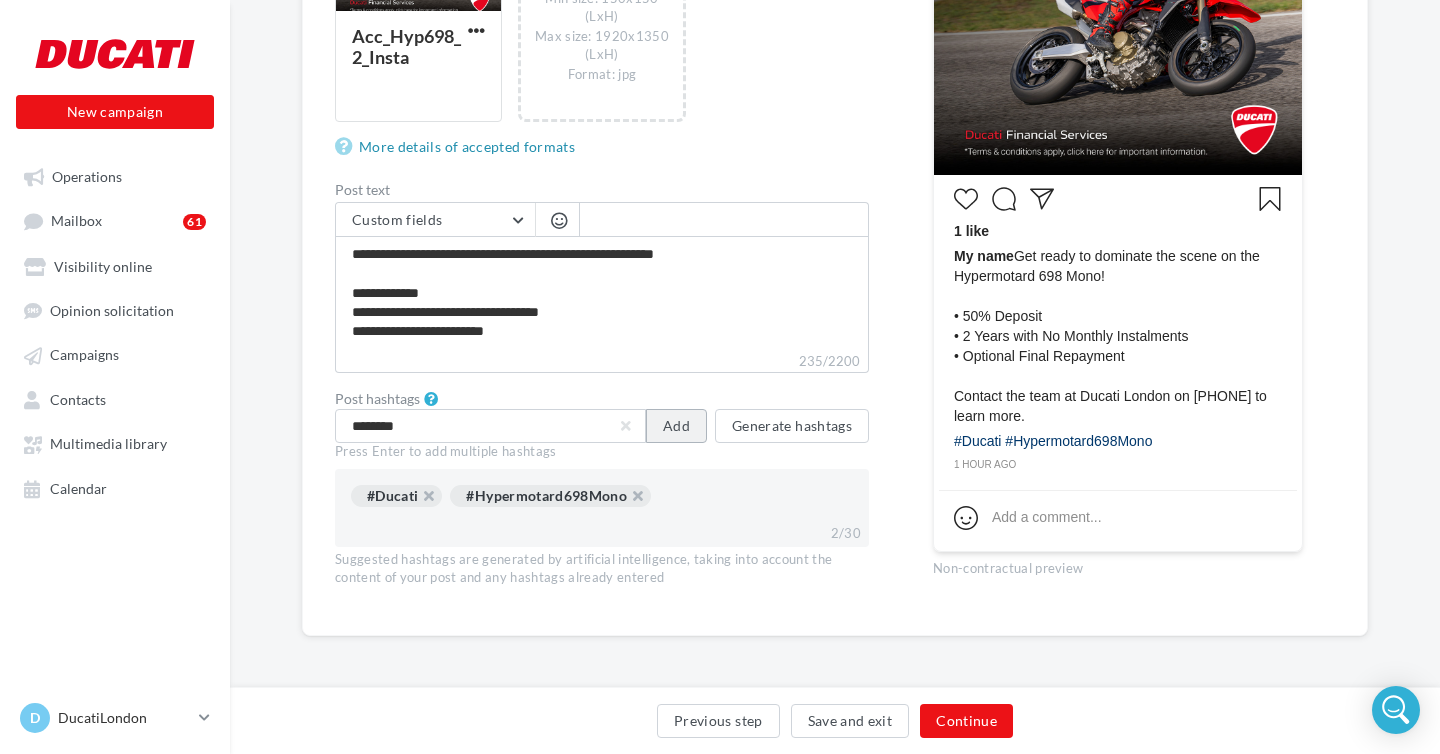 type 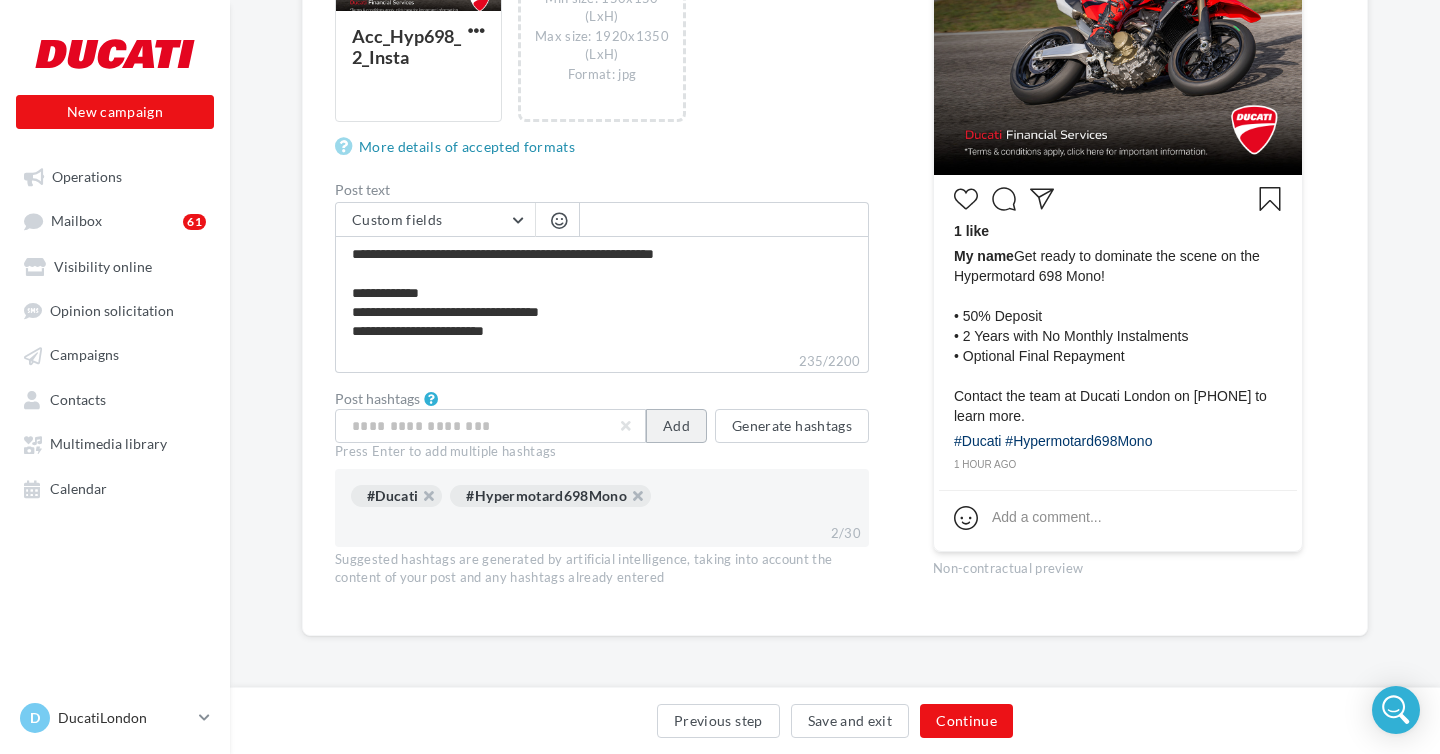 click on "Add" at bounding box center (676, 426) 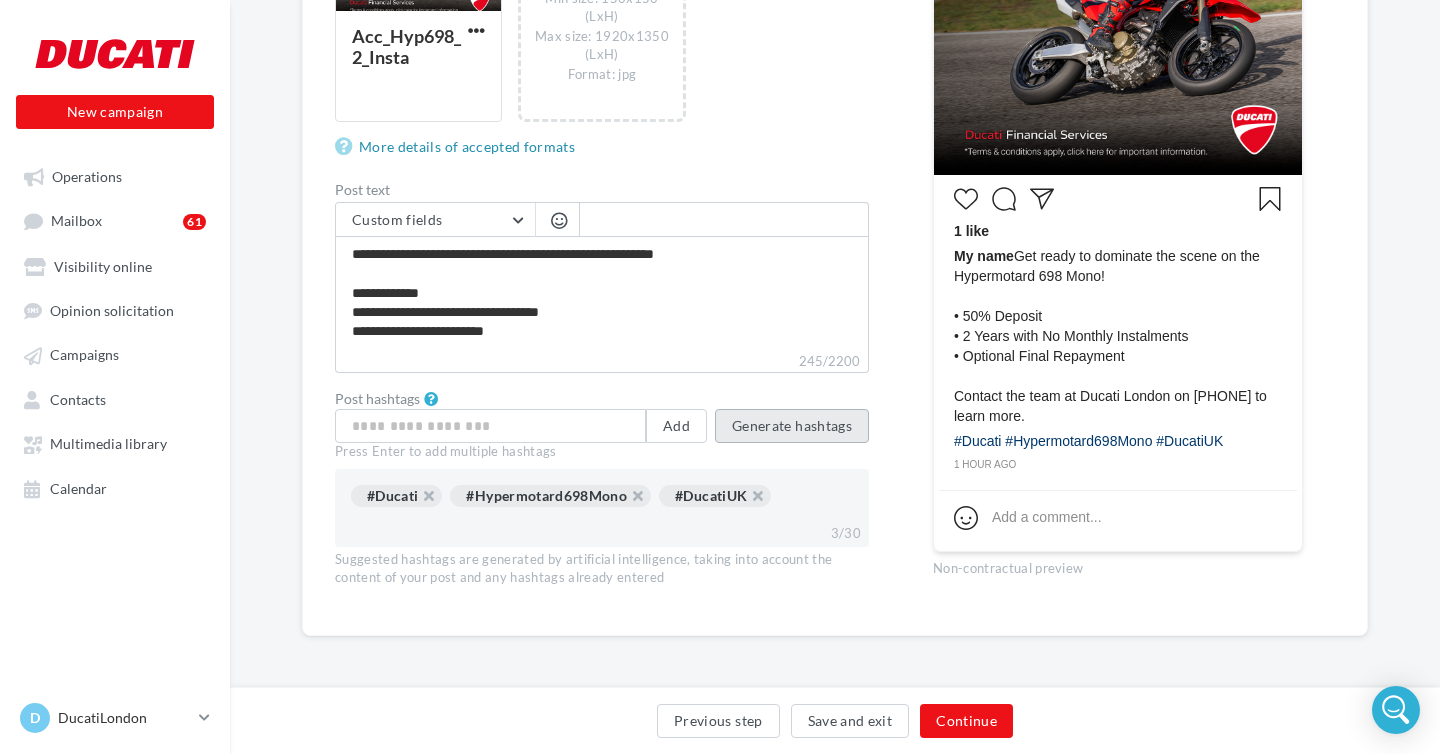 click on "Generate hashtags" at bounding box center [792, 426] 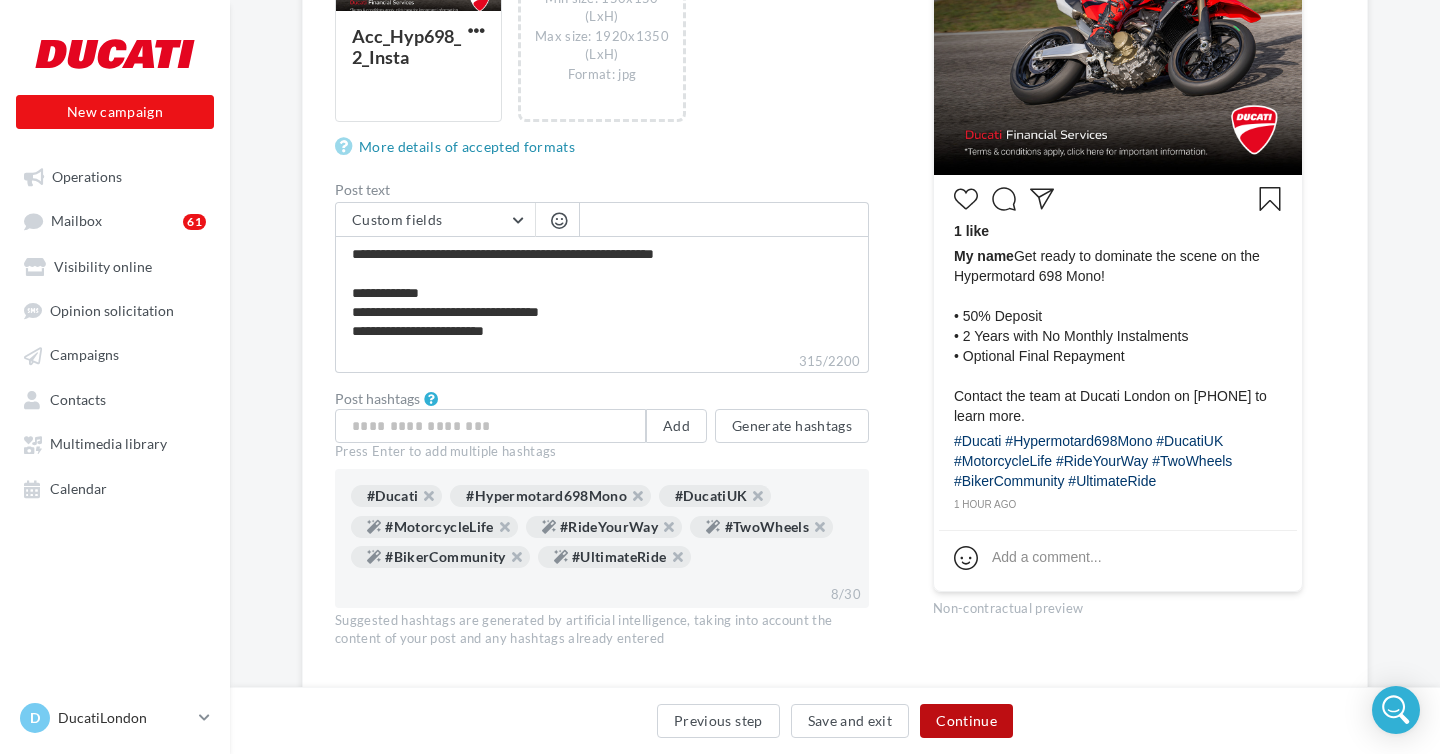 click on "Continue" at bounding box center [966, 721] 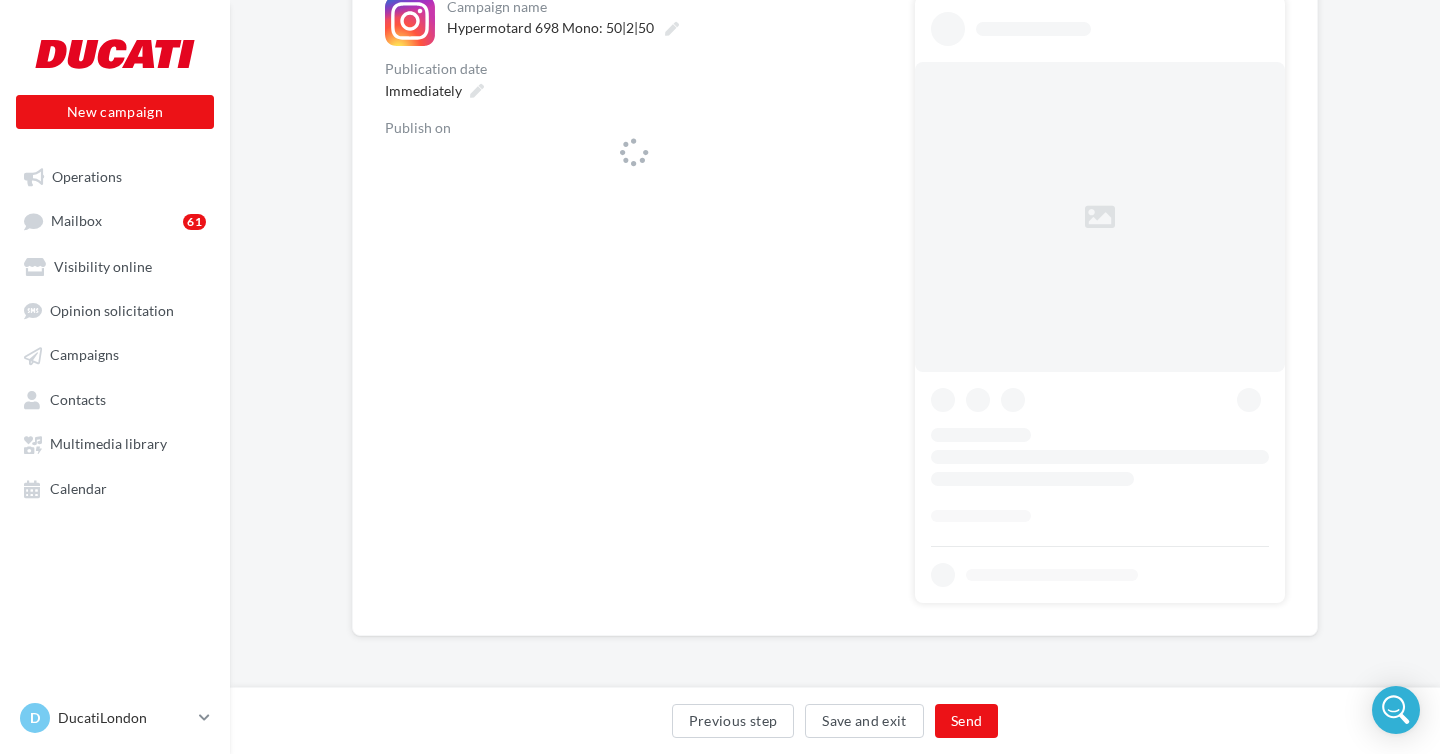 scroll, scrollTop: 0, scrollLeft: 0, axis: both 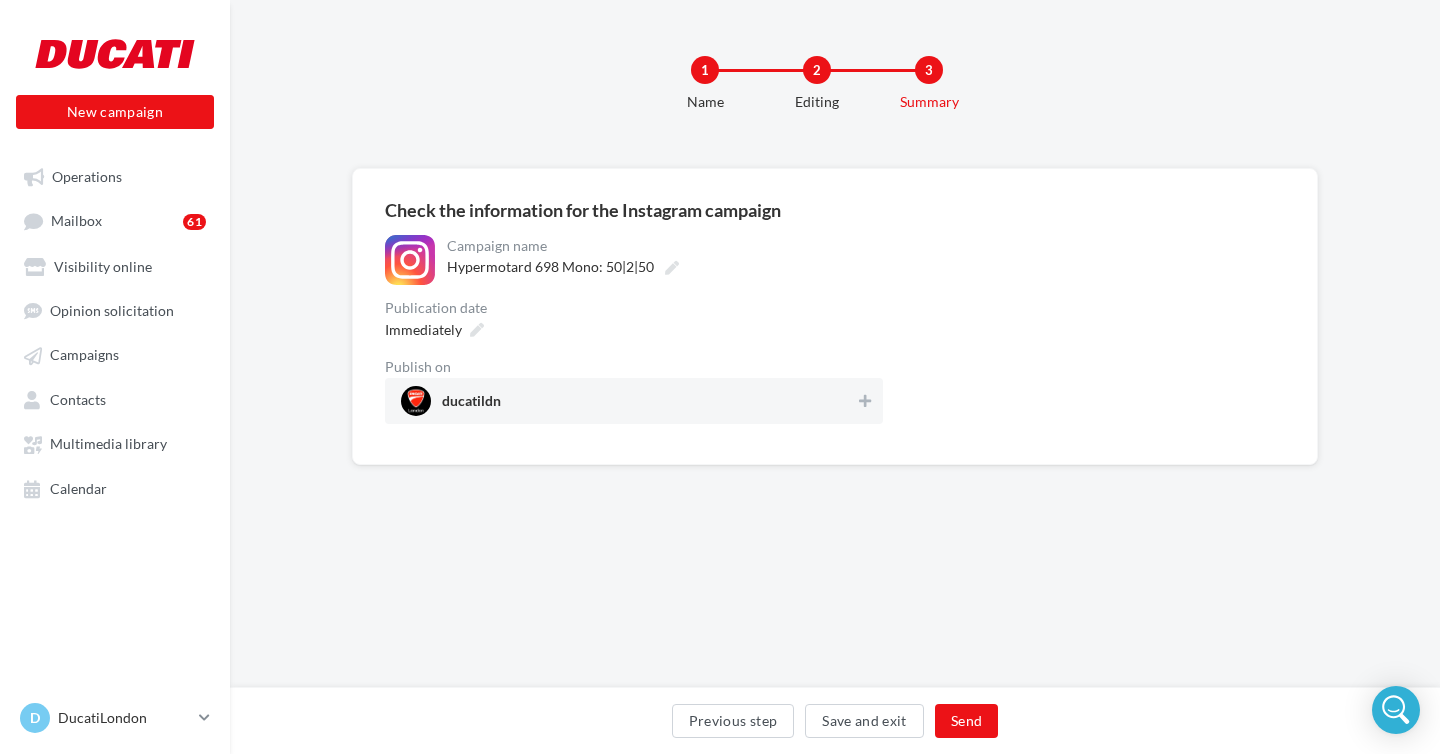click on "ducatildn" at bounding box center (634, 401) 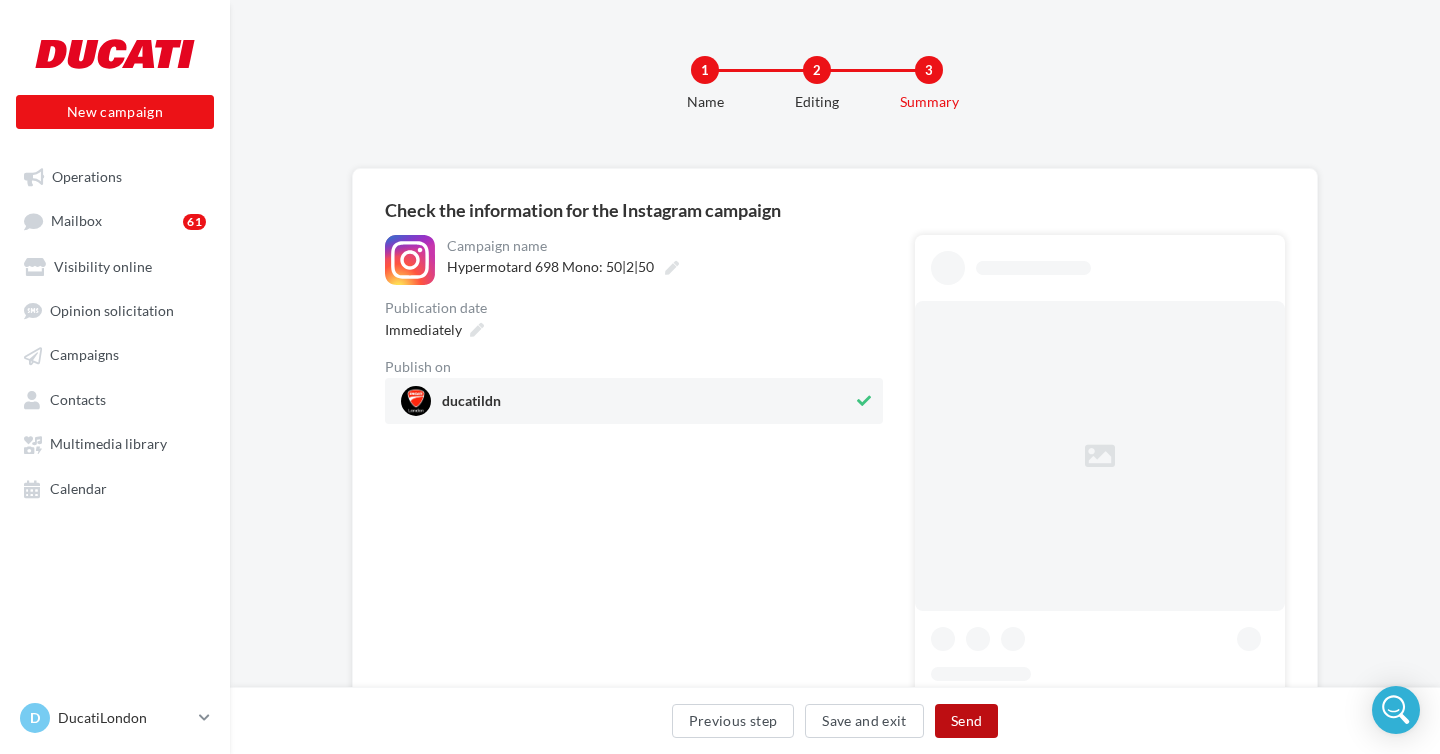 click on "Send" at bounding box center [966, 721] 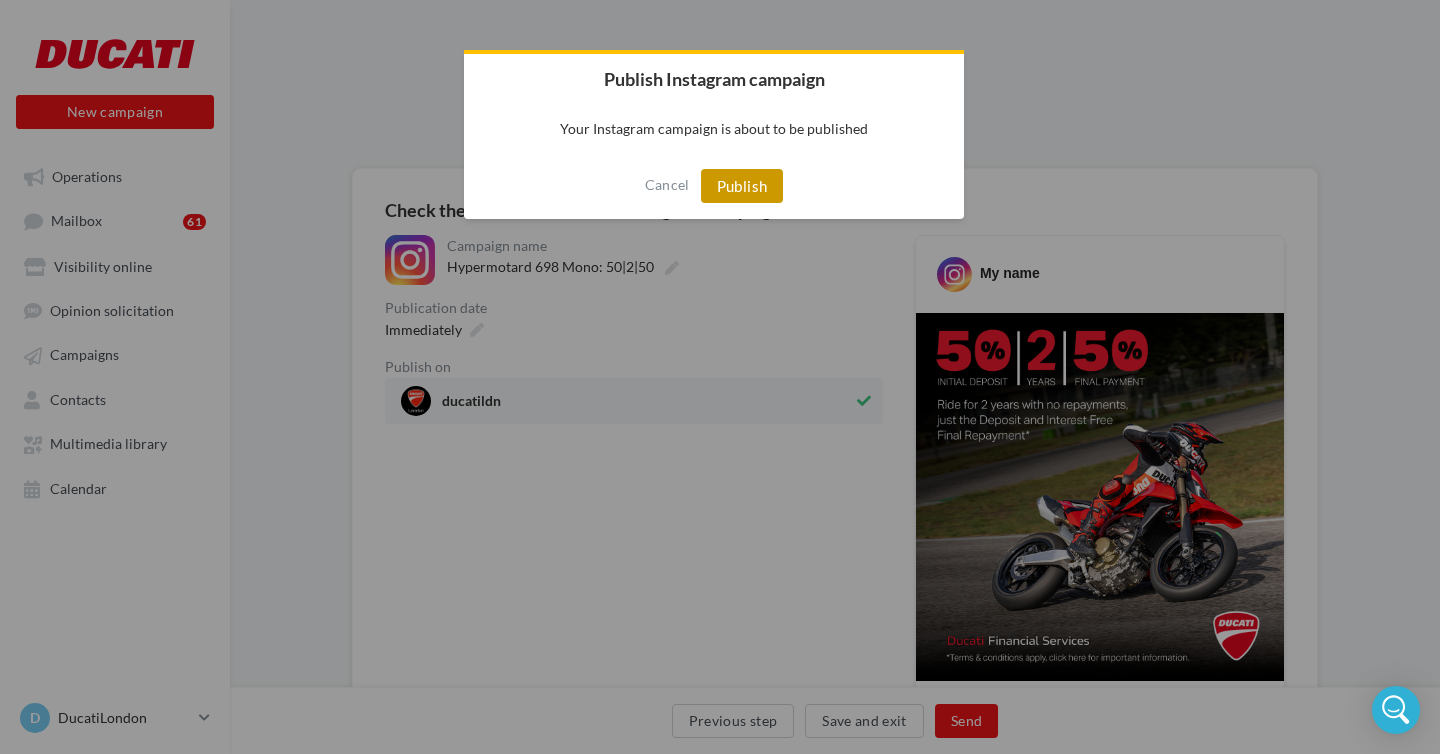 click on "Publish" at bounding box center (742, 186) 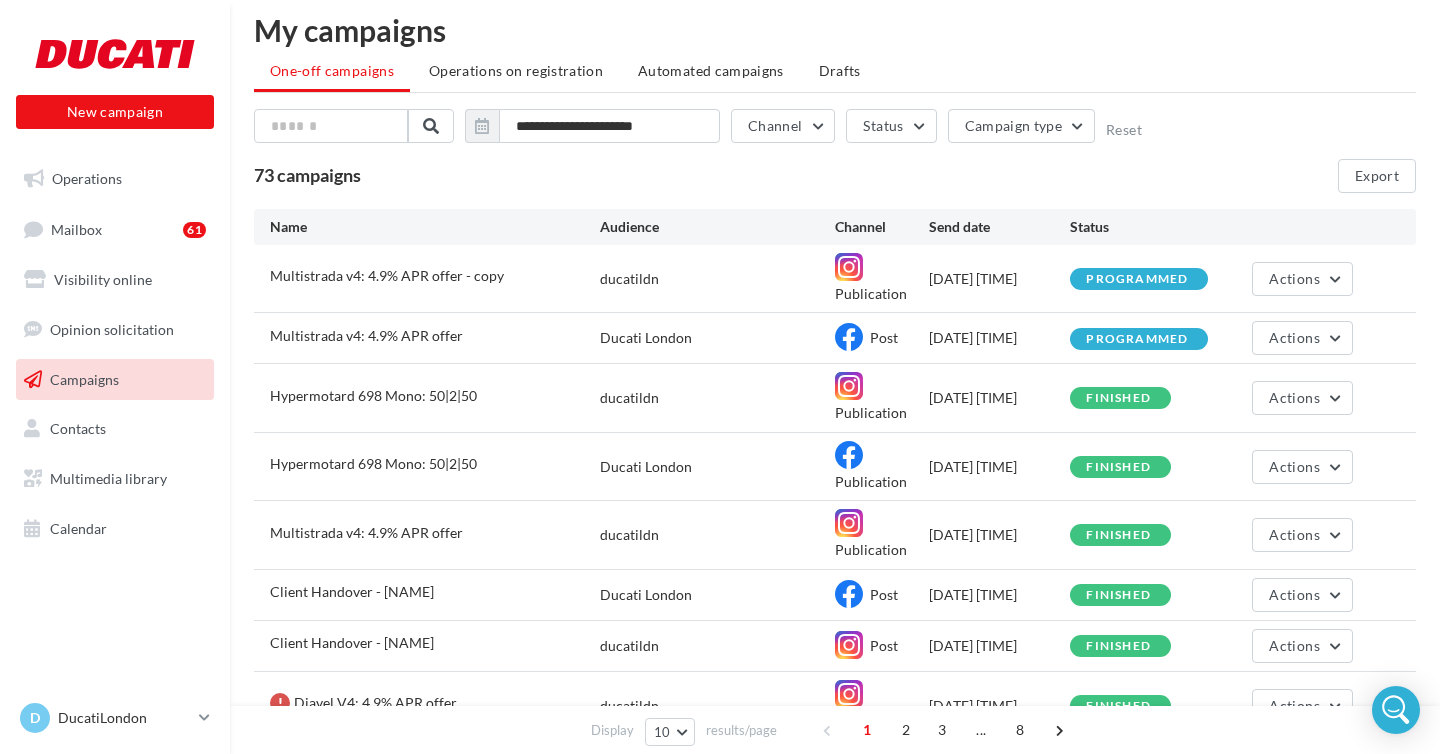scroll, scrollTop: 16, scrollLeft: 0, axis: vertical 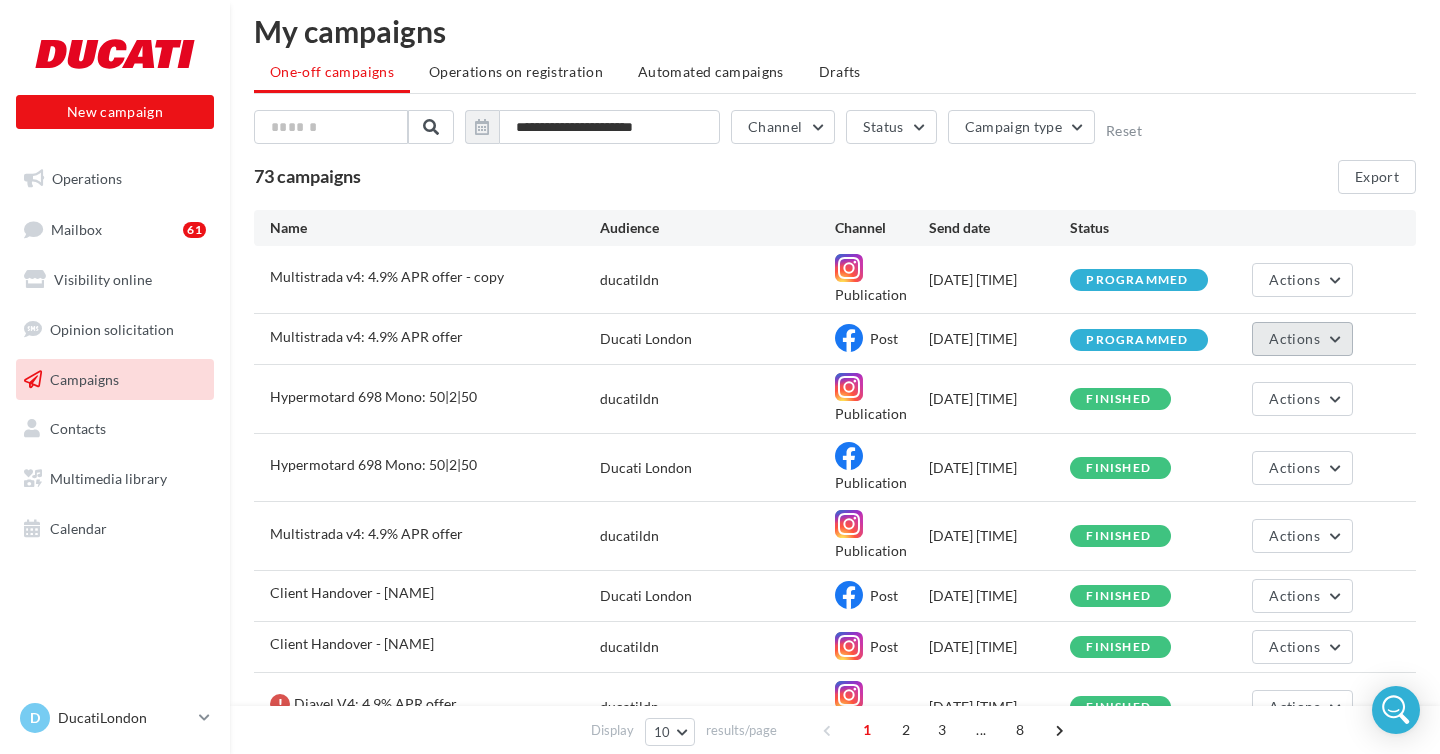 click on "Actions" at bounding box center [1294, 338] 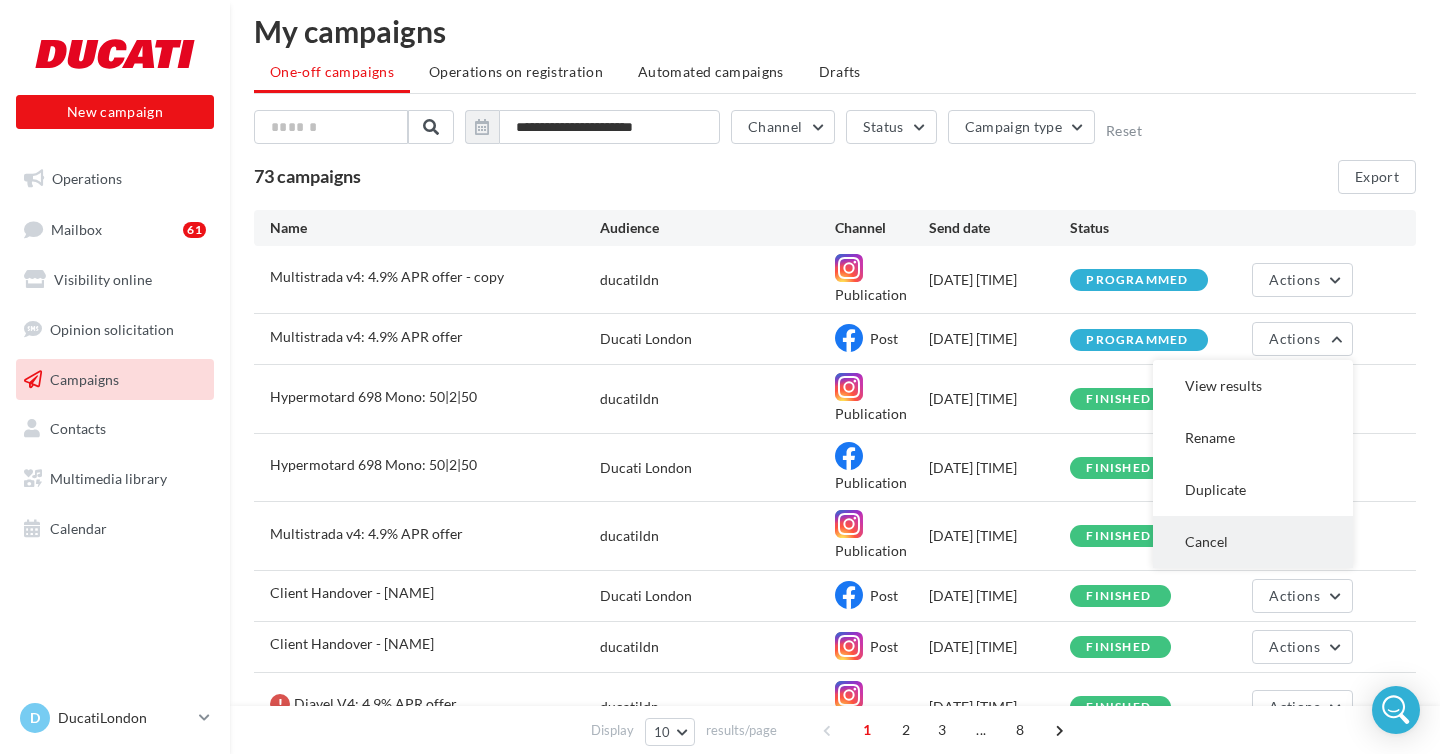 click on "Cancel" at bounding box center (1253, 542) 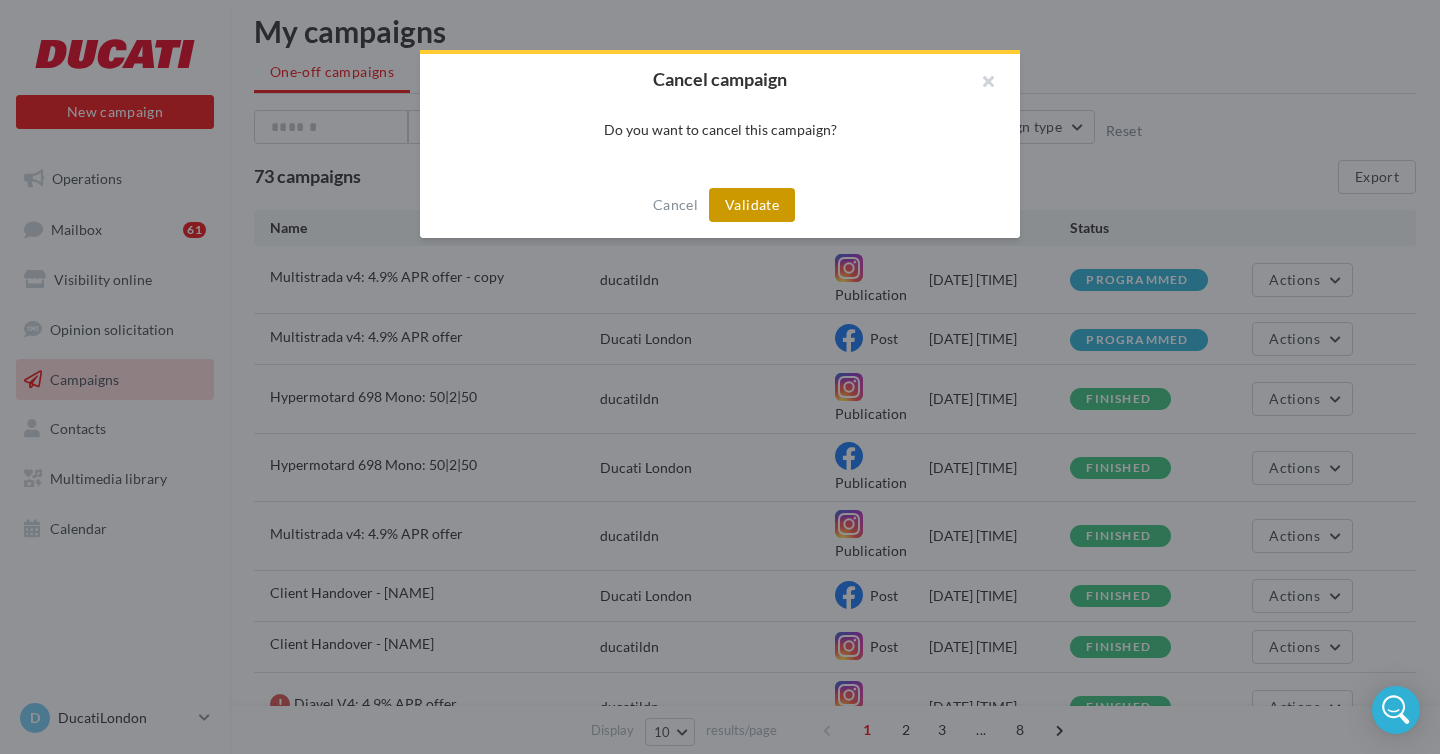 click on "Validate" at bounding box center [752, 205] 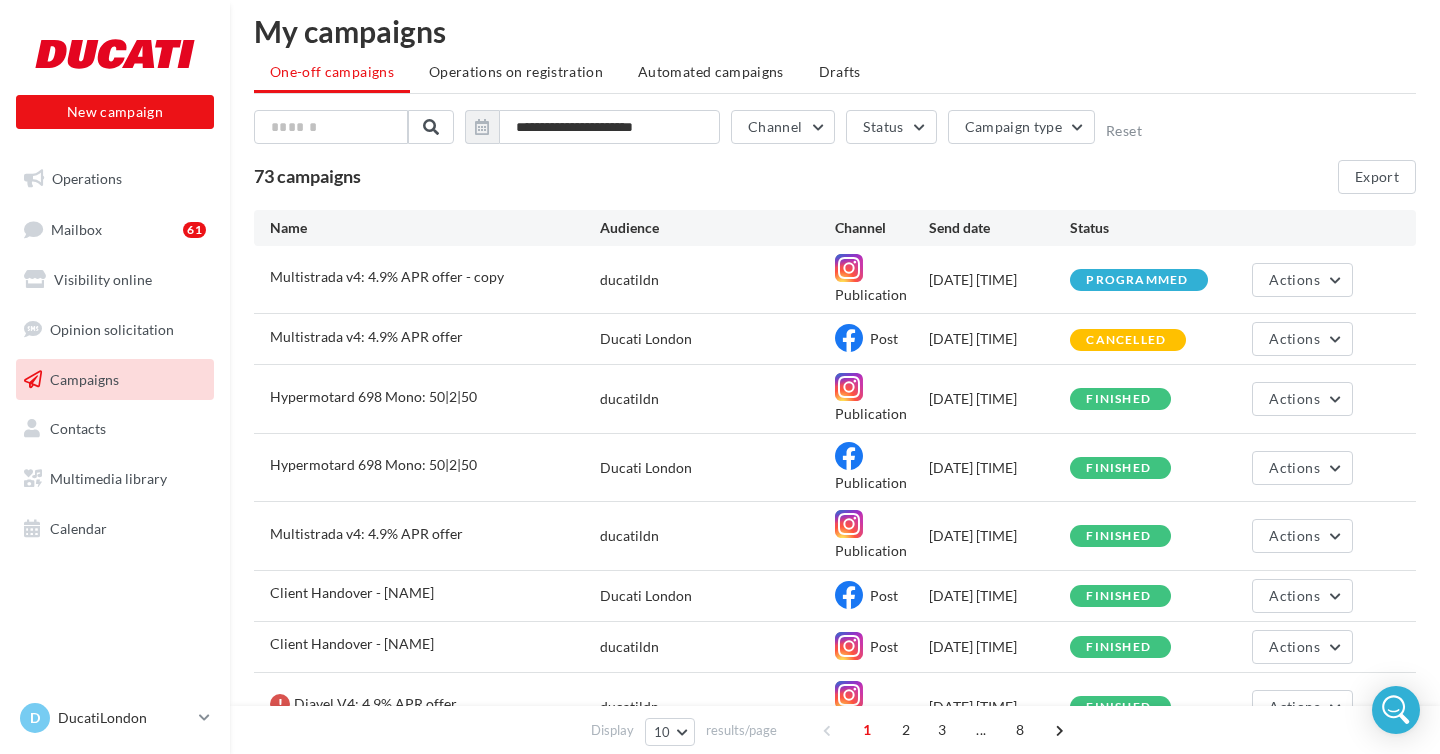 click on "programmed" at bounding box center [1137, 280] 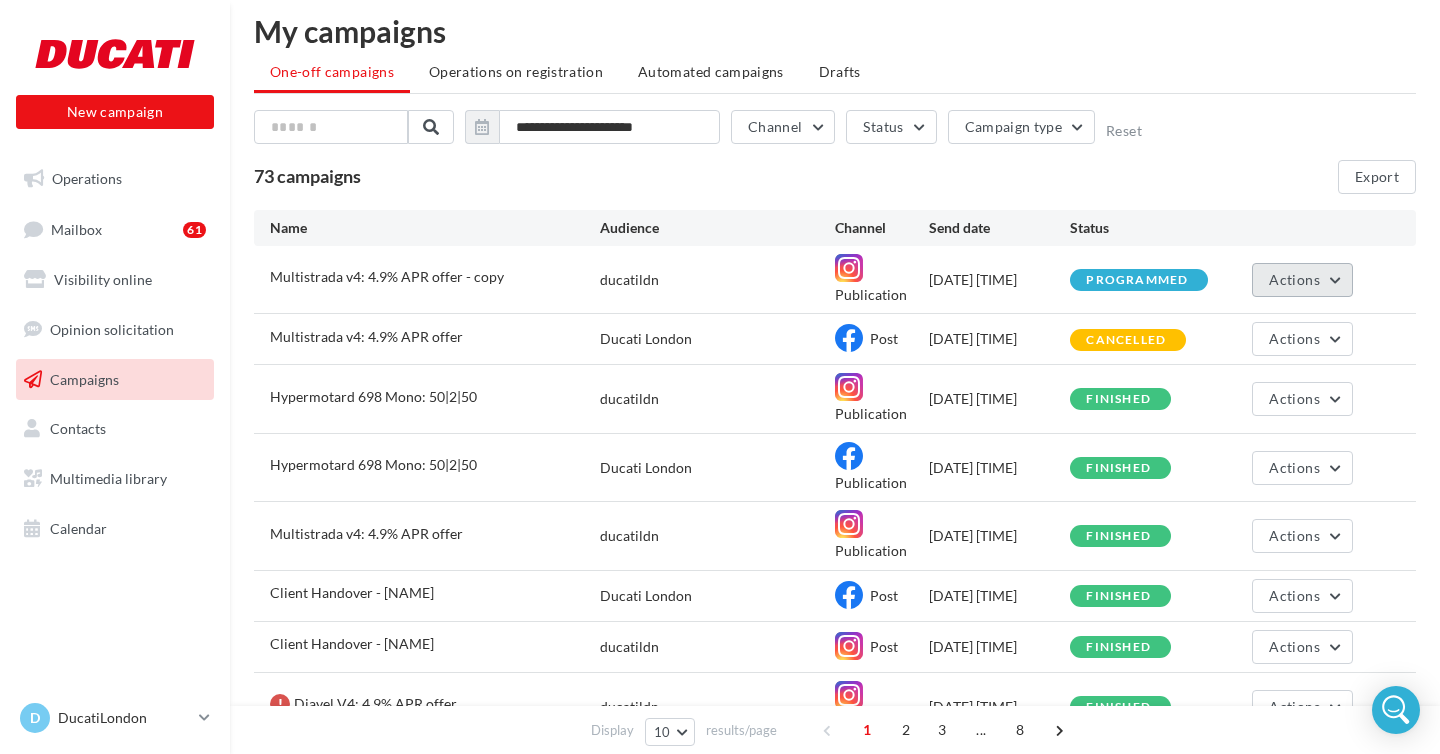 click on "Actions" at bounding box center (1302, 280) 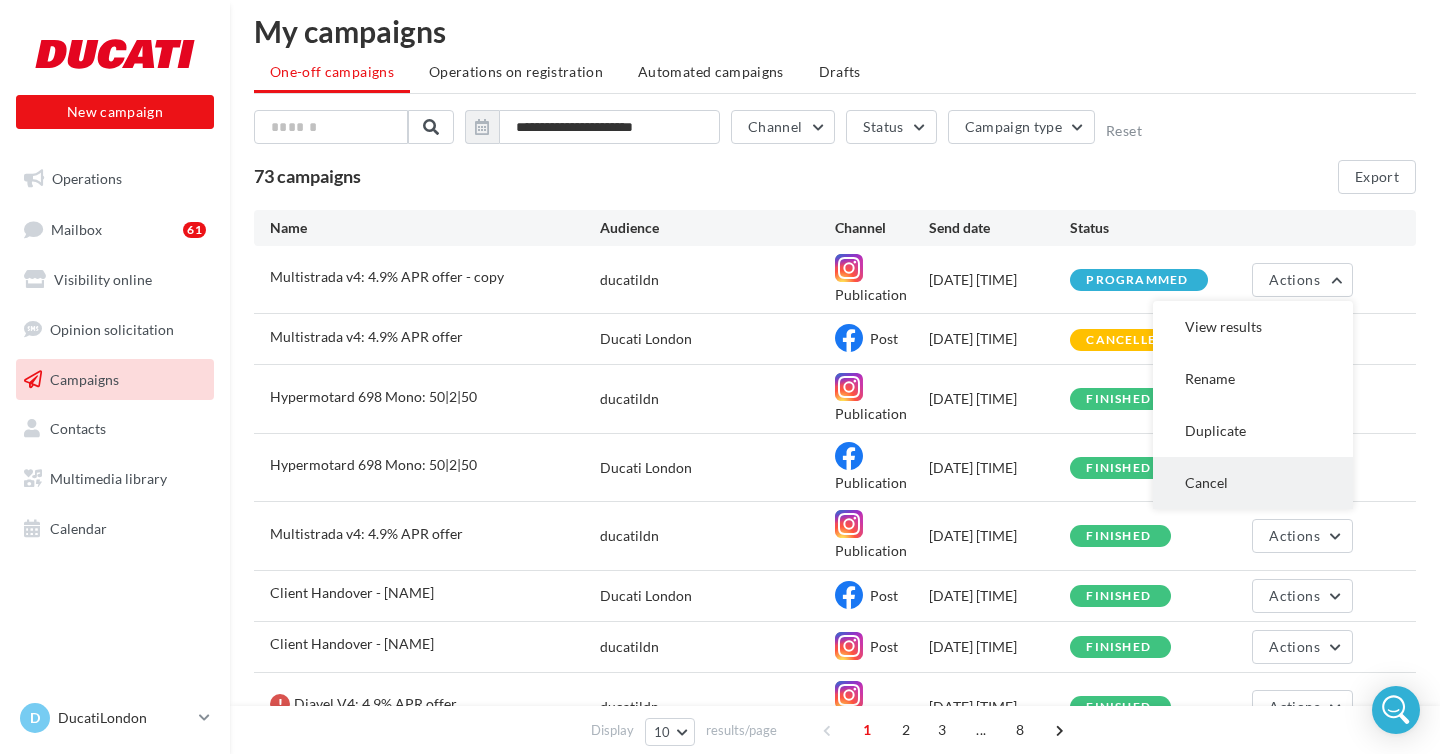 click on "Cancel" at bounding box center [1253, 483] 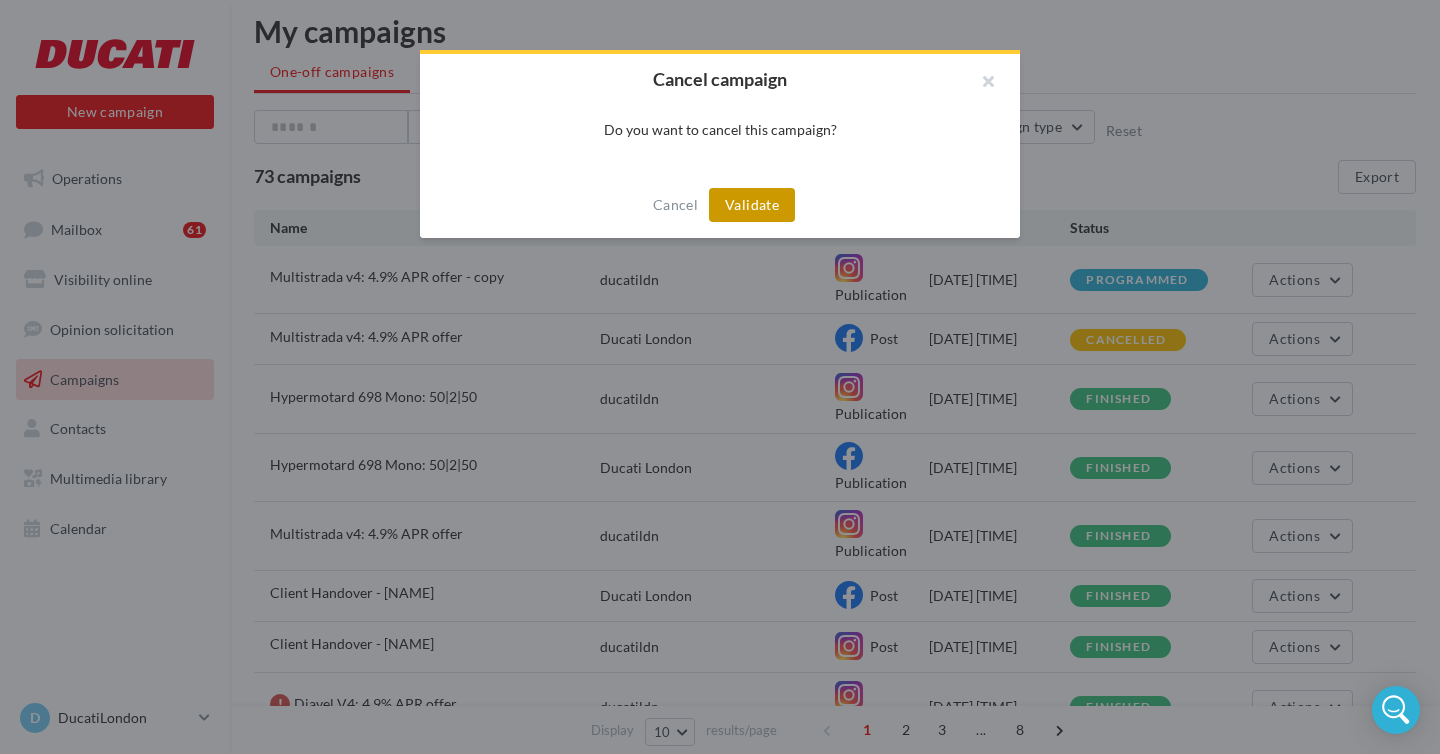 click on "Validate" at bounding box center (752, 205) 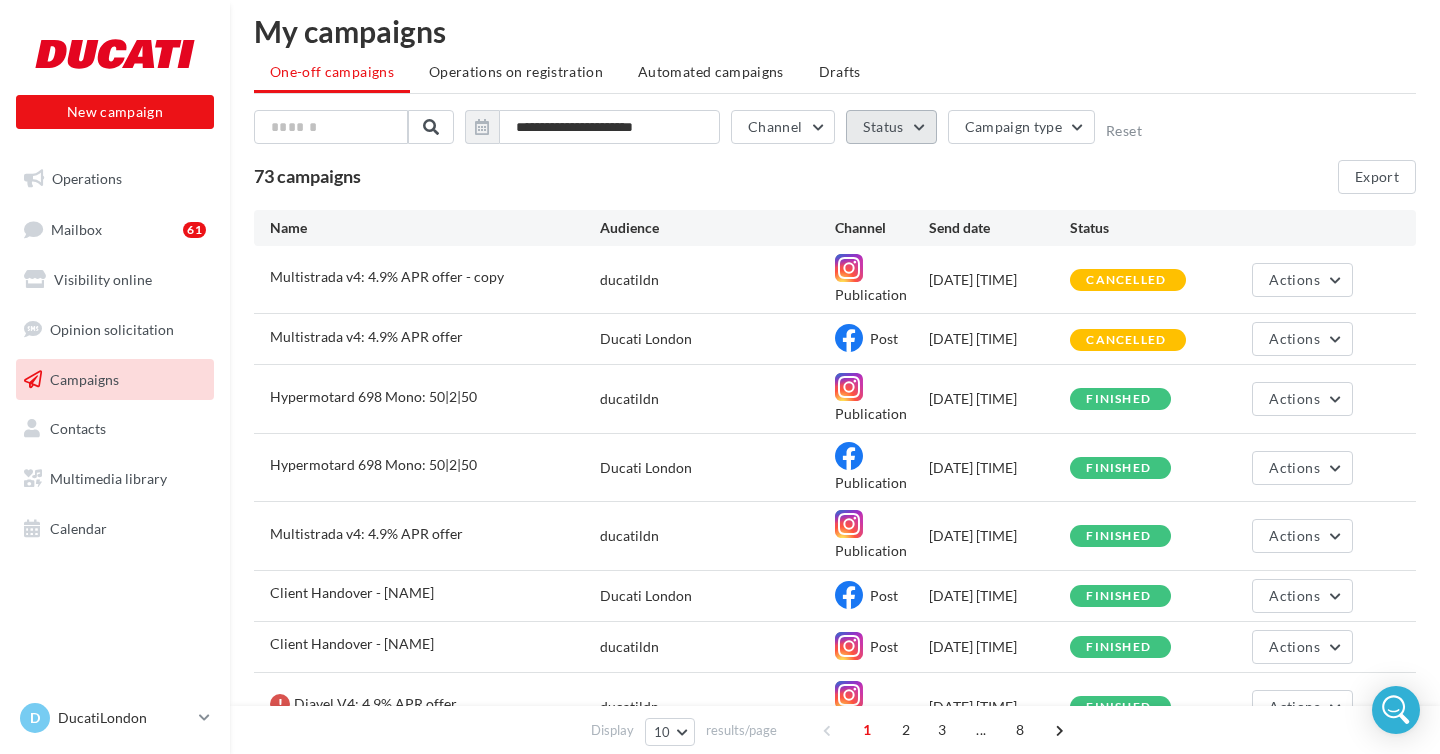 click on "Status" at bounding box center (891, 127) 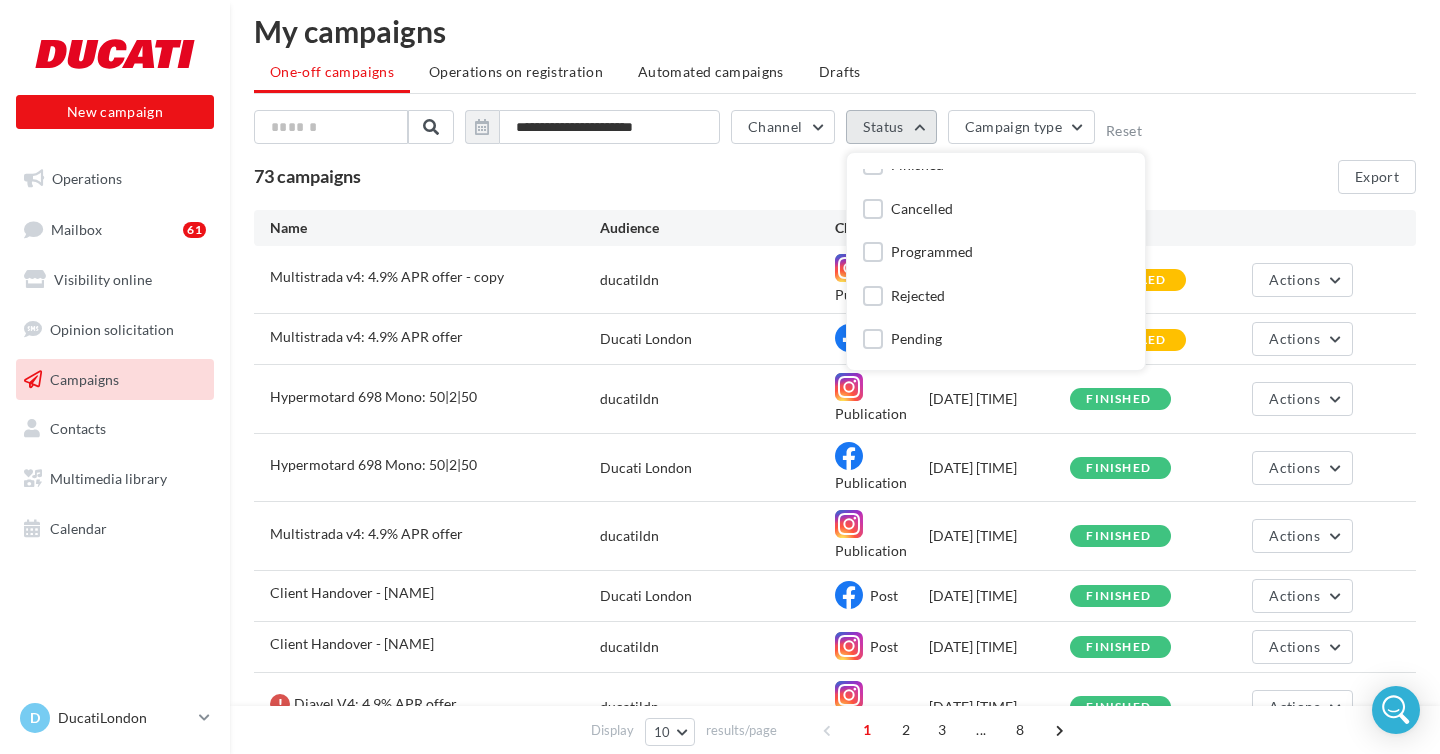 scroll, scrollTop: 0, scrollLeft: 0, axis: both 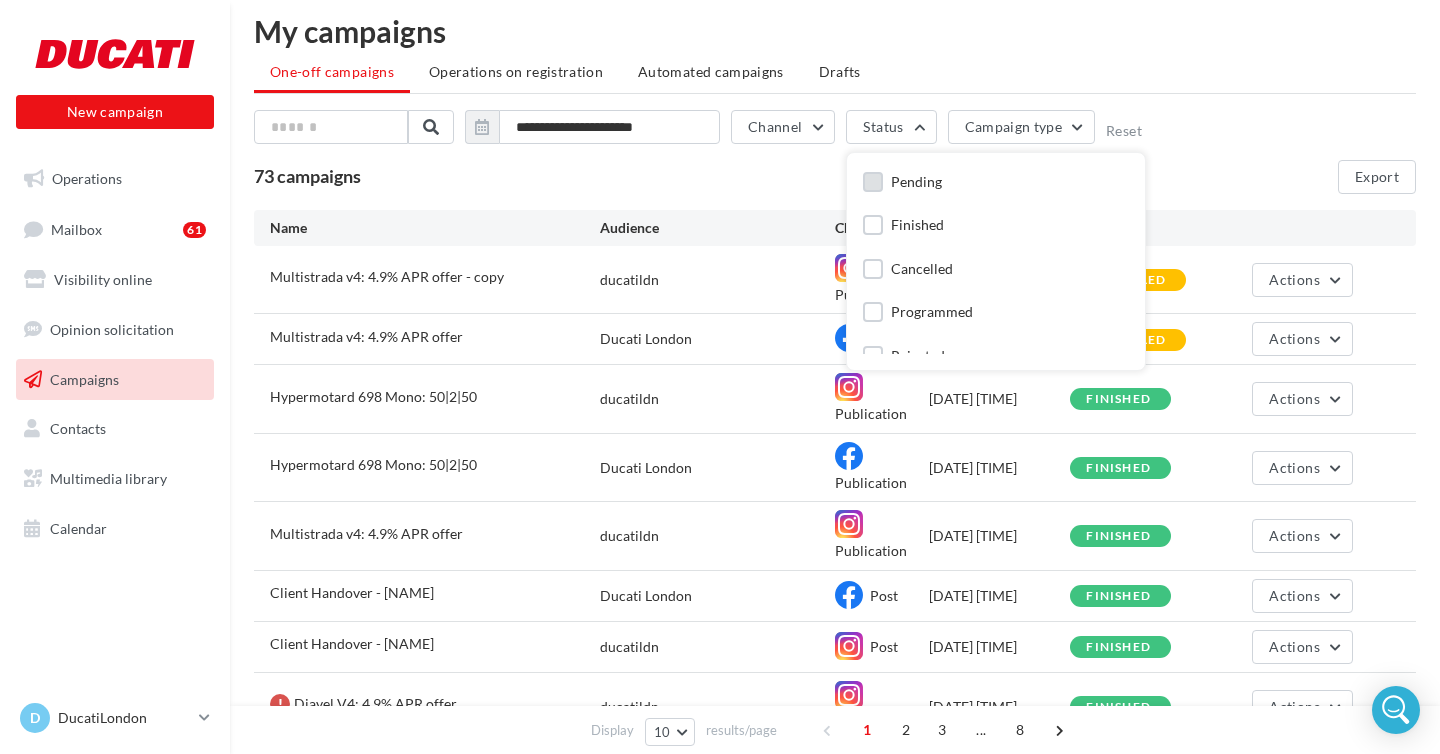 click at bounding box center [873, 182] 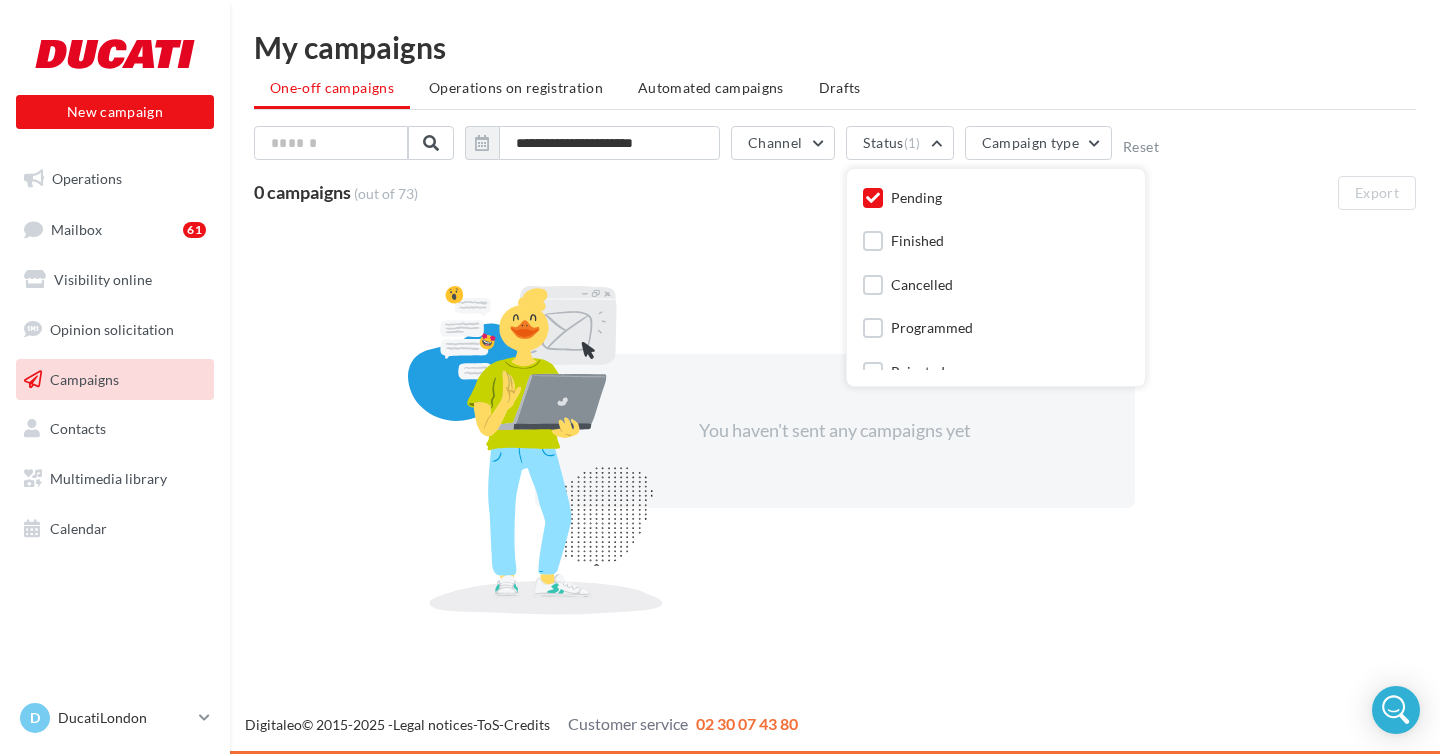 scroll, scrollTop: 0, scrollLeft: 0, axis: both 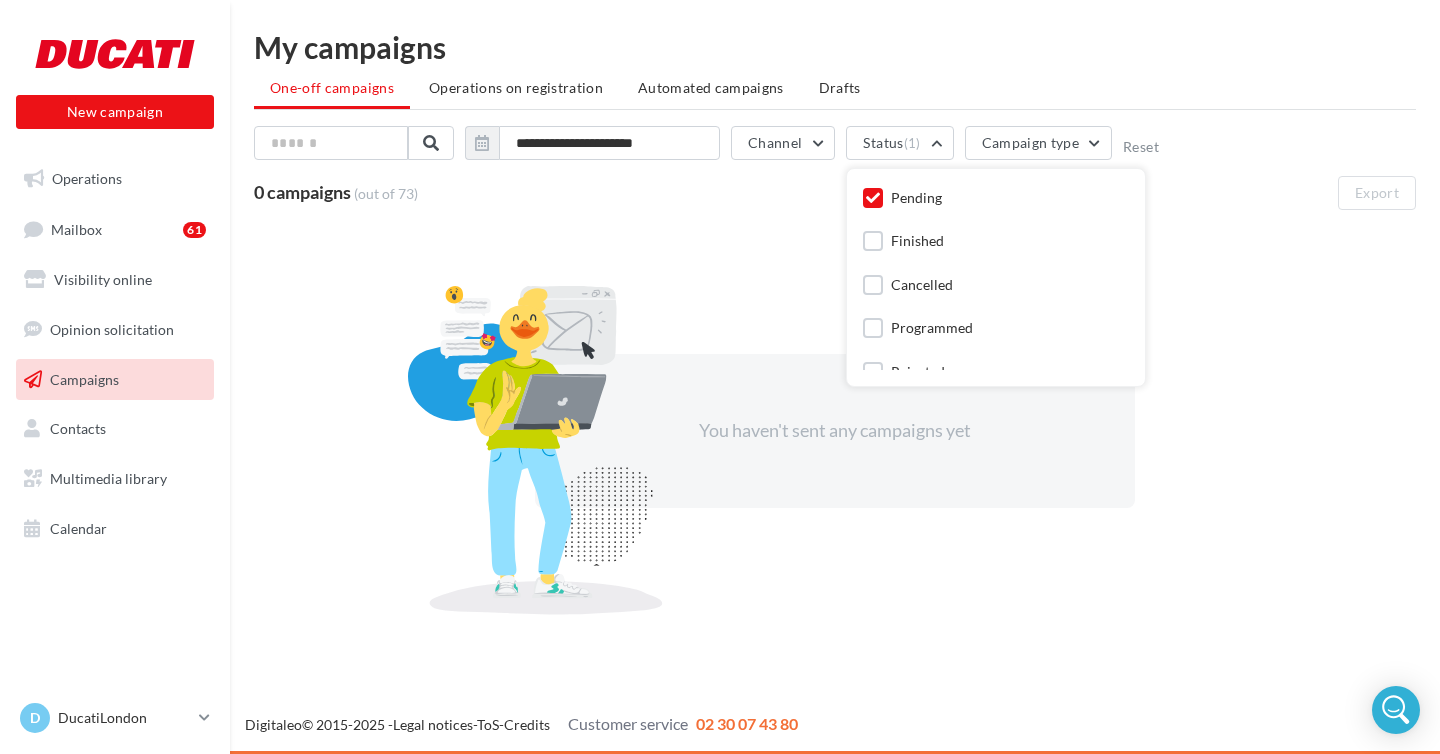 click at bounding box center [873, 198] 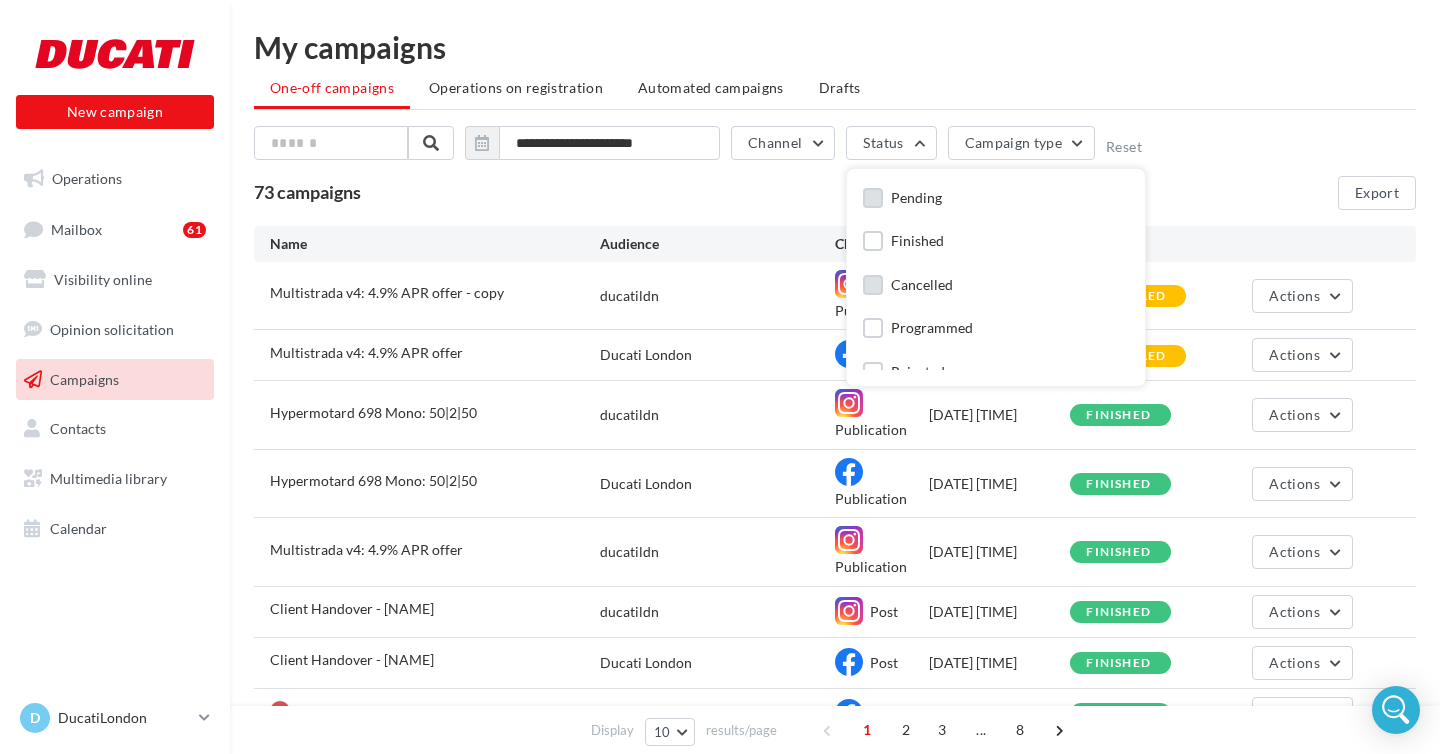scroll, scrollTop: 63, scrollLeft: 0, axis: vertical 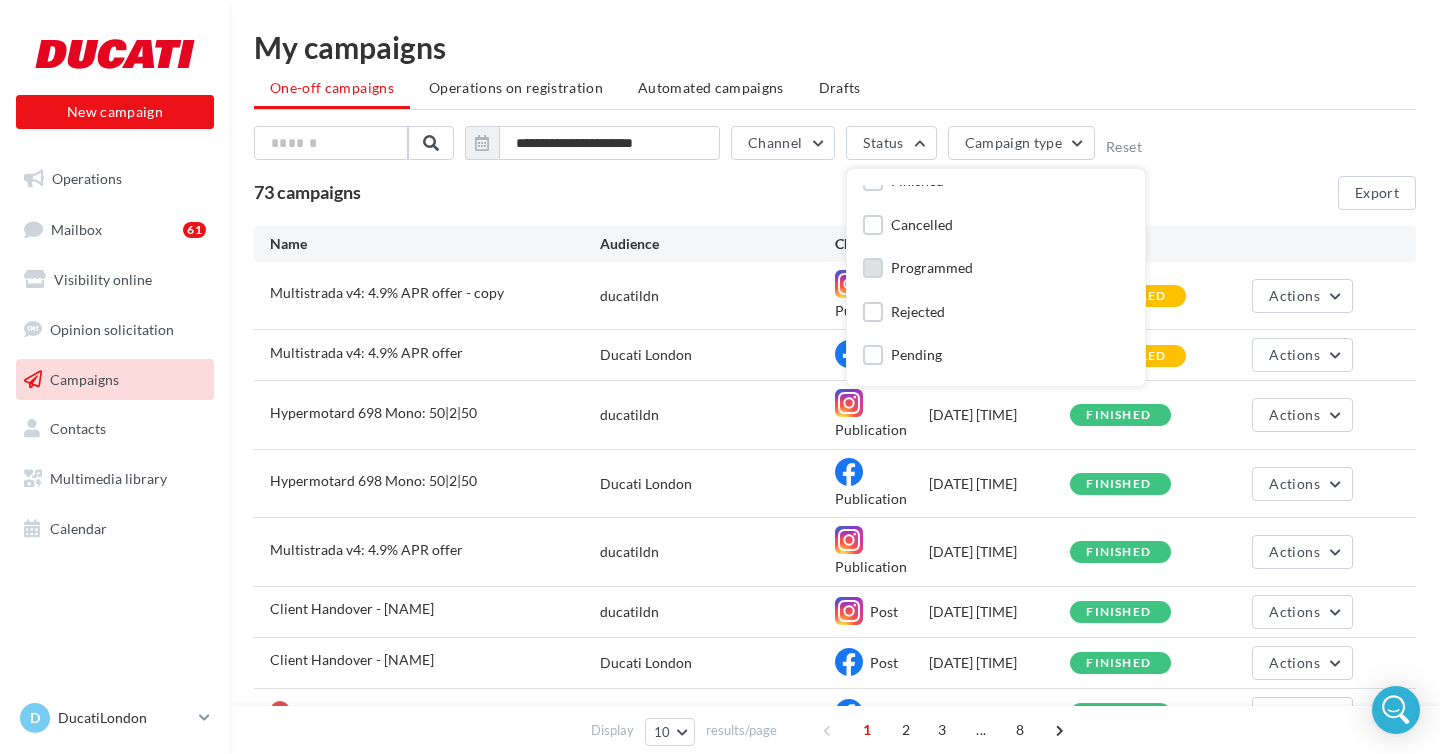 click at bounding box center (873, 268) 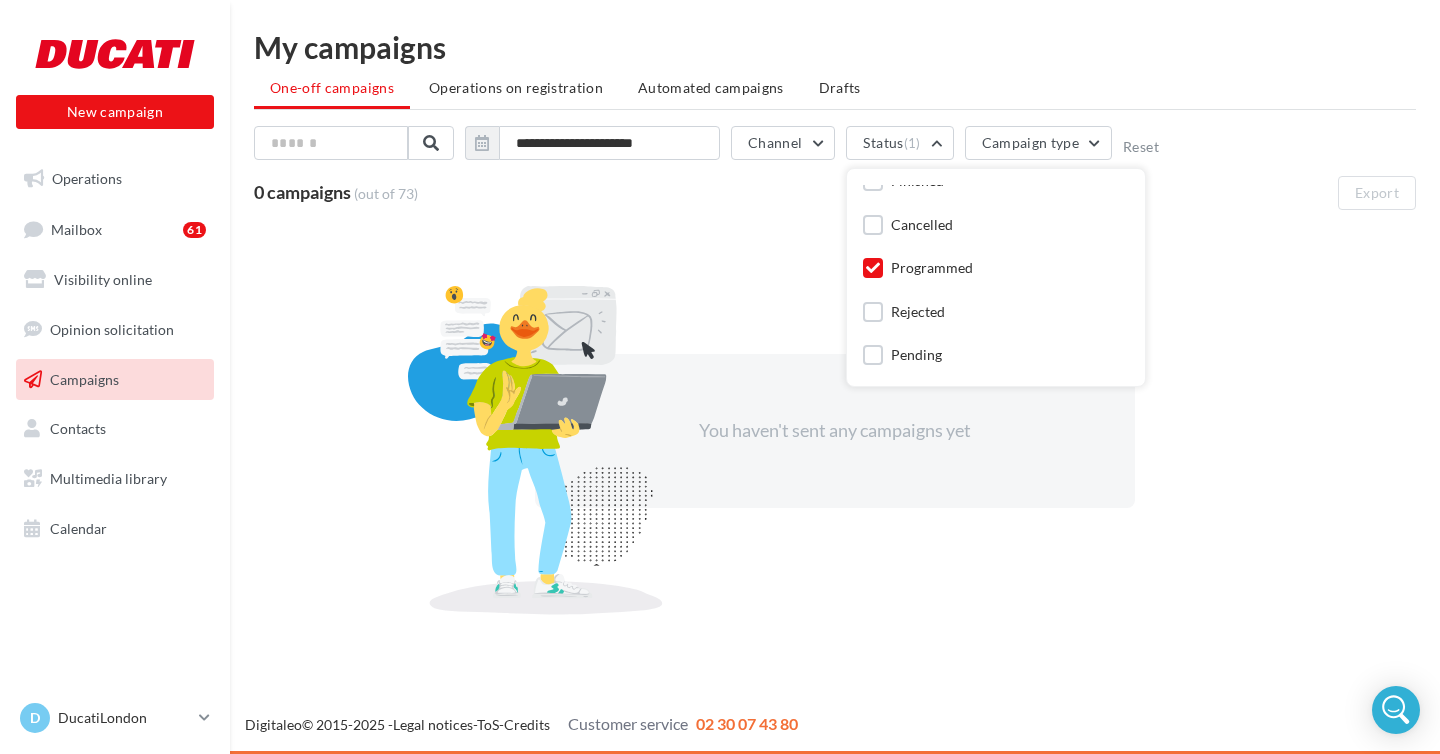 click on "You haven't sent any campaigns yet" at bounding box center [835, 431] 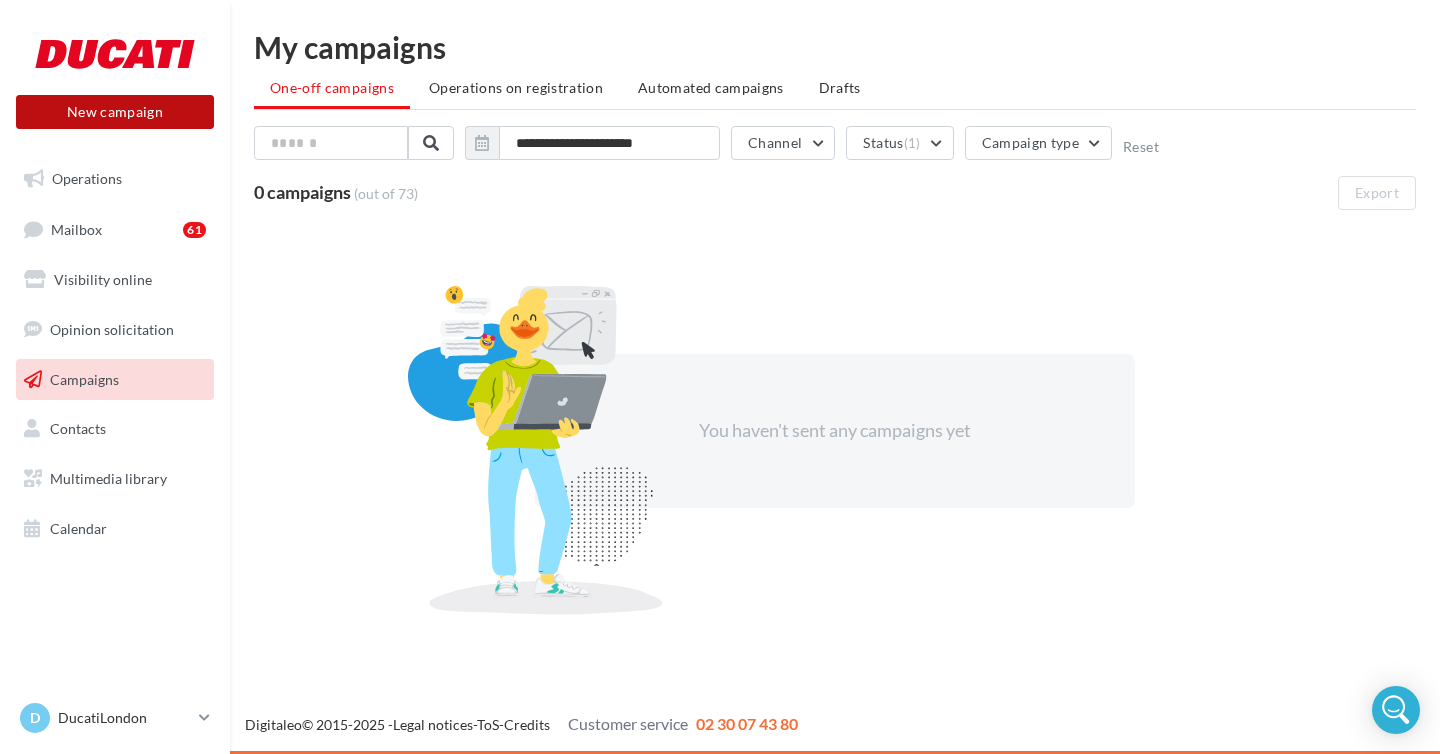 click on "New campaign" at bounding box center [115, 112] 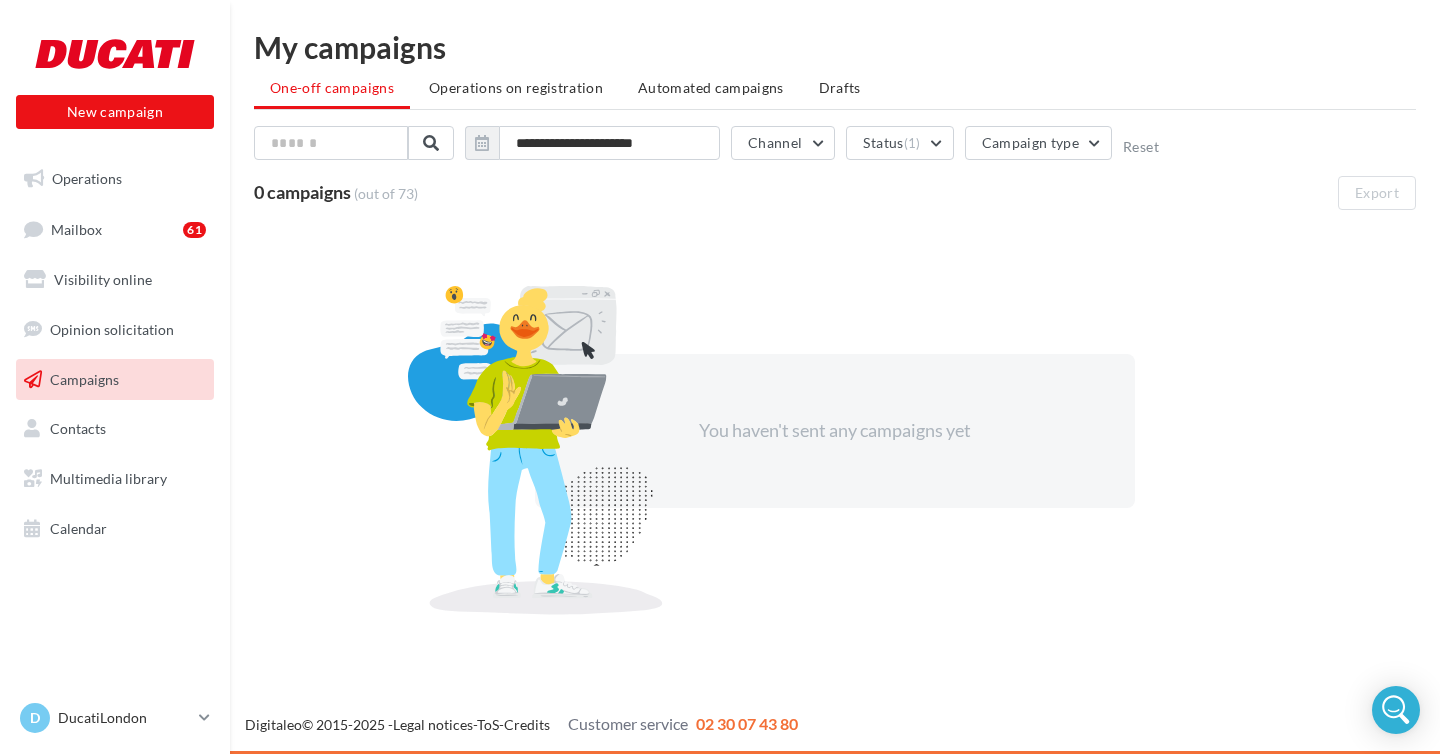 drag, startPoint x: 143, startPoint y: 173, endPoint x: 116, endPoint y: 173, distance: 27 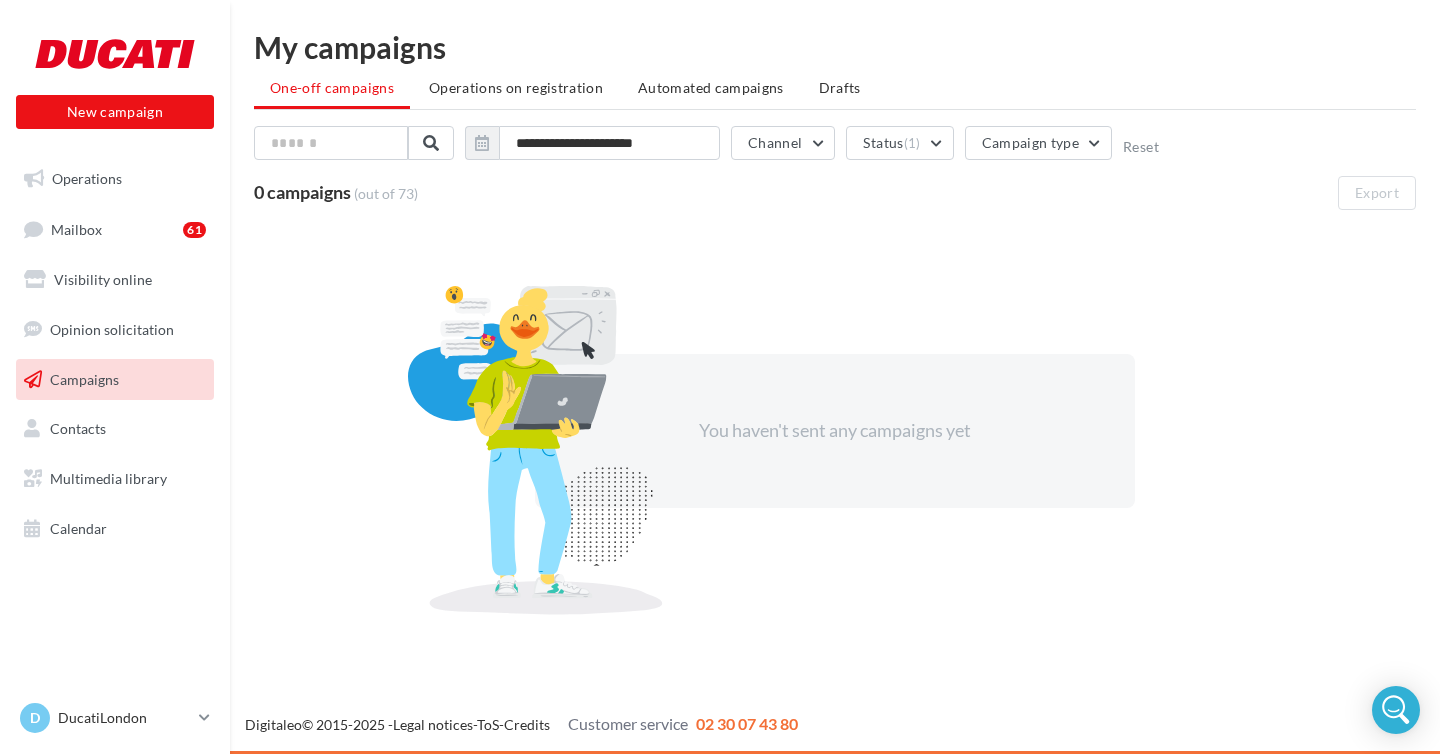 click at bounding box center (720, 347) 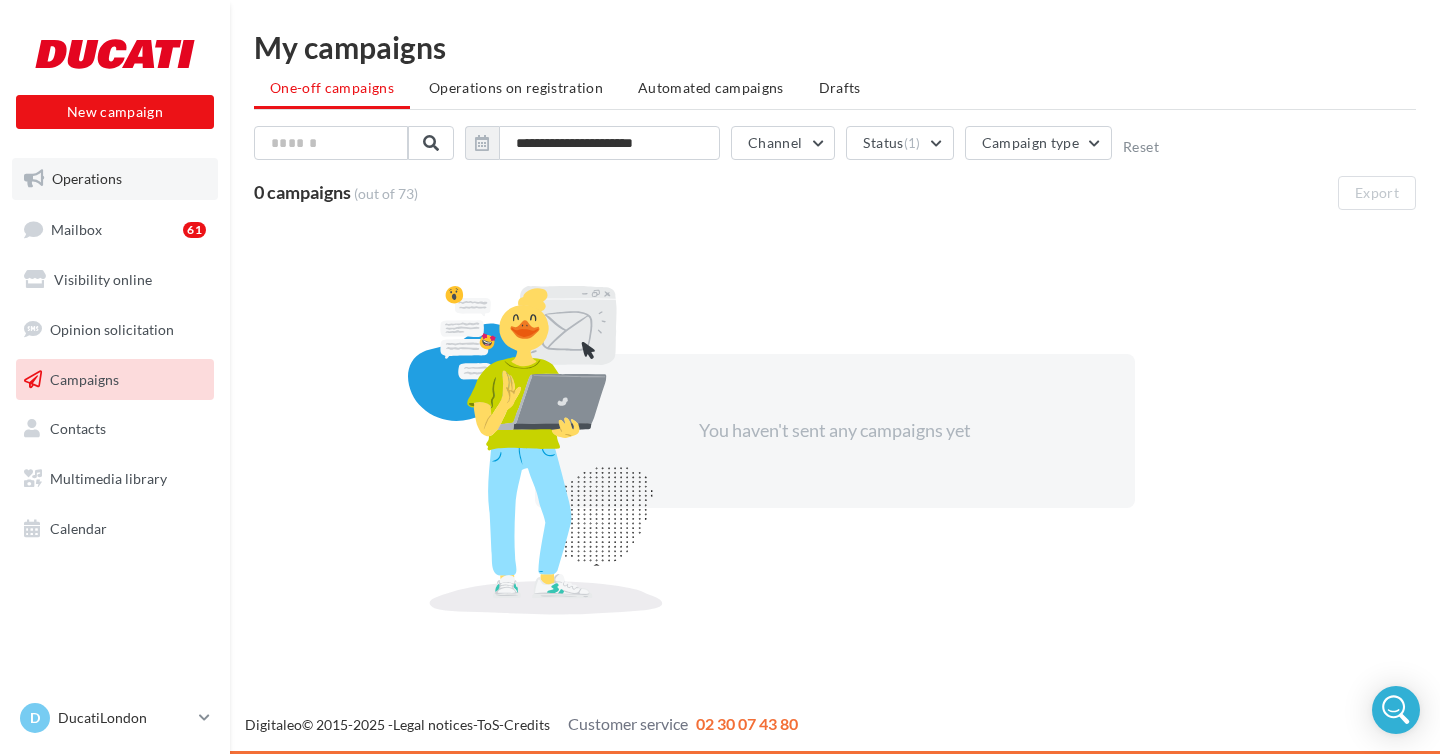 click on "Operations" at bounding box center (87, 178) 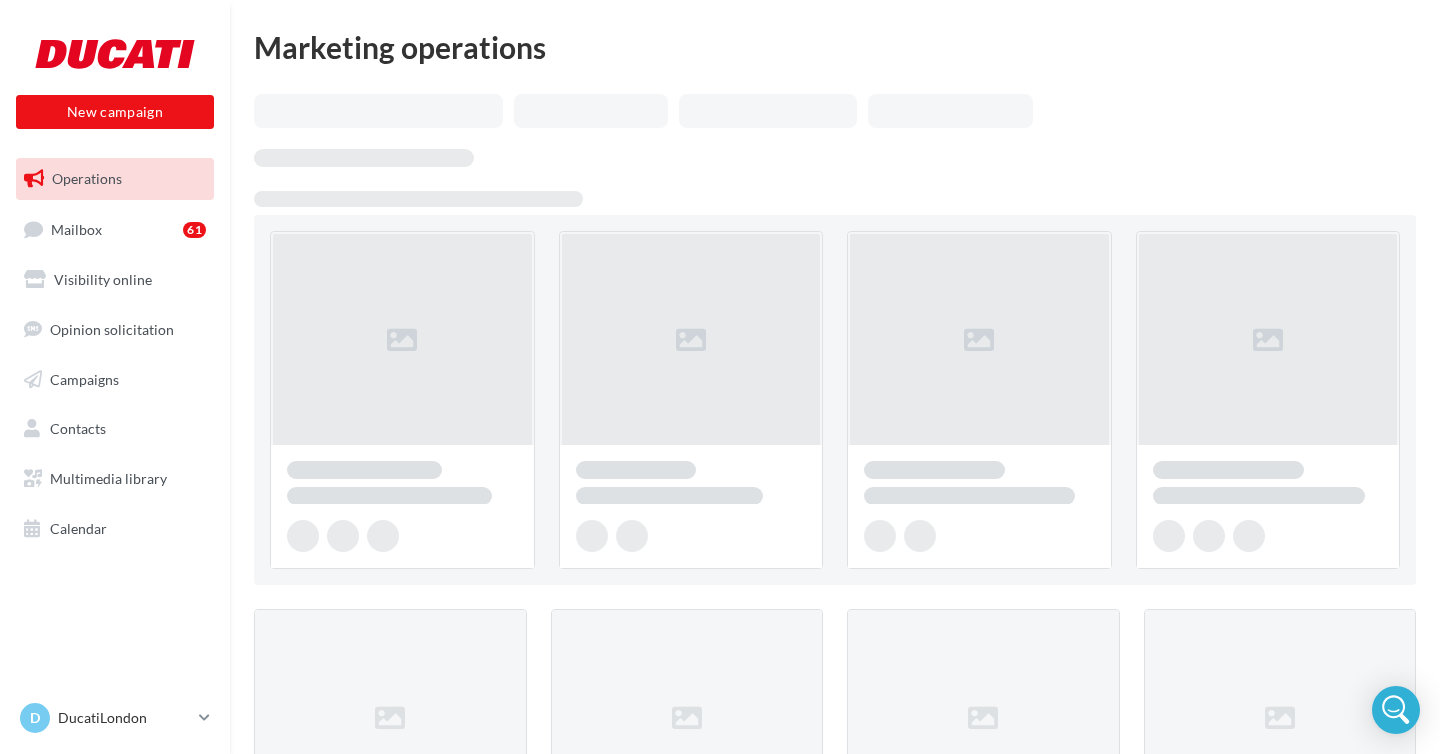 scroll, scrollTop: 0, scrollLeft: 0, axis: both 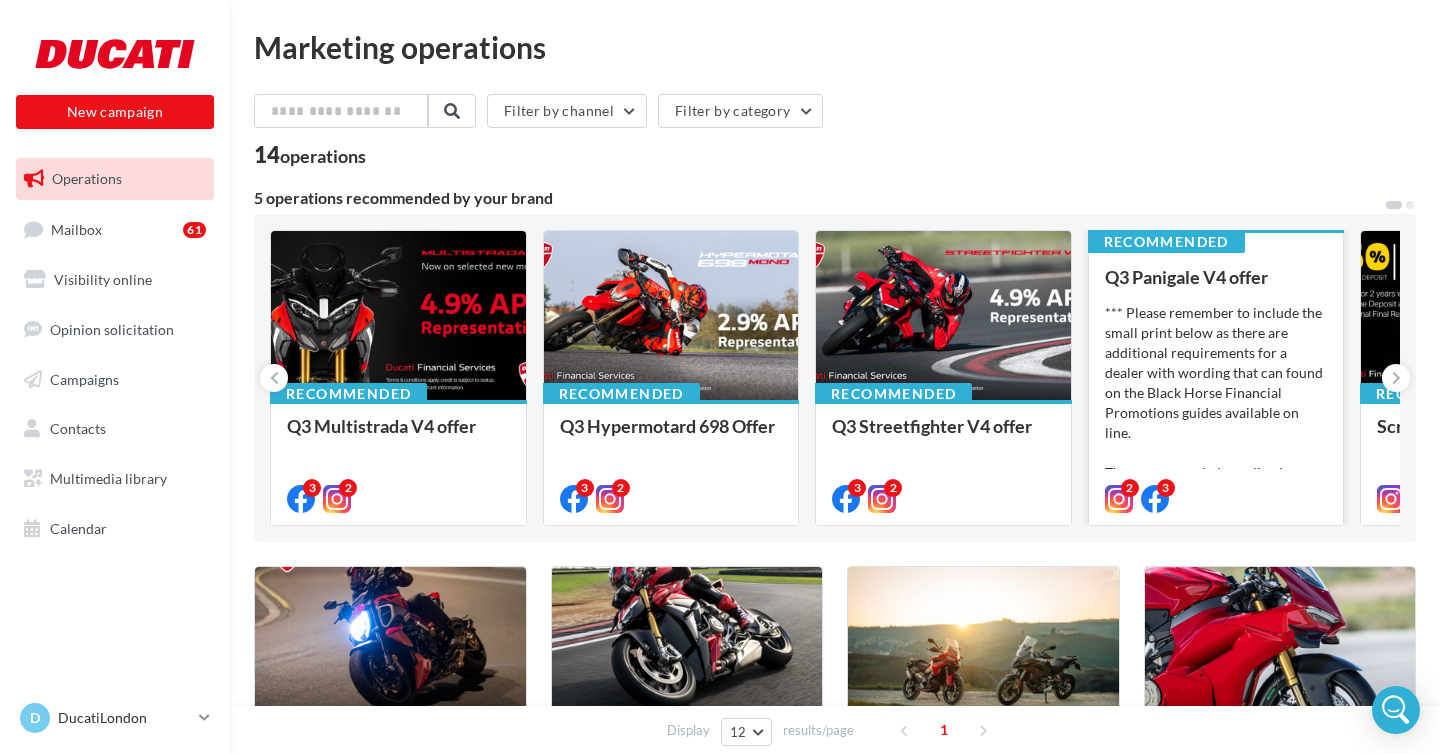 click on "*** Please remember to include the small print below as there are additional requirements for a dealer with wording that can found on the Black Horse Financial Promotions guides available on line.
The recommended wording is:
‘XXXXXXX is a trading style of..." at bounding box center (1216, 403) 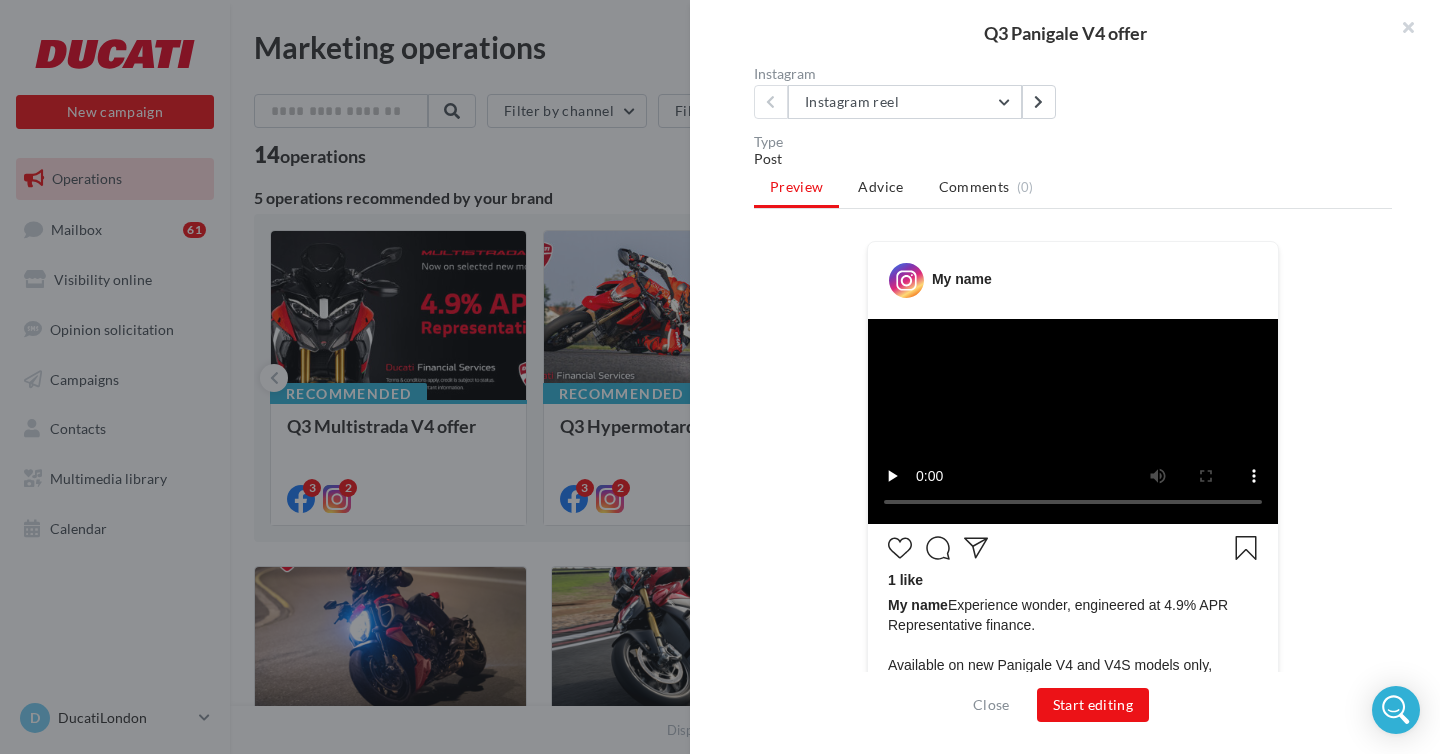 scroll, scrollTop: 409, scrollLeft: 0, axis: vertical 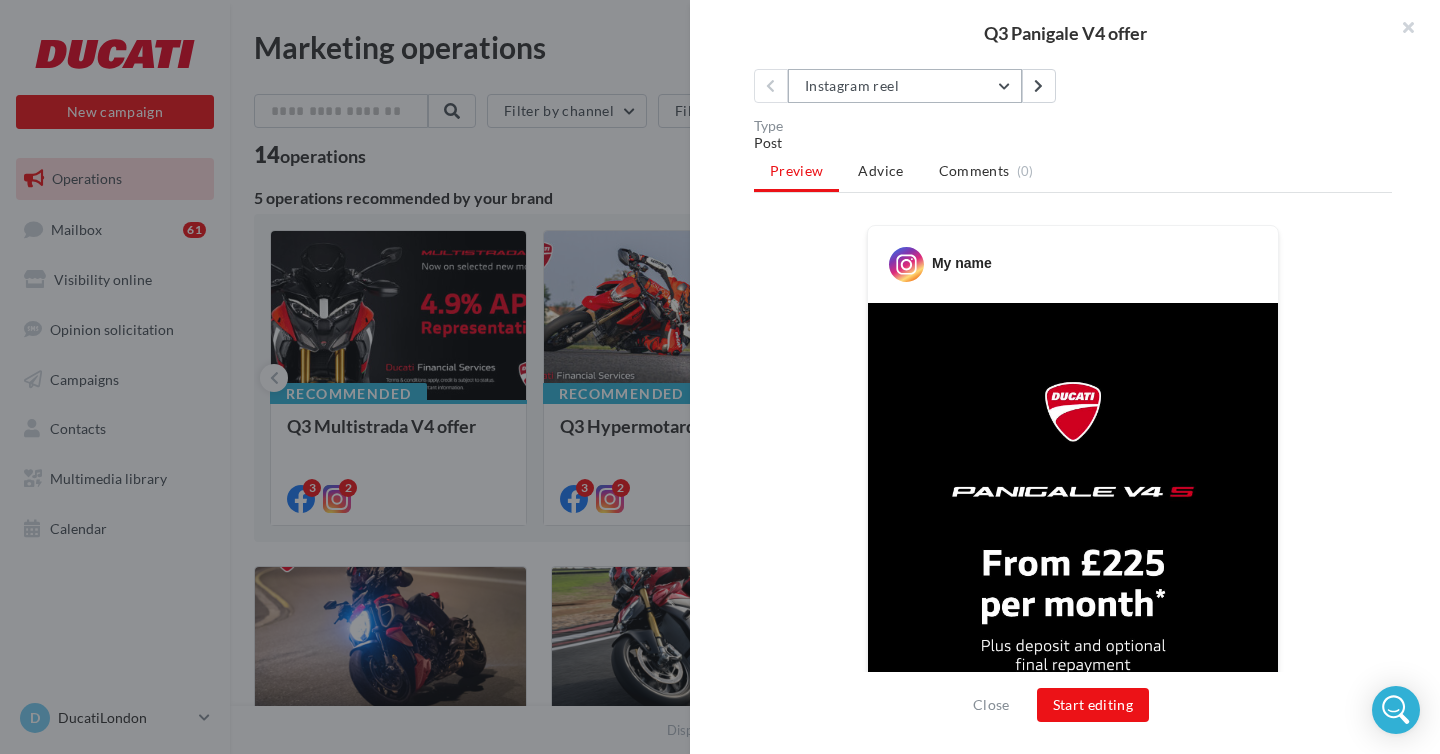 click on "Instagram reel" at bounding box center (905, 86) 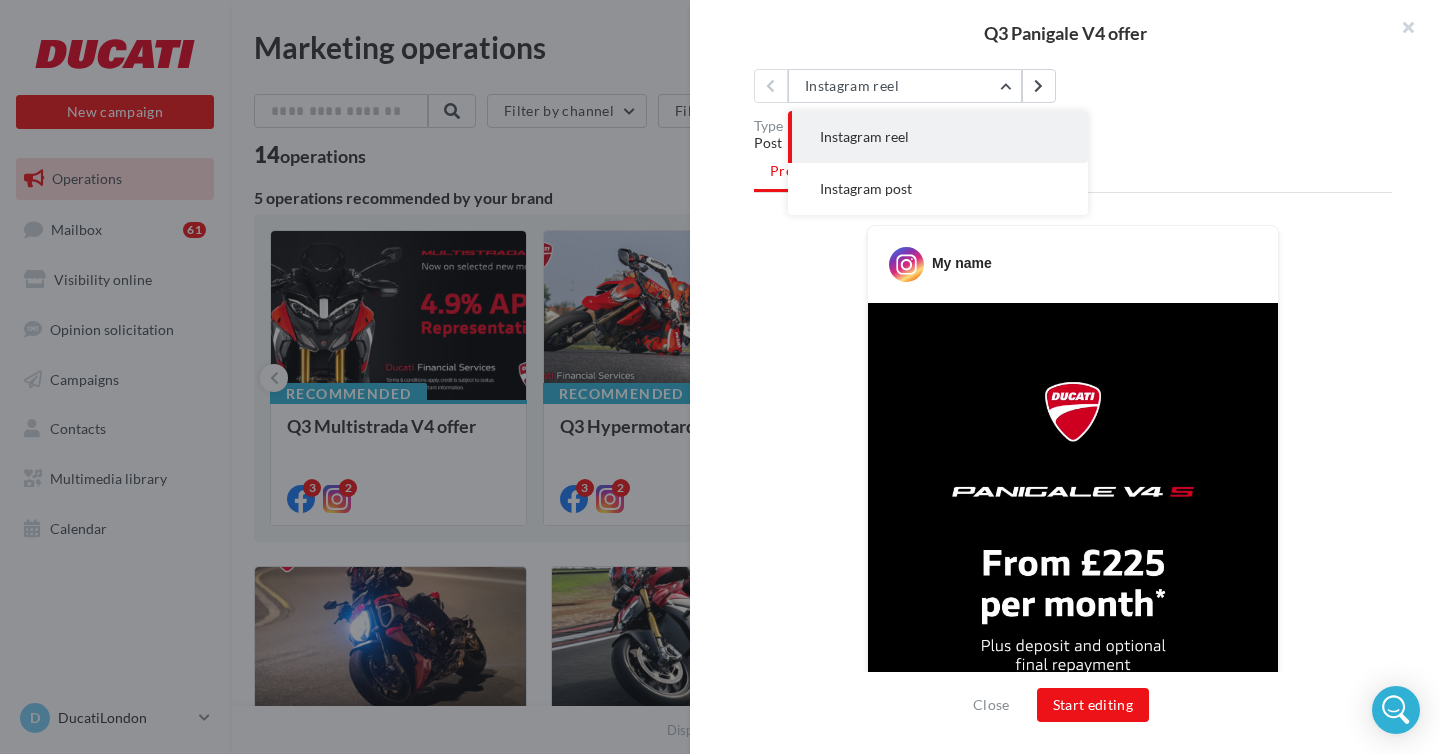 click on "Q3 Panigale V4 offer" at bounding box center (1065, 33) 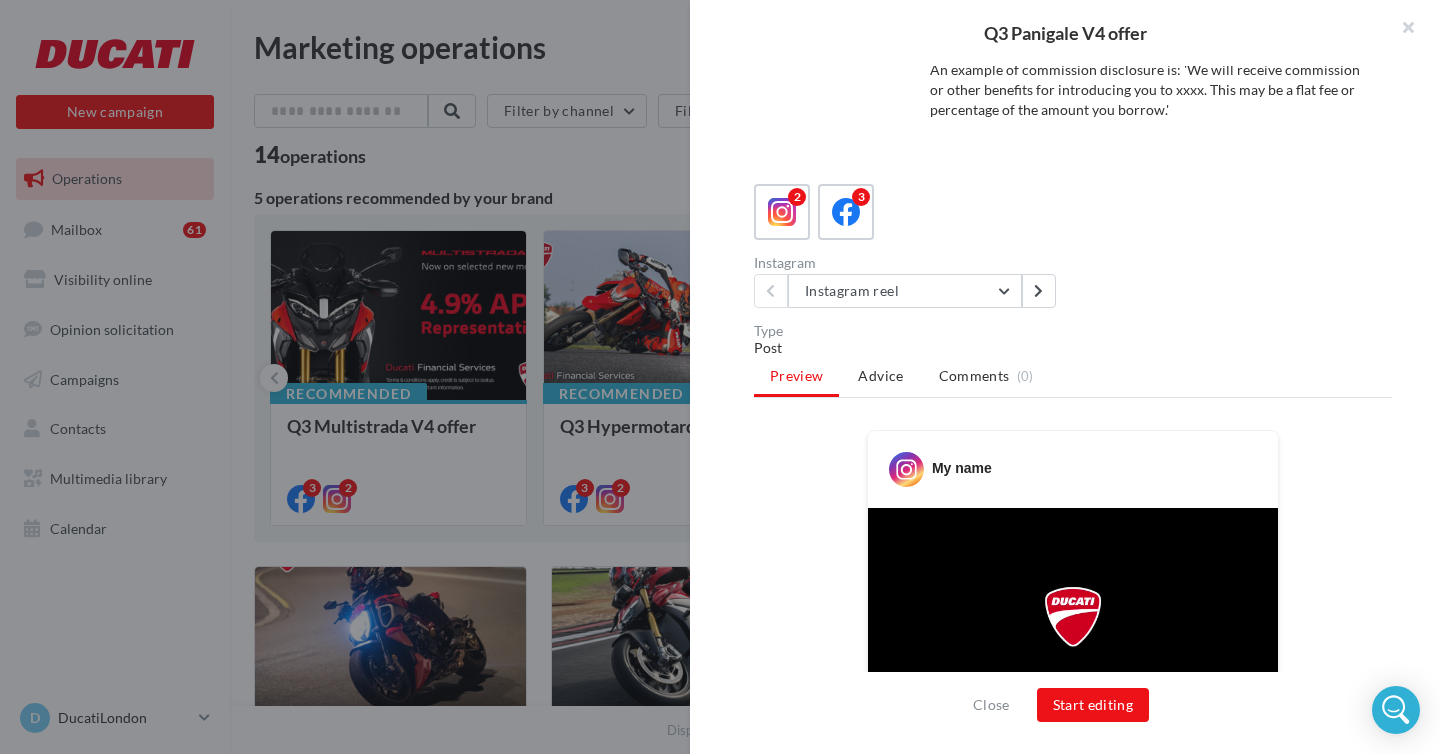 scroll, scrollTop: 193, scrollLeft: 0, axis: vertical 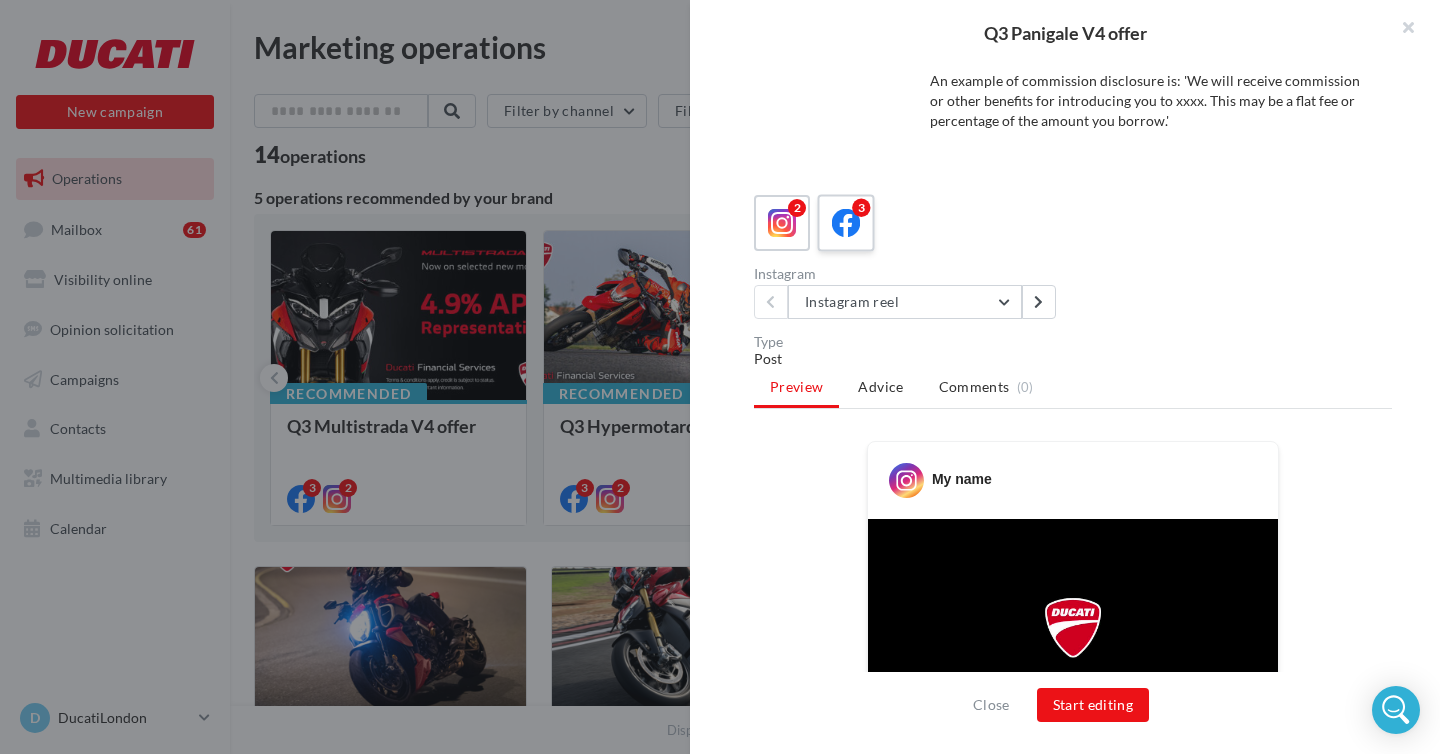 click at bounding box center (846, 223) 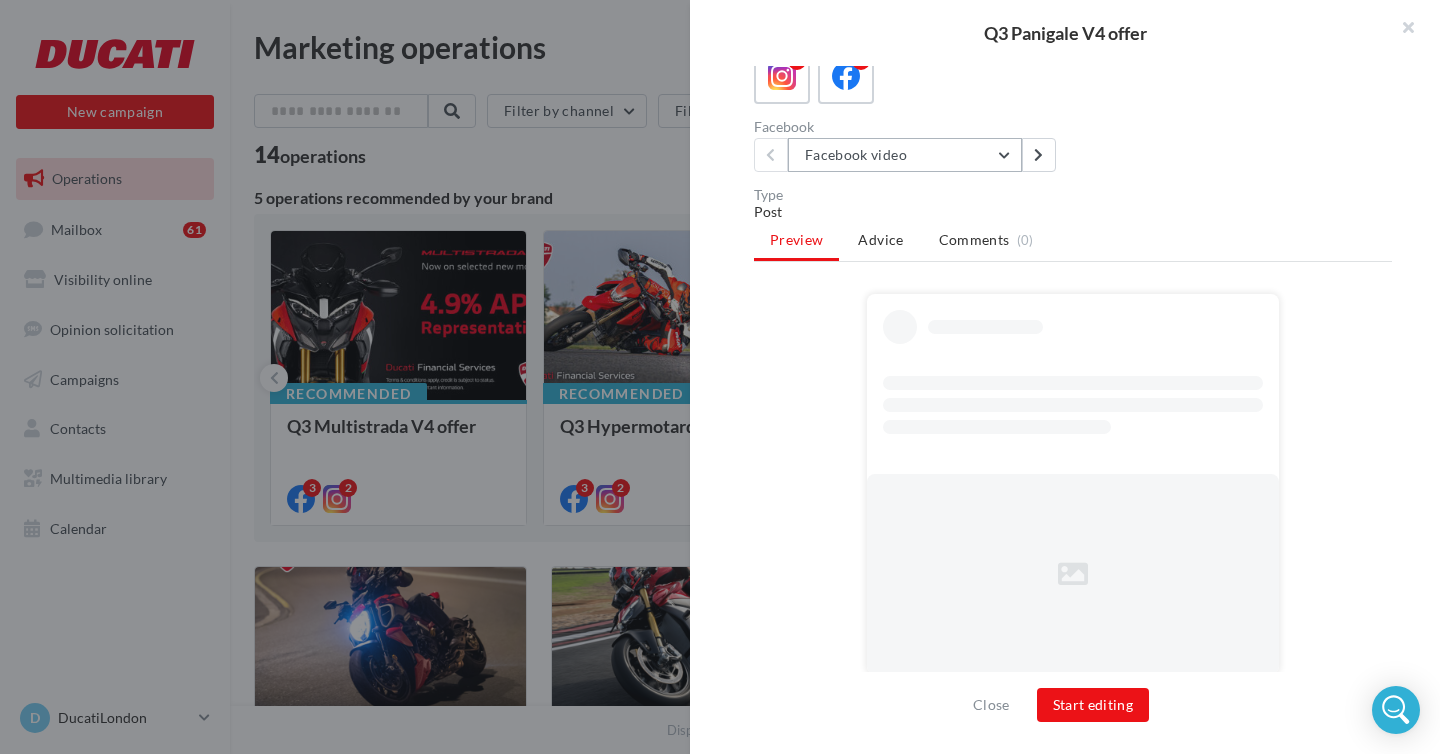 click on "Facebook video" at bounding box center [905, 155] 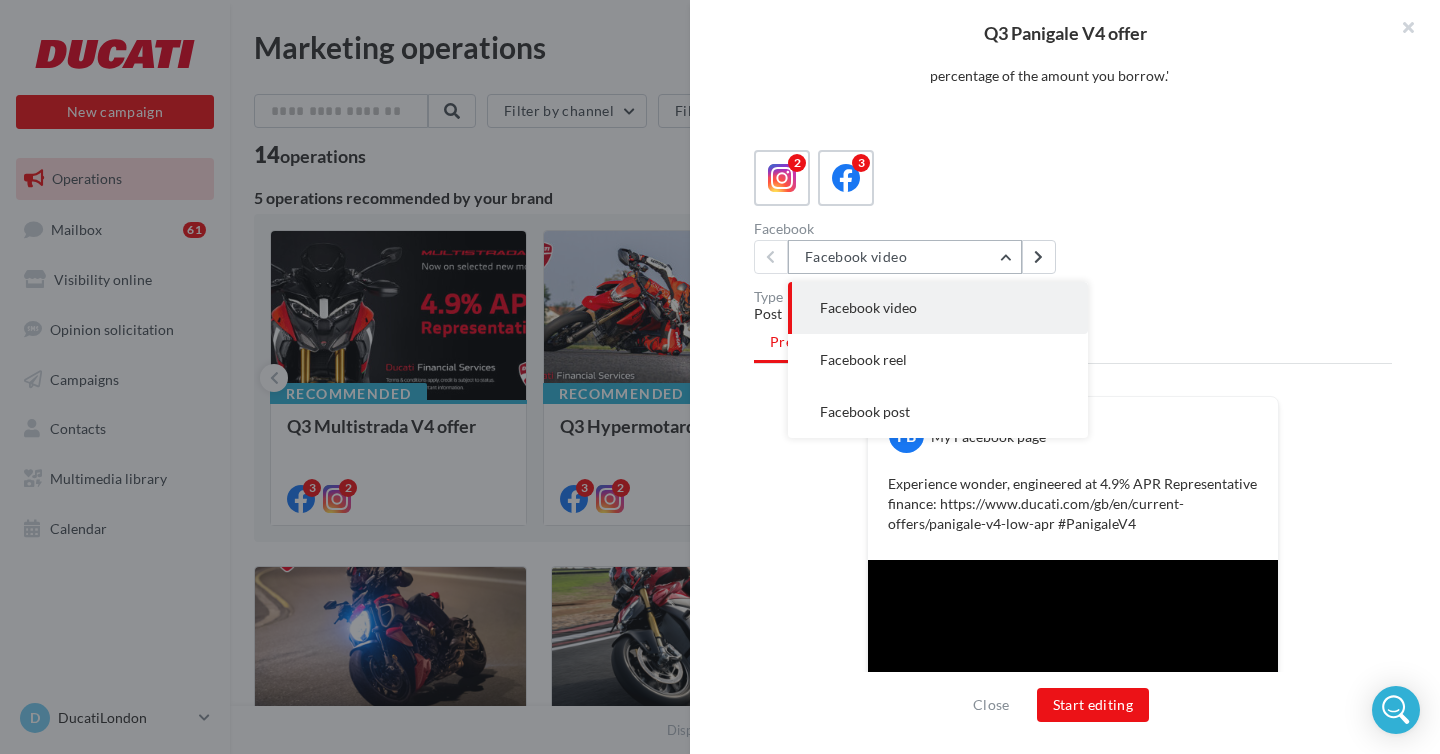 scroll, scrollTop: 340, scrollLeft: 0, axis: vertical 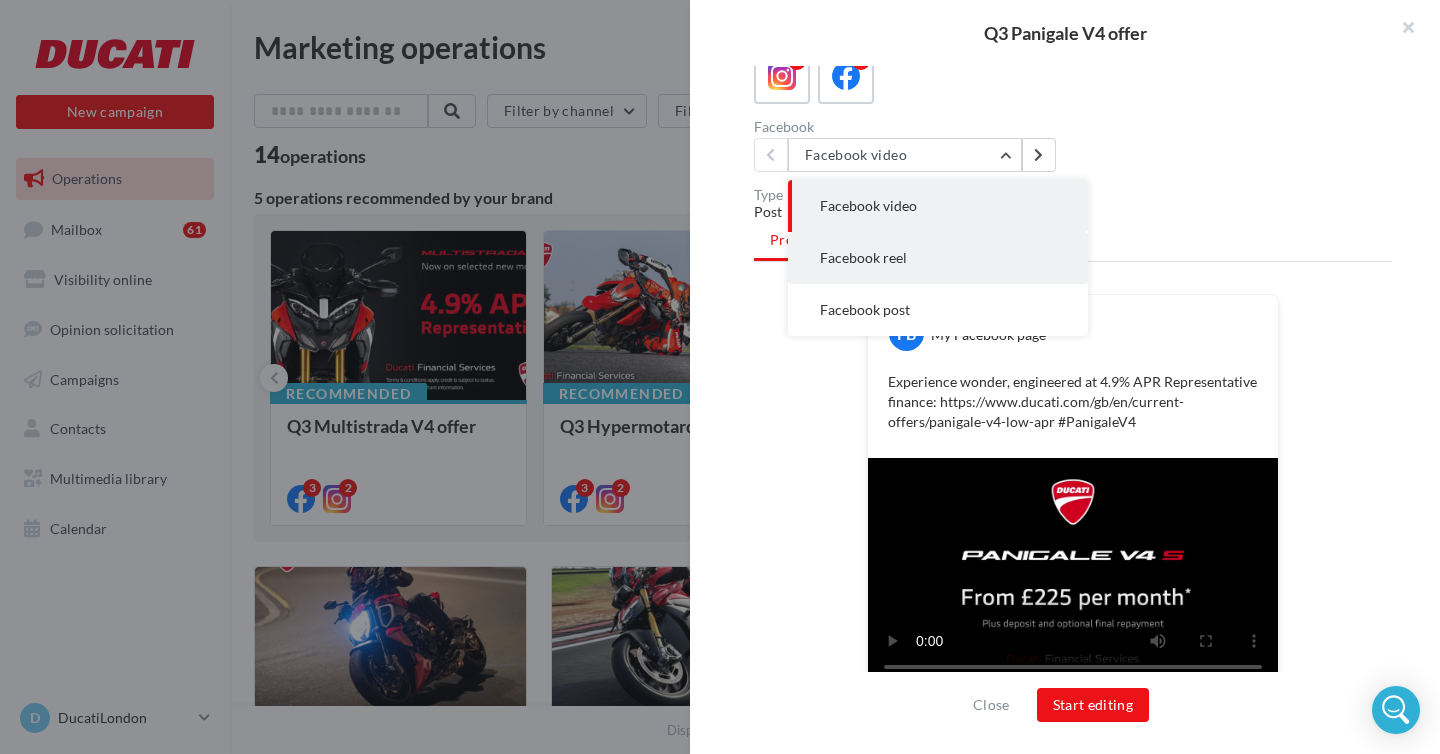 click on "Facebook reel" at bounding box center (938, 258) 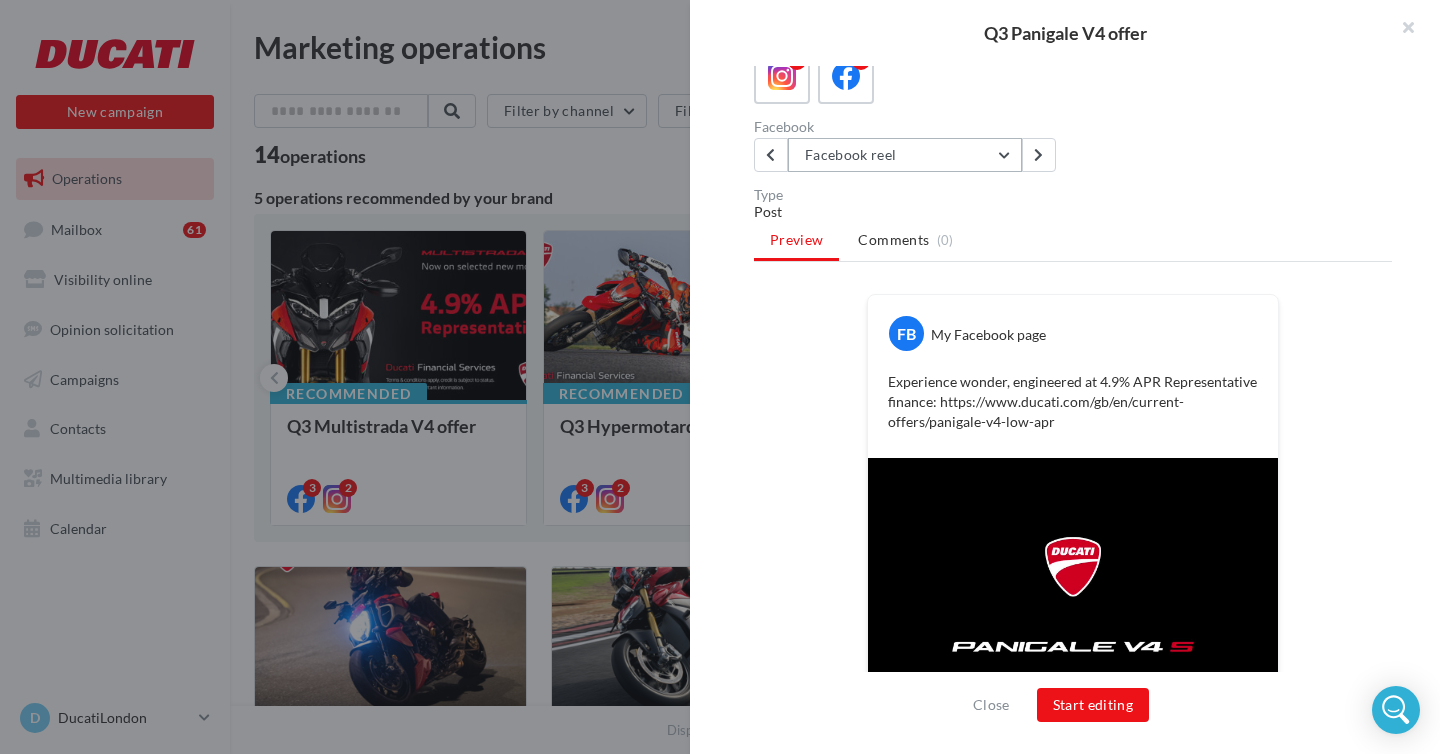 click on "Facebook reel" at bounding box center (905, 155) 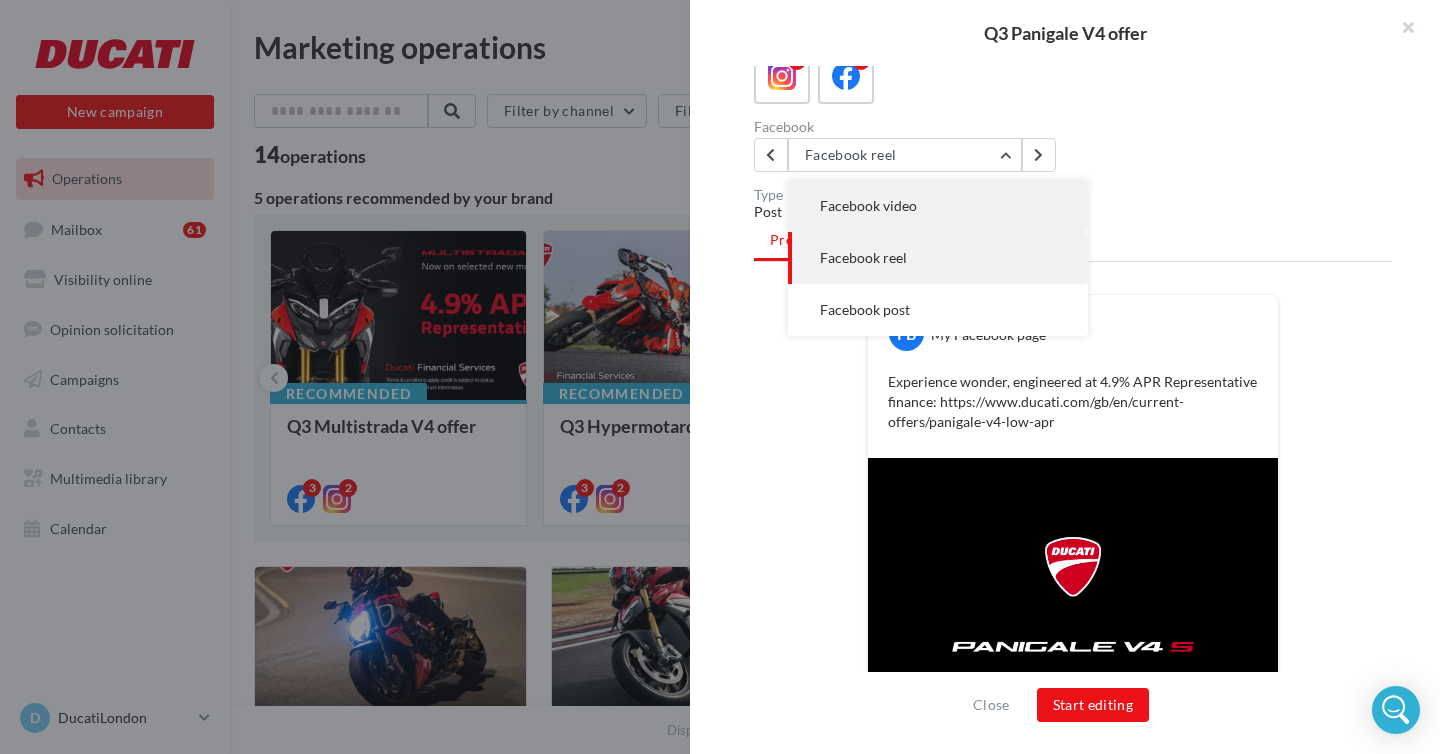 click on "Facebook video" at bounding box center (938, 206) 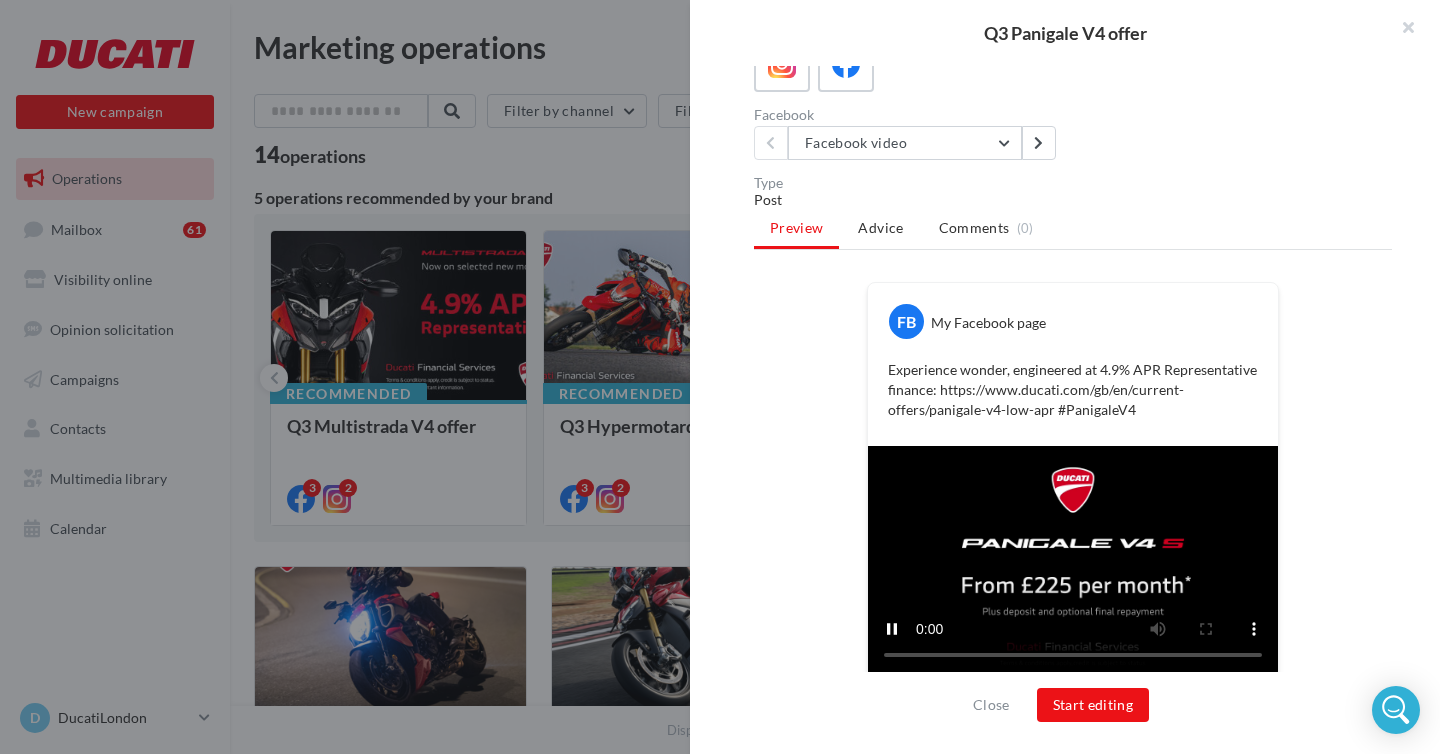 scroll, scrollTop: 365, scrollLeft: 0, axis: vertical 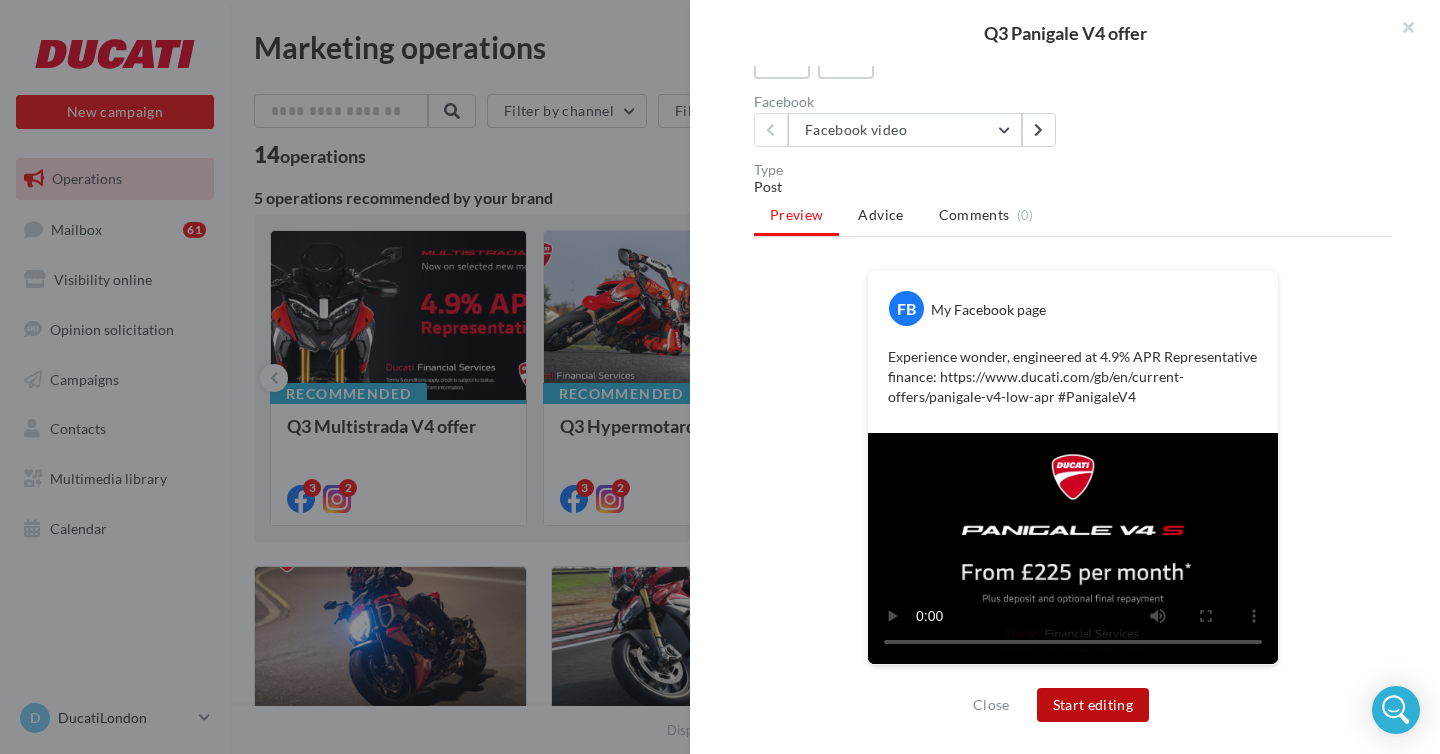 click on "Start editing" at bounding box center (1093, 705) 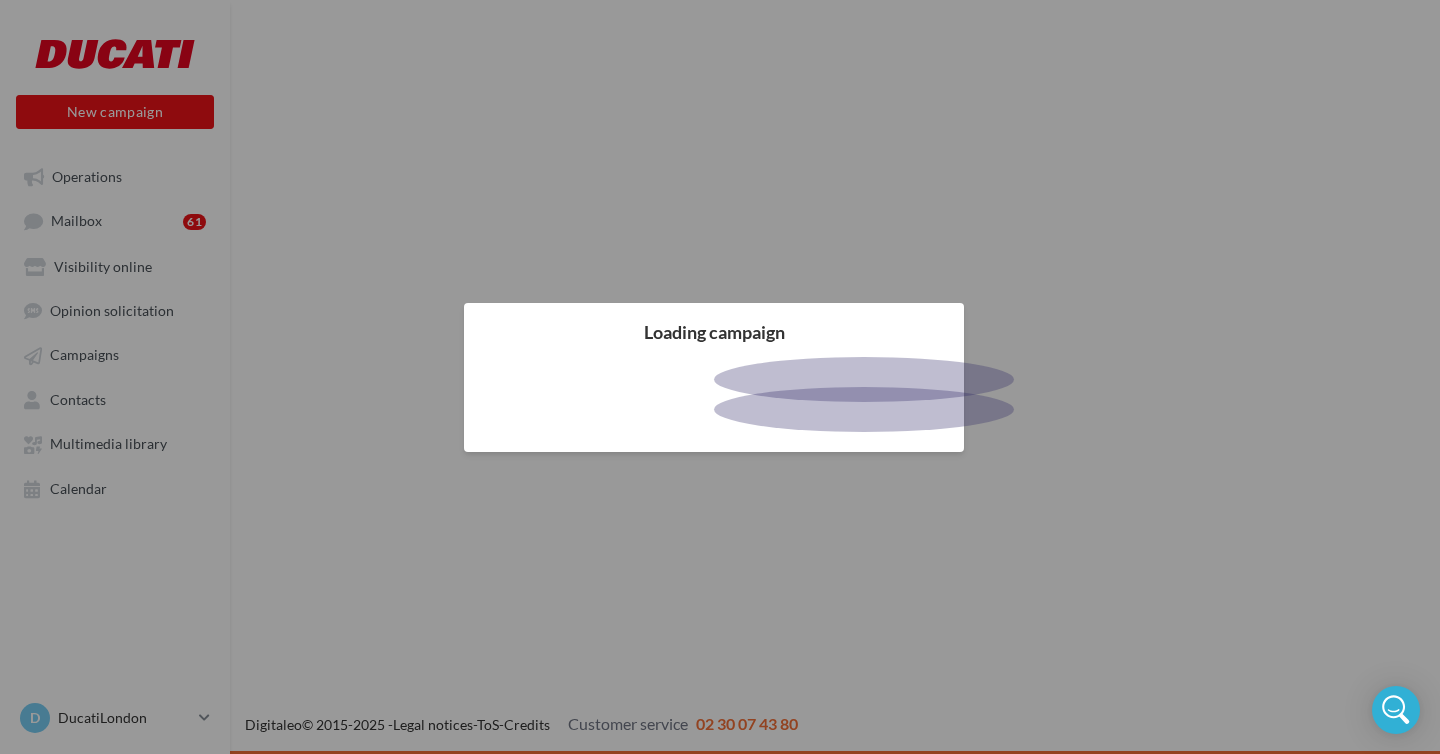 scroll, scrollTop: 0, scrollLeft: 0, axis: both 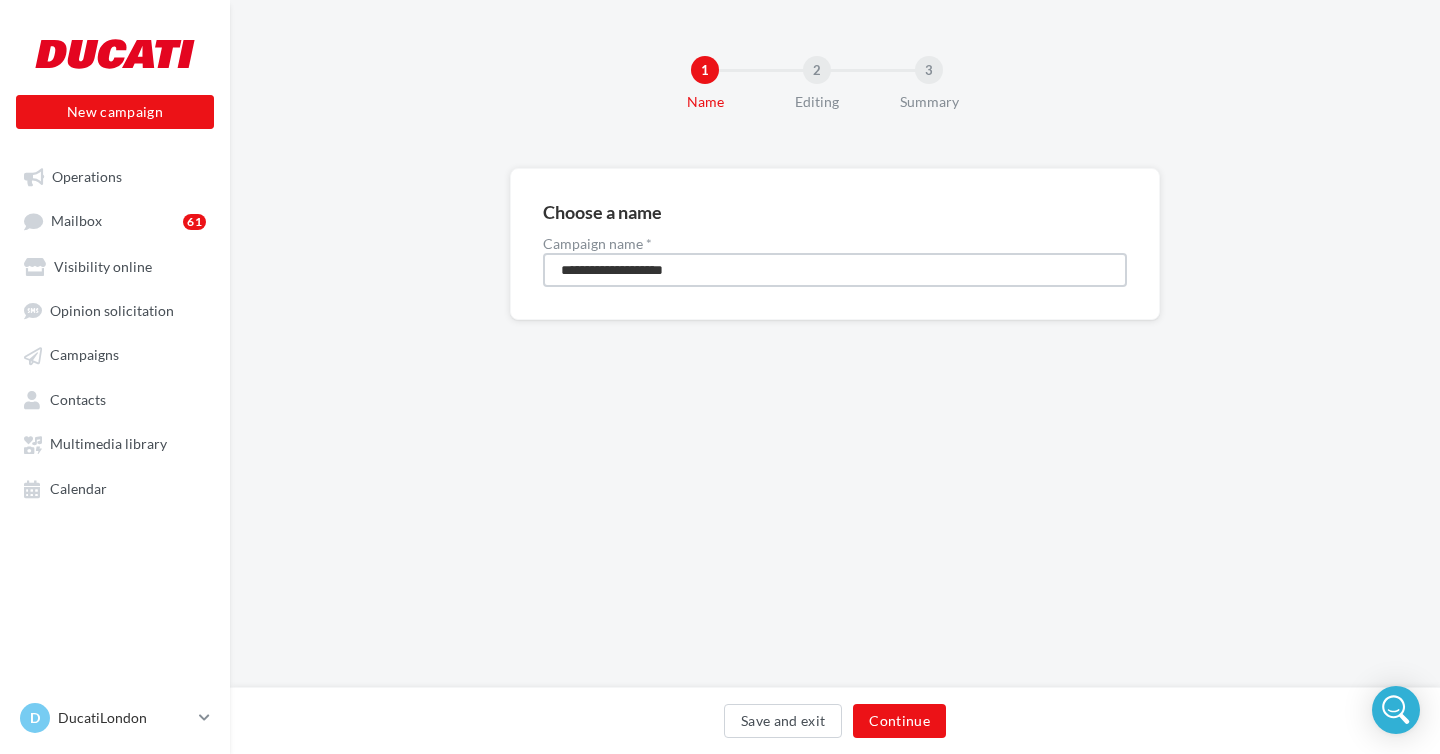 click on "**********" at bounding box center [835, 270] 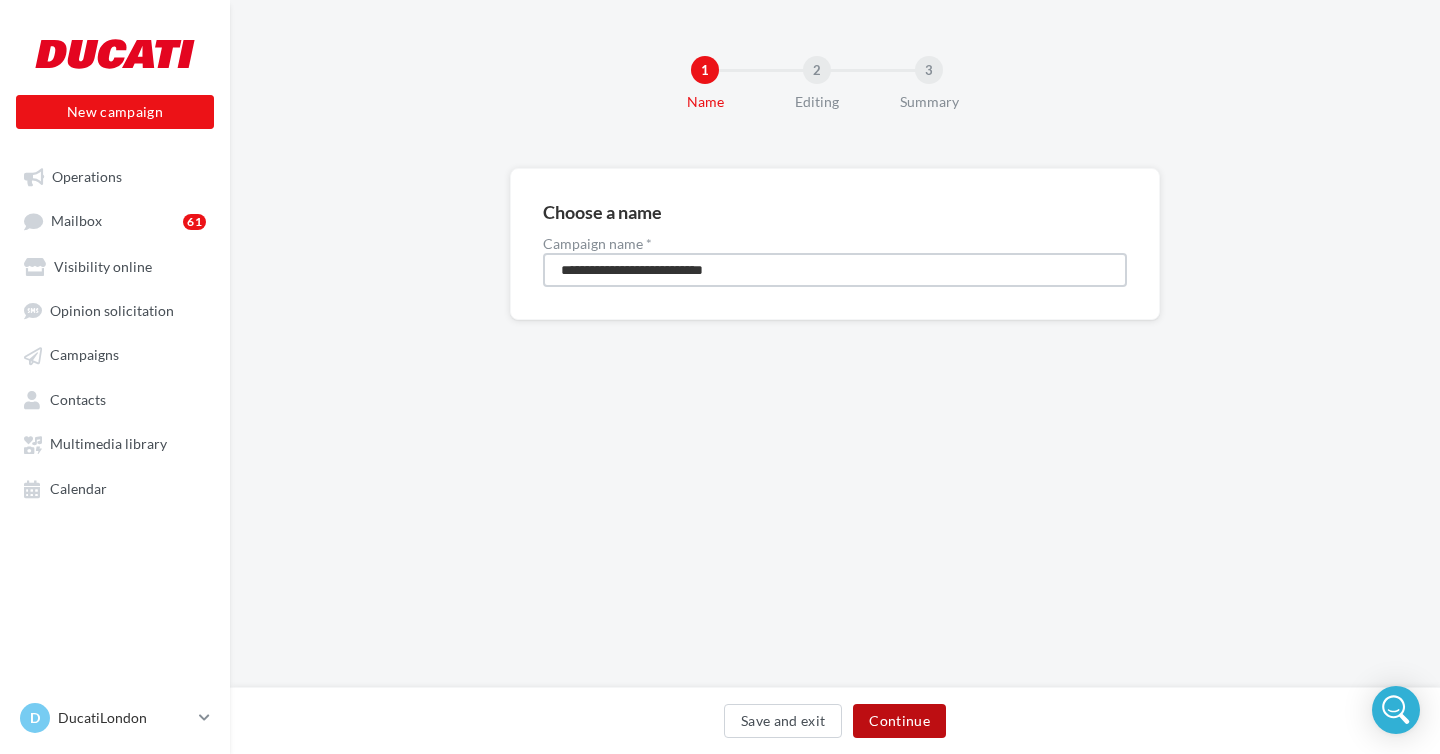 type on "**********" 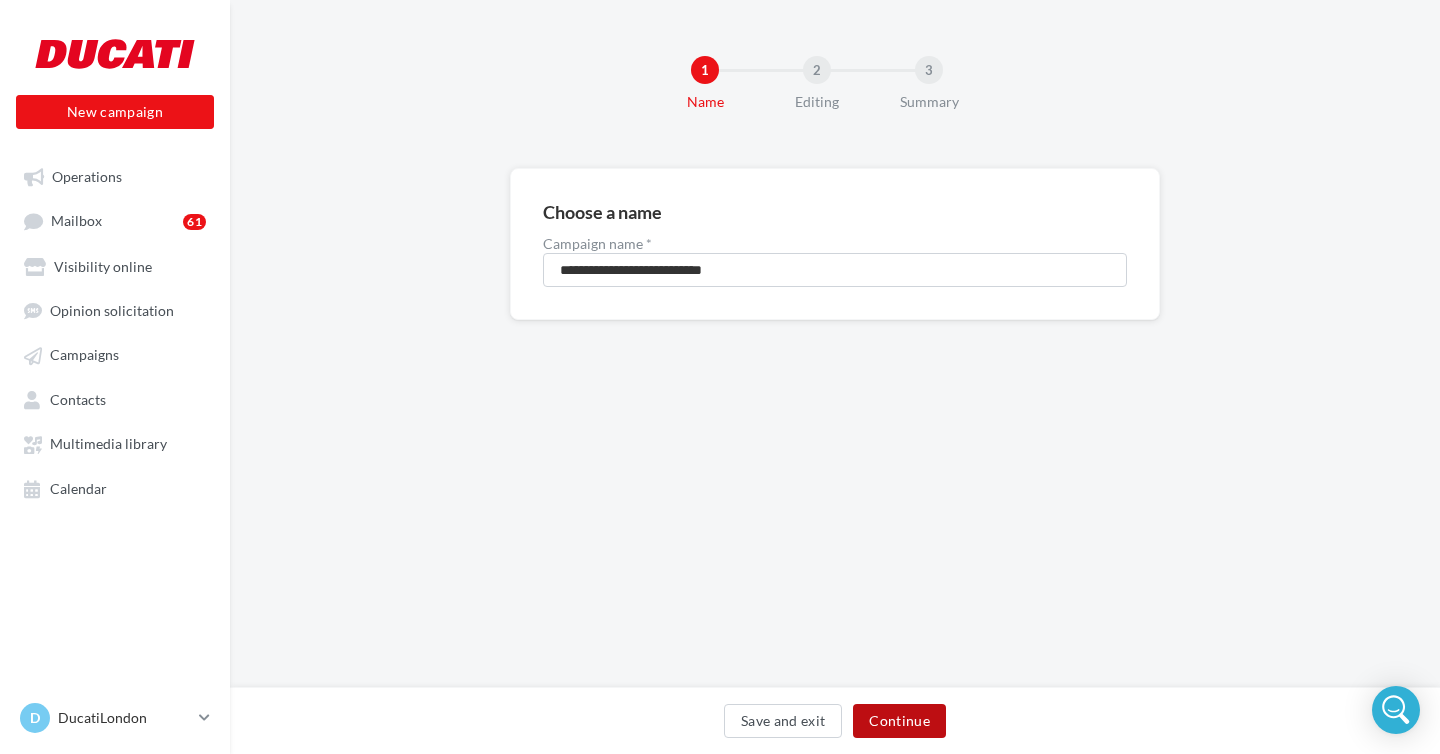 click on "Continue" at bounding box center (899, 721) 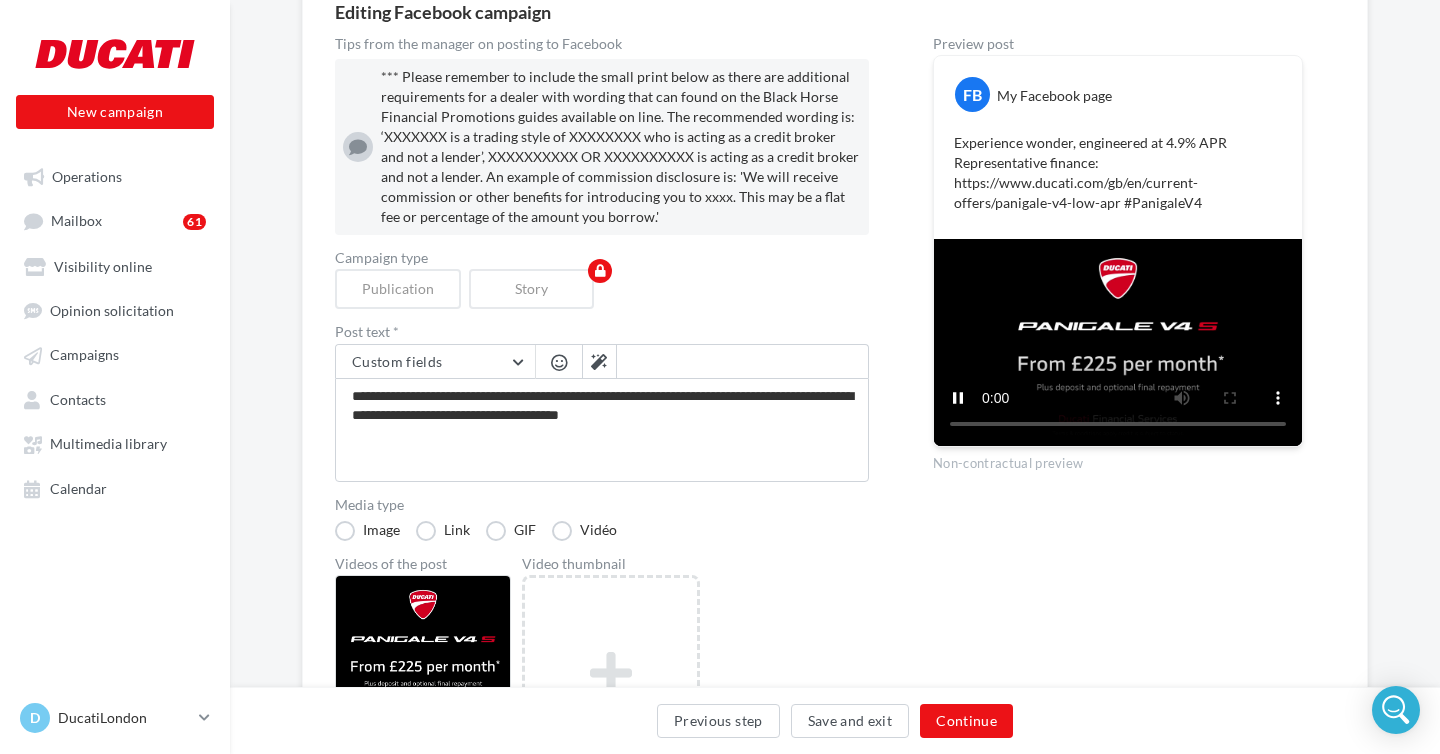 scroll, scrollTop: 232, scrollLeft: 0, axis: vertical 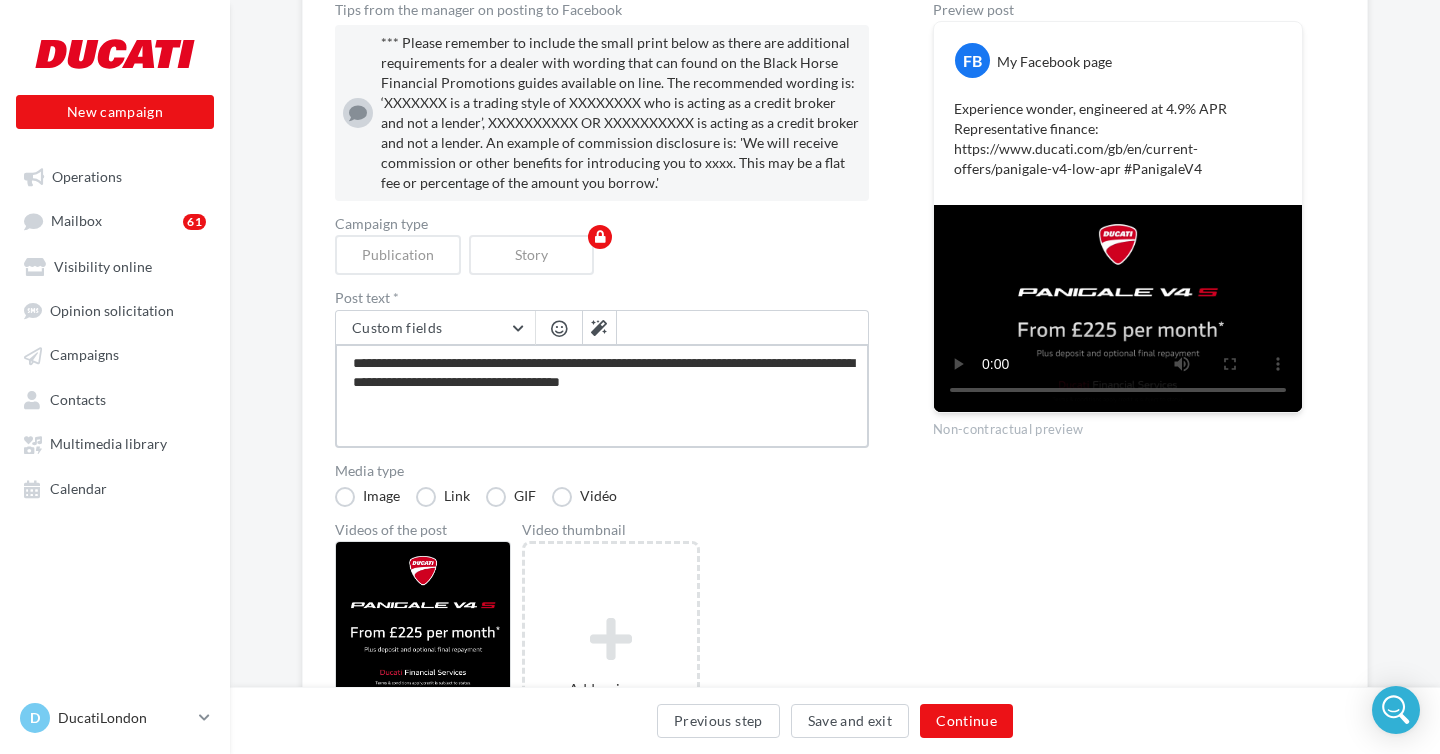 click on "**********" at bounding box center [602, 396] 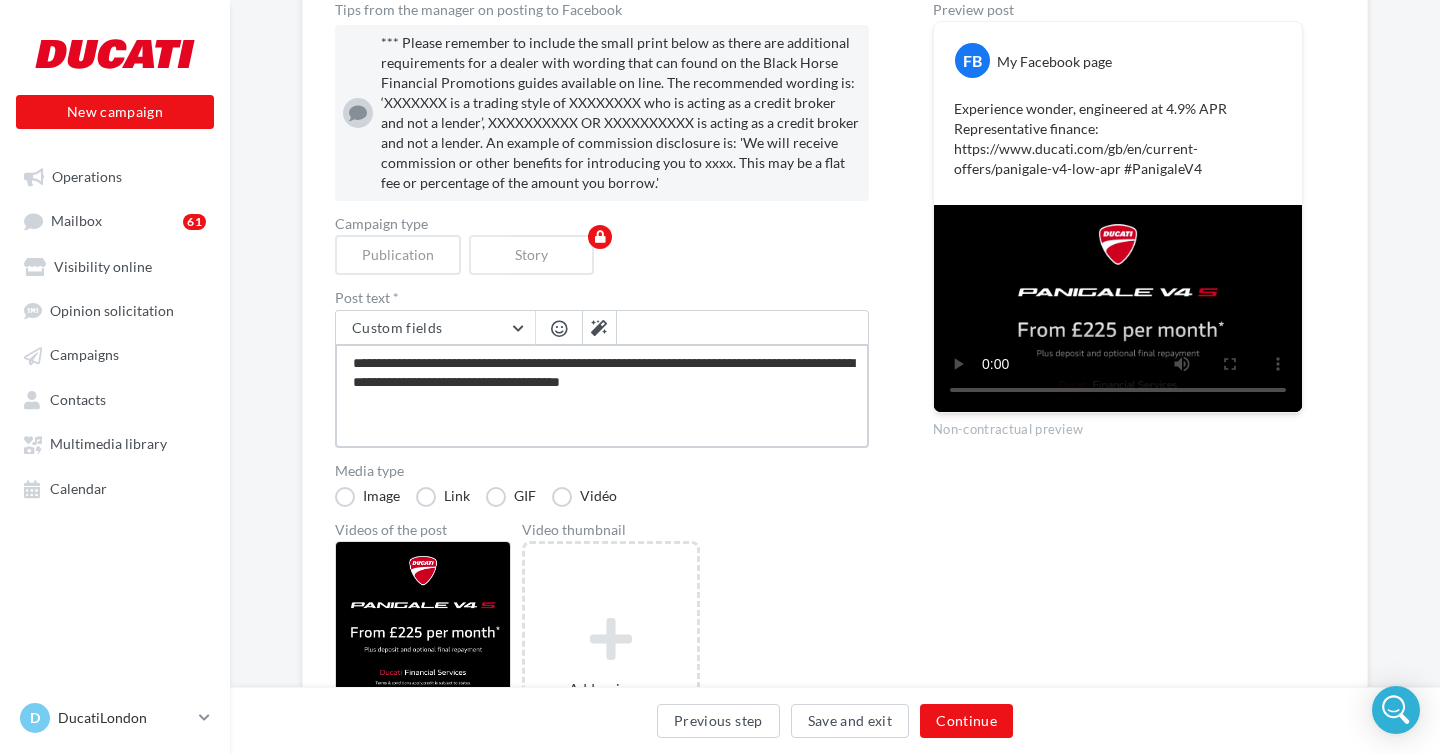 type on "**********" 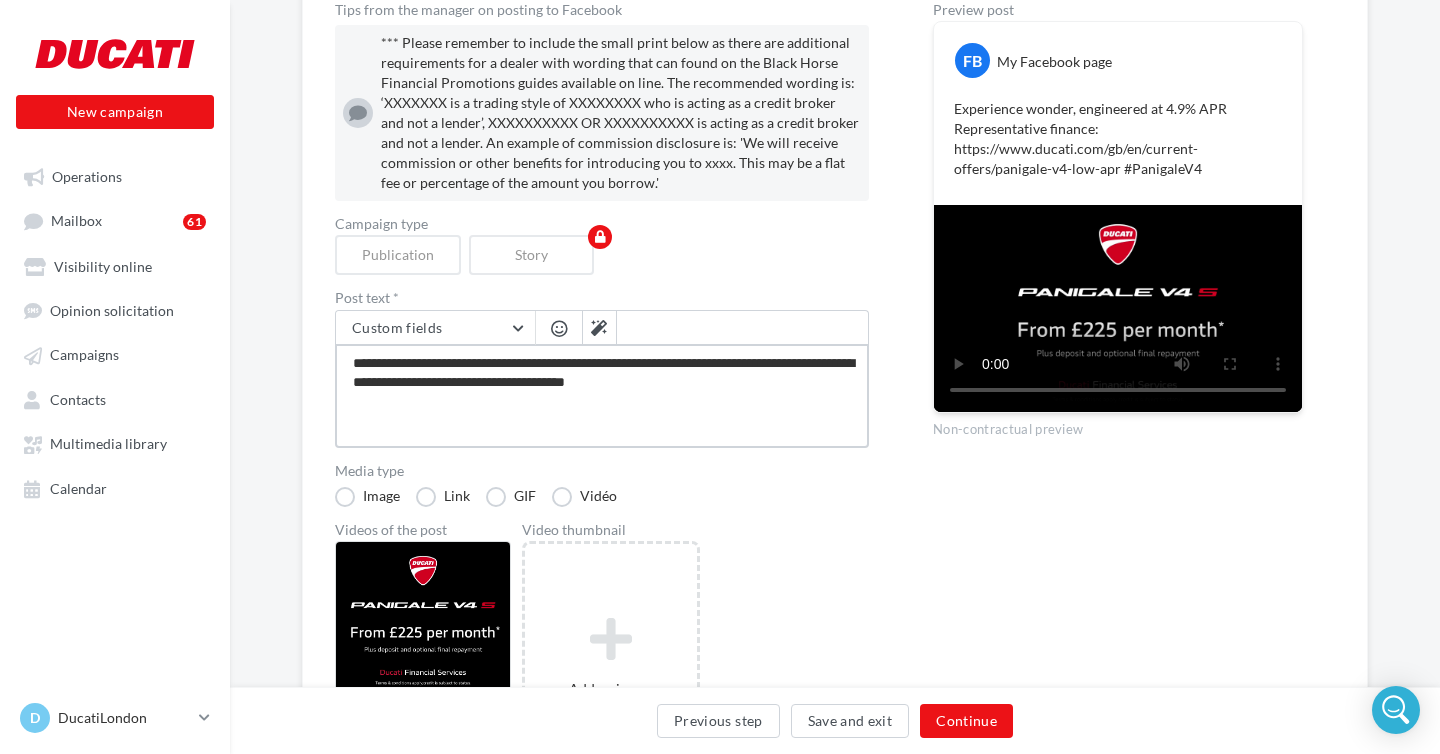 type on "**********" 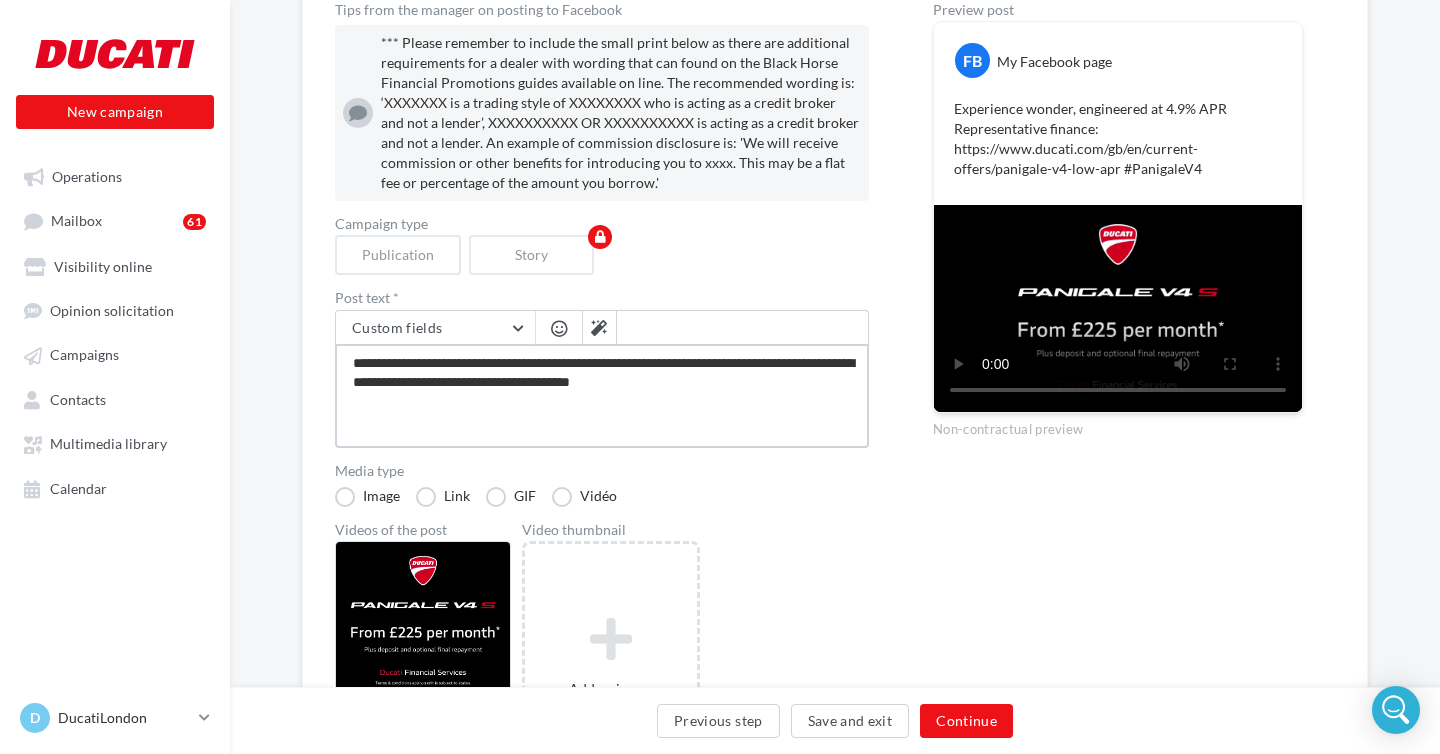 type on "**********" 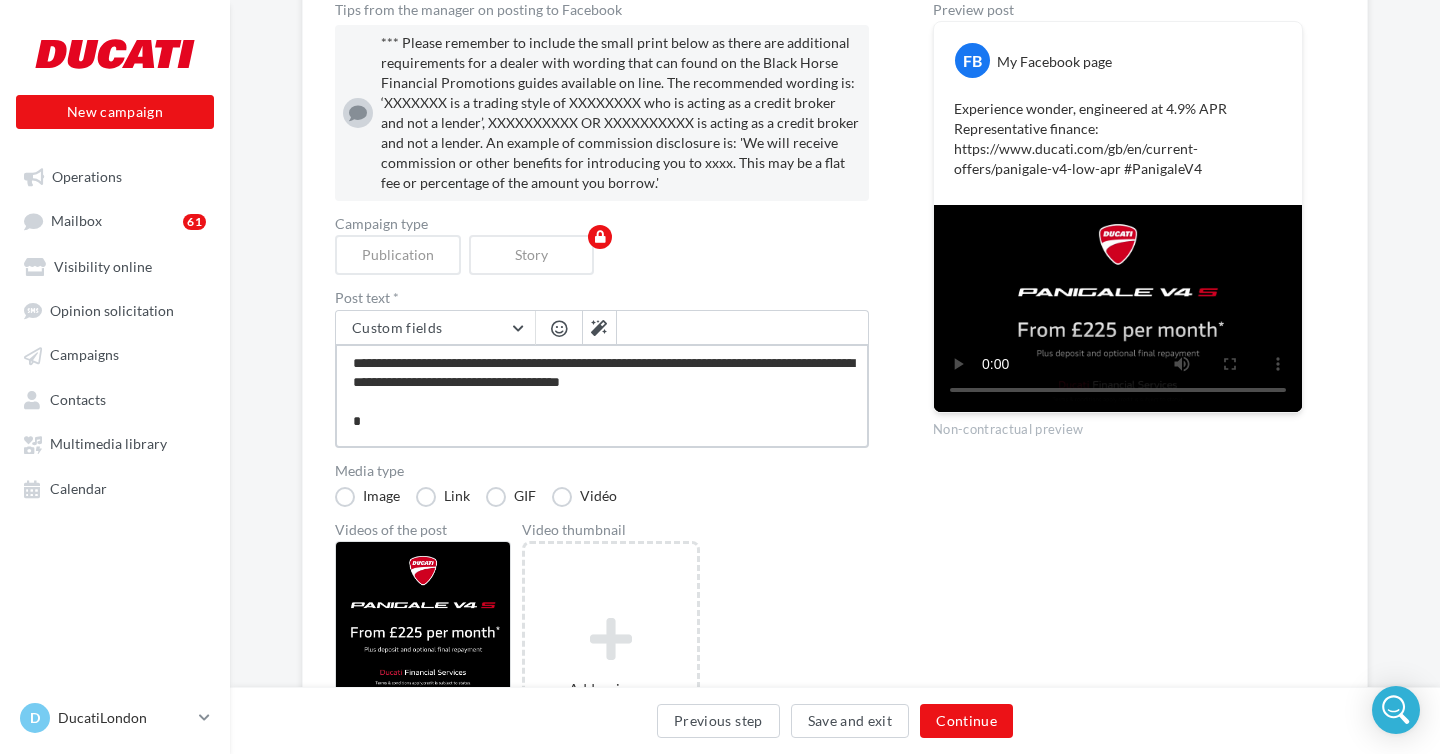 type on "**********" 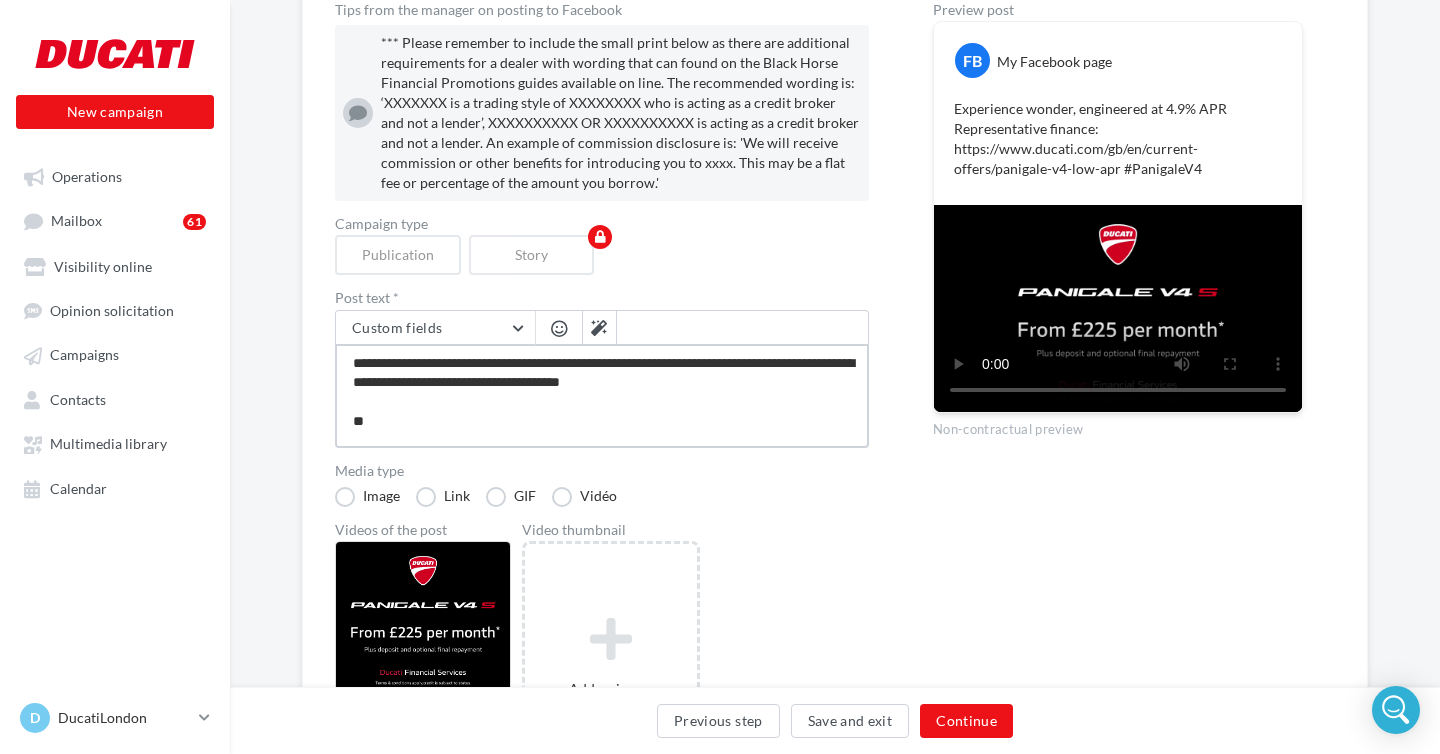 type on "**********" 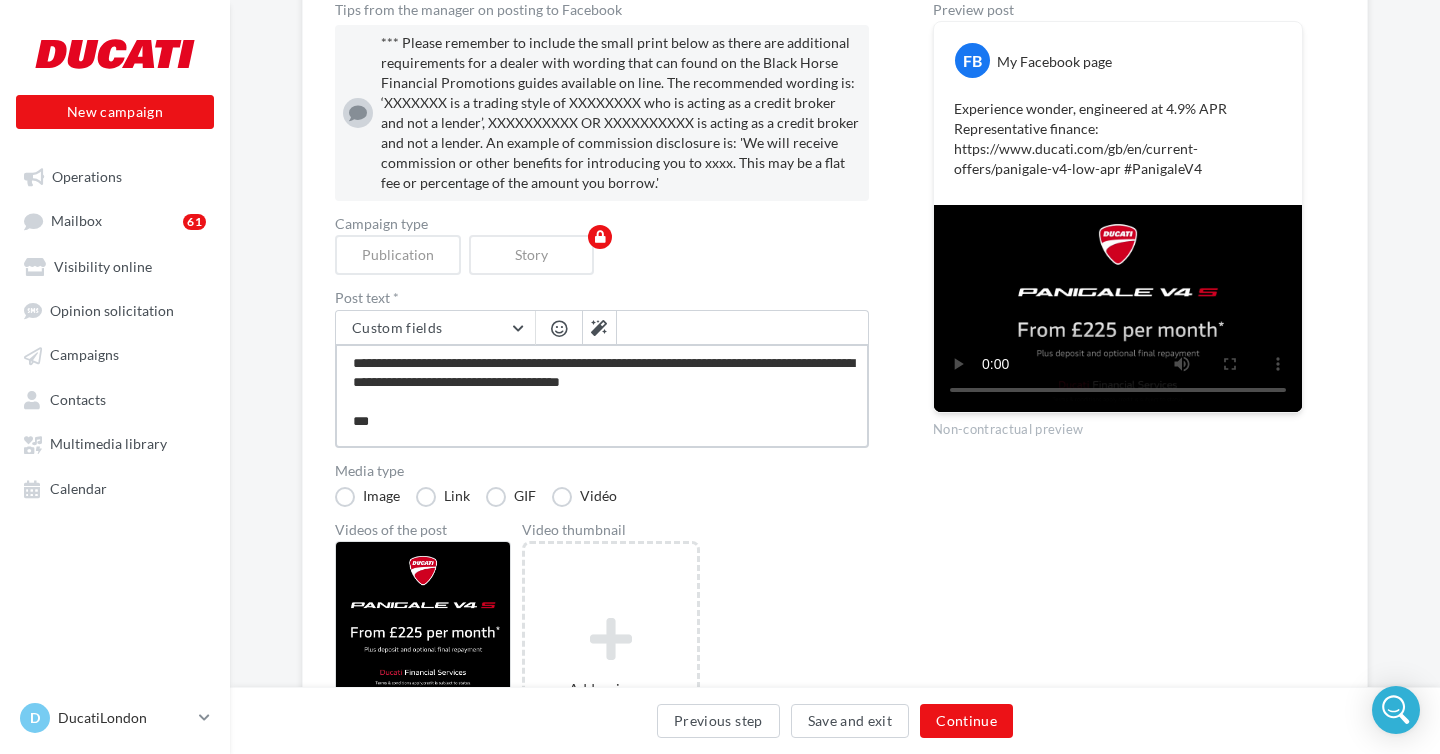 type on "**********" 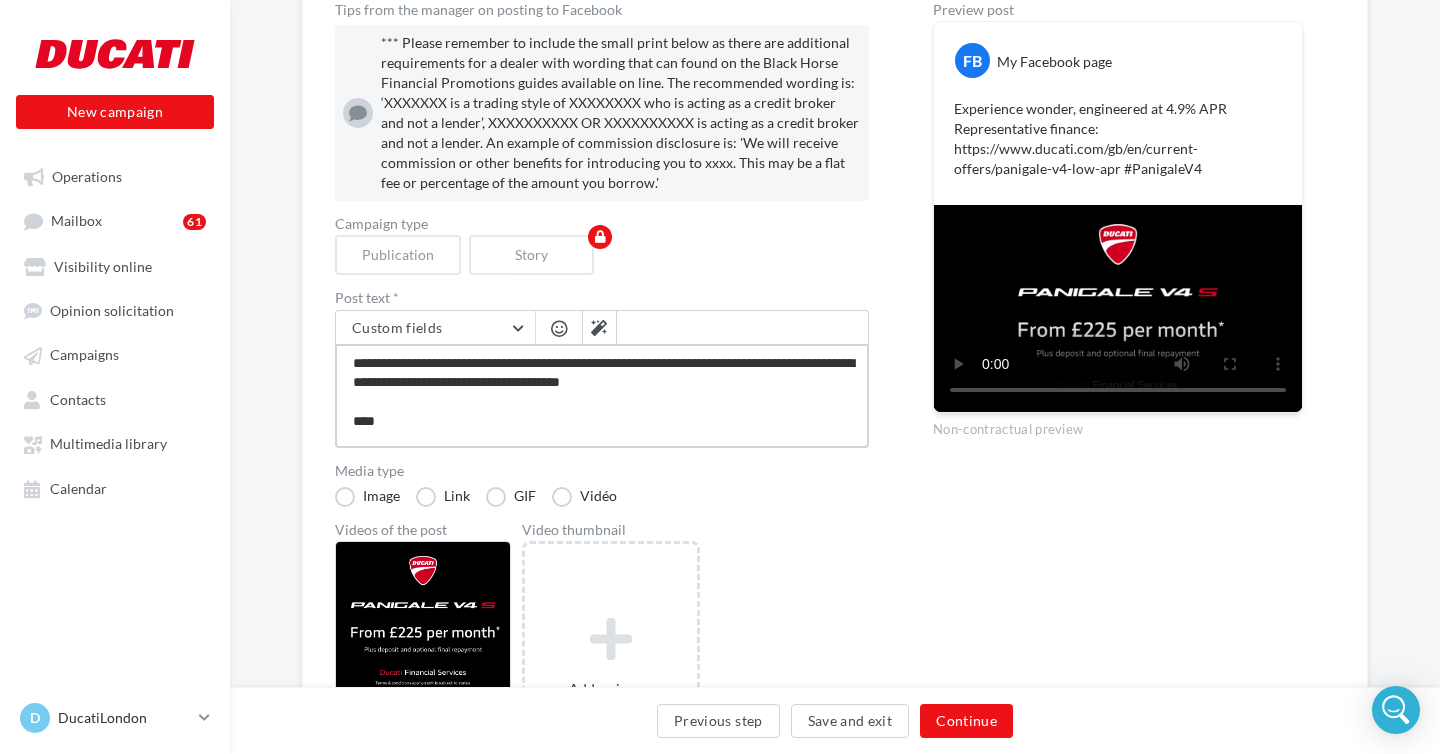 type on "**********" 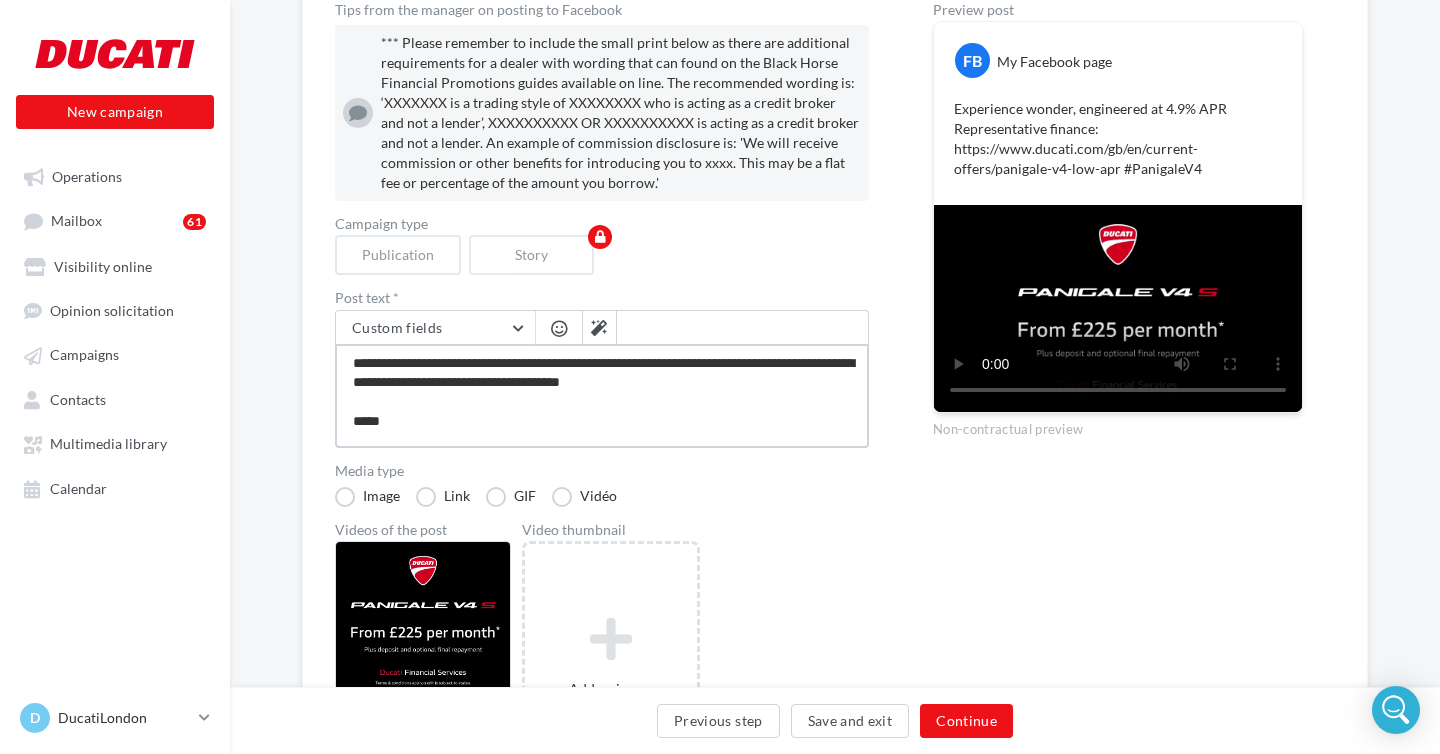 type on "**********" 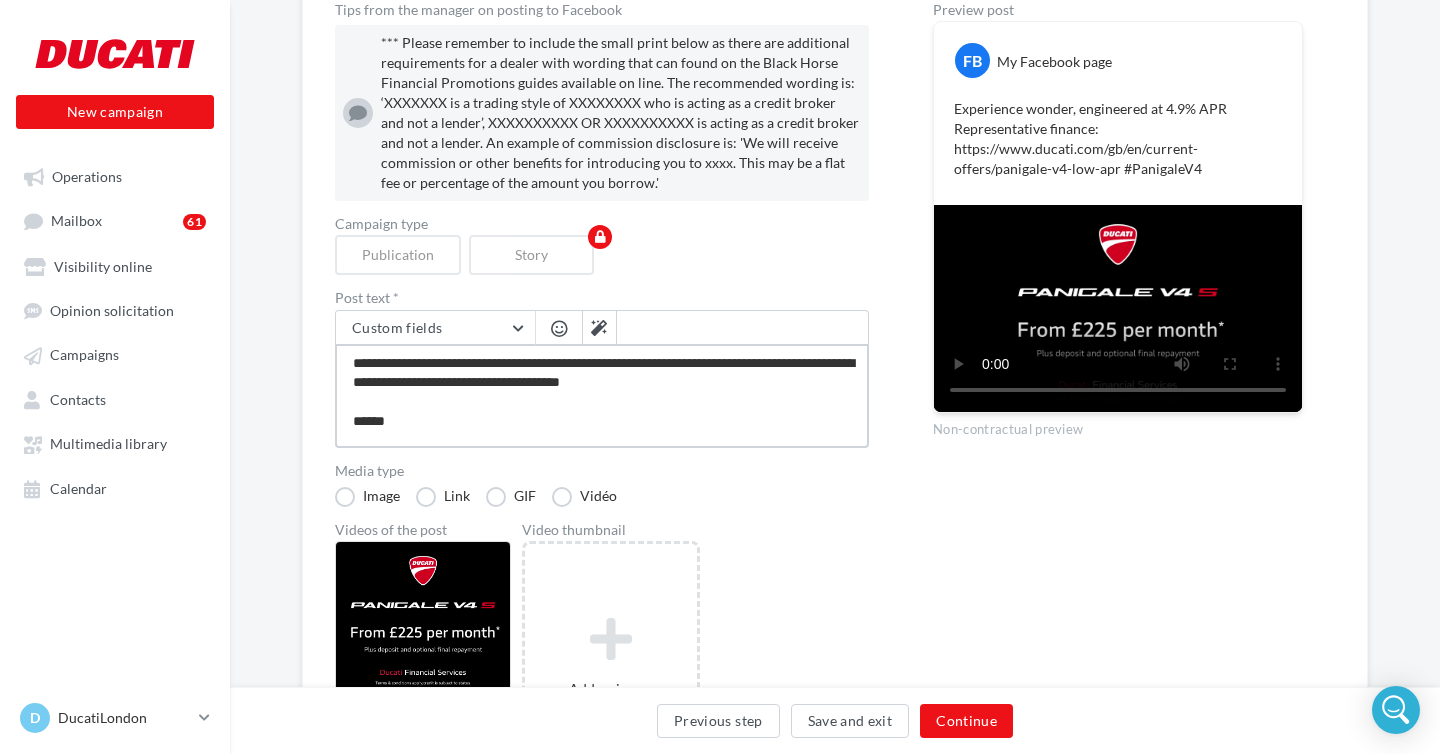type on "**********" 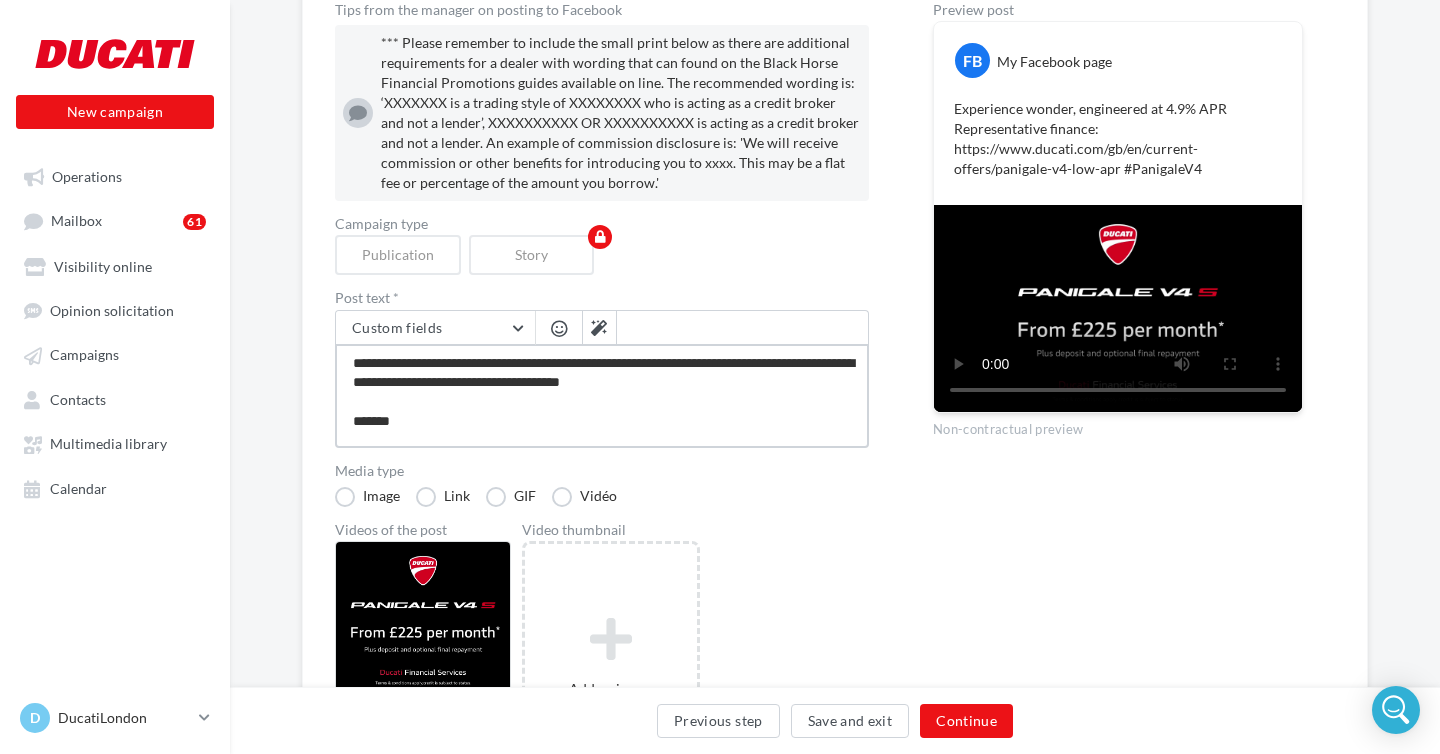 type on "**********" 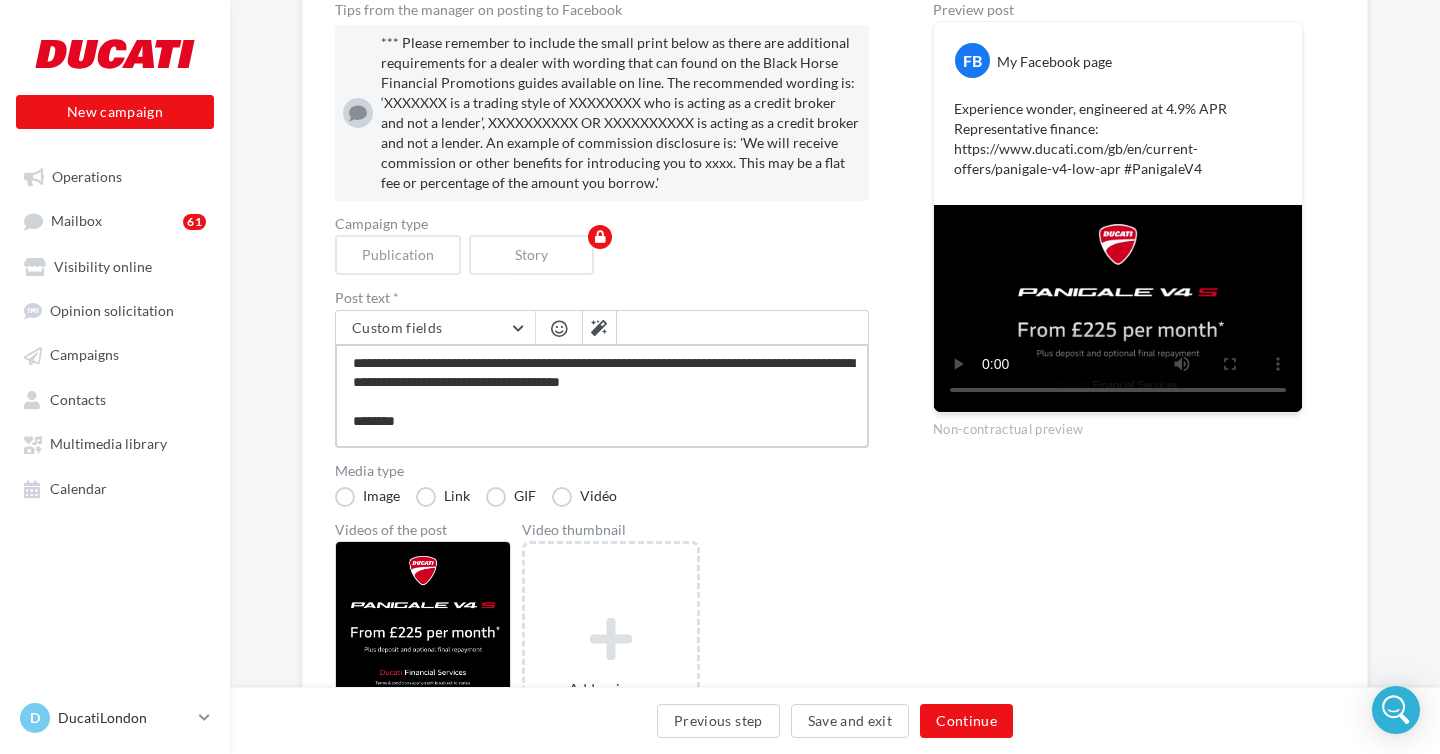 type on "**********" 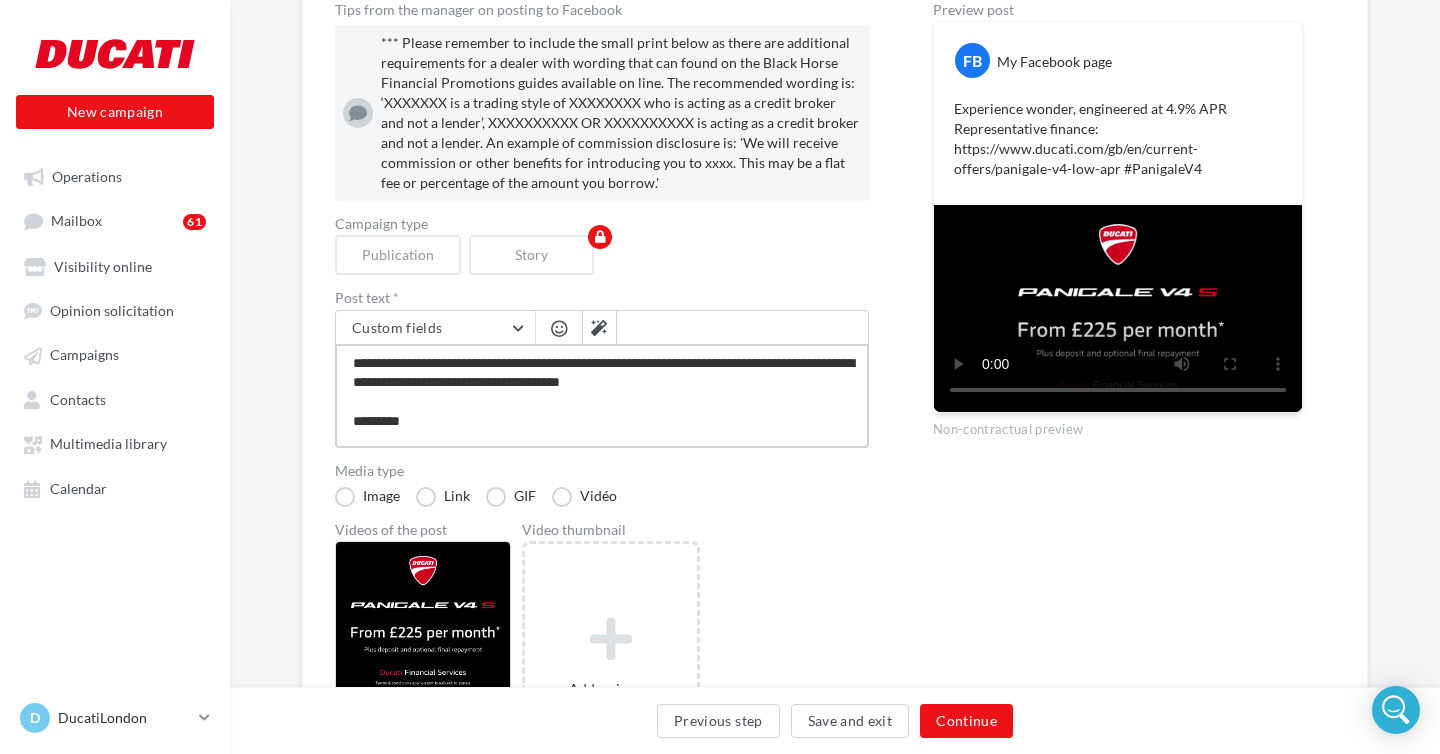 type on "**********" 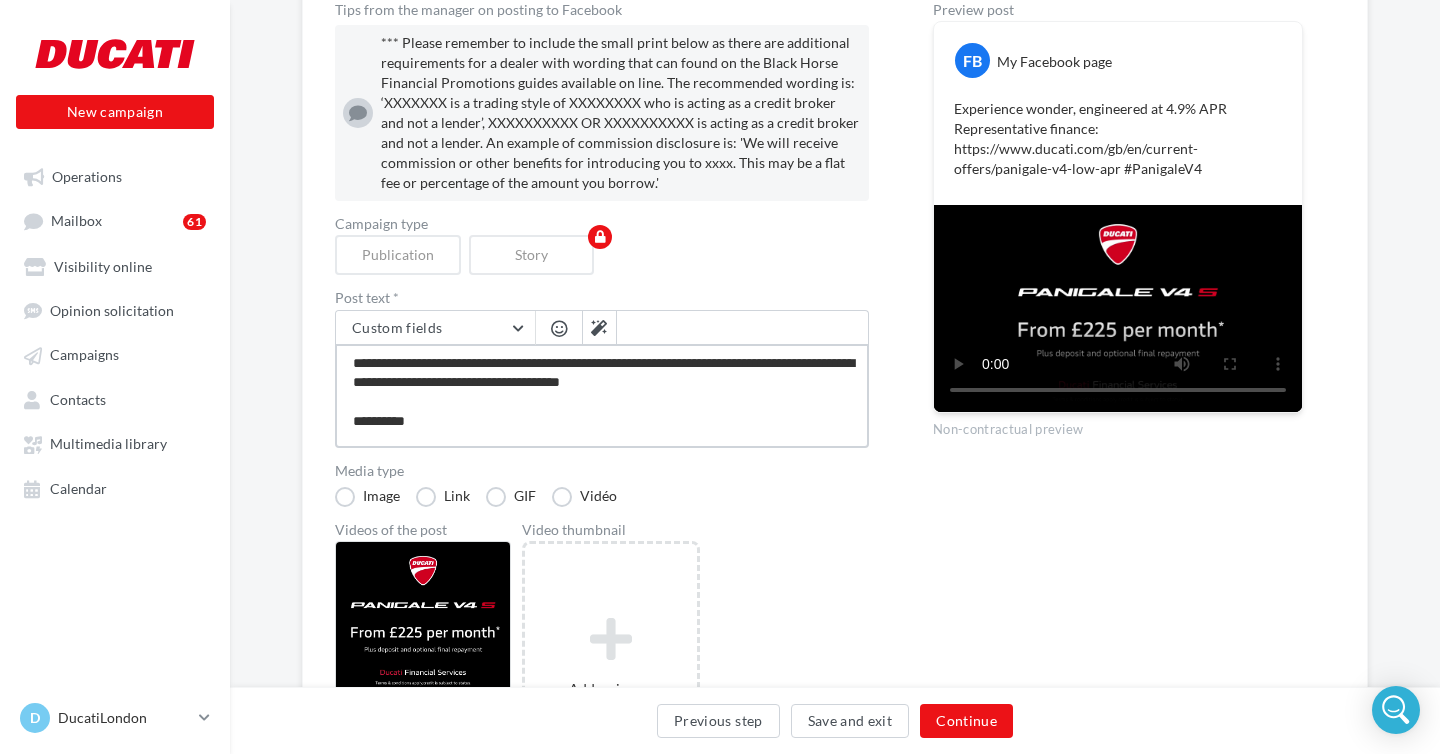 type on "**********" 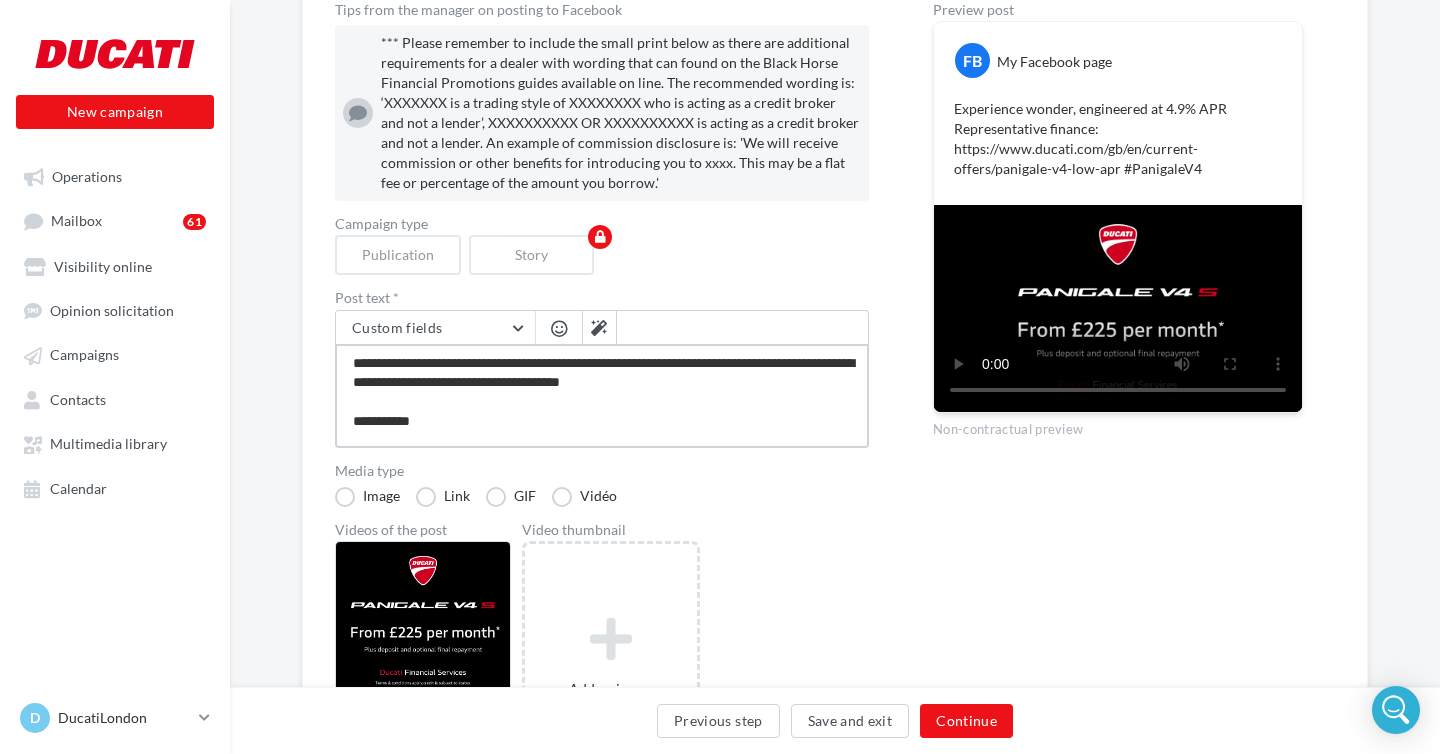 type on "**********" 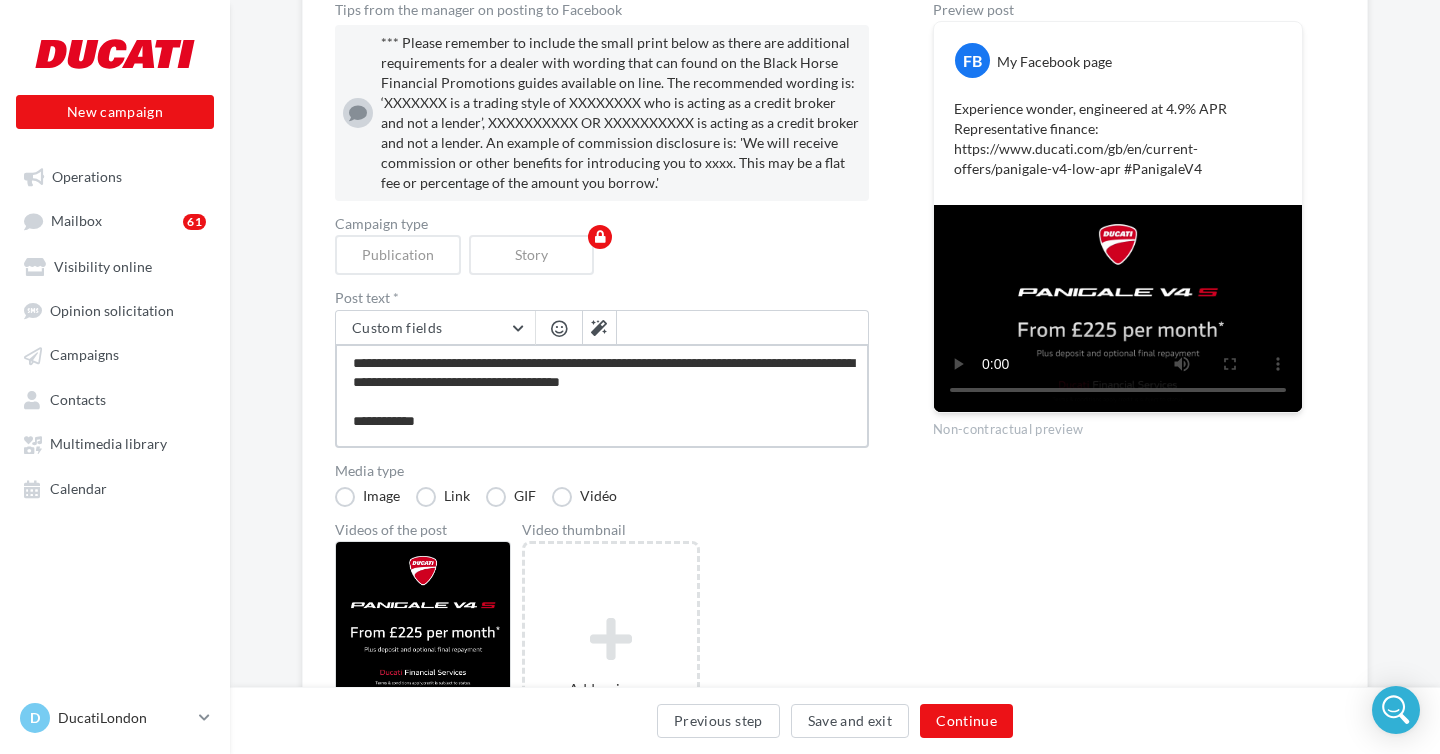 type on "**********" 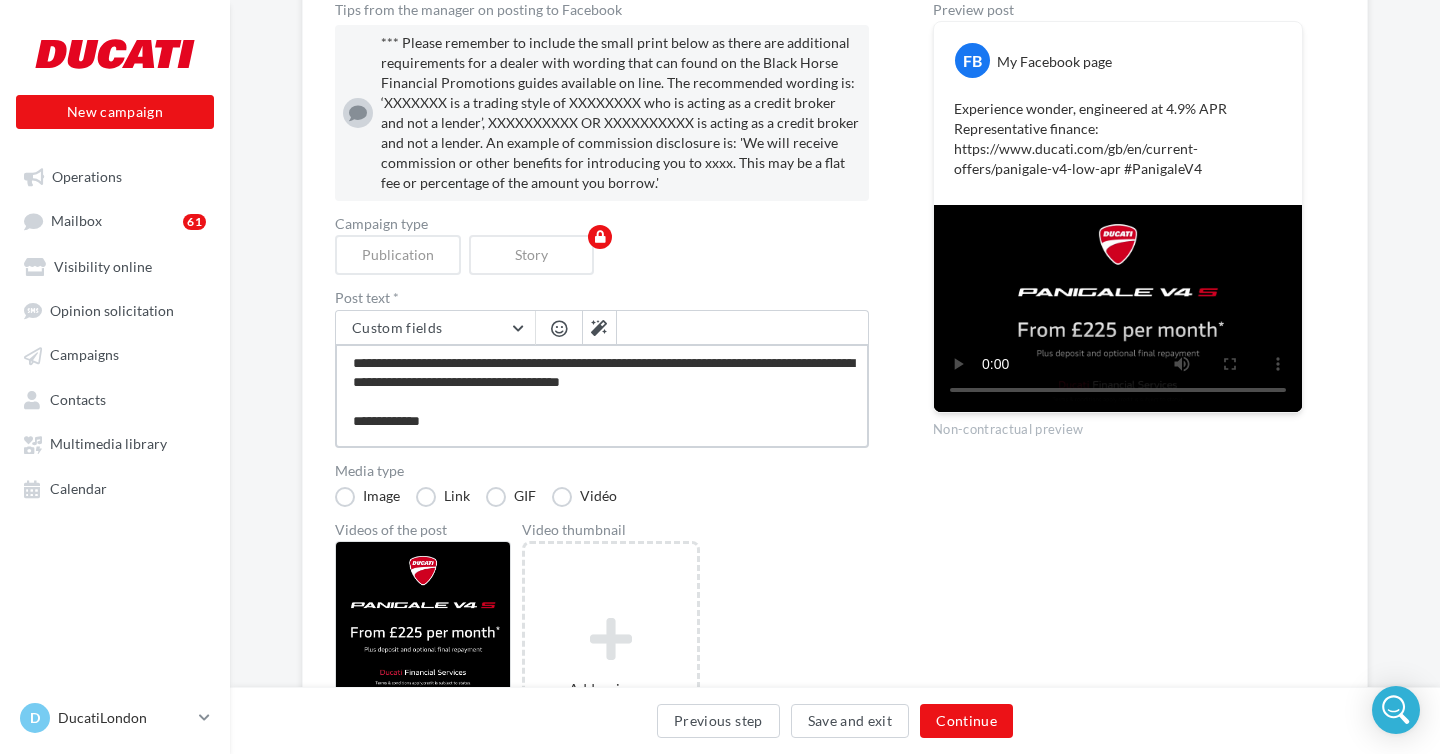 type on "**********" 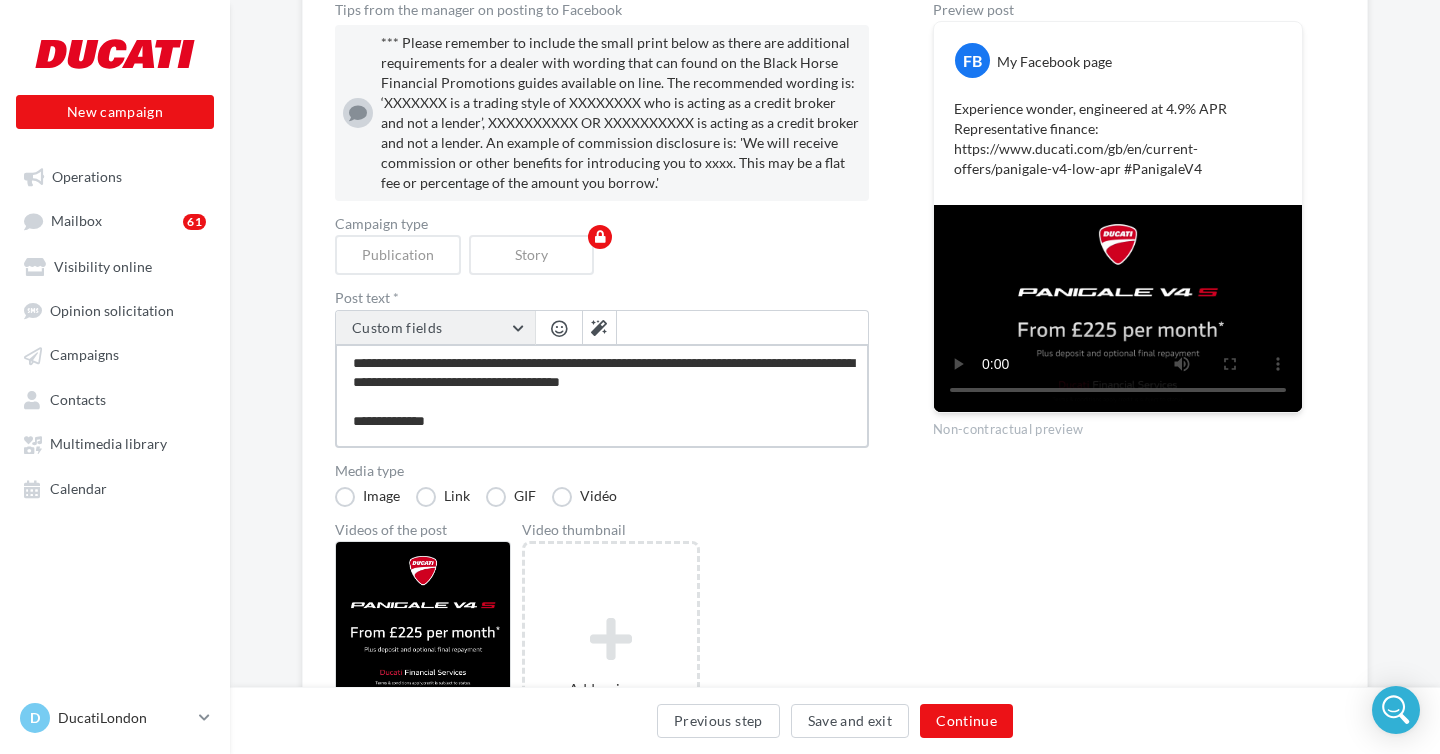 type on "**********" 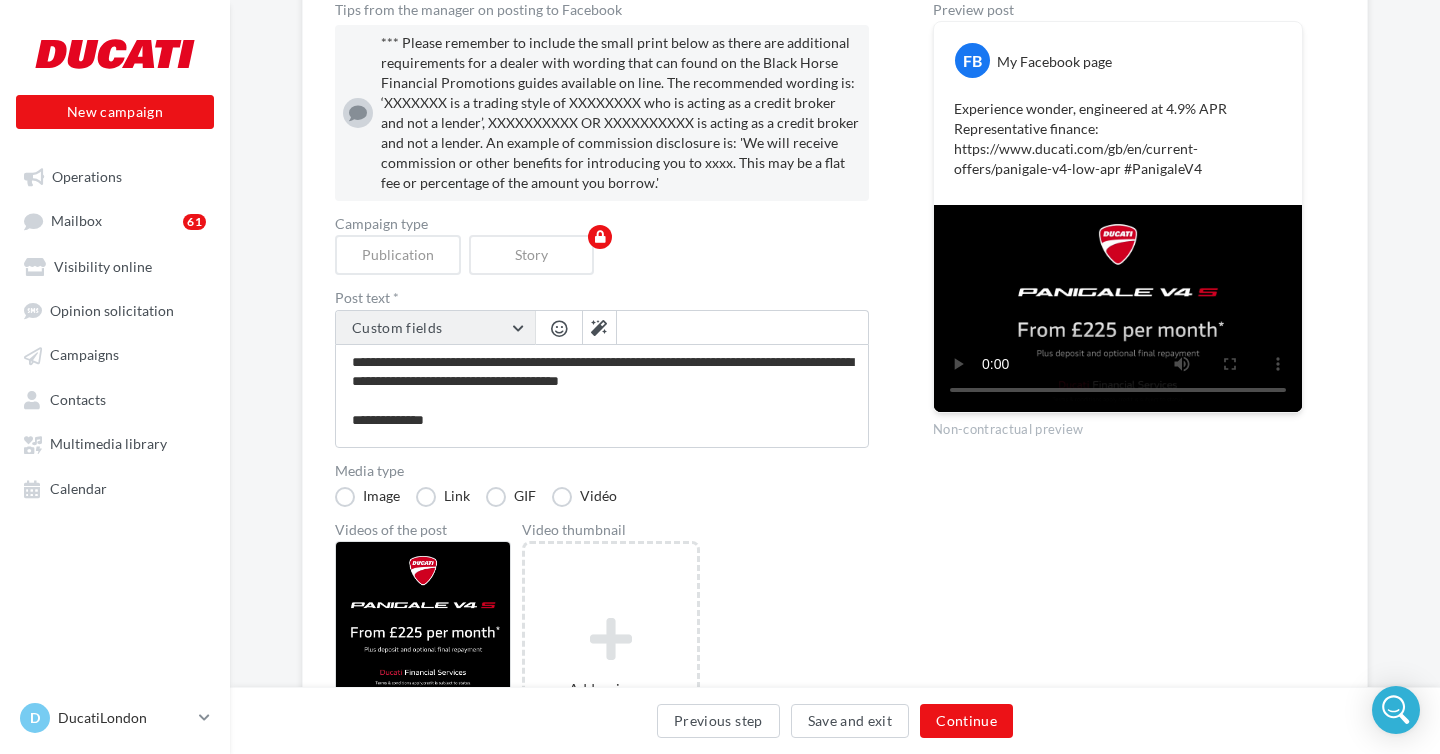 click on "Custom fields" at bounding box center (435, 328) 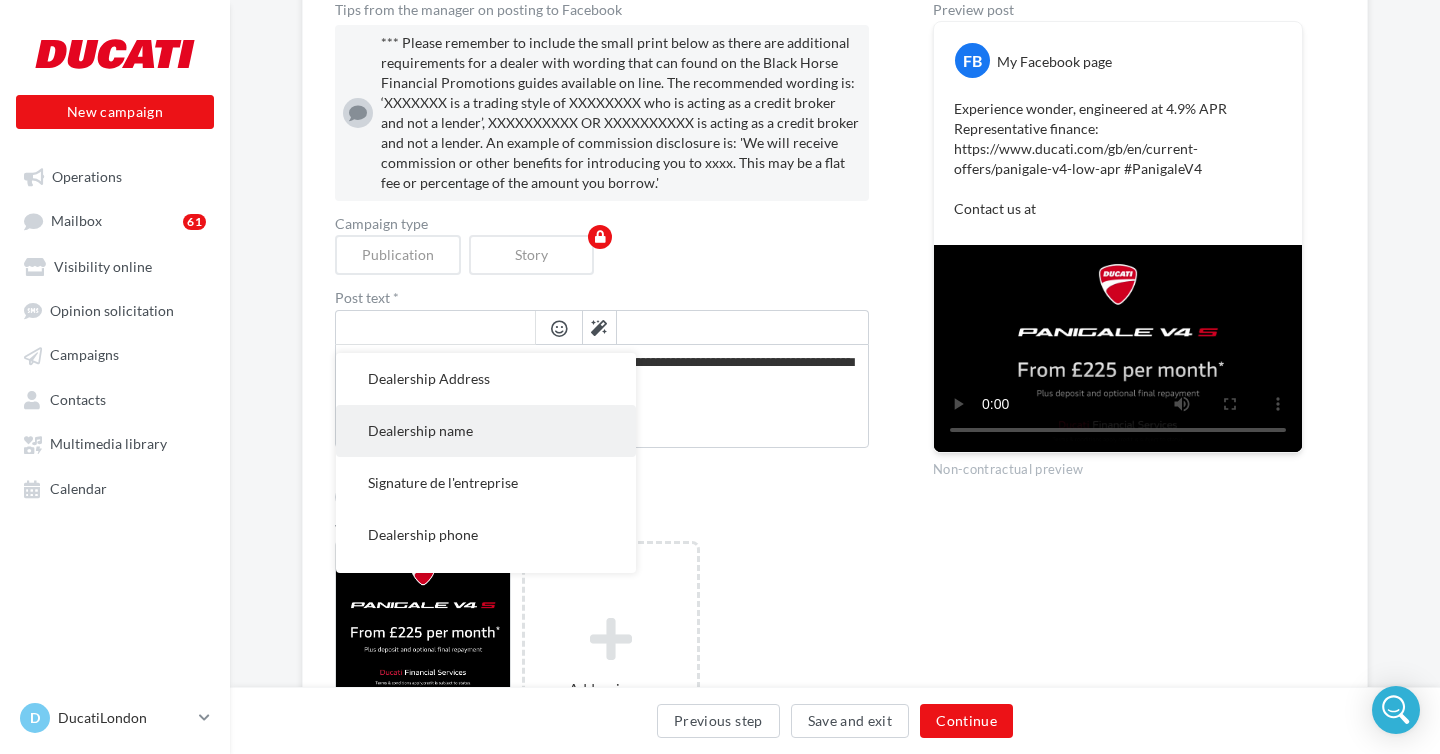 click on "Dealership name" at bounding box center (486, 431) 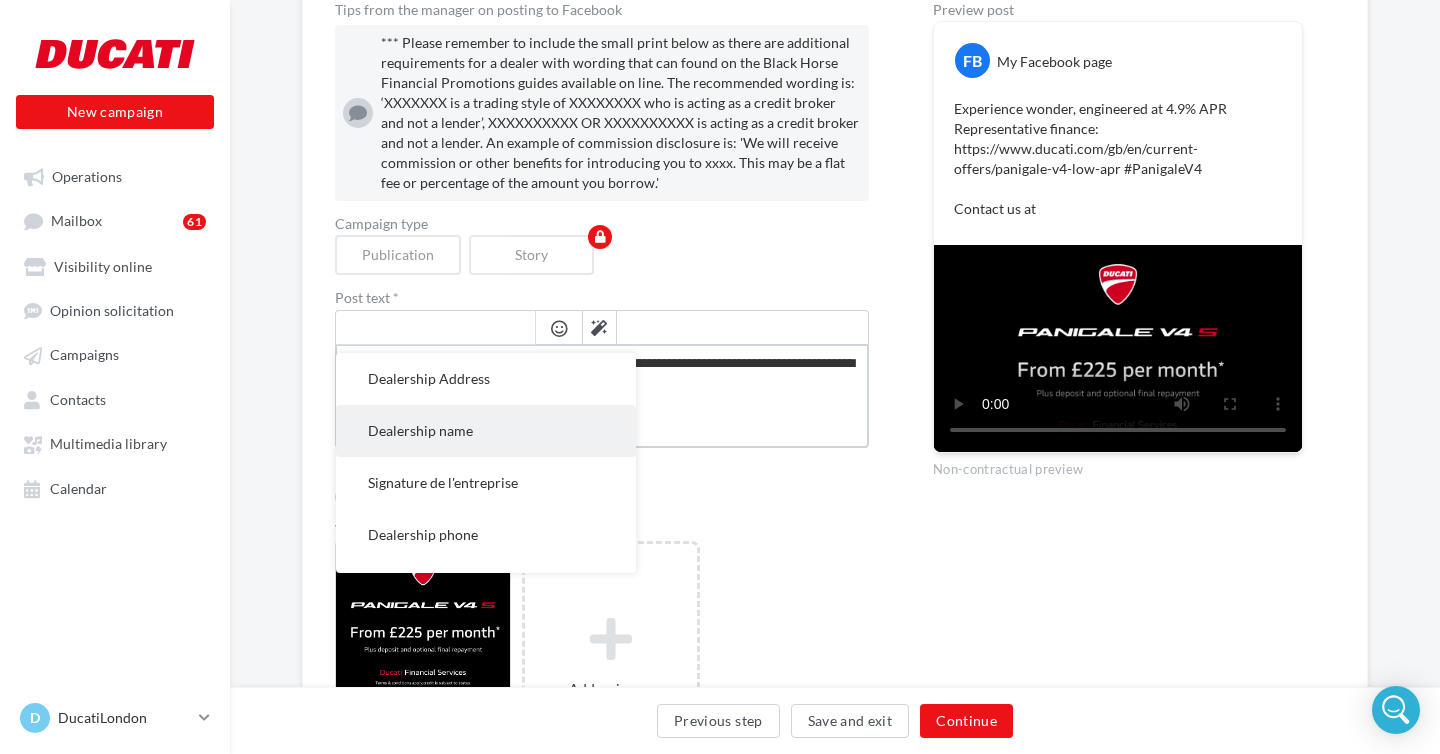 type on "**********" 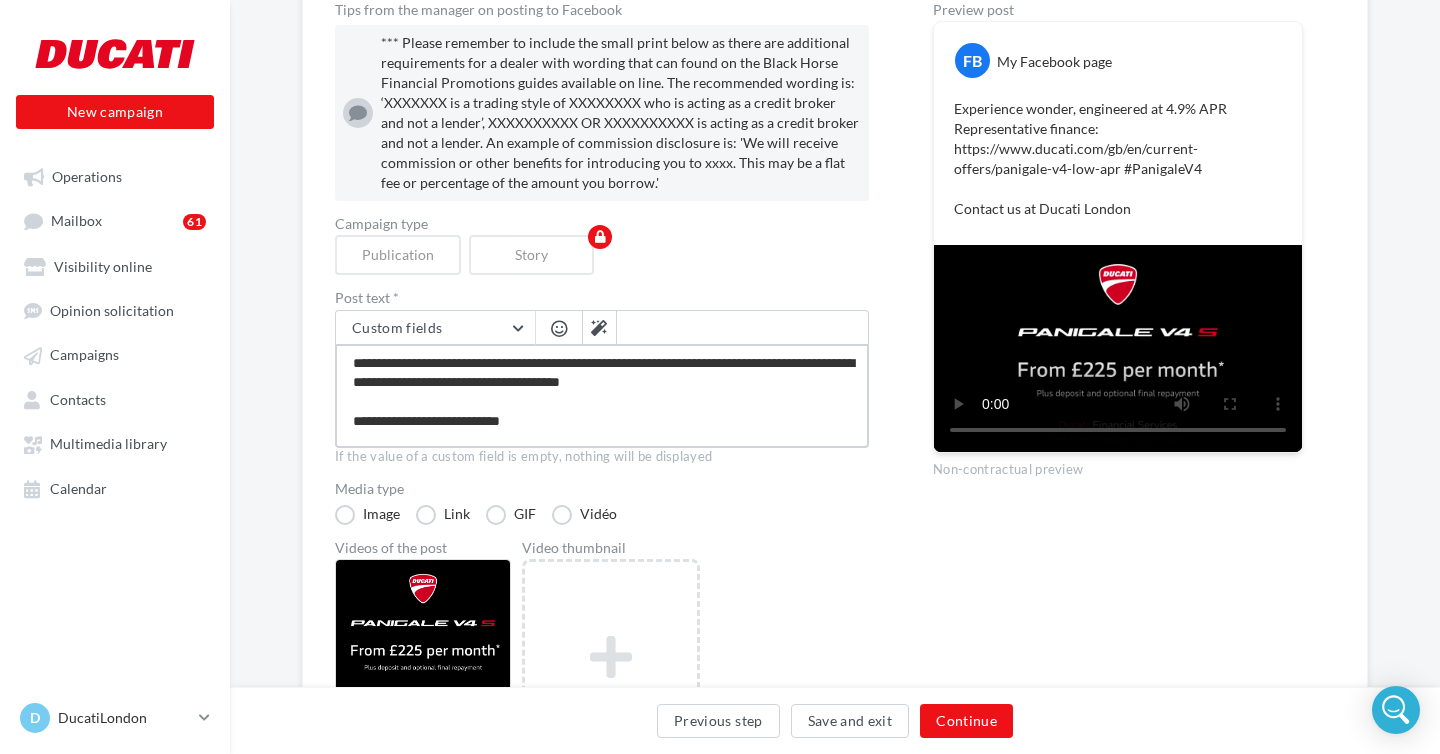 type on "**********" 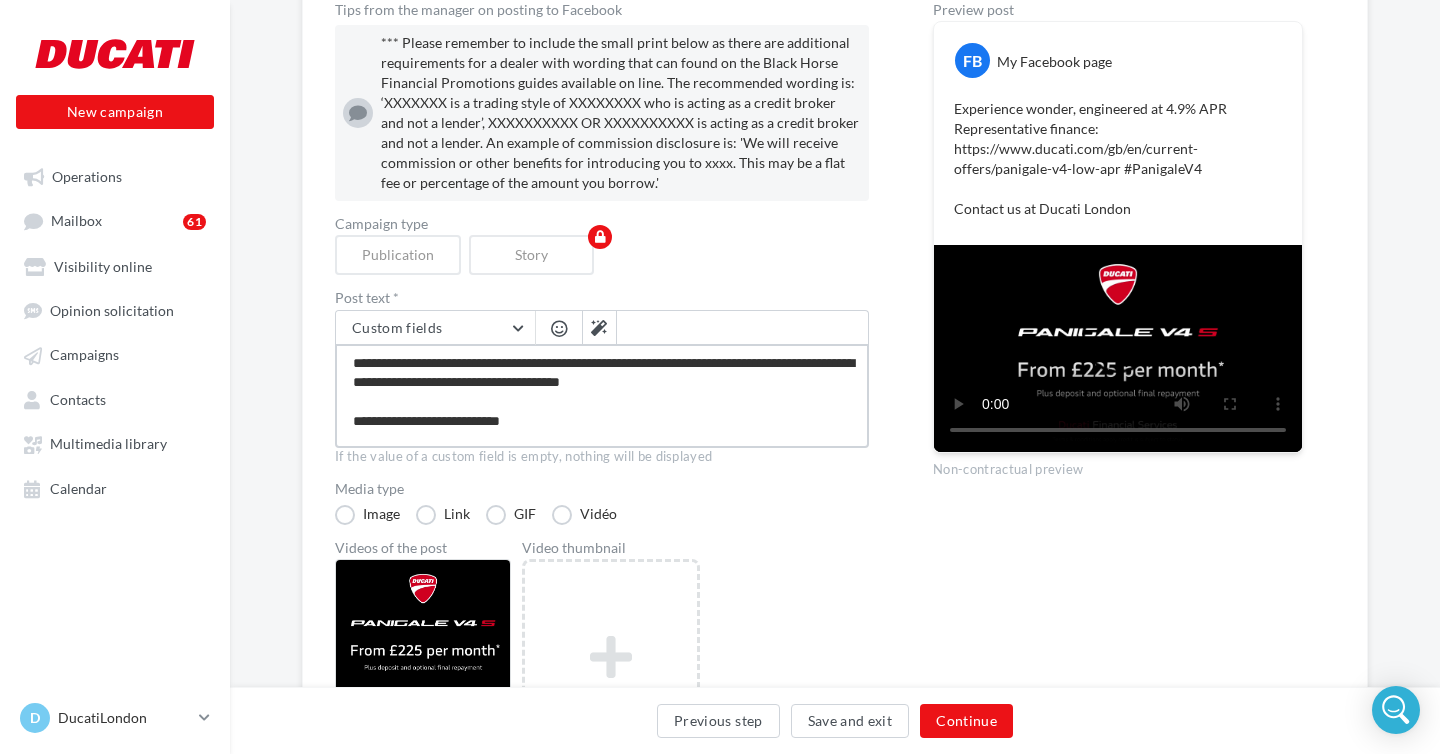 type on "**********" 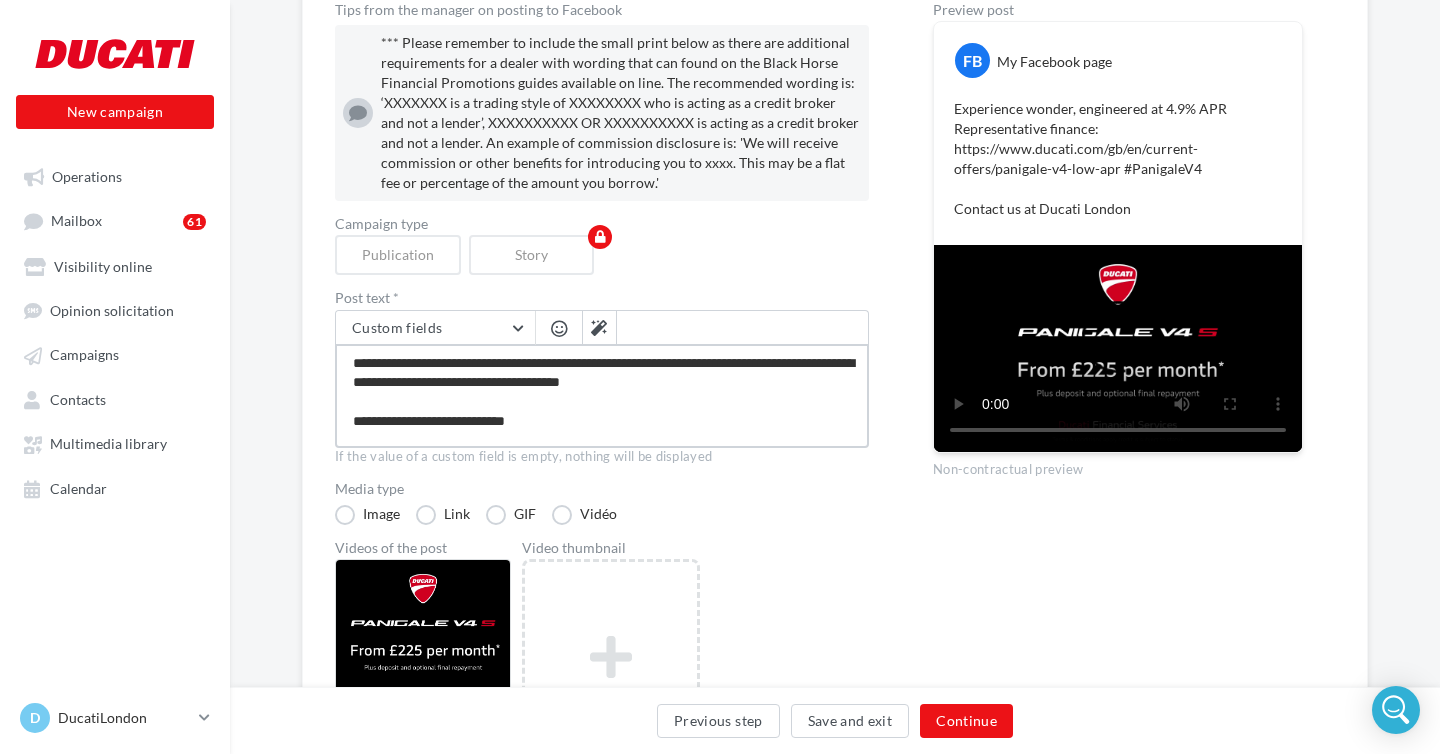 type on "**********" 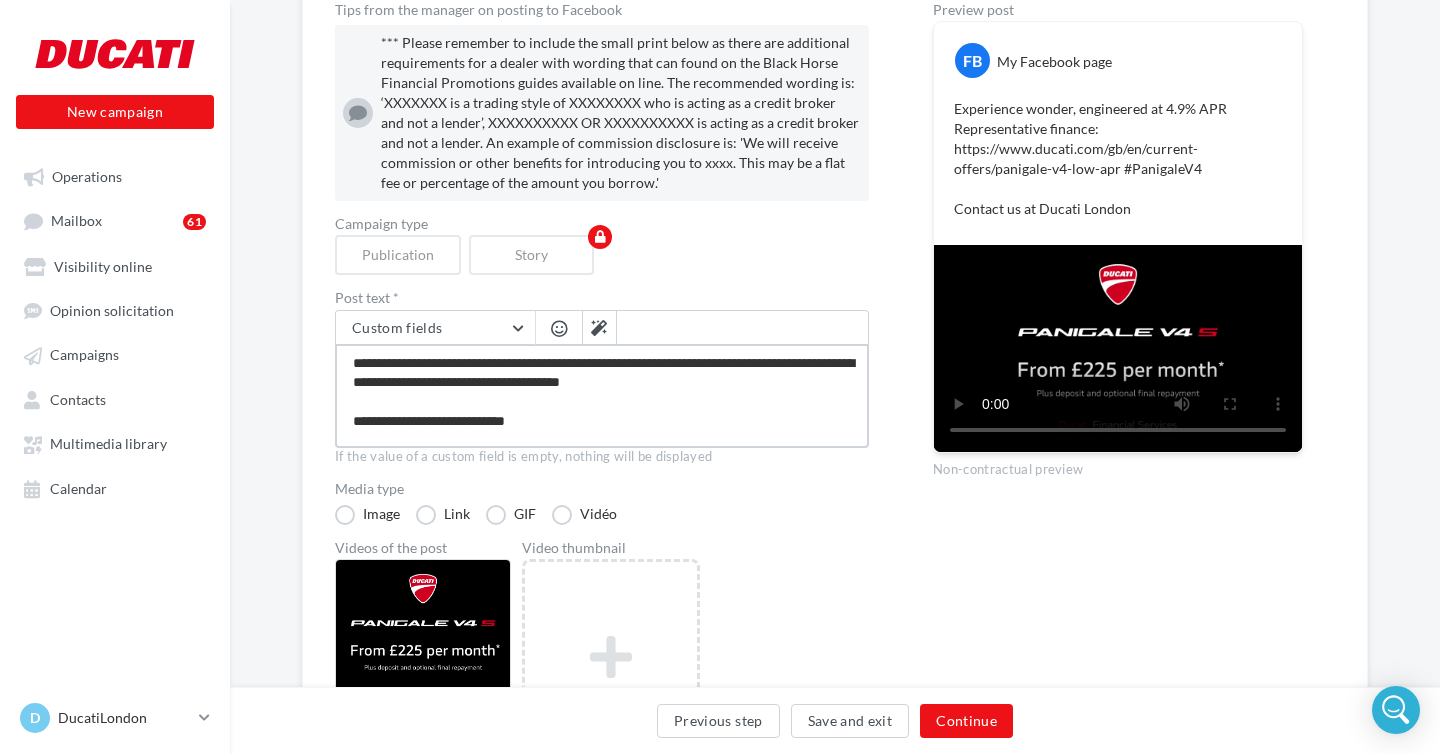 type on "**********" 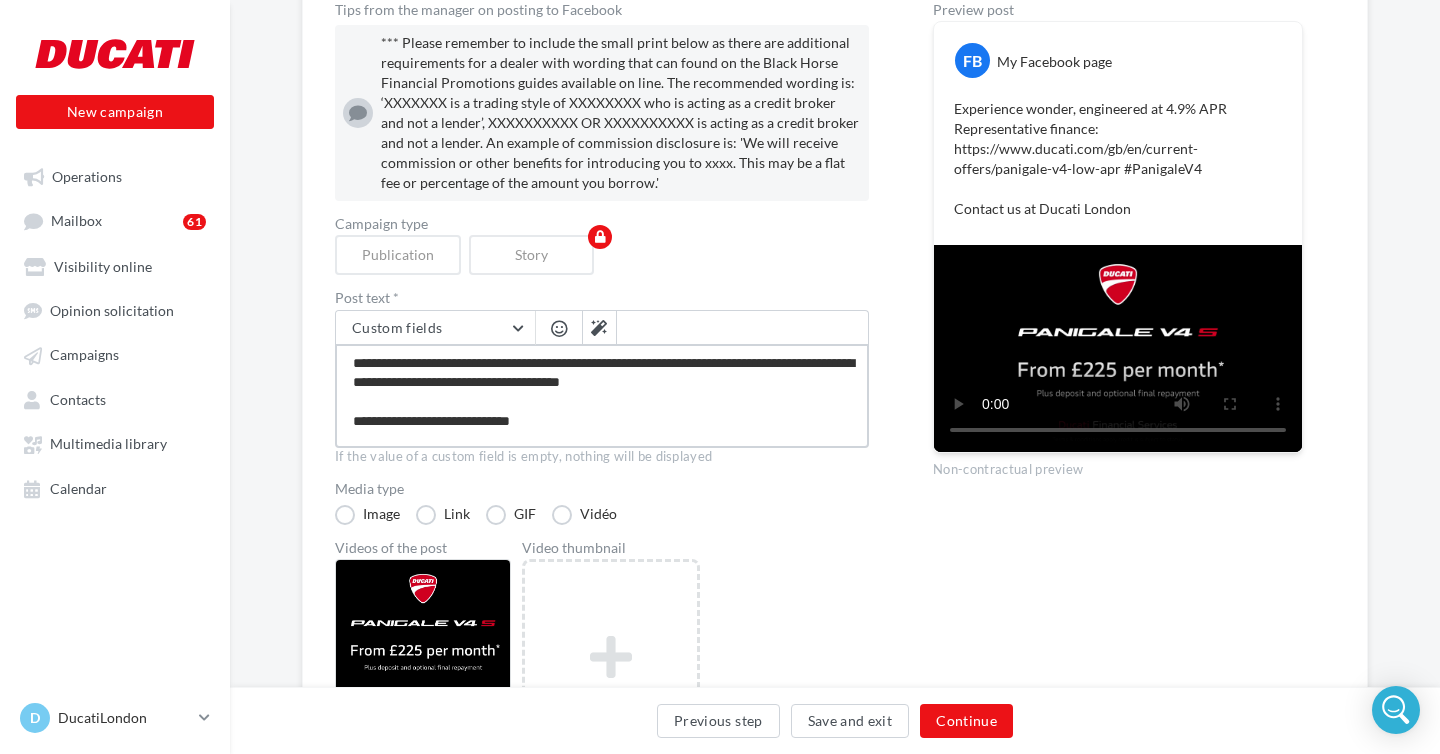 type on "**********" 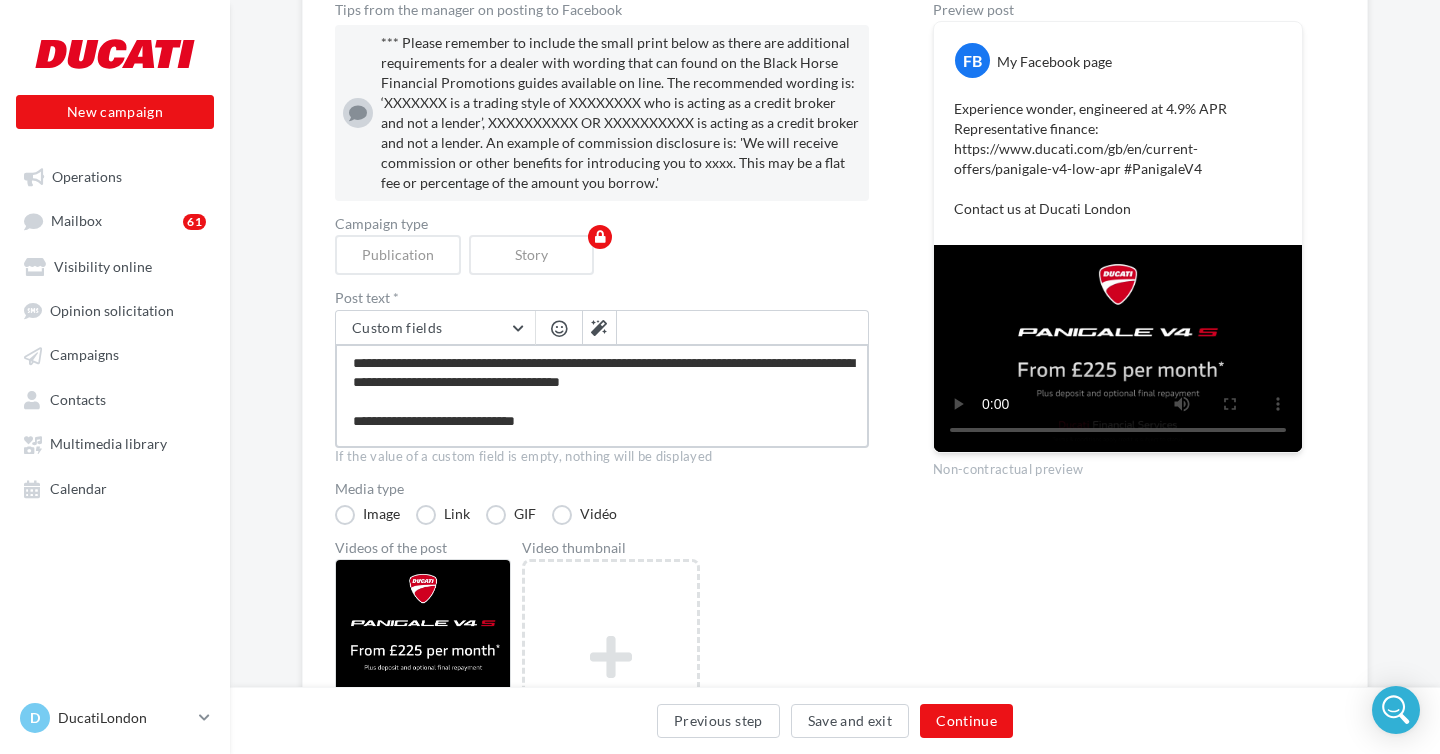 type on "**********" 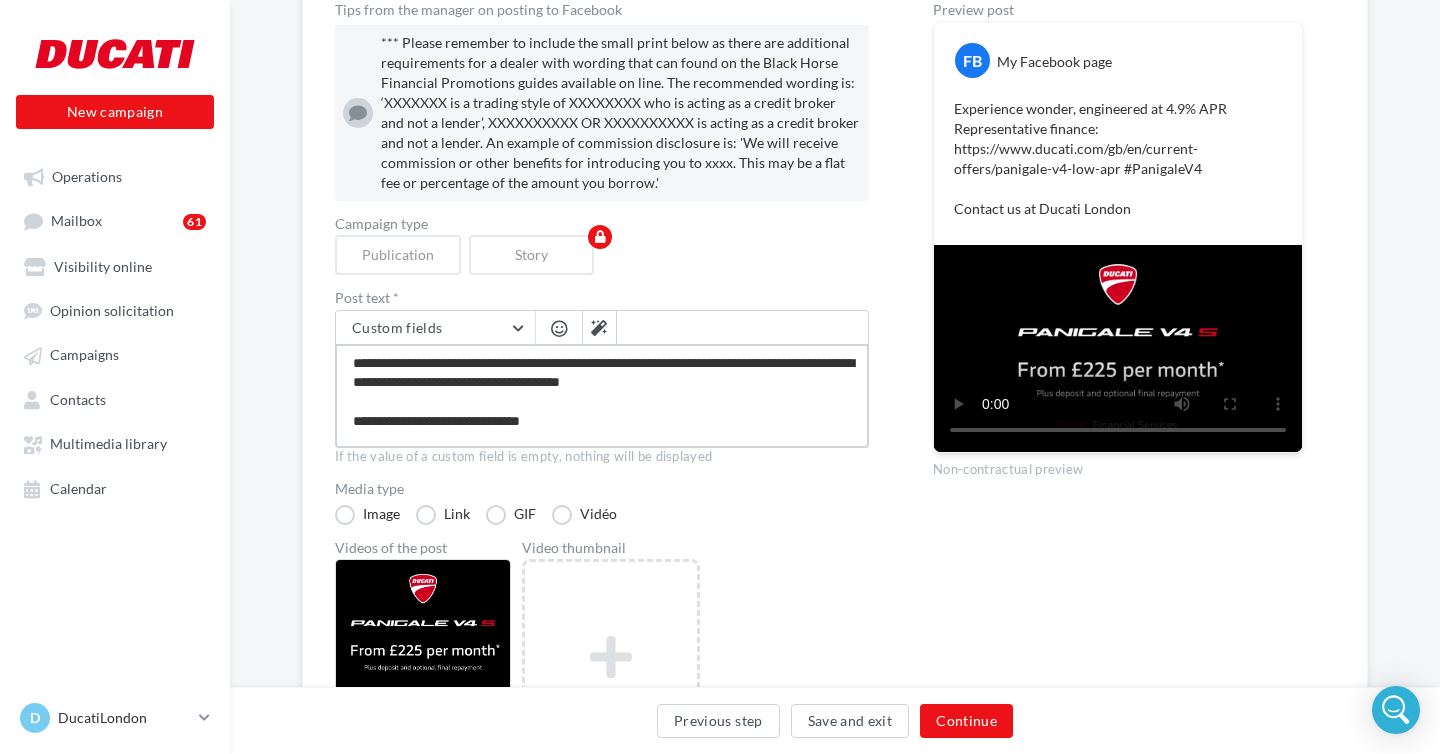 type on "**********" 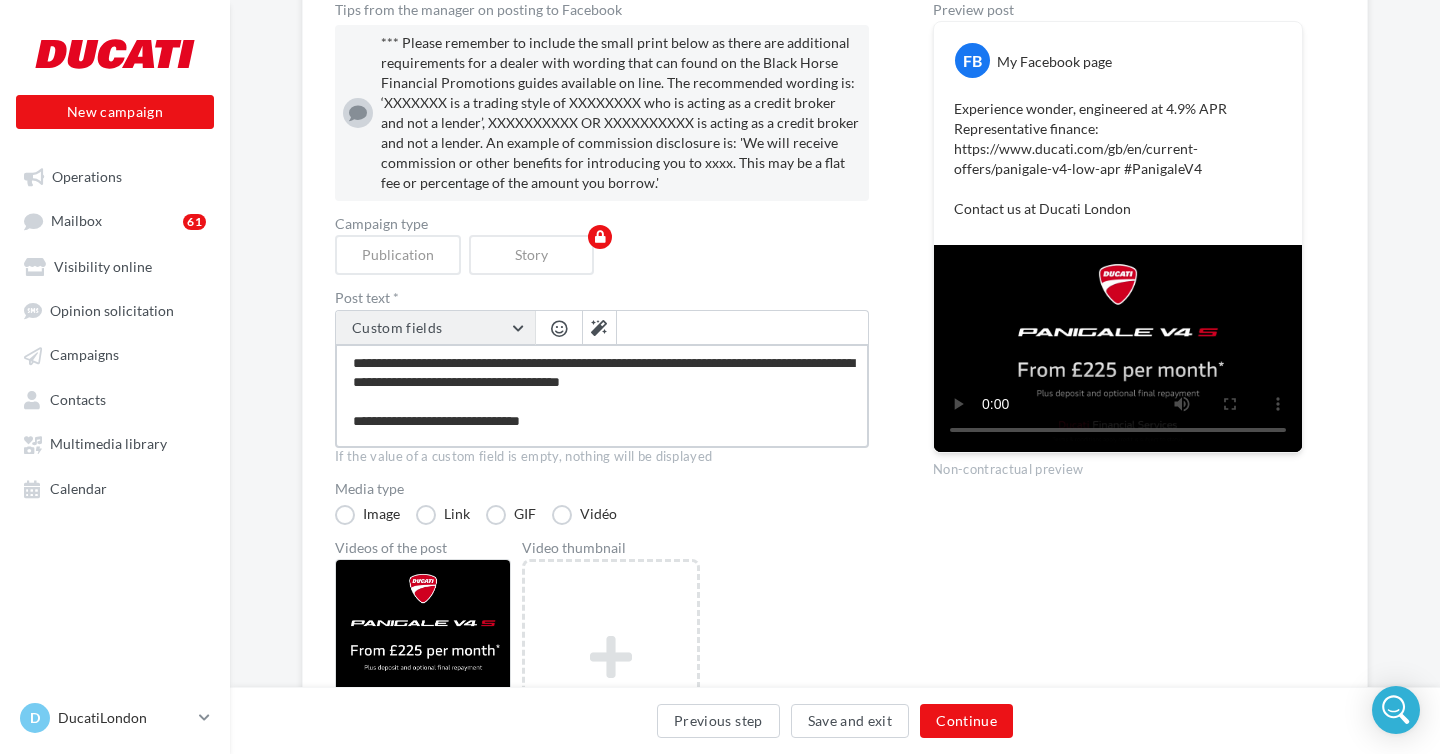 type on "**********" 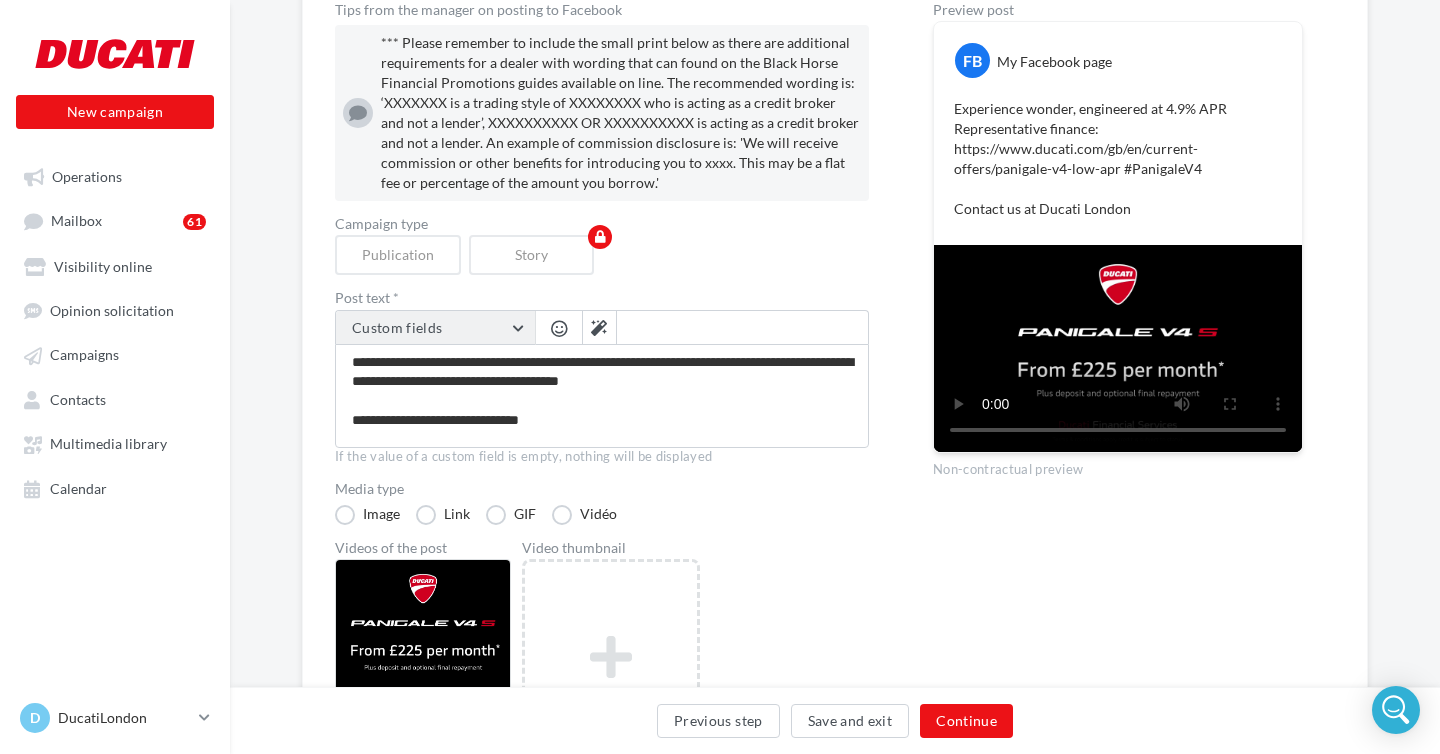 click on "Custom fields" at bounding box center [435, 328] 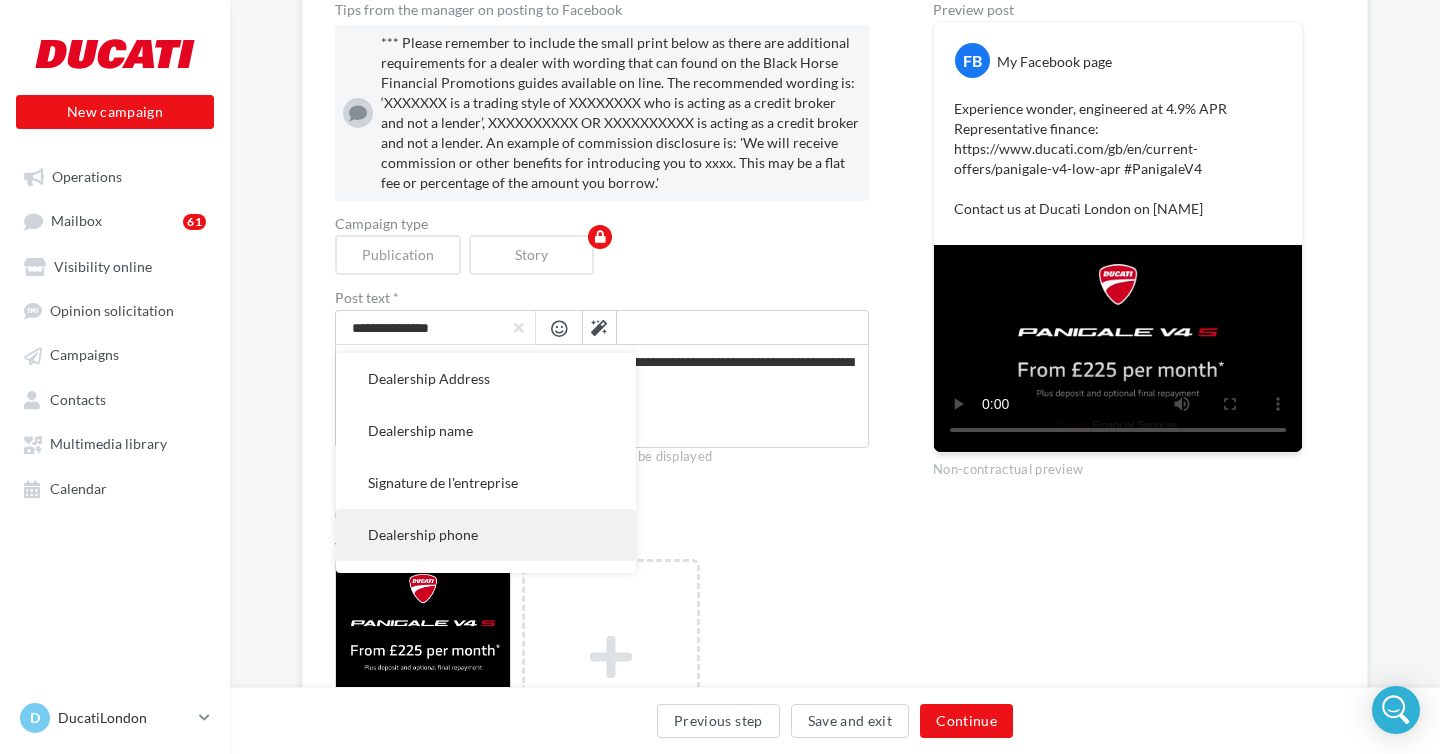 click on "Dealership phone" at bounding box center (486, 535) 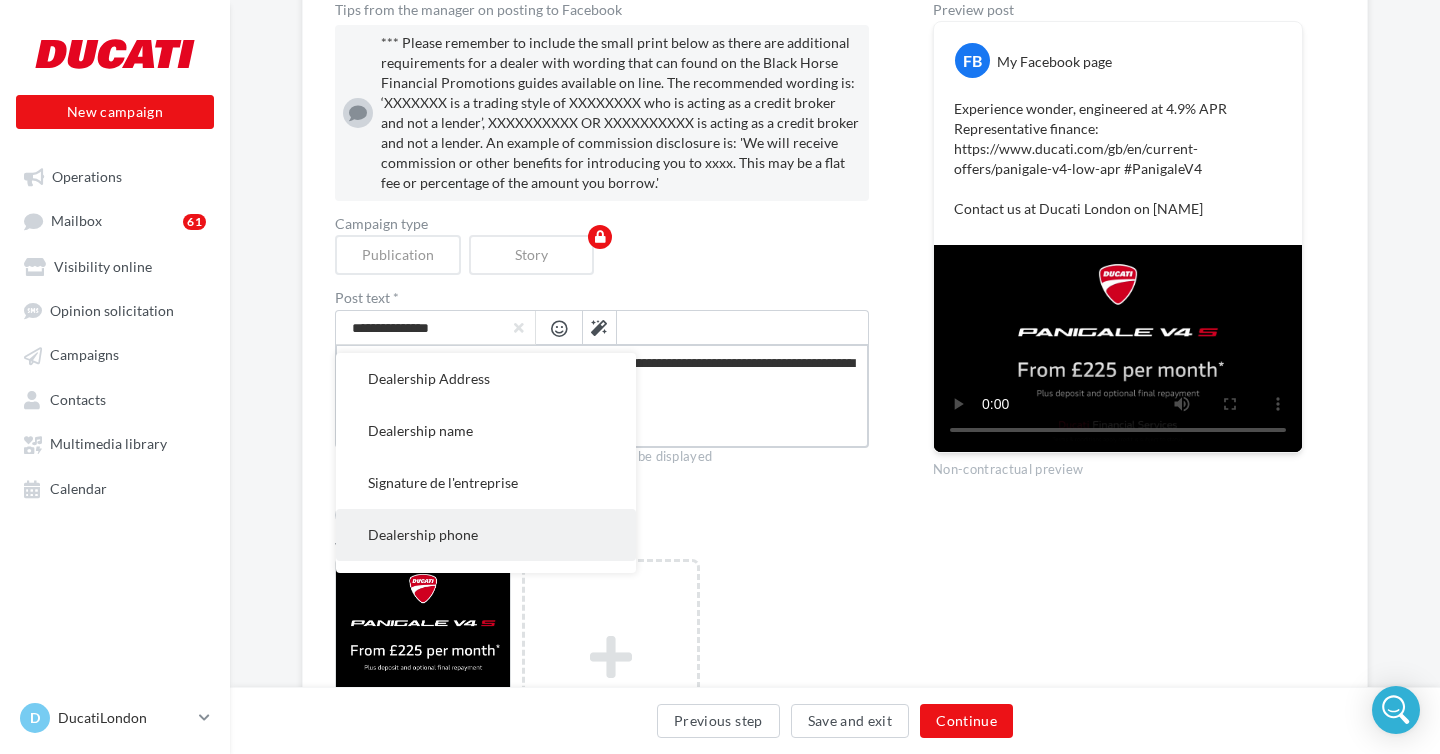 type on "**********" 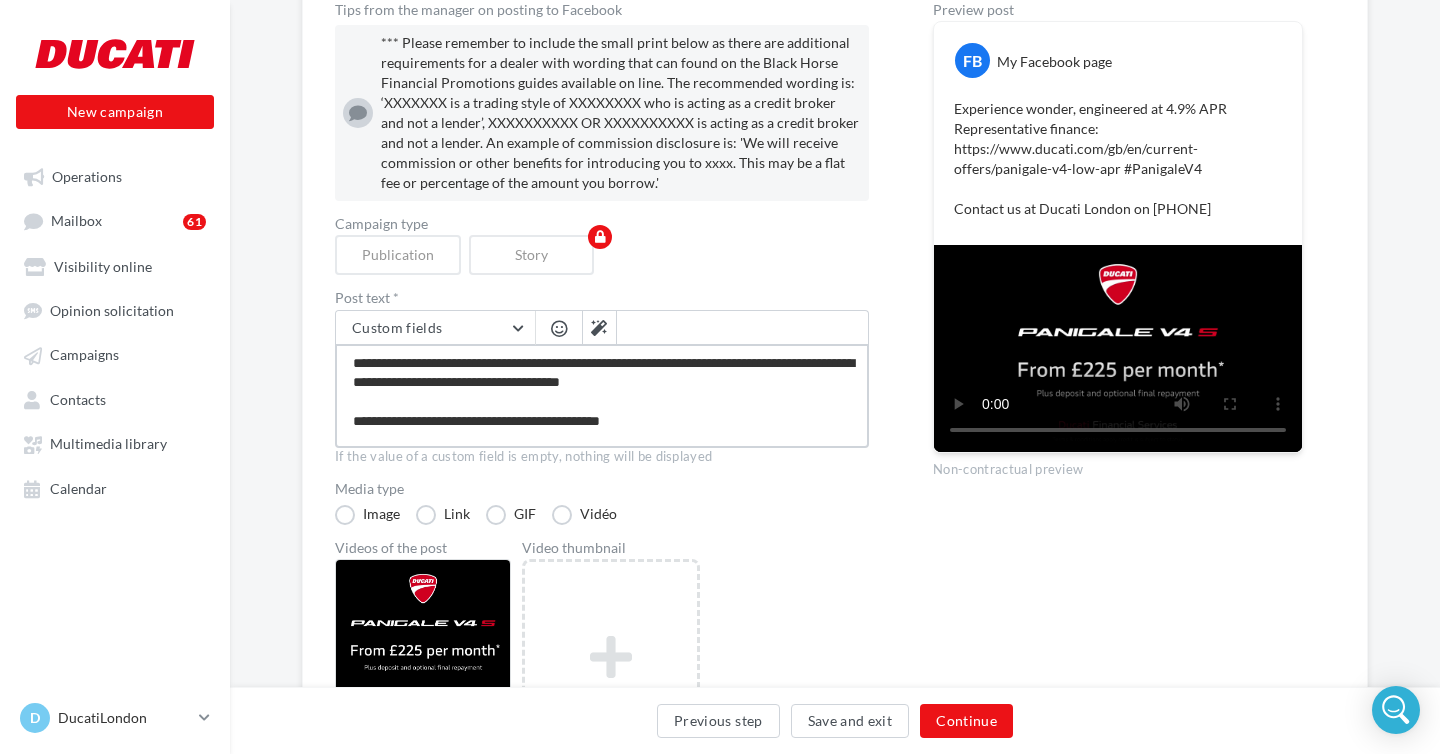 type on "**********" 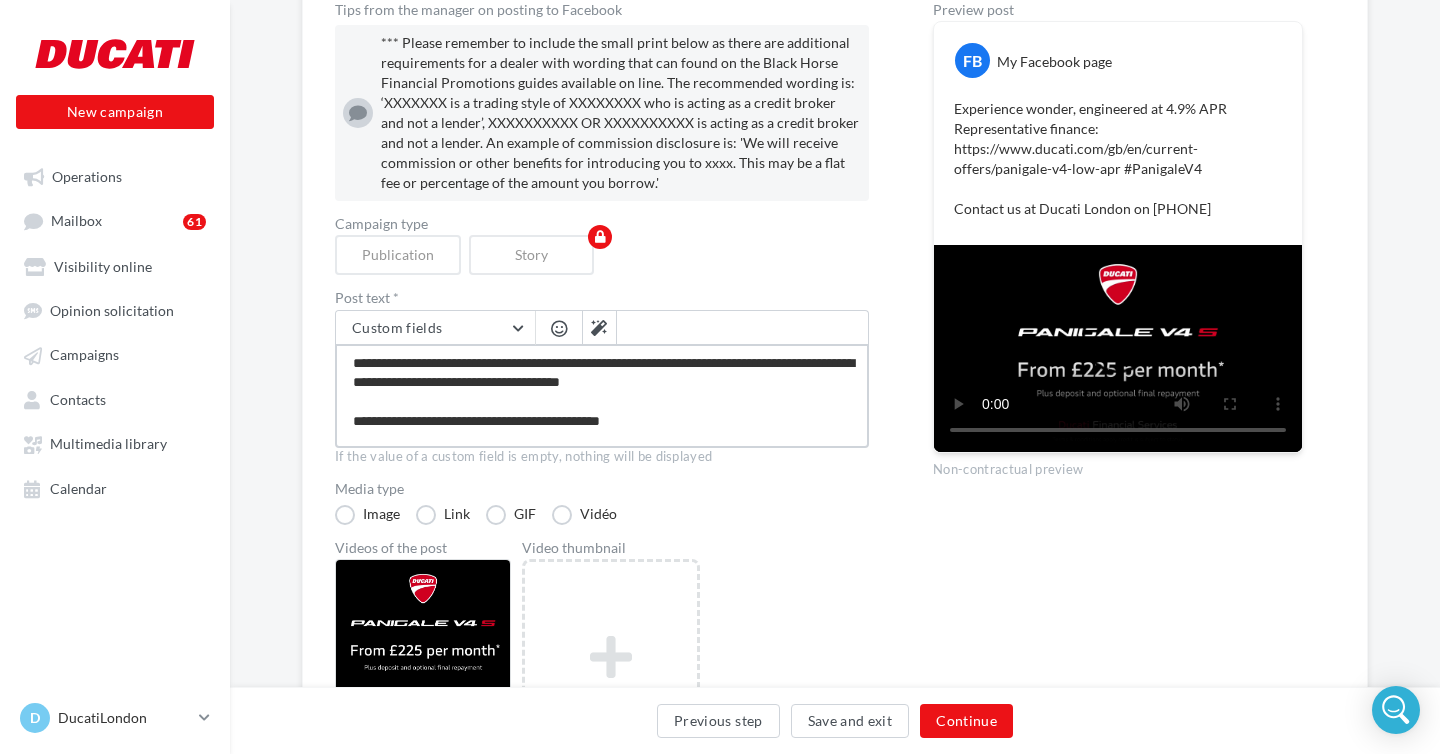 type on "**********" 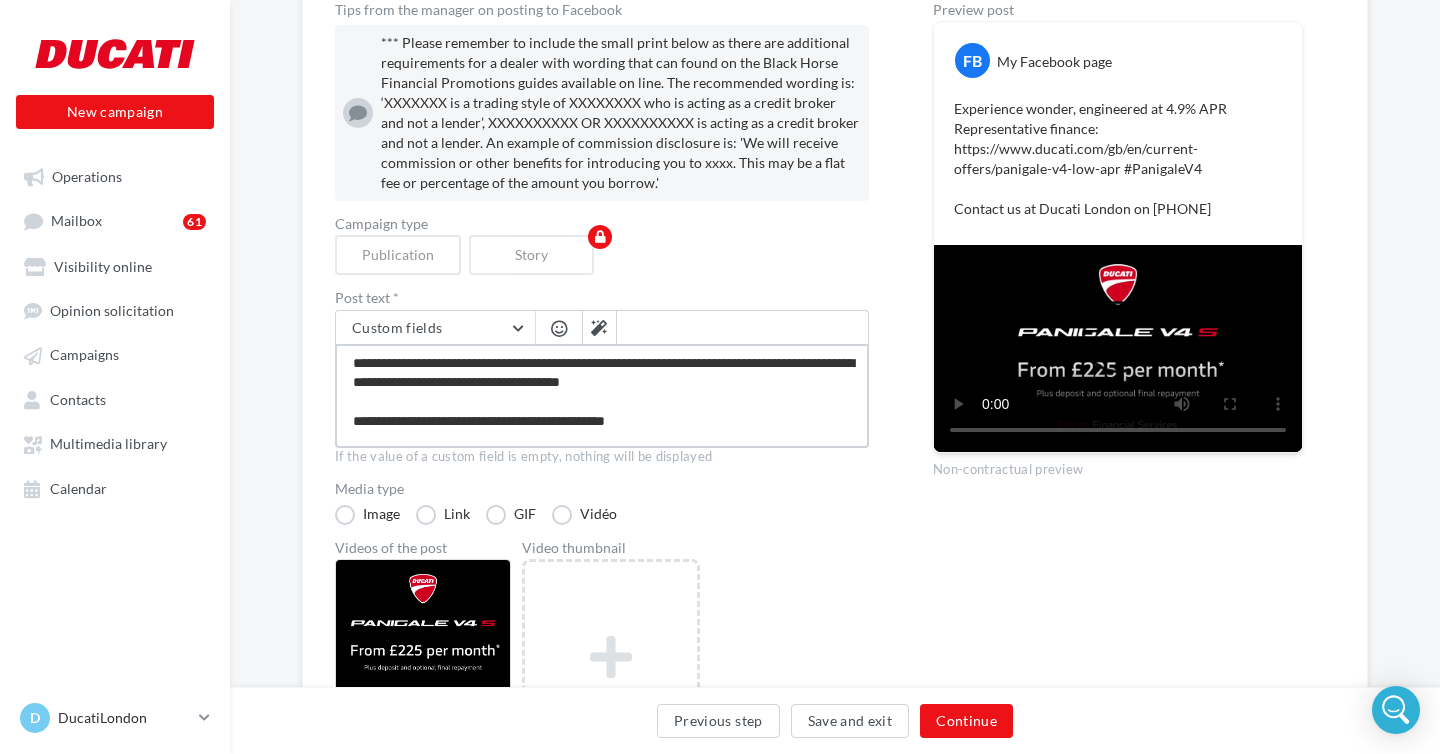 type on "**********" 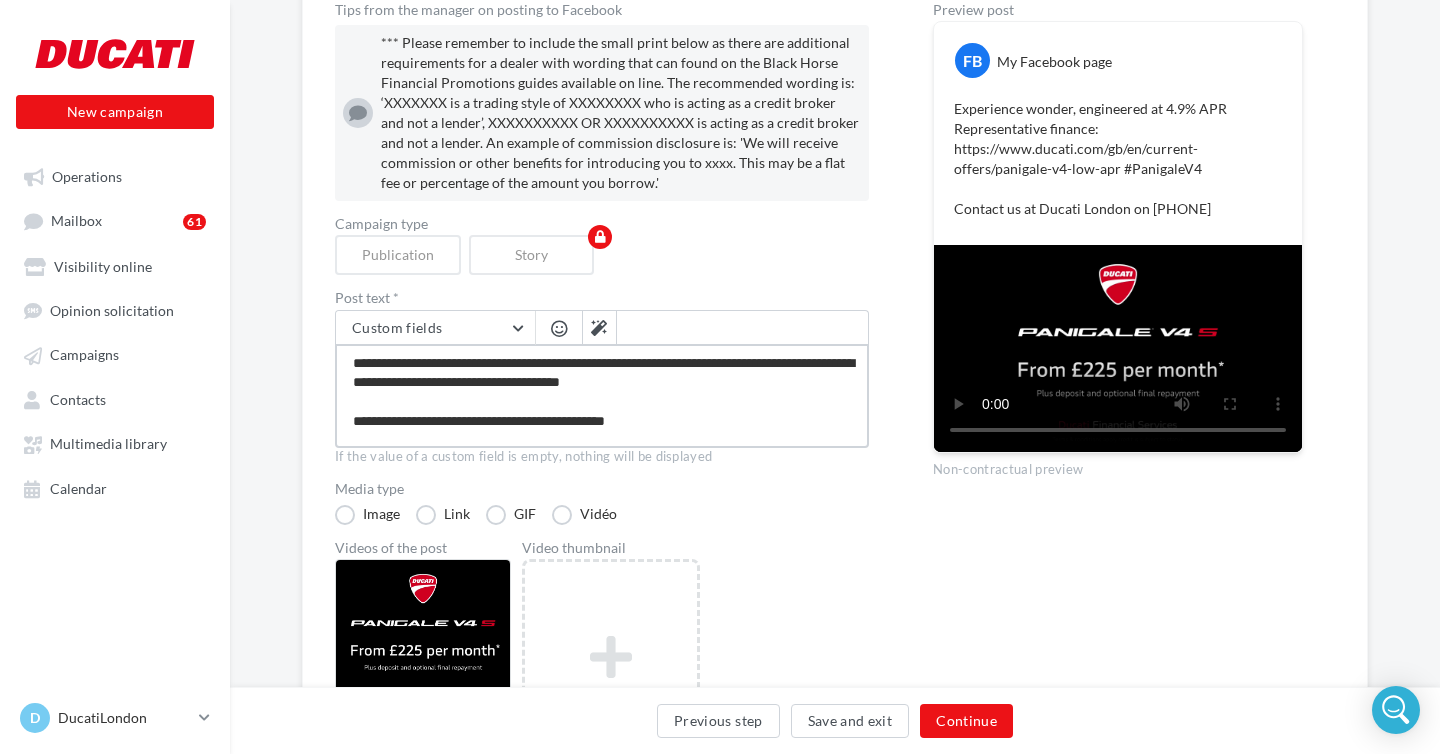 type on "**********" 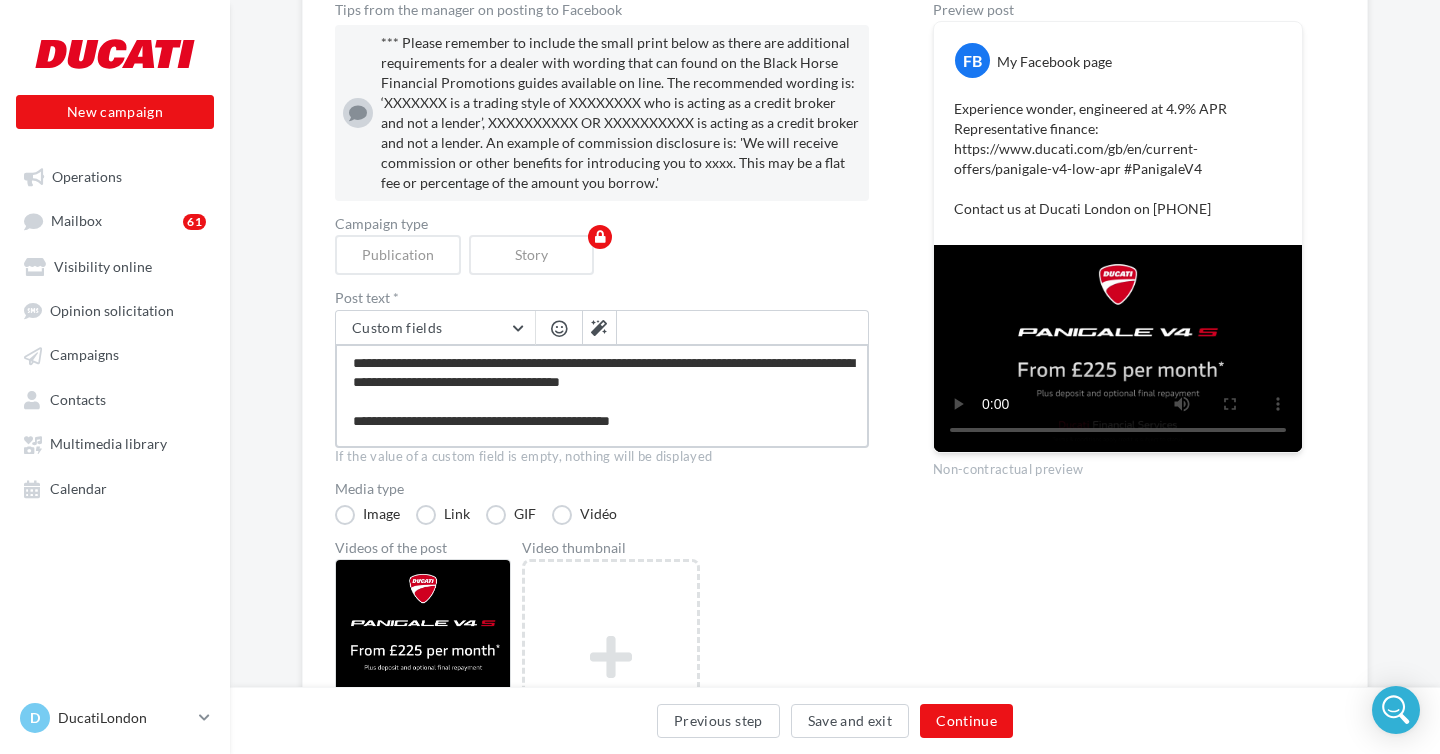 type on "**********" 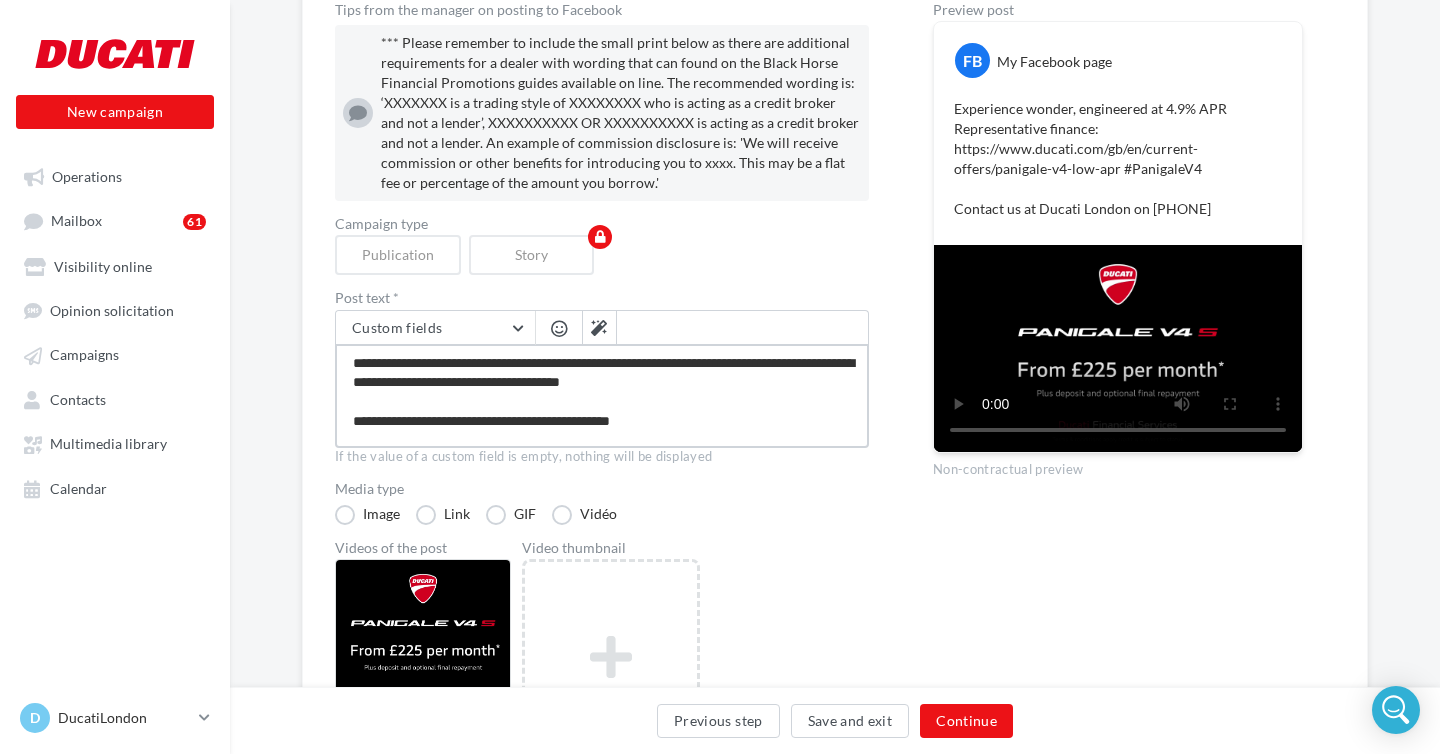type on "**********" 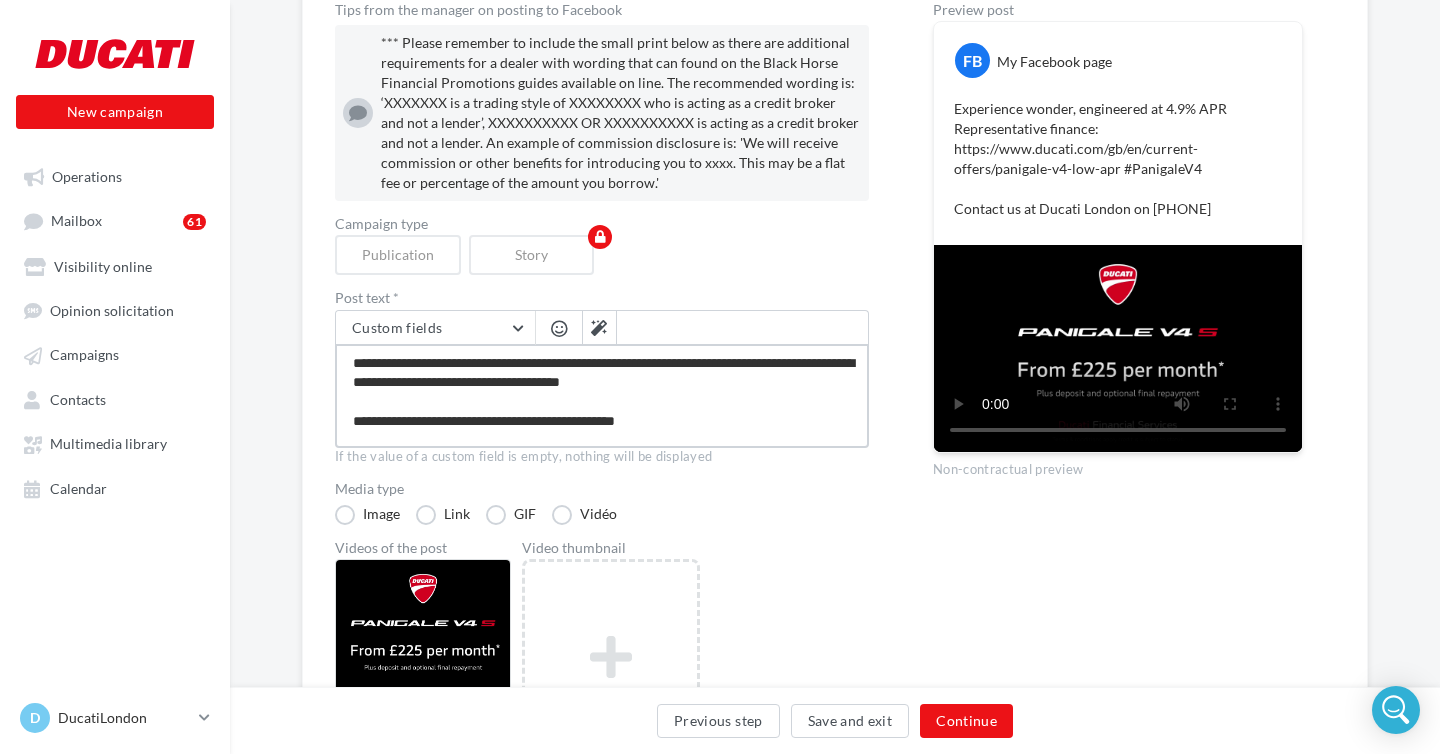 type on "**********" 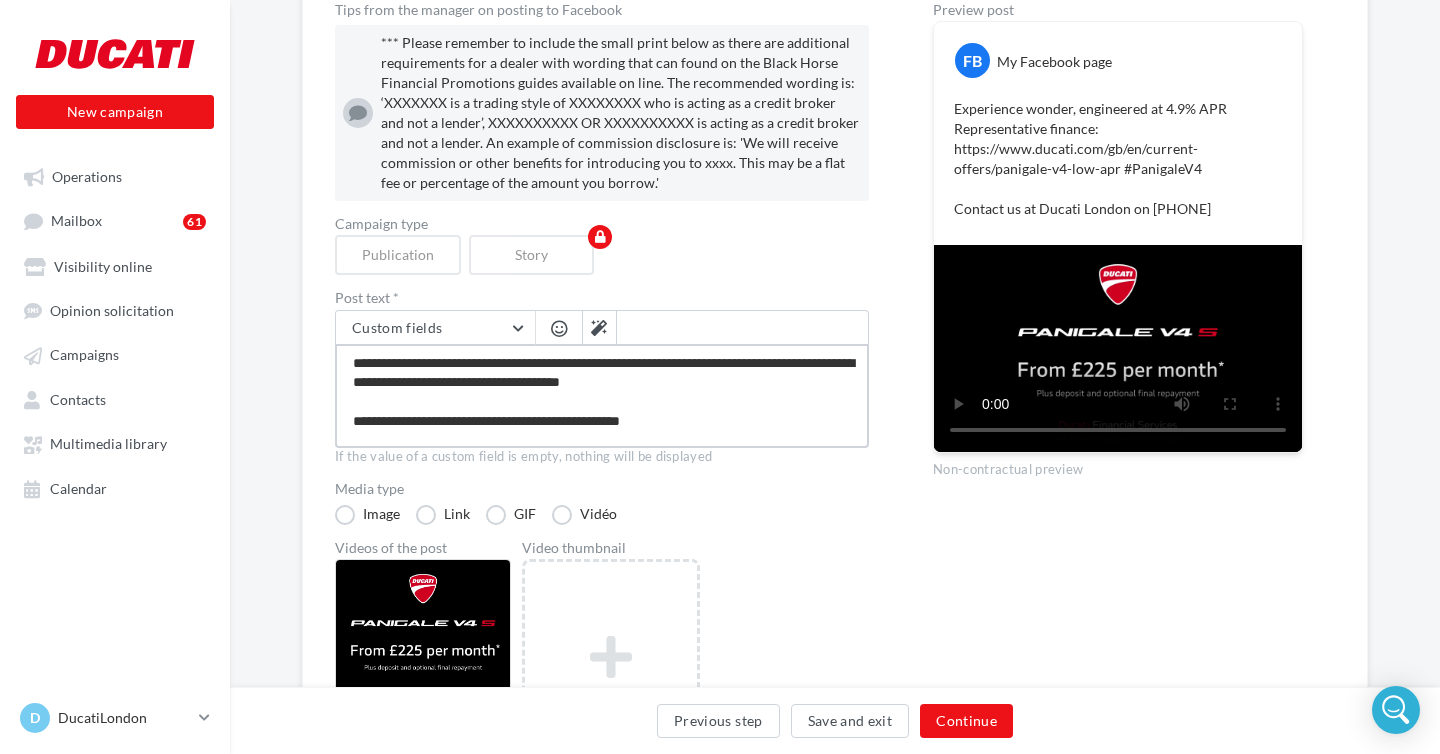 type on "**********" 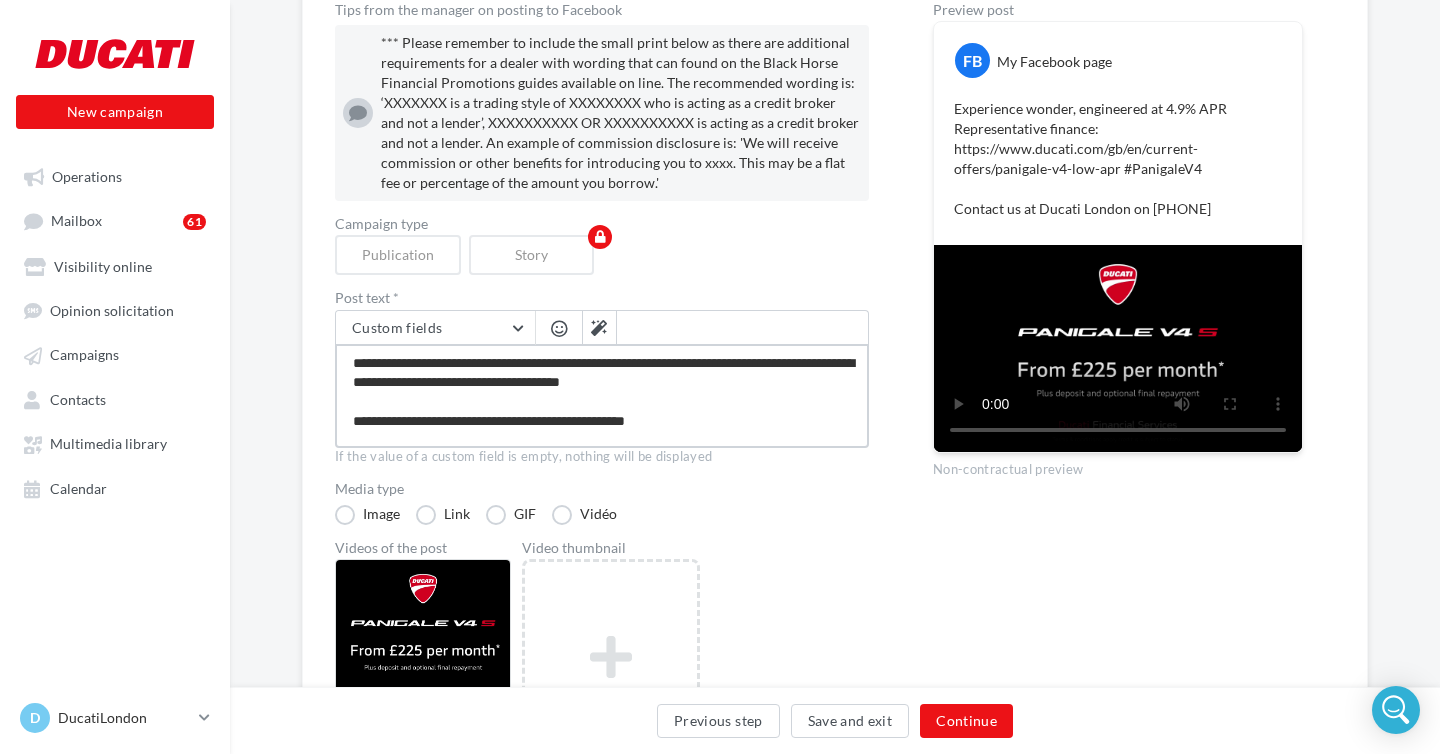 type on "**********" 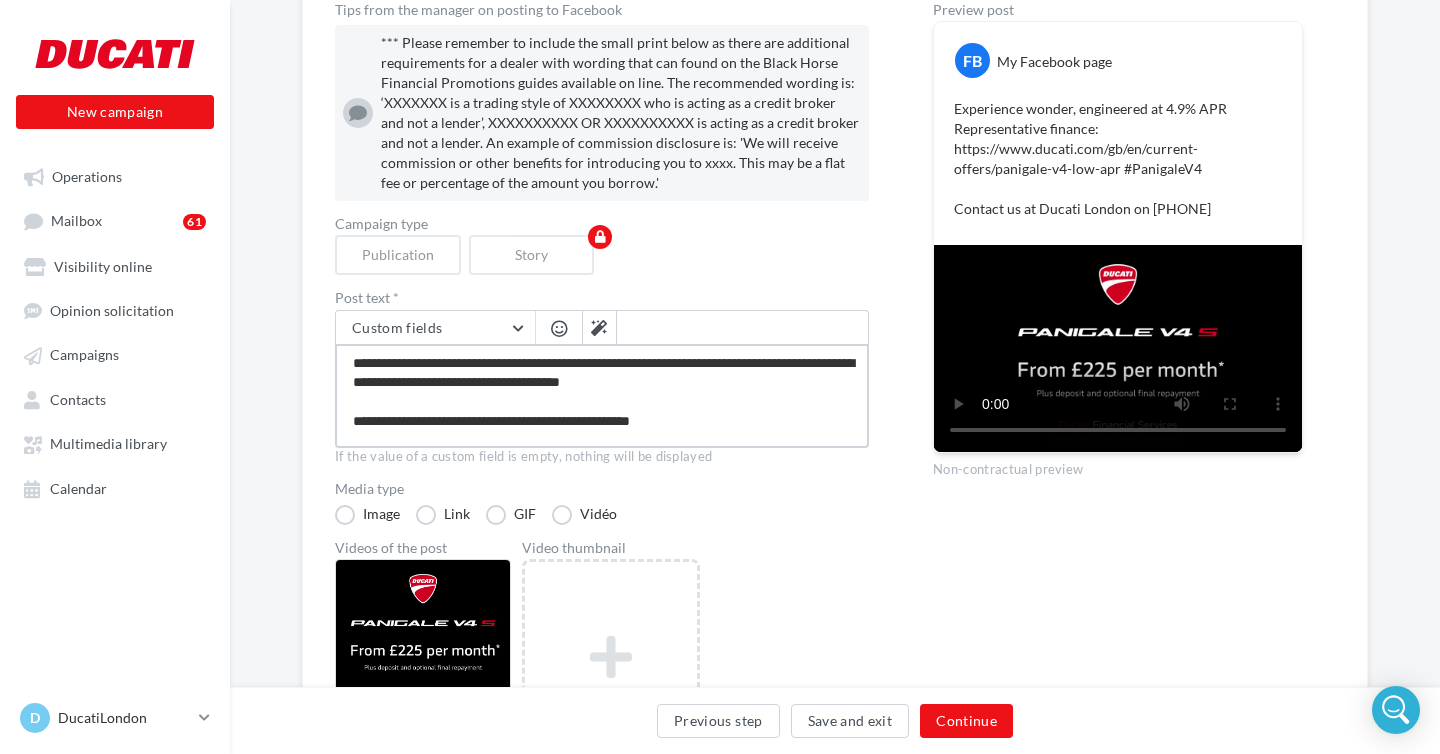 type on "**********" 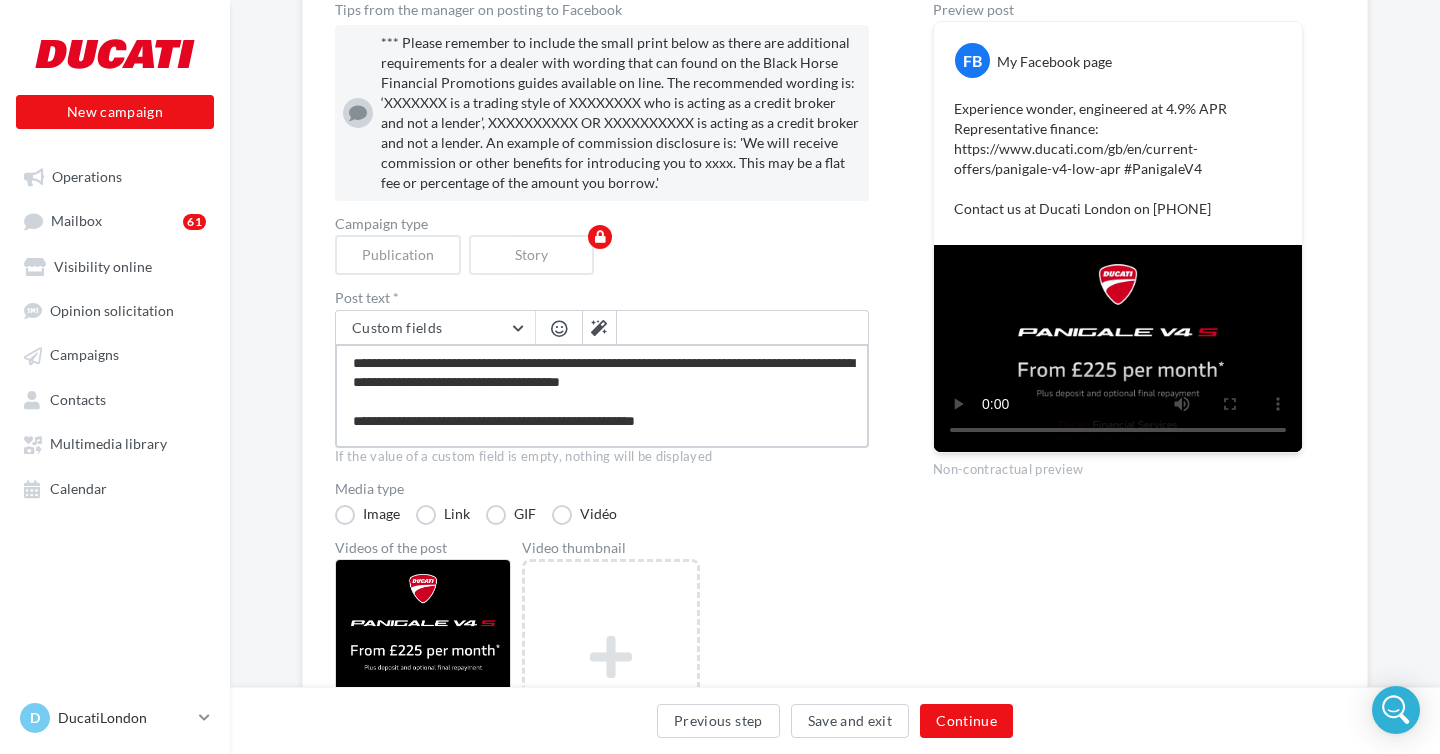 type on "**********" 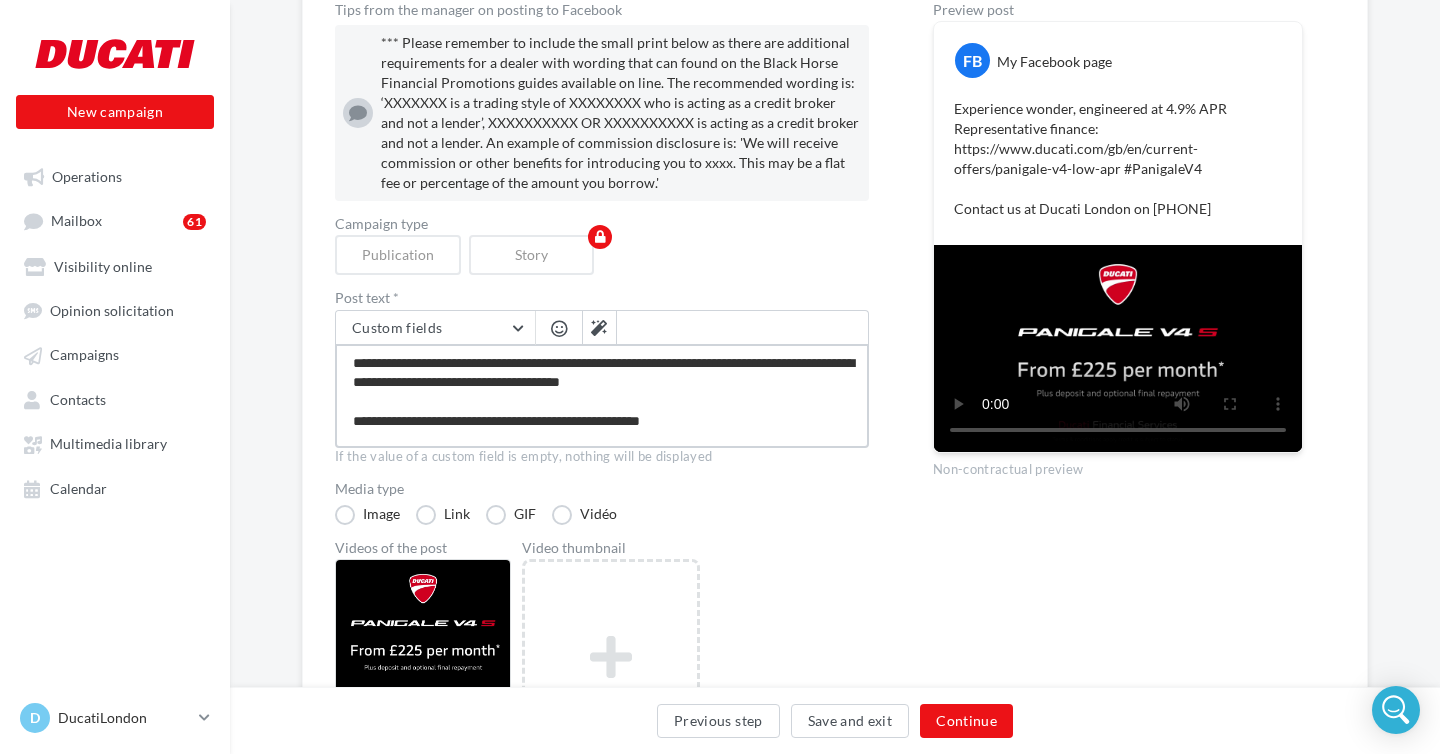 type on "**********" 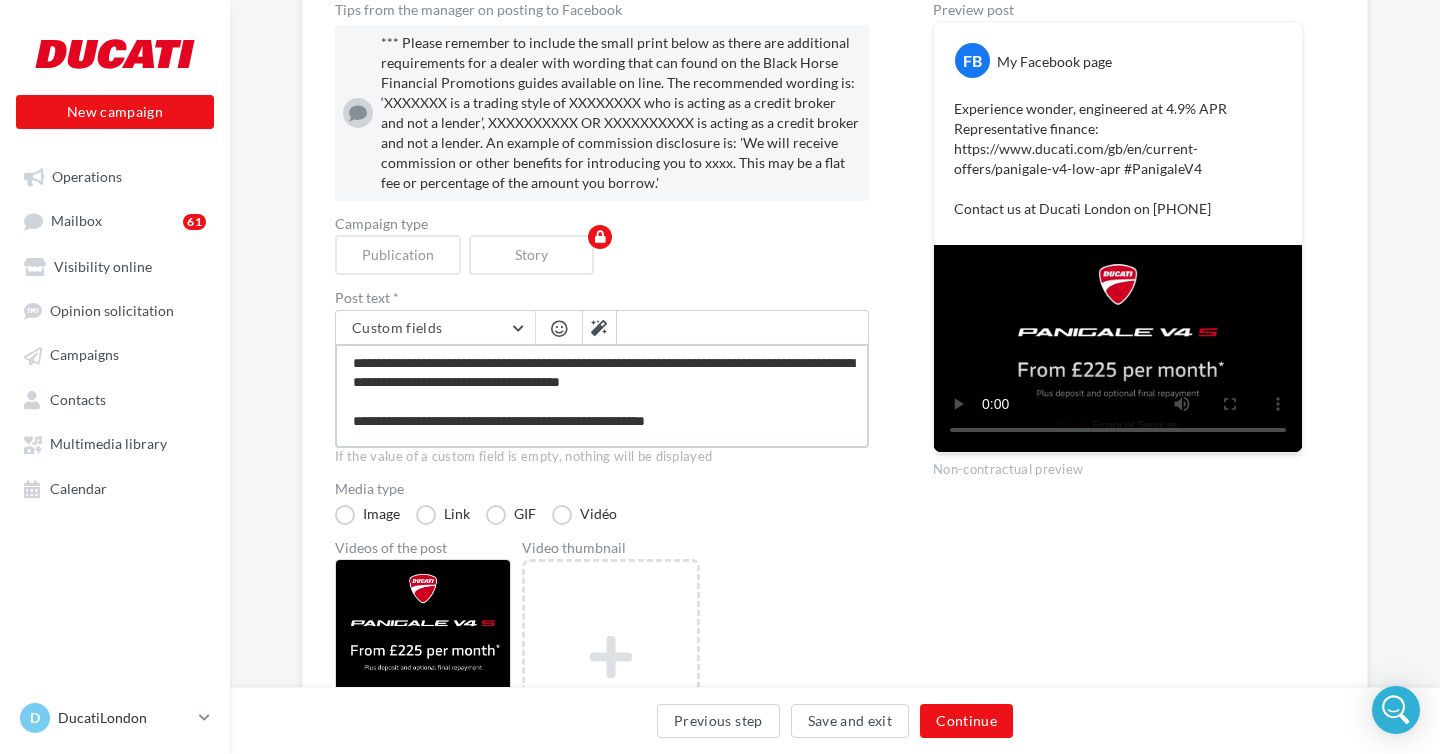 type on "**********" 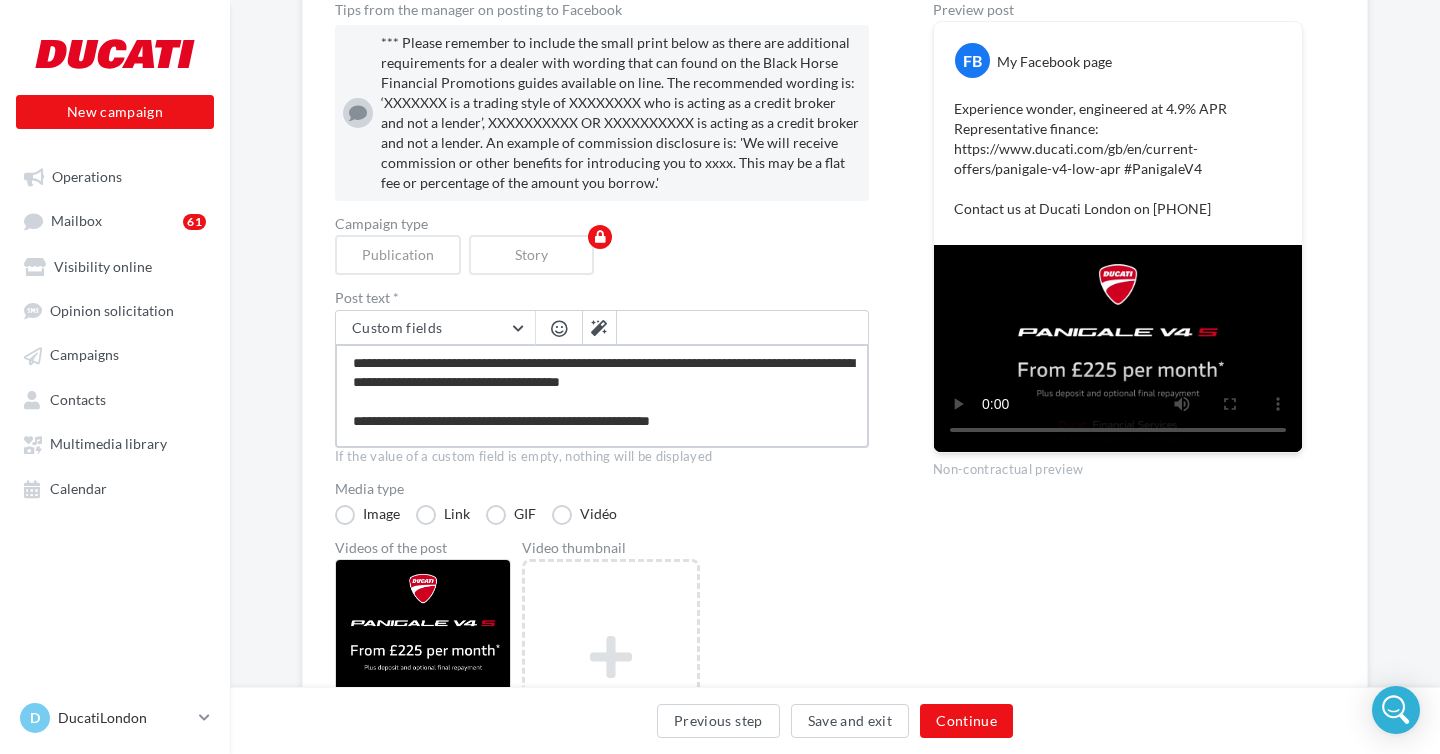 type on "**********" 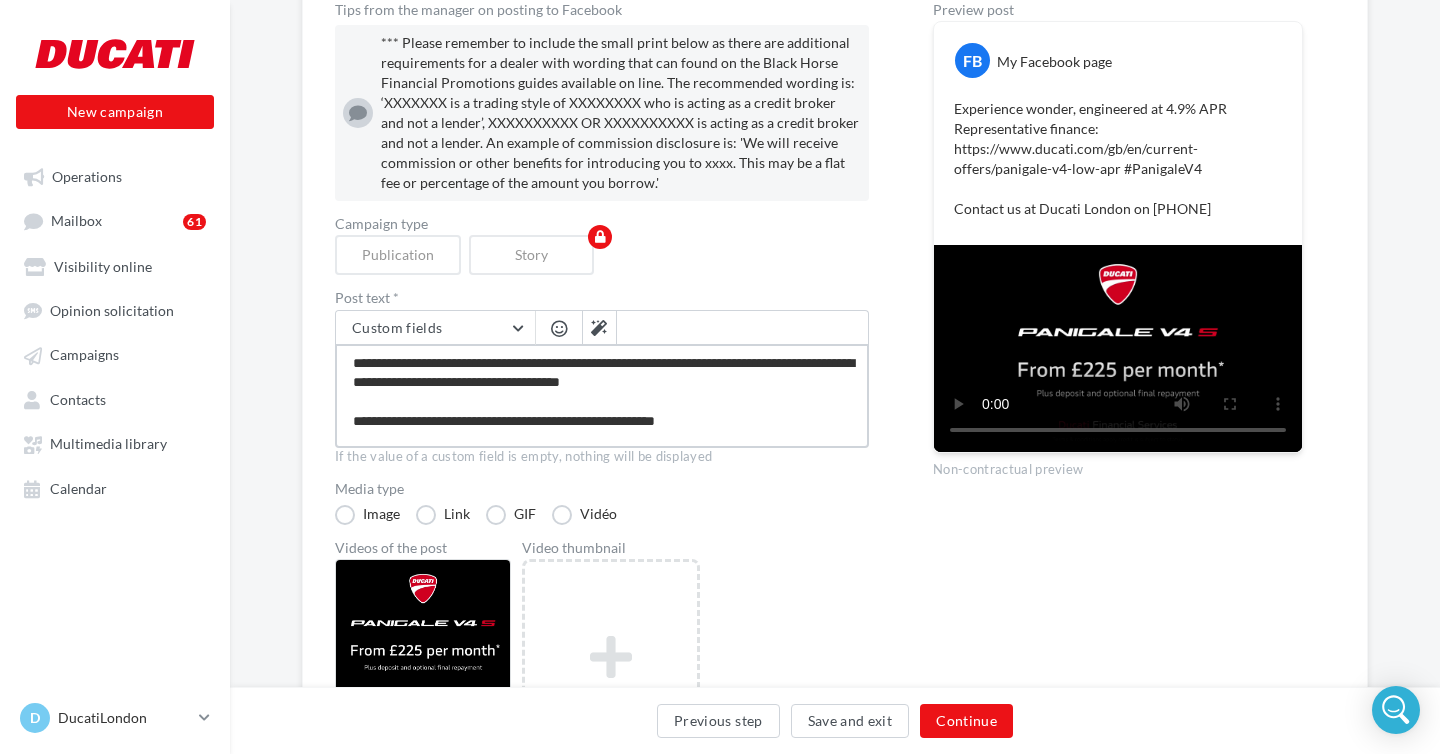 type on "**********" 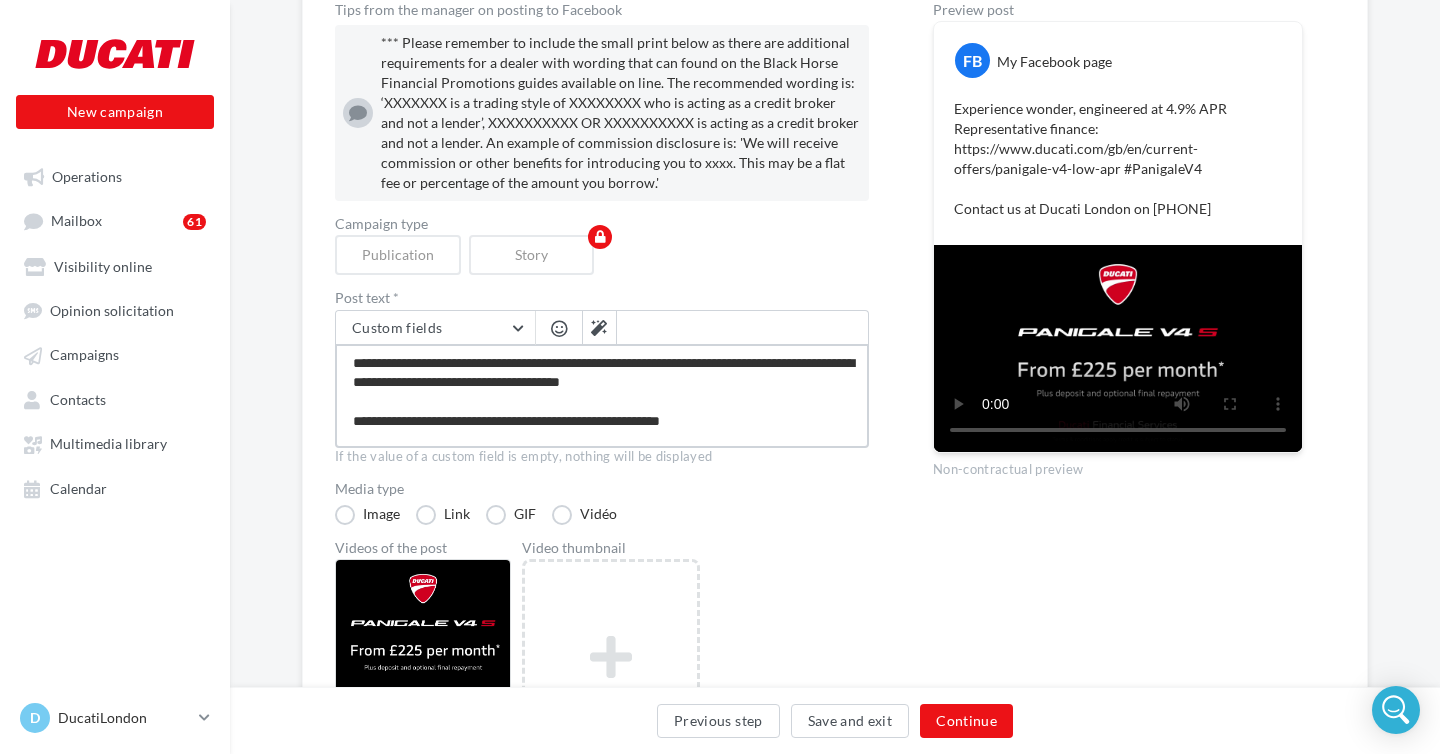 type on "**********" 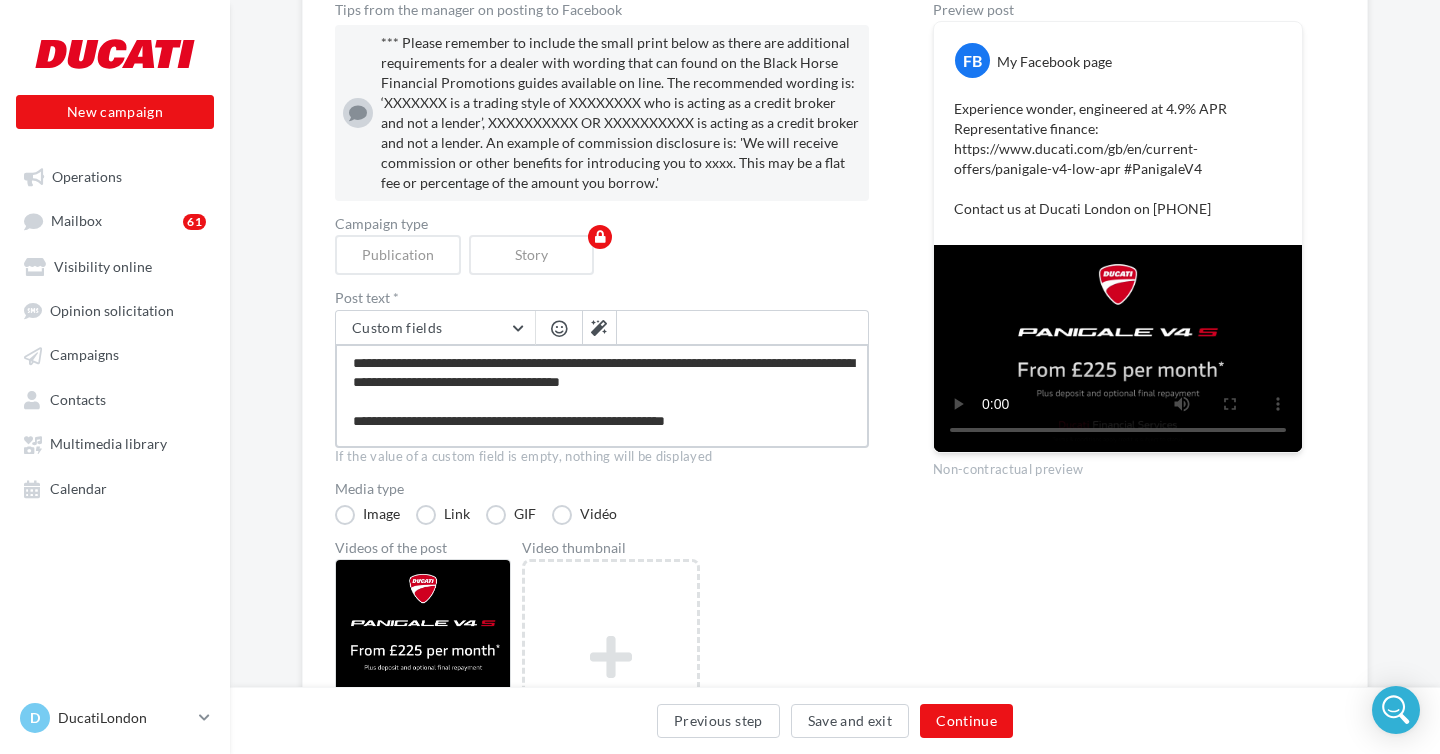type on "**********" 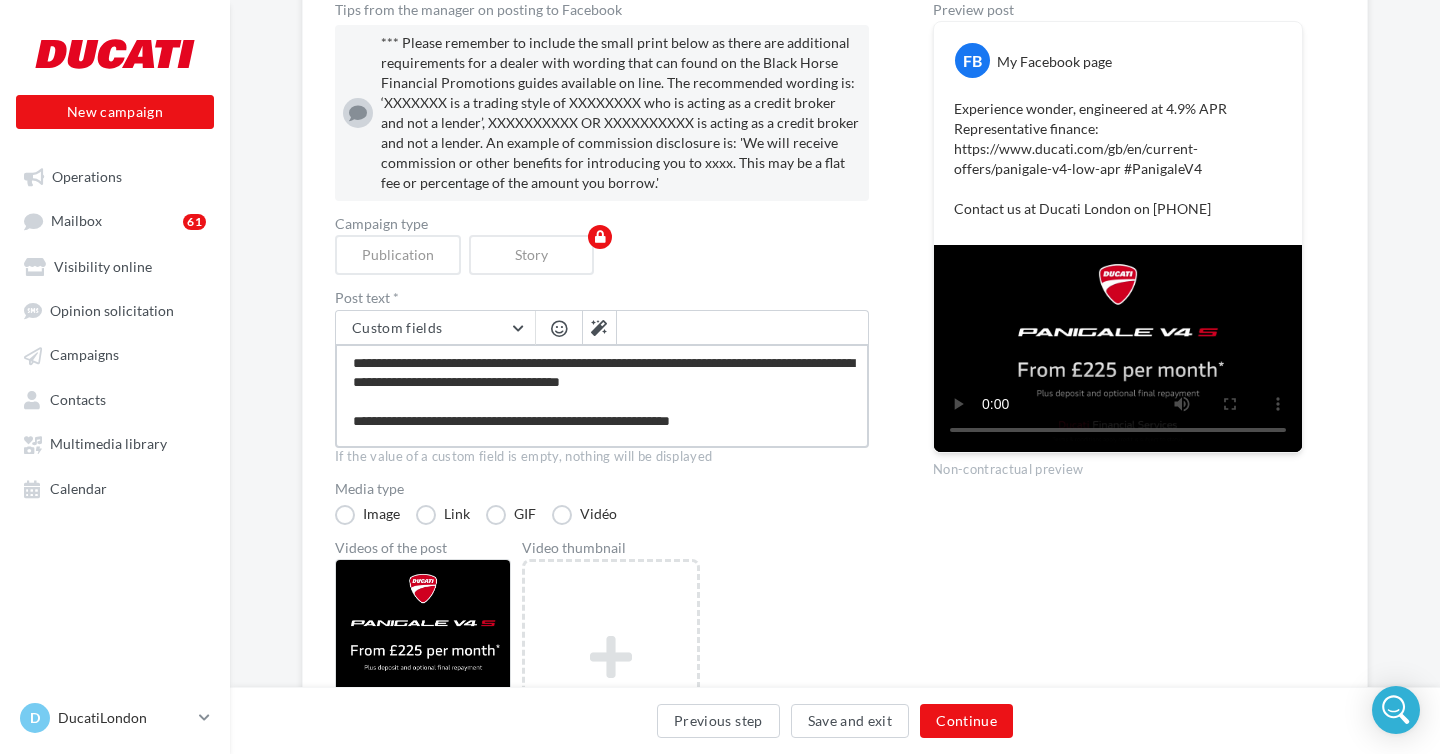 type on "**********" 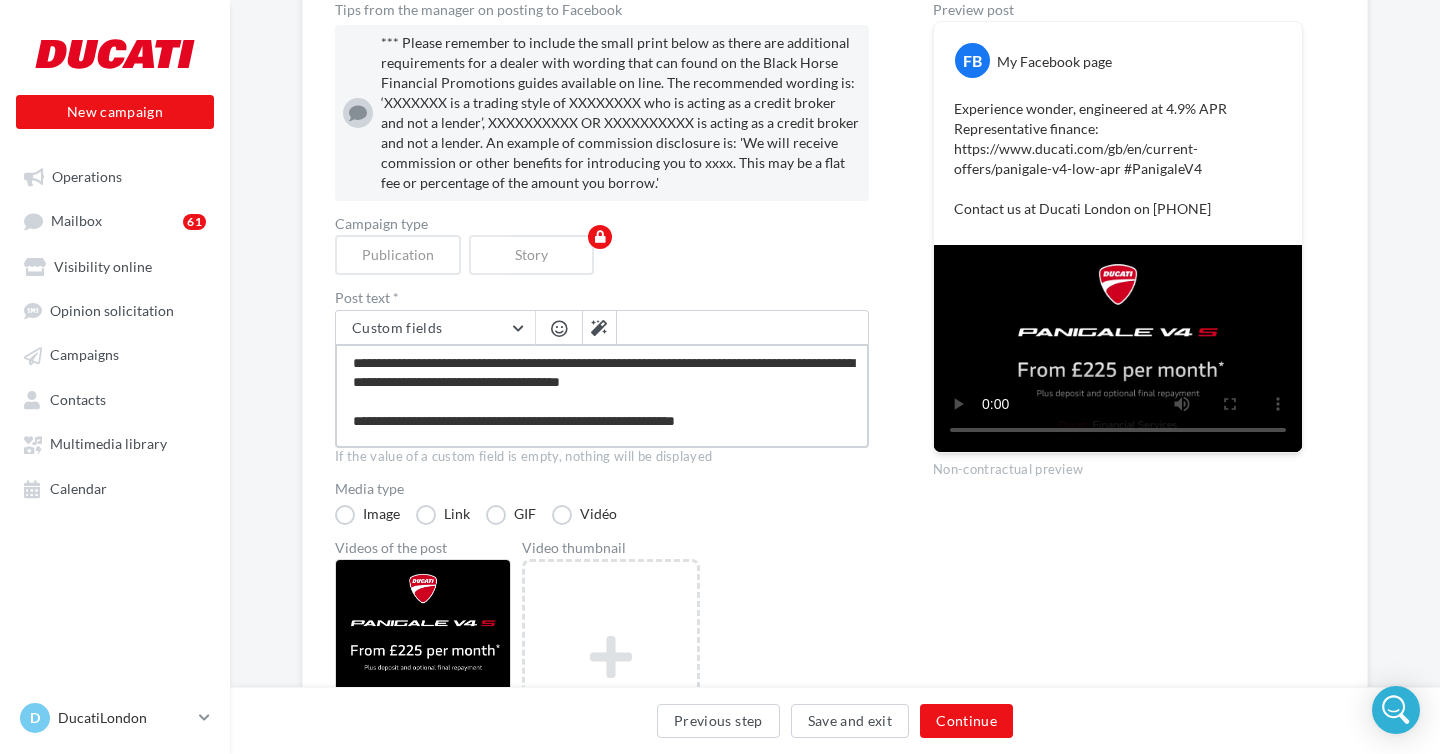 type on "**********" 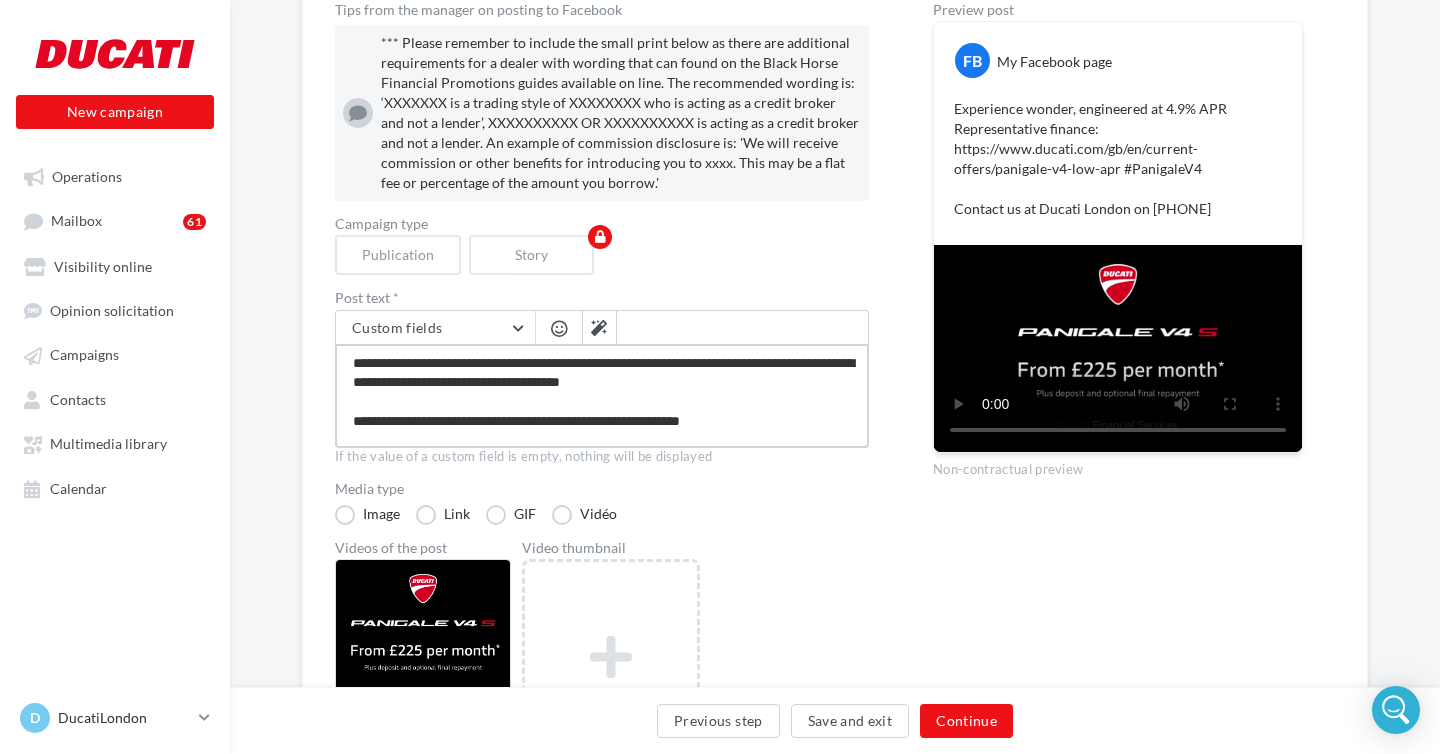 type on "**********" 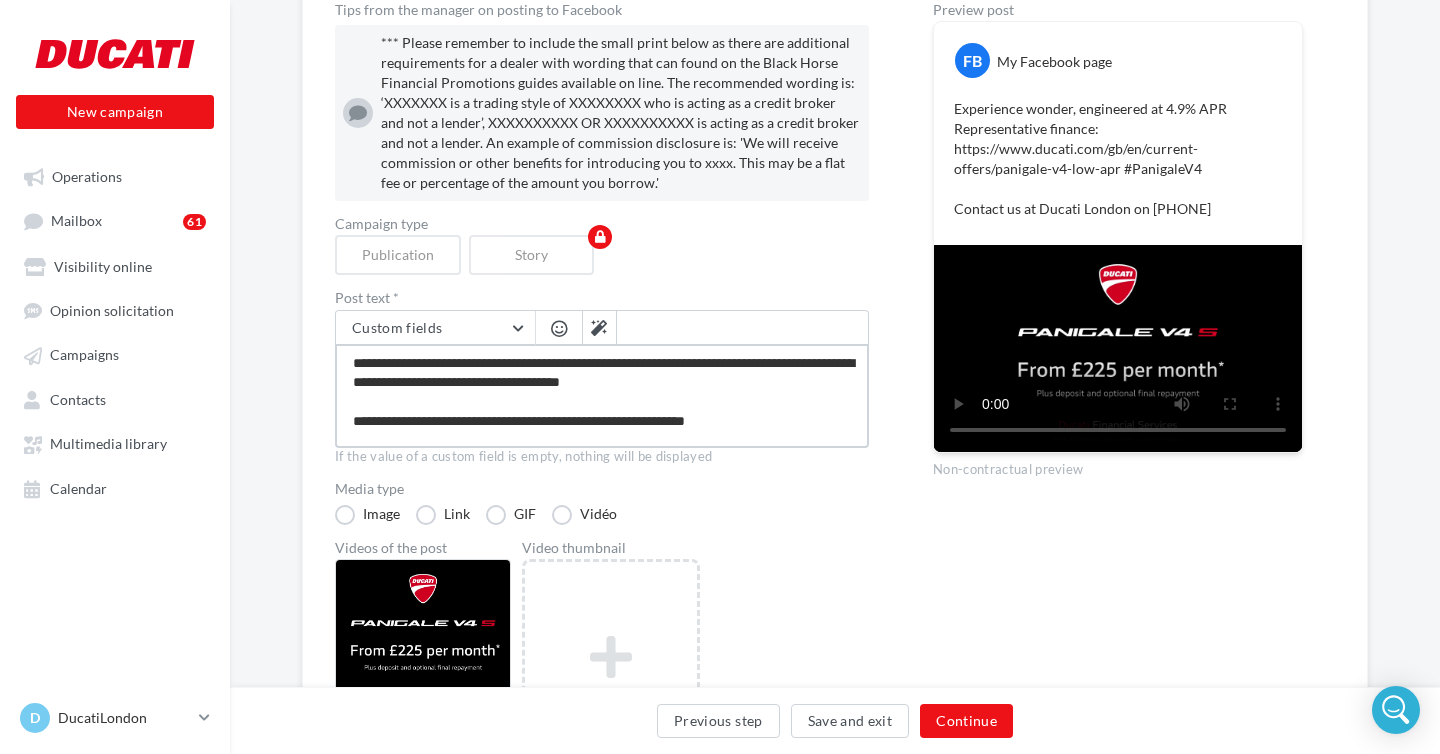 type on "**********" 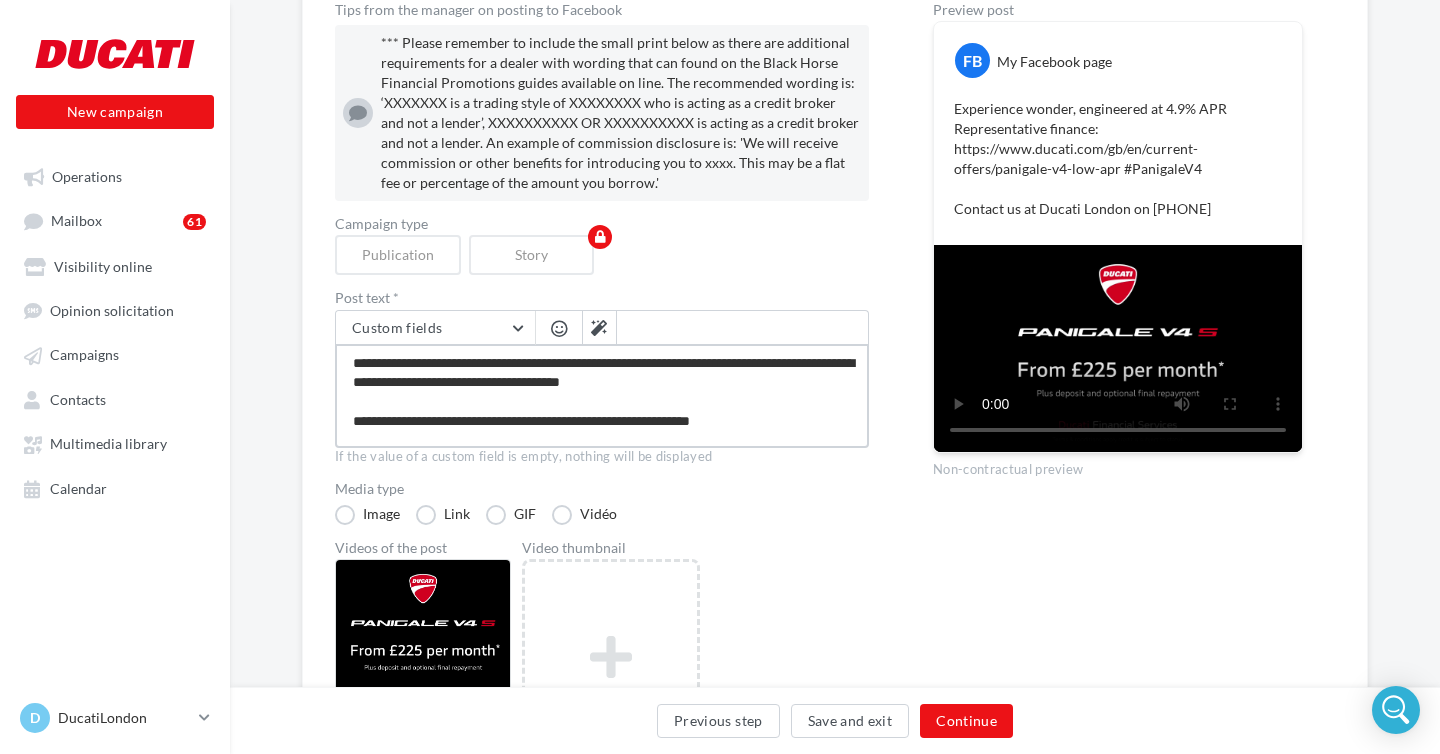 type on "**********" 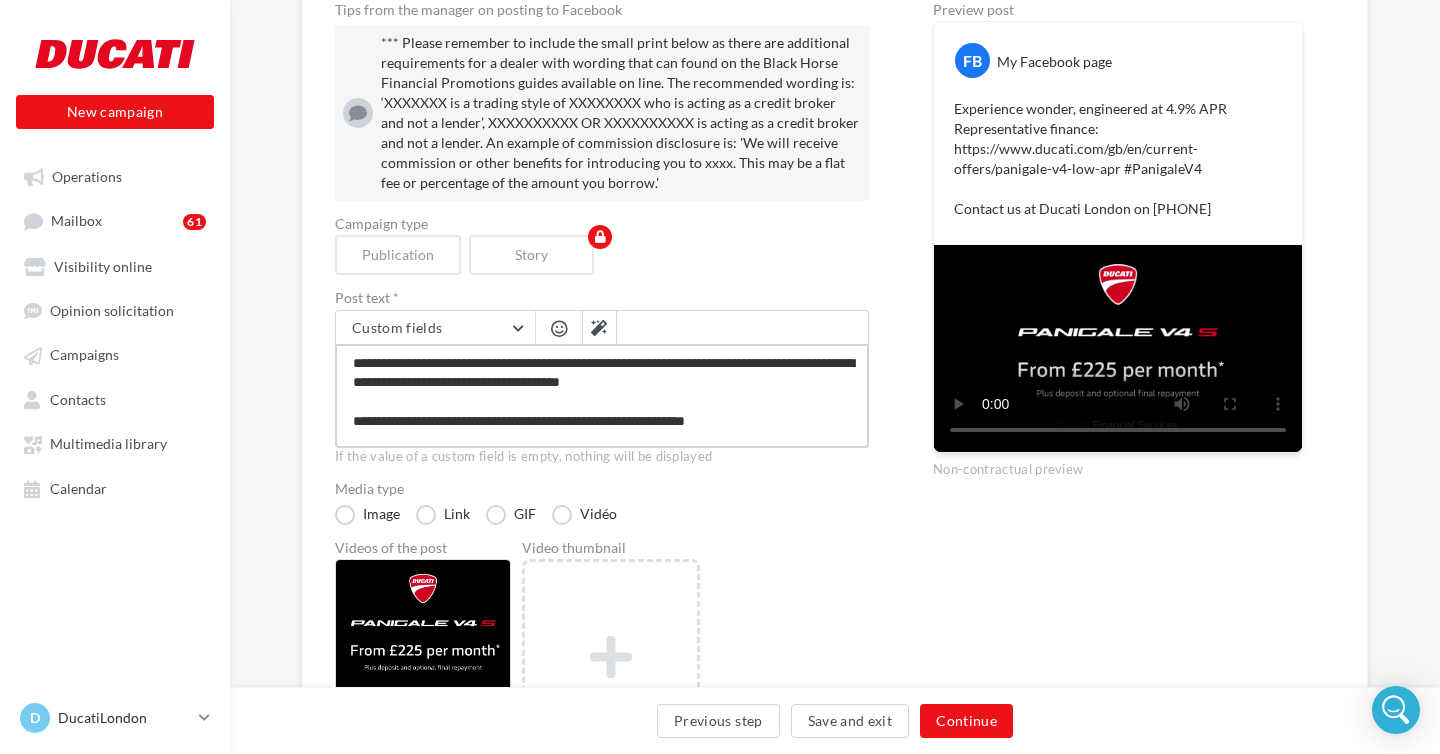 type on "**********" 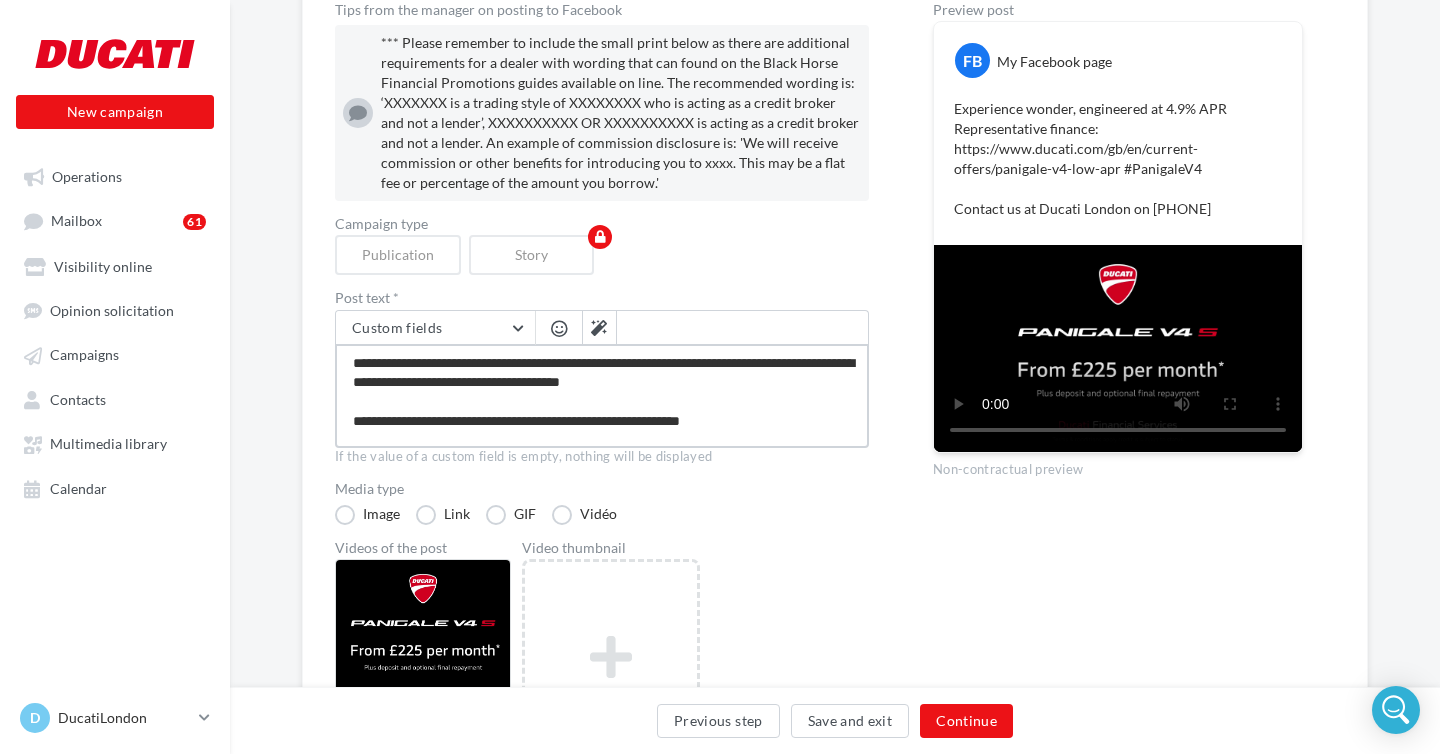 type on "**********" 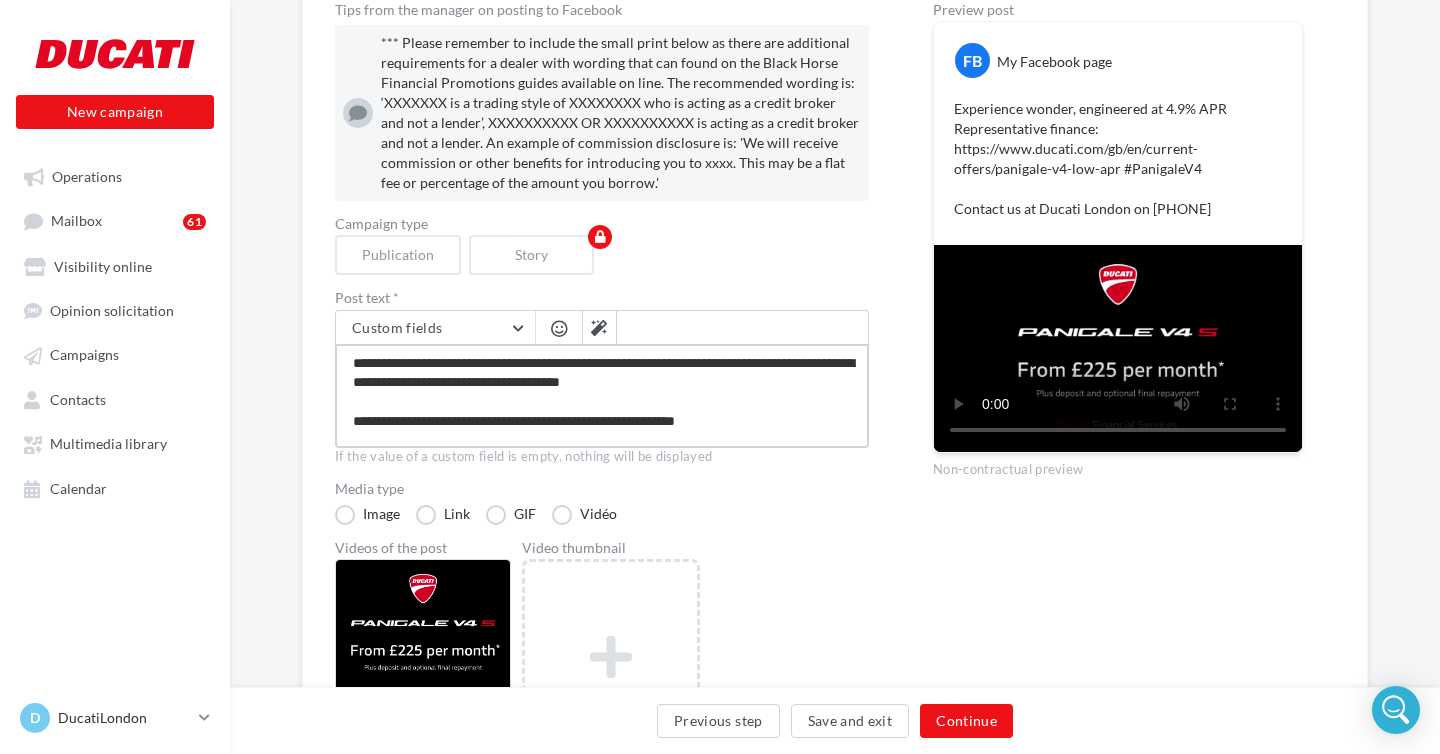 type on "**********" 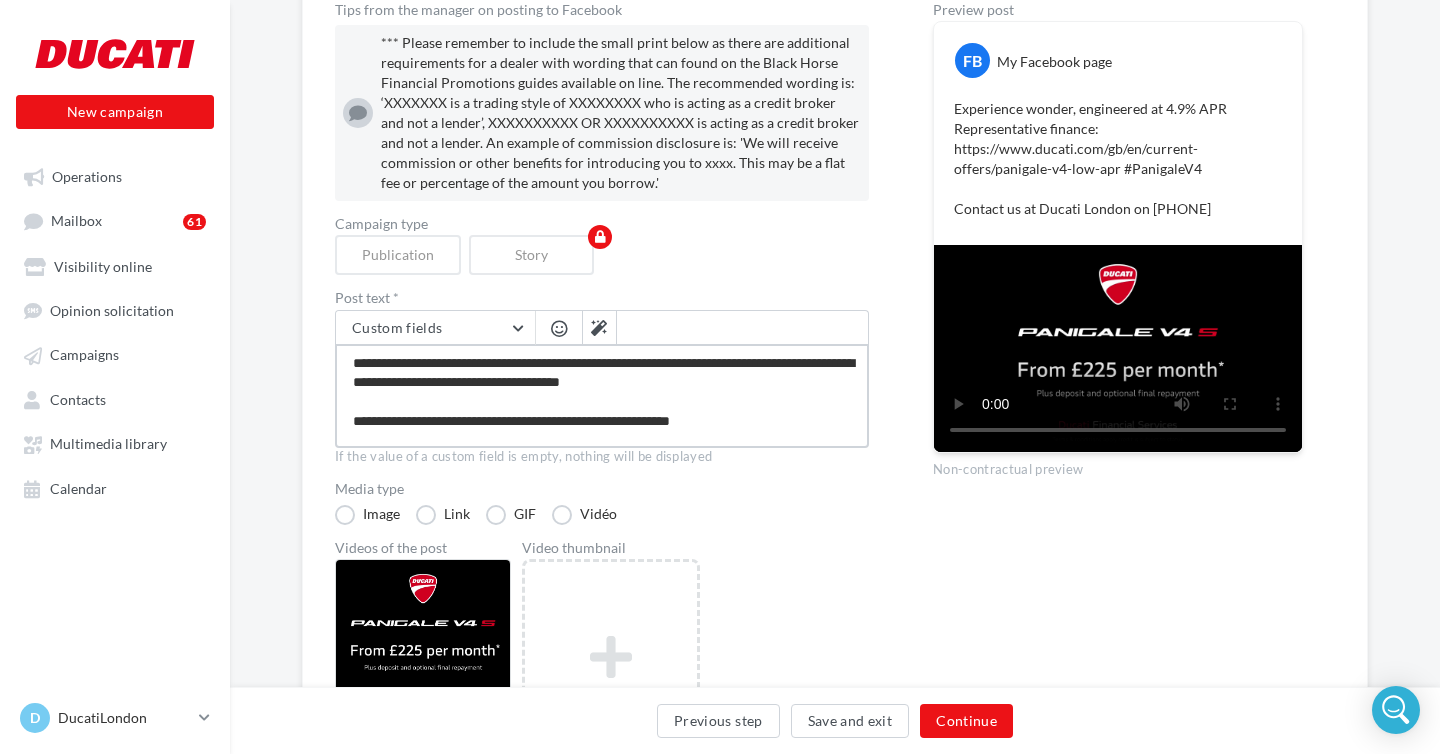 type on "**********" 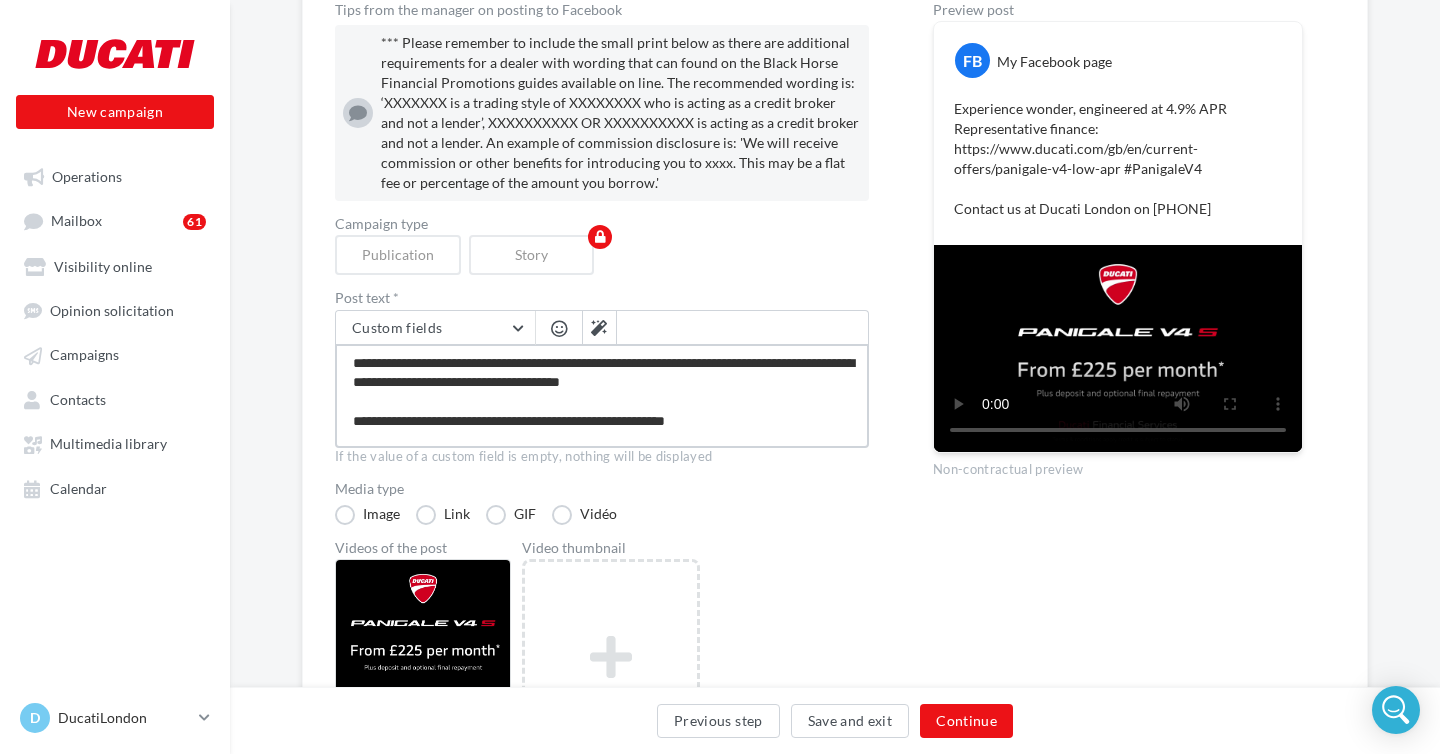 type on "**********" 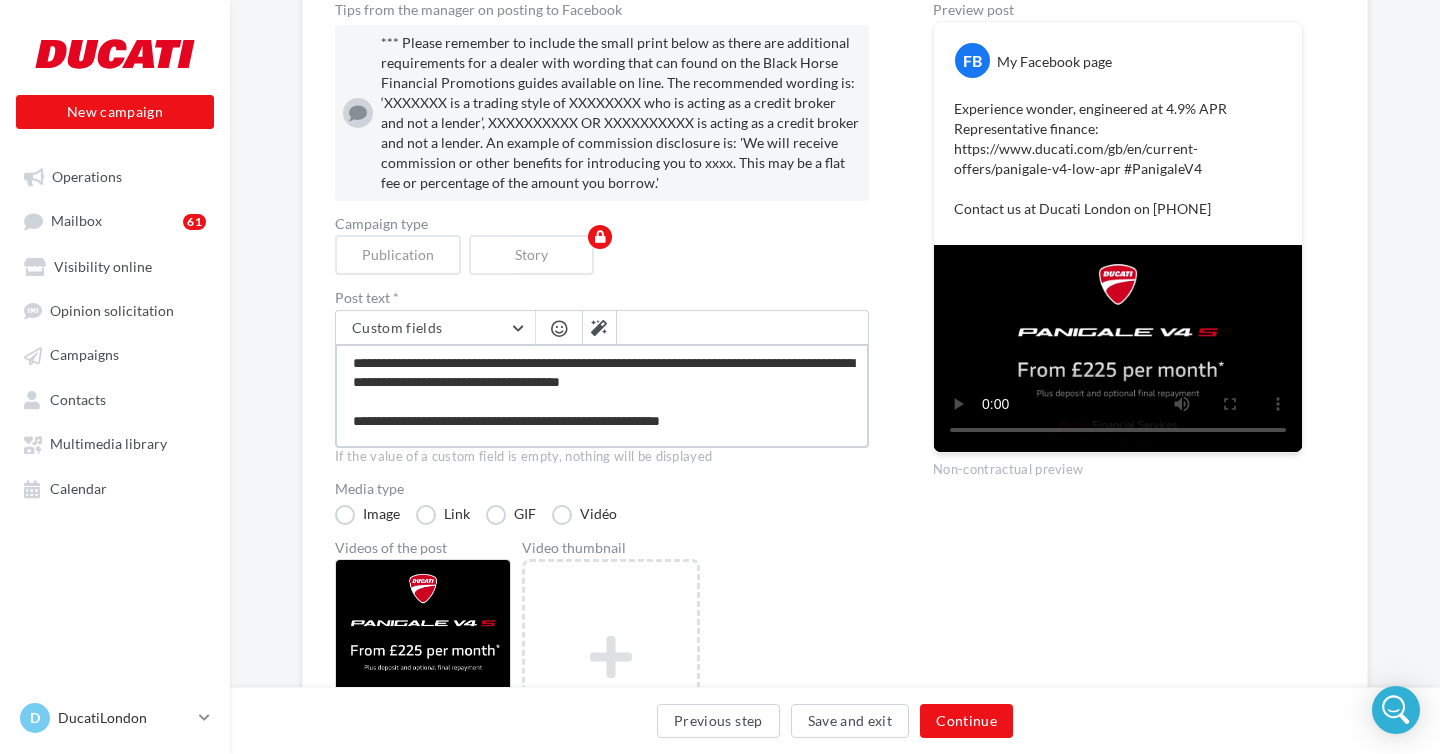 type on "**********" 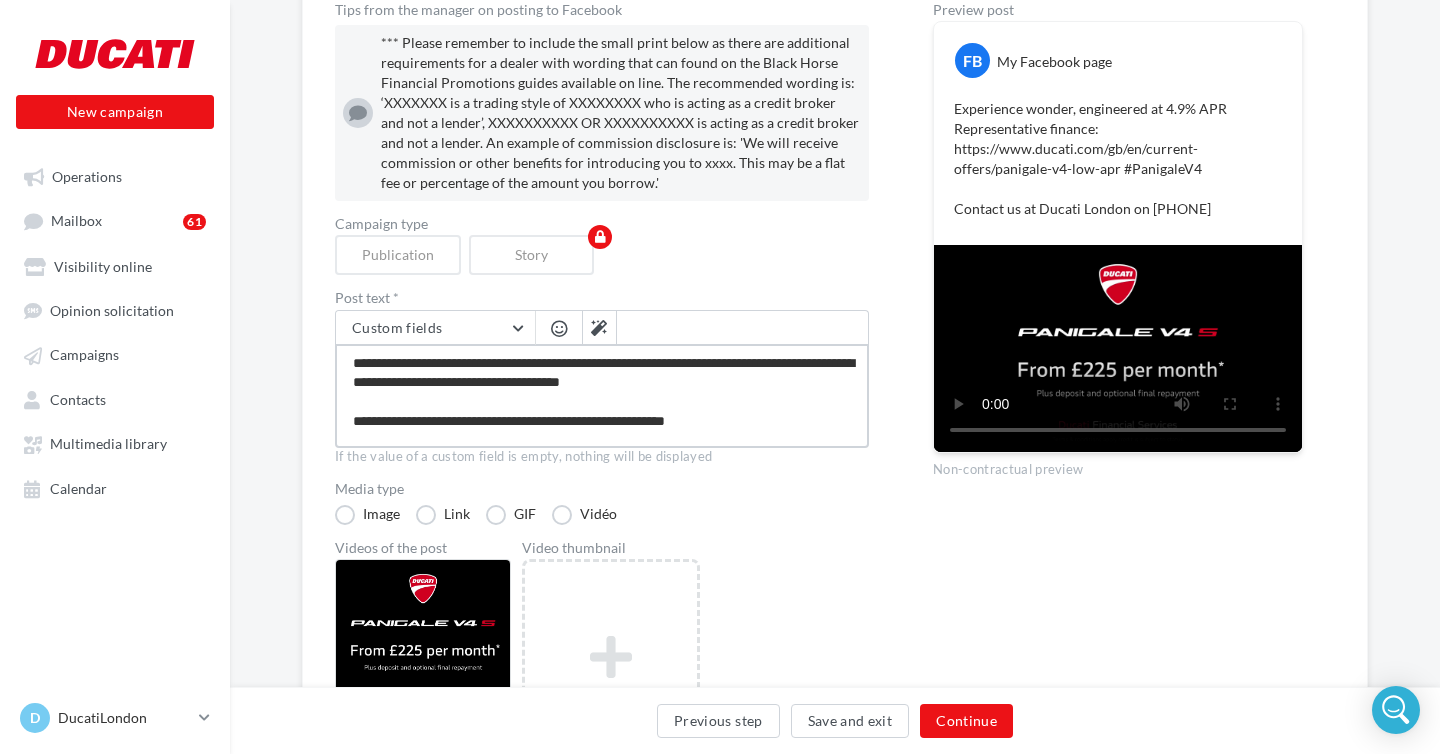 type on "**********" 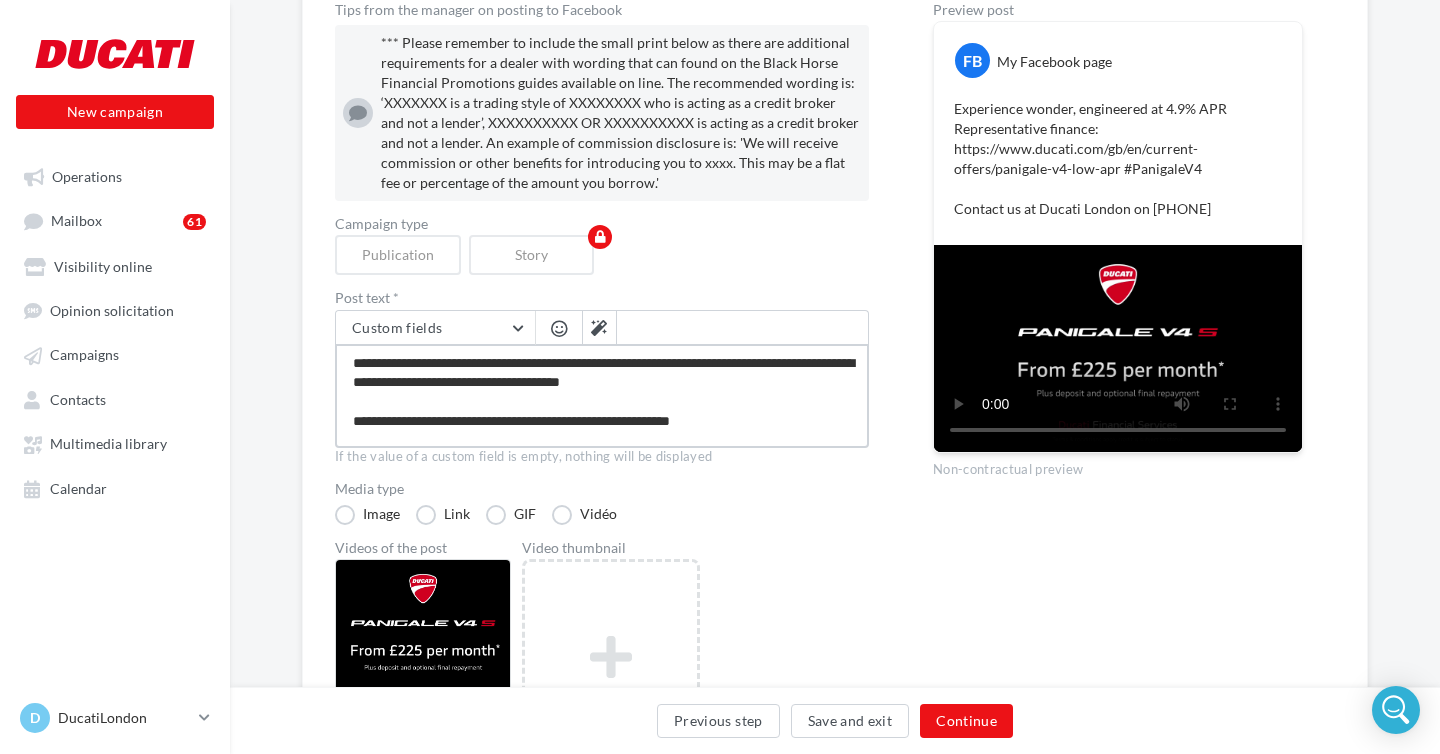 type on "**********" 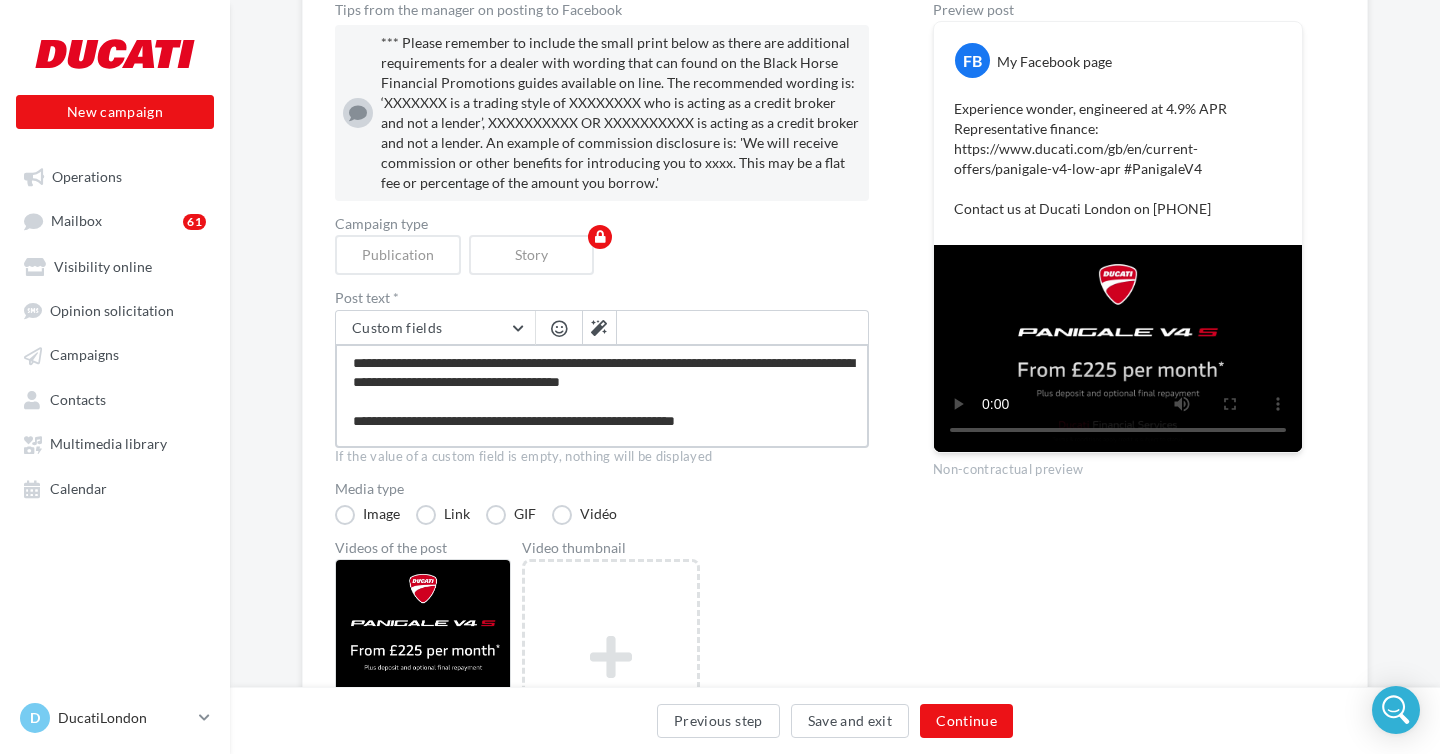 type on "**********" 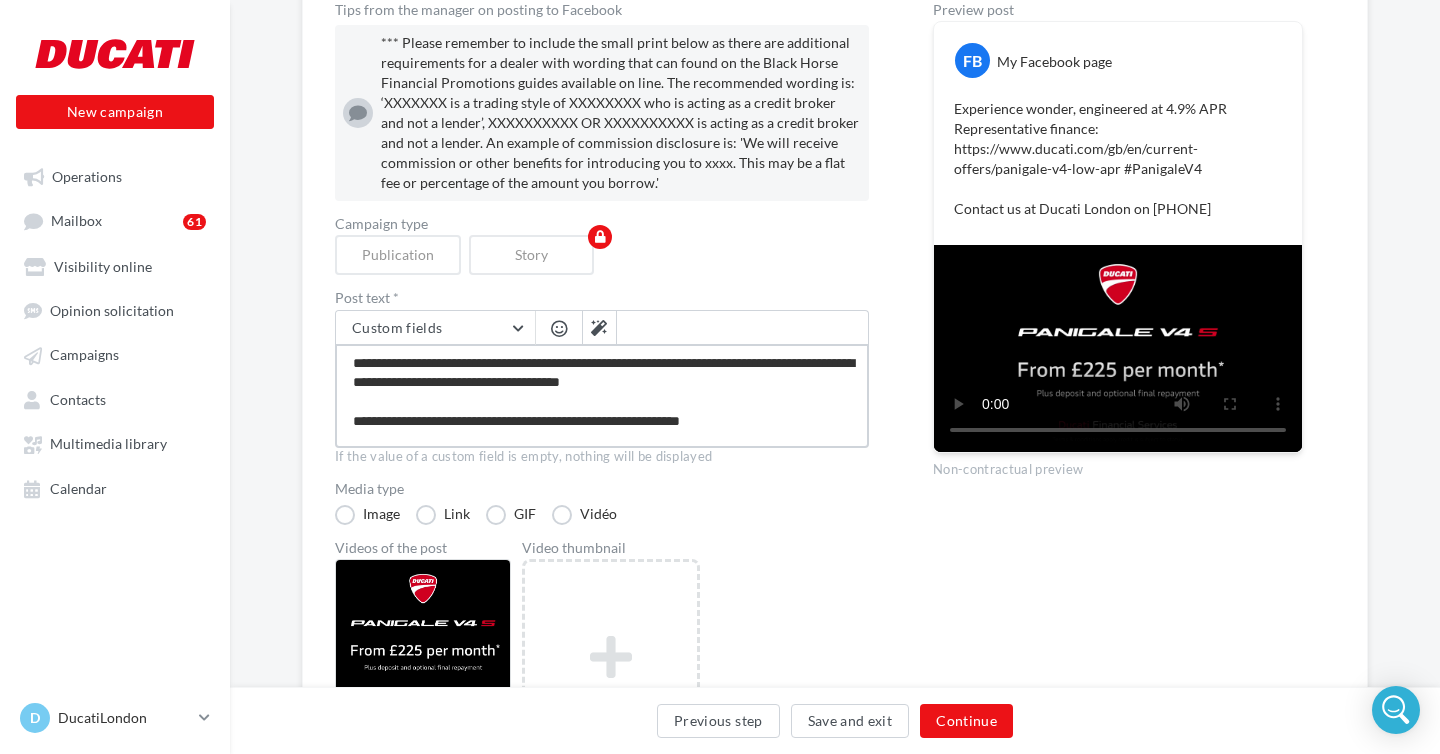type on "**********" 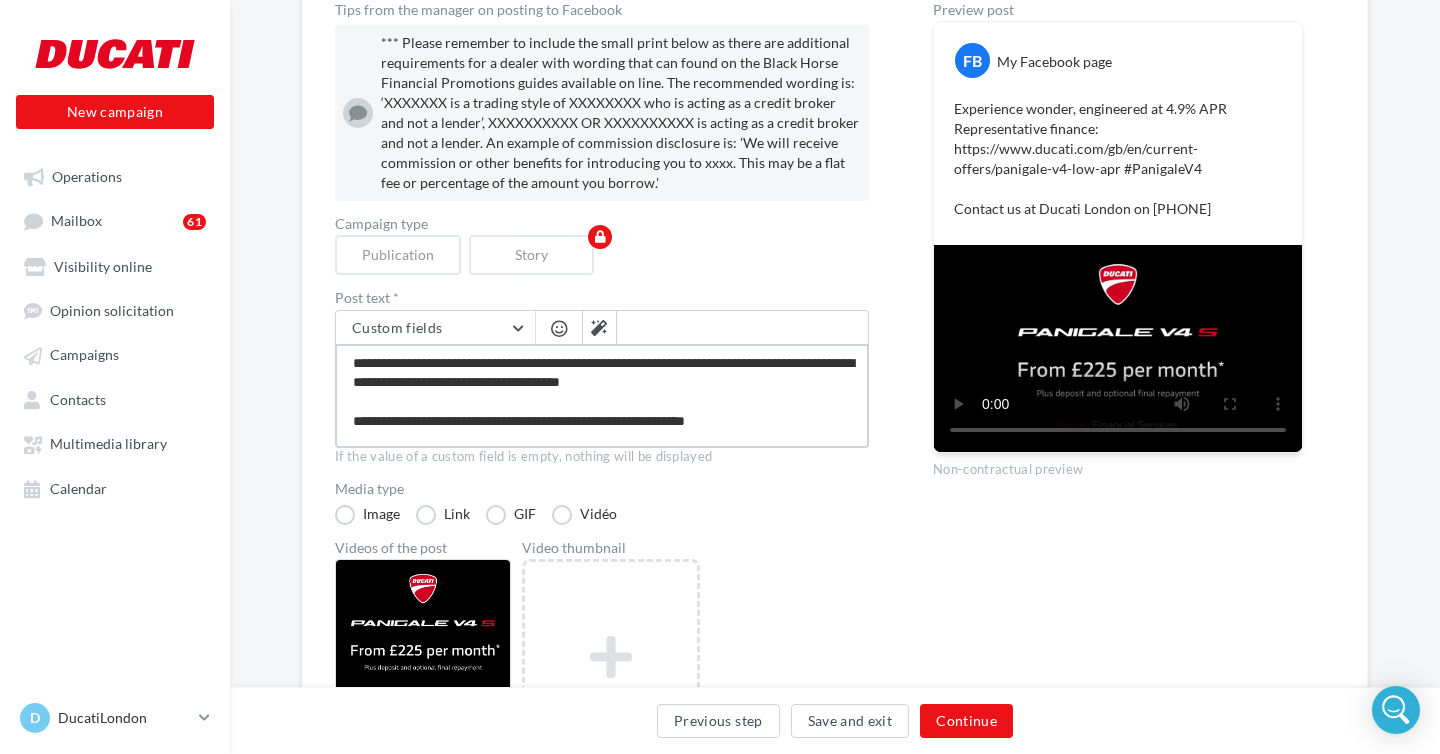 type on "**********" 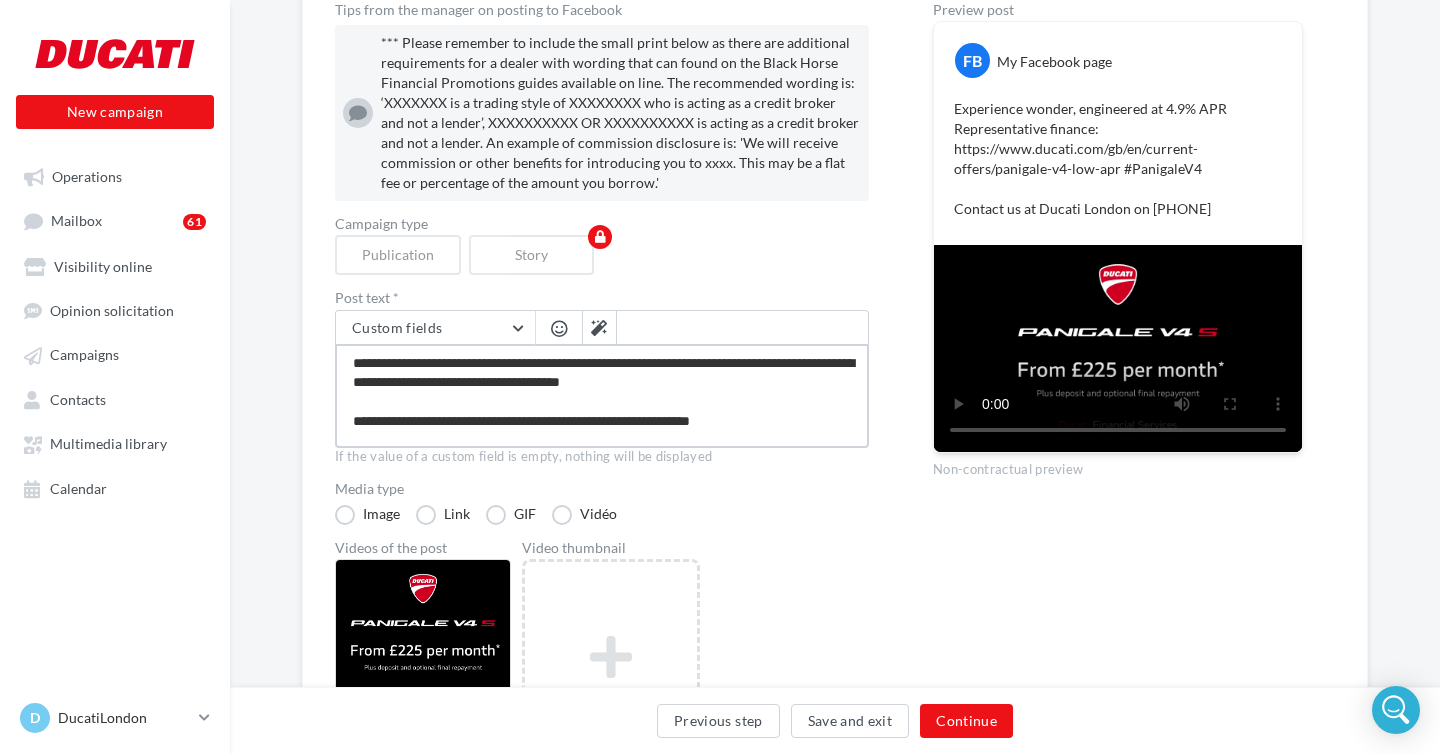type on "**********" 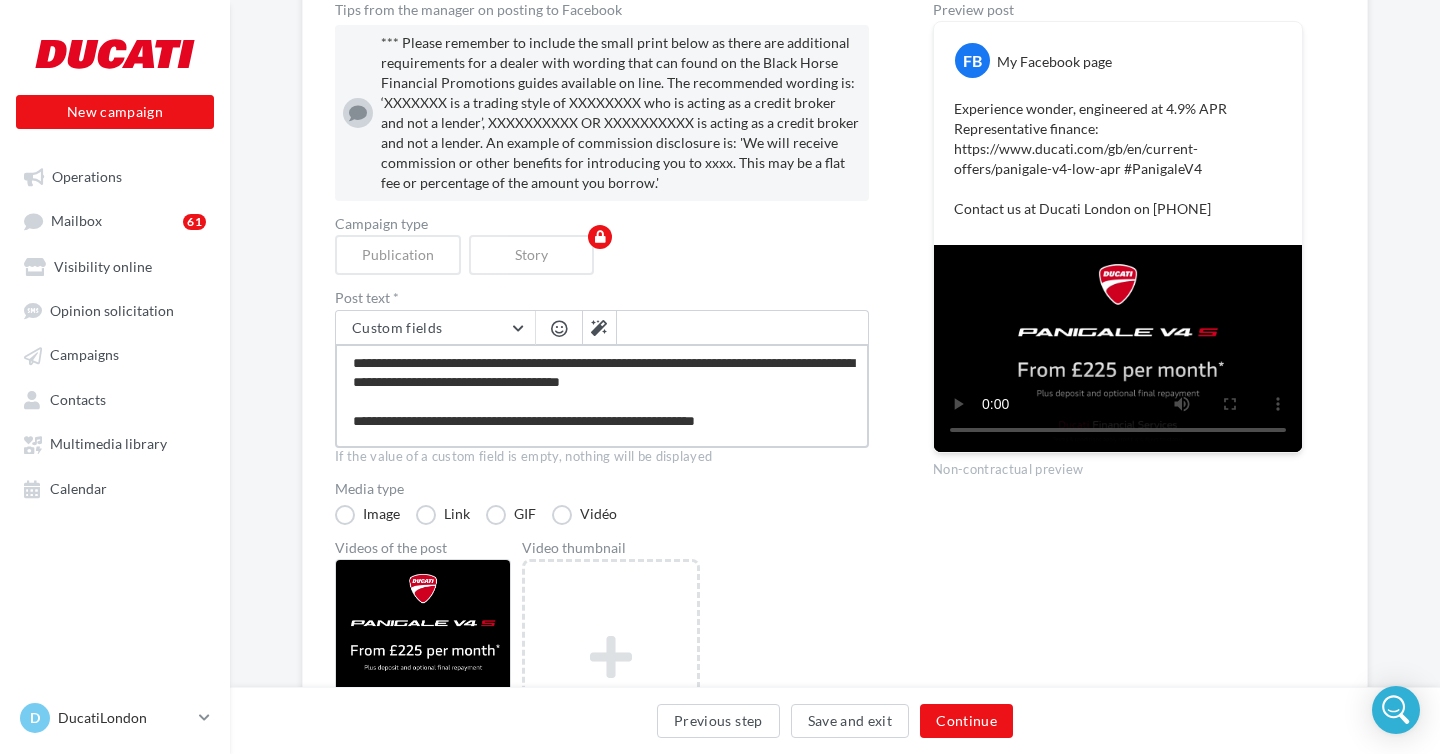type on "**********" 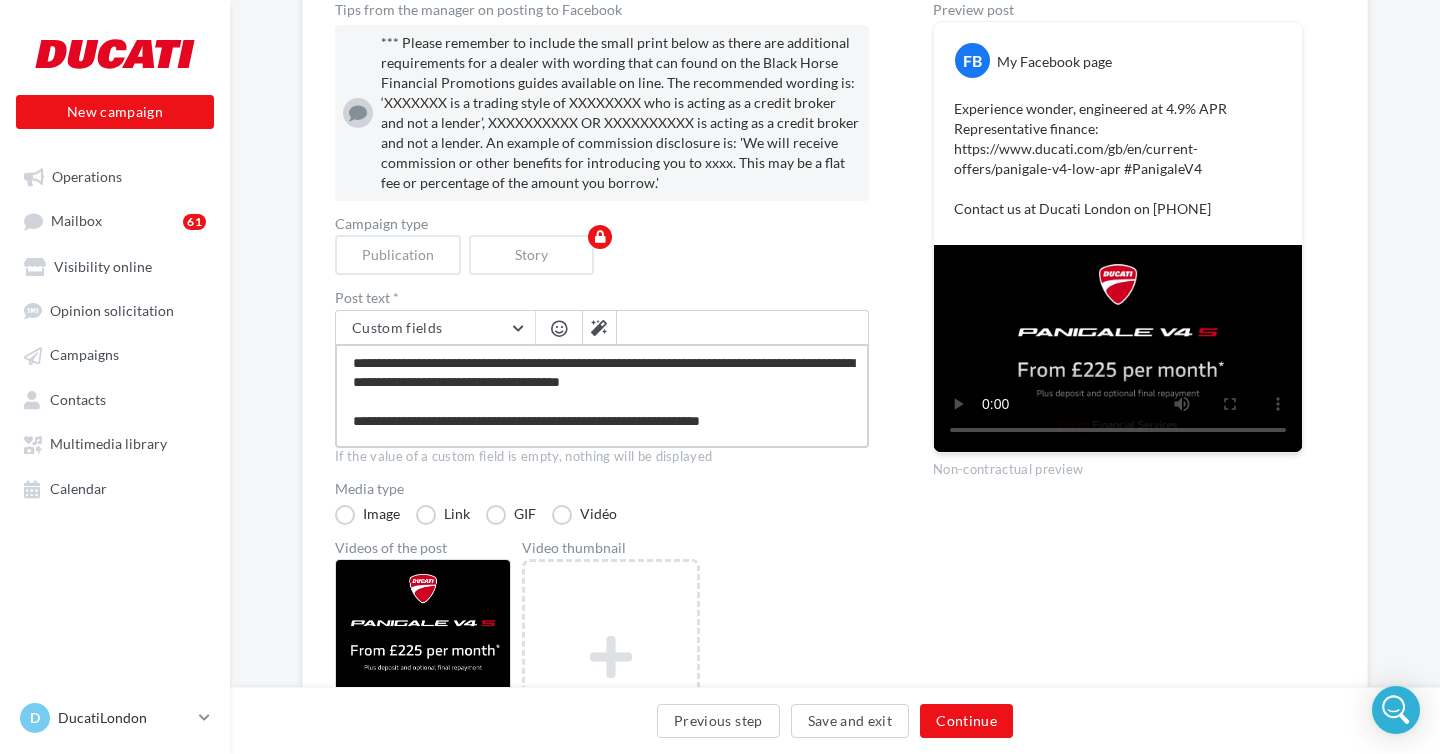 type on "**********" 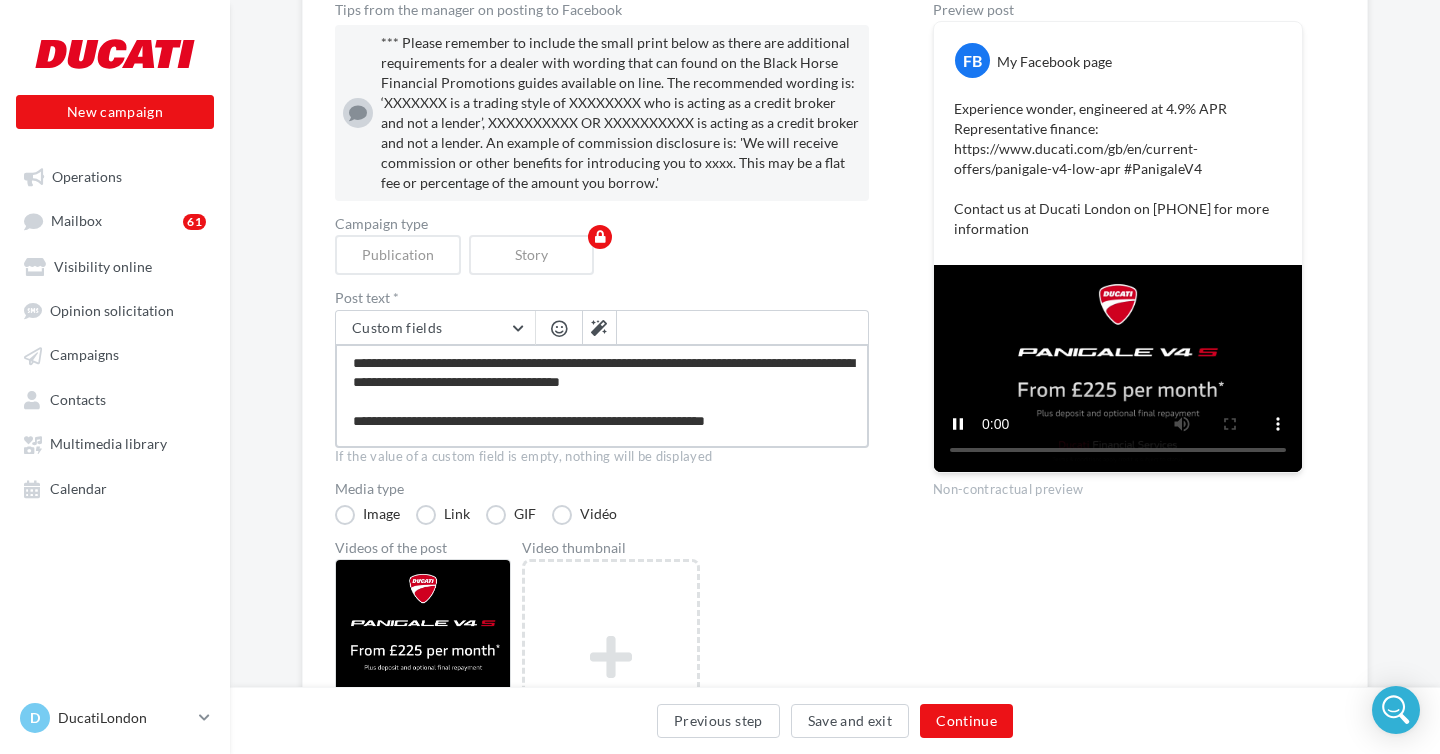 type on "**********" 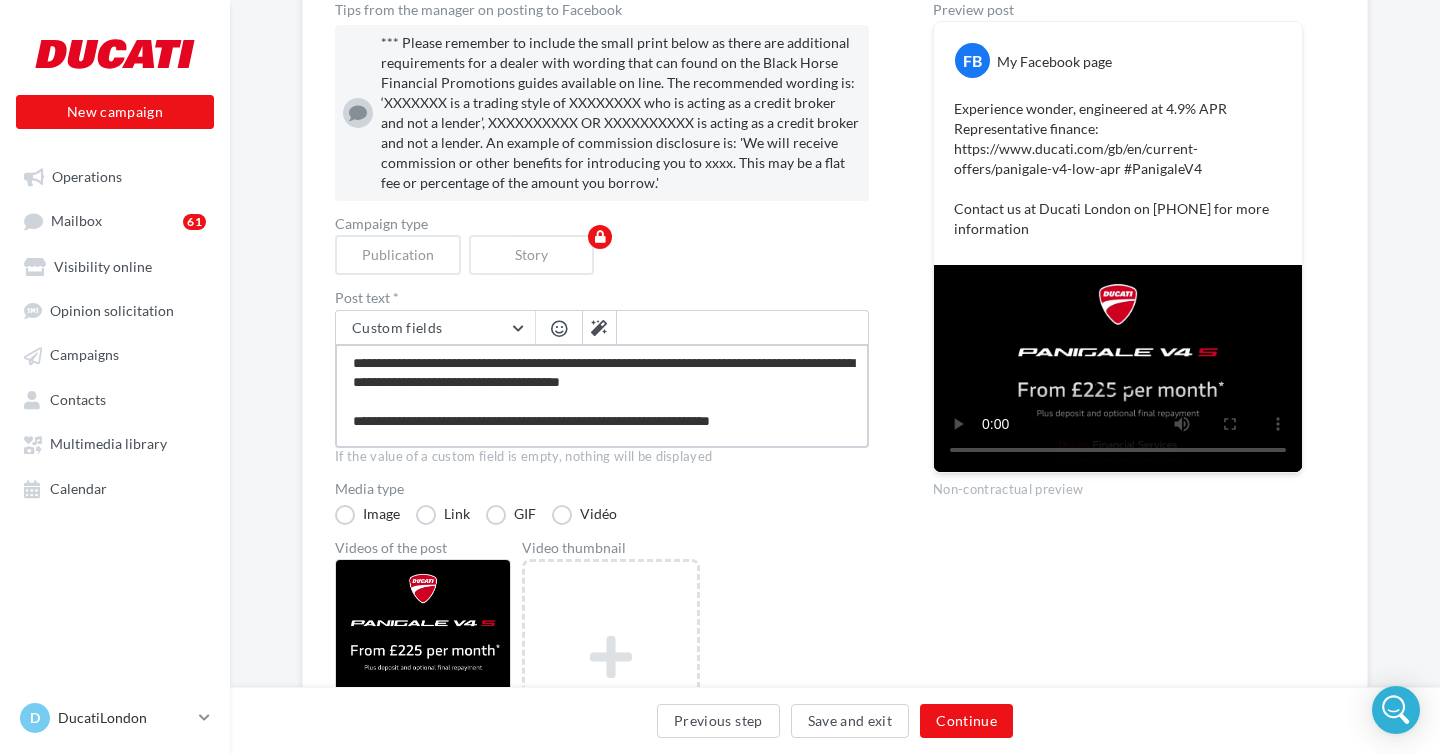 type on "**********" 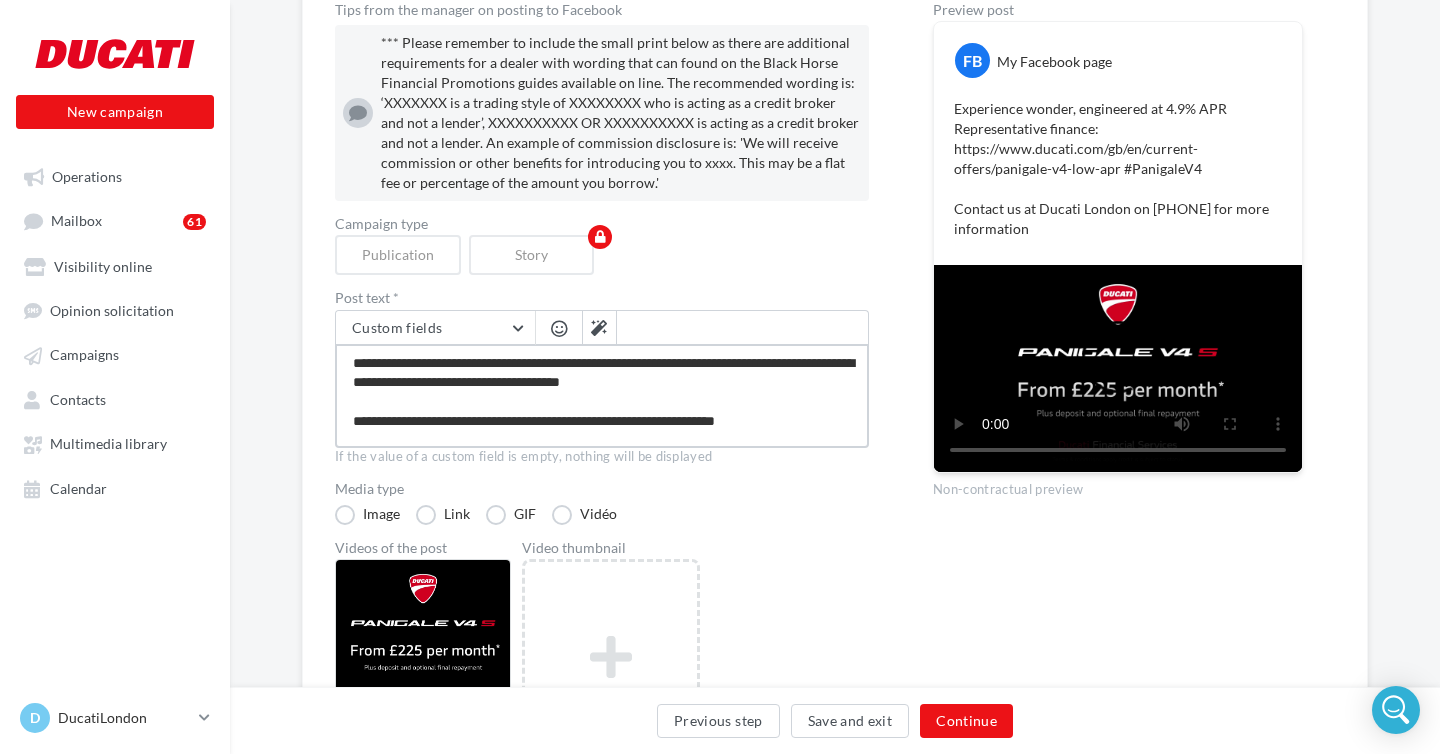 type on "**********" 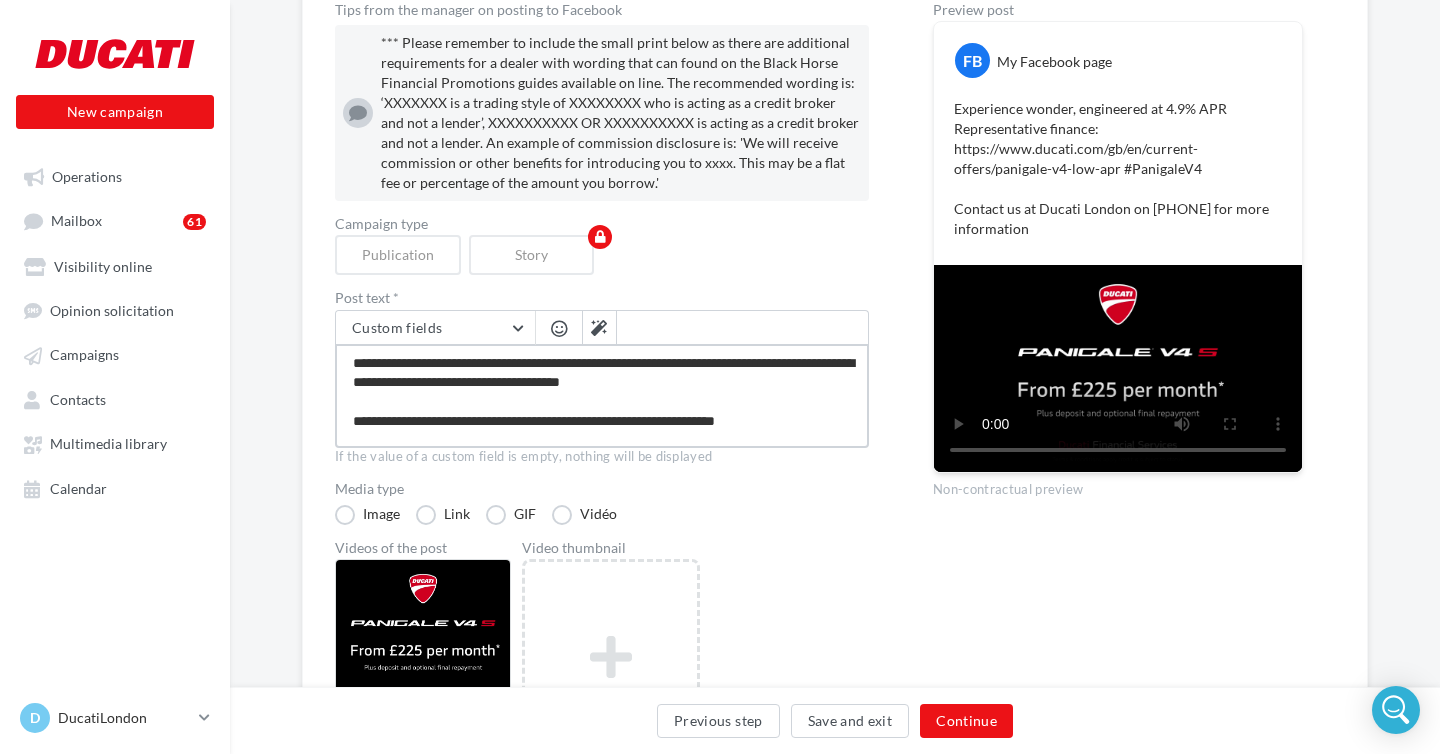type on "**********" 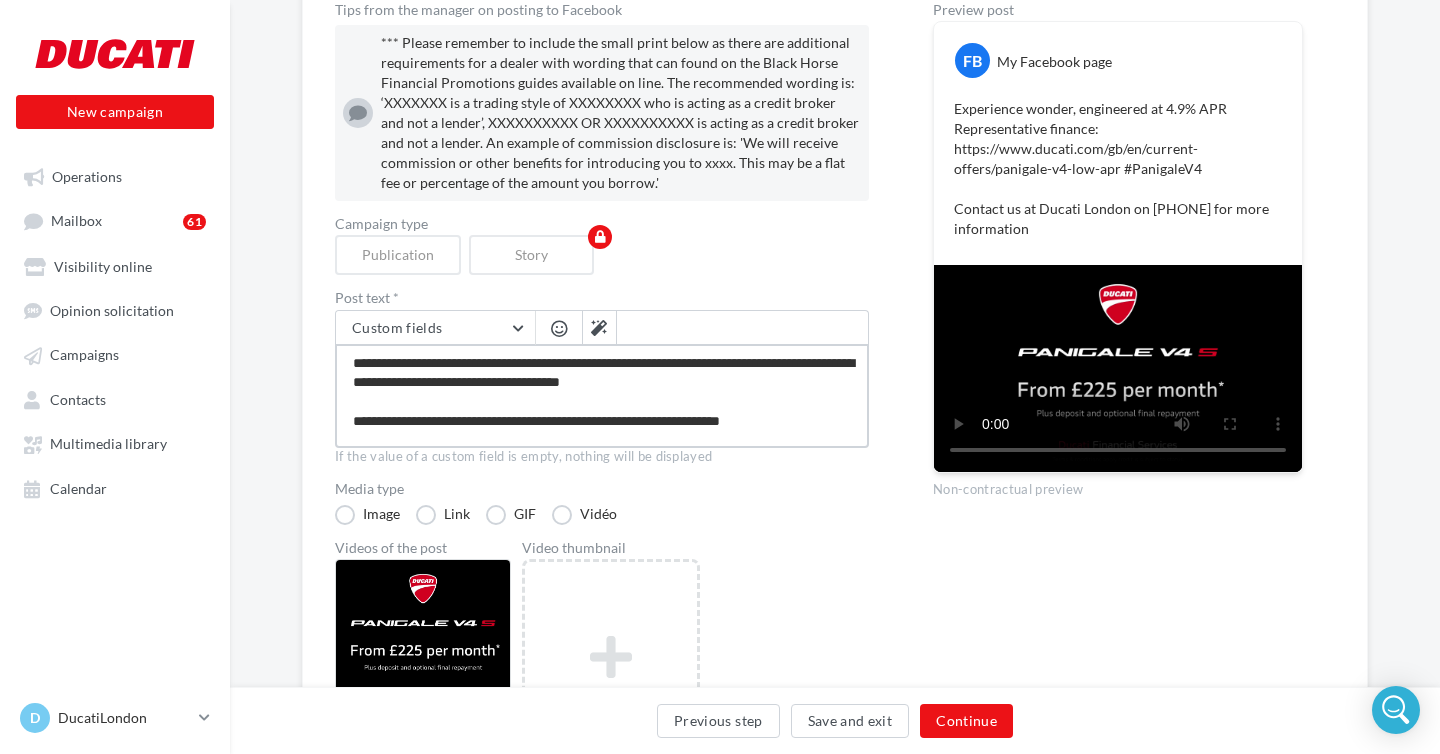 type on "**********" 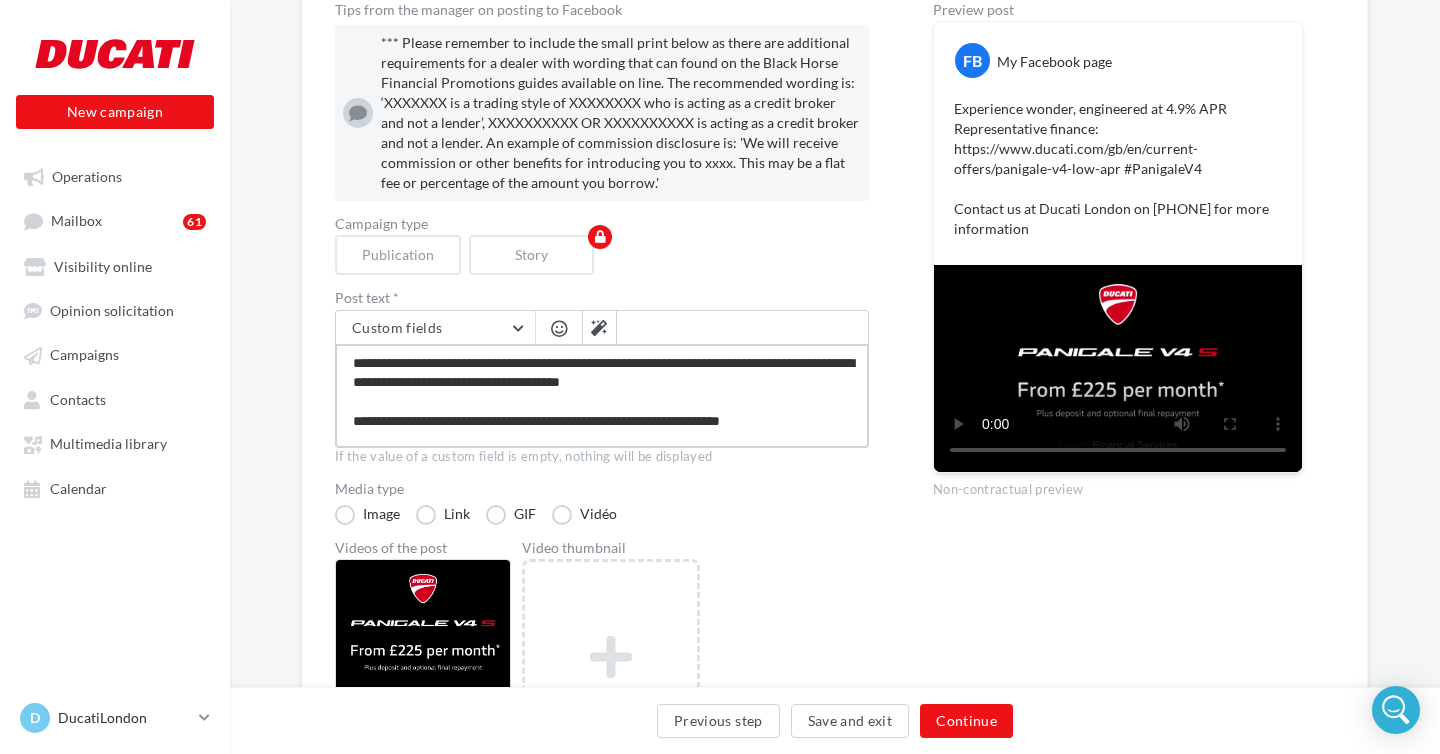 type on "**********" 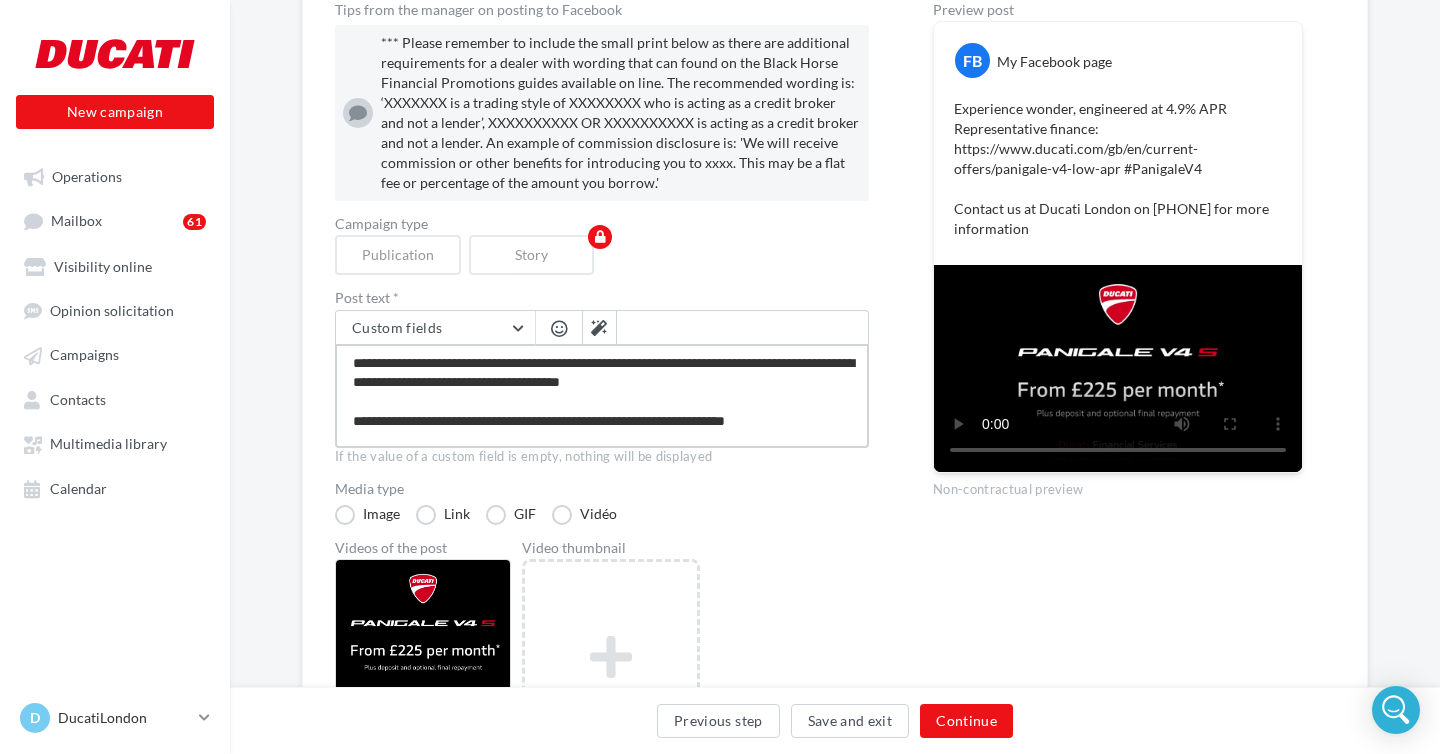 type on "**********" 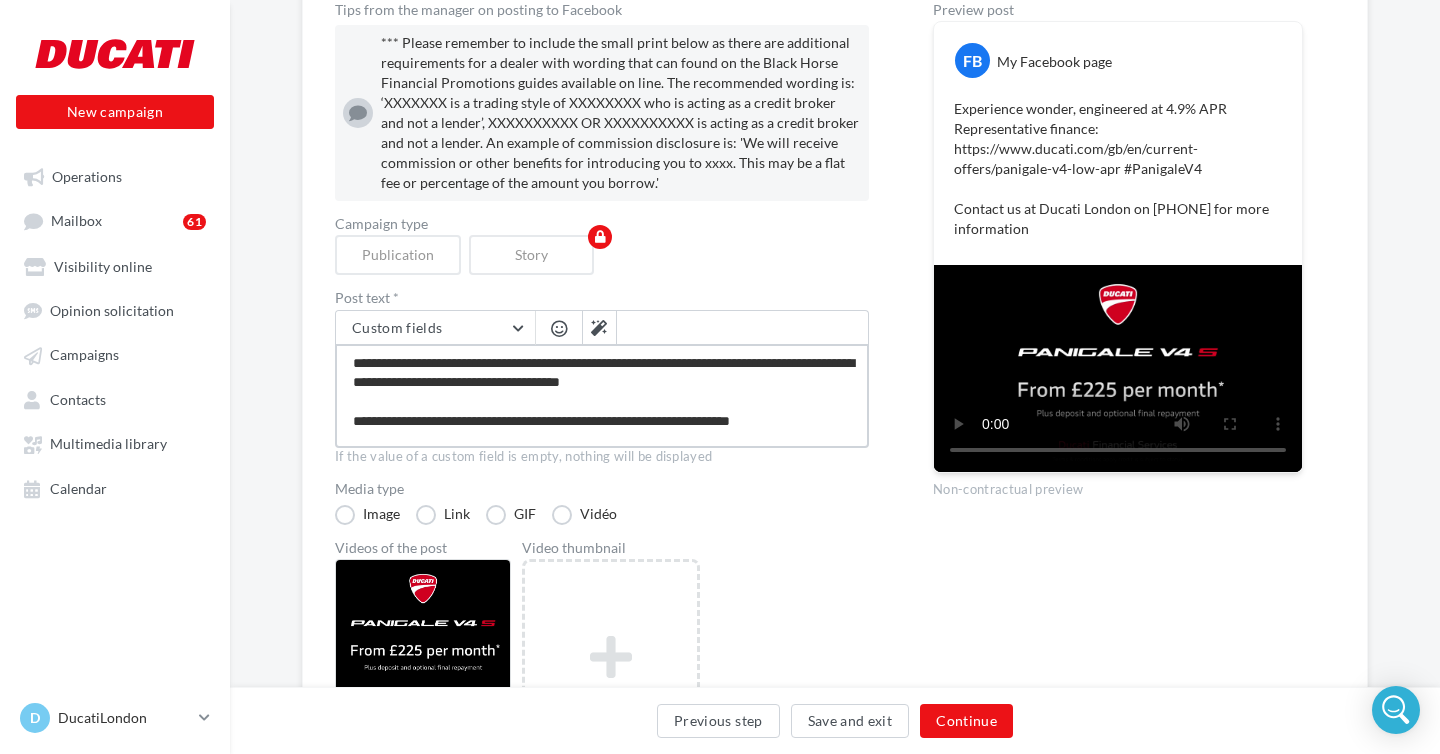 type on "**********" 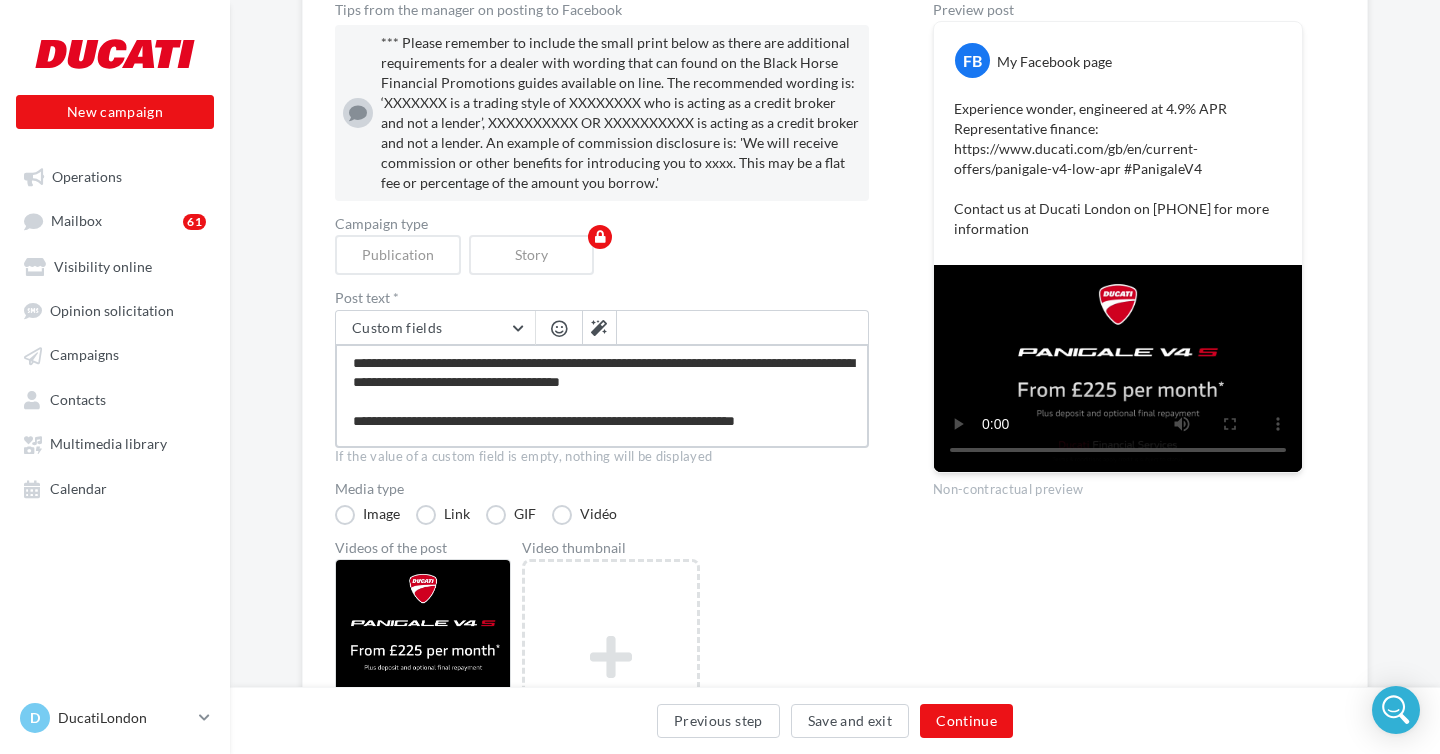 type on "**********" 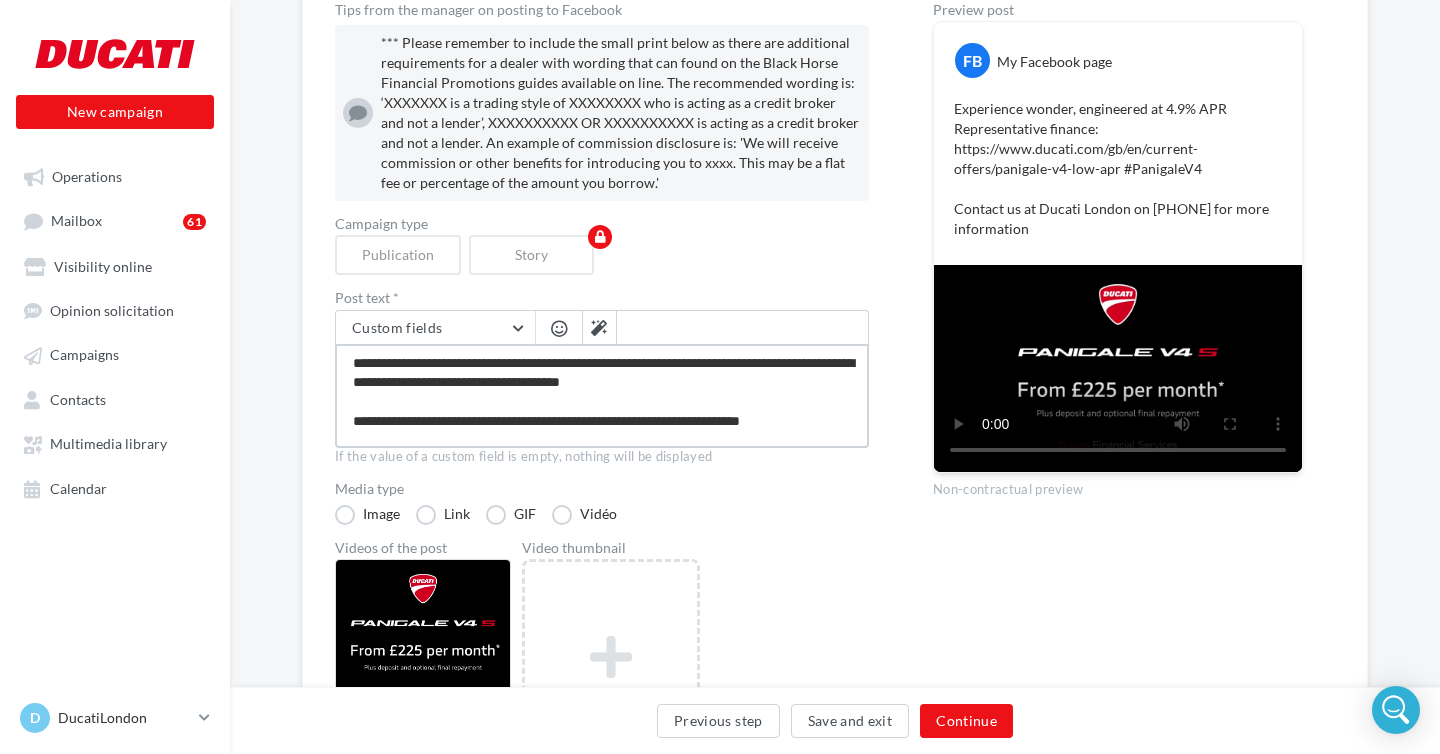 type on "**********" 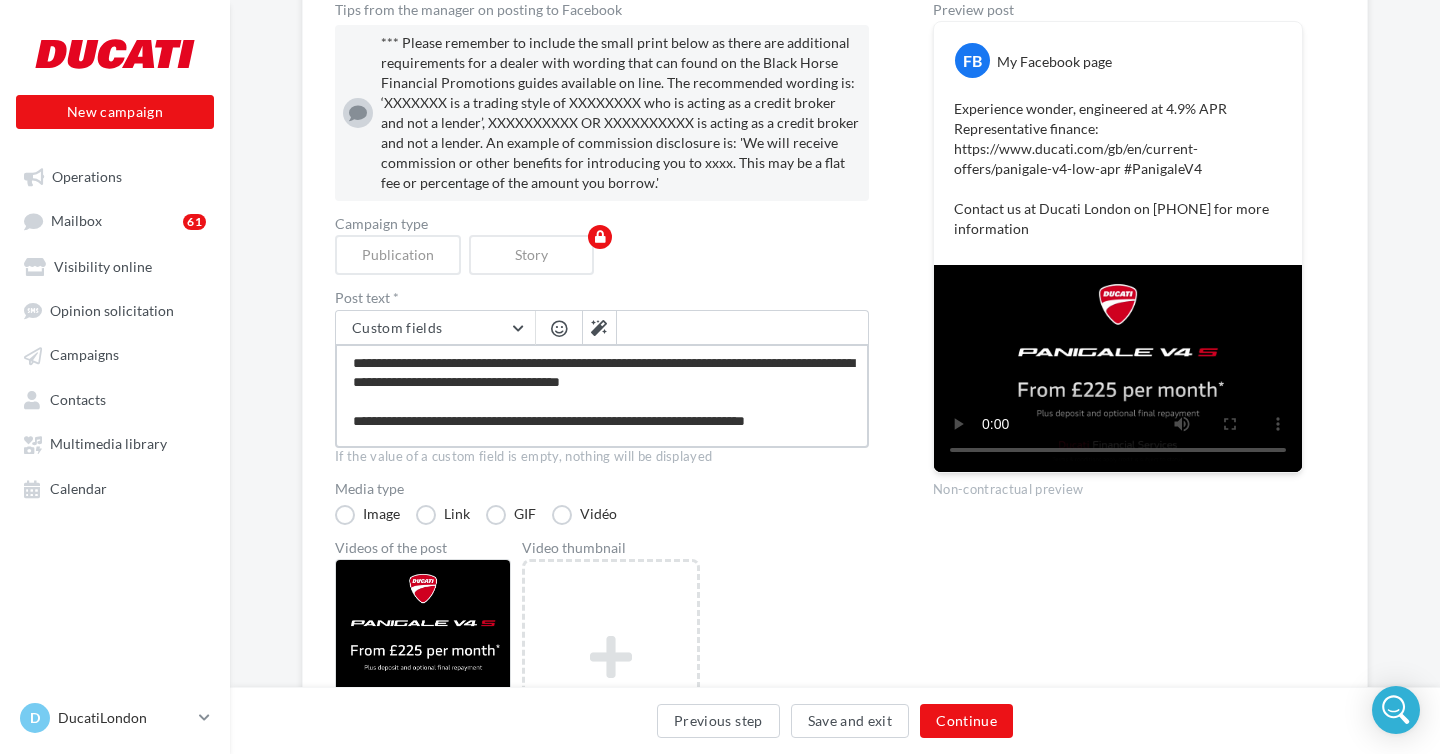 type on "**********" 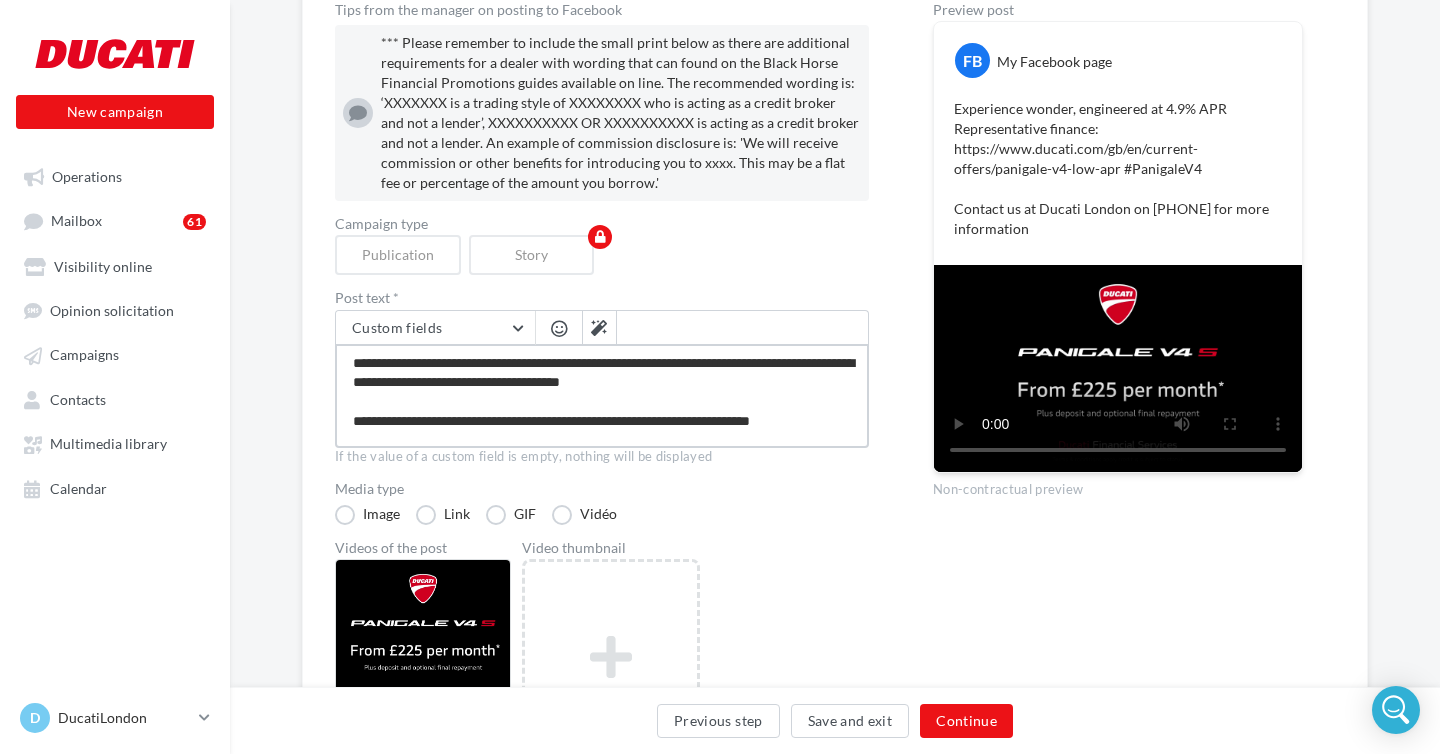 type on "**********" 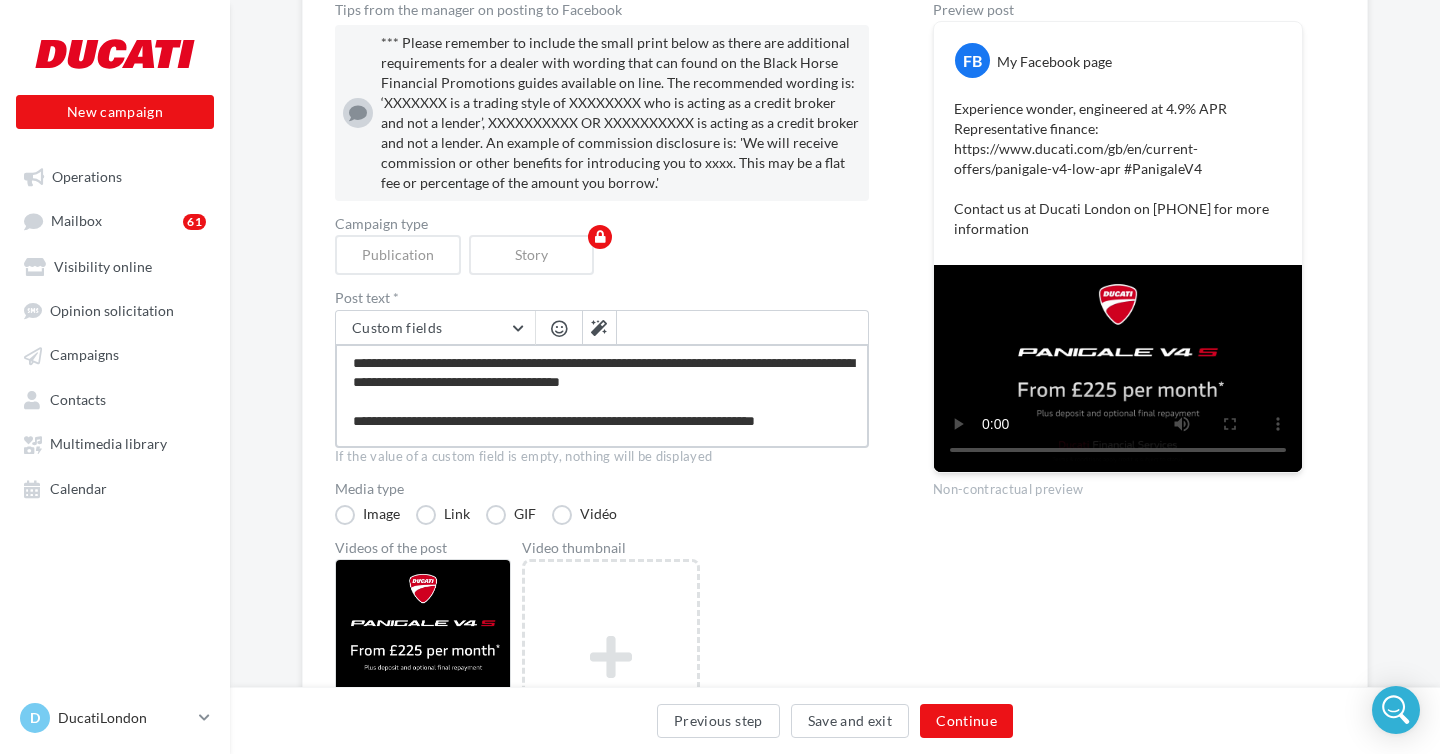type on "**********" 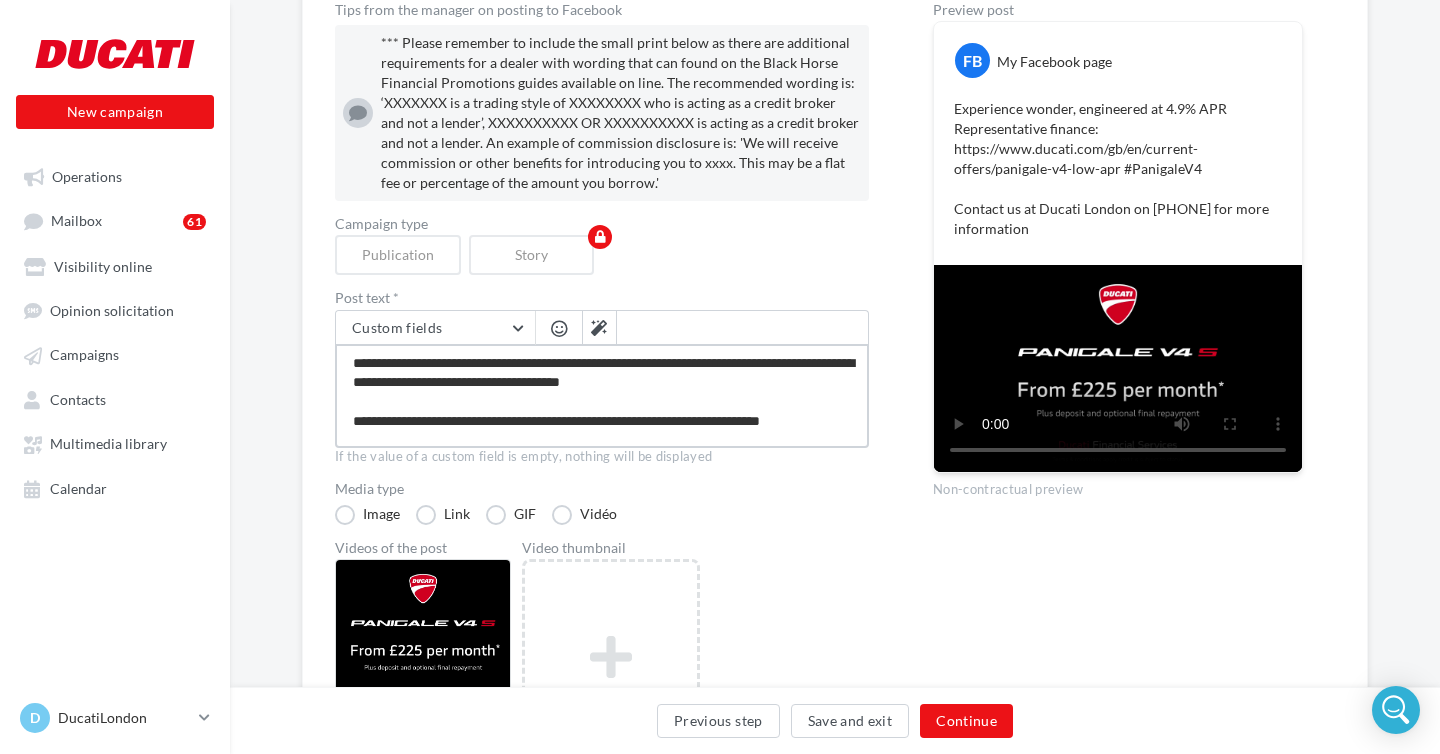 type on "**********" 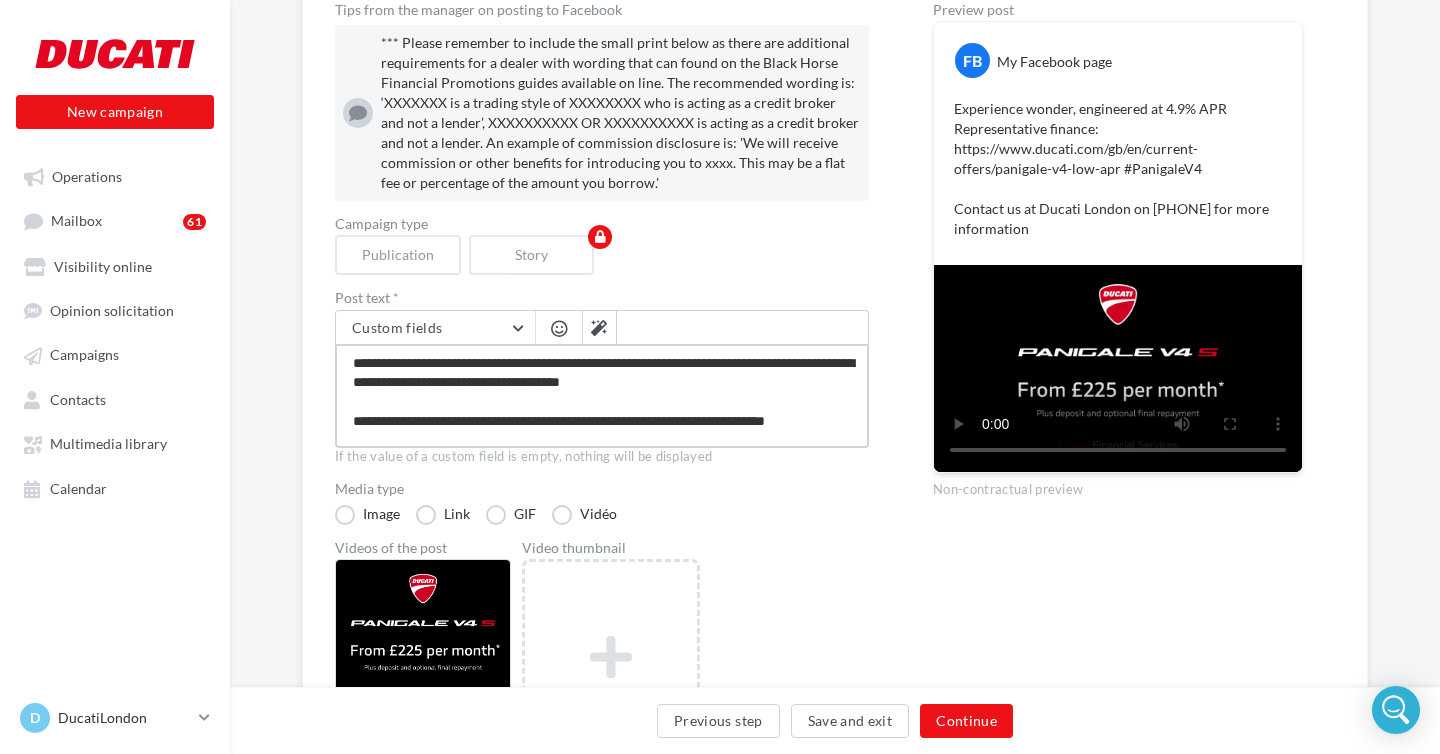 scroll, scrollTop: 1, scrollLeft: 0, axis: vertical 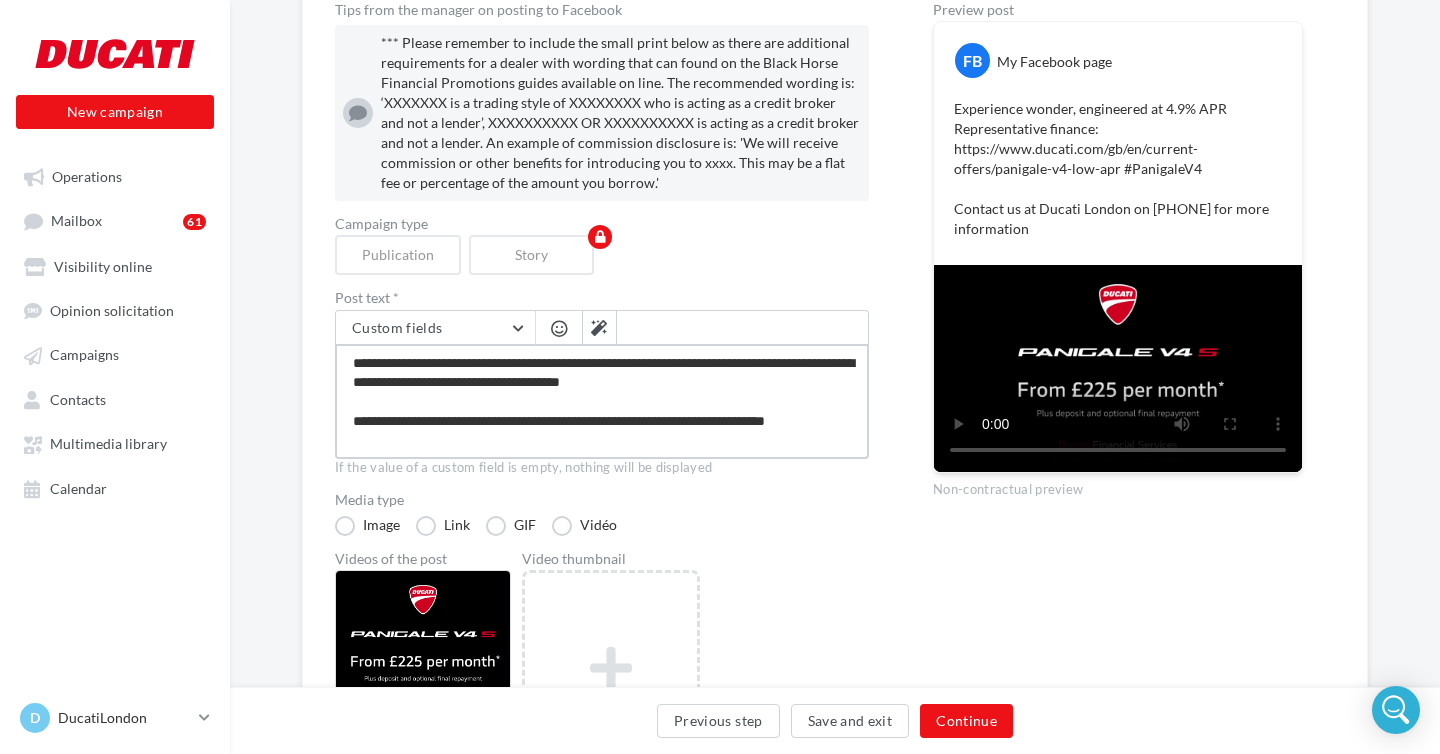 type on "**********" 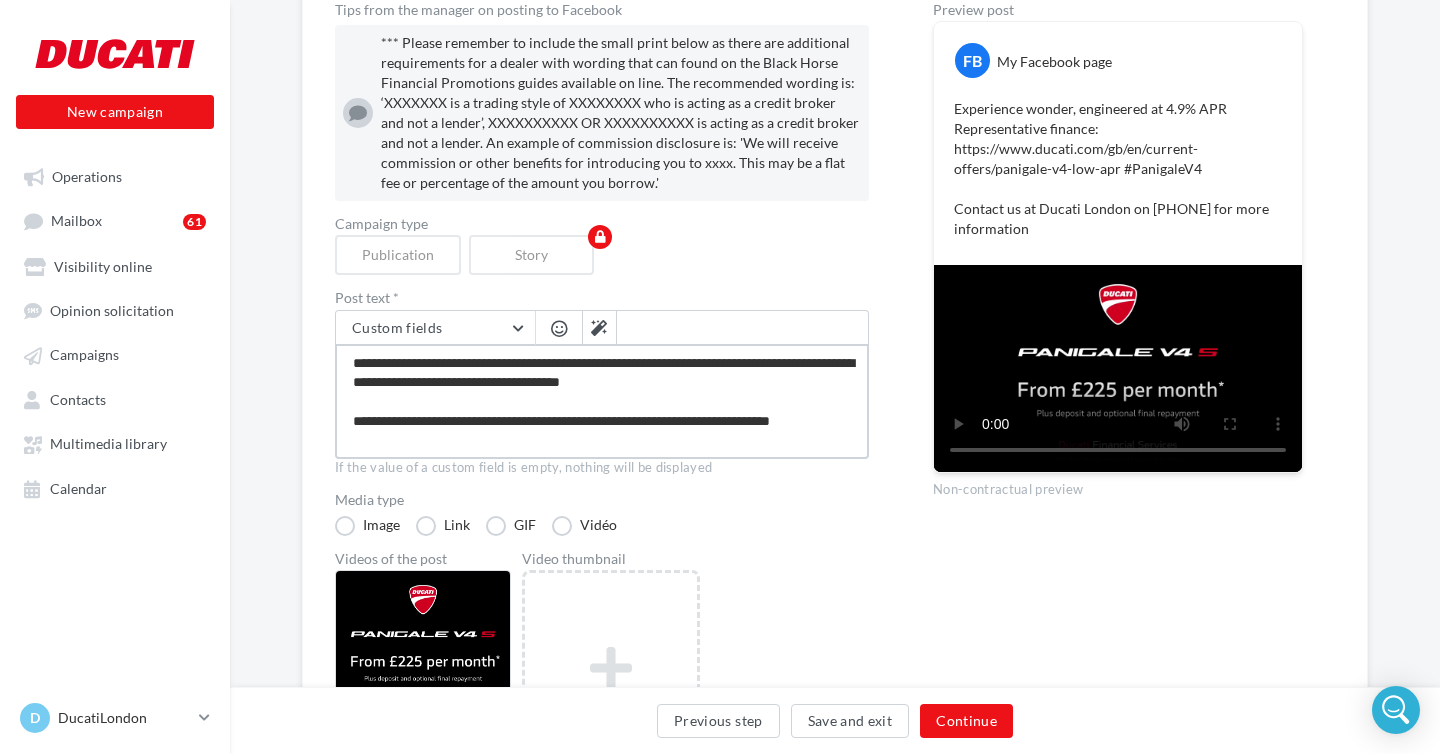 type on "**********" 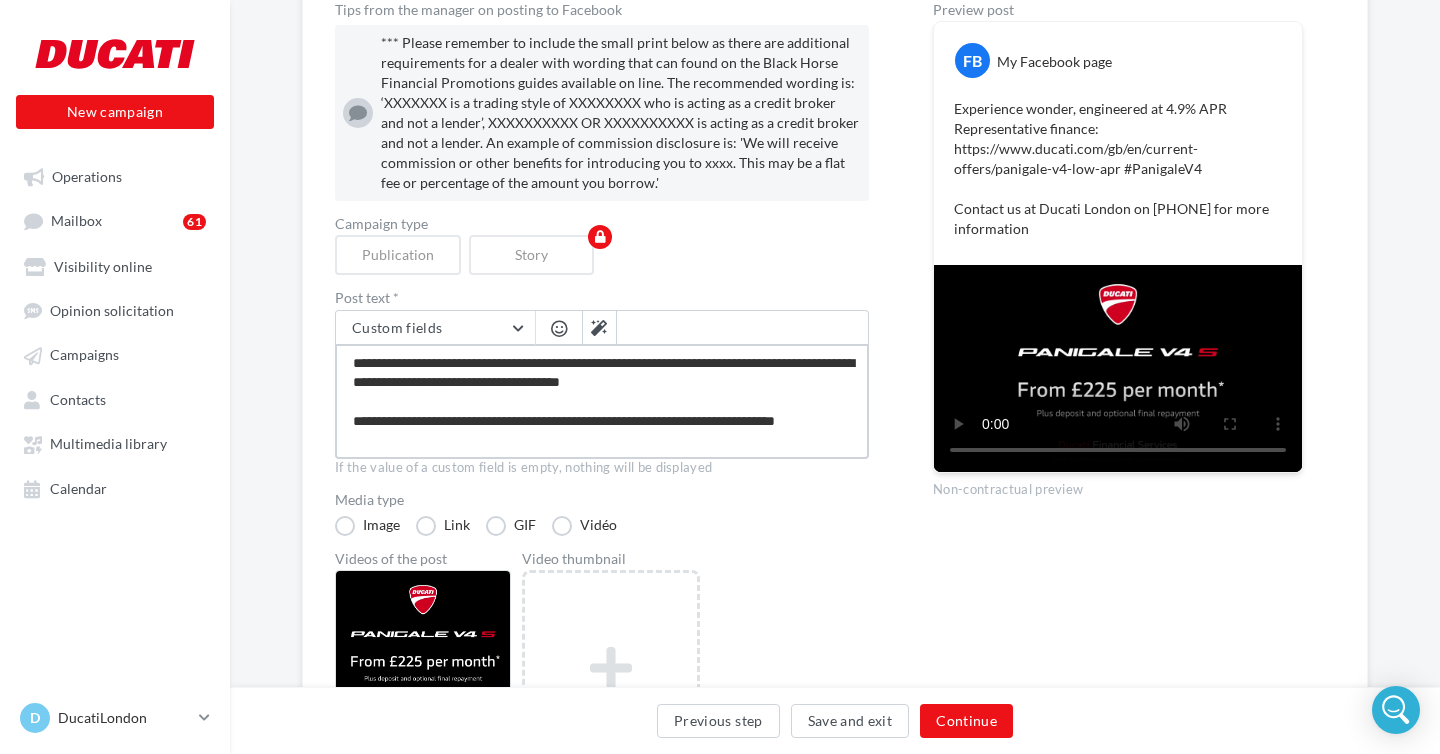 type on "**********" 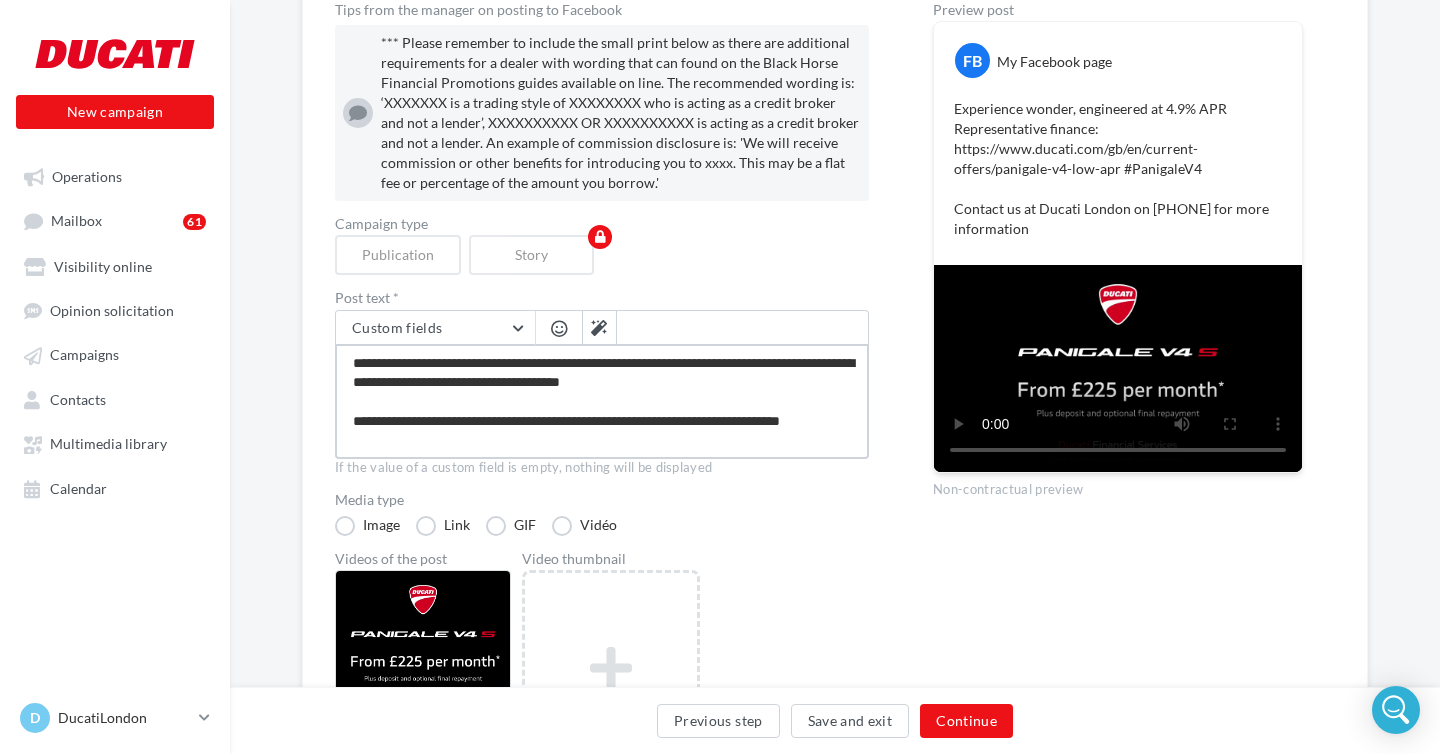 type on "**********" 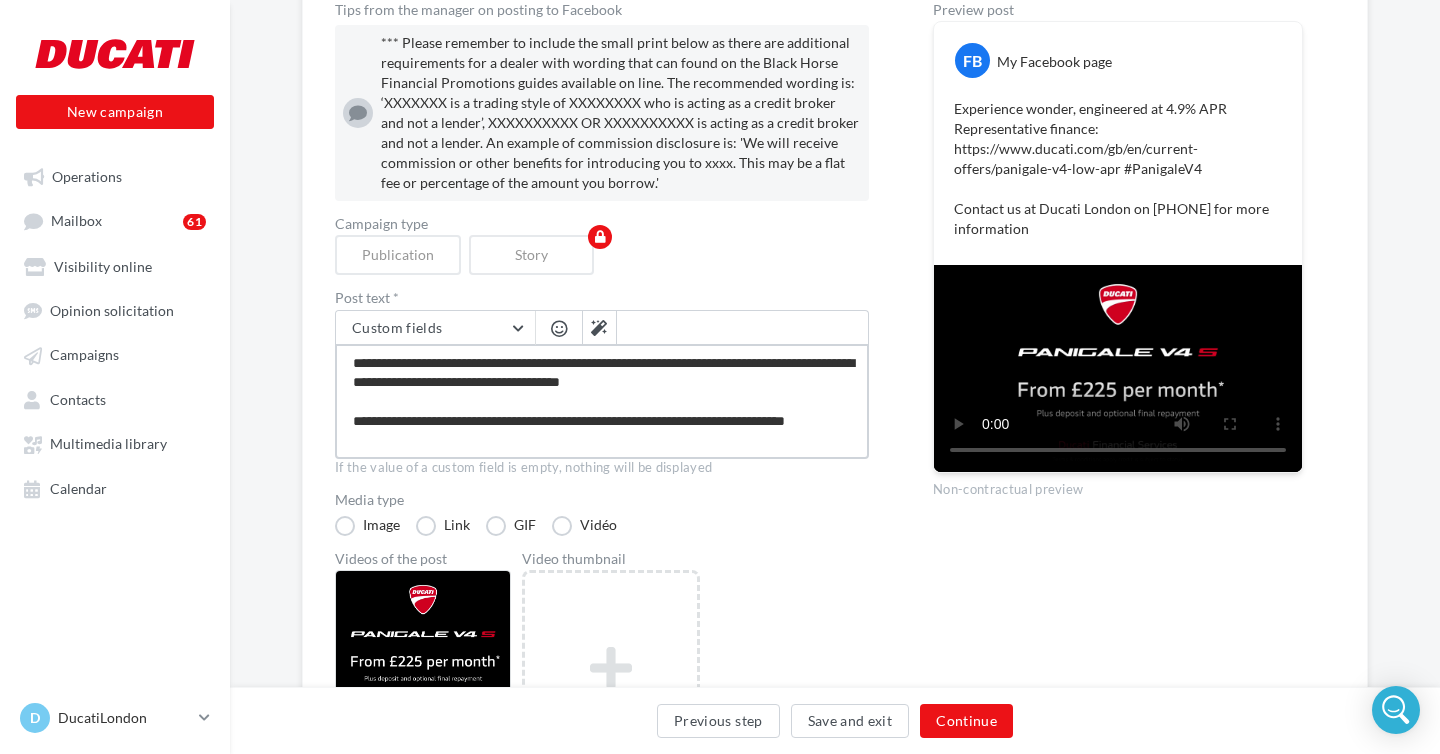 type on "**********" 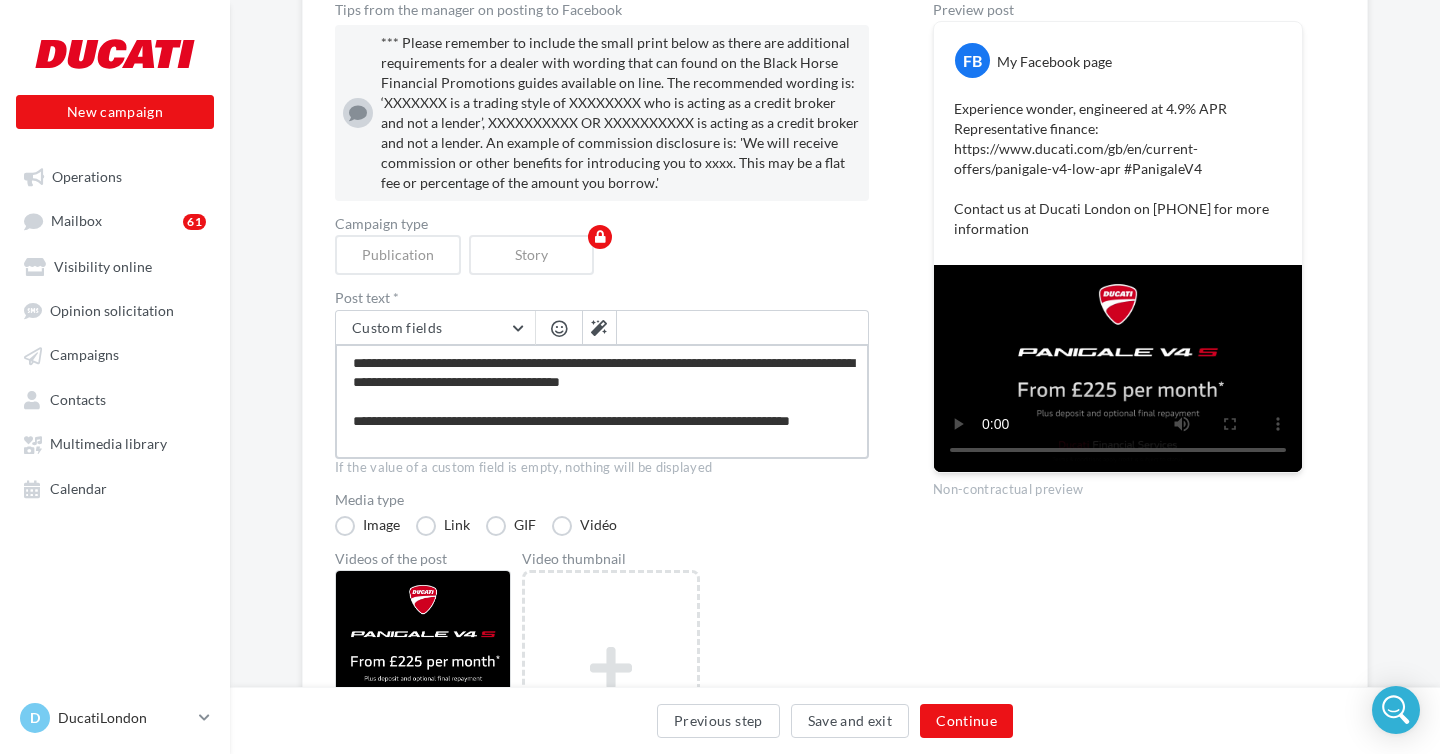 type on "**********" 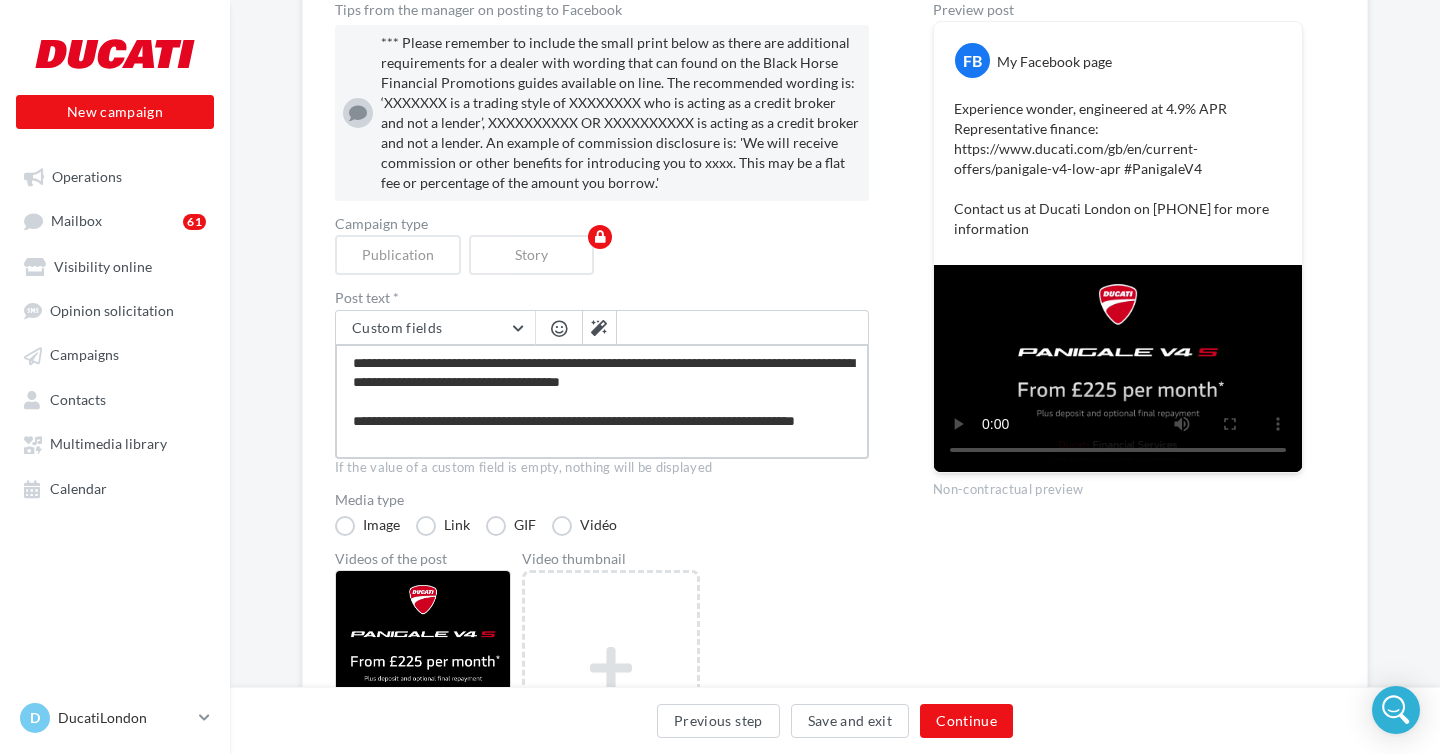 type on "**********" 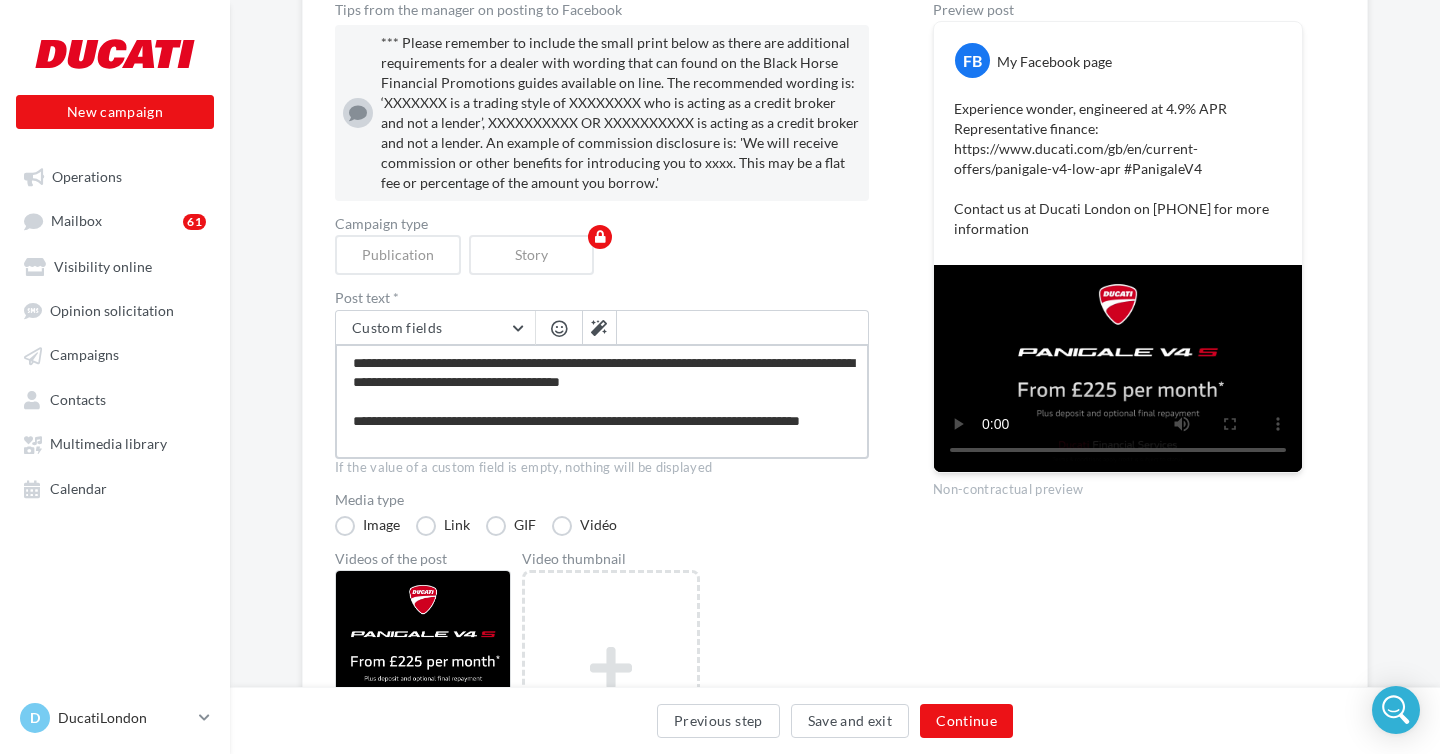 type on "**********" 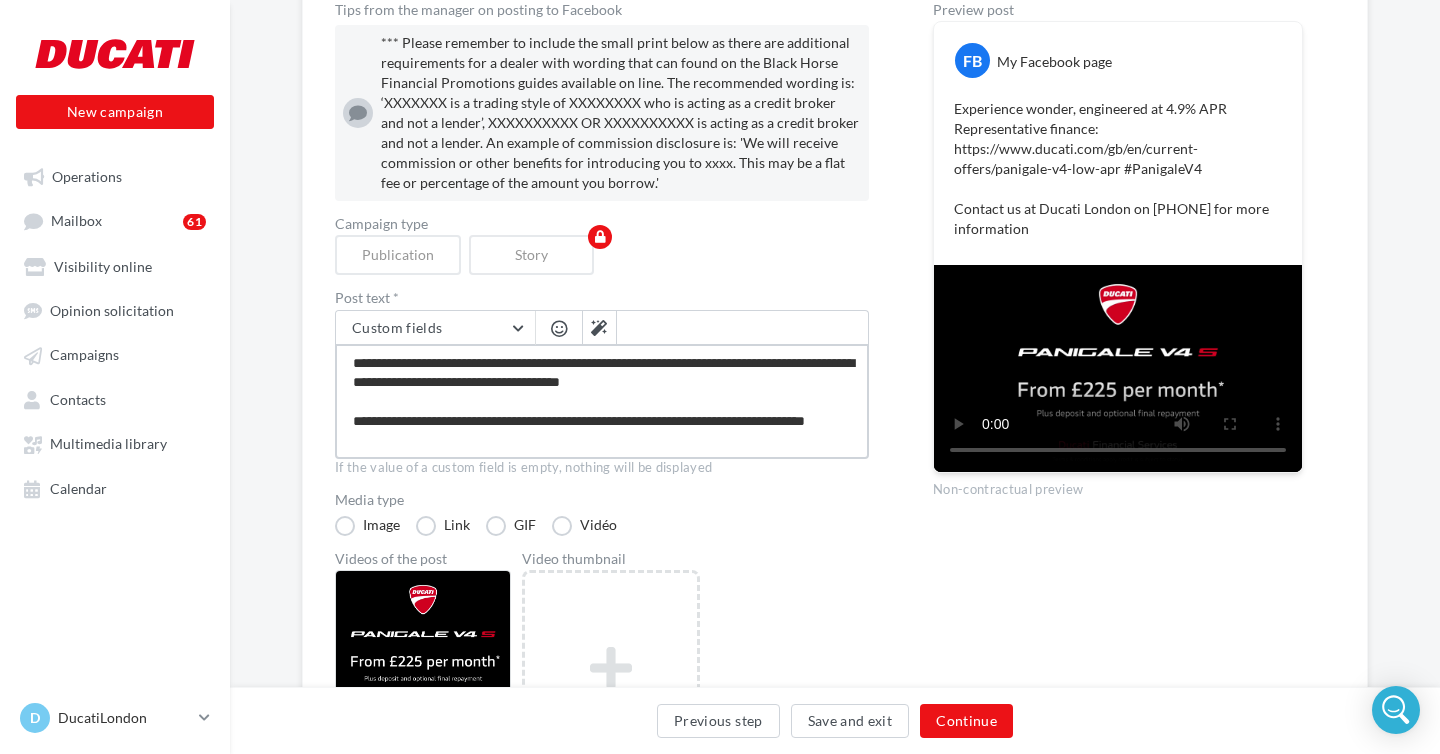 type on "**********" 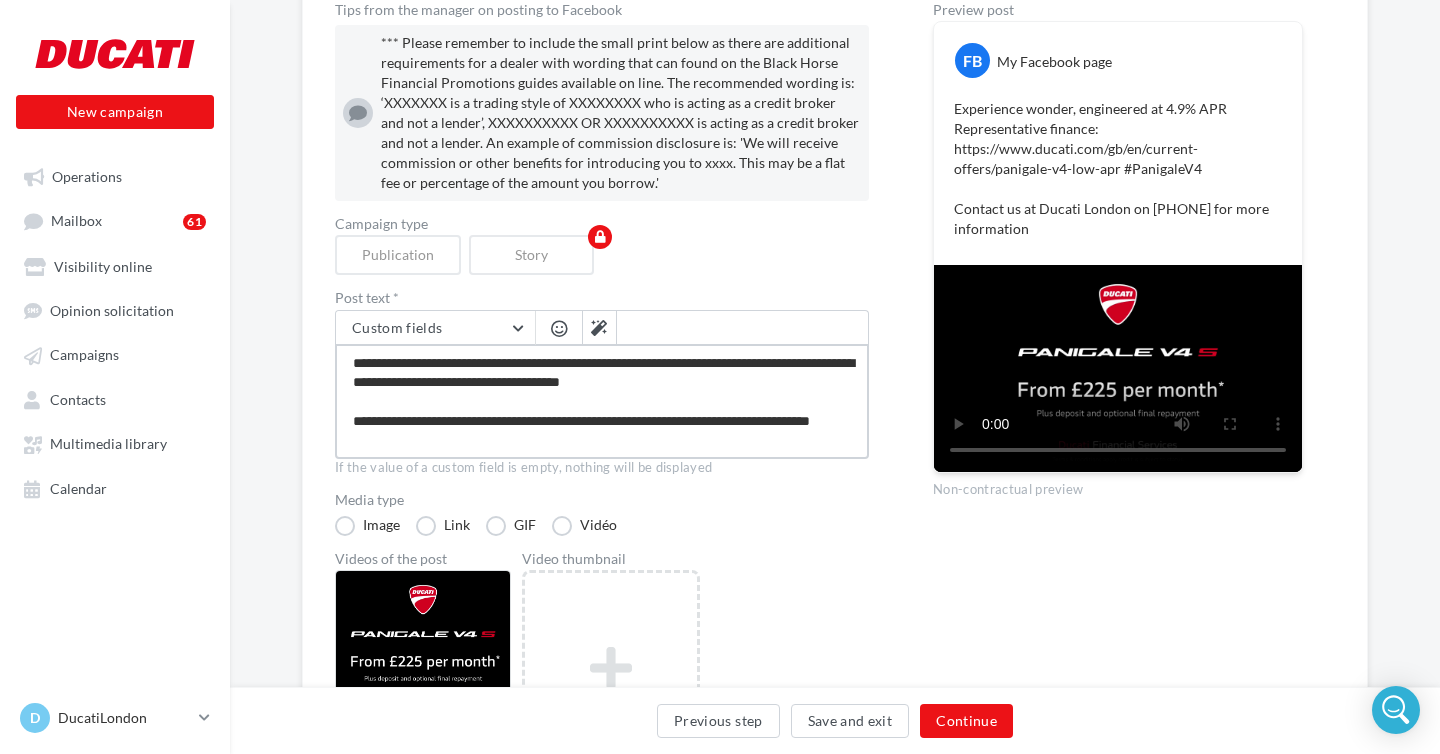 type on "**********" 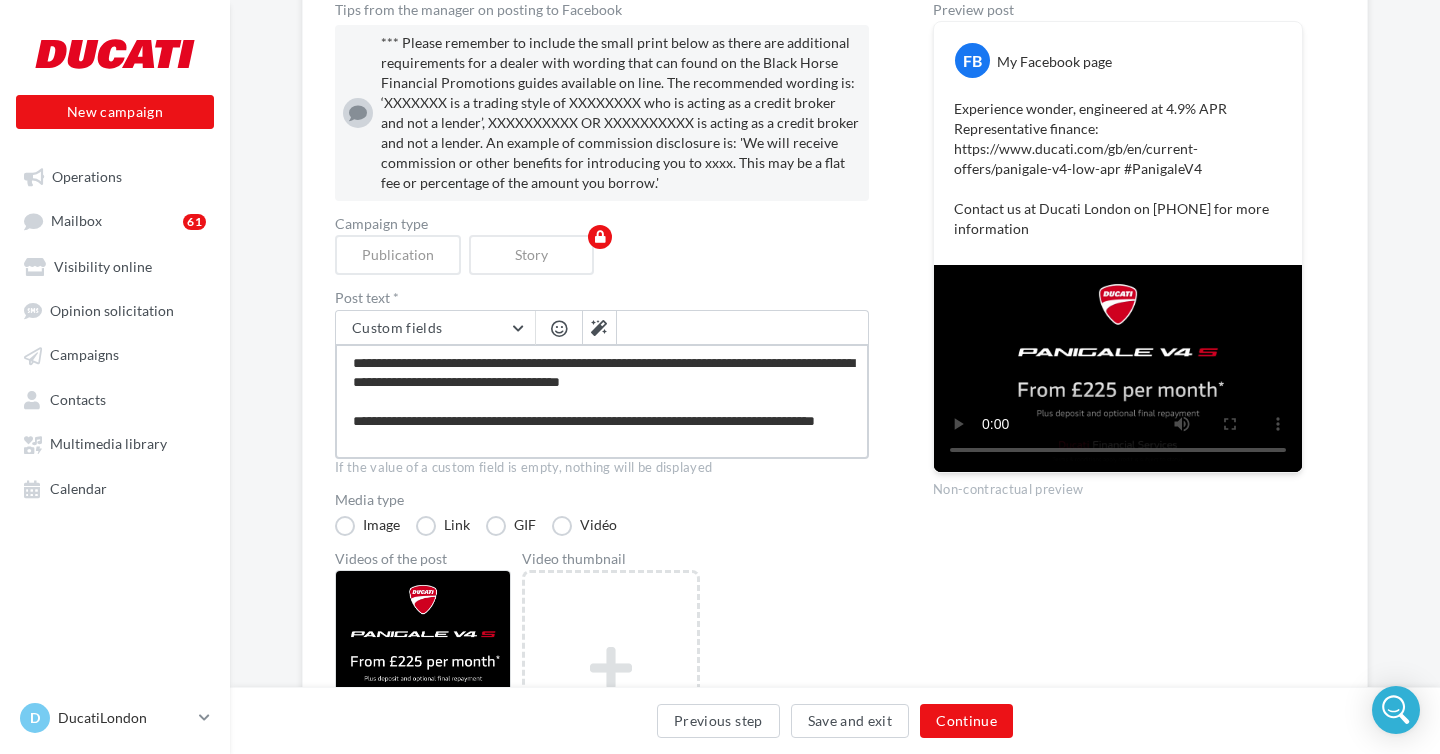type on "**********" 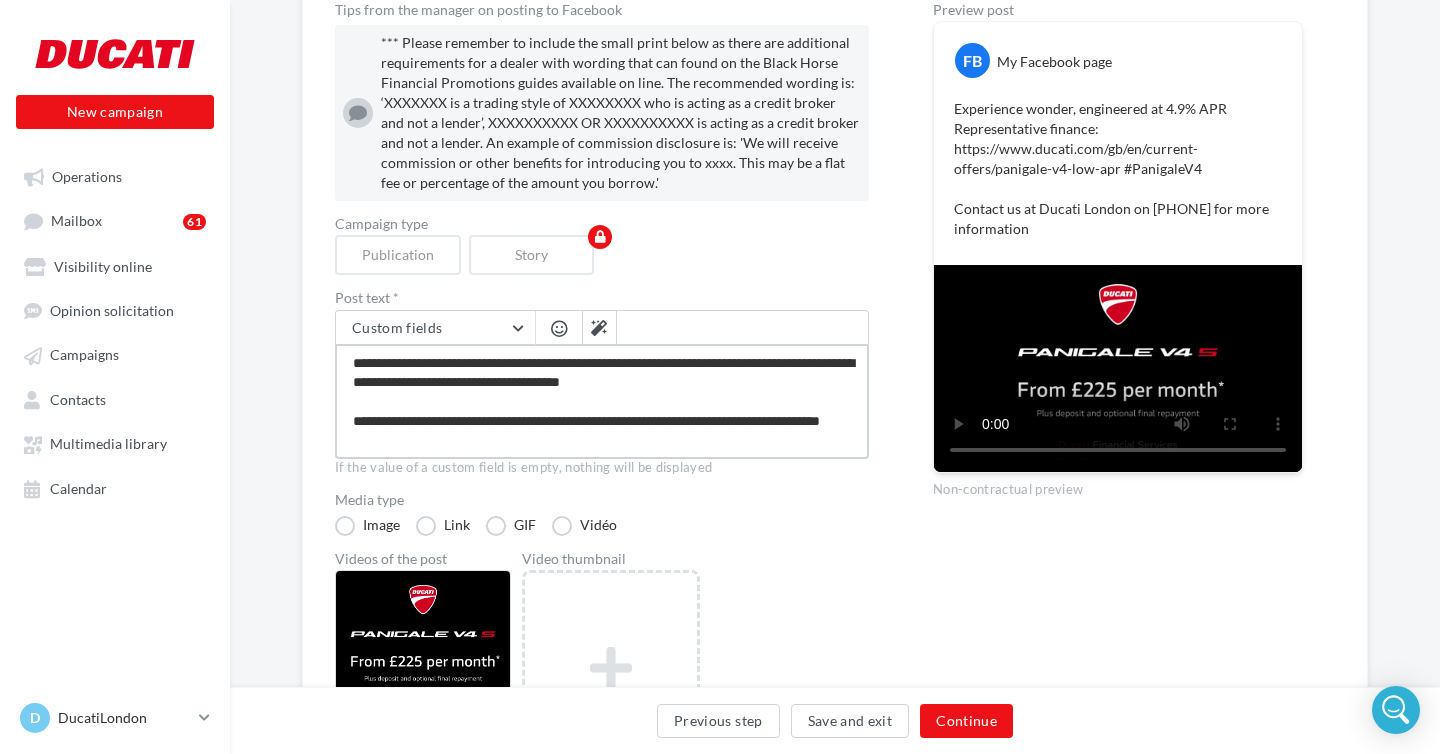 type on "**********" 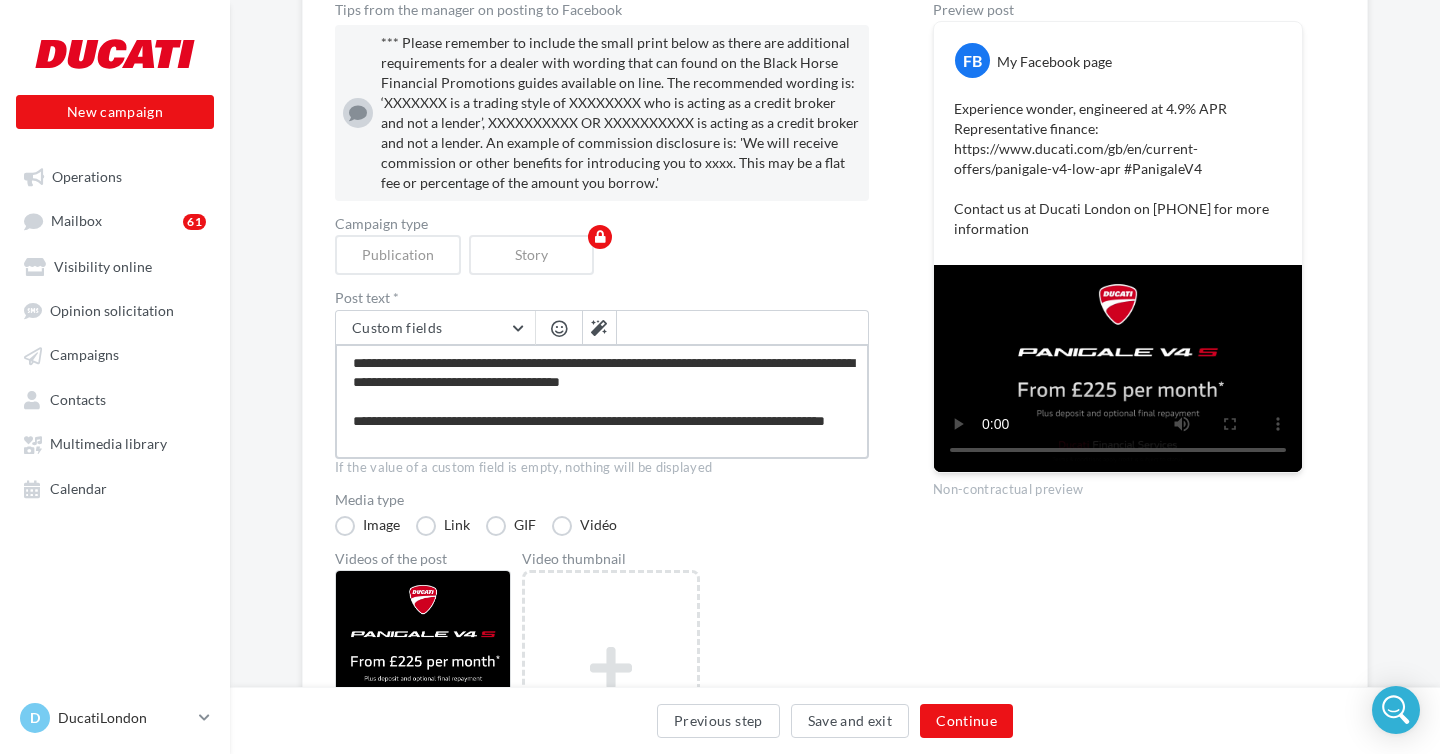 type on "**********" 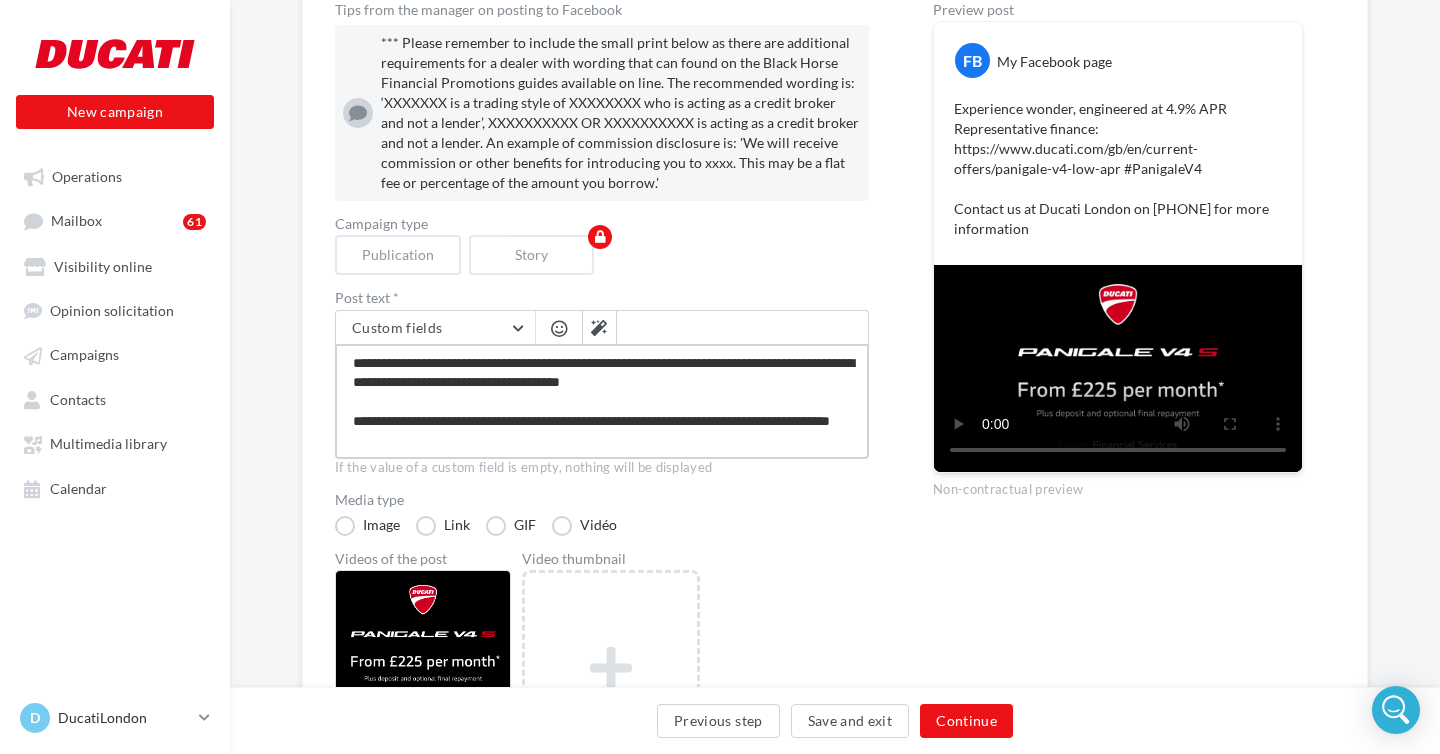 type on "**********" 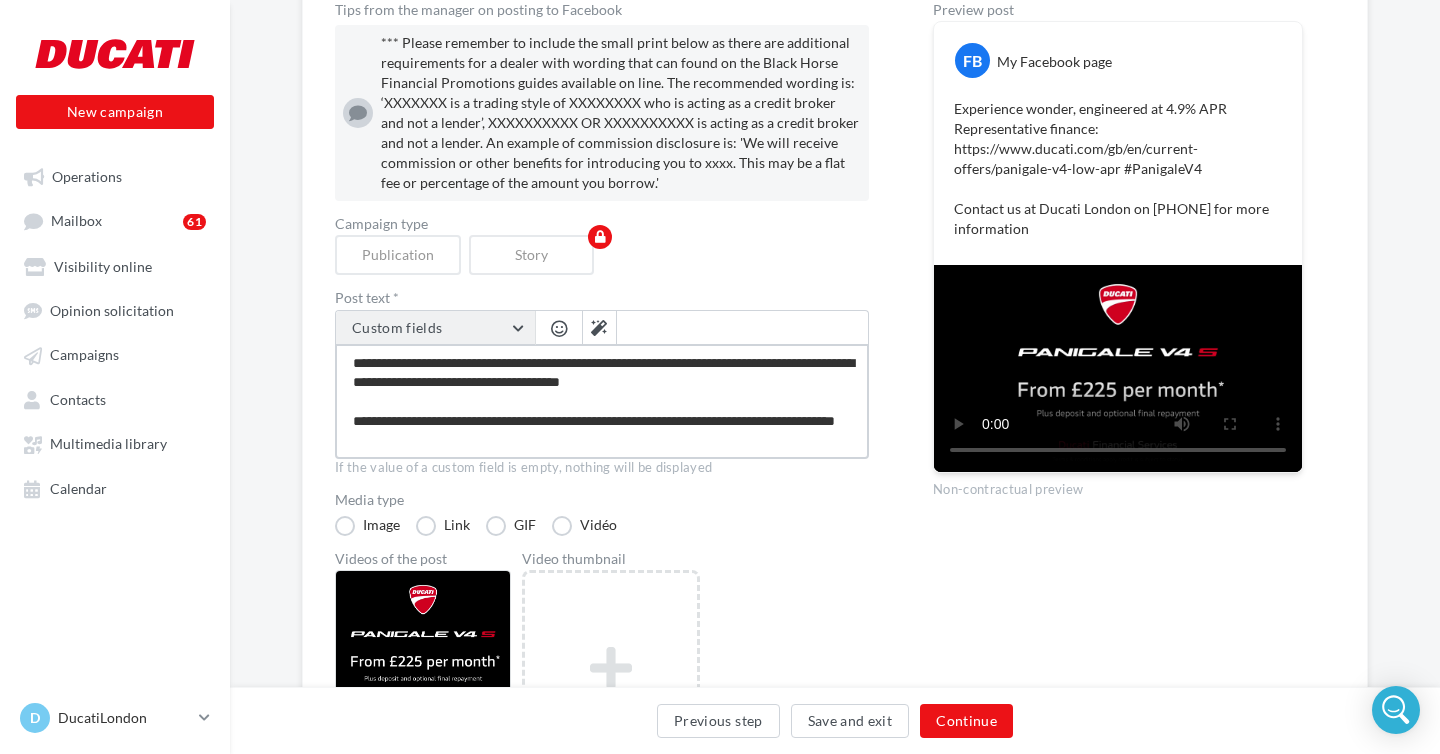 type on "**********" 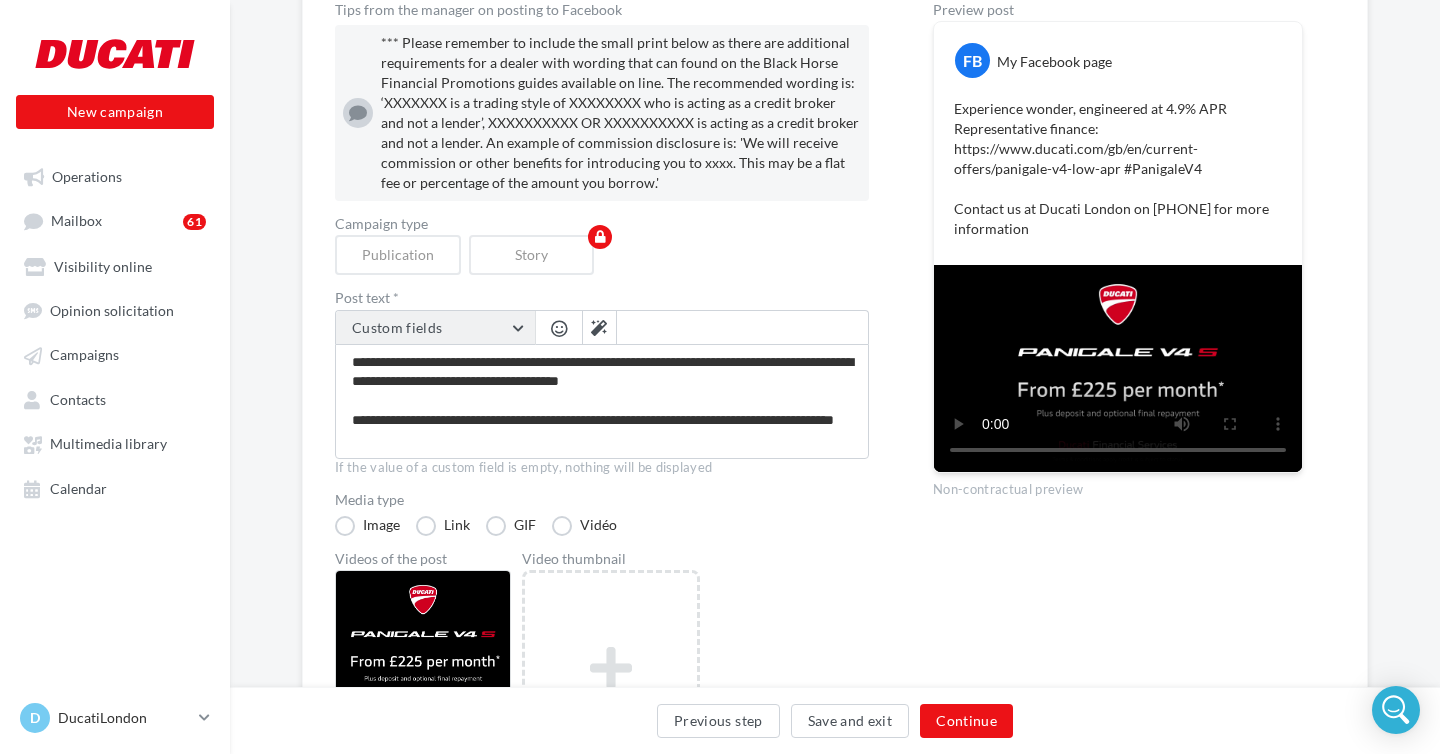 scroll, scrollTop: 0, scrollLeft: 0, axis: both 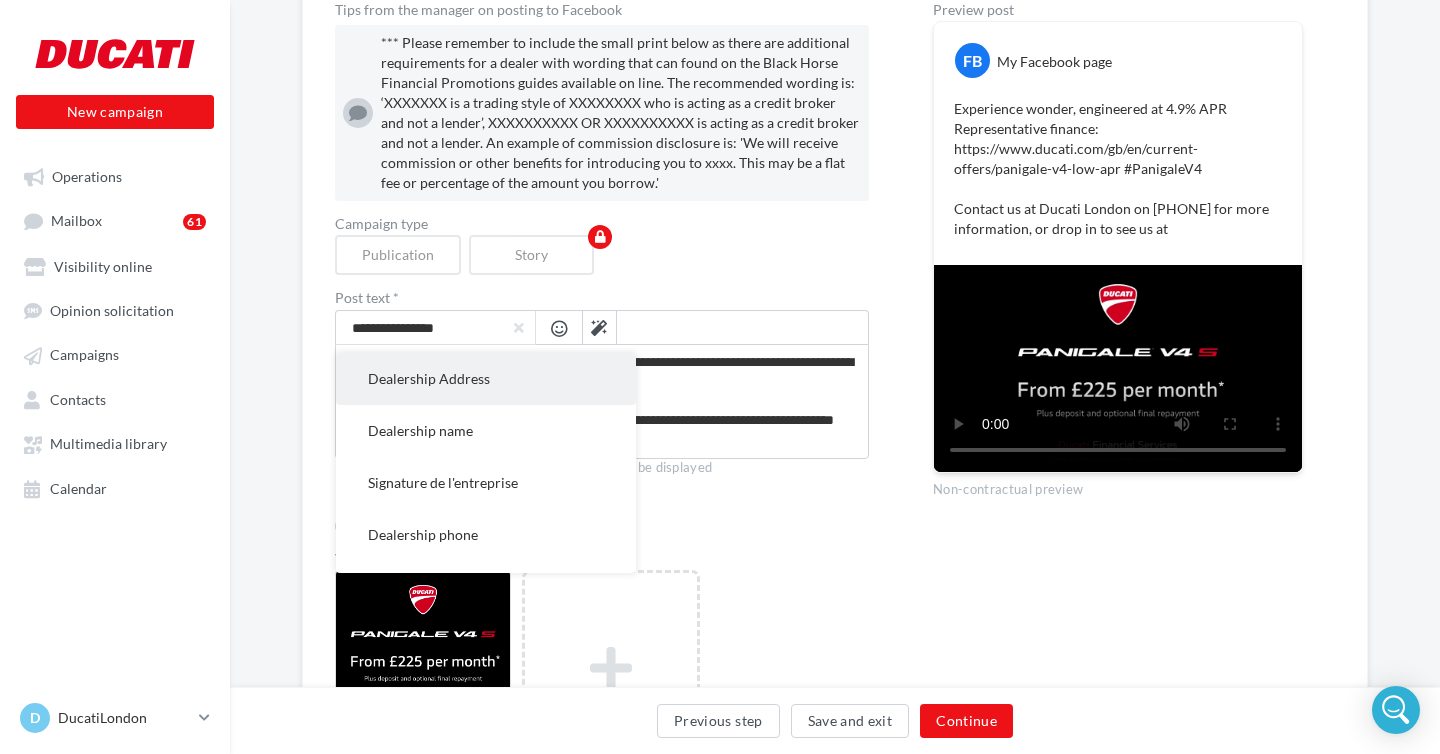 click on "Dealership Address" at bounding box center [429, 378] 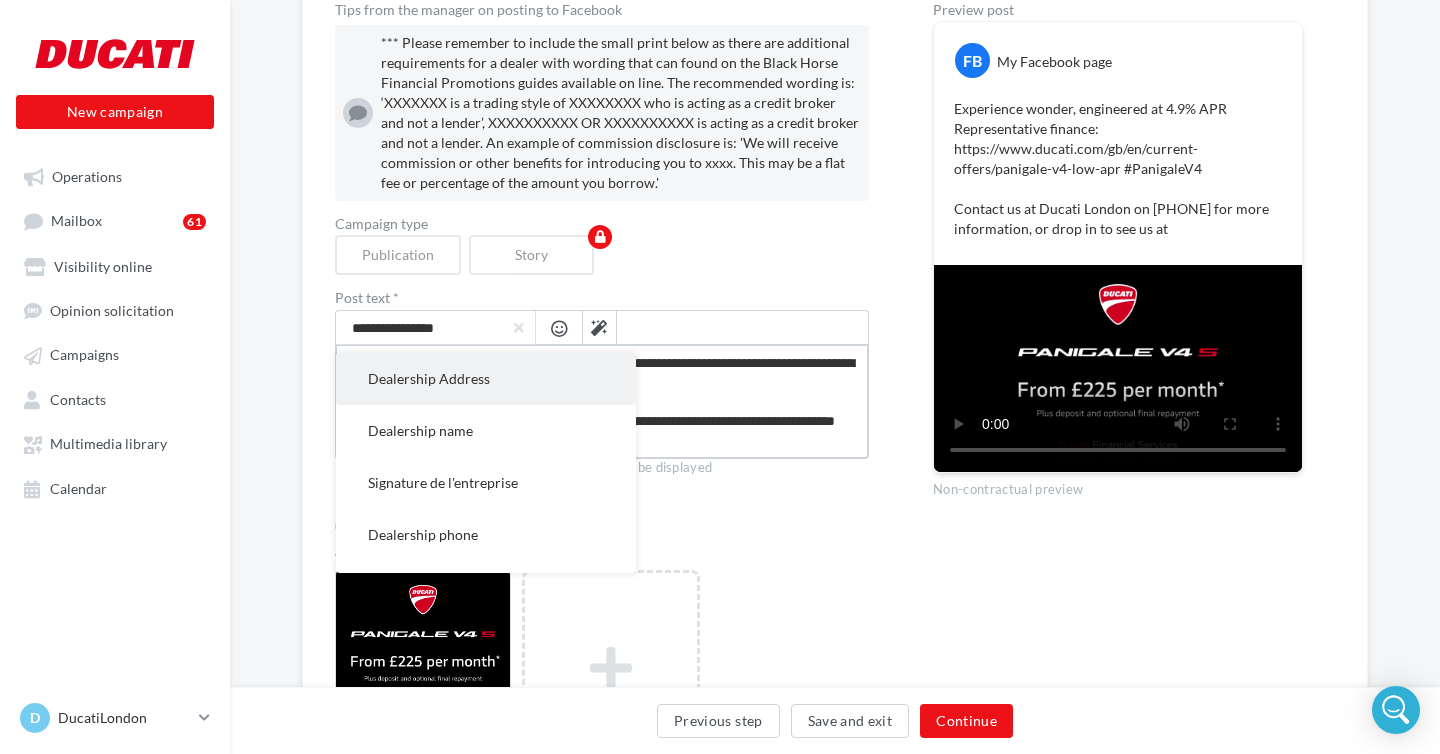 type on "**********" 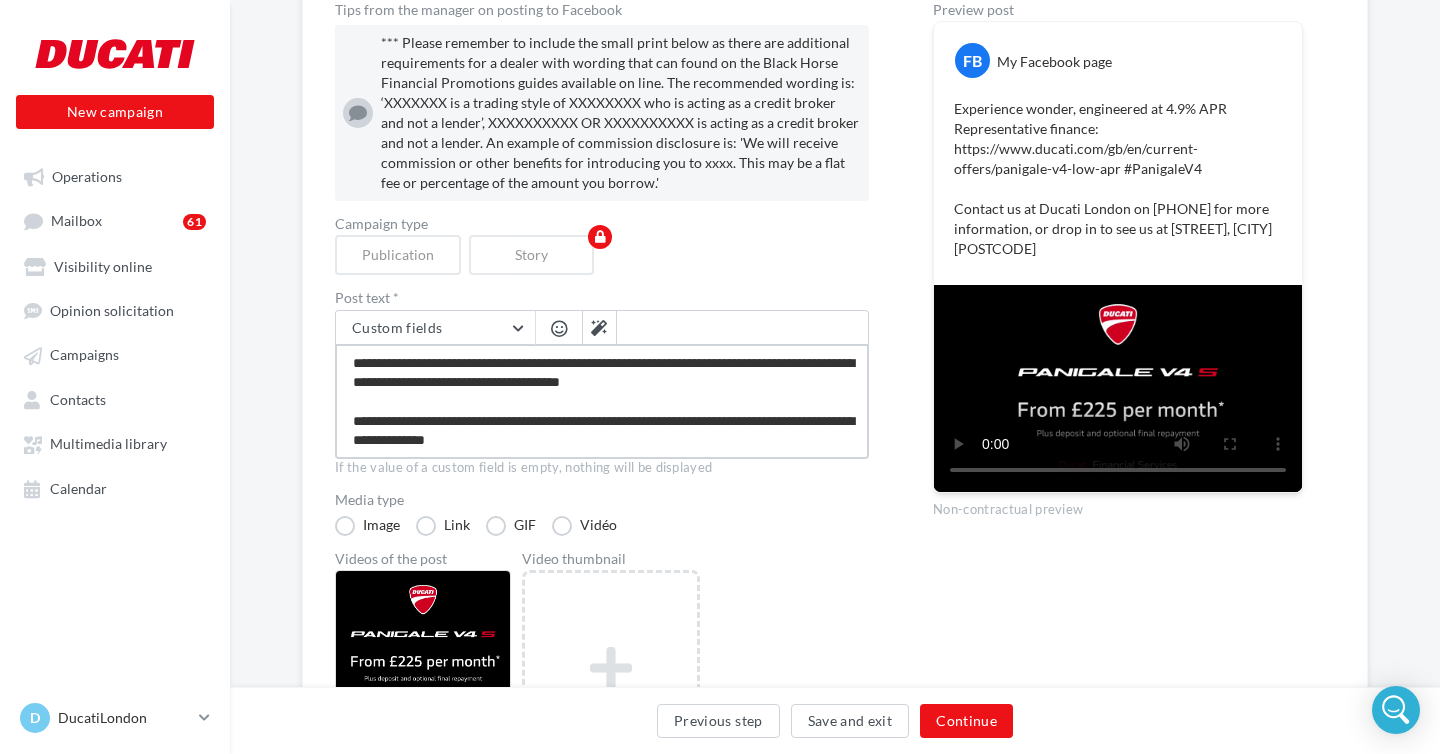 type on "**********" 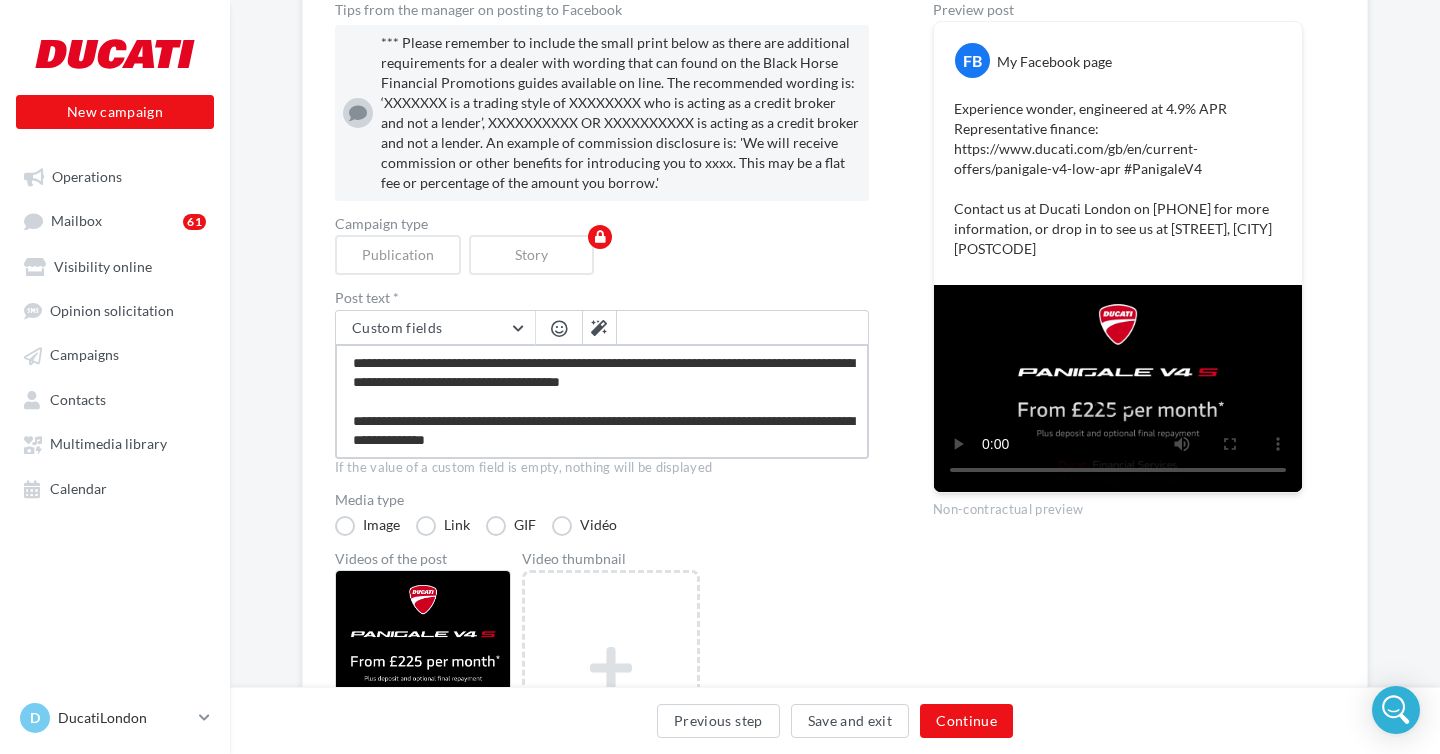 type on "**********" 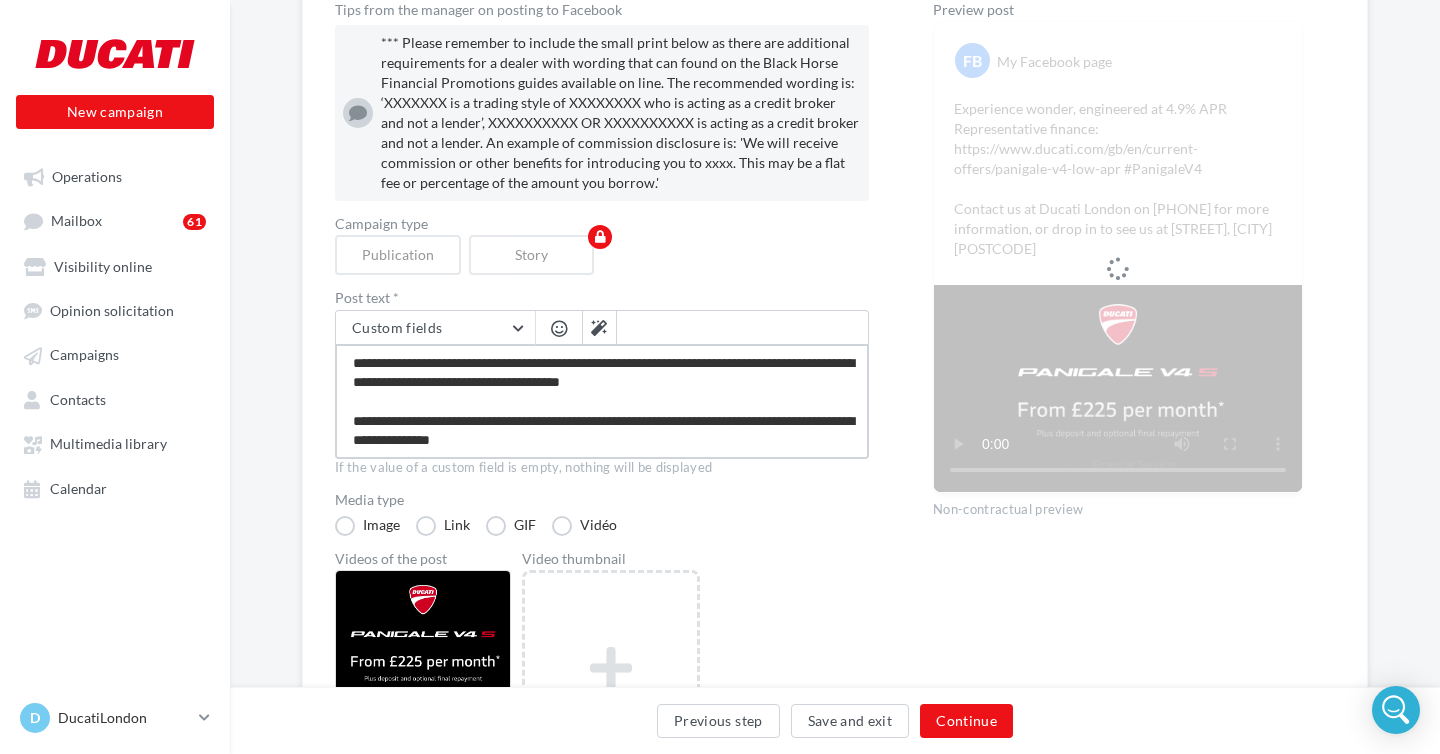 click on "**********" at bounding box center (602, 401) 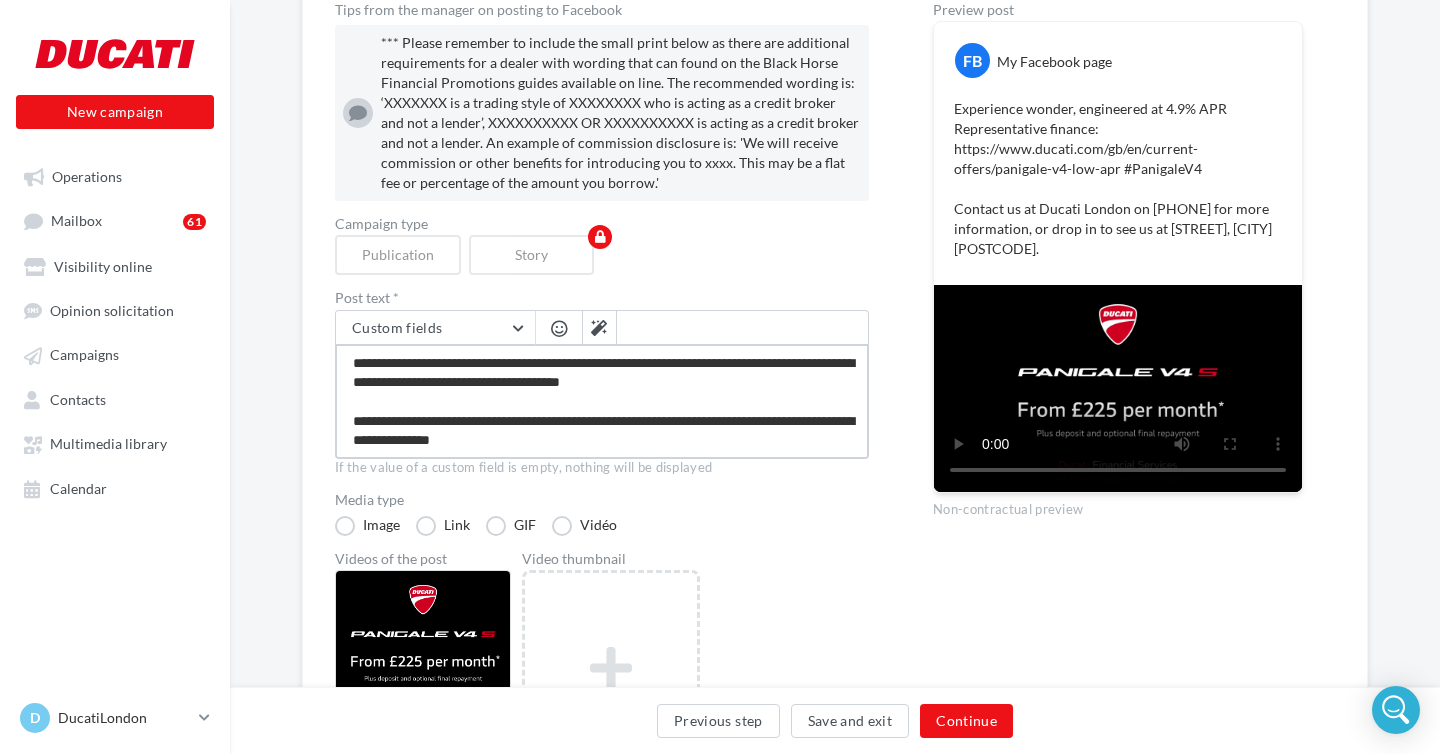 type on "**********" 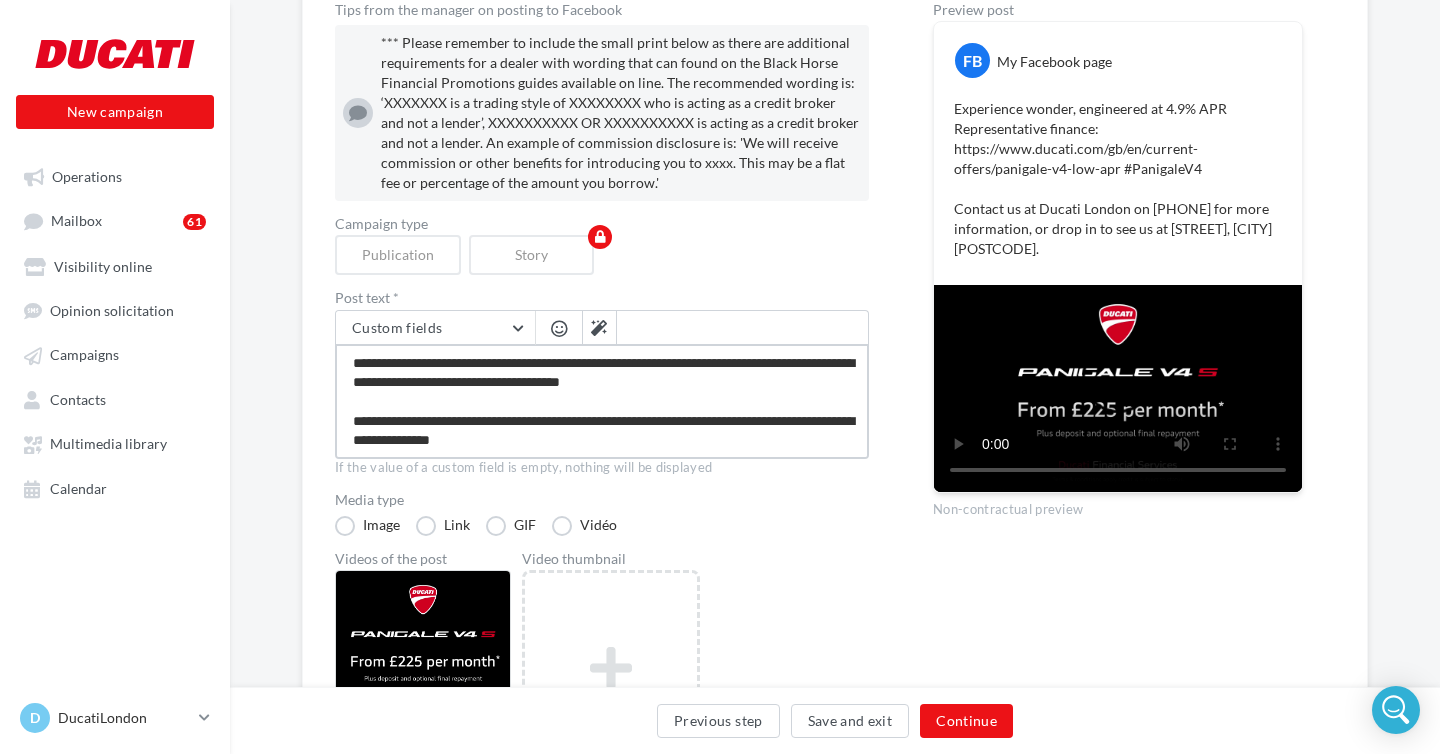 type on "**********" 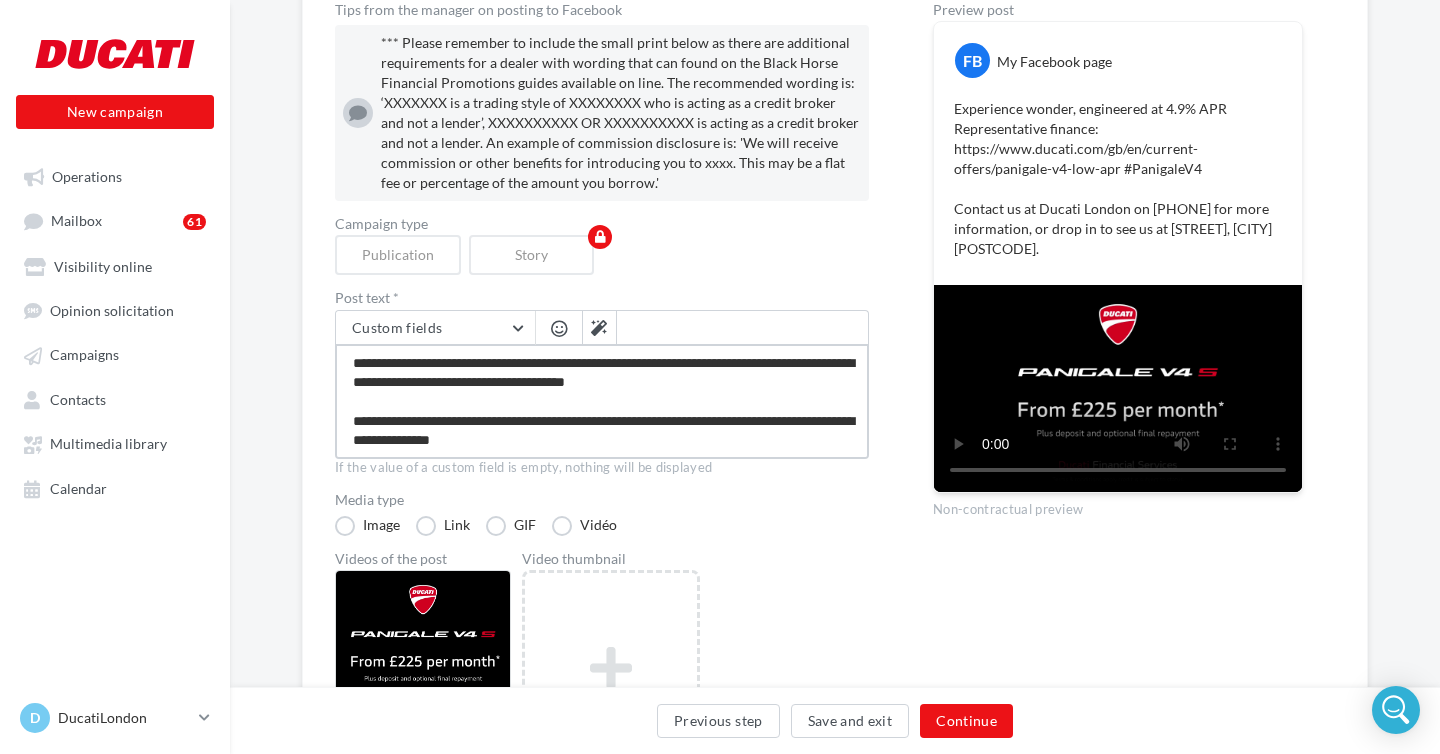 click on "**********" at bounding box center (602, 401) 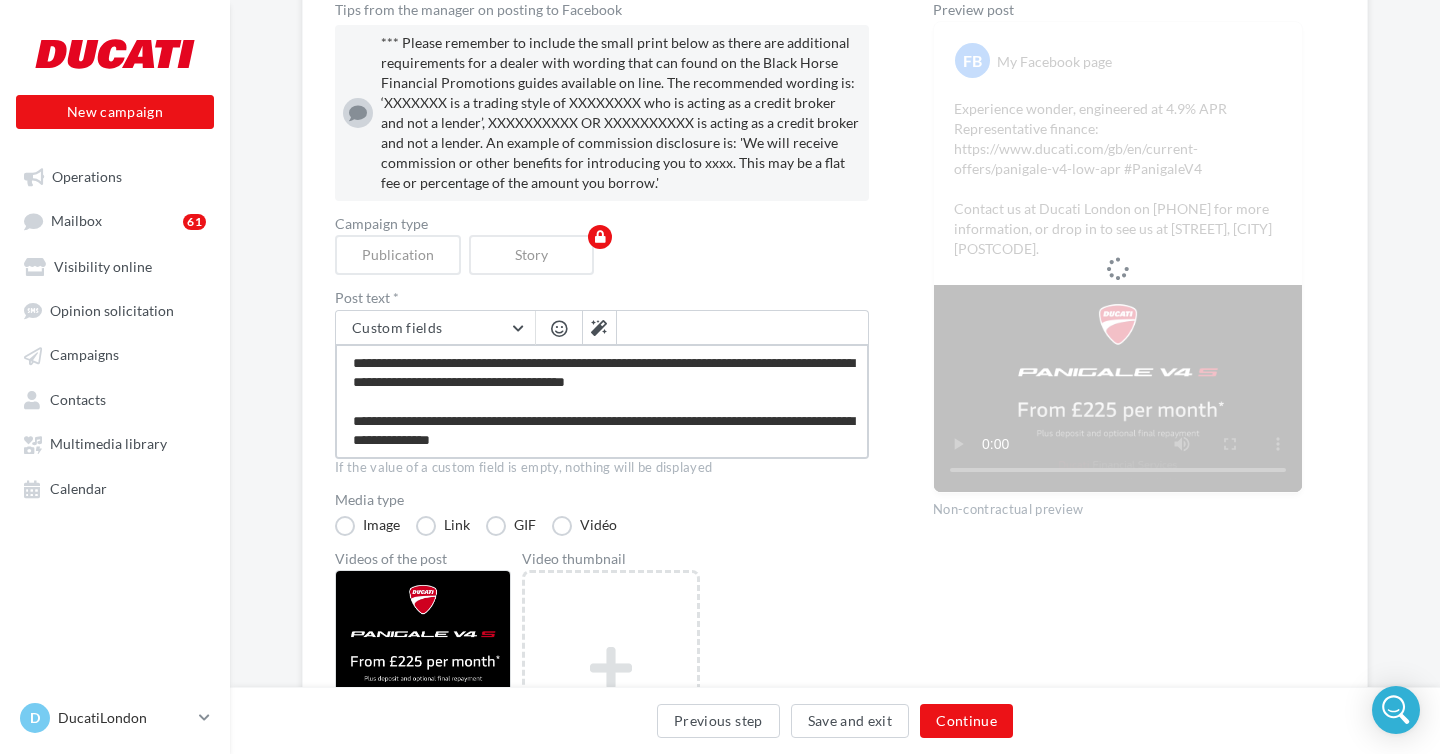 type on "**********" 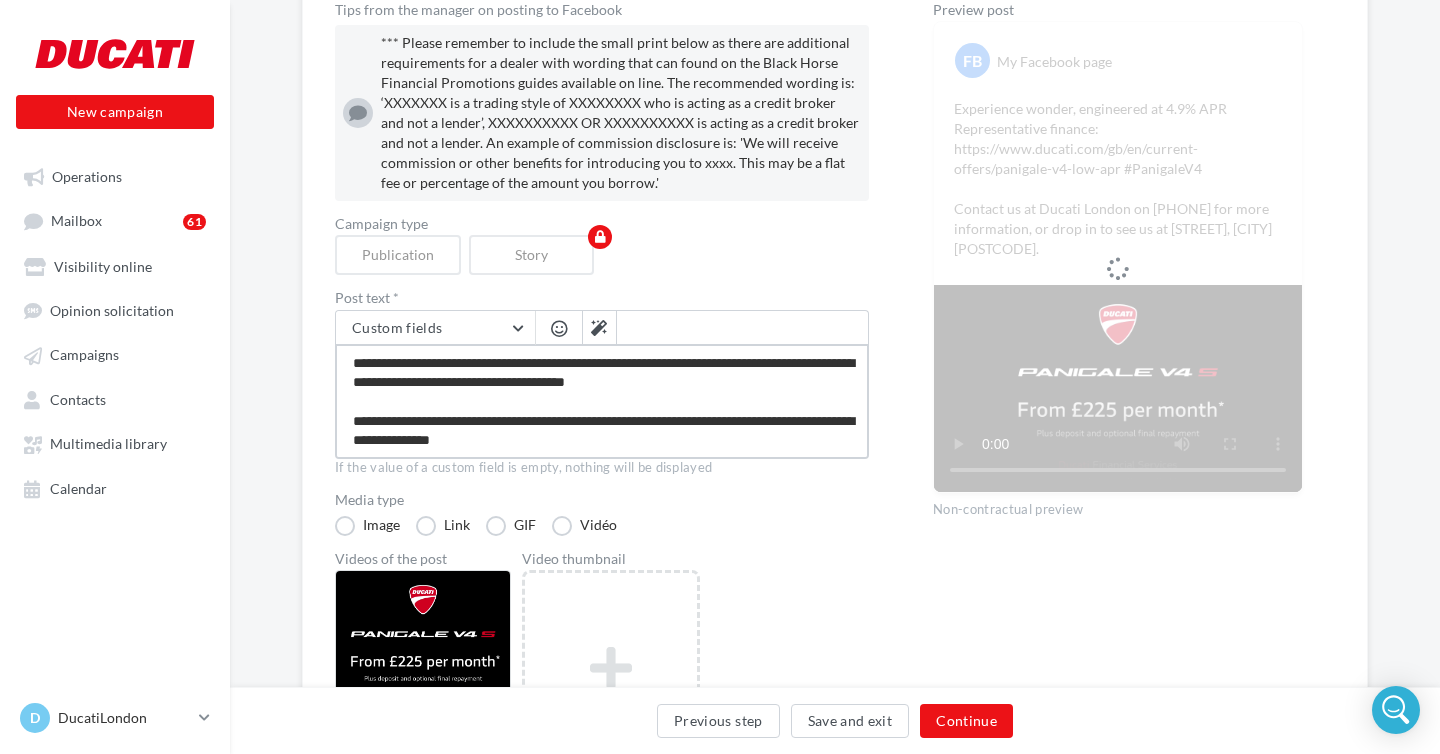 type on "**********" 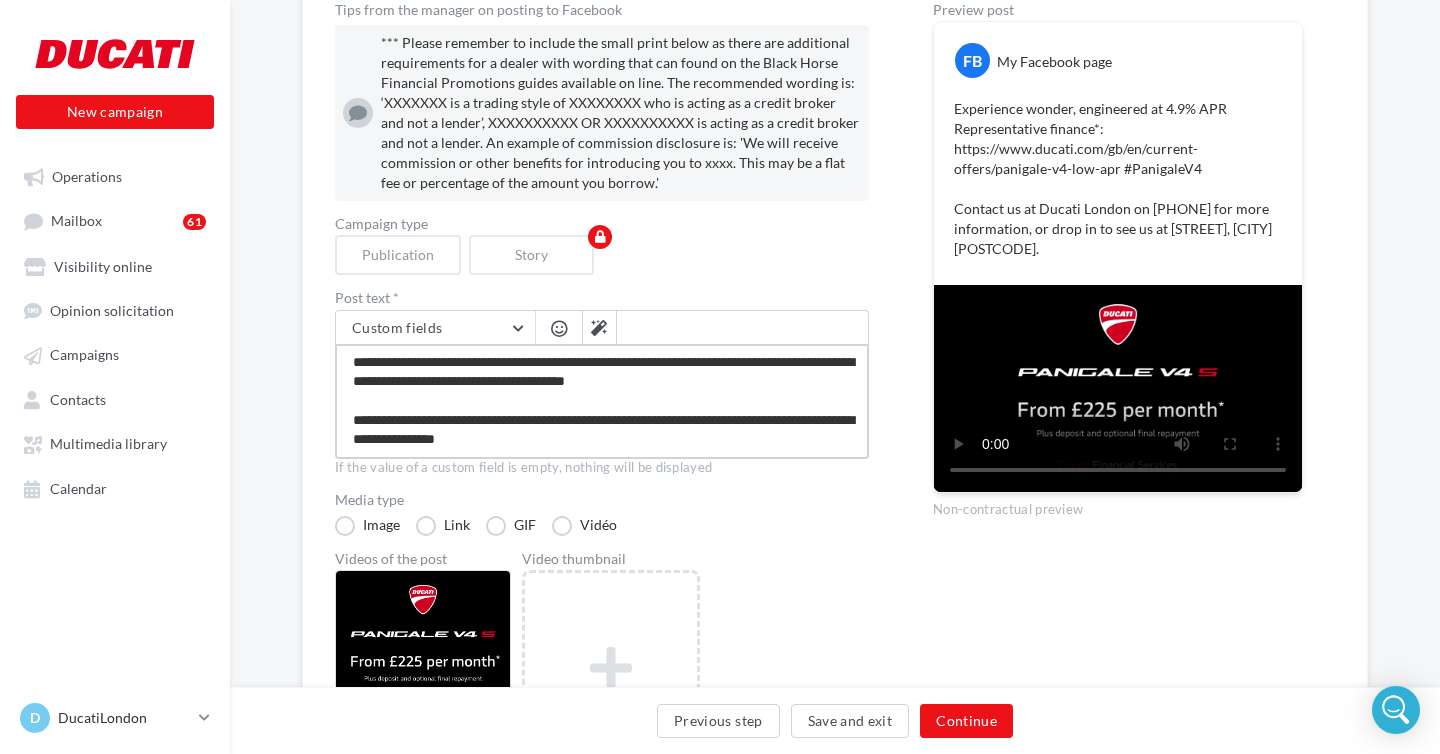 type on "**********" 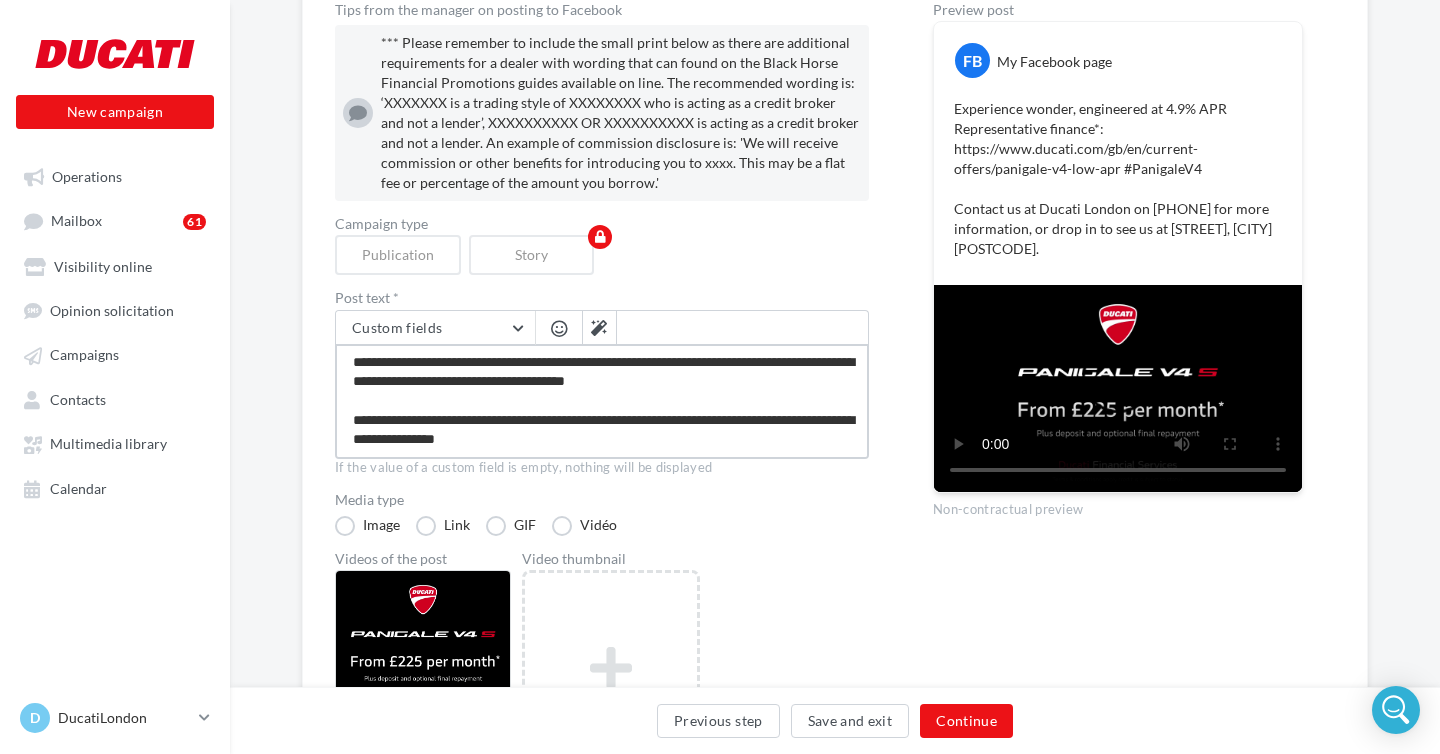 type on "**********" 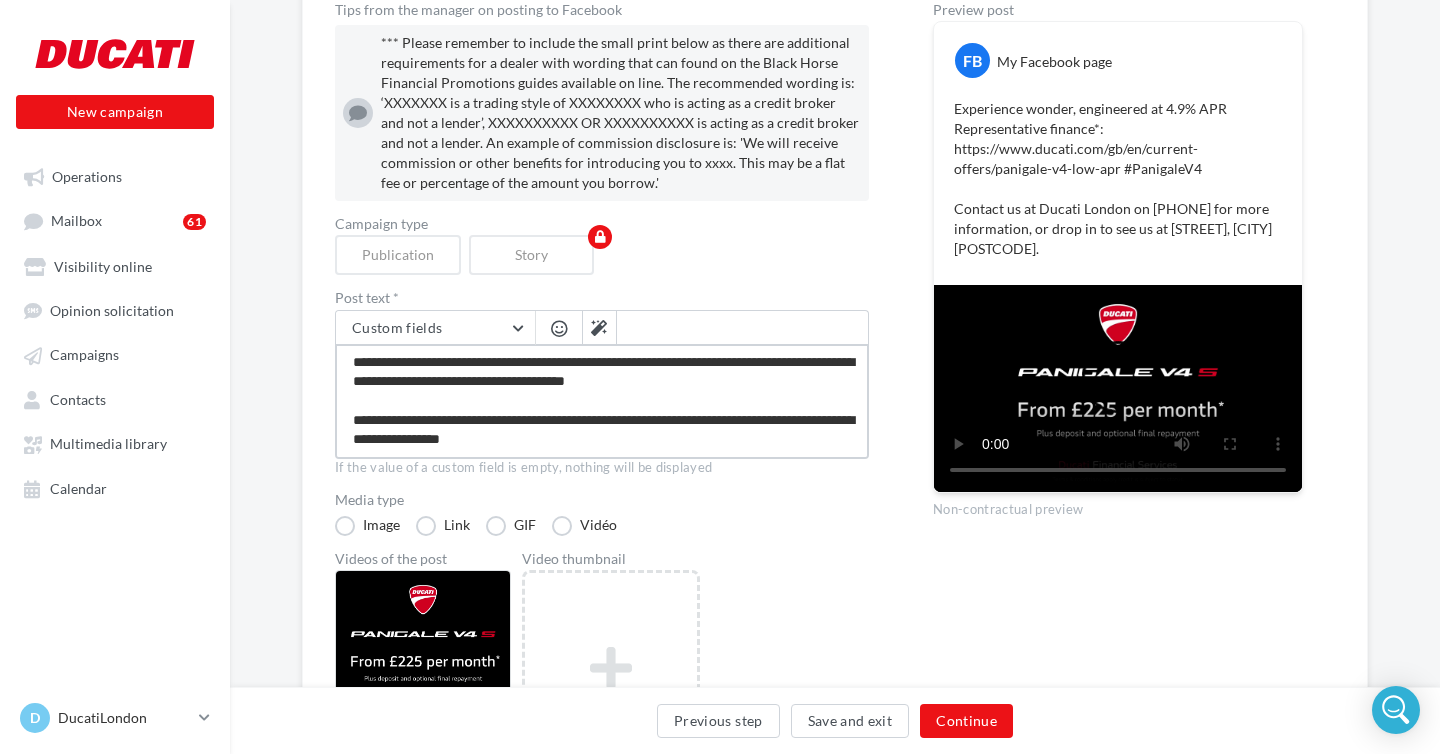 scroll, scrollTop: 30, scrollLeft: 0, axis: vertical 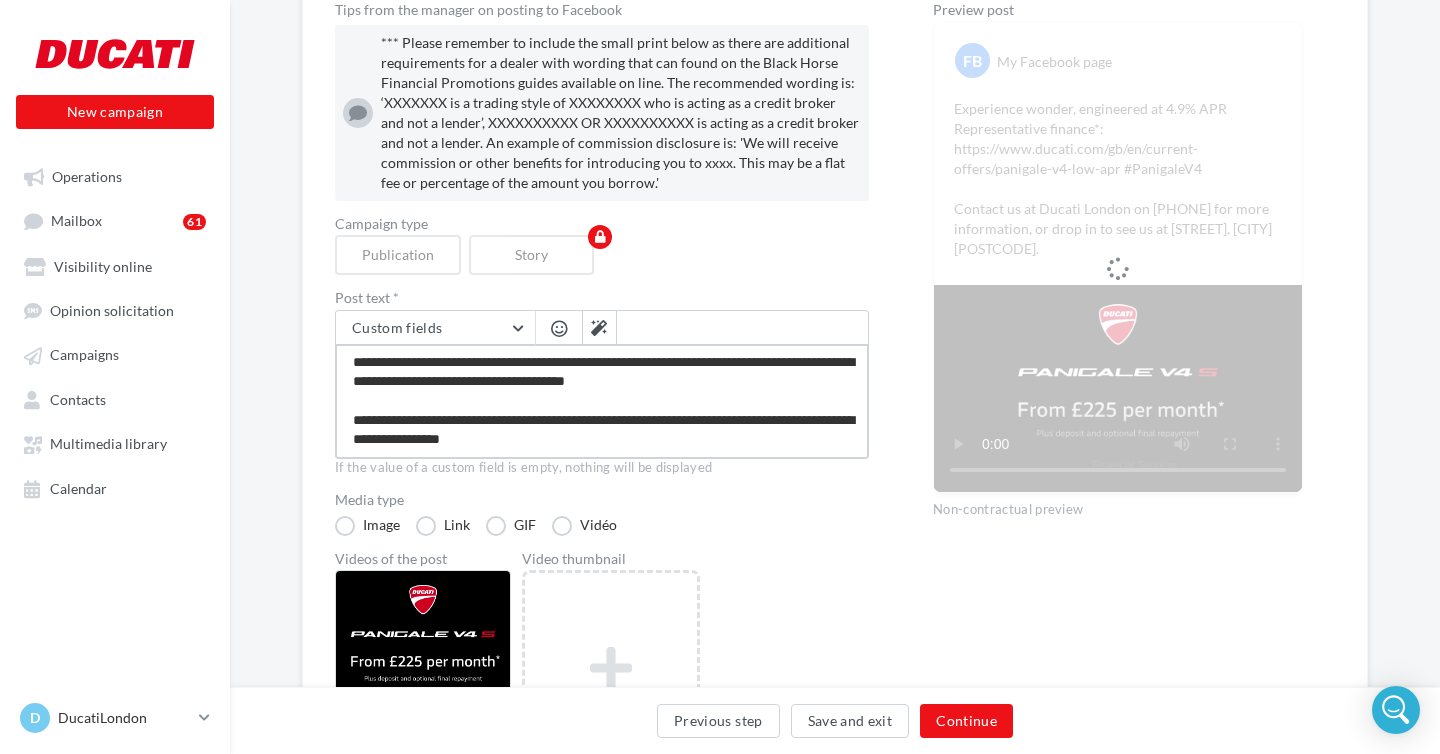 type on "**********" 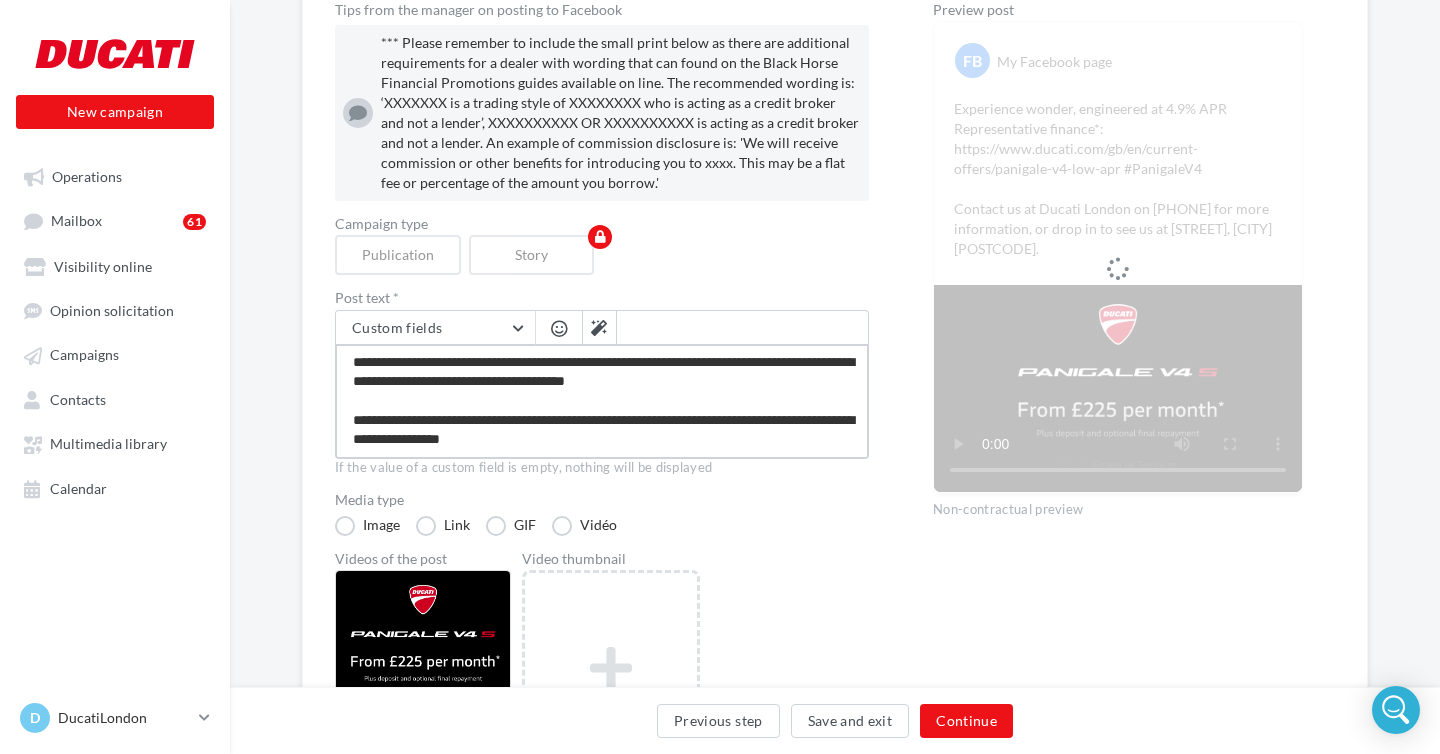 type on "**********" 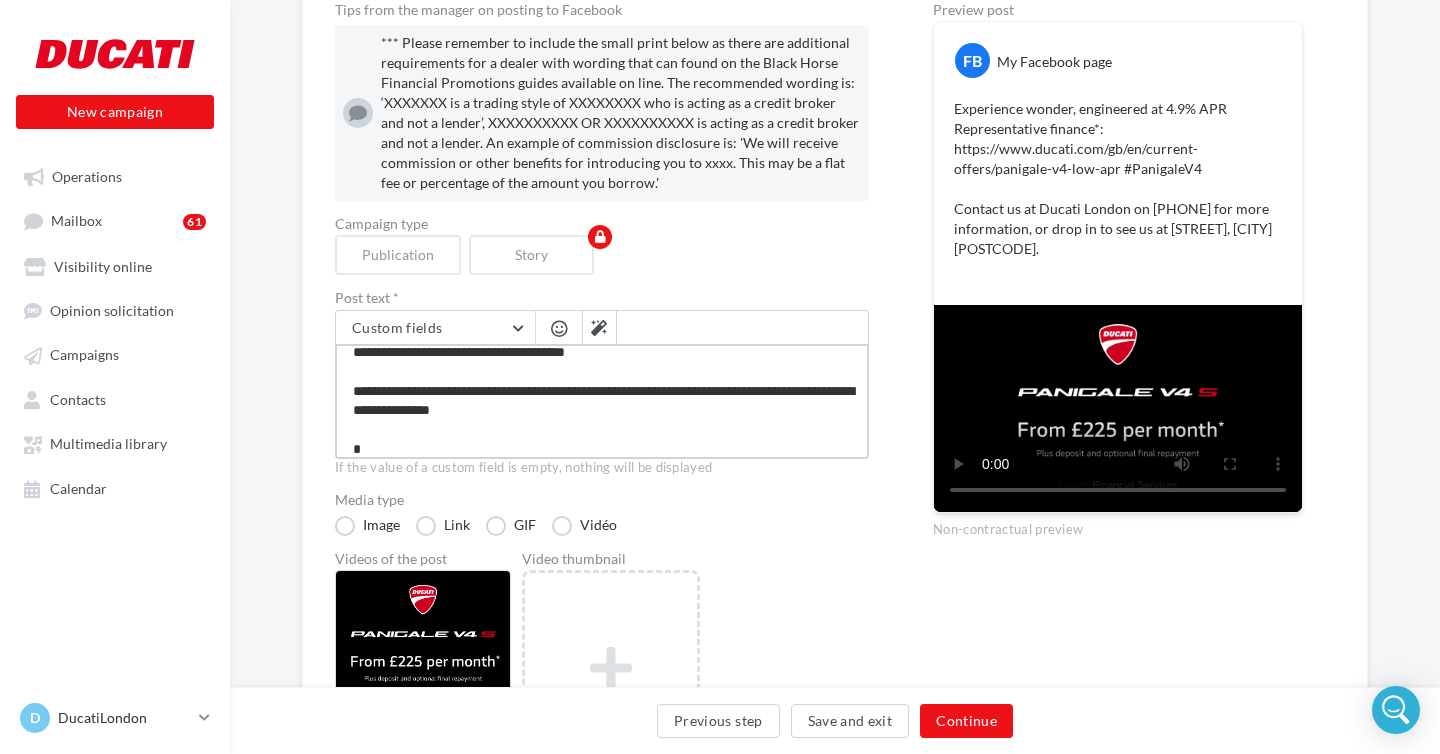 type on "**********" 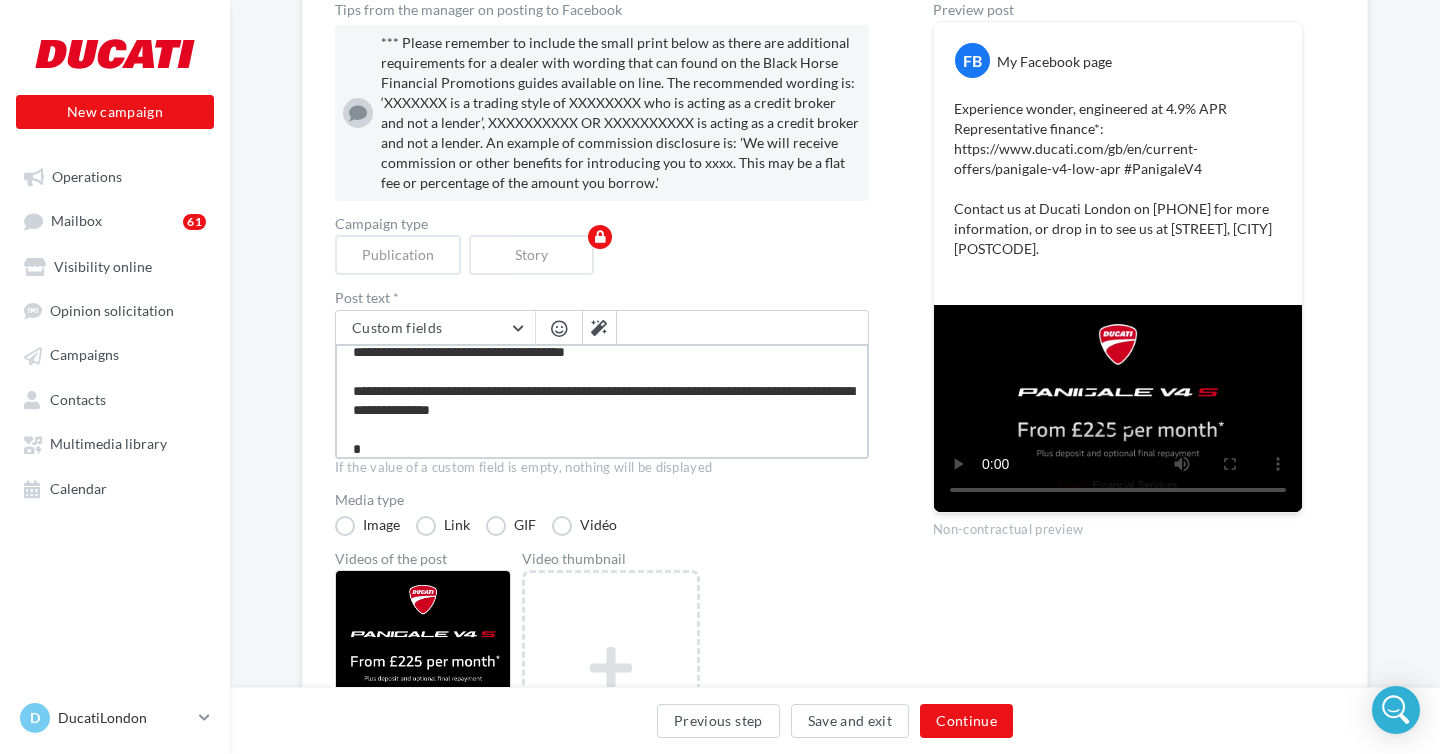 type on "**********" 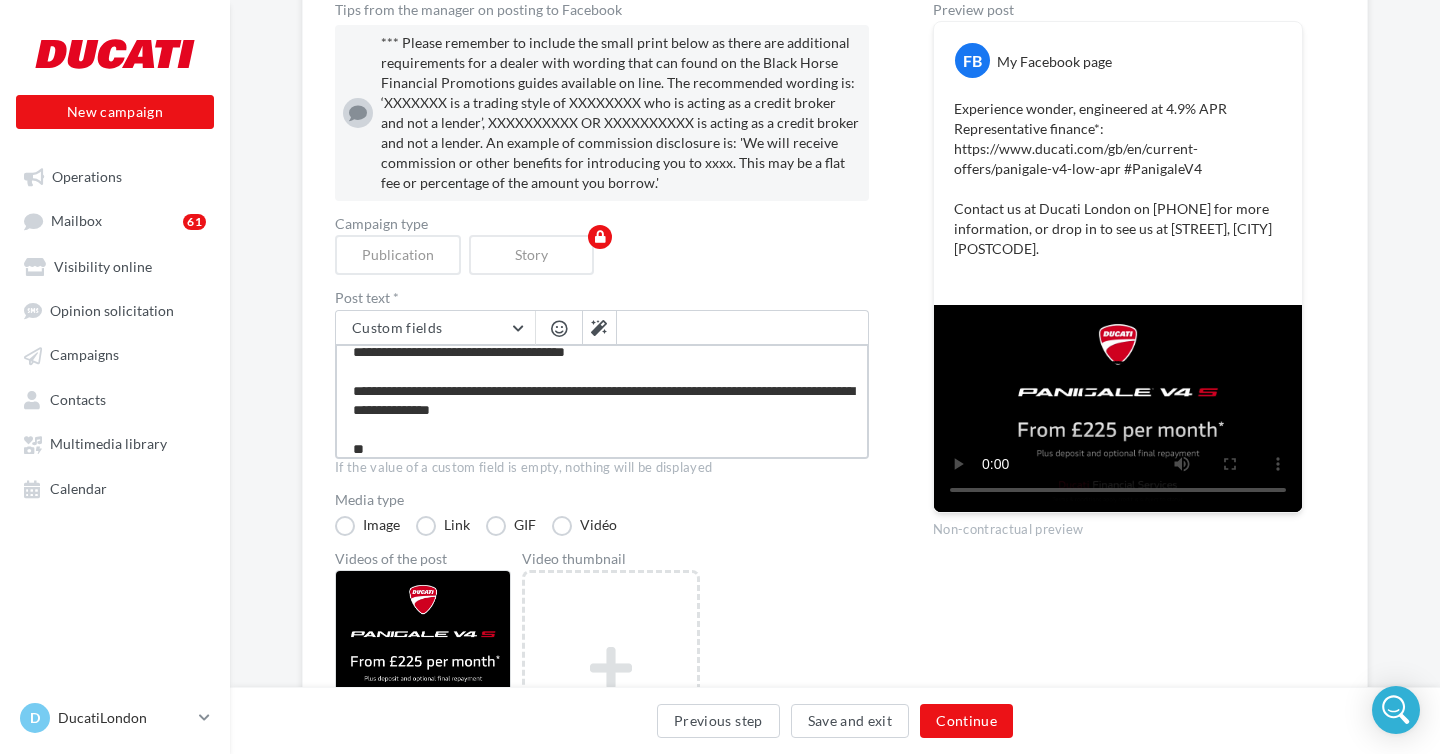 type on "**********" 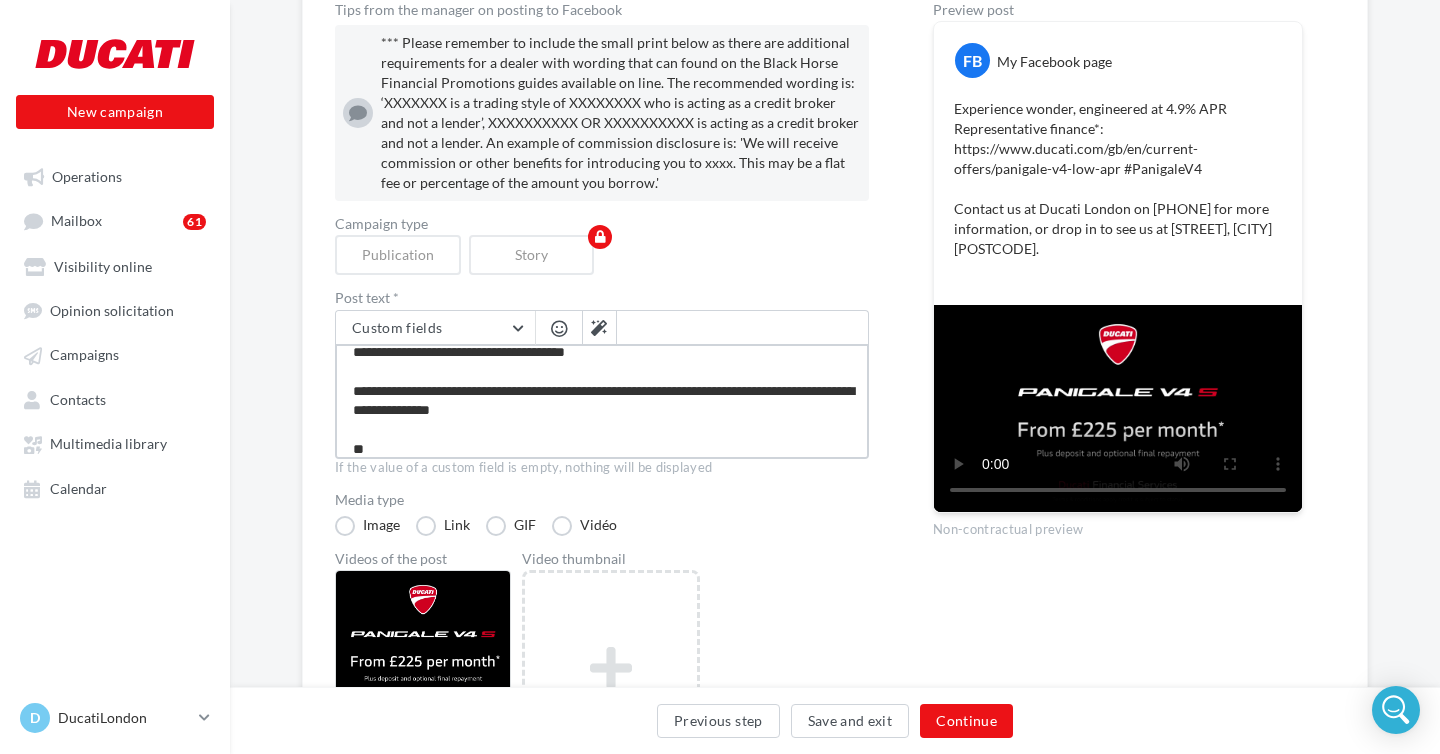 type on "**********" 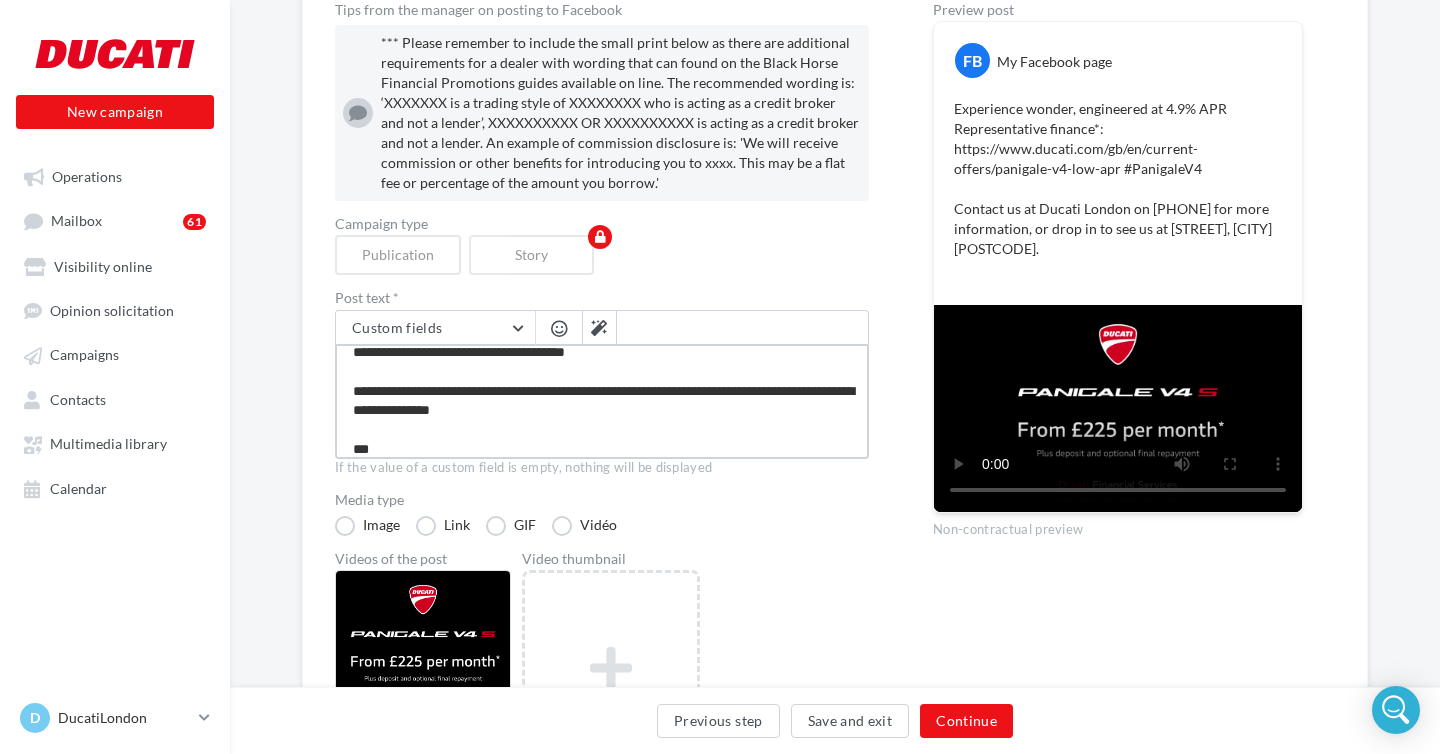 type on "**********" 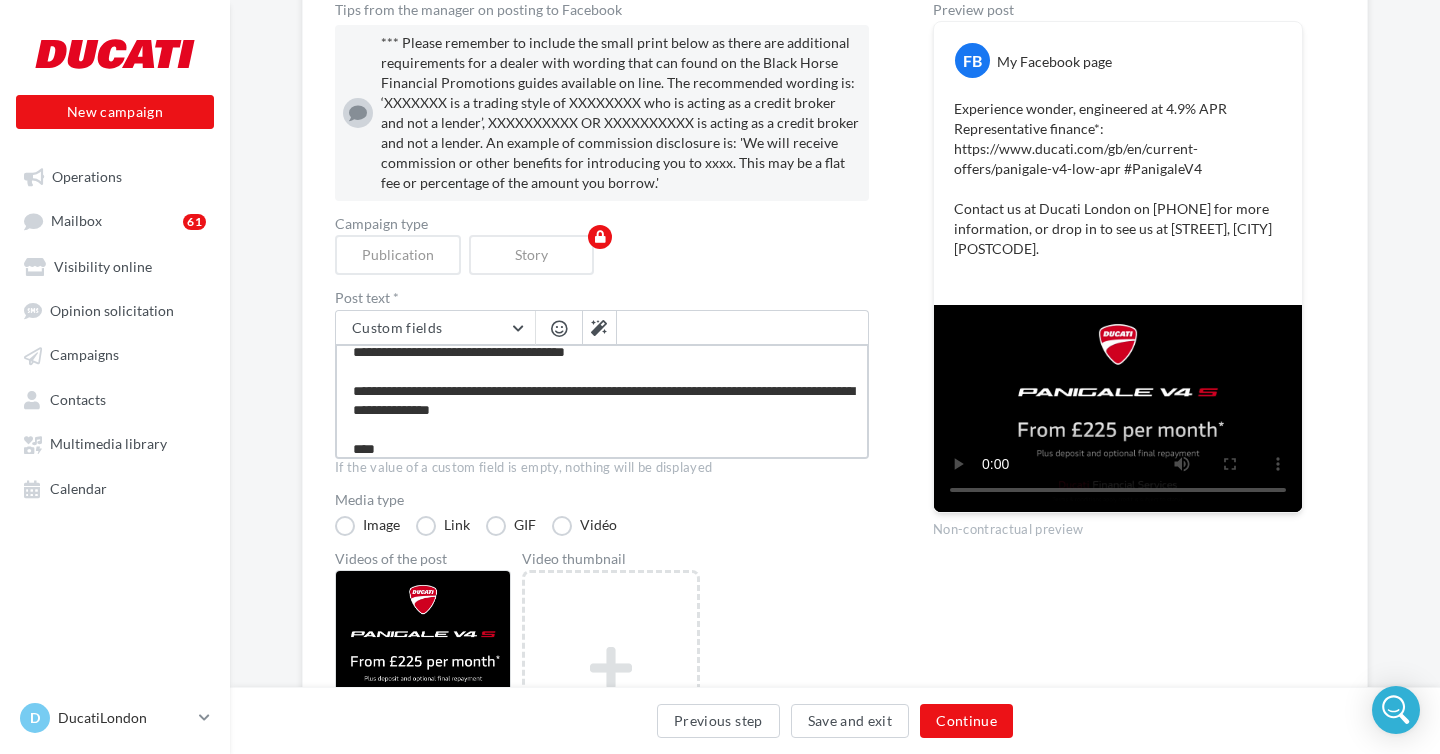 type on "**********" 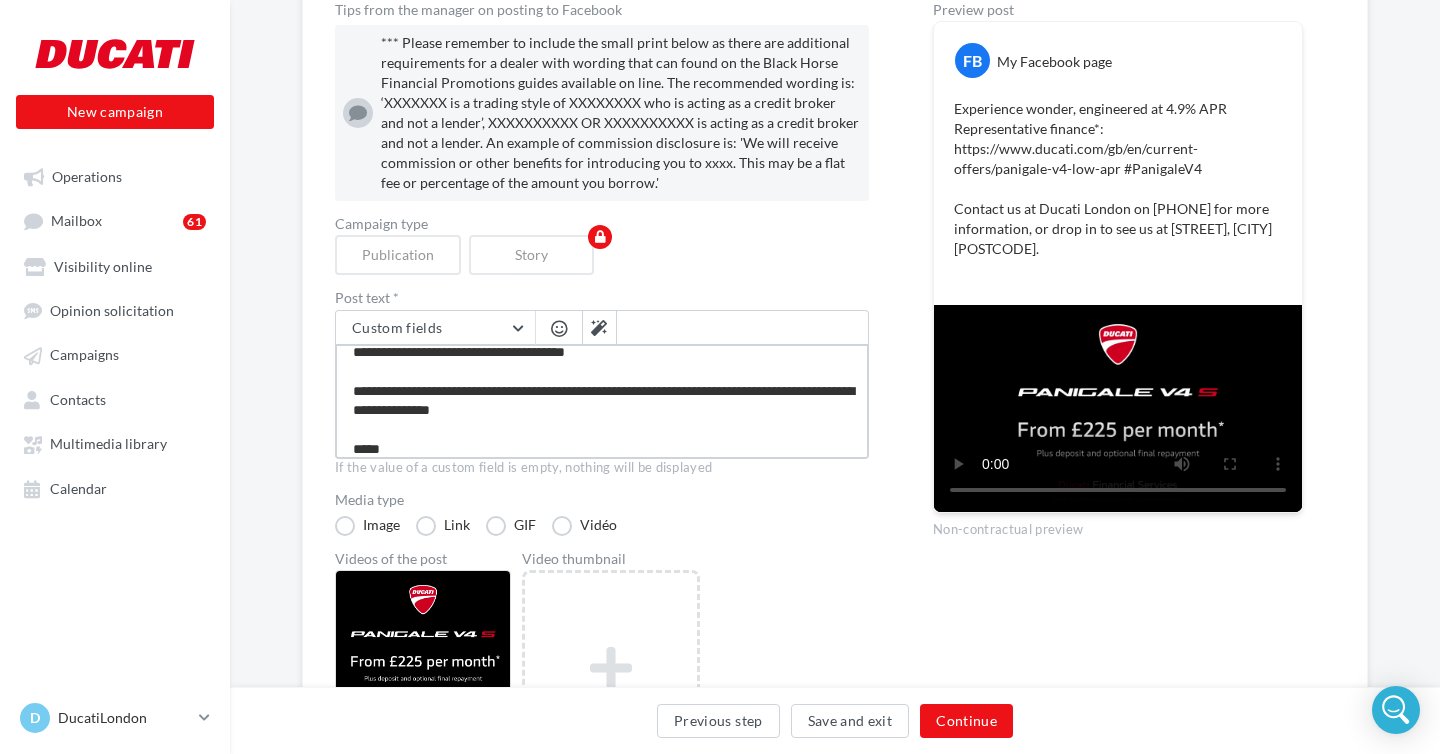 type on "**********" 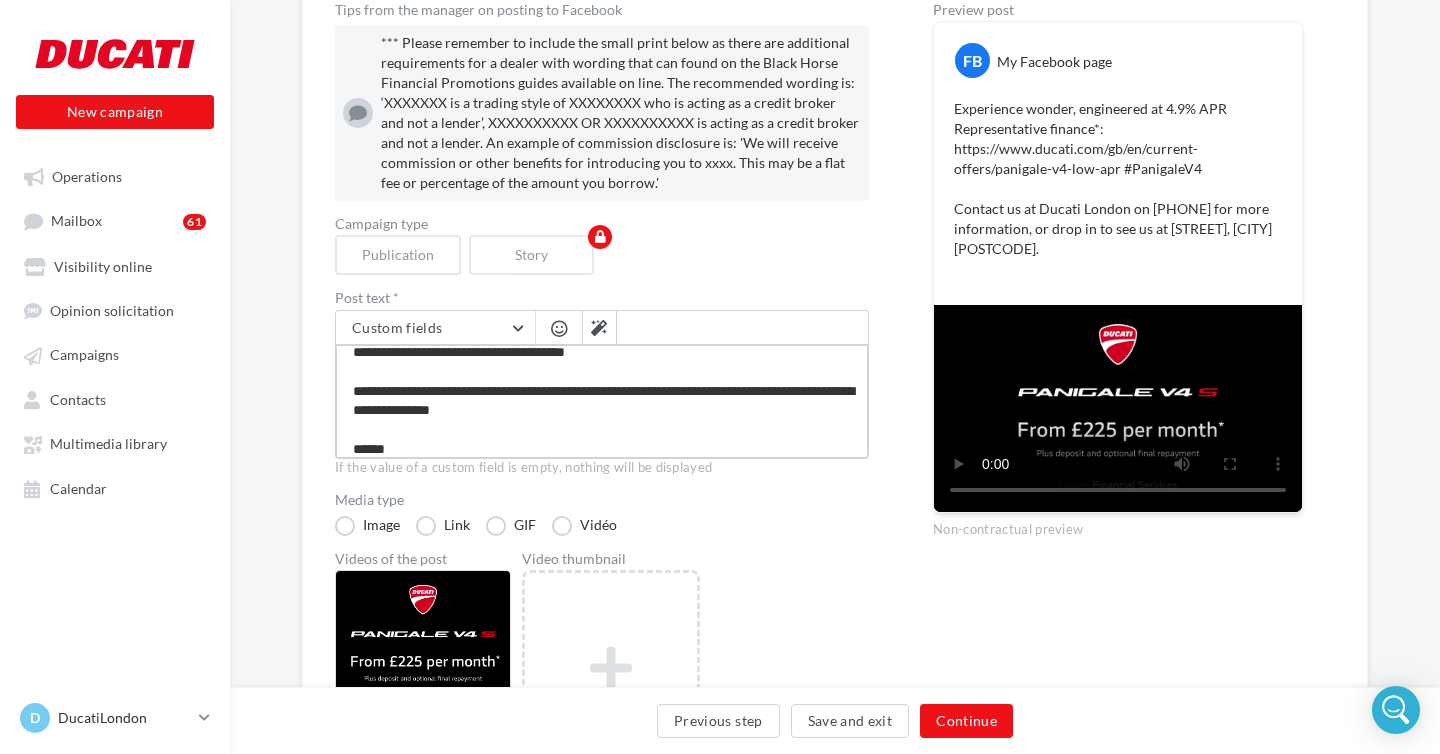 type on "**********" 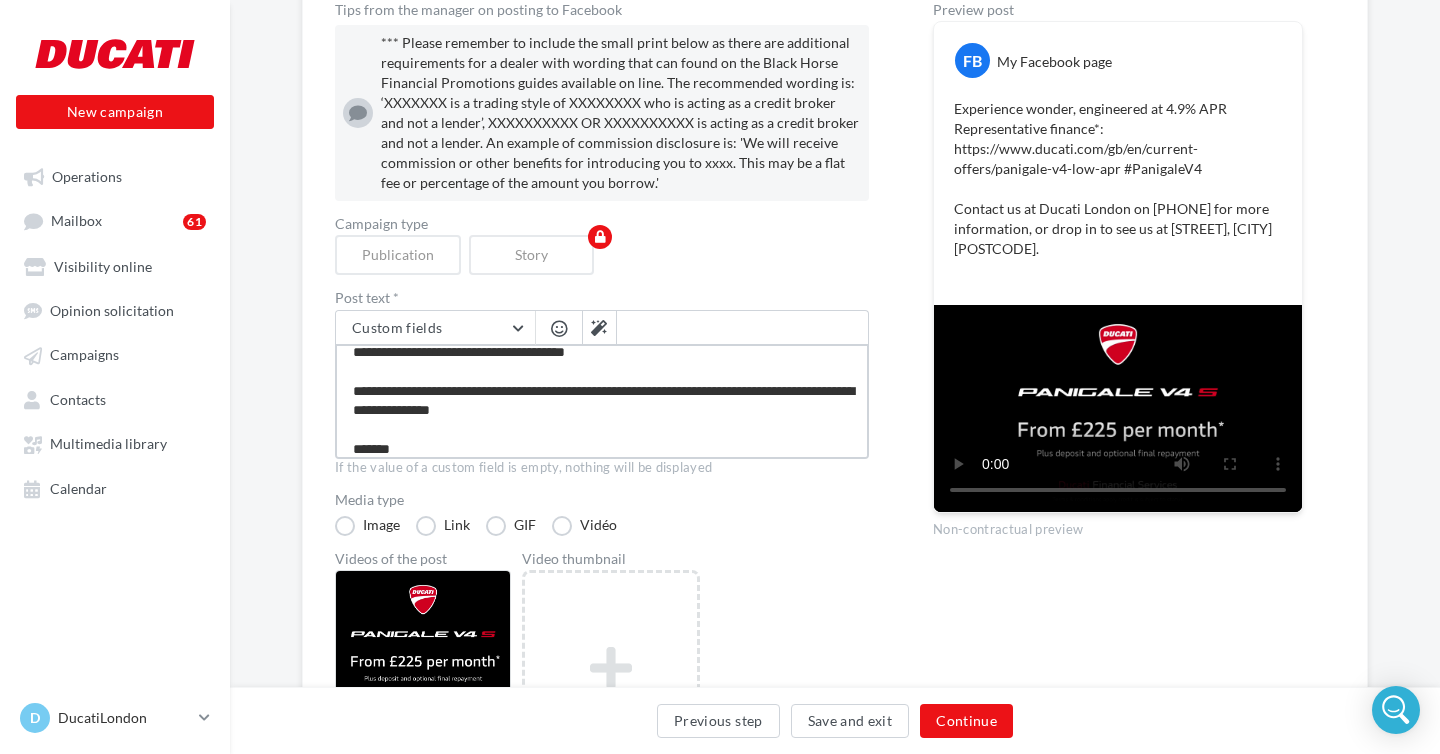 type on "**********" 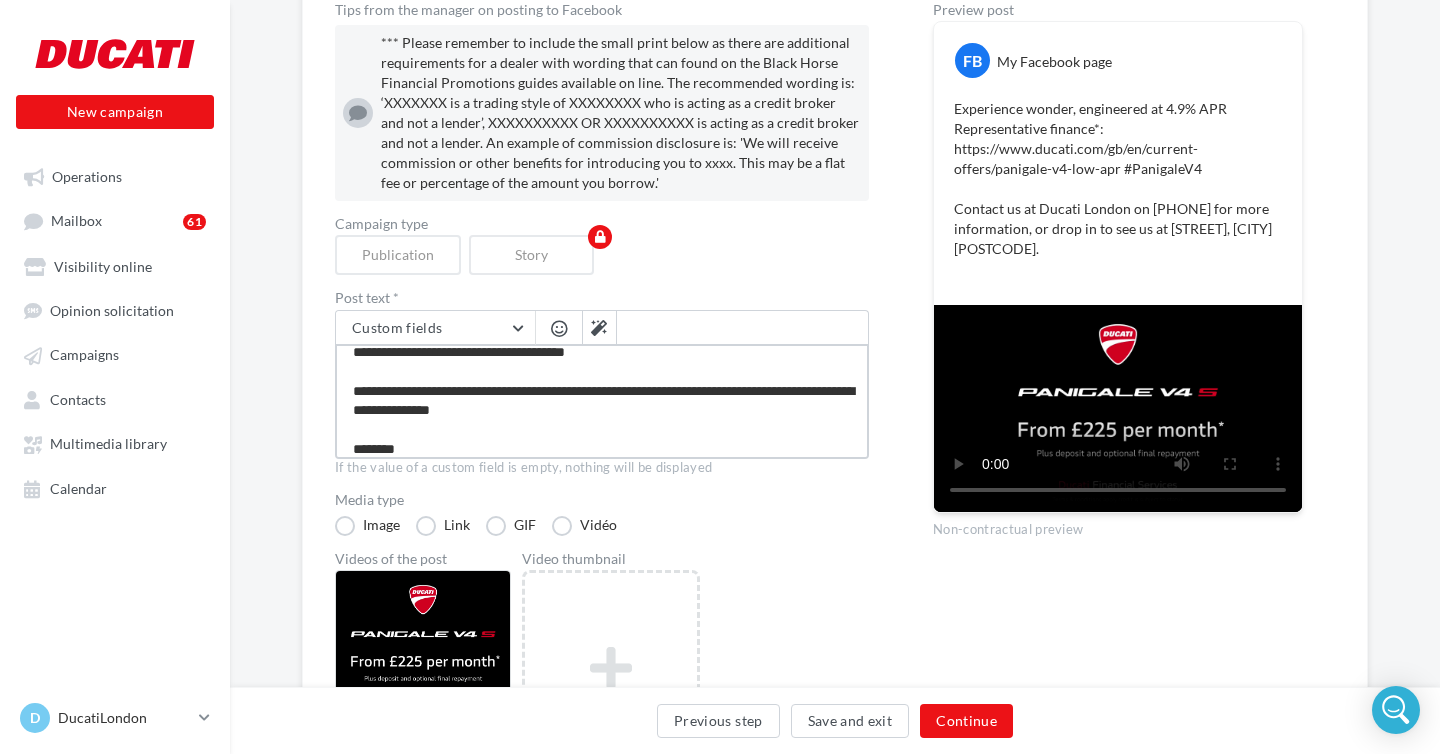 type on "**********" 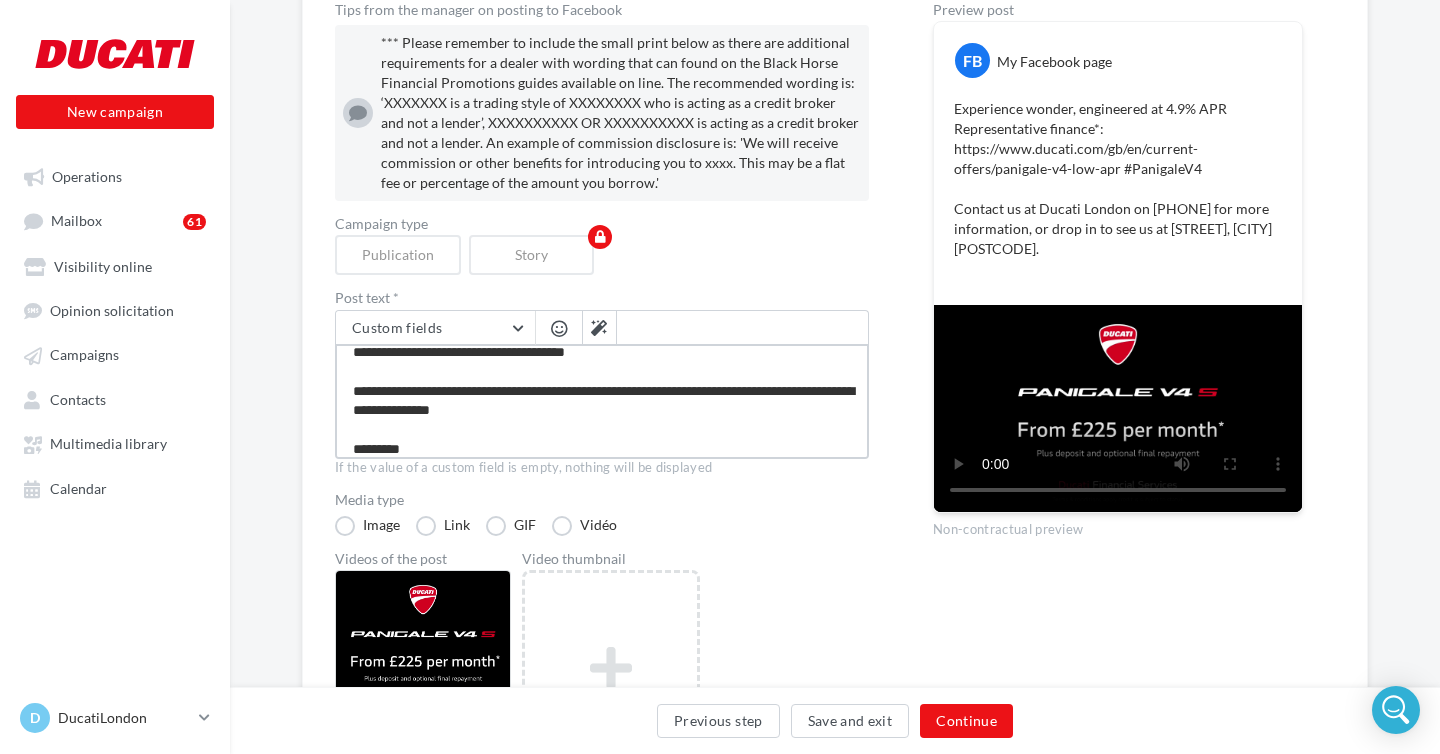 type on "**********" 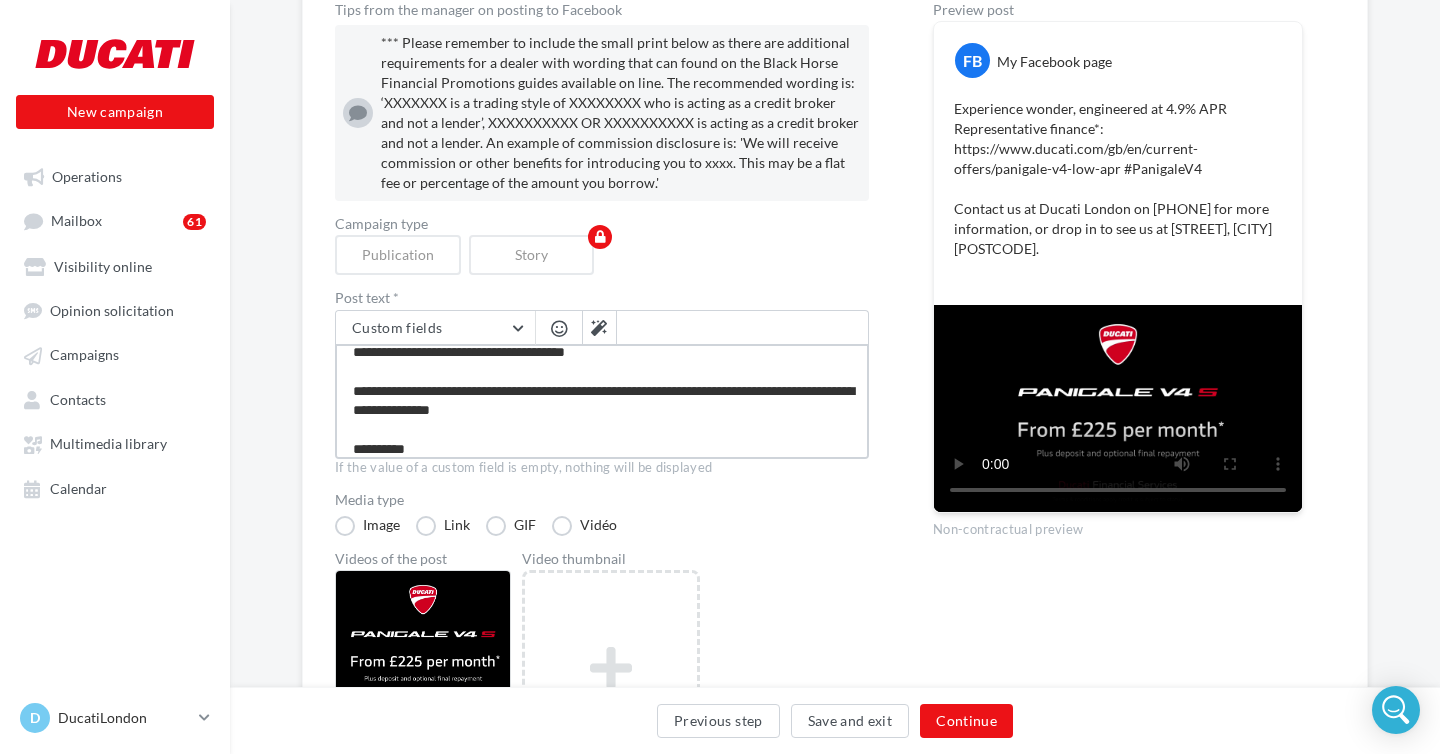 type on "**********" 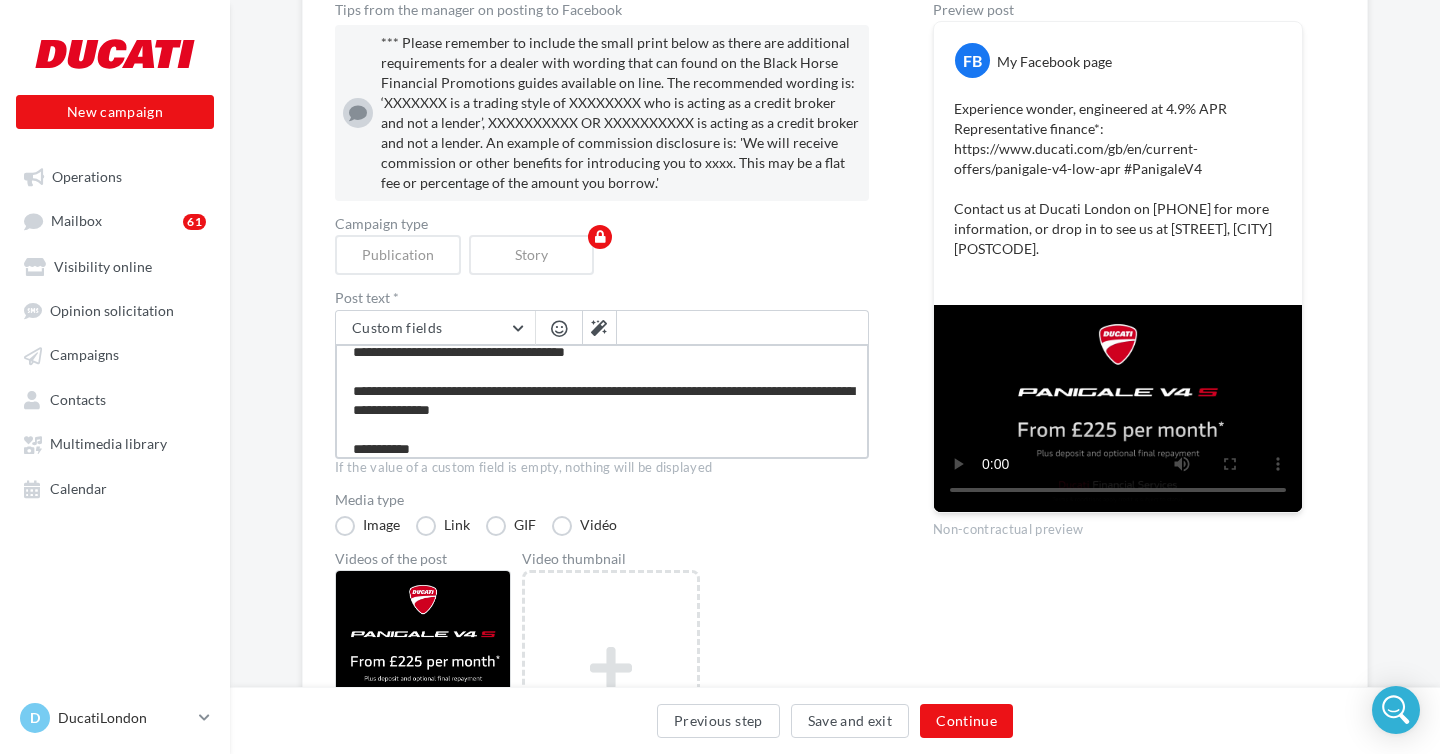 type on "**********" 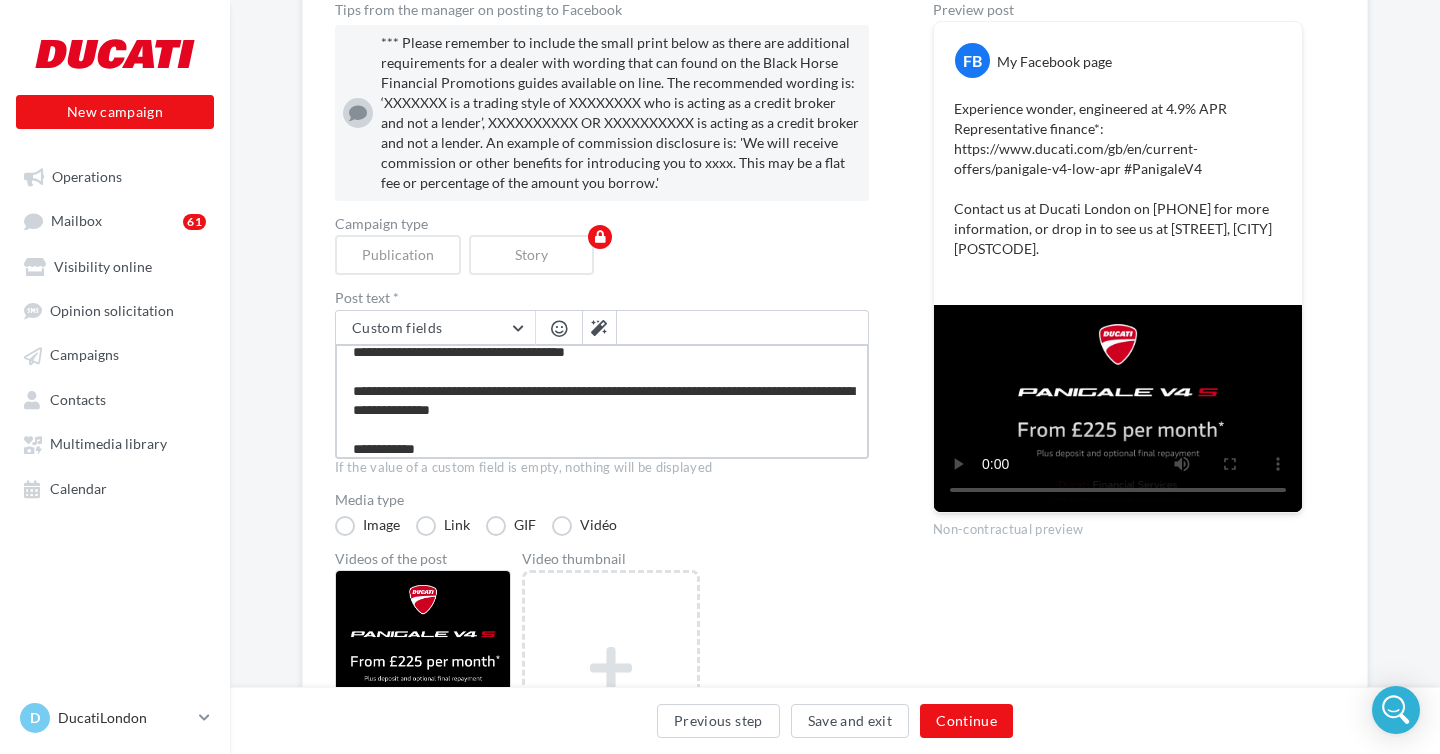 type on "**********" 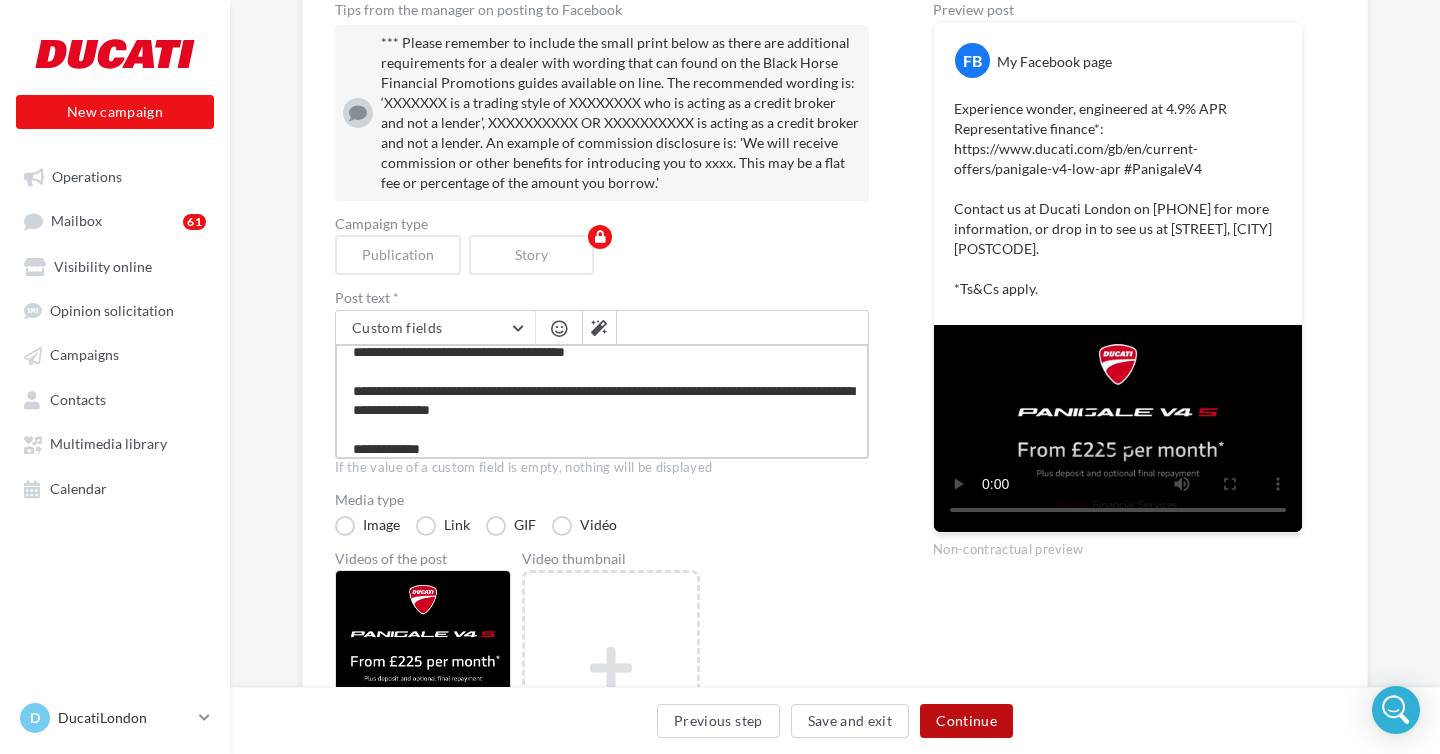 type on "**********" 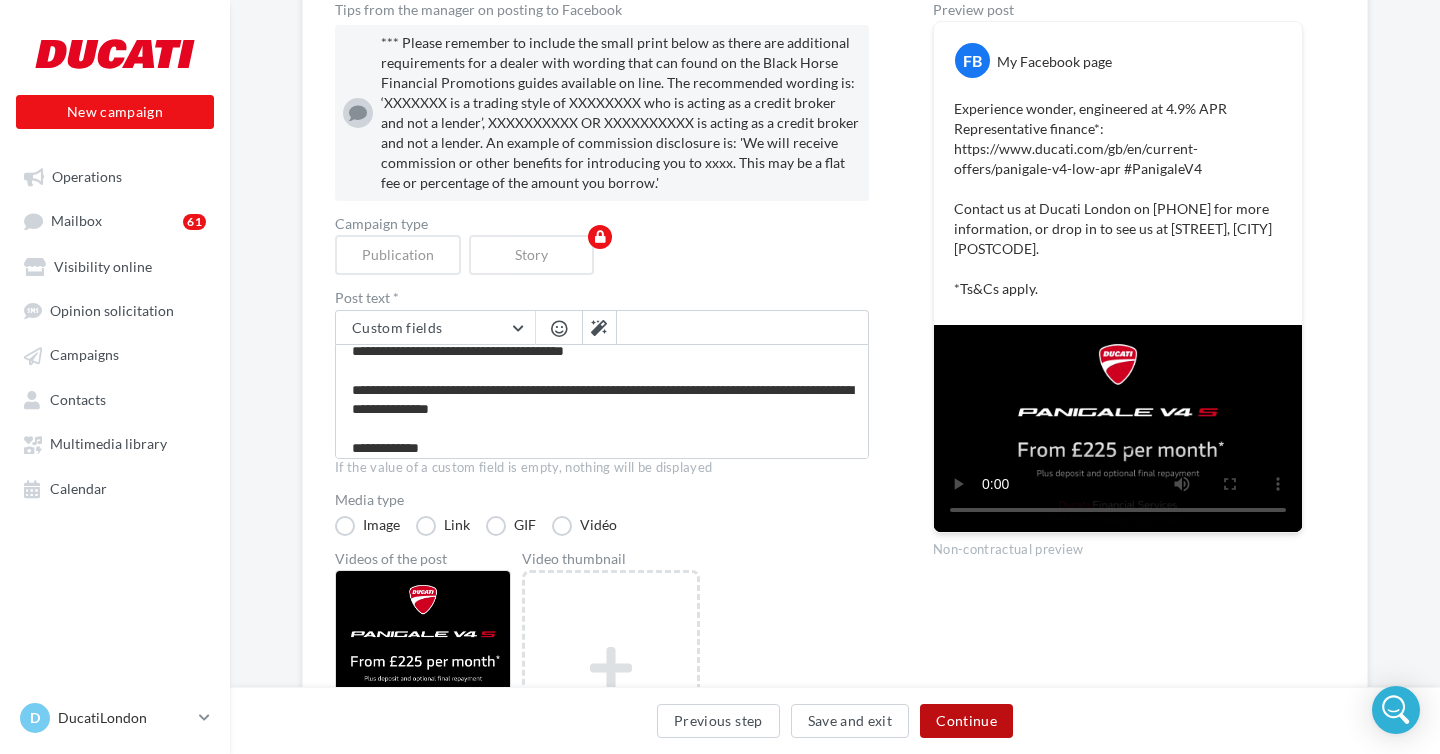 scroll, scrollTop: 29, scrollLeft: 0, axis: vertical 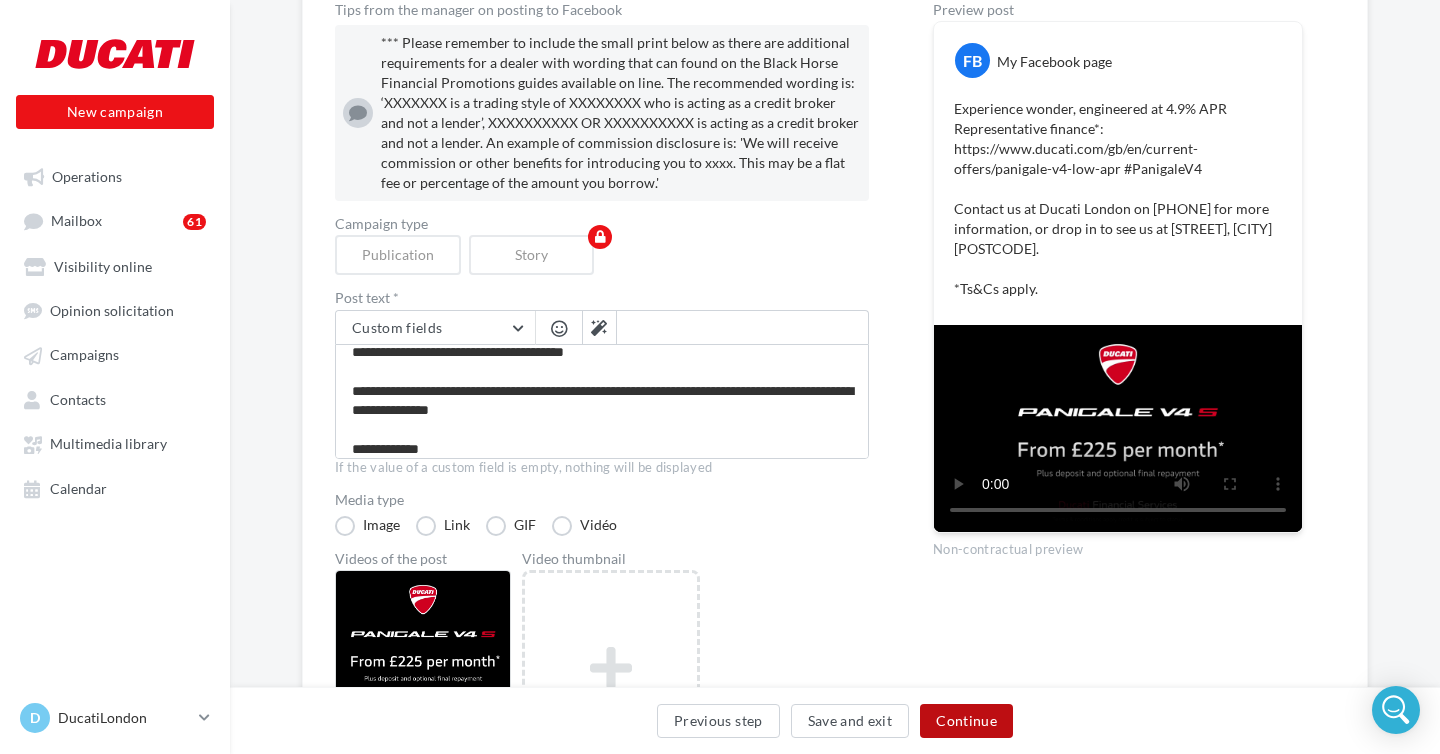 click on "Continue" at bounding box center (966, 721) 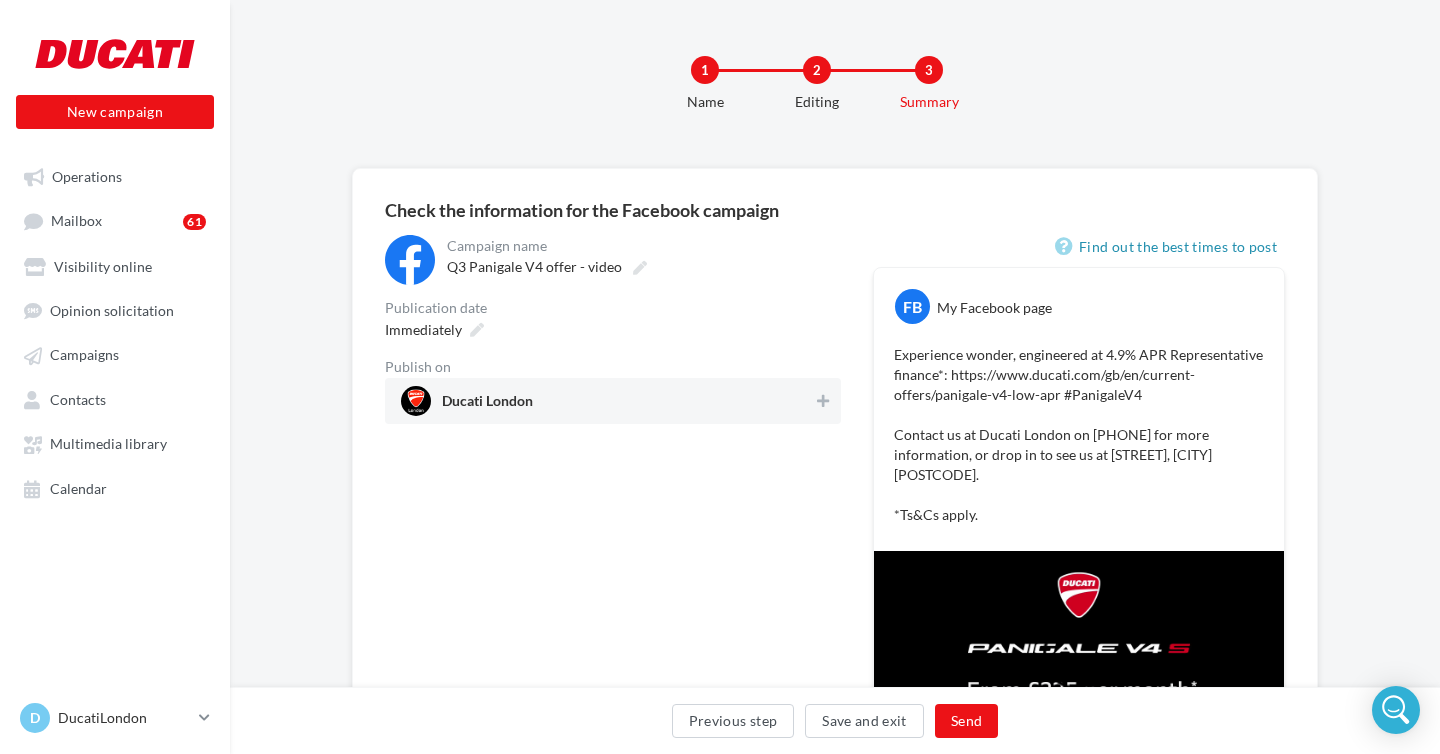 click on "Ducati London" at bounding box center (607, 401) 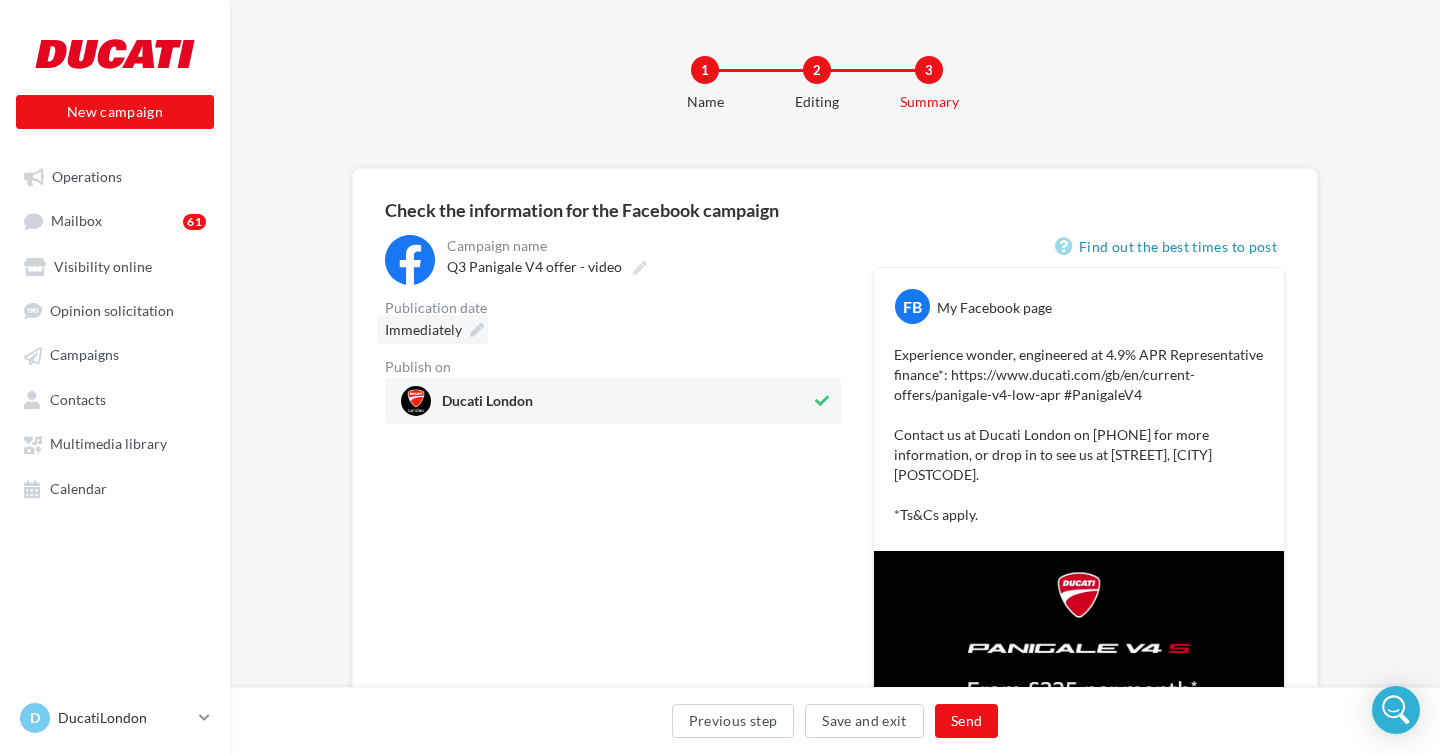 click at bounding box center [477, 330] 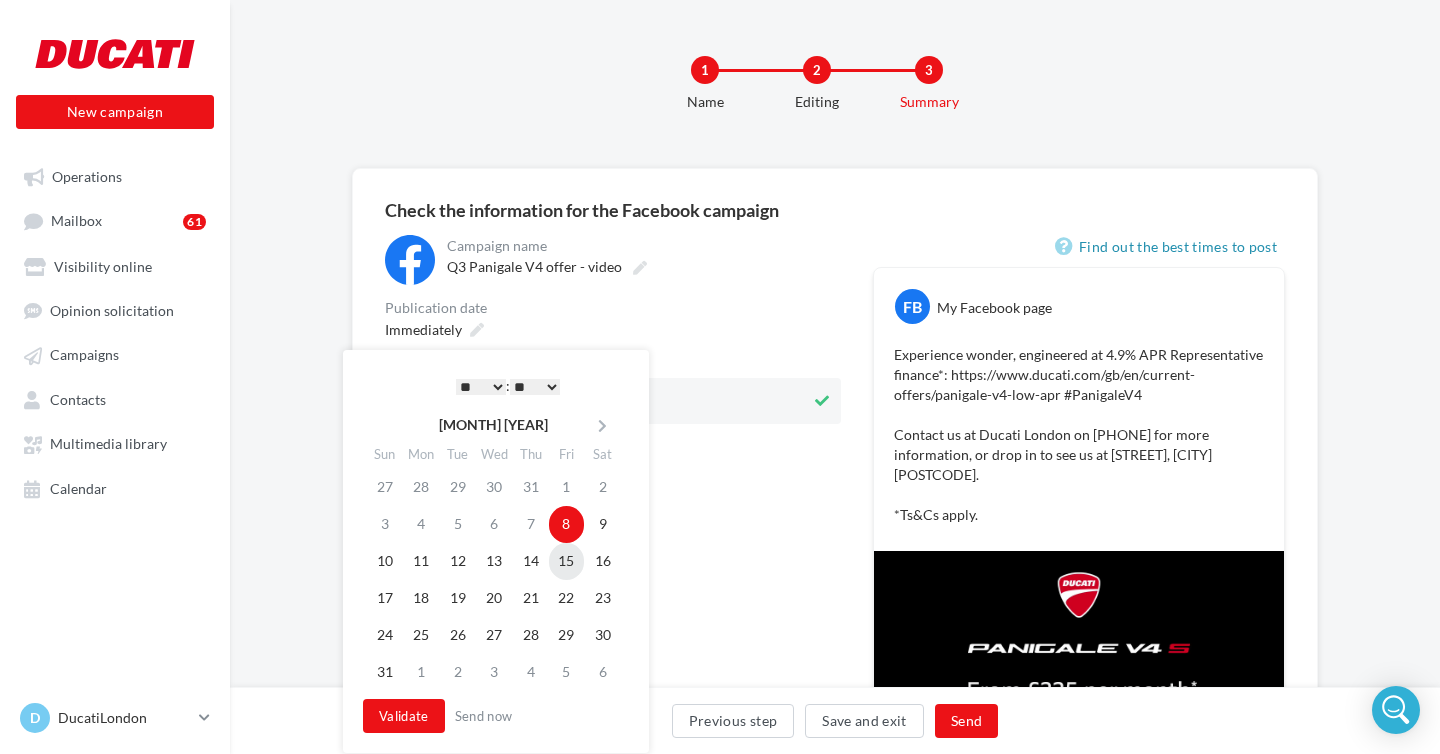 click on "15" at bounding box center (567, 561) 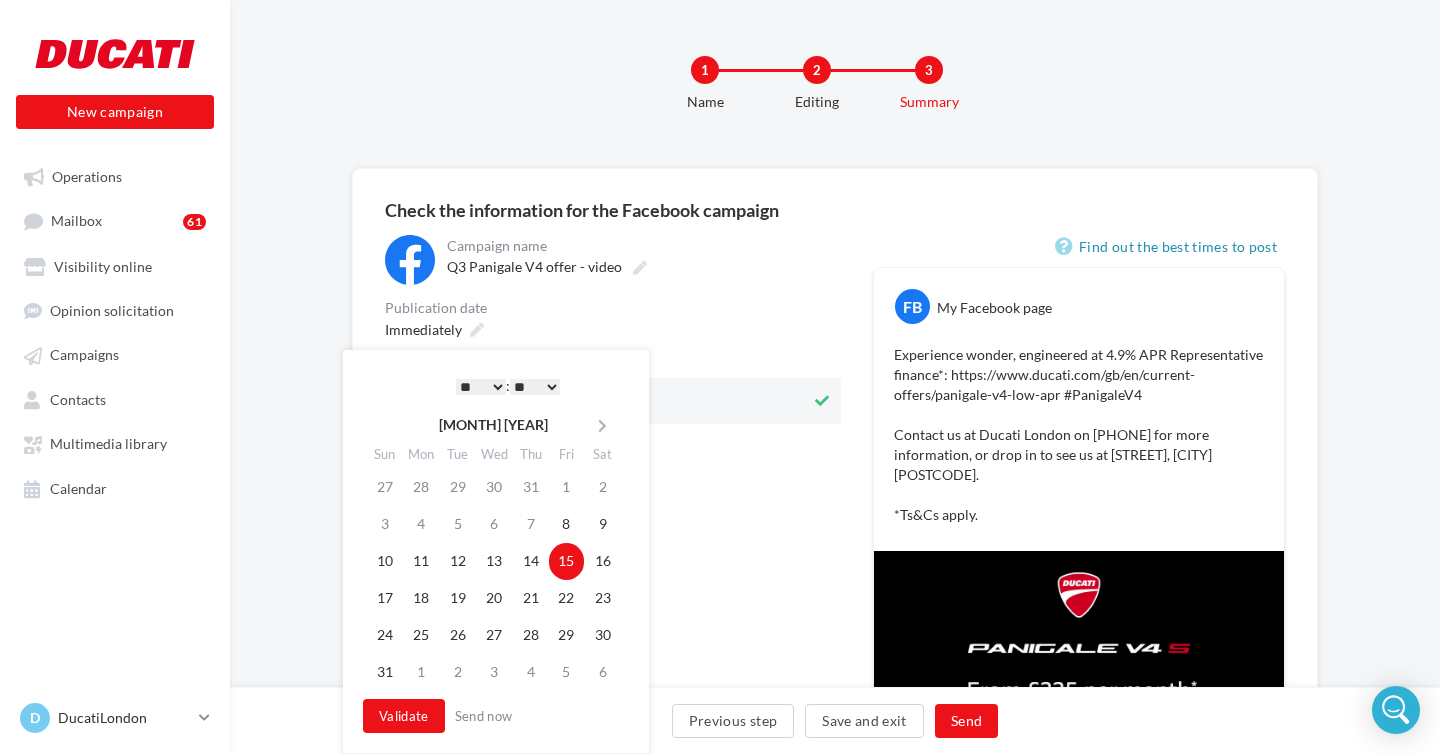 click on "* * * * * * * * * * ** ** ** ** ** ** ** ** ** ** ** ** ** **" at bounding box center [481, 387] 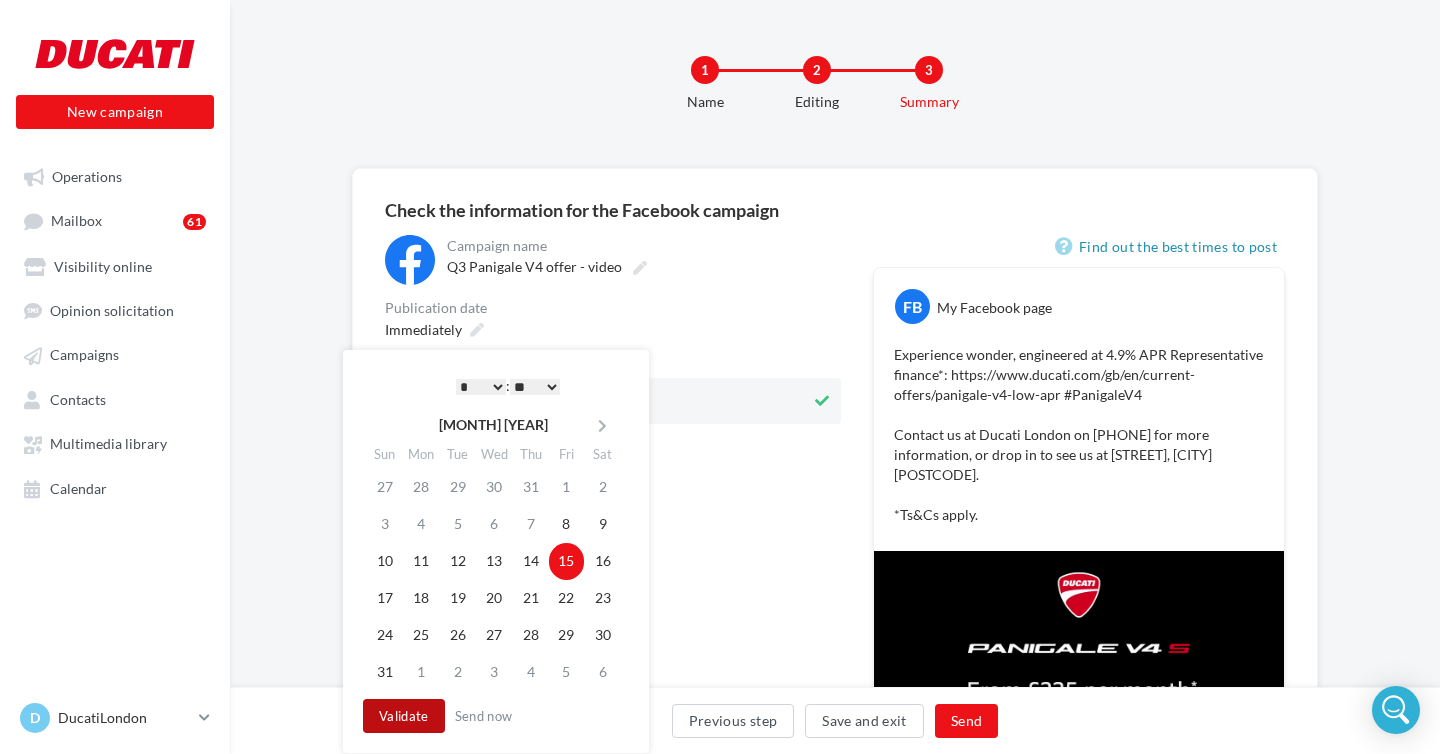 click on "Validate" at bounding box center (404, 716) 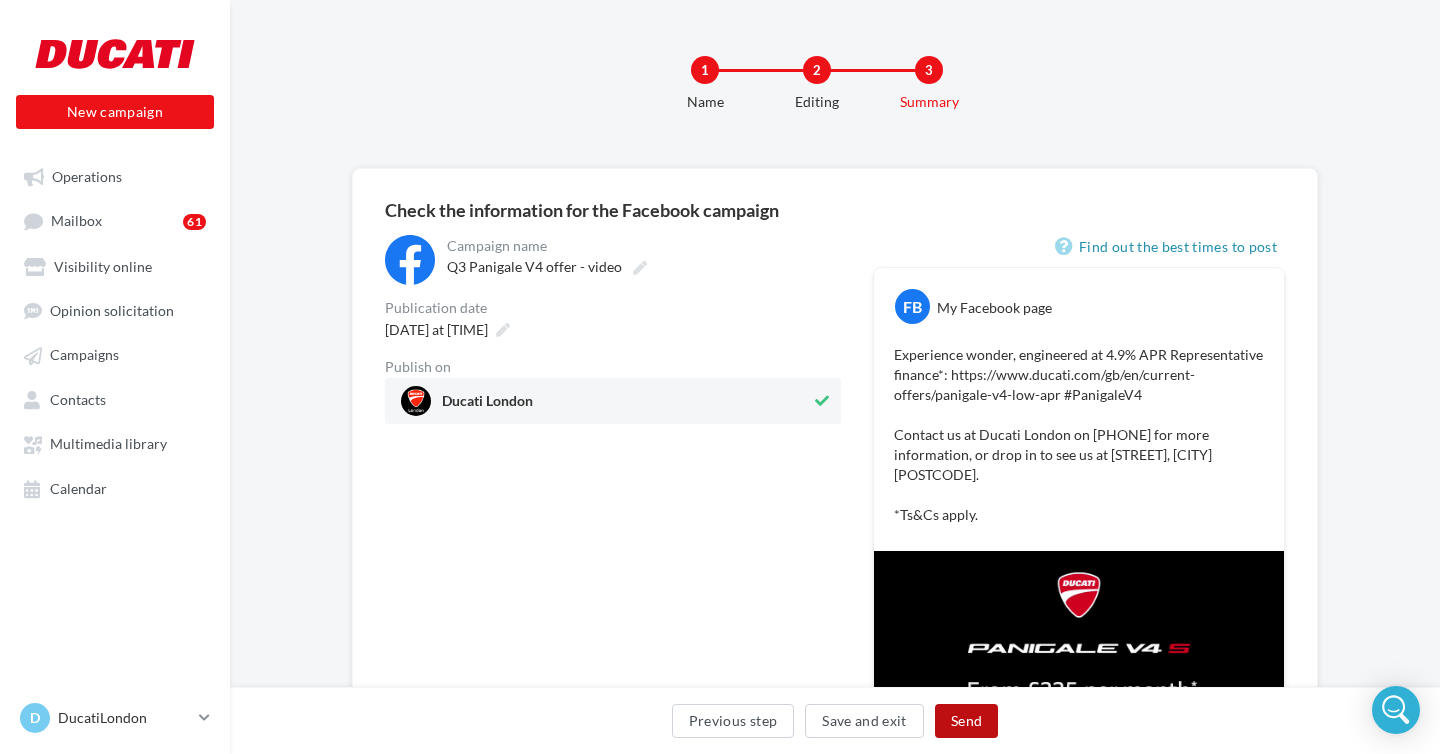 click on "Send" at bounding box center (966, 721) 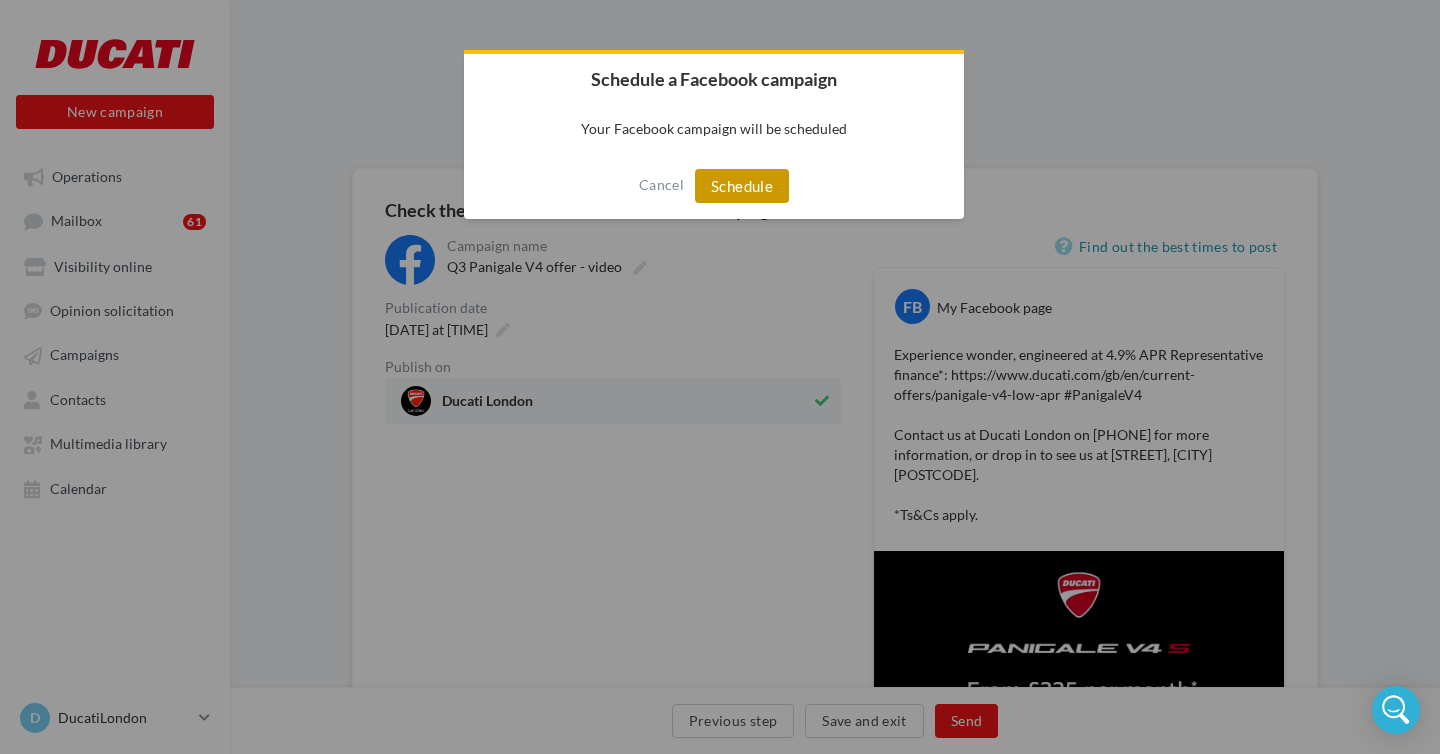 click on "Schedule" at bounding box center (742, 186) 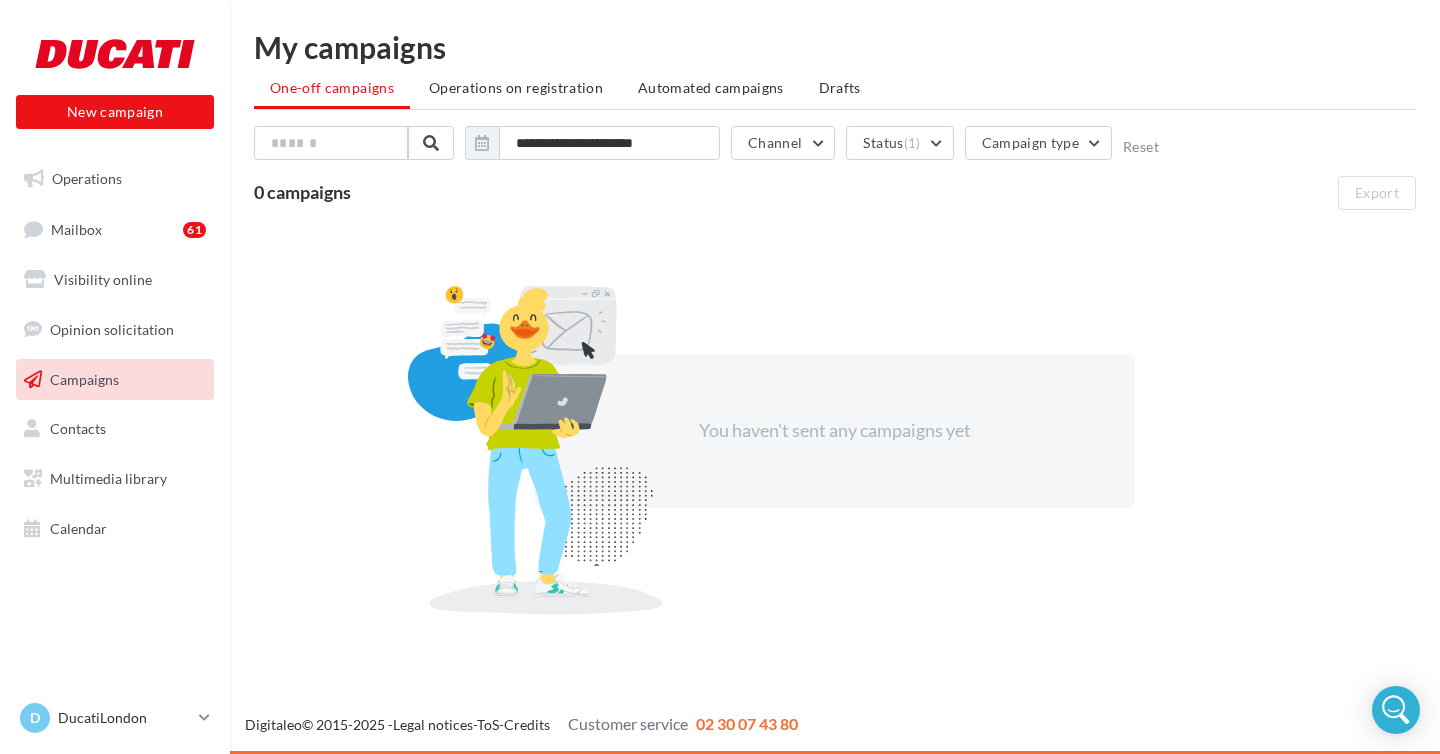 scroll, scrollTop: 0, scrollLeft: 0, axis: both 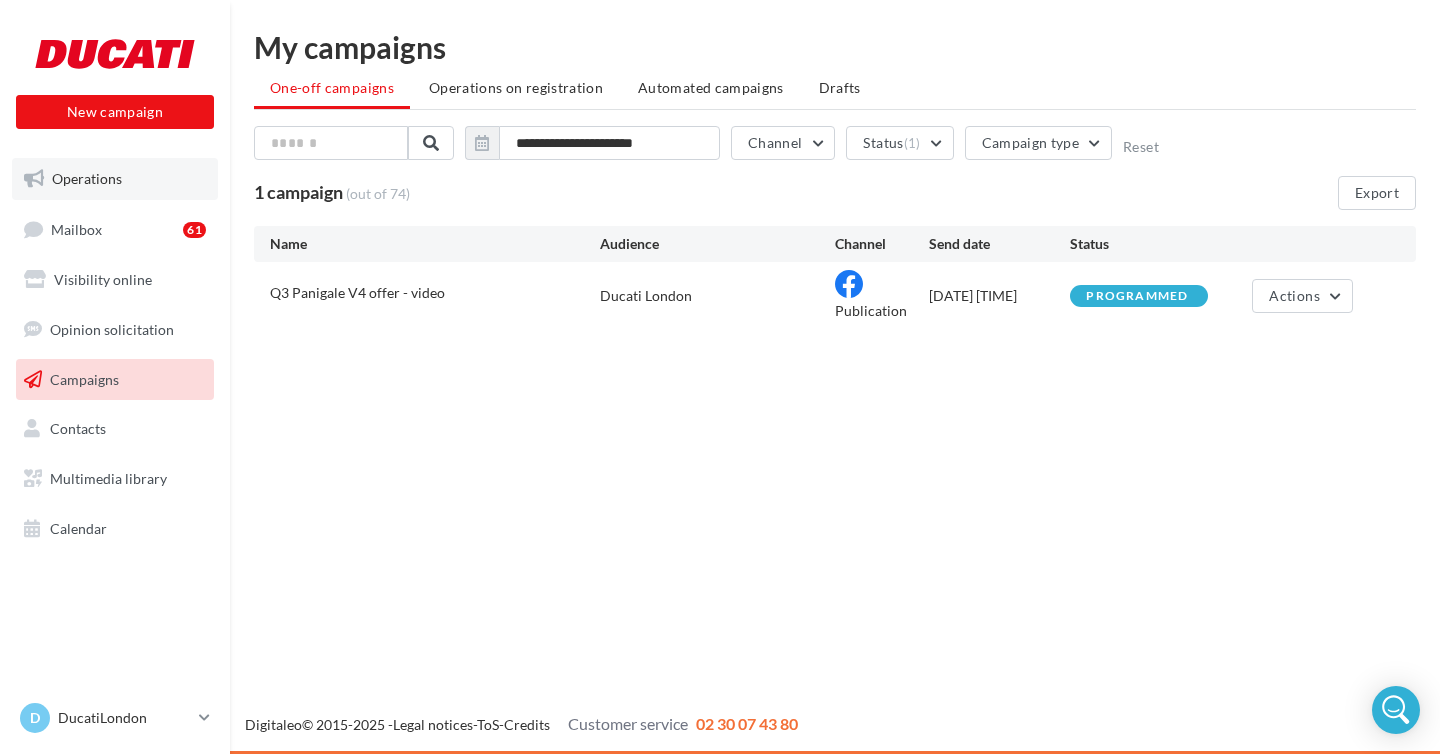 click on "Operations" at bounding box center (87, 178) 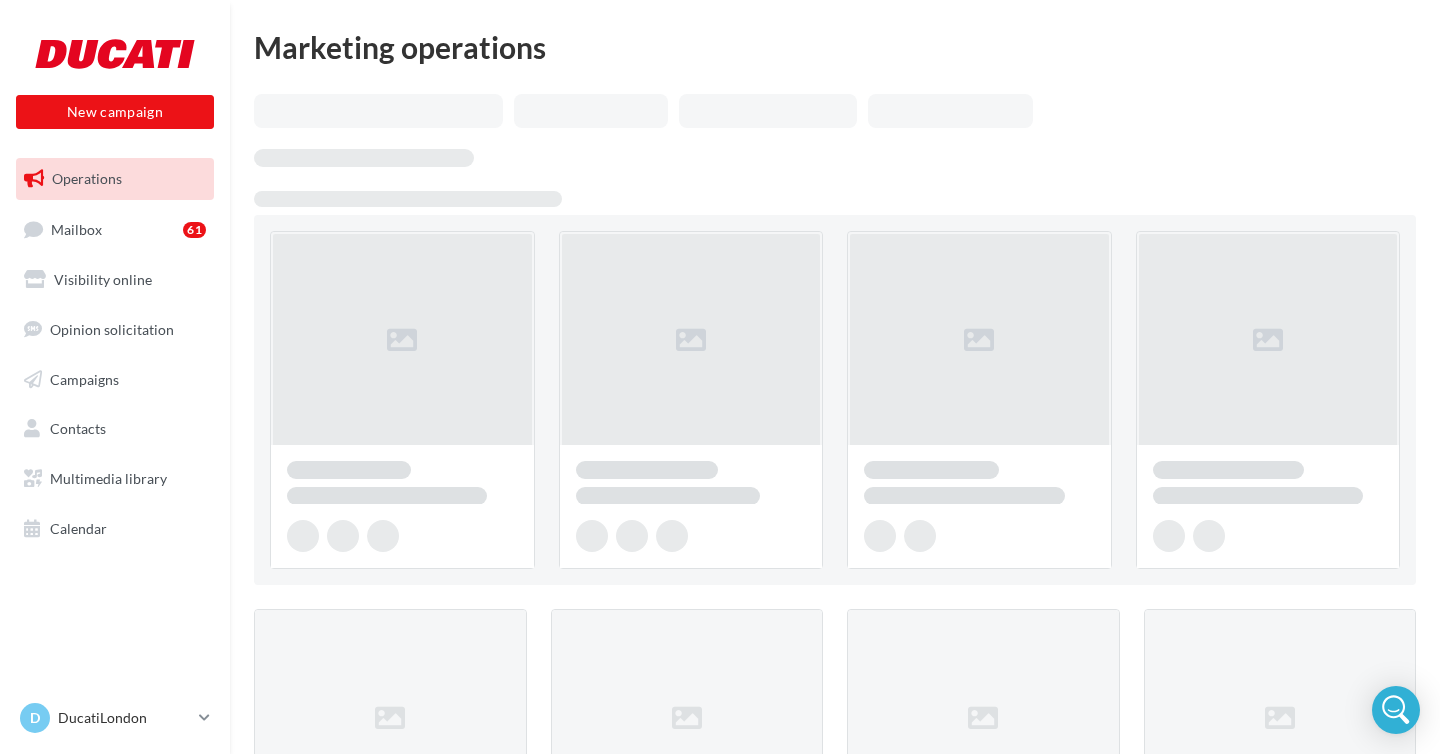 scroll, scrollTop: 0, scrollLeft: 0, axis: both 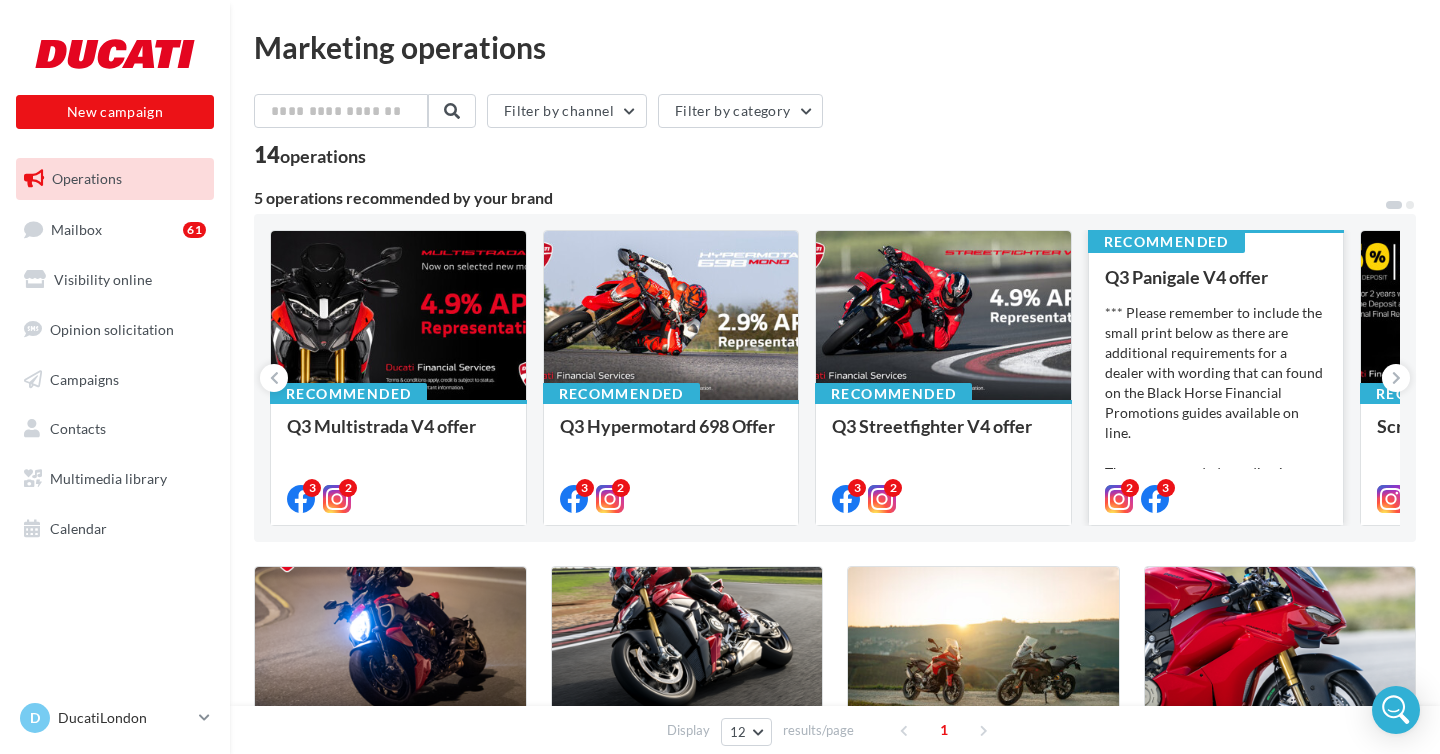 click on "*** Please remember to include the small print below as there are additional requirements for a dealer with wording that can found on the Black Horse Financial Promotions guides available on line.
The recommended wording is:
‘XXXXXXX is a trading style of..." at bounding box center [1216, 403] 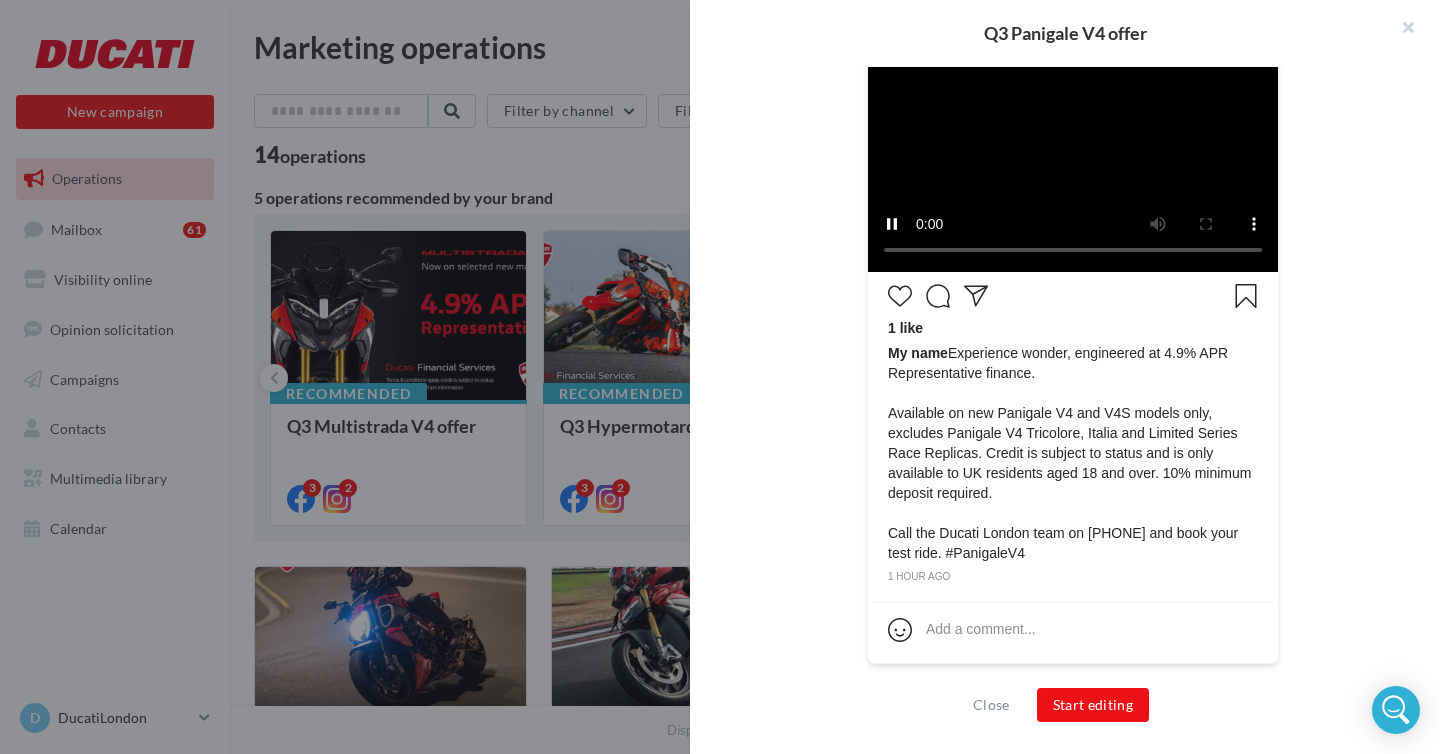 scroll, scrollTop: 789, scrollLeft: 0, axis: vertical 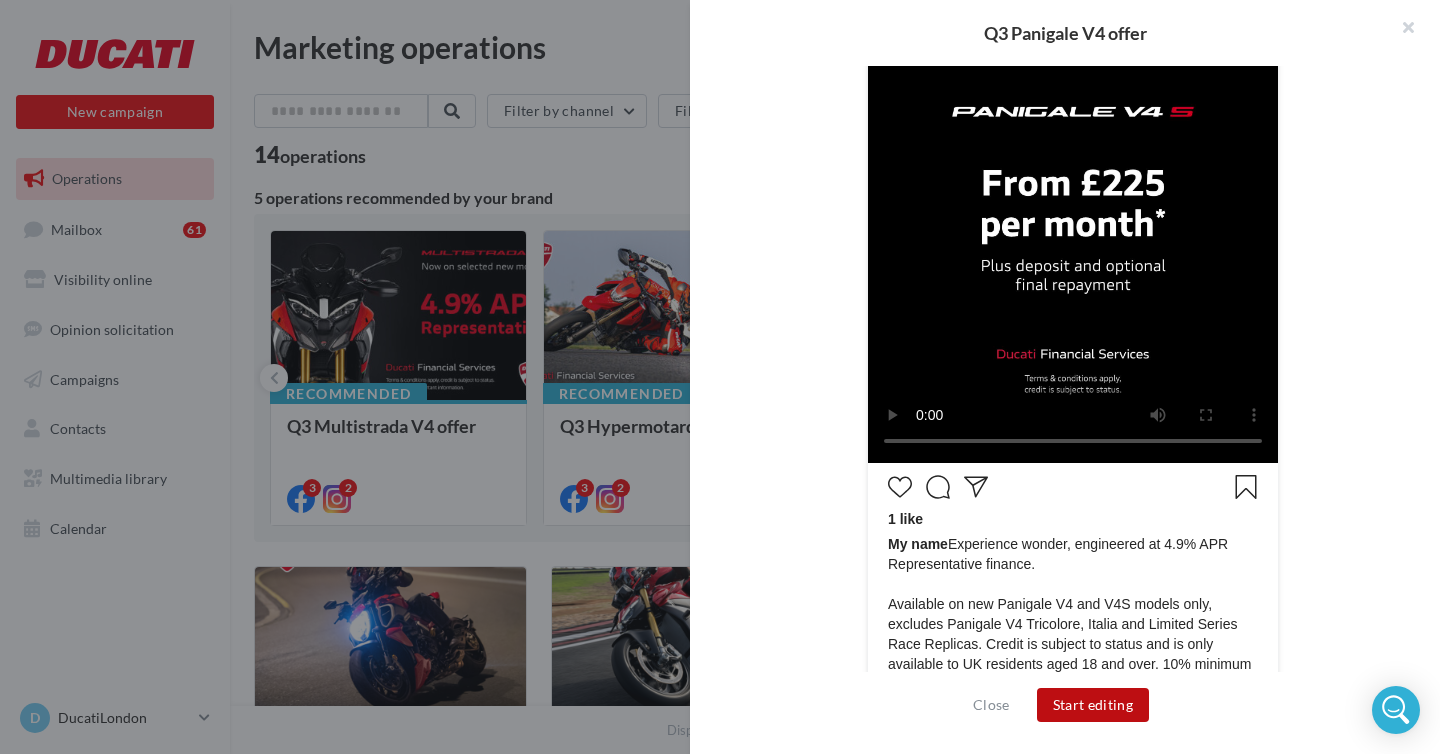 click on "Start editing" at bounding box center (1093, 705) 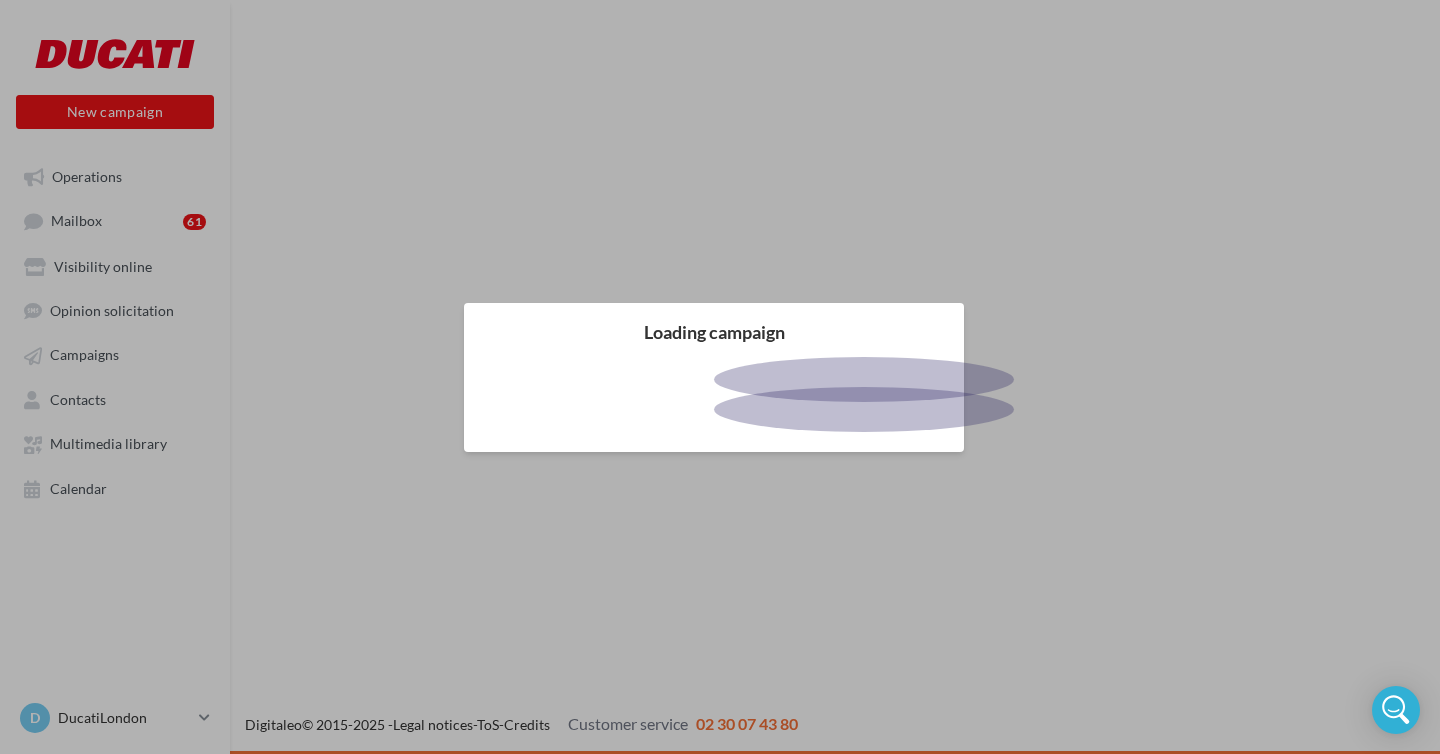 scroll, scrollTop: 0, scrollLeft: 0, axis: both 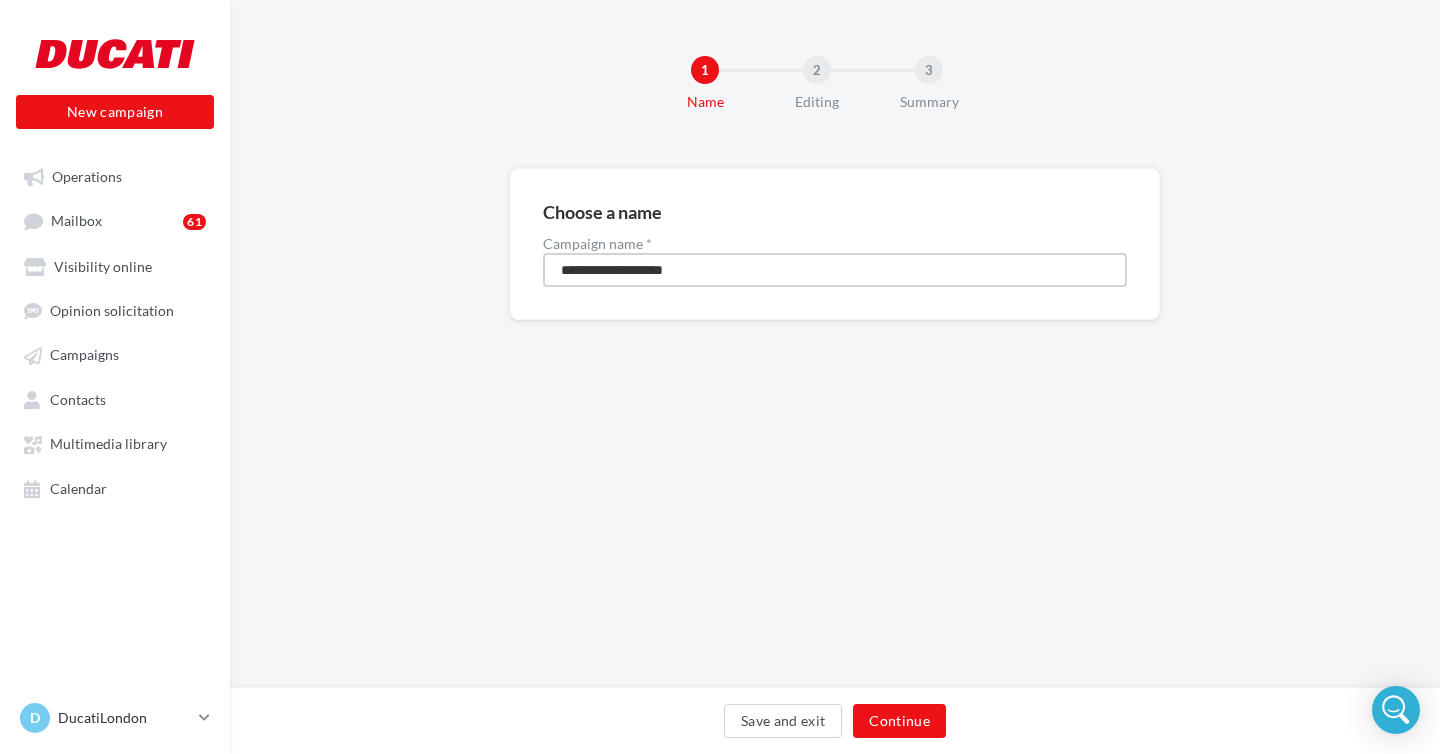 click on "**********" at bounding box center (835, 270) 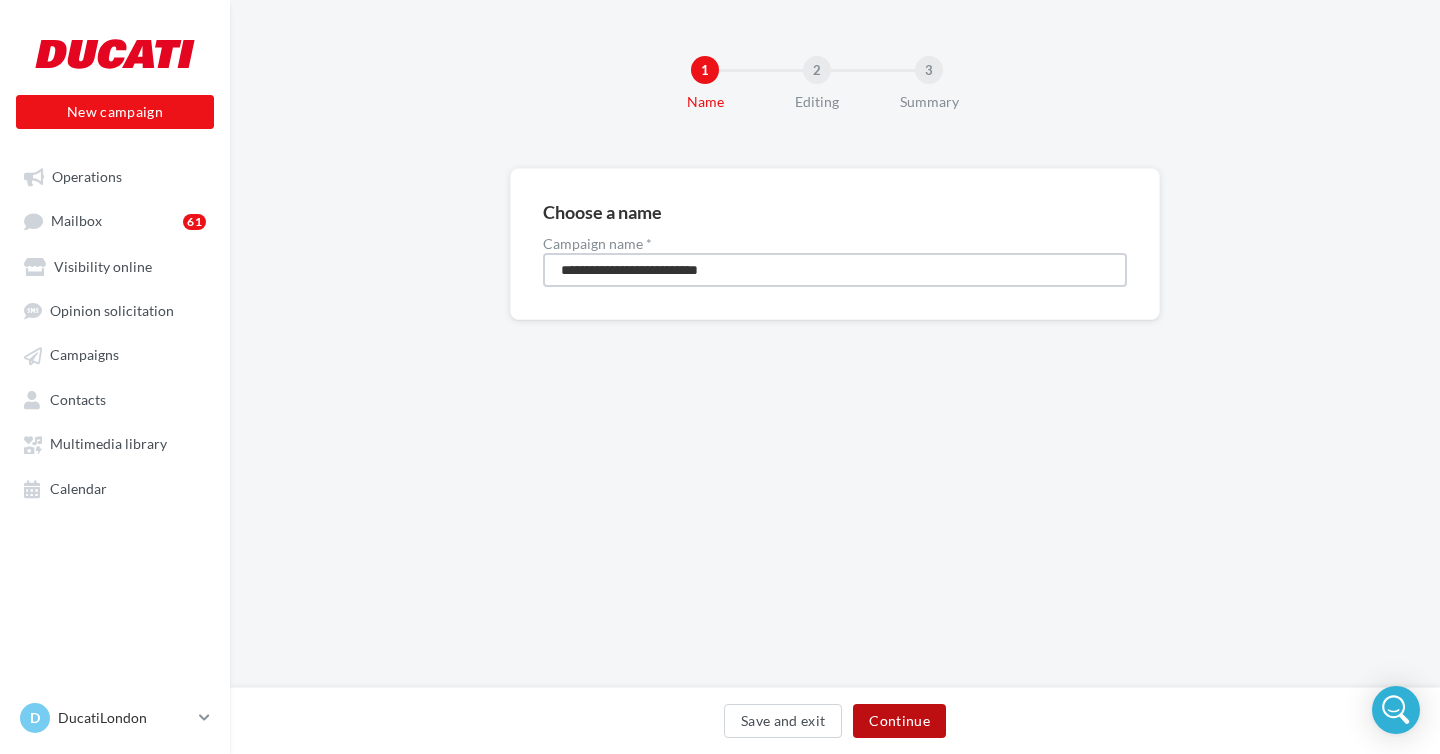 type on "**********" 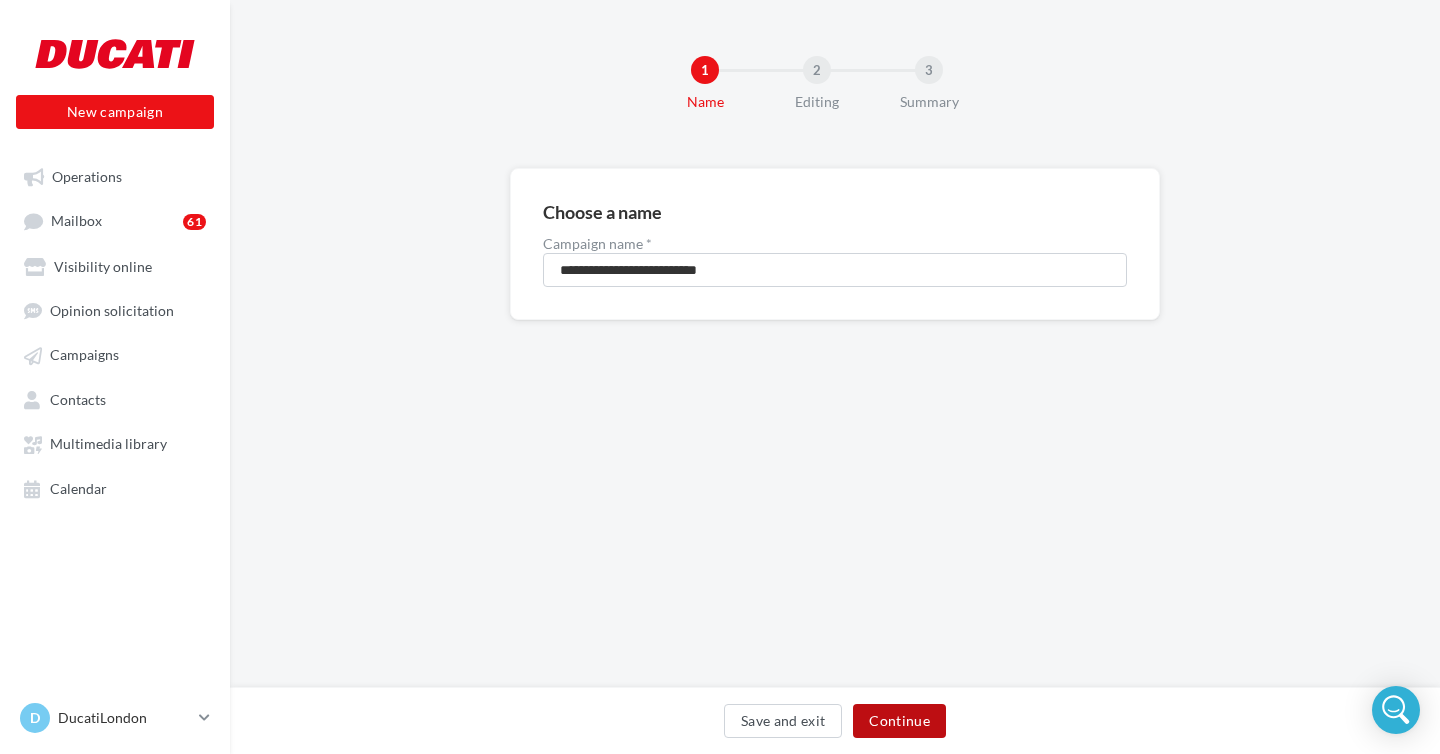 click on "Continue" at bounding box center [899, 721] 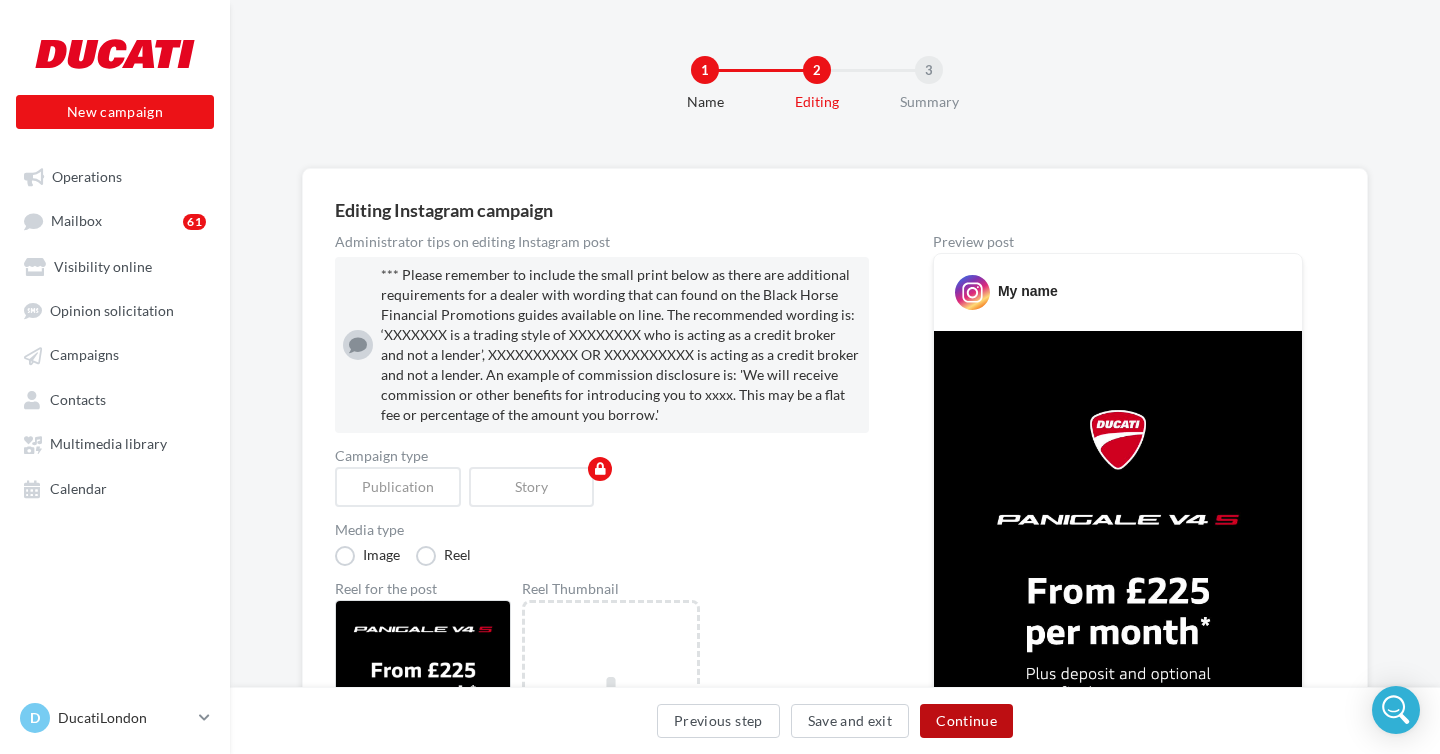 click on "Continue" at bounding box center [966, 721] 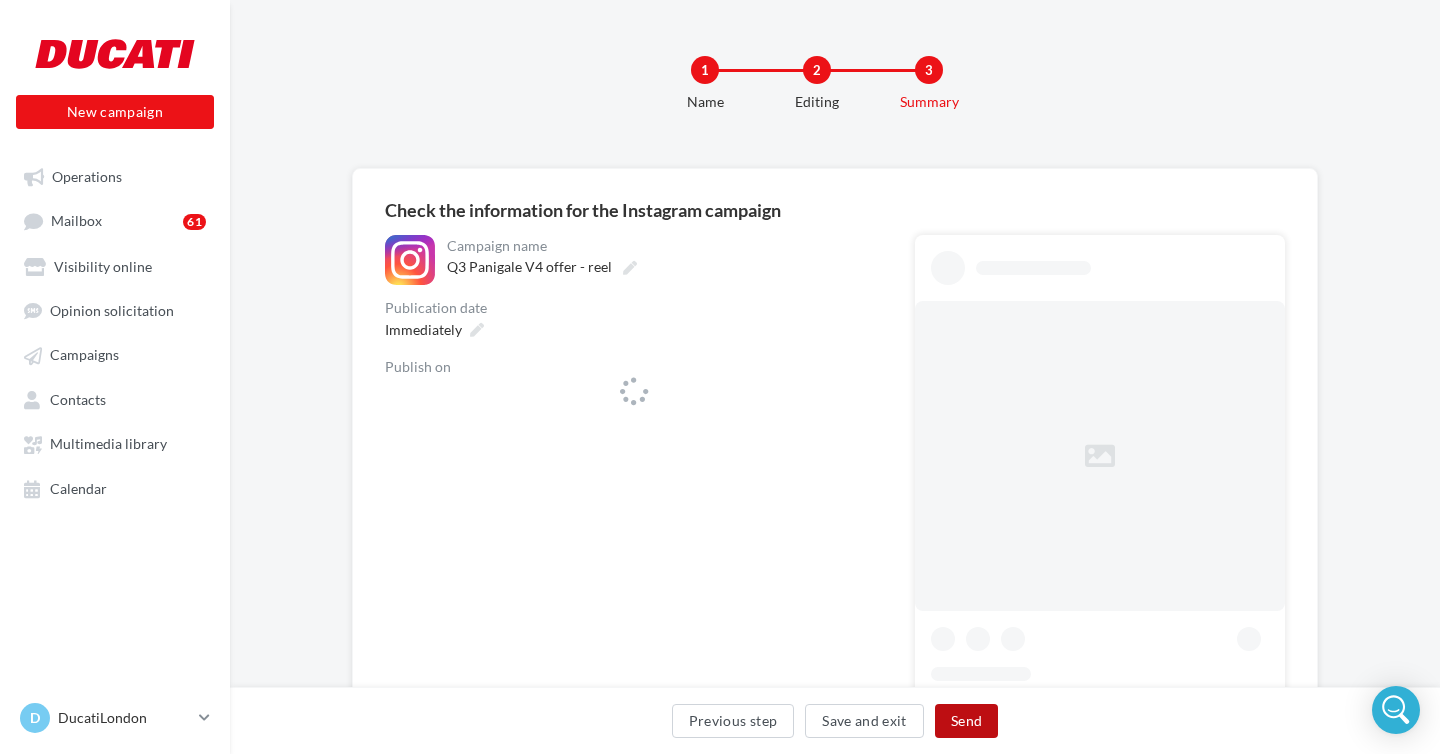 click on "Send" at bounding box center (966, 721) 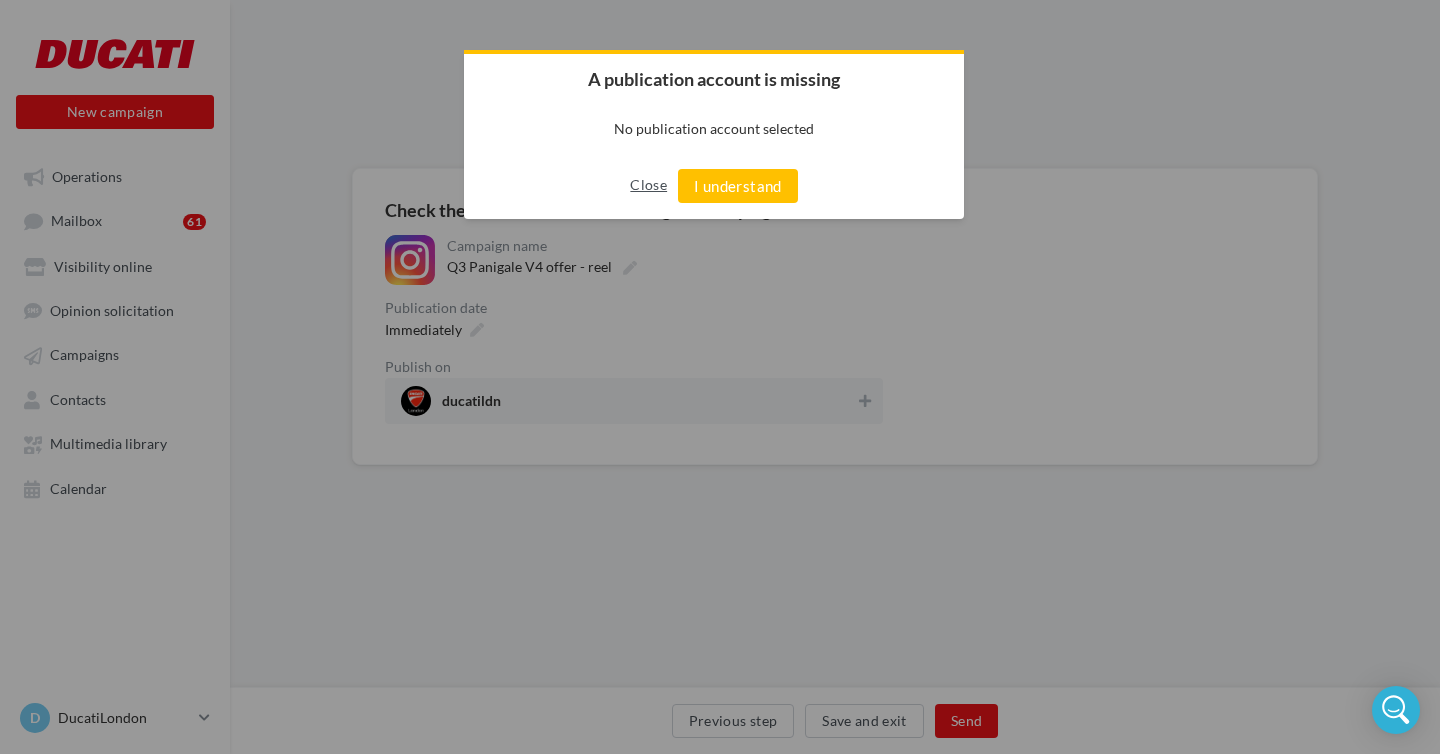 click on "Close" at bounding box center (648, 185) 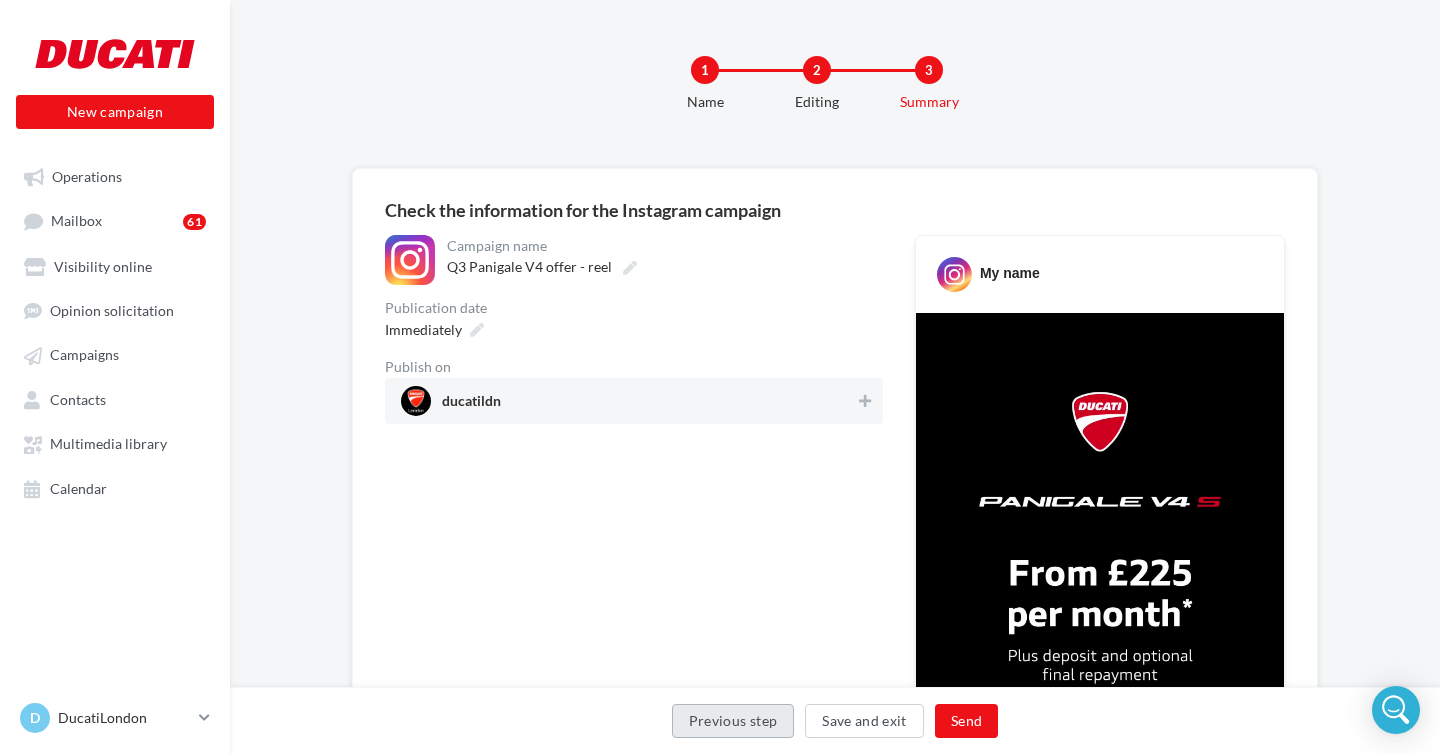 click on "Previous step" at bounding box center (733, 721) 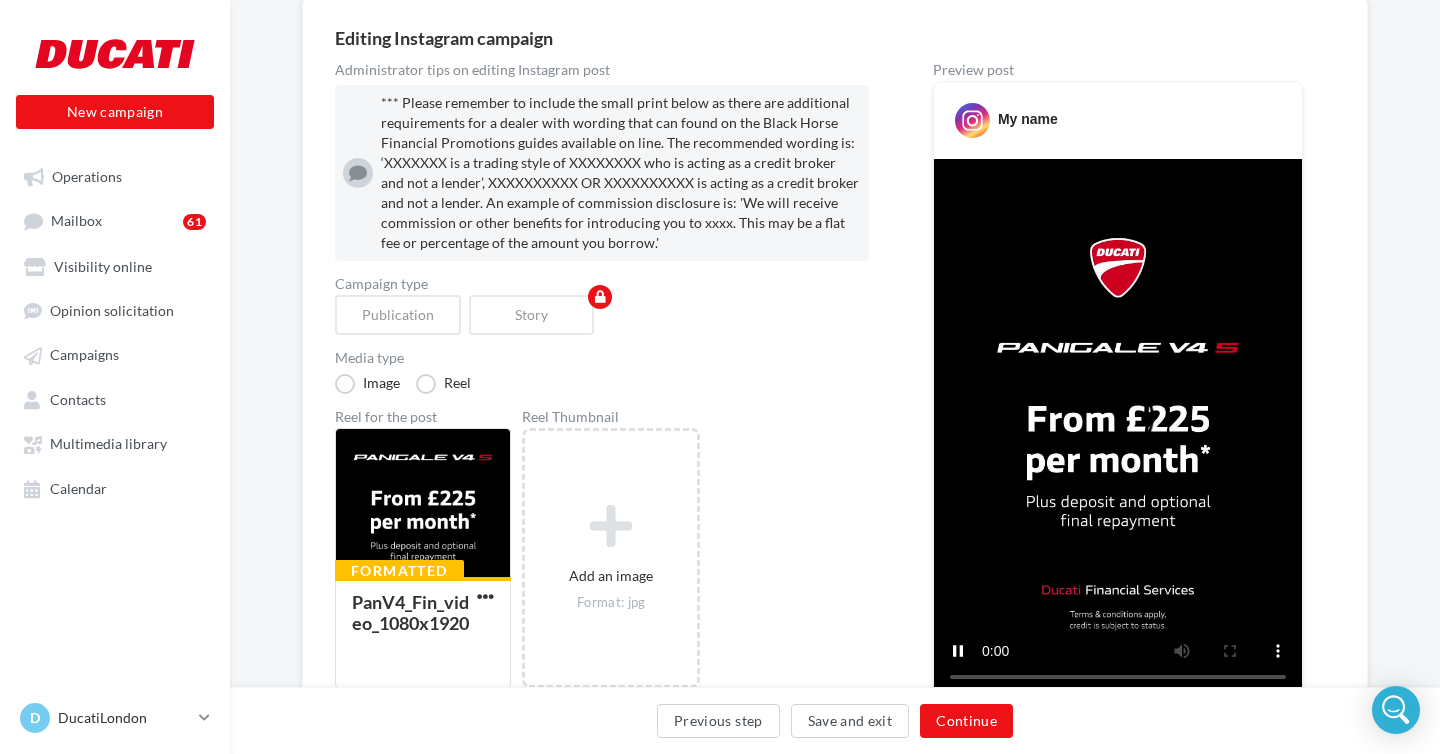 scroll, scrollTop: 484, scrollLeft: 0, axis: vertical 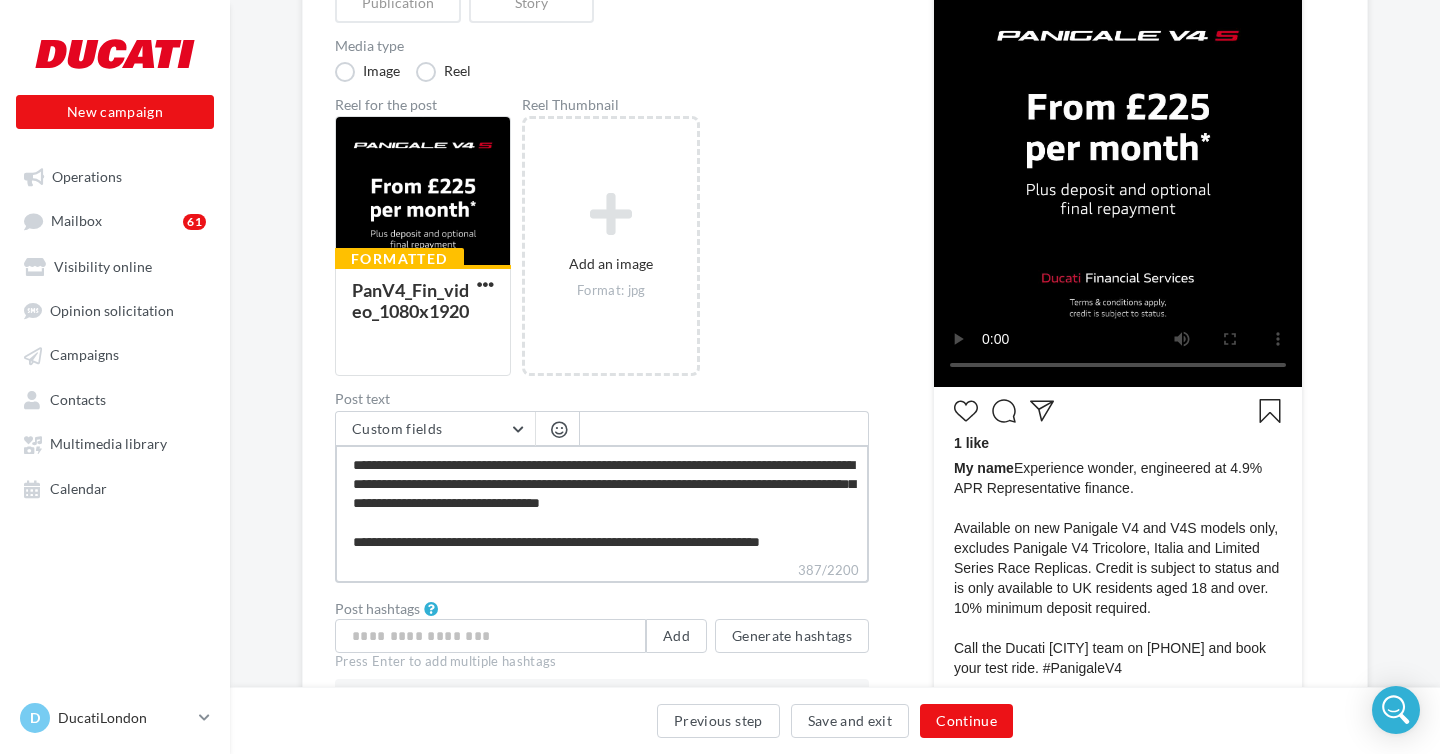 click on "**********" at bounding box center [602, 502] 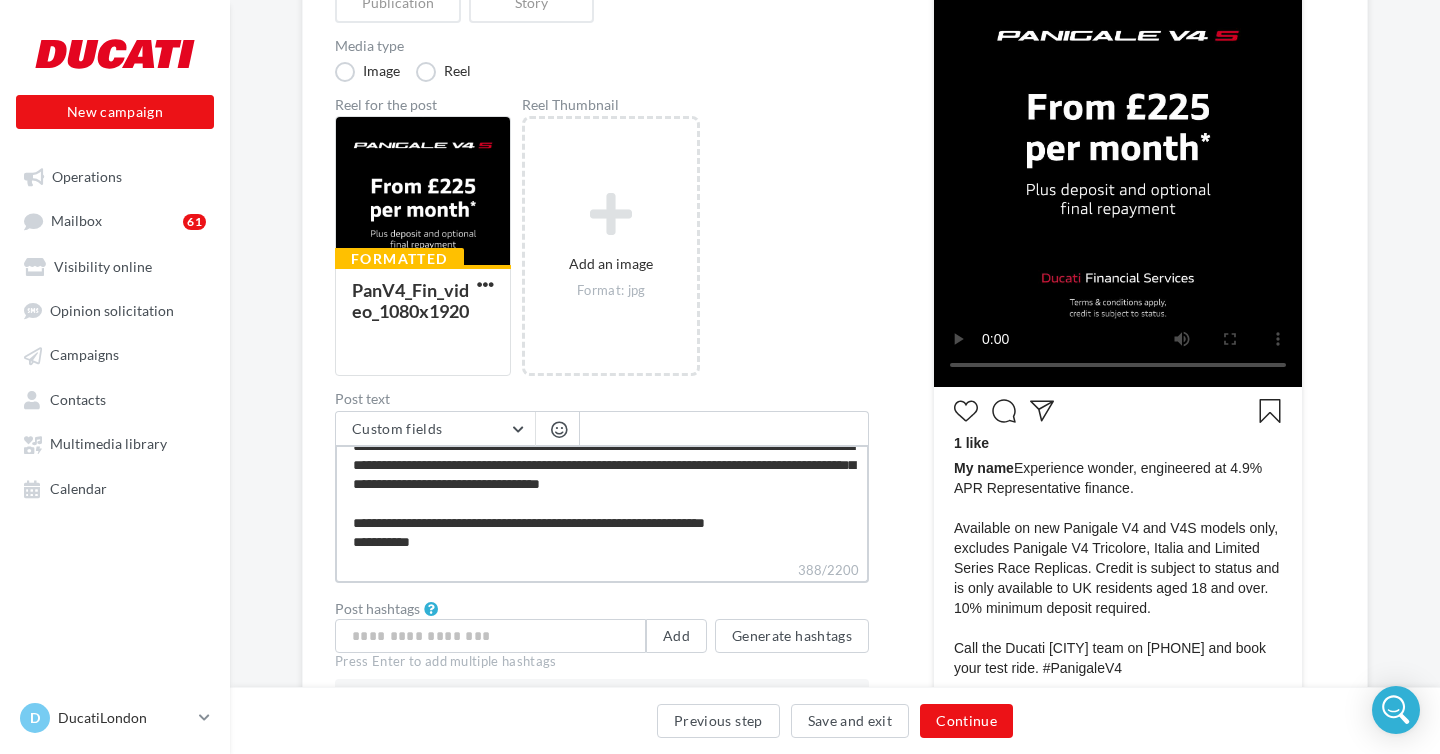 type on "**********" 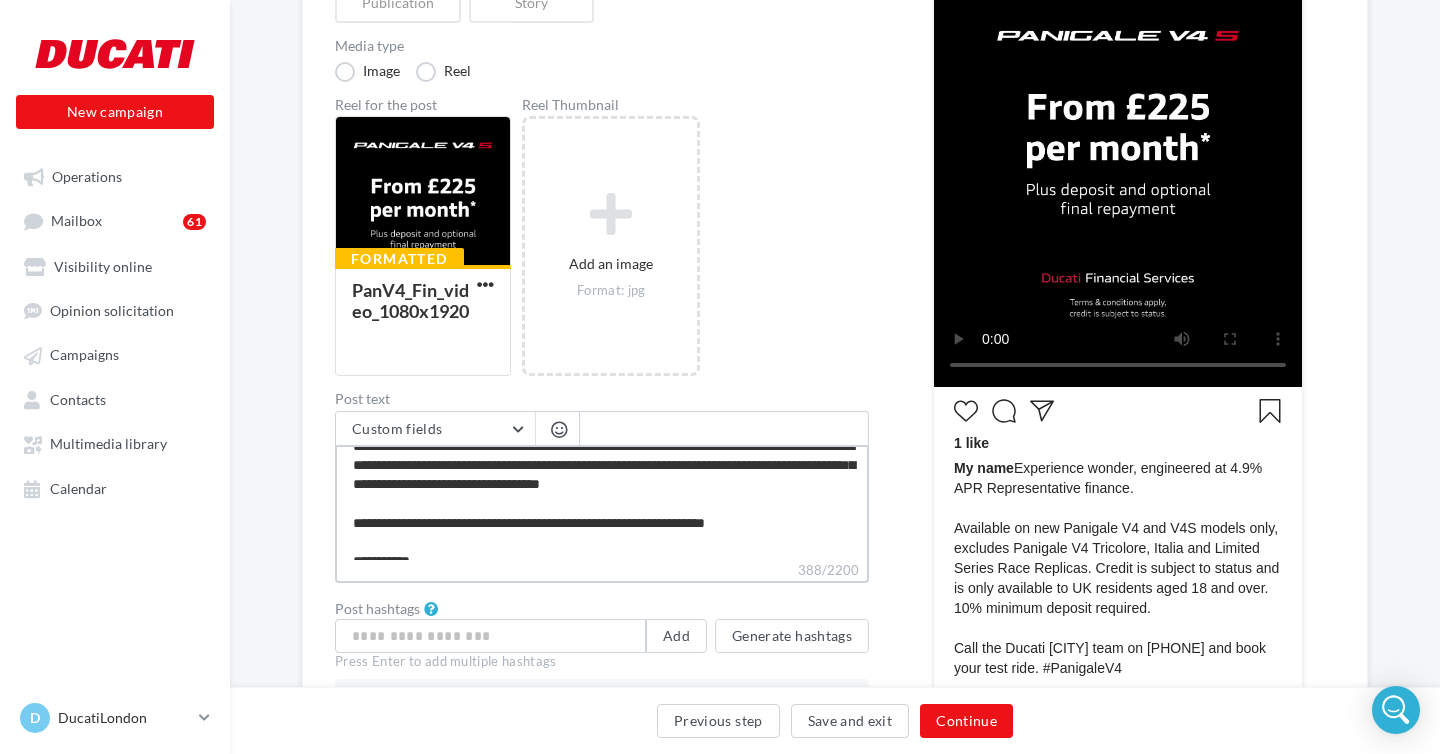 scroll, scrollTop: 67, scrollLeft: 0, axis: vertical 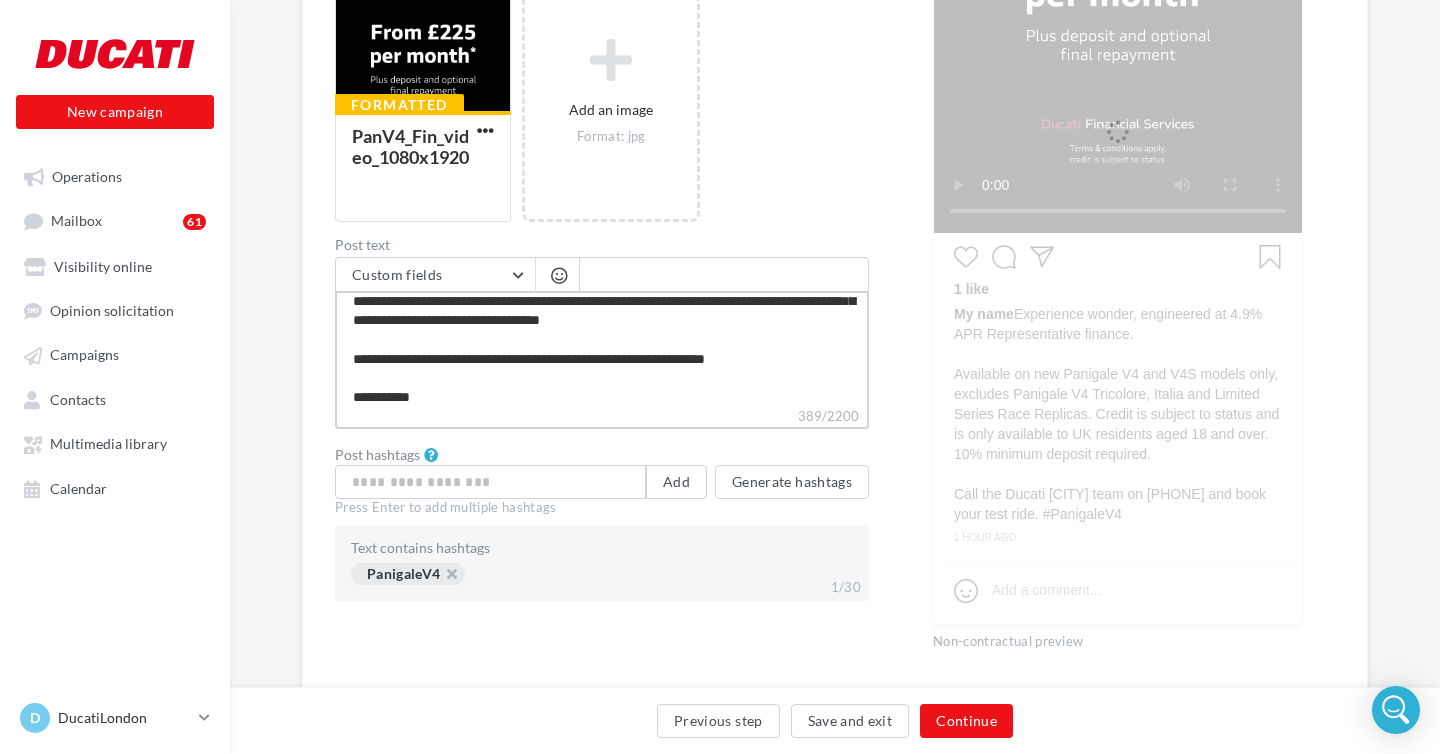 type on "**********" 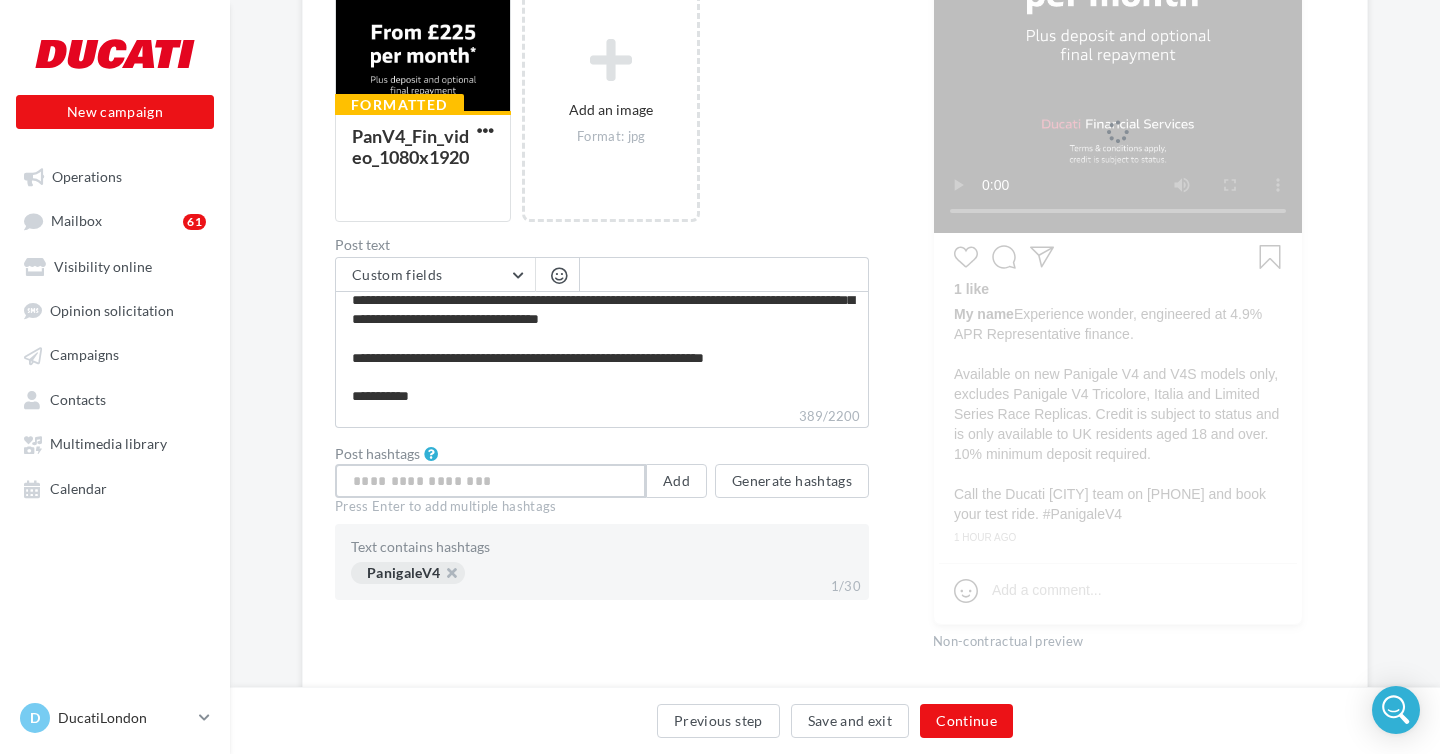 click at bounding box center (490, 481) 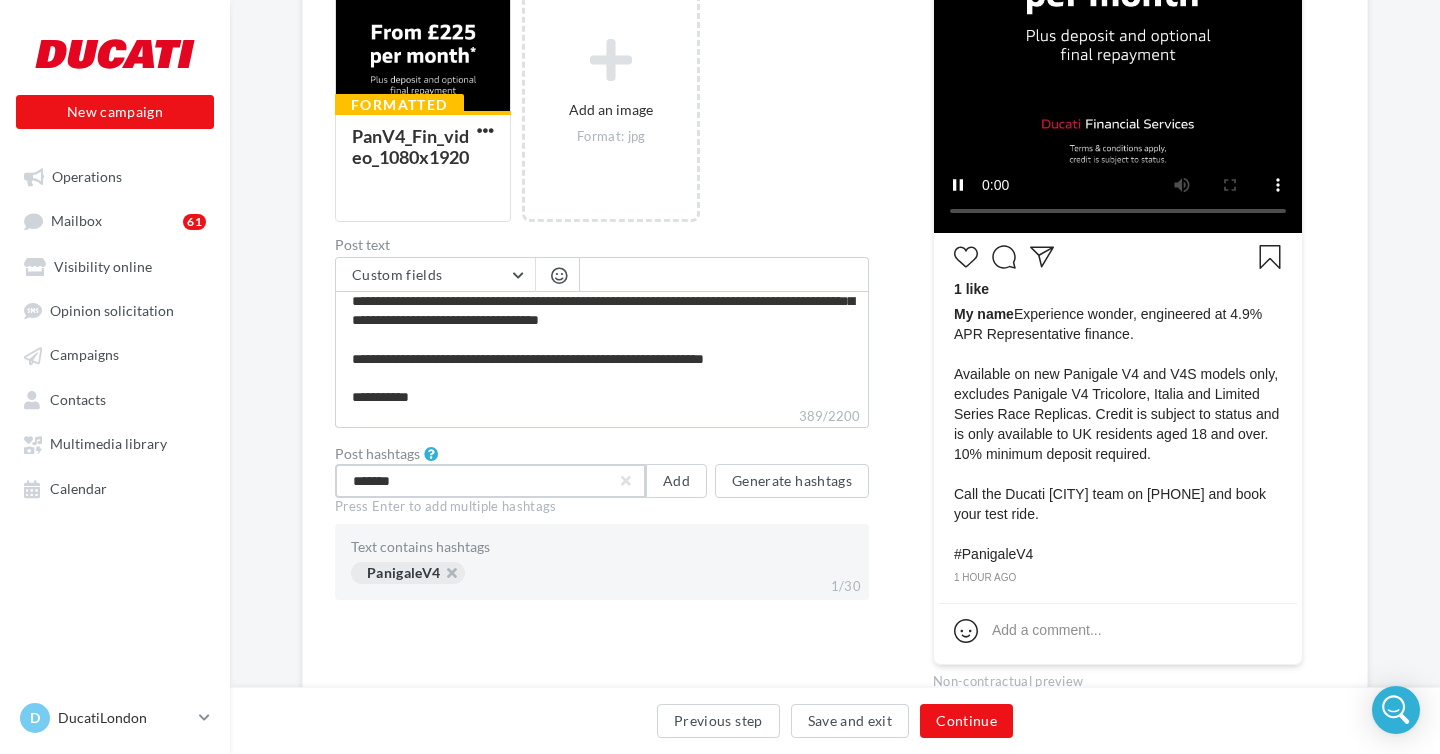 type on "********" 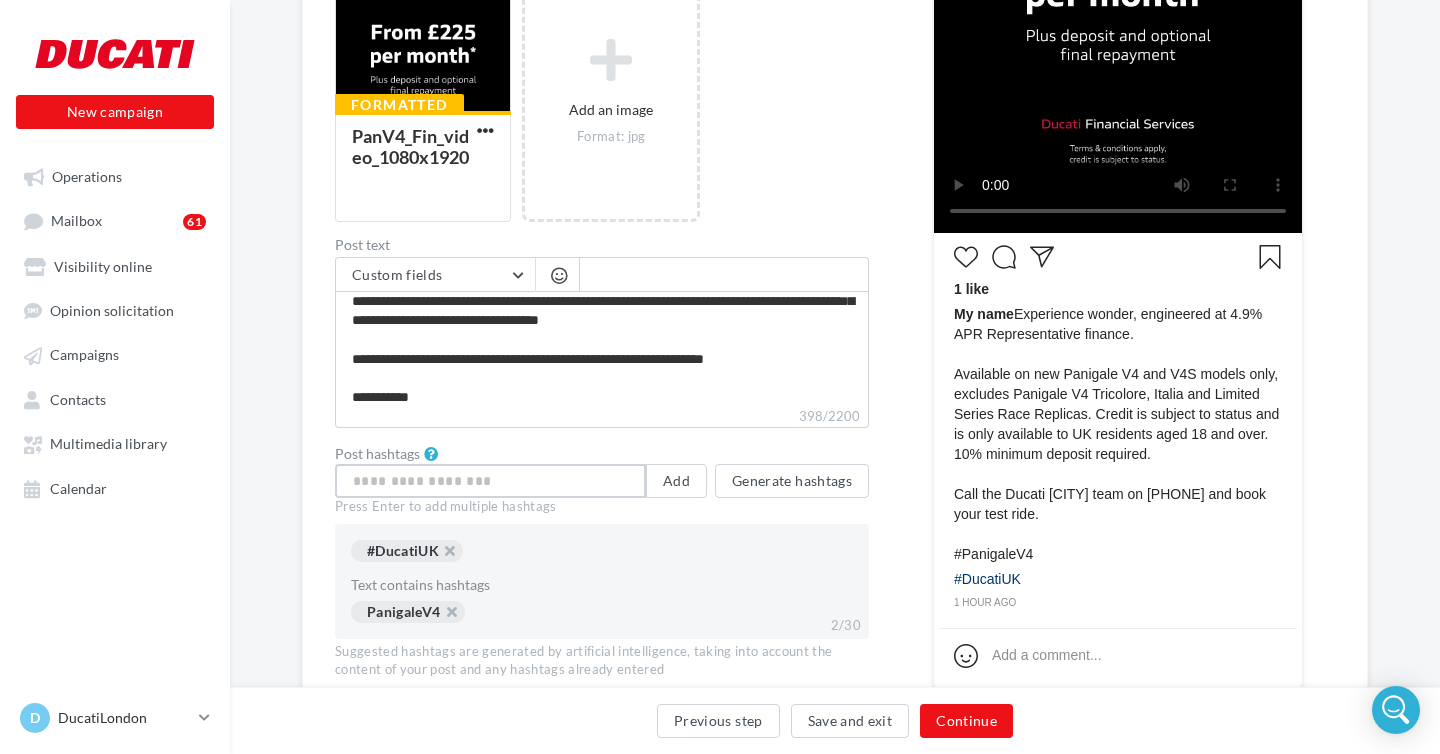click at bounding box center (490, 481) 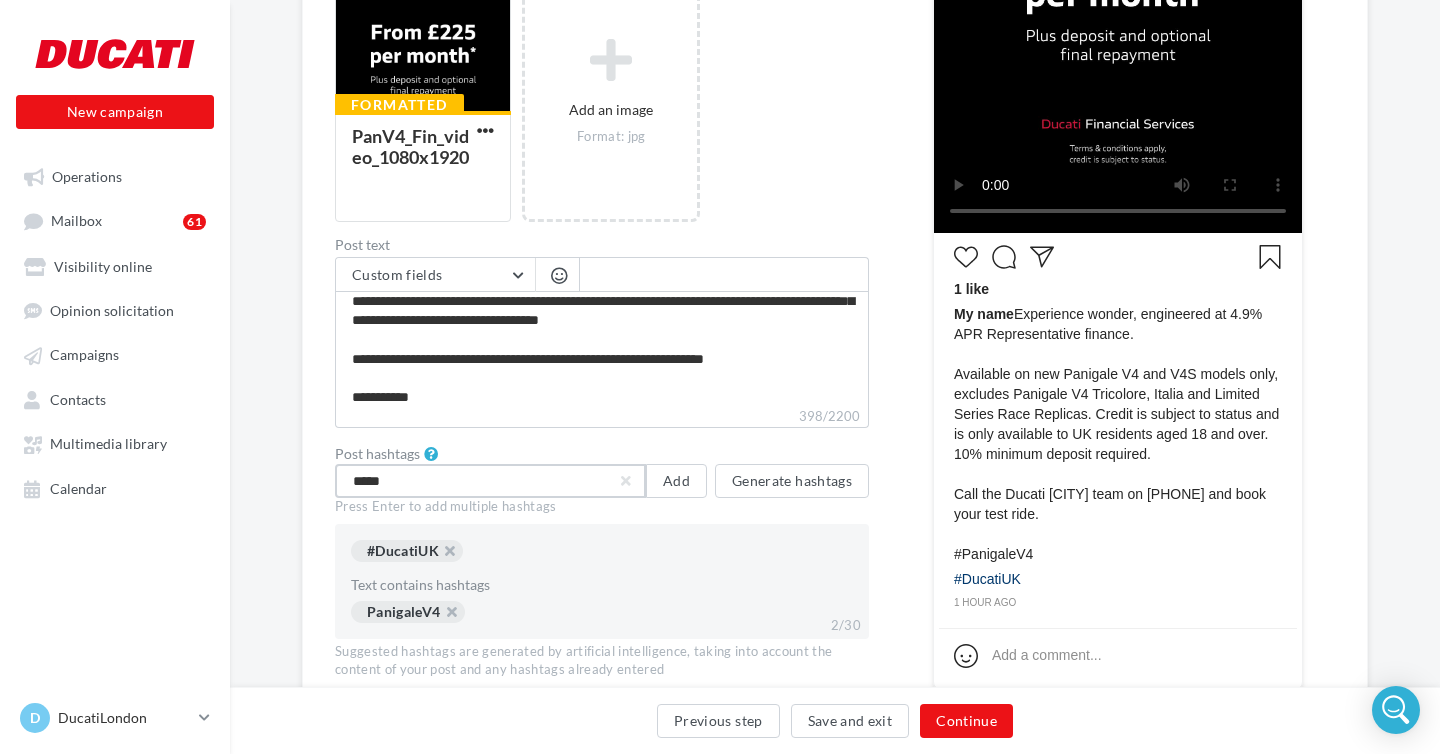type on "******" 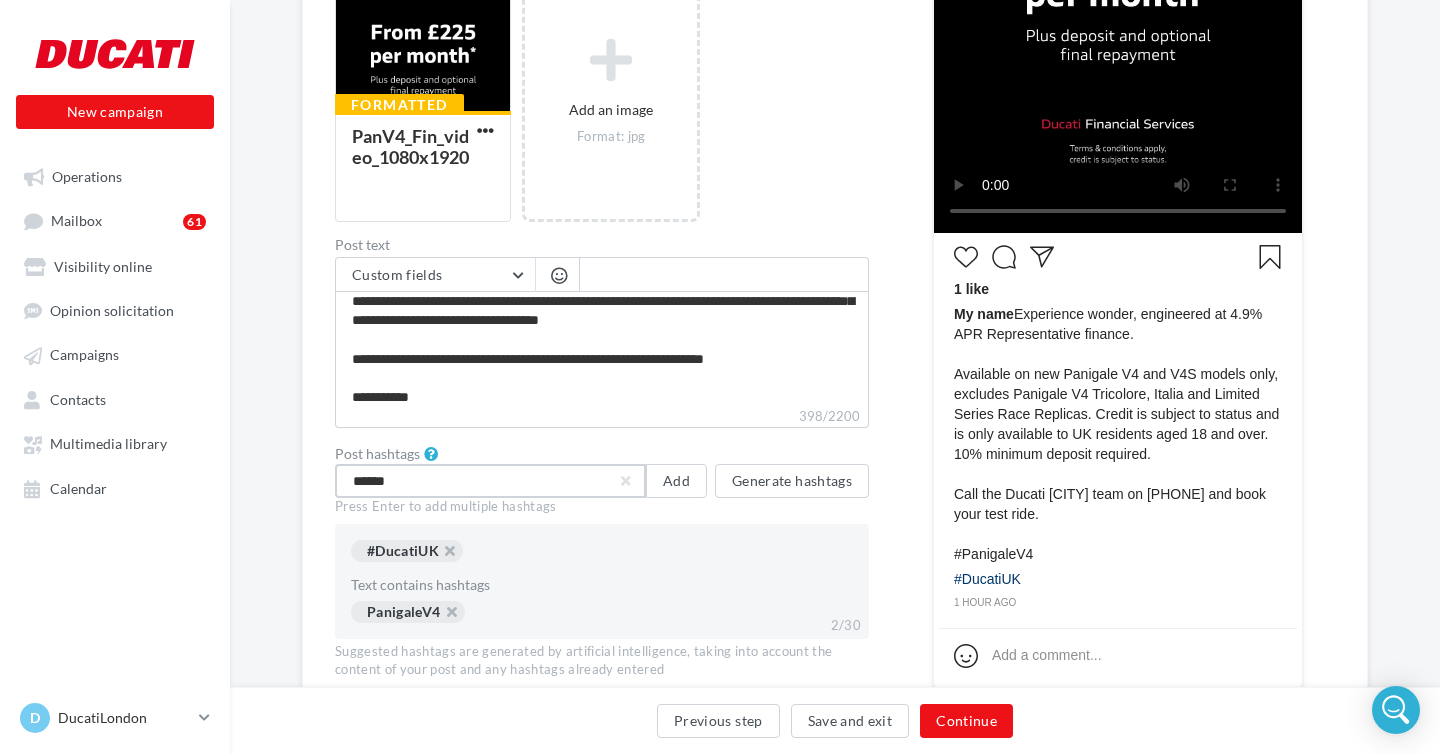 type 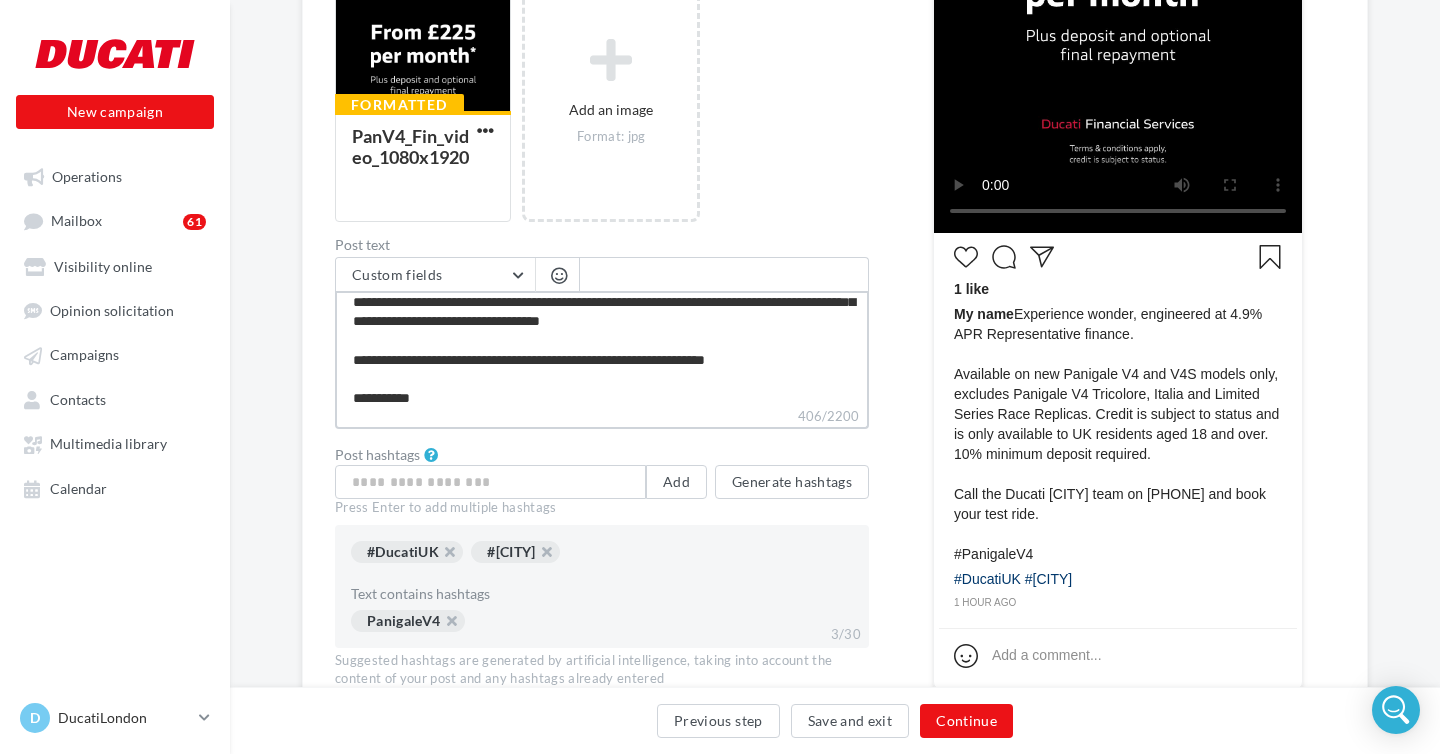 click on "**********" at bounding box center (602, 348) 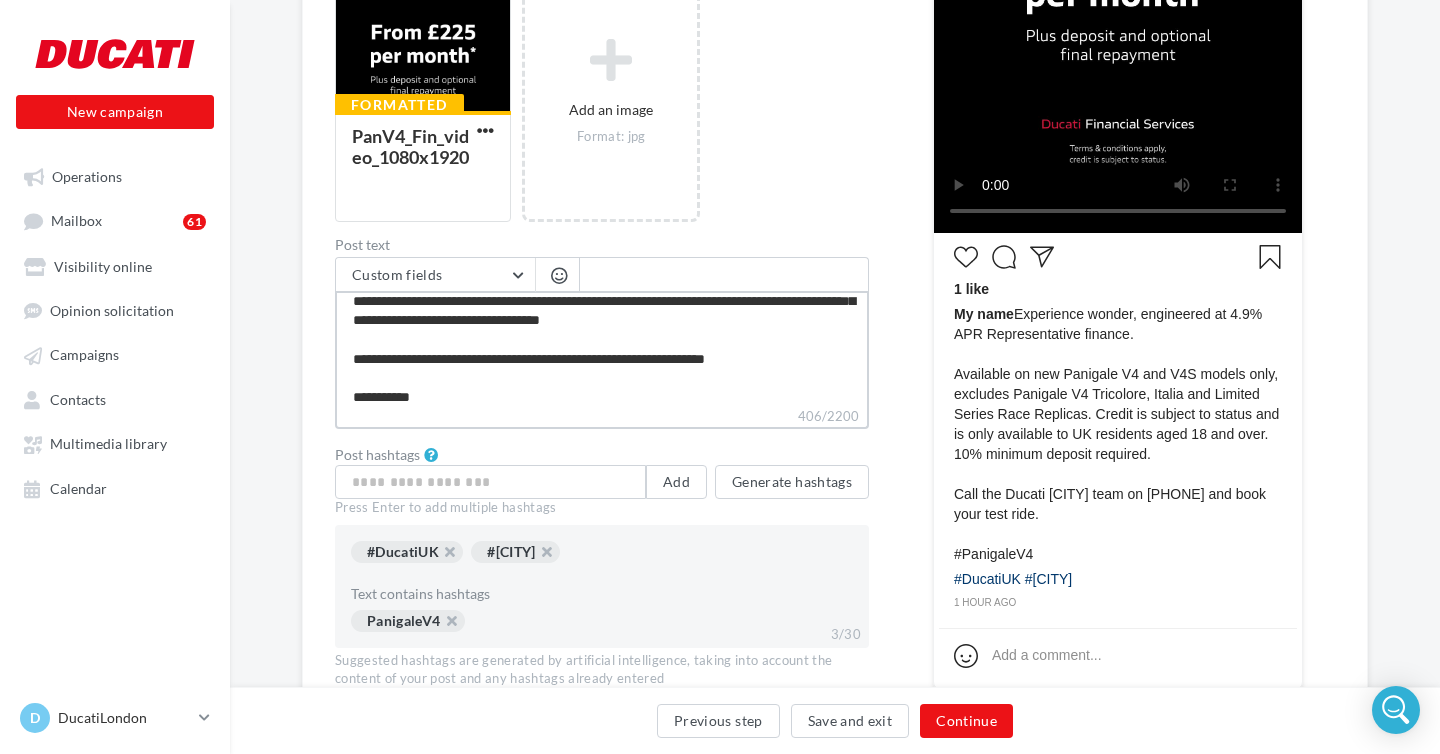 type on "**********" 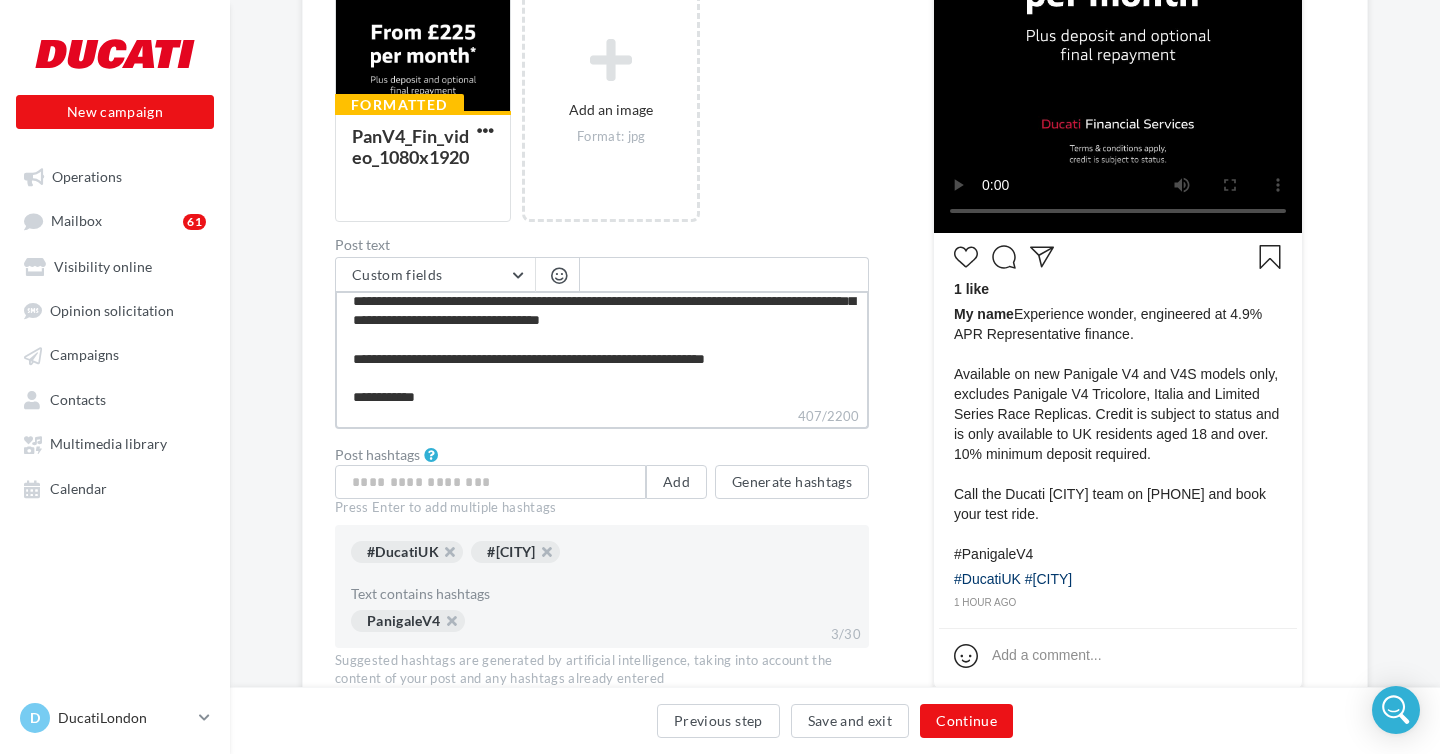type on "**********" 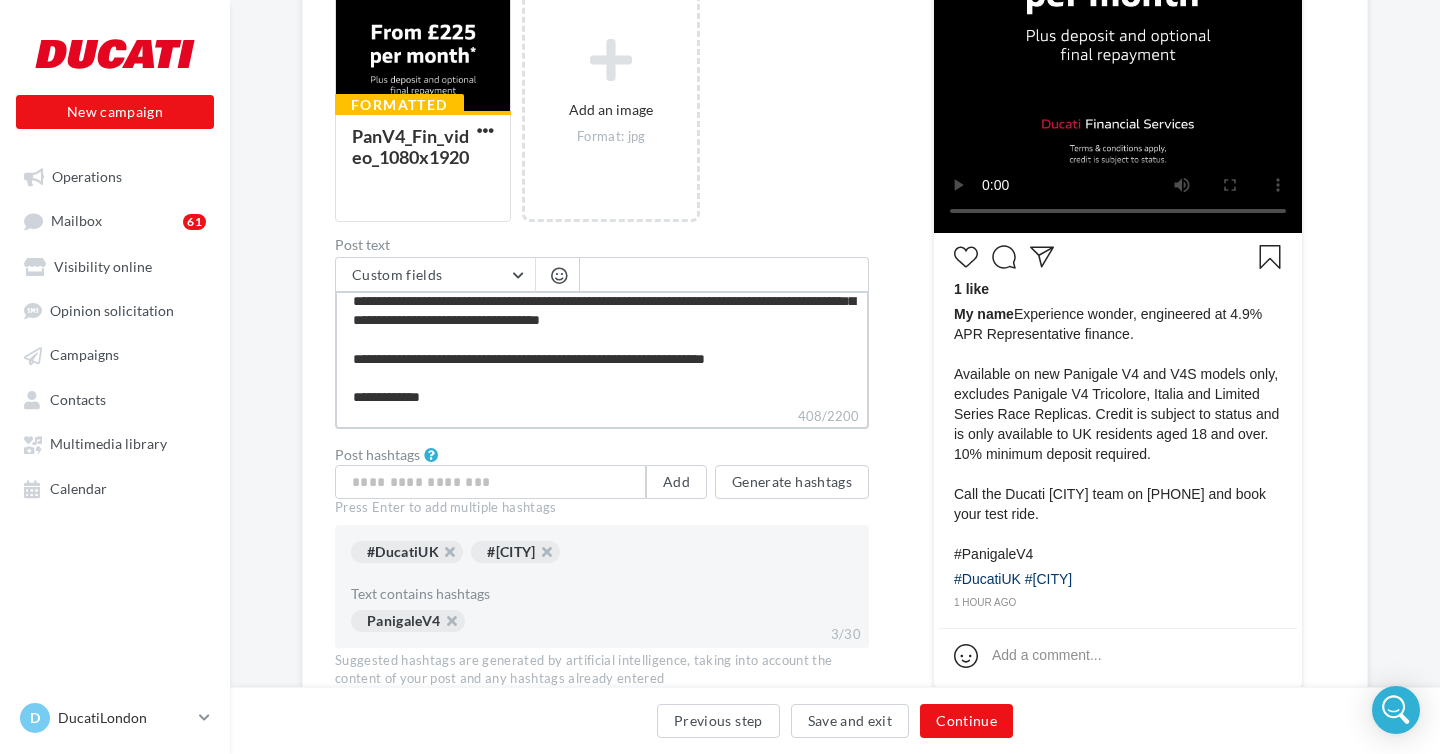 type on "**********" 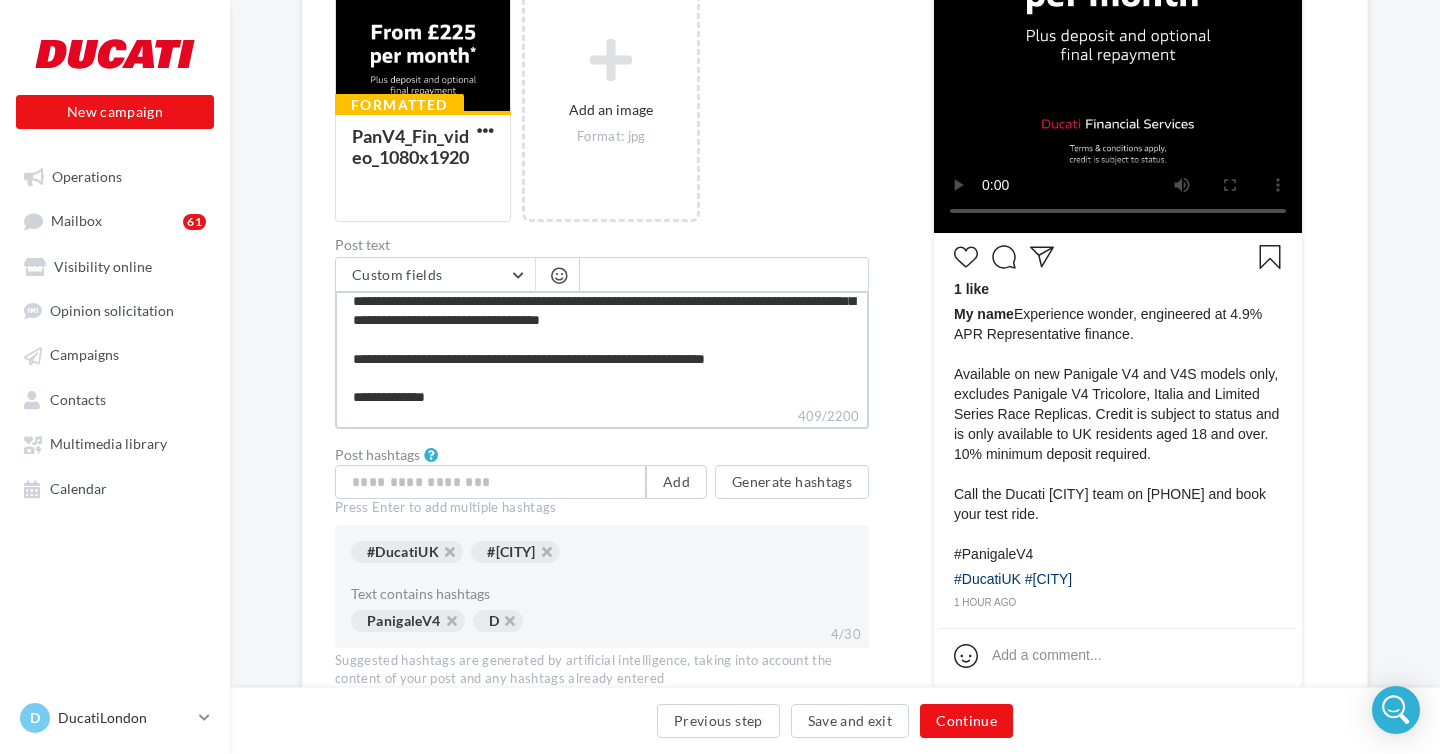 type on "**********" 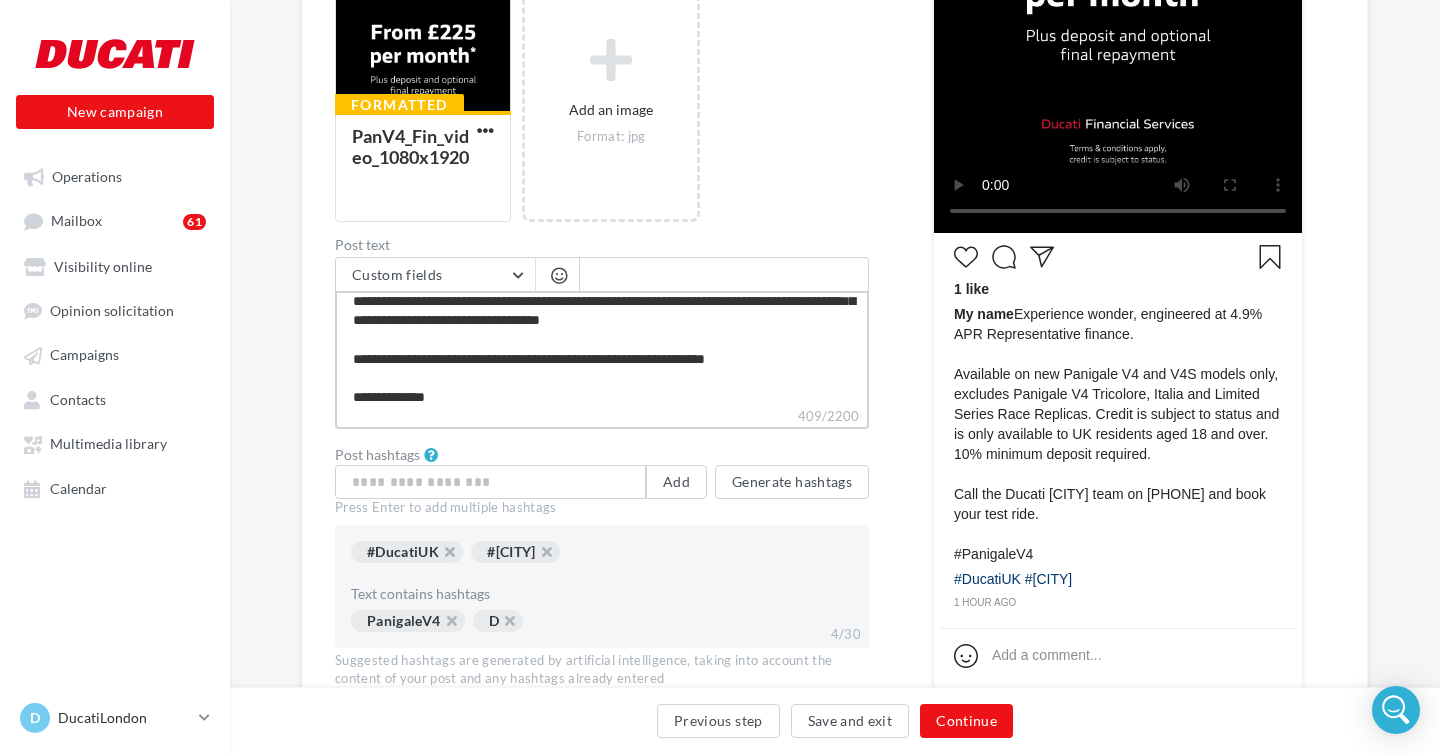 type on "**********" 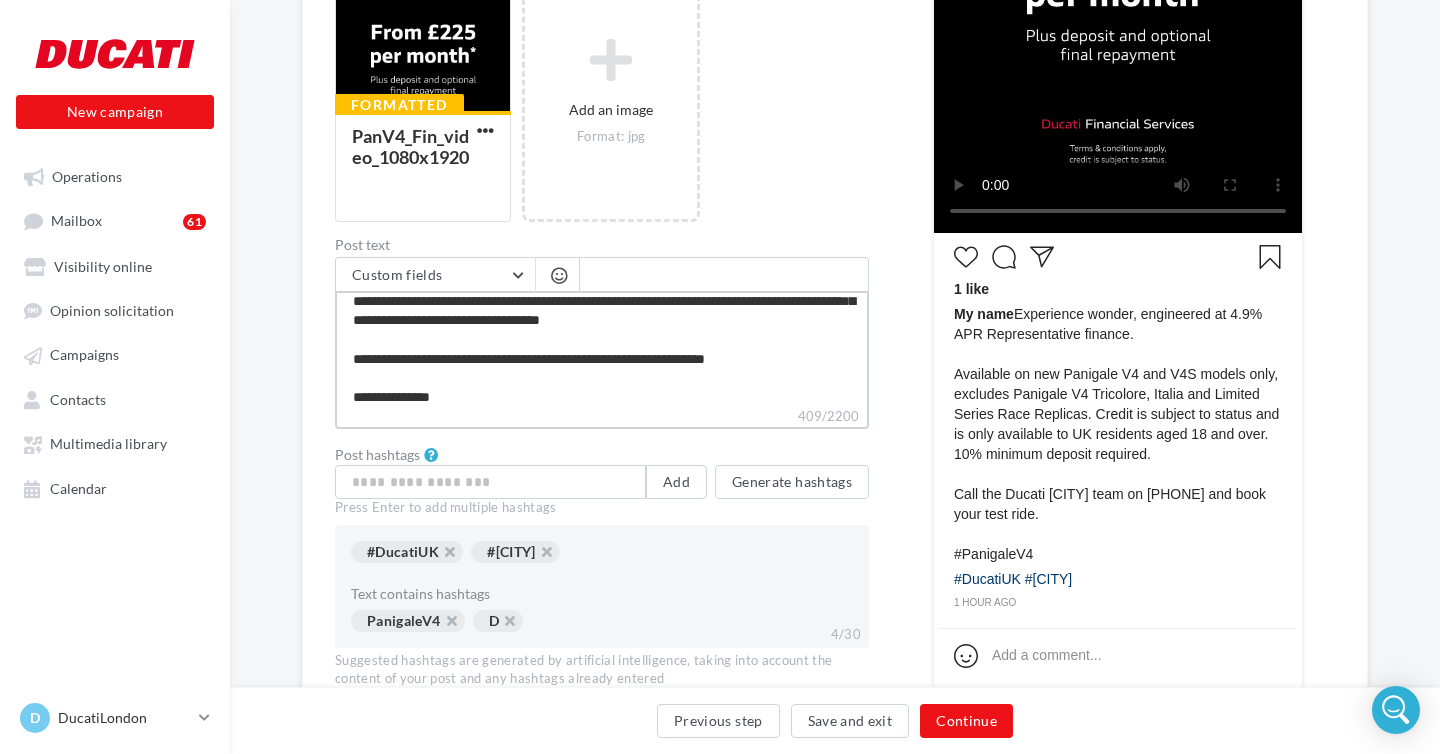 type on "**********" 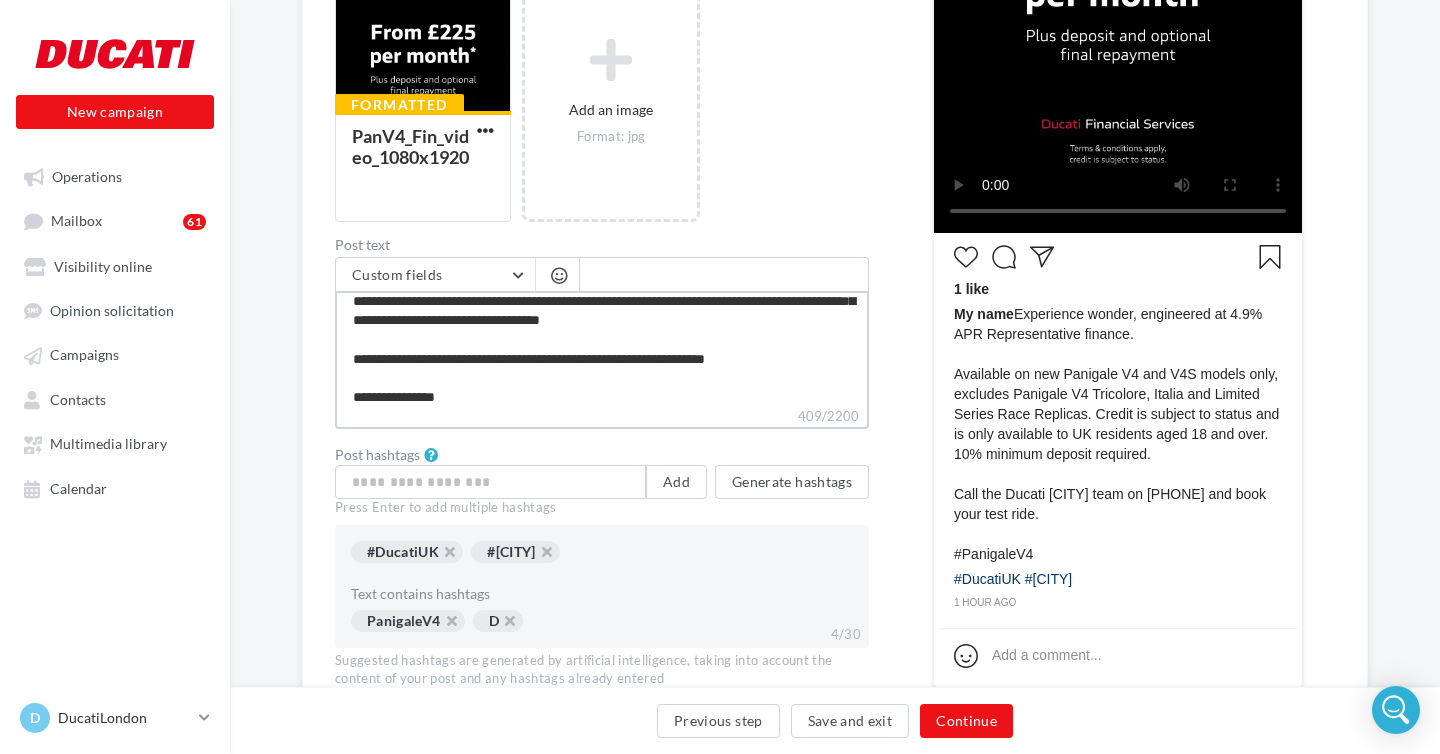 type on "**********" 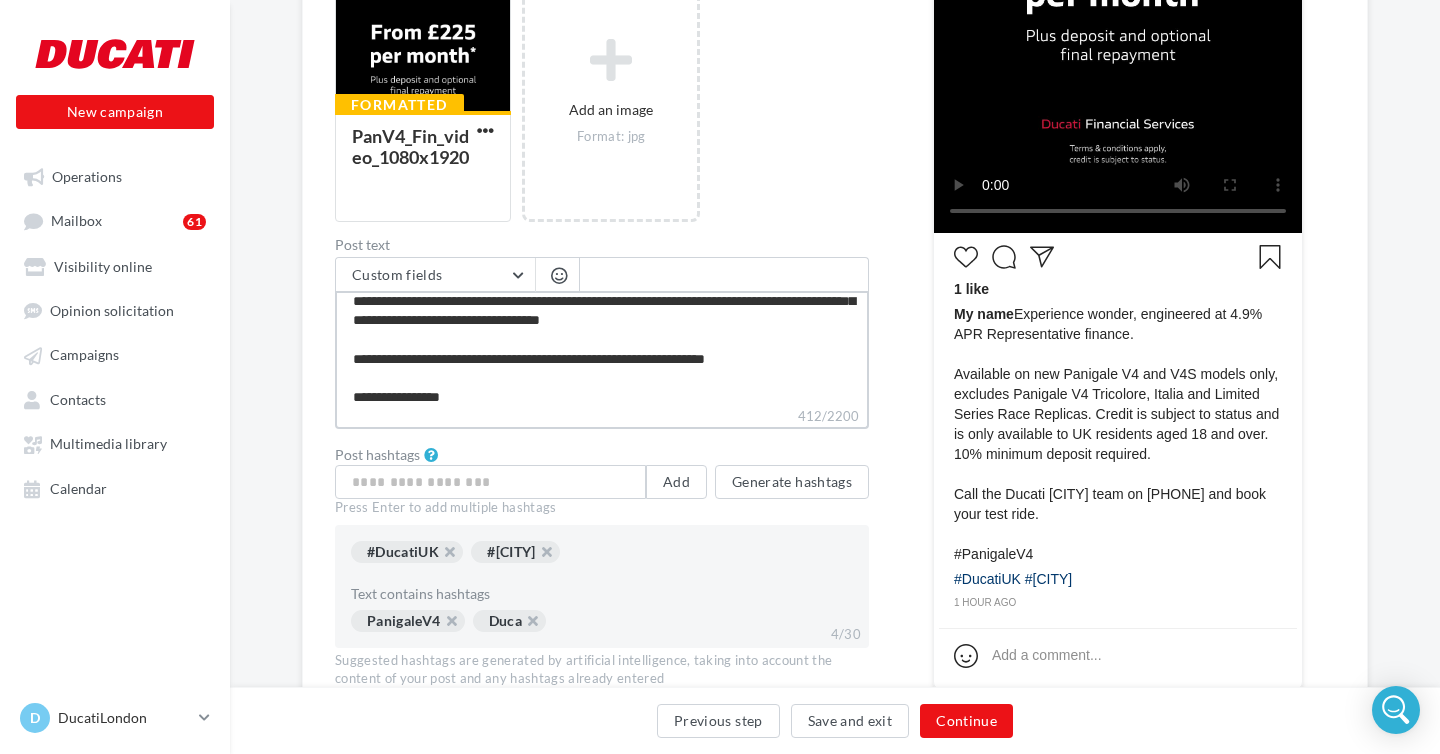 type on "**********" 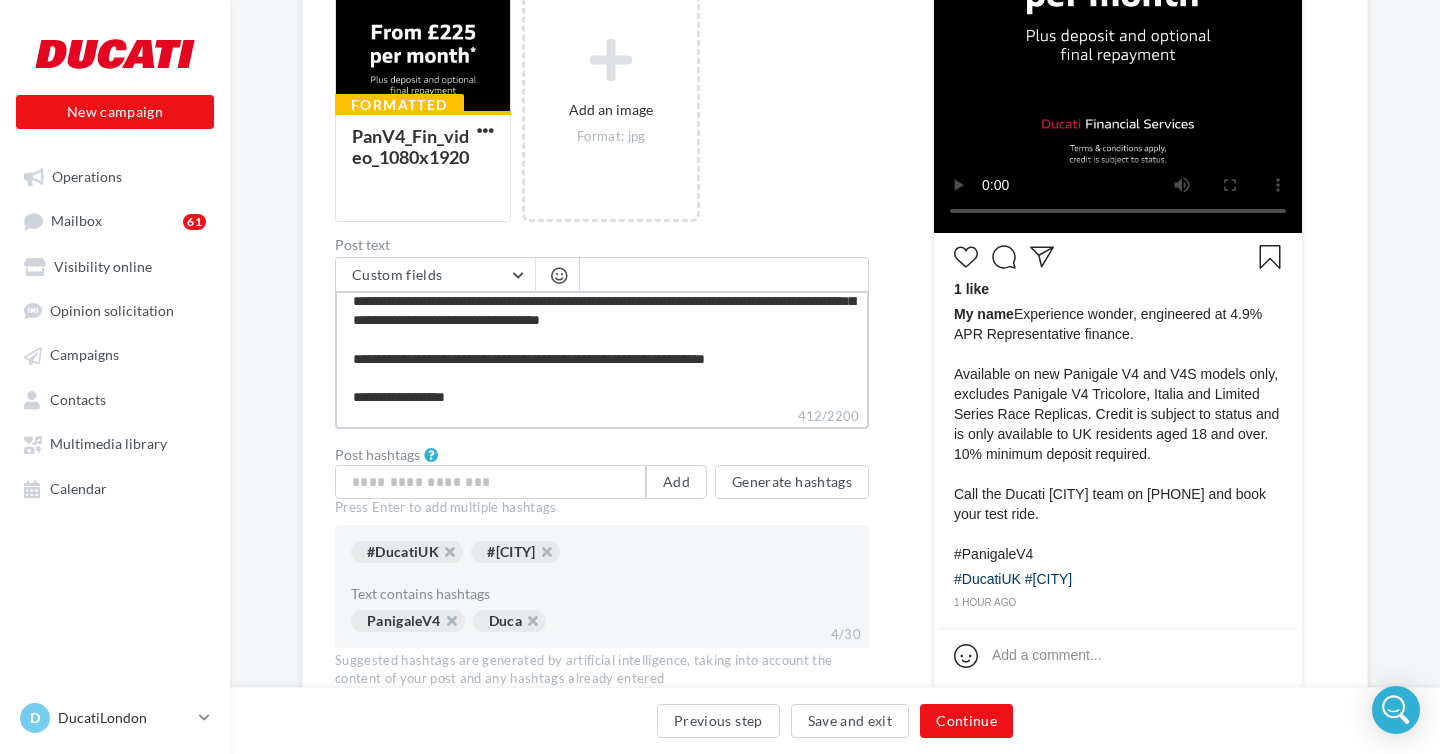 type on "**********" 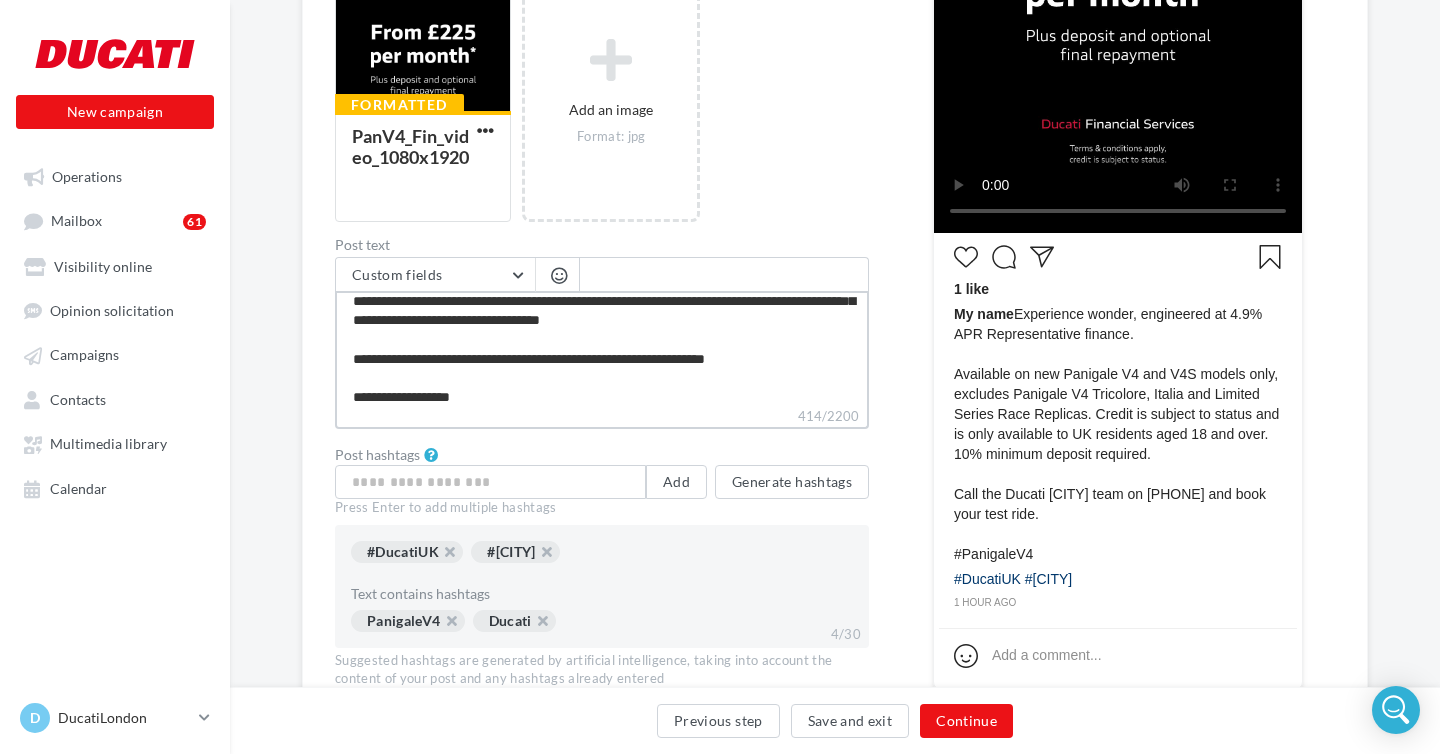 type on "**********" 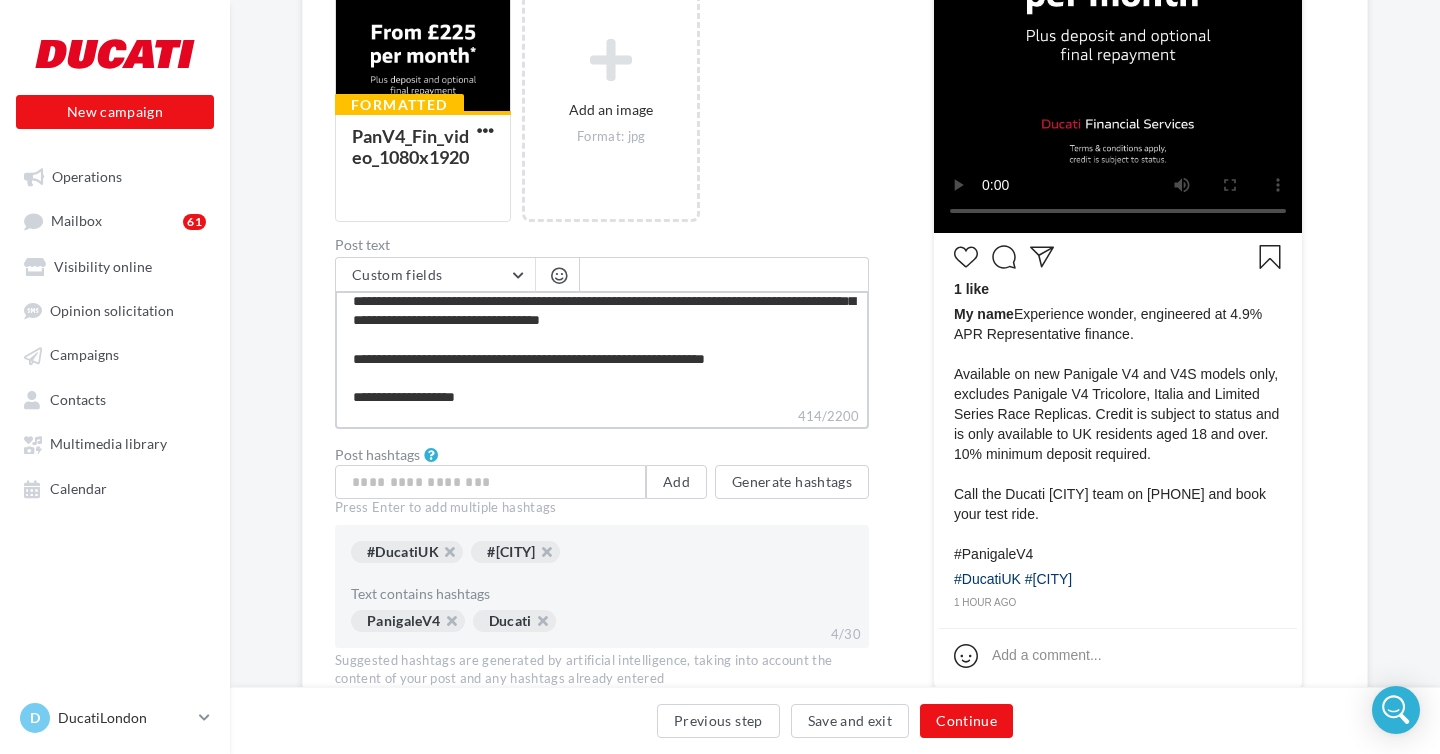 type on "**********" 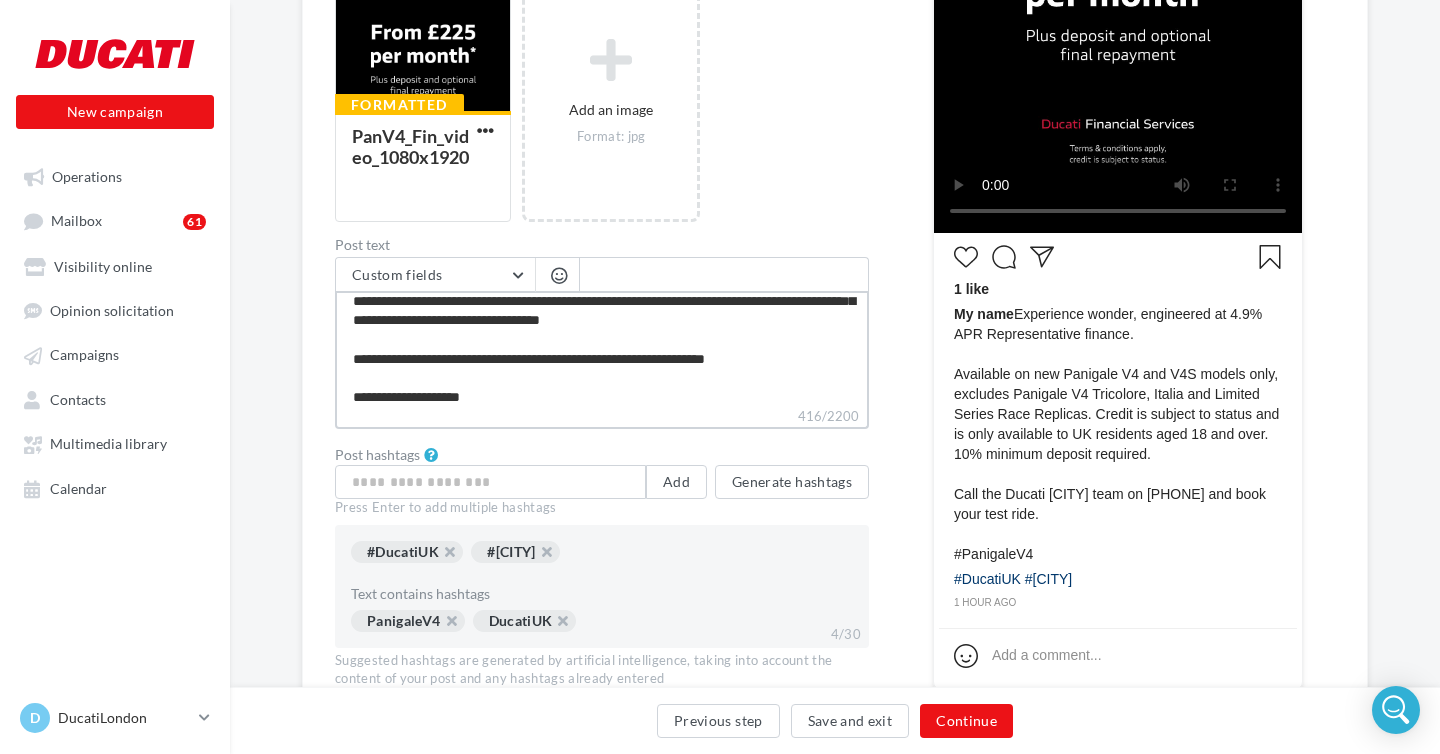 type on "**********" 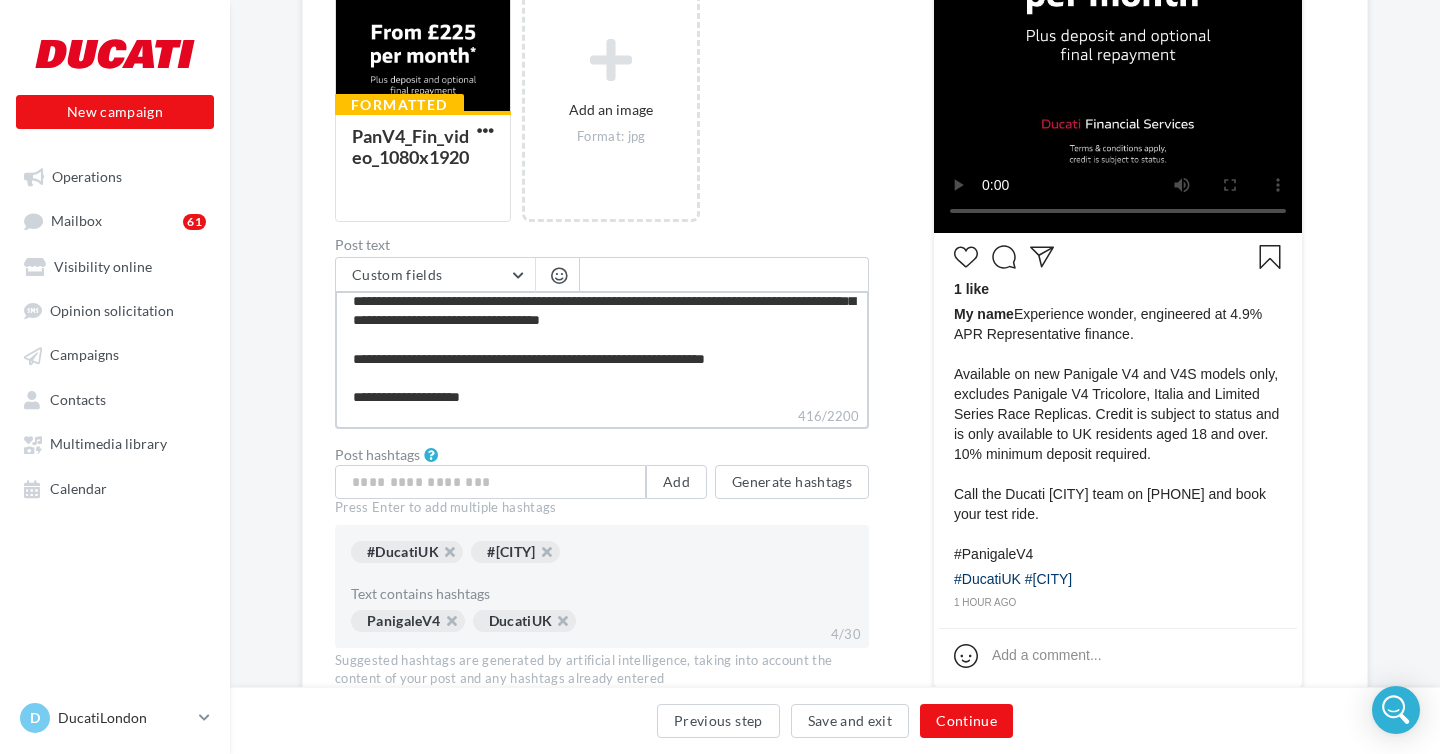 type on "**********" 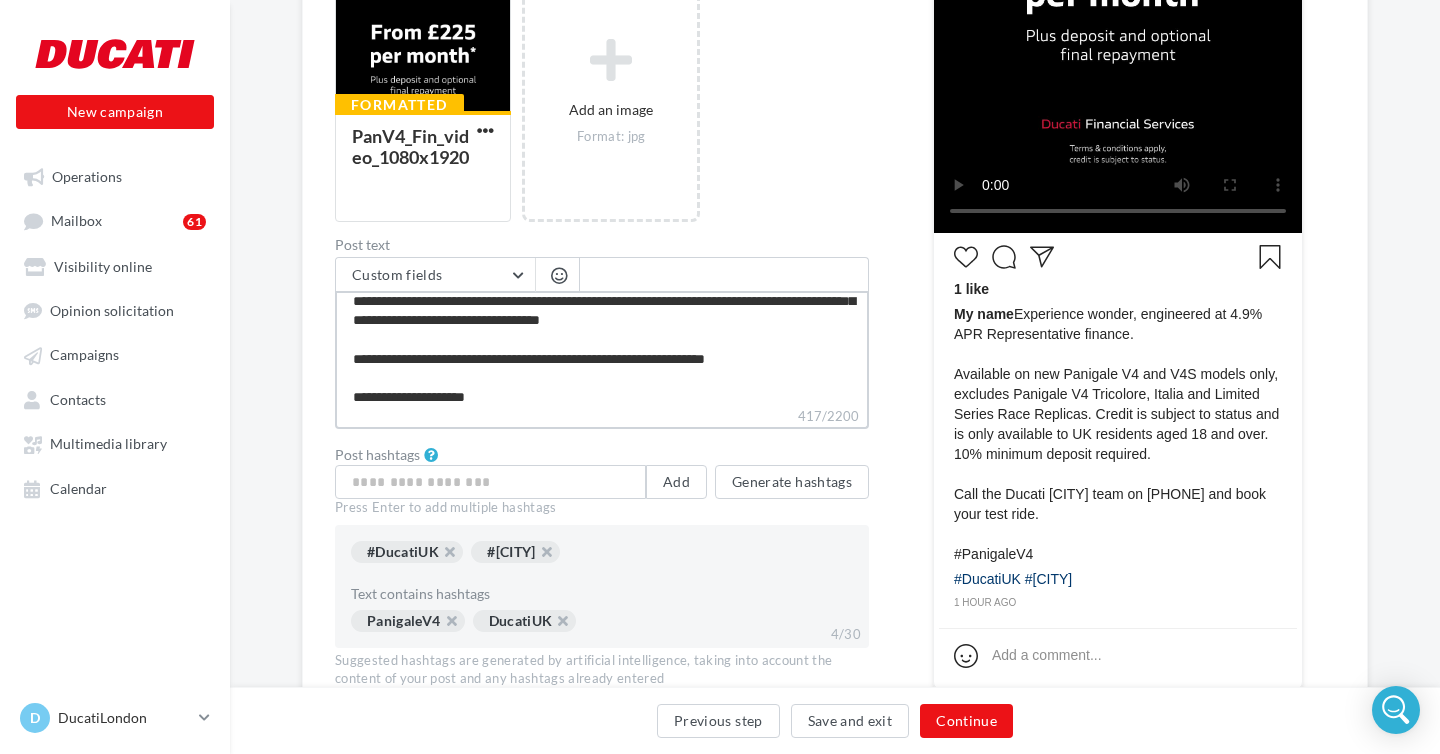 type on "**********" 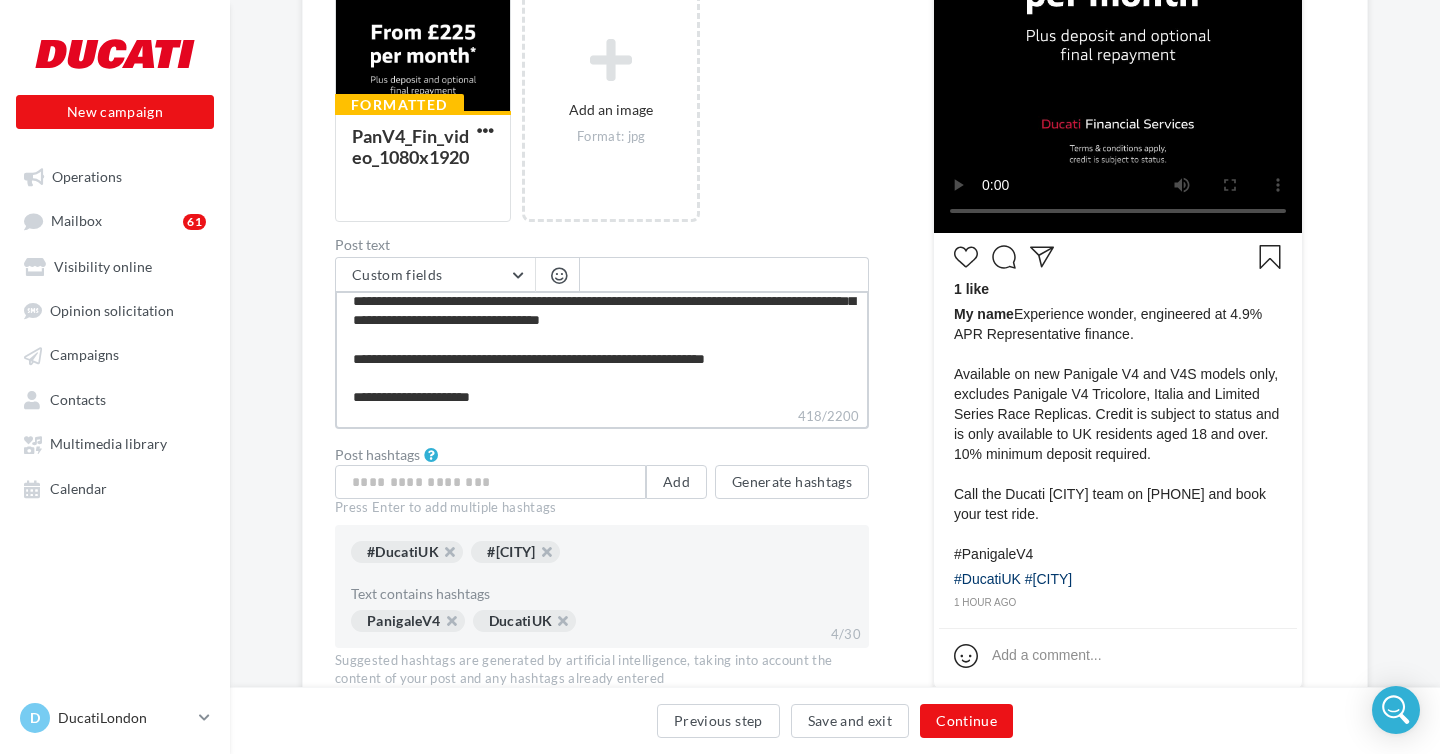 type on "**********" 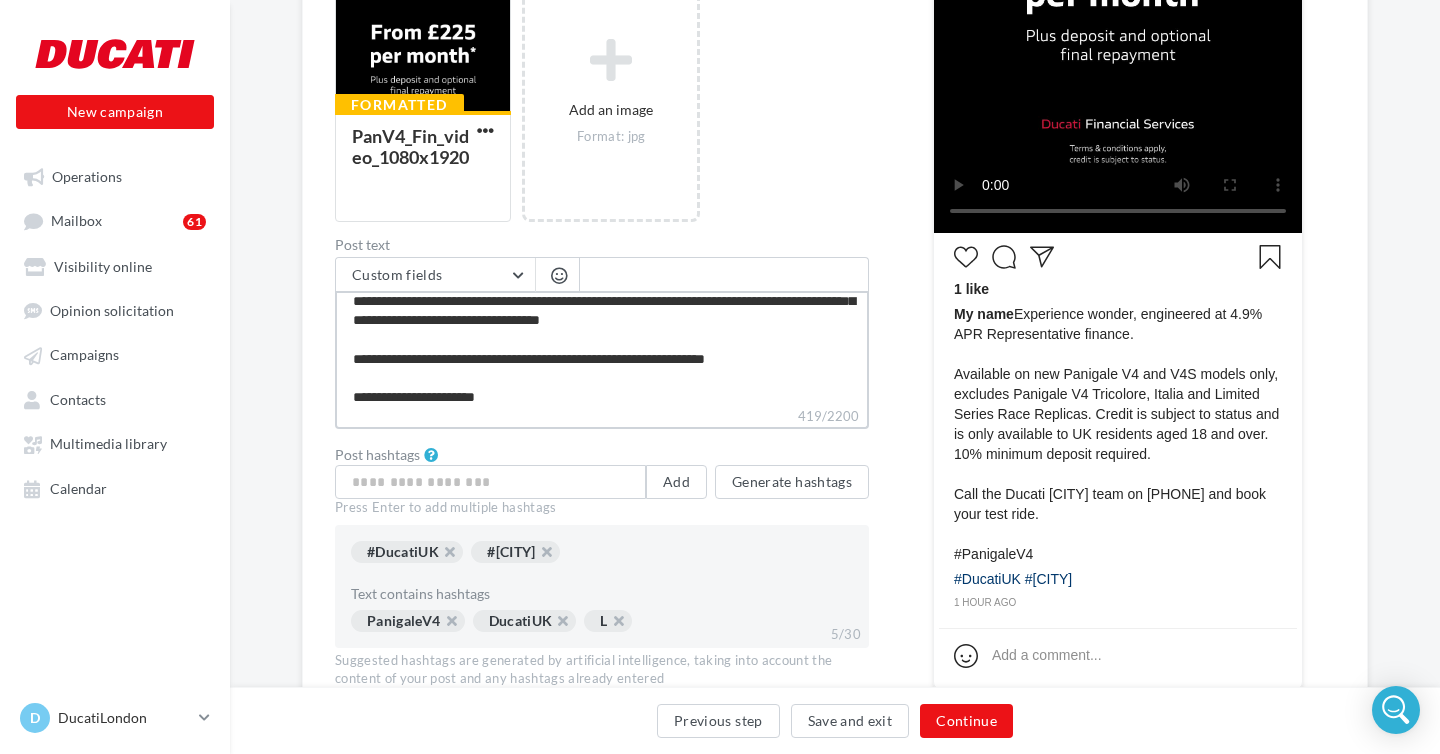 type on "**********" 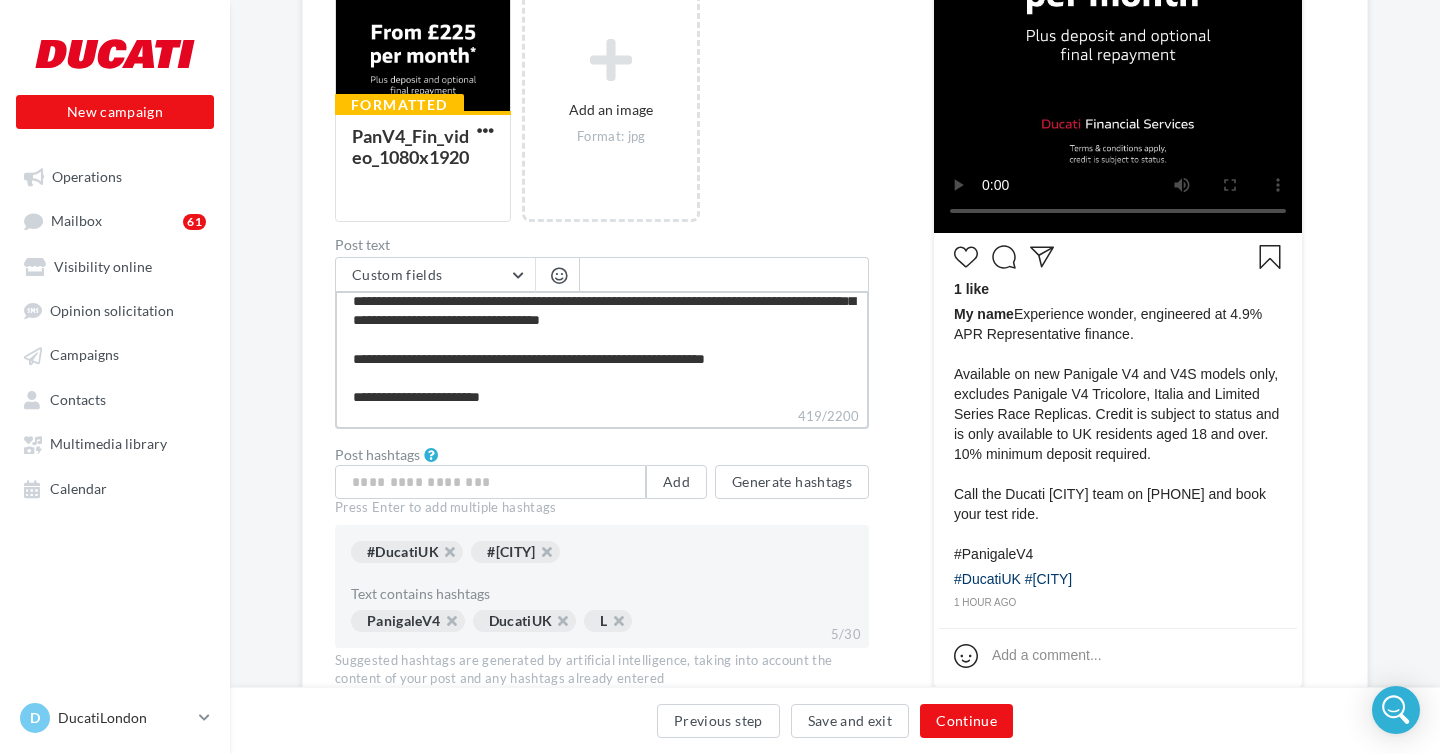 type on "**********" 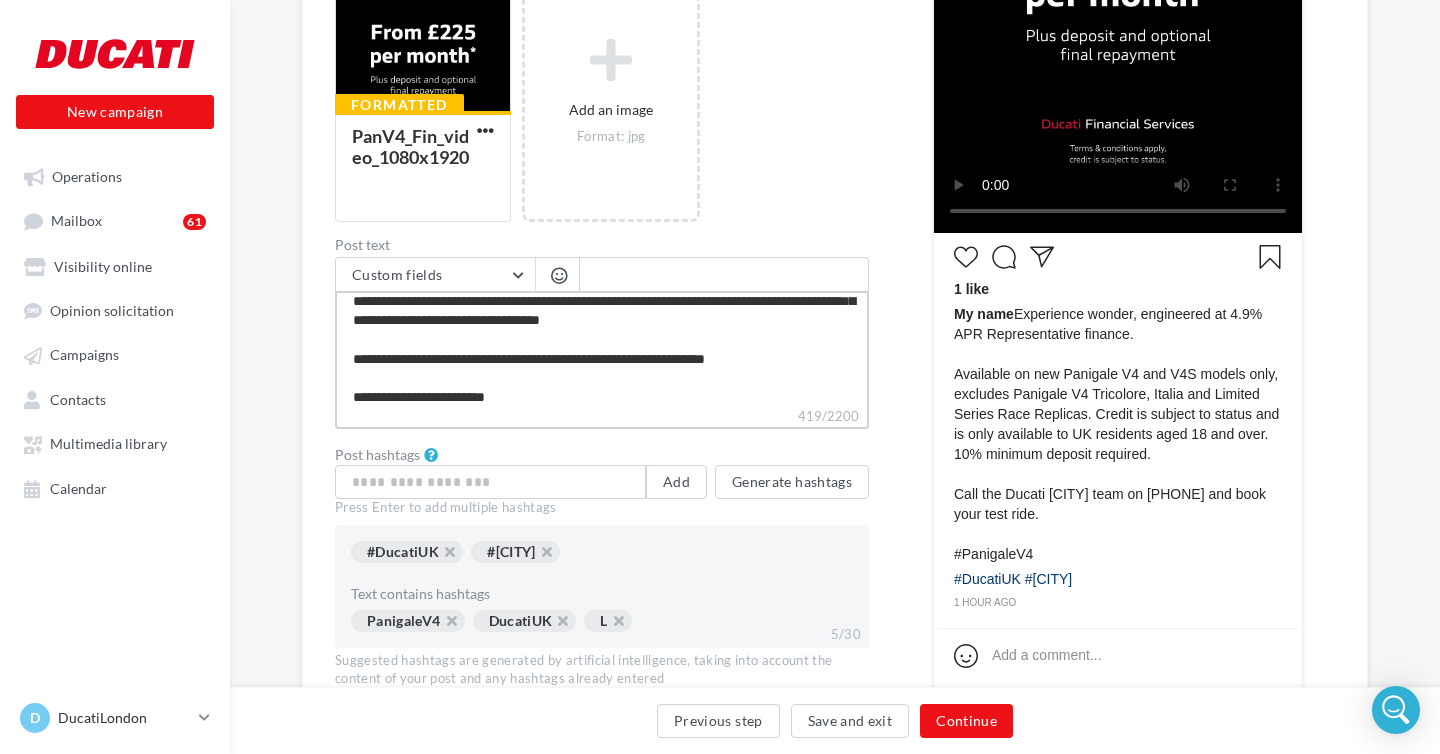 type on "**********" 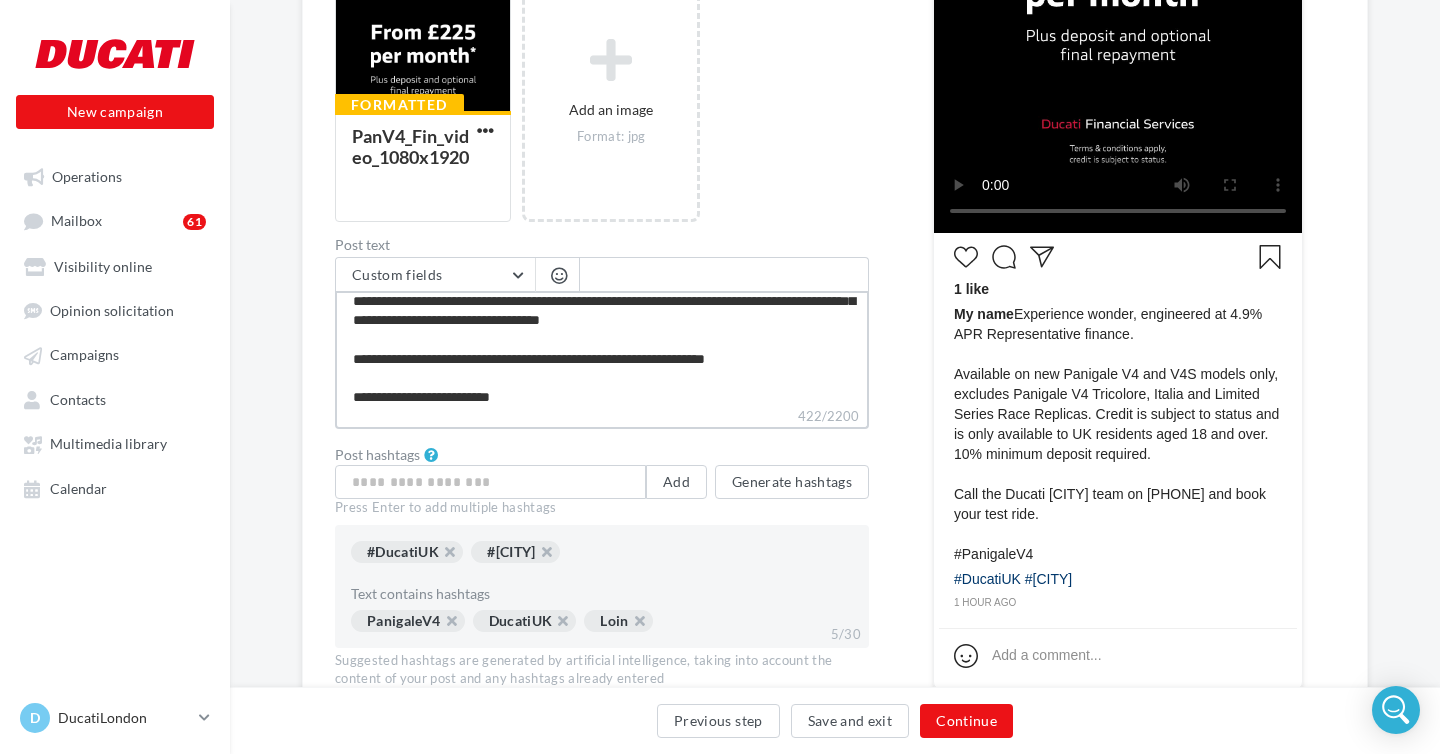 type on "**********" 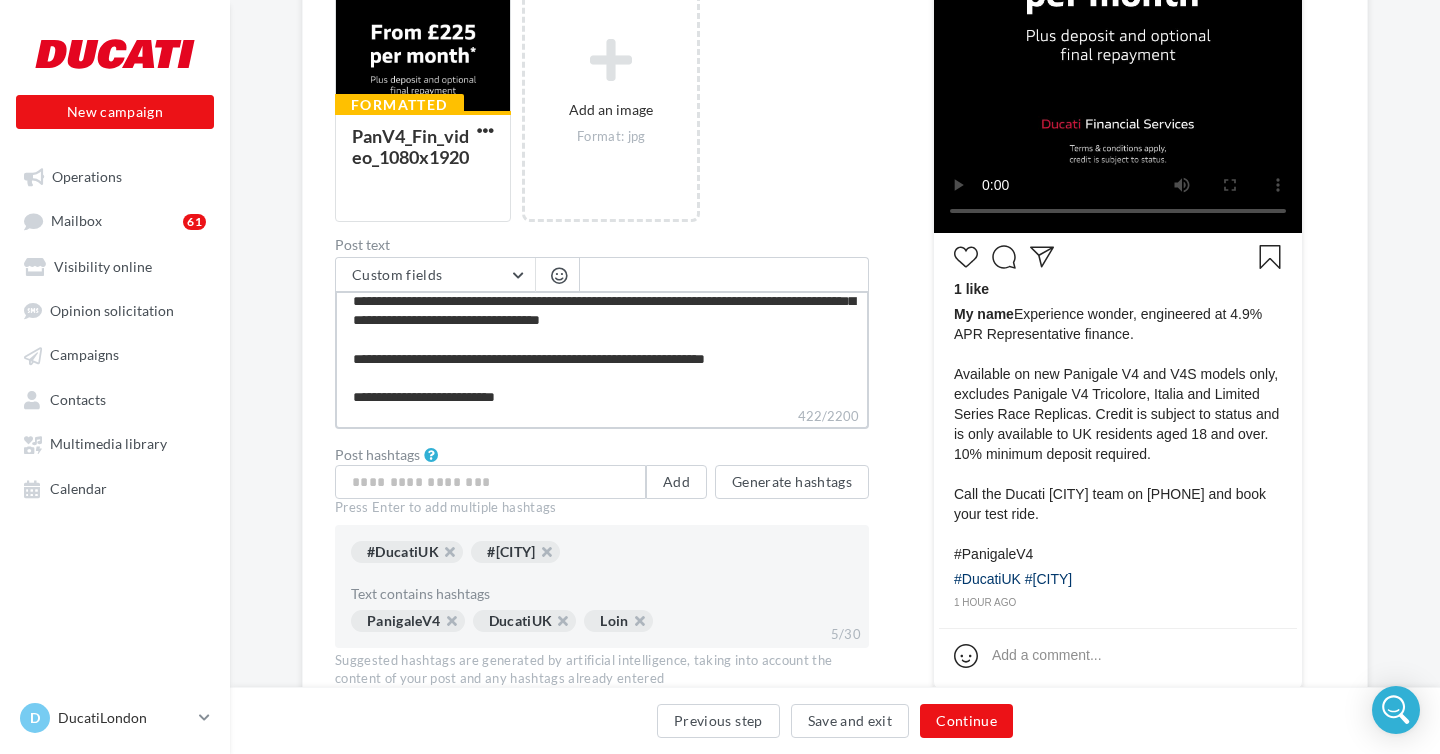 type on "**********" 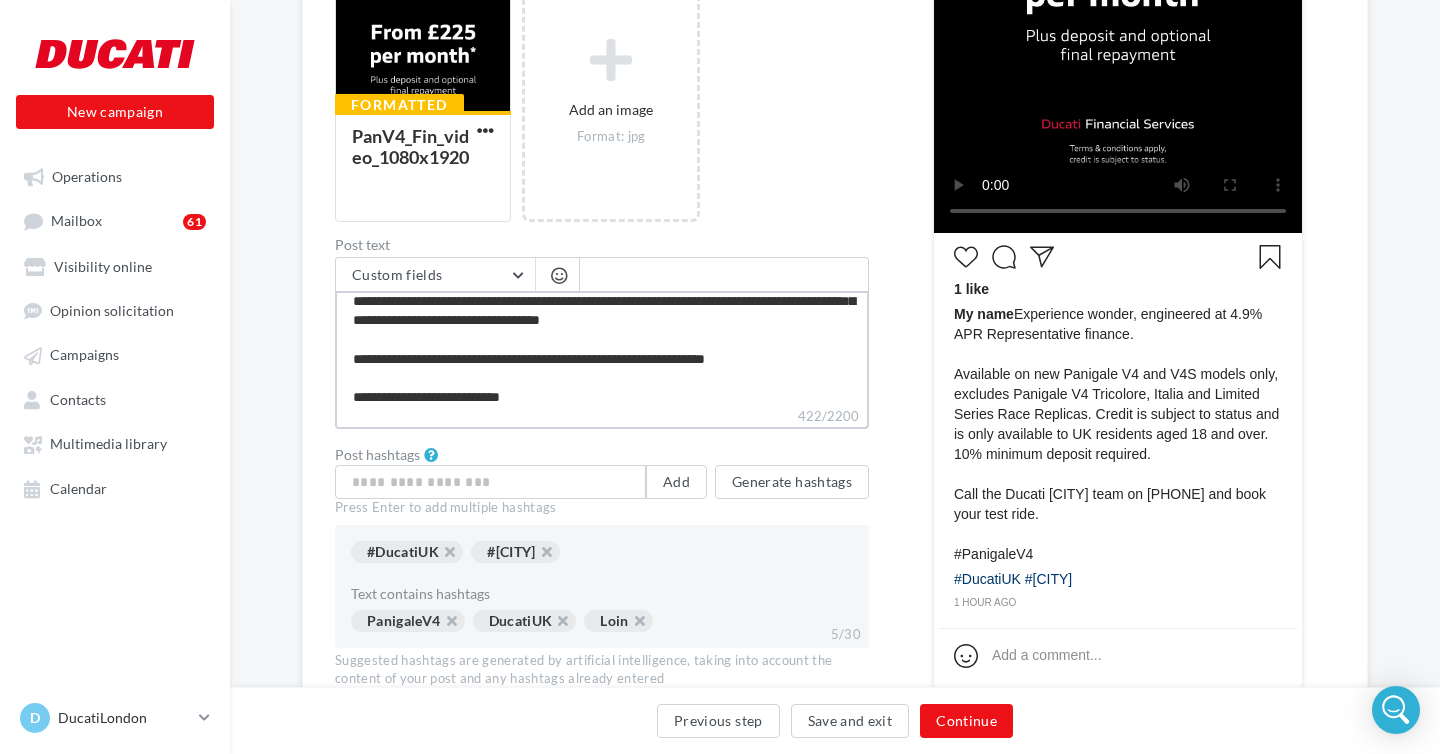 type on "**********" 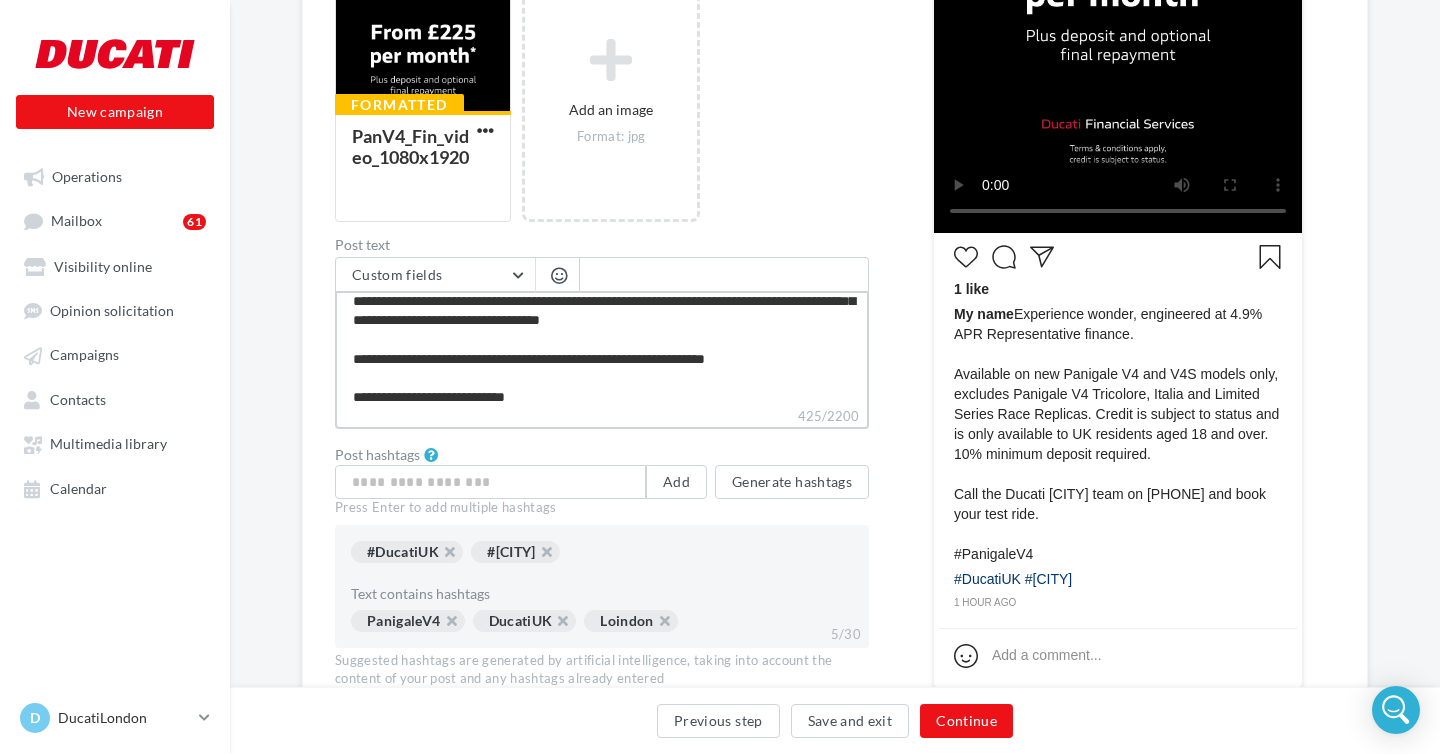 type on "**********" 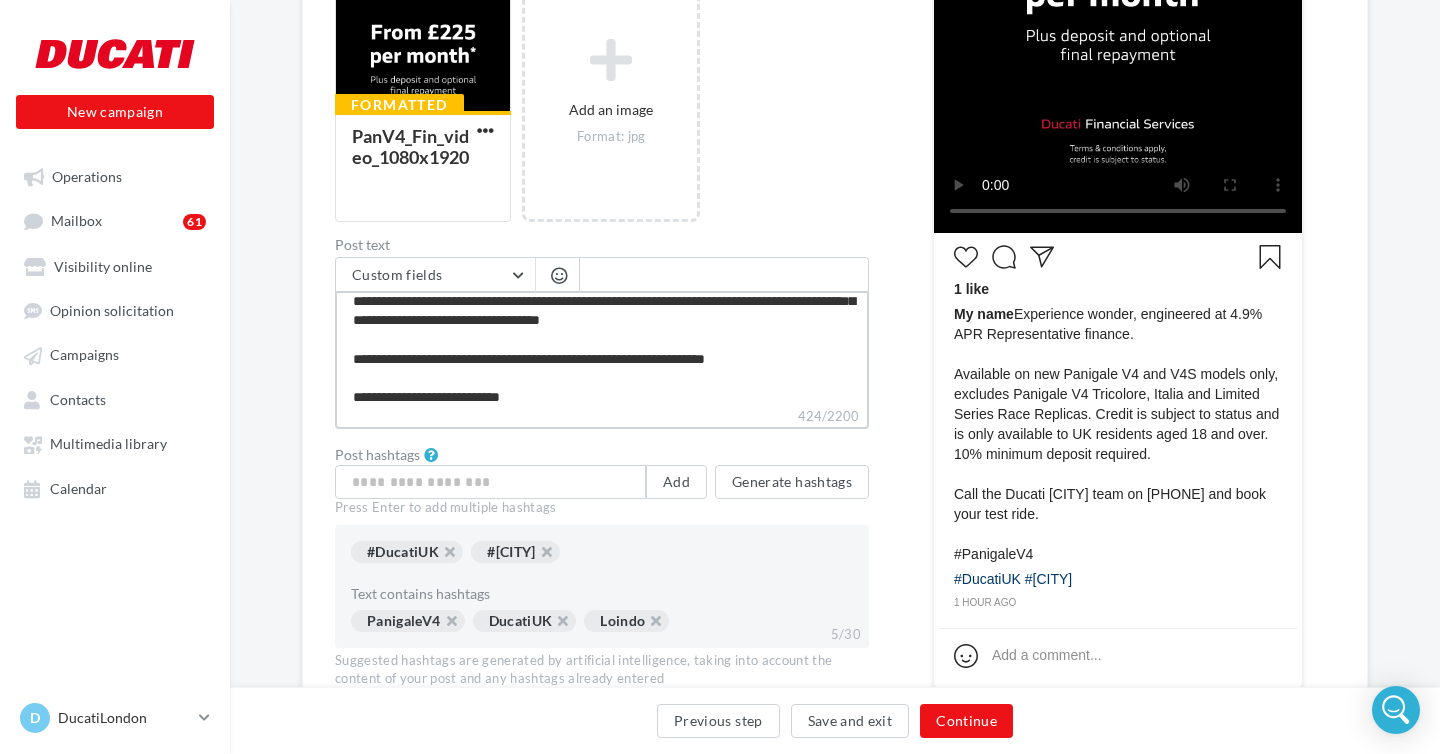 type on "**********" 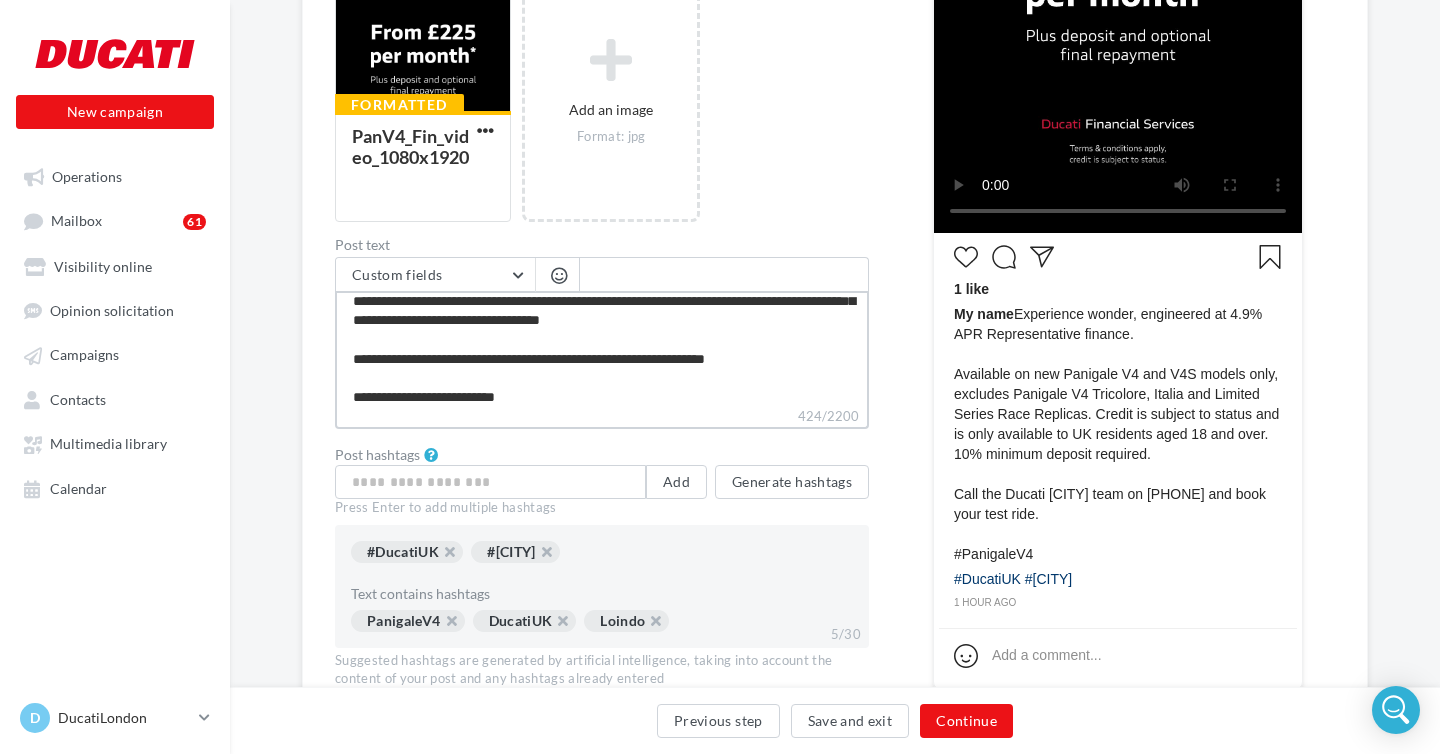type on "**********" 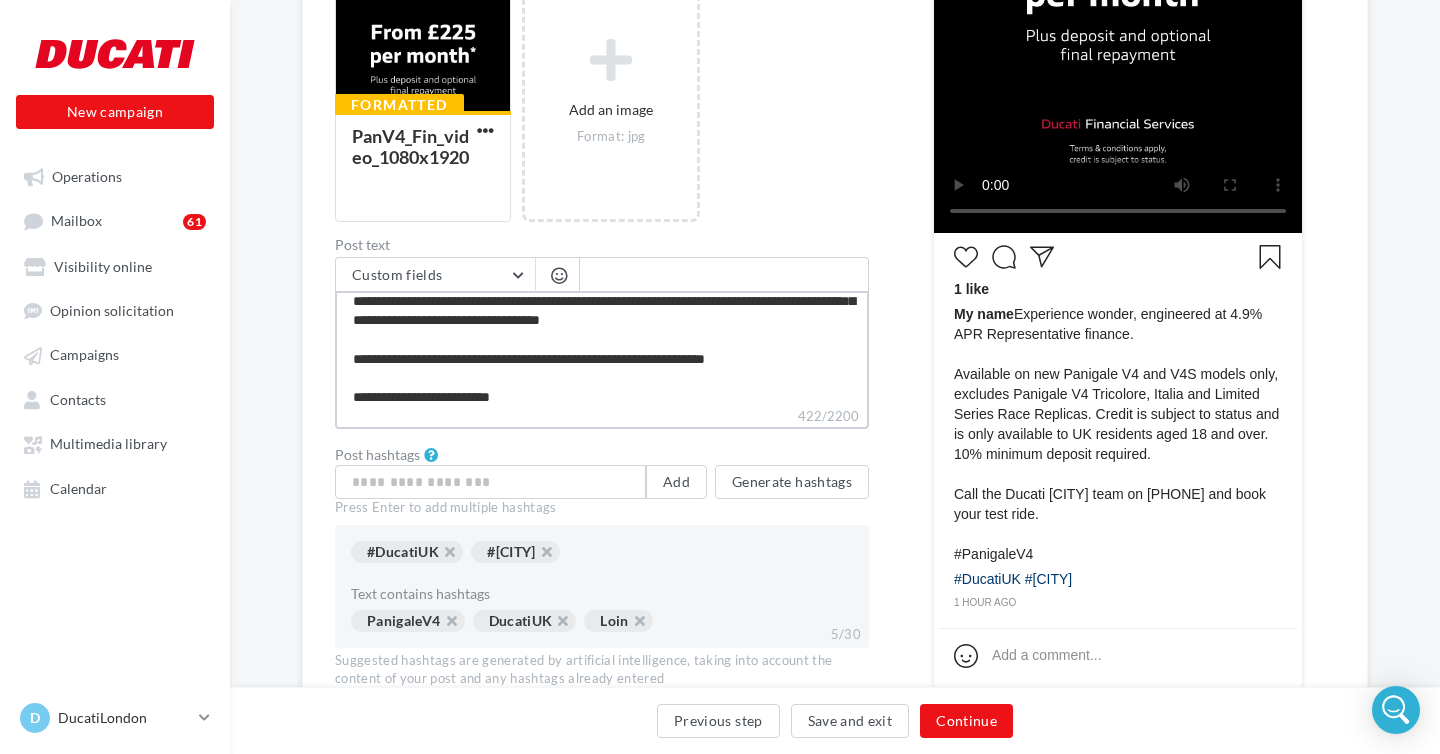 type on "**********" 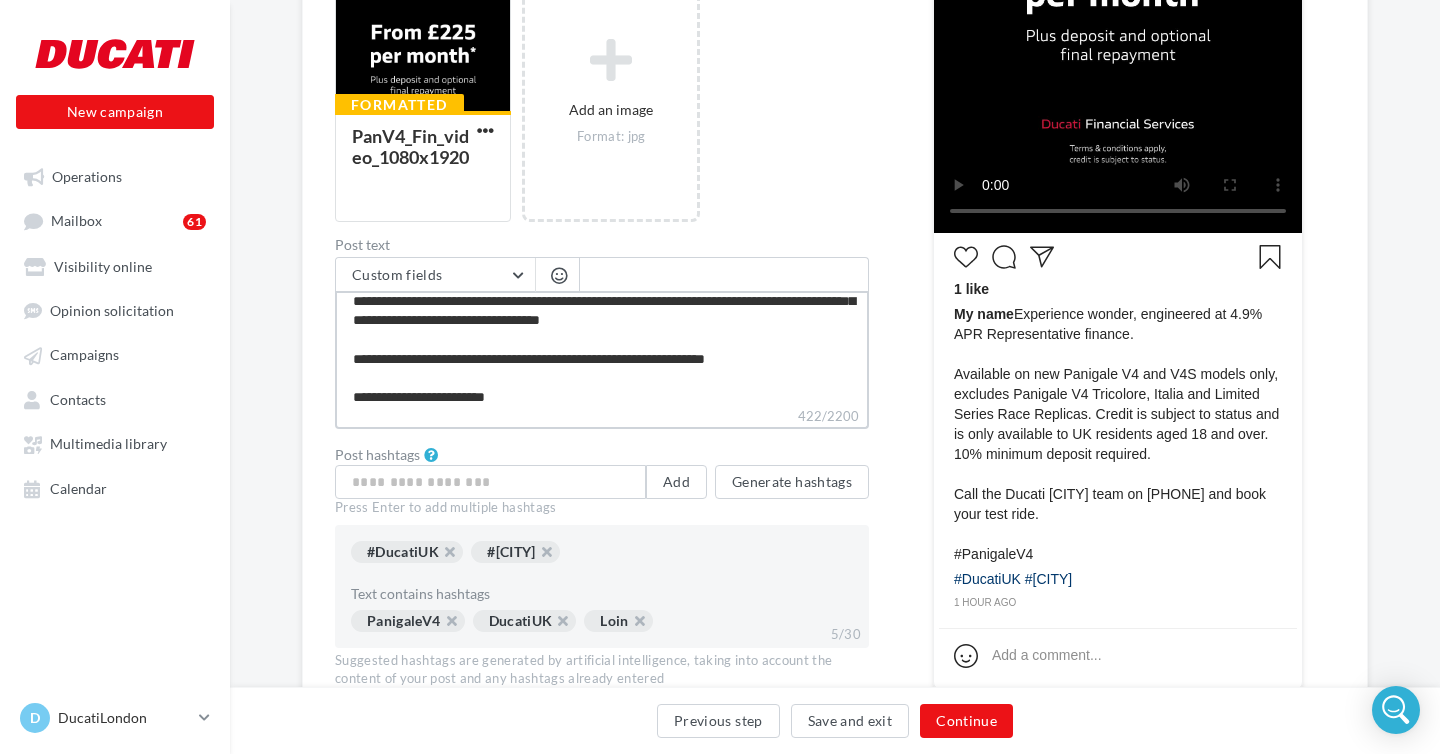 type on "**********" 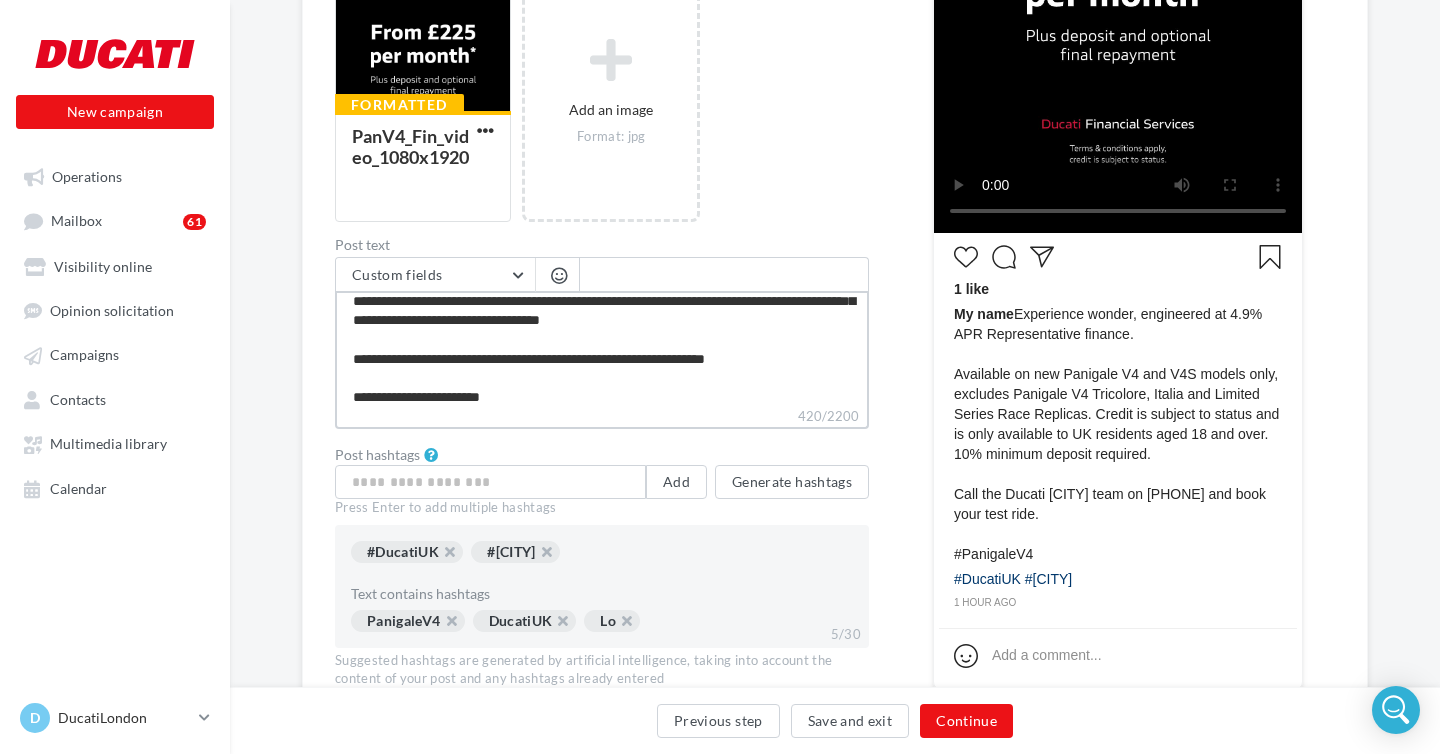type on "**********" 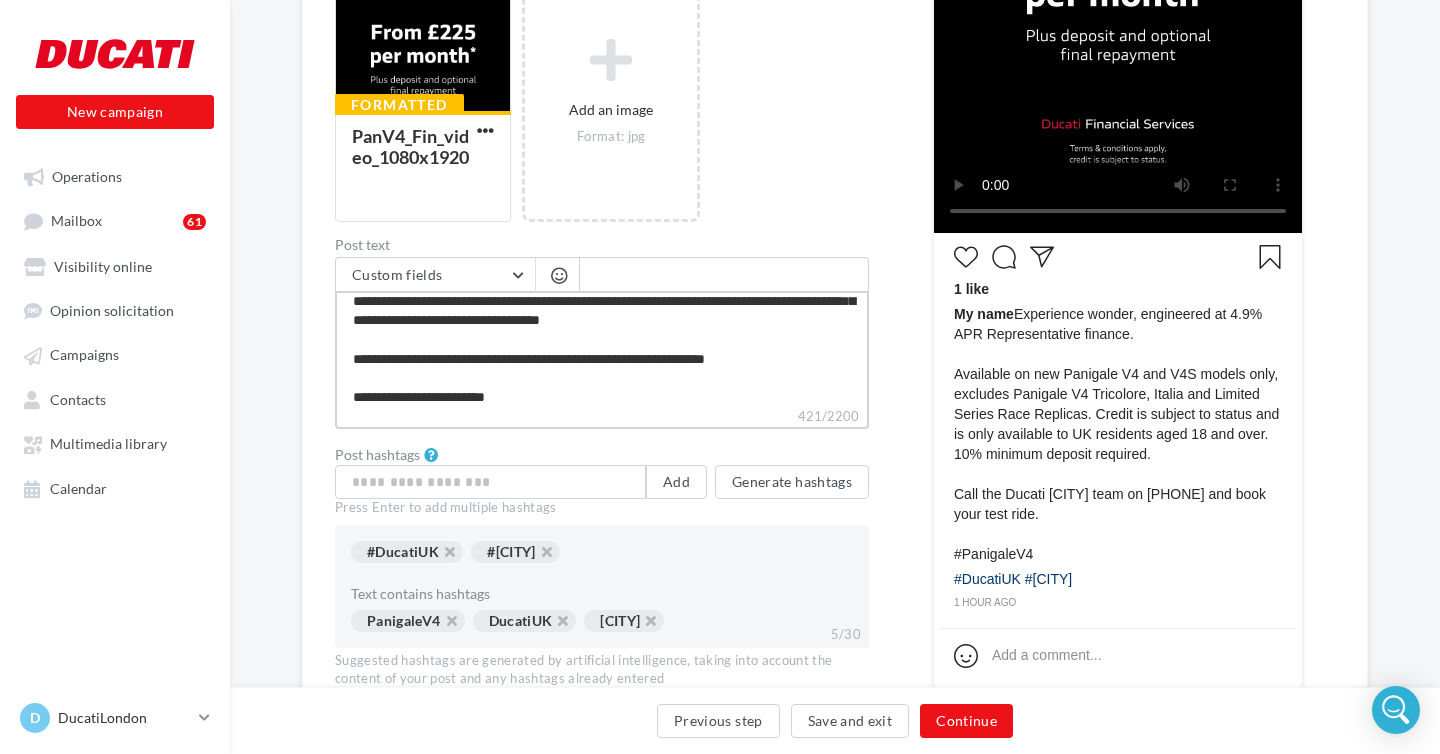 type on "**********" 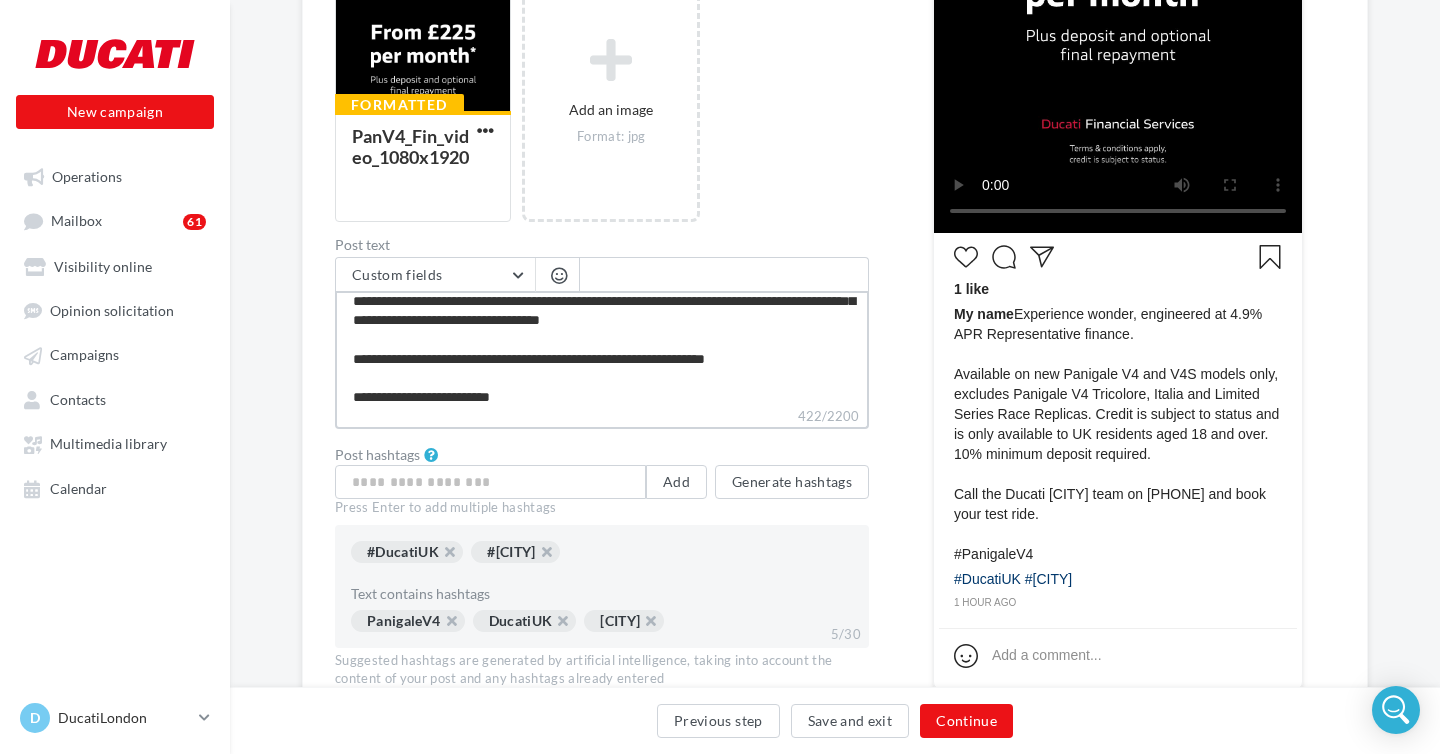 type on "**********" 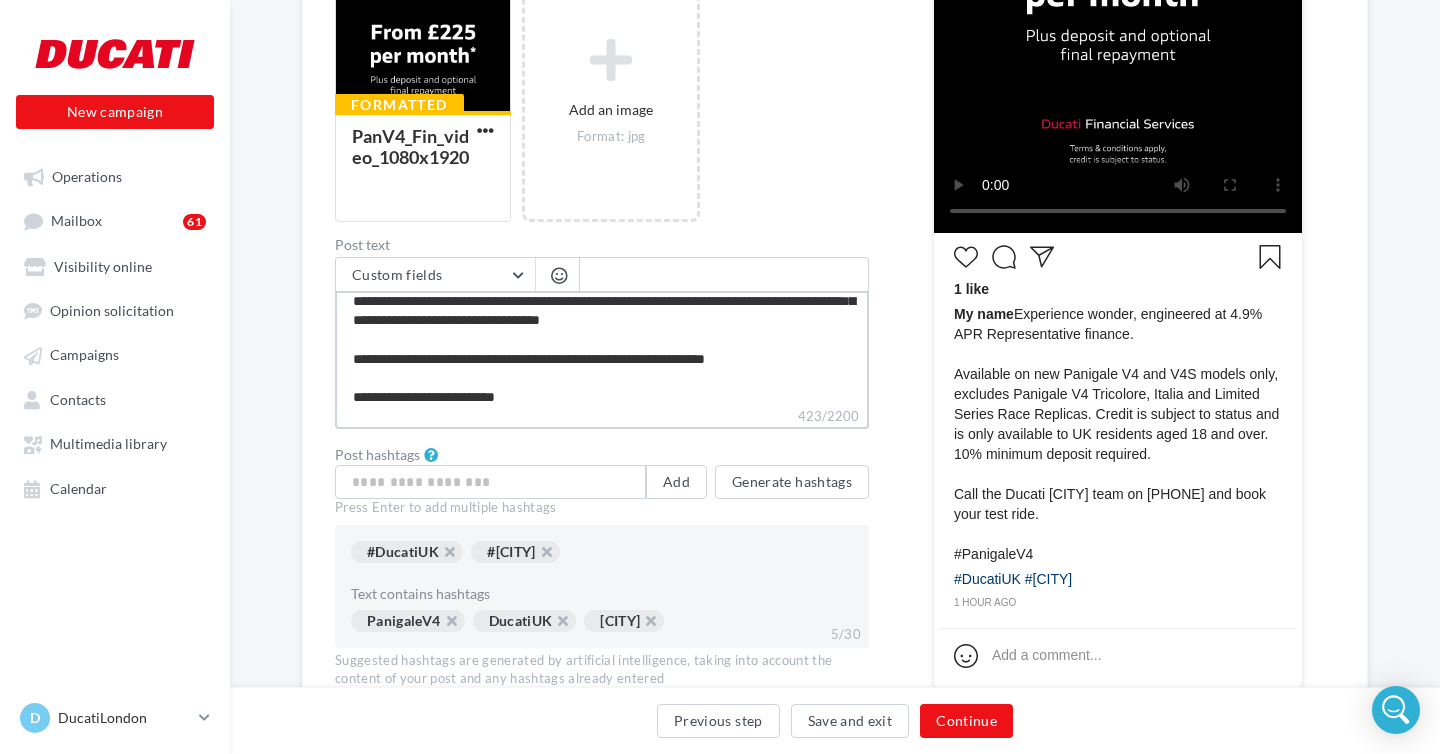 type on "**********" 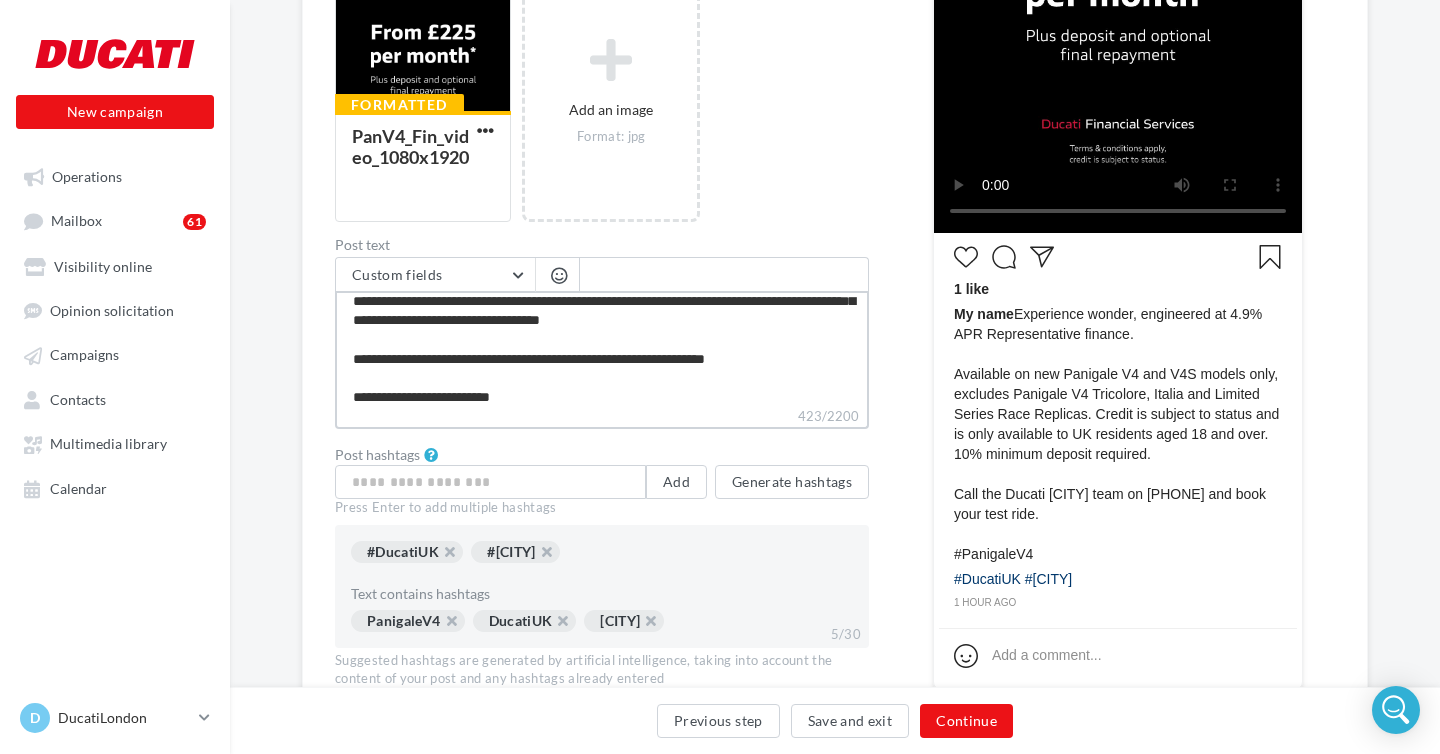type on "**********" 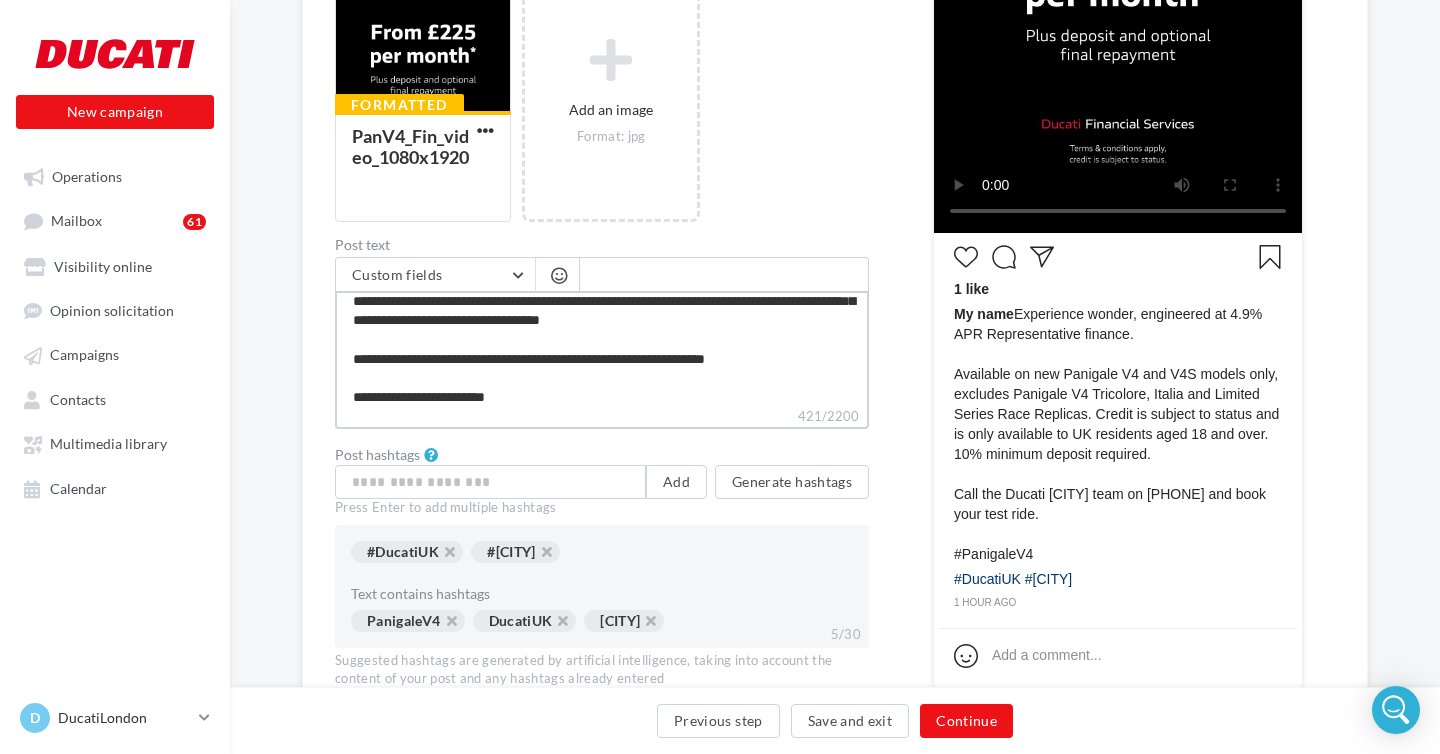 type on "**********" 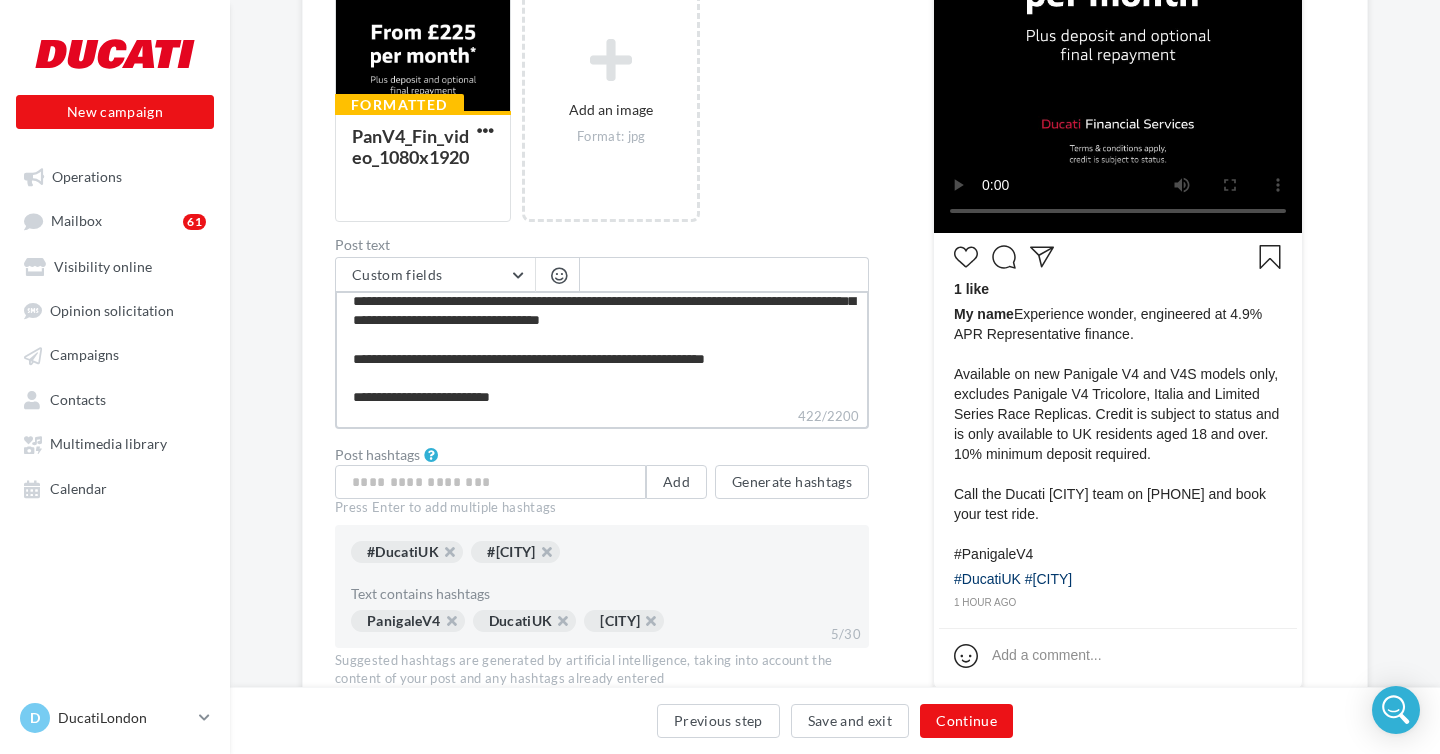 type on "**********" 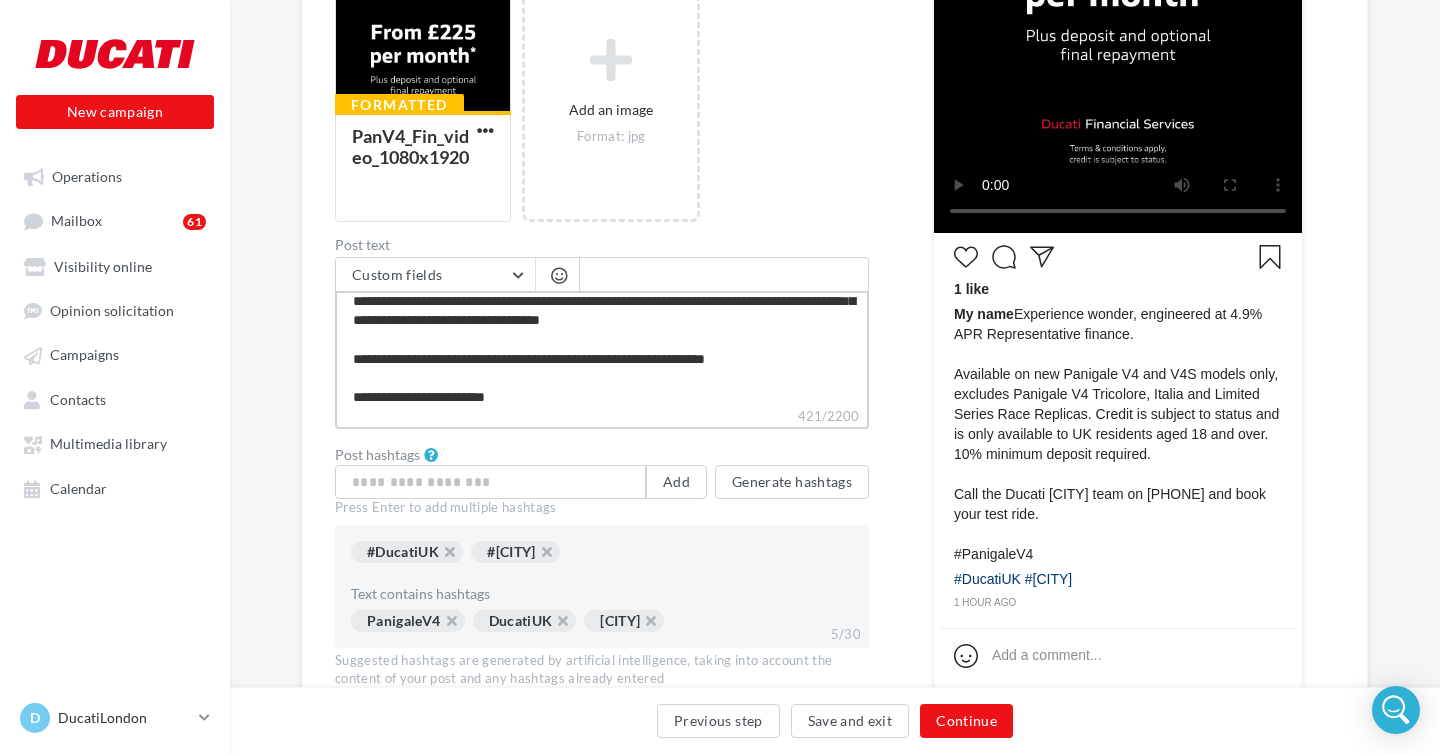 type on "**********" 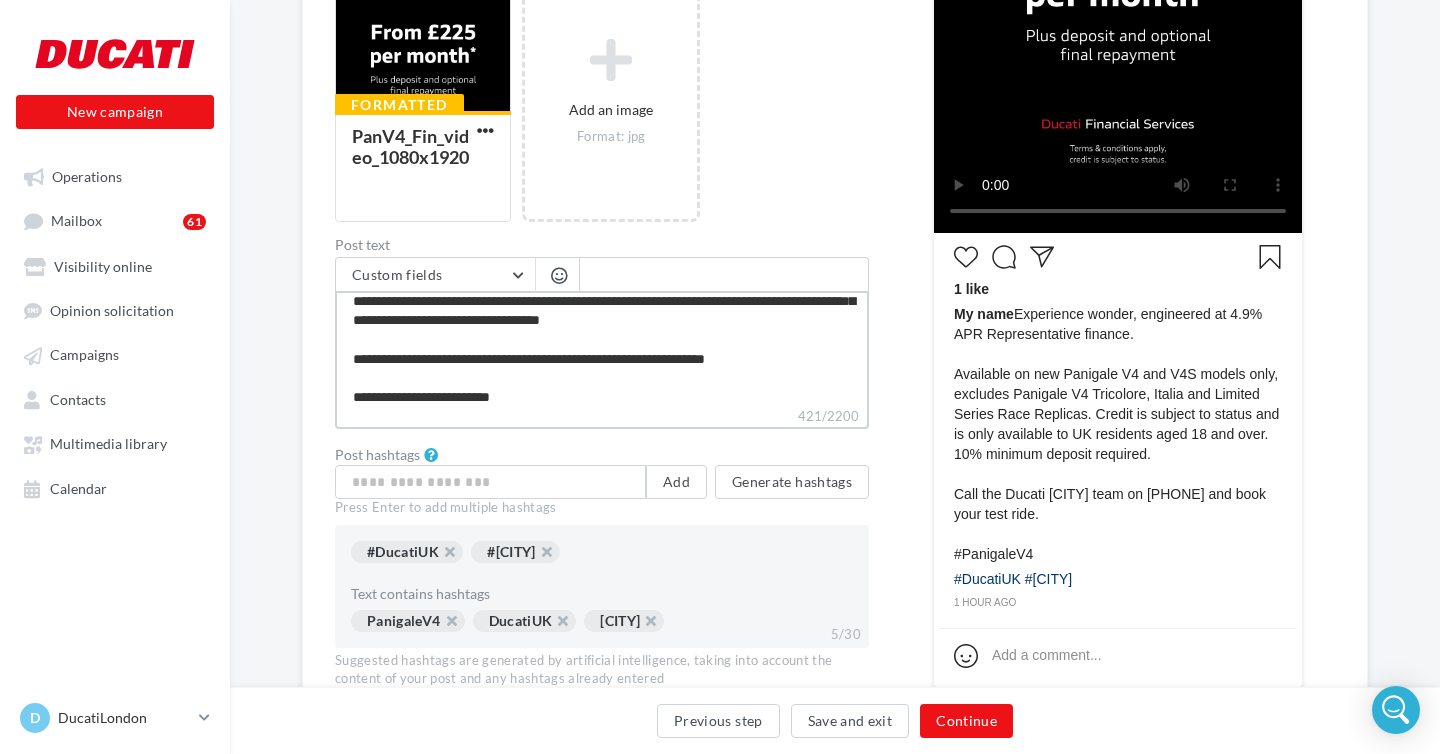 type on "**********" 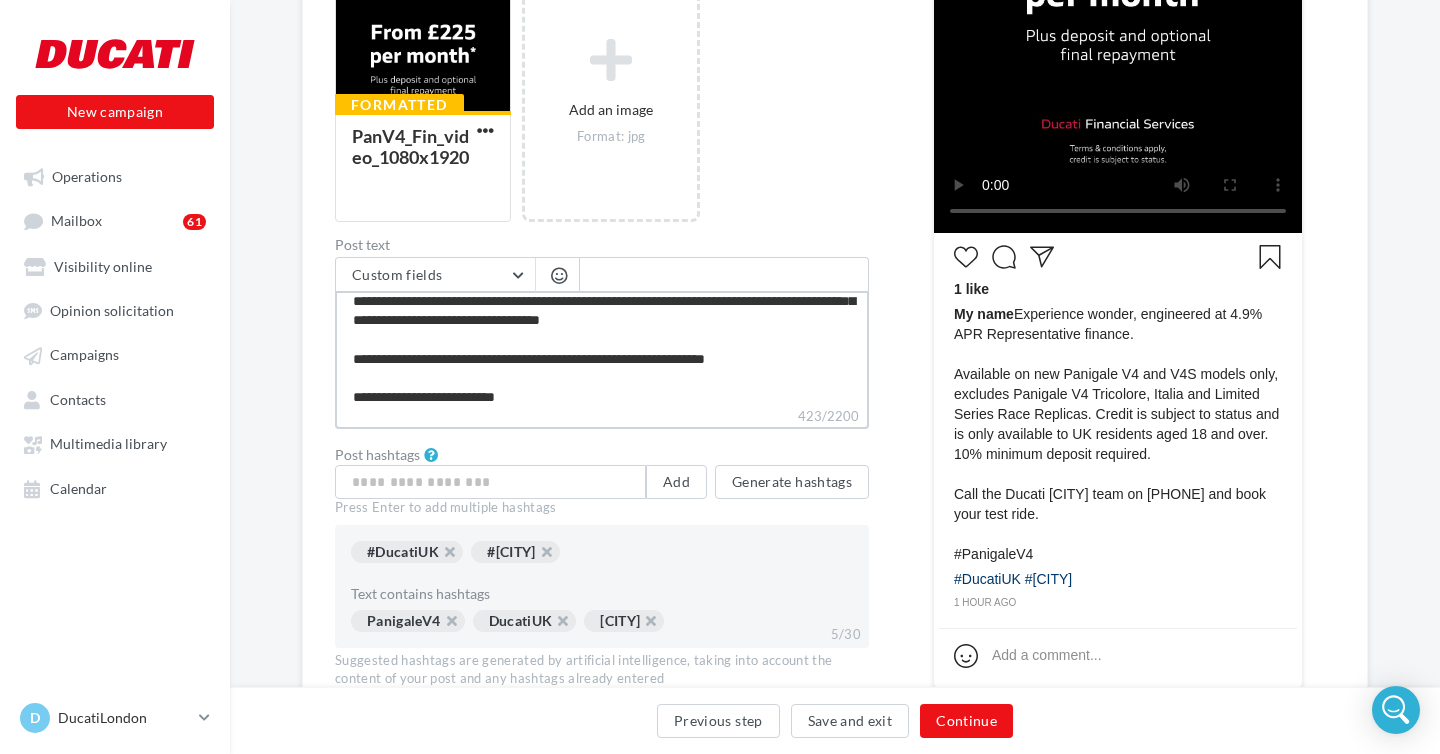 type on "**********" 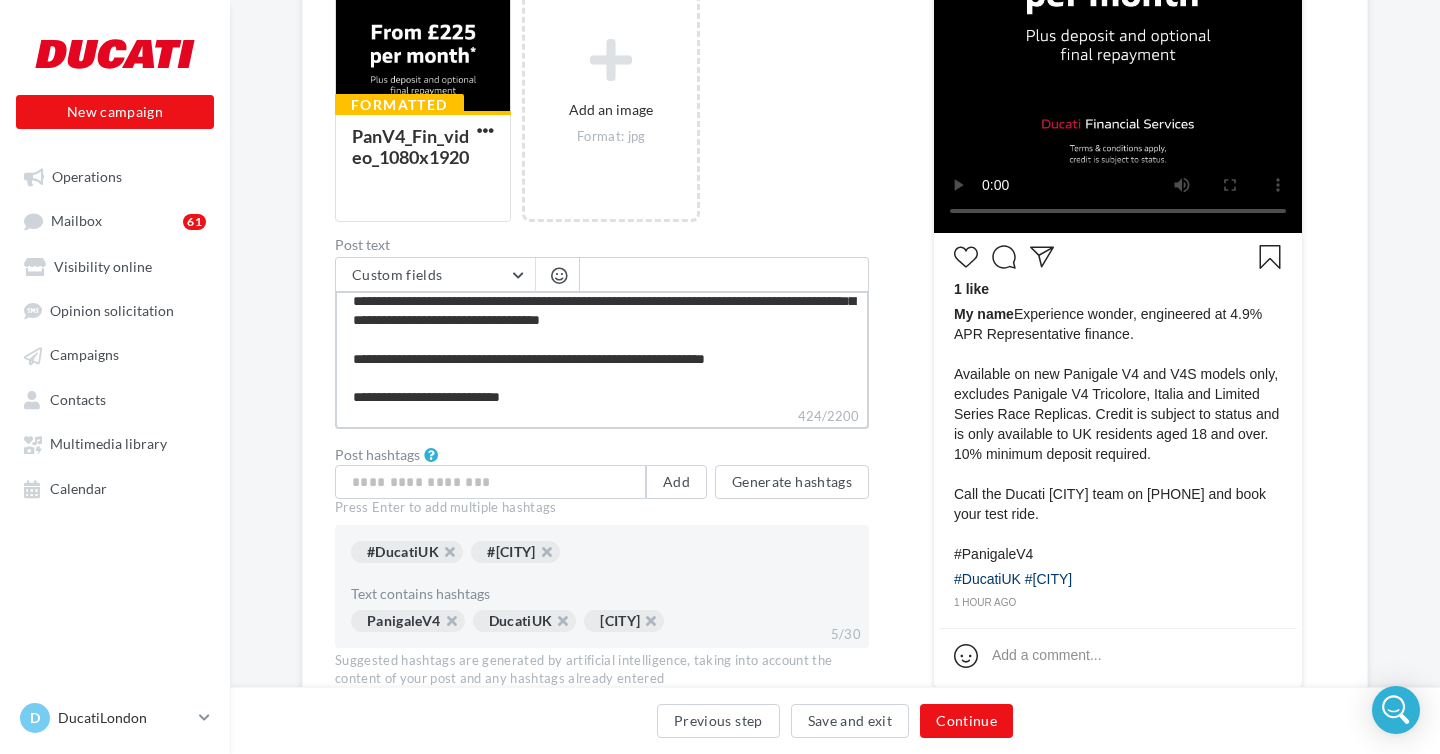 type on "**********" 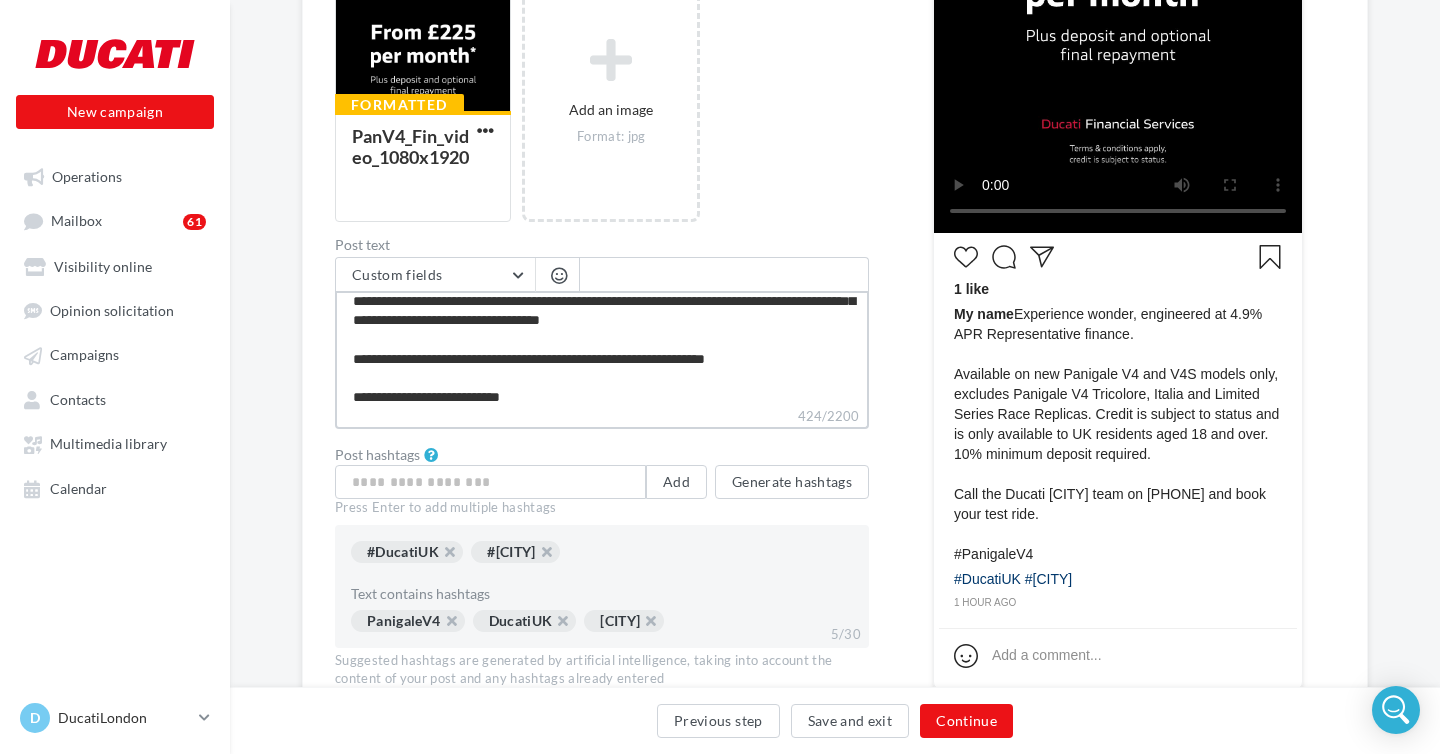 type on "**********" 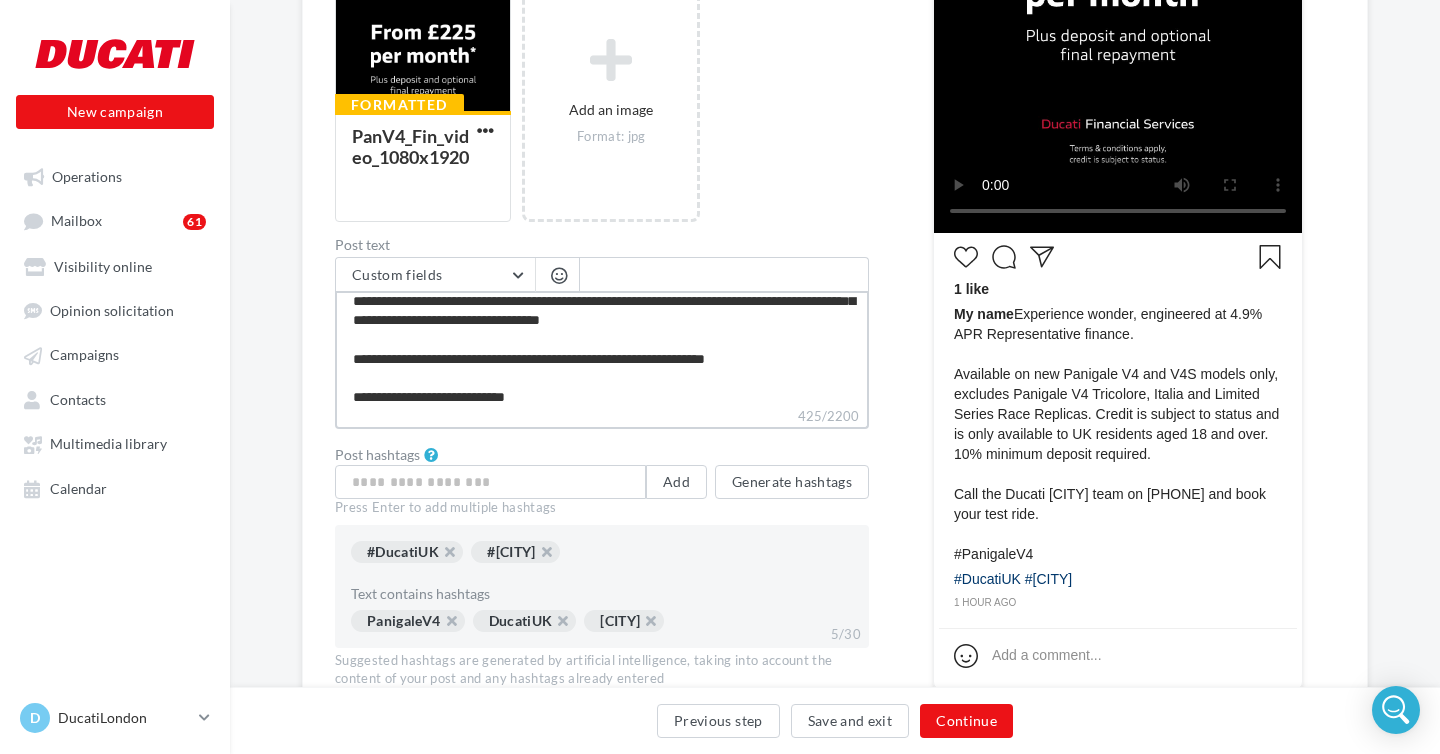 type on "**********" 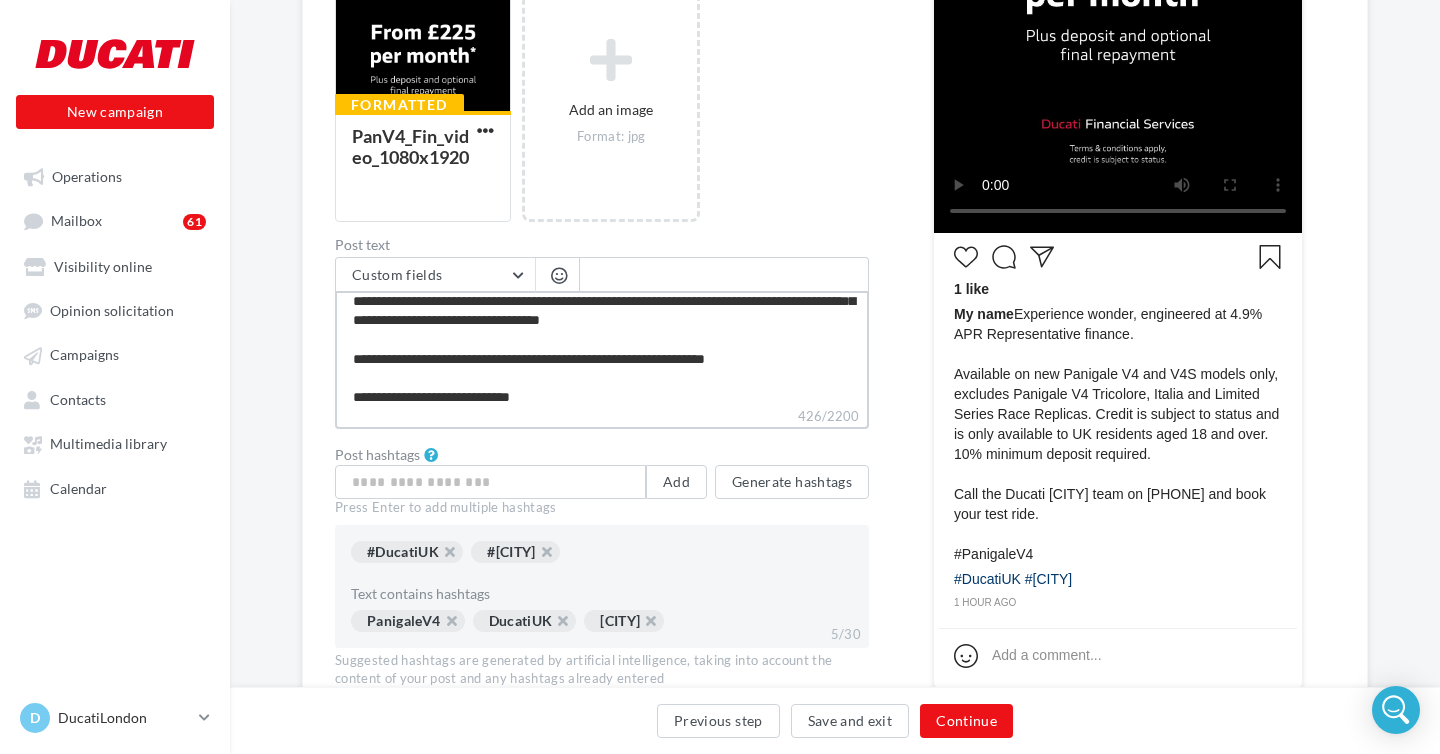 type on "**********" 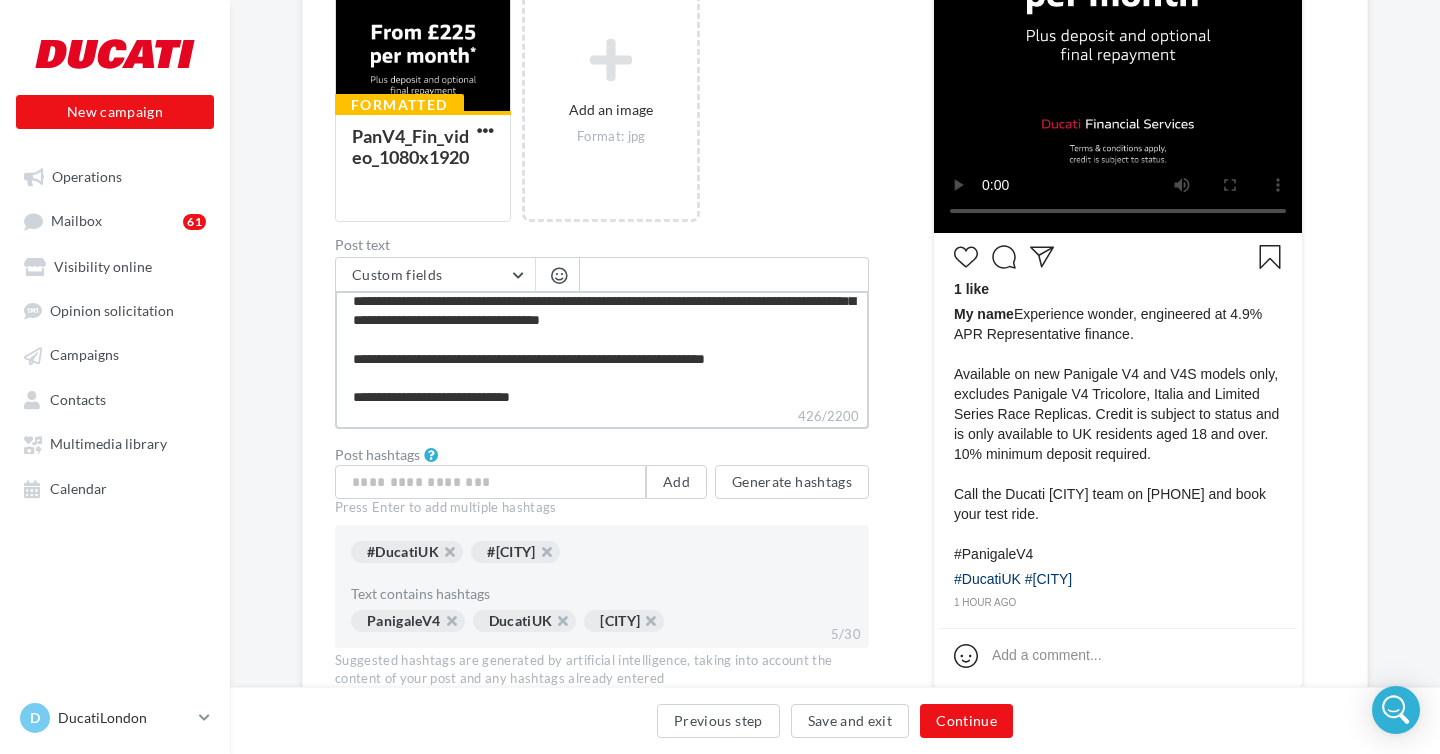 type on "**********" 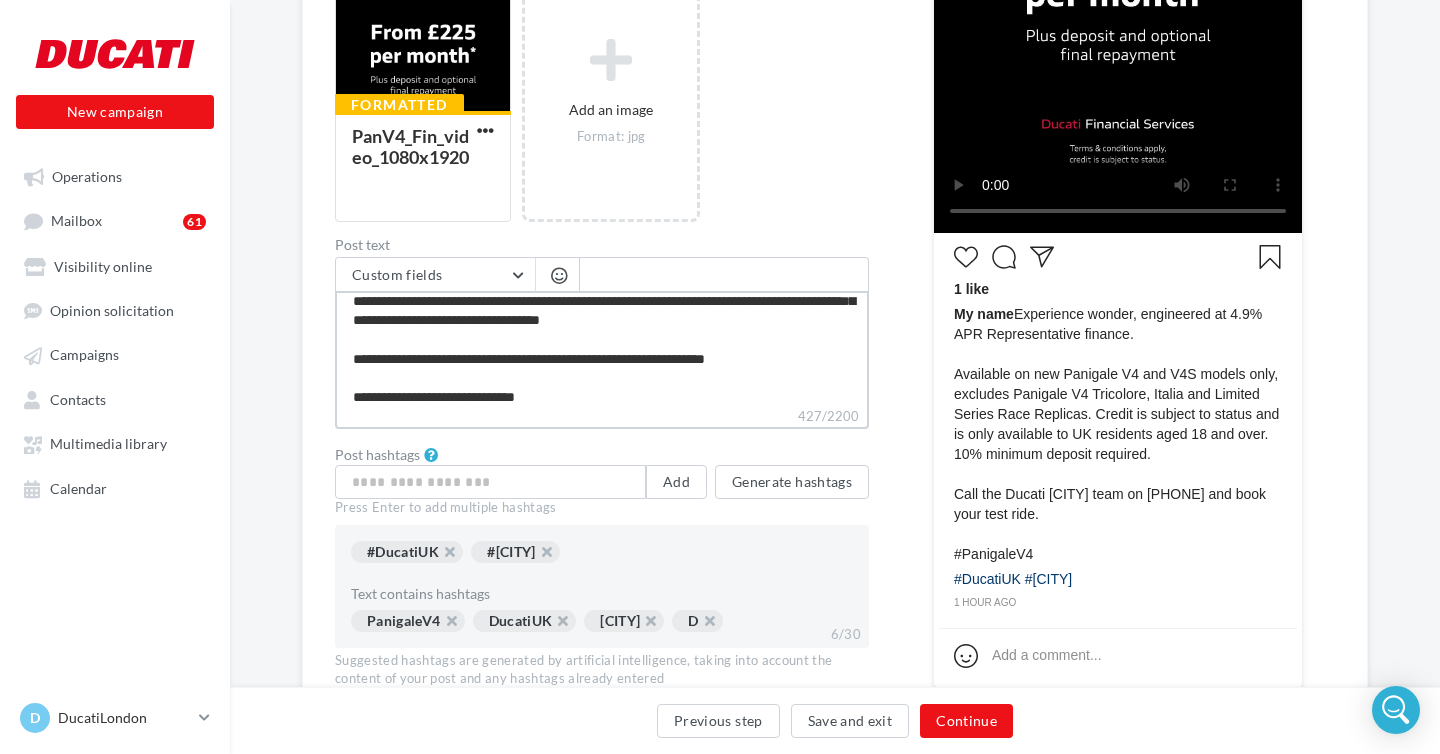 type on "**********" 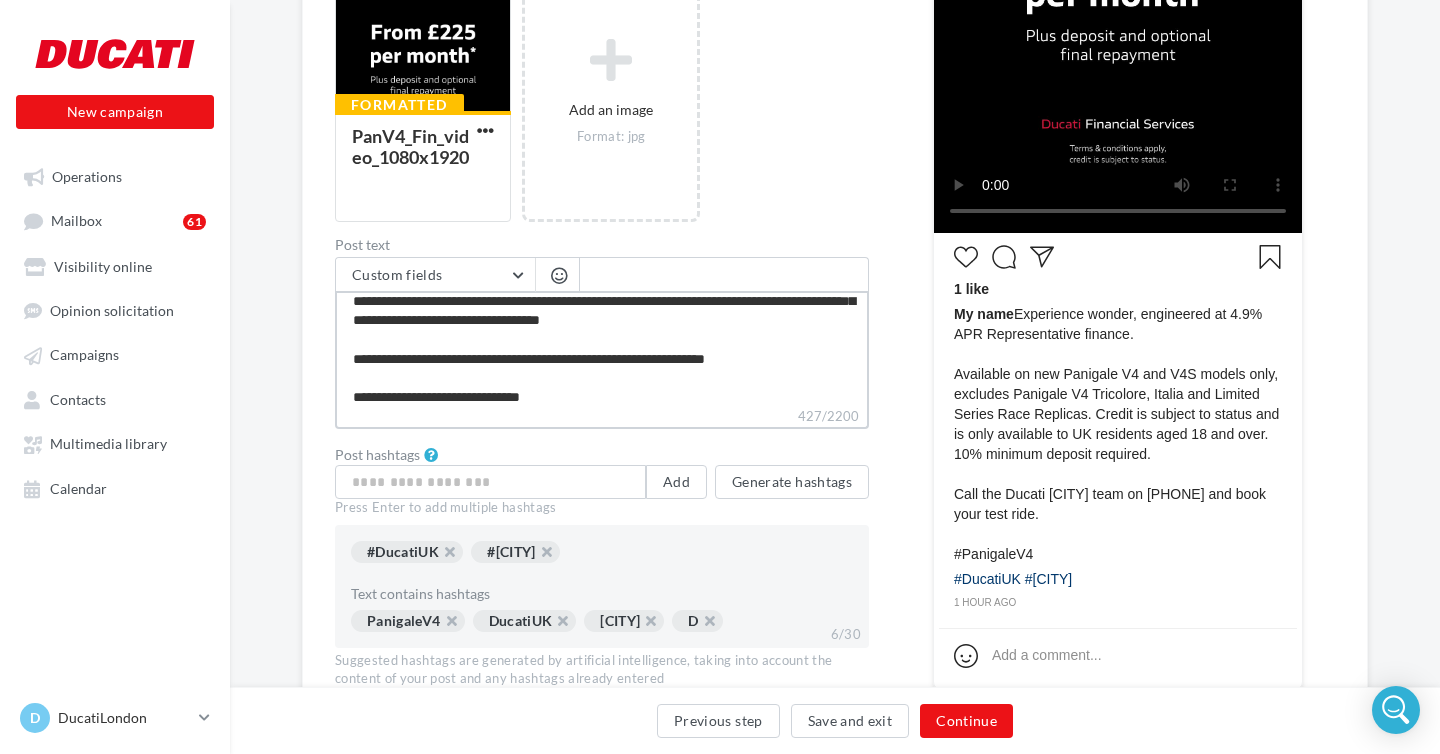 type on "**********" 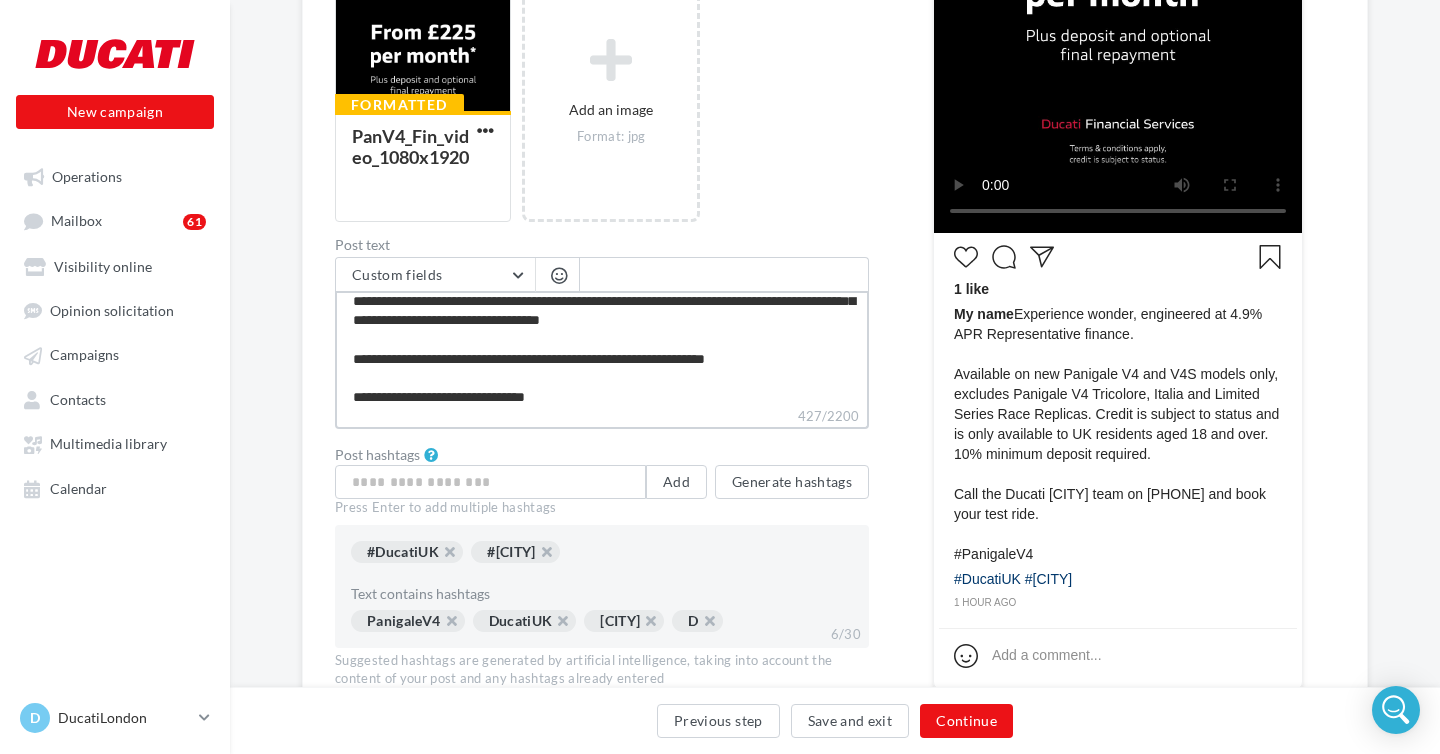 type on "**********" 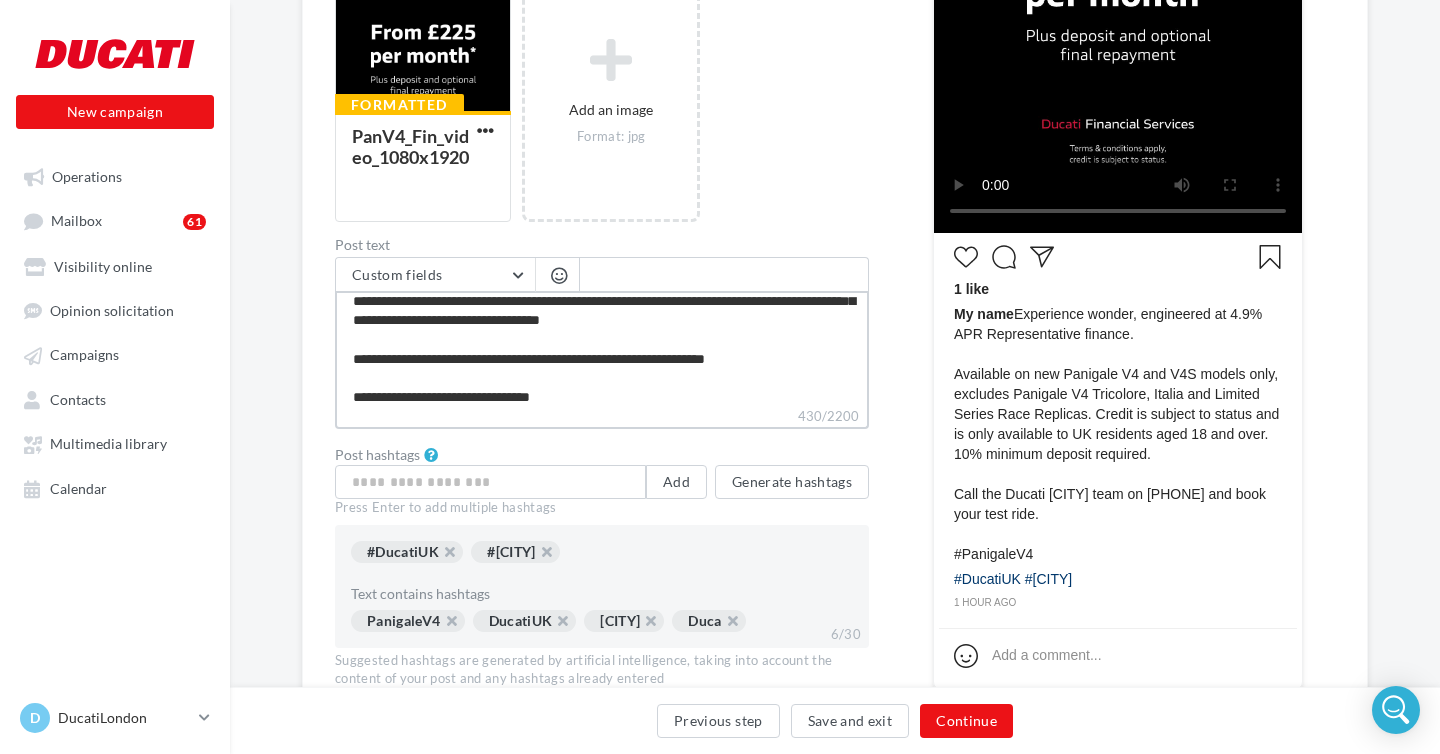 type on "**********" 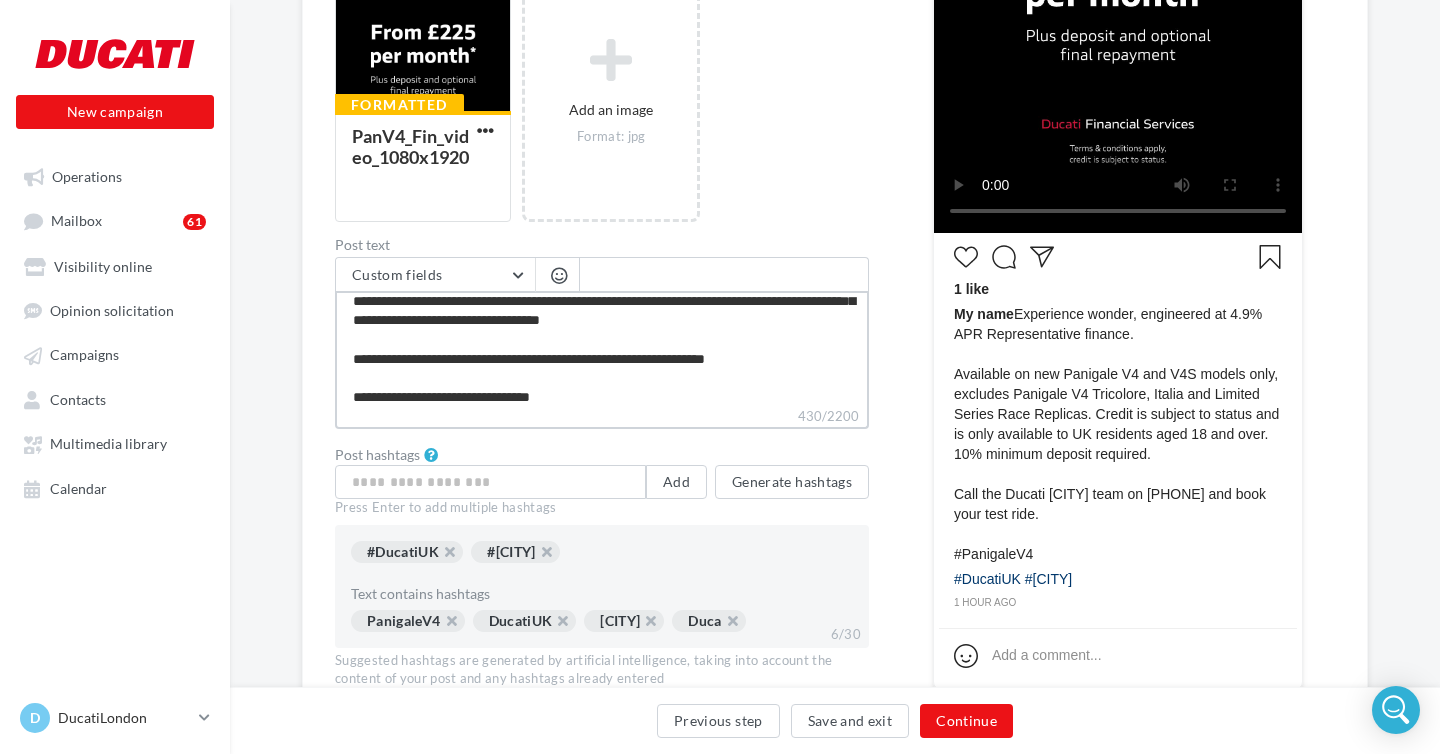 type on "**********" 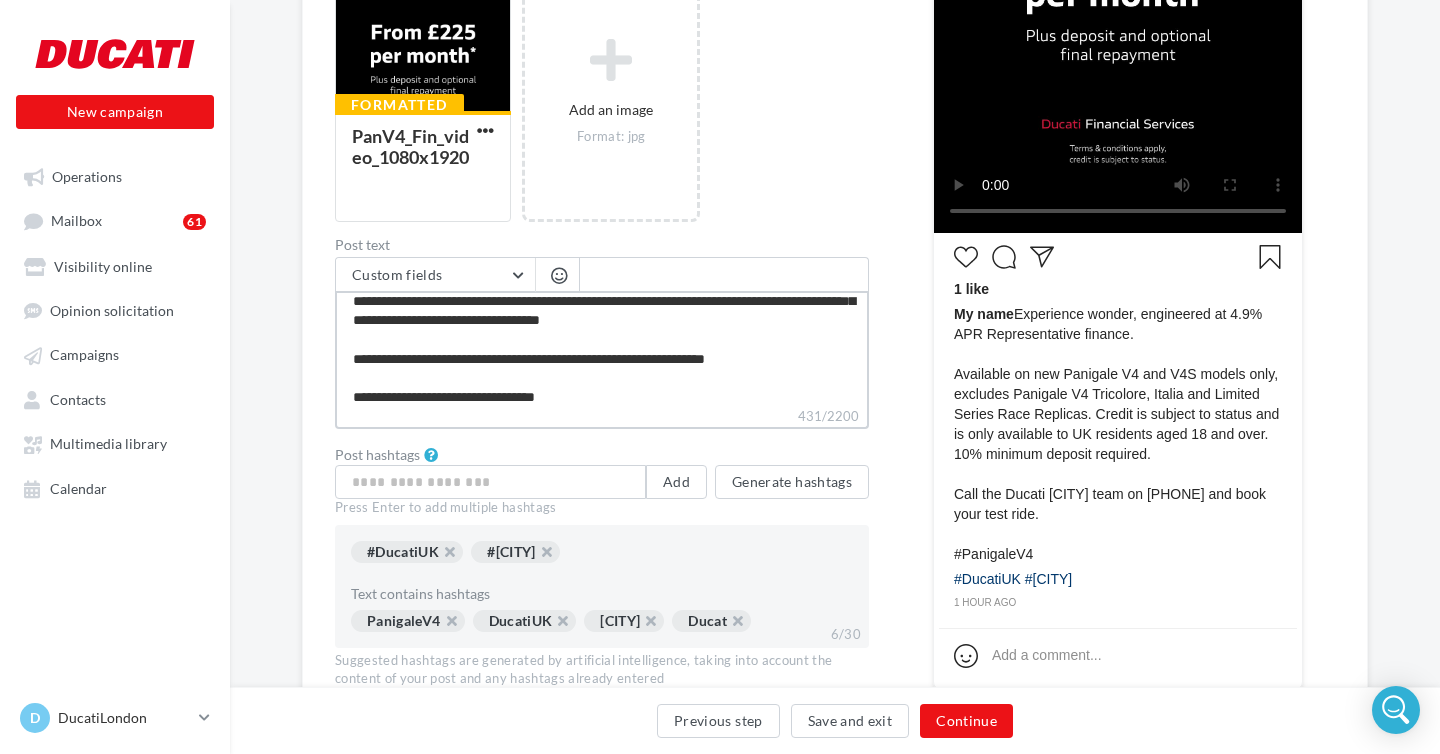 type on "**********" 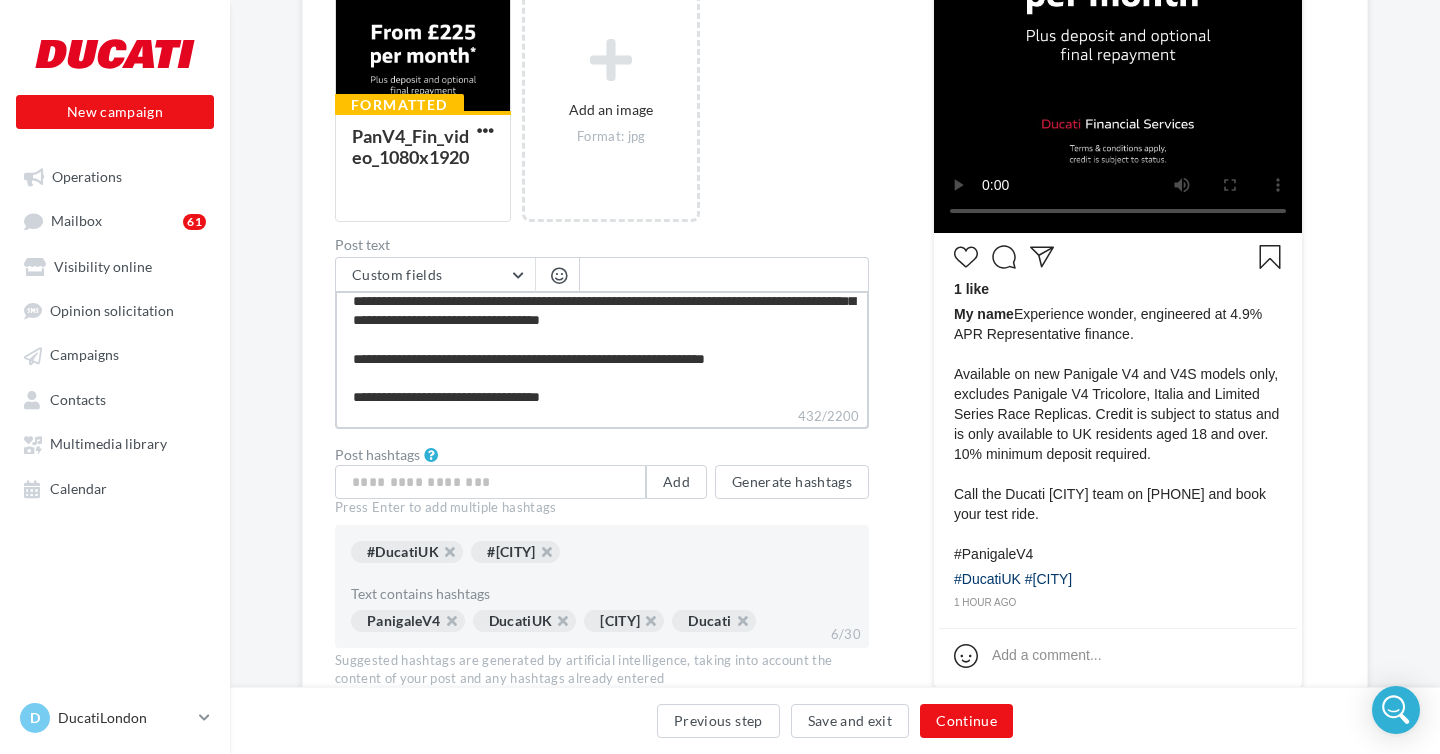 type on "**********" 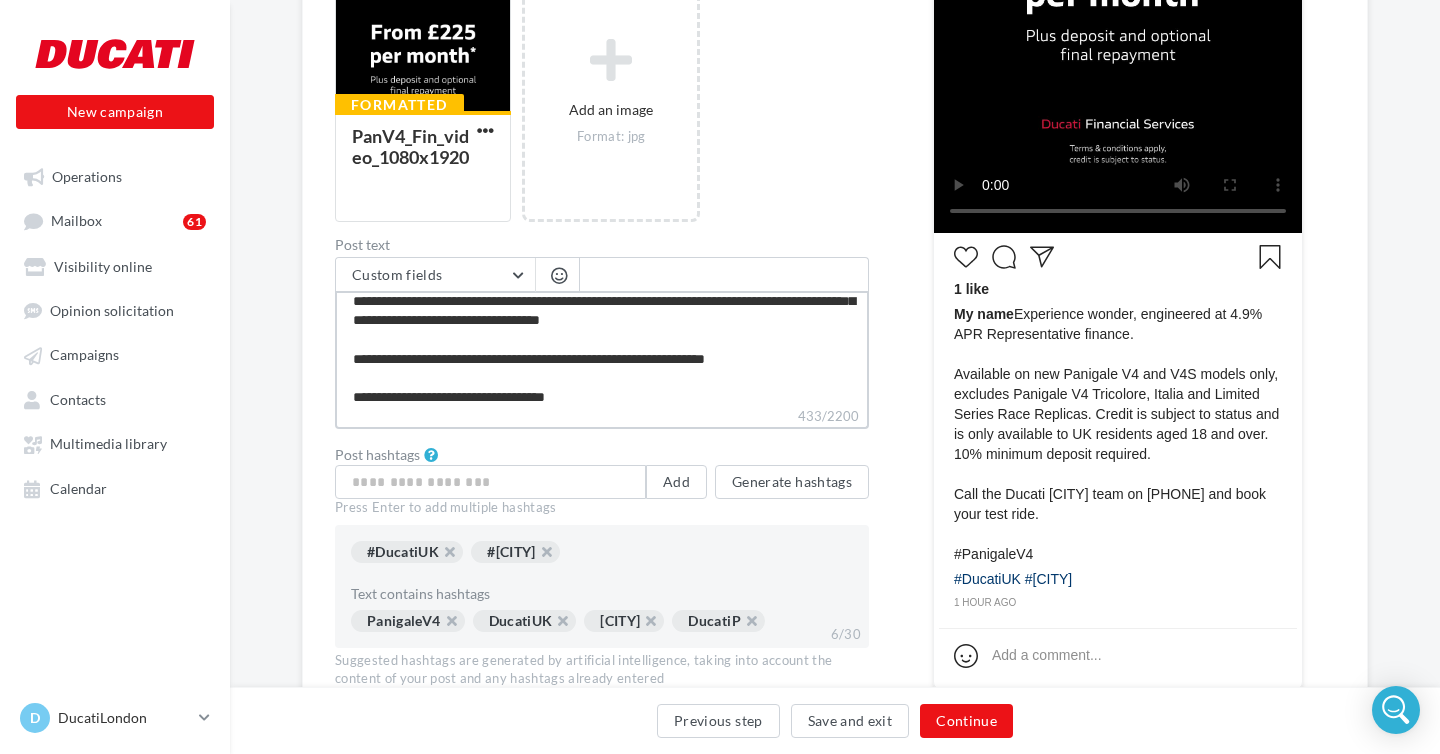 type on "**********" 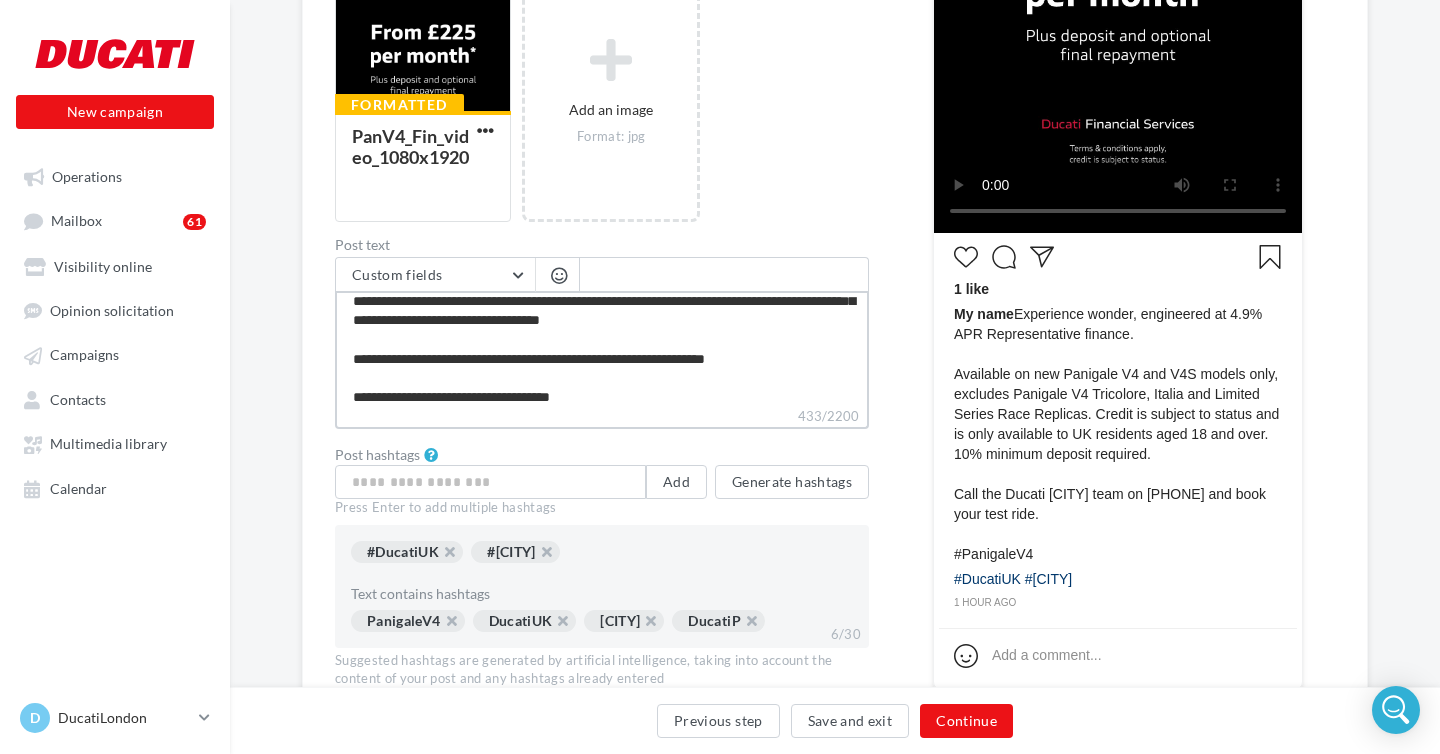 type on "**********" 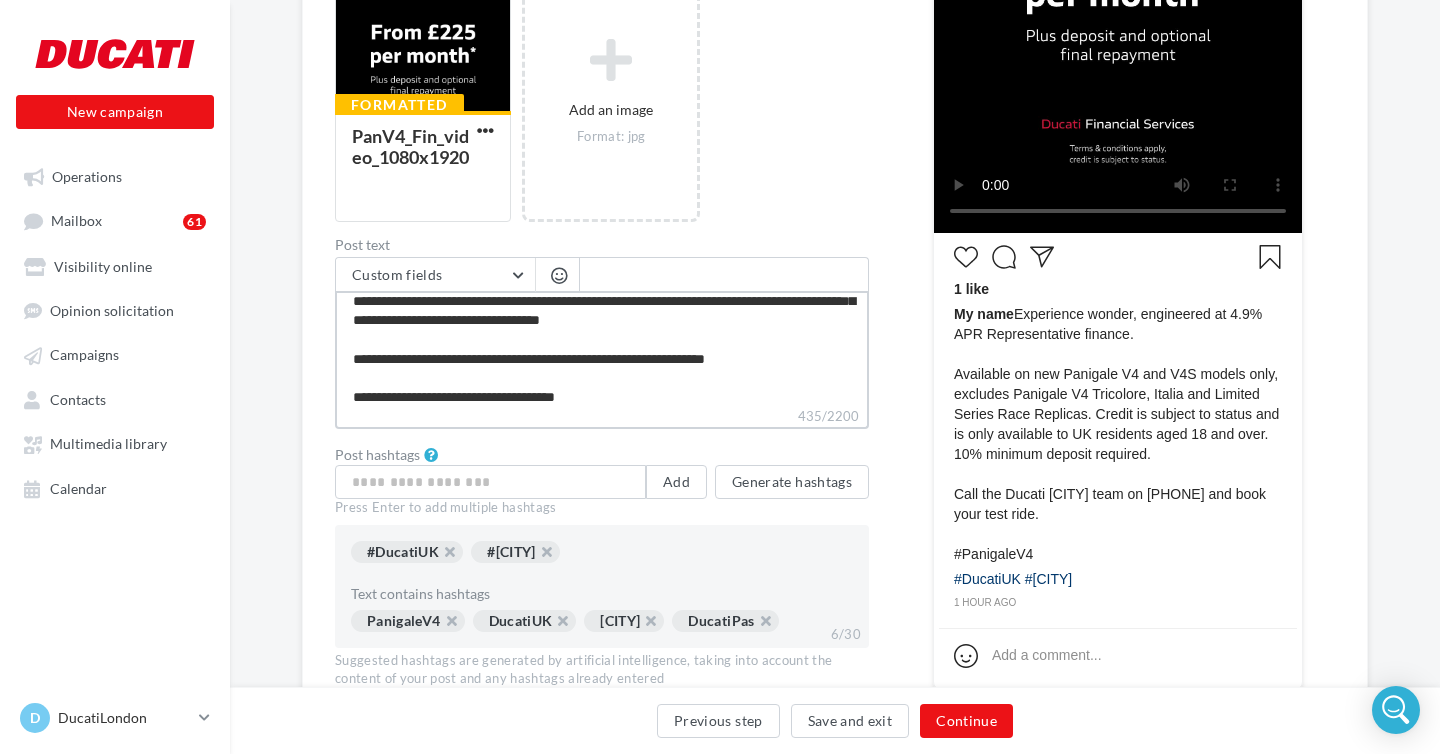 type on "**********" 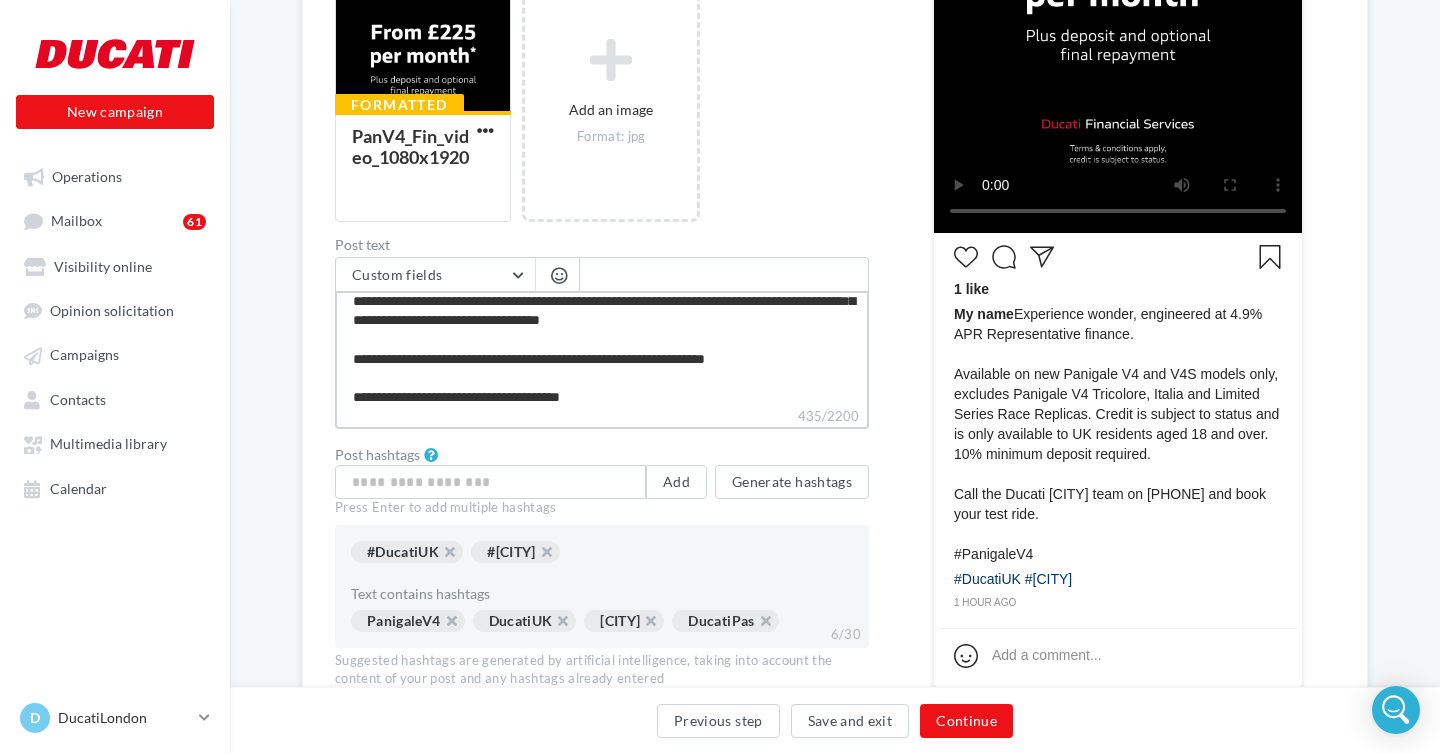type on "**********" 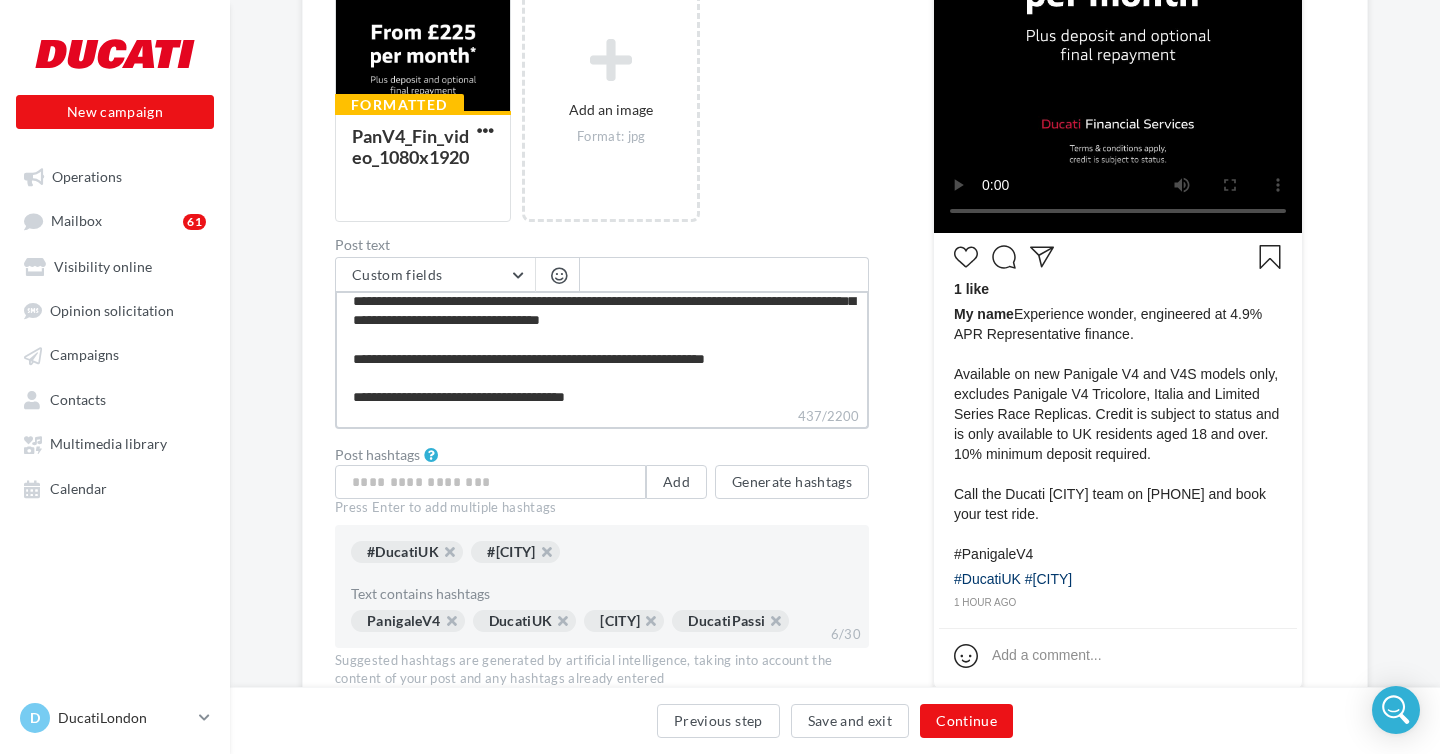 type on "**********" 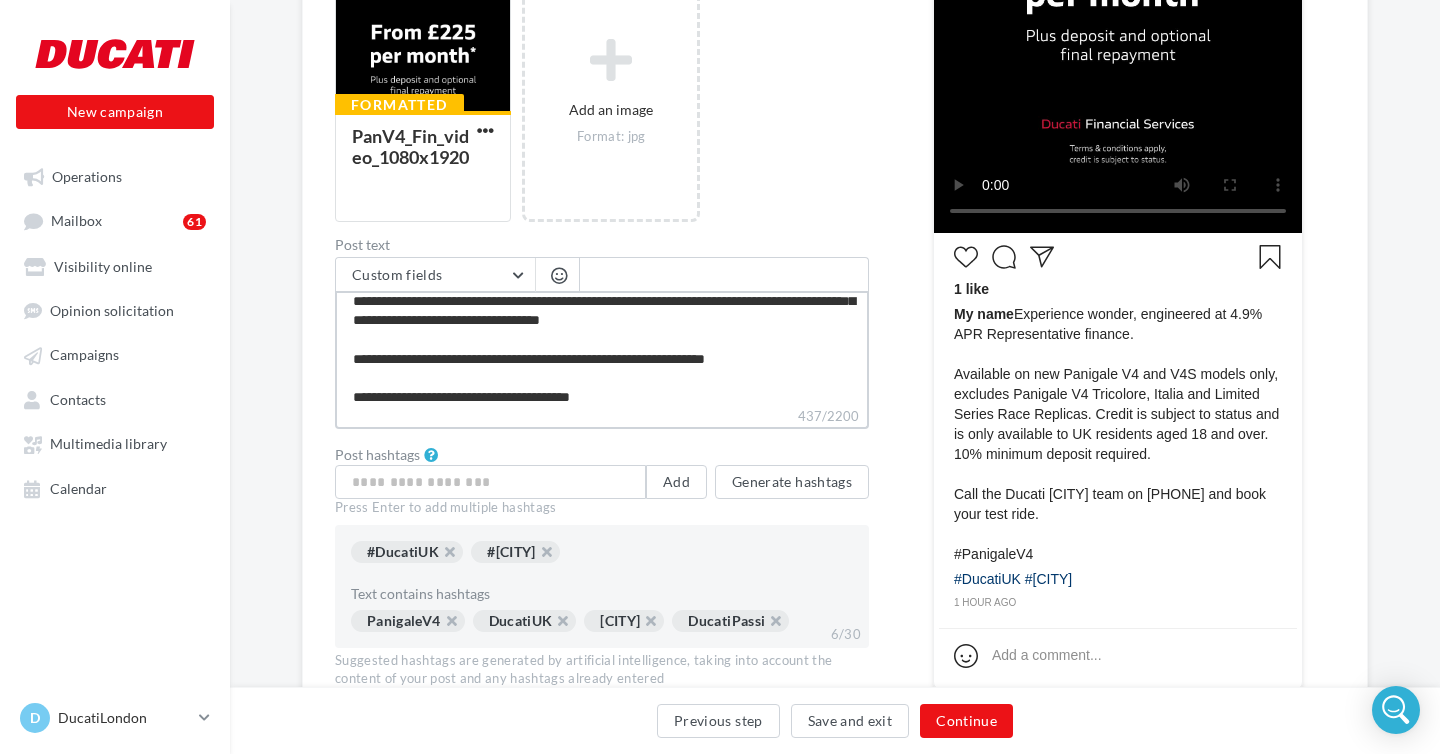 type on "**********" 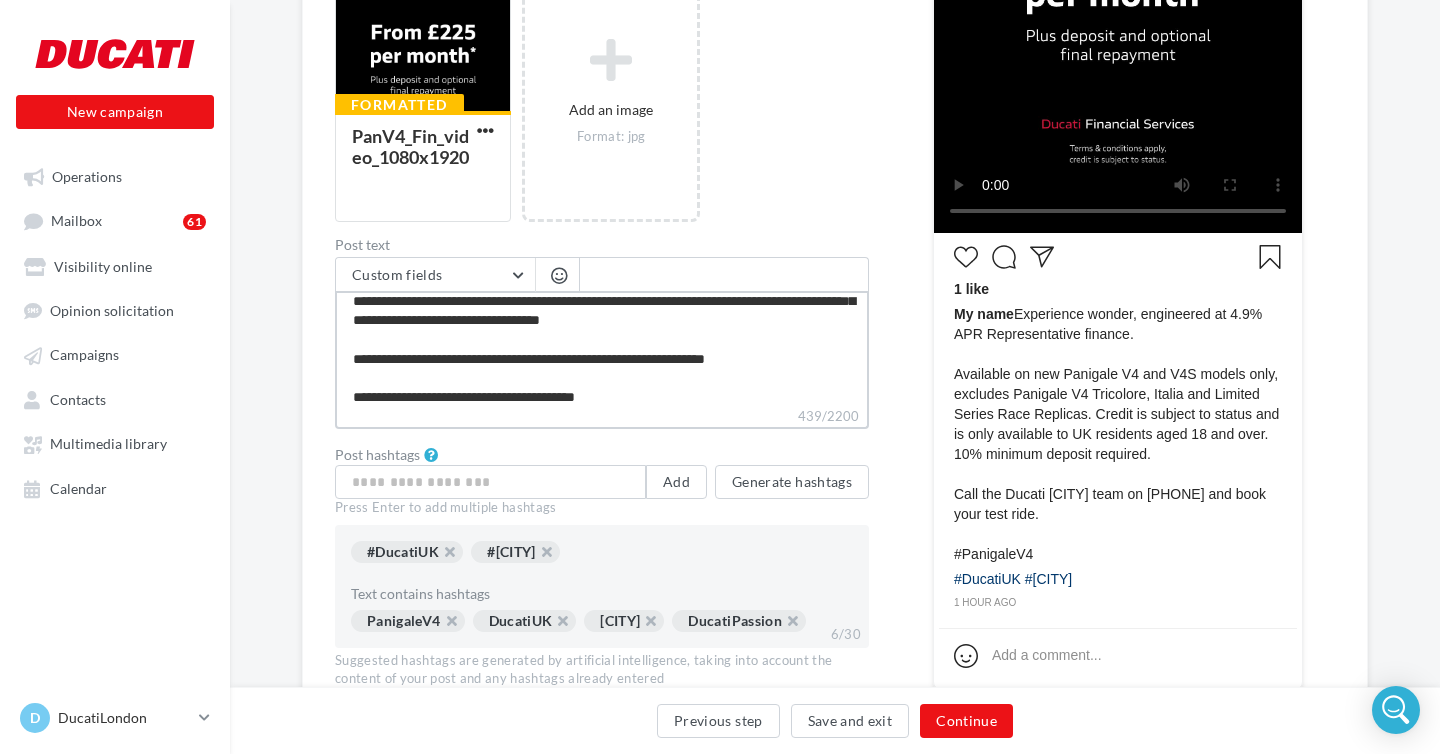 type on "**********" 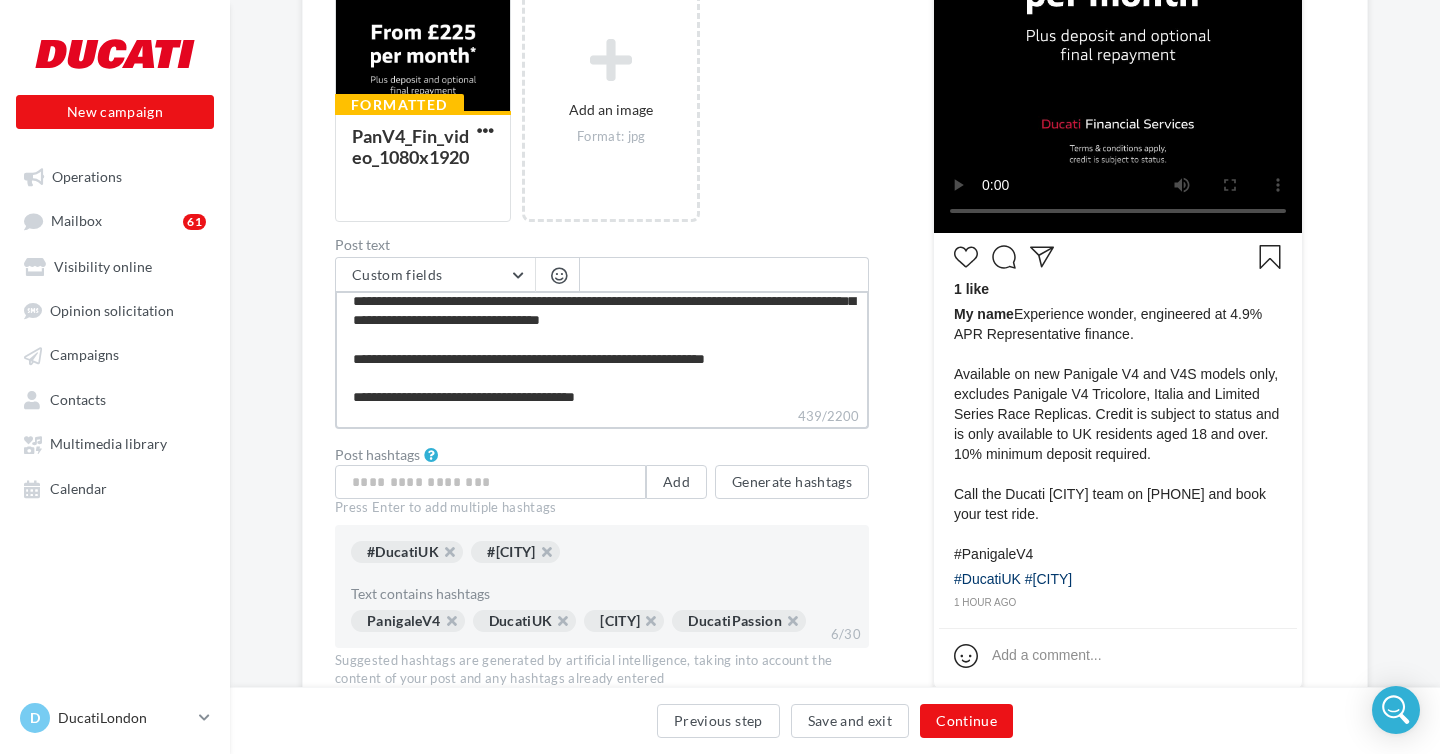 type on "**********" 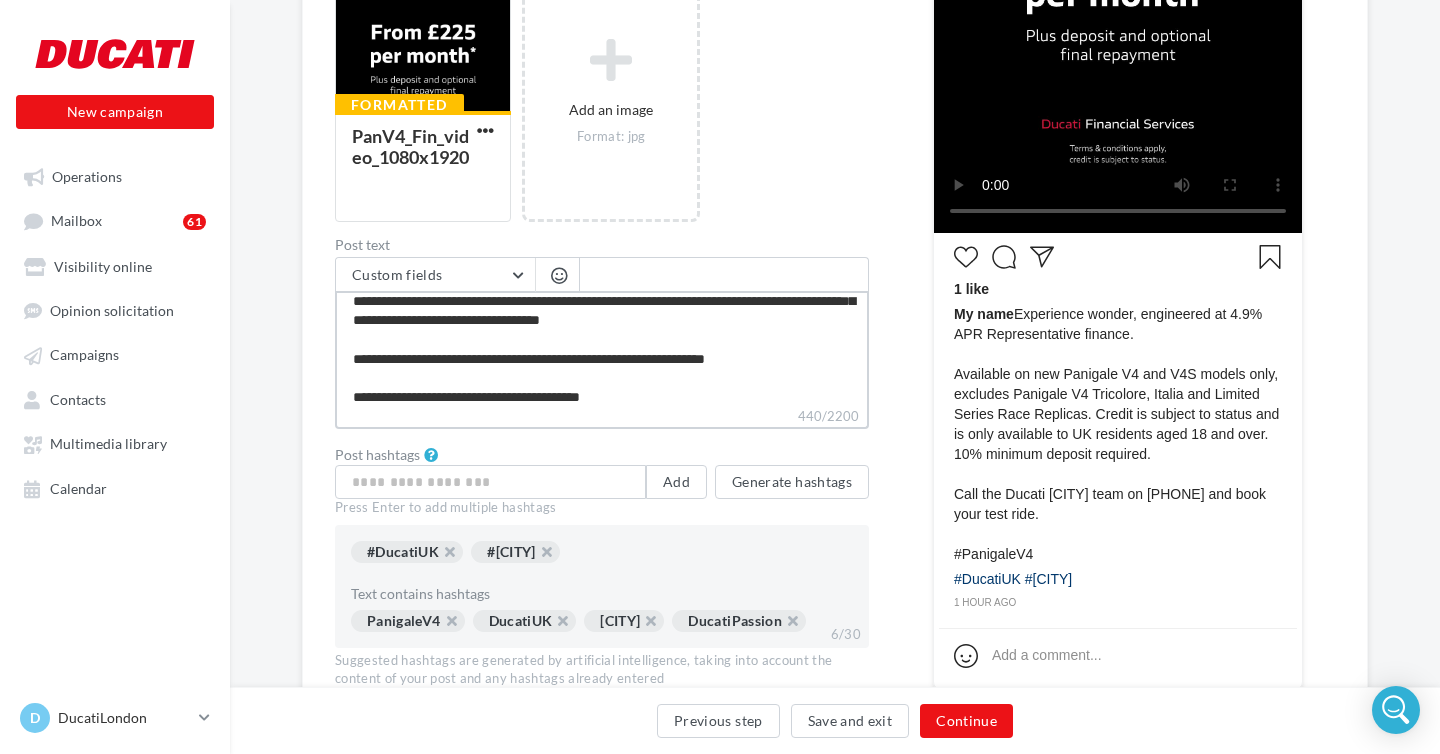 type on "**********" 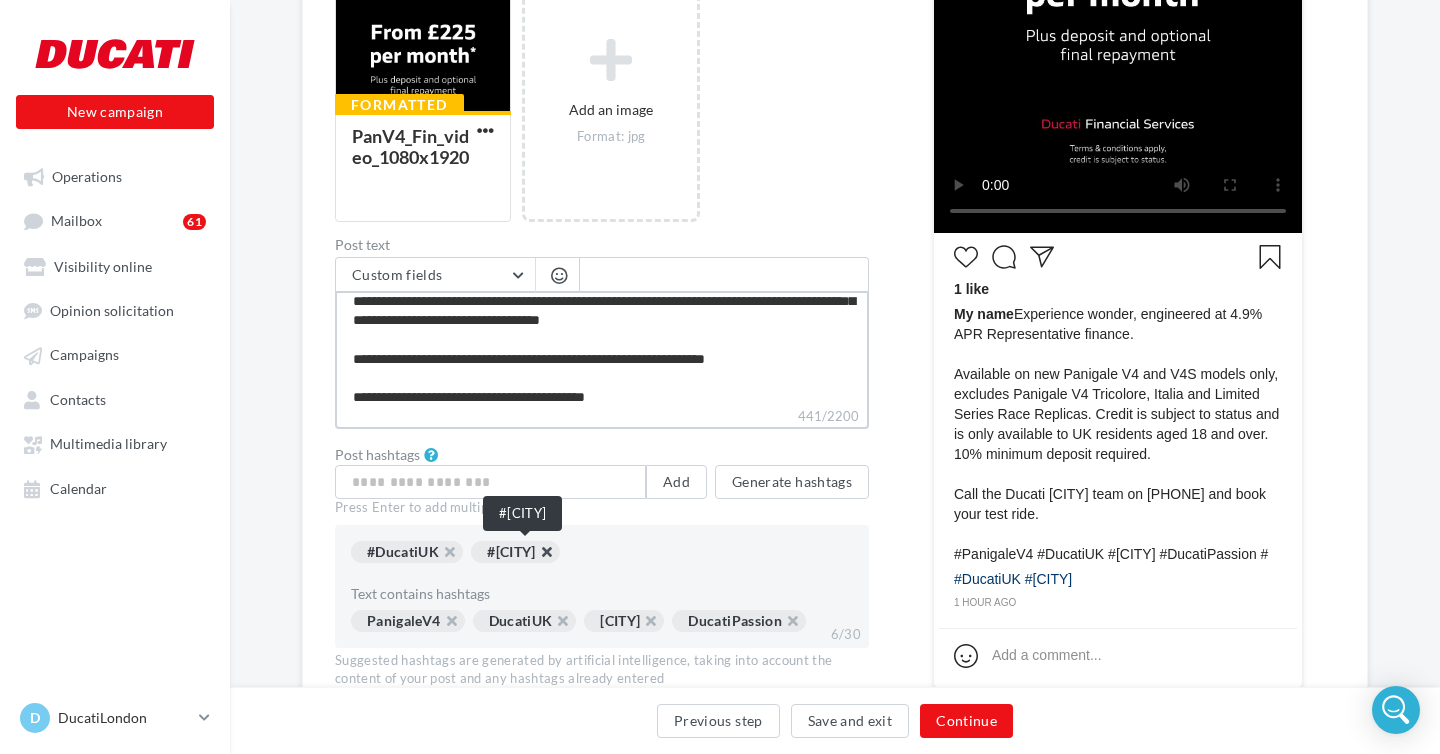 type on "**********" 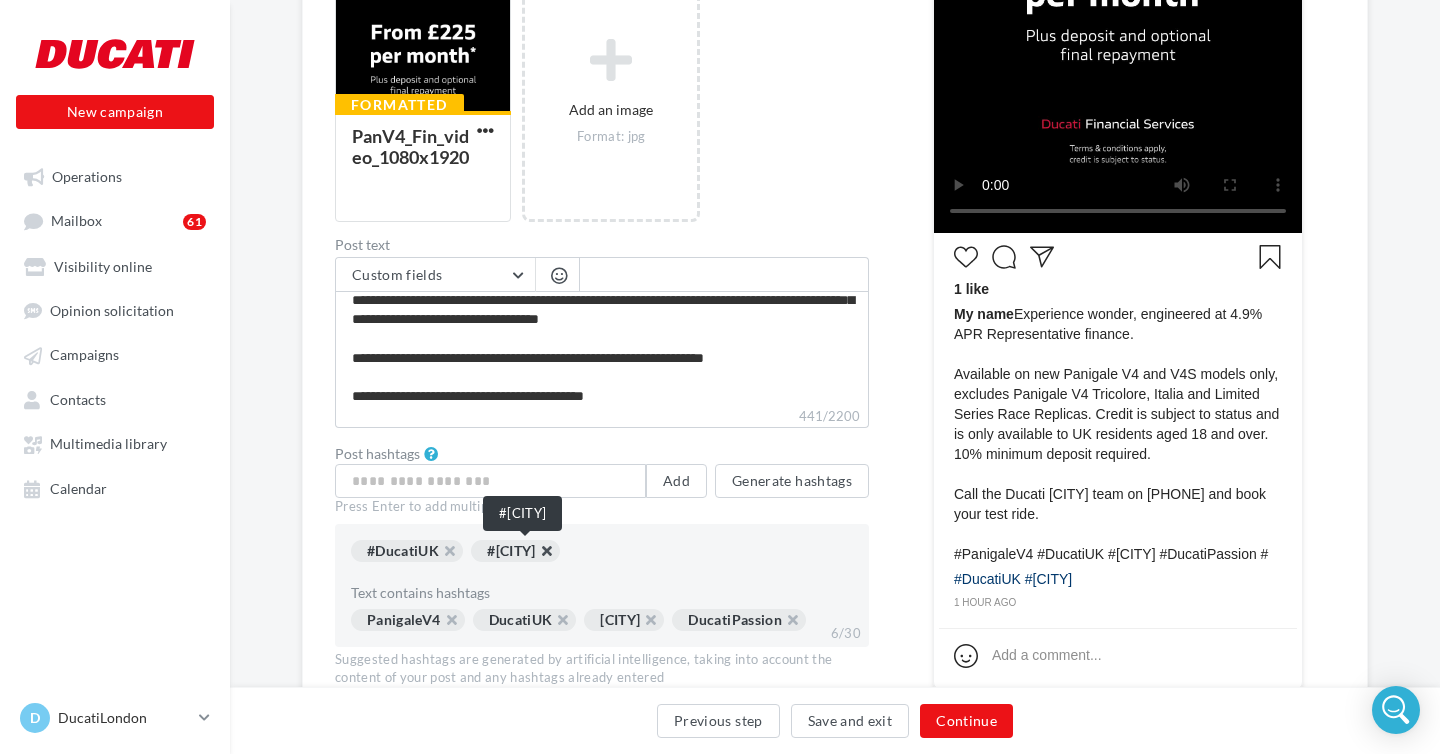 scroll, scrollTop: 66, scrollLeft: 0, axis: vertical 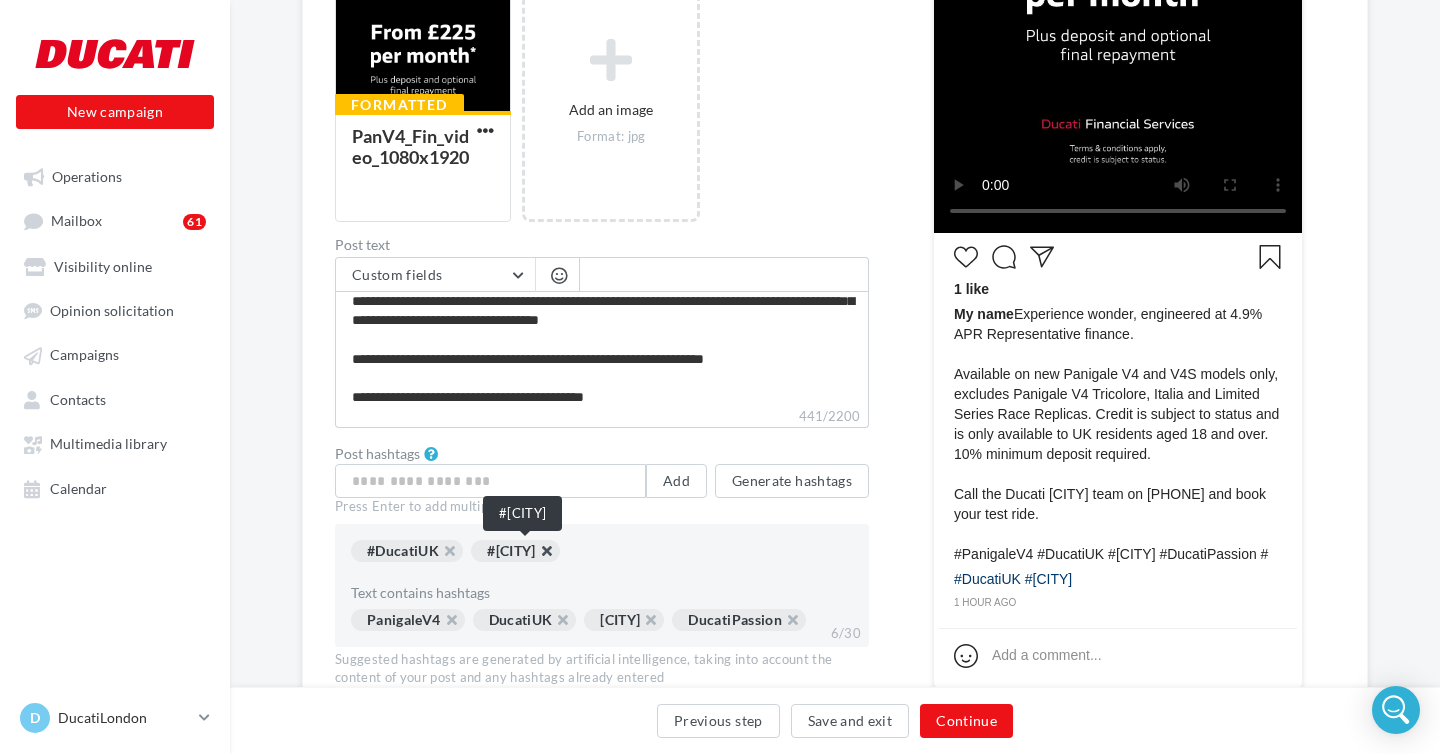 click at bounding box center [536, 556] 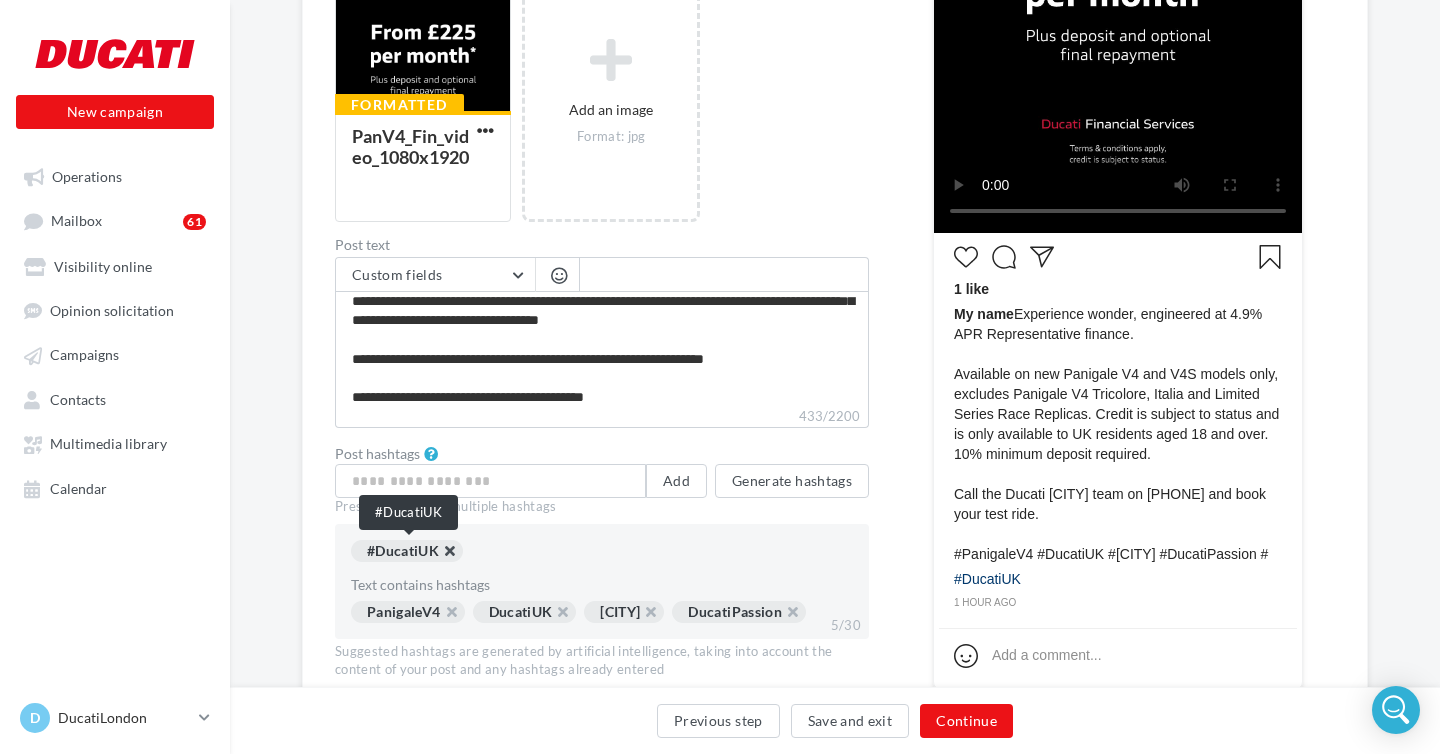 click at bounding box center [439, 556] 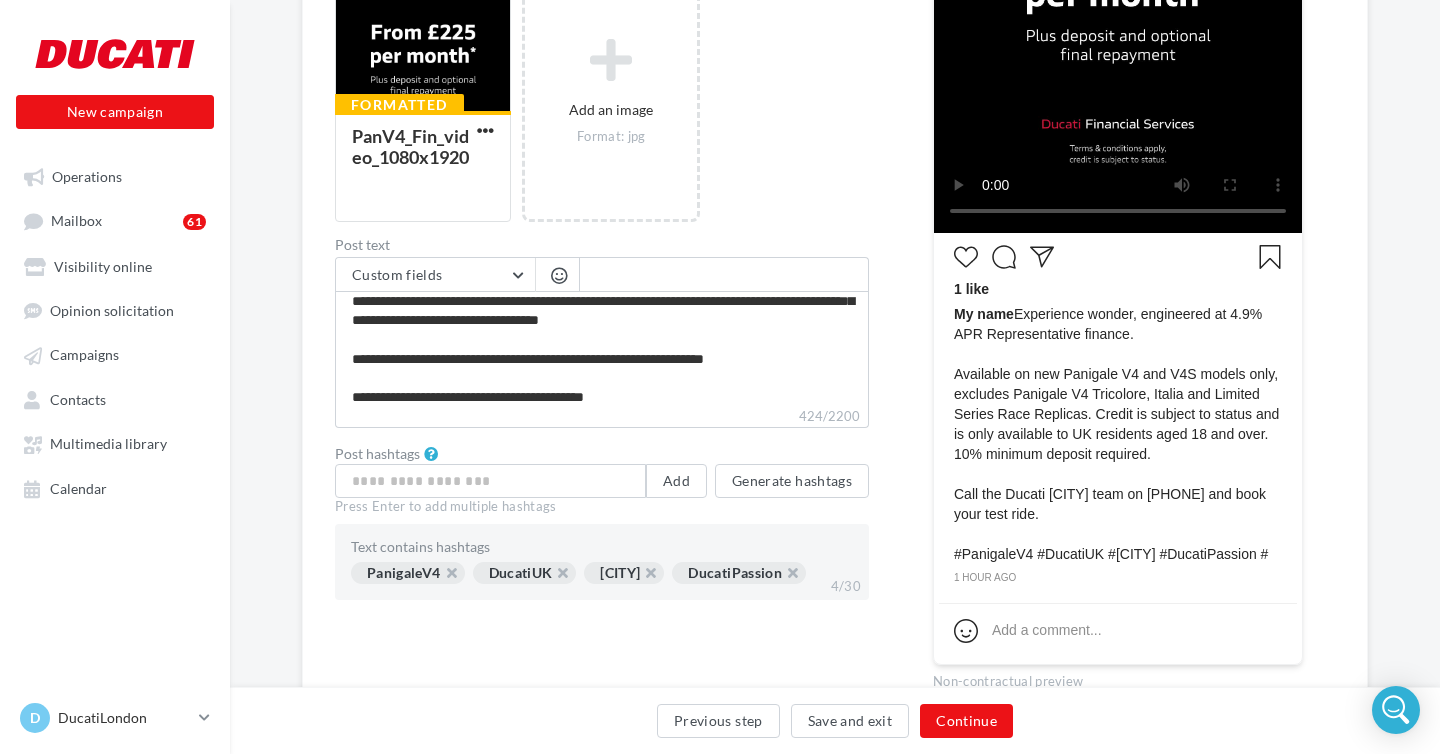 click on "424/2200" at bounding box center [602, 417] 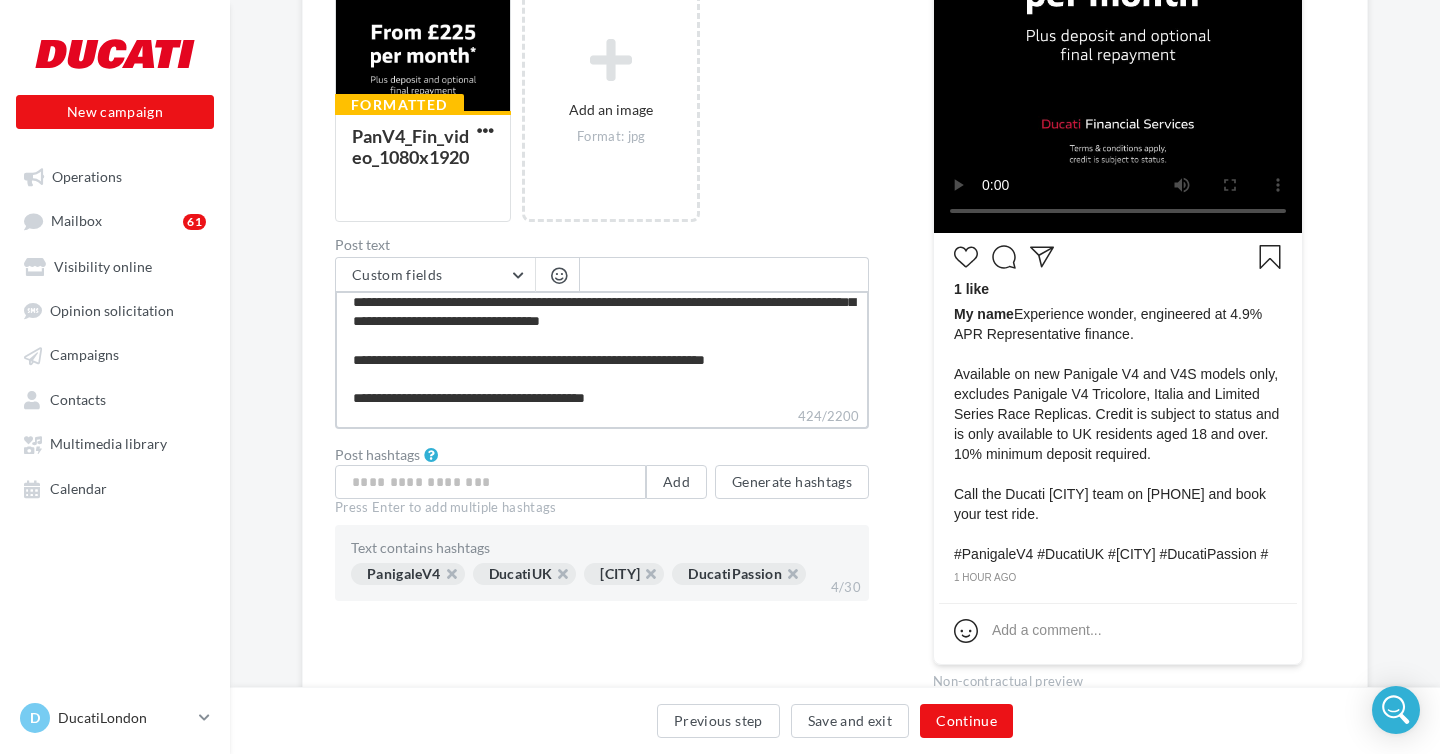 click on "**********" at bounding box center (602, 348) 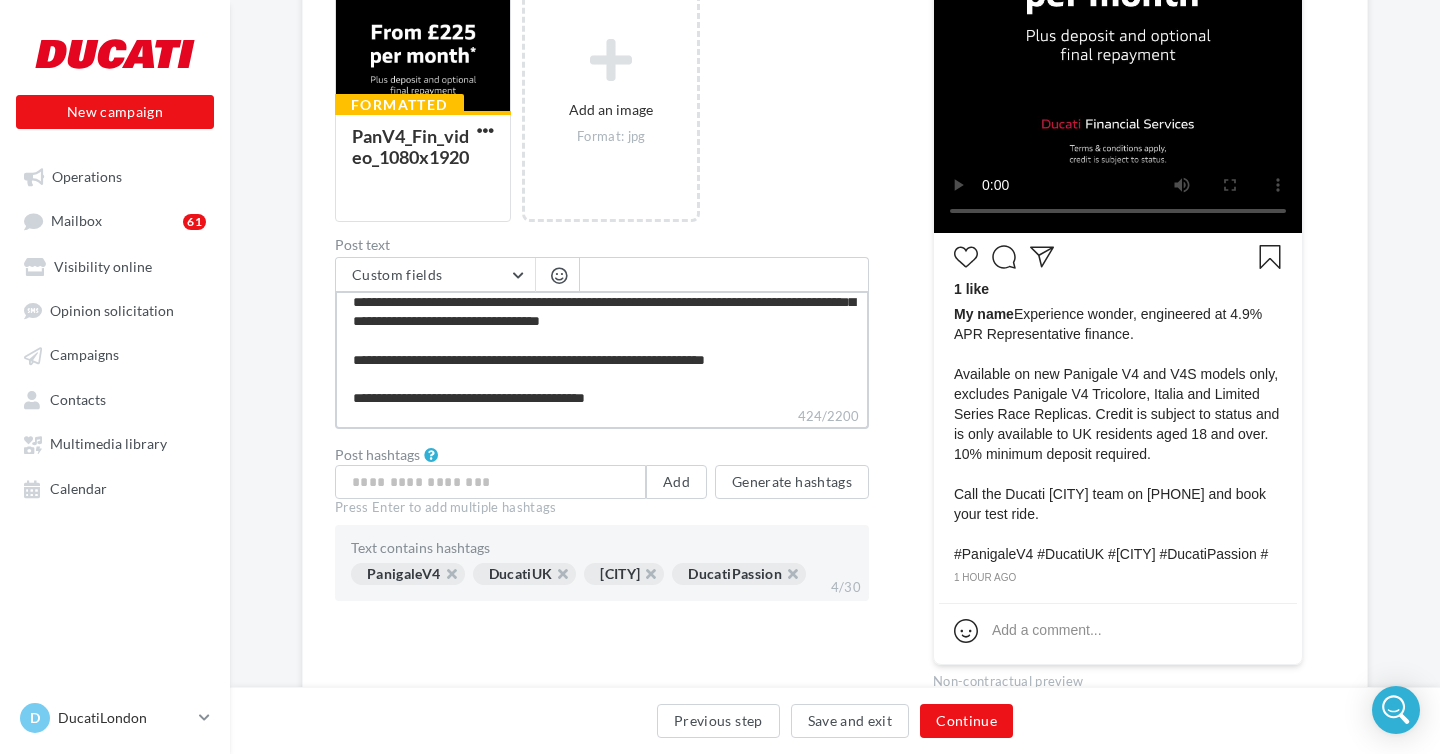 scroll, scrollTop: 67, scrollLeft: 0, axis: vertical 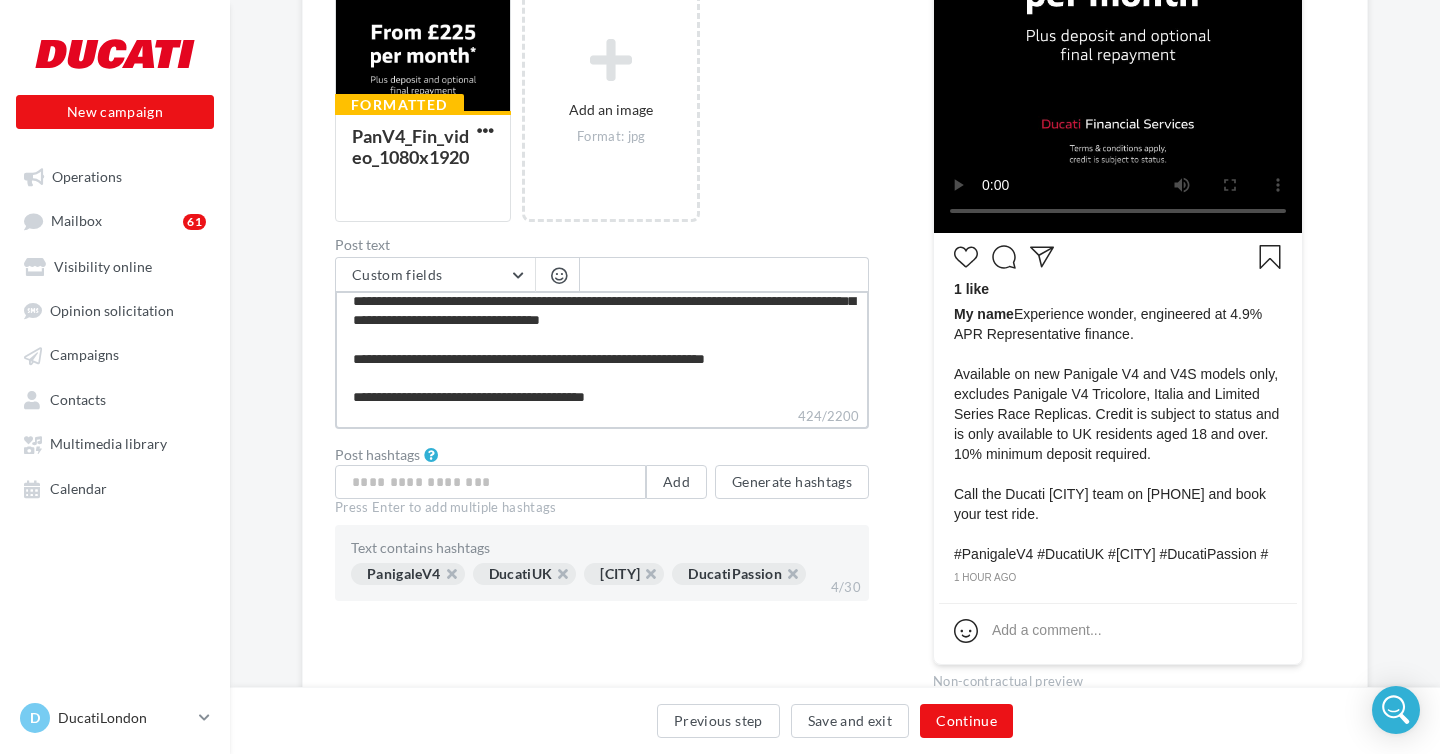 type on "**********" 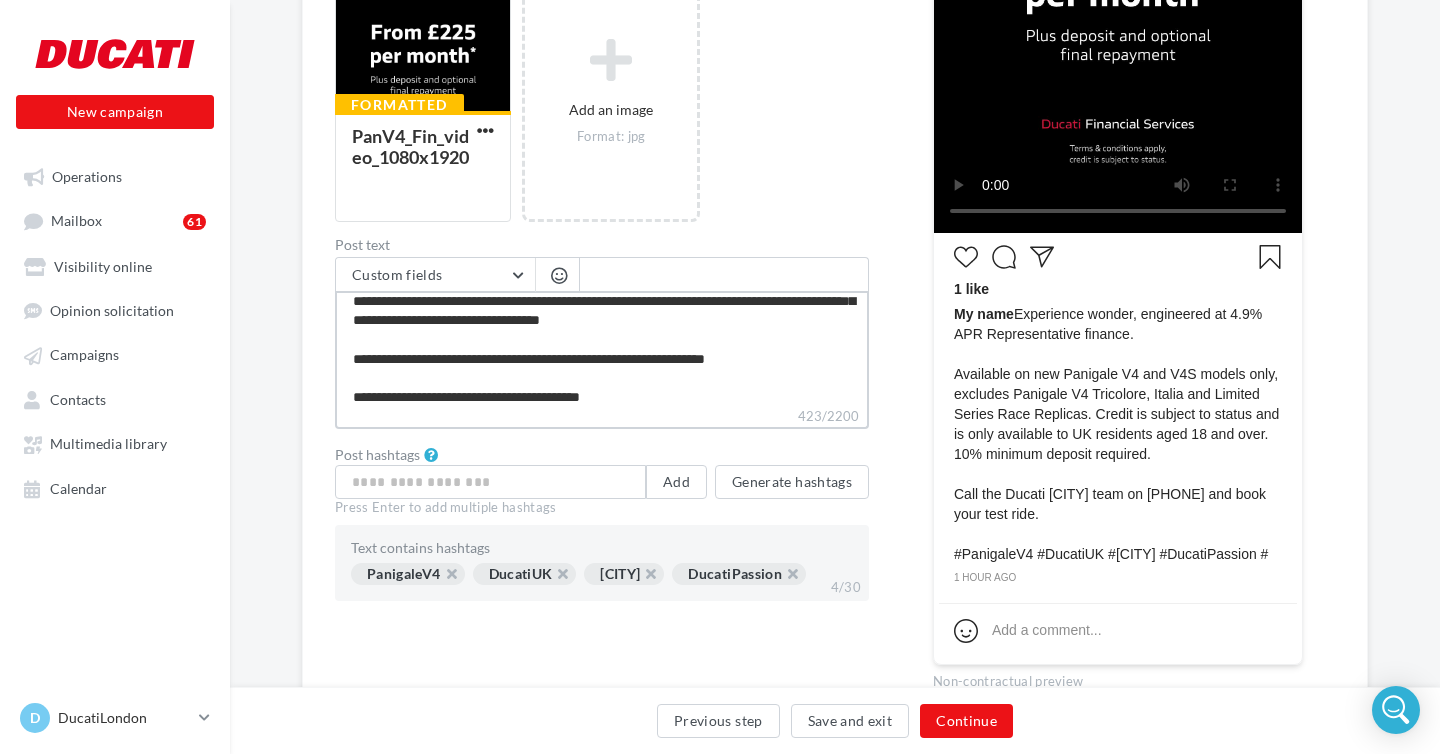 type on "**********" 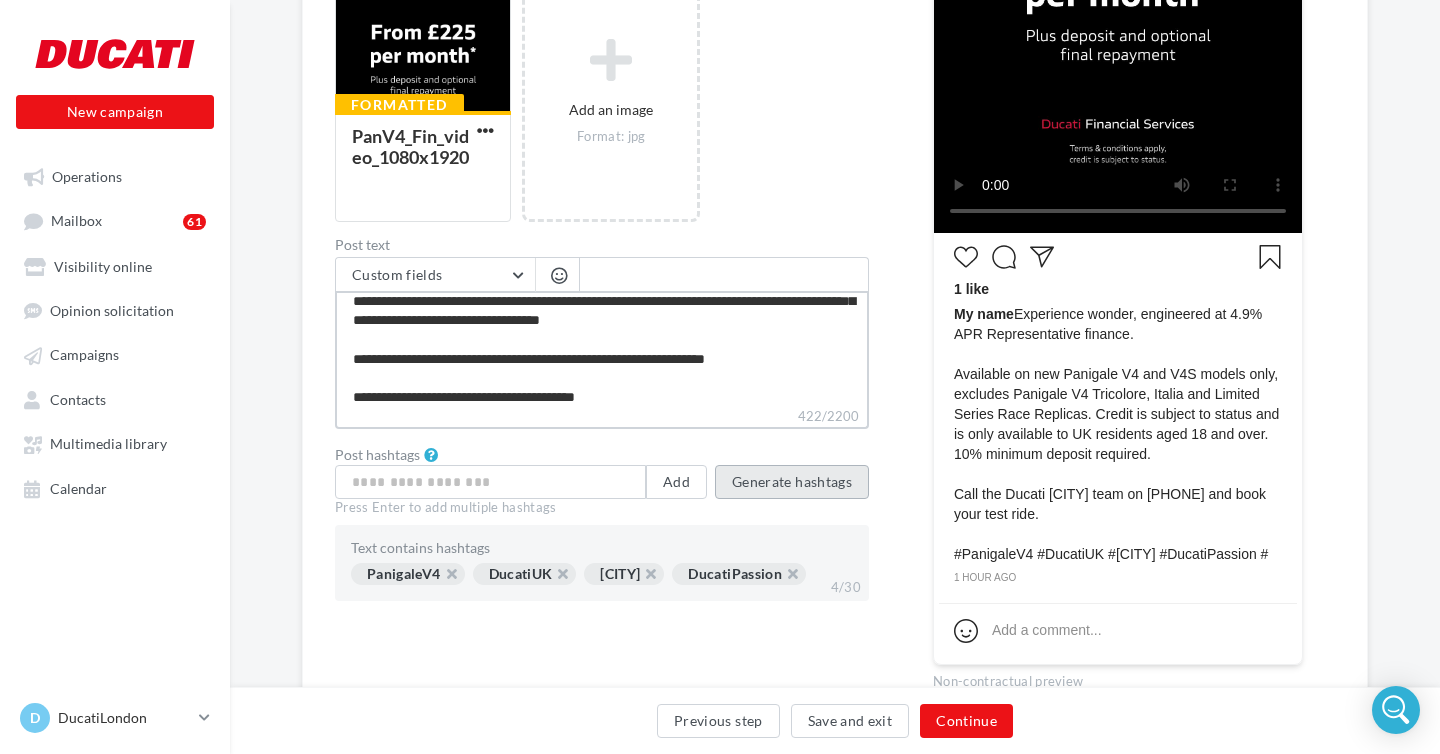 type on "**********" 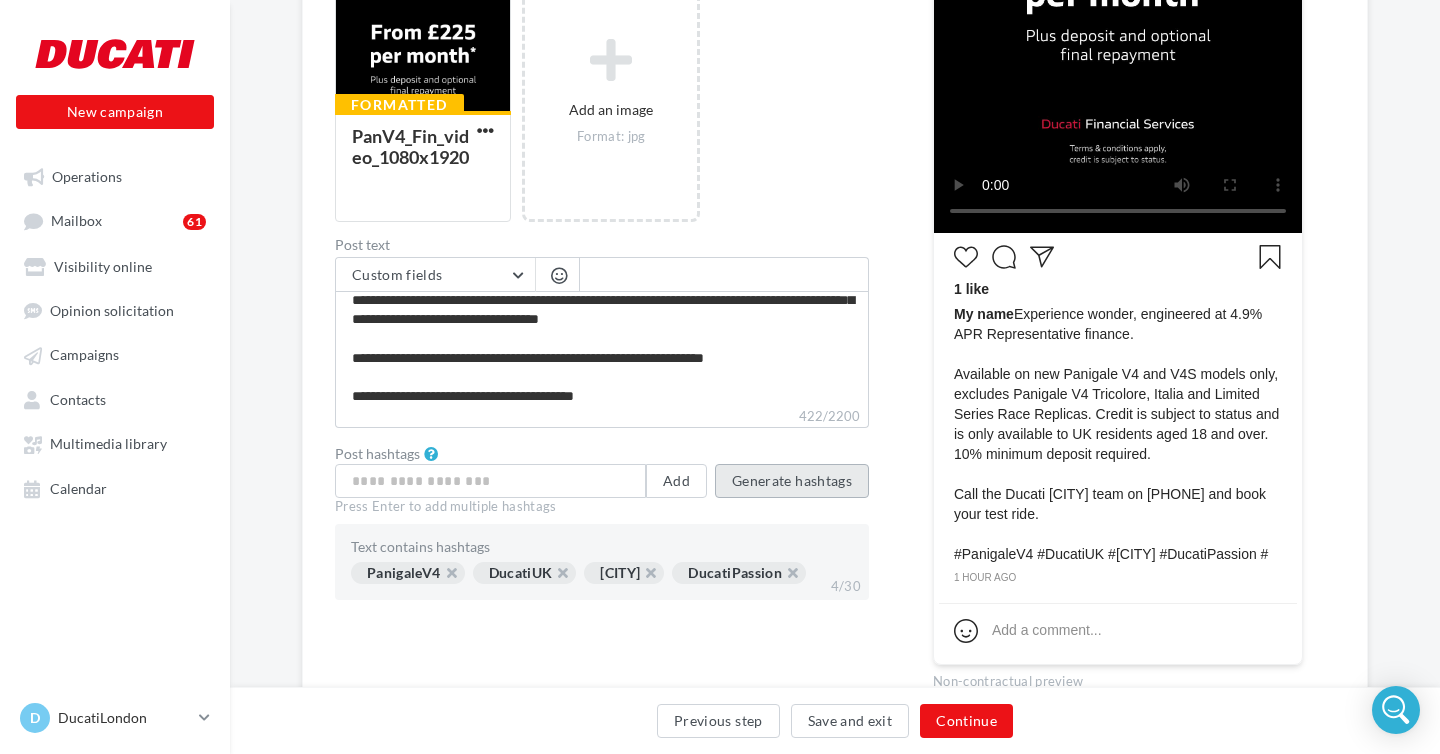 click on "Generate hashtags" at bounding box center (792, 481) 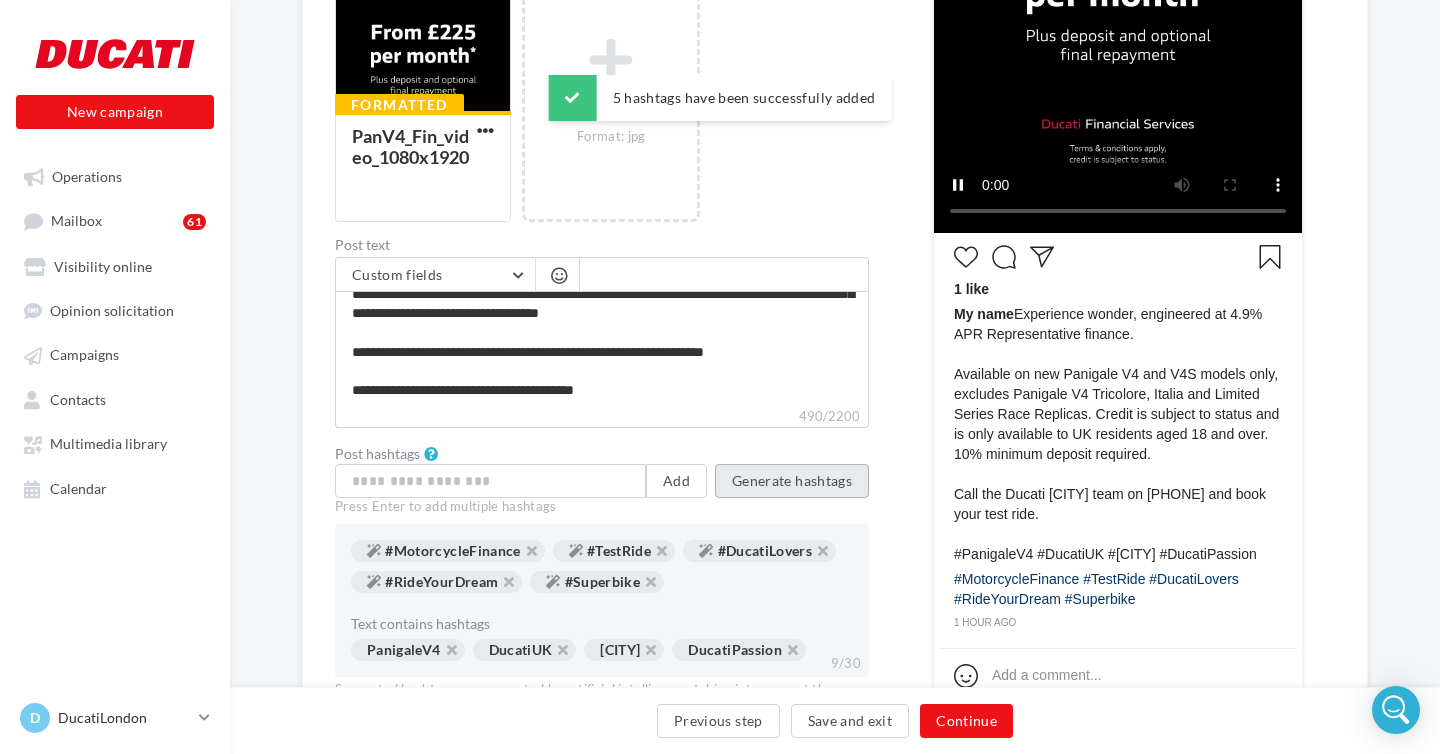 scroll, scrollTop: 75, scrollLeft: 0, axis: vertical 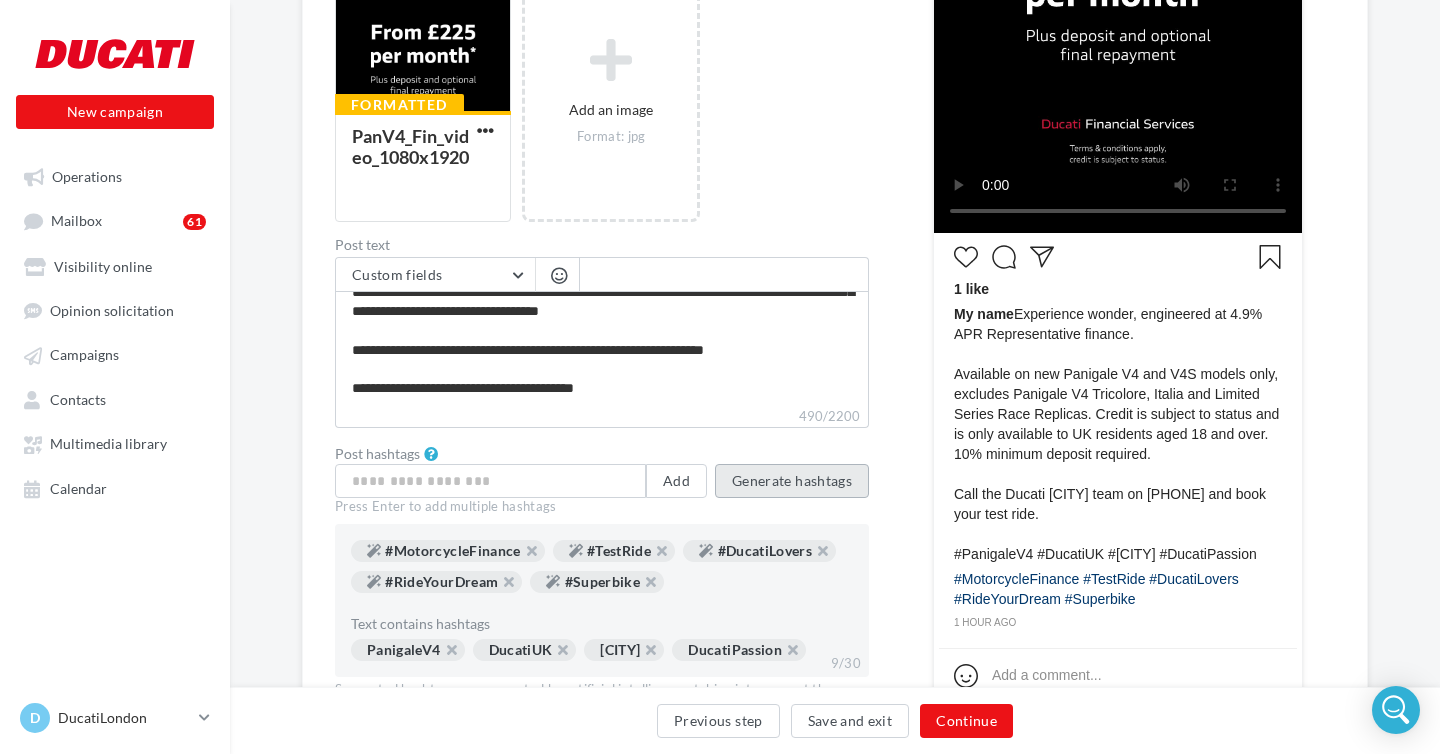 click on "Generate hashtags" at bounding box center (792, 481) 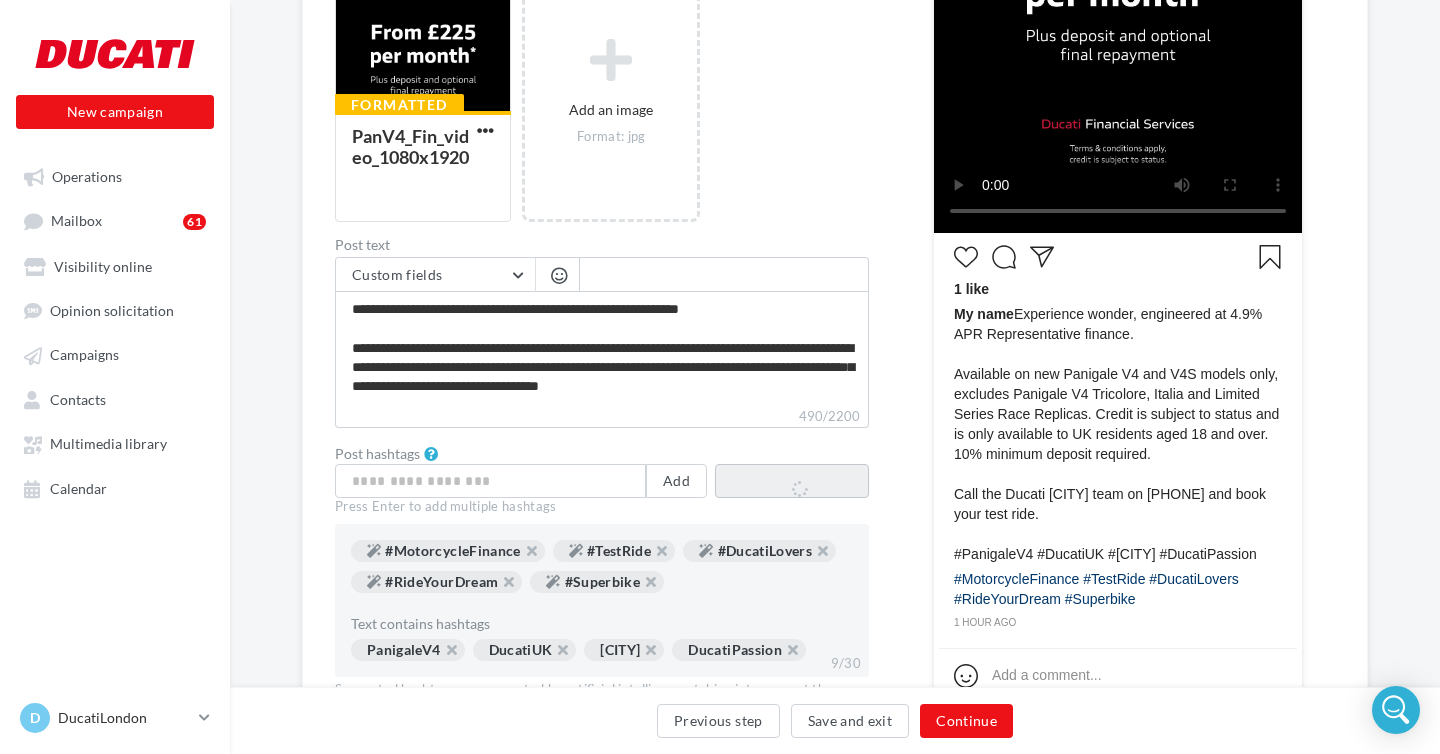 scroll, scrollTop: 0, scrollLeft: 0, axis: both 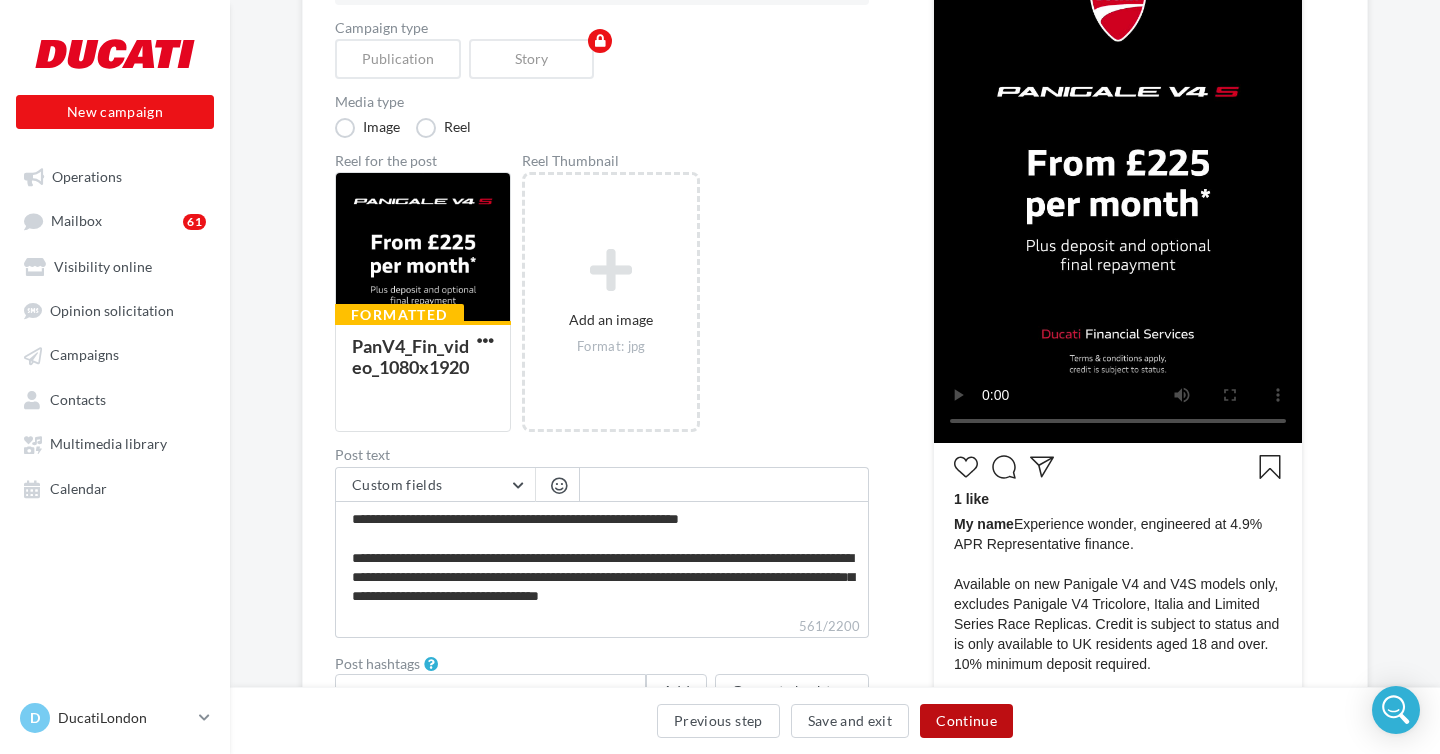 click on "Continue" at bounding box center [966, 721] 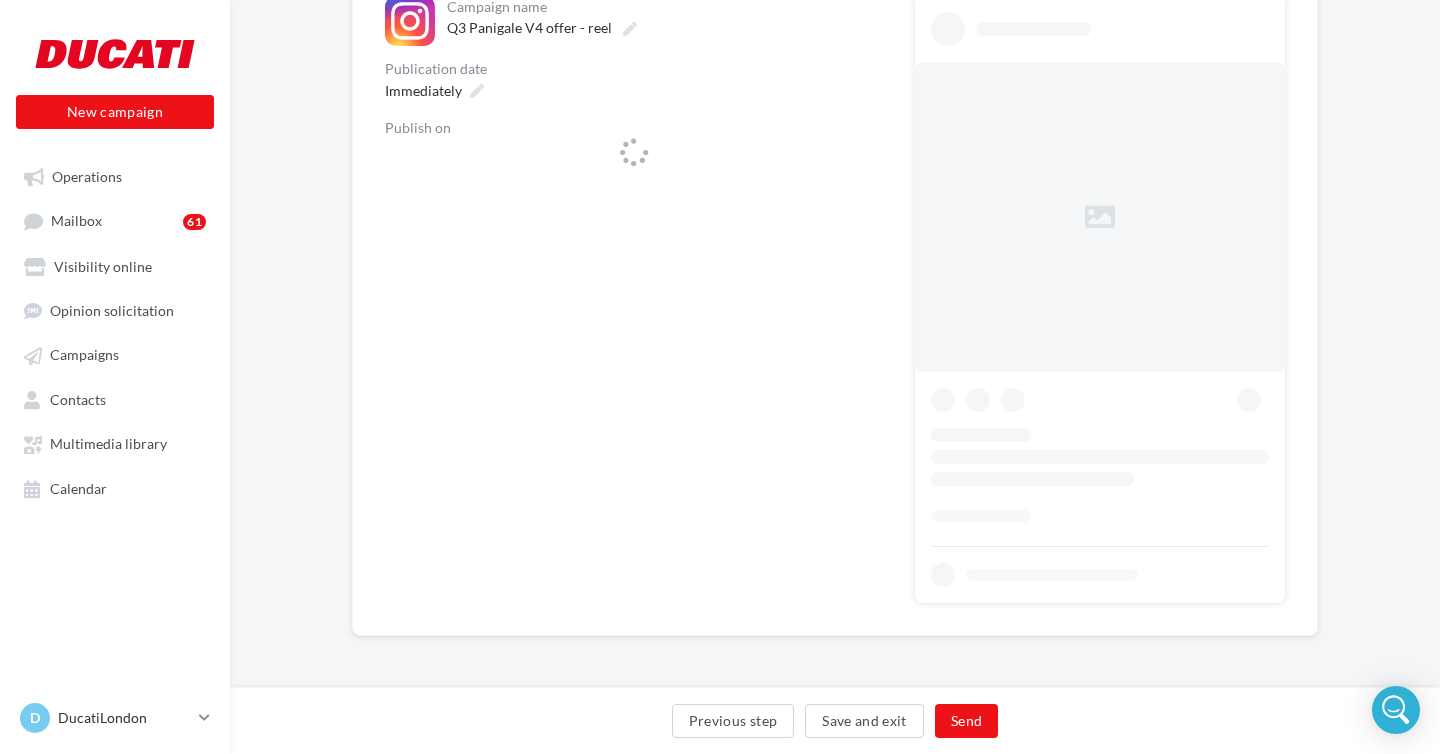 scroll, scrollTop: 0, scrollLeft: 0, axis: both 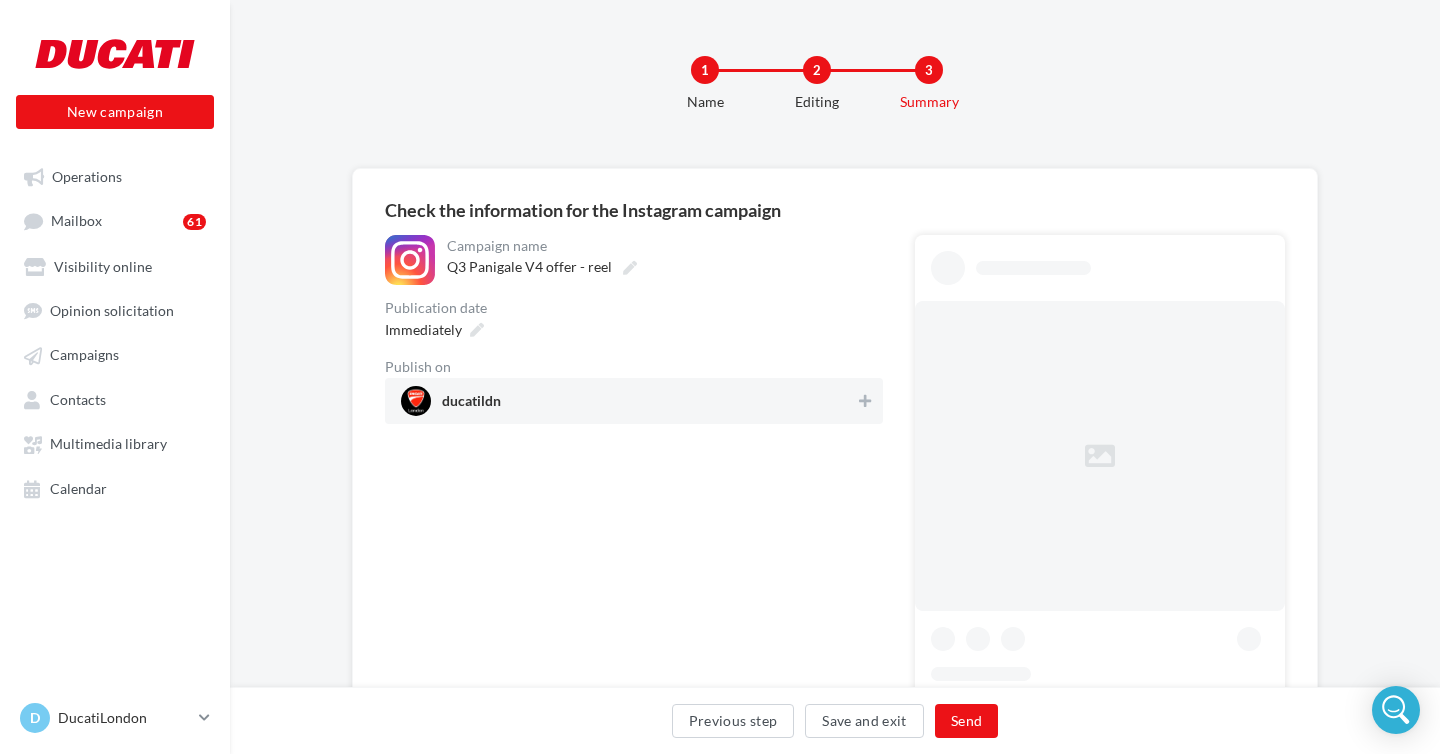 click on "ducatildn" at bounding box center (628, 401) 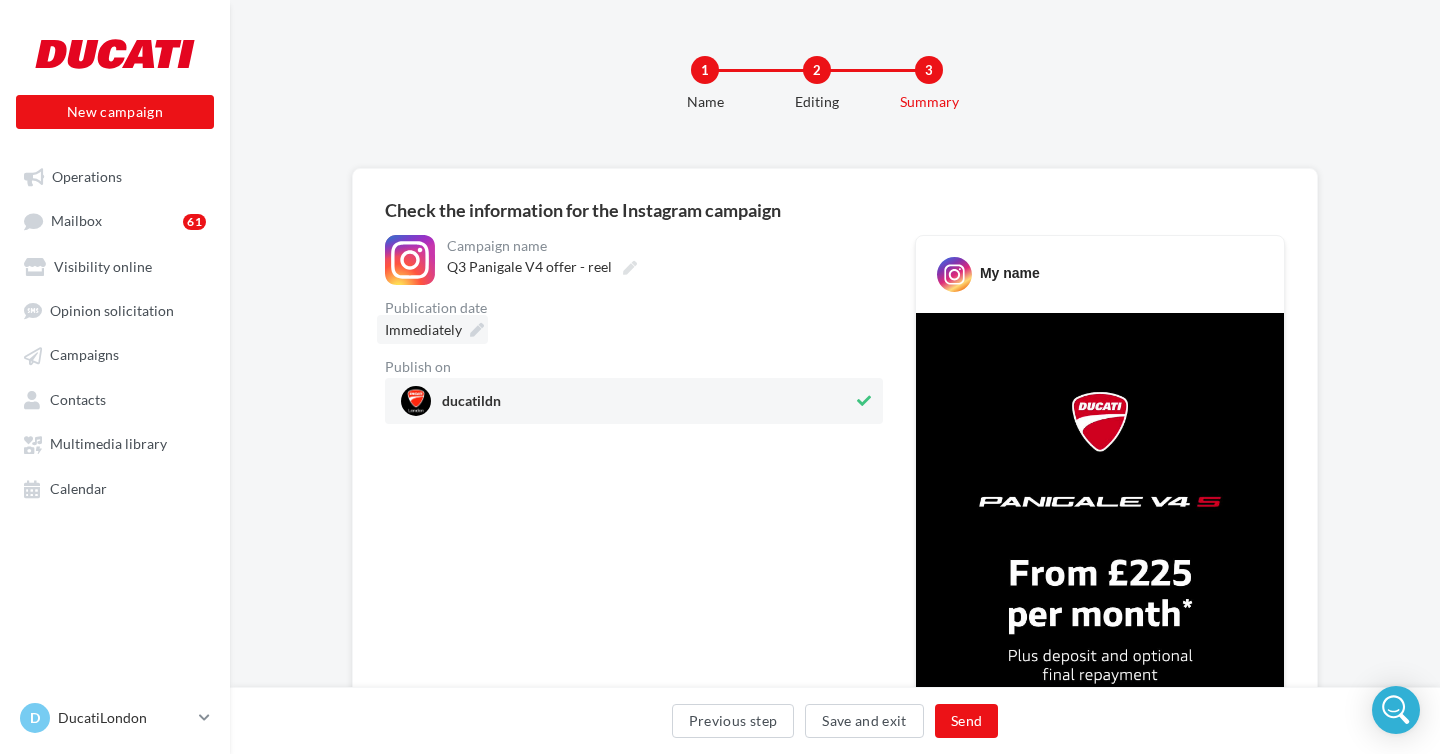 click on "Immediately" at bounding box center [432, 329] 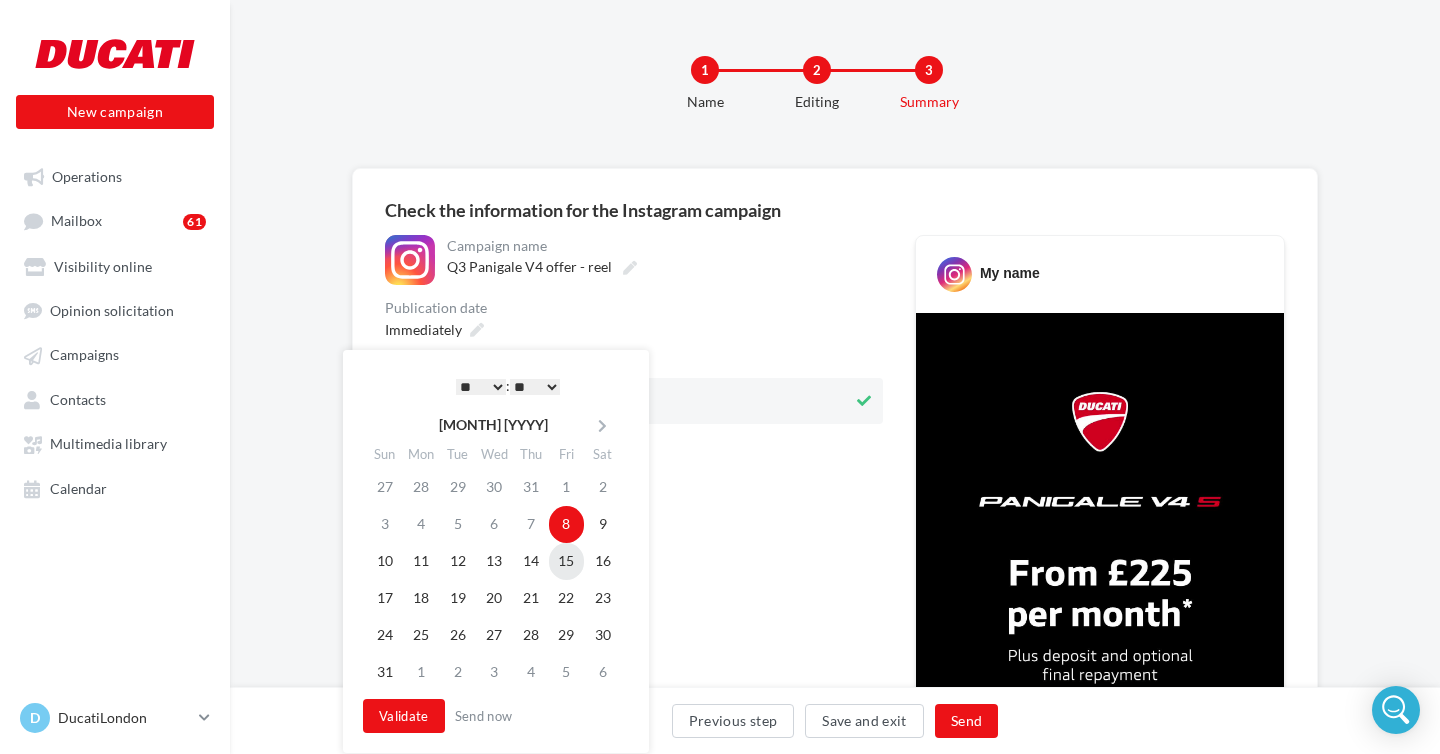 click on "15" at bounding box center (567, 561) 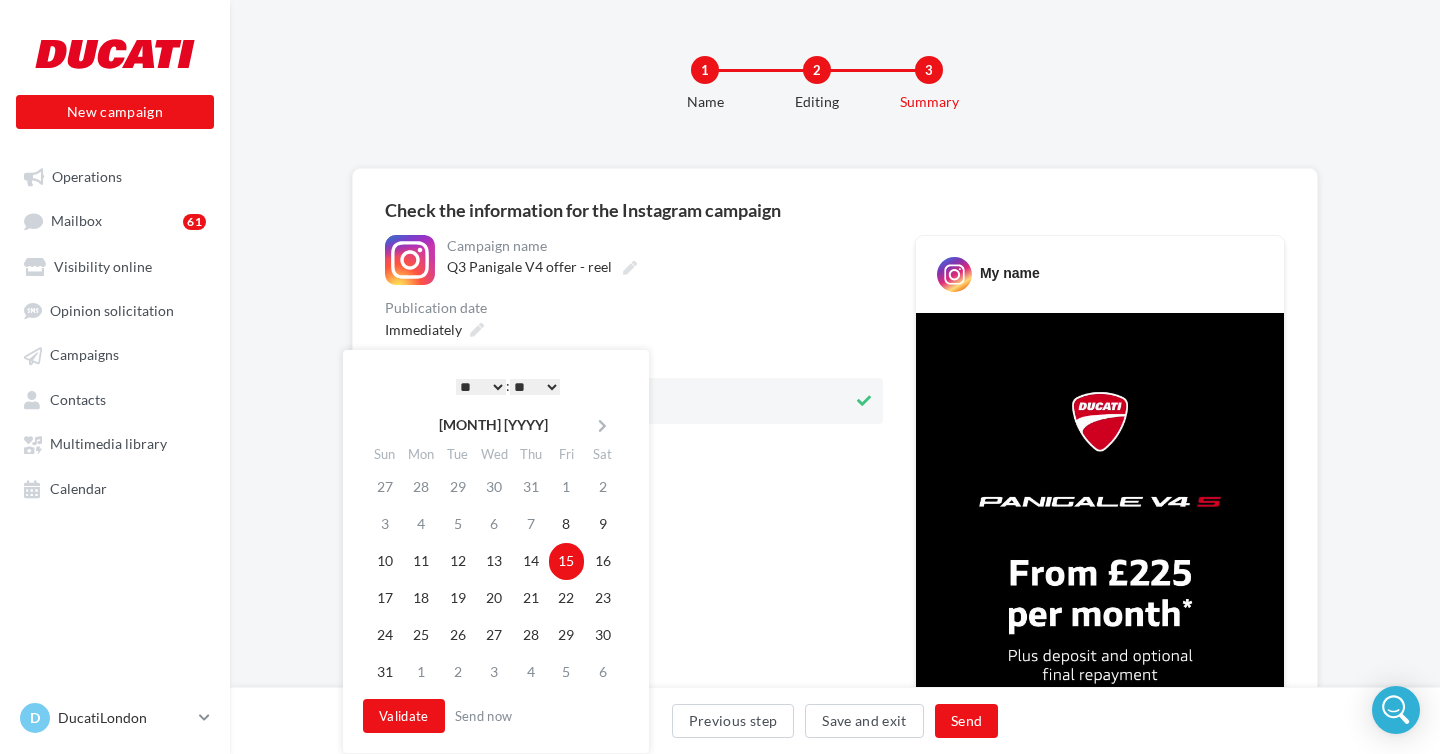 click on "* * * * * * * * * * ** ** ** ** ** ** ** ** ** ** ** ** ** **" at bounding box center [481, 387] 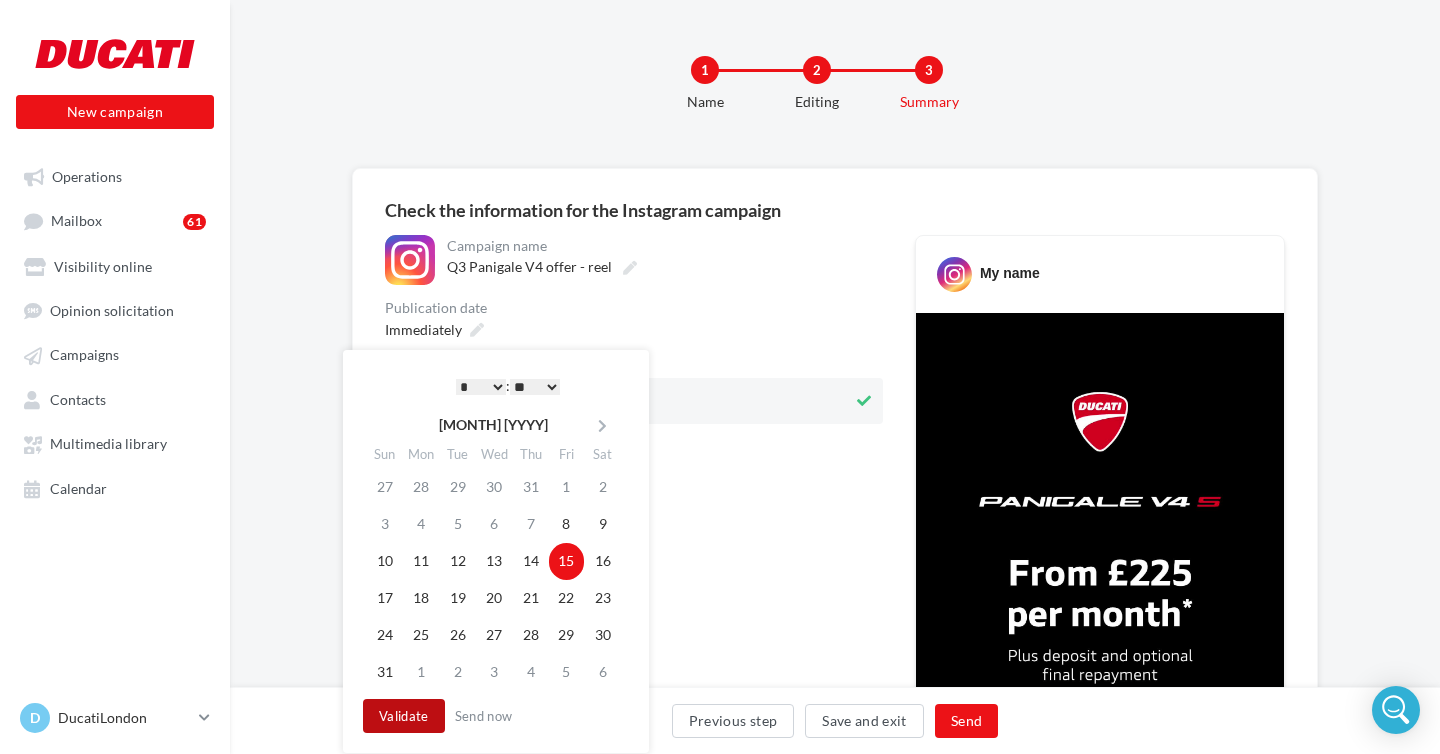 click on "Validate" at bounding box center (404, 716) 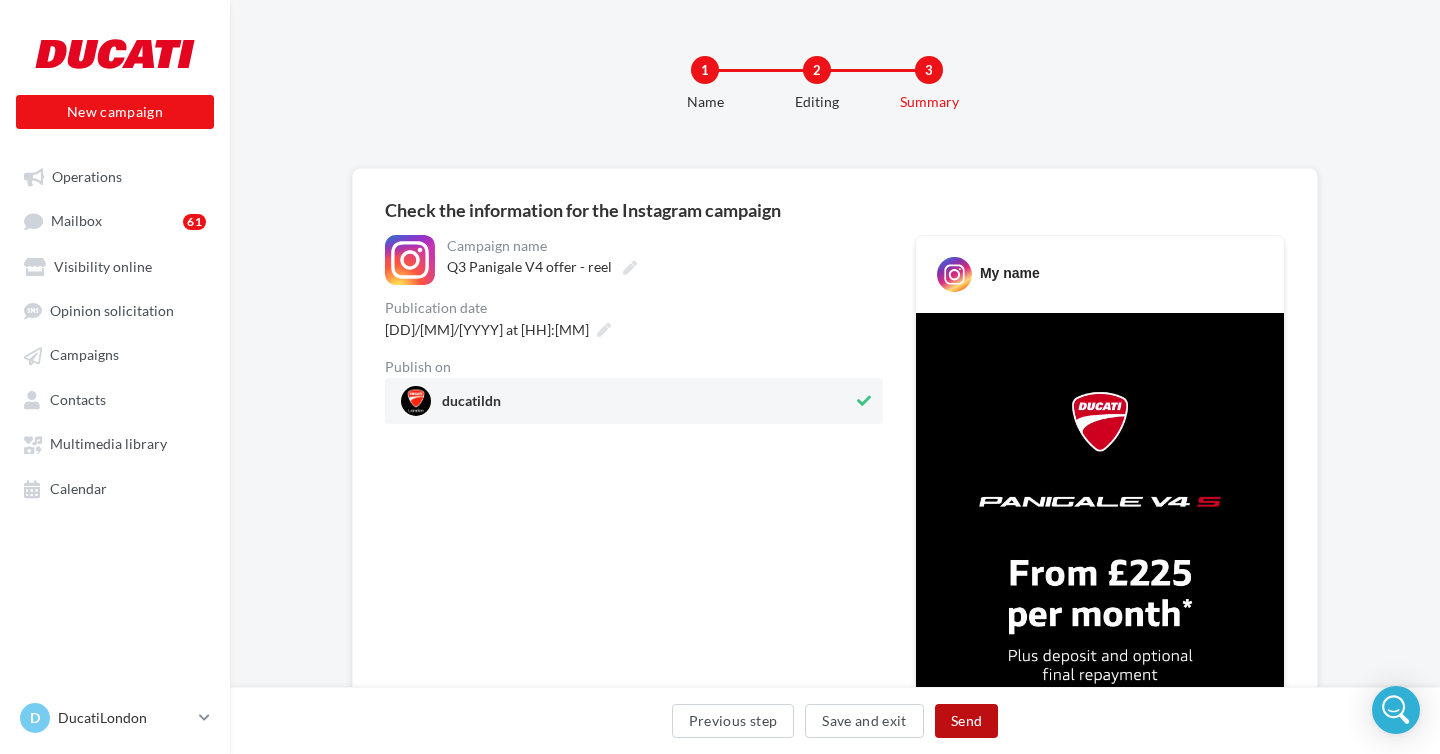 click on "Send" at bounding box center [966, 721] 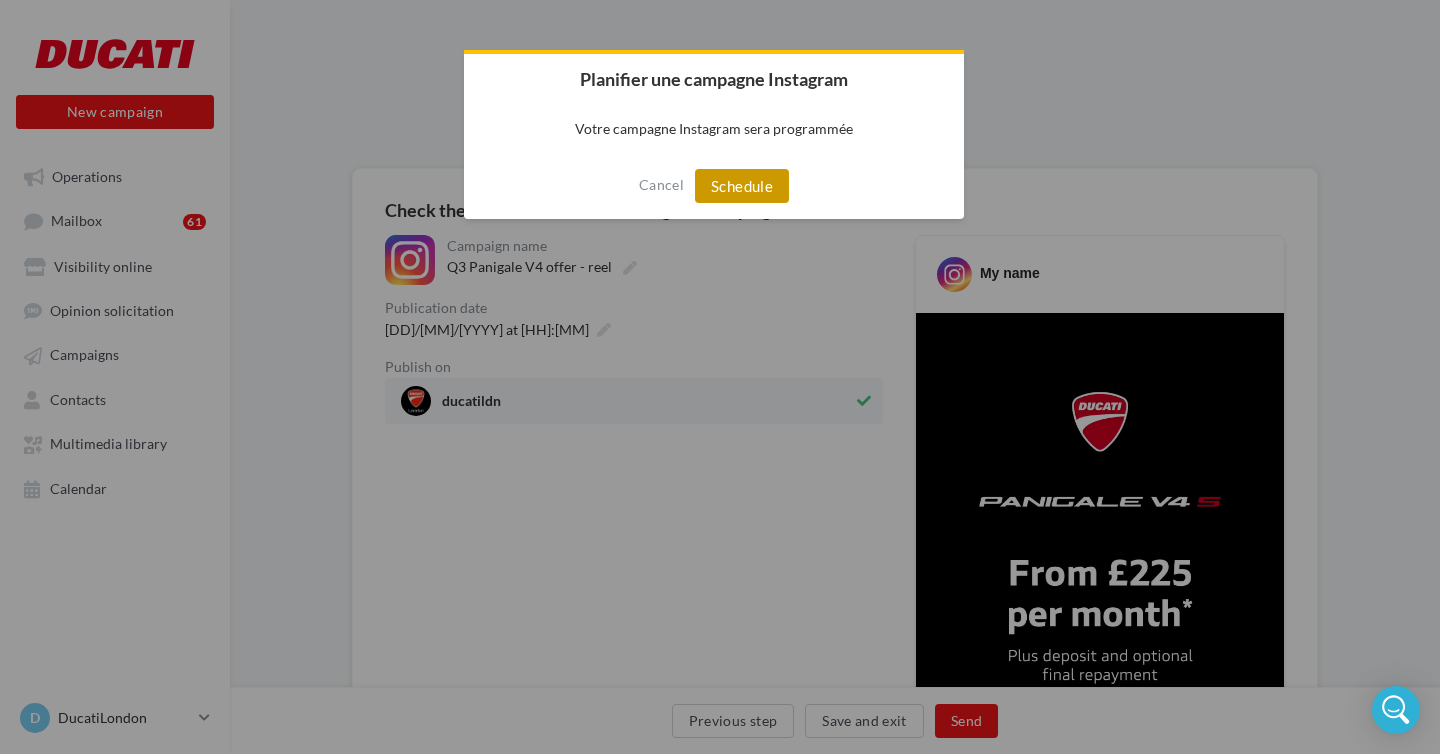 click on "Schedule" at bounding box center [742, 186] 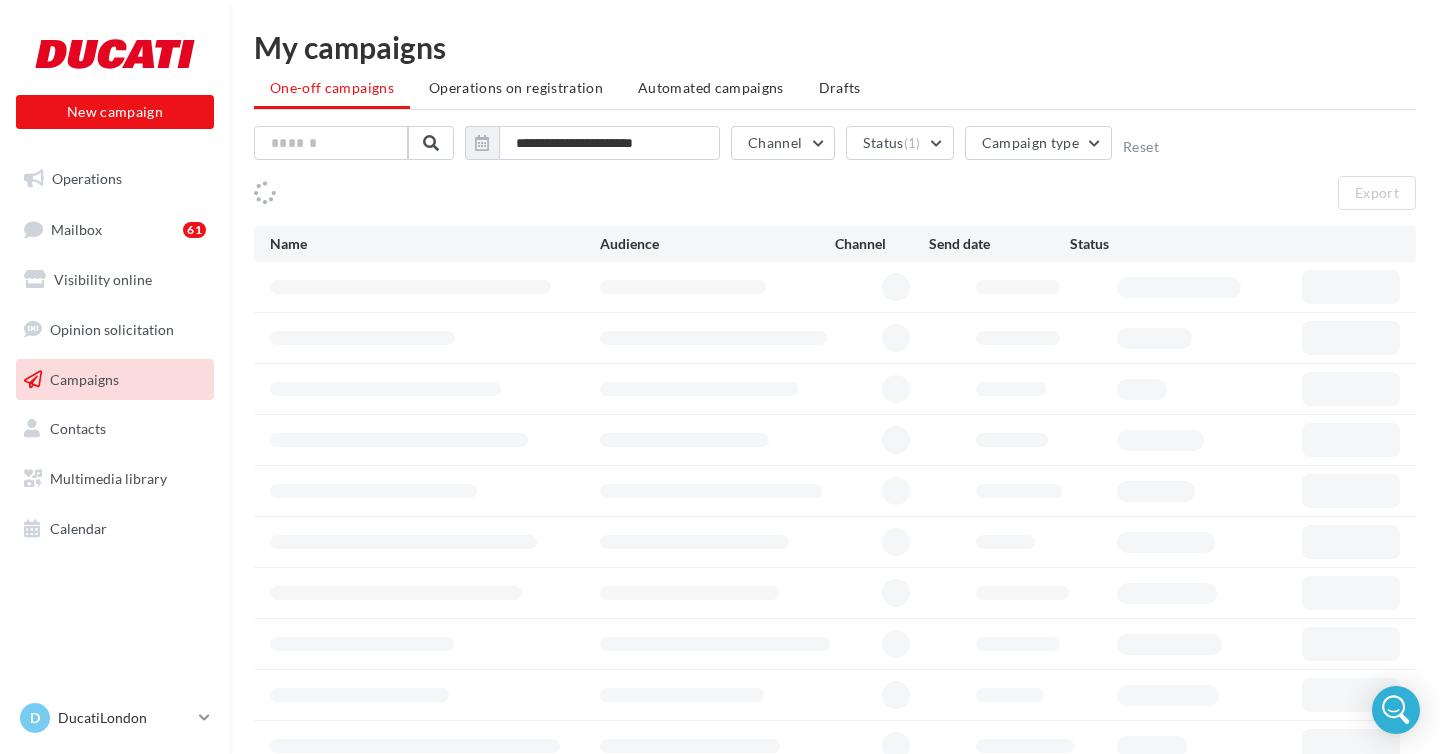 scroll, scrollTop: 0, scrollLeft: 0, axis: both 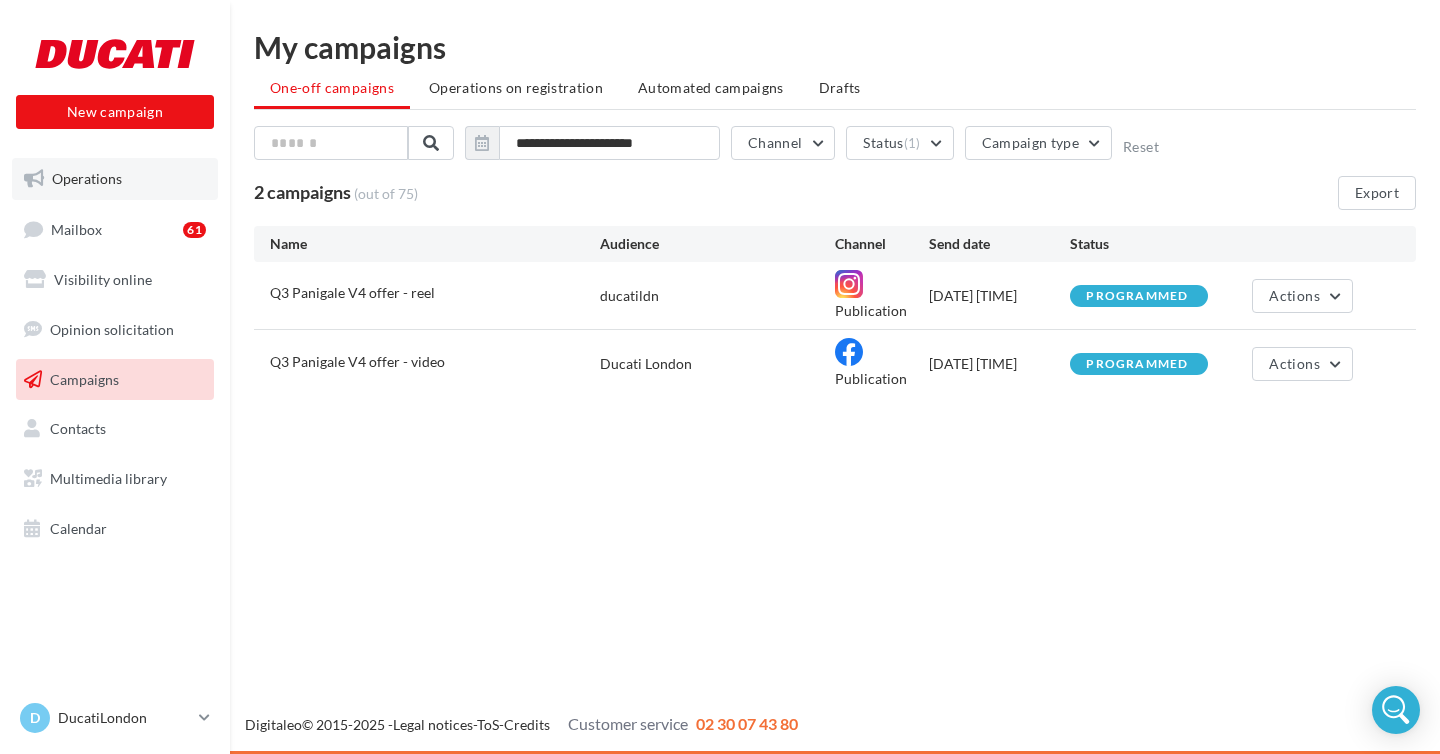 click on "Operations" at bounding box center [87, 178] 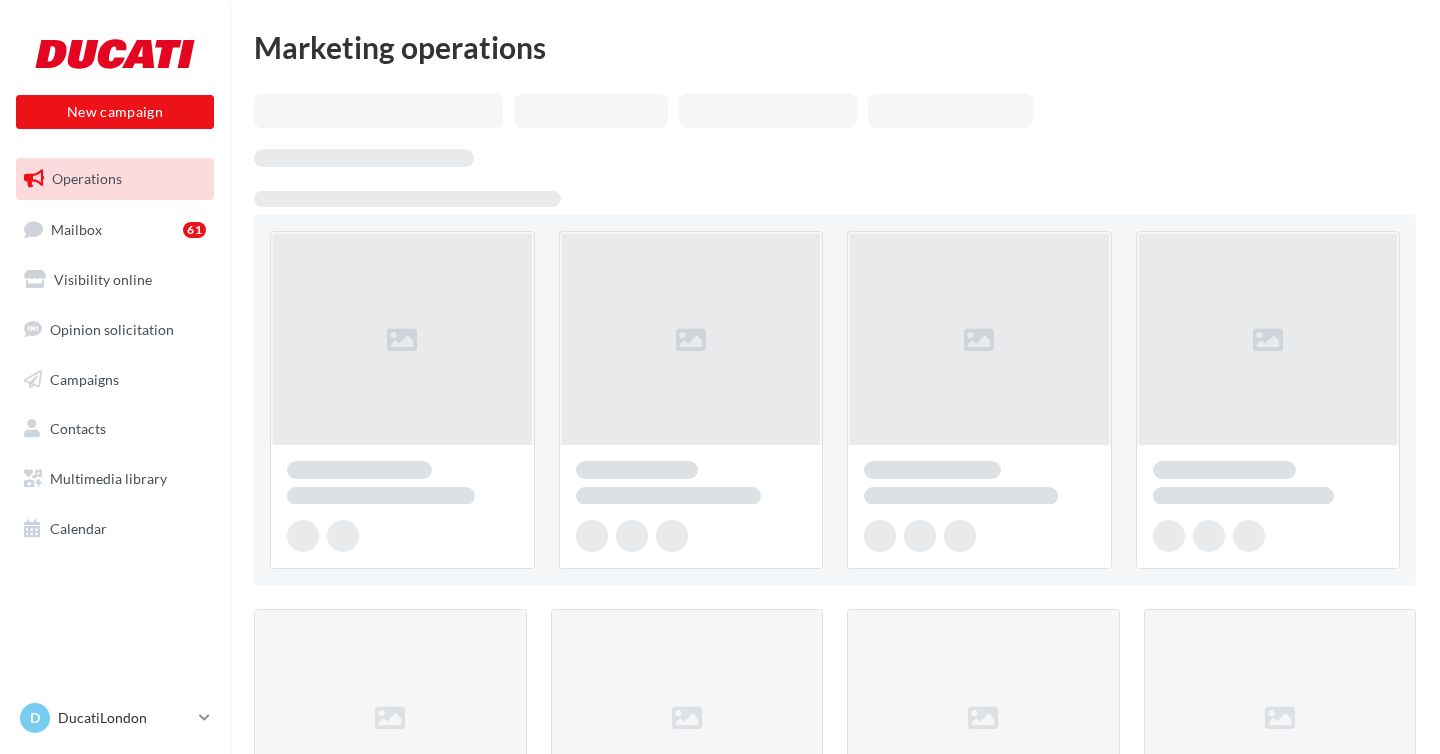 scroll, scrollTop: 0, scrollLeft: 0, axis: both 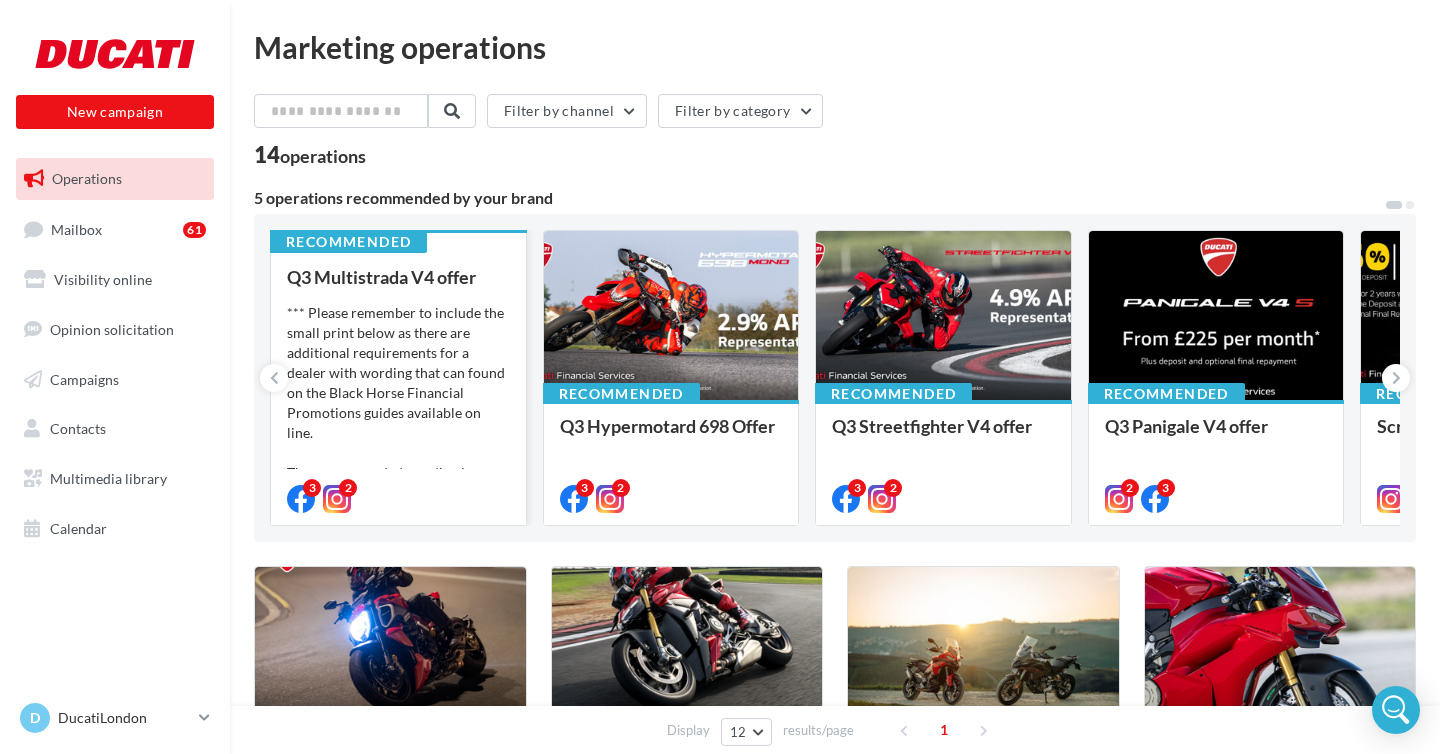 click on "Recommended" at bounding box center (348, 242) 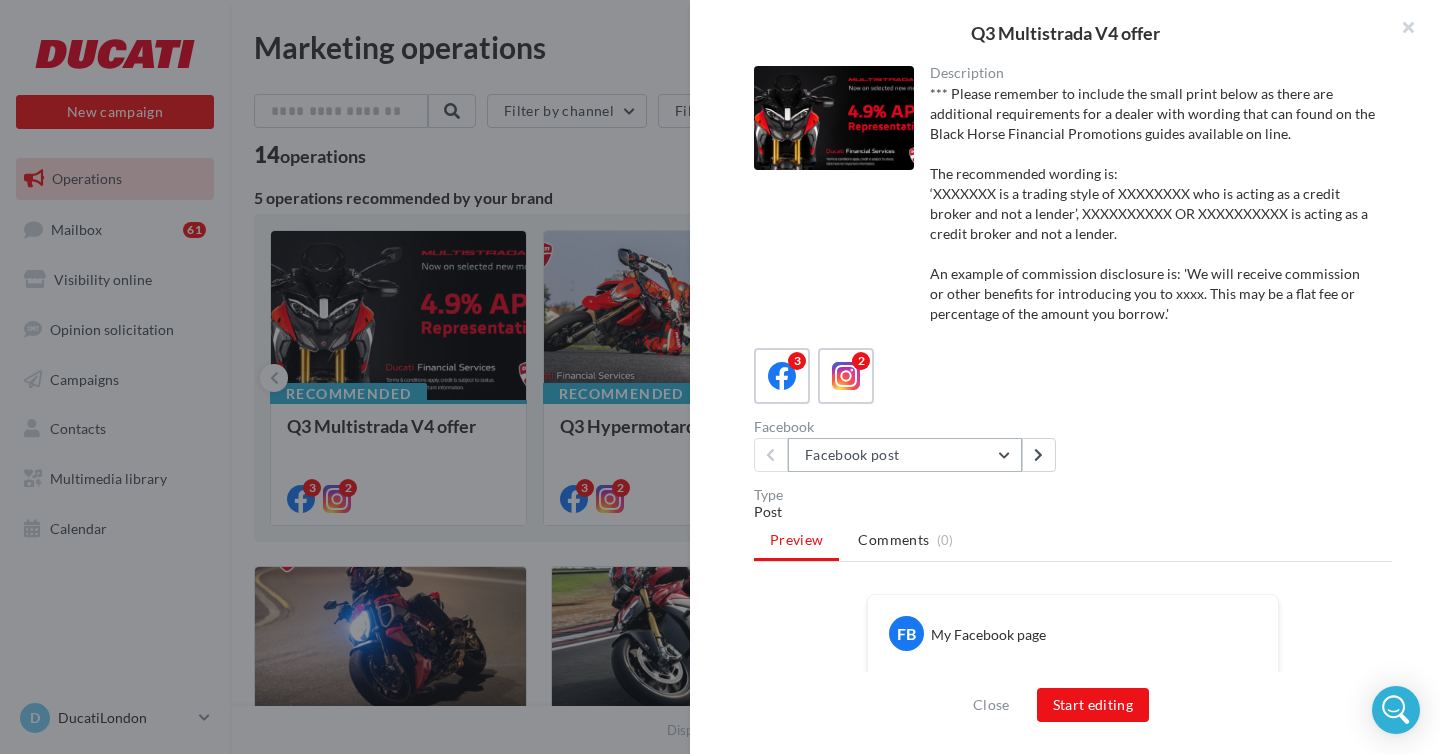 click on "Facebook post" at bounding box center (905, 455) 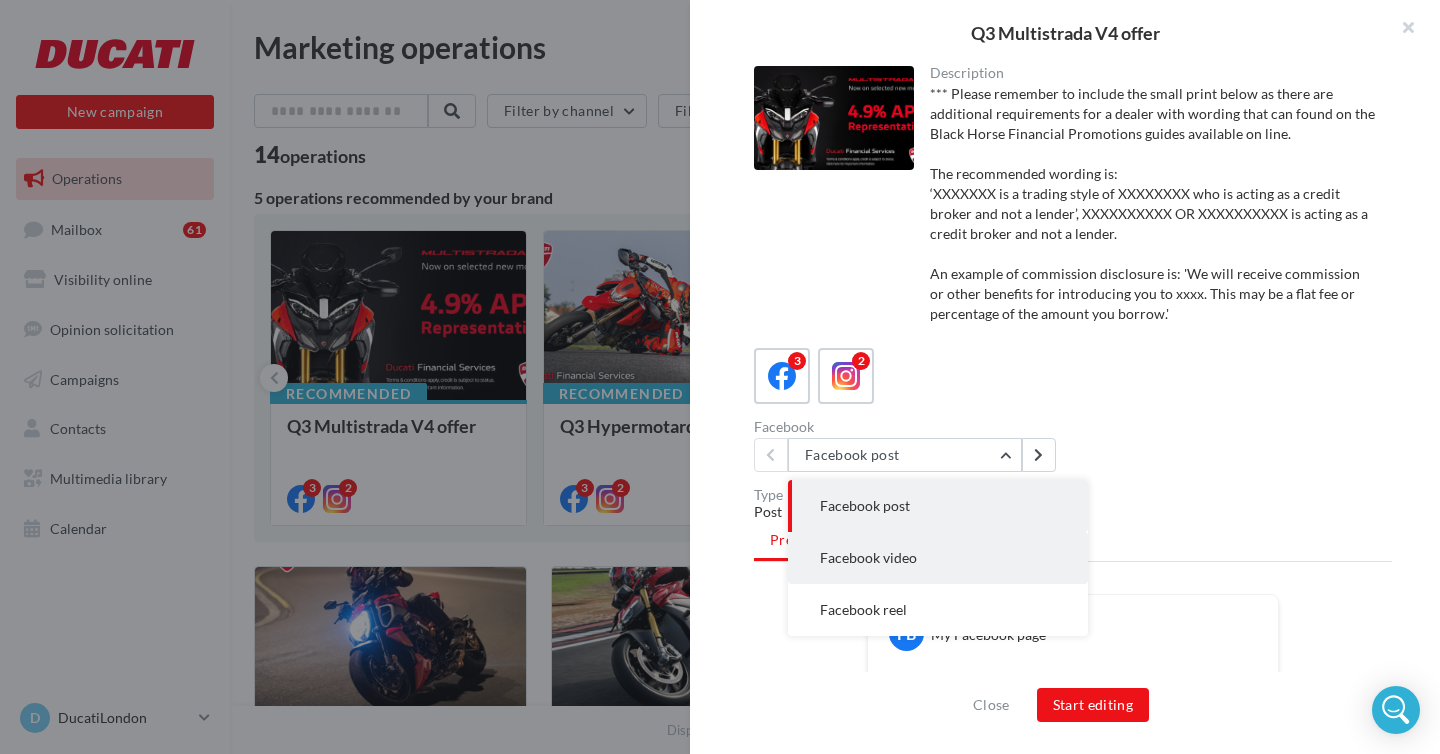 click on "Facebook video" at bounding box center (868, 557) 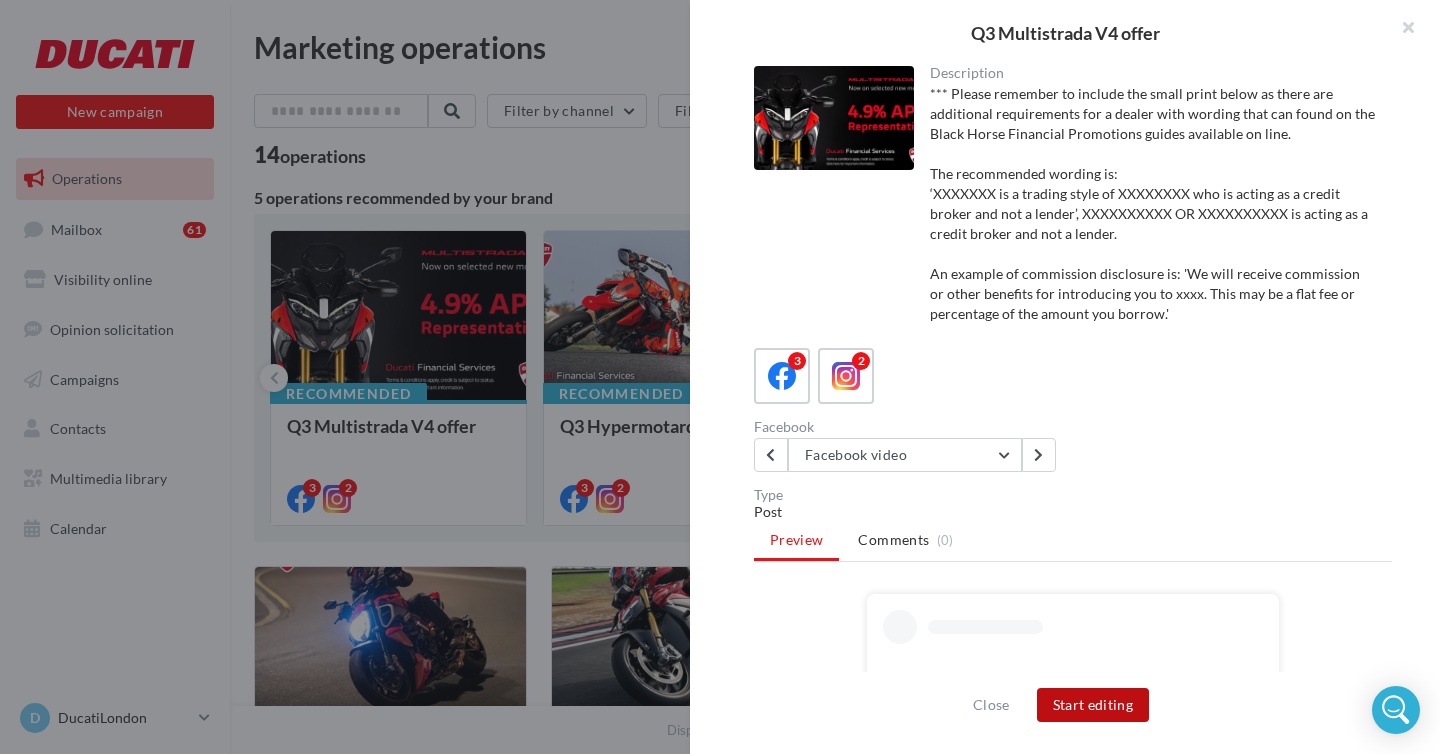click on "Start editing" at bounding box center [1093, 705] 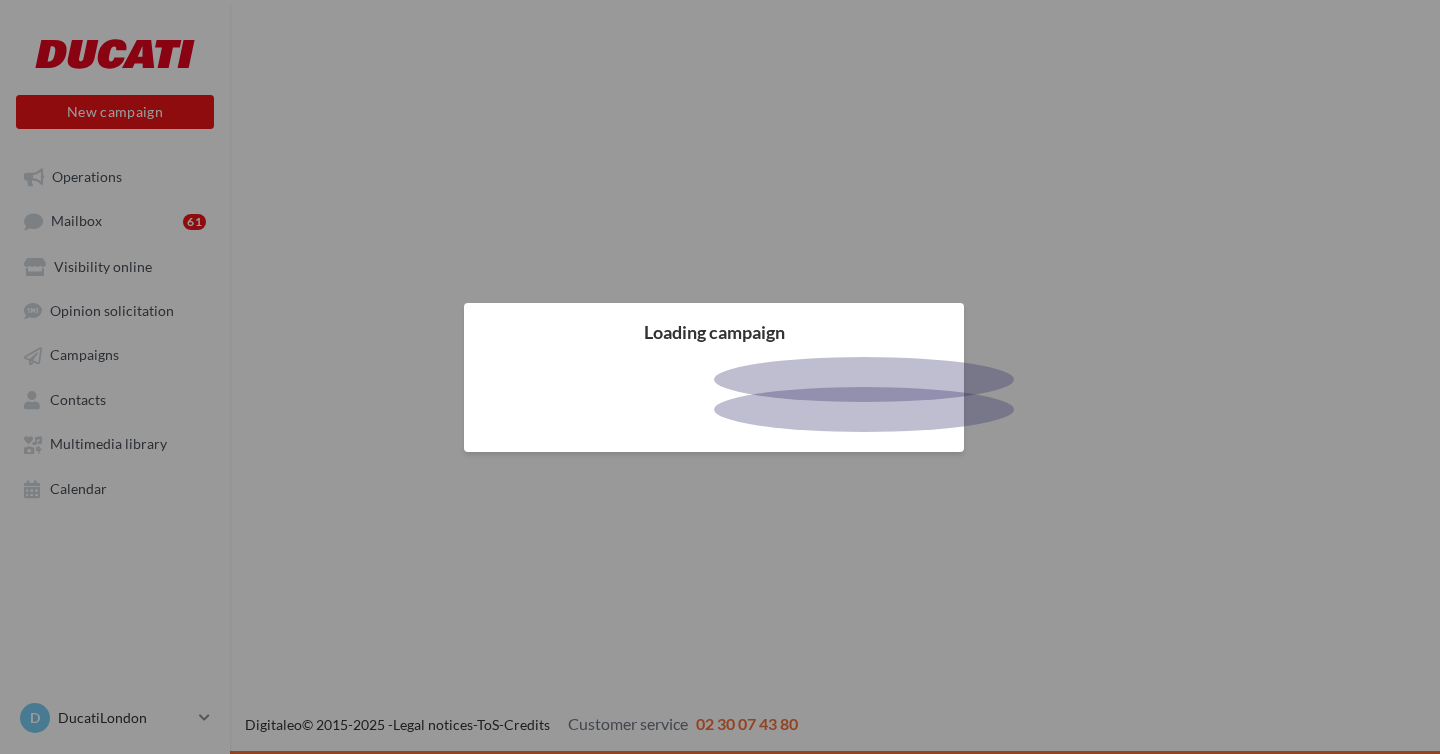 scroll, scrollTop: 0, scrollLeft: 0, axis: both 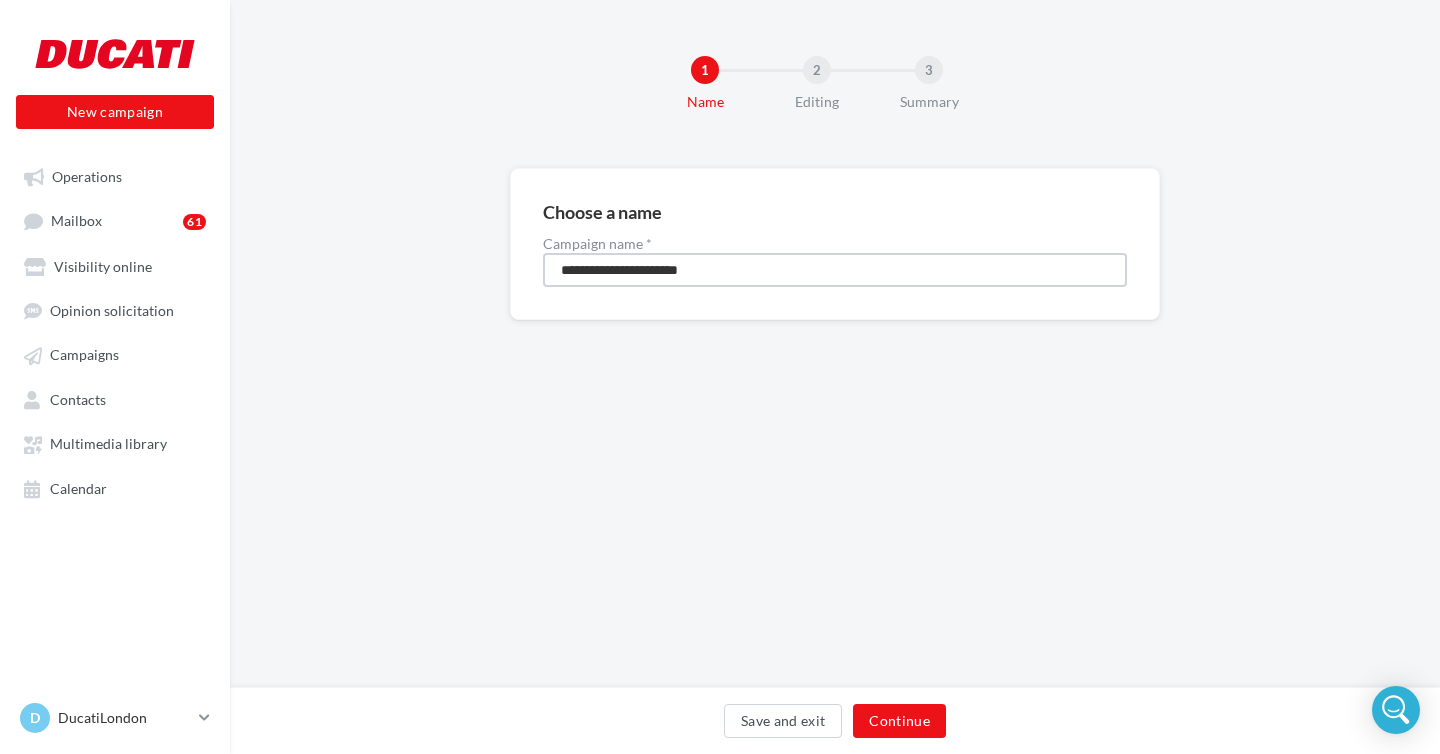 click on "**********" at bounding box center (835, 270) 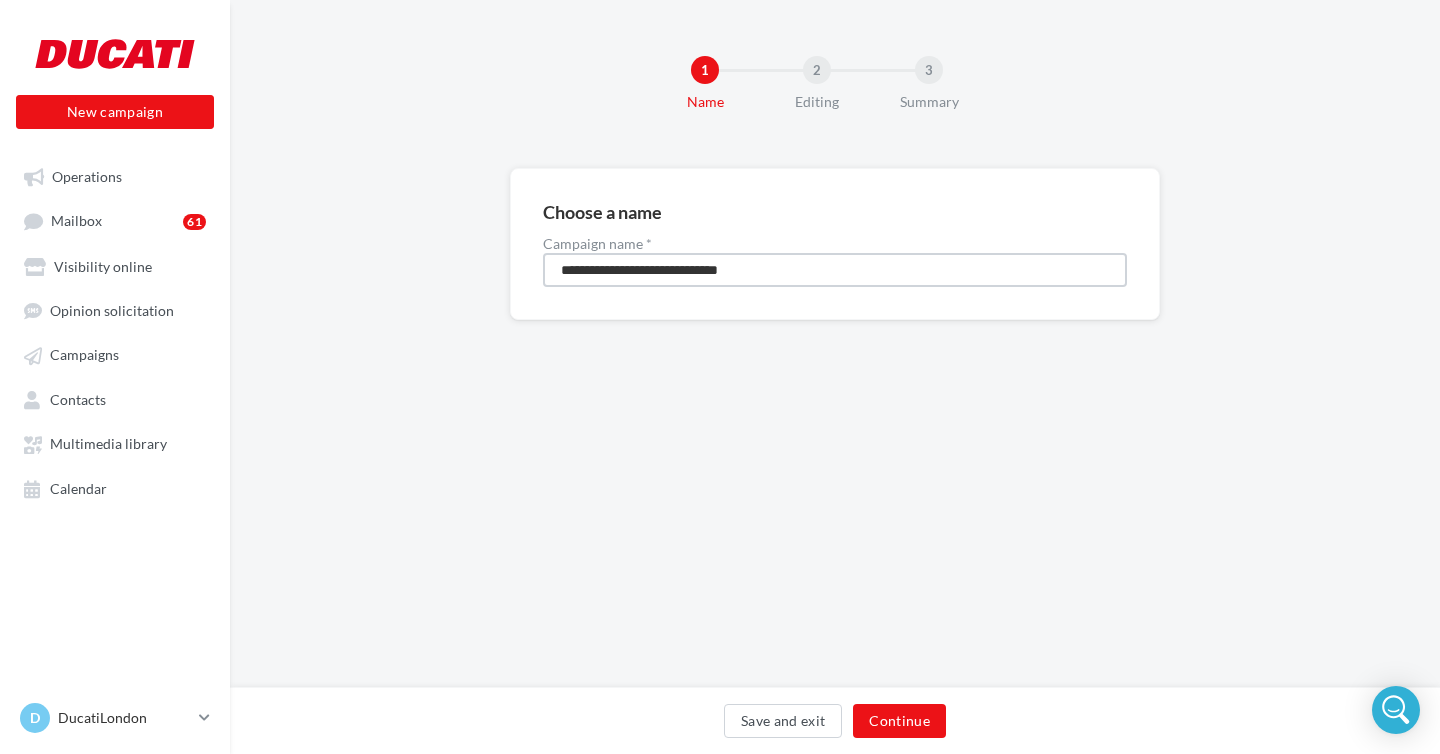 type on "**********" 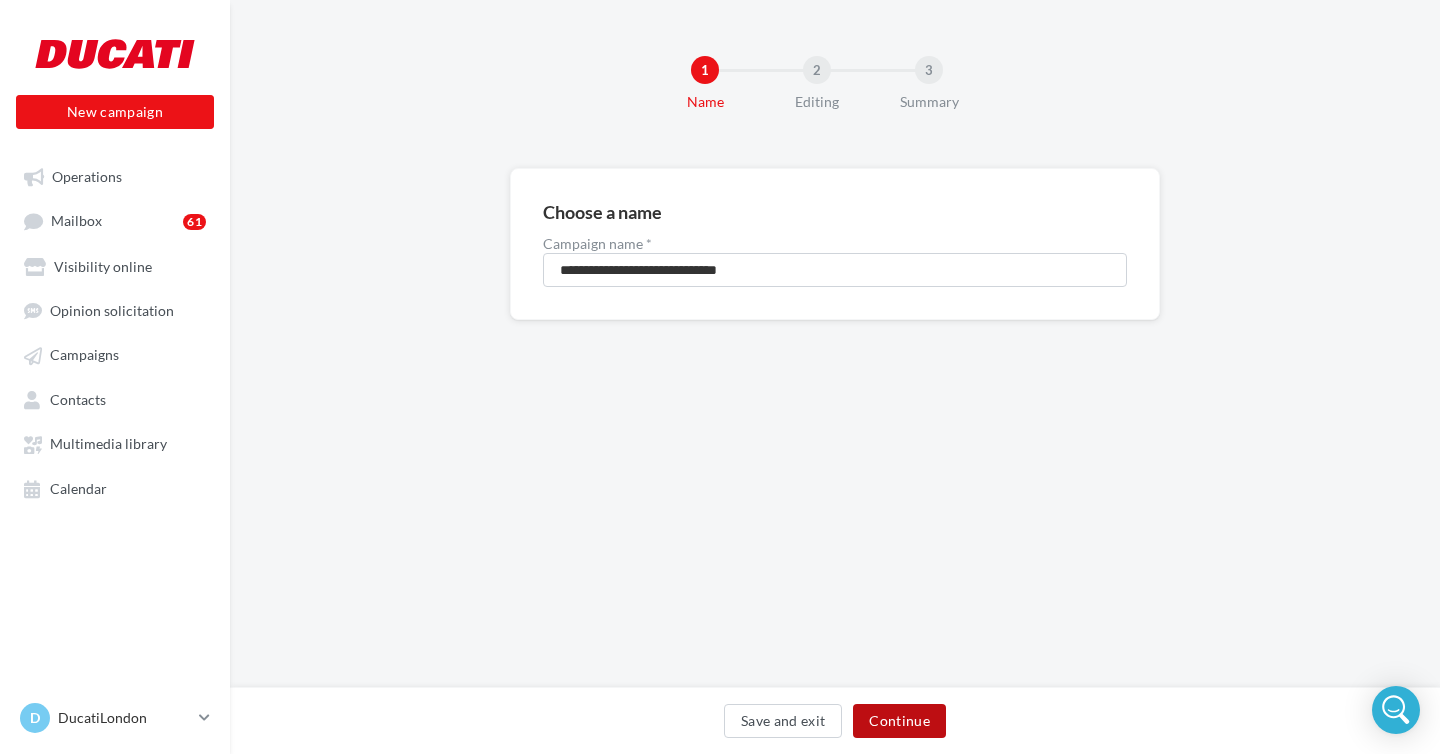 click on "Continue" at bounding box center (899, 721) 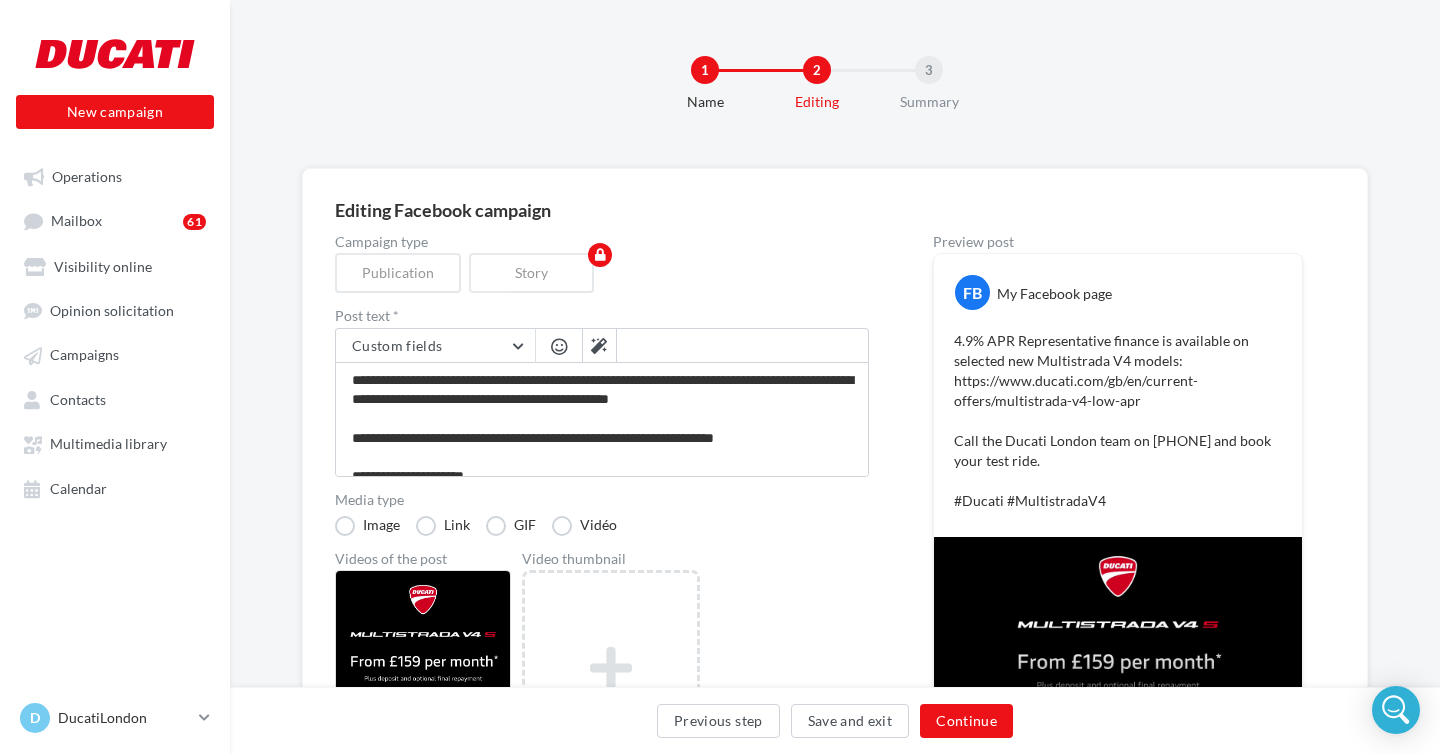 scroll, scrollTop: 18, scrollLeft: 0, axis: vertical 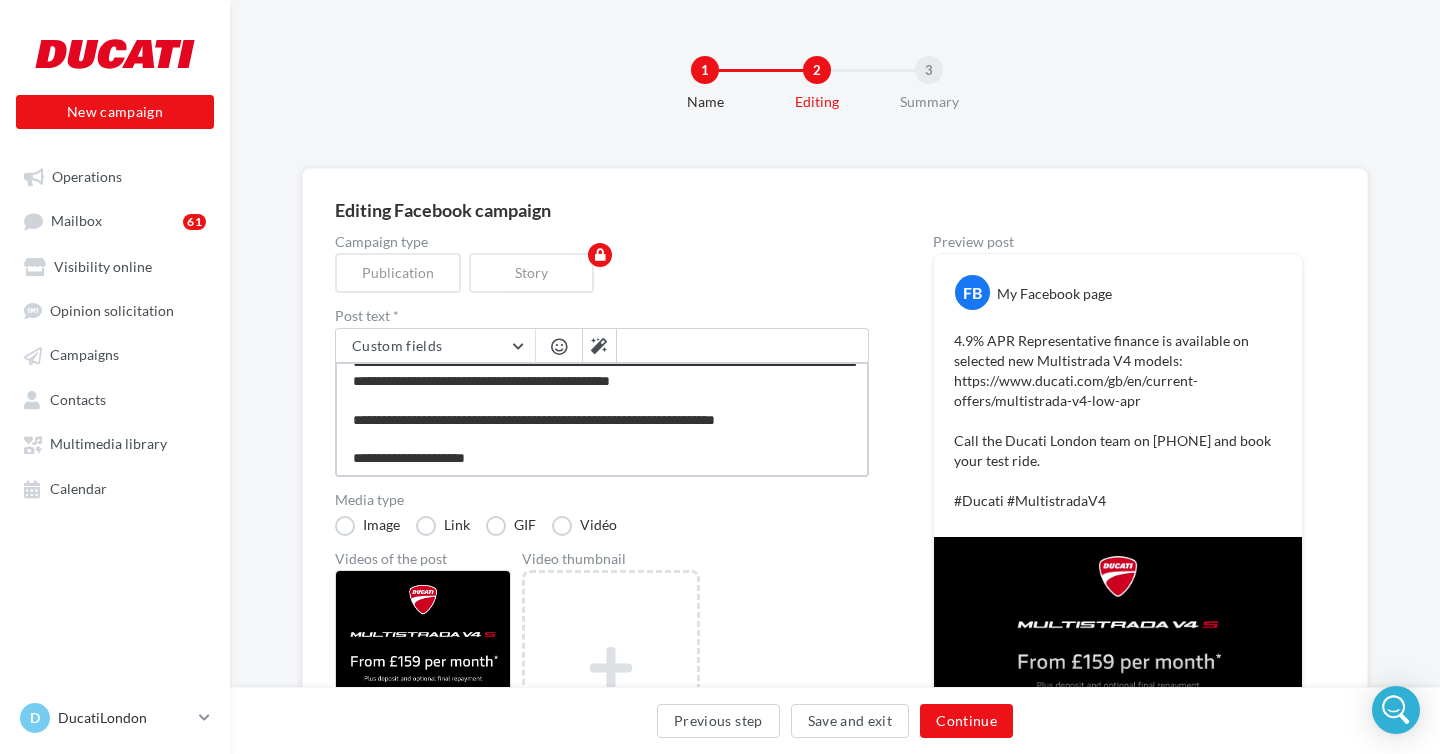 click on "**********" at bounding box center (602, 419) 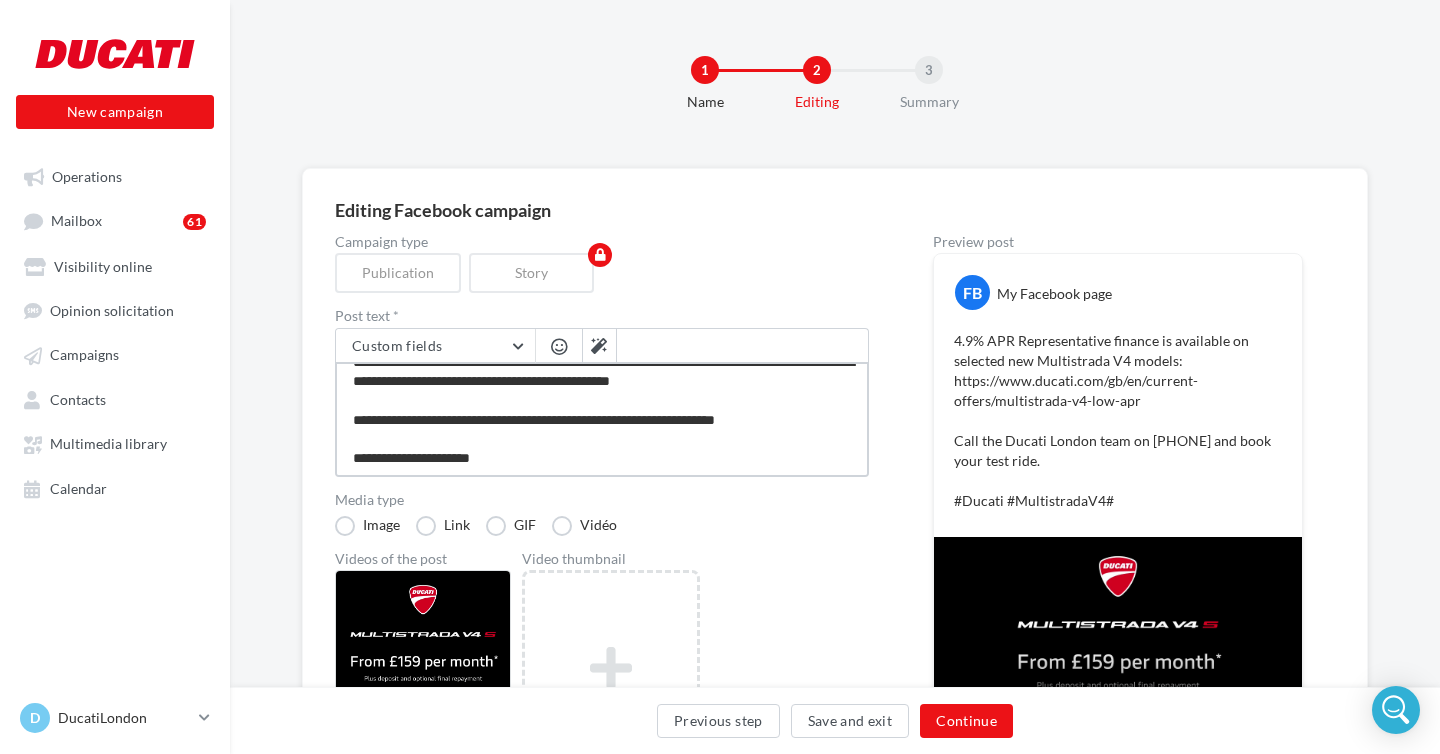 click on "**********" at bounding box center (602, 419) 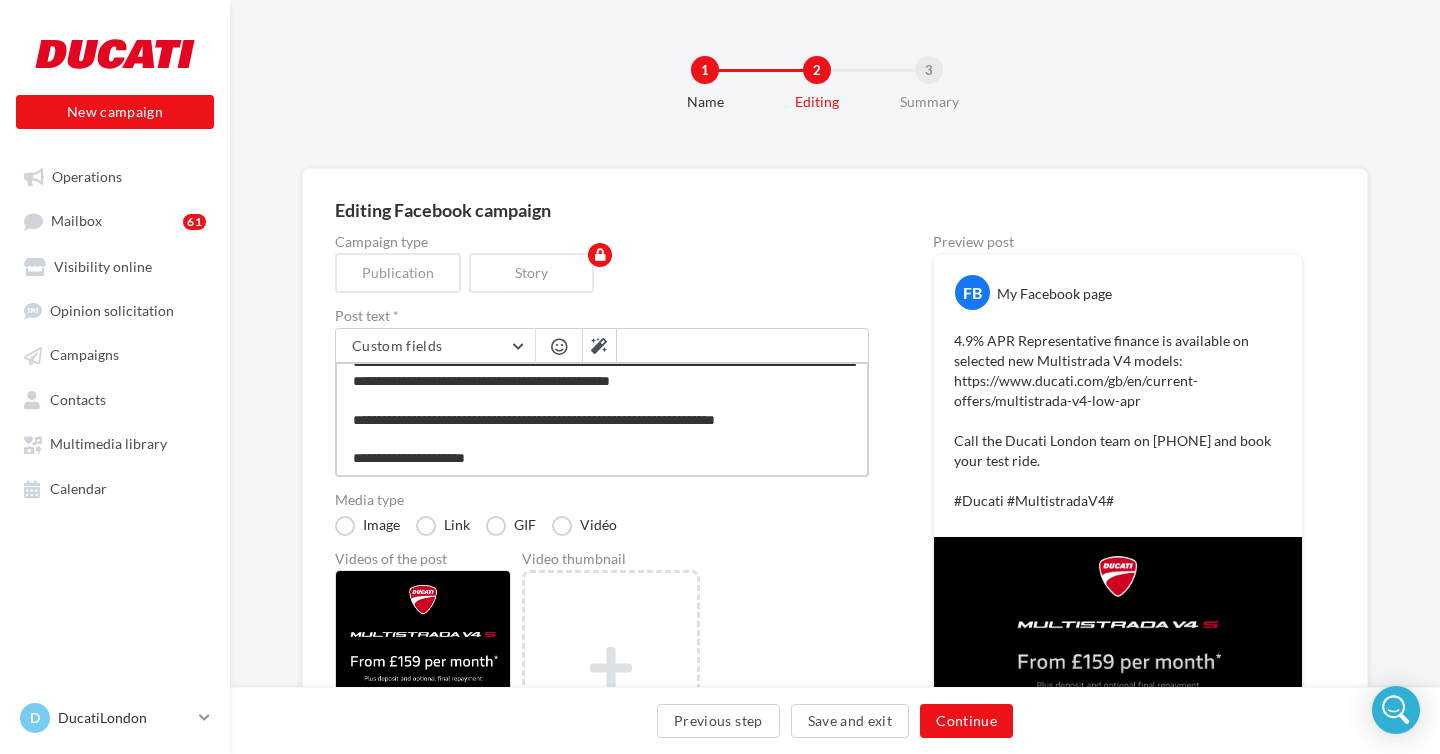 type on "**********" 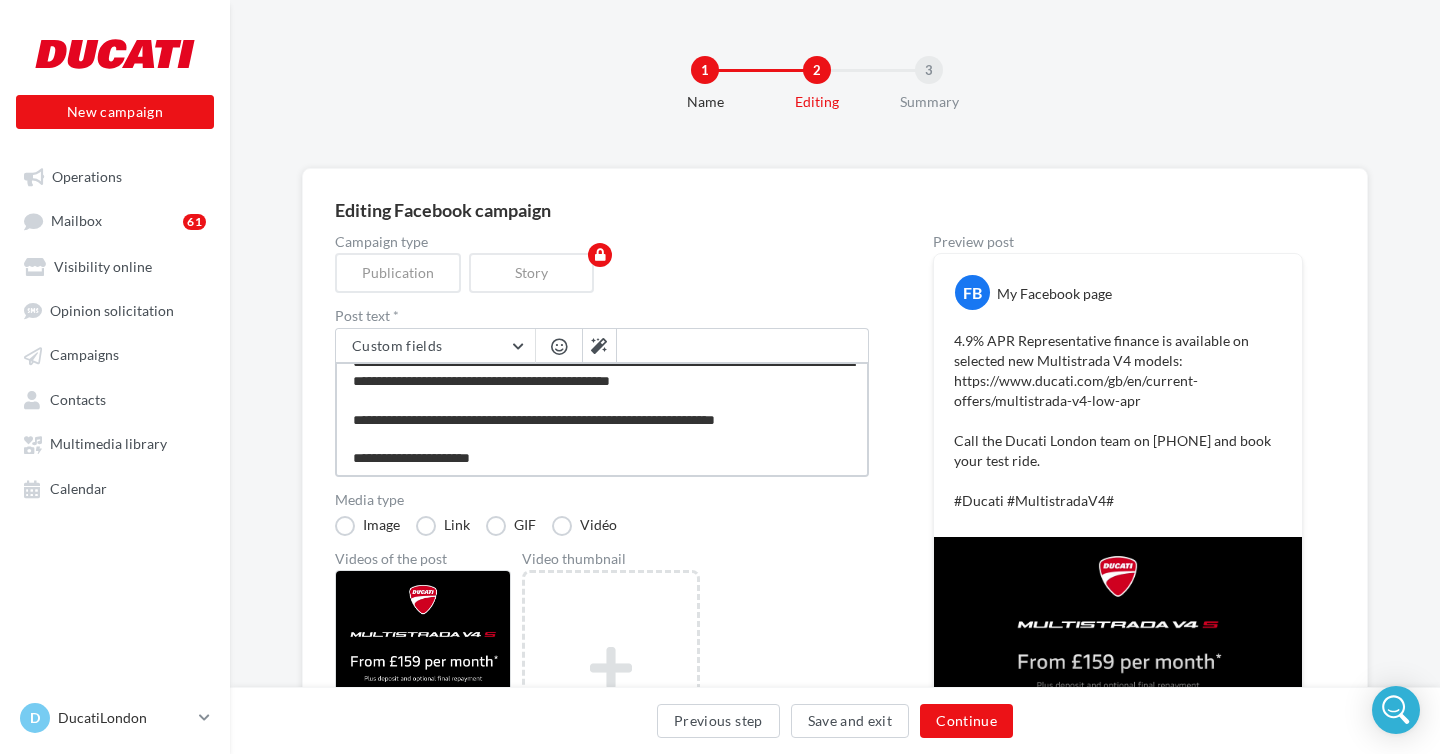 type on "**********" 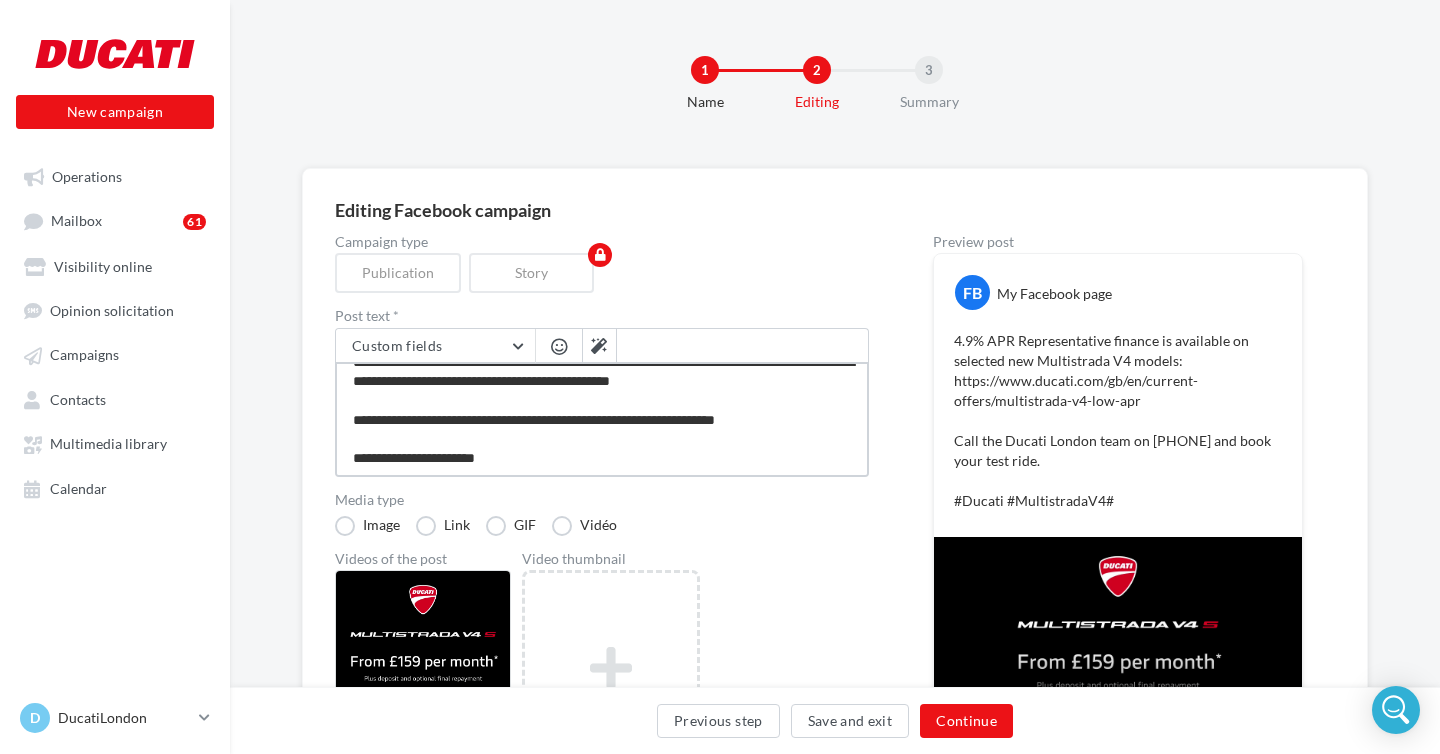 type on "**********" 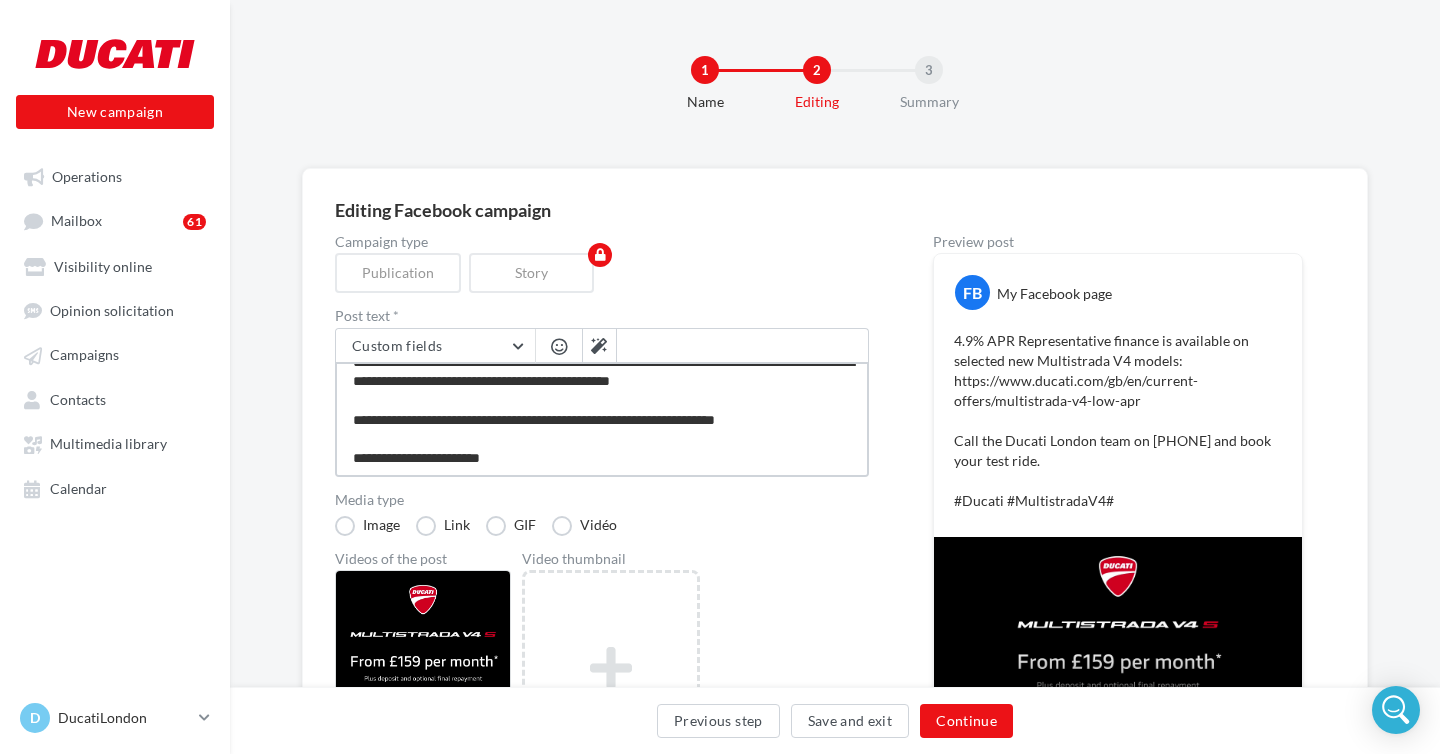type on "**********" 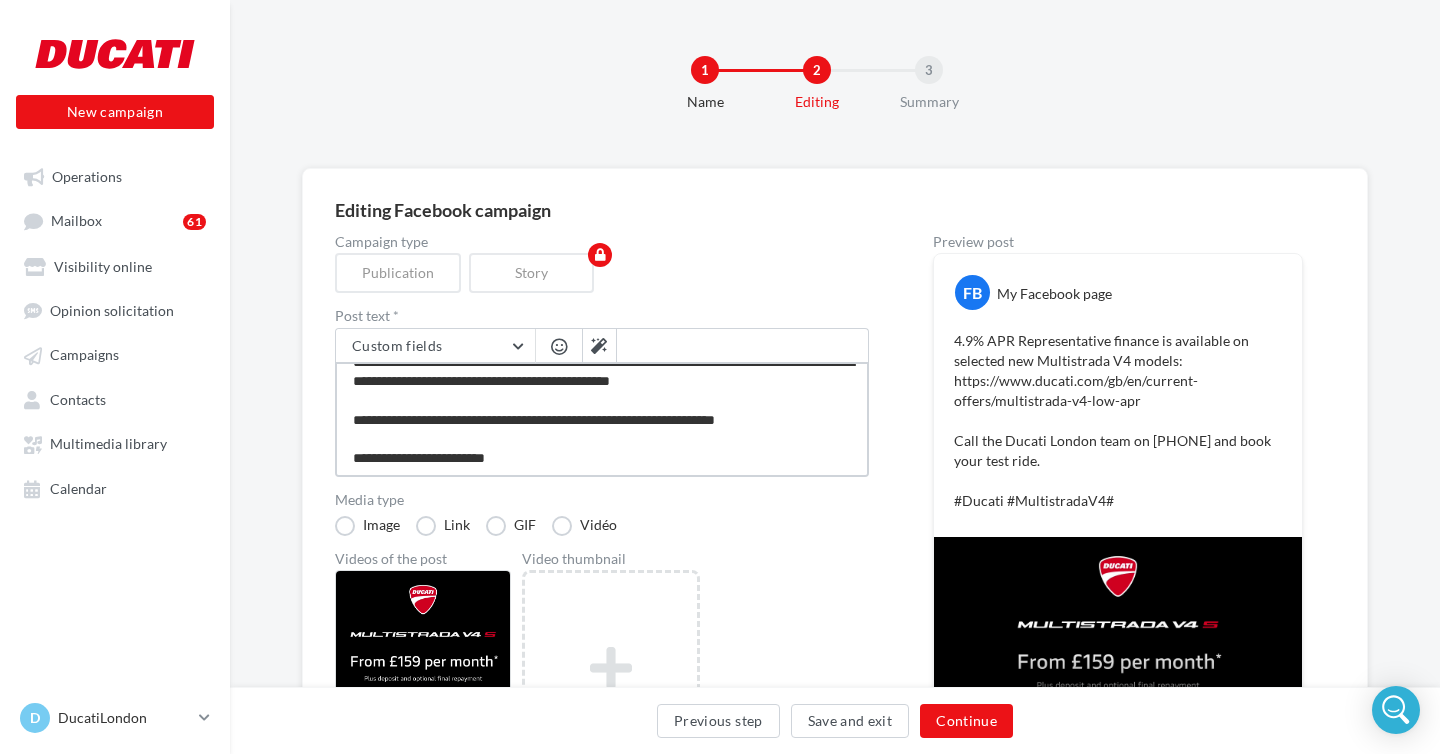 type on "**********" 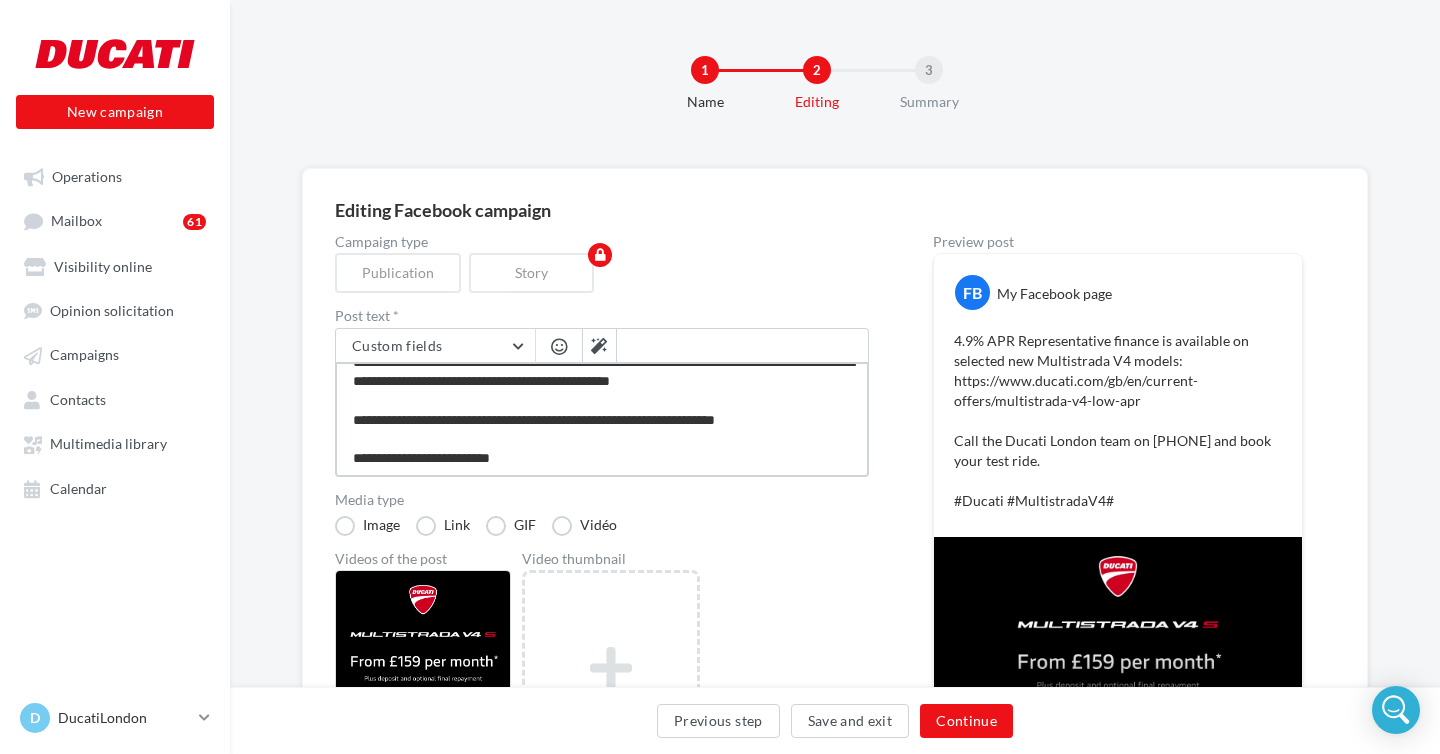 type on "**********" 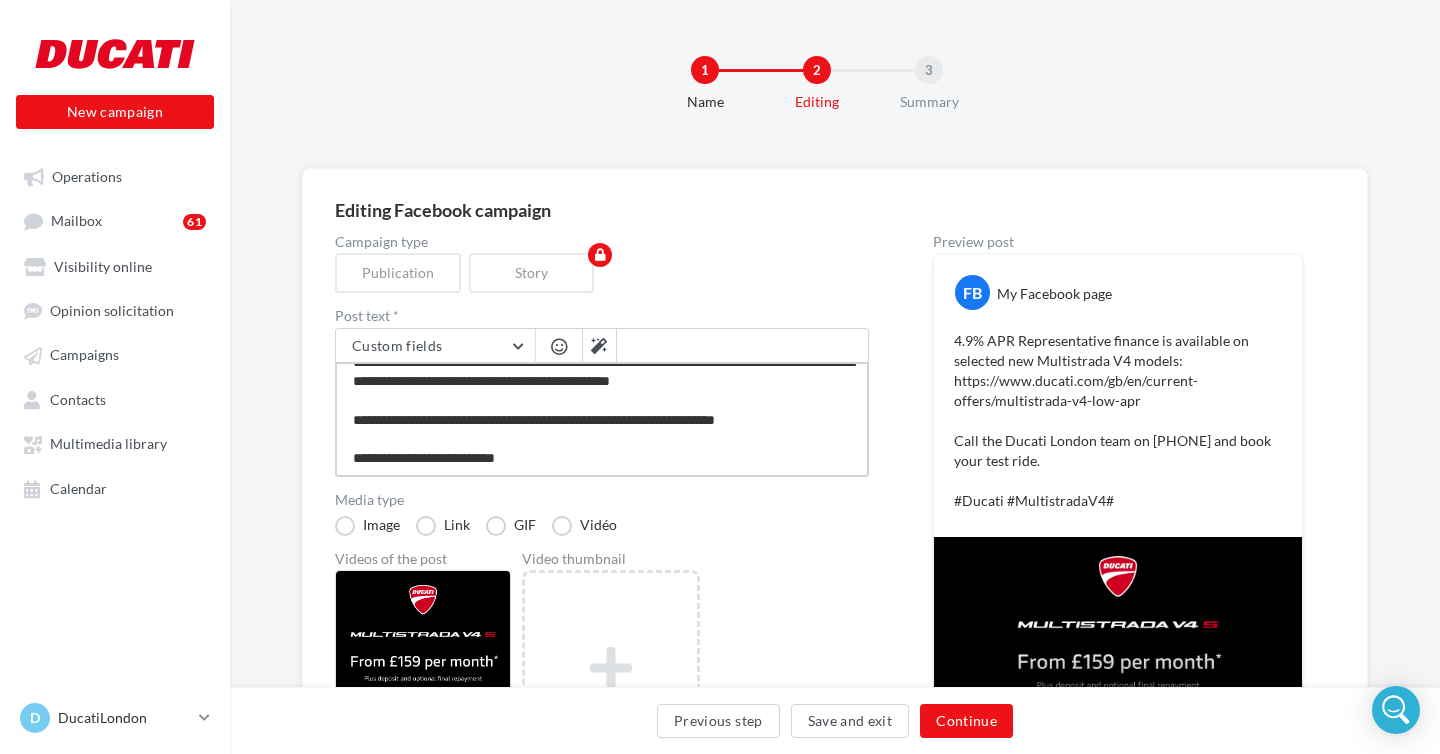 type on "**********" 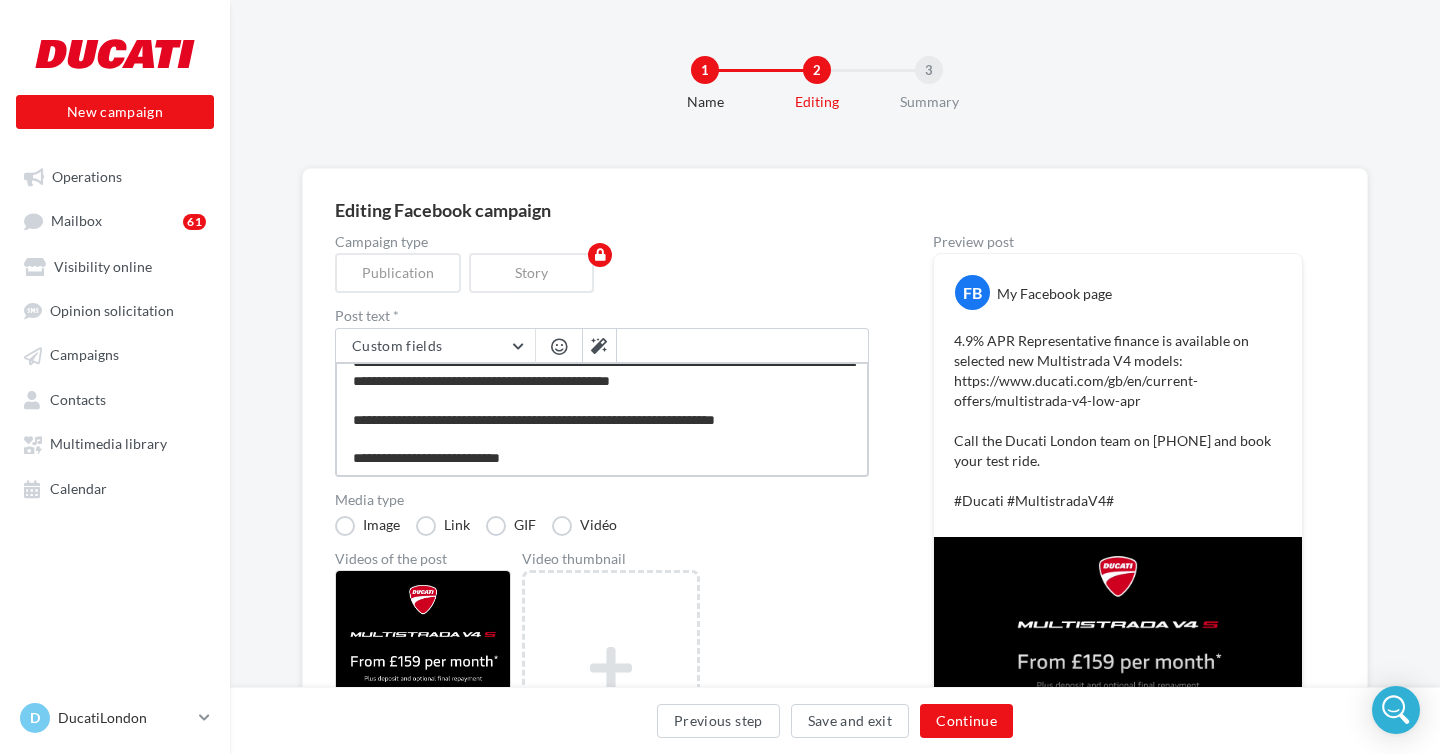 type on "**********" 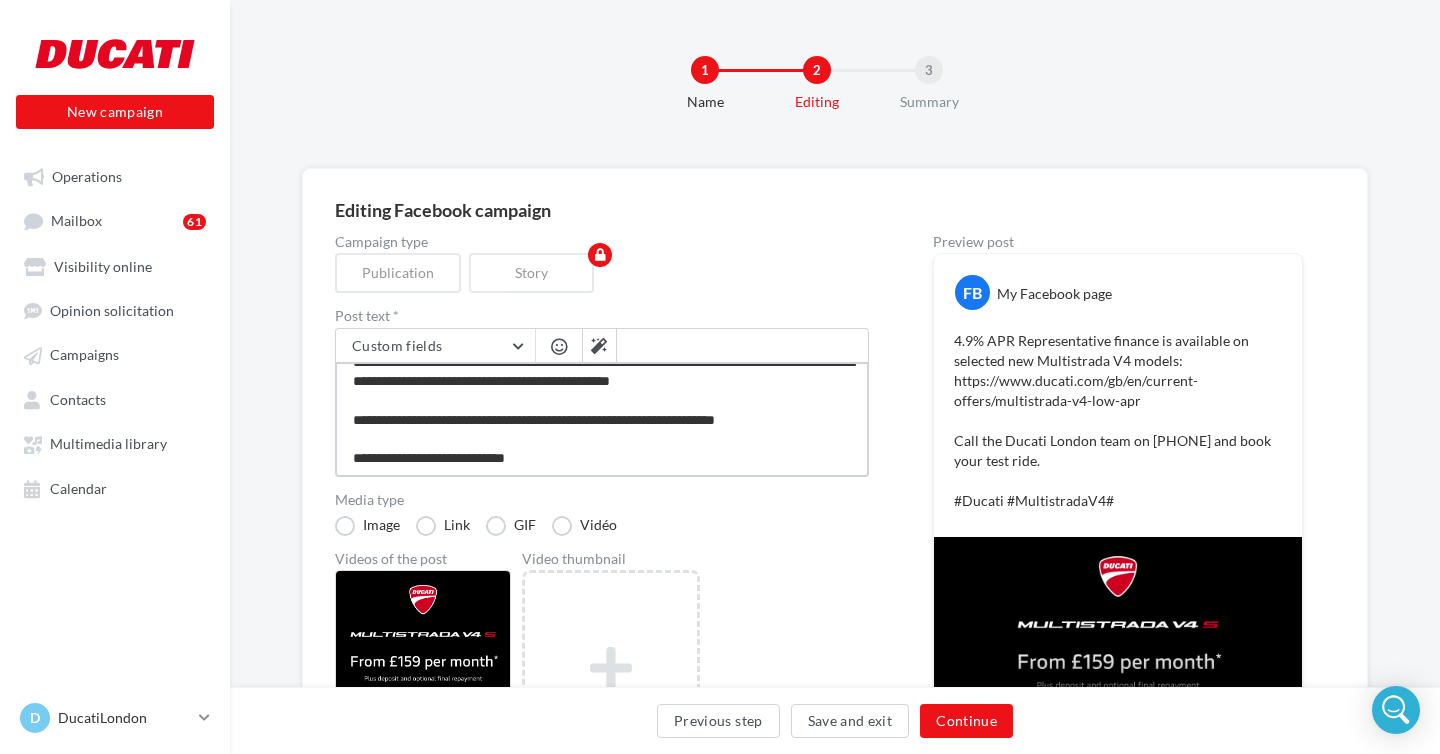 type on "**********" 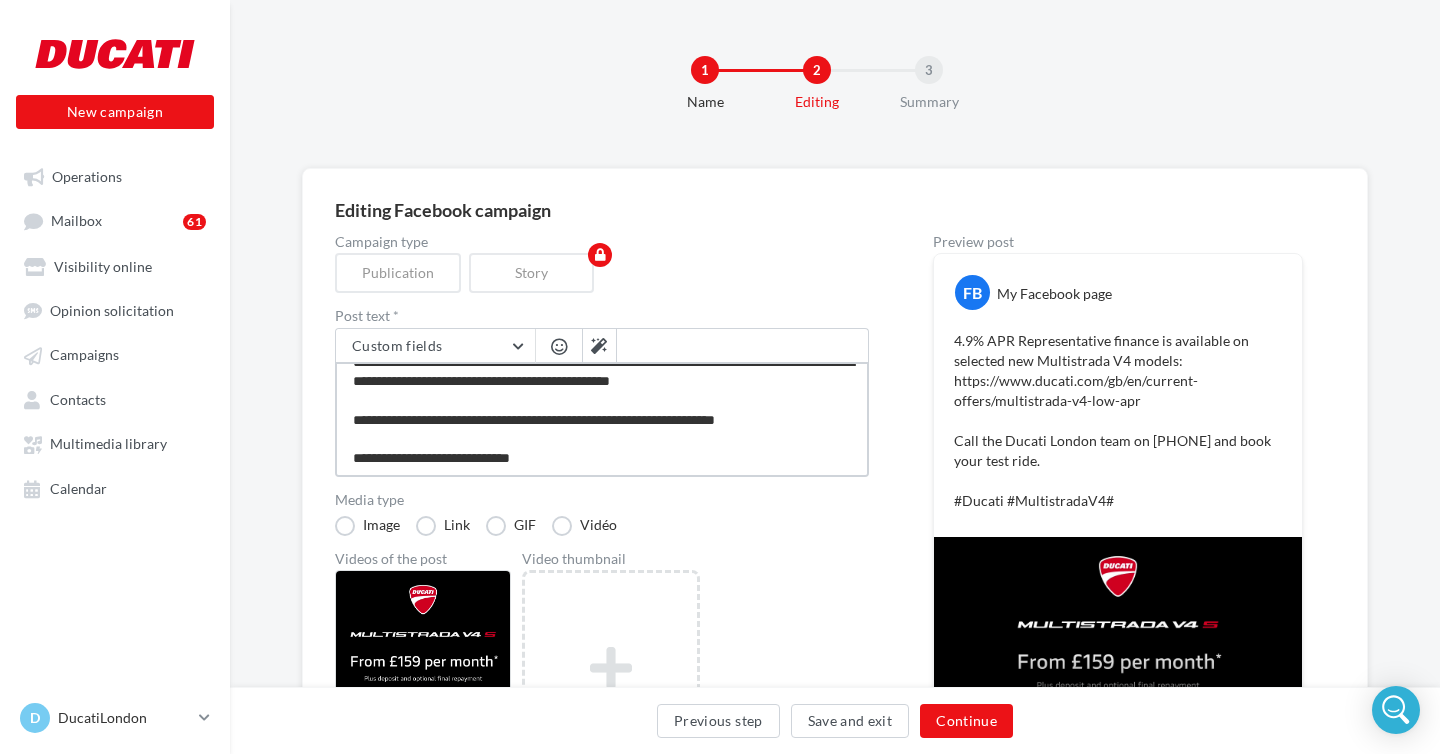 type on "**********" 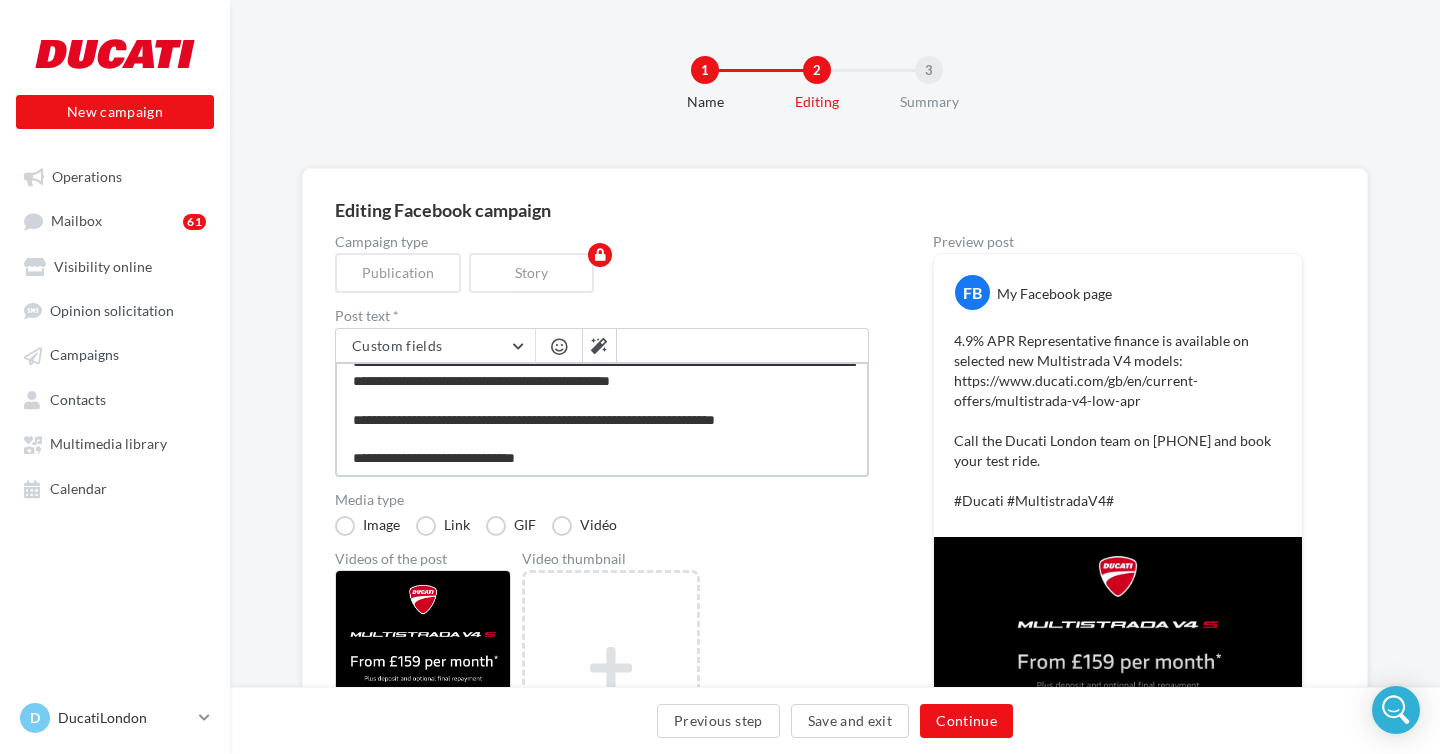 type on "**********" 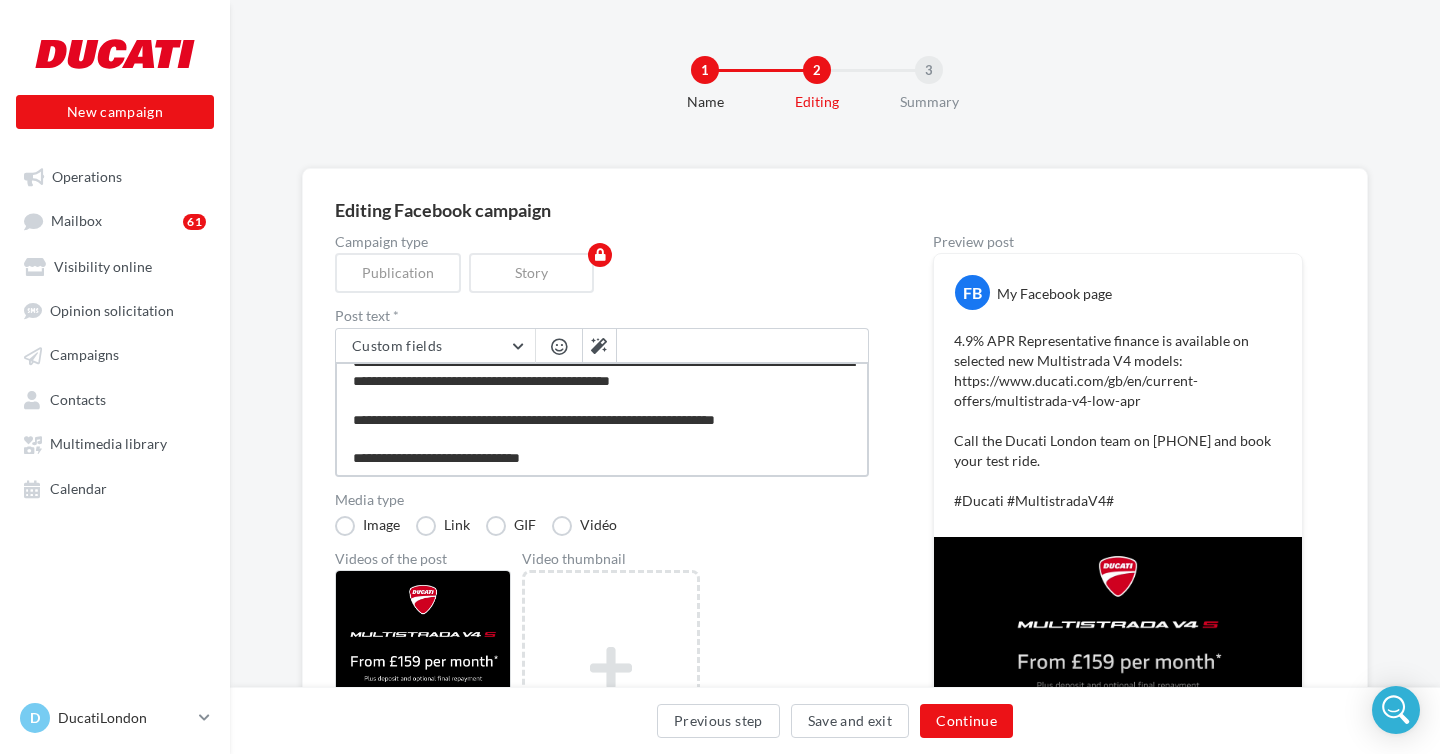 type on "**********" 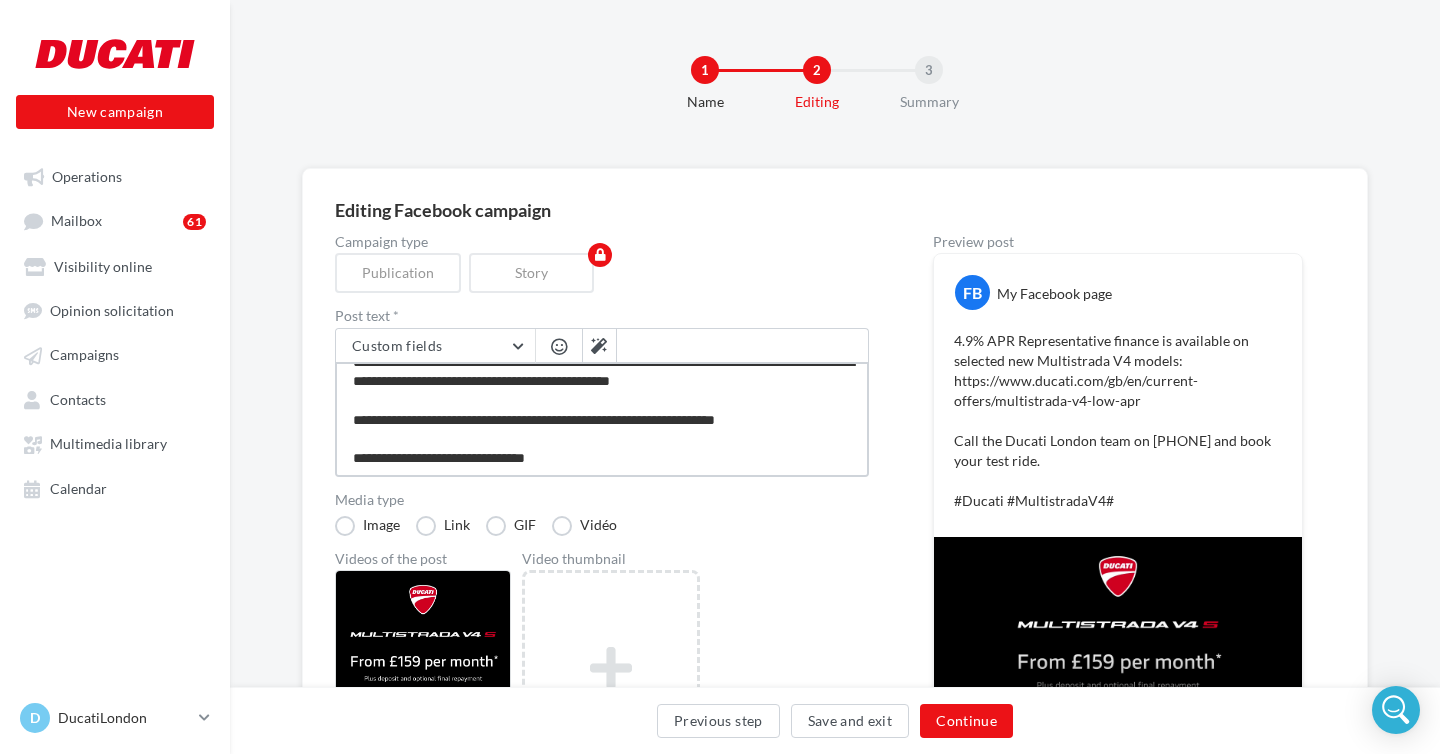 type on "**********" 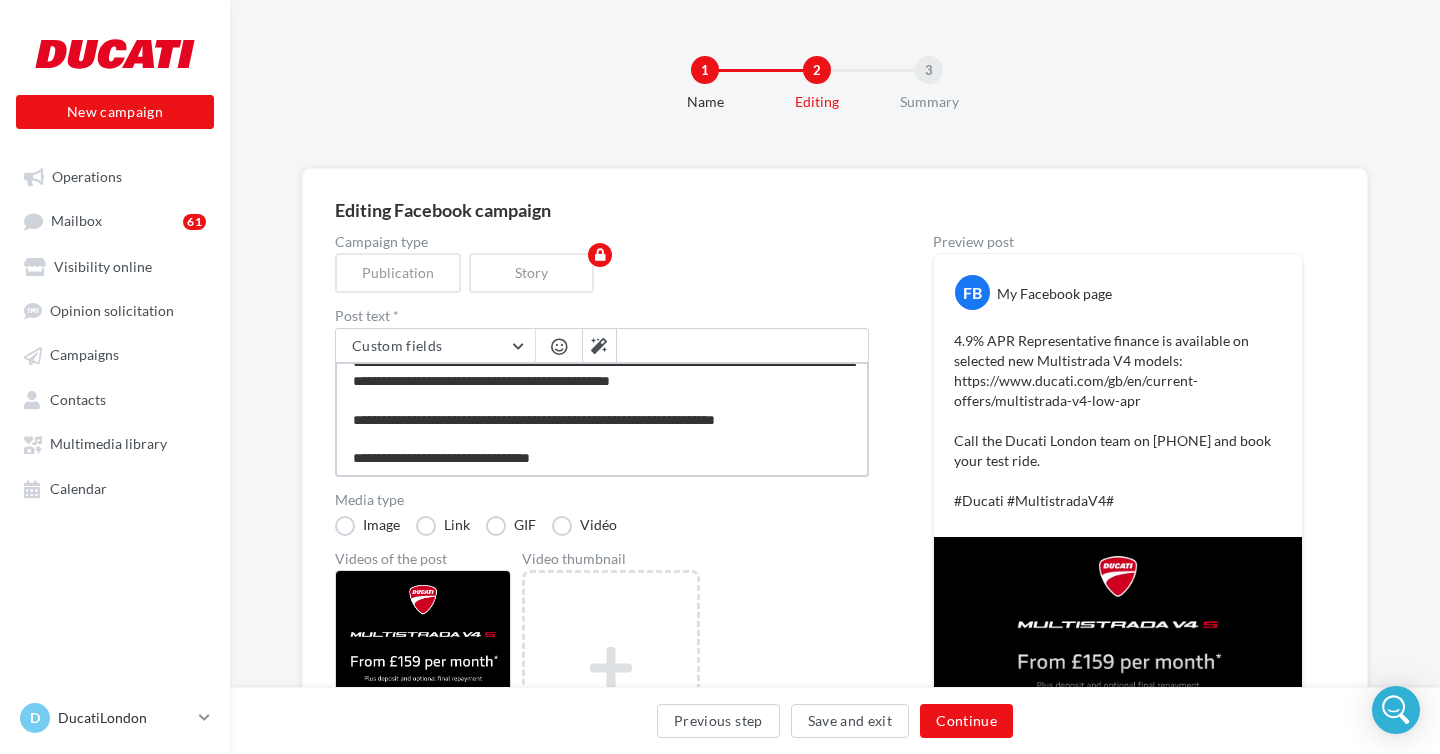 type on "**********" 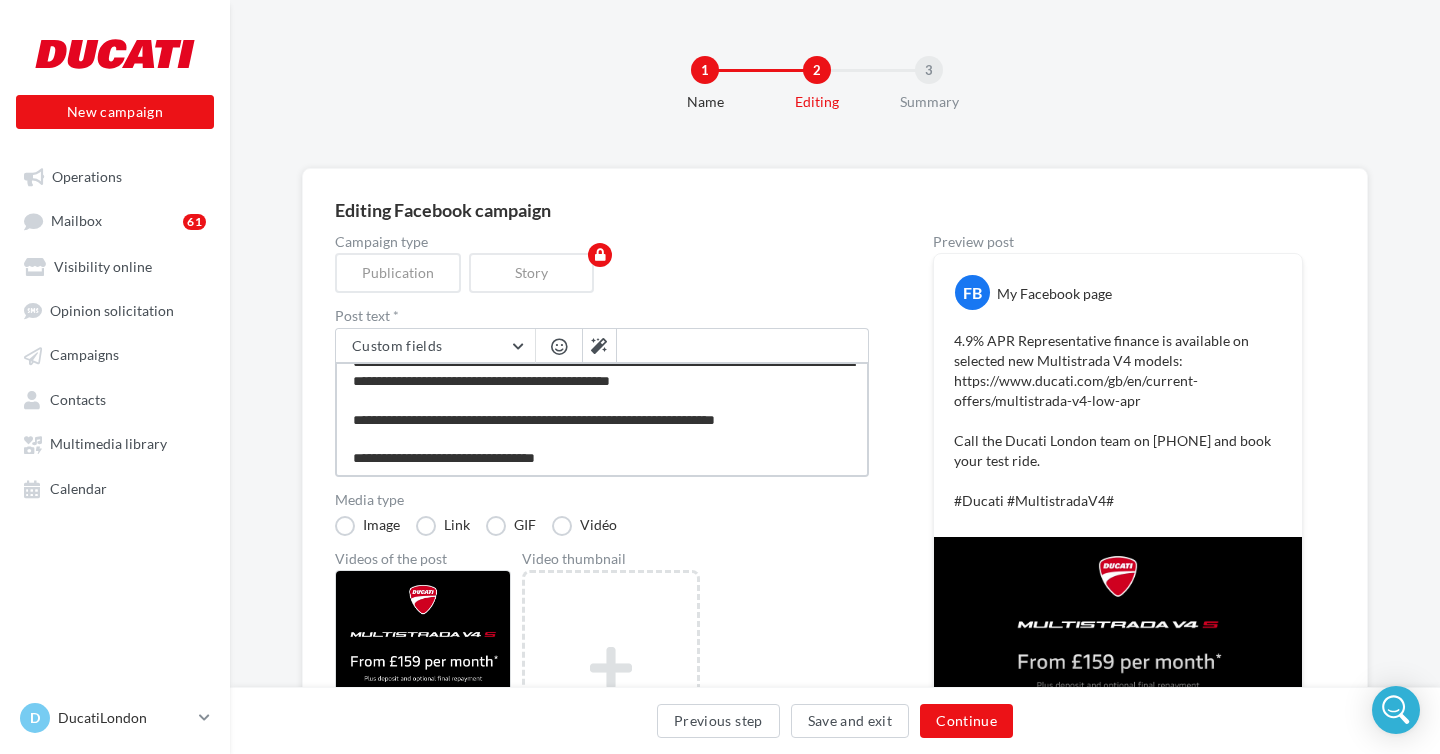 type on "**********" 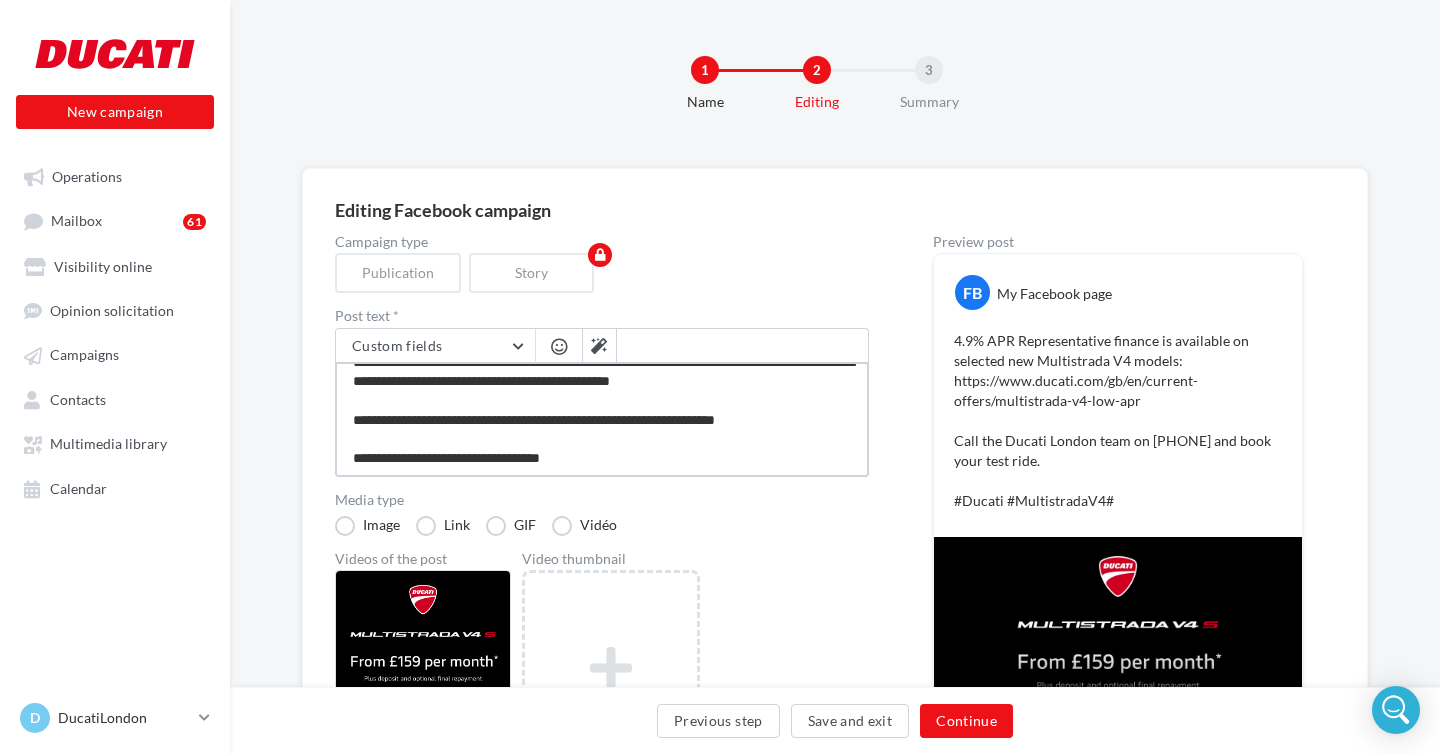type on "**********" 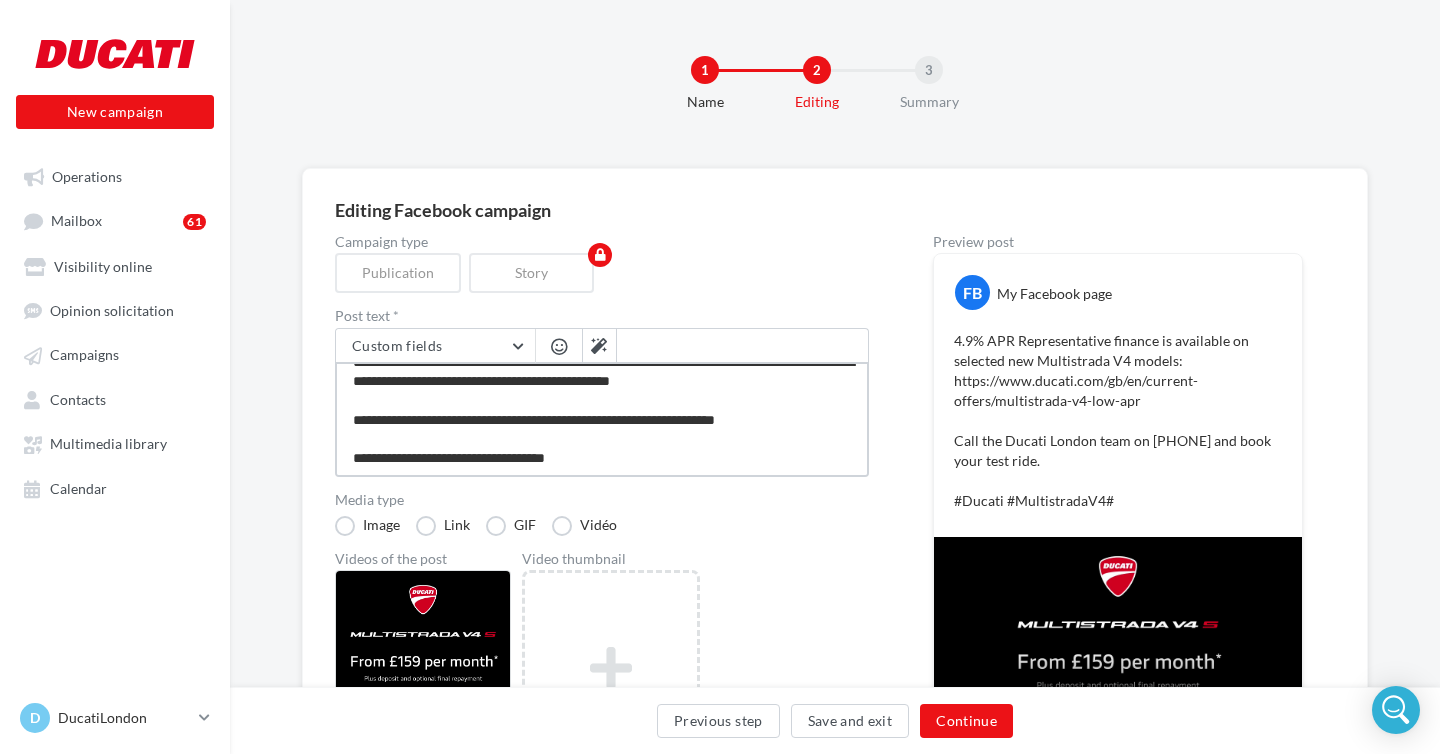 type on "**********" 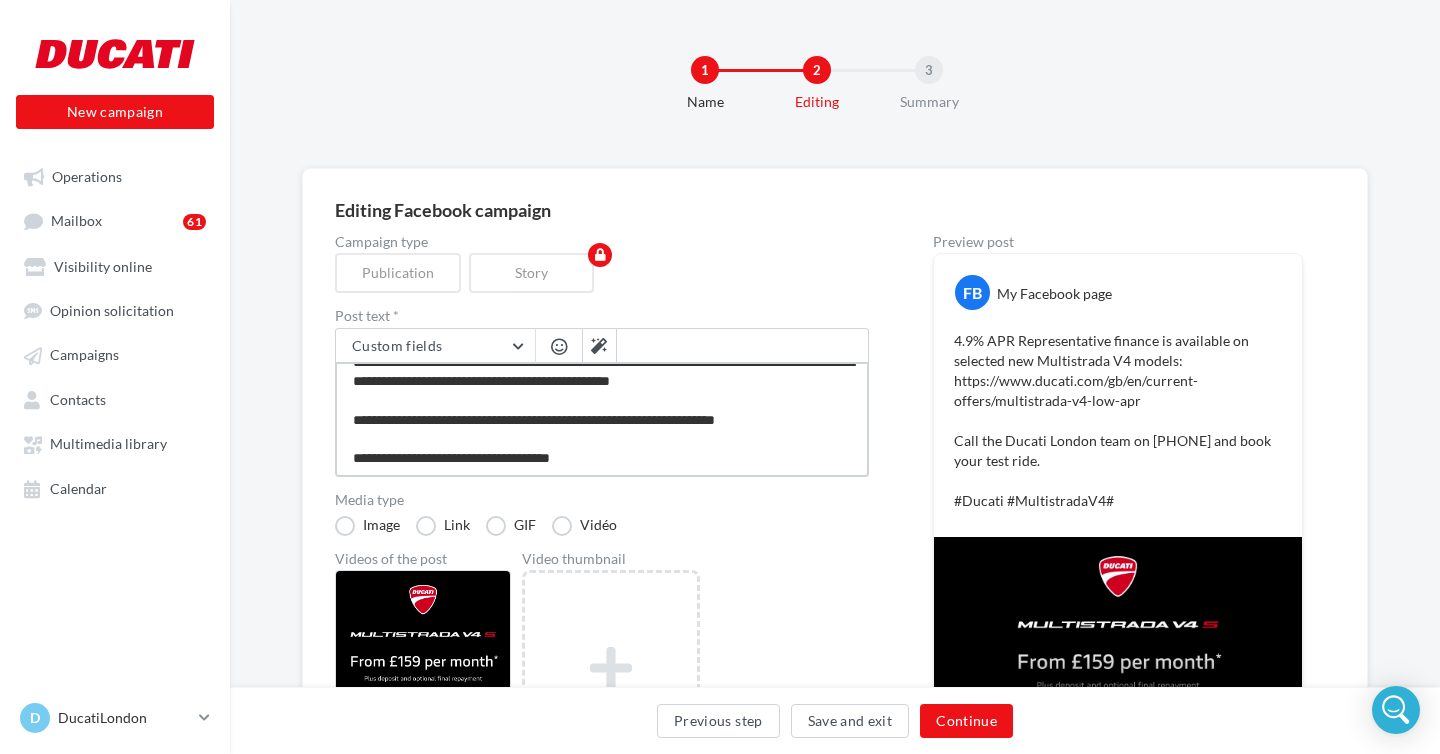 type on "**********" 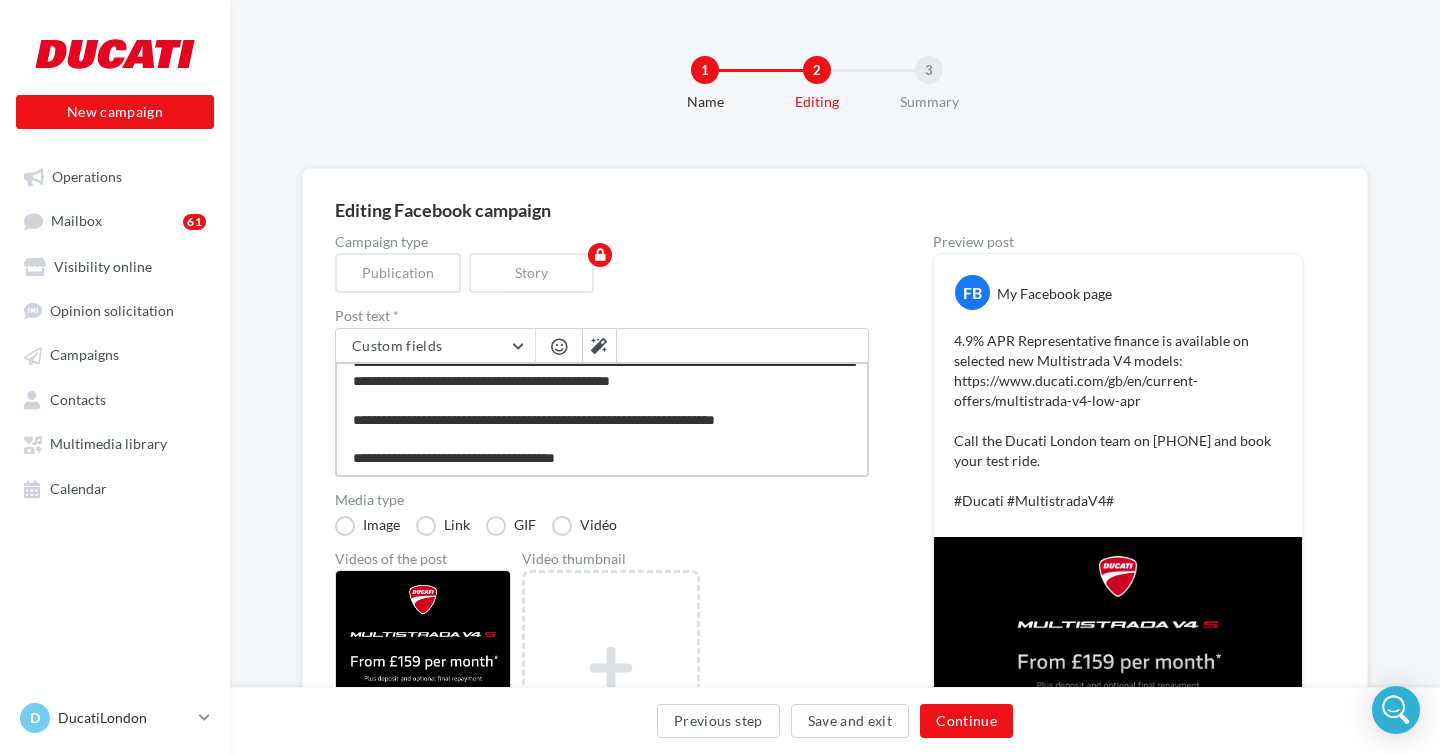type on "**********" 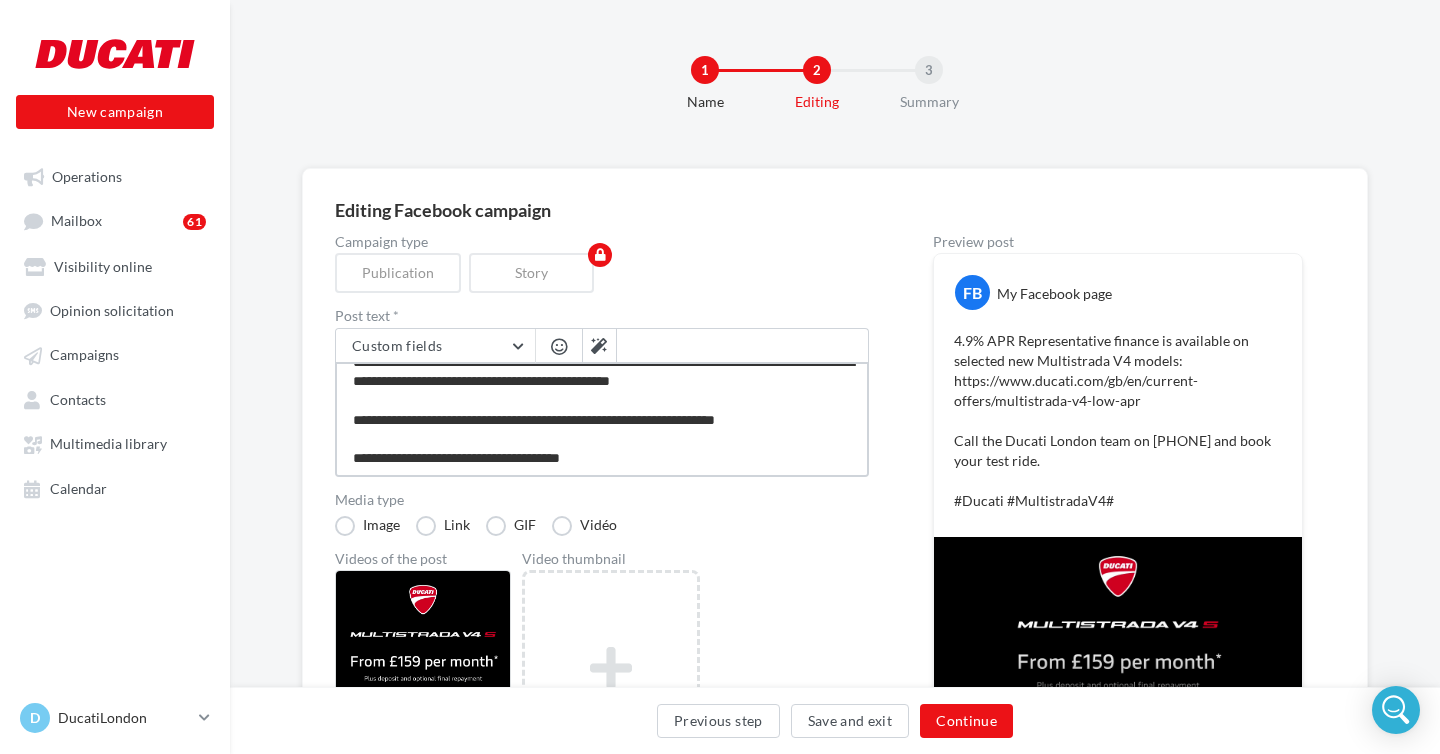 type on "**********" 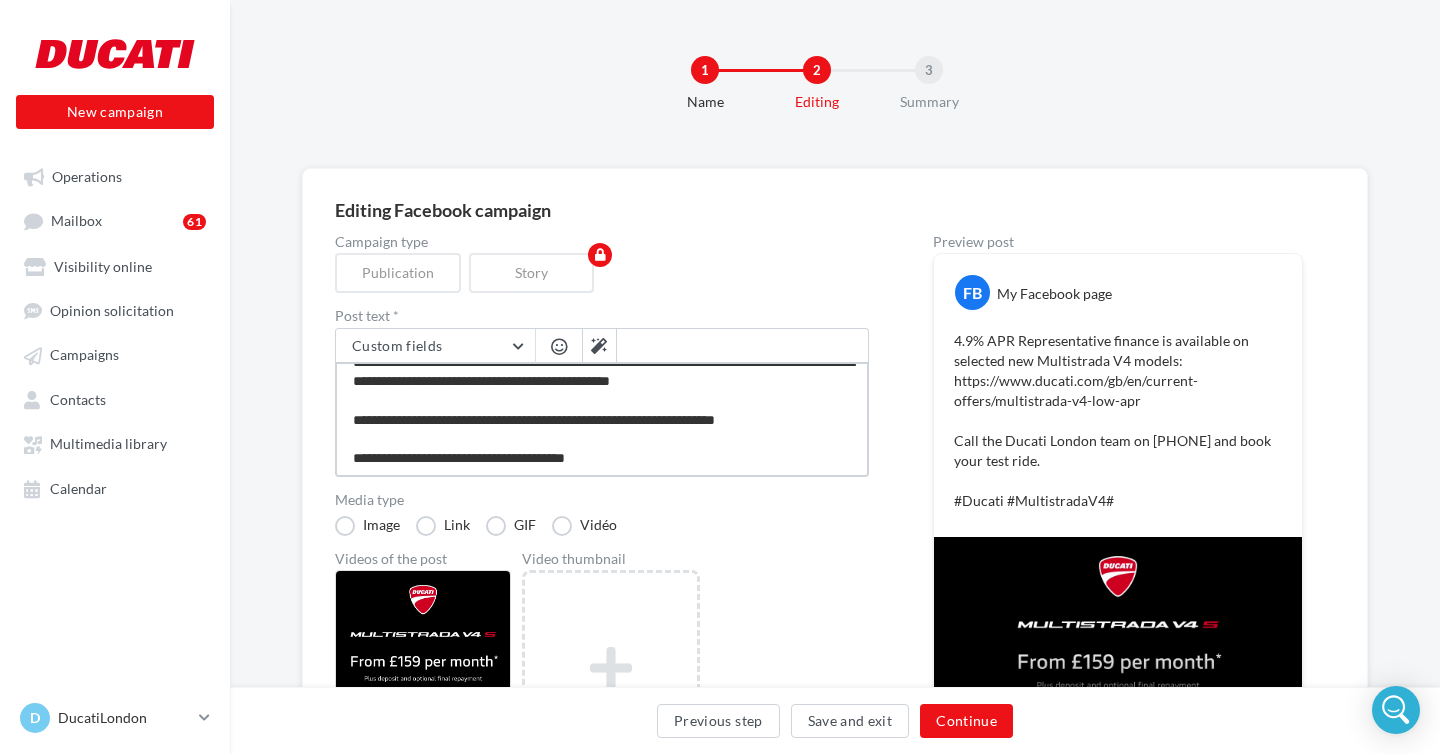 type on "**********" 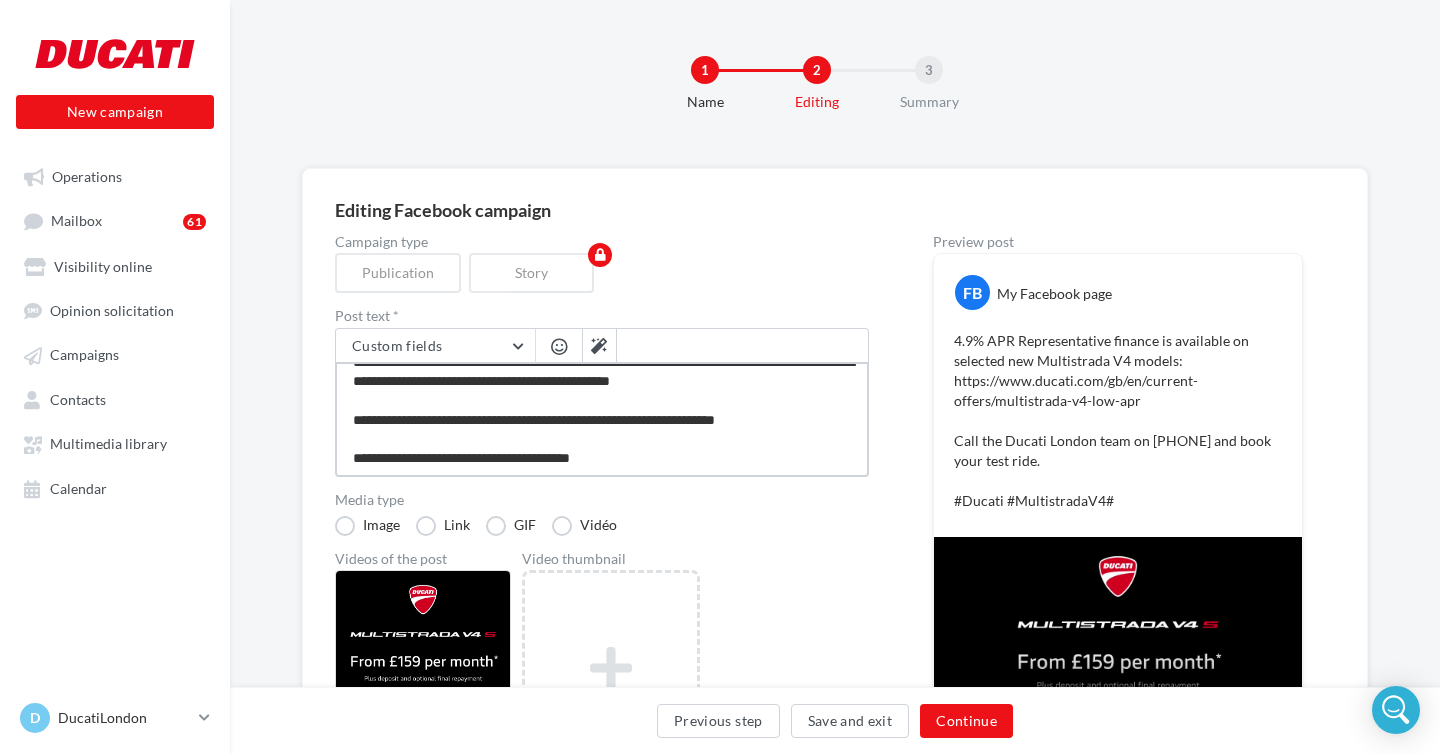 type on "**********" 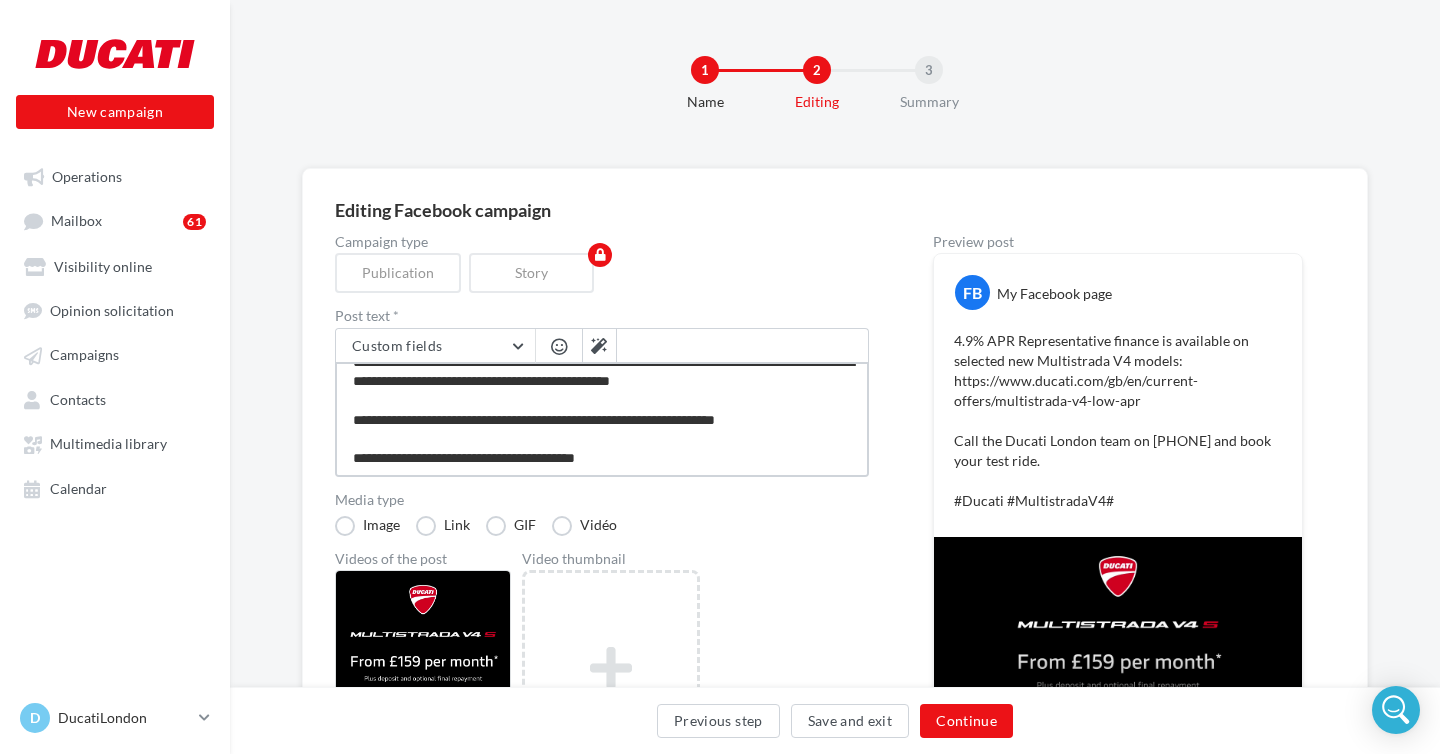 type on "**********" 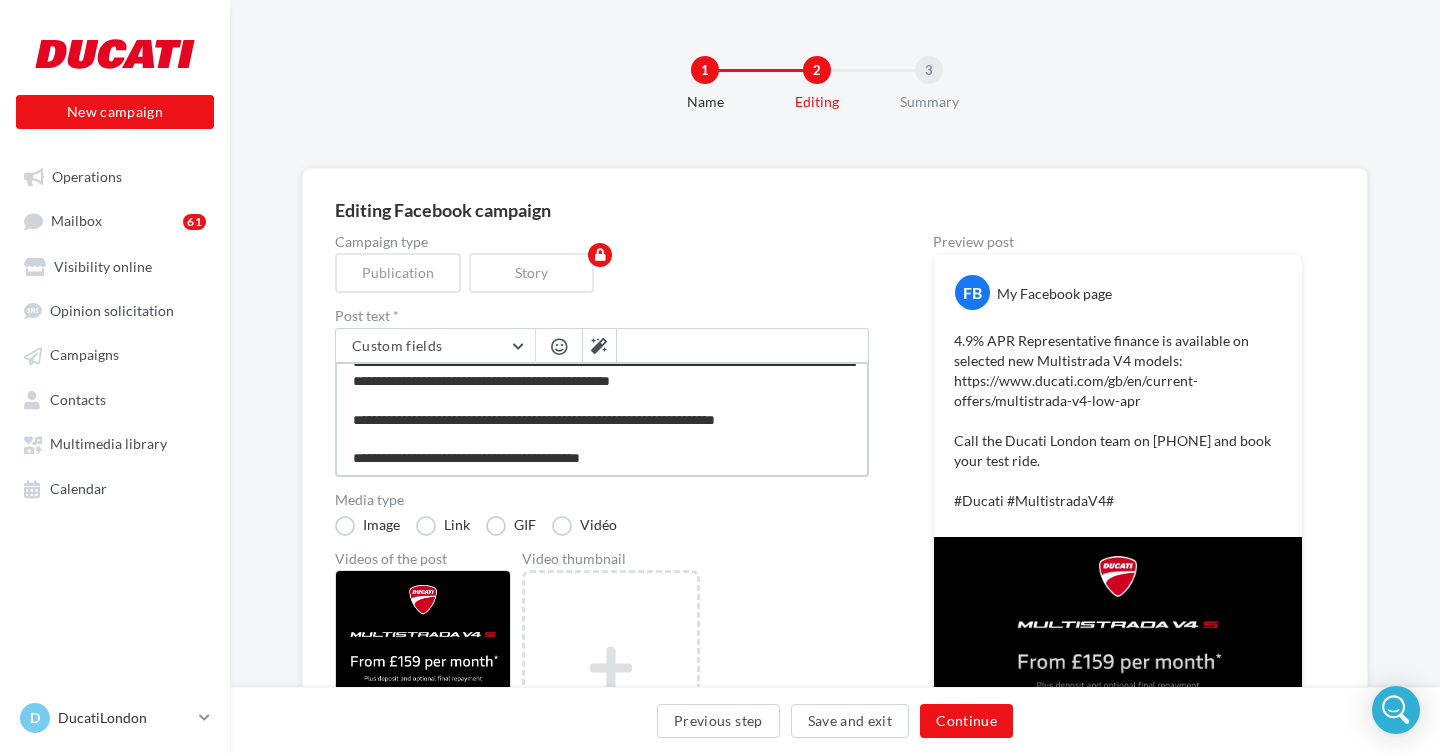 type on "**********" 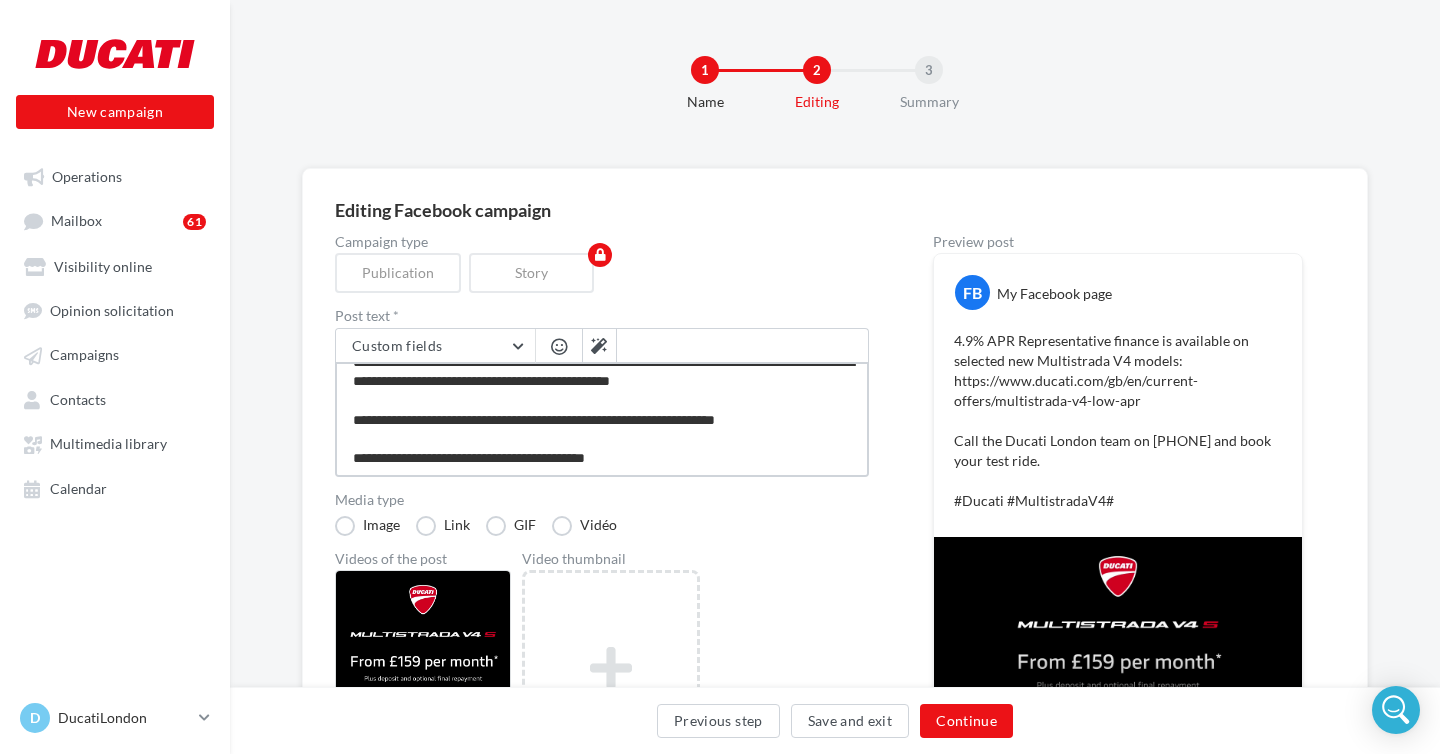 type on "**********" 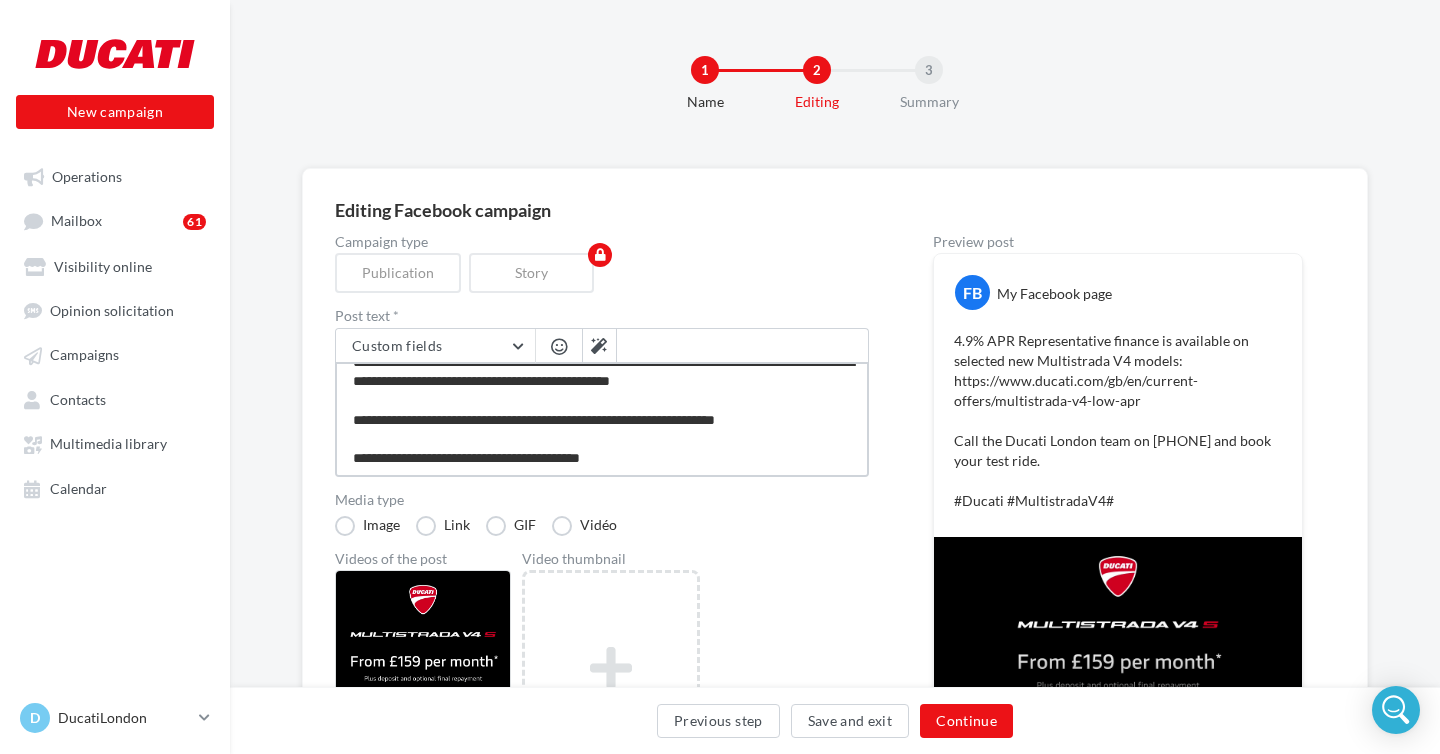 type on "**********" 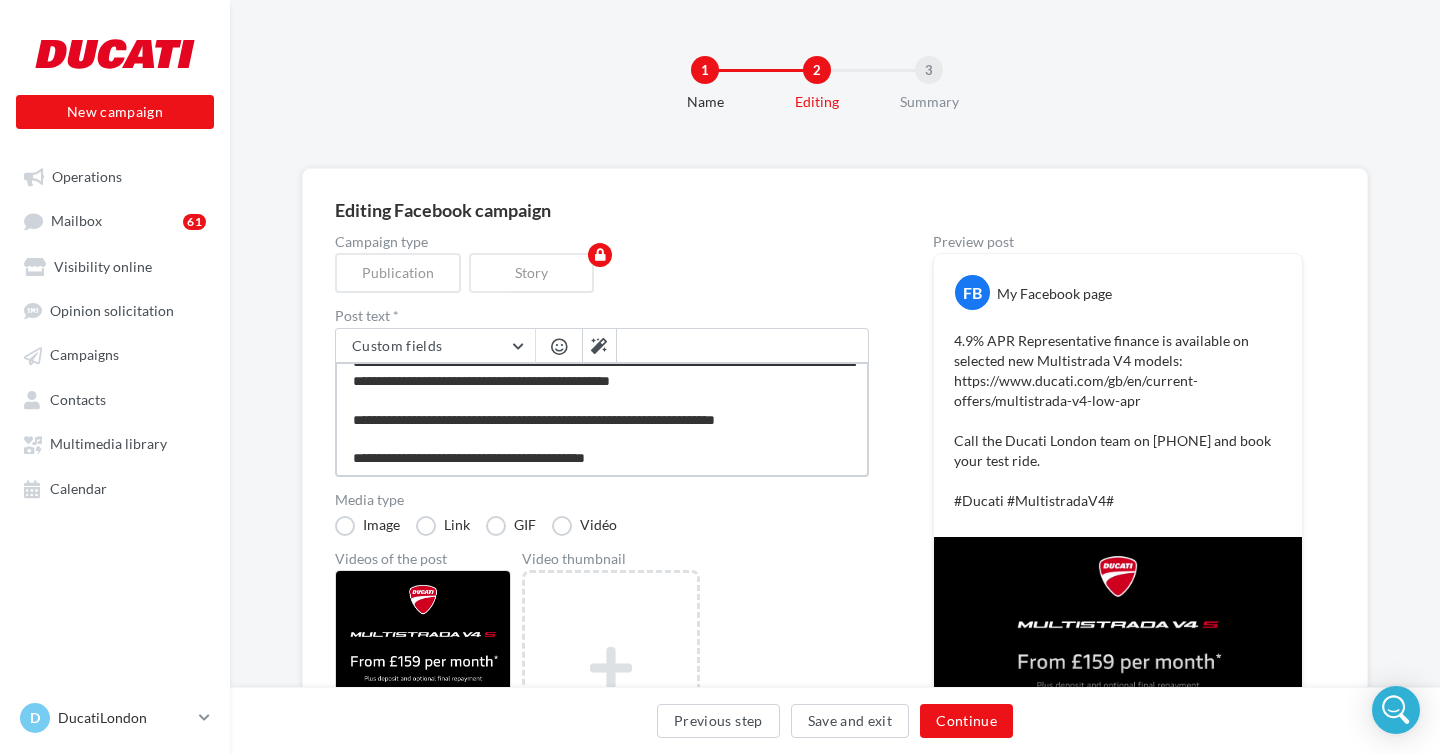 type on "**********" 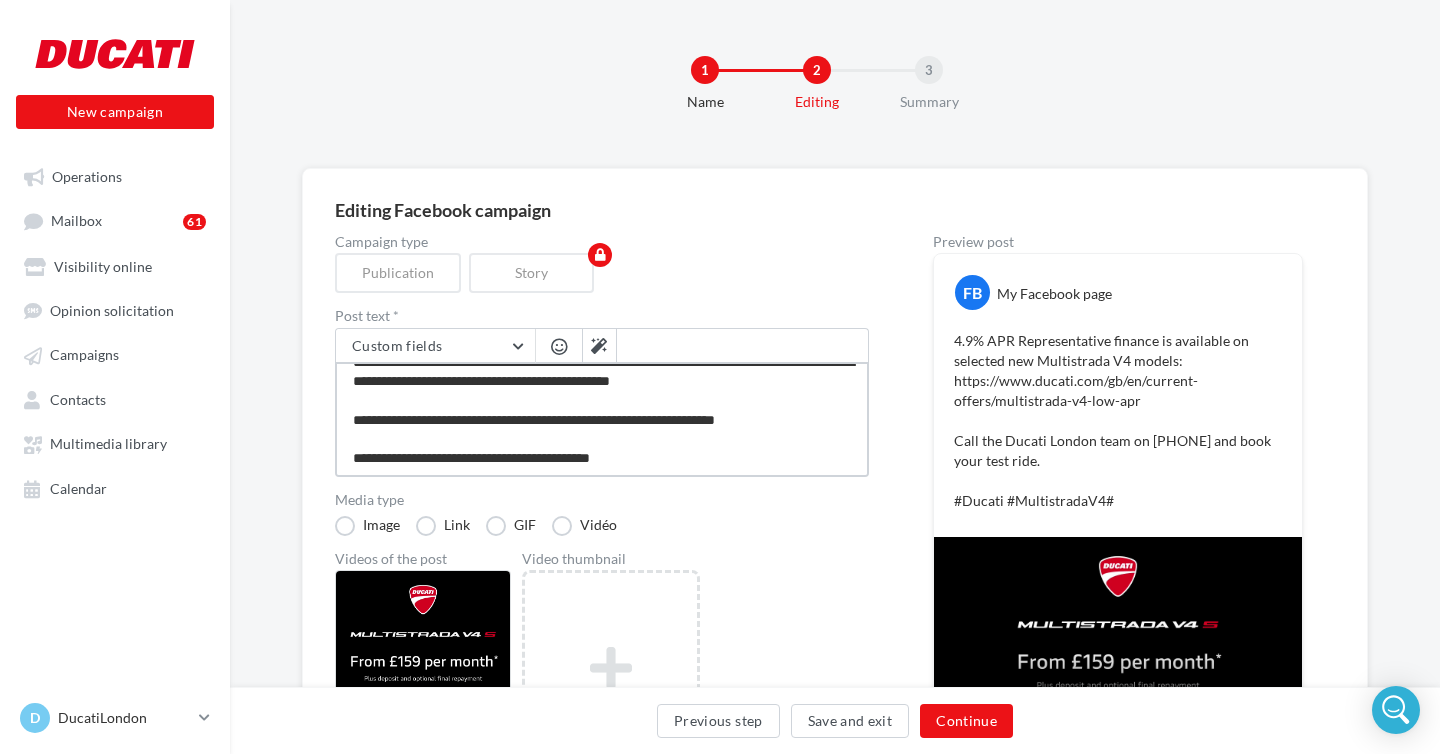 type on "**********" 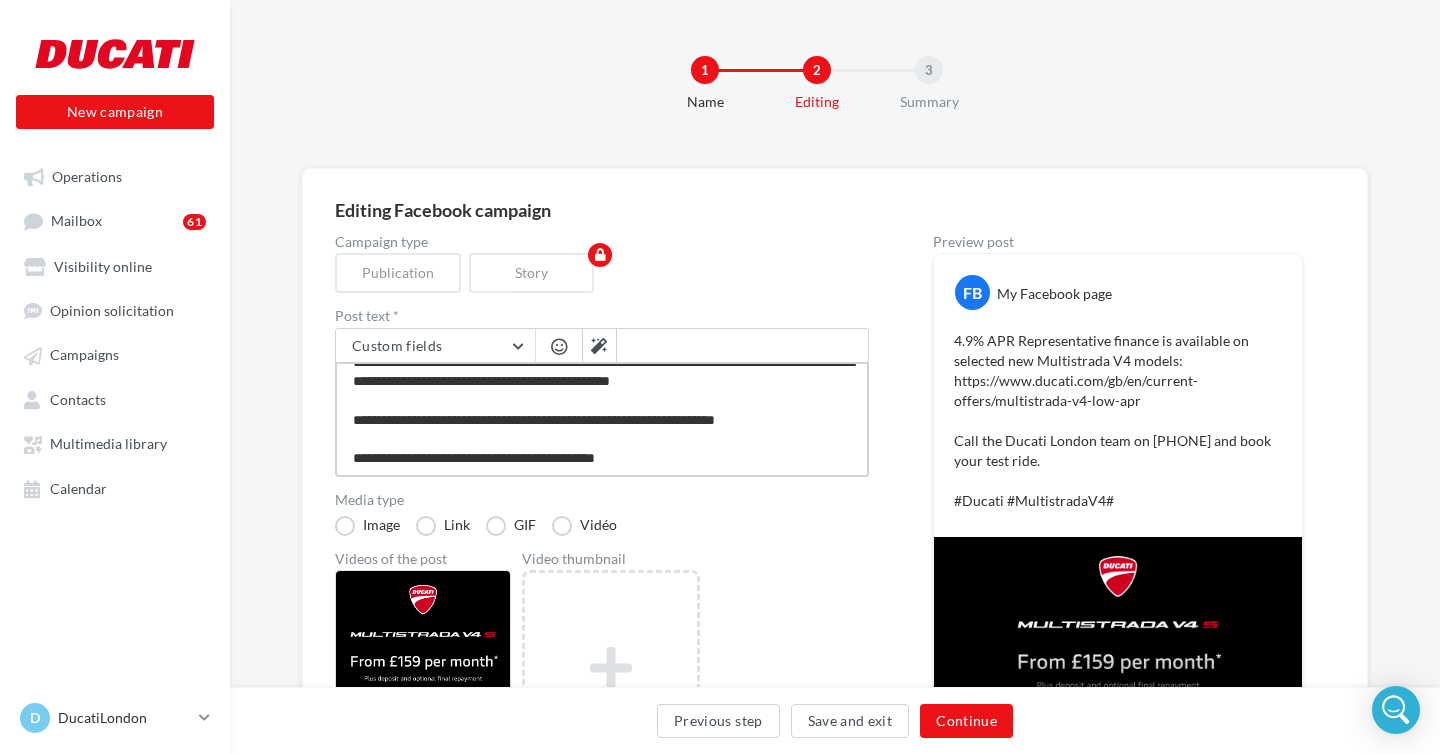 type on "**********" 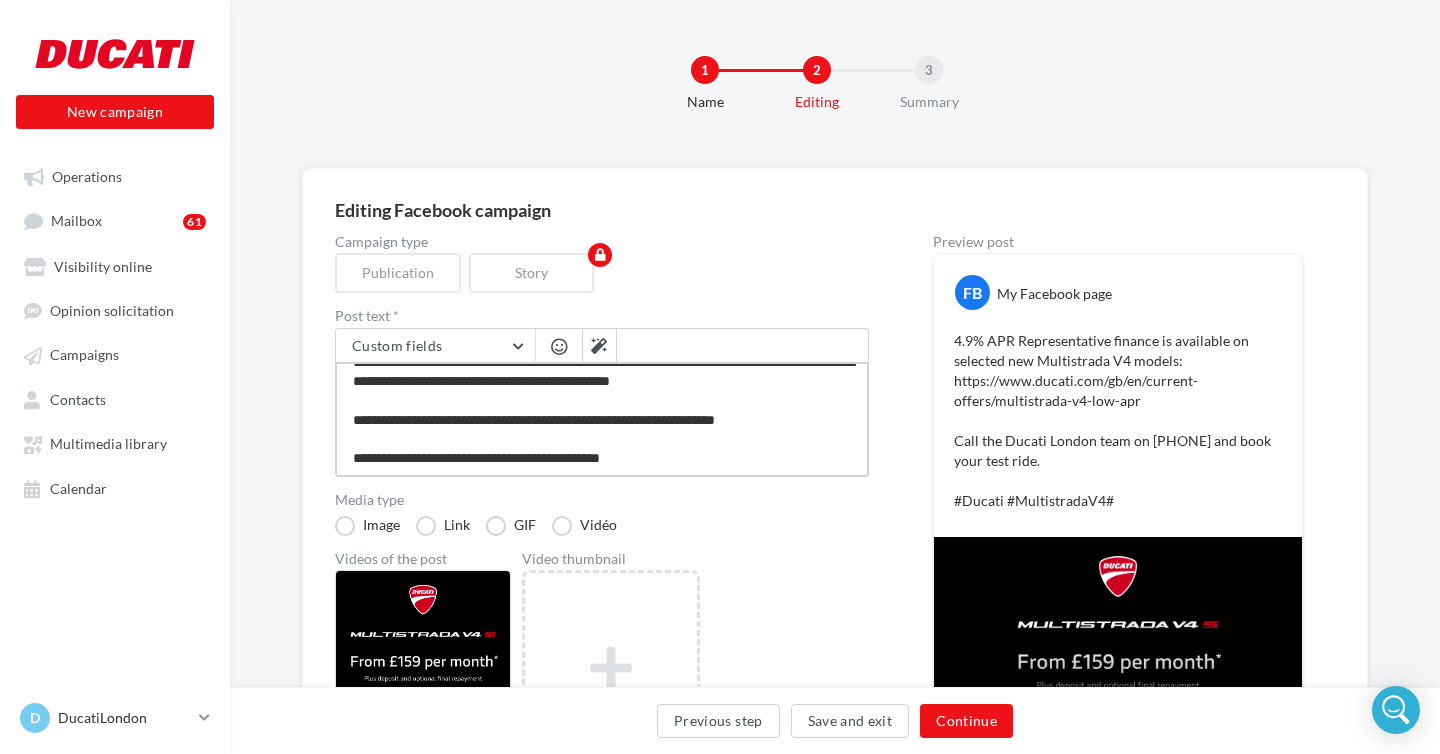 type on "**********" 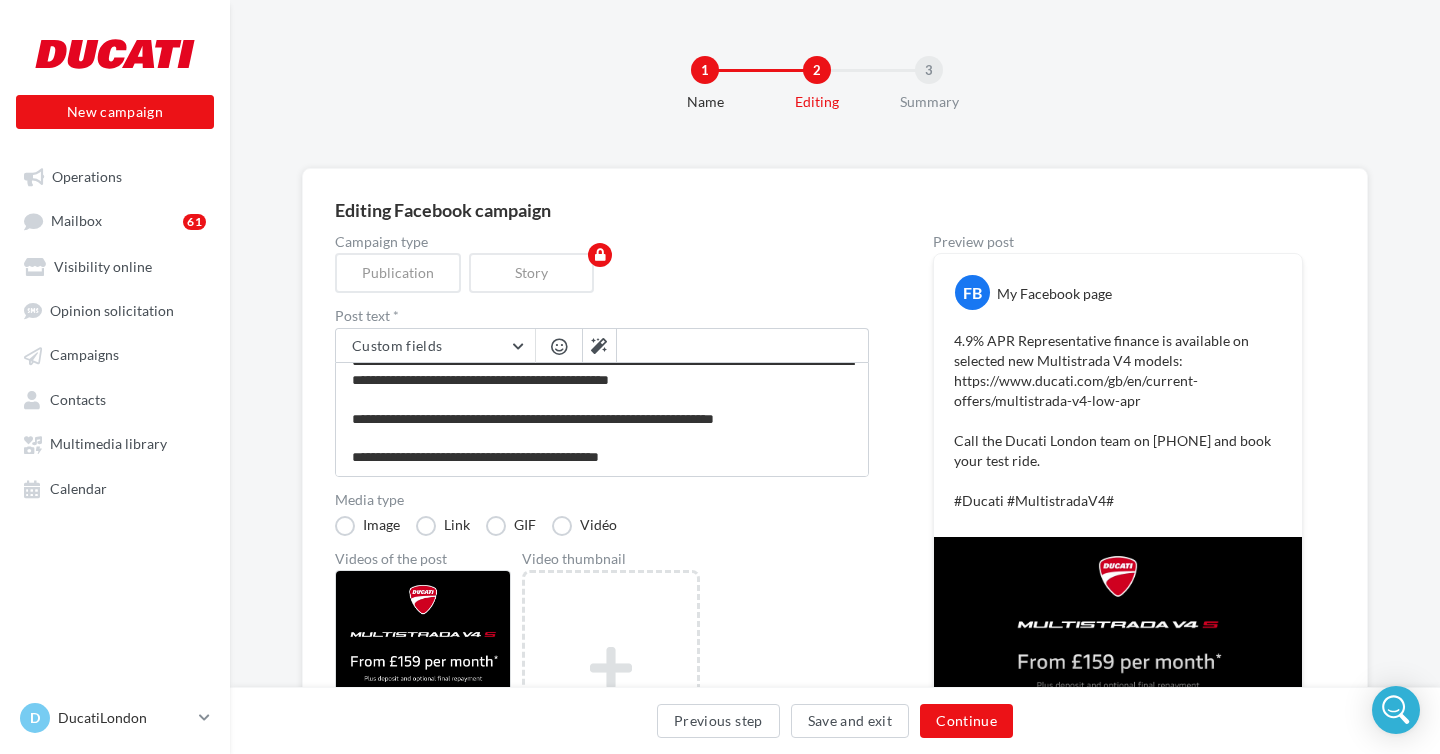 scroll, scrollTop: 18, scrollLeft: 0, axis: vertical 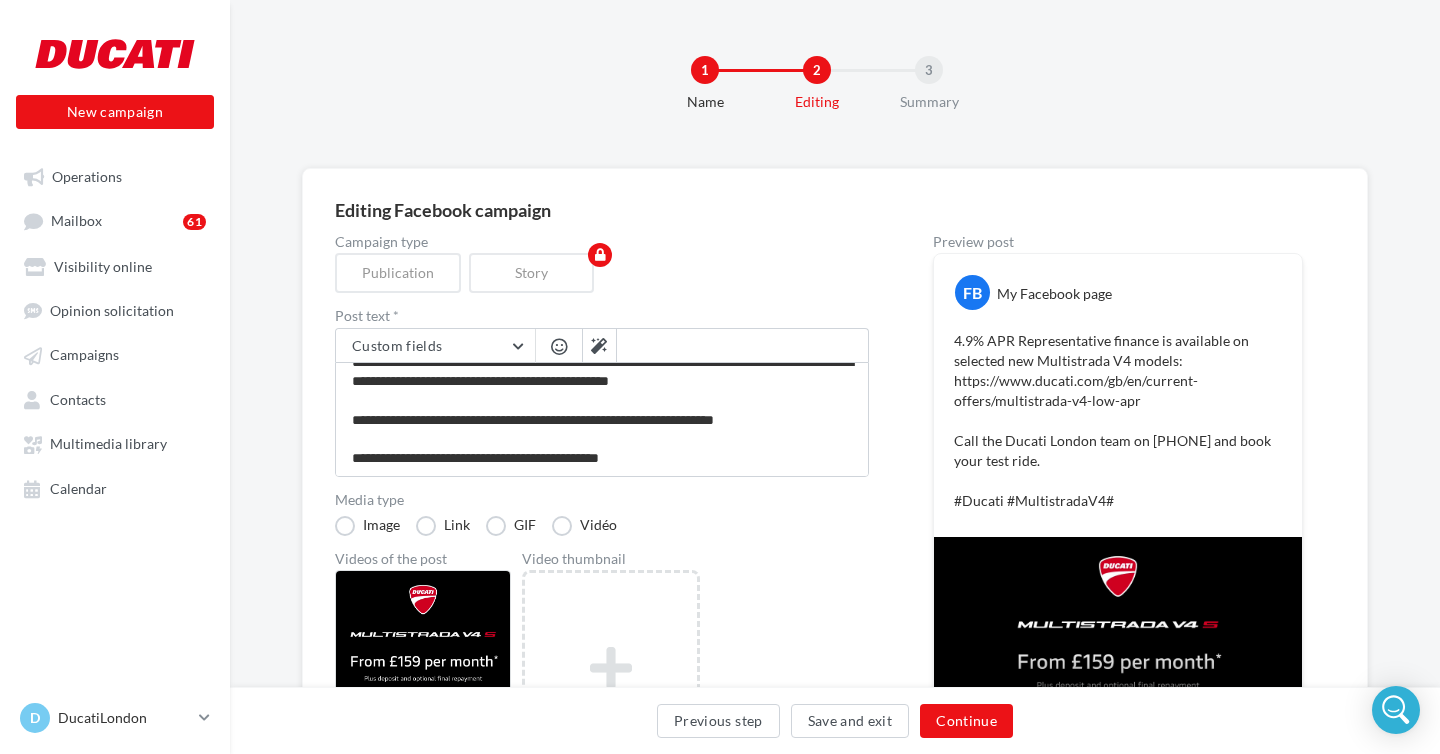 click on "Media type
Image   Link   GIF   Vidéo" at bounding box center (602, 514) 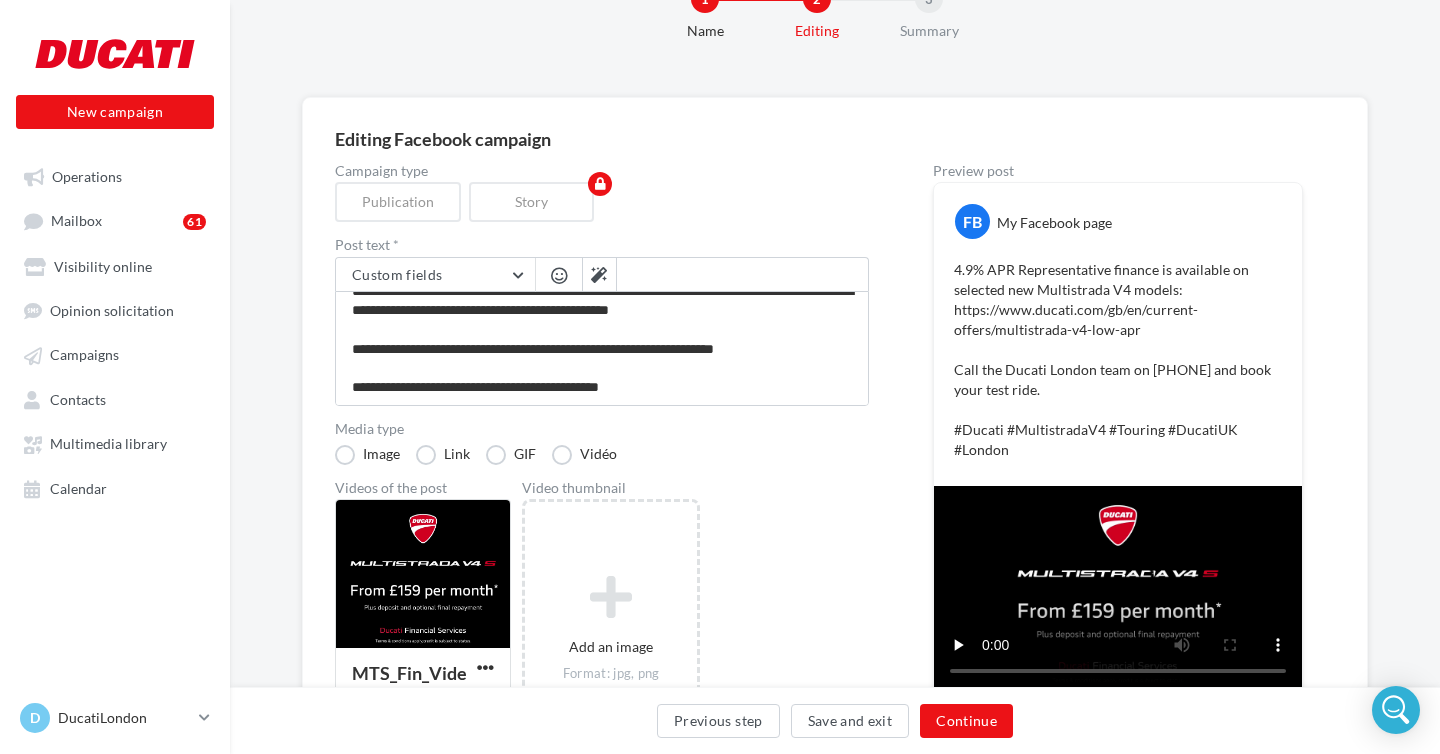 scroll, scrollTop: 41, scrollLeft: 0, axis: vertical 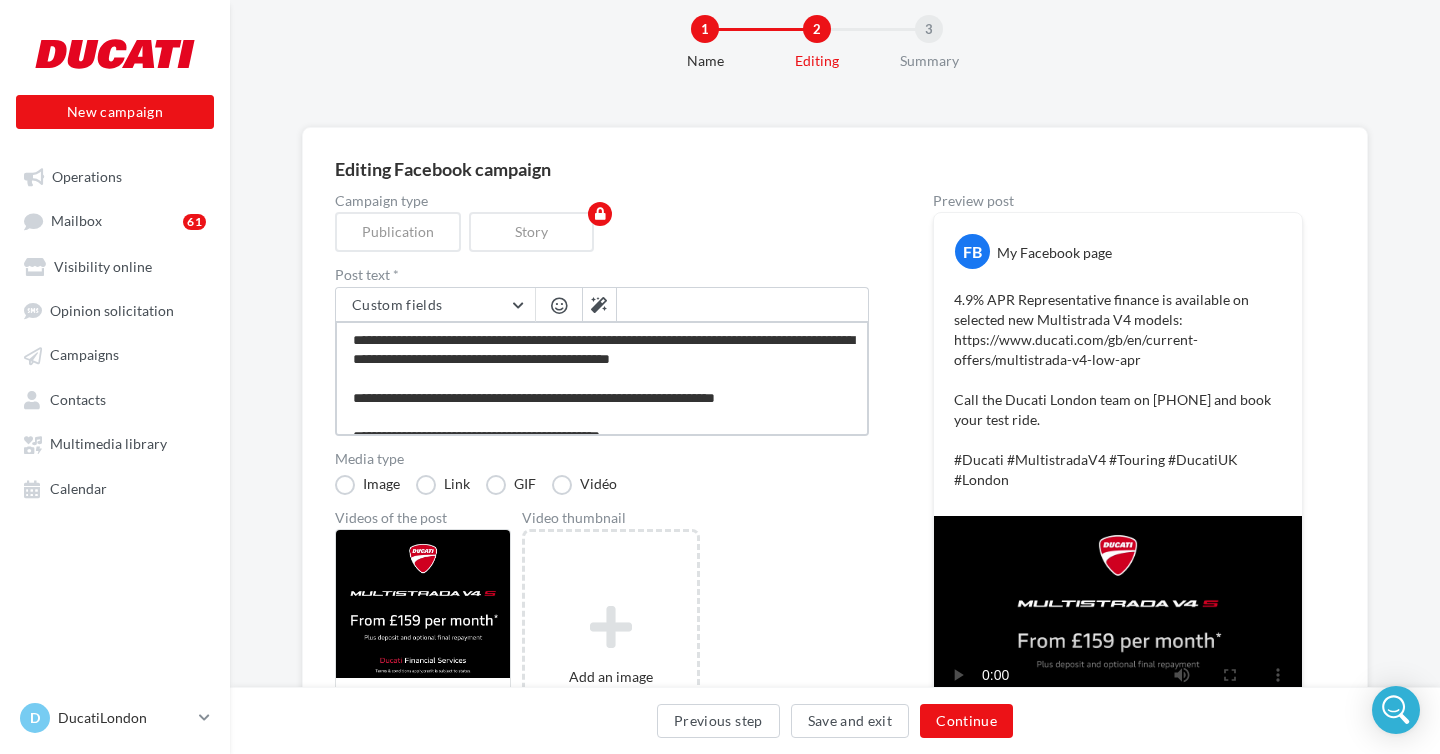 click on "**********" at bounding box center [602, 378] 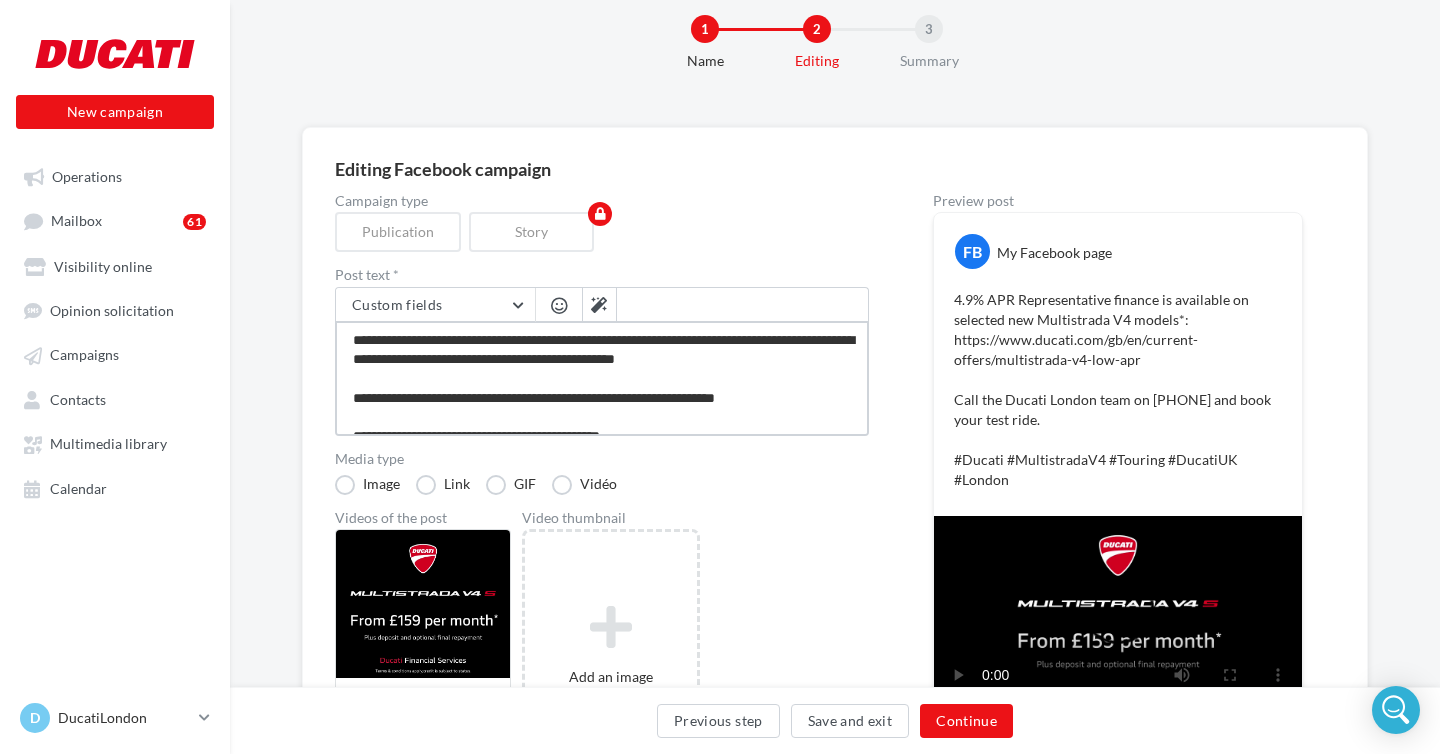 scroll, scrollTop: 20, scrollLeft: 0, axis: vertical 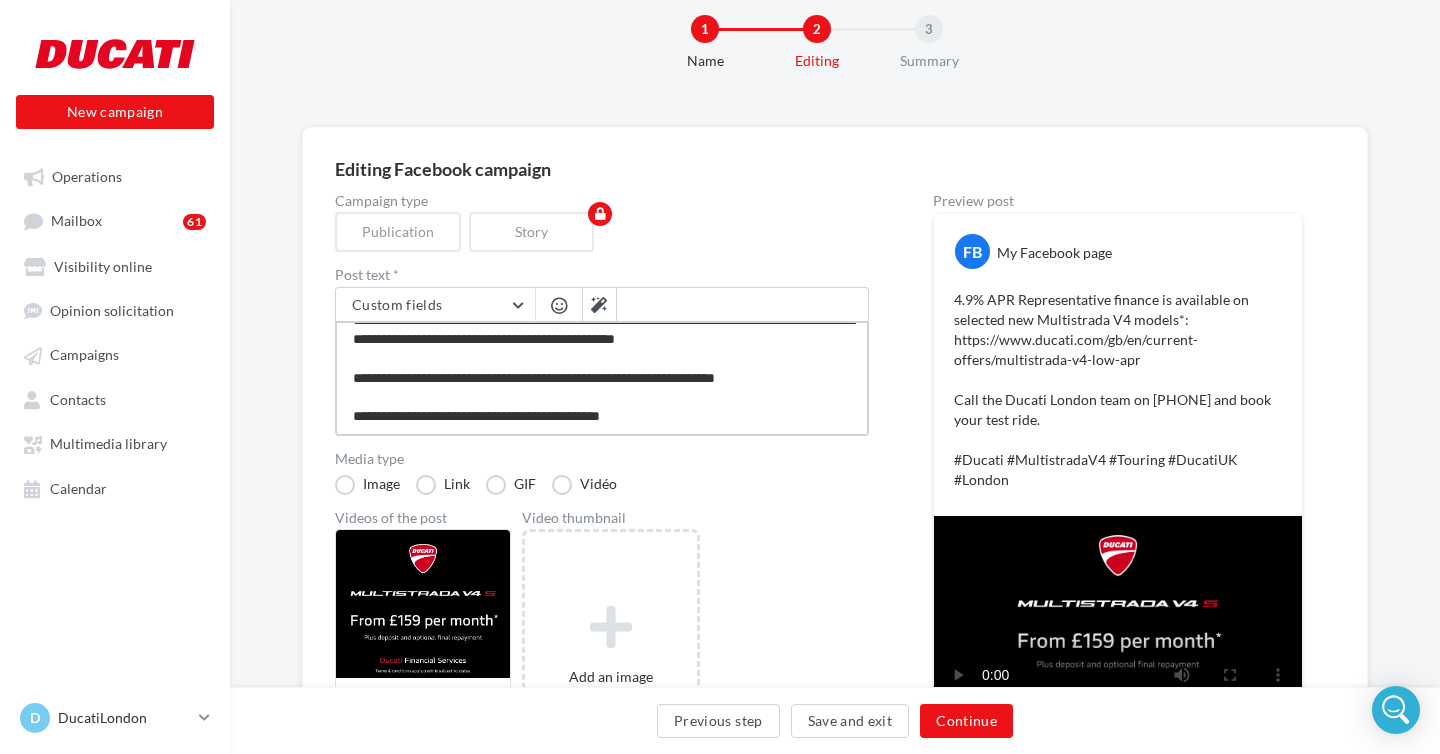 click on "**********" at bounding box center (602, 378) 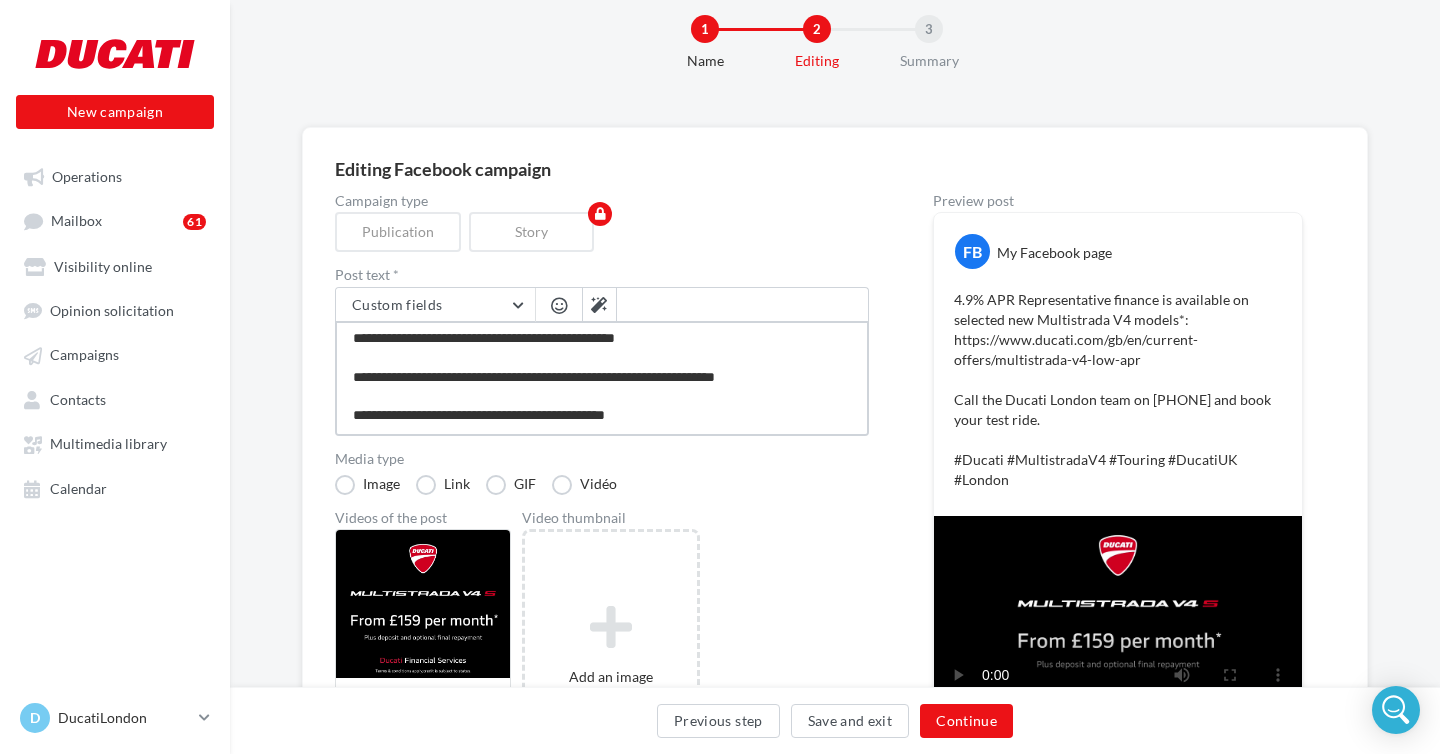 type on "**********" 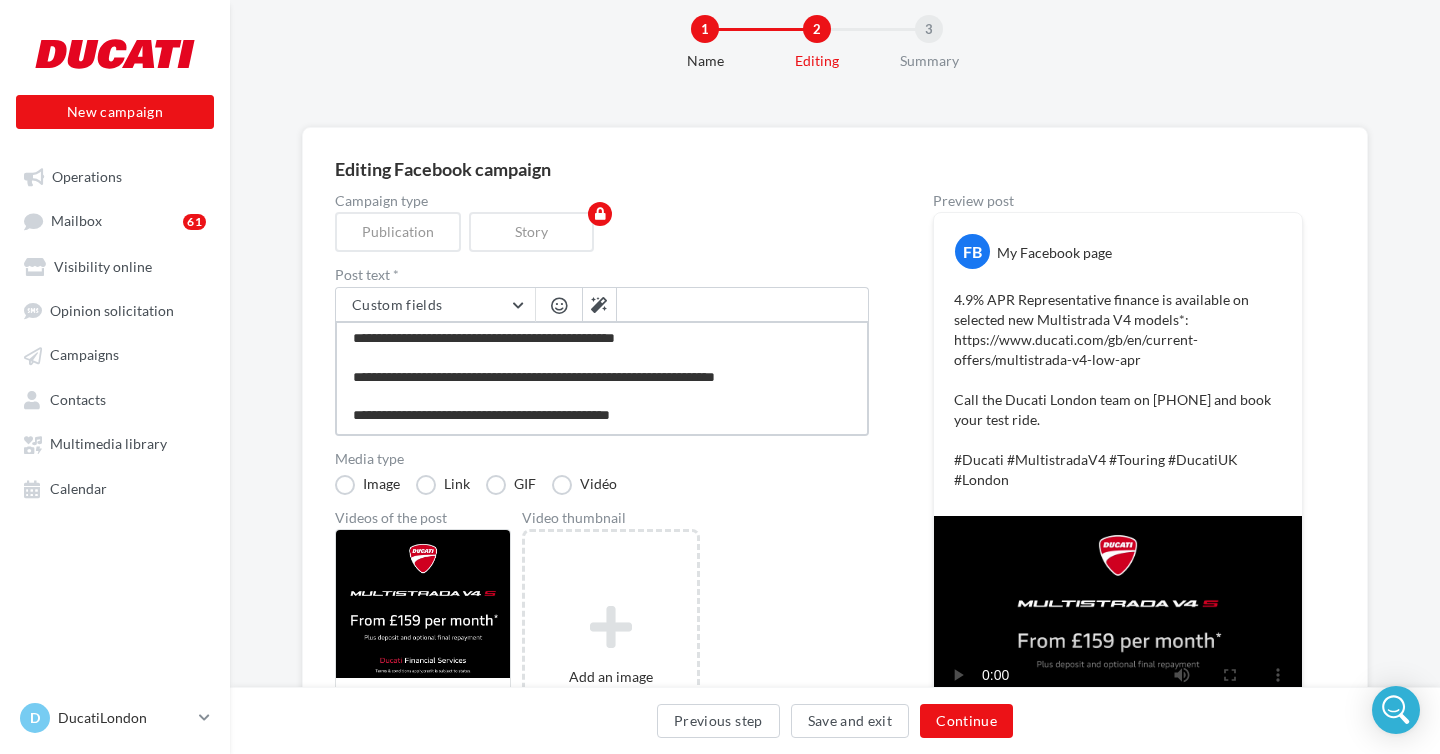scroll, scrollTop: 50, scrollLeft: 0, axis: vertical 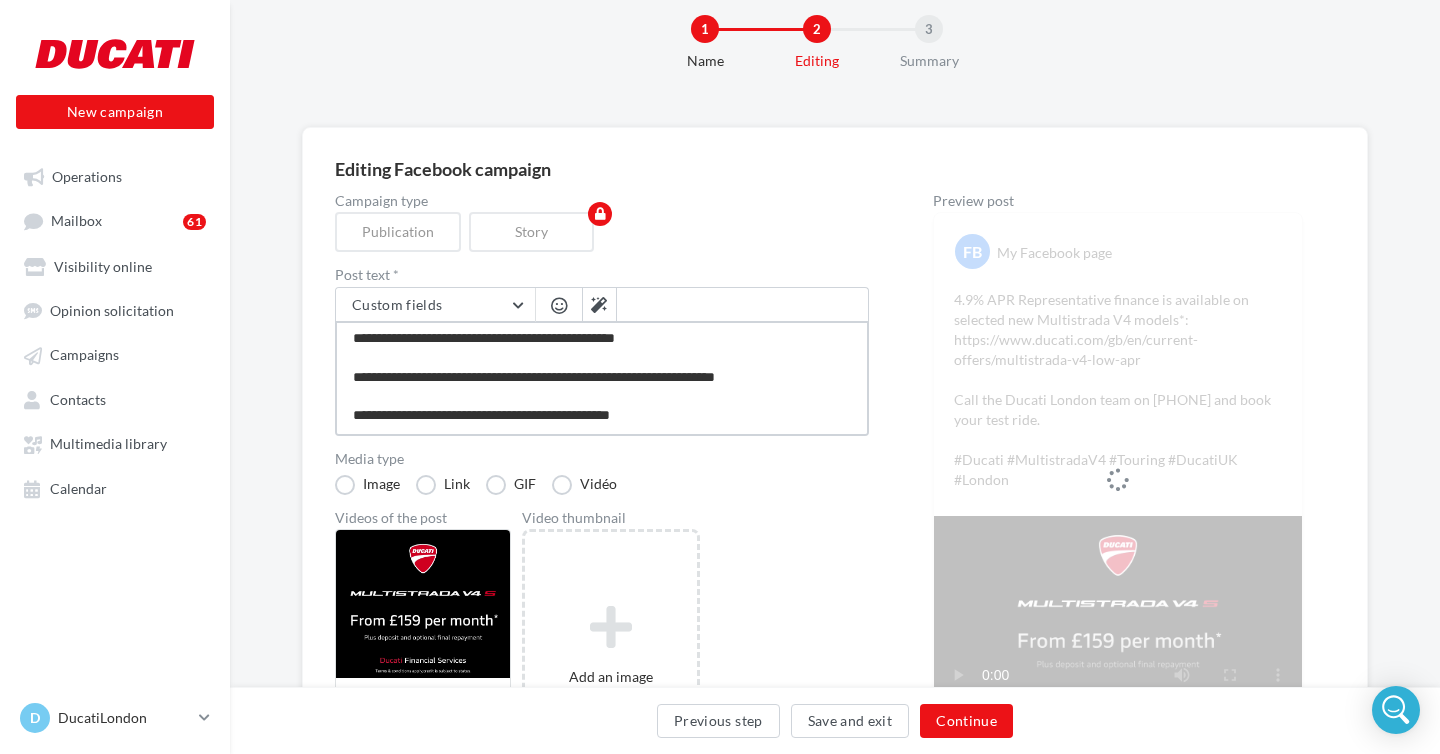 type on "**********" 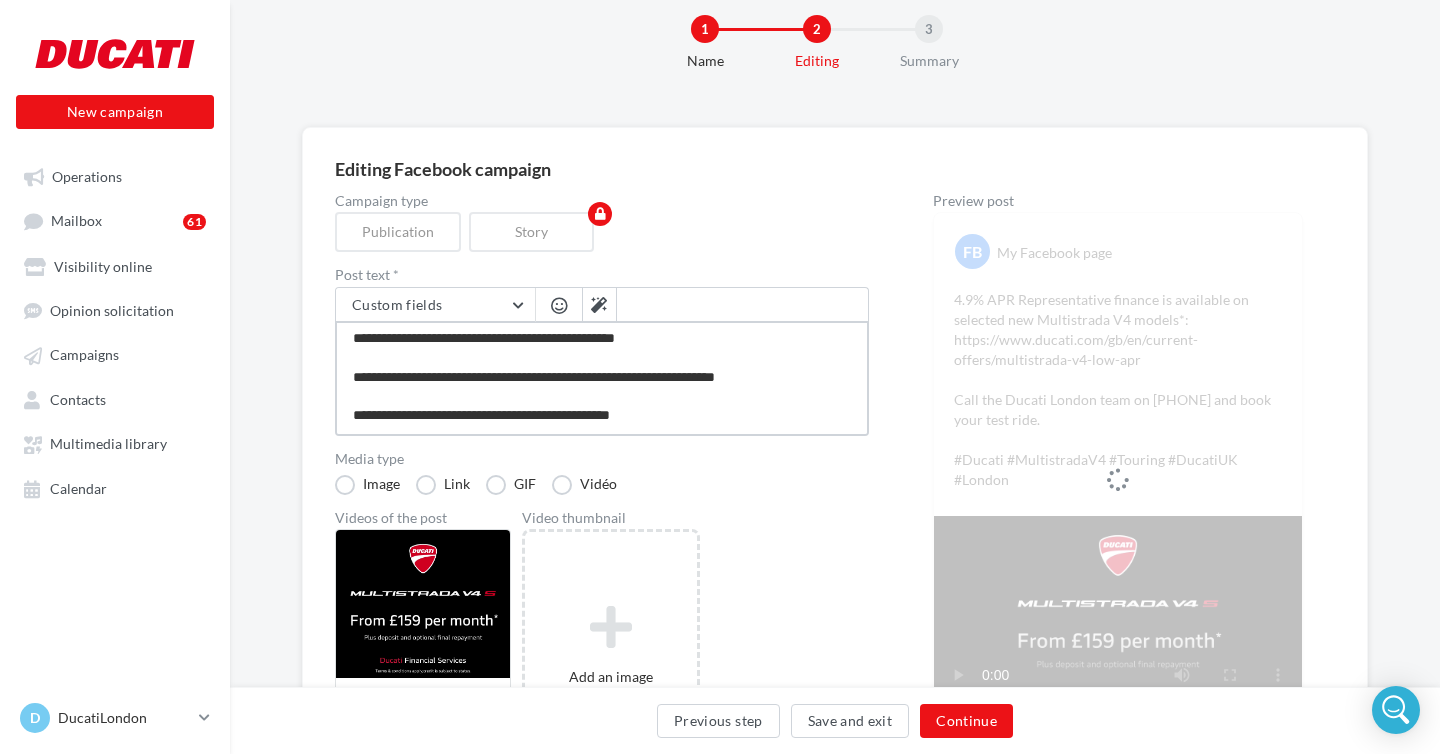 type on "**********" 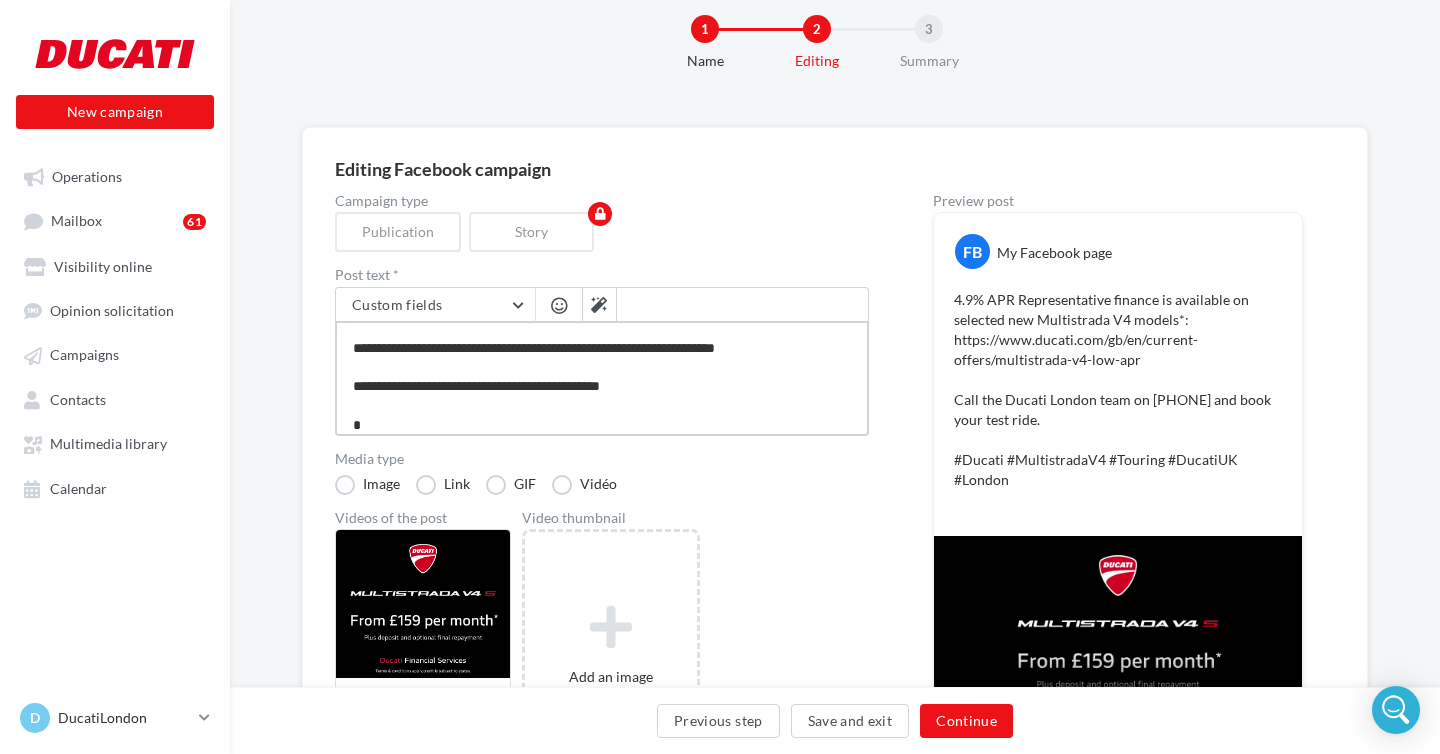 type on "**********" 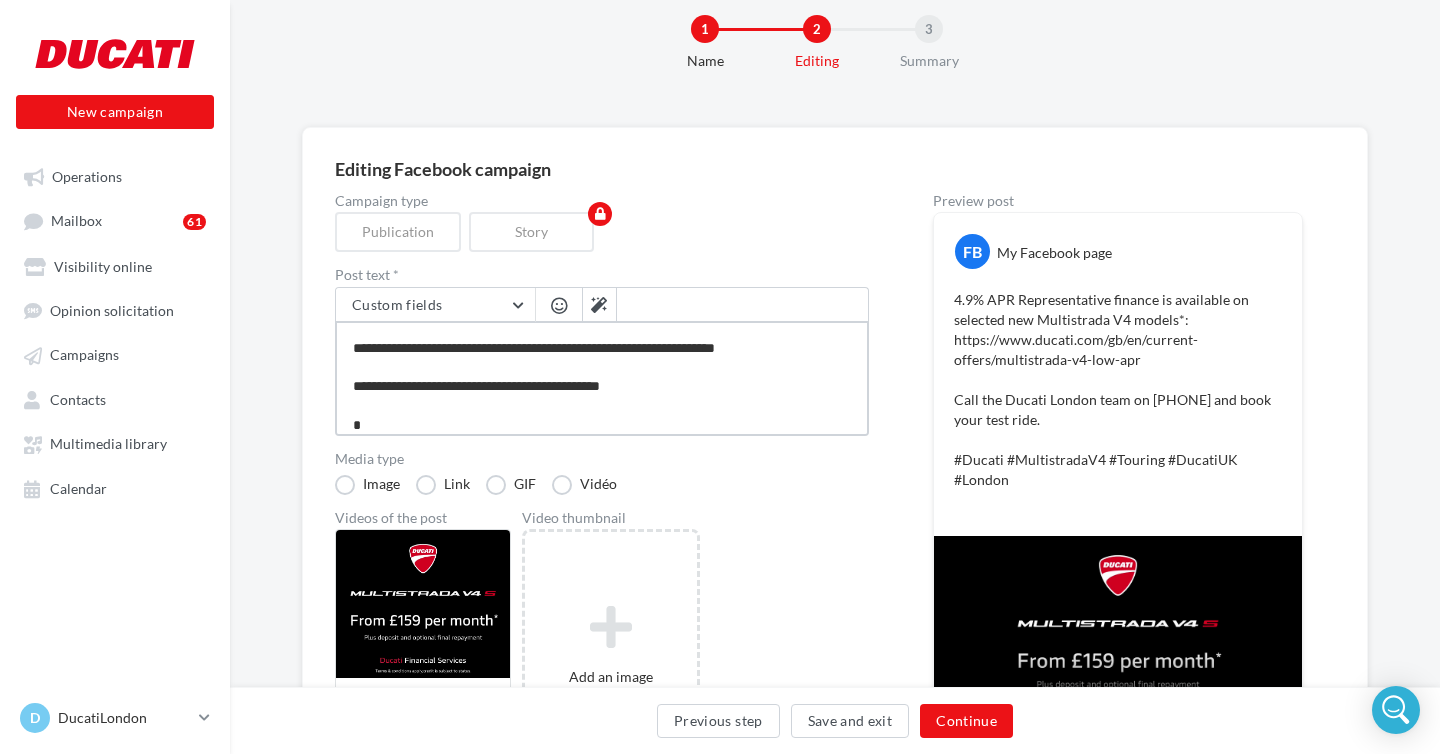 type on "**********" 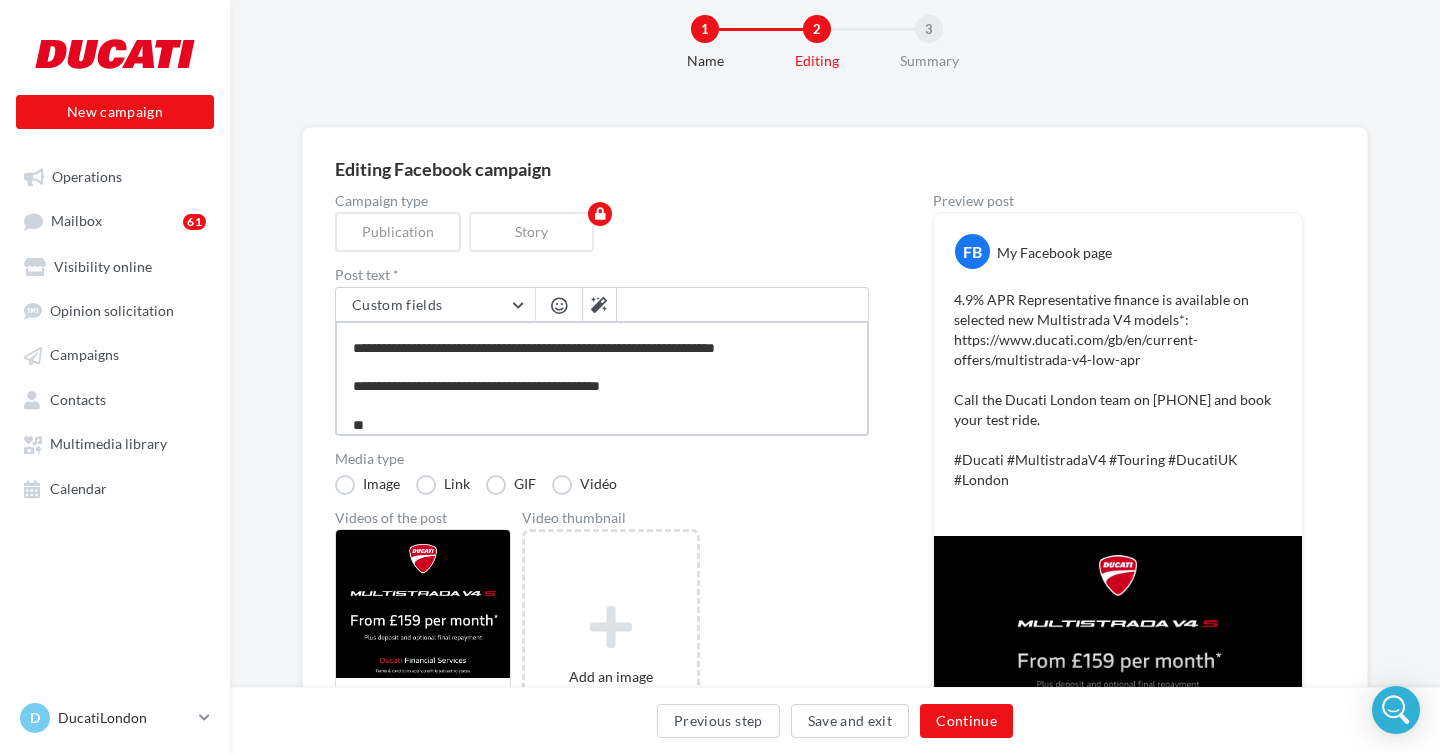 type on "**********" 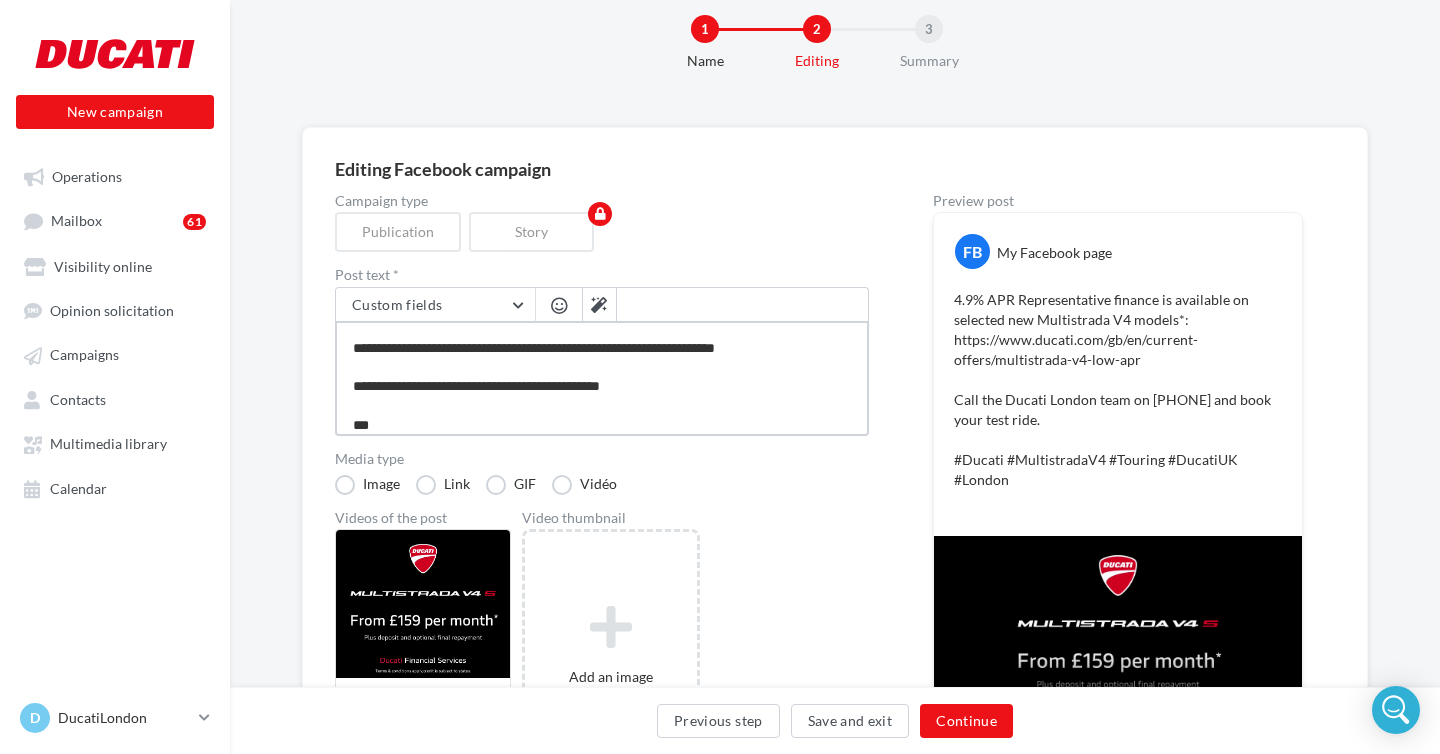 type on "**********" 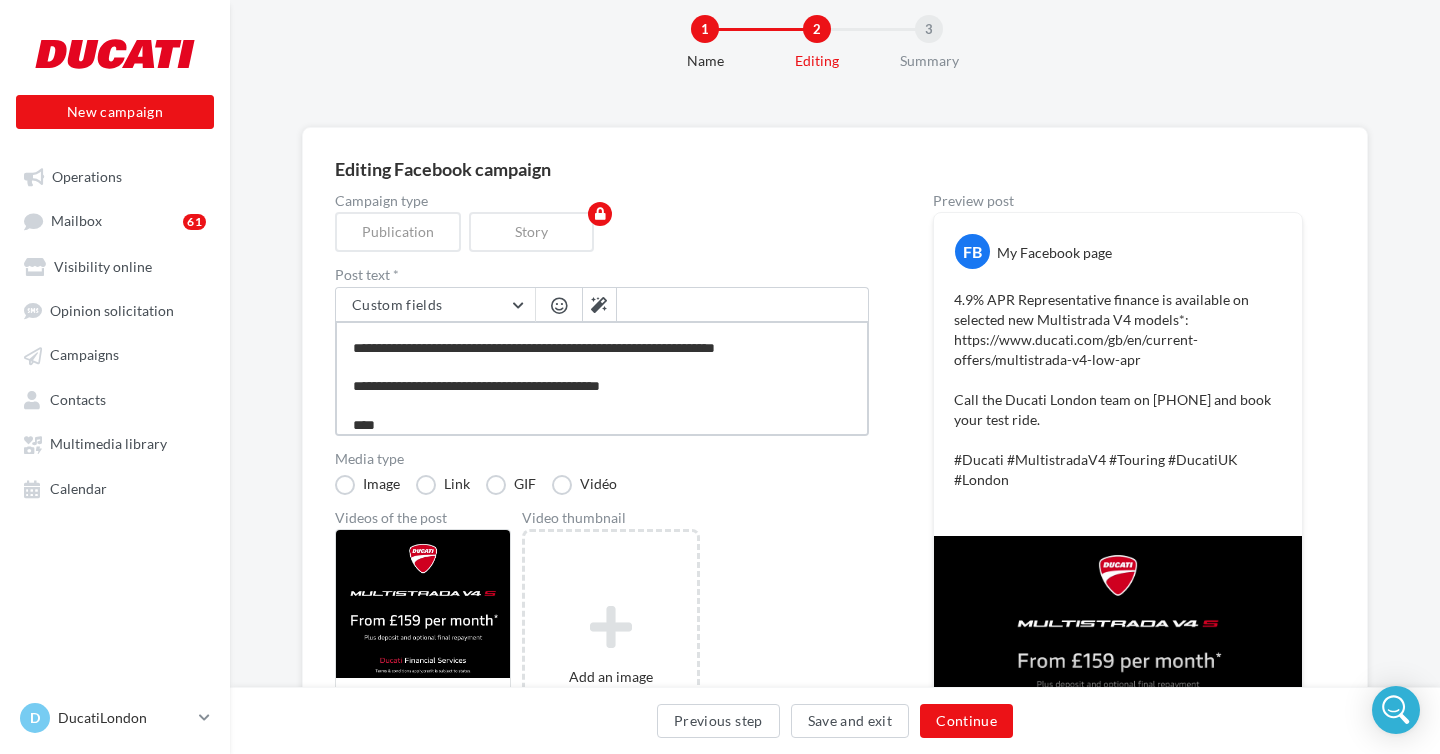 type on "**********" 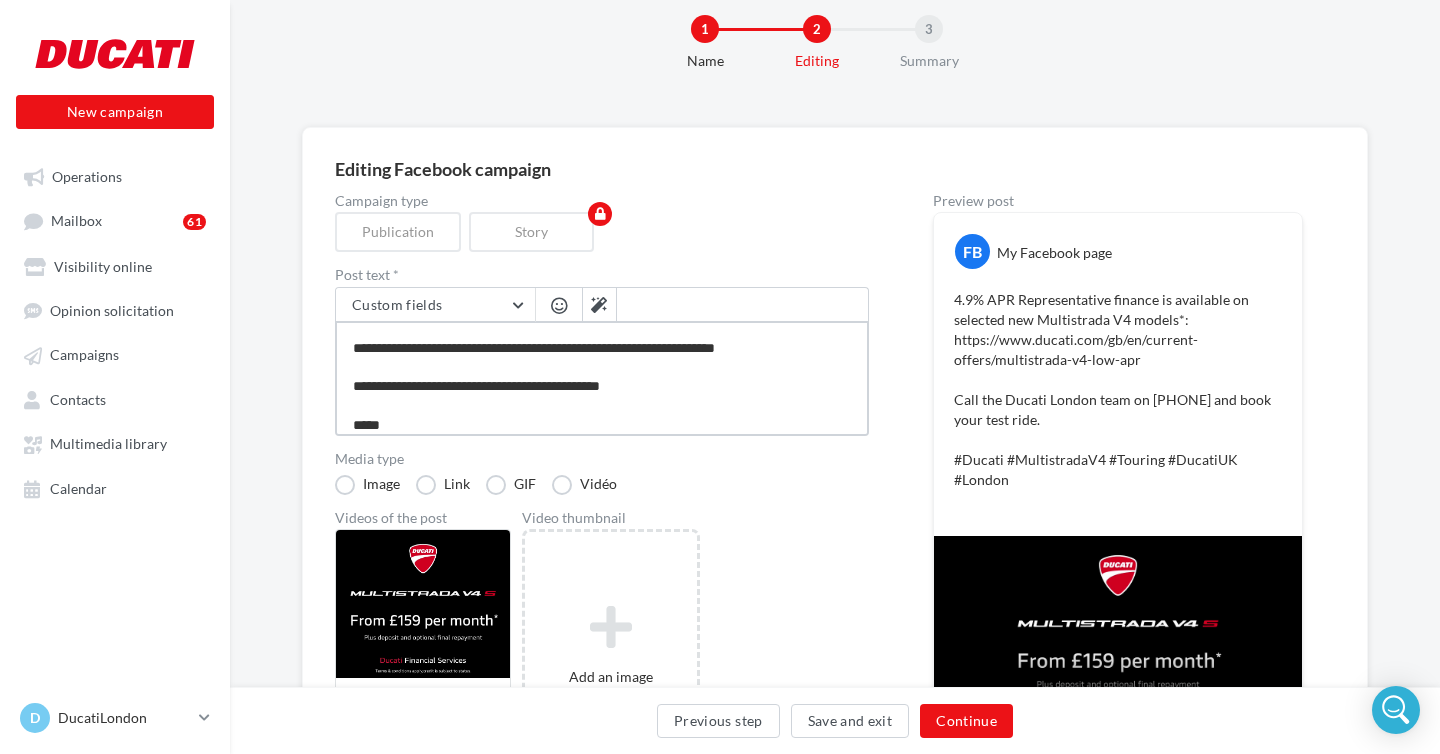 type on "**********" 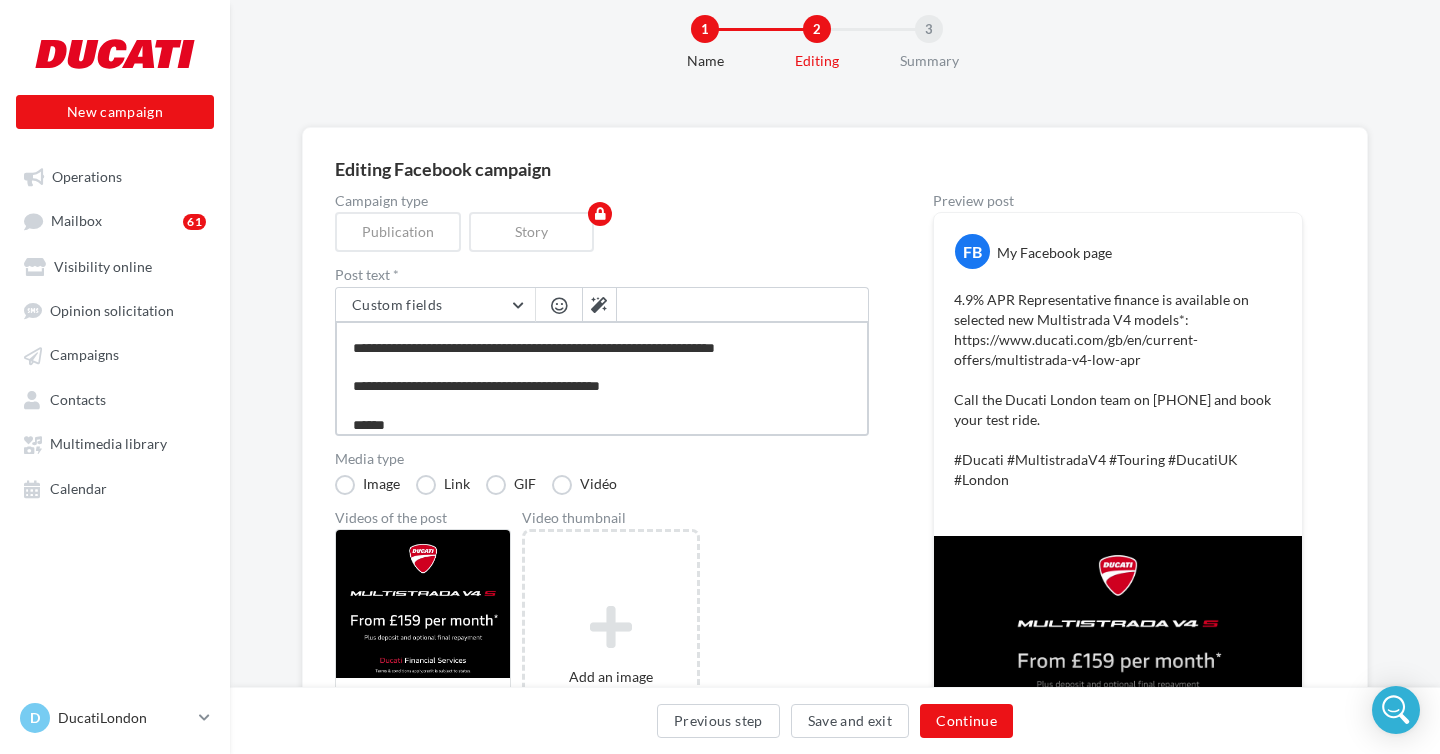 type on "**********" 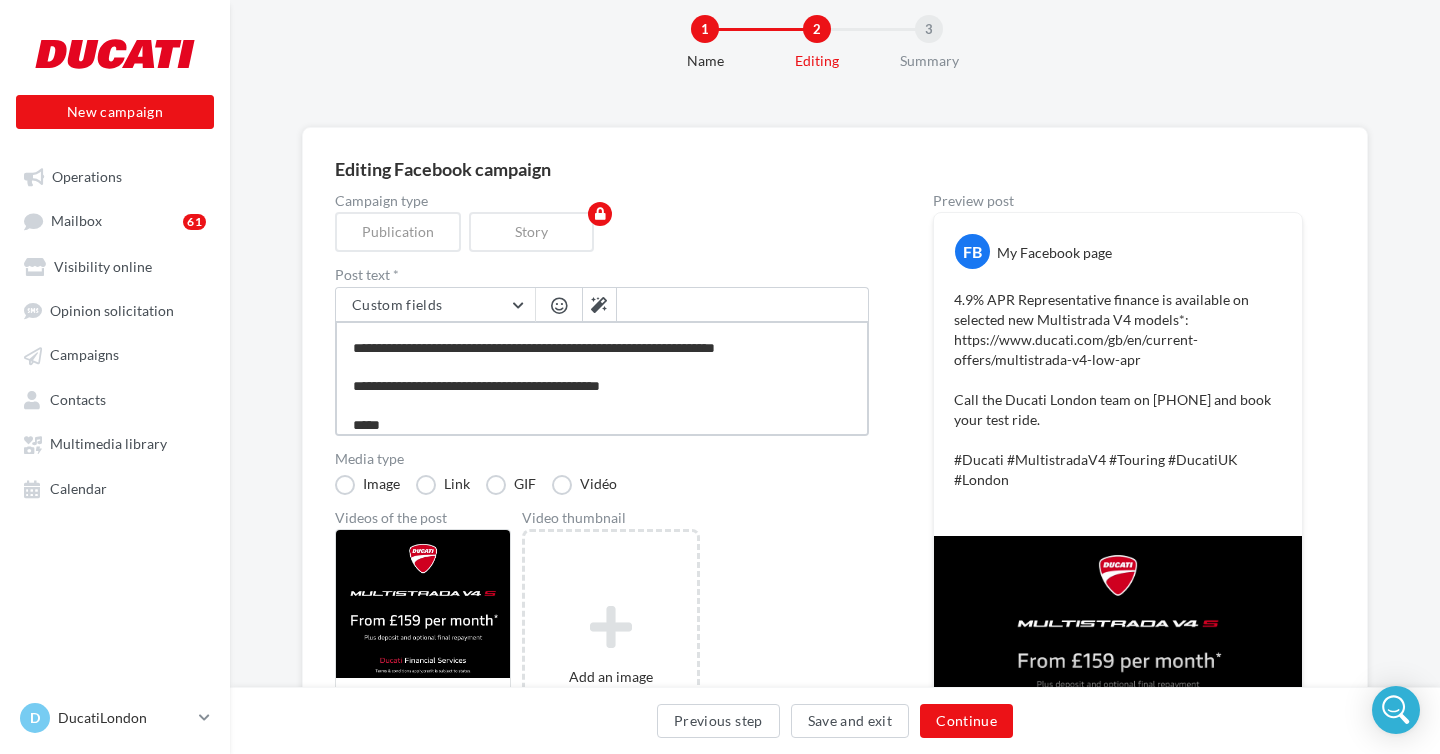 type on "**********" 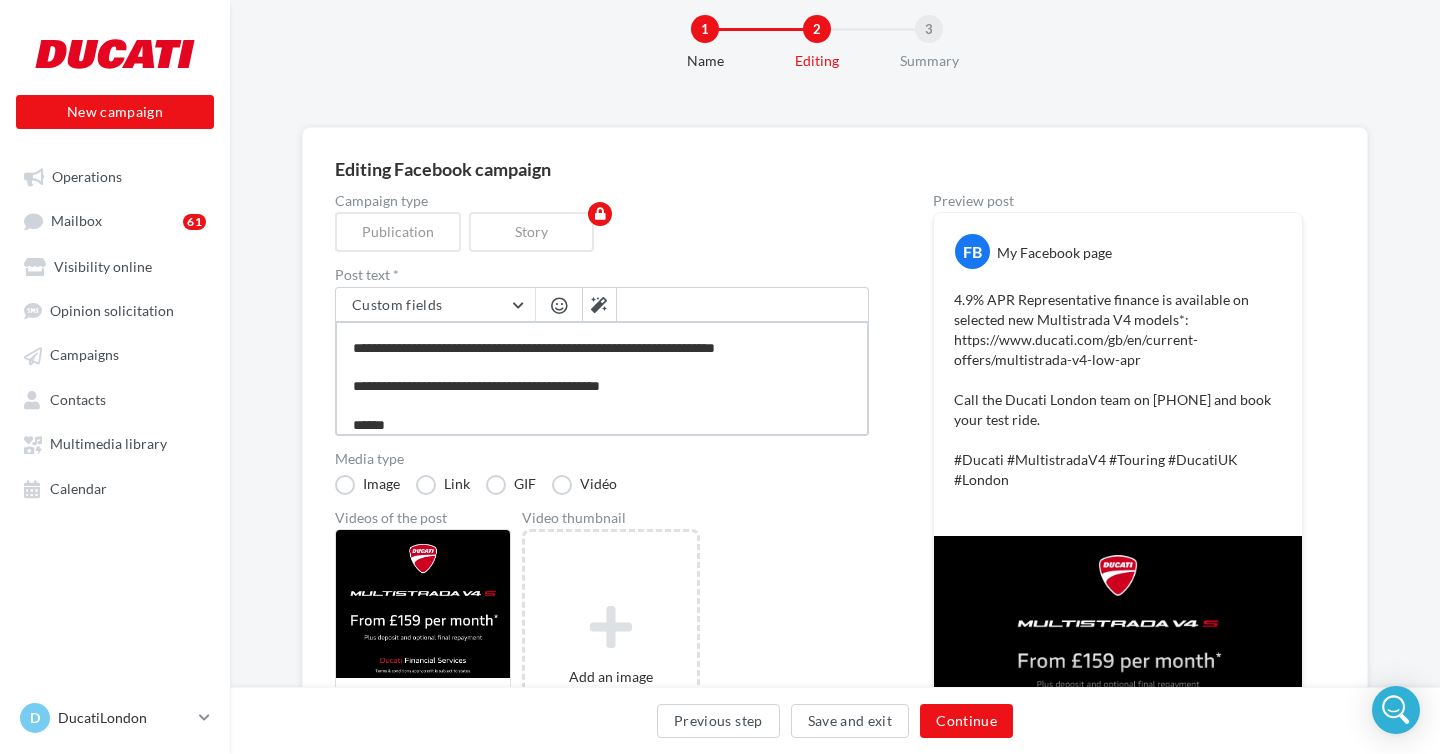 type on "**********" 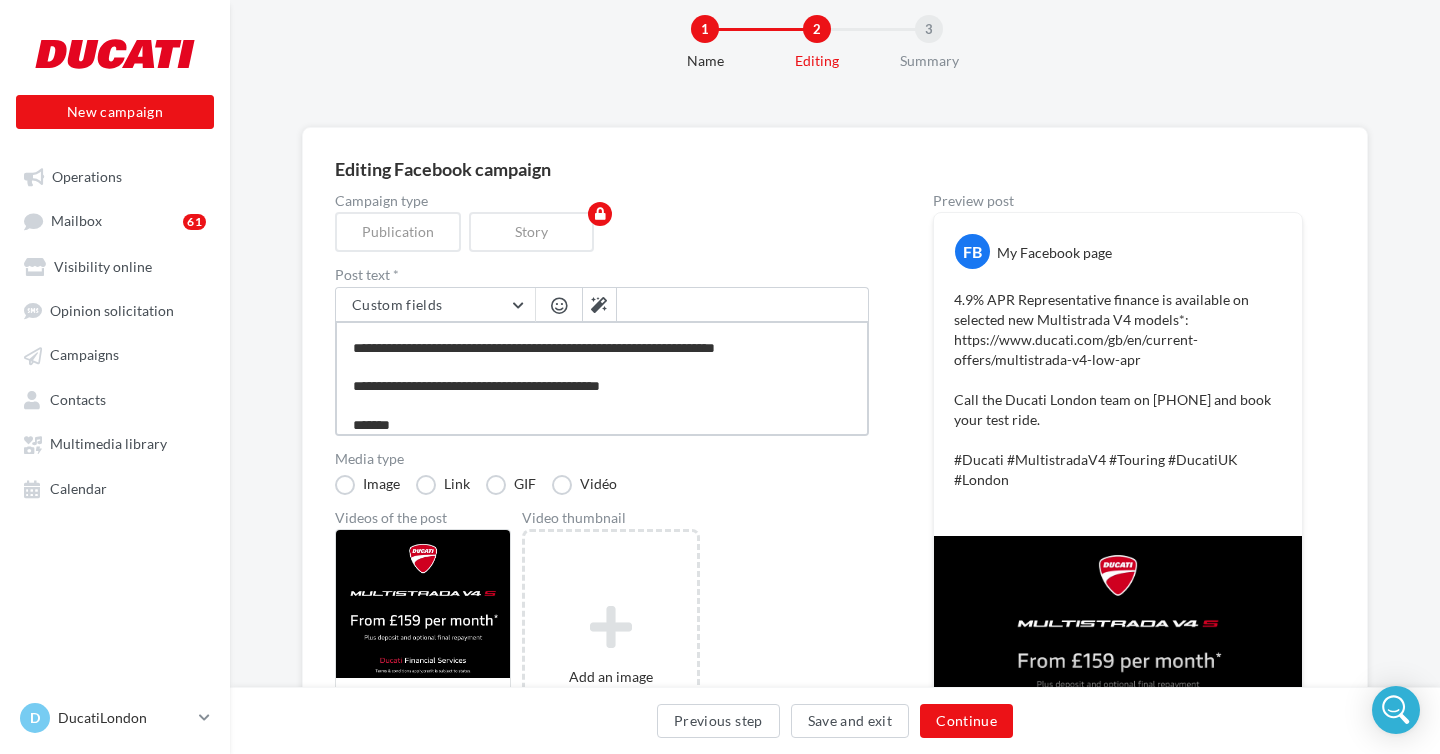 type on "**********" 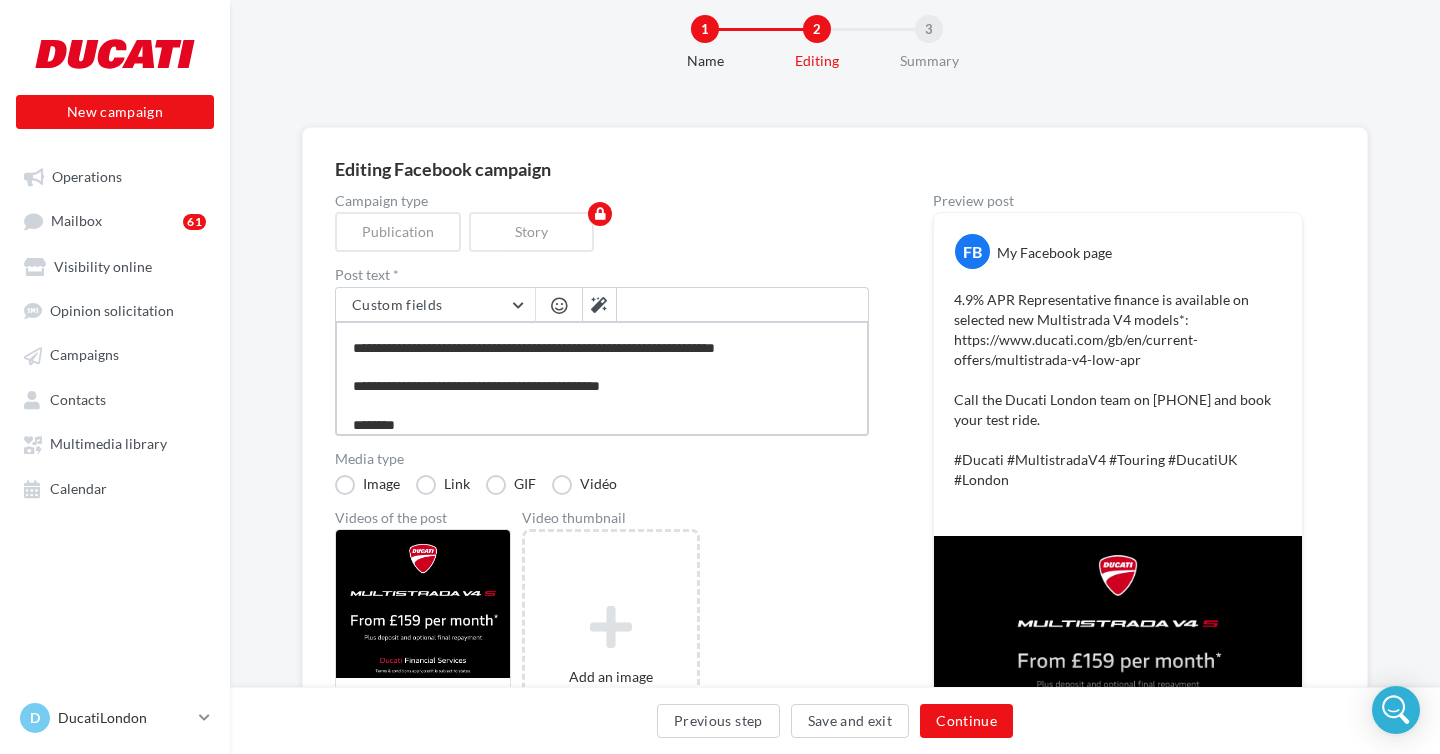 type on "**********" 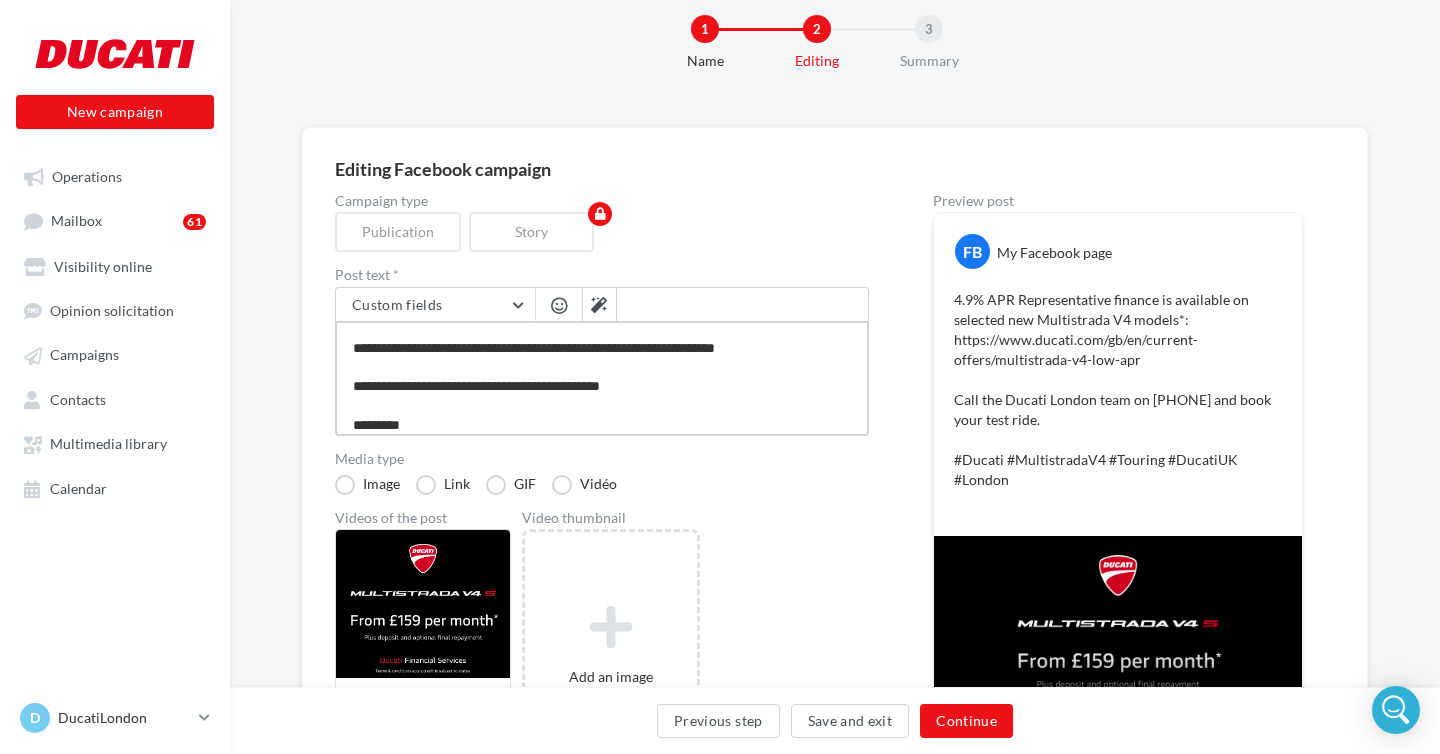 type on "**********" 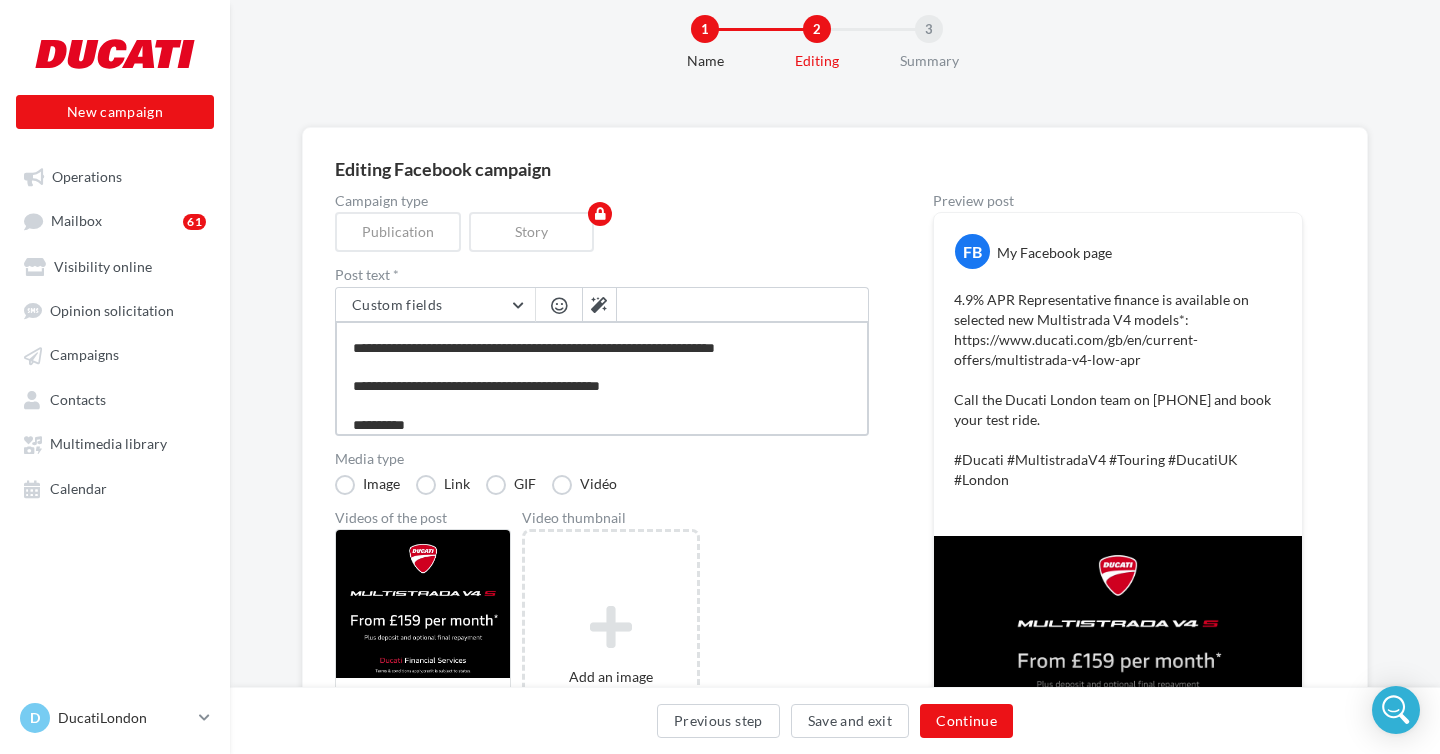 type on "**********" 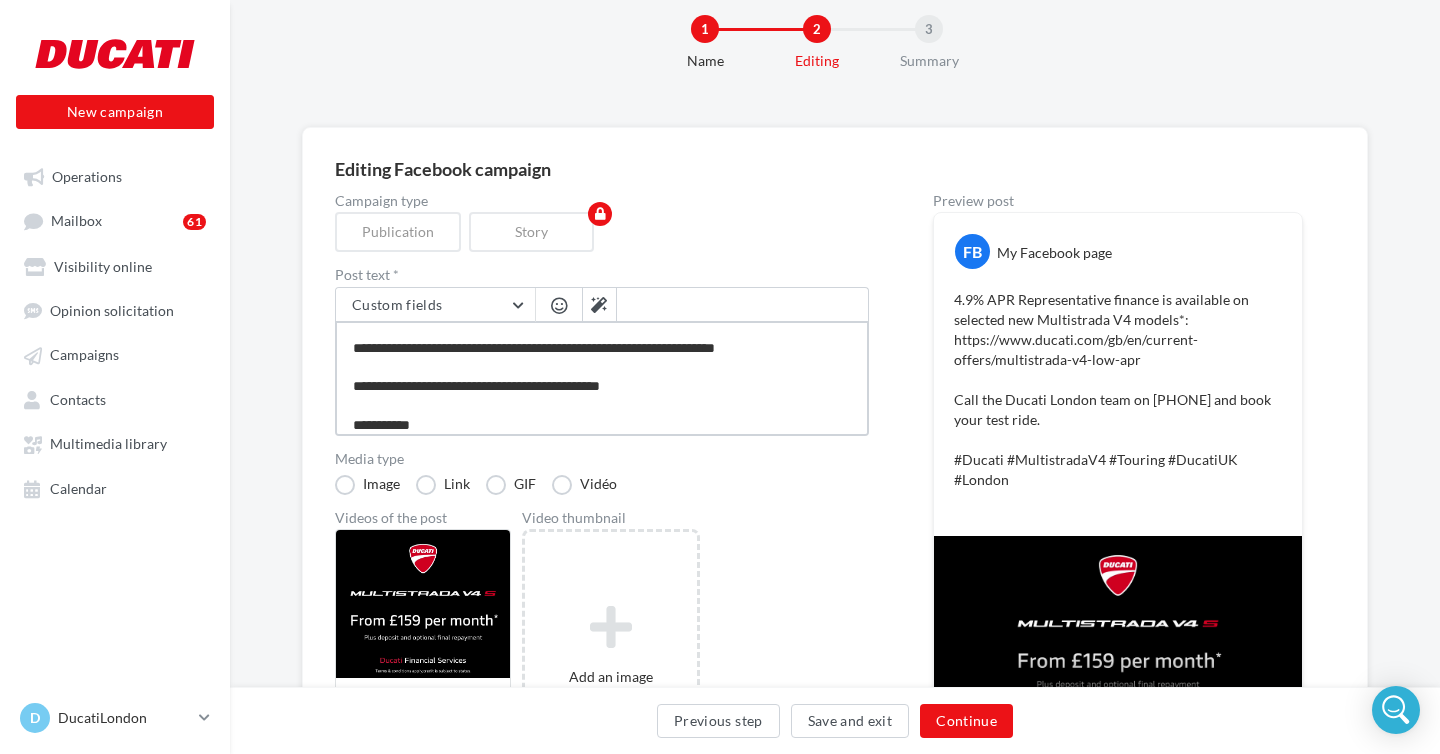 type on "**********" 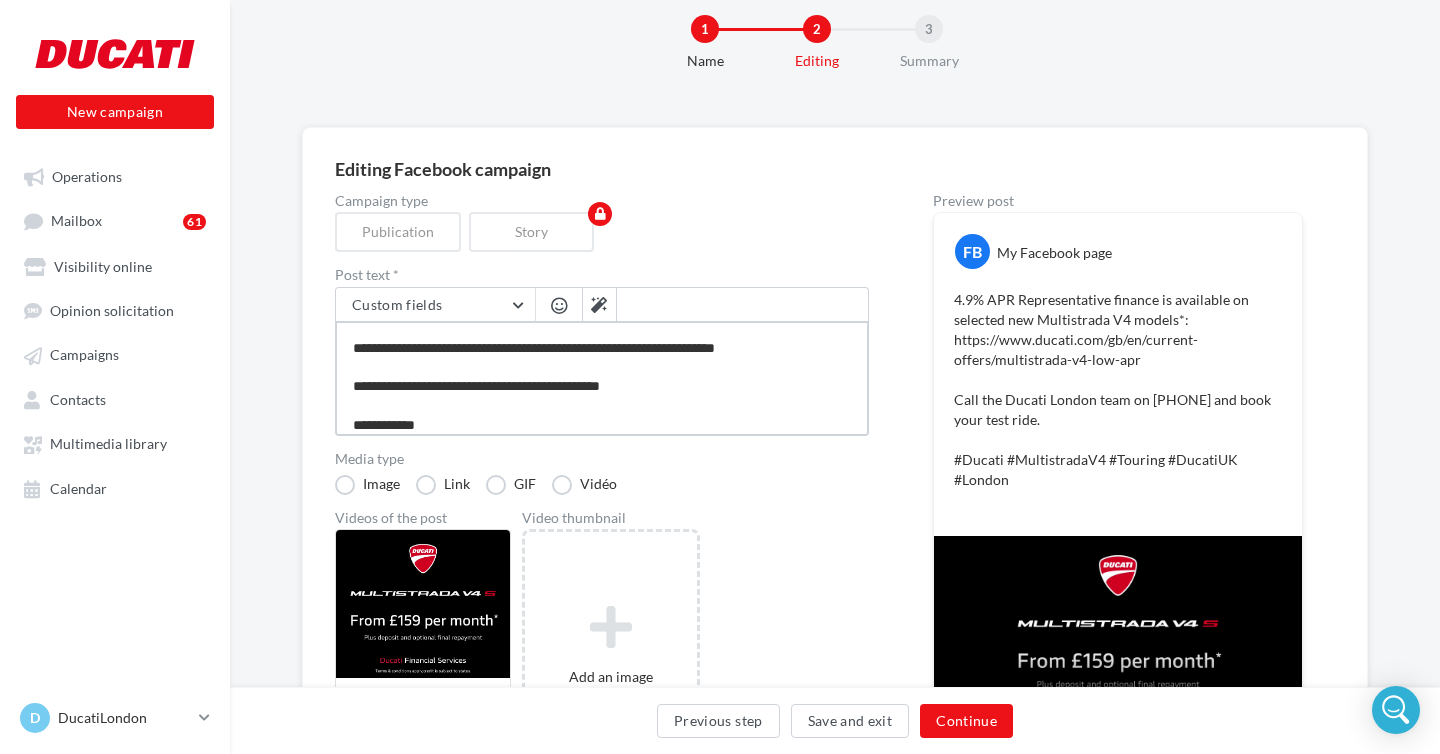 type on "**********" 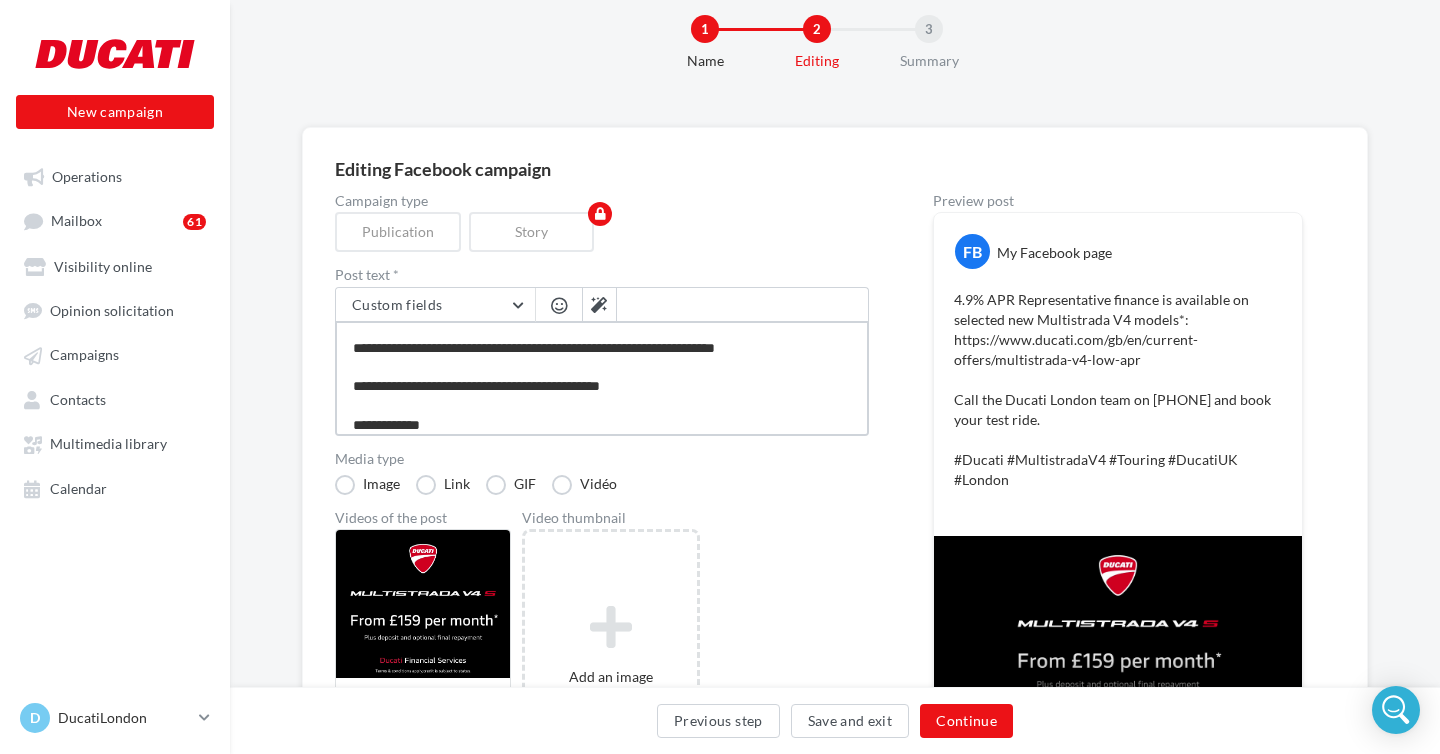 type on "**********" 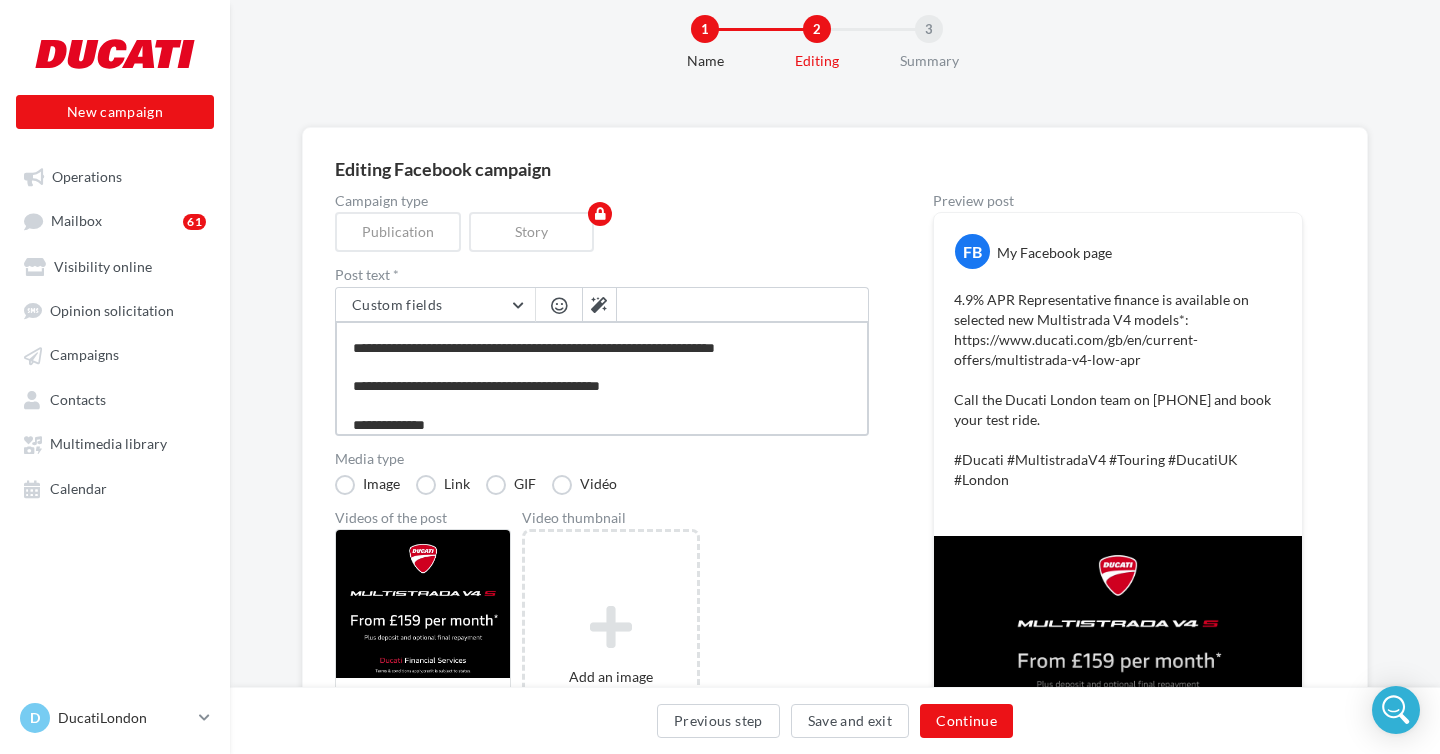 type on "**********" 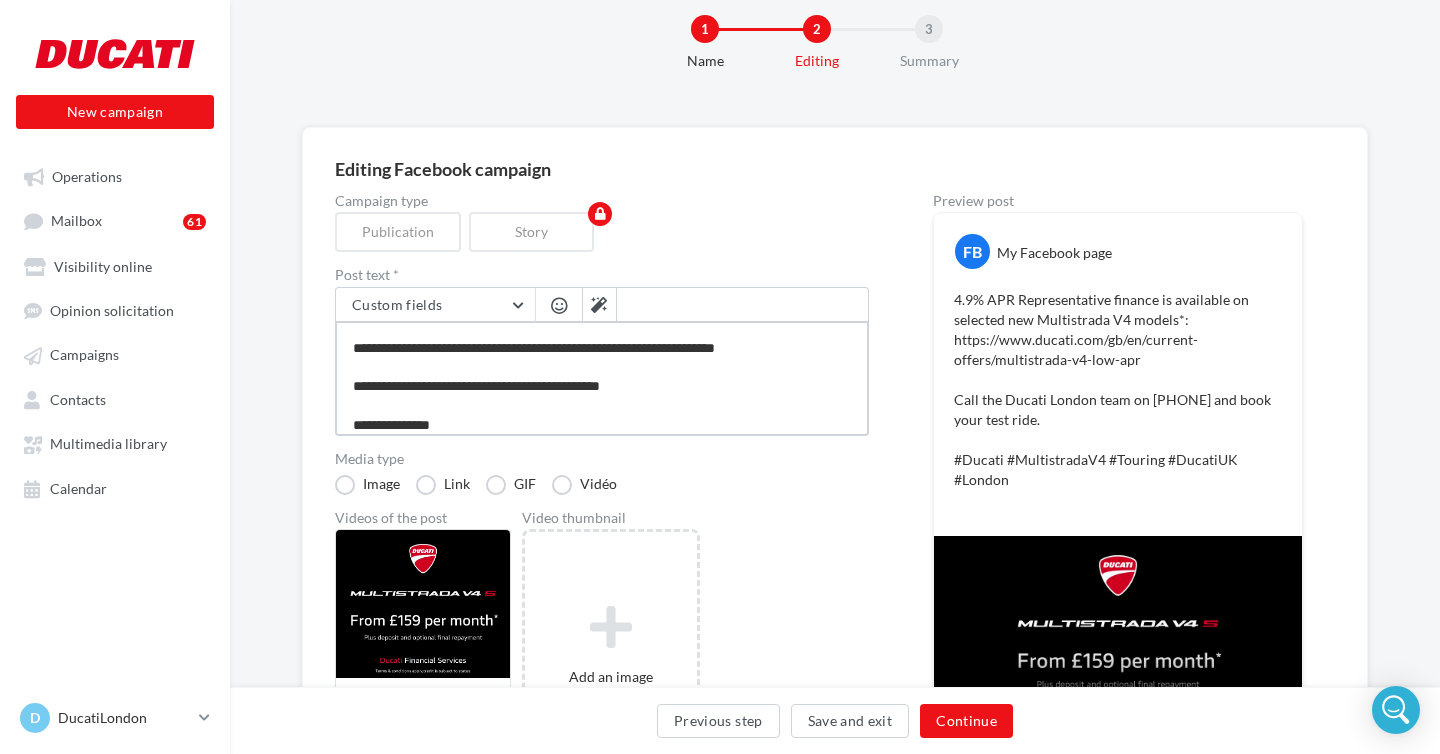 type on "**********" 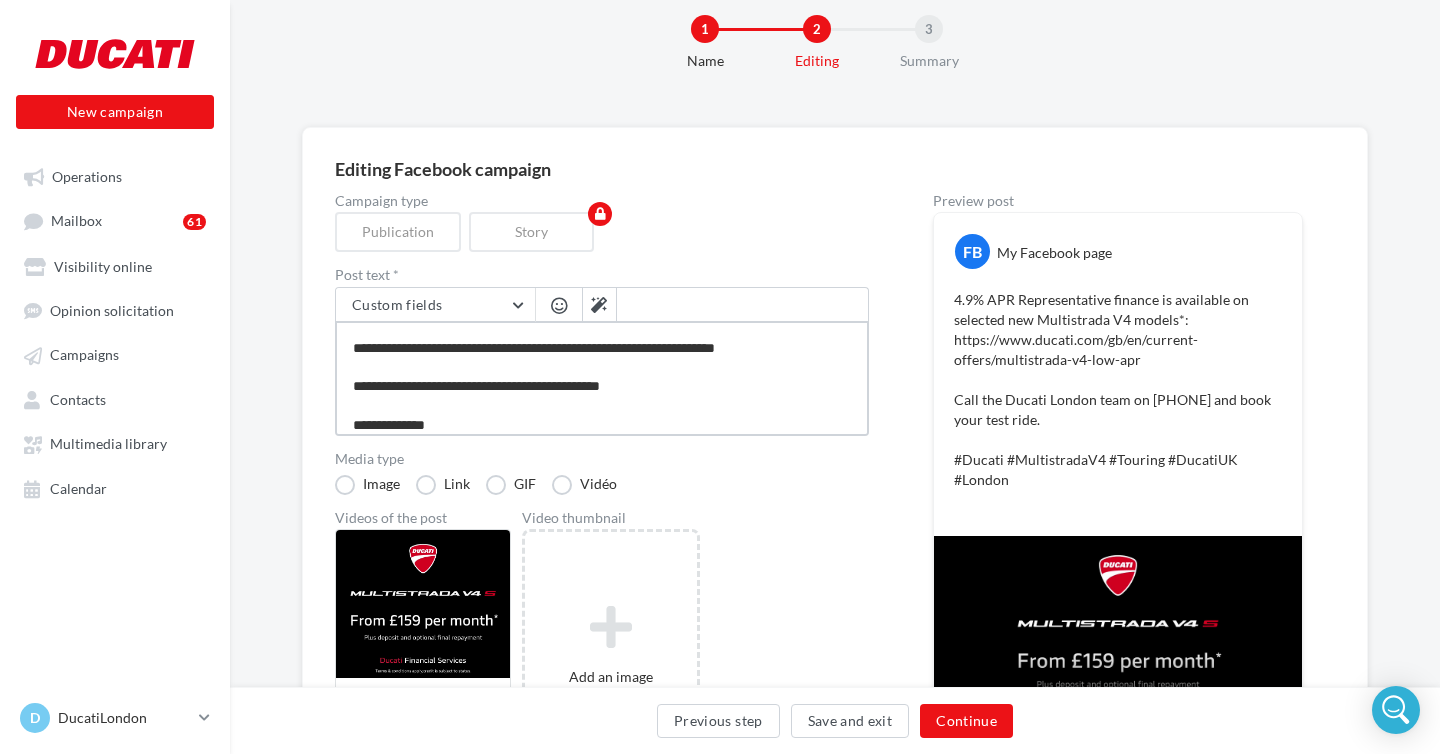 type on "**********" 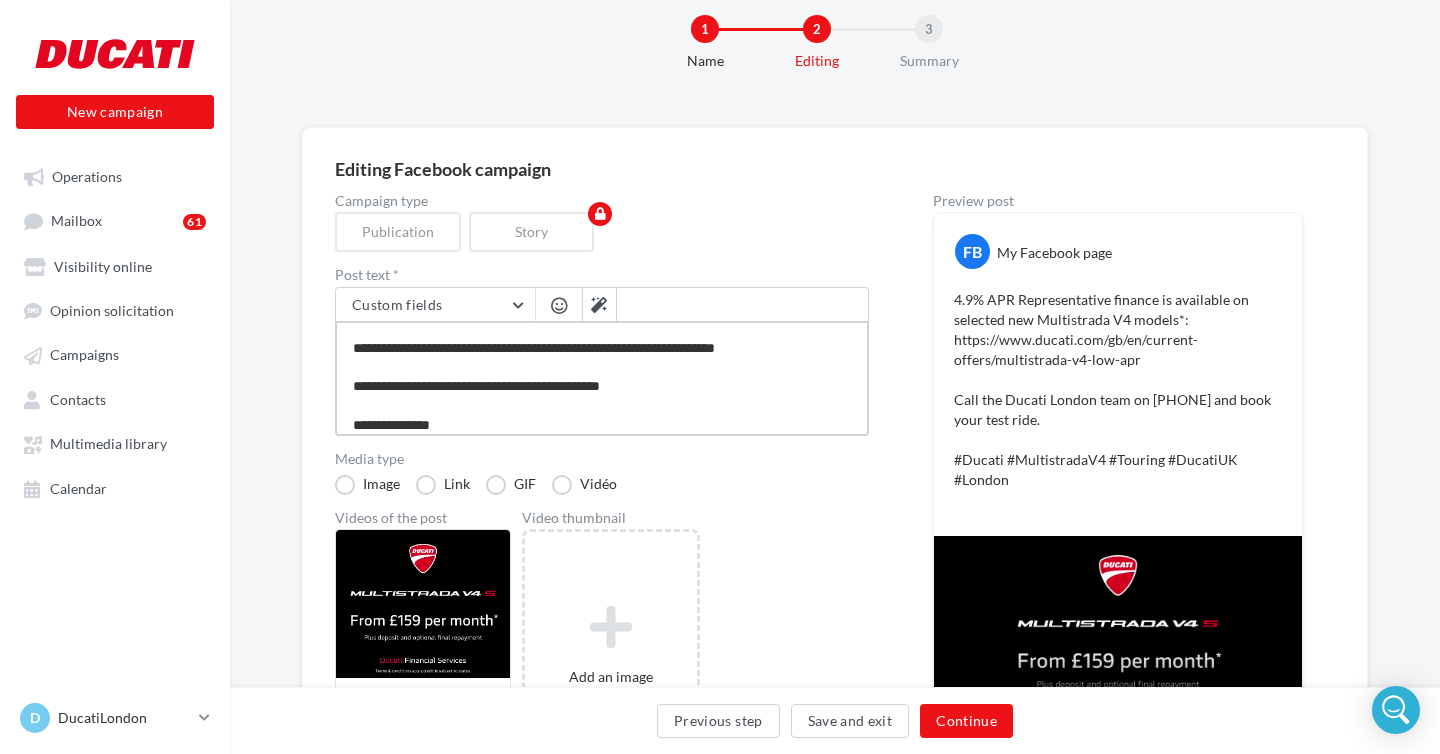 type on "**********" 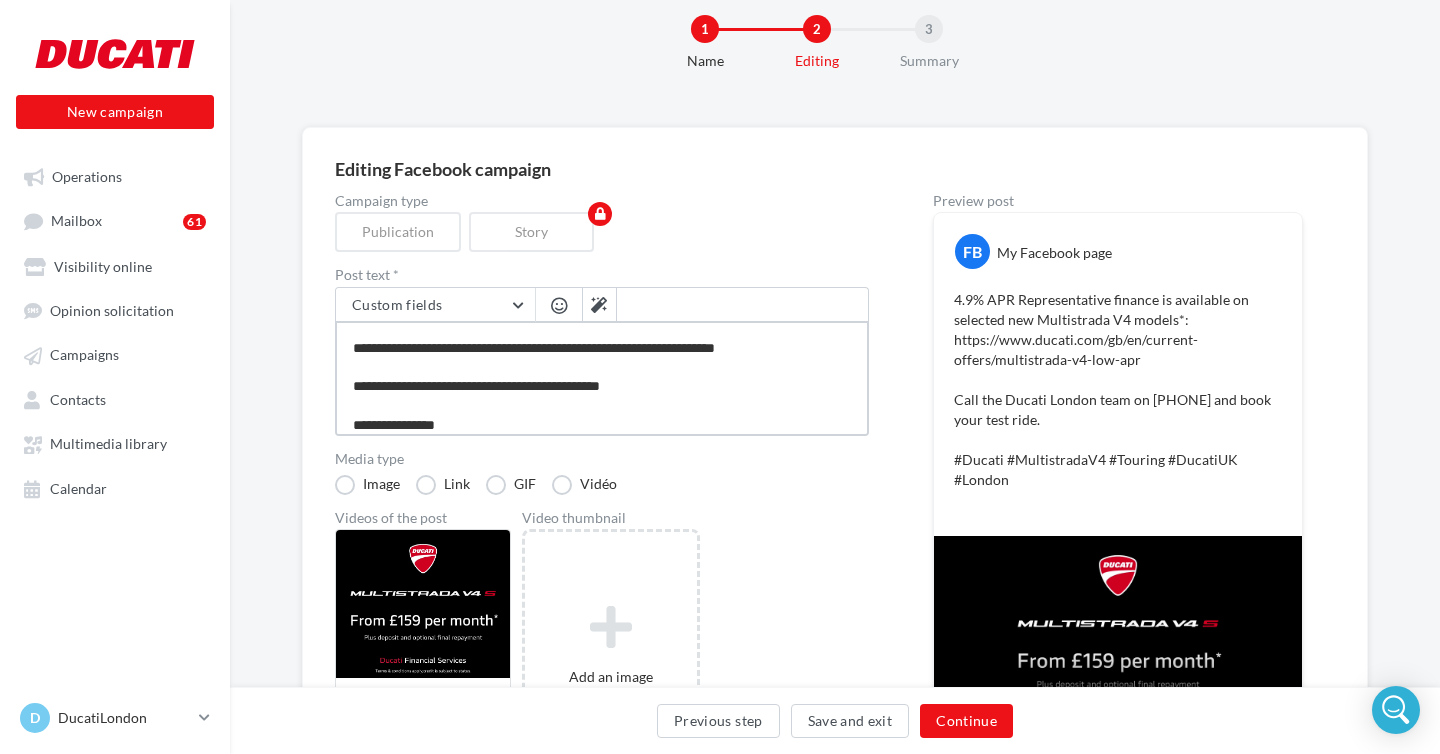 type on "**********" 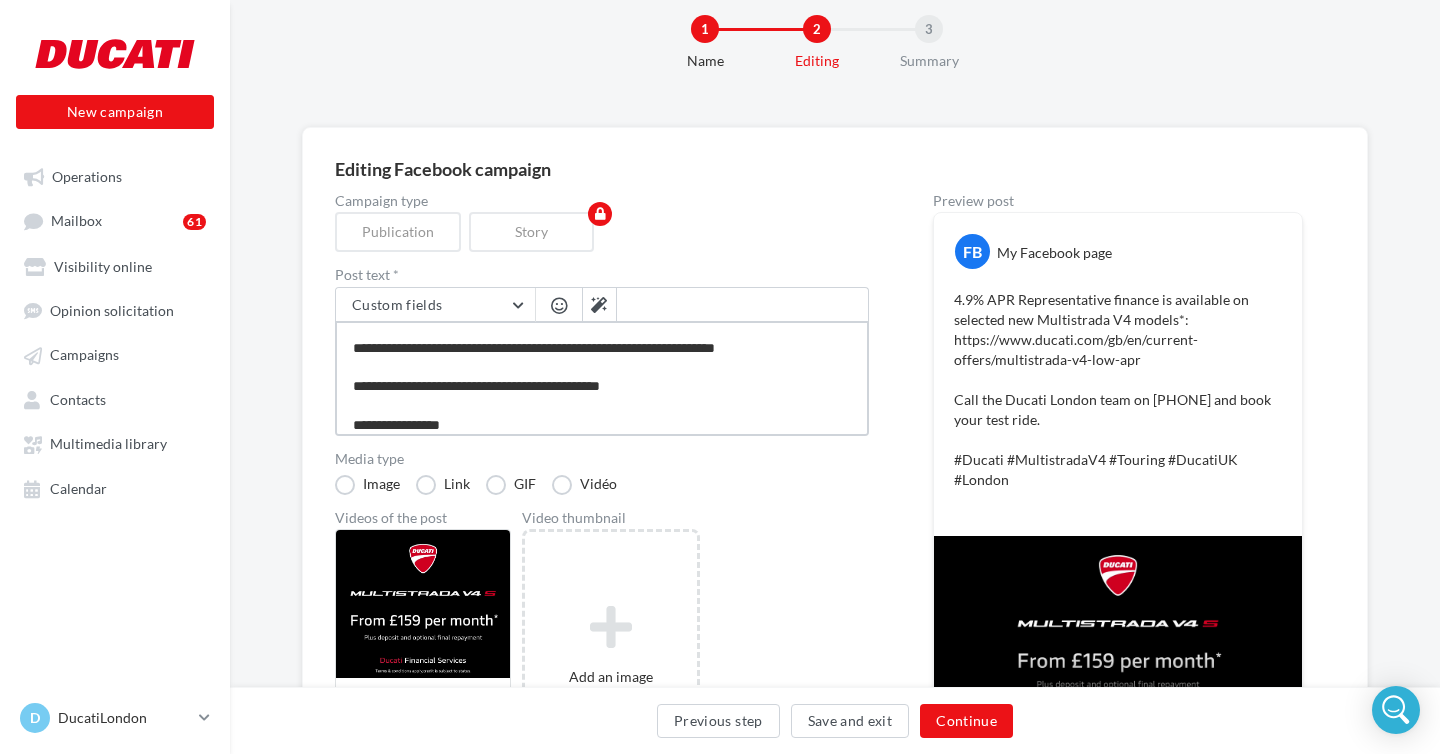 type on "**********" 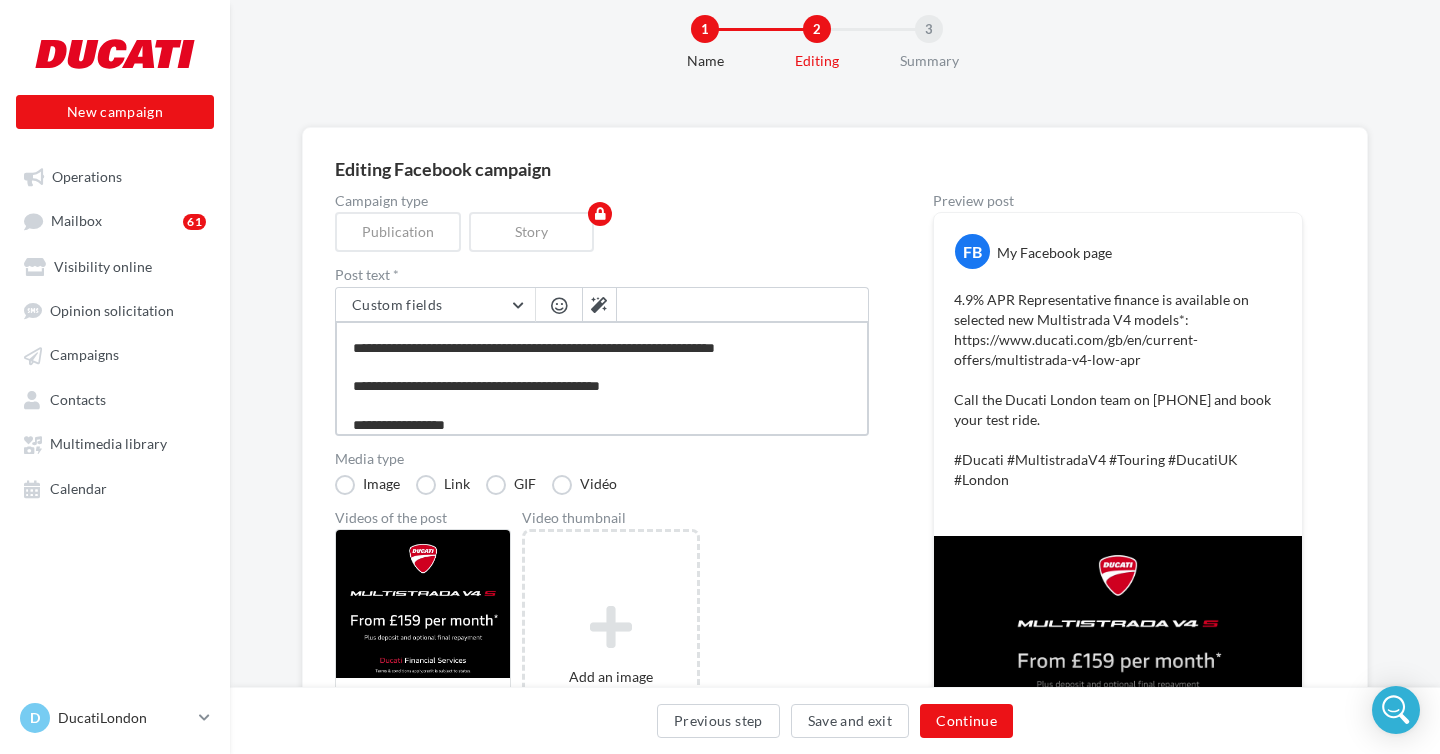 type on "**********" 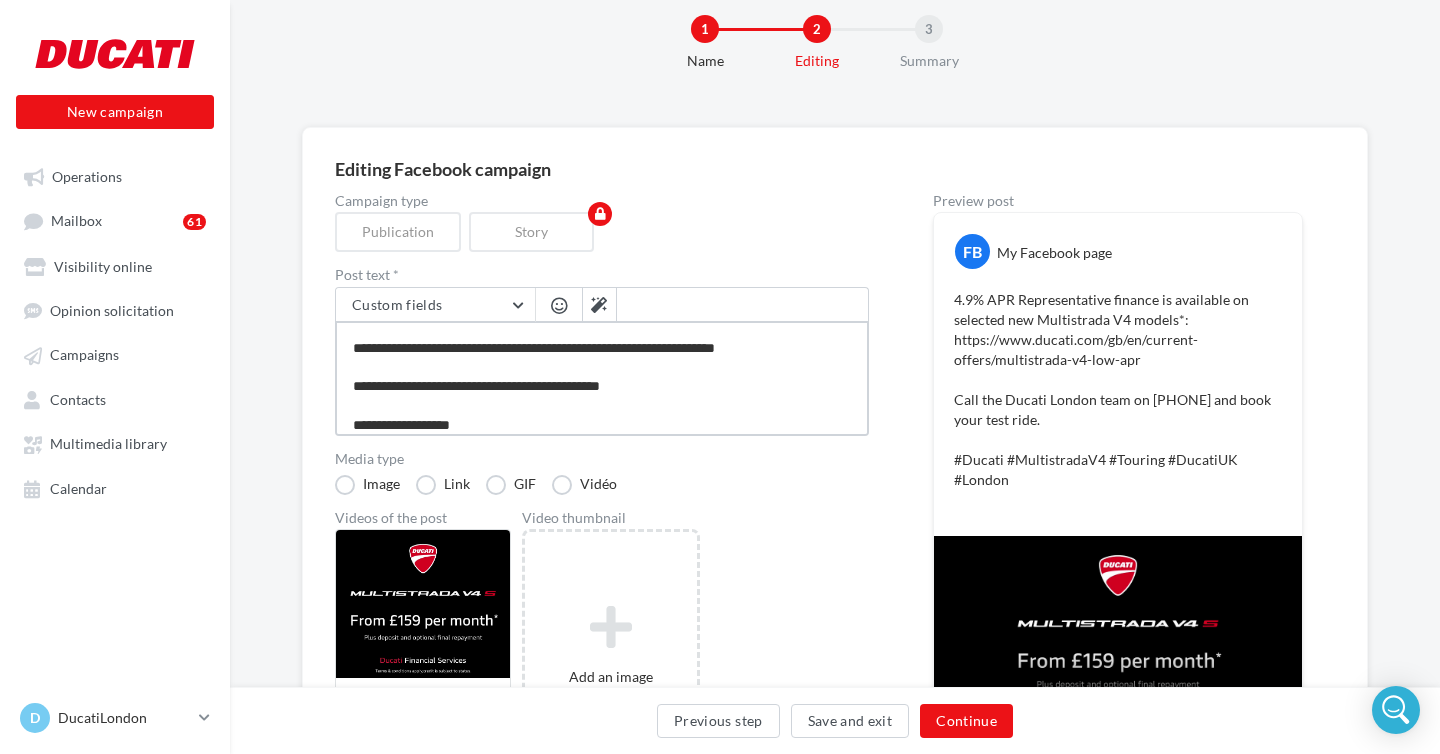 type on "**********" 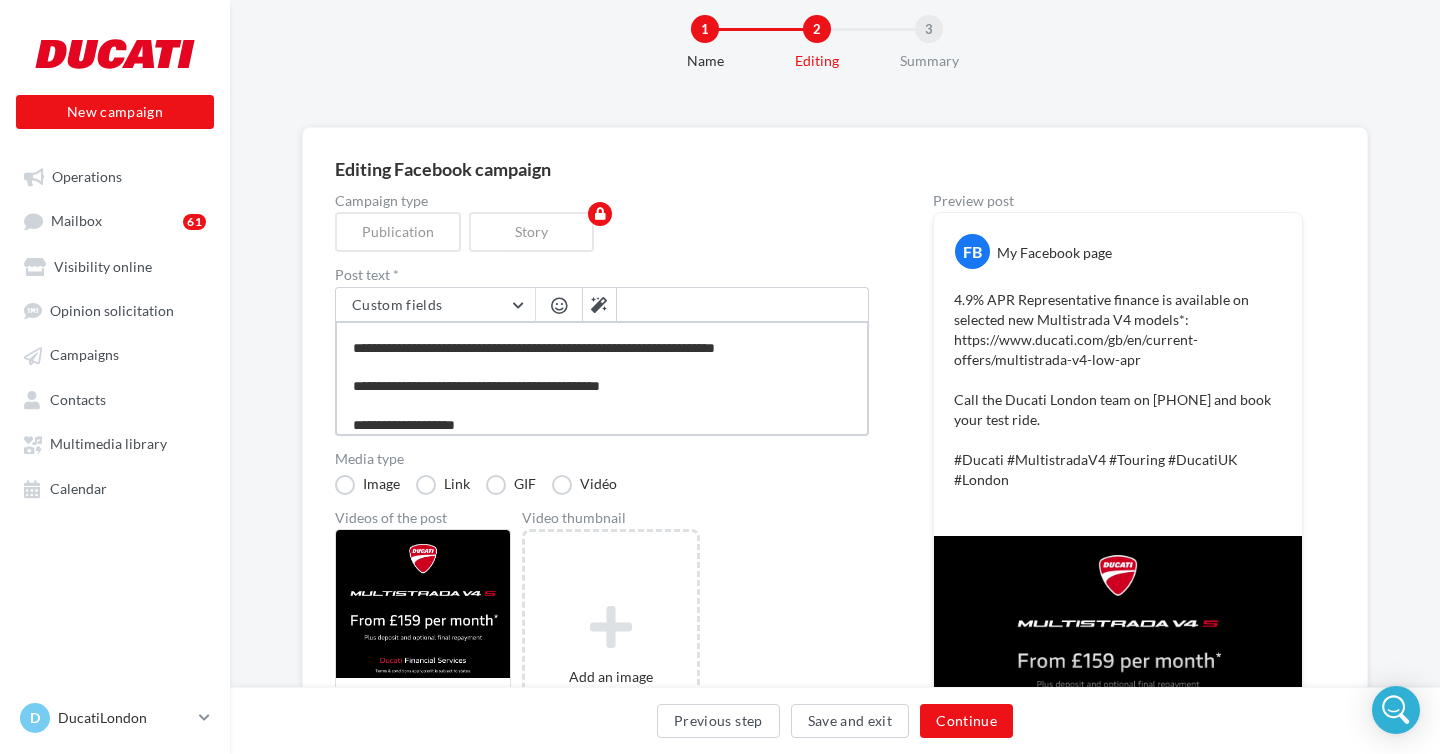type on "**********" 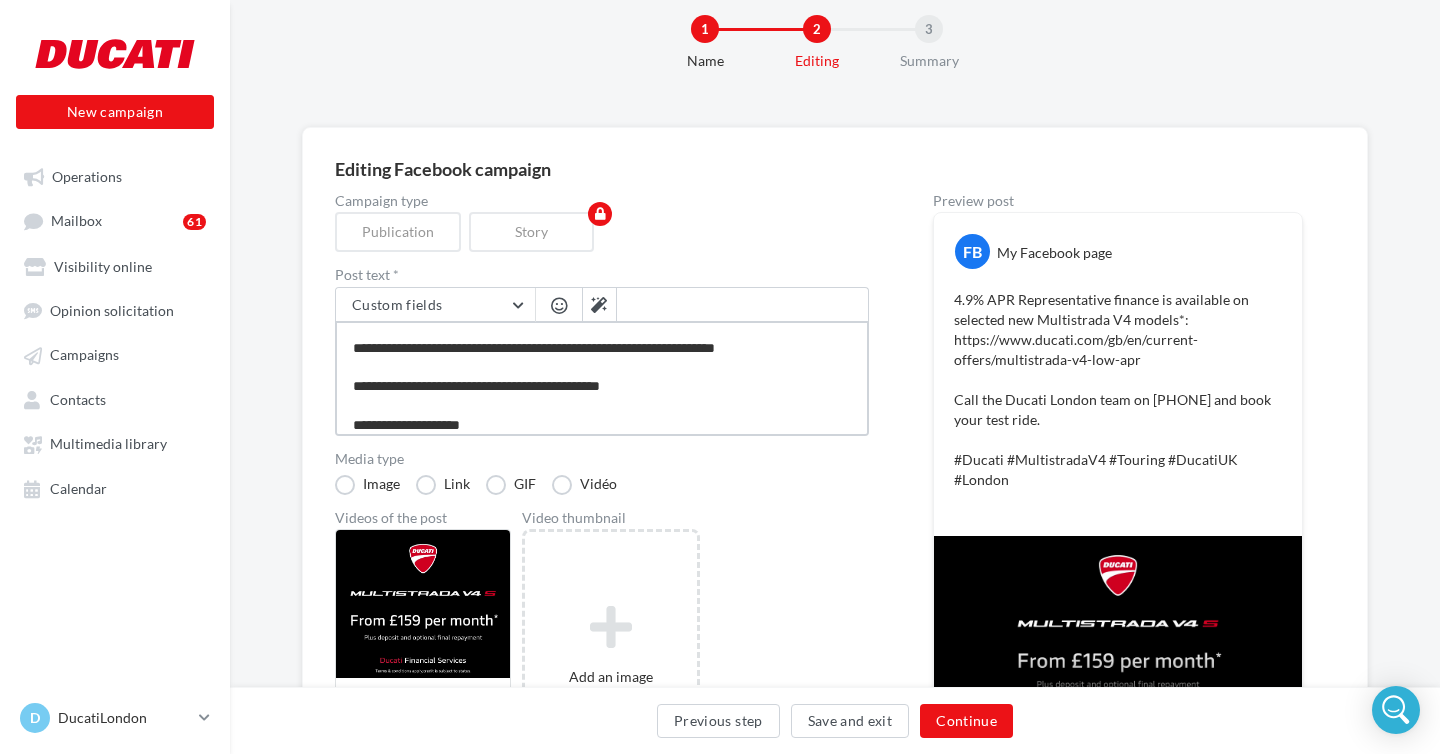 type on "**********" 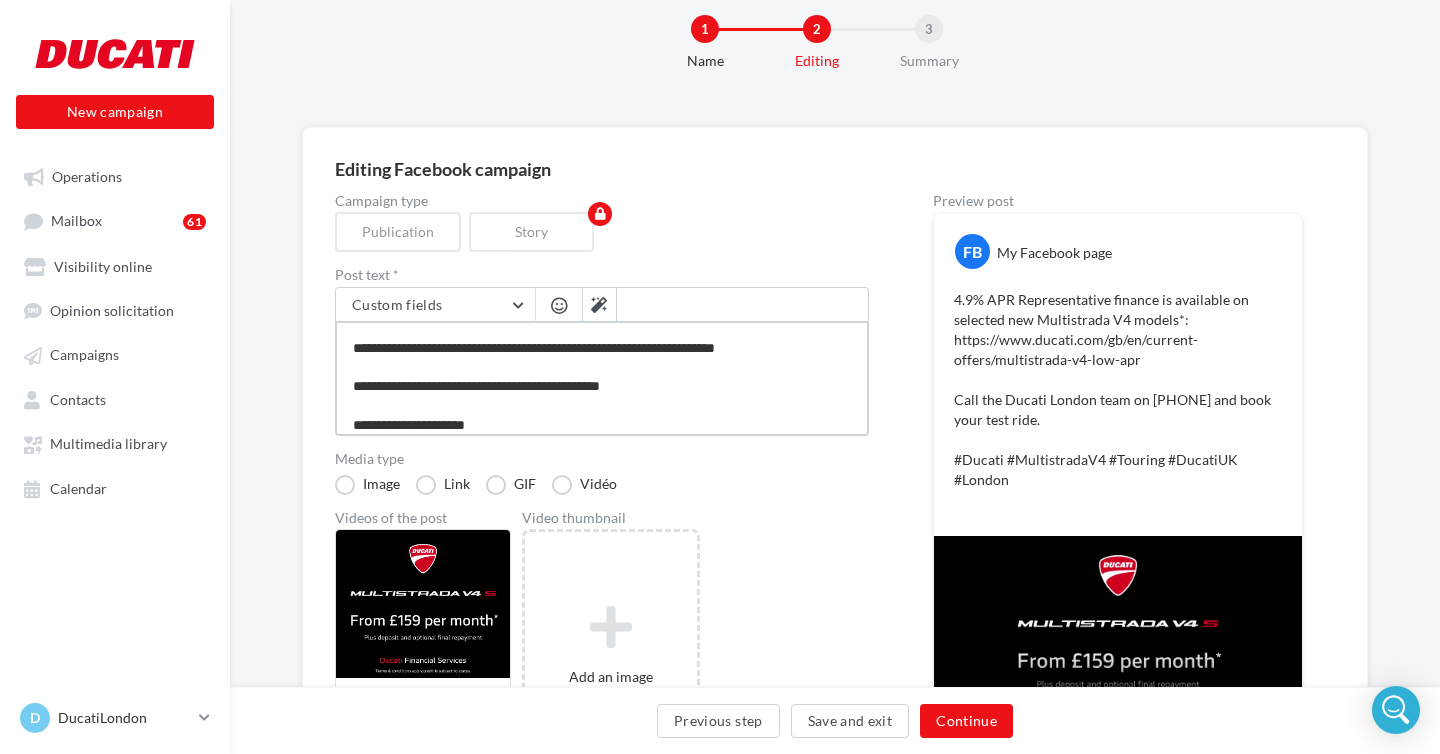 type on "**********" 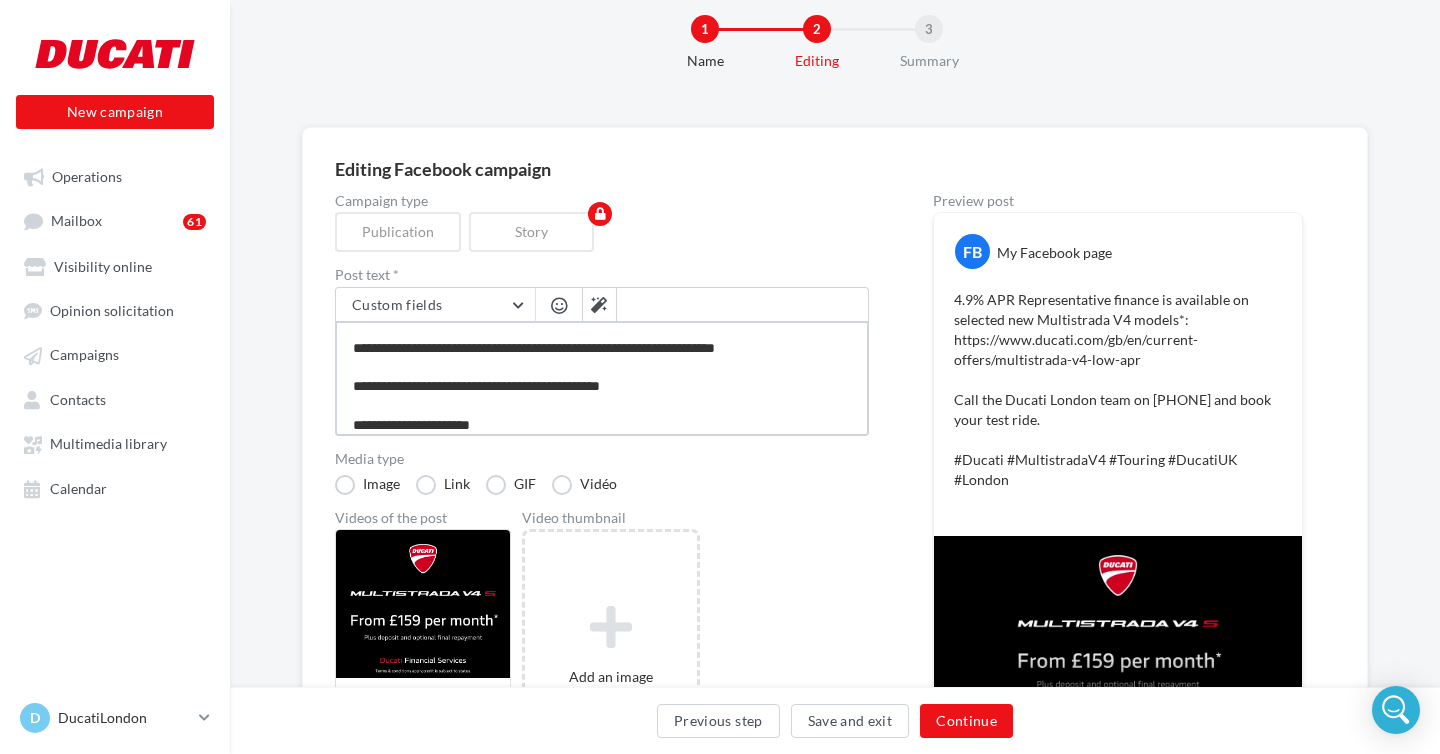 type on "**********" 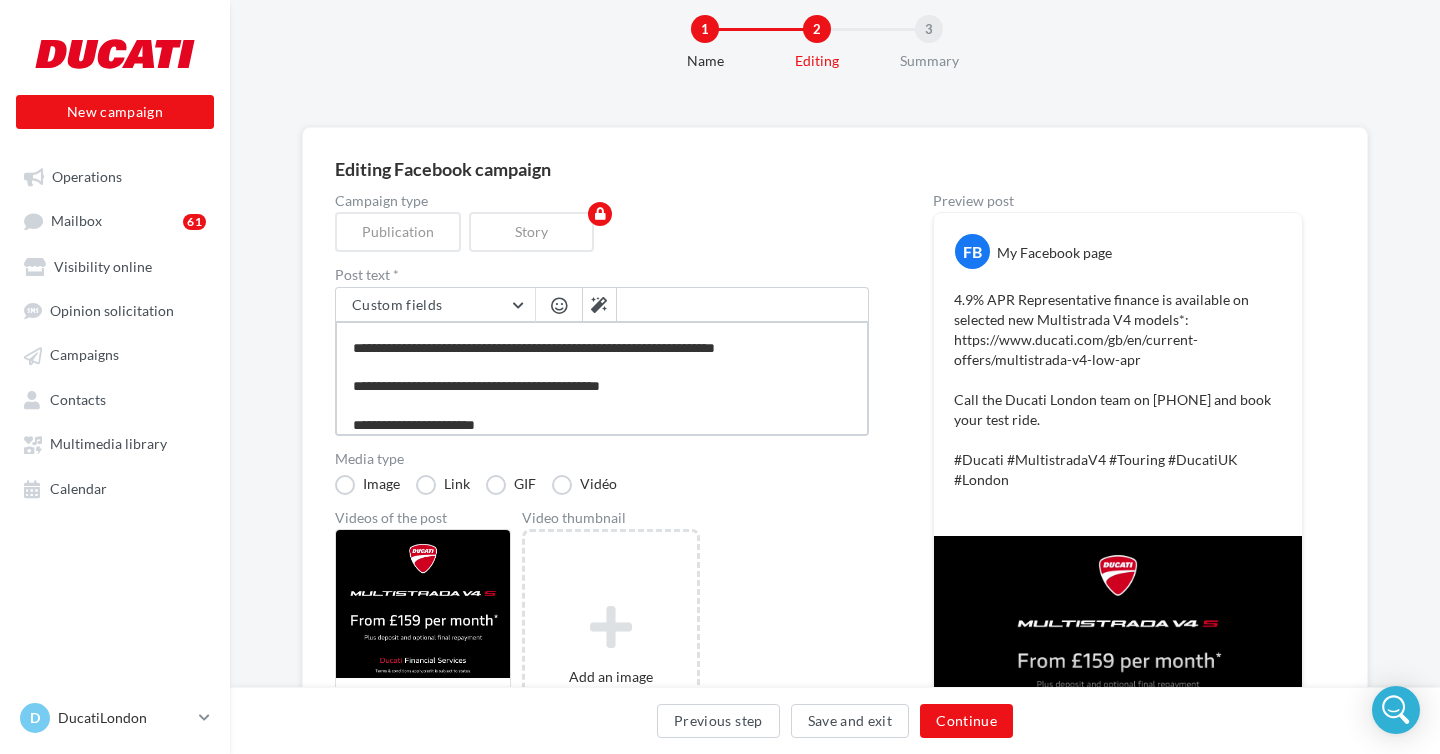 type on "**********" 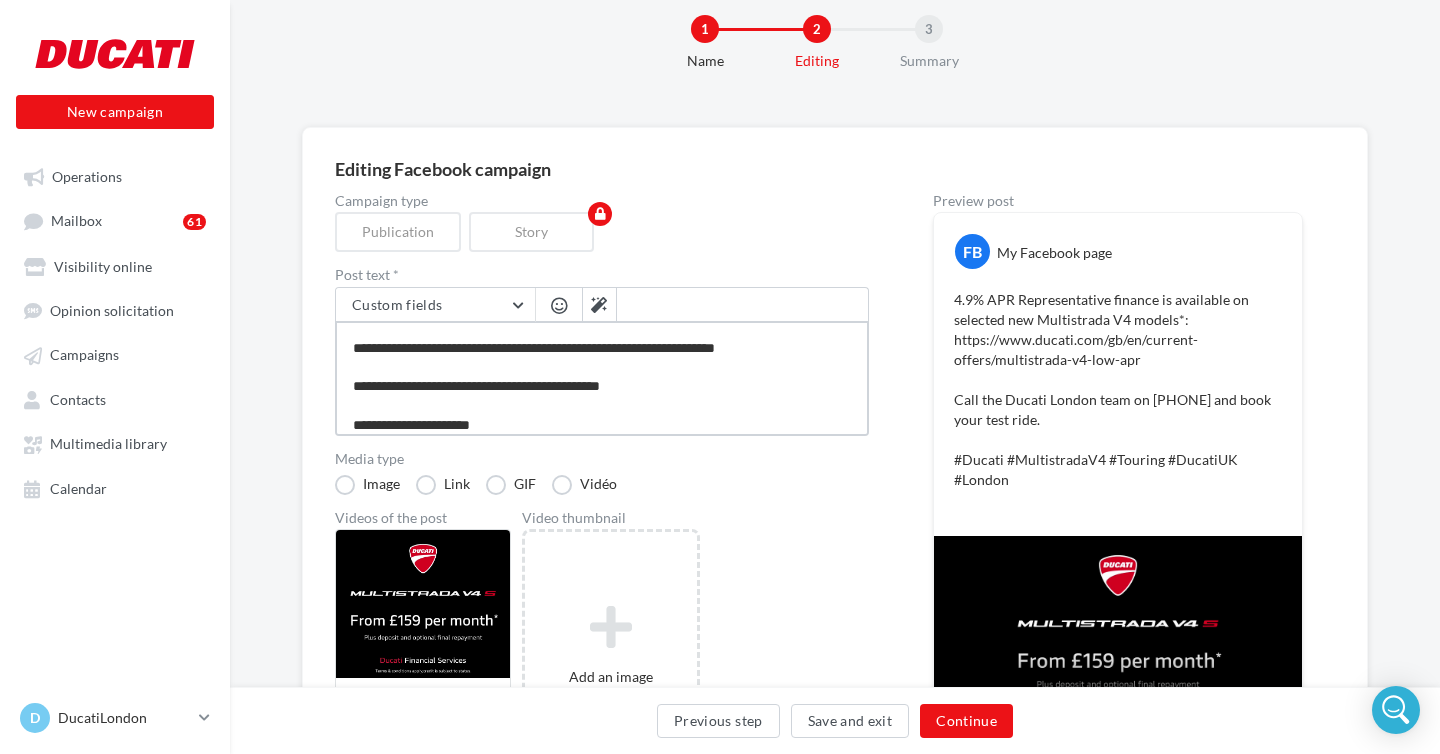 type on "**********" 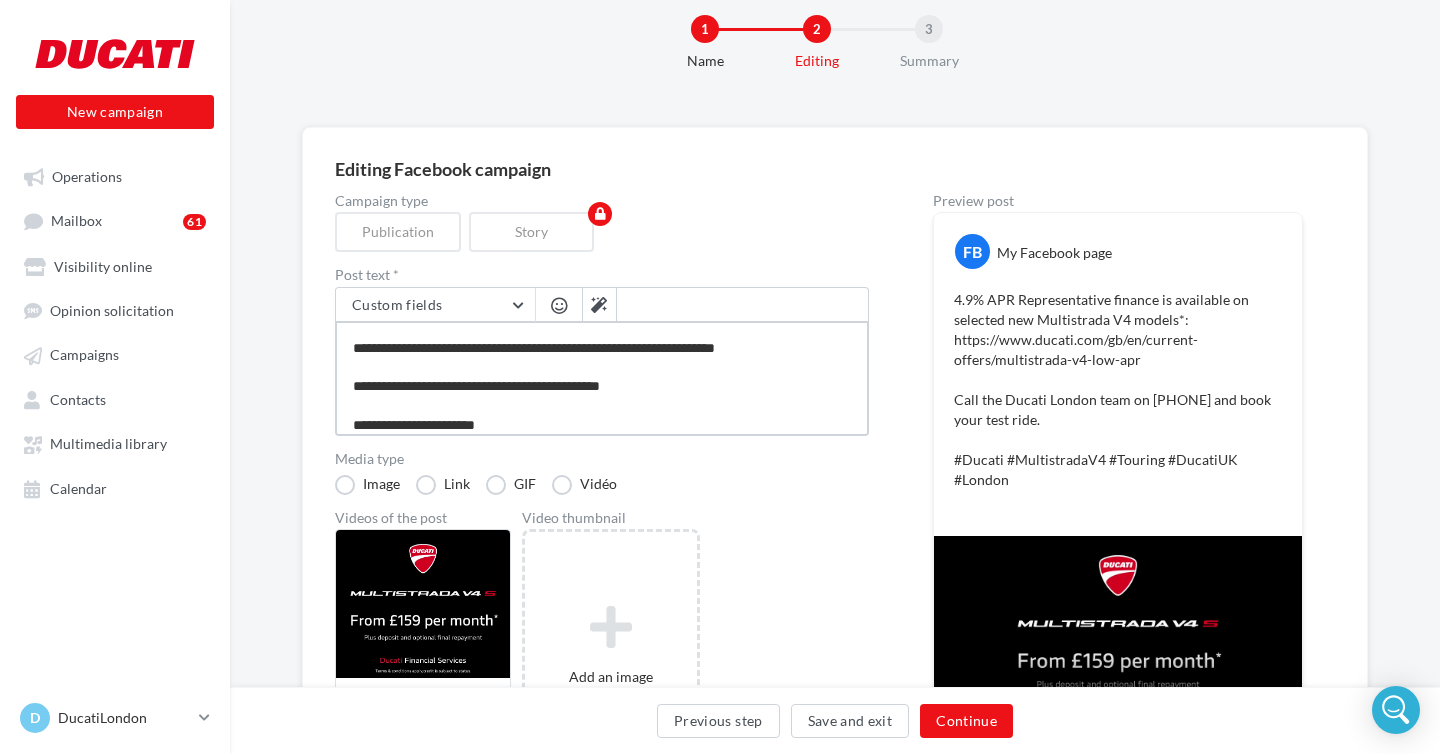 type on "**********" 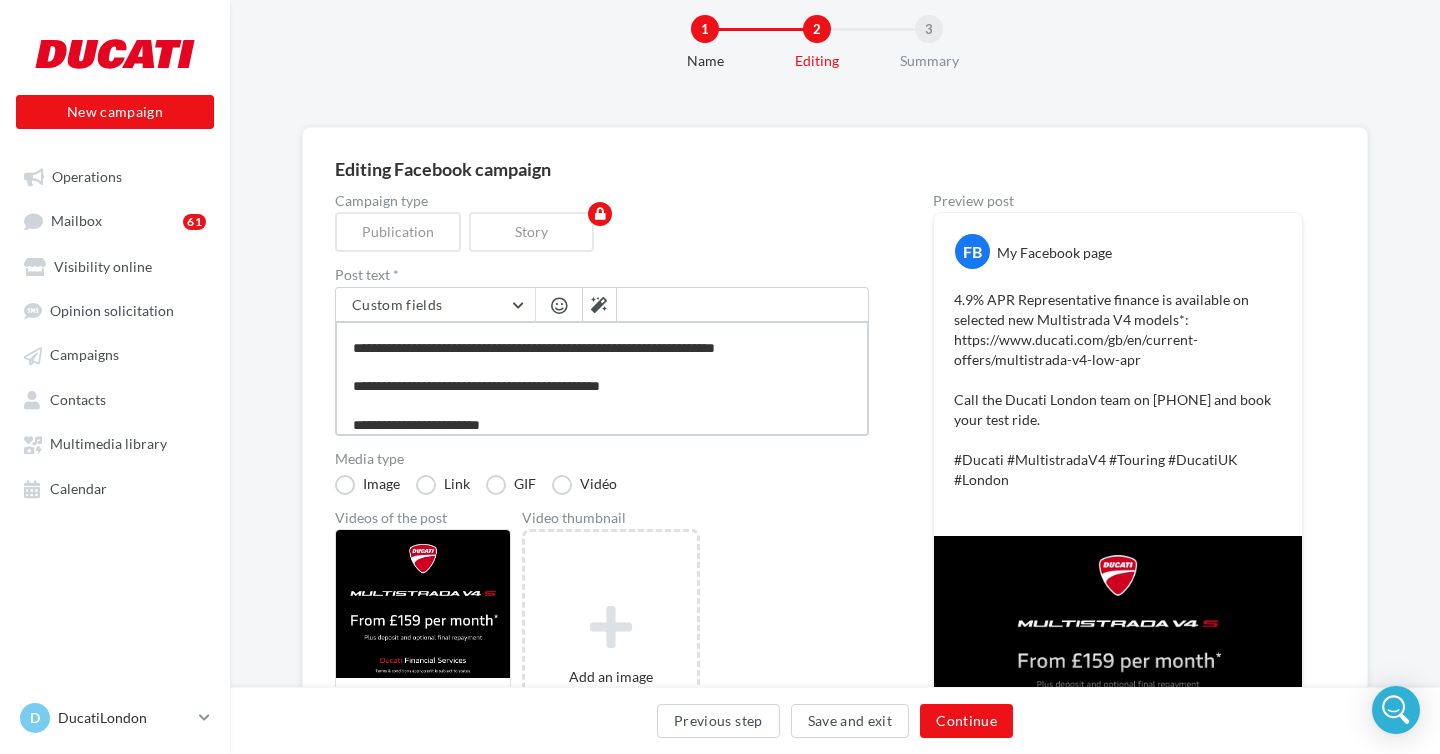 type on "**********" 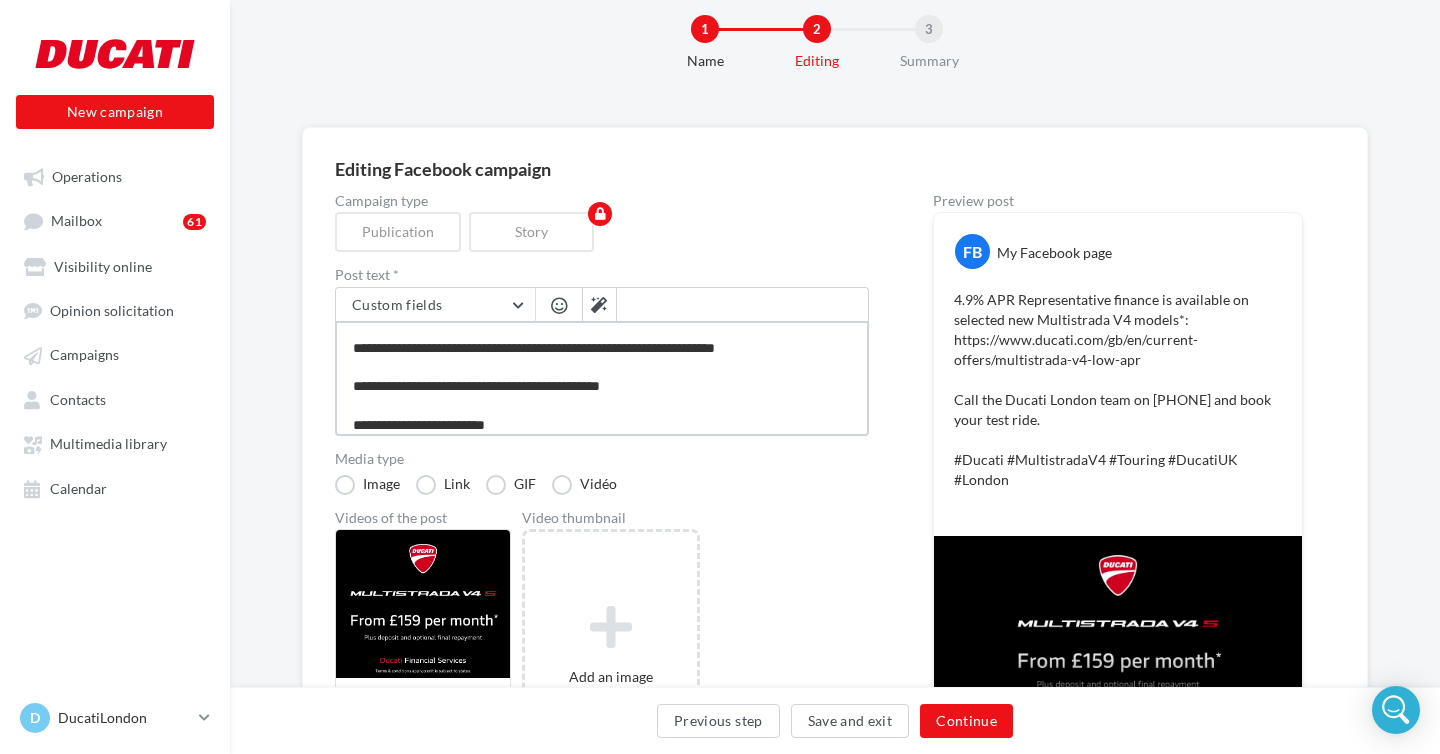 type on "**********" 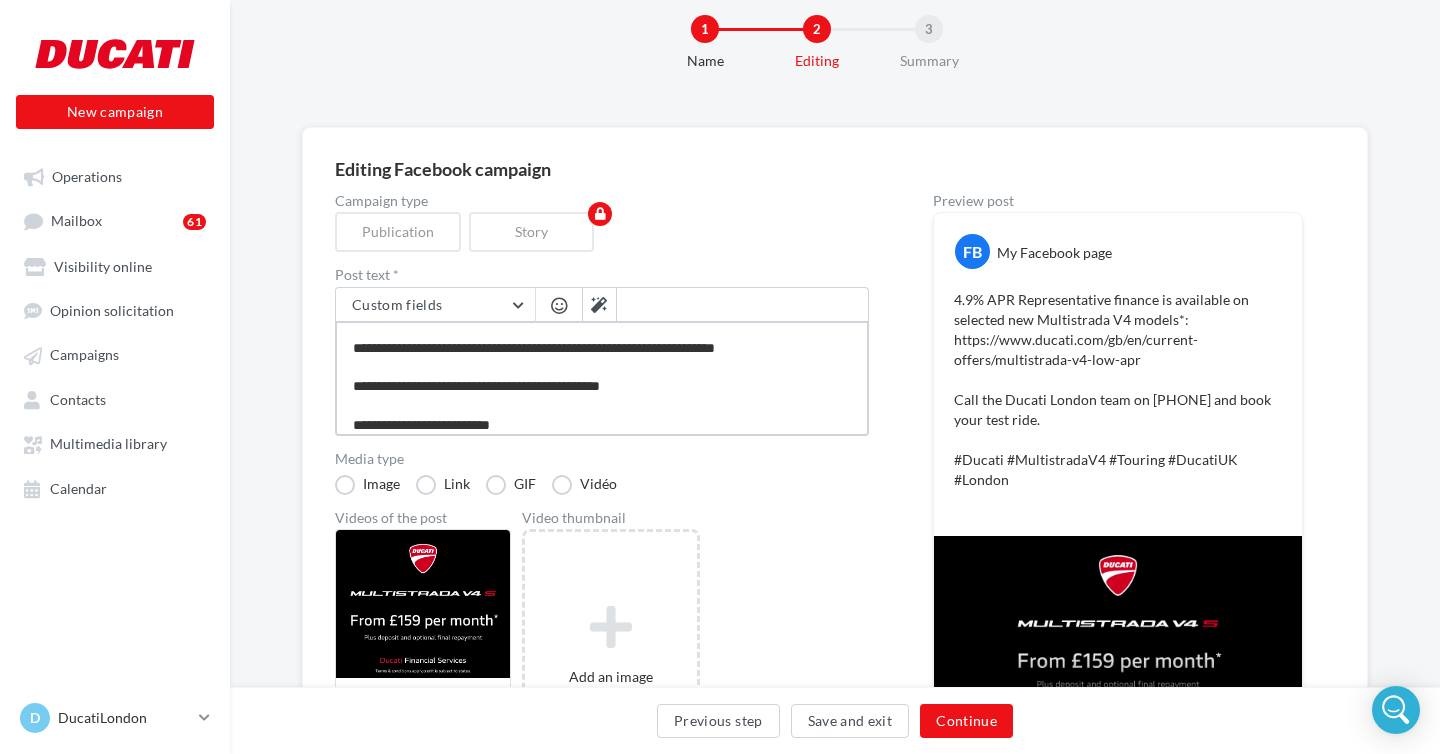 type on "**********" 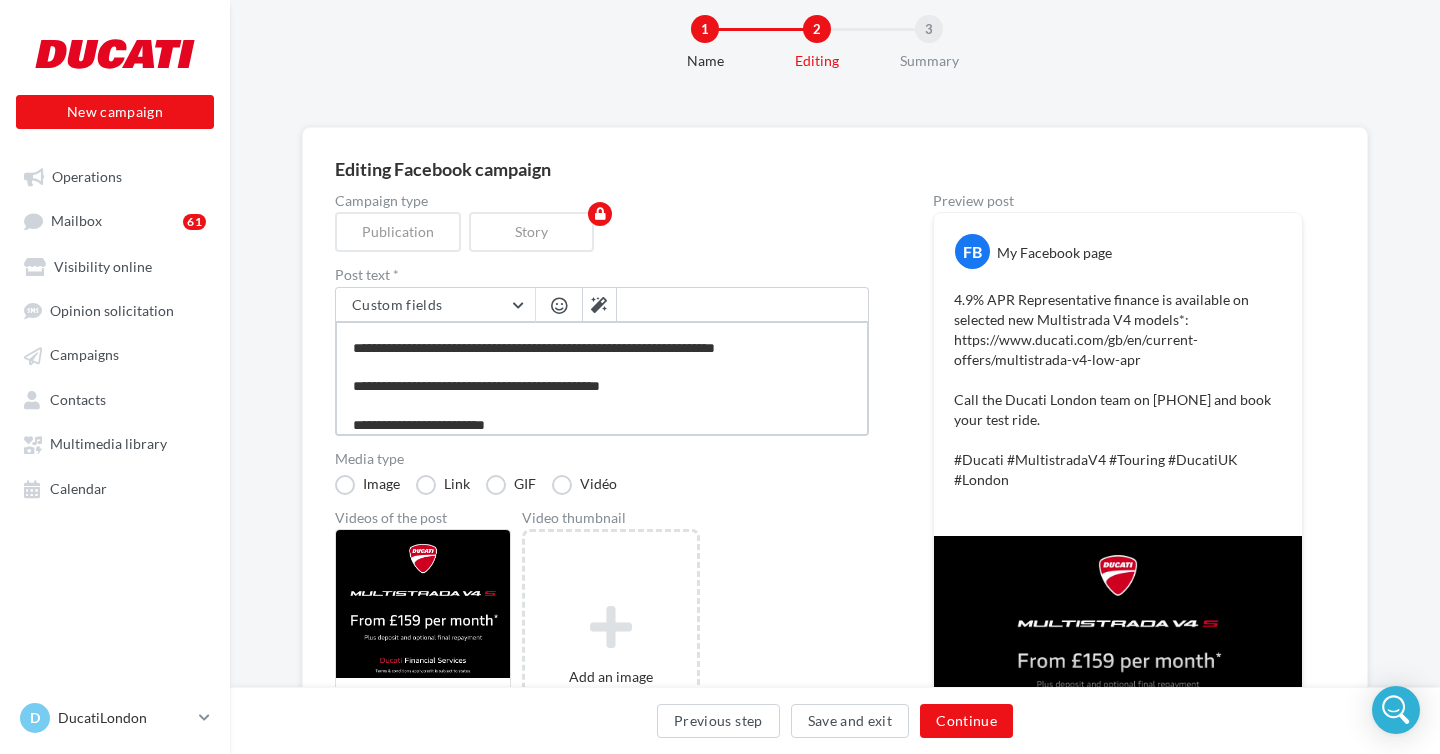 type on "**********" 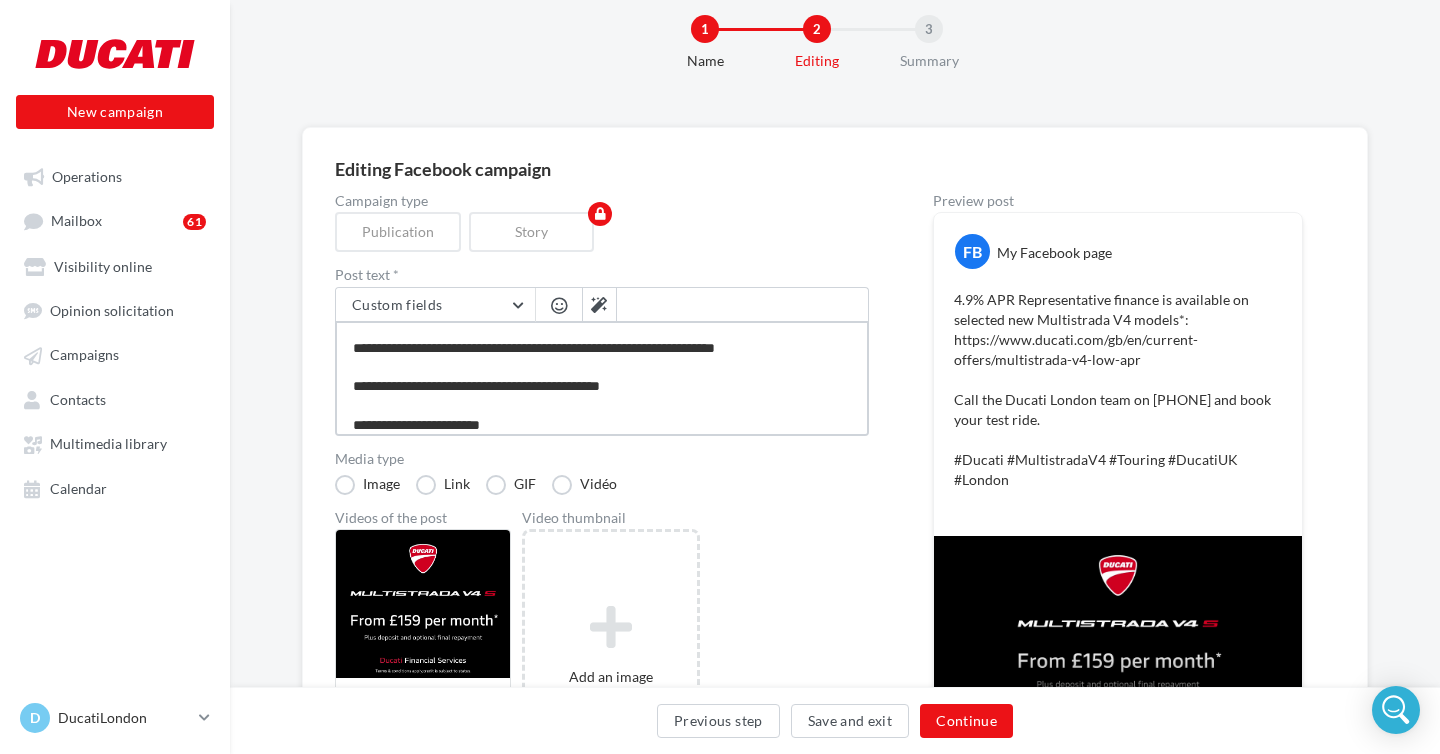 type on "**********" 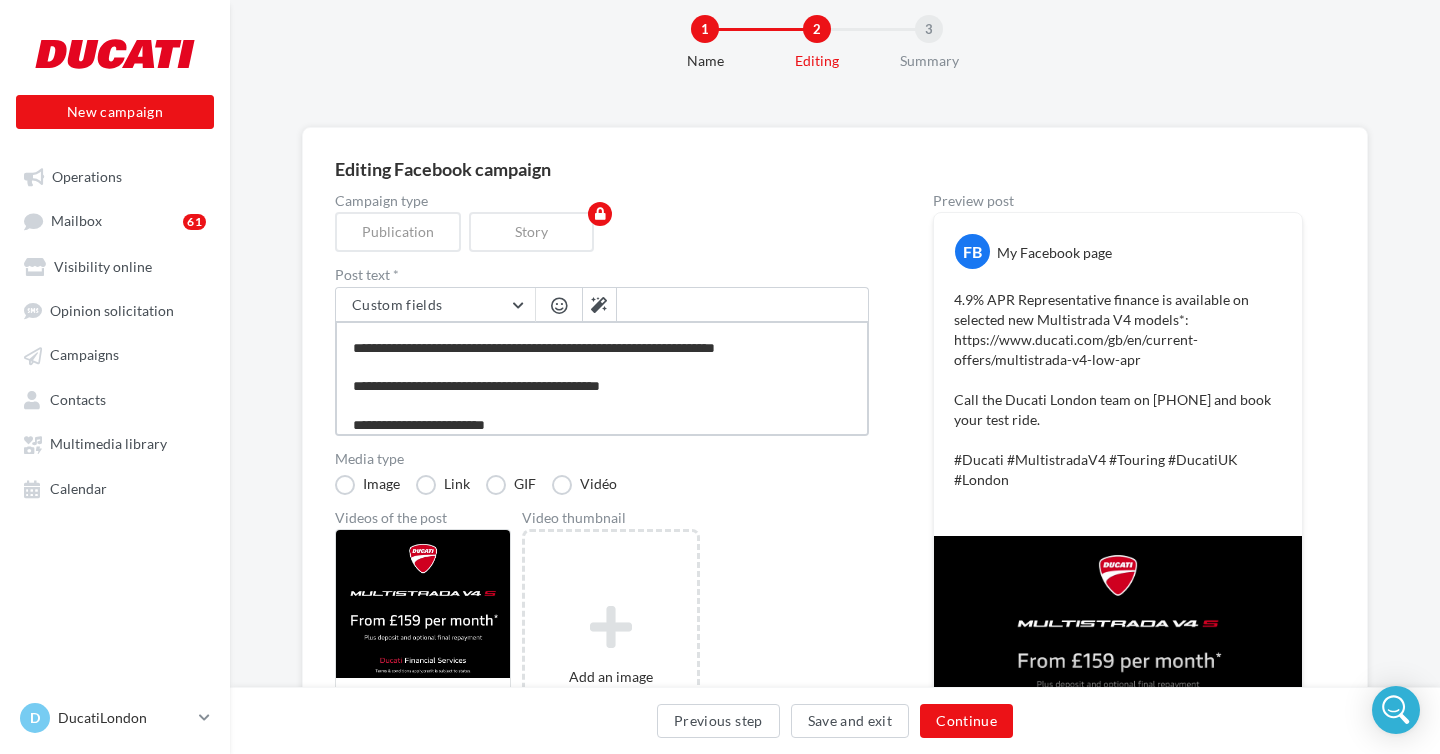 type on "**********" 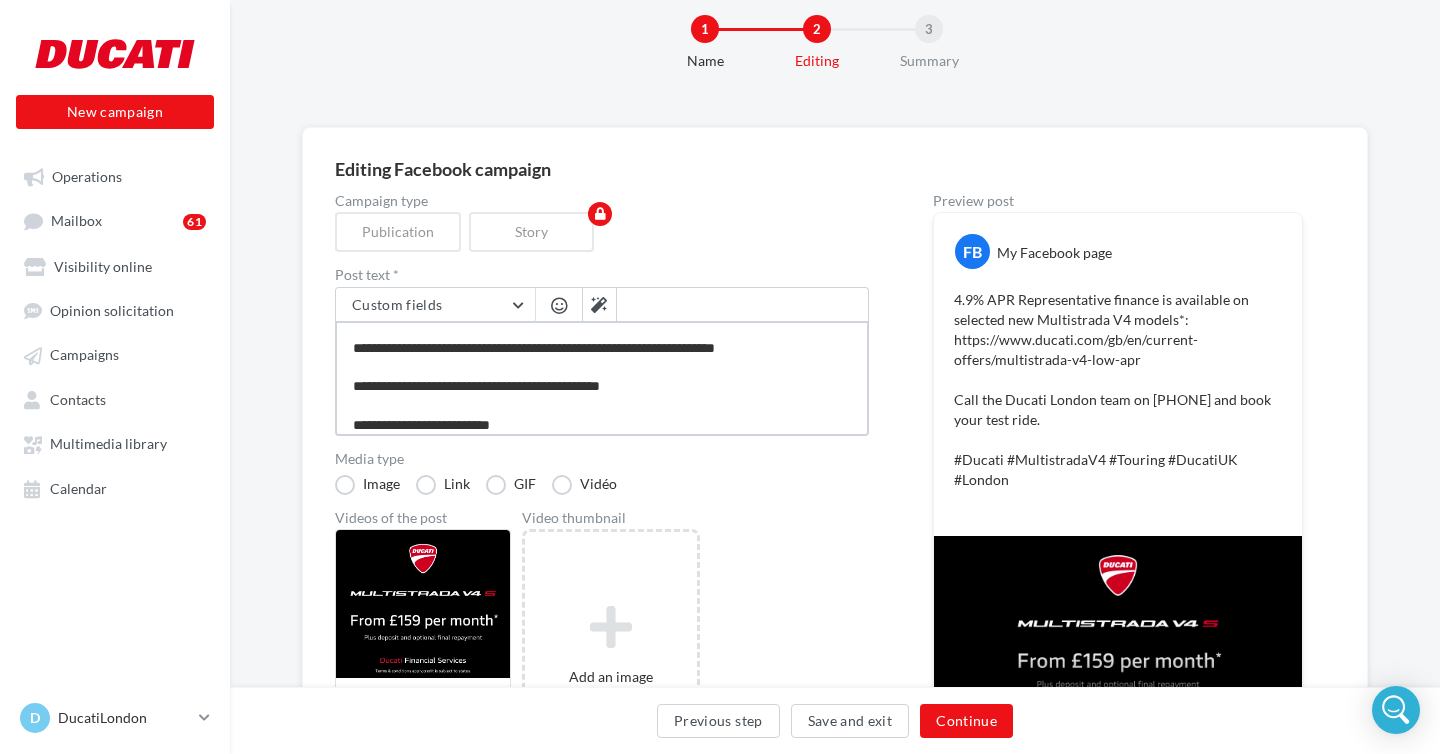 type on "**********" 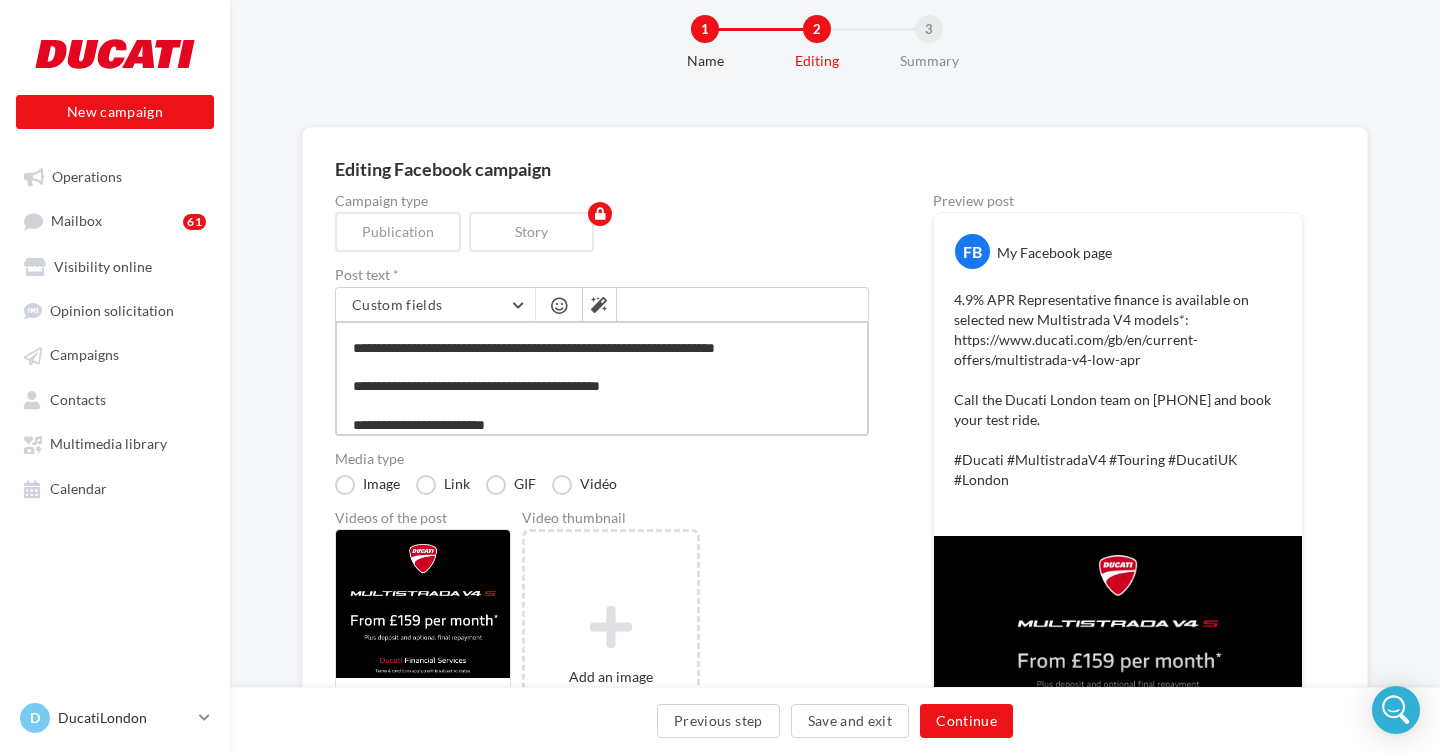 type on "**********" 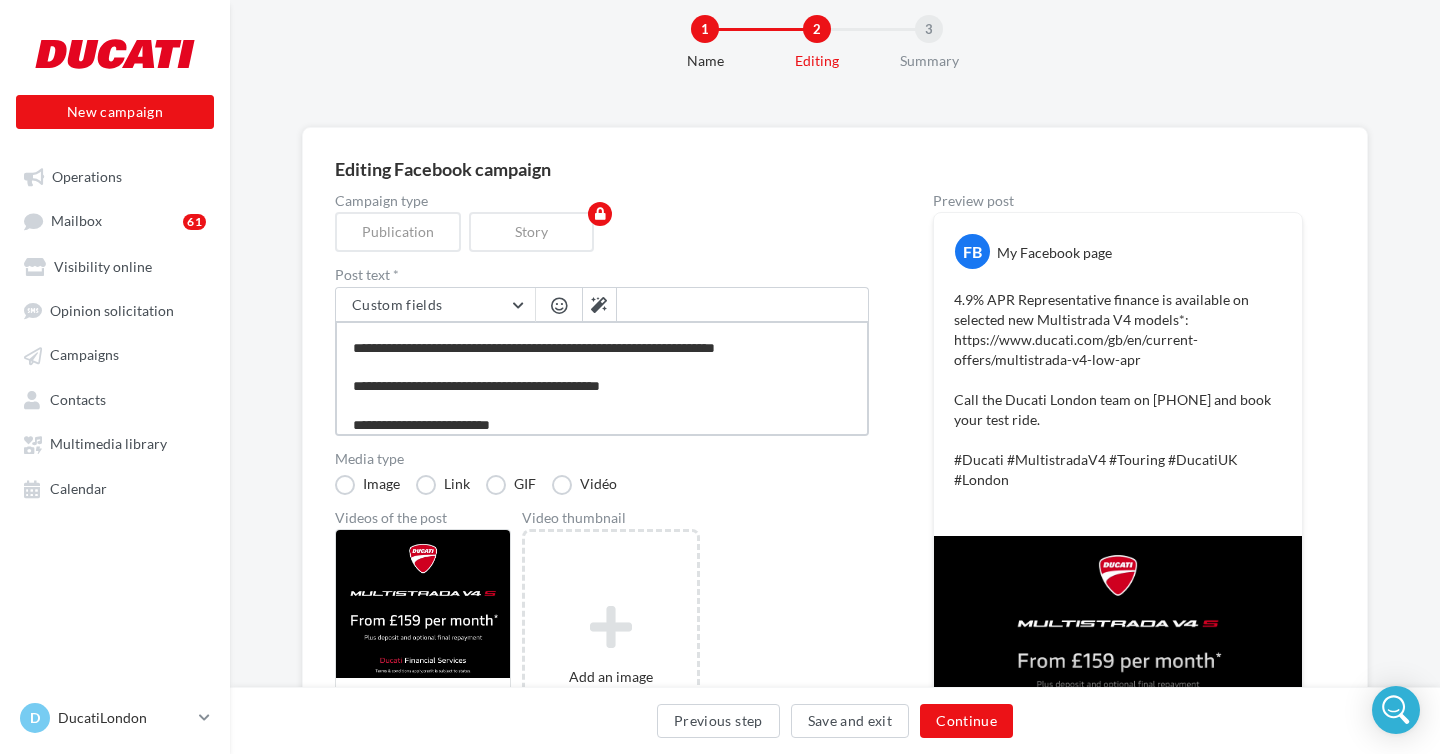 type on "**********" 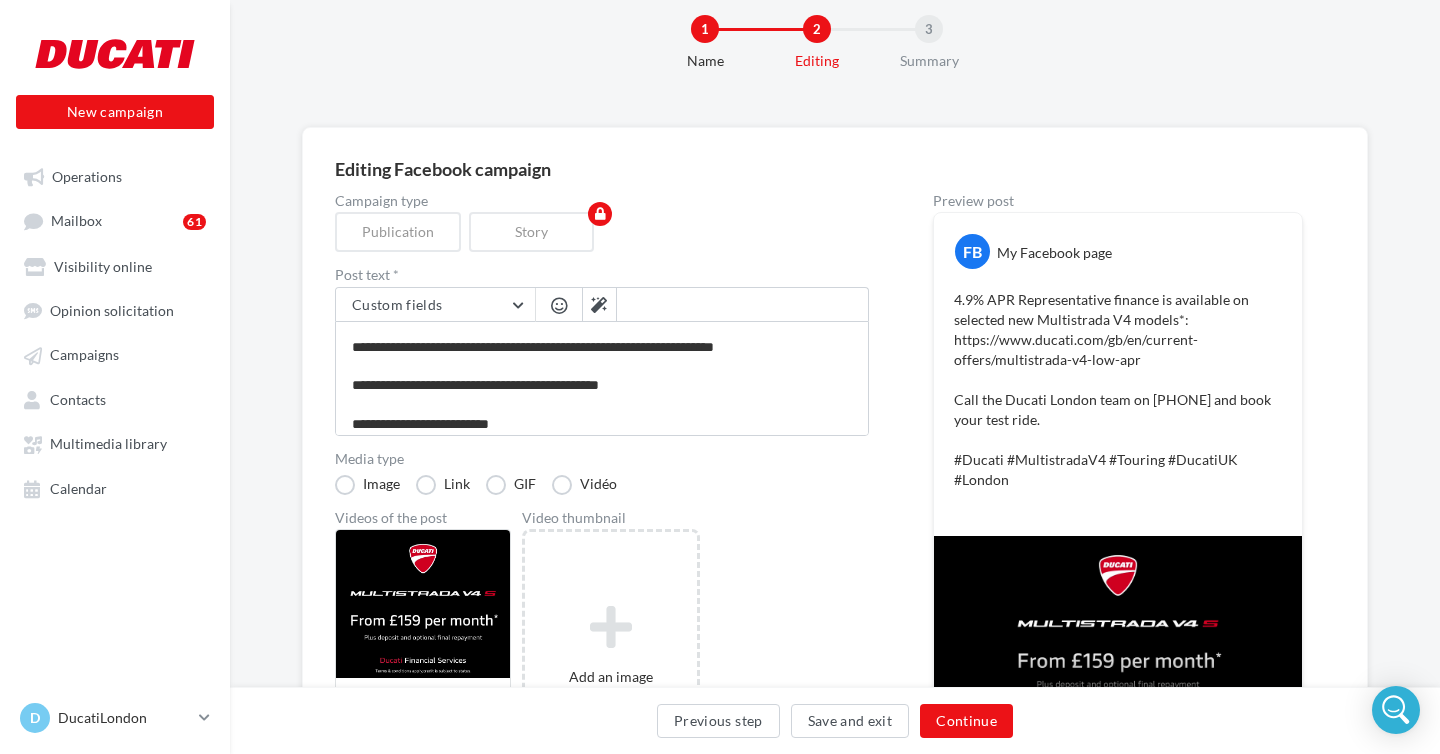 scroll, scrollTop: 49, scrollLeft: 0, axis: vertical 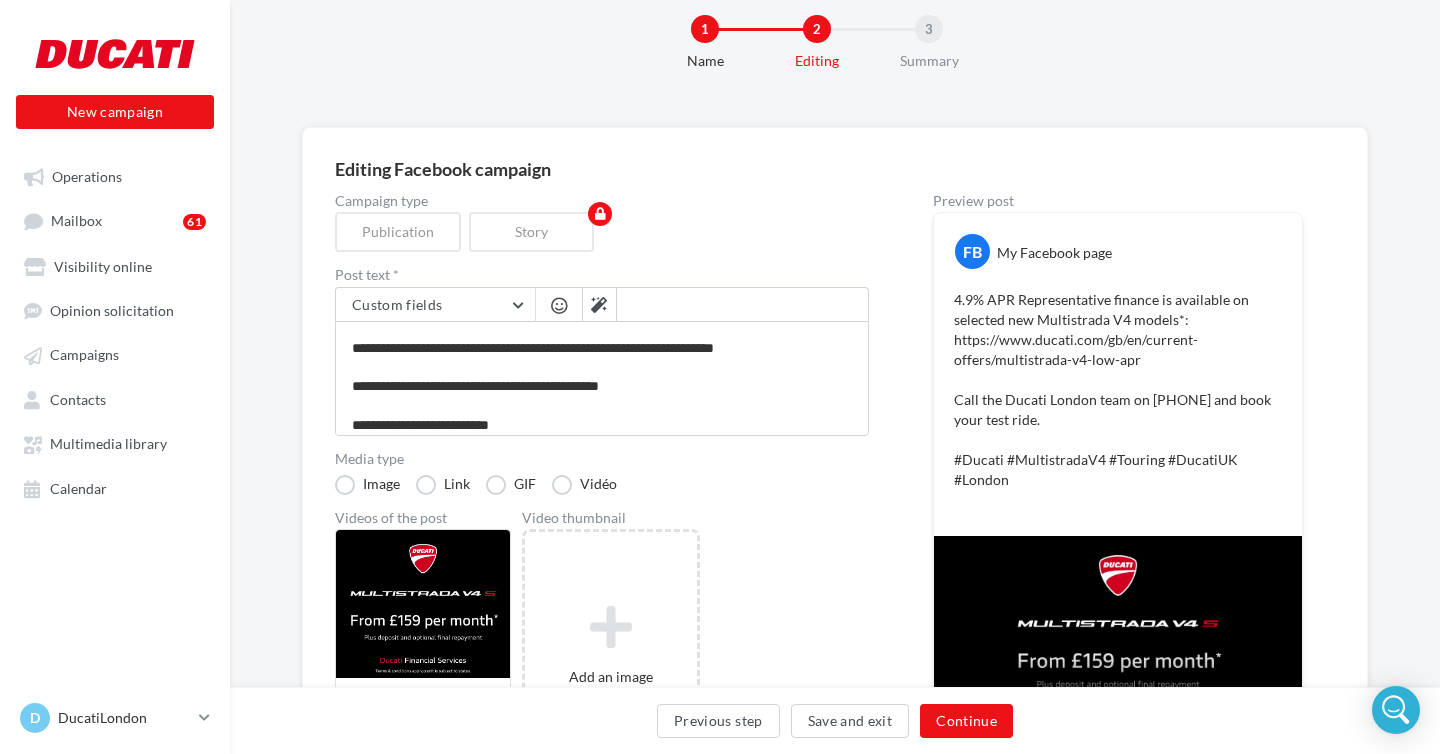 click on "Videos of the post
MTS_Fin_Video_1920x1080
Video thumbnail
Add an image     Format: jpg, png" at bounding box center (602, 650) 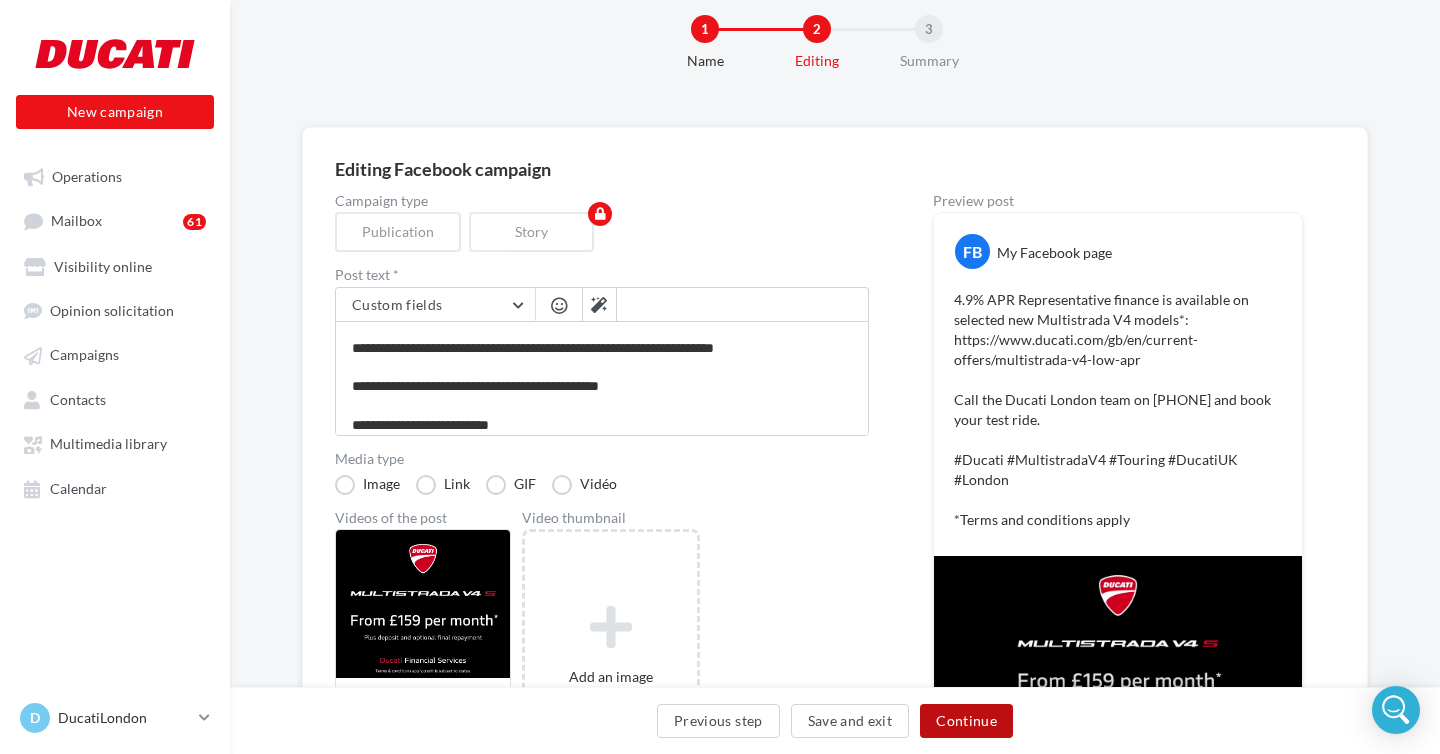 click on "Continue" at bounding box center [966, 721] 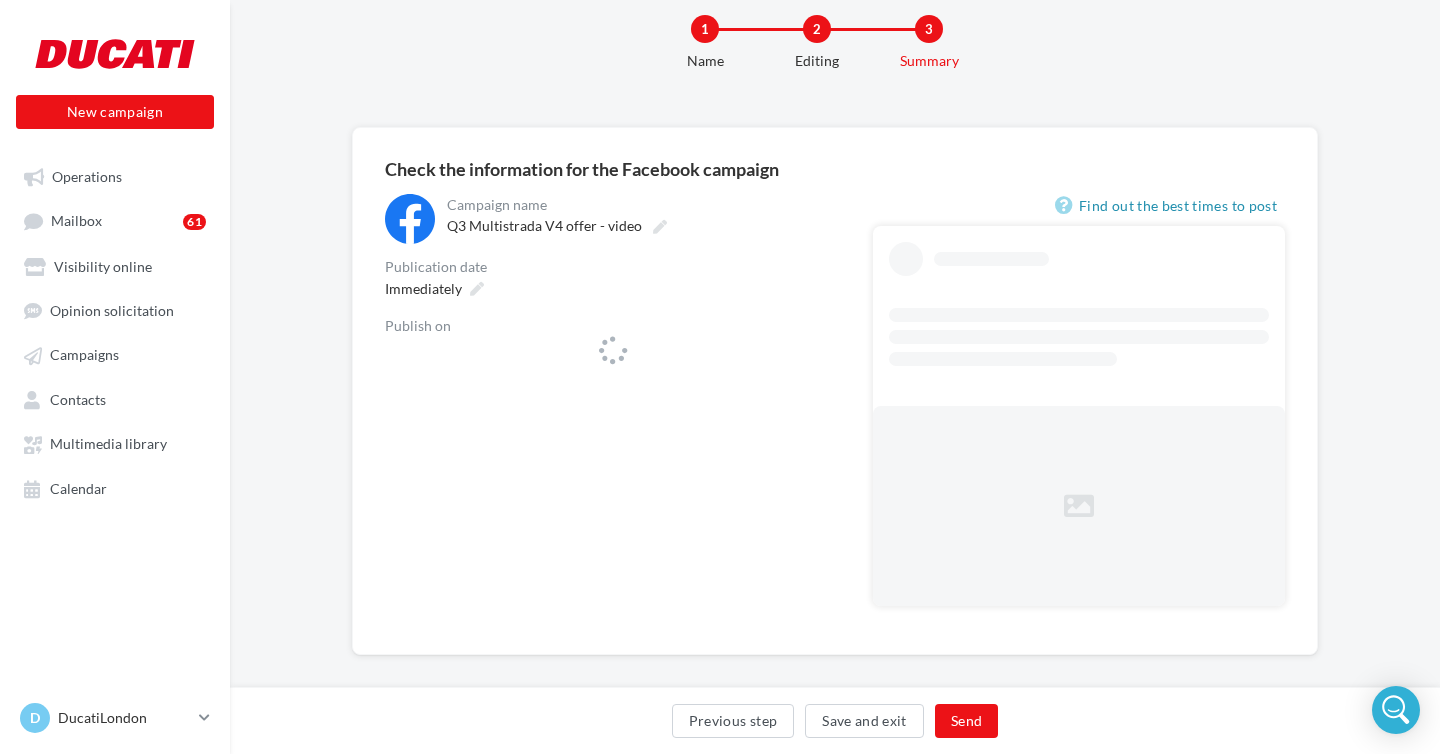 scroll, scrollTop: 0, scrollLeft: 0, axis: both 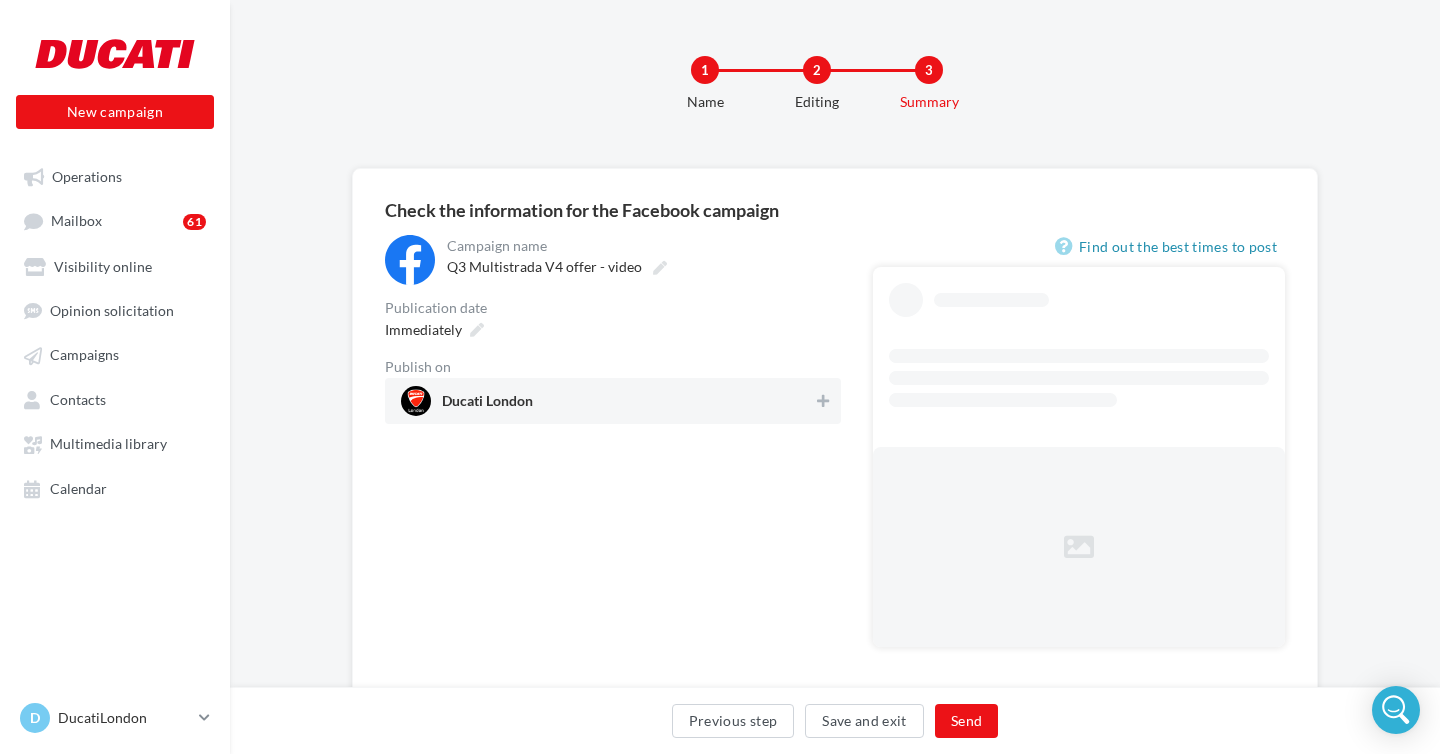 click on "Ducati London" at bounding box center (607, 401) 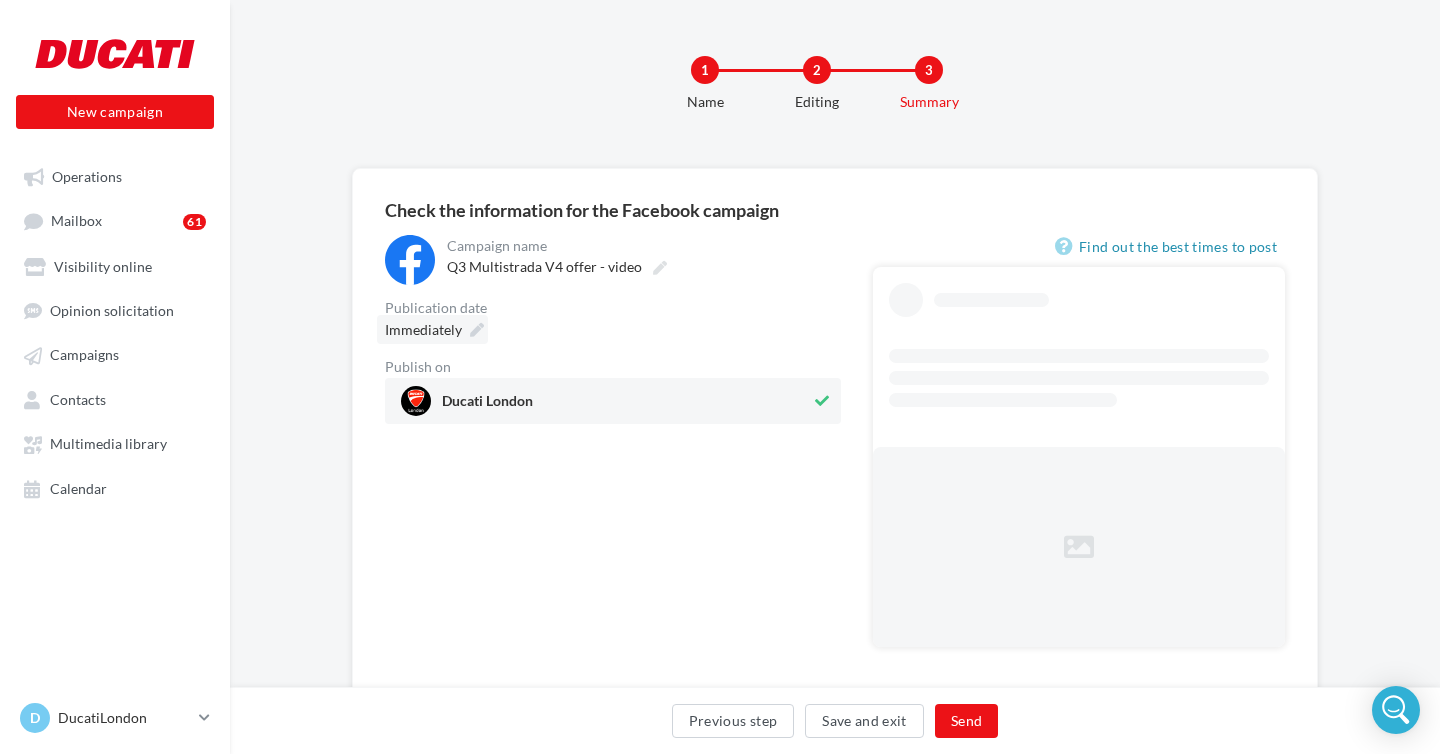 click at bounding box center [477, 330] 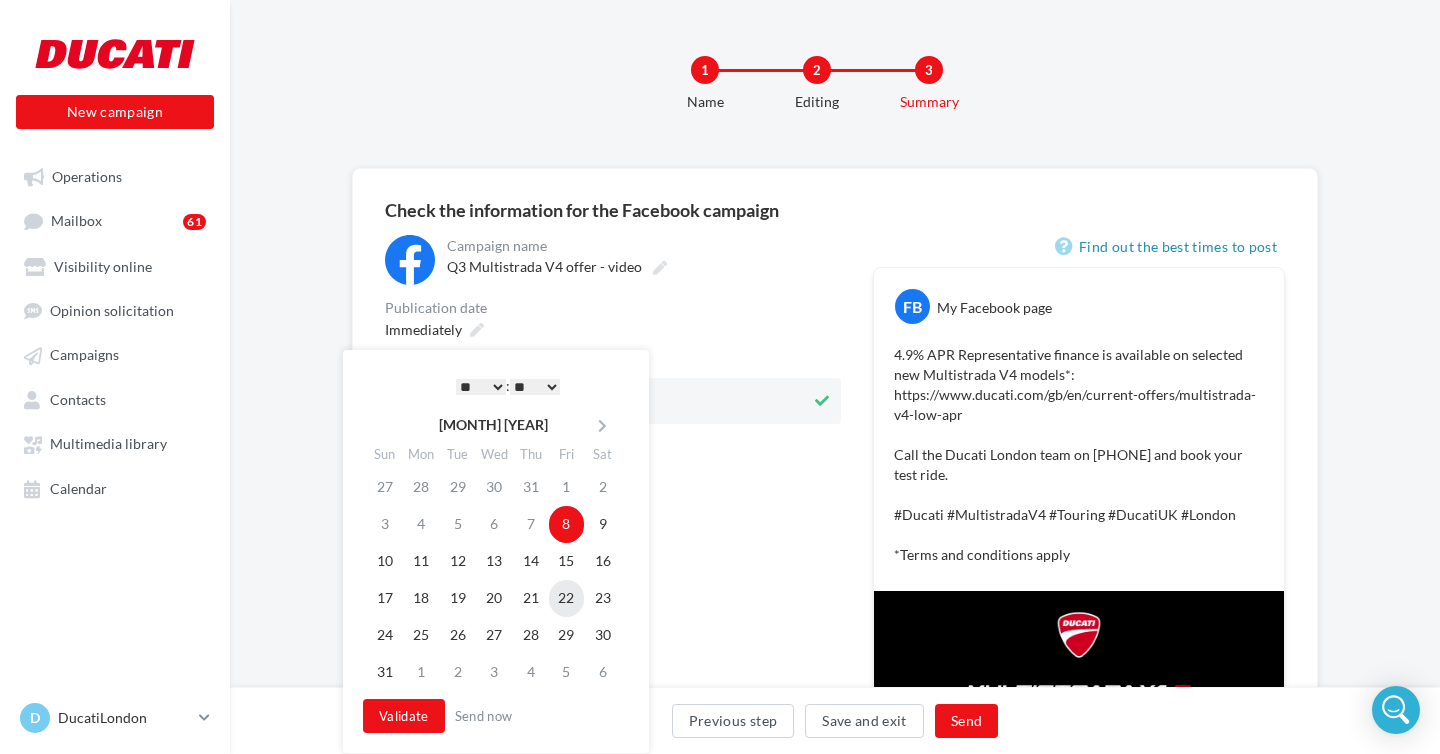 click on "22" at bounding box center (567, 598) 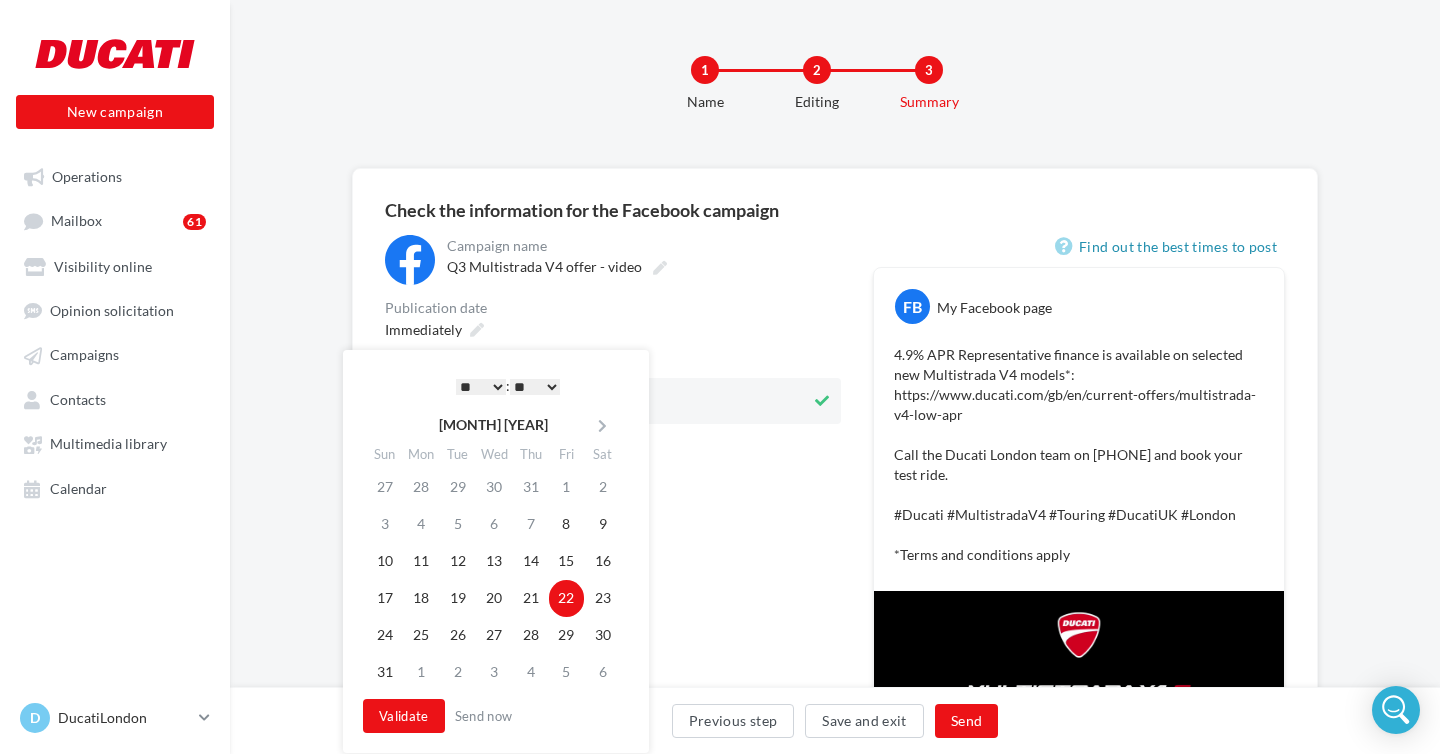 click on "* * * * * * * * * * ** ** ** ** ** ** ** ** ** ** ** ** ** **" at bounding box center (481, 387) 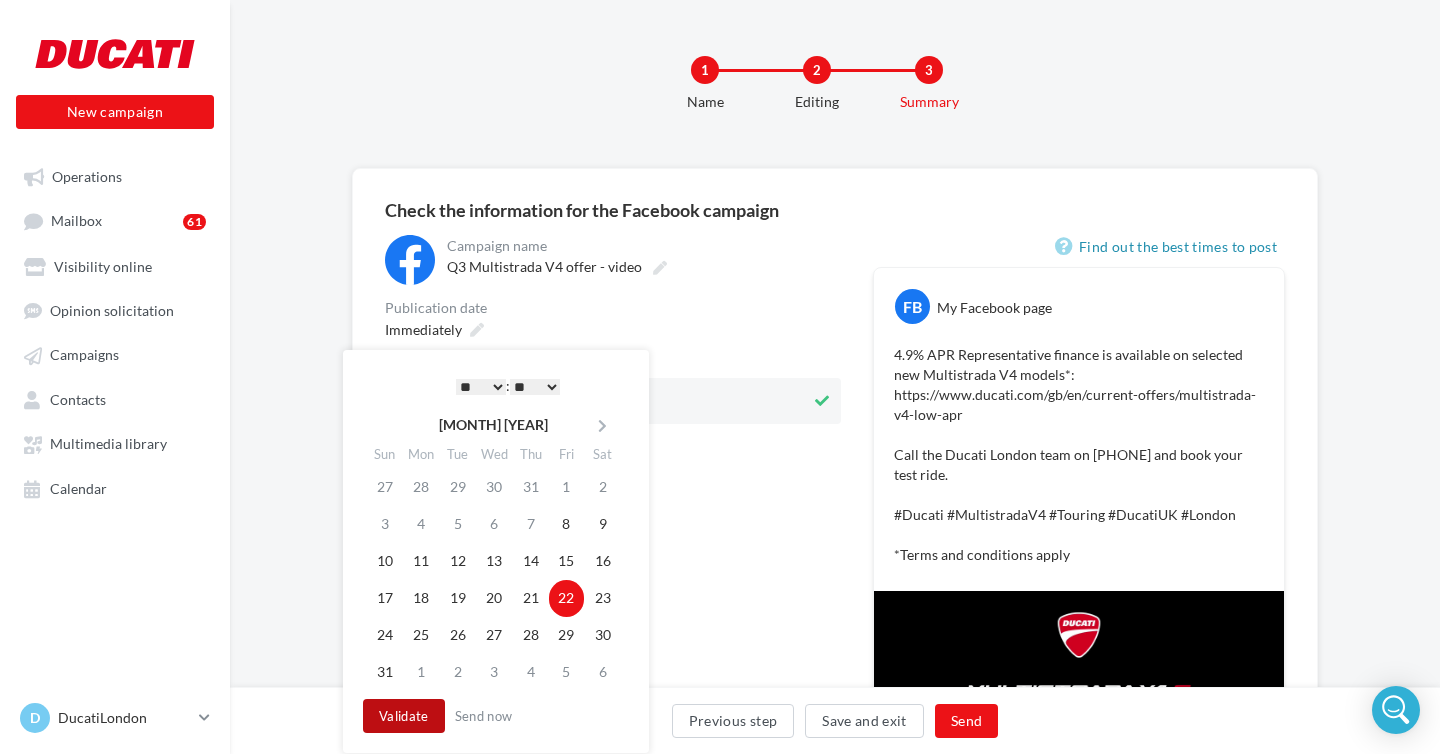 click on "Validate" at bounding box center (404, 716) 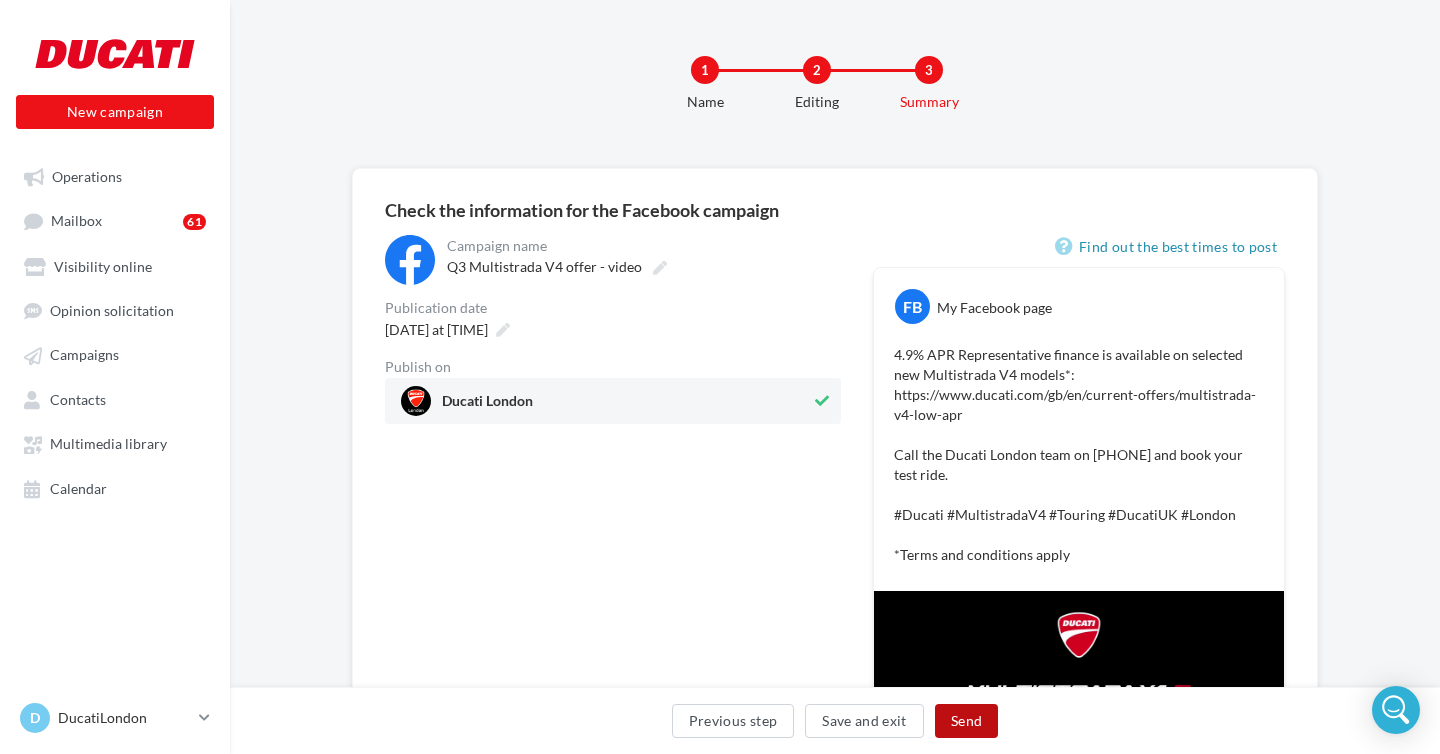 click on "Send" at bounding box center (966, 721) 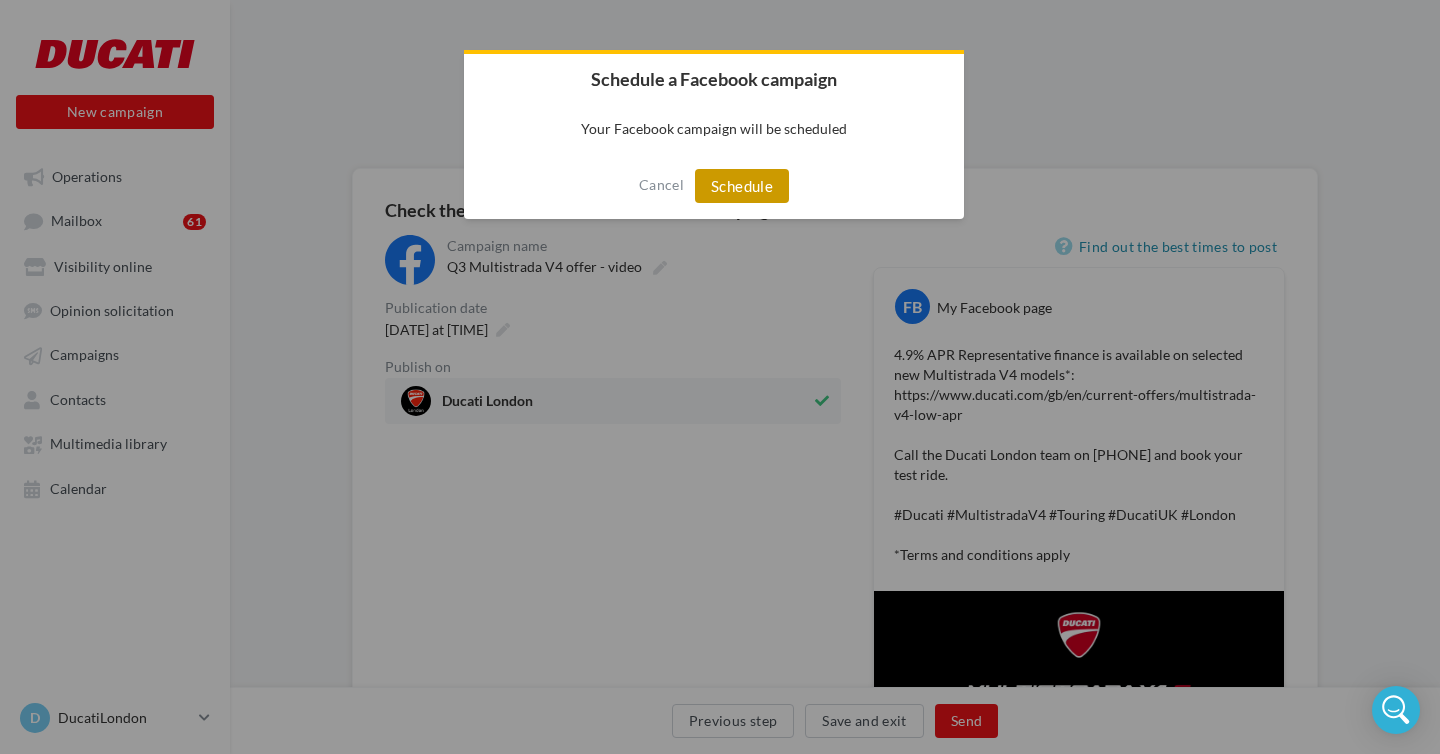 click on "Schedule" at bounding box center [742, 186] 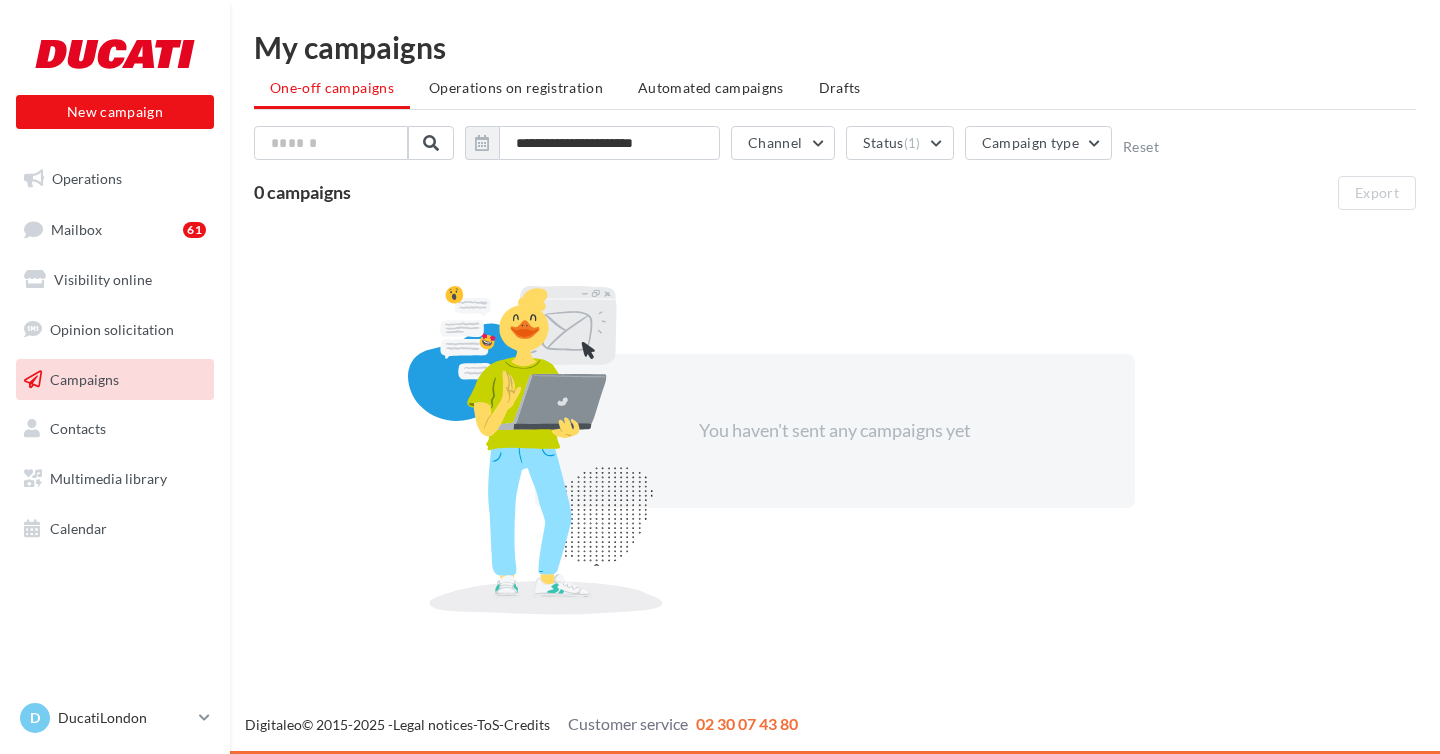 scroll, scrollTop: 0, scrollLeft: 0, axis: both 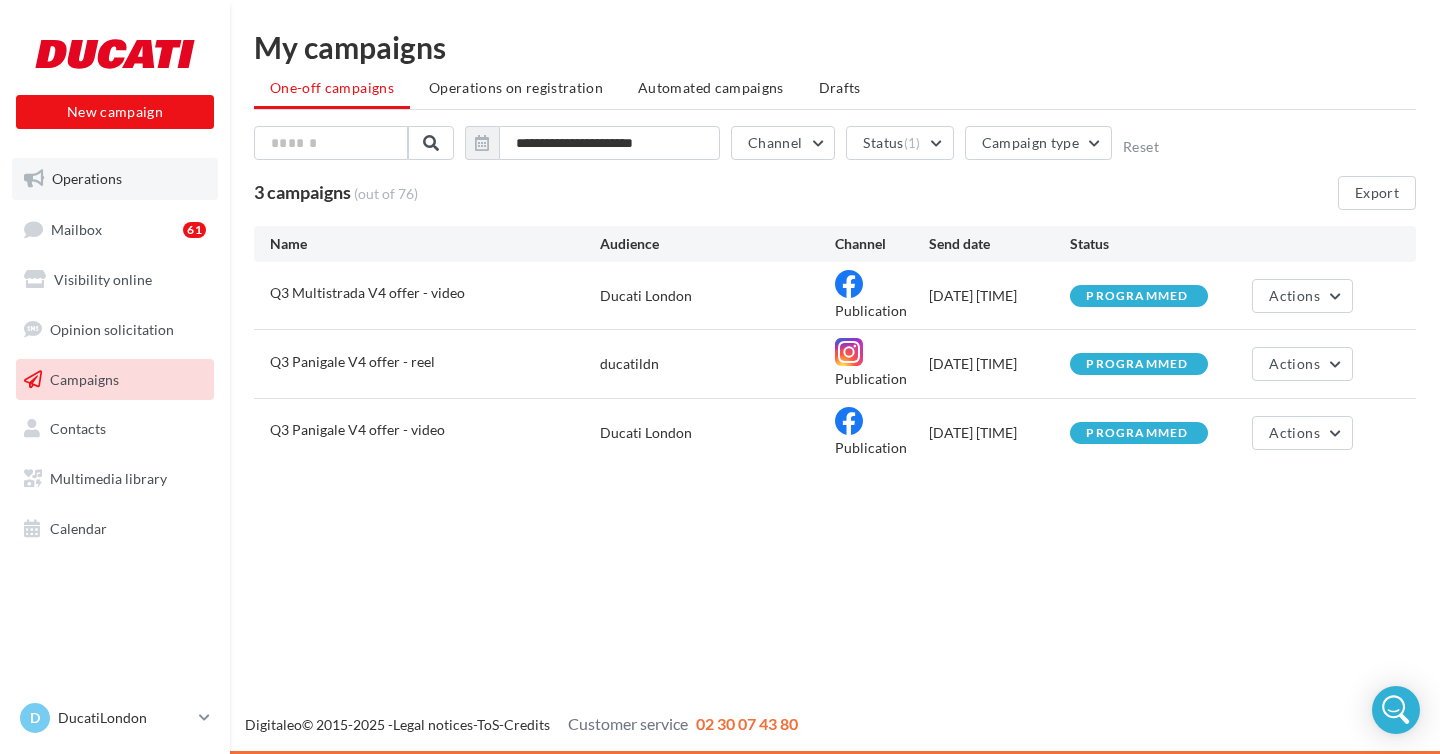 click on "Operations" at bounding box center (87, 178) 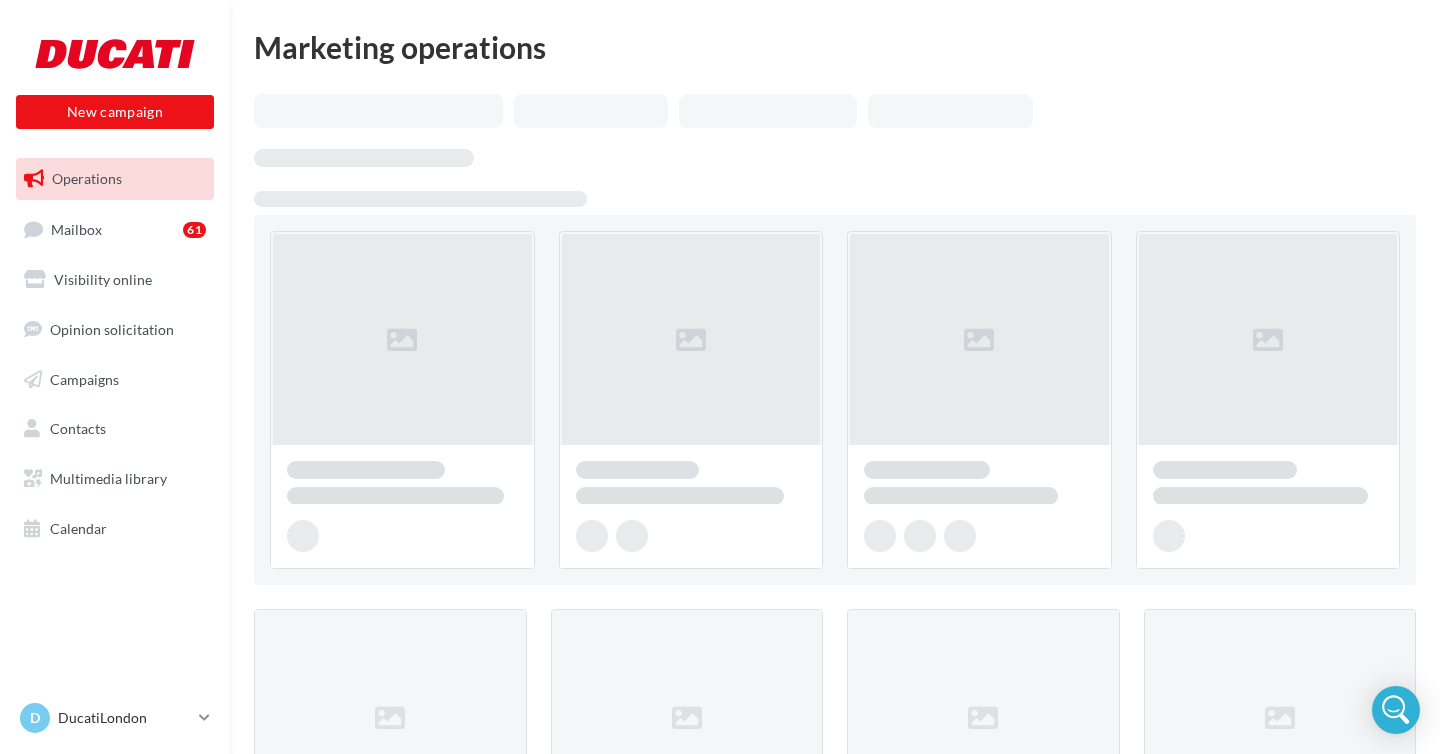 scroll, scrollTop: 0, scrollLeft: 0, axis: both 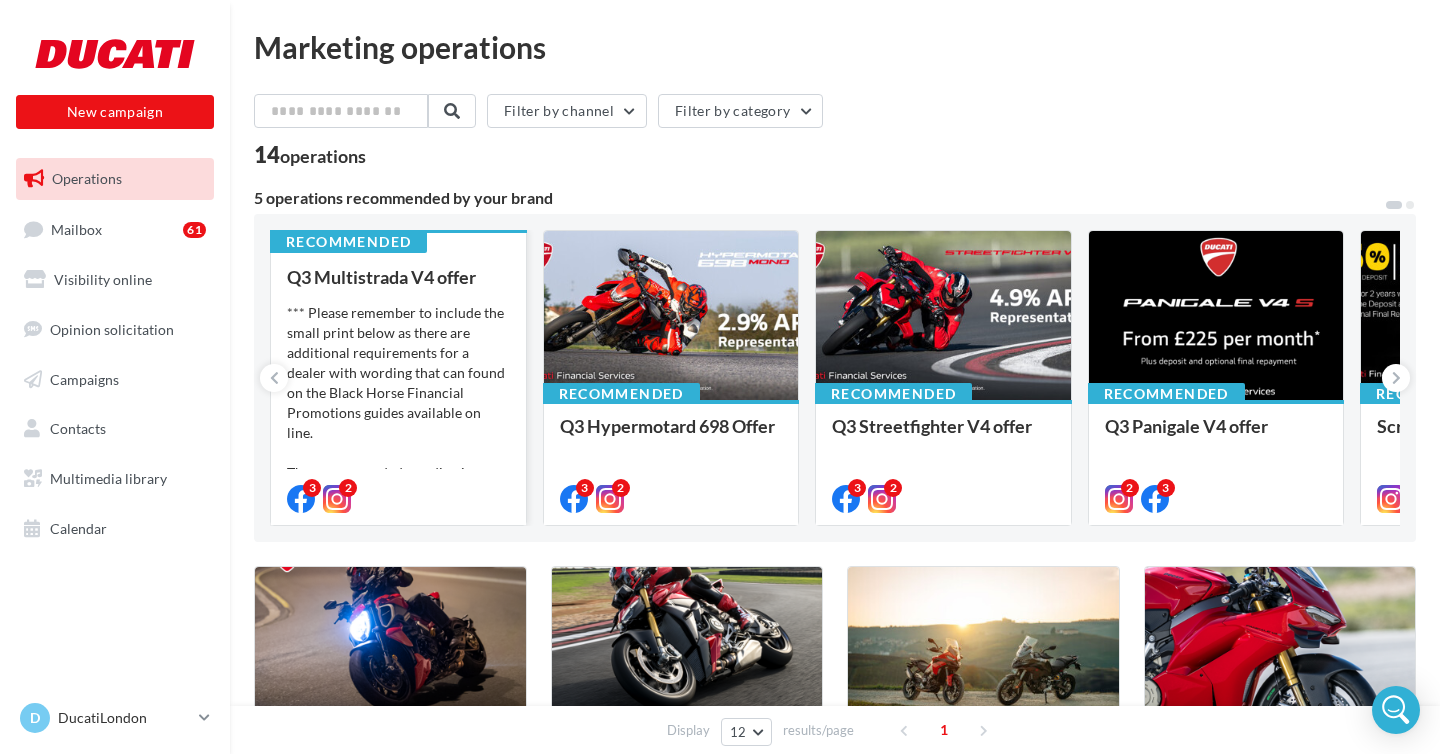 click on "*** Please remember to include the small print below as there are additional requirements for a dealer with wording that can found on the Black Horse Financial Promotions guides available on line.
The recommended wording is:
‘XXXXXXX is a trading style..." at bounding box center (398, 403) 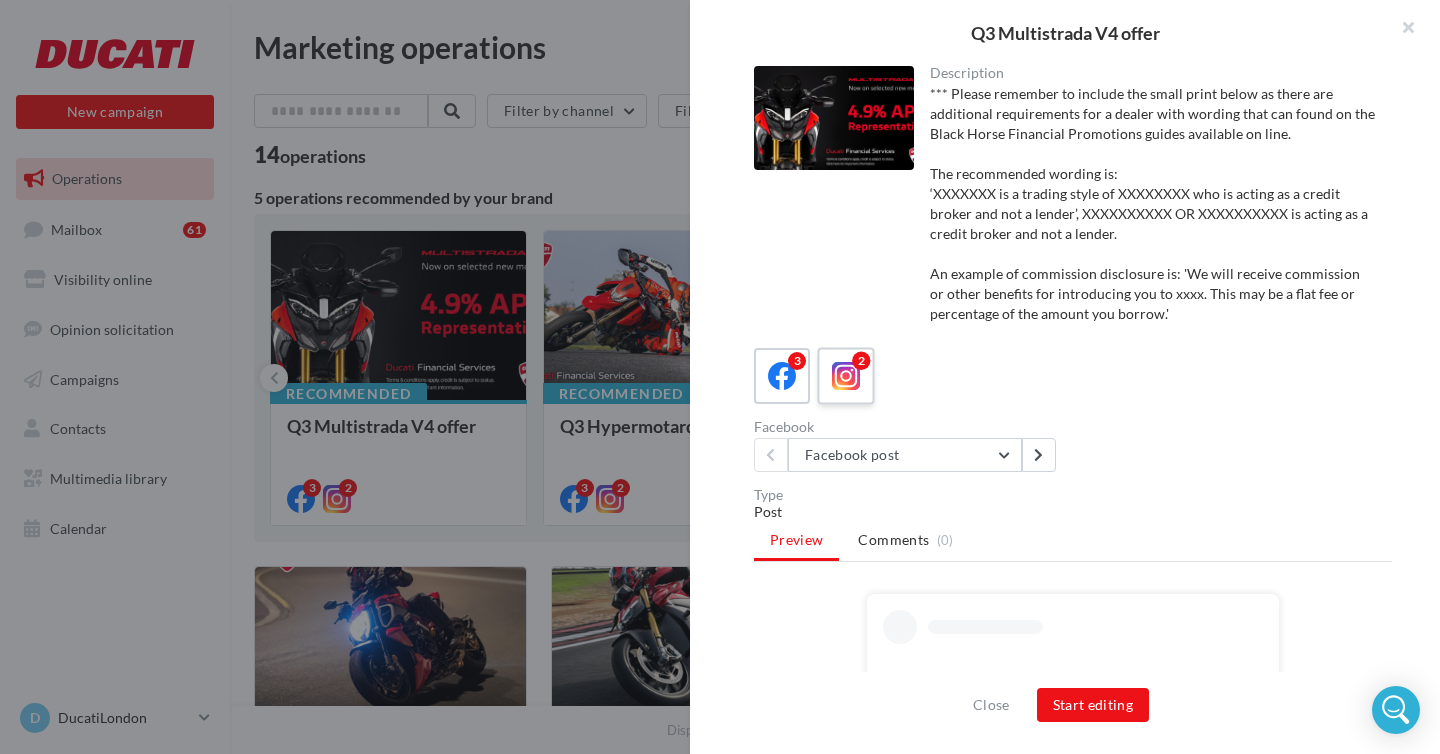 click at bounding box center (846, 376) 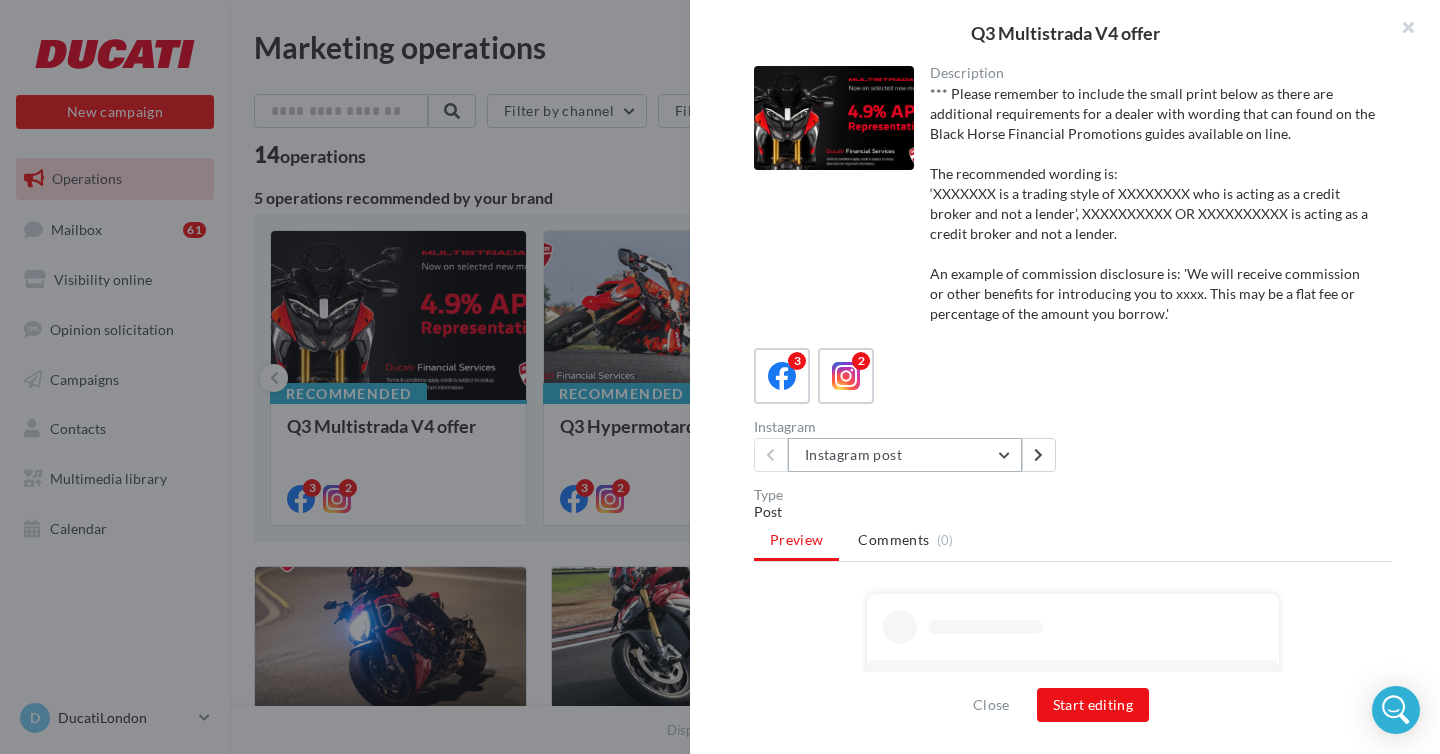 click on "Instagram post" at bounding box center (905, 455) 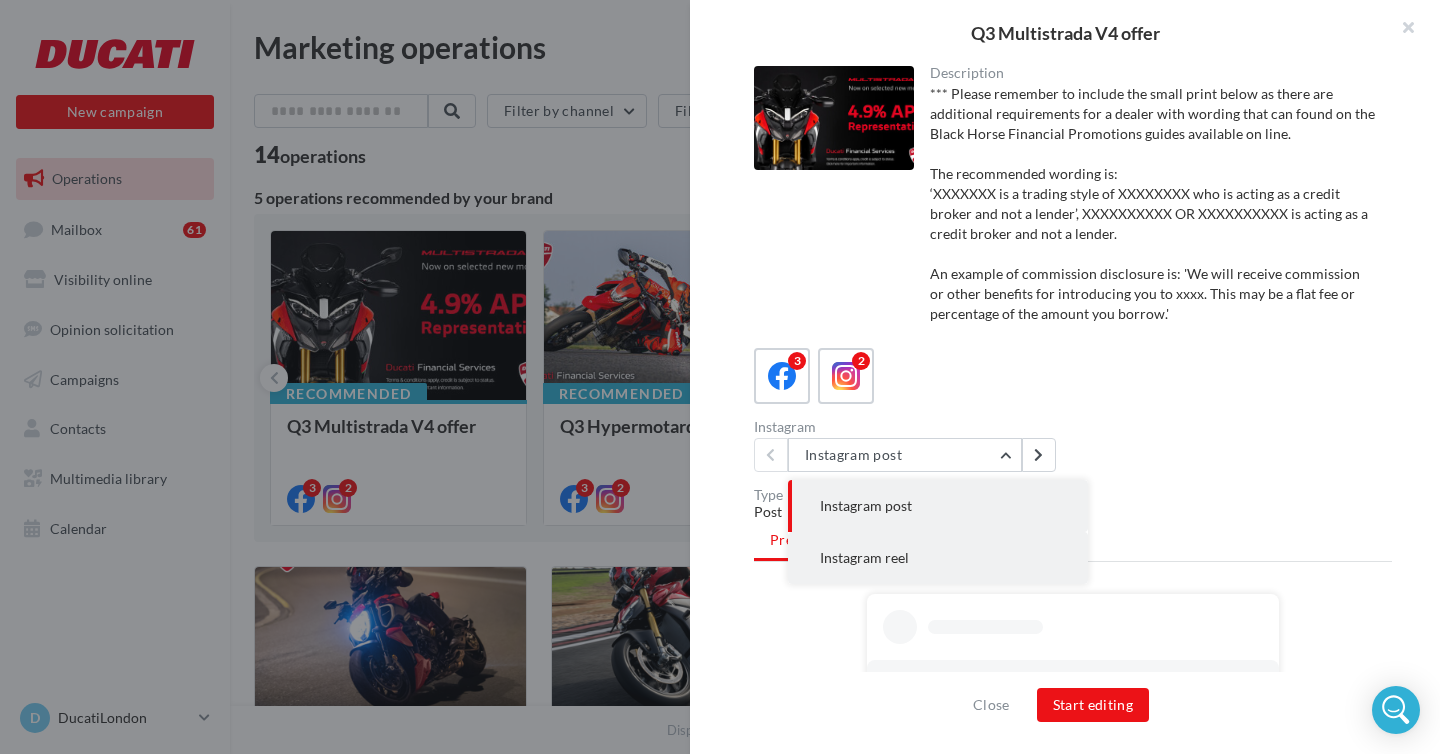 click on "Instagram reel" at bounding box center [864, 557] 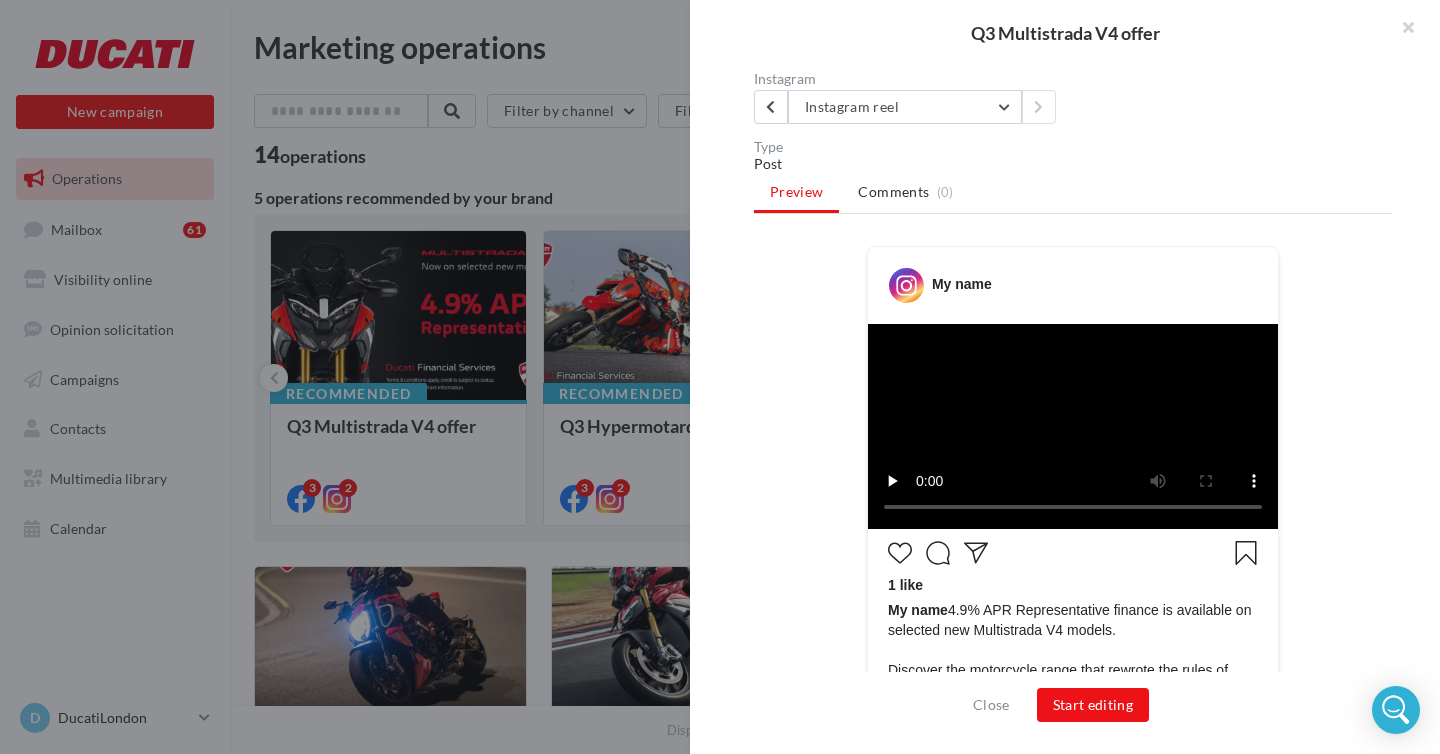 scroll, scrollTop: 364, scrollLeft: 0, axis: vertical 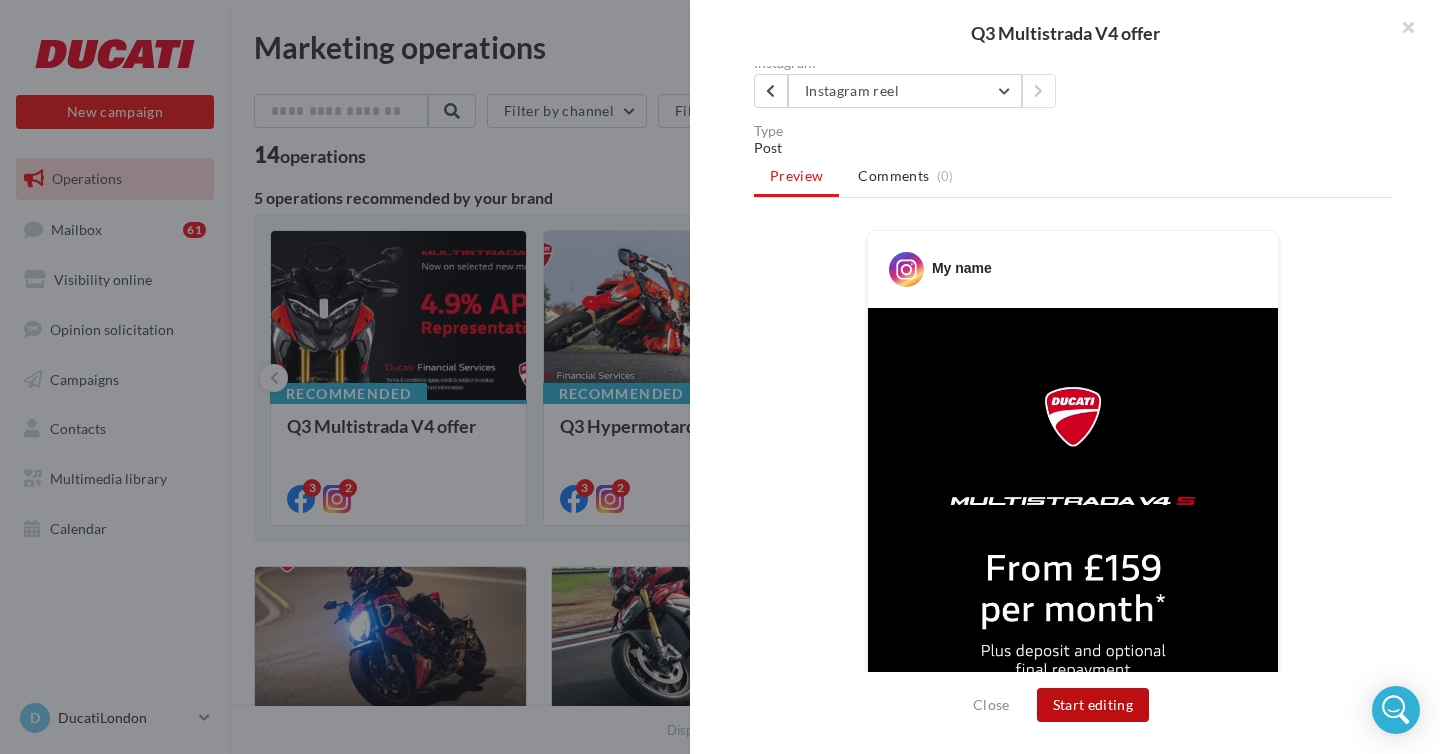 click on "Start editing" at bounding box center (1093, 705) 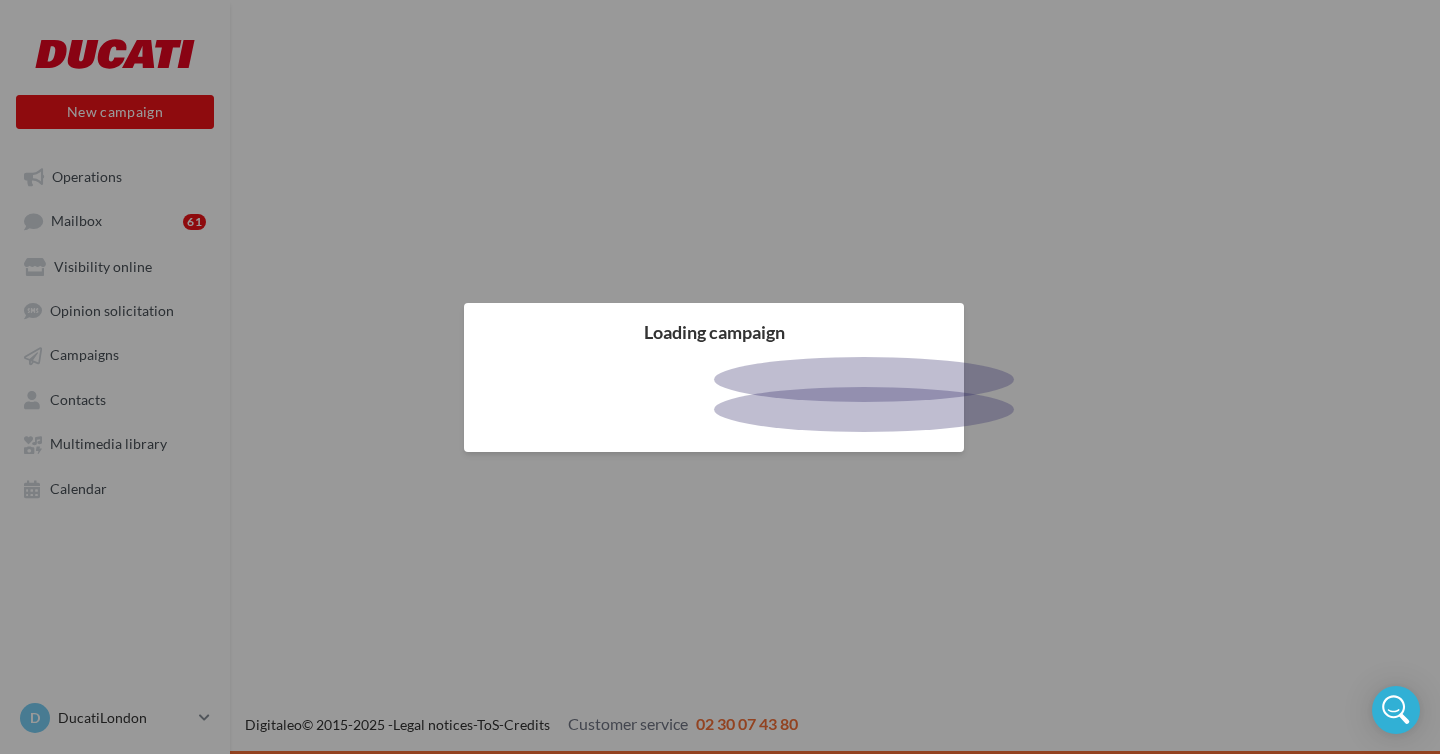 scroll, scrollTop: 0, scrollLeft: 0, axis: both 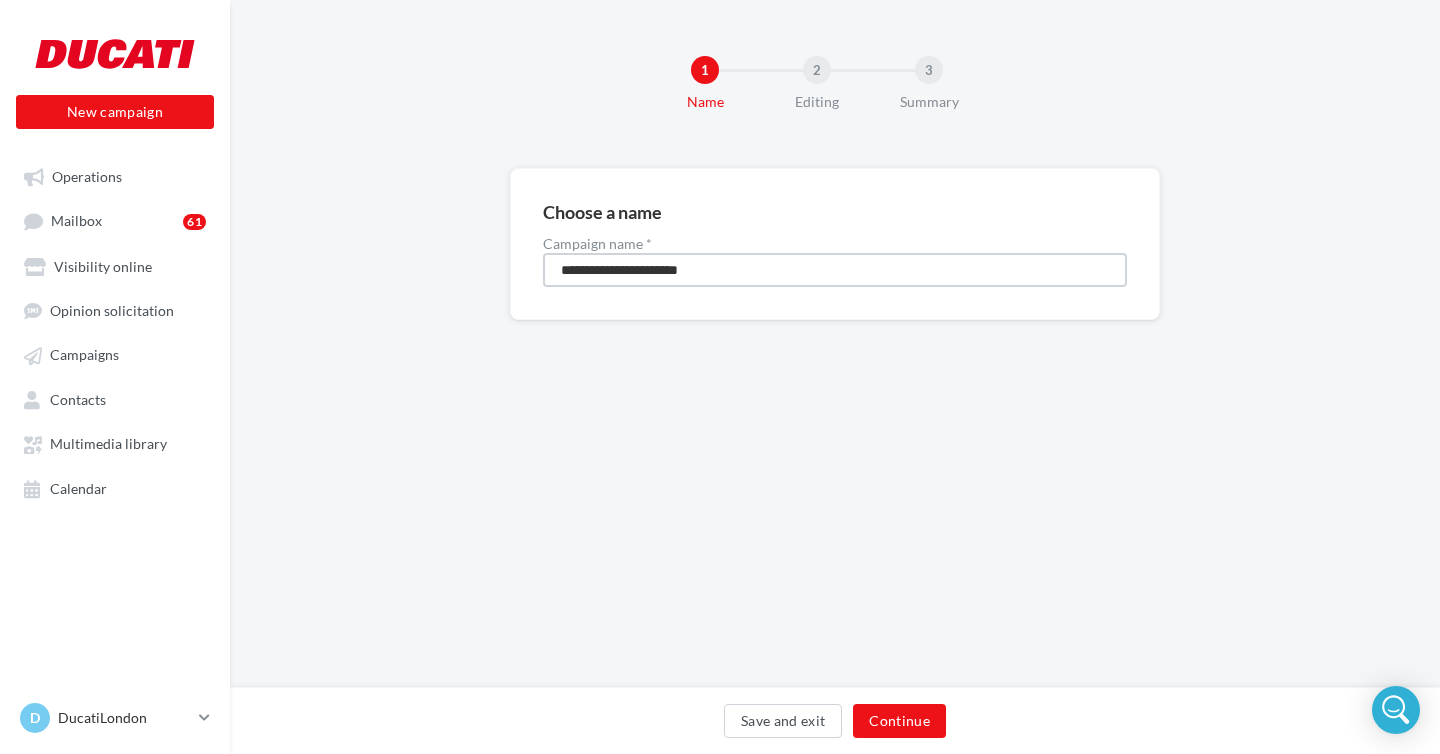 click on "**********" at bounding box center (835, 270) 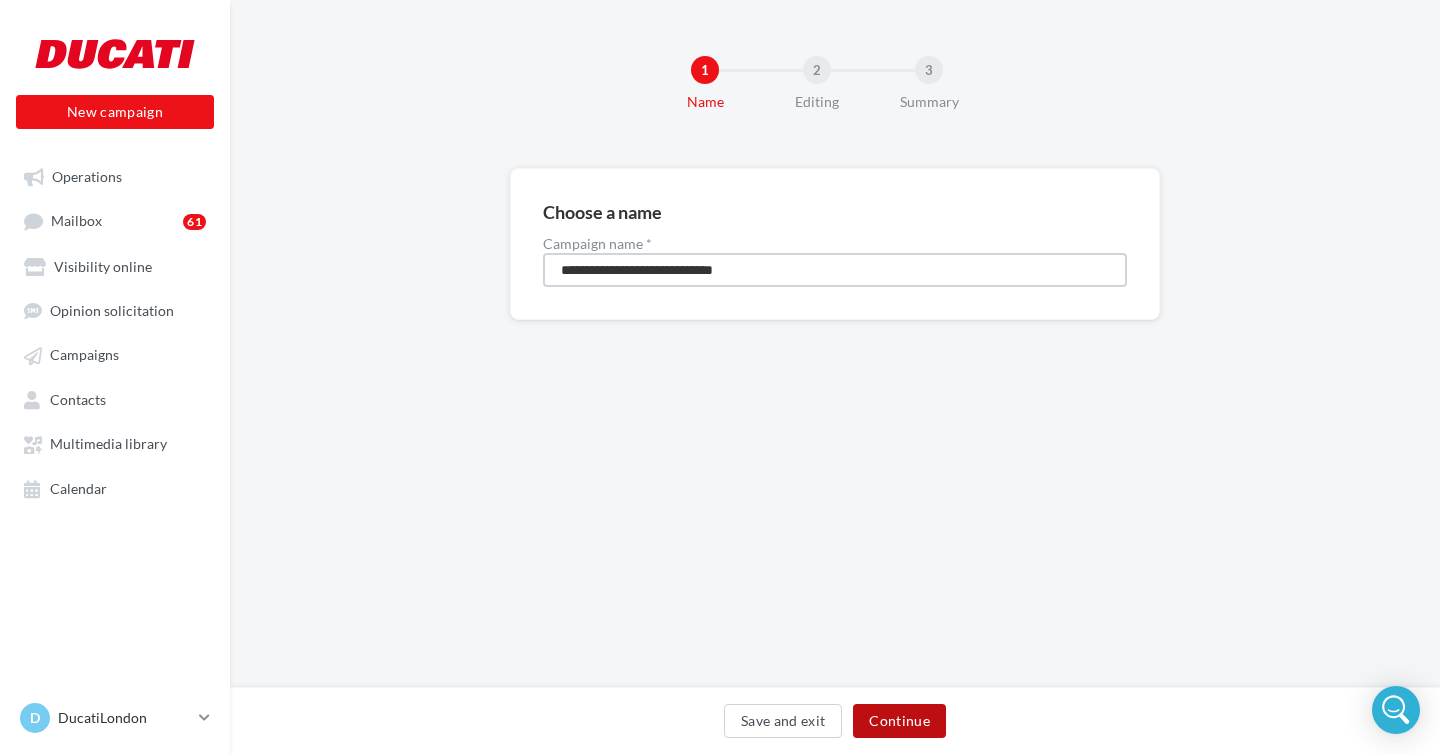 type on "**********" 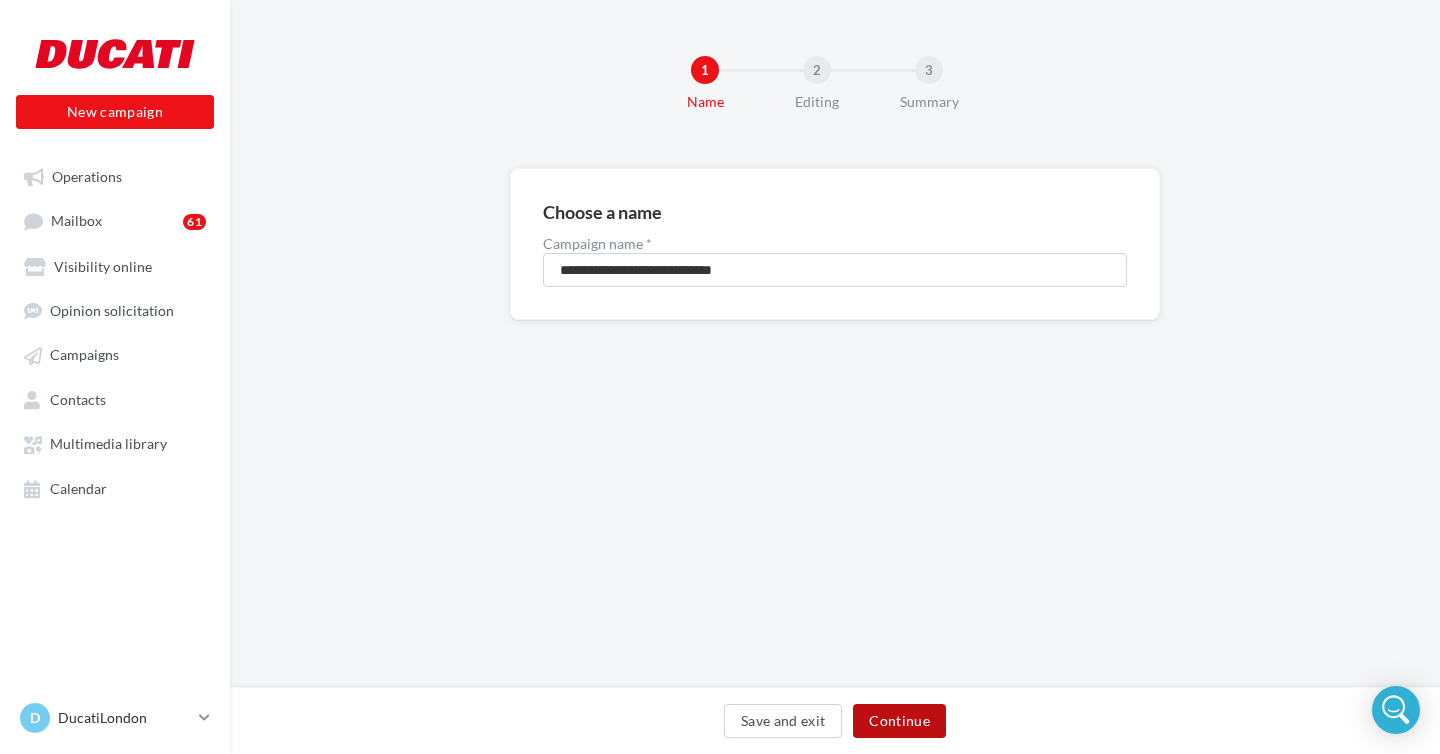 click on "Continue" at bounding box center [899, 721] 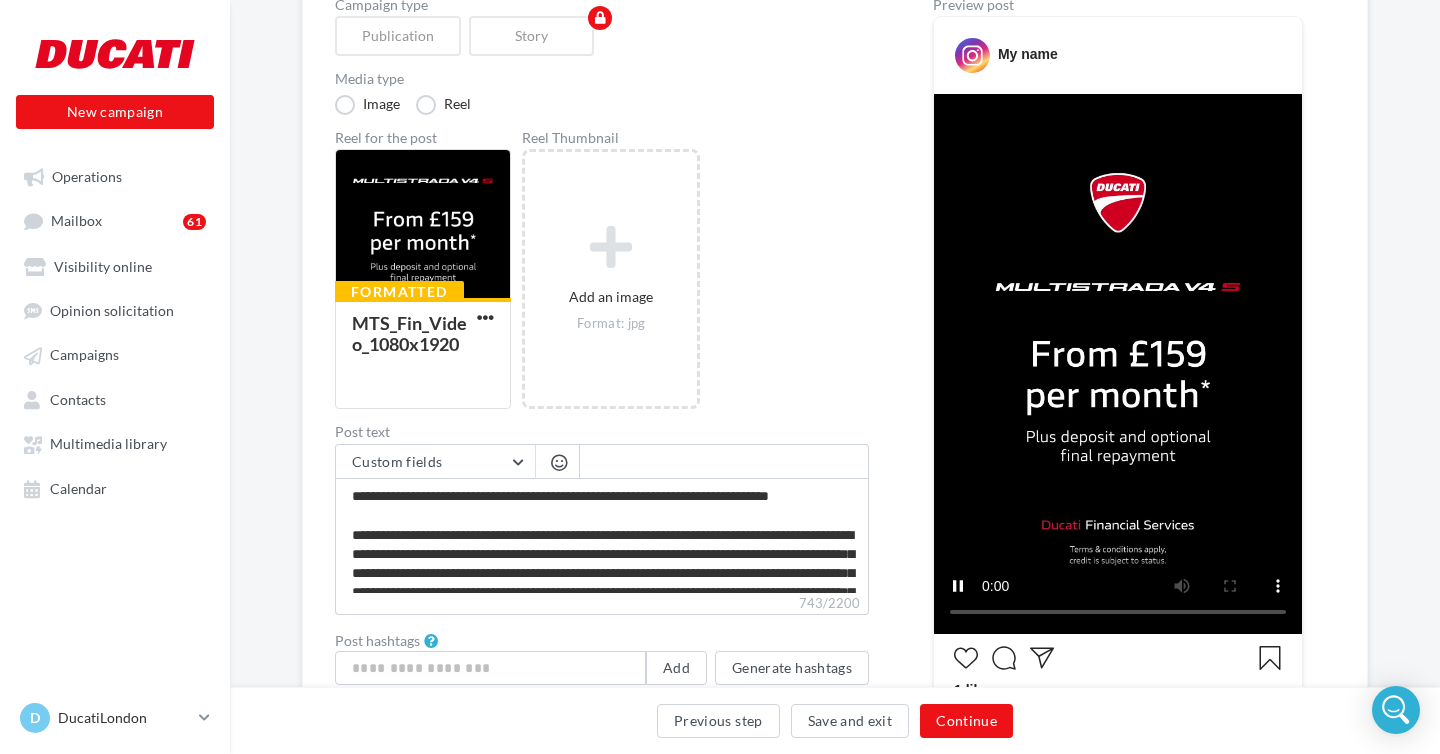 scroll, scrollTop: 240, scrollLeft: 0, axis: vertical 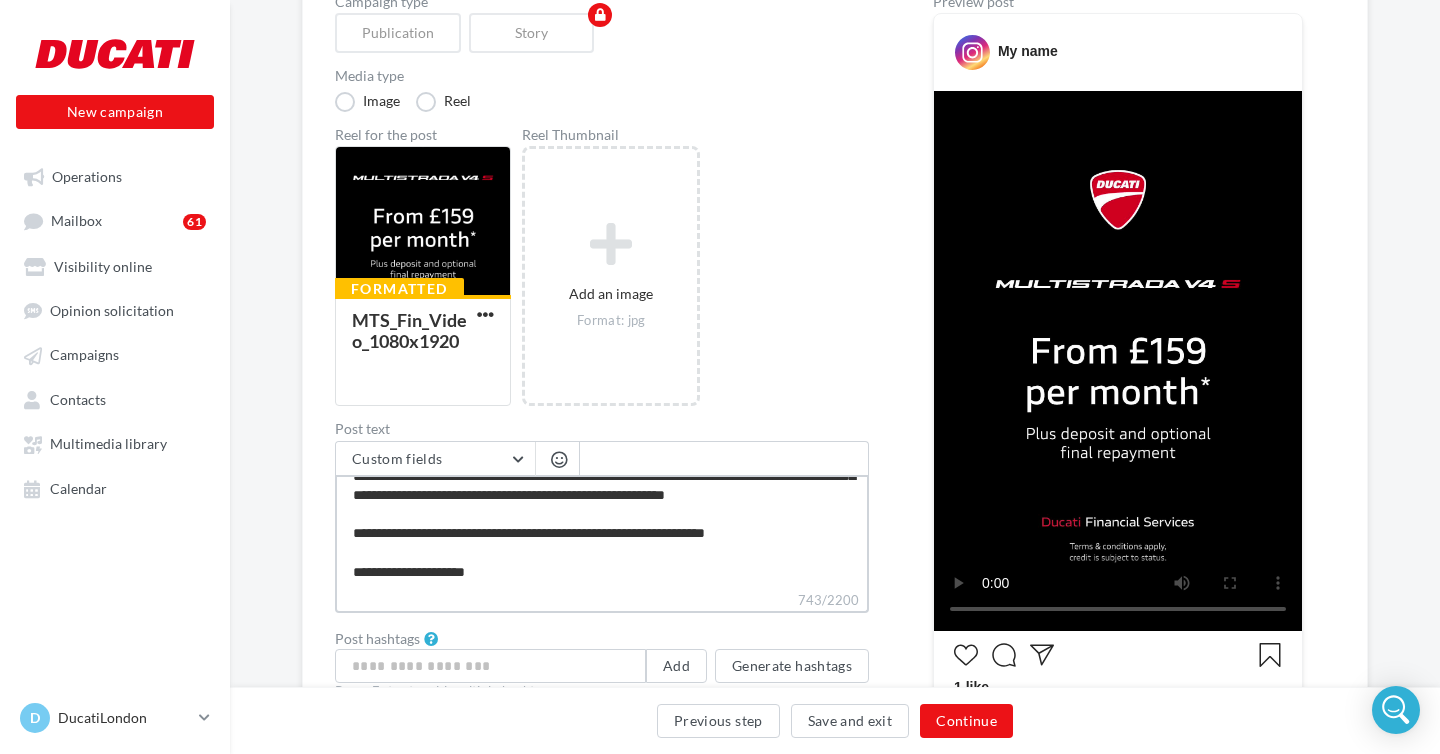 click on "**********" at bounding box center [602, 532] 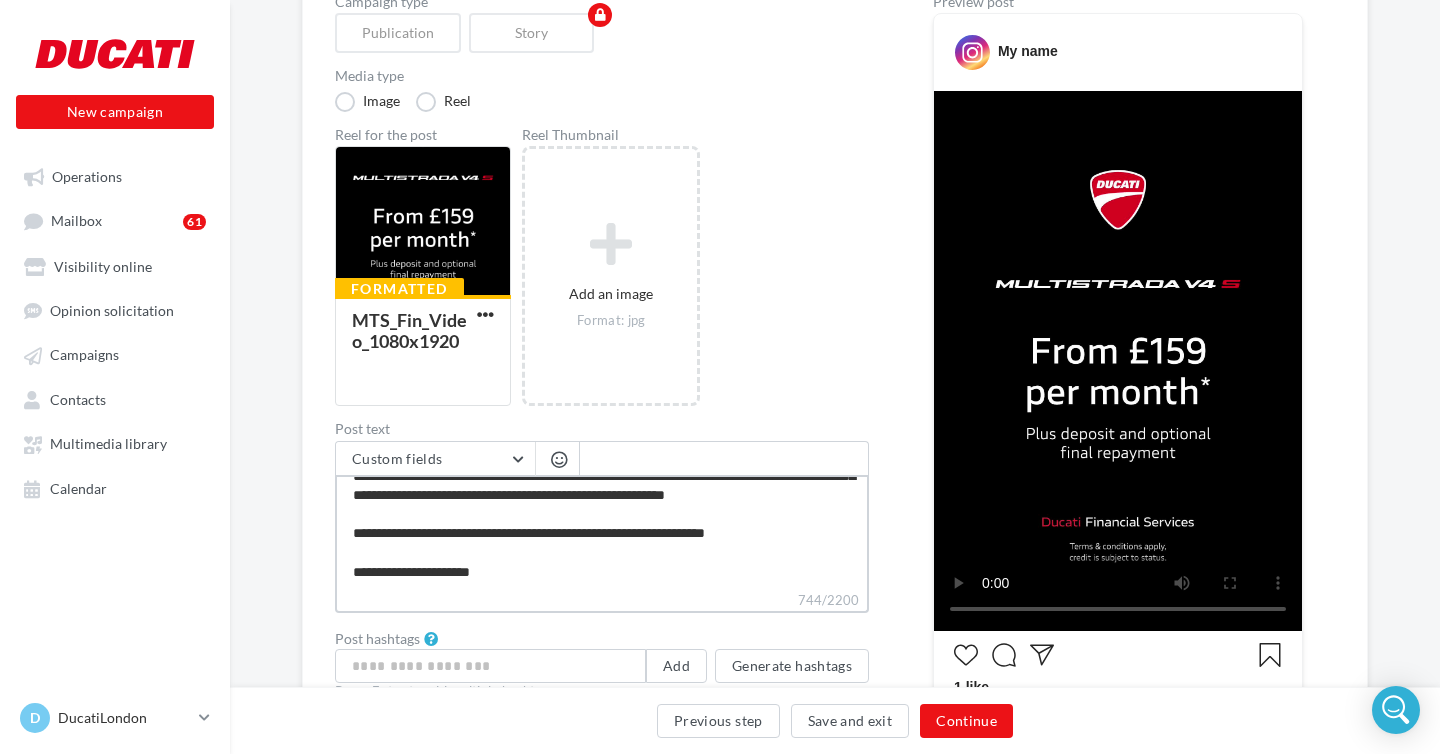 type on "**********" 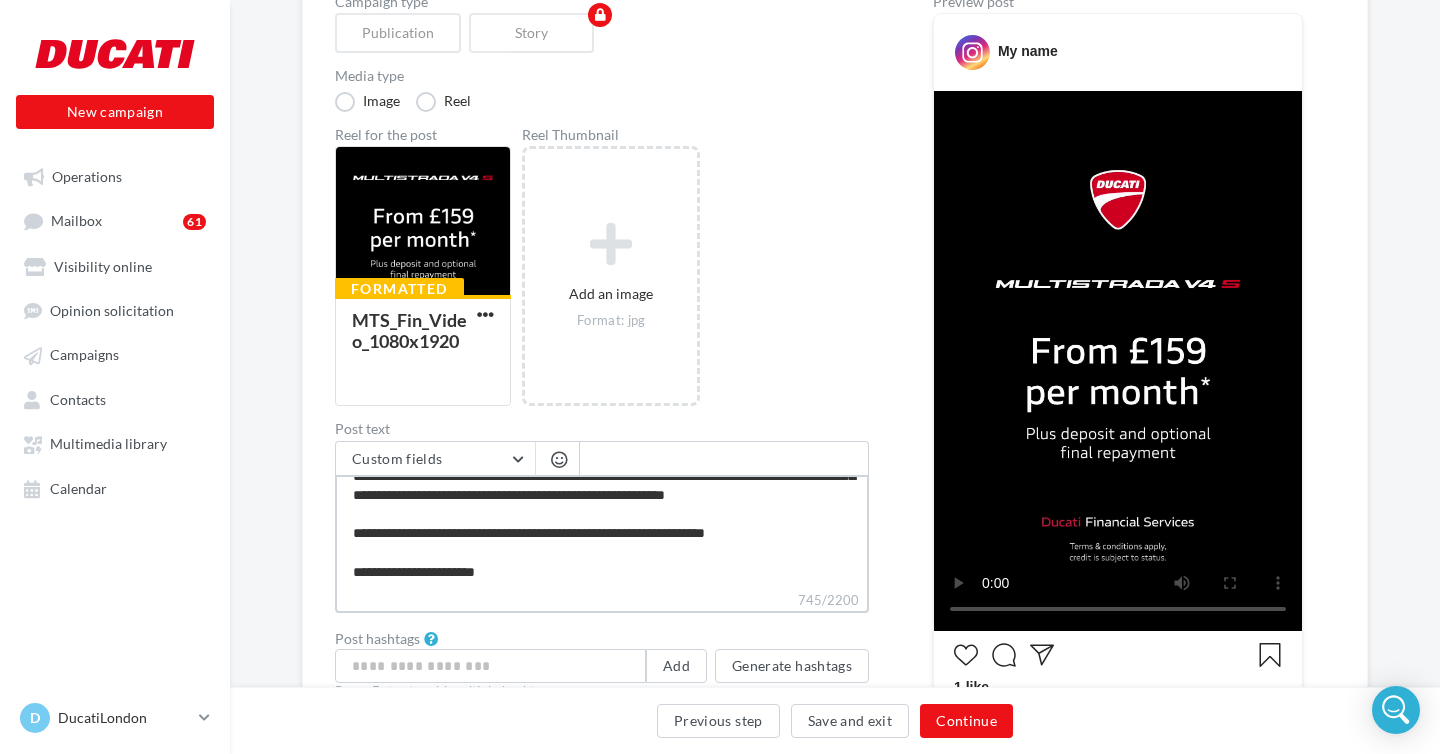 type on "**********" 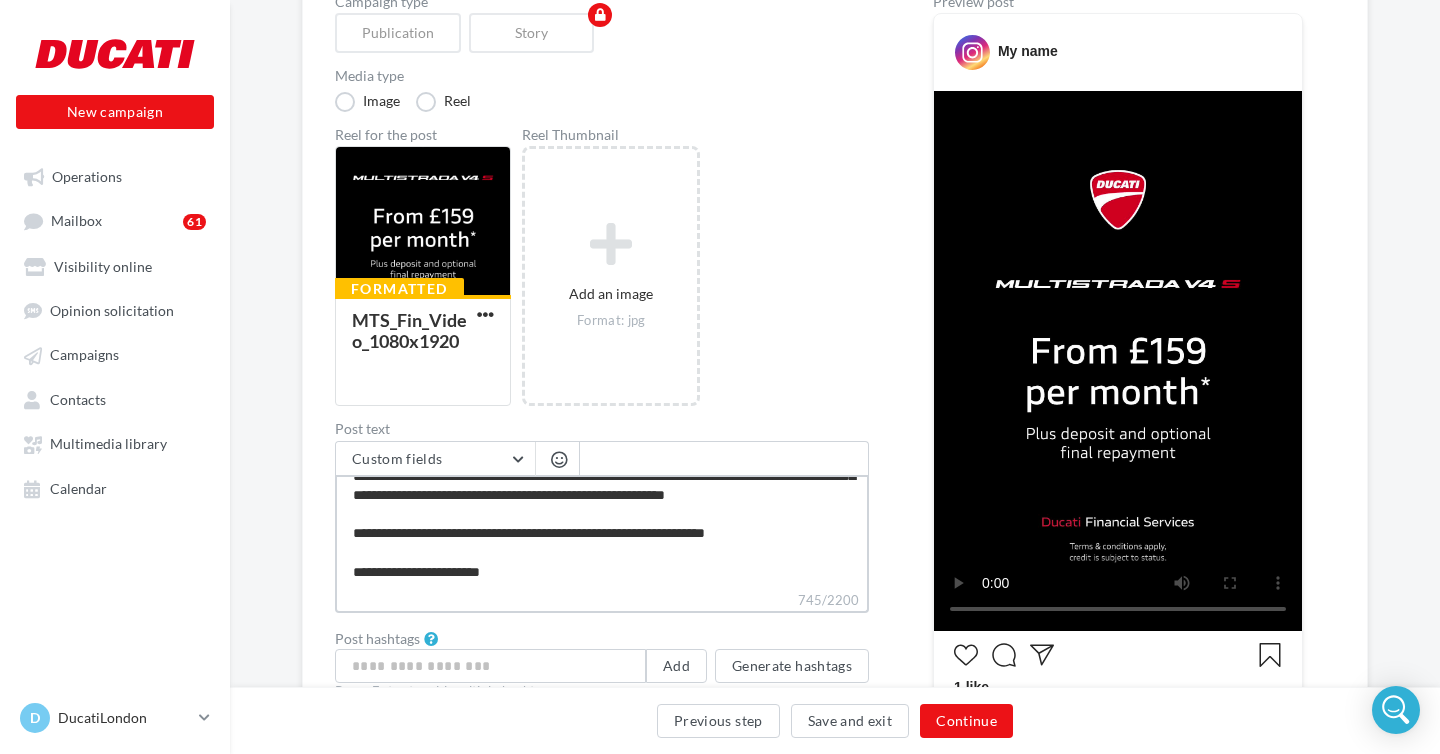 type on "**********" 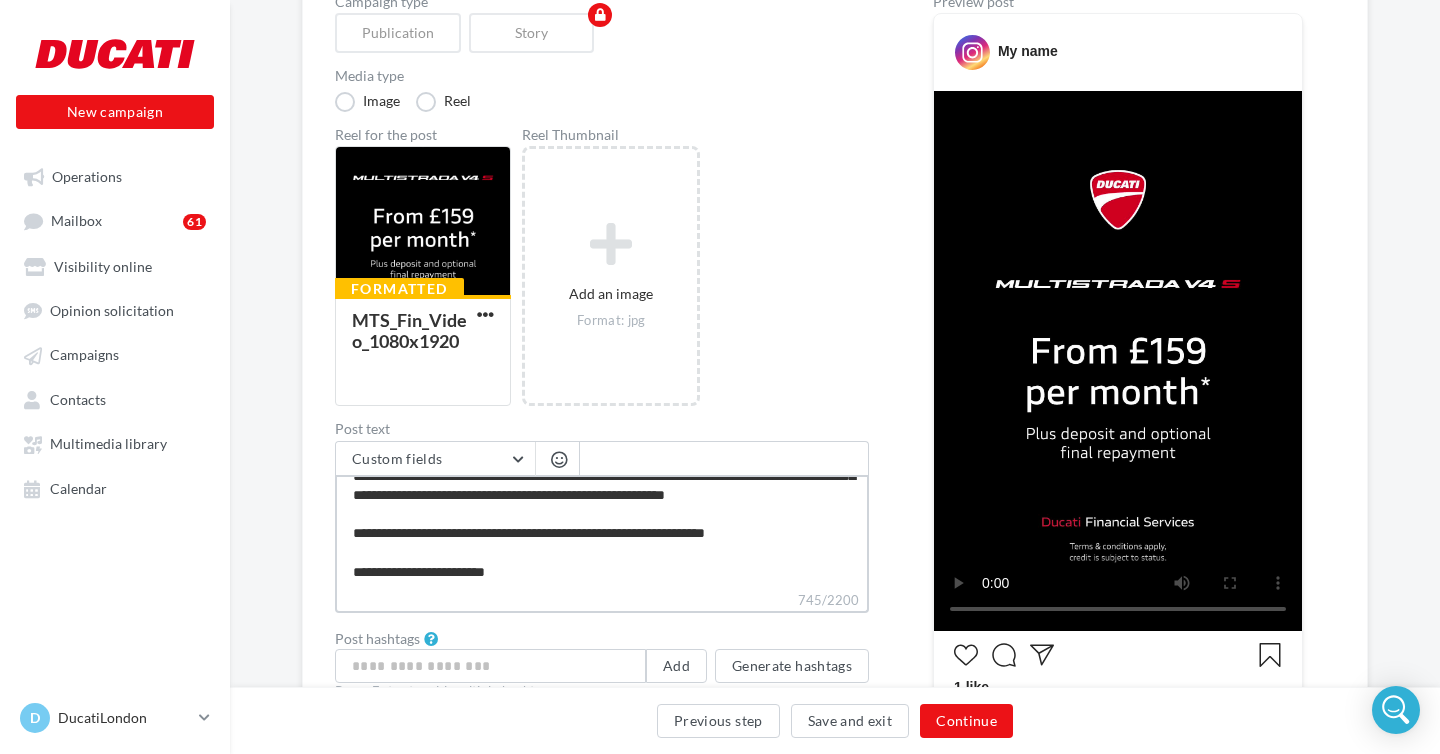 type on "**********" 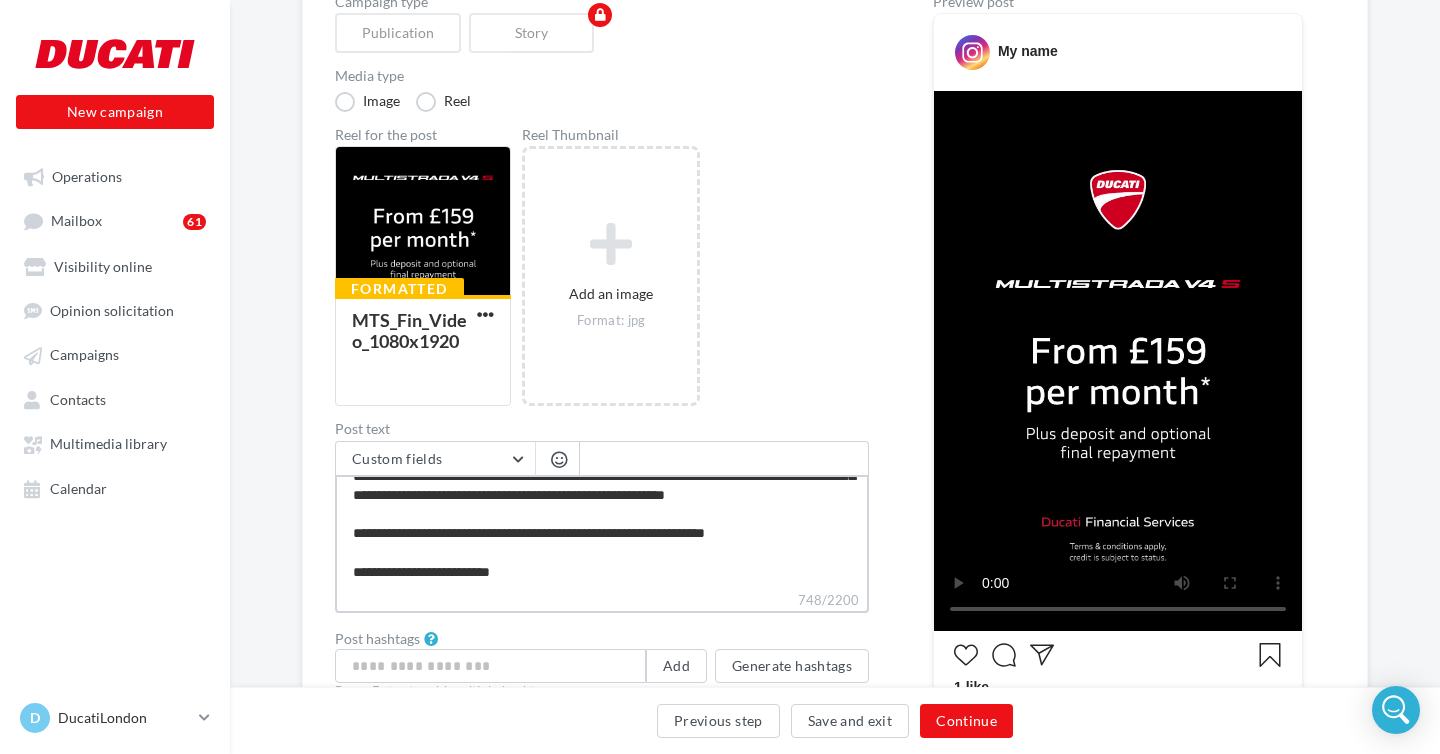 type on "**********" 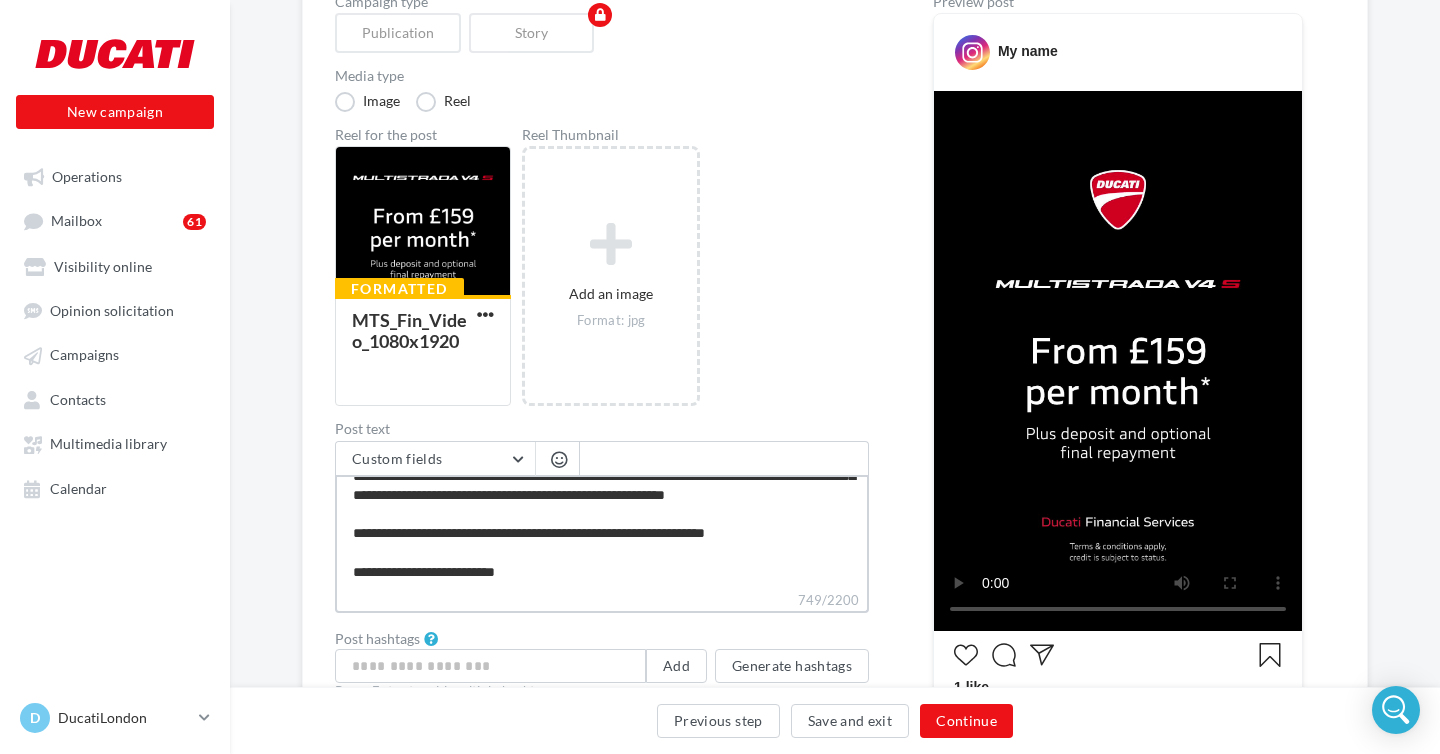 type on "**********" 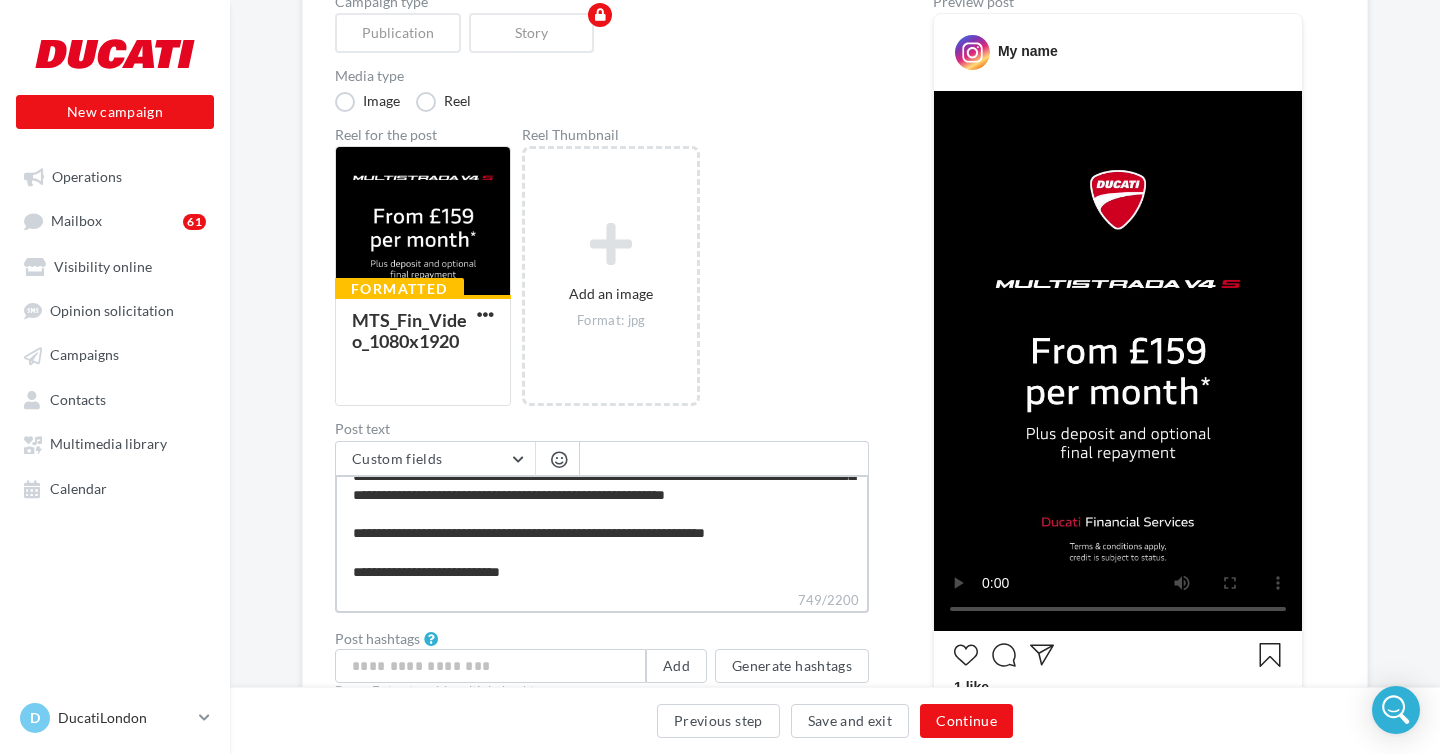 type on "**********" 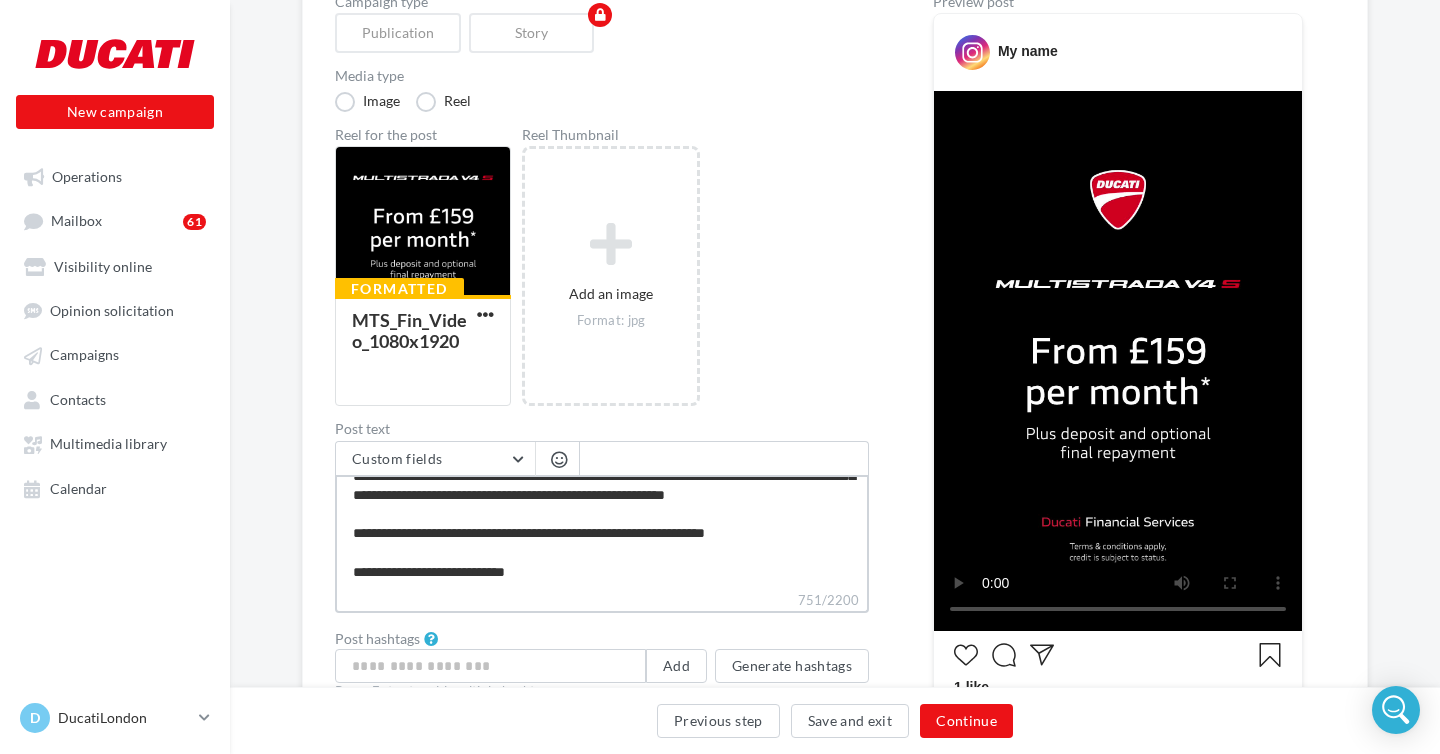 type on "**********" 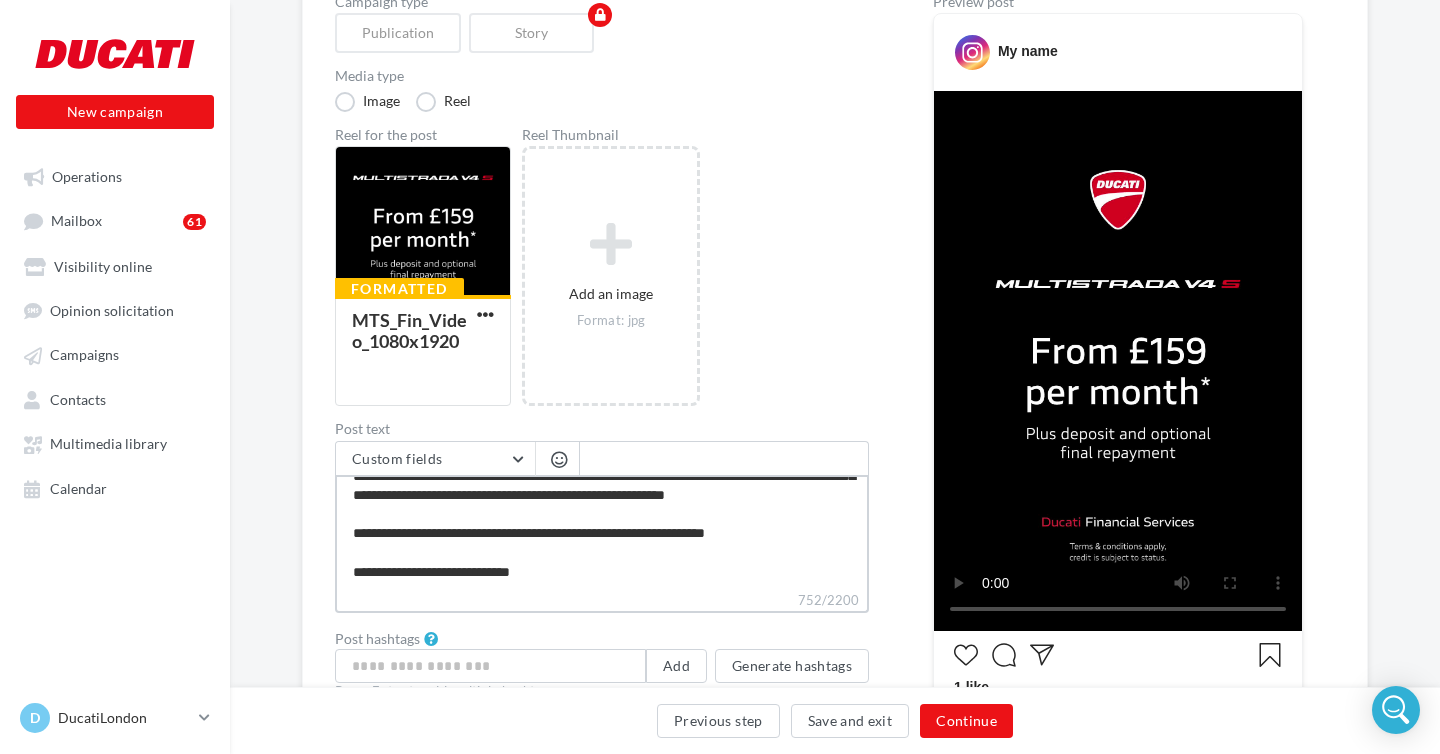 type on "**********" 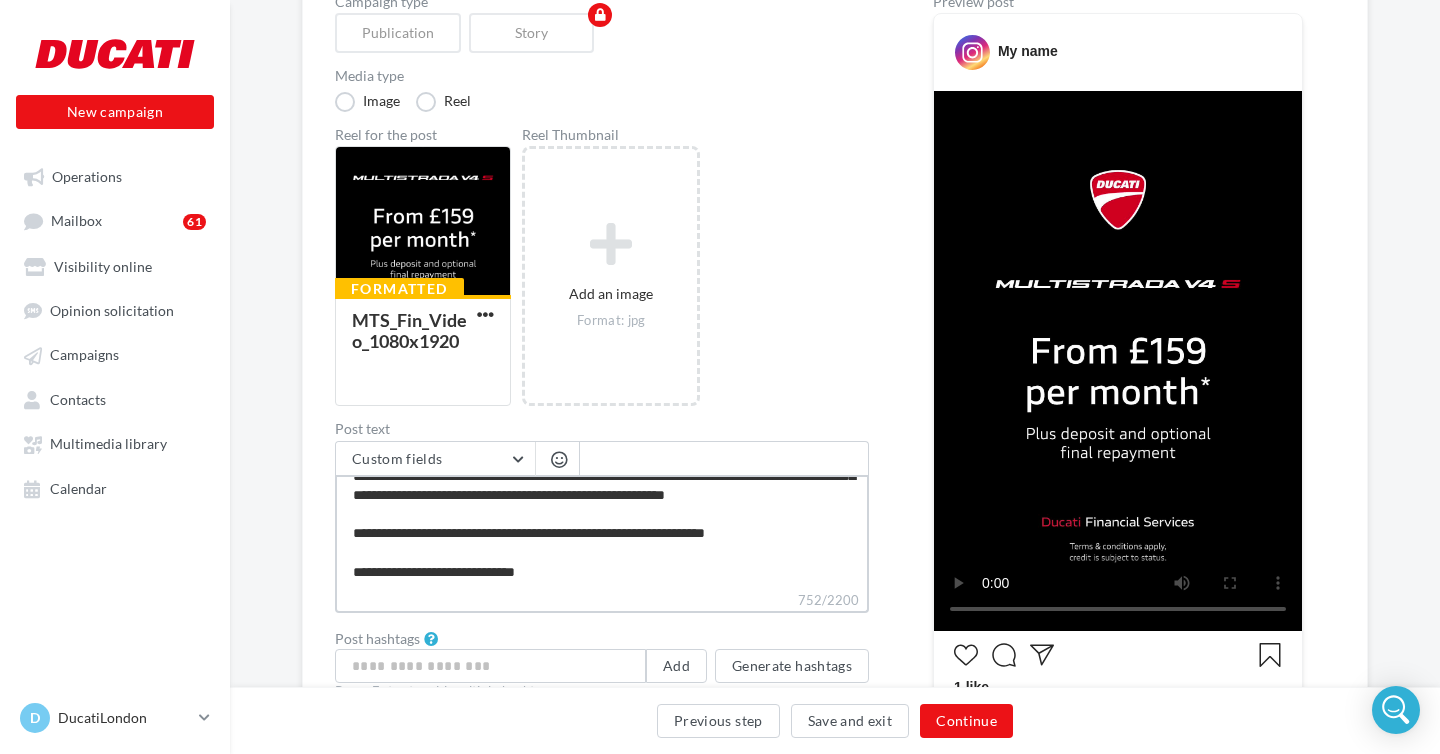 type on "**********" 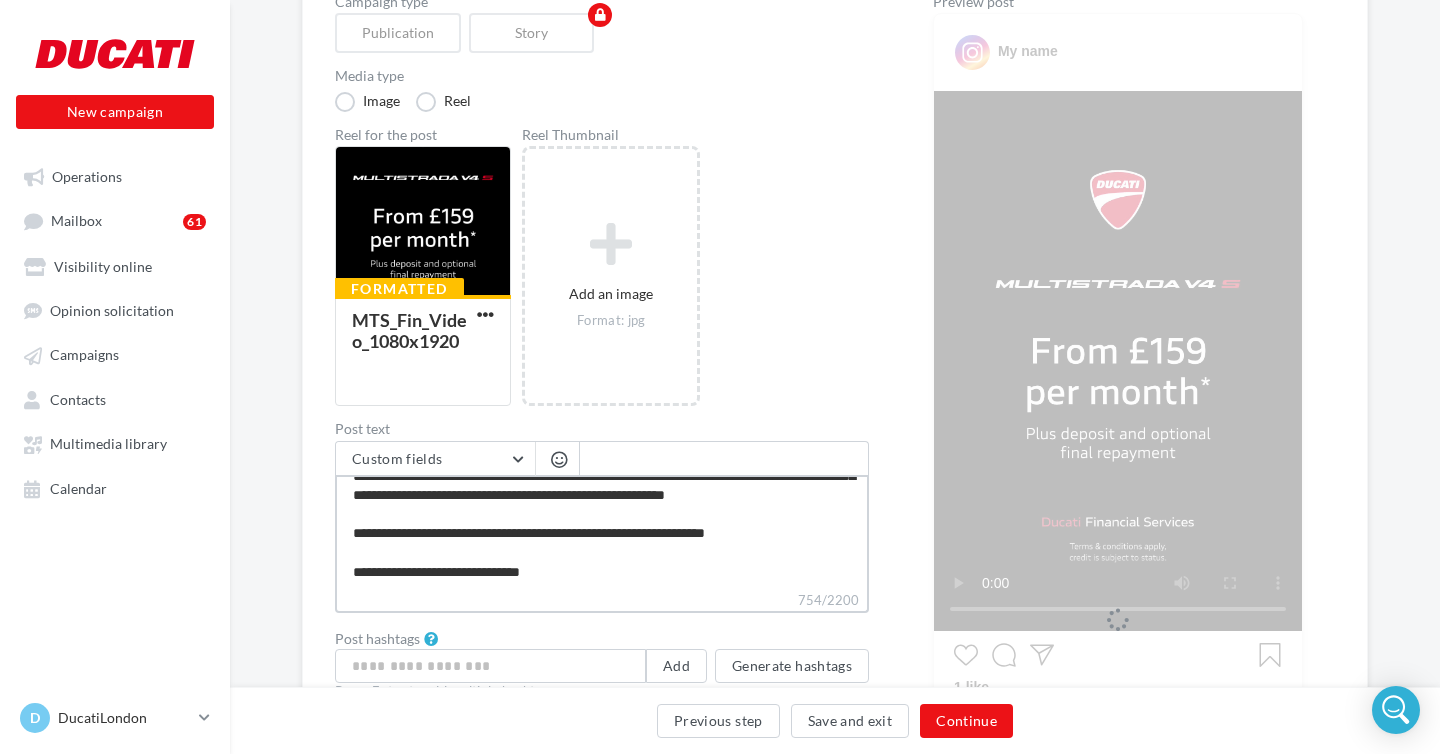type on "**********" 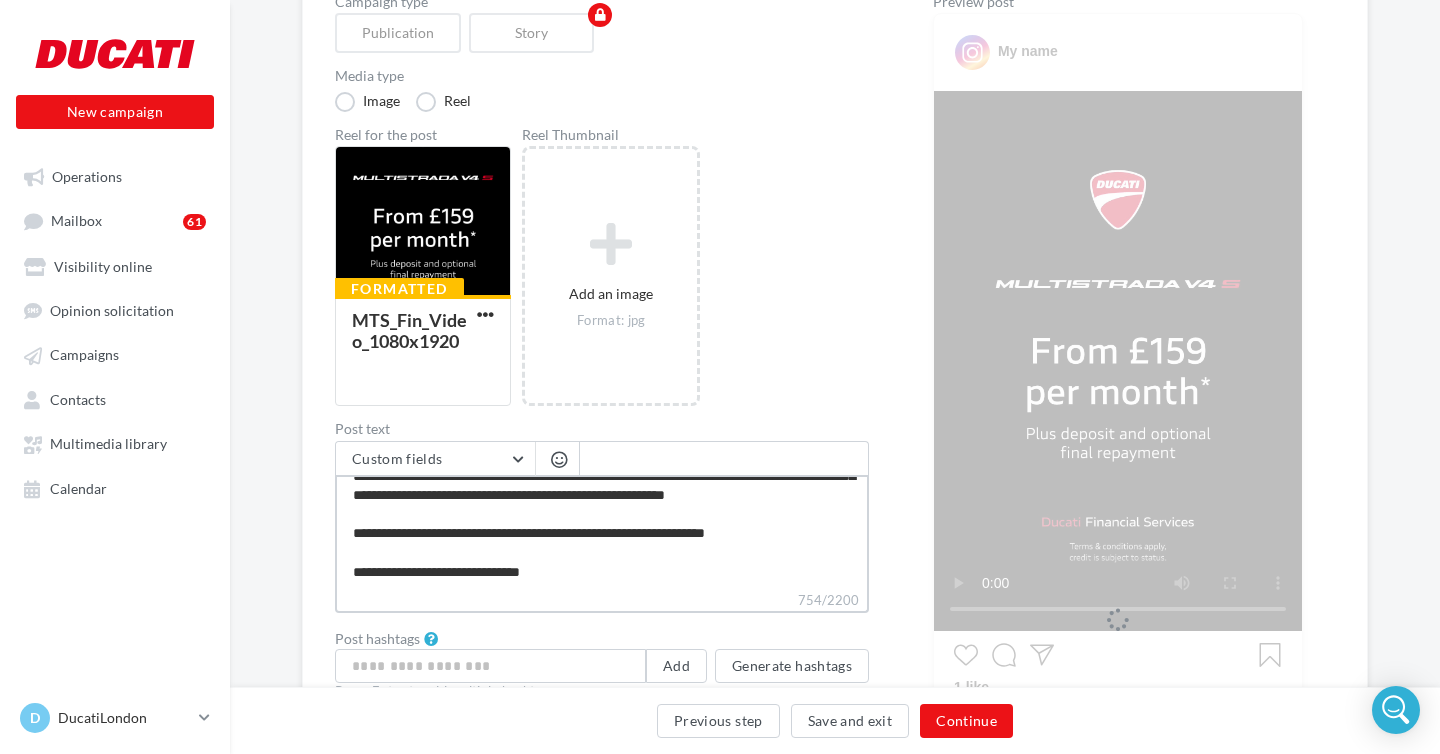 type on "**********" 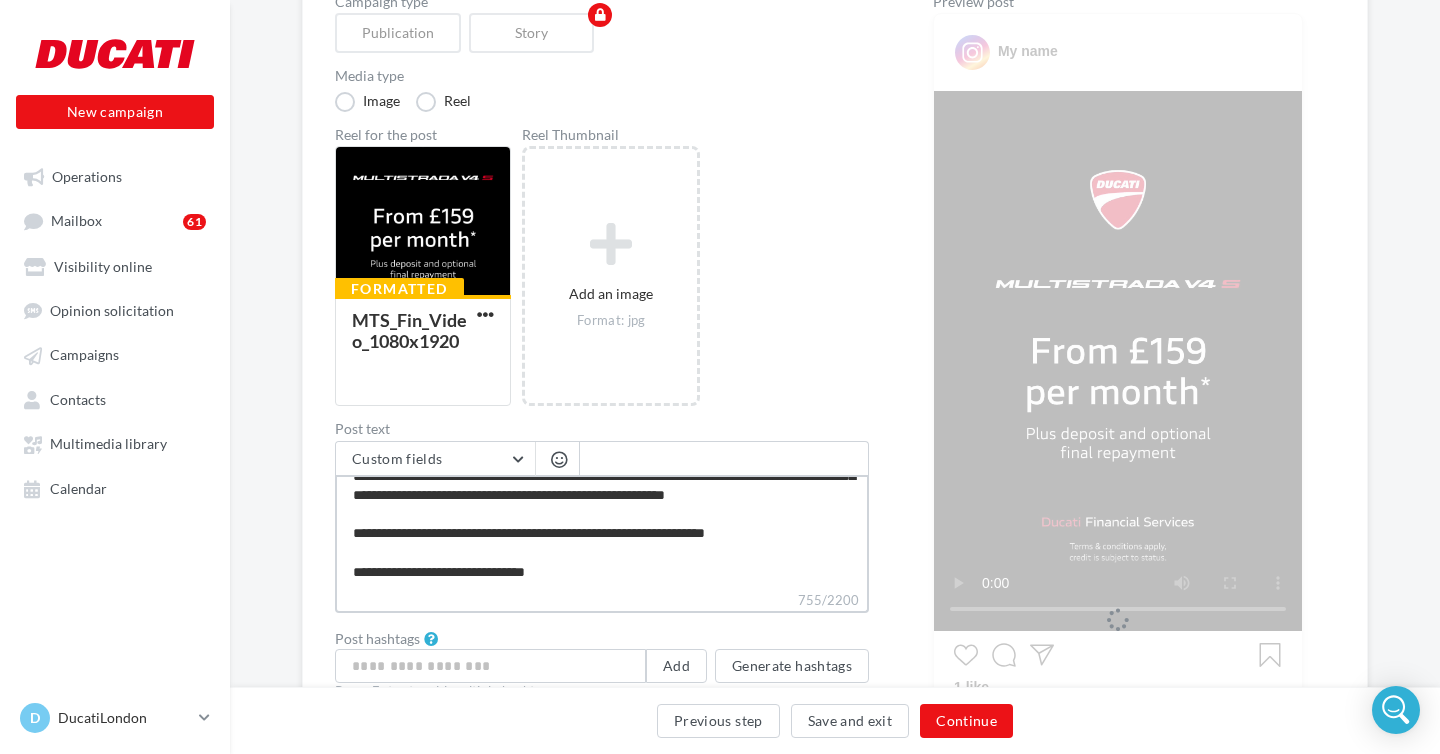 type on "**********" 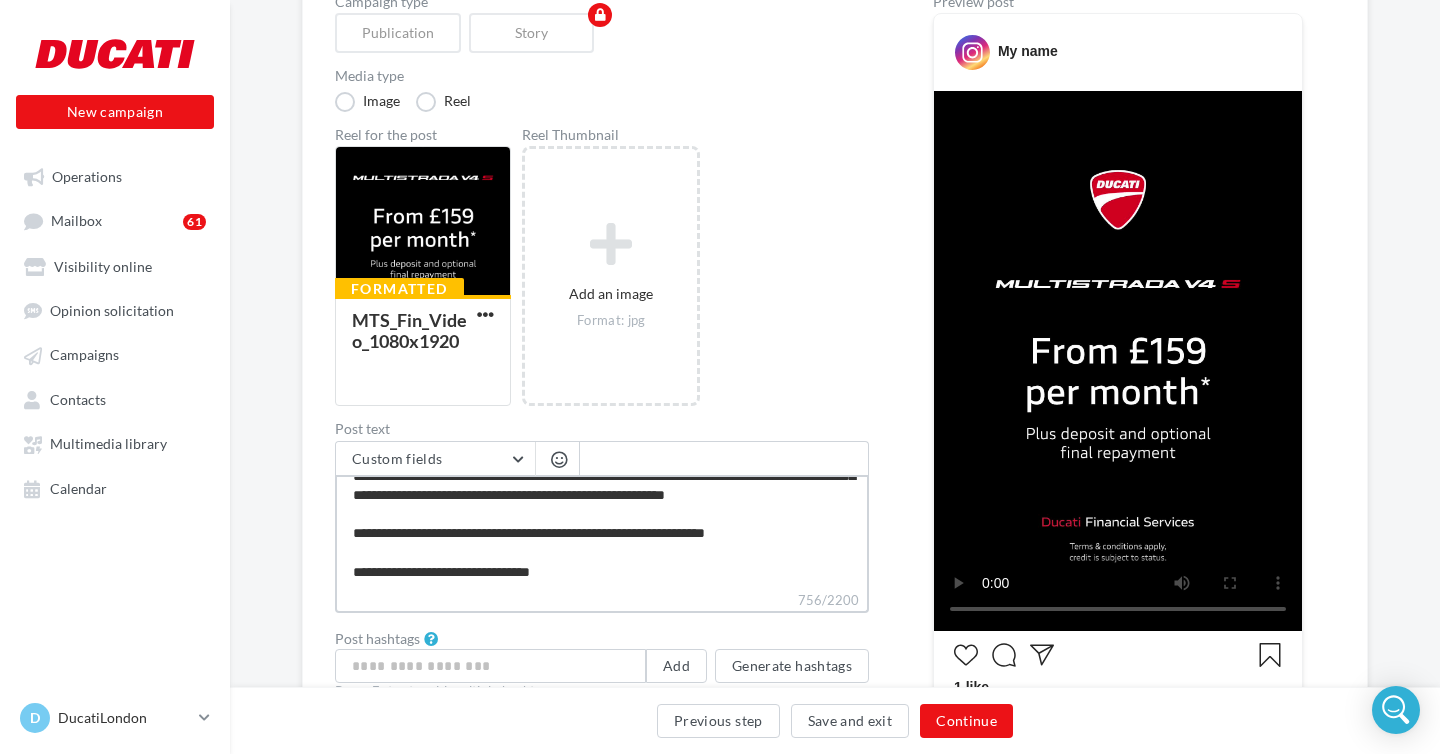 type on "**********" 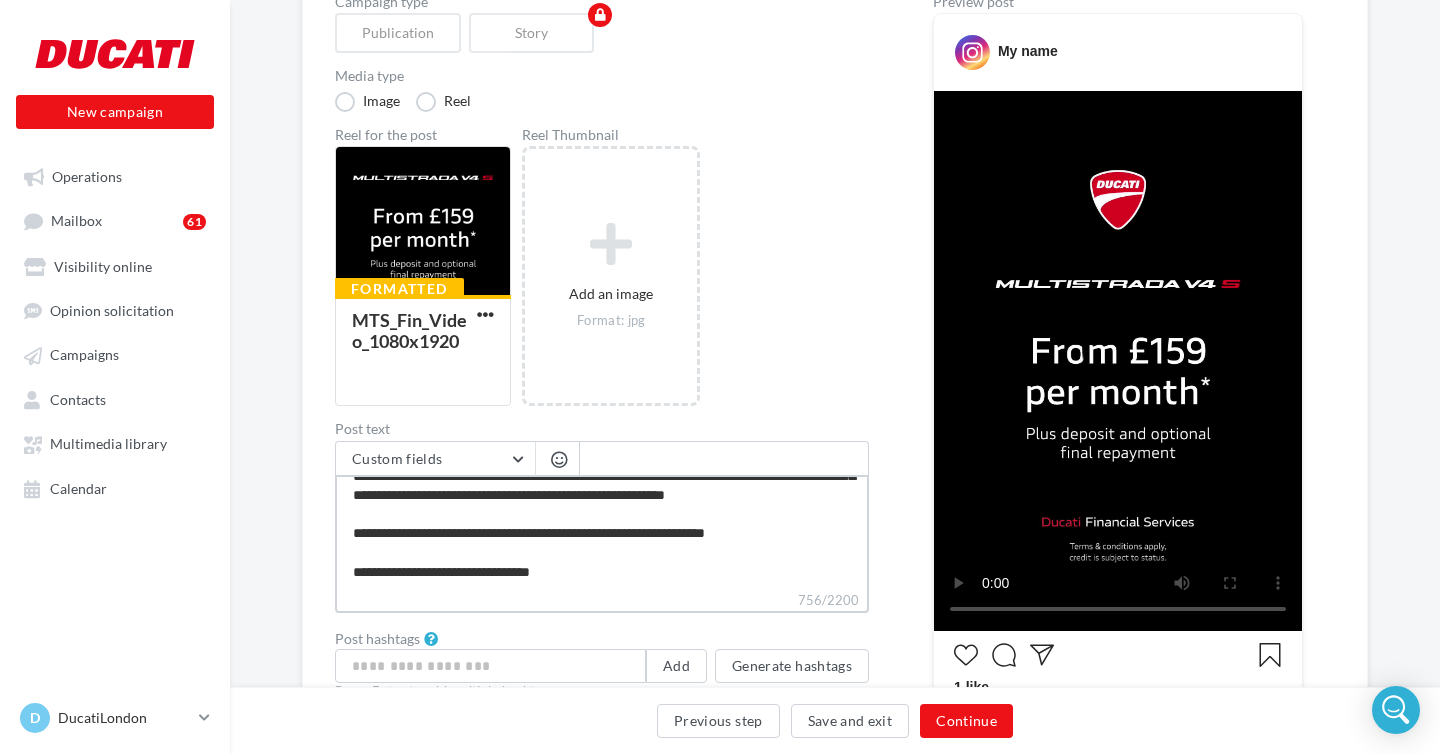 type on "**********" 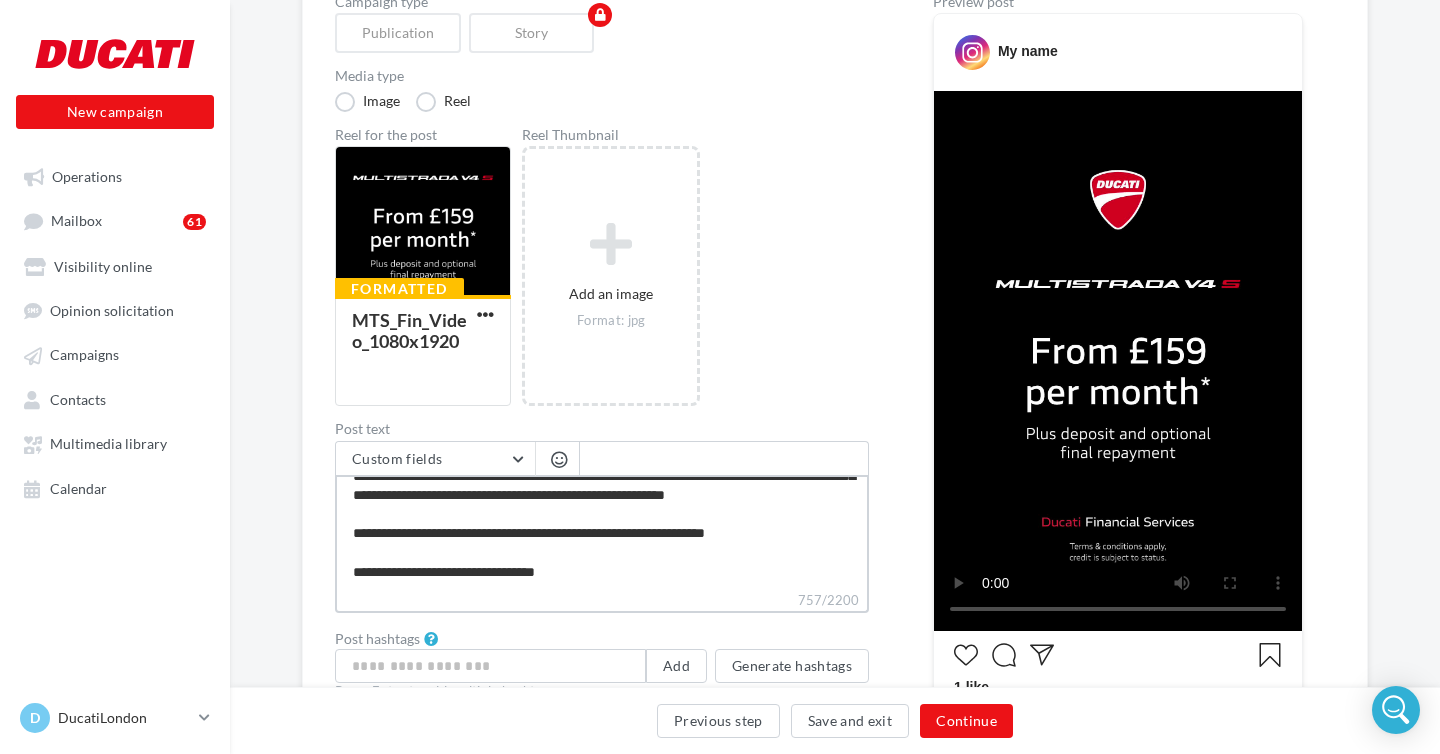 type on "**********" 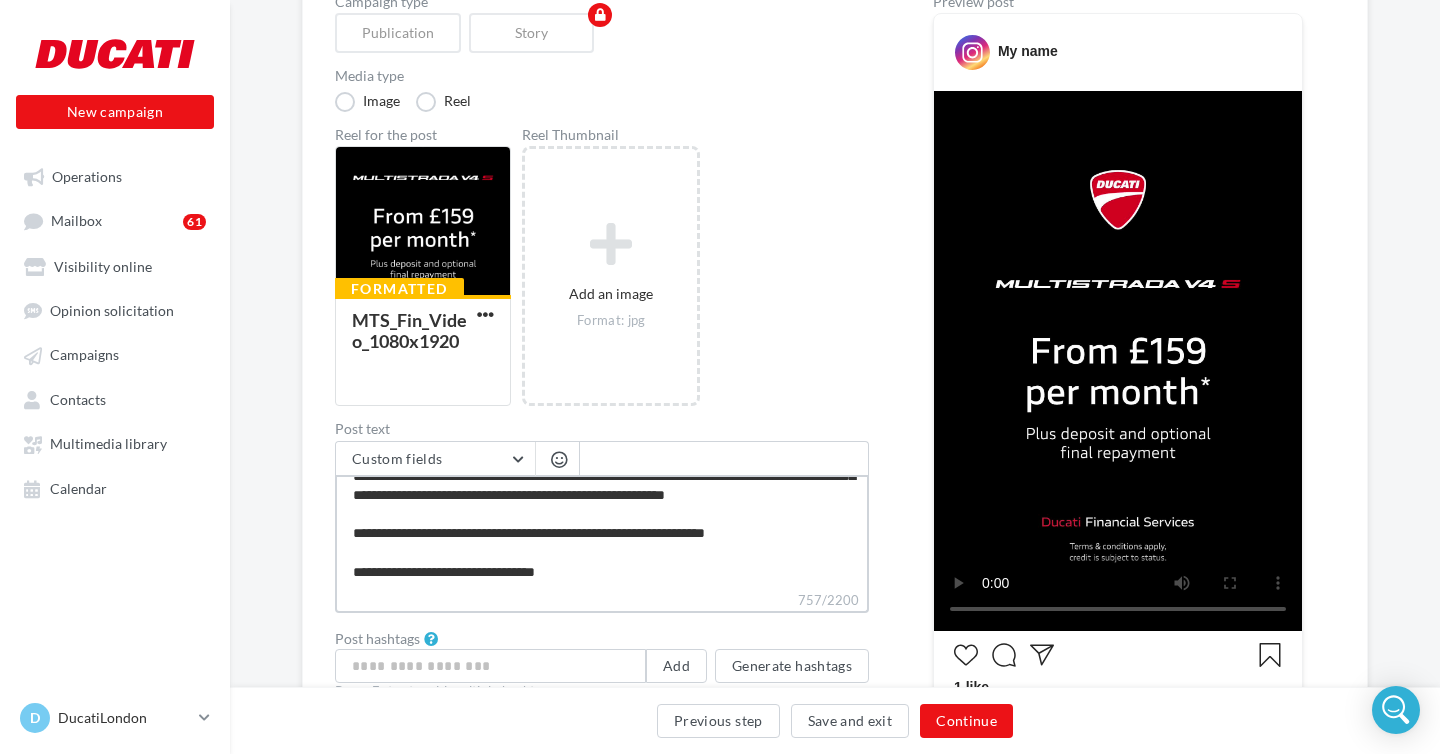 type on "**********" 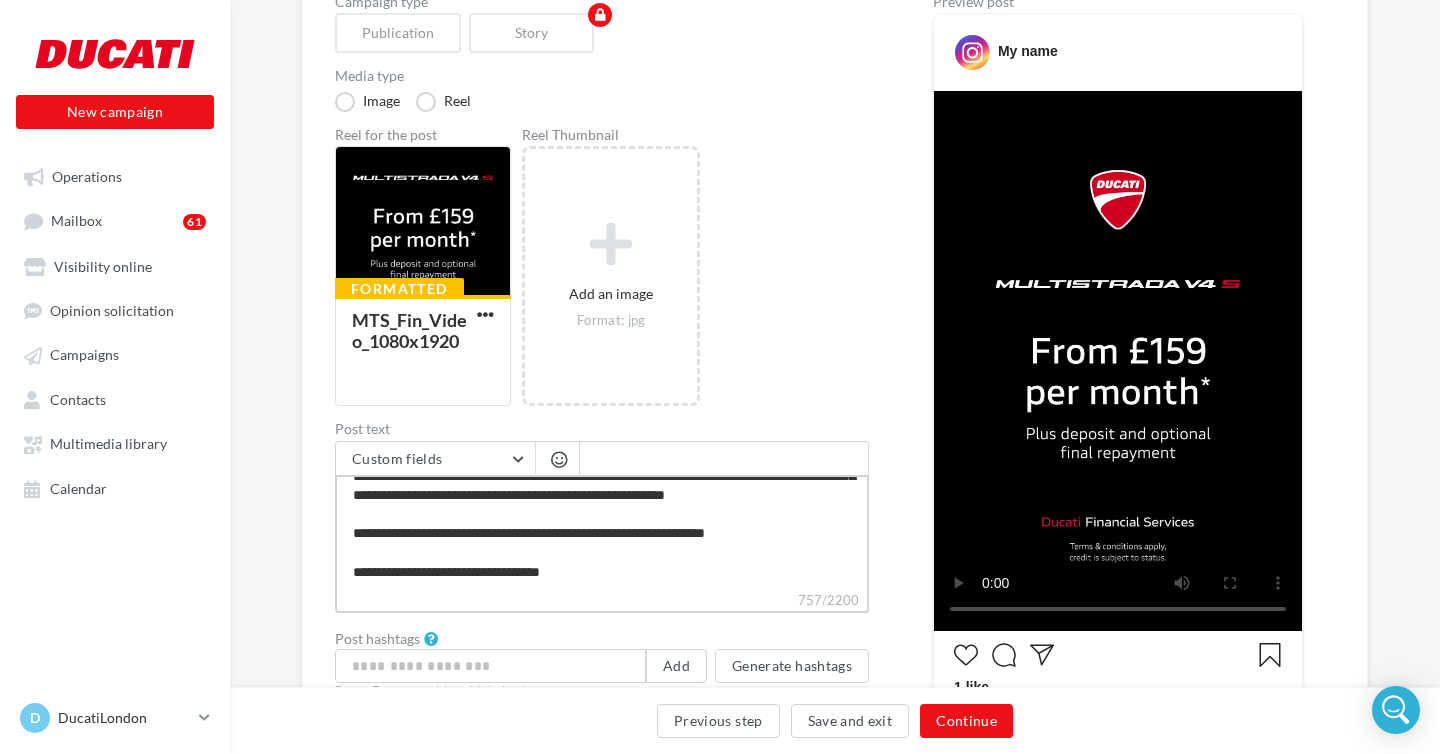 type on "**********" 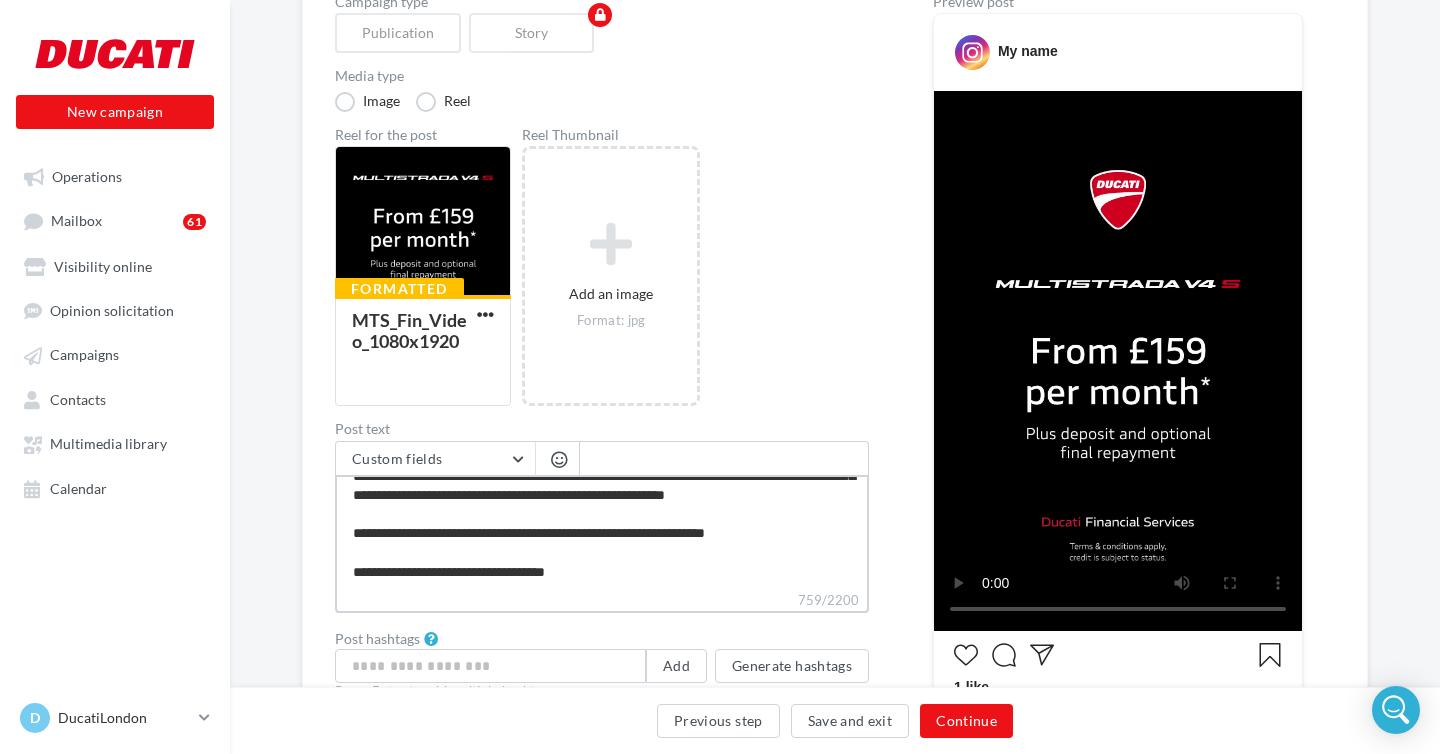 type on "**********" 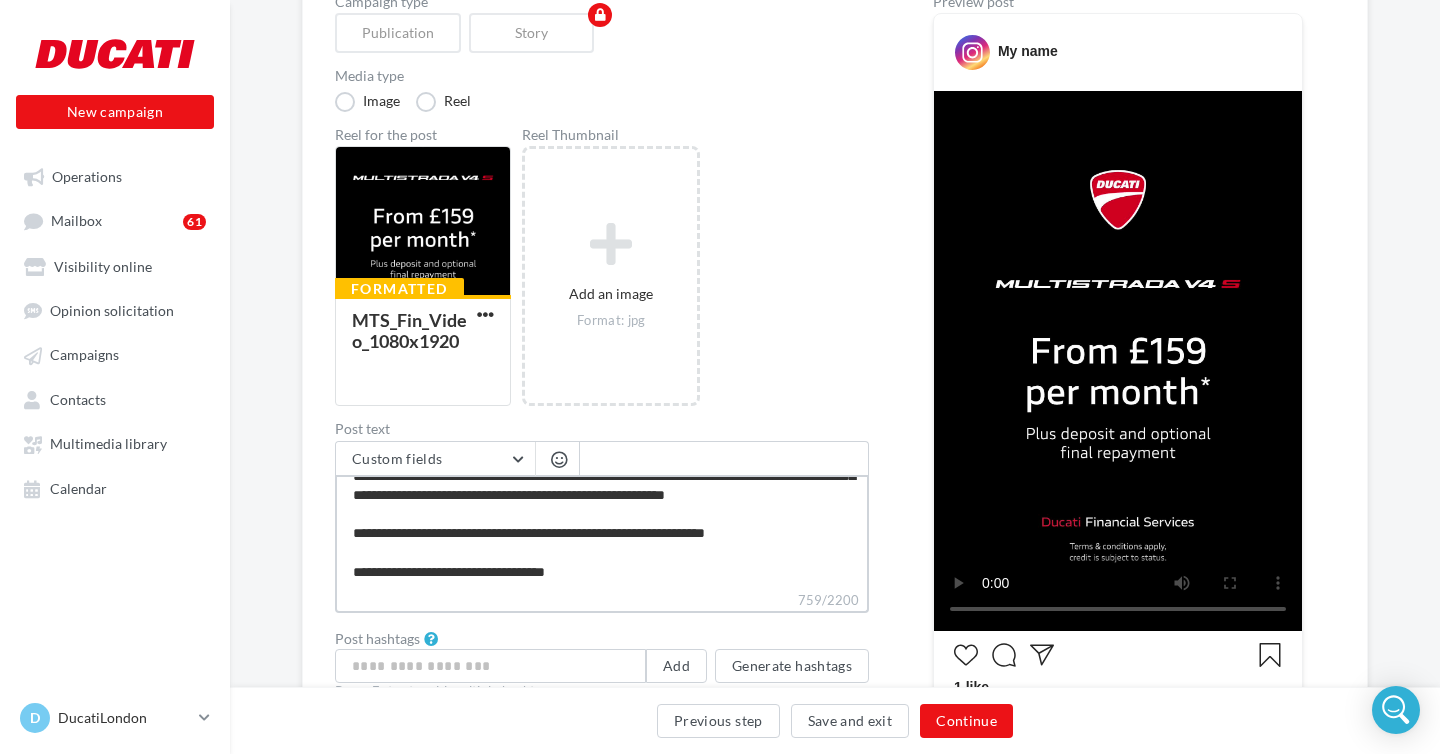 type on "**********" 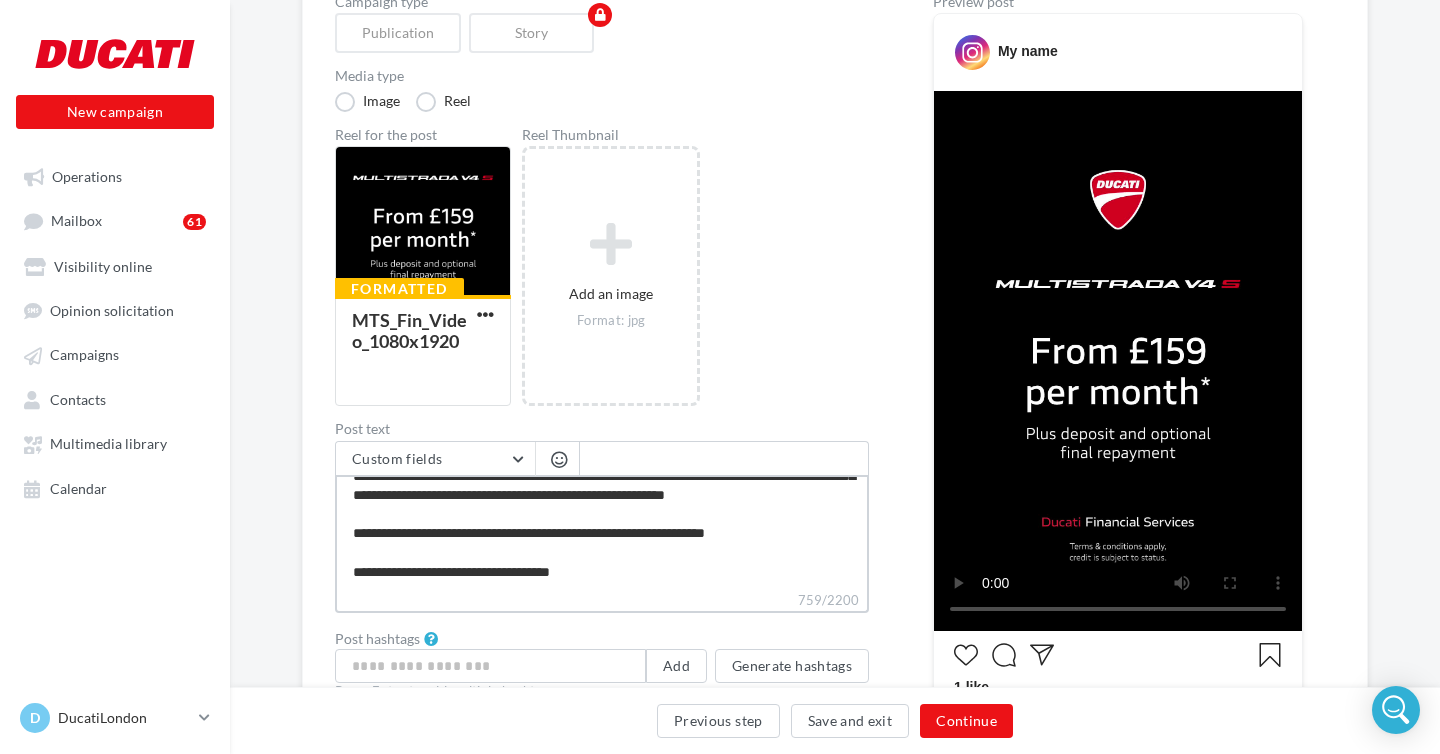 type on "**********" 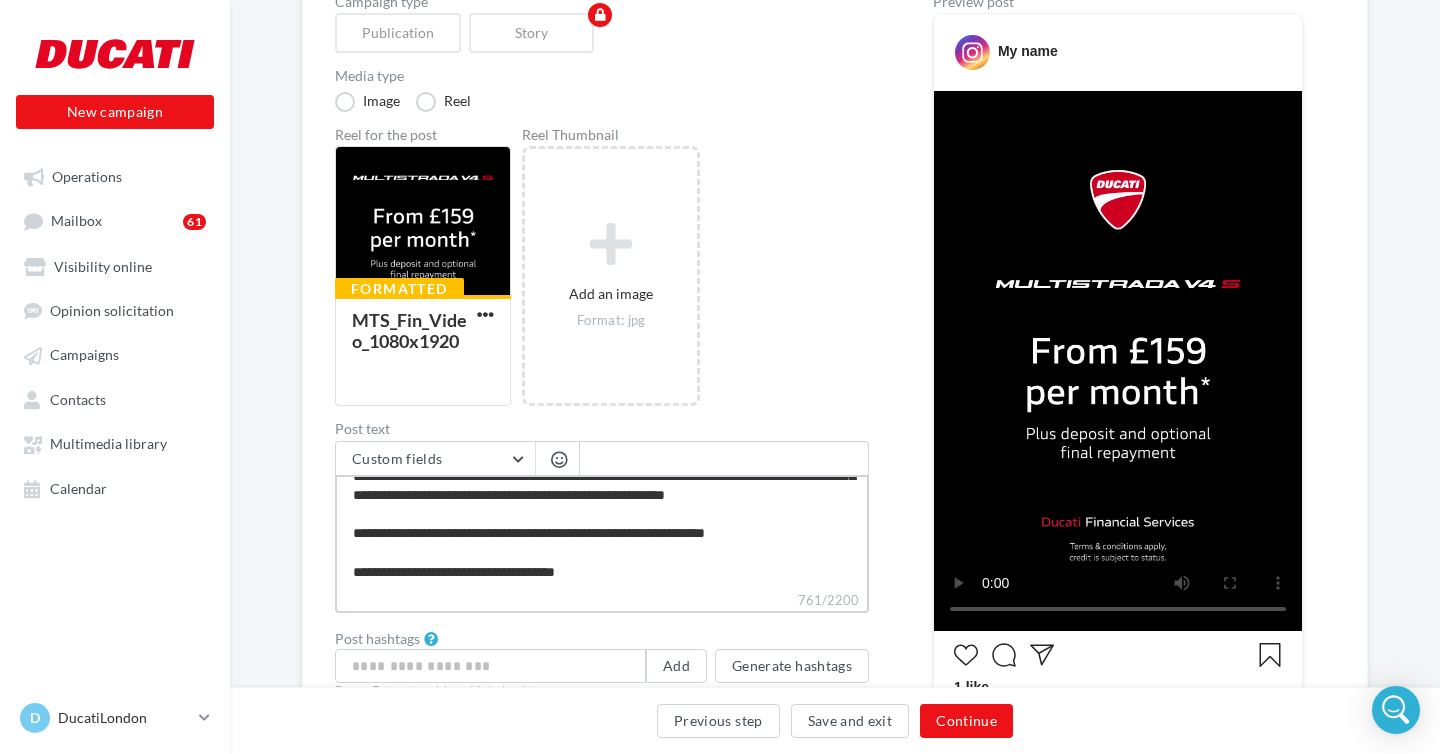 type on "**********" 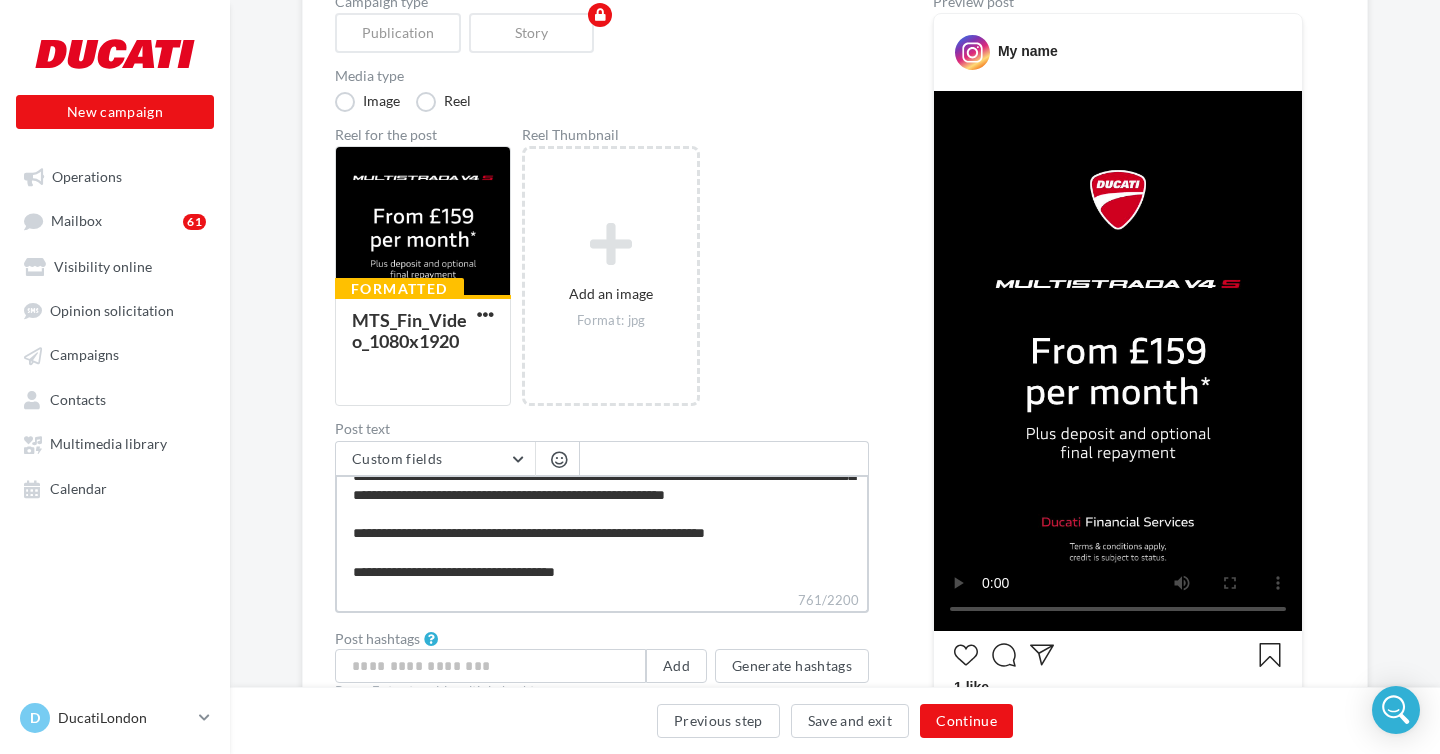 type on "**********" 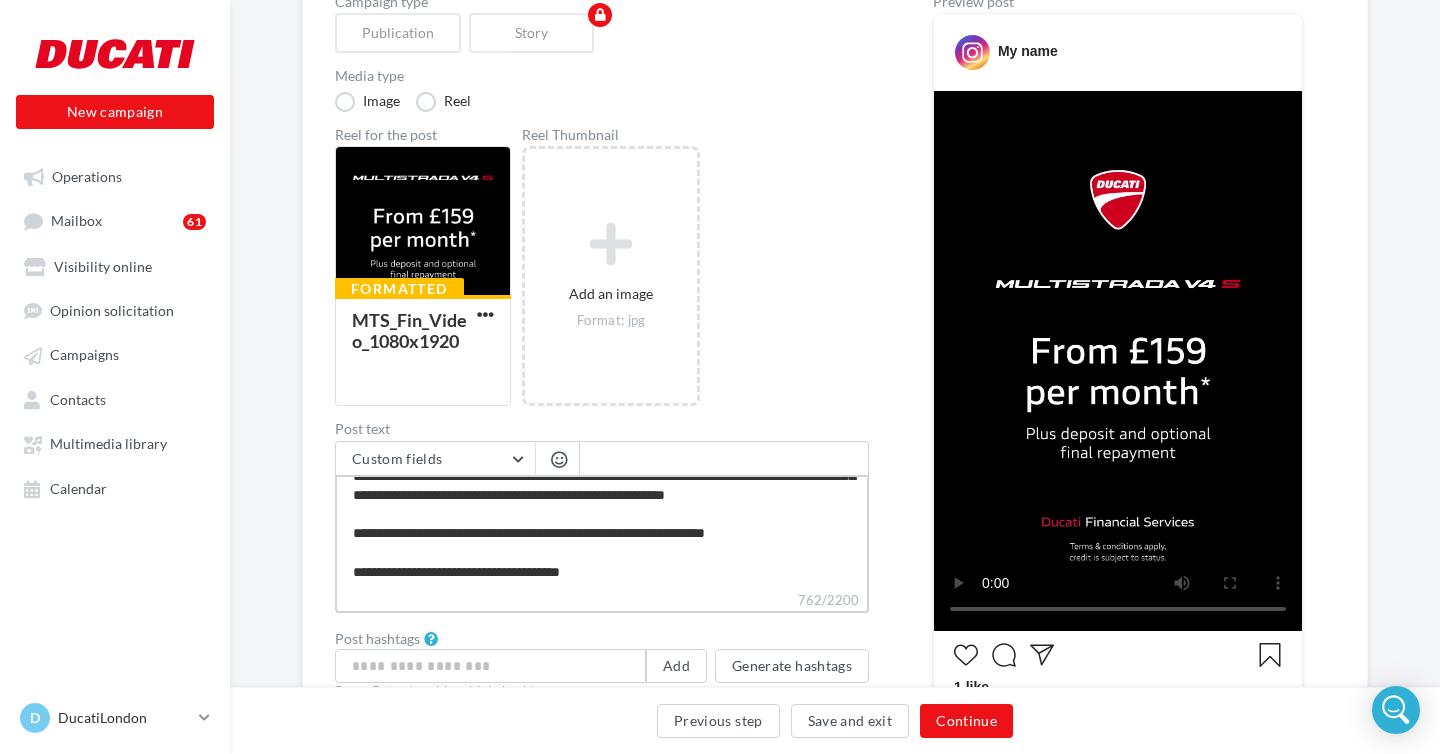 type on "**********" 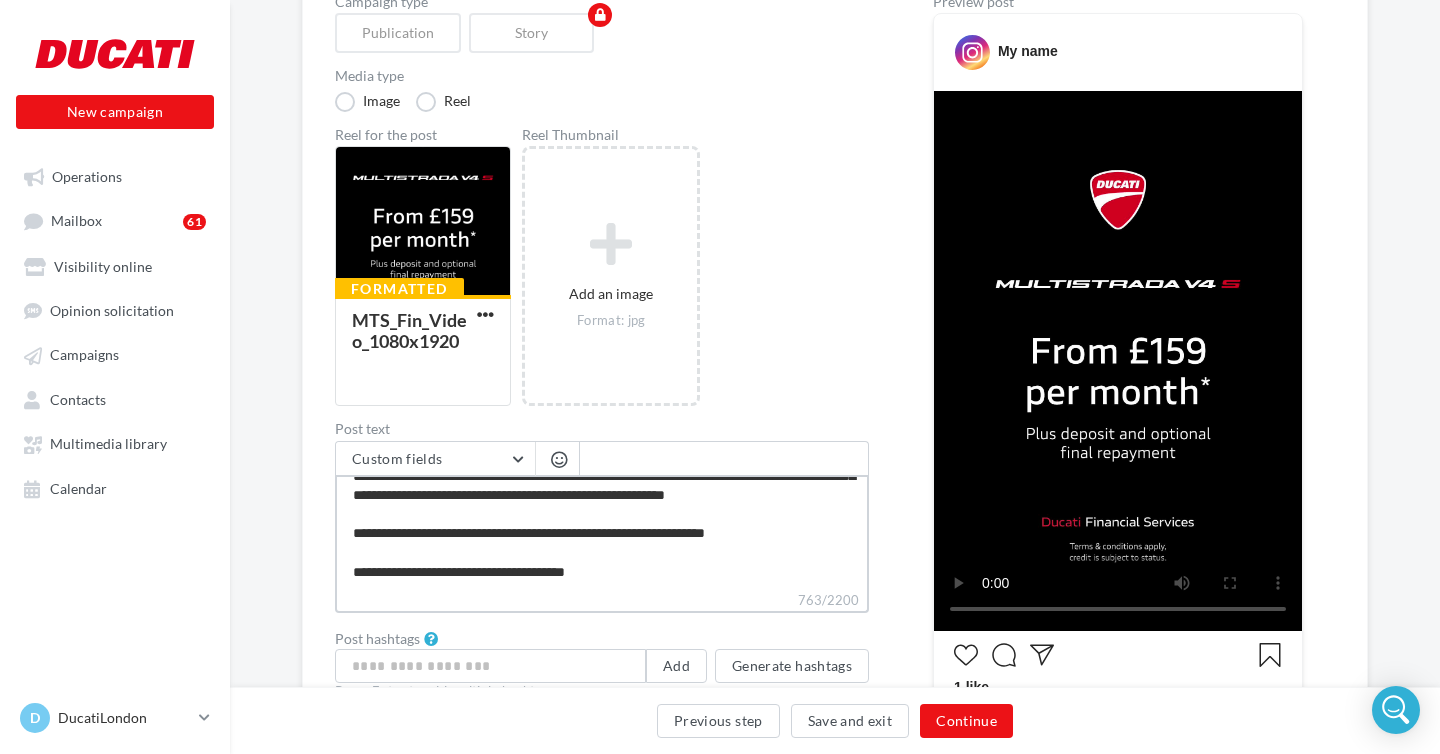 type on "**********" 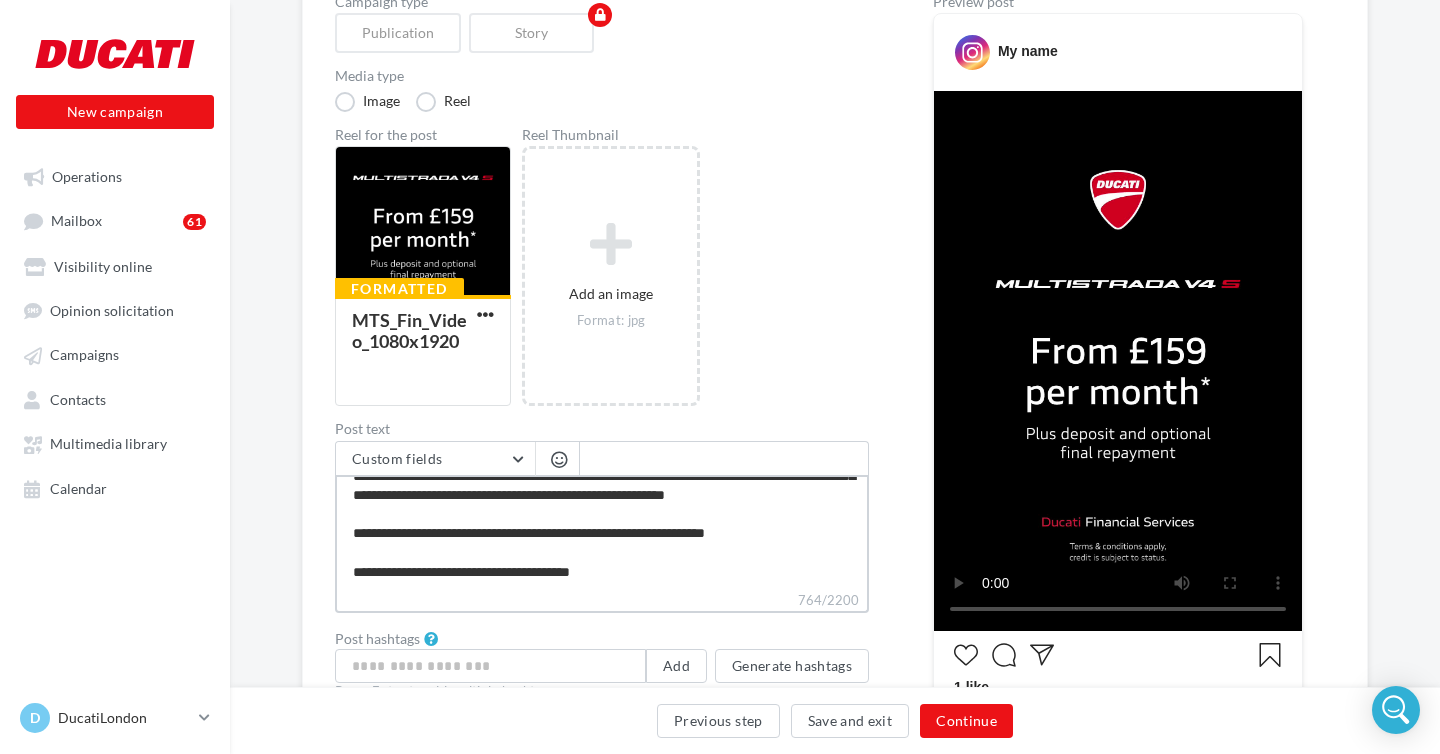 type on "**********" 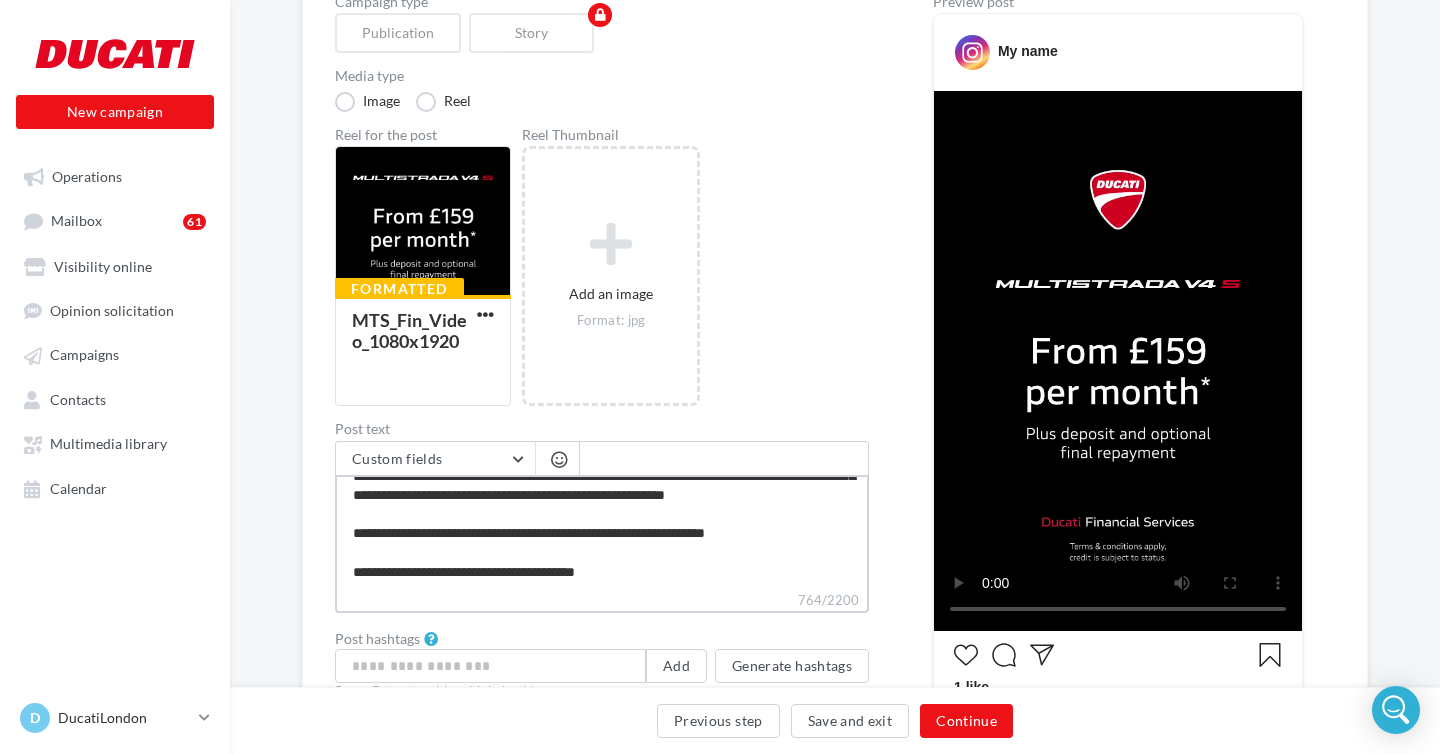 type on "**********" 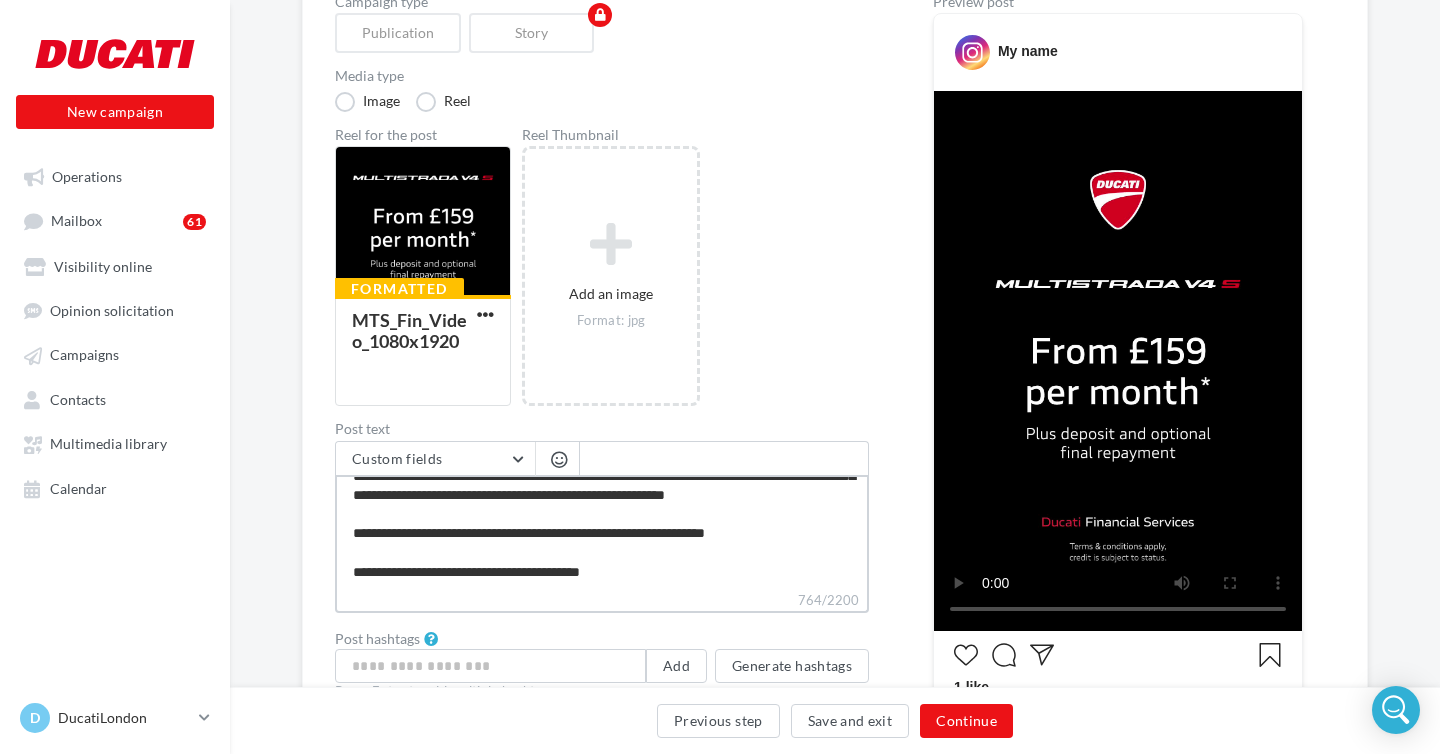 type on "**********" 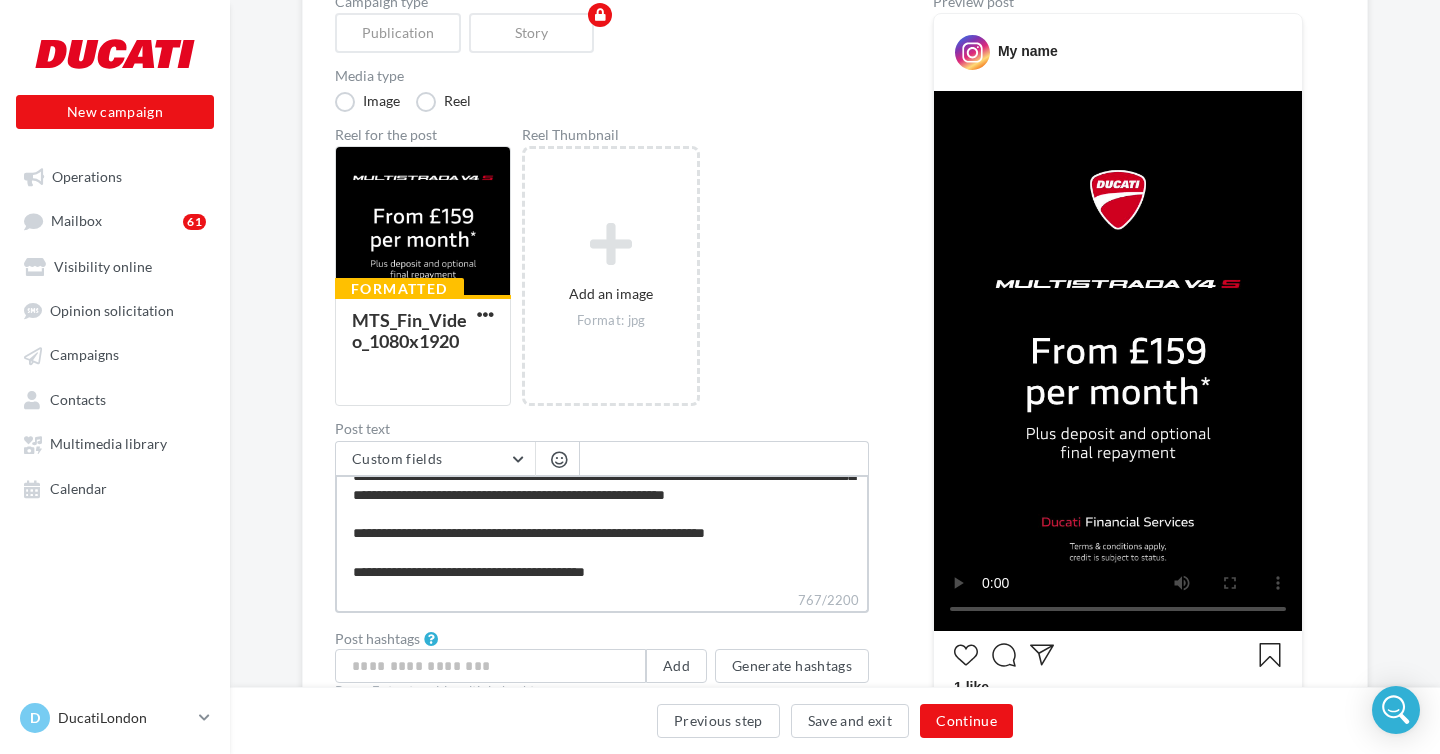 type on "**********" 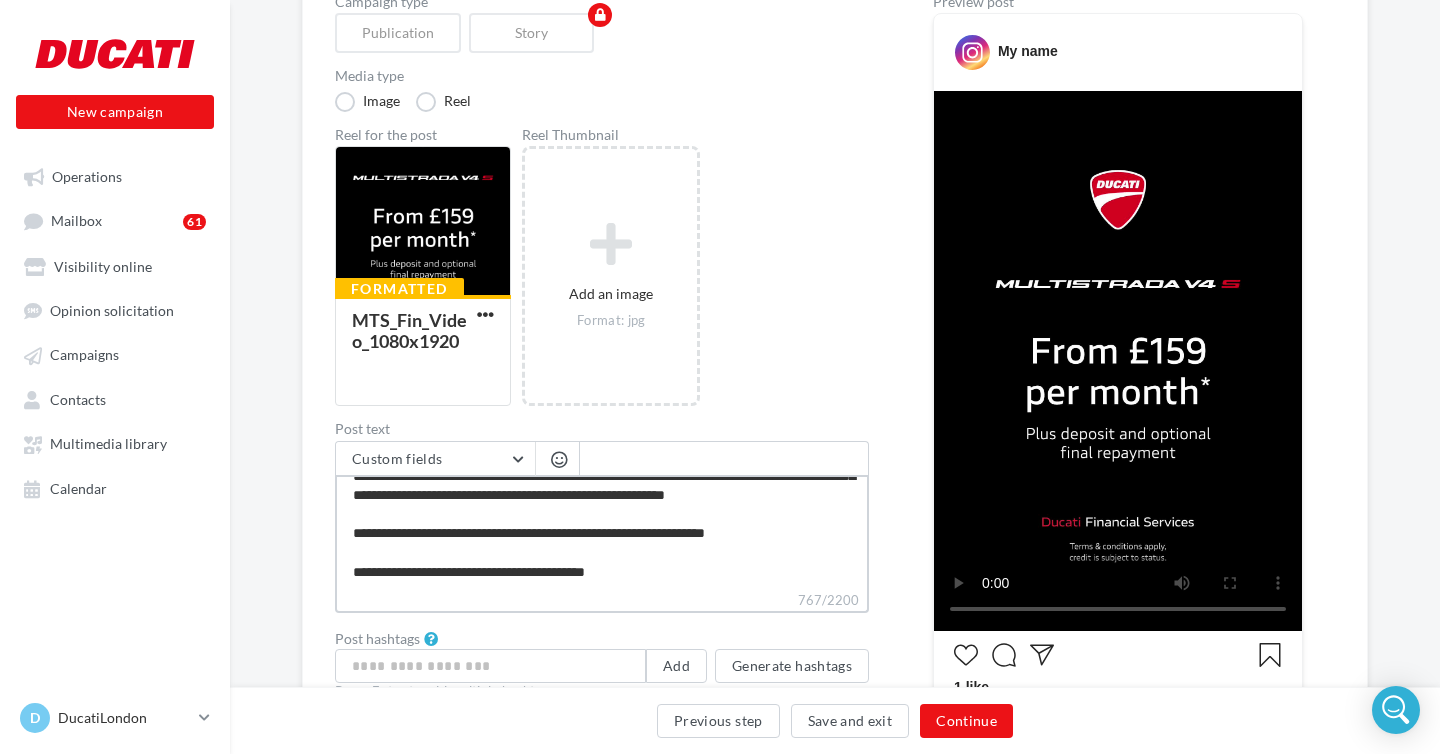 type on "**********" 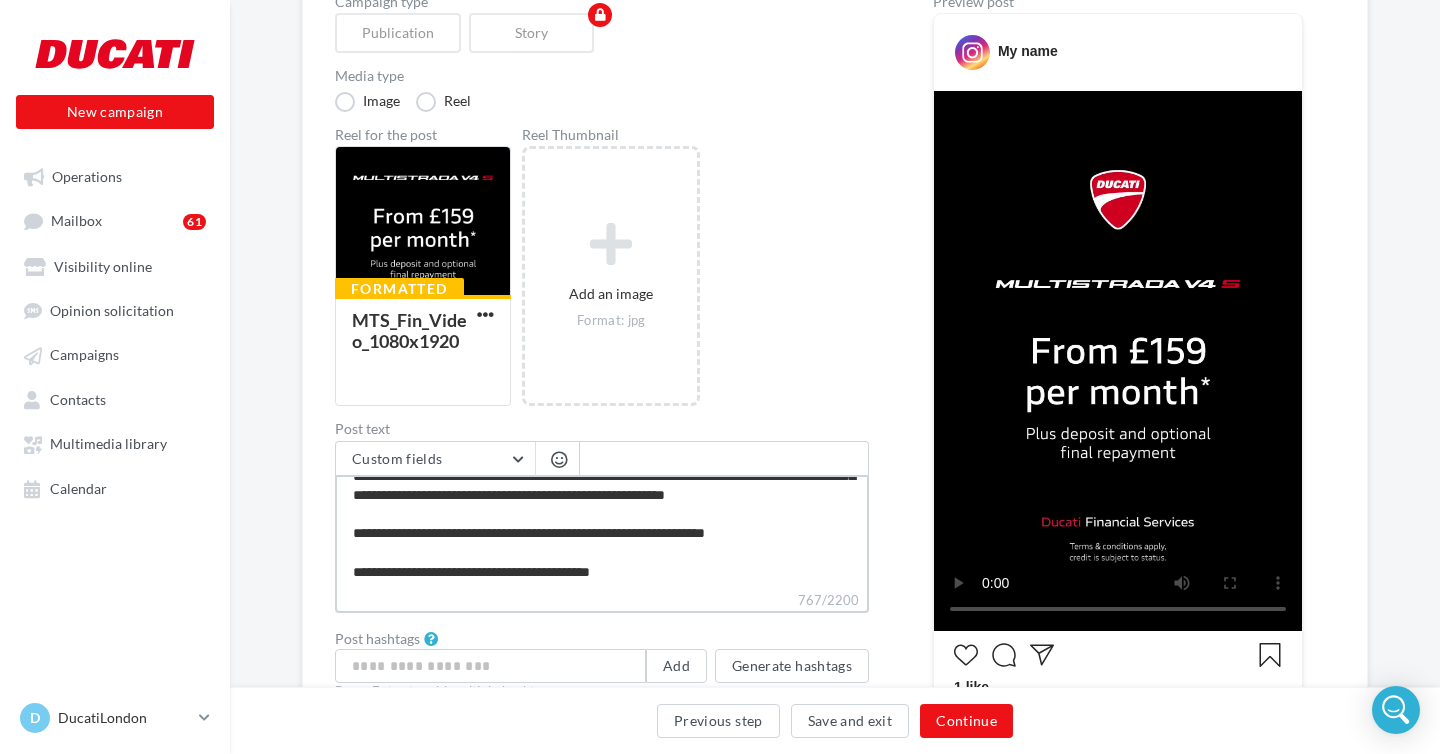 type on "**********" 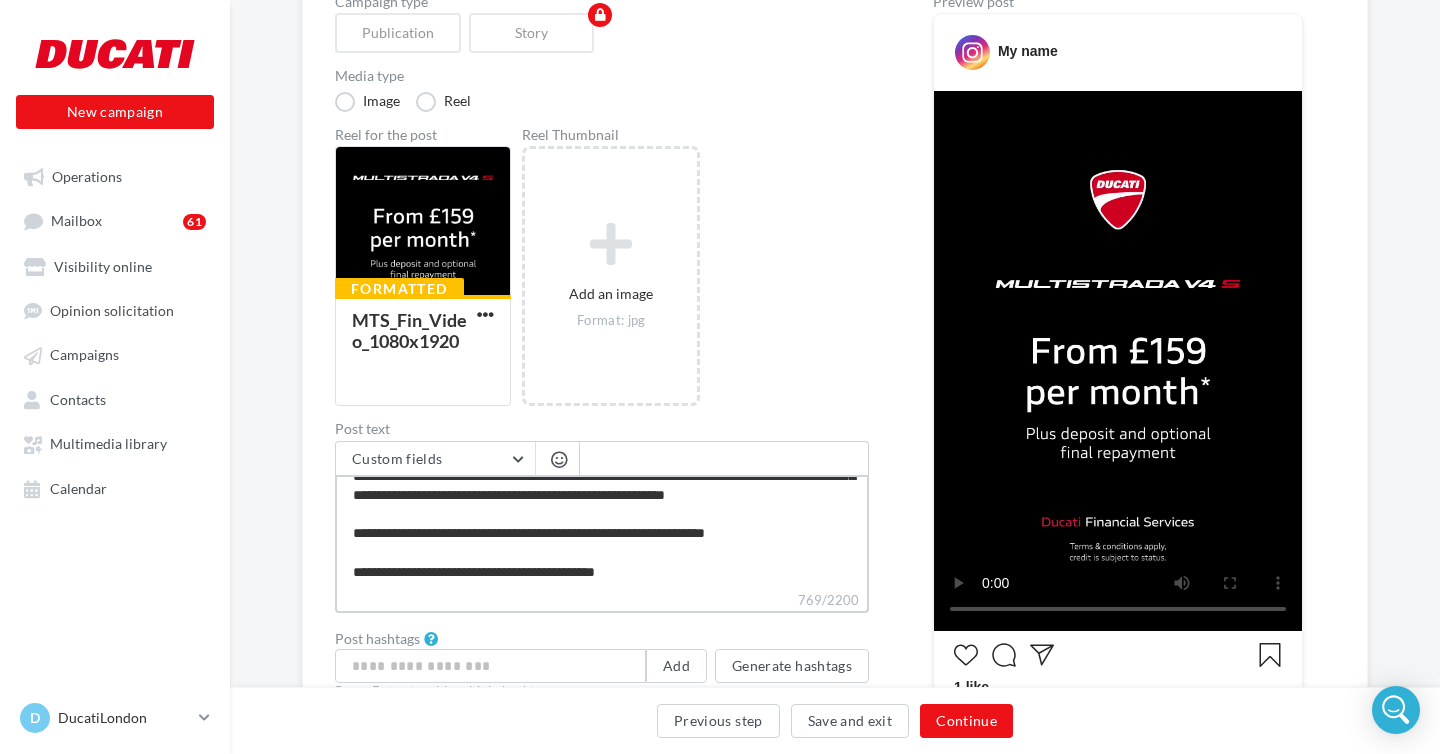 type on "**********" 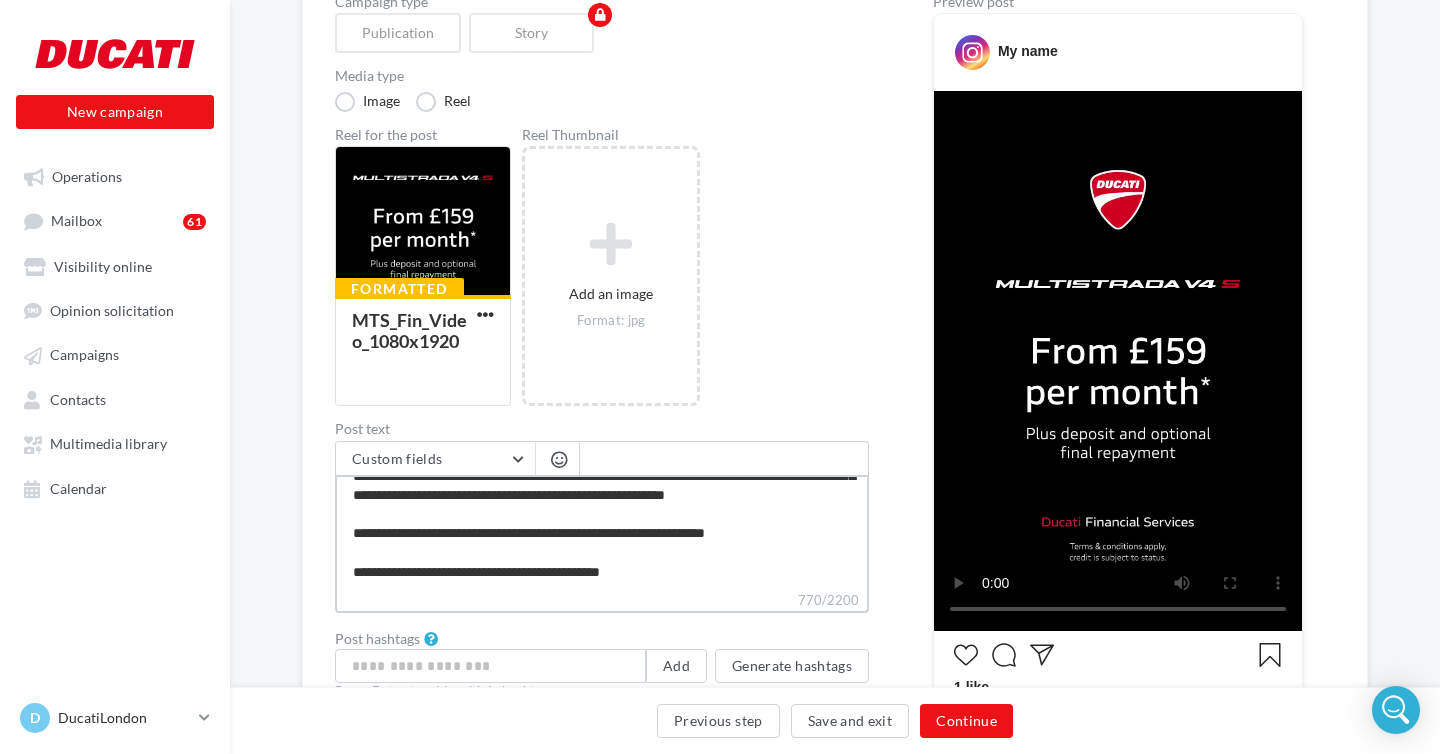 type on "**********" 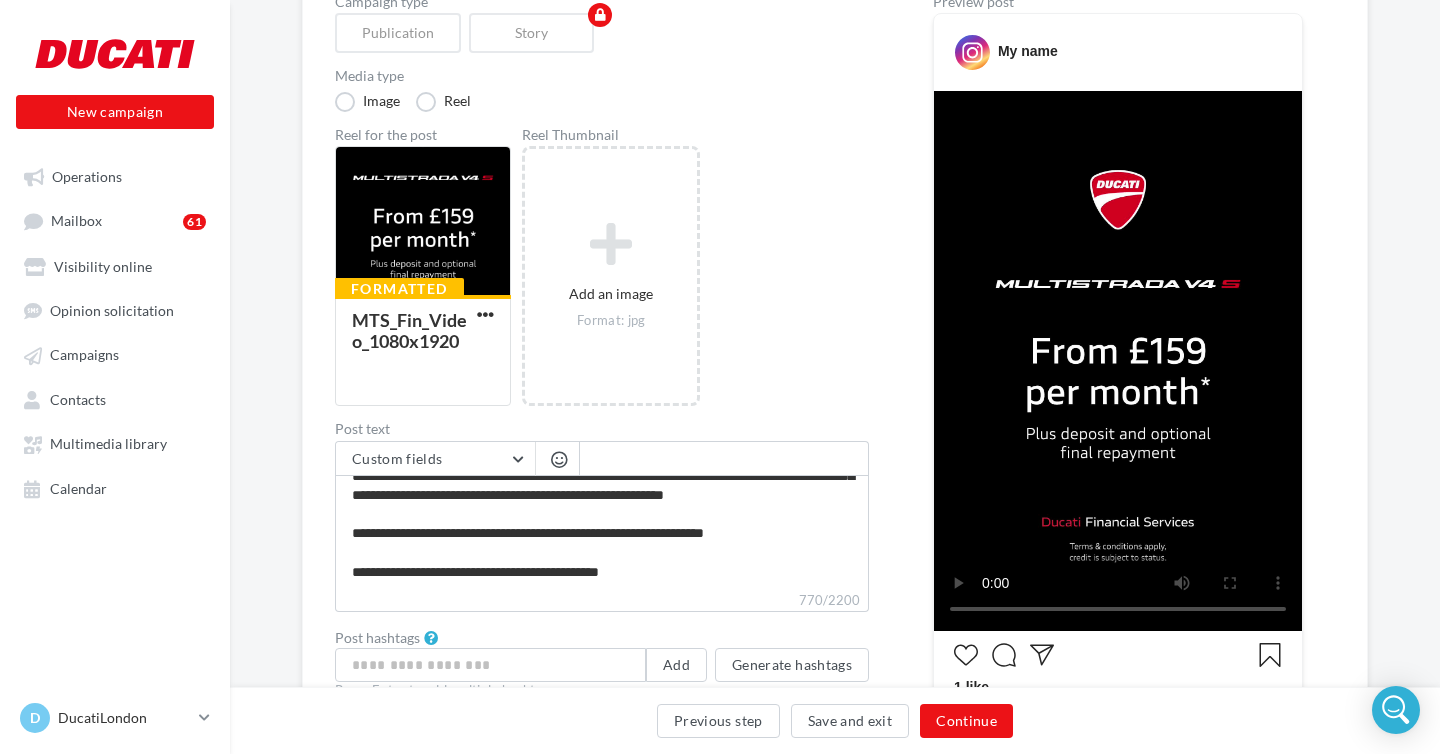 scroll, scrollTop: 183, scrollLeft: 0, axis: vertical 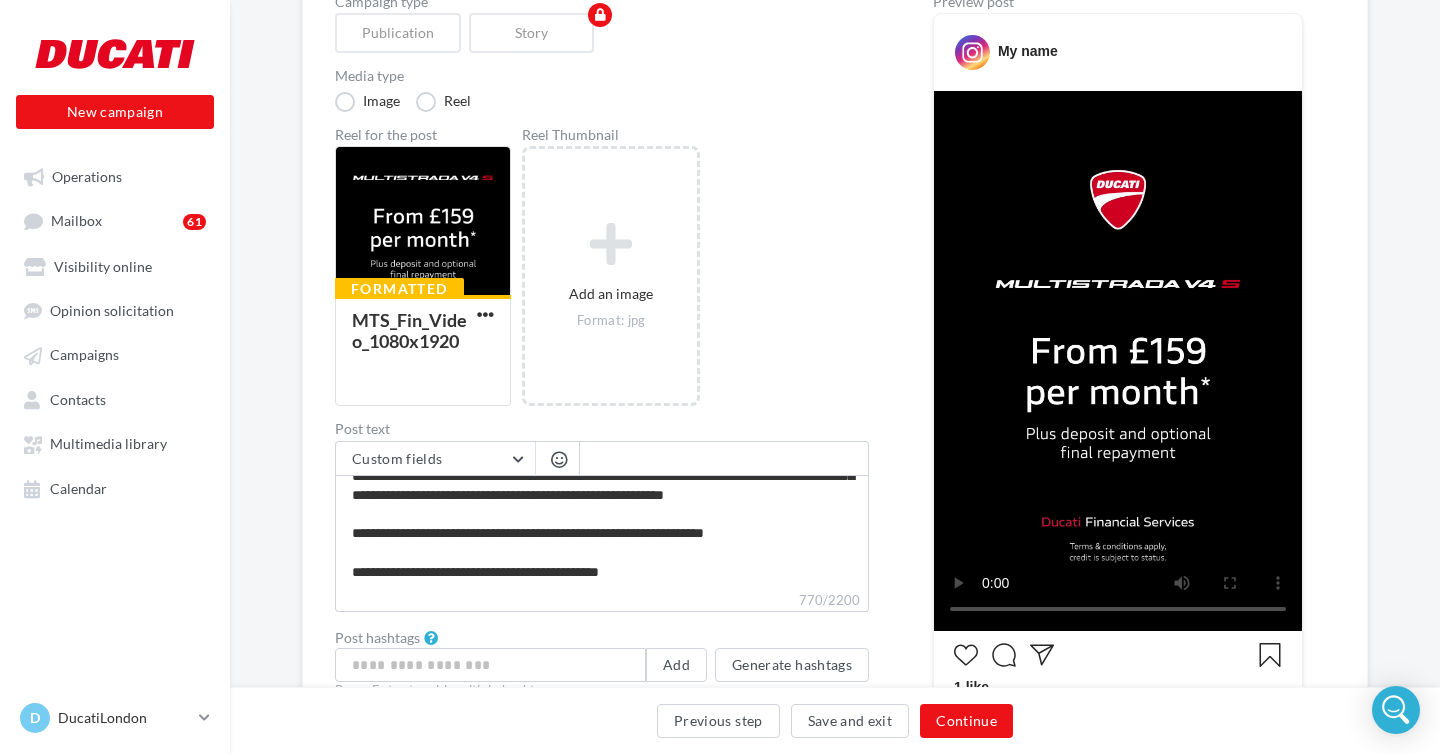 click on "Reel for the post              Formatted
MTS_Fin_Video_1080x1920
Reel Thumbnail
Add an image     Format: jpg" at bounding box center (602, 267) 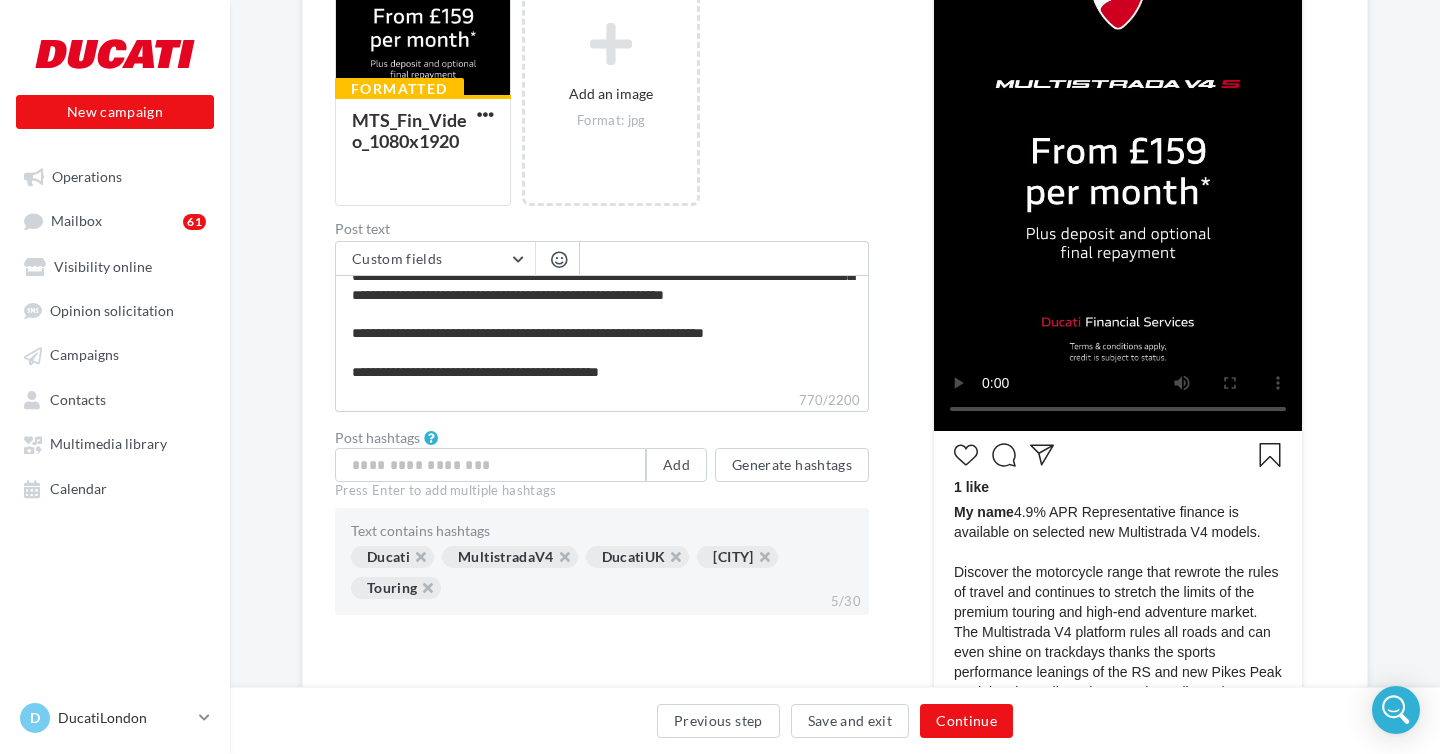 scroll, scrollTop: 546, scrollLeft: 0, axis: vertical 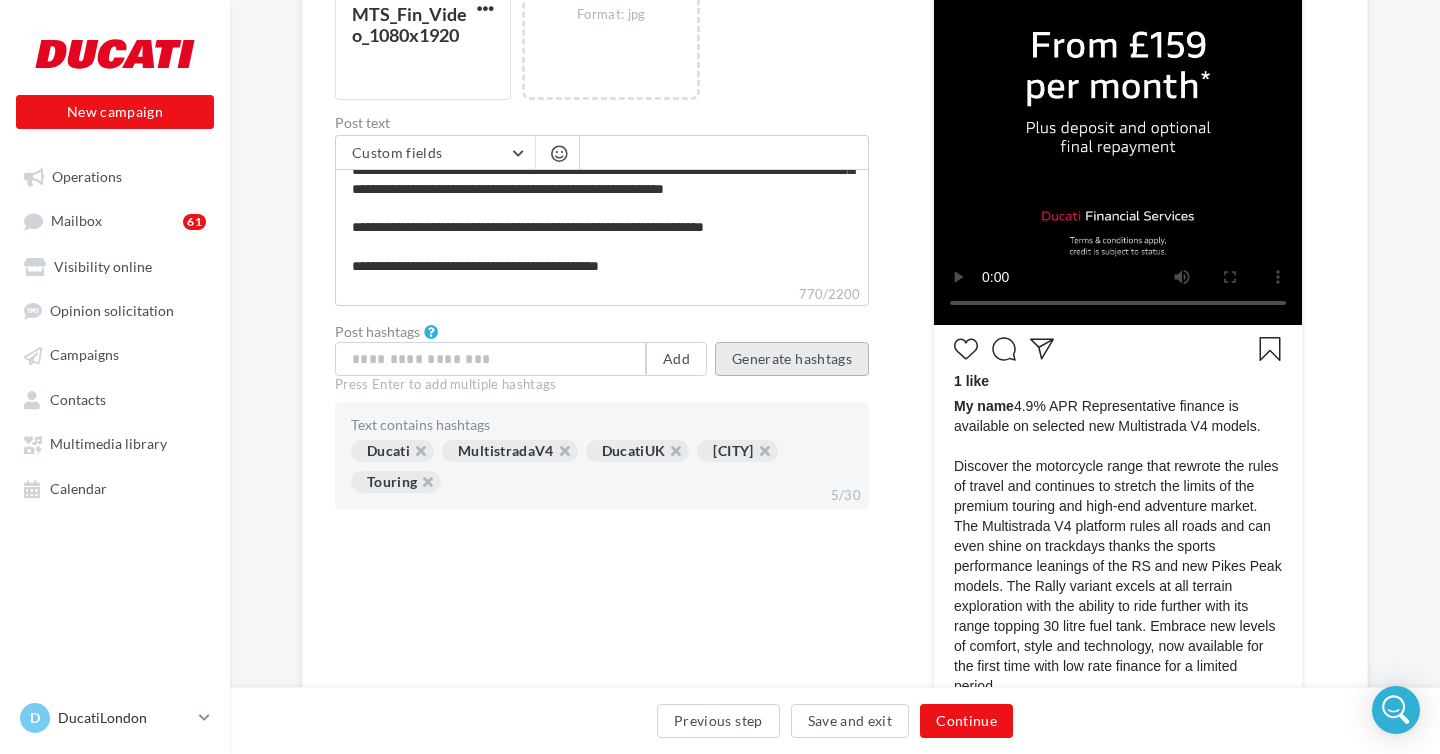 click on "Generate hashtags" at bounding box center (792, 359) 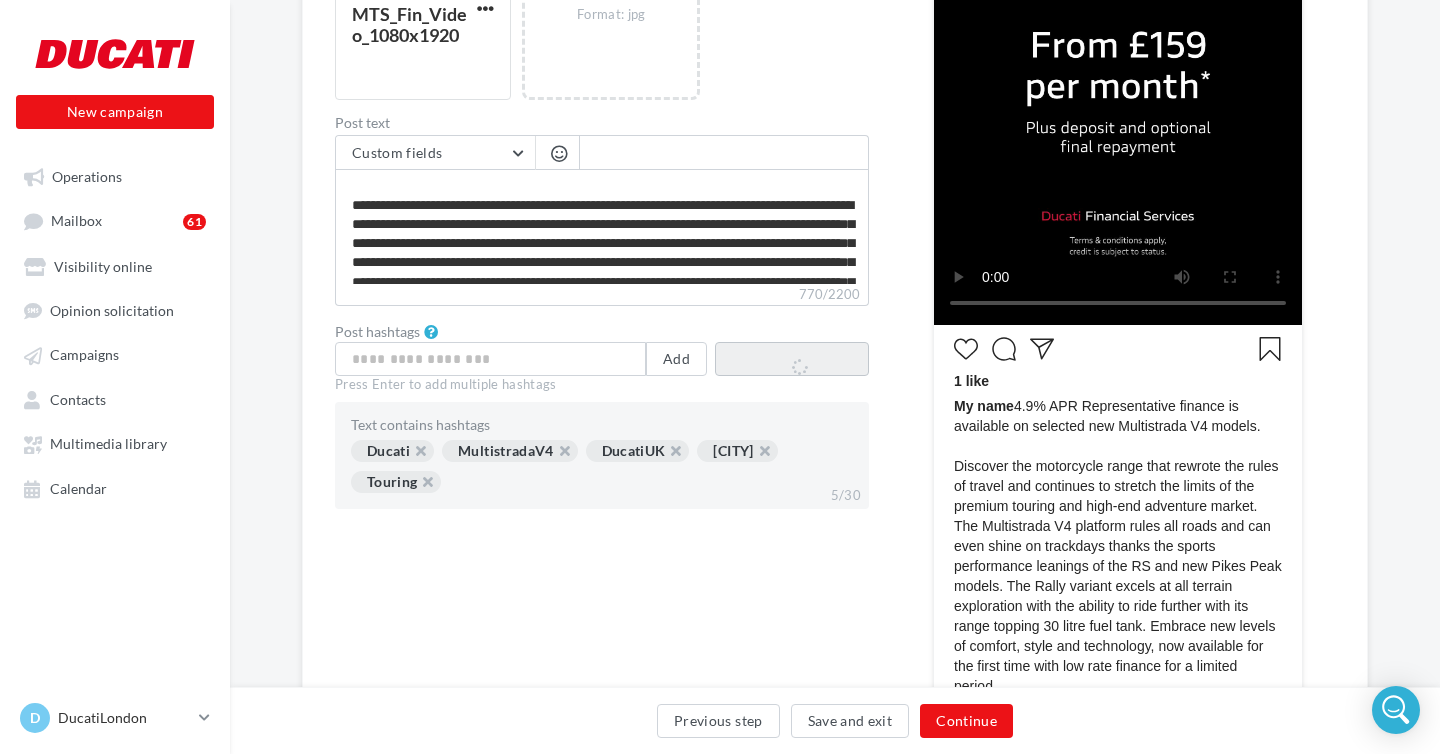 scroll, scrollTop: 0, scrollLeft: 0, axis: both 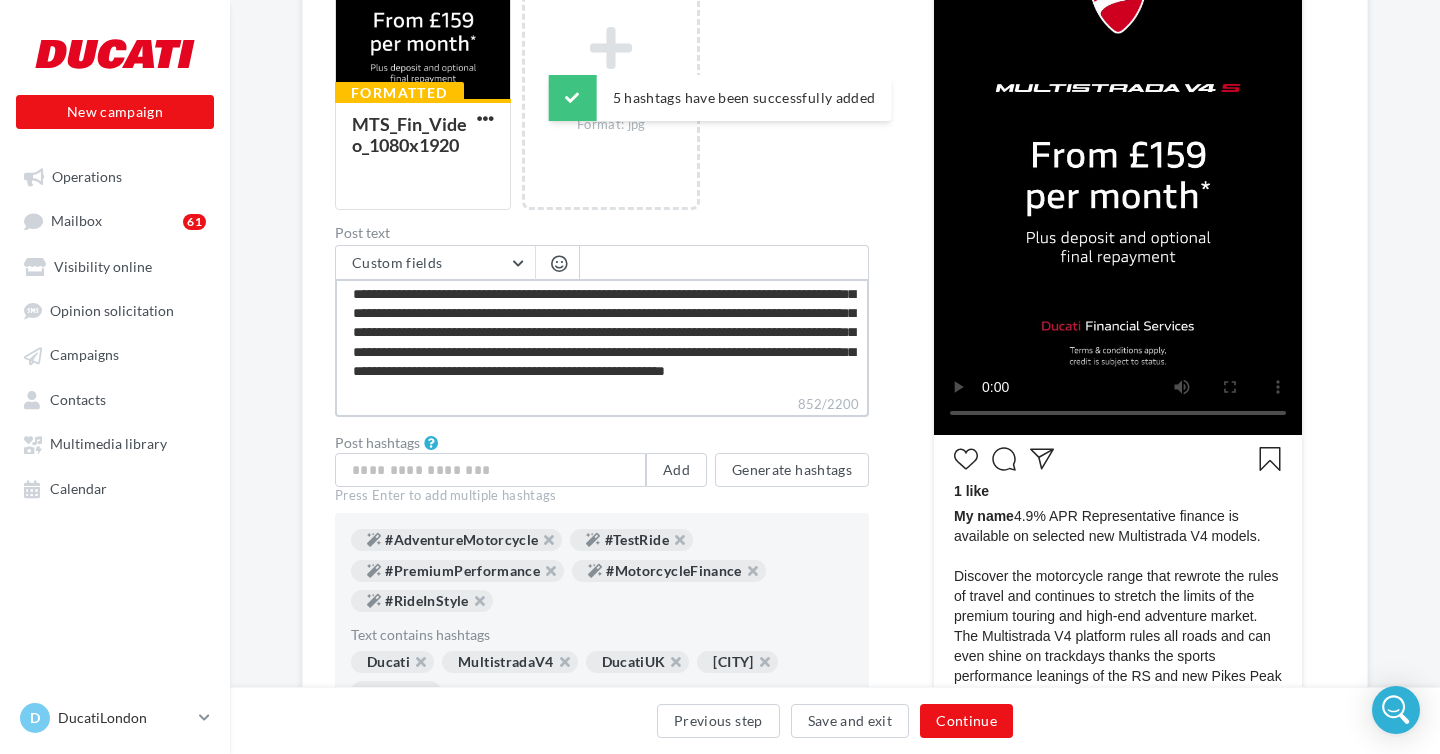 click on "**********" at bounding box center [602, 336] 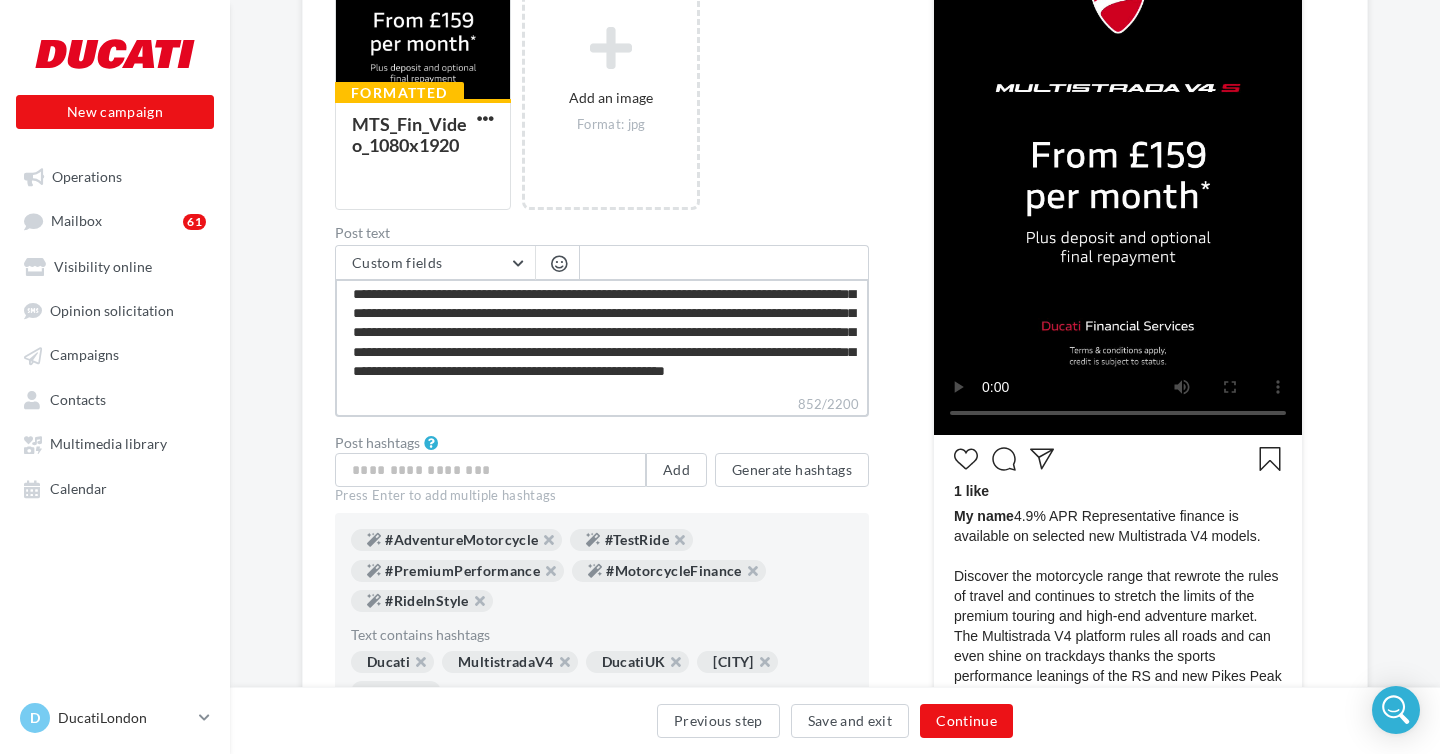 click on "**********" at bounding box center [602, 336] 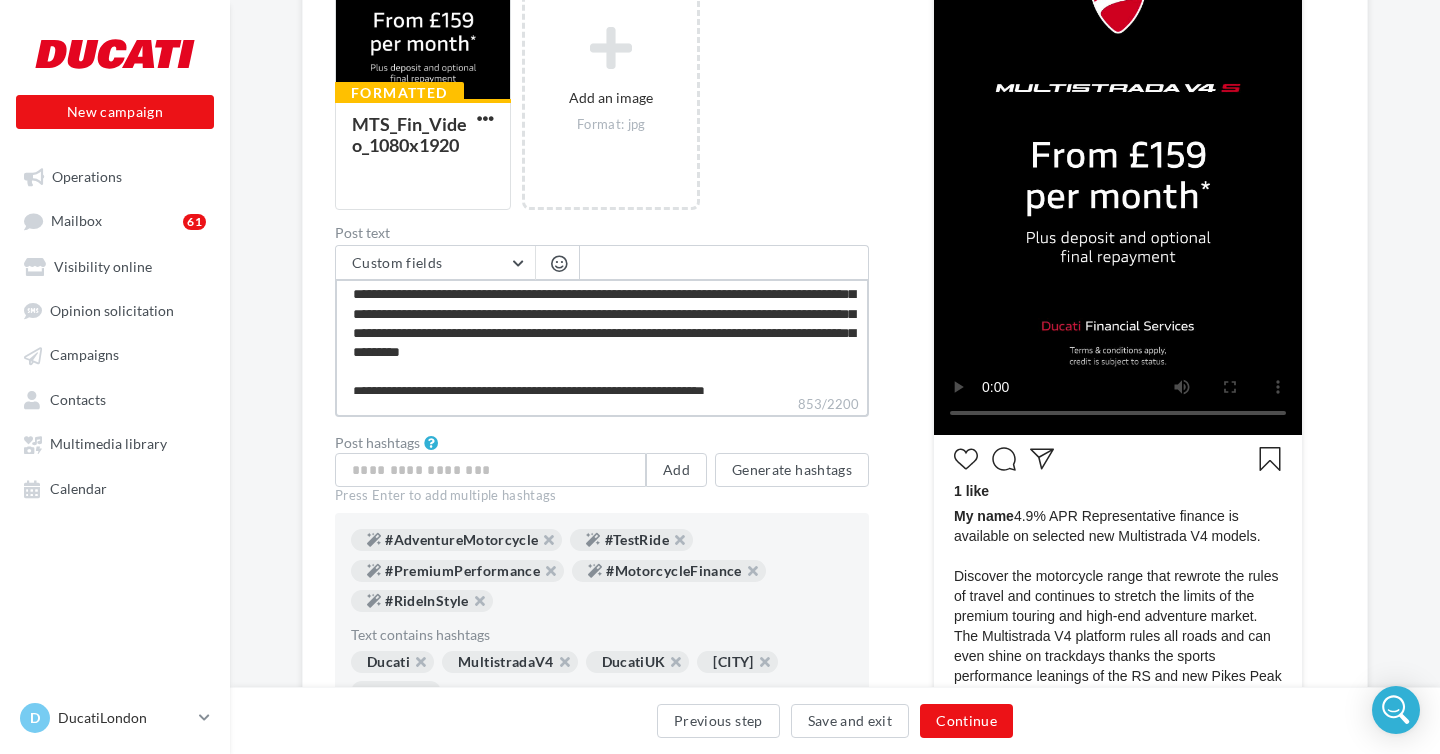 type on "**********" 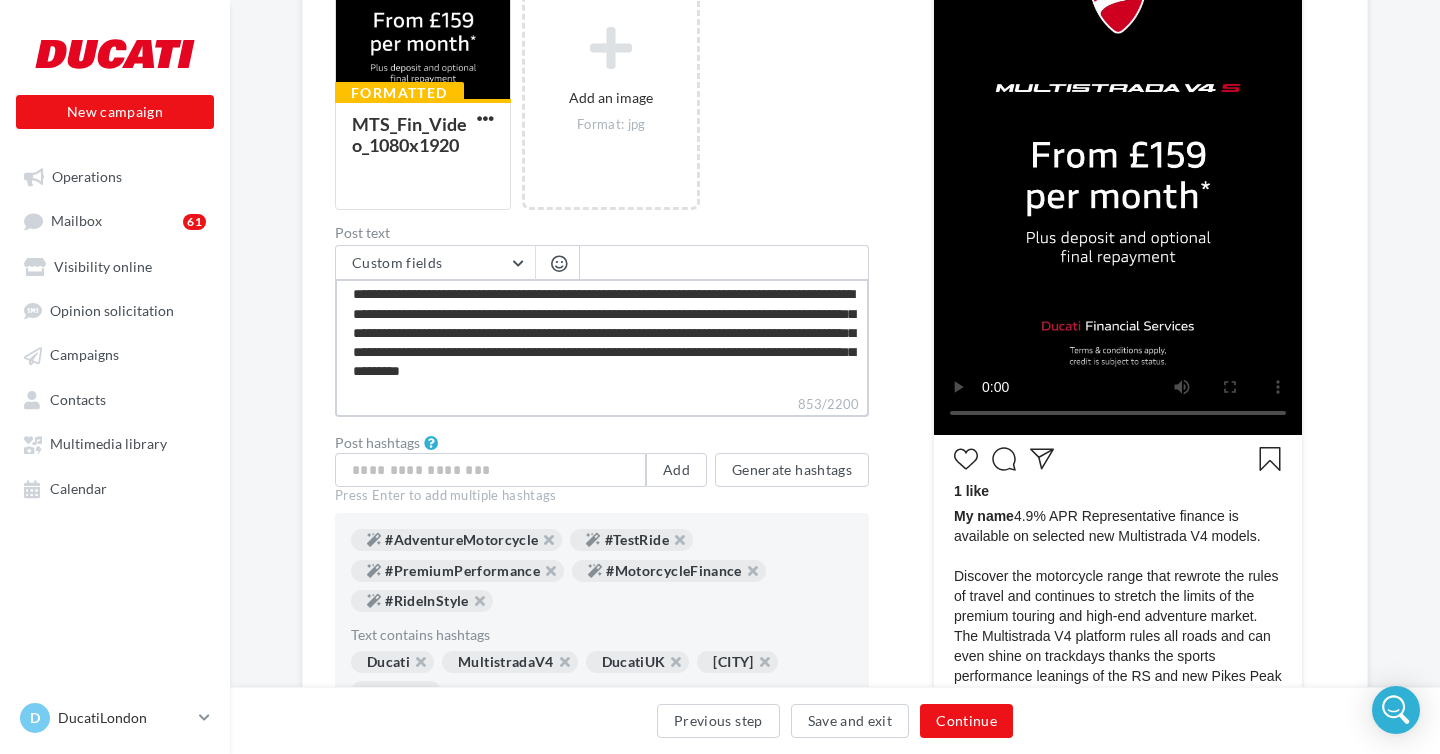 scroll, scrollTop: 119, scrollLeft: 0, axis: vertical 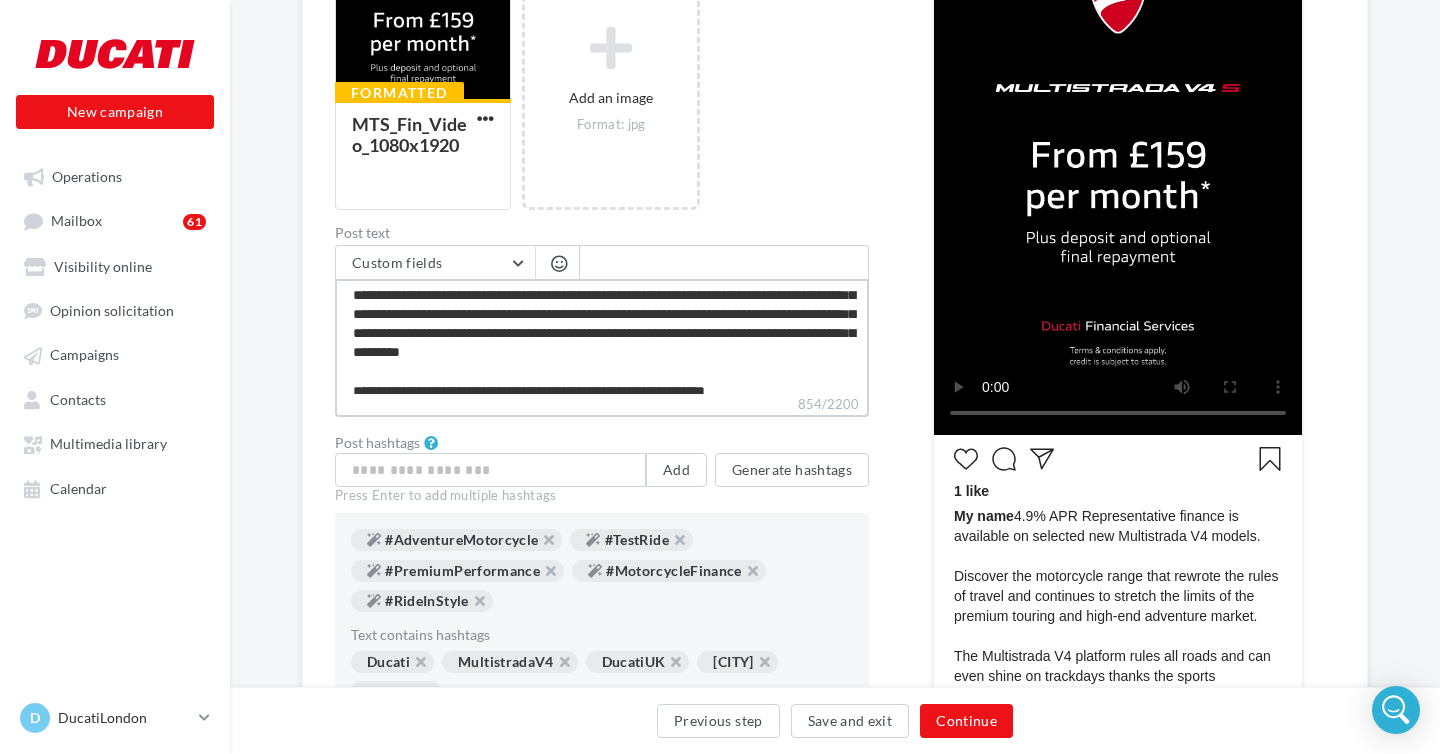 click on "**********" at bounding box center (602, 336) 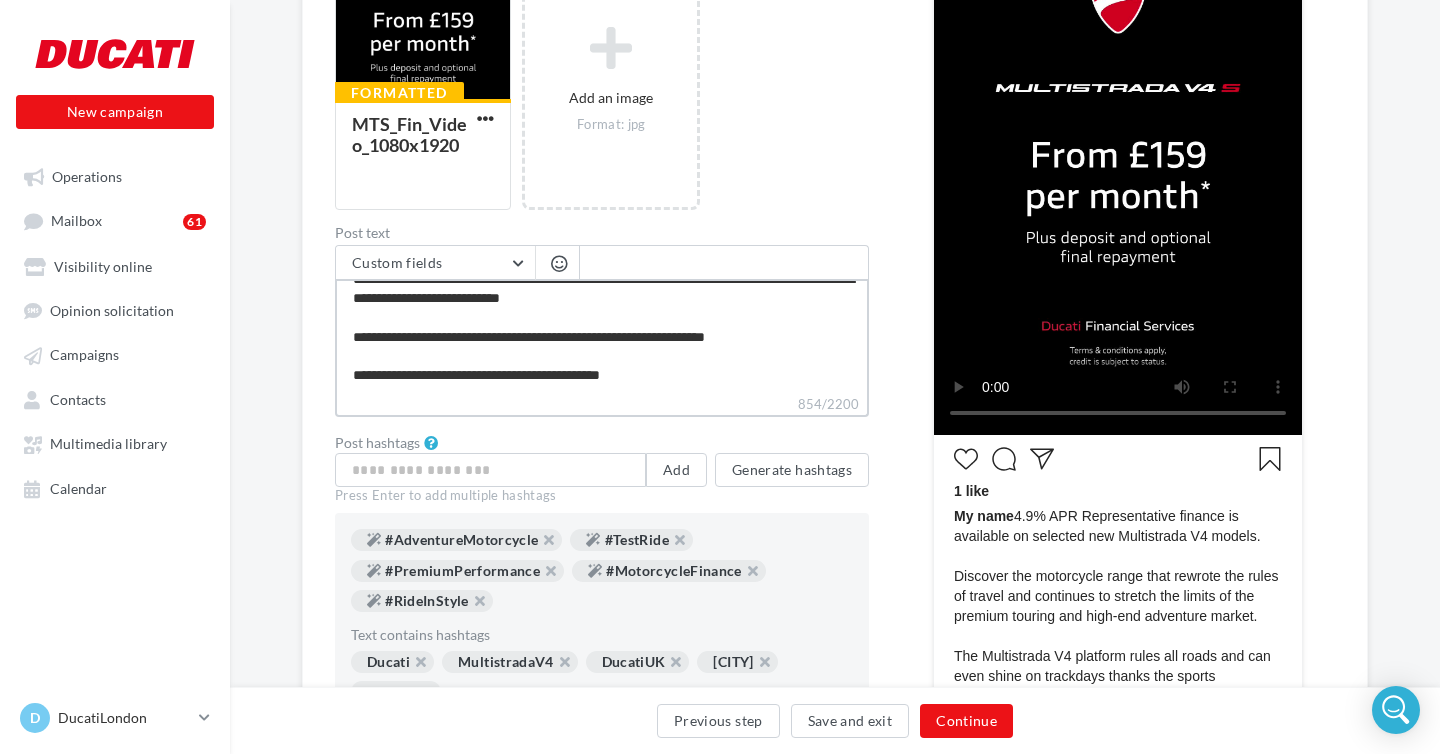 type on "**********" 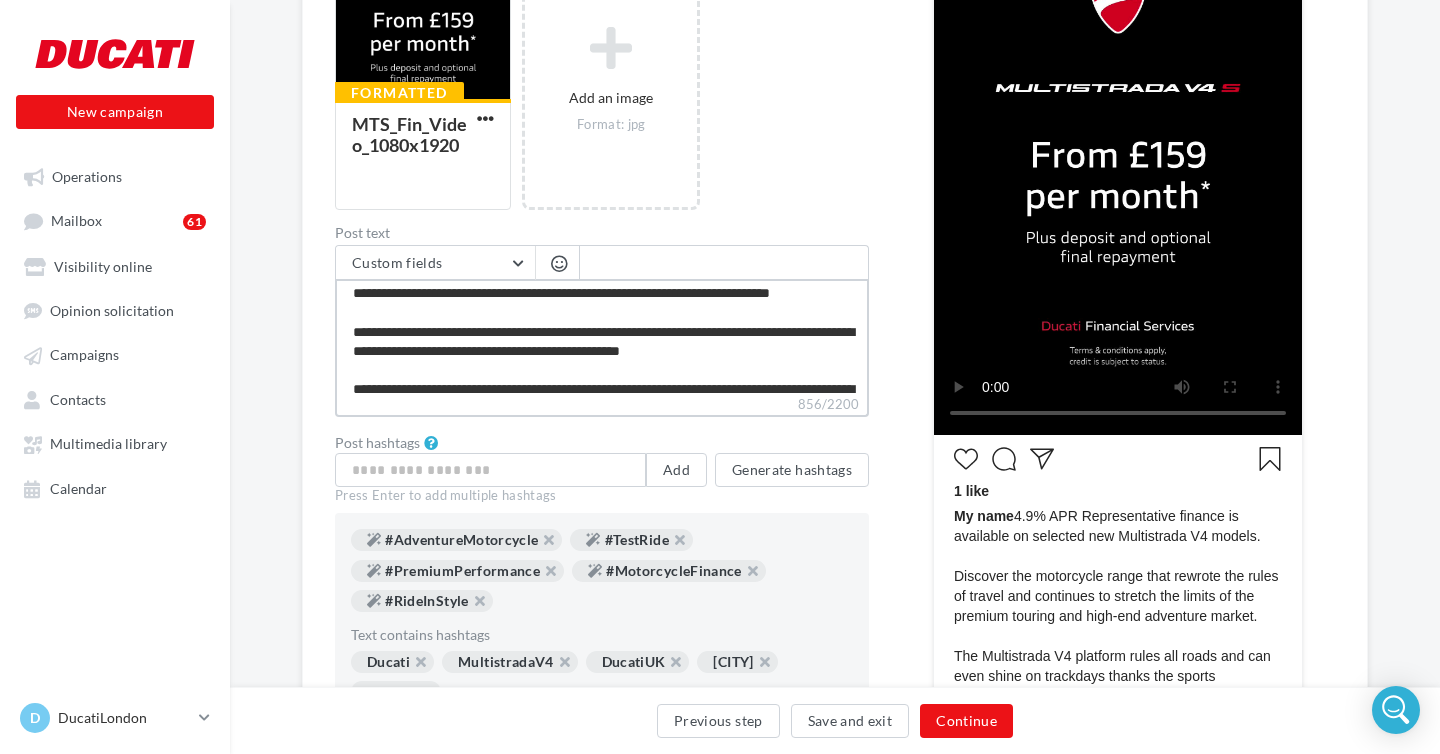 scroll, scrollTop: 0, scrollLeft: 0, axis: both 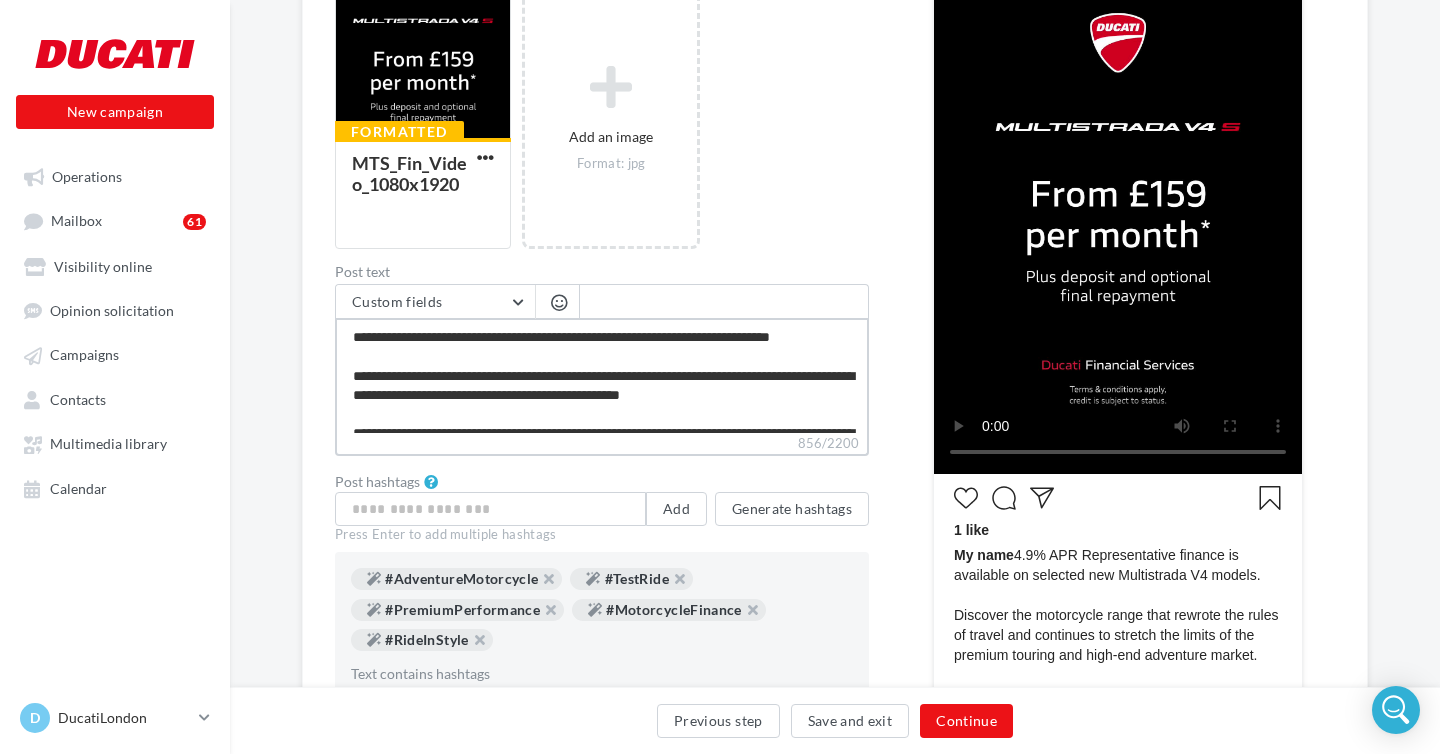 click on "**********" at bounding box center (602, 375) 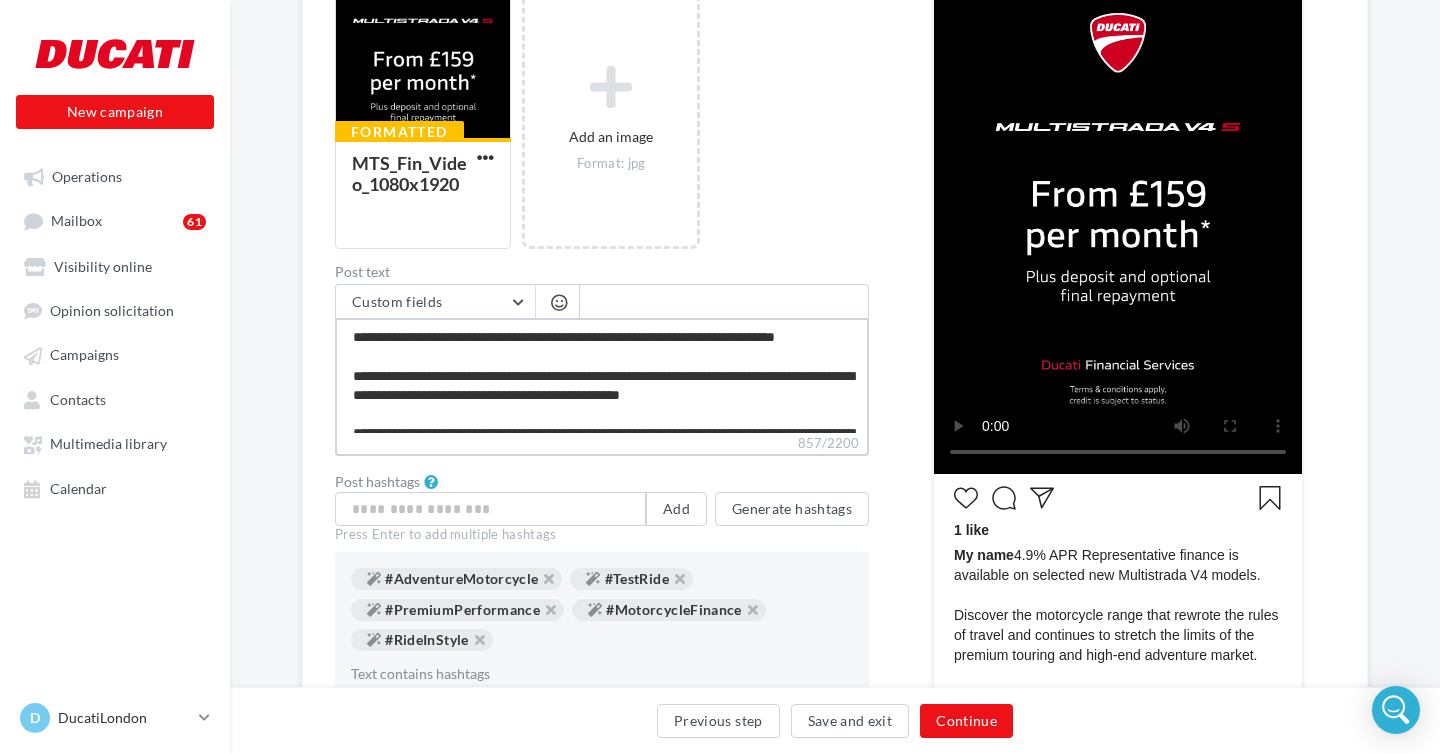 type on "**********" 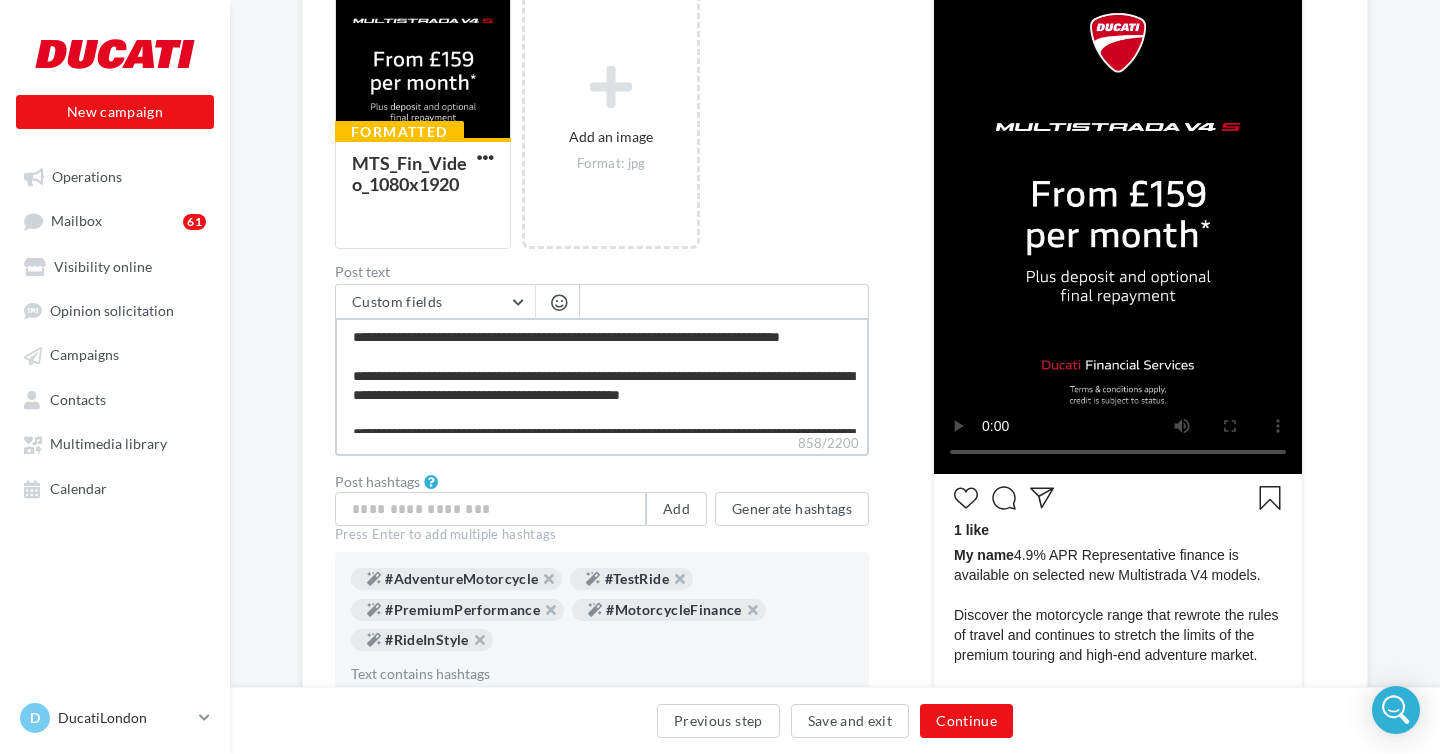 type on "**********" 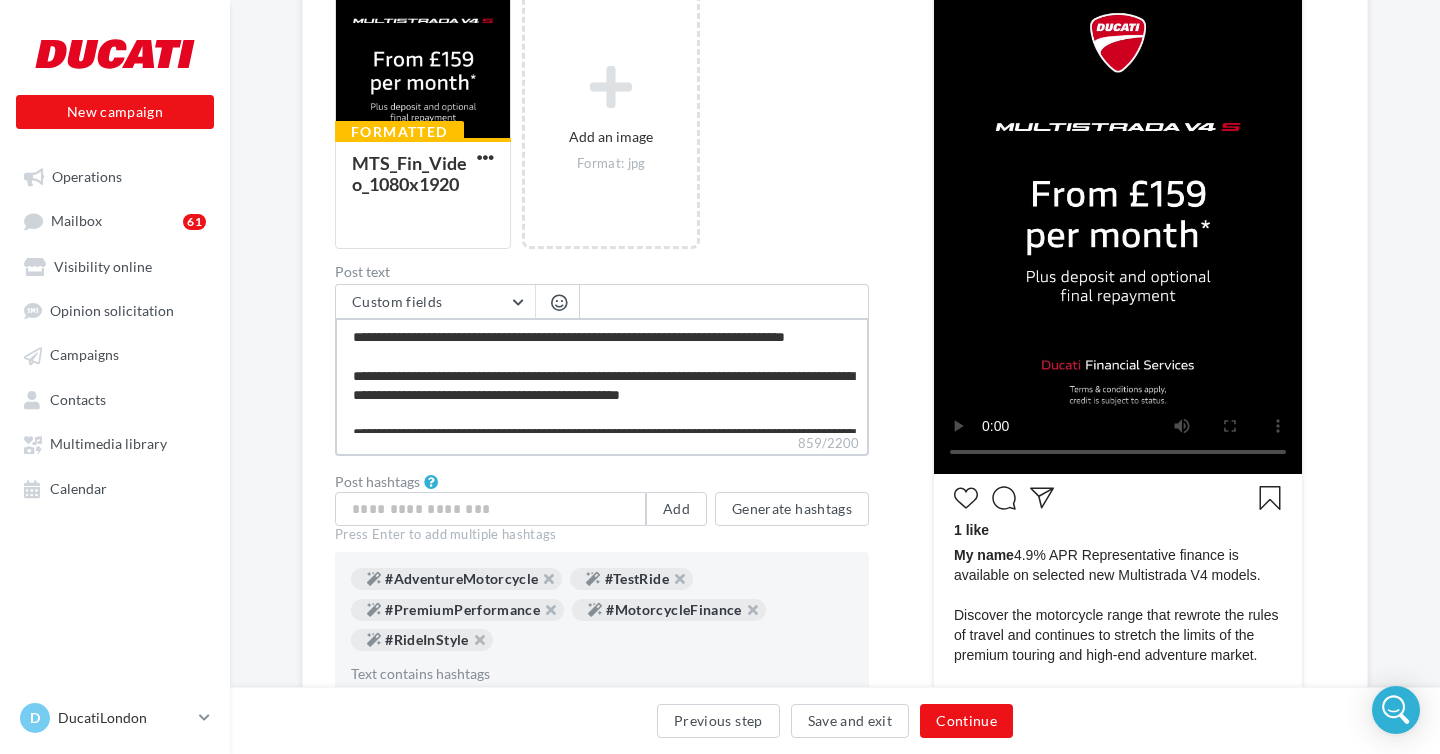 type on "**********" 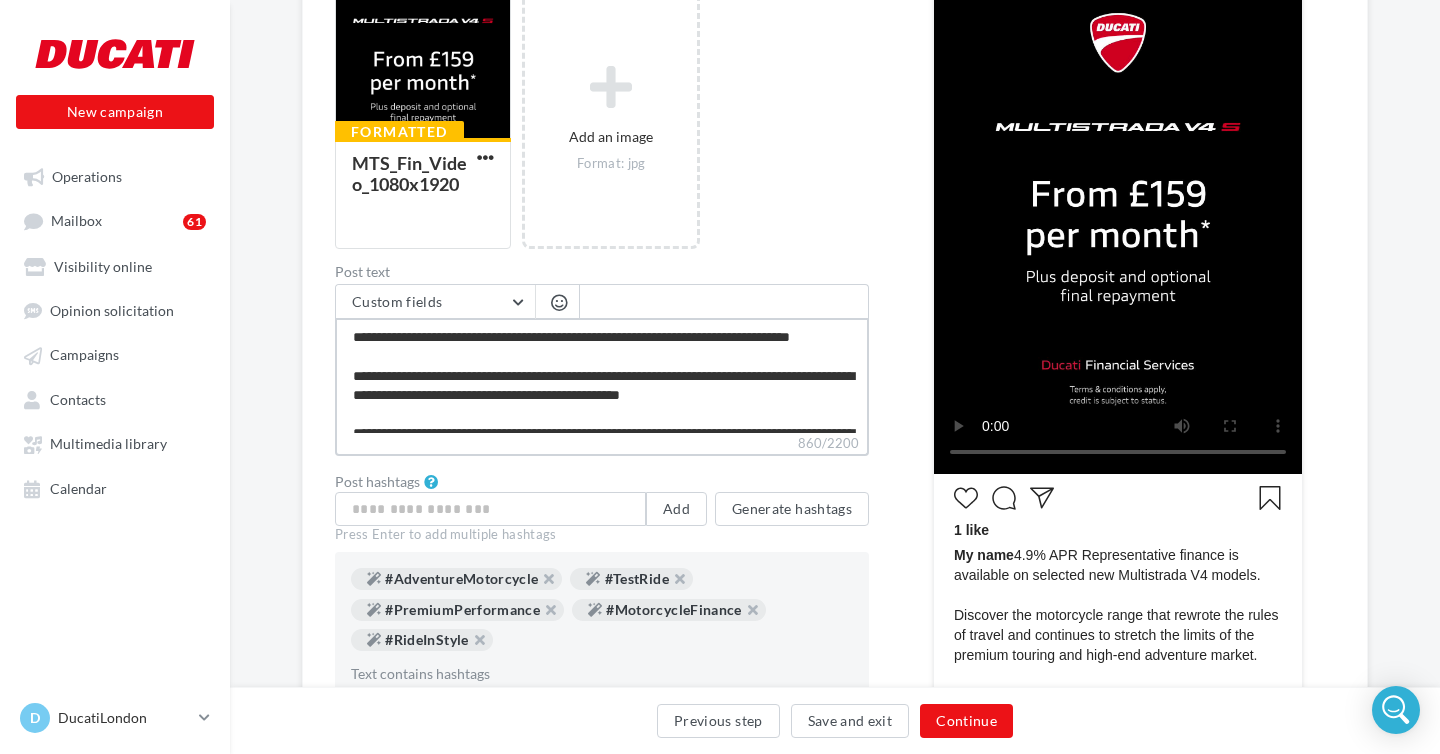 type on "**********" 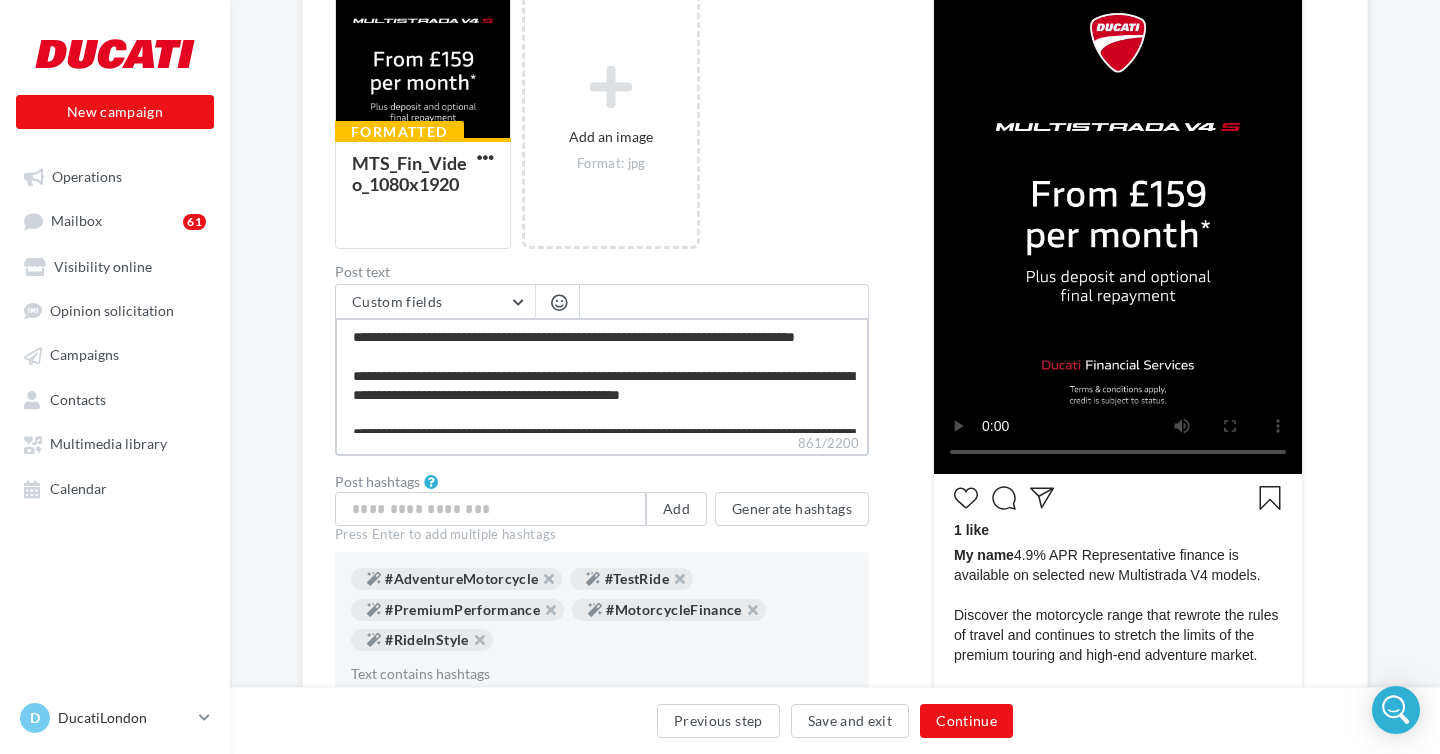 type on "**********" 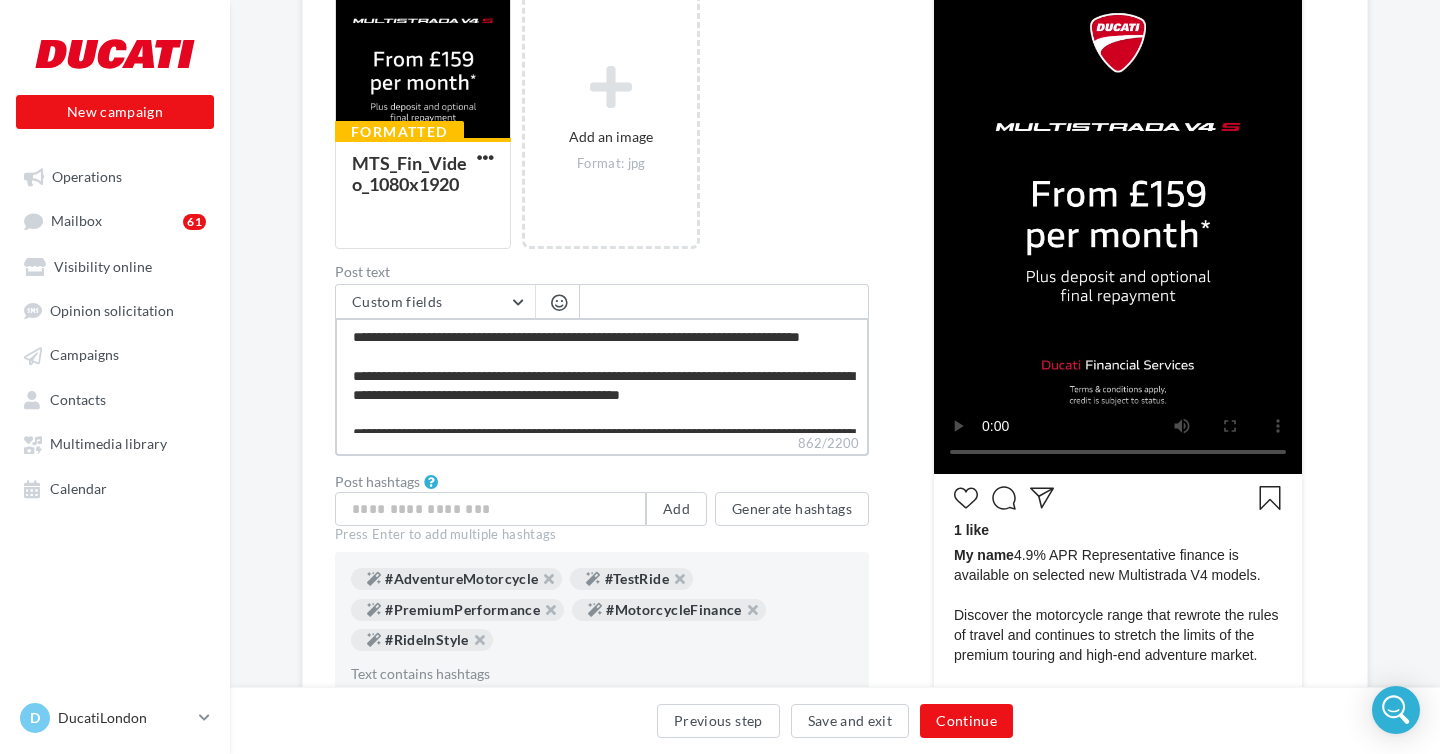 type on "**********" 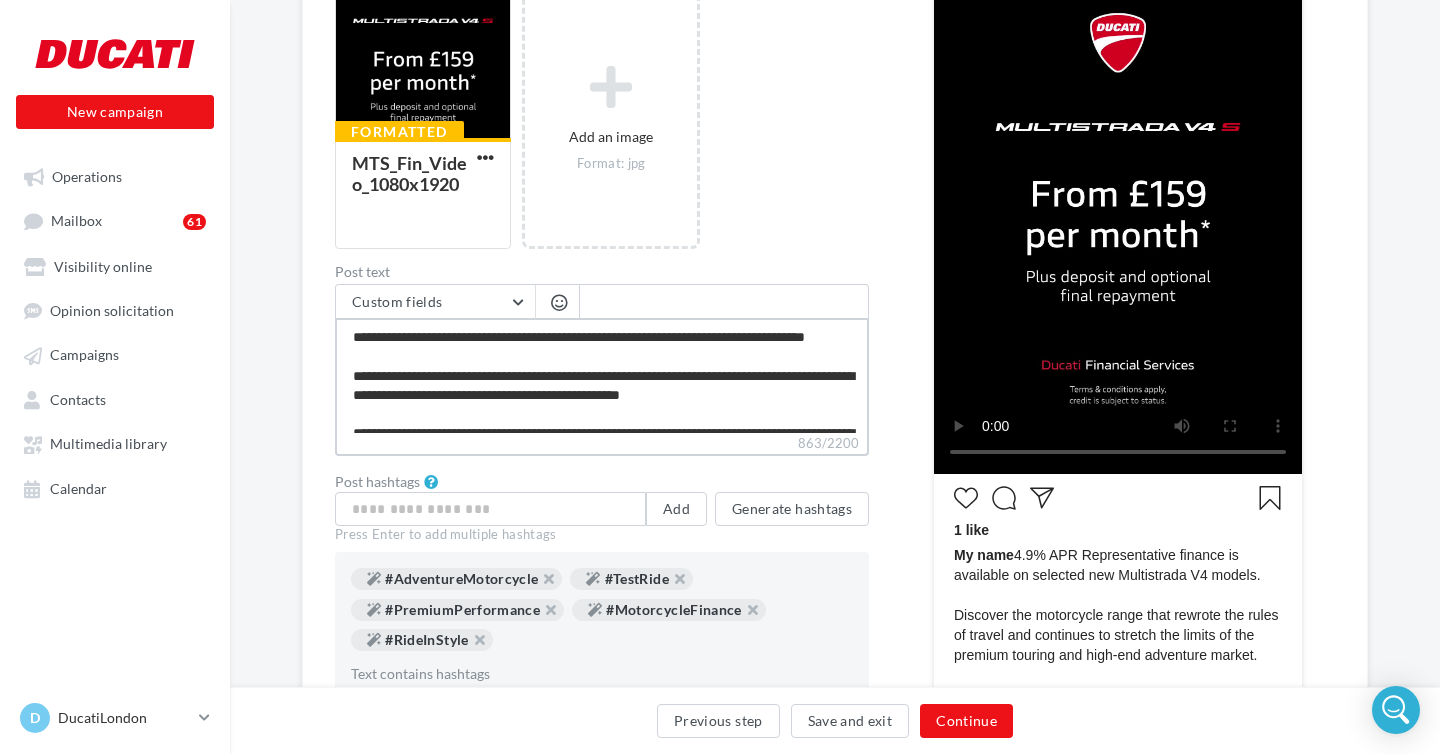 type on "**********" 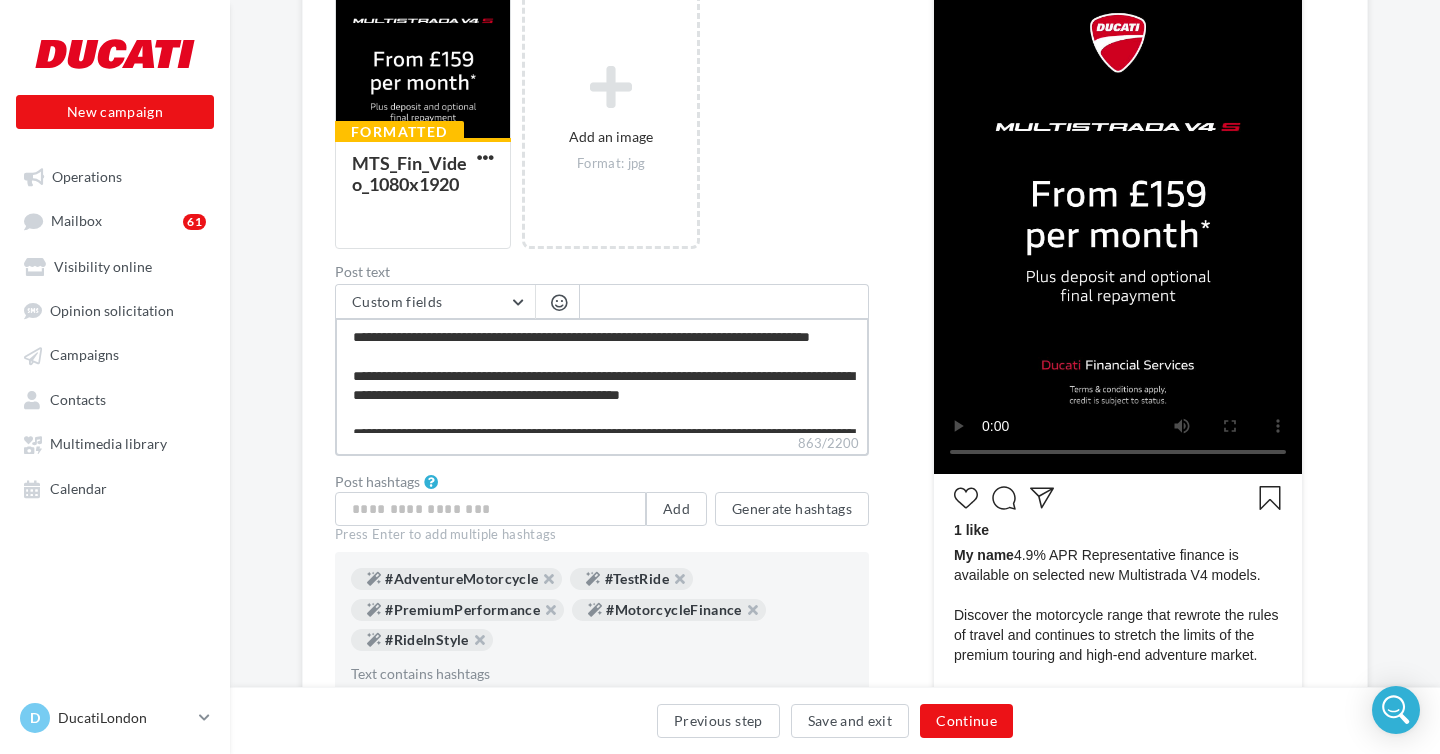 type on "**********" 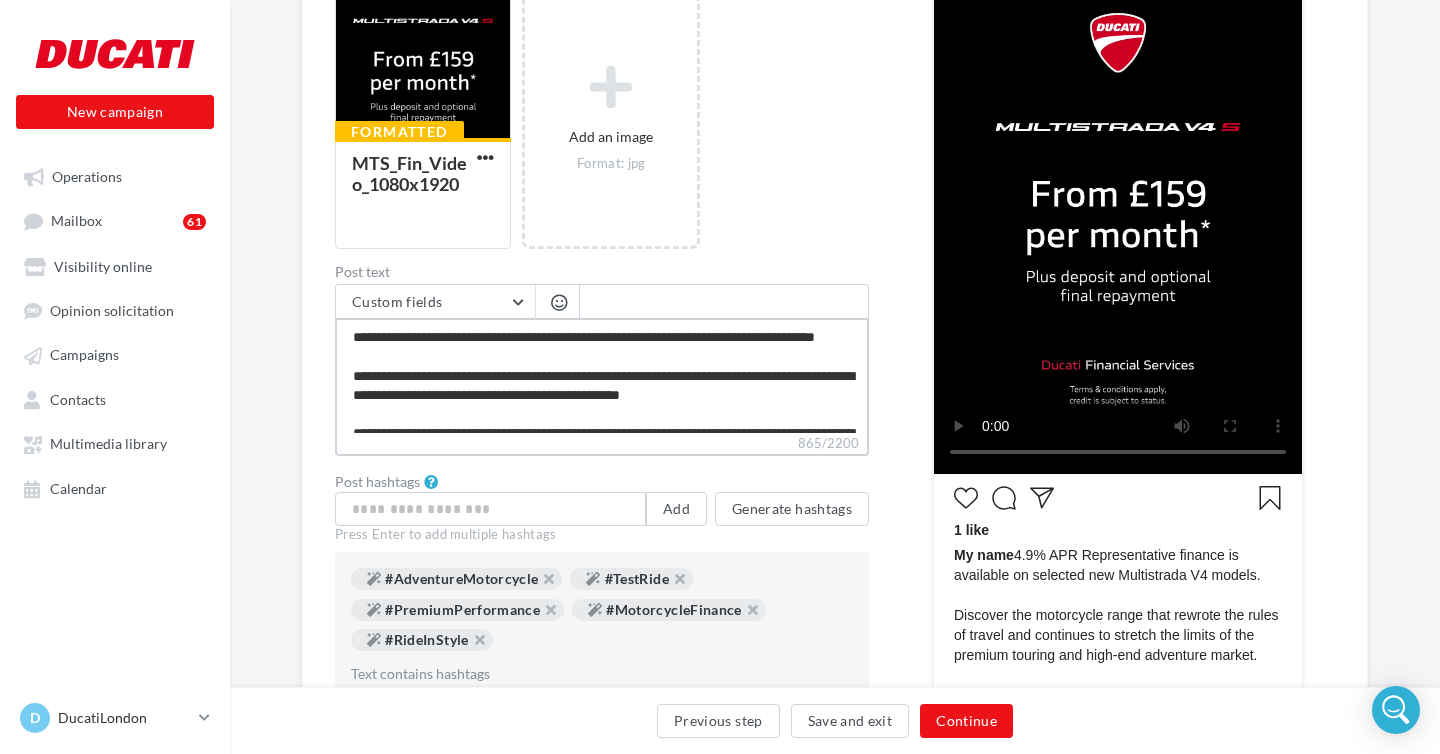 type on "**********" 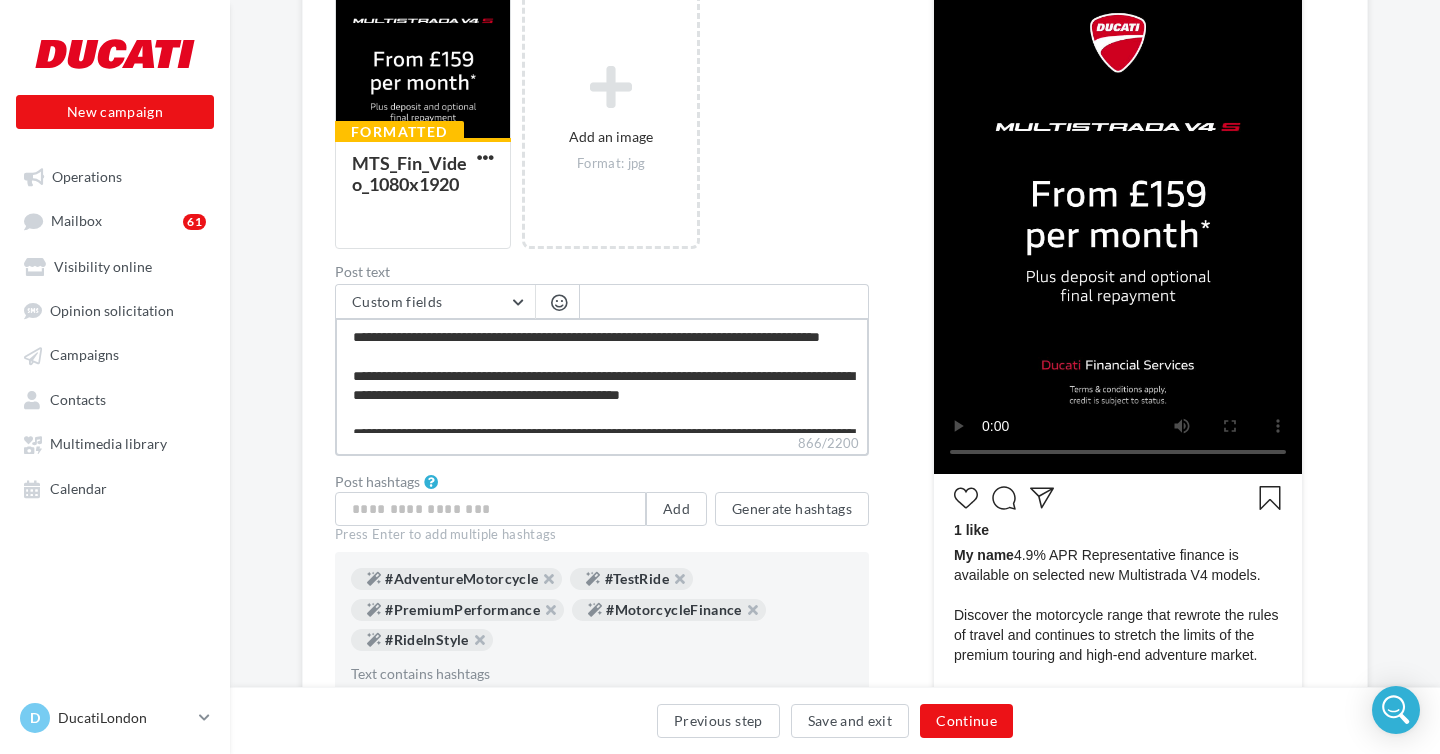 type on "**********" 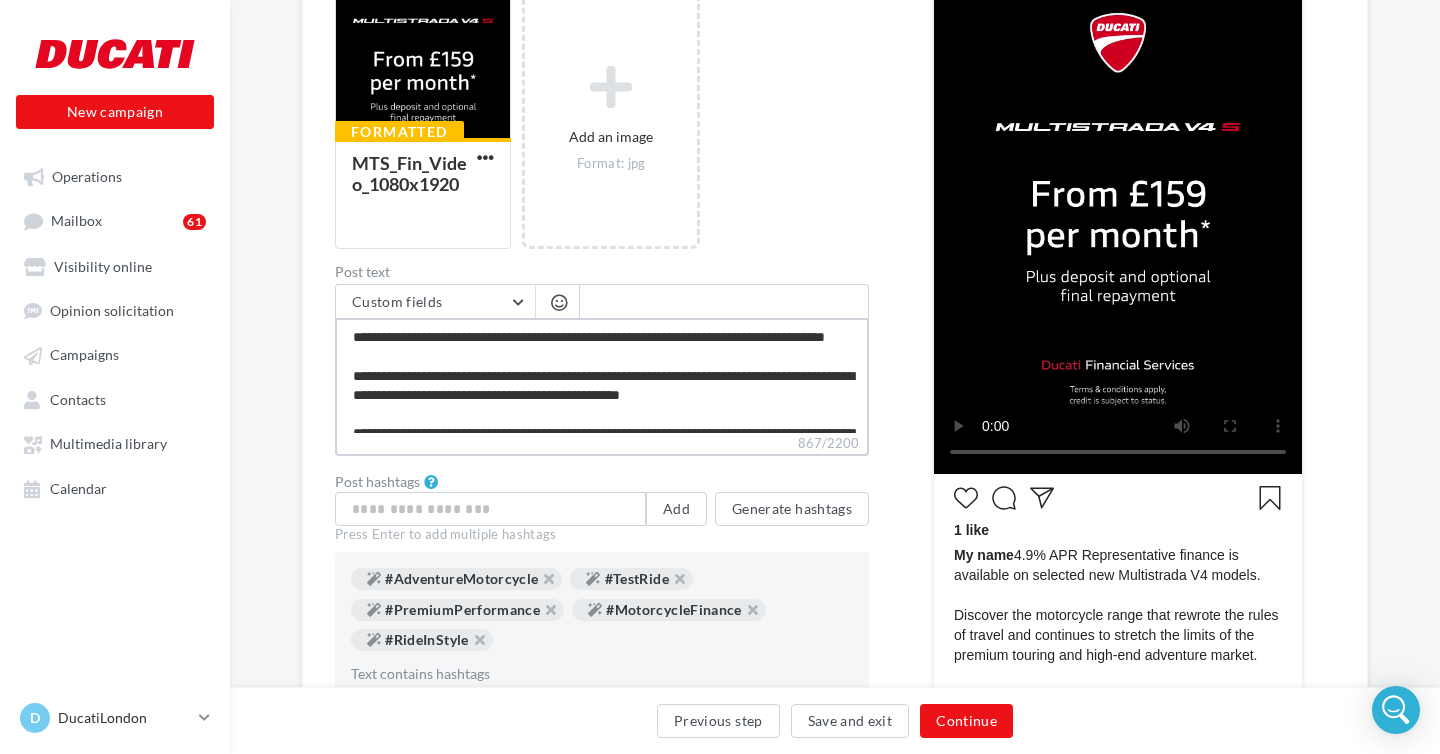 type on "**********" 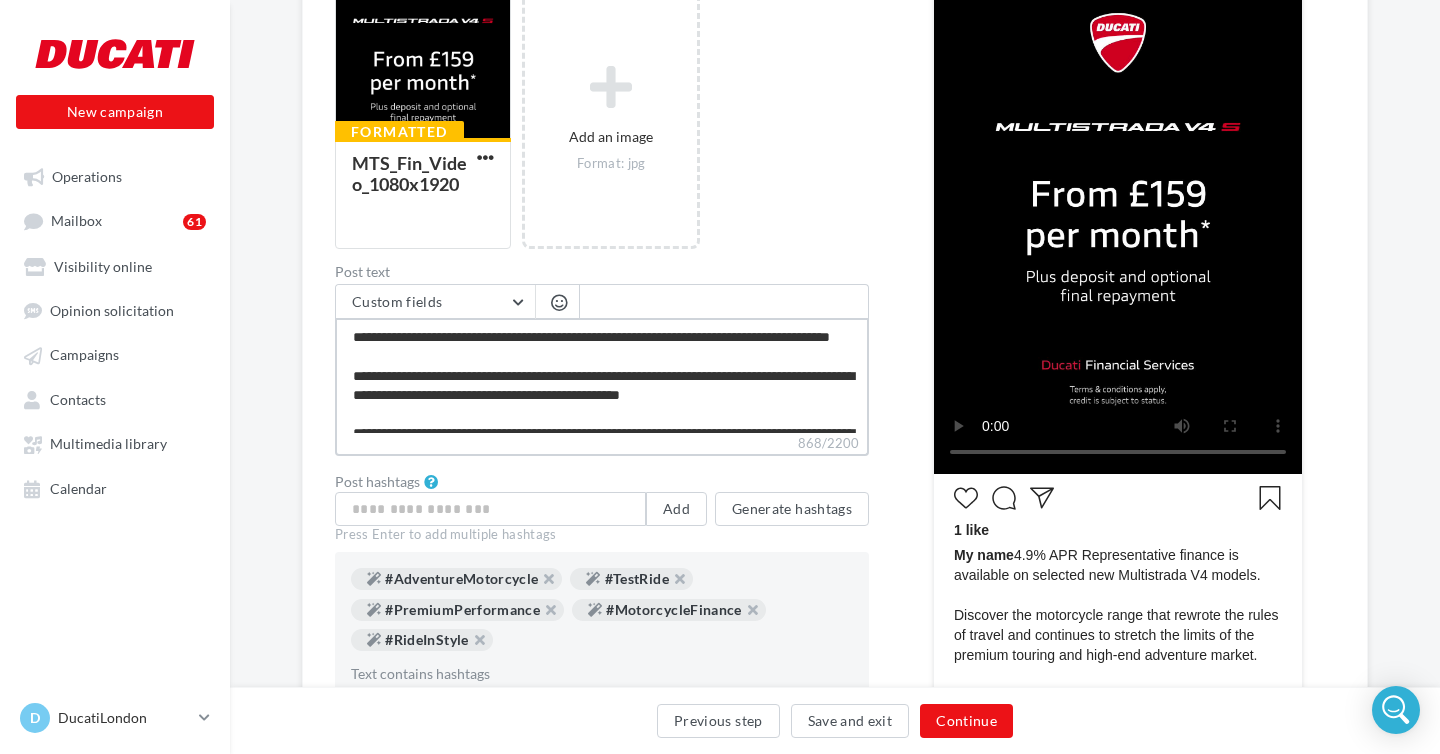 type on "**********" 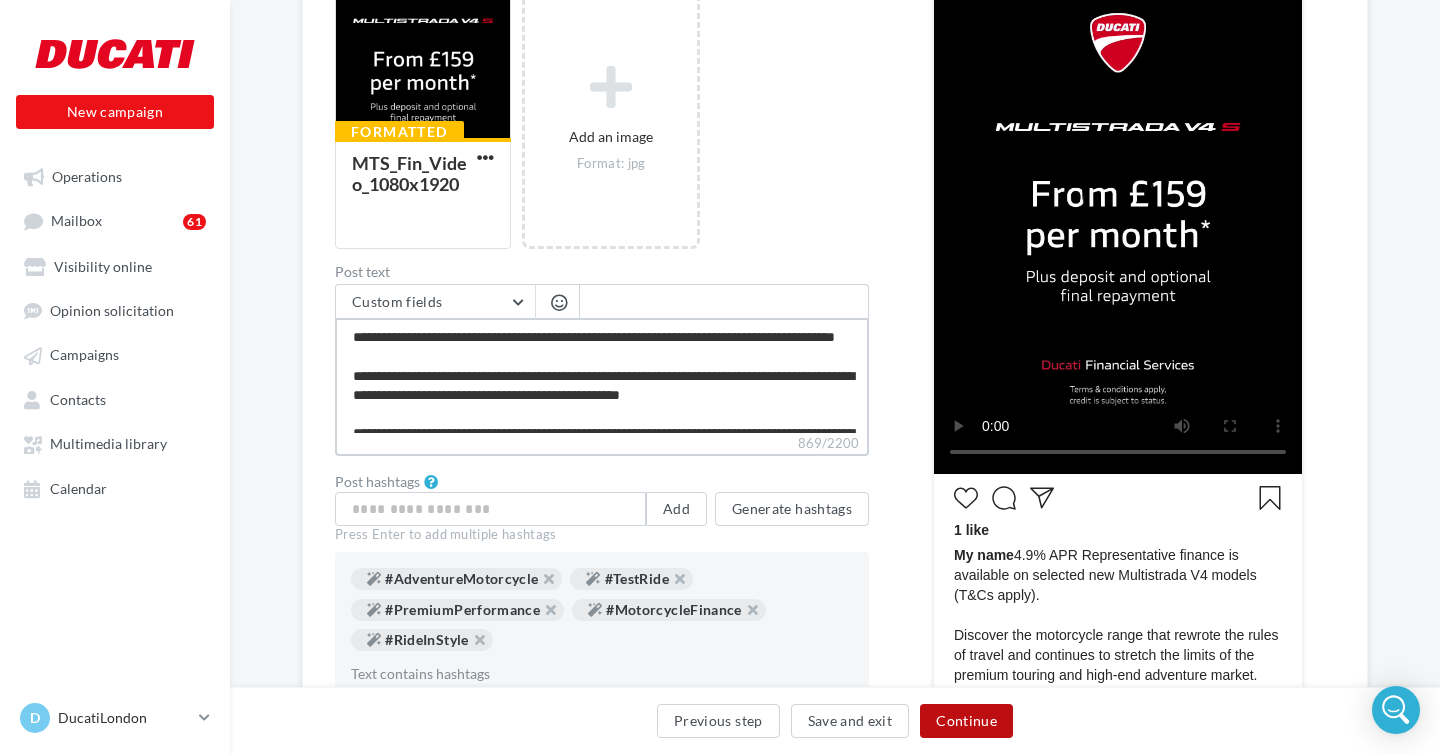 type on "**********" 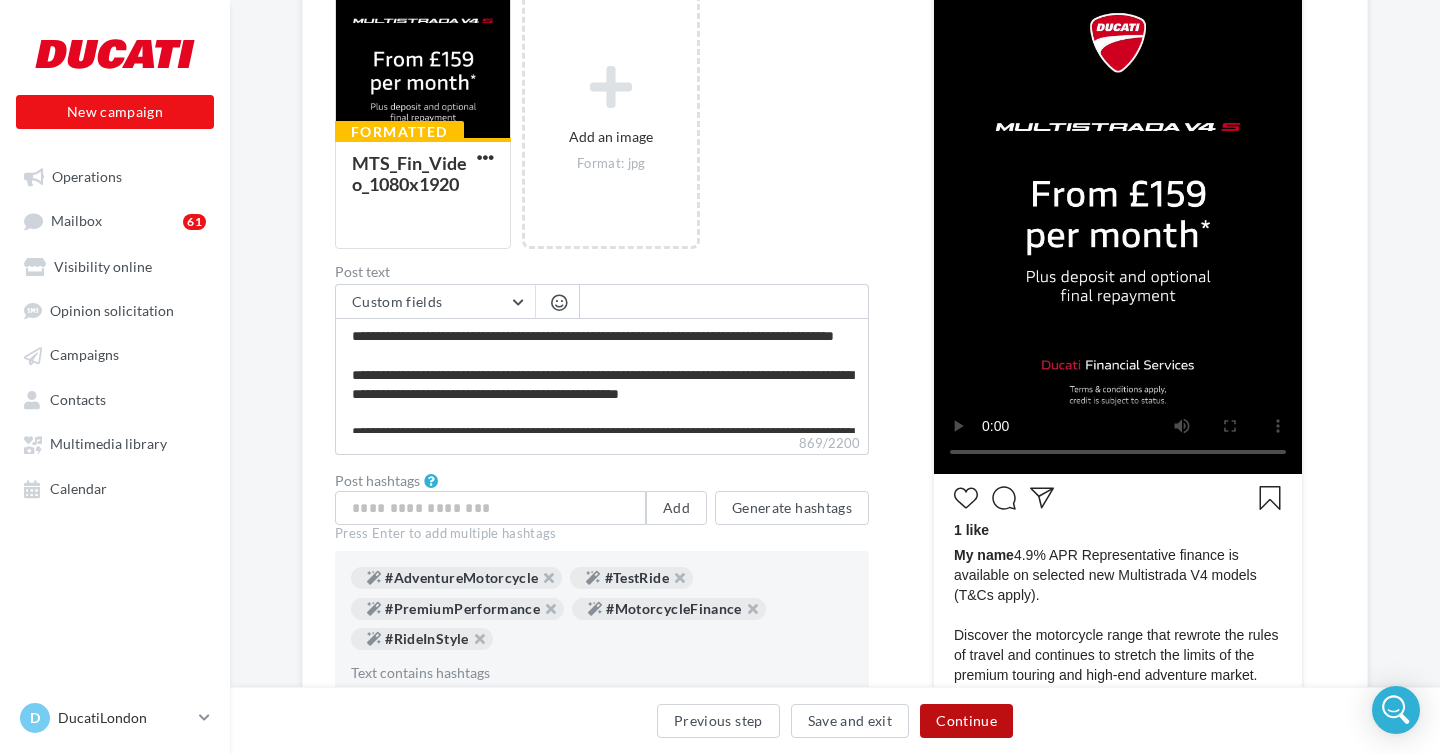 click on "Continue" at bounding box center [966, 721] 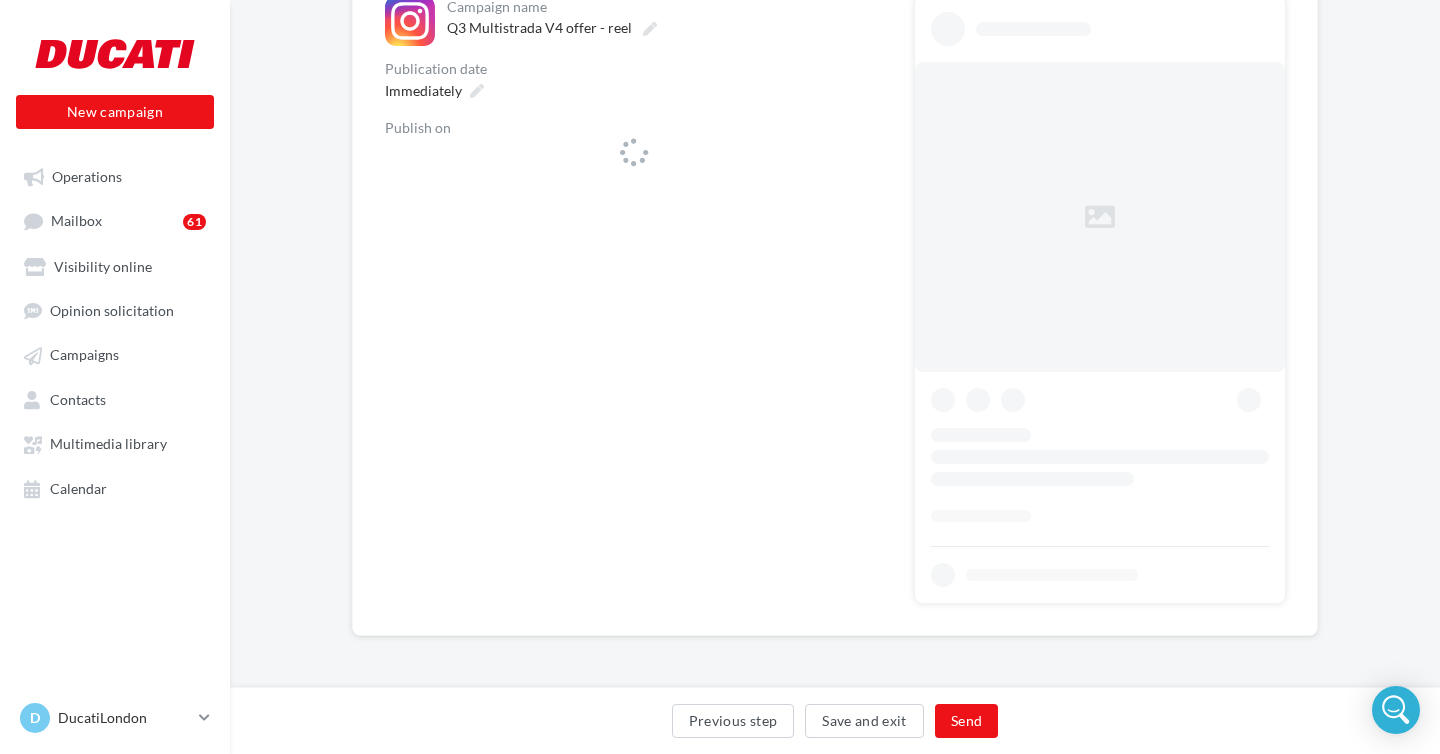 scroll, scrollTop: 0, scrollLeft: 0, axis: both 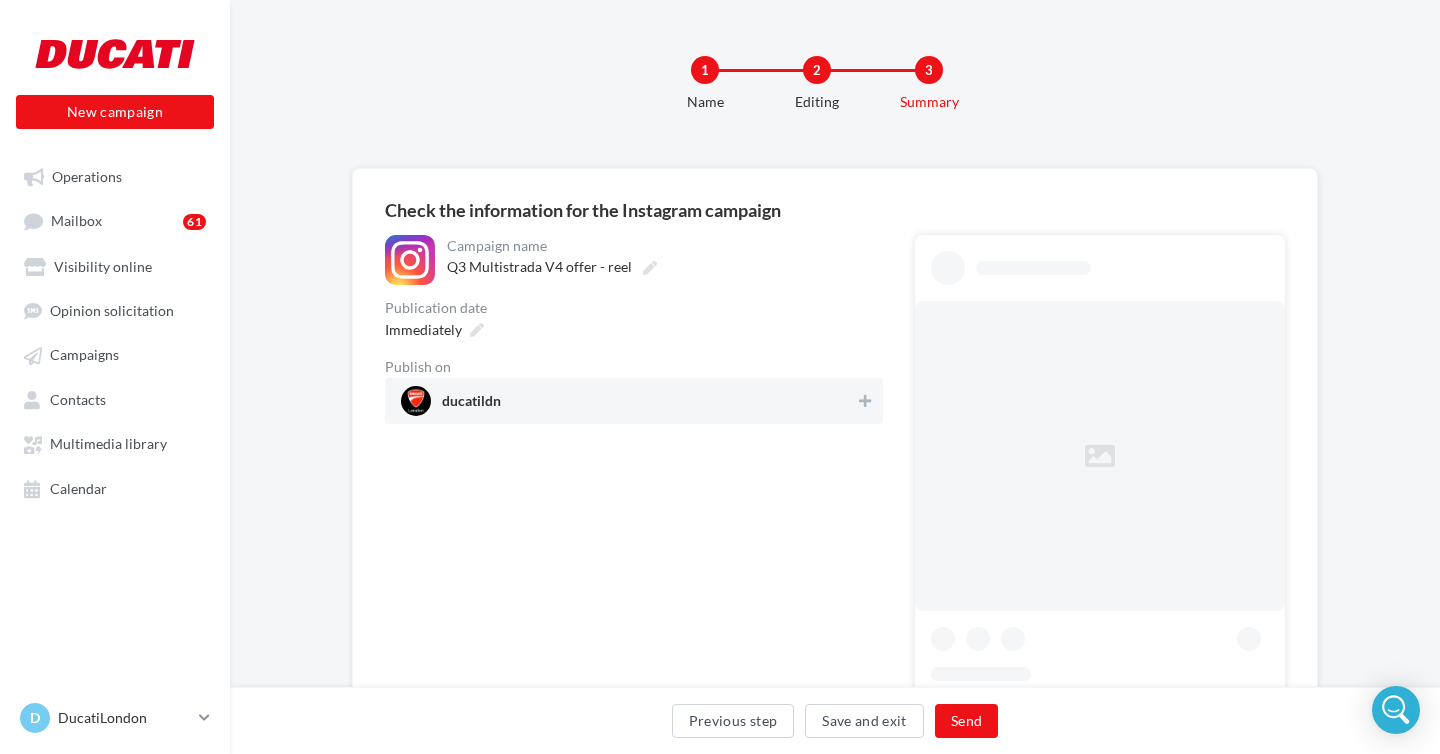 click on "ducatildn" at bounding box center (471, 405) 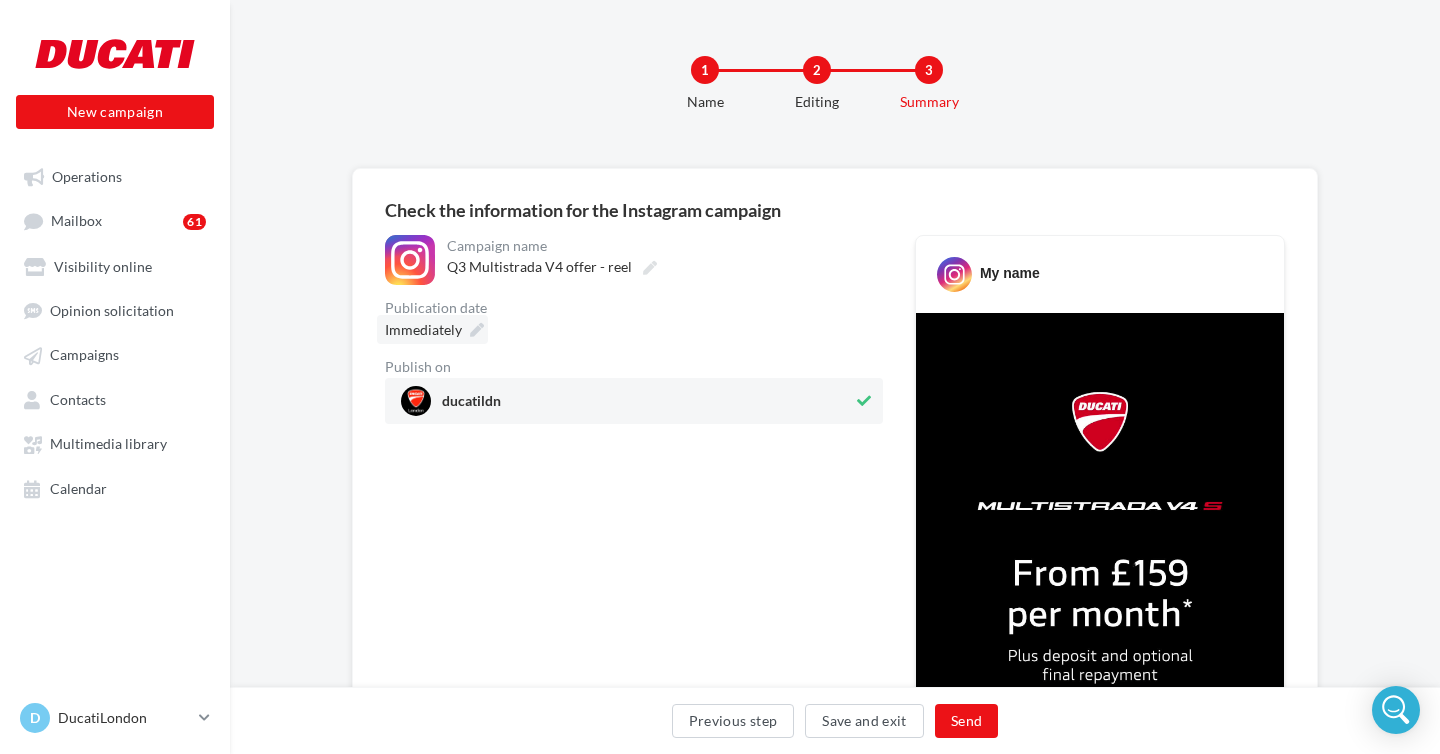 click at bounding box center (477, 330) 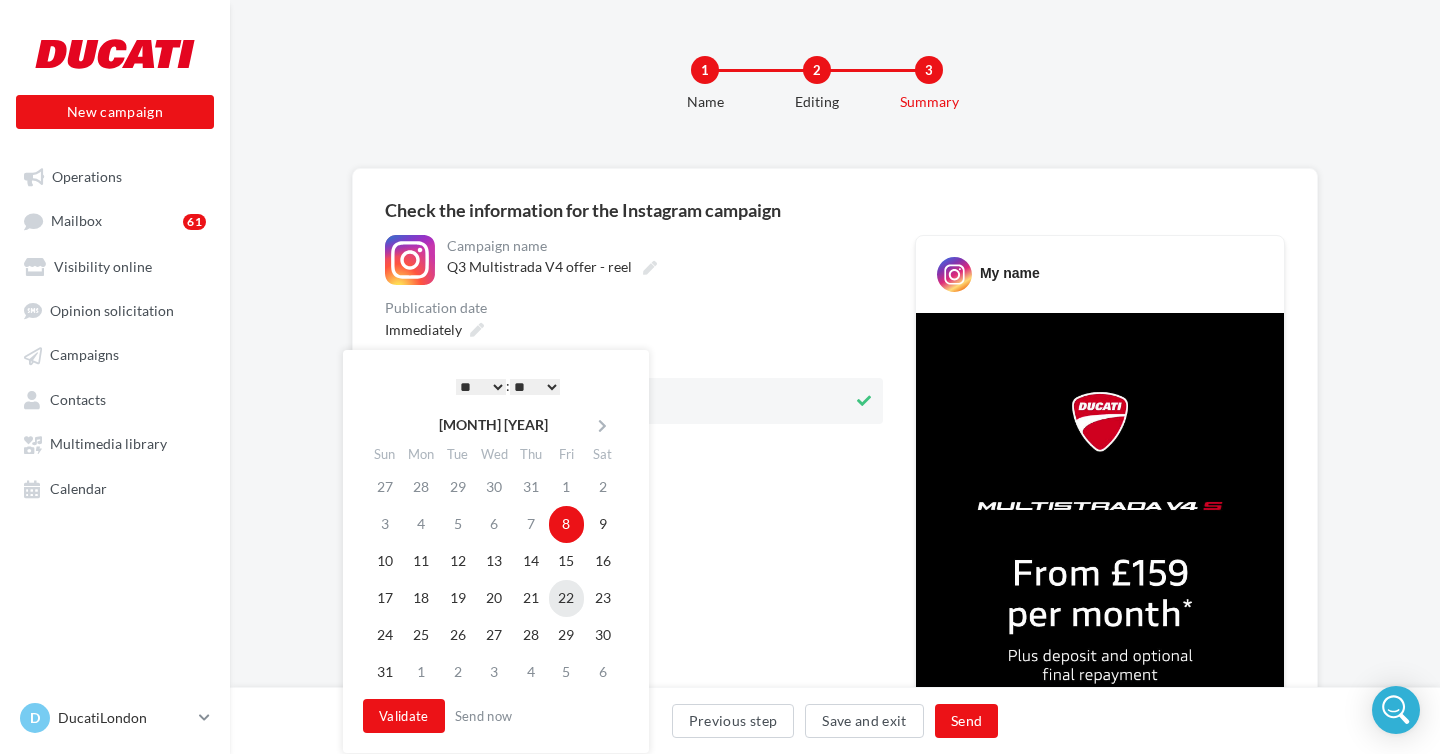click on "22" at bounding box center (567, 598) 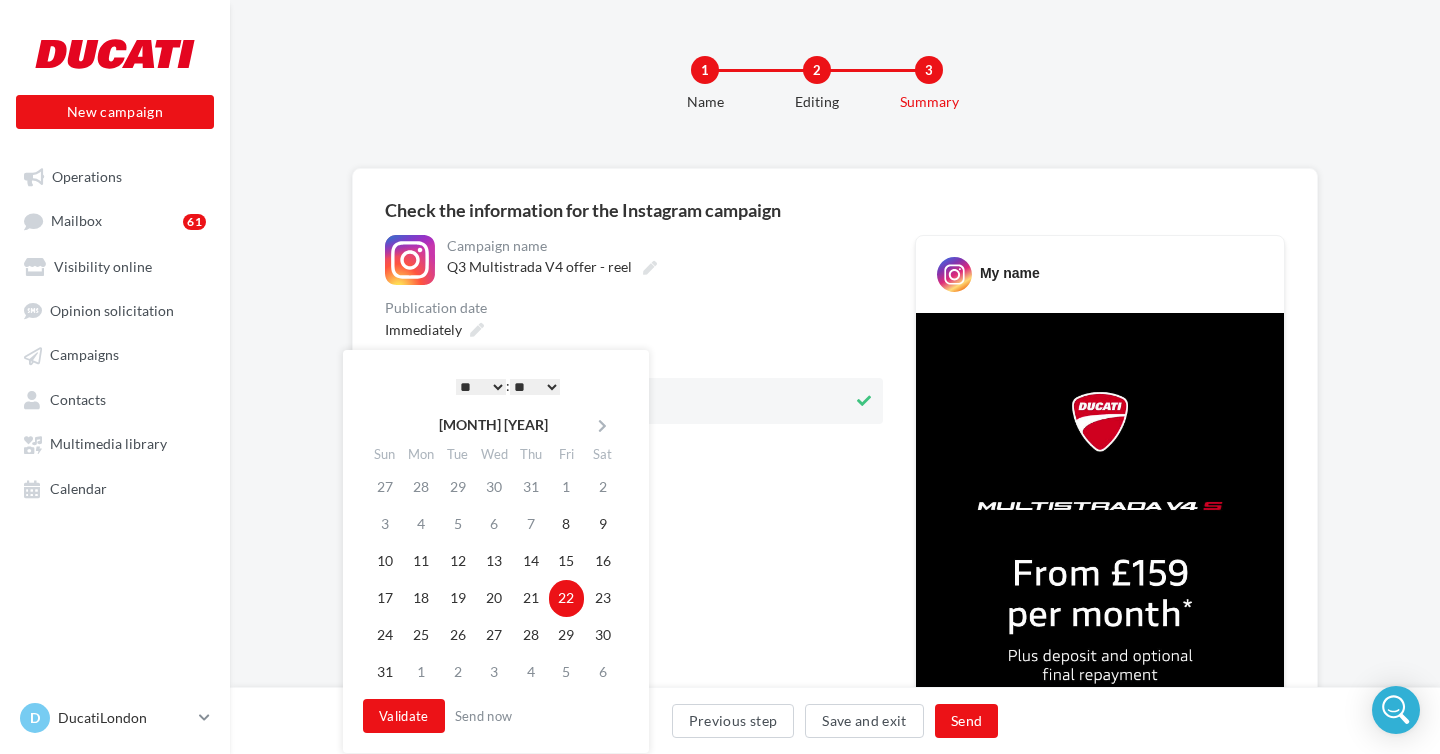 click on "* * * * * * * * * * ** ** ** ** ** ** ** ** ** ** ** ** ** **" at bounding box center [481, 387] 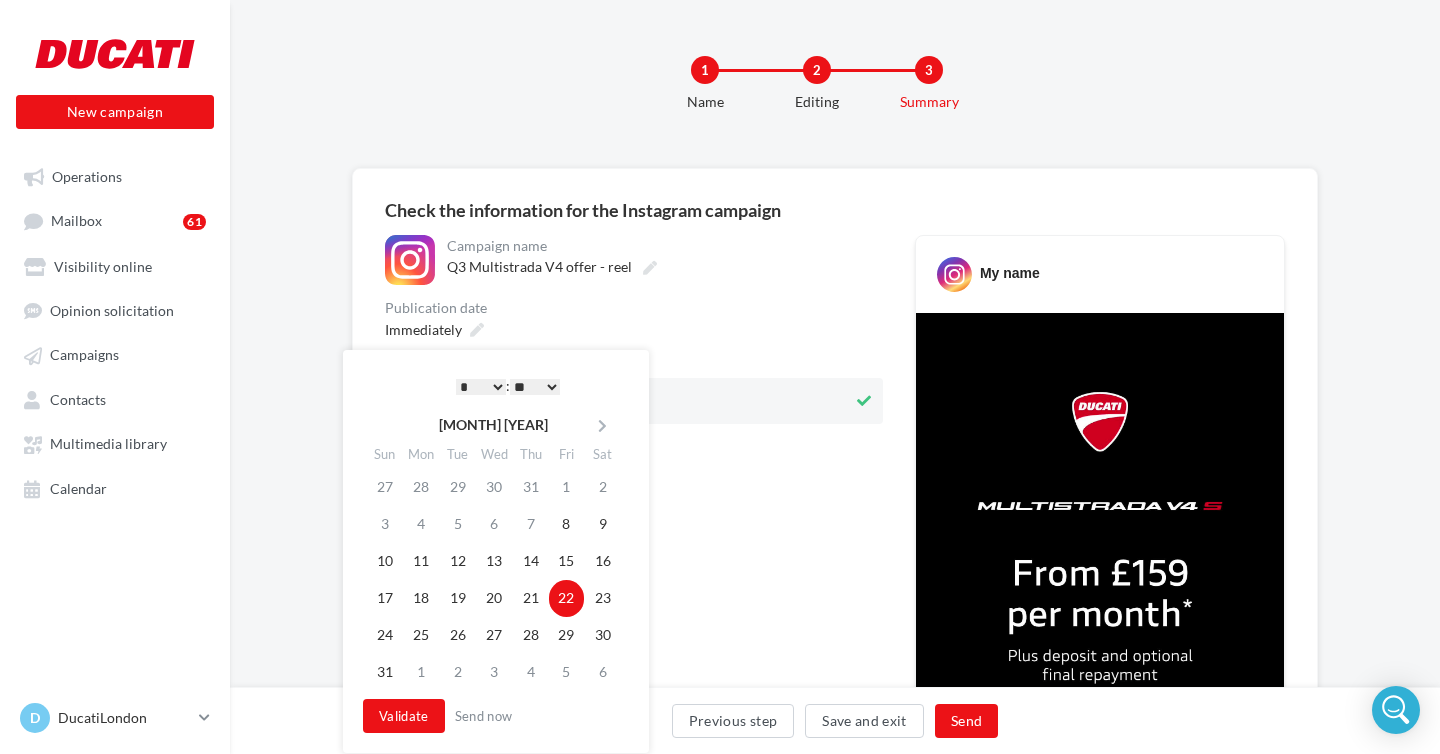 click on "** ** ** ** ** **" at bounding box center (535, 387) 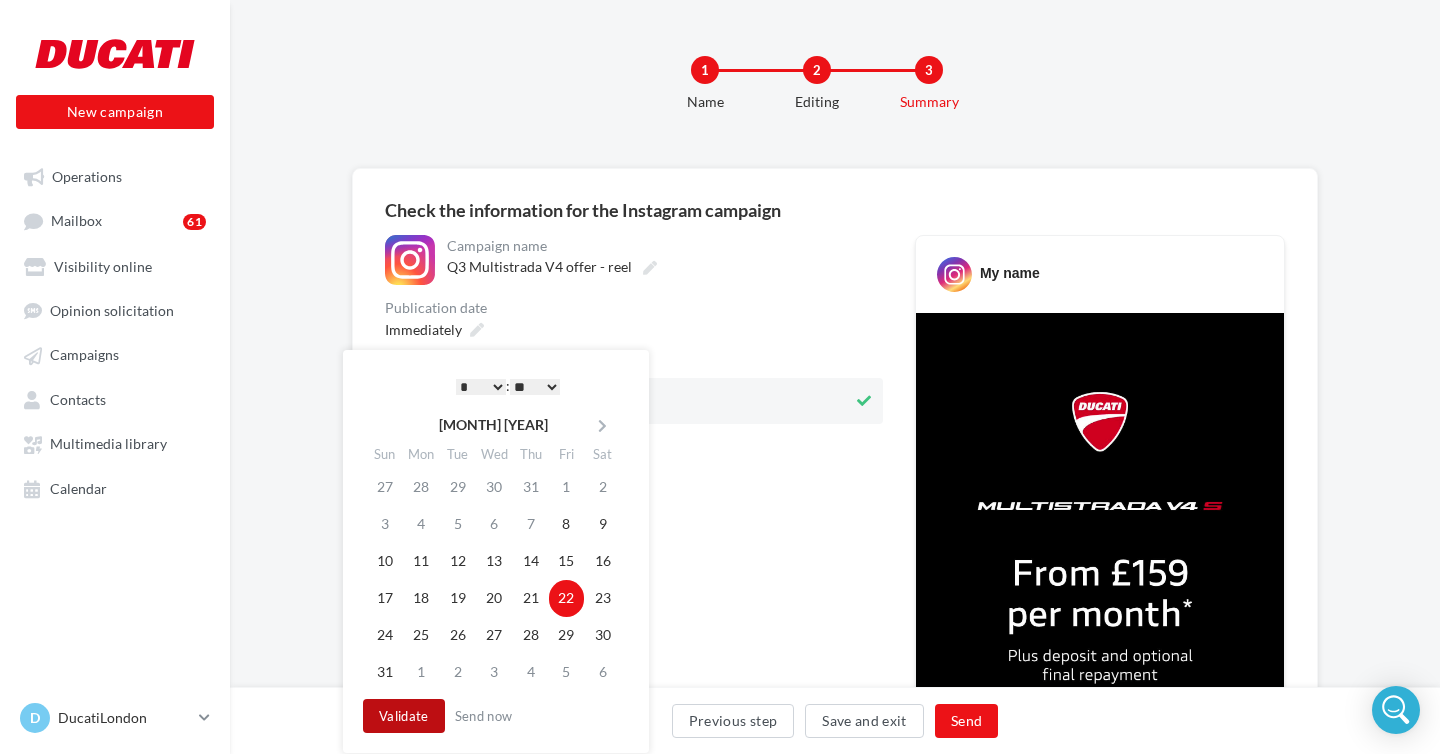 click on "Validate" at bounding box center (404, 716) 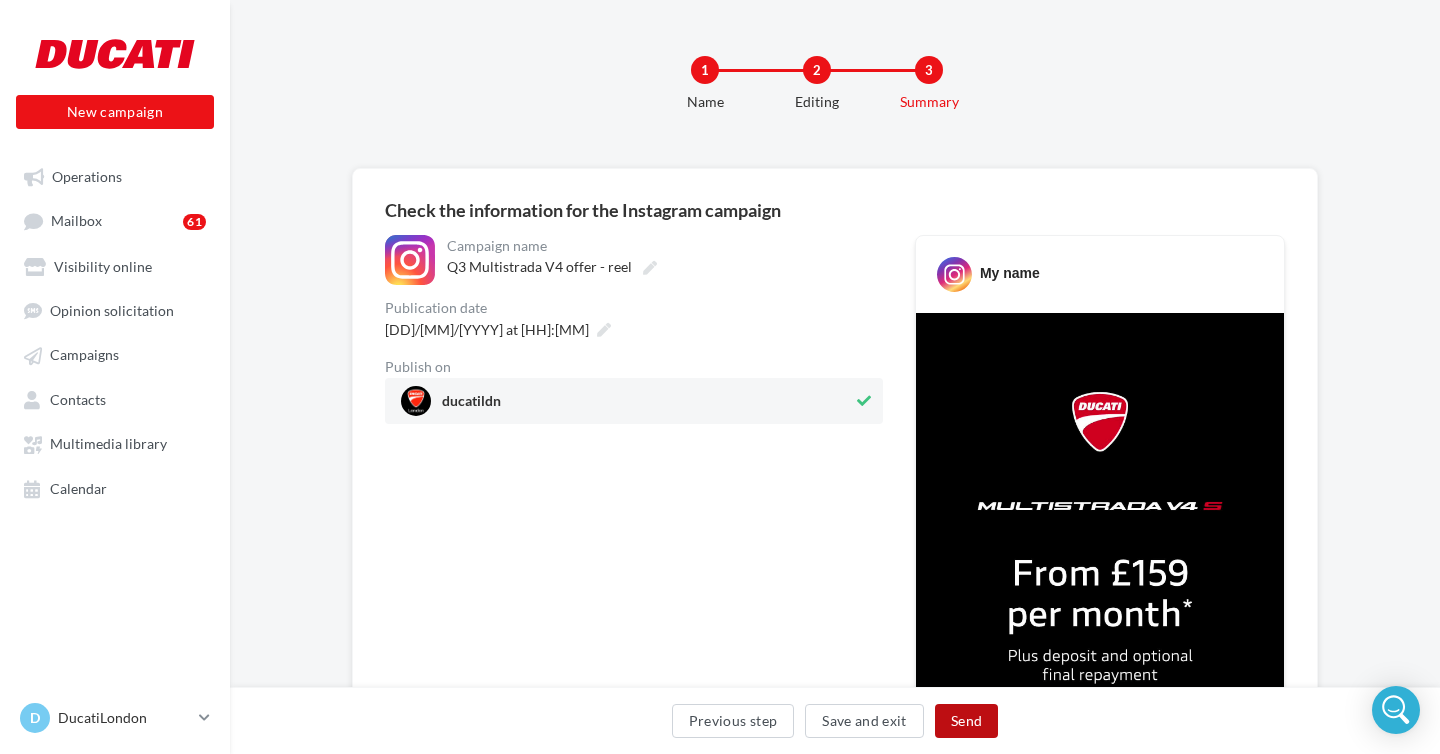 click on "Send" at bounding box center [966, 721] 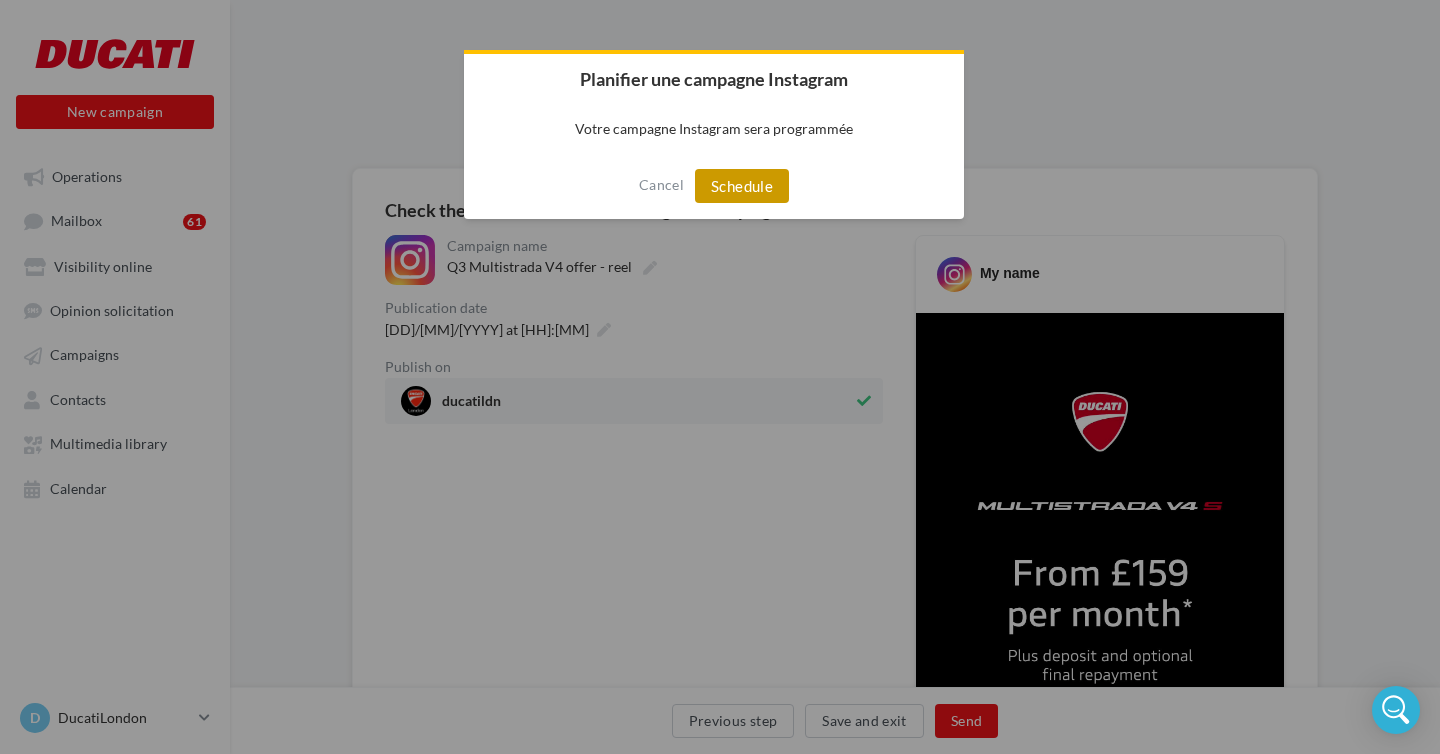 click on "Schedule" at bounding box center [742, 186] 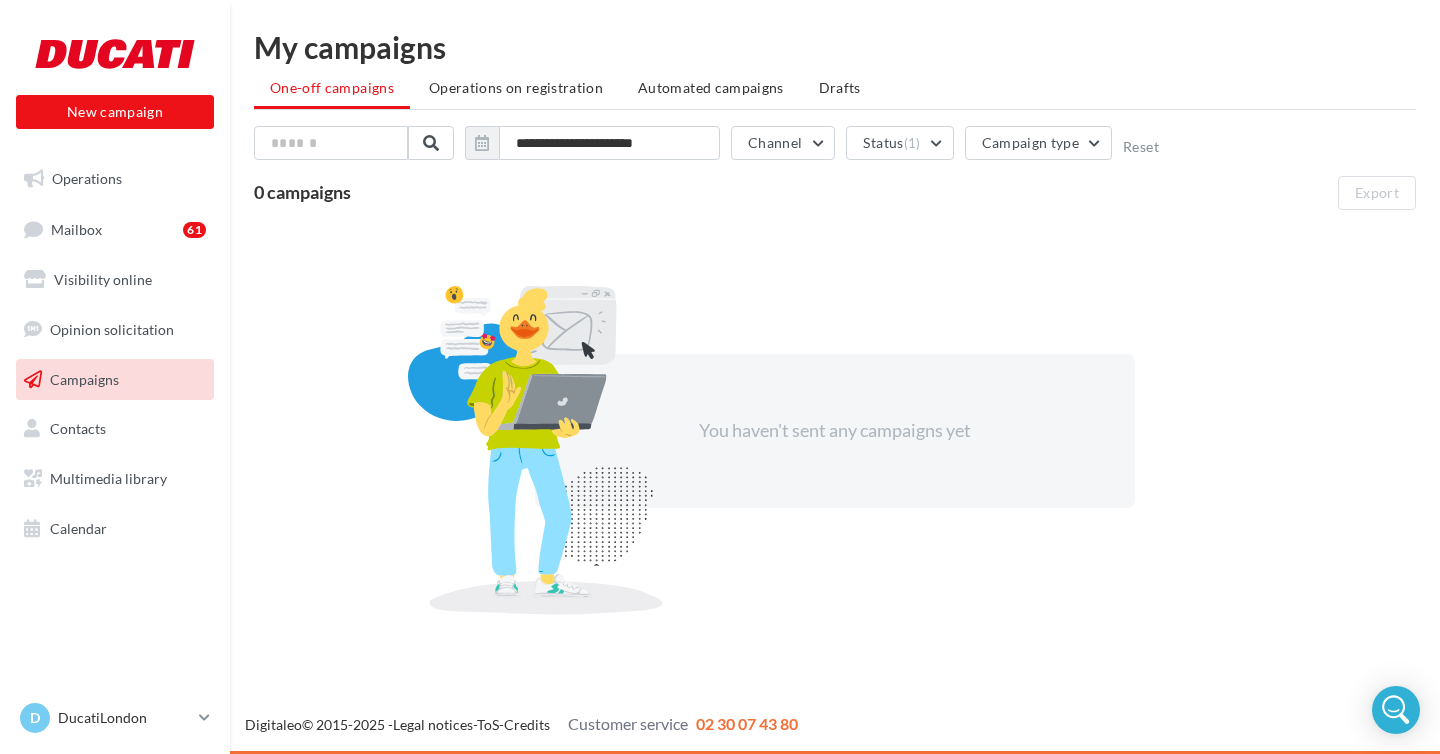 scroll, scrollTop: 0, scrollLeft: 0, axis: both 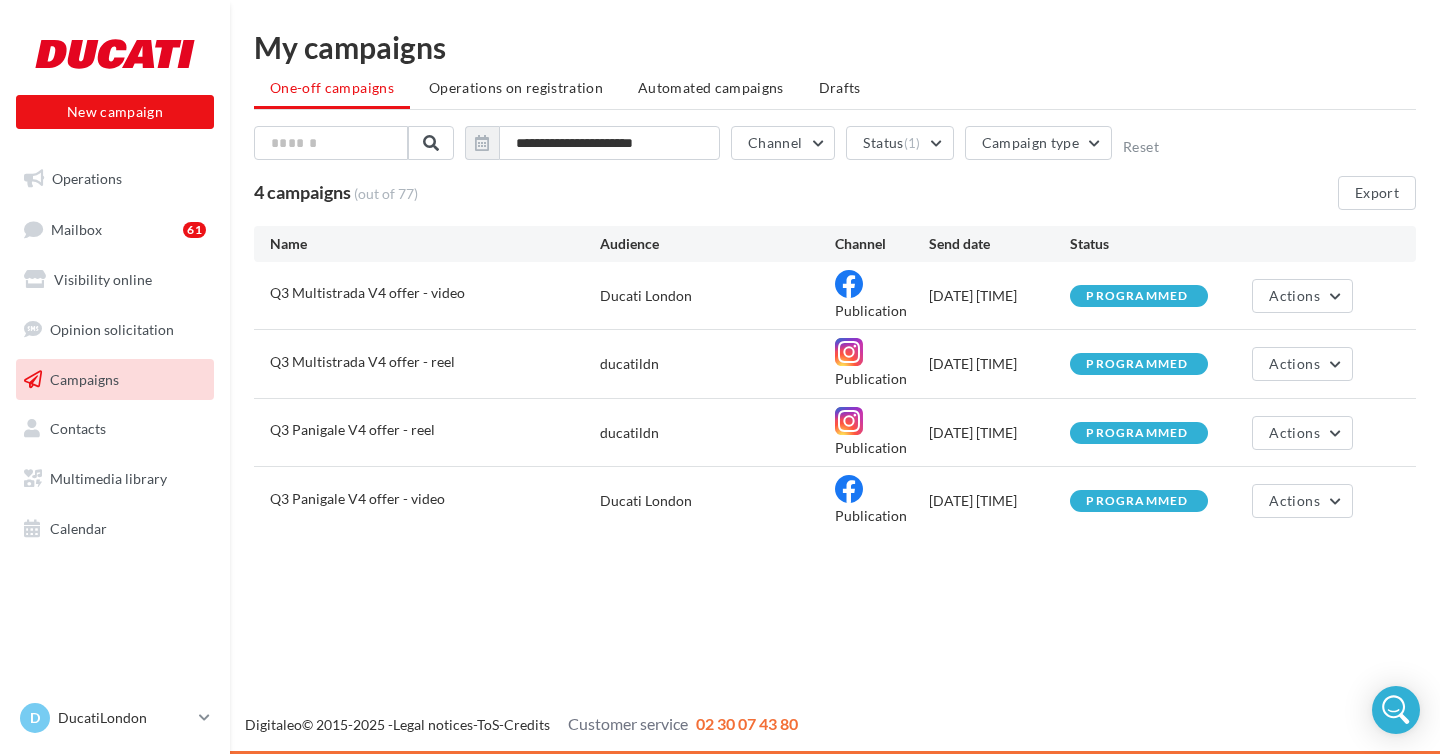 click on "New campaign
New campaign
Operations
Mailbox
61
Visibility online
Opinion solicitation
Campaigns
Contacts
My targets
Multimedia library
Calendar" at bounding box center (720, 377) 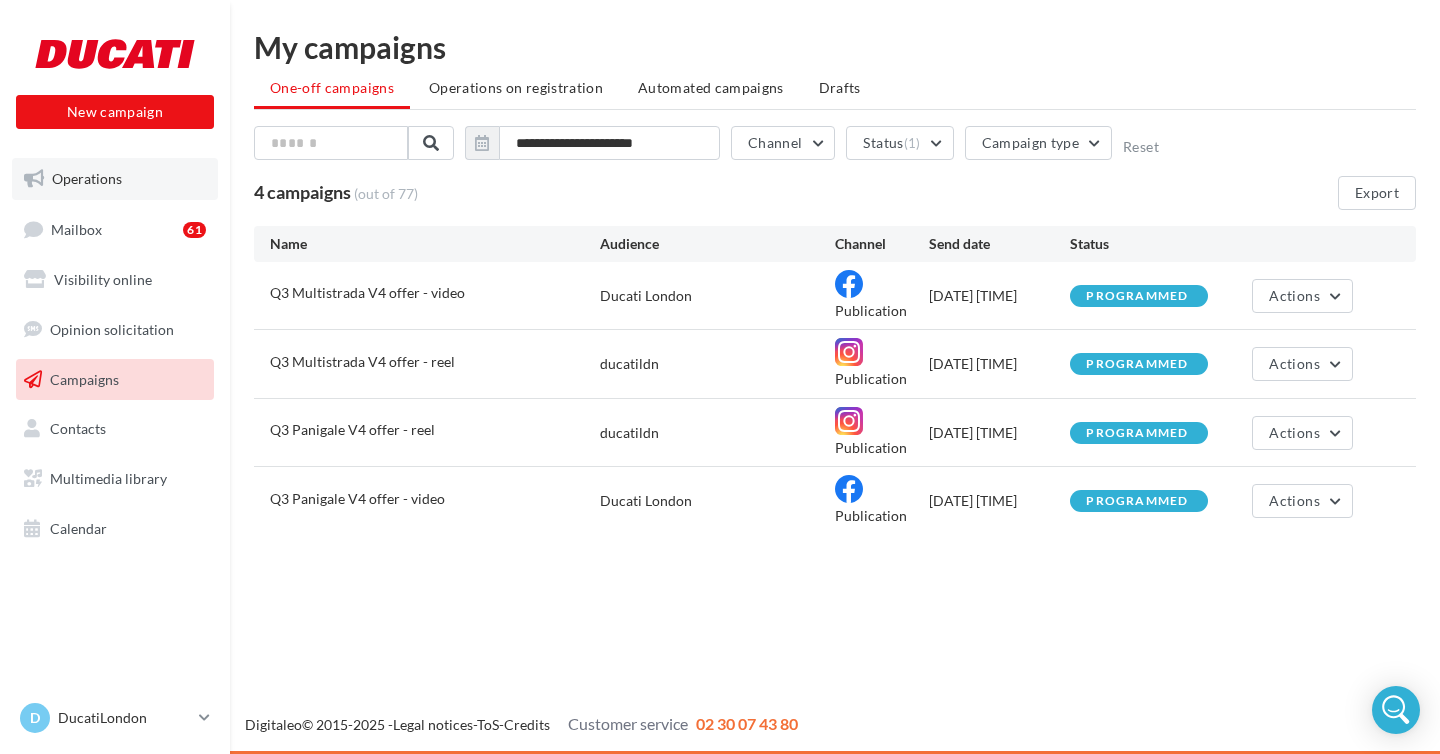 click on "Operations" at bounding box center [115, 179] 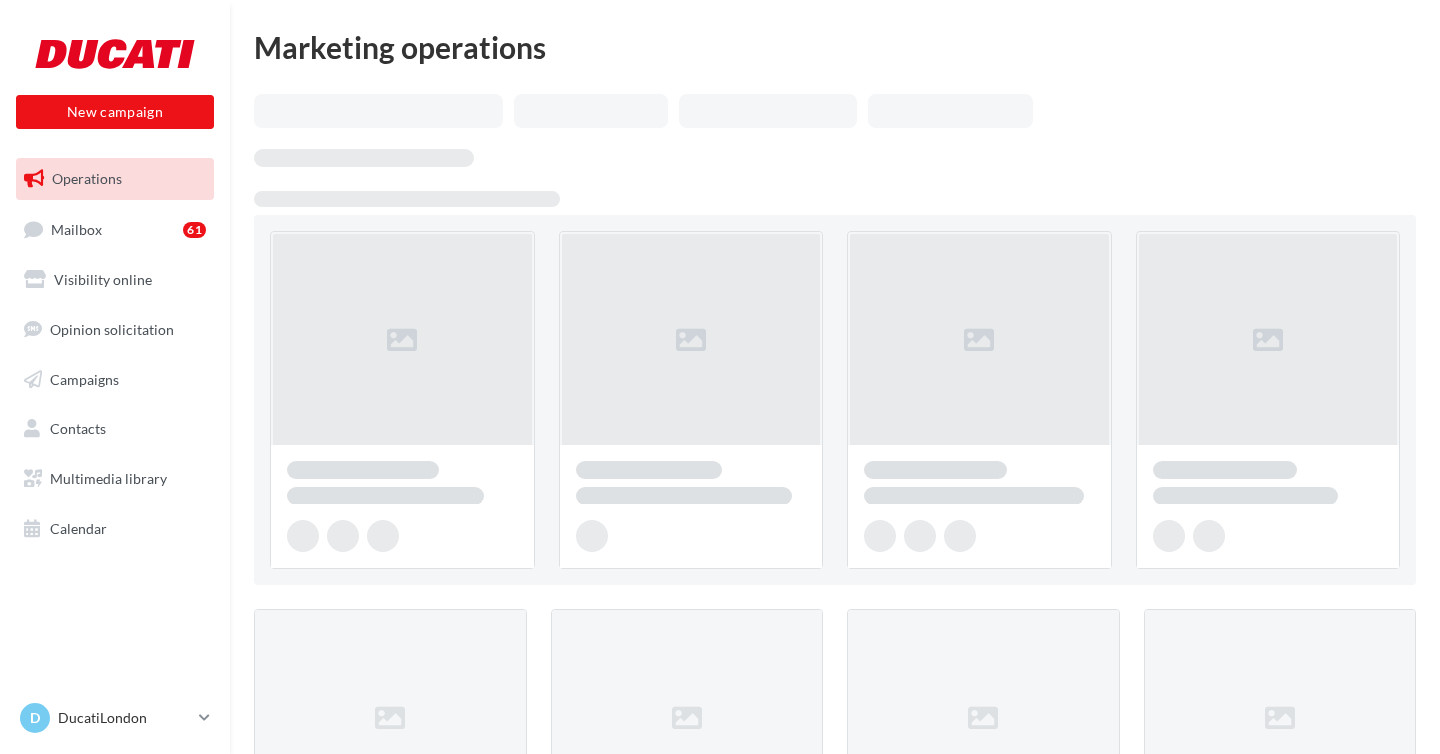 scroll, scrollTop: 0, scrollLeft: 0, axis: both 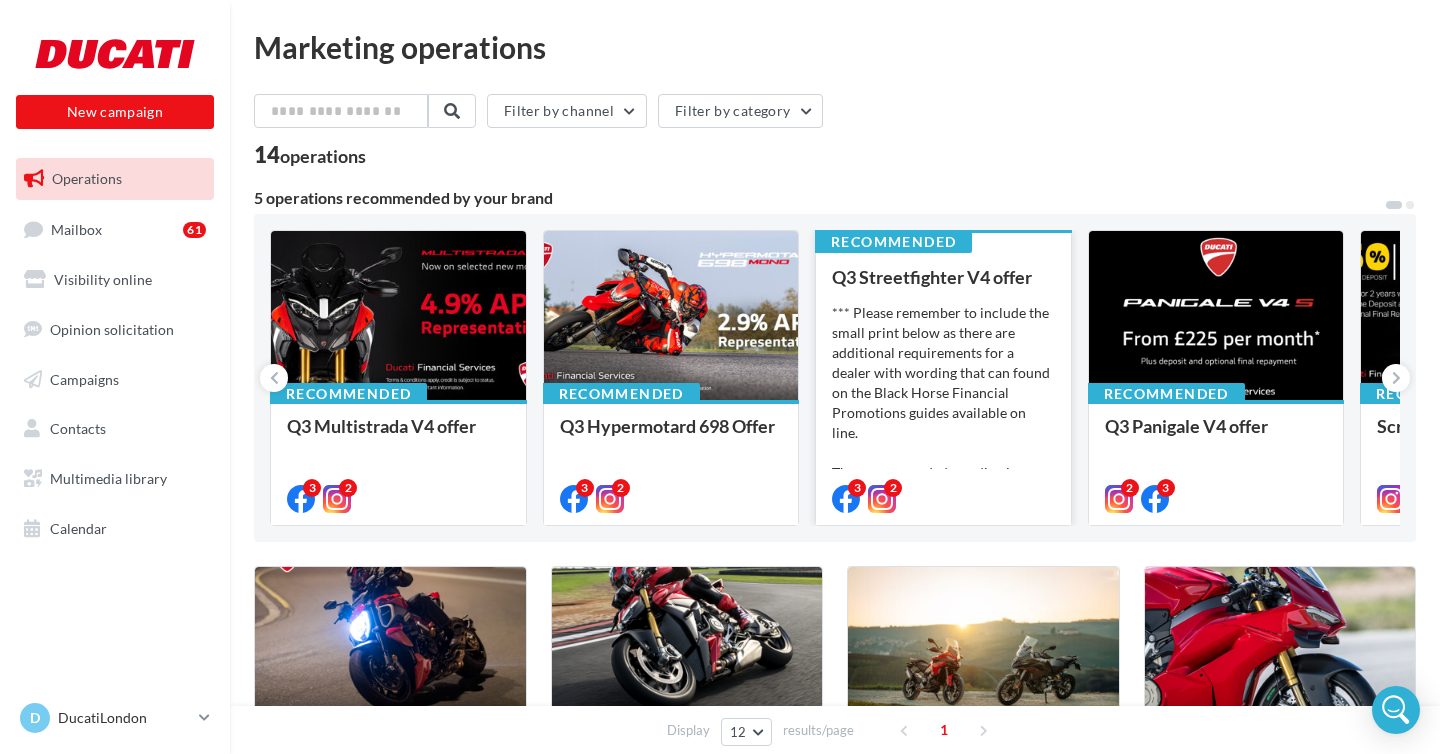 click on "*** Please remember to include the small print below as there are additional requirements for a dealer with wording that can found on the Black Horse Financial Promotions guides available on line.
The recommended wording is:
‘XXXXXXX is a trading sty..." at bounding box center [943, 403] 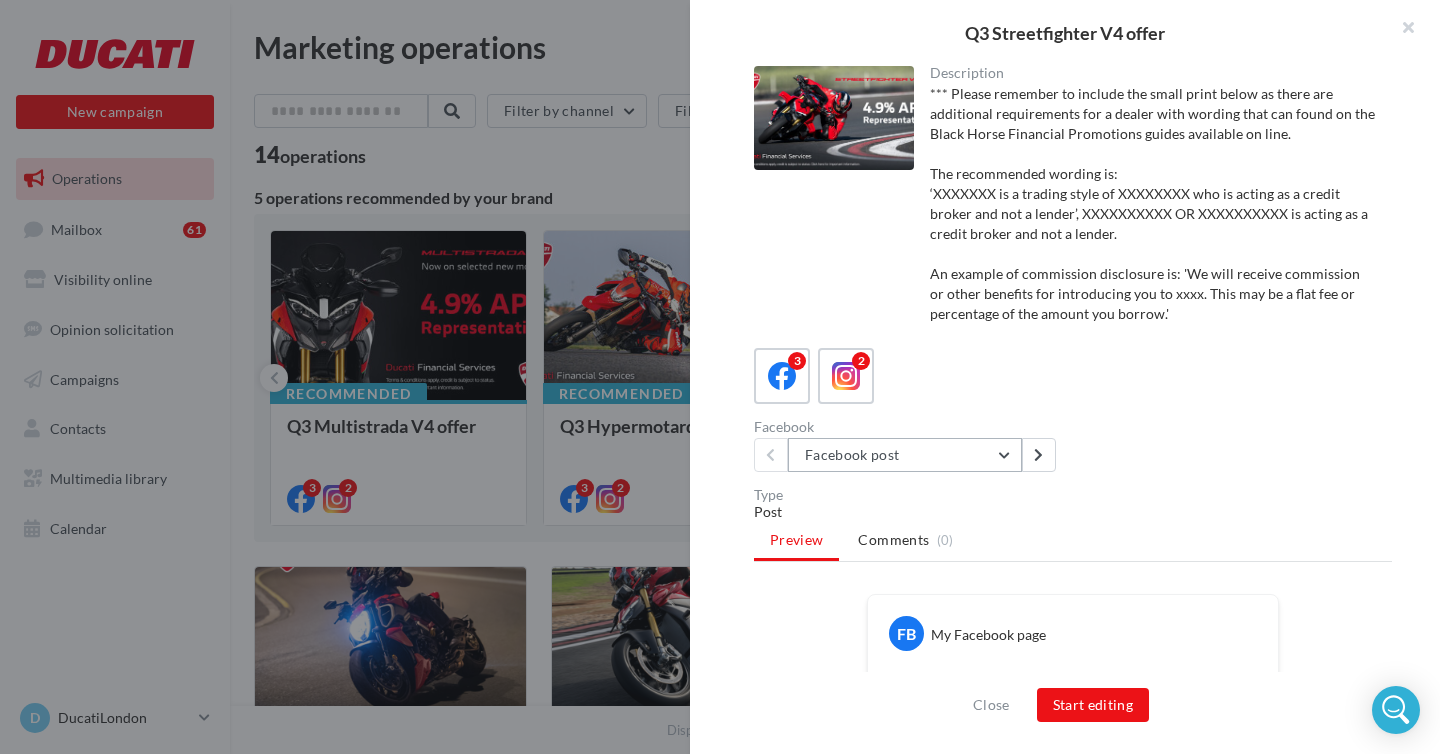 click on "Facebook post" at bounding box center (905, 455) 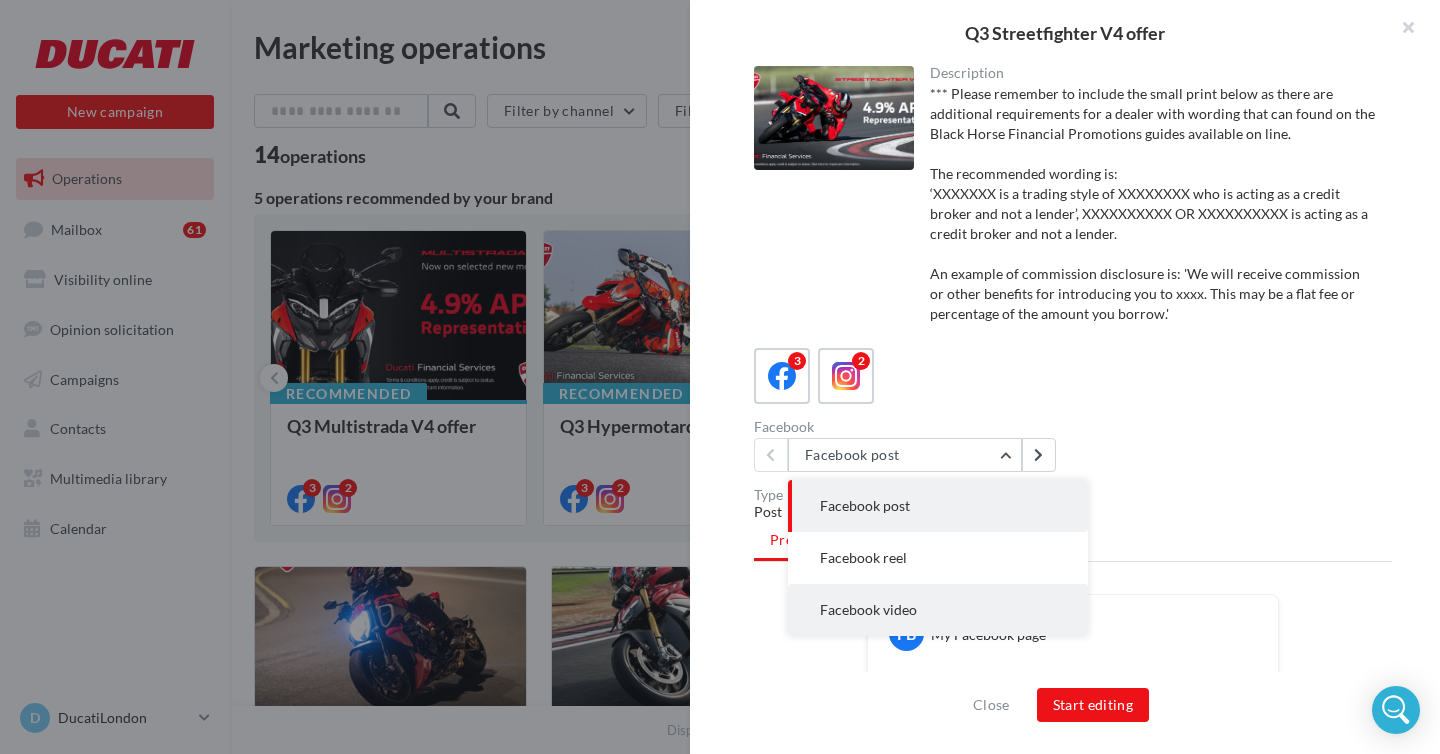 click on "Facebook video" at bounding box center (868, 609) 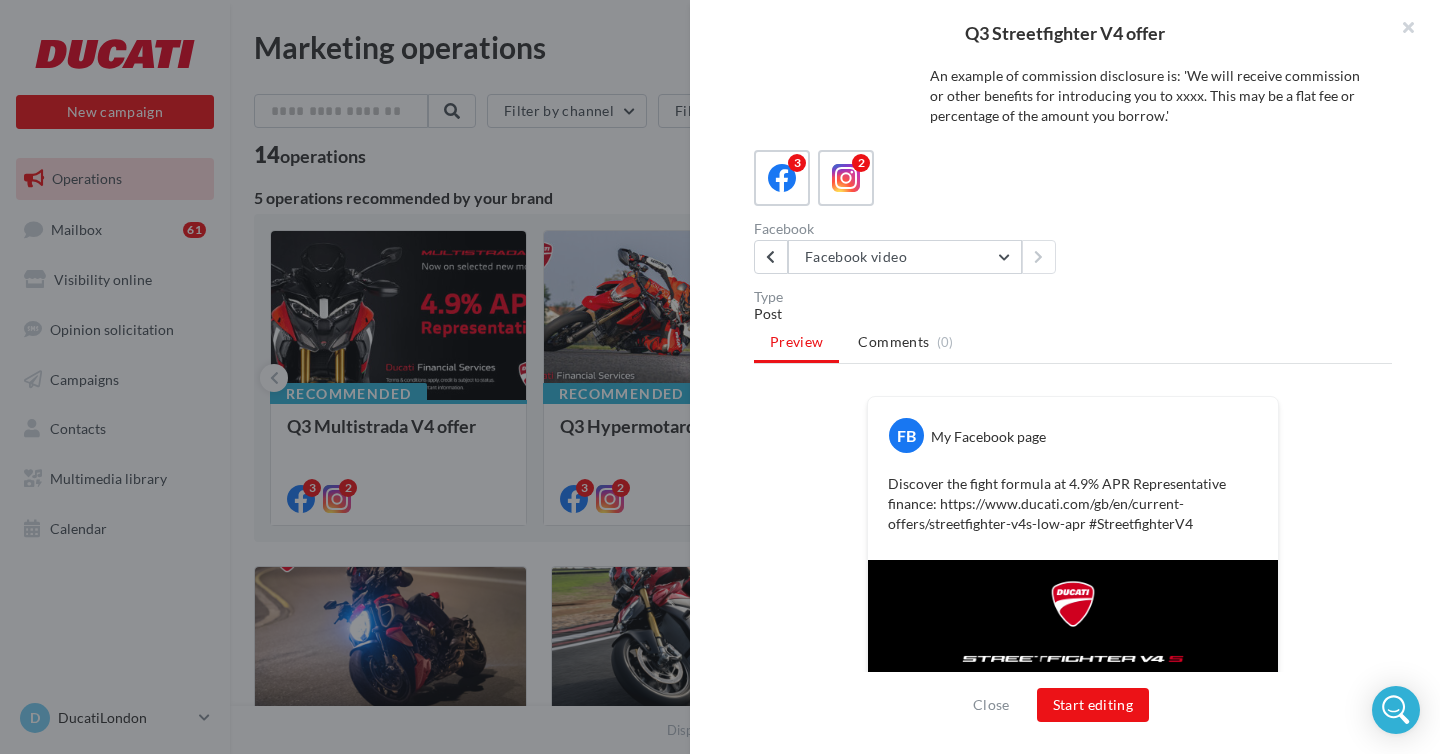 scroll, scrollTop: 325, scrollLeft: 0, axis: vertical 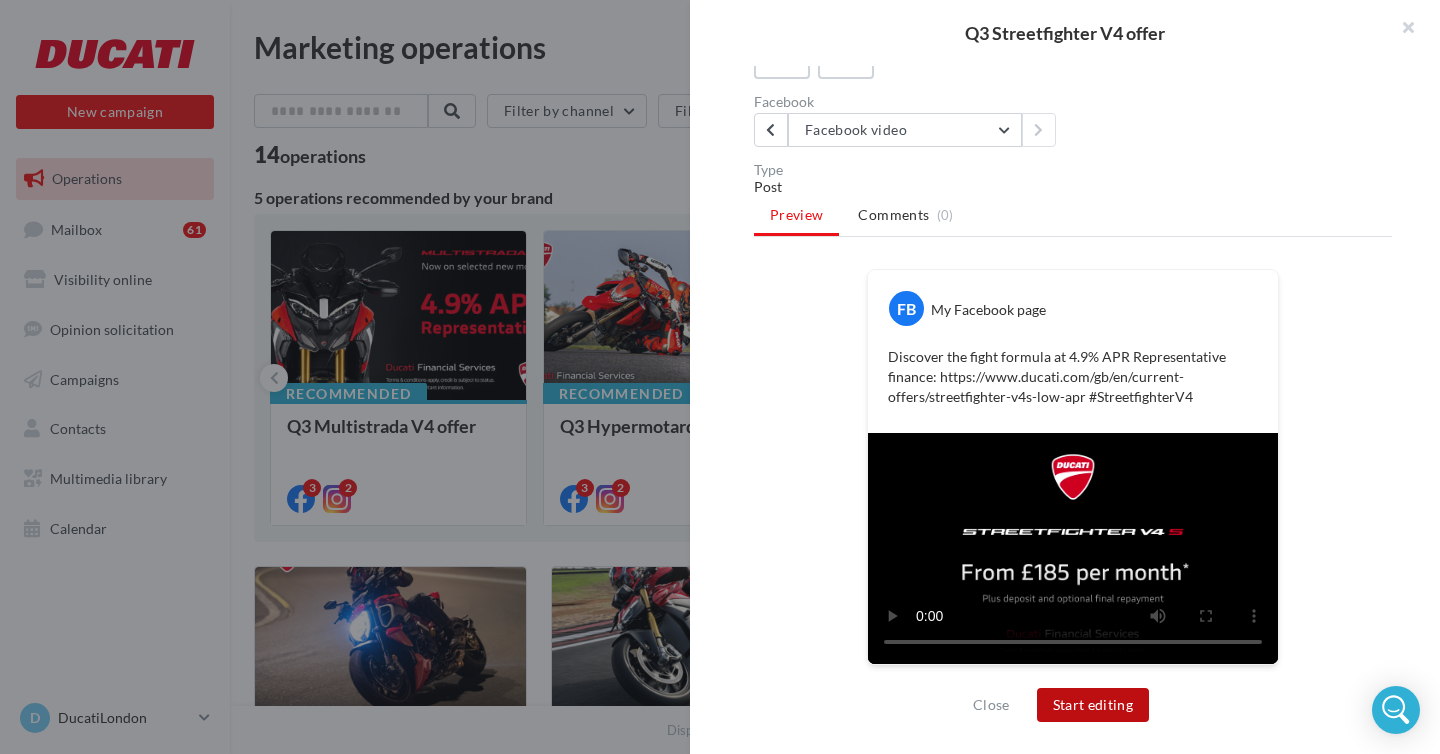 click on "Start editing" at bounding box center (1093, 705) 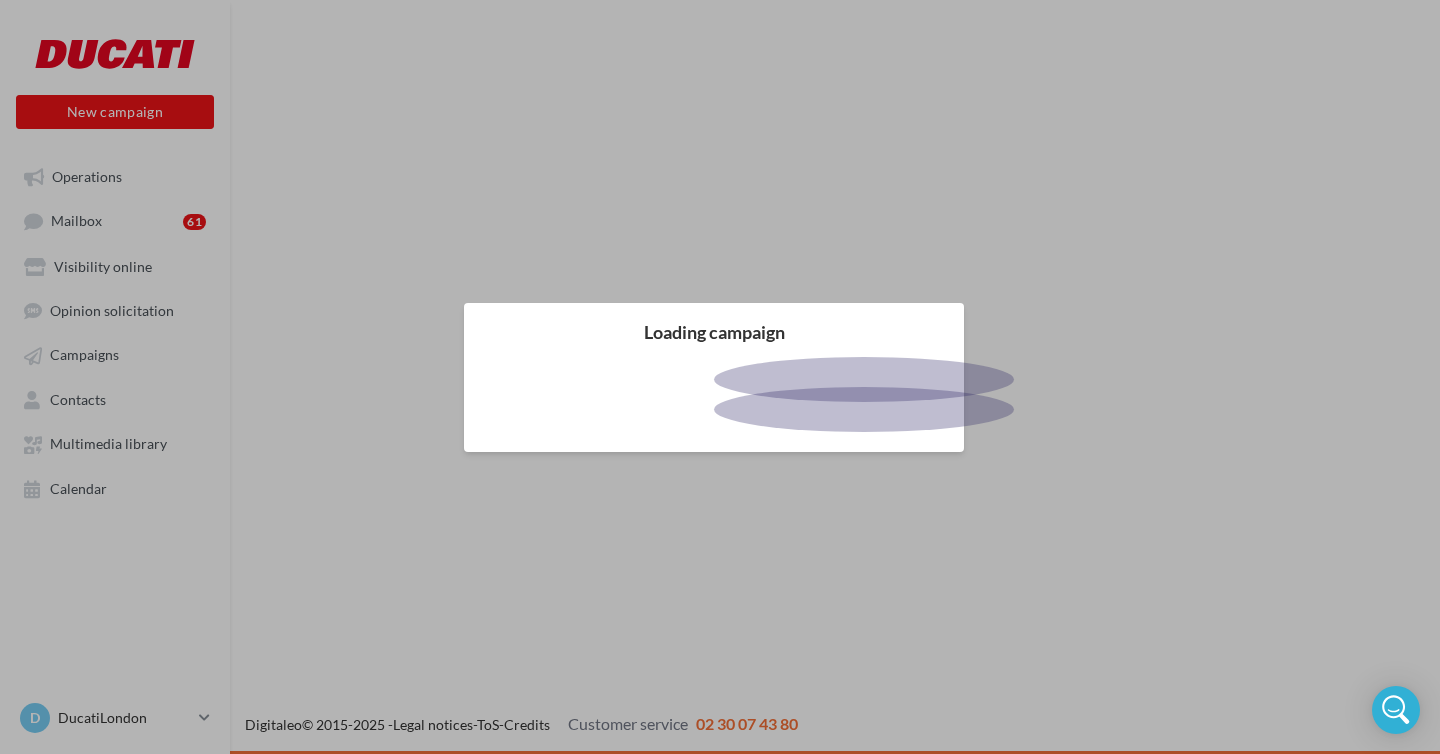 scroll, scrollTop: 0, scrollLeft: 0, axis: both 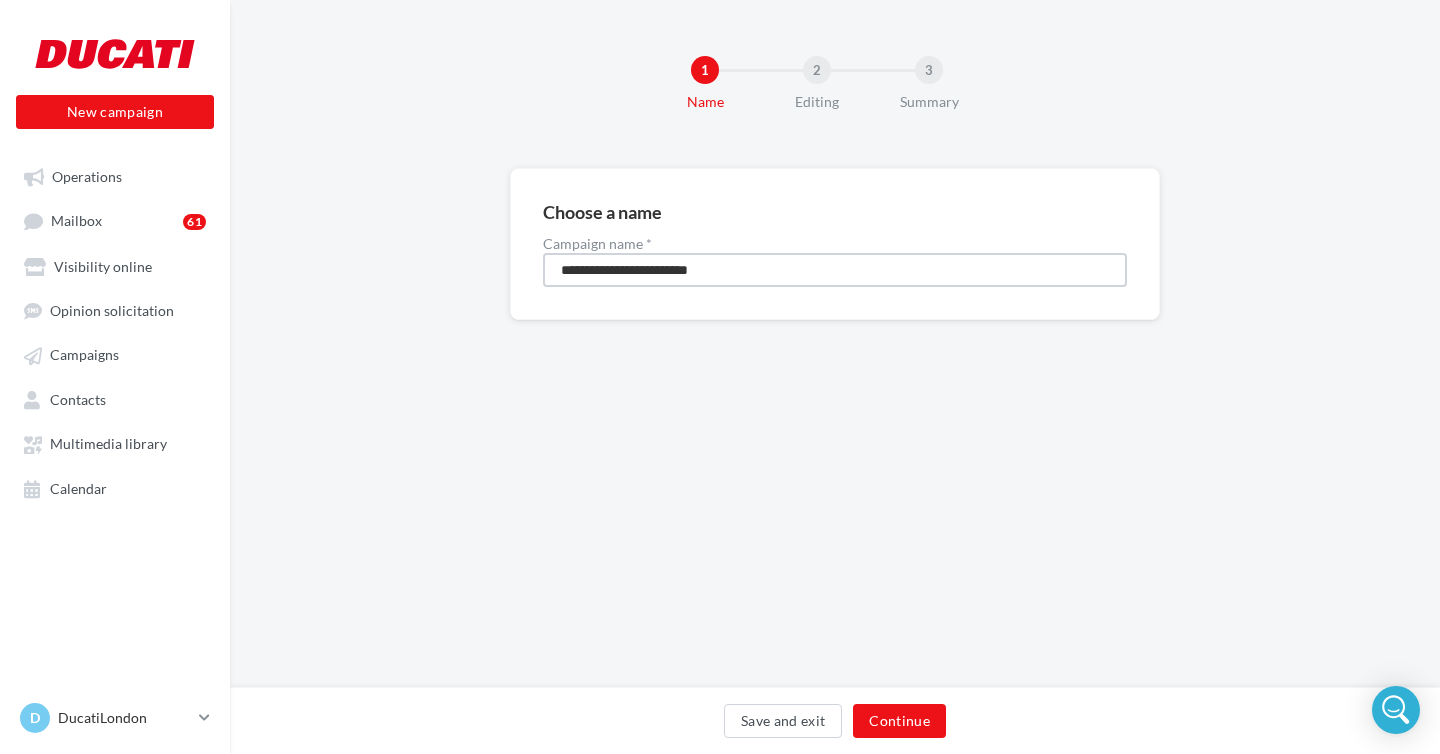 click on "**********" at bounding box center [835, 270] 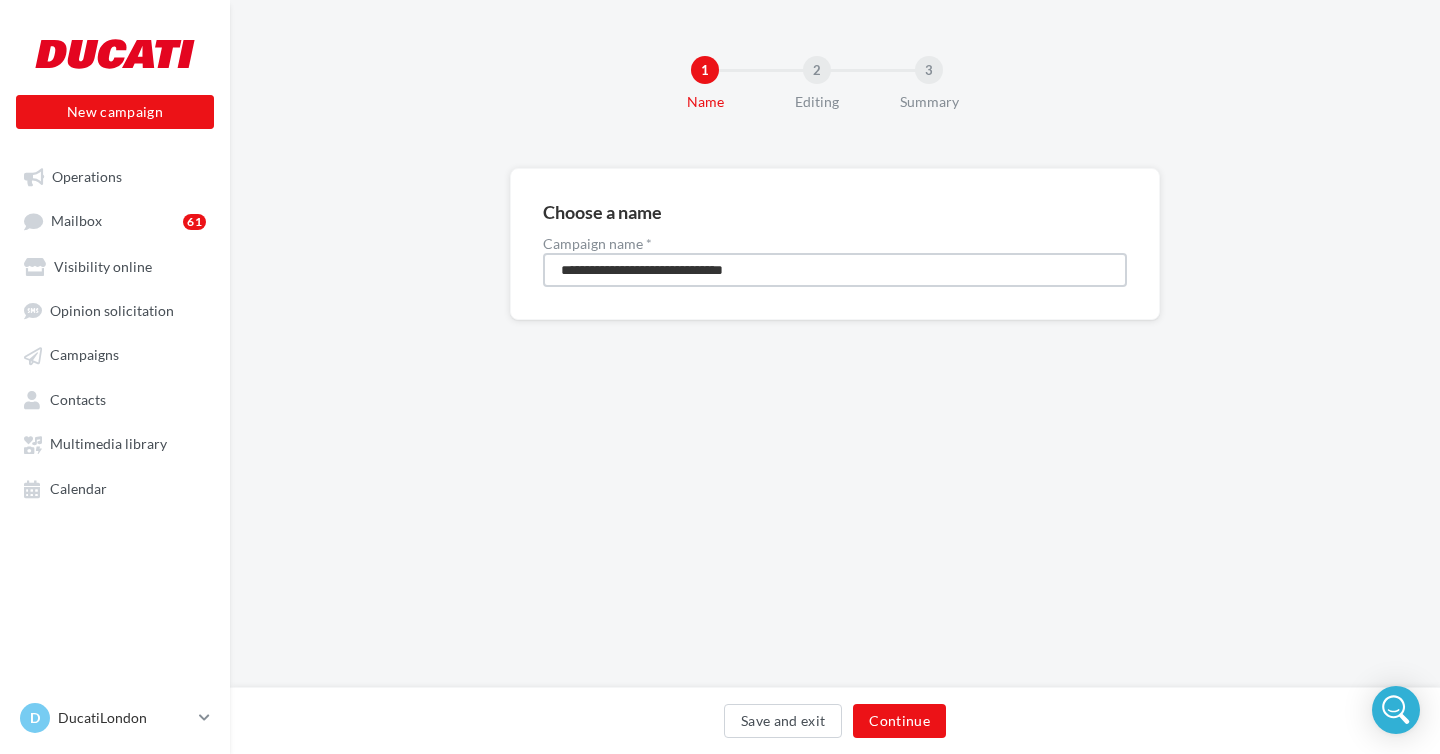 click on "**********" at bounding box center [835, 270] 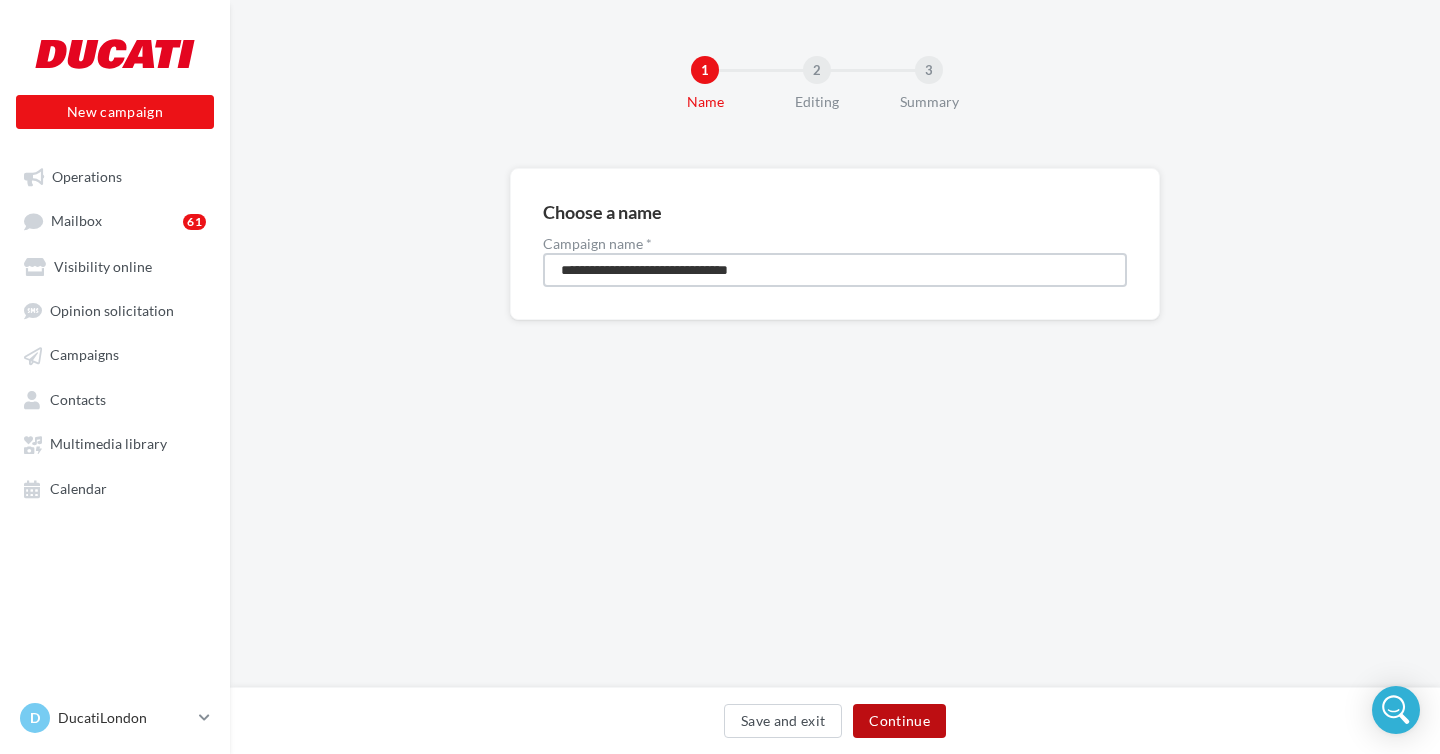 type on "**********" 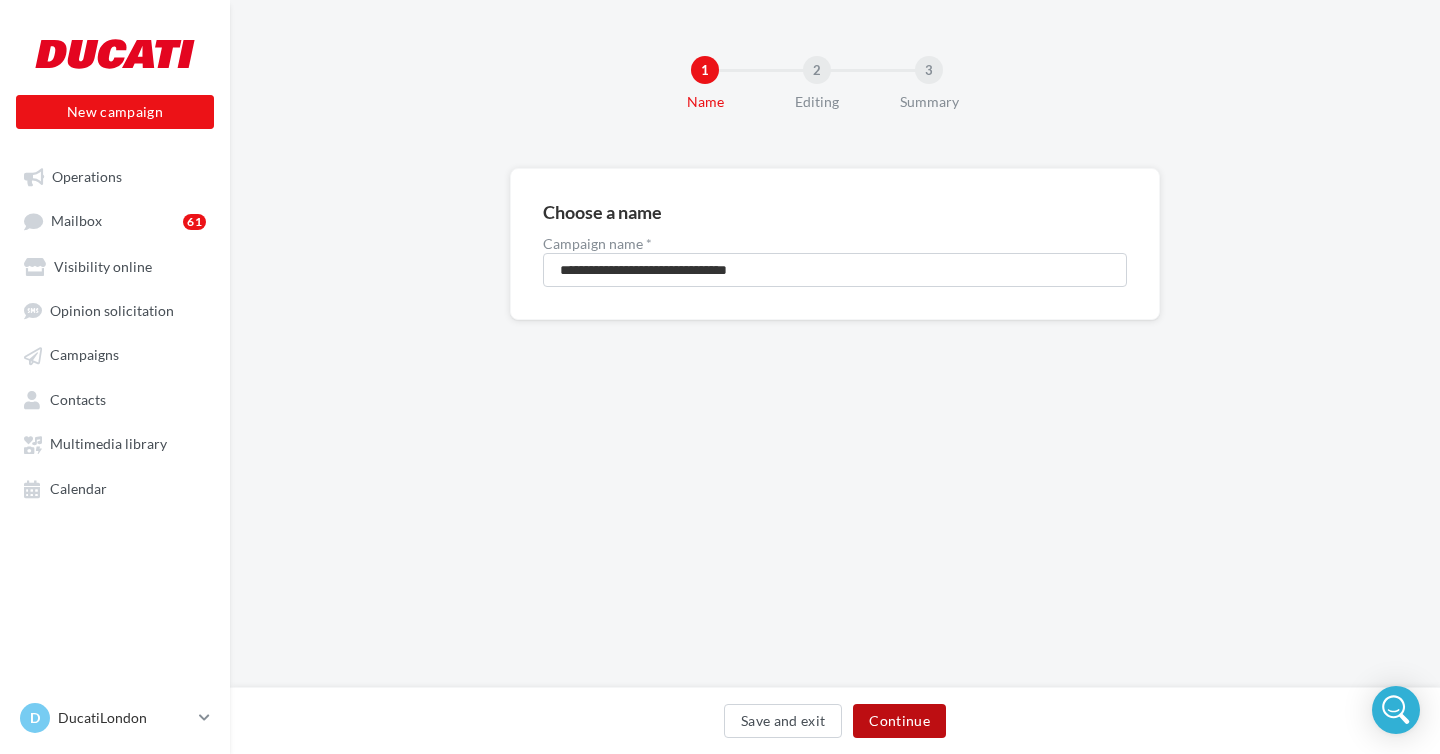 click on "Continue" at bounding box center [899, 721] 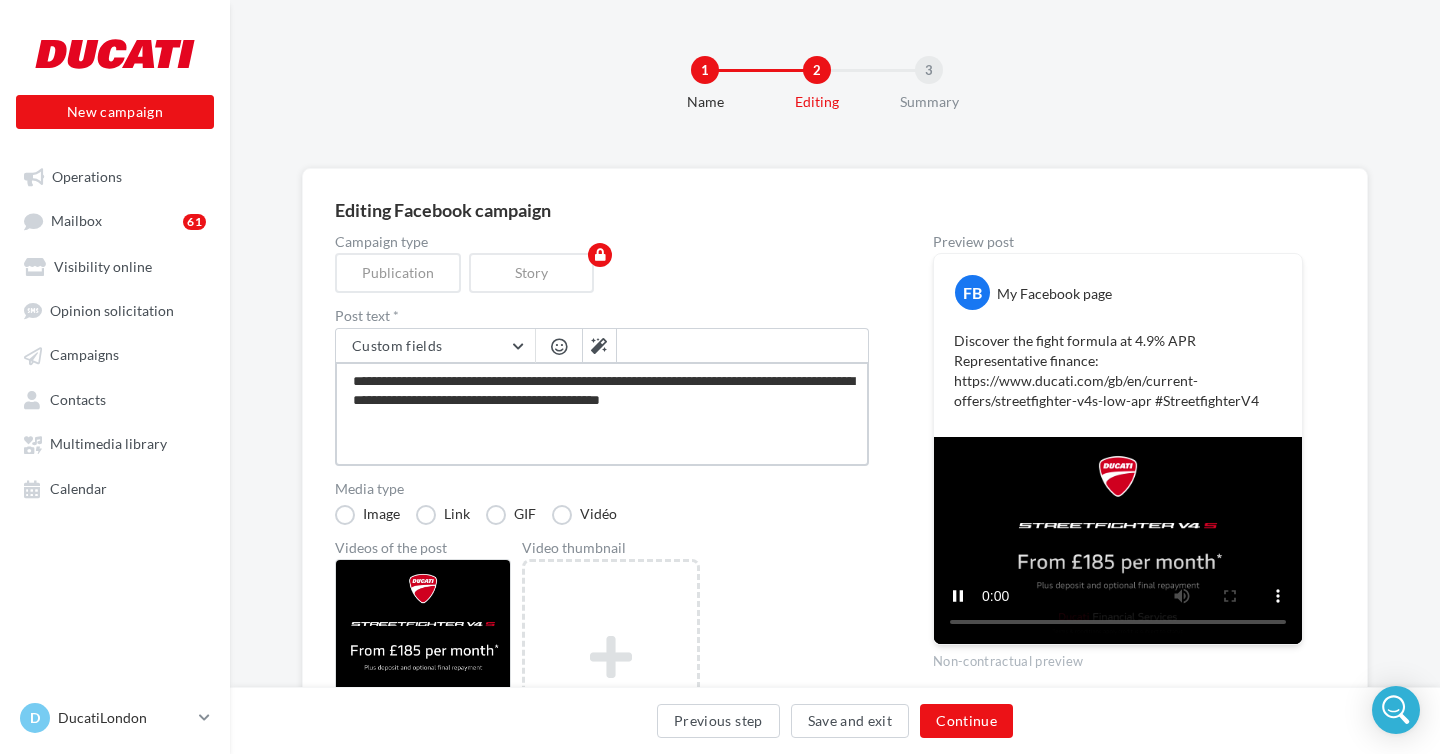 click on "**********" at bounding box center [602, 414] 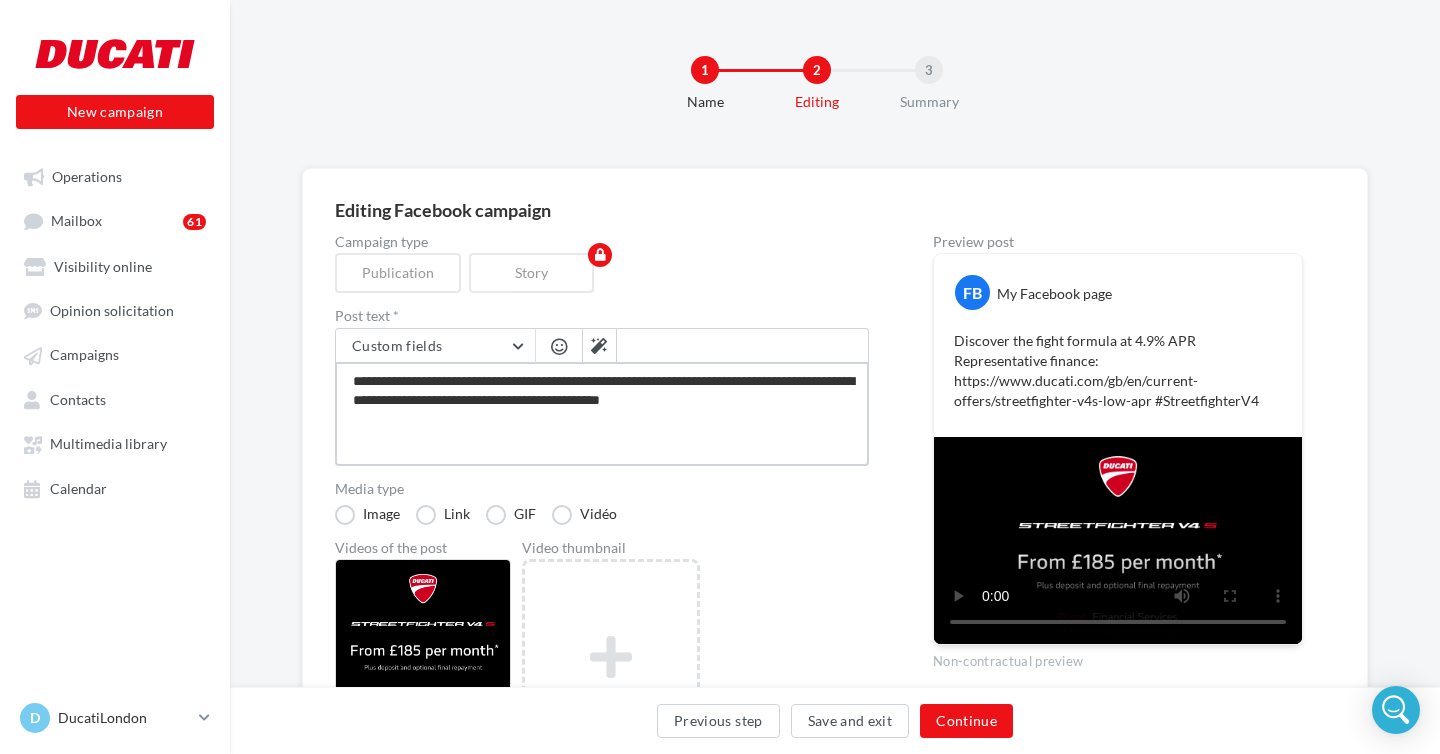 type on "**********" 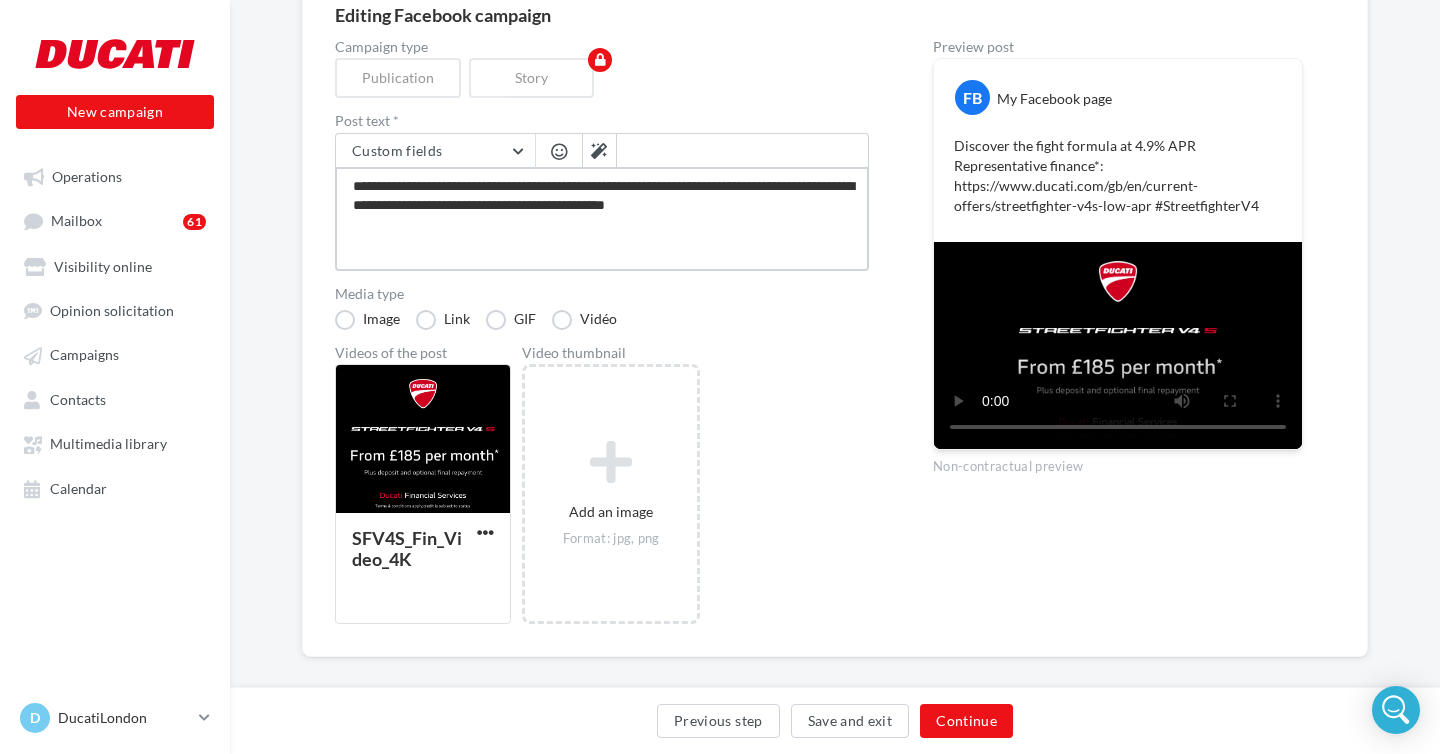 scroll, scrollTop: 208, scrollLeft: 0, axis: vertical 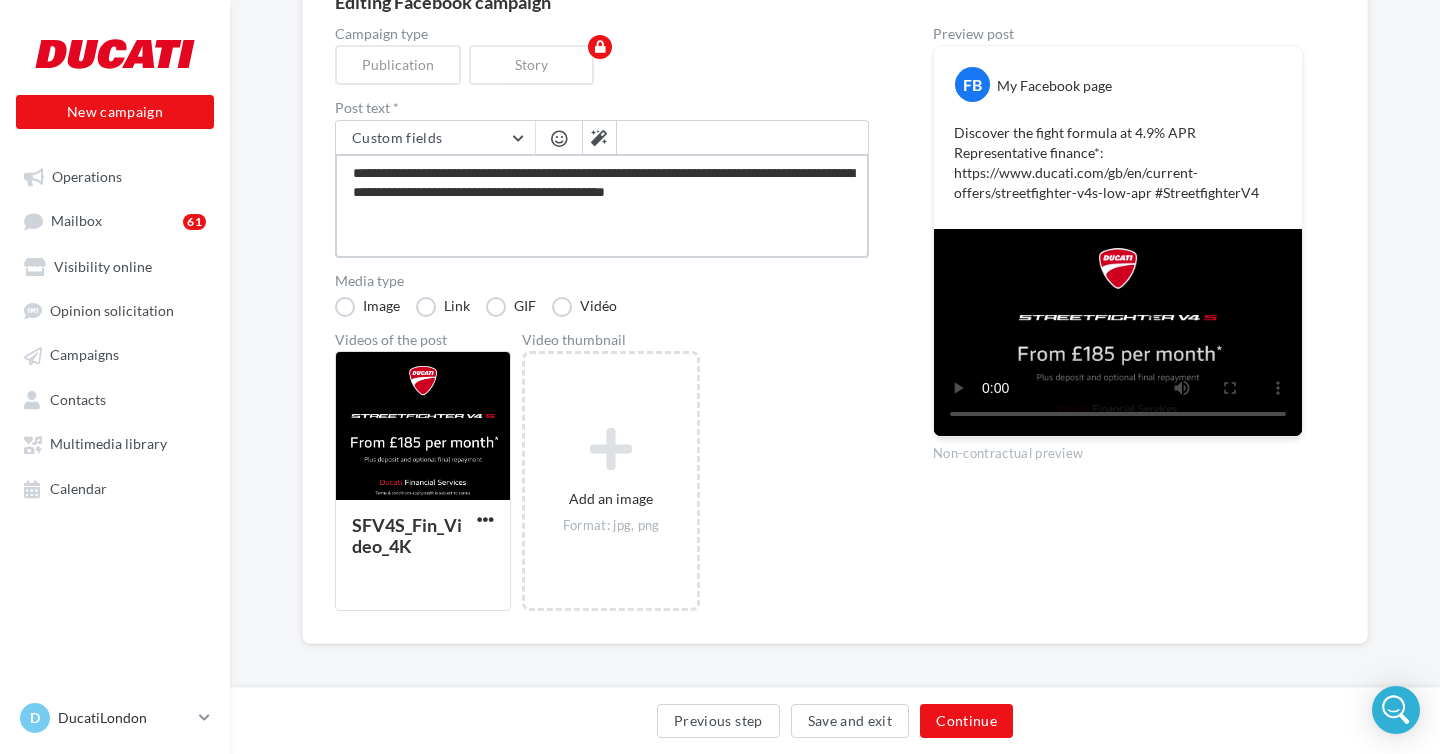 click on "**********" at bounding box center (602, 206) 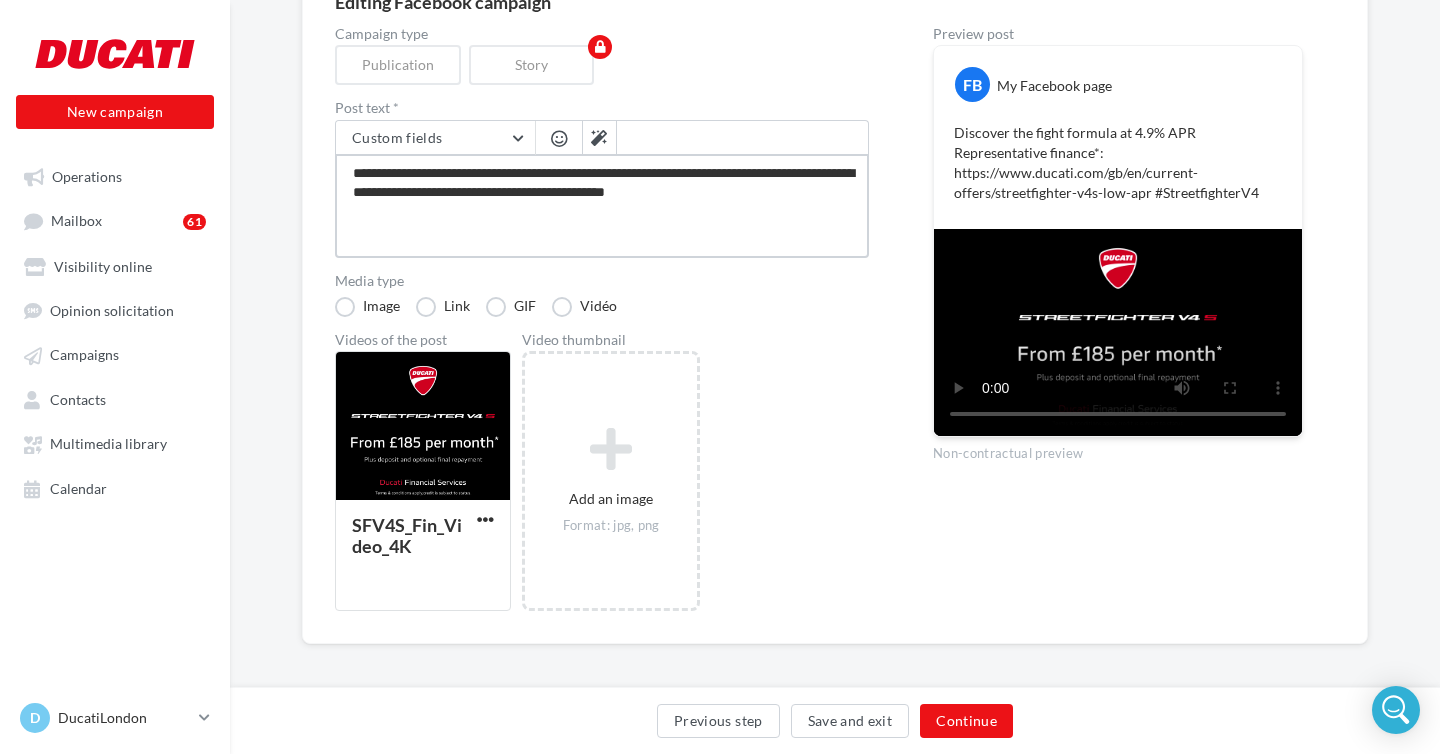type on "**********" 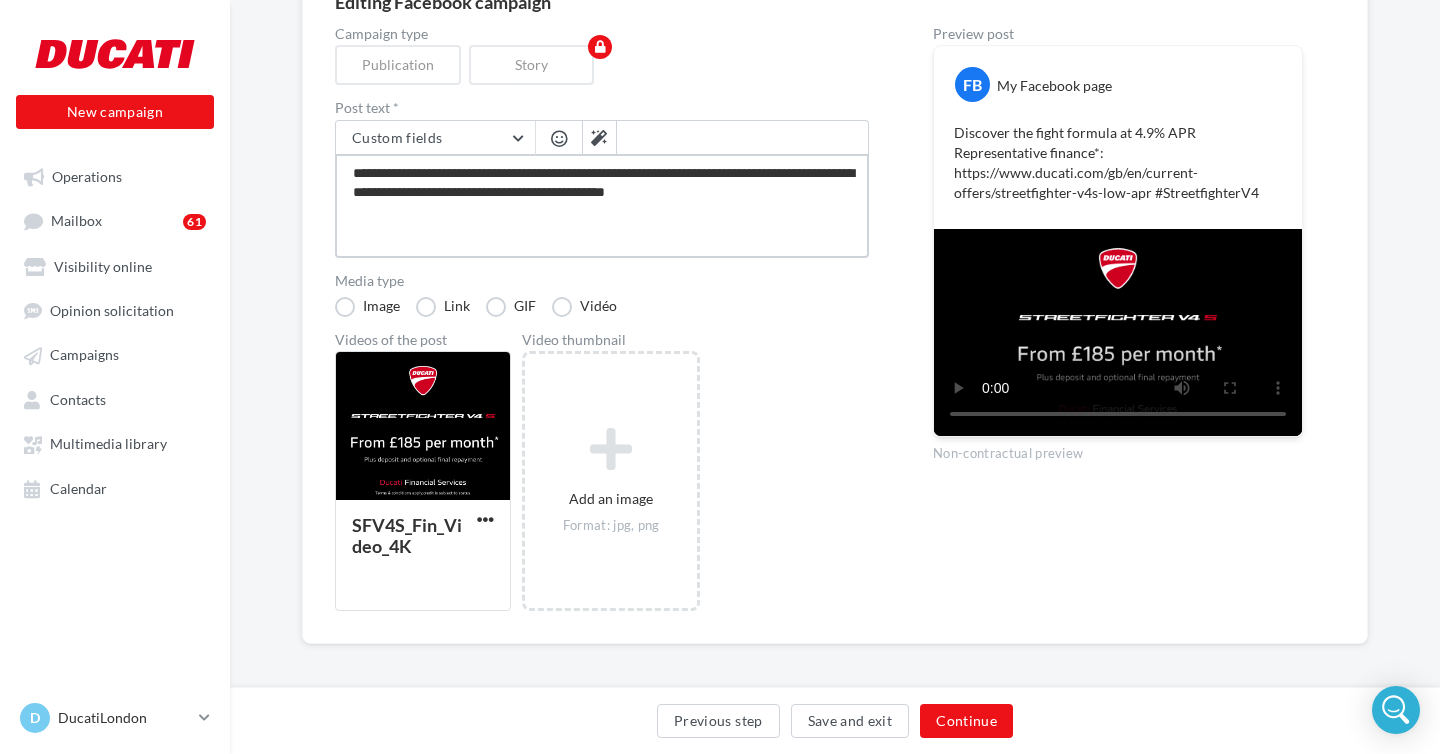 type on "**********" 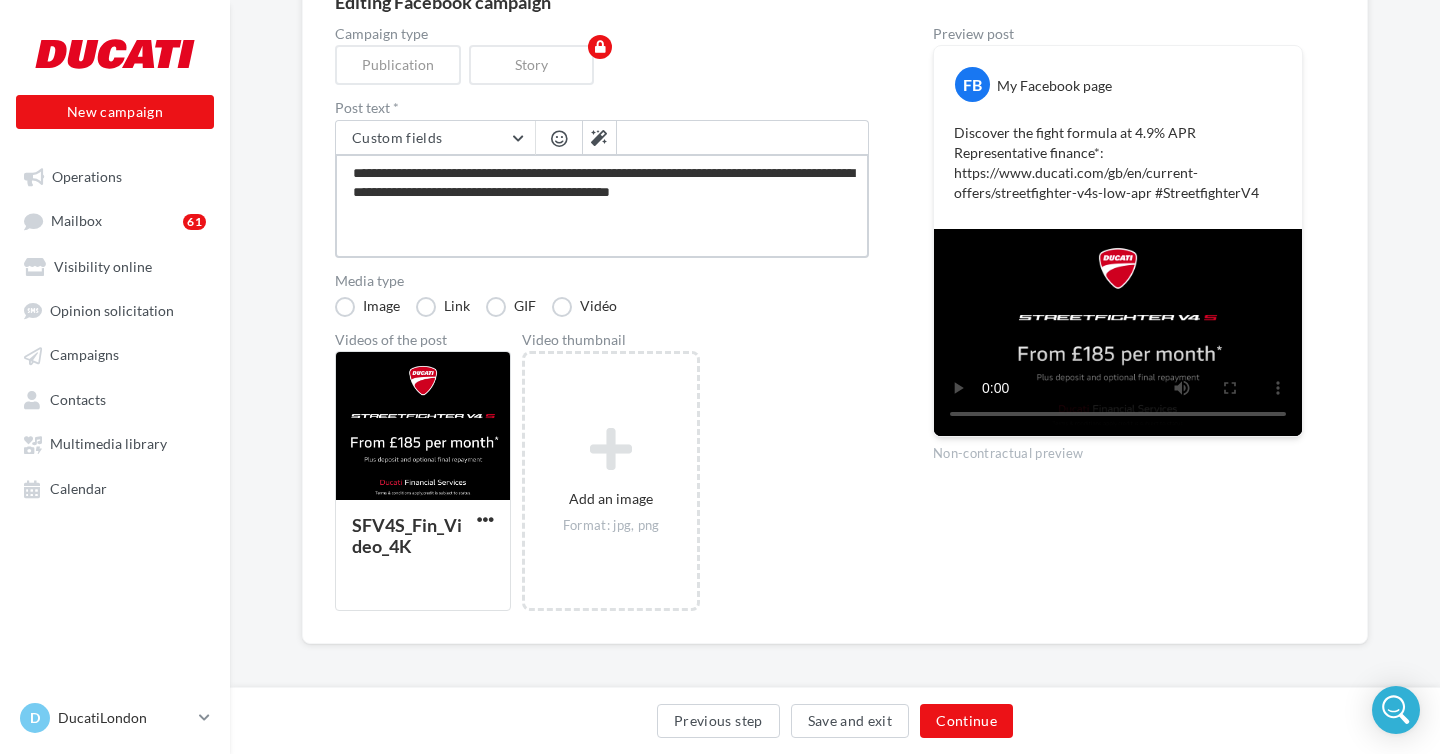 type on "**********" 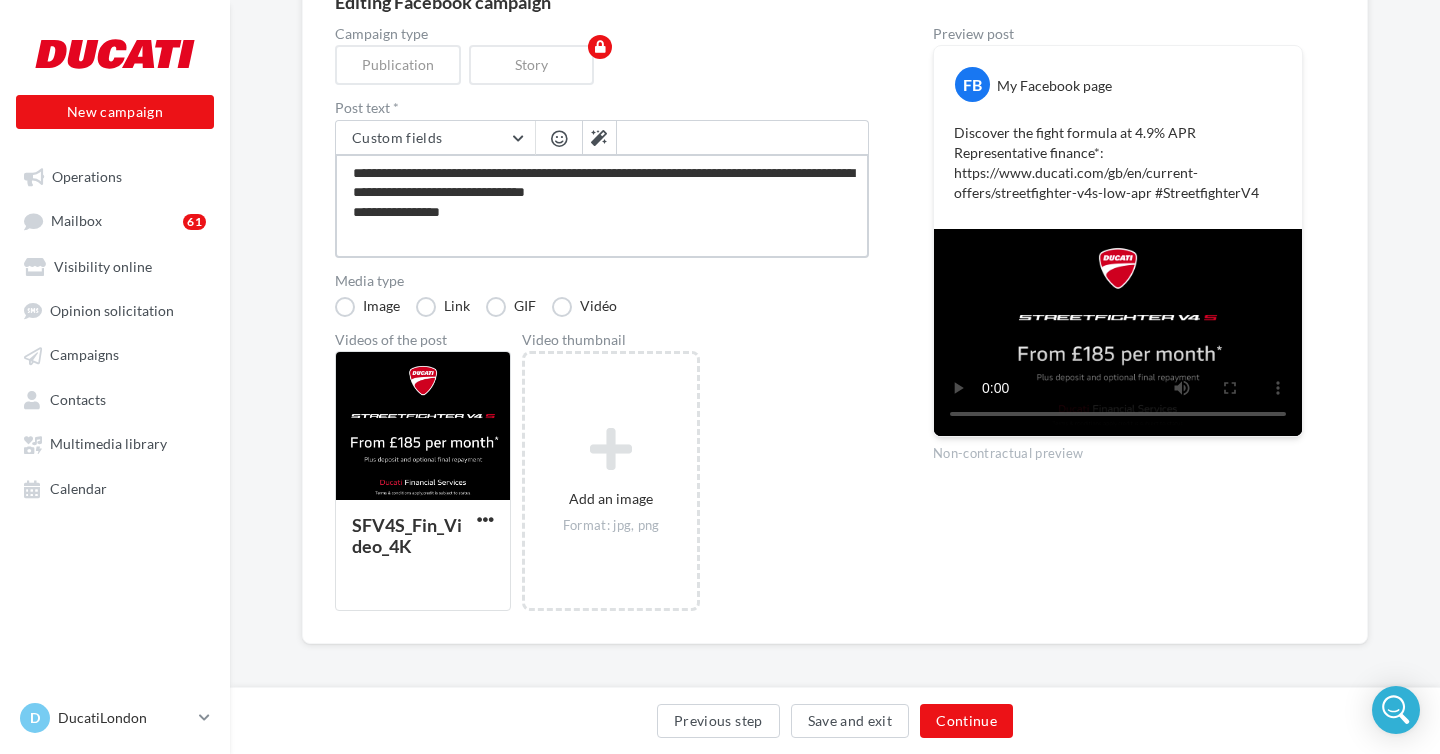 type on "**********" 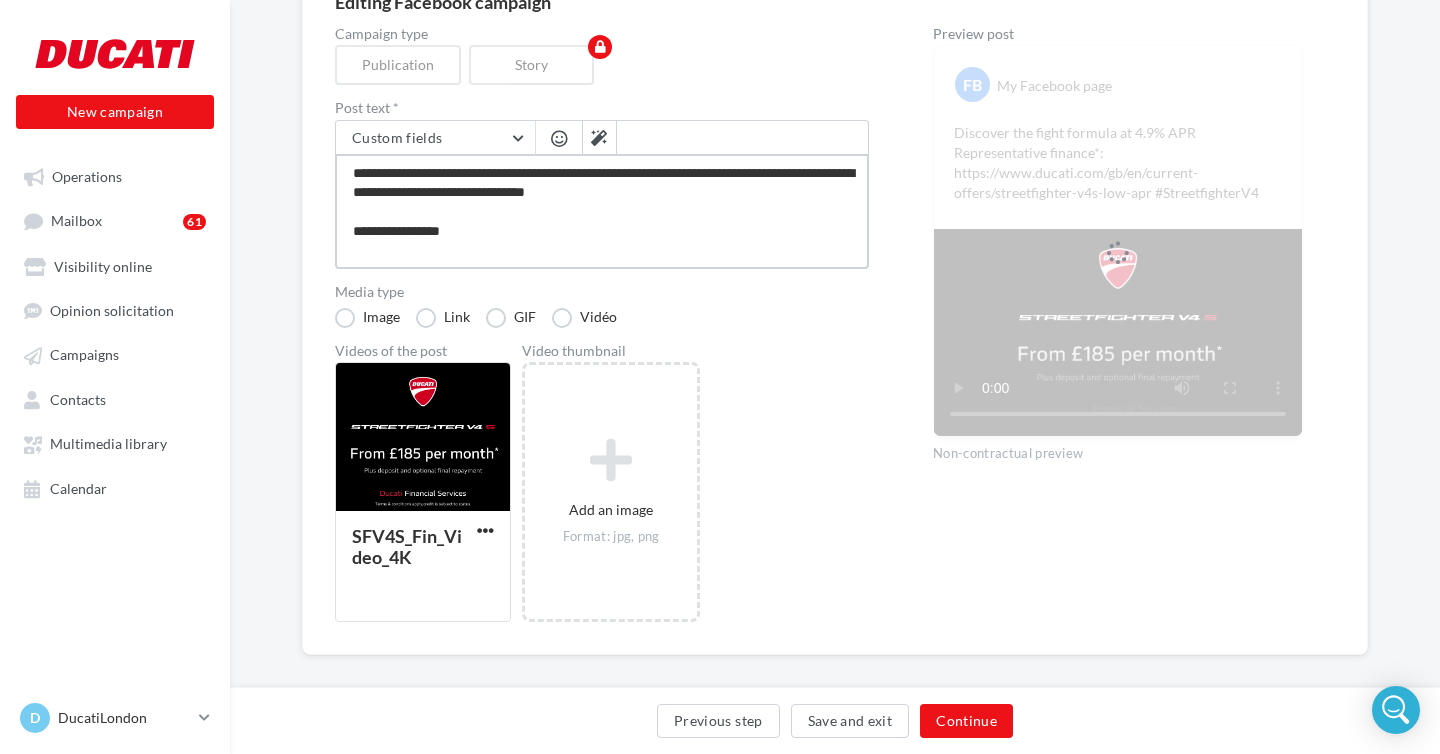 click on "**********" at bounding box center (602, 211) 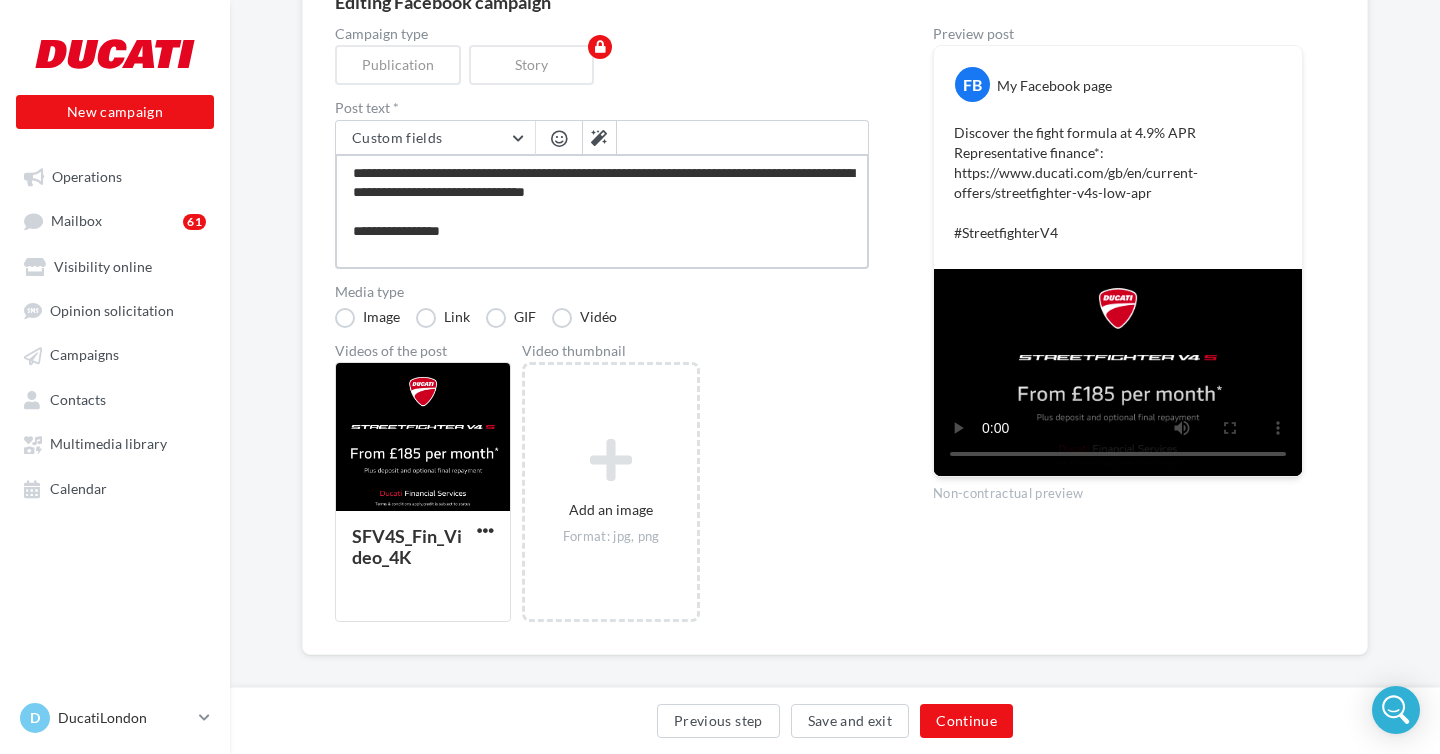 type on "**********" 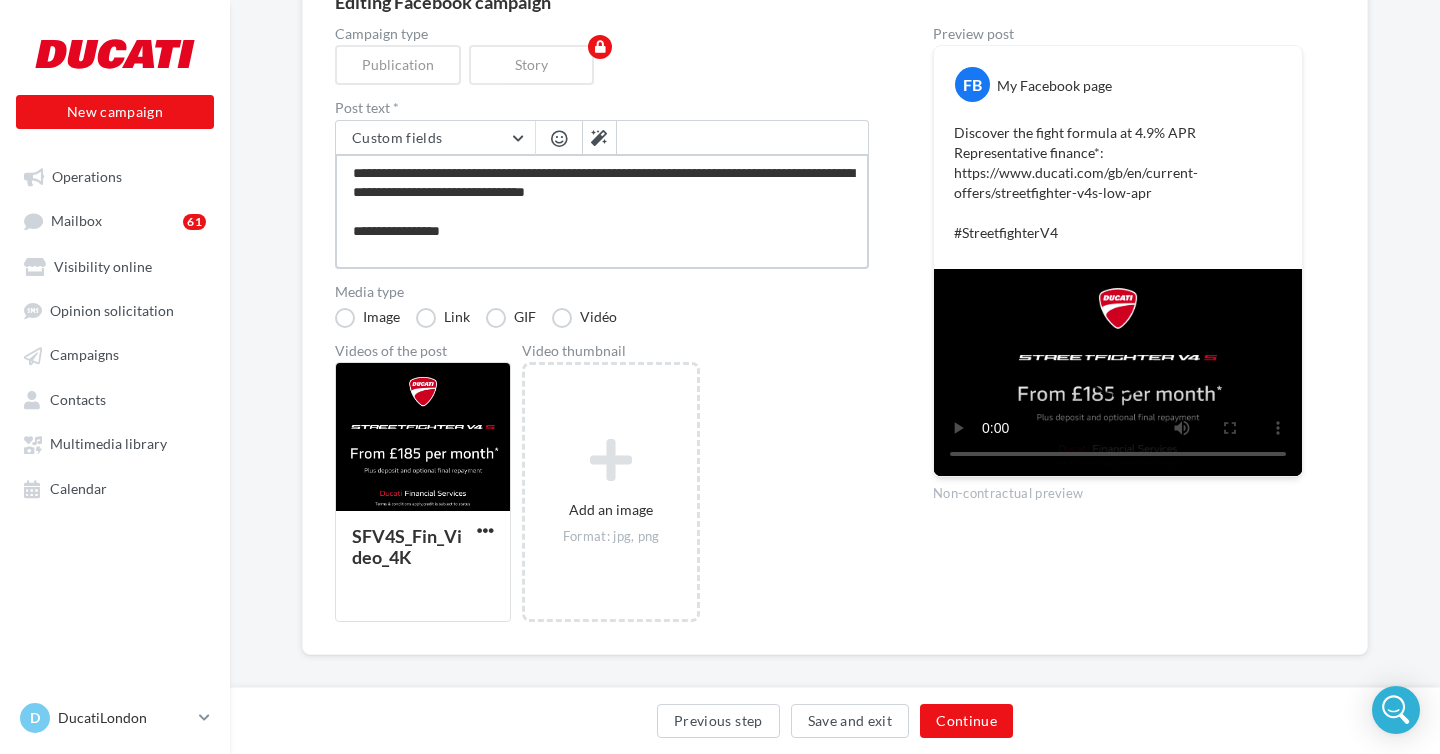 type on "**********" 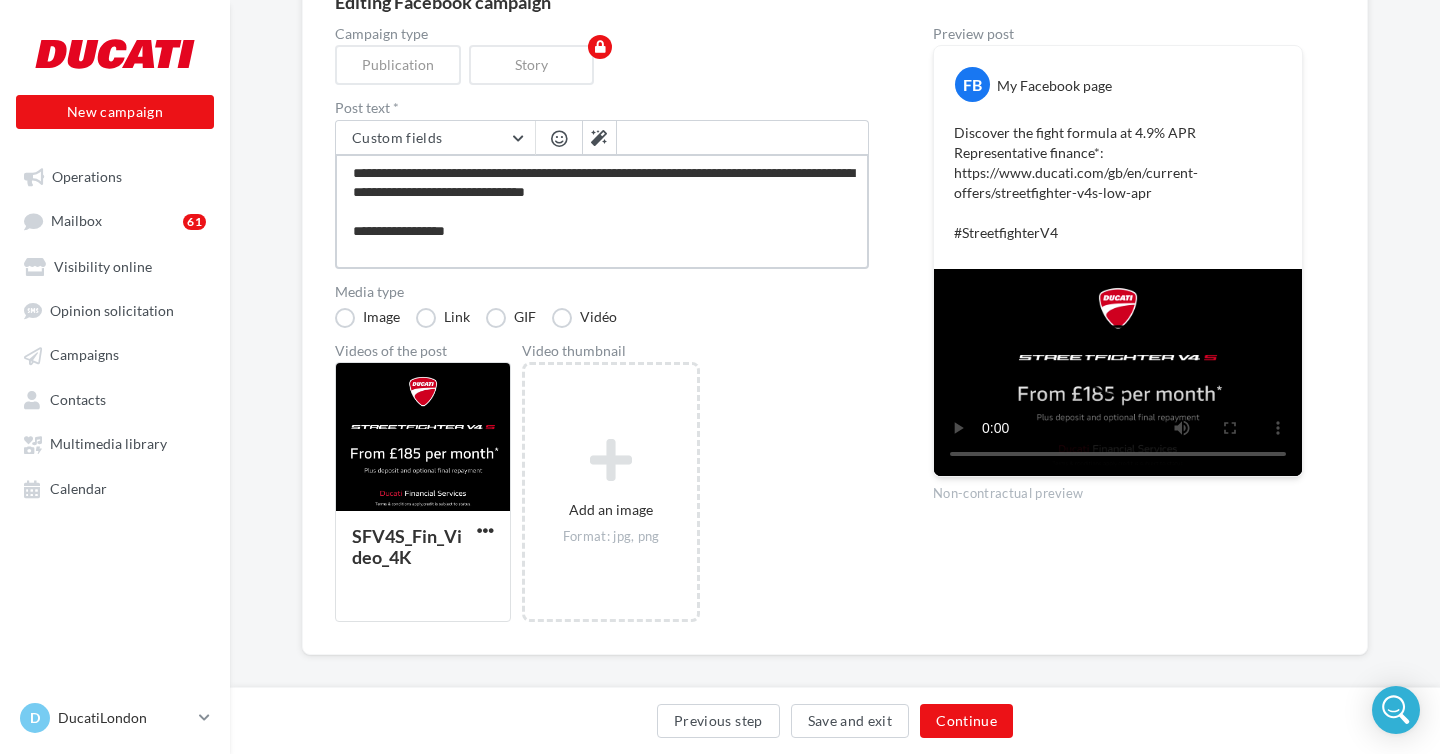 type on "**********" 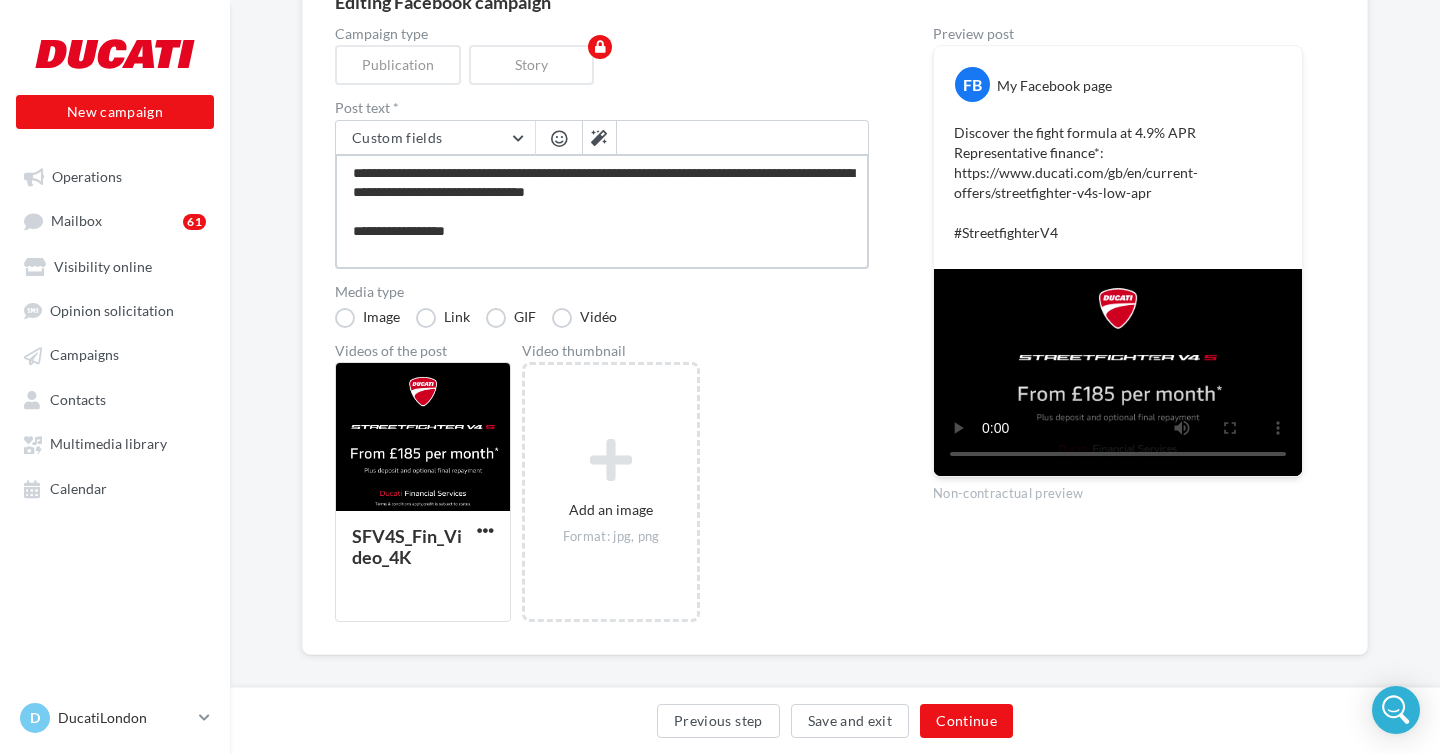 type on "**********" 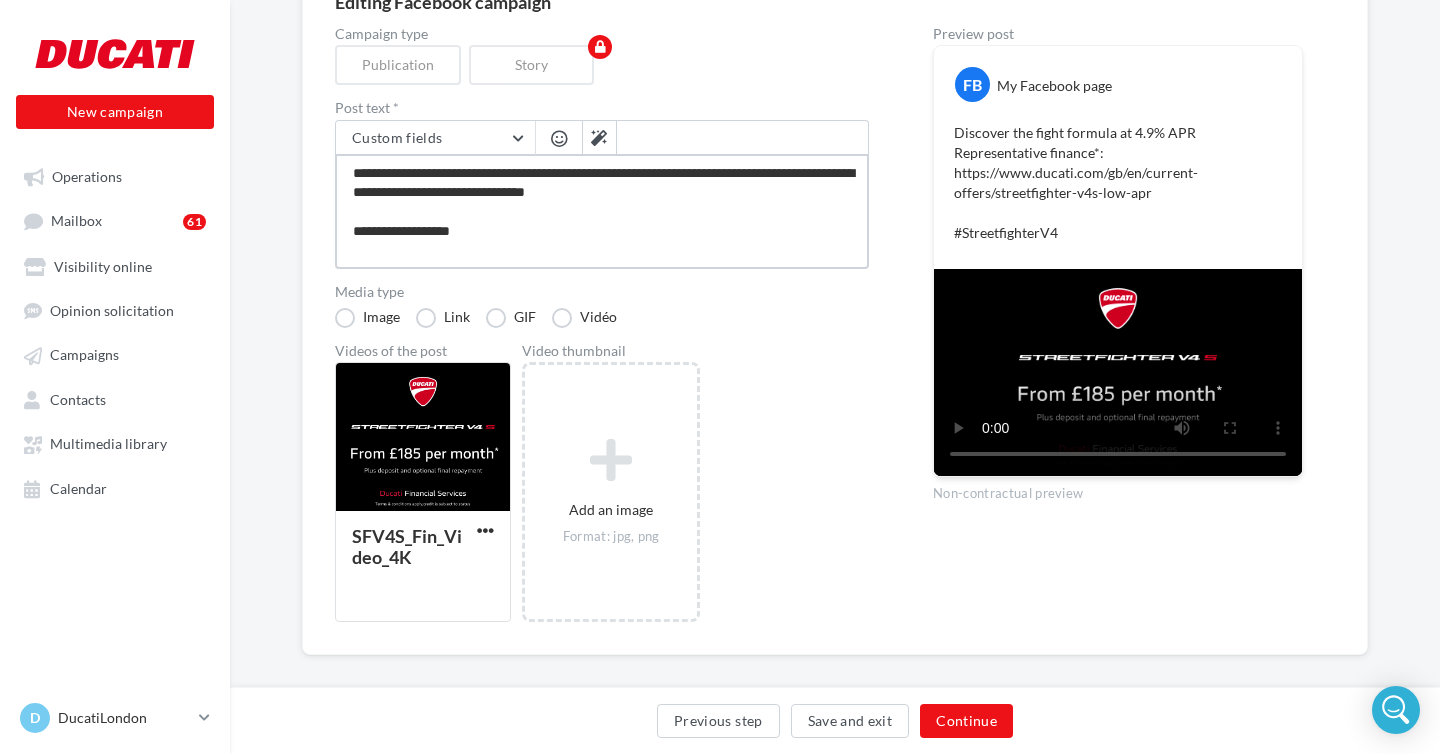 scroll, scrollTop: 11, scrollLeft: 0, axis: vertical 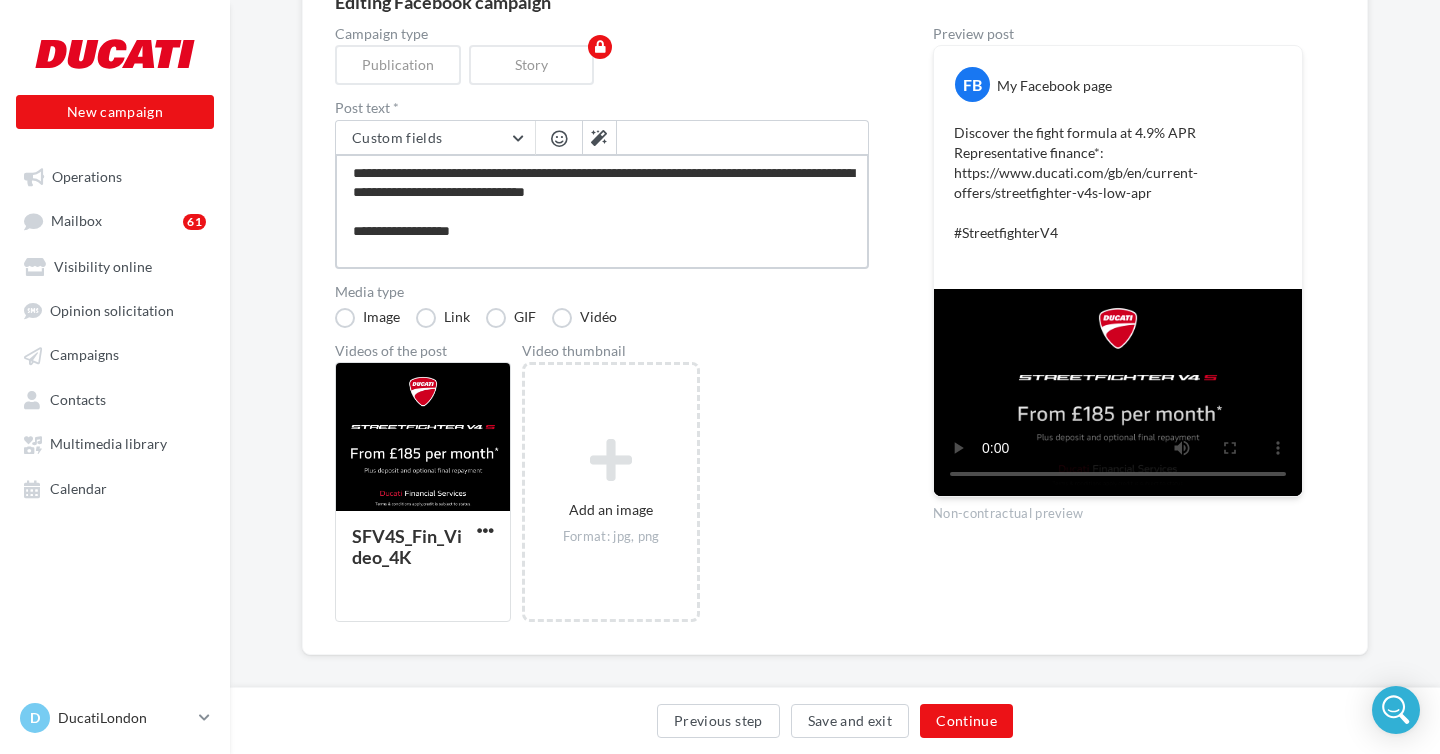 type on "**********" 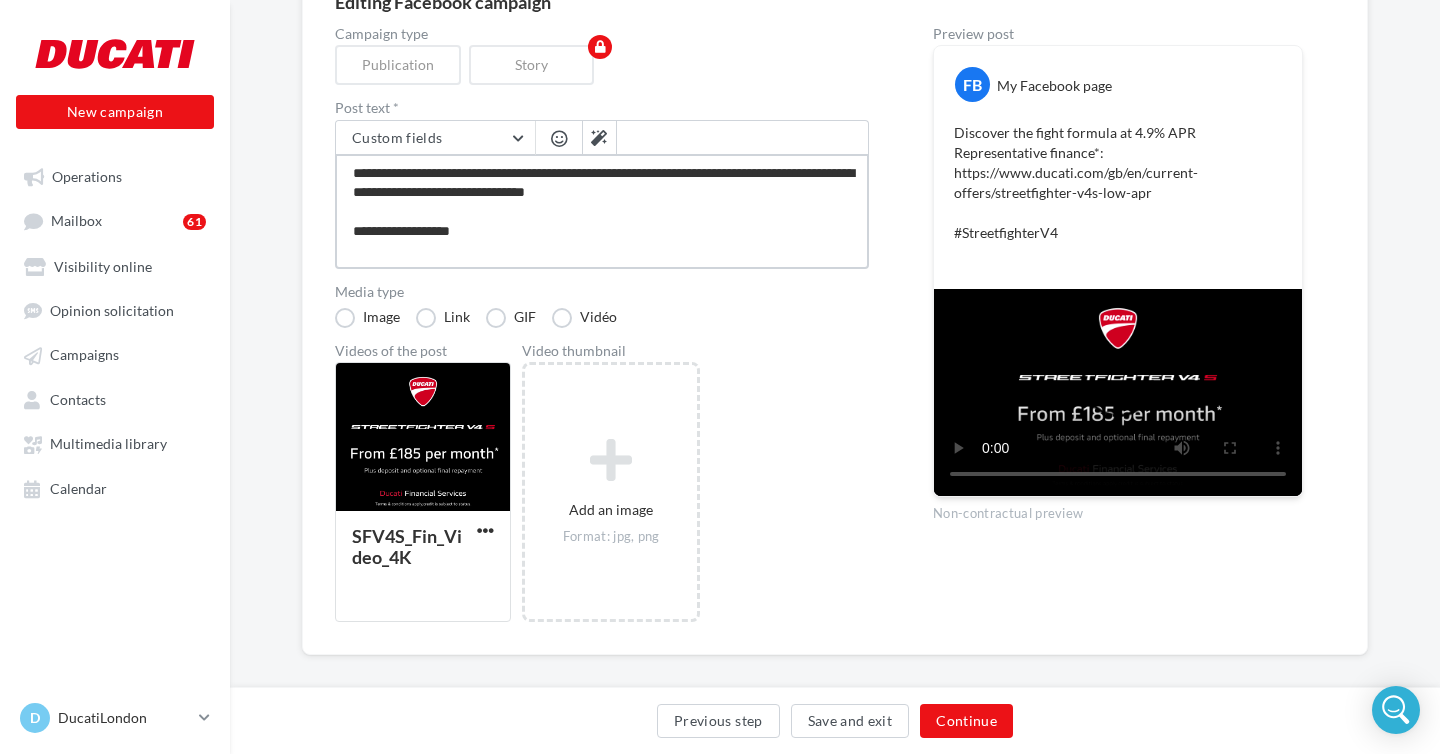 type on "**********" 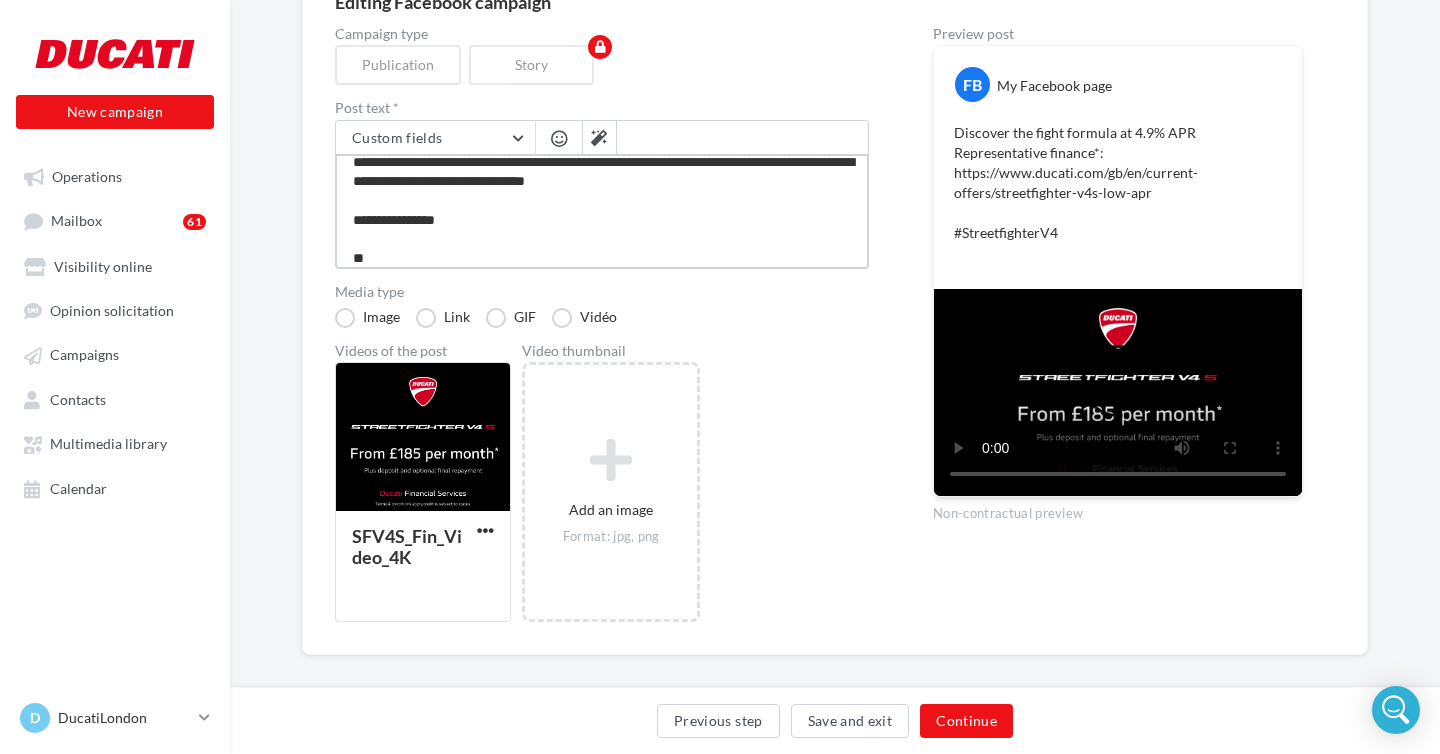 type on "**********" 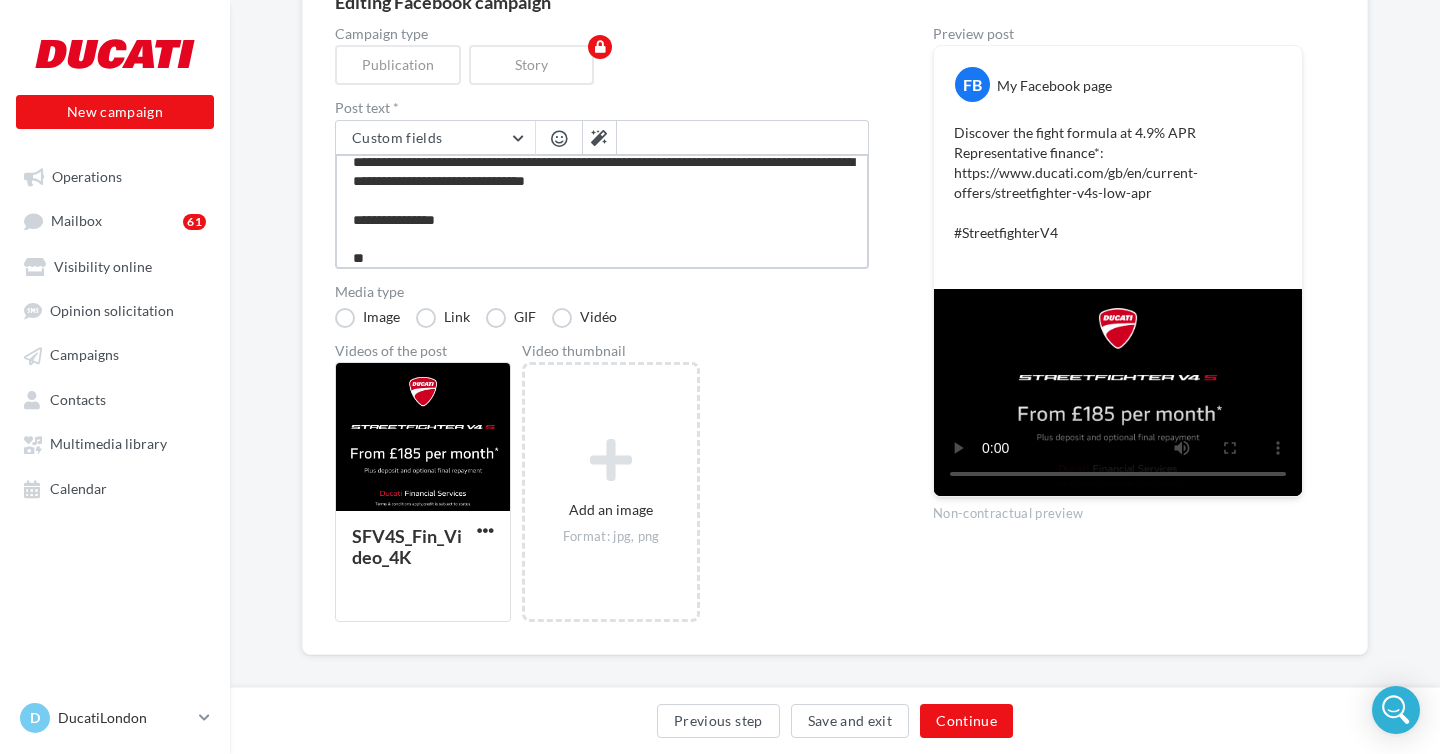 type on "**********" 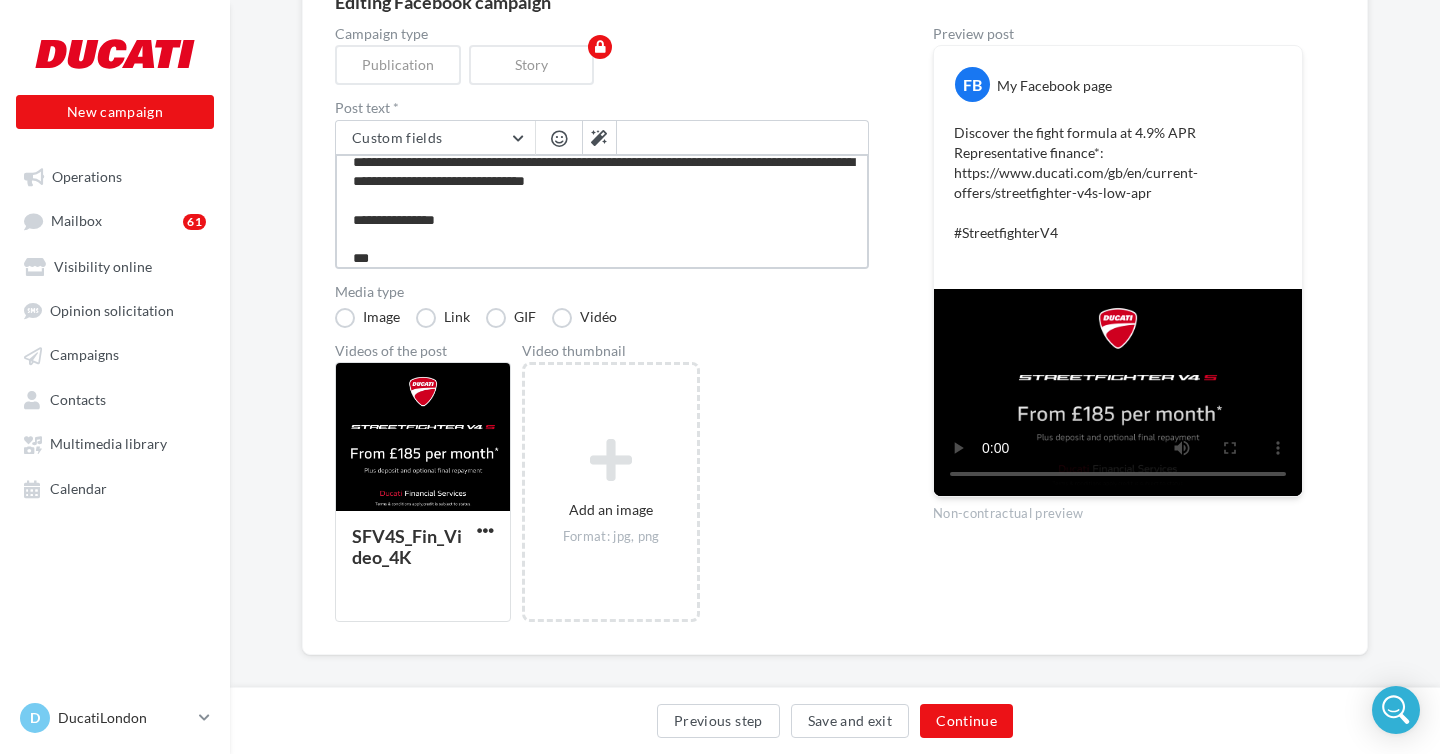 type on "**********" 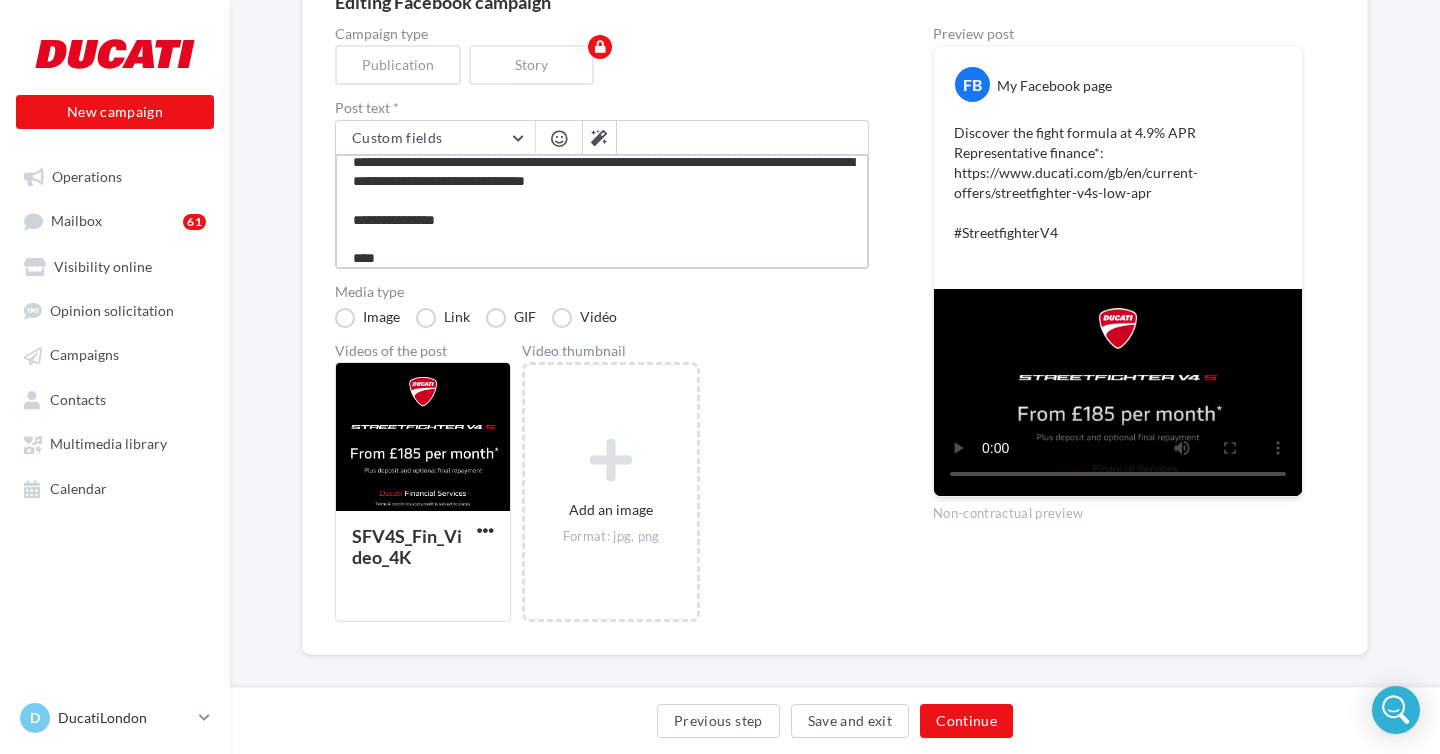 type on "**********" 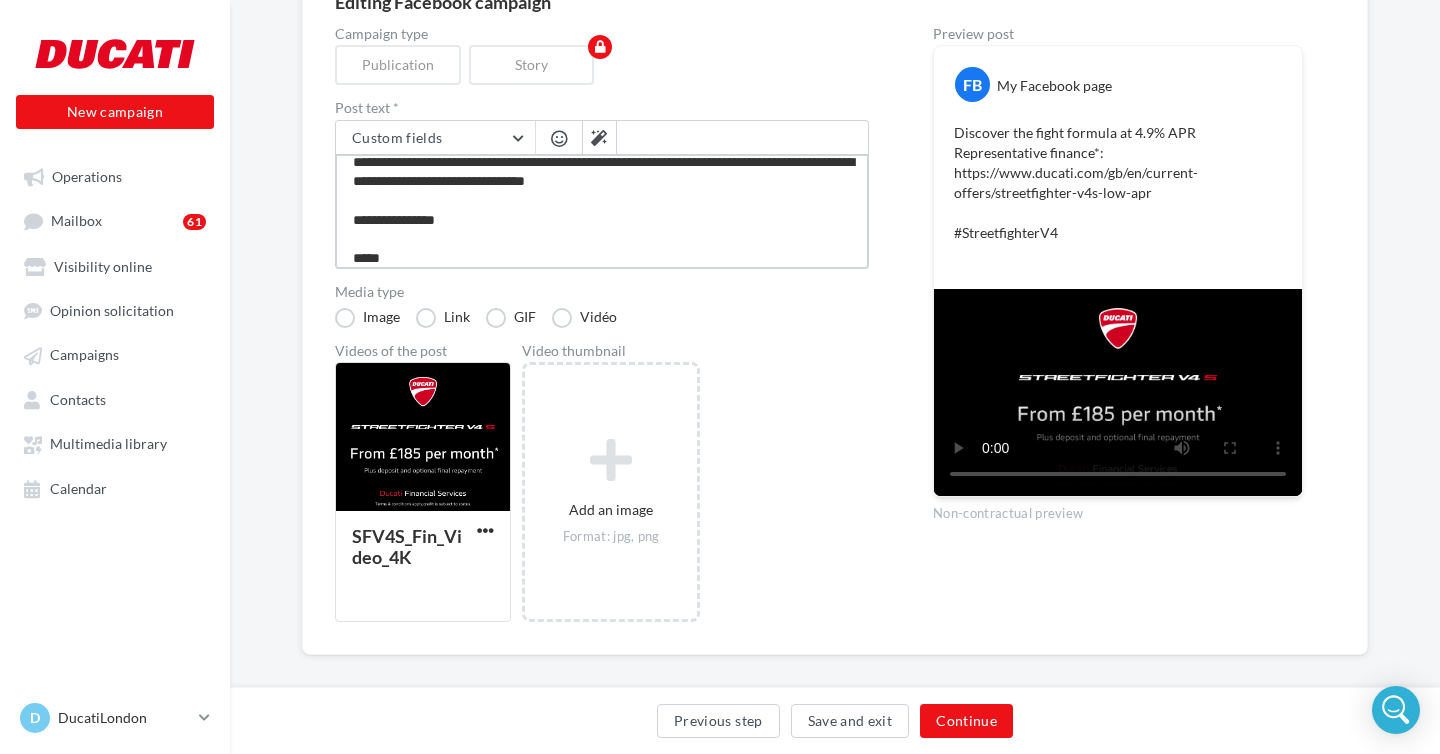type on "**********" 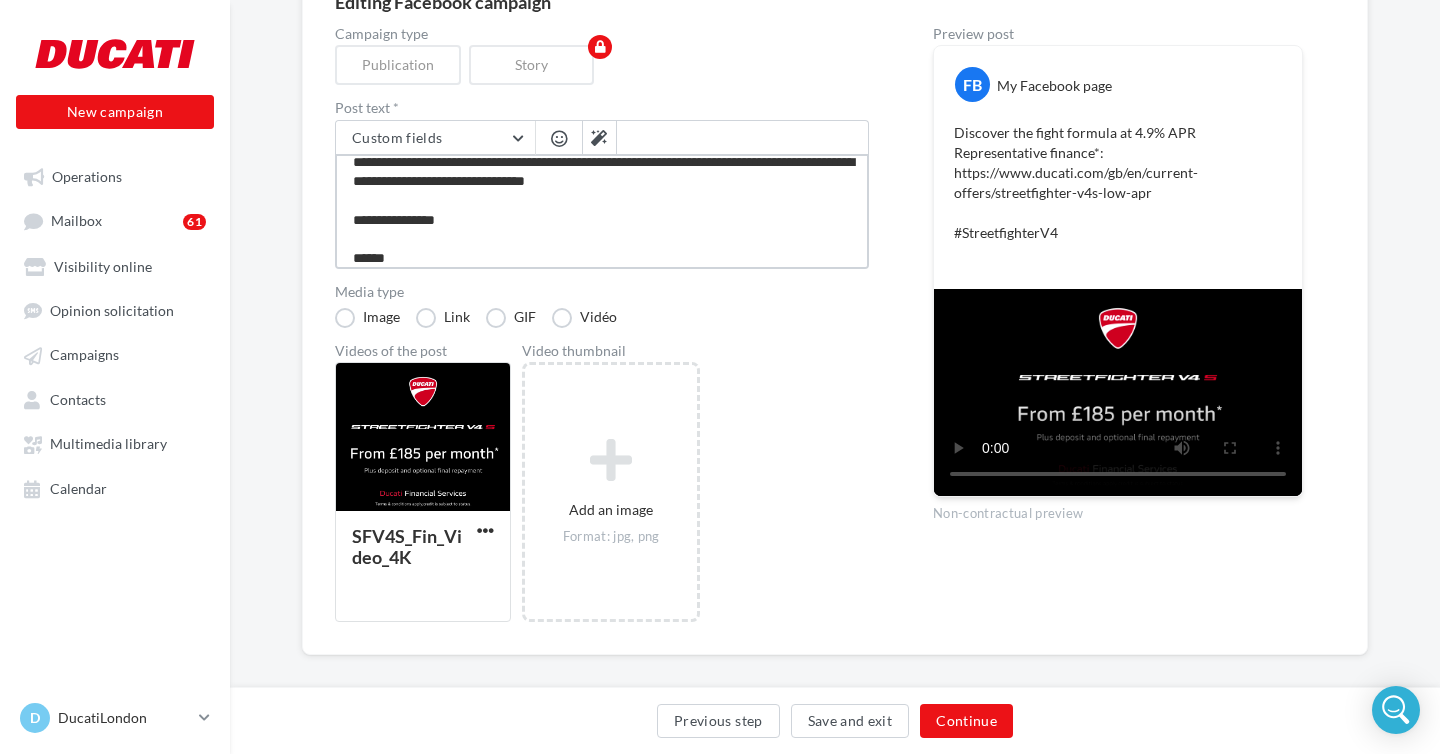 type on "**********" 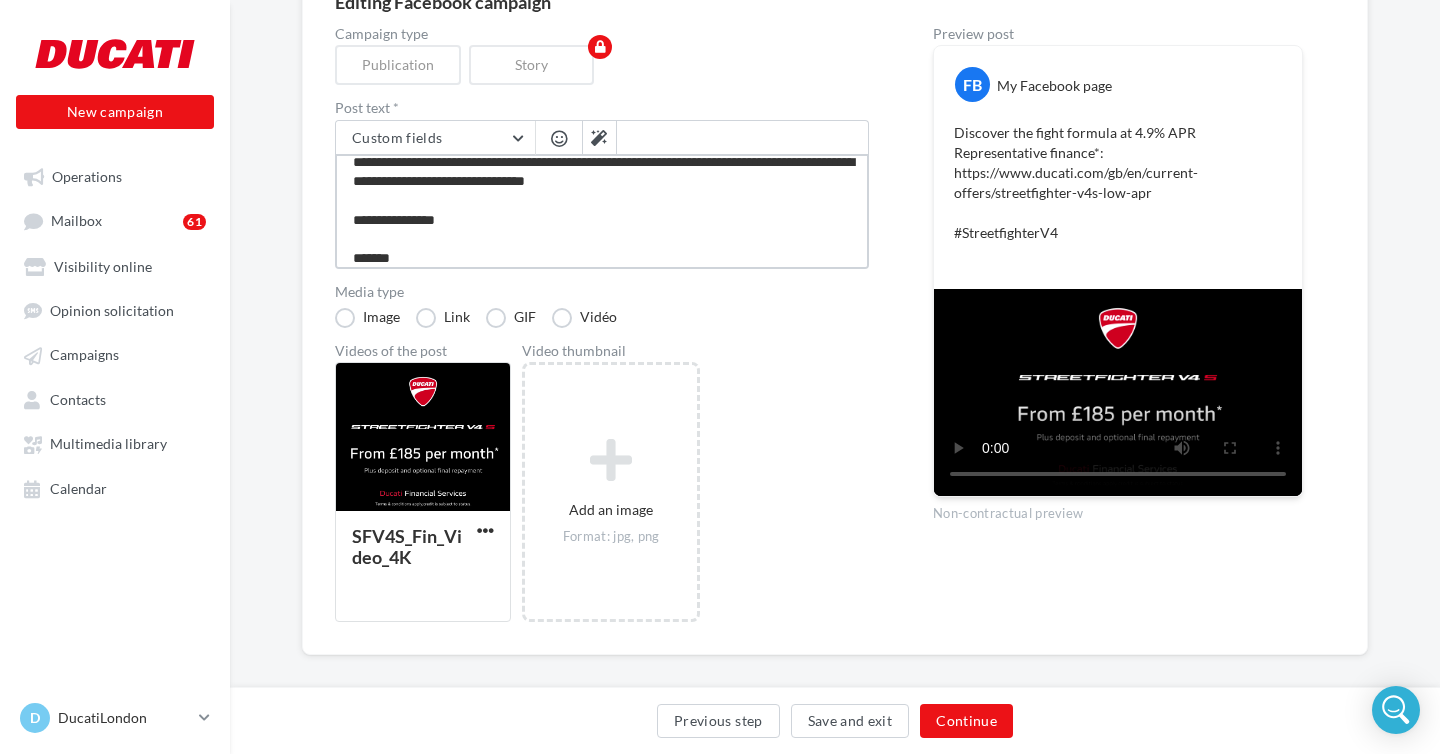 type on "**********" 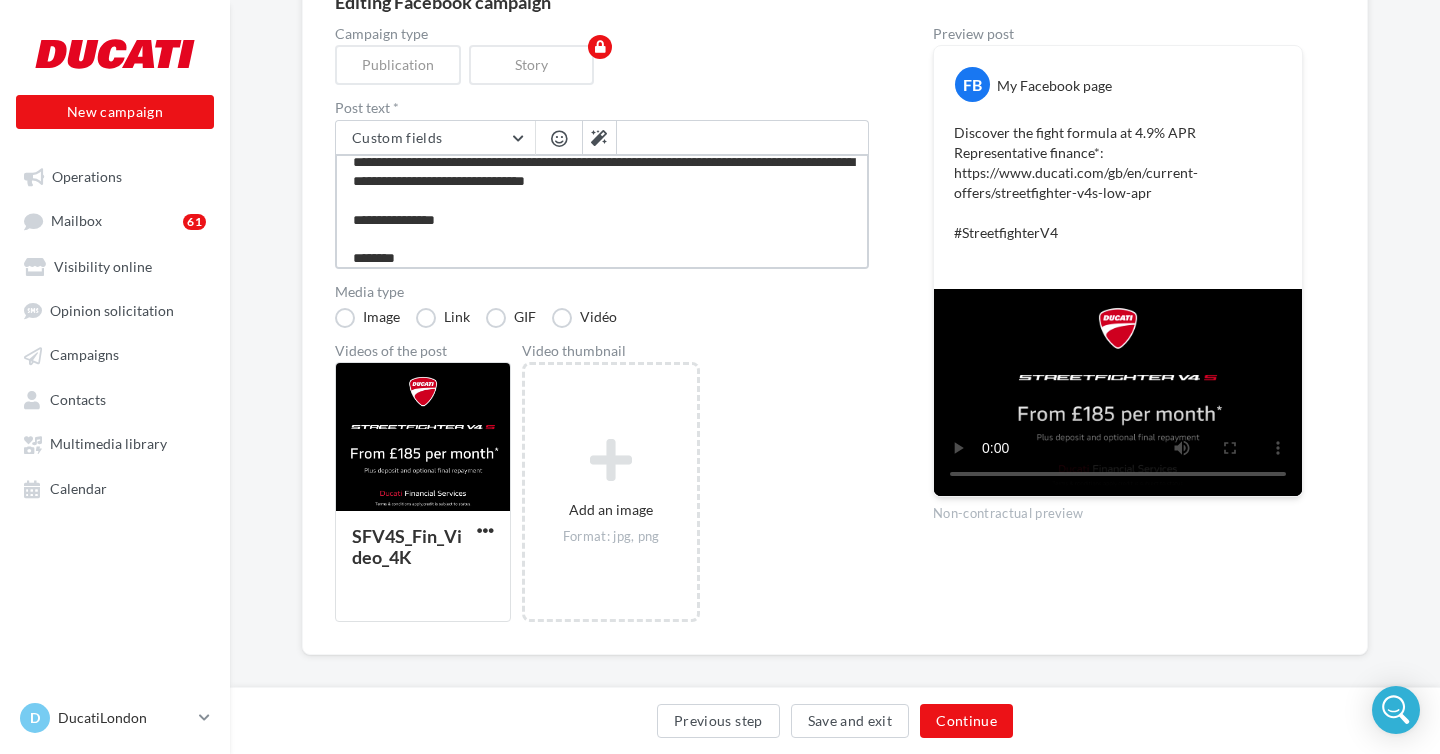 type on "**********" 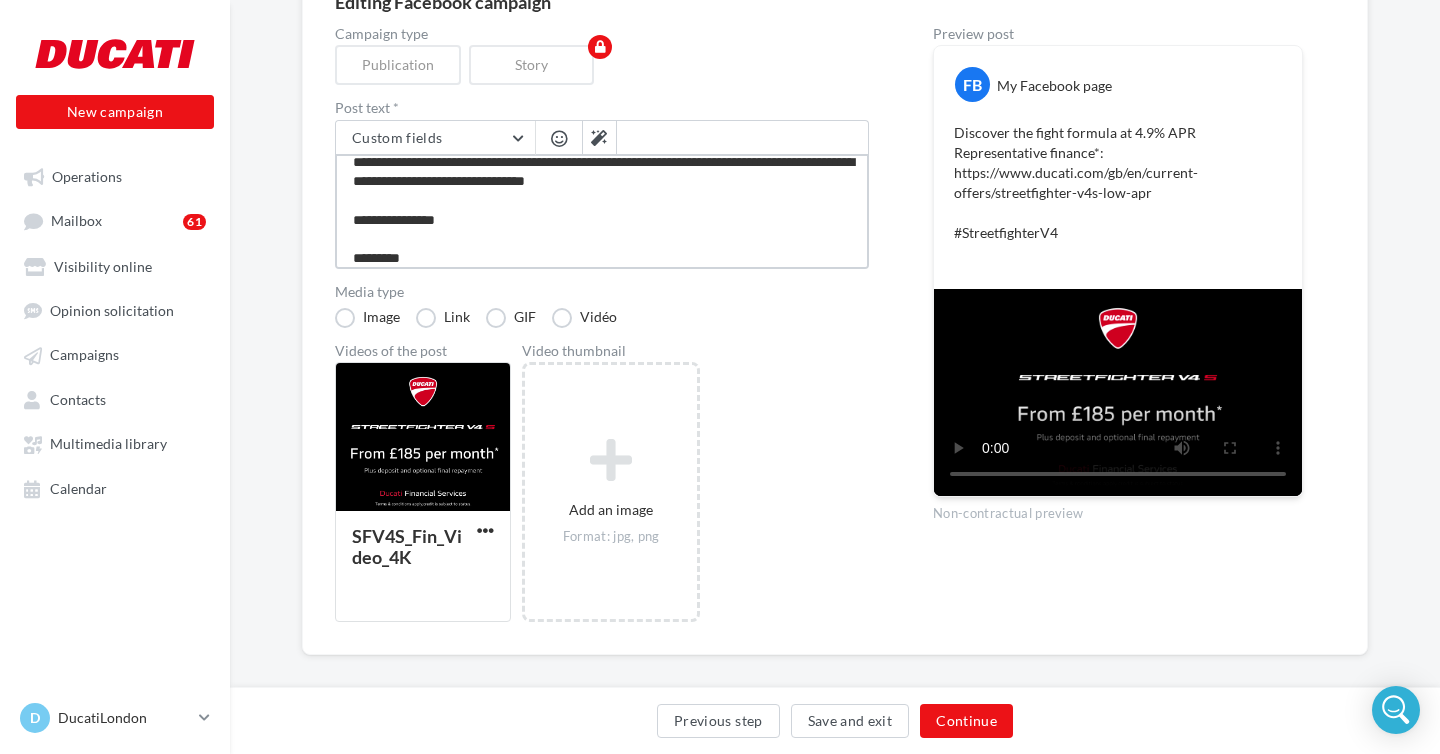 type on "**********" 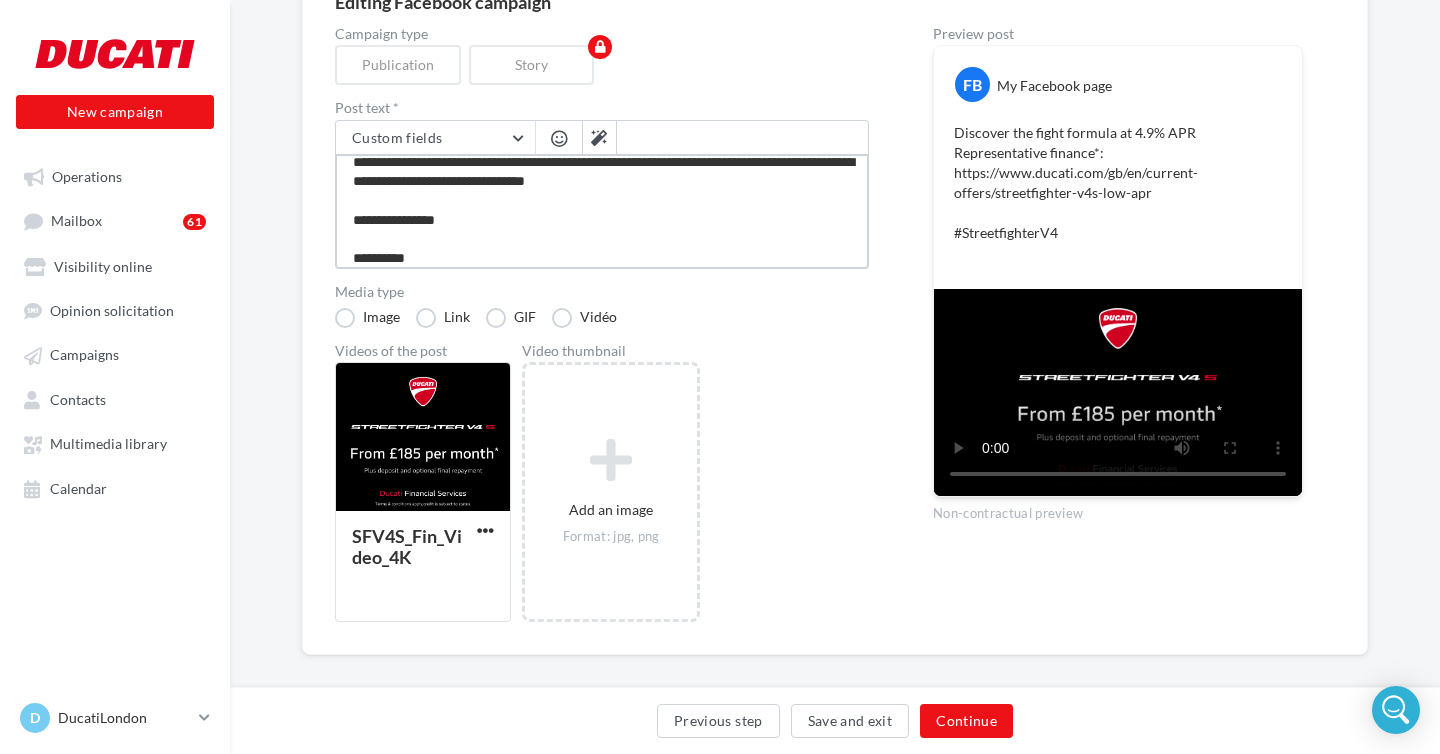 type on "**********" 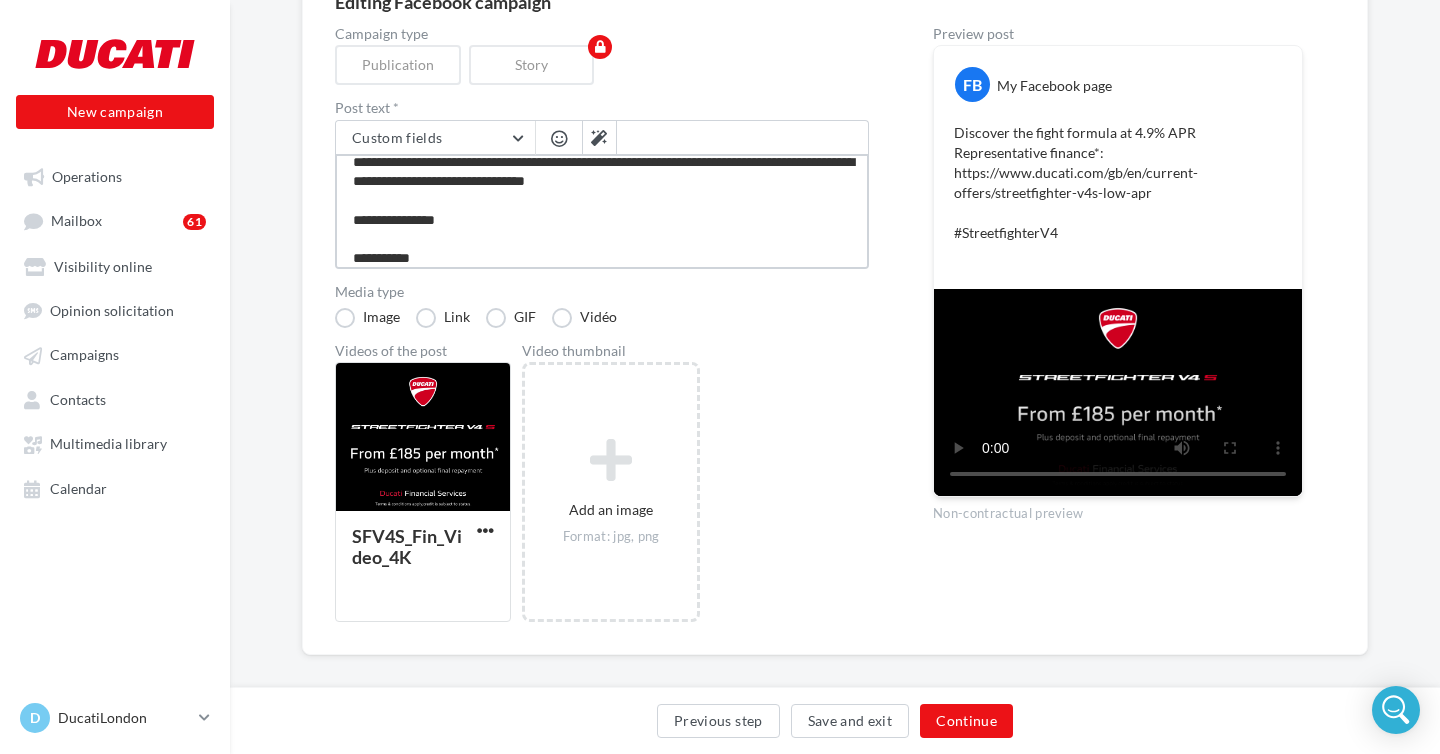 type on "**********" 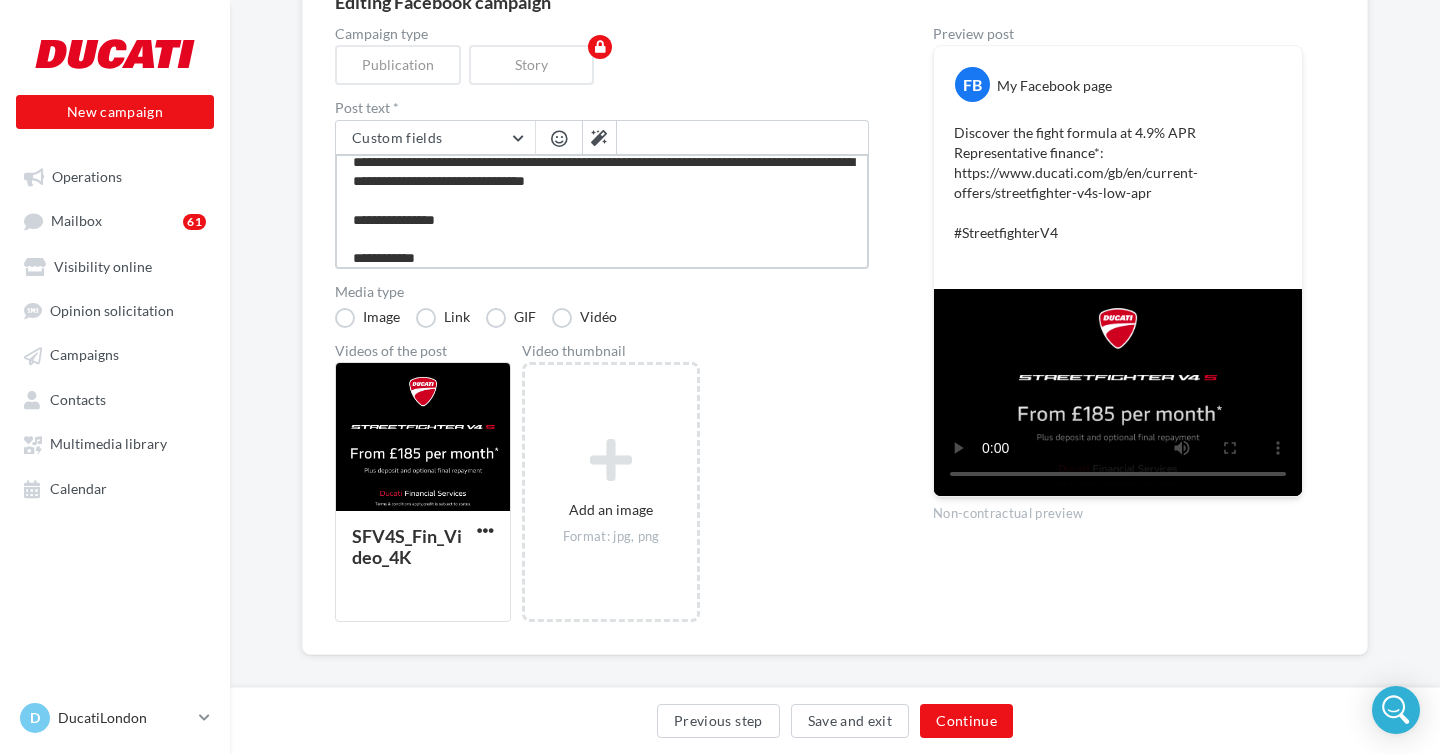 type on "**********" 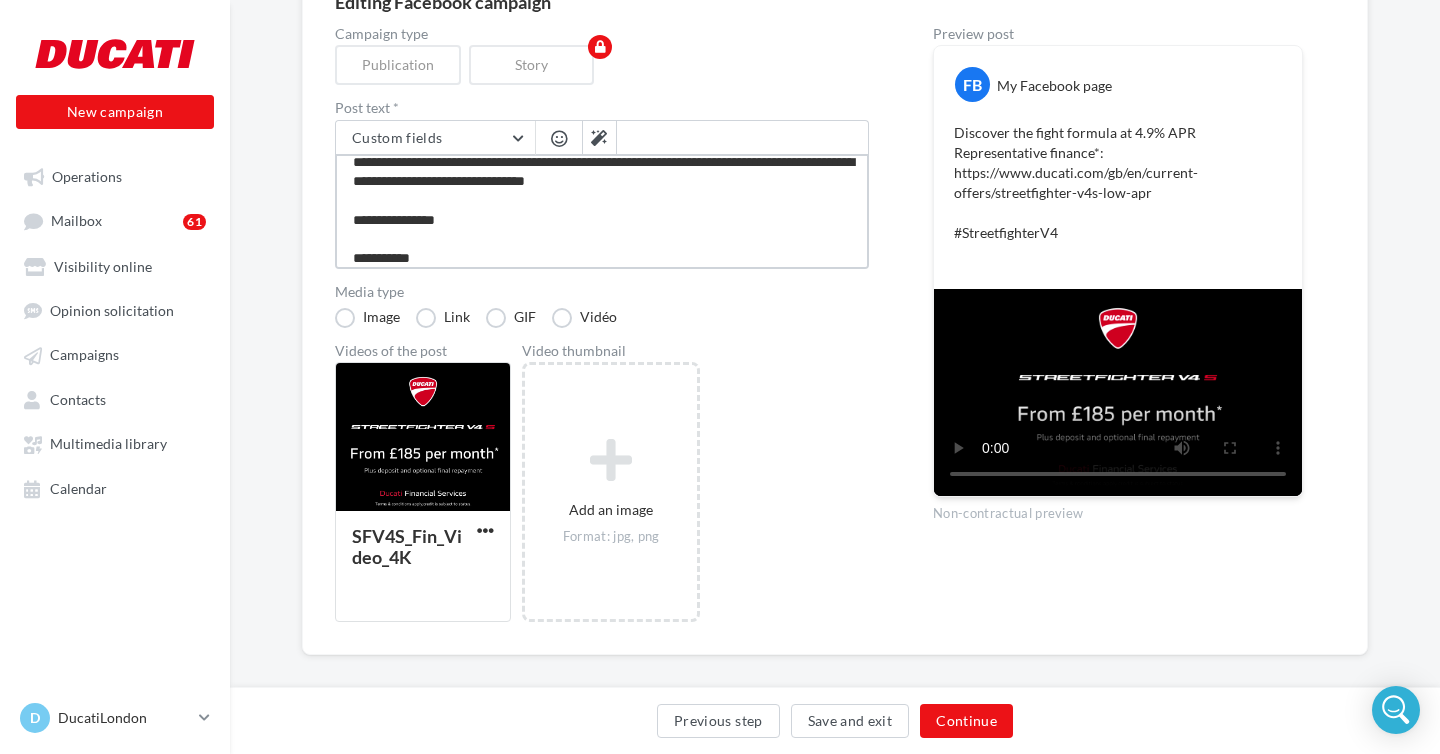 type on "**********" 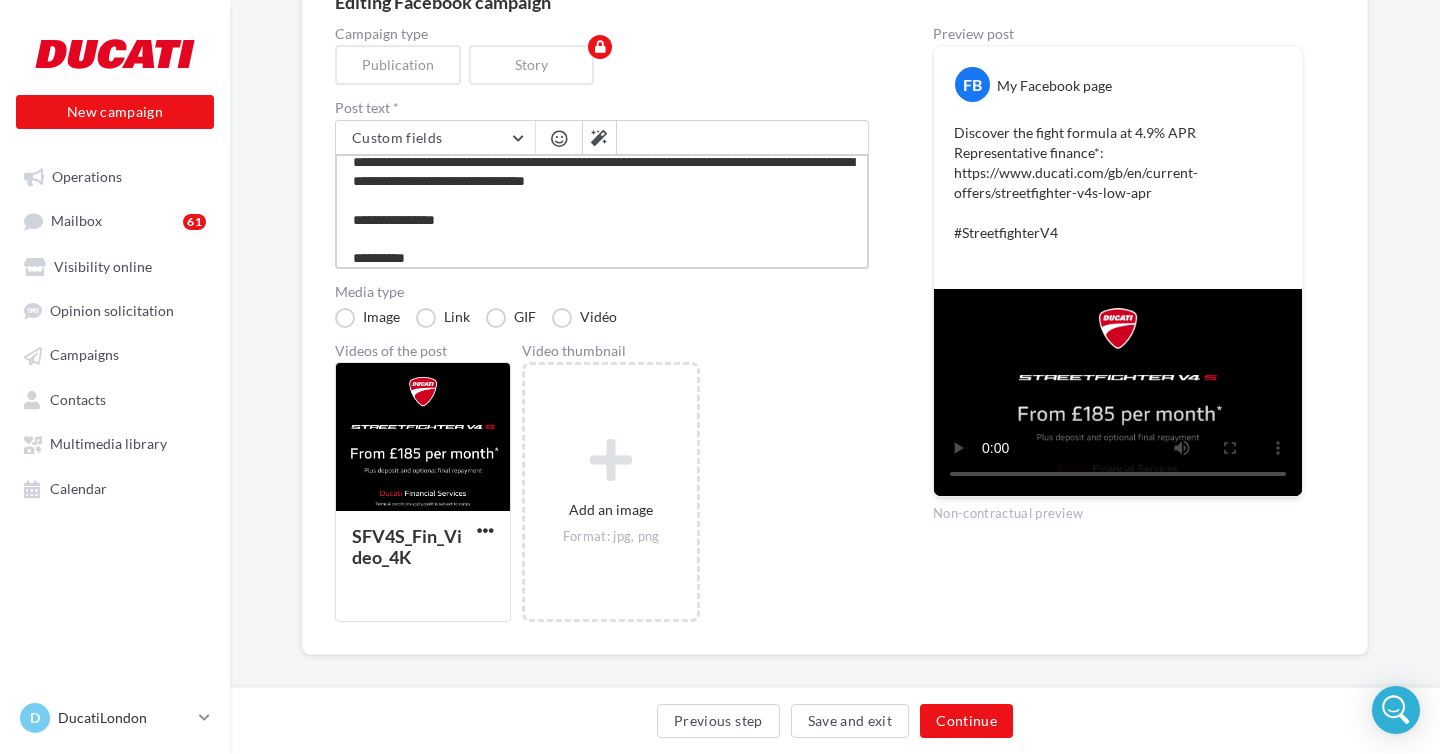 type on "**********" 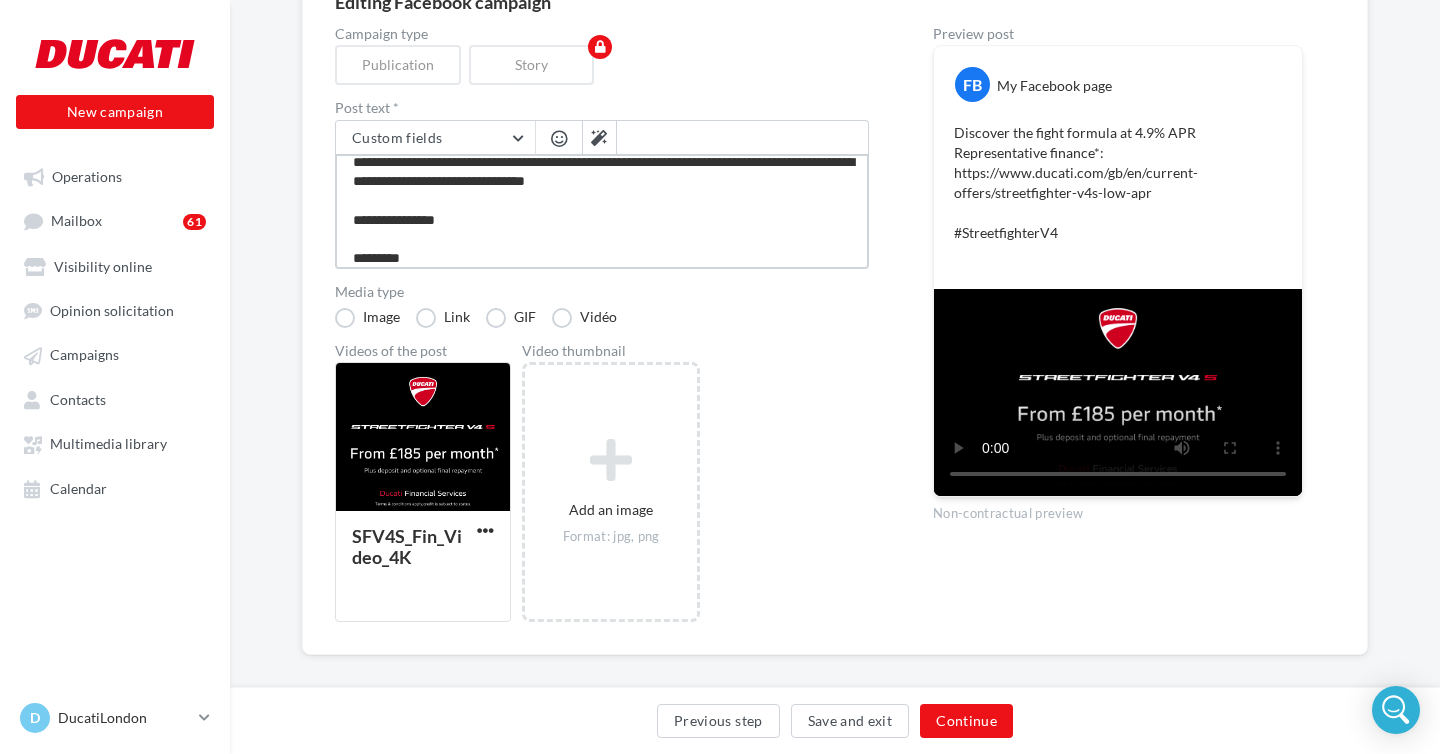 type on "**********" 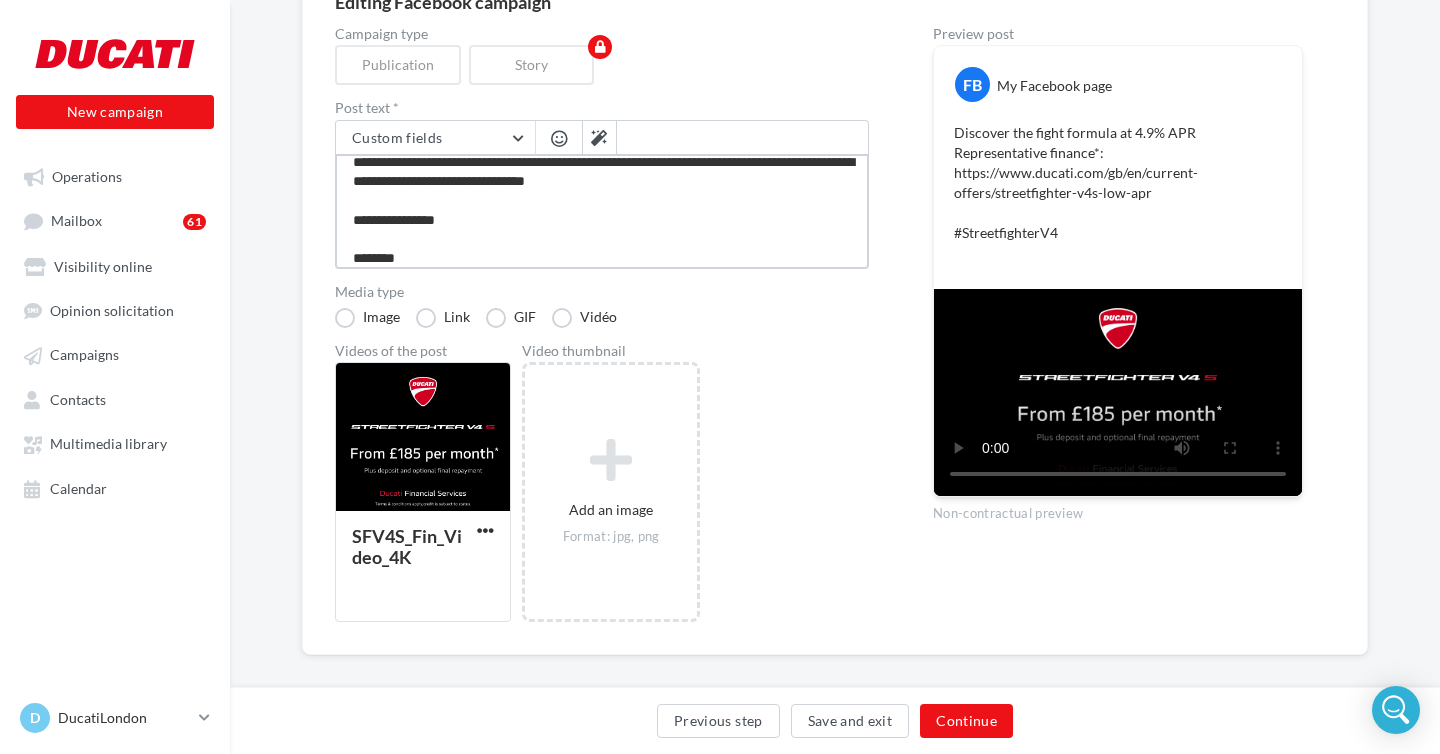 type on "**********" 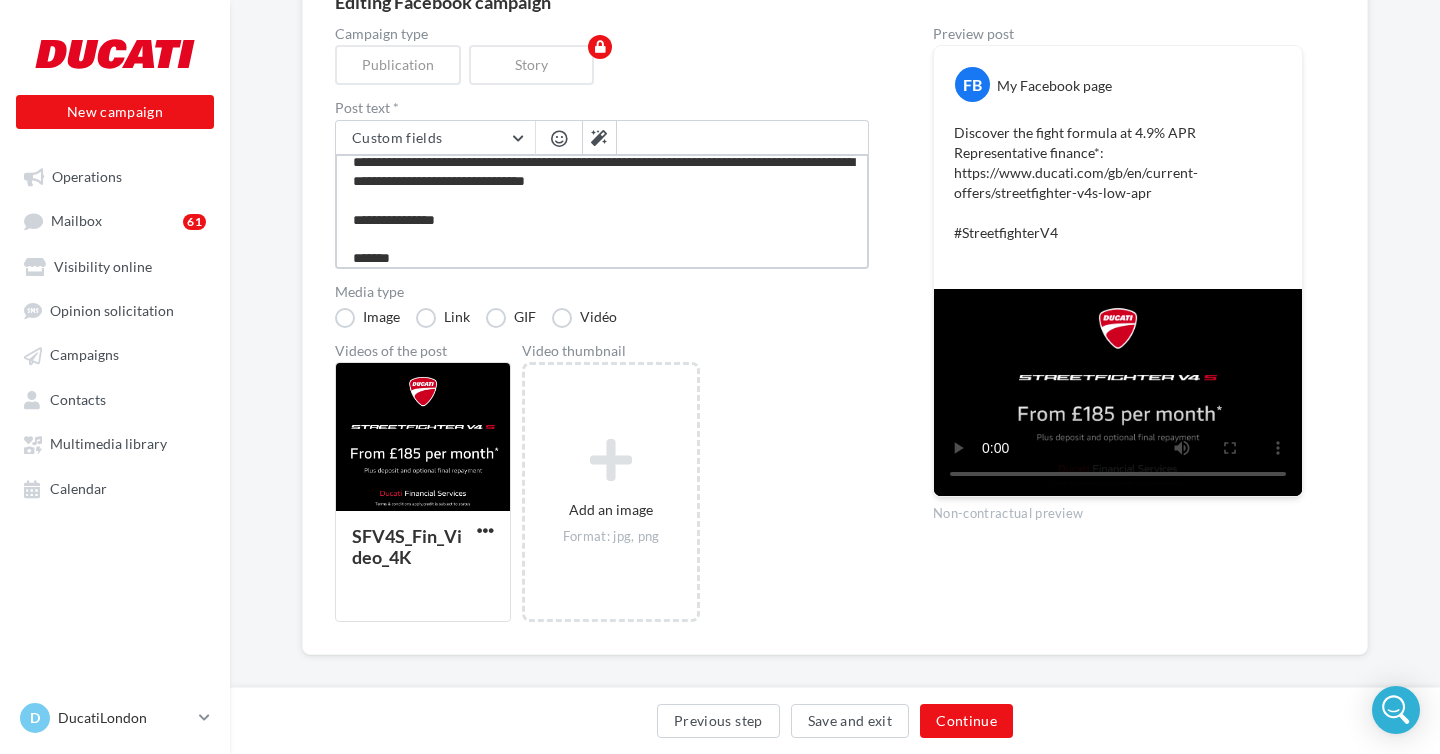 type on "**********" 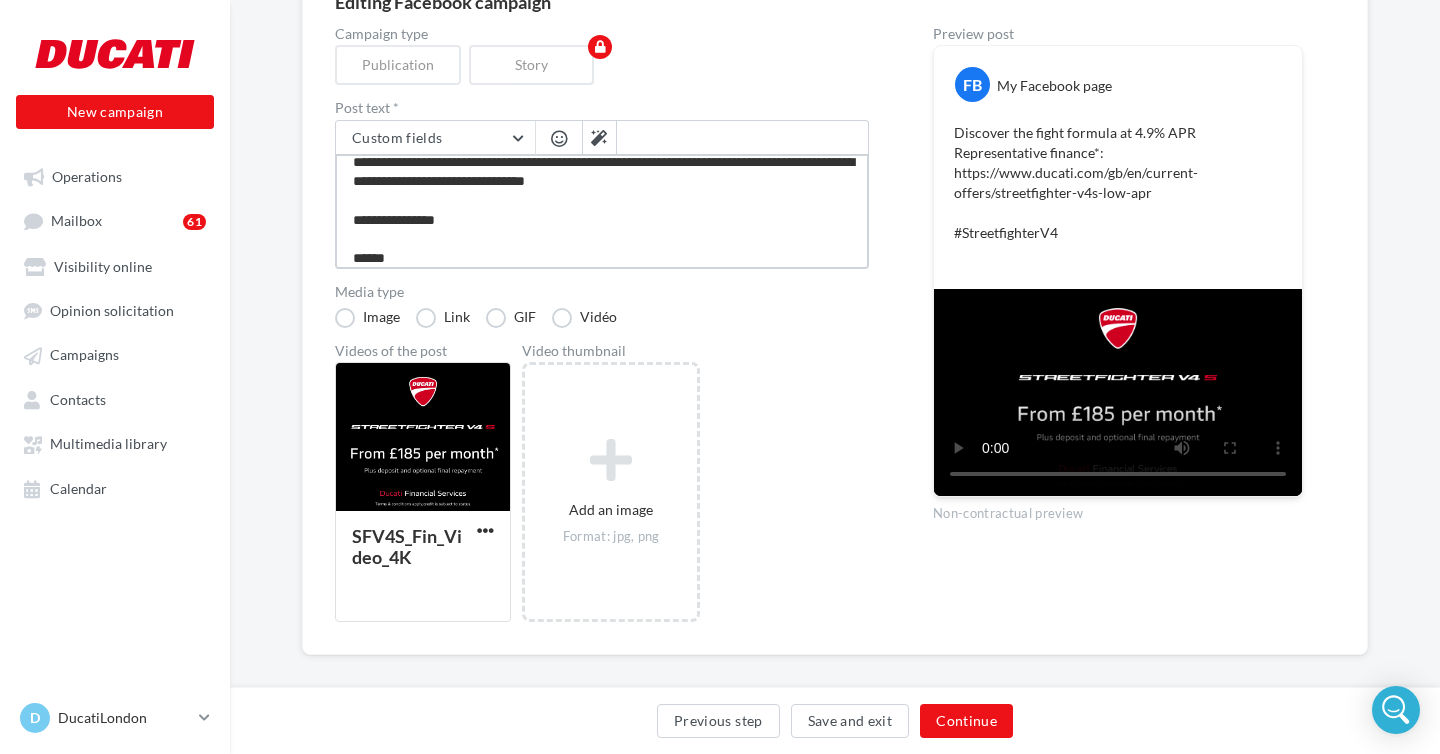type on "**********" 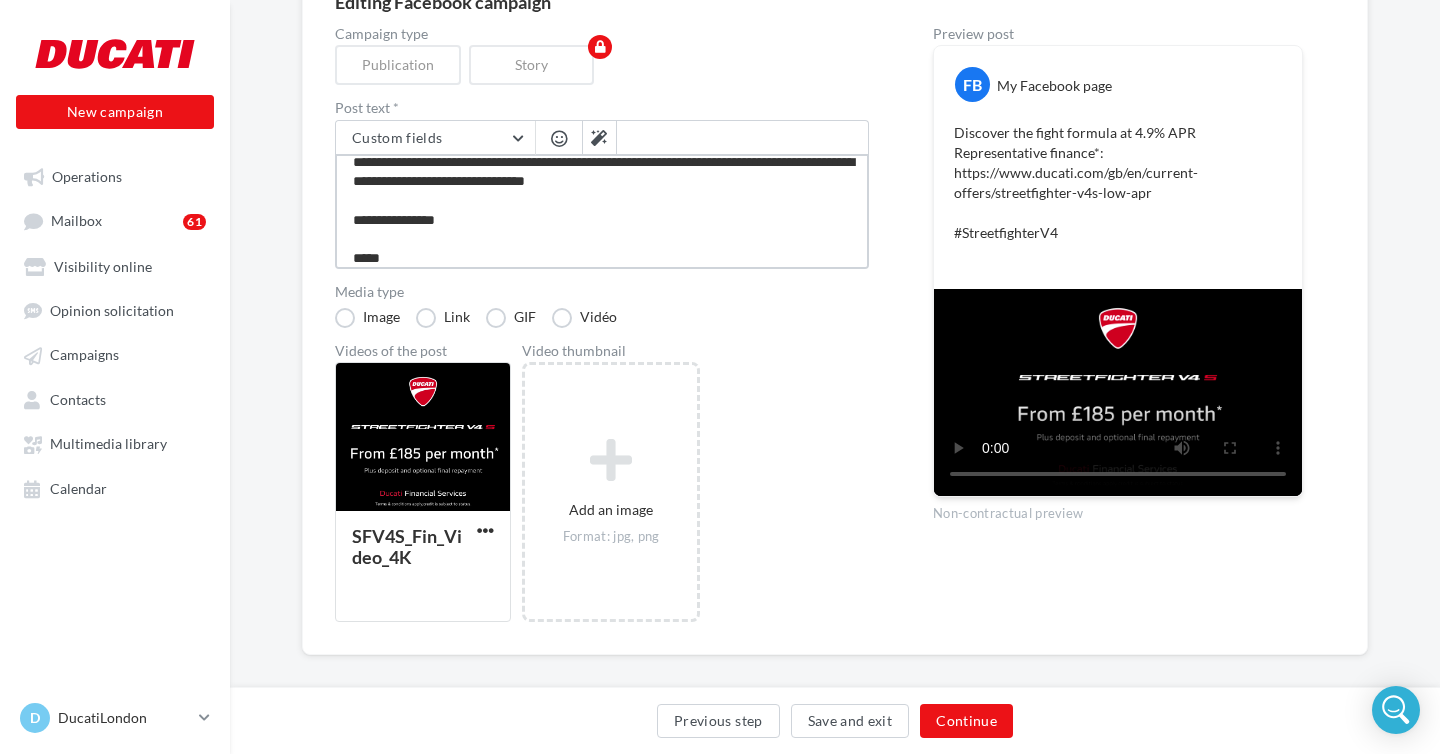 type on "**********" 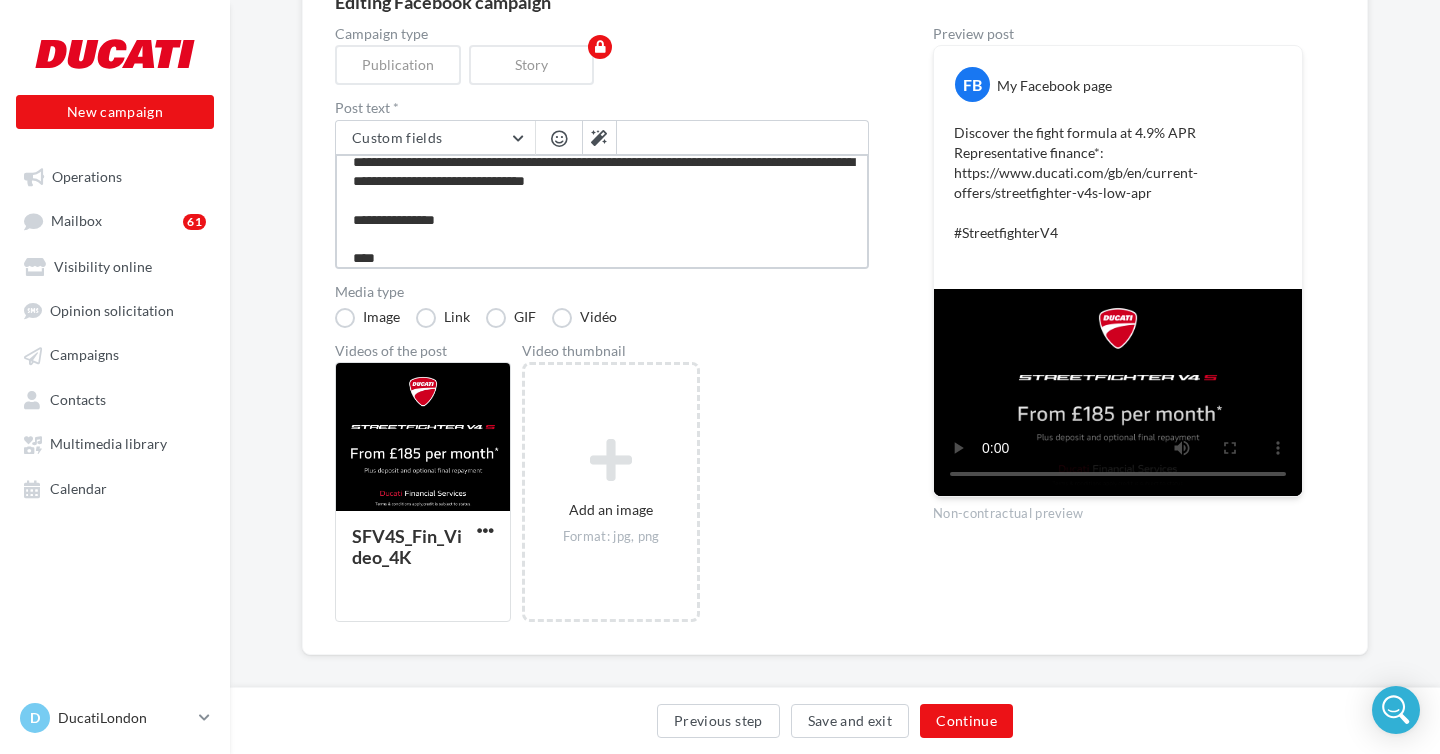 type on "**********" 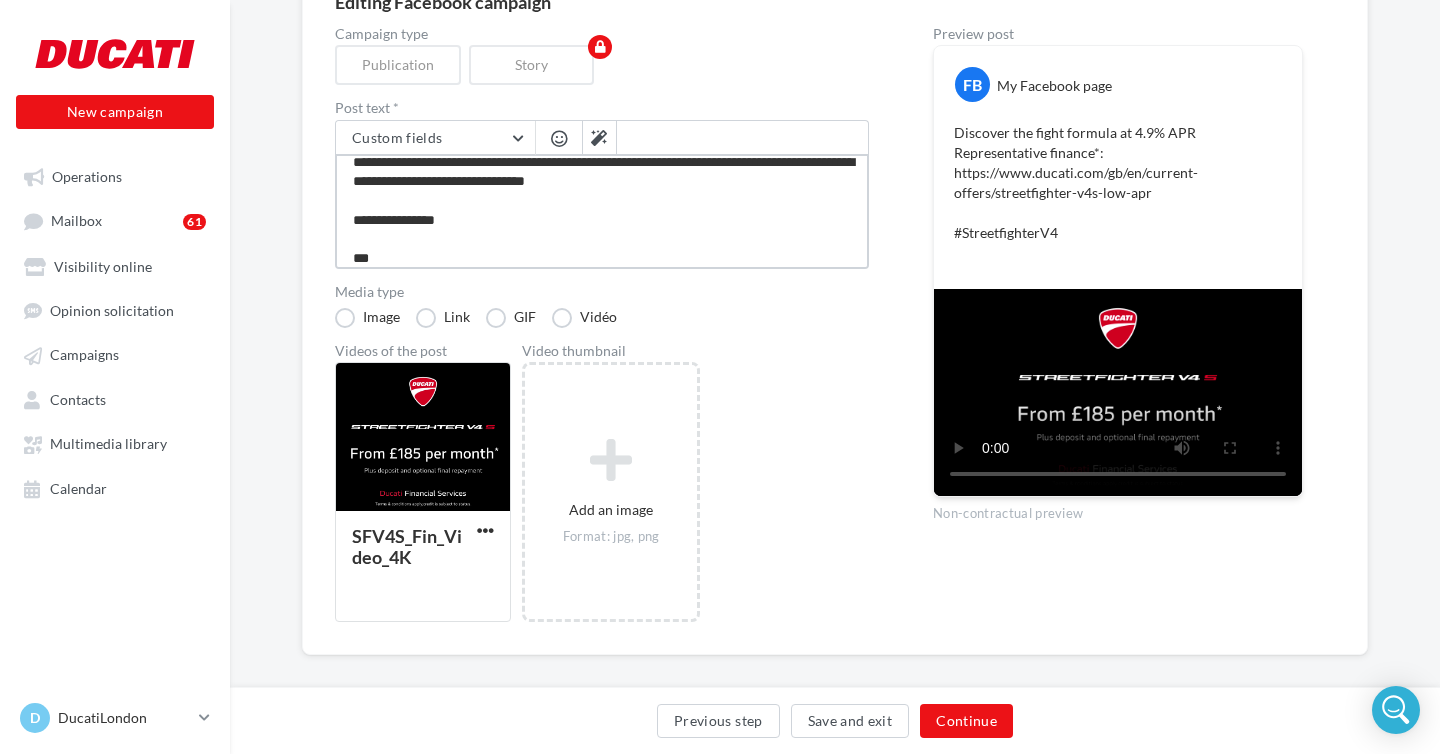 type on "**********" 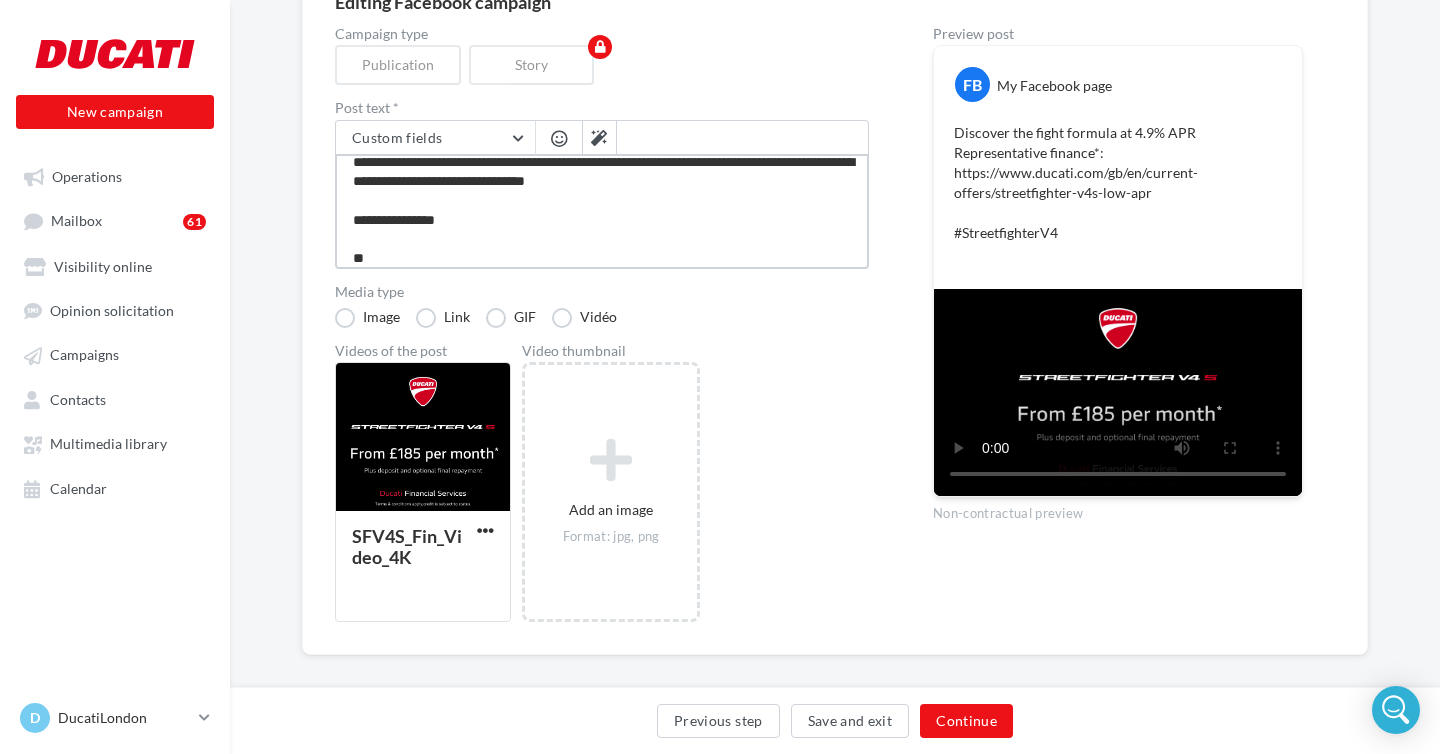 type on "**********" 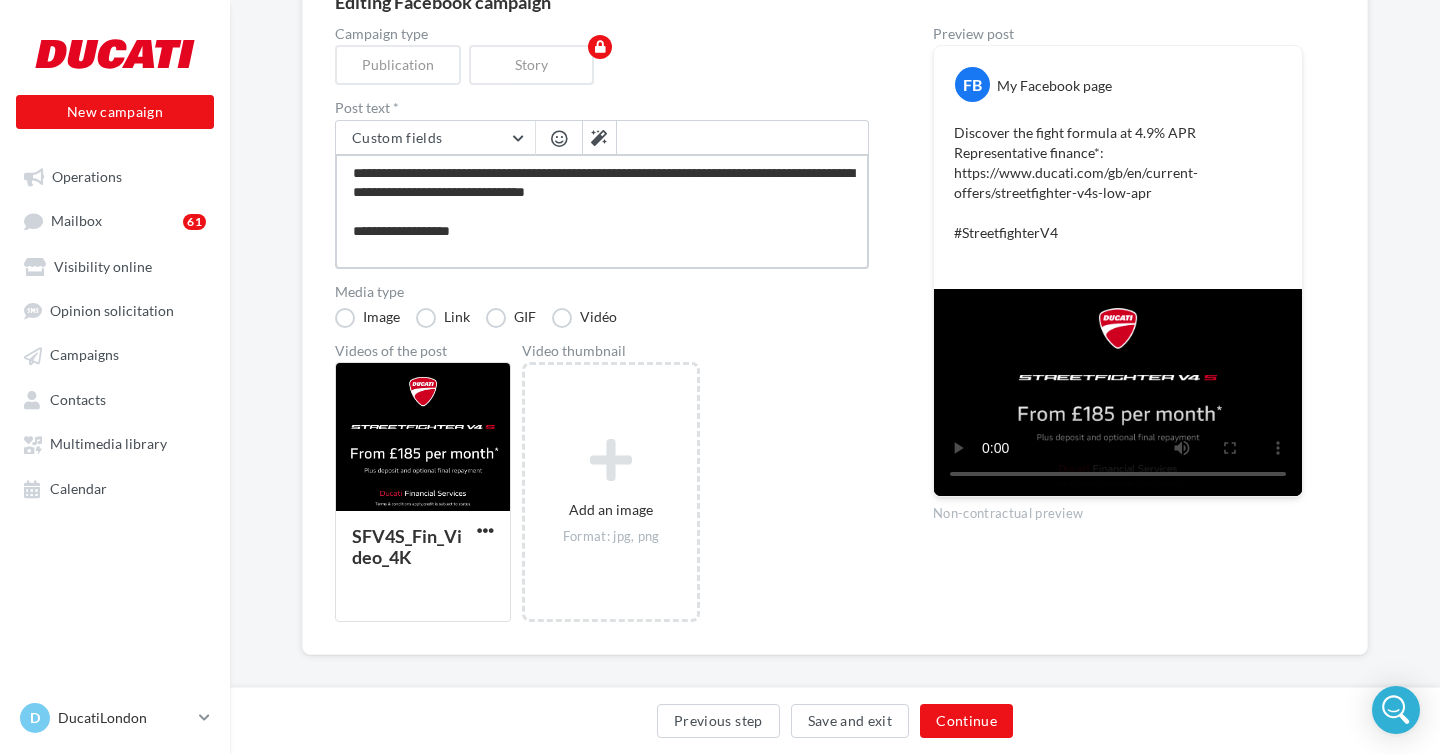 type on "**********" 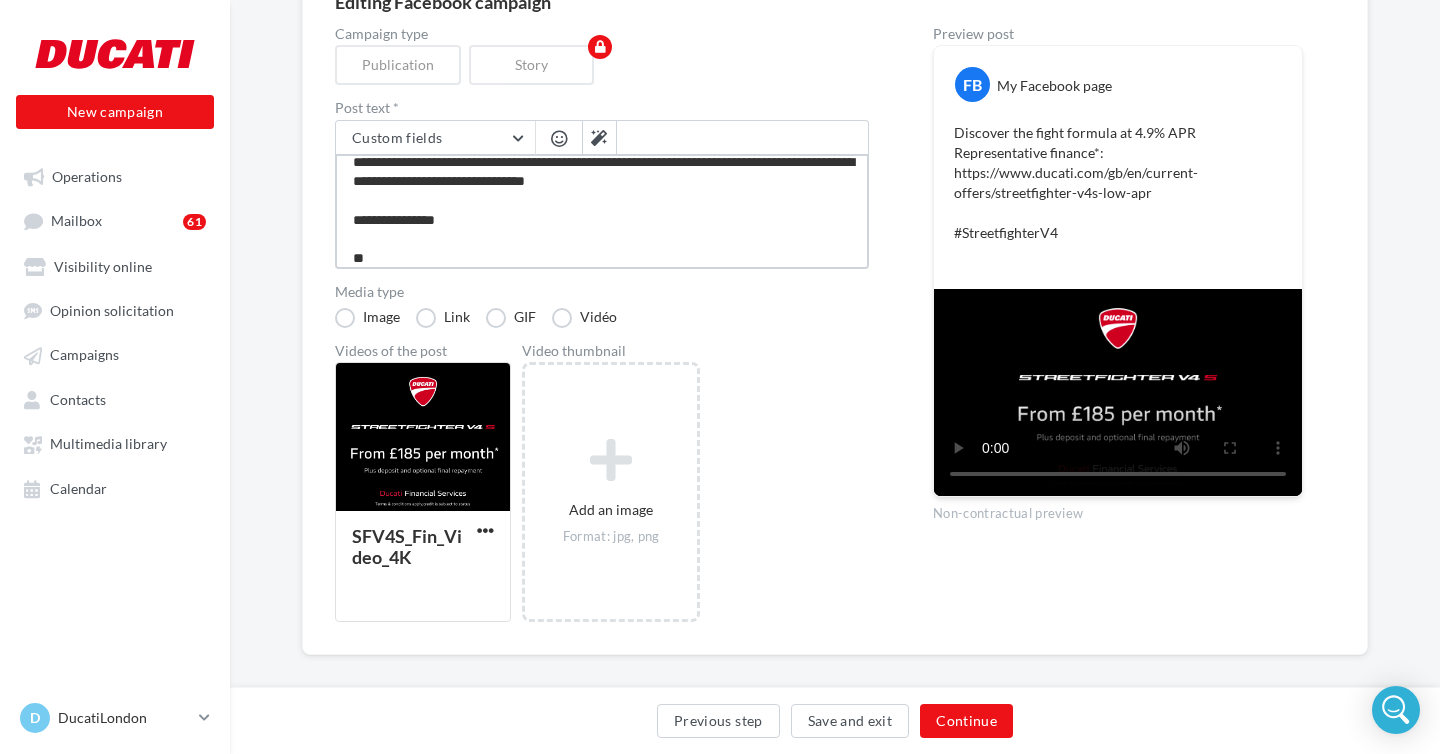 type on "**********" 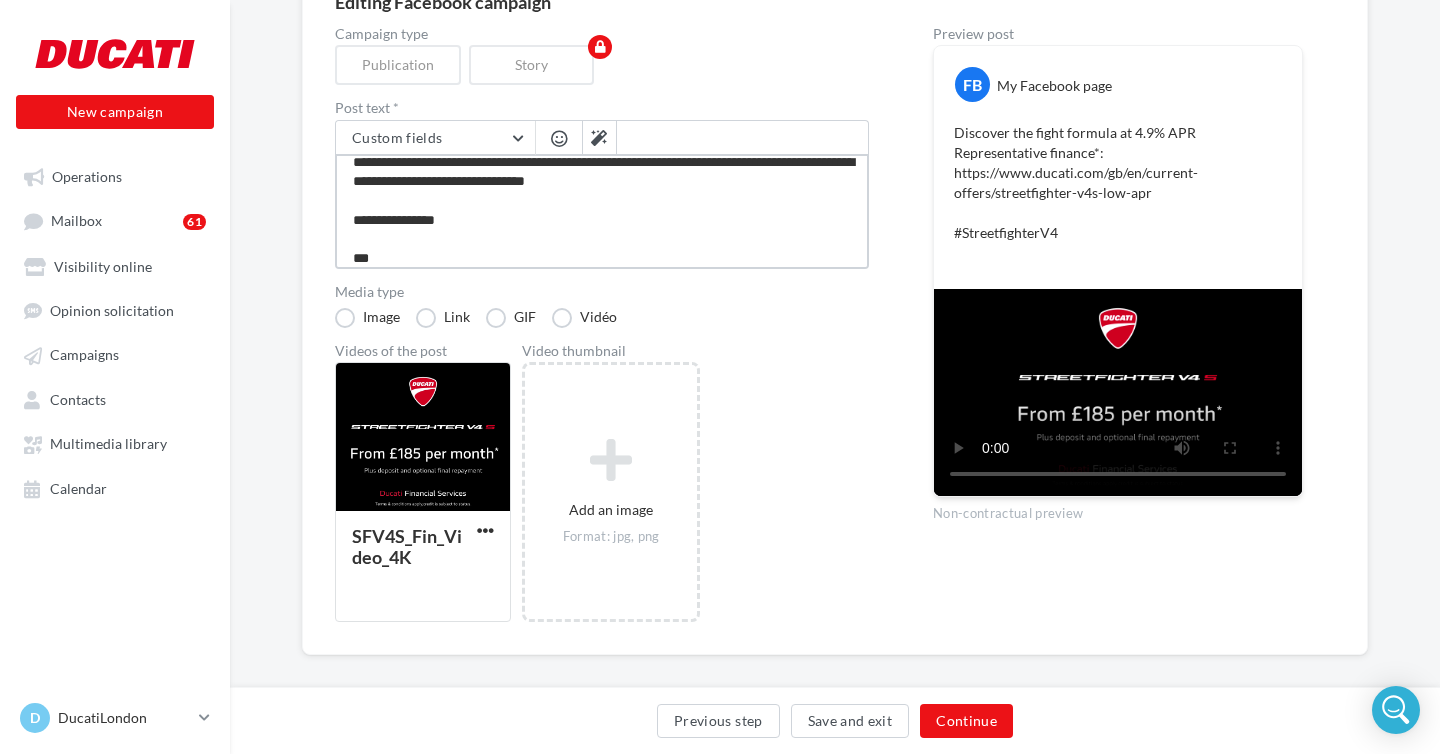 type on "**********" 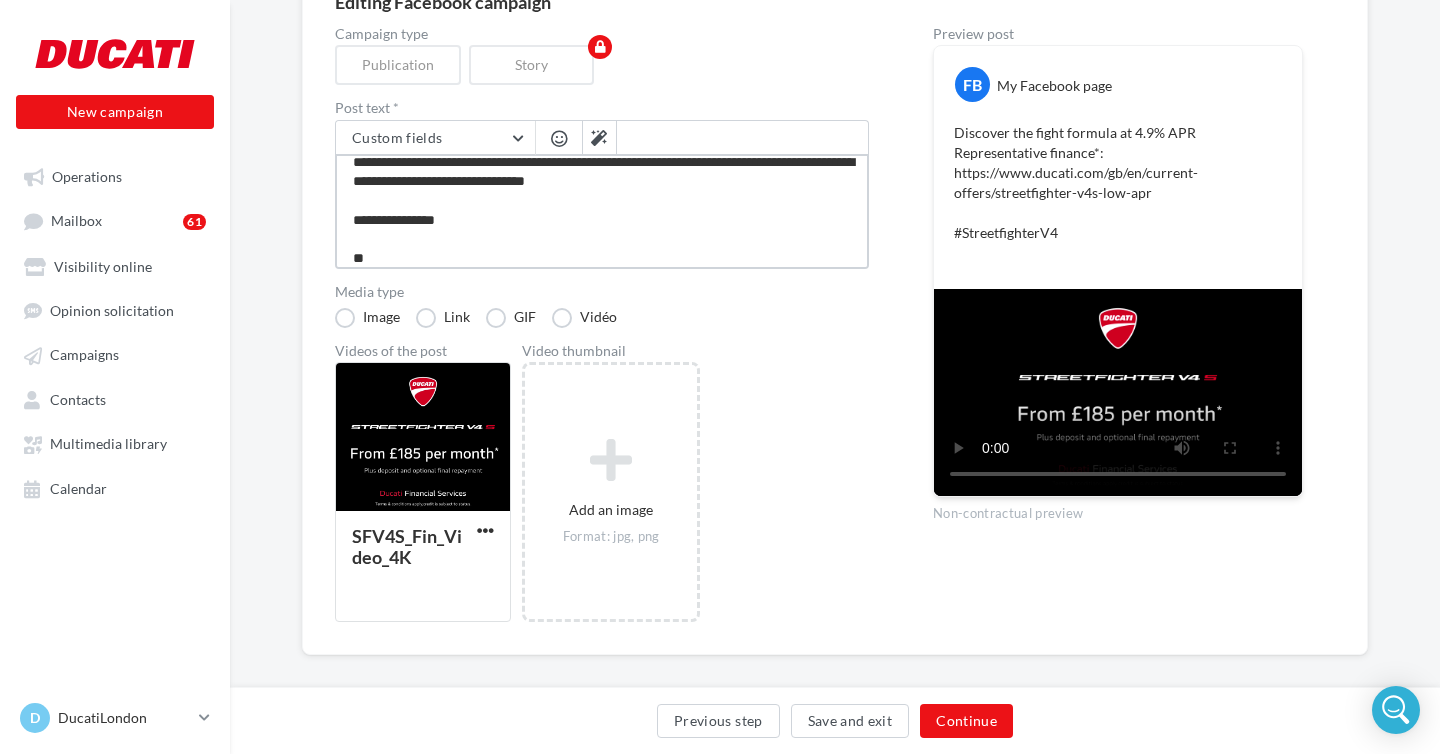 type on "**********" 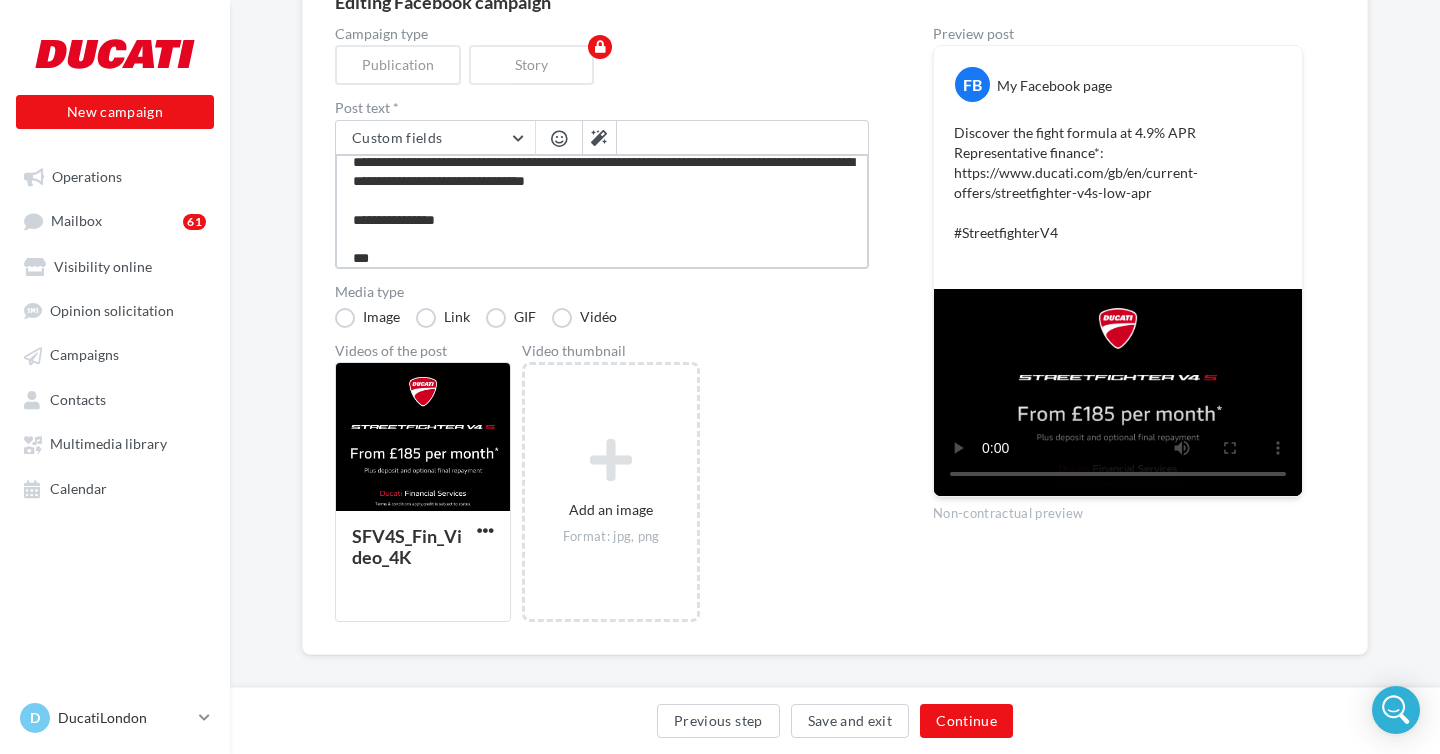 type on "**********" 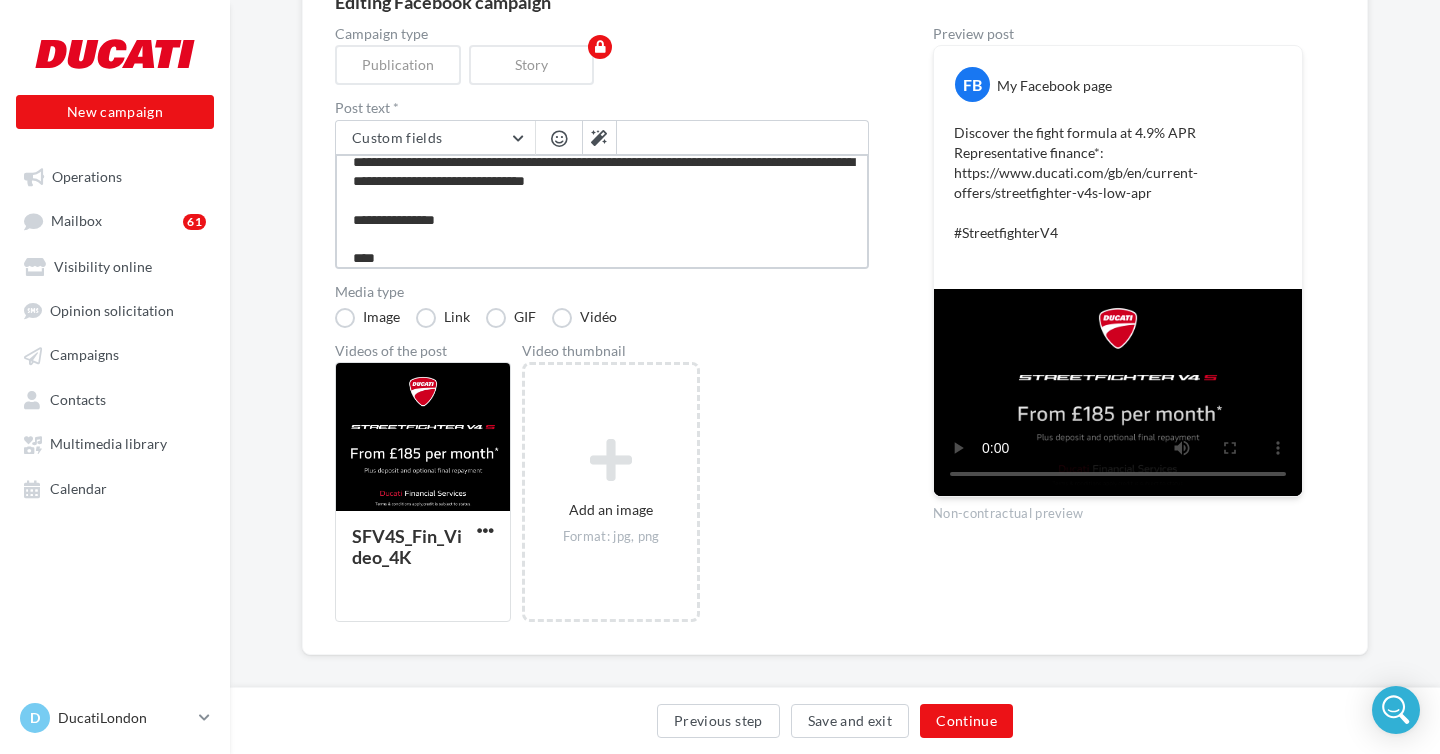 type on "**********" 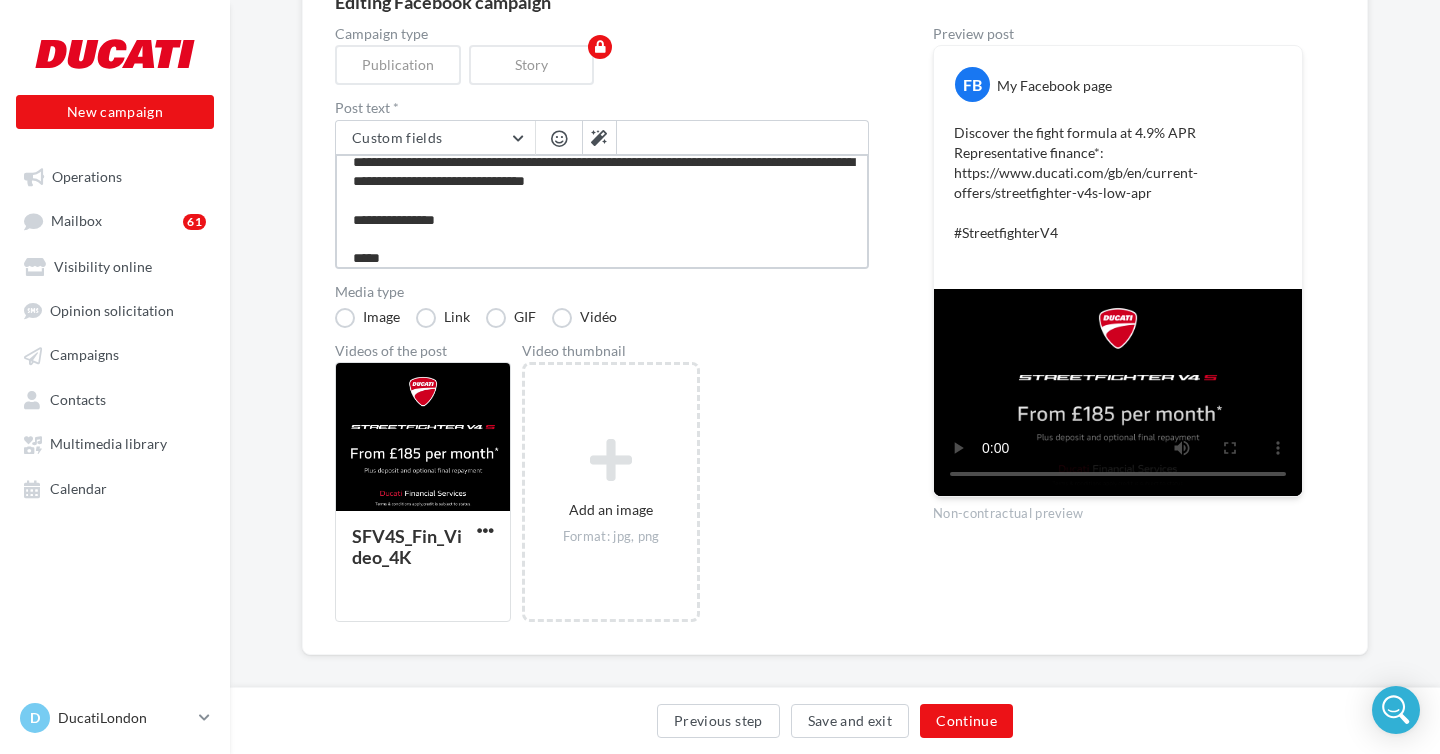 type on "**********" 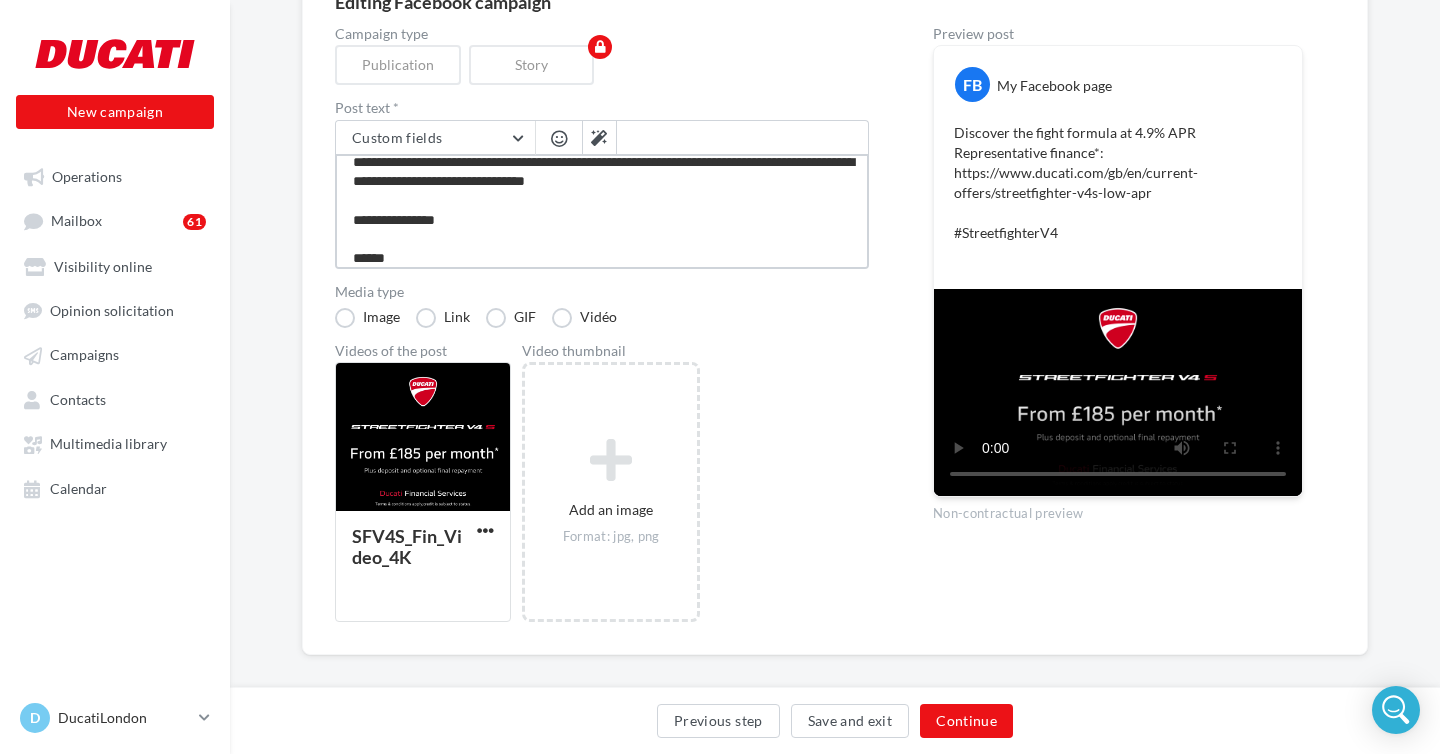 type on "**********" 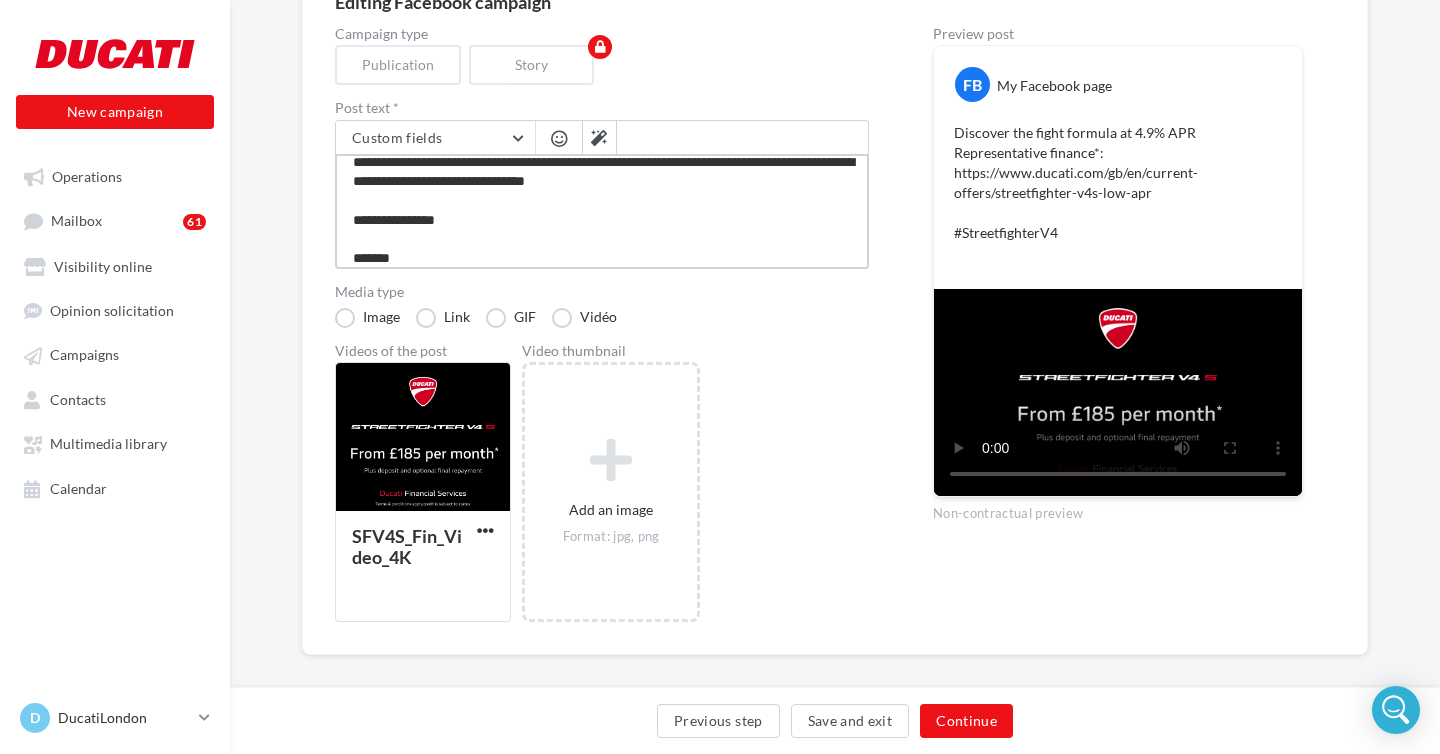 type on "**********" 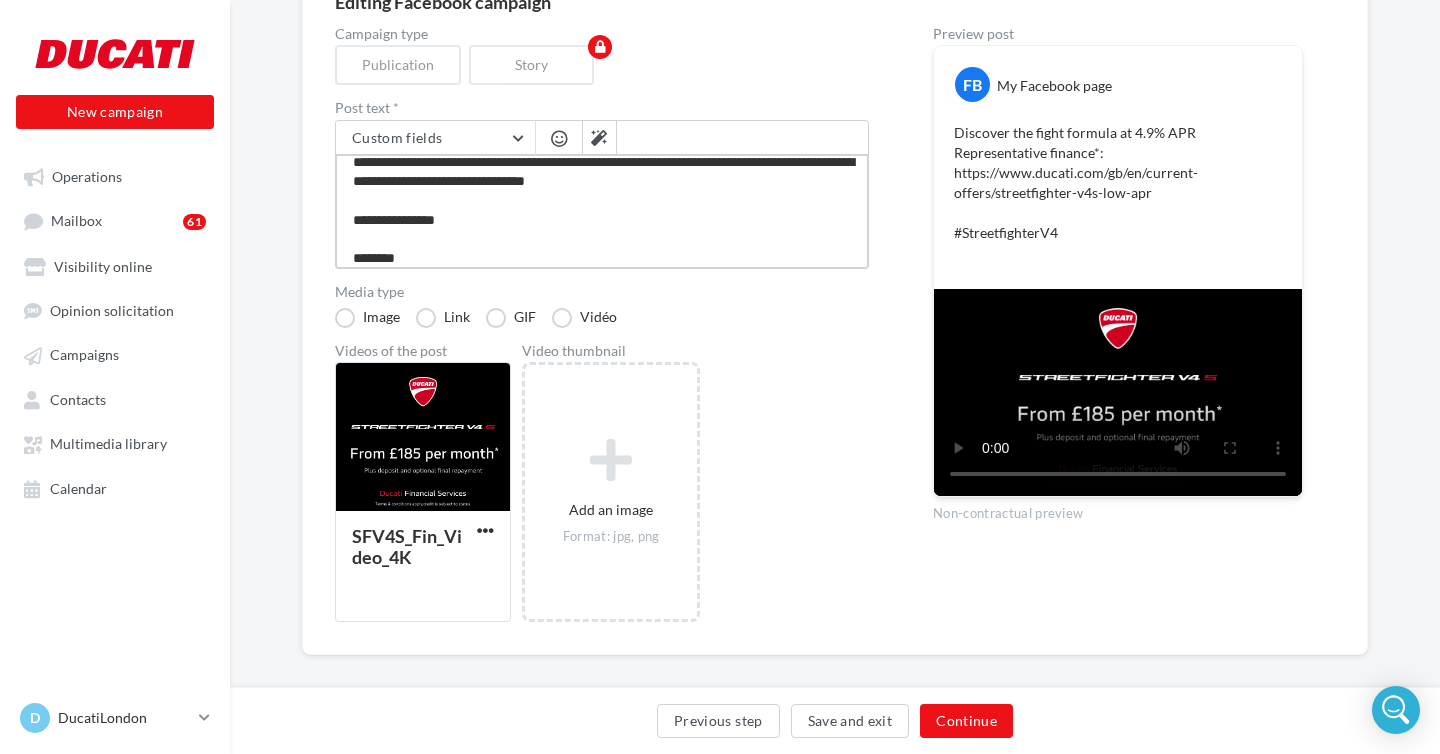 type on "**********" 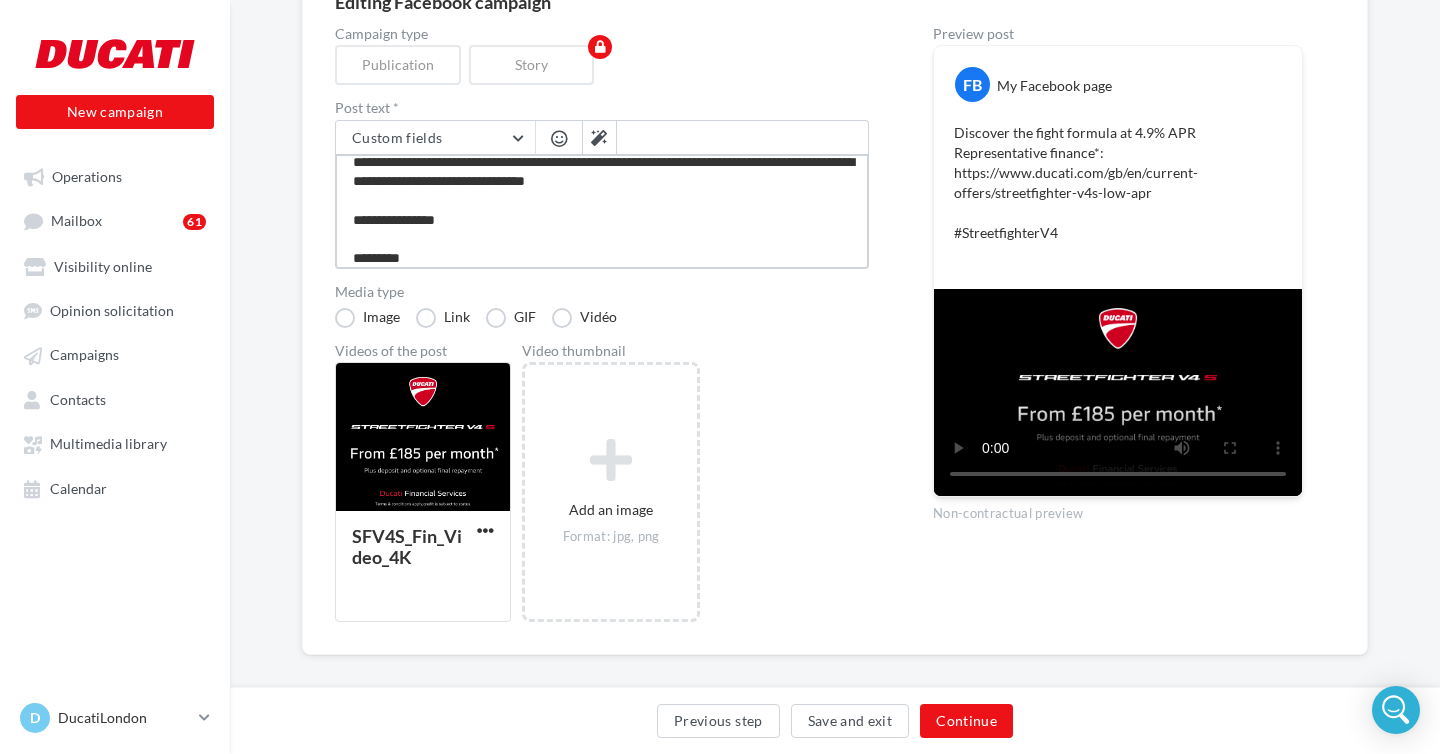 type on "**********" 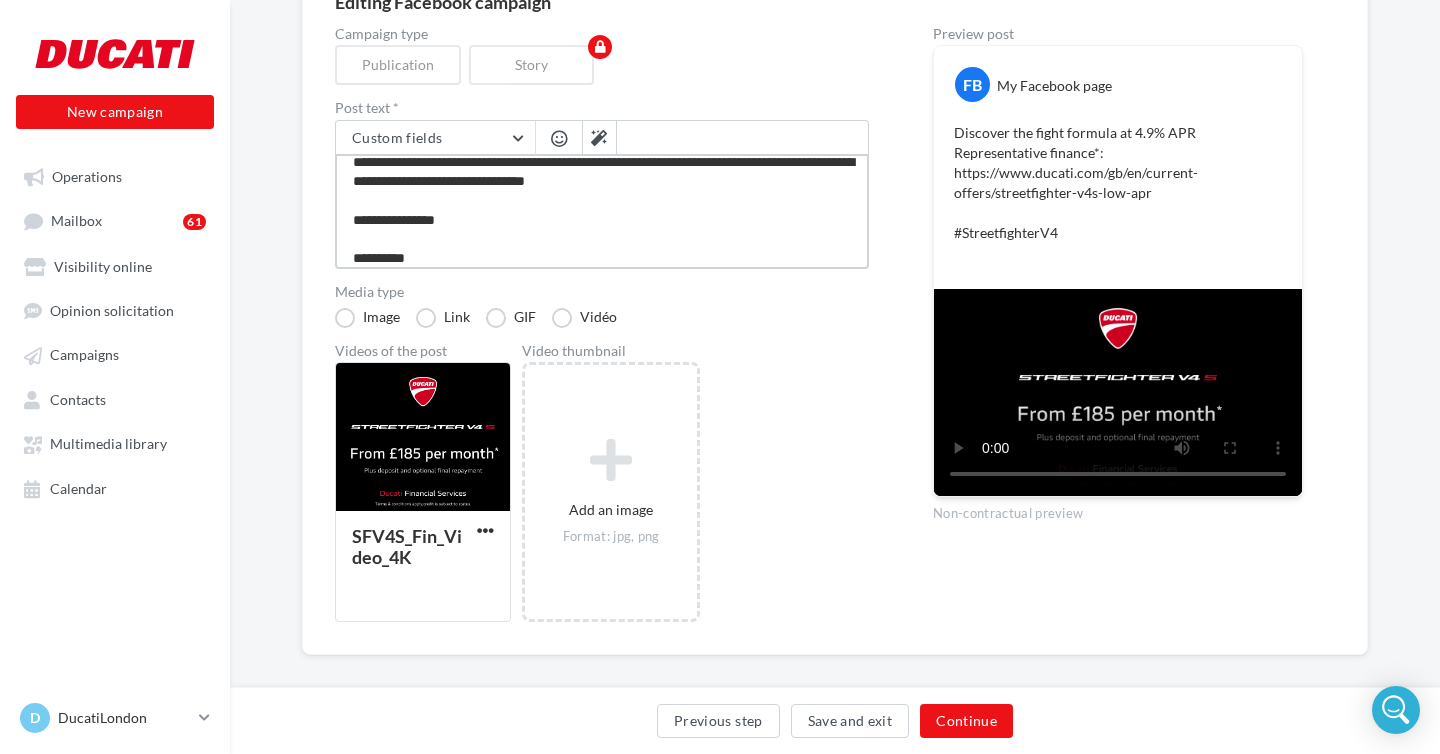 type on "**********" 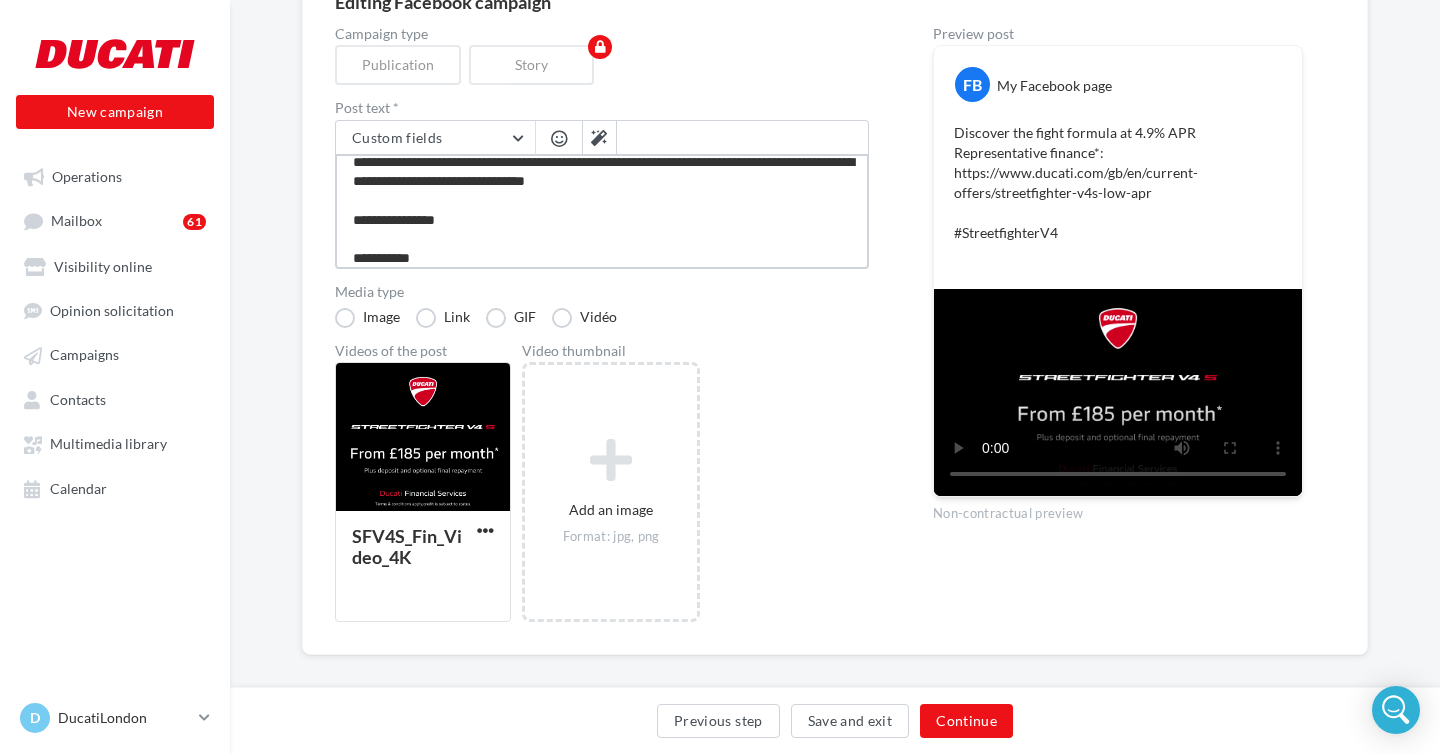 type on "**********" 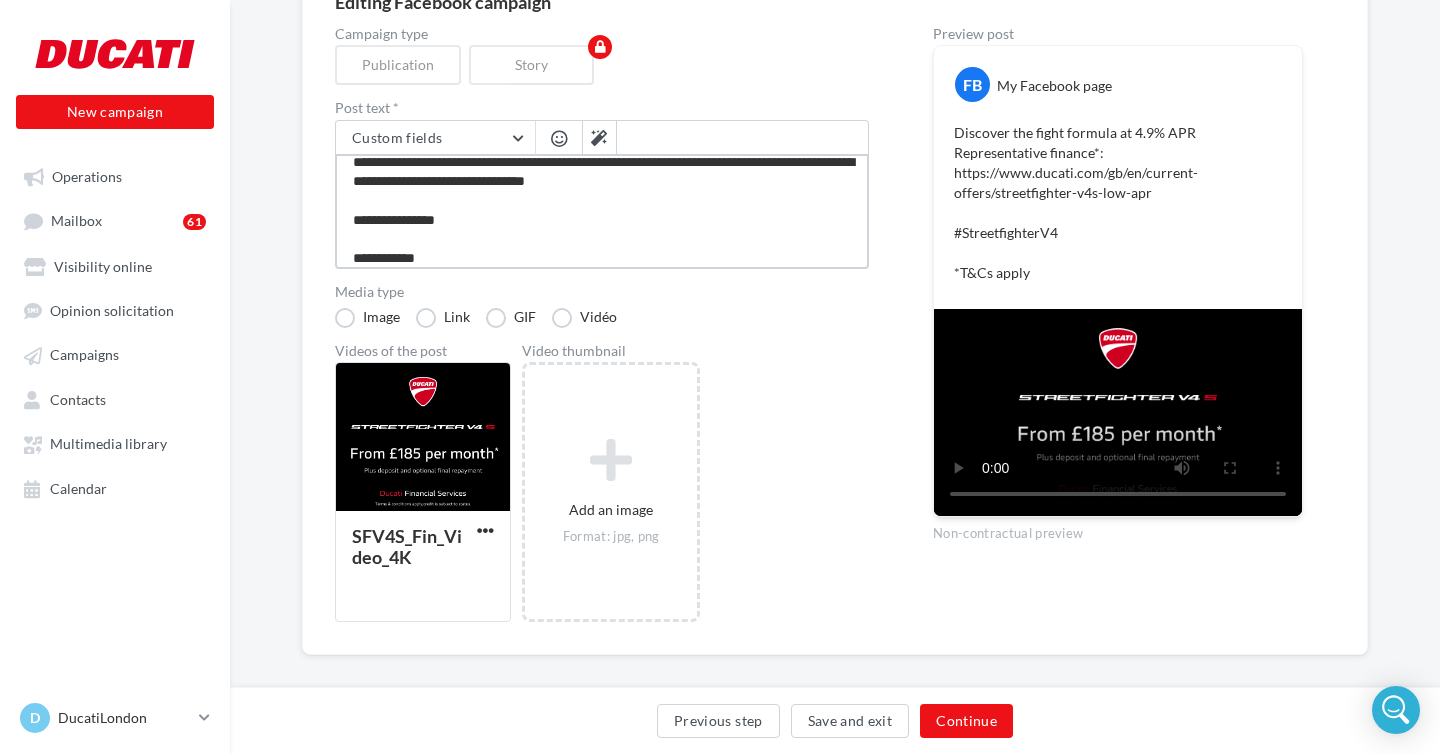 scroll, scrollTop: 0, scrollLeft: 0, axis: both 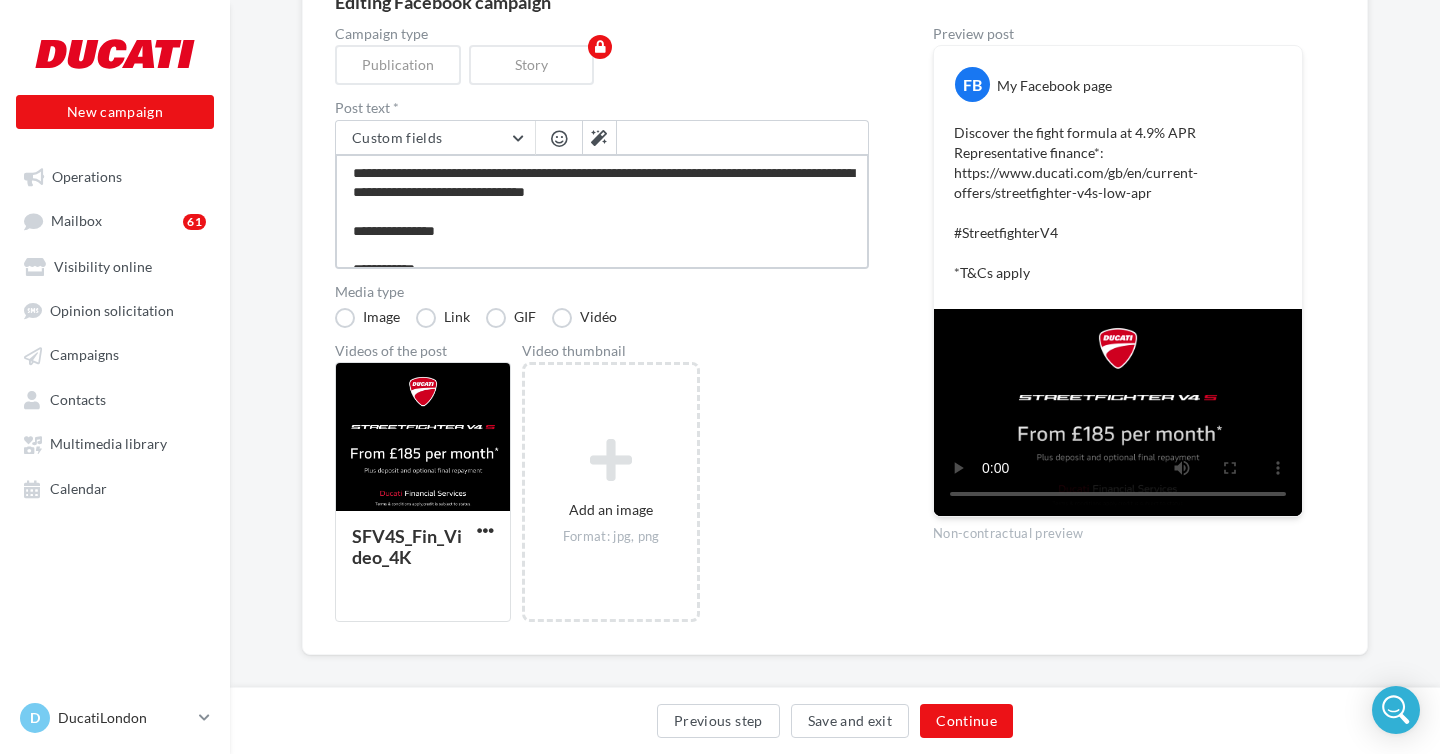 click on "**********" at bounding box center [602, 211] 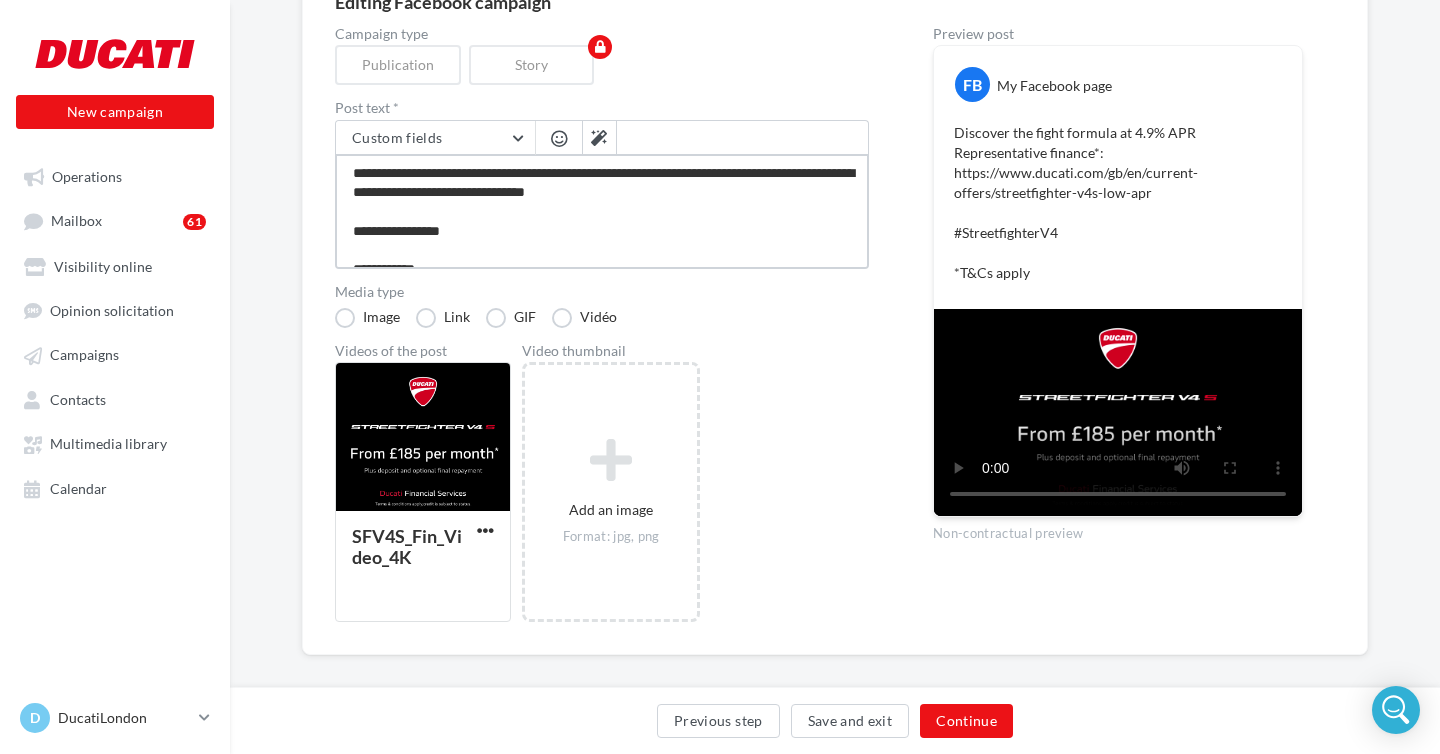 type on "**********" 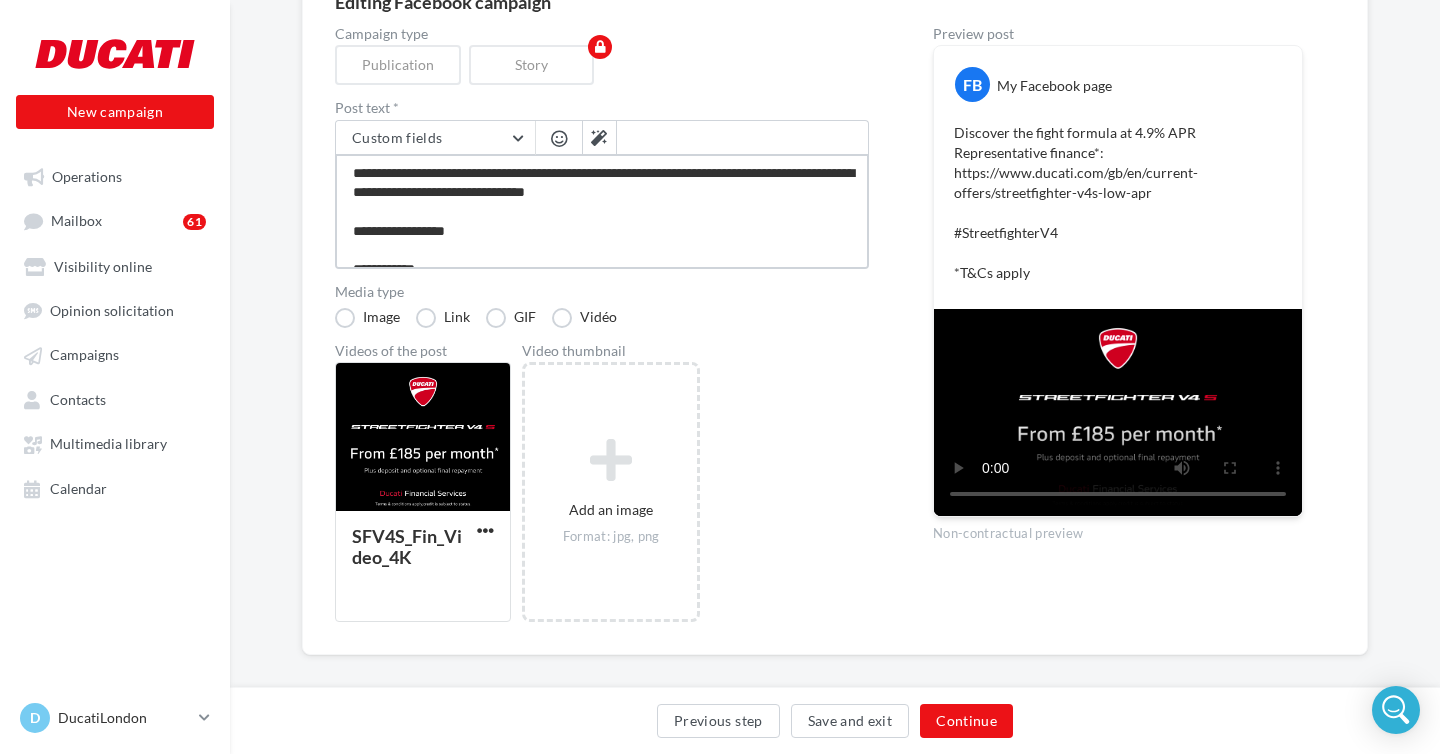 type on "**********" 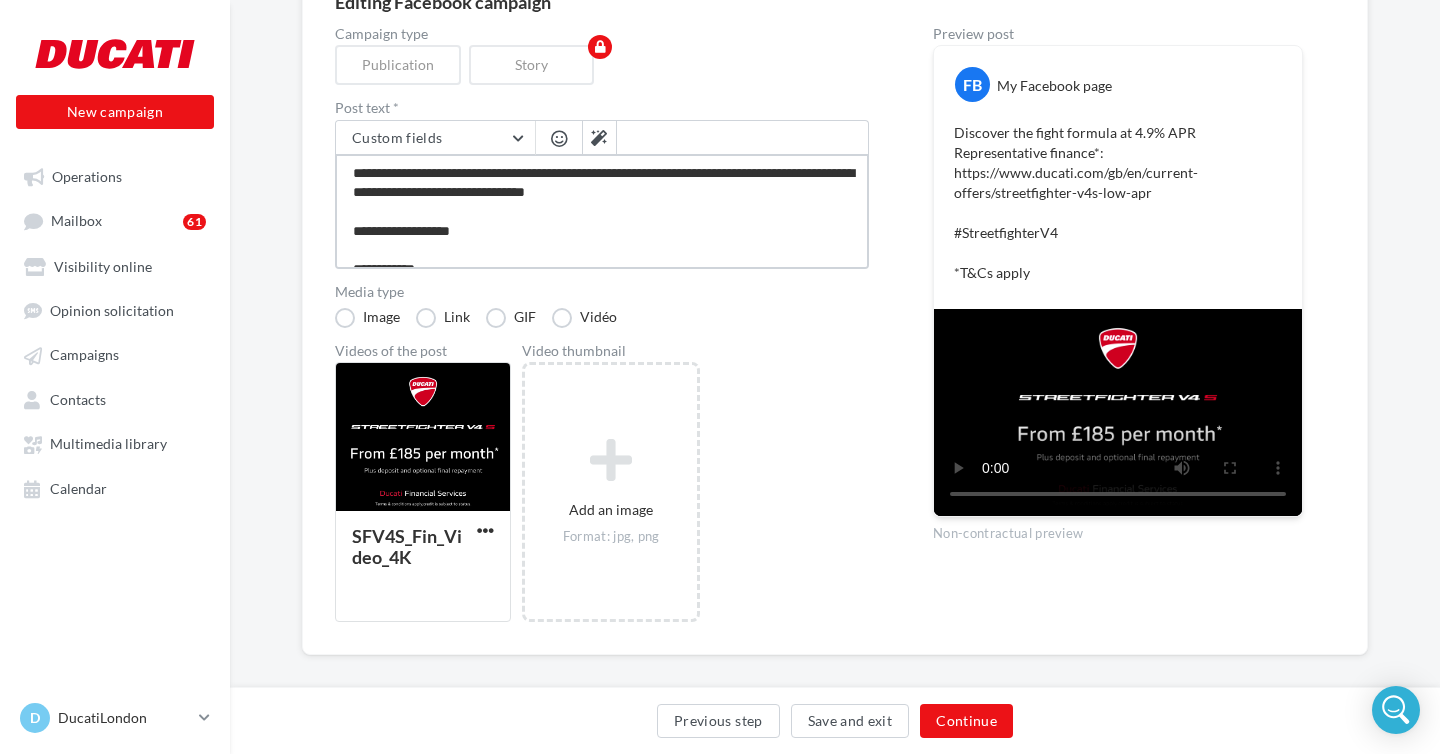 type on "**********" 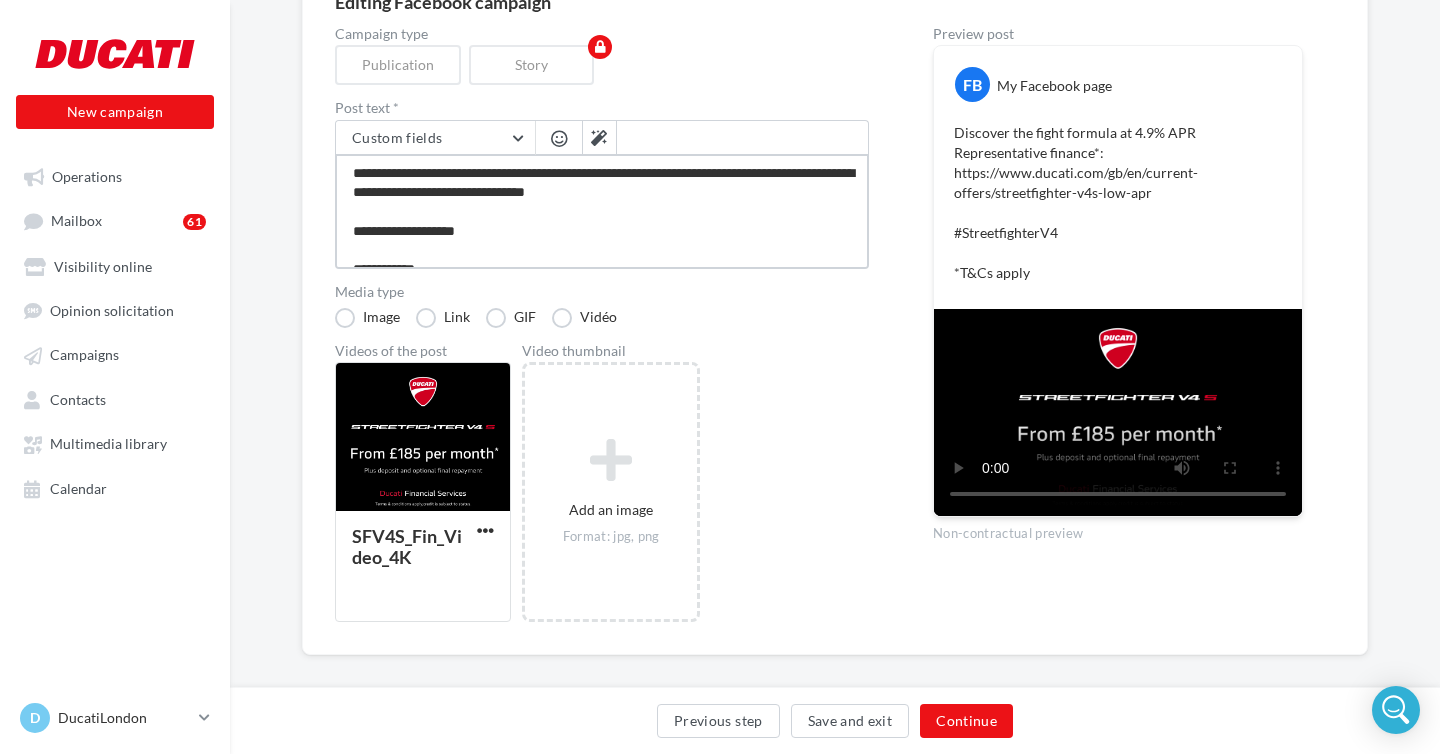 type on "**********" 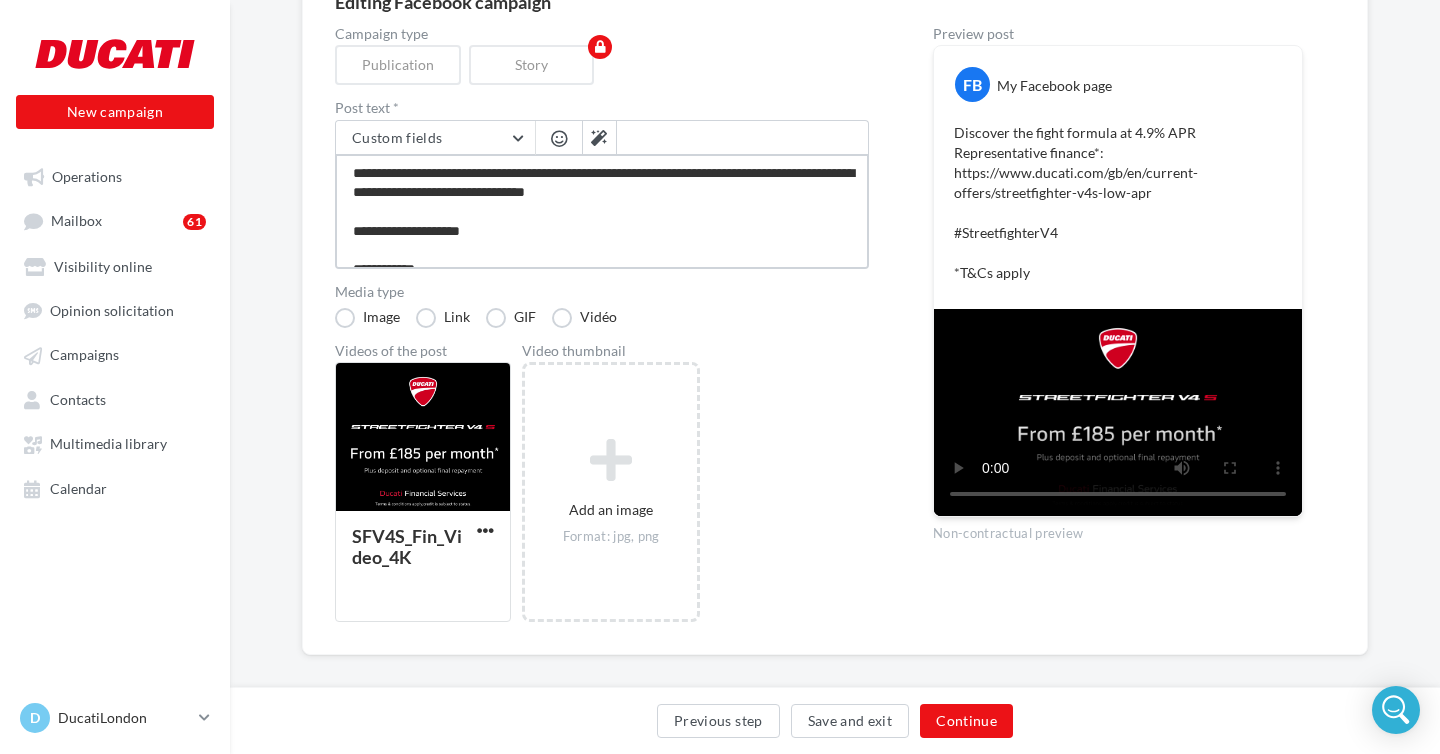 type on "**********" 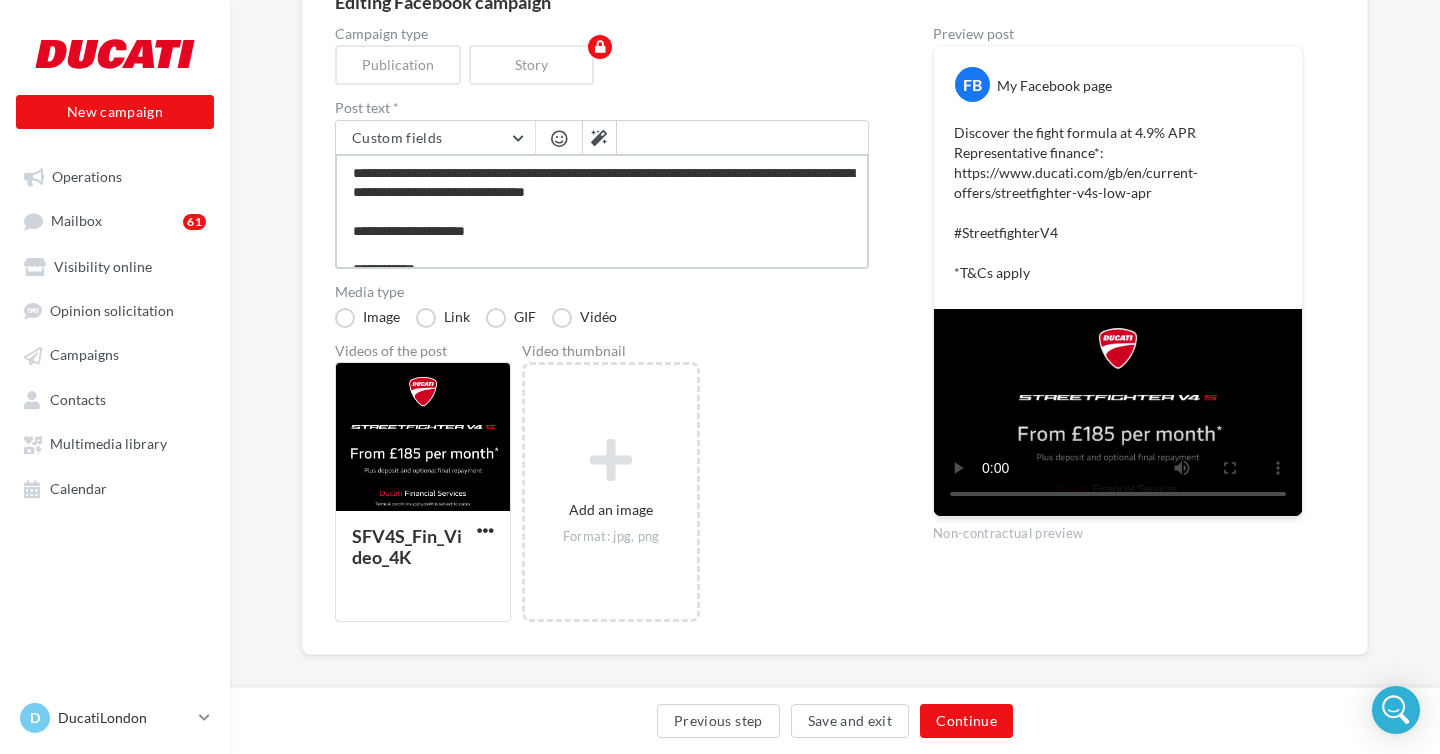 type on "**********" 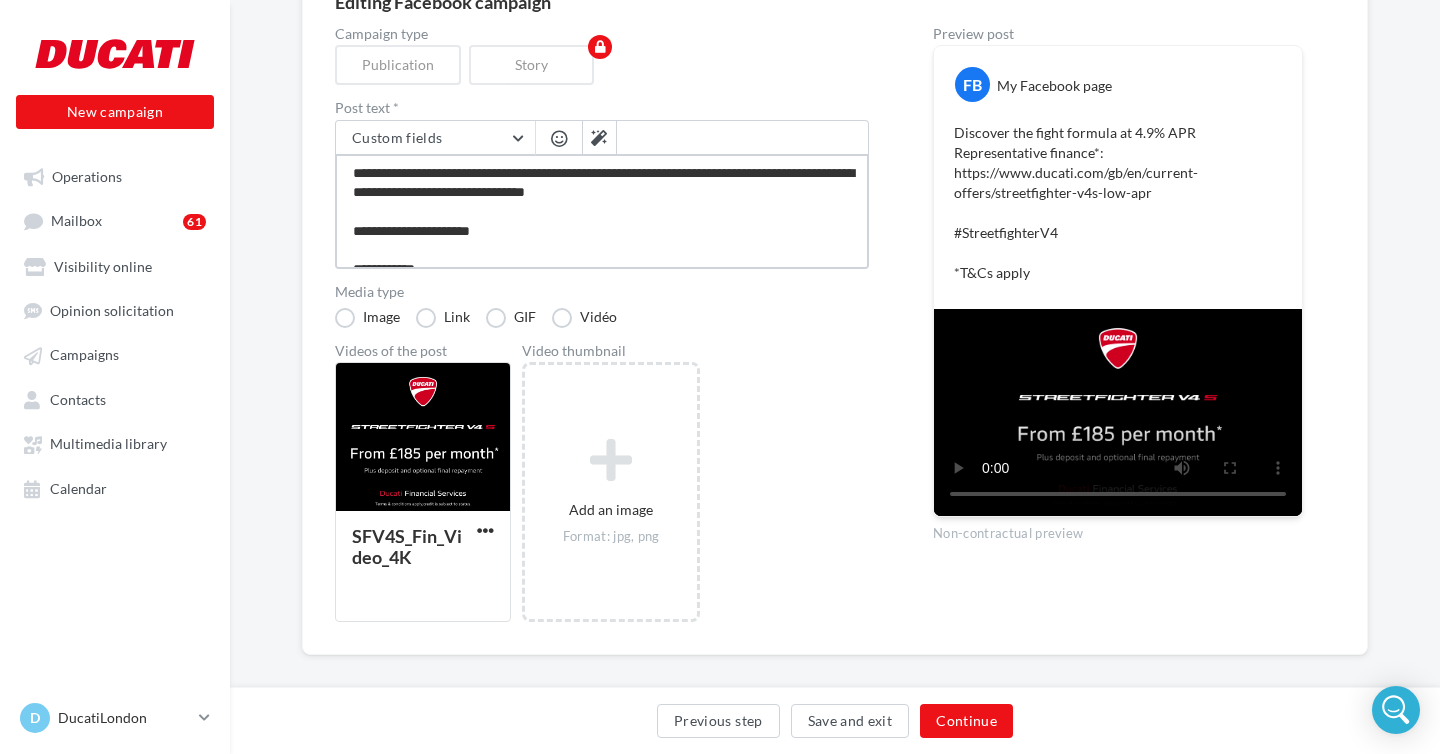 type on "**********" 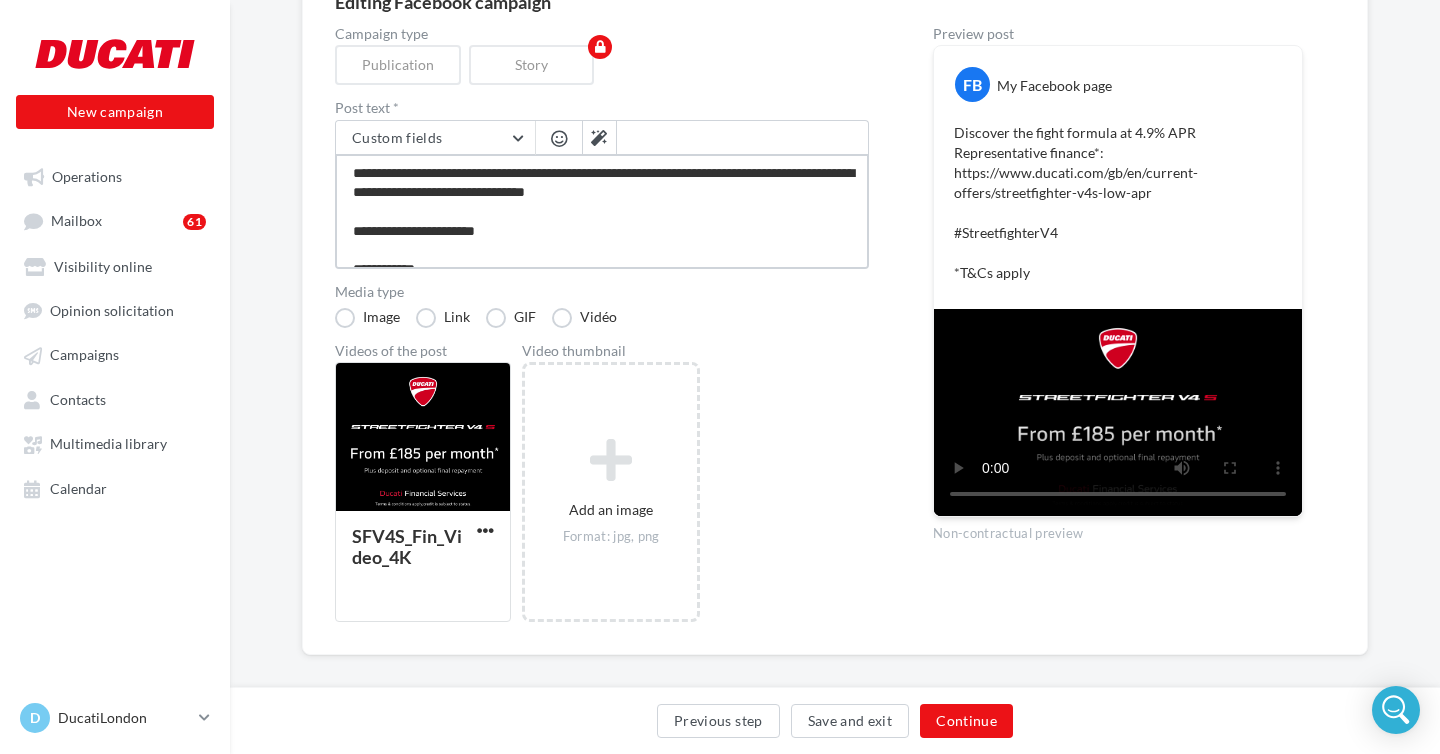type on "**********" 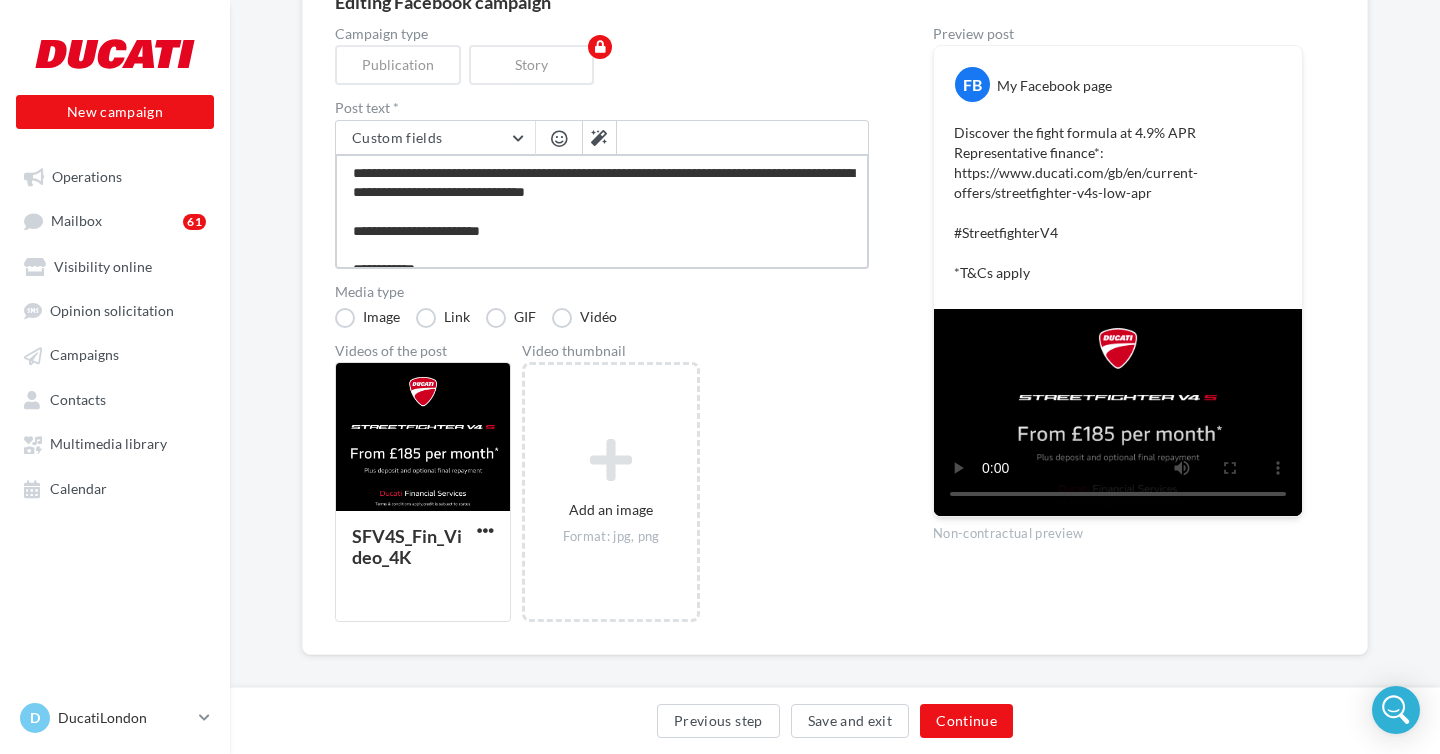 type on "**********" 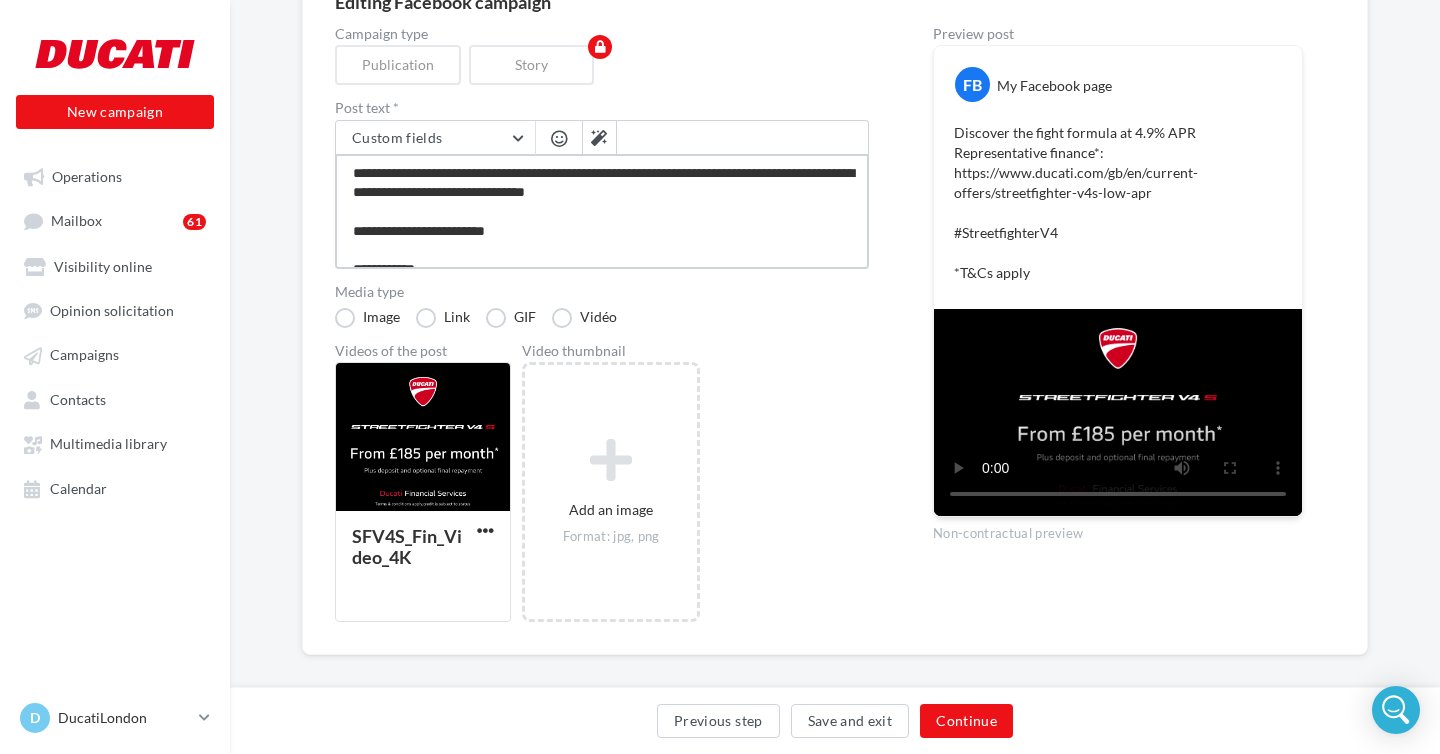 type on "**********" 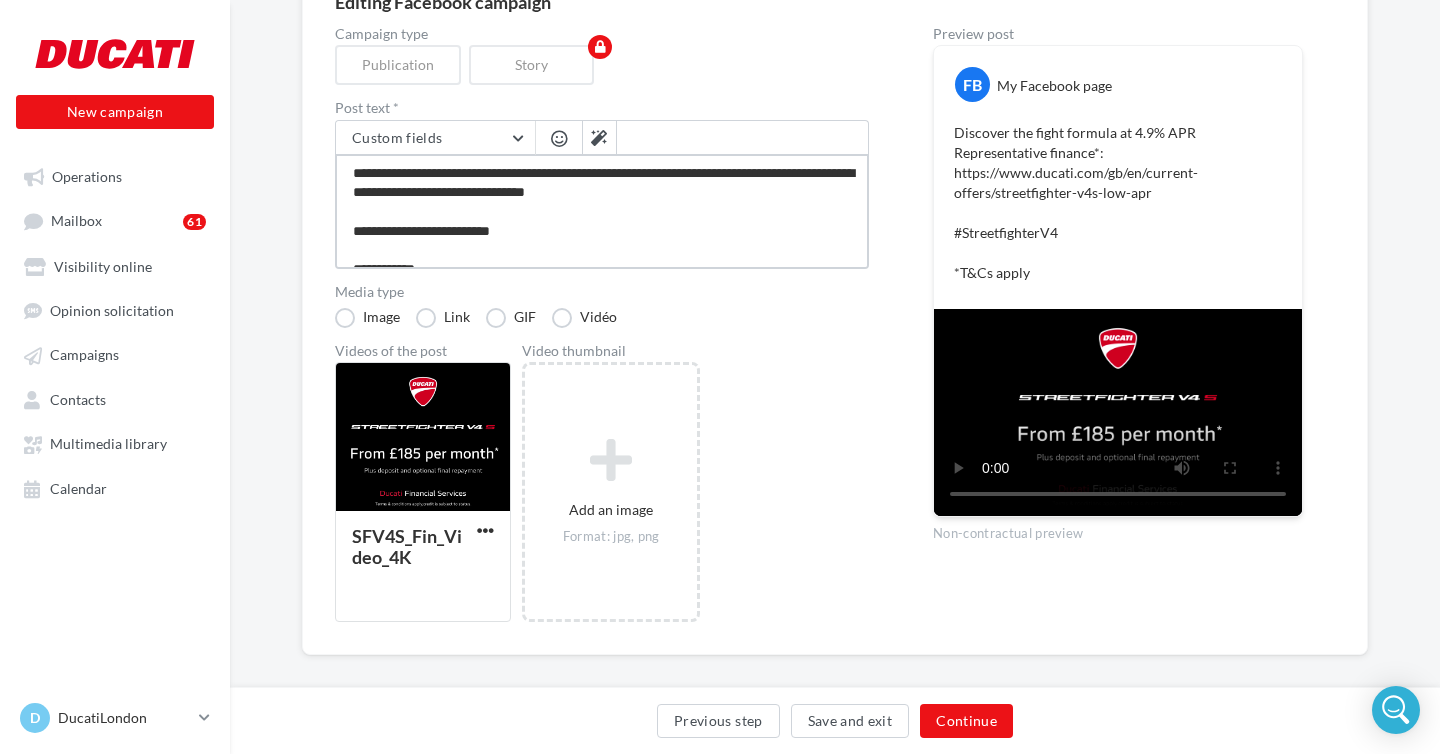 type on "**********" 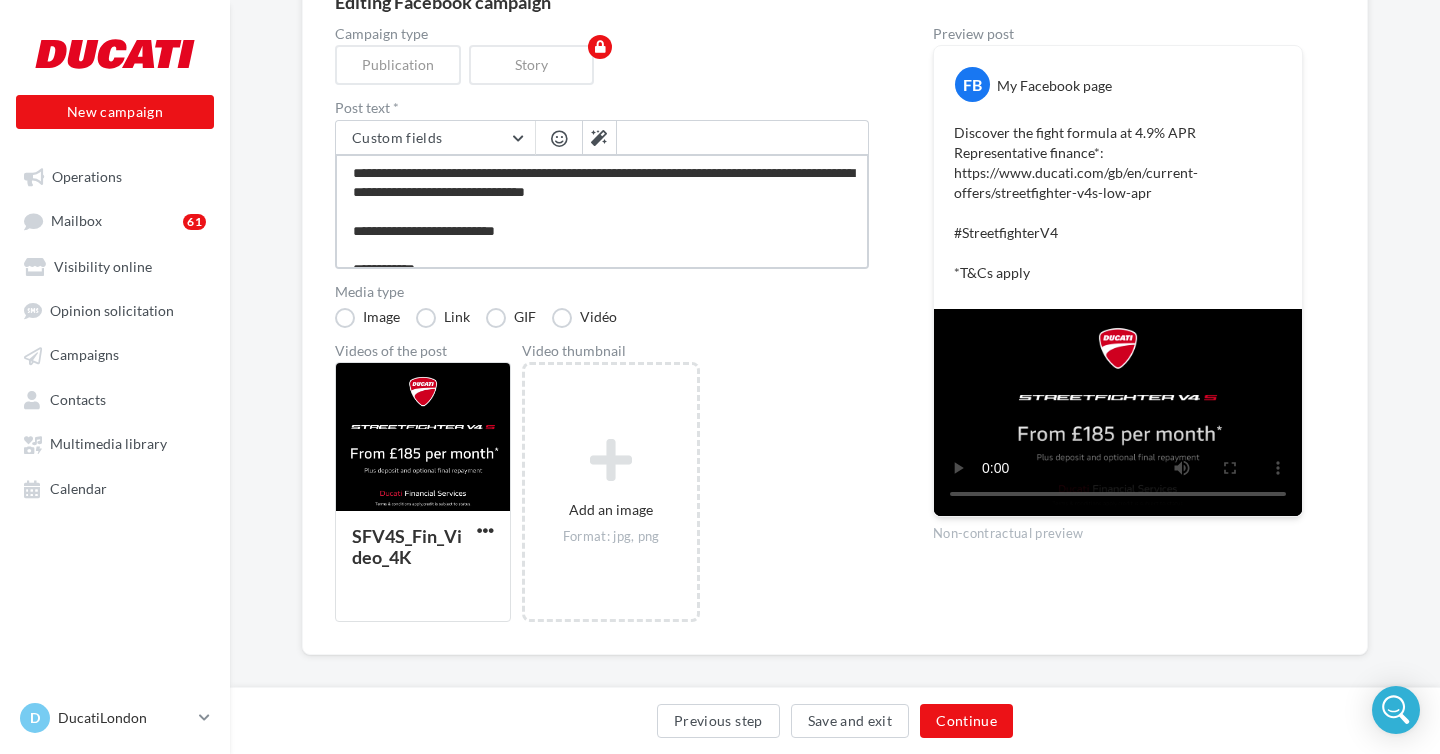 type on "**********" 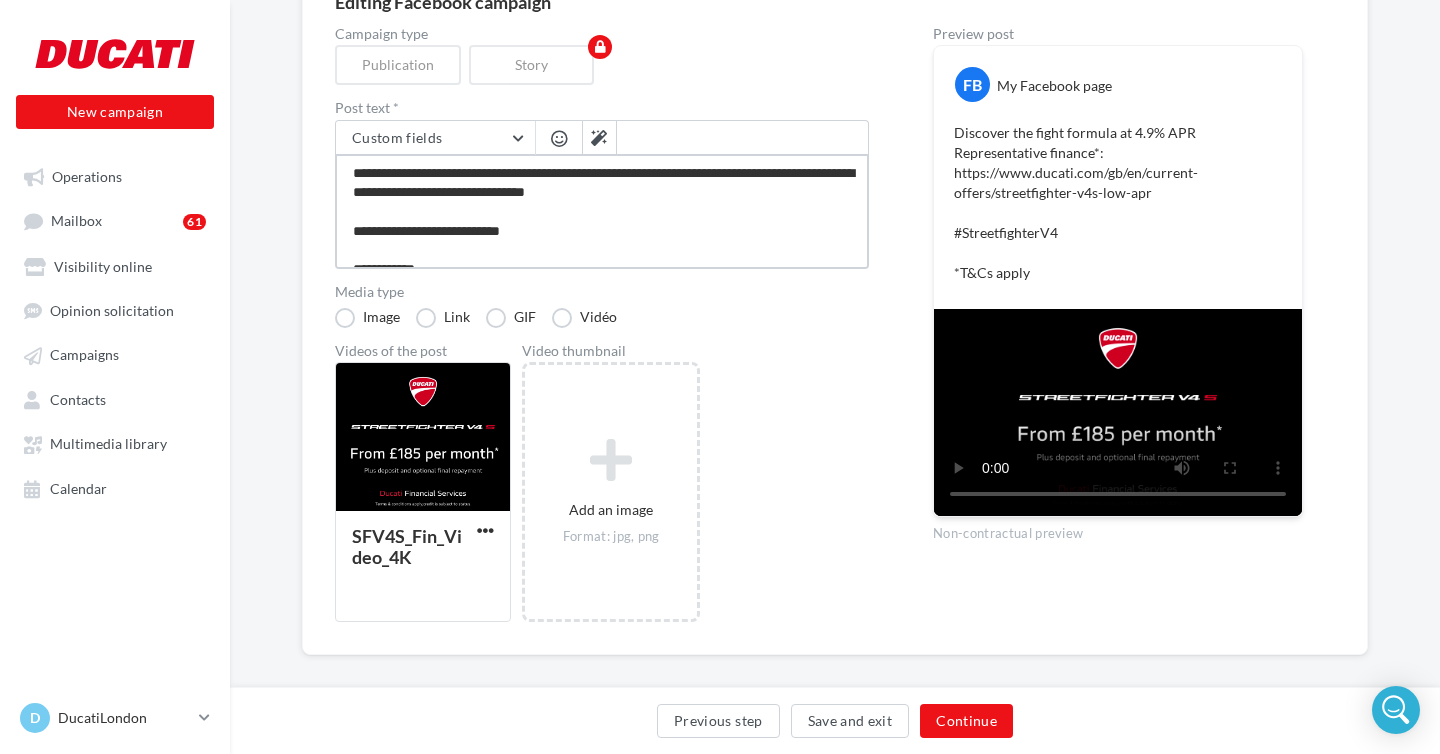 type on "**********" 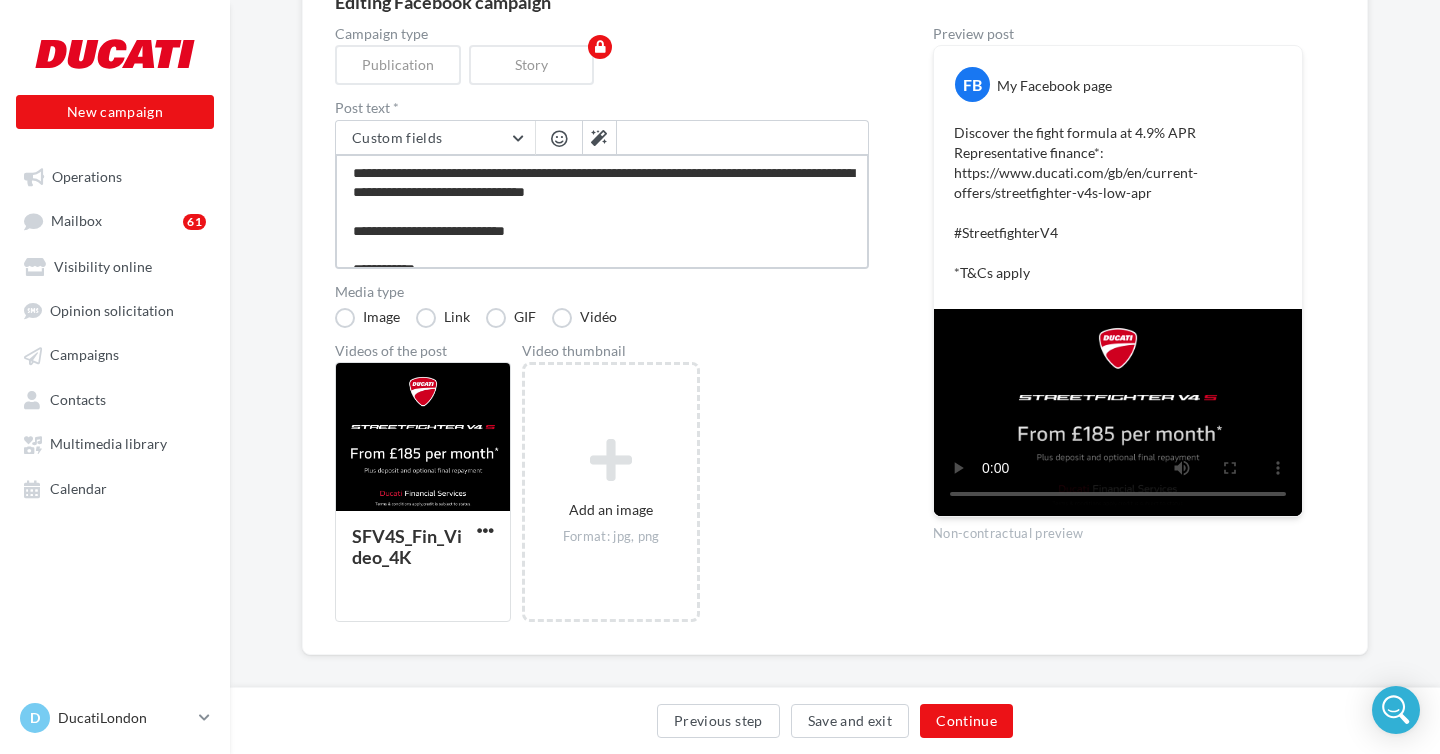 type on "**********" 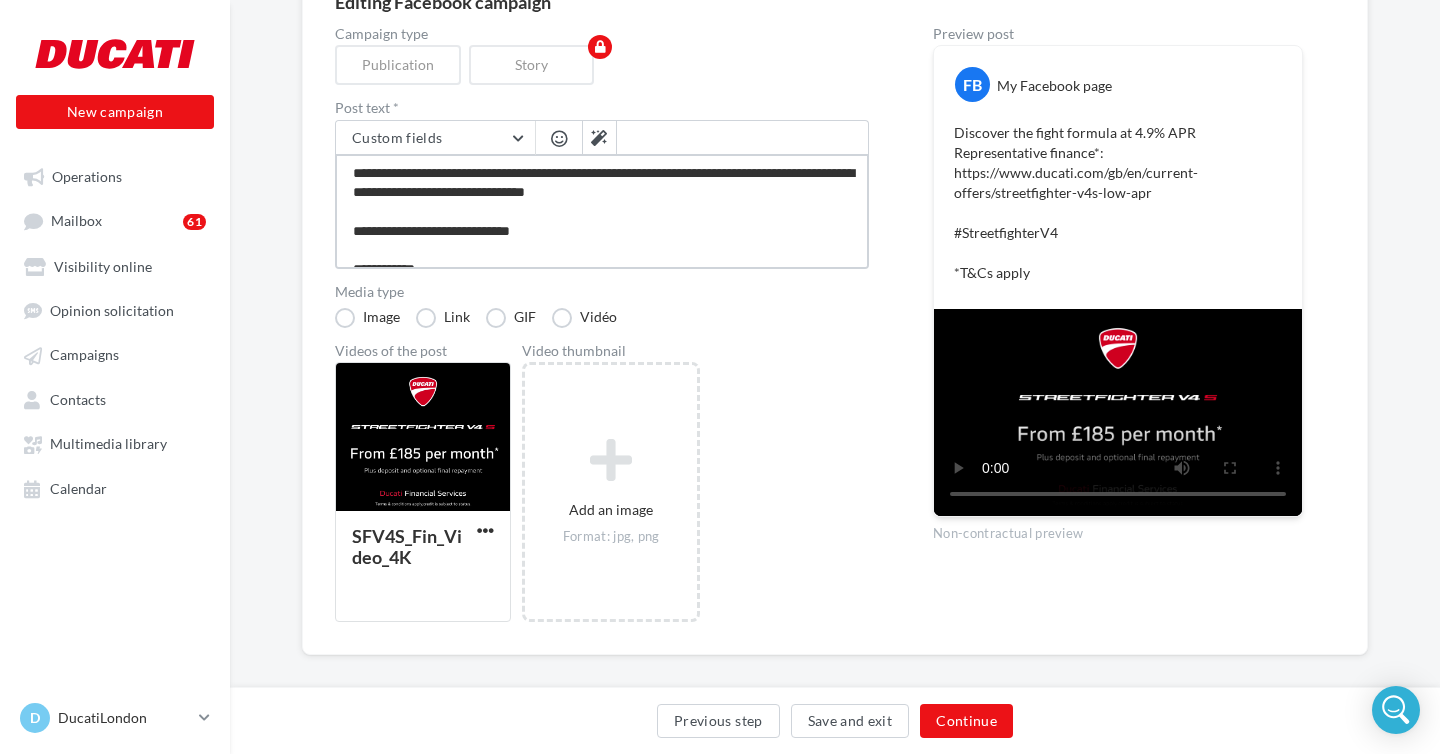 type on "**********" 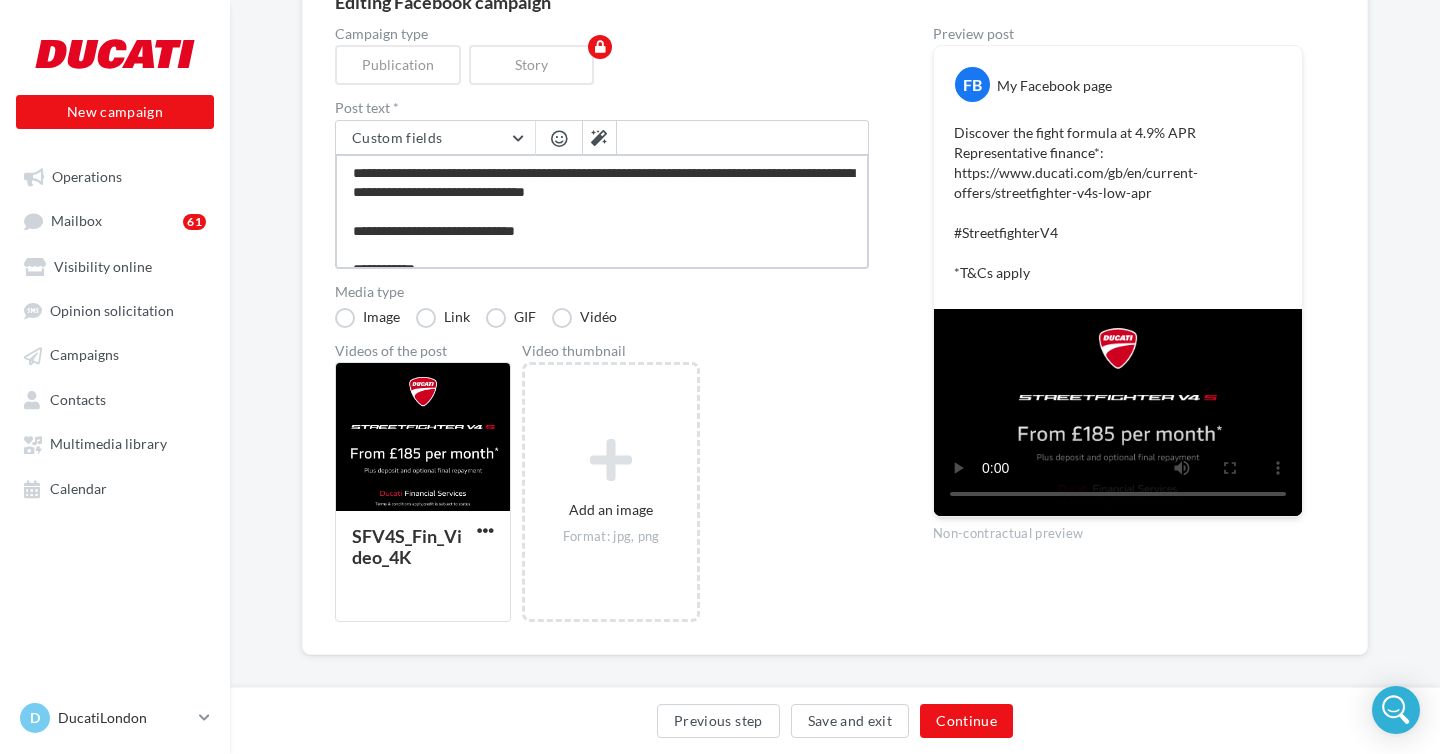 type on "**********" 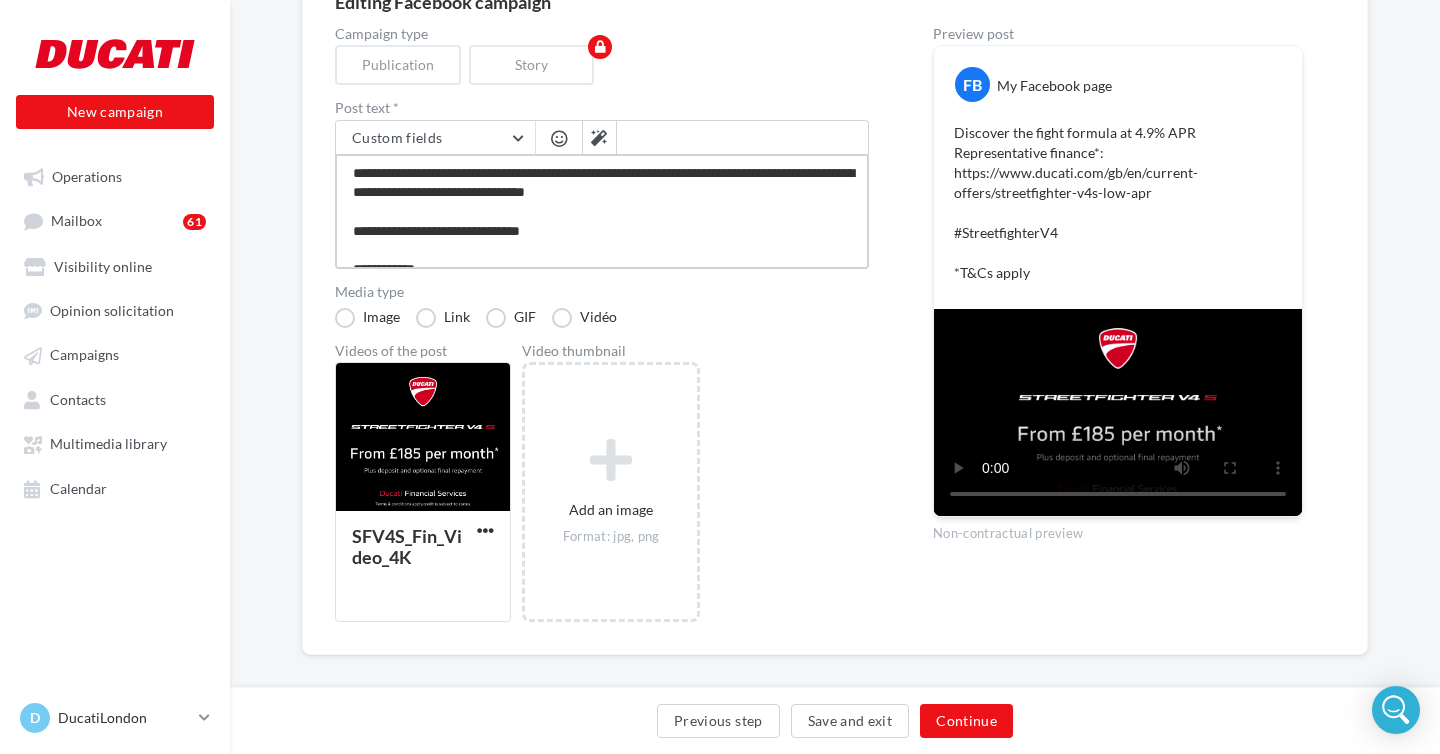 type on "**********" 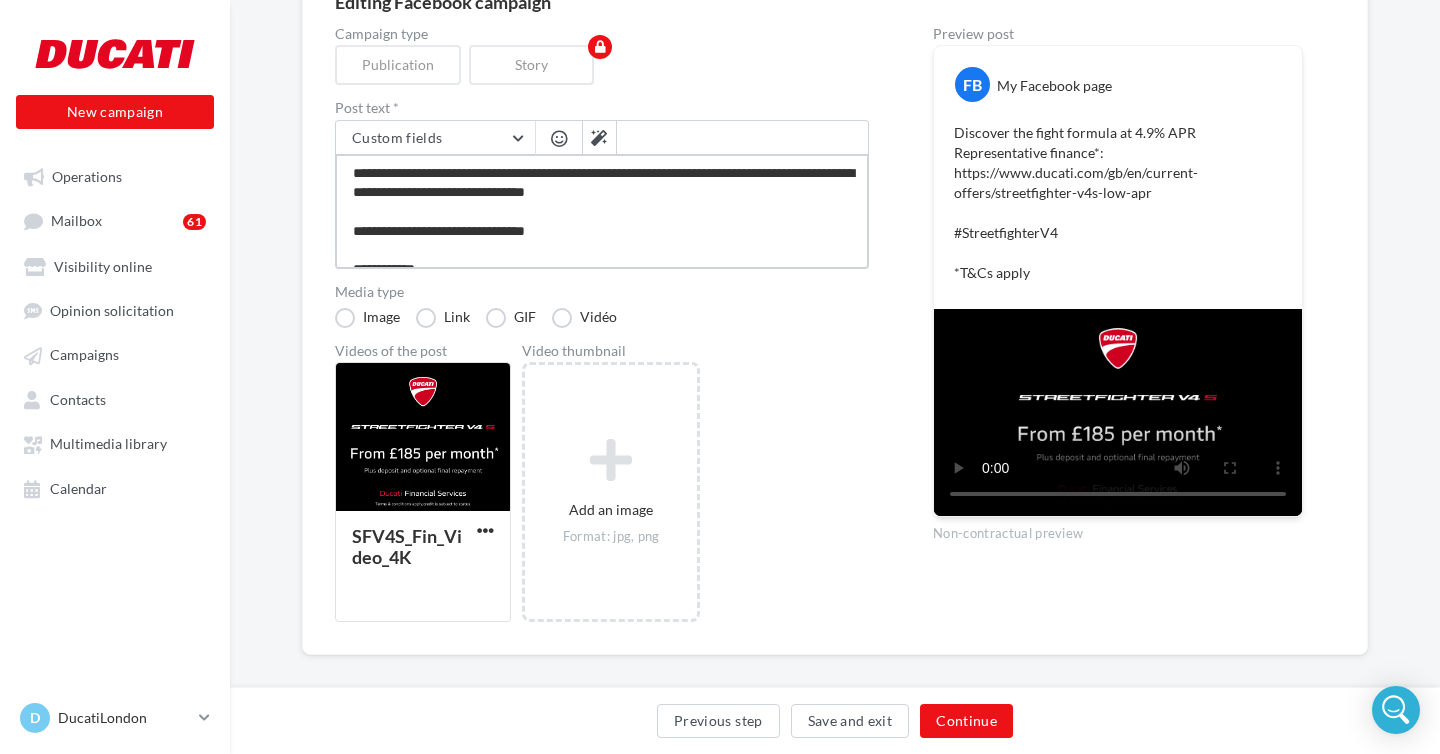 type on "**********" 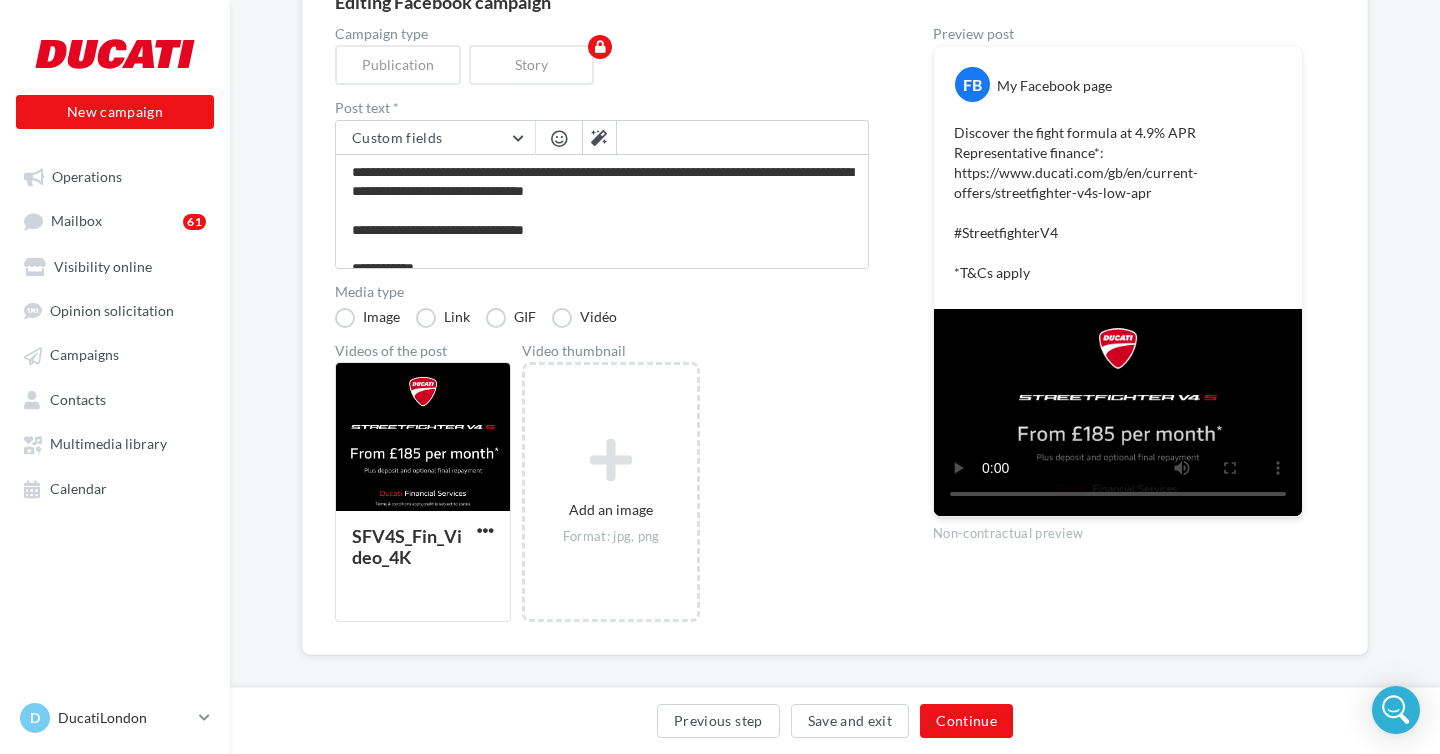 click on "Videos of the post
SFV4S_Fin_Video_4K
Video thumbnail
Add an image     Format: jpg, png" at bounding box center (602, 483) 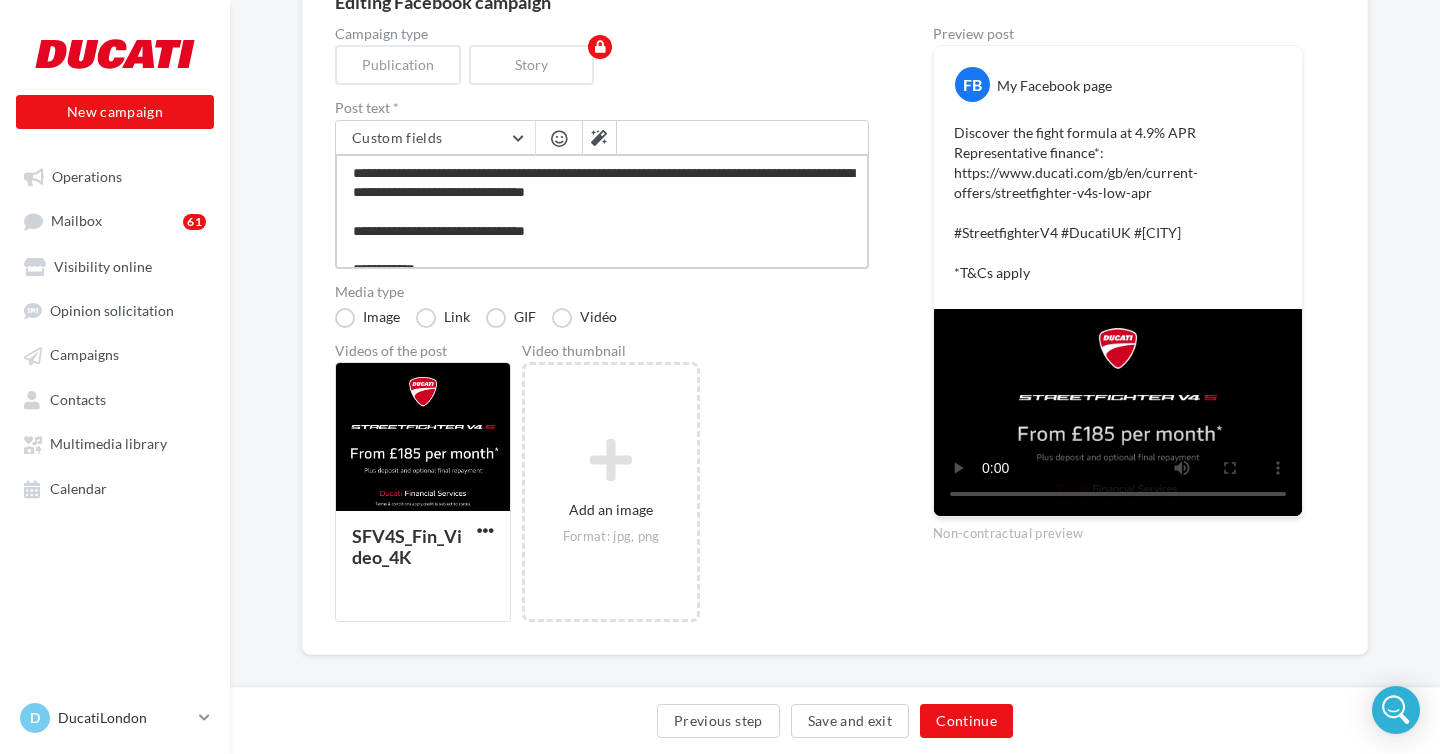 click on "**********" at bounding box center (602, 211) 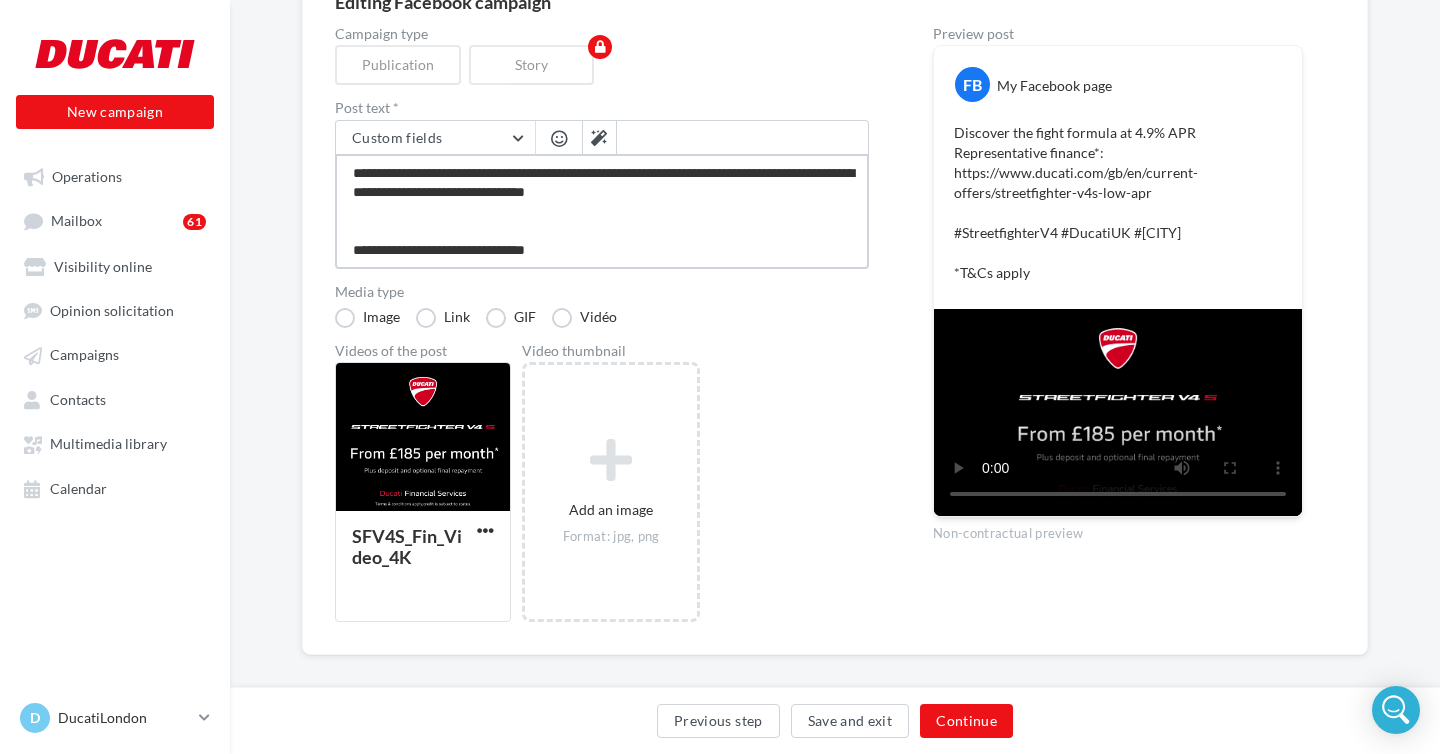 type on "**********" 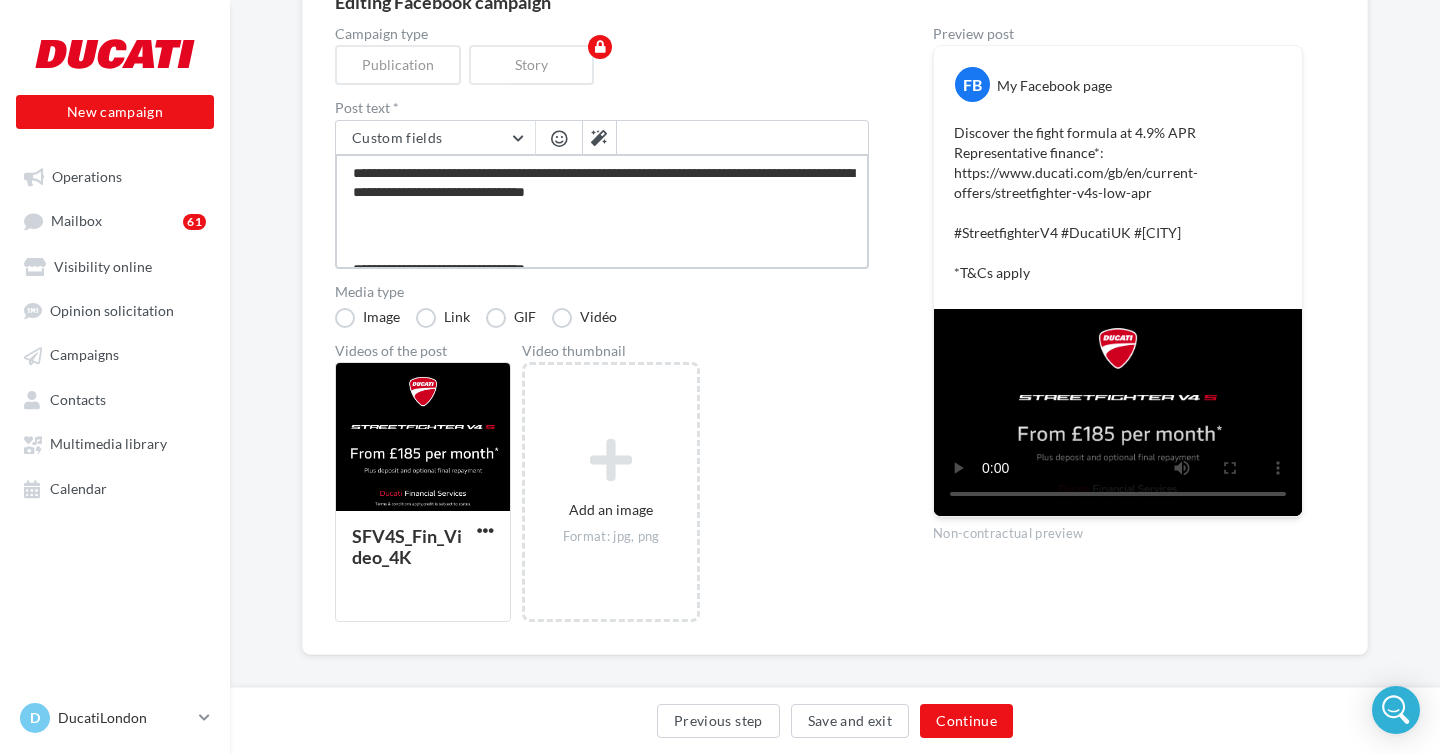 type on "**********" 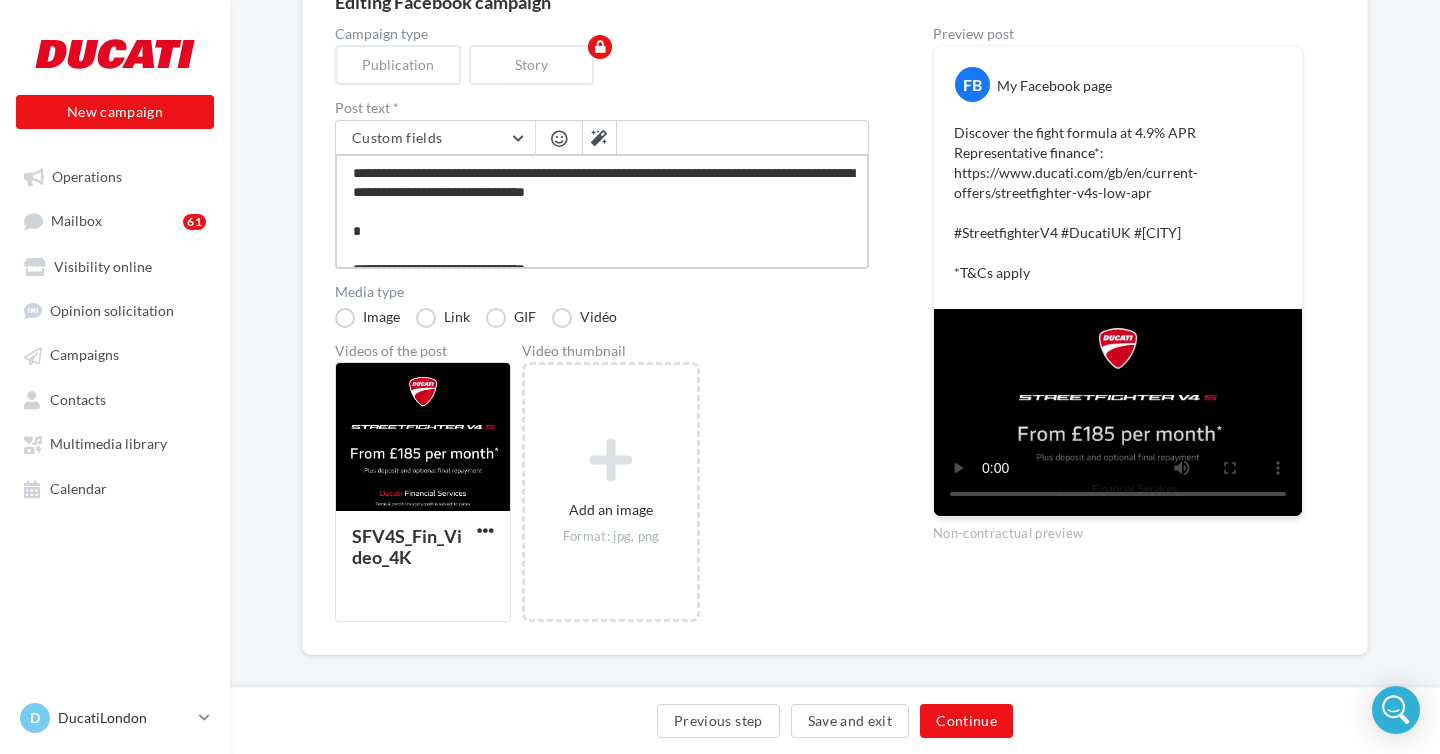 type on "**********" 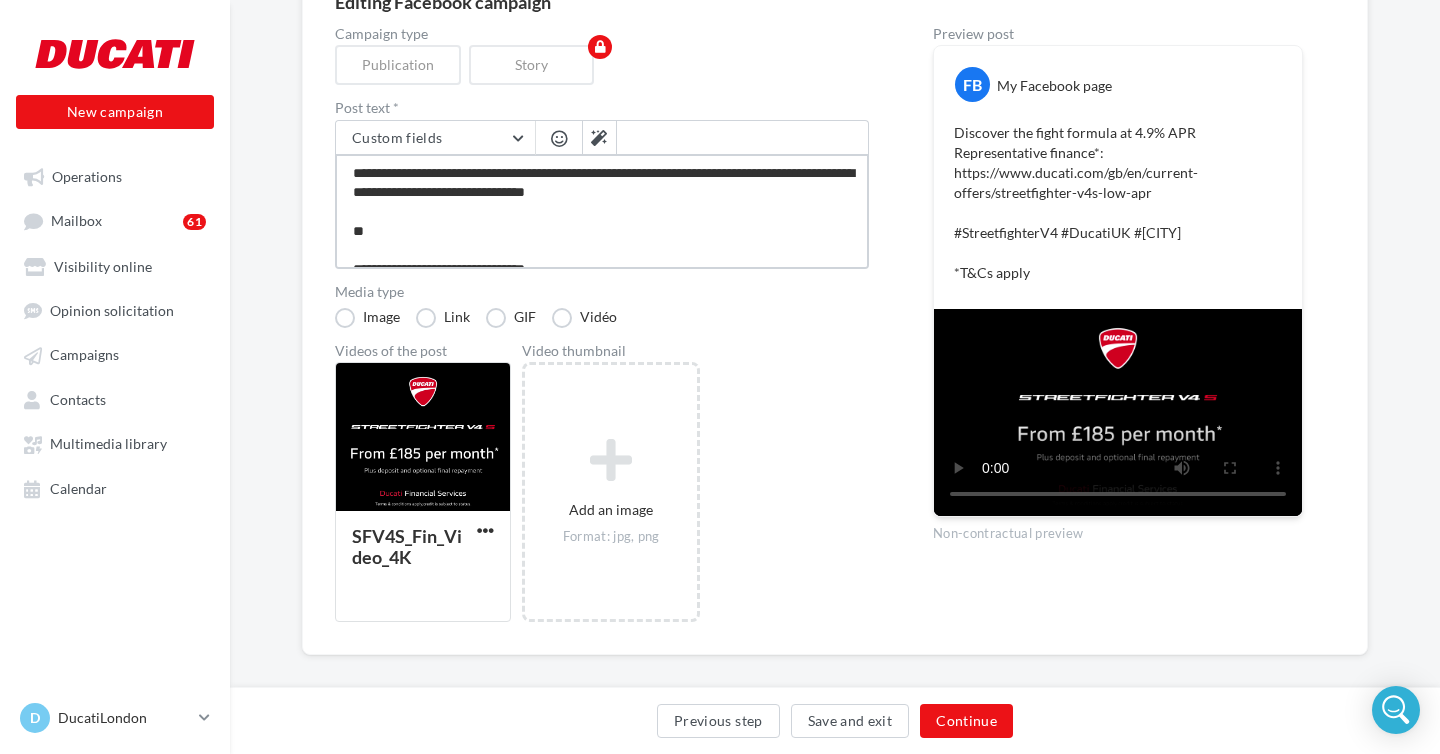type on "**********" 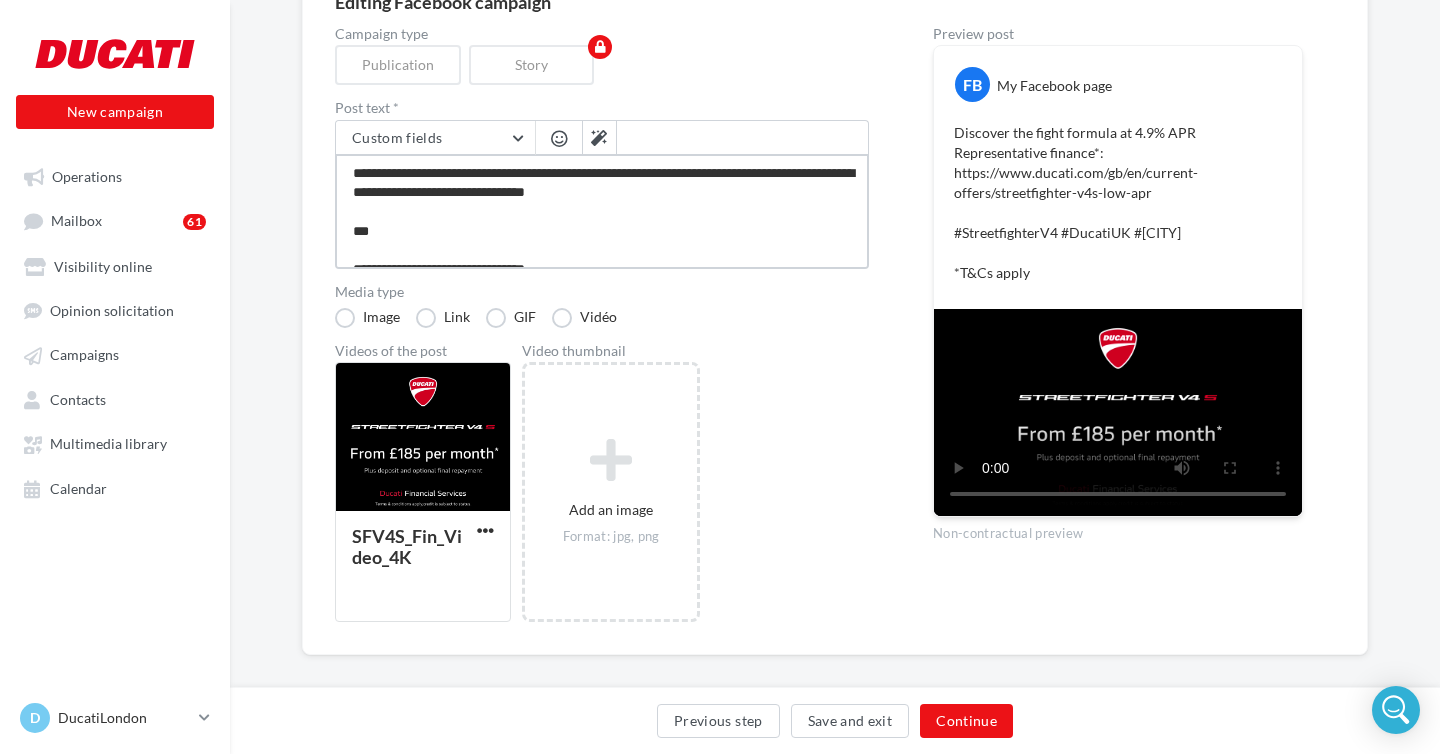 type on "**********" 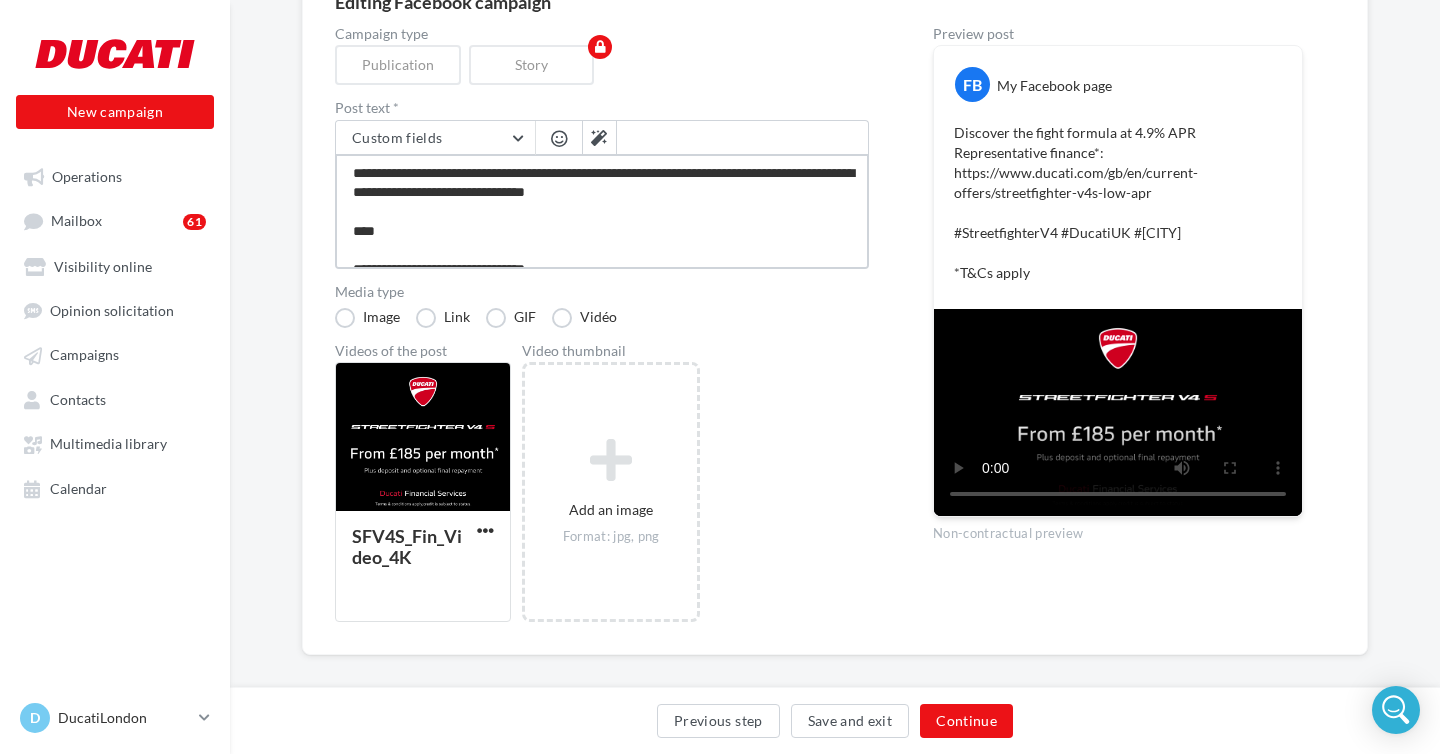 type on "**********" 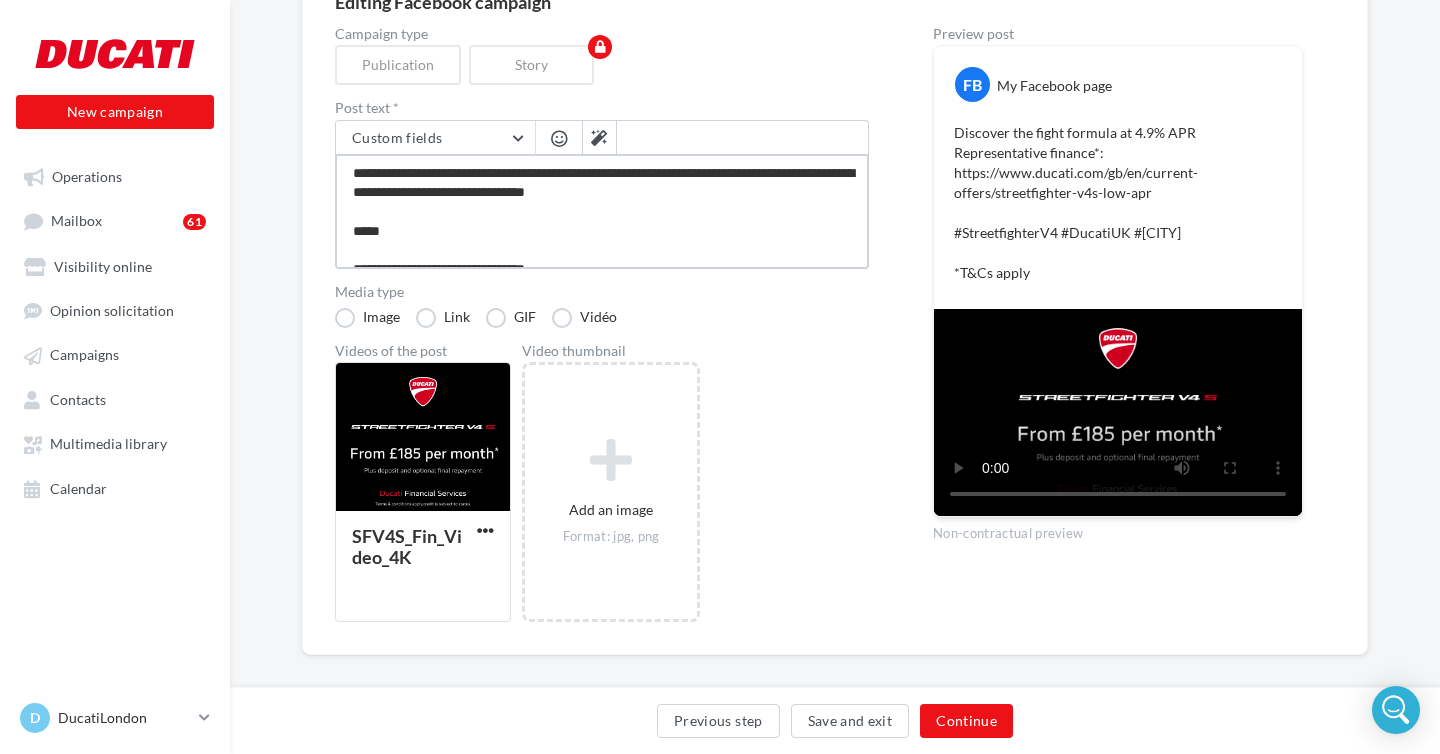 type on "**********" 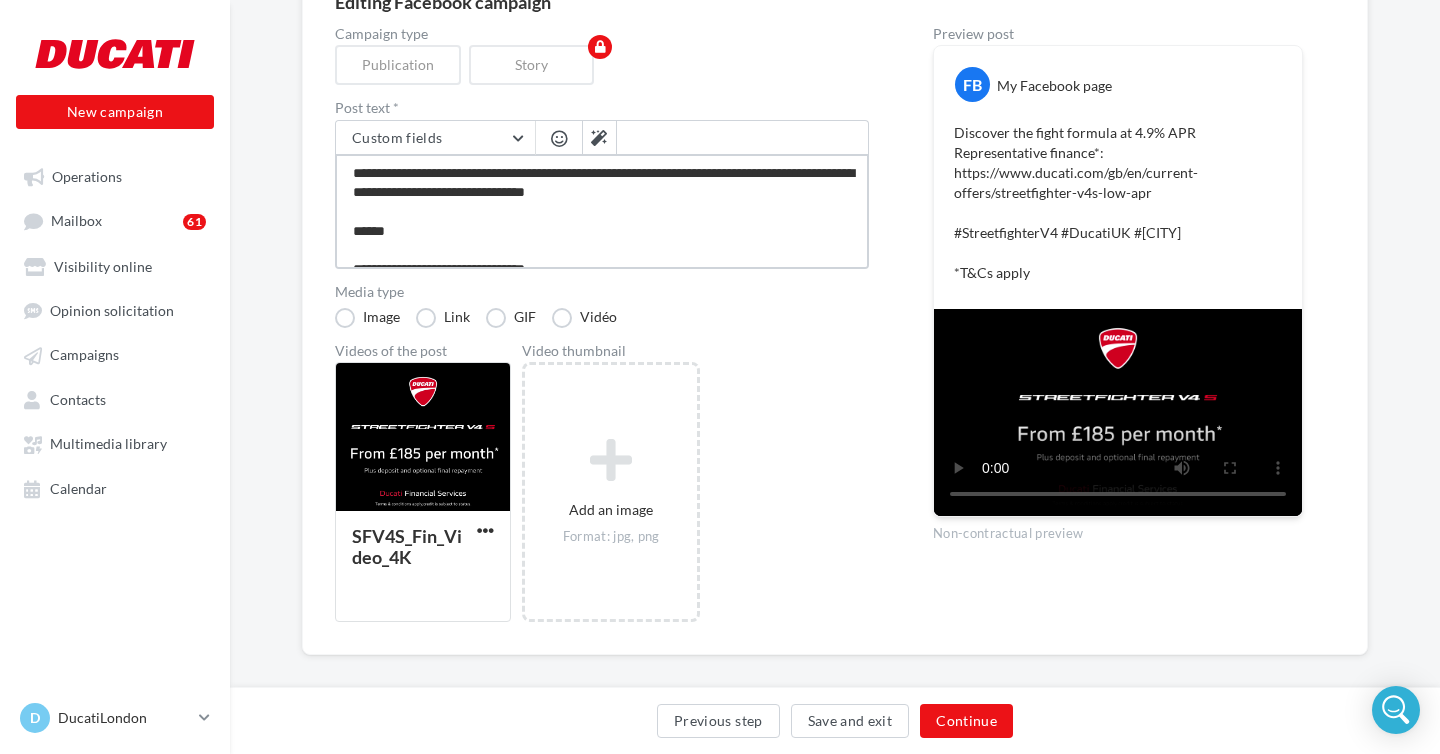 type on "**********" 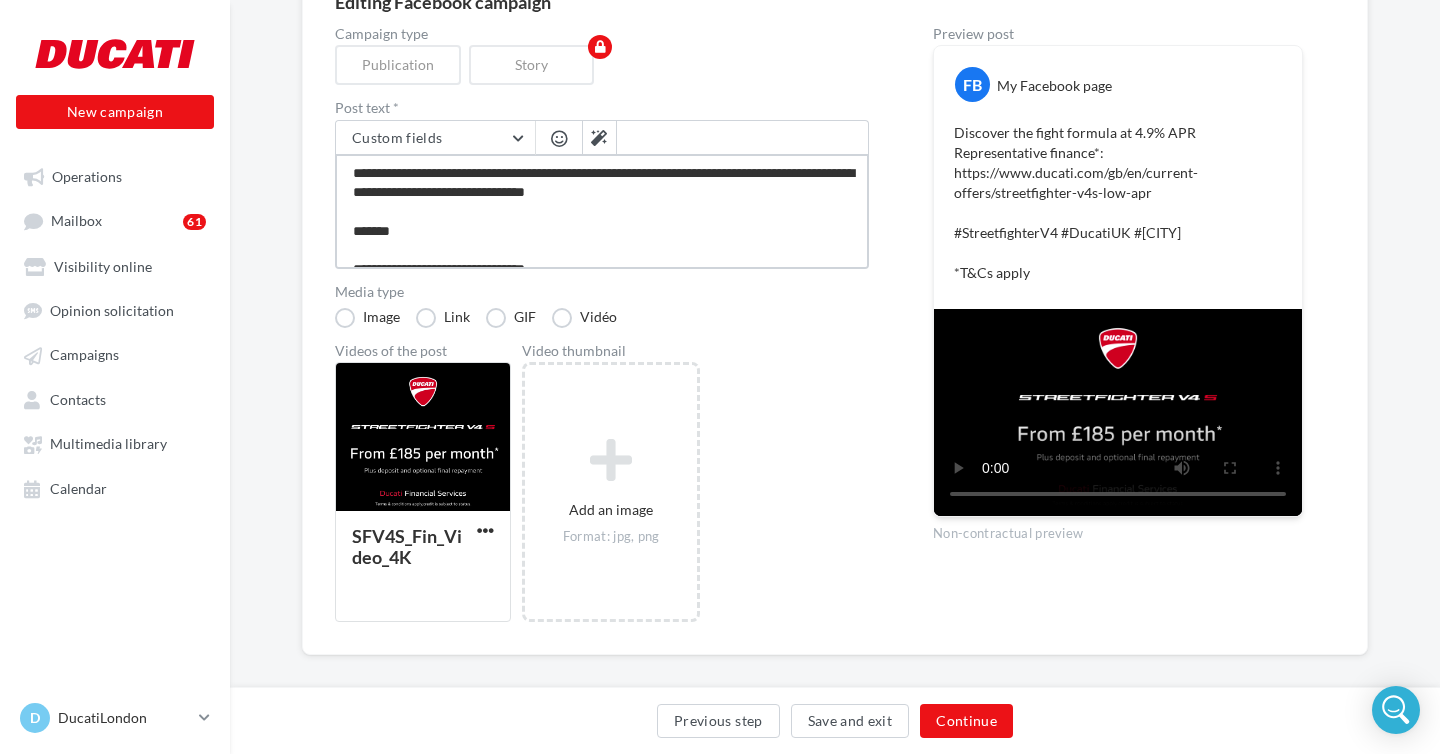 type on "**********" 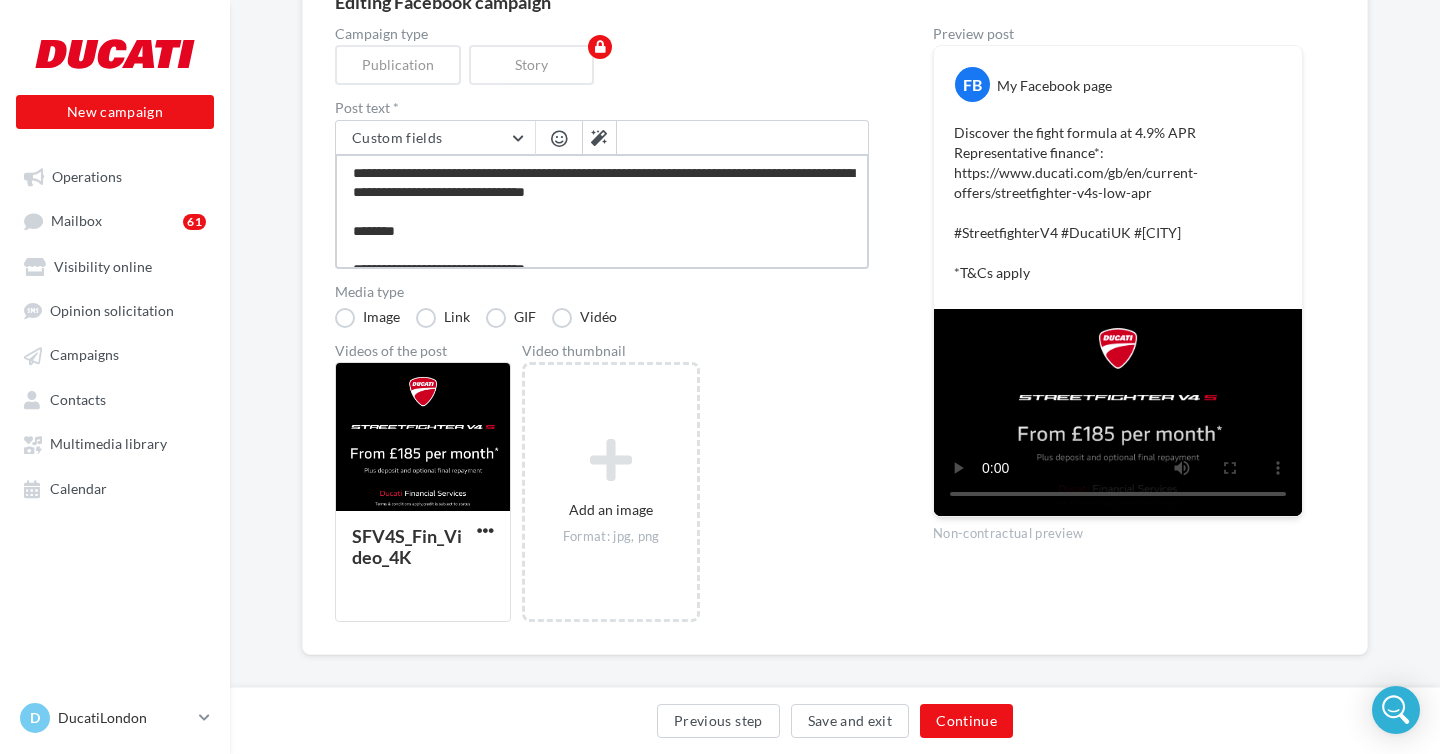 type on "**********" 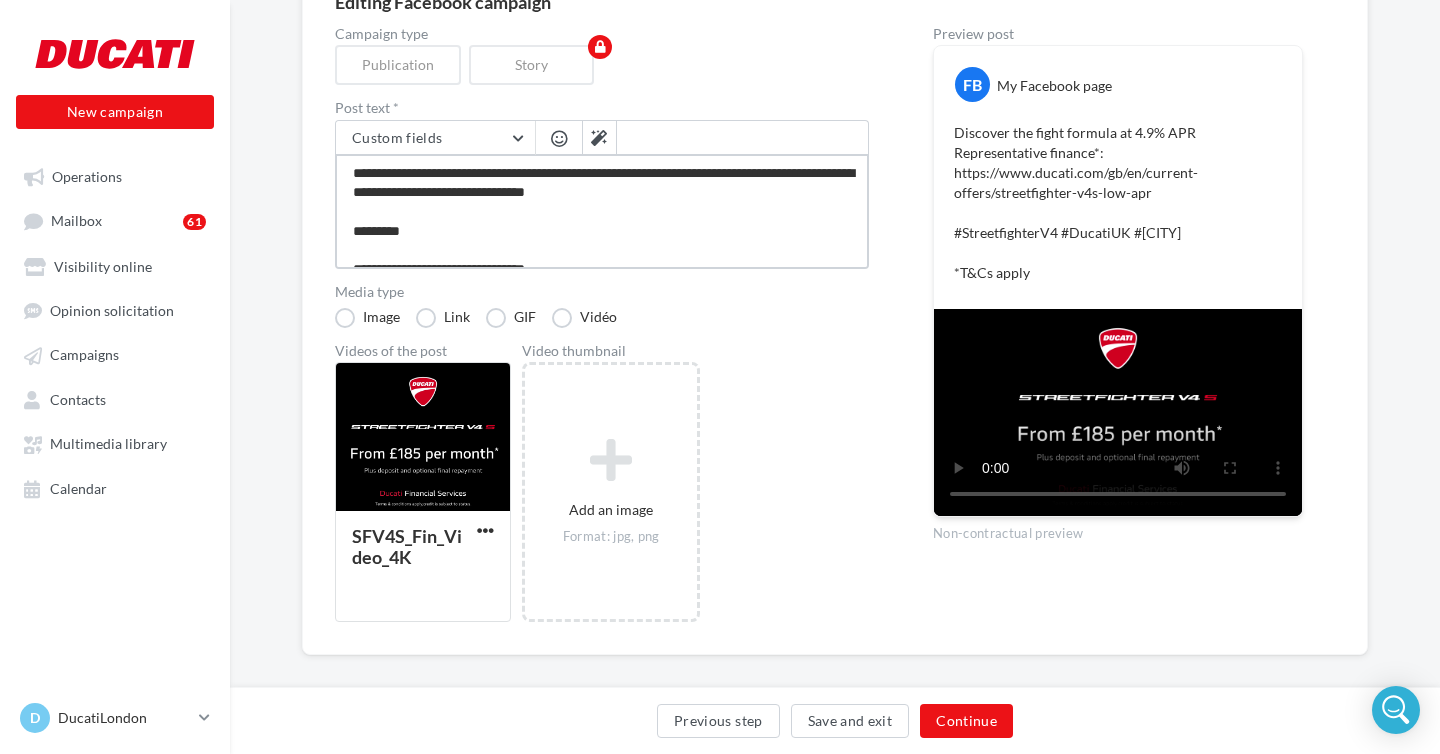 type on "**********" 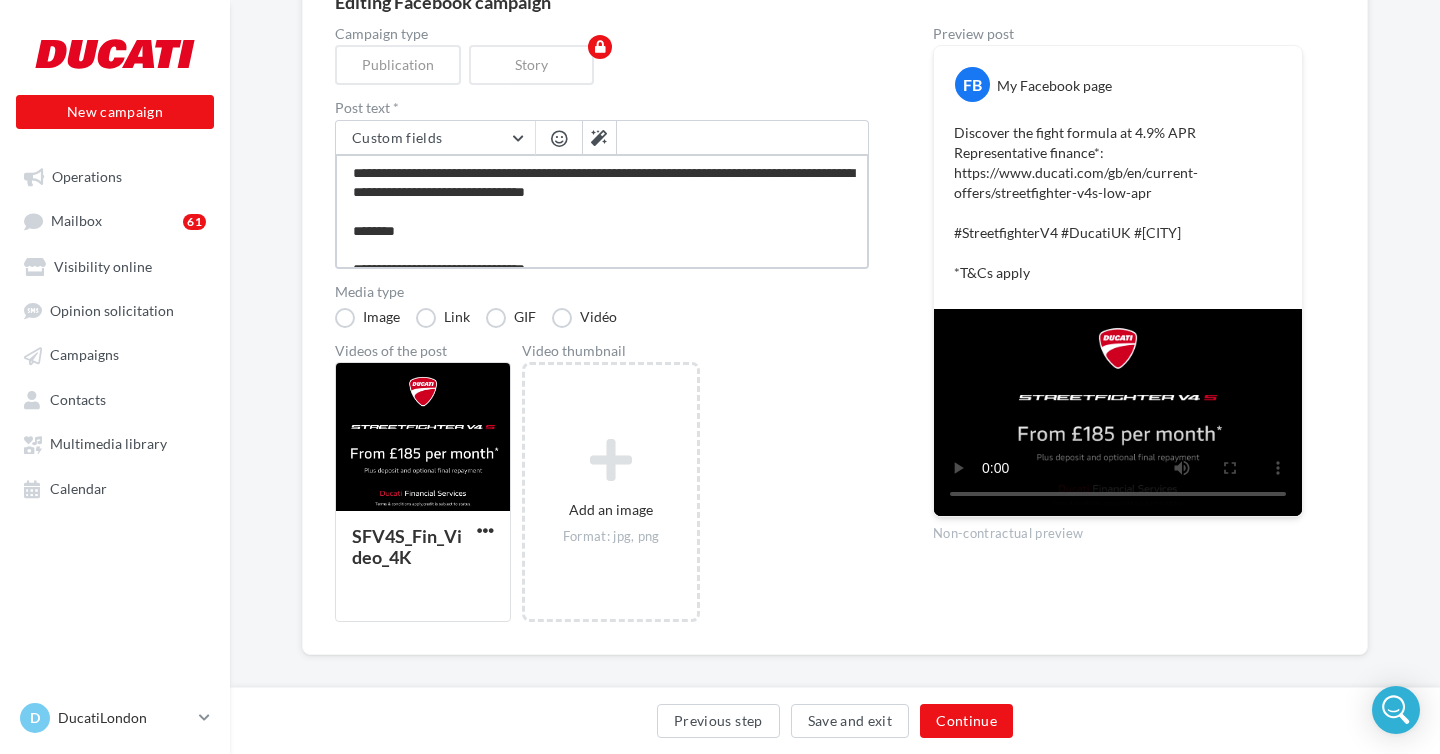 type on "**********" 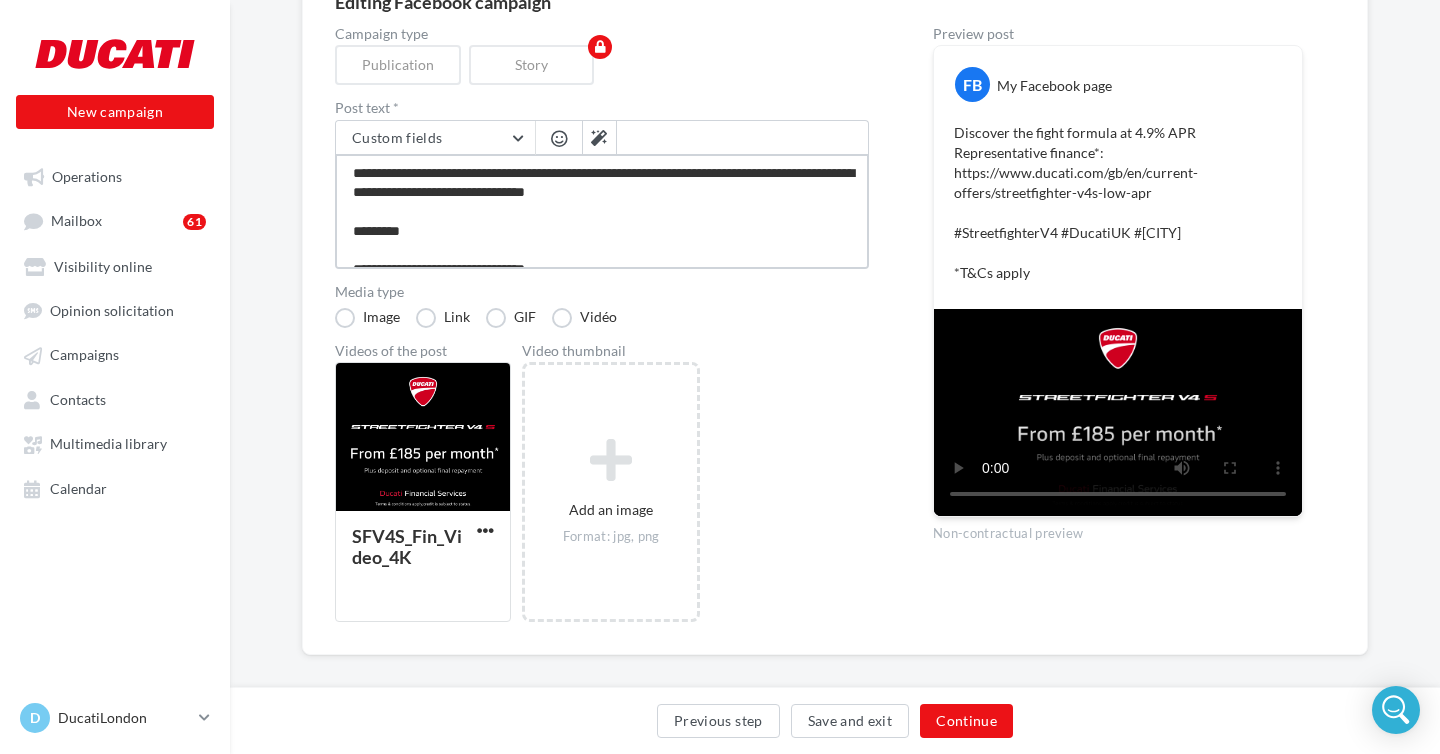 type on "**********" 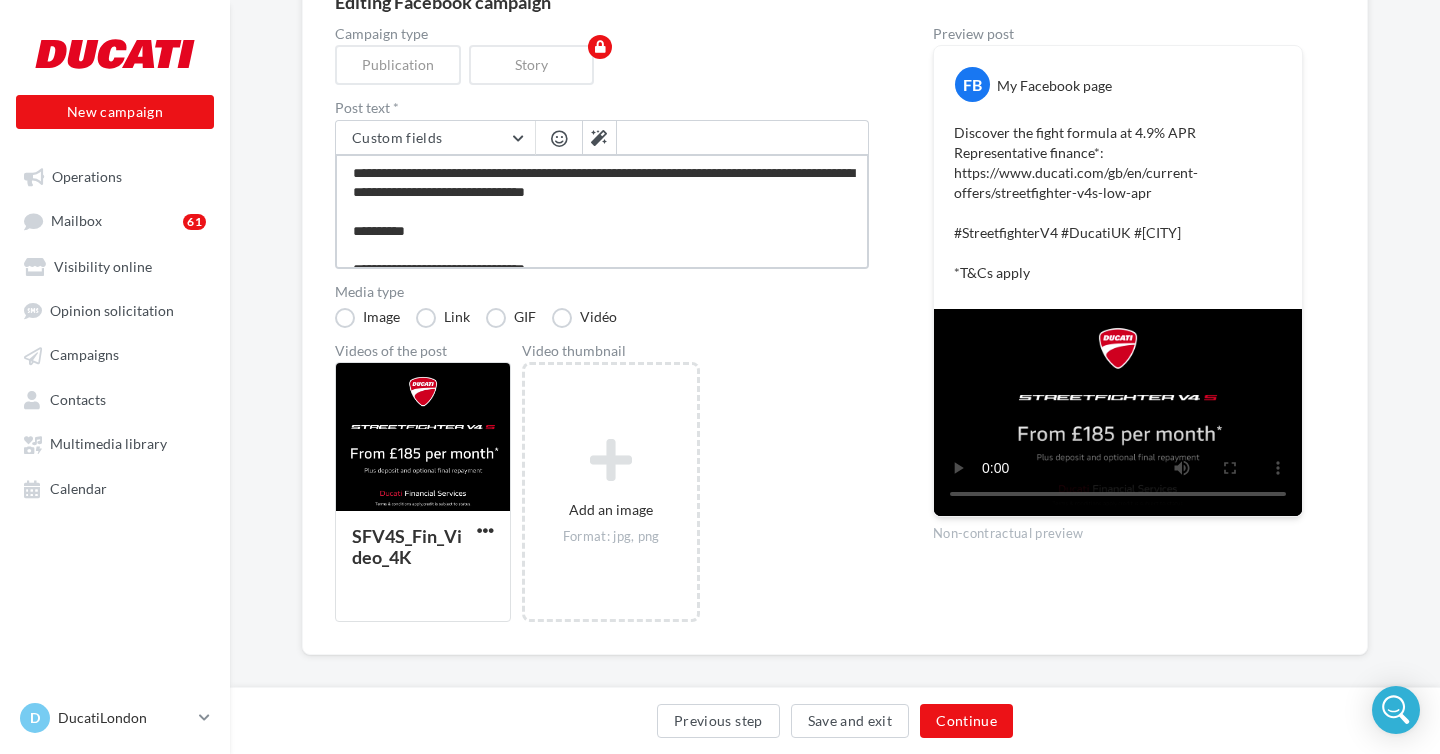 type on "**********" 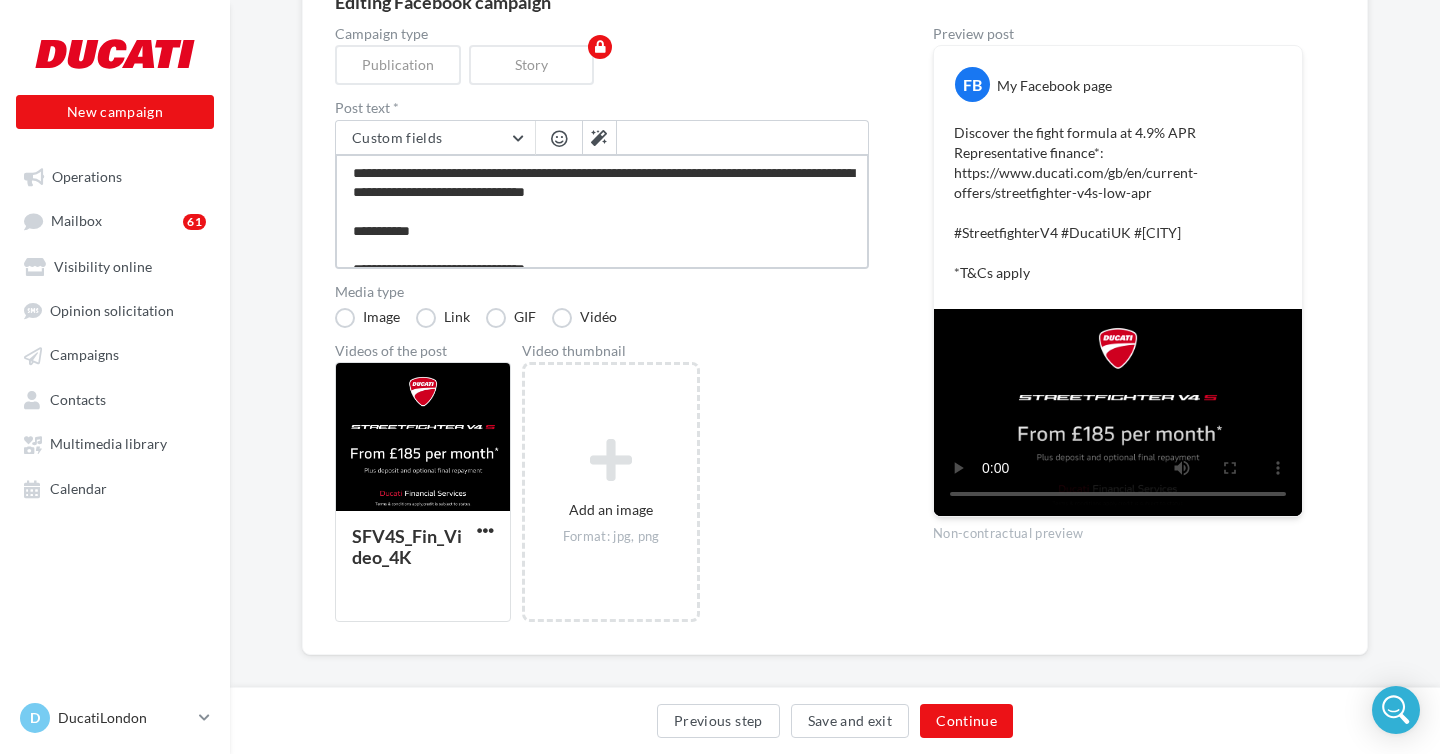 type on "**********" 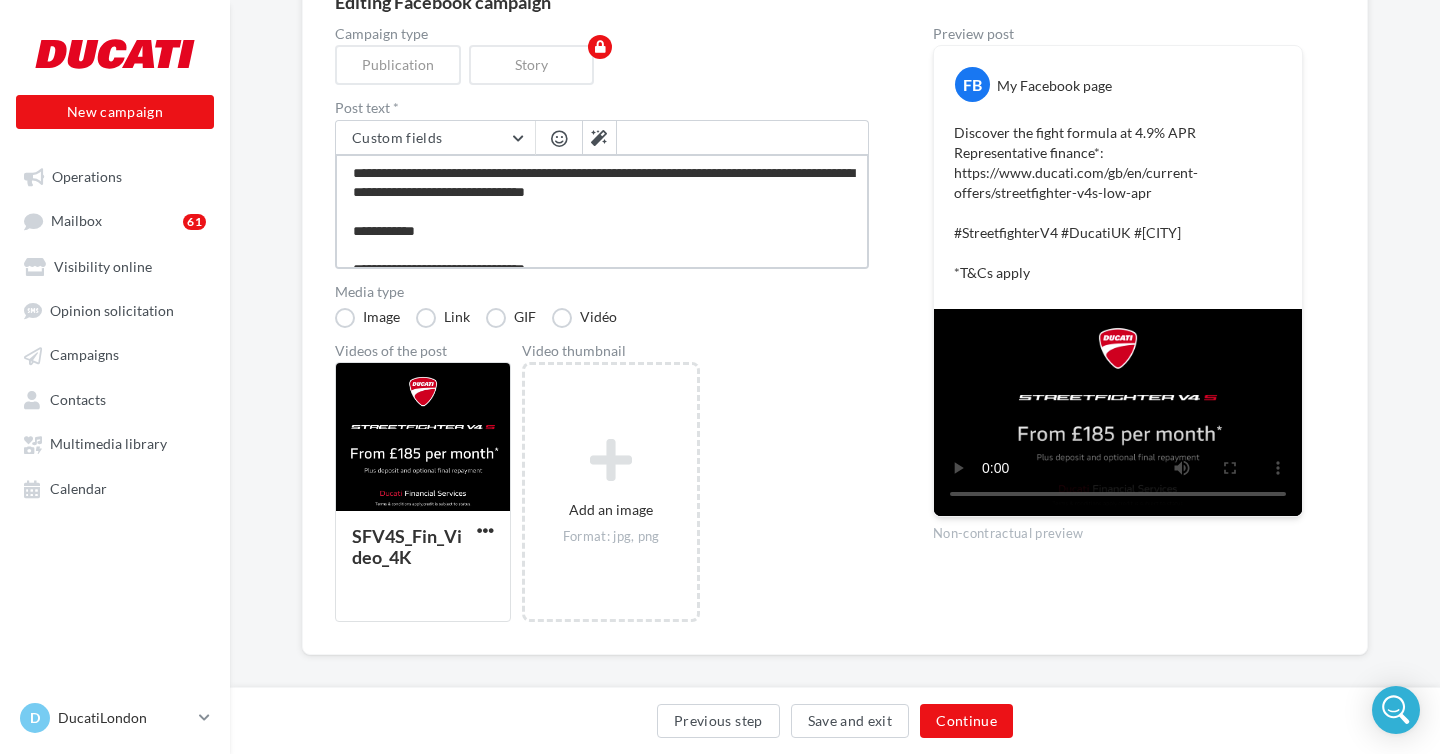 type on "**********" 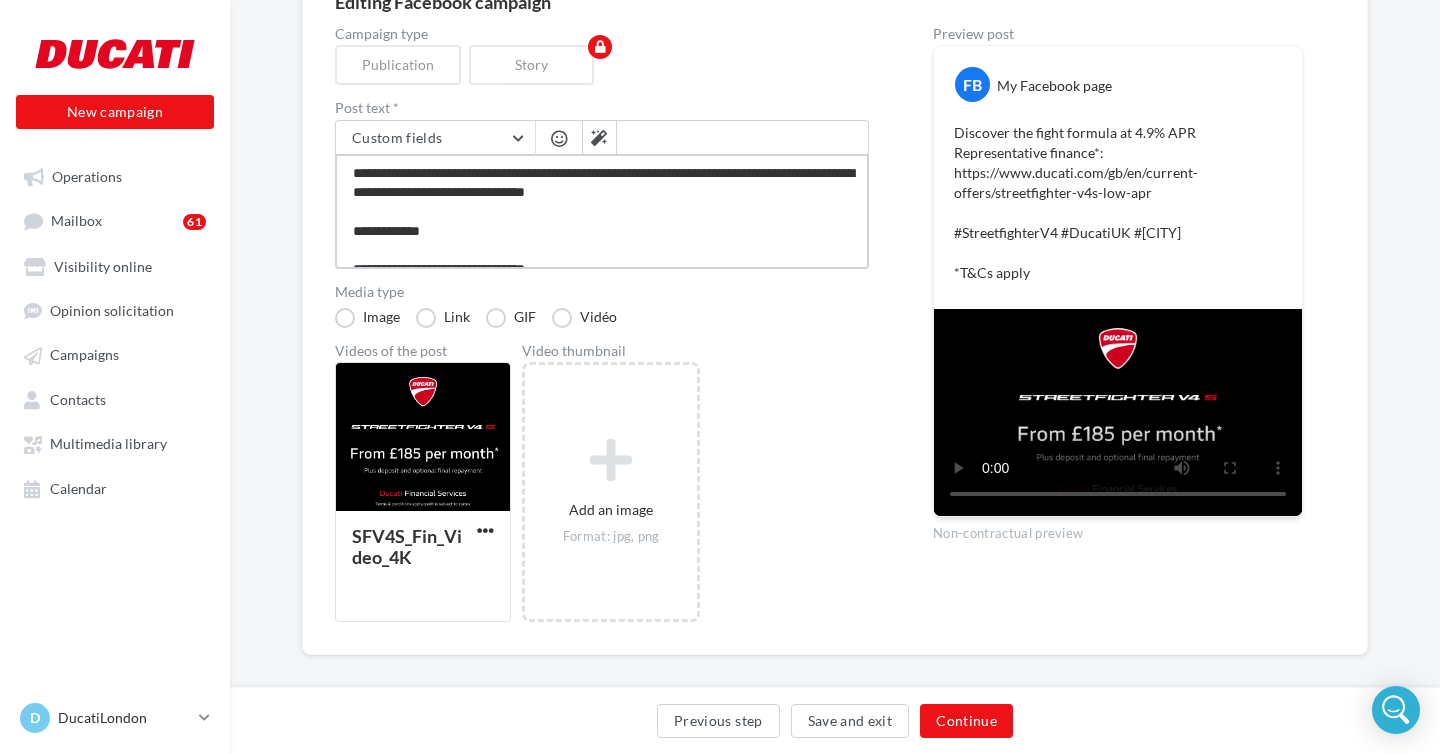 type on "**********" 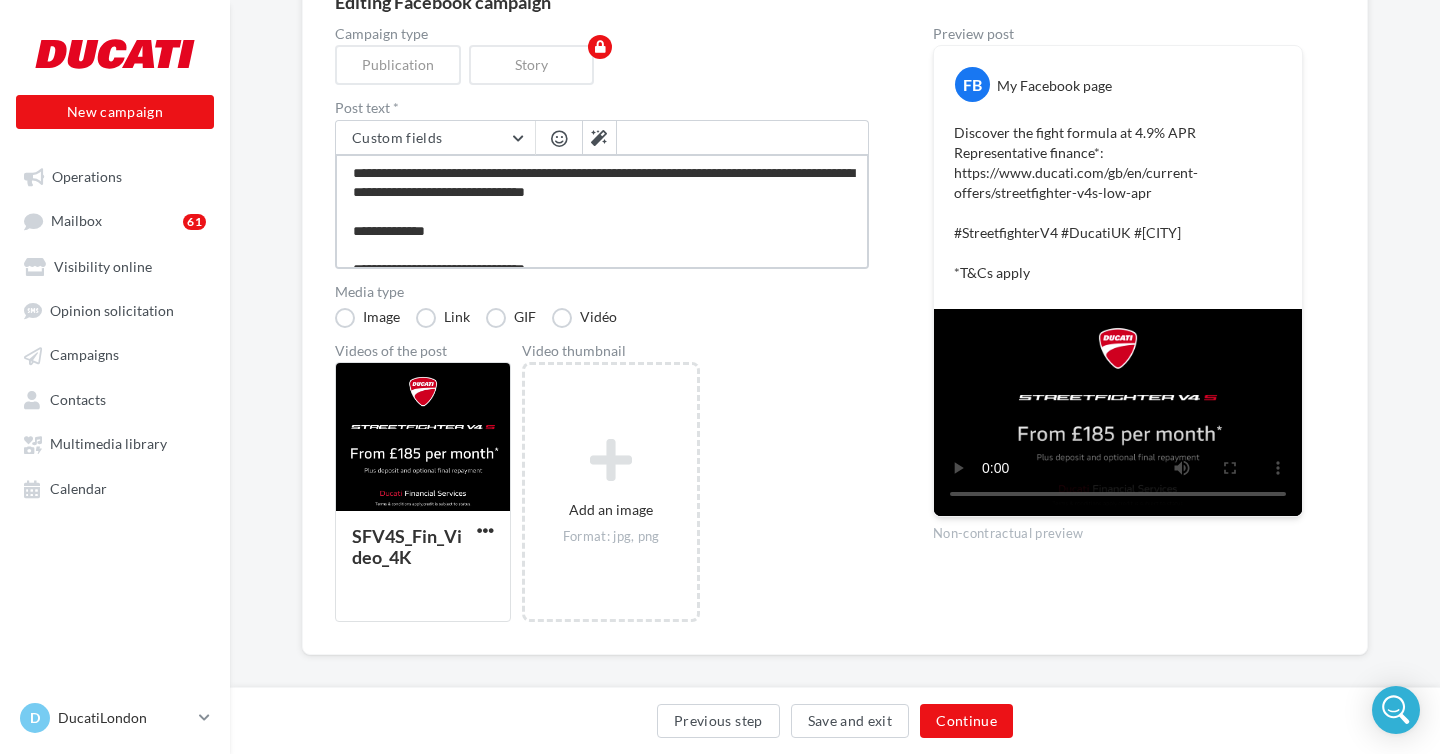 type on "**********" 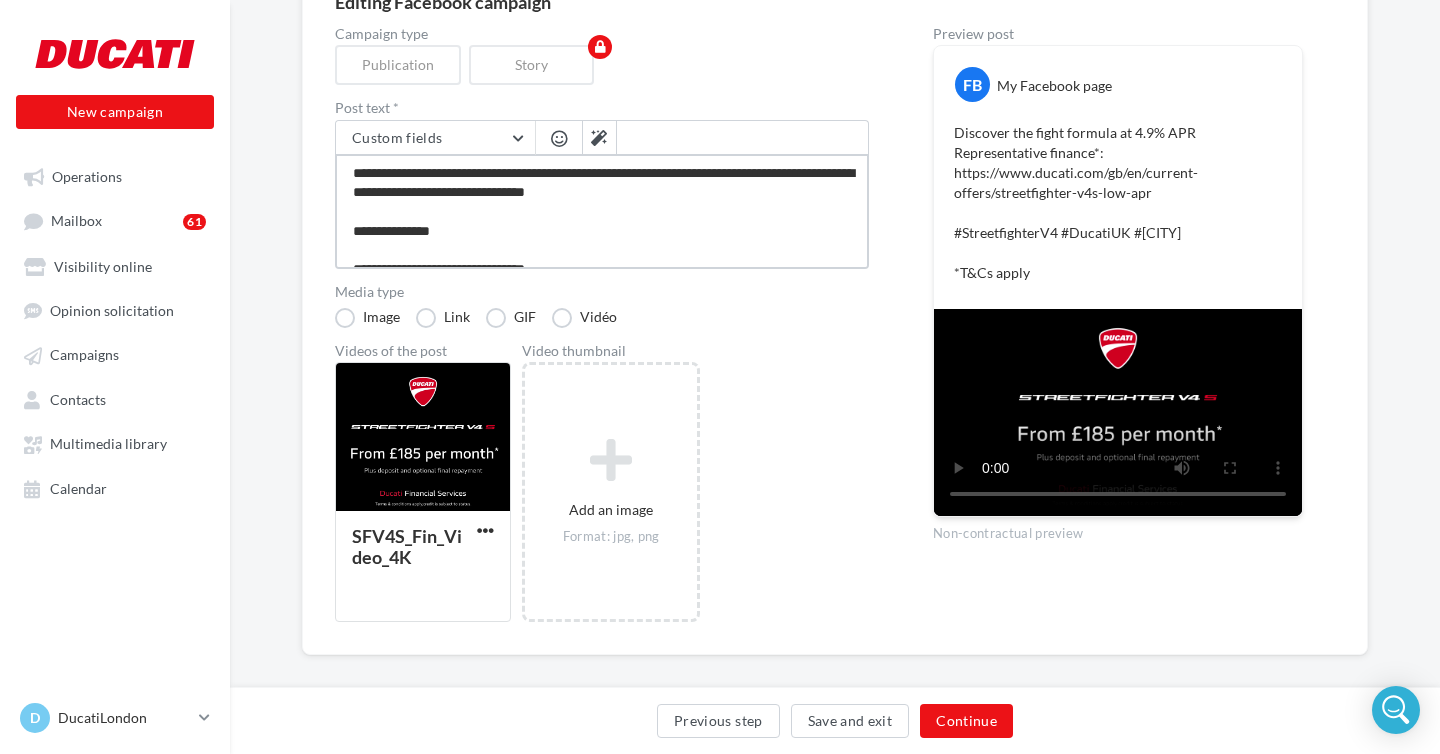 type on "**********" 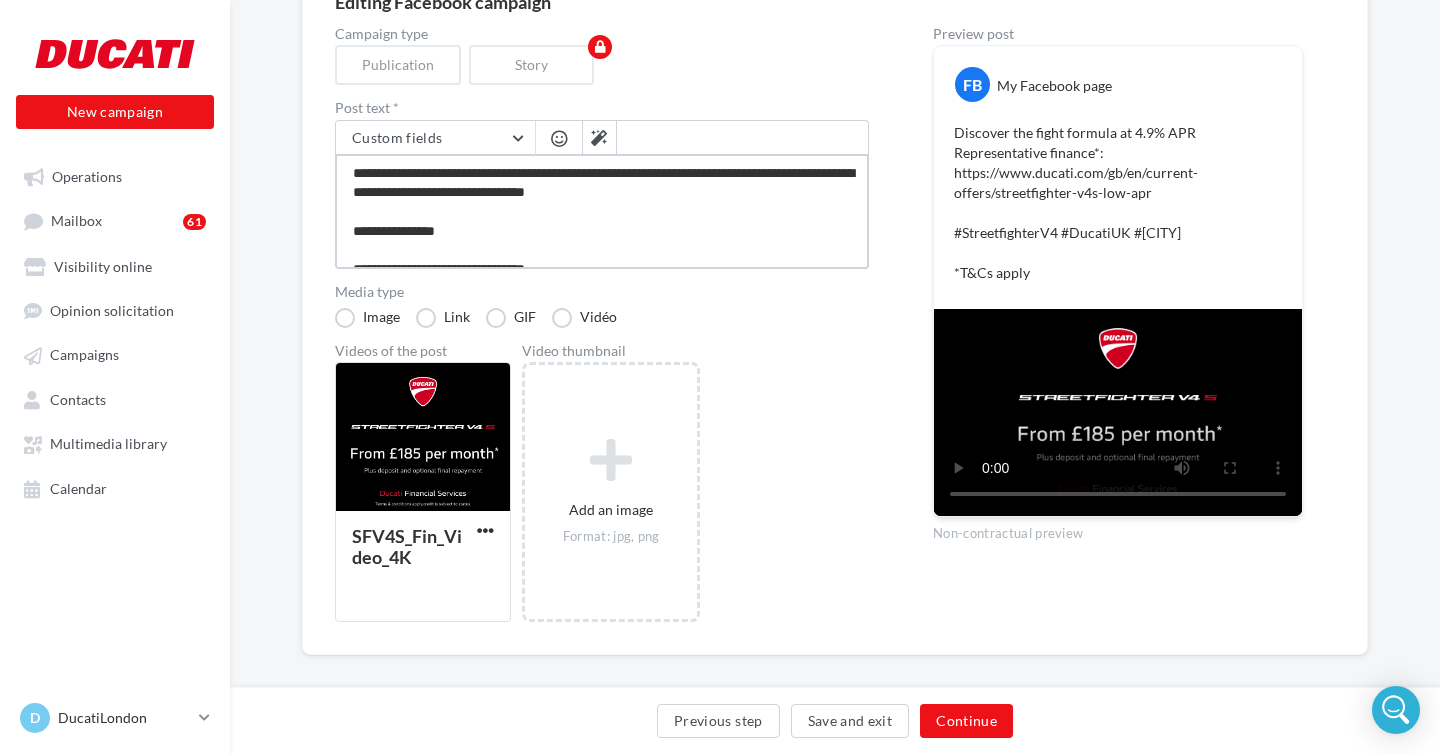 type on "**********" 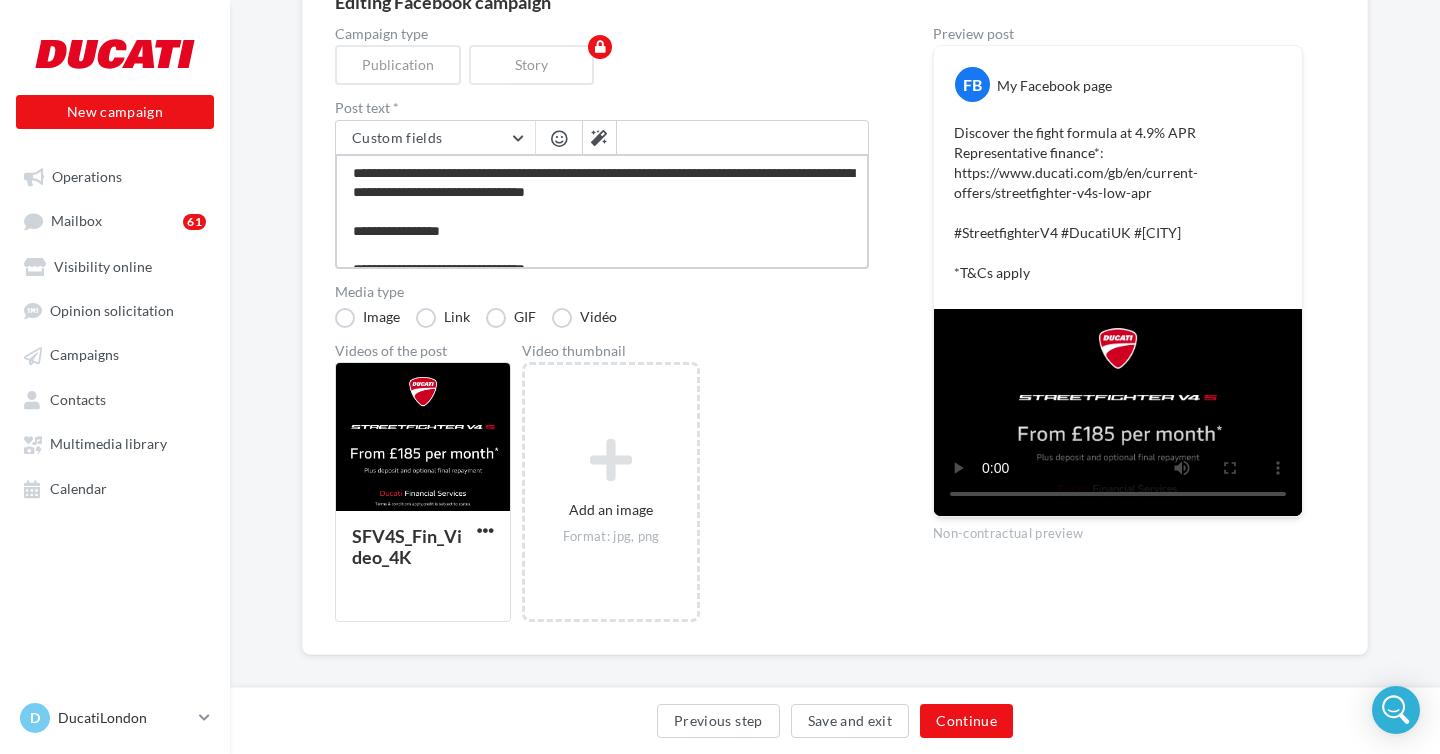 type on "**********" 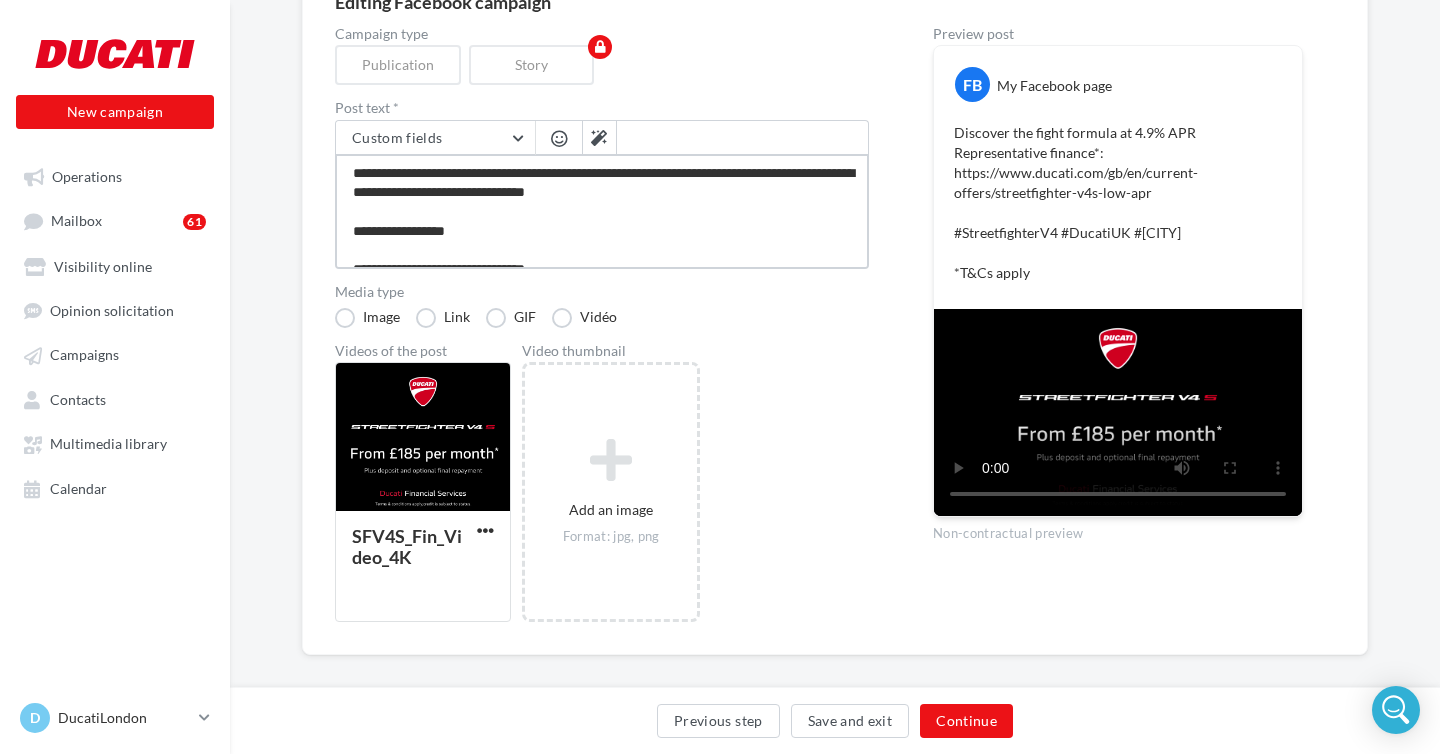 type on "**********" 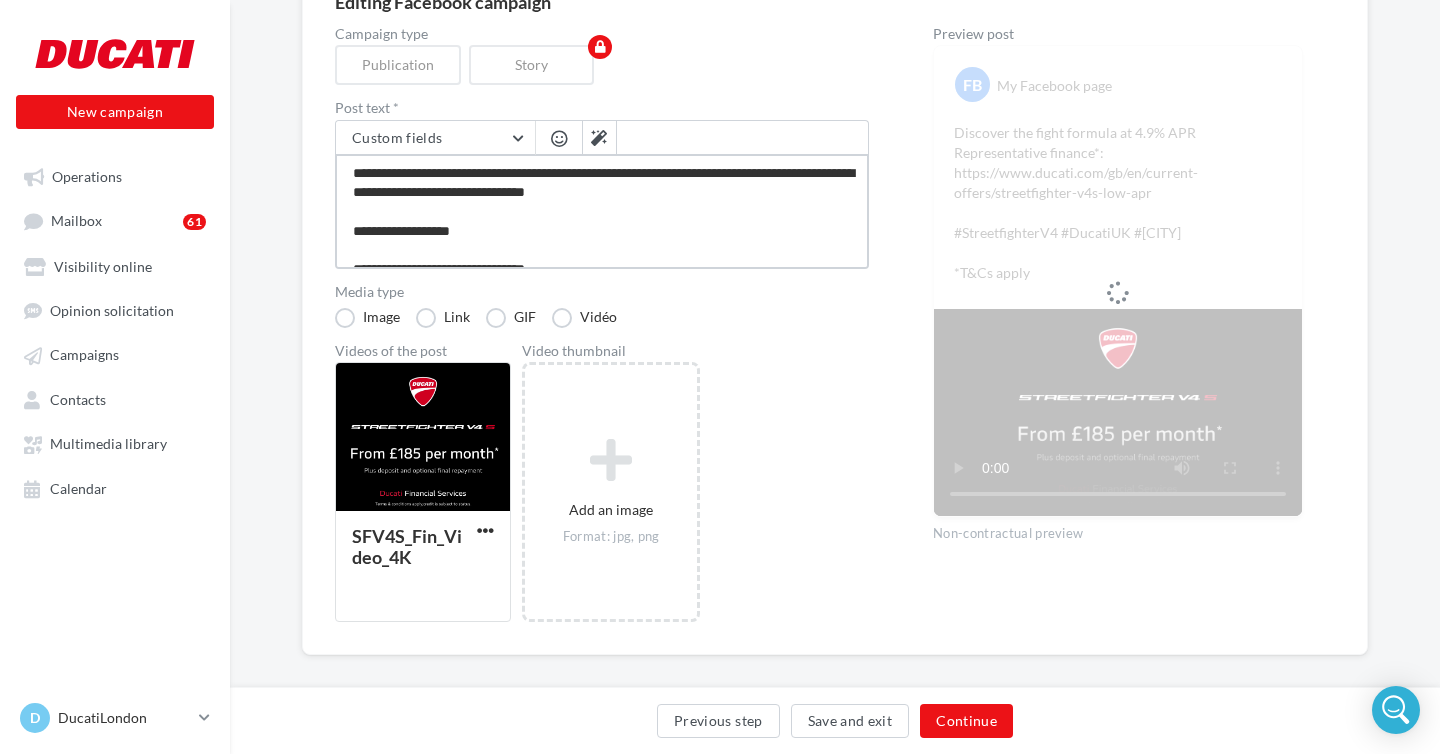 type on "**********" 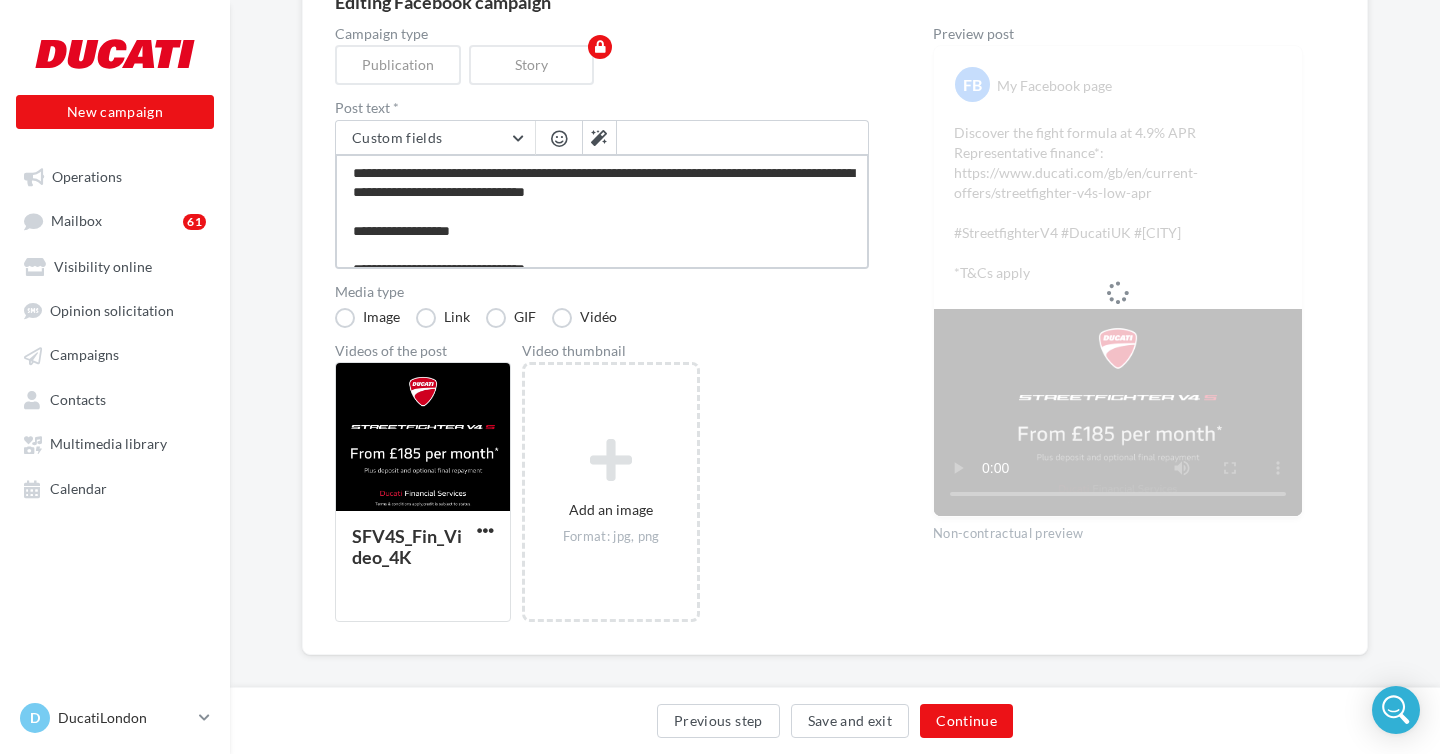 type on "**********" 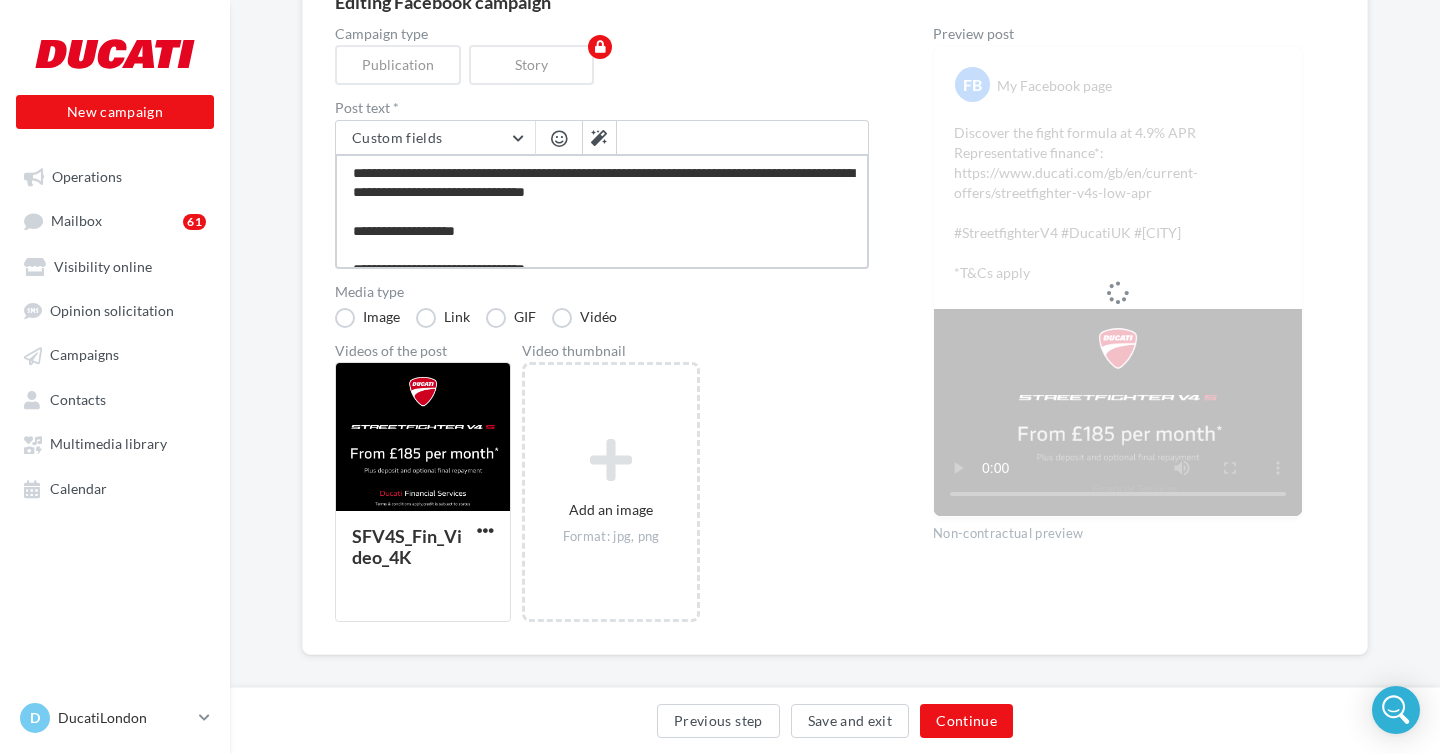 type on "**********" 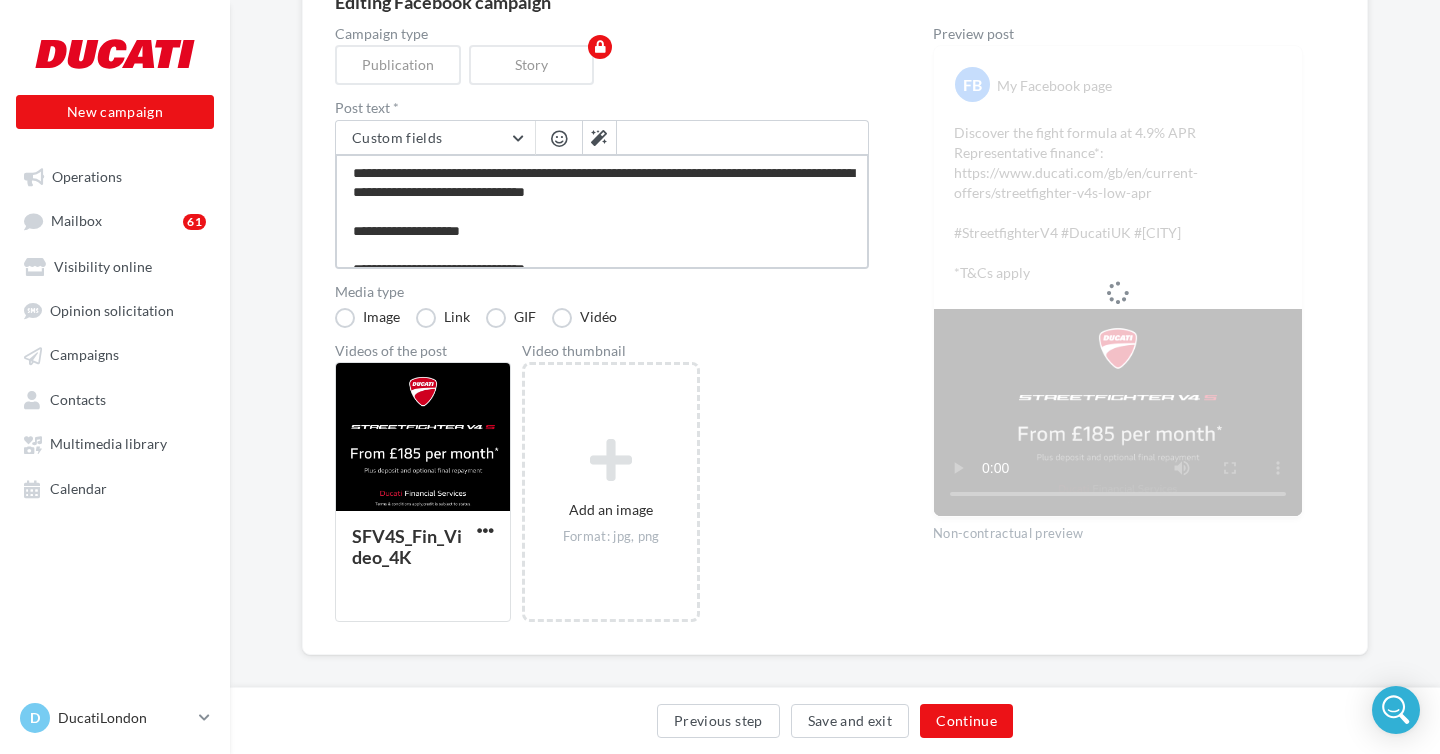 type on "**********" 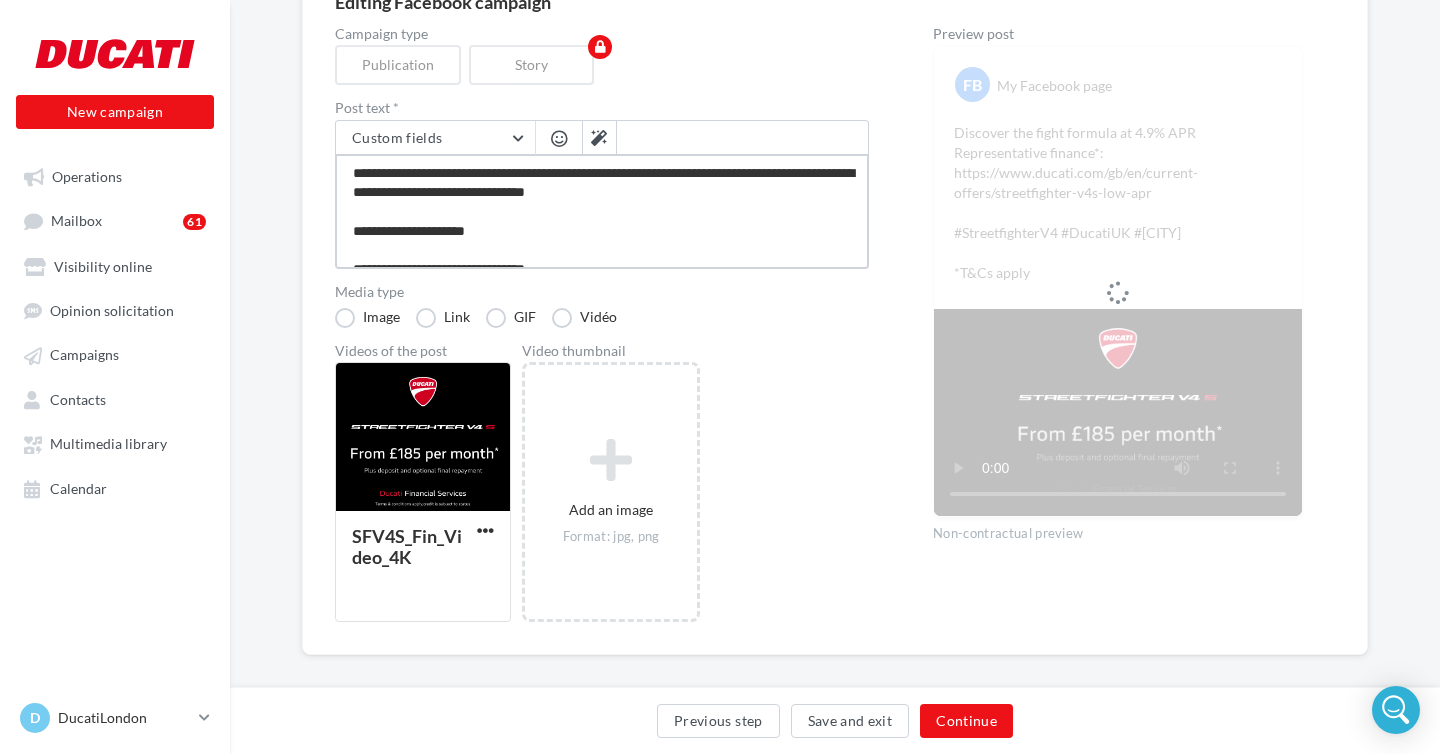 type on "**********" 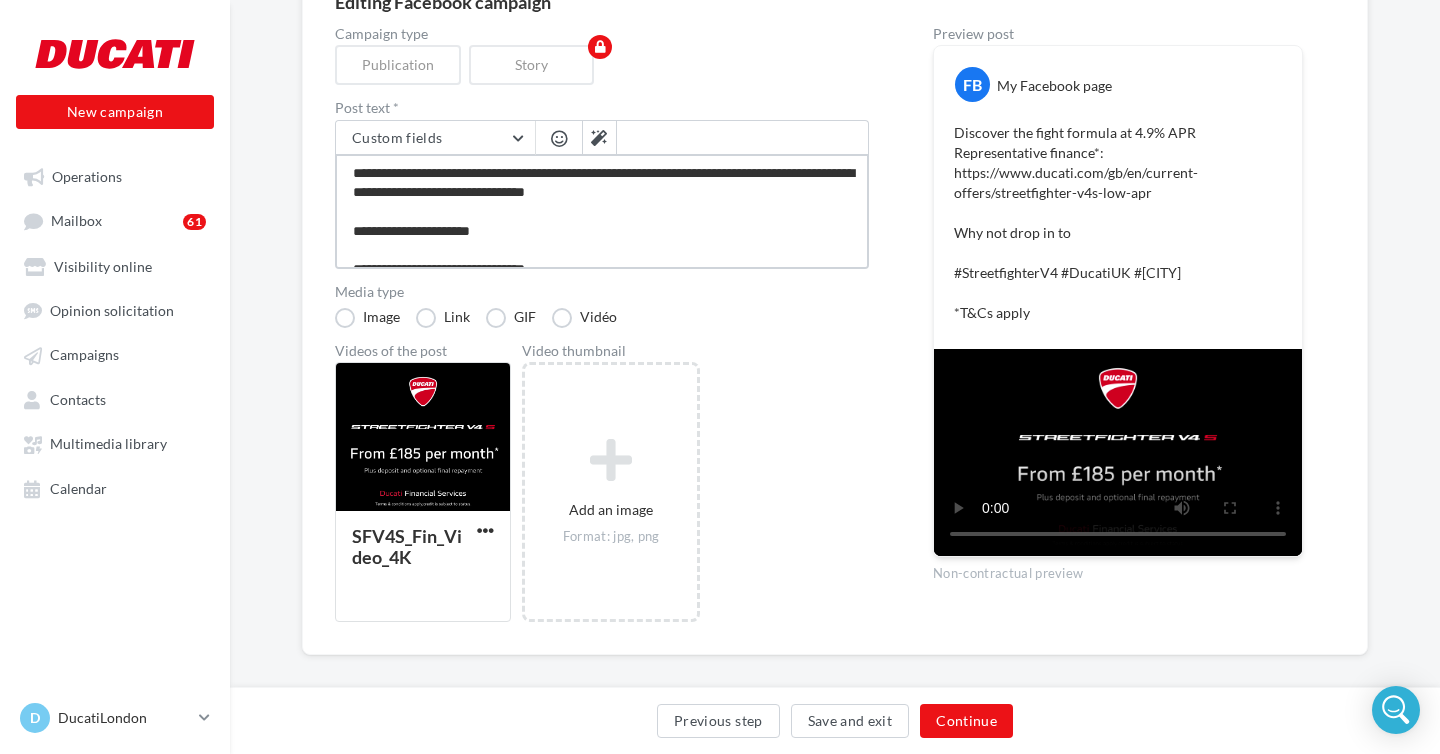 type on "**********" 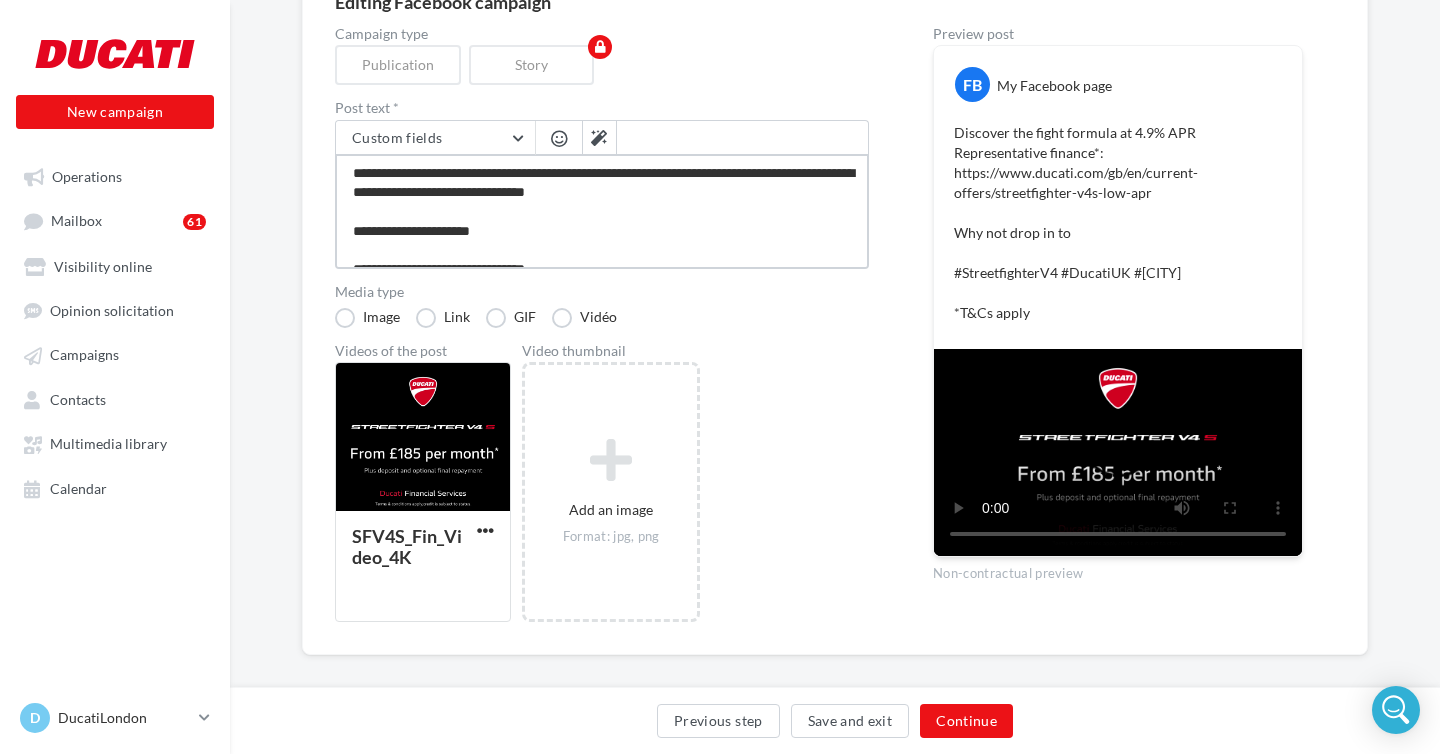 type on "**********" 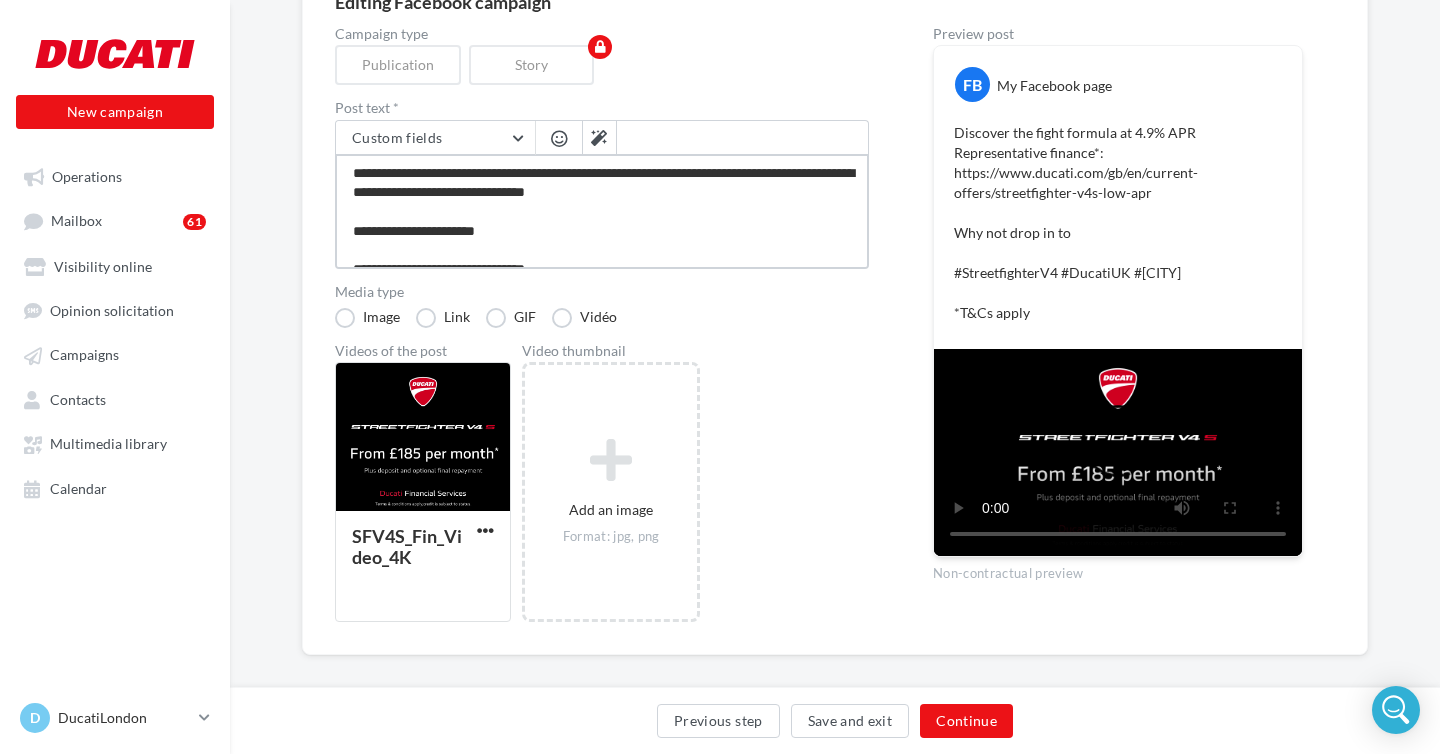 type on "**********" 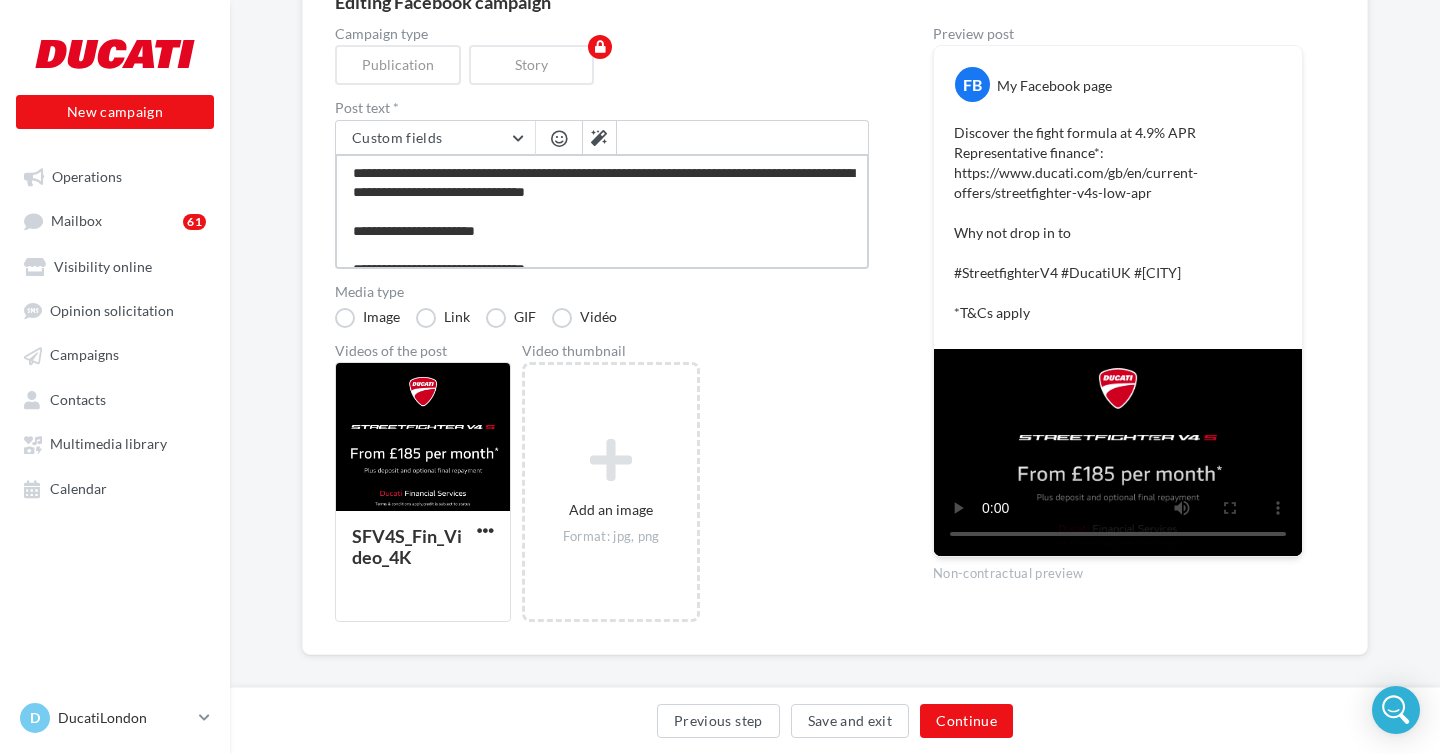 type on "**********" 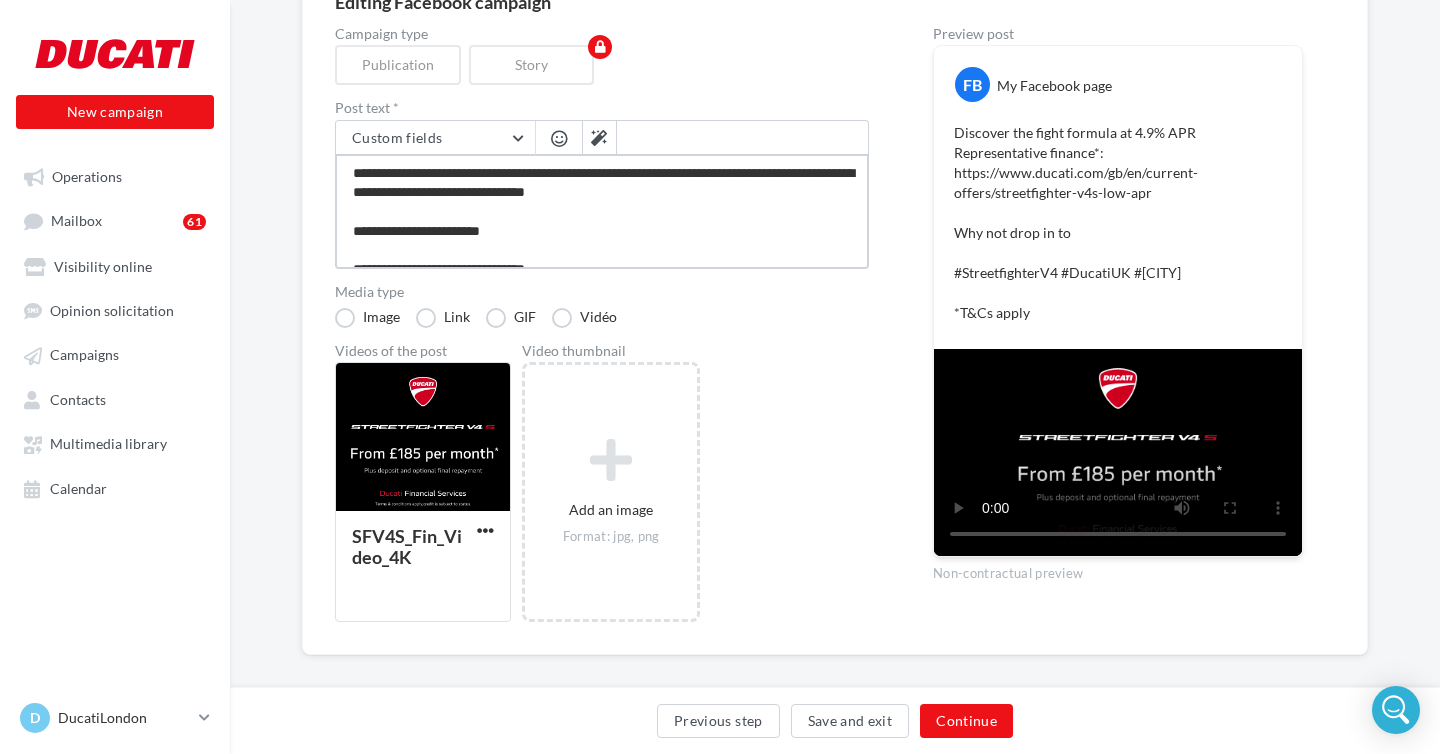 type on "**********" 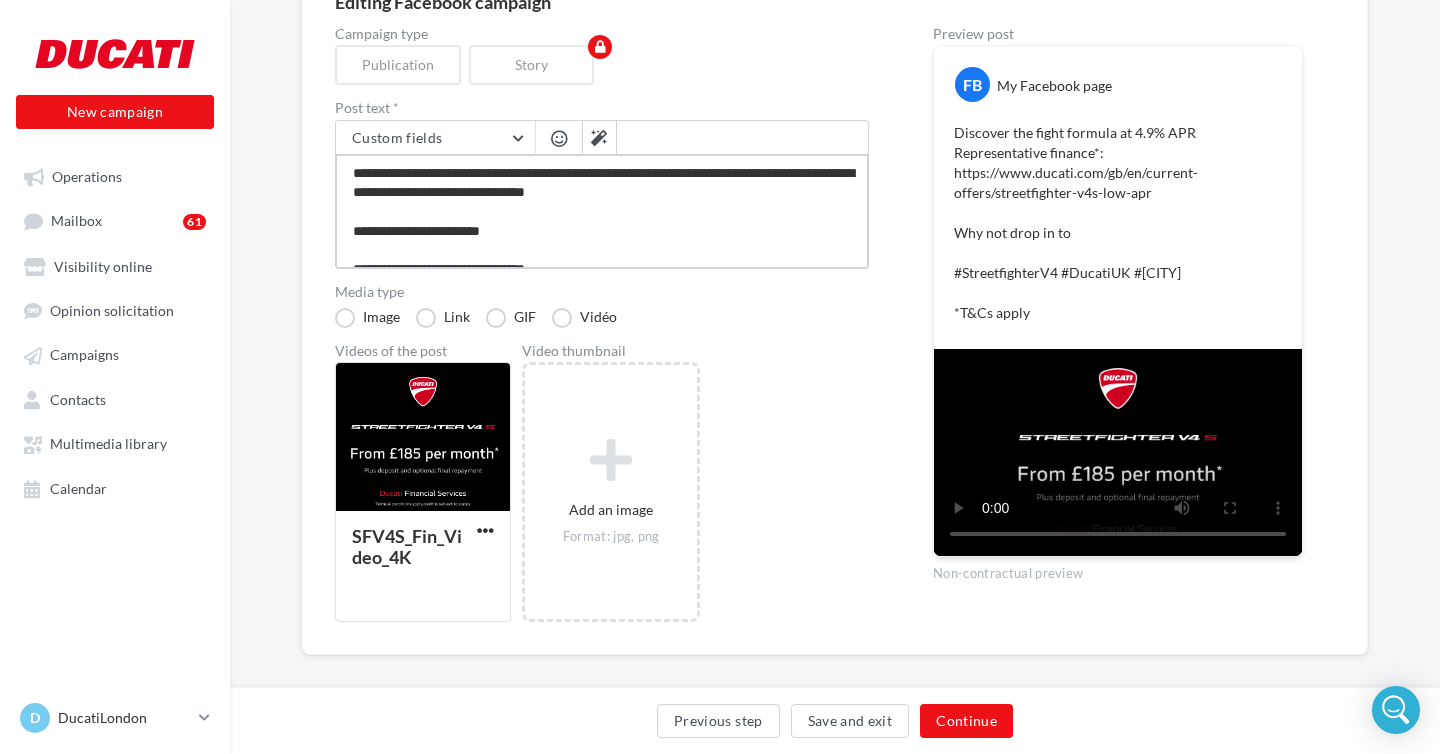 type on "**********" 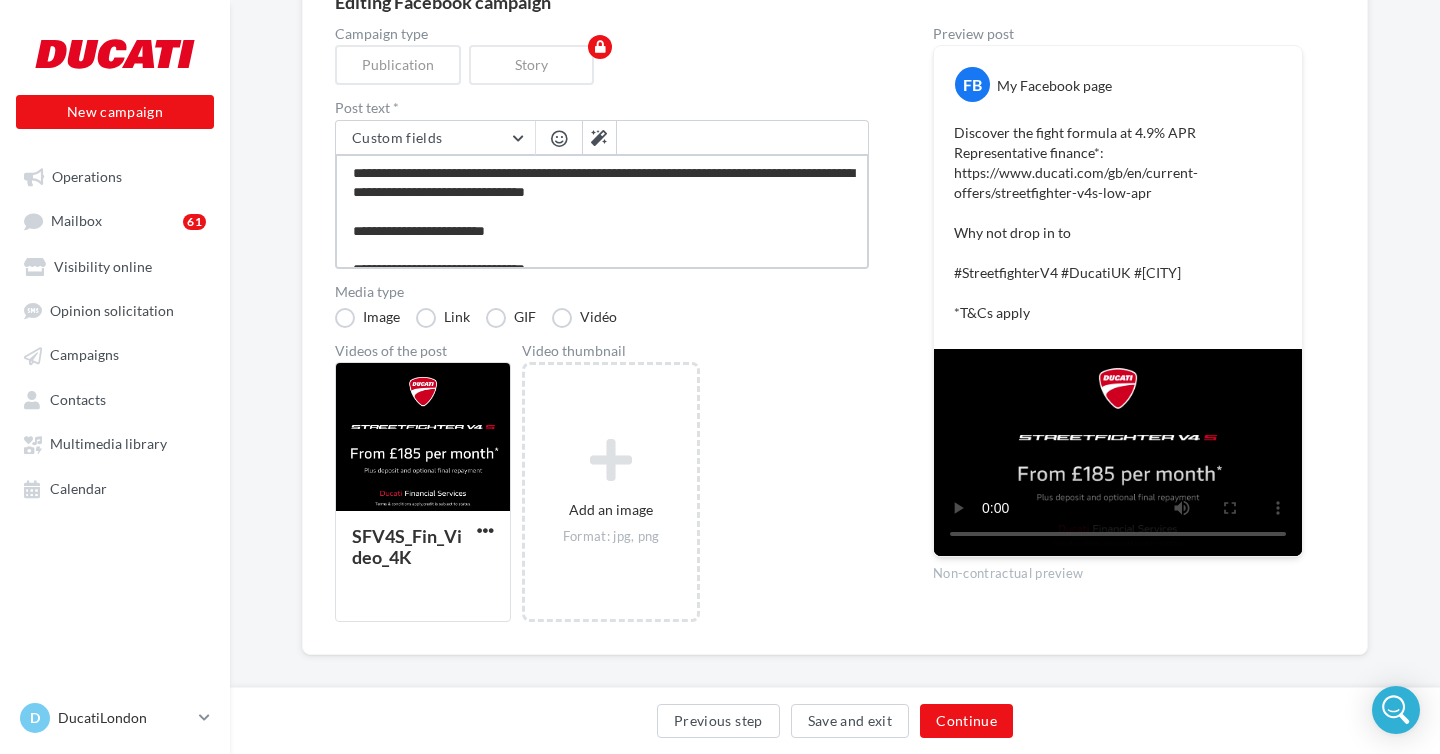 type on "**********" 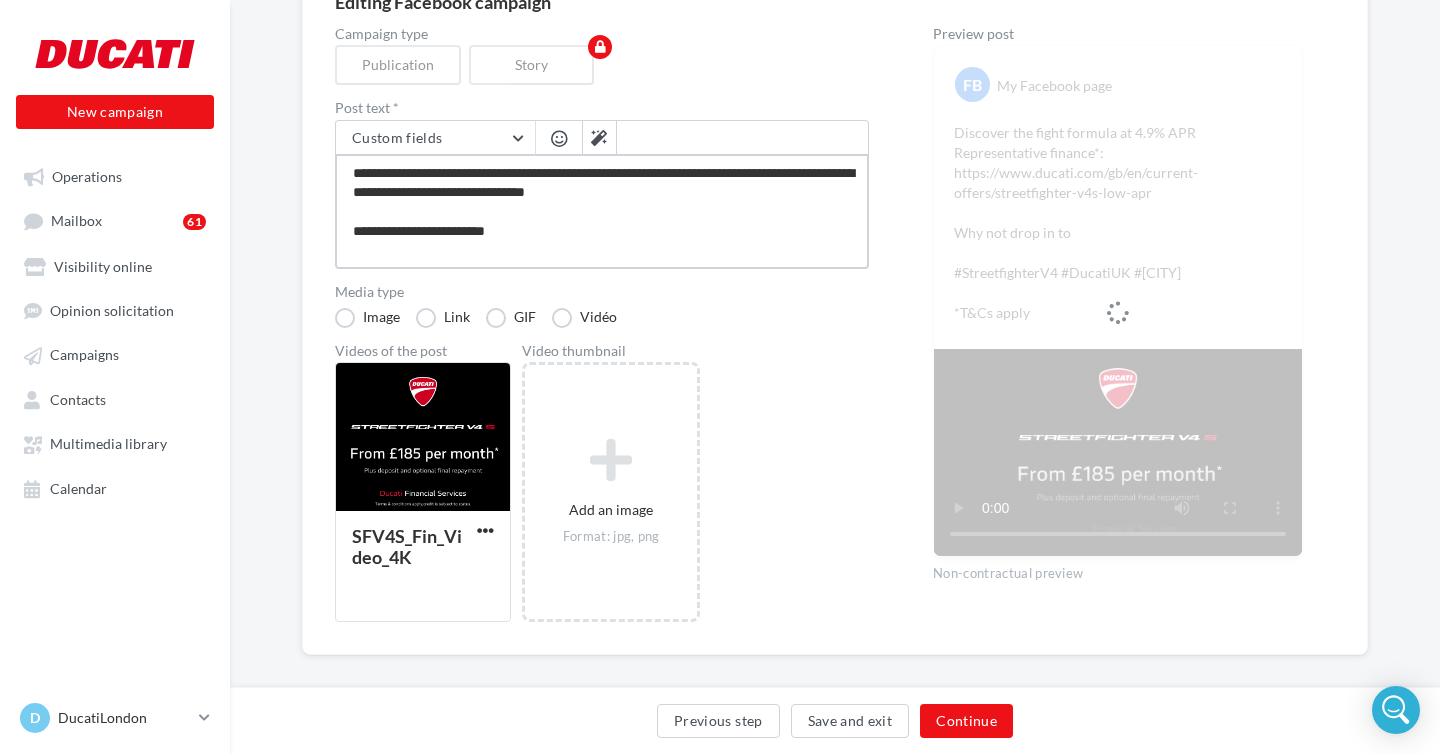 type on "**********" 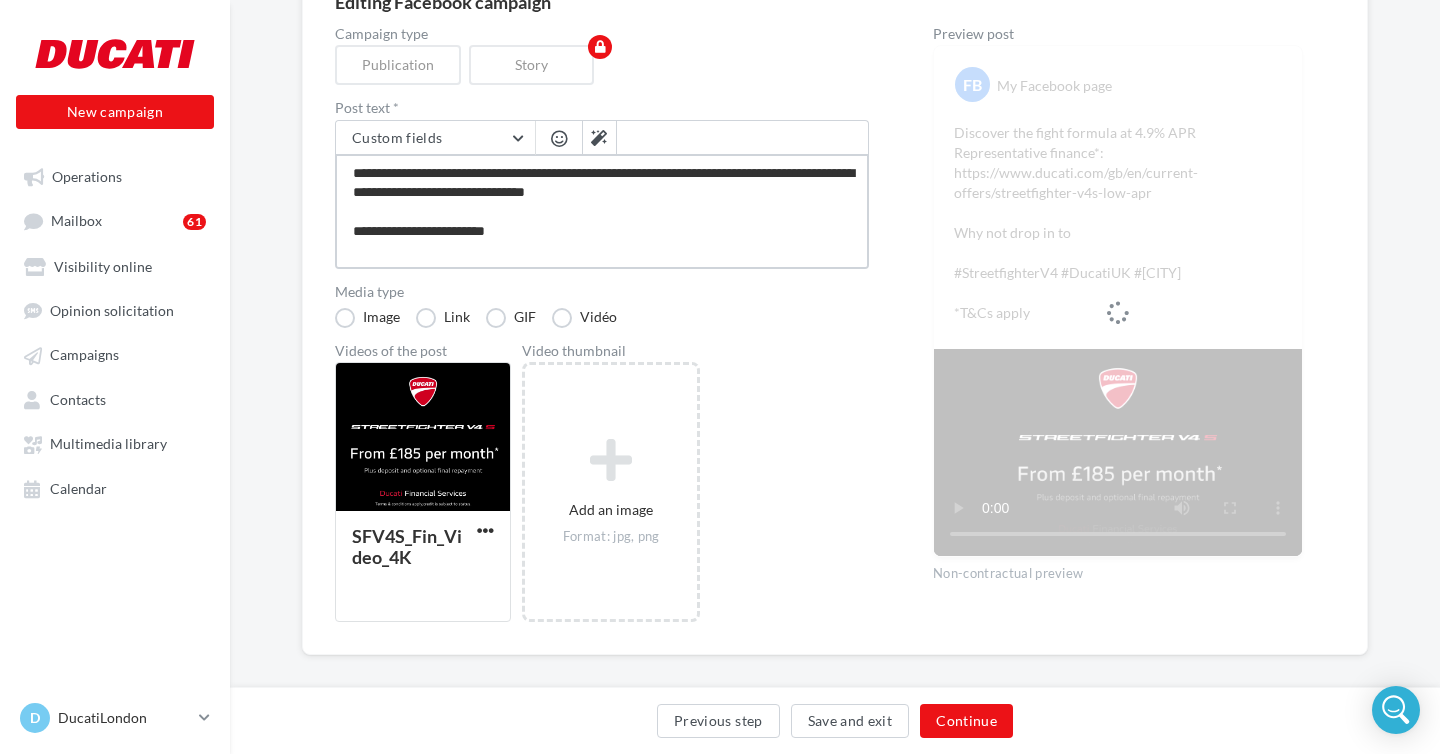 type on "**********" 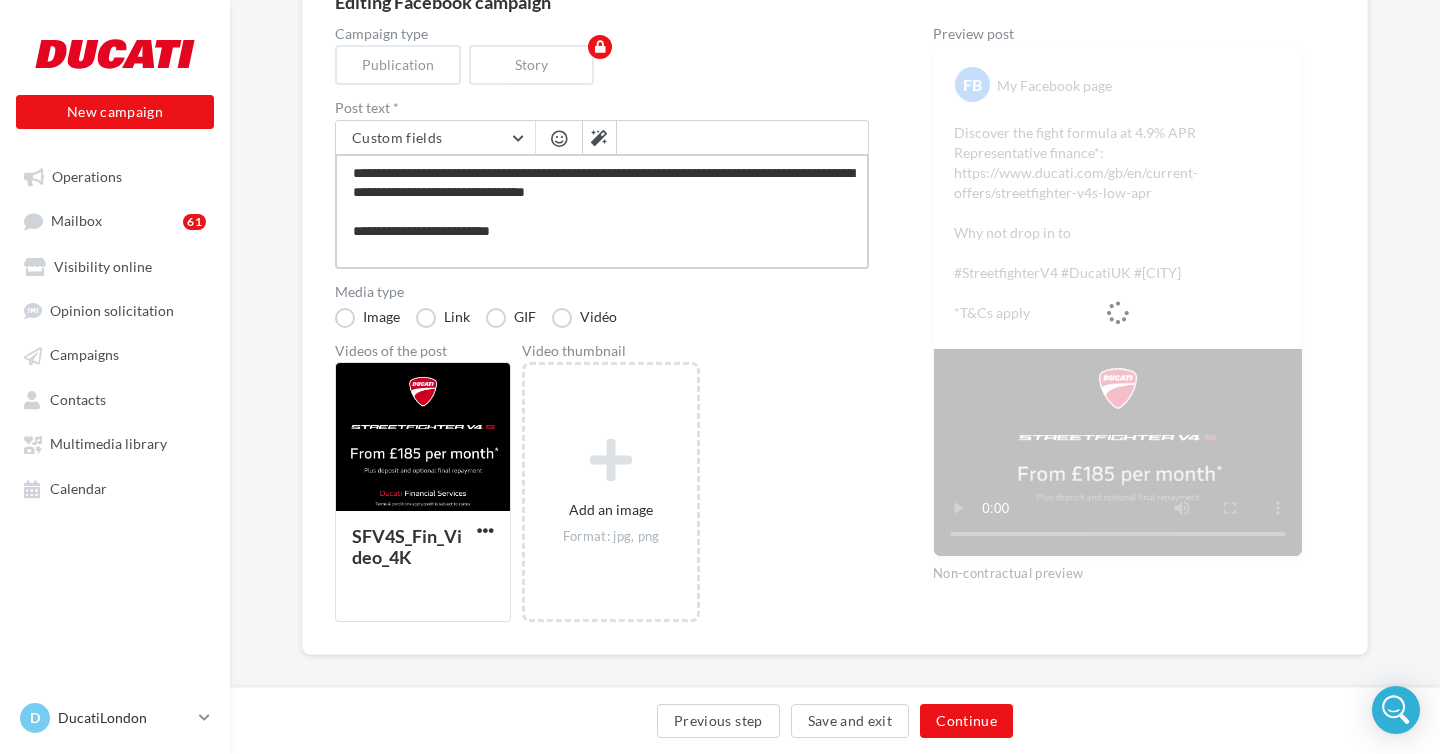 type on "**********" 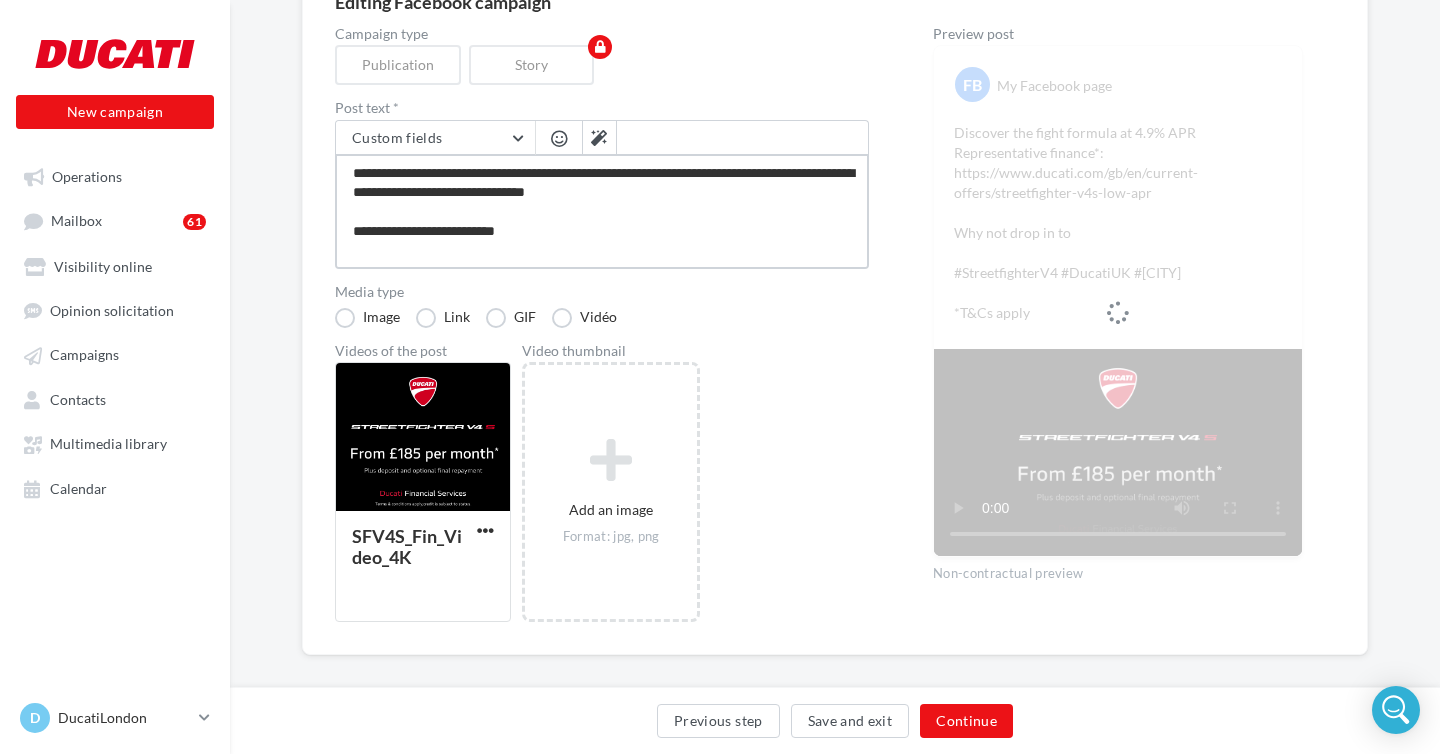 type on "**********" 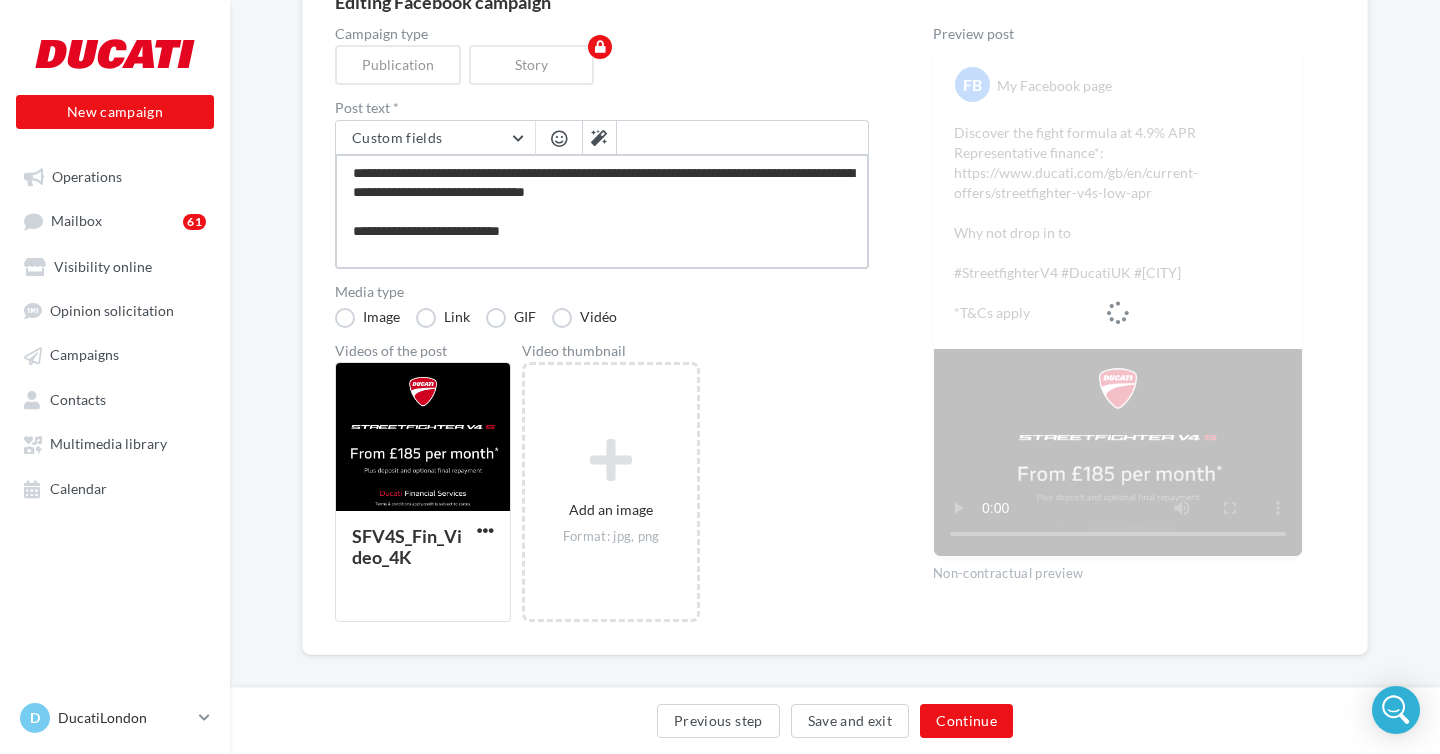 type on "**********" 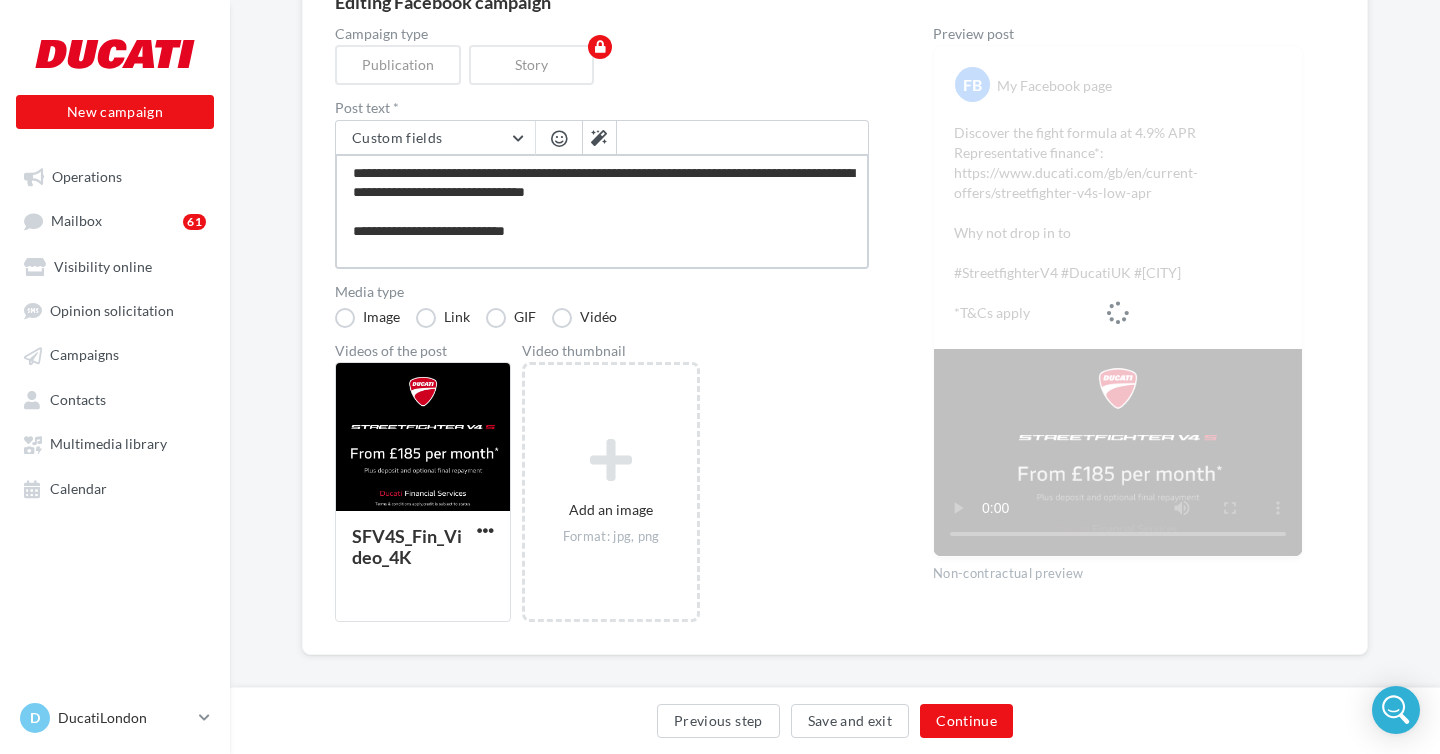 type on "**********" 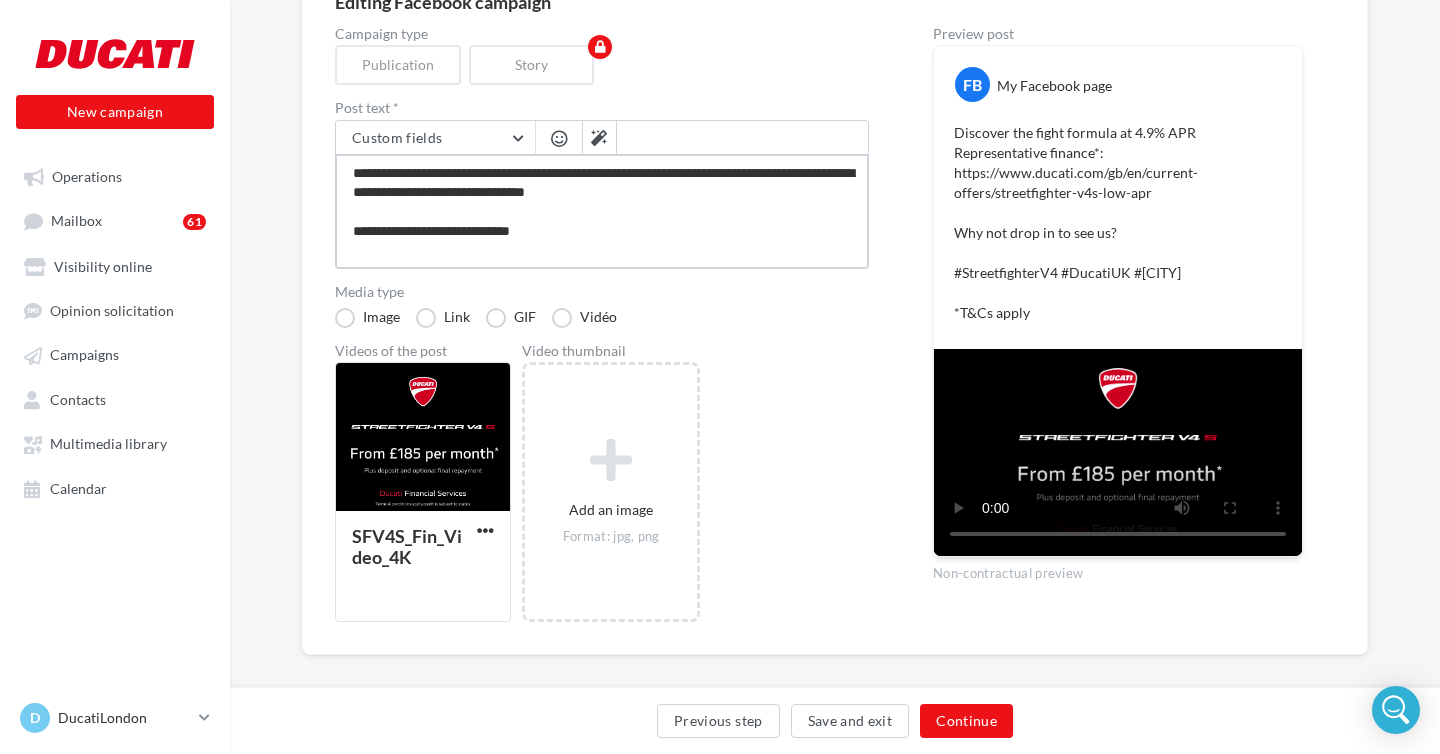 type on "**********" 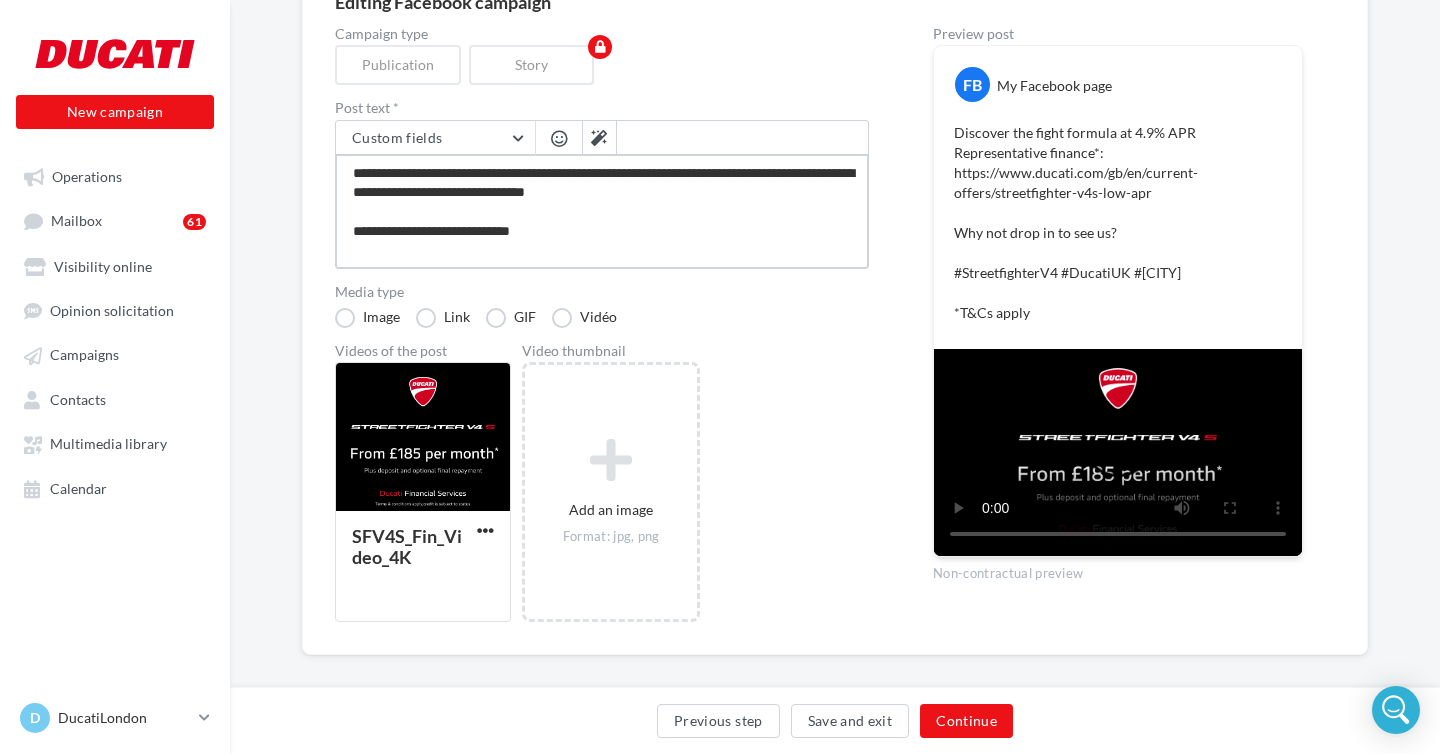 type on "**********" 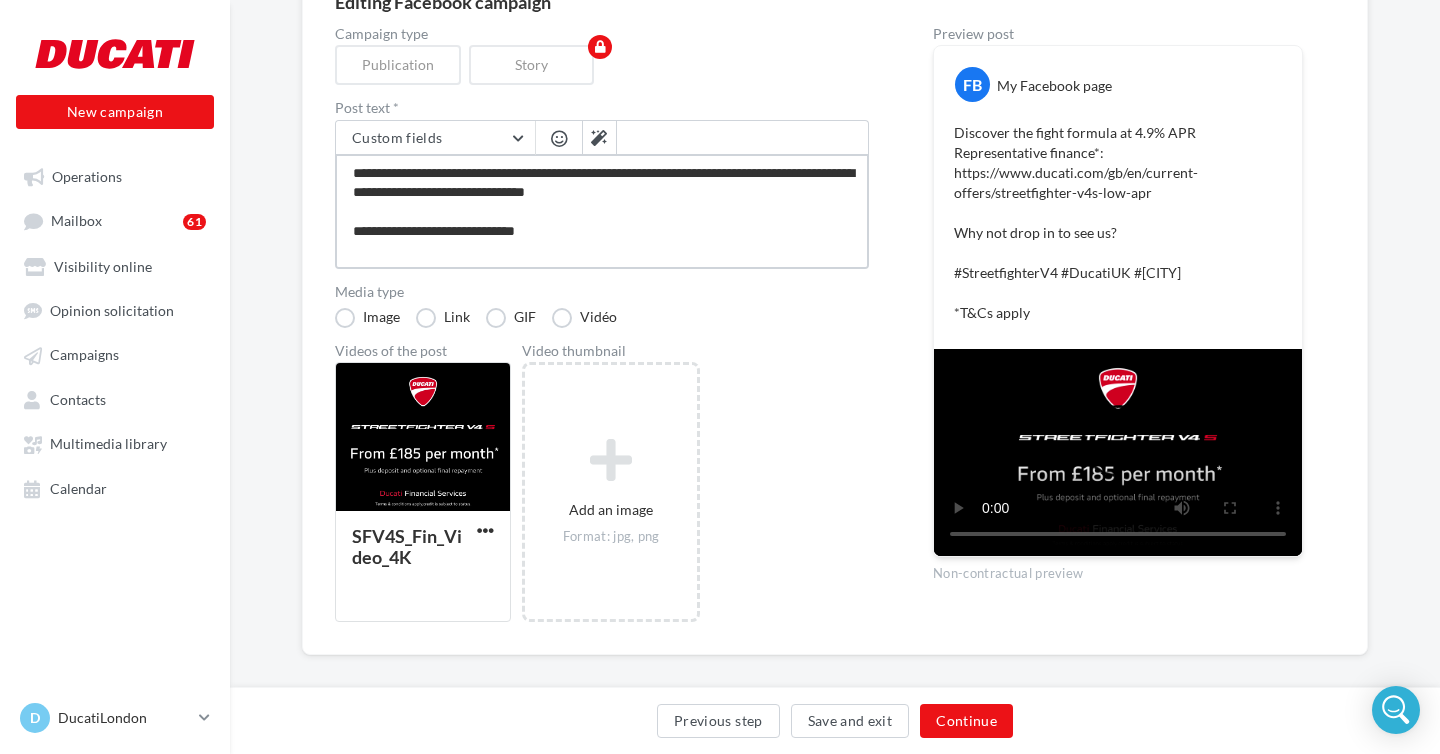 type on "**********" 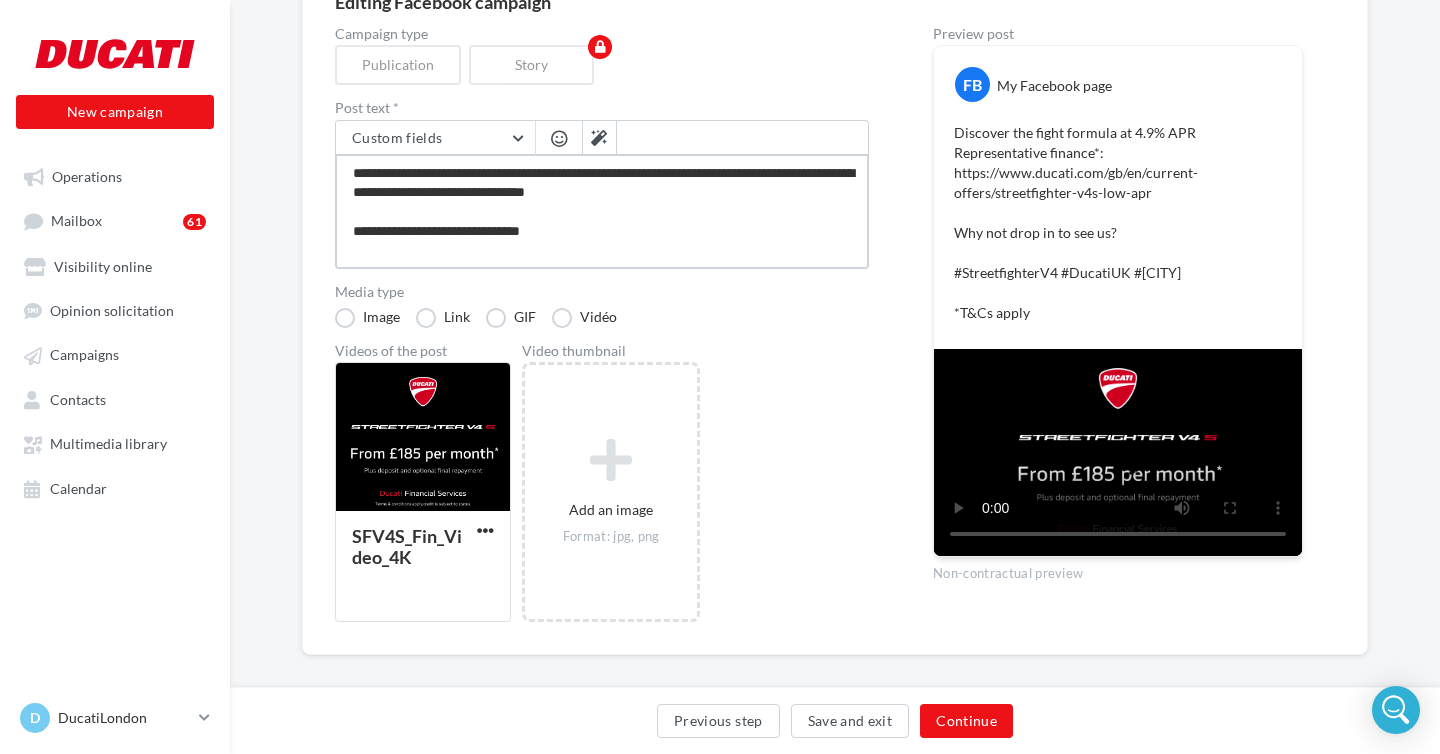 type on "**********" 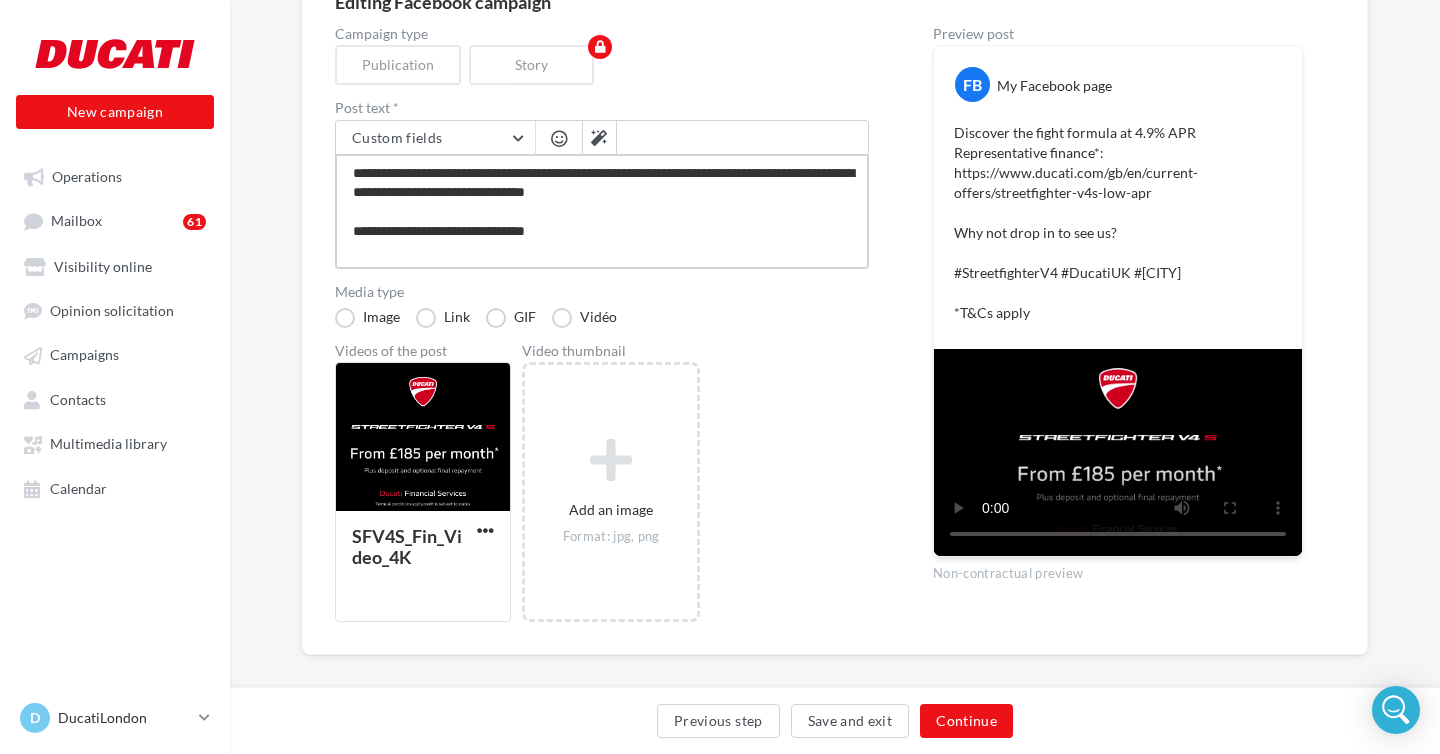 type on "**********" 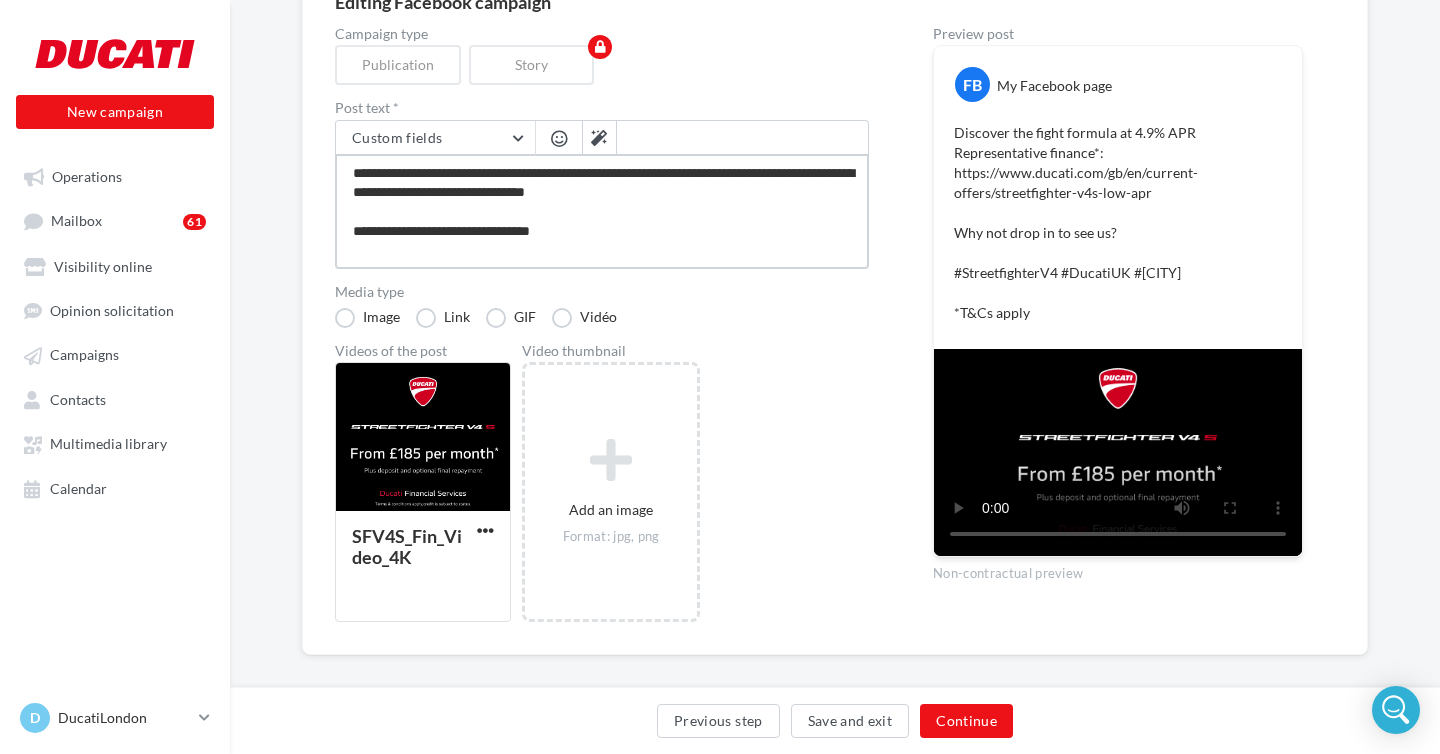 type on "**********" 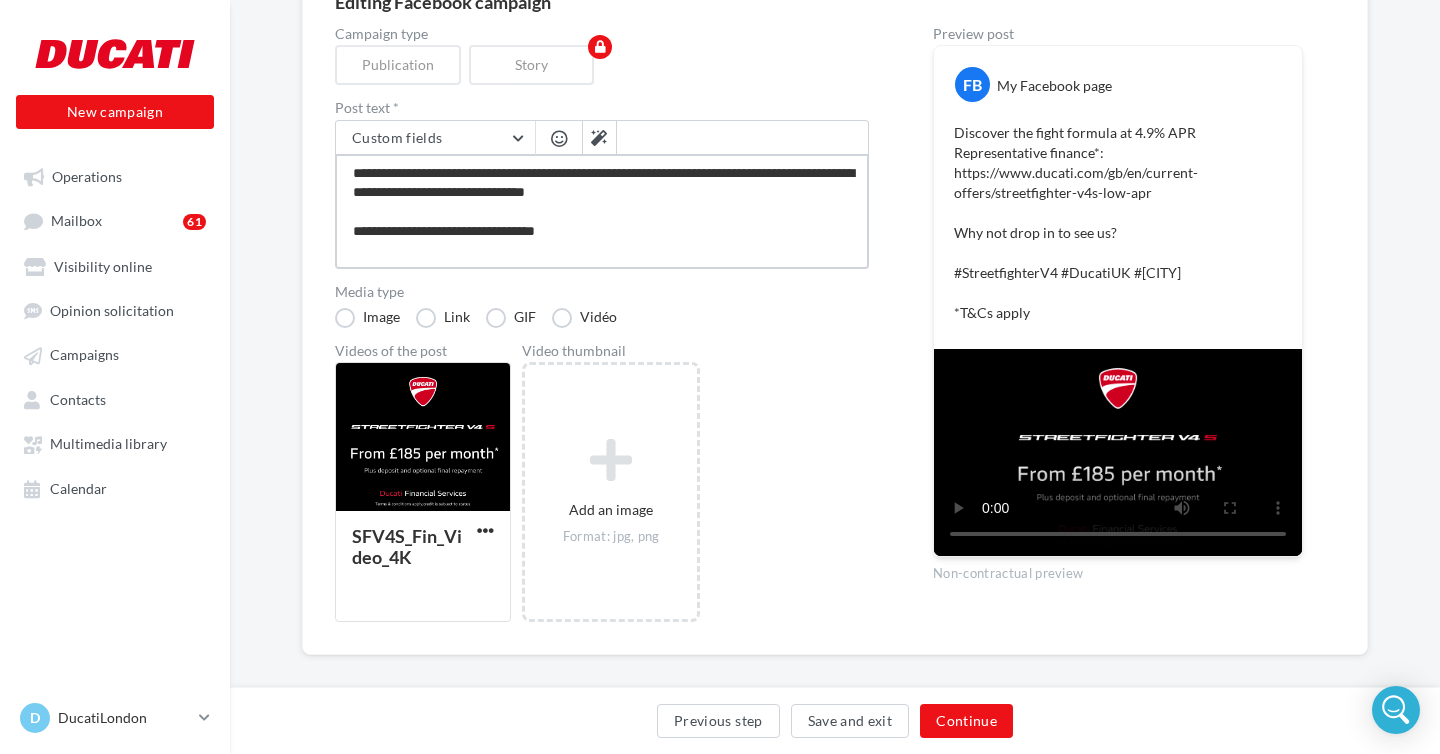 type on "**********" 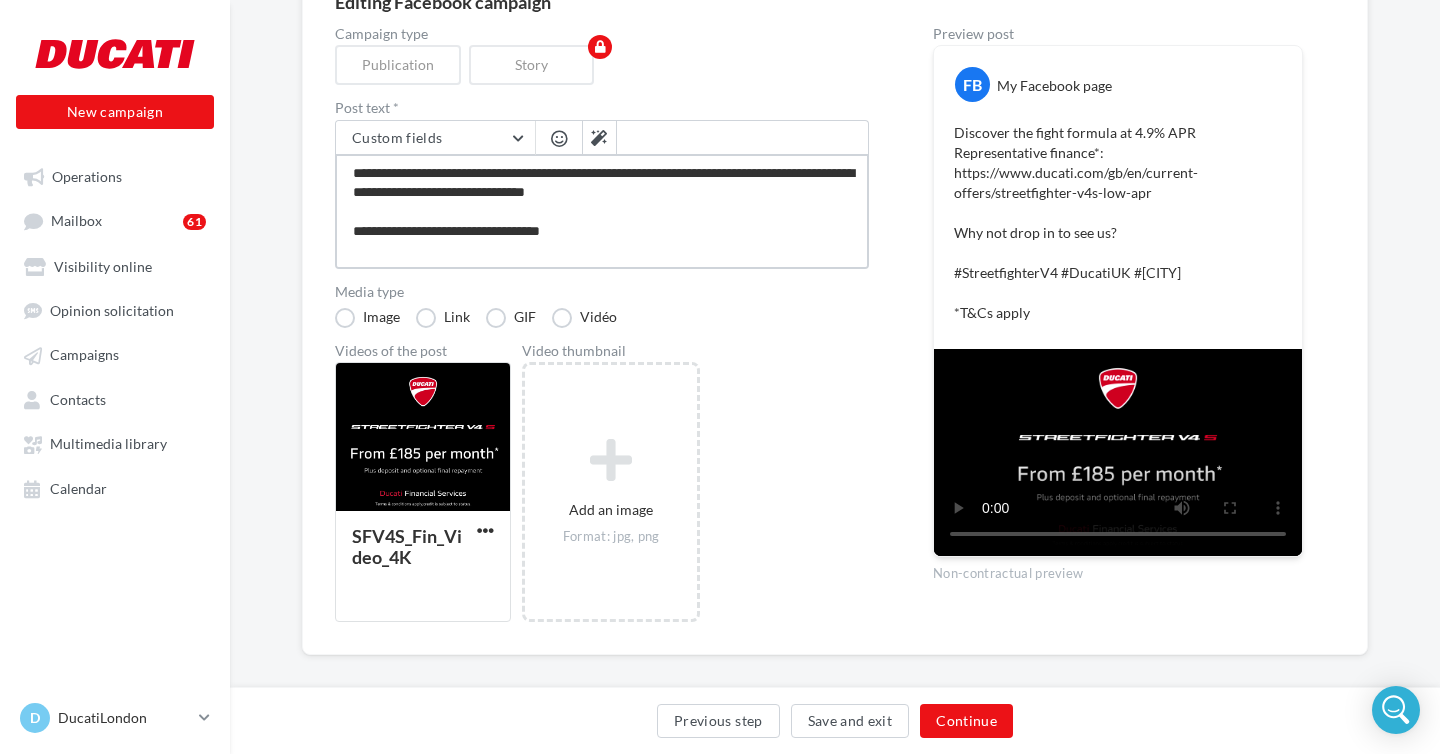 type on "**********" 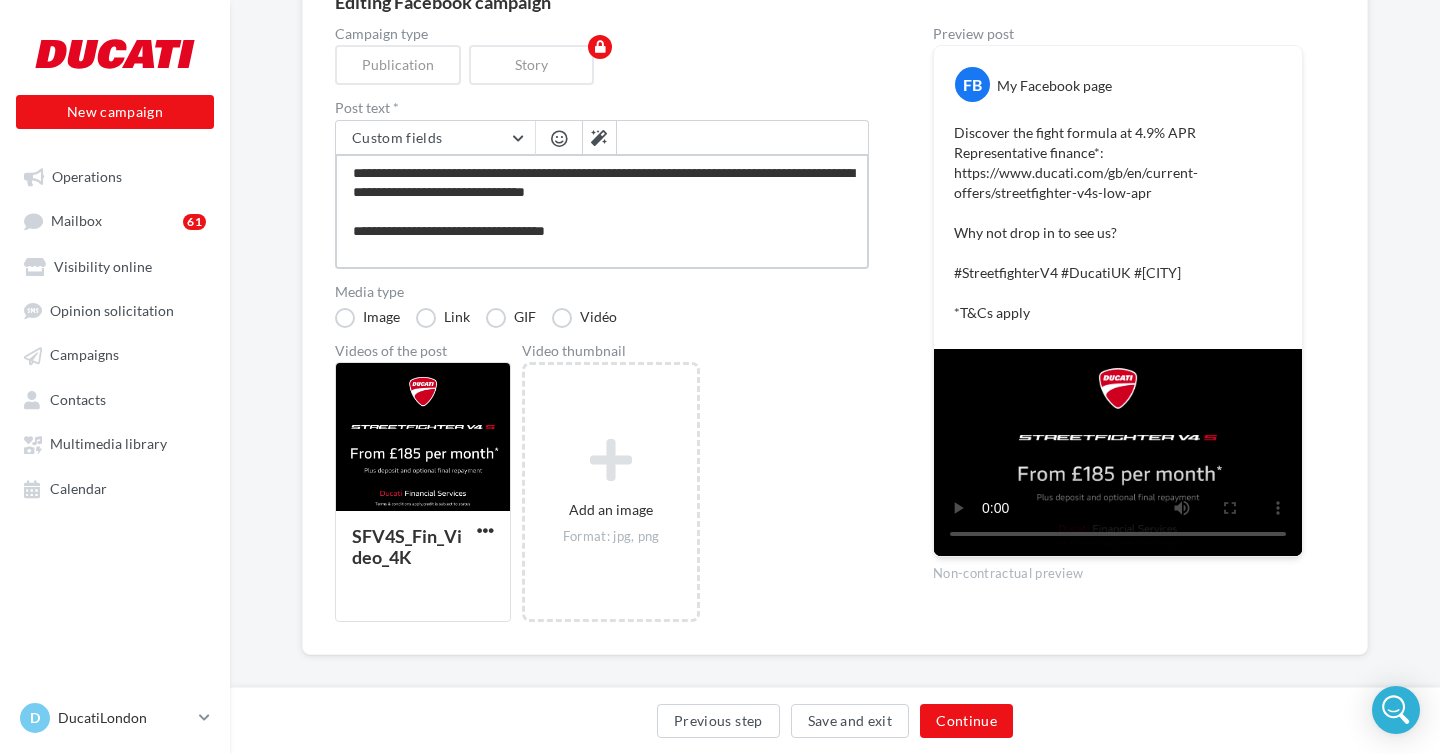 type on "**********" 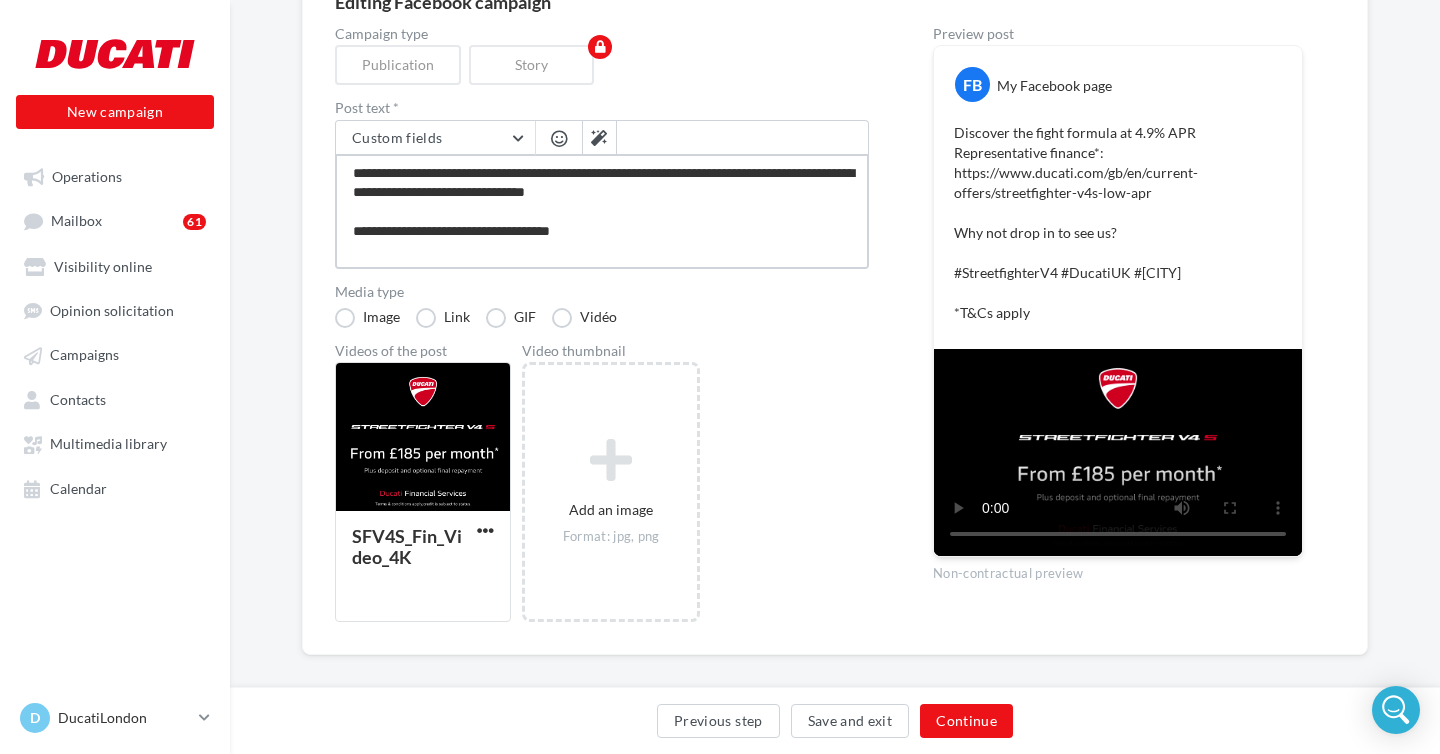 type on "**********" 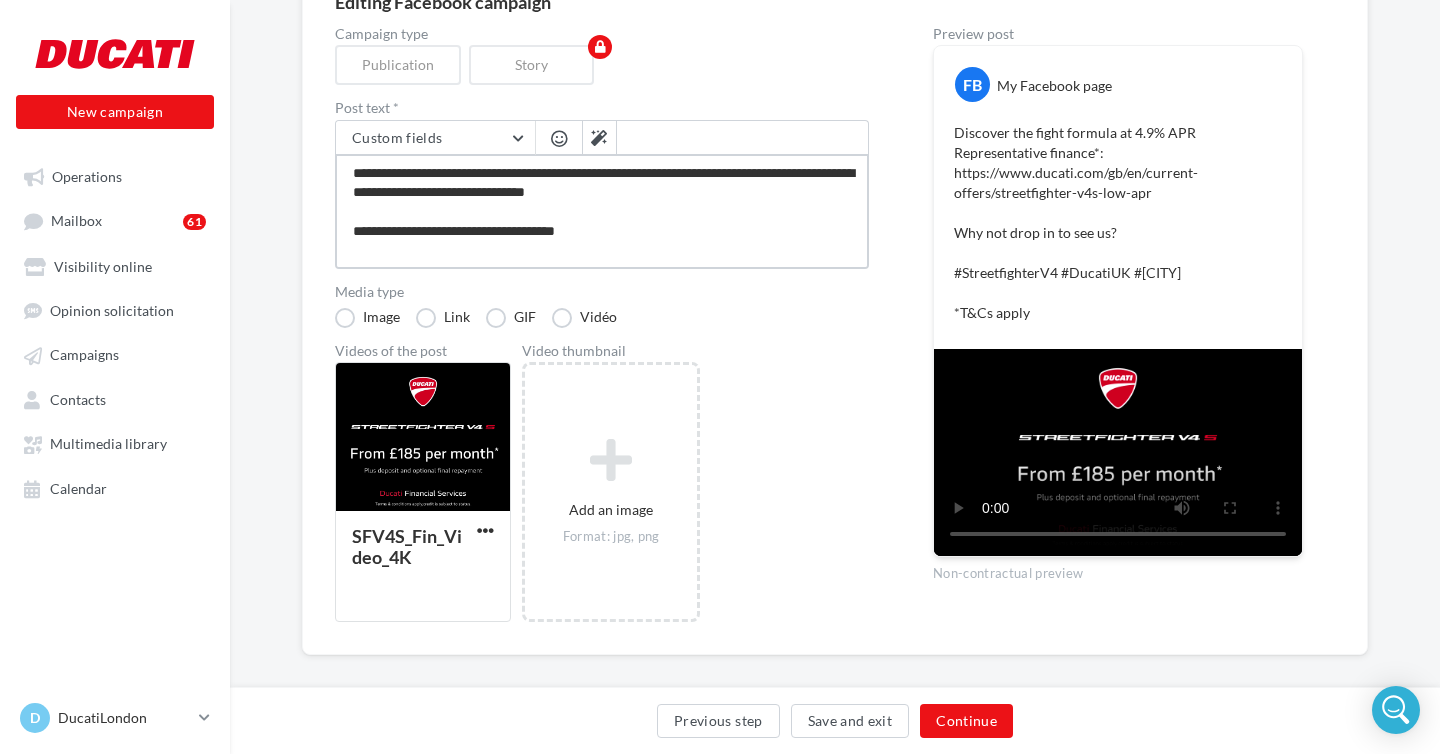 type on "**********" 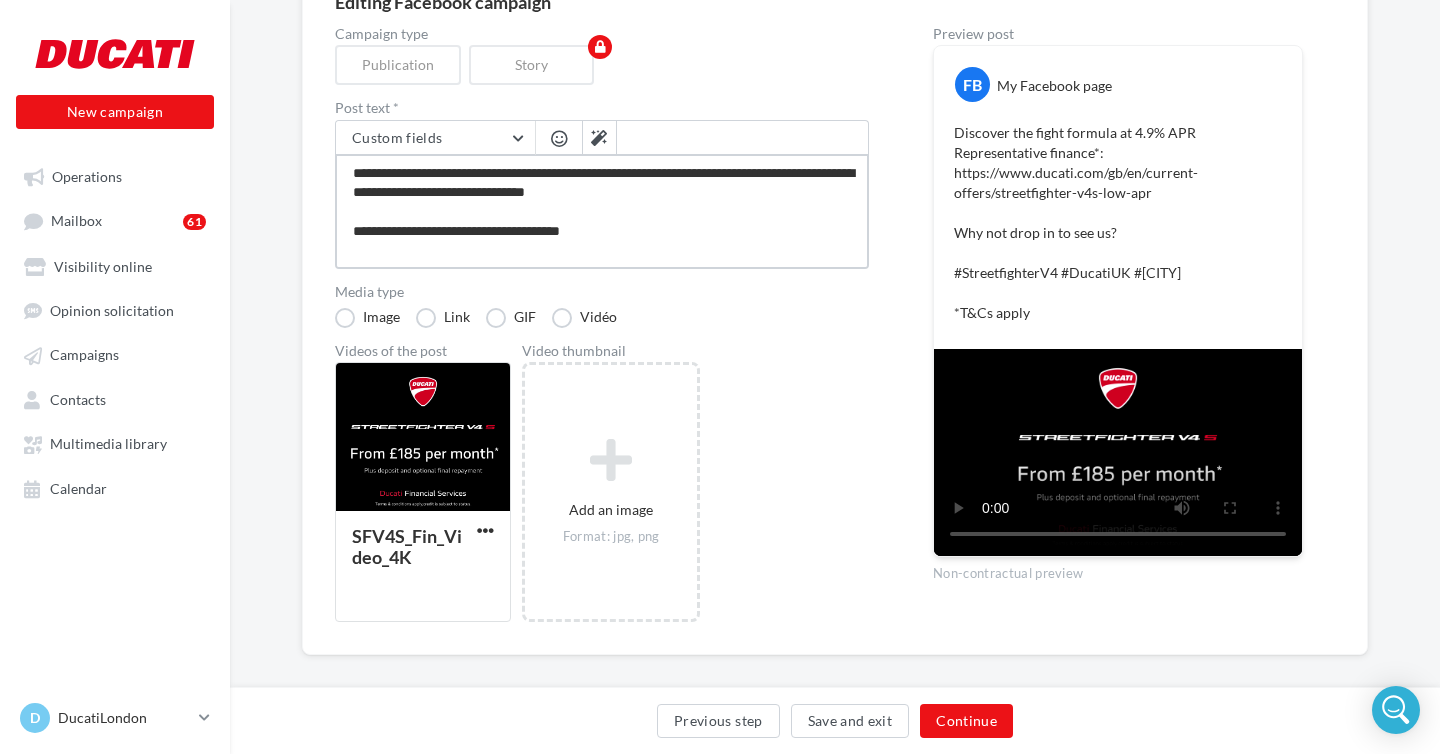 type 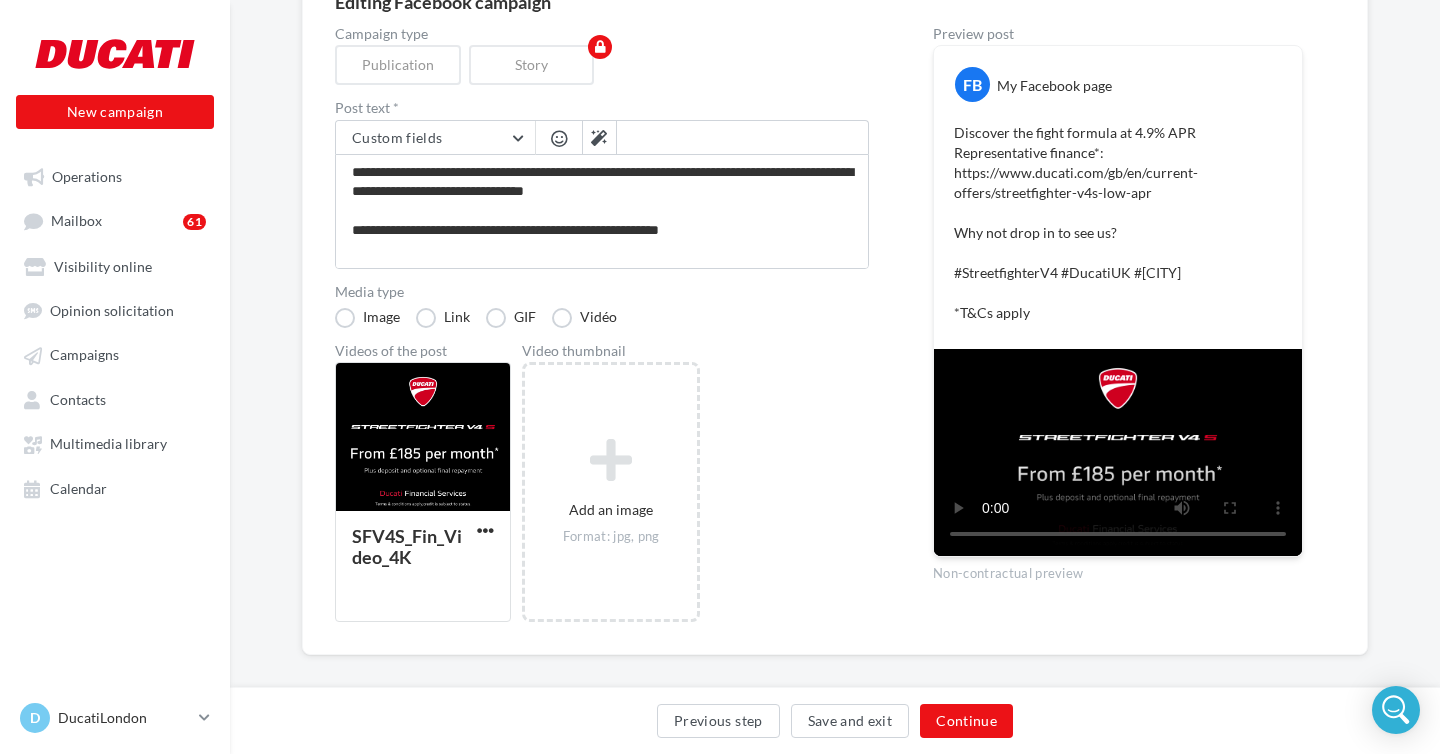 click at bounding box center (559, 140) 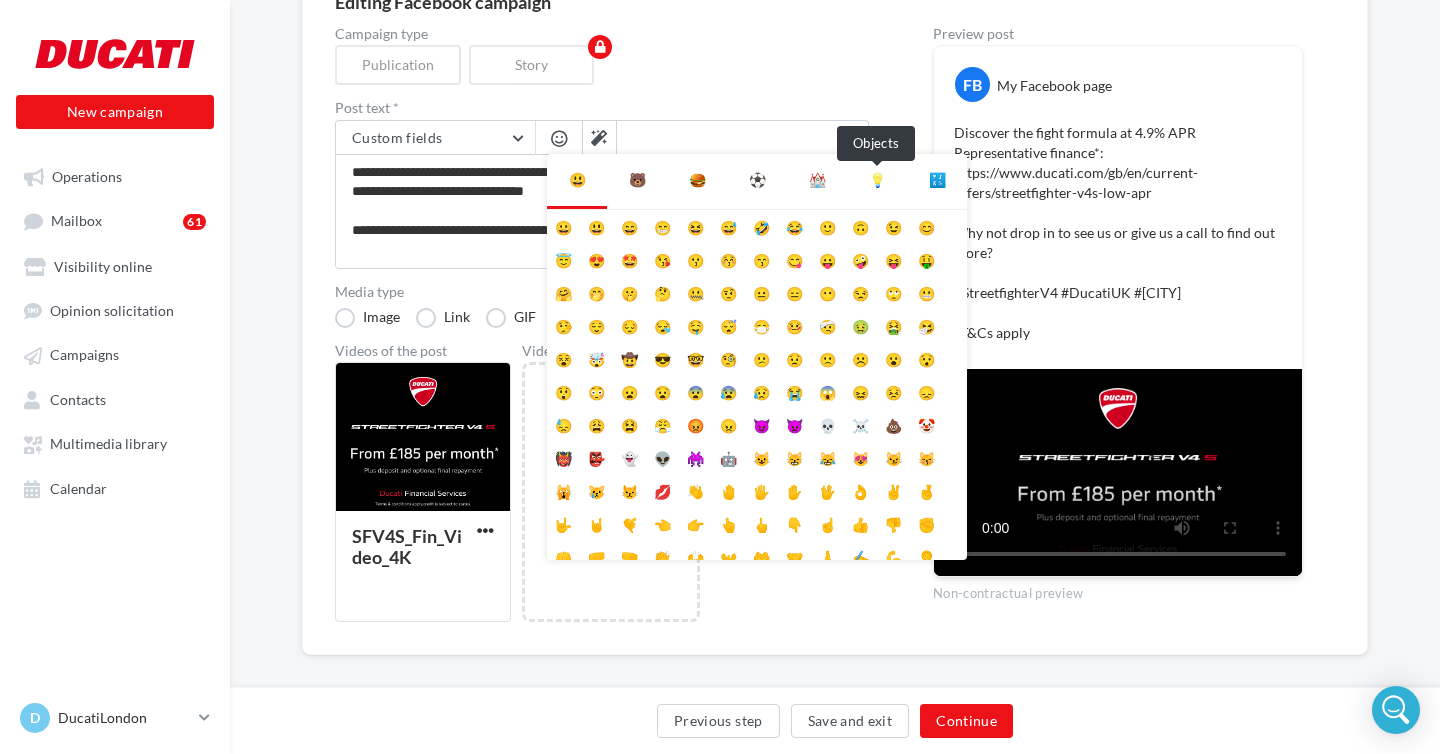 click on "💡" at bounding box center [877, 180] 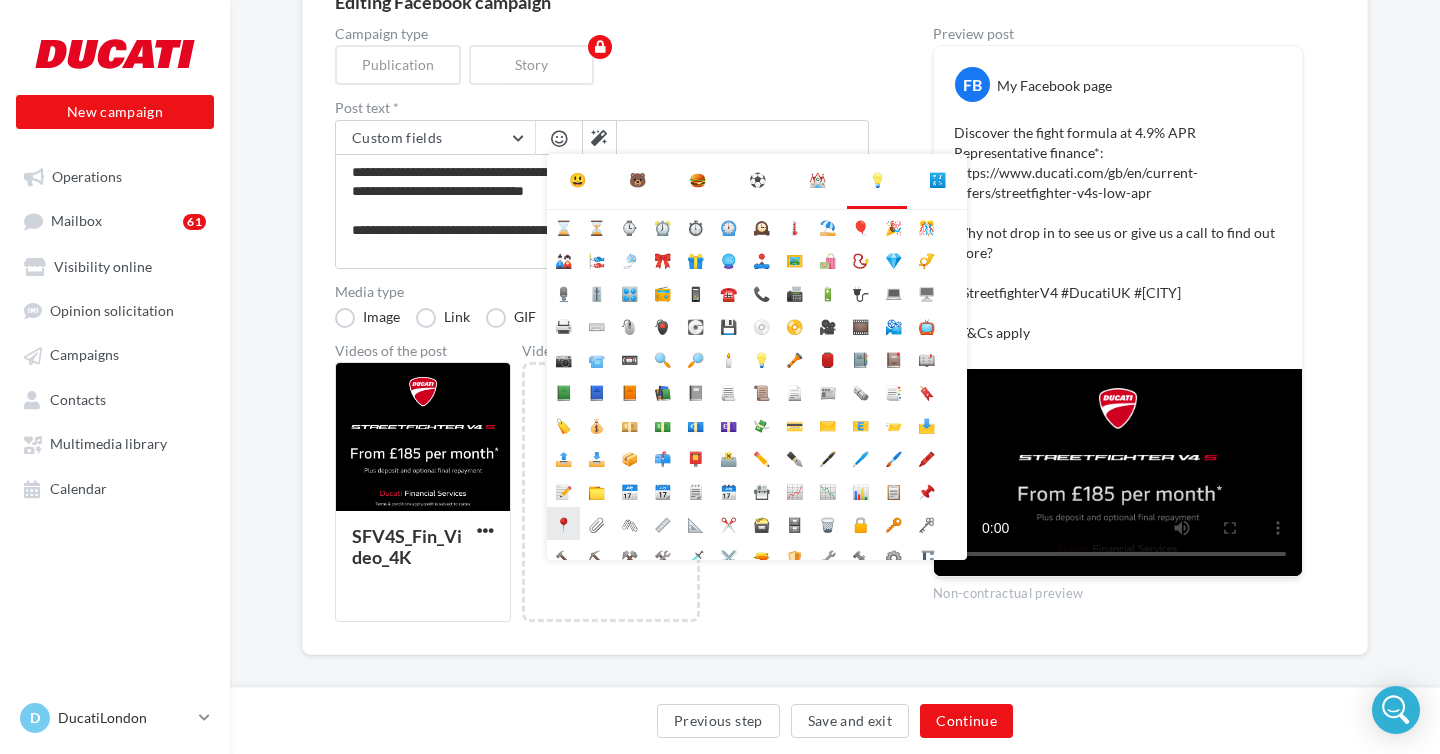 click on "📍" at bounding box center [563, 523] 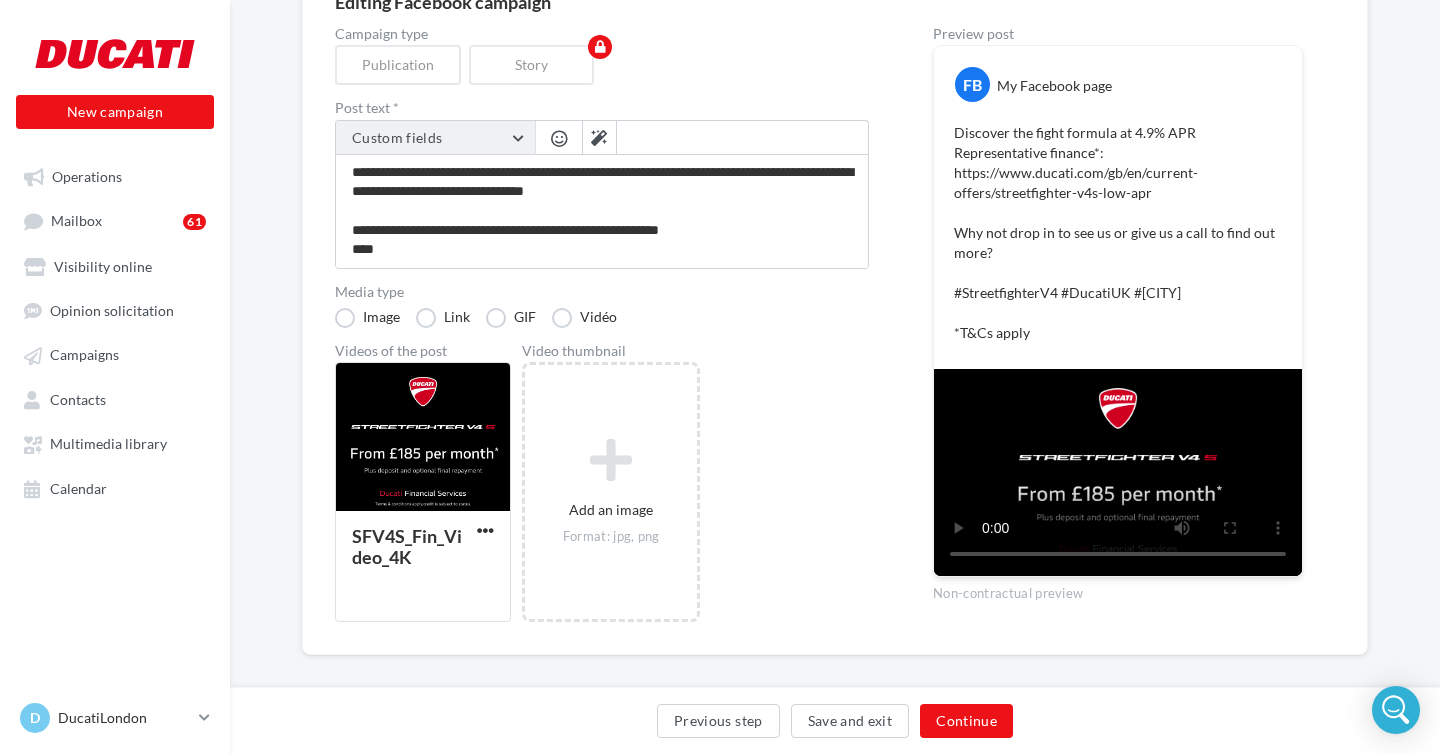 click on "Custom fields" at bounding box center [435, 138] 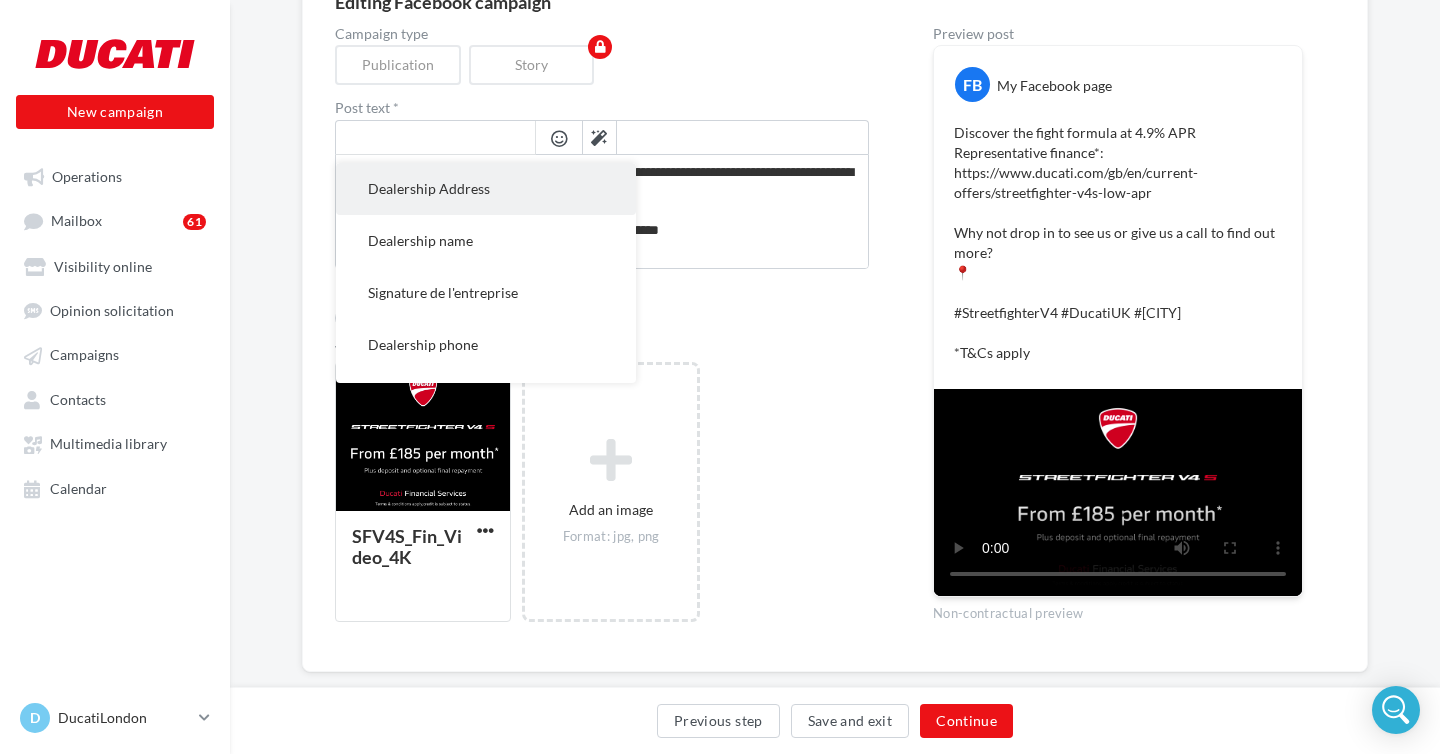 click on "Dealership Address" at bounding box center (429, 188) 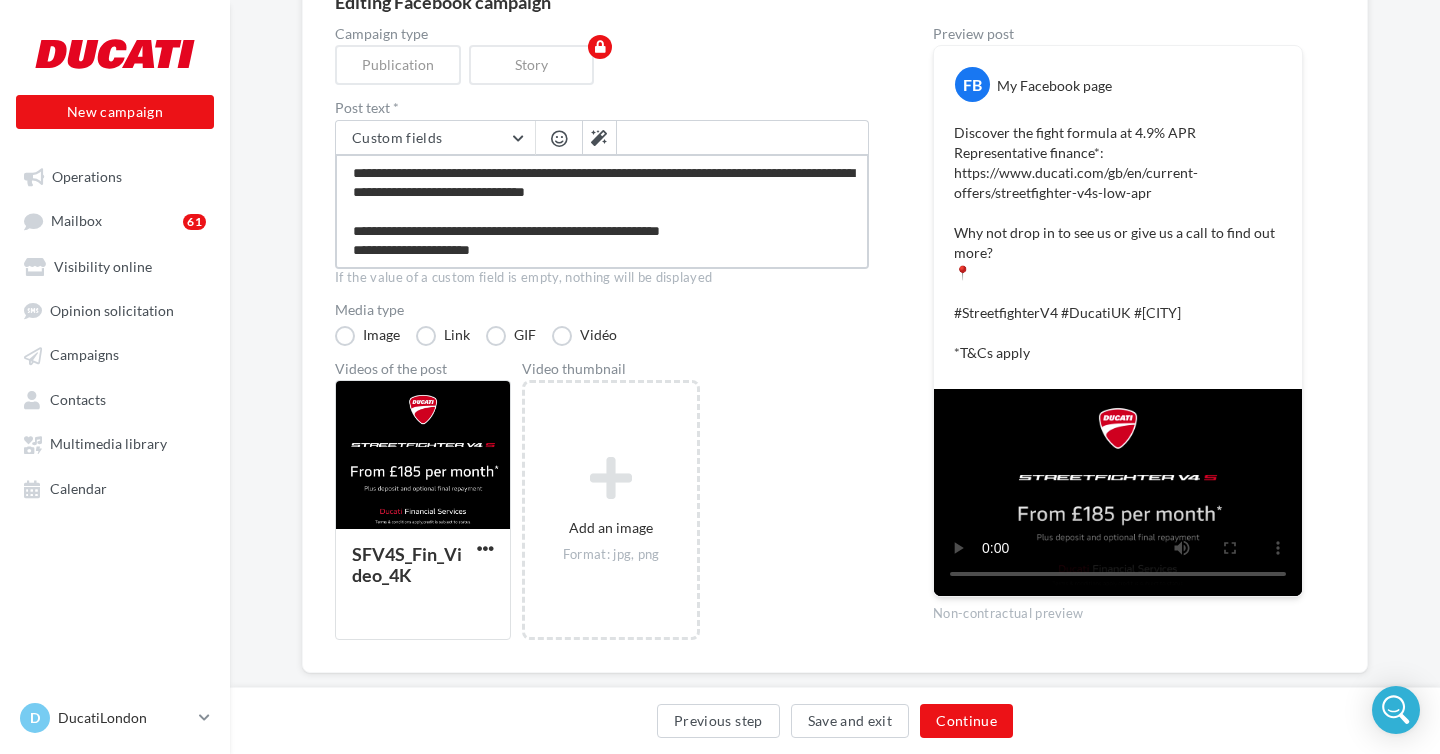 scroll, scrollTop: 11, scrollLeft: 0, axis: vertical 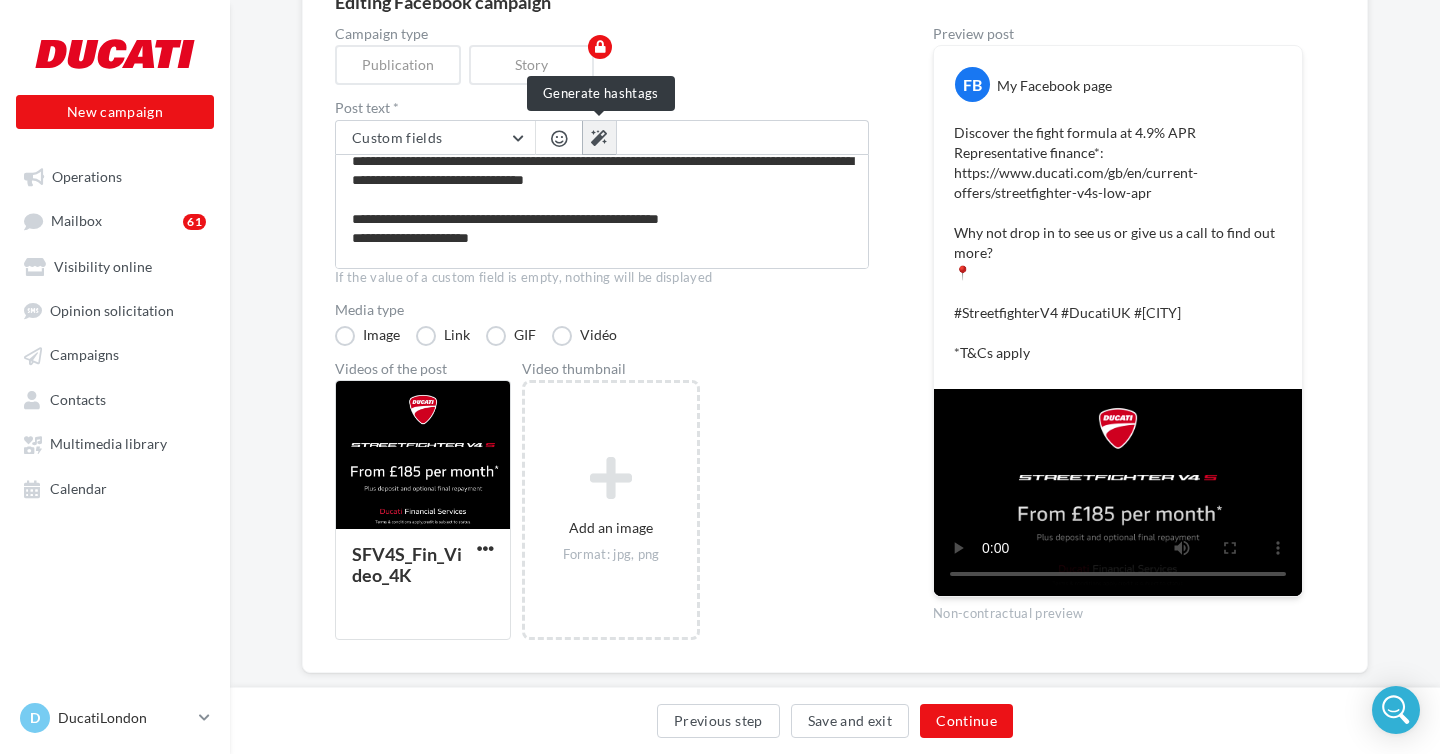 click at bounding box center (599, 138) 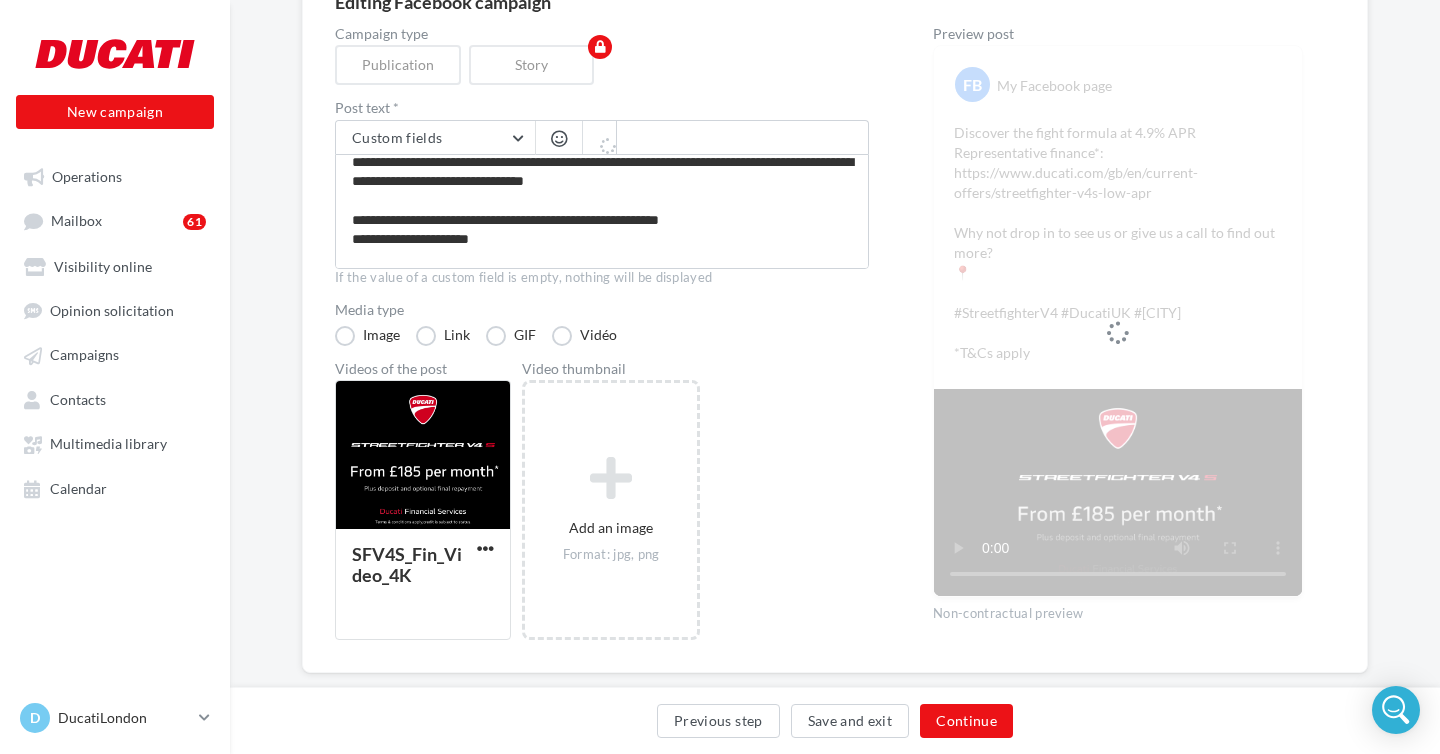 click at bounding box center (559, 138) 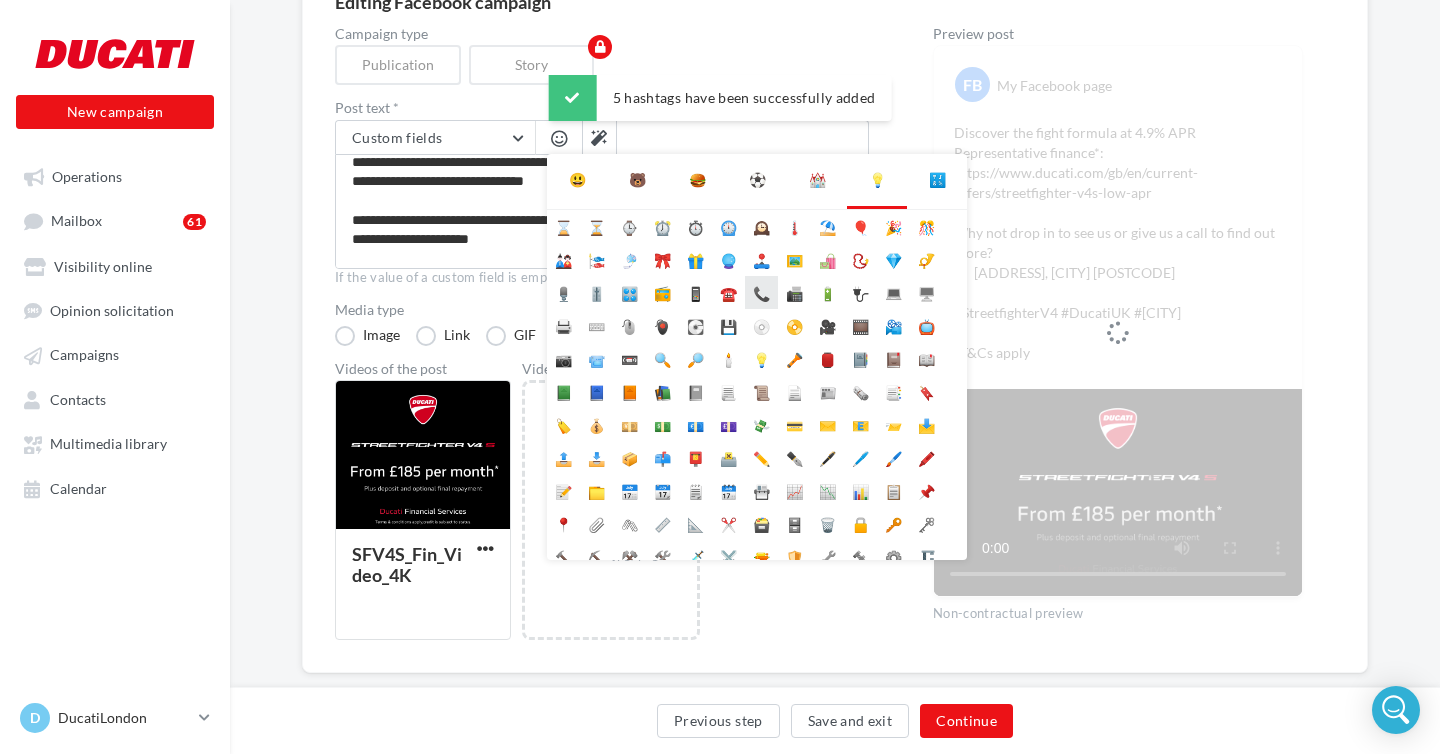 click on "📞" at bounding box center [761, 292] 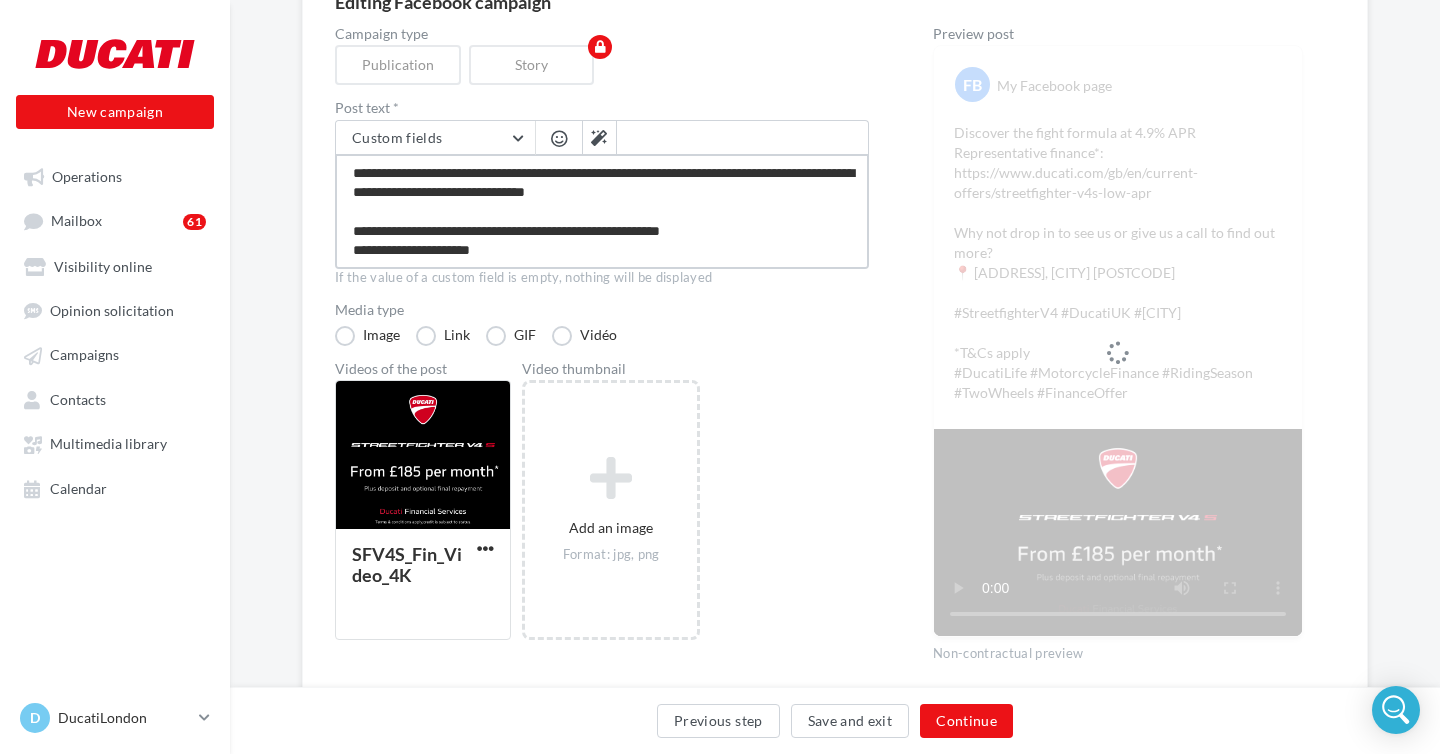 scroll, scrollTop: 57, scrollLeft: 0, axis: vertical 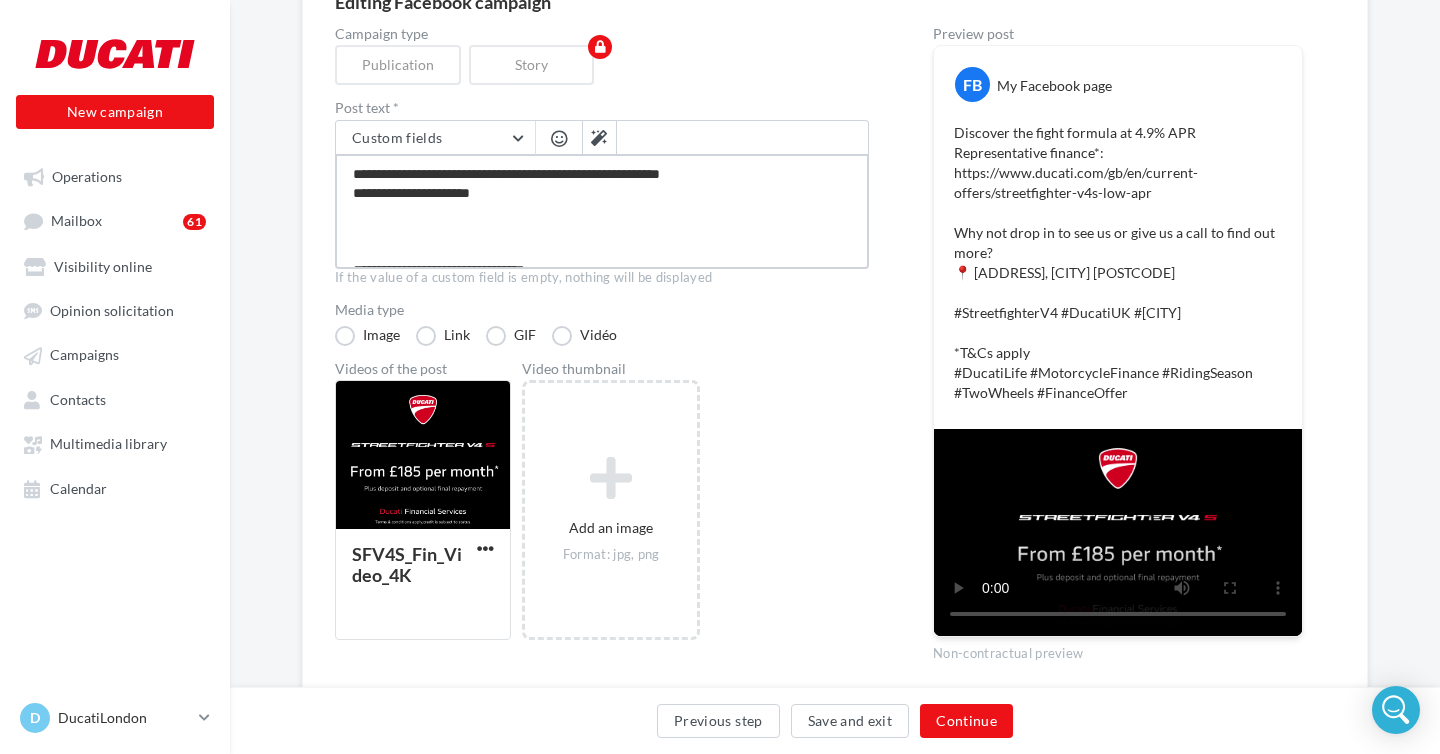 click on "**********" at bounding box center [602, 211] 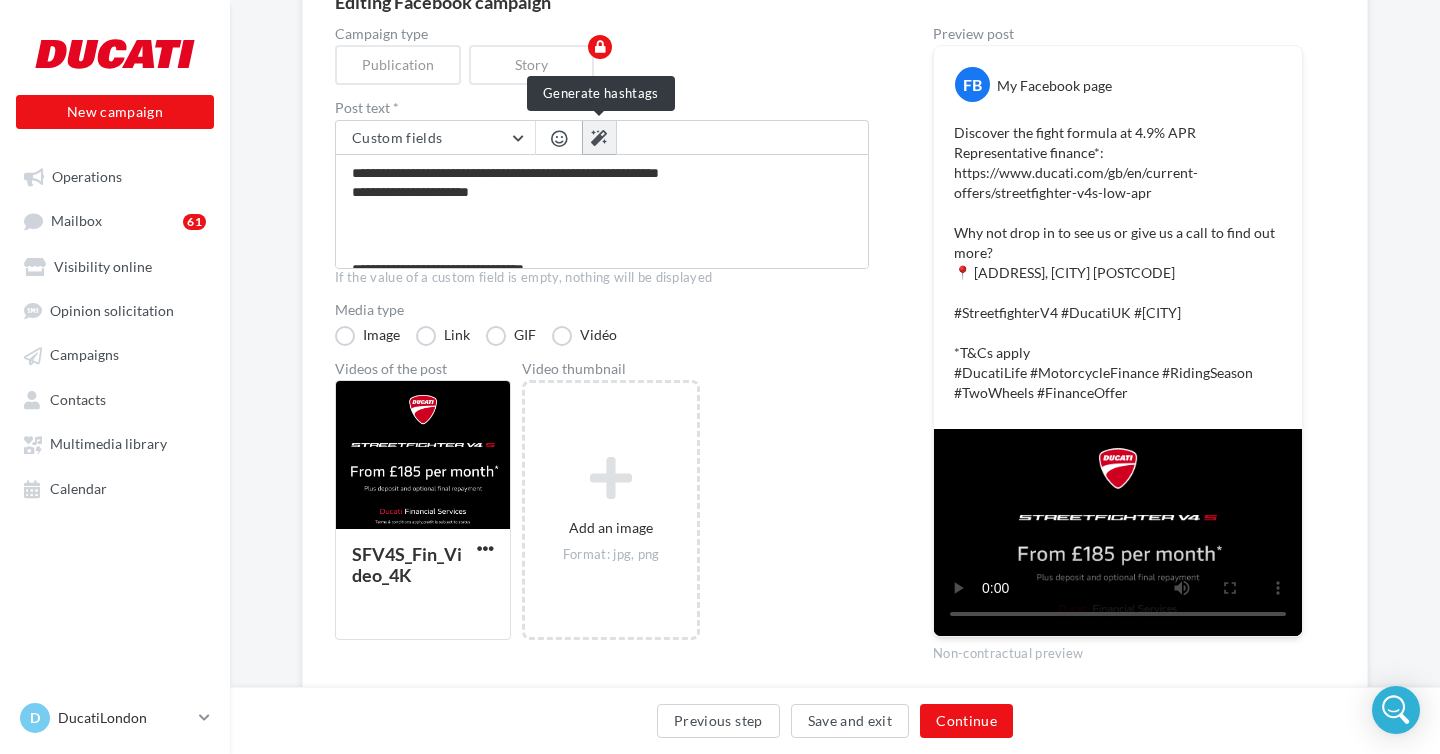click at bounding box center (599, 138) 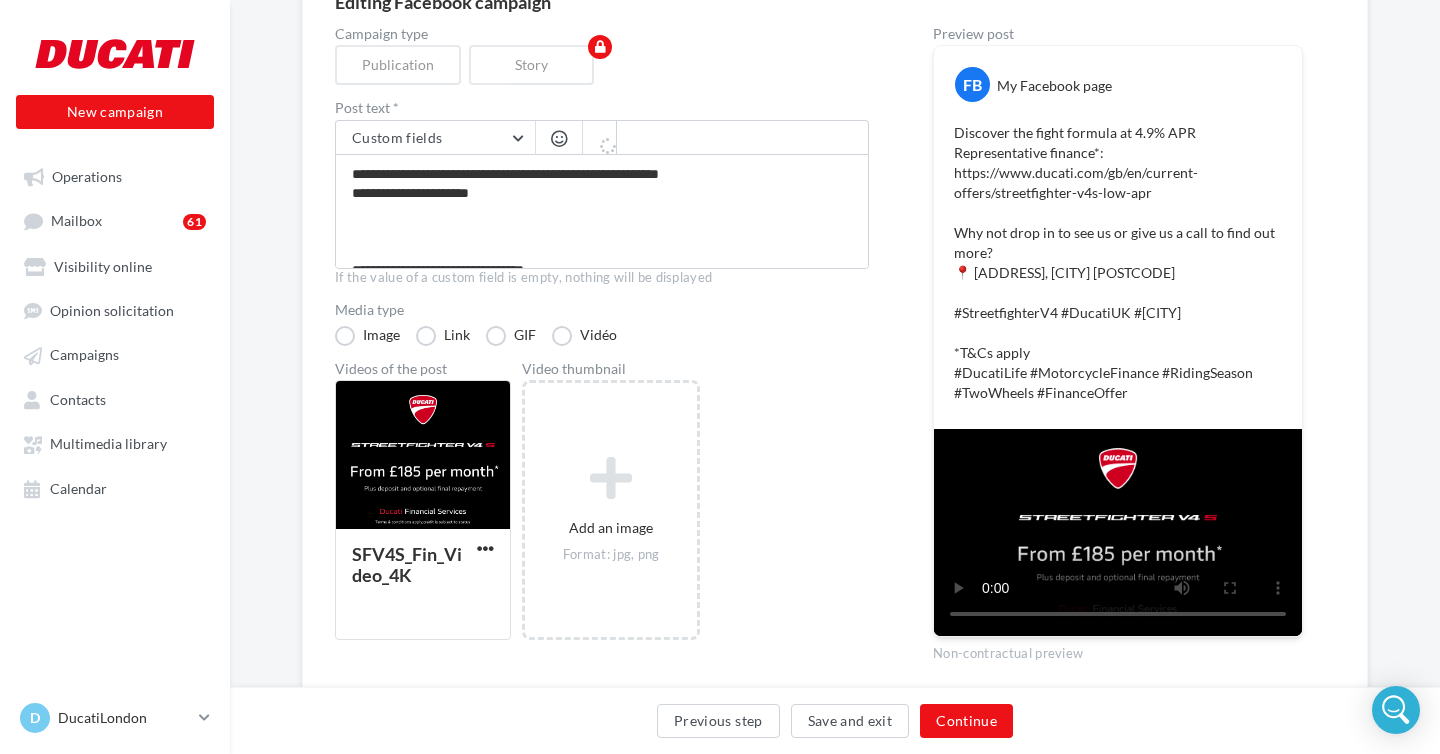 click at bounding box center (559, 138) 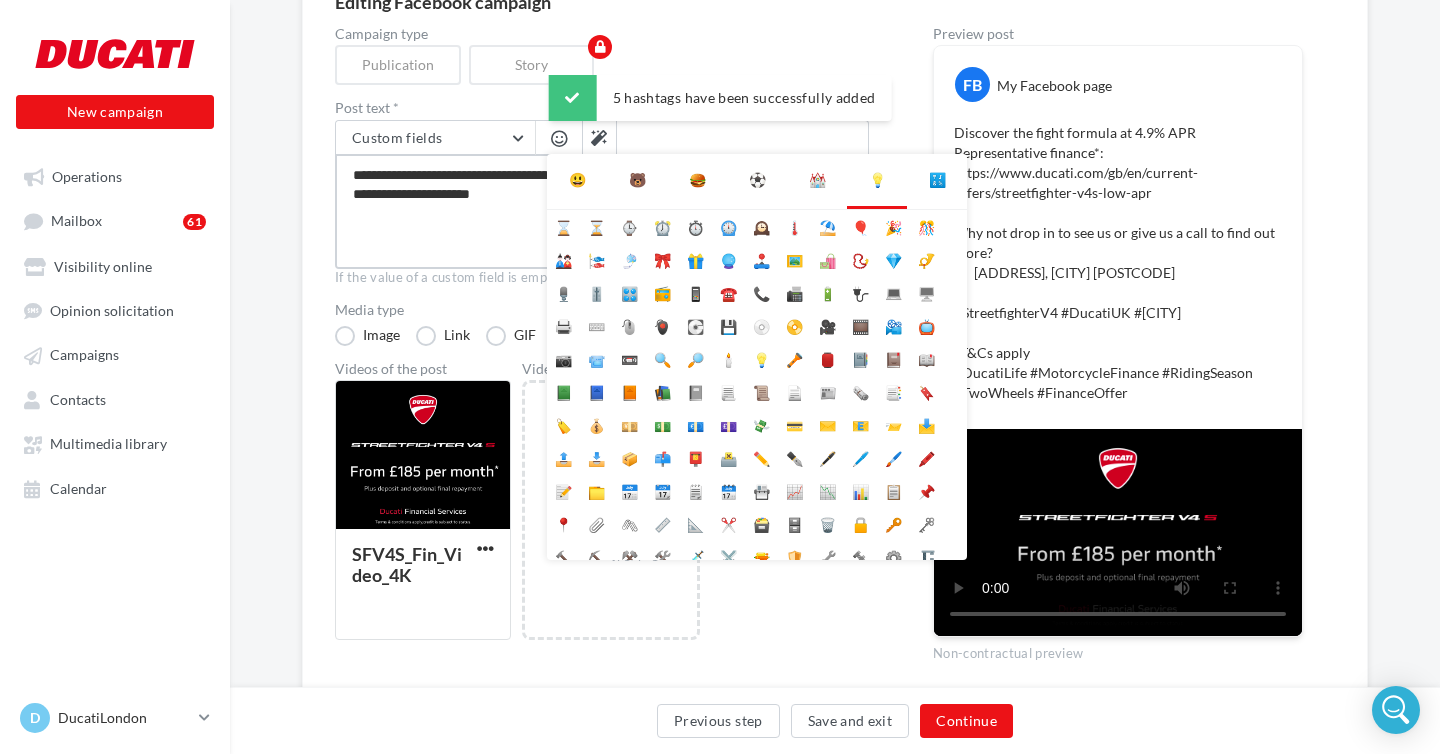 scroll, scrollTop: 57, scrollLeft: 0, axis: vertical 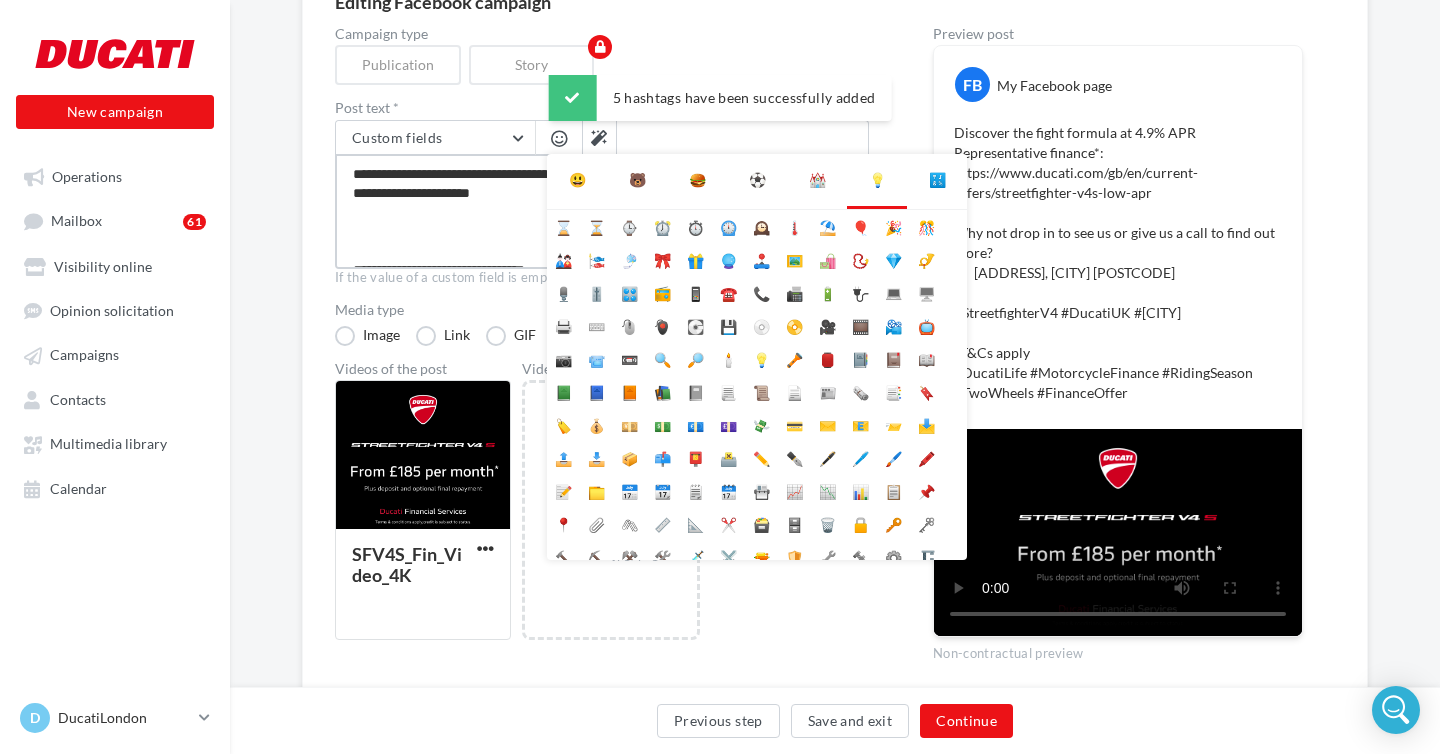 click on "**********" at bounding box center [602, 211] 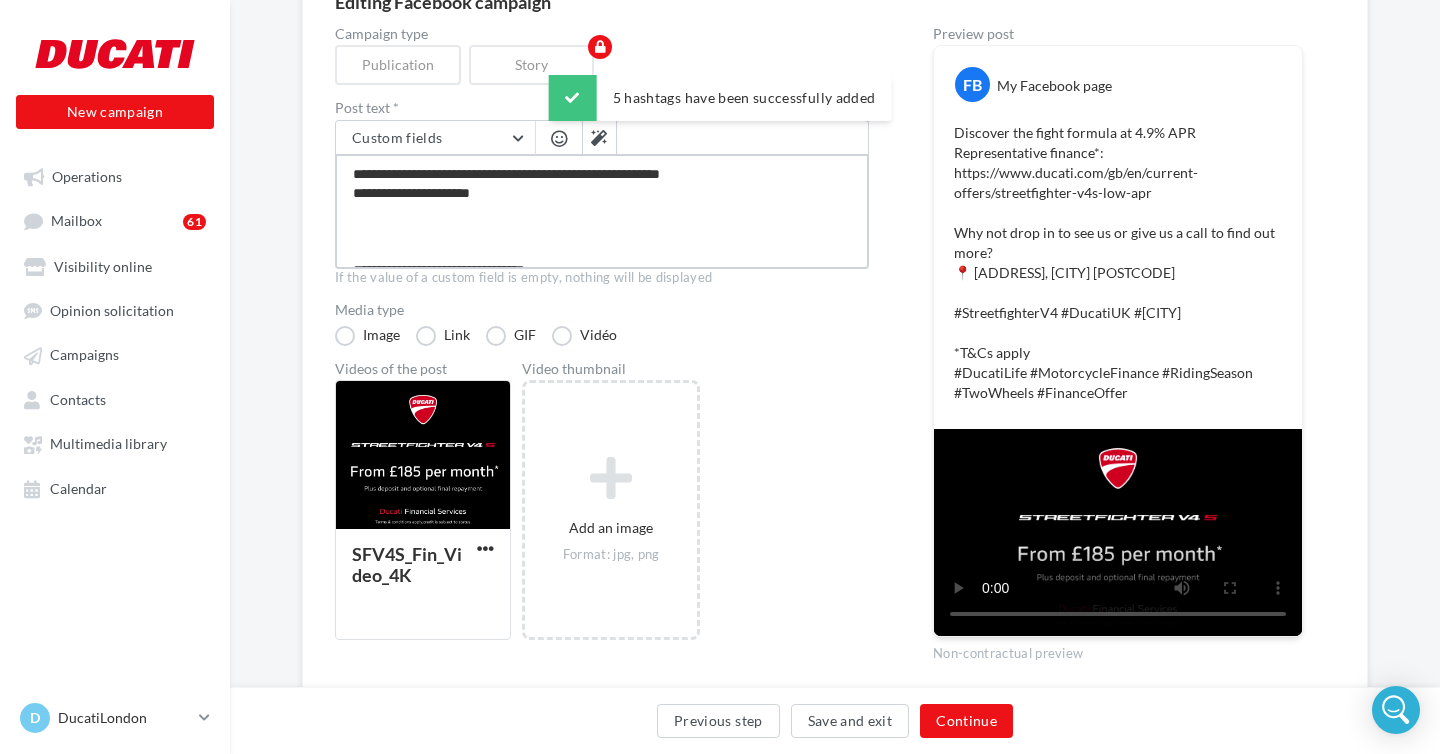click on "**********" at bounding box center [602, 211] 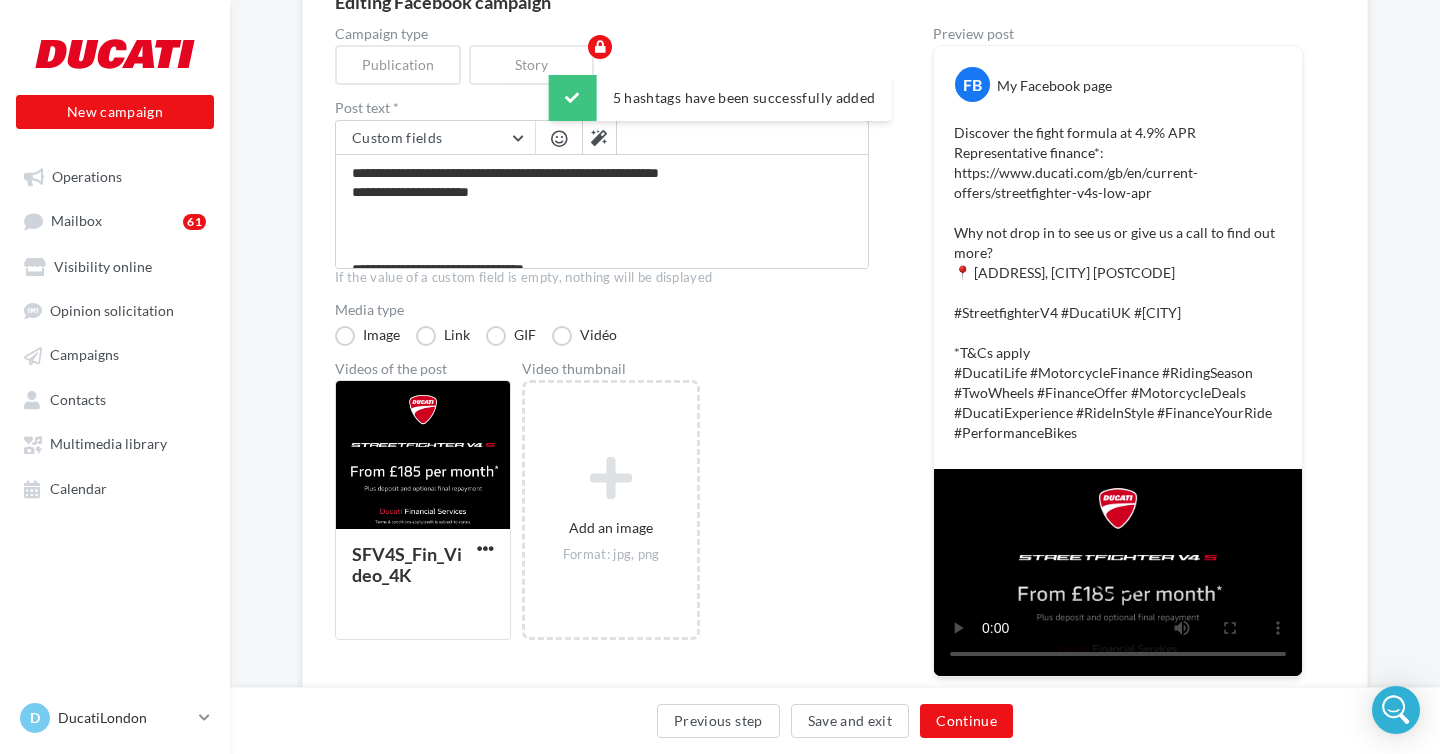 click at bounding box center (559, 138) 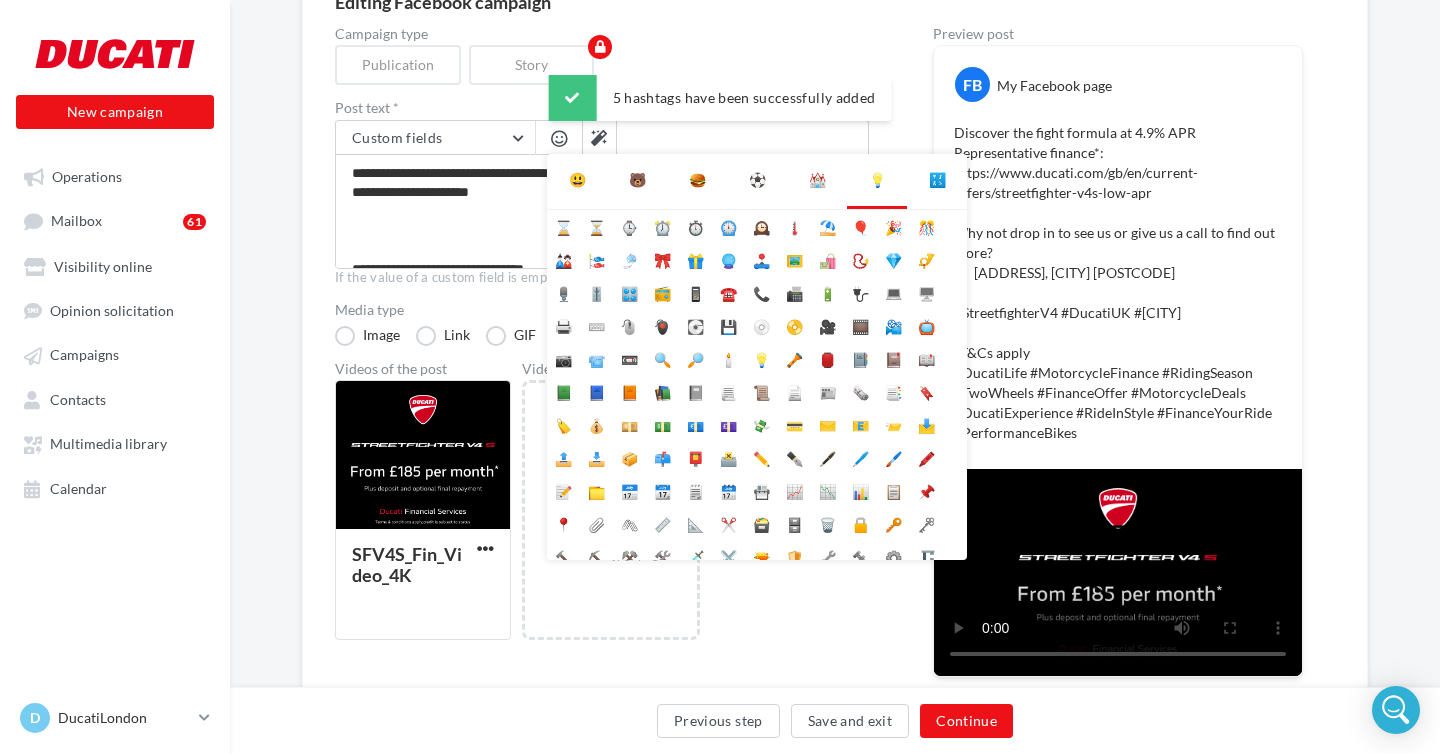 scroll, scrollTop: 56, scrollLeft: 0, axis: vertical 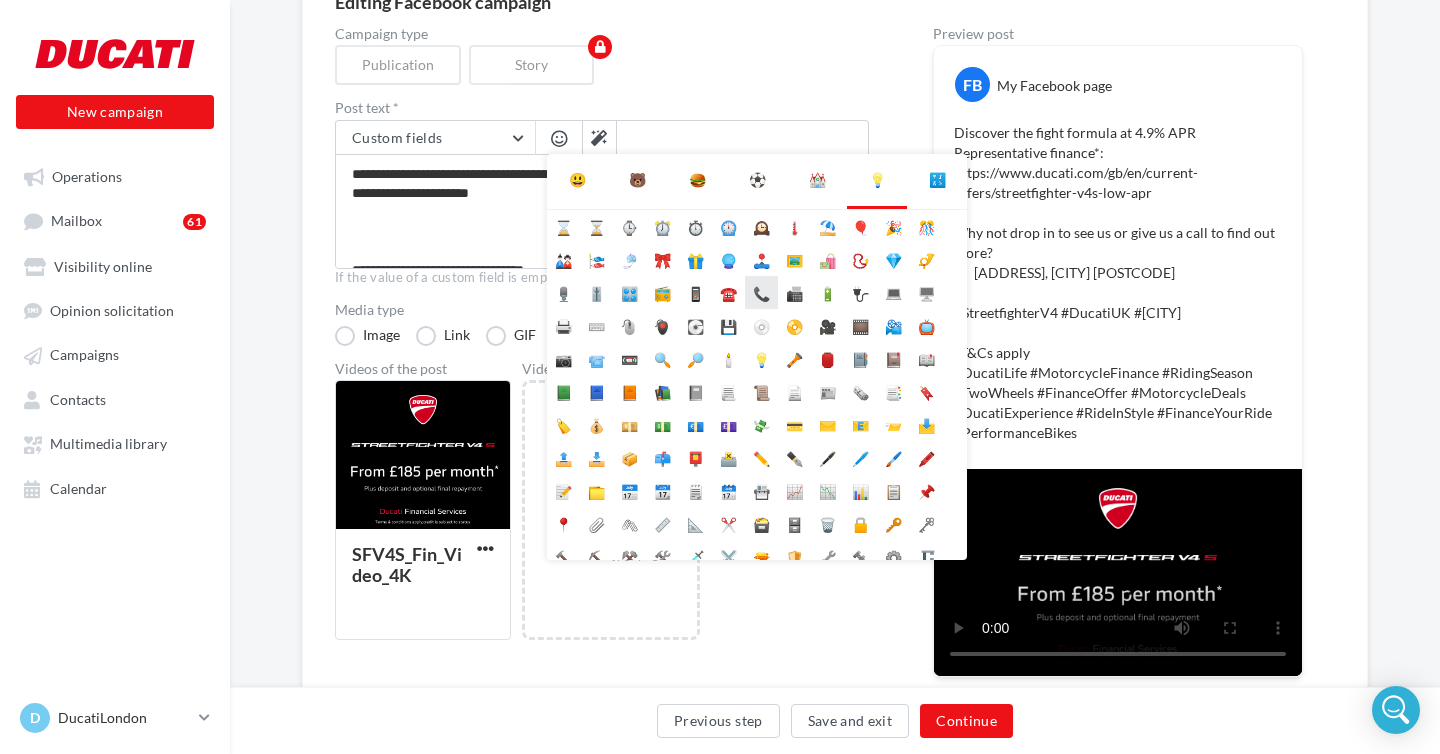 click on "📞" at bounding box center (761, 292) 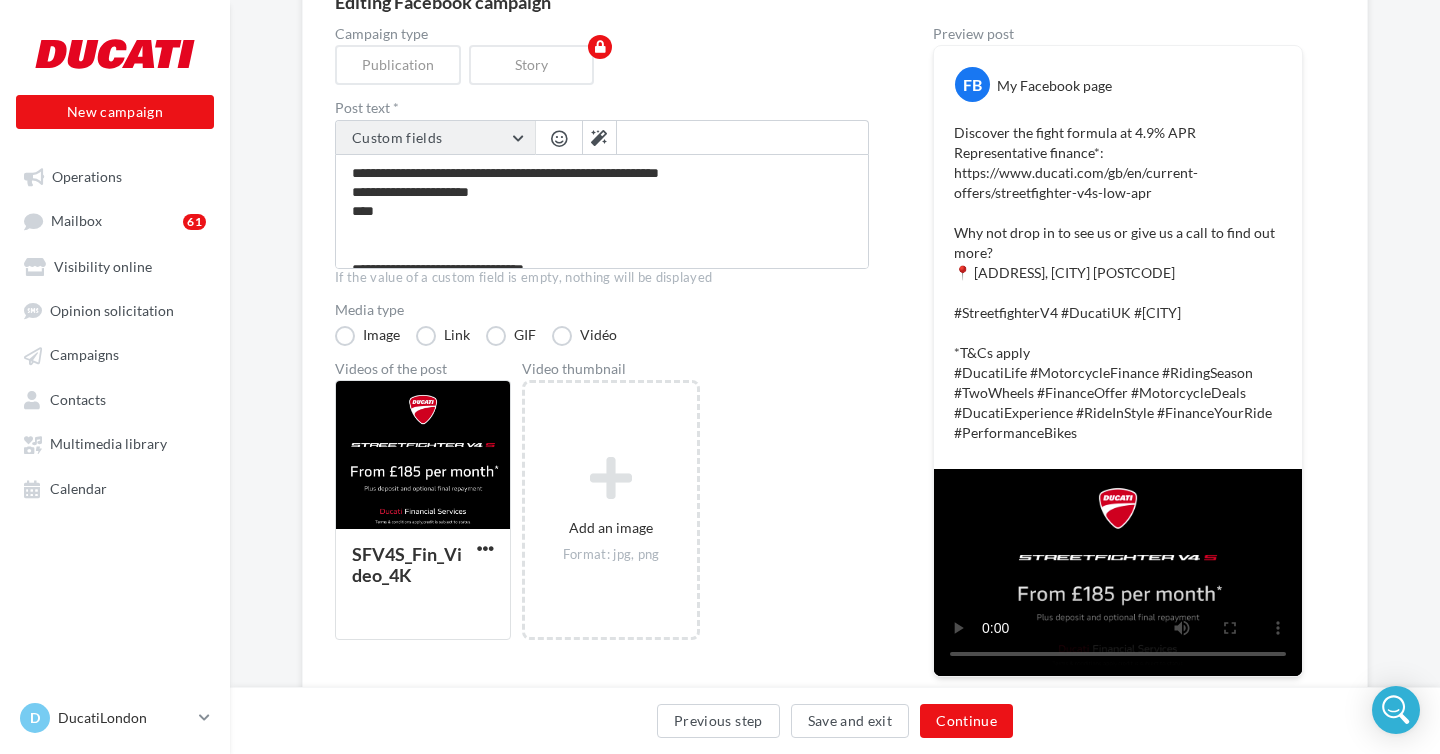 scroll, scrollTop: 56, scrollLeft: 0, axis: vertical 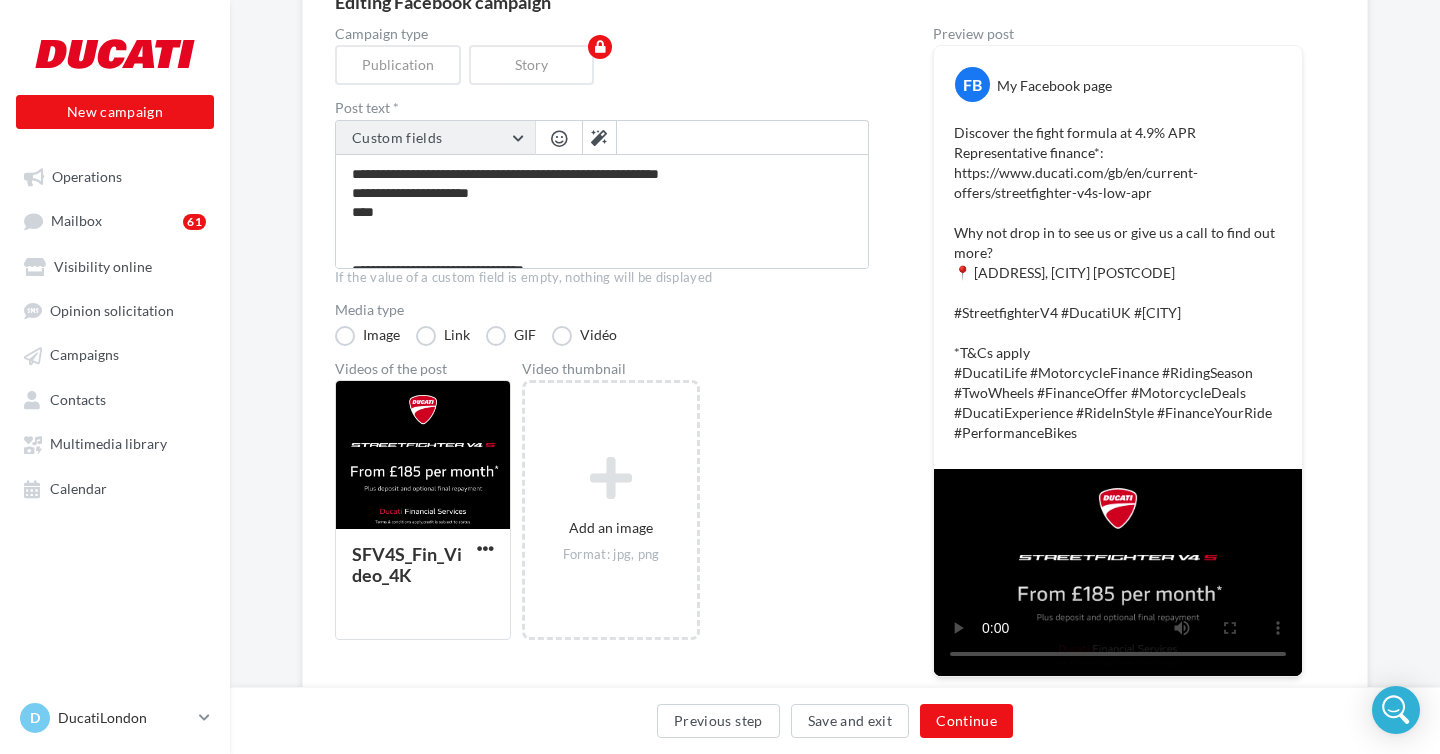 click on "Custom fields" at bounding box center [435, 138] 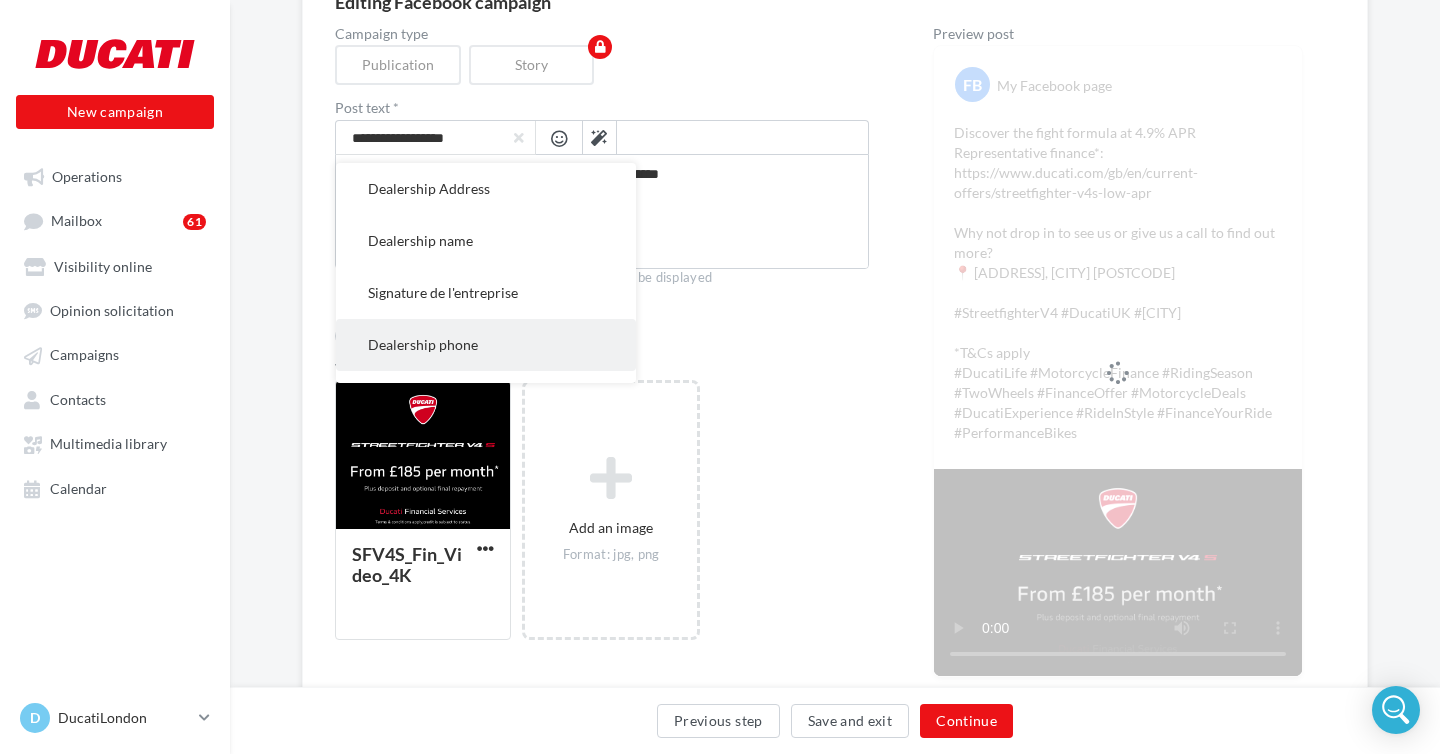 click on "Dealership phone" at bounding box center [423, 344] 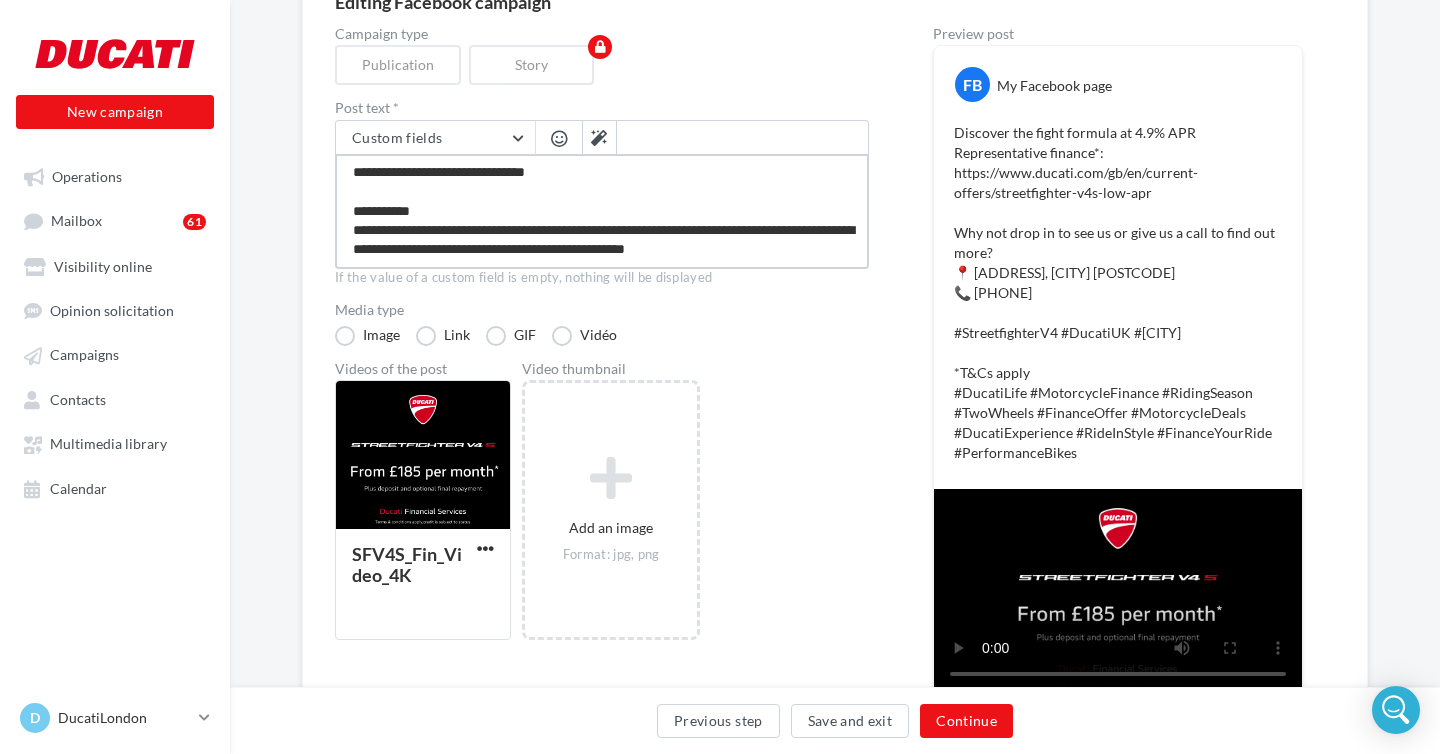scroll, scrollTop: 0, scrollLeft: 0, axis: both 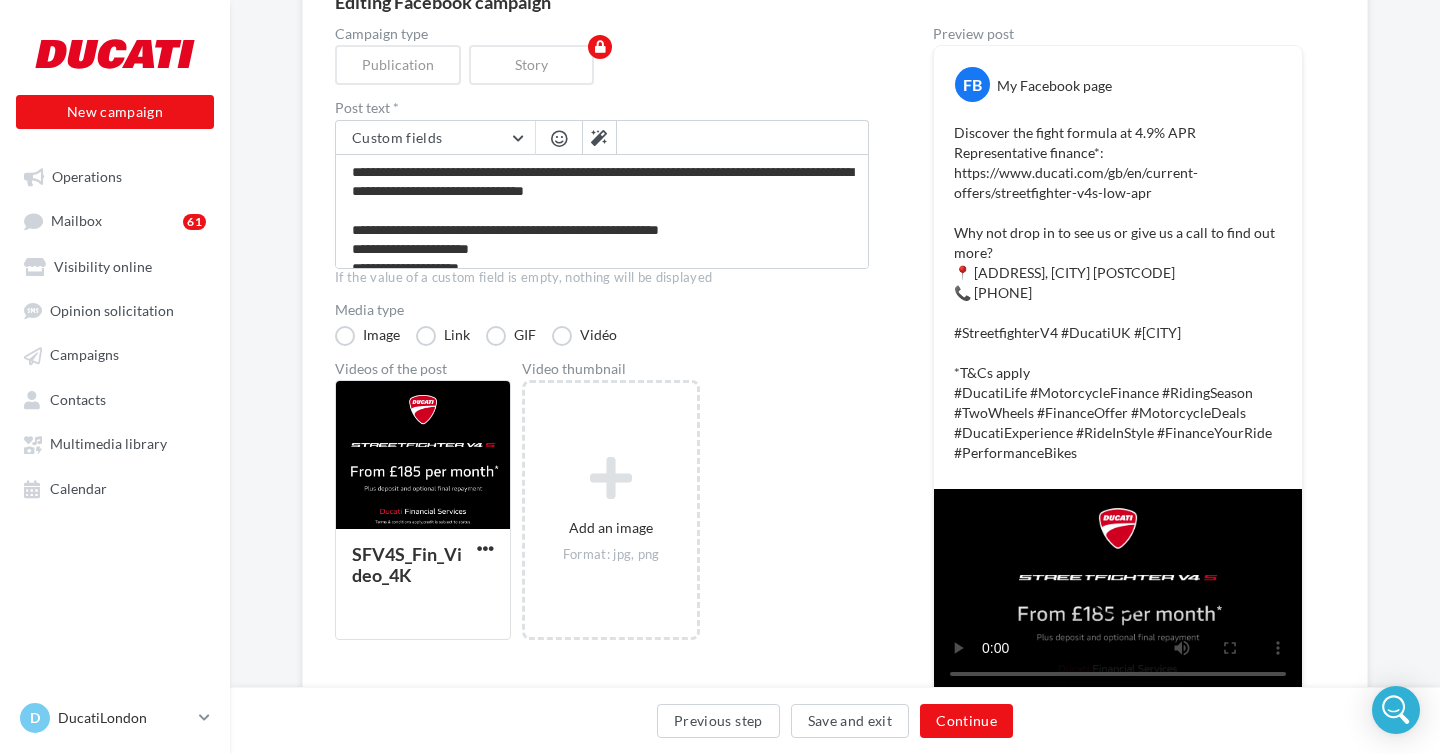 click on "Videos of the post
SFV4S_Fin_Video_4K
Video thumbnail
Add an image     Format: jpg, png" at bounding box center (602, 501) 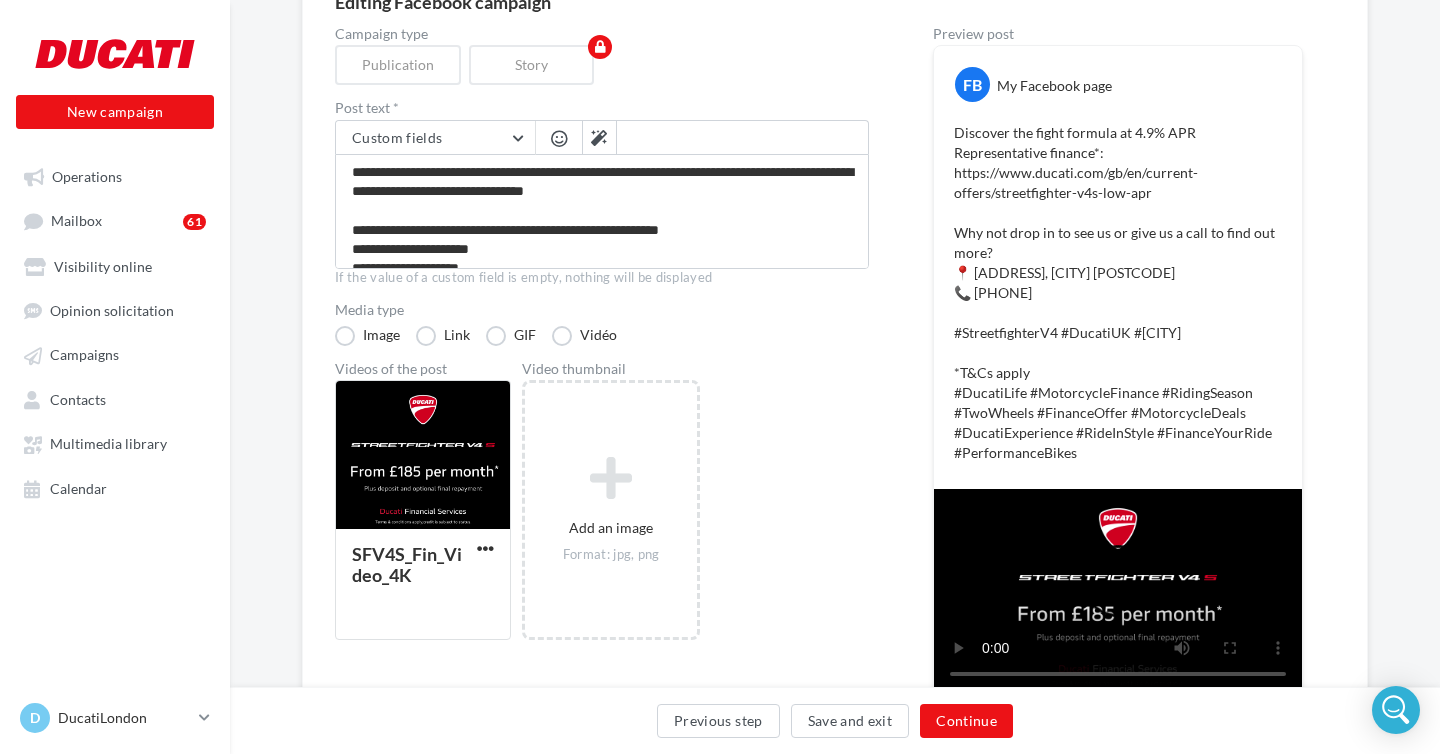 scroll, scrollTop: 141, scrollLeft: 0, axis: vertical 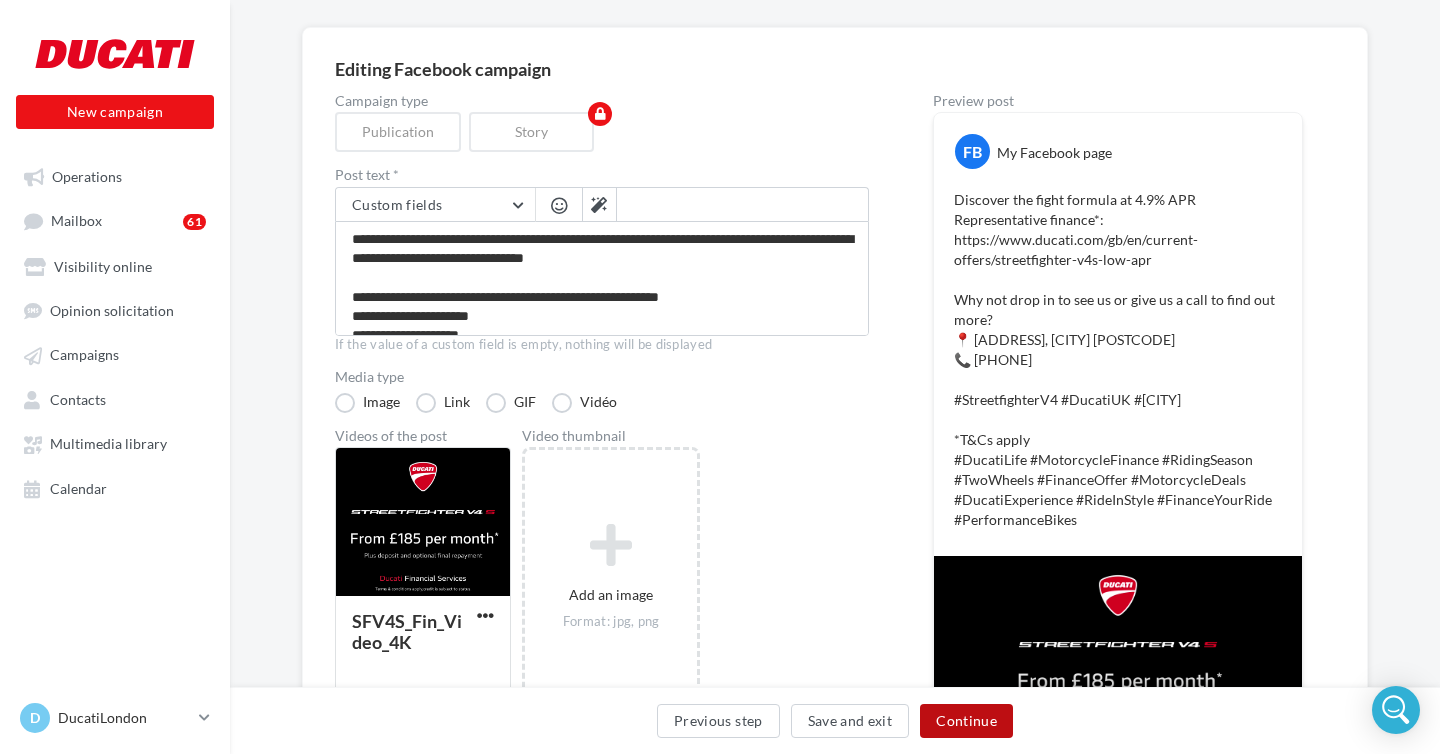 click on "Continue" at bounding box center (966, 721) 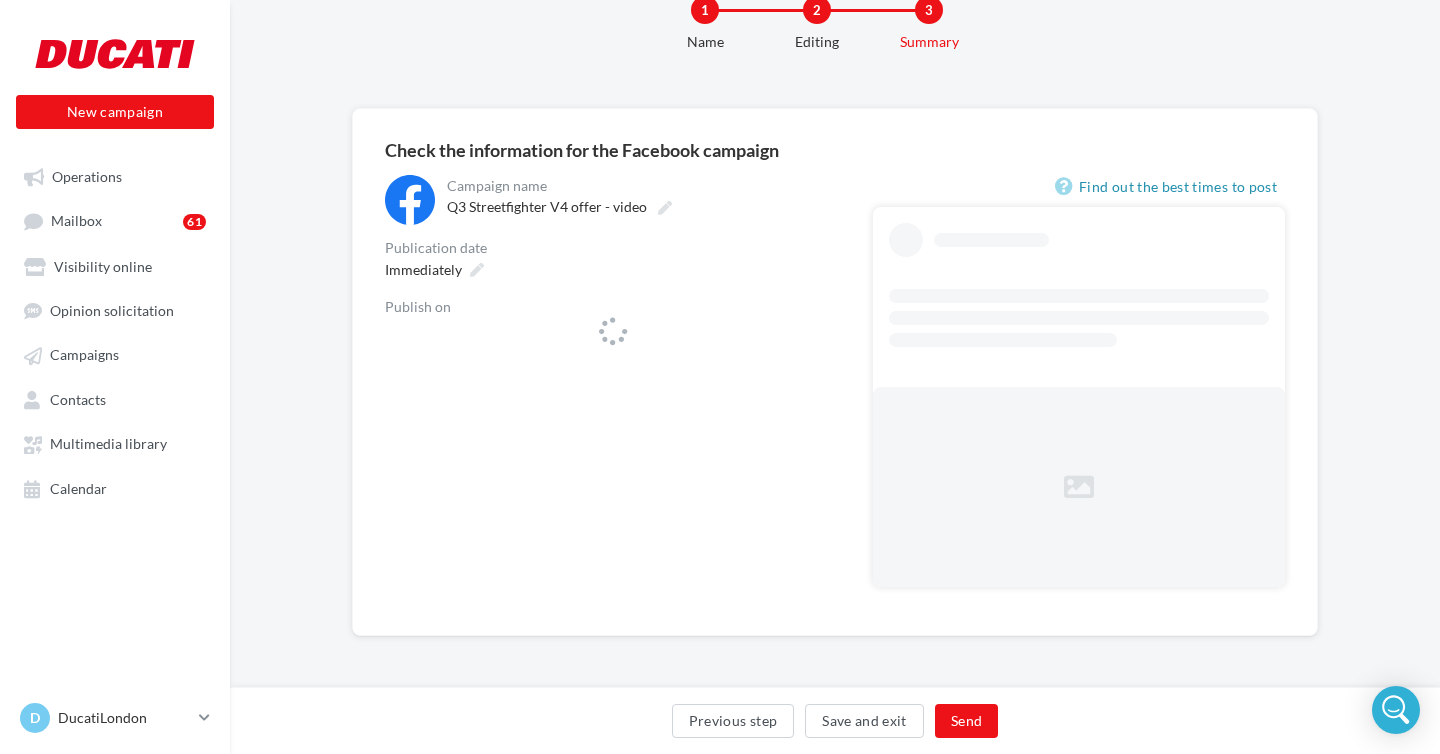 scroll, scrollTop: 0, scrollLeft: 0, axis: both 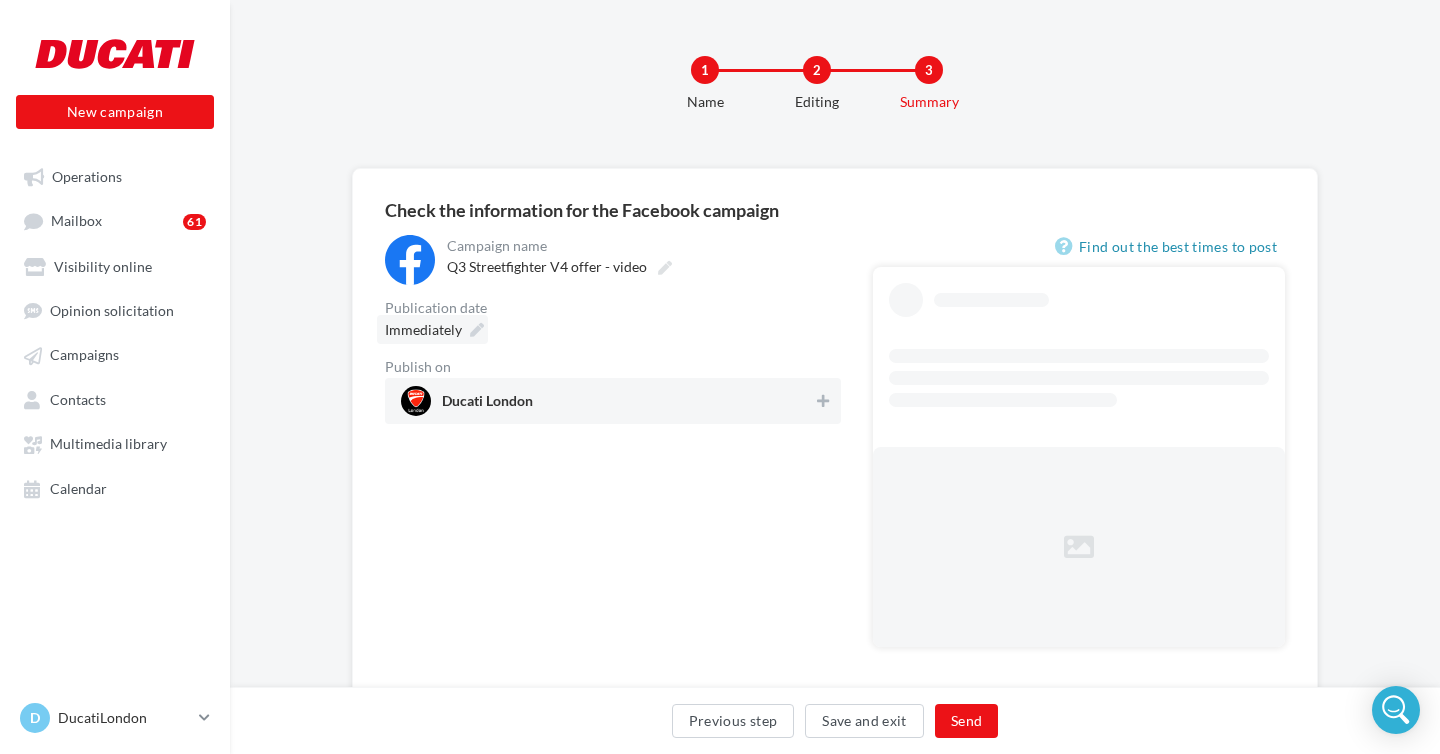 click at bounding box center (477, 330) 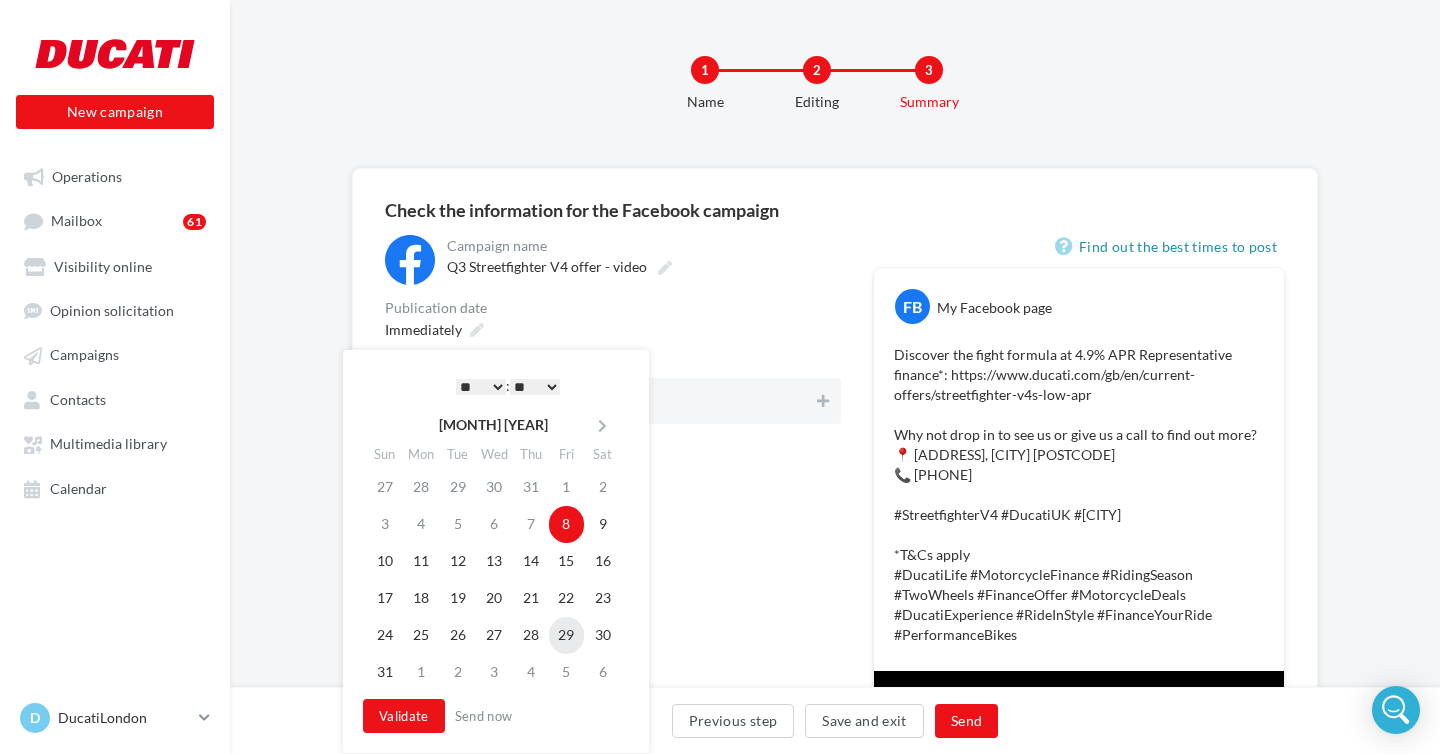 click on "29" at bounding box center [567, 635] 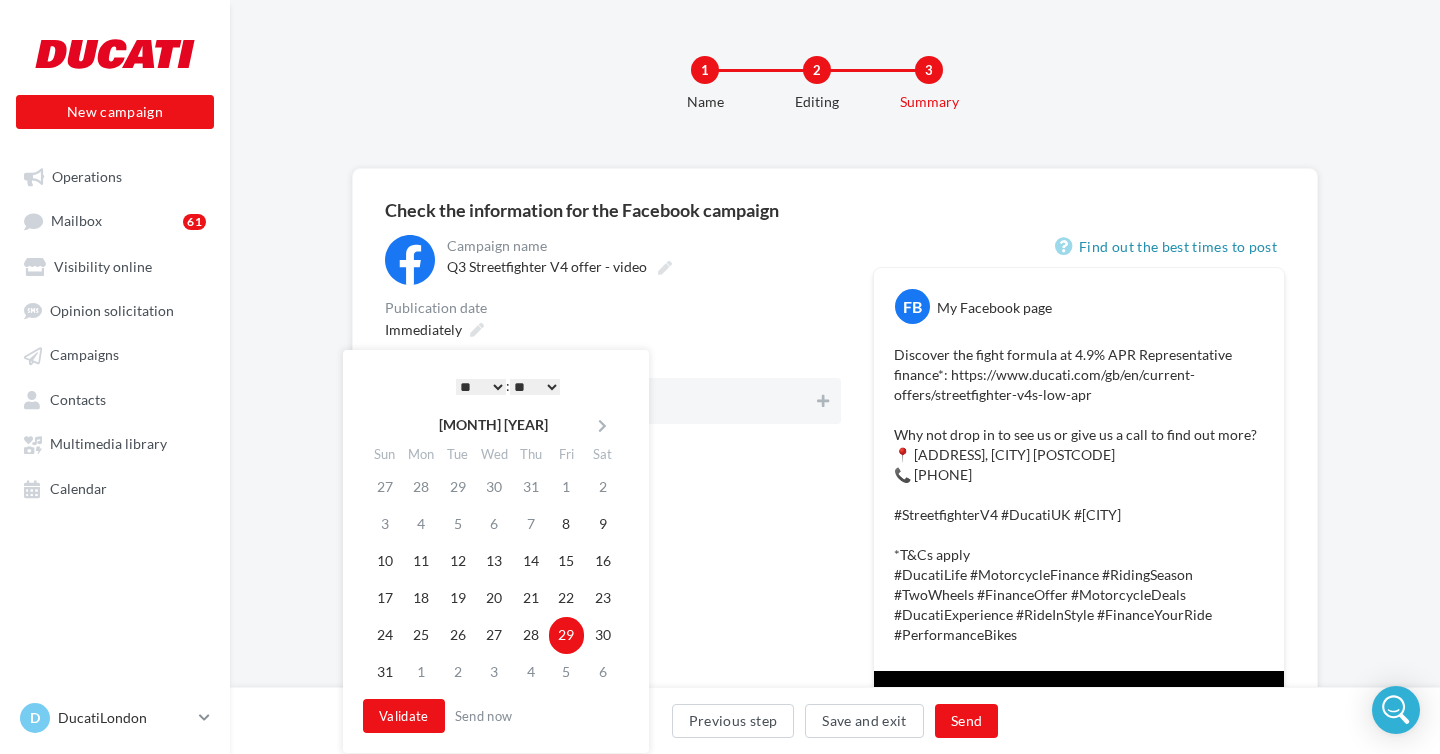 click on "* * * * * * * * * * ** ** ** ** ** ** ** ** ** ** ** ** ** **" at bounding box center [481, 387] 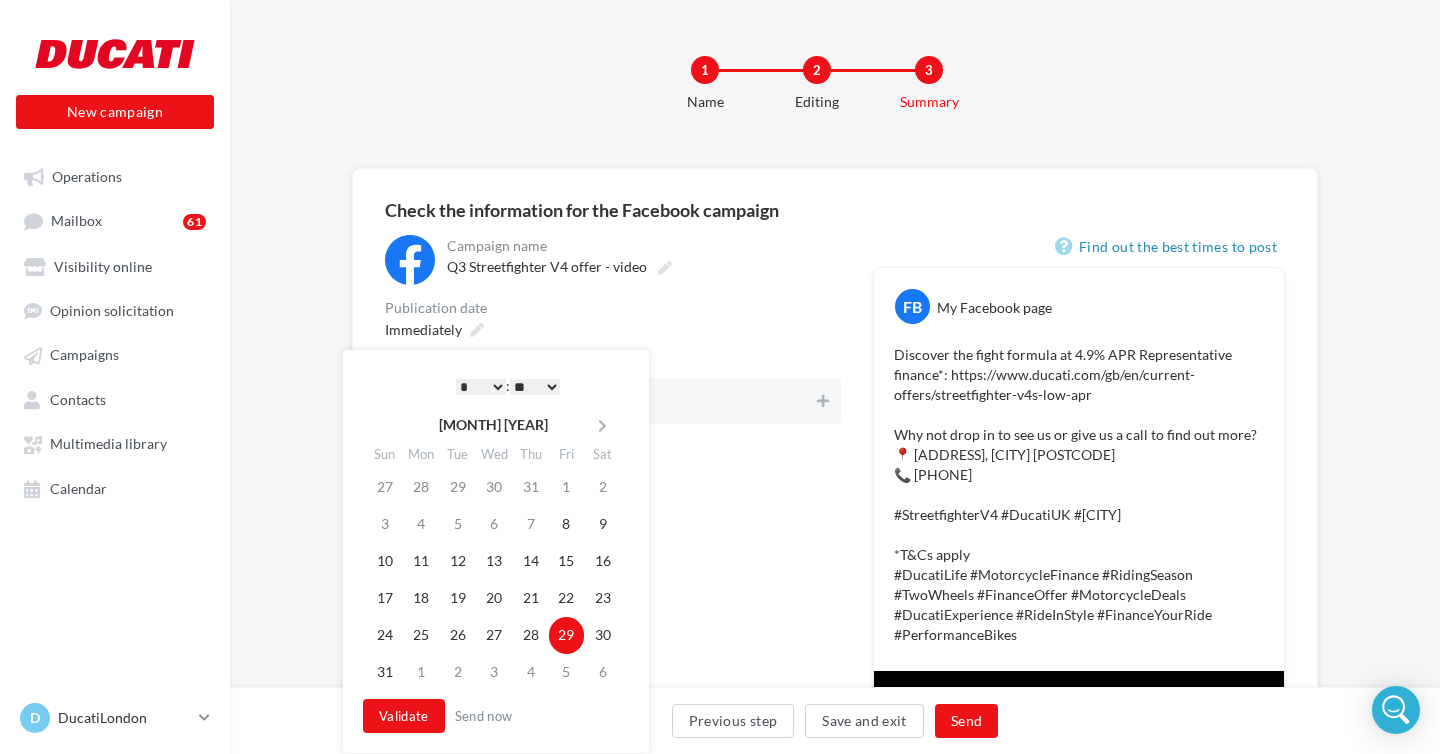 click on "** ** ** ** ** **" at bounding box center (535, 387) 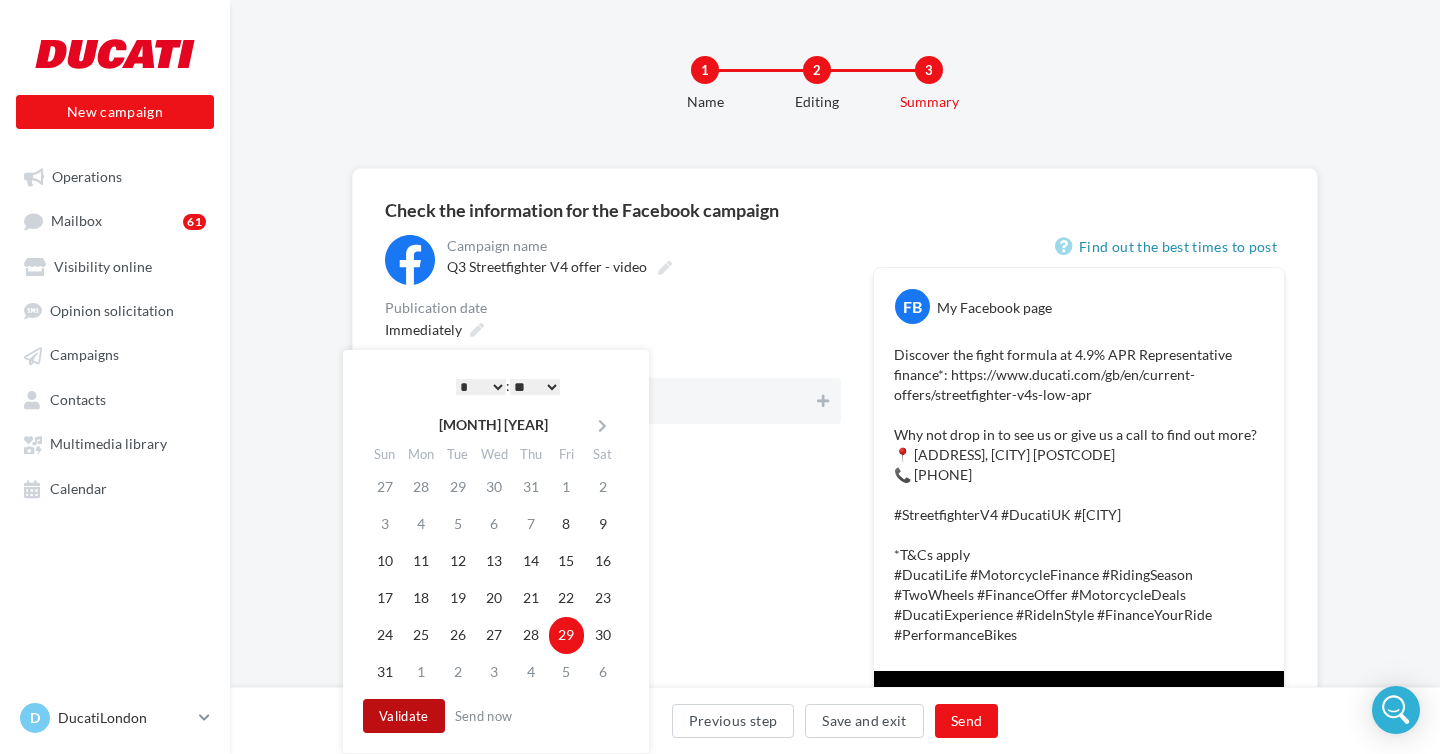 click on "Validate" at bounding box center (404, 716) 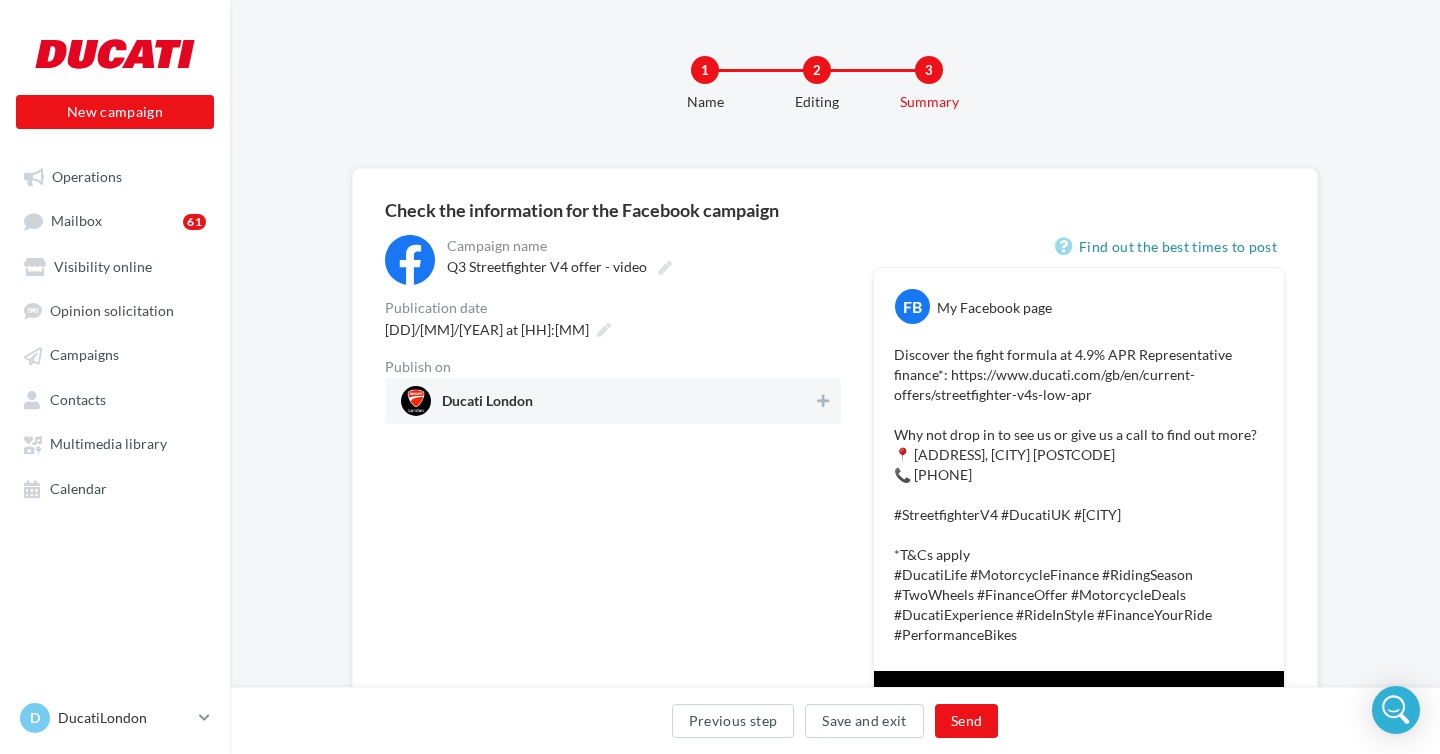 click on "Ducati London" at bounding box center [607, 401] 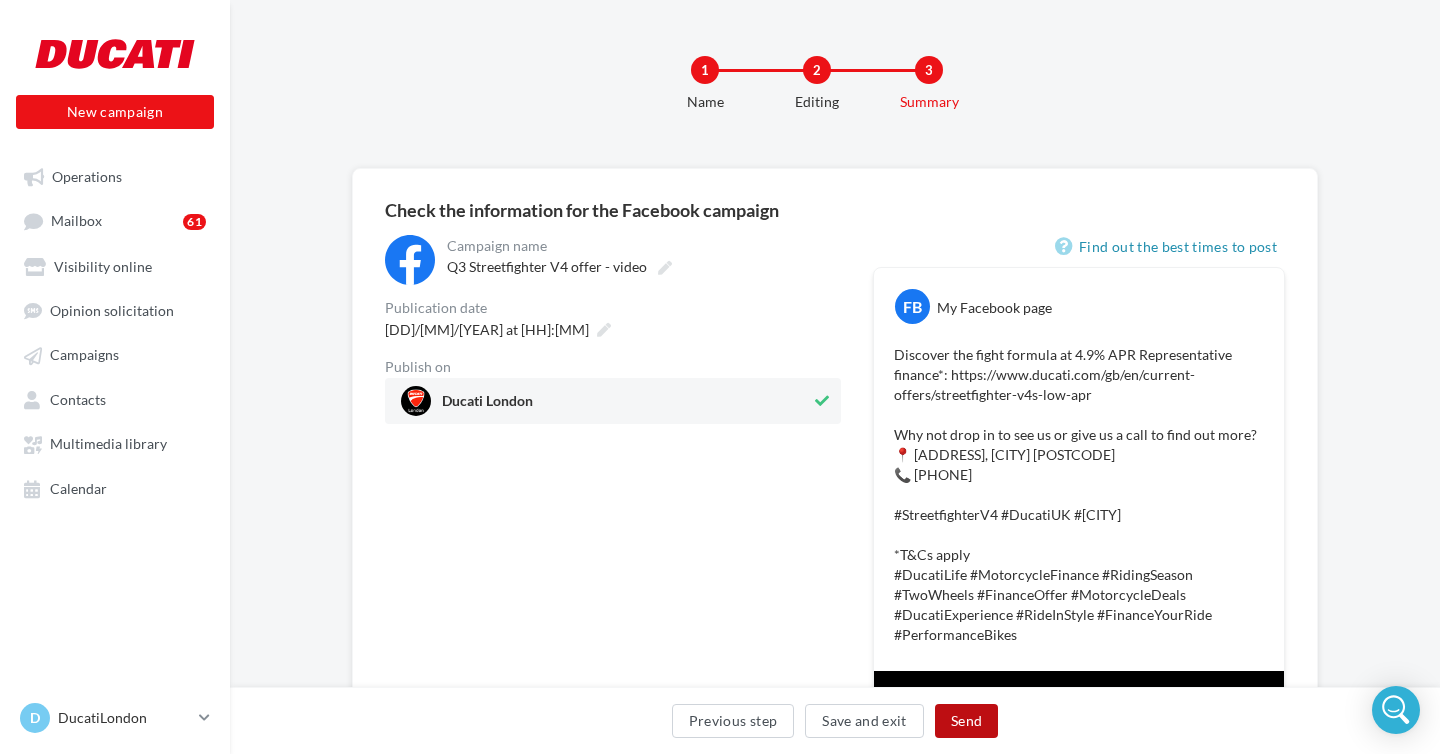 click on "Send" at bounding box center (966, 721) 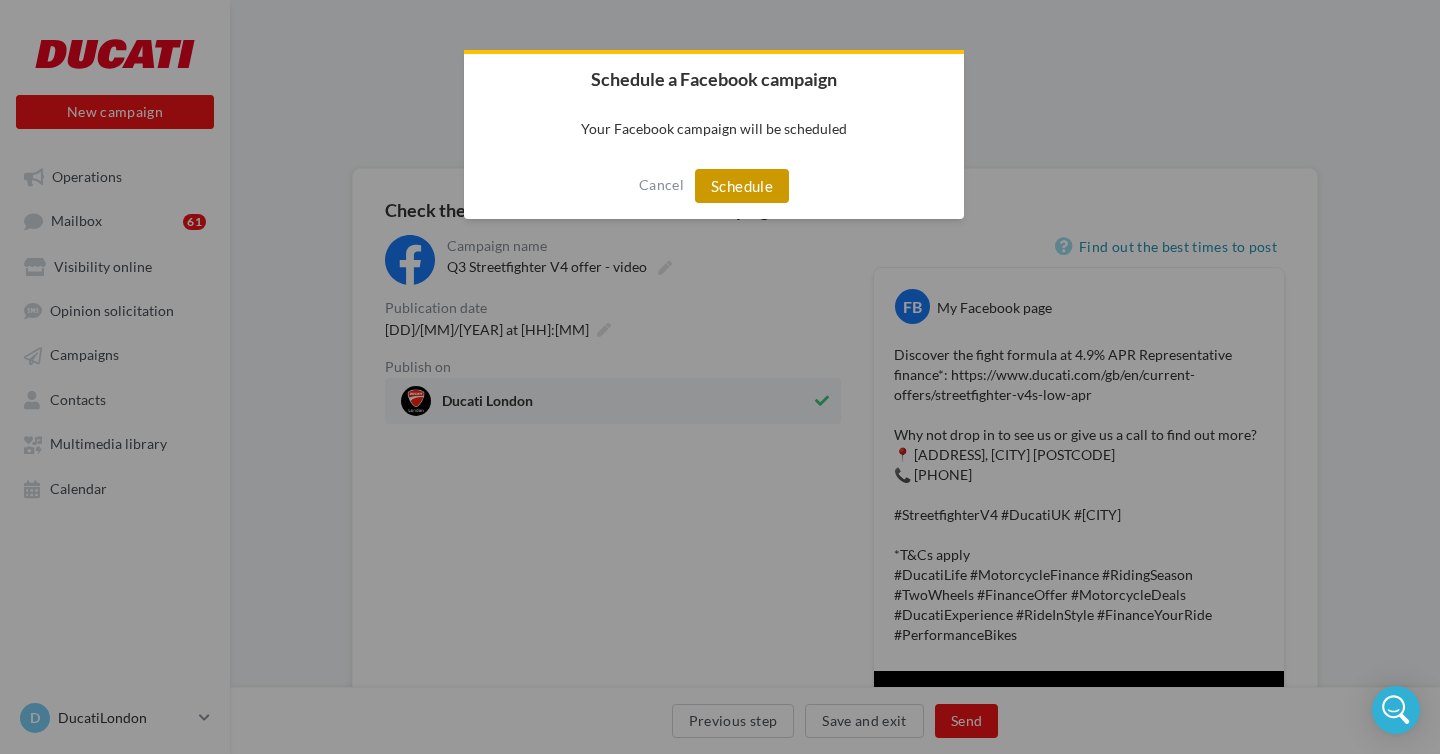 click on "Schedule" at bounding box center (742, 186) 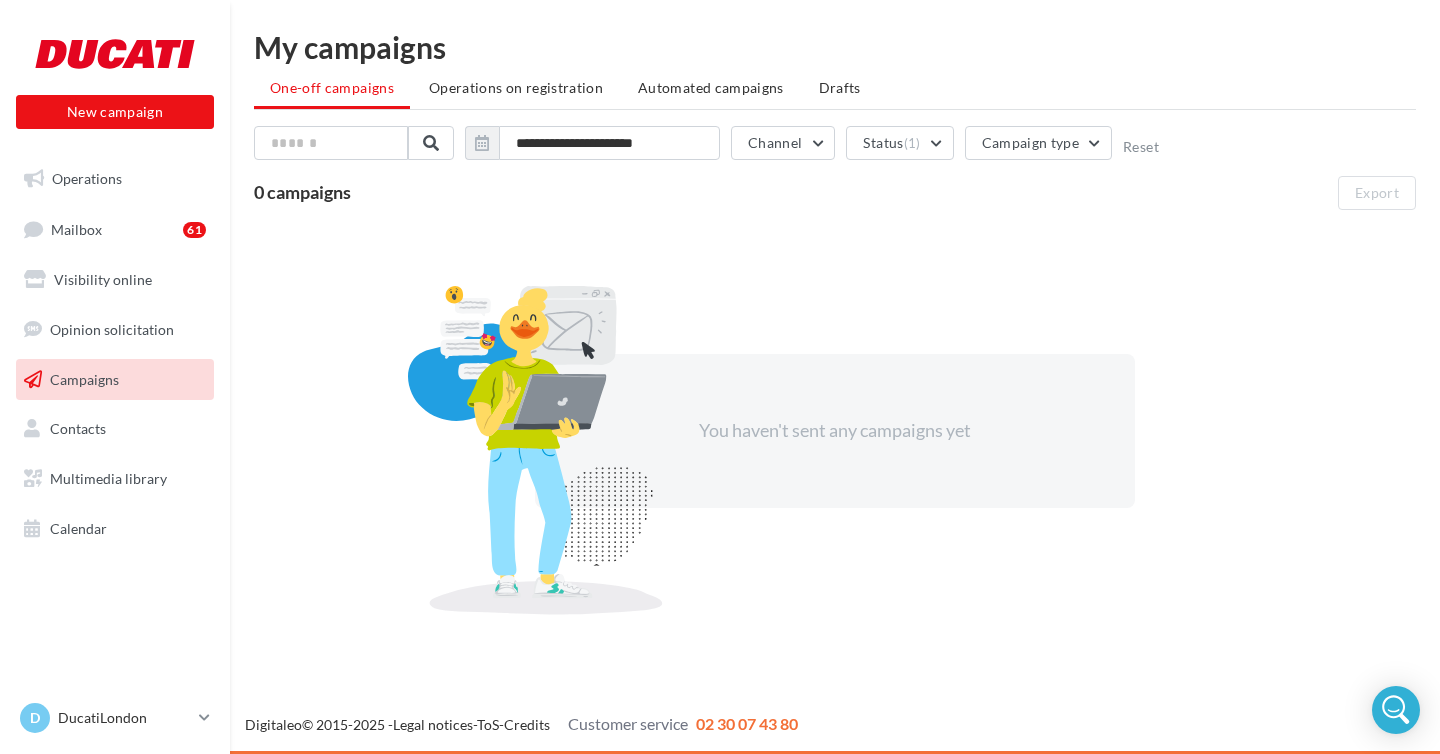 scroll, scrollTop: 0, scrollLeft: 0, axis: both 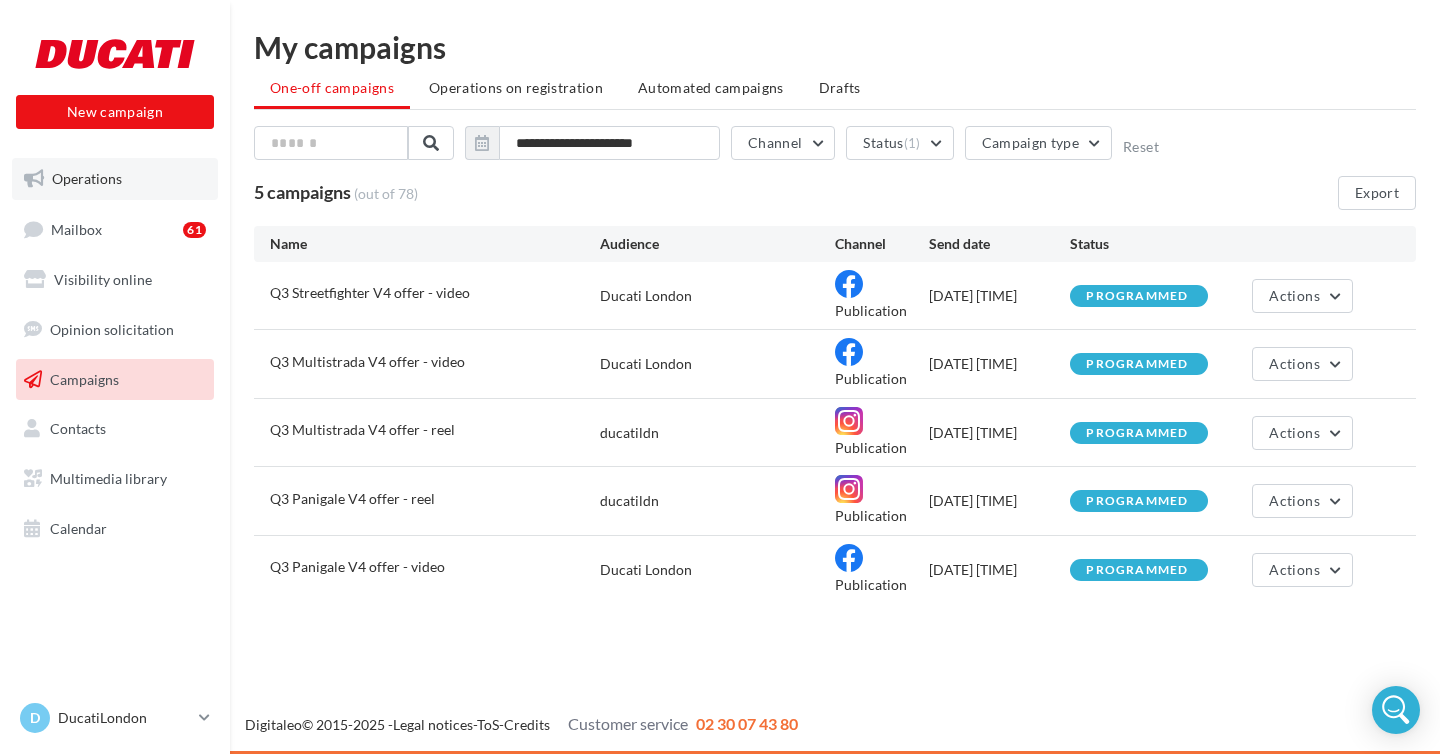 click on "Operations" at bounding box center [115, 179] 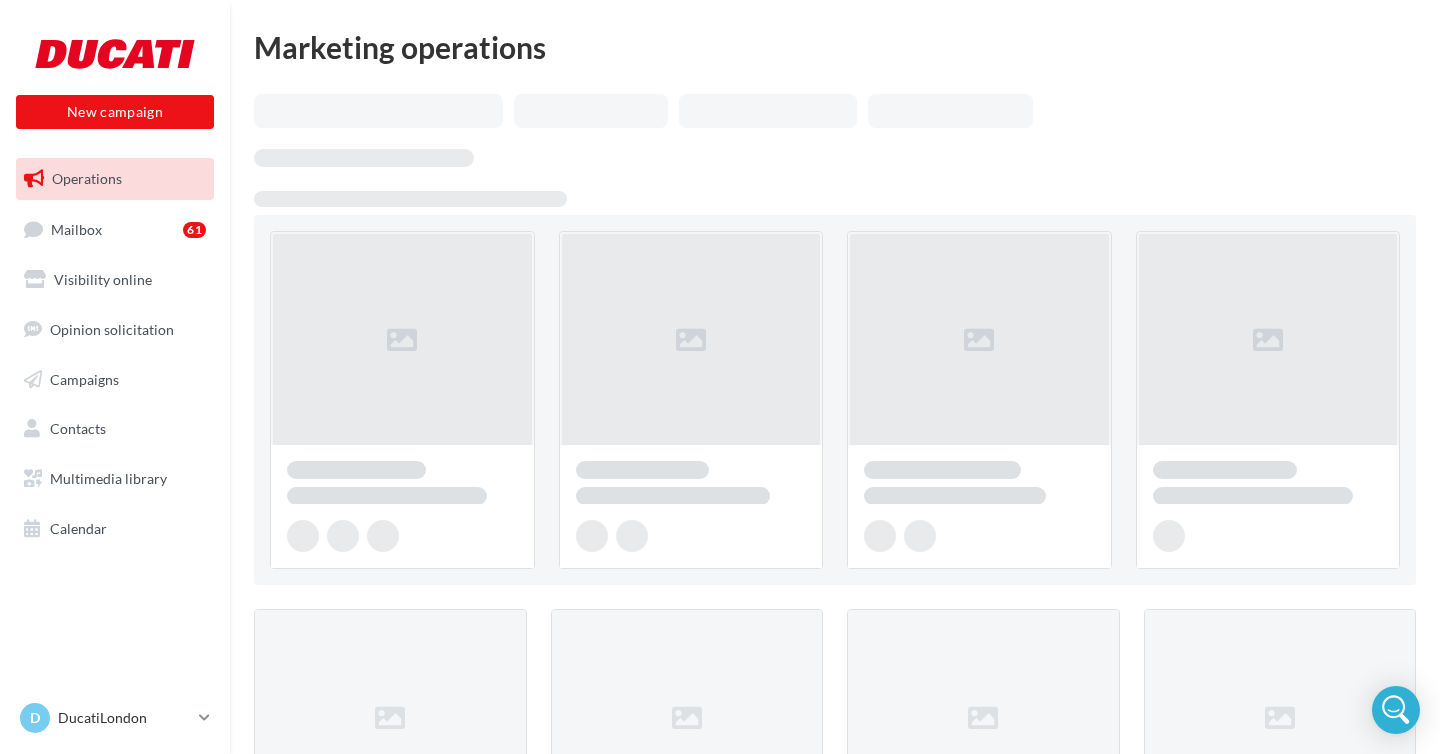 scroll, scrollTop: 0, scrollLeft: 0, axis: both 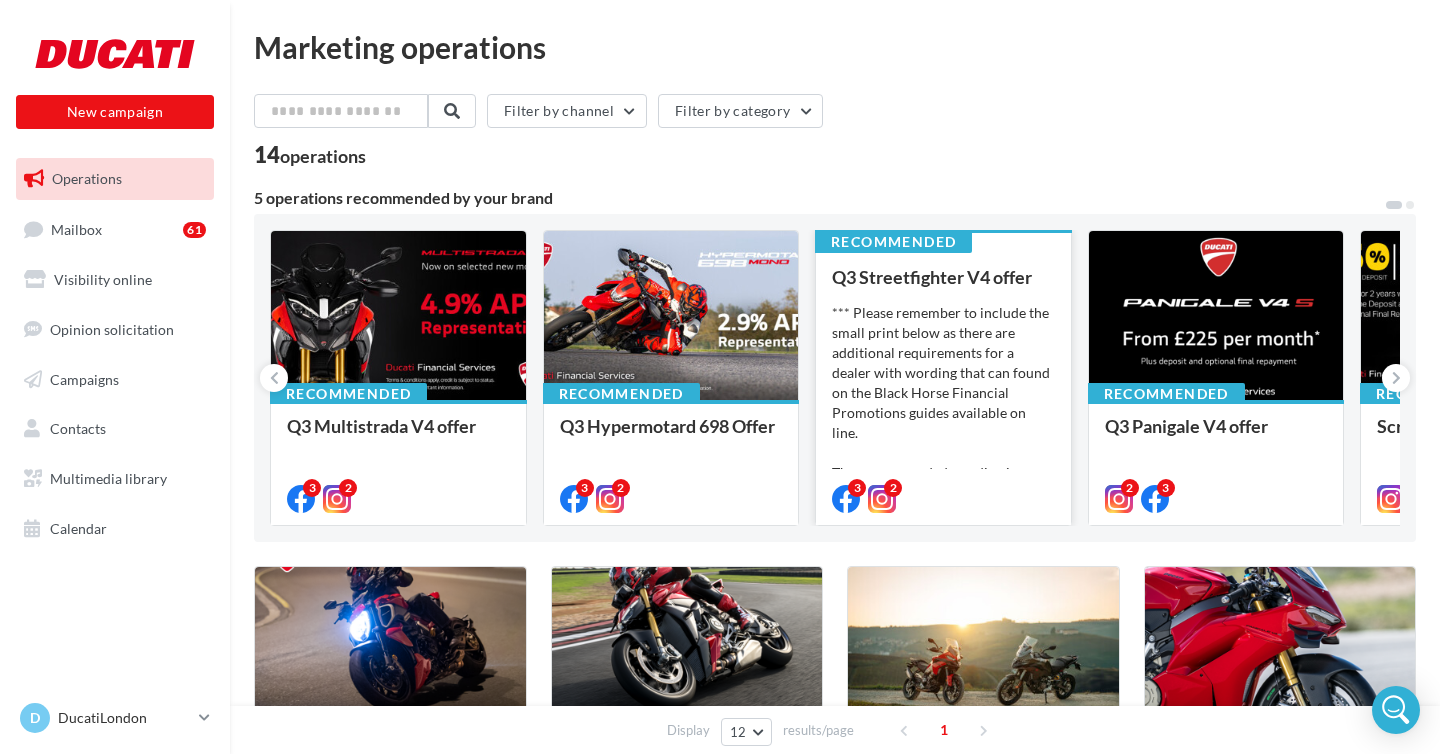 click on "*** Please remember to include the small print below as there are additional requirements for a dealer with wording that can found on the Black Horse Financial Promotions guides available on line.
The recommended wording is:
‘XXXXXXX is a trading sty..." at bounding box center (943, 403) 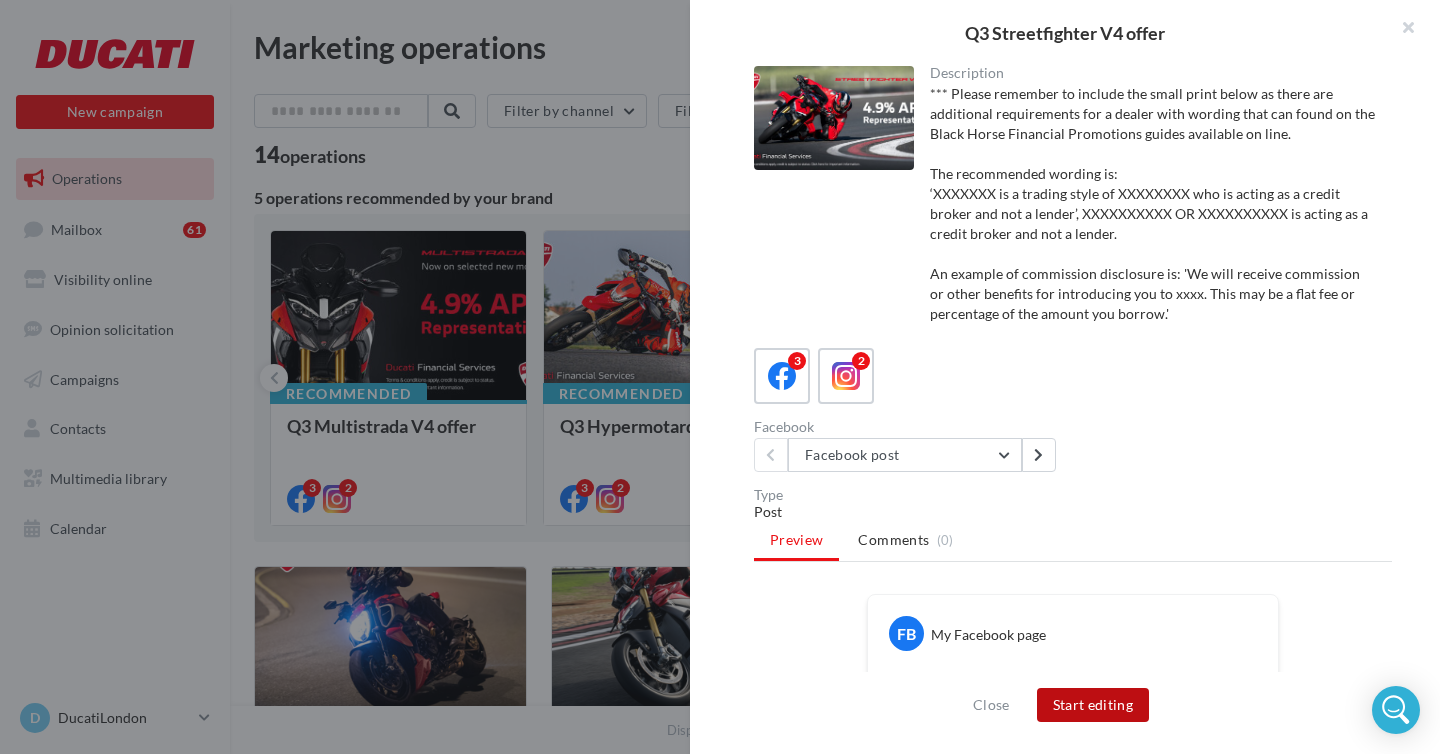 click on "Start editing" at bounding box center (1093, 705) 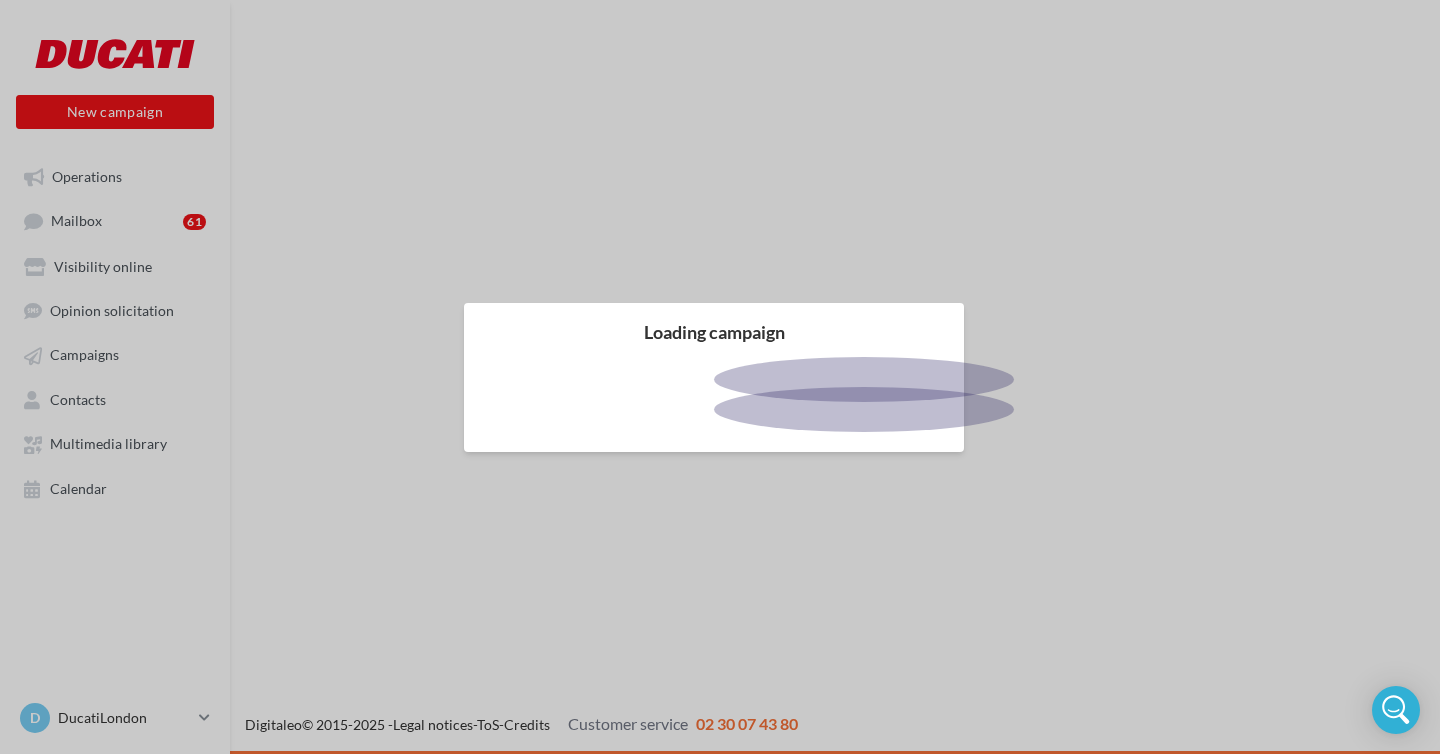 scroll, scrollTop: 0, scrollLeft: 0, axis: both 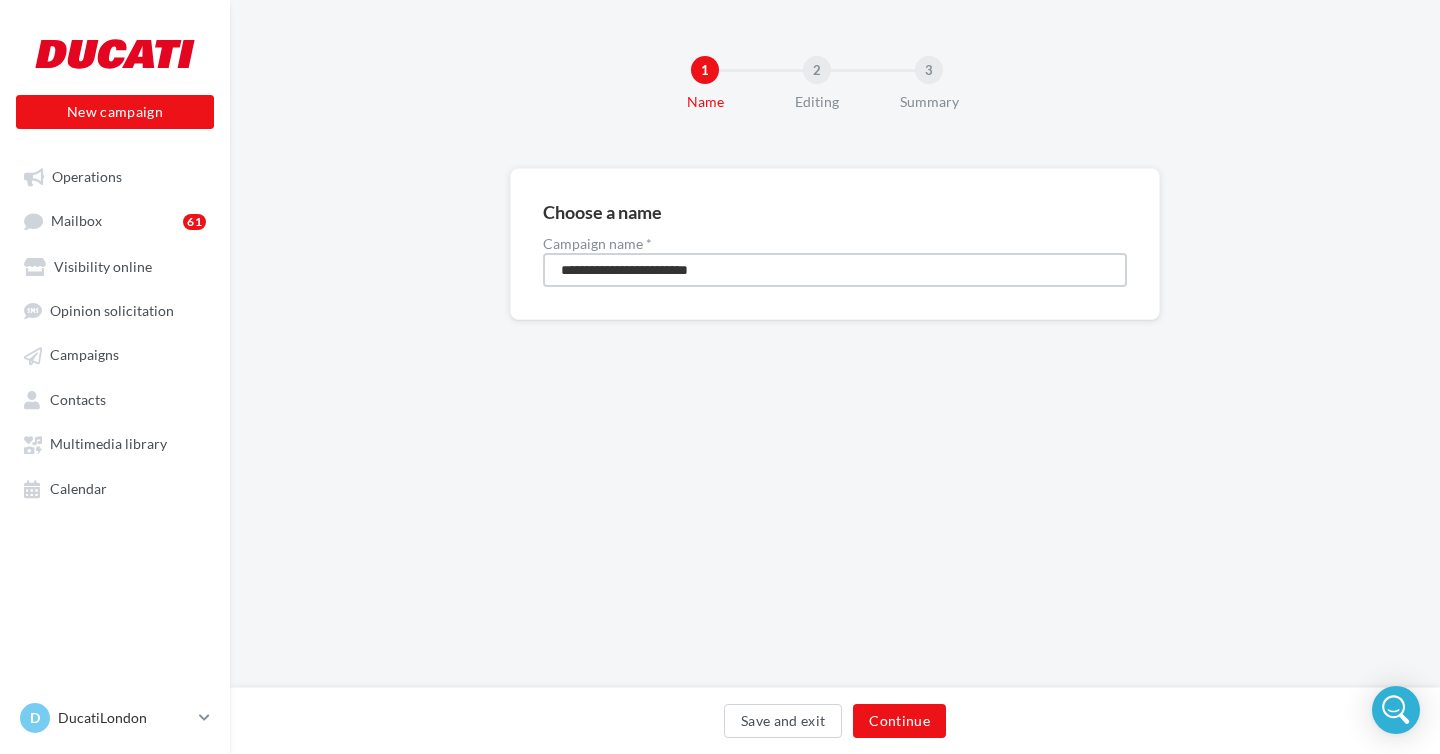 click on "**********" at bounding box center [835, 270] 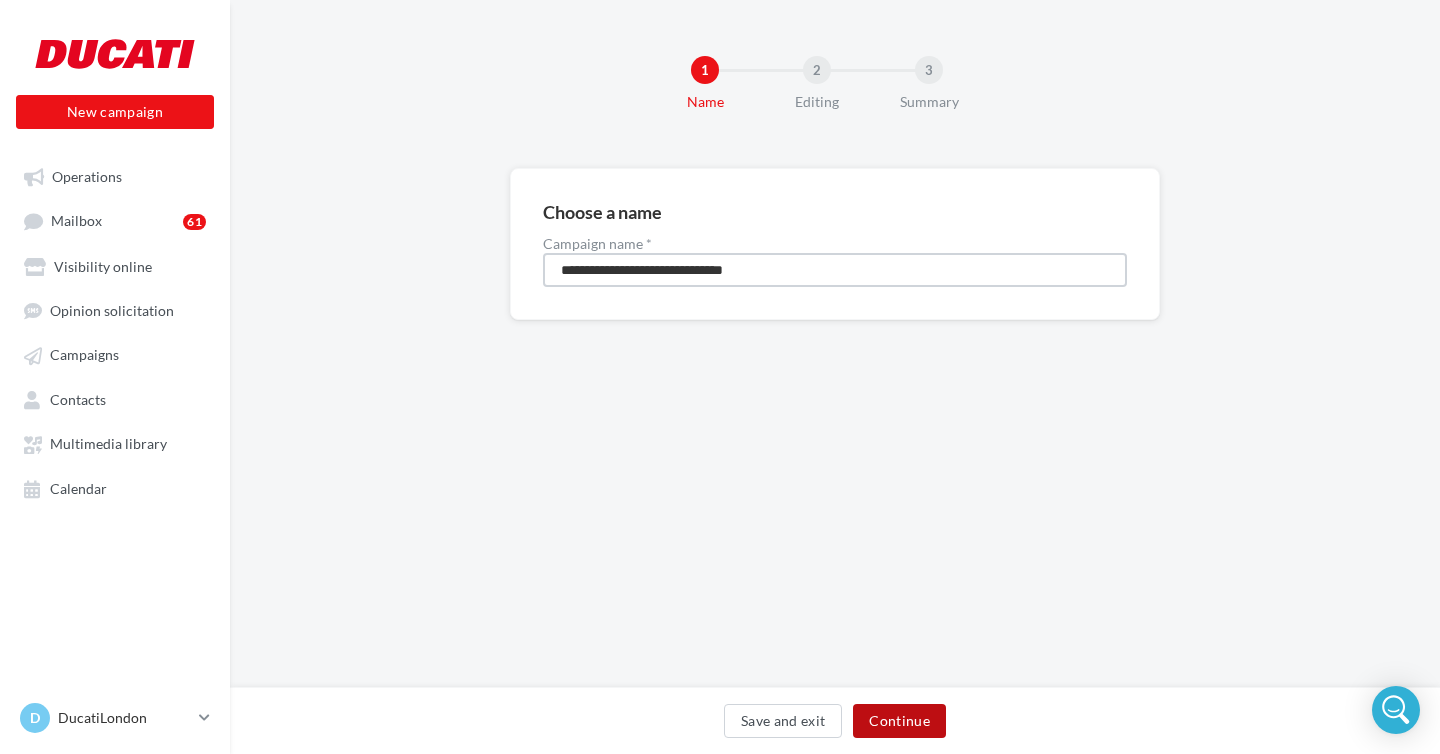type on "**********" 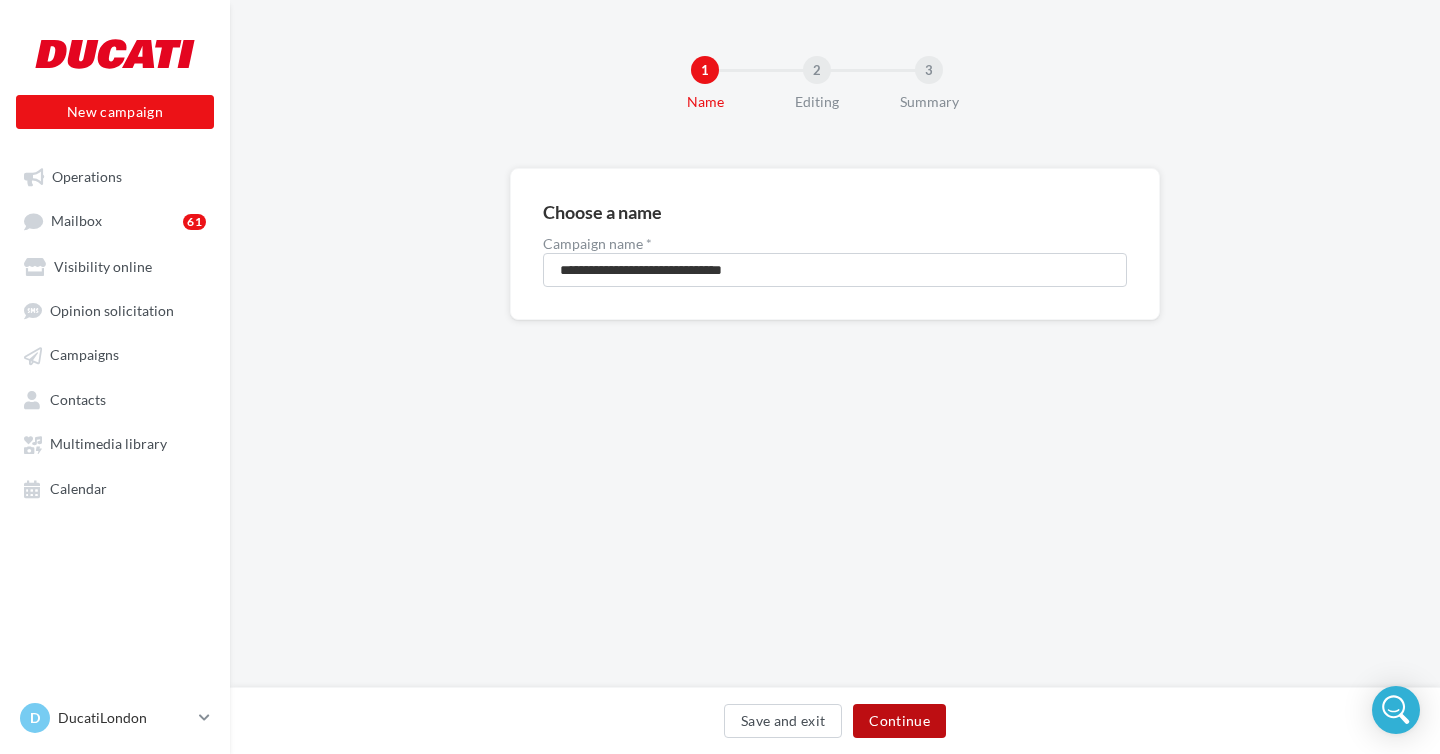 click on "Continue" at bounding box center (899, 721) 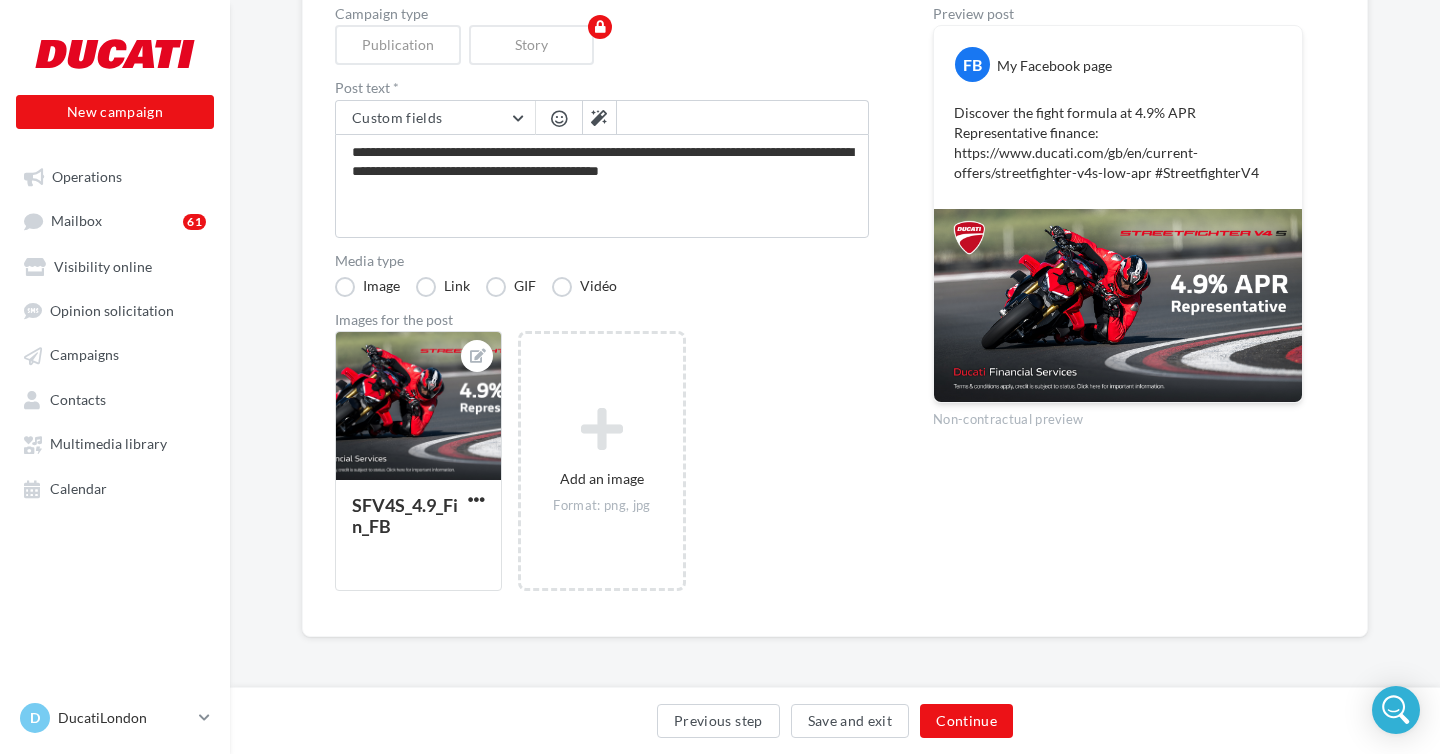 scroll, scrollTop: 98, scrollLeft: 0, axis: vertical 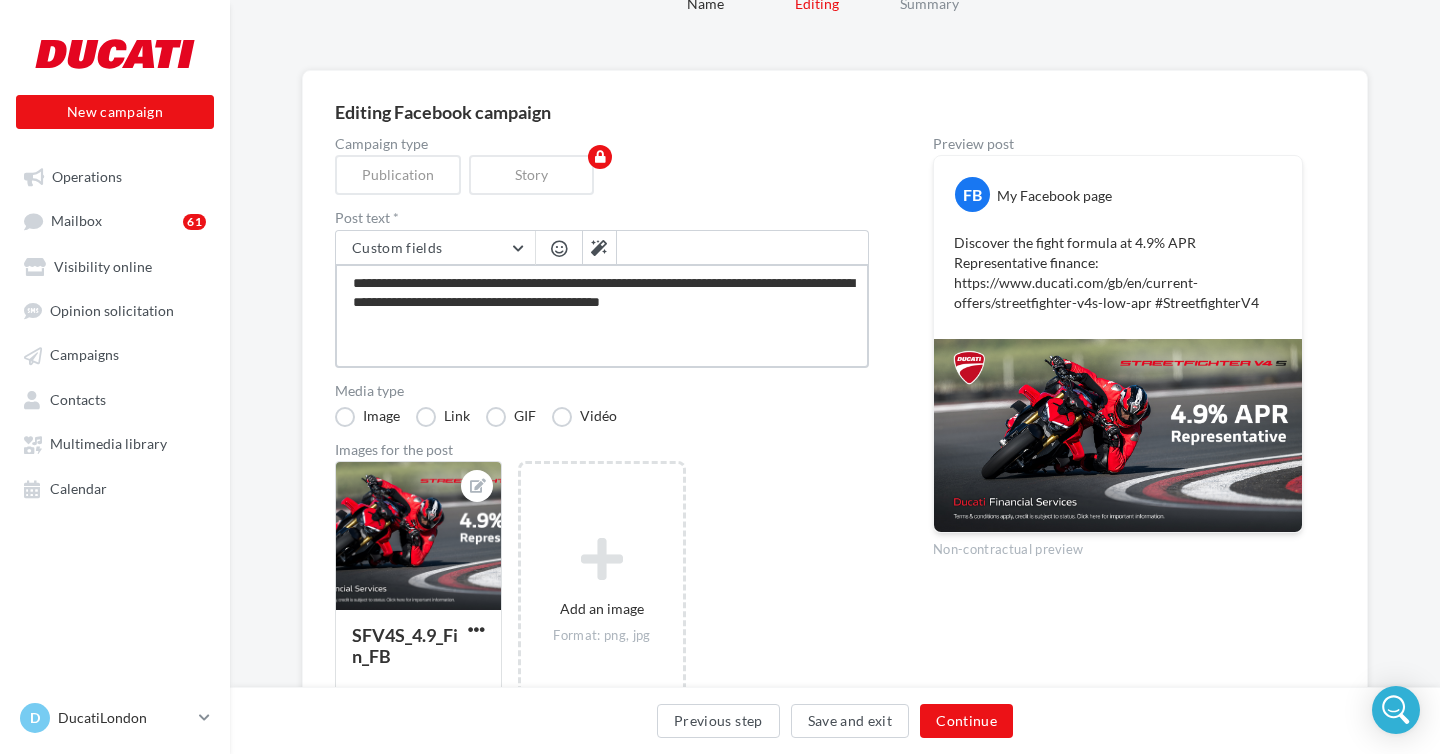 click on "**********" at bounding box center (602, 316) 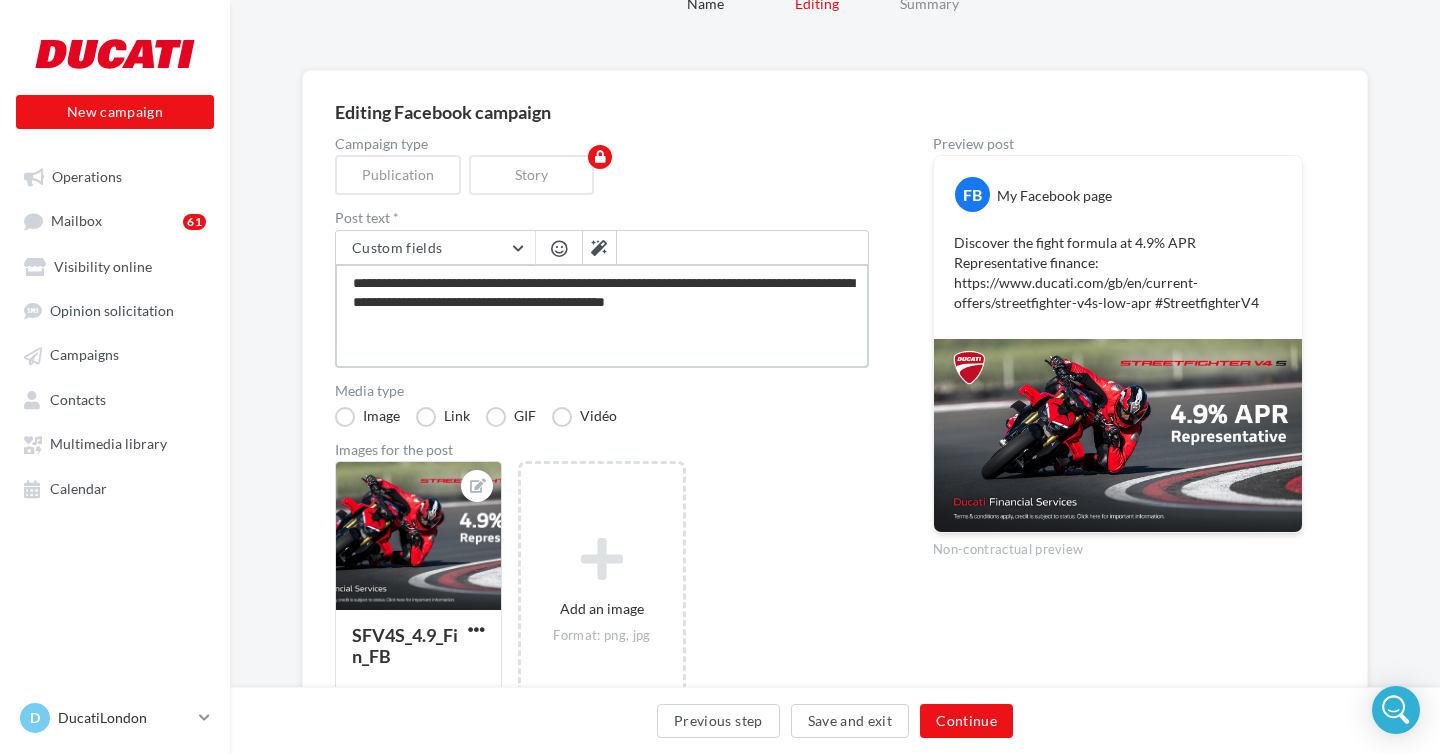 type on "**********" 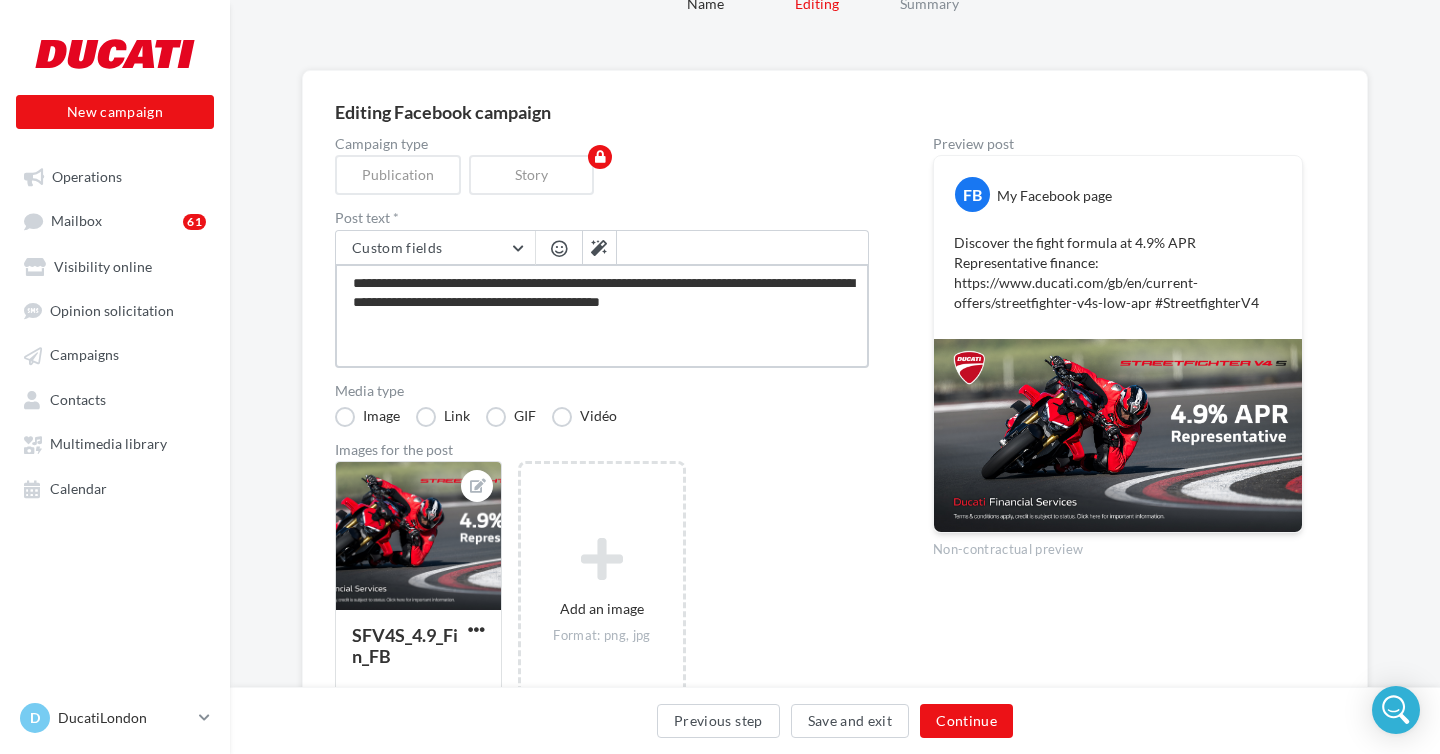 type on "**********" 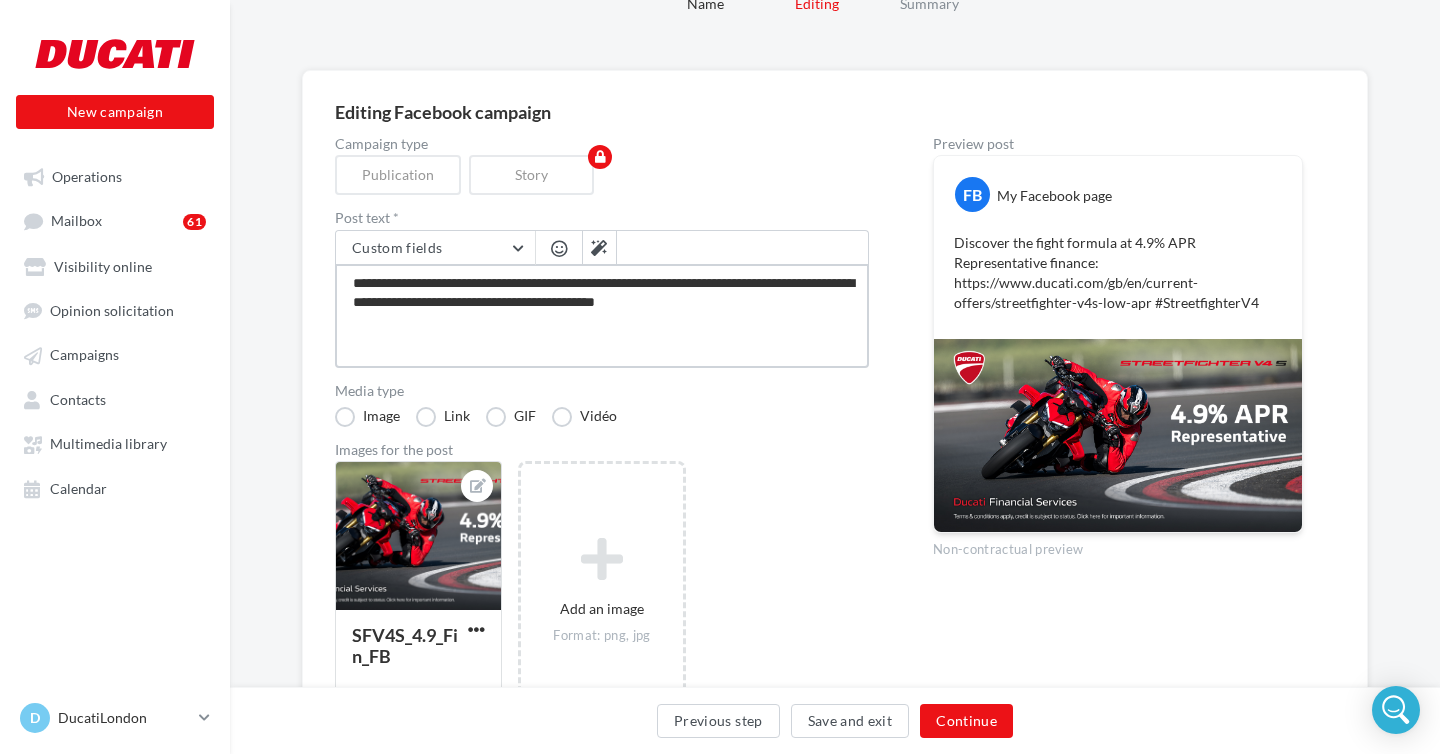 type on "**********" 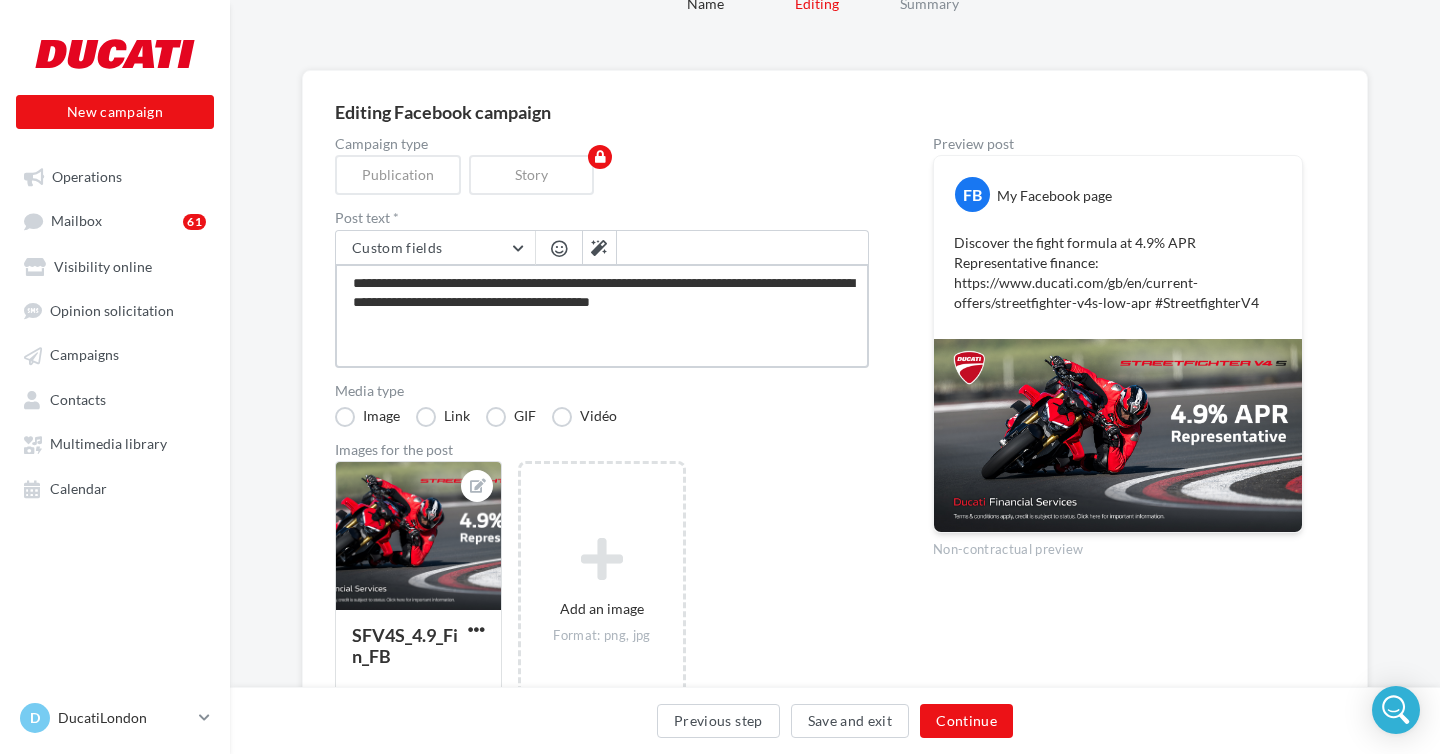 type on "**********" 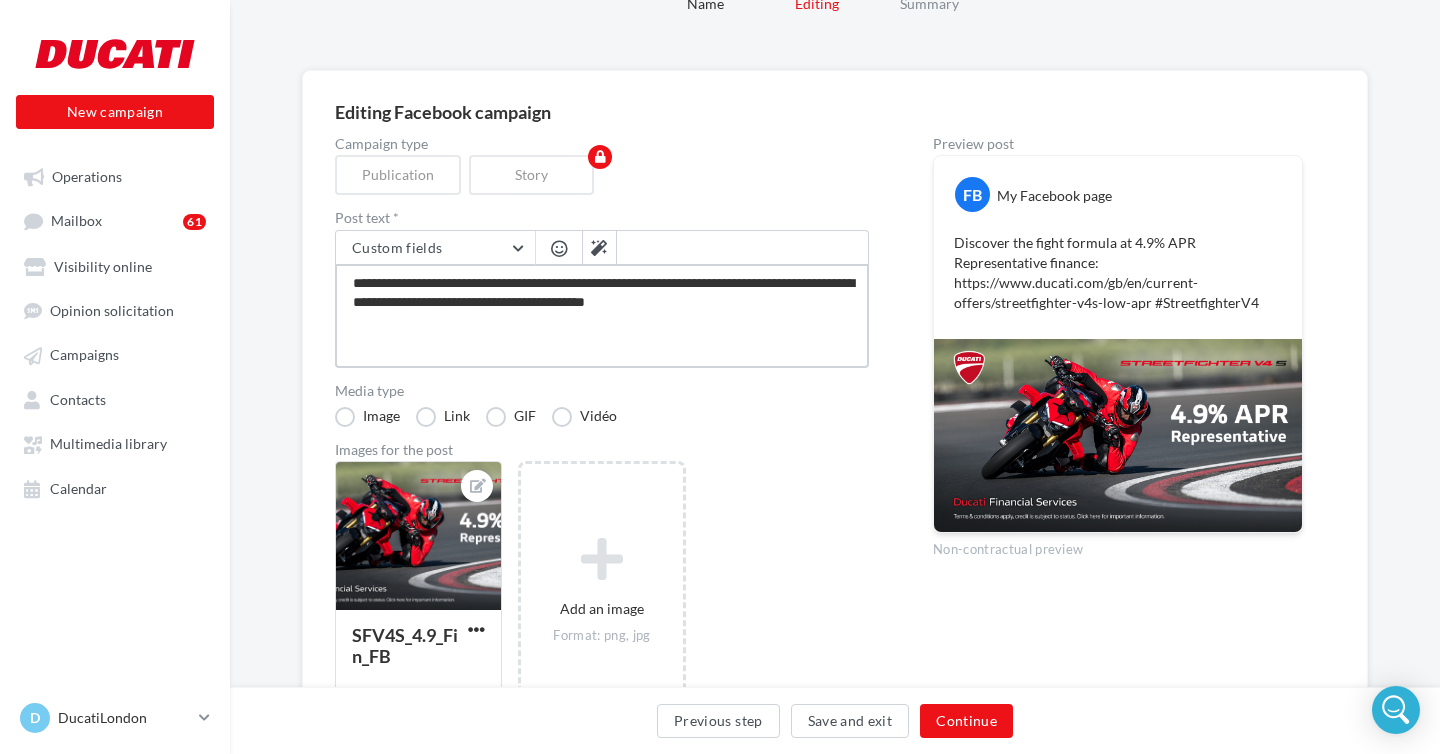 type on "**********" 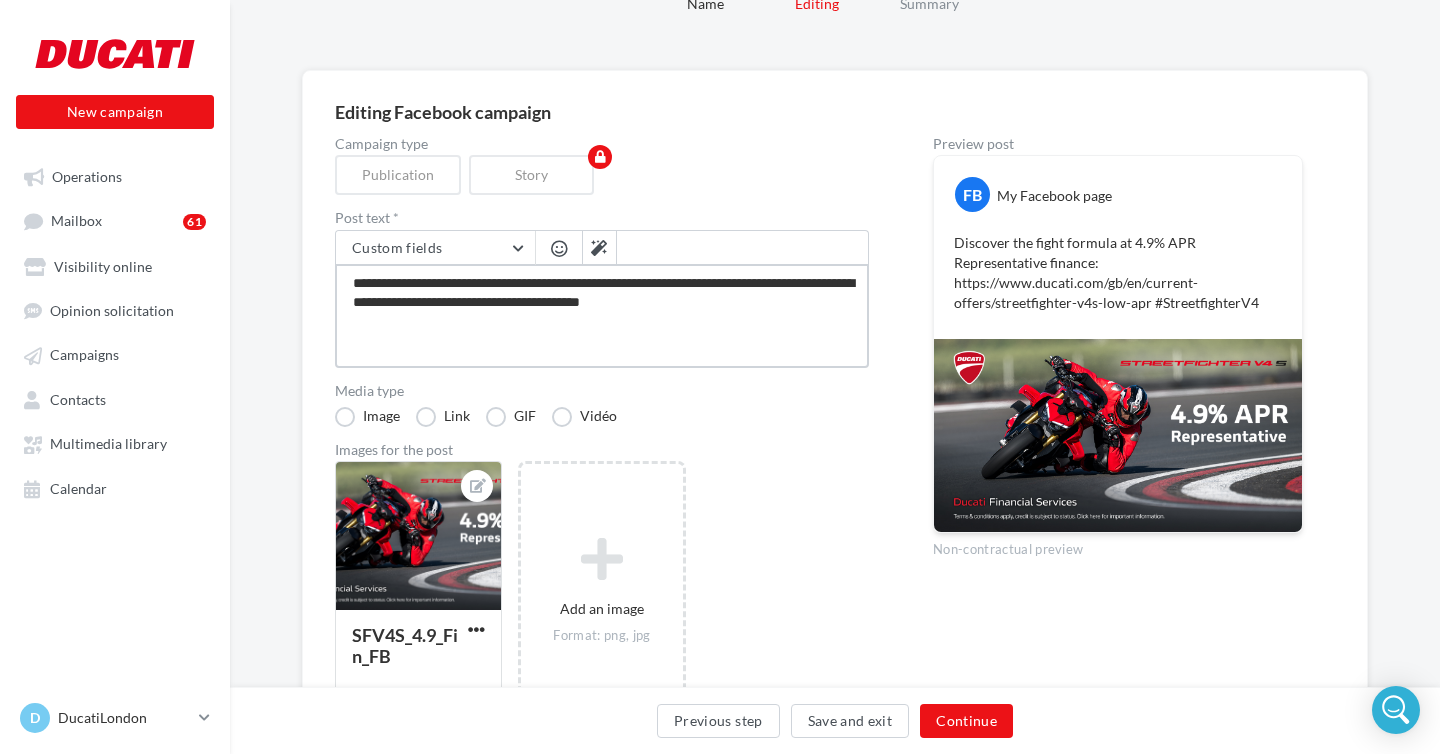 type on "**********" 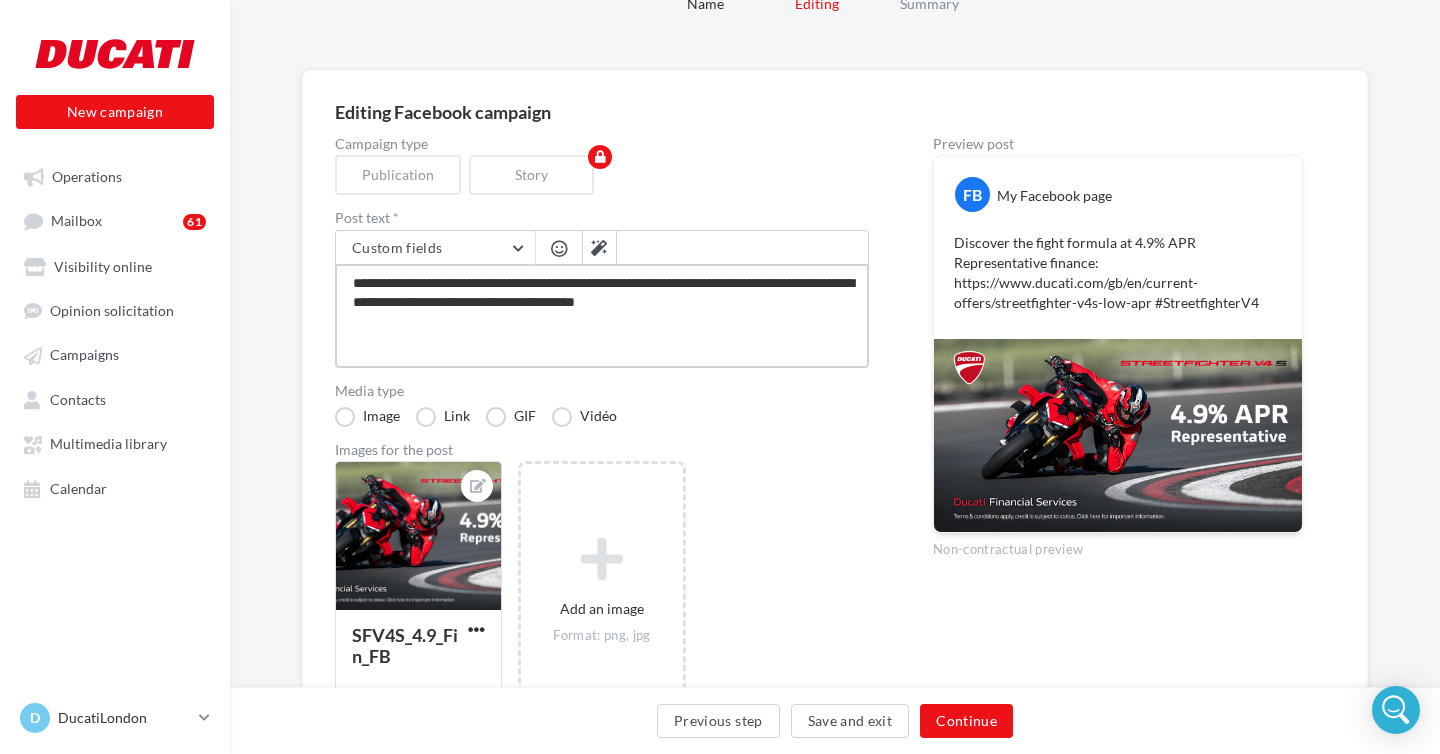 type on "**********" 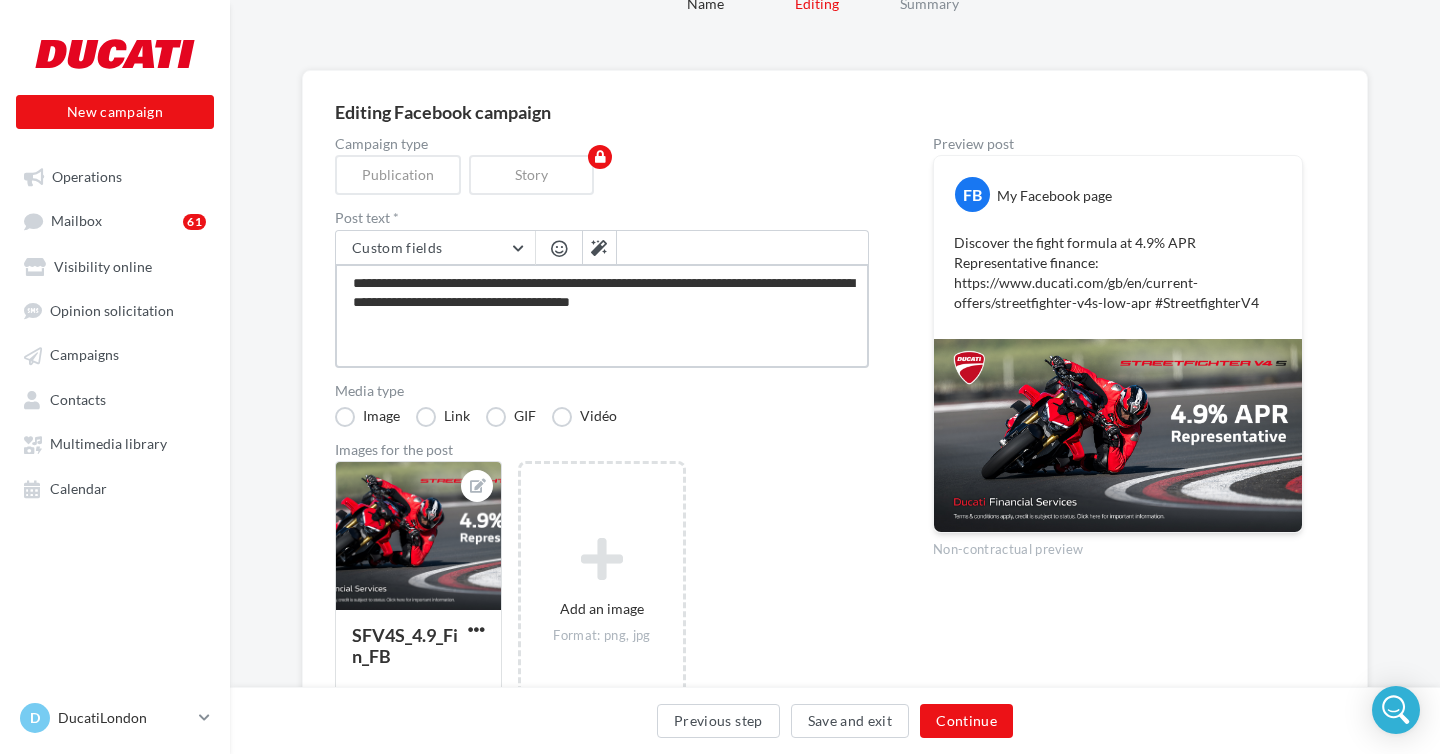 type on "**********" 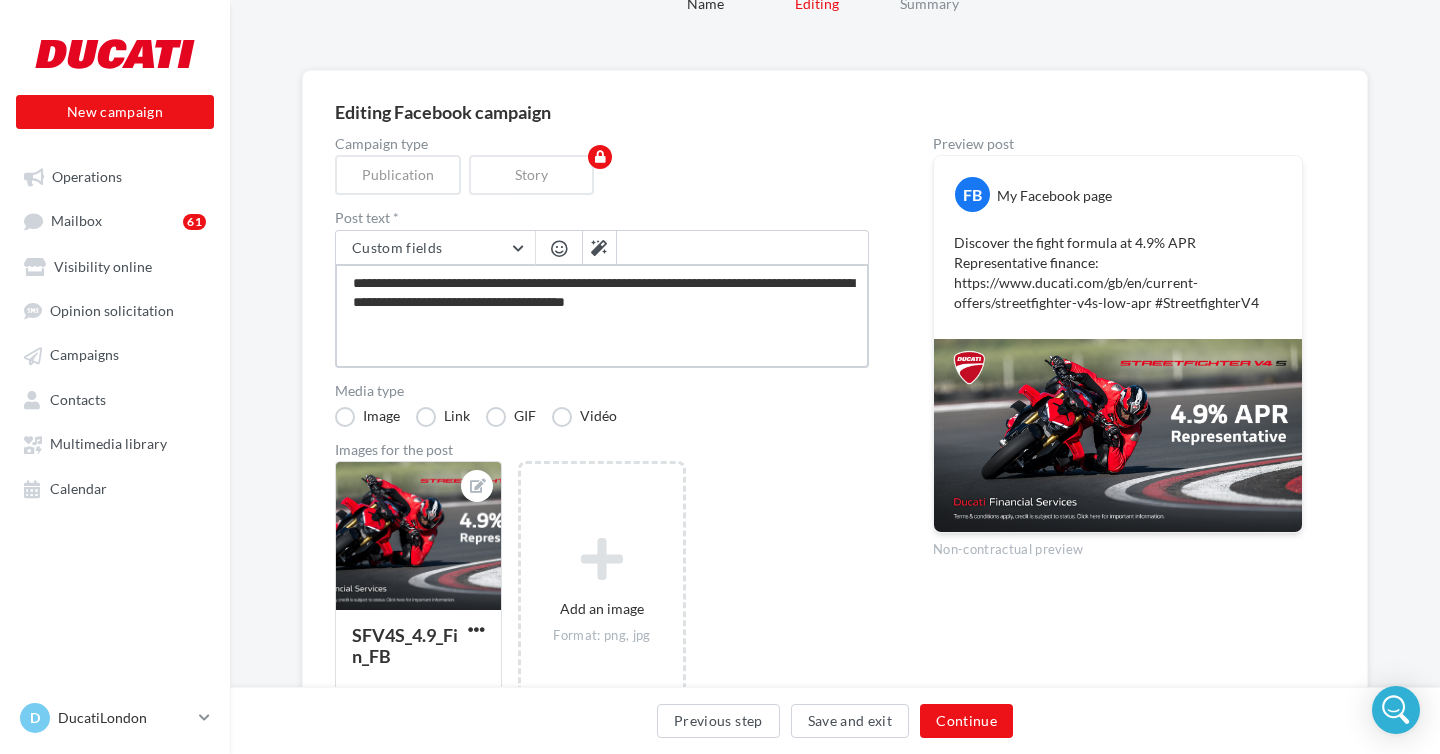 type on "**********" 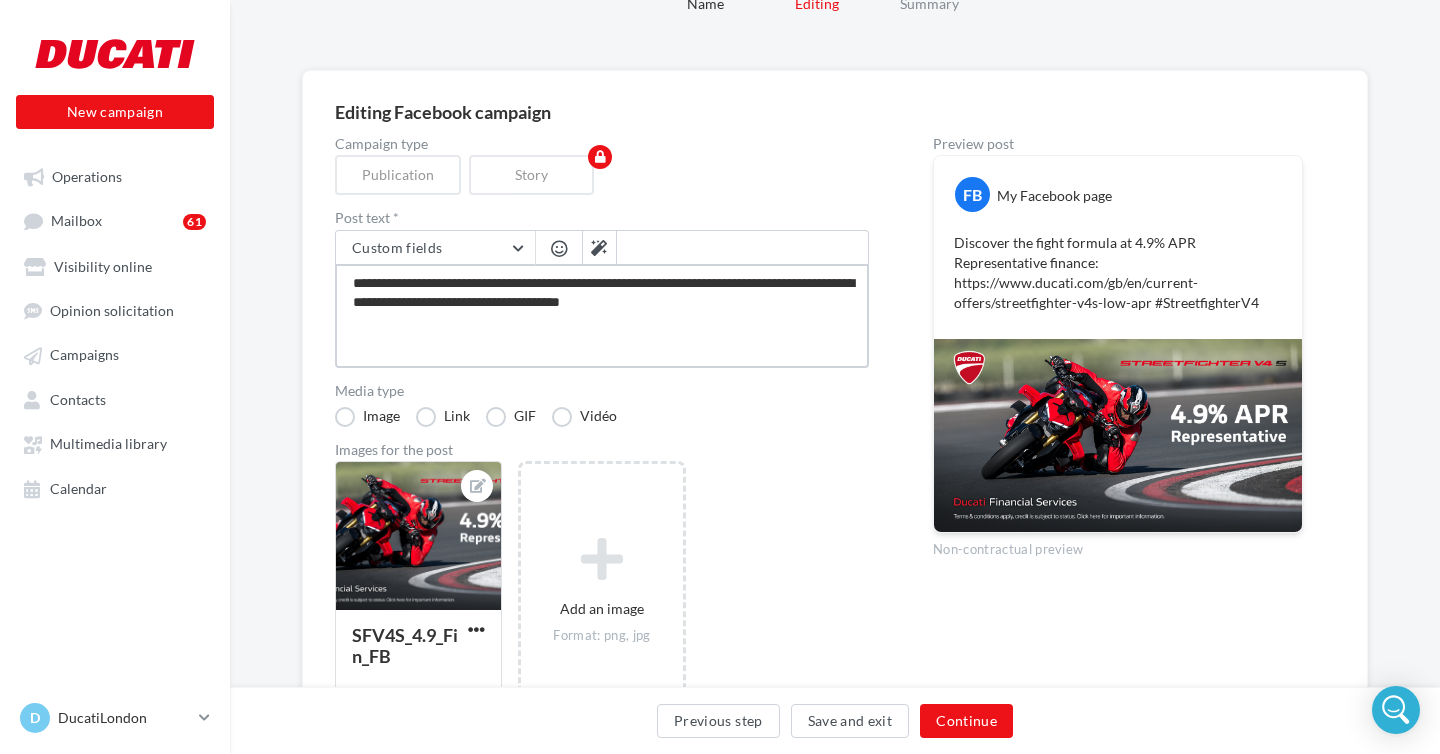 type on "**********" 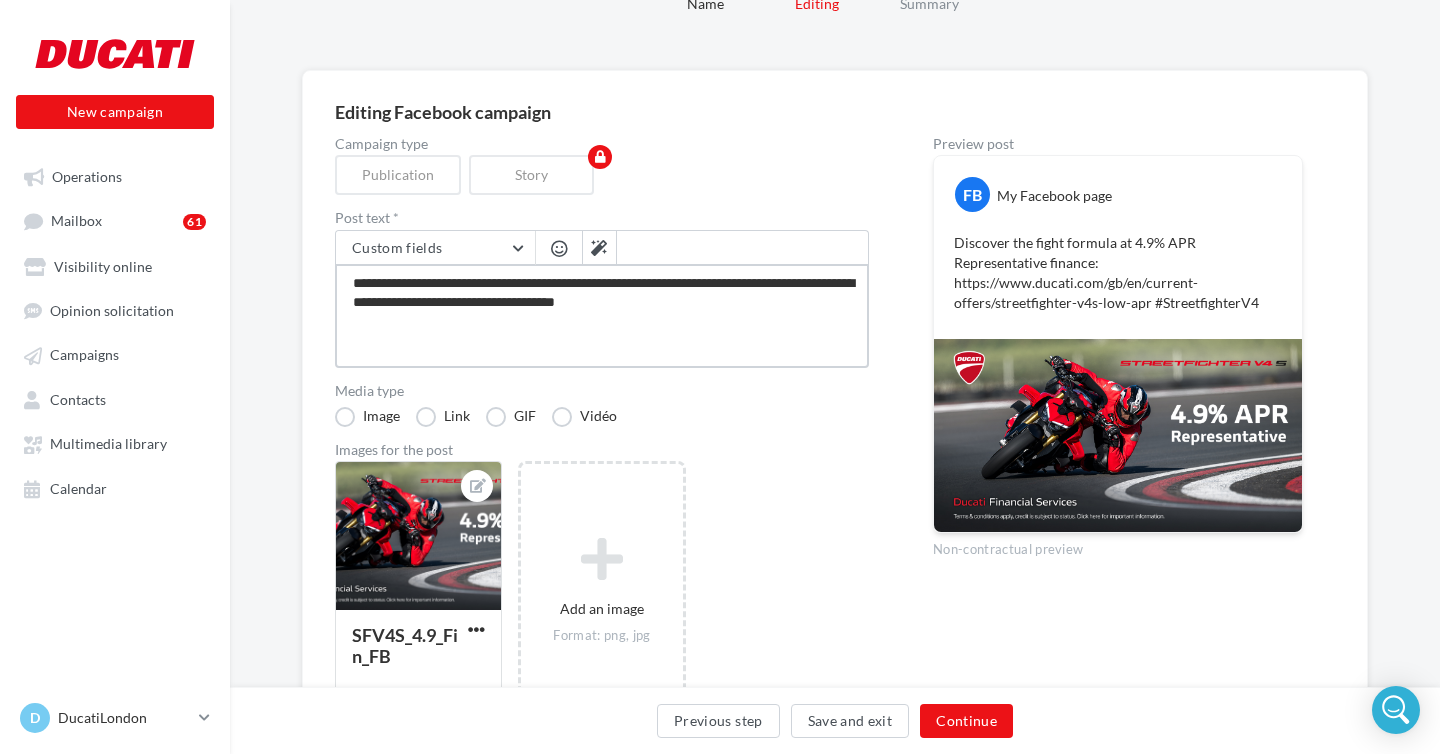 type on "**********" 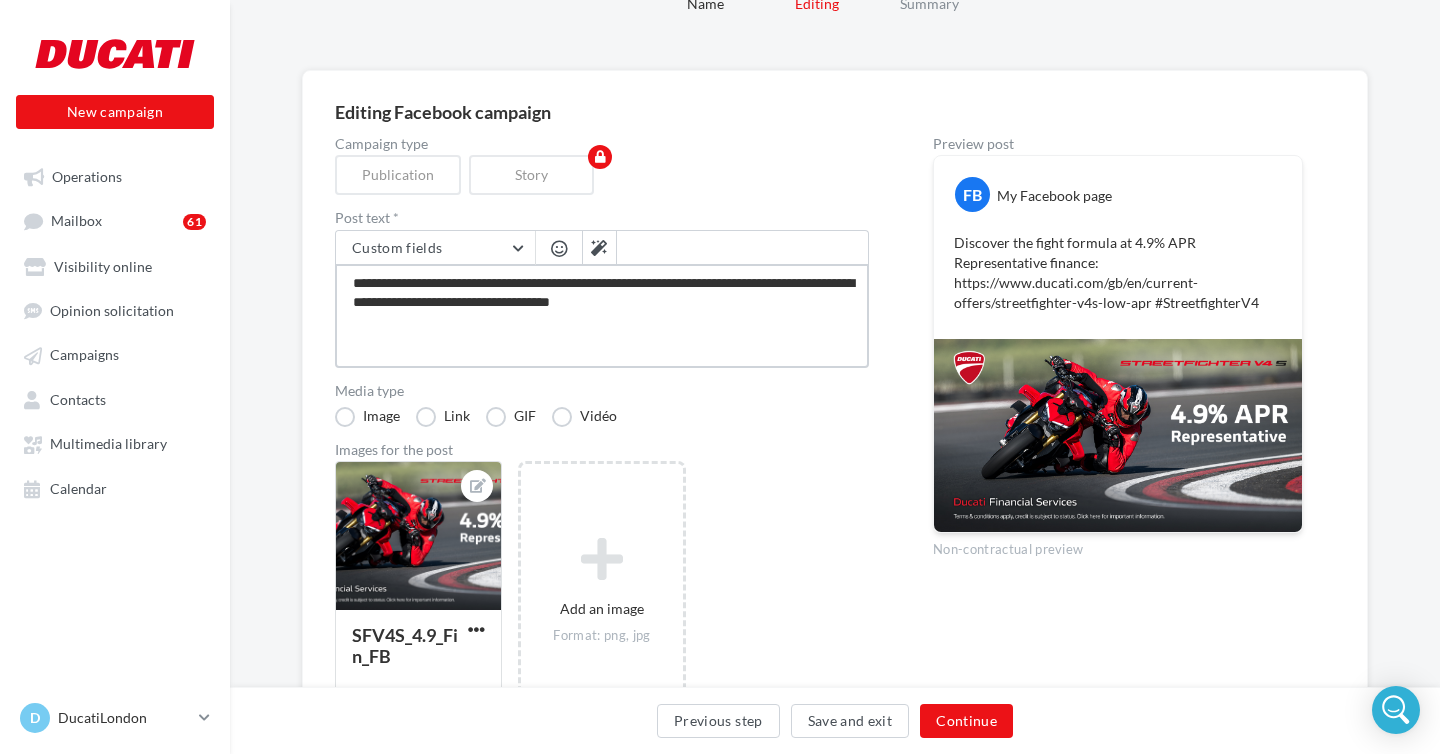 type on "**********" 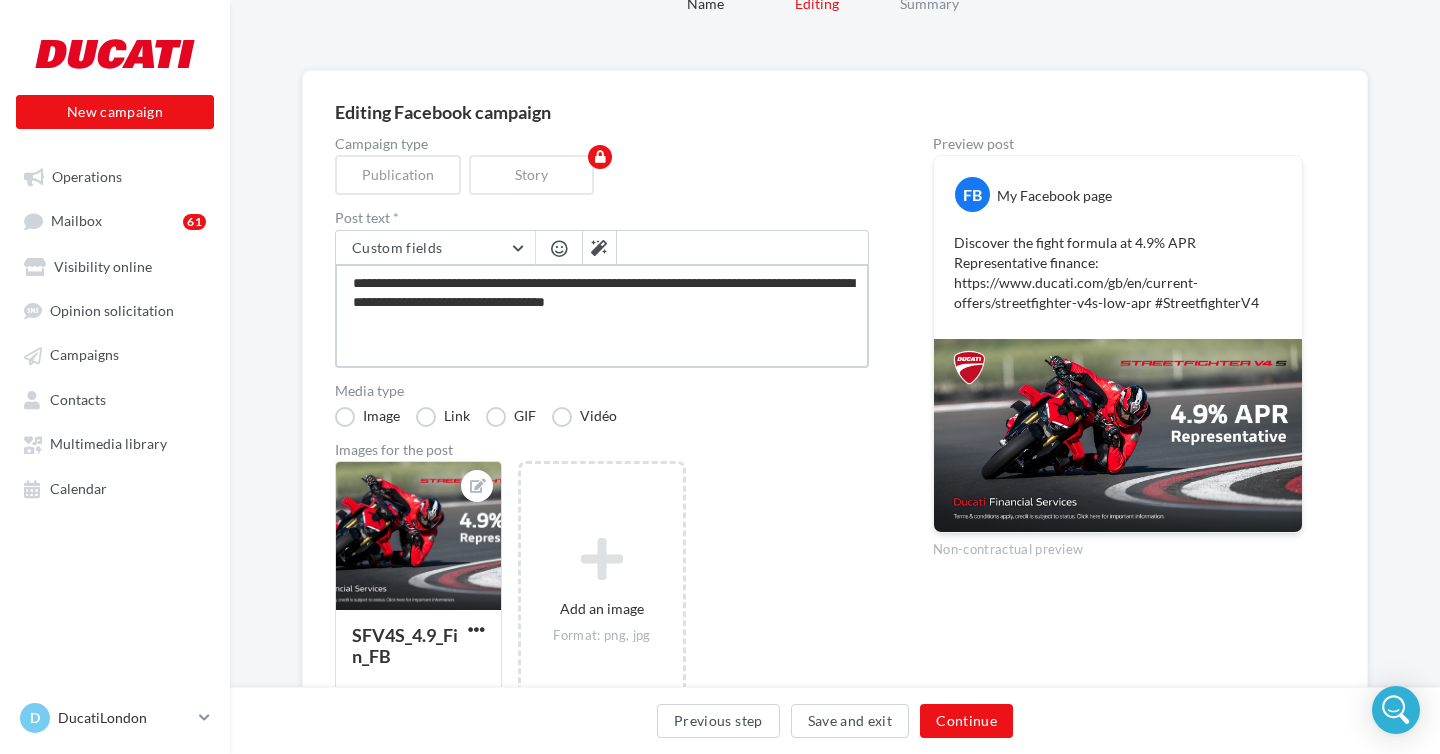 type on "**********" 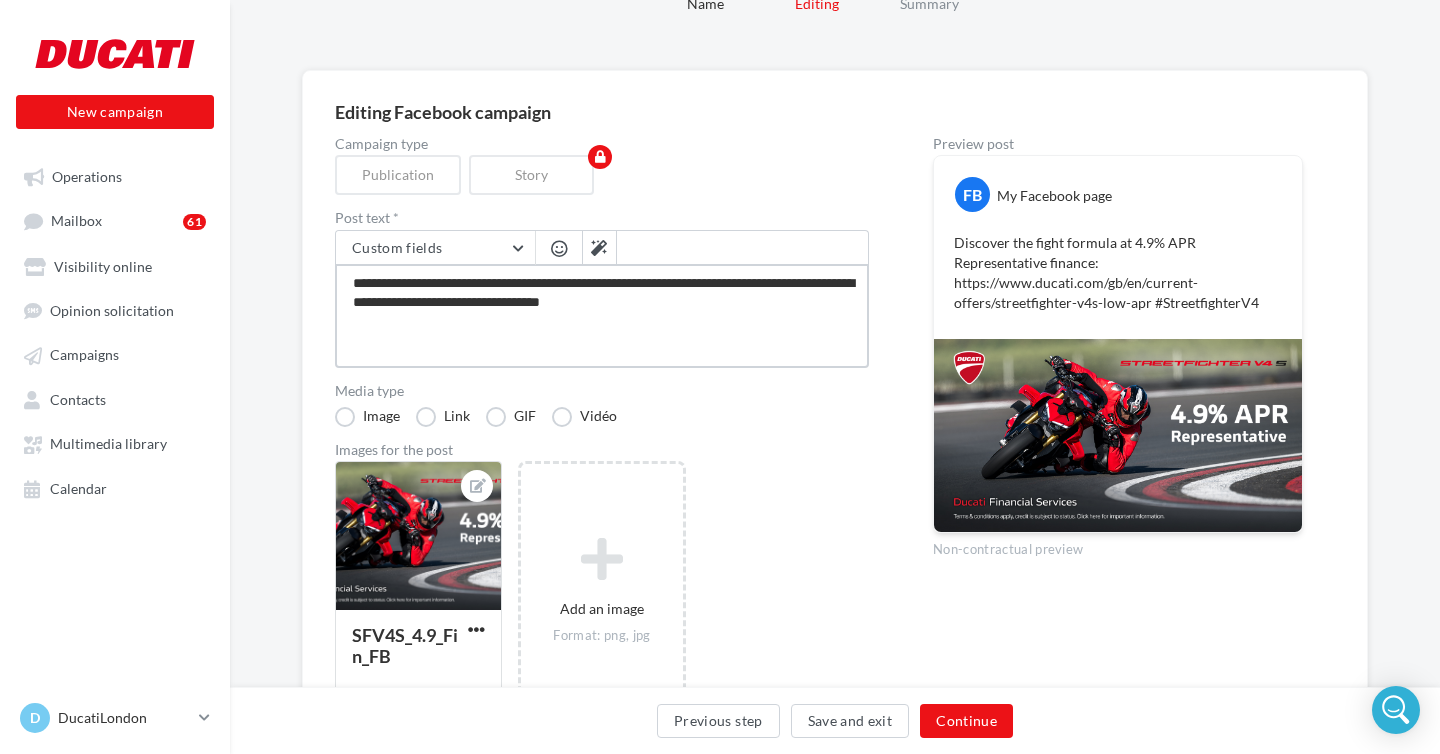 type on "**********" 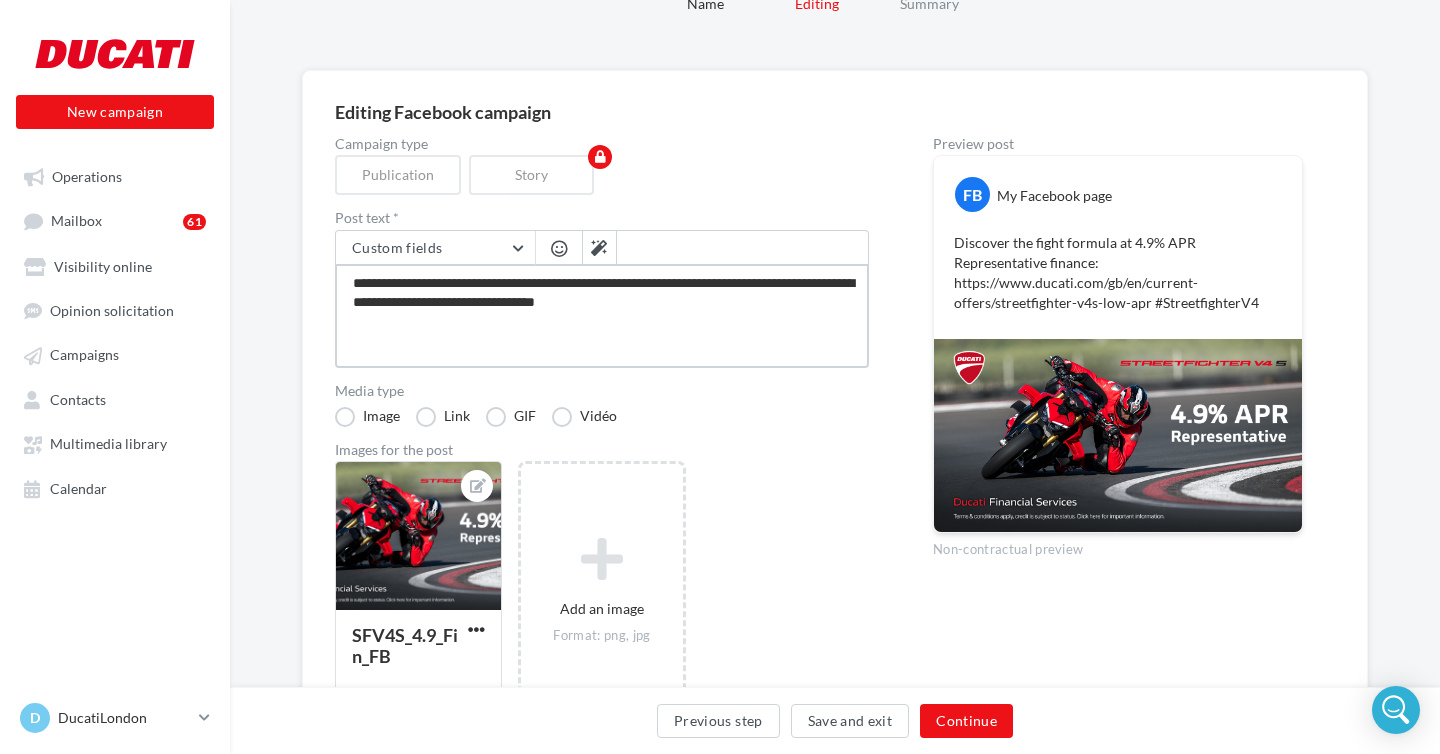type on "**********" 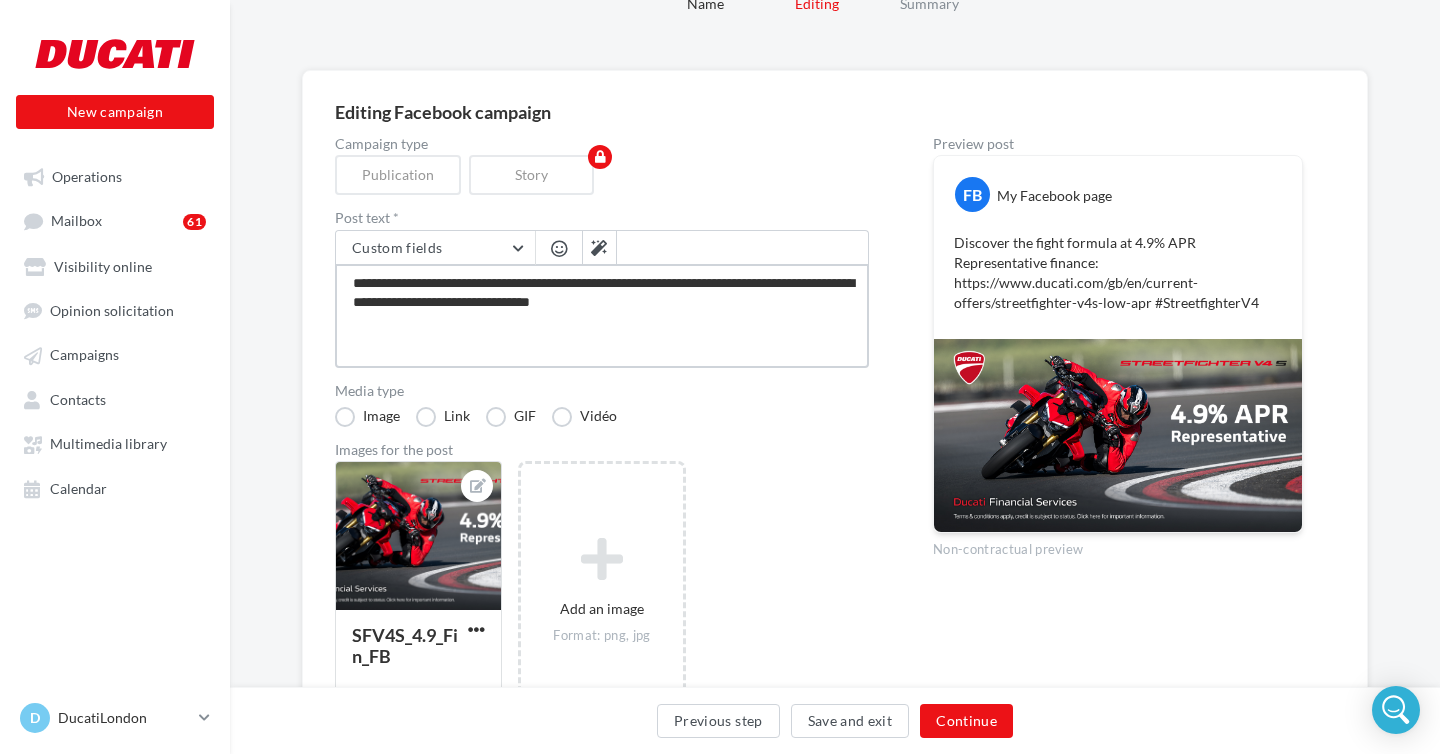 type on "**********" 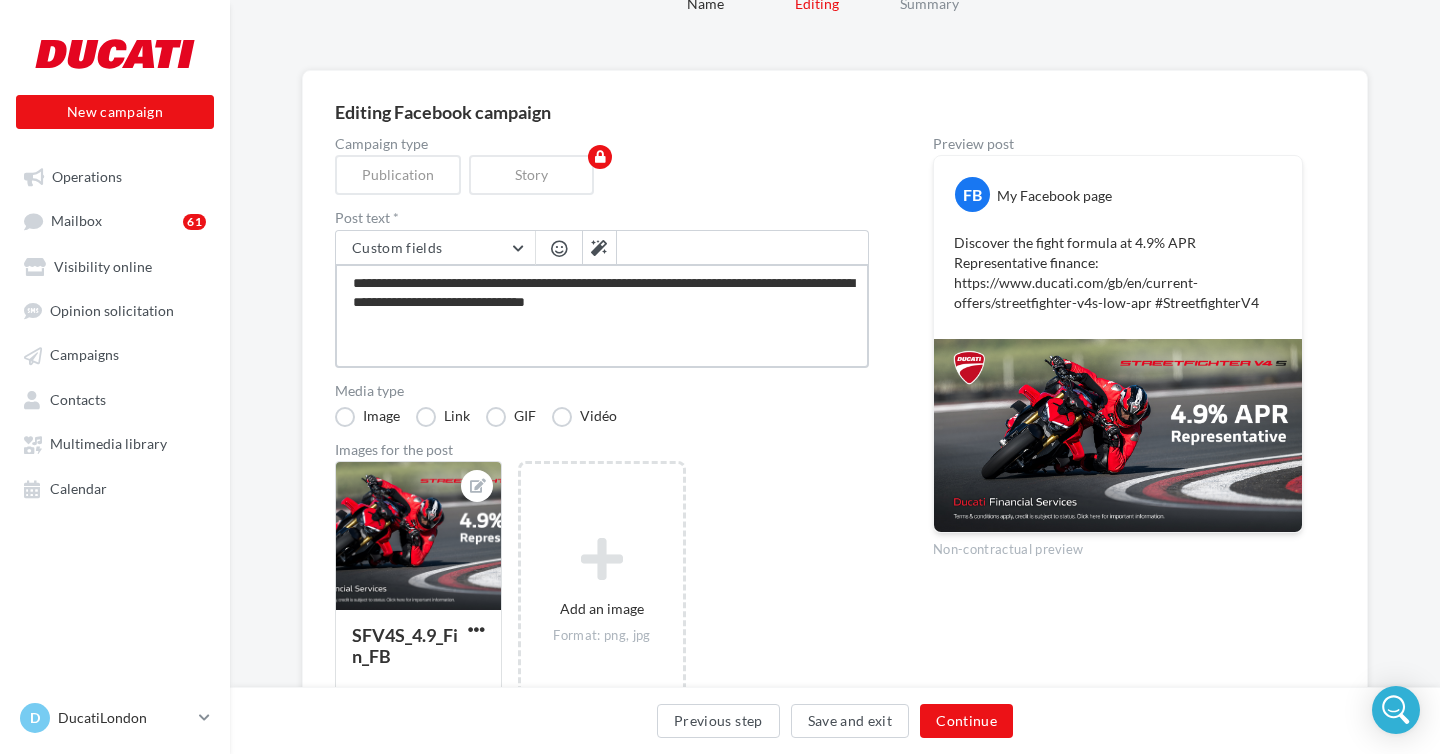 type on "**********" 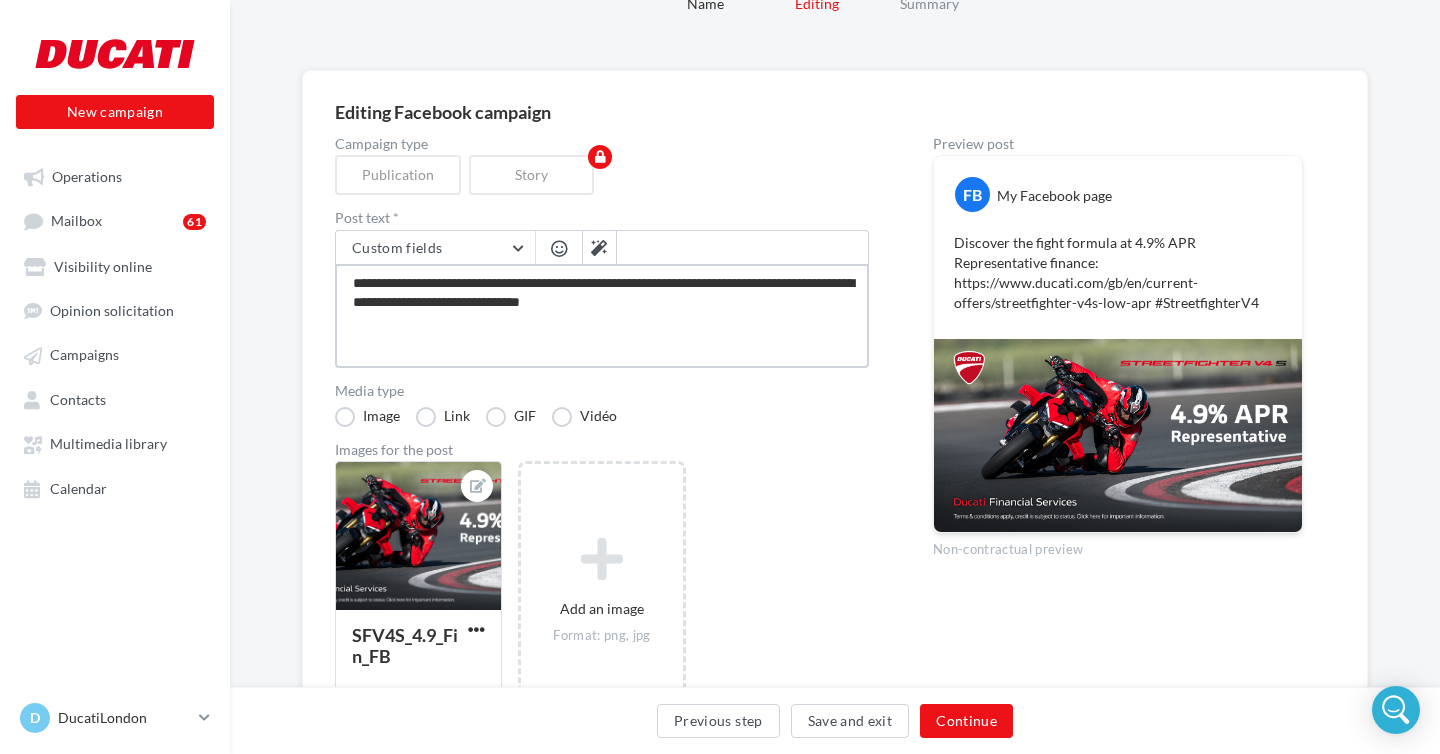 type on "**********" 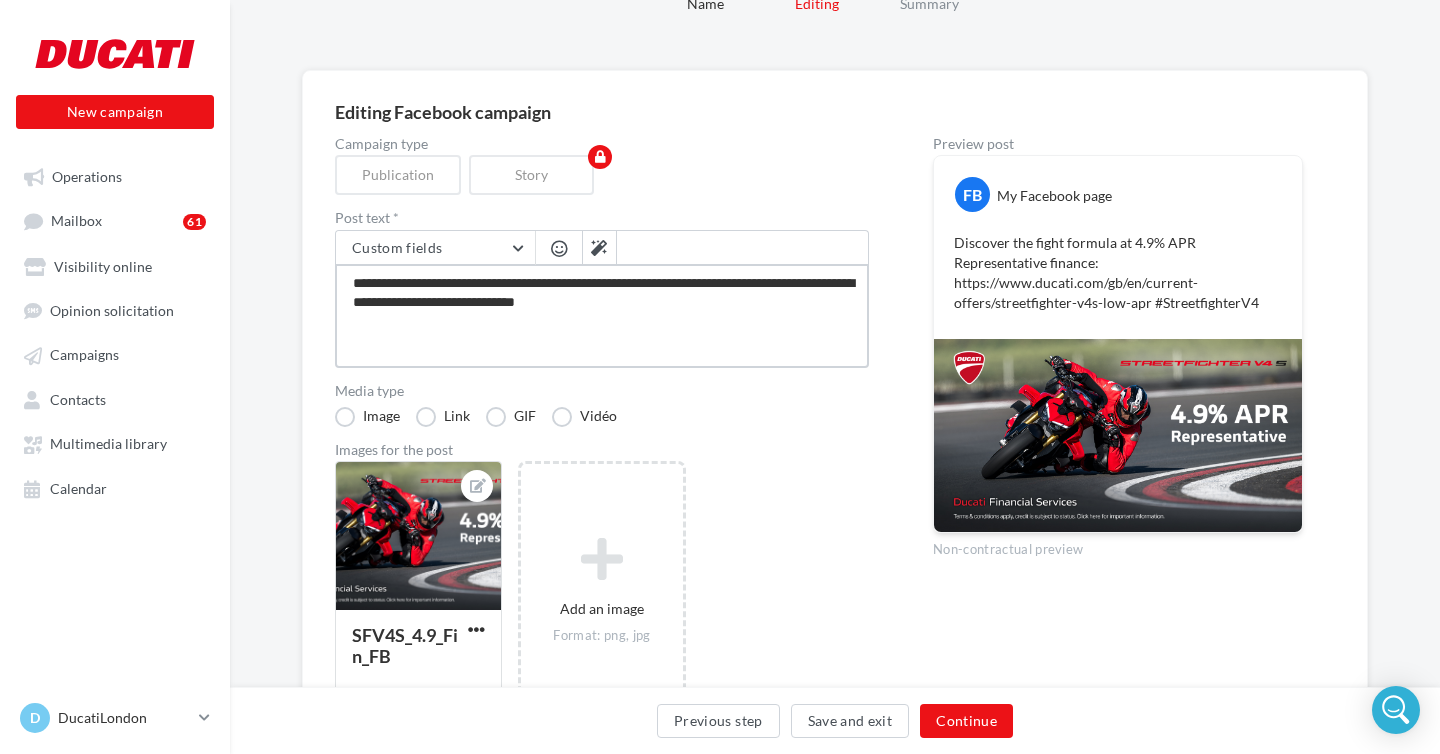 type on "**********" 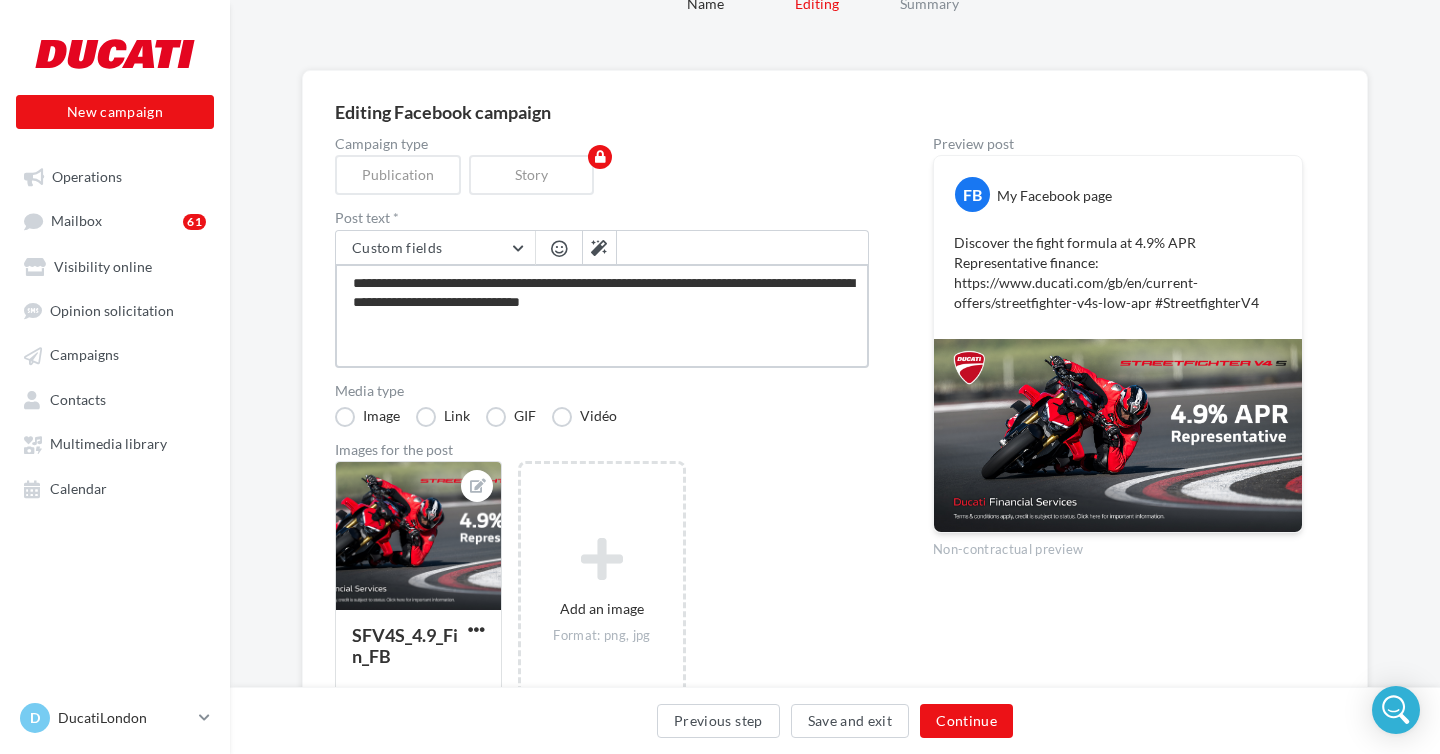 type on "**********" 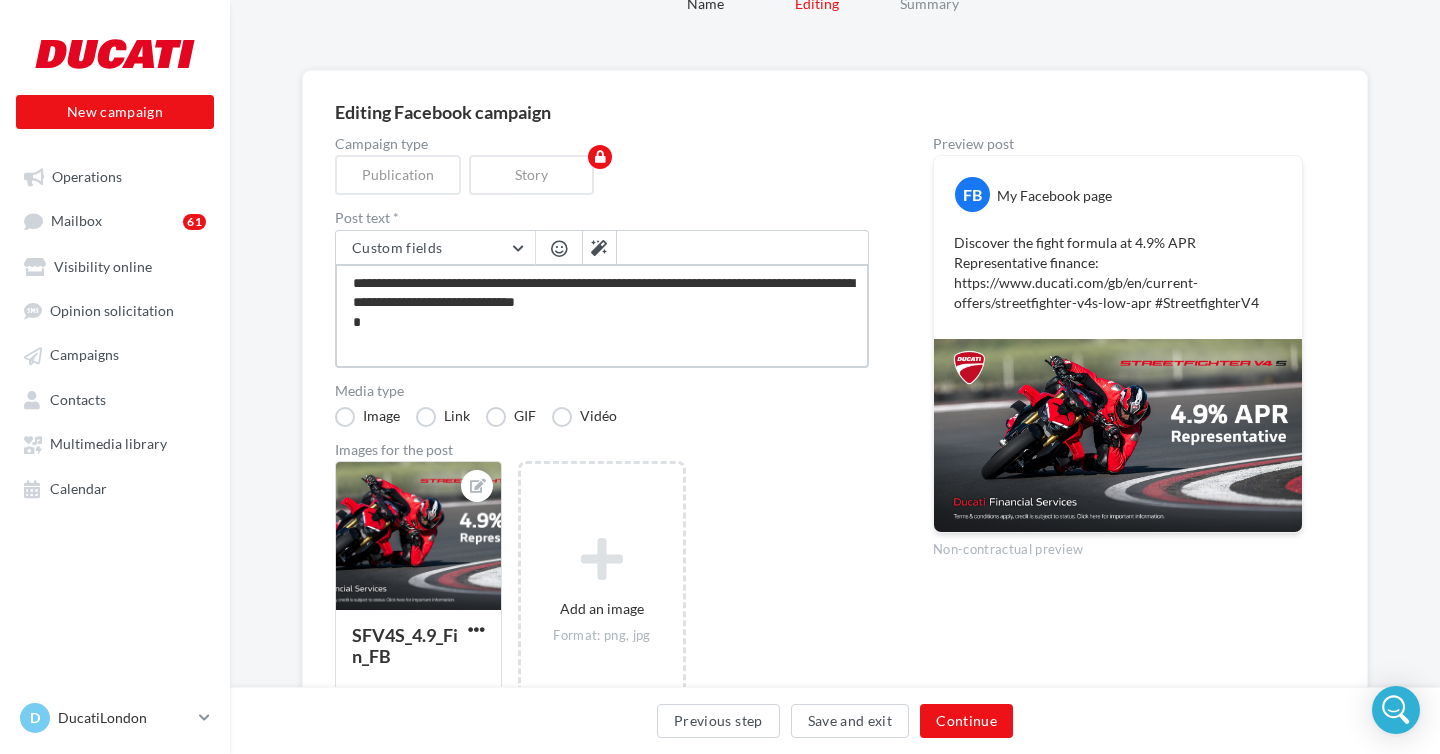 type on "**********" 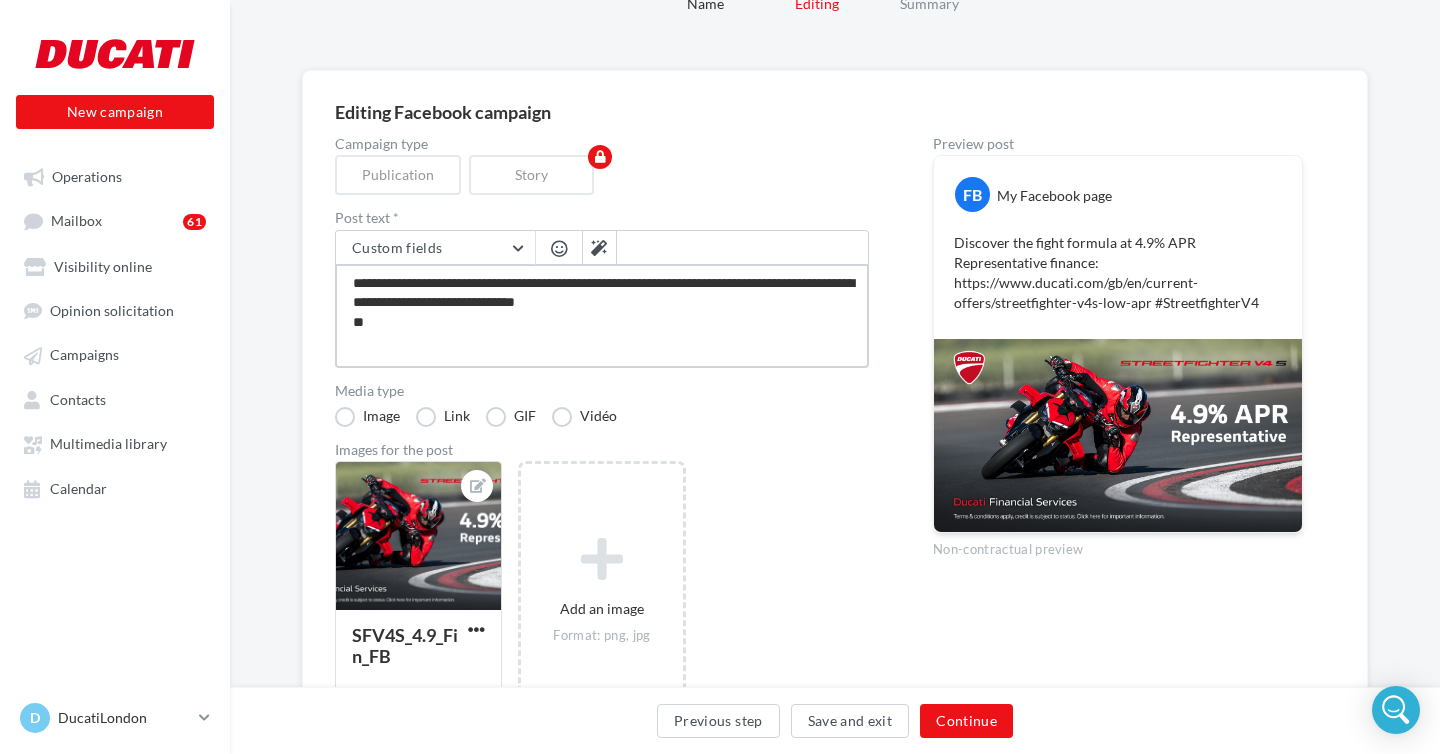 type on "**********" 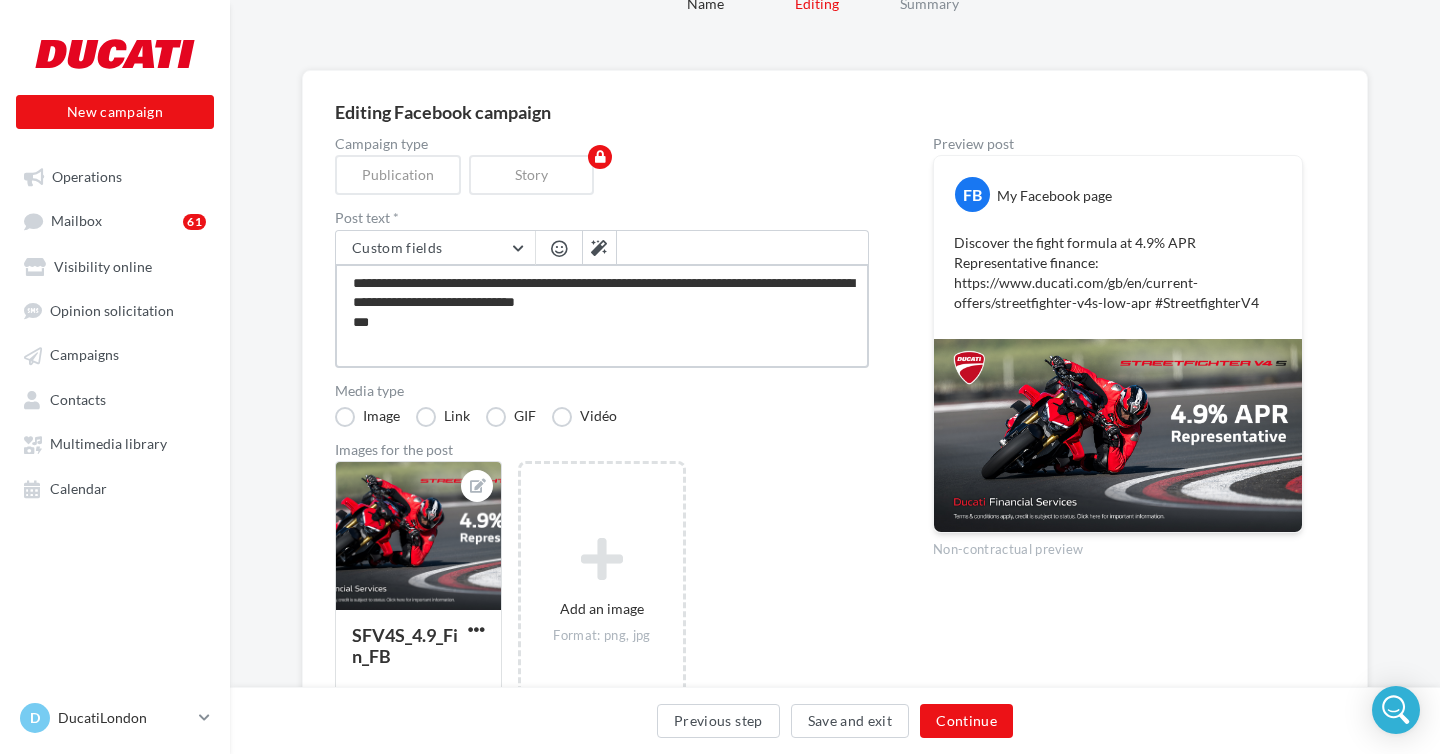 type on "**********" 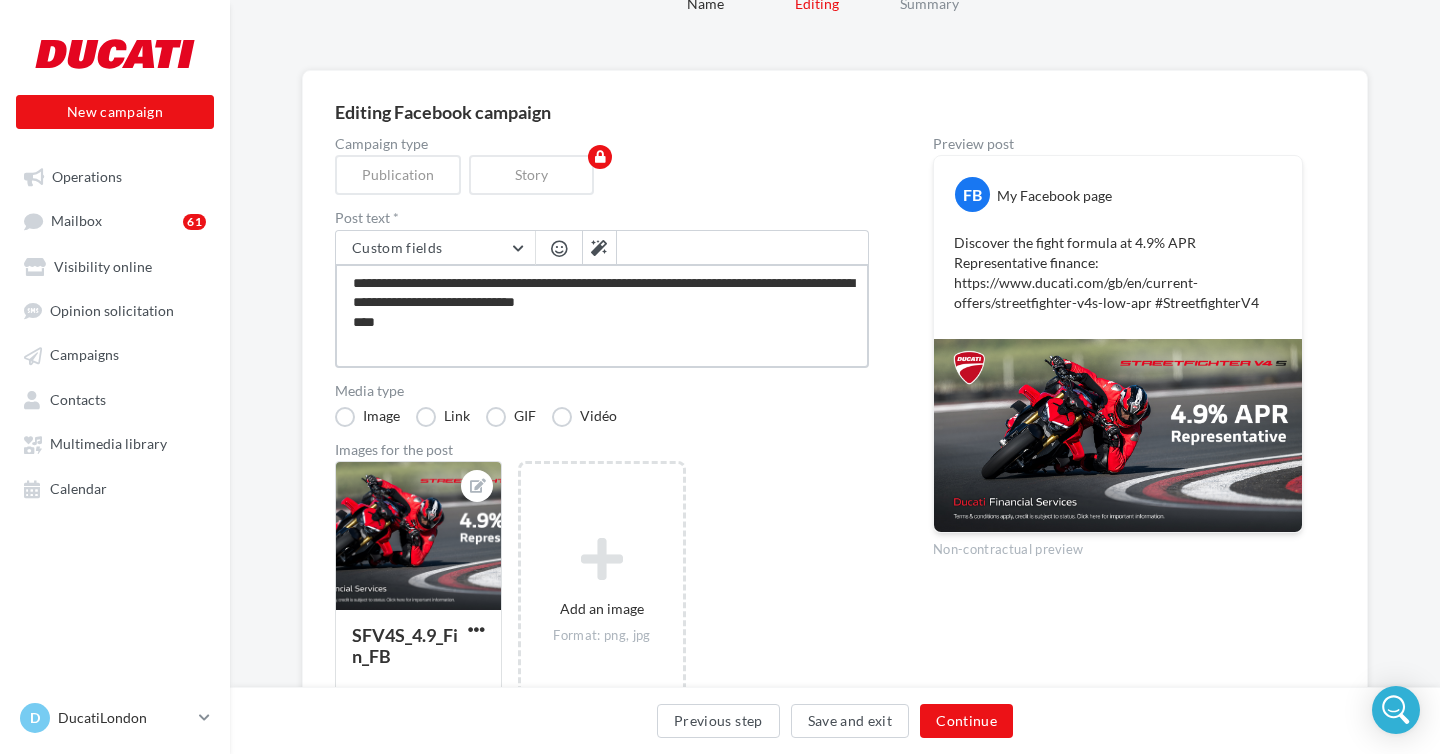 type on "**********" 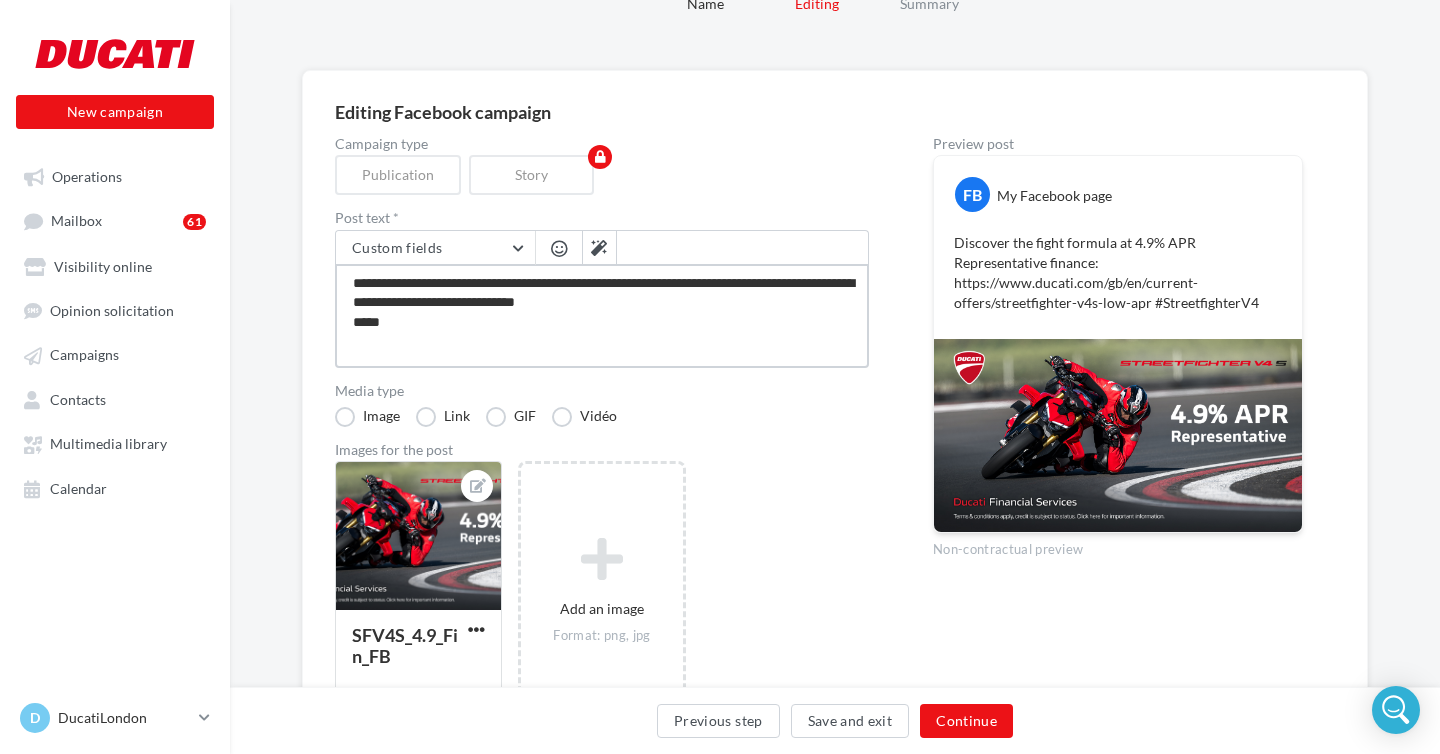type on "**********" 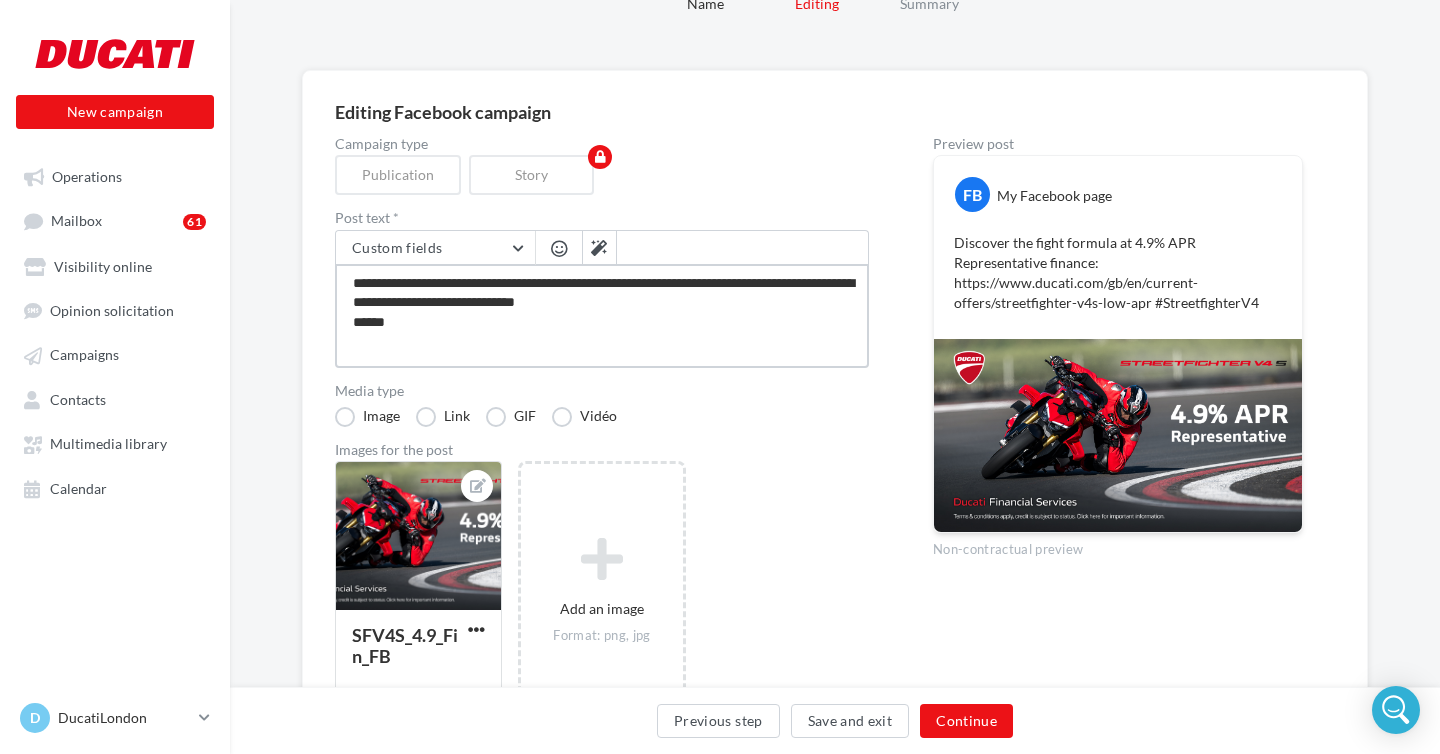 type on "**********" 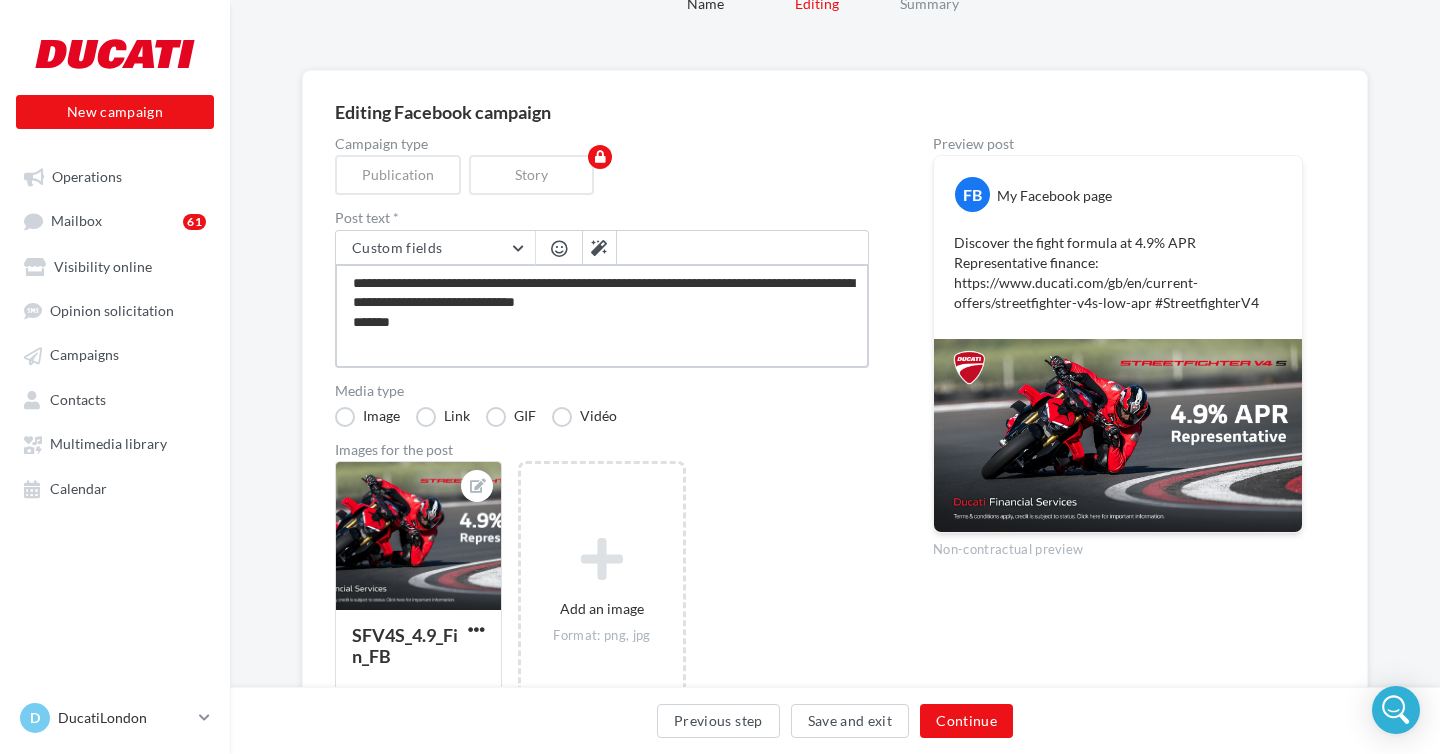 type on "**********" 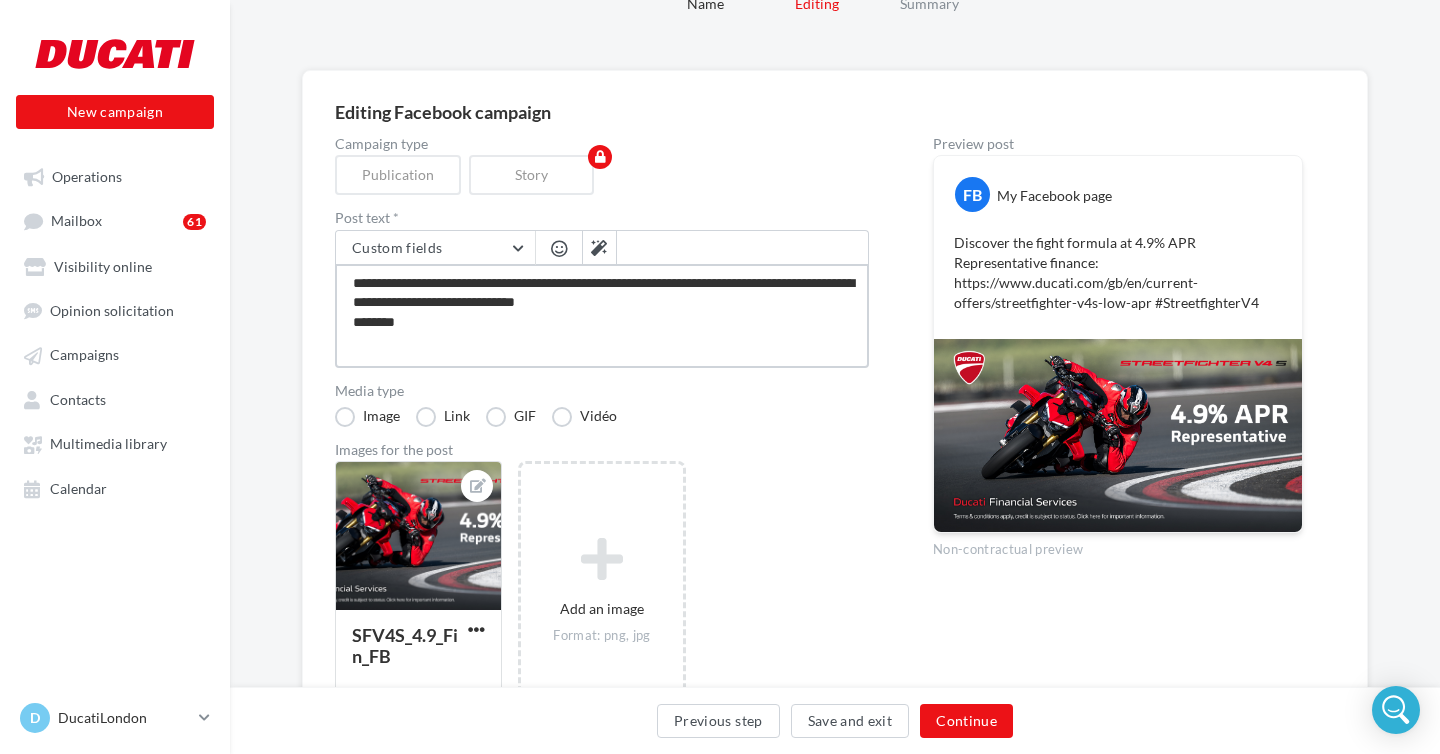 type on "**********" 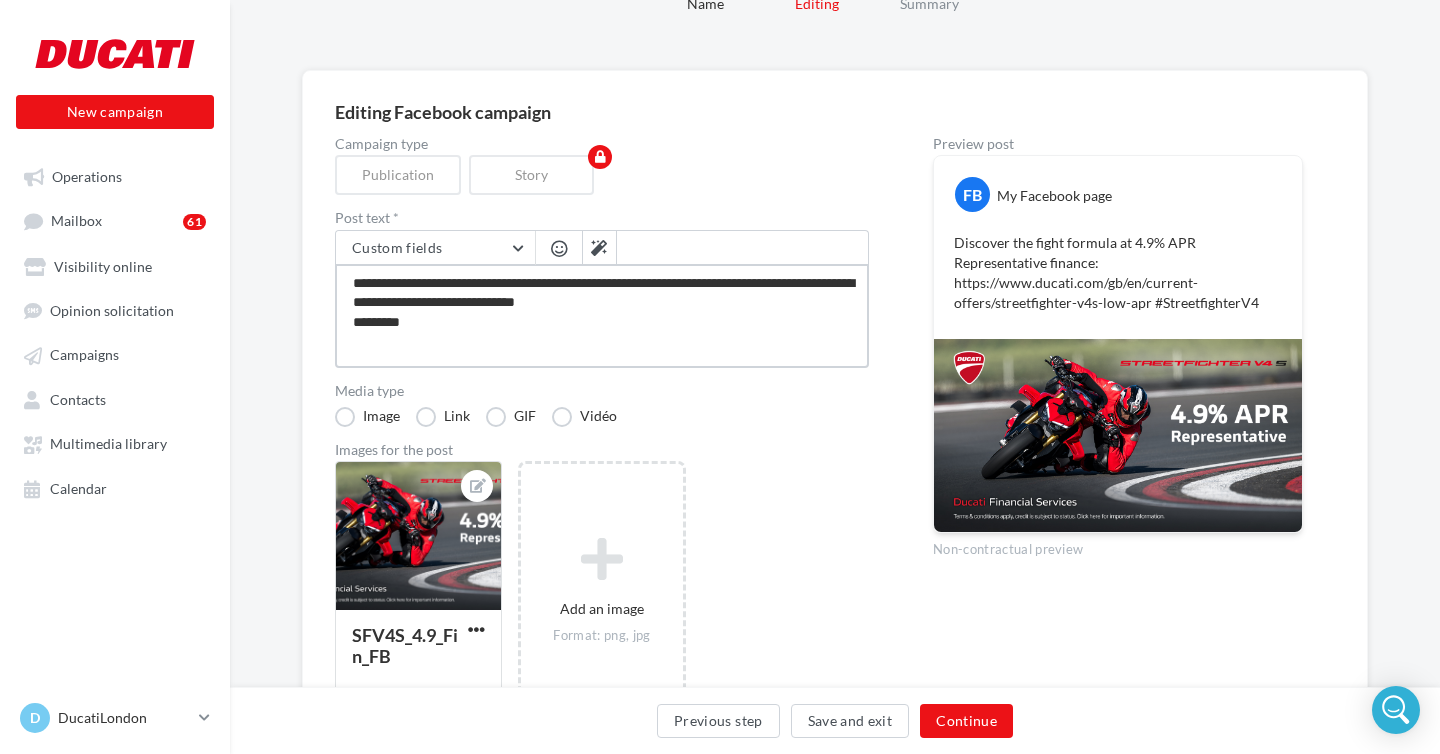 type on "**********" 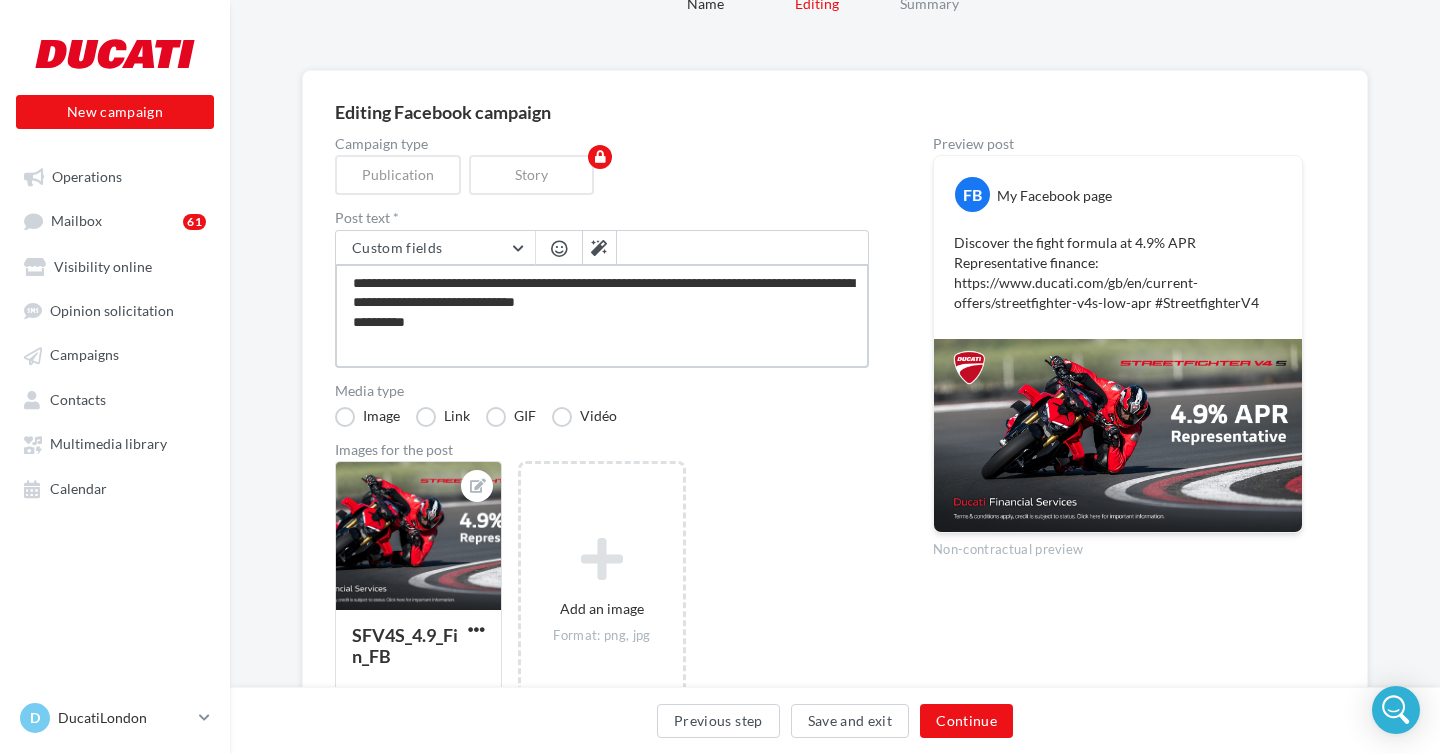 type on "**********" 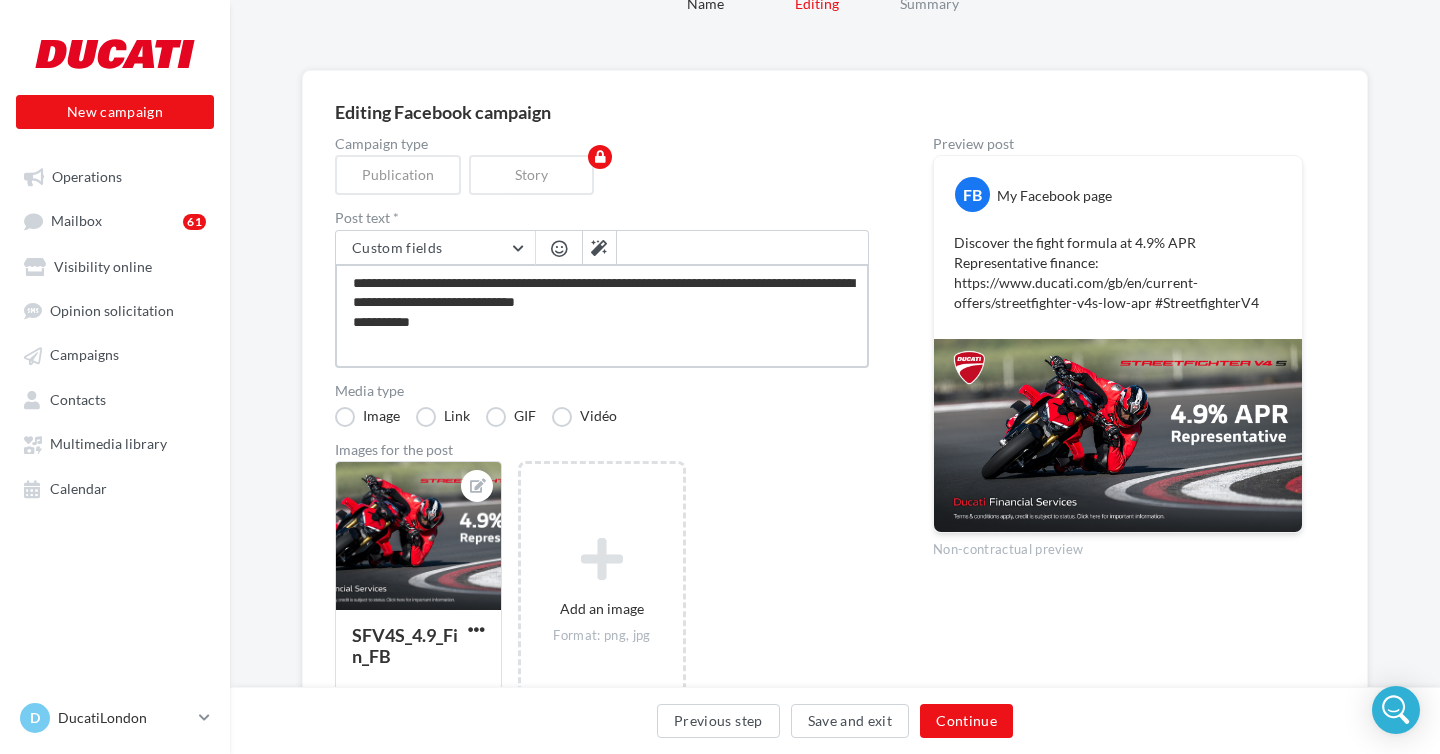 type on "**********" 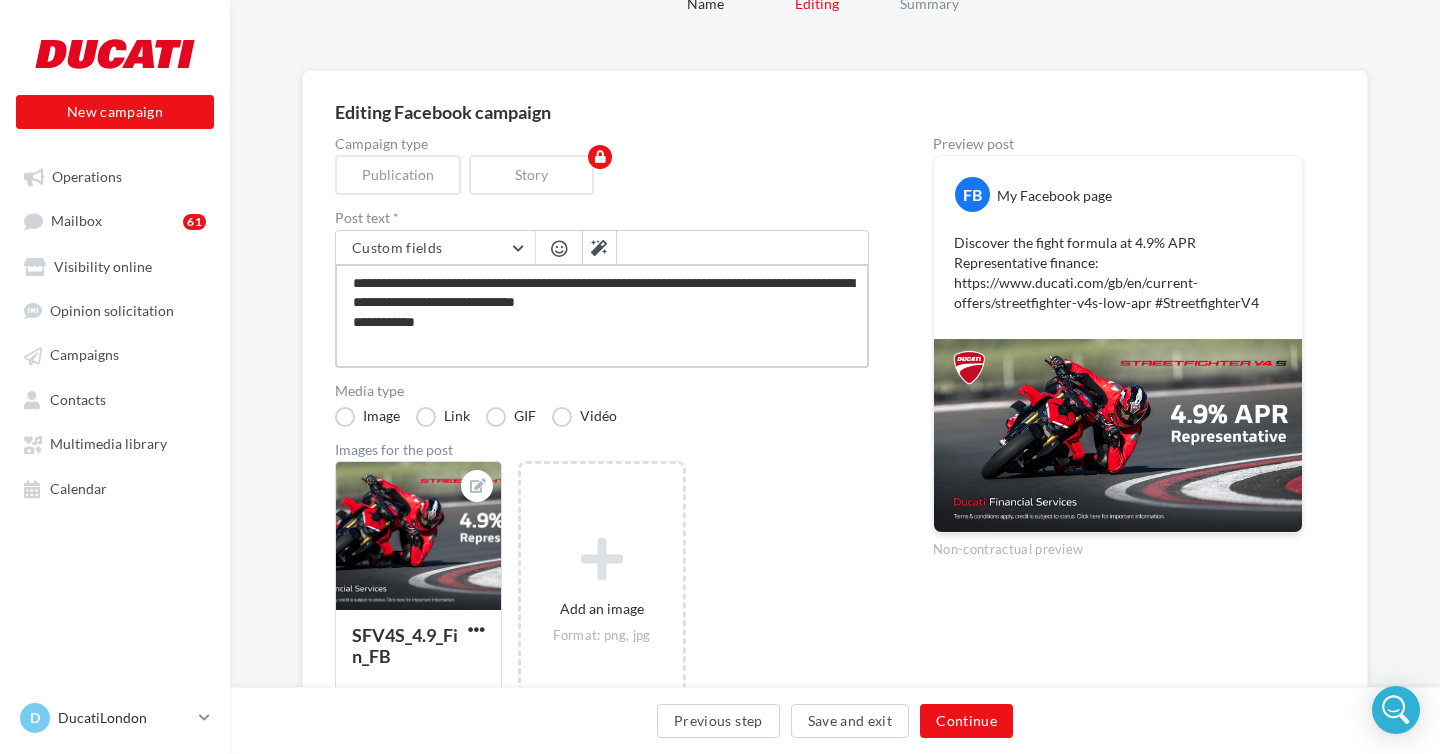 type on "**********" 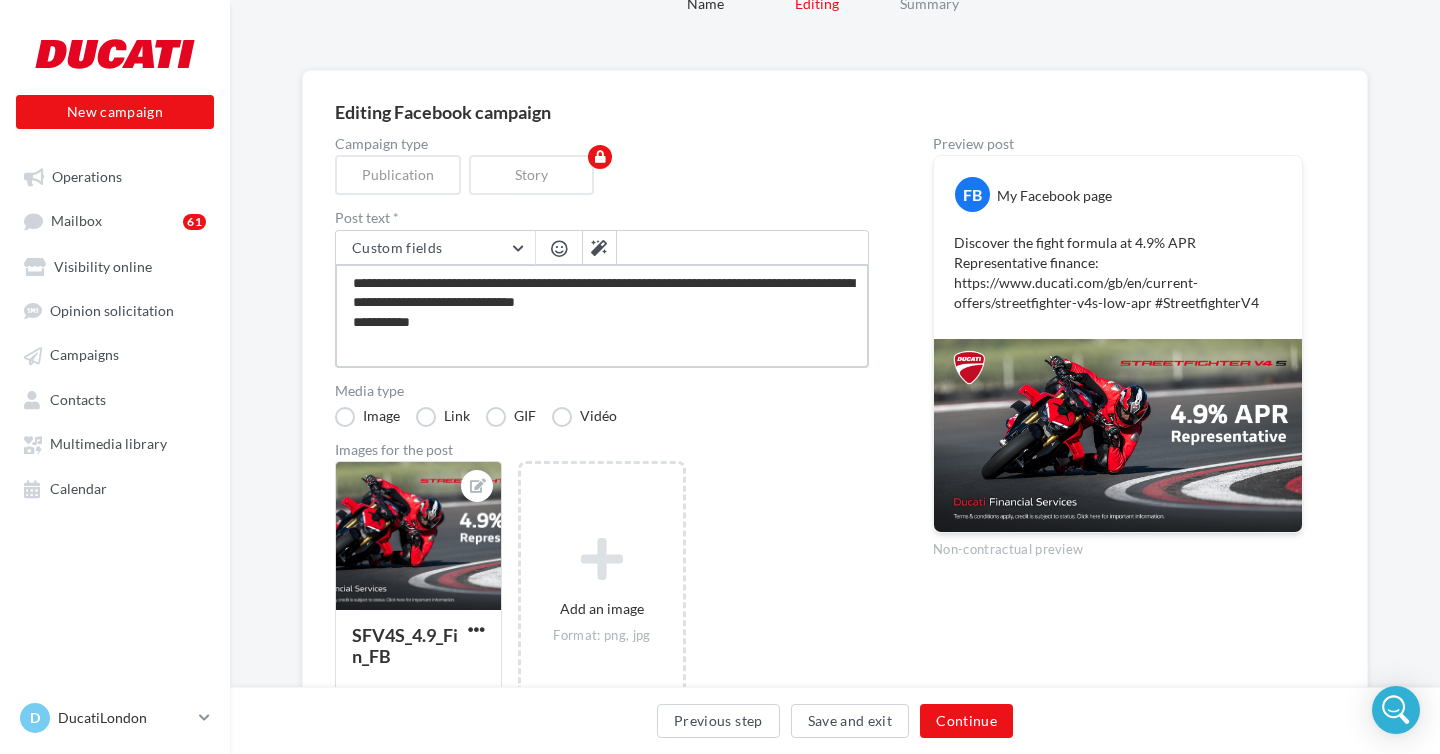 type on "**********" 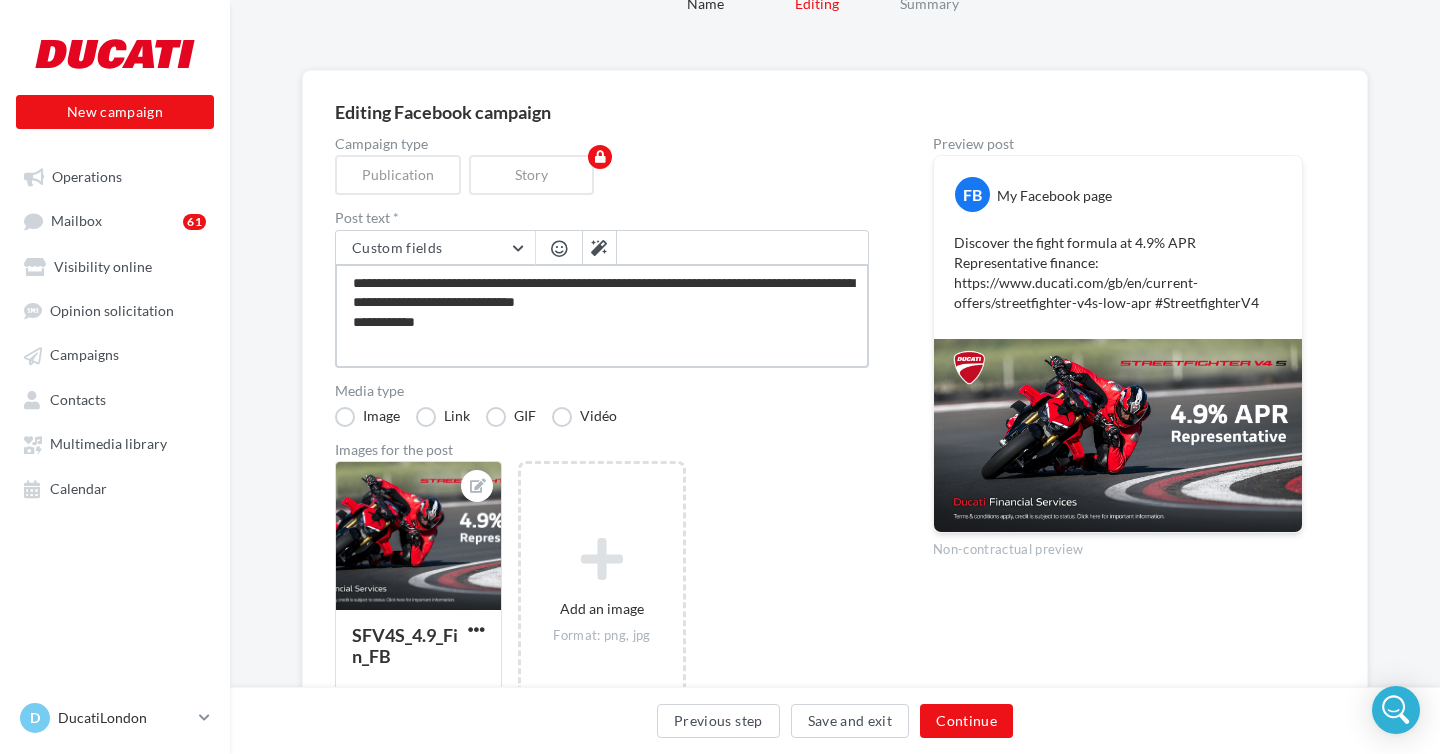 type on "**********" 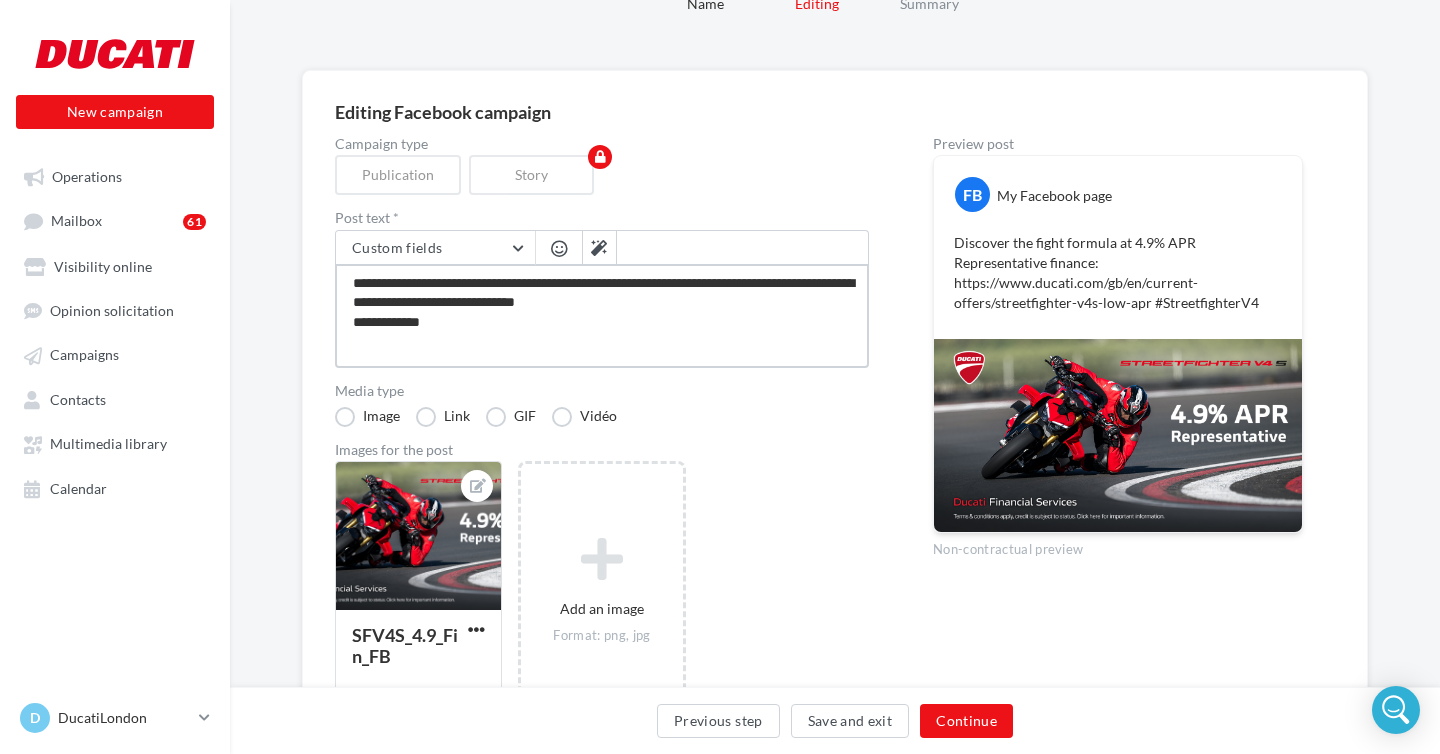 type on "**********" 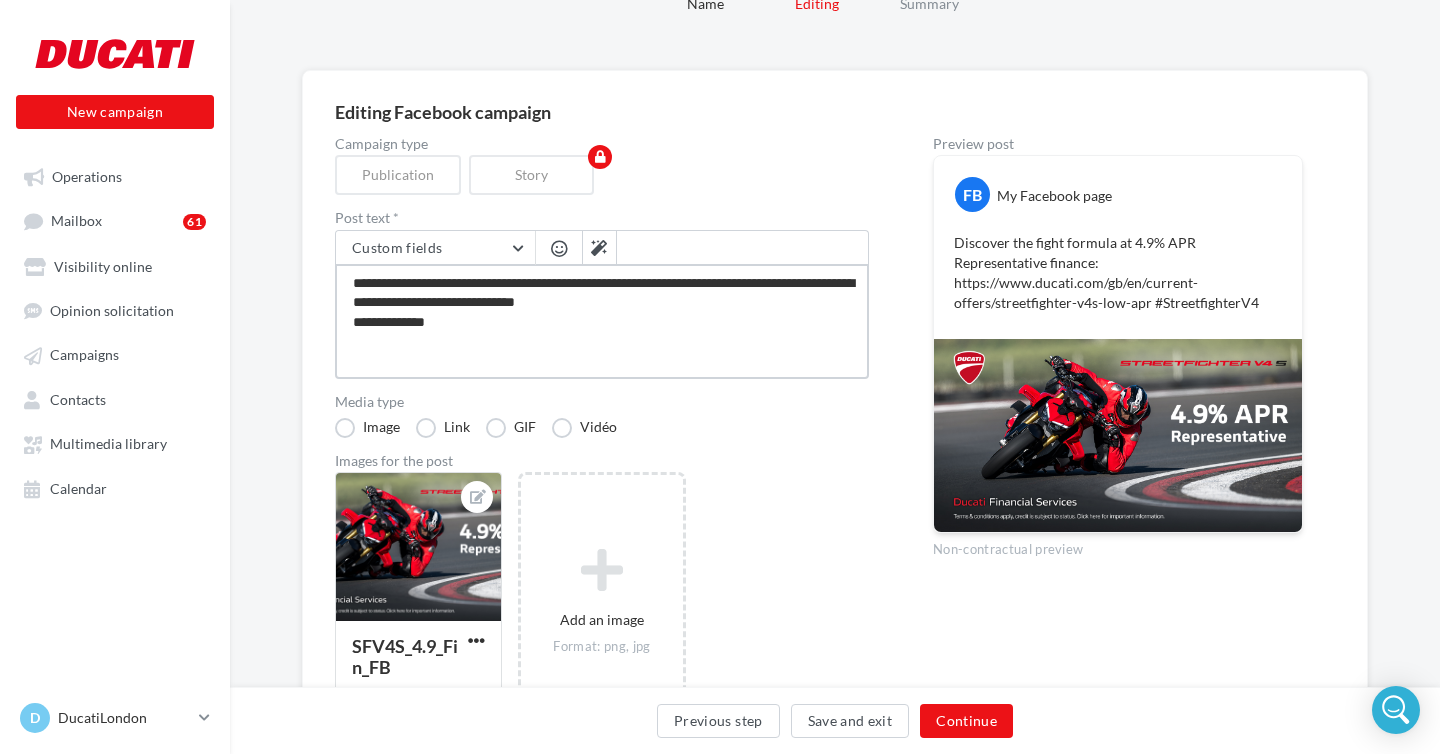 type on "**********" 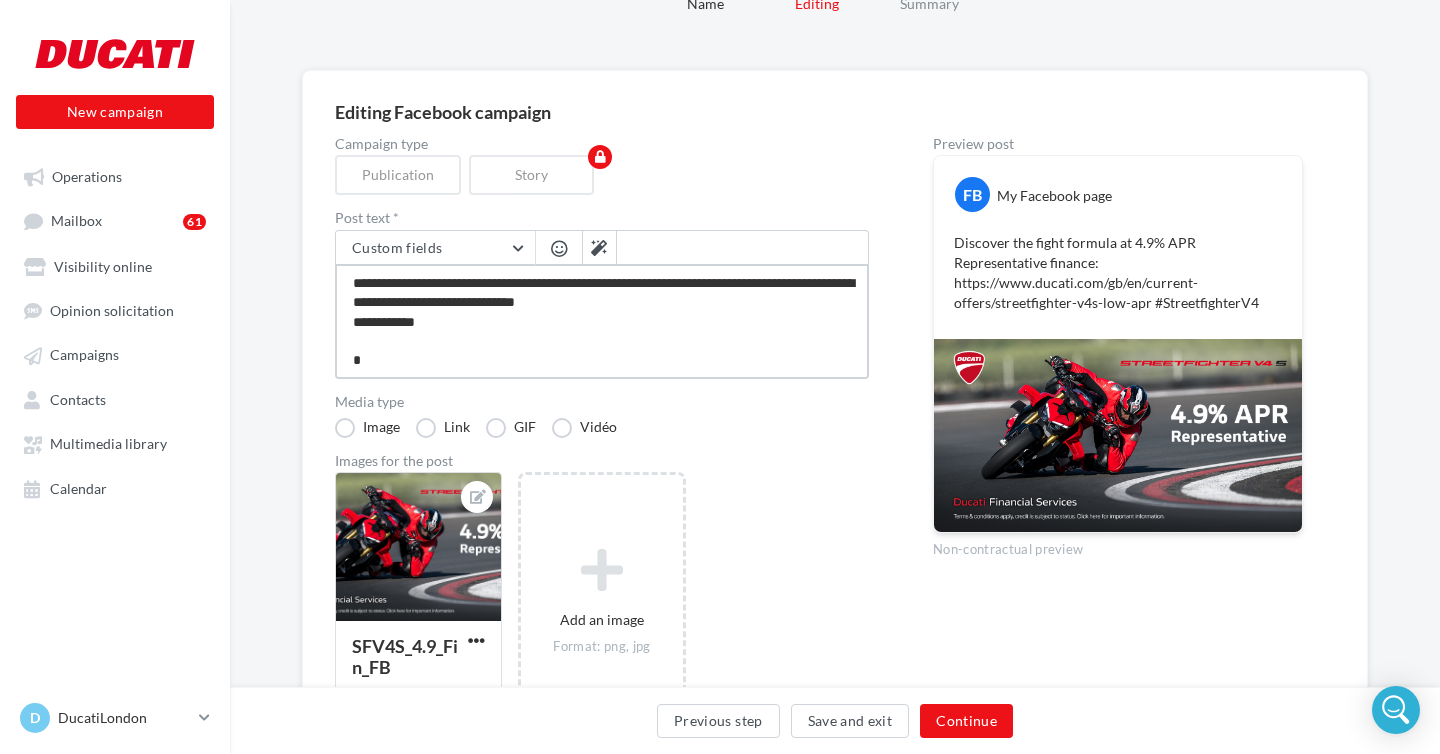 type on "**********" 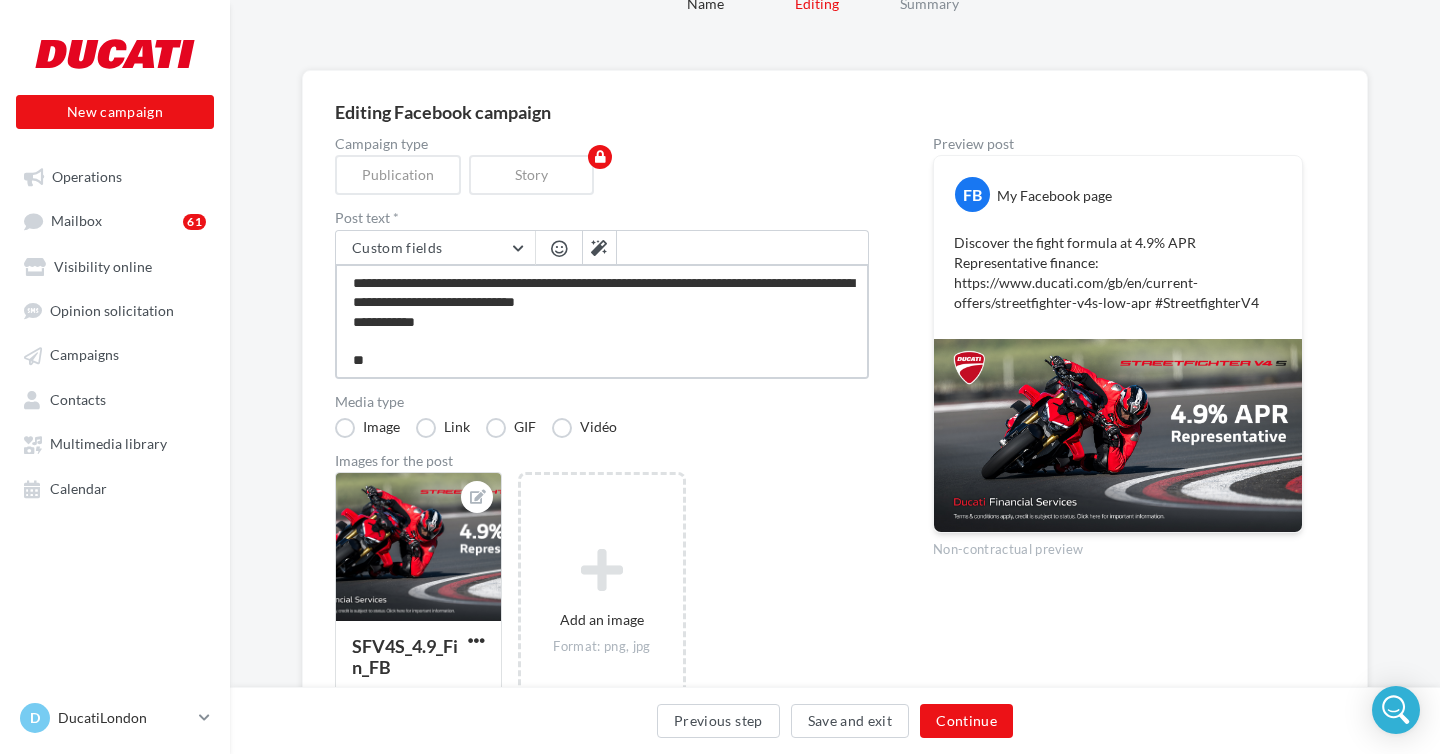 type on "**********" 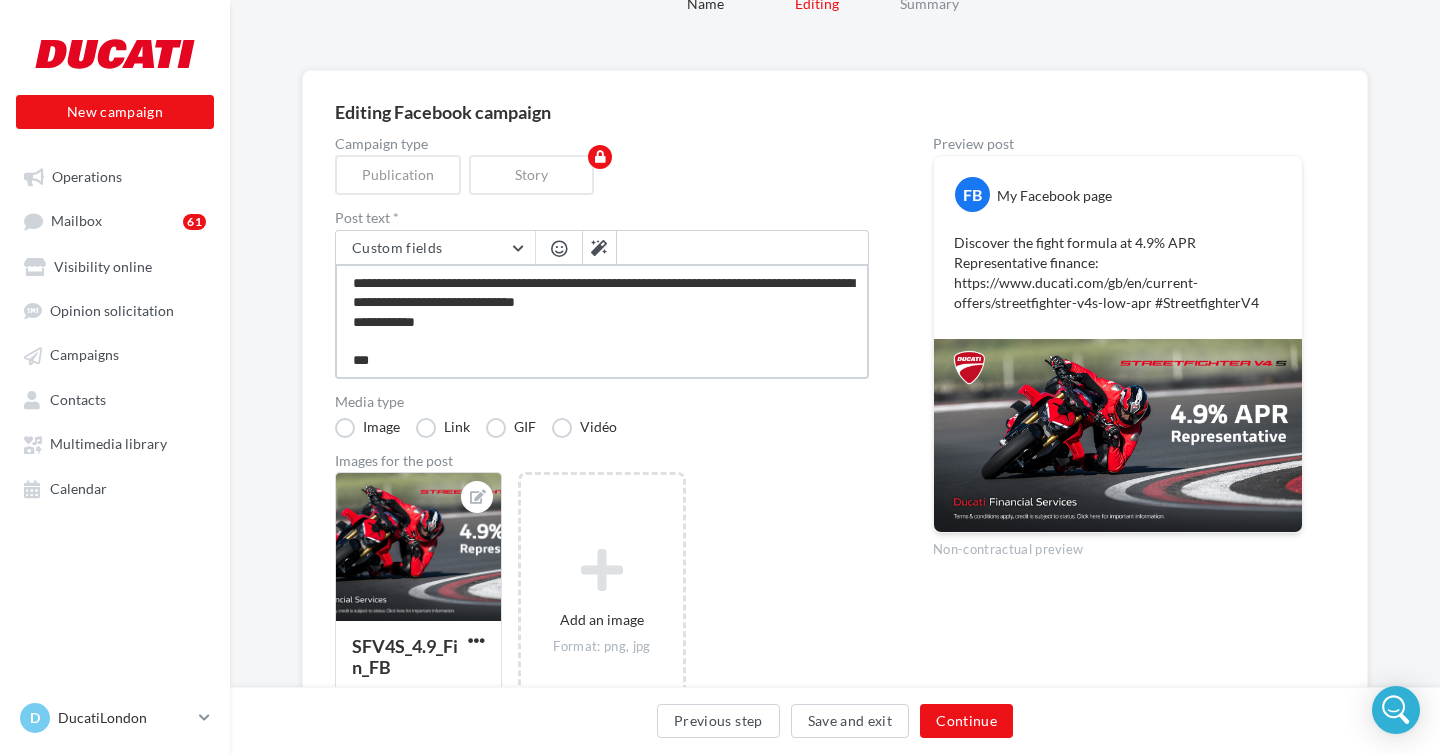 type on "**********" 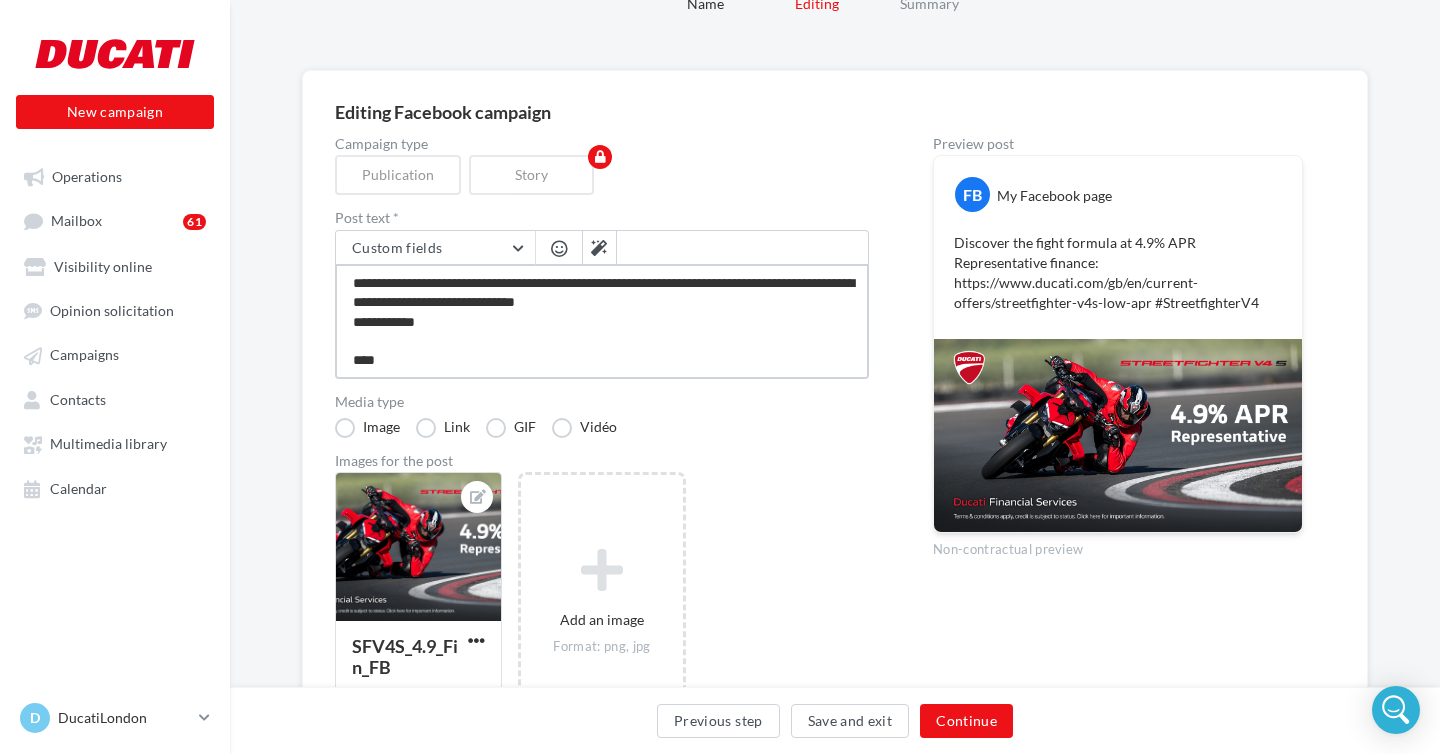 type on "**********" 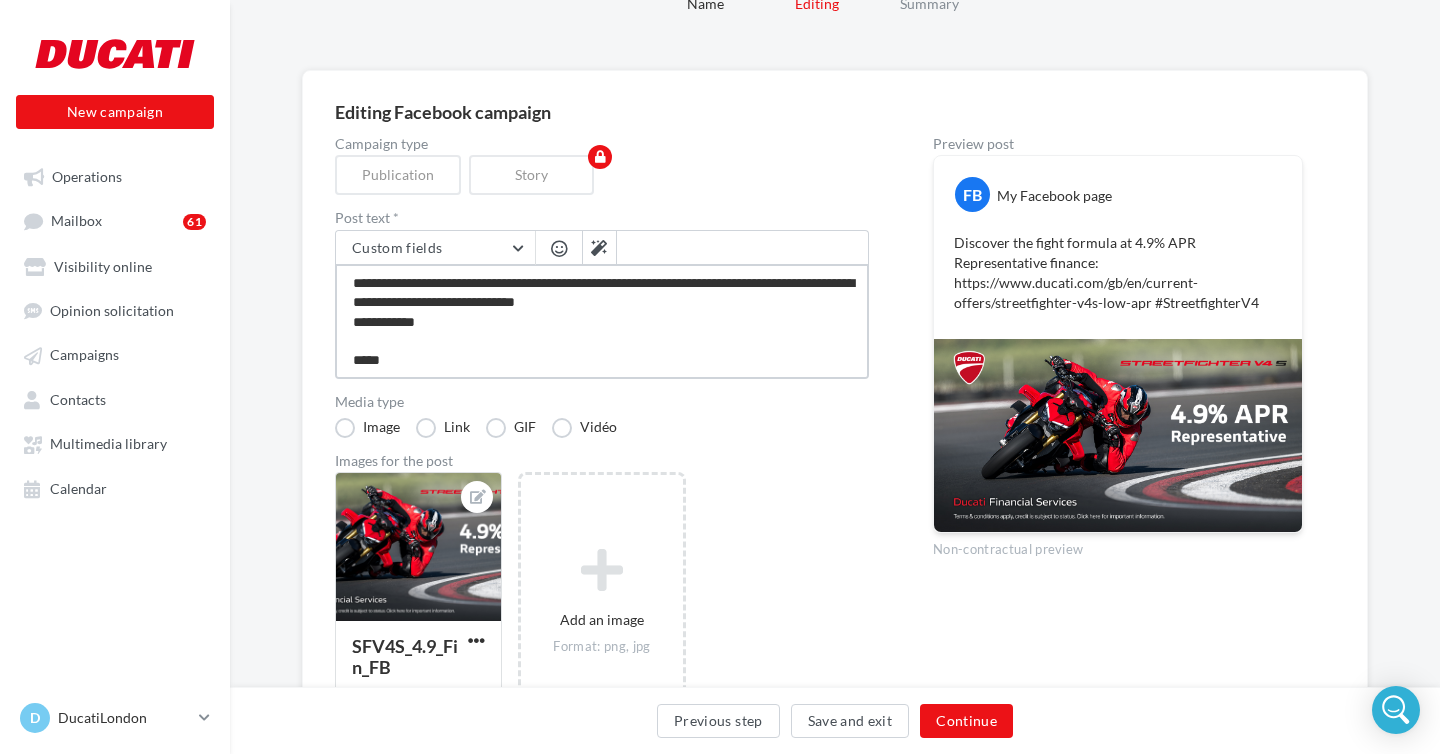 type on "**********" 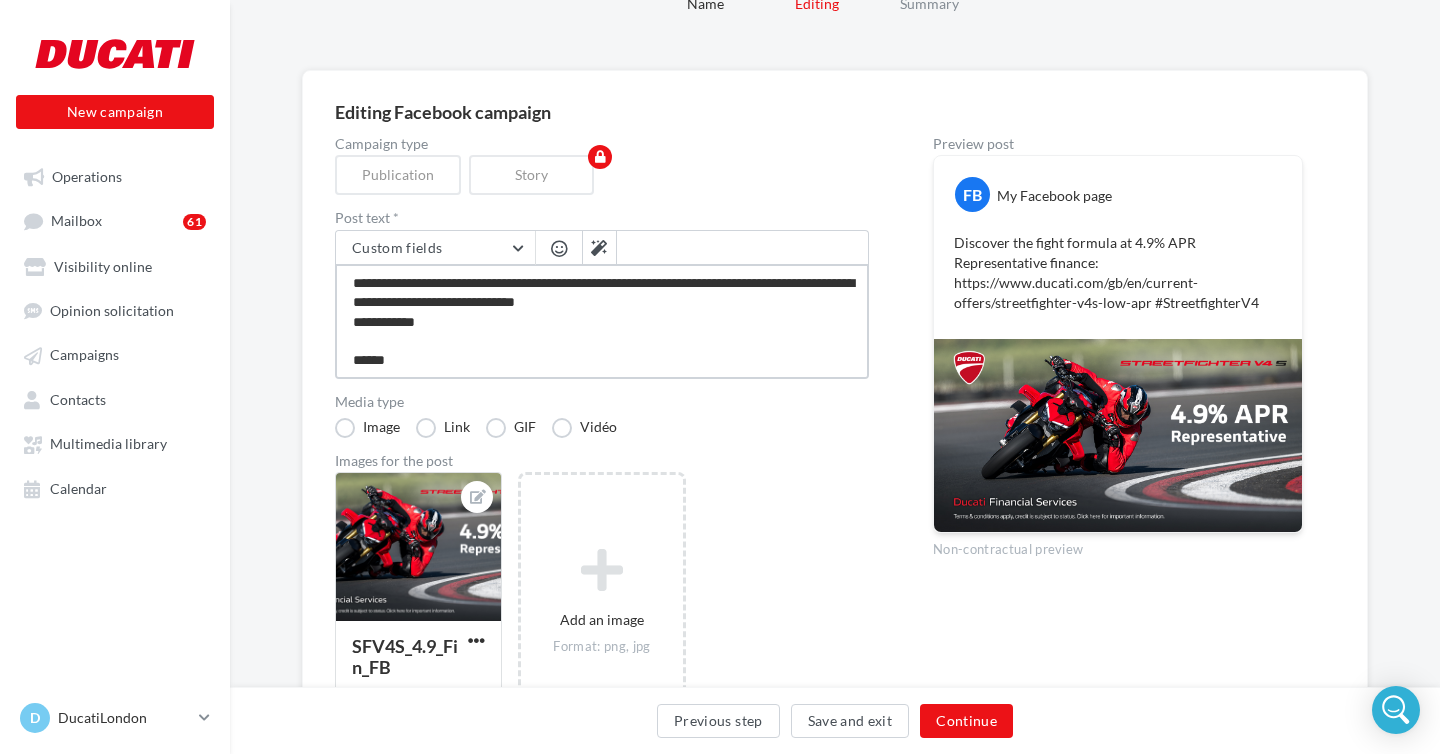 type on "**********" 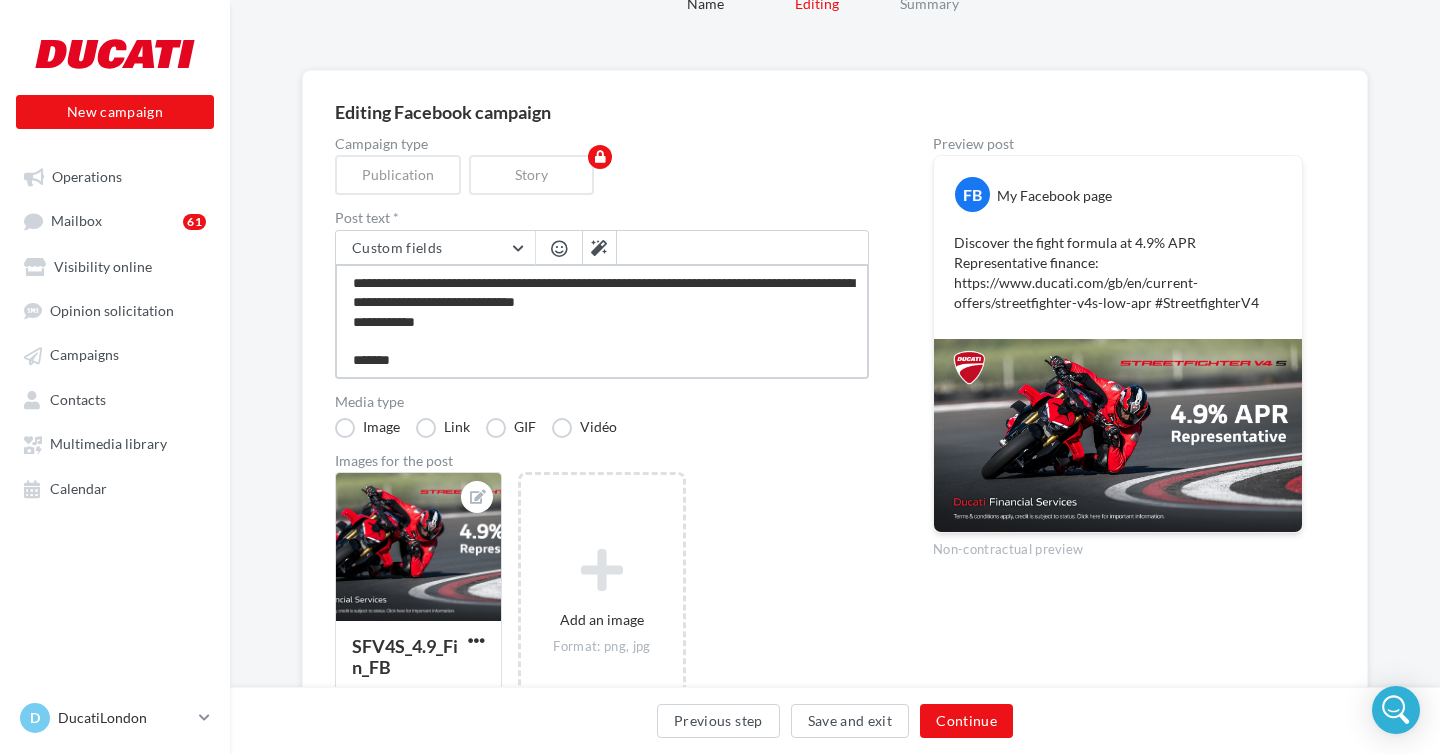 type on "**********" 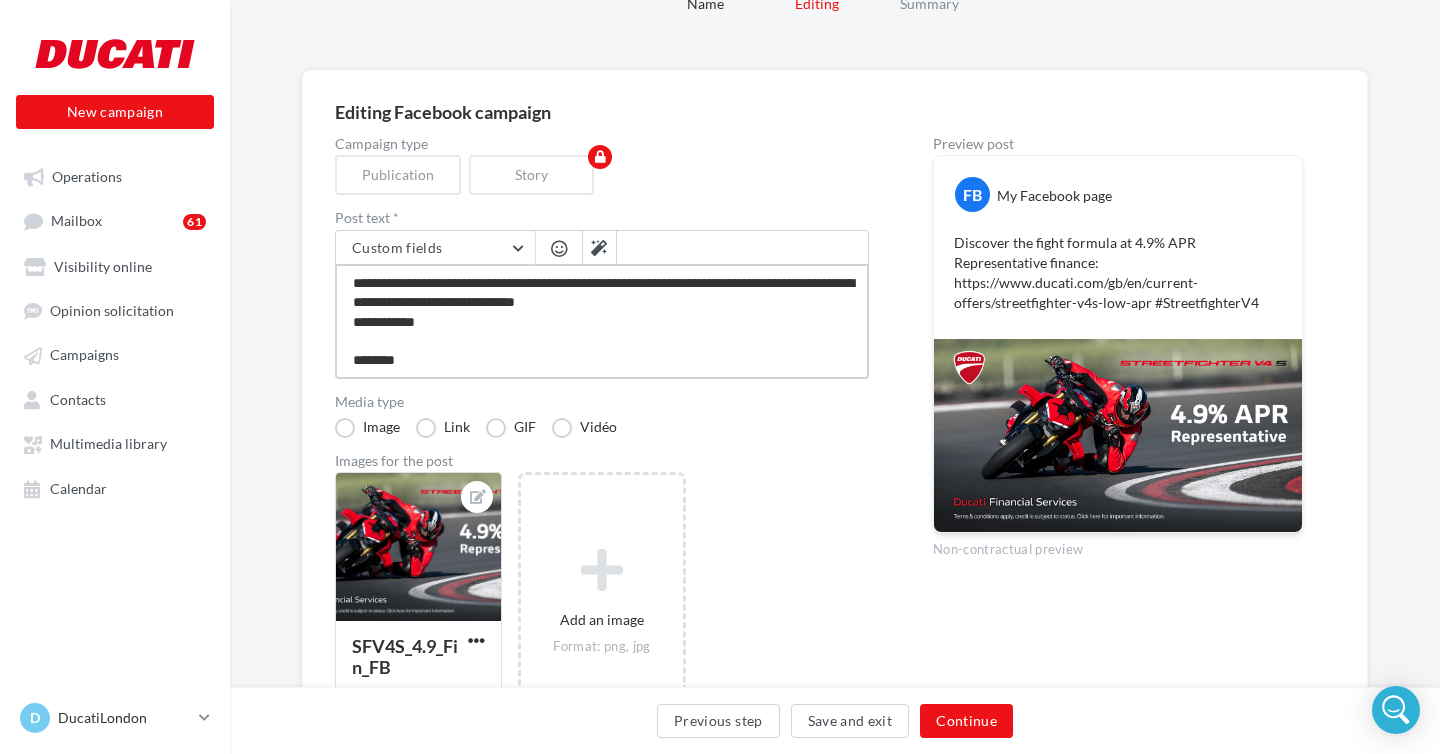 type on "**********" 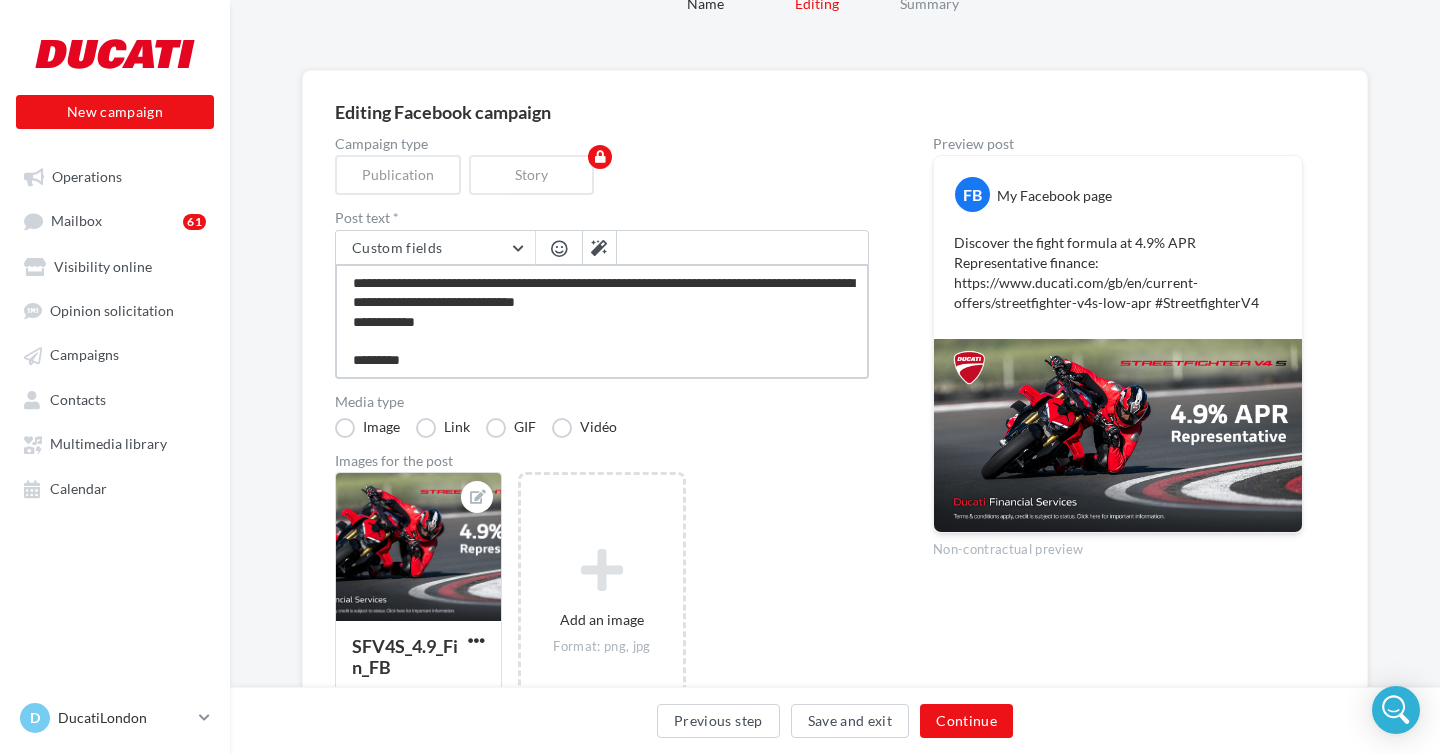 type on "**********" 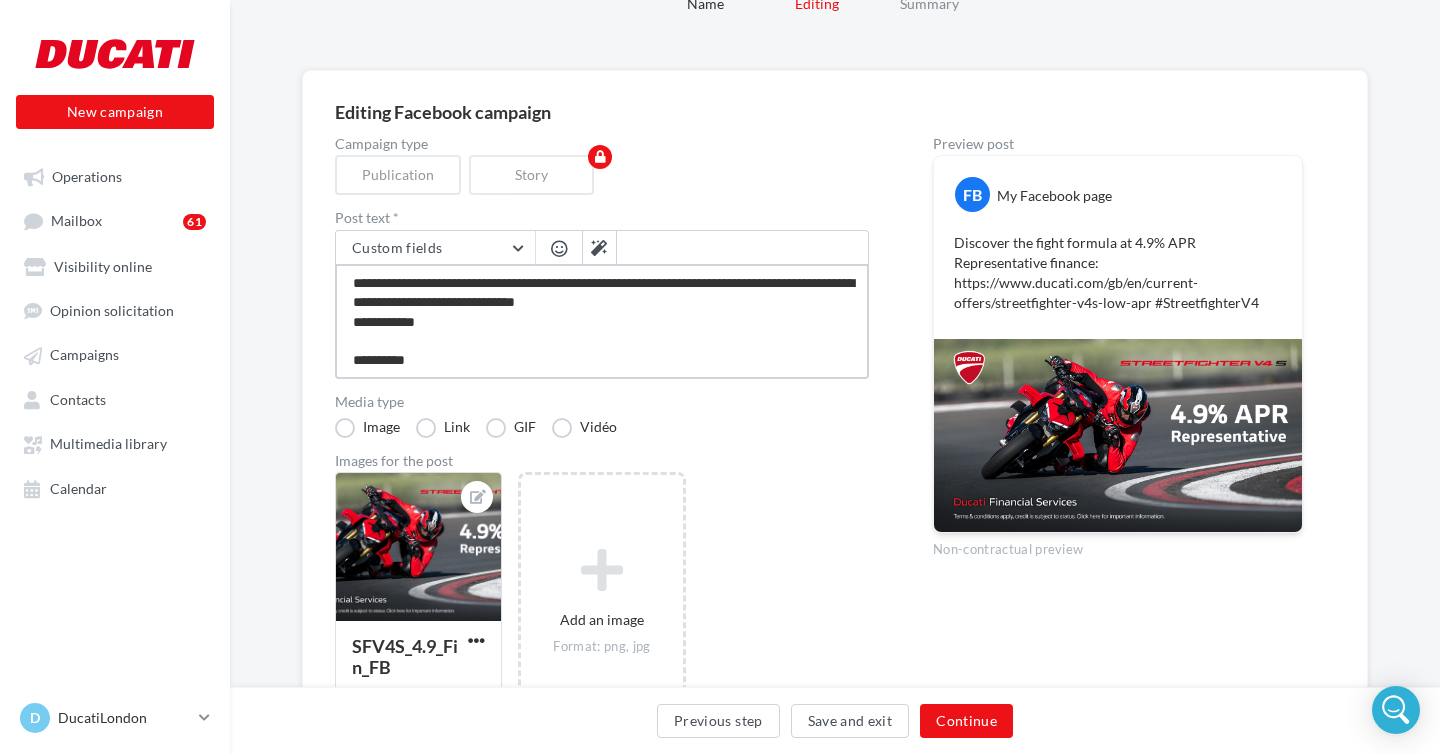 type on "**********" 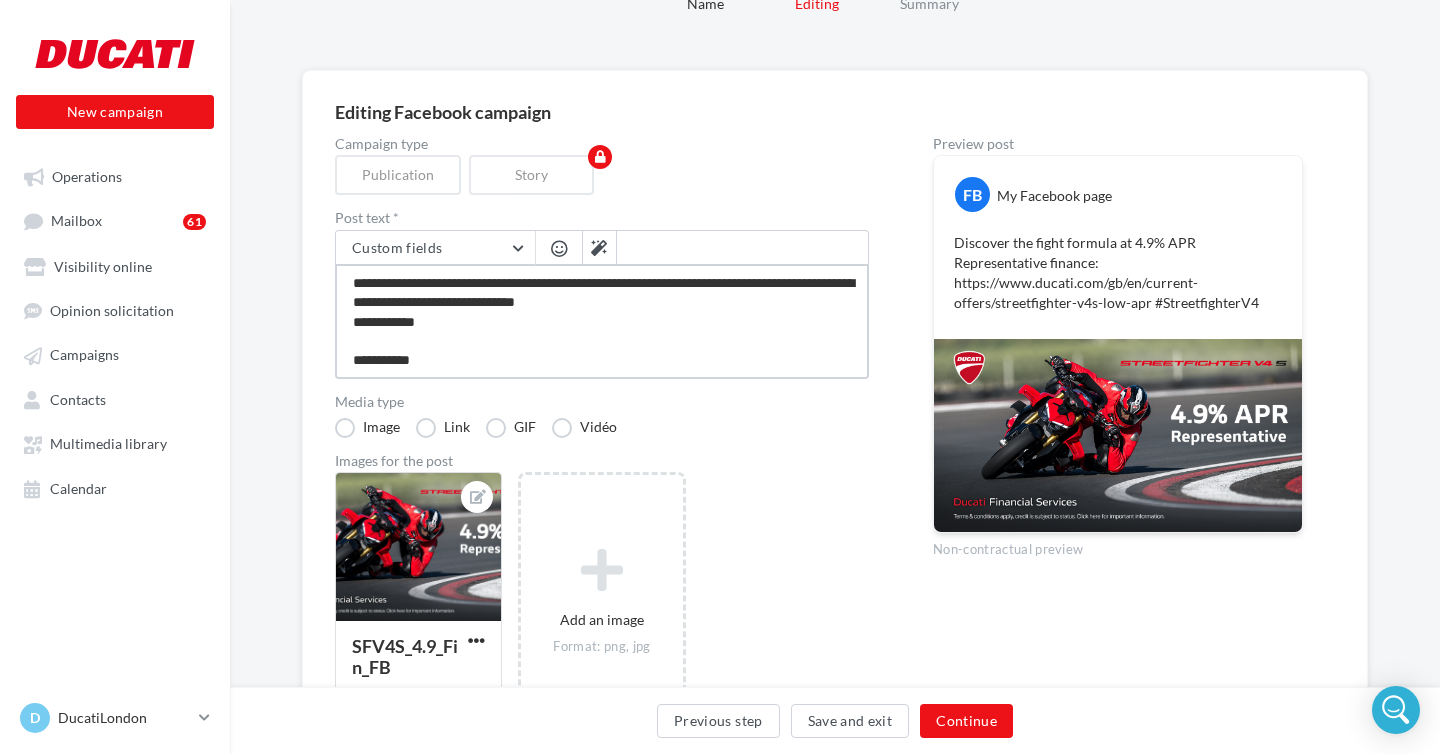 type on "**********" 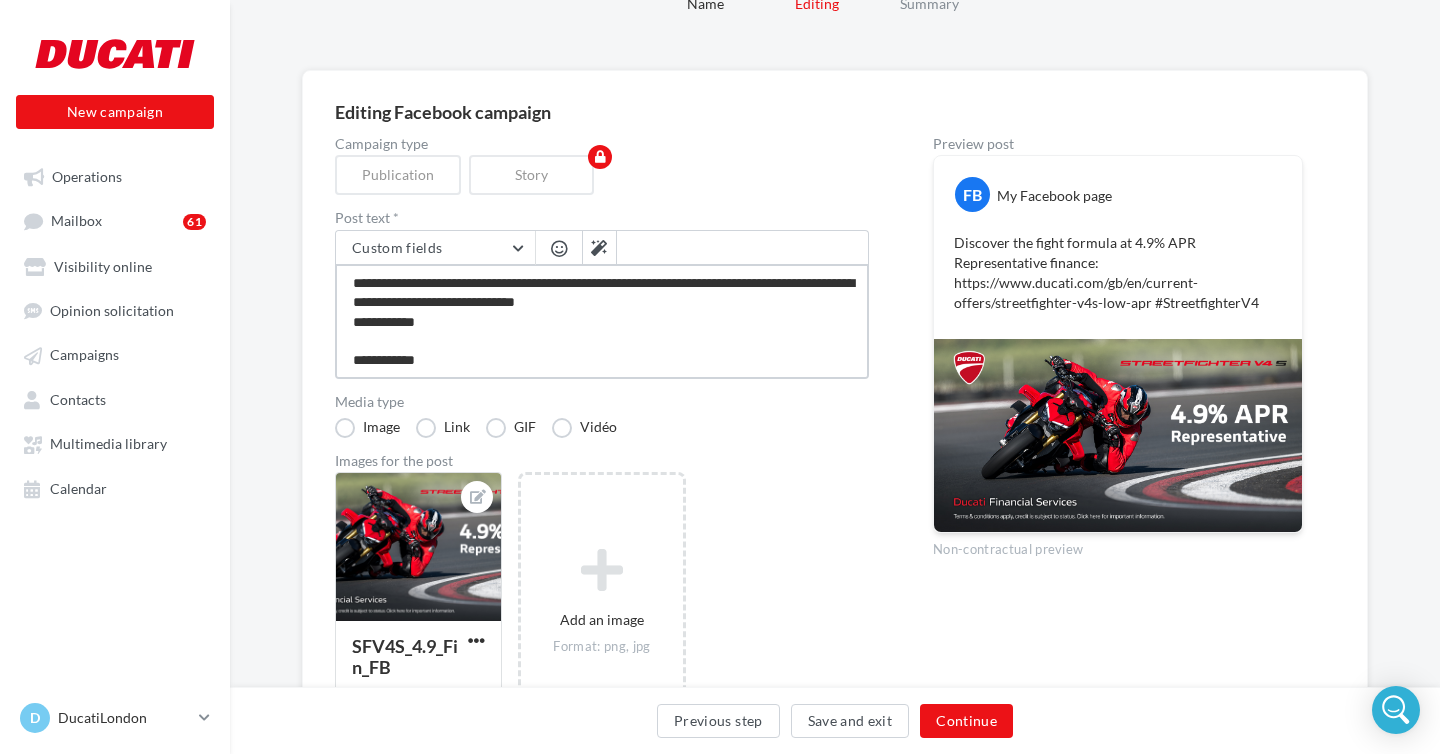 type on "**********" 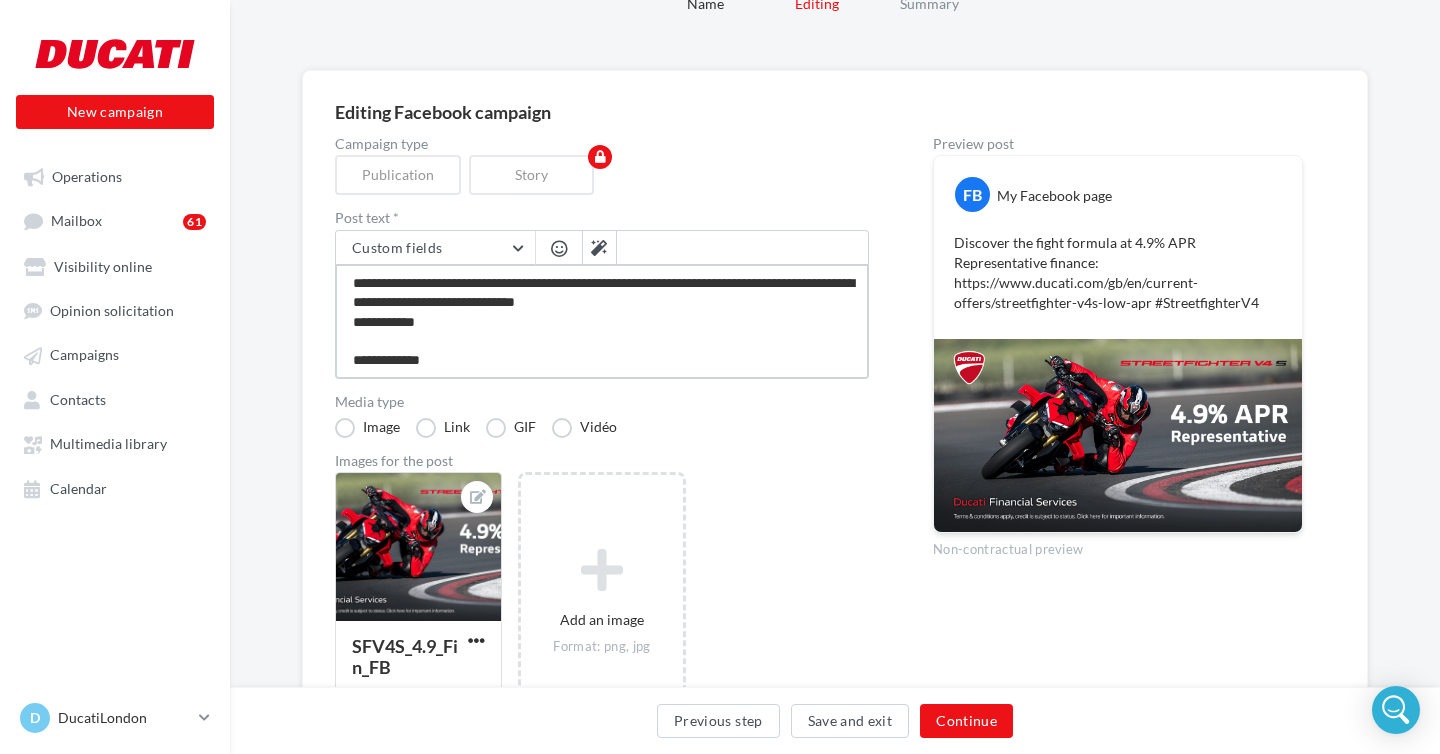 type on "**********" 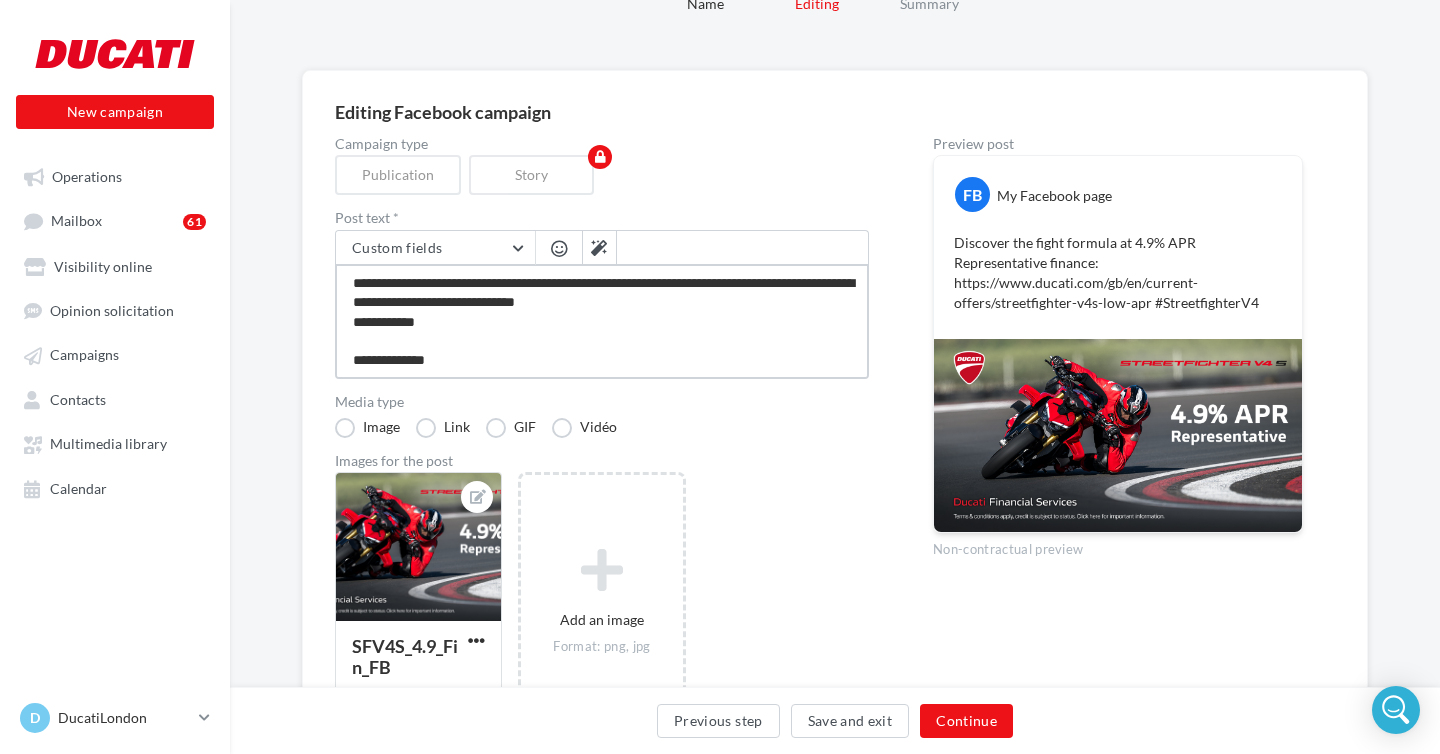 type on "**********" 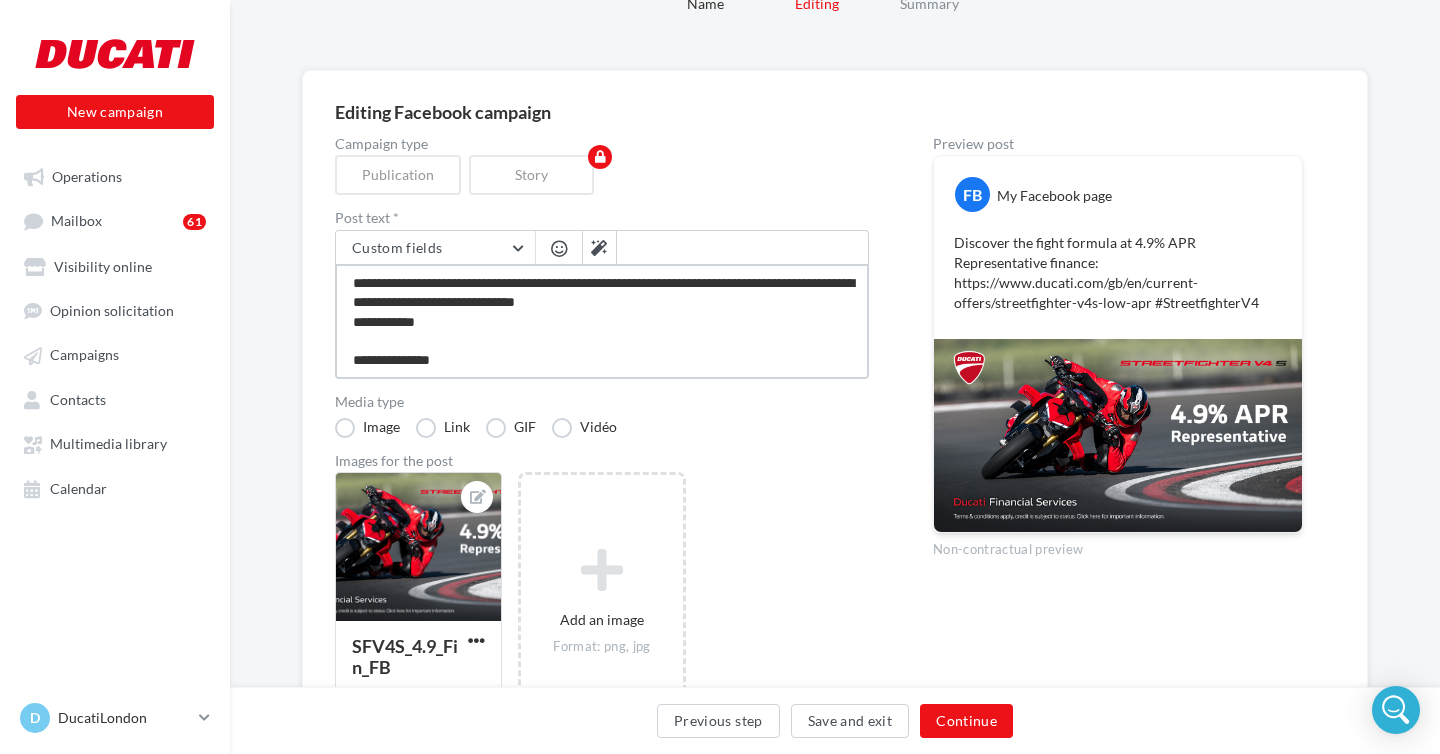 type on "**********" 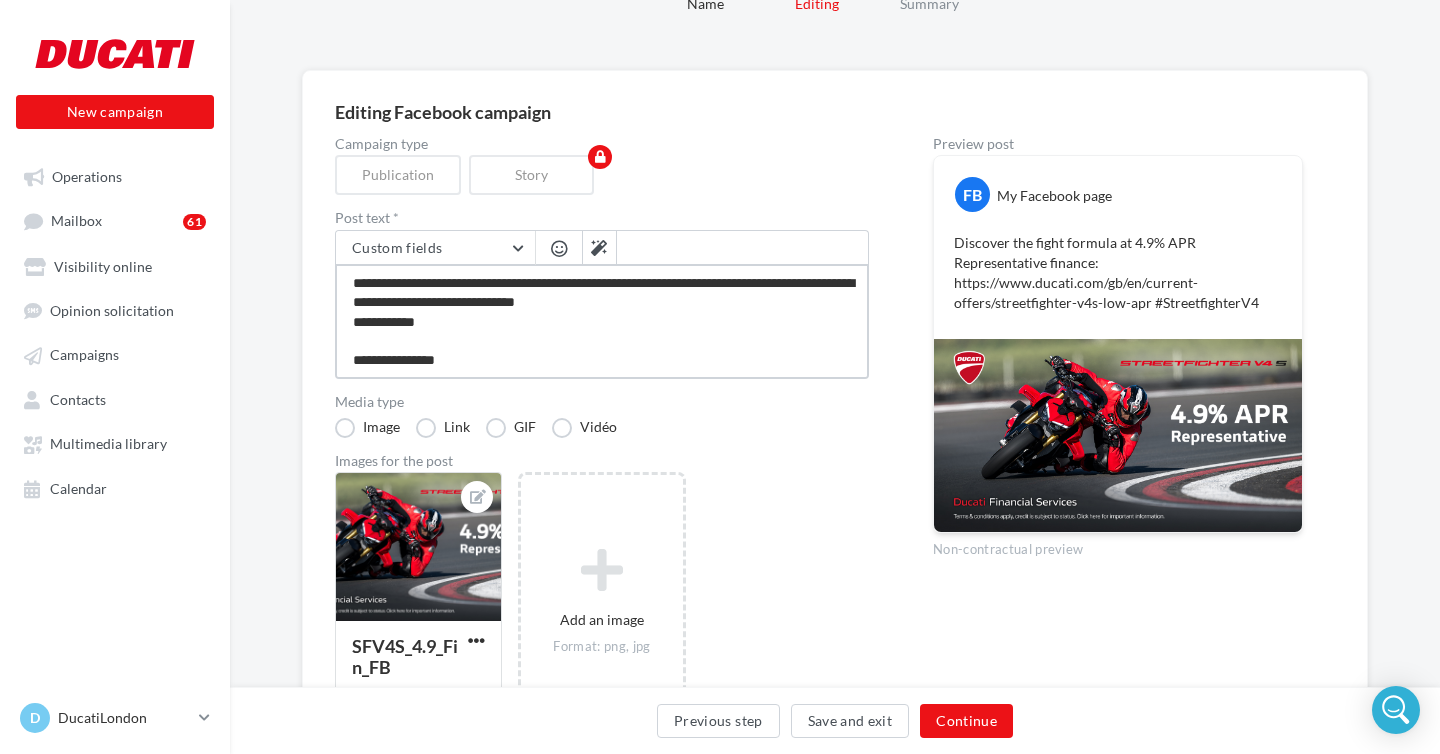 type on "**********" 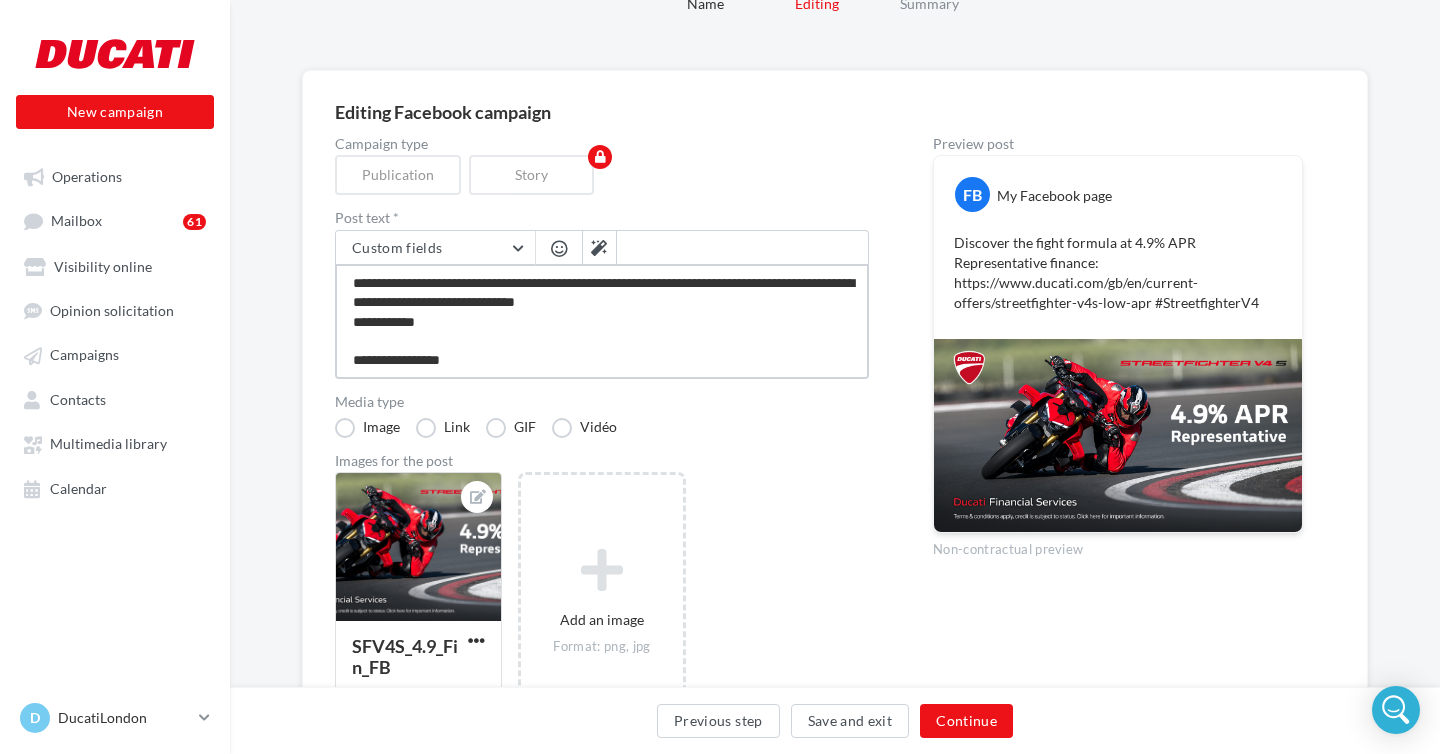 type on "**********" 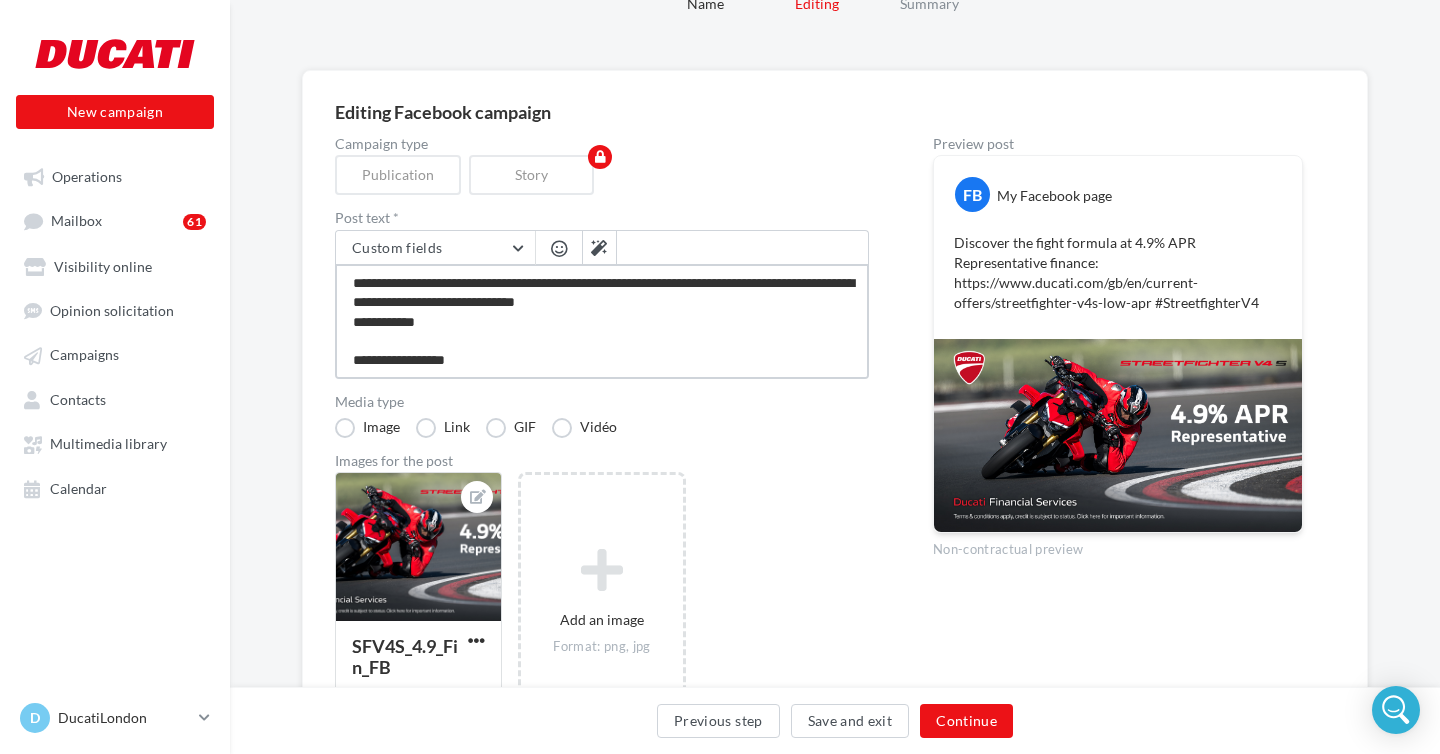 type on "**********" 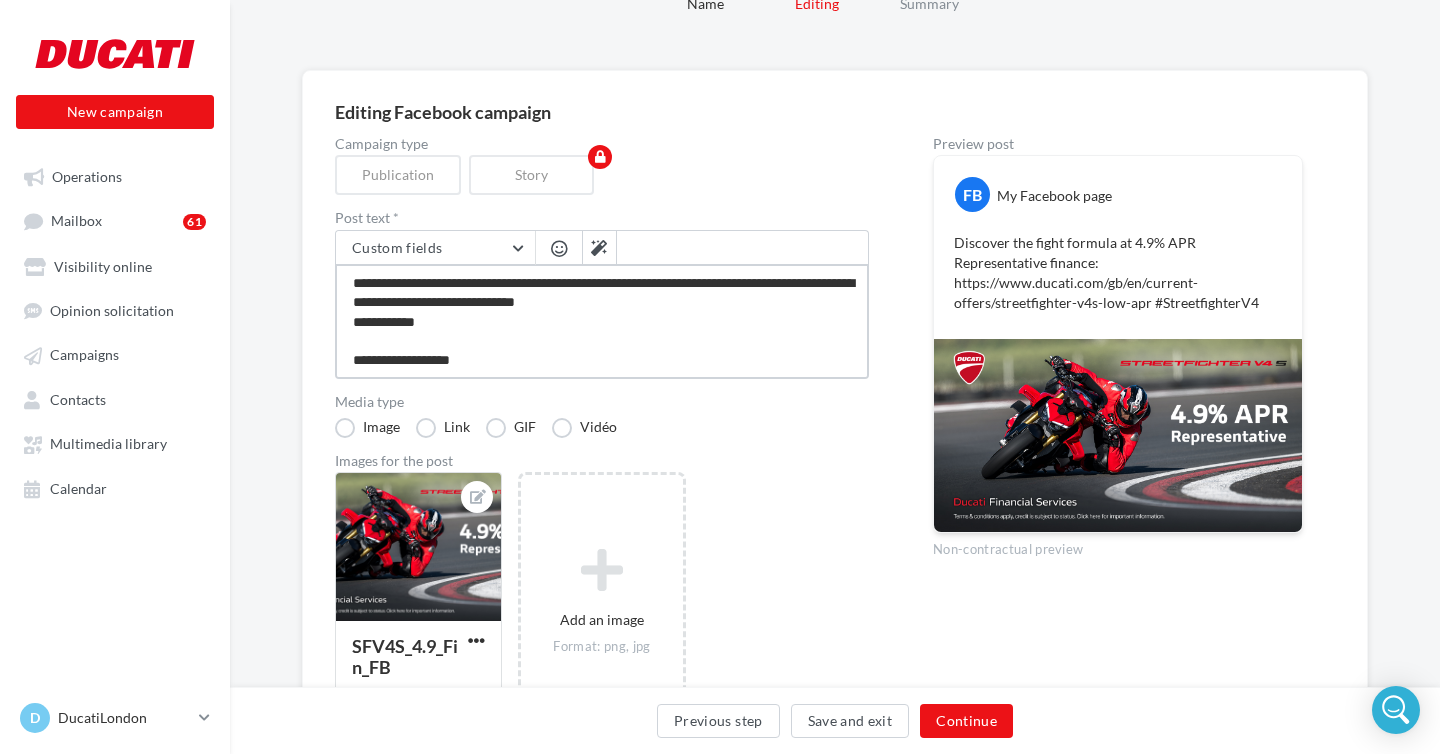 type on "**********" 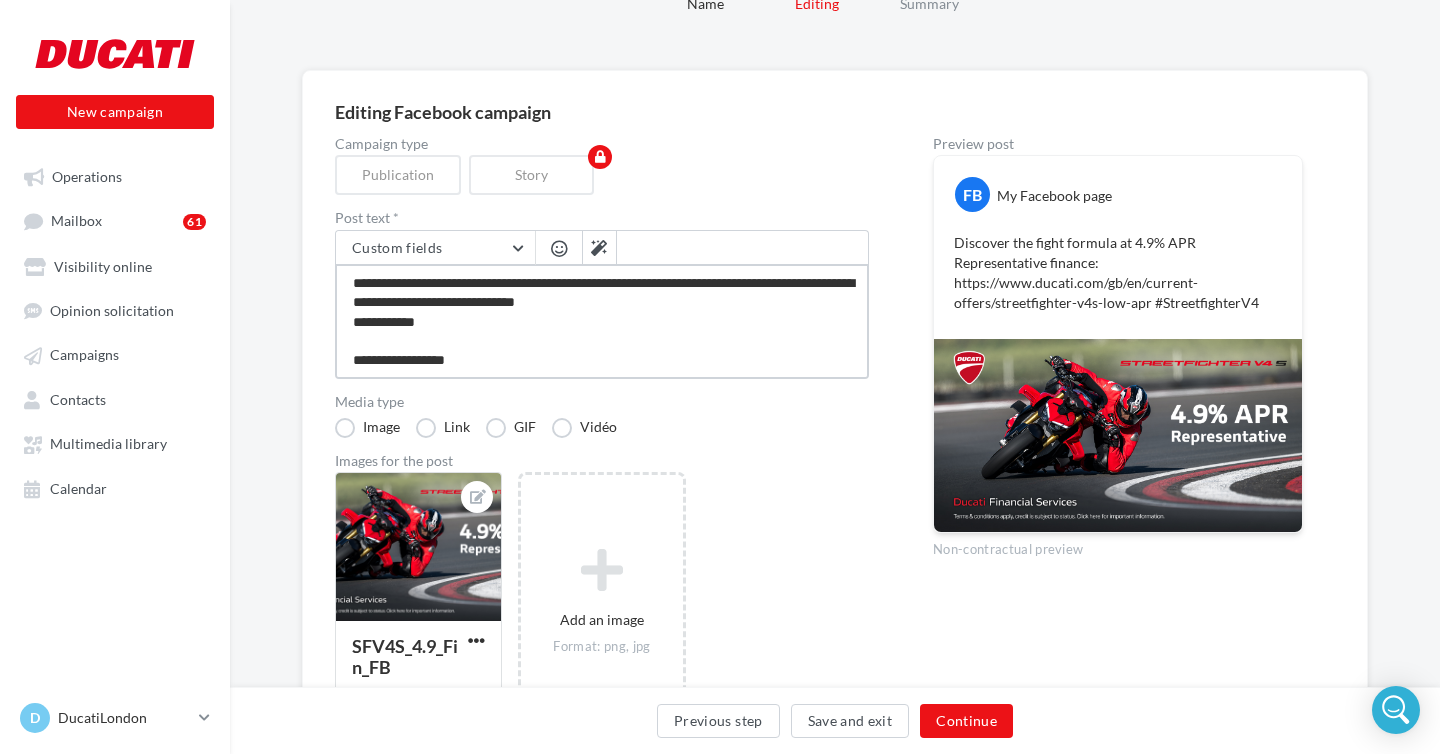 type on "**********" 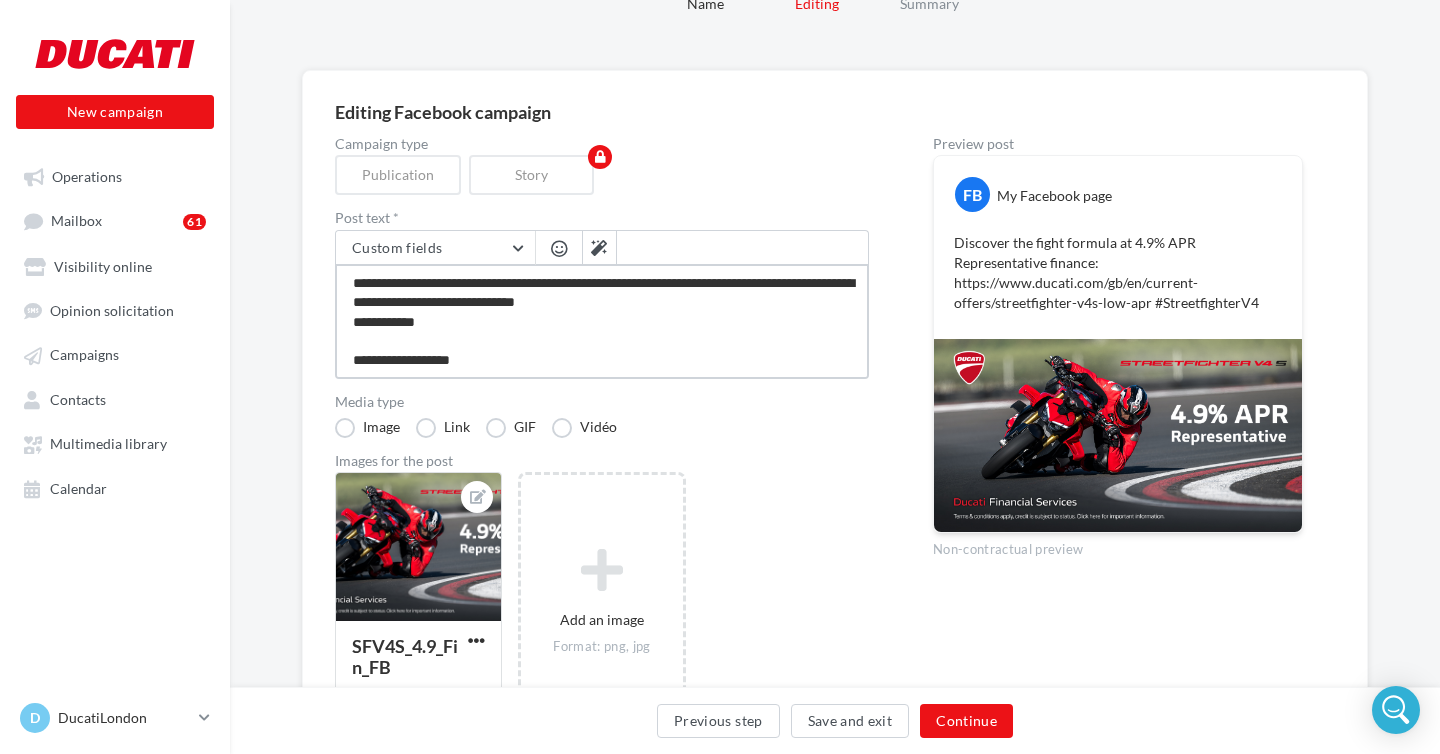 type on "**********" 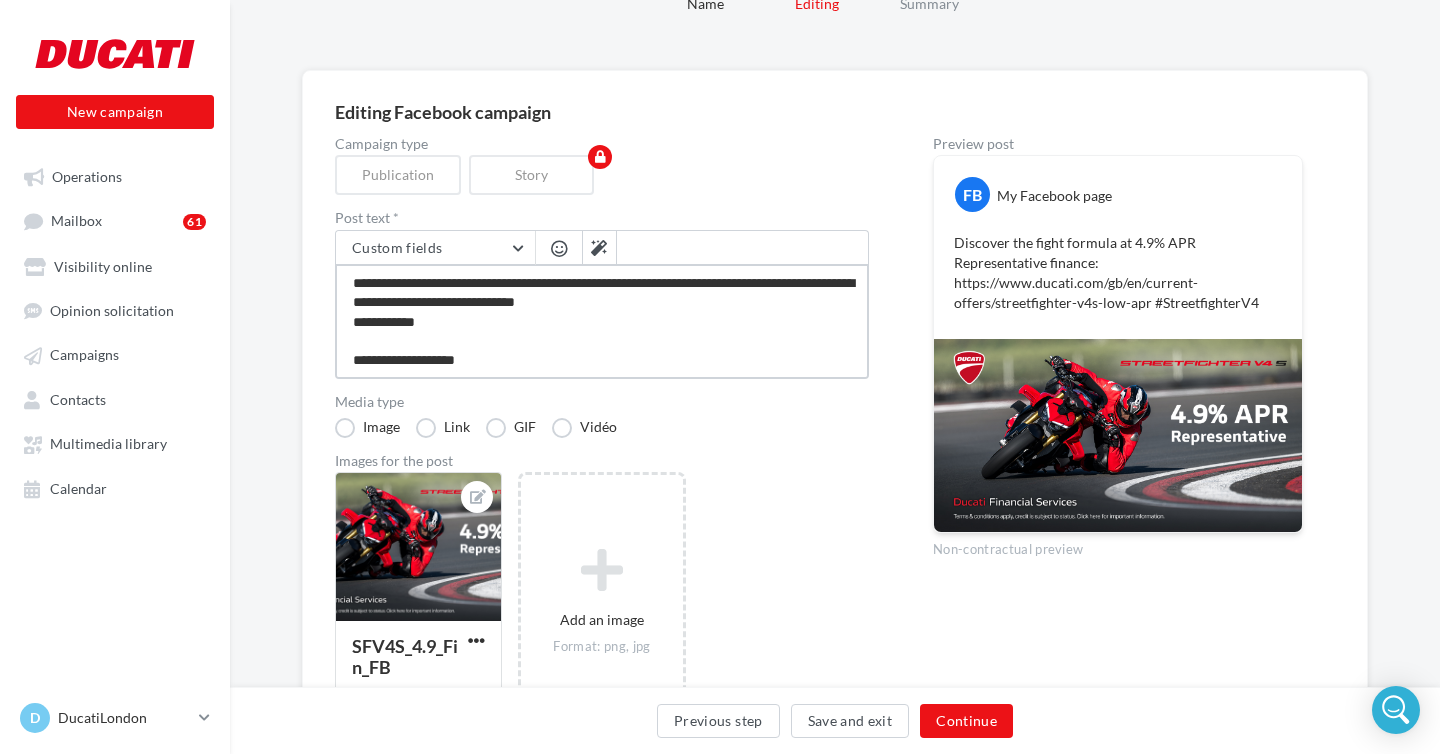 type on "**********" 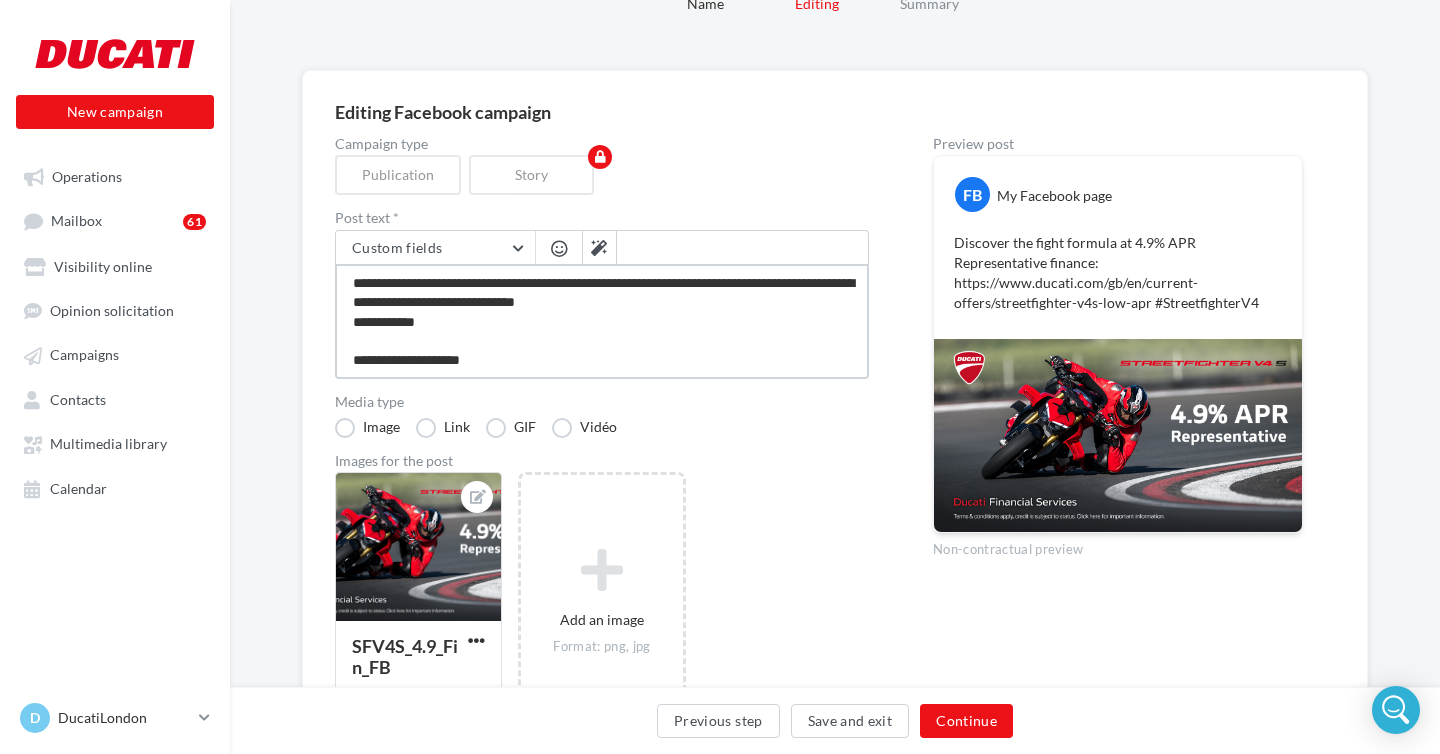 type on "**********" 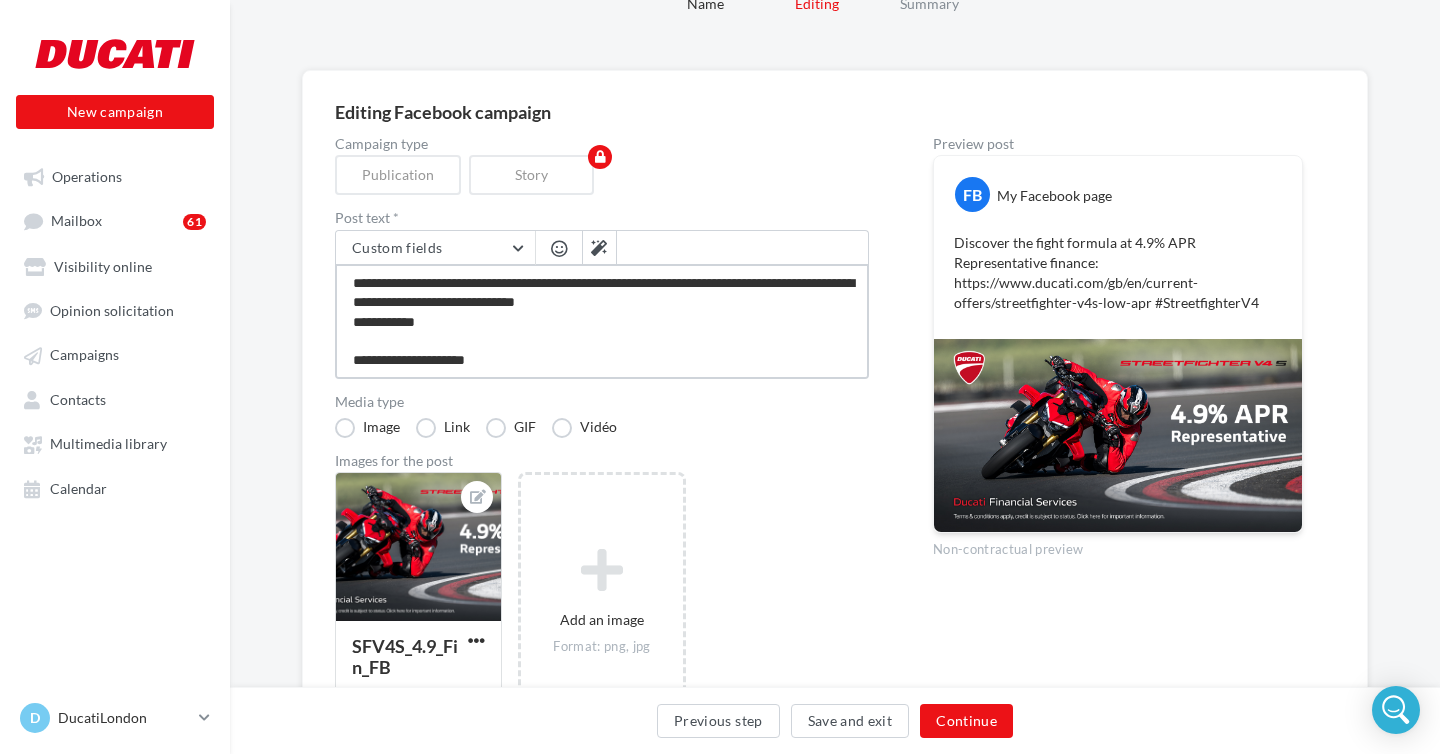 type on "**********" 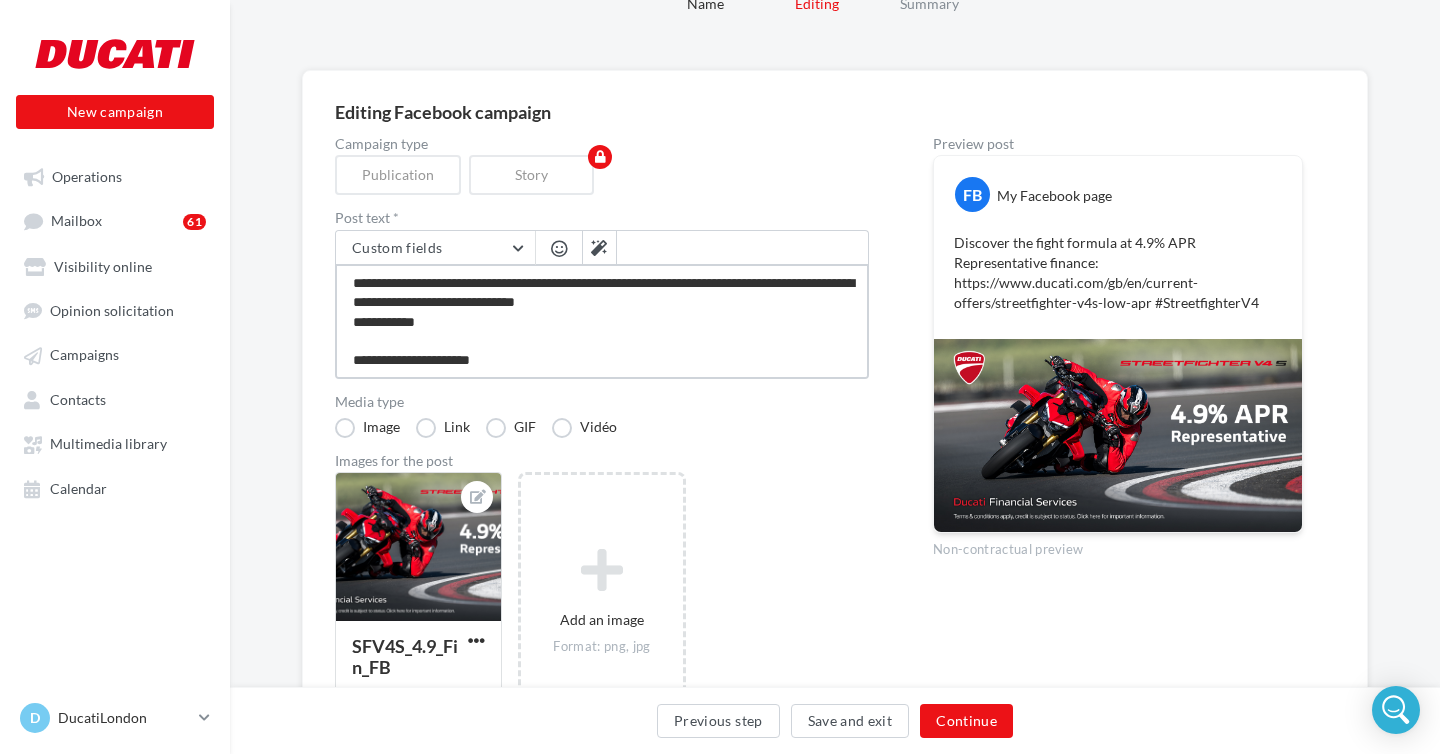 type on "**********" 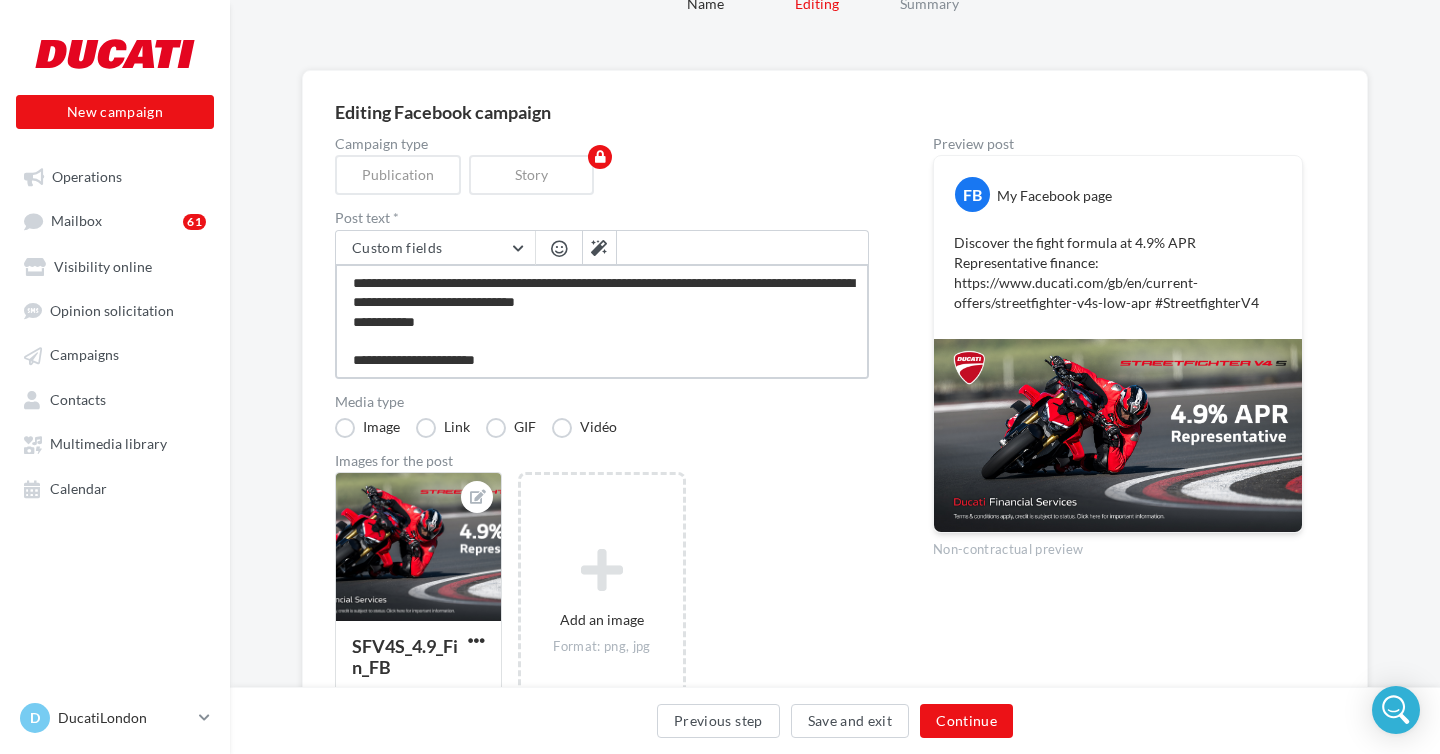 type on "**********" 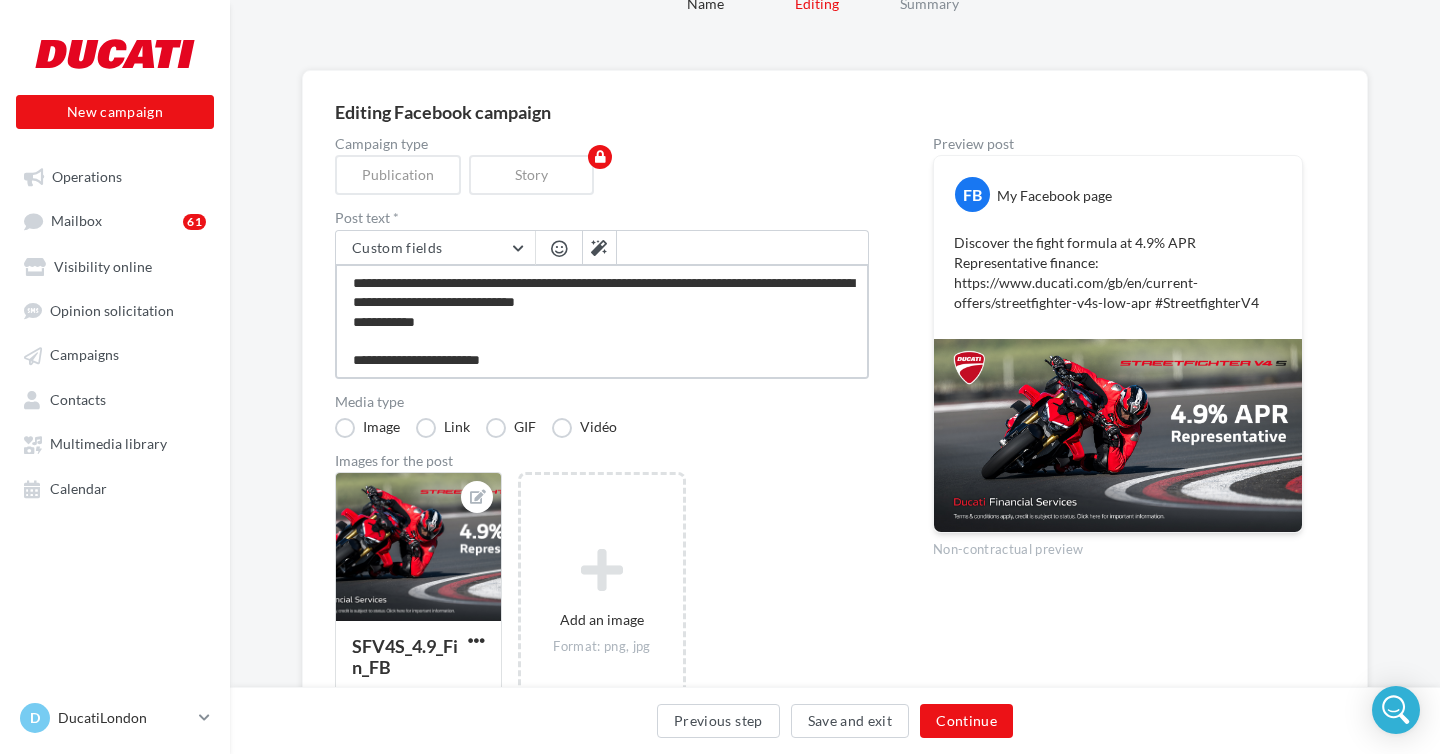 type on "**********" 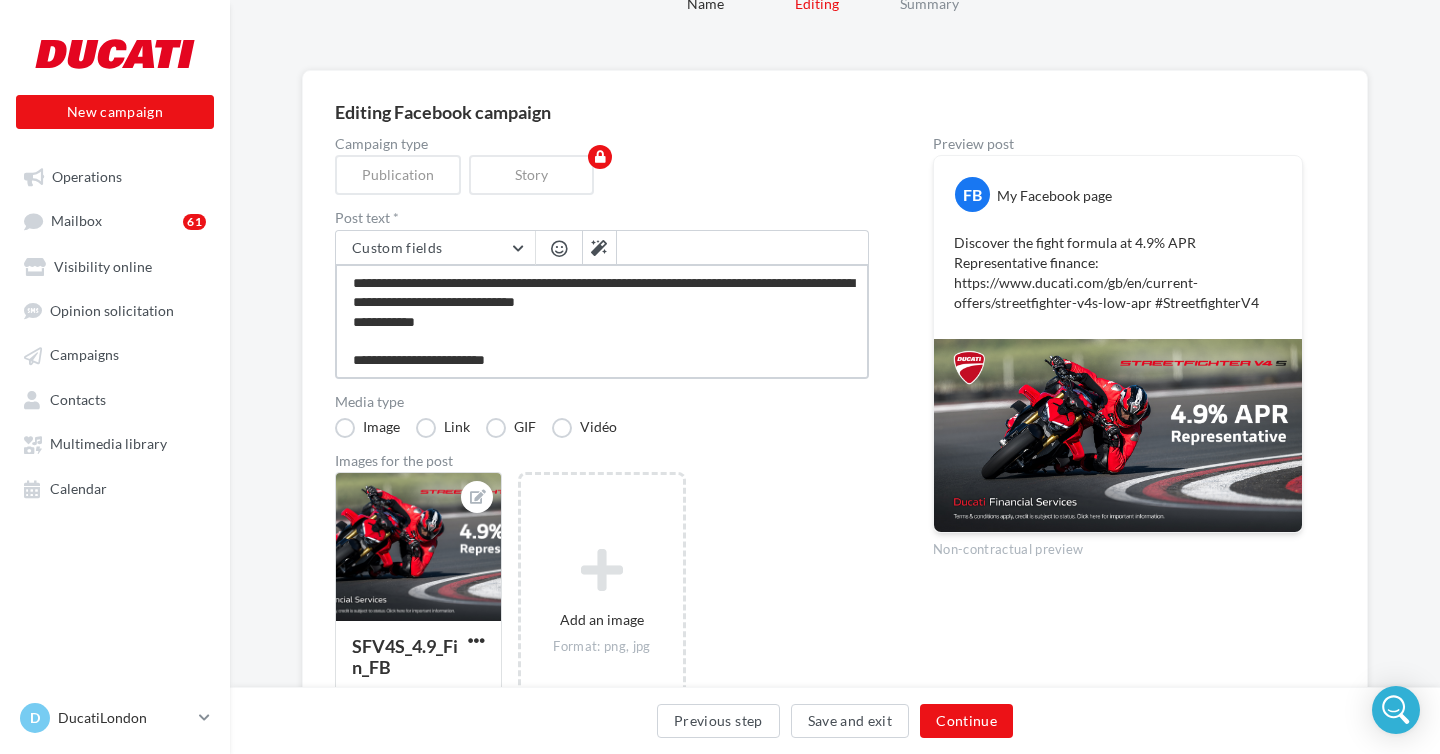 type on "**********" 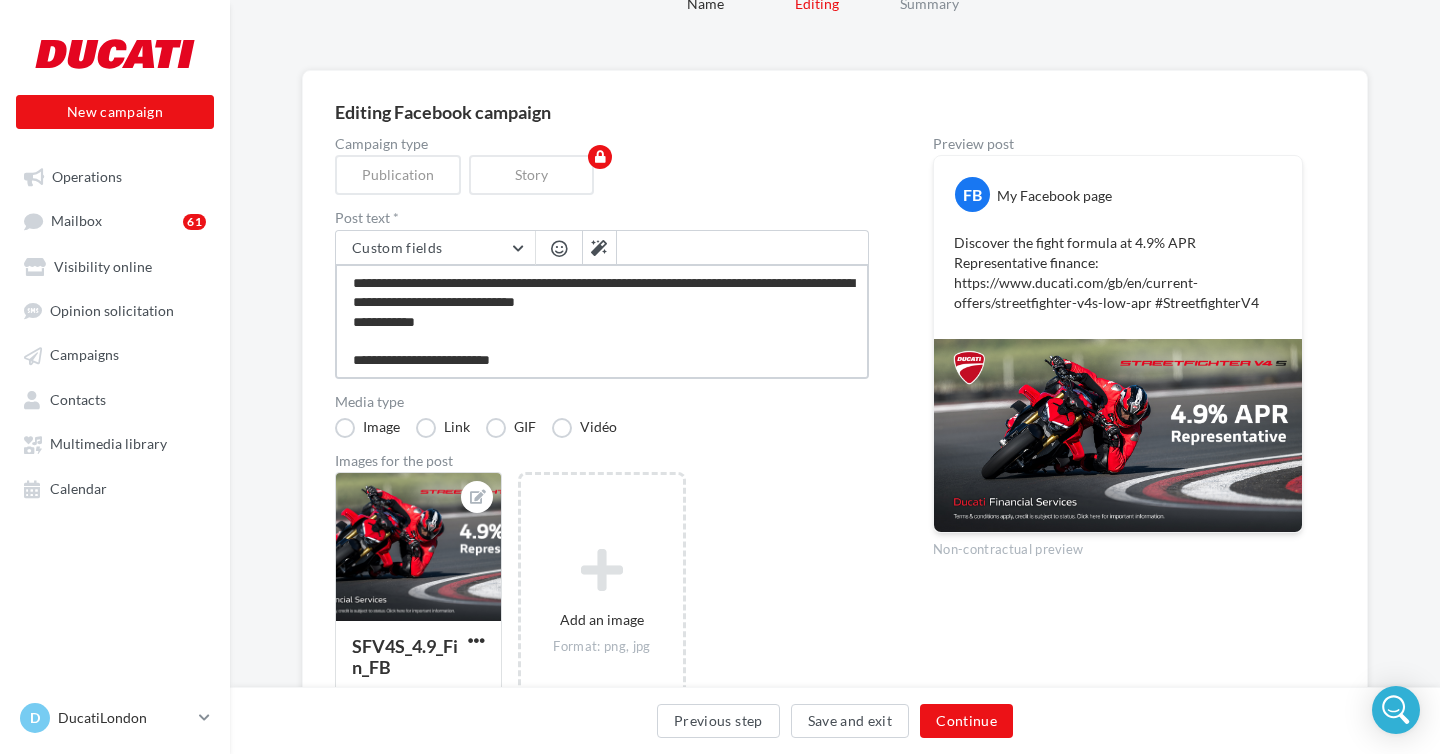 type on "**********" 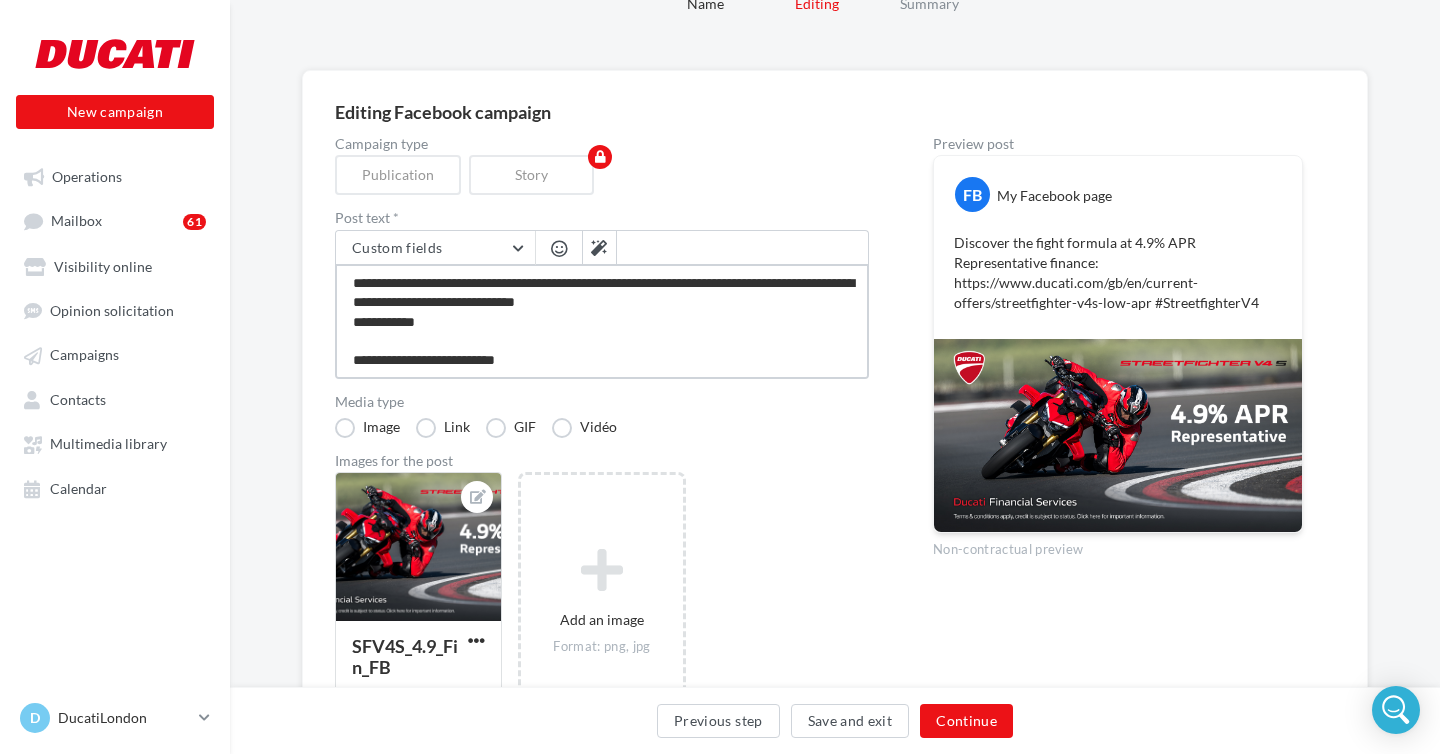 type on "**********" 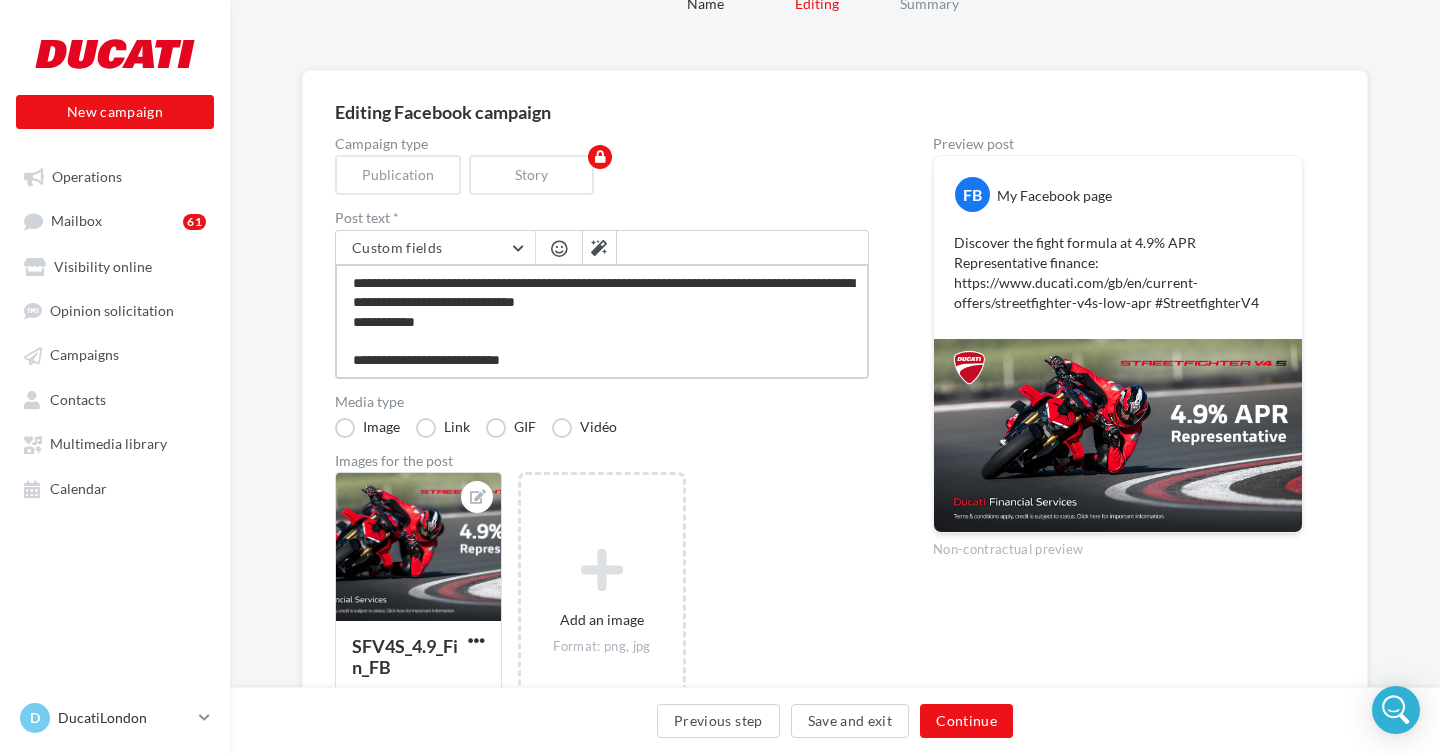 type on "**********" 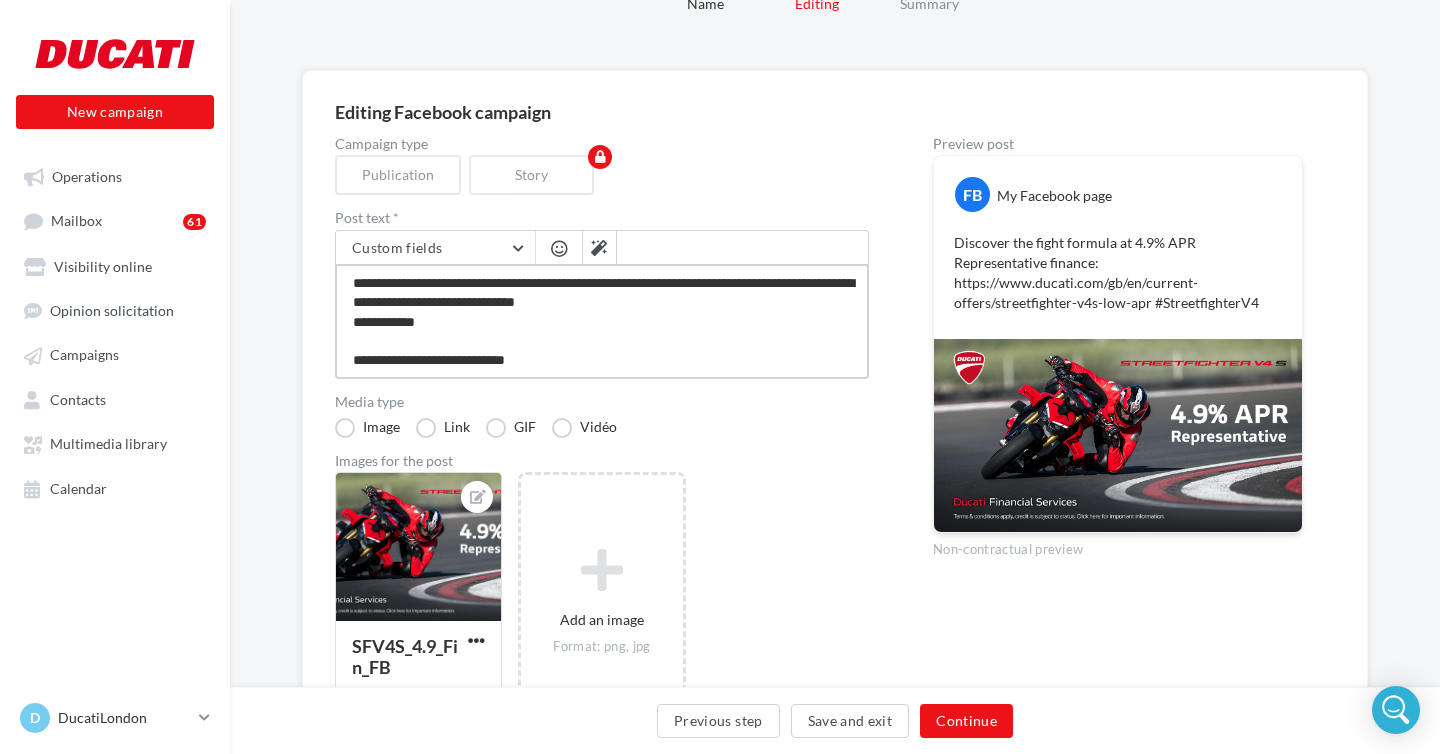 type on "**********" 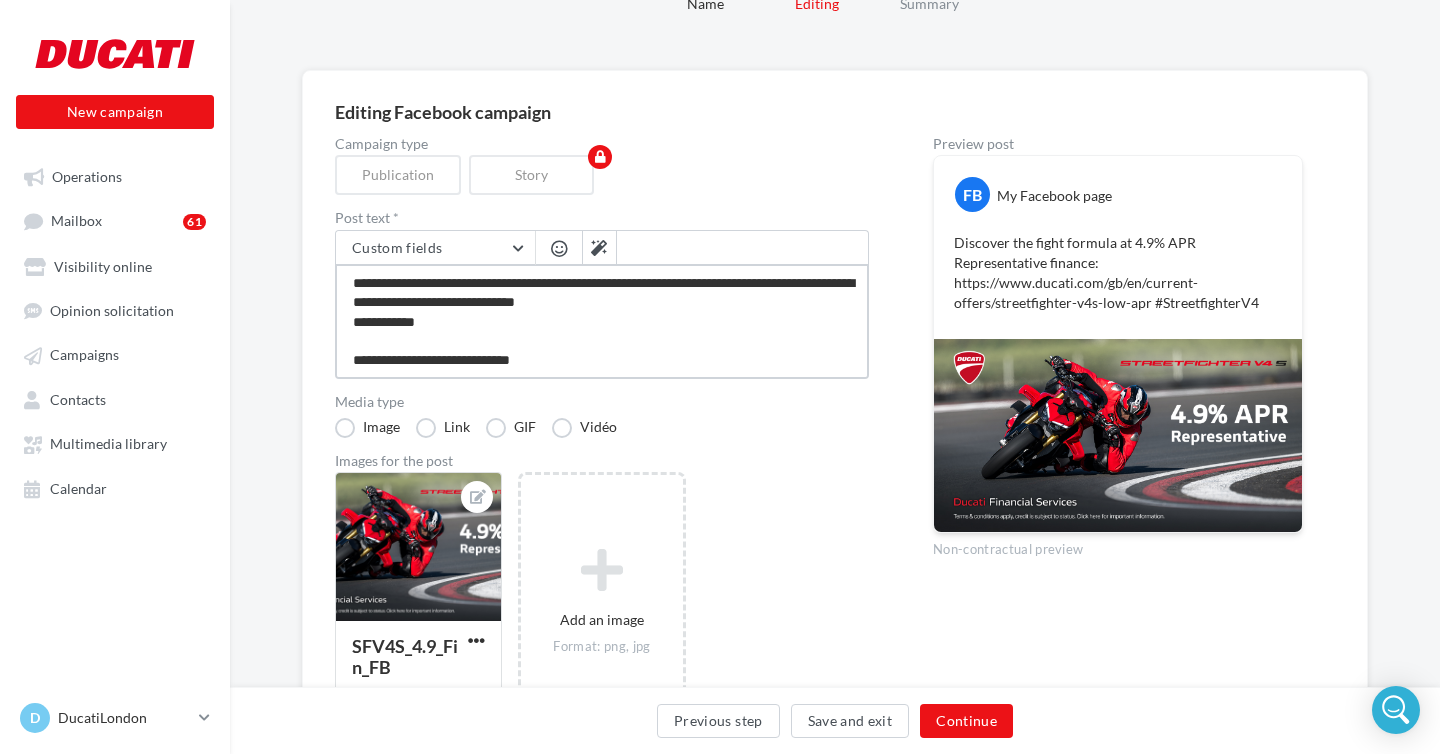 type on "**********" 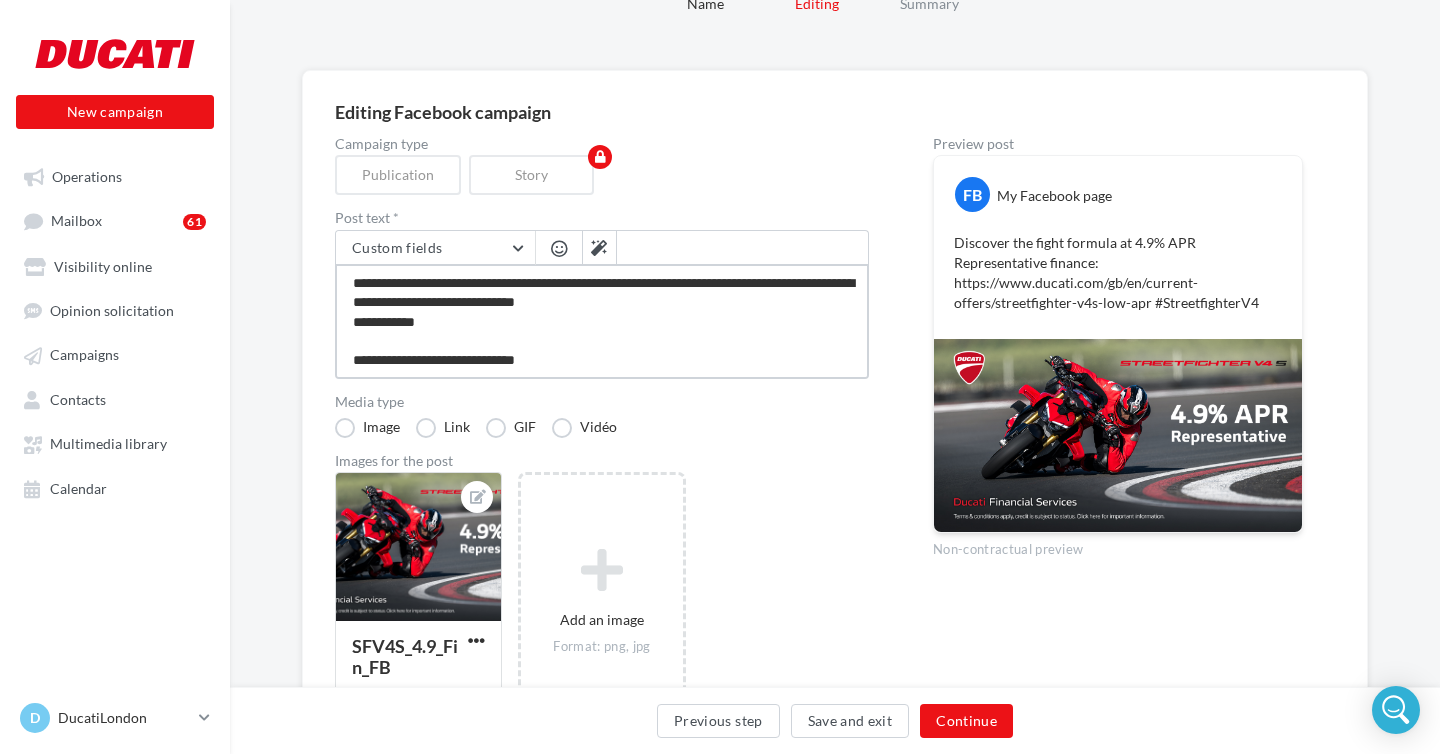 type on "**********" 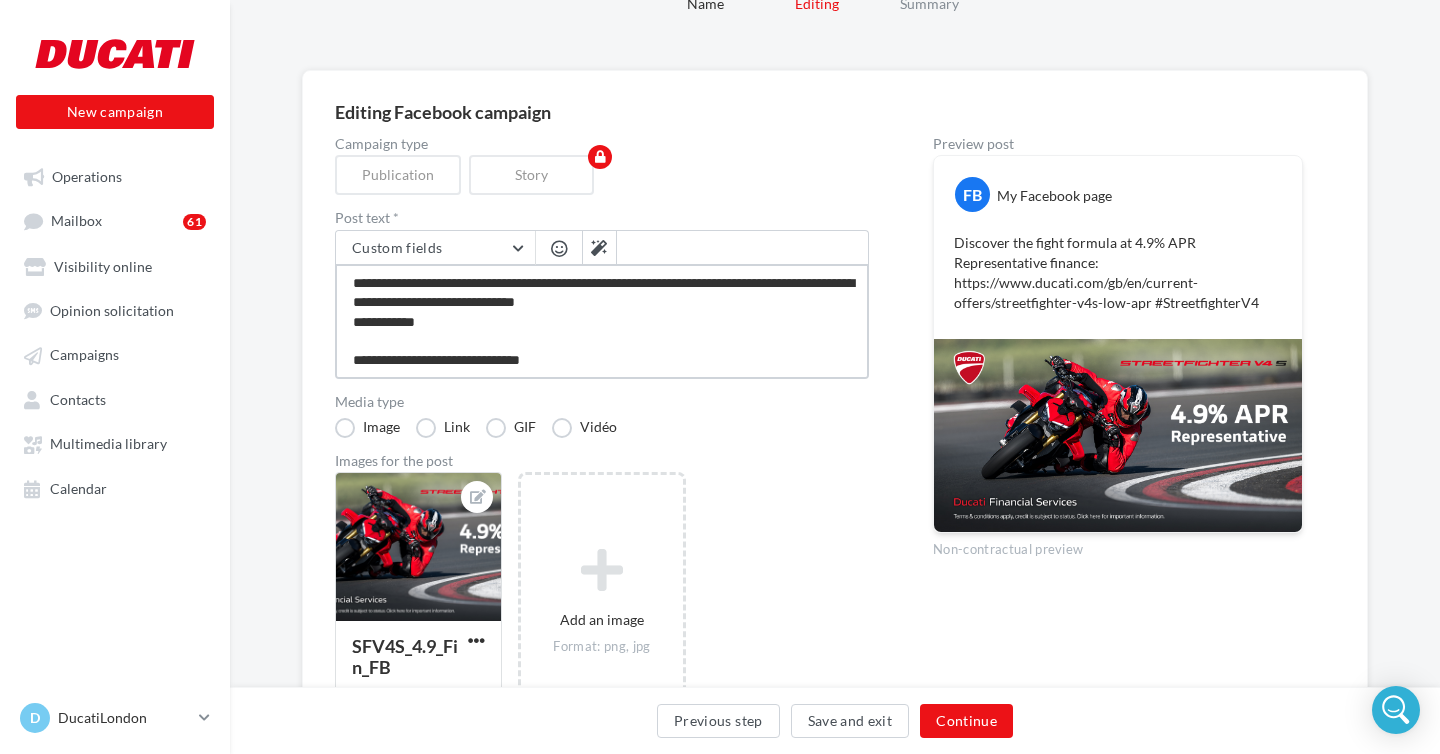 type on "**********" 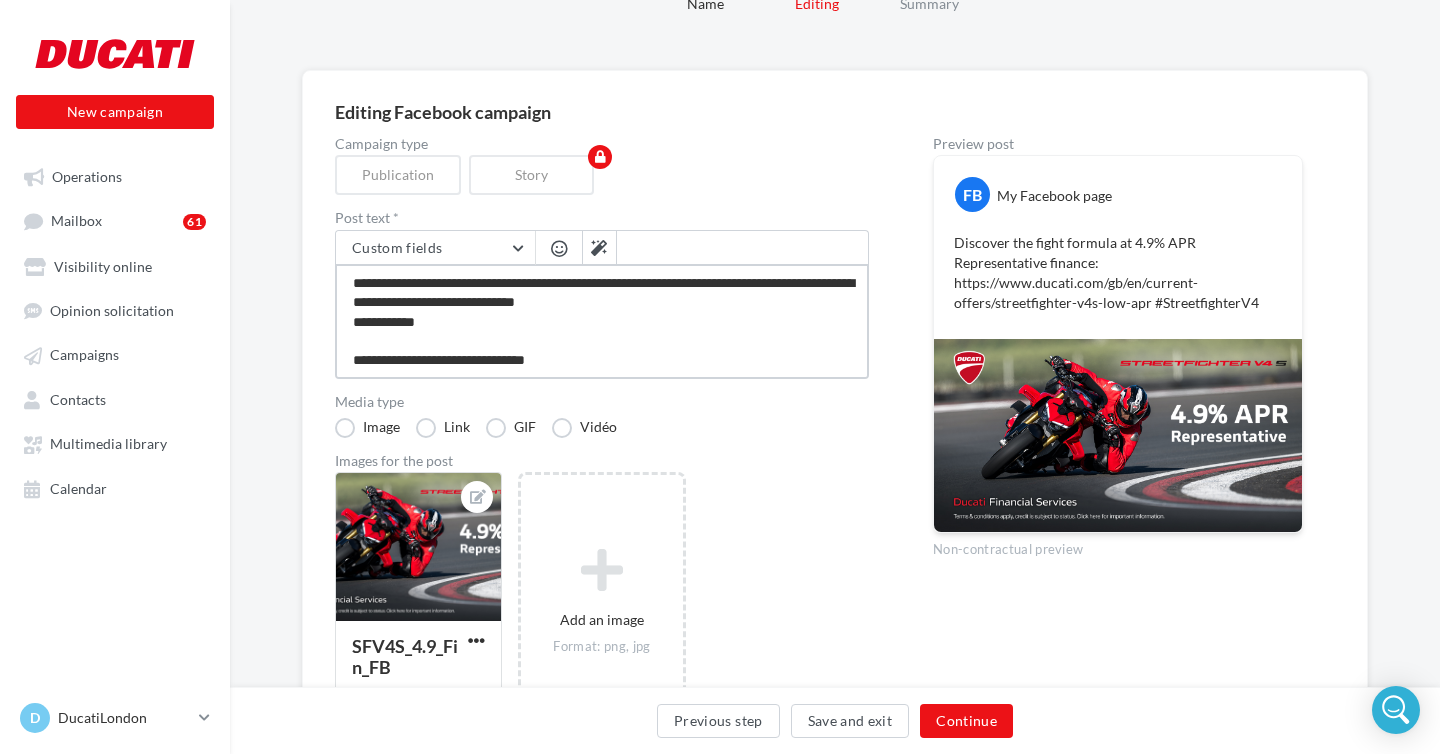 type on "**********" 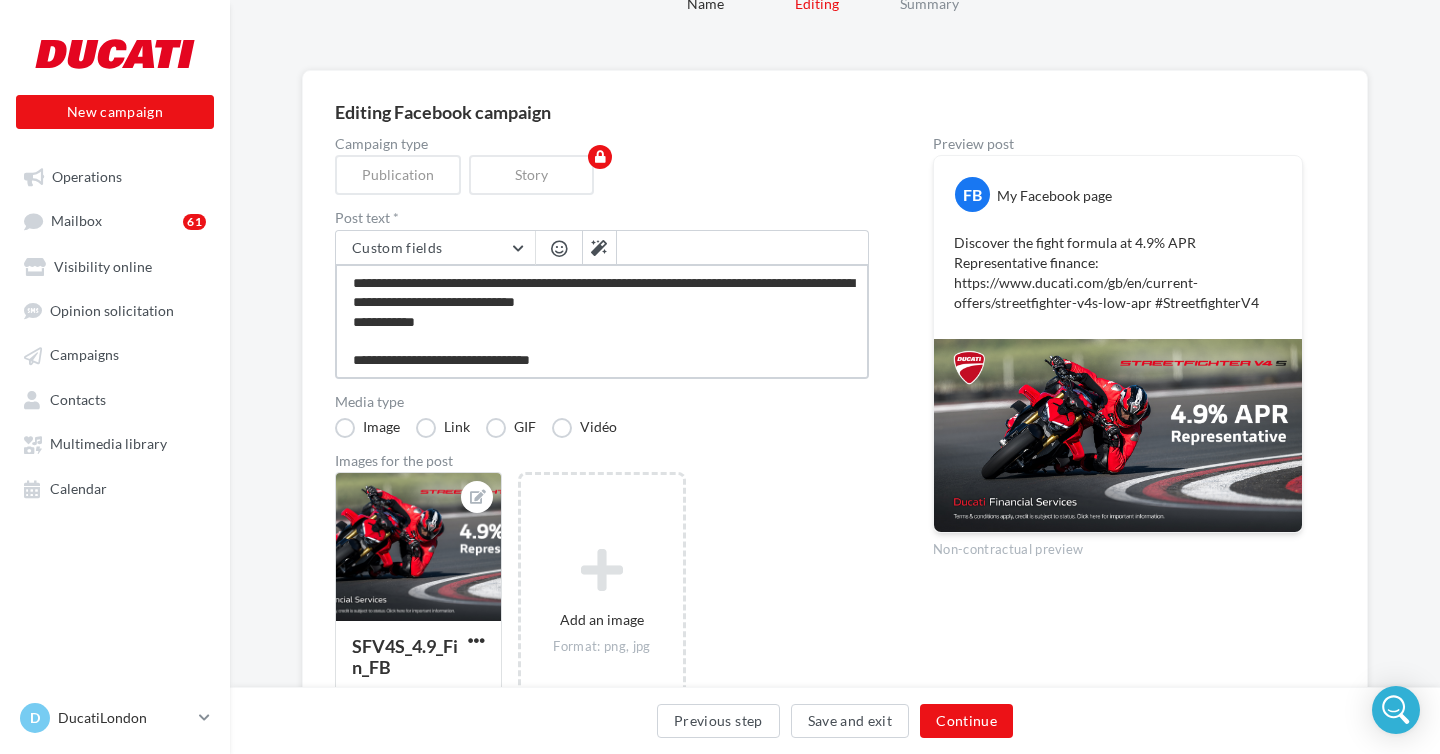 type on "**********" 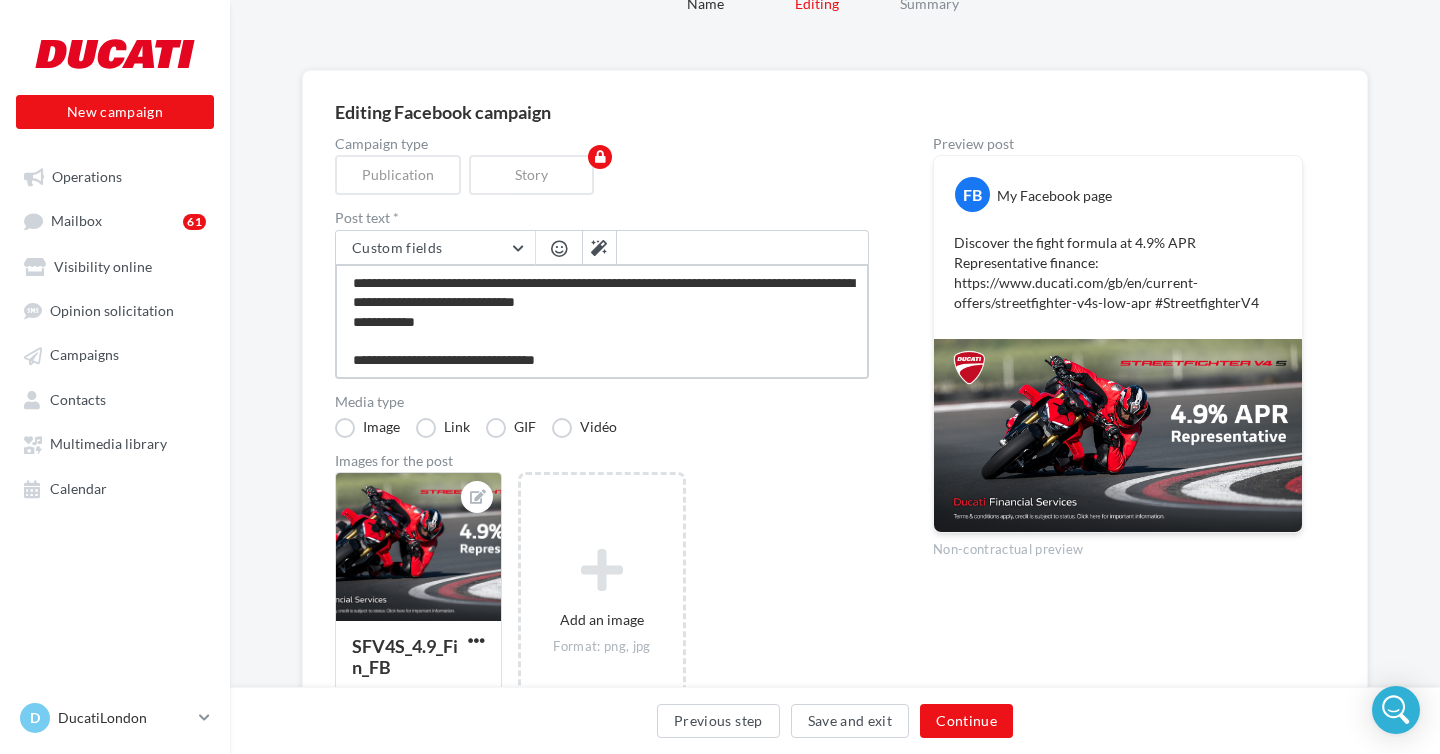 type on "**********" 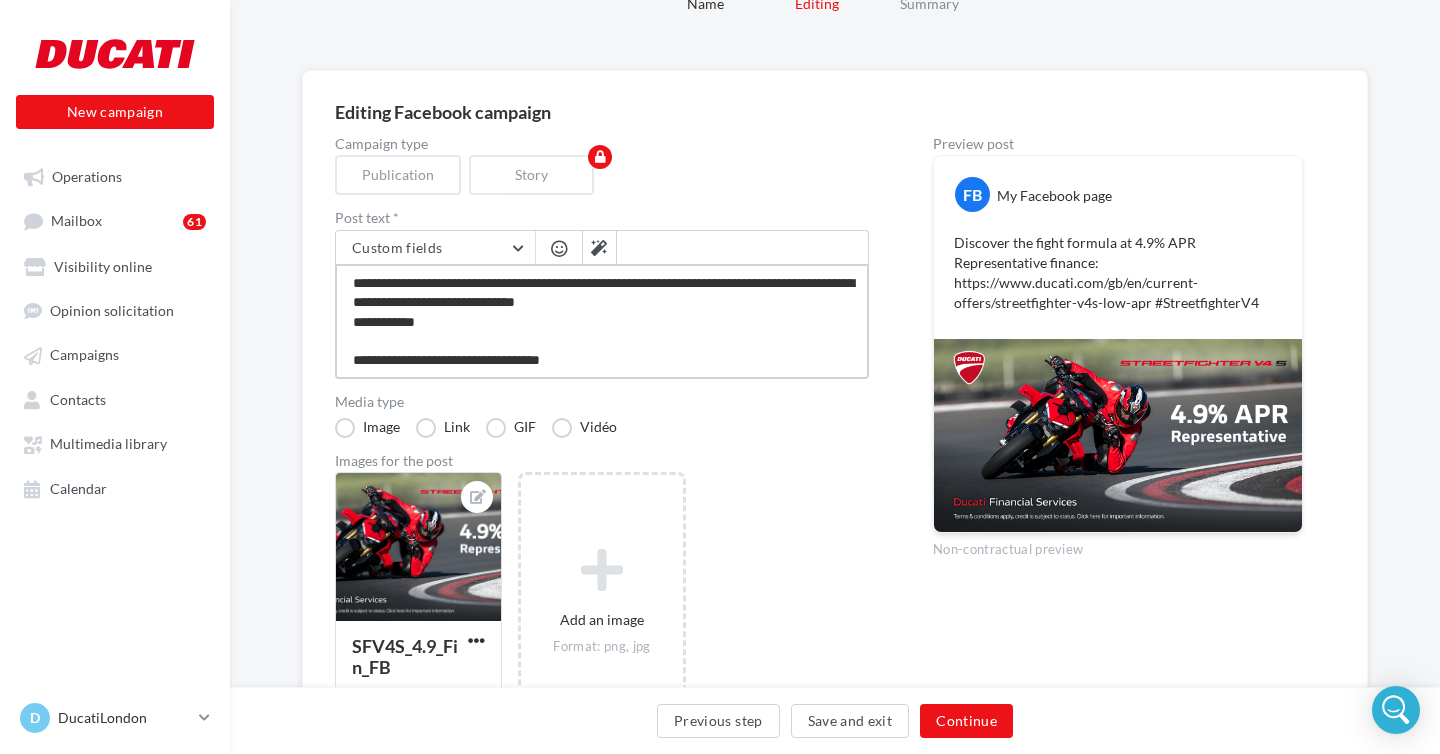 type on "**********" 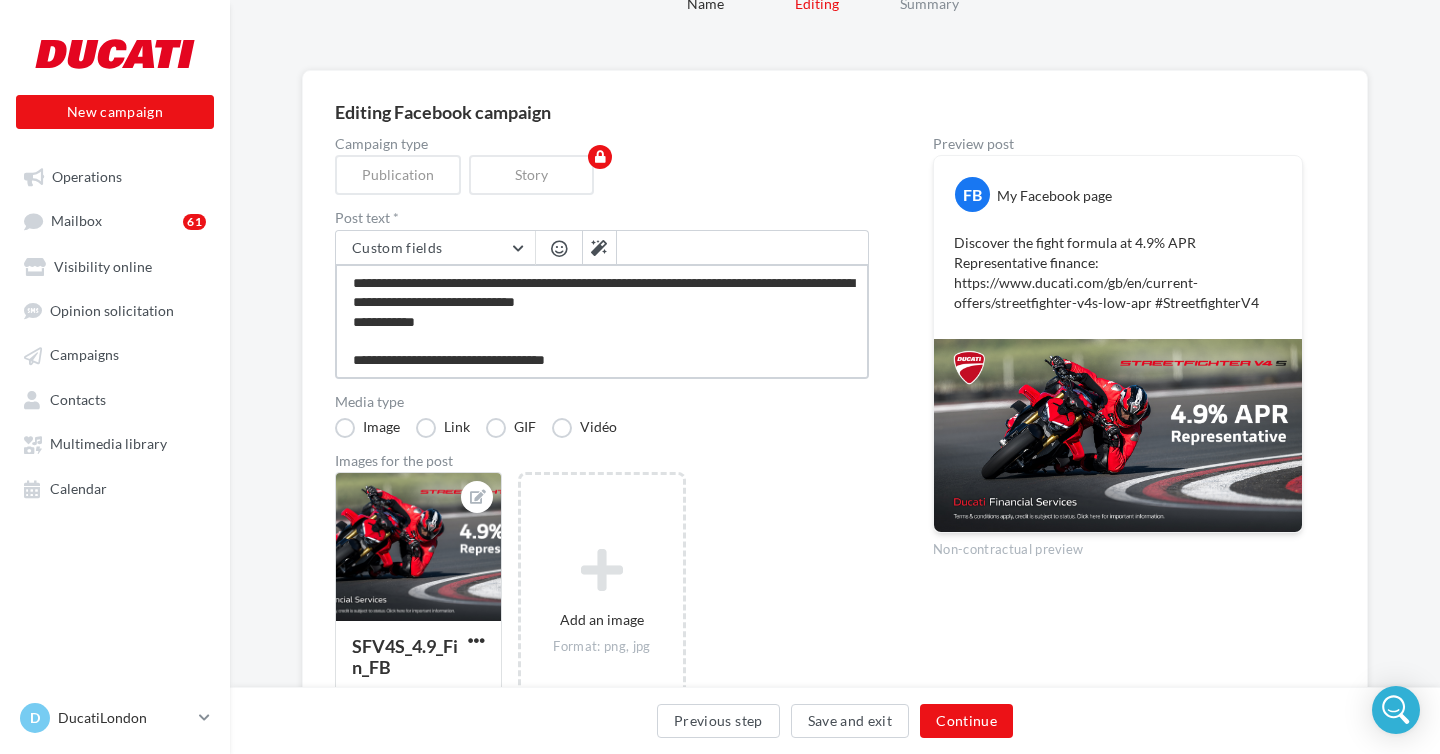 type on "**********" 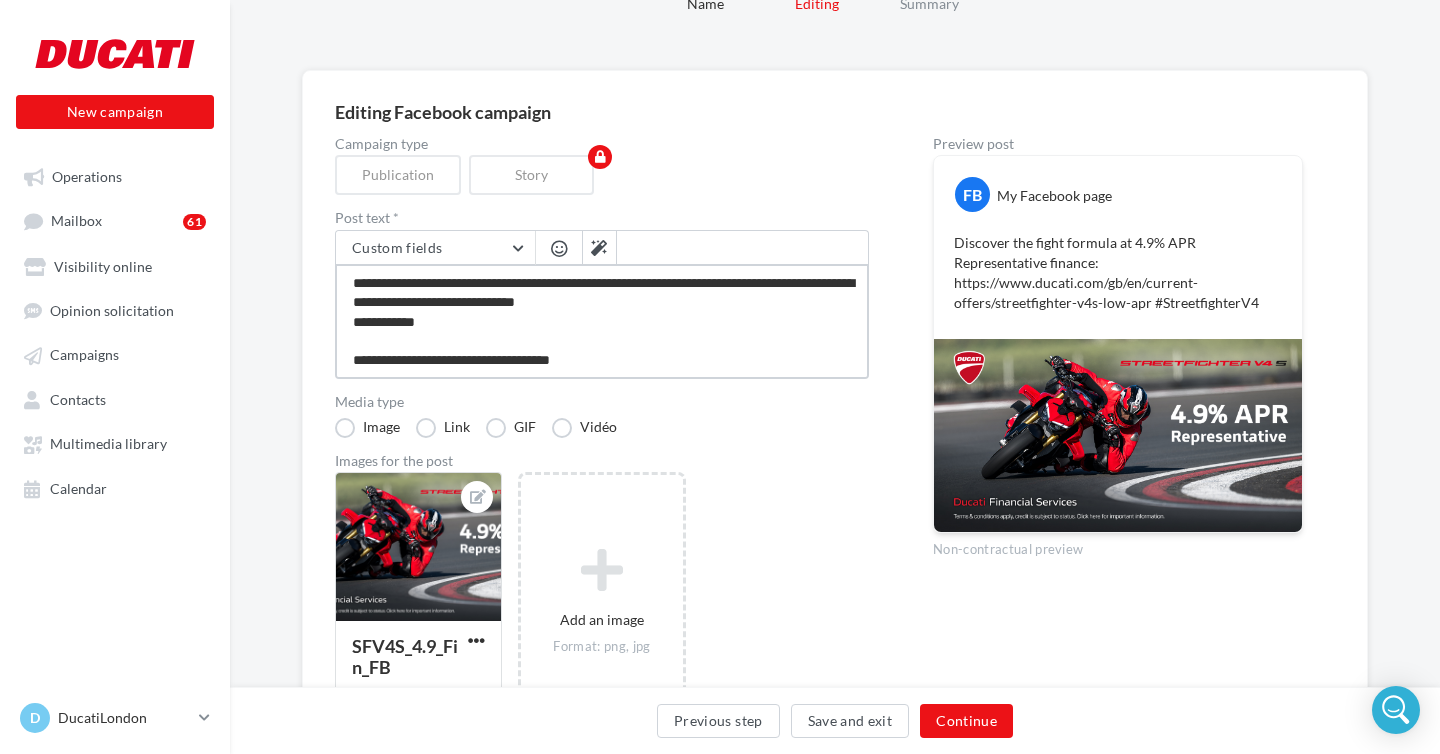 type on "**********" 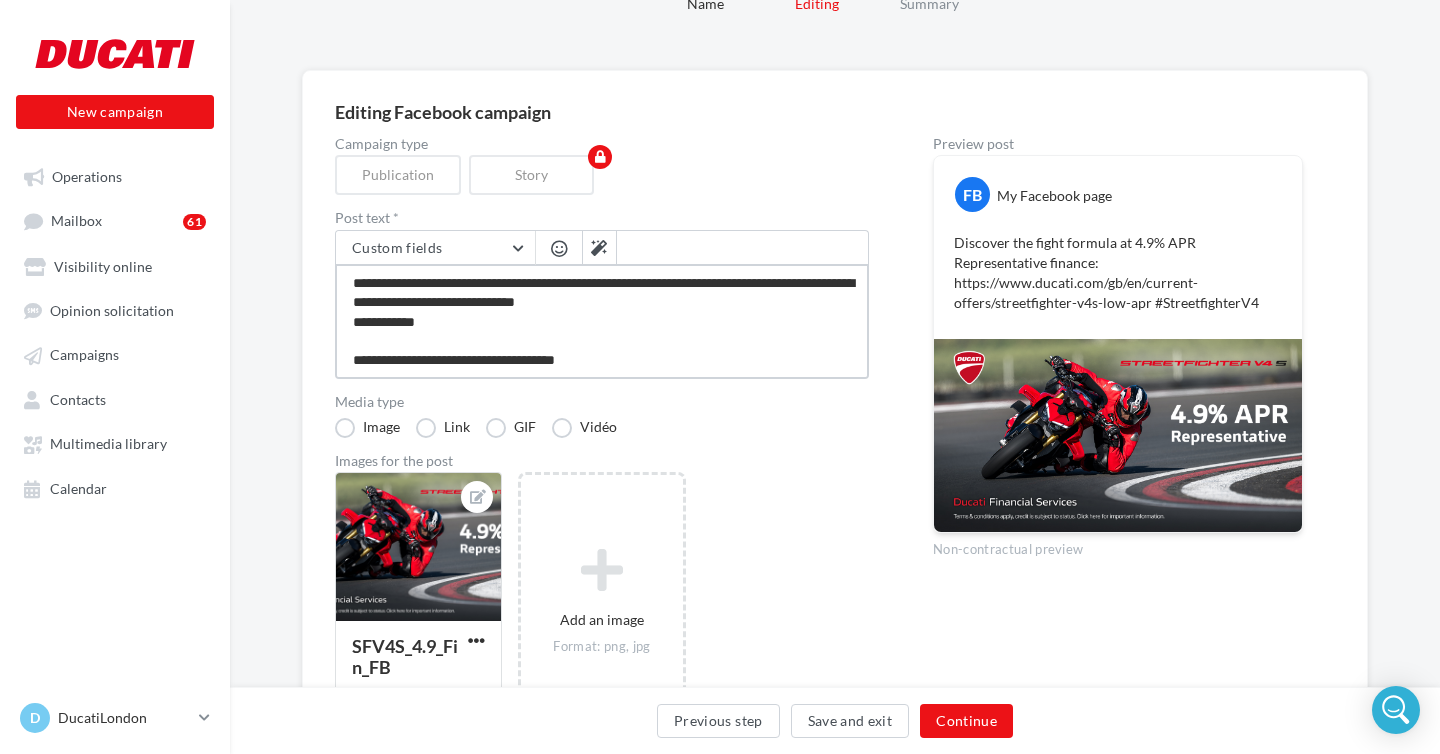 type on "**********" 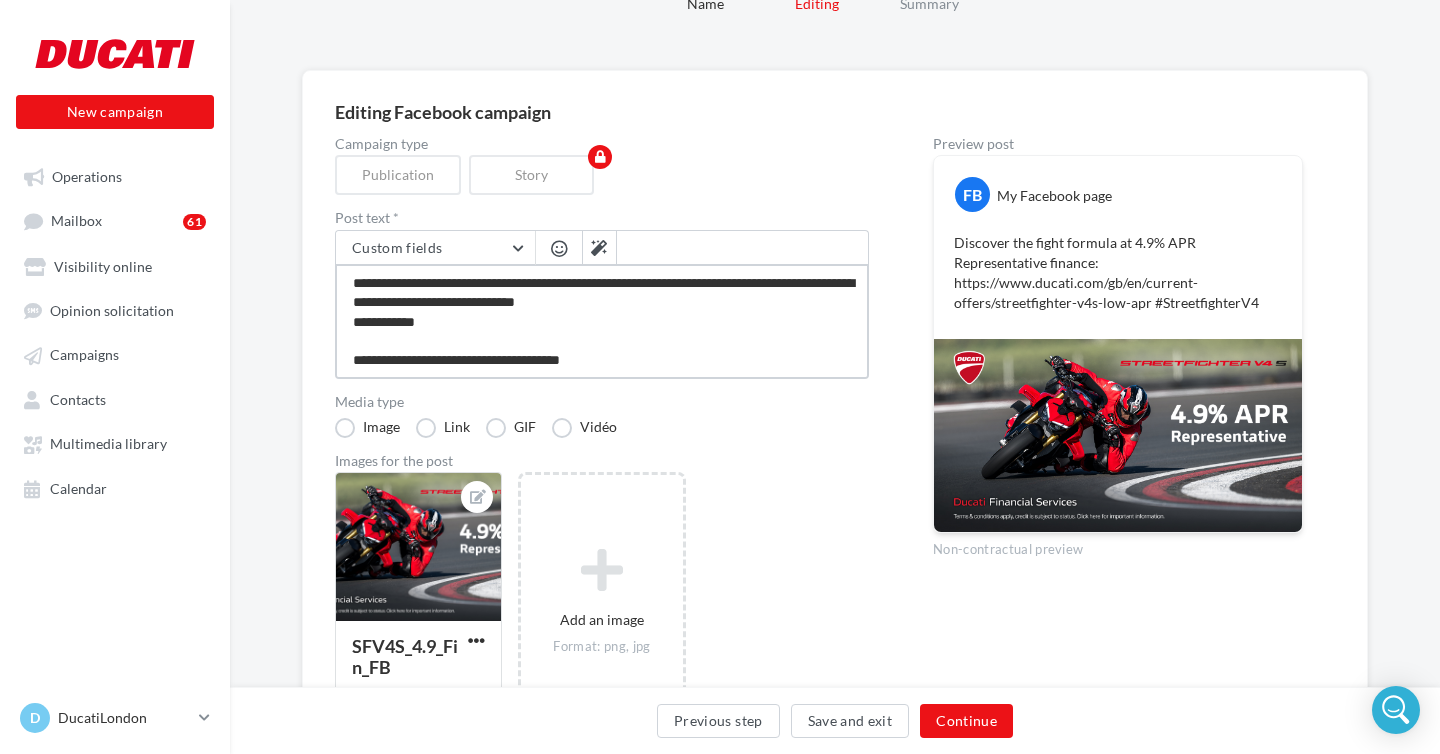 type on "**********" 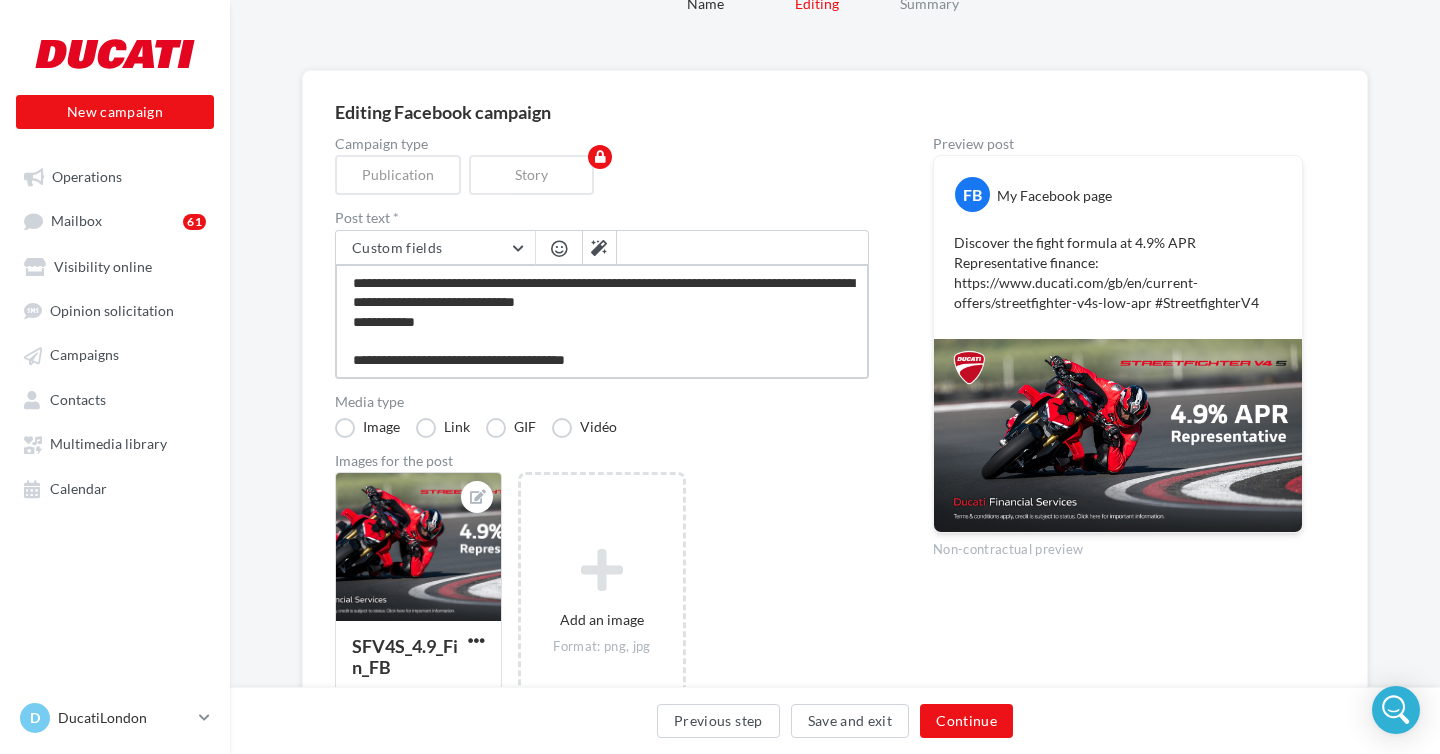 type on "**********" 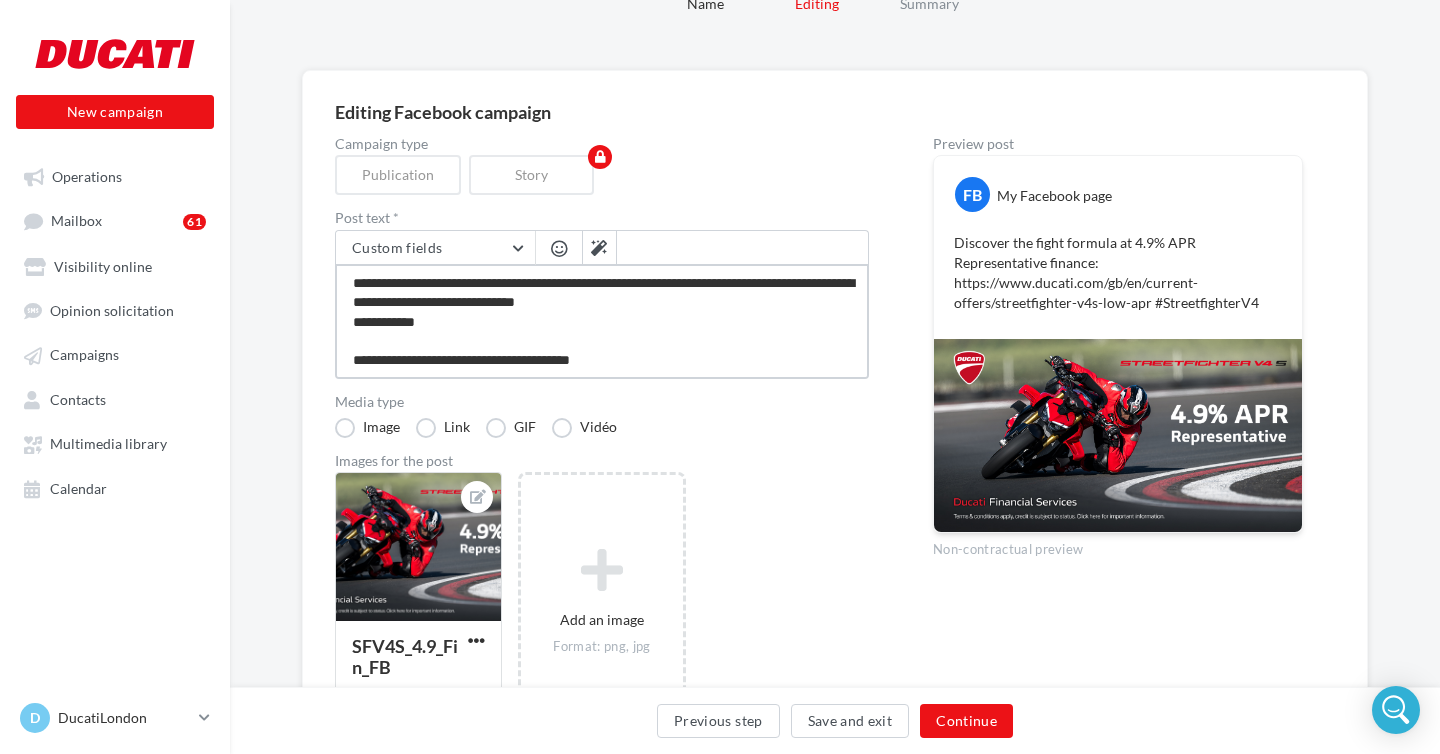 type on "**********" 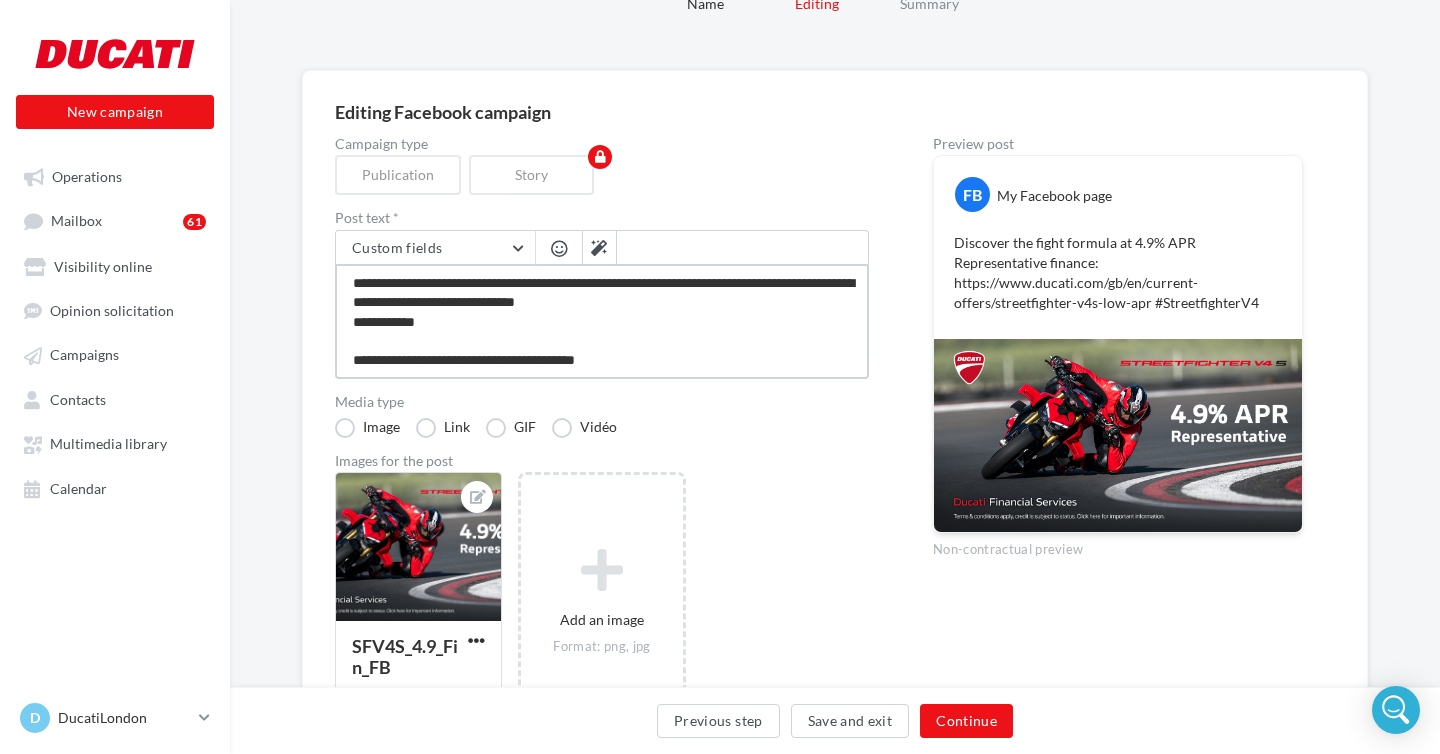 type on "**********" 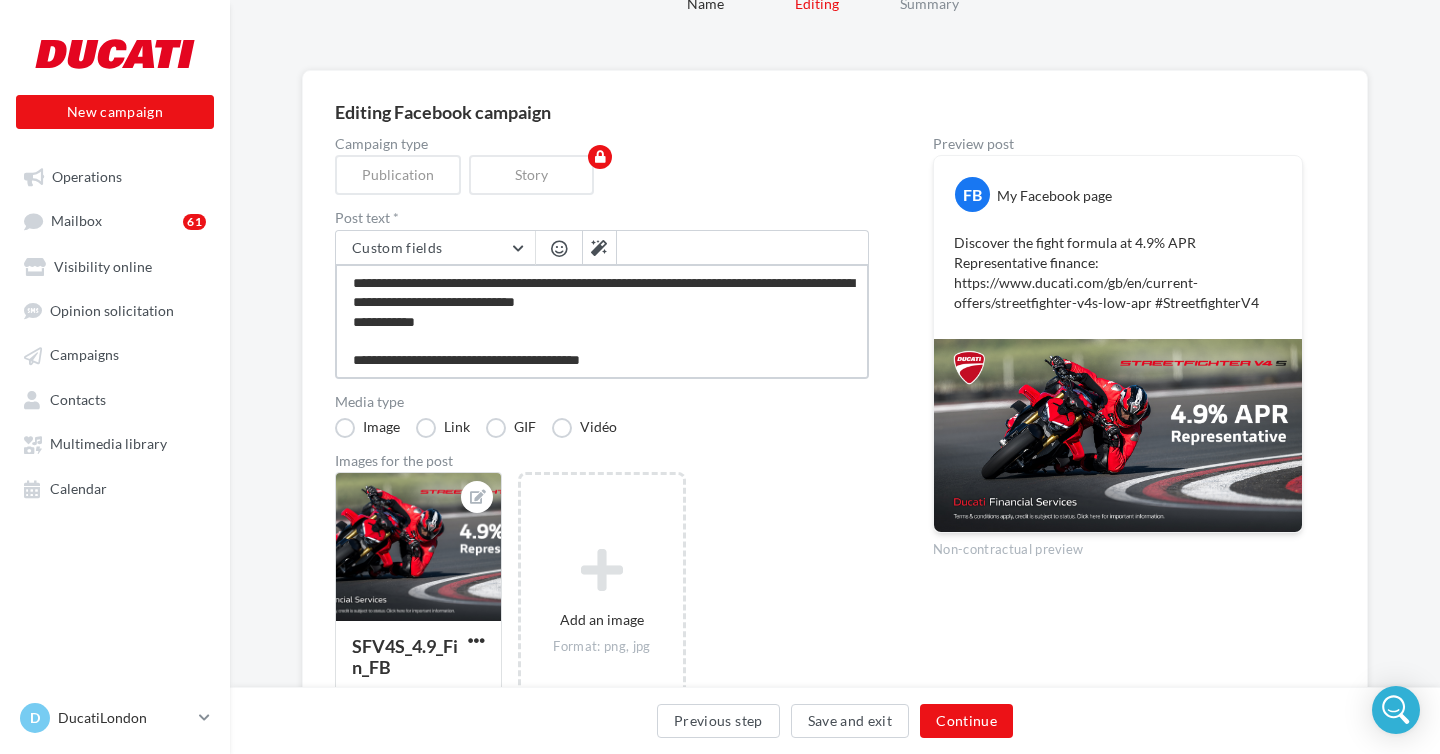 type on "**********" 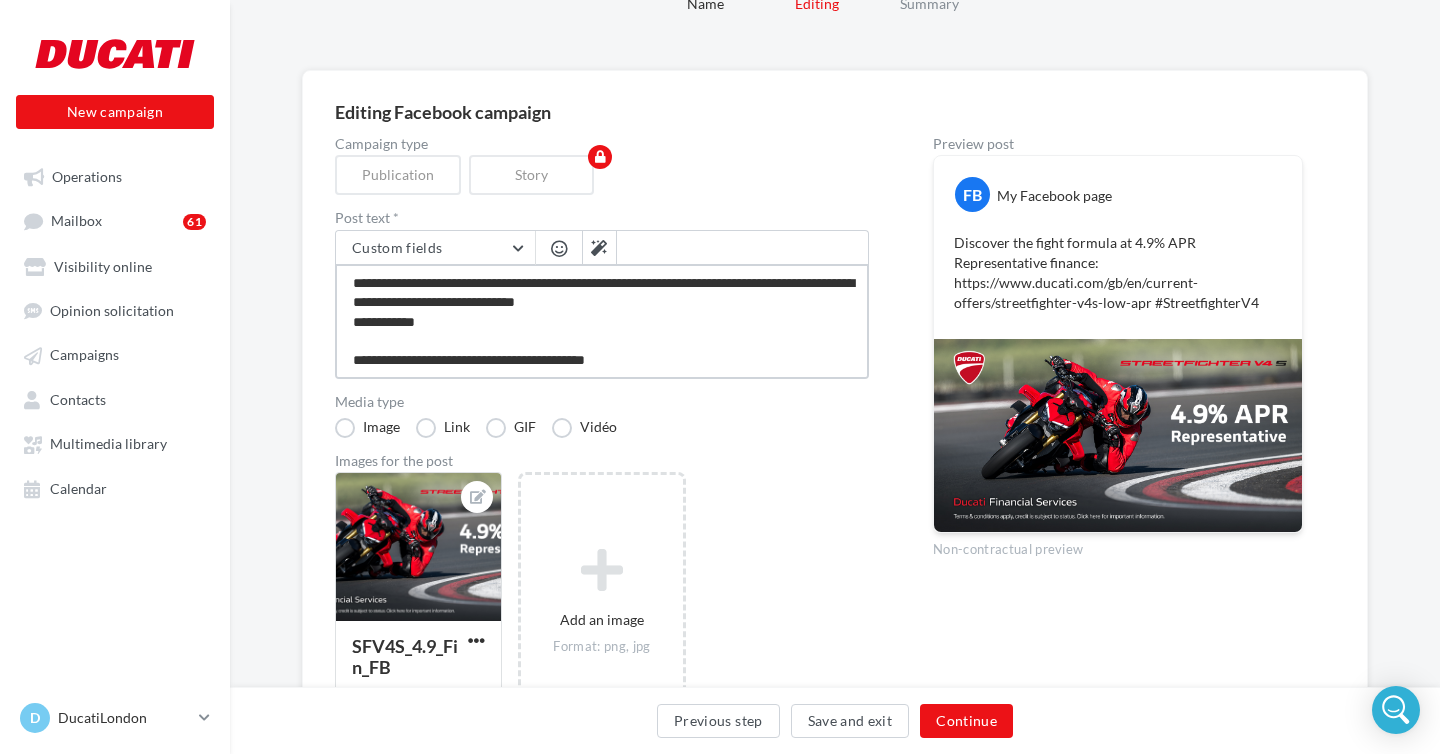 type on "**********" 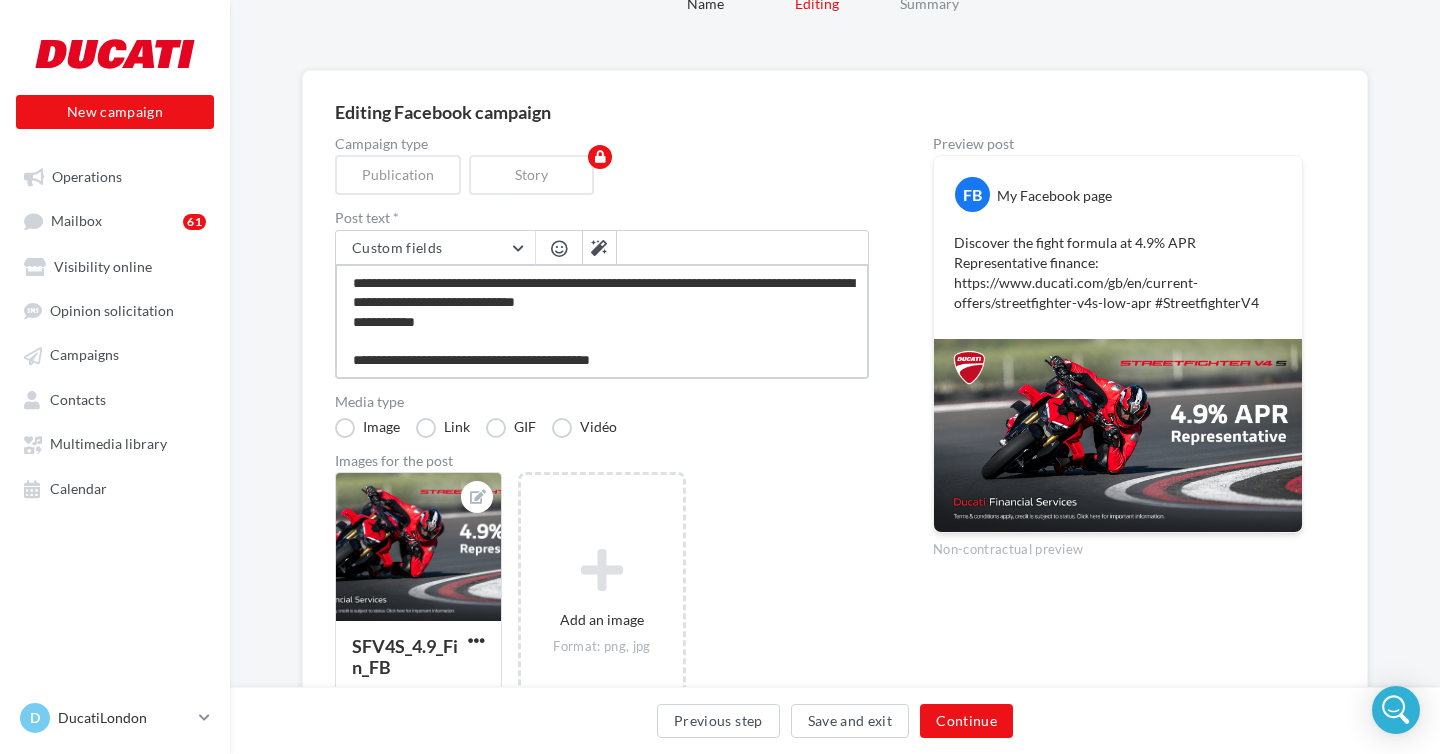type on "**********" 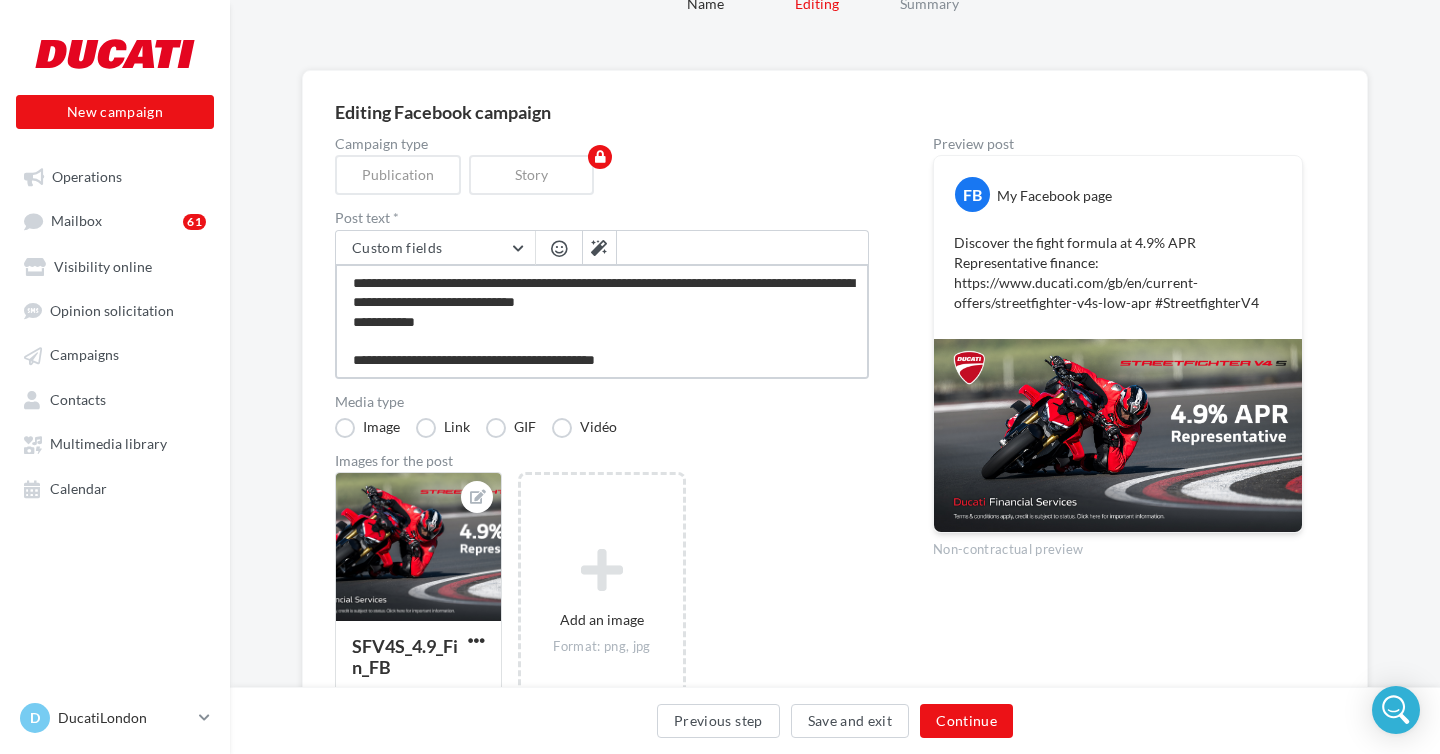 type on "**********" 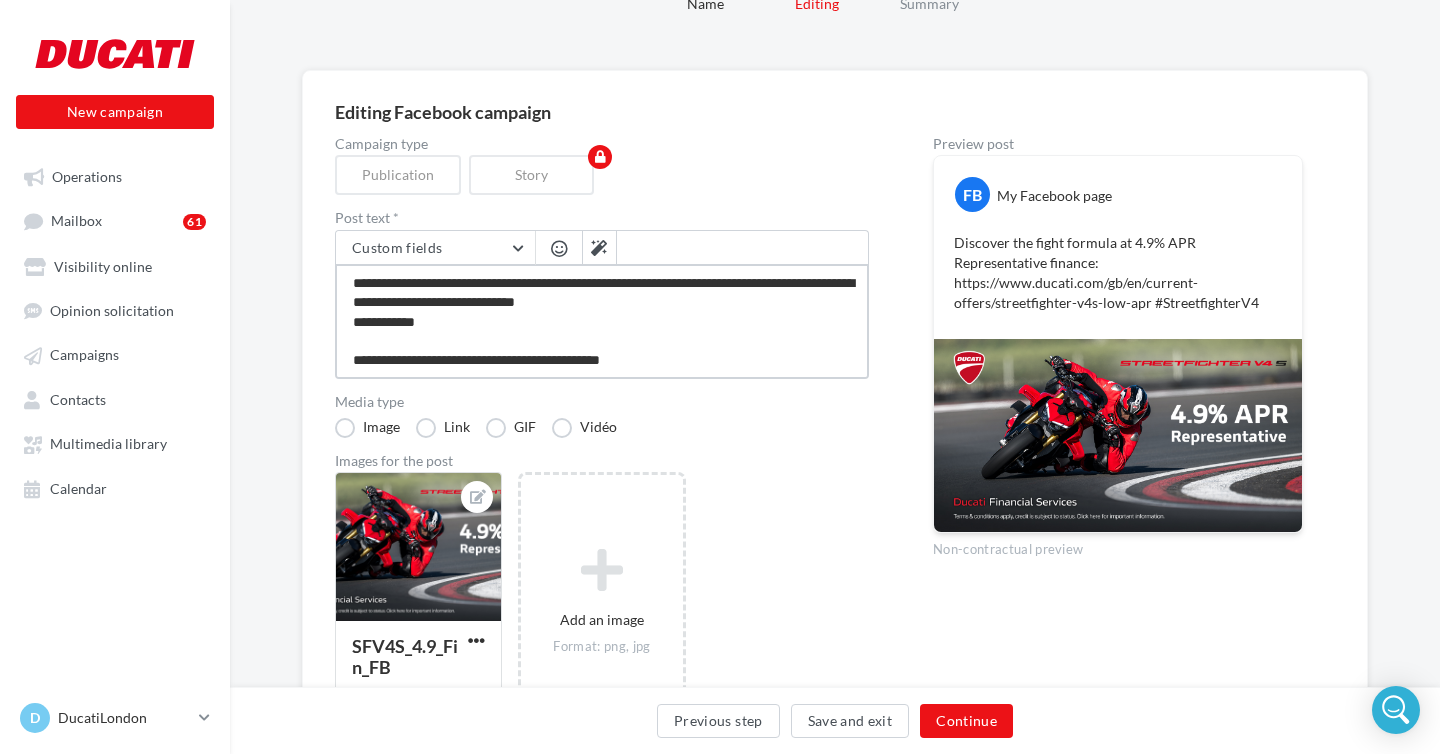 type on "**********" 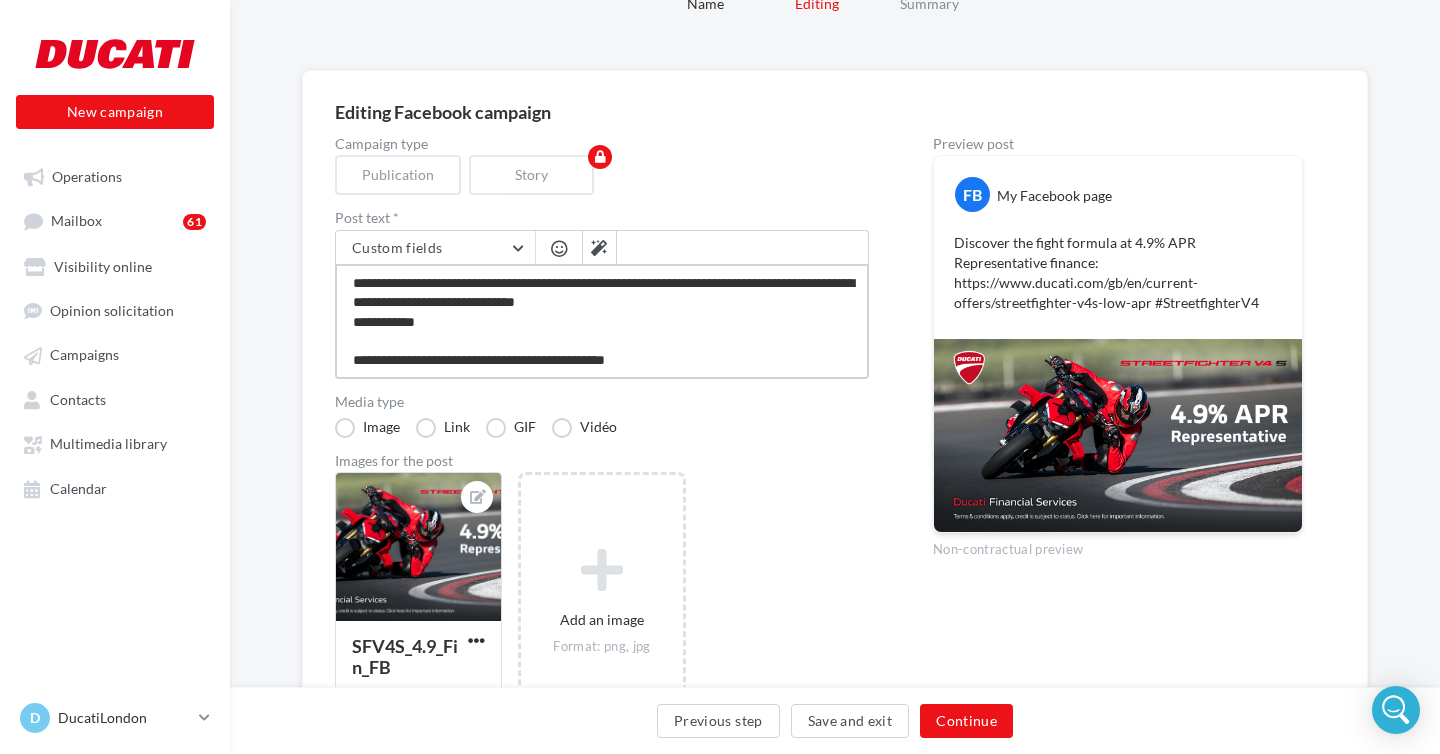 type on "**********" 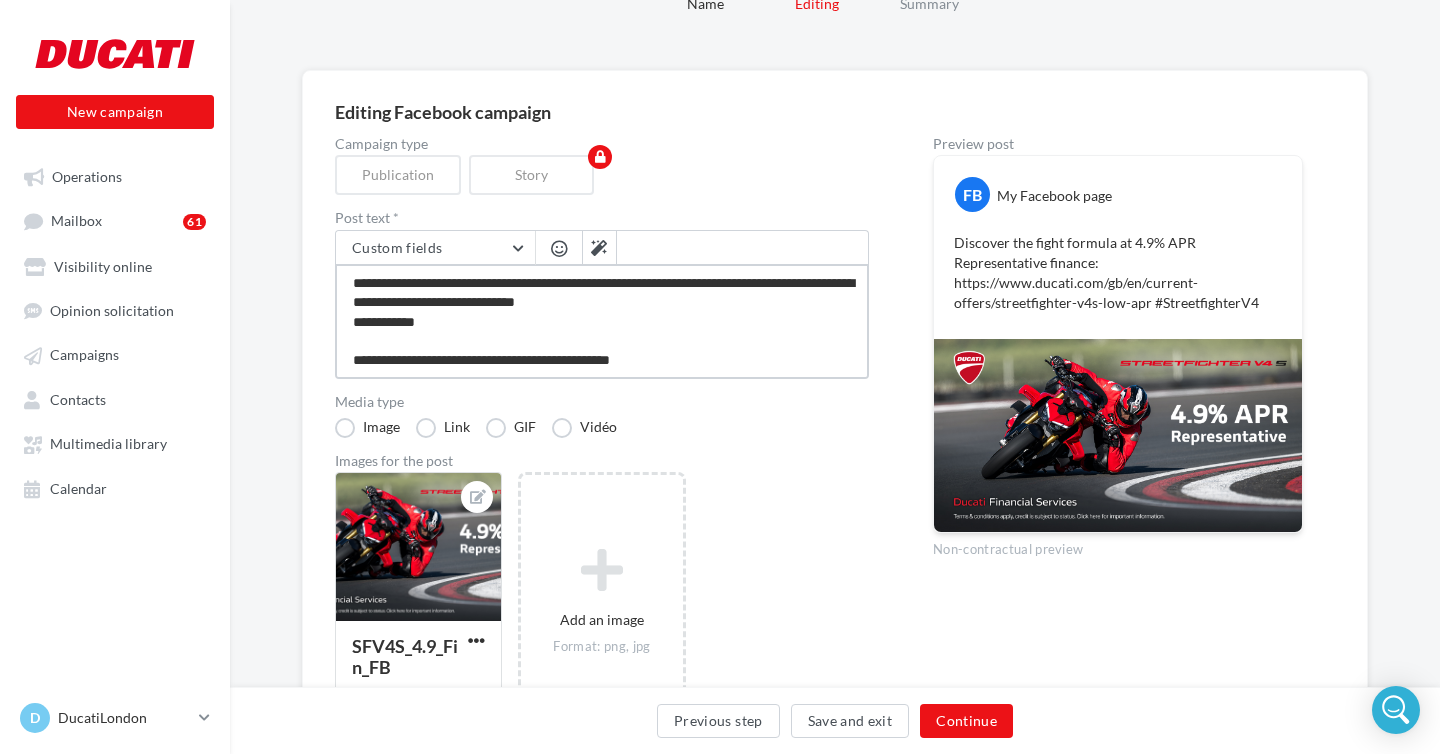 type on "**********" 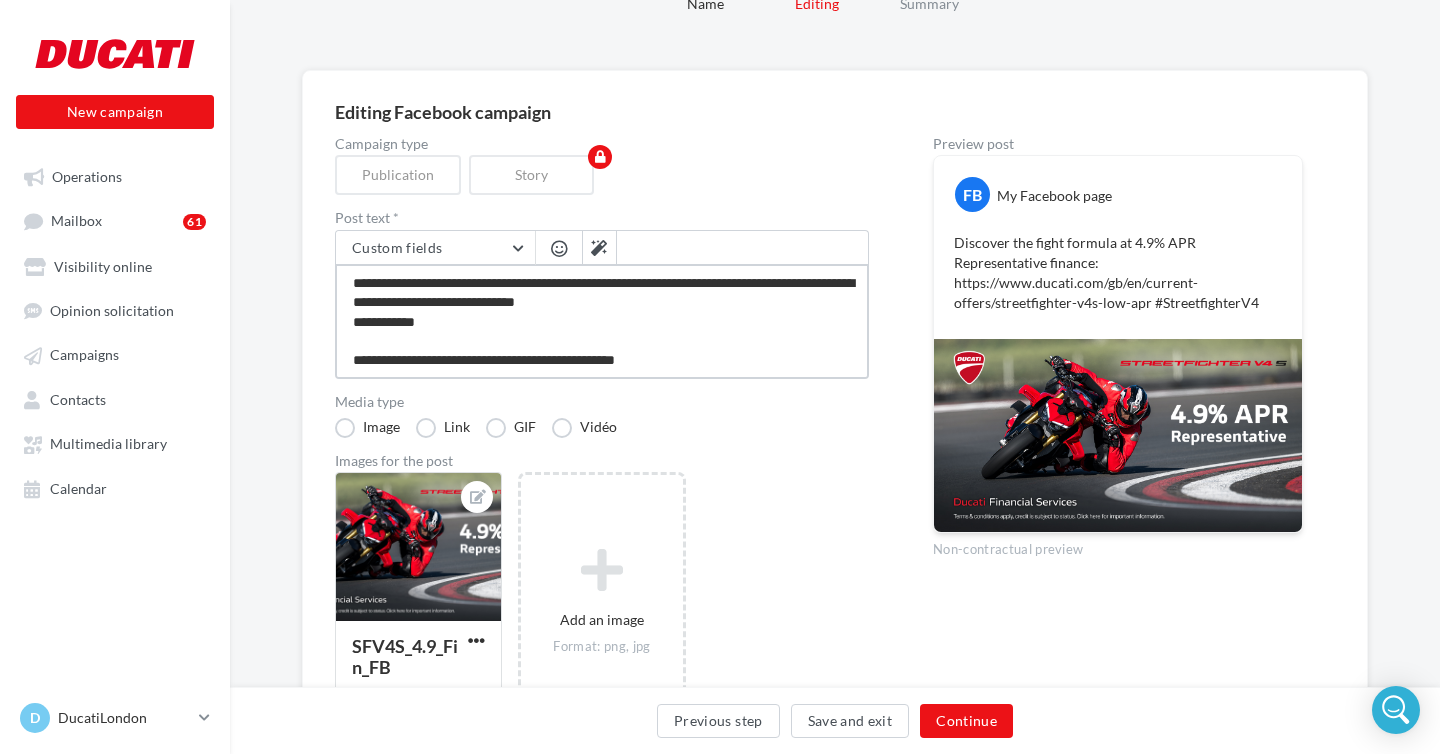 type on "**********" 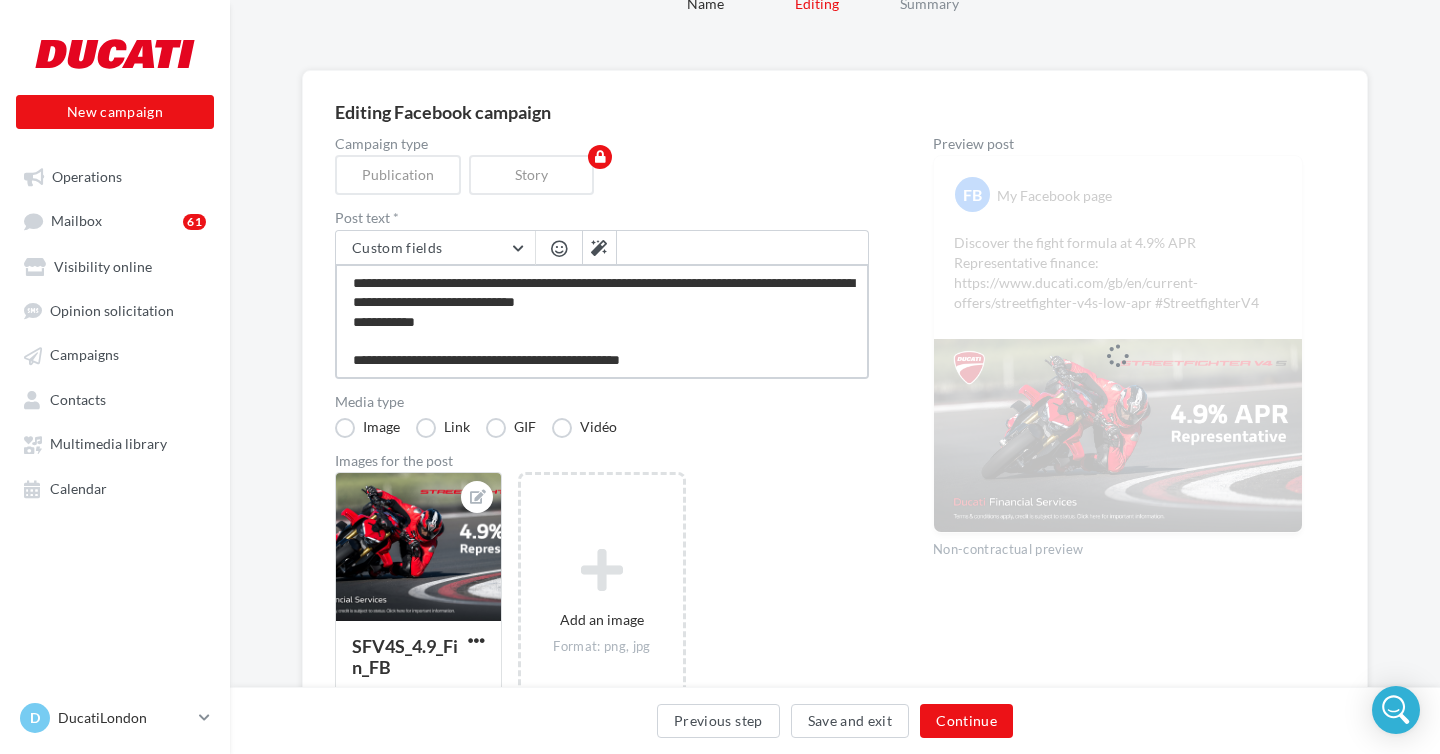 type on "**********" 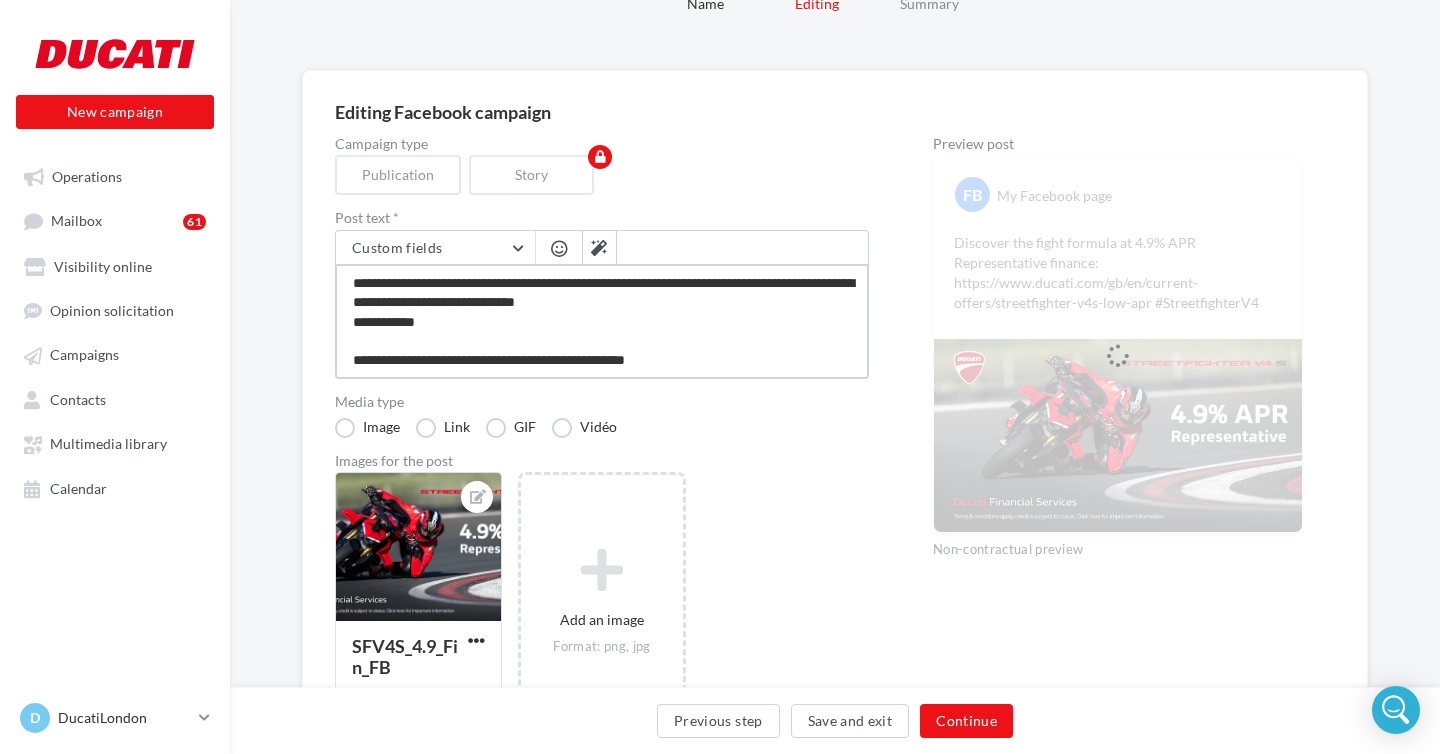 type on "**********" 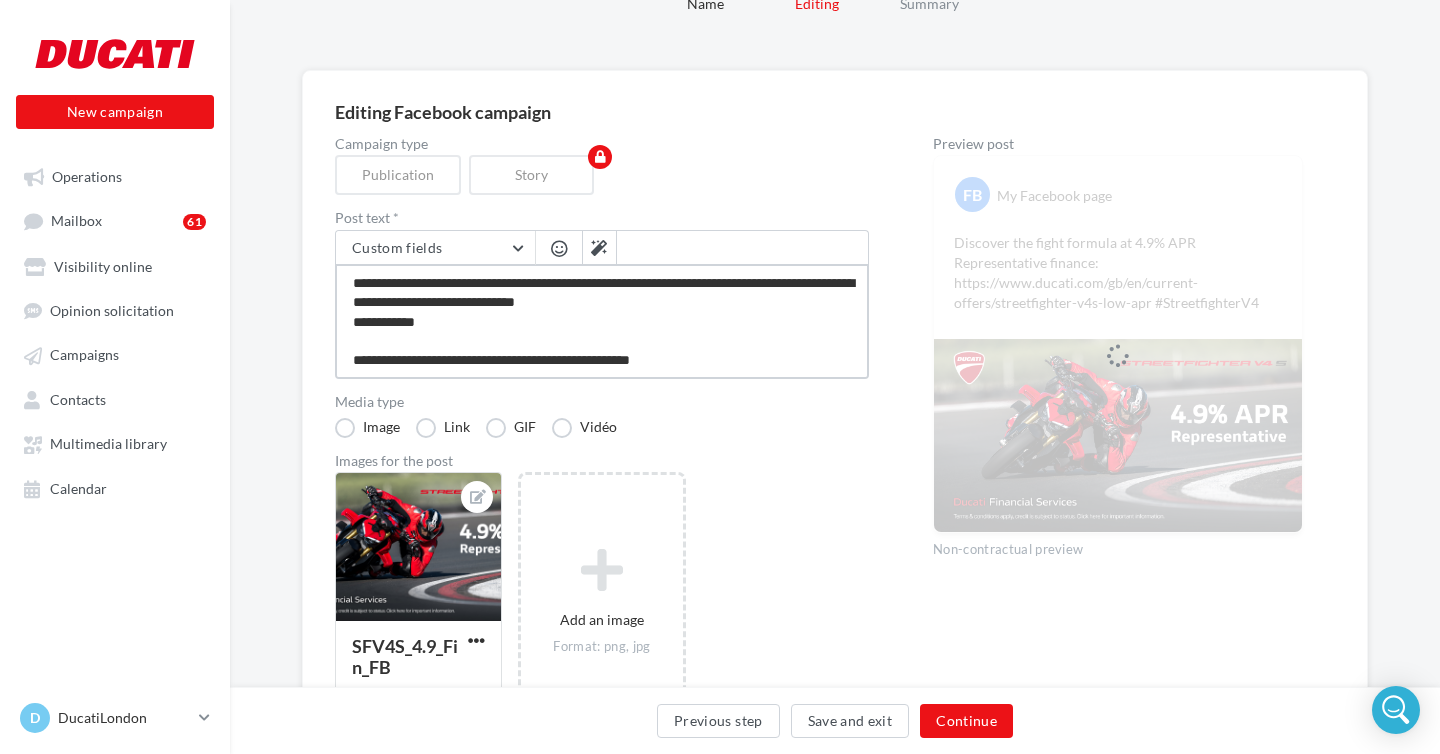 type on "**********" 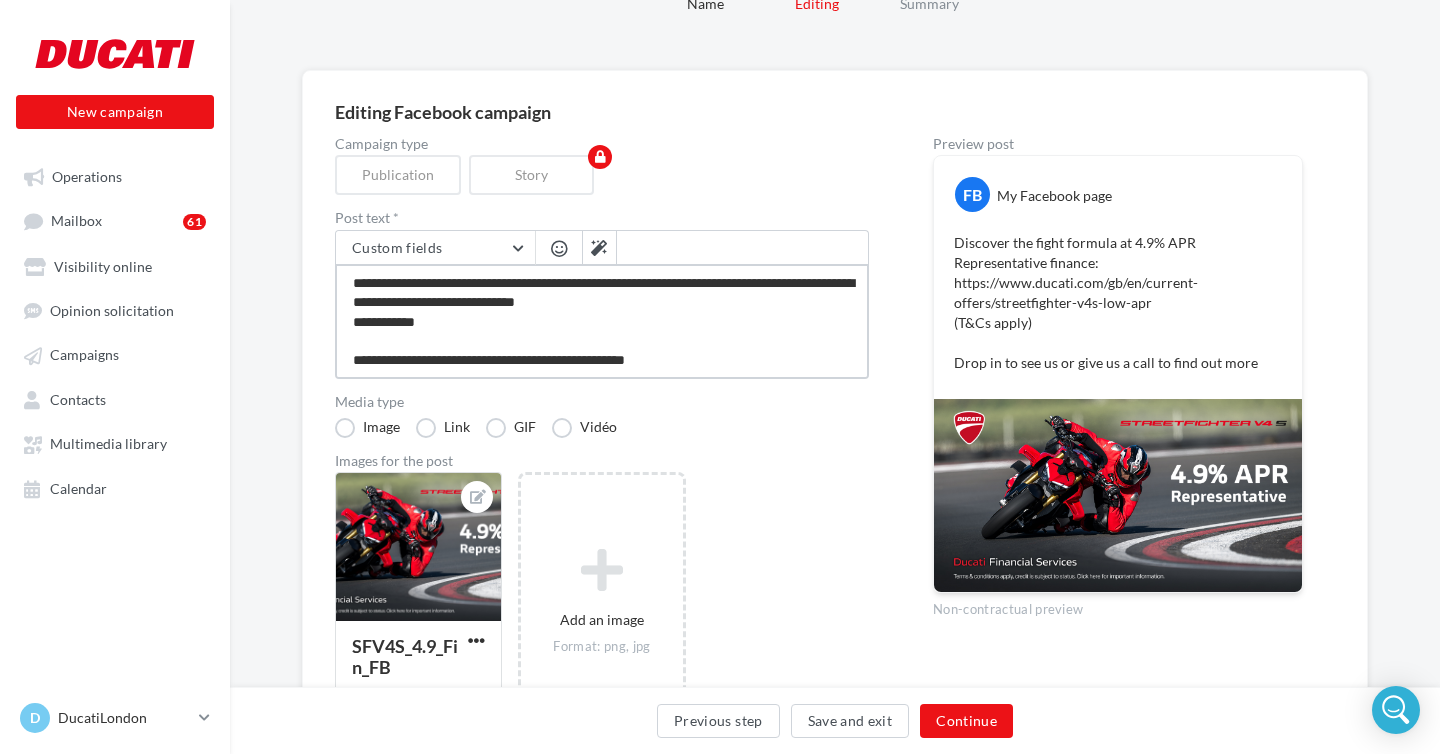 type on "**********" 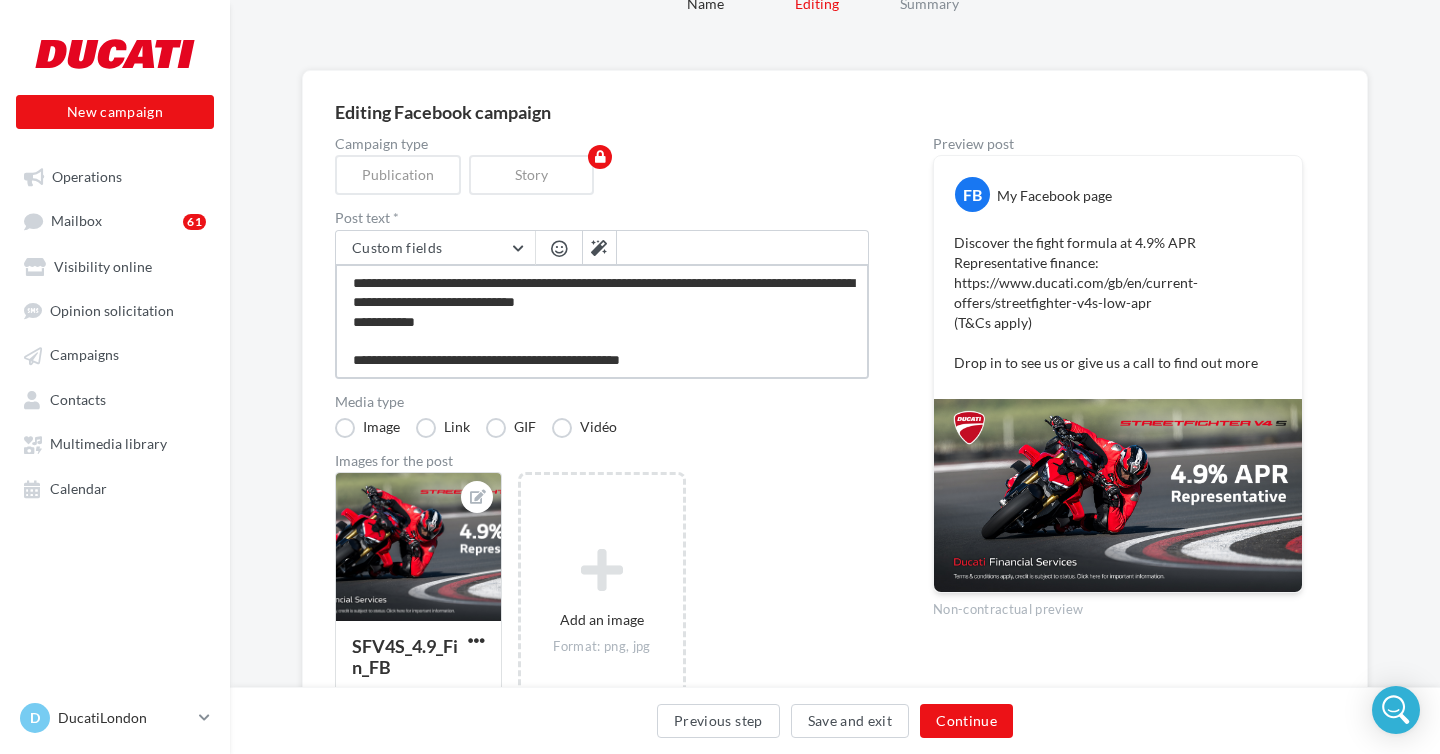 type on "**********" 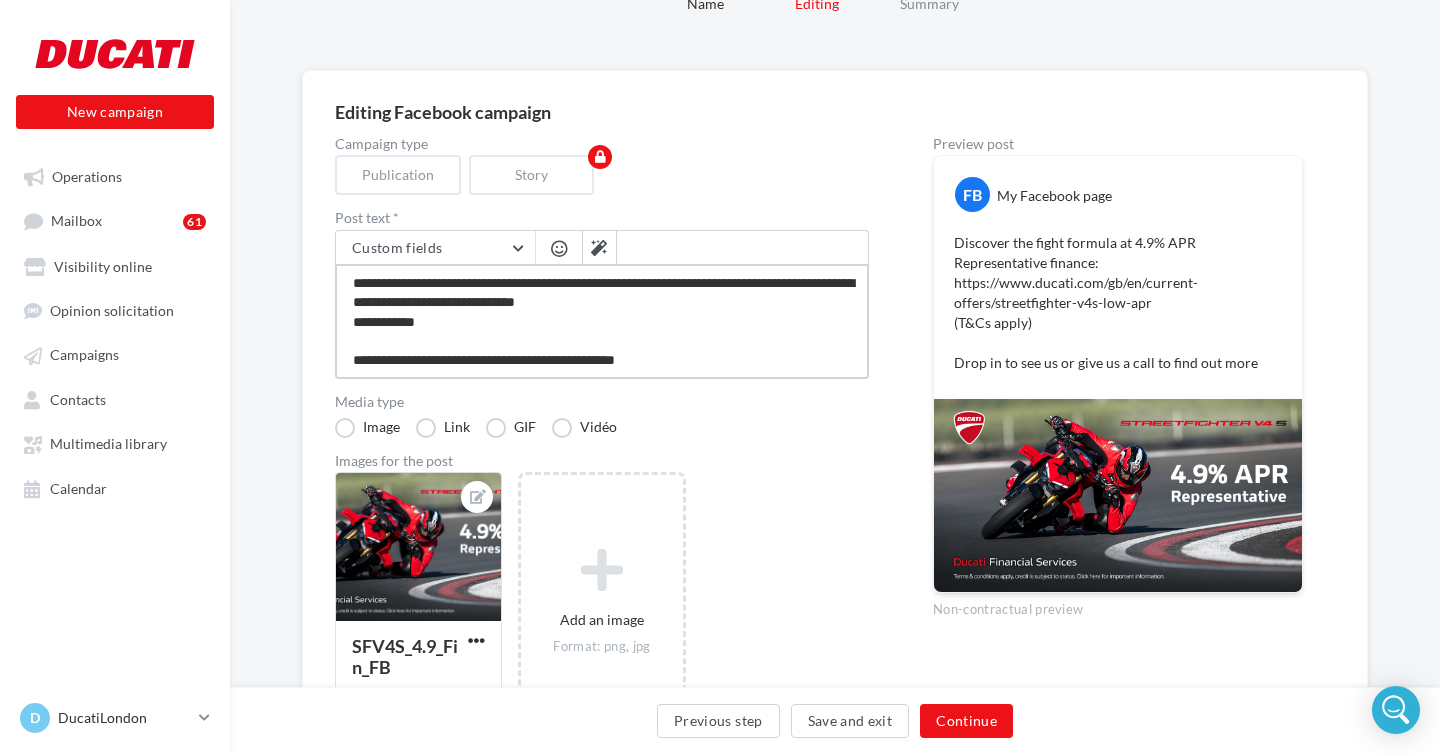 type on "**********" 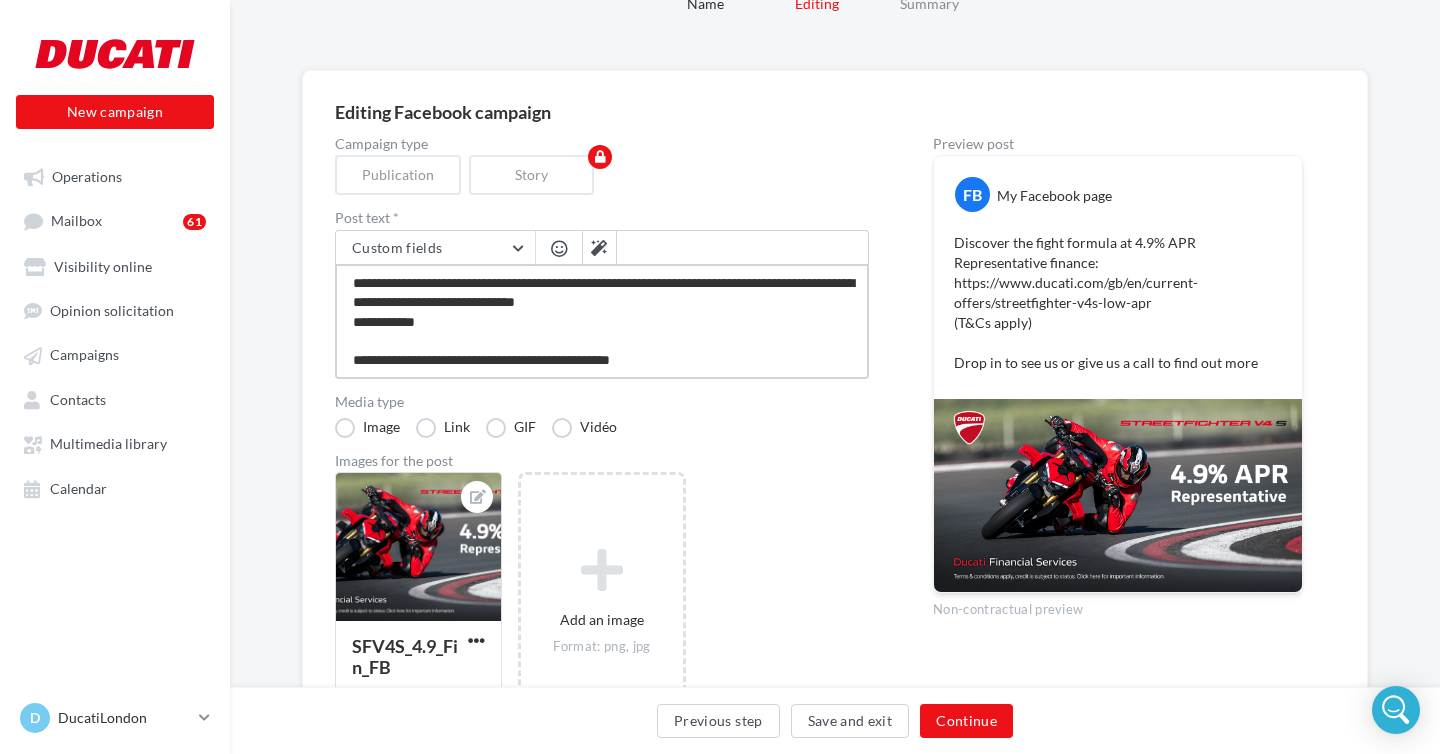type on "**********" 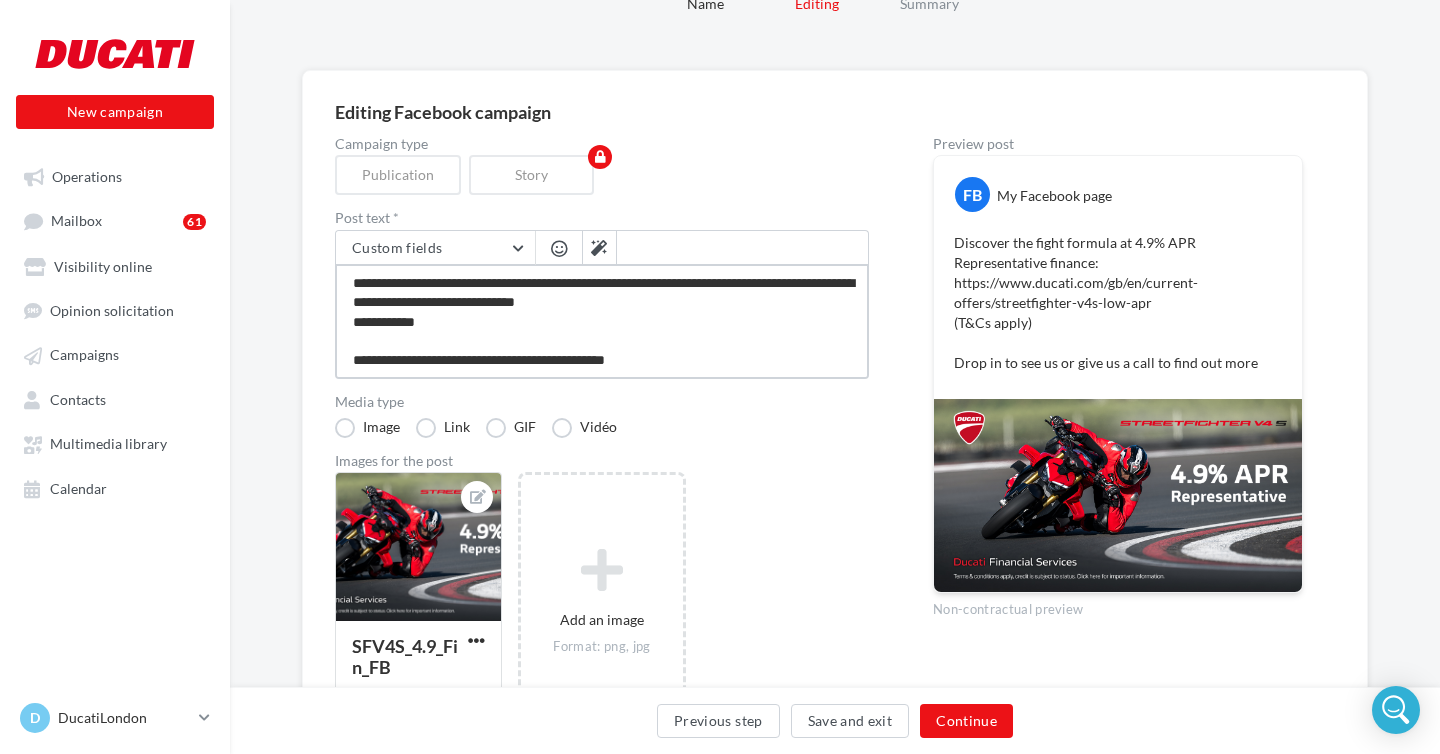 type on "**********" 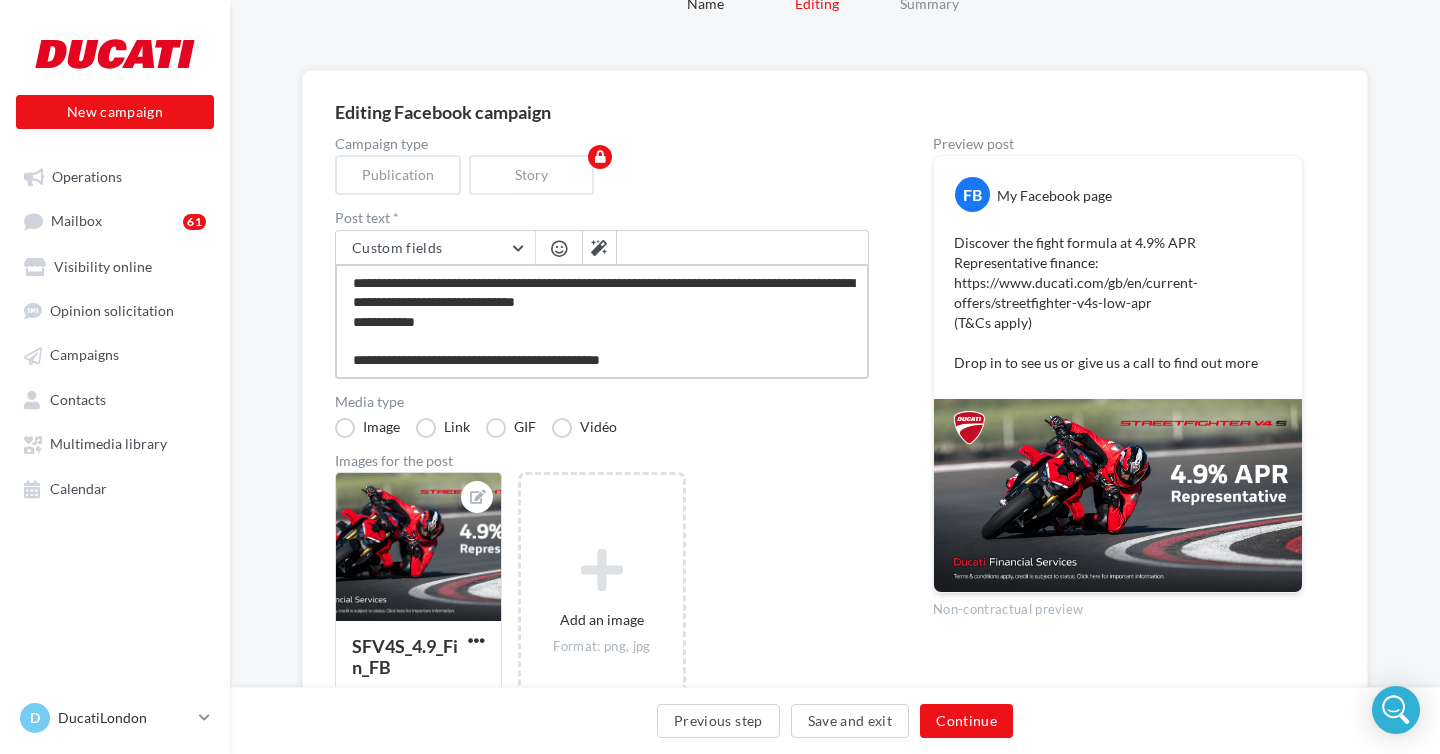 type on "**********" 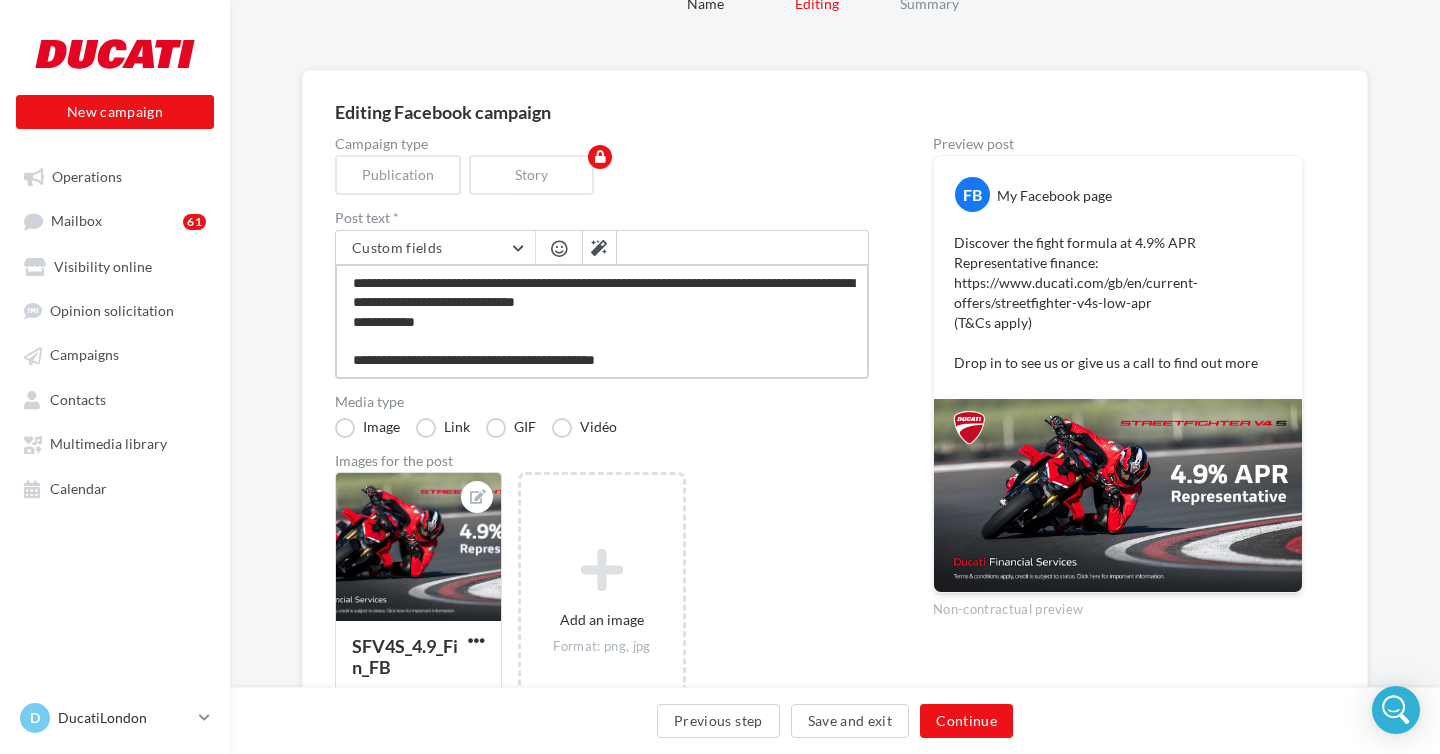 type on "**********" 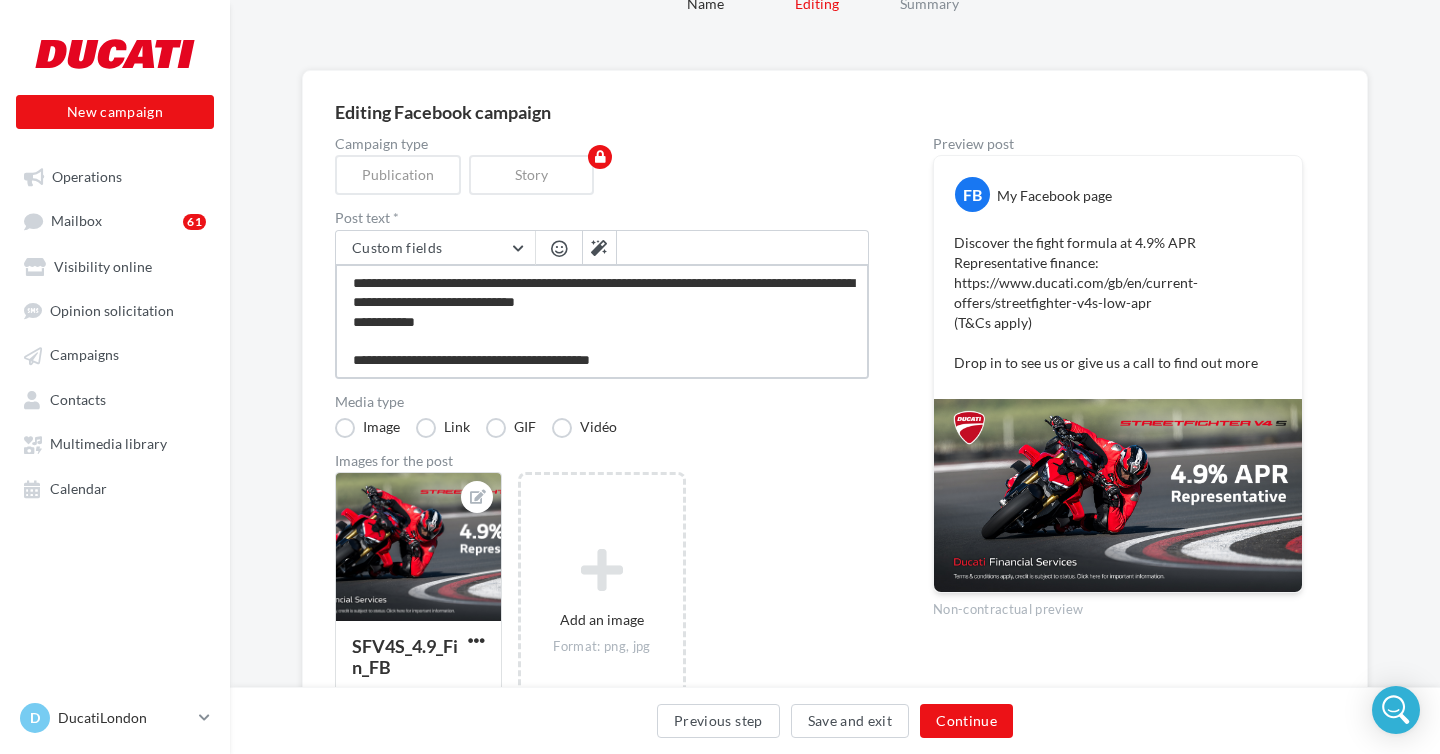 type on "**********" 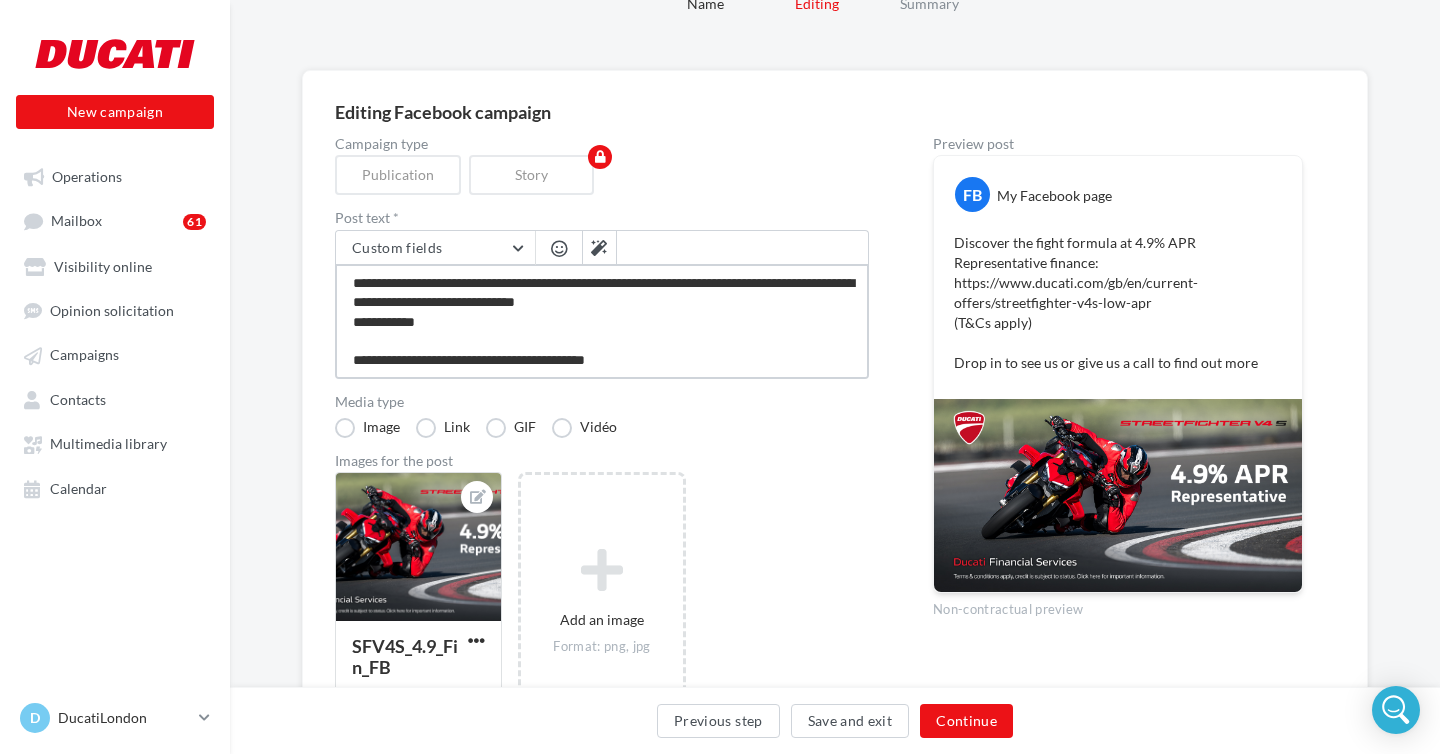 type on "**********" 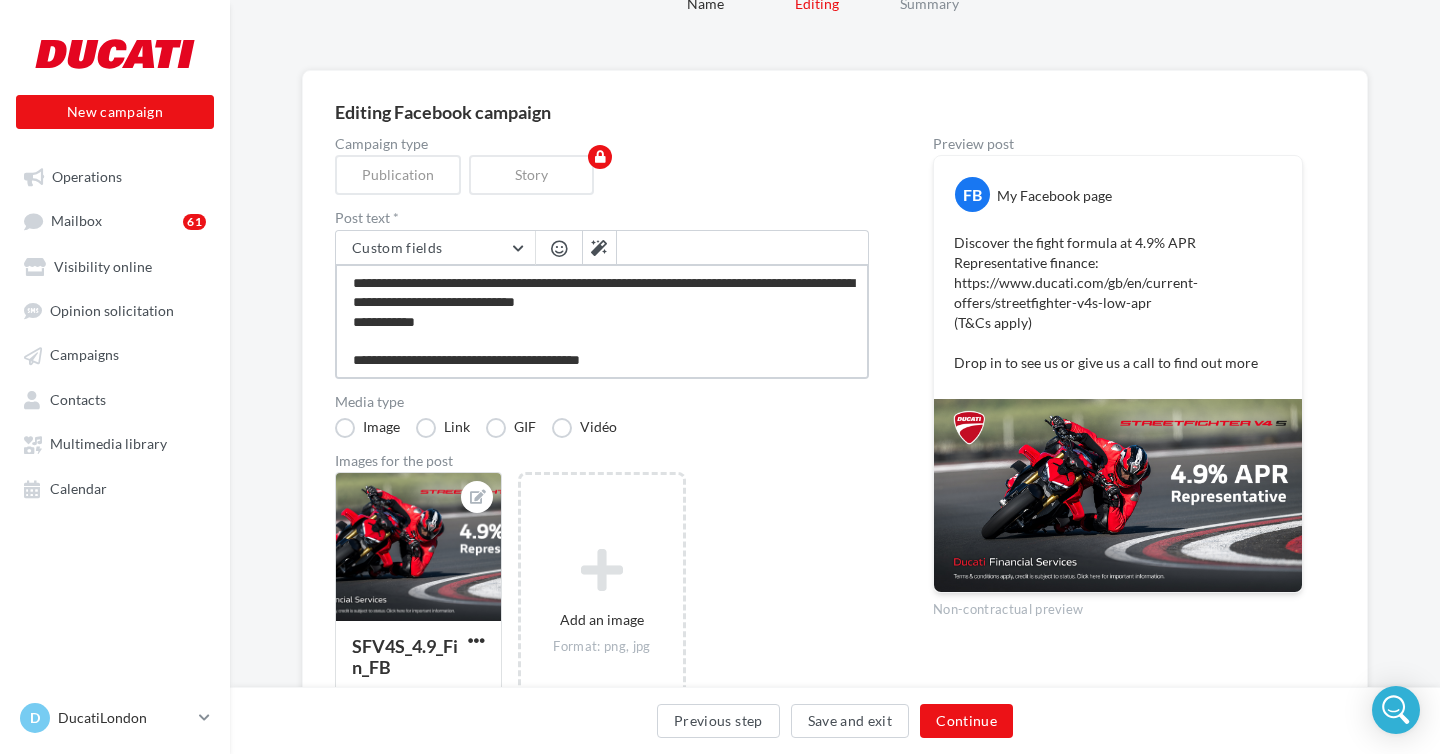 type on "**********" 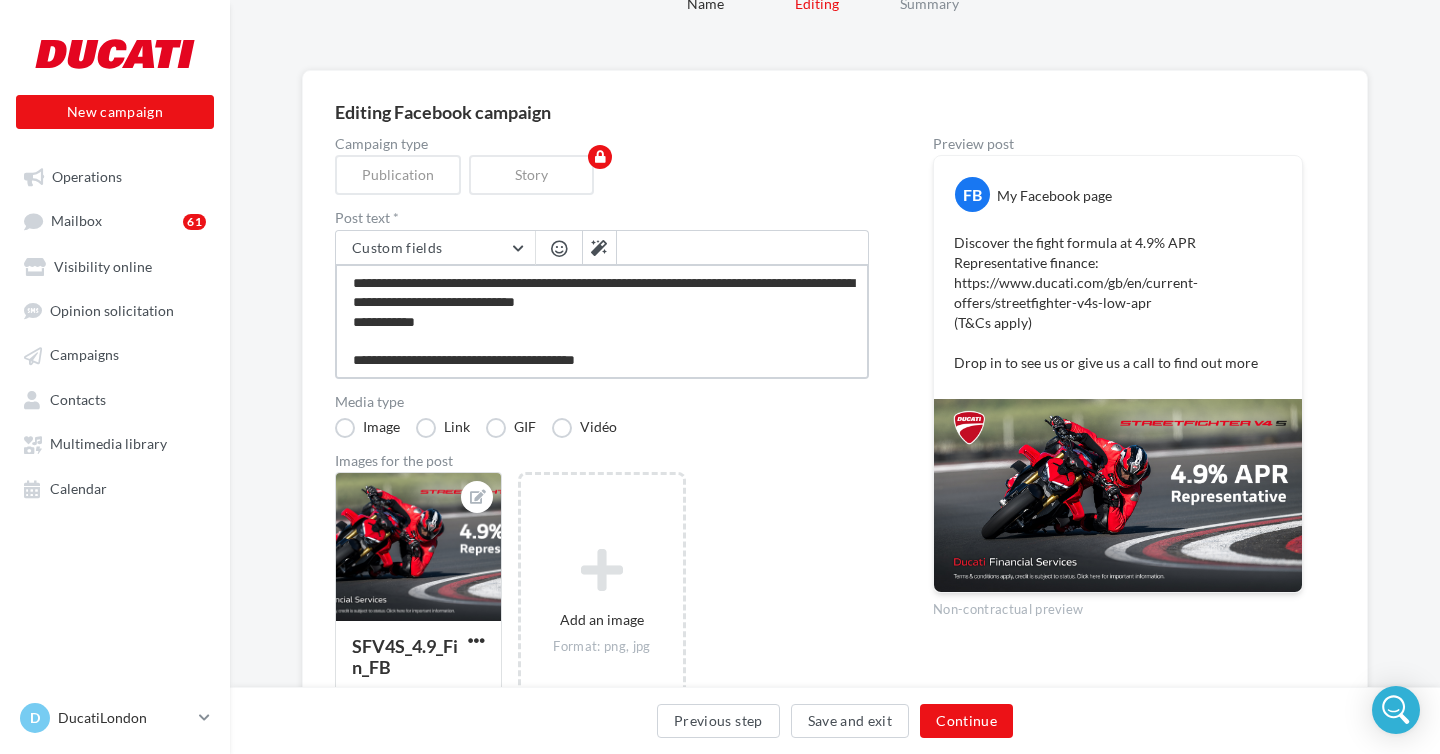 type on "**********" 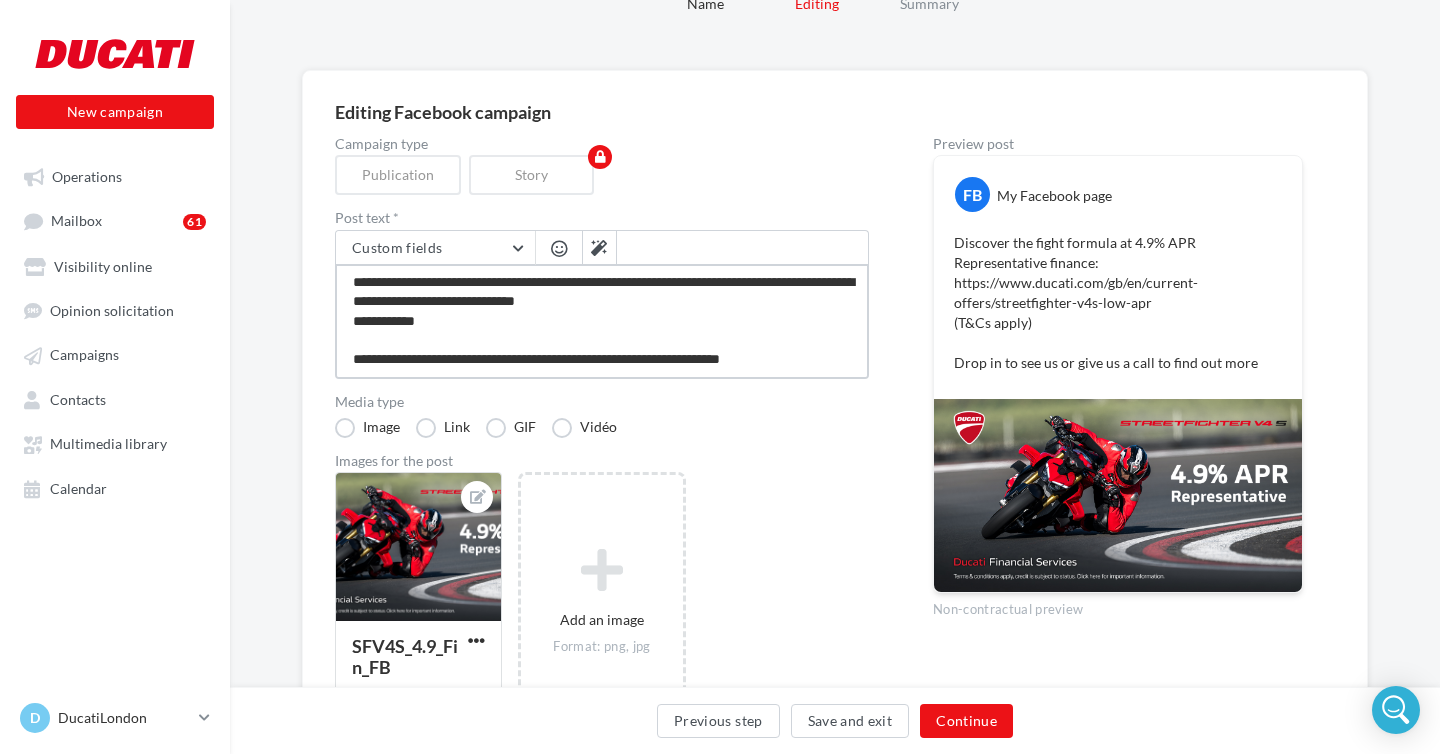 scroll, scrollTop: 20, scrollLeft: 0, axis: vertical 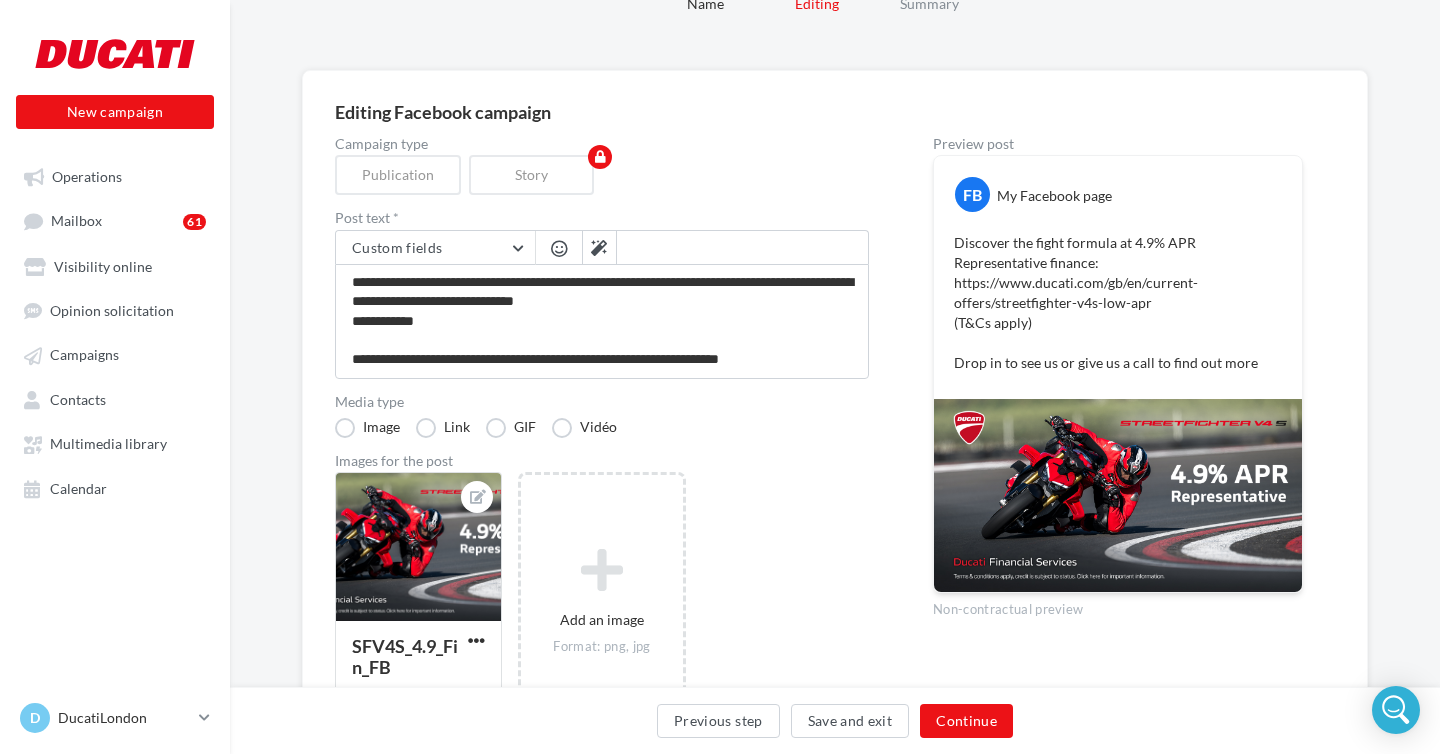 click at bounding box center (559, 248) 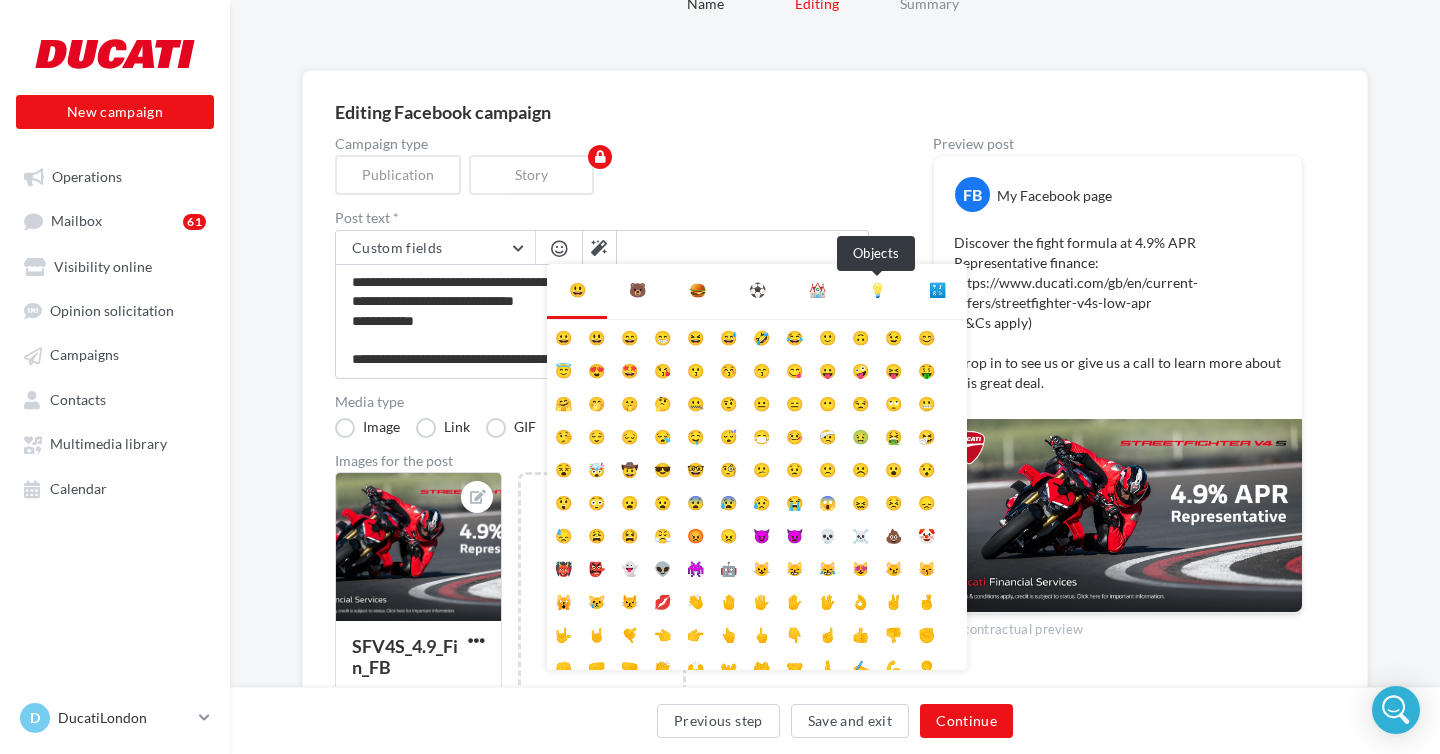 click on "💡" at bounding box center (877, 290) 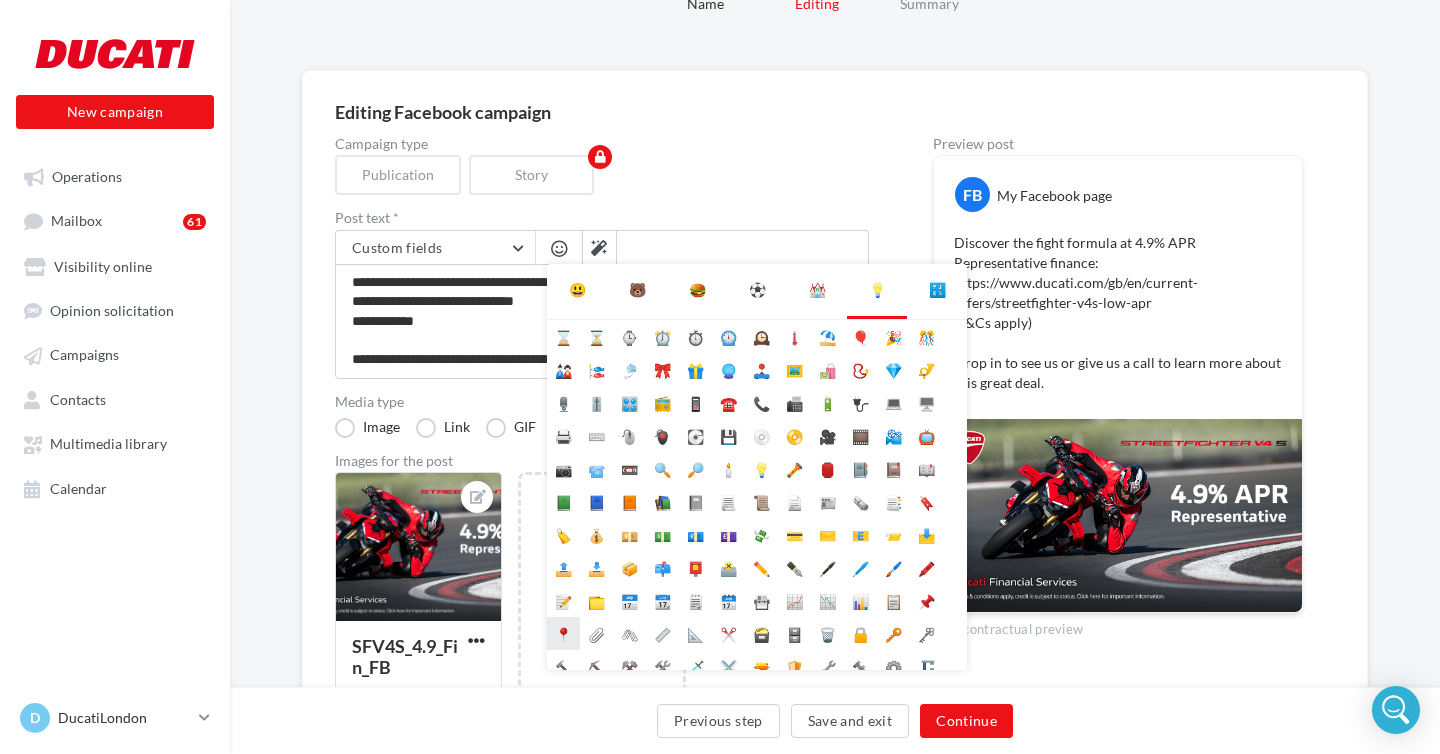 click on "📍" at bounding box center [563, 633] 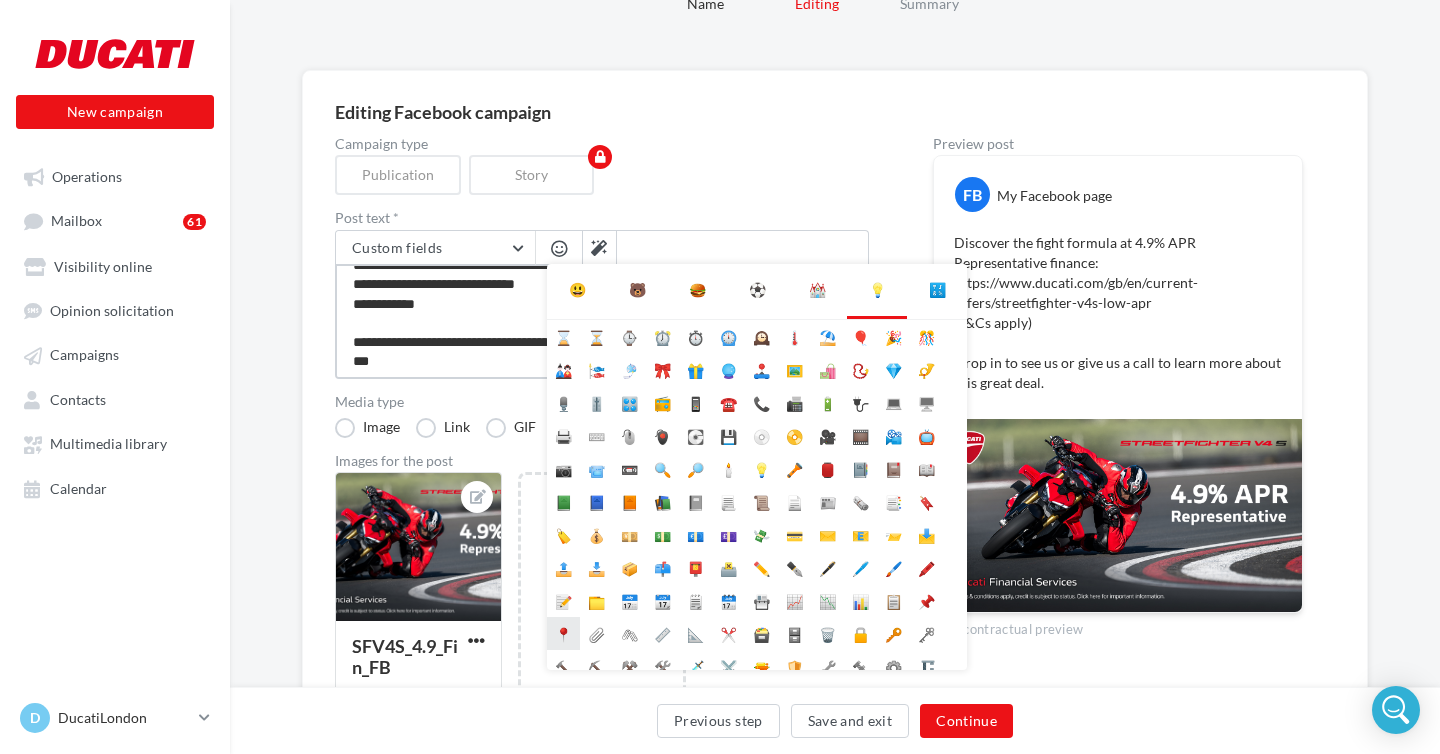 scroll, scrollTop: 20, scrollLeft: 0, axis: vertical 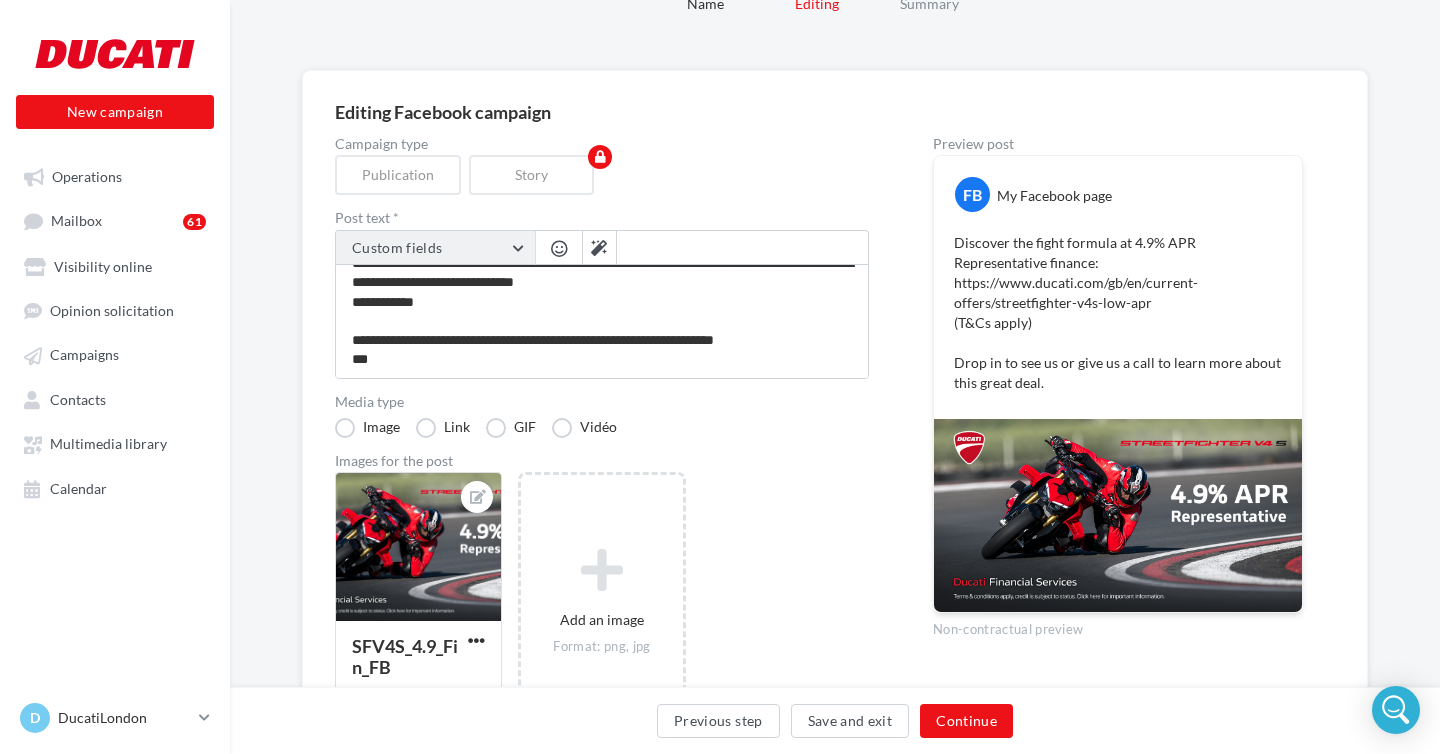 click on "Custom fields" at bounding box center [435, 248] 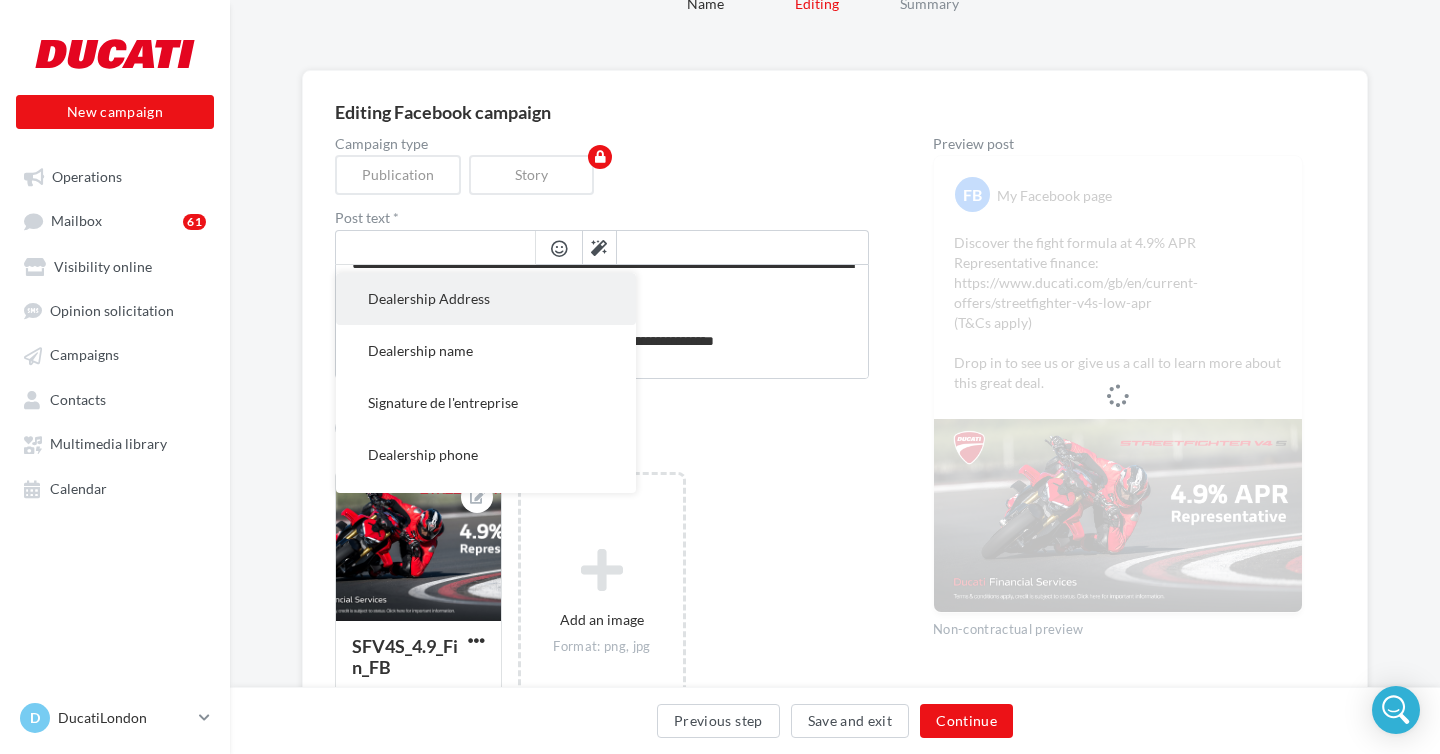 click on "Dealership Address" at bounding box center [486, 299] 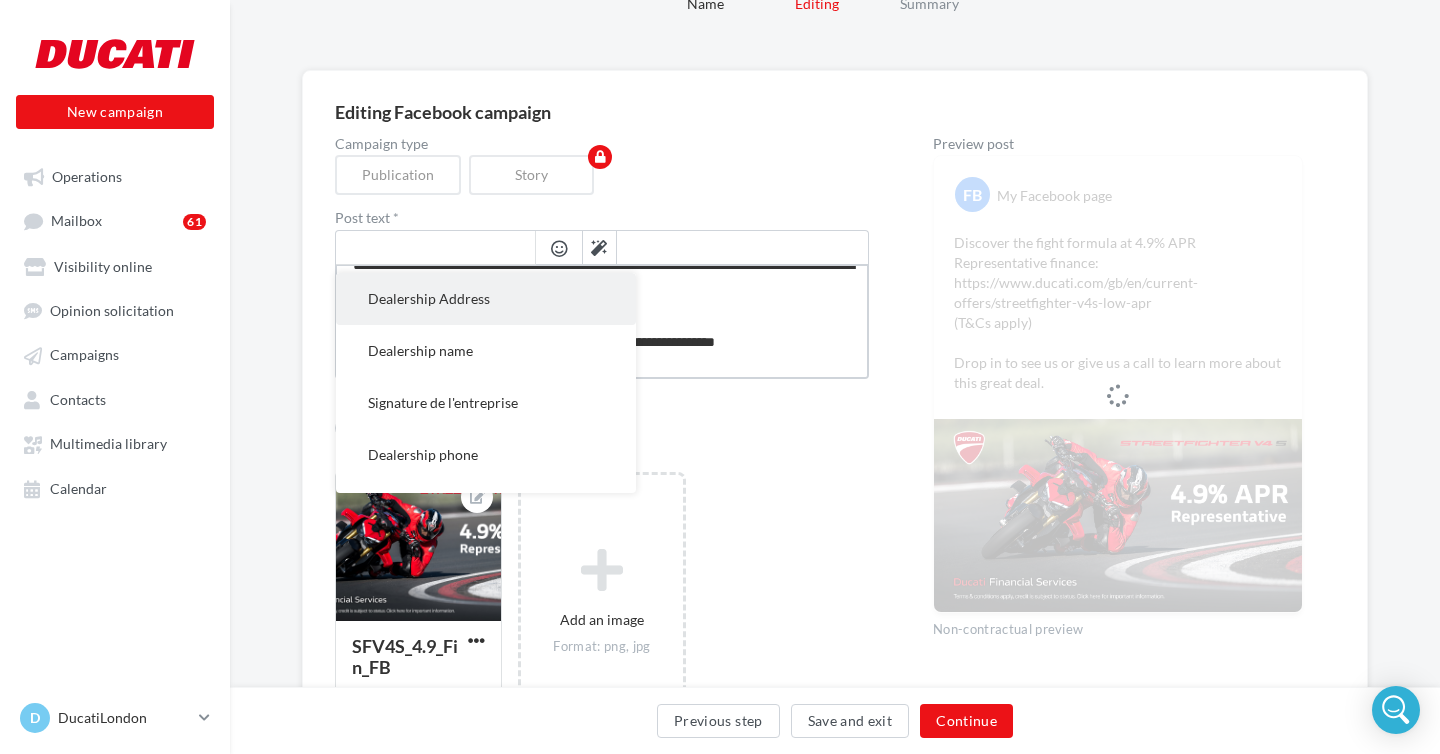 scroll, scrollTop: 20, scrollLeft: 0, axis: vertical 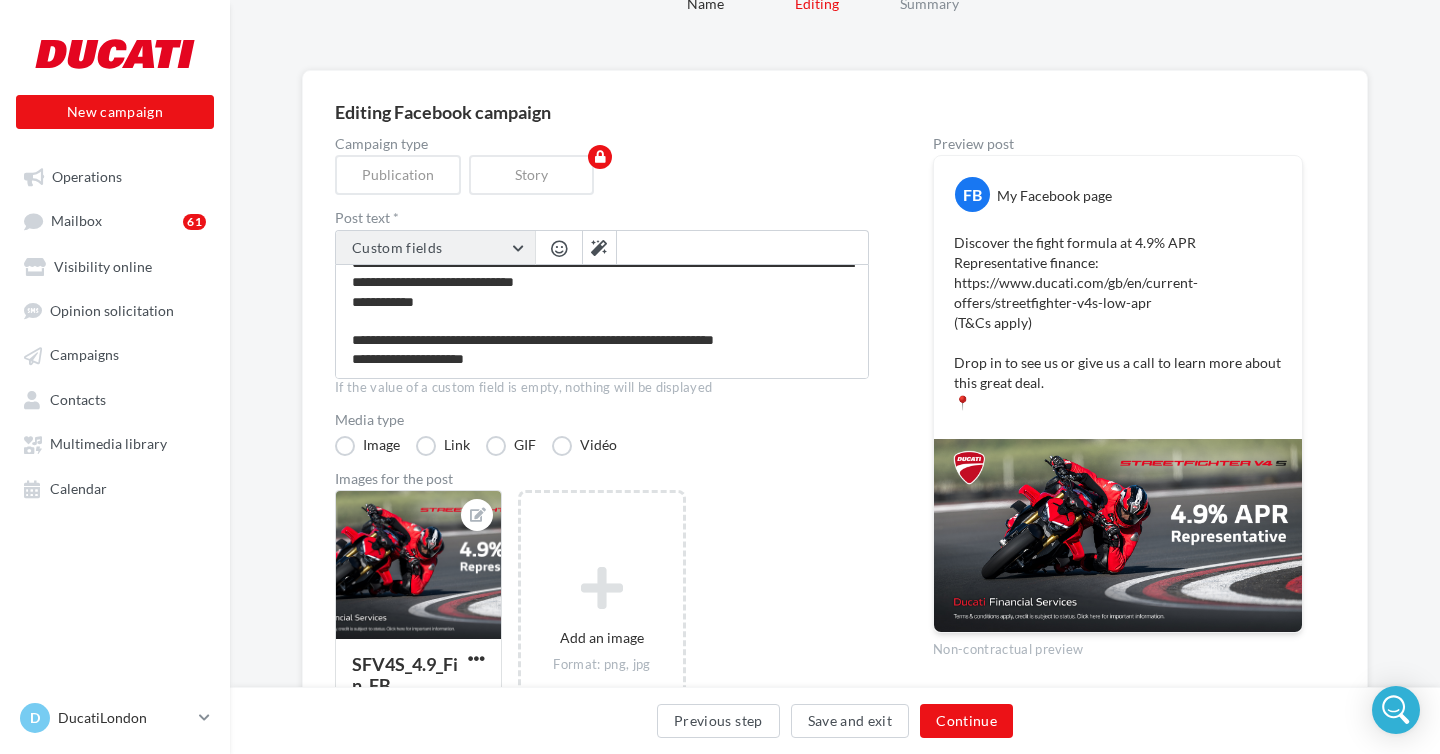 click on "Custom fields" at bounding box center [435, 248] 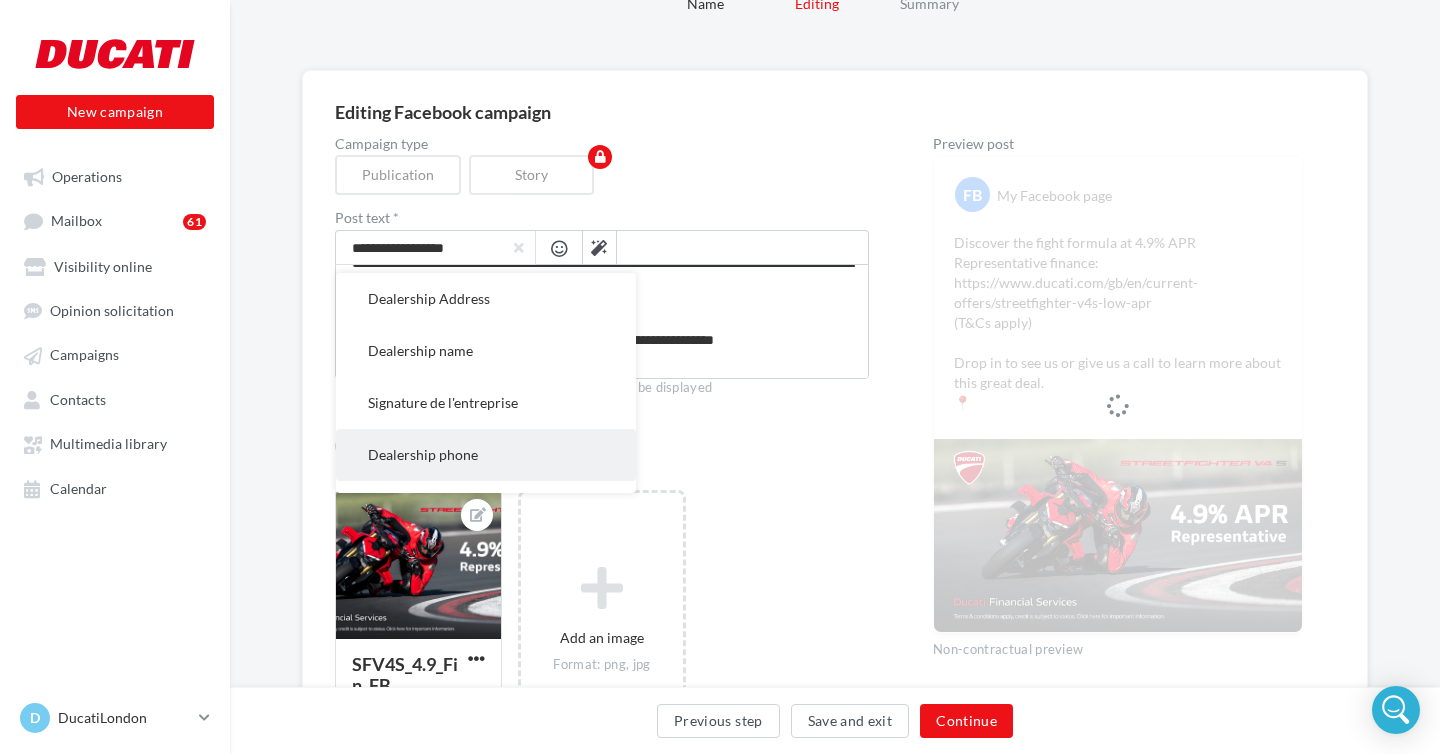 click on "Dealership phone" at bounding box center [423, 454] 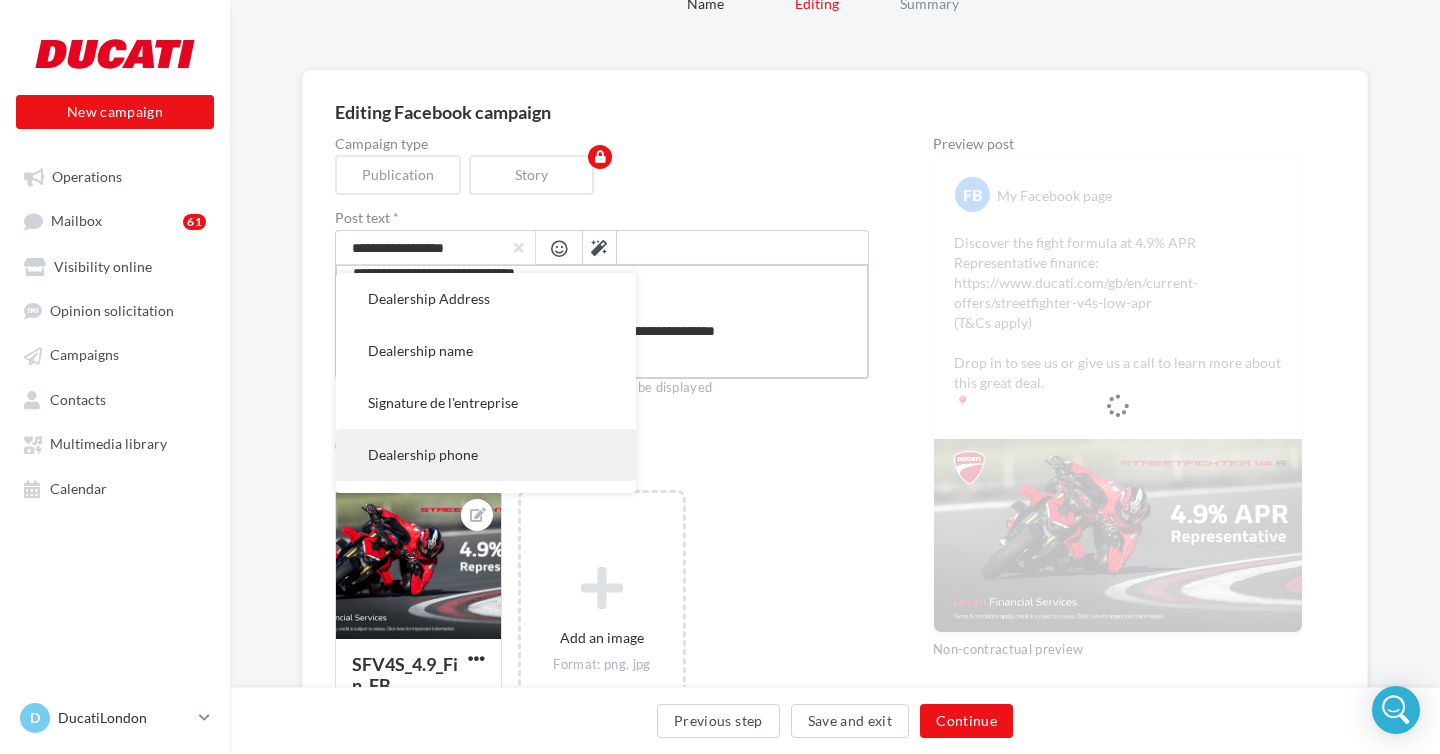 scroll, scrollTop: 30, scrollLeft: 0, axis: vertical 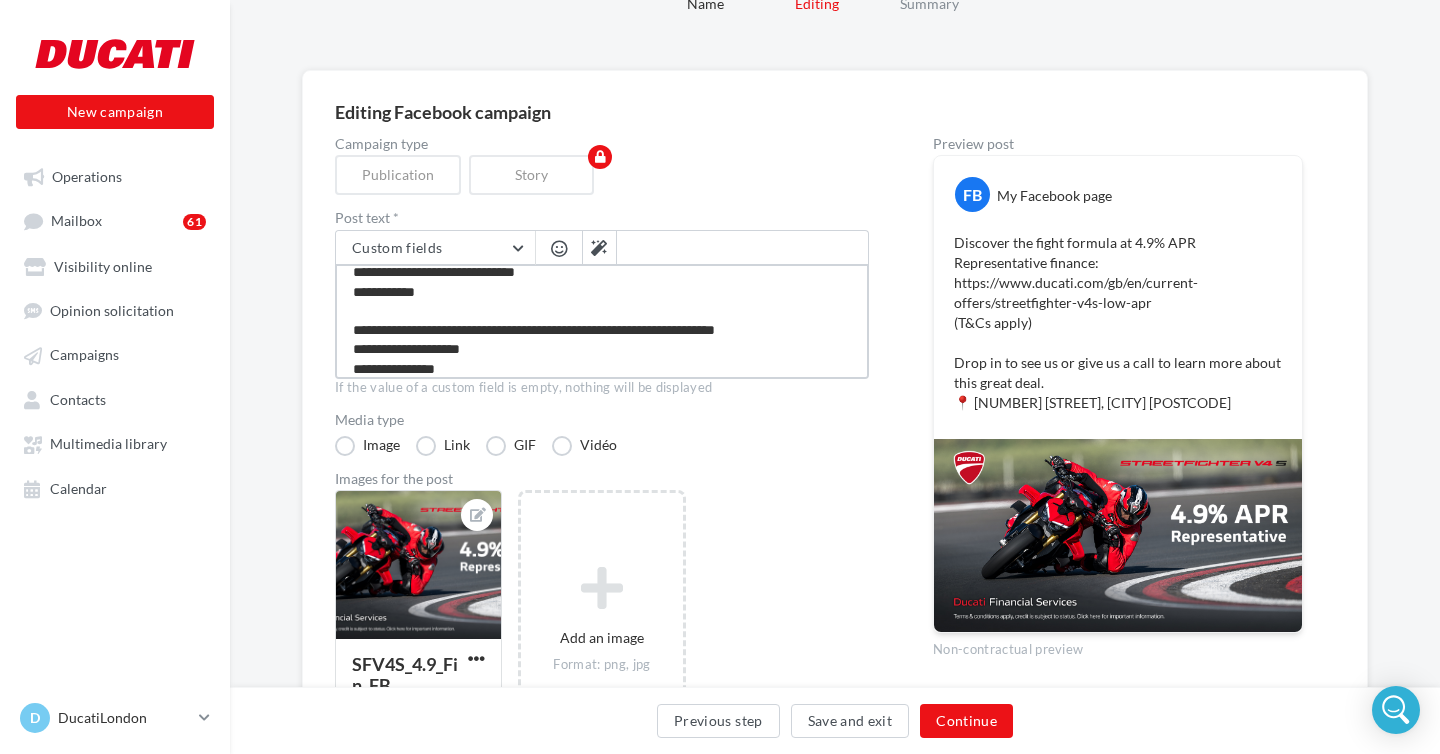 click on "**********" at bounding box center [602, 321] 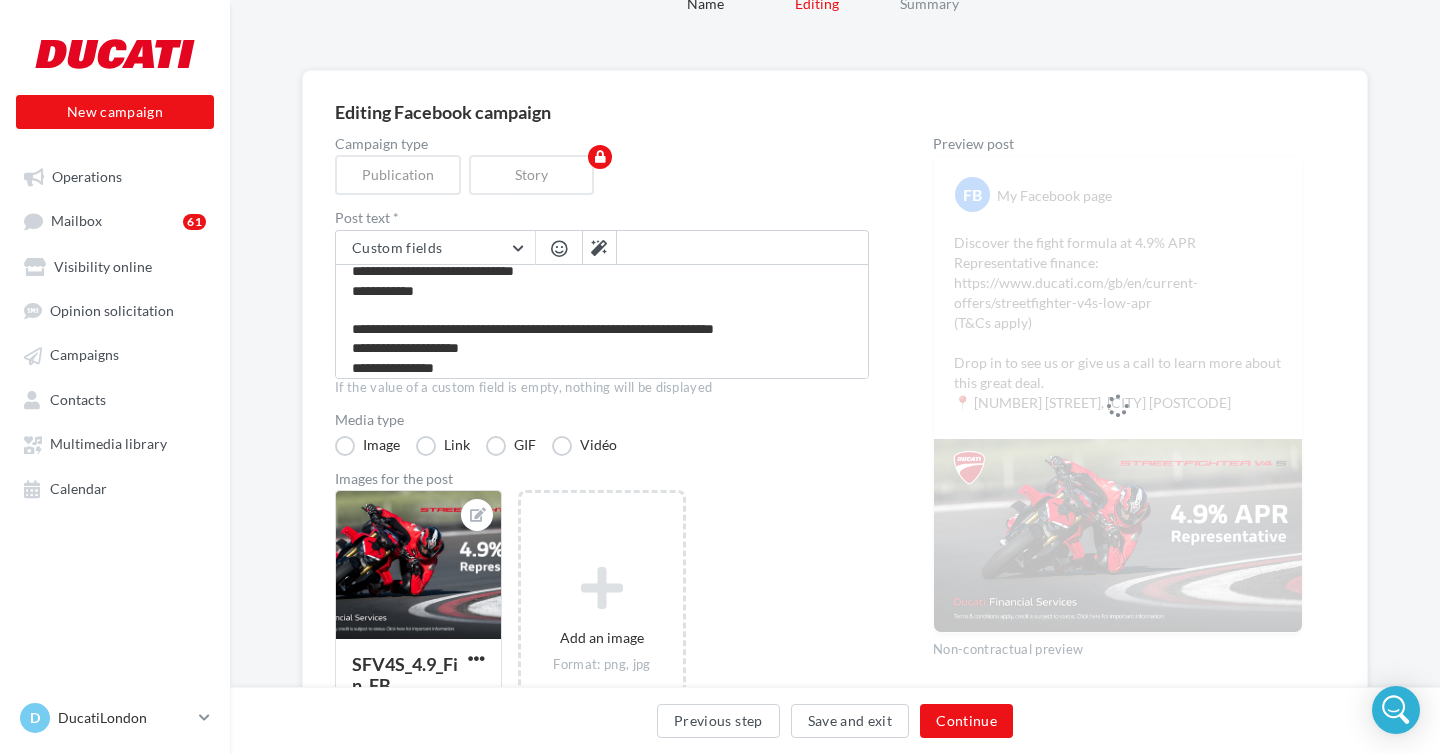 click at bounding box center (559, 248) 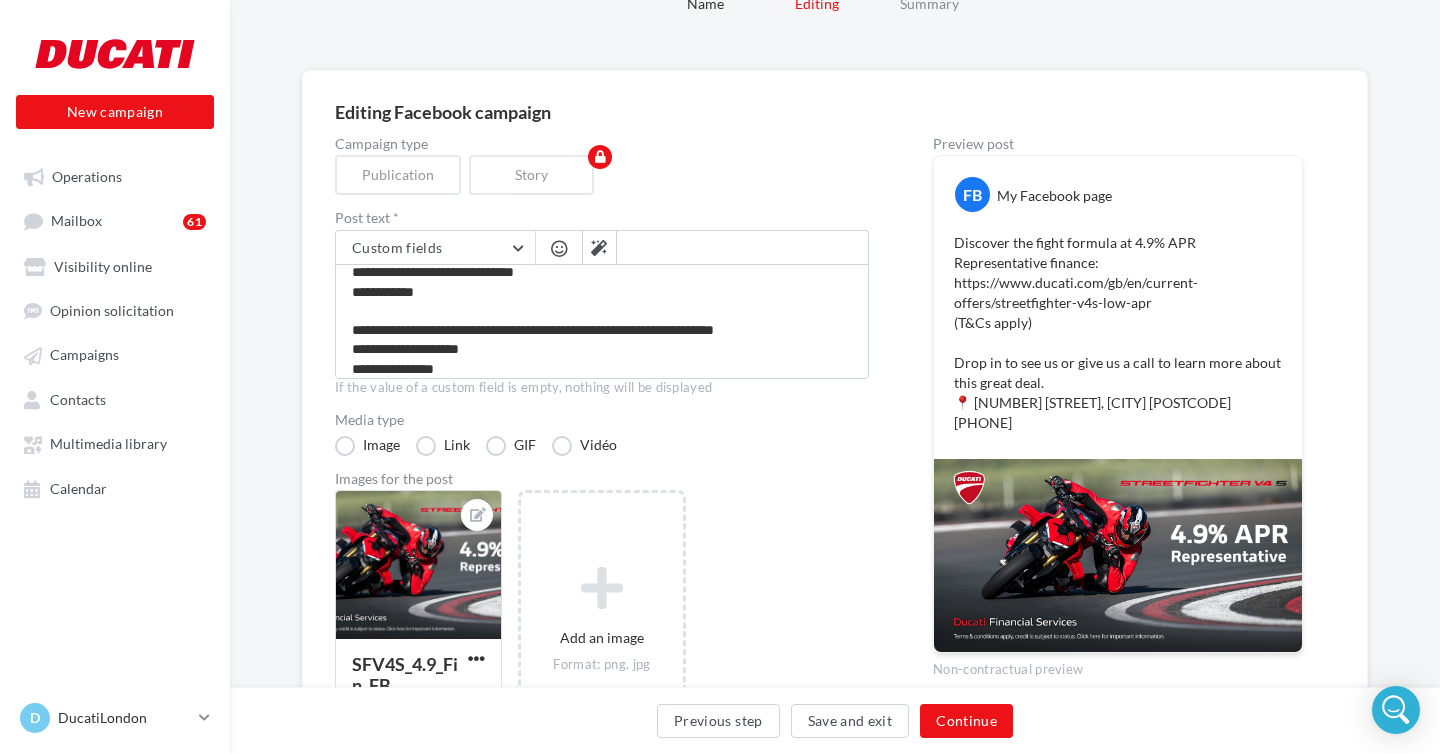 click at bounding box center [559, 248] 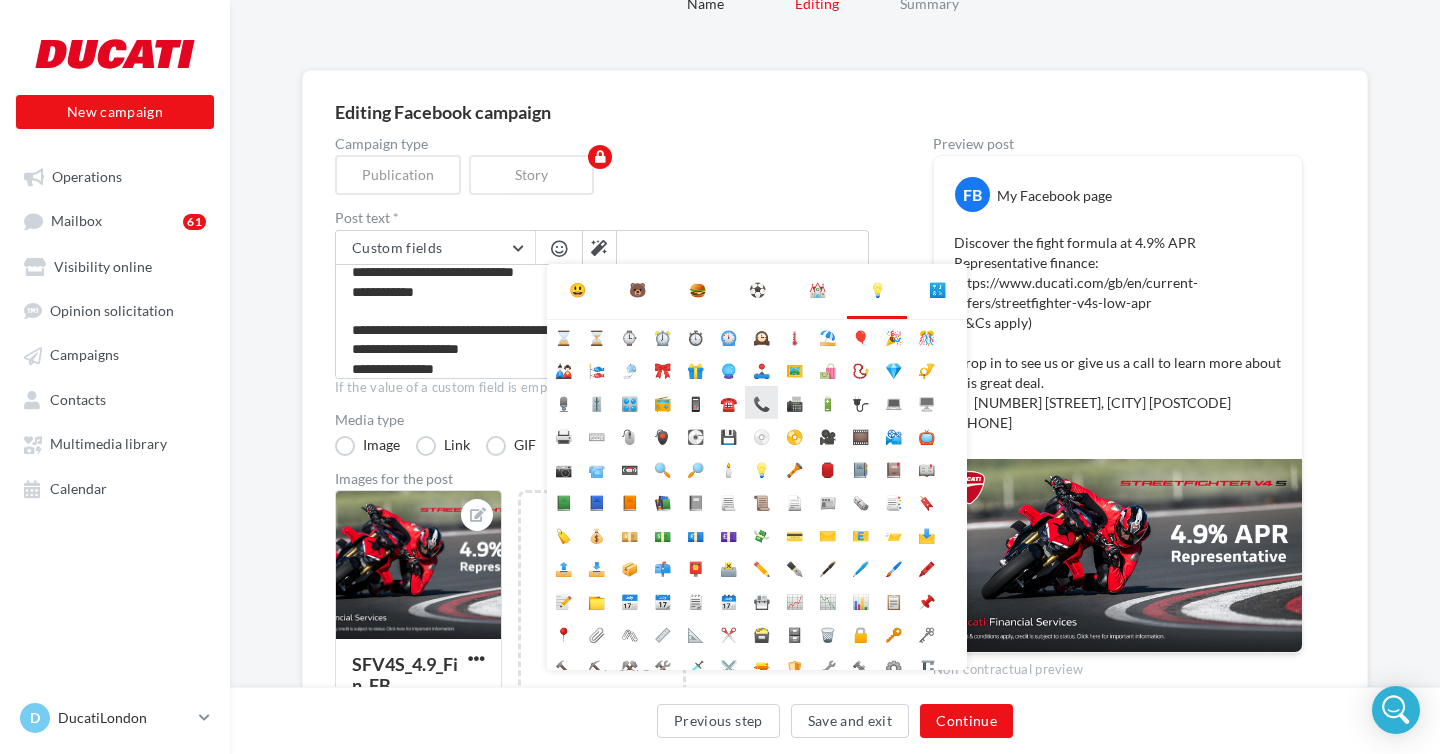 click on "📞" at bounding box center (761, 402) 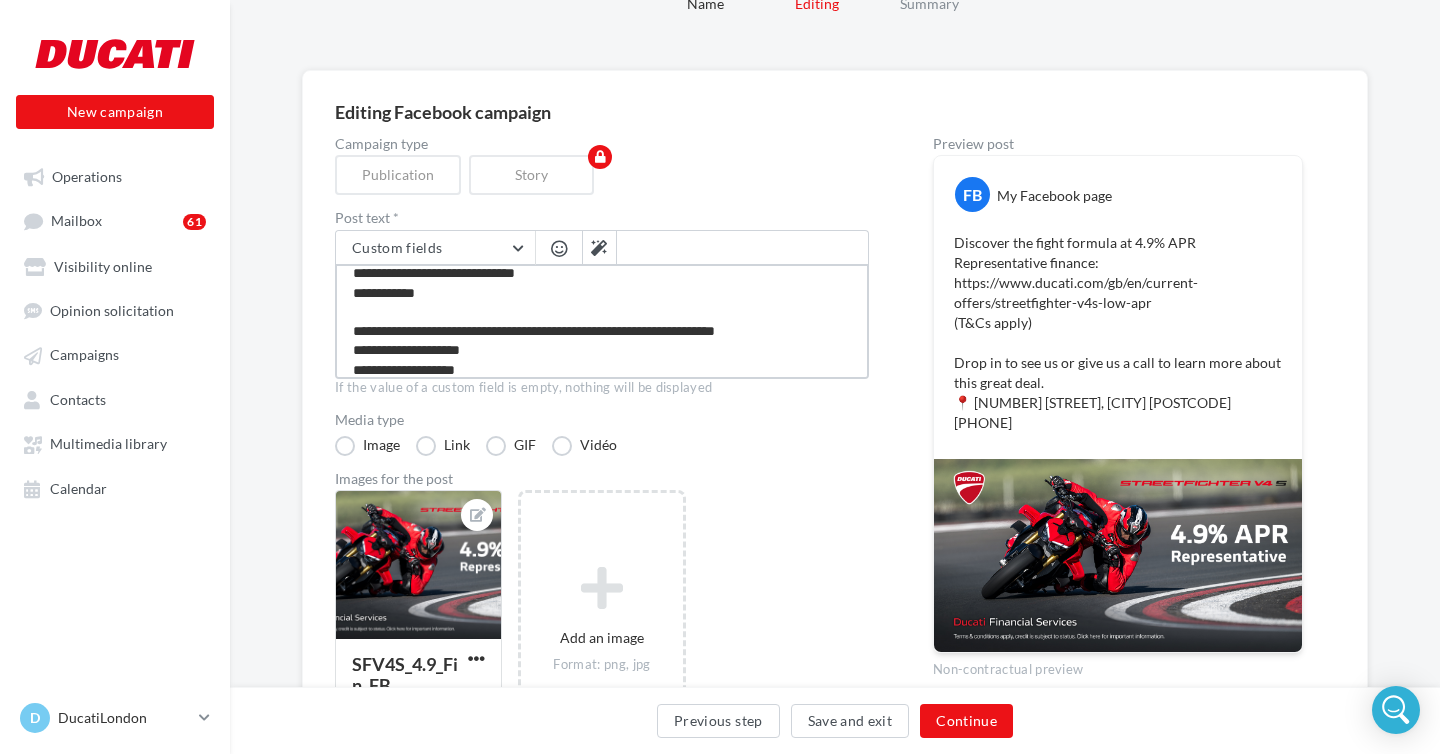 scroll, scrollTop: 30, scrollLeft: 0, axis: vertical 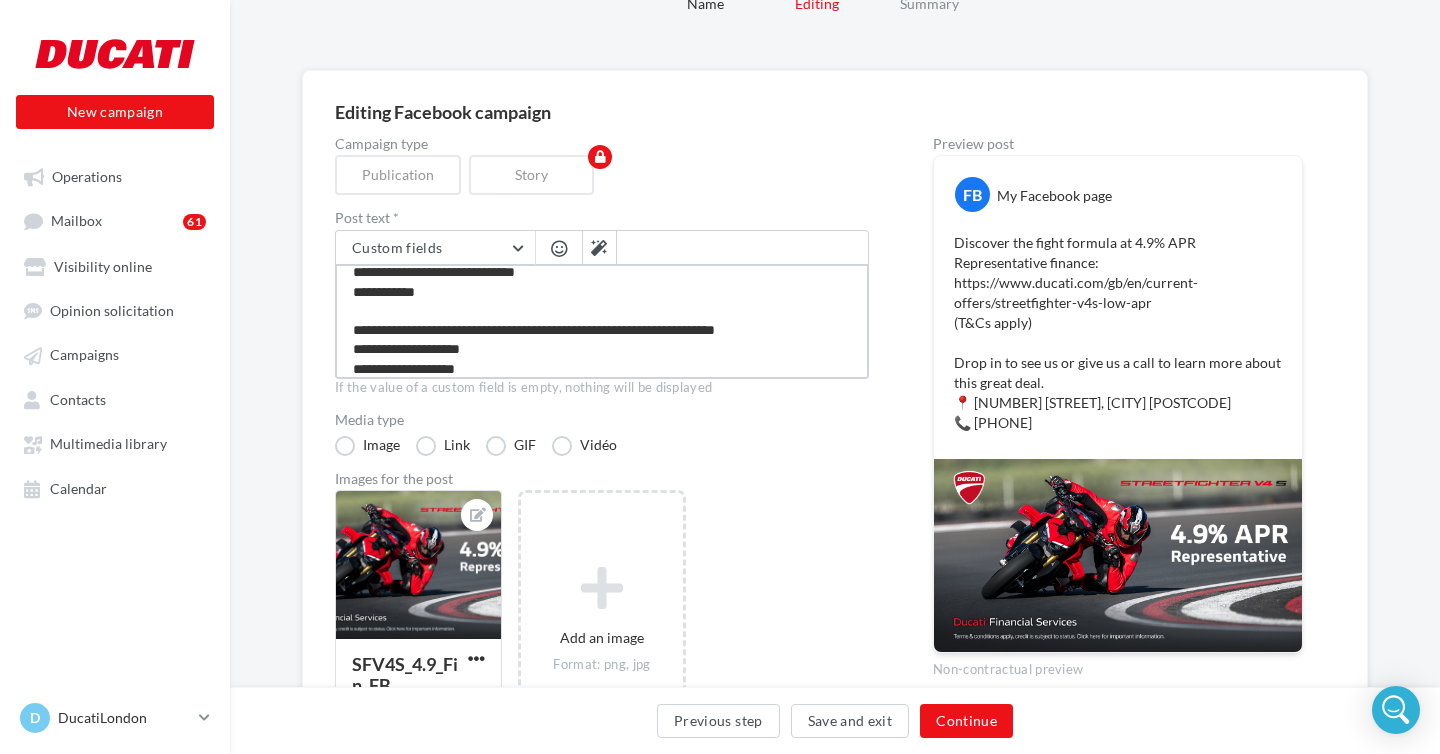 click on "**********" at bounding box center [602, 321] 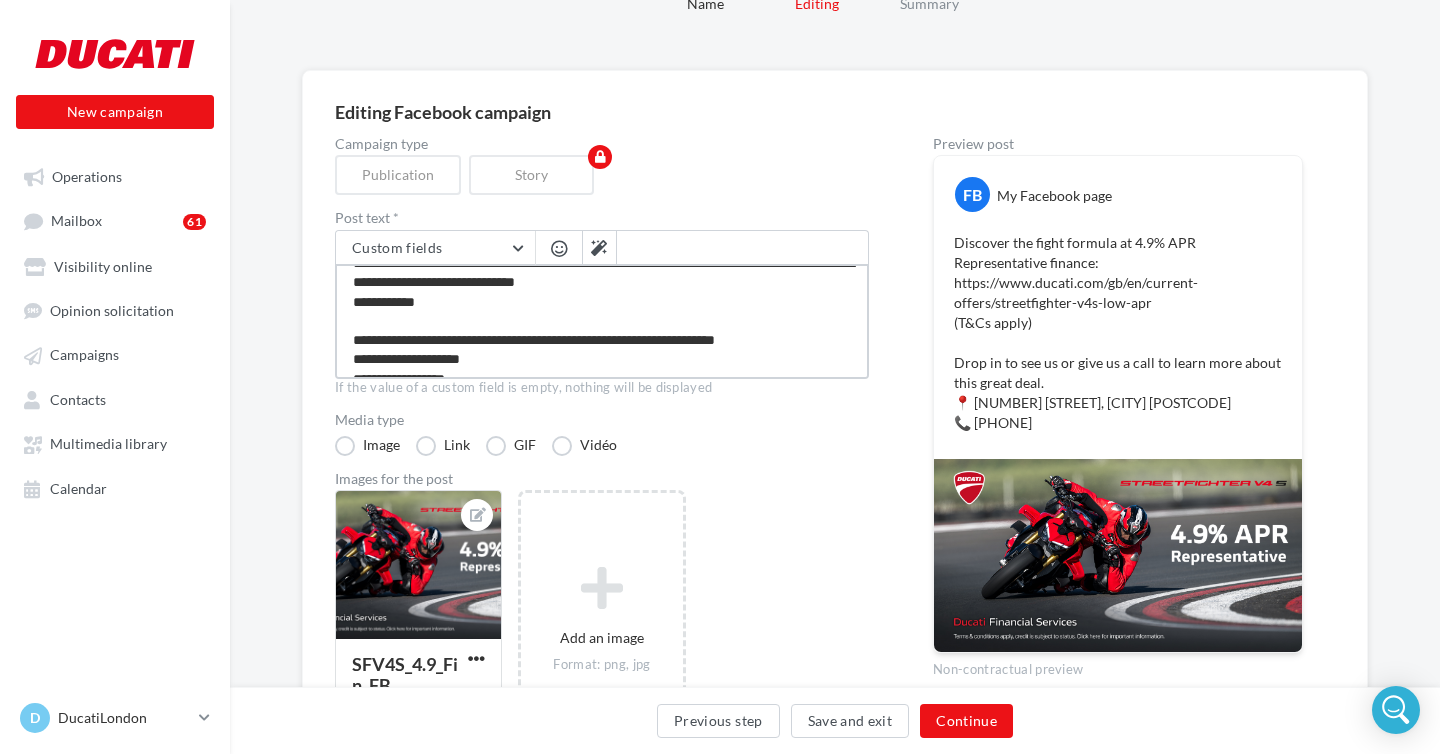 scroll, scrollTop: 30, scrollLeft: 0, axis: vertical 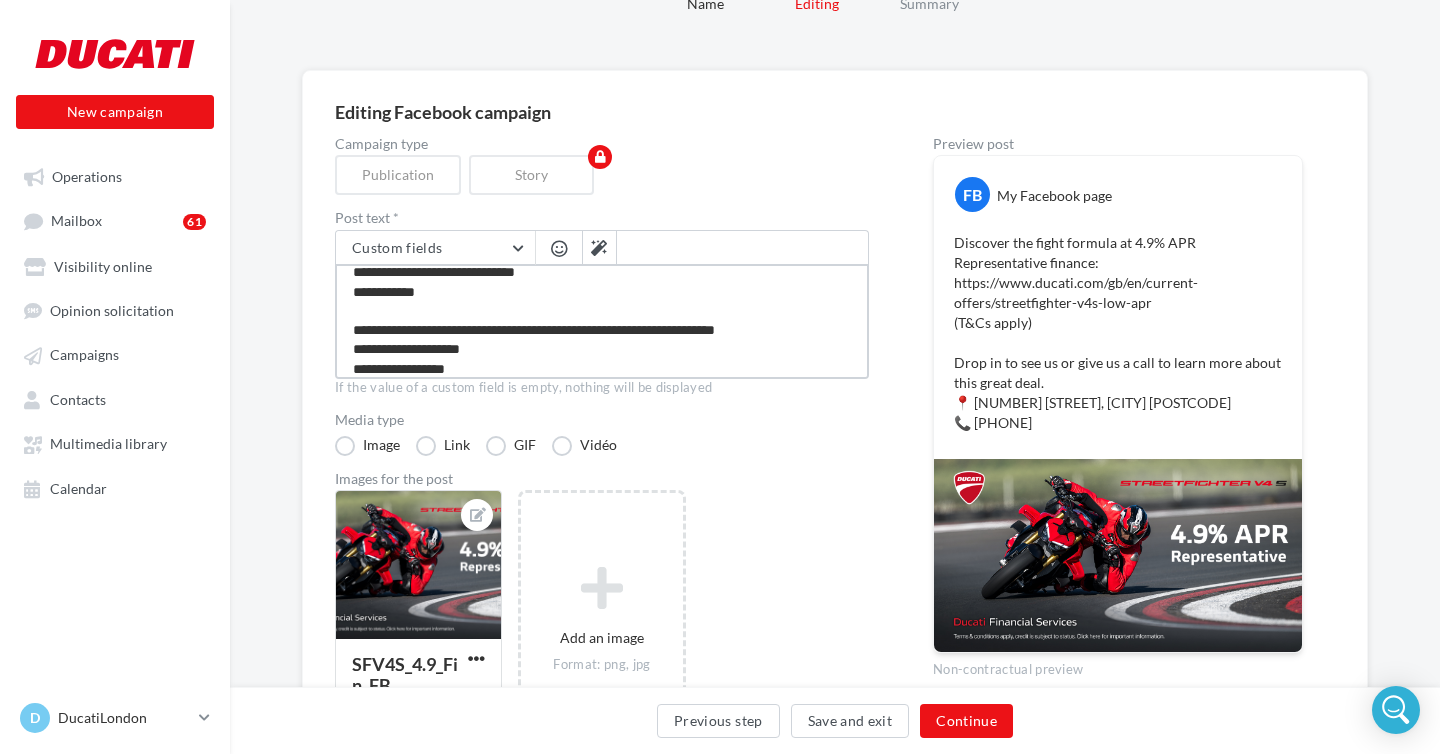 click on "**********" at bounding box center (602, 321) 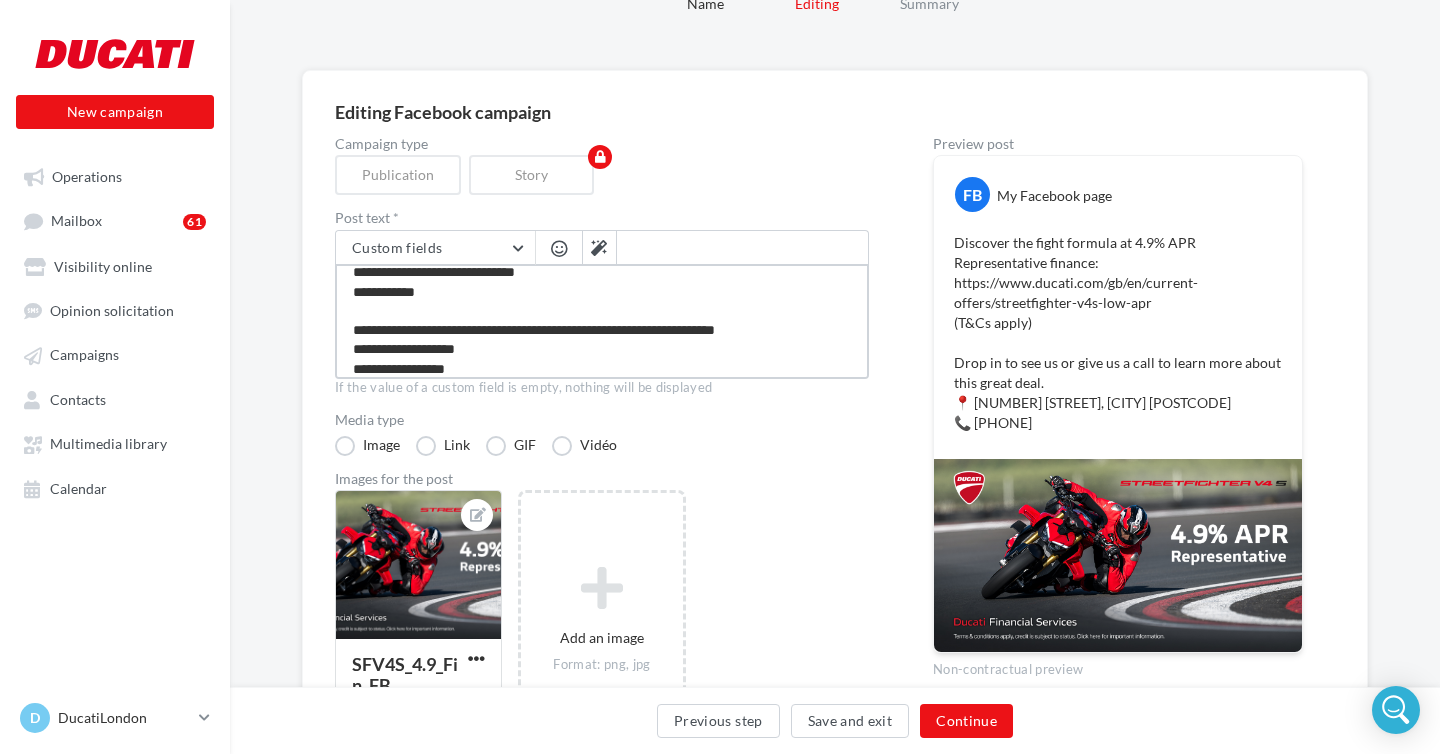 click on "**********" at bounding box center (602, 321) 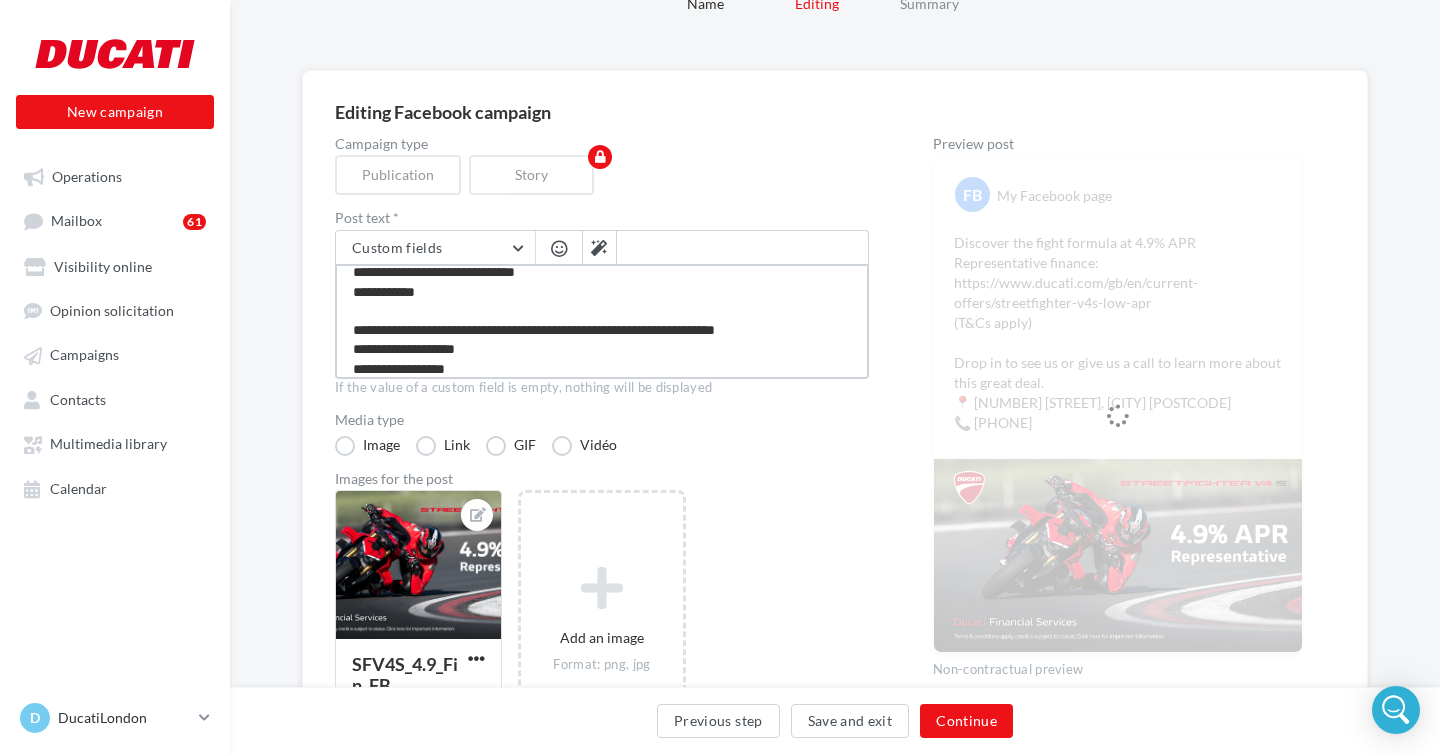 scroll, scrollTop: 40, scrollLeft: 0, axis: vertical 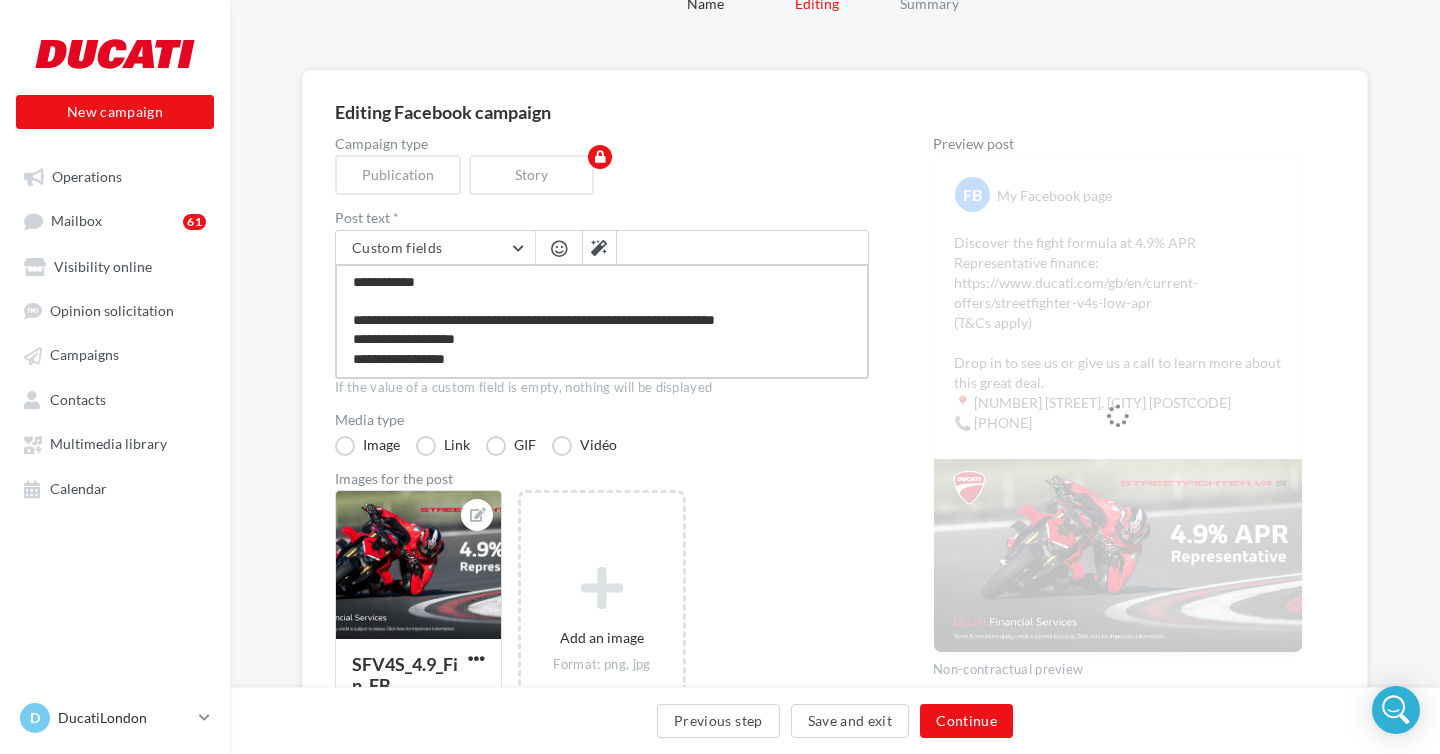 click on "**********" at bounding box center [602, 321] 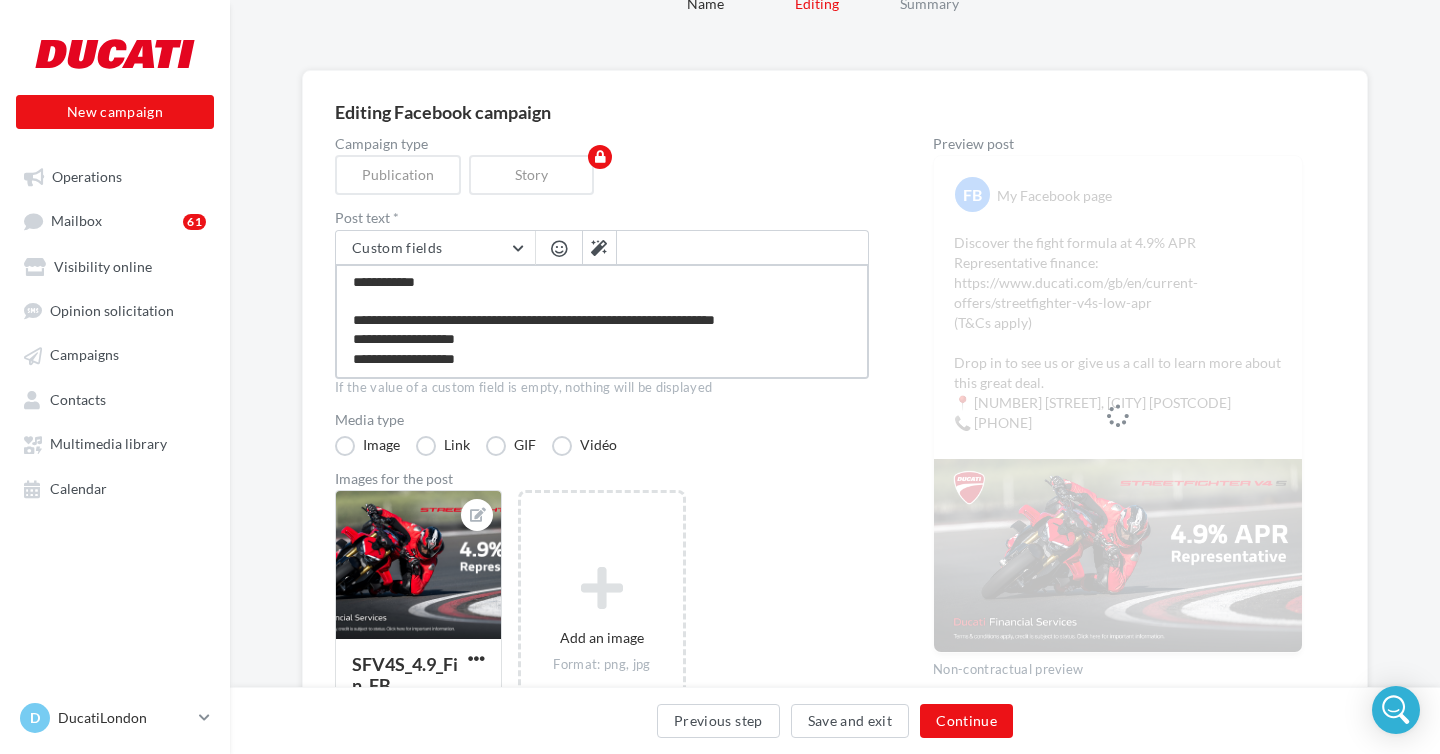 scroll, scrollTop: 0, scrollLeft: 0, axis: both 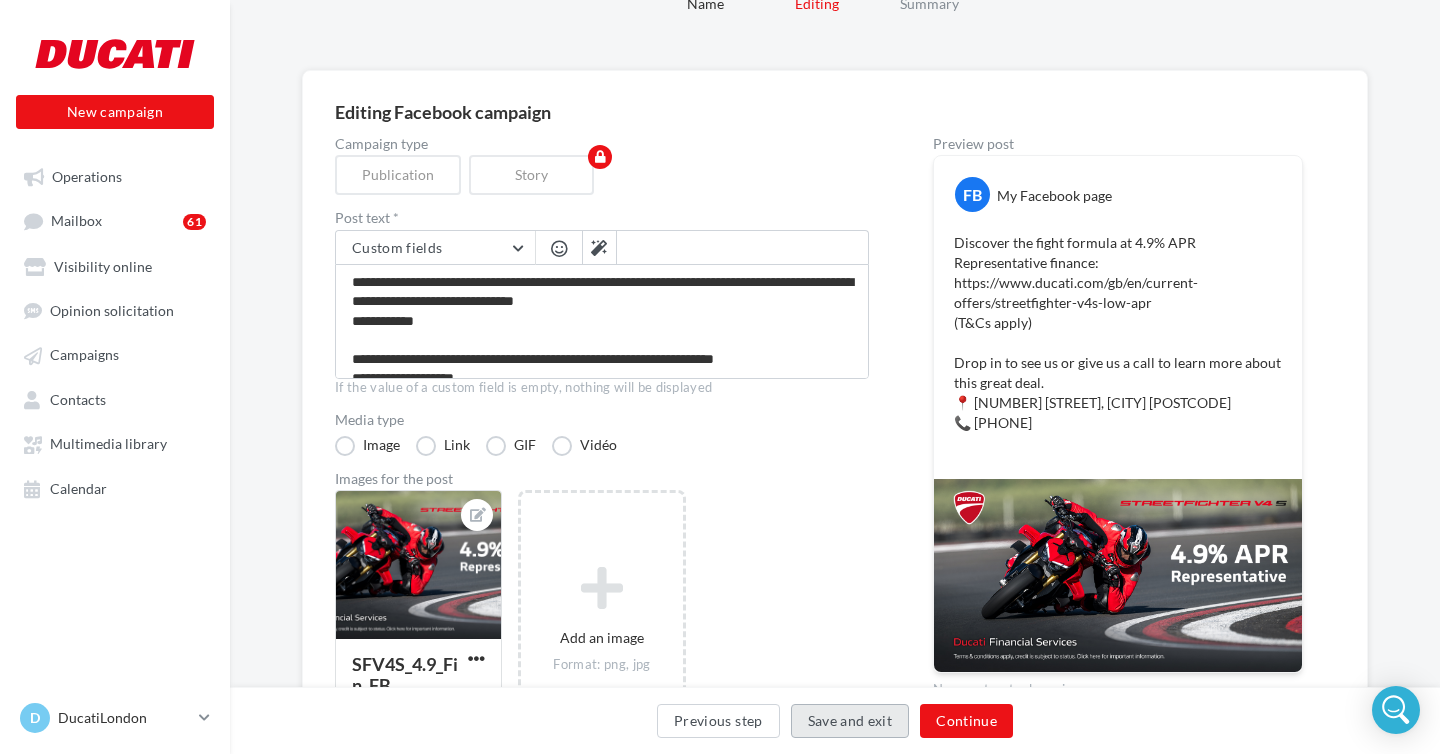click on "Save and exit" at bounding box center [850, 721] 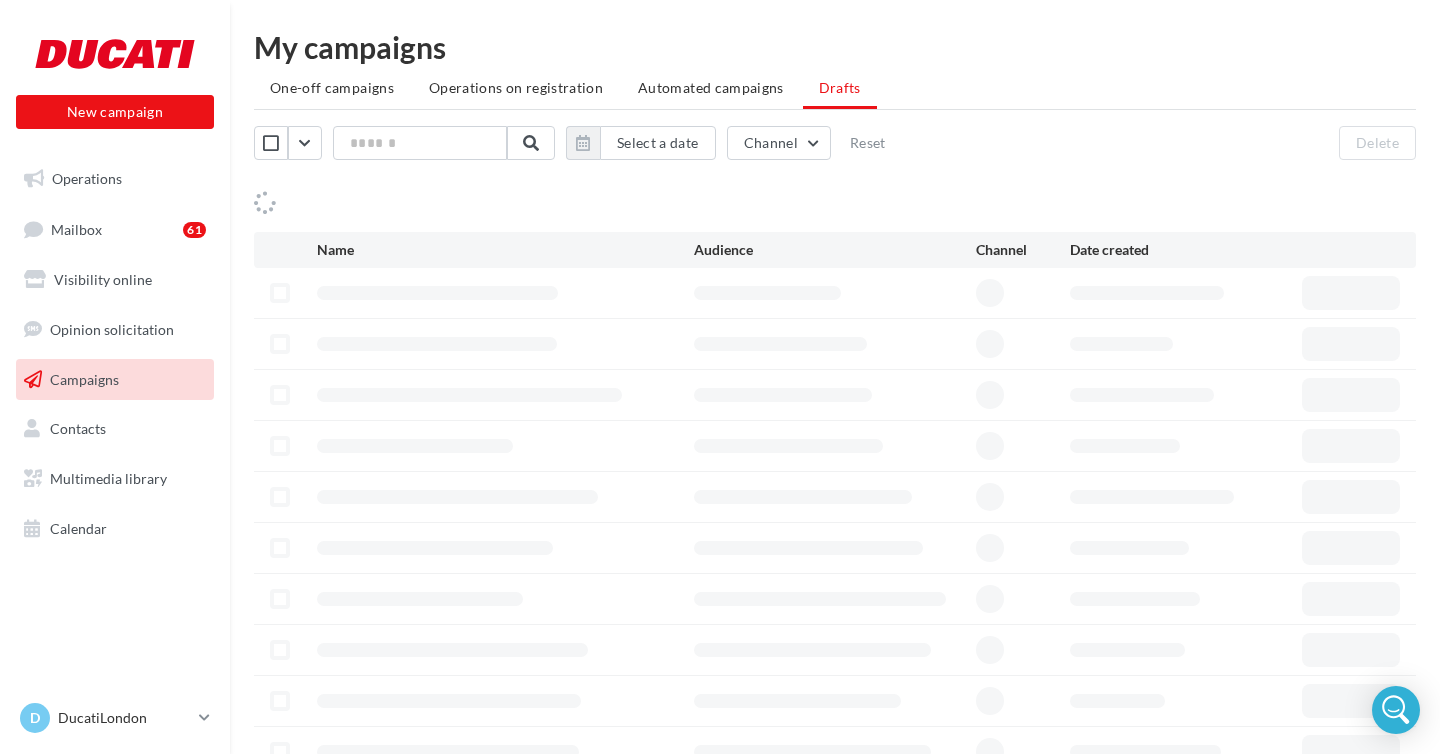 scroll, scrollTop: 0, scrollLeft: 0, axis: both 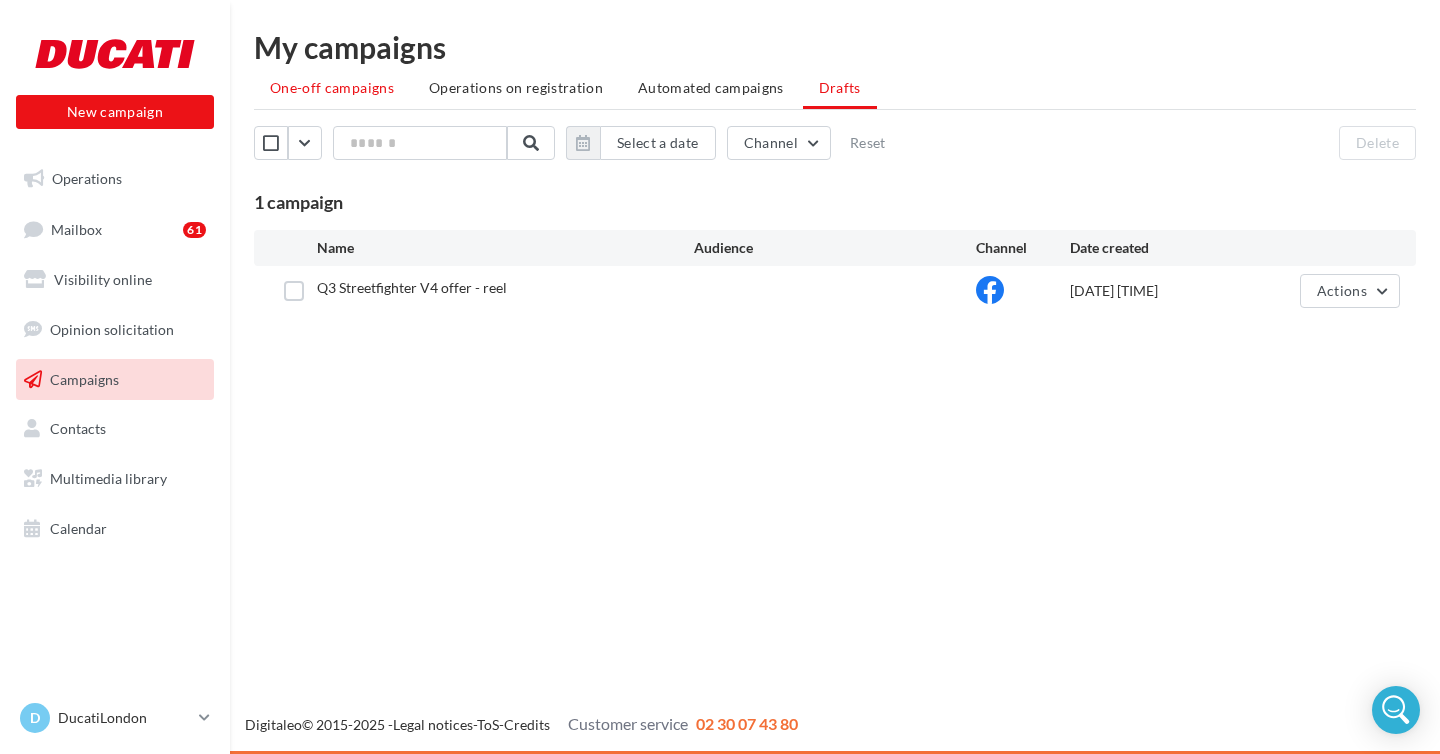 click on "One-off campaigns" at bounding box center [332, 87] 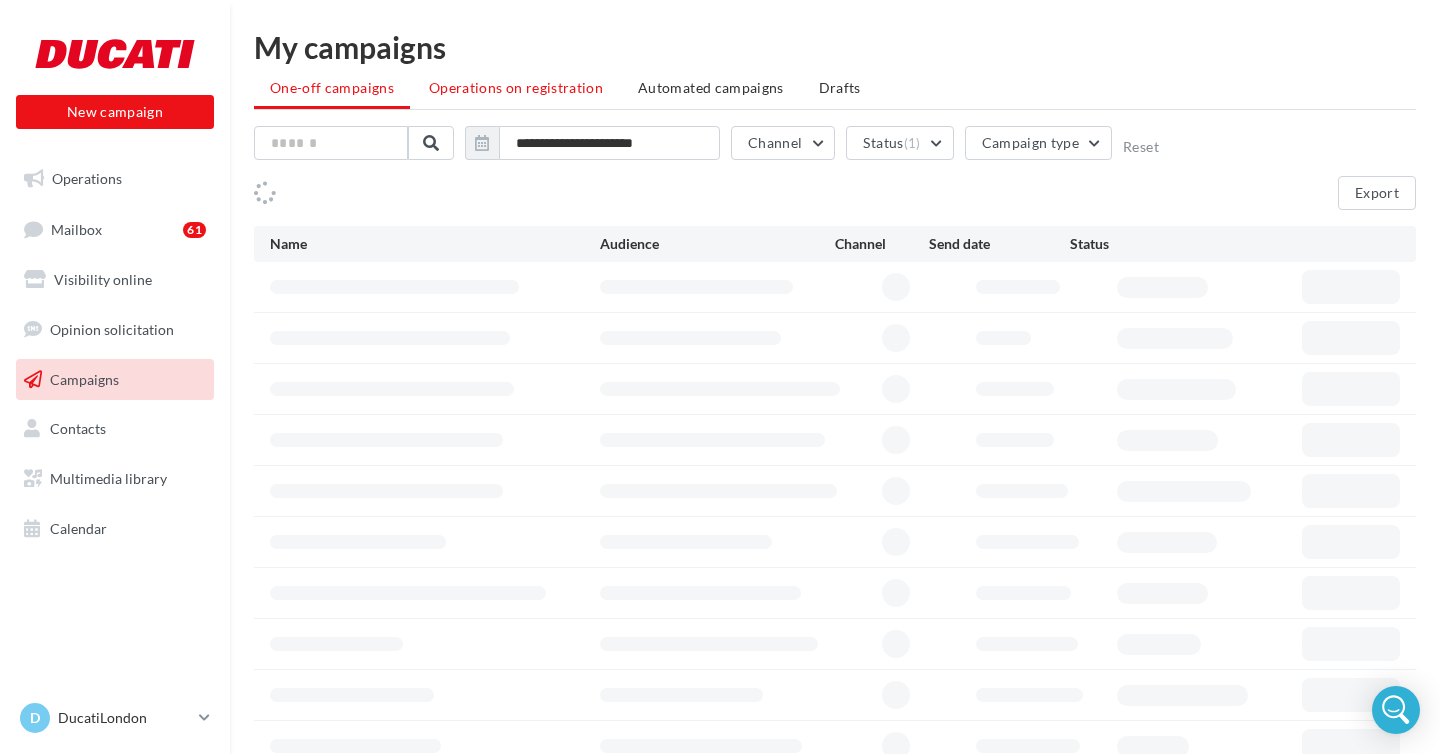 click on "Operations on registration" at bounding box center [516, 88] 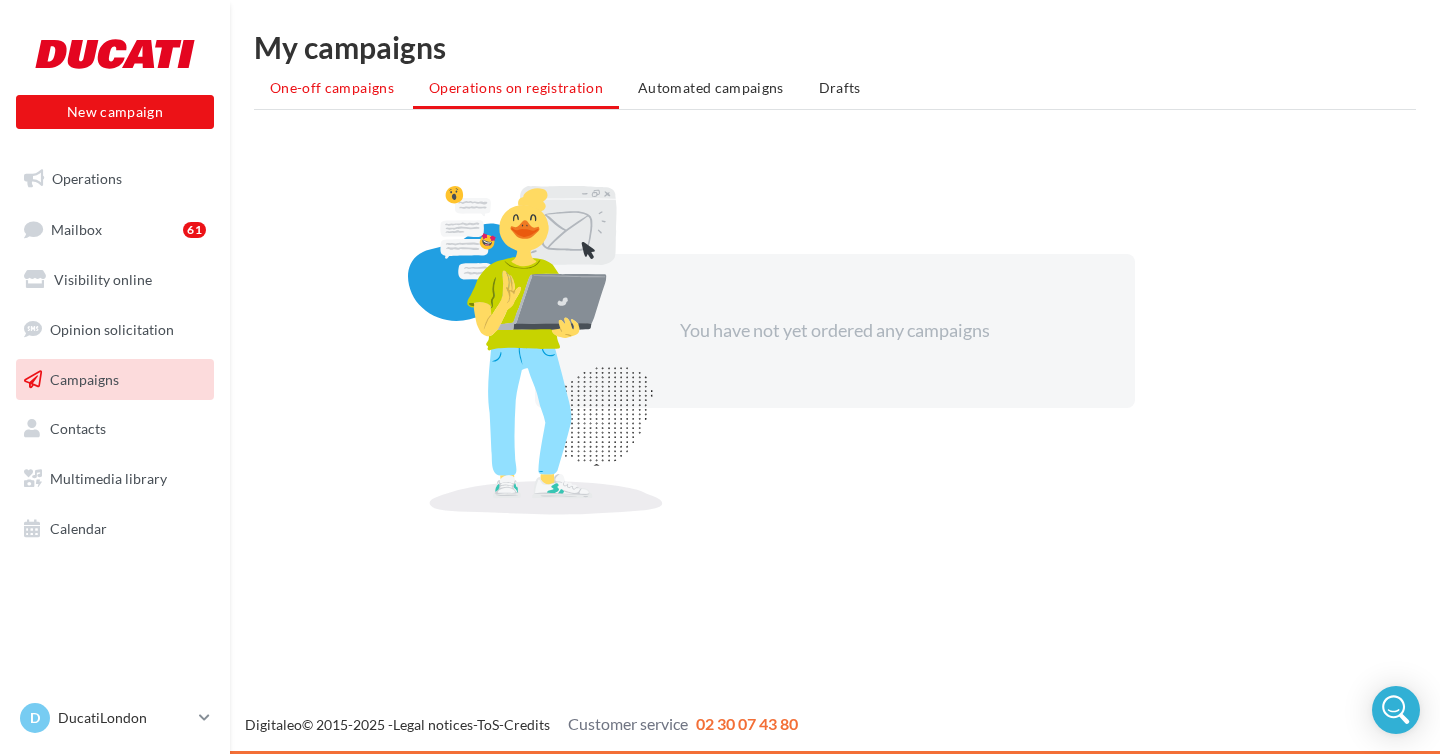 click on "One-off campaigns" at bounding box center (332, 88) 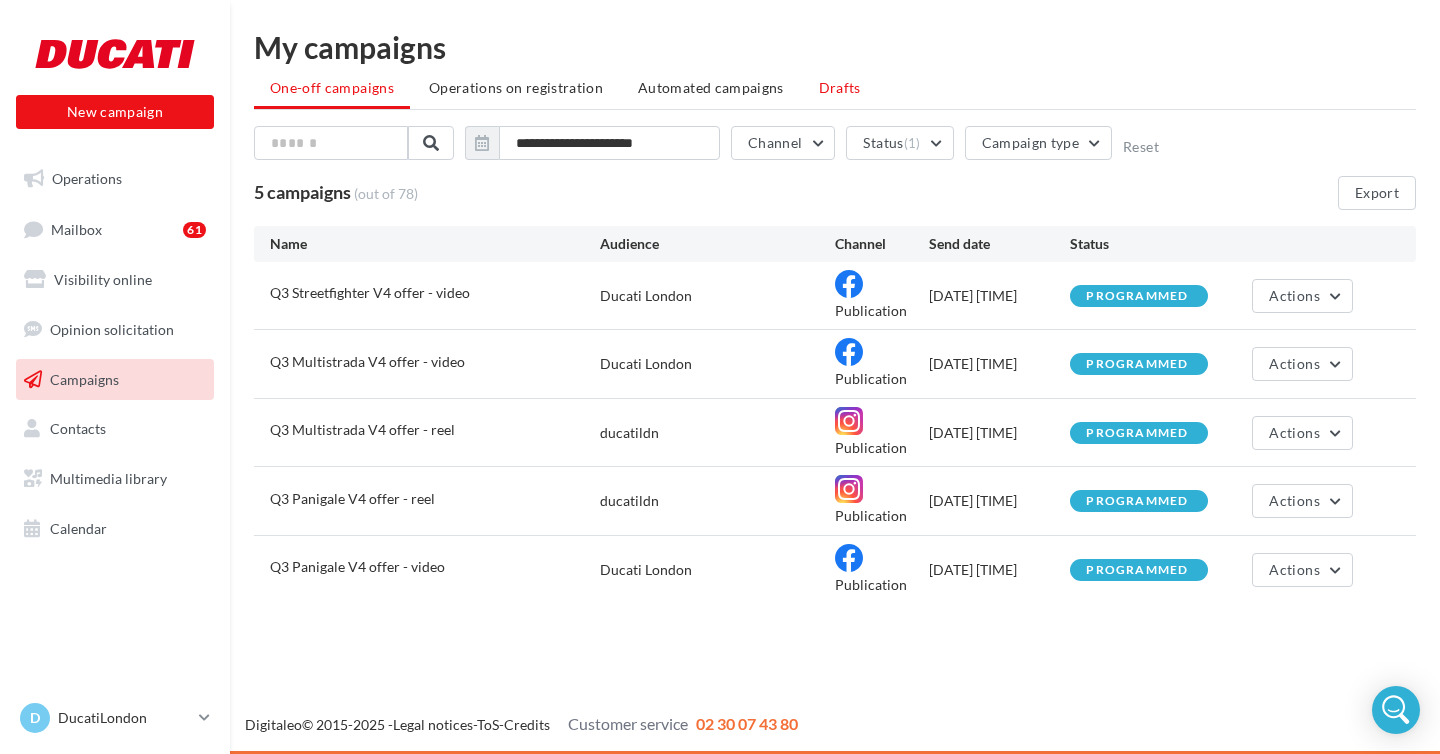 click on "Drafts" at bounding box center (840, 87) 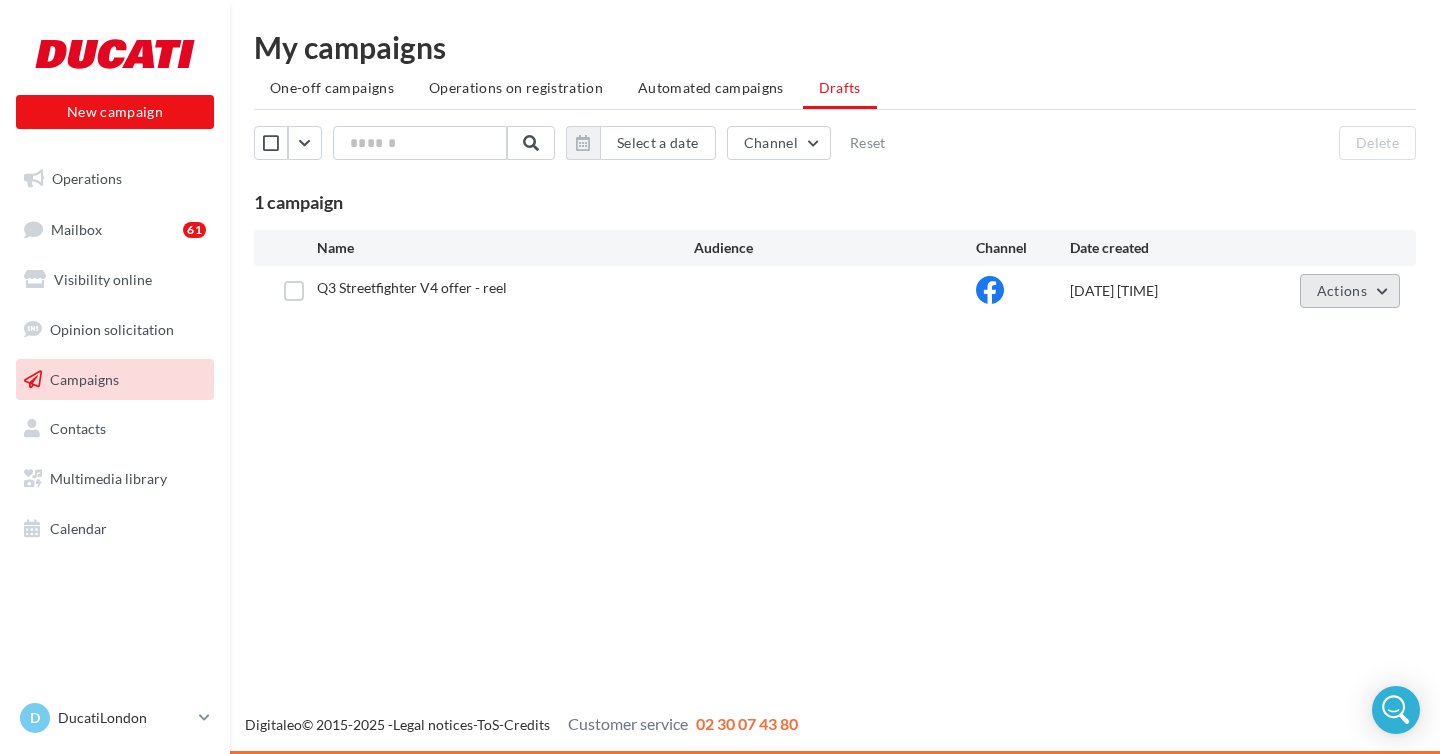 click on "Actions" at bounding box center [1342, 290] 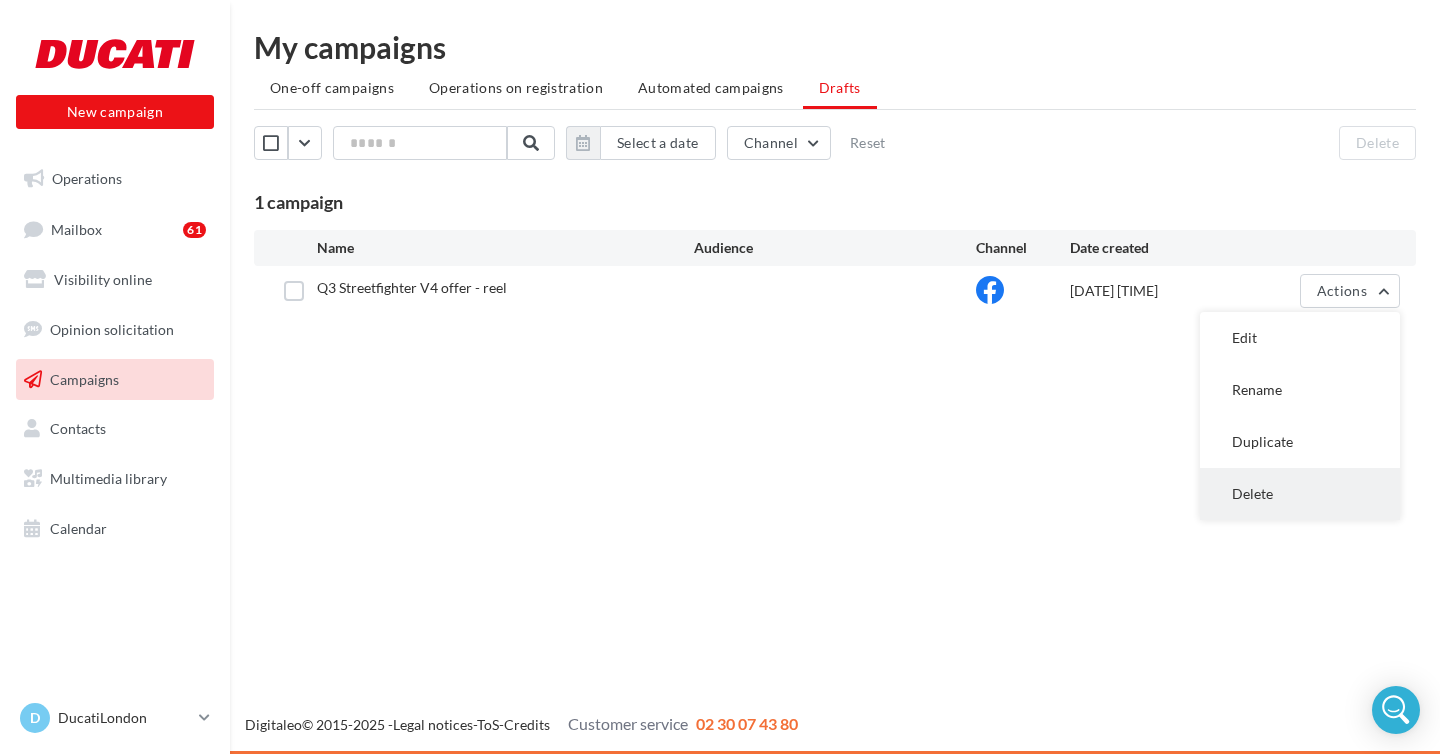 click on "Delete" at bounding box center [1300, 494] 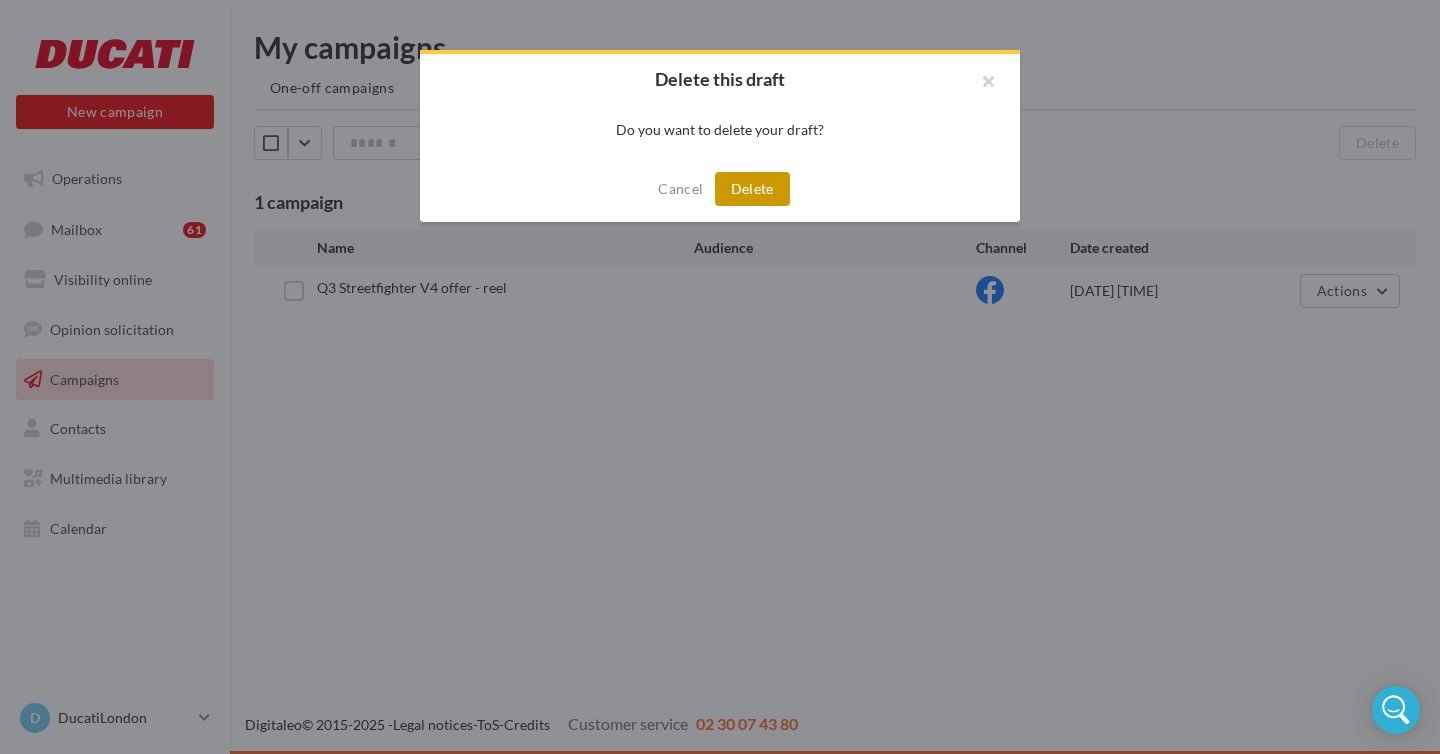 click on "Delete" at bounding box center [752, 189] 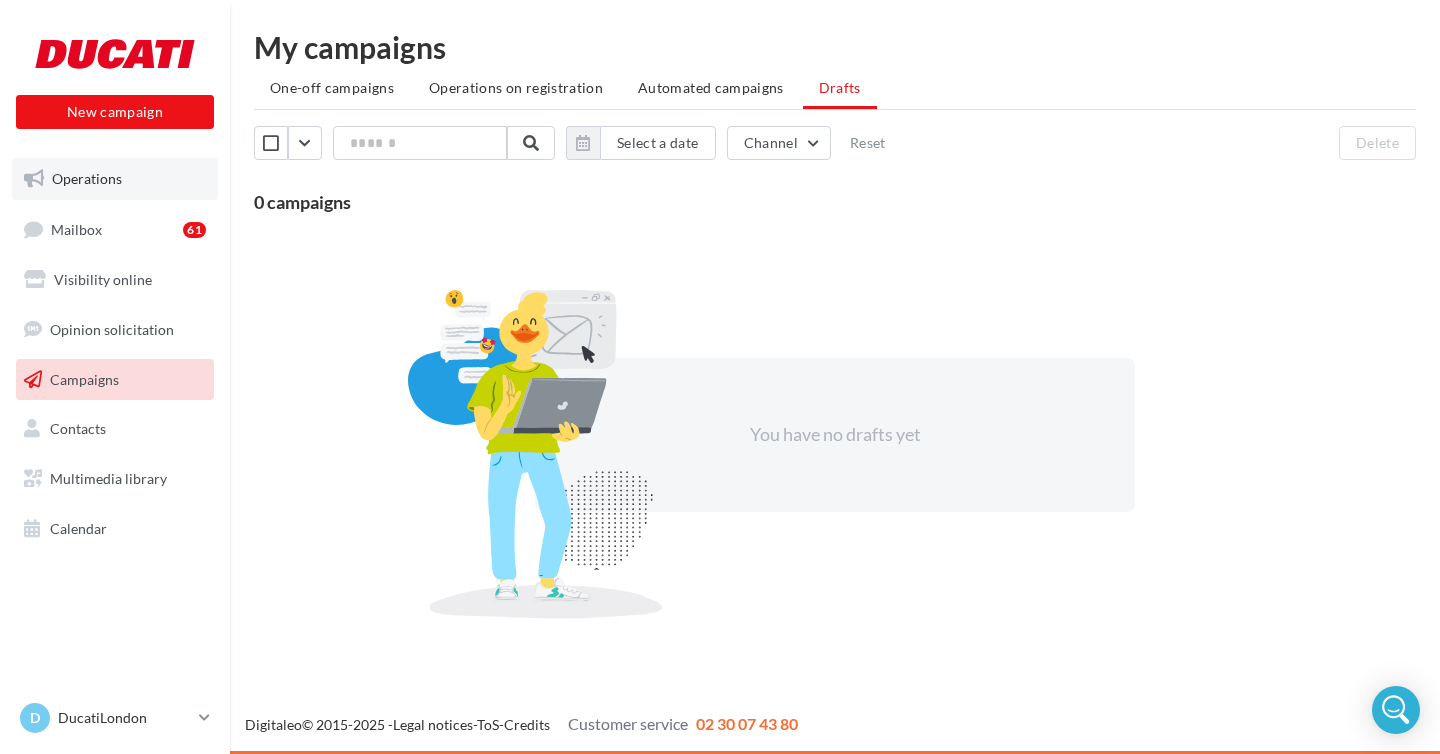 click on "Operations" at bounding box center [87, 178] 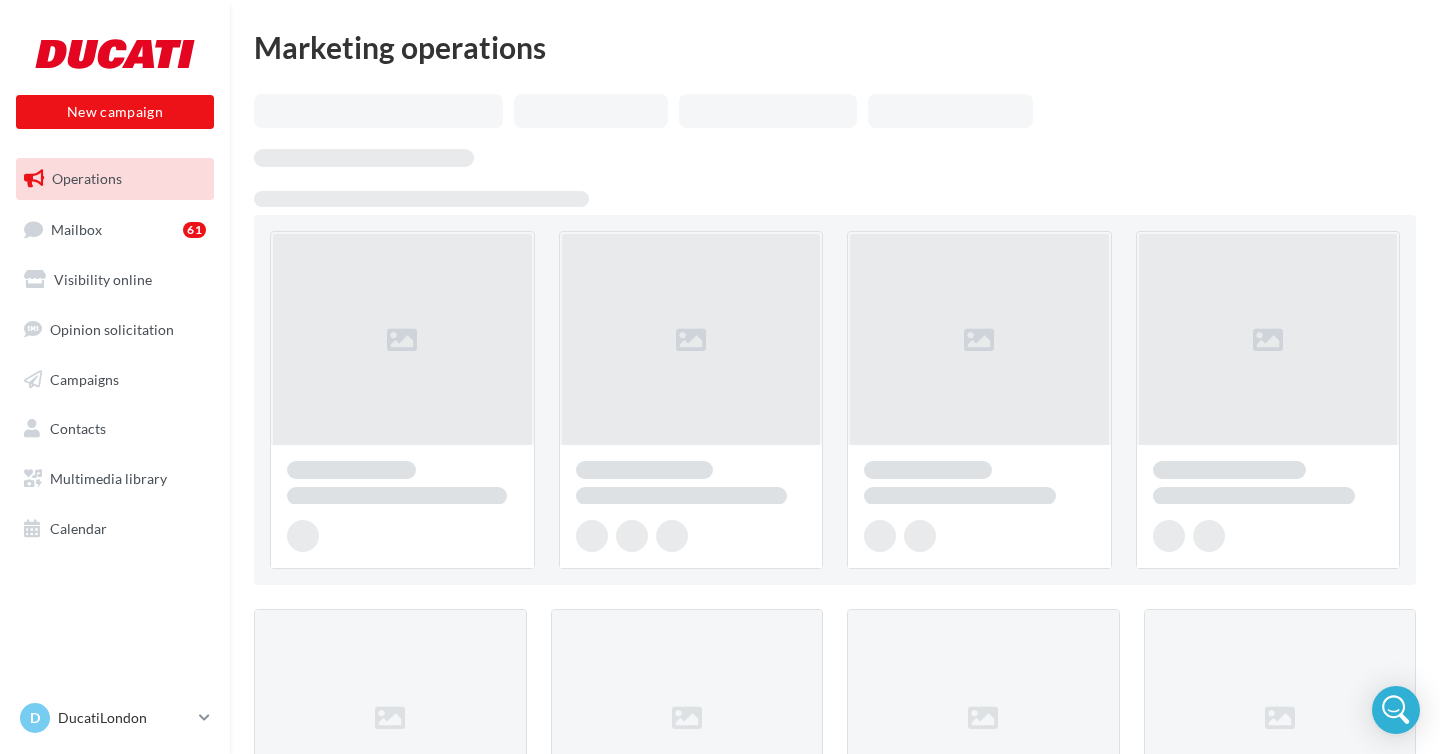 scroll, scrollTop: 0, scrollLeft: 0, axis: both 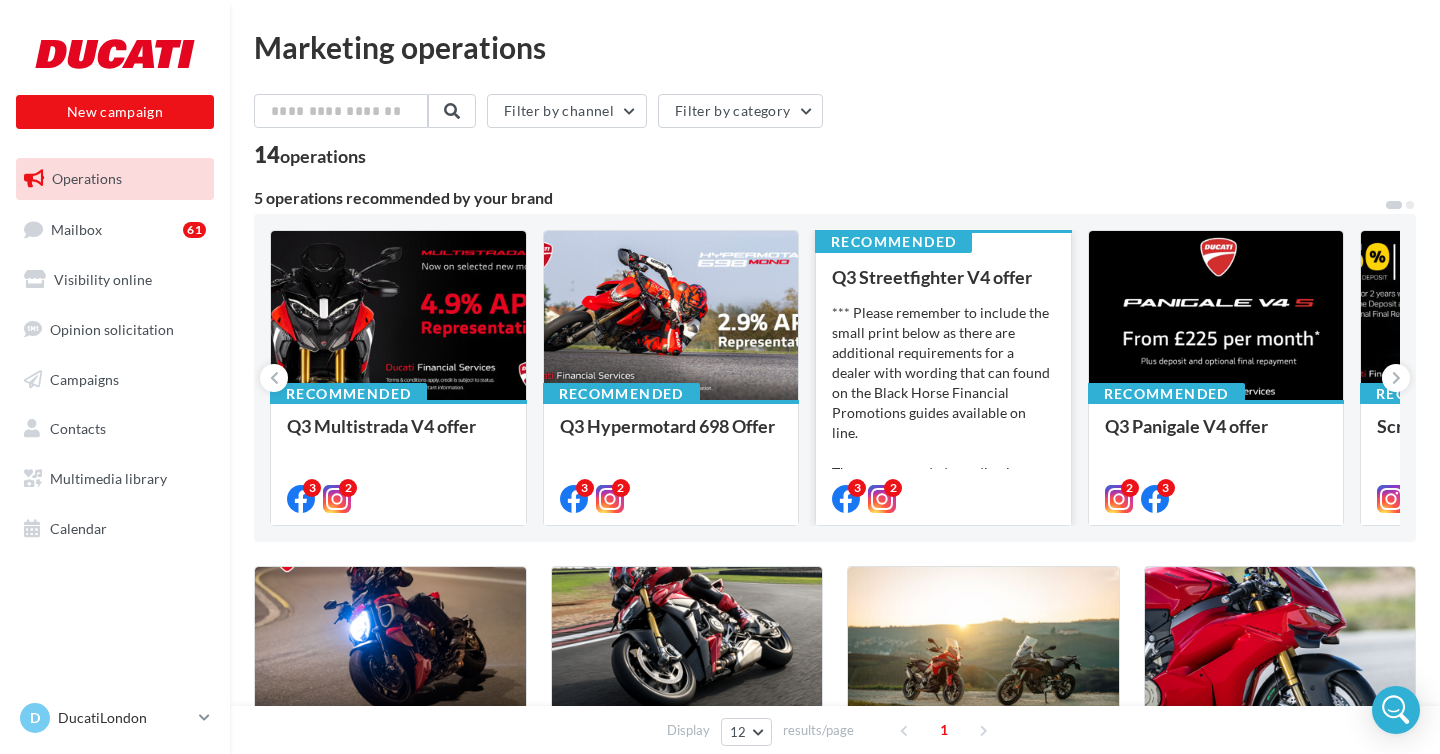 click on "*** Please remember to include the small print below as there are additional requirements for a dealer with wording that can found on the Black Horse Financial Promotions guides available on line.
The recommended wording is:
‘XXXXXXX is a trading sty..." at bounding box center (943, 403) 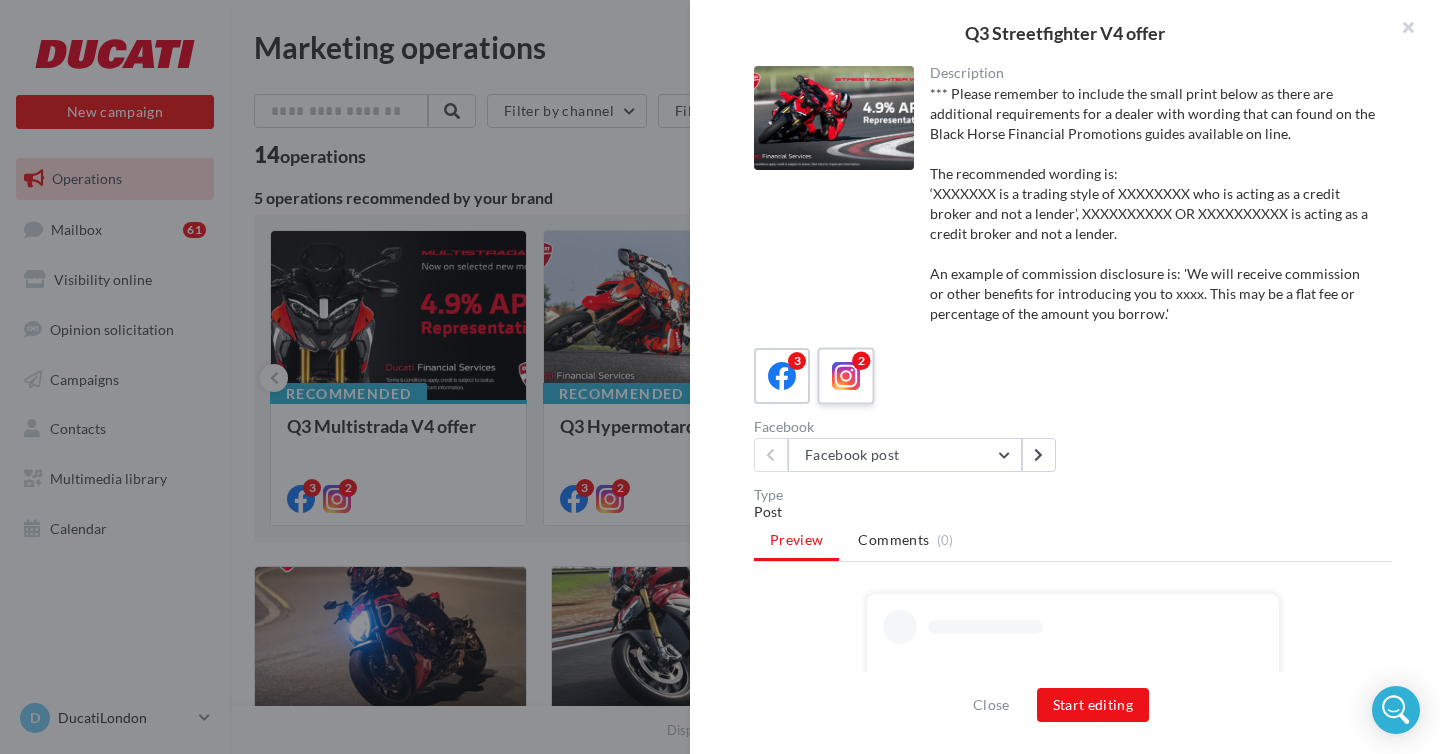 click at bounding box center [846, 376] 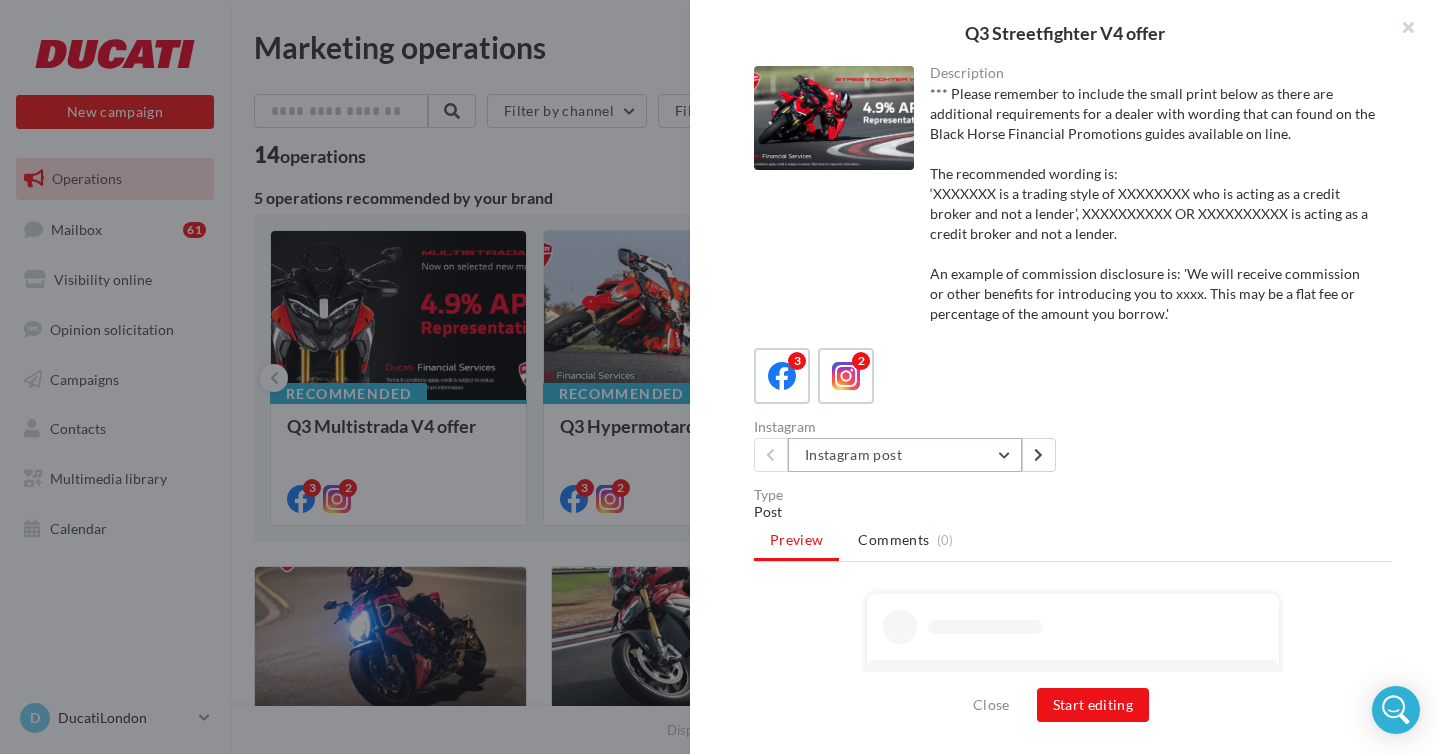 click on "Instagram post" at bounding box center [905, 455] 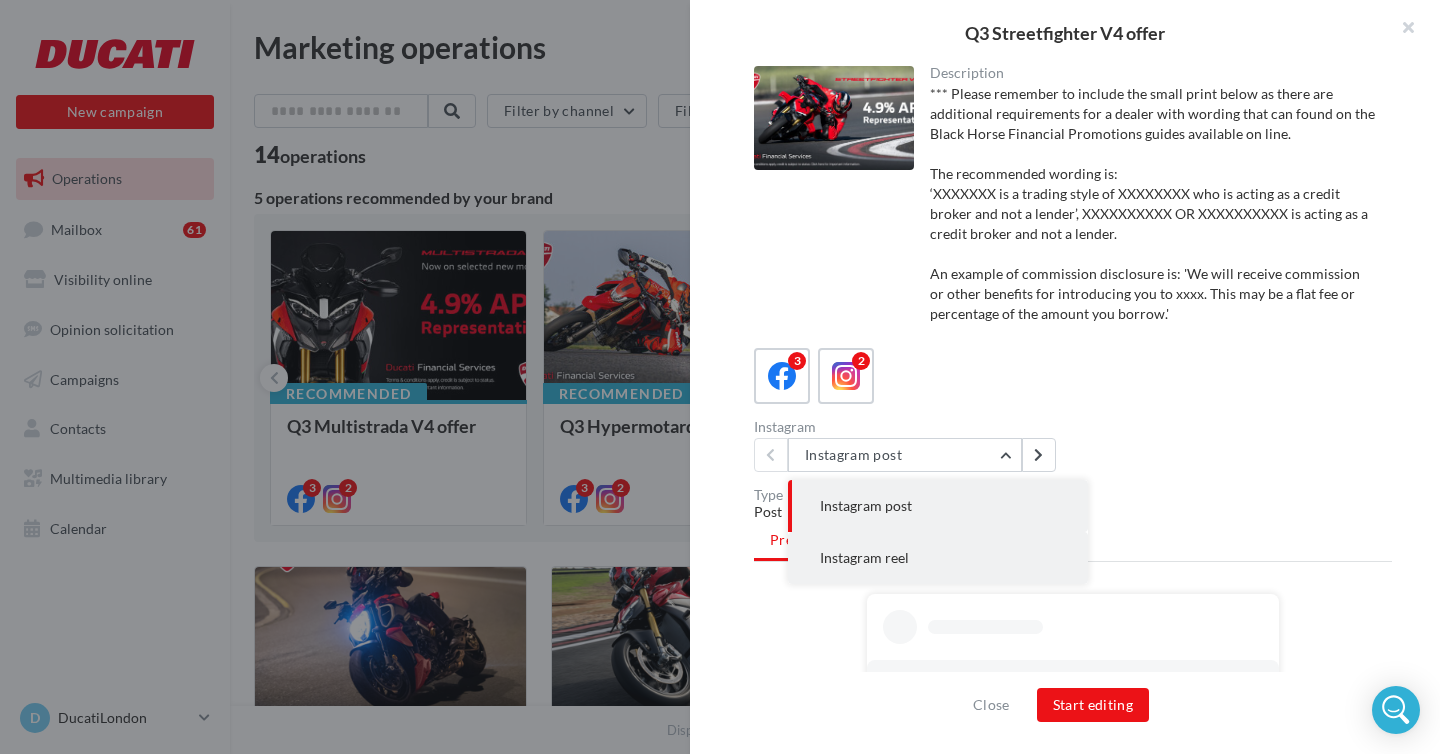 click on "Instagram reel" at bounding box center [864, 557] 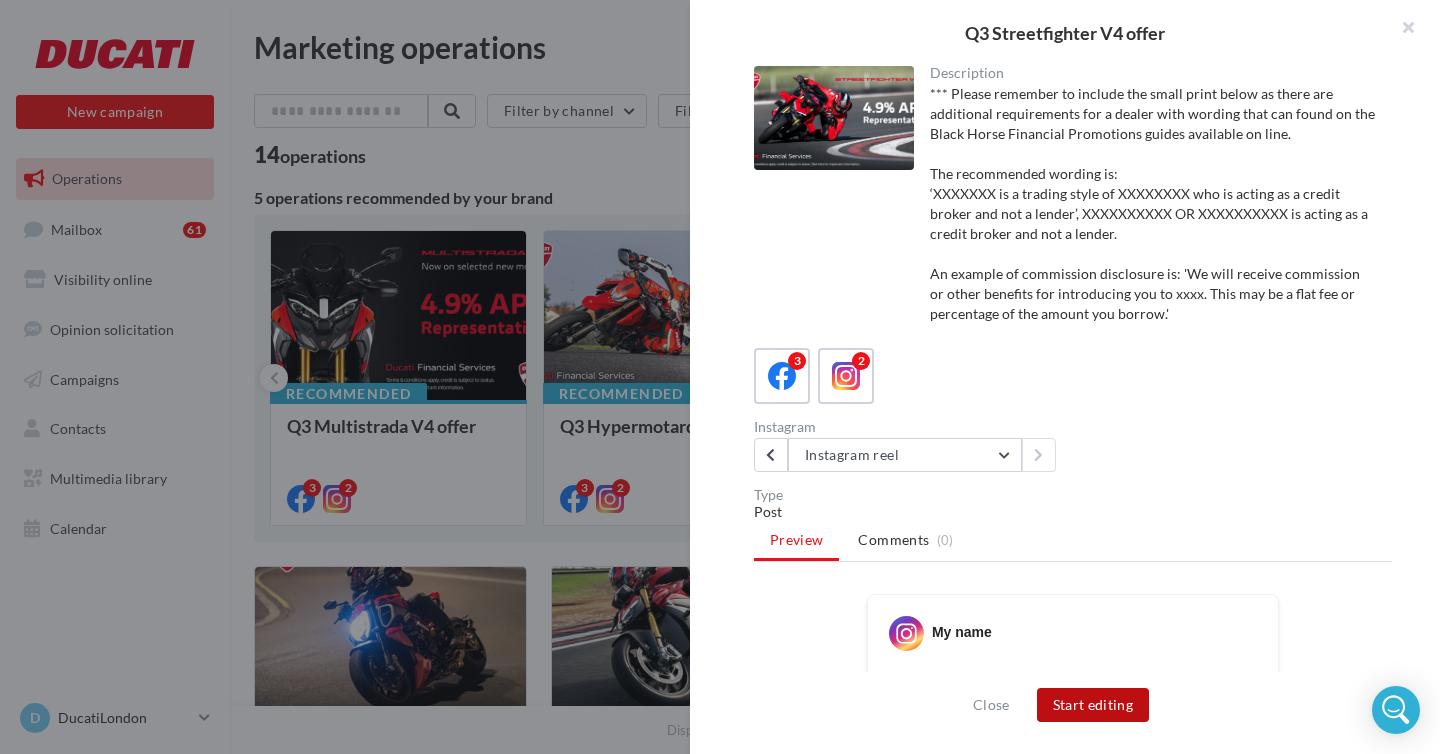 click on "Start editing" at bounding box center [1093, 705] 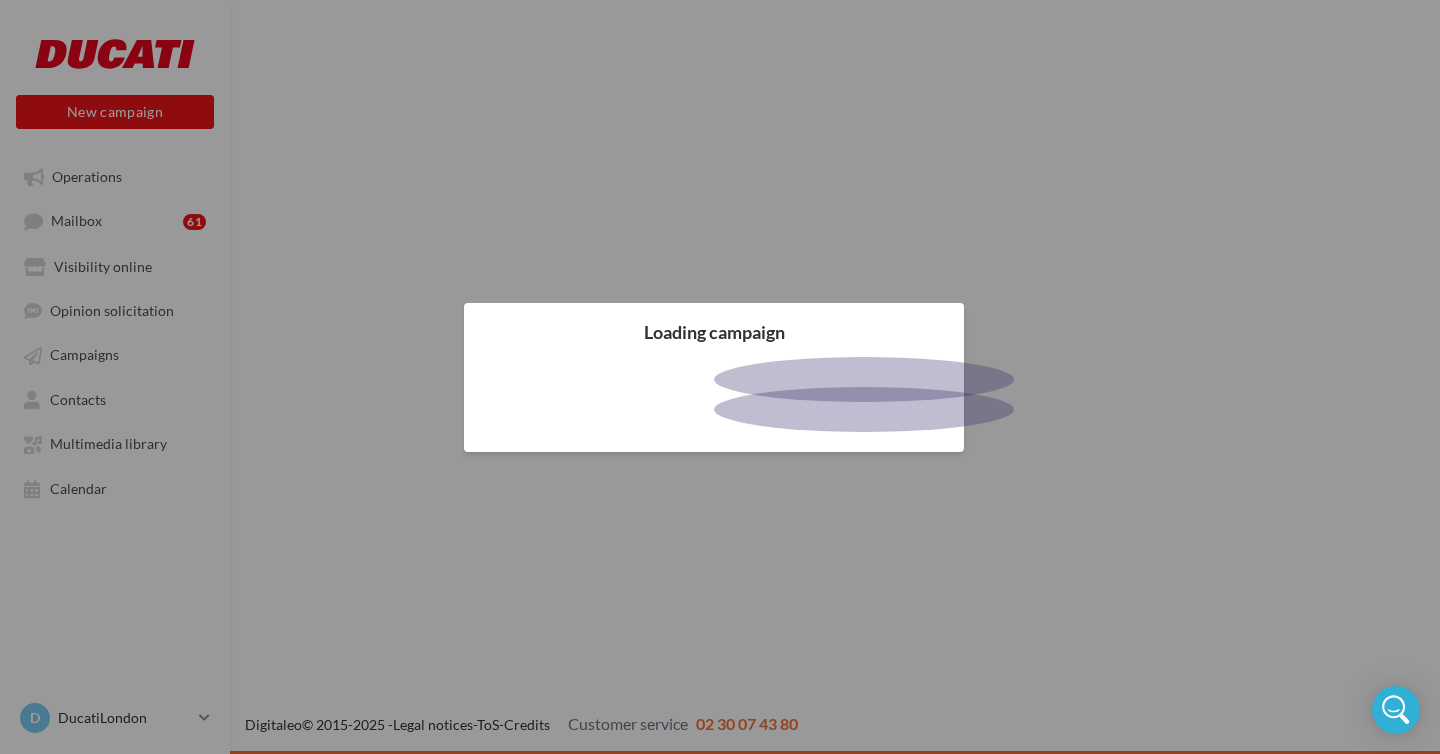 scroll, scrollTop: 0, scrollLeft: 0, axis: both 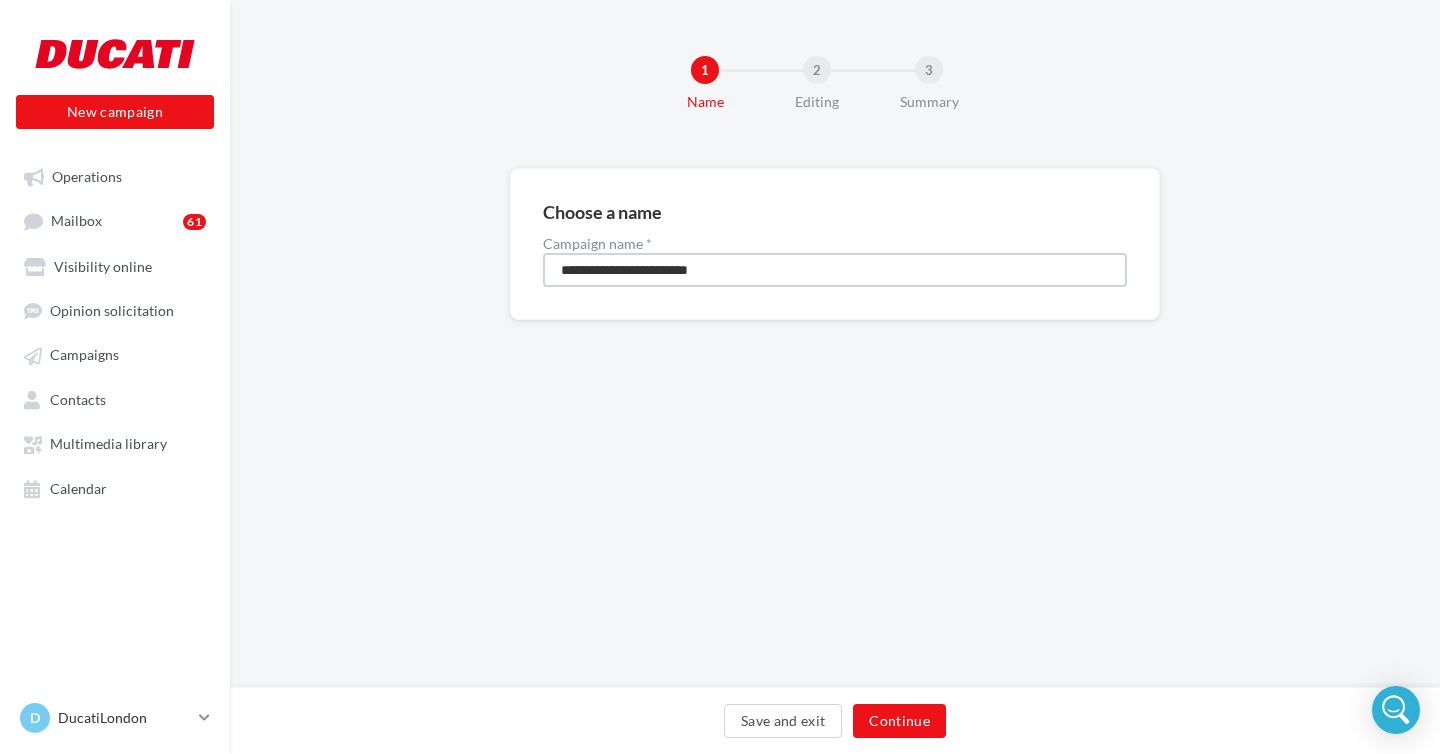 click on "**********" at bounding box center [835, 270] 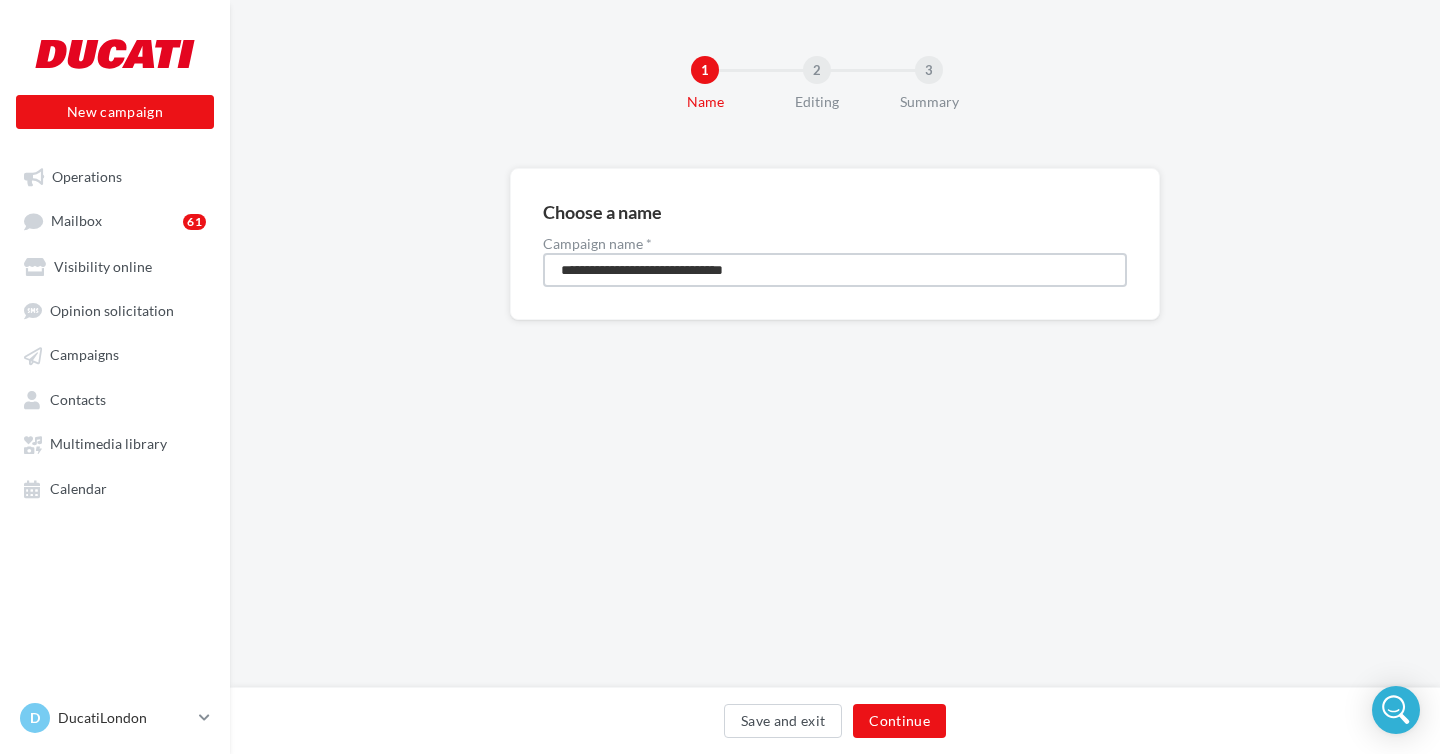 type on "**********" 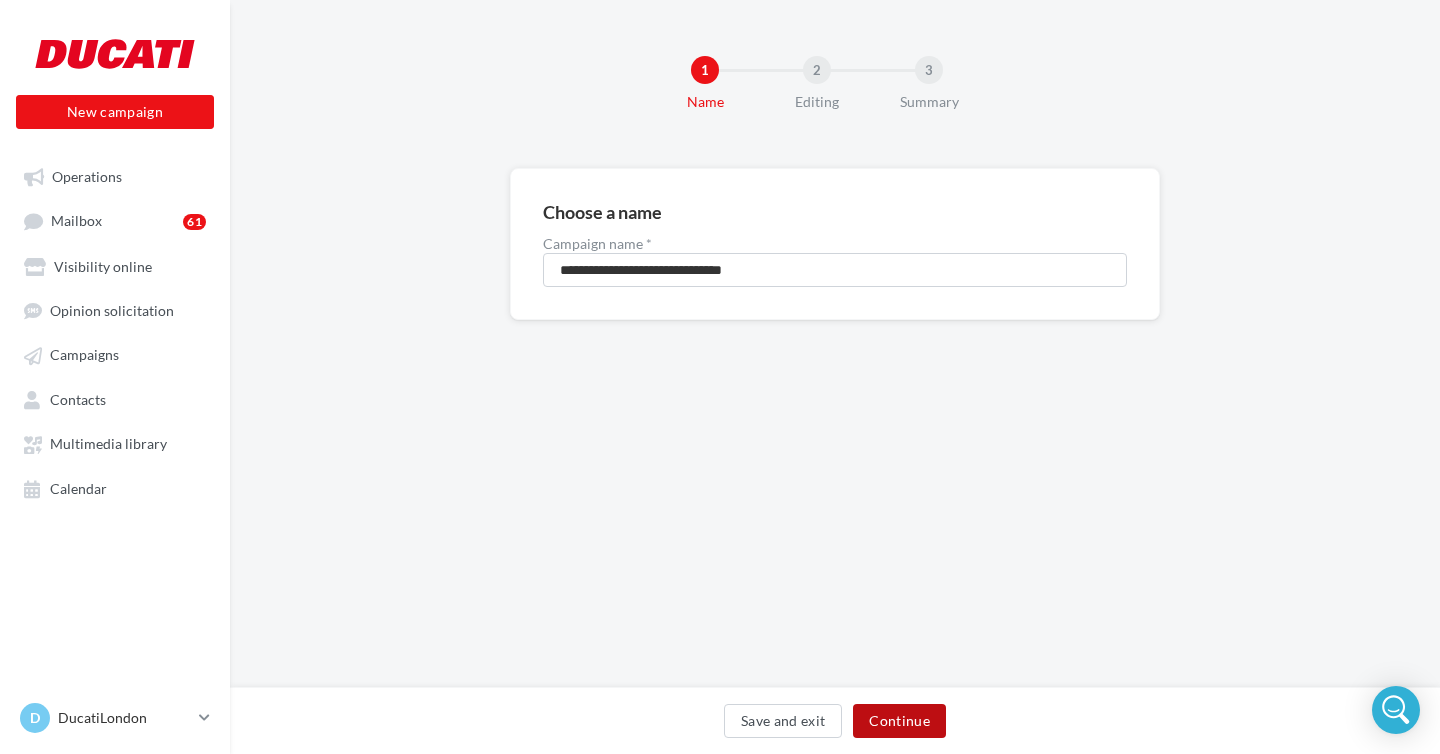 click on "Continue" at bounding box center (899, 721) 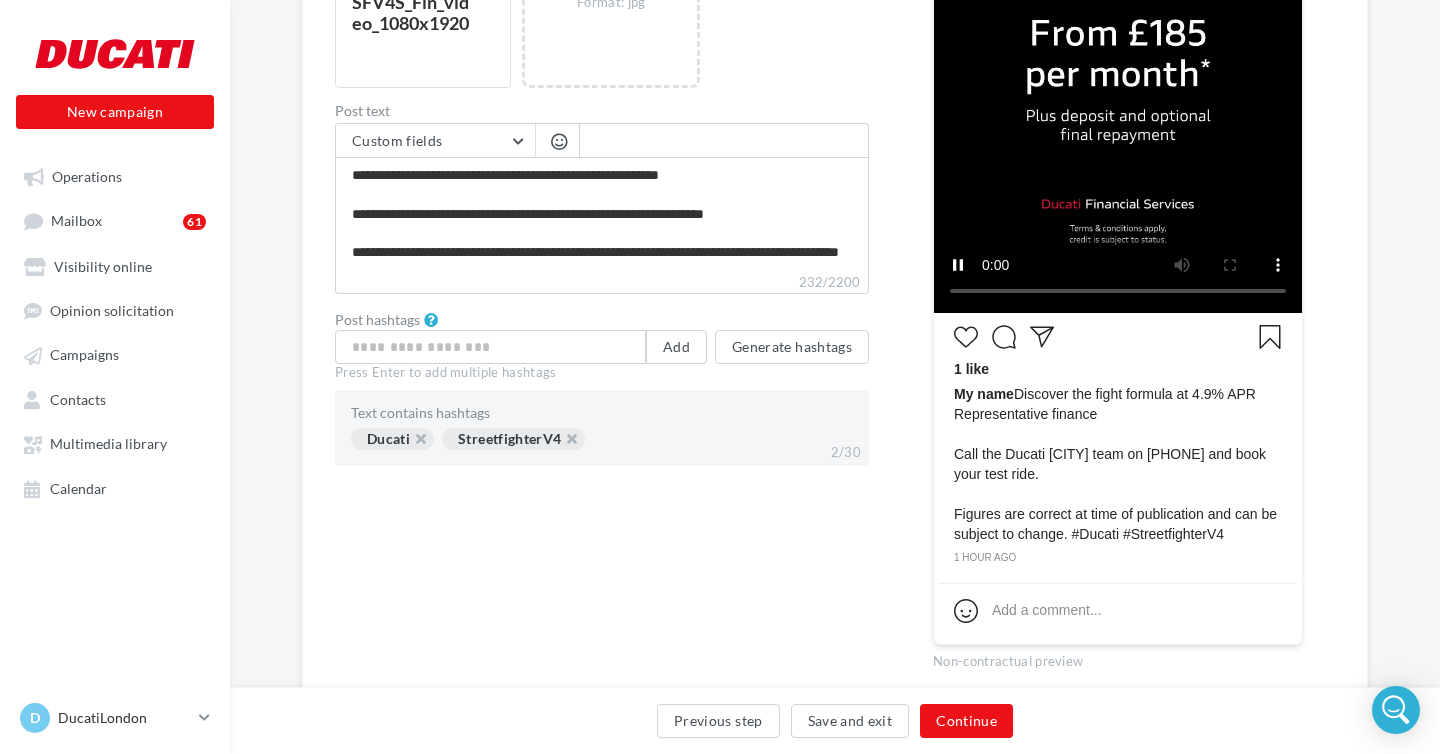 scroll, scrollTop: 410, scrollLeft: 0, axis: vertical 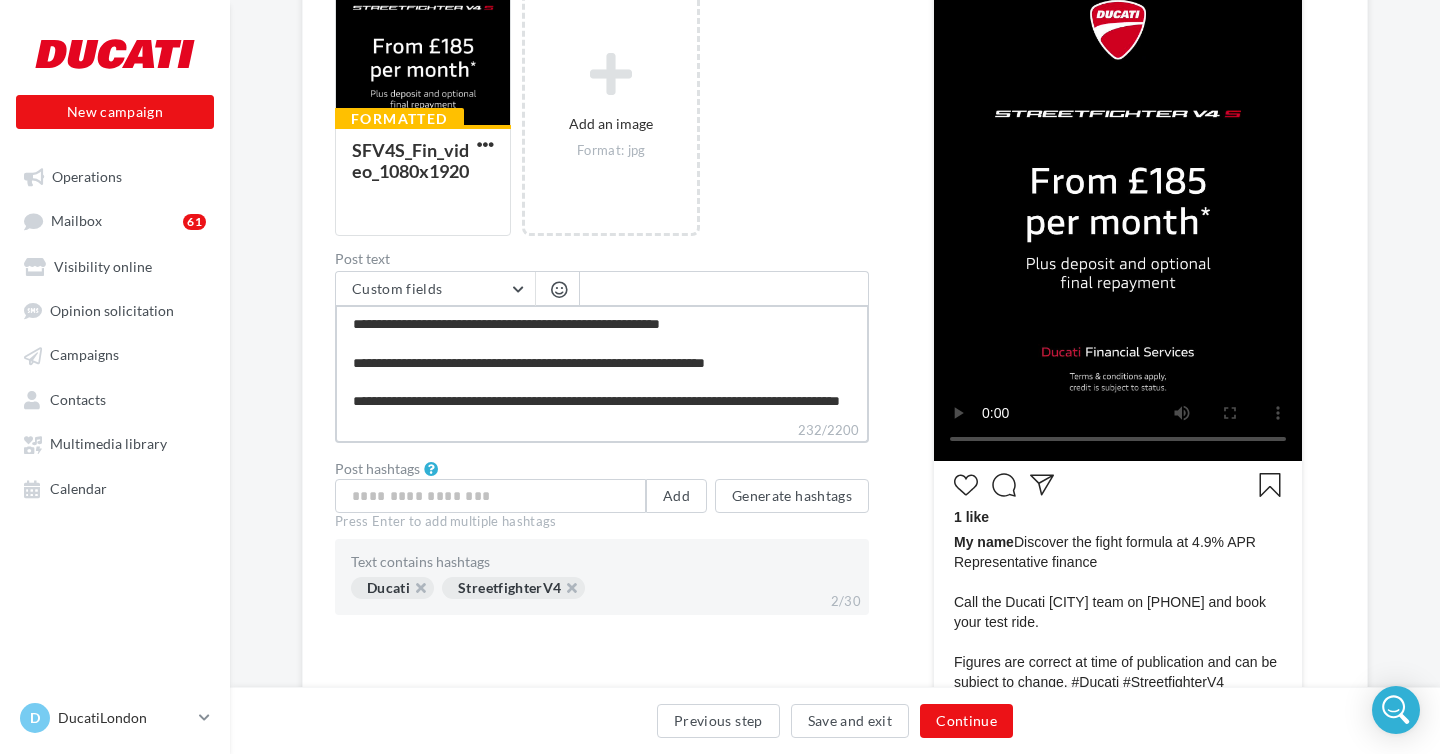 click on "**********" at bounding box center [602, 362] 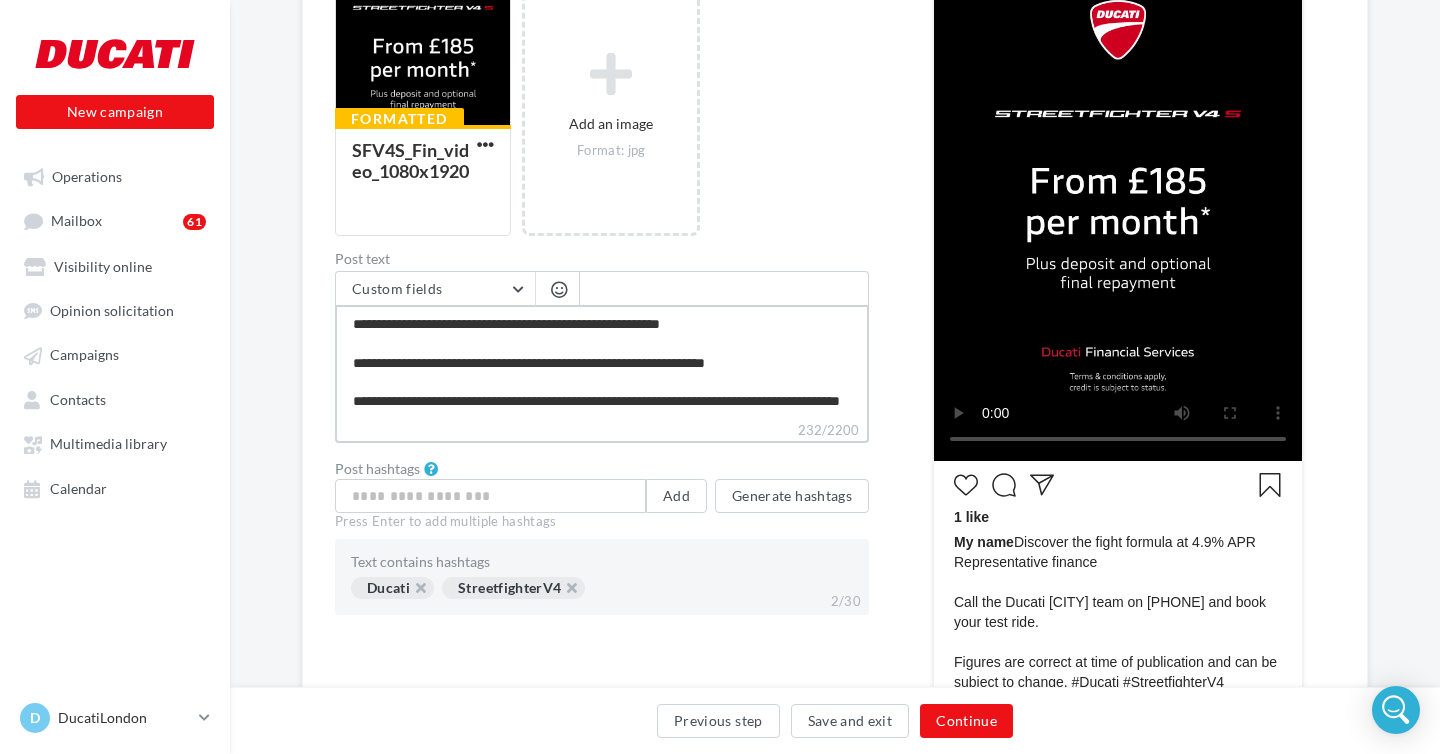 scroll, scrollTop: 18, scrollLeft: 0, axis: vertical 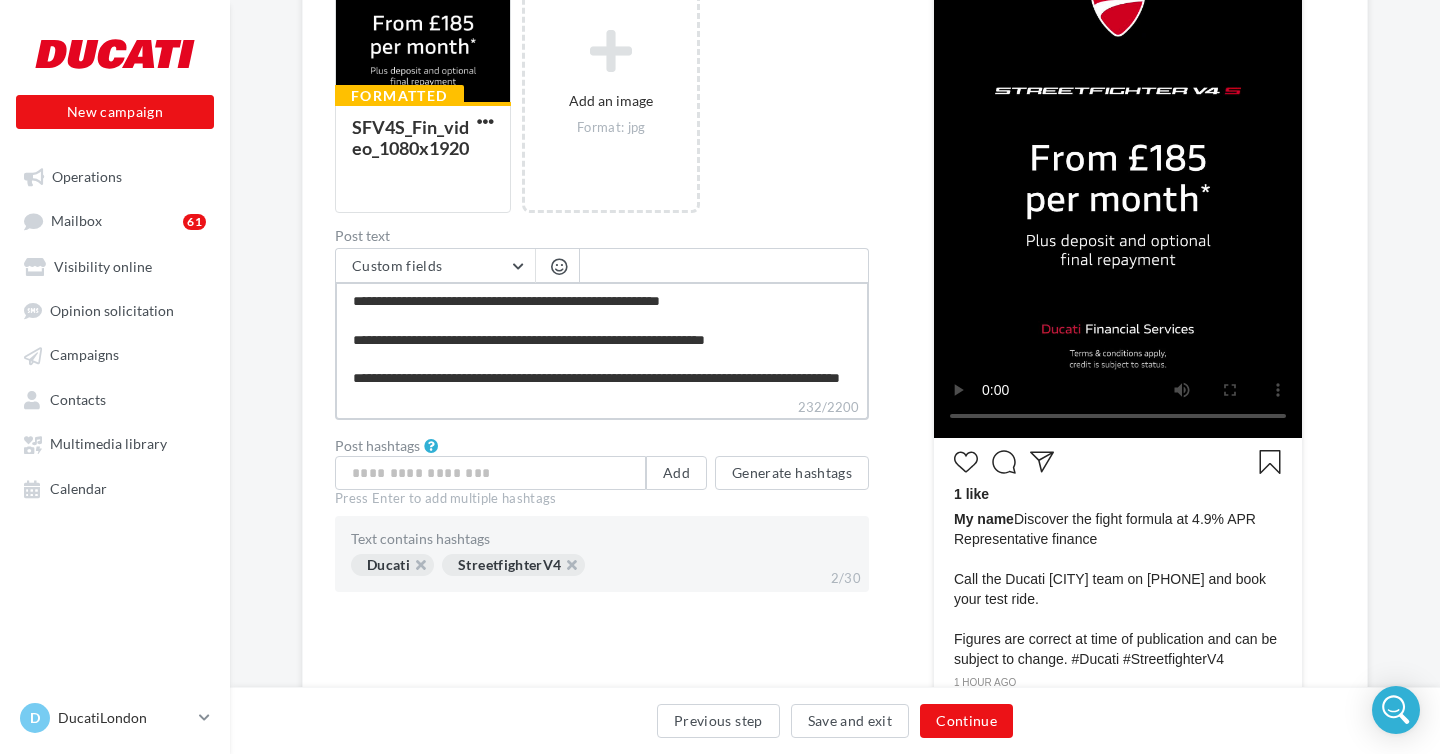 click on "**********" at bounding box center [602, 339] 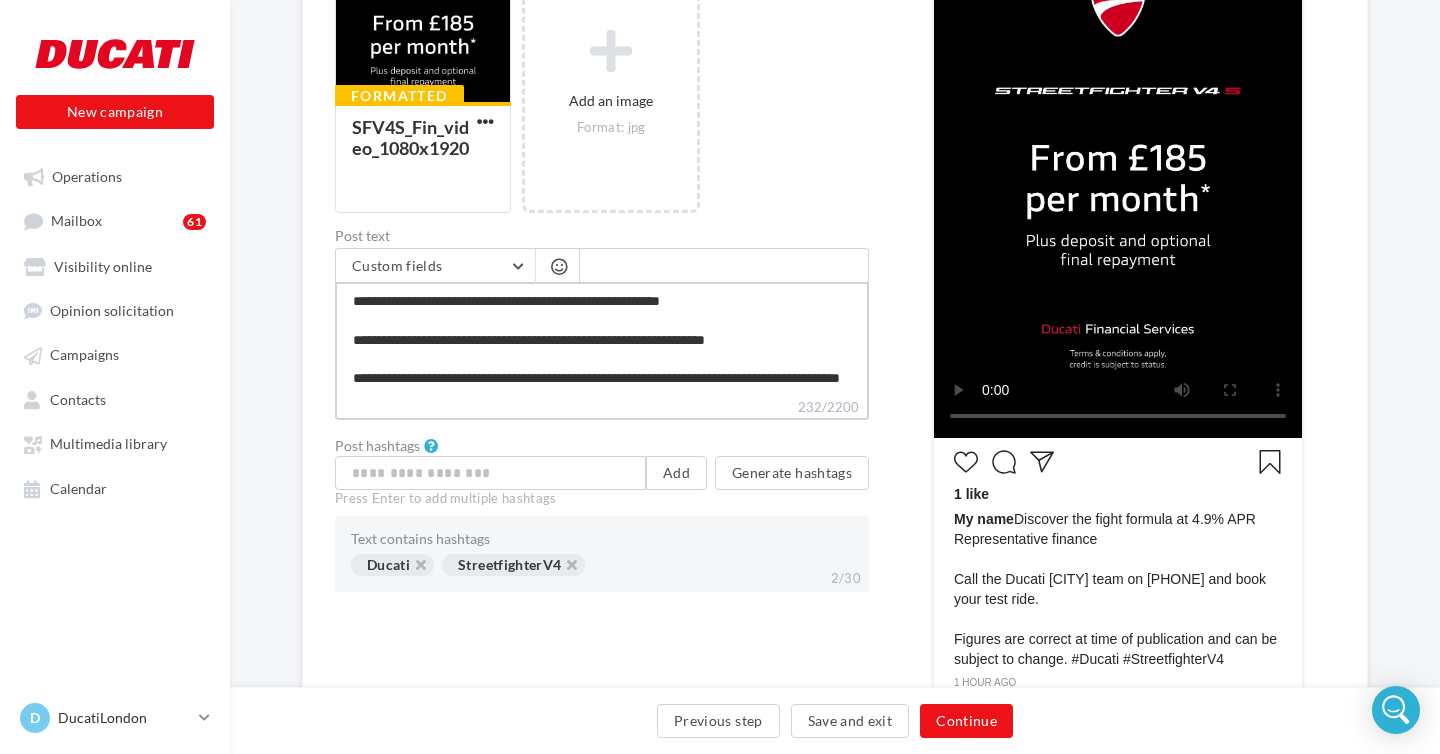 type on "**********" 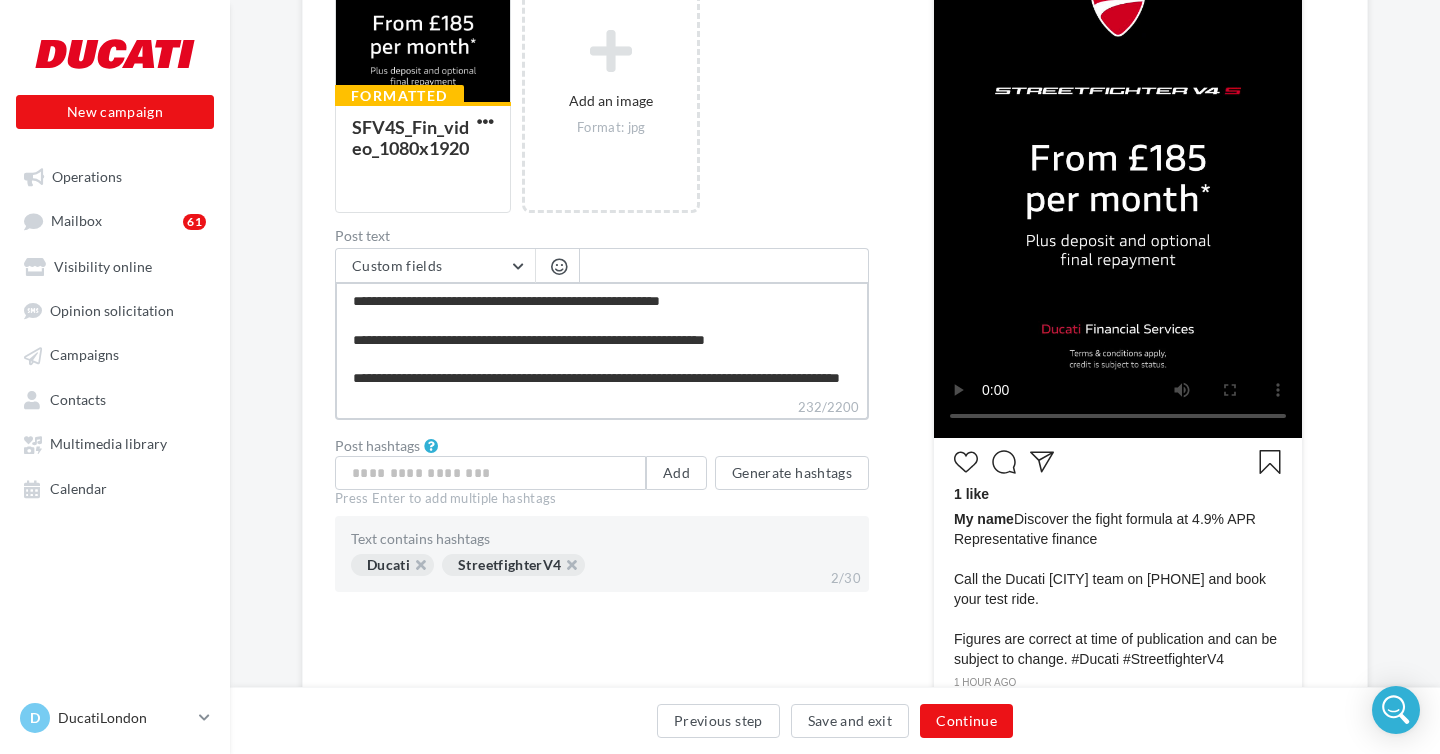 type on "**********" 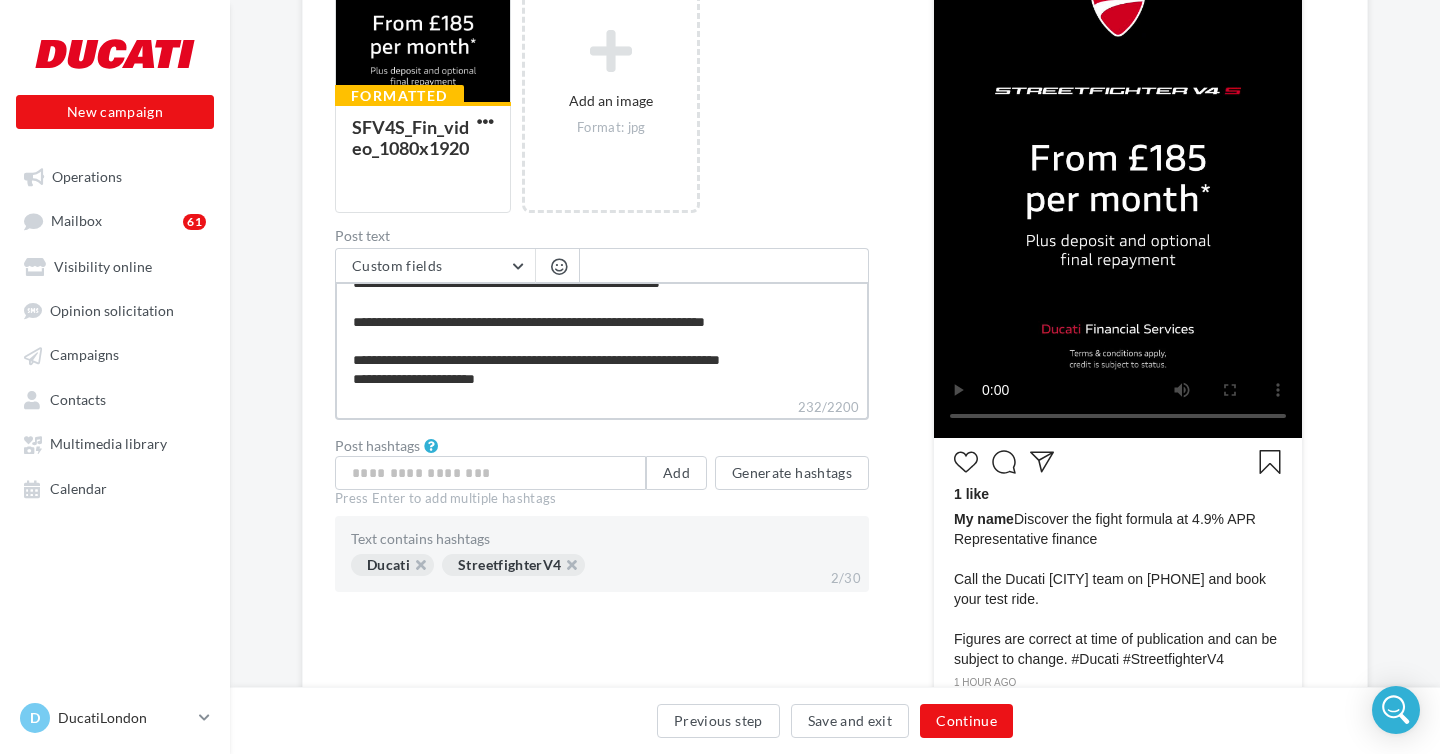 type on "**********" 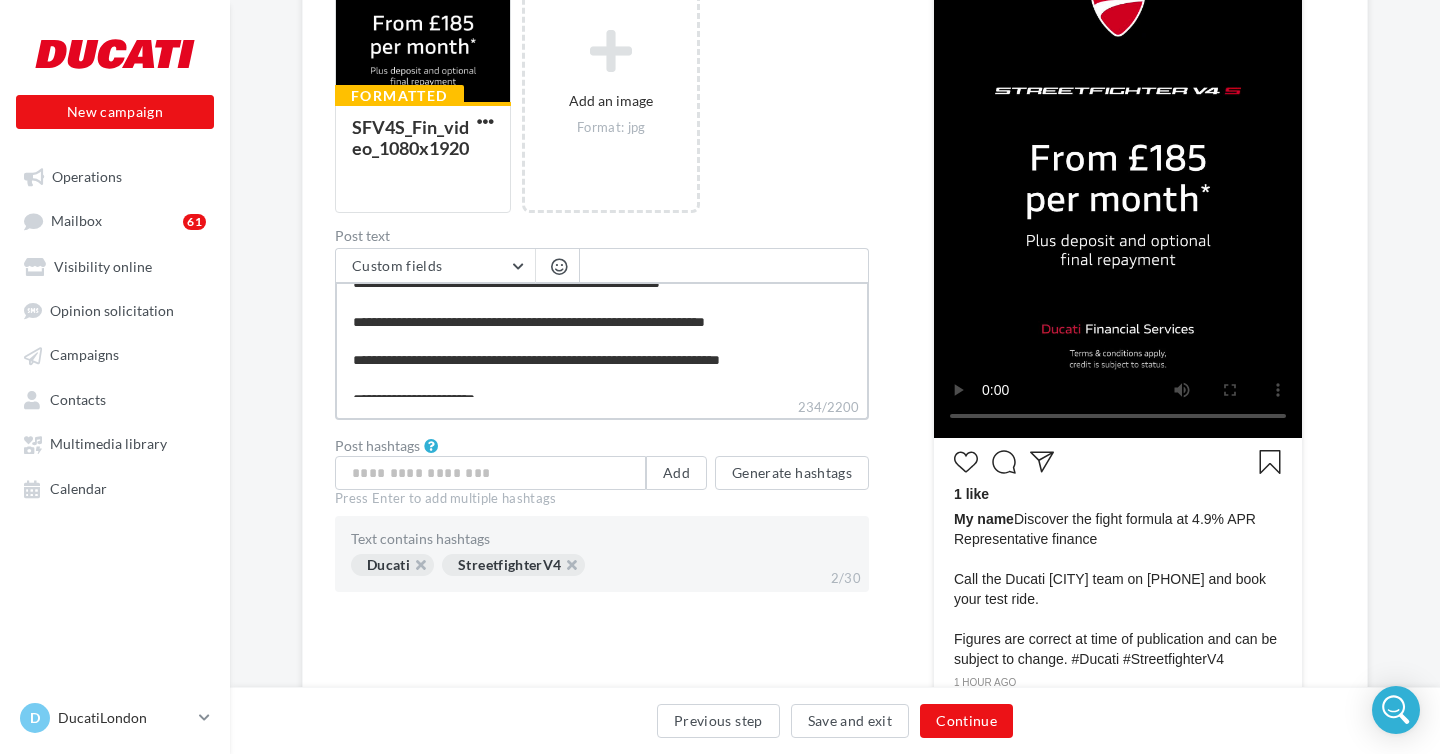 scroll, scrollTop: 28, scrollLeft: 0, axis: vertical 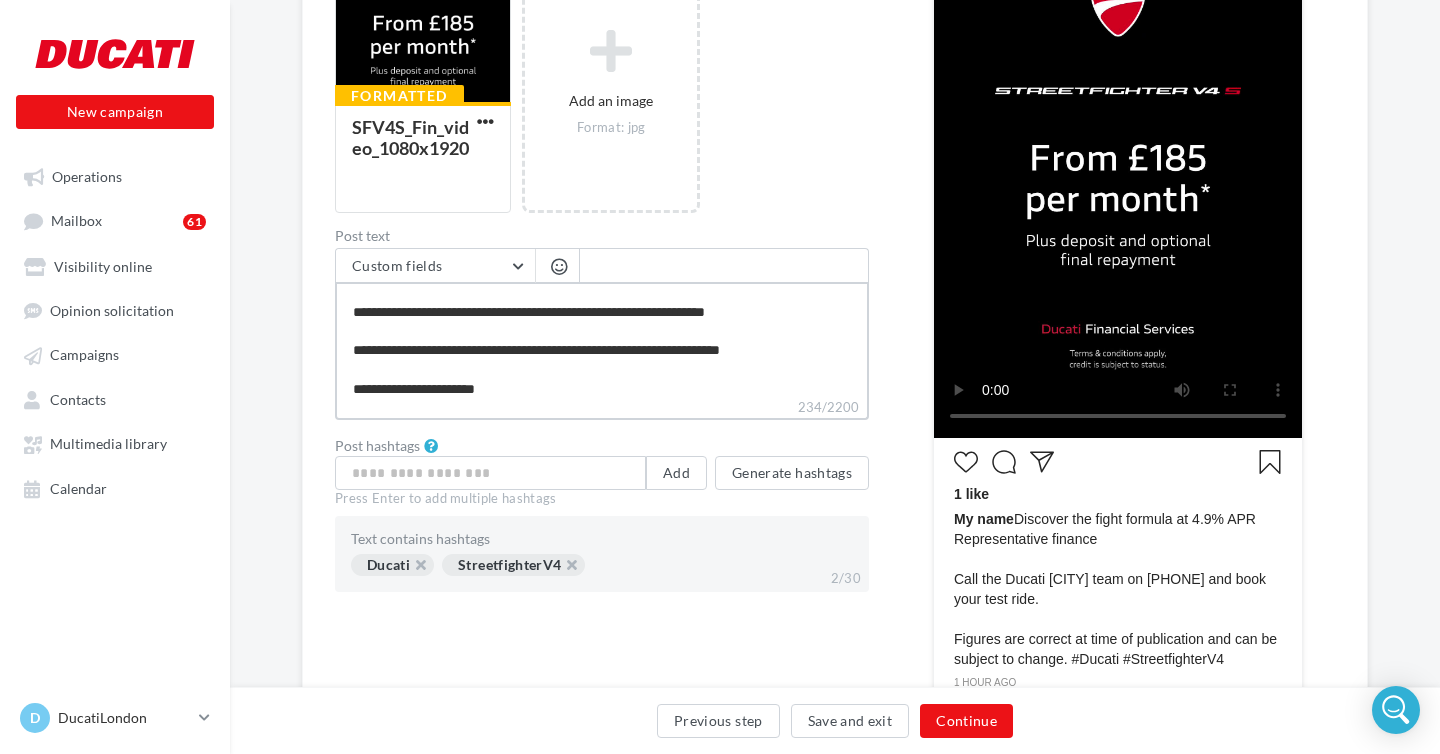 click on "**********" at bounding box center (602, 339) 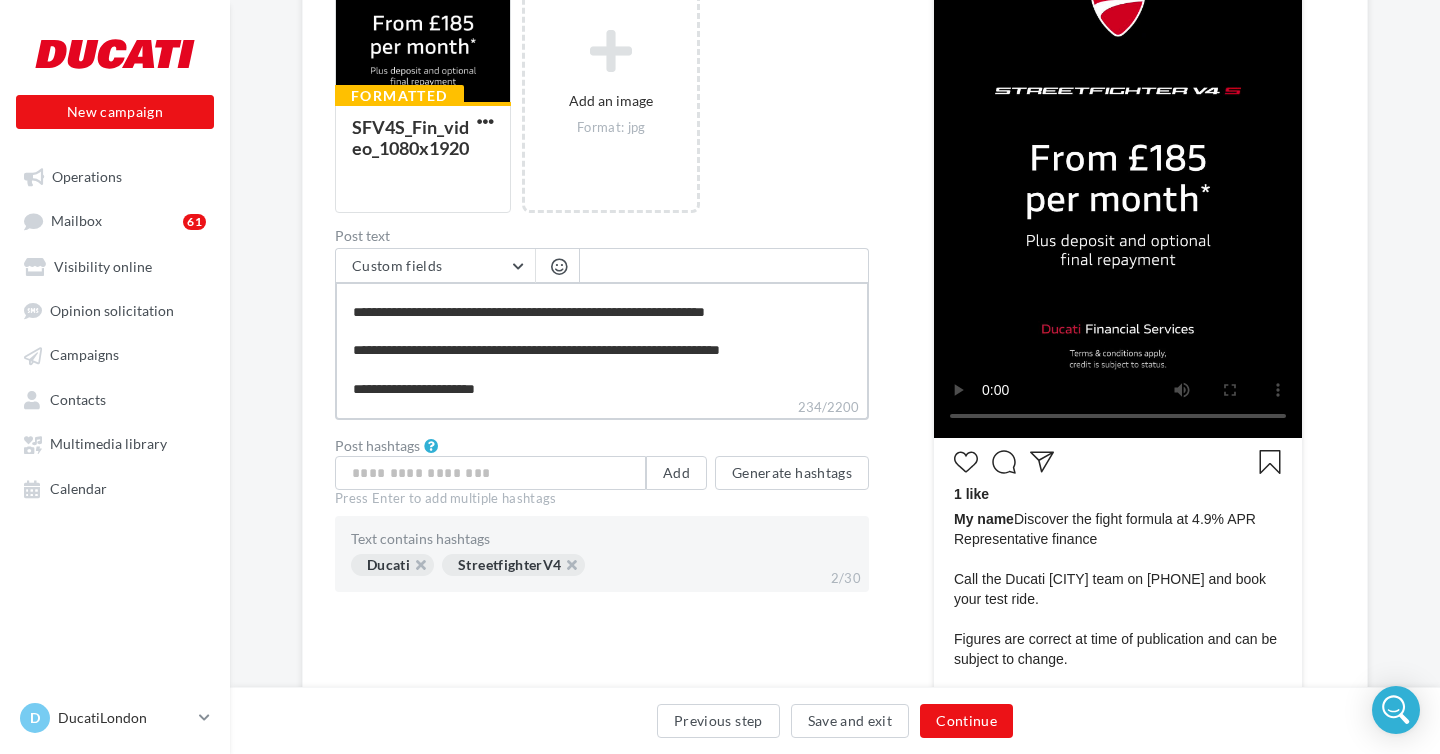 type on "**********" 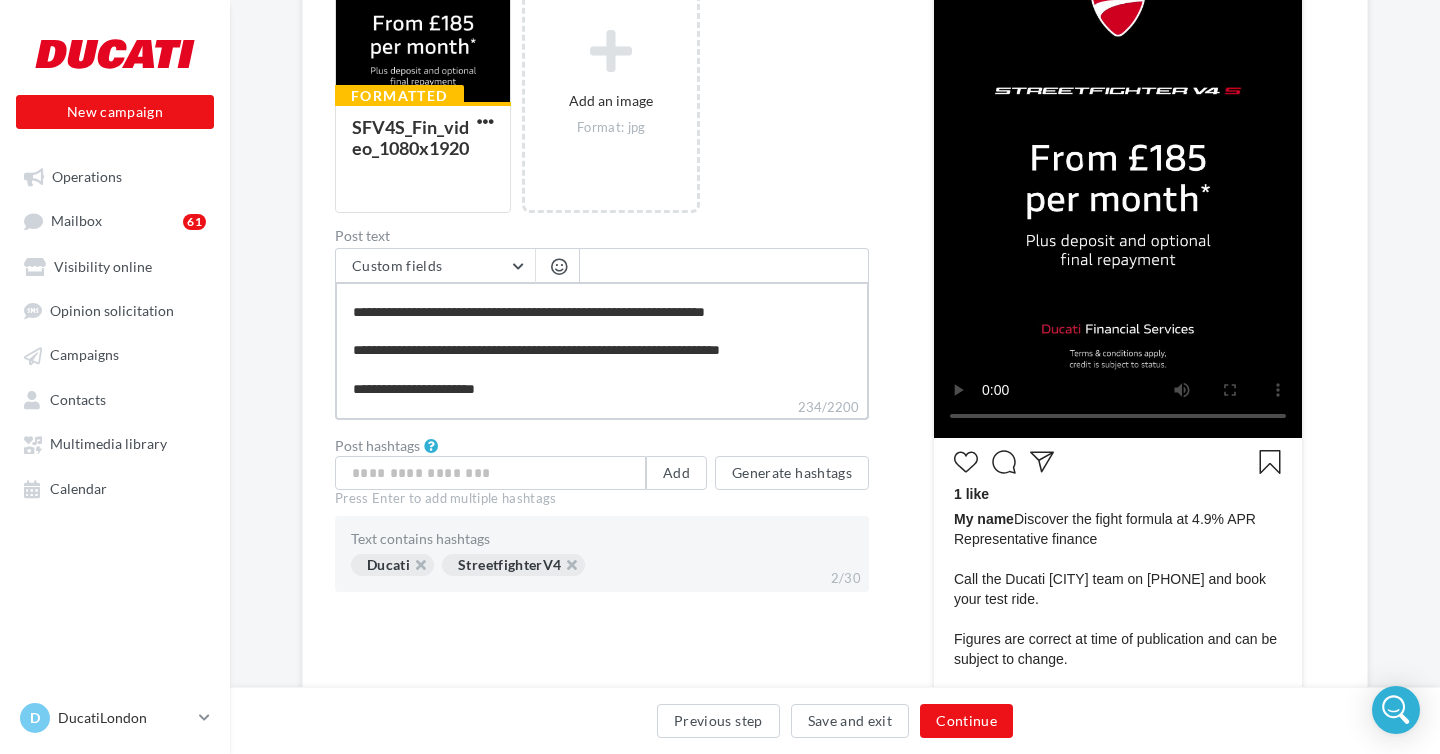 type on "**********" 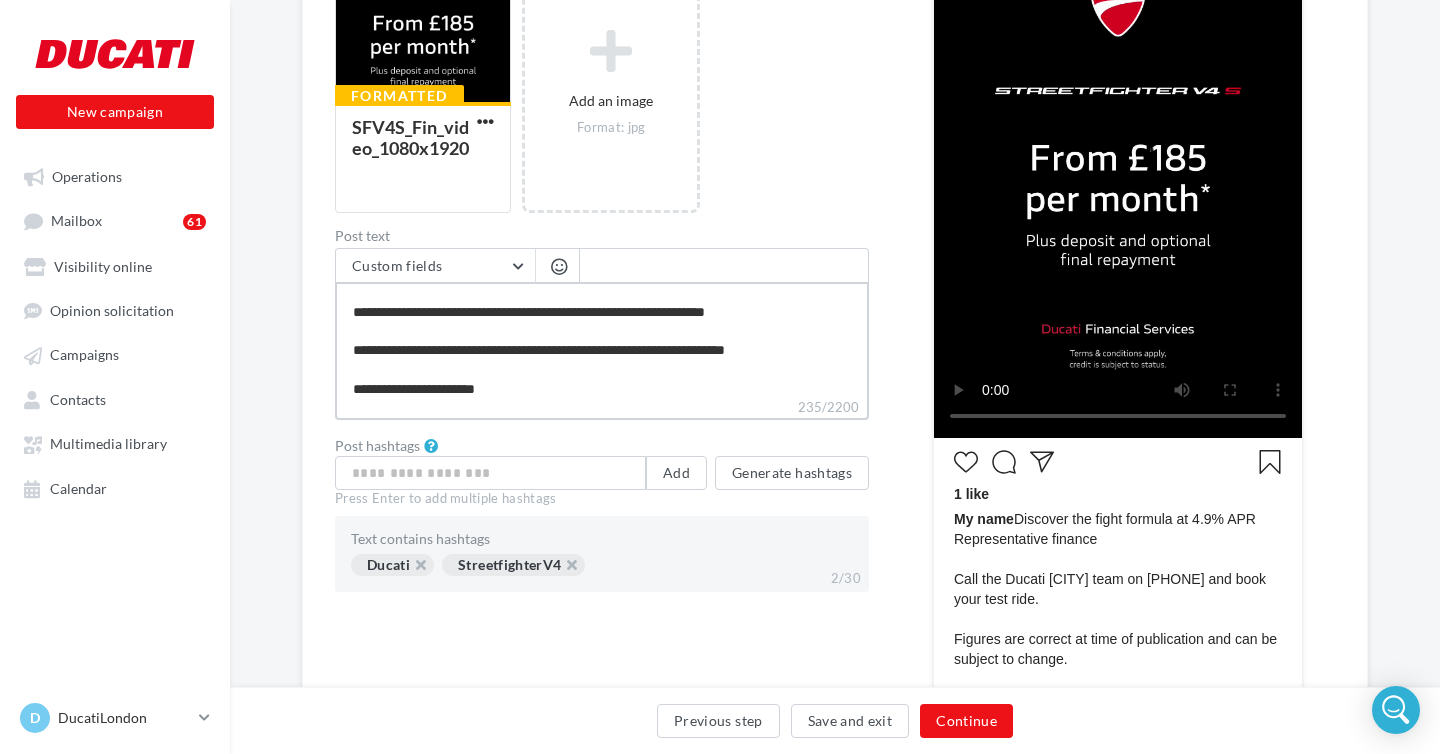 type on "**********" 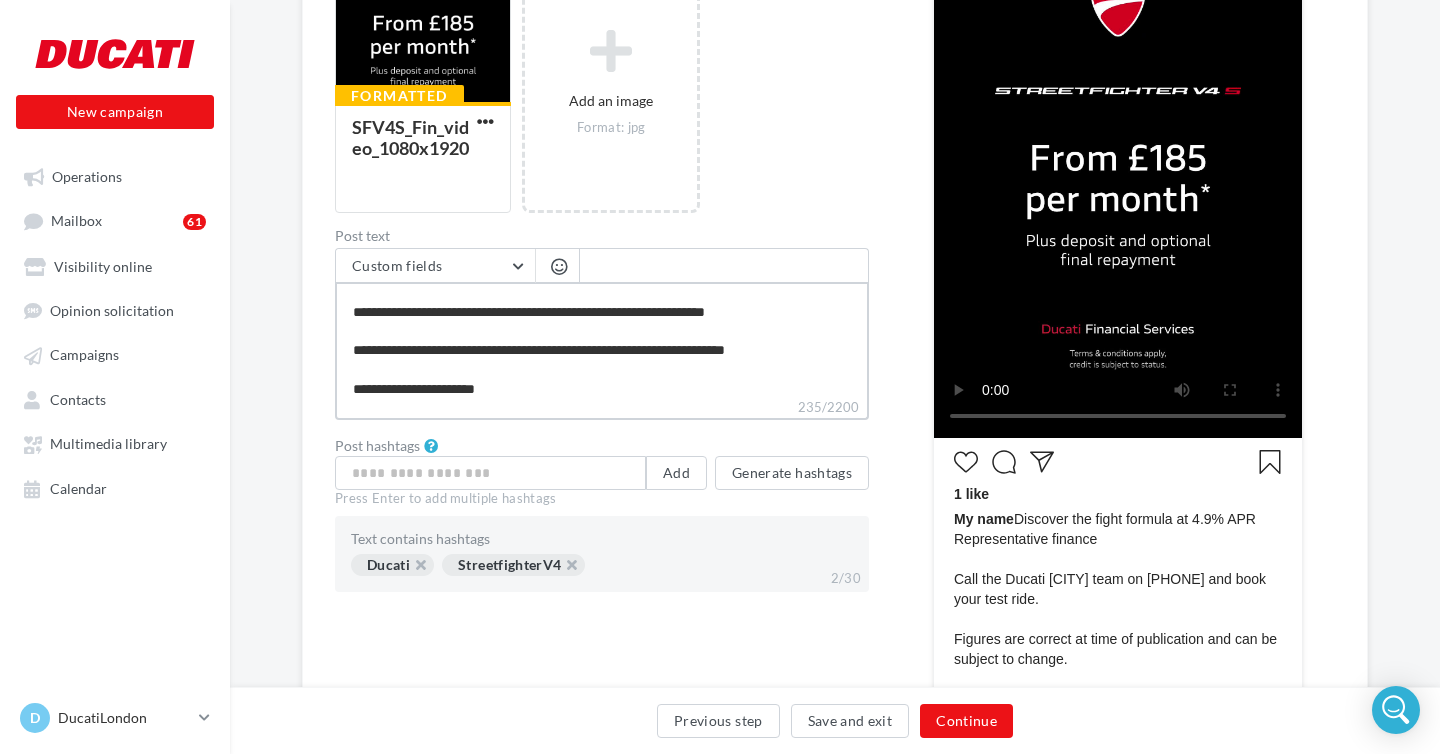 type on "**********" 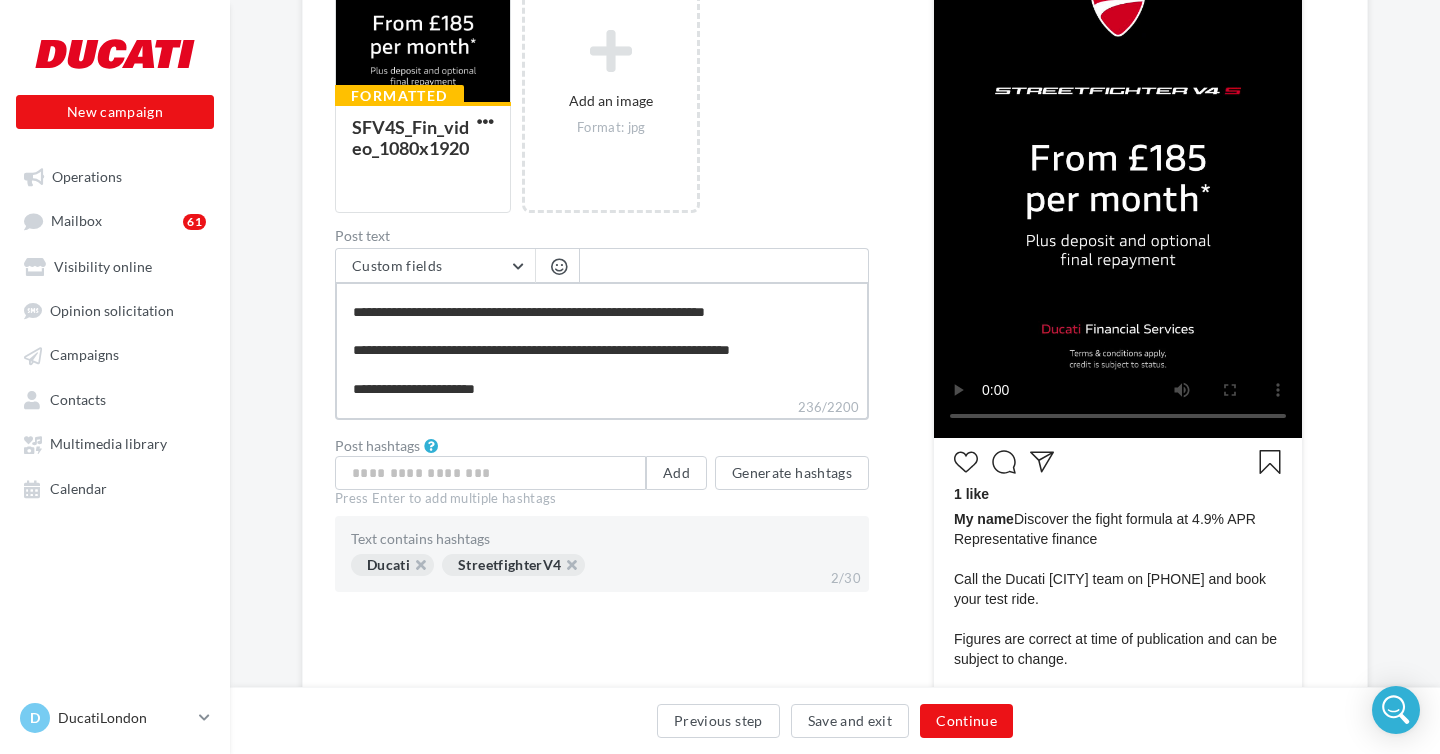 type on "**********" 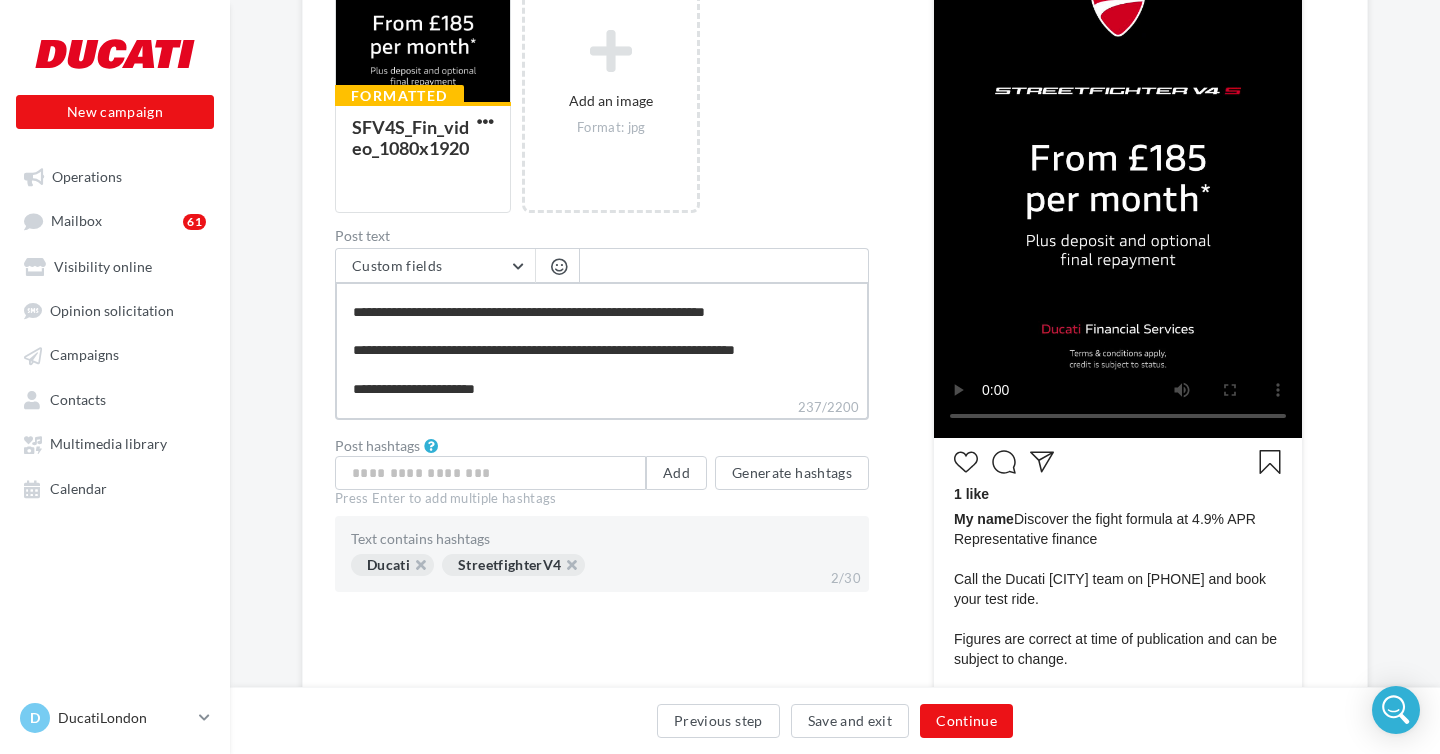 type on "**********" 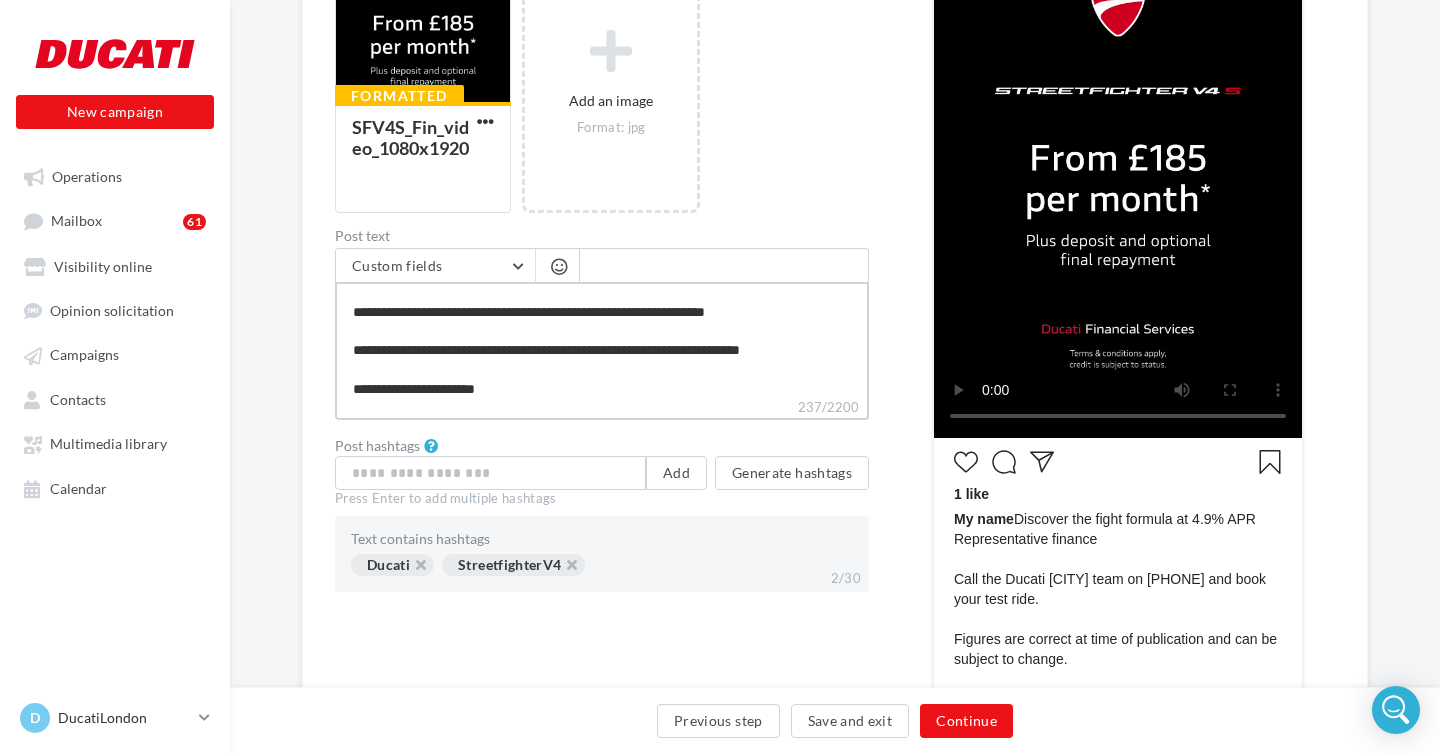 type on "**********" 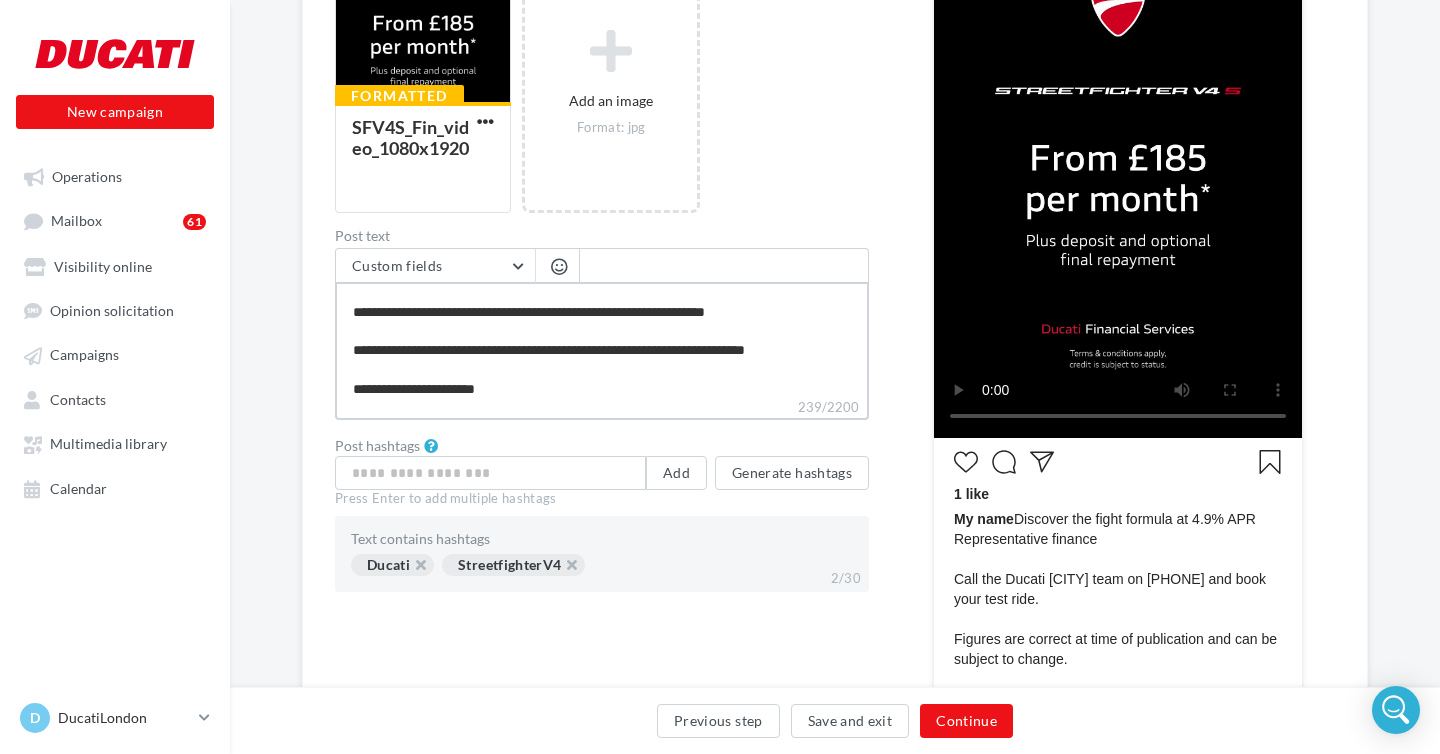 type on "**********" 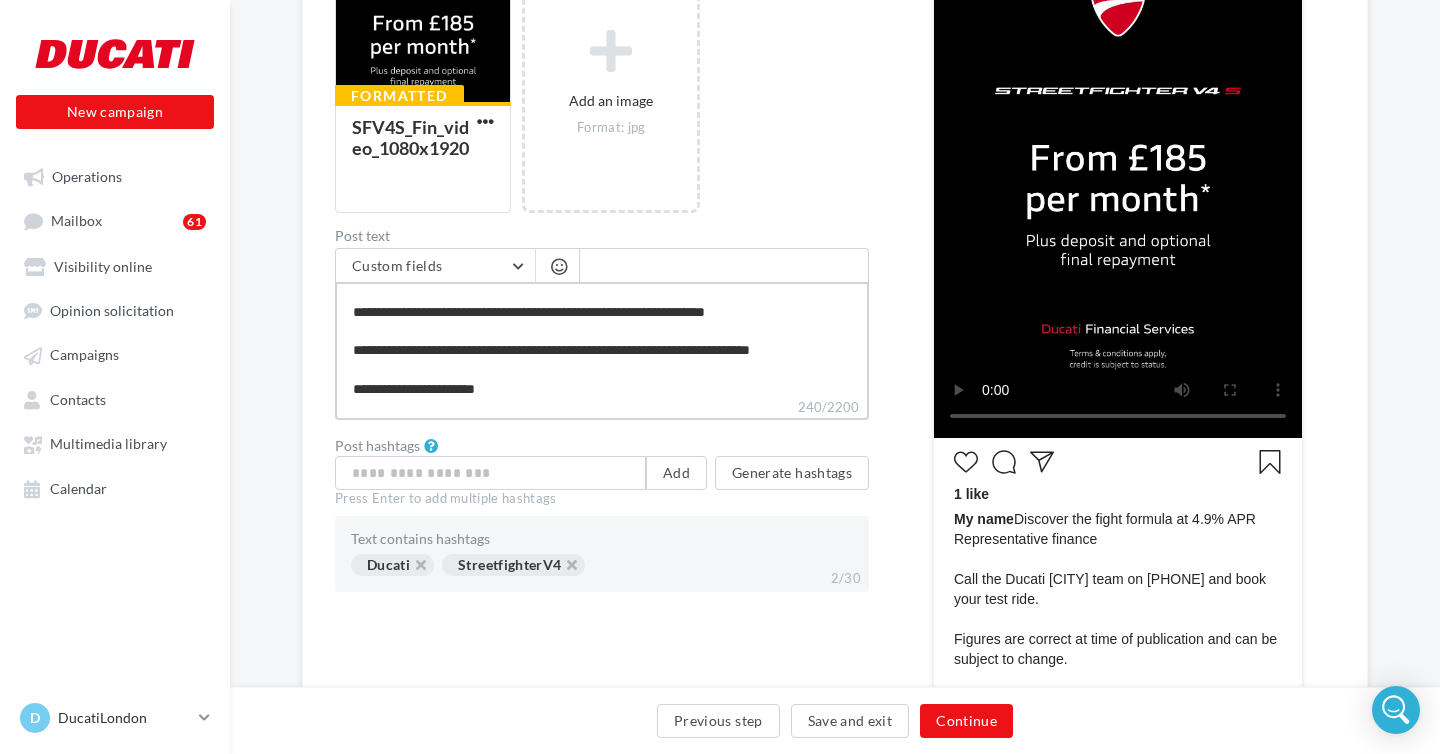 type on "**********" 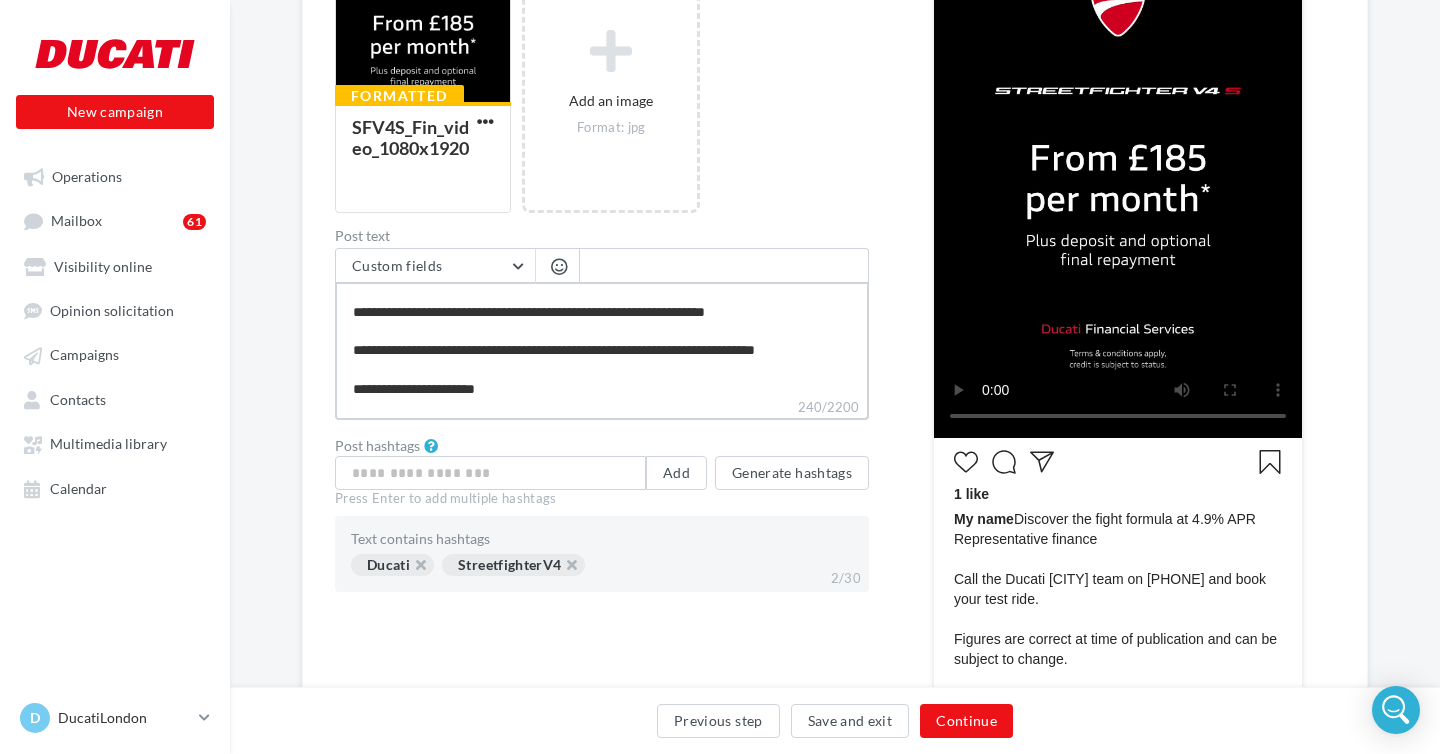 type on "**********" 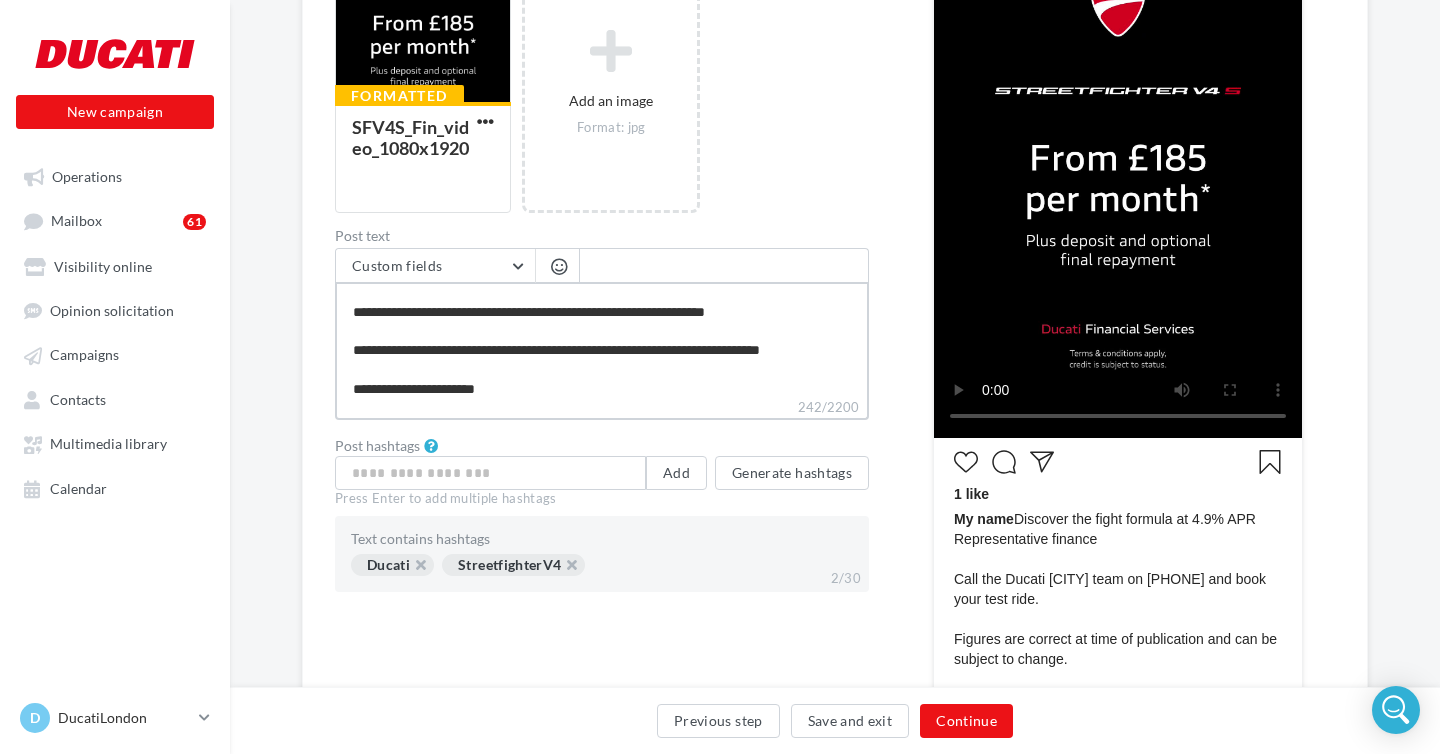 type on "**********" 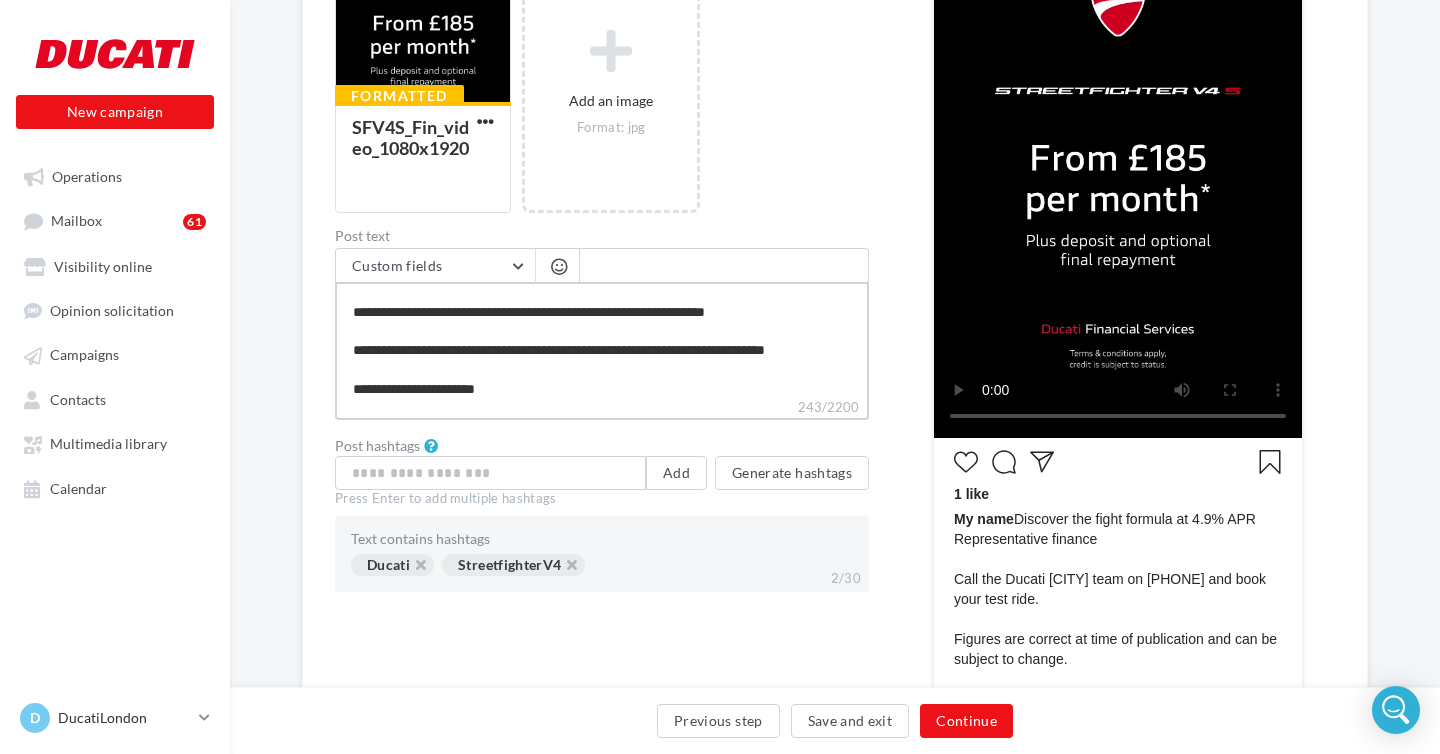type on "**********" 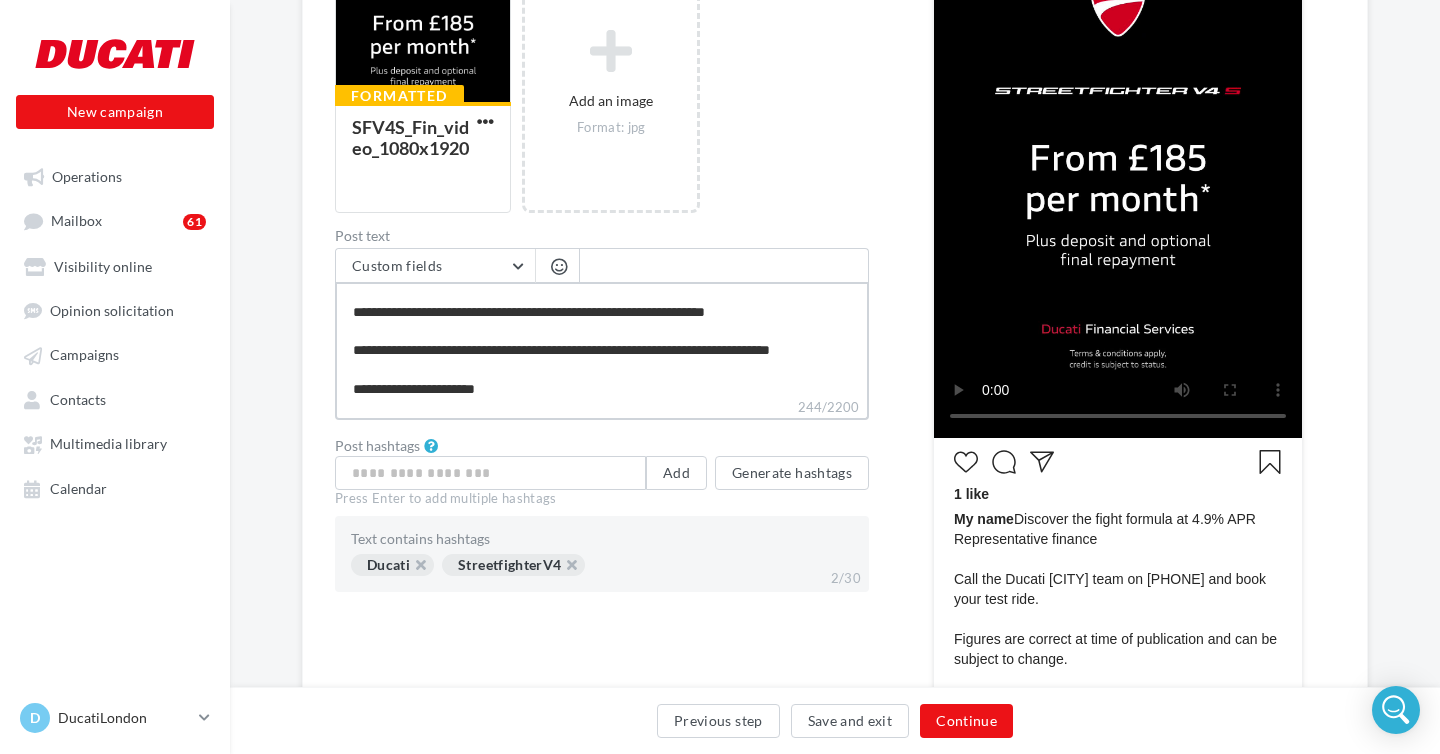 type on "**********" 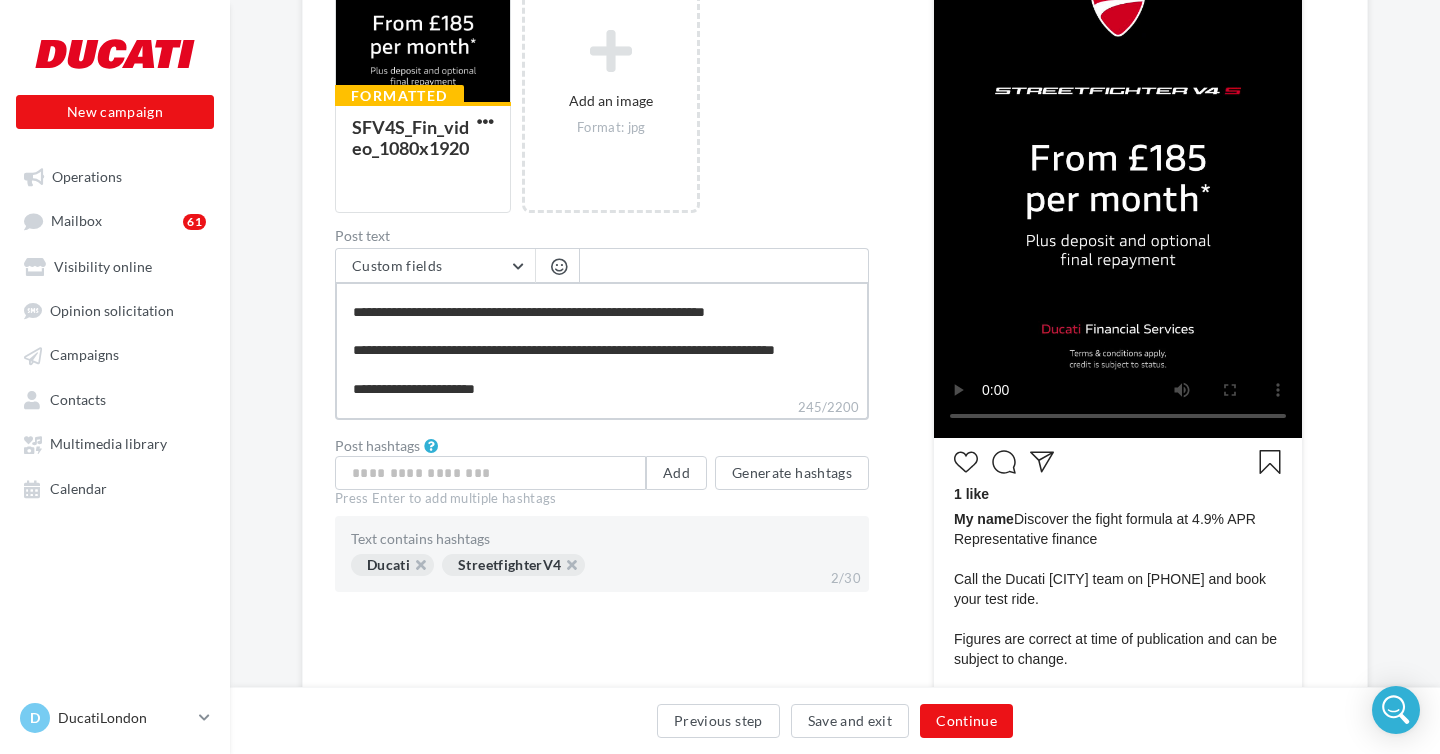 scroll, scrollTop: 57, scrollLeft: 0, axis: vertical 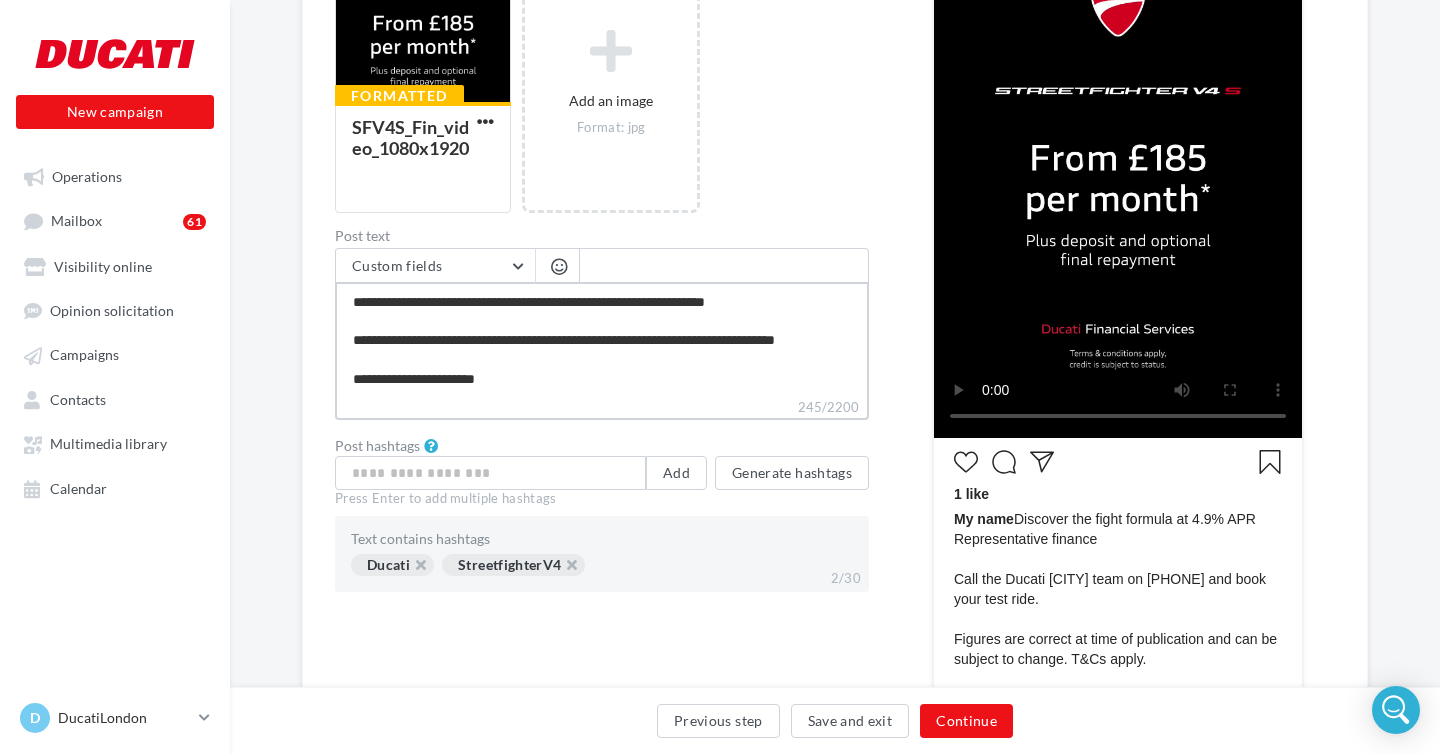 click on "**********" at bounding box center (602, 339) 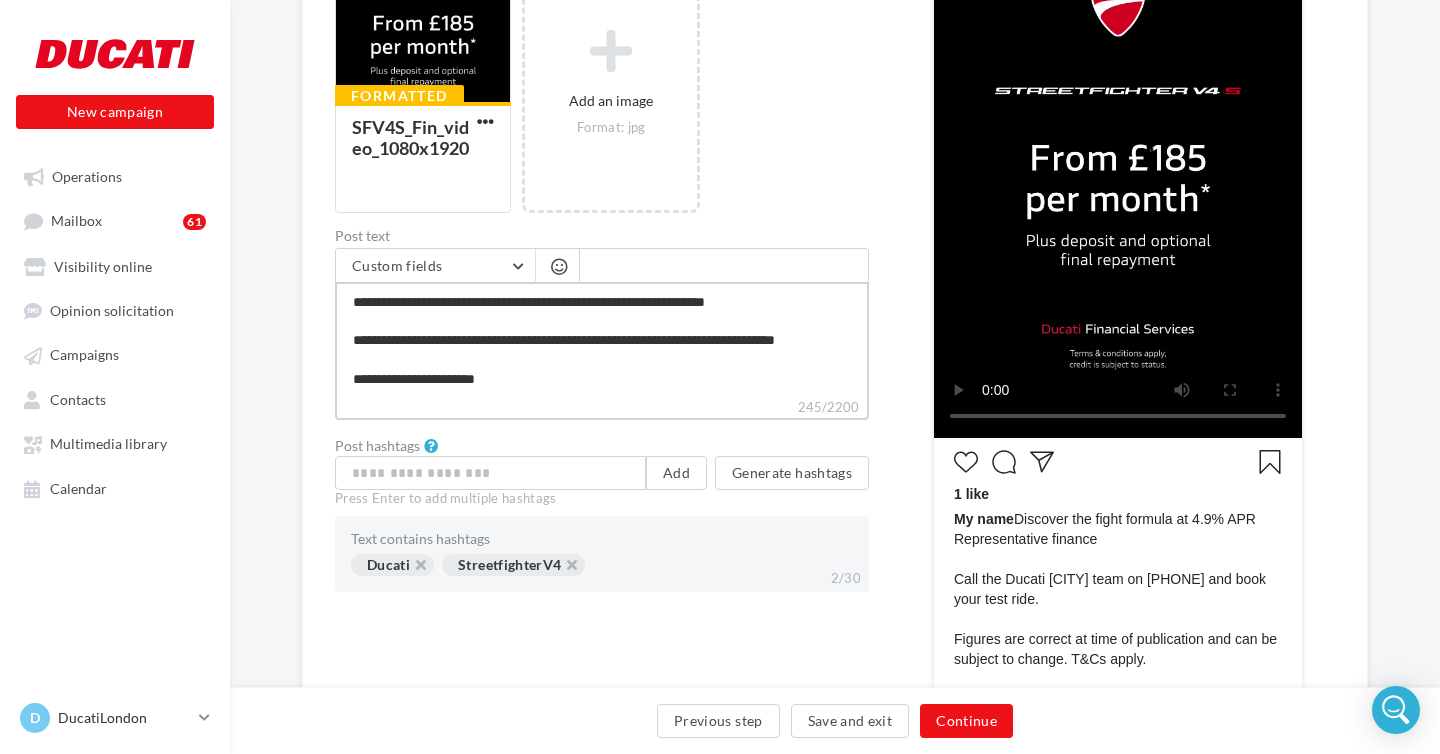 type on "**********" 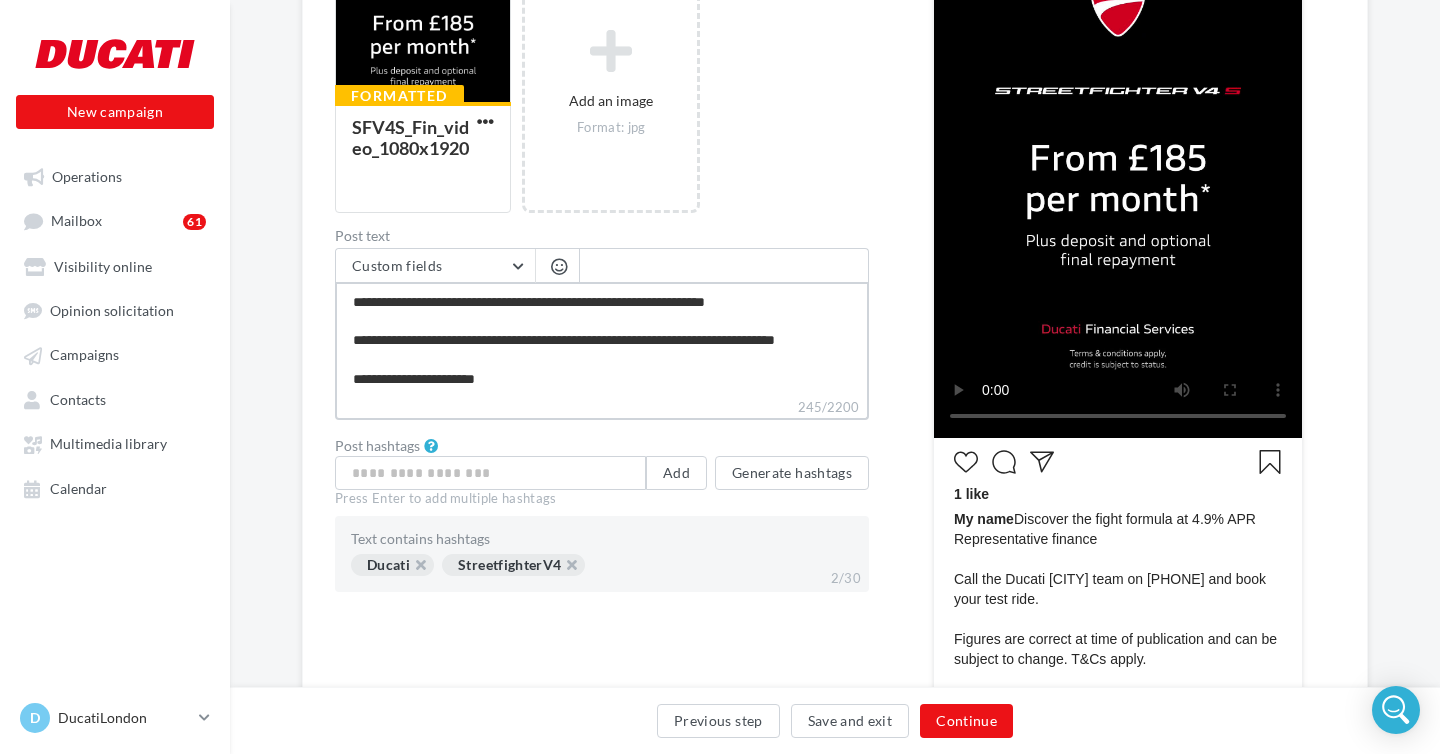 type on "**********" 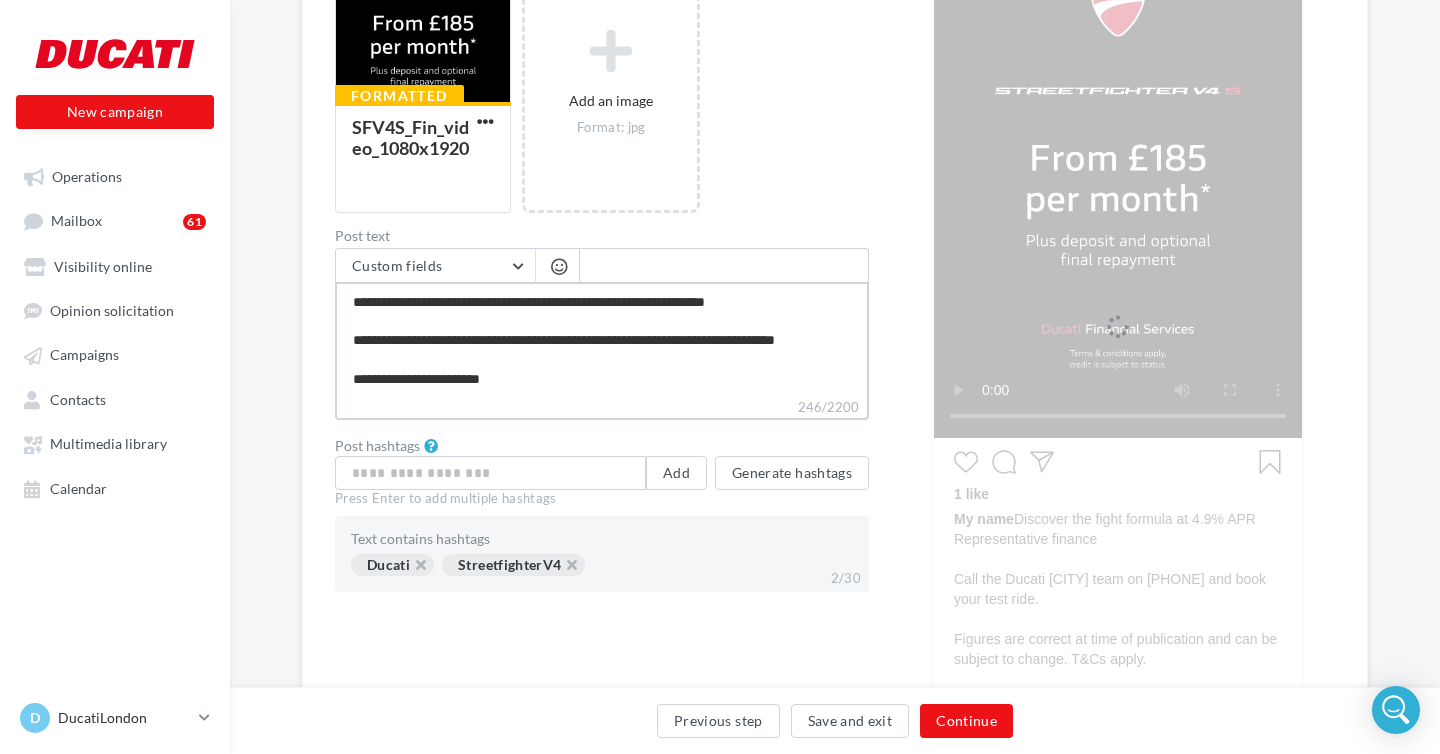 type on "**********" 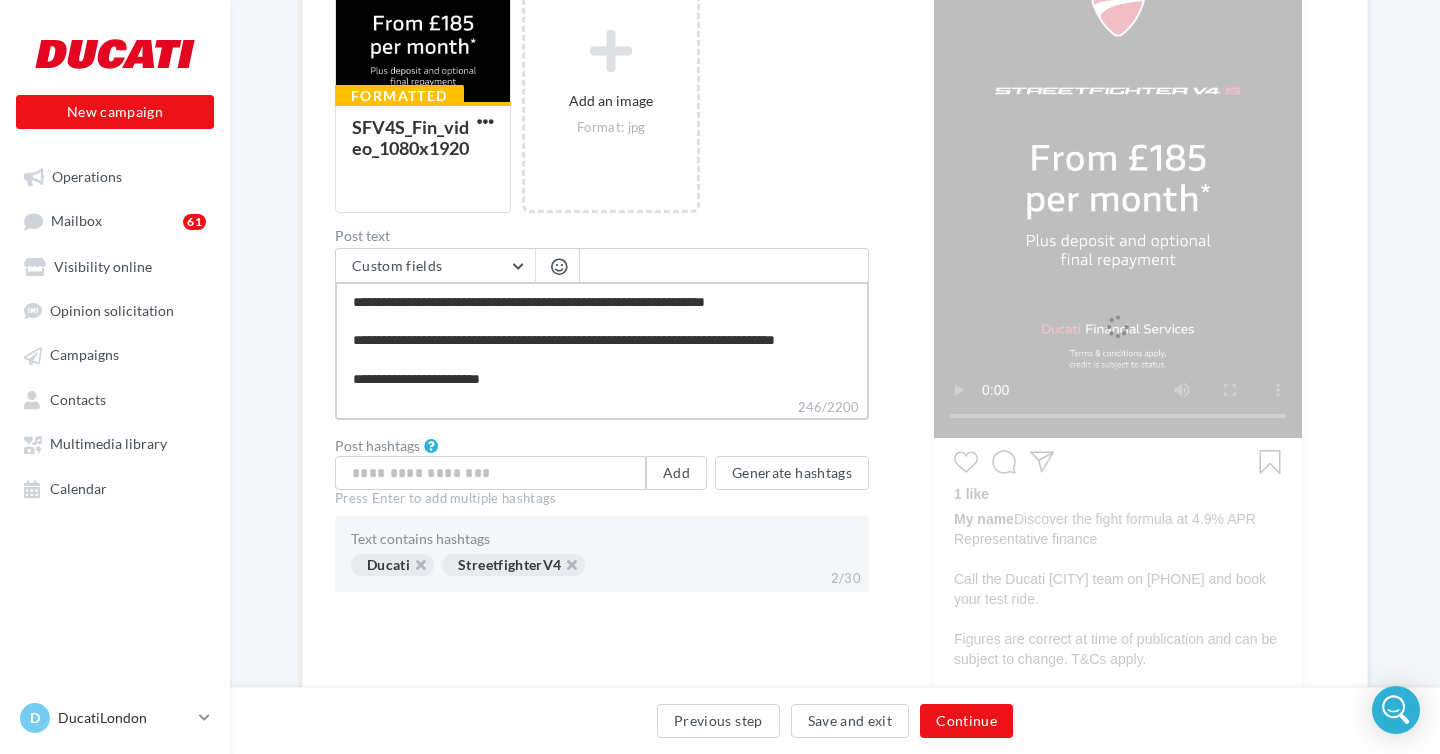 type on "**********" 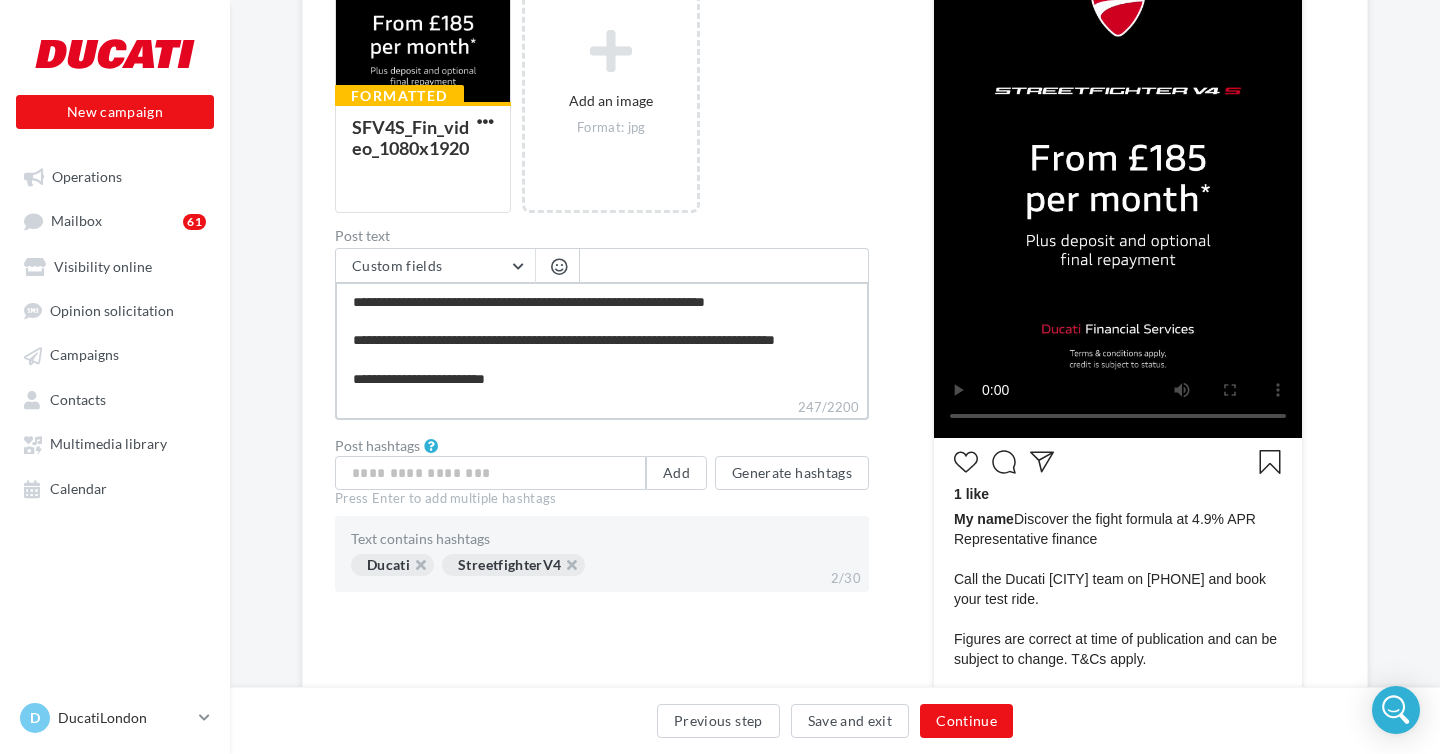 type on "**********" 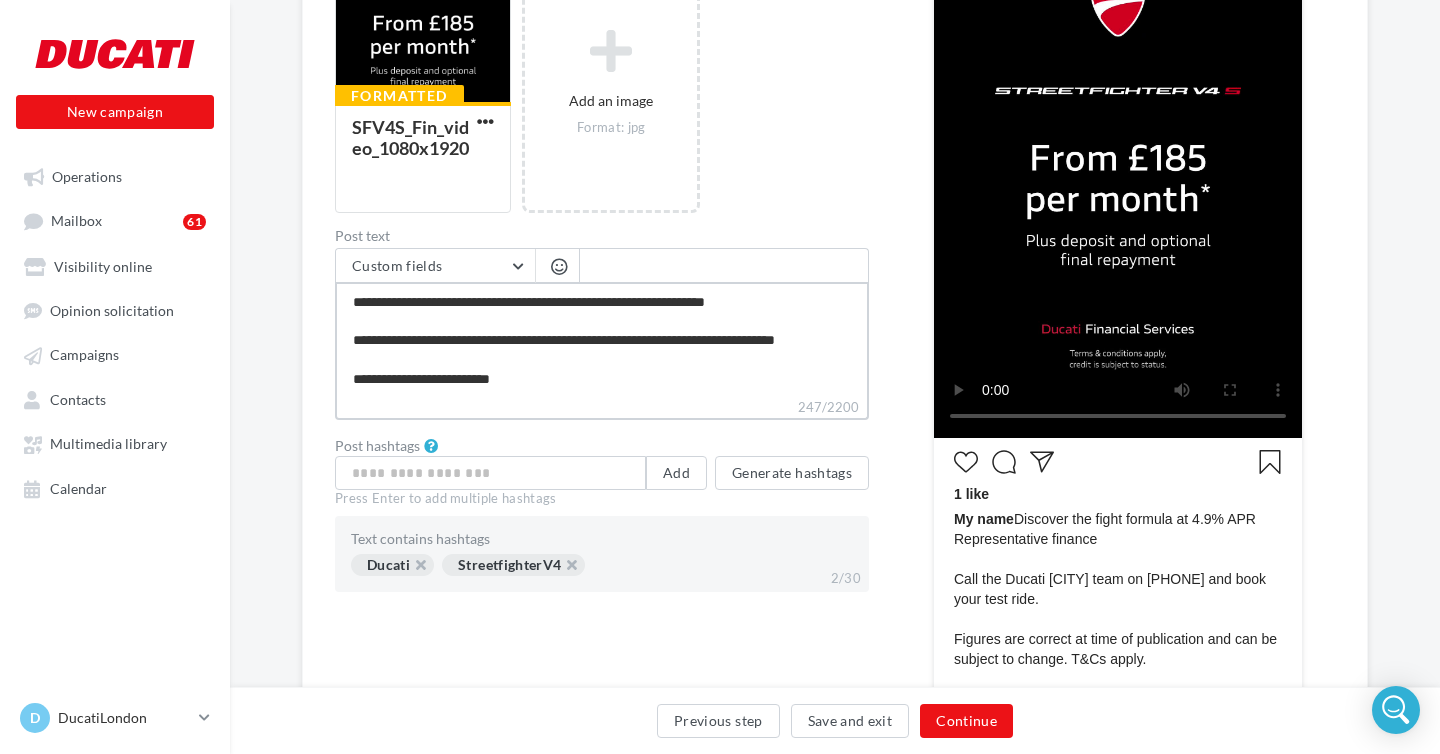 type on "**********" 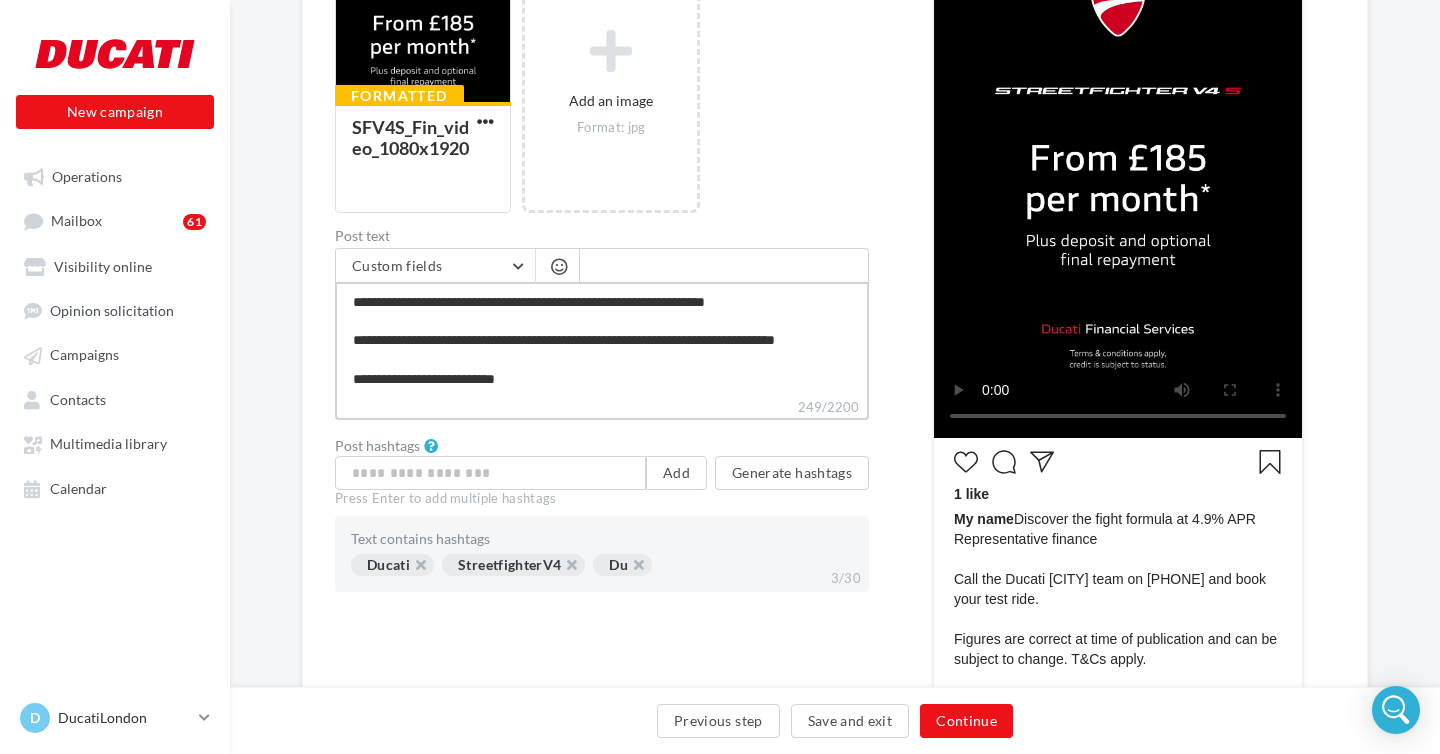type on "**********" 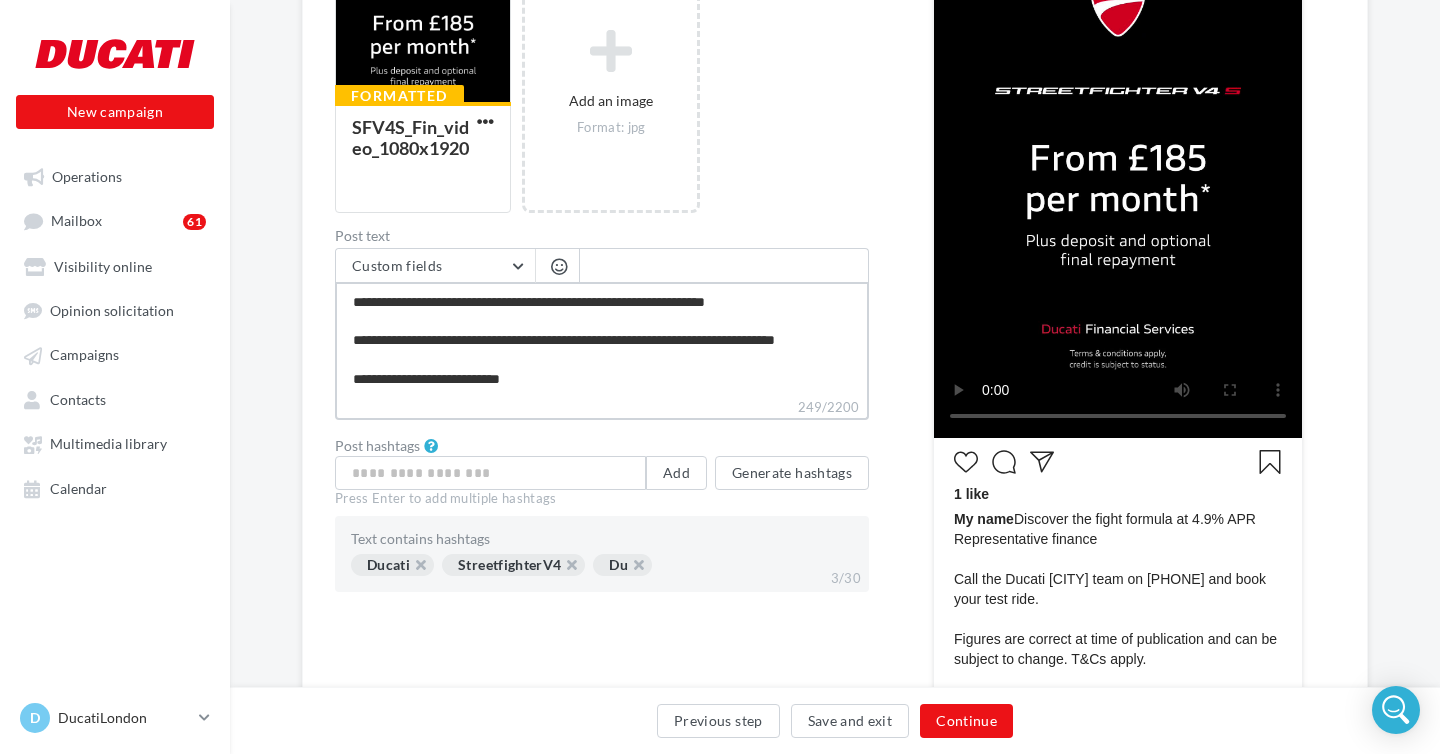 type on "**********" 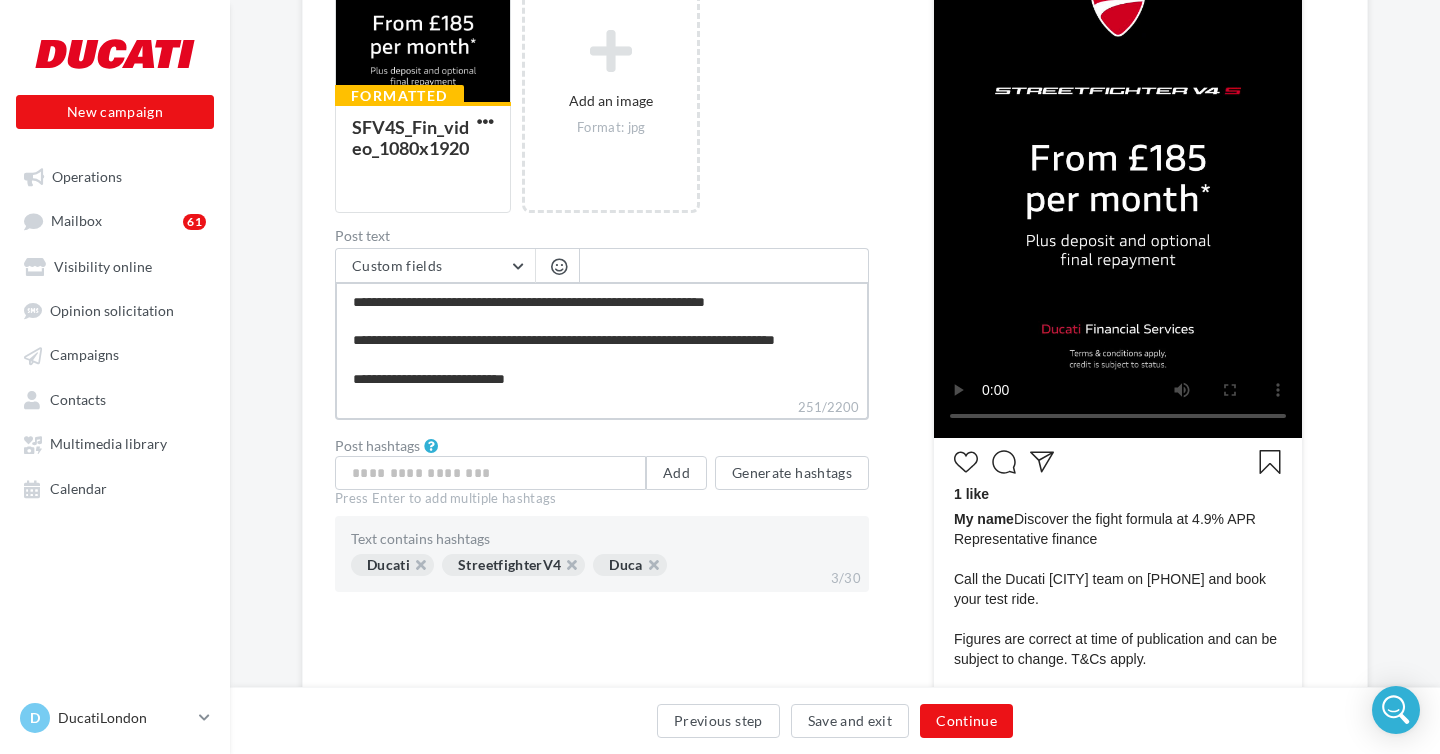 type on "**********" 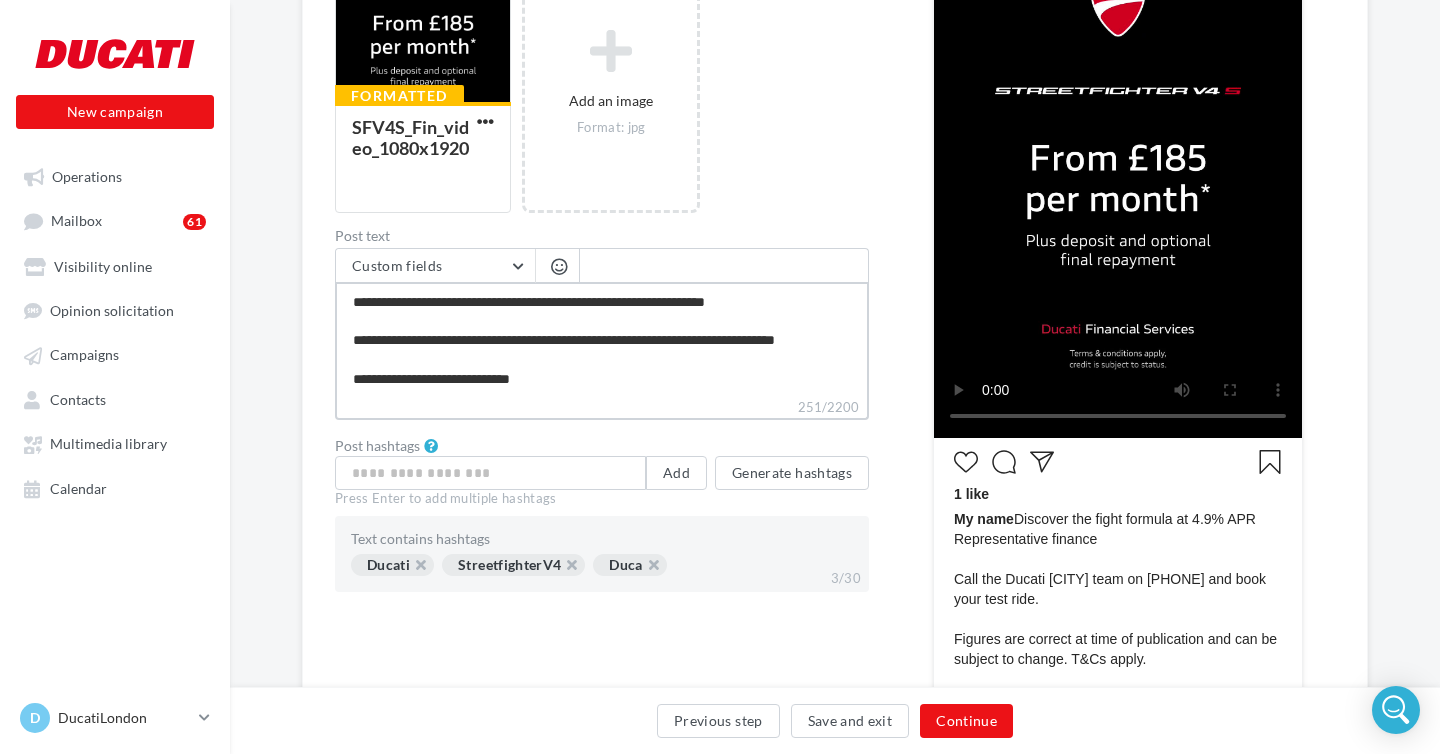 type on "**********" 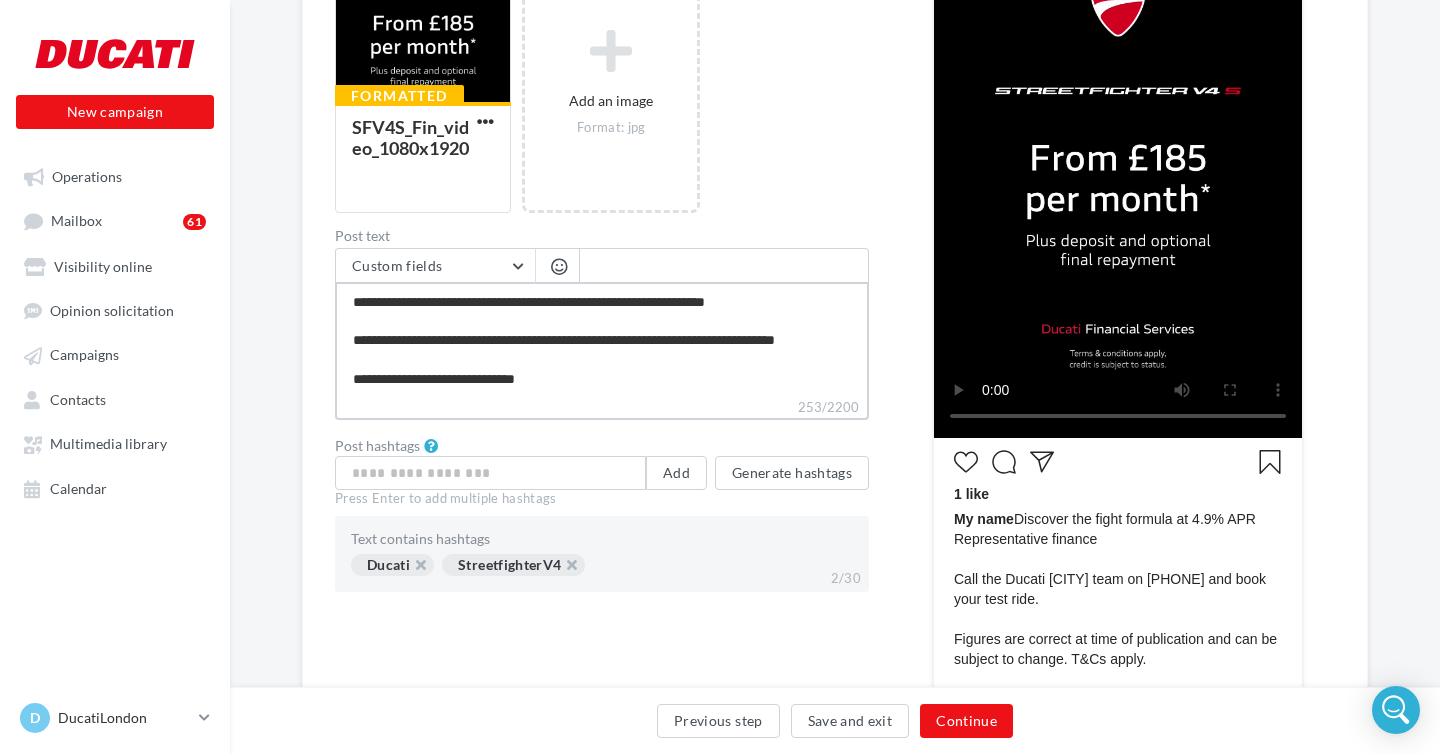 type on "**********" 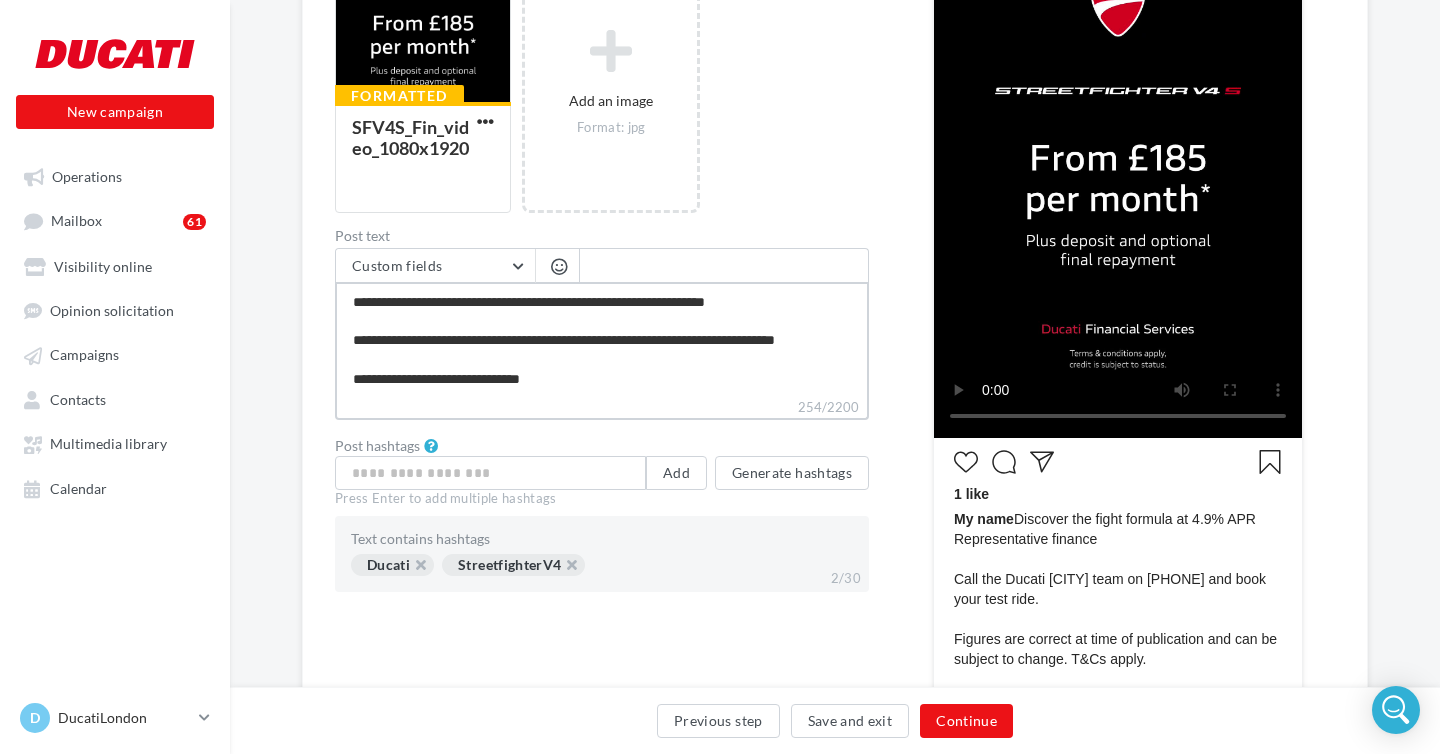 type on "**********" 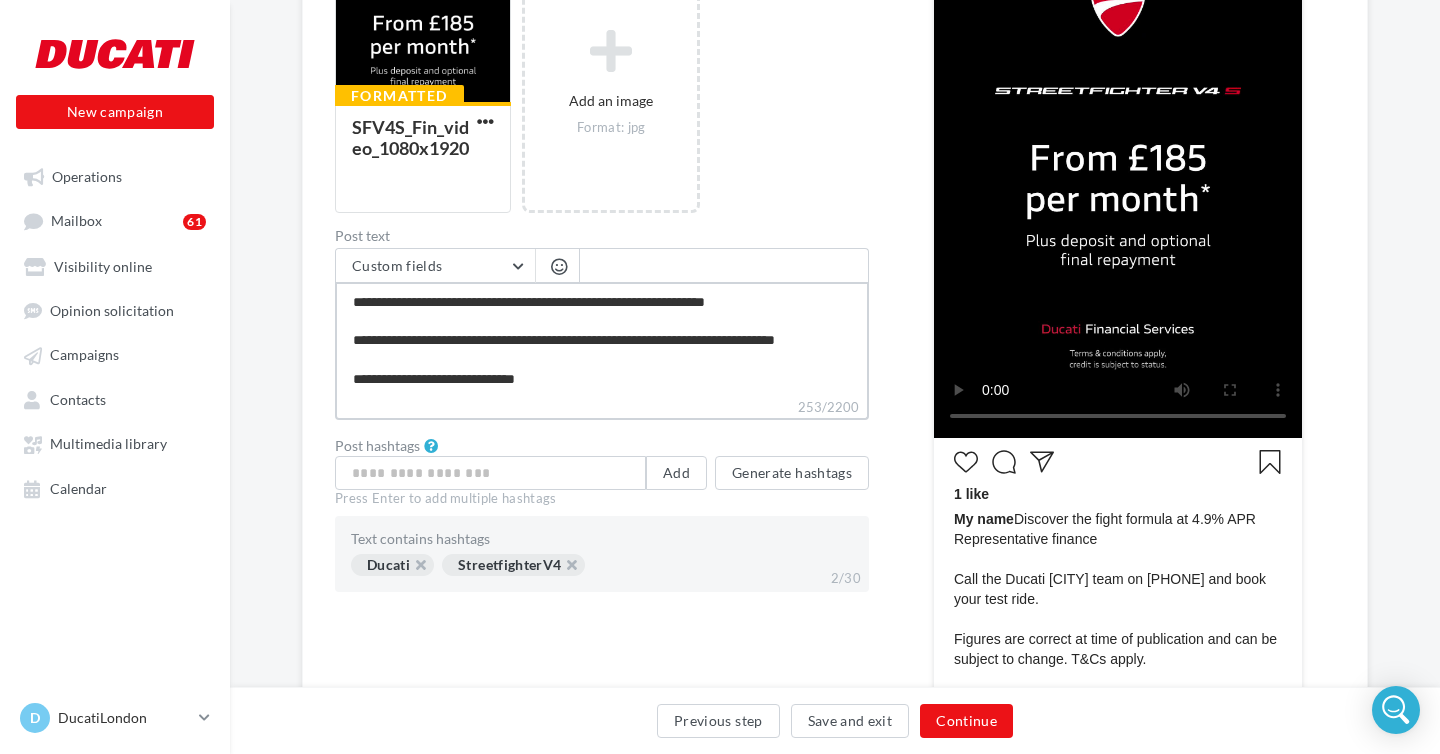 type on "**********" 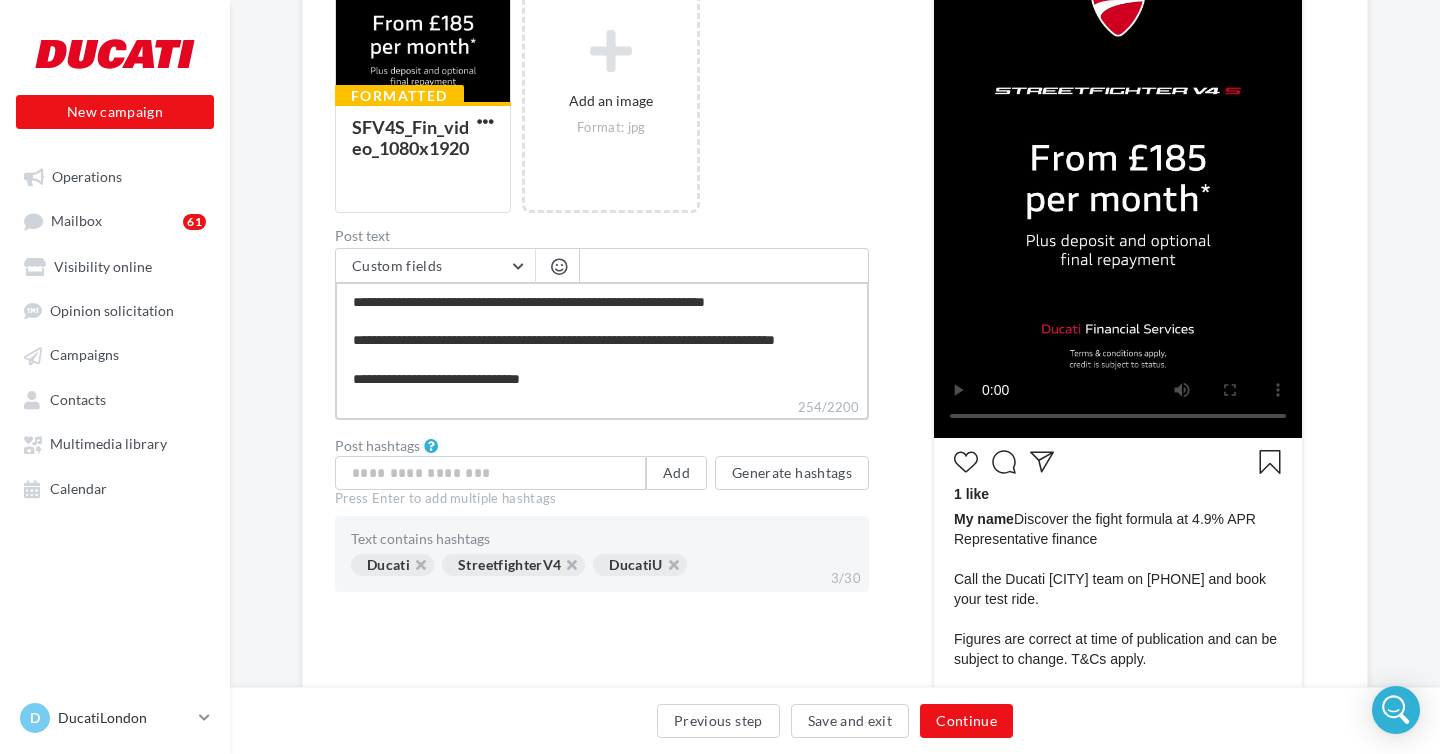 type on "**********" 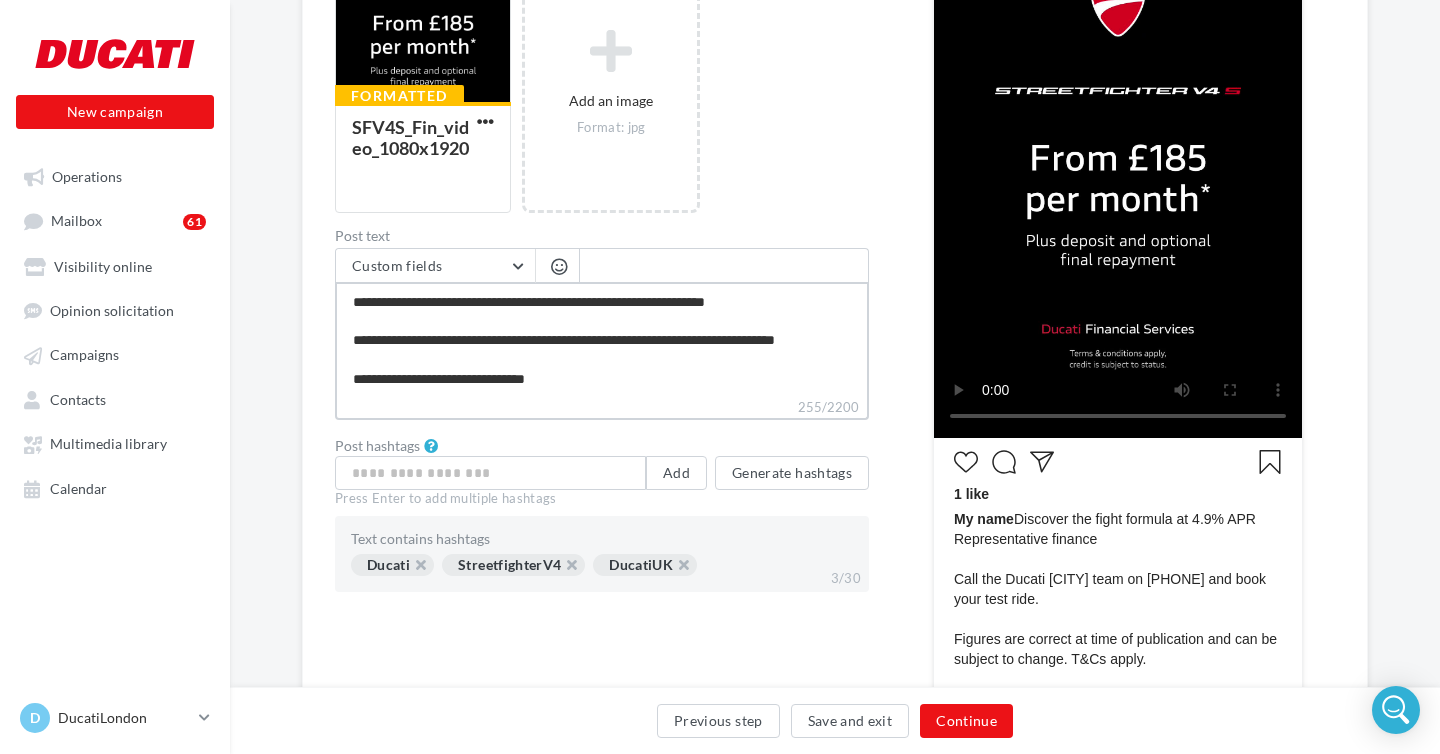 type on "**********" 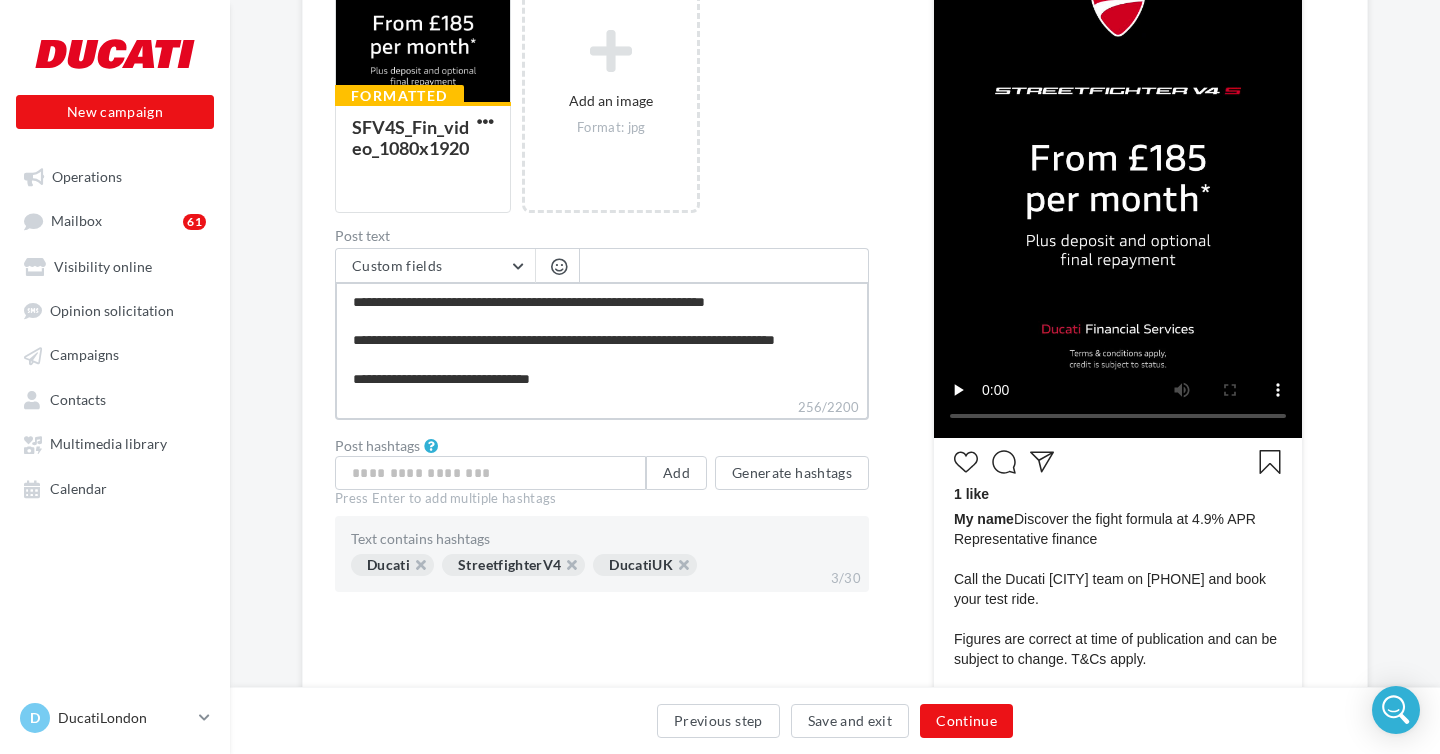 type on "**********" 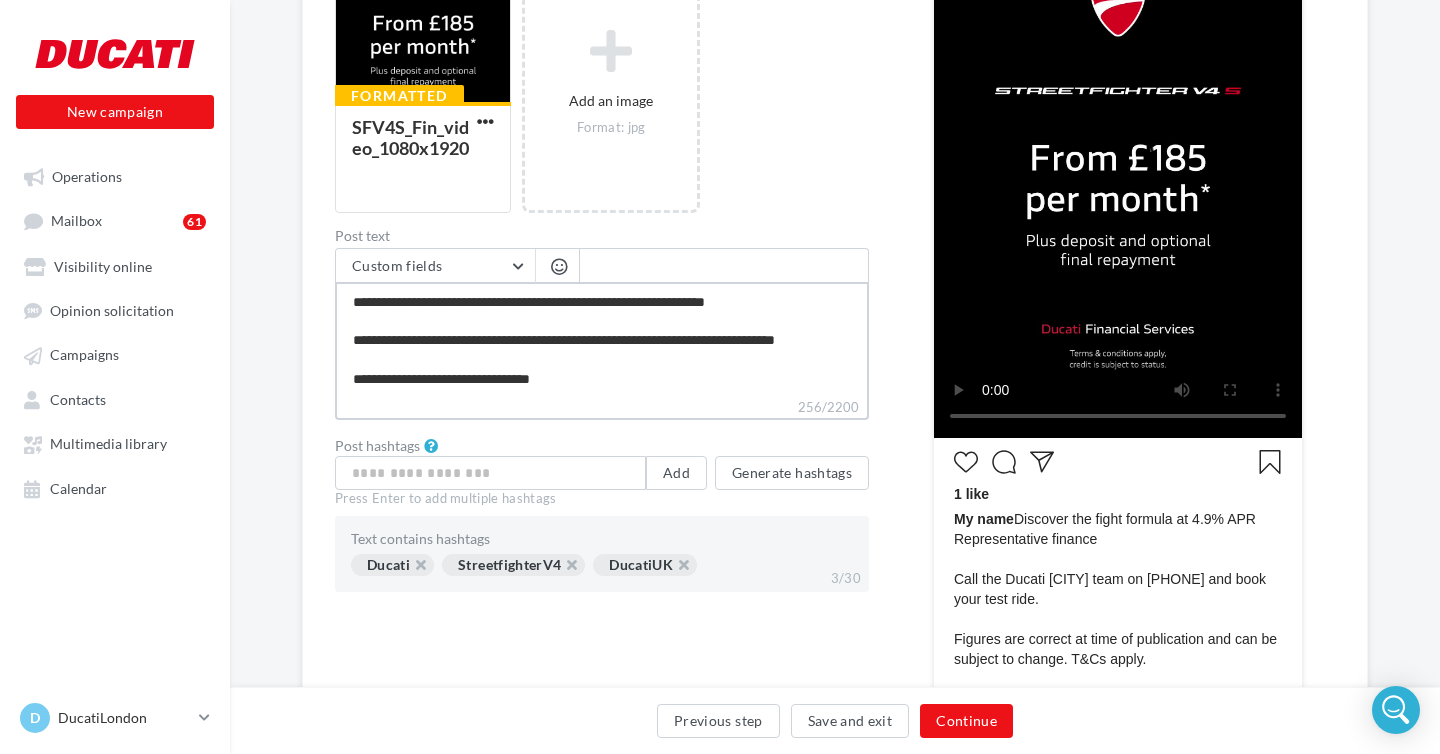 type on "**********" 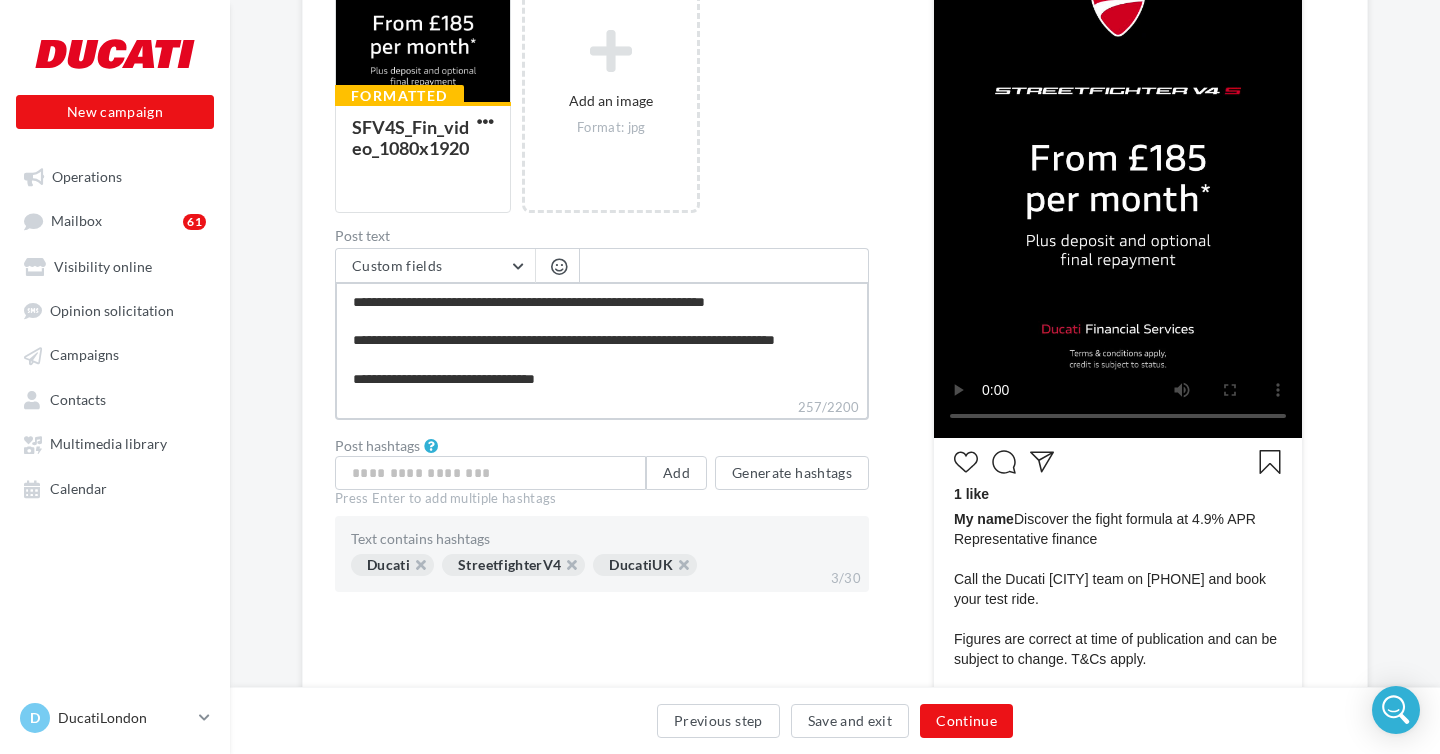 type on "**********" 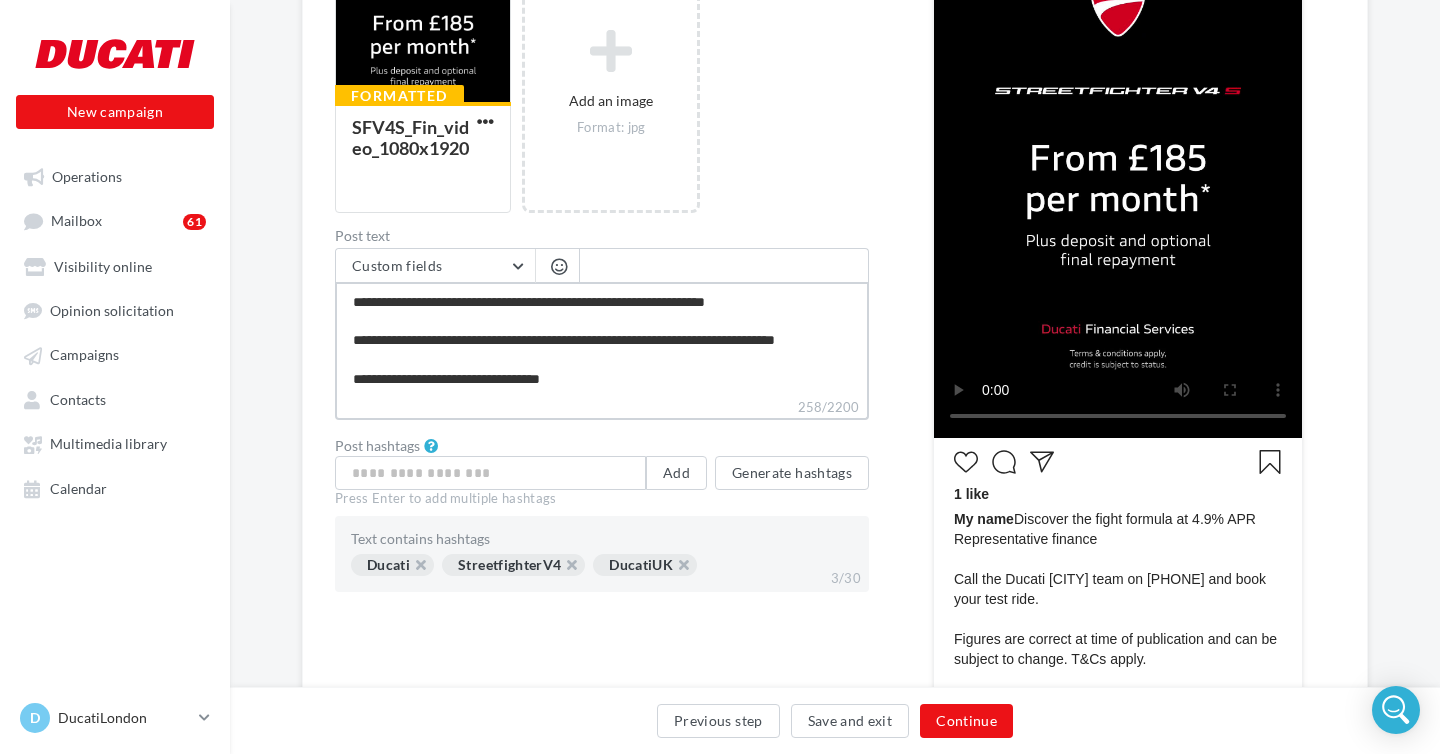 type on "**********" 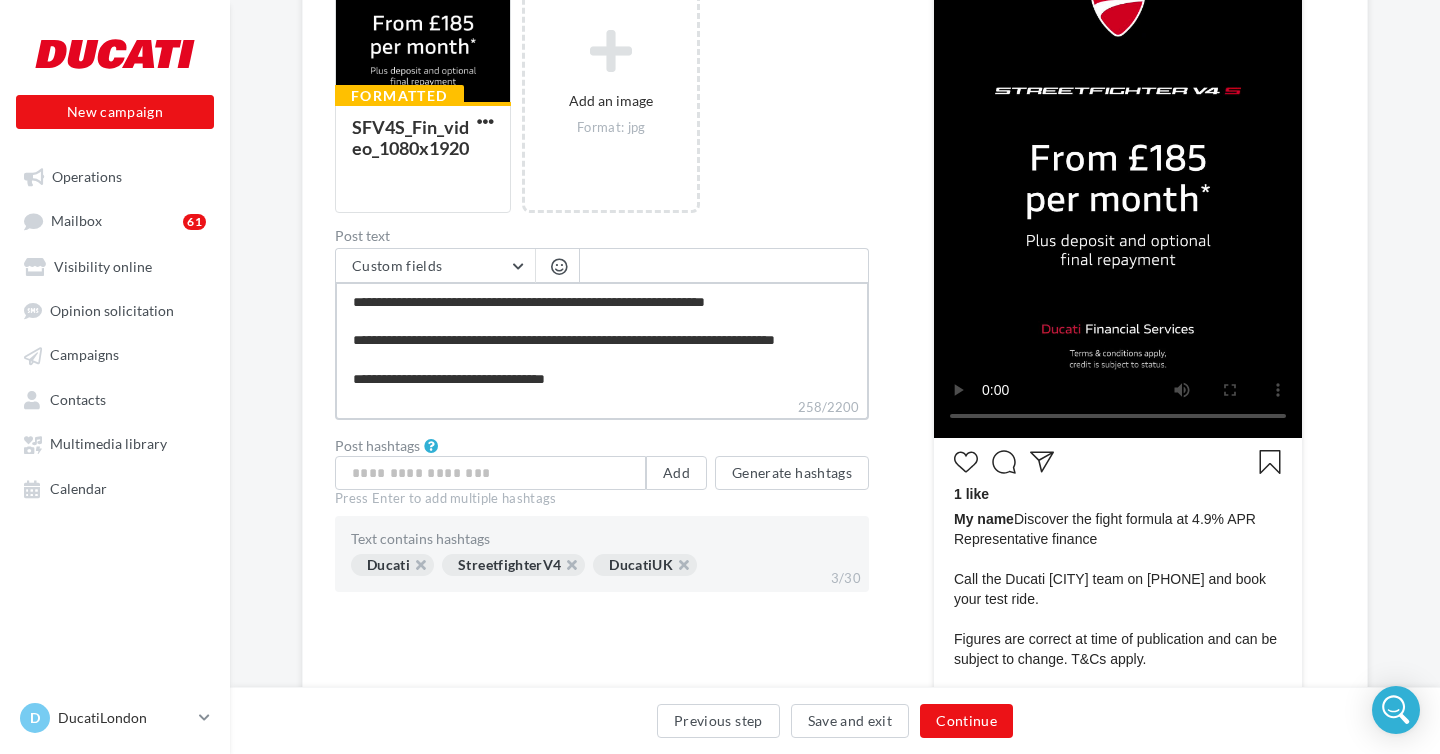 type on "**********" 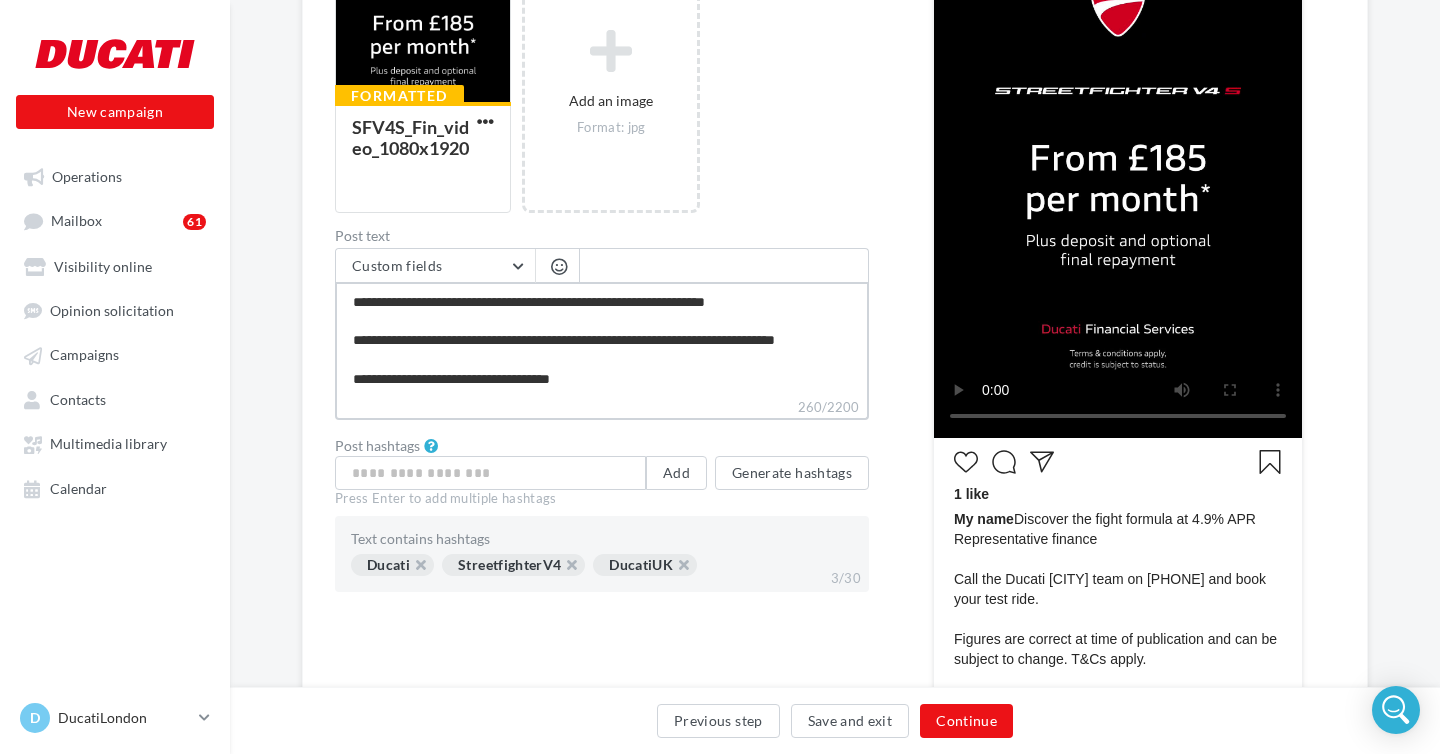 type on "**********" 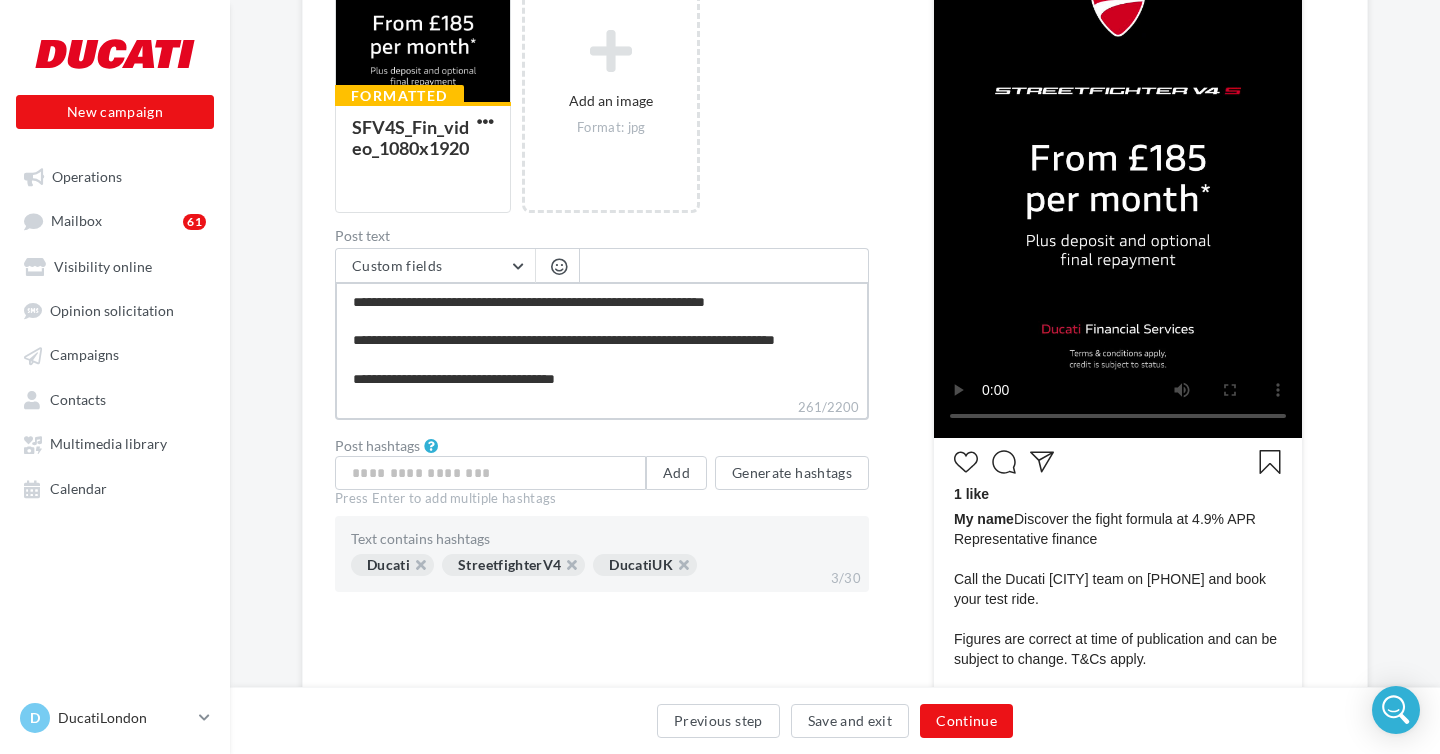 type on "**********" 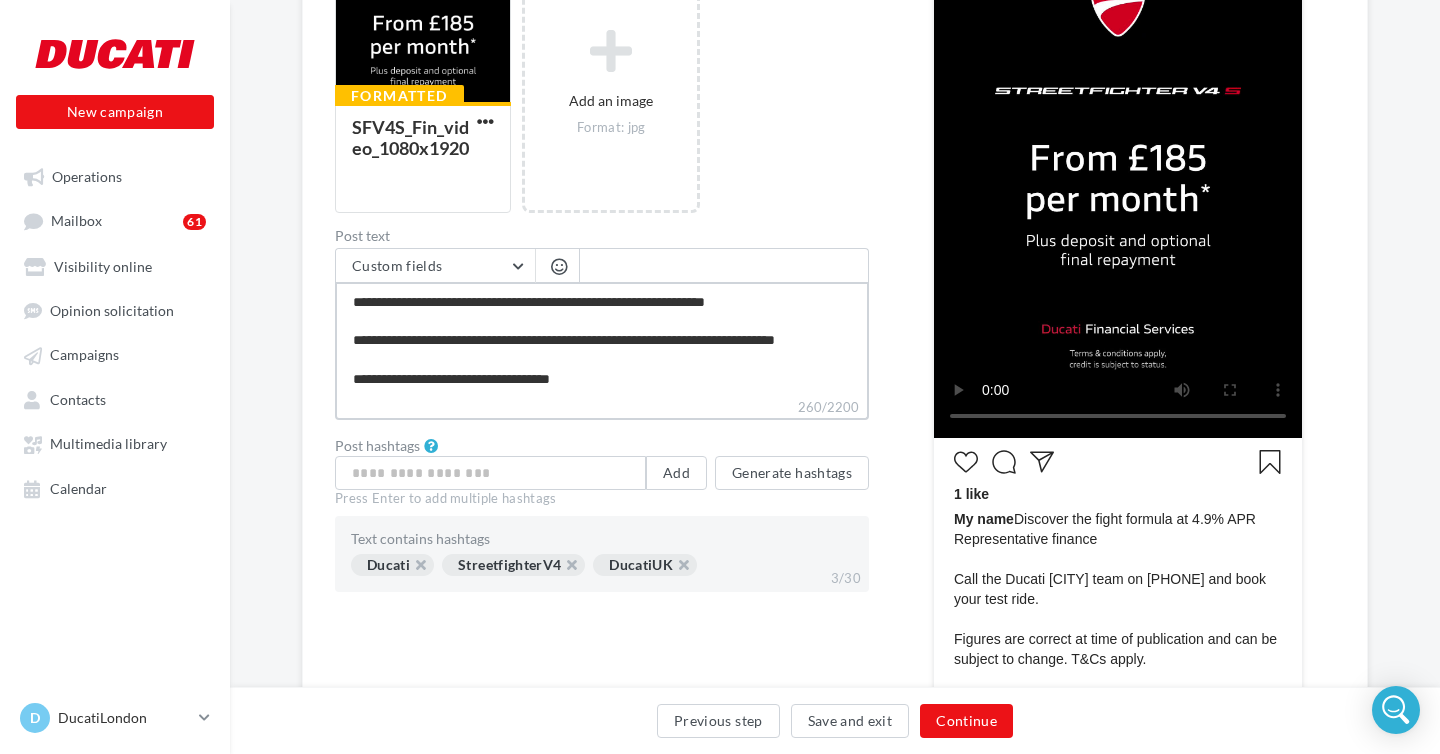 type on "**********" 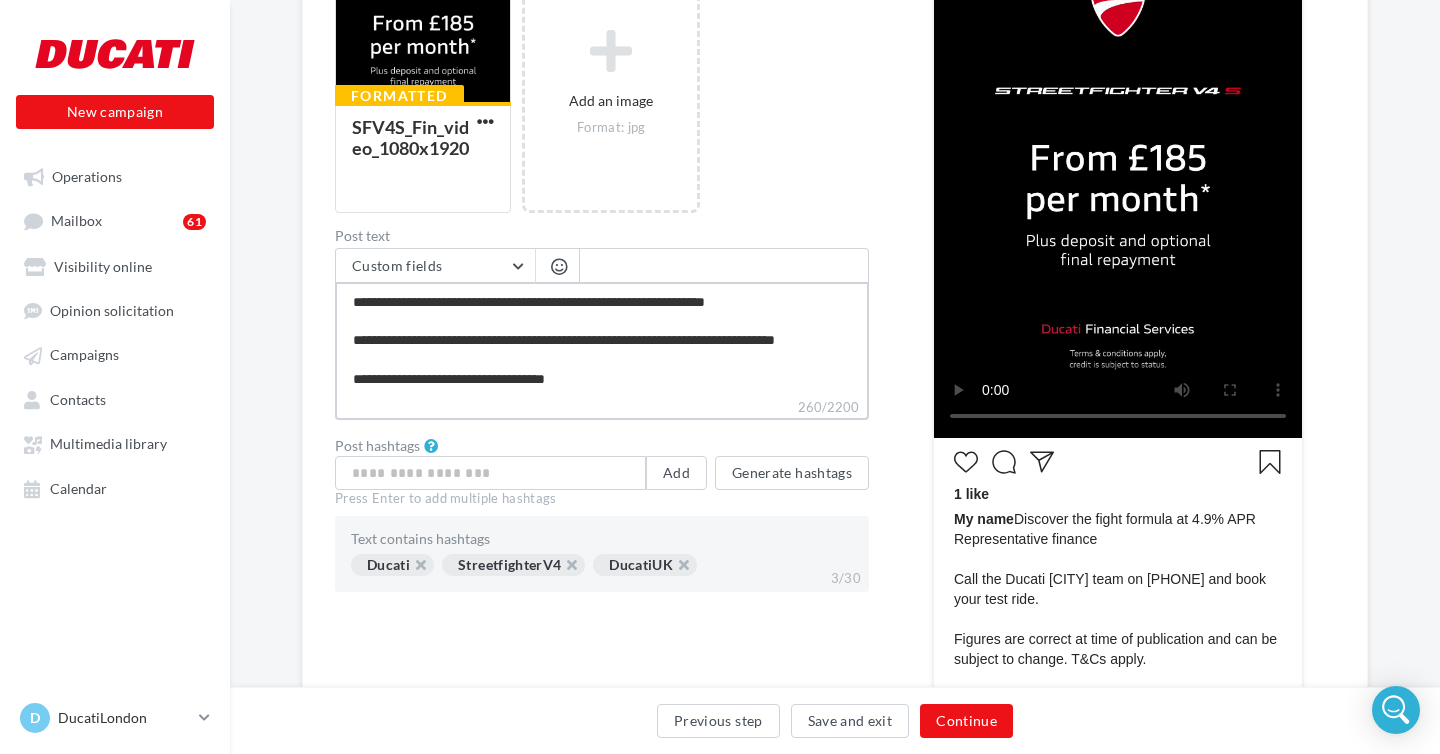 type on "**********" 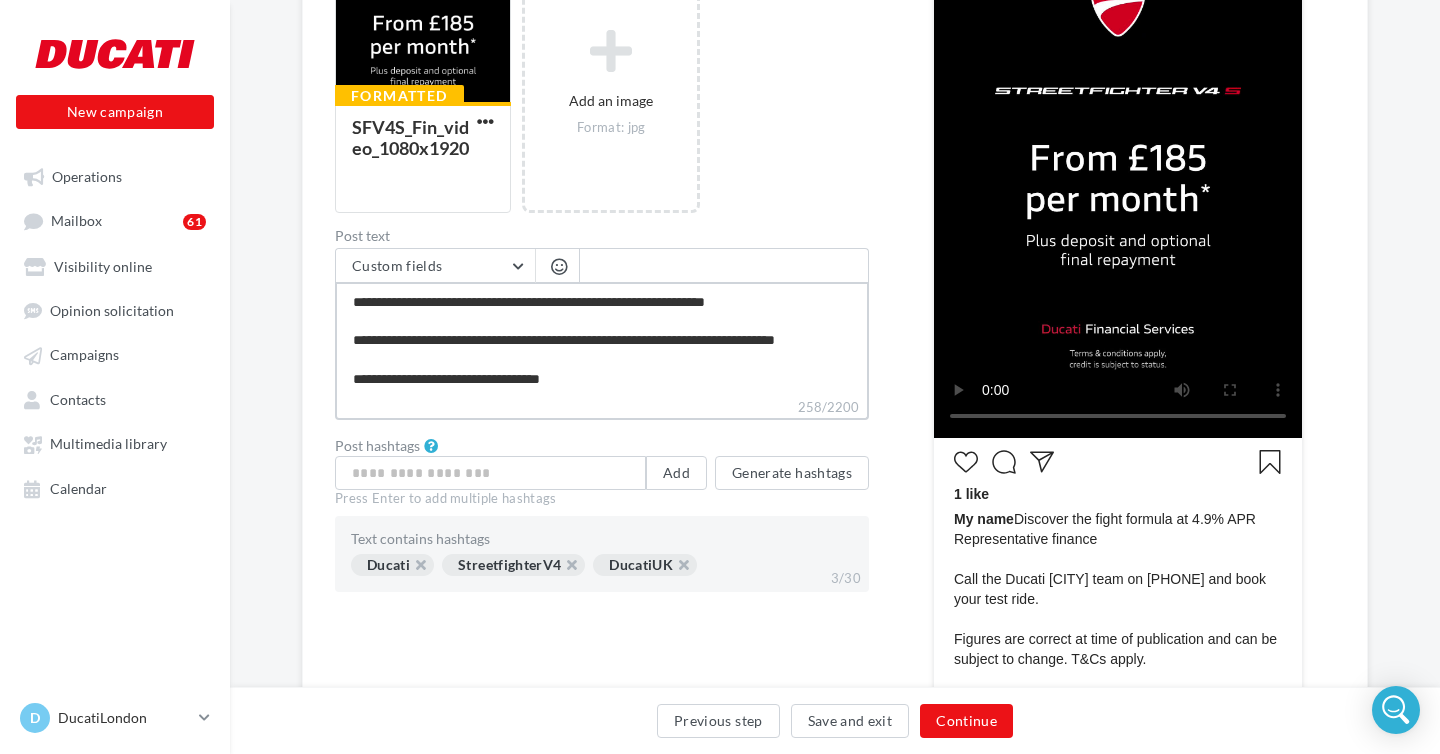 type on "**********" 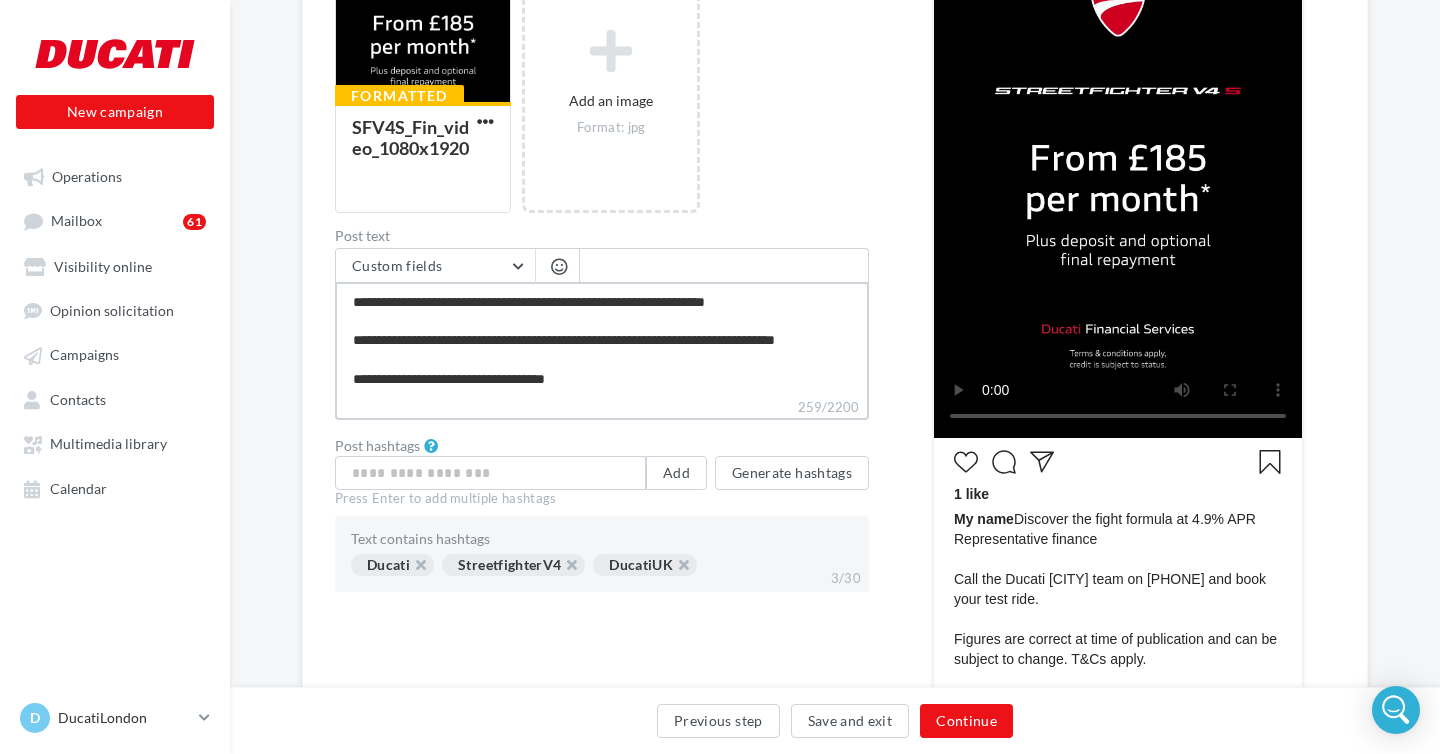 type on "**********" 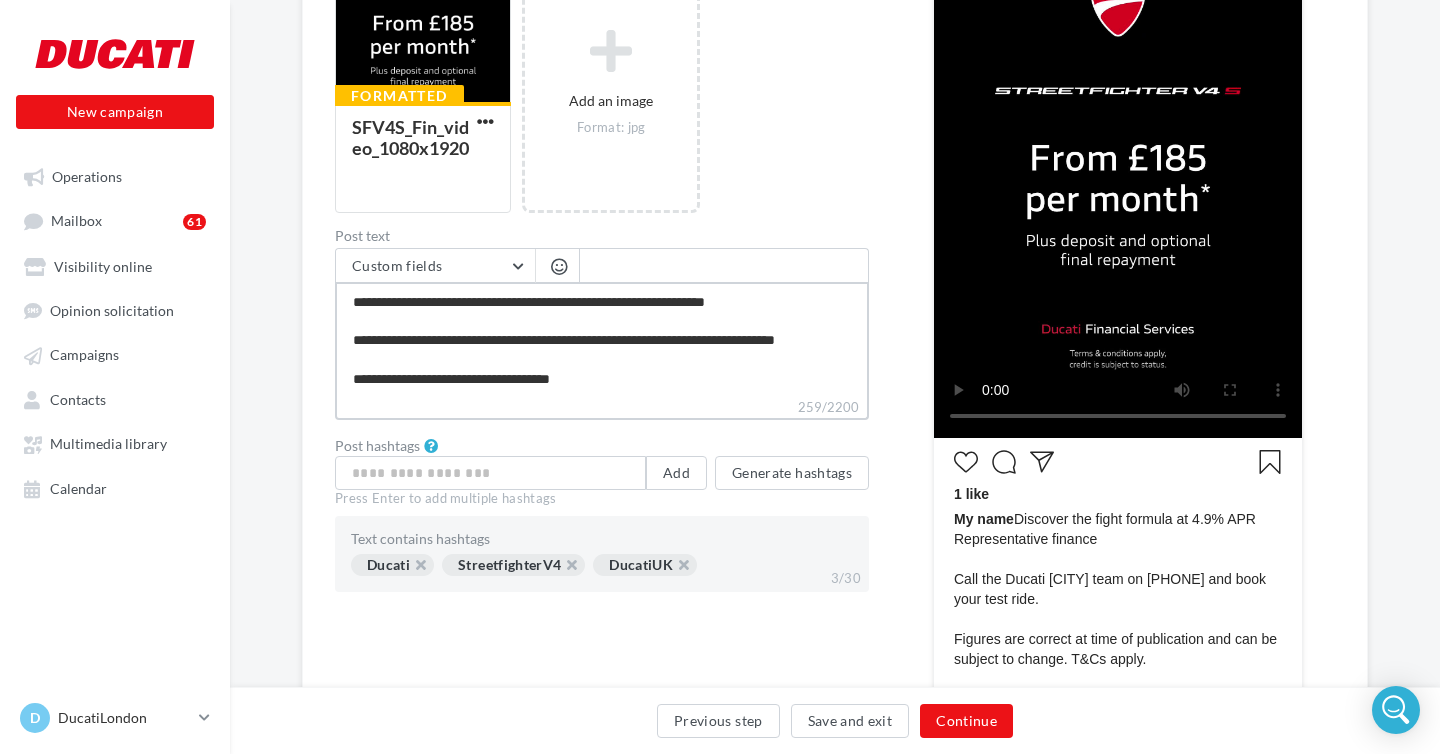 type on "**********" 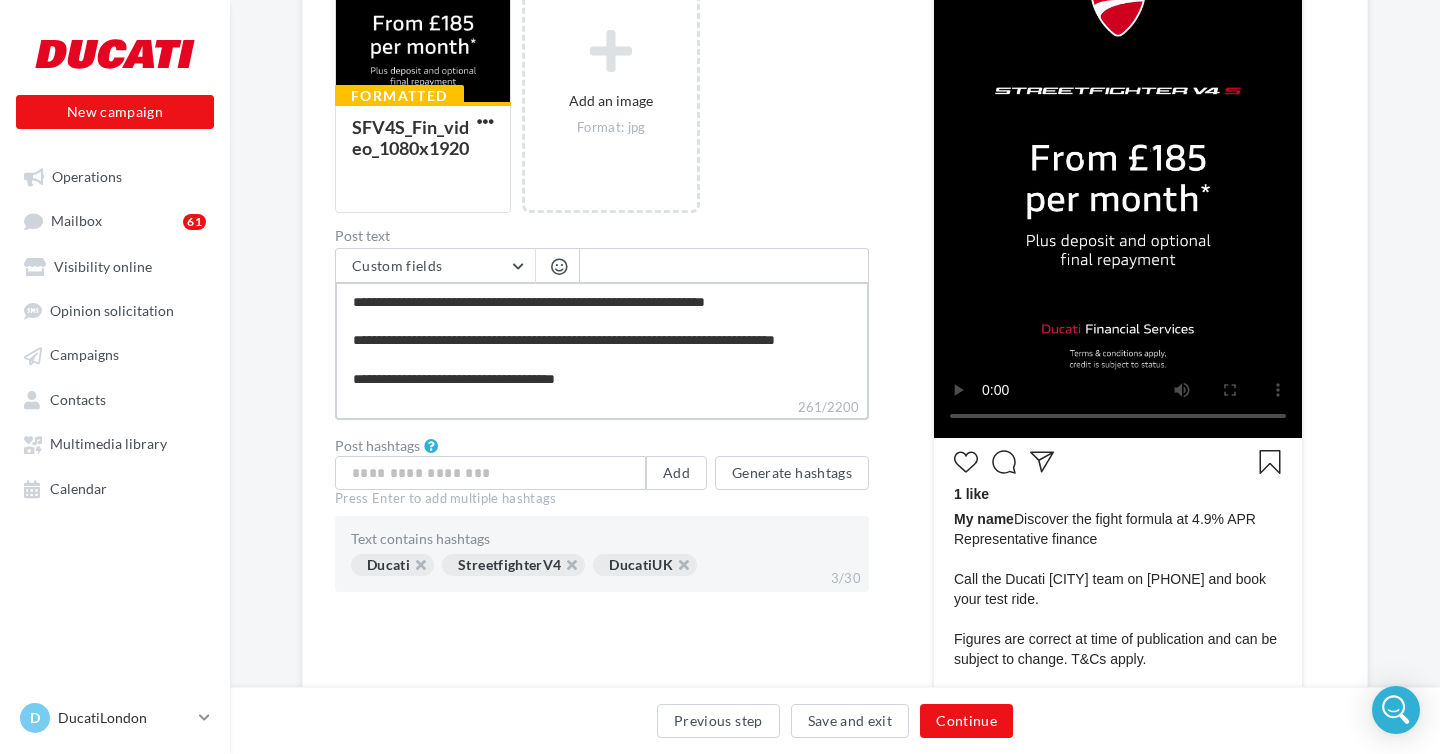 click on "**********" at bounding box center (602, 339) 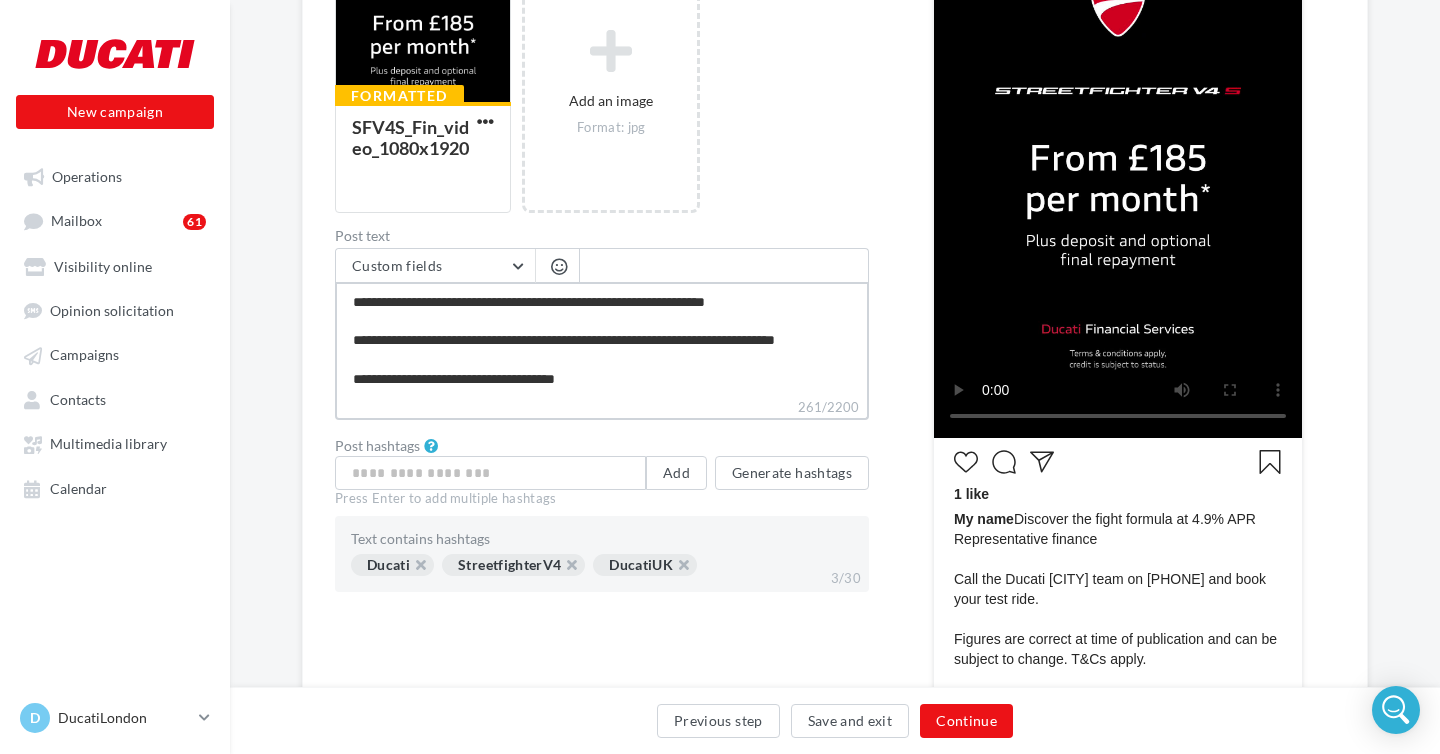 type on "**********" 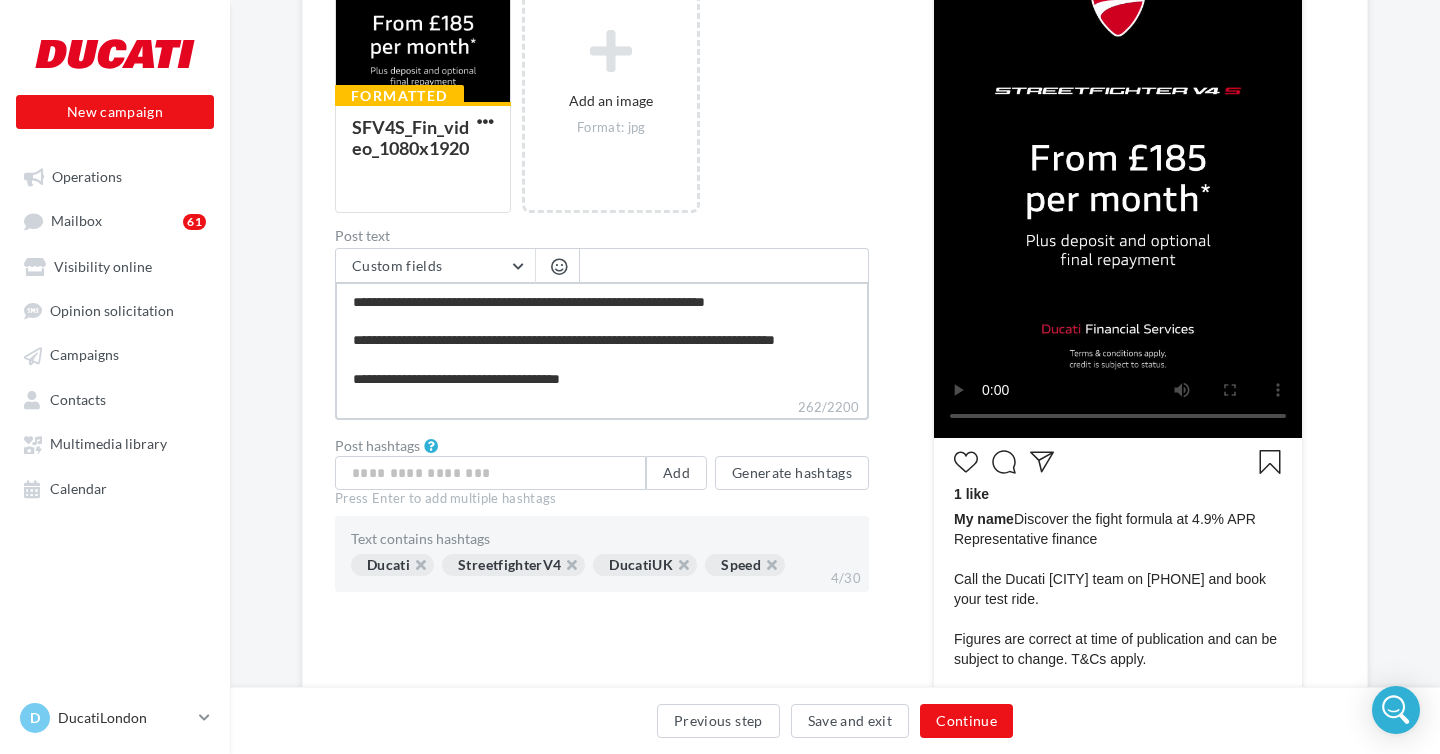 click on "**********" at bounding box center [602, 339] 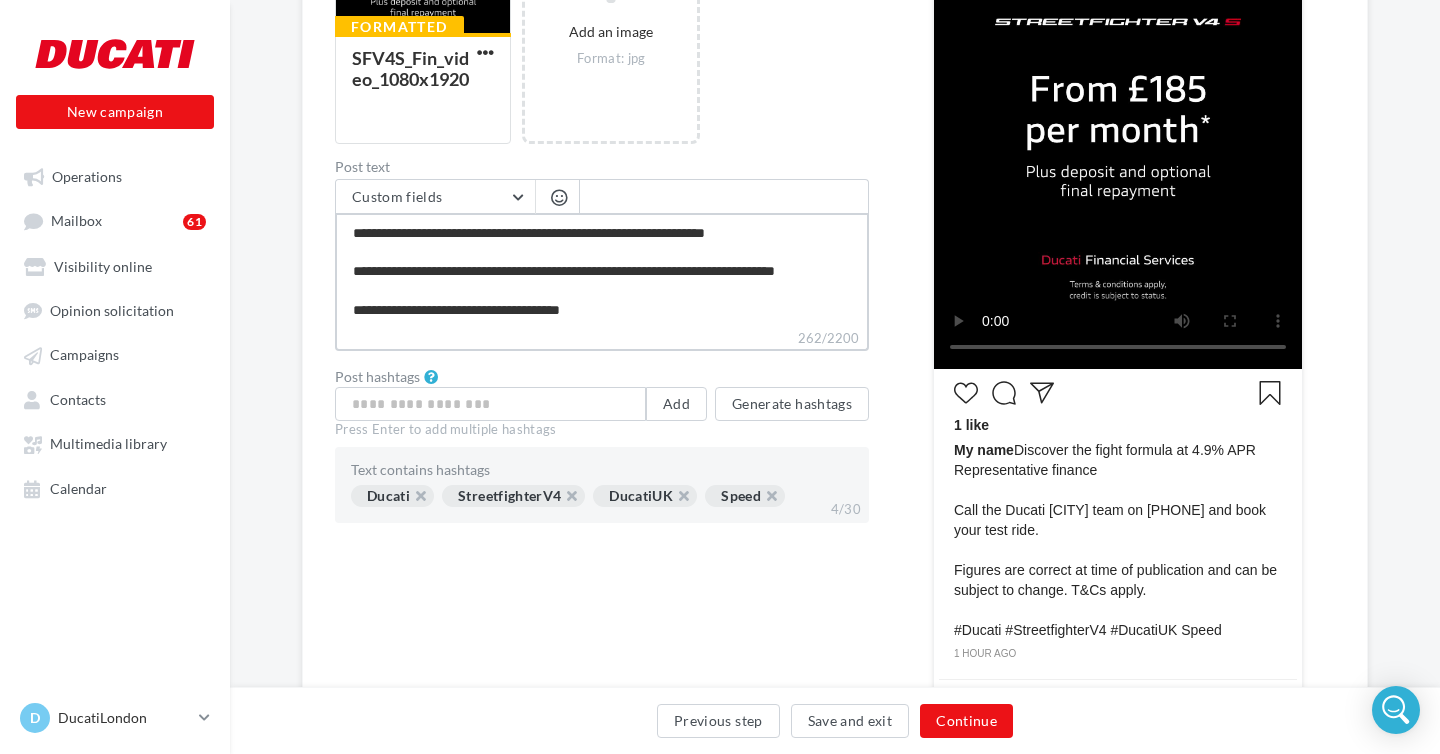 scroll, scrollTop: 527, scrollLeft: 0, axis: vertical 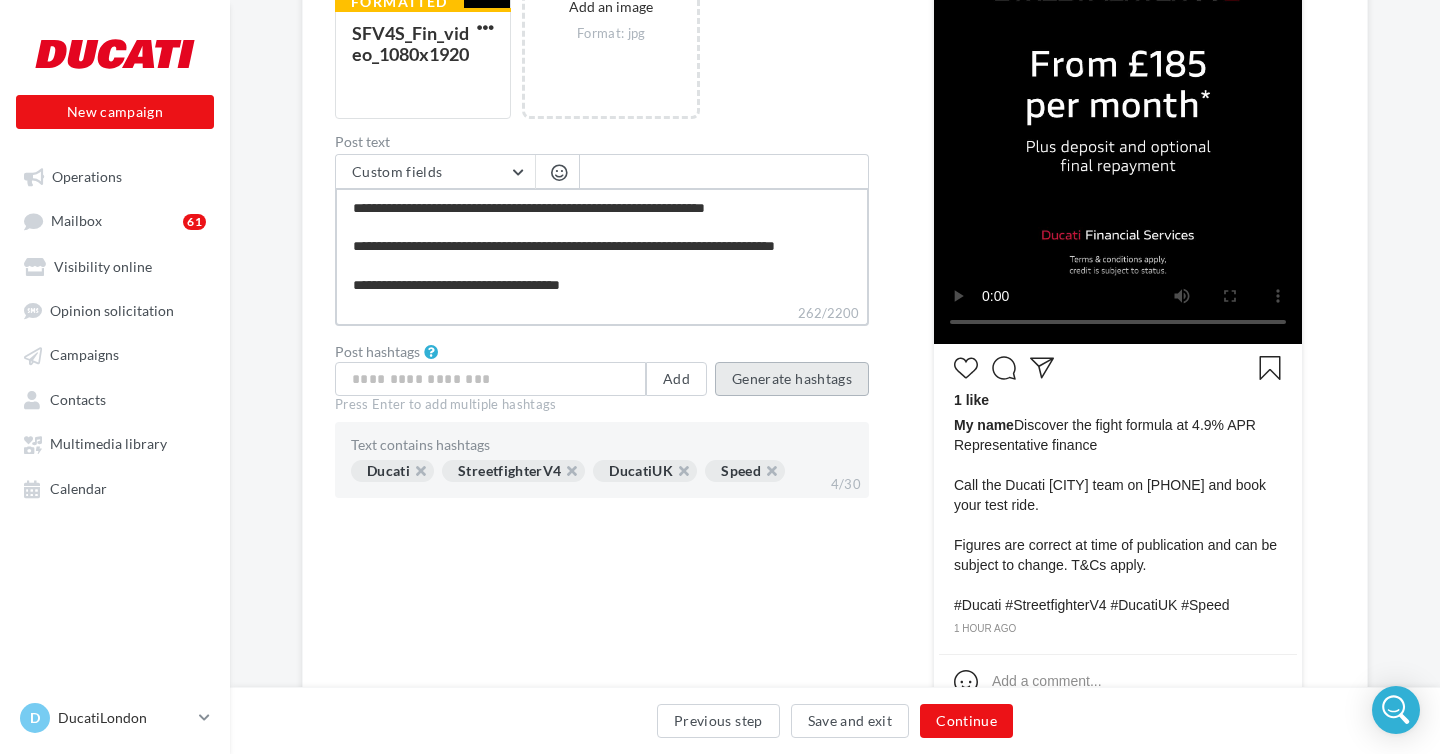 type on "**********" 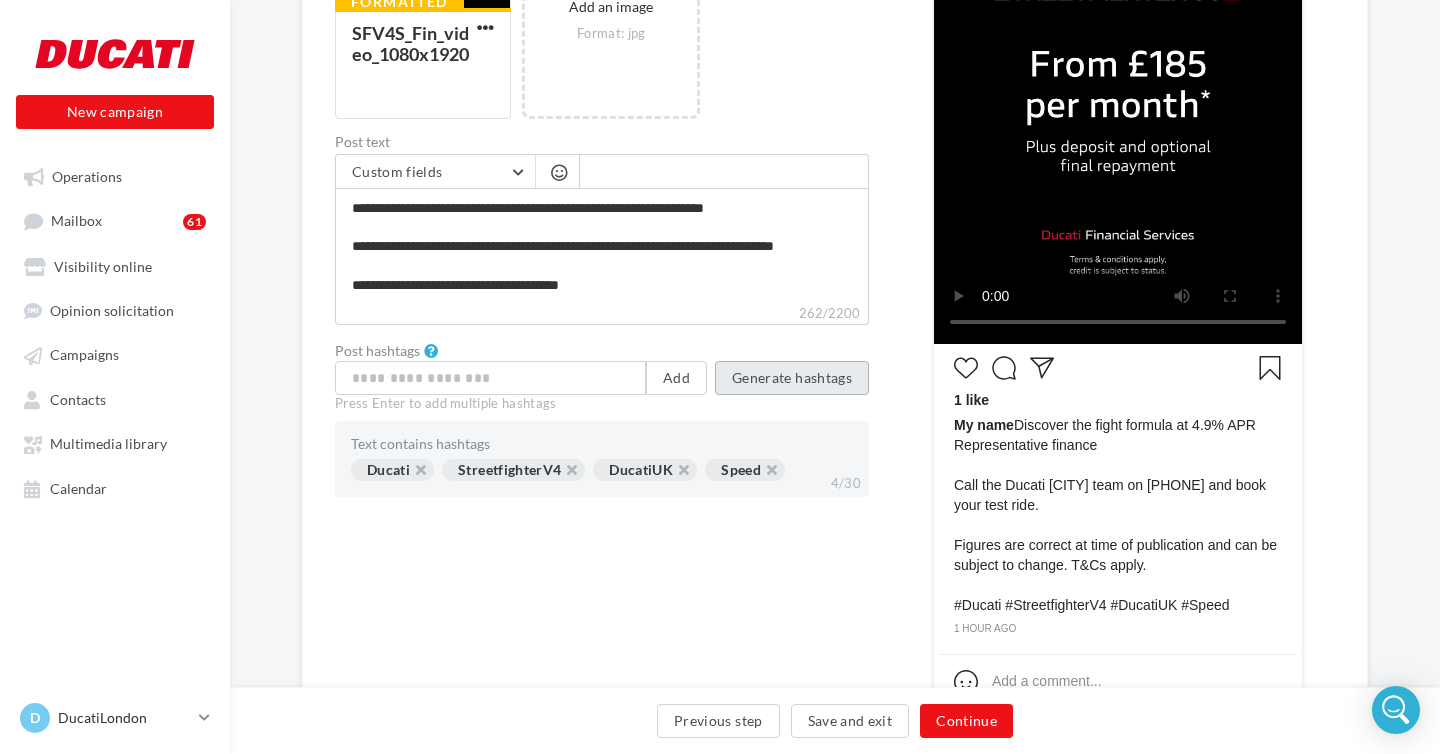 scroll, scrollTop: 56, scrollLeft: 0, axis: vertical 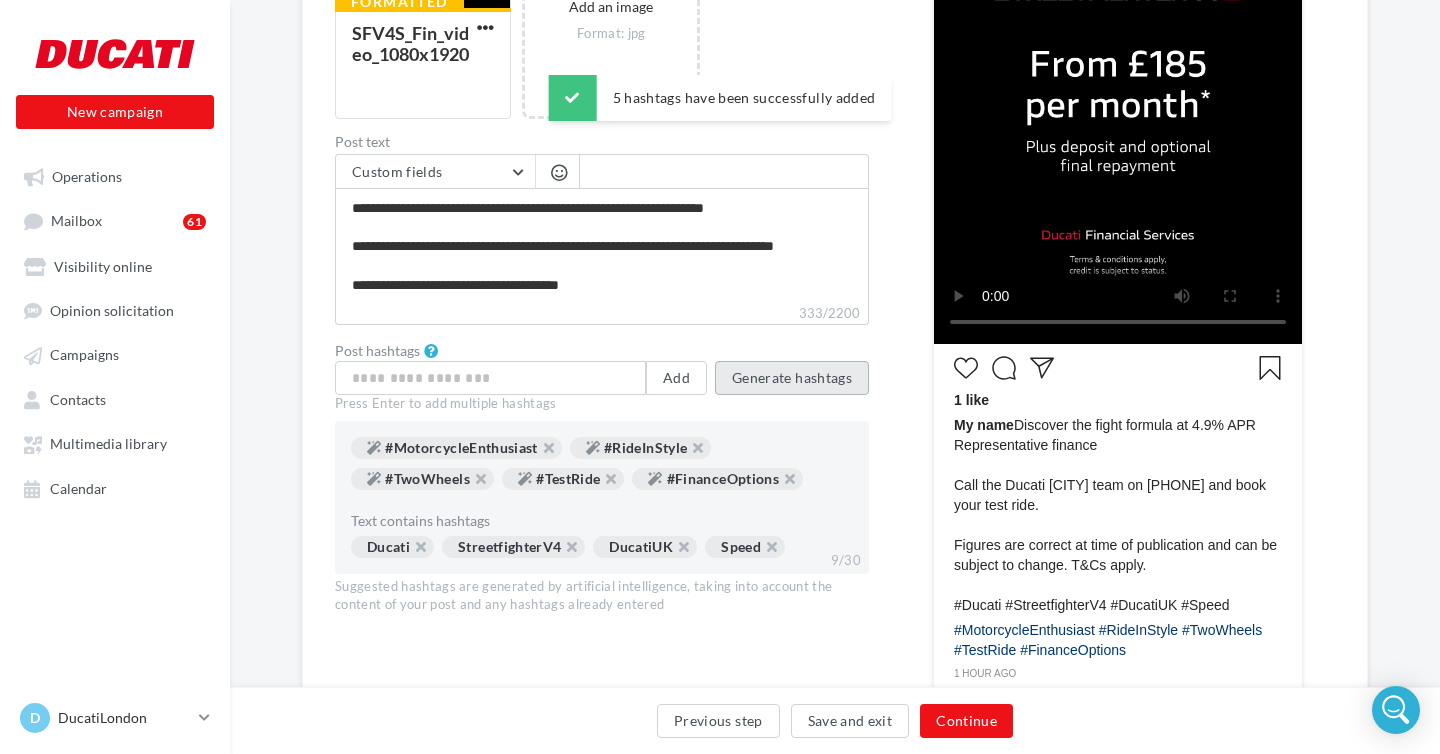 click on "Generate hashtags" at bounding box center (792, 378) 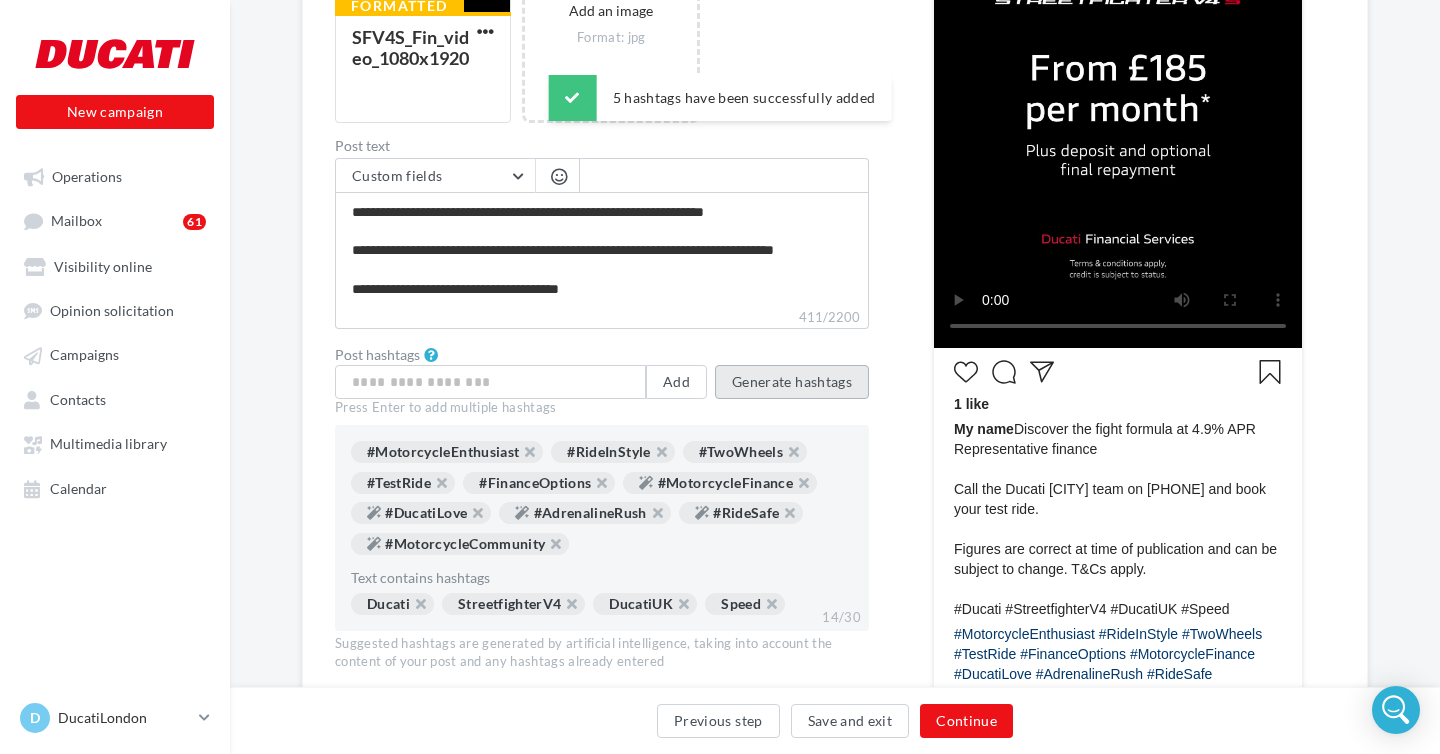 scroll, scrollTop: 517, scrollLeft: 0, axis: vertical 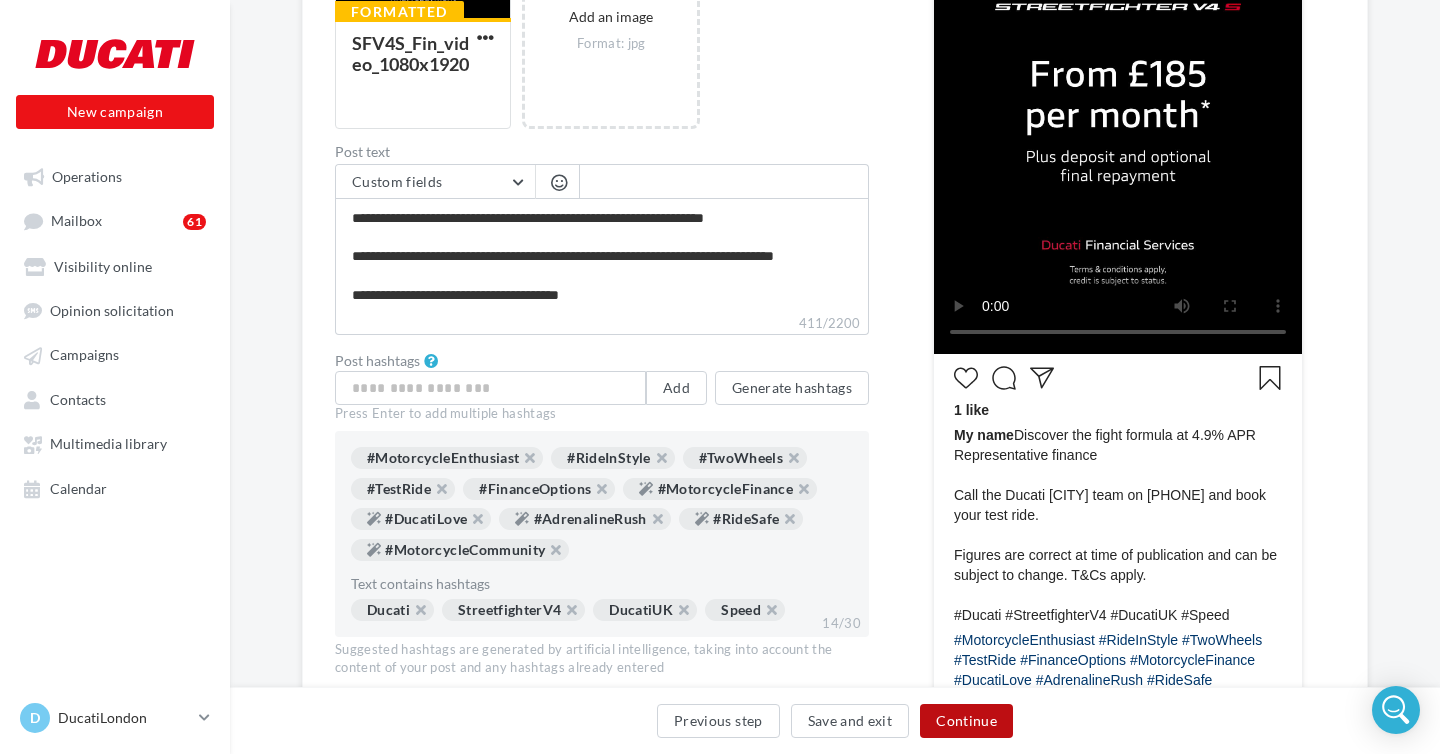 click on "Continue" at bounding box center (966, 721) 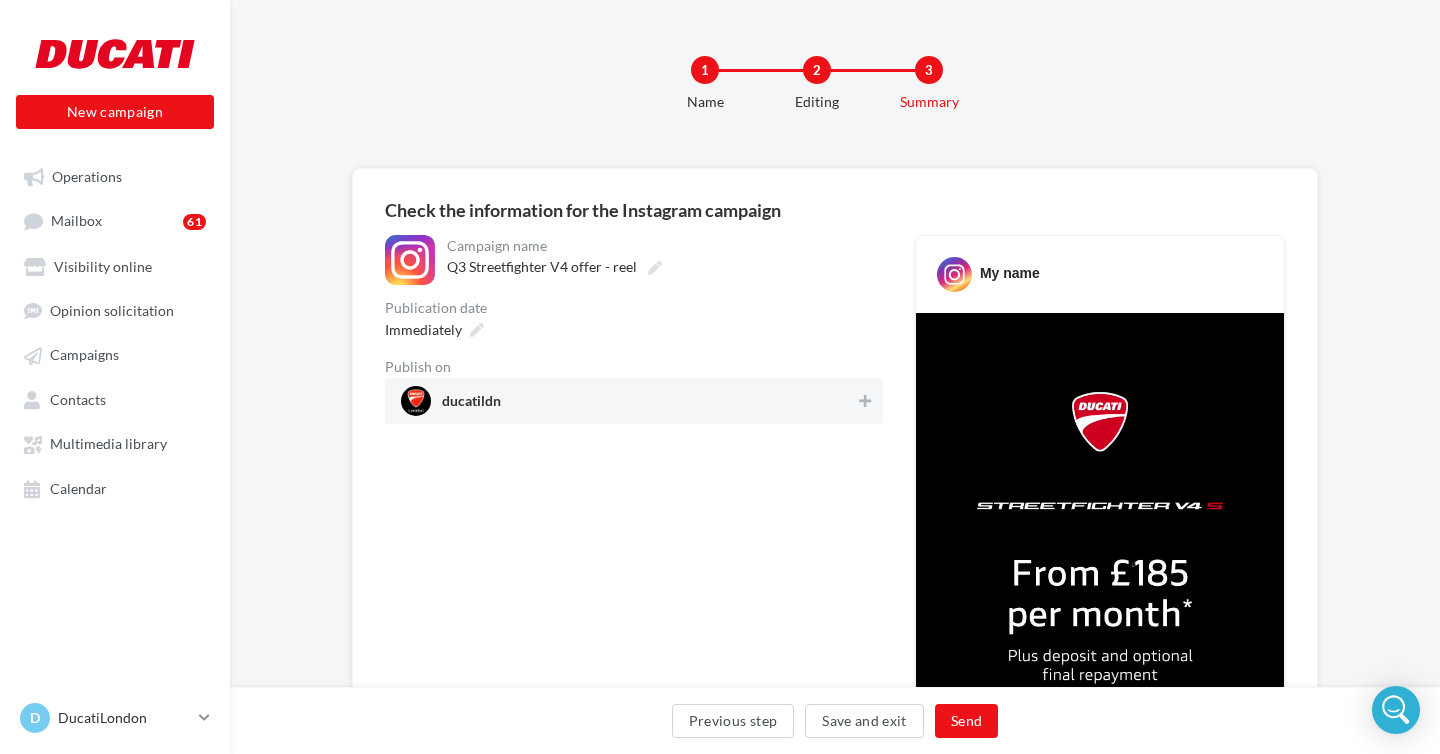 click on "ducatildn" at bounding box center (628, 401) 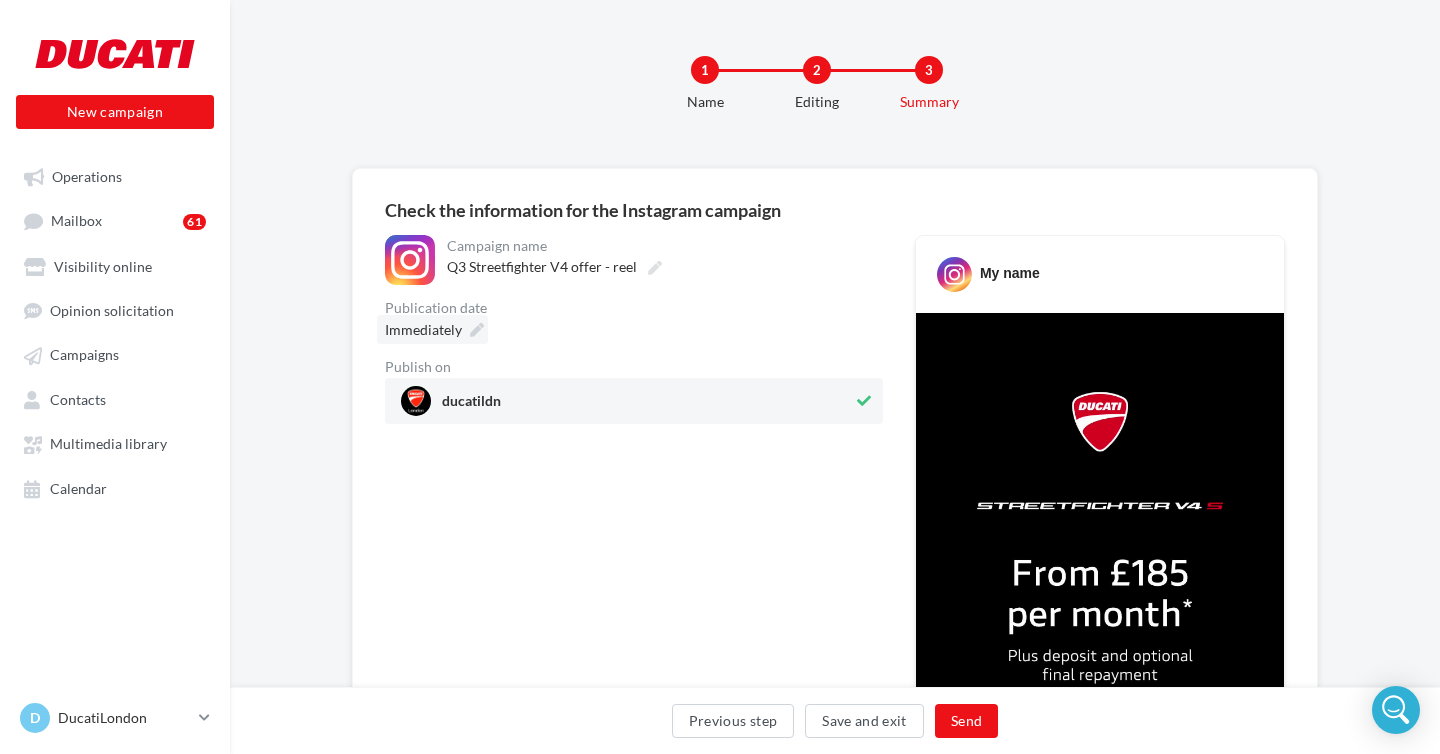 click at bounding box center [477, 330] 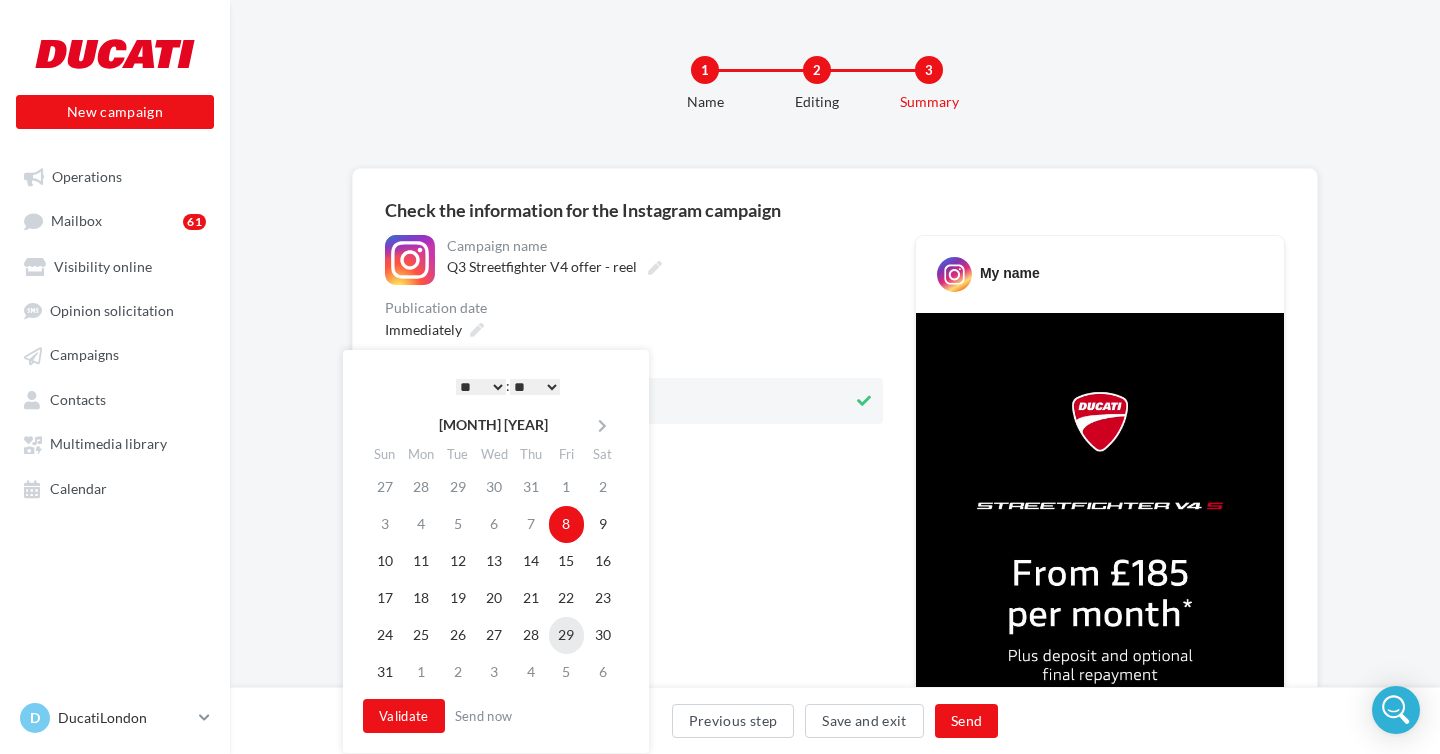 click on "29" at bounding box center (567, 635) 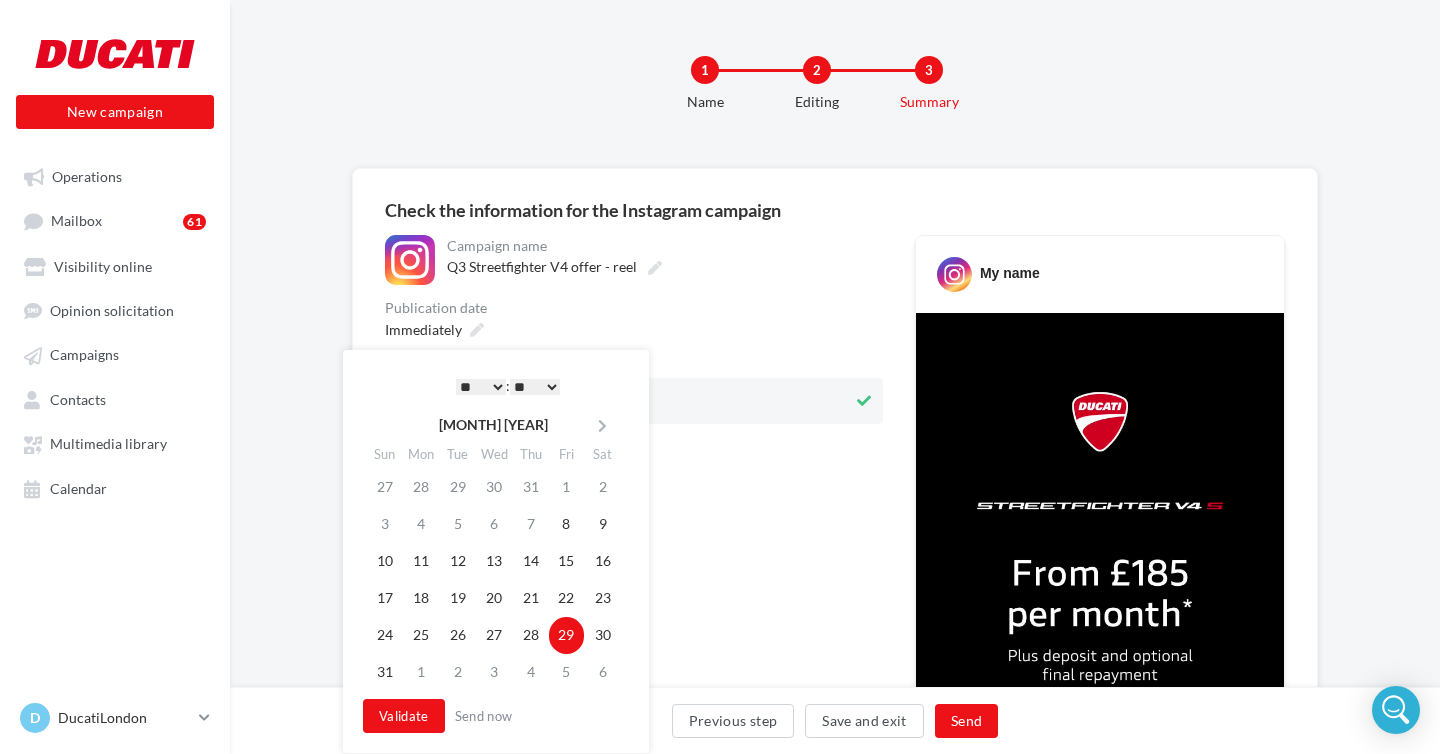 click on "* * * * * * * * * * ** ** ** ** ** ** ** ** ** ** ** ** ** **" at bounding box center (481, 387) 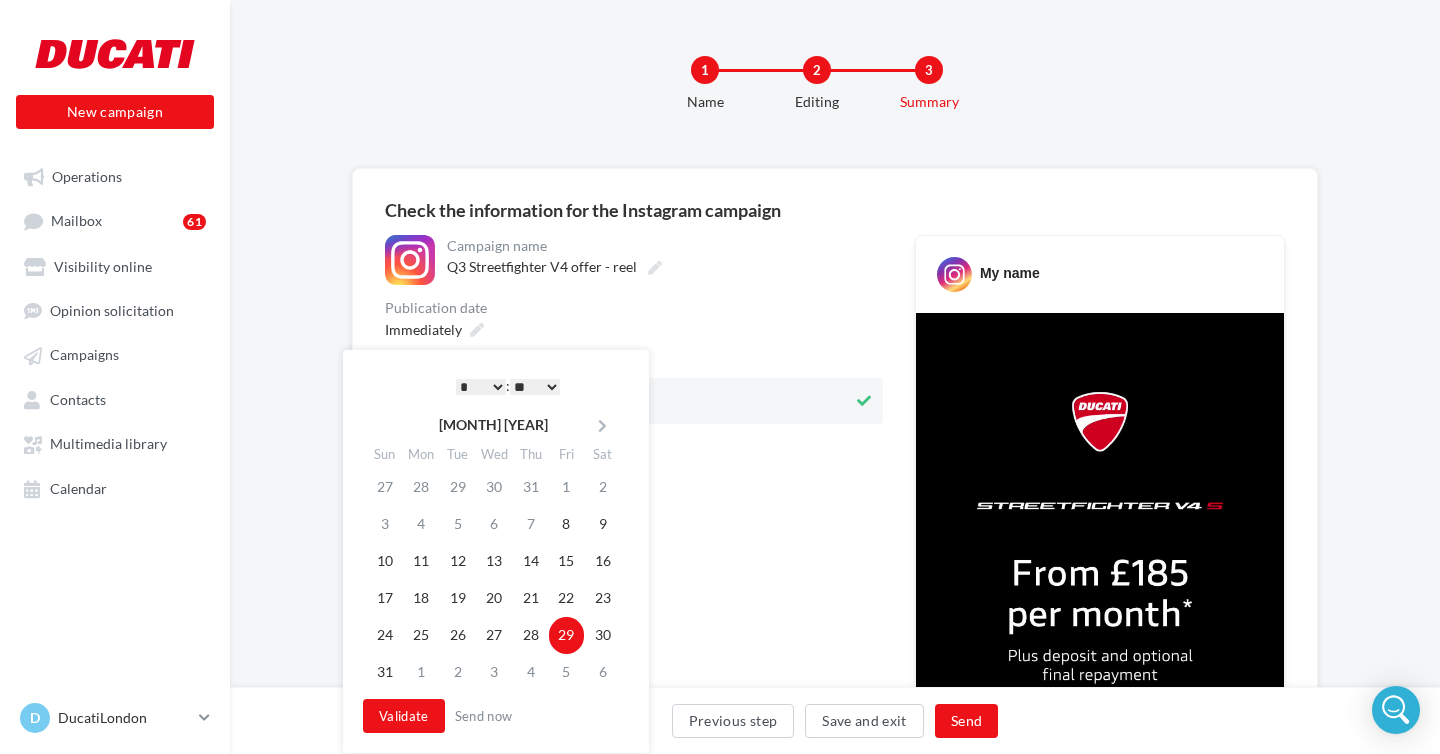 click on "** ** ** ** ** **" at bounding box center (535, 387) 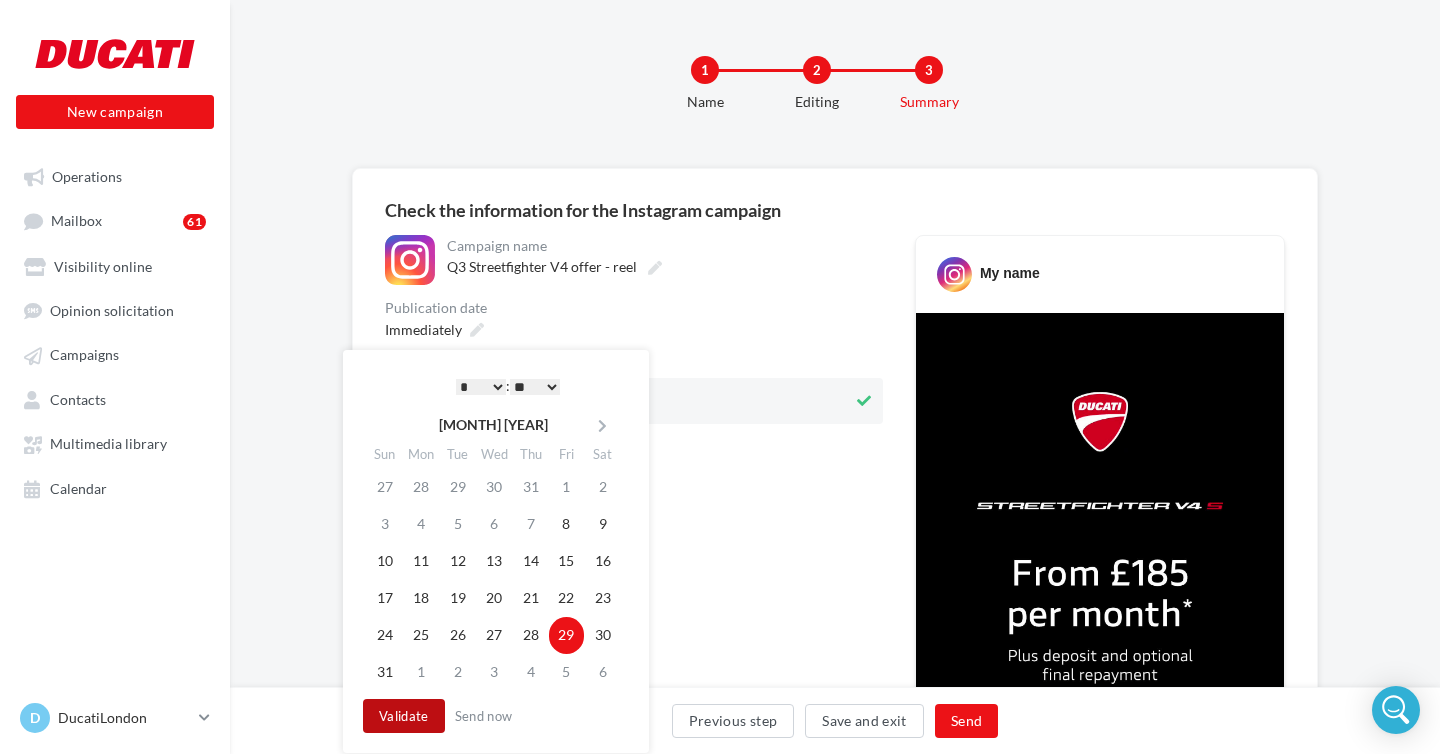 click on "Validate" at bounding box center [404, 716] 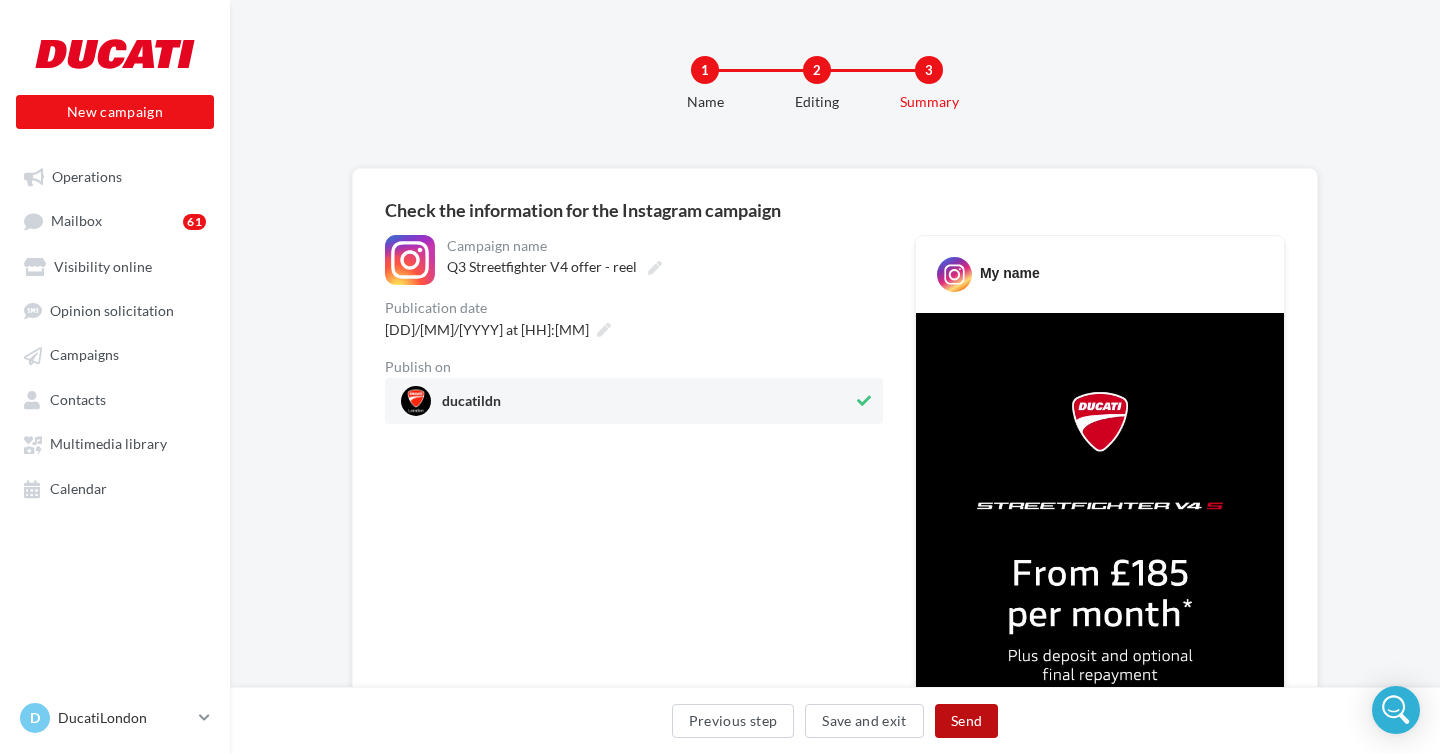 click on "Send" at bounding box center [966, 721] 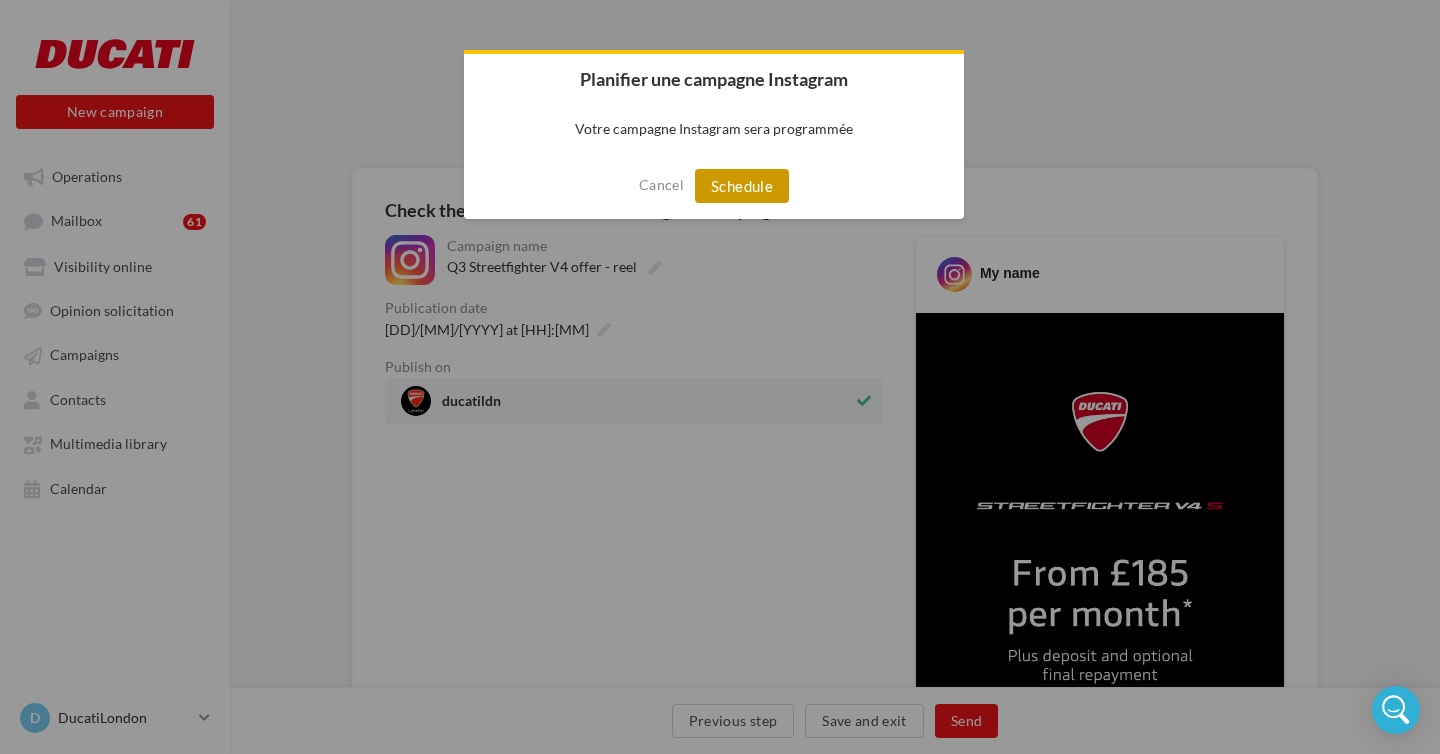 click on "Schedule" at bounding box center (742, 186) 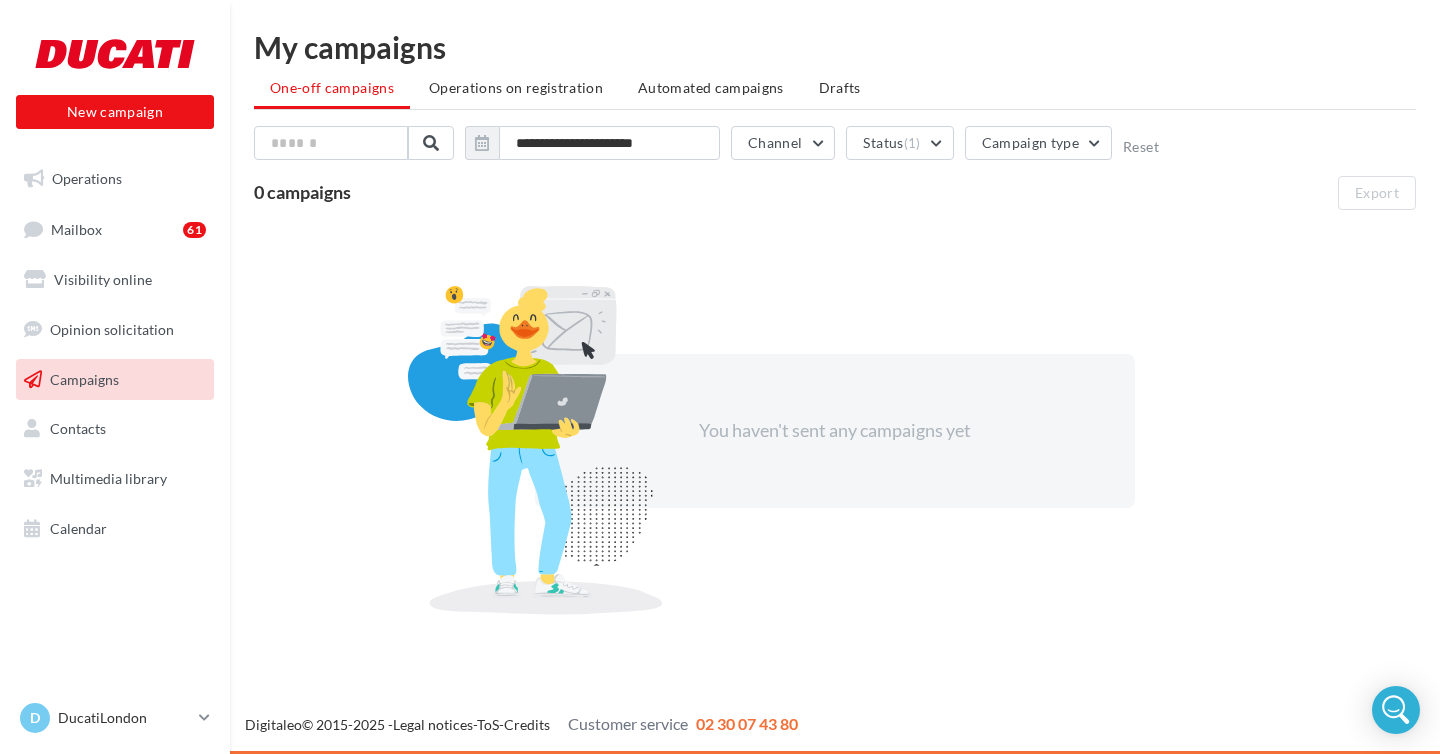 scroll, scrollTop: 0, scrollLeft: 0, axis: both 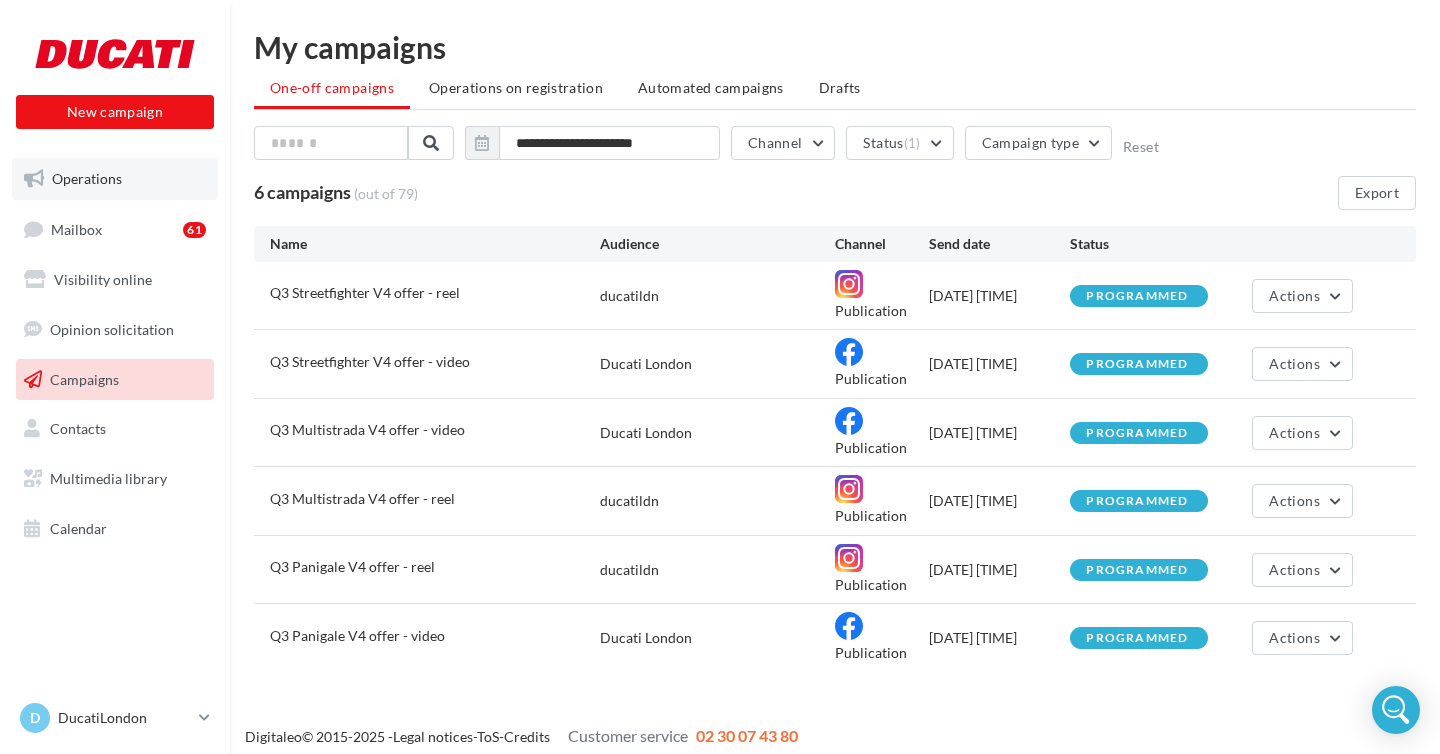 click on "Operations" at bounding box center [87, 178] 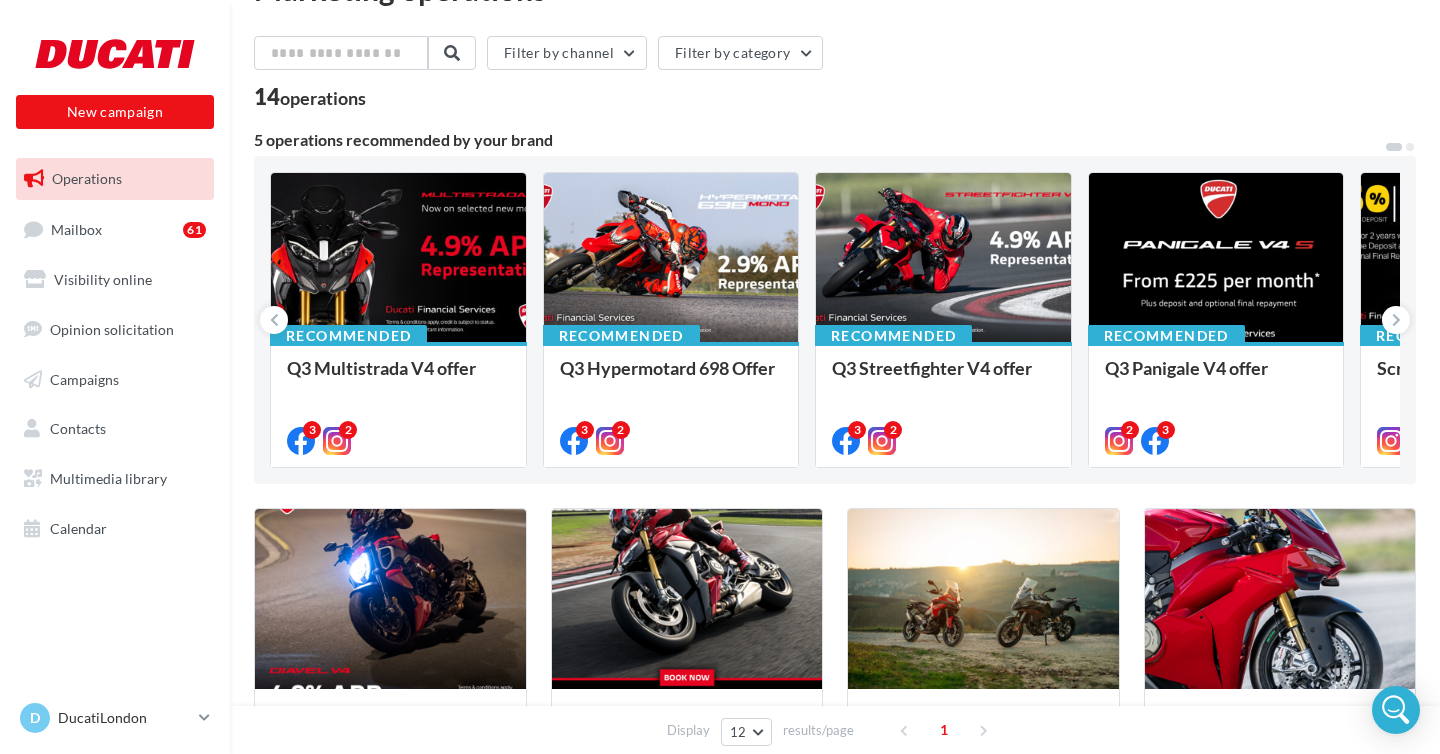 scroll, scrollTop: 60, scrollLeft: 0, axis: vertical 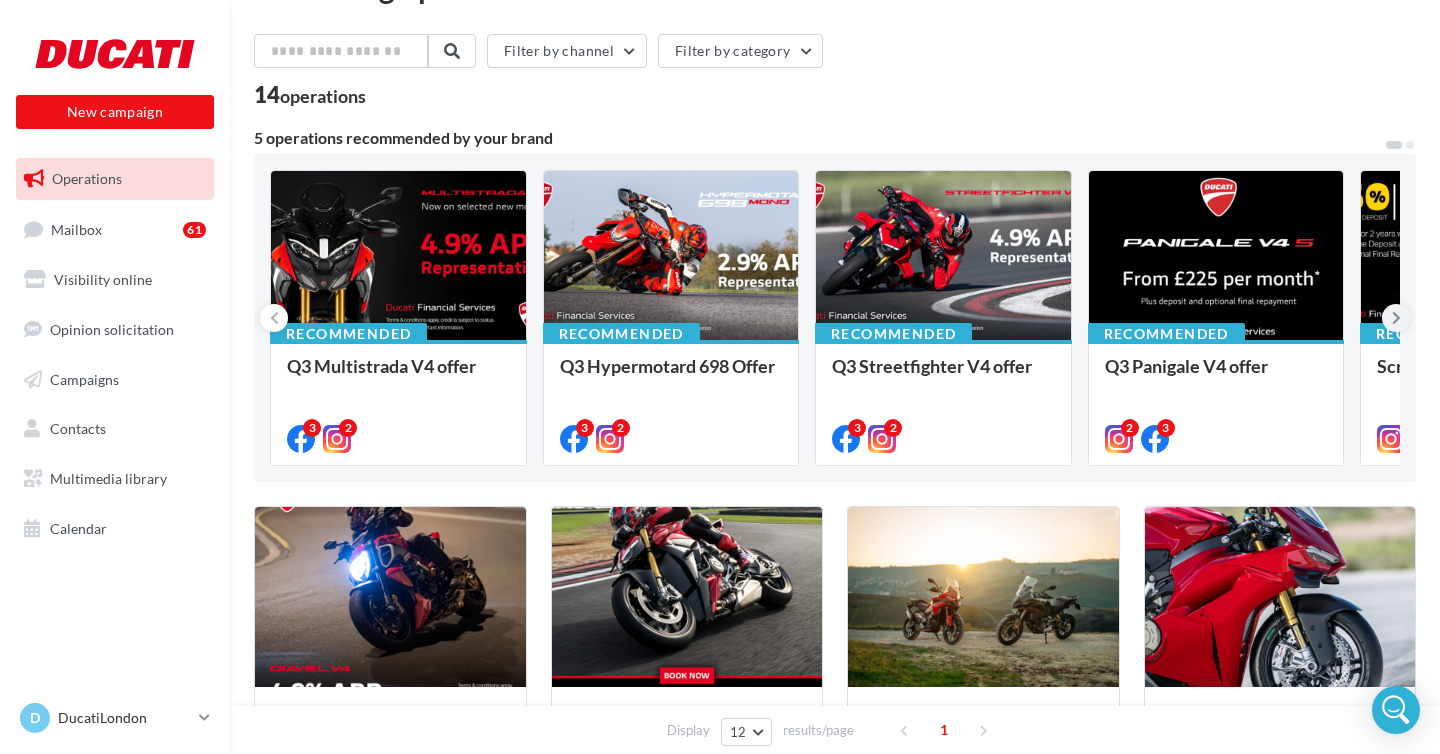 click at bounding box center (1396, 318) 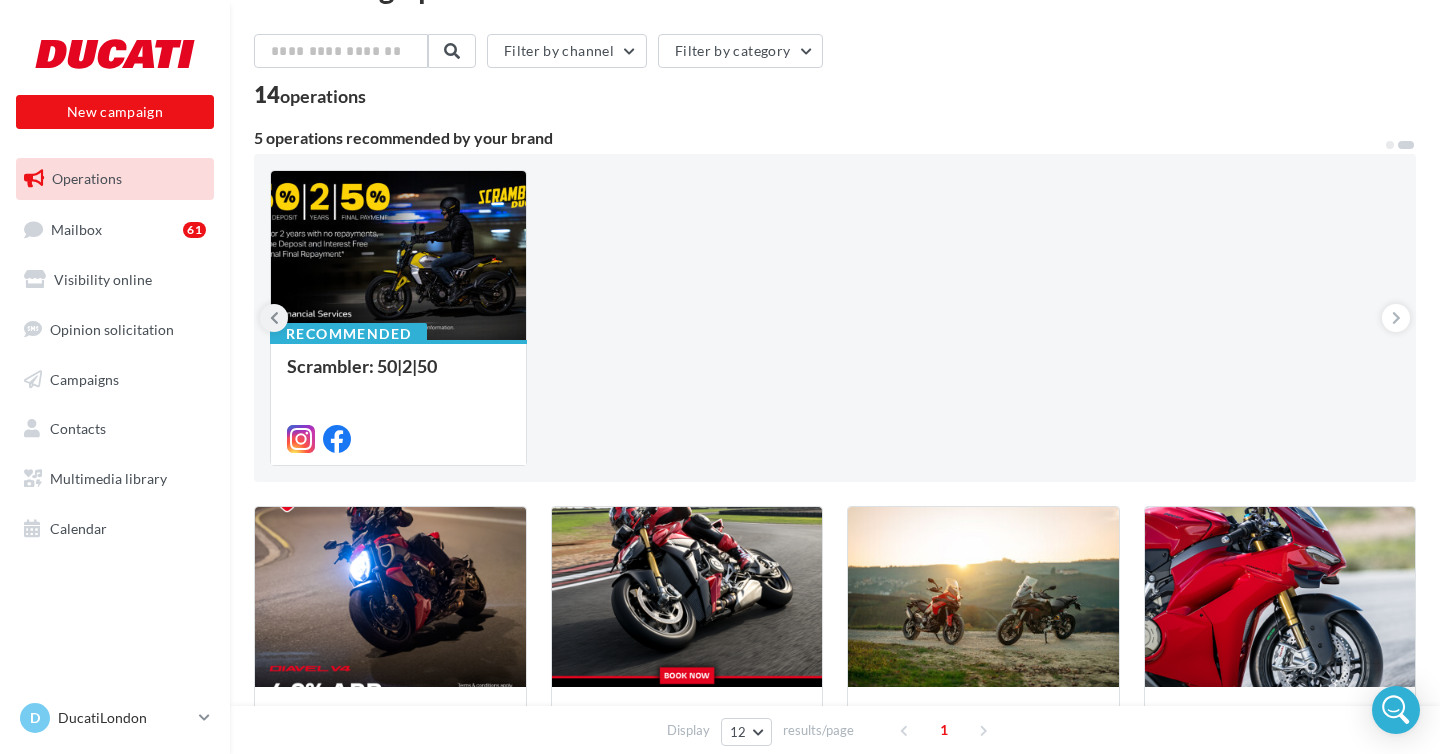 click at bounding box center [274, 318] 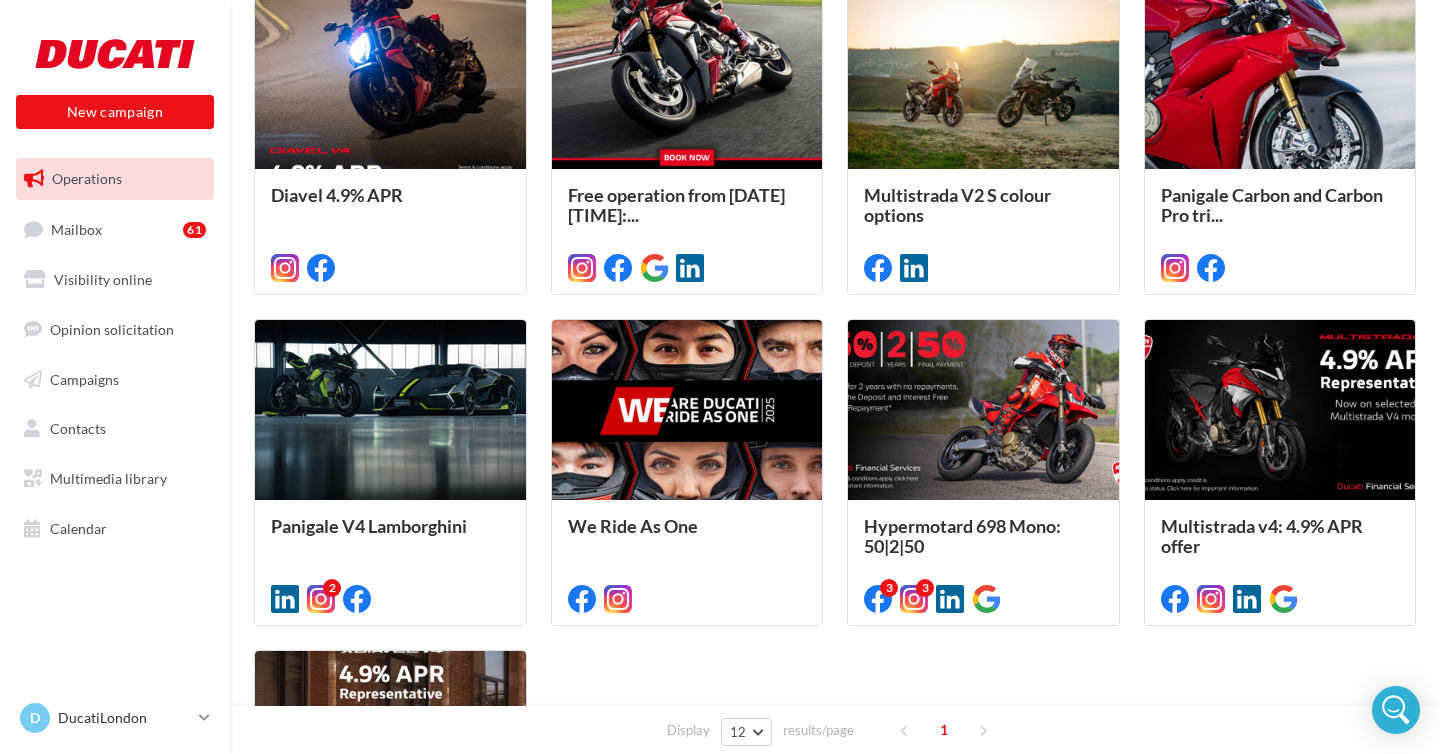 scroll, scrollTop: 595, scrollLeft: 0, axis: vertical 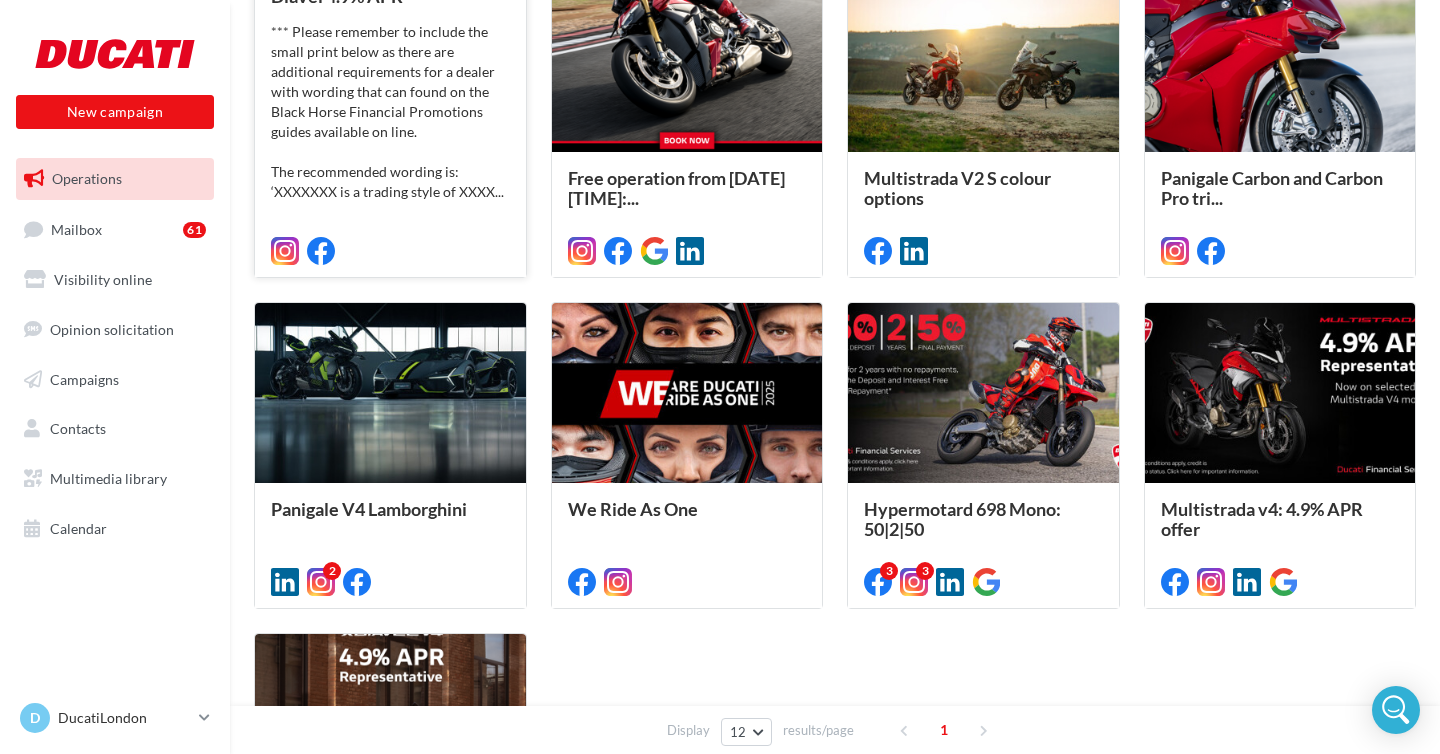 click on "*** Please remember to include the small print below as there are additional requirements for a dealer with wording that can found on the Black Horse Financial Promotions guides available on line.
The recommended wording is:
‘XXXXXXX is a trading style of XXXX..." at bounding box center [390, 112] 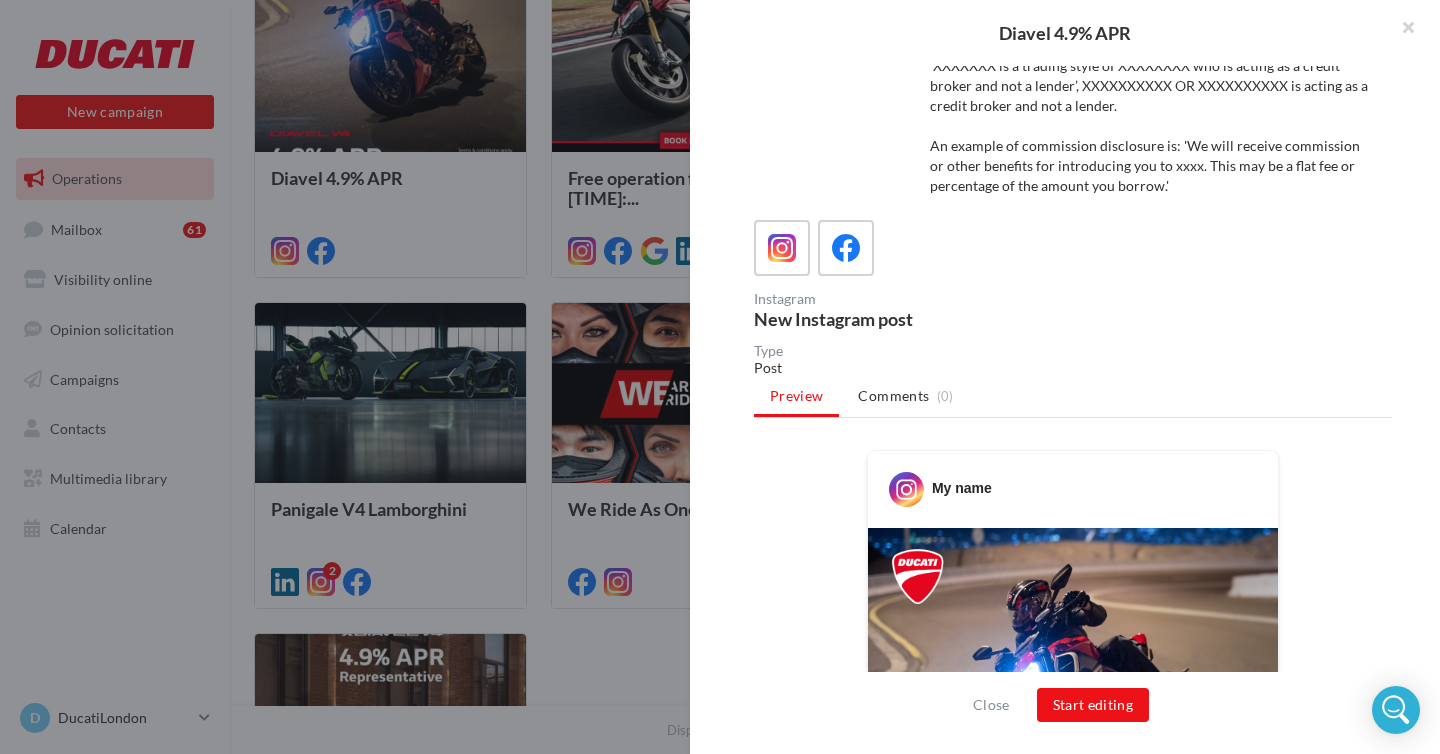 scroll, scrollTop: 147, scrollLeft: 0, axis: vertical 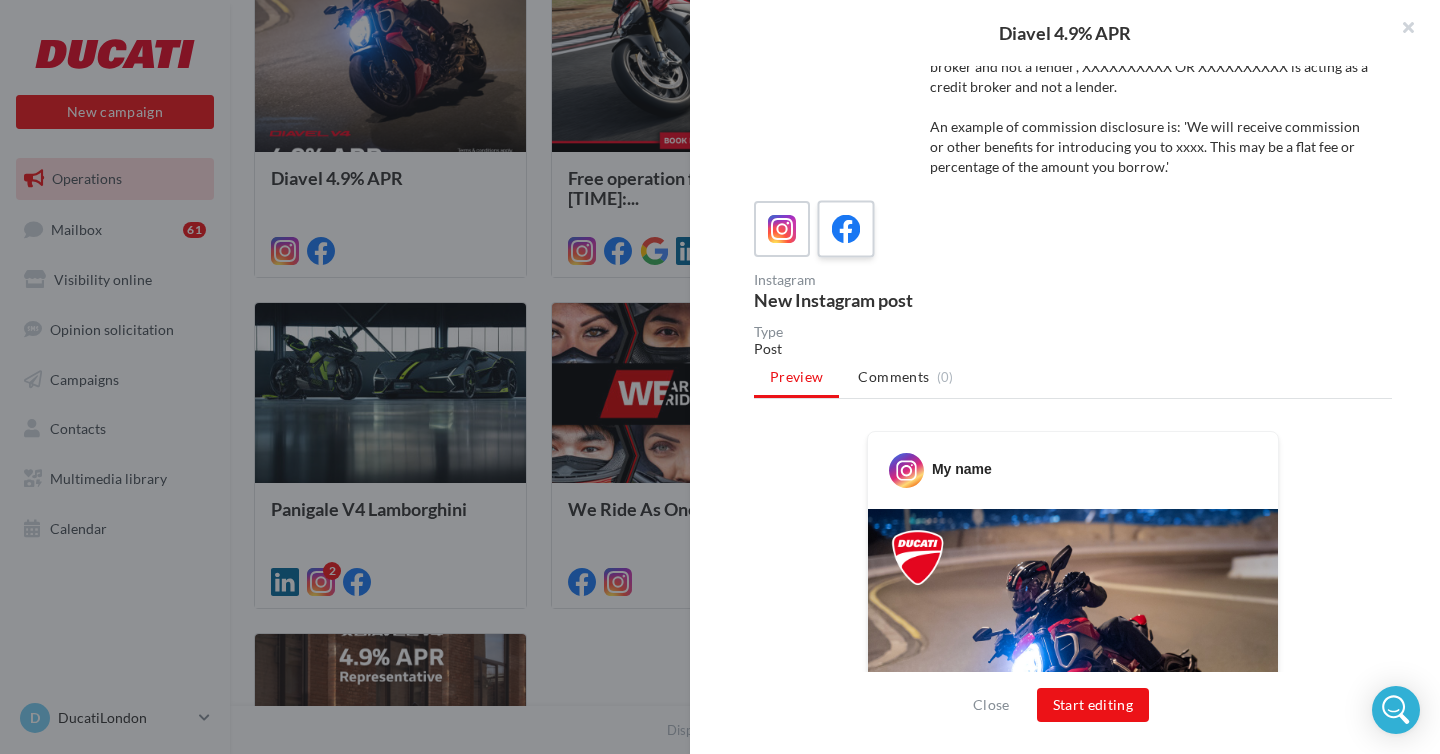 click at bounding box center (846, 229) 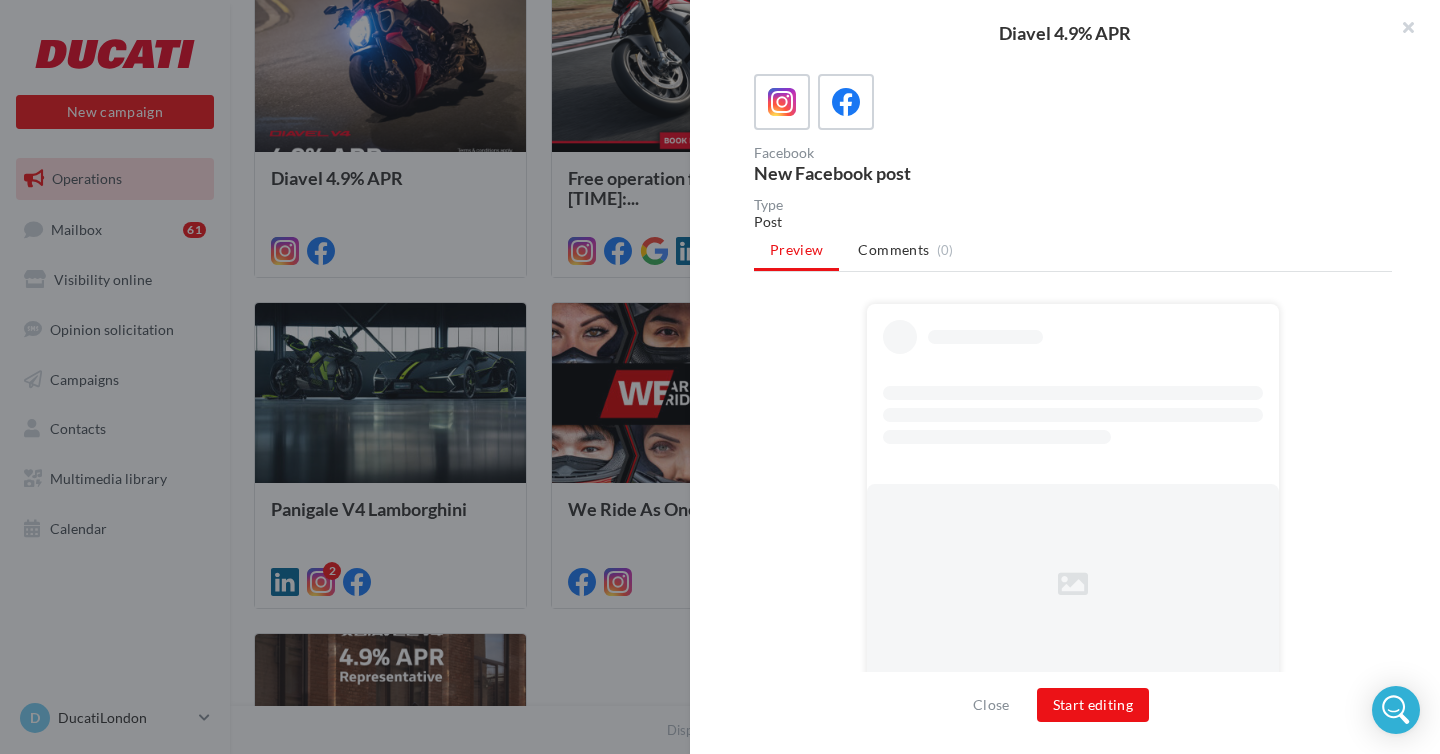 scroll, scrollTop: 284, scrollLeft: 0, axis: vertical 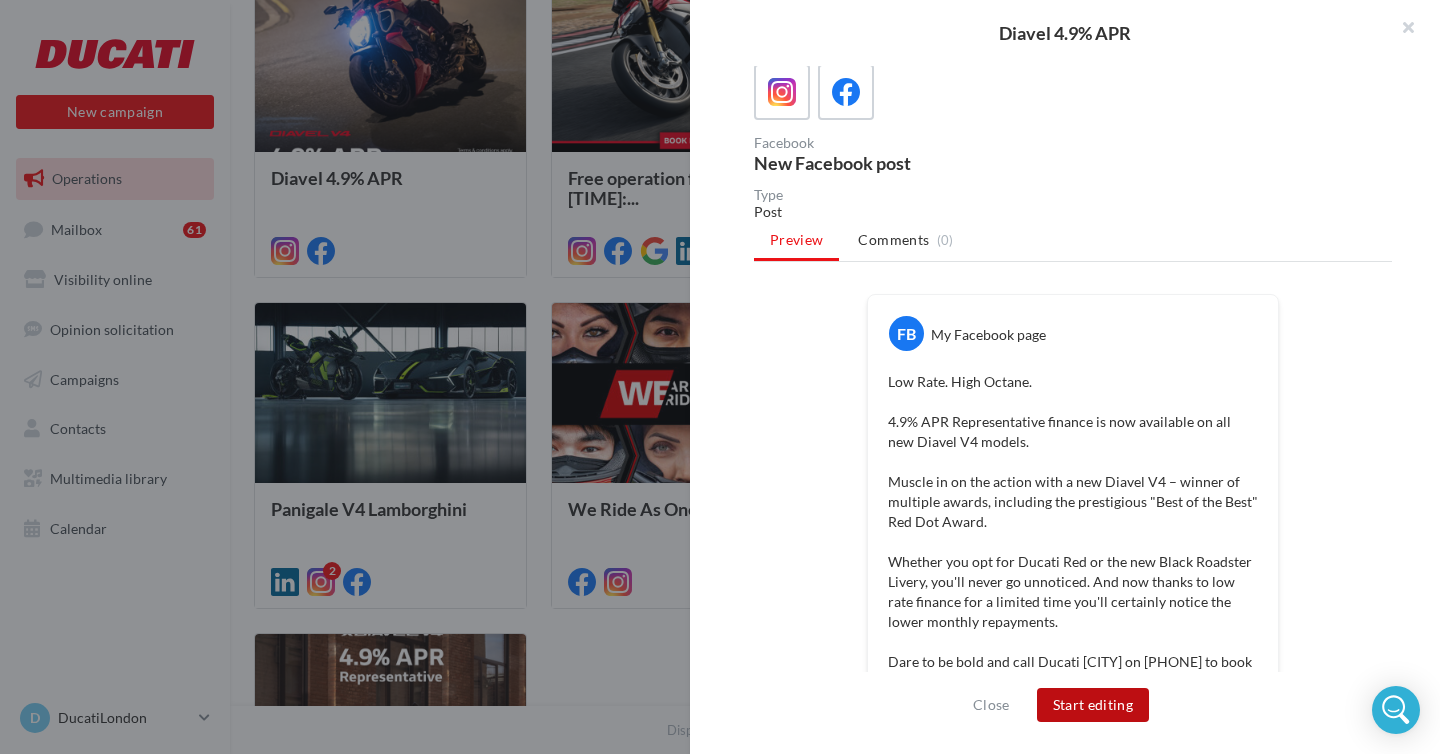 click on "Start editing" at bounding box center (1093, 705) 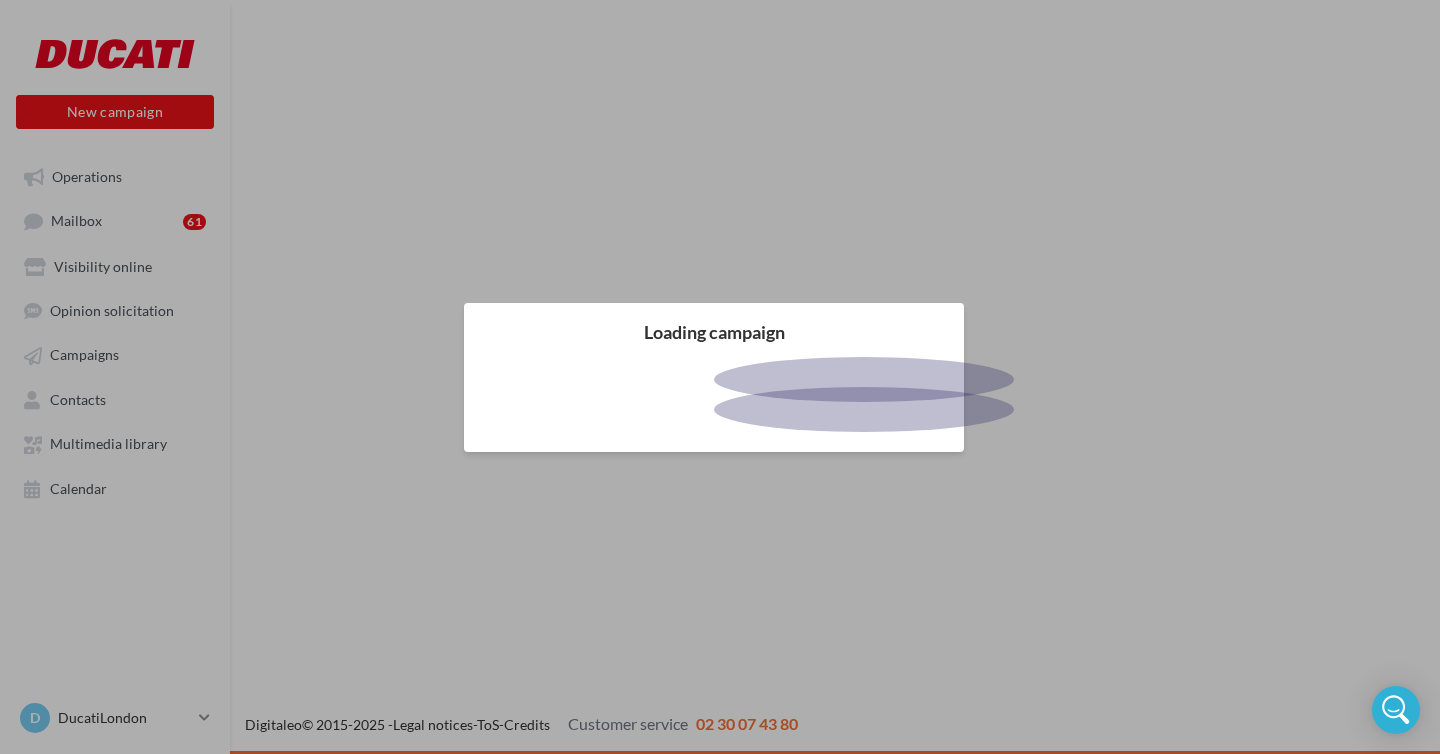 scroll, scrollTop: 0, scrollLeft: 0, axis: both 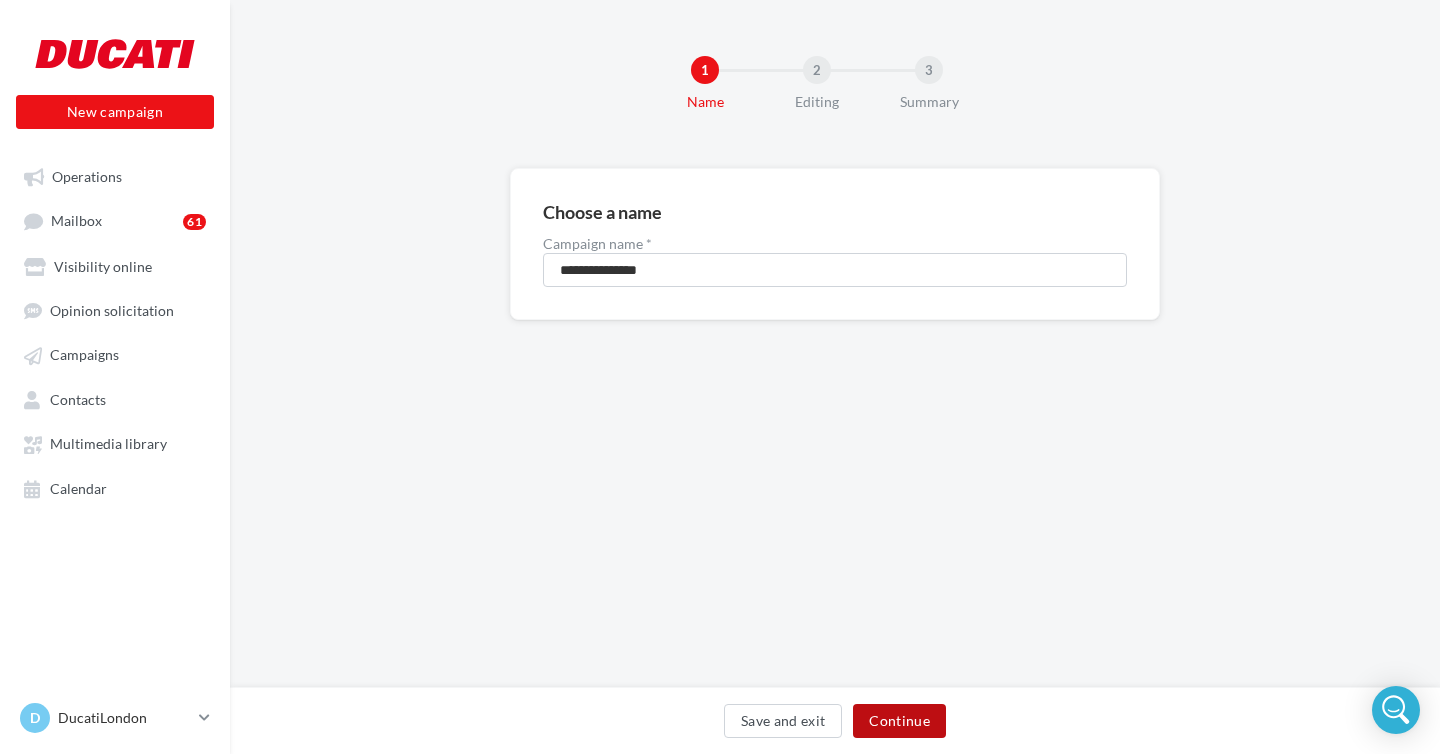 click on "Continue" at bounding box center [899, 721] 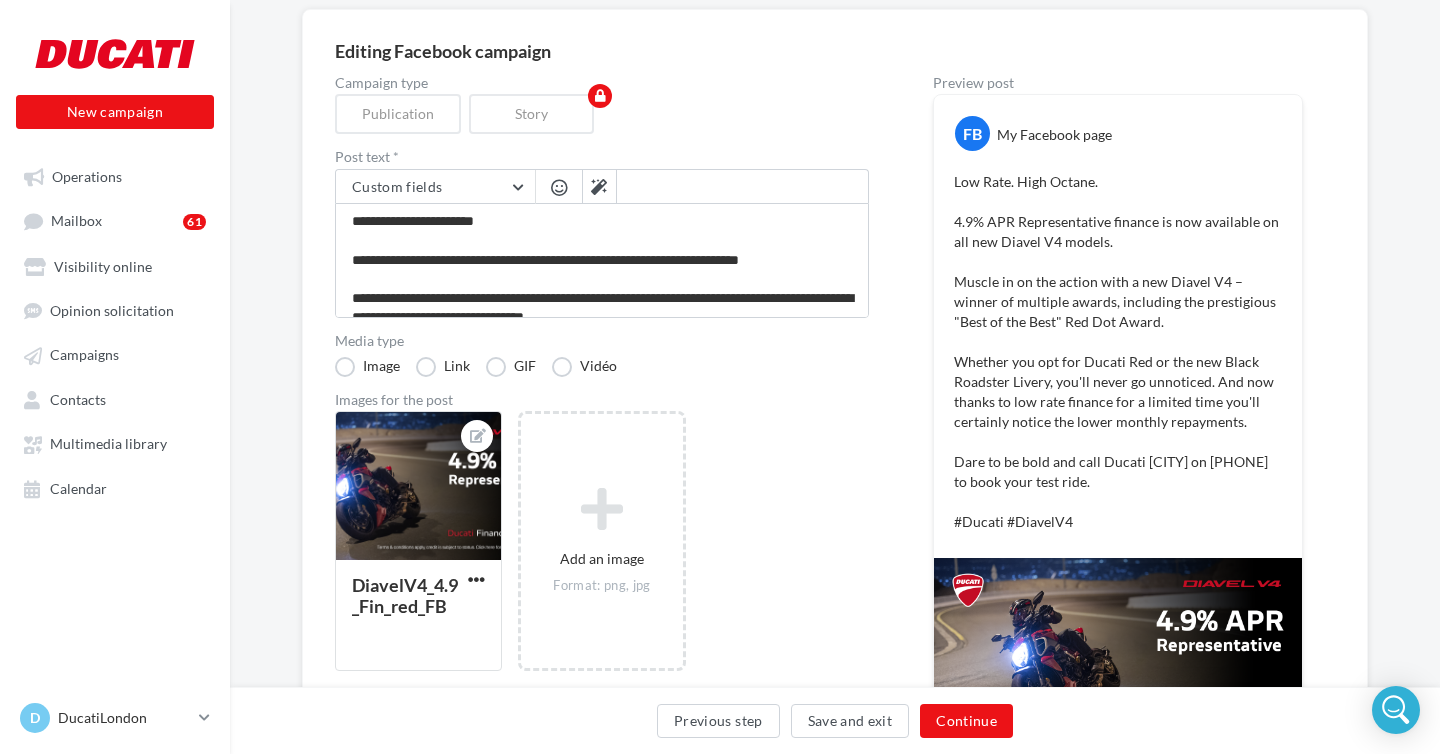 scroll, scrollTop: 169, scrollLeft: 0, axis: vertical 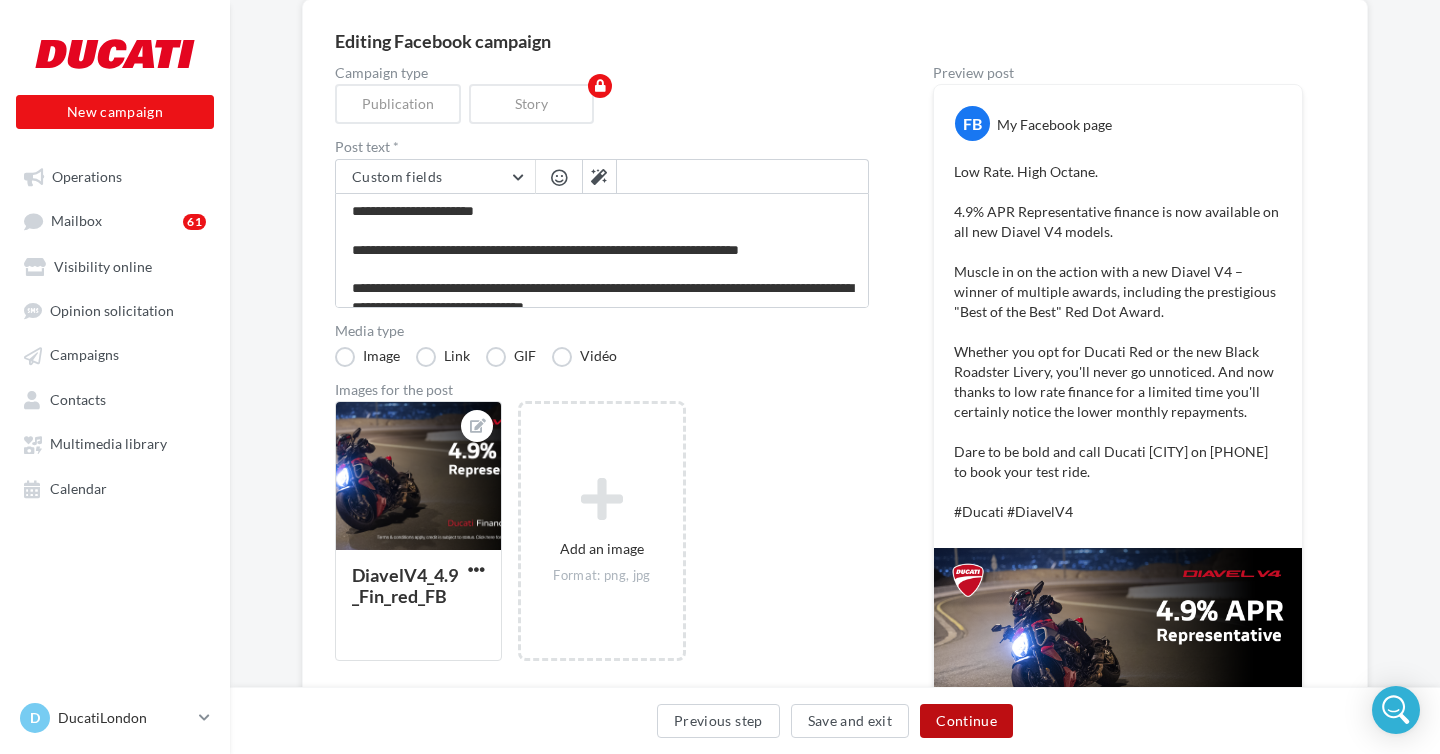 click on "Continue" at bounding box center (966, 721) 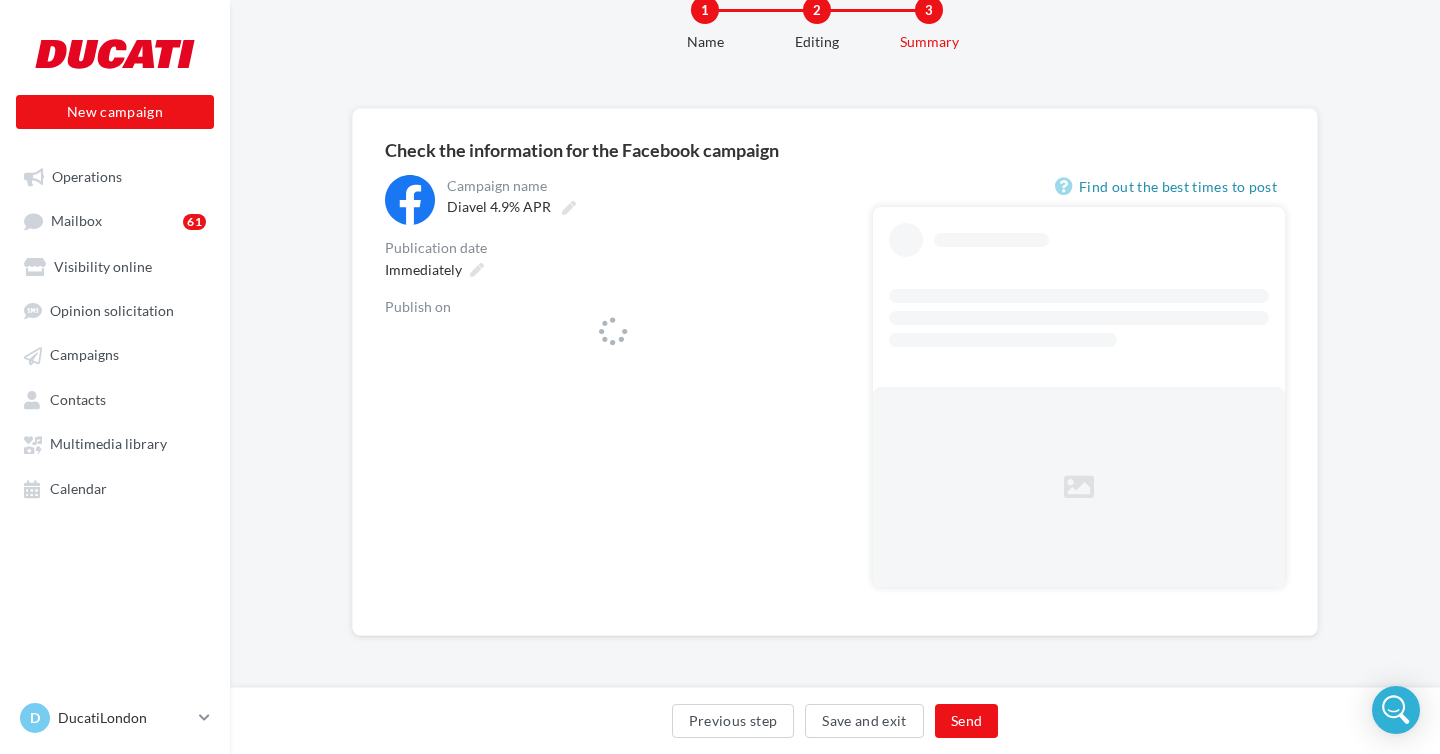 scroll, scrollTop: 60, scrollLeft: 0, axis: vertical 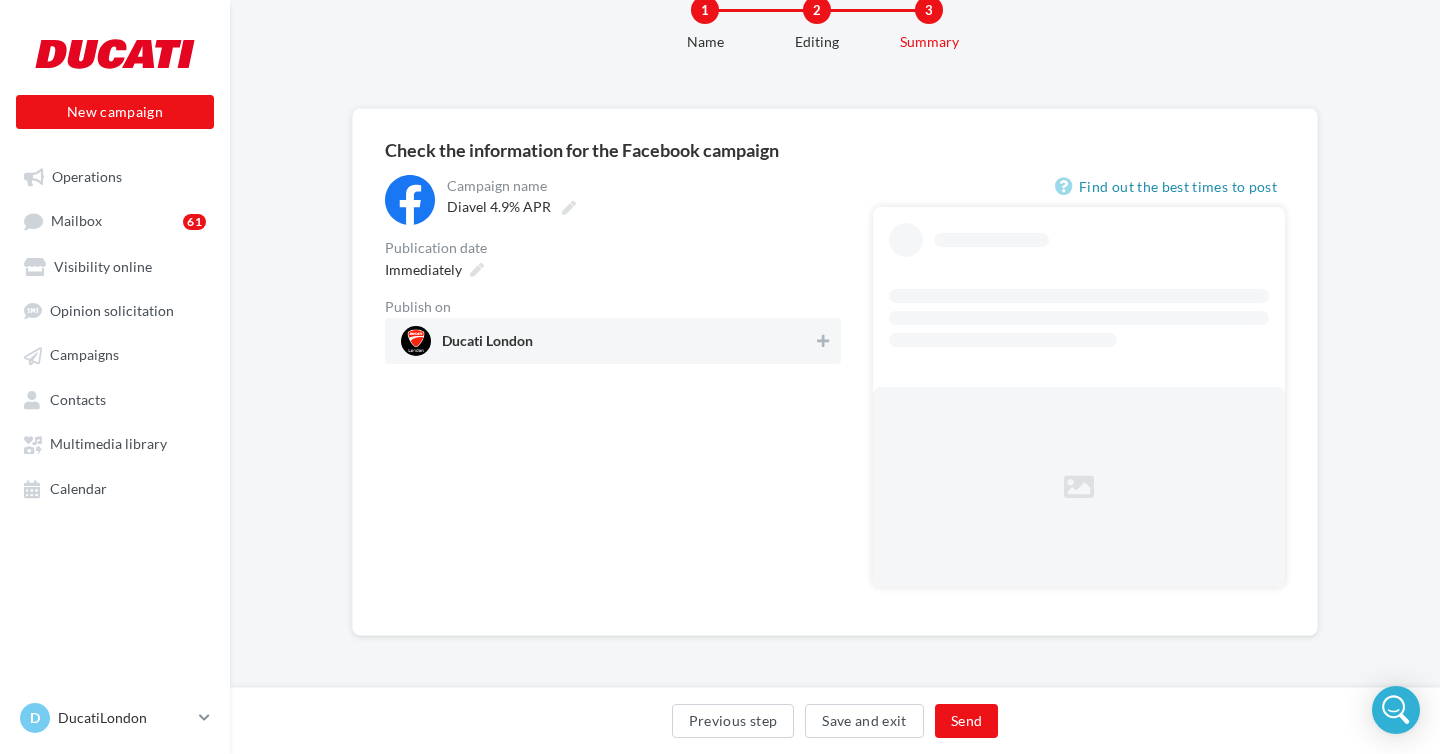 click on "Ducati London" at bounding box center [607, 341] 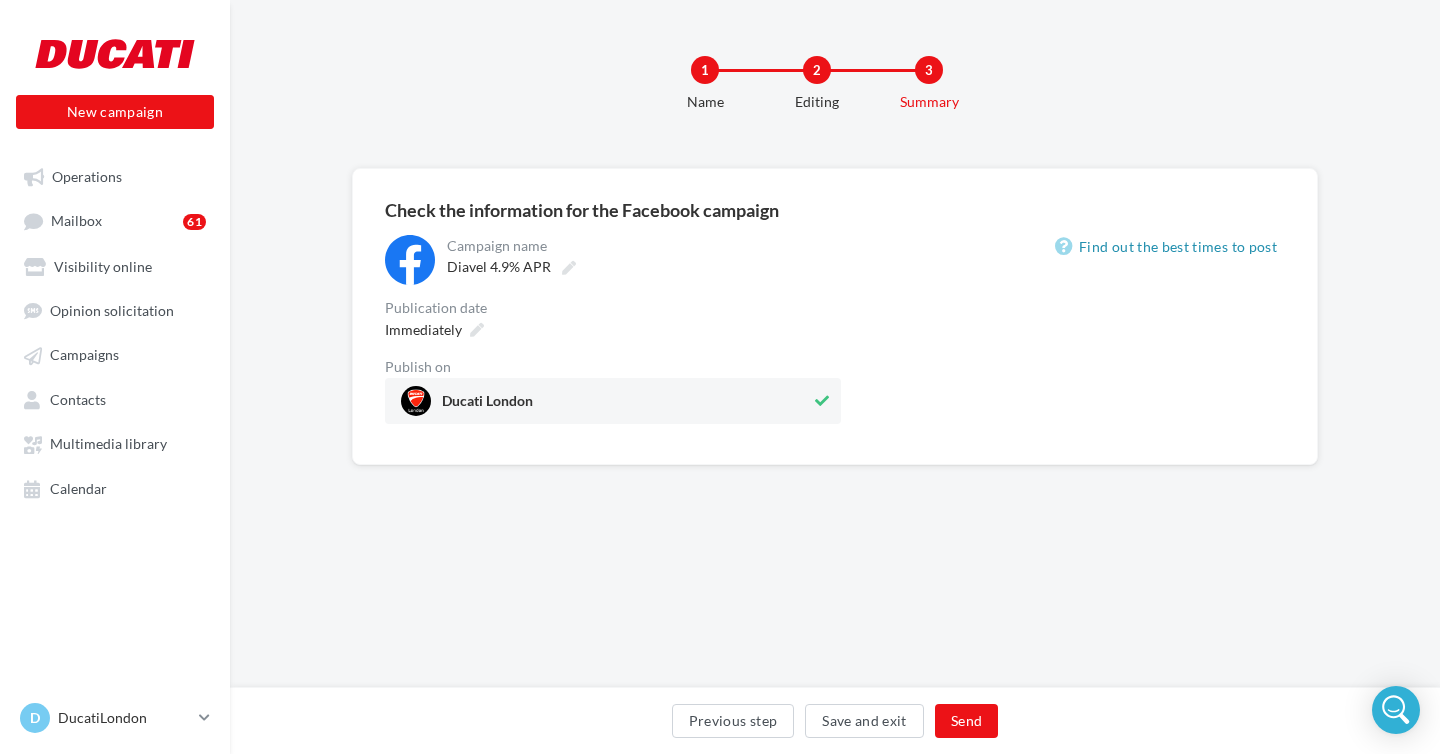 scroll, scrollTop: 0, scrollLeft: 0, axis: both 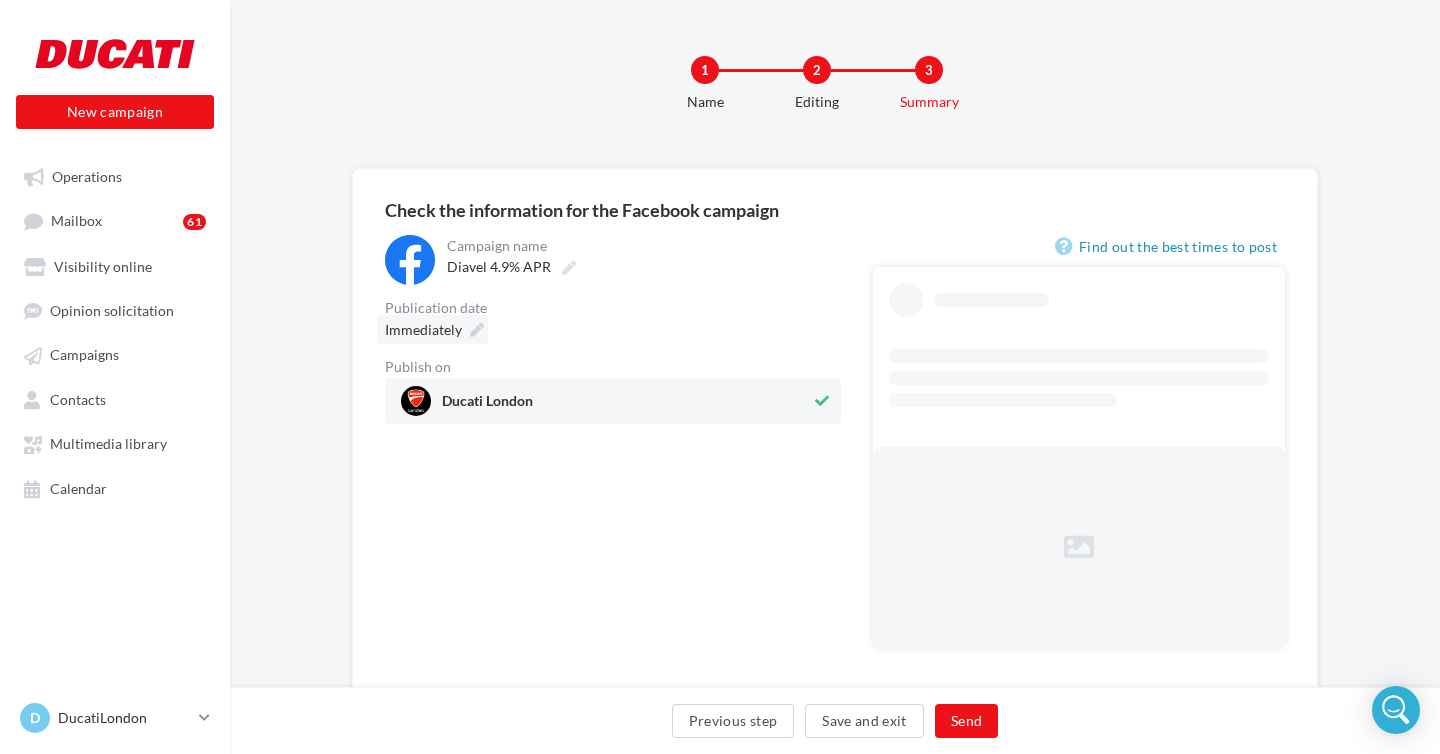 click at bounding box center [477, 330] 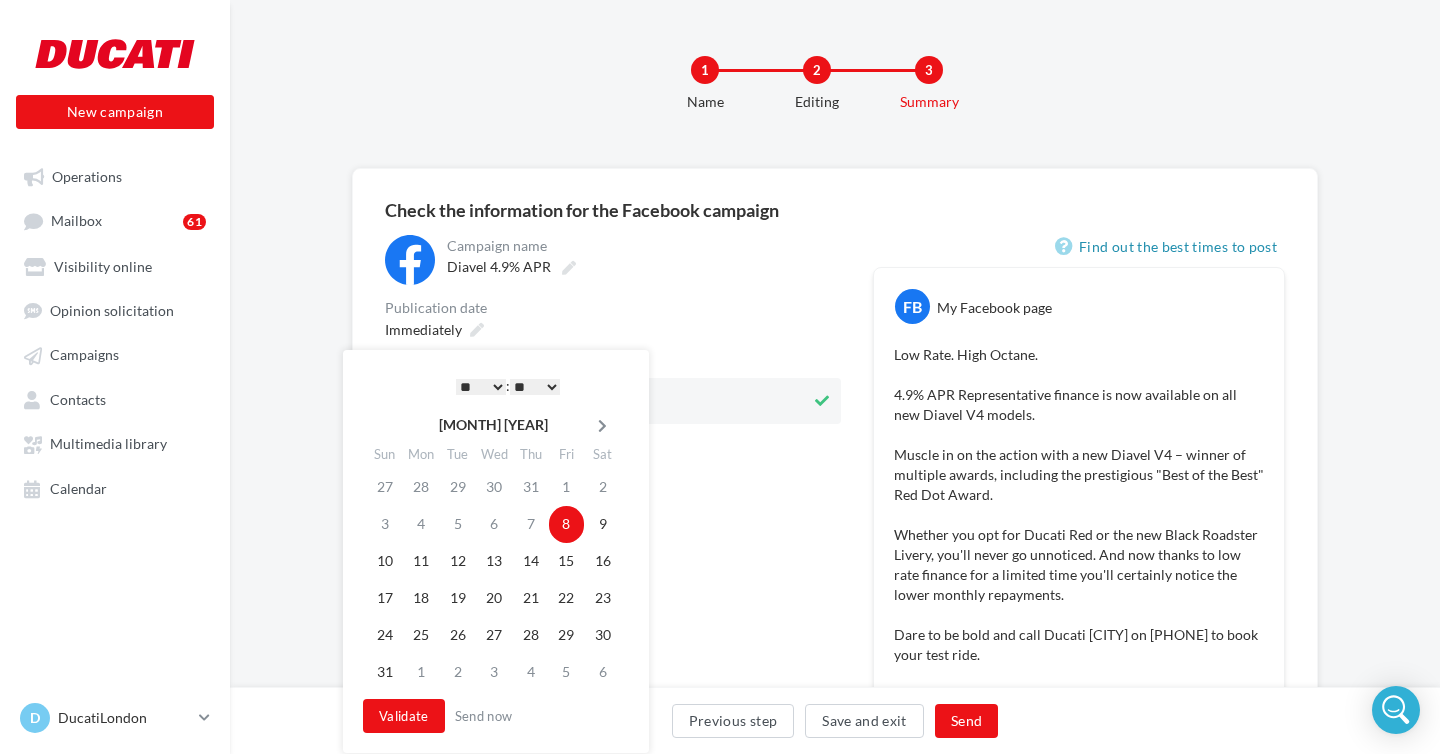 click at bounding box center (602, 426) 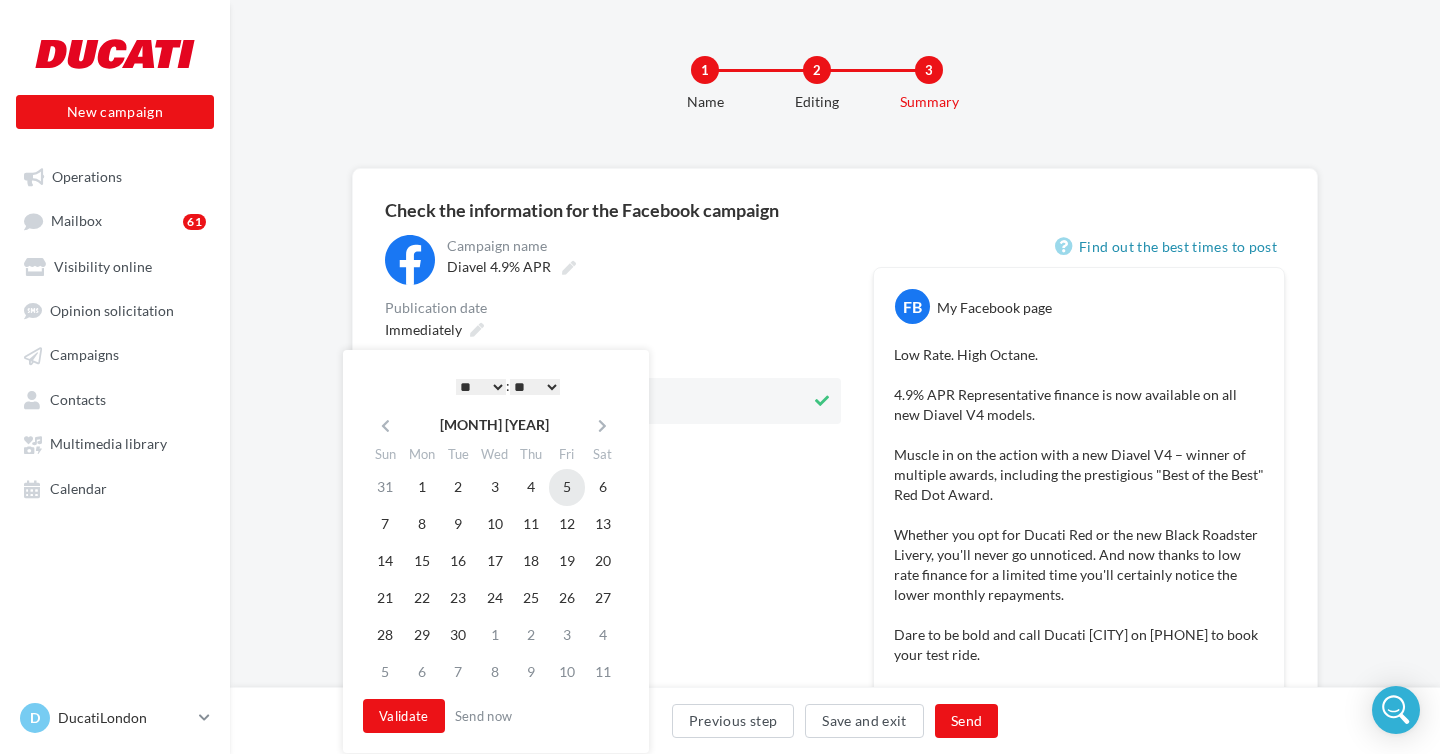 click on "5" at bounding box center [567, 487] 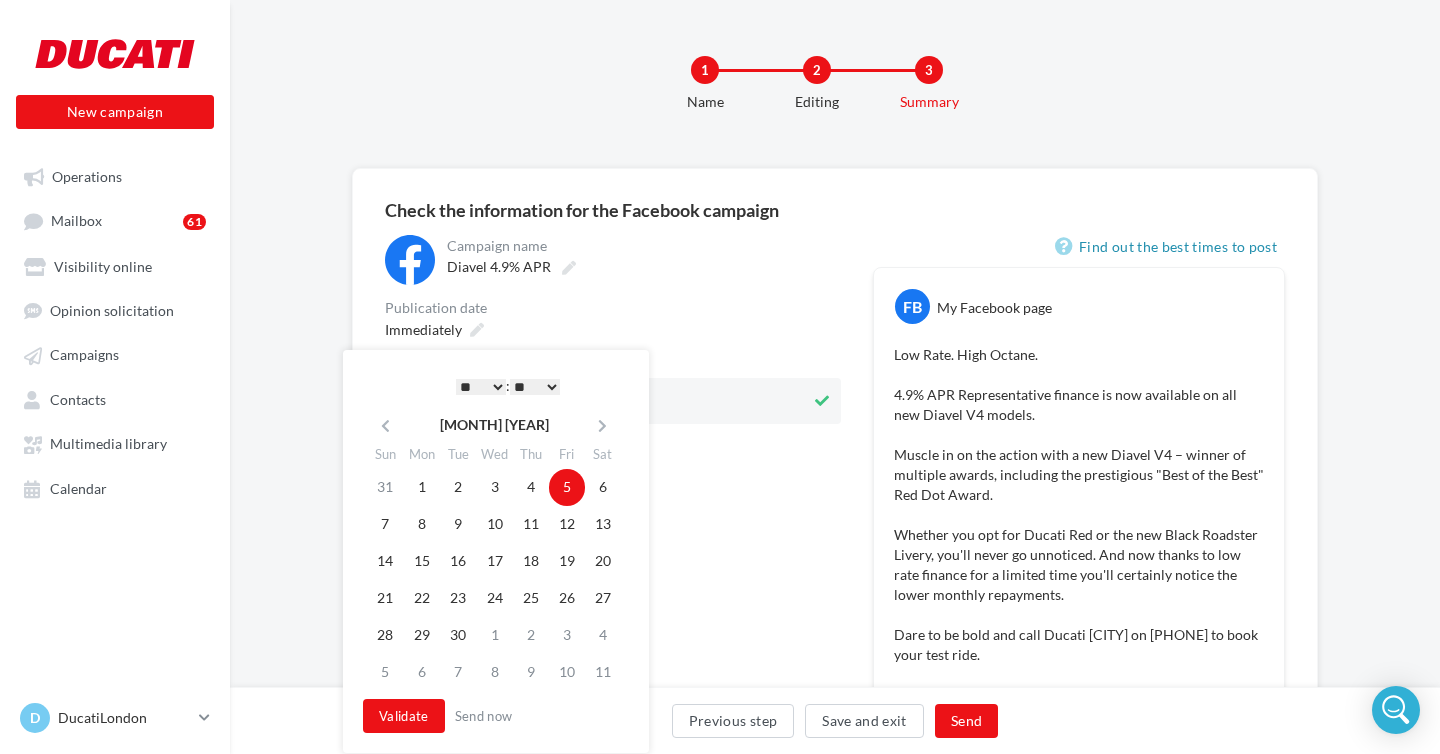 click on "* * * * * * * * * * ** ** ** ** ** ** ** ** ** ** ** ** ** **" at bounding box center (481, 387) 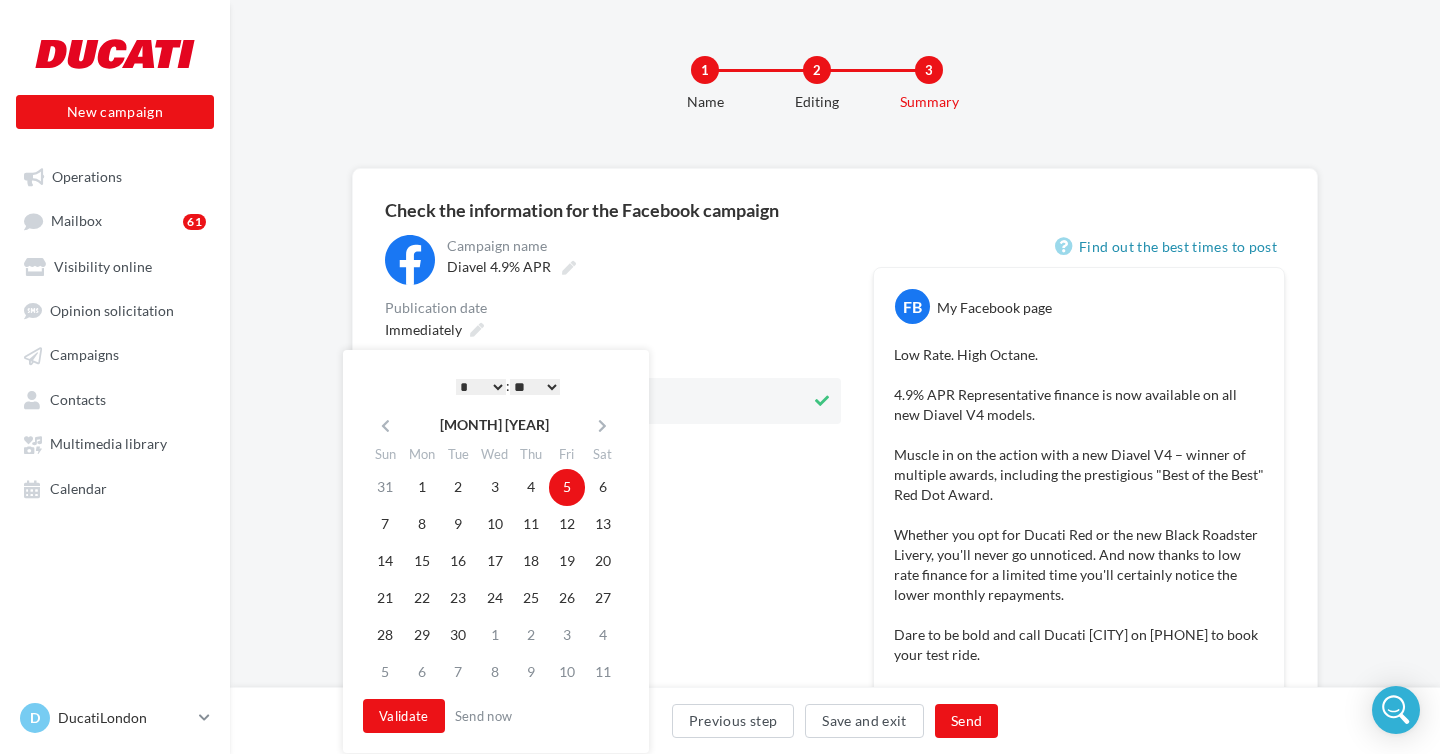 click on "** ** ** ** ** **" at bounding box center [535, 387] 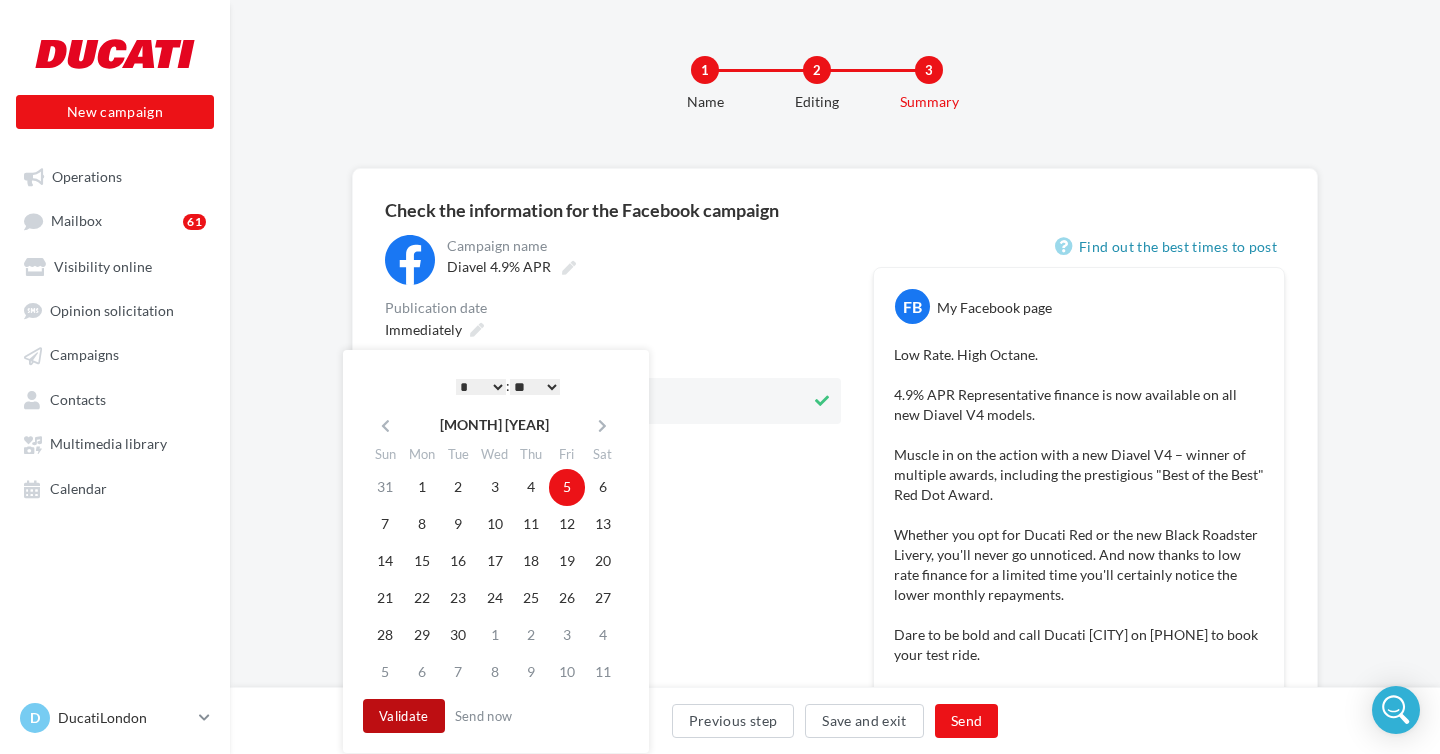 click on "Validate" at bounding box center [404, 716] 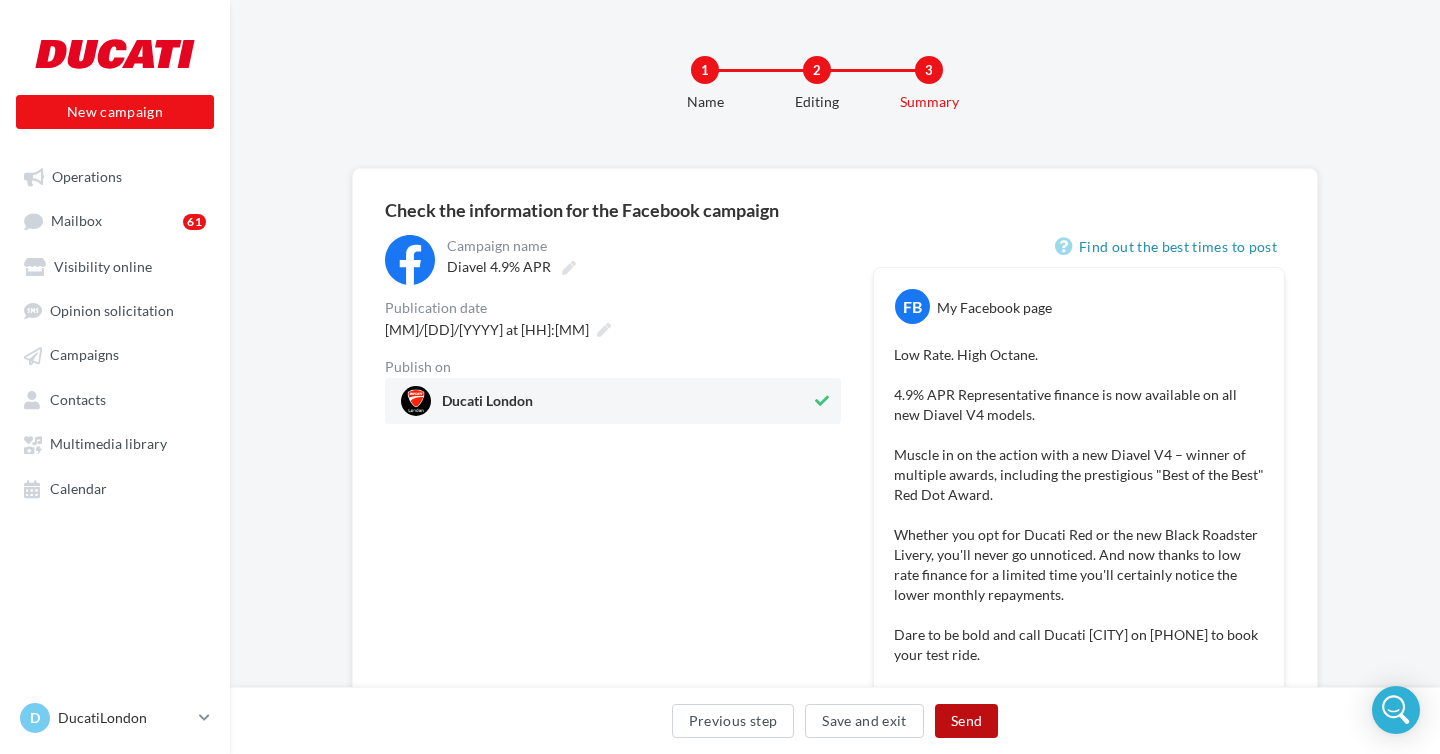 click on "Send" at bounding box center (966, 721) 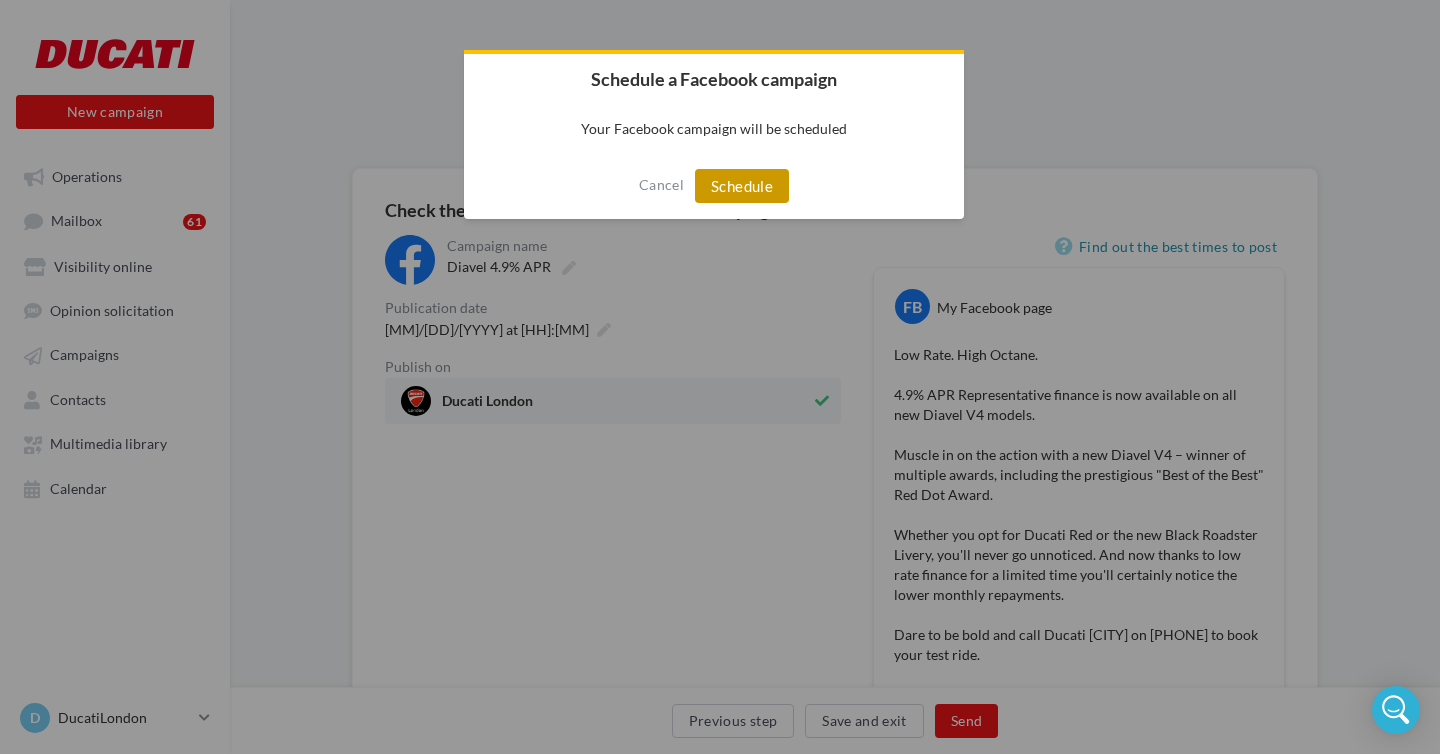 click on "Schedule" at bounding box center (742, 186) 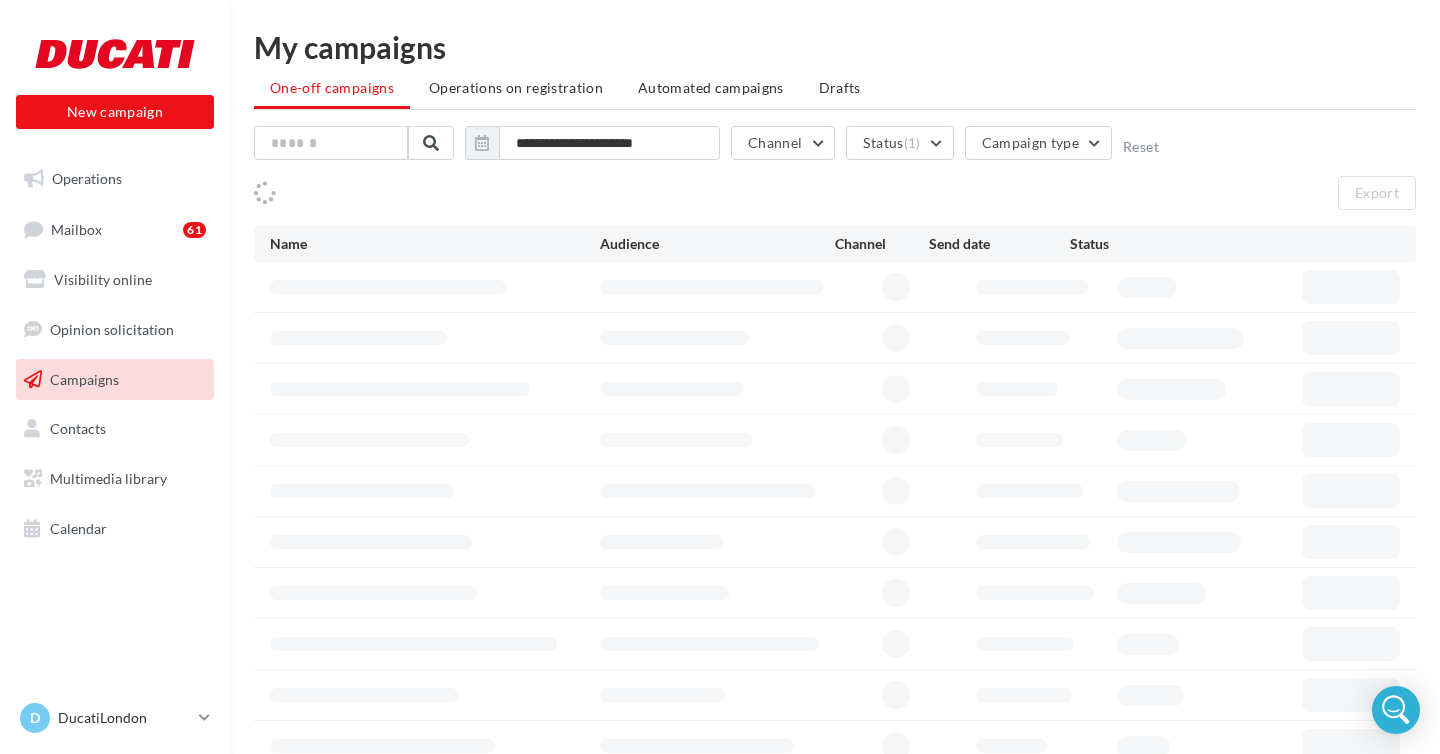 scroll, scrollTop: 0, scrollLeft: 0, axis: both 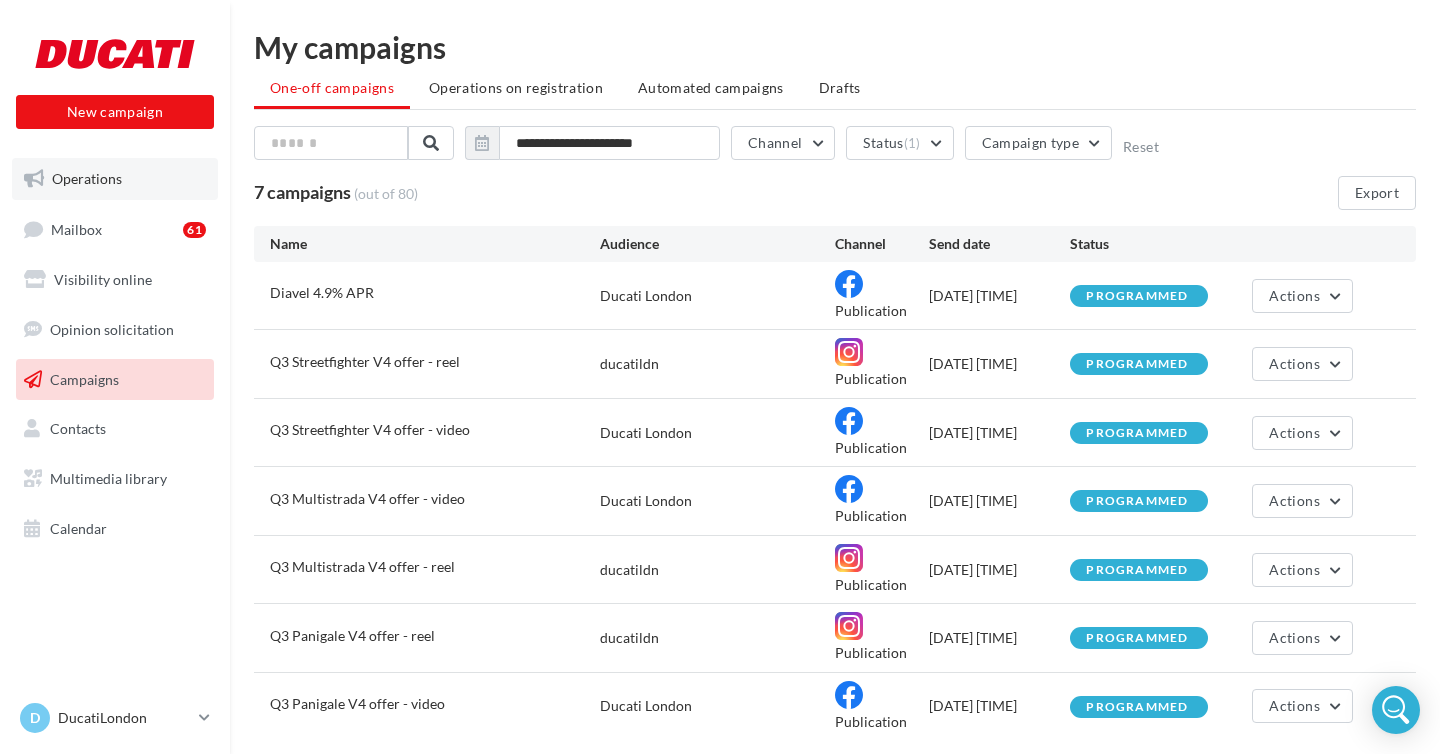 click on "Operations" at bounding box center [87, 178] 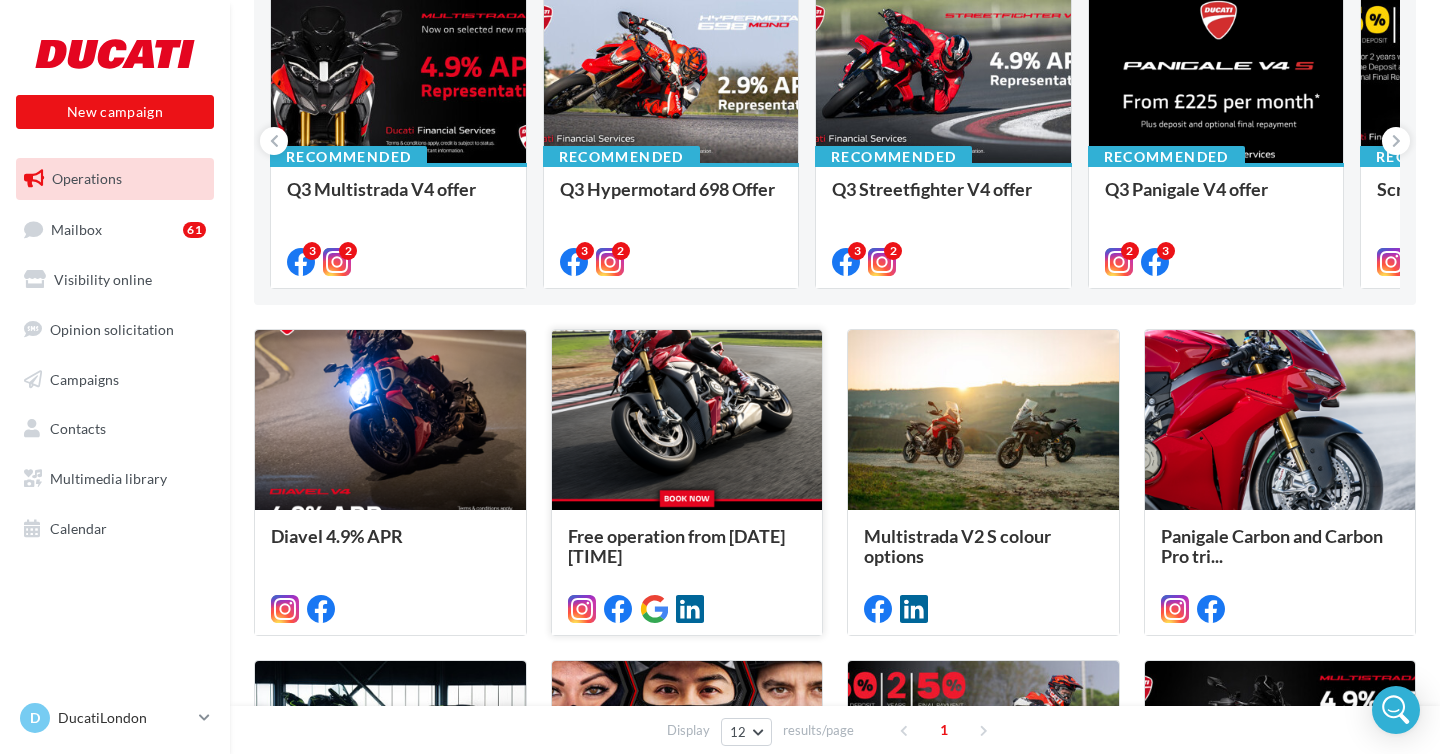 scroll, scrollTop: 285, scrollLeft: 0, axis: vertical 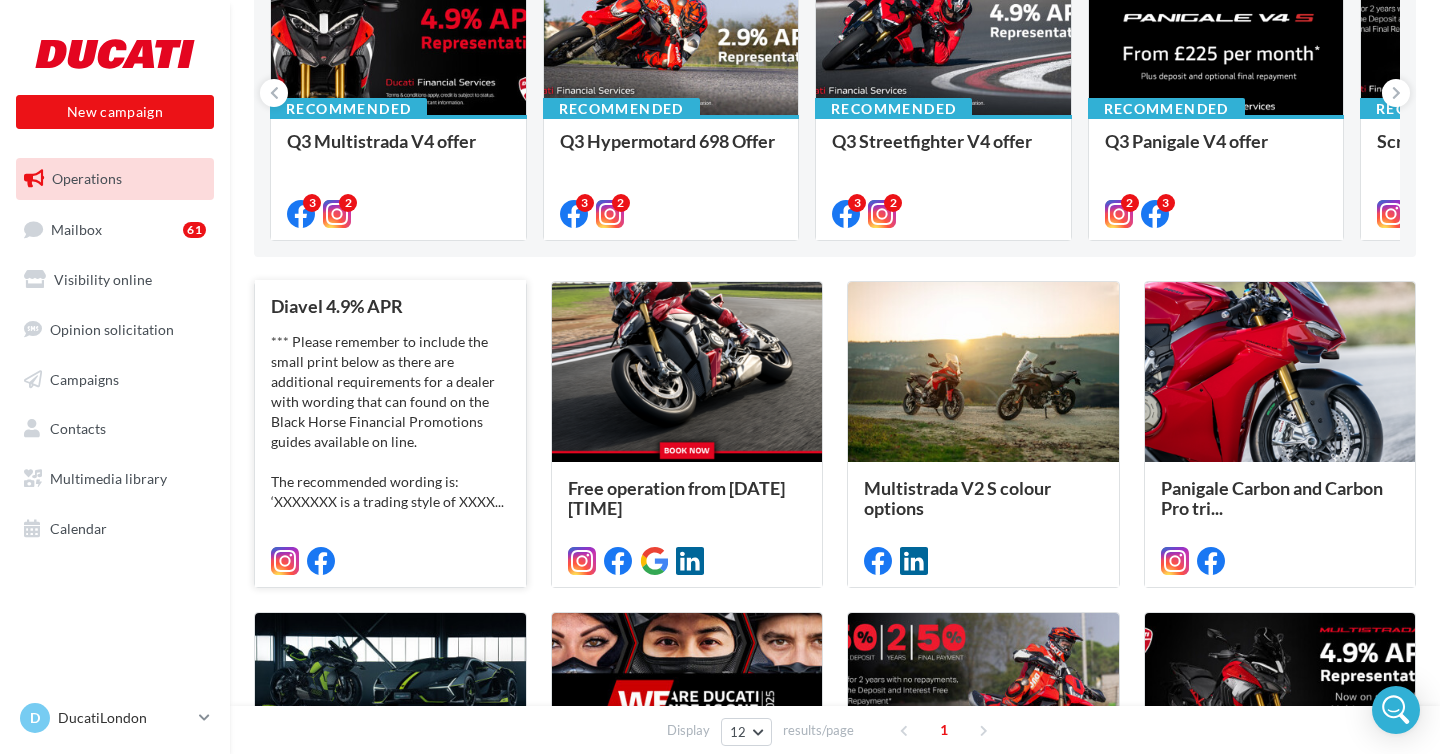 click on "*** Please remember to include the small print below as there are additional requirements for a dealer with wording that can found on the Black Horse Financial Promotions guides available on line.
The recommended wording is:
‘XXXXXXX is a trading style of XXXX..." at bounding box center [390, 422] 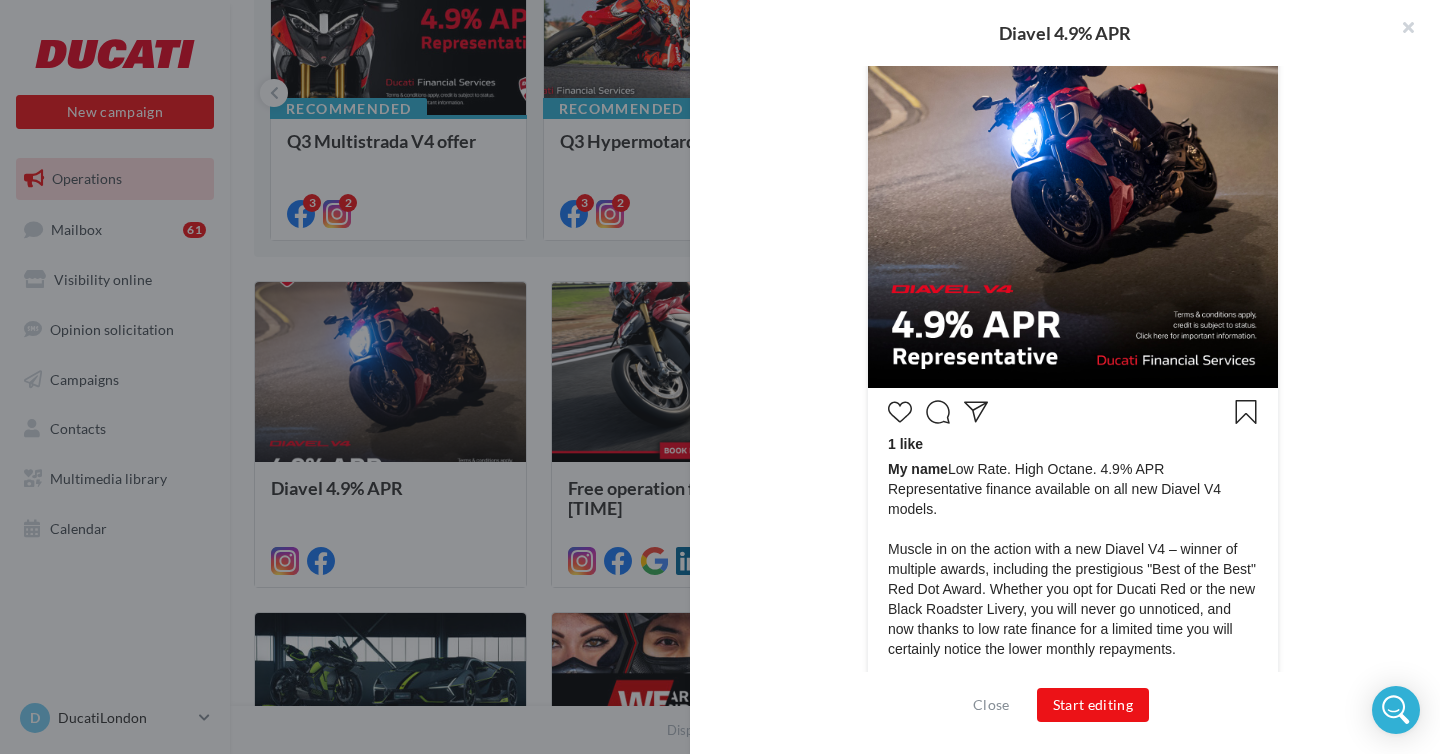 scroll, scrollTop: 688, scrollLeft: 0, axis: vertical 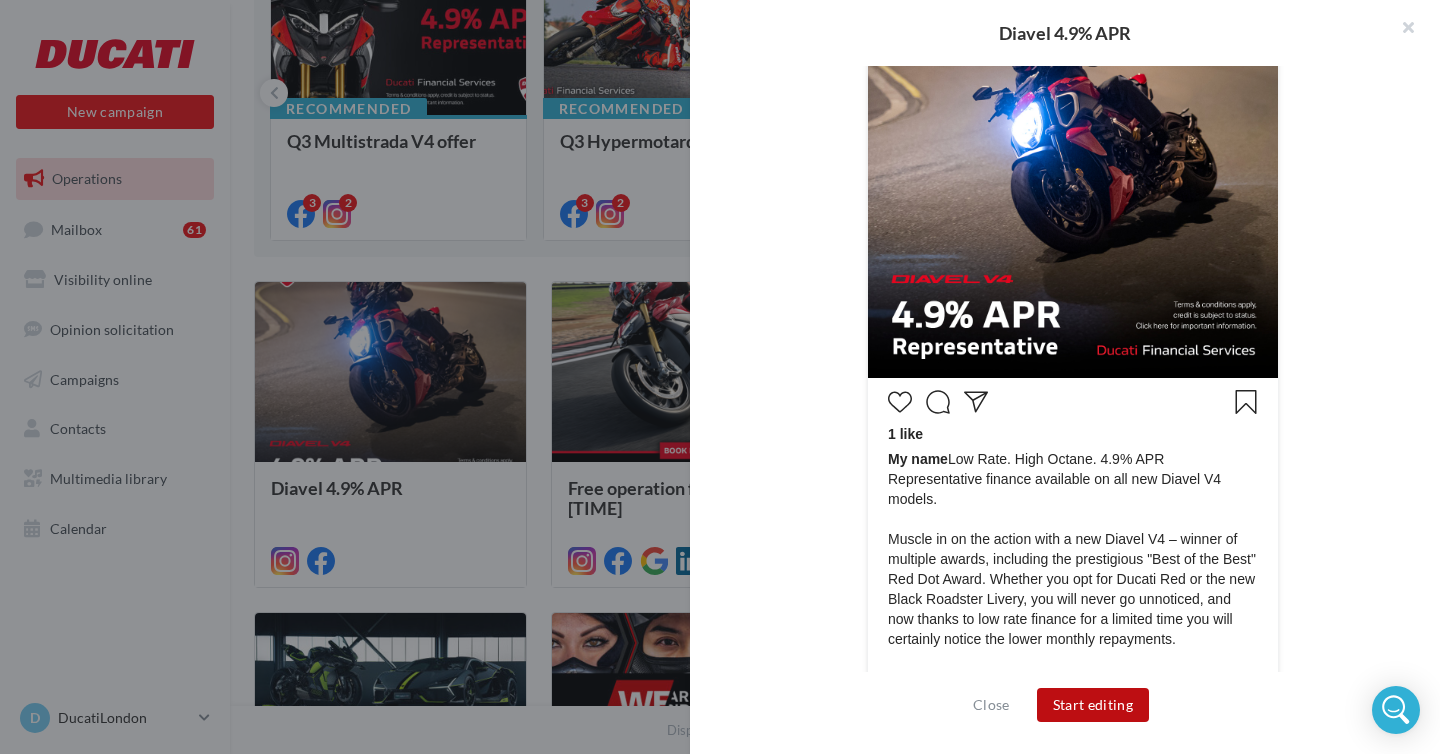 click on "Start editing" at bounding box center (1093, 705) 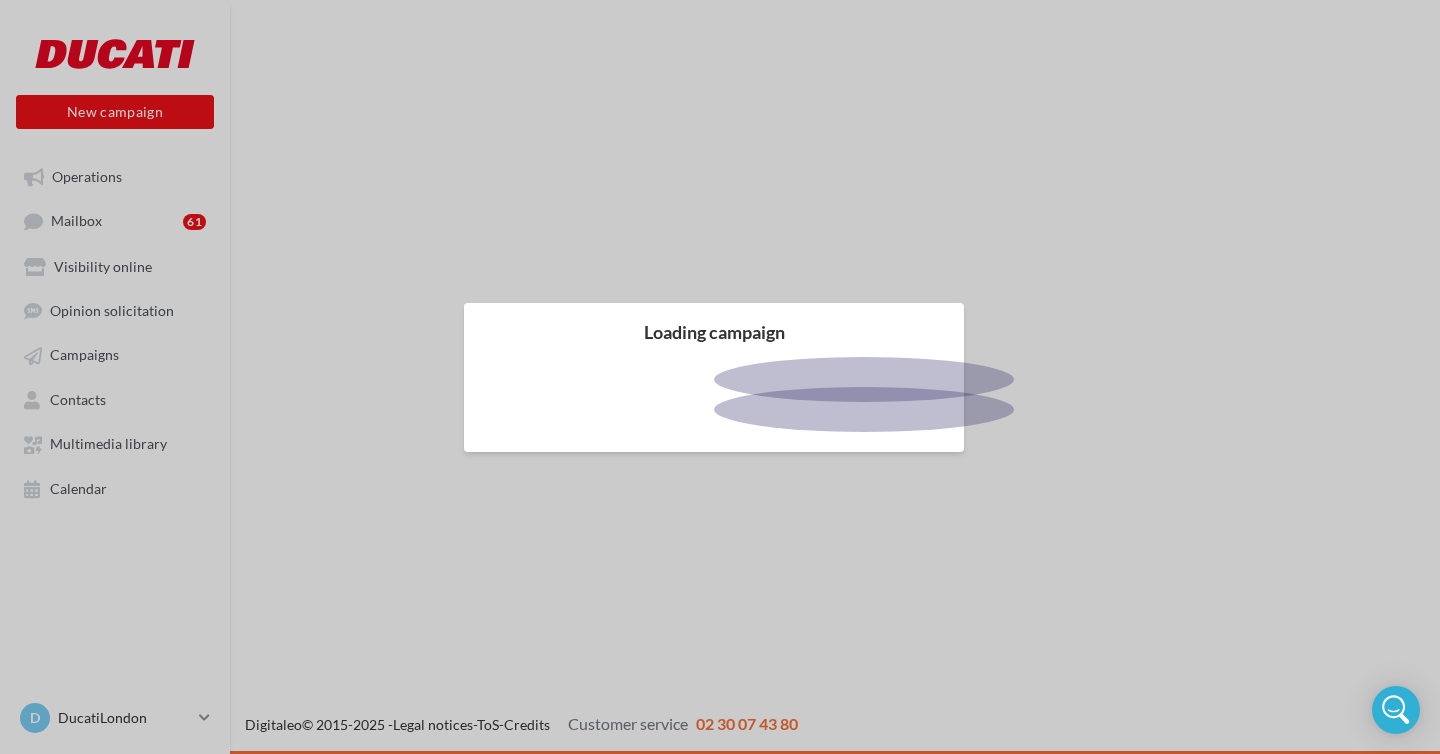scroll, scrollTop: 0, scrollLeft: 0, axis: both 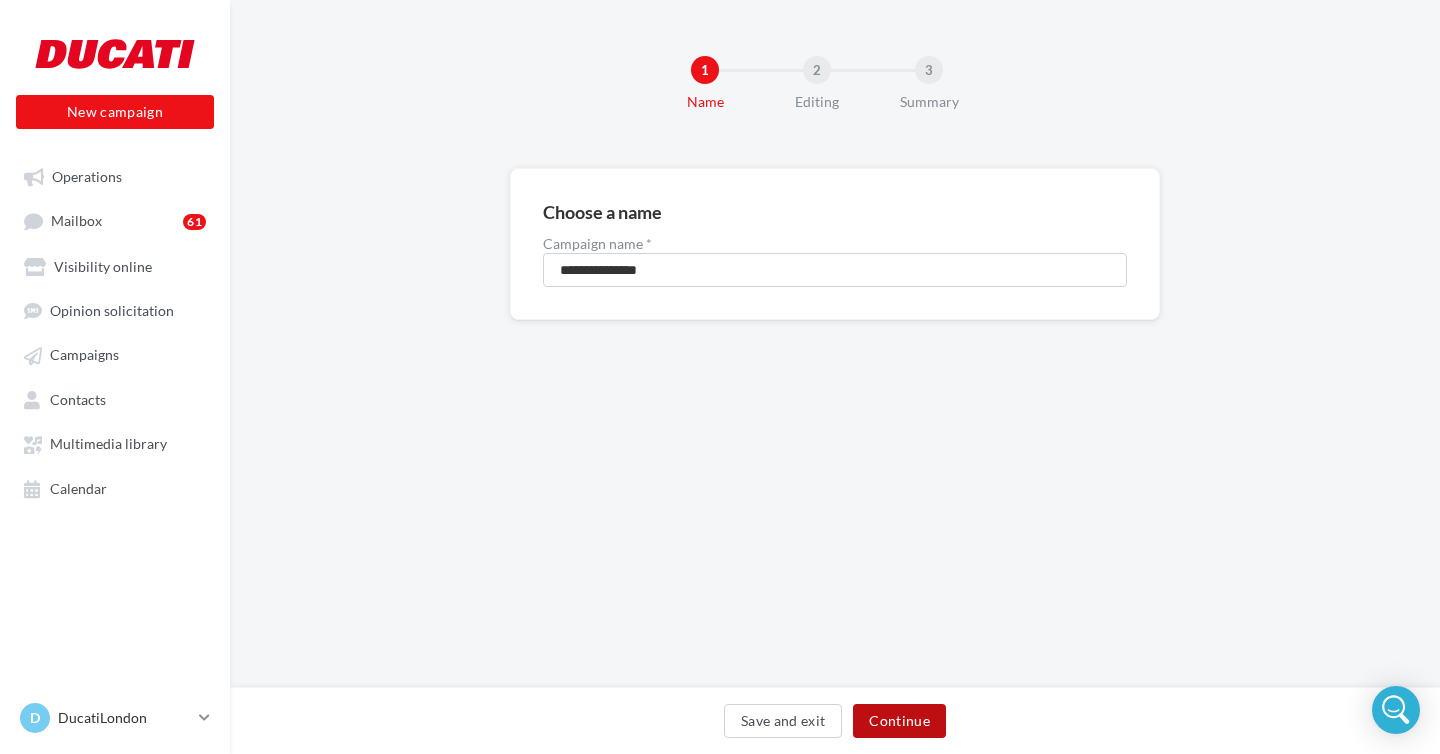 click on "Continue" at bounding box center [899, 721] 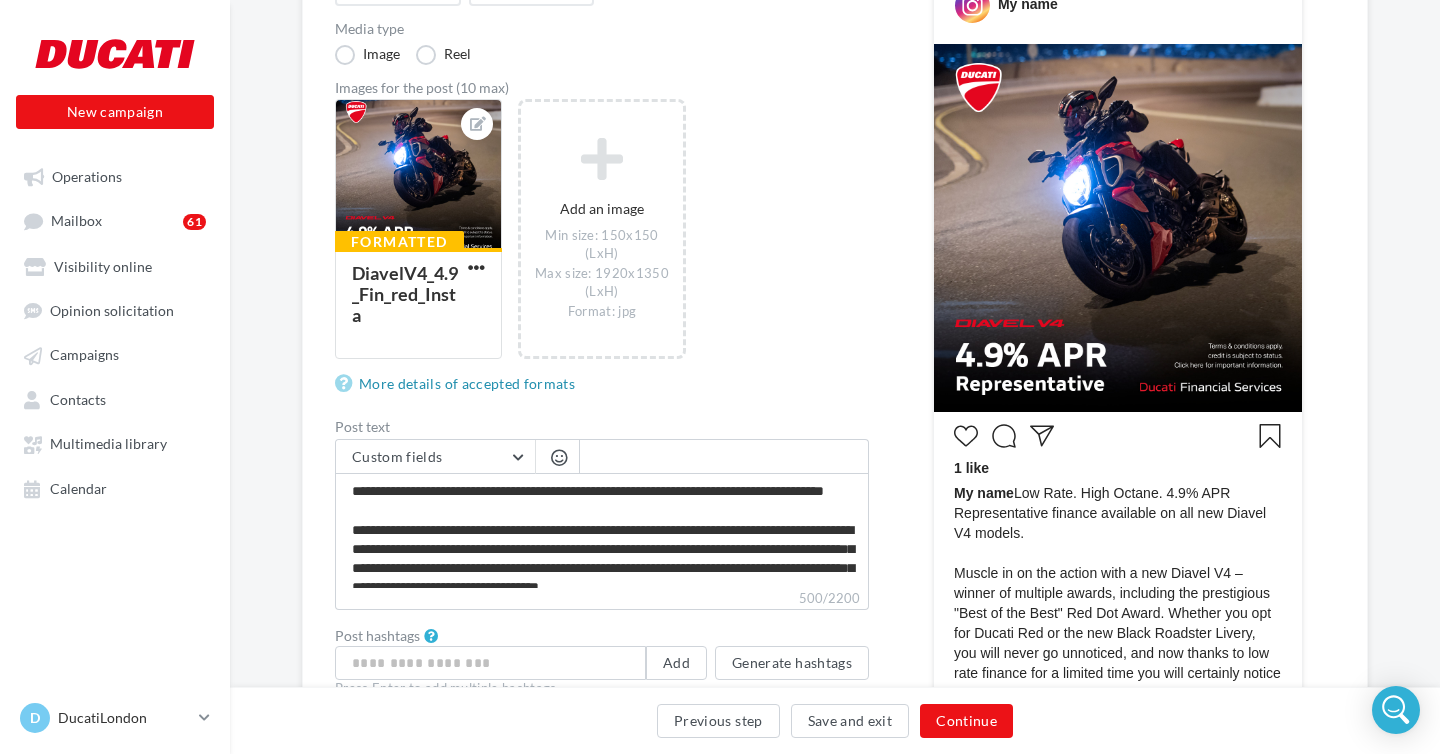 scroll, scrollTop: 325, scrollLeft: 0, axis: vertical 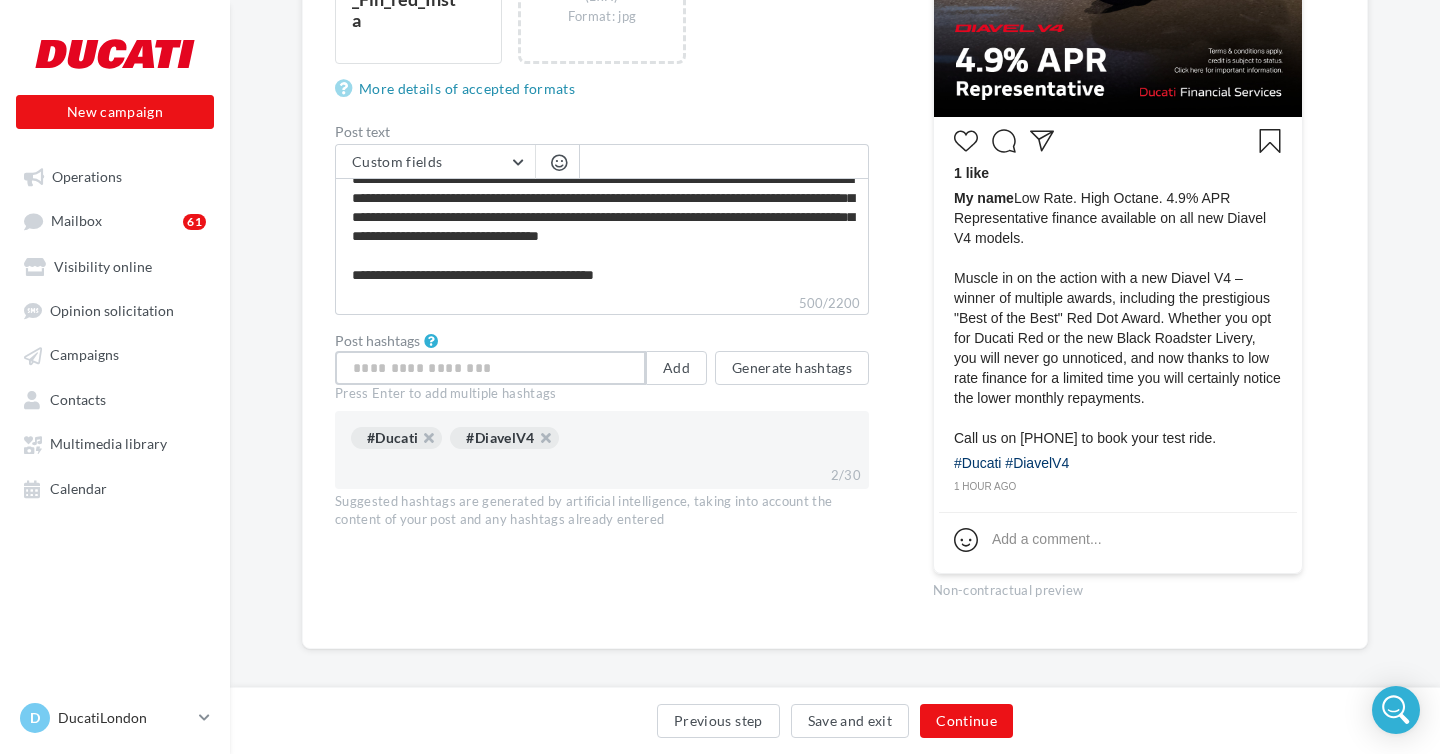 click at bounding box center (490, 368) 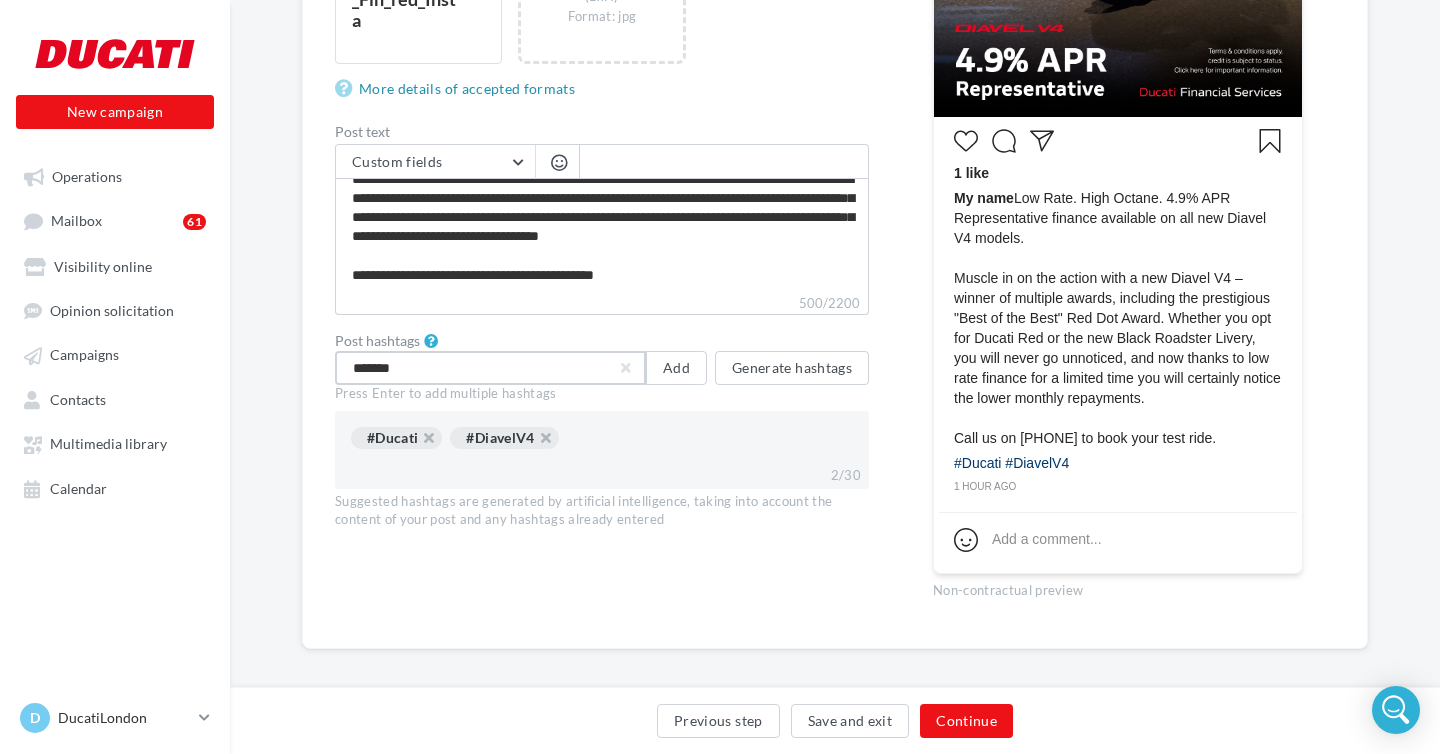type on "********" 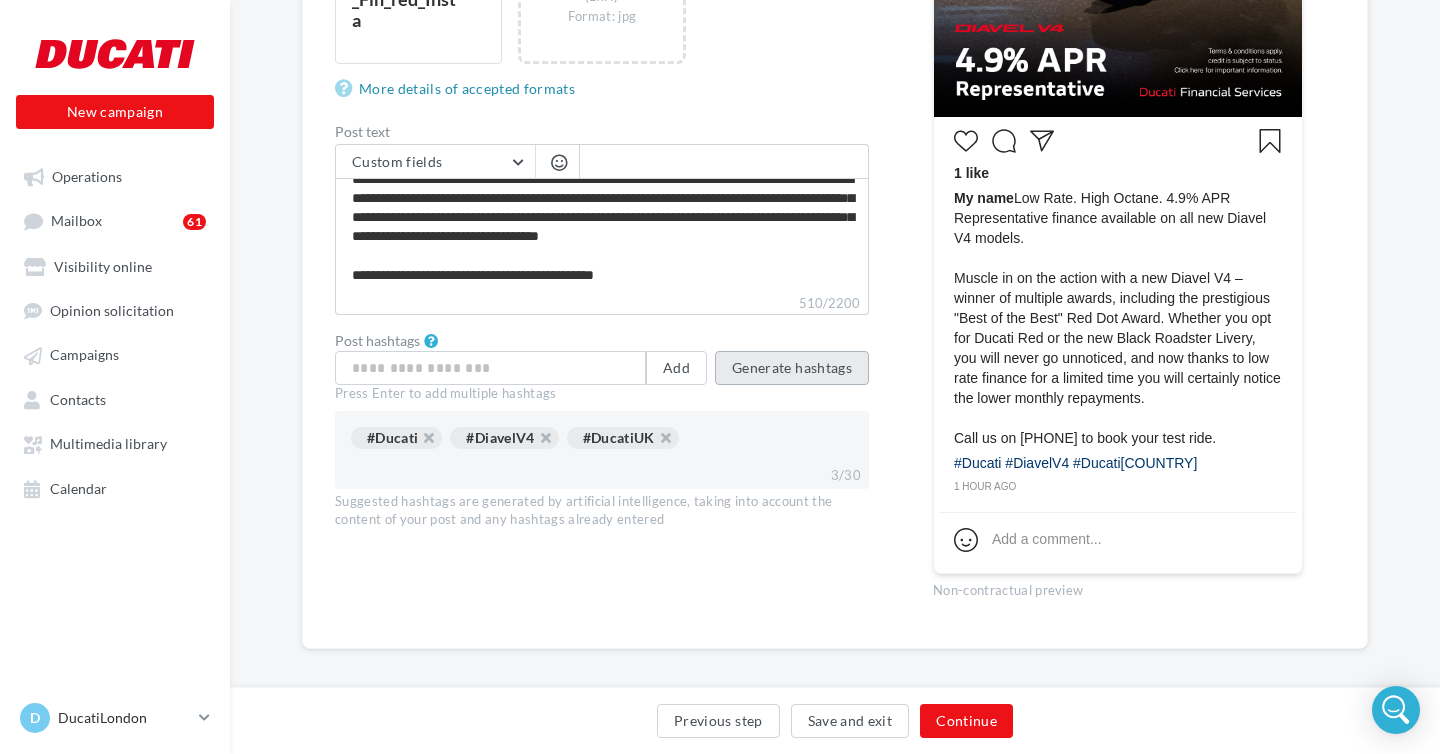 click on "Generate hashtags" at bounding box center [792, 368] 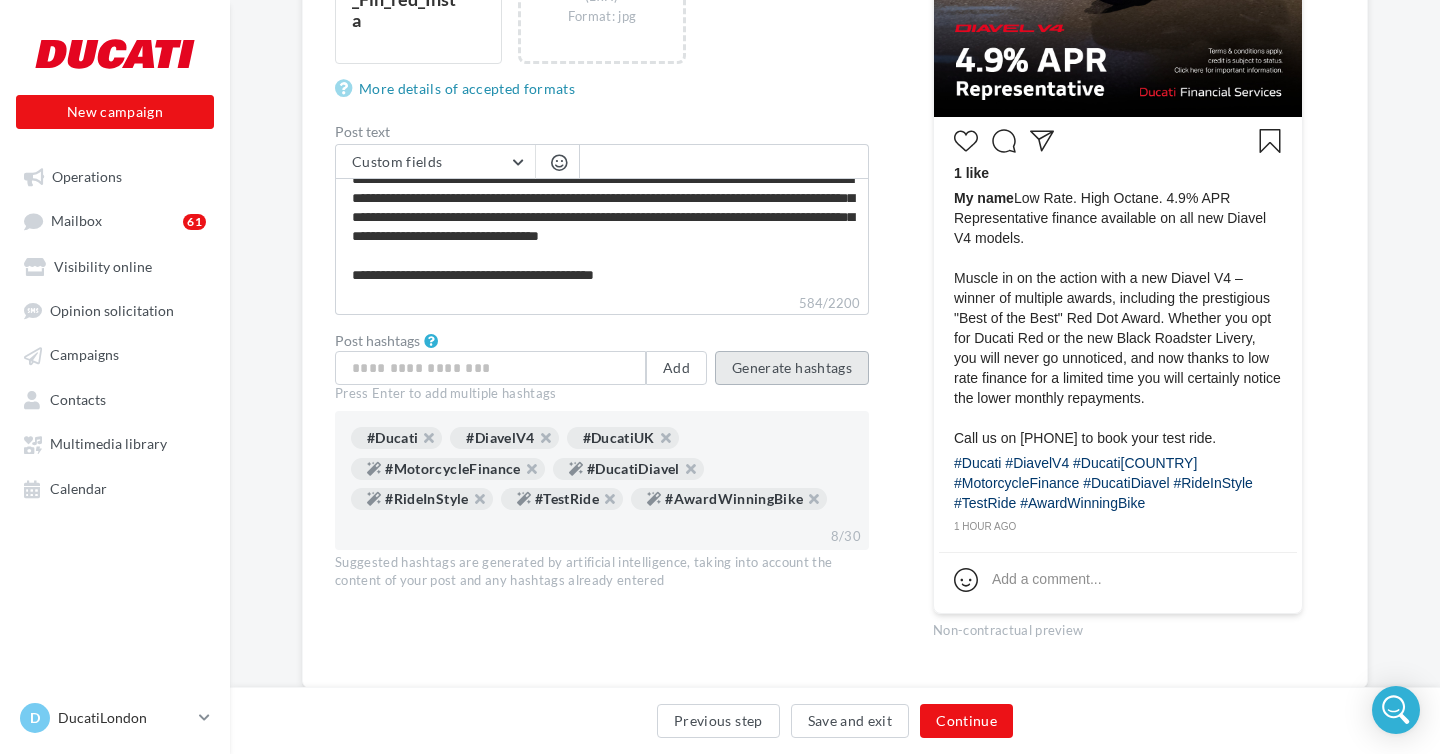 click on "Generate hashtags" at bounding box center (792, 368) 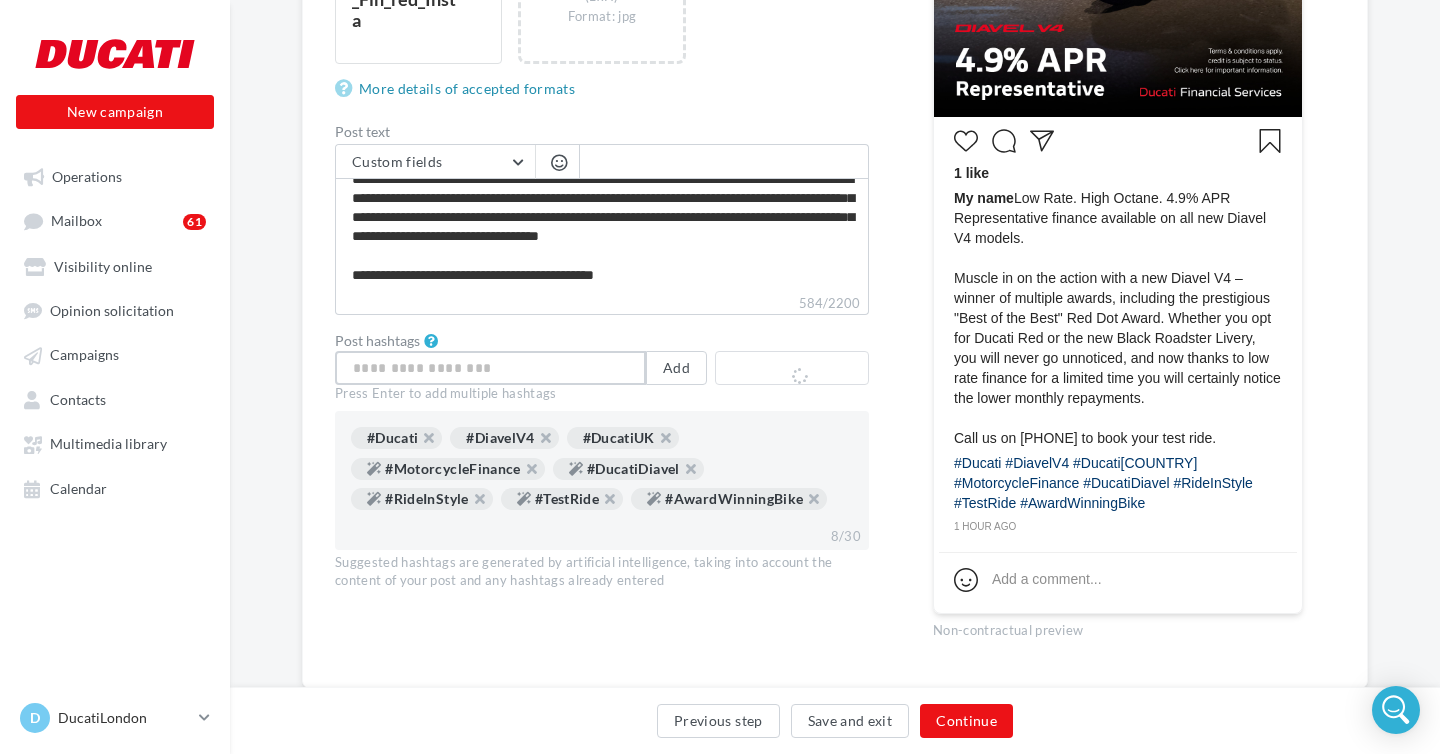 click at bounding box center (490, 368) 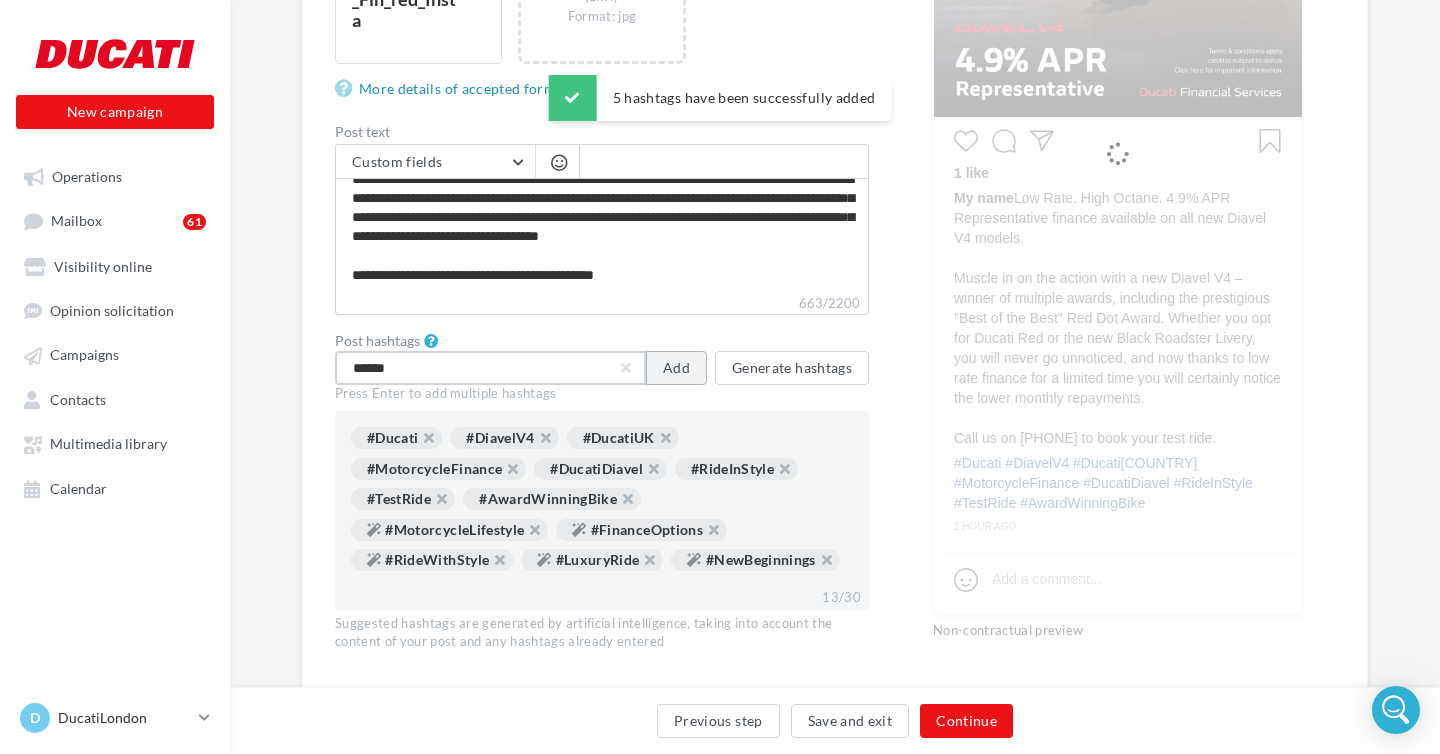 type on "******" 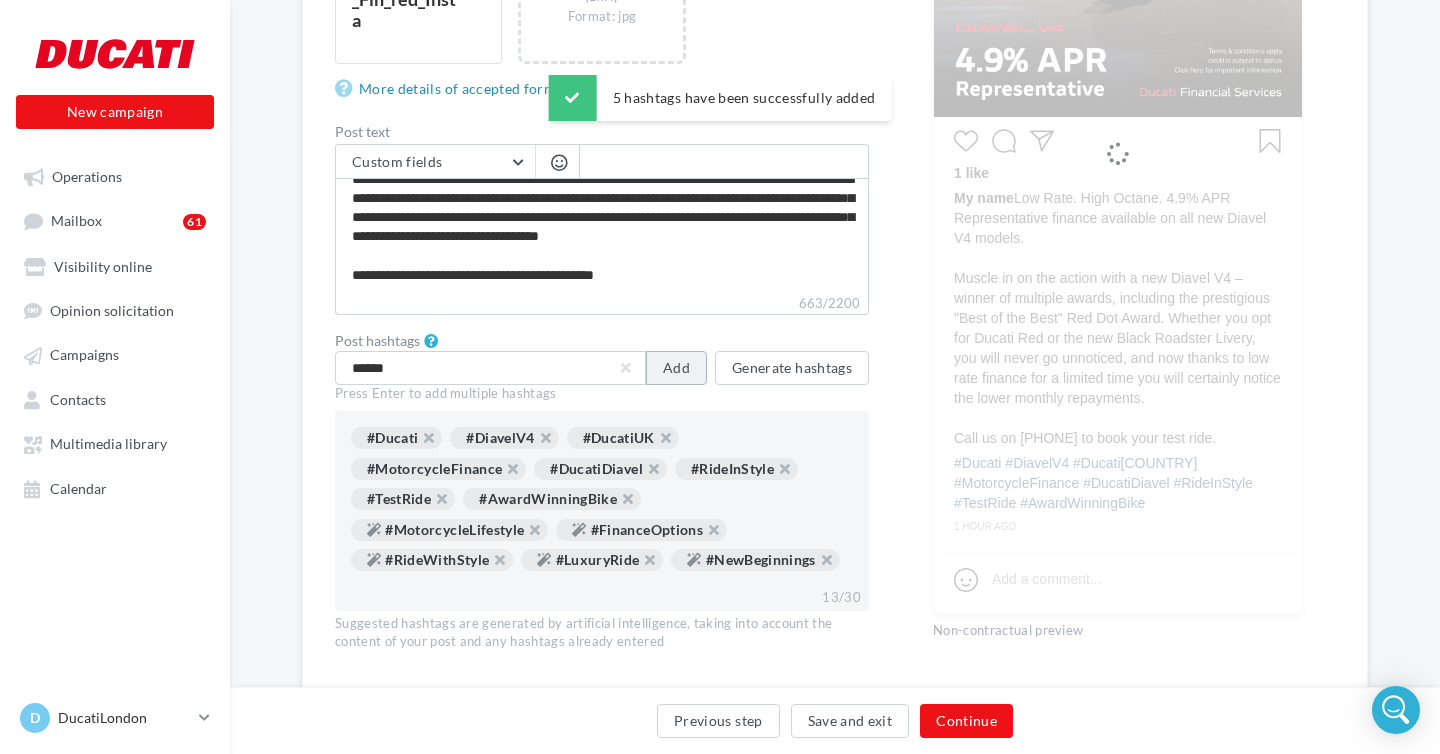 type 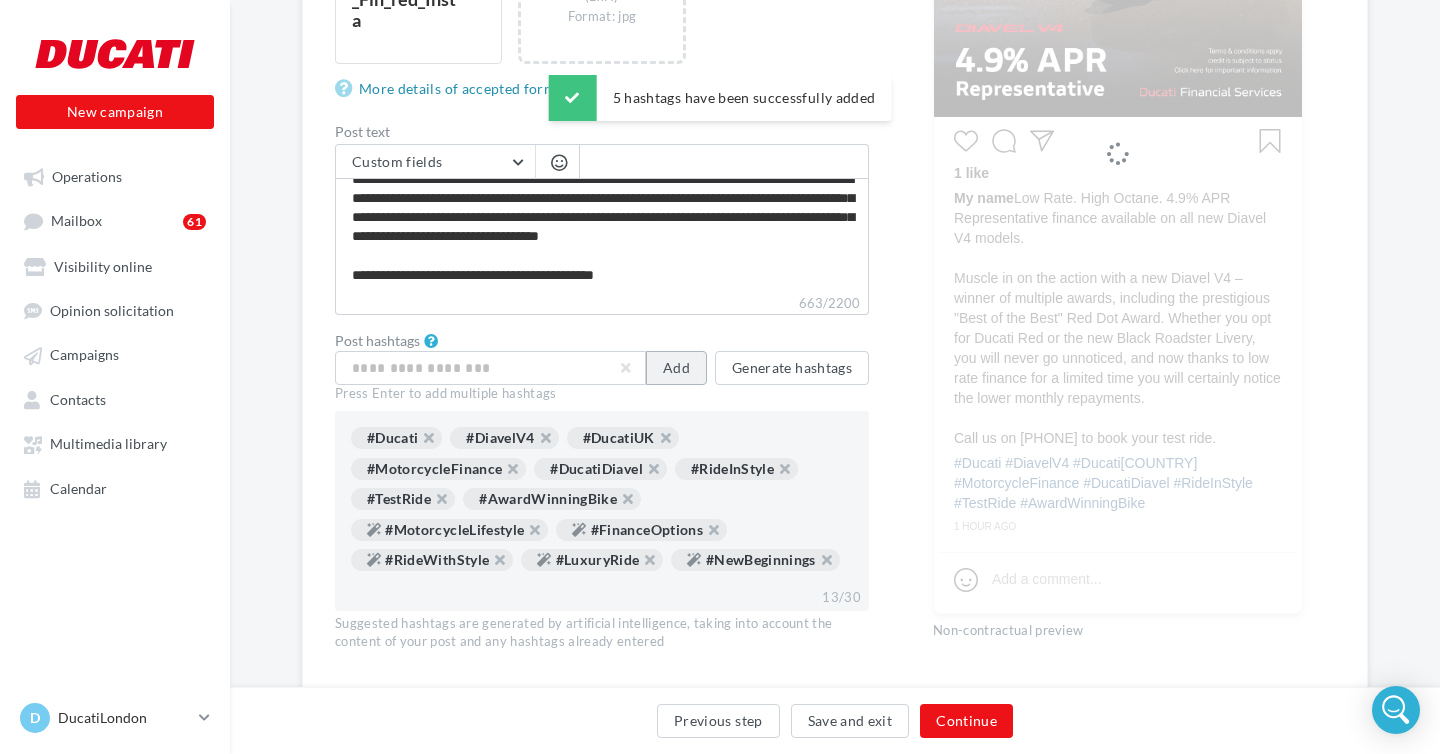 click on "Add" at bounding box center (676, 368) 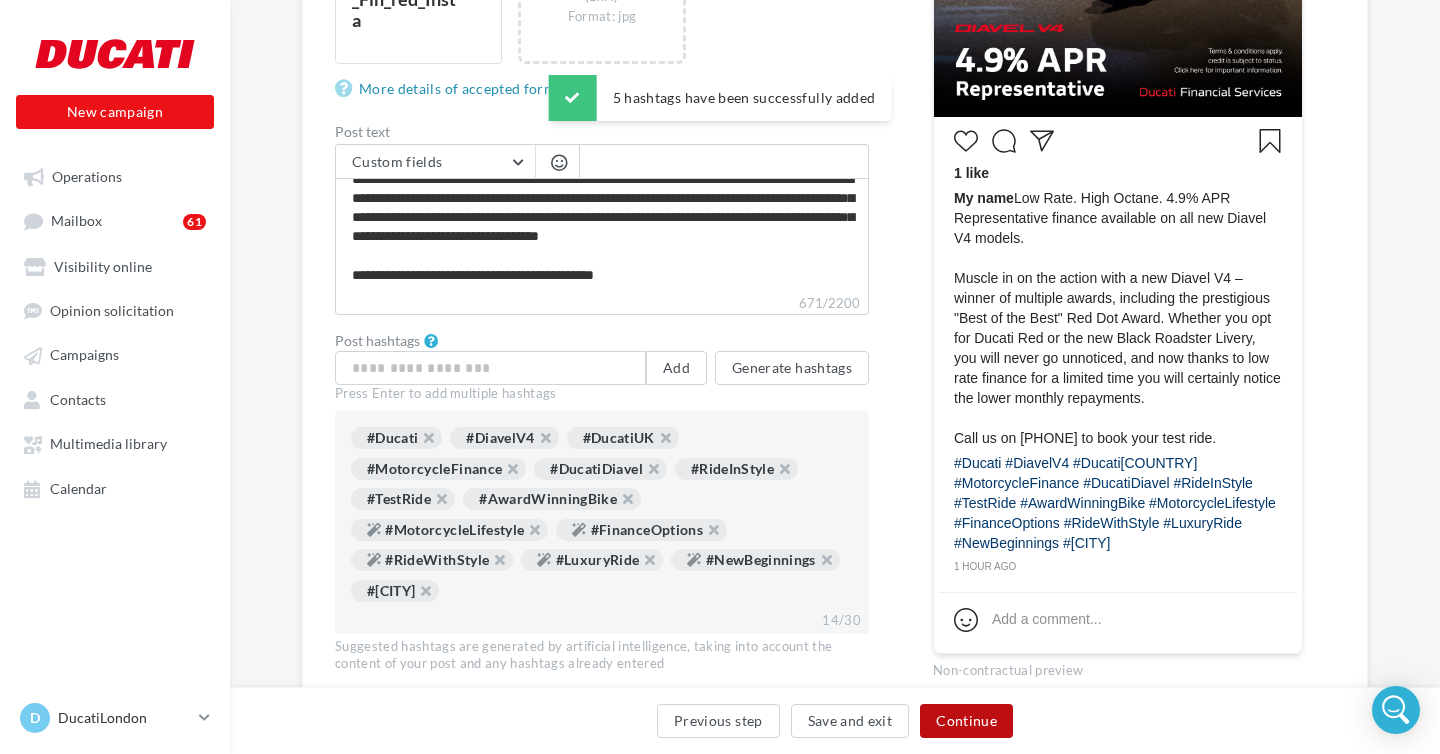 click on "Continue" at bounding box center [966, 721] 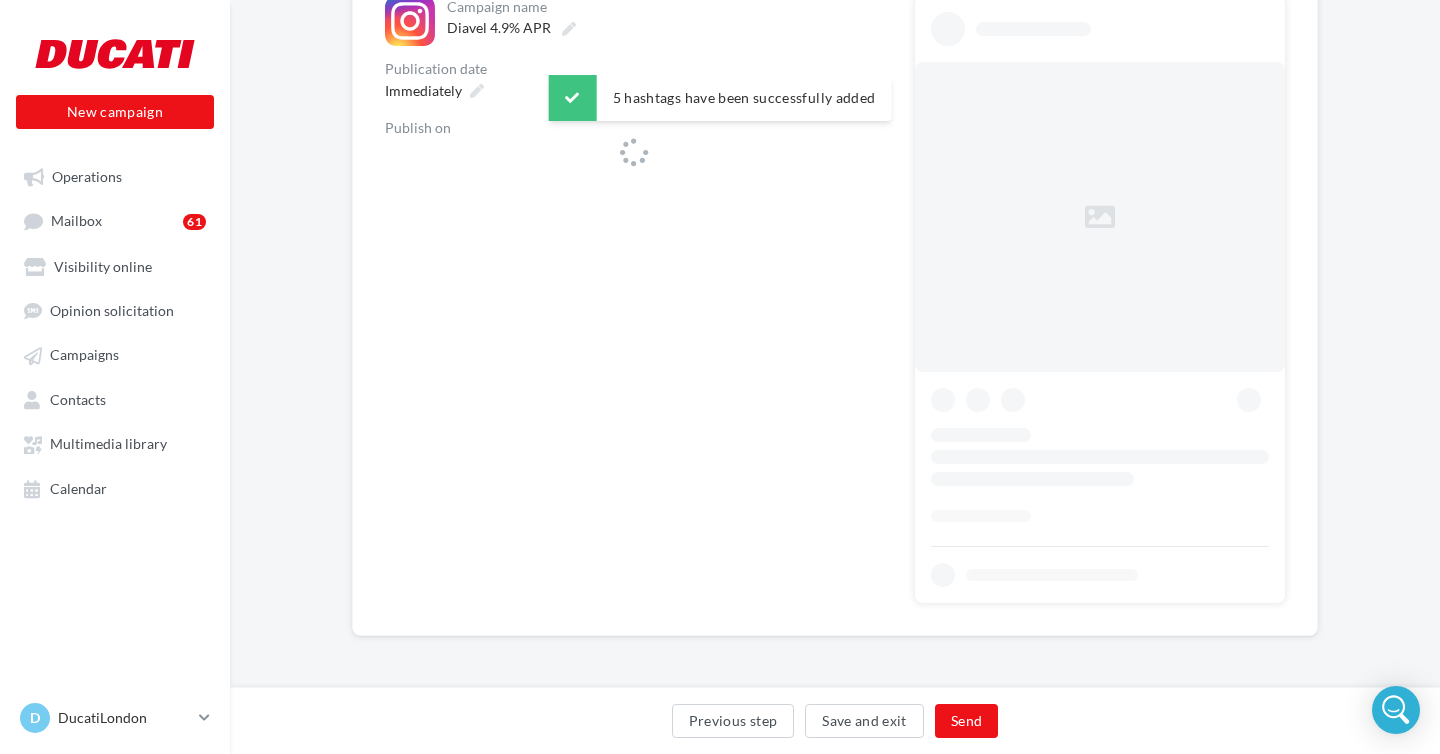 scroll, scrollTop: 0, scrollLeft: 0, axis: both 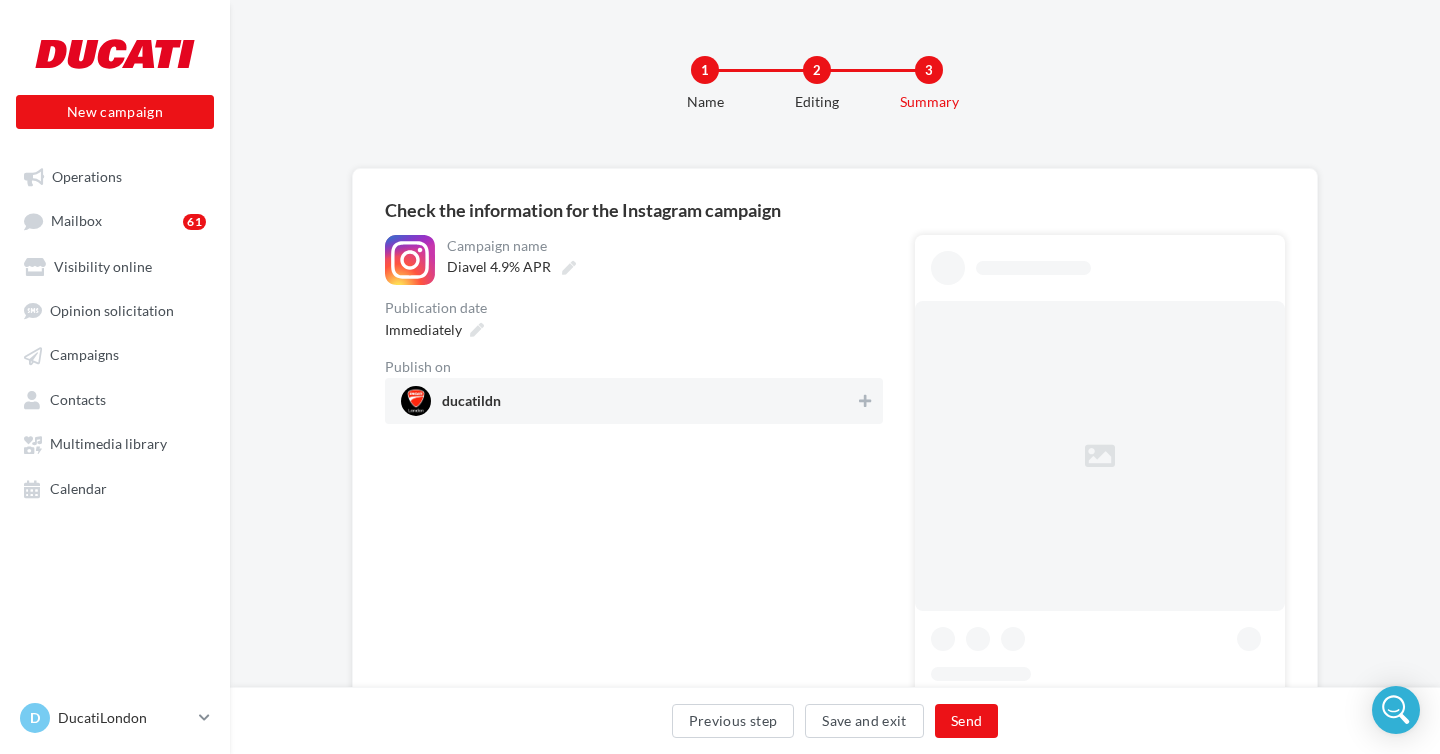 click on "ducatildn" at bounding box center (628, 401) 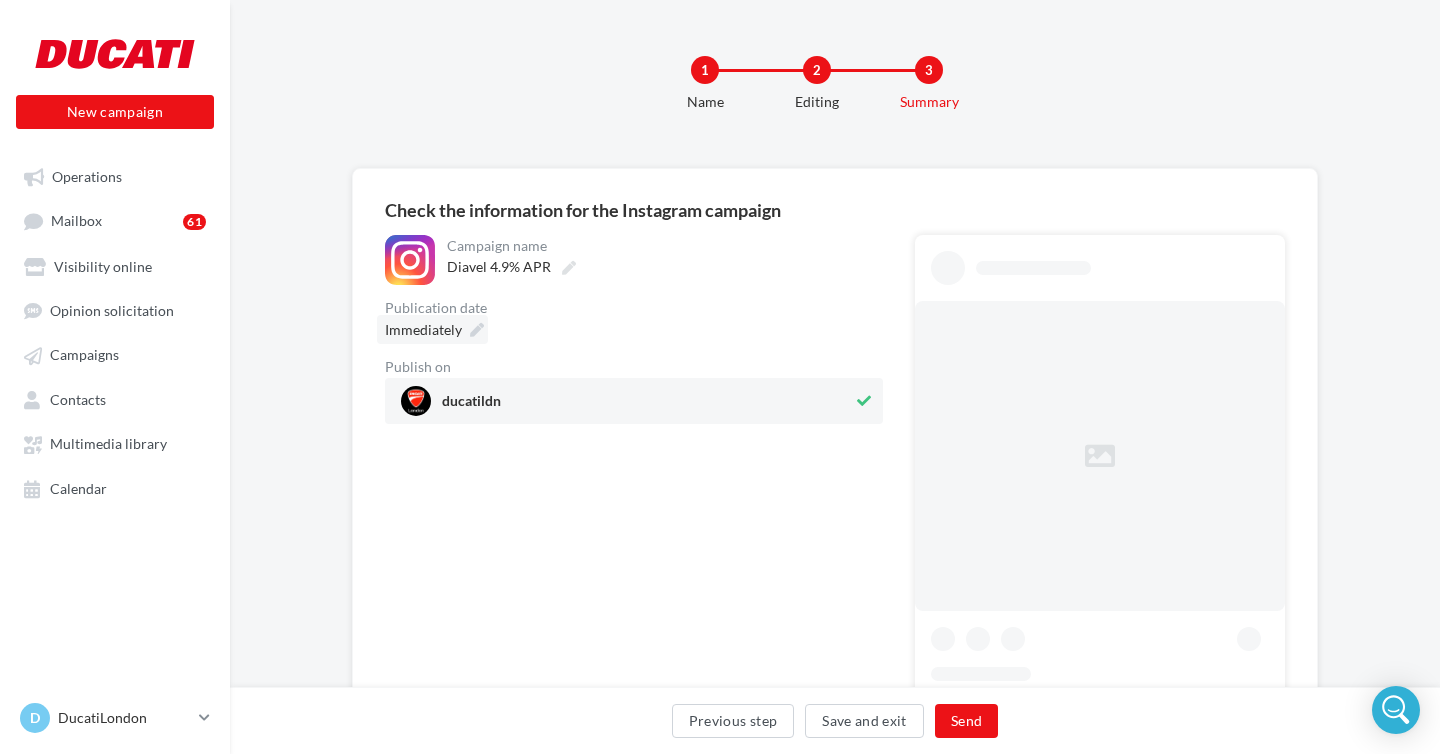 click at bounding box center [477, 330] 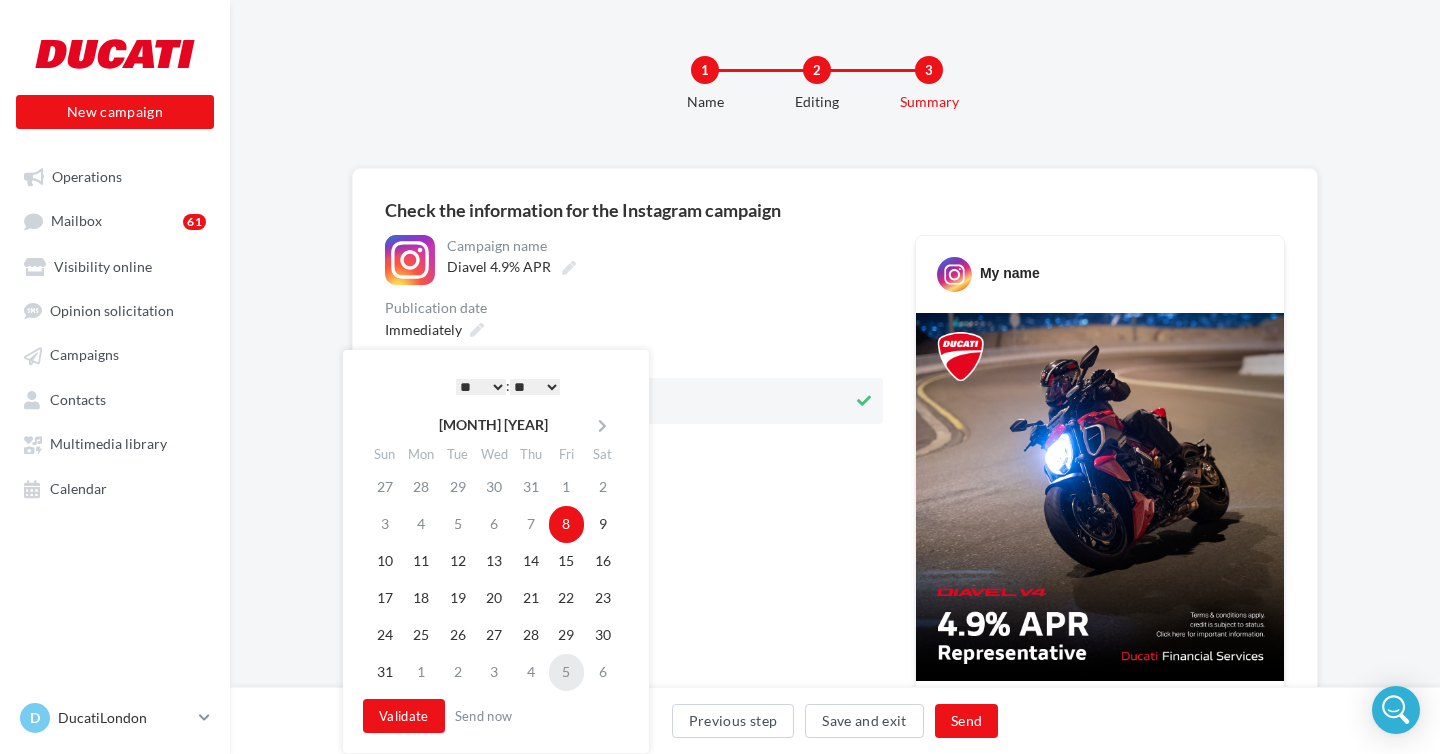 click on "5" at bounding box center (567, 672) 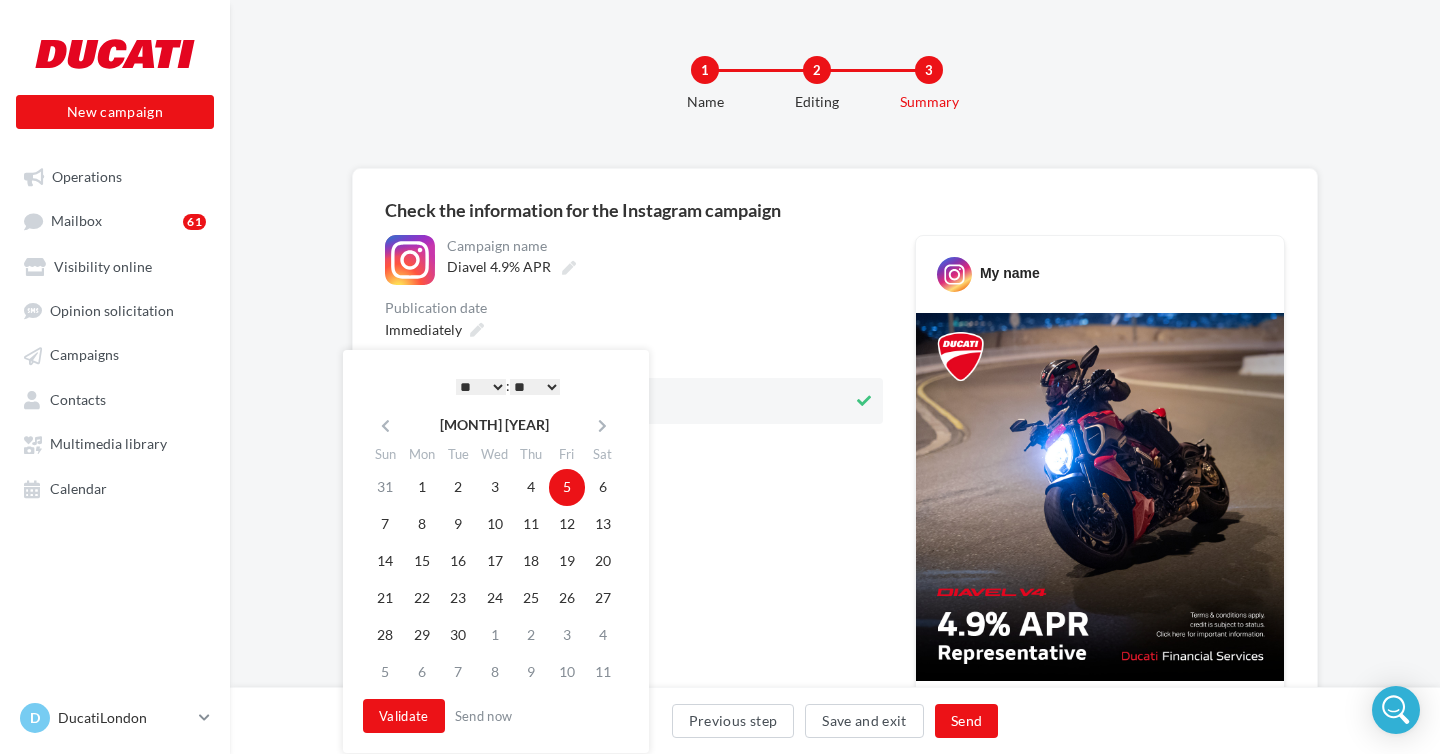 click on "* * * * * * * * * * ** ** ** ** ** ** ** ** ** ** ** ** ** **" at bounding box center [481, 387] 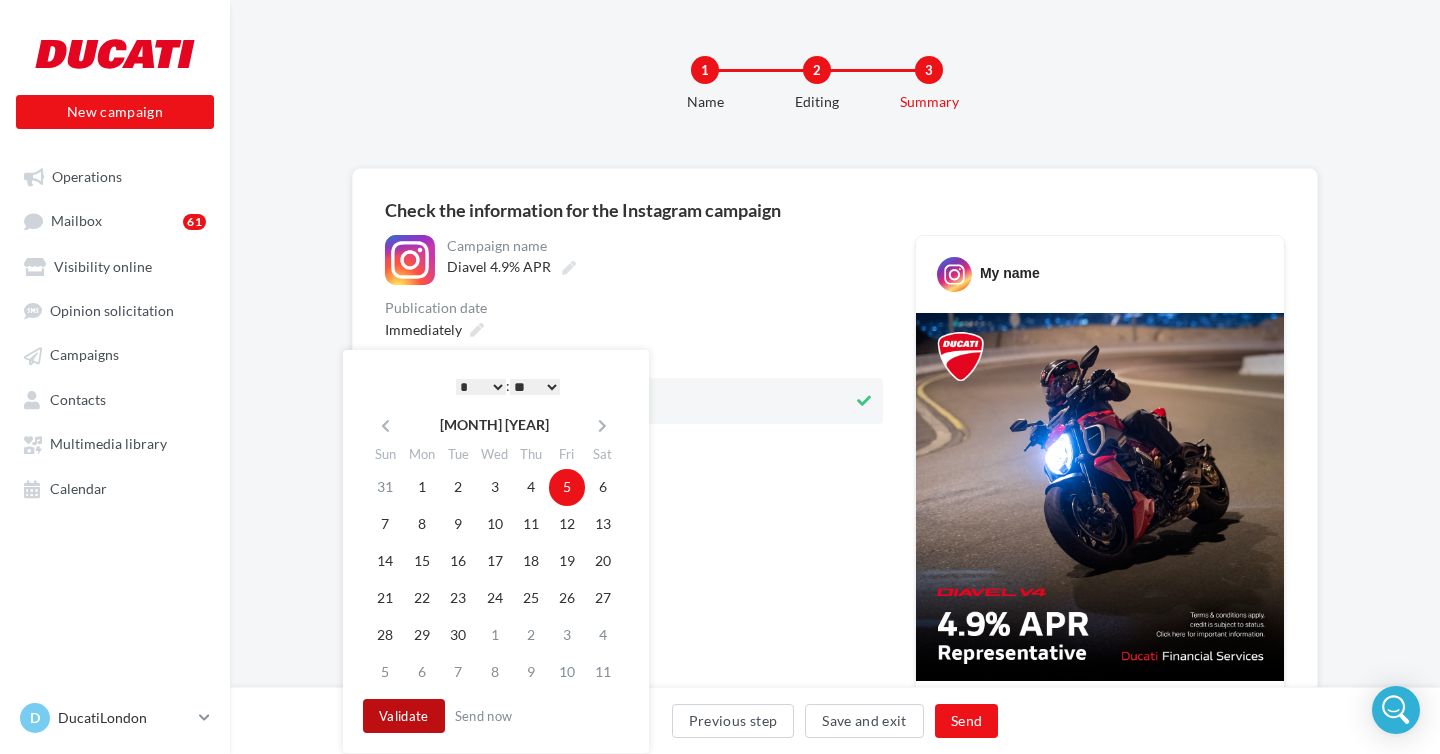 click on "Validate" at bounding box center [404, 716] 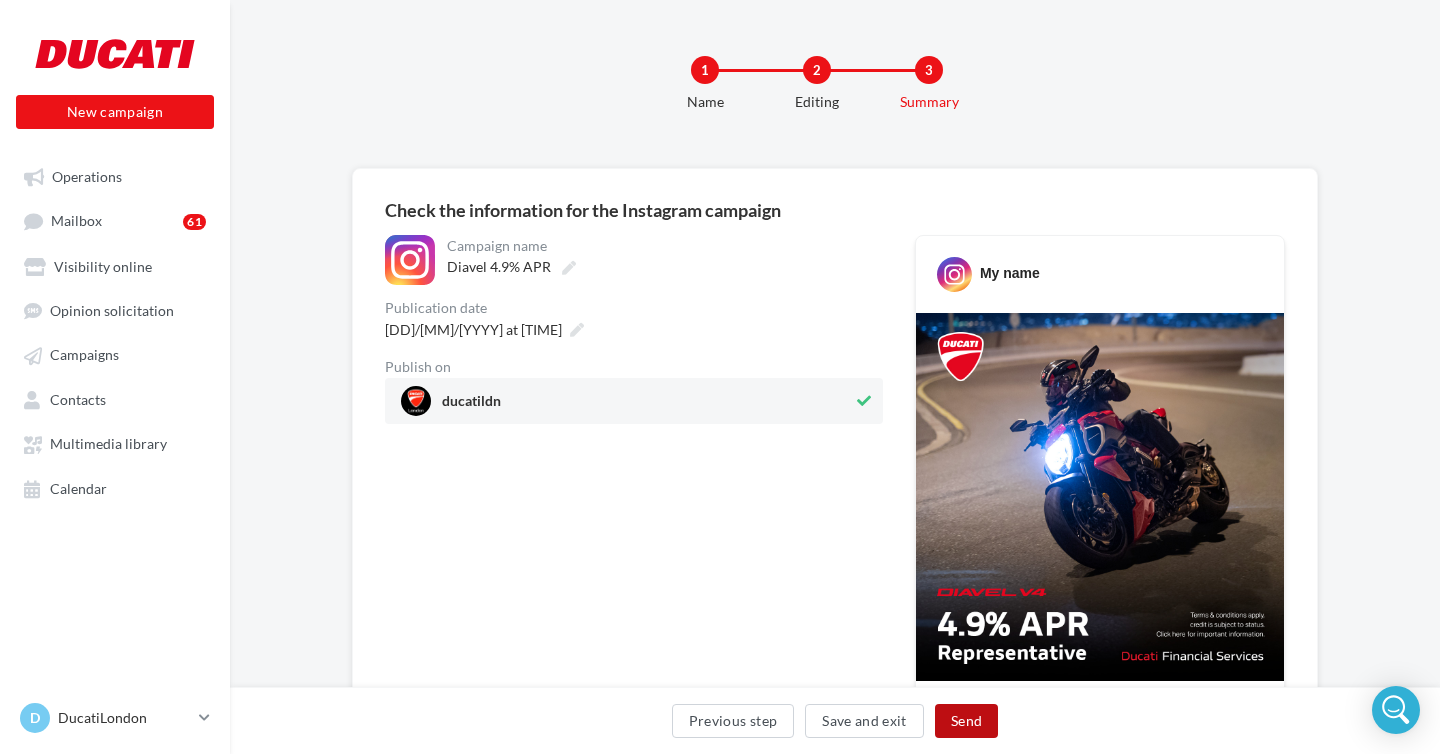 click on "Send" at bounding box center (966, 721) 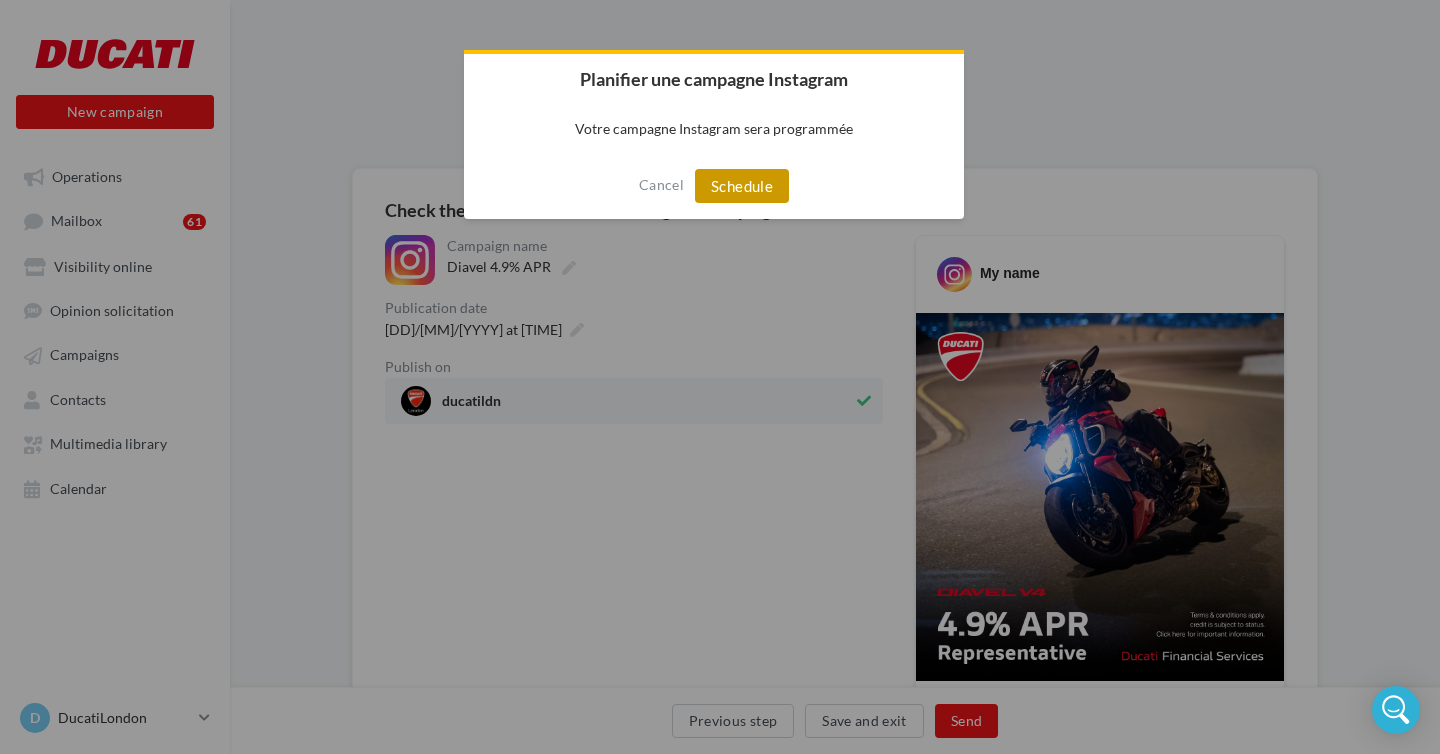 click on "Schedule" at bounding box center (742, 186) 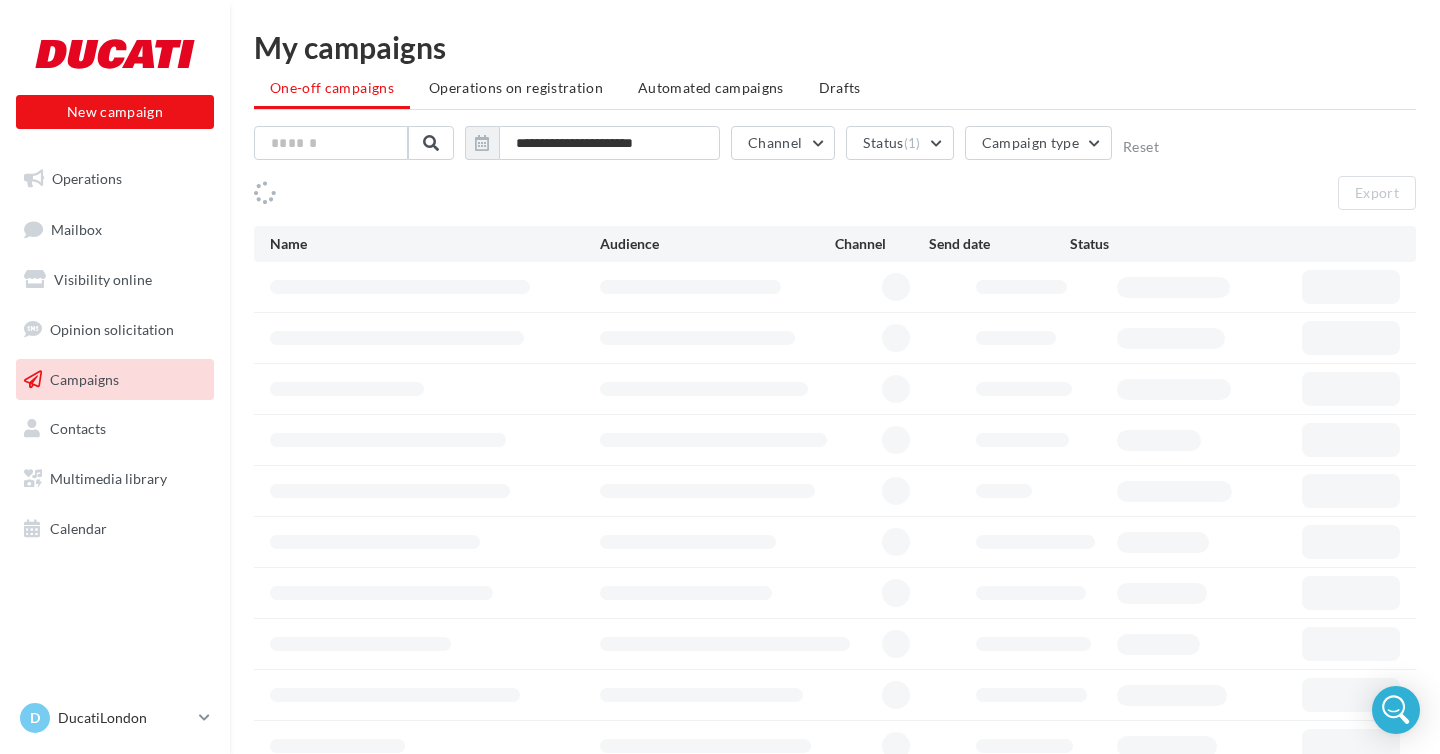 scroll, scrollTop: 0, scrollLeft: 0, axis: both 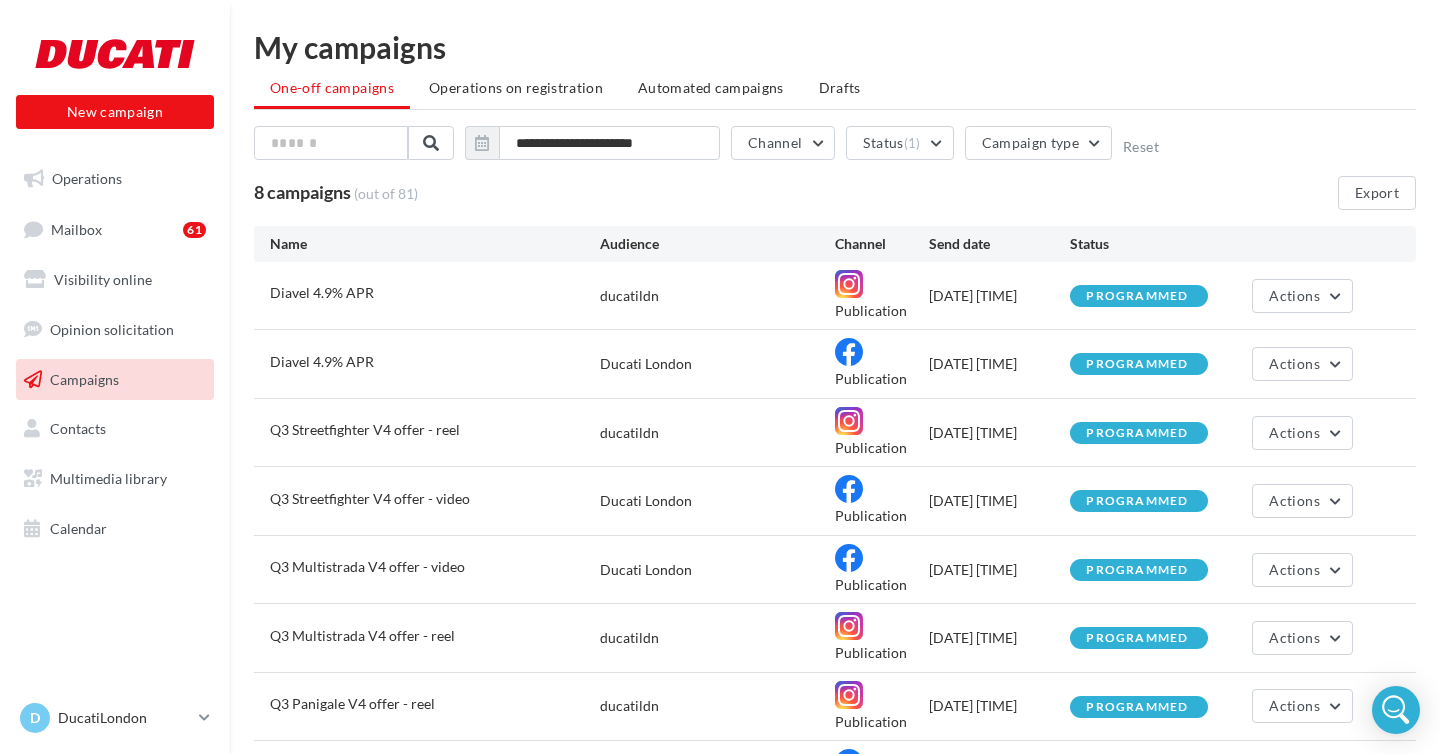 click on "My campaigns" at bounding box center [835, 47] 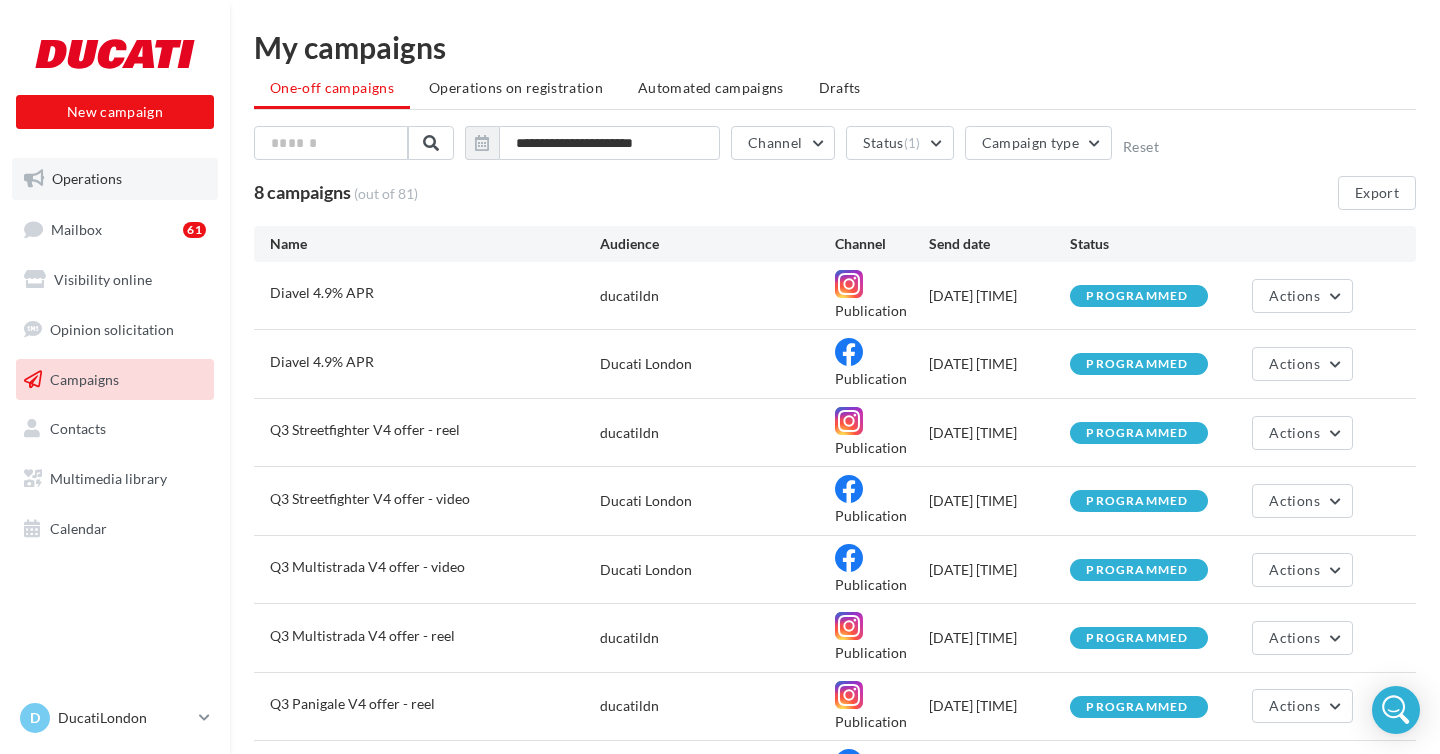 click on "Operations" at bounding box center [87, 178] 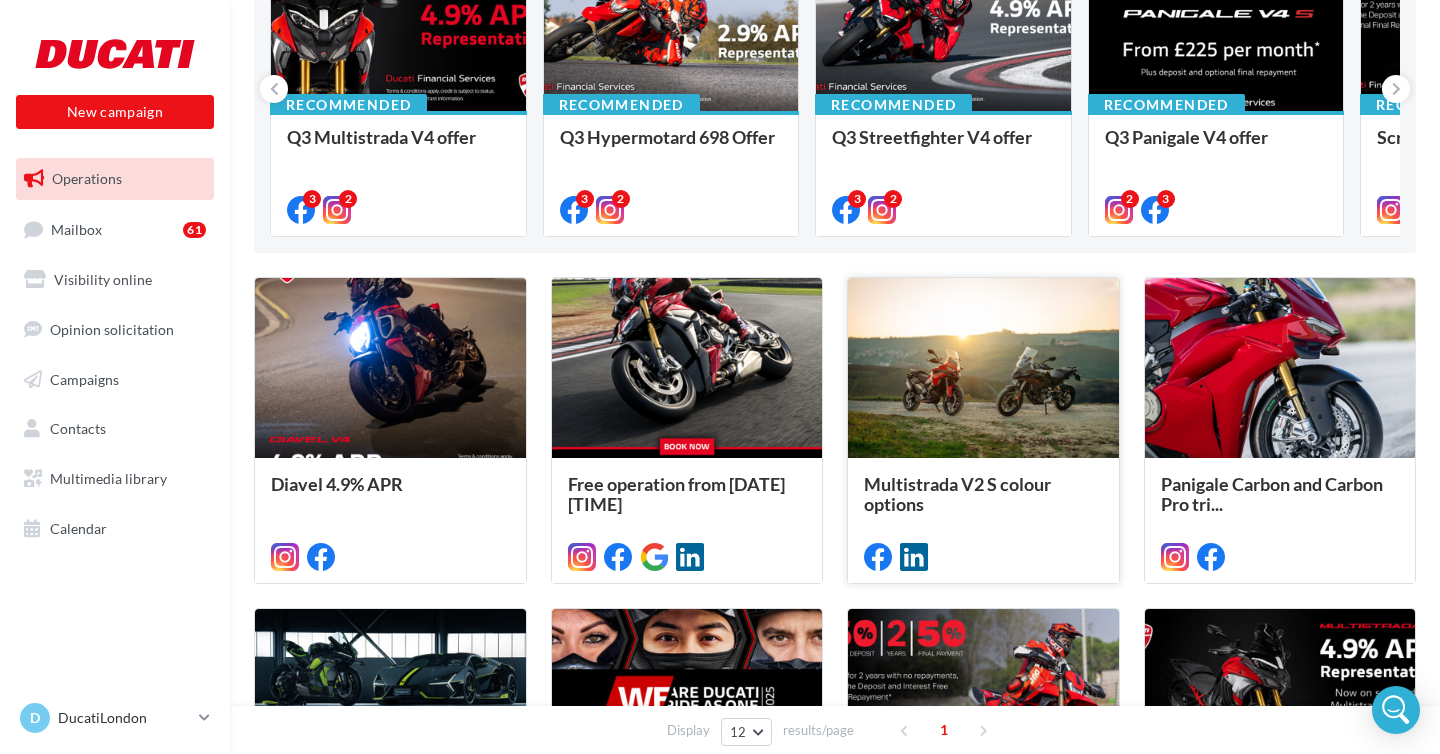 scroll, scrollTop: 175, scrollLeft: 0, axis: vertical 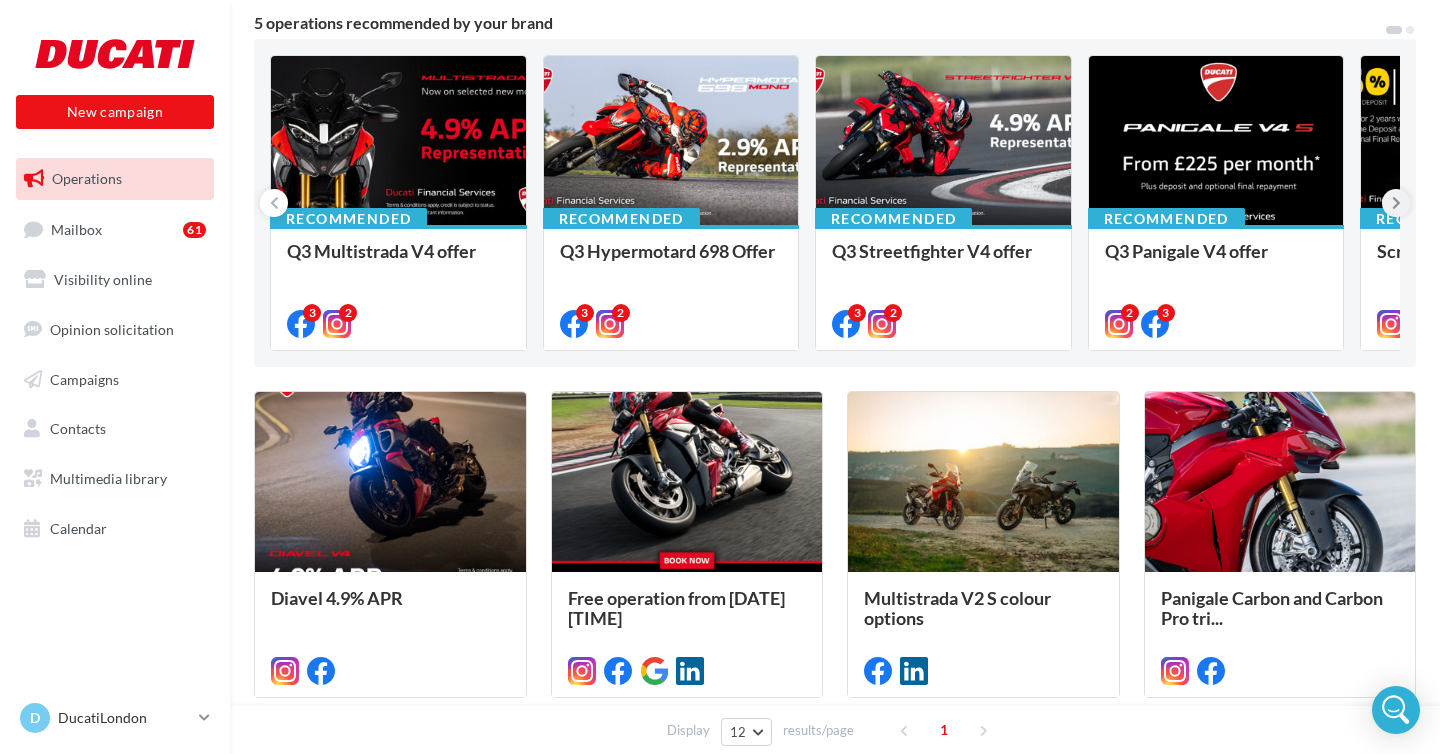 click at bounding box center [1396, 203] 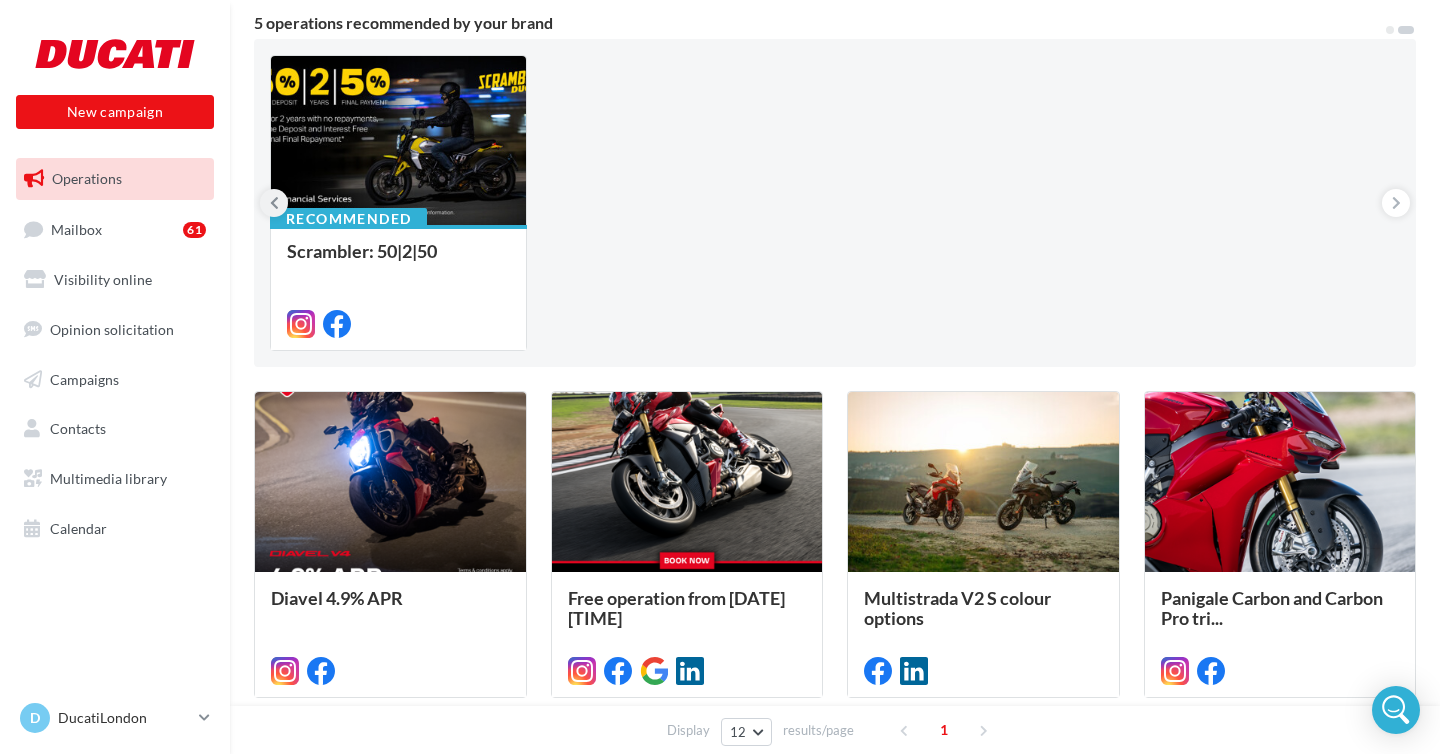 click at bounding box center [274, 203] 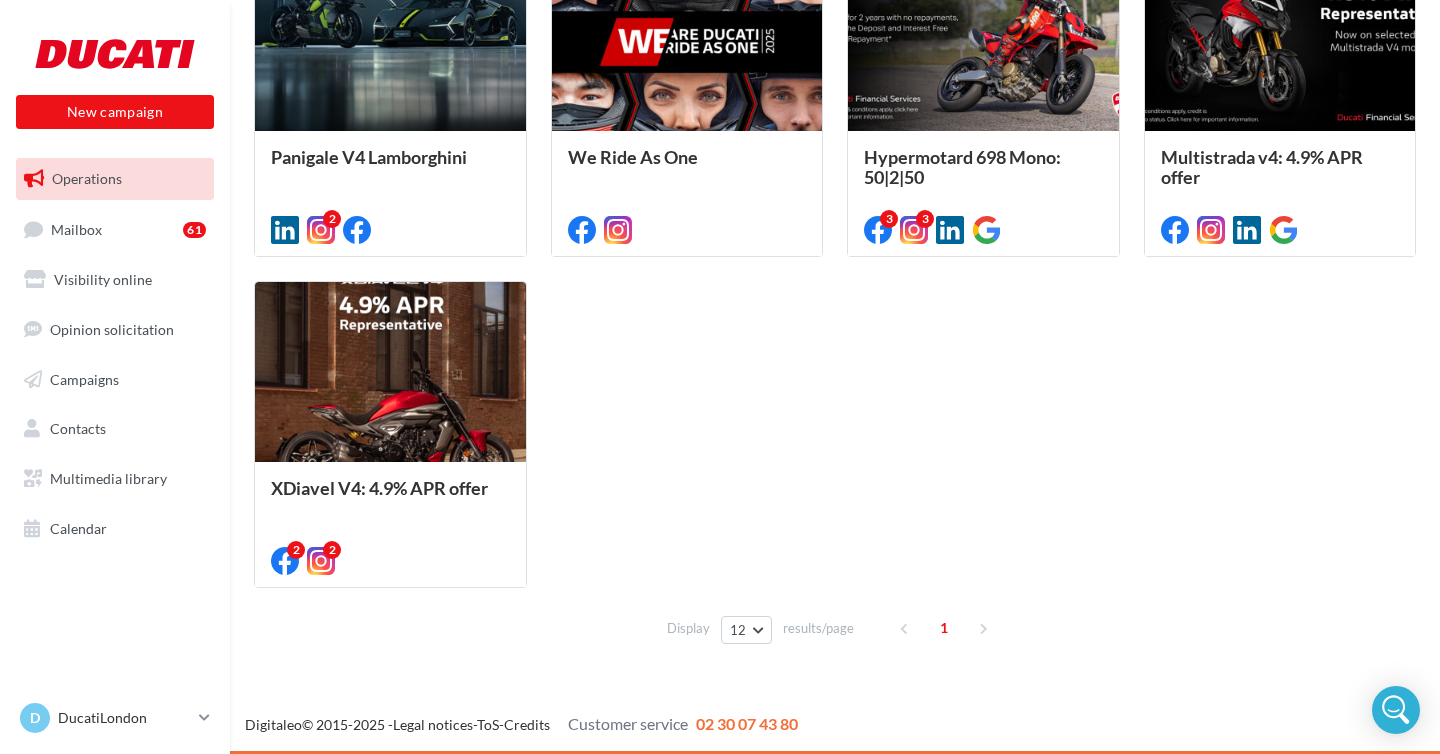 scroll, scrollTop: 941, scrollLeft: 0, axis: vertical 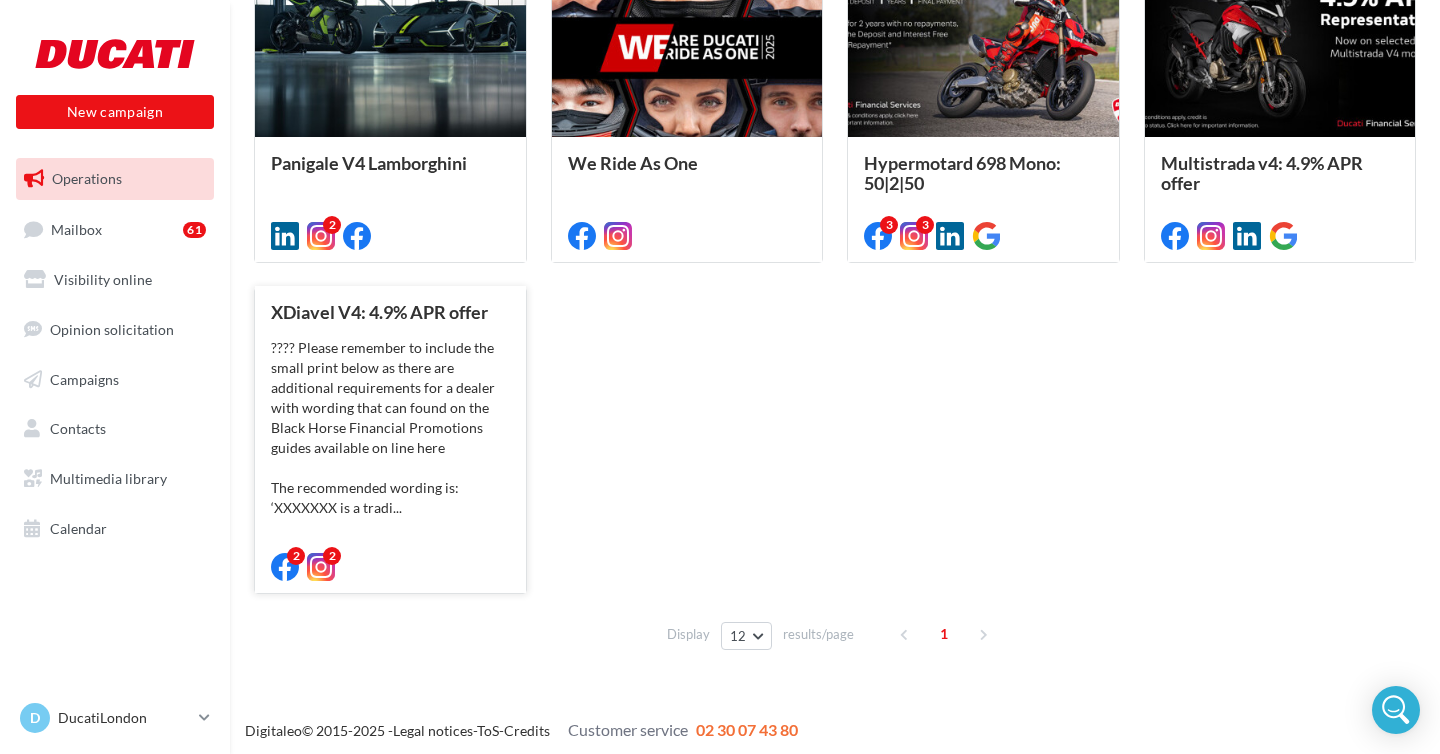 click on "???? Please remember to include the small print below as there are additional requirements for a dealer with wording that can found on the Black Horse Financial Promotions guides available on line here
The recommended wording is:
‘XXXXXXX is a tradi..." at bounding box center [390, 428] 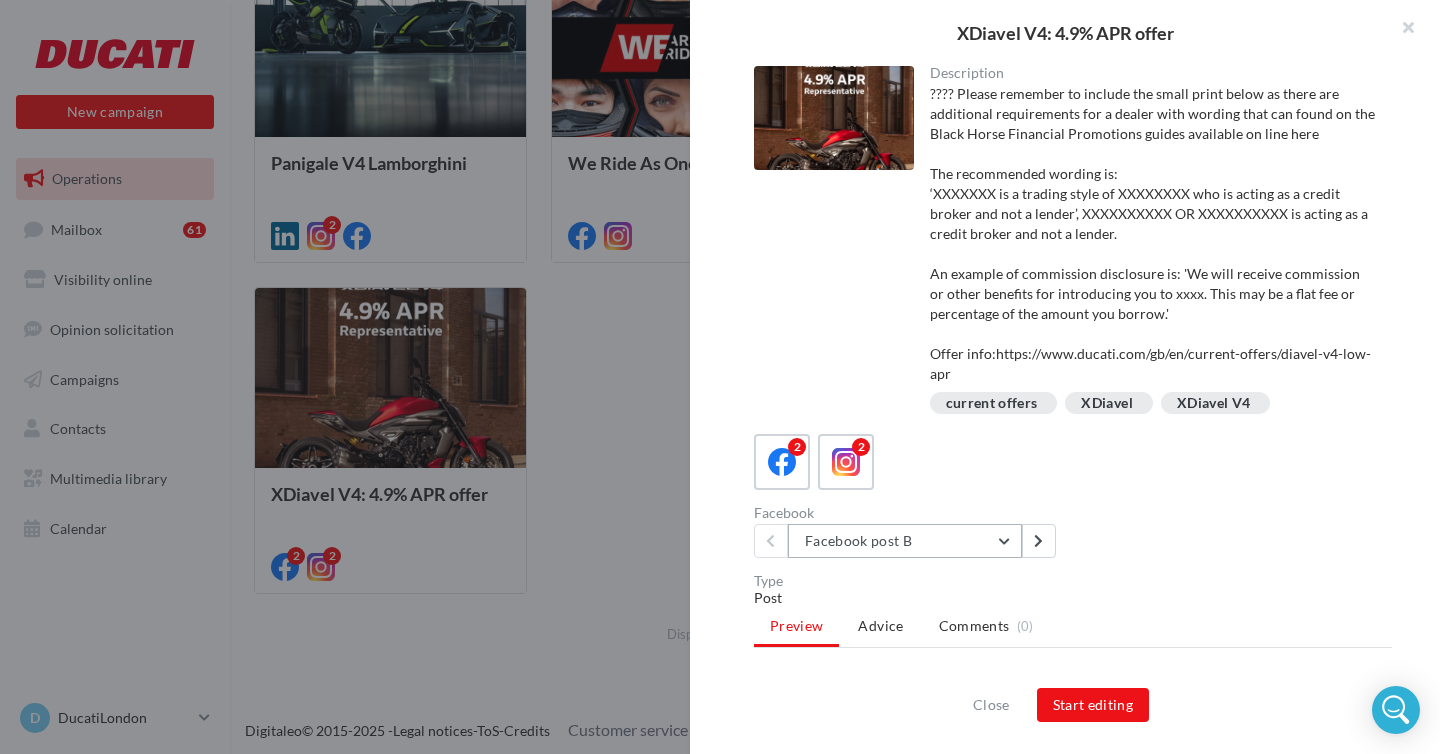click on "Facebook post B" at bounding box center (905, 541) 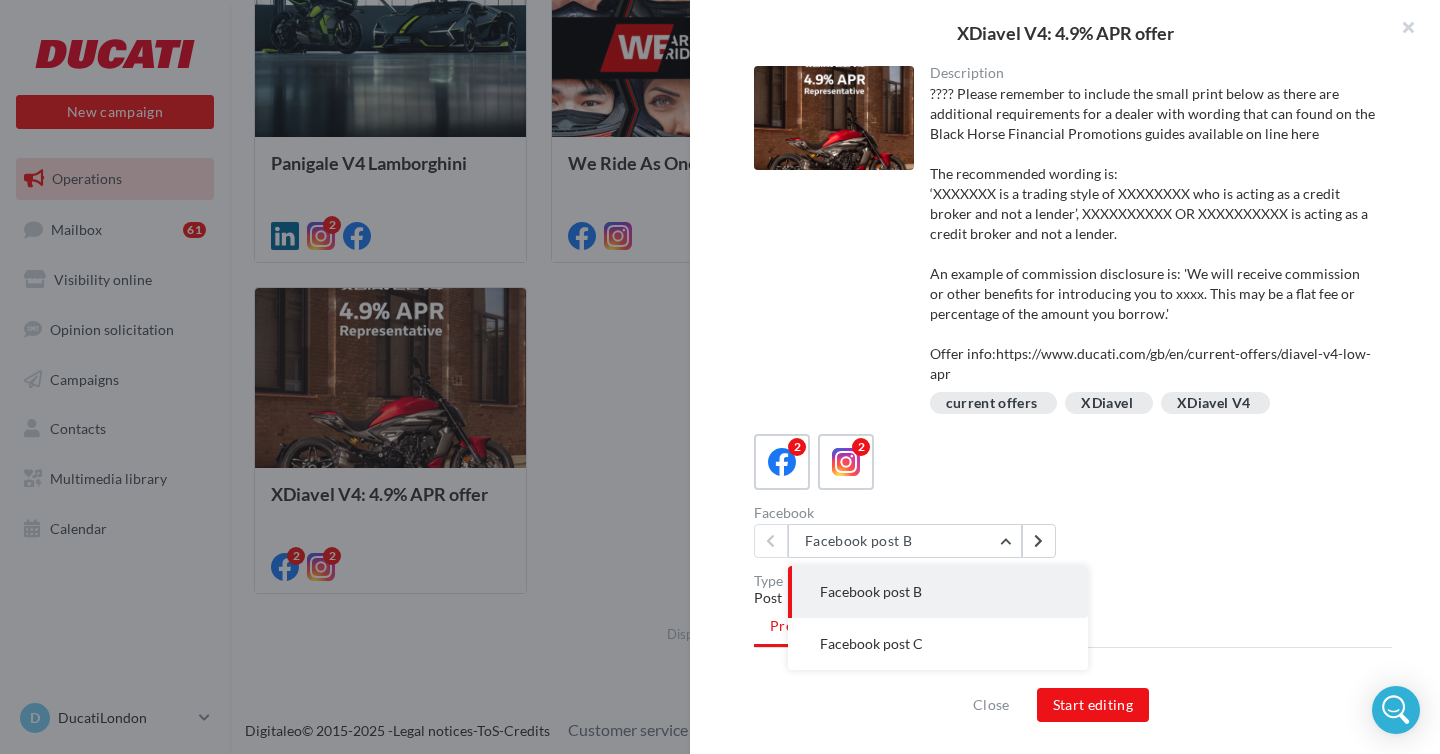 click on "Facebook
Facebook post B
Facebook post B     Facebook post C" at bounding box center [1081, 532] 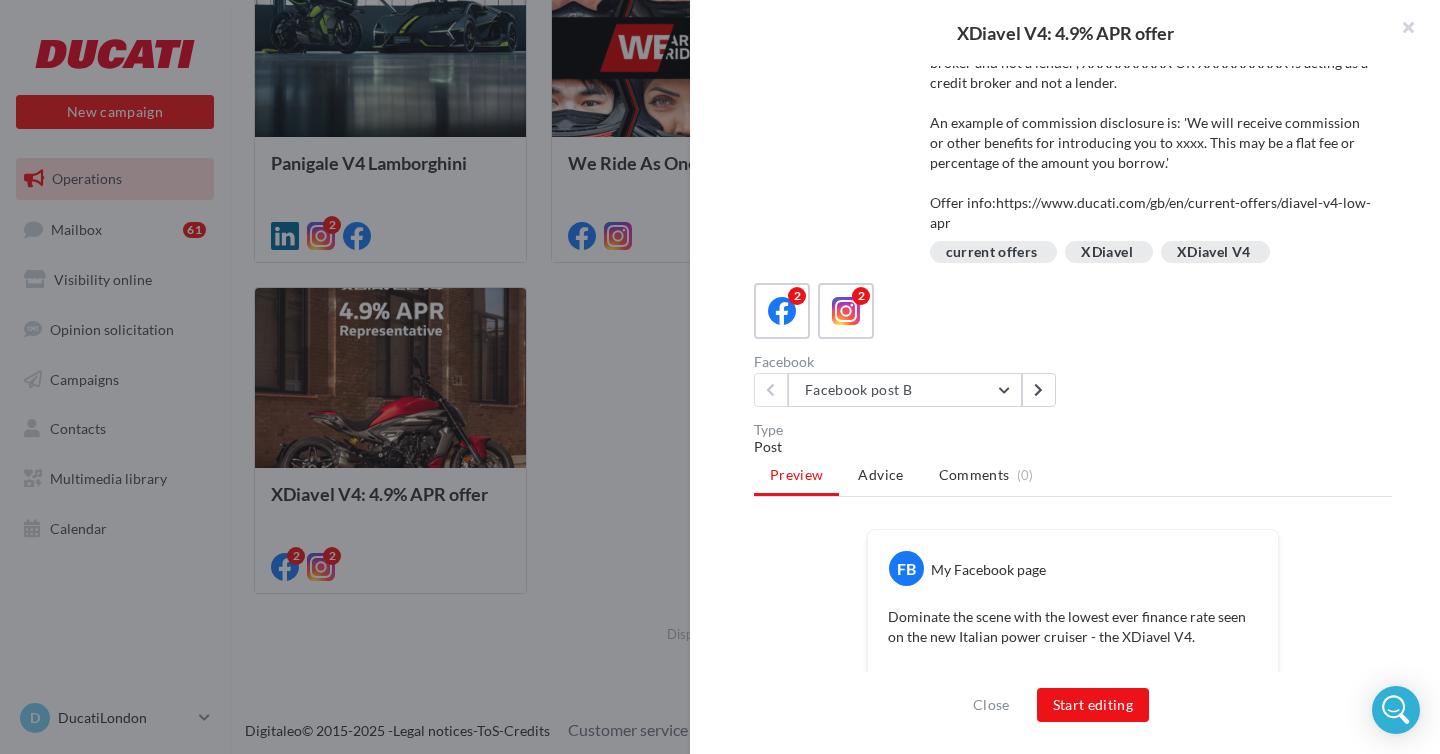 scroll, scrollTop: 483, scrollLeft: 0, axis: vertical 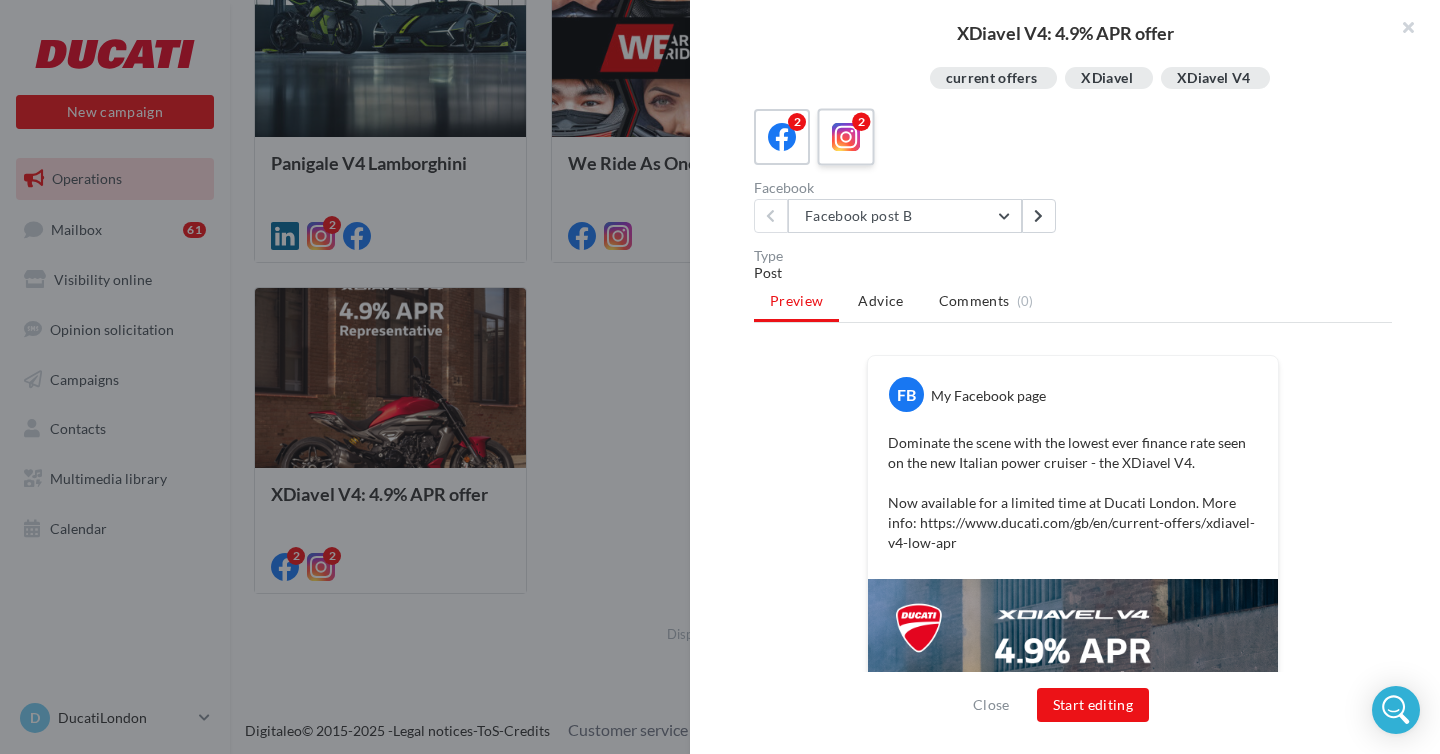 click at bounding box center (846, 137) 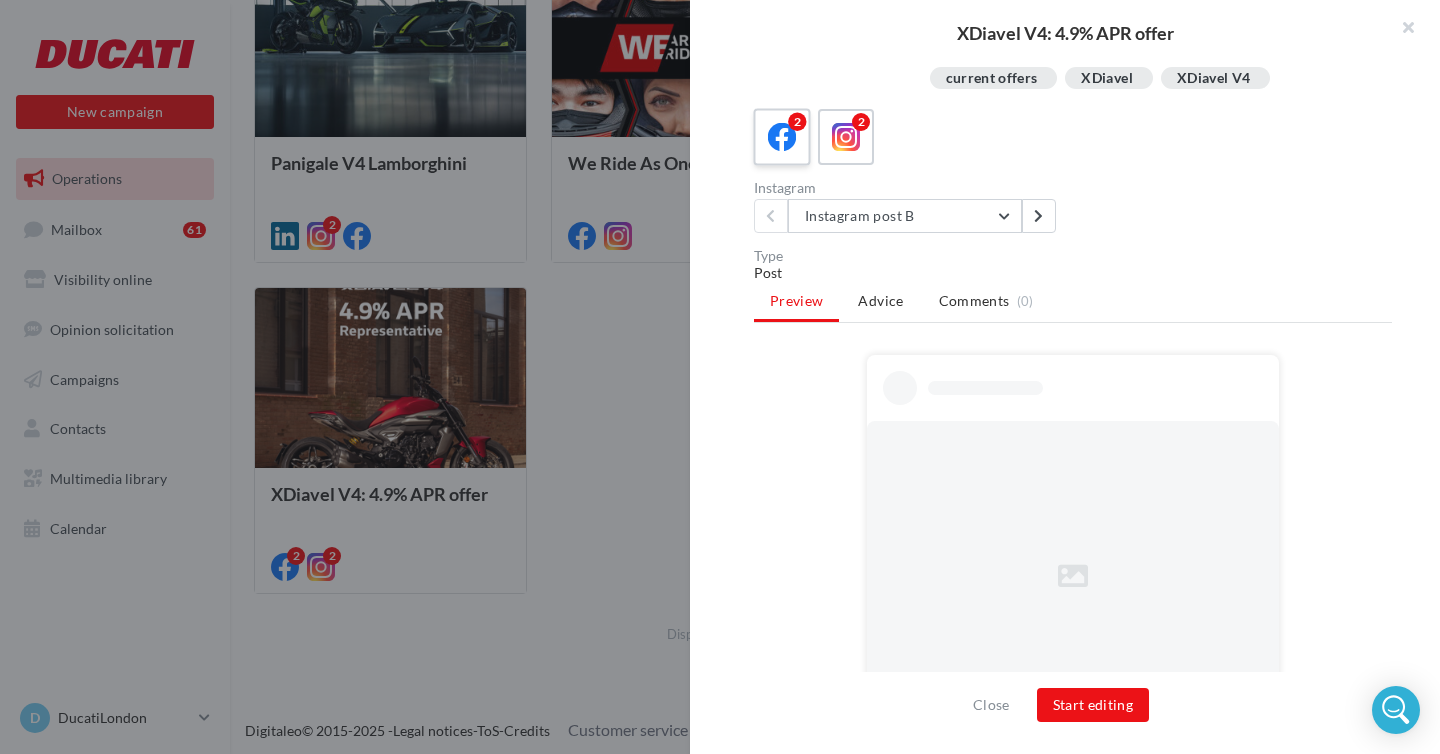 click at bounding box center [782, 137] 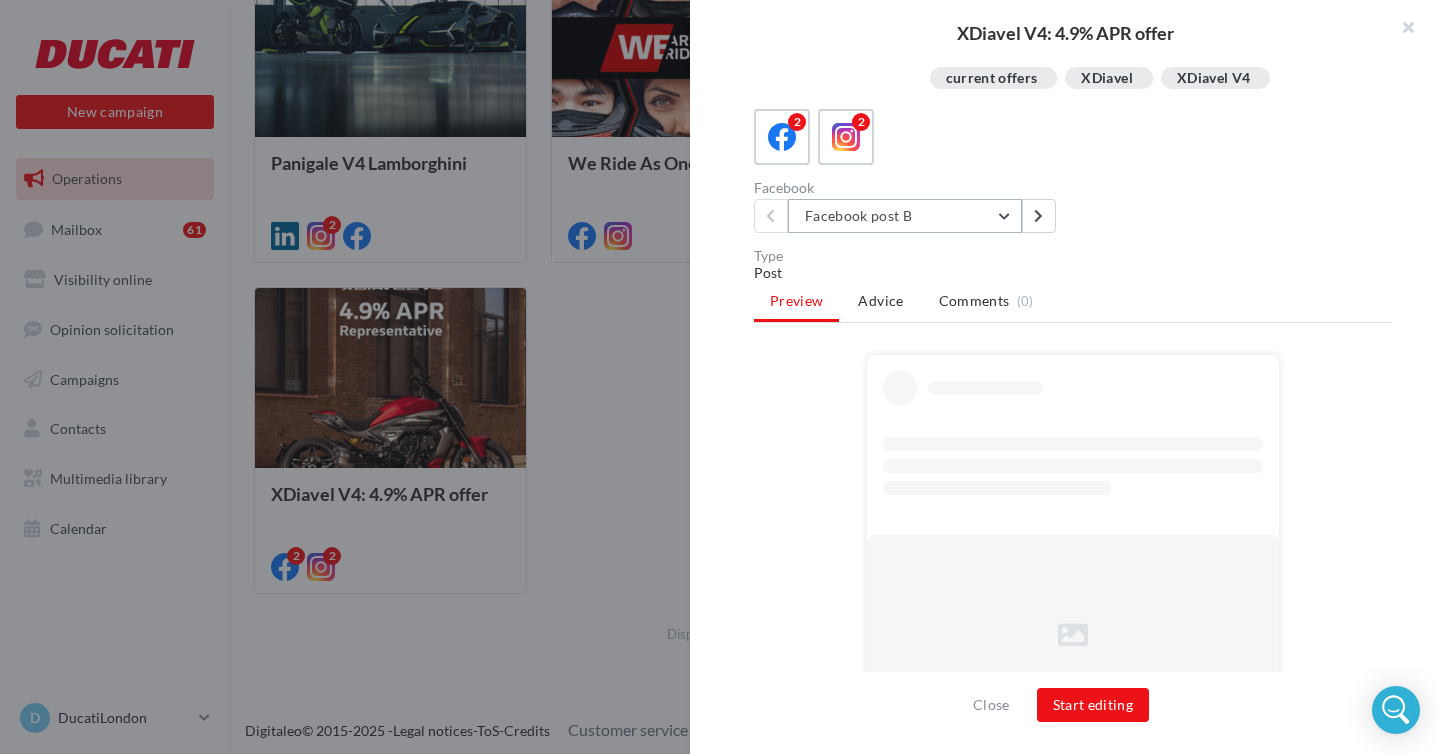 click on "Facebook post B" at bounding box center (905, 216) 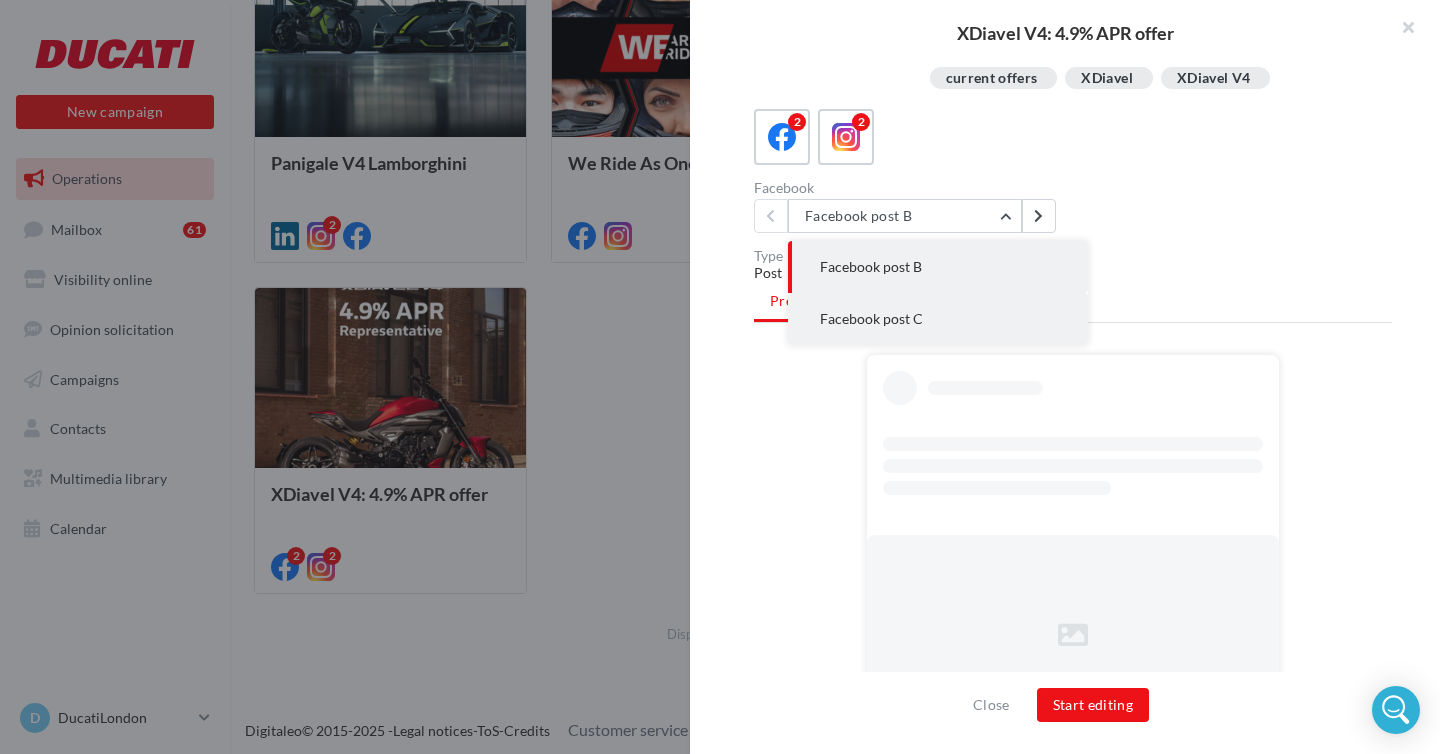 click on "Facebook post C" at bounding box center [938, 319] 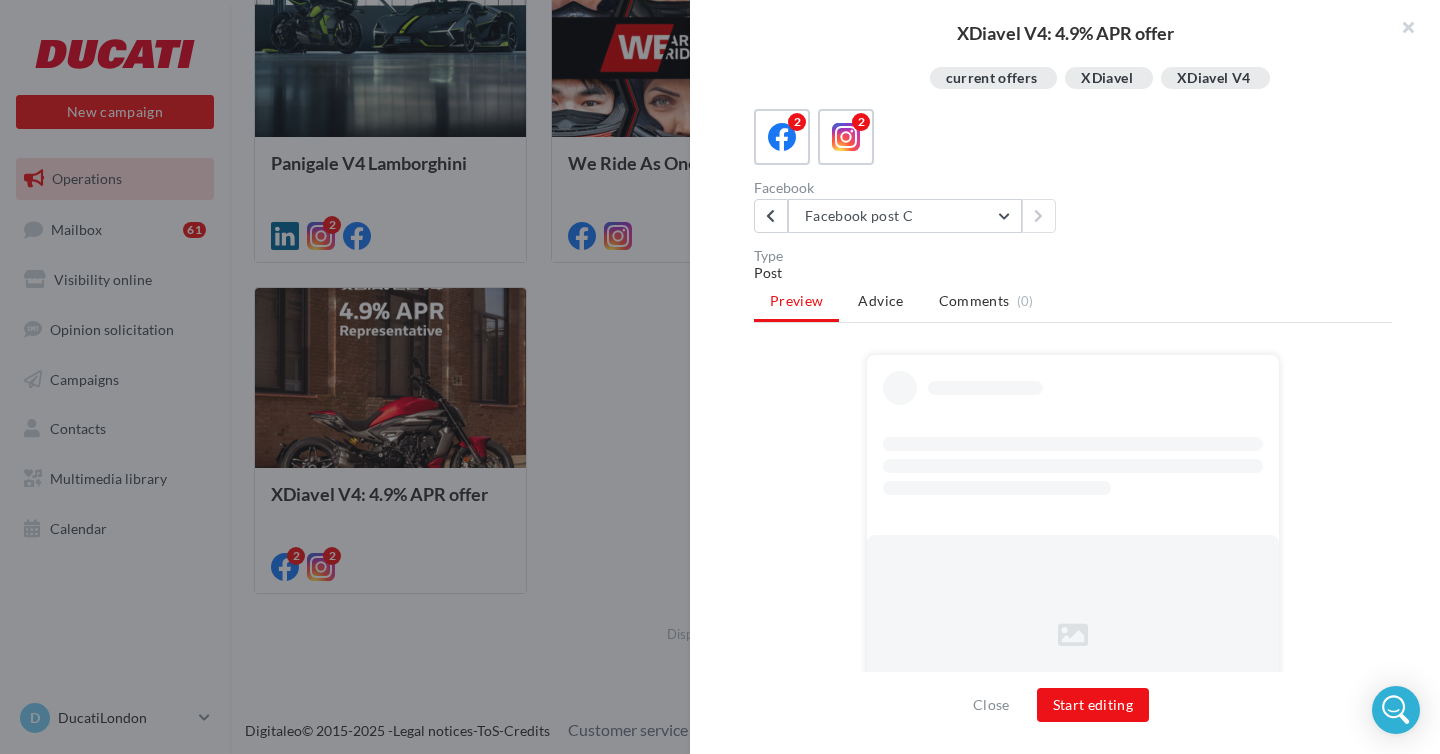 click at bounding box center [1073, 545] 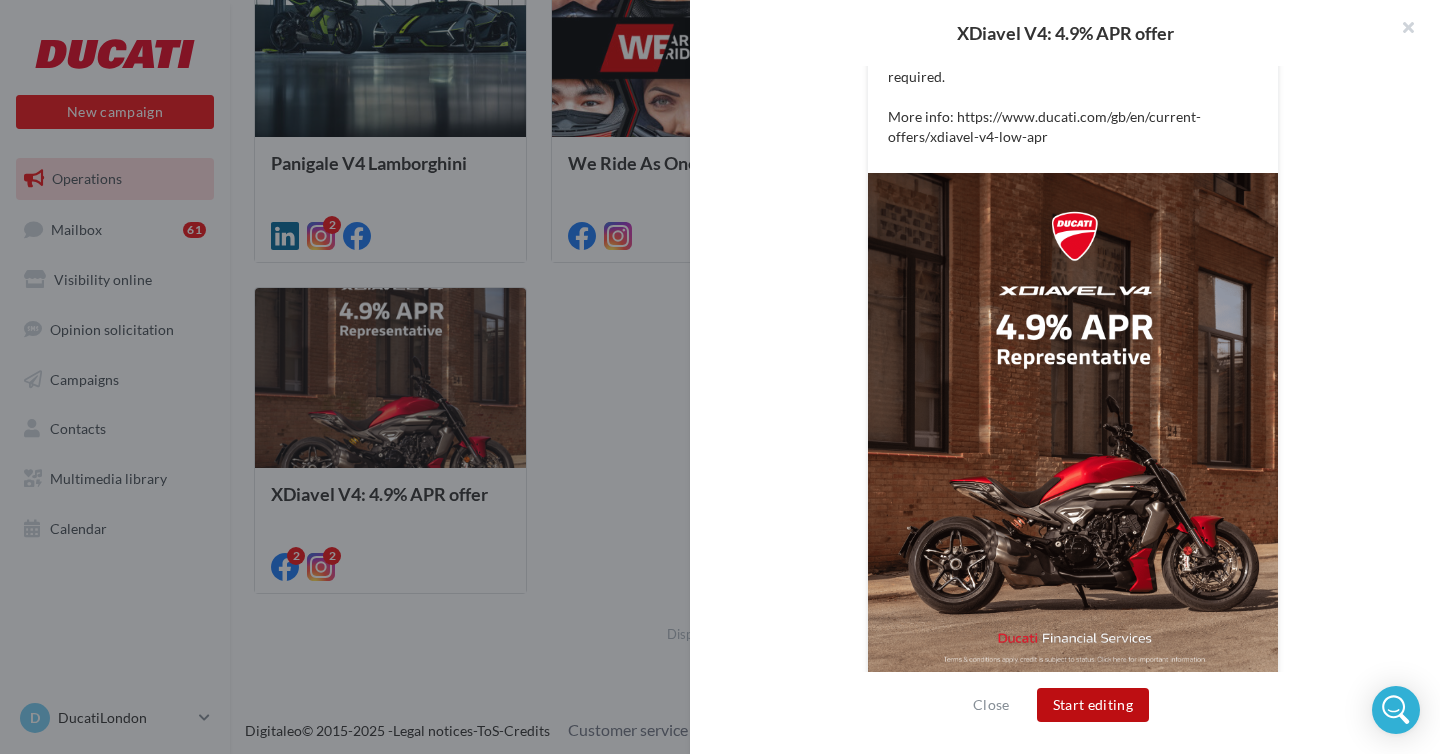 scroll, scrollTop: 1033, scrollLeft: 0, axis: vertical 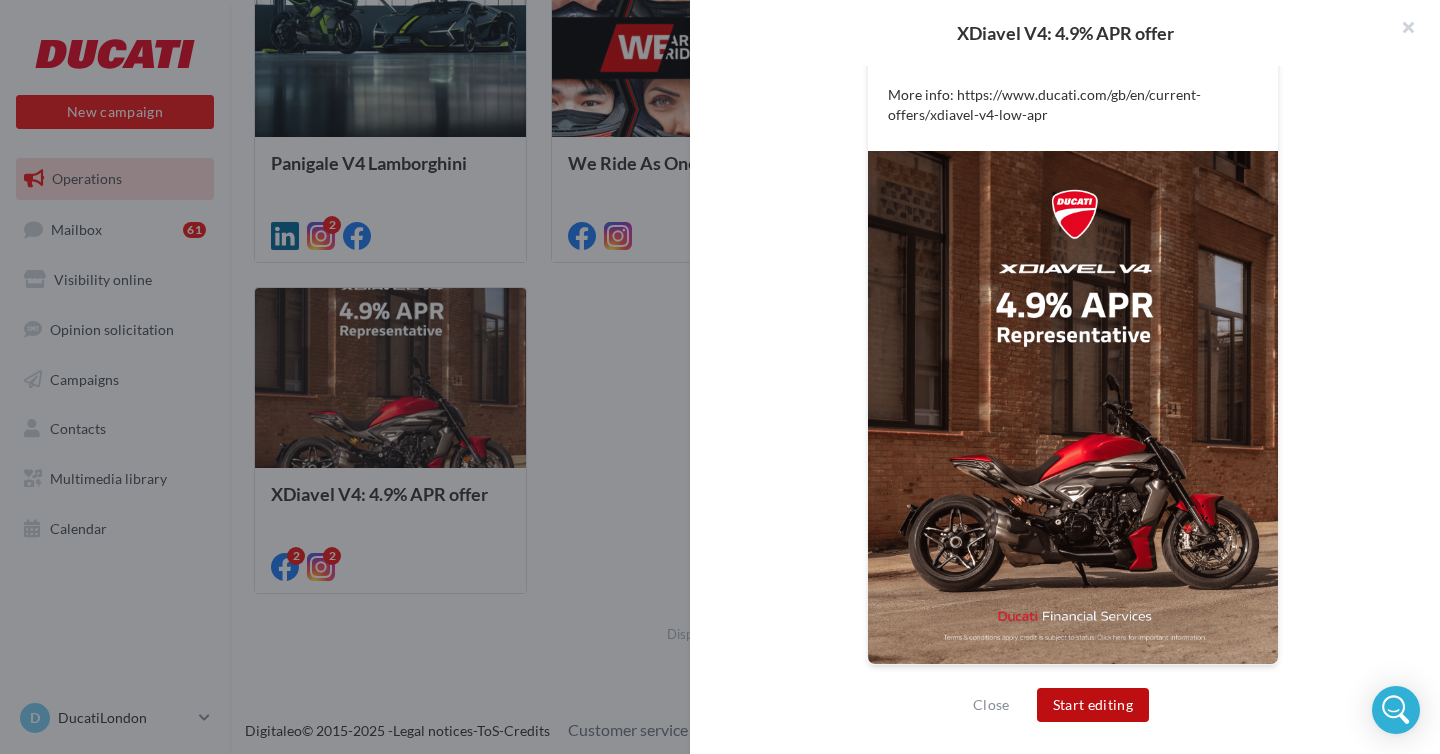 click on "Start editing" at bounding box center (1093, 705) 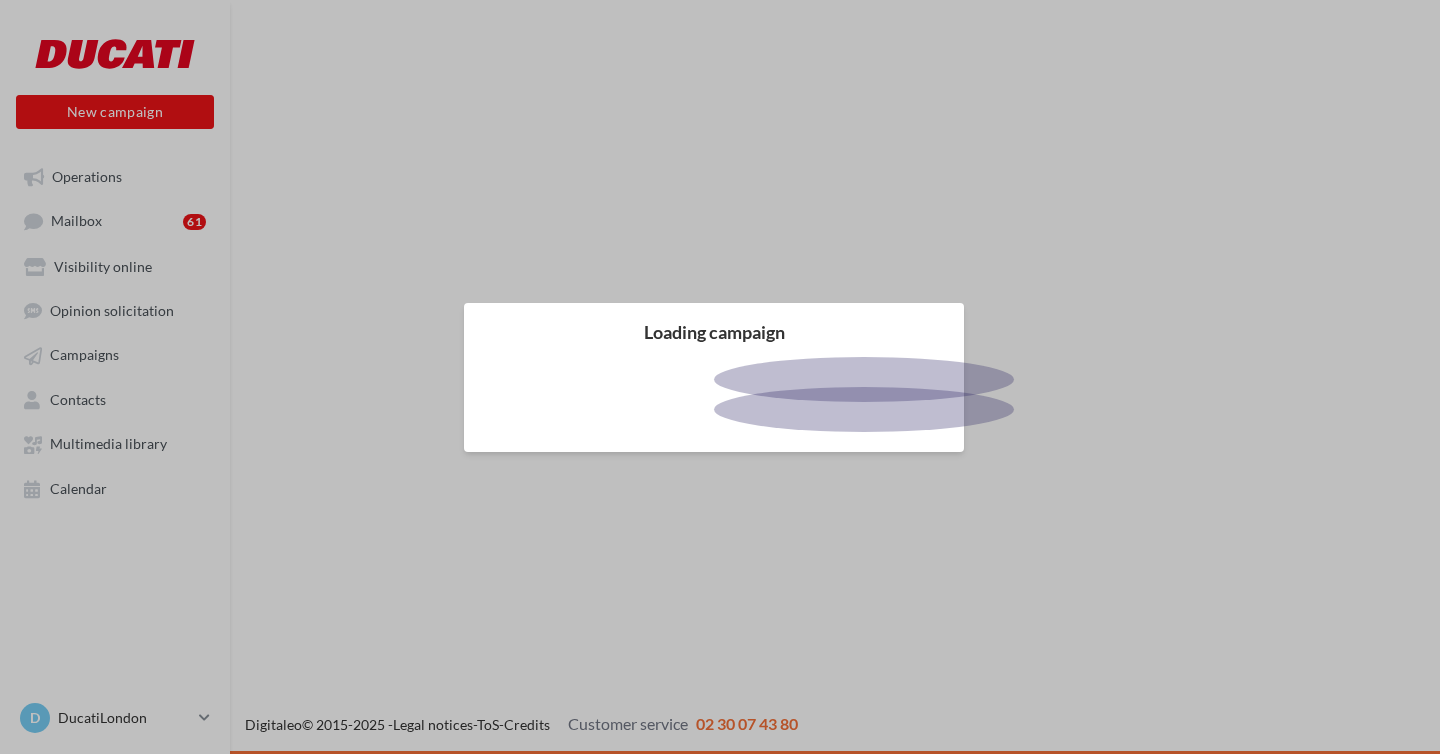 scroll, scrollTop: 0, scrollLeft: 0, axis: both 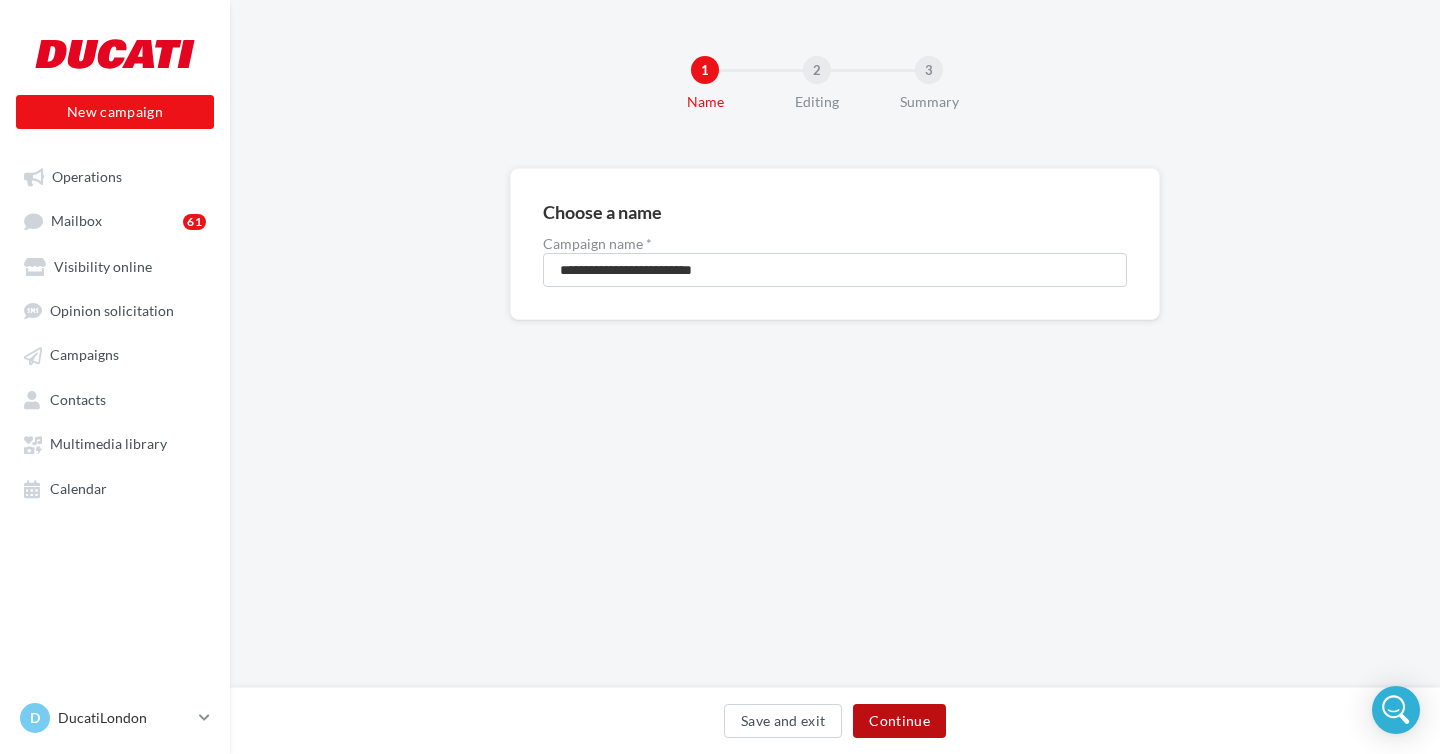 click on "Continue" at bounding box center (899, 721) 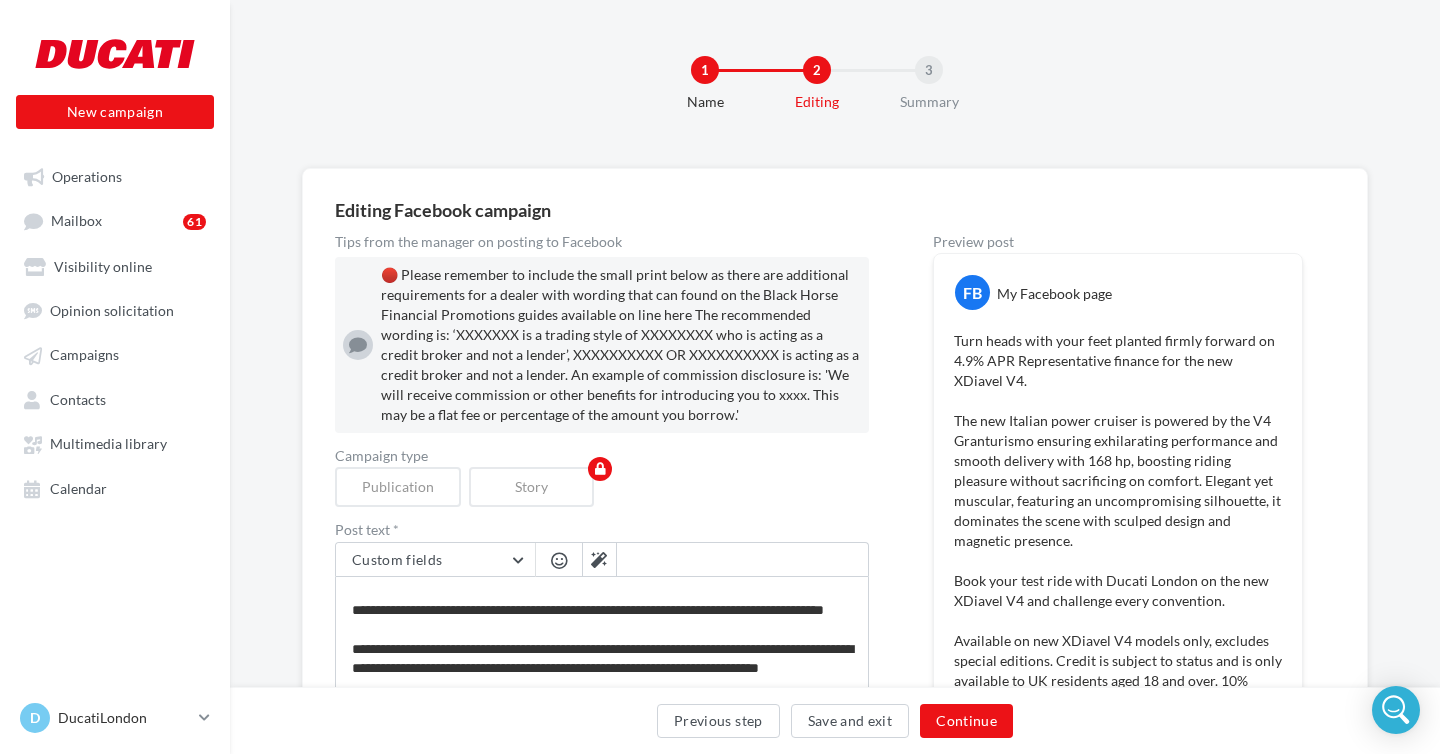 scroll, scrollTop: 230, scrollLeft: 0, axis: vertical 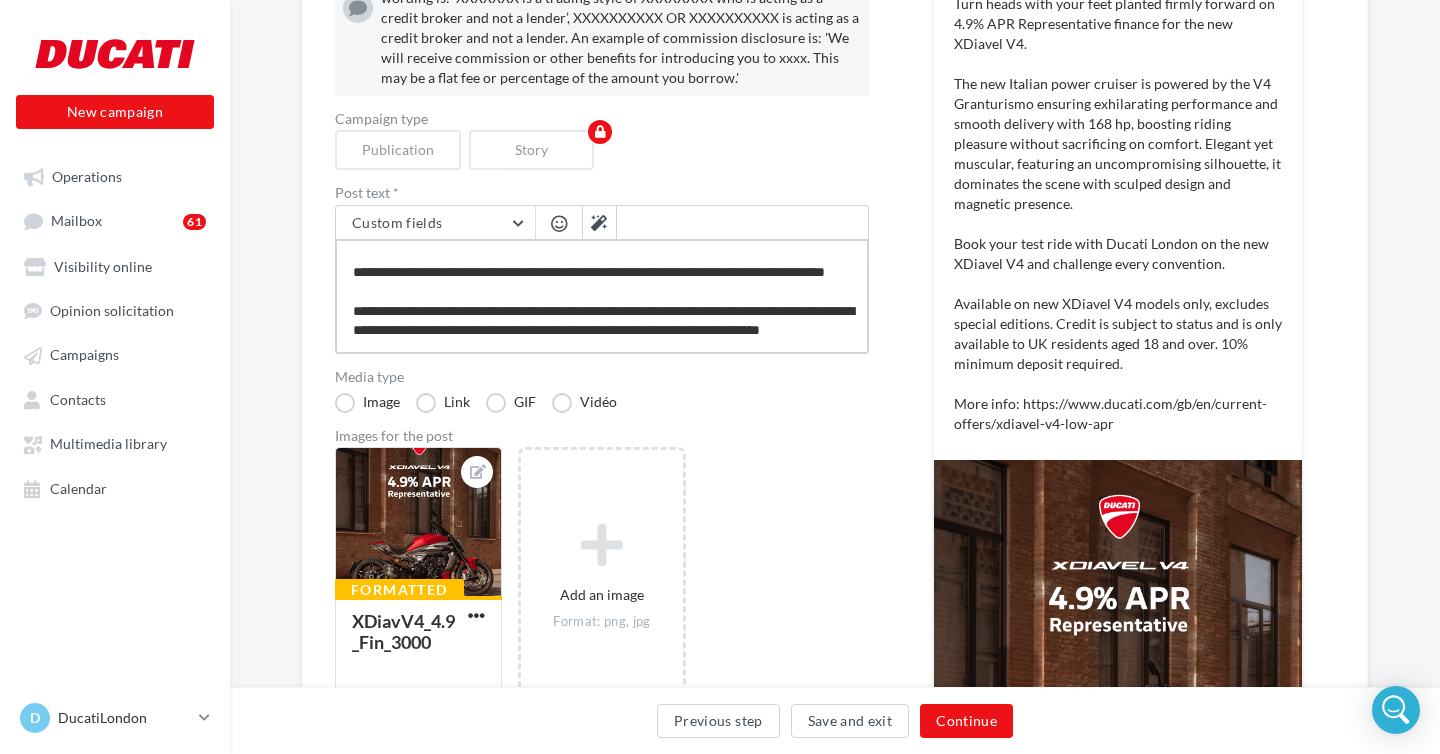 click on "**********" at bounding box center (602, 296) 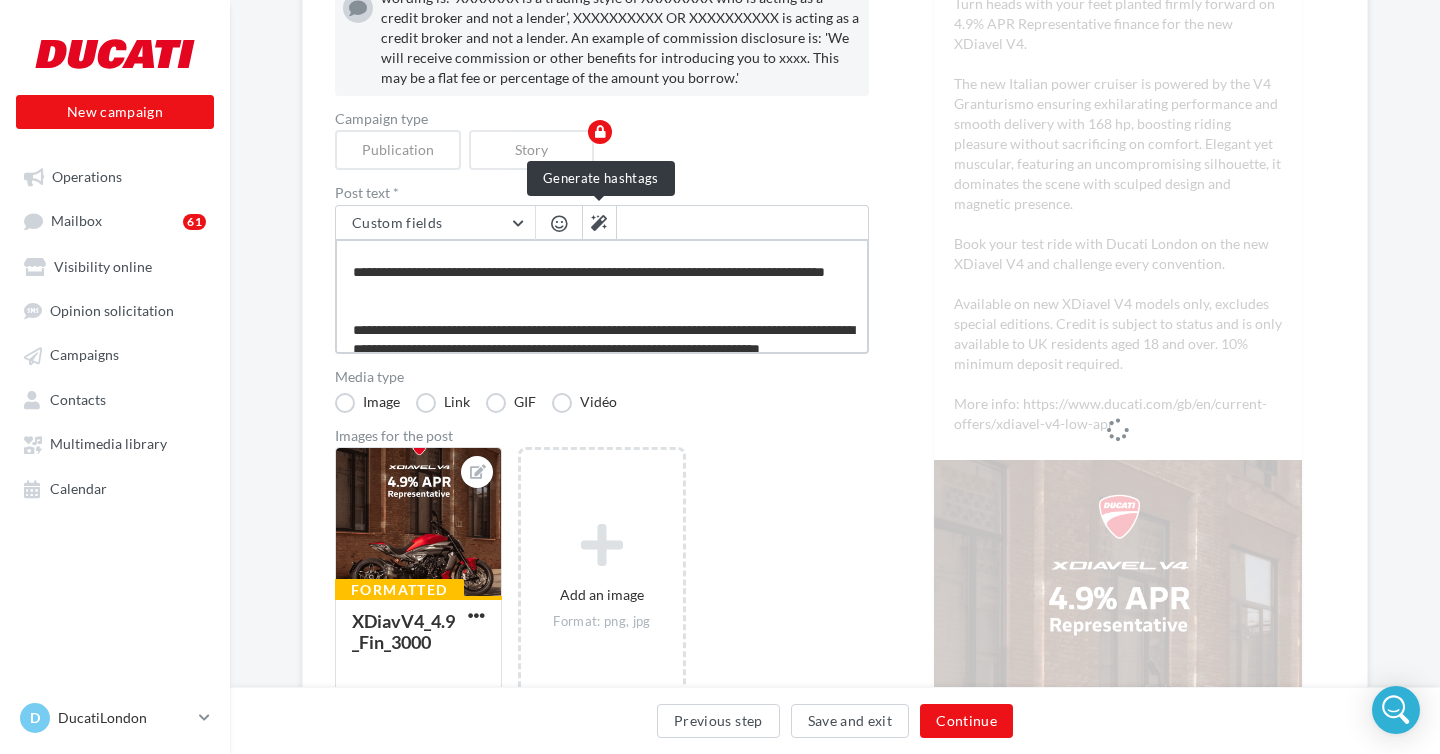 type on "**********" 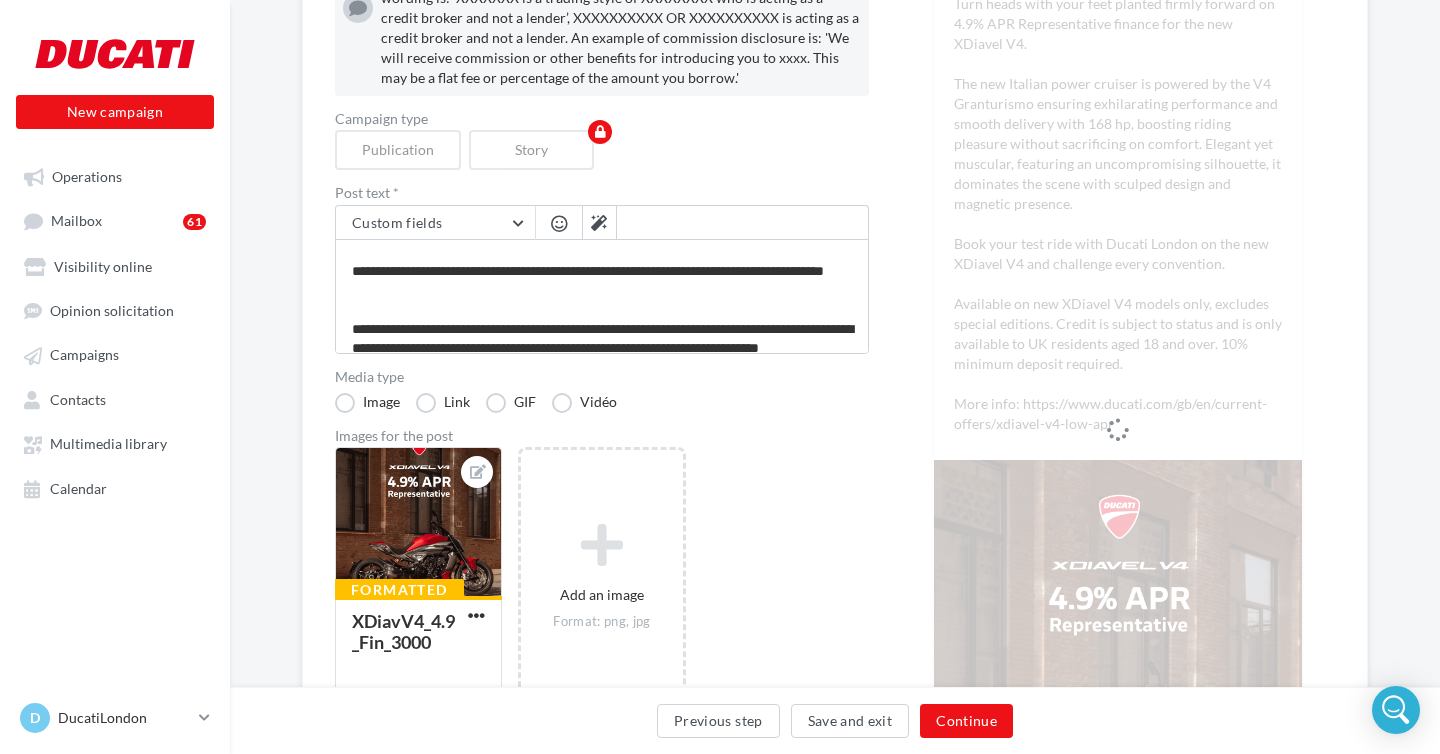 scroll, scrollTop: 139, scrollLeft: 0, axis: vertical 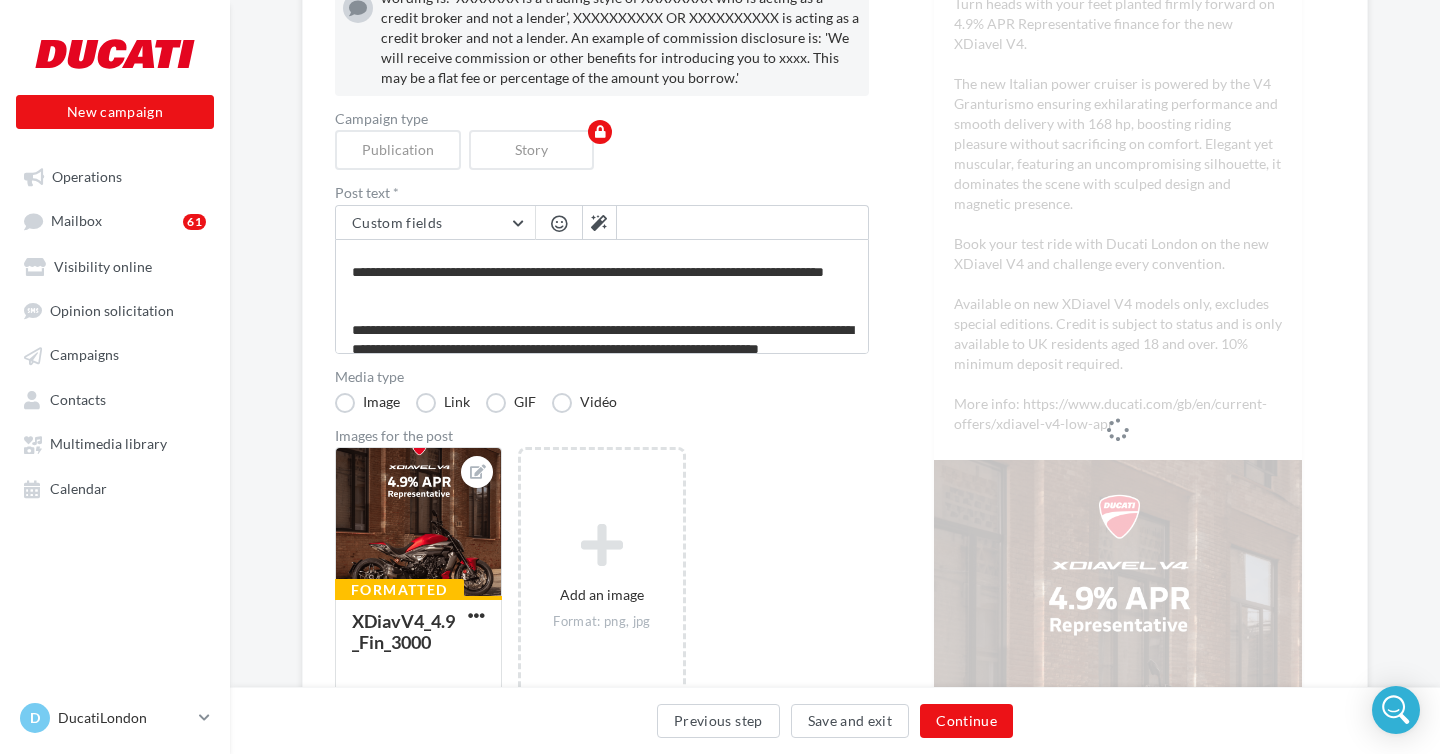 click at bounding box center [559, 225] 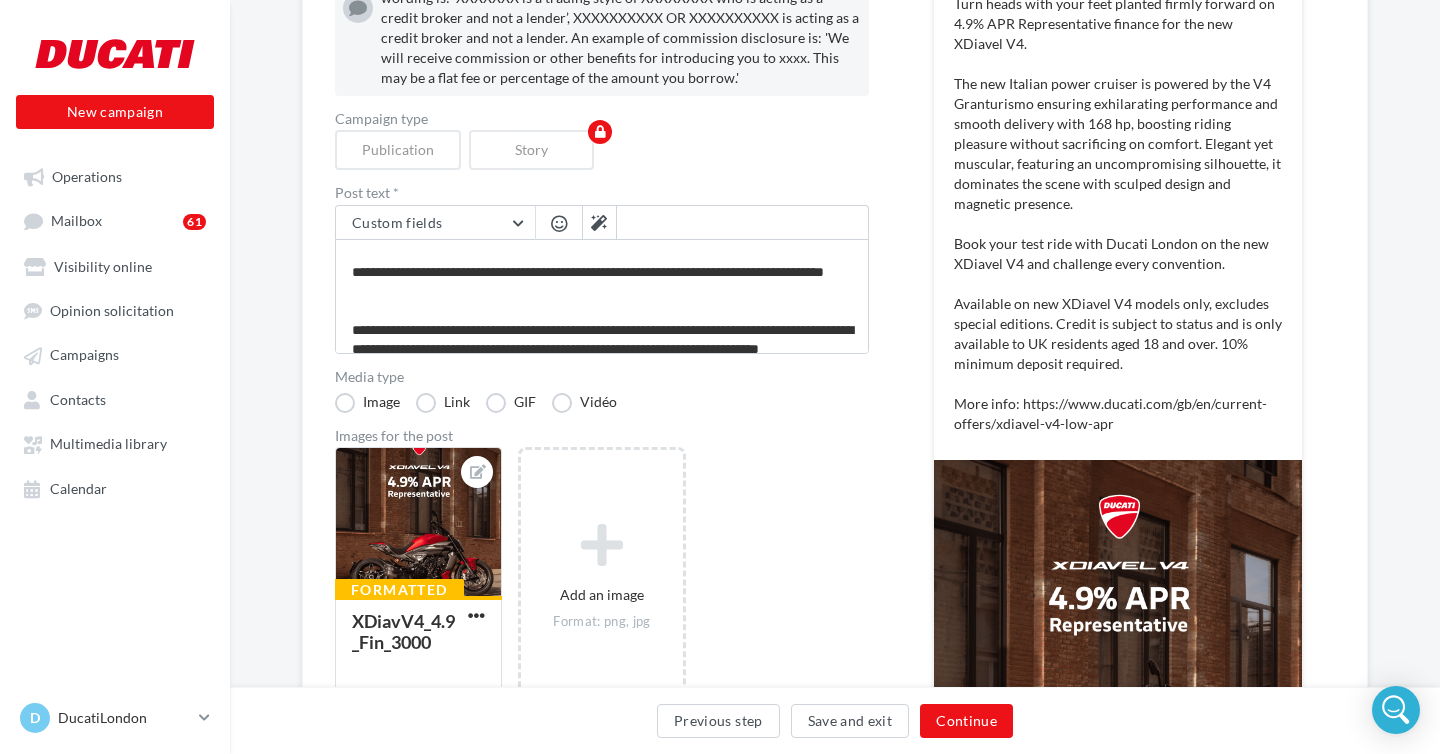 click at bounding box center (559, 223) 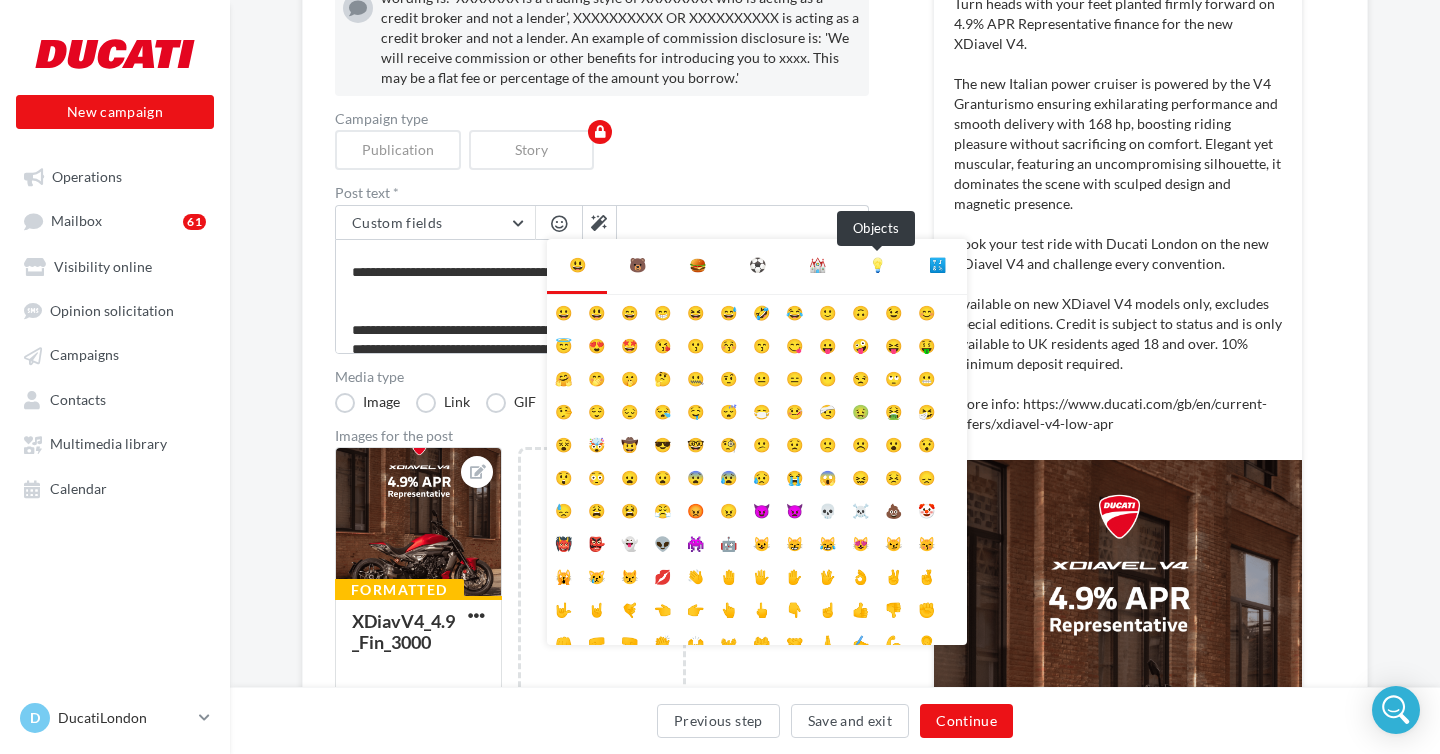 click on "💡" at bounding box center (877, 265) 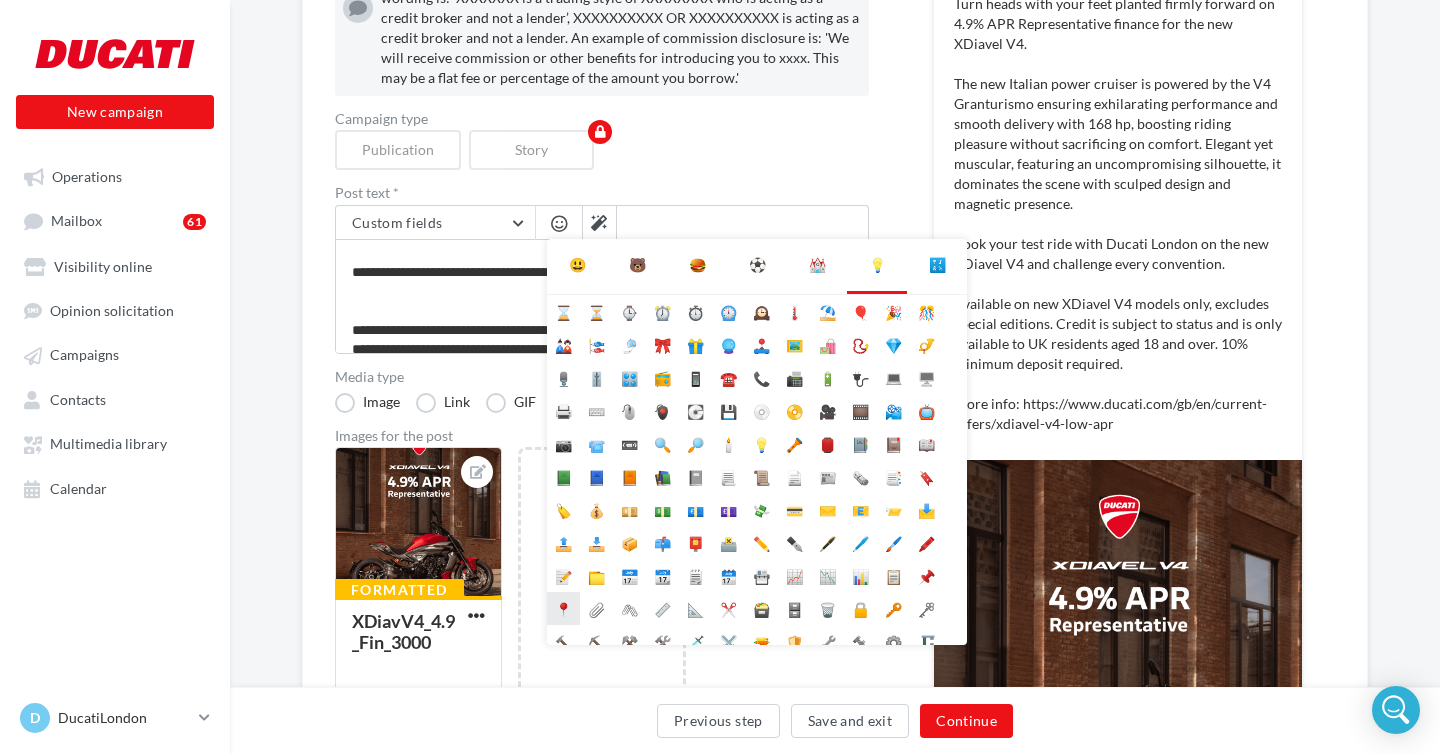 click on "📍" at bounding box center [563, 608] 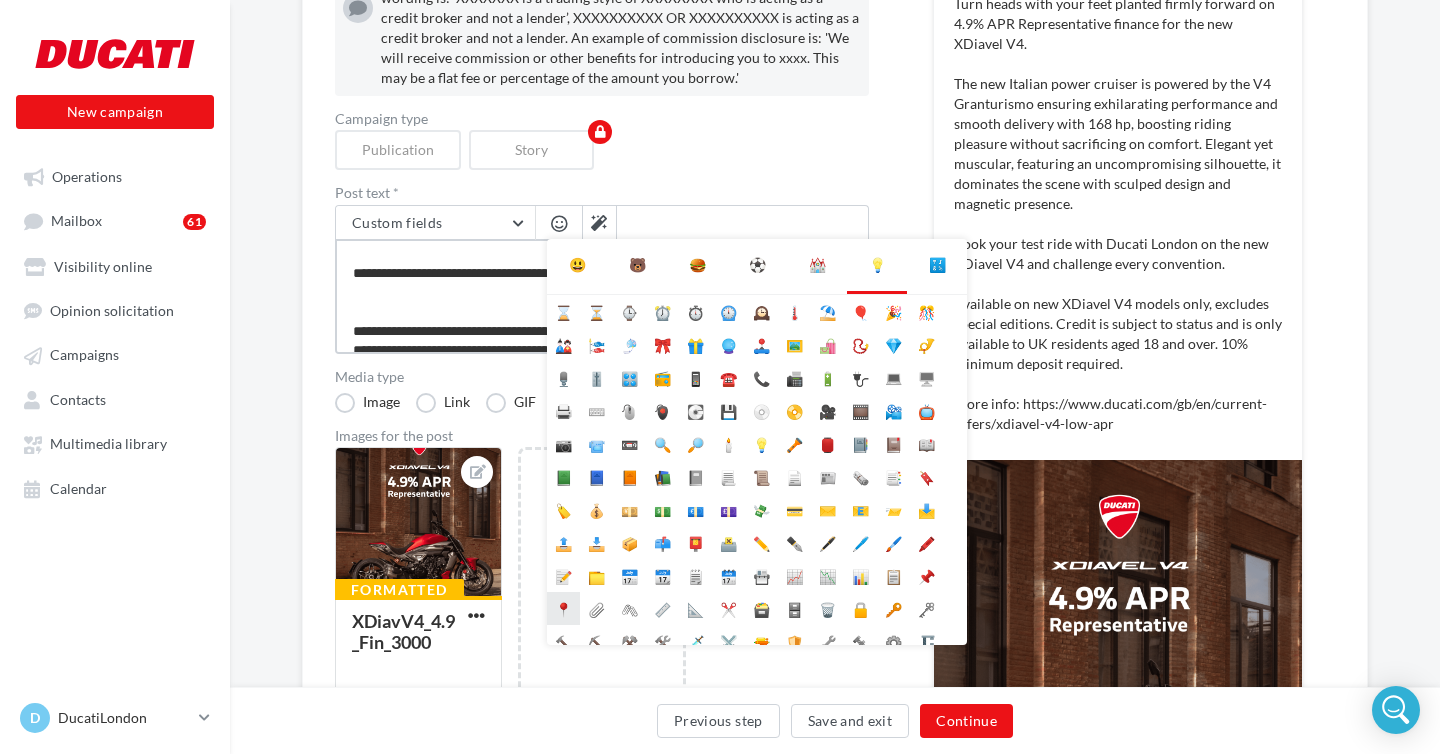 type on "**********" 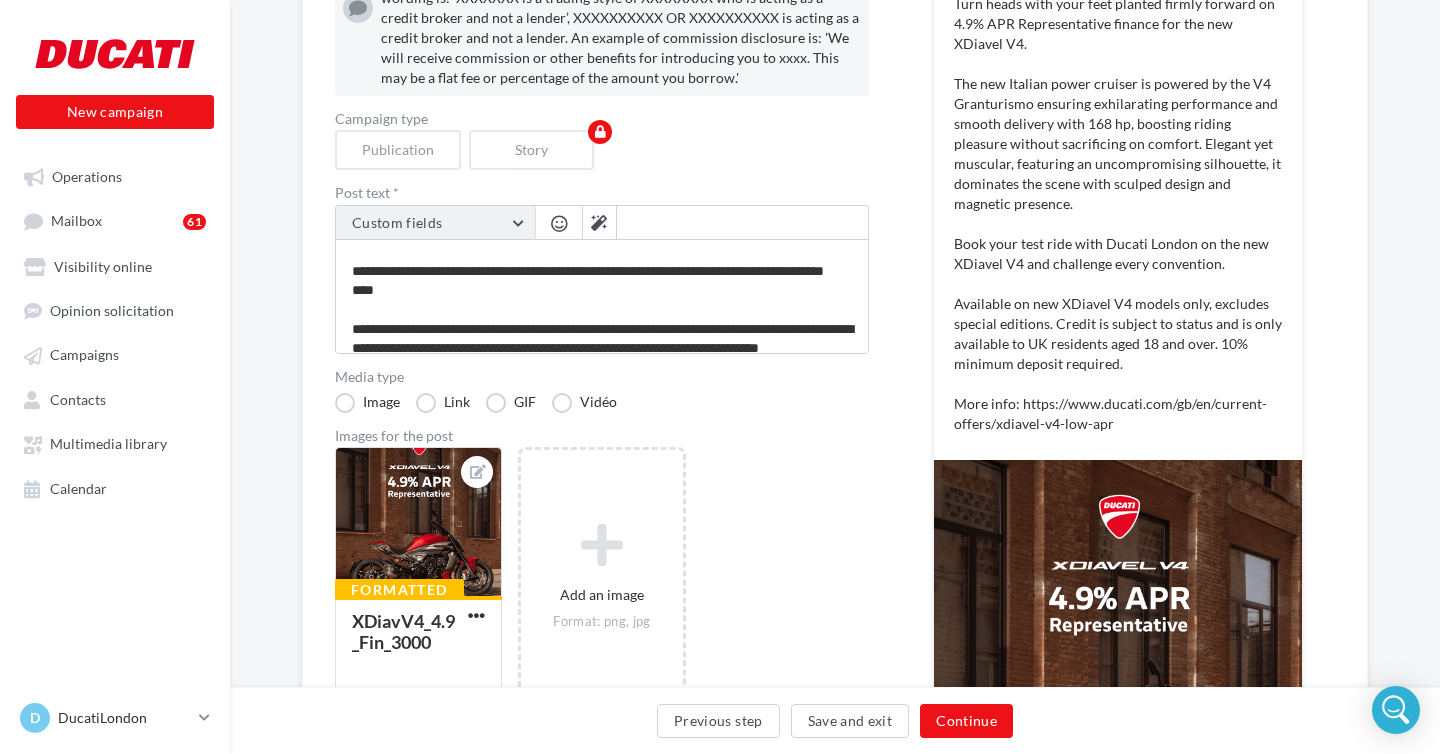 click on "Custom fields" at bounding box center (435, 223) 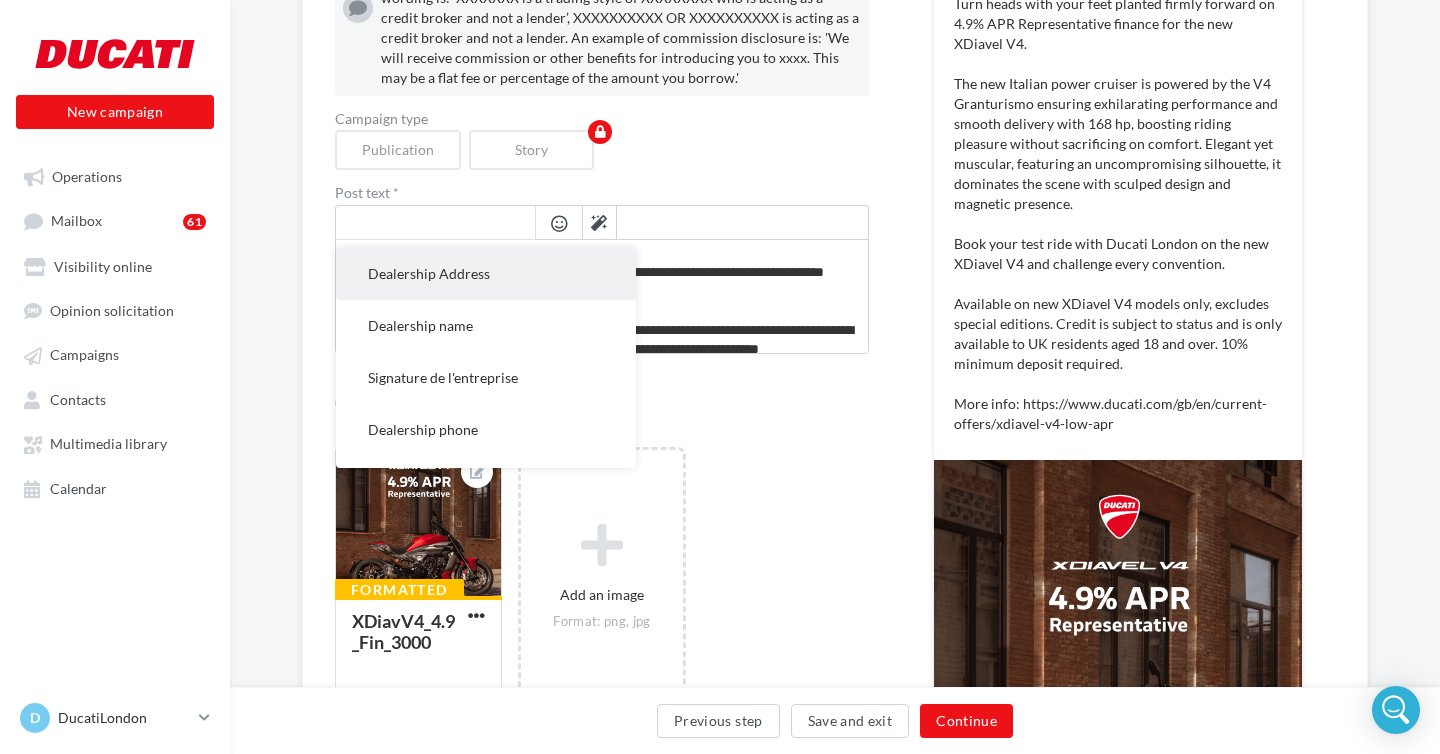 click on "Dealership Address" at bounding box center (486, 274) 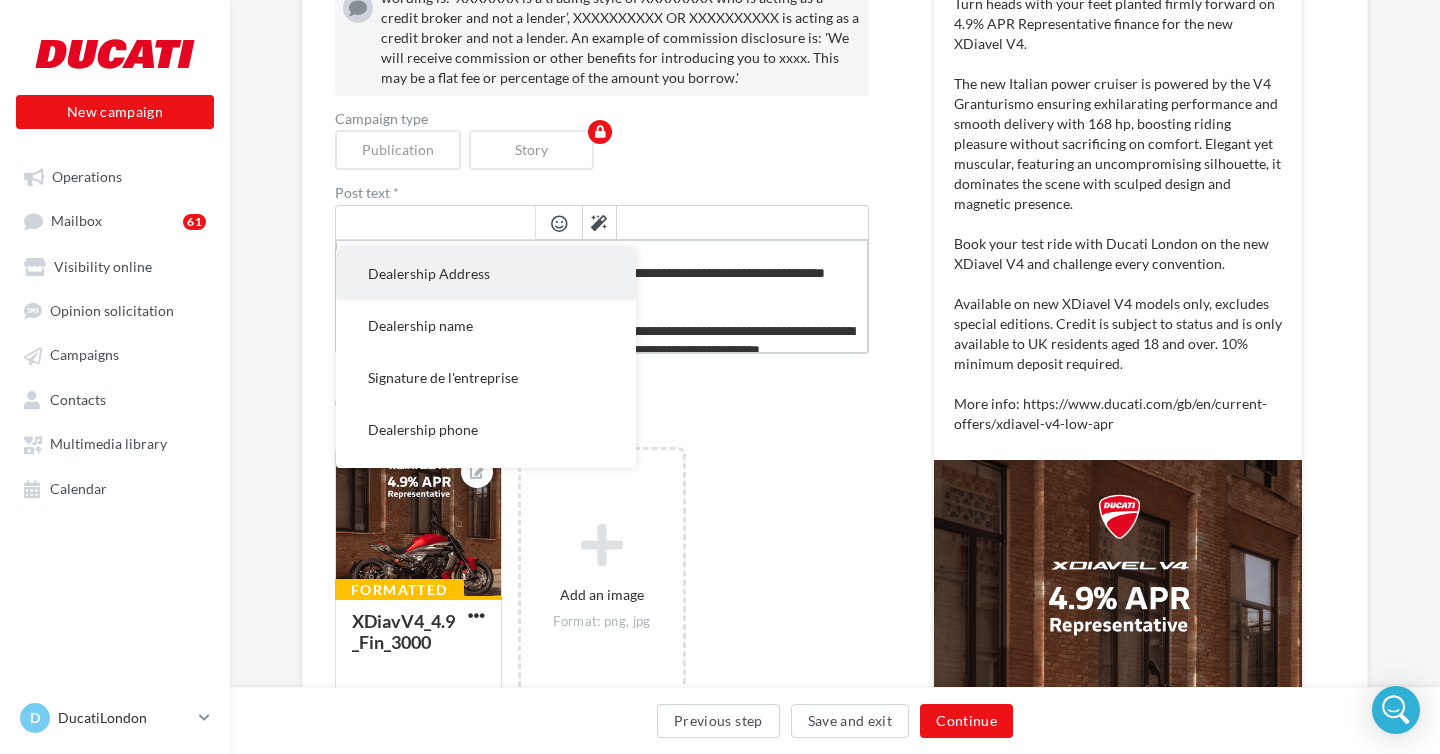 type on "**********" 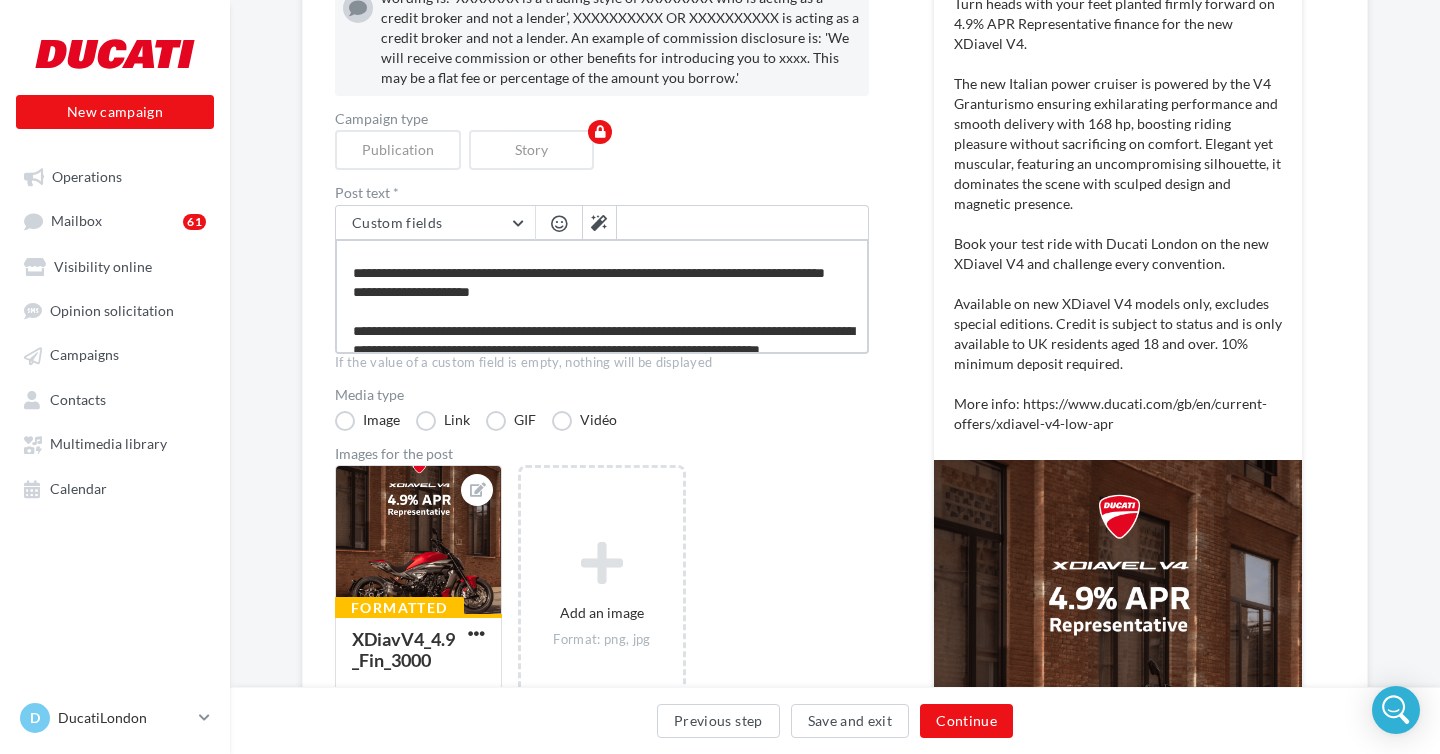 scroll, scrollTop: 140, scrollLeft: 0, axis: vertical 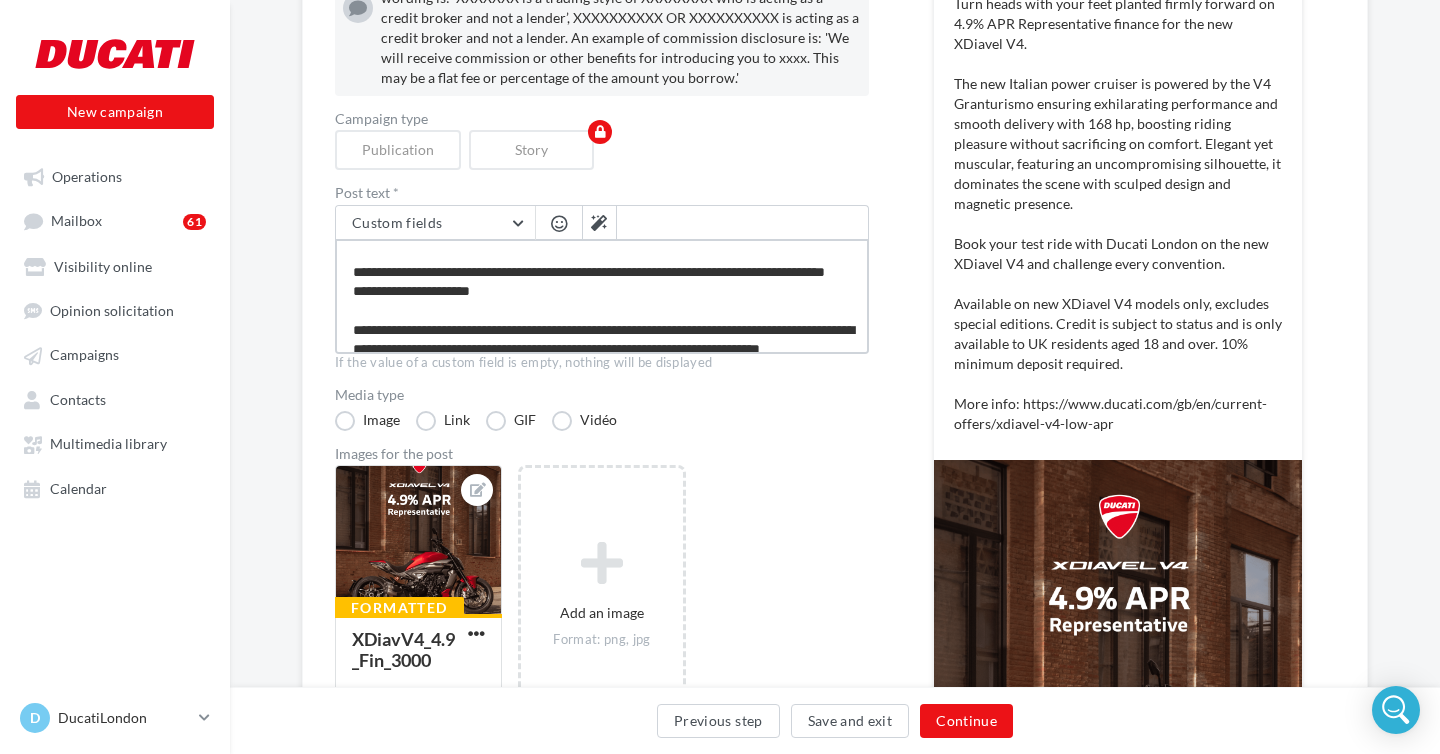 type on "**********" 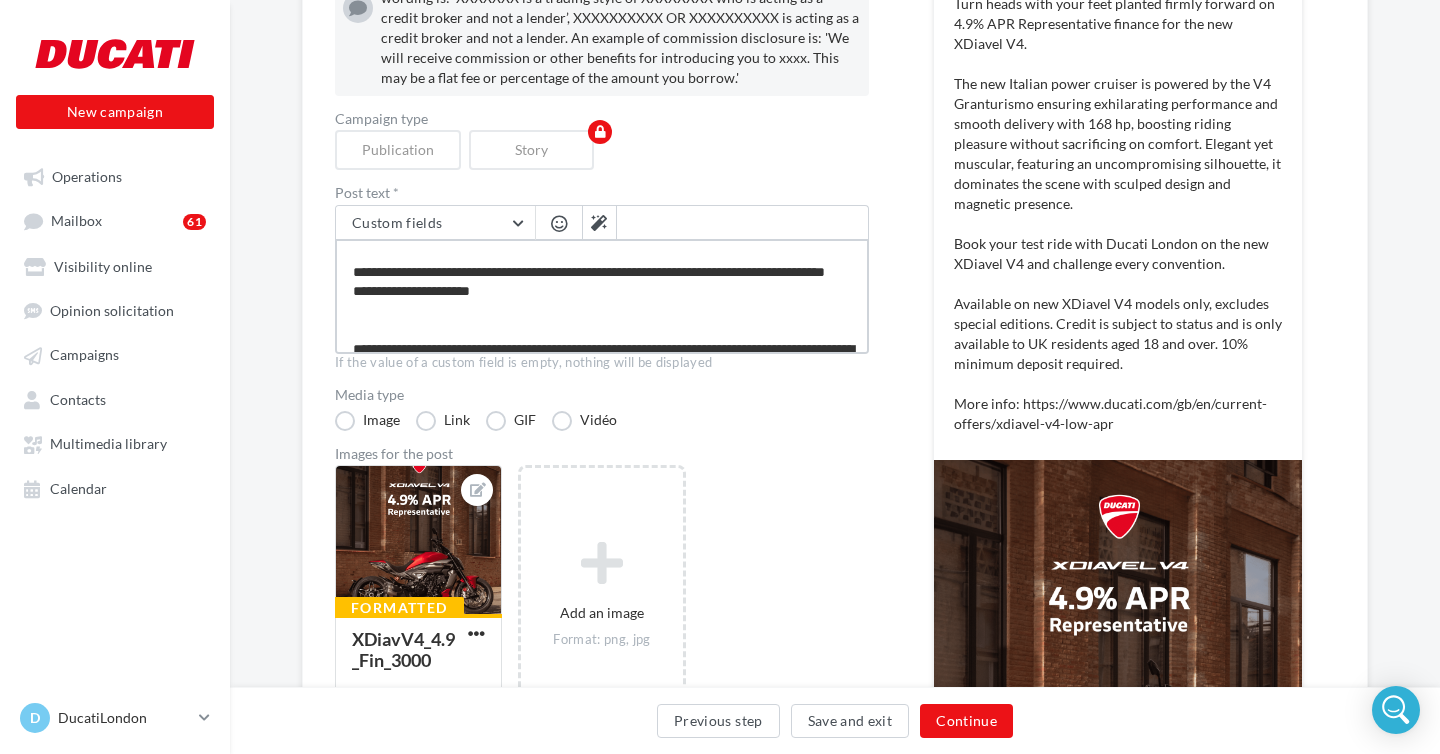 scroll, scrollTop: 146, scrollLeft: 0, axis: vertical 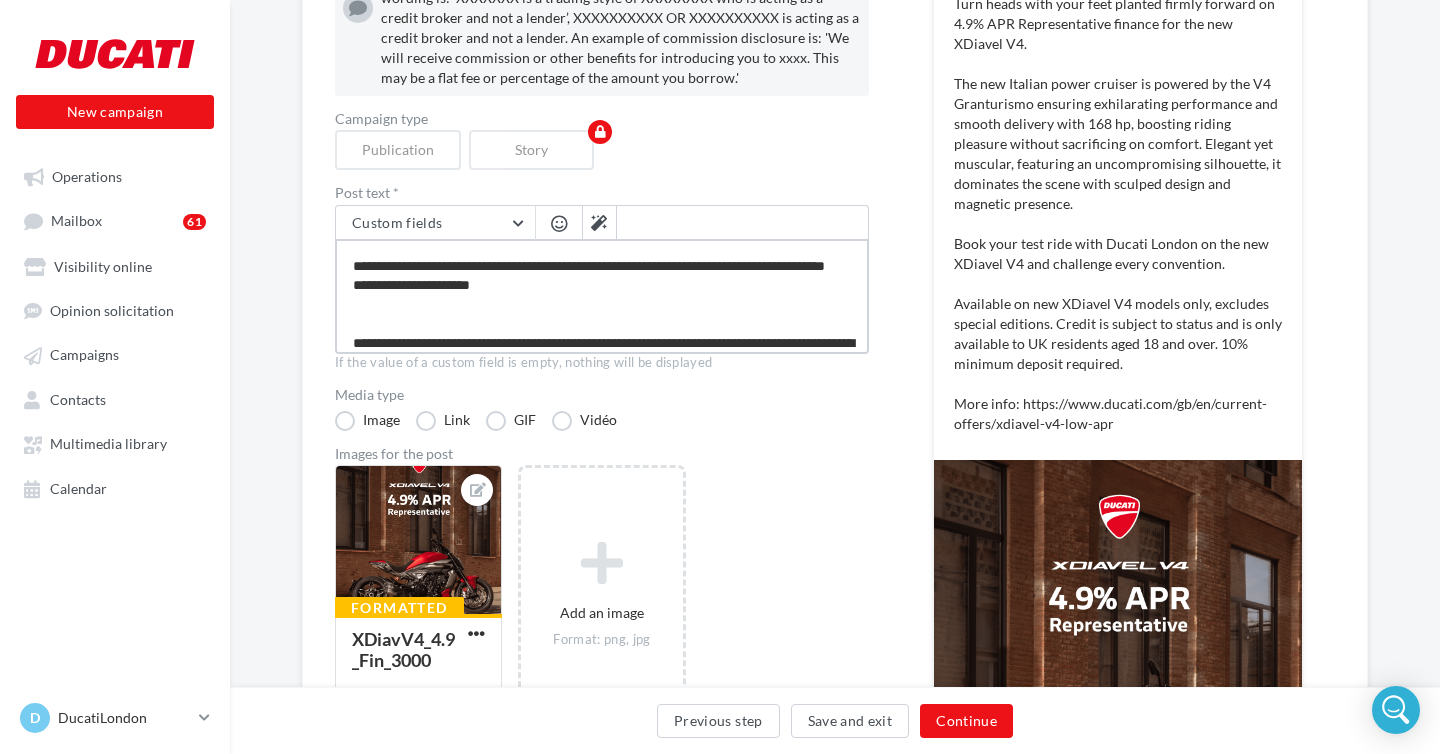 type on "**********" 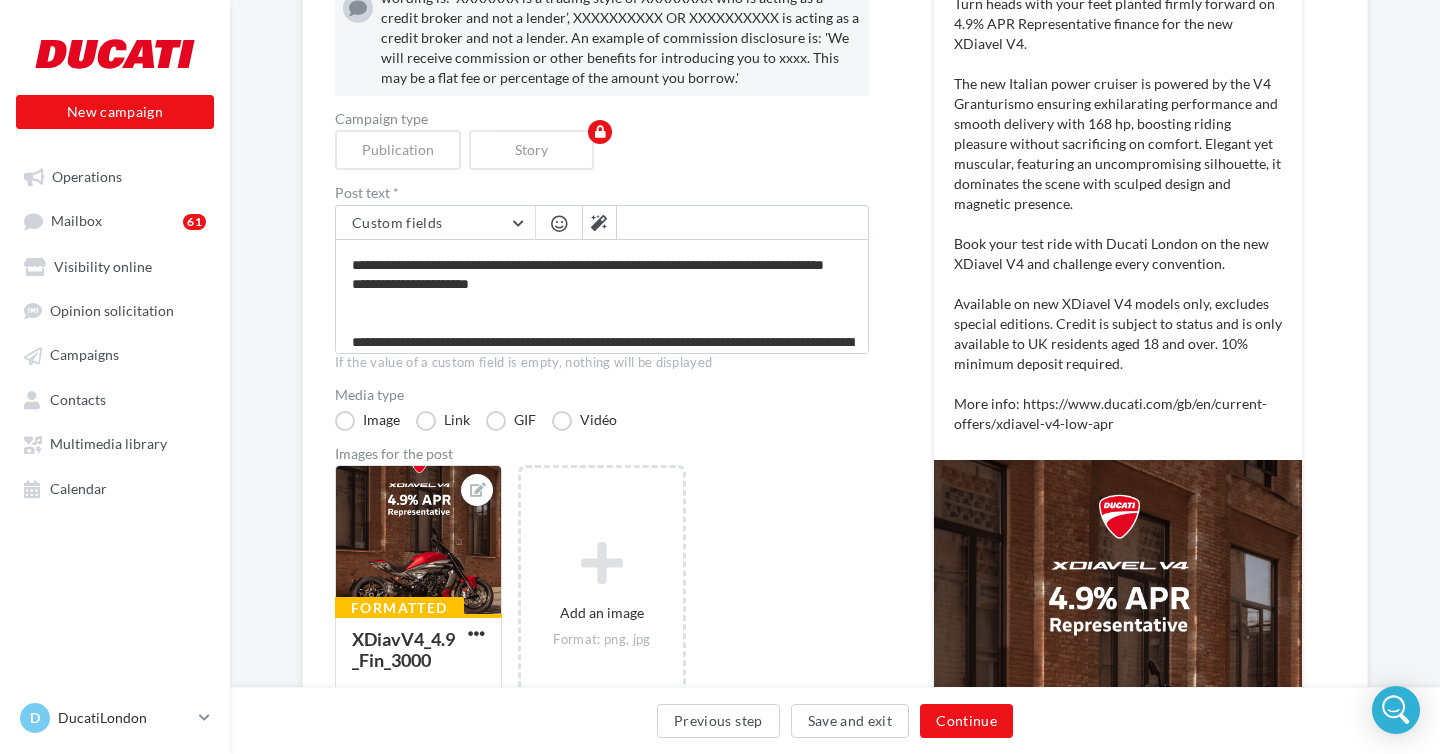 scroll, scrollTop: 145, scrollLeft: 0, axis: vertical 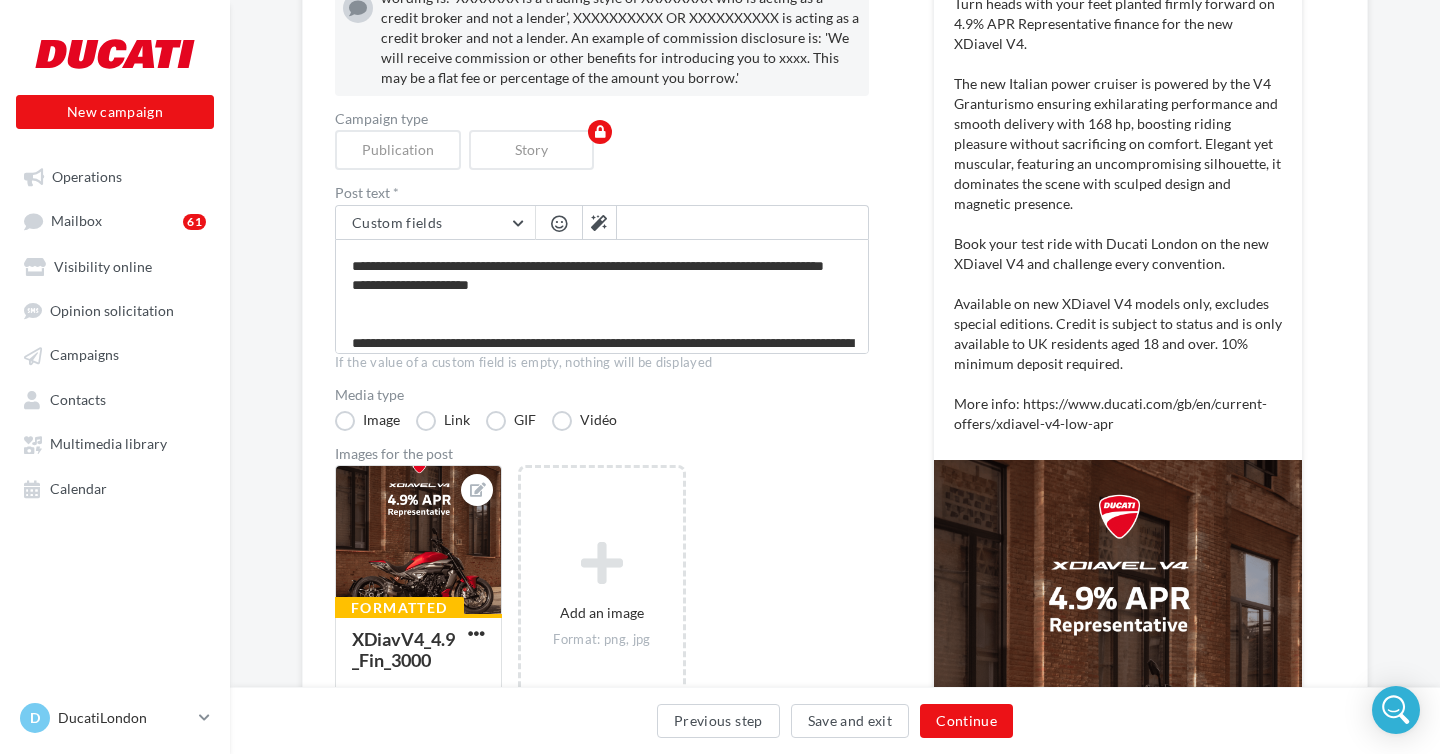click at bounding box center (559, 223) 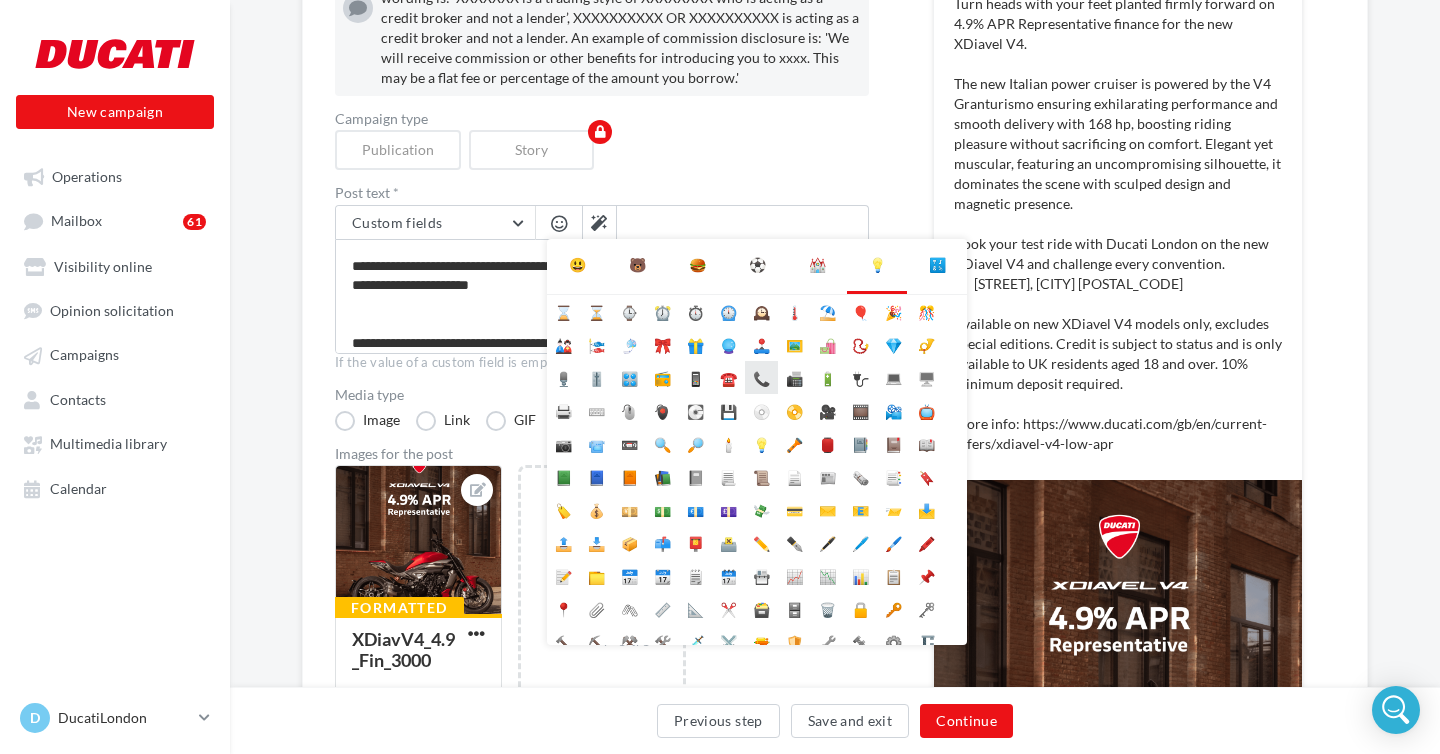 click on "📞" at bounding box center [761, 377] 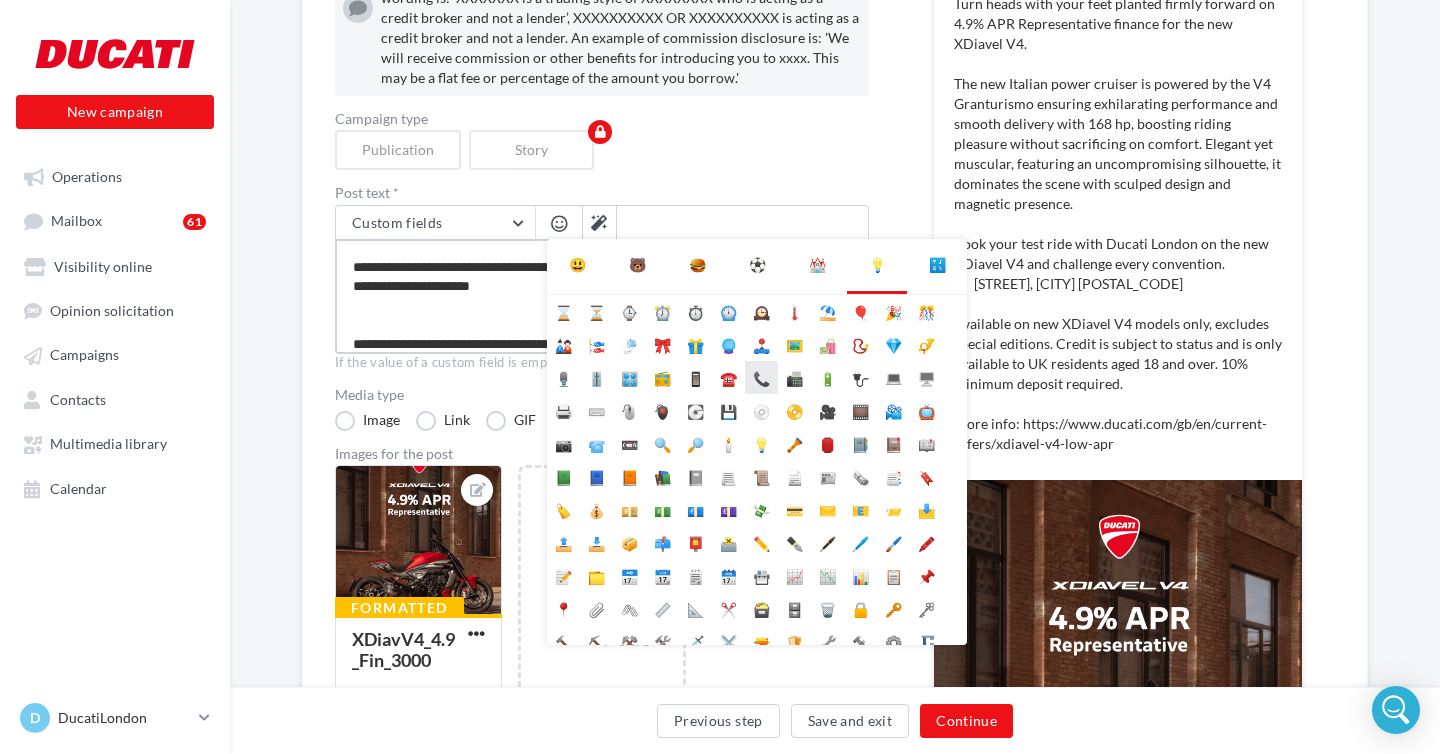 type on "**********" 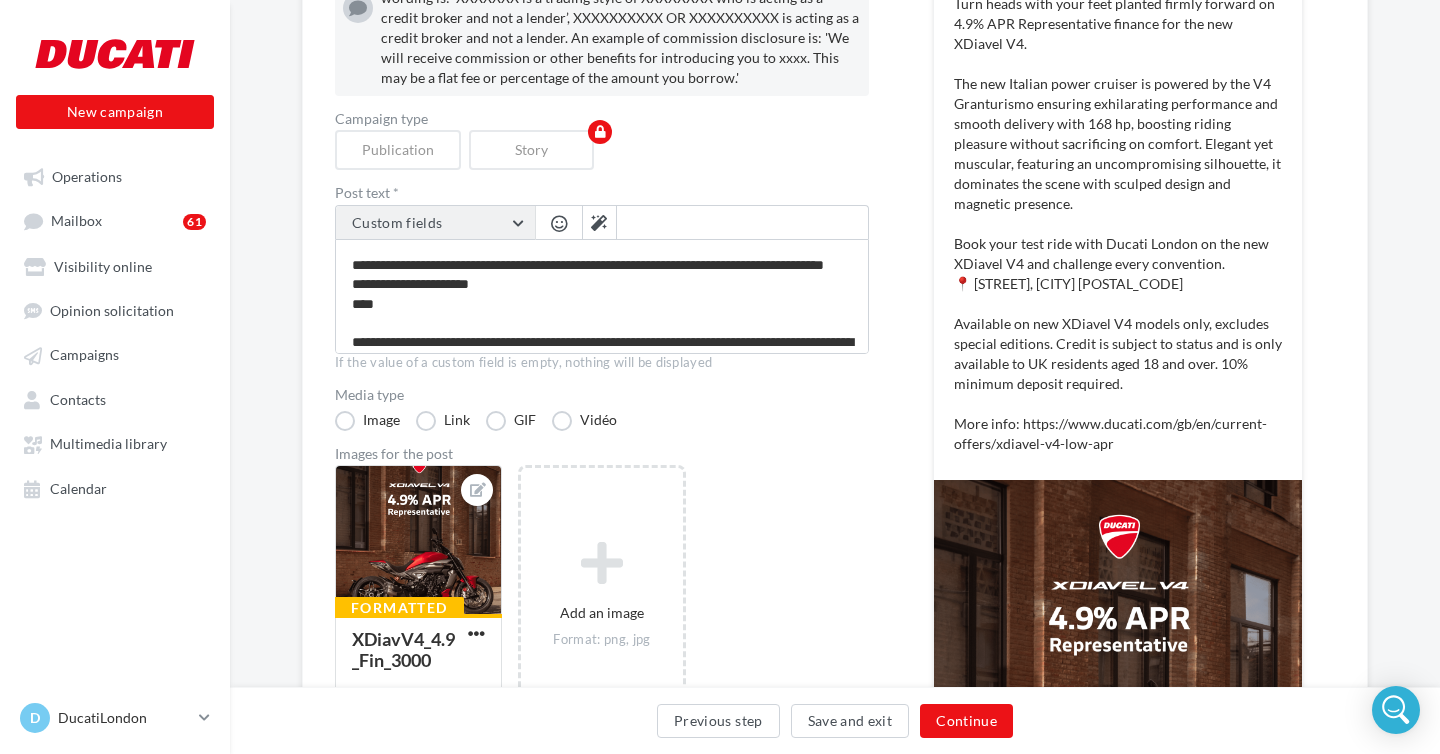click on "Custom fields" at bounding box center [397, 222] 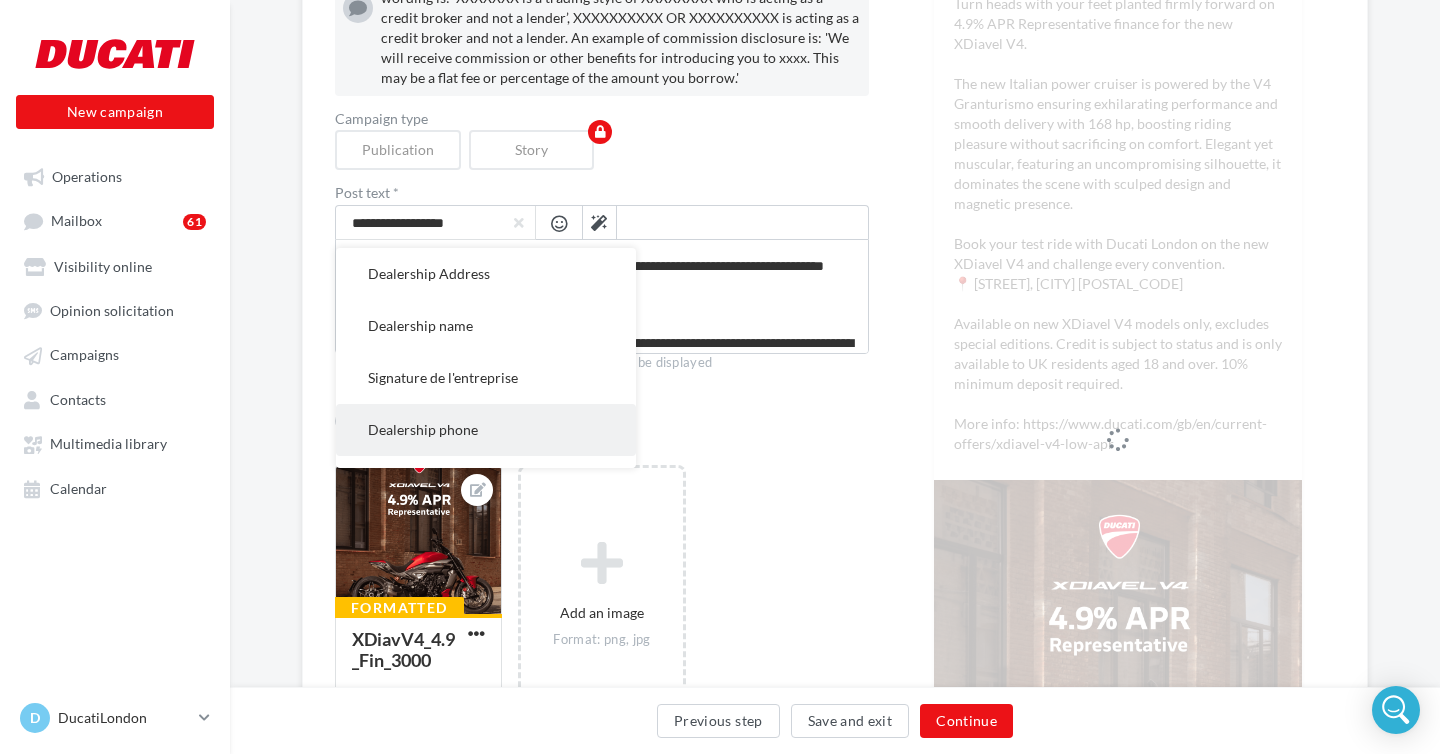 click on "Dealership phone" at bounding box center (423, 429) 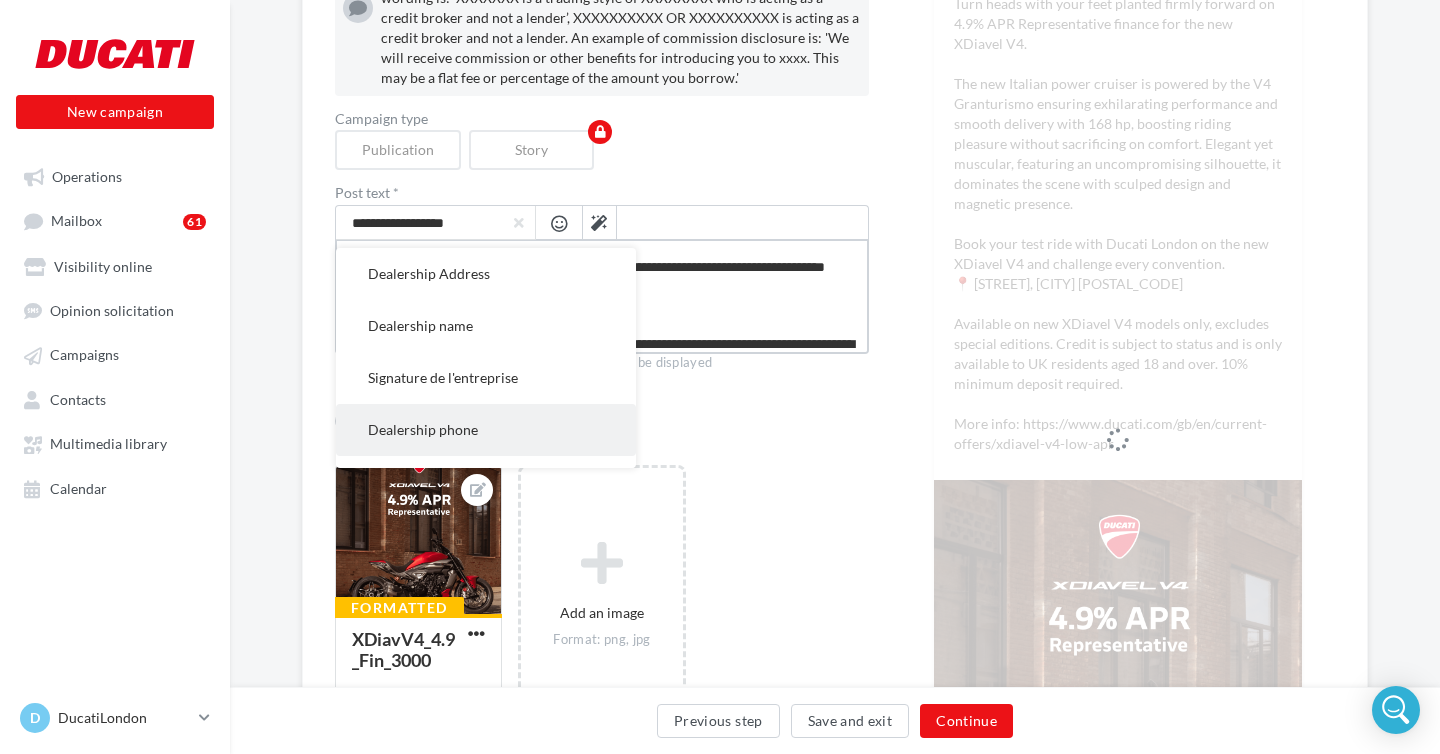 type on "**********" 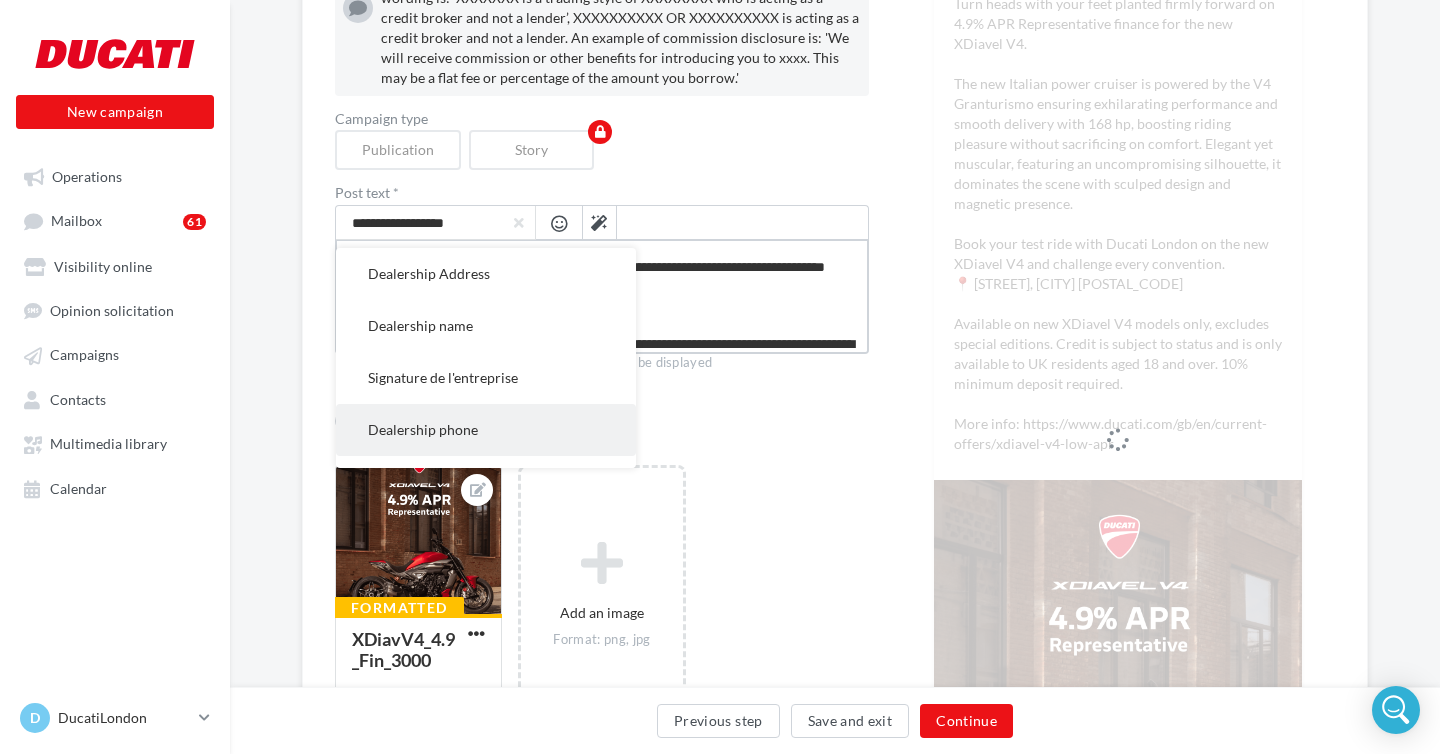 type on "**********" 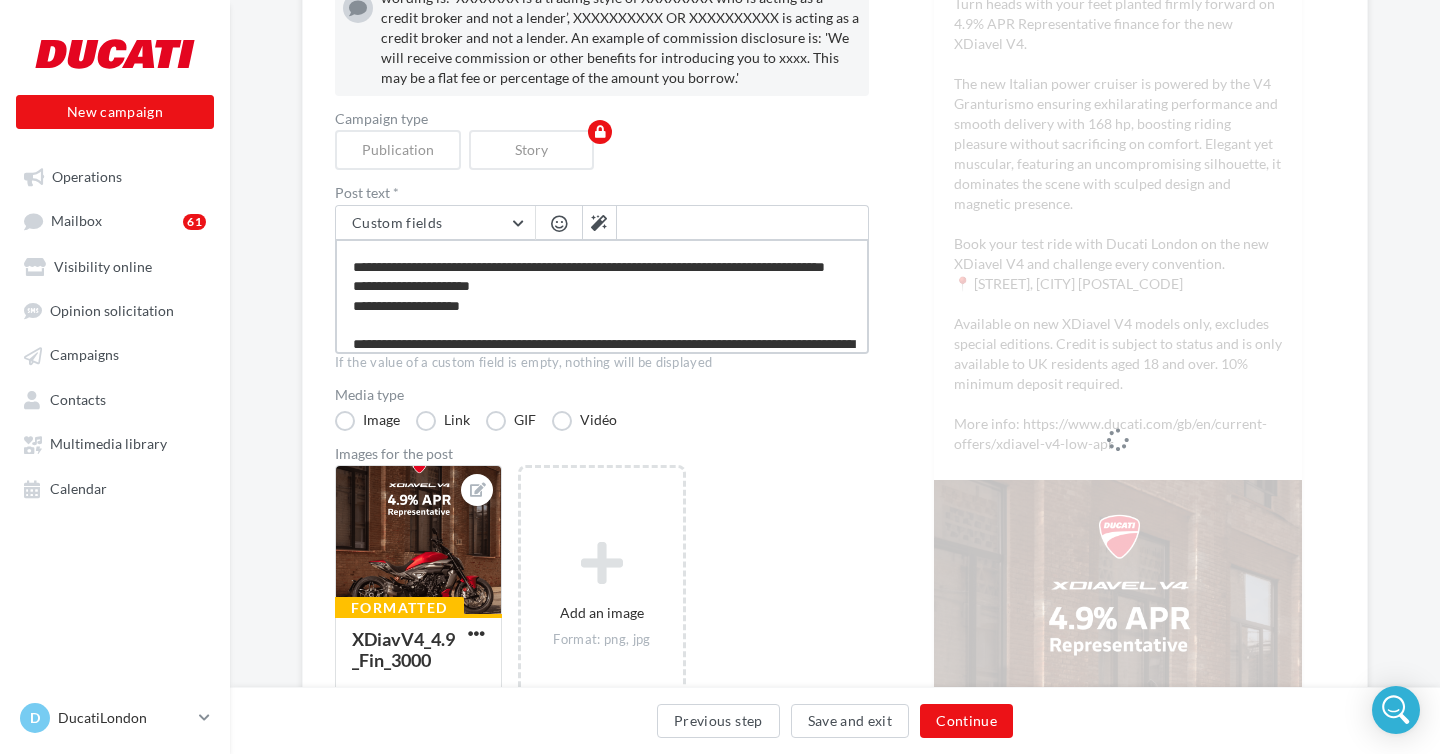 scroll, scrollTop: 146, scrollLeft: 0, axis: vertical 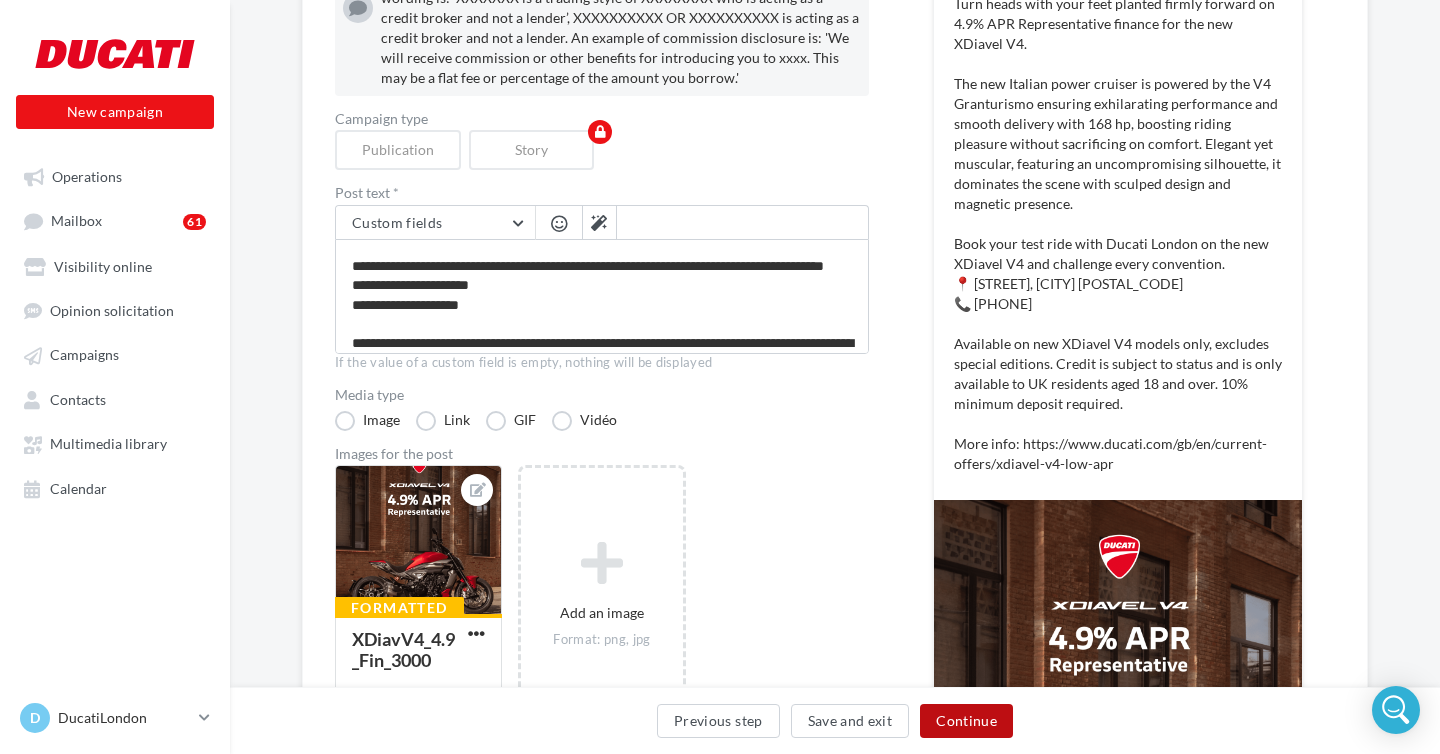 click on "Continue" at bounding box center (966, 721) 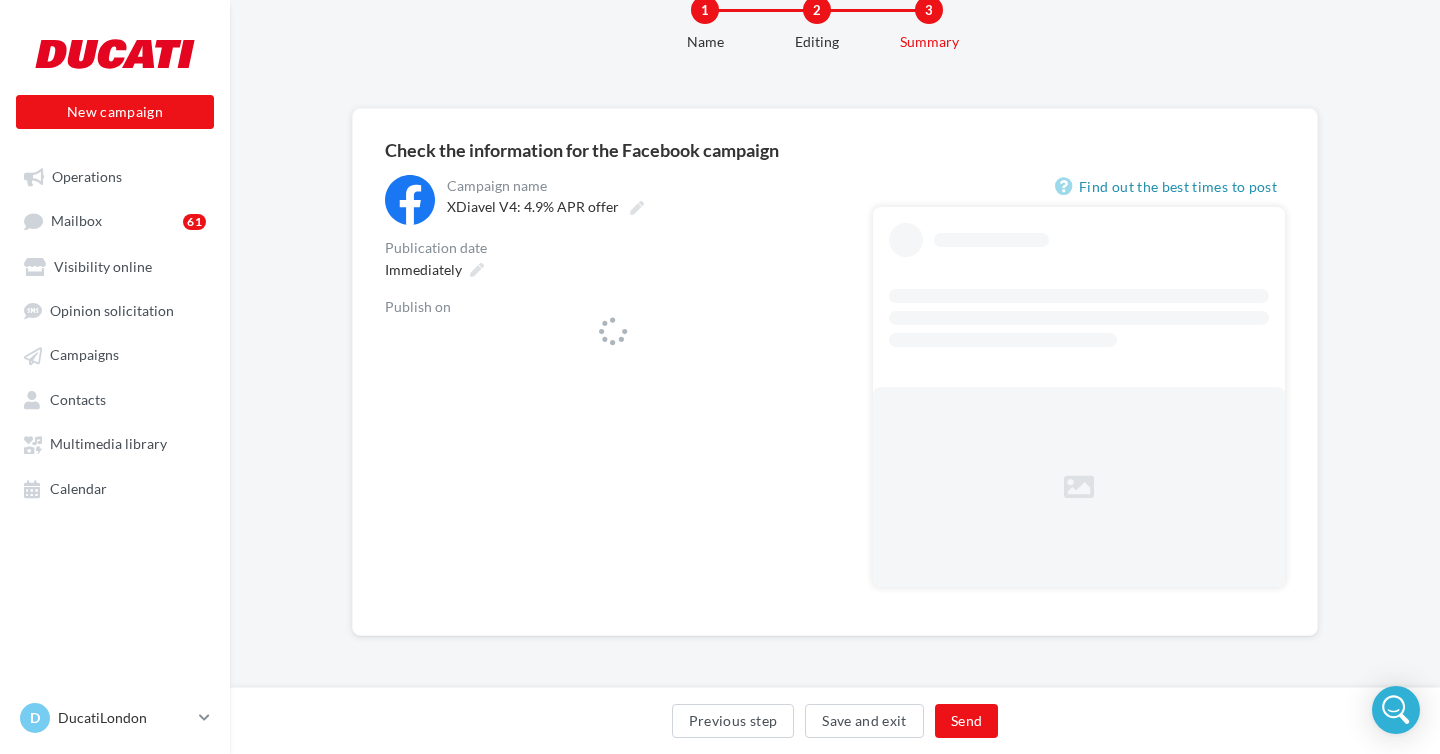 scroll, scrollTop: 0, scrollLeft: 0, axis: both 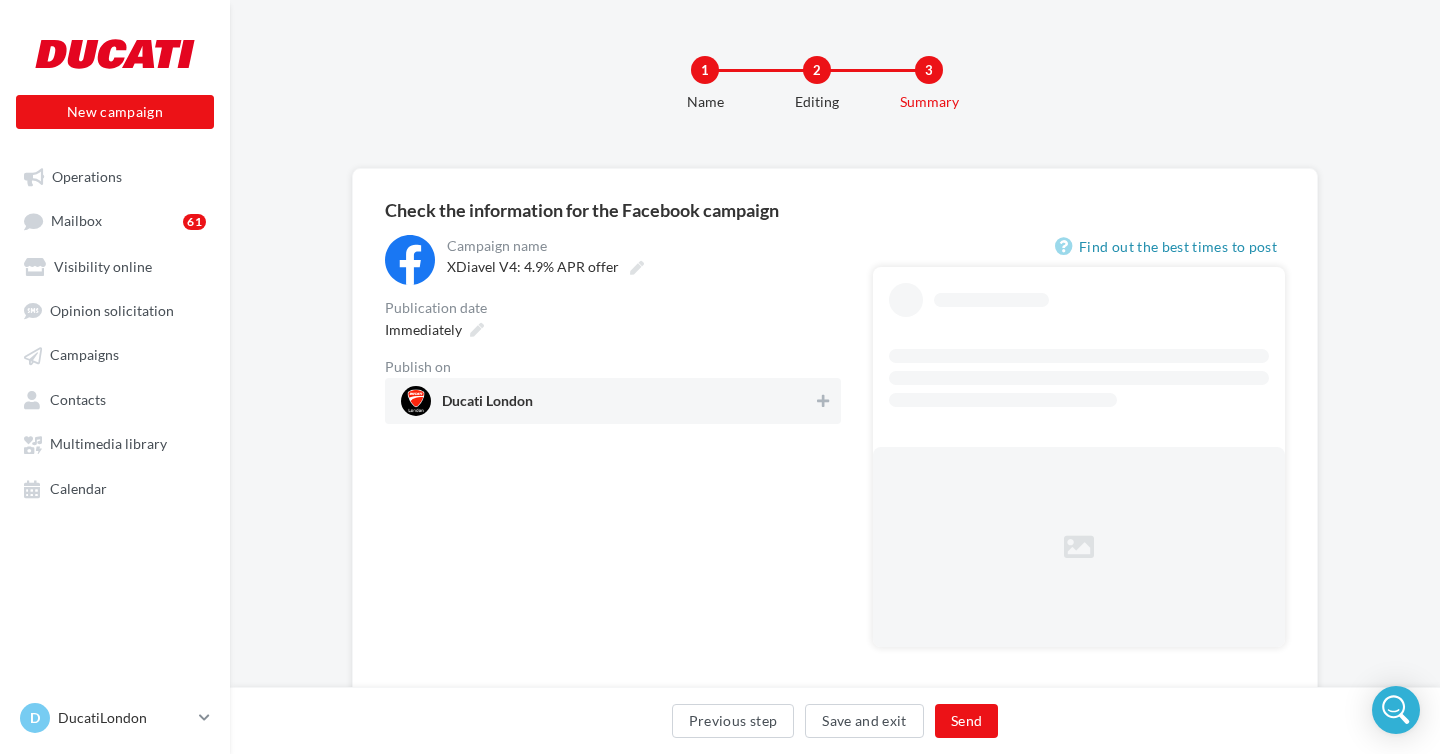 click on "Ducati London" at bounding box center (607, 401) 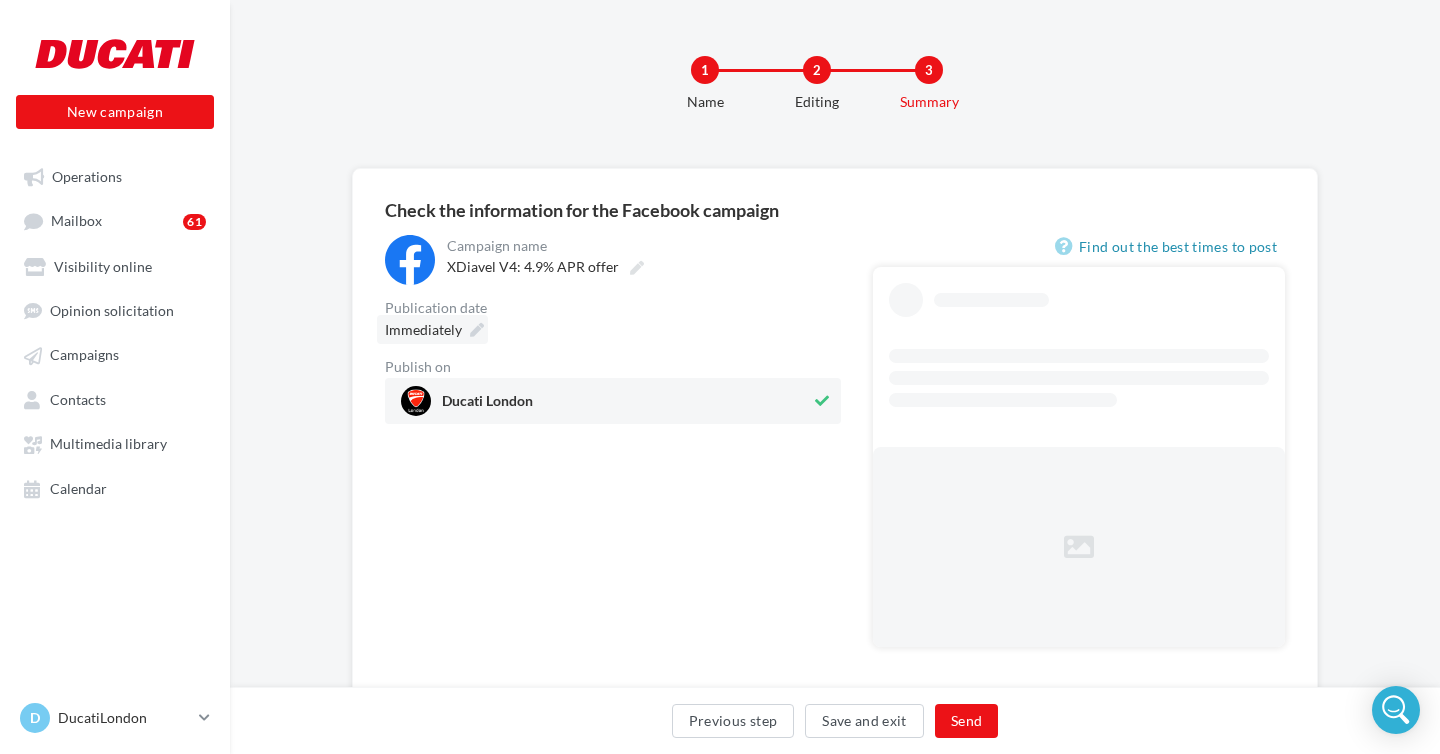 click at bounding box center [477, 330] 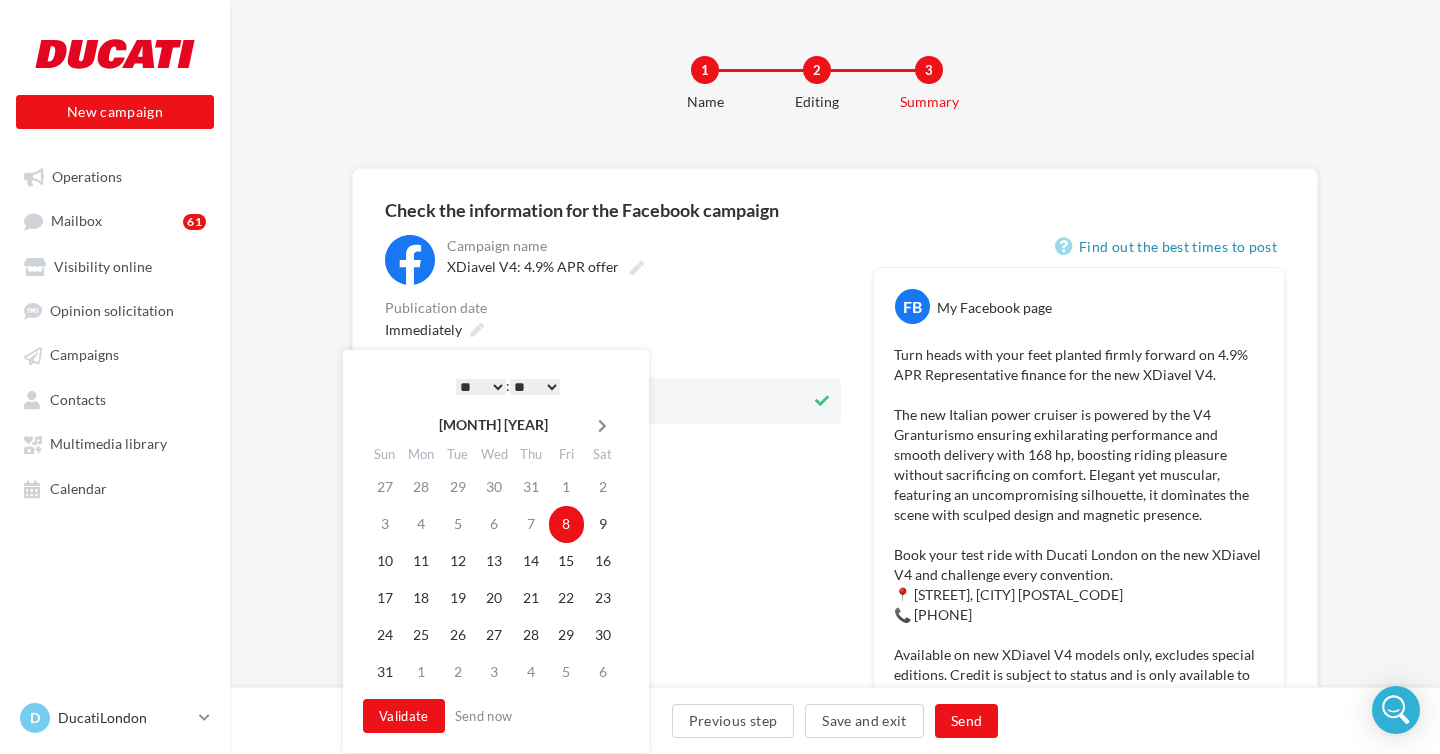 click at bounding box center (602, 425) 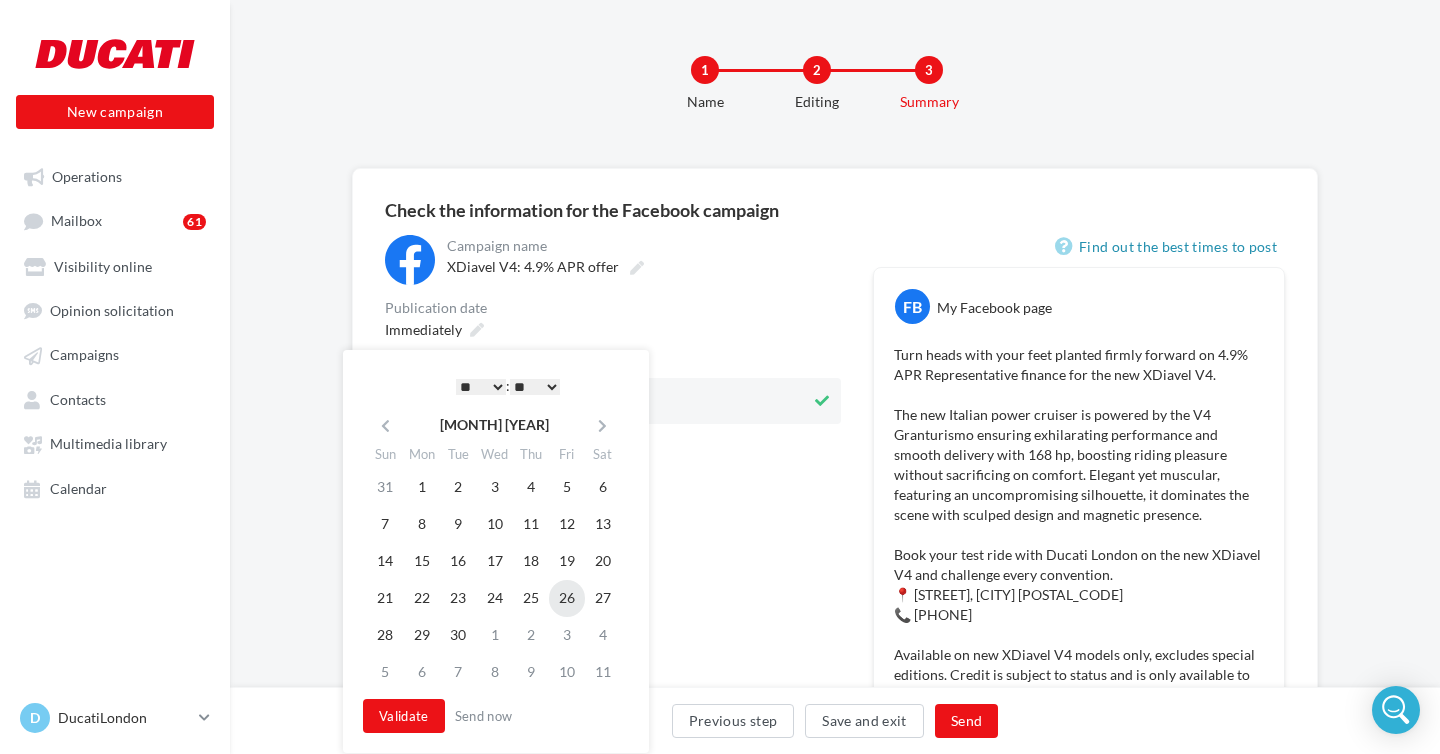 click on "26" at bounding box center [567, 598] 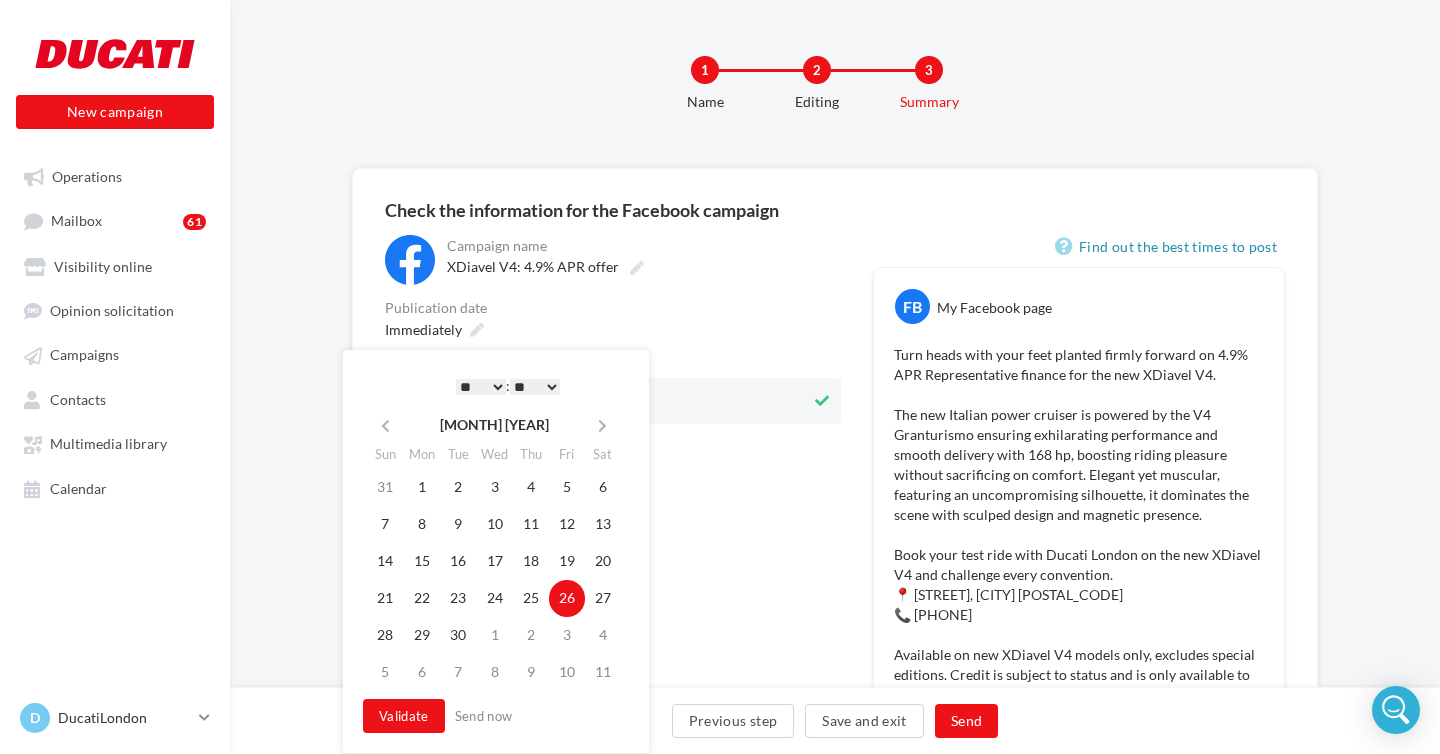 click on "* * * * * * * * * * ** ** ** ** ** ** ** ** ** ** ** ** ** **" at bounding box center [481, 387] 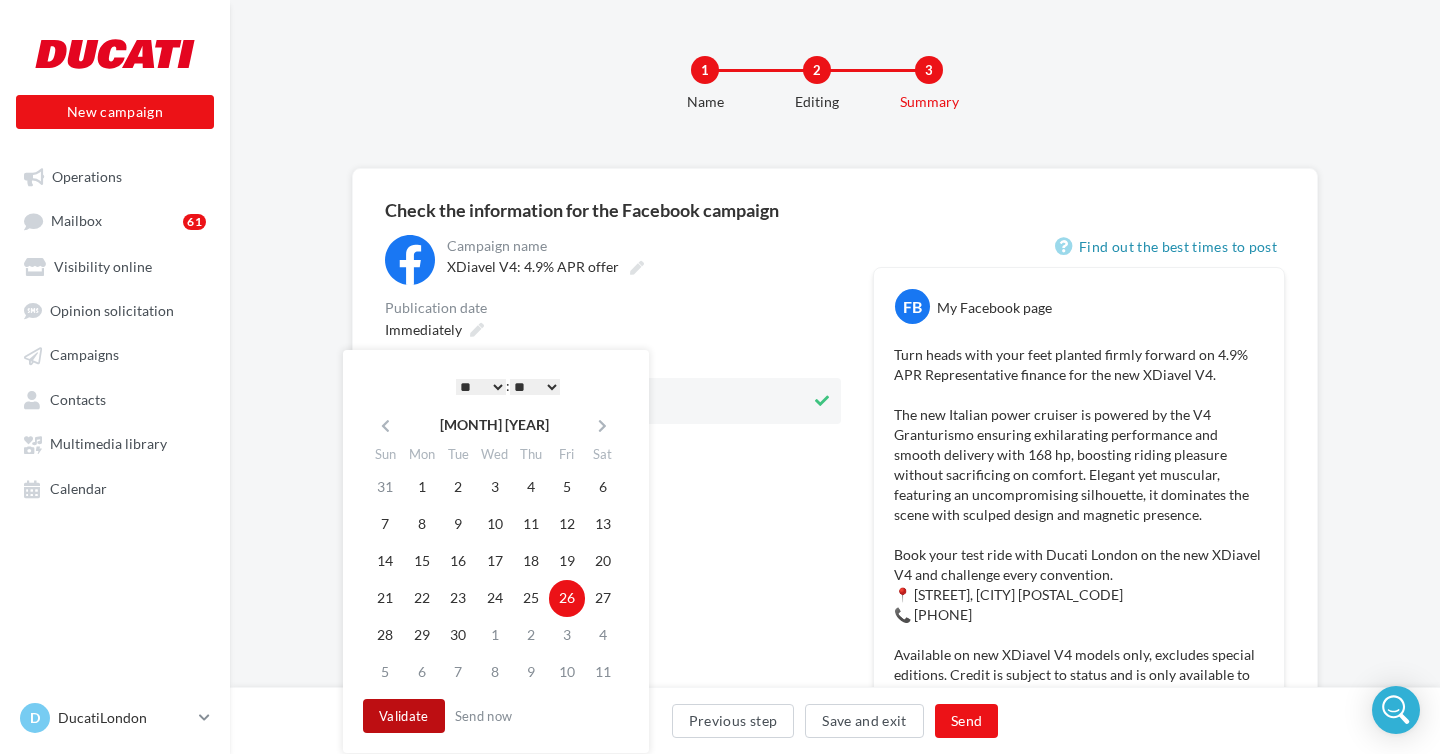 click on "Validate" at bounding box center [404, 716] 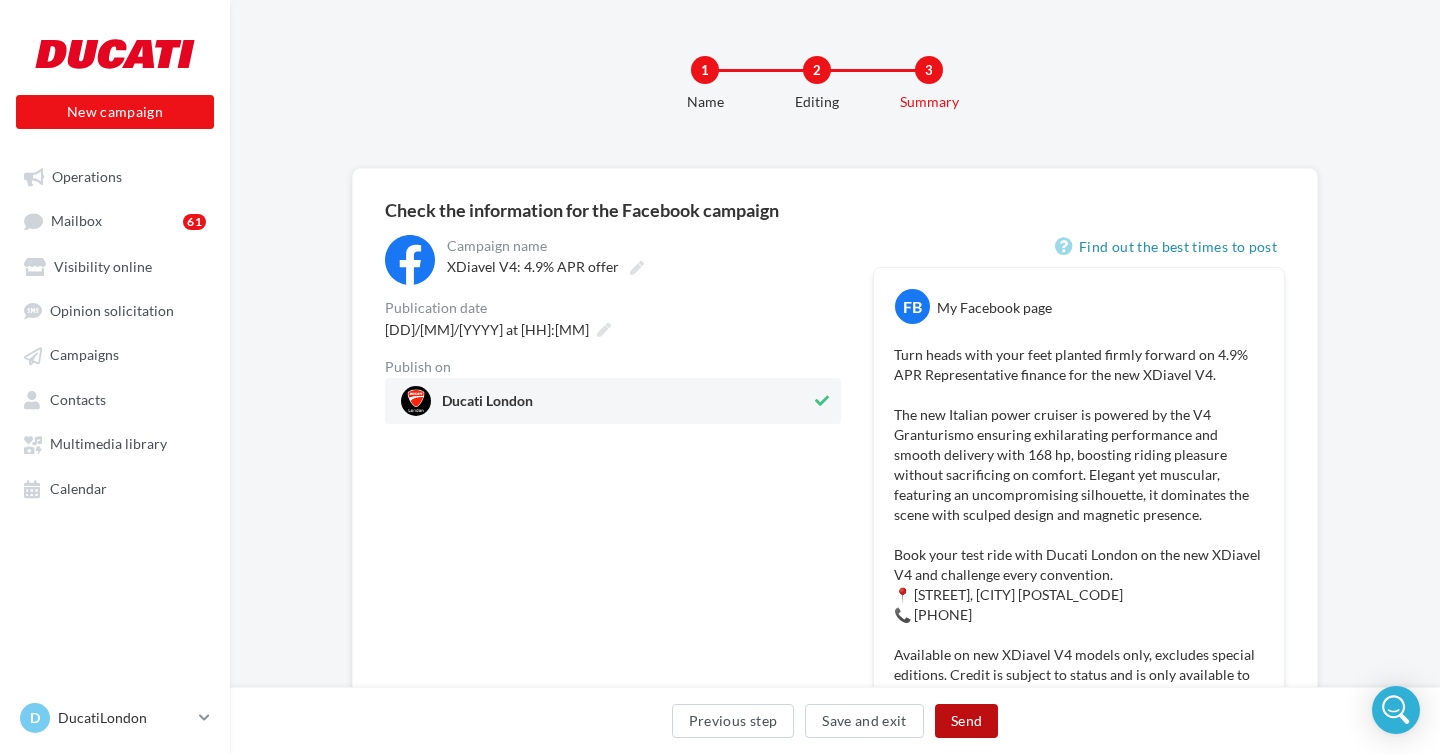 click on "Send" at bounding box center [966, 721] 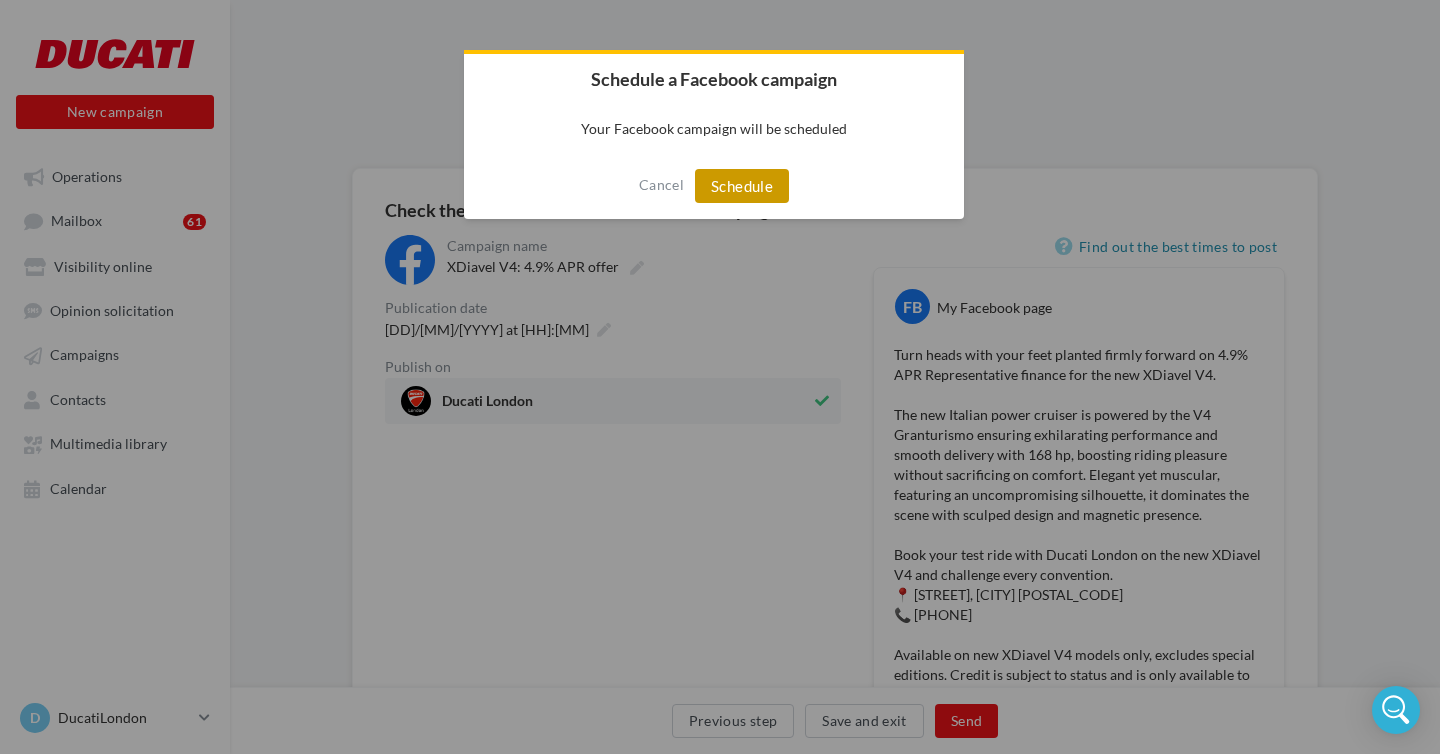 click on "Schedule" at bounding box center (742, 186) 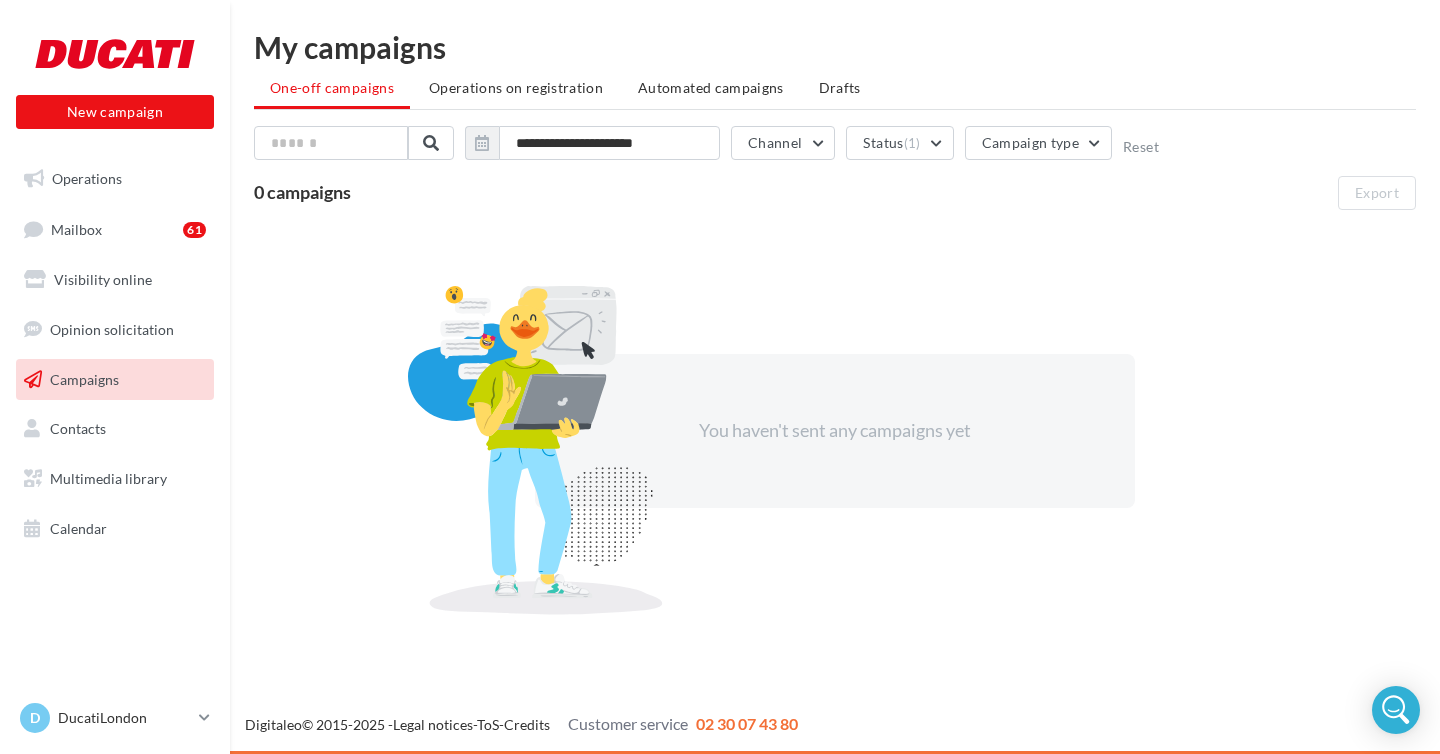 scroll, scrollTop: 0, scrollLeft: 0, axis: both 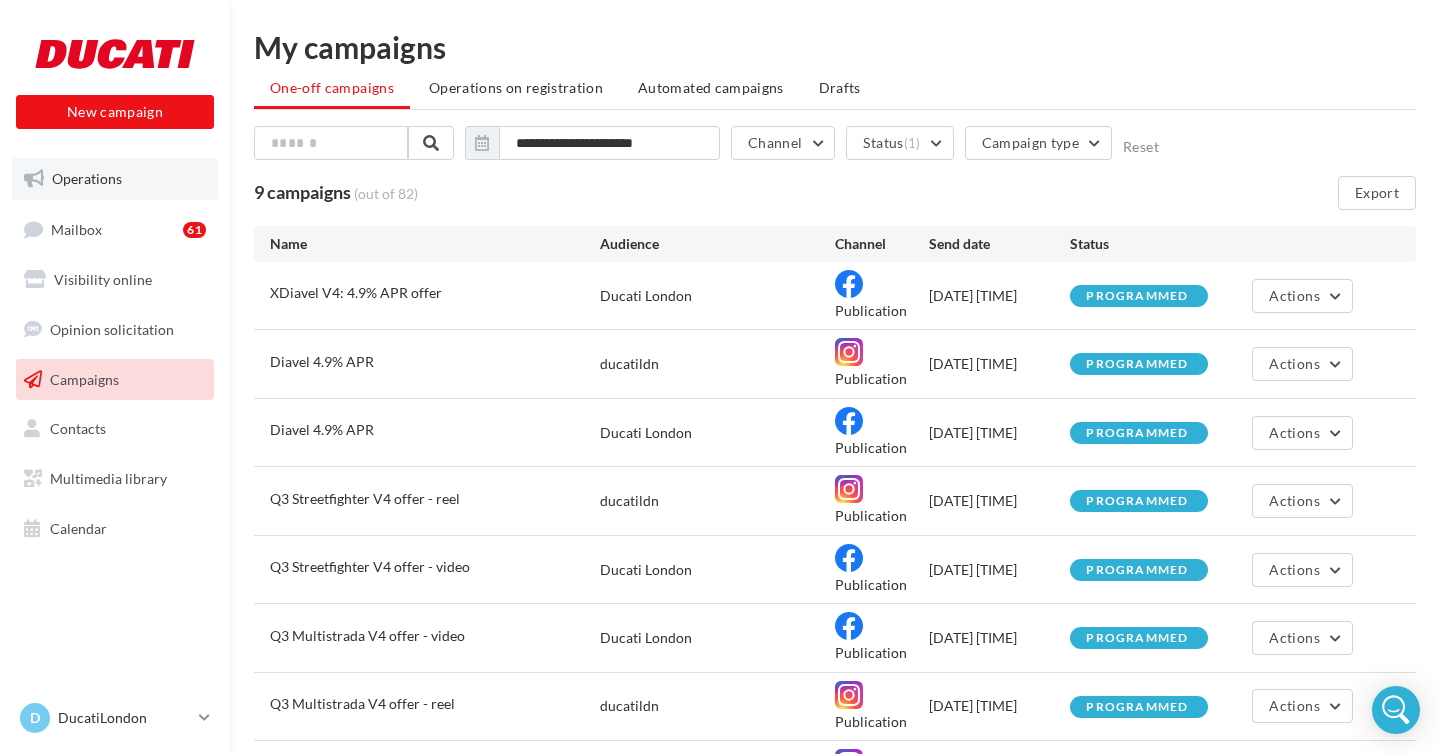 click on "Operations" at bounding box center (115, 179) 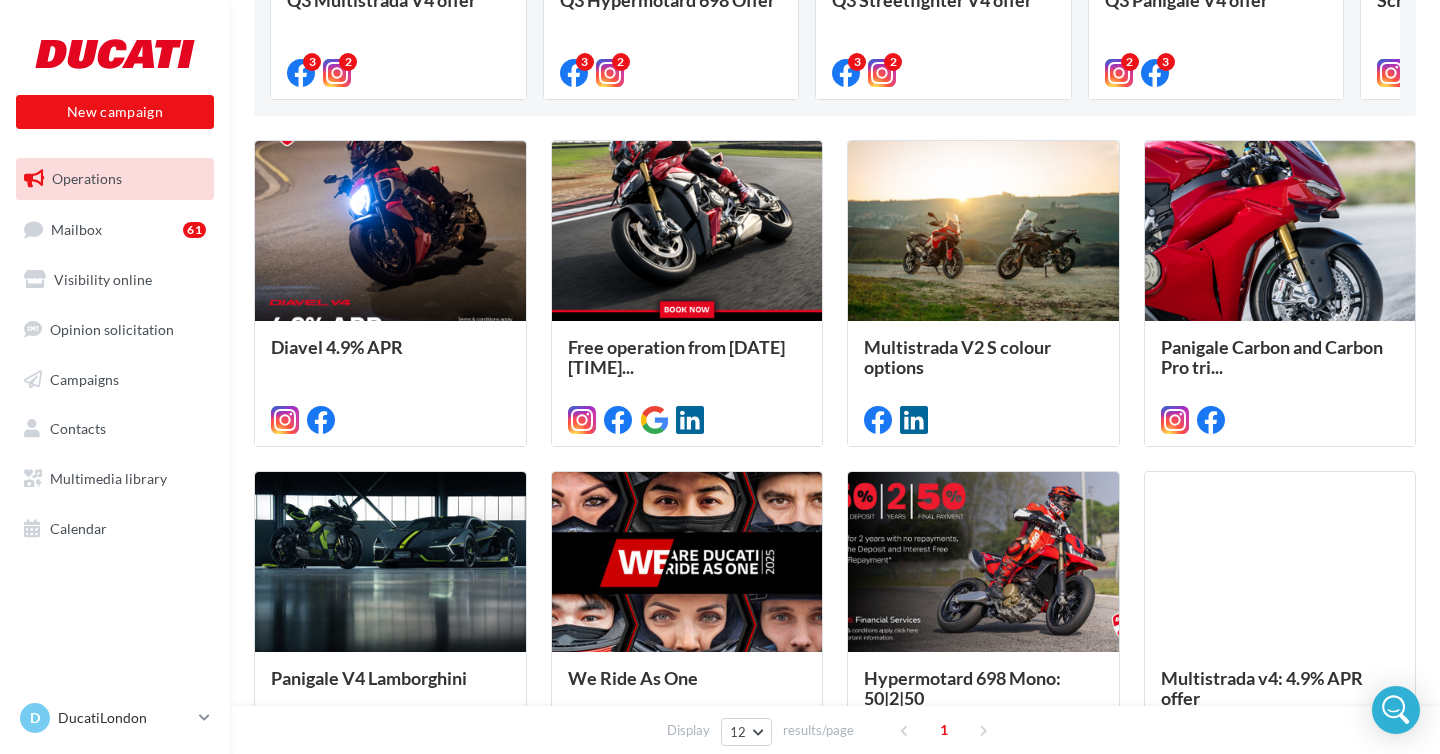 scroll, scrollTop: 705, scrollLeft: 0, axis: vertical 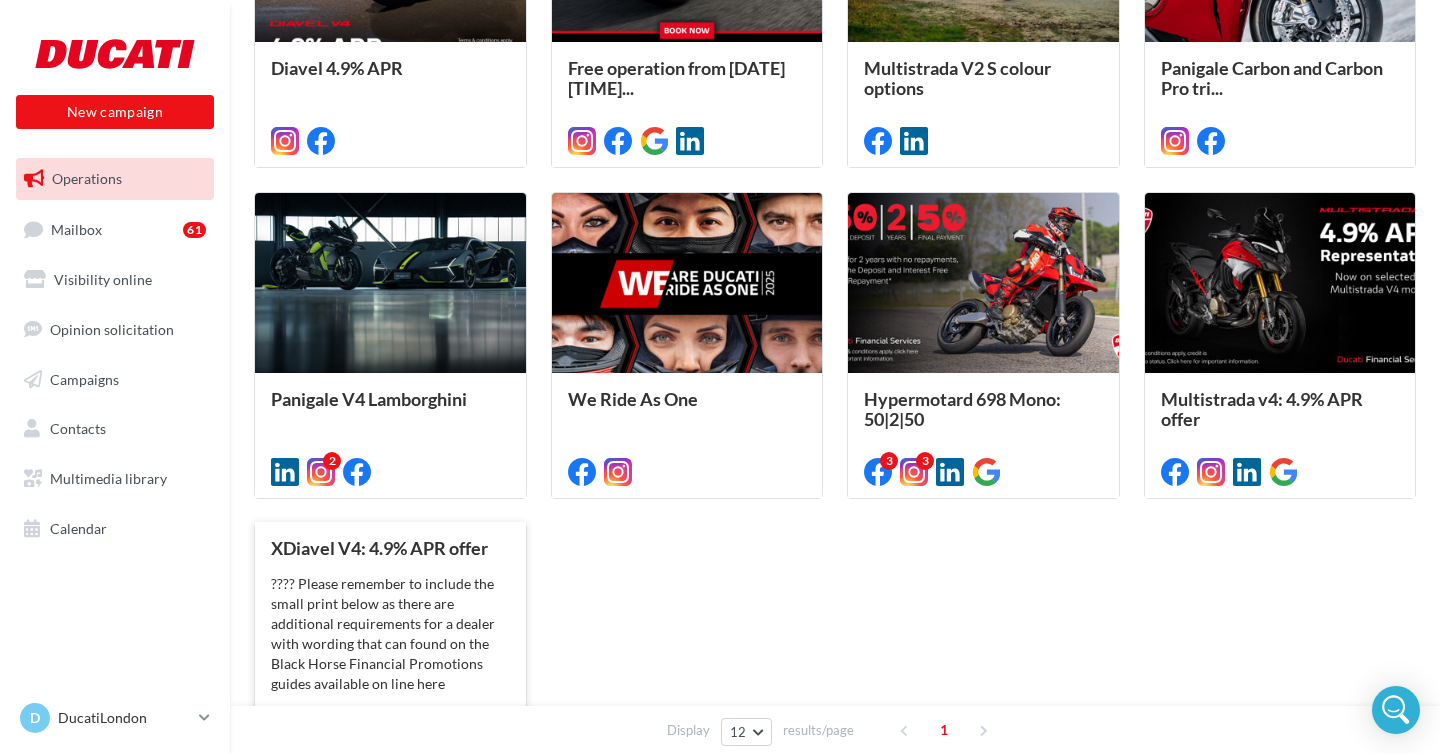 click on "???? Please remember to include the small print below as there are additional requirements for a dealer with wording that can found on the Black Horse Financial Promotions guides available on line here
The recommended wording is:
‘XXXXXXX is a tradi..." at bounding box center (390, 664) 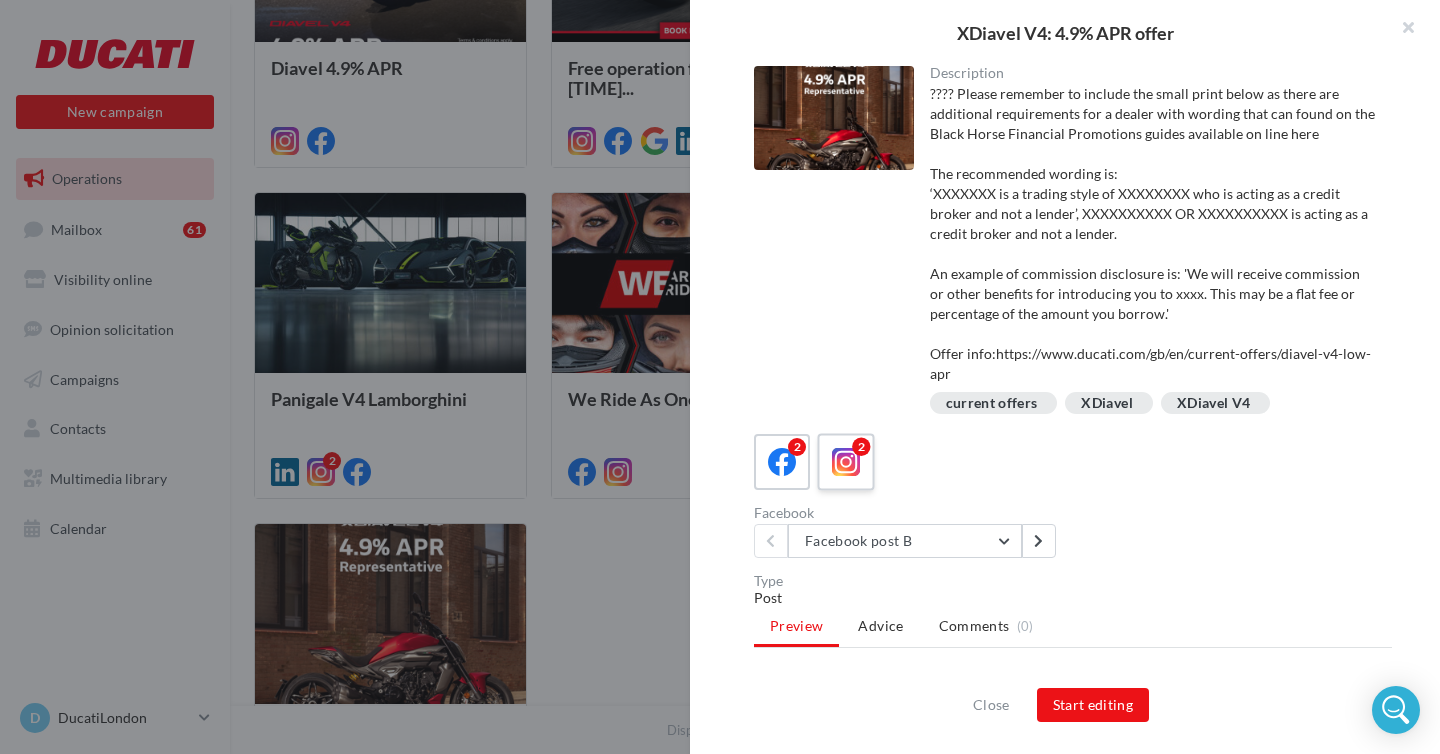 click on "2" at bounding box center [845, 461] 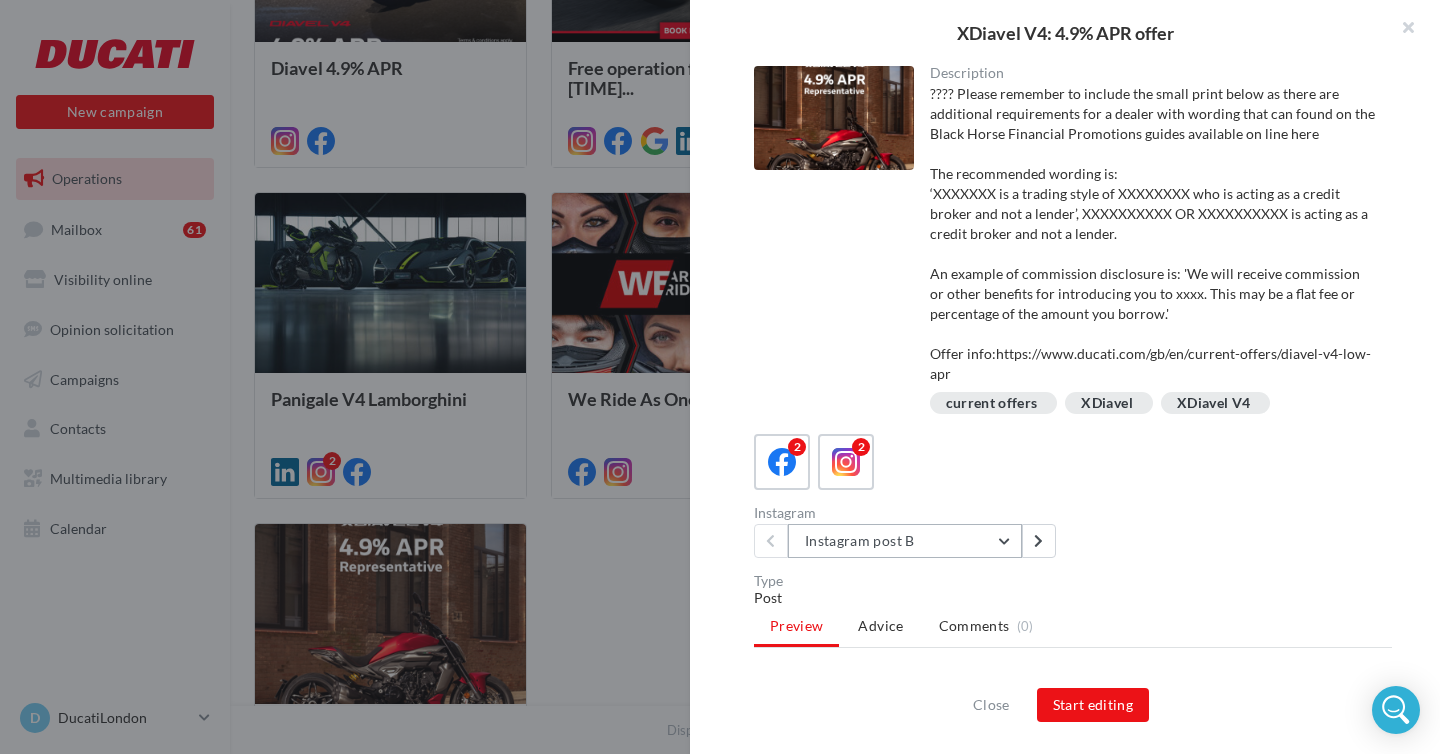 click on "Instagram post B" at bounding box center [905, 541] 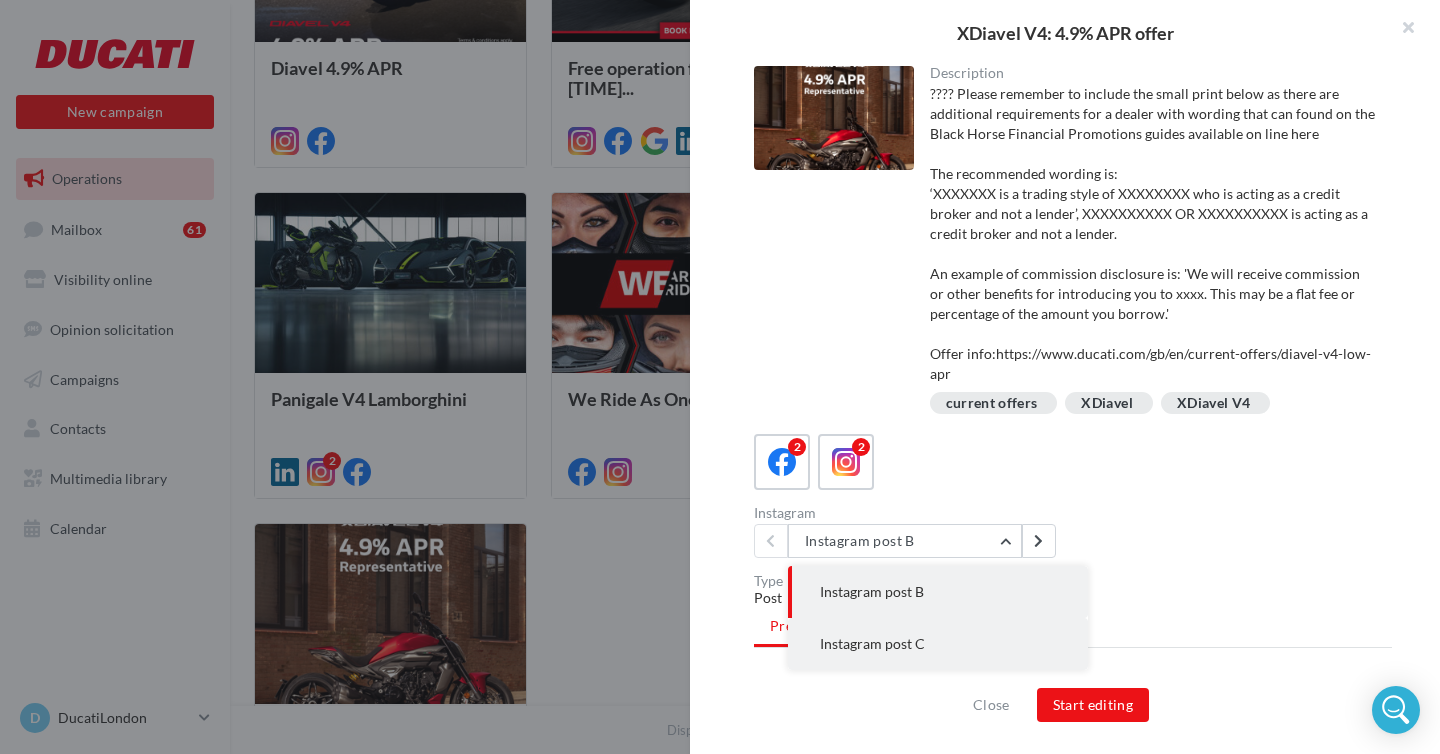 click on "Instagram post C" at bounding box center (872, 643) 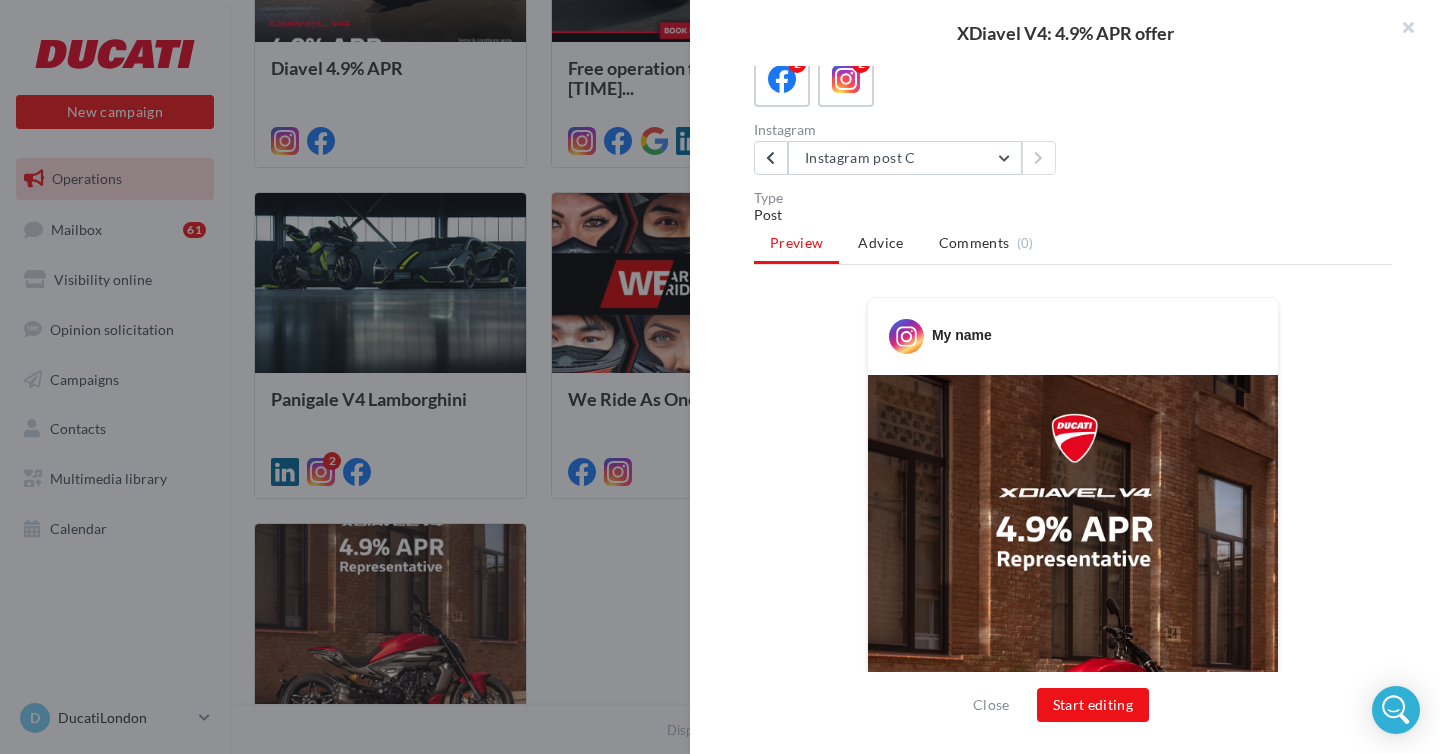 scroll, scrollTop: 220, scrollLeft: 0, axis: vertical 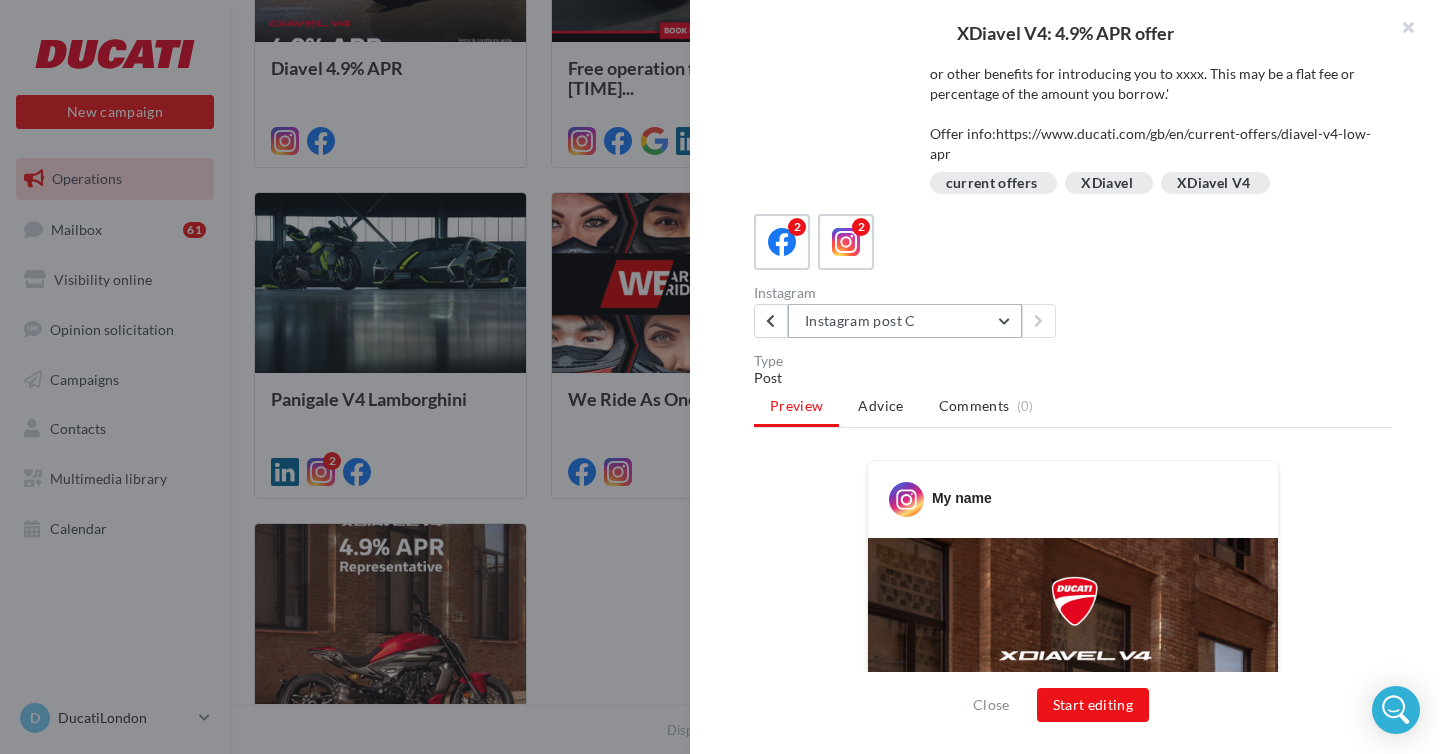click on "Instagram post C" at bounding box center [905, 321] 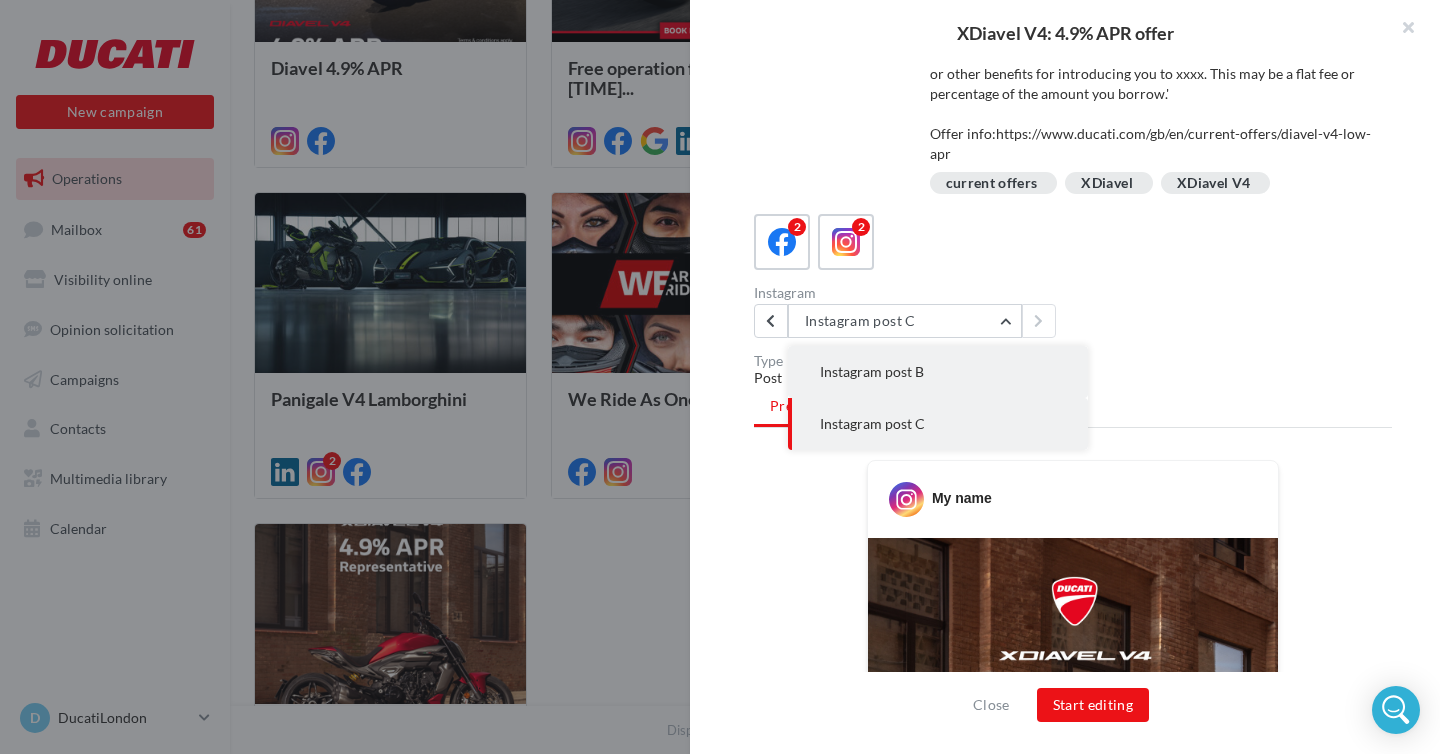 click on "Instagram post B" at bounding box center (938, 372) 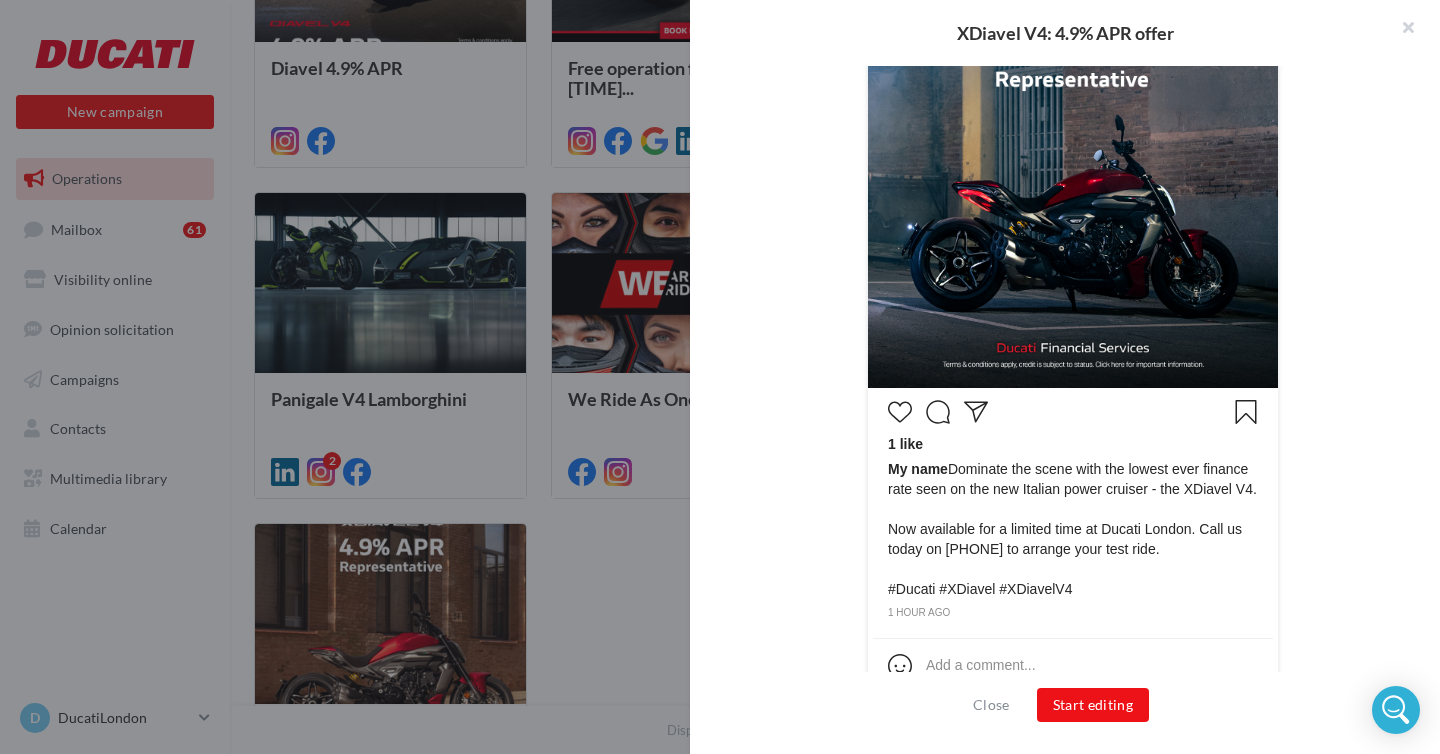 scroll, scrollTop: 836, scrollLeft: 0, axis: vertical 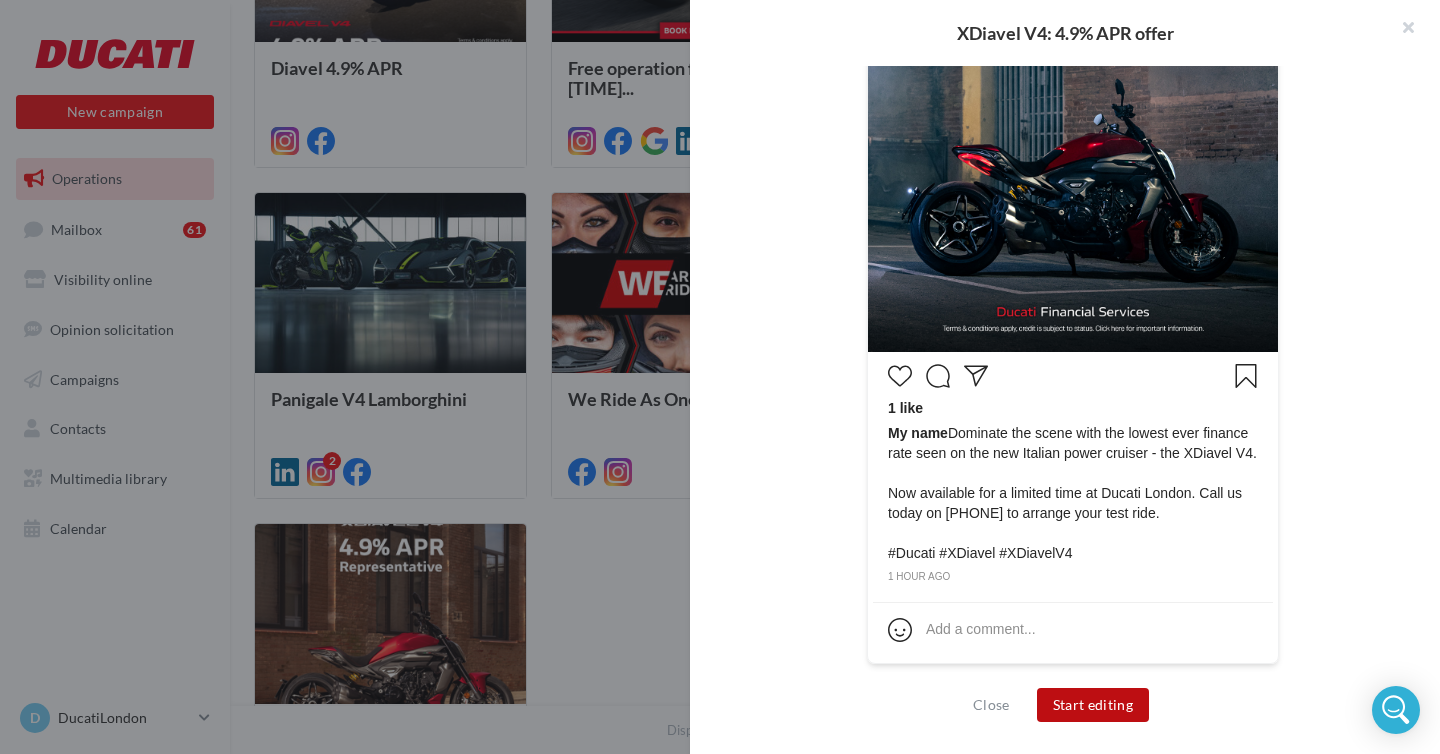 click on "Start editing" at bounding box center (1093, 705) 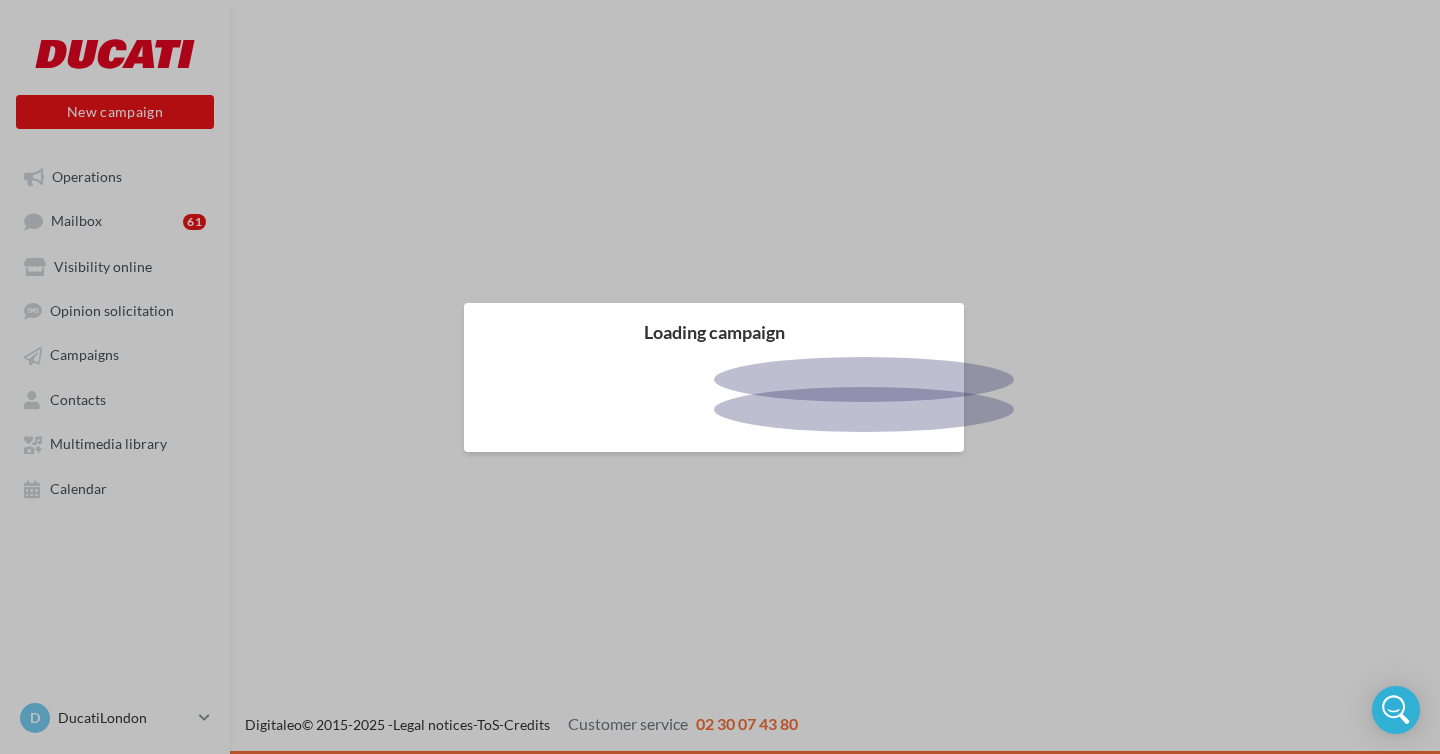 scroll, scrollTop: 0, scrollLeft: 0, axis: both 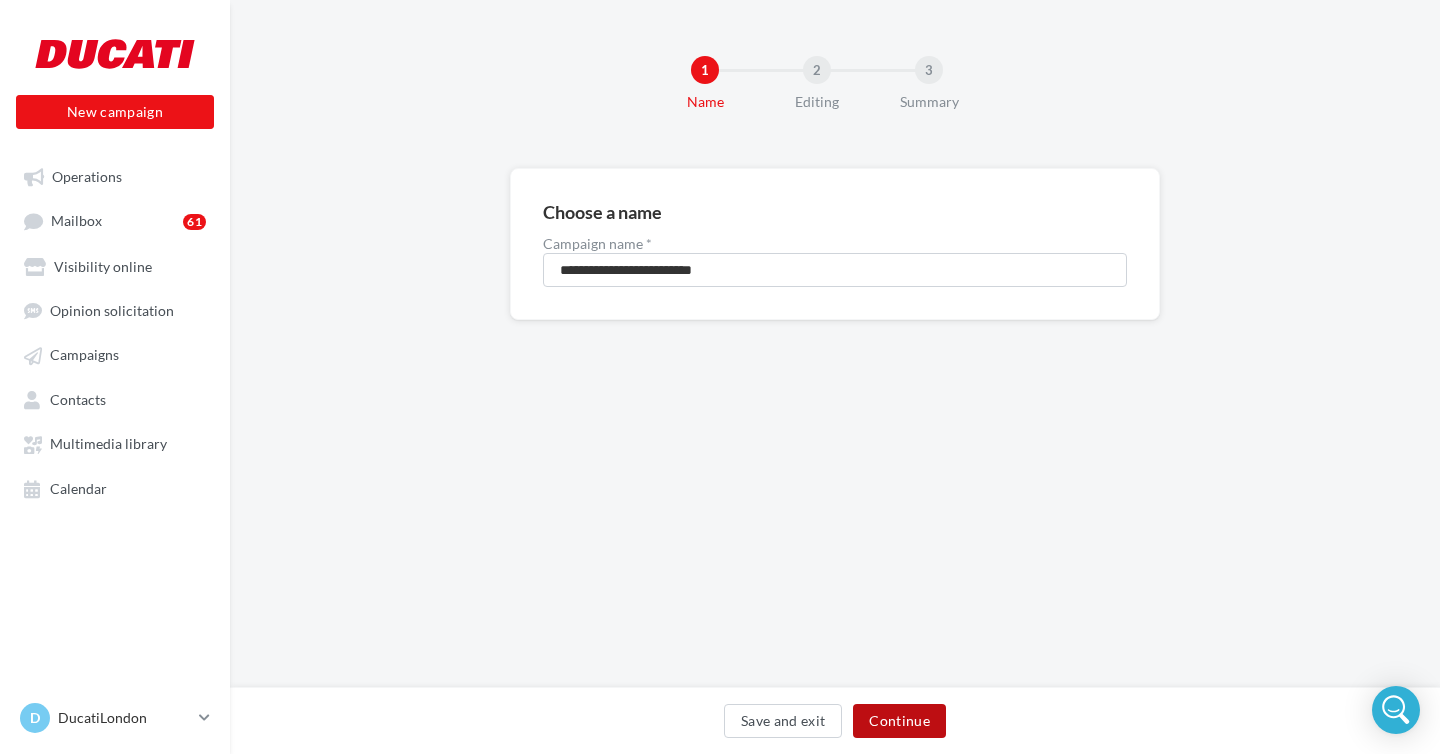click on "Continue" at bounding box center [899, 721] 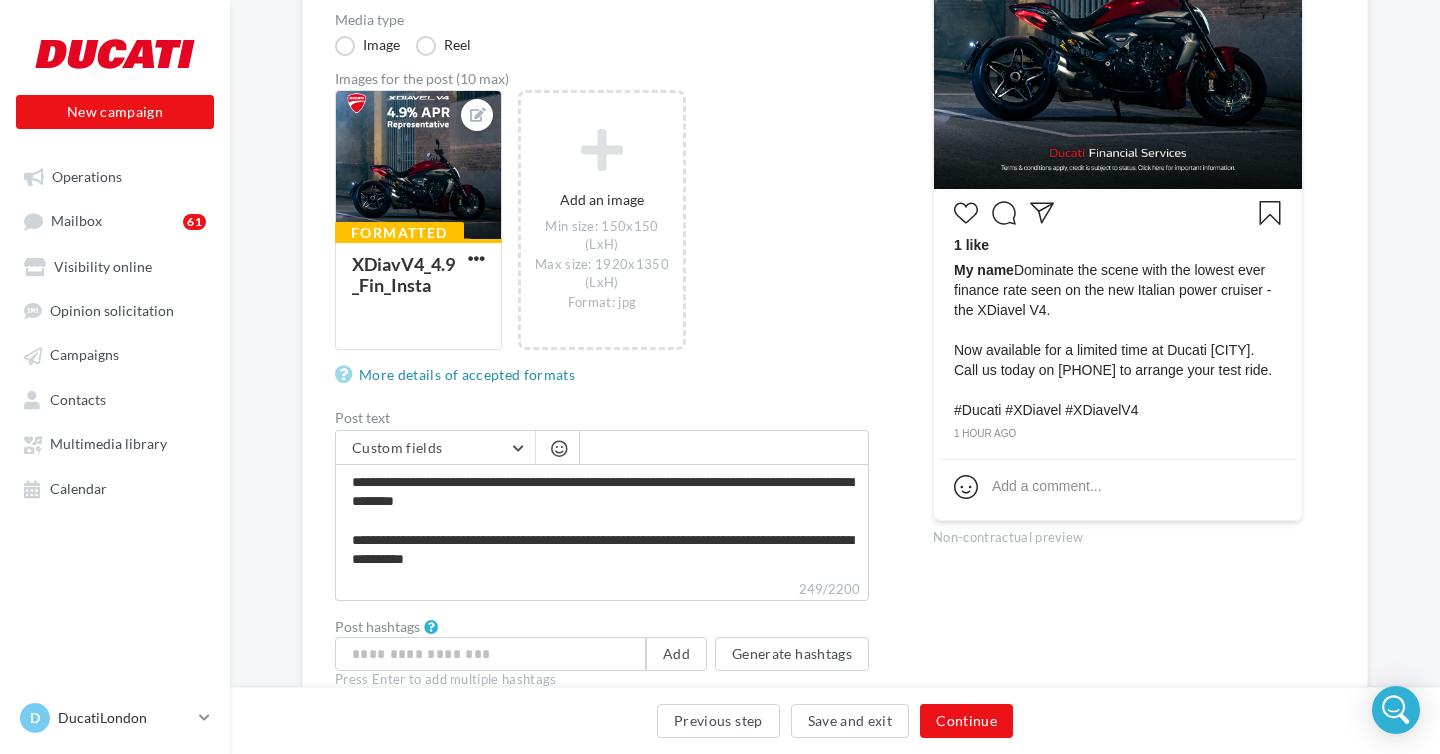 scroll, scrollTop: 684, scrollLeft: 0, axis: vertical 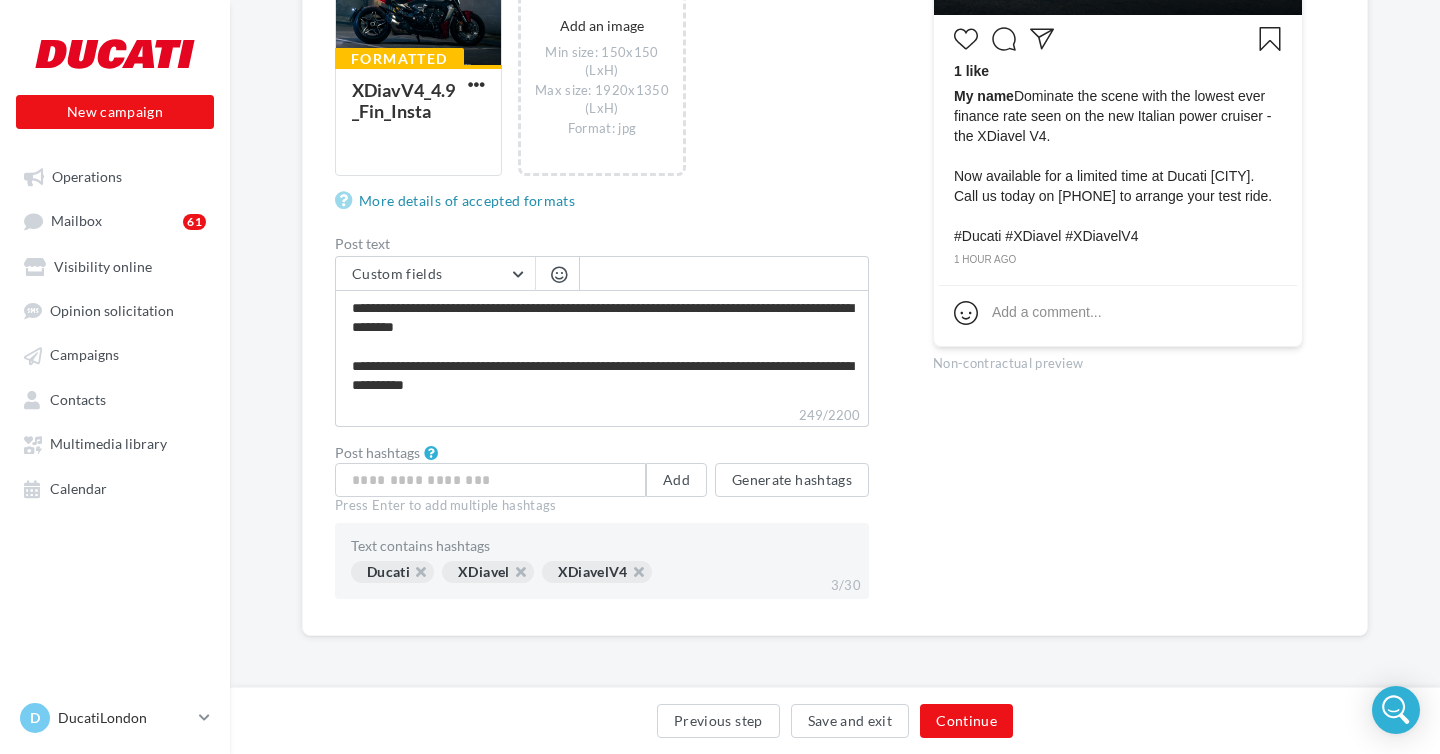 click on "249/2200" at bounding box center (602, 416) 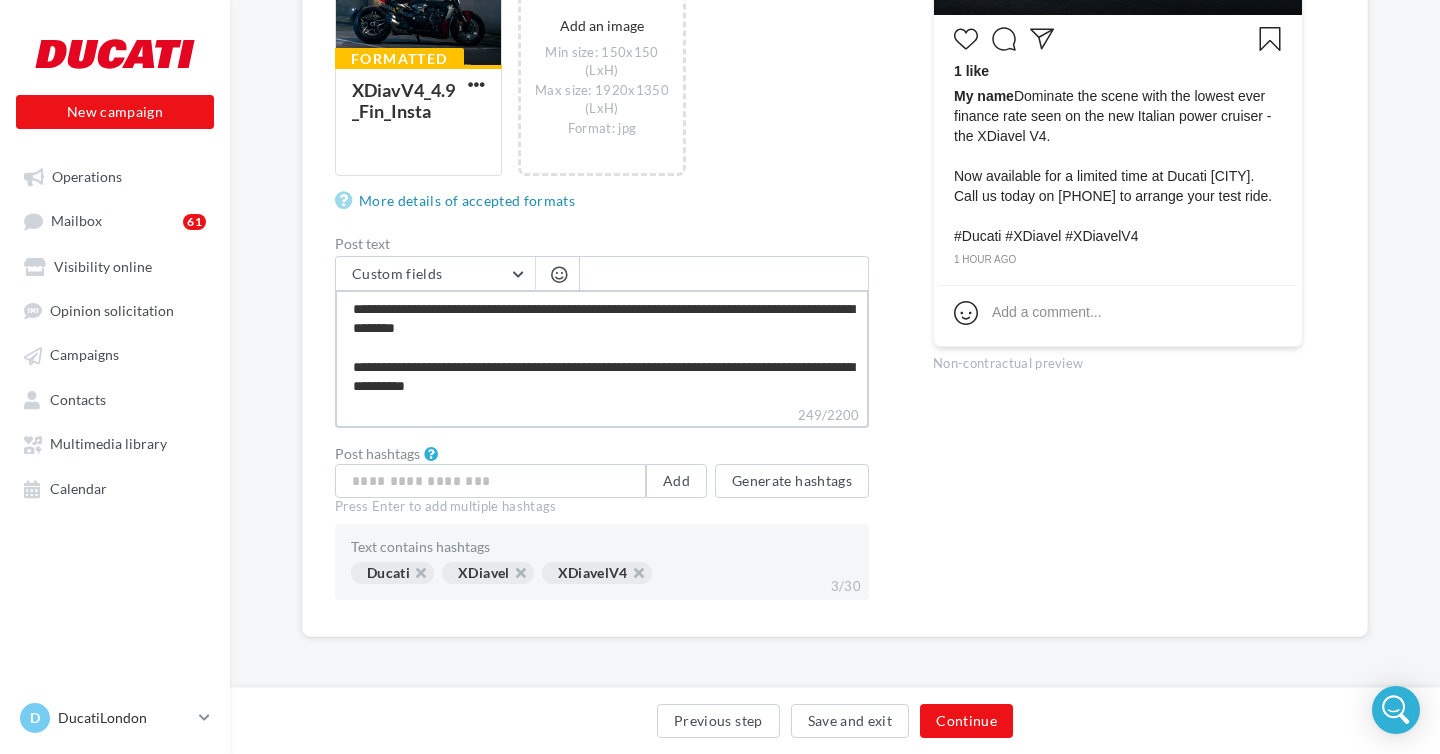 click on "**********" at bounding box center [602, 347] 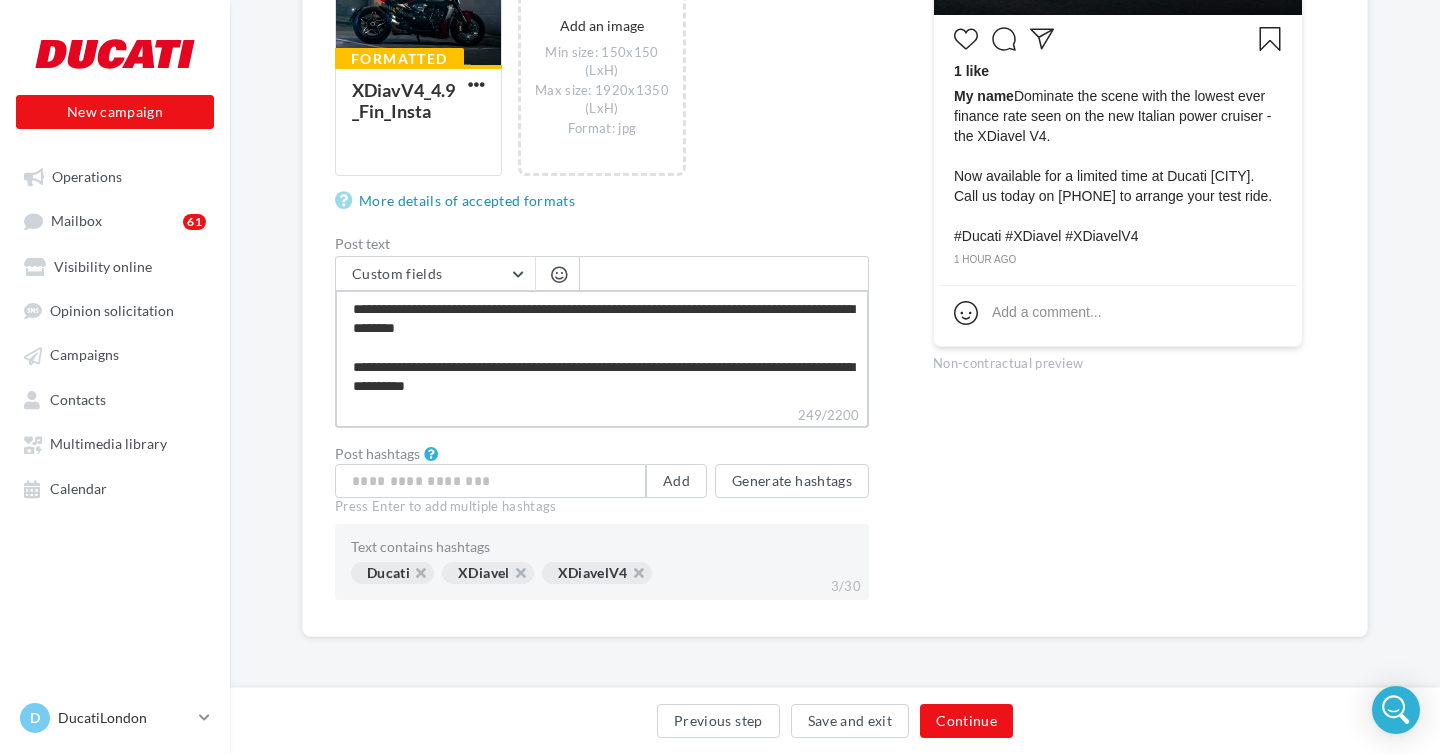 scroll, scrollTop: 38, scrollLeft: 0, axis: vertical 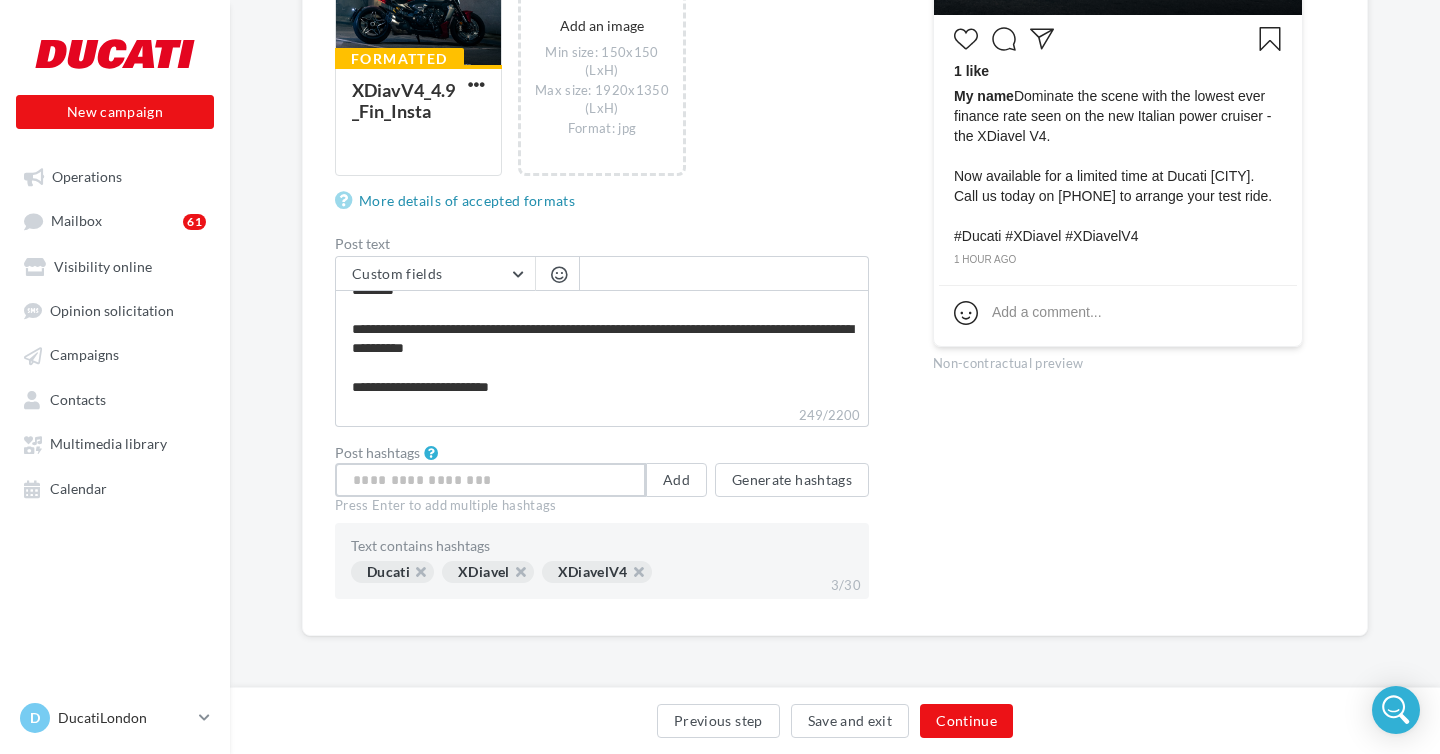 click at bounding box center [490, 480] 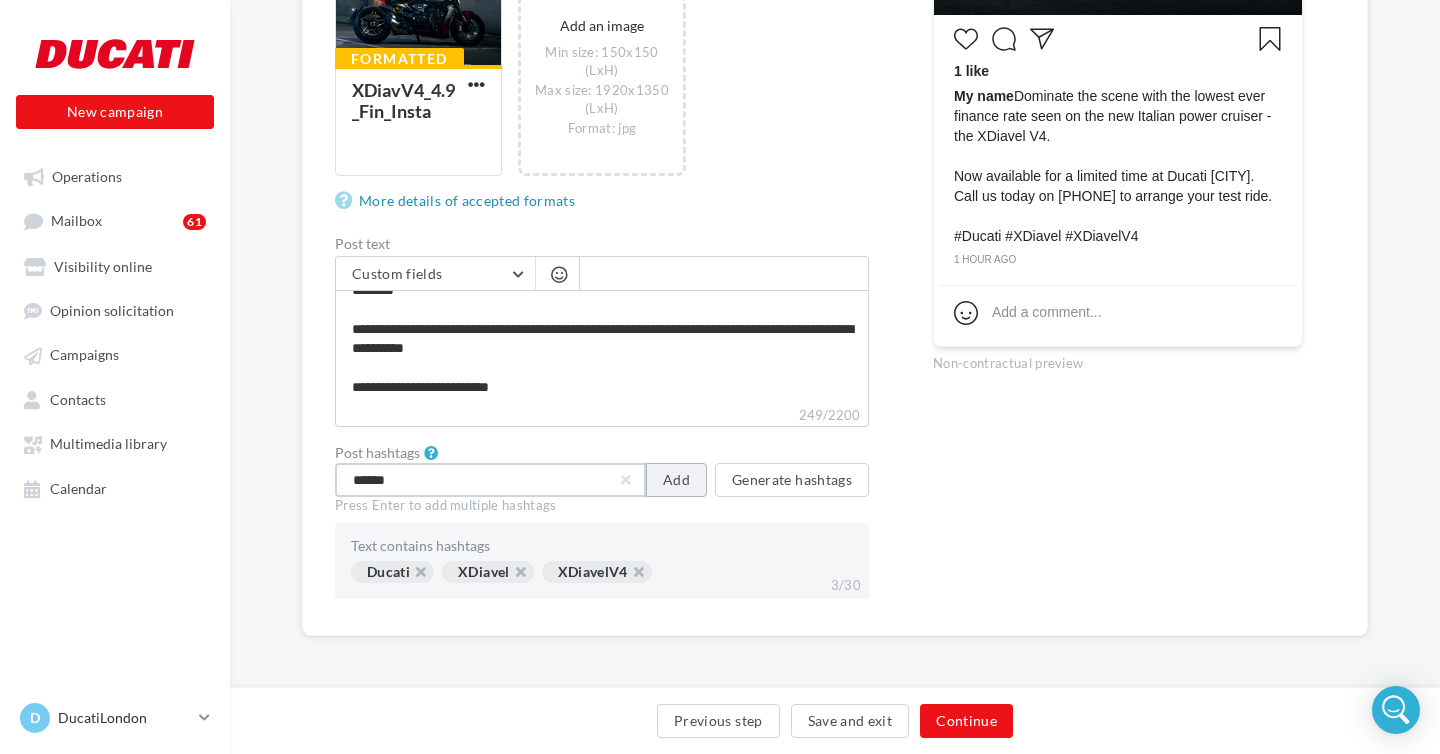 type on "******" 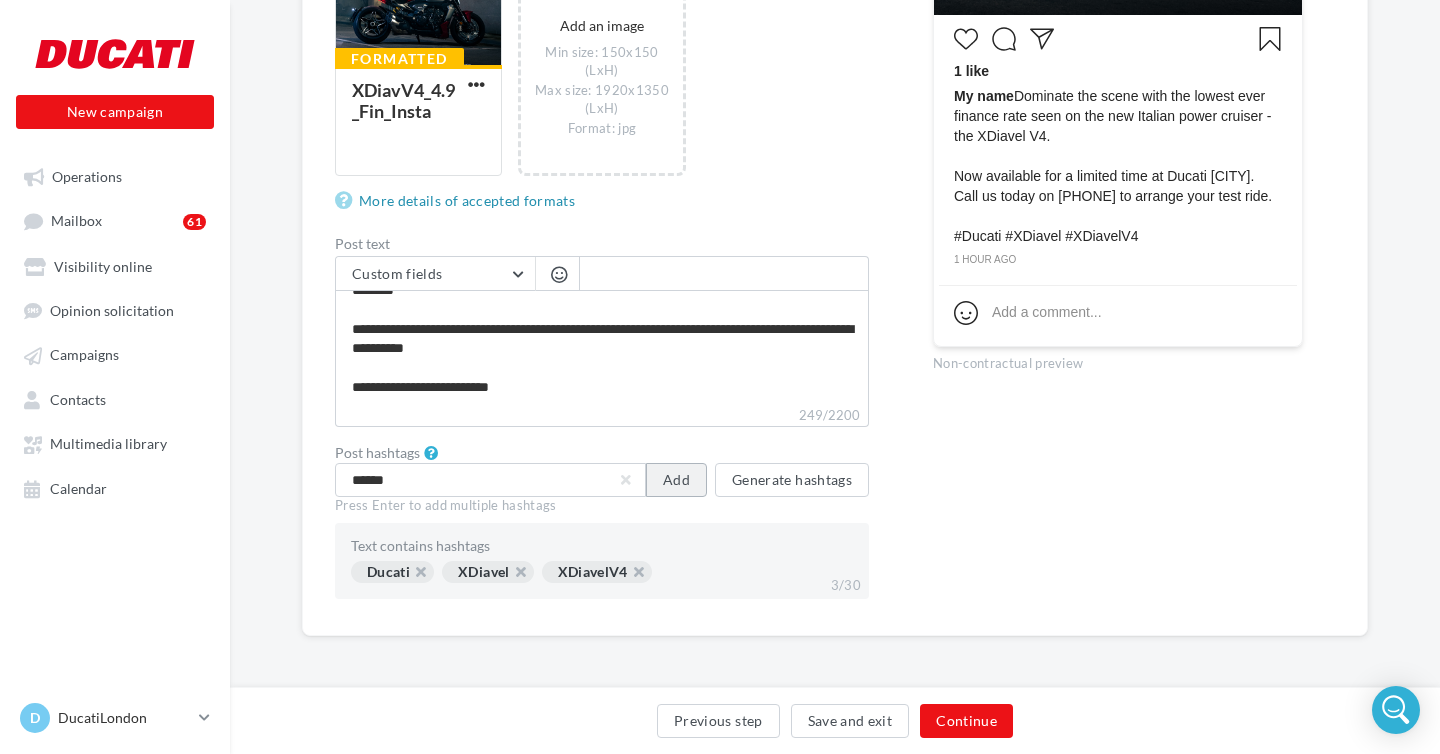 type 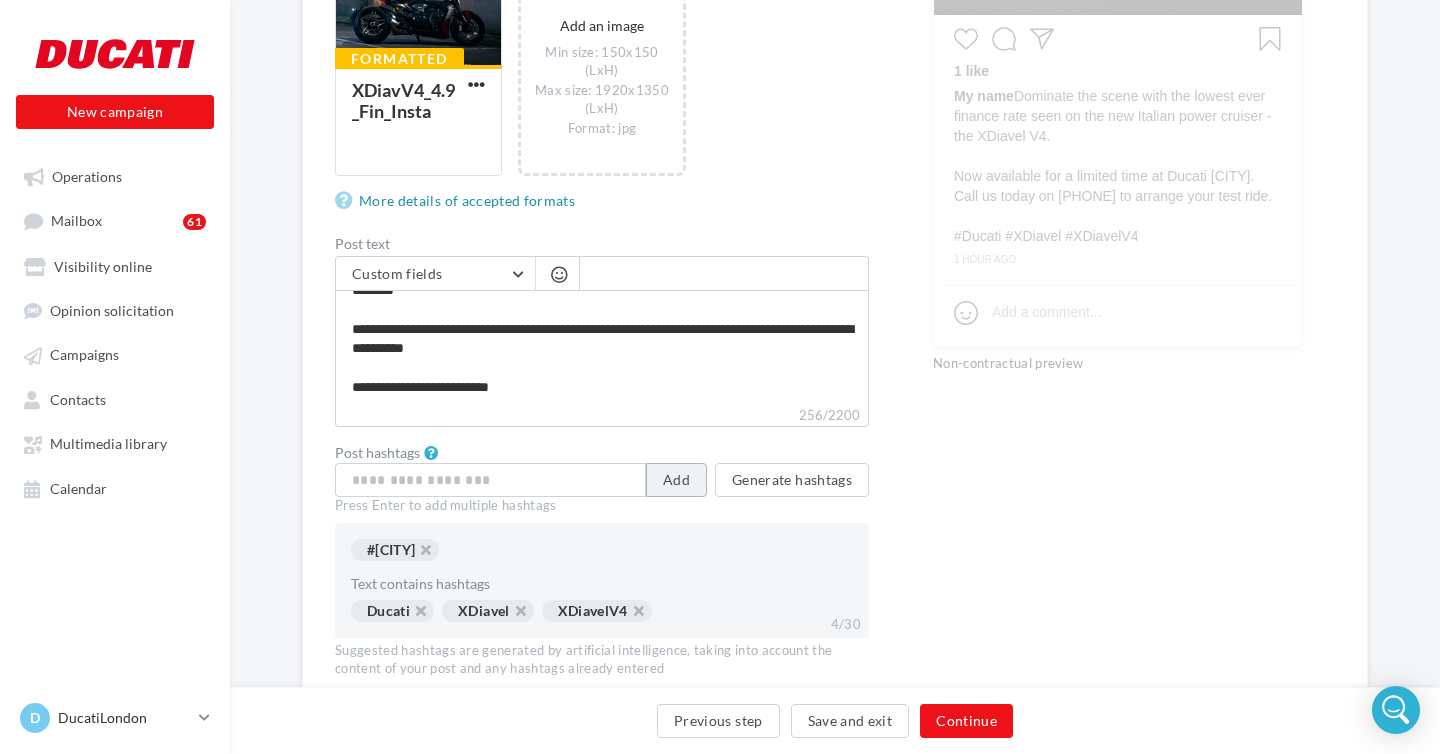 click on "Add" at bounding box center [676, 480] 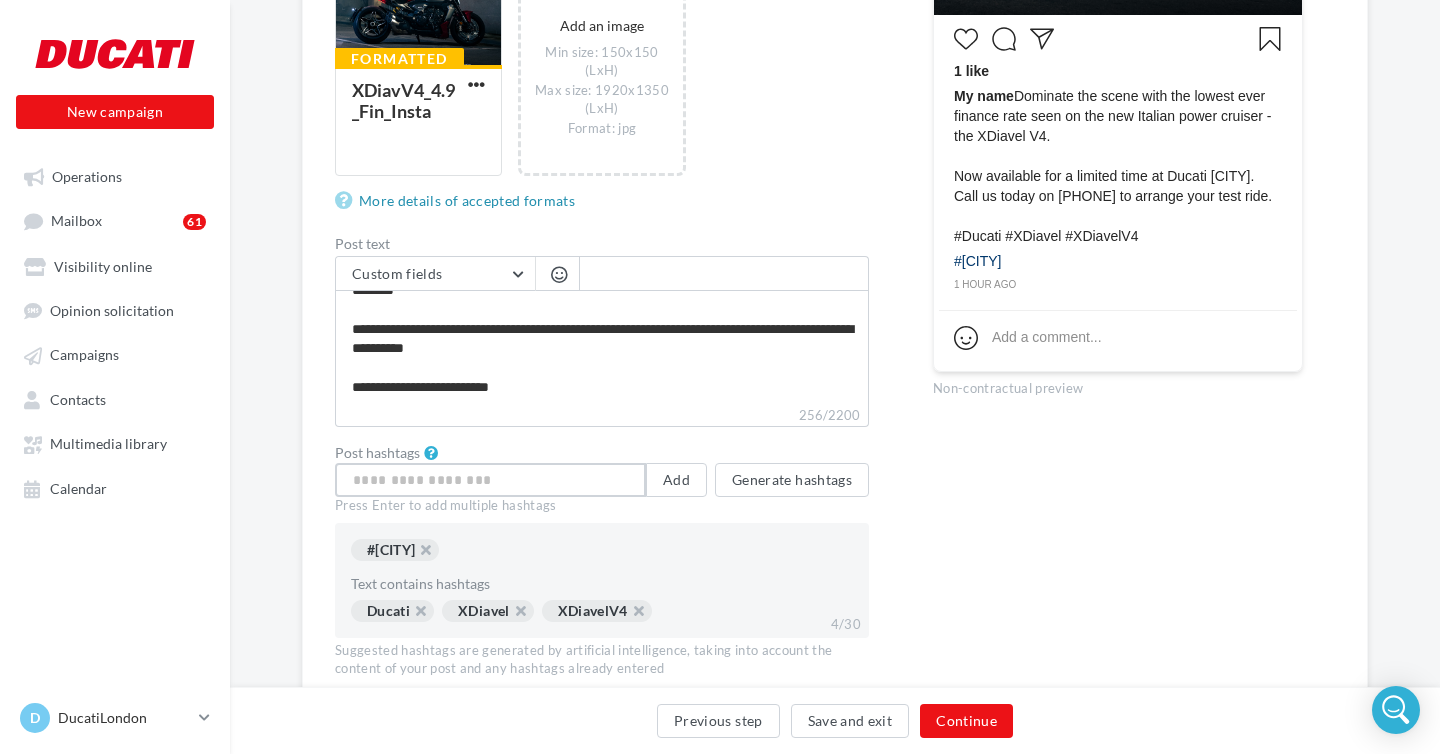 click at bounding box center (490, 480) 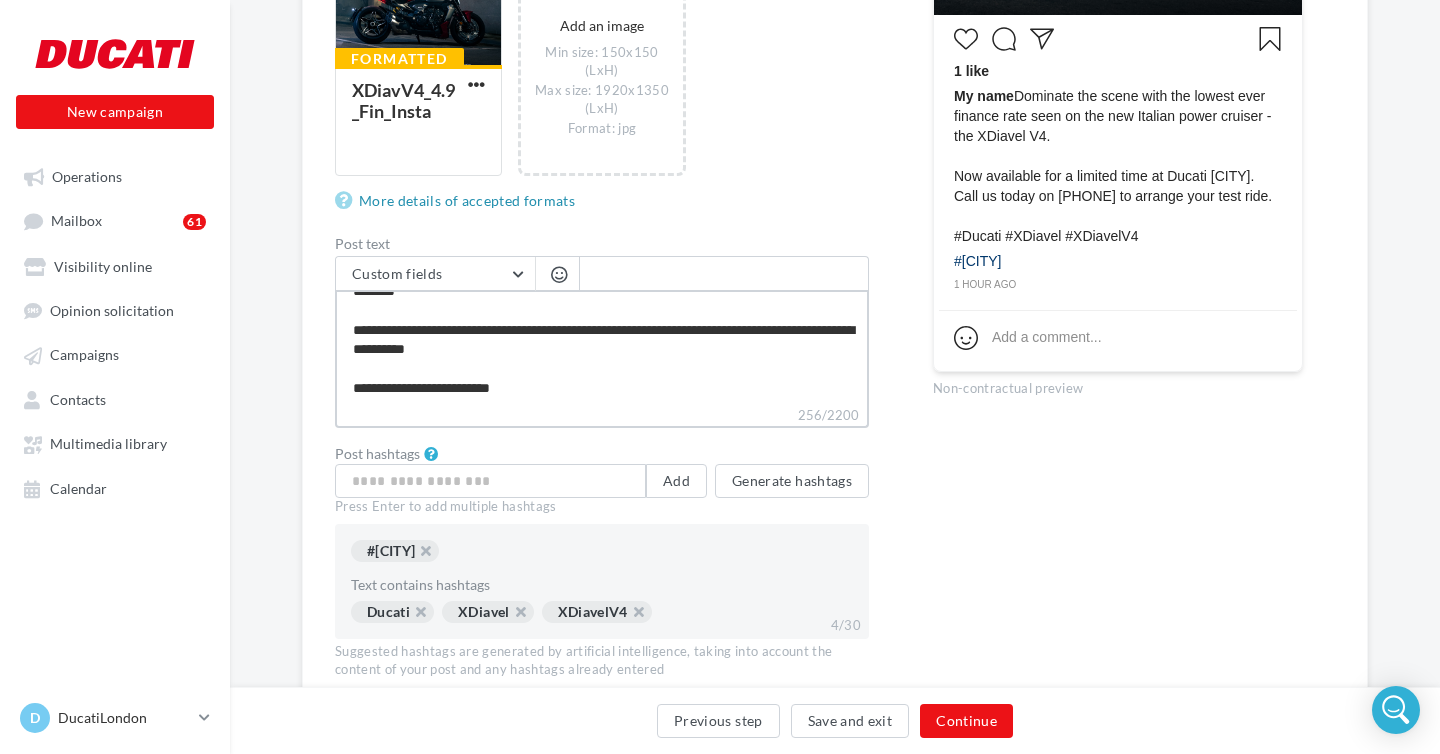 scroll, scrollTop: 38, scrollLeft: 0, axis: vertical 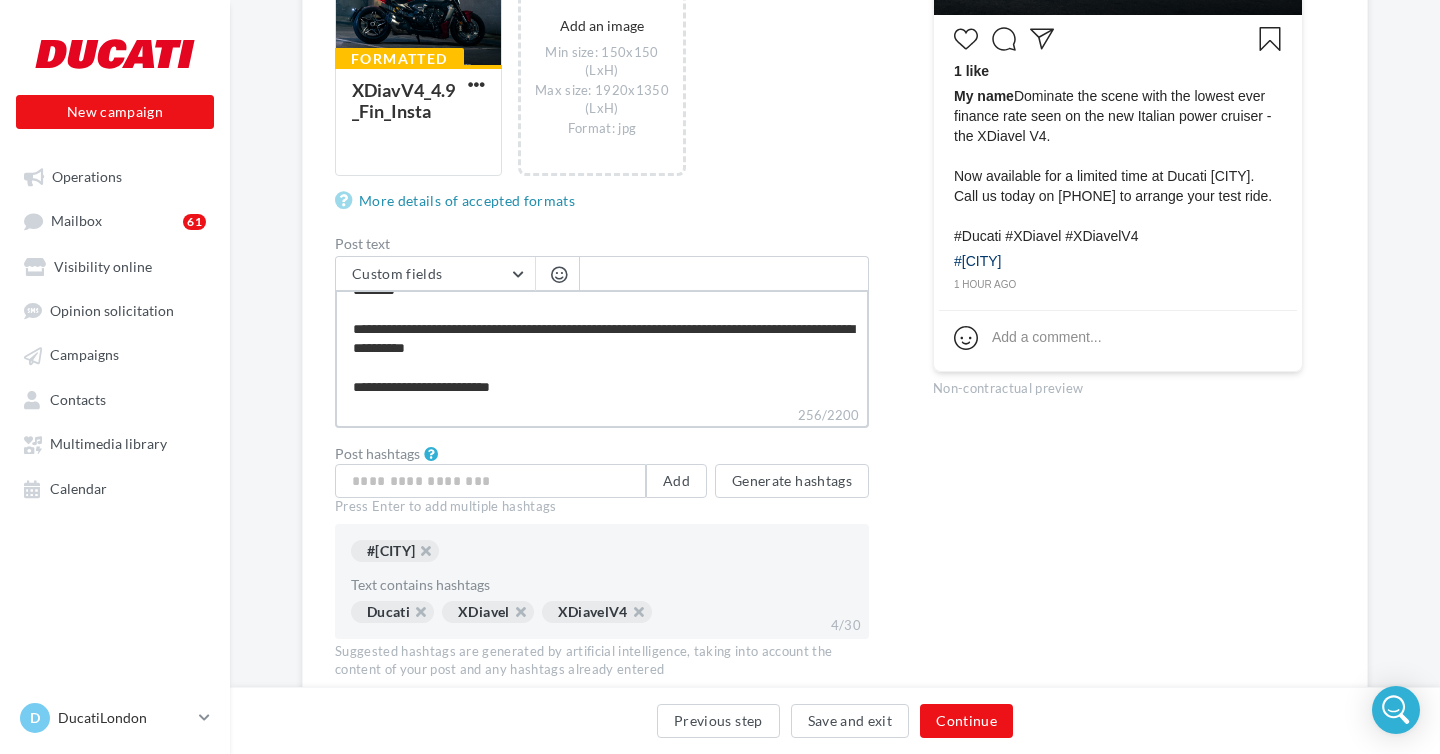 click on "**********" at bounding box center [602, 347] 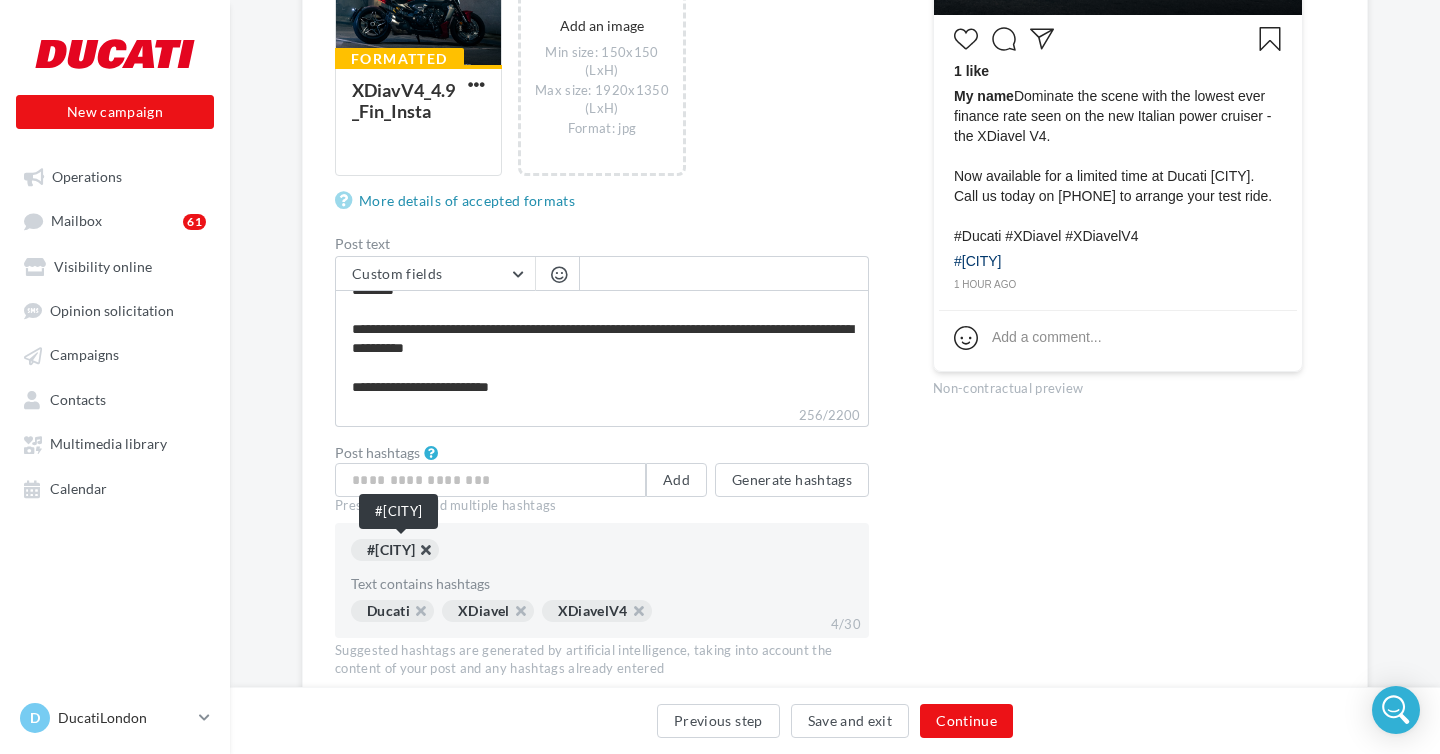 scroll, scrollTop: 37, scrollLeft: 0, axis: vertical 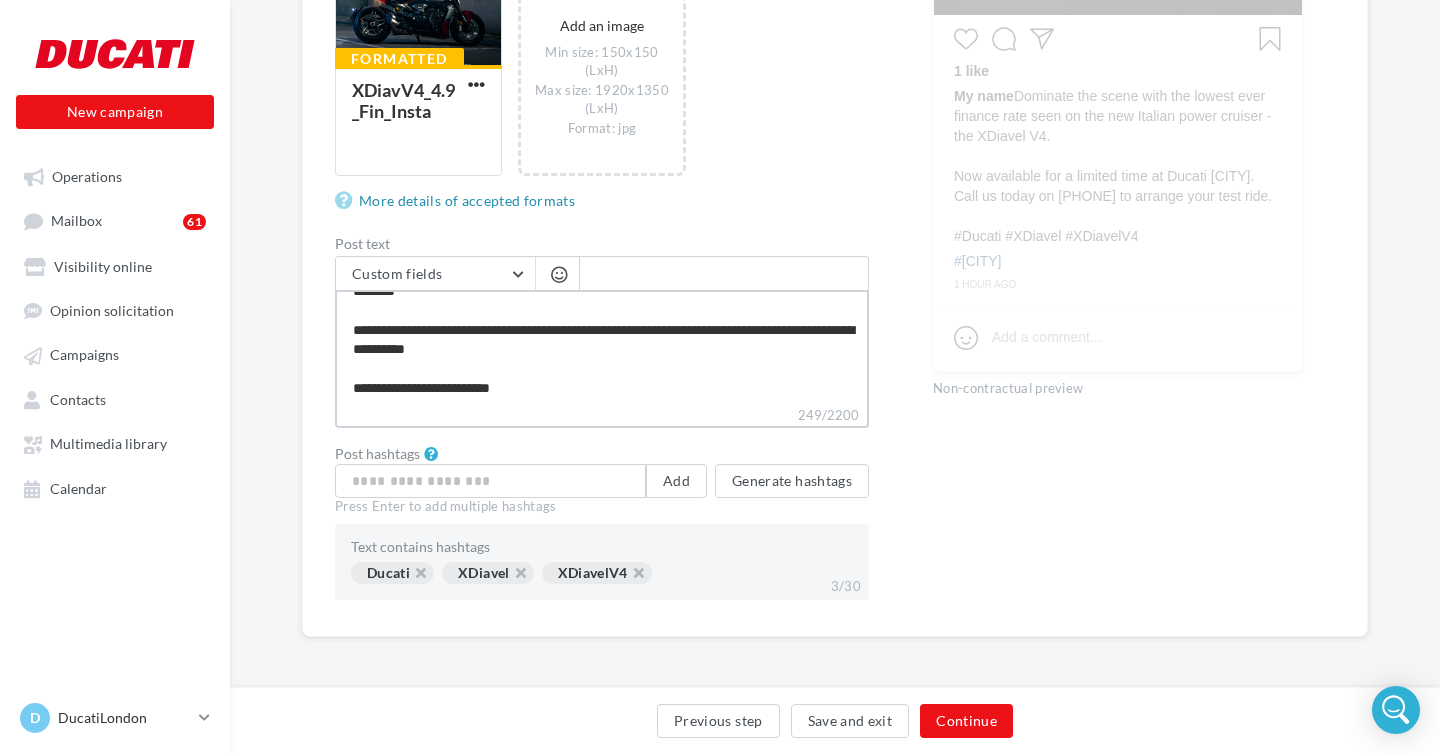 click on "**********" at bounding box center [602, 347] 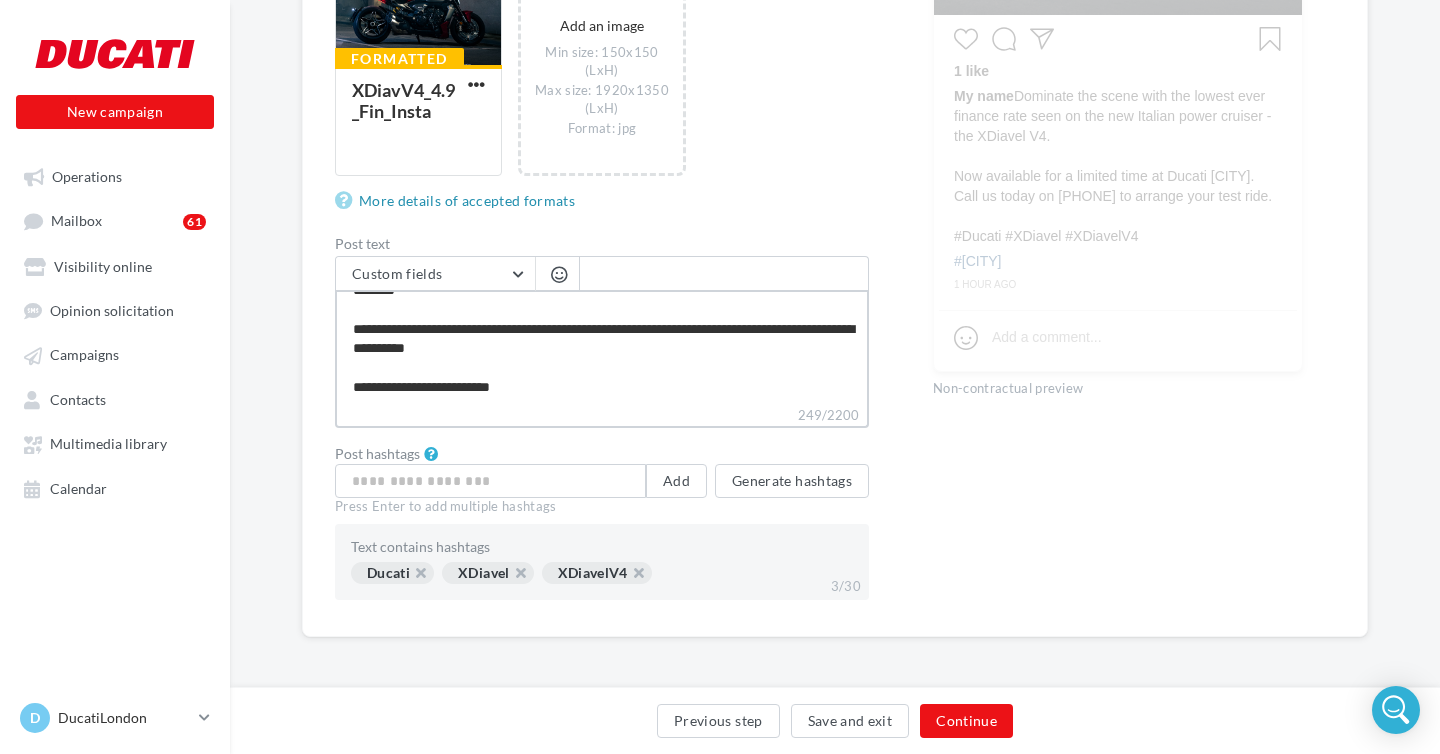 type on "**********" 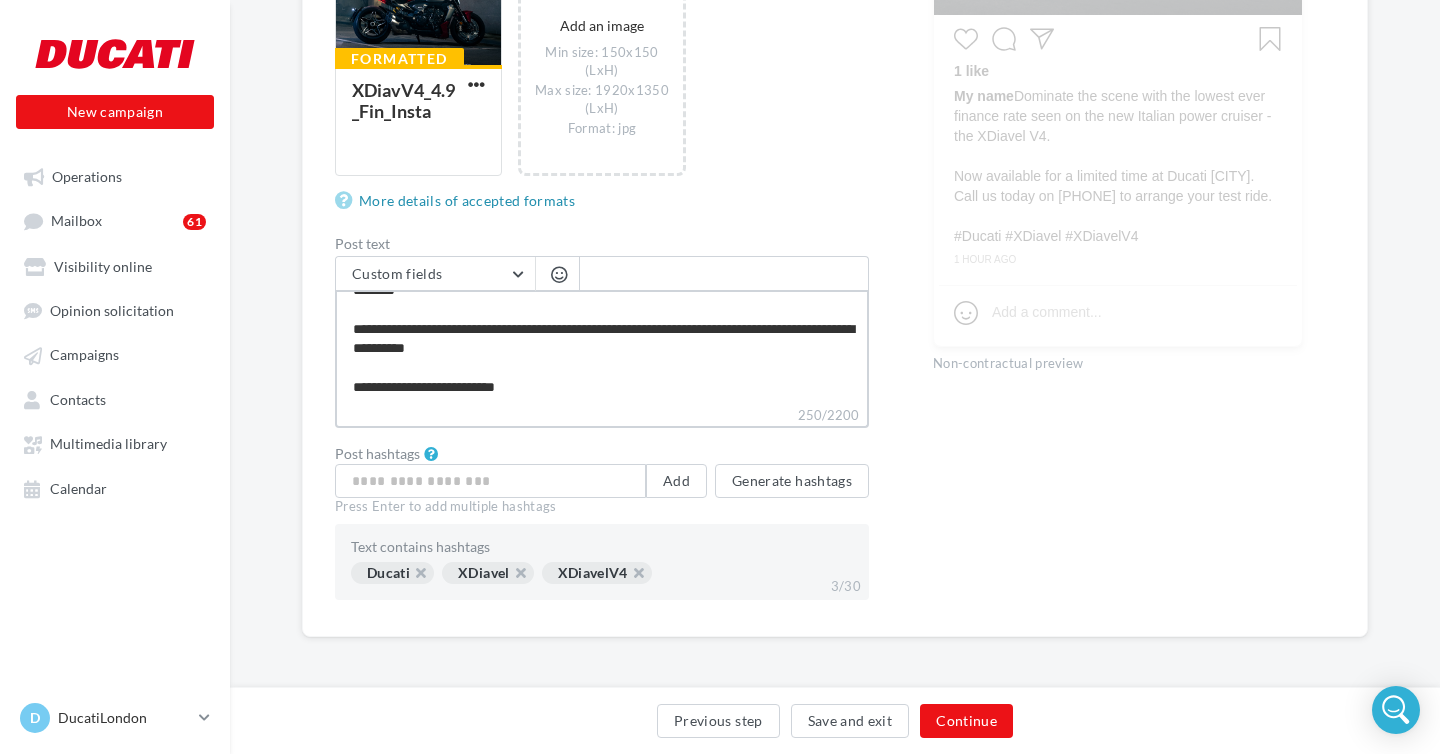 click on "**********" at bounding box center [602, 347] 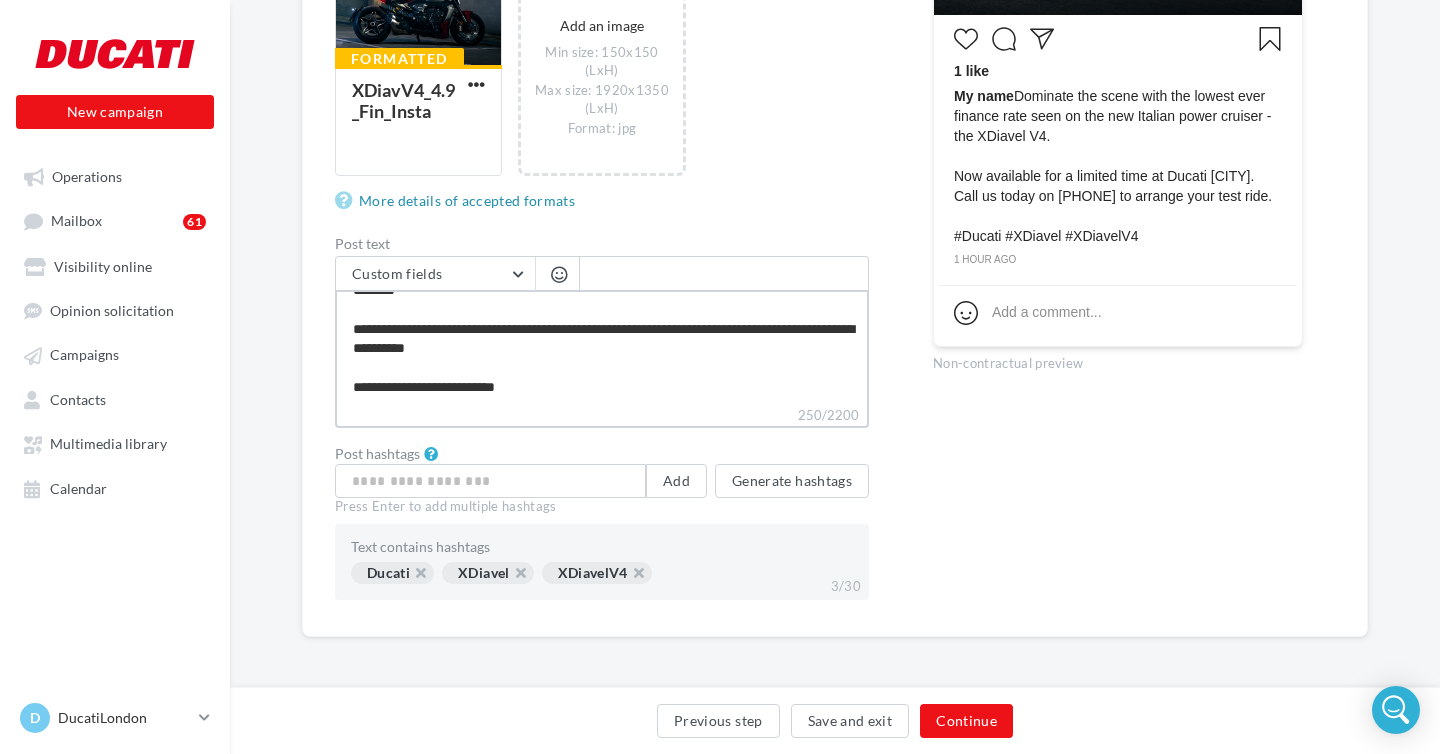 type on "**********" 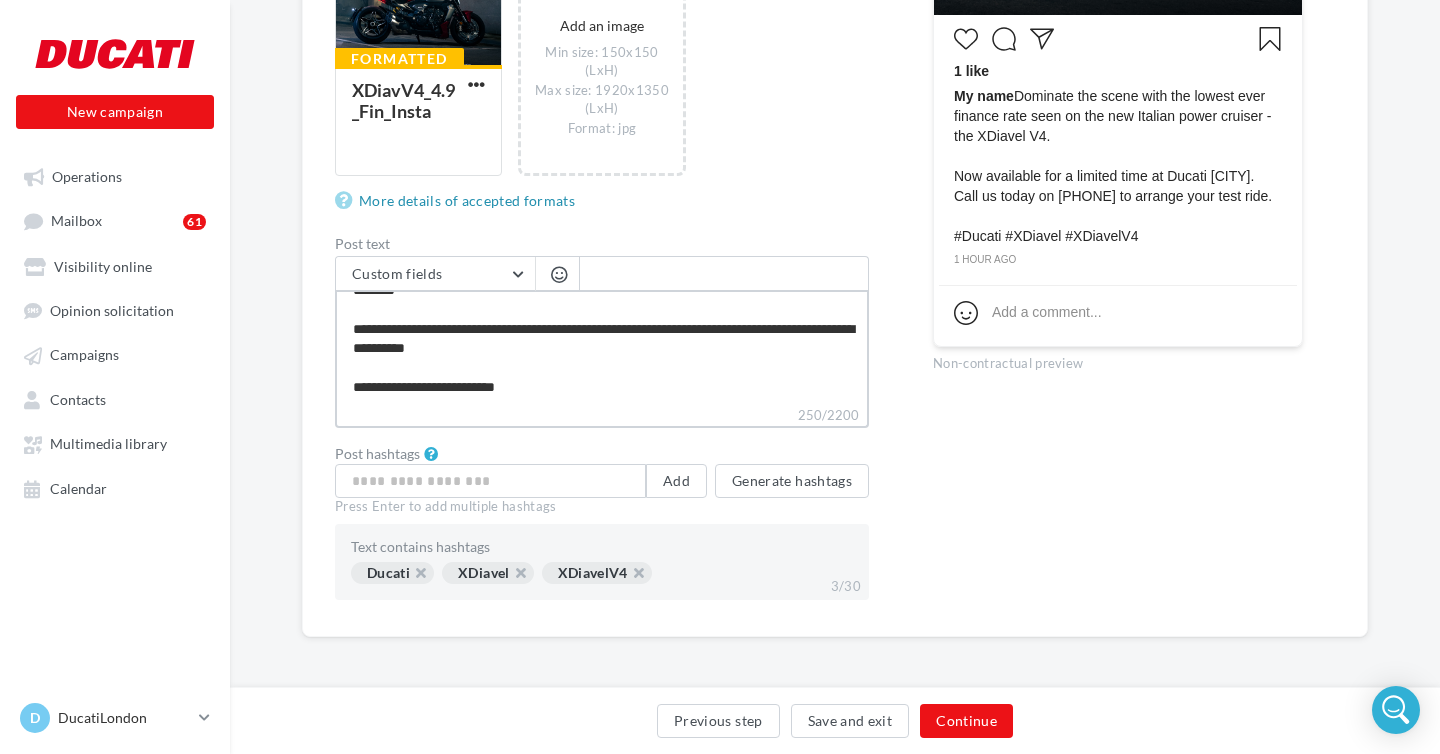 type on "**********" 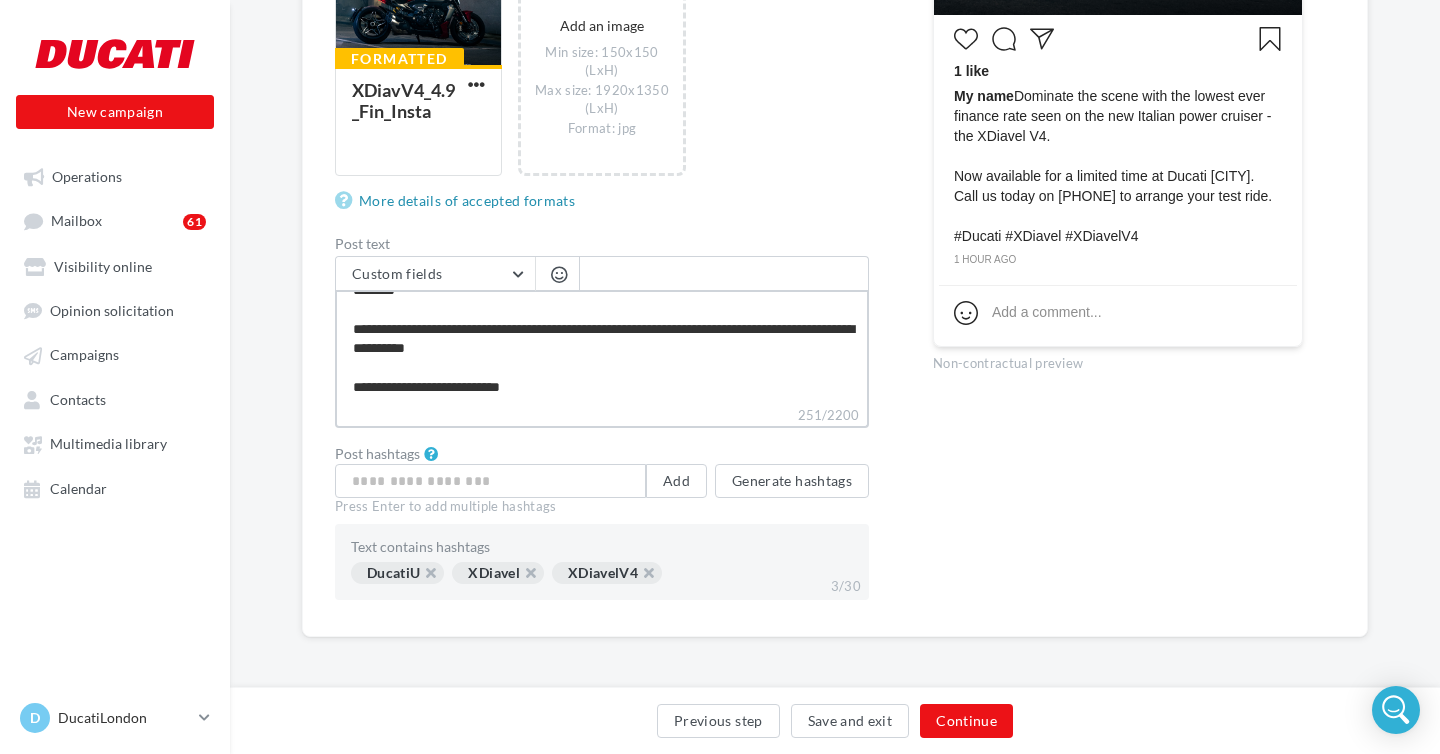type on "**********" 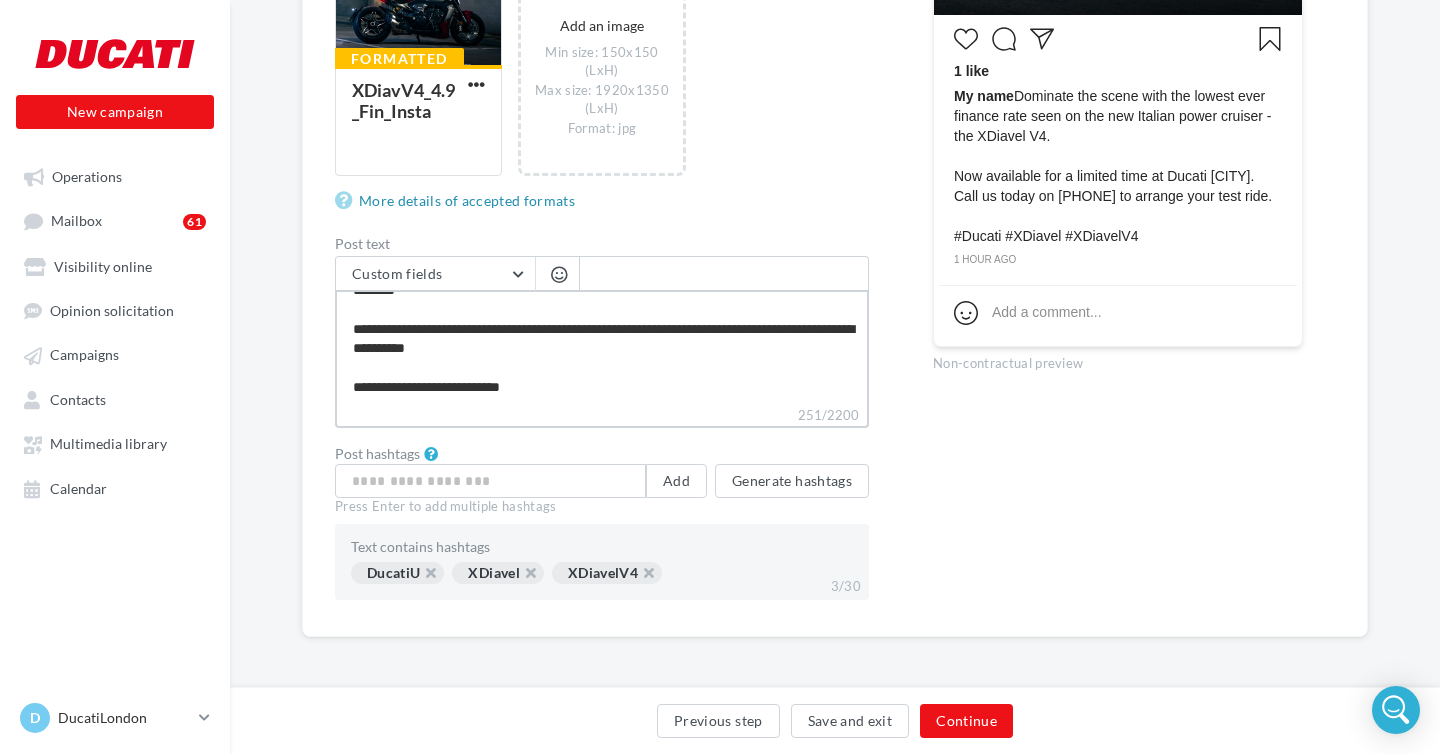 type on "**********" 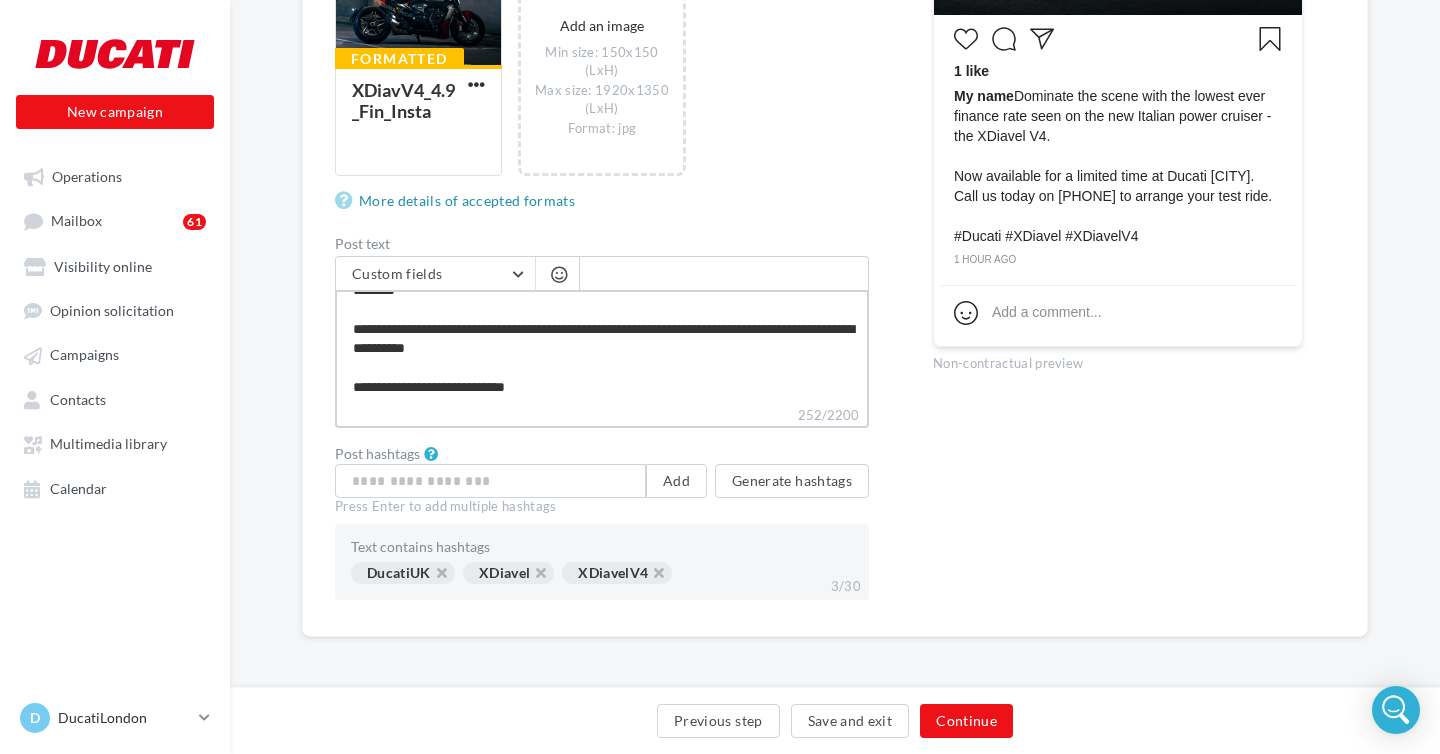 click on "**********" at bounding box center [602, 347] 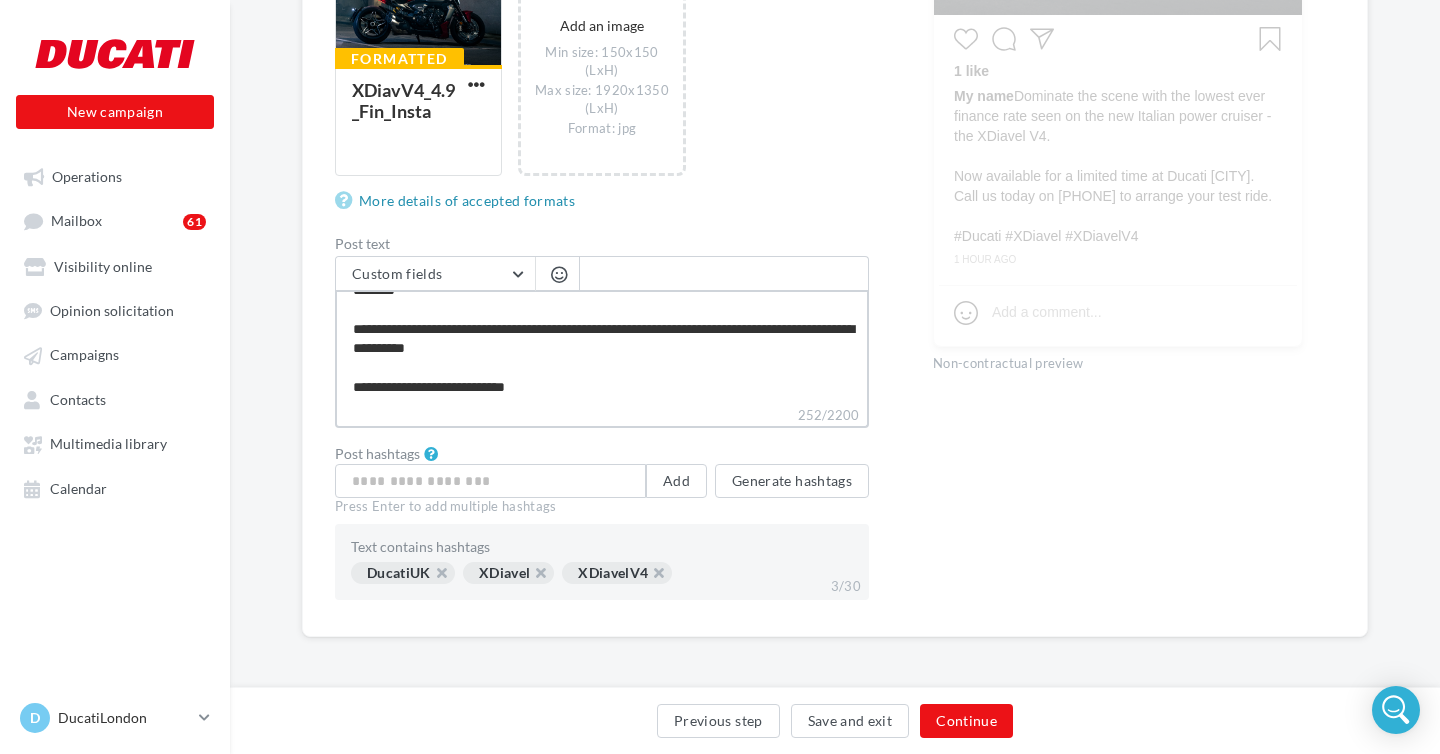 type on "**********" 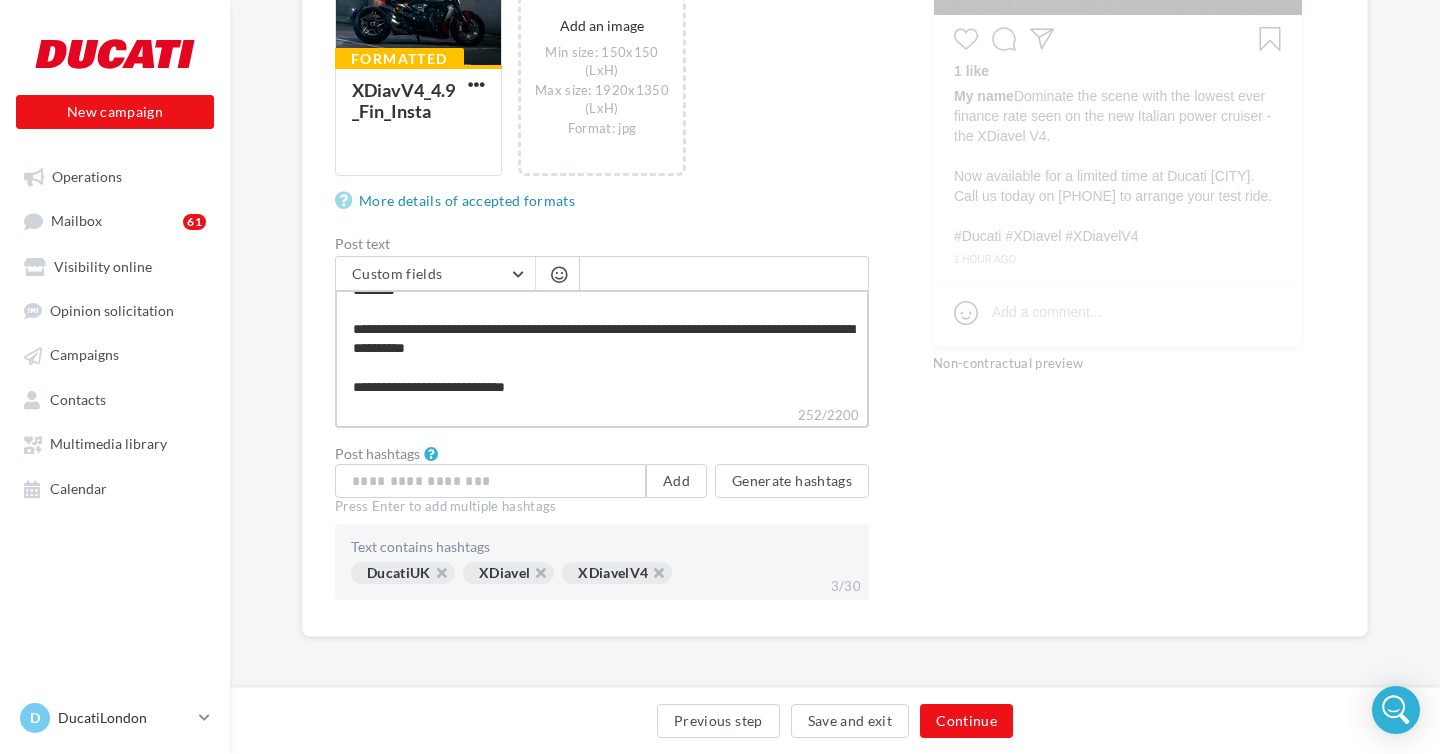 type on "**********" 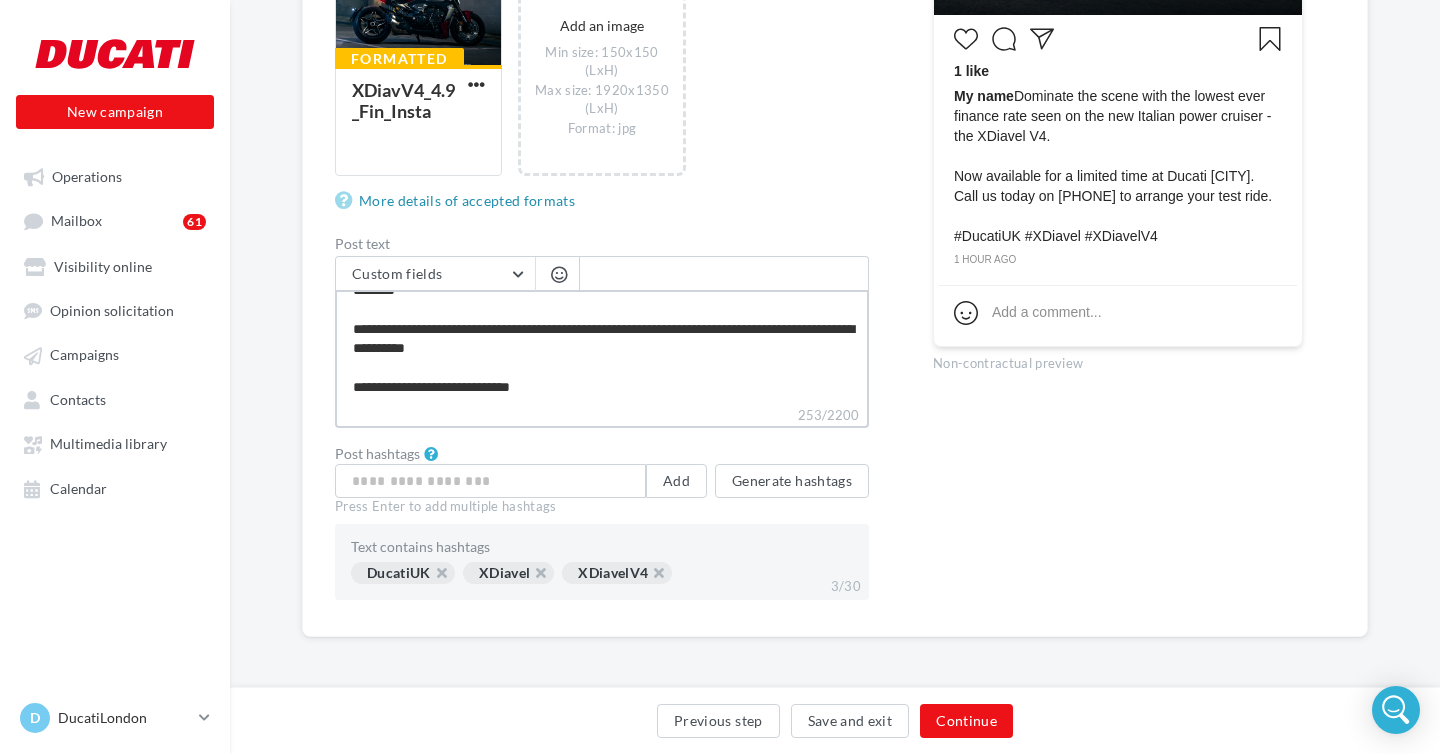 type on "**********" 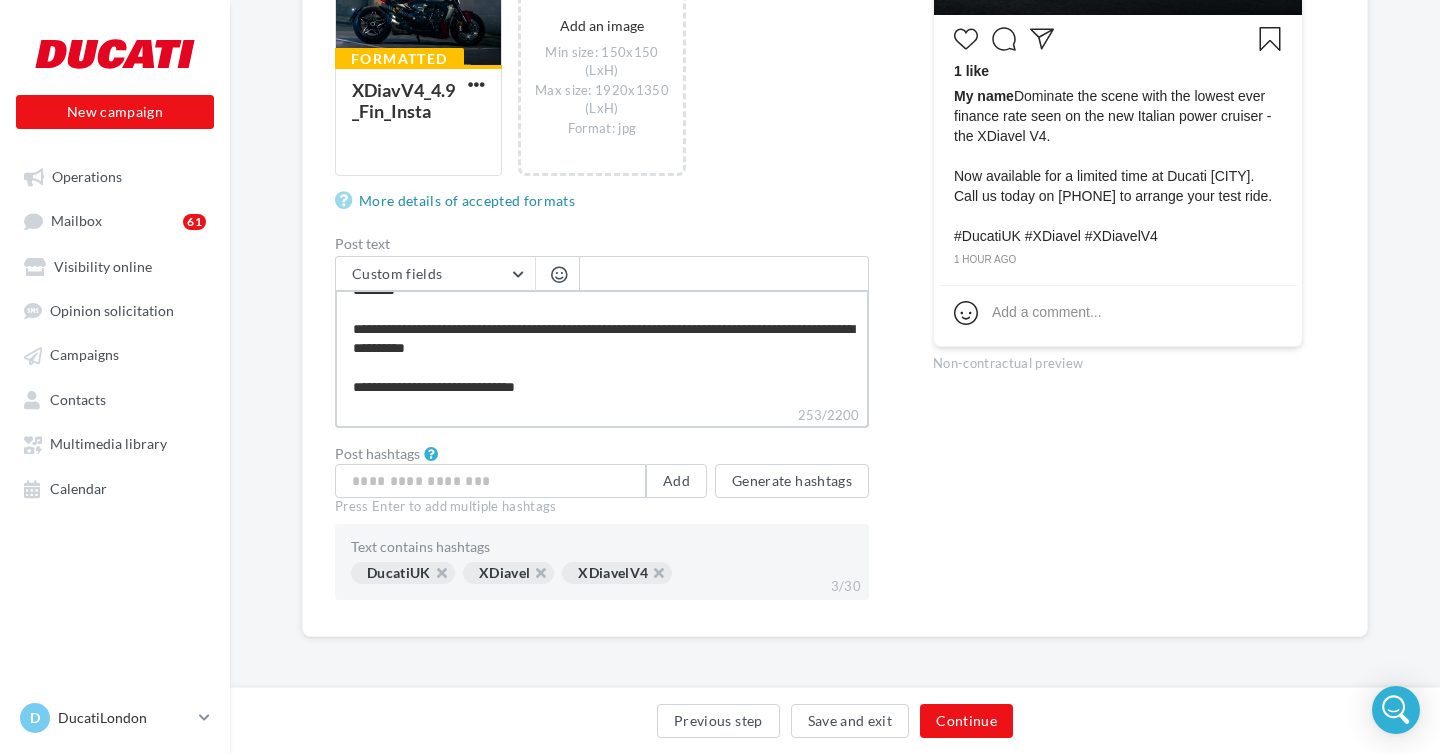 type on "**********" 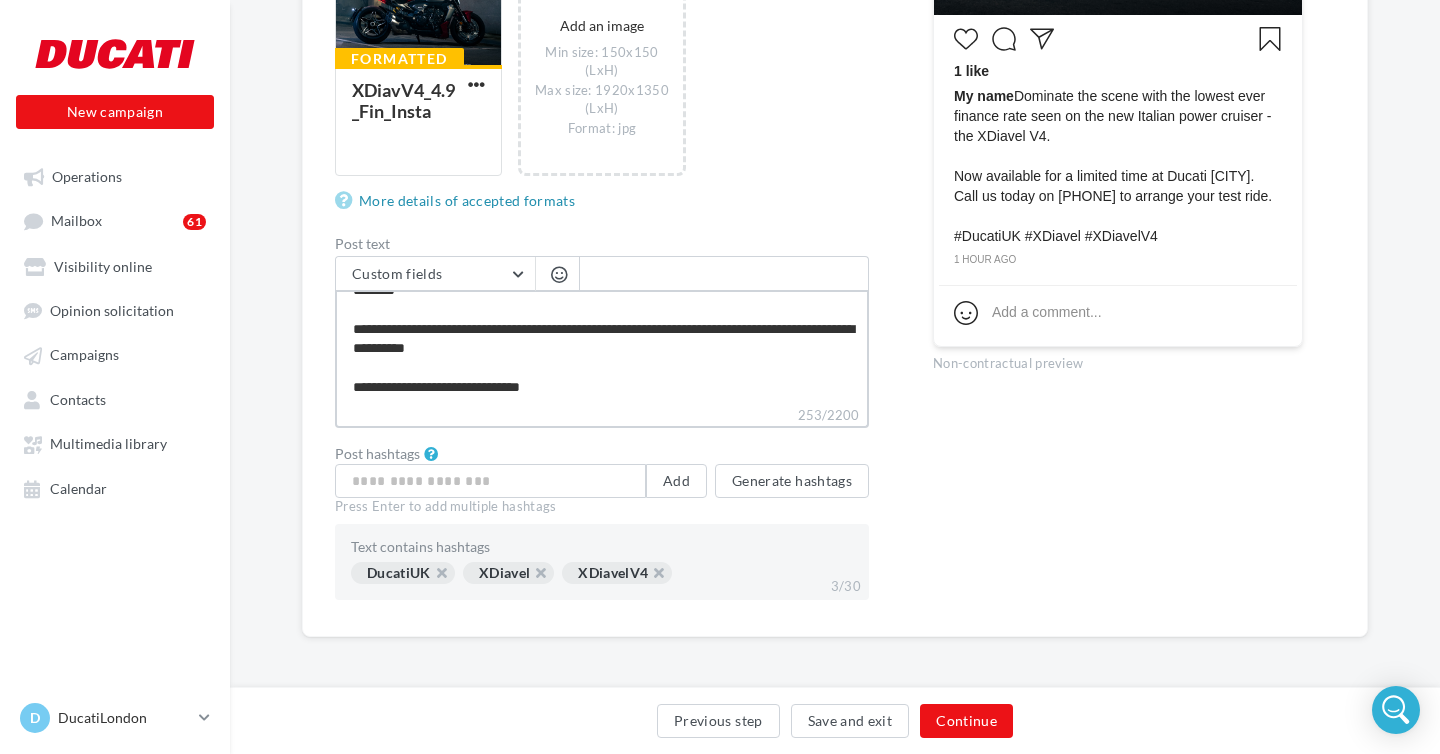 type on "**********" 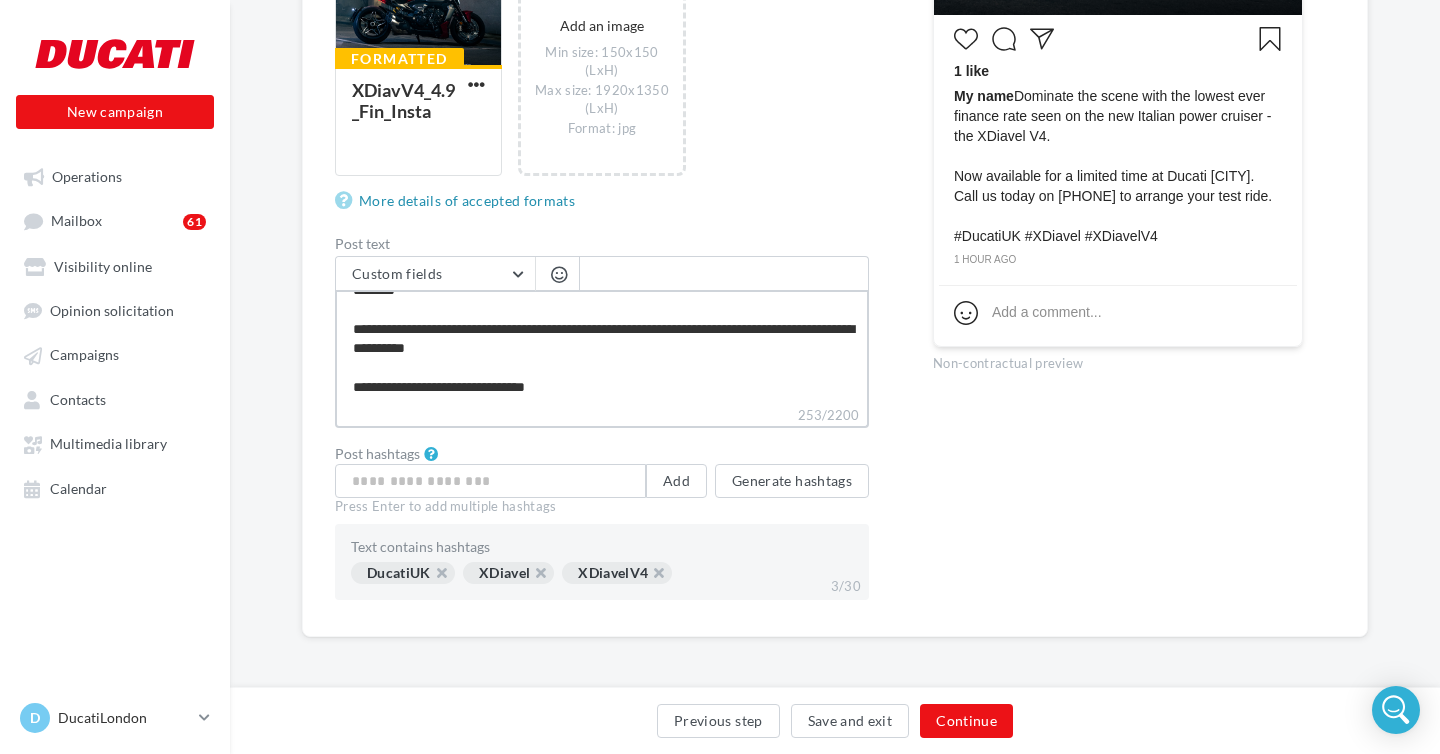 type on "**********" 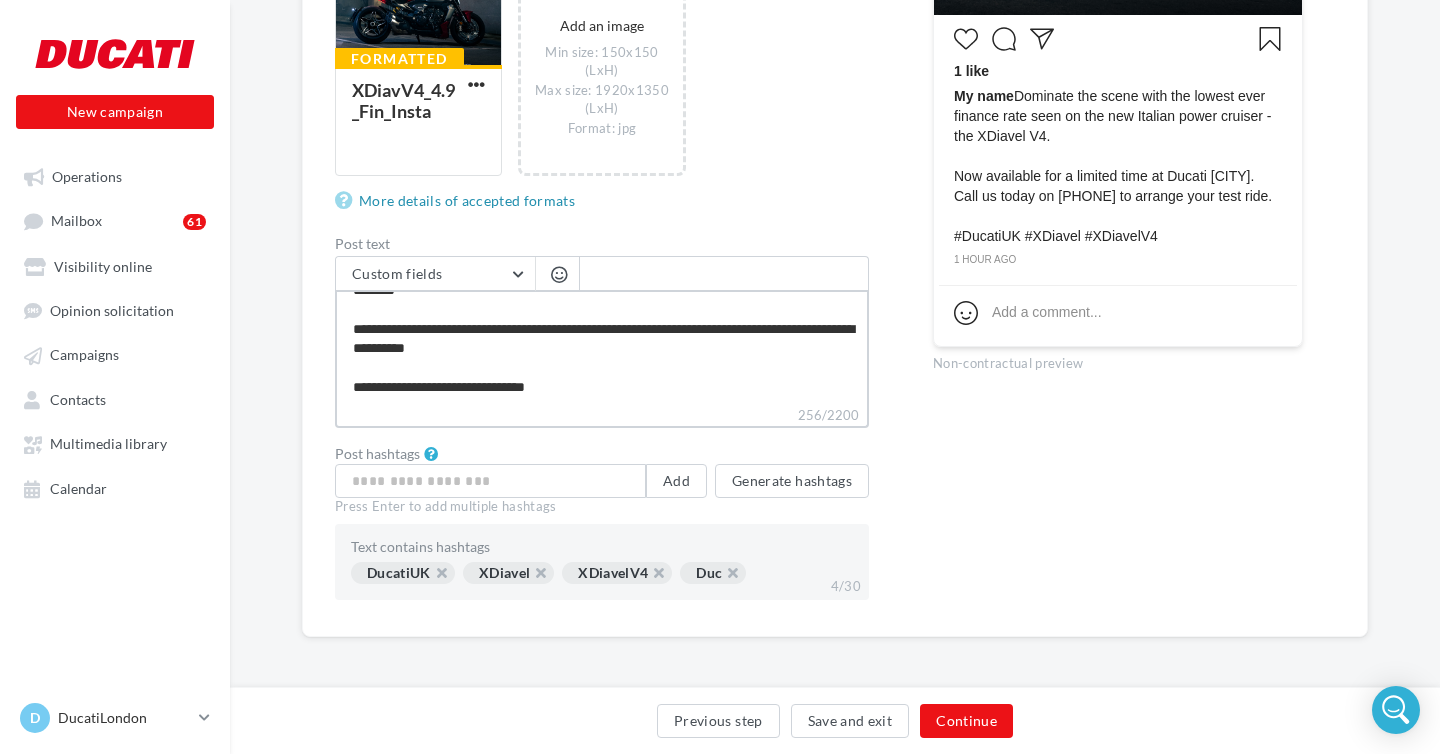 type on "**********" 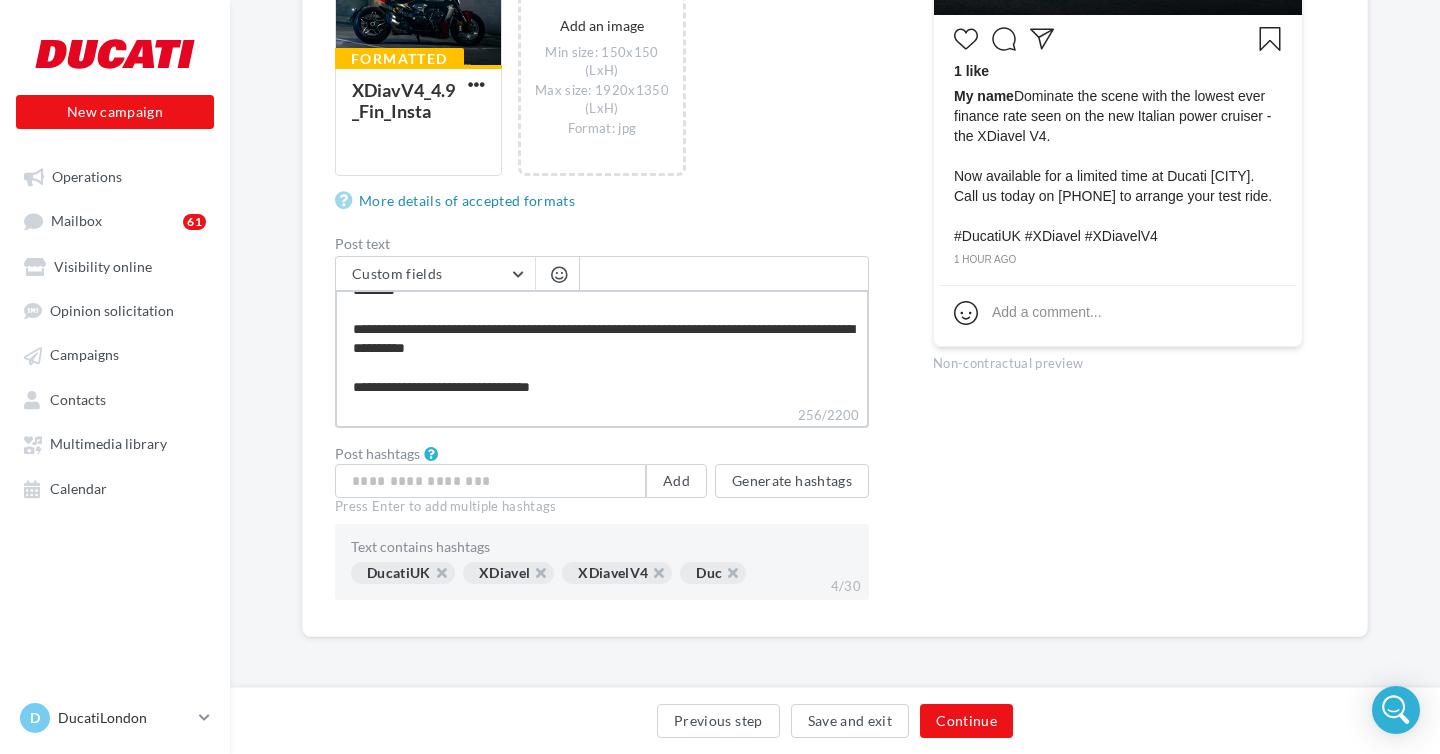 type on "**********" 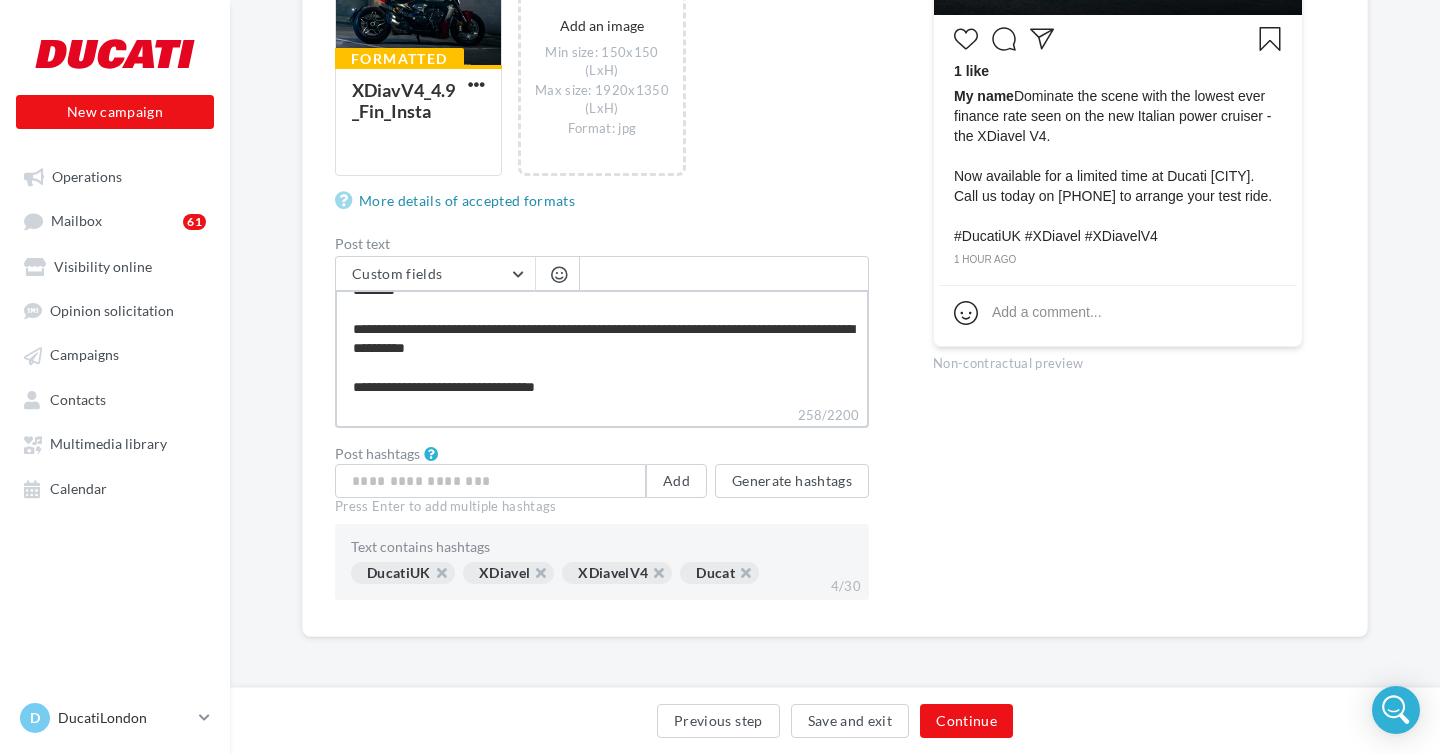 type on "**********" 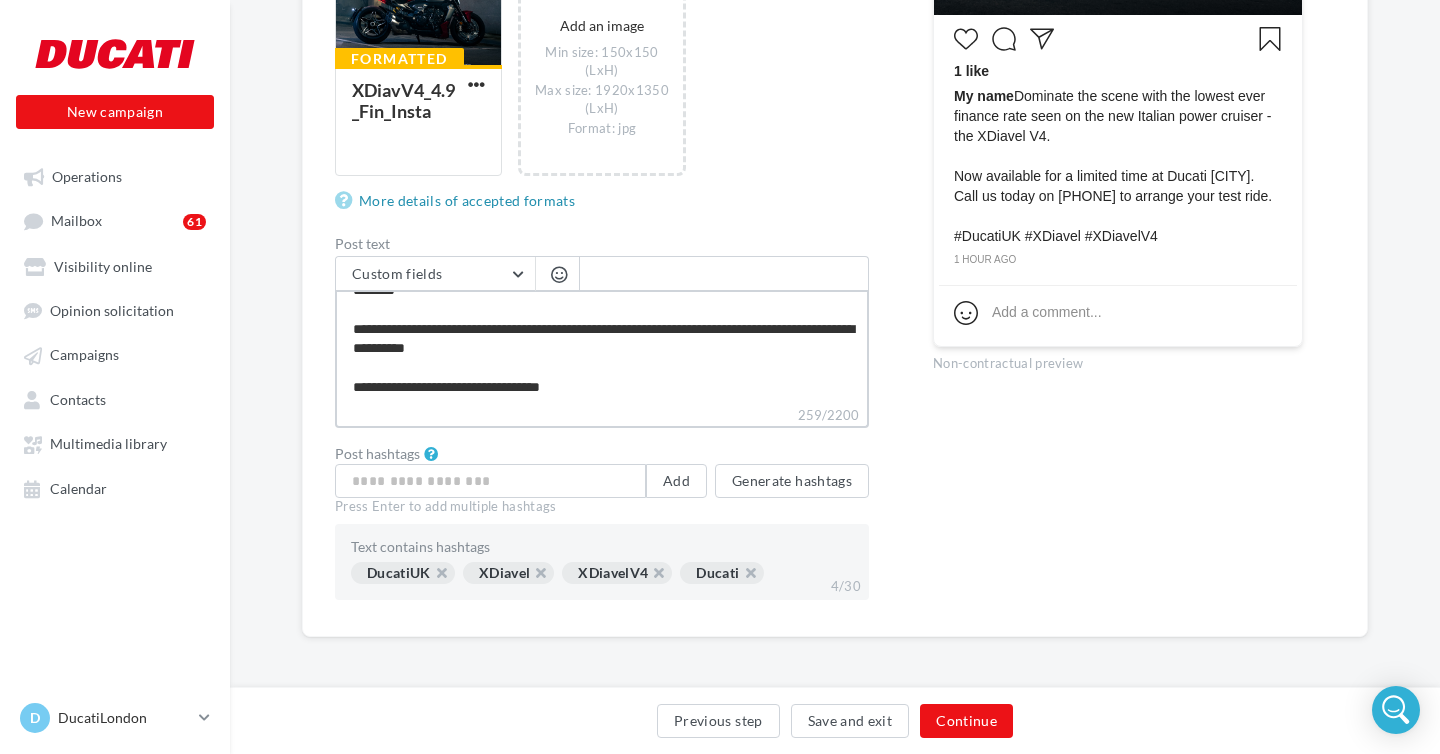 type on "**********" 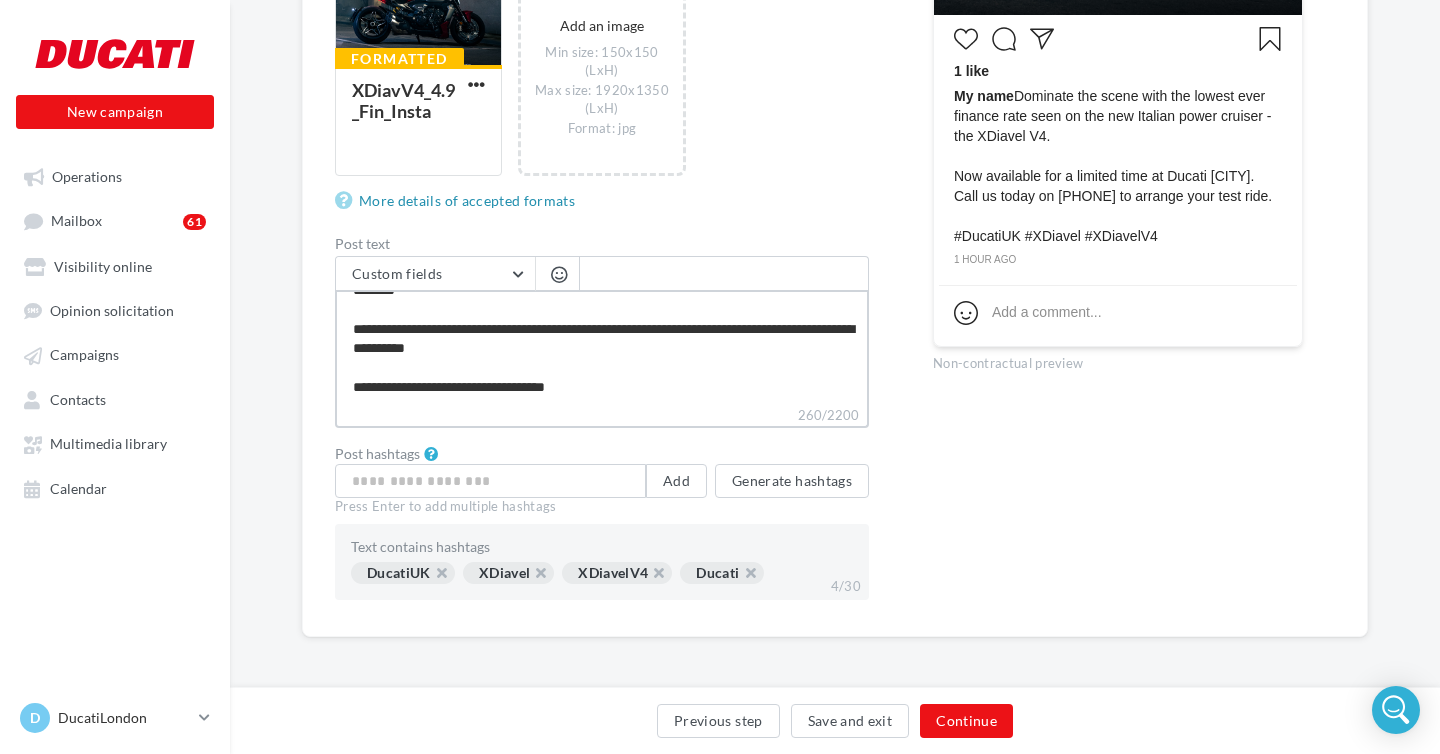 type on "**********" 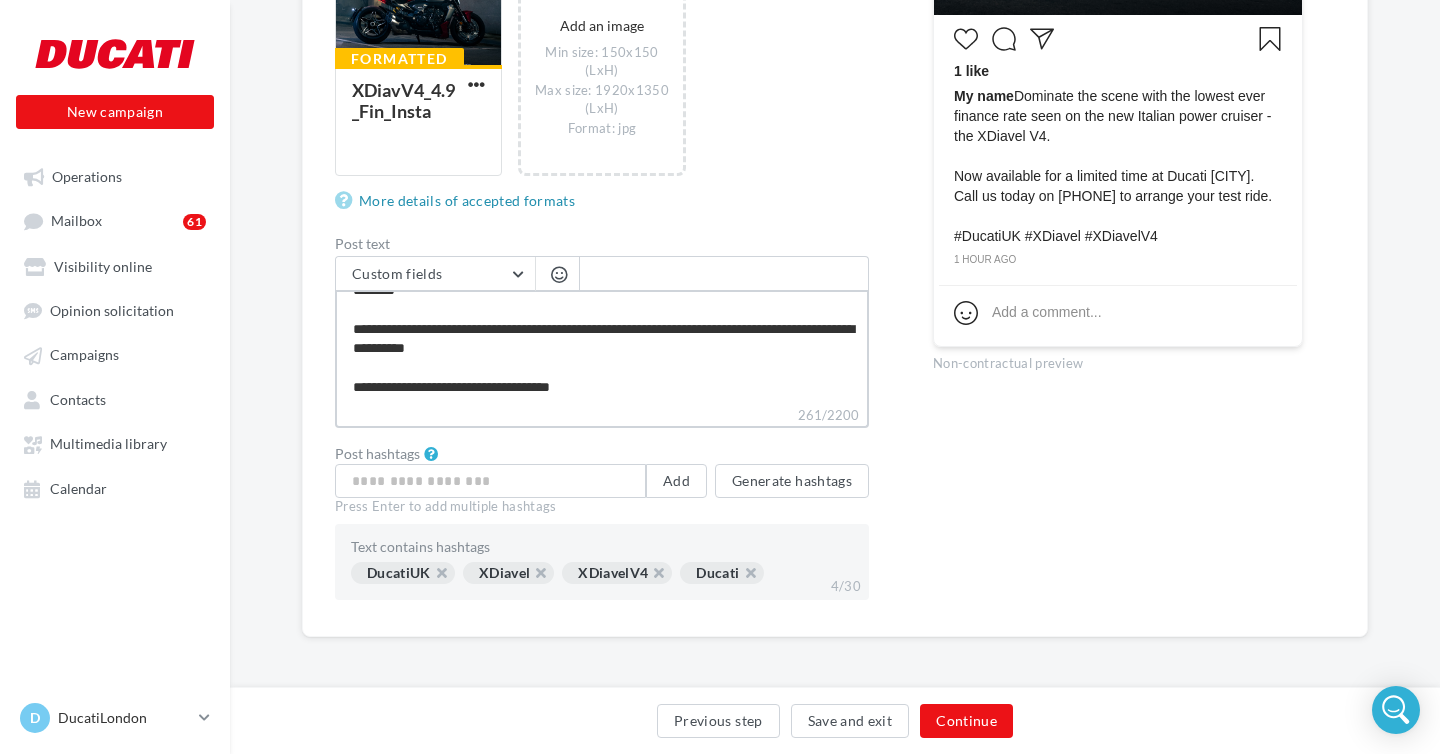 type on "**********" 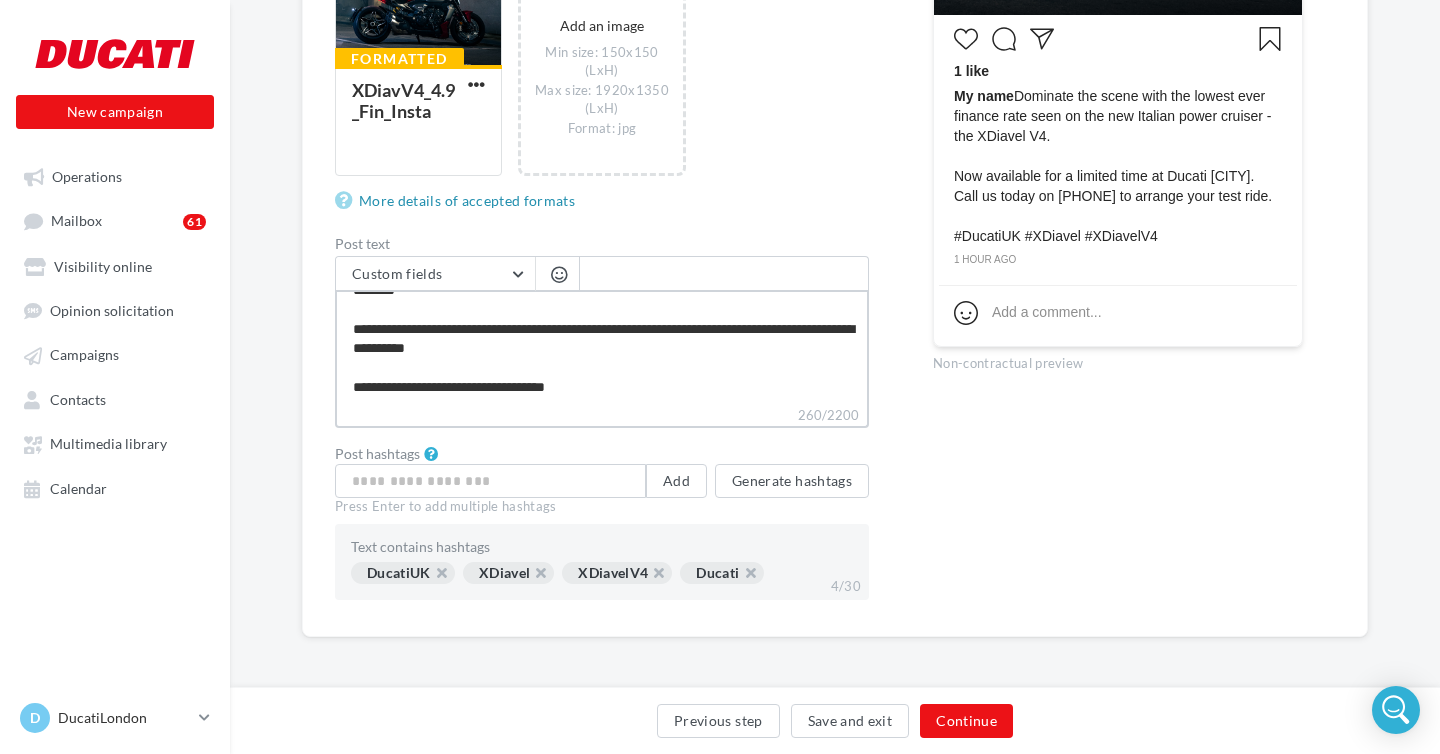type on "**********" 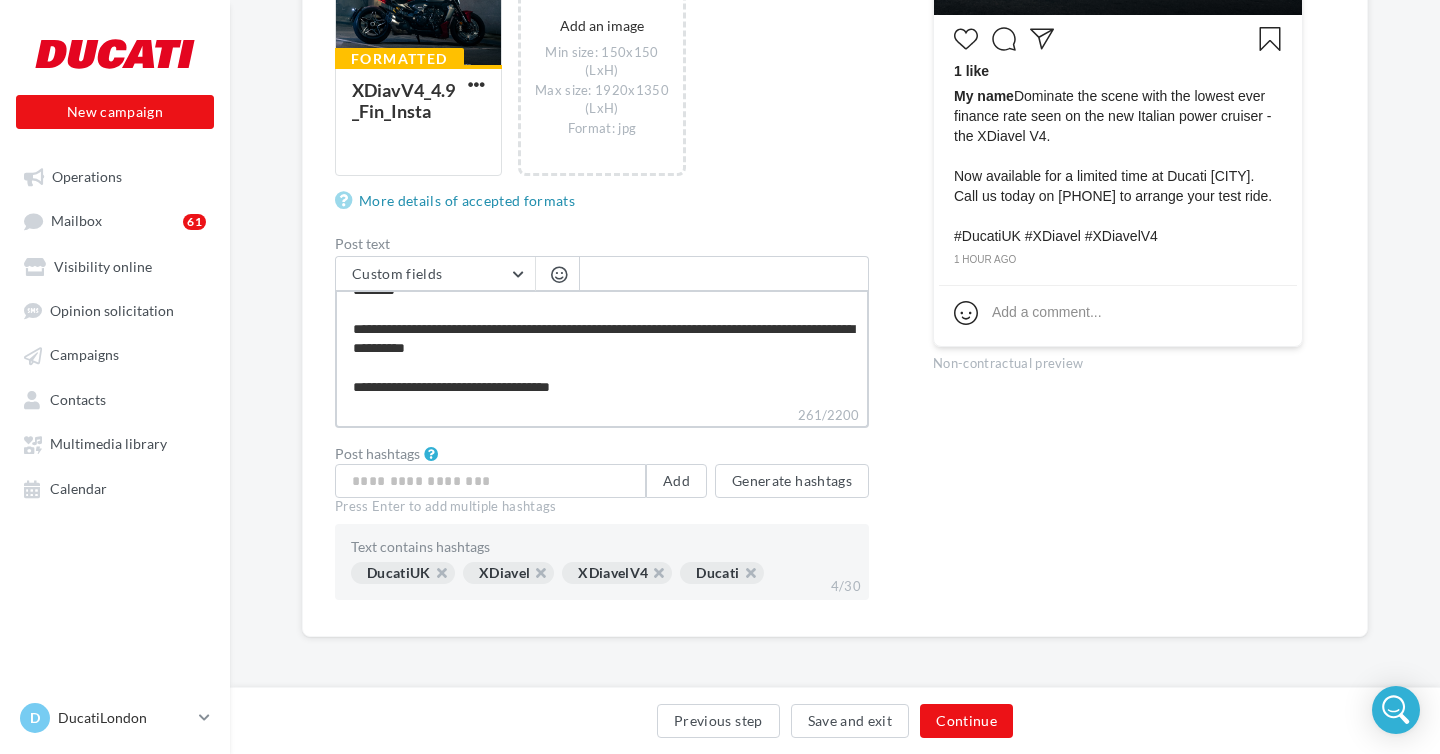 type on "**********" 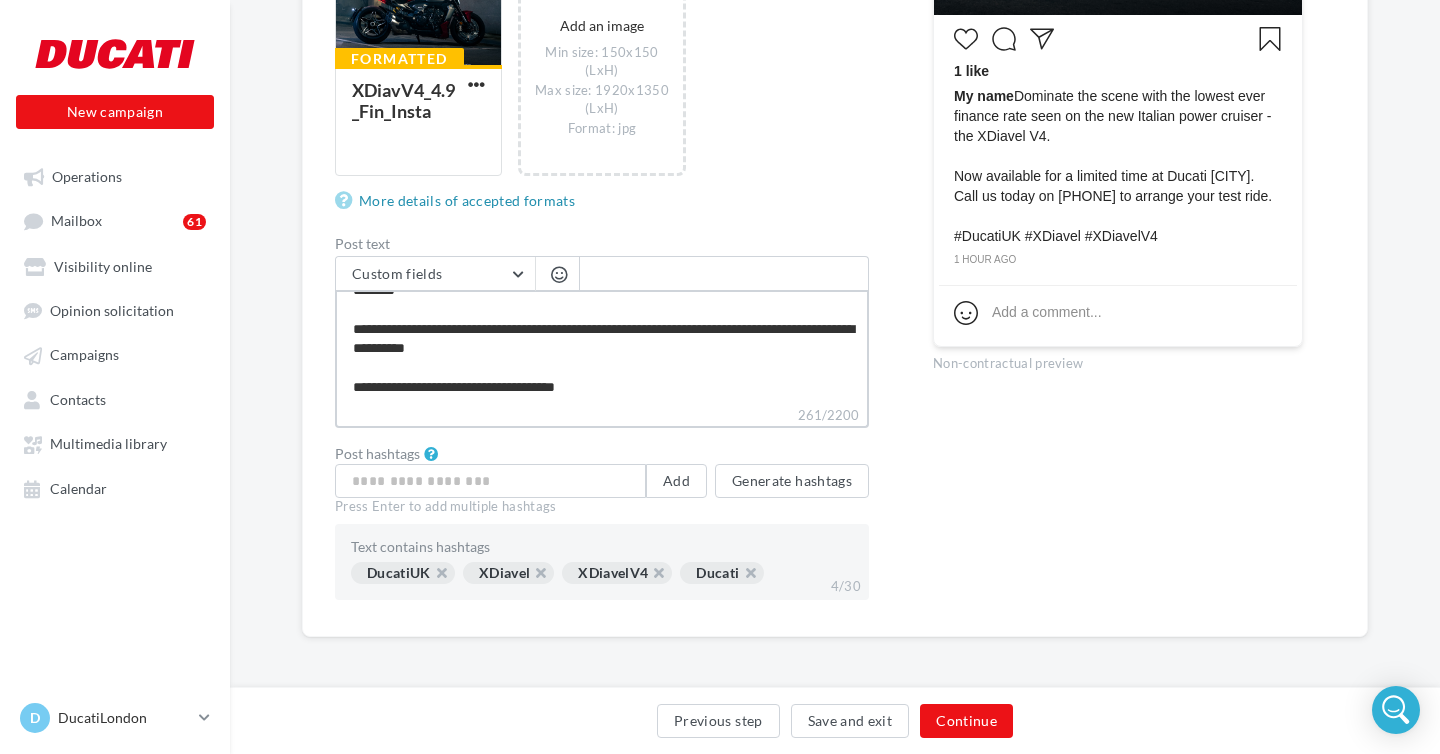 type on "**********" 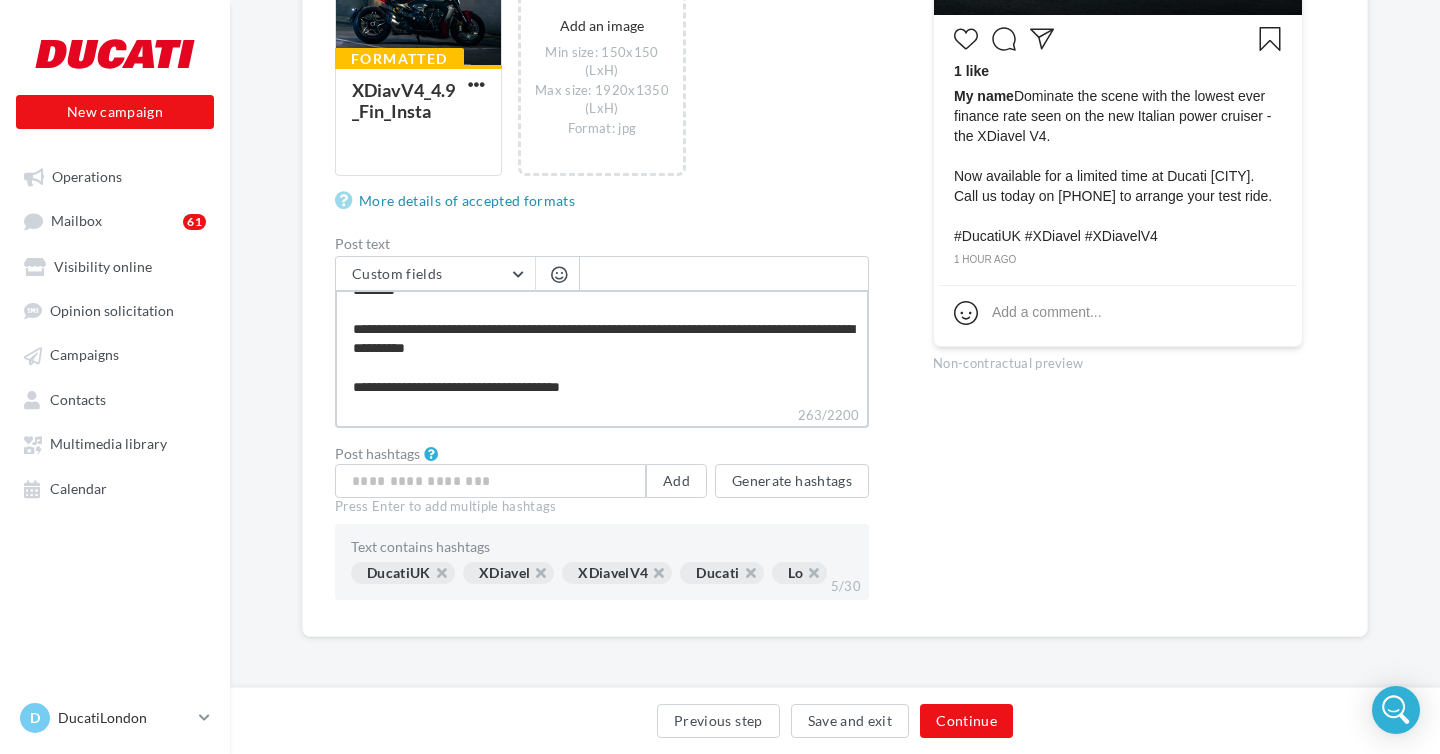 type on "**********" 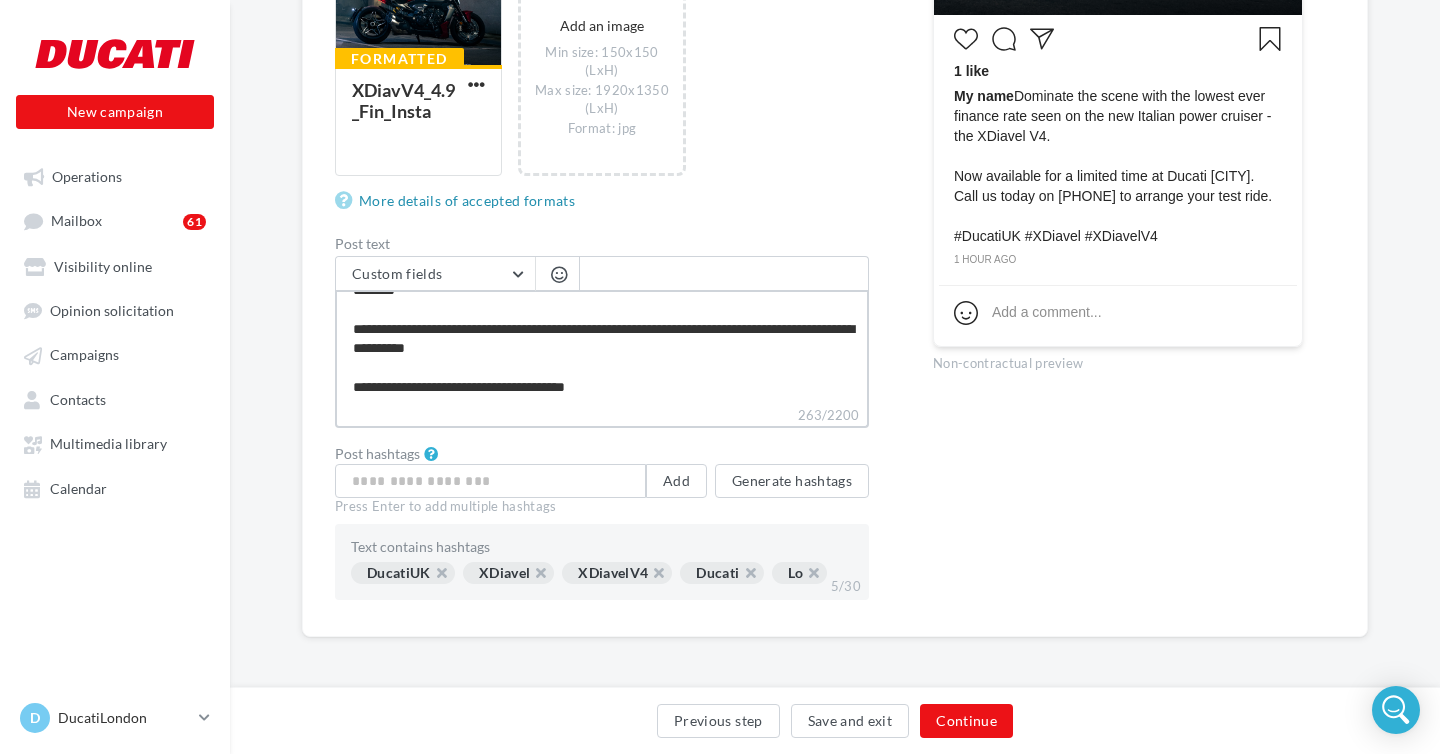 type on "**********" 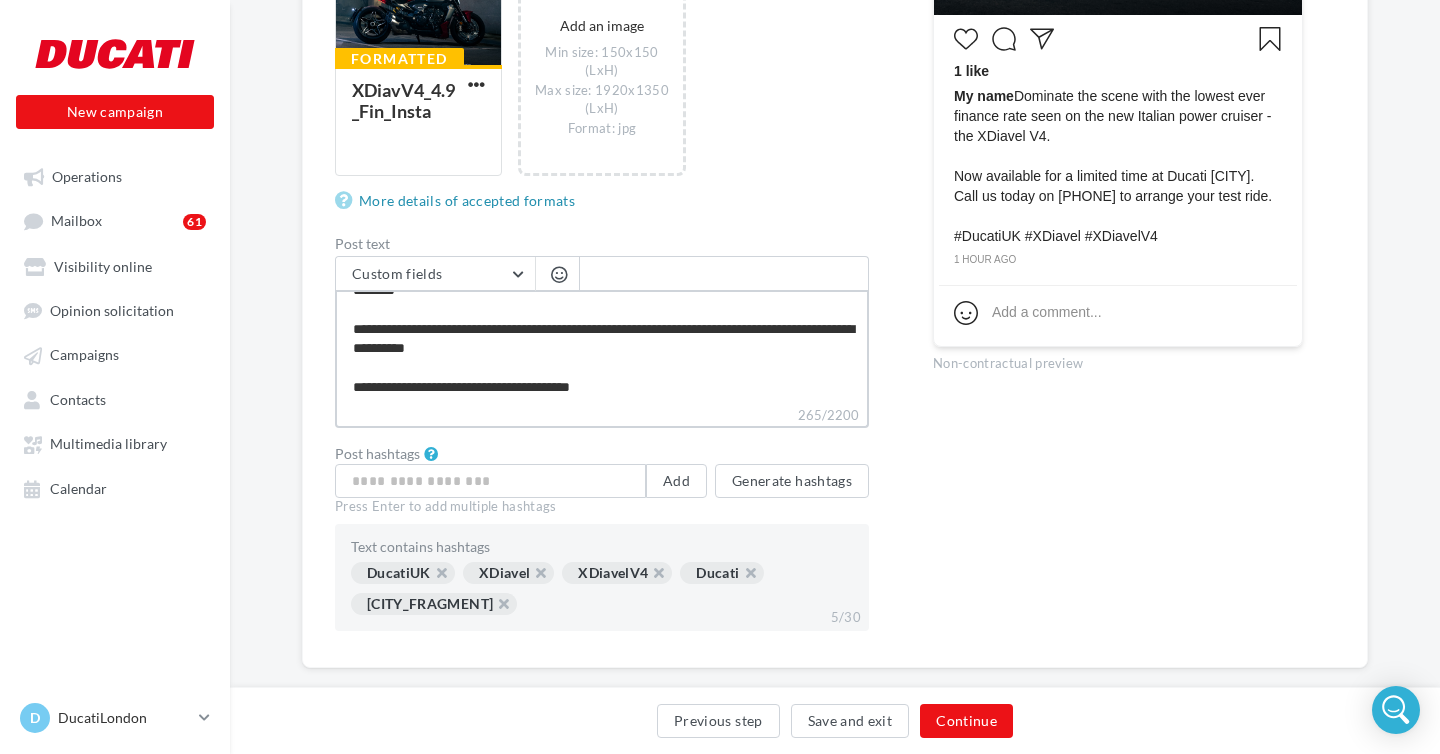 type on "**********" 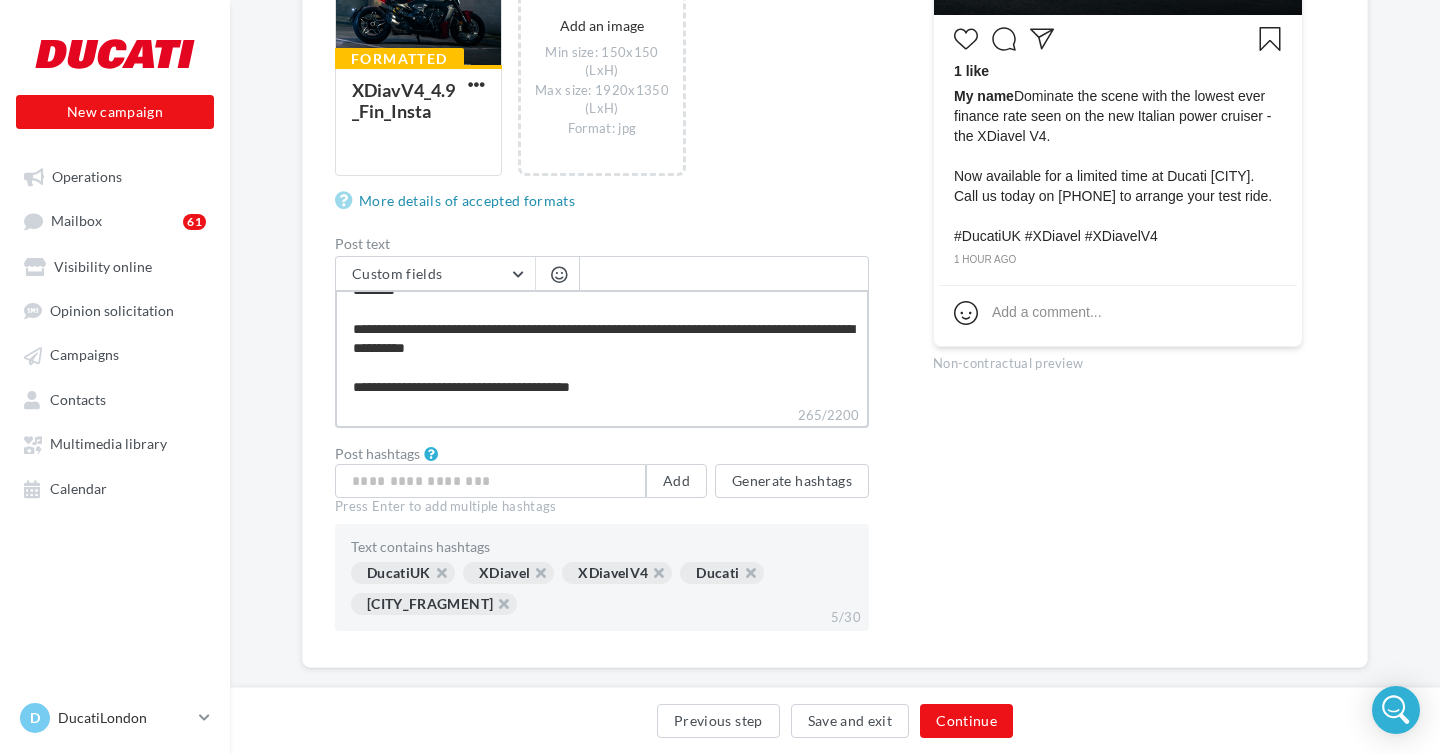 type on "**********" 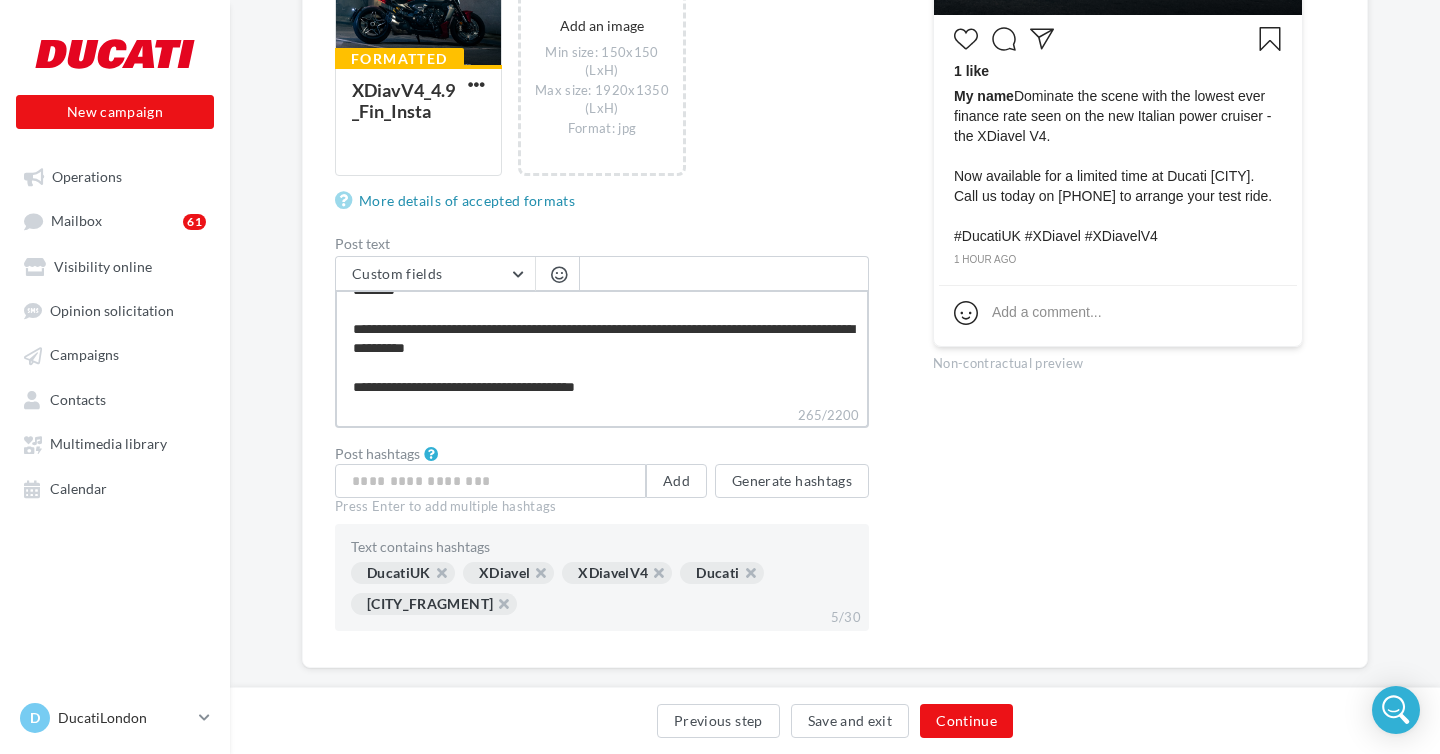 type on "**********" 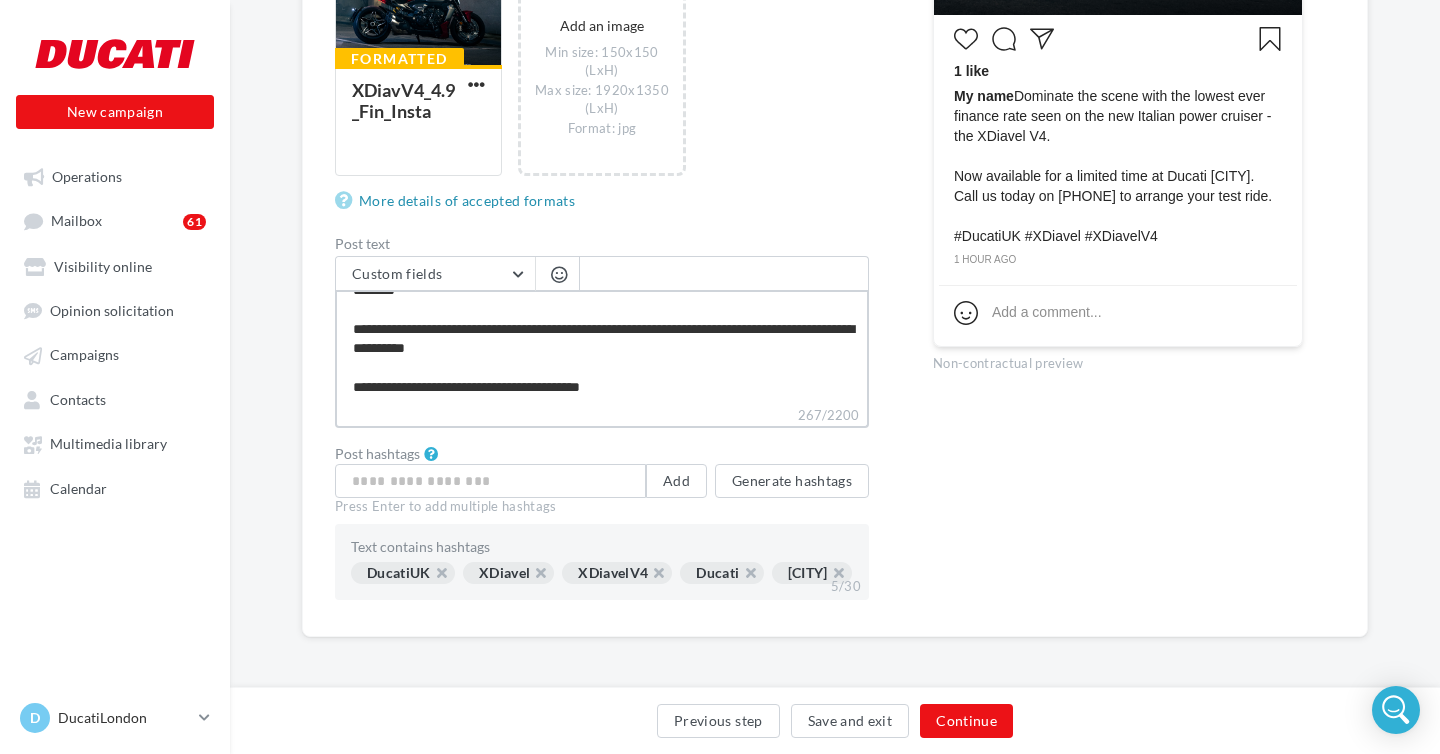type on "**********" 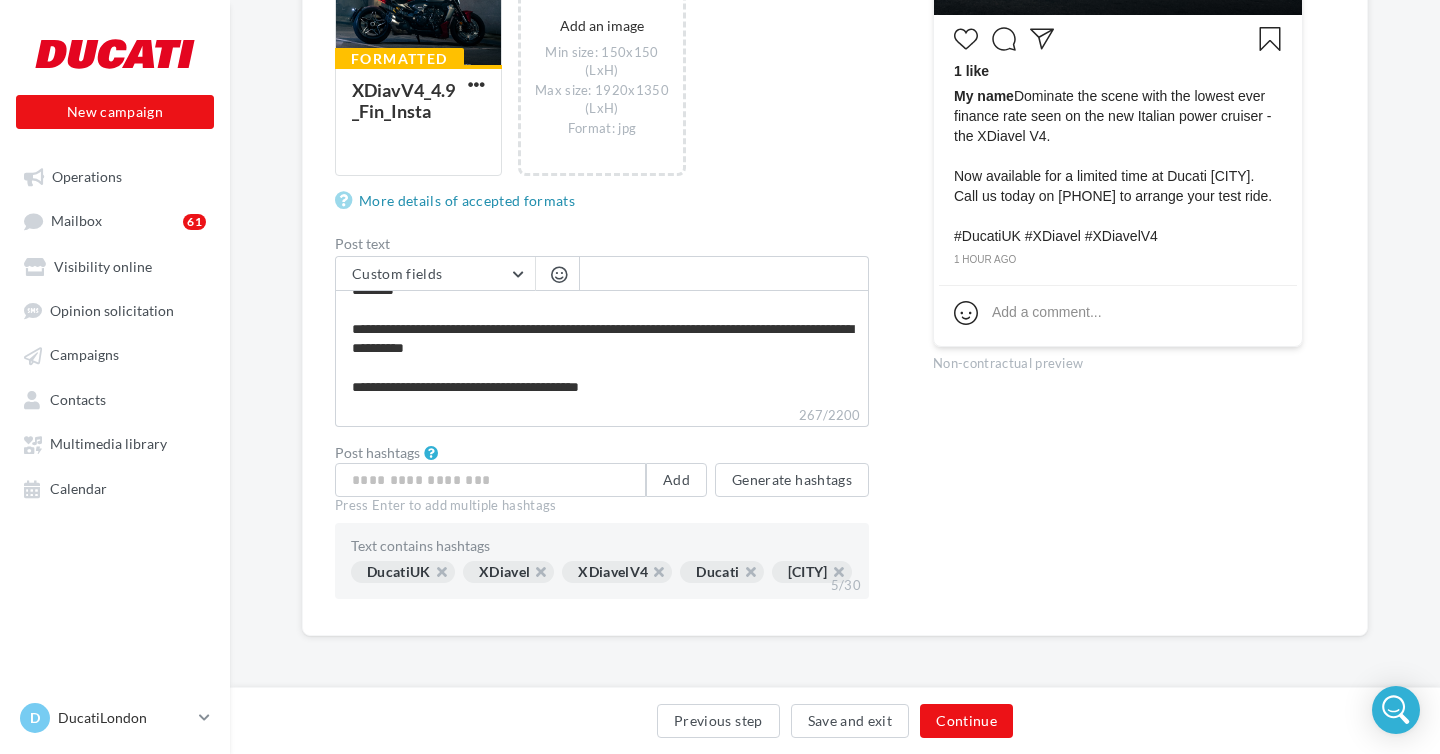 click on "267/2200" at bounding box center (602, 416) 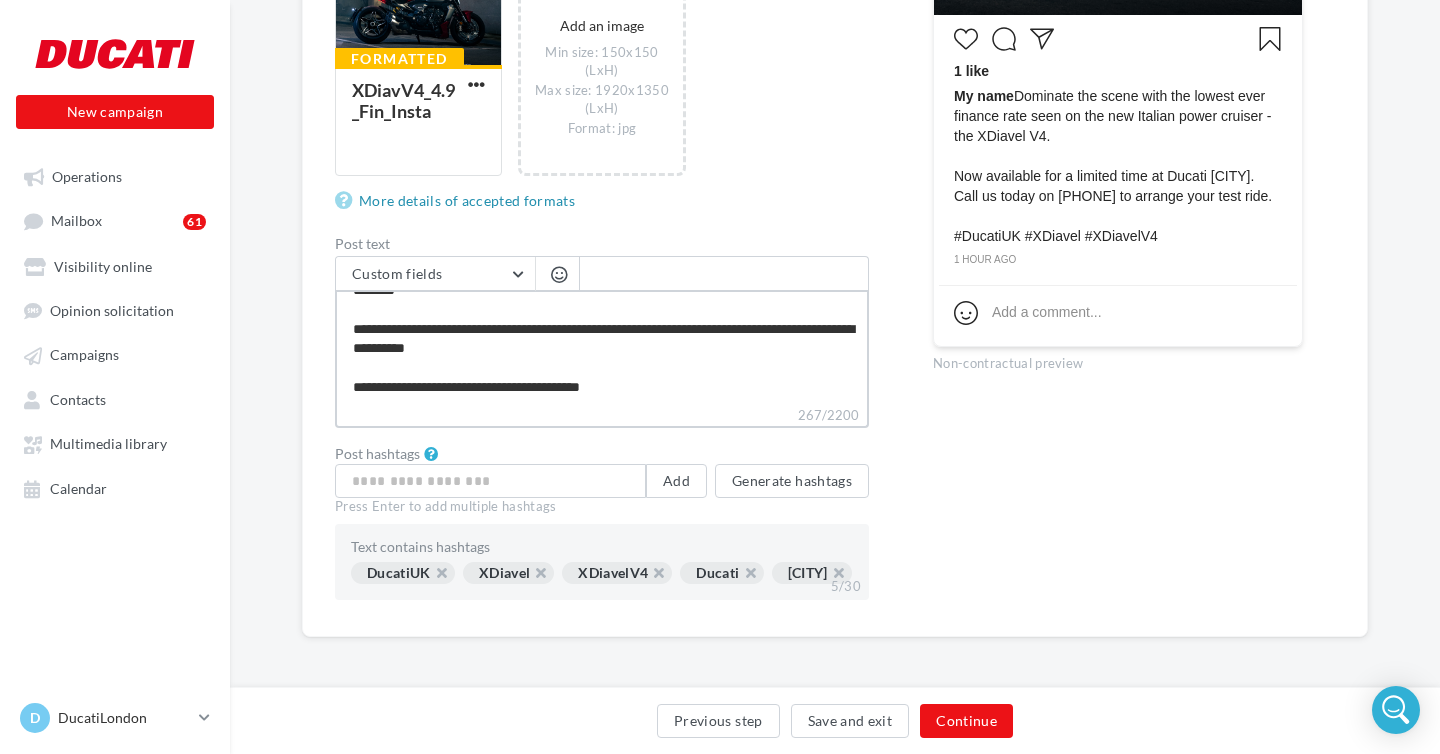 click on "**********" at bounding box center [602, 347] 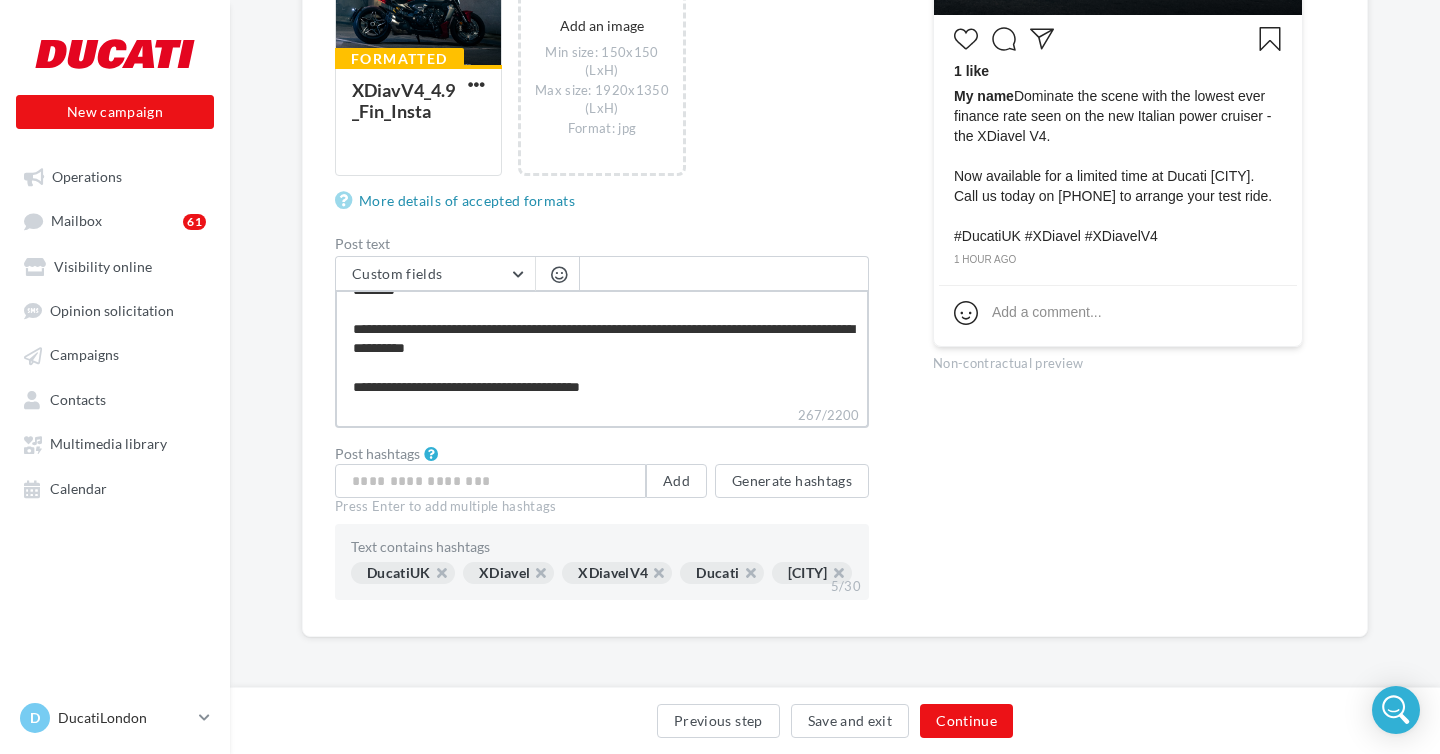 scroll, scrollTop: 38, scrollLeft: 0, axis: vertical 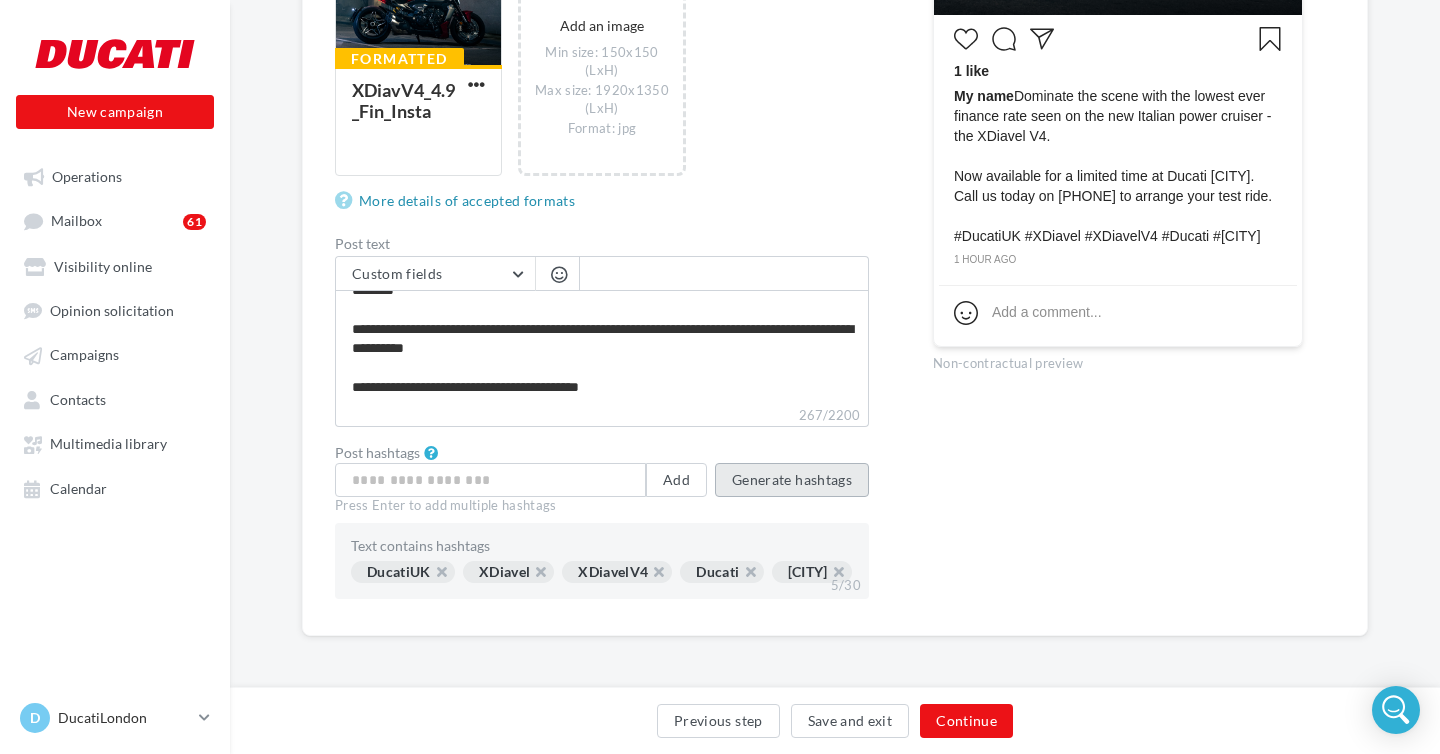 click on "Generate hashtags" at bounding box center [792, 480] 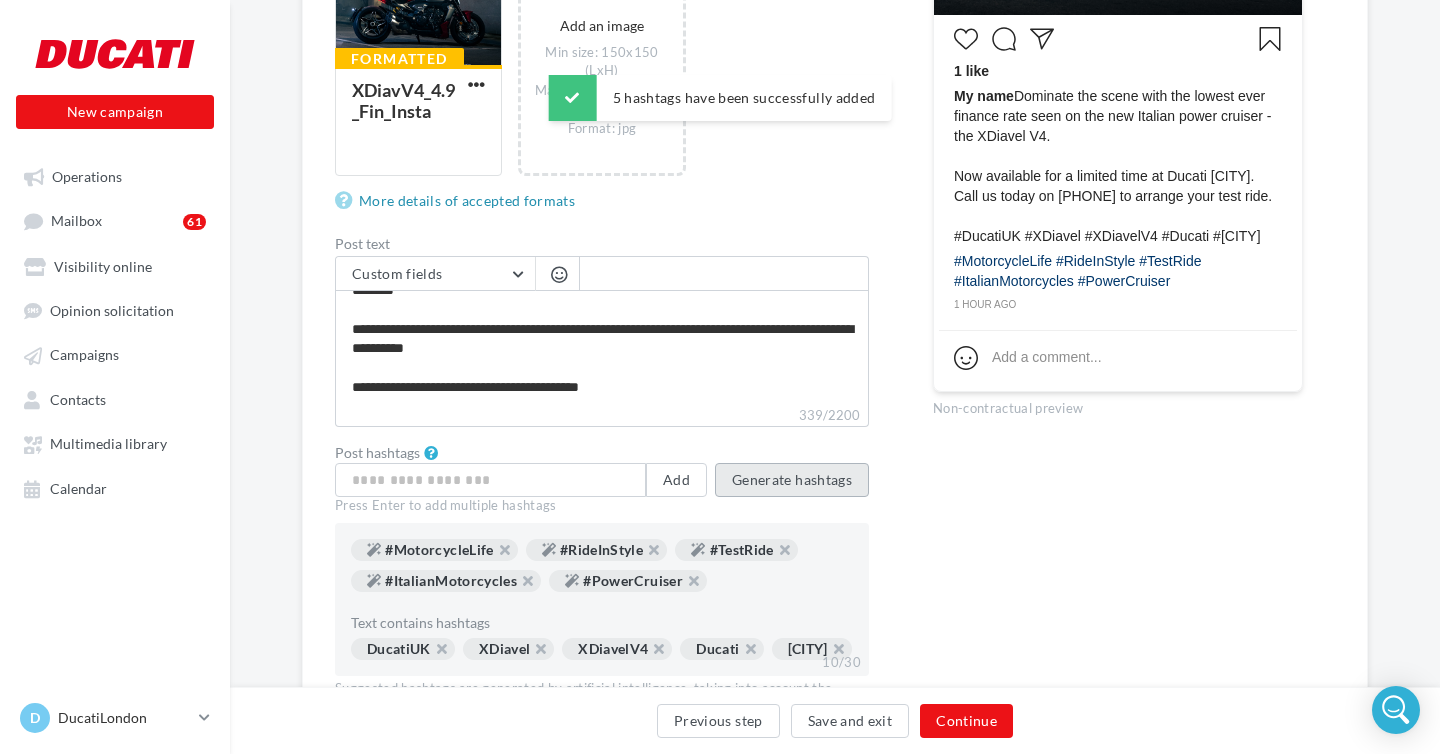 click on "Generate hashtags" at bounding box center (792, 480) 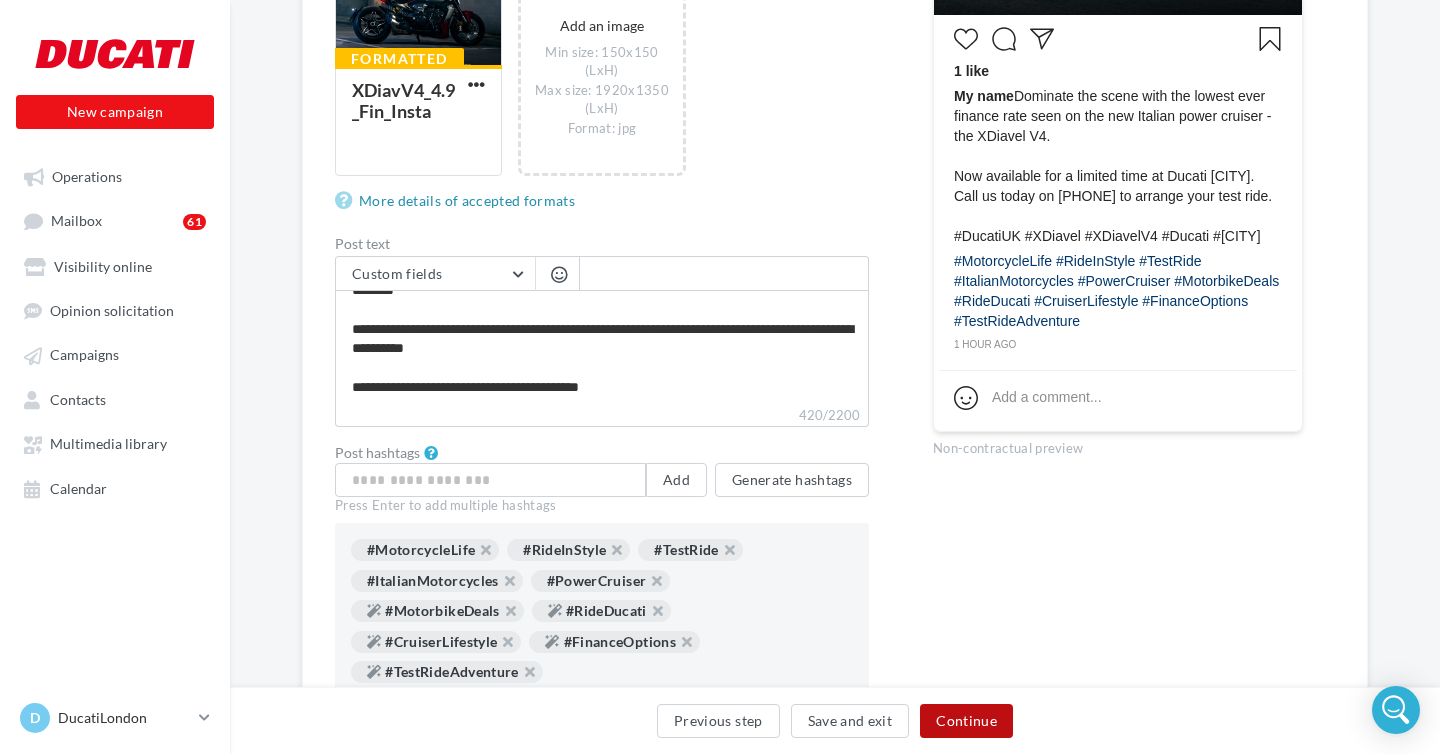 click on "Continue" at bounding box center (966, 721) 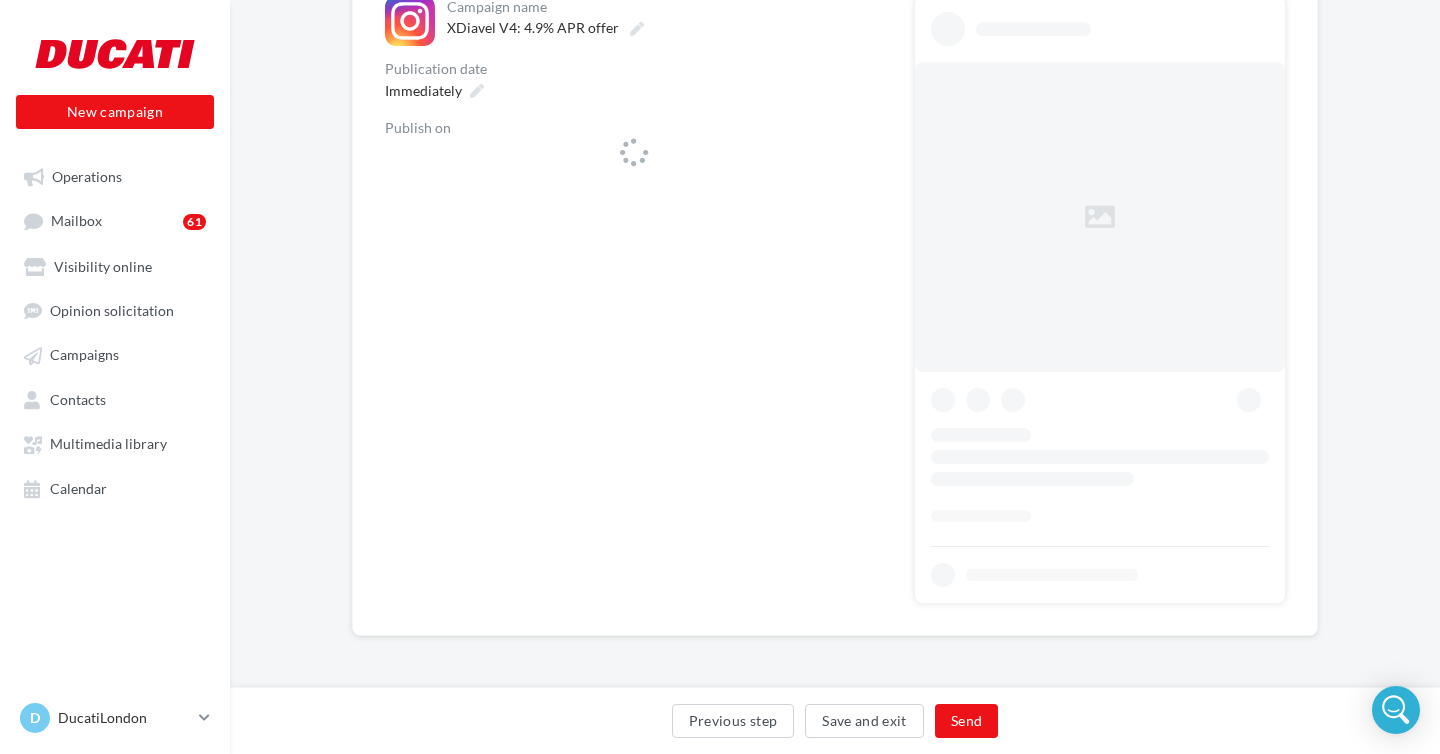scroll, scrollTop: 0, scrollLeft: 0, axis: both 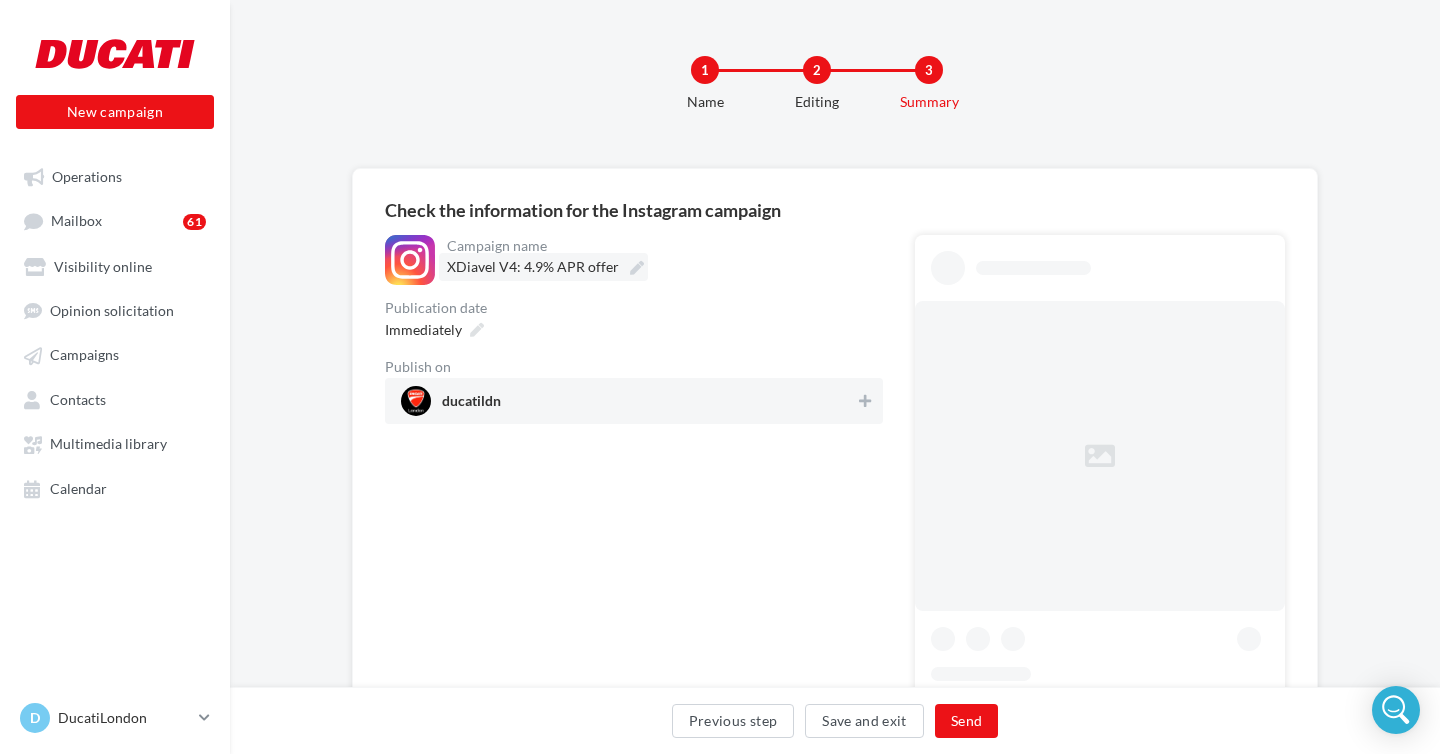 click on "XDiavel V4: 4.9% APR offer" at bounding box center [543, 267] 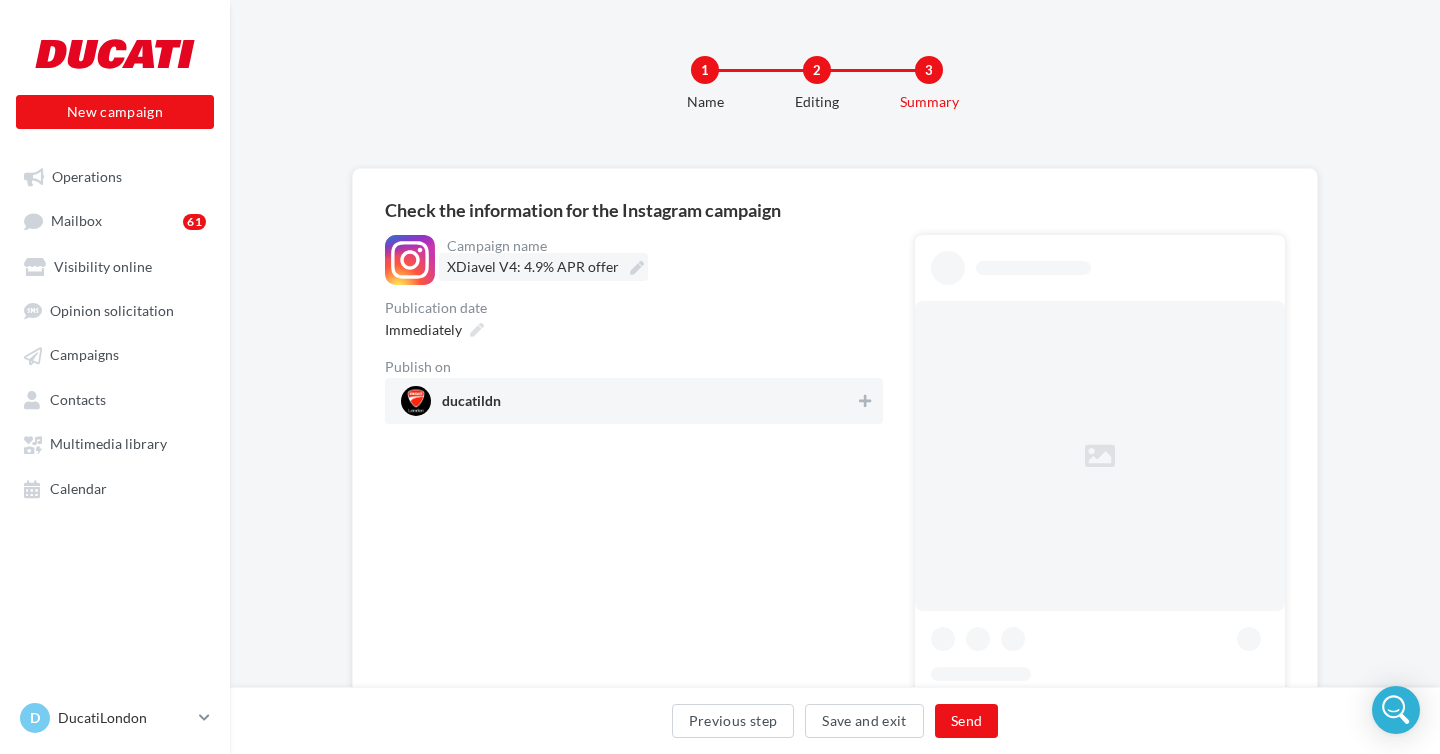 click on "**********" at bounding box center (535, 270) 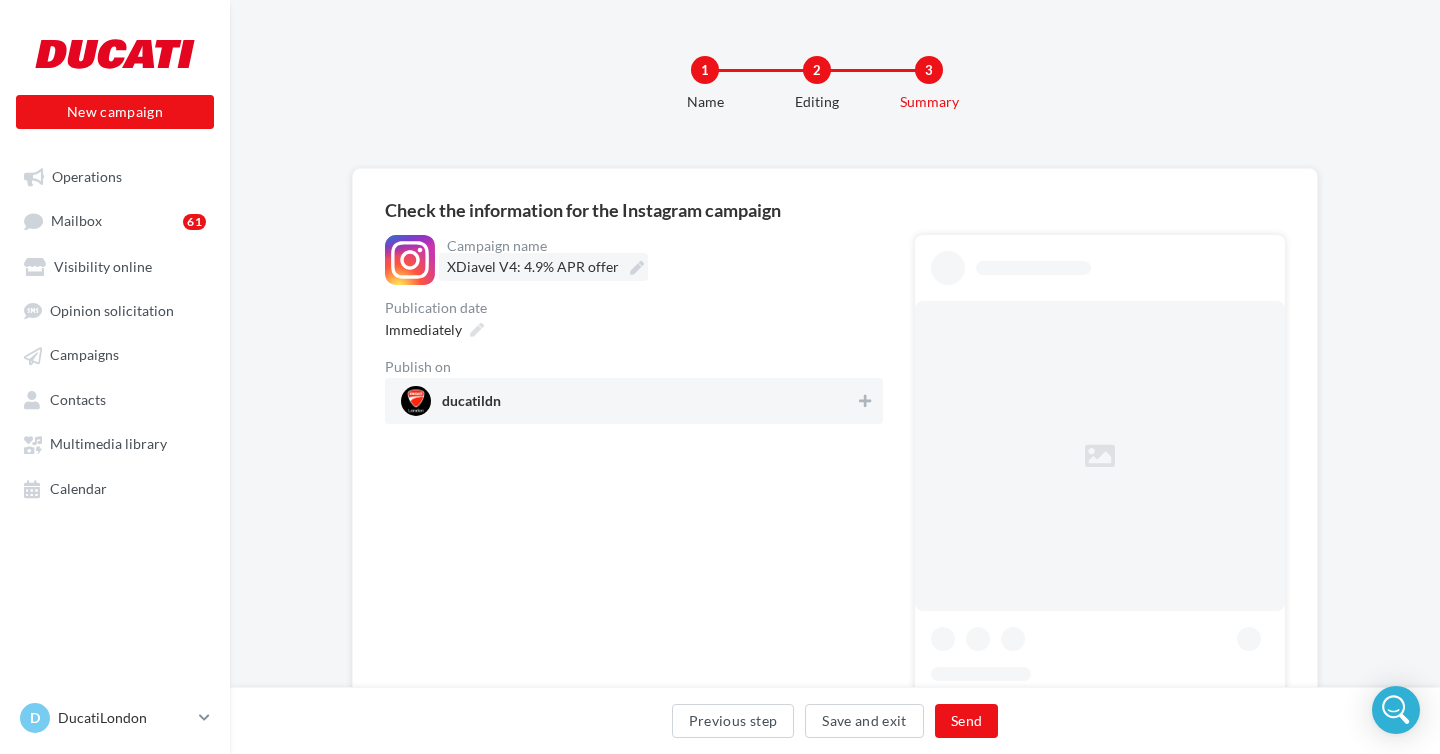scroll, scrollTop: 0, scrollLeft: 0, axis: both 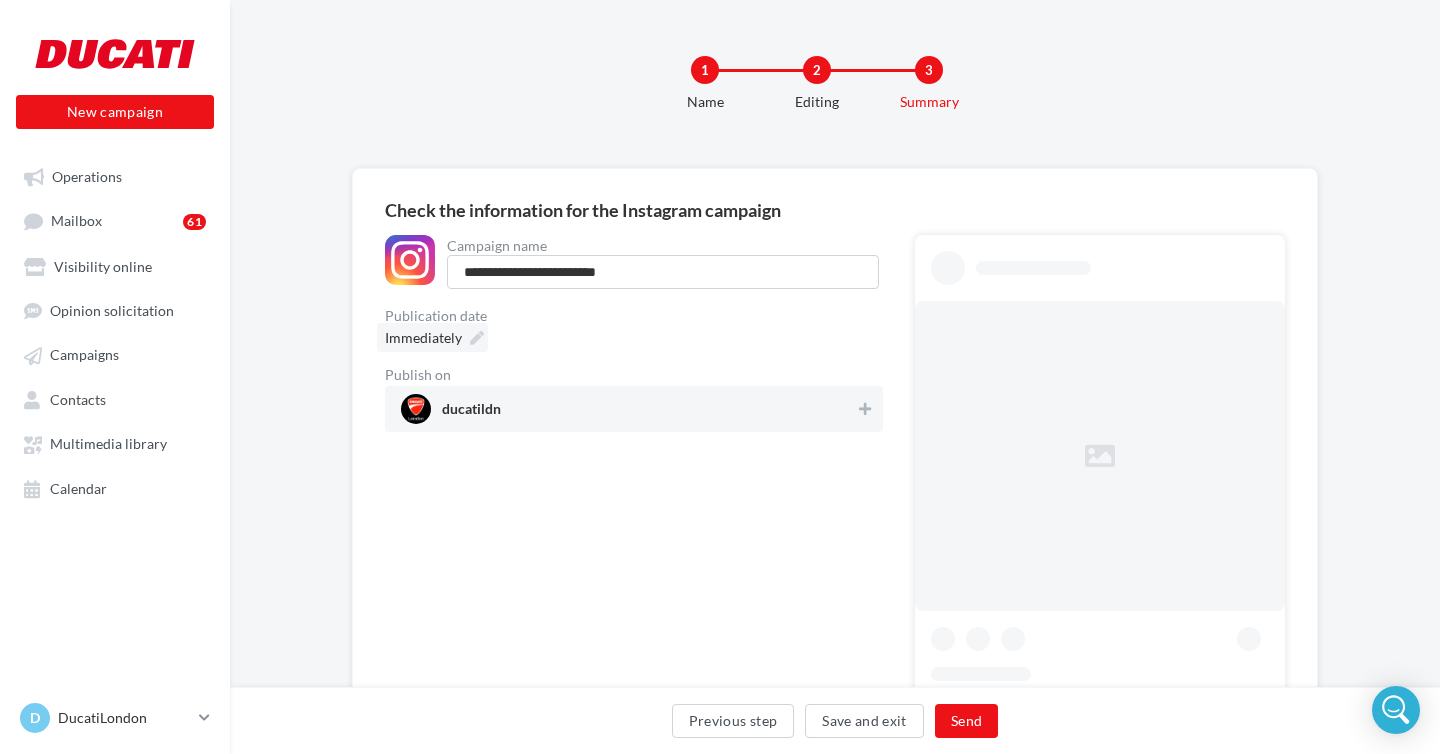 click on "Immediately" at bounding box center (432, 337) 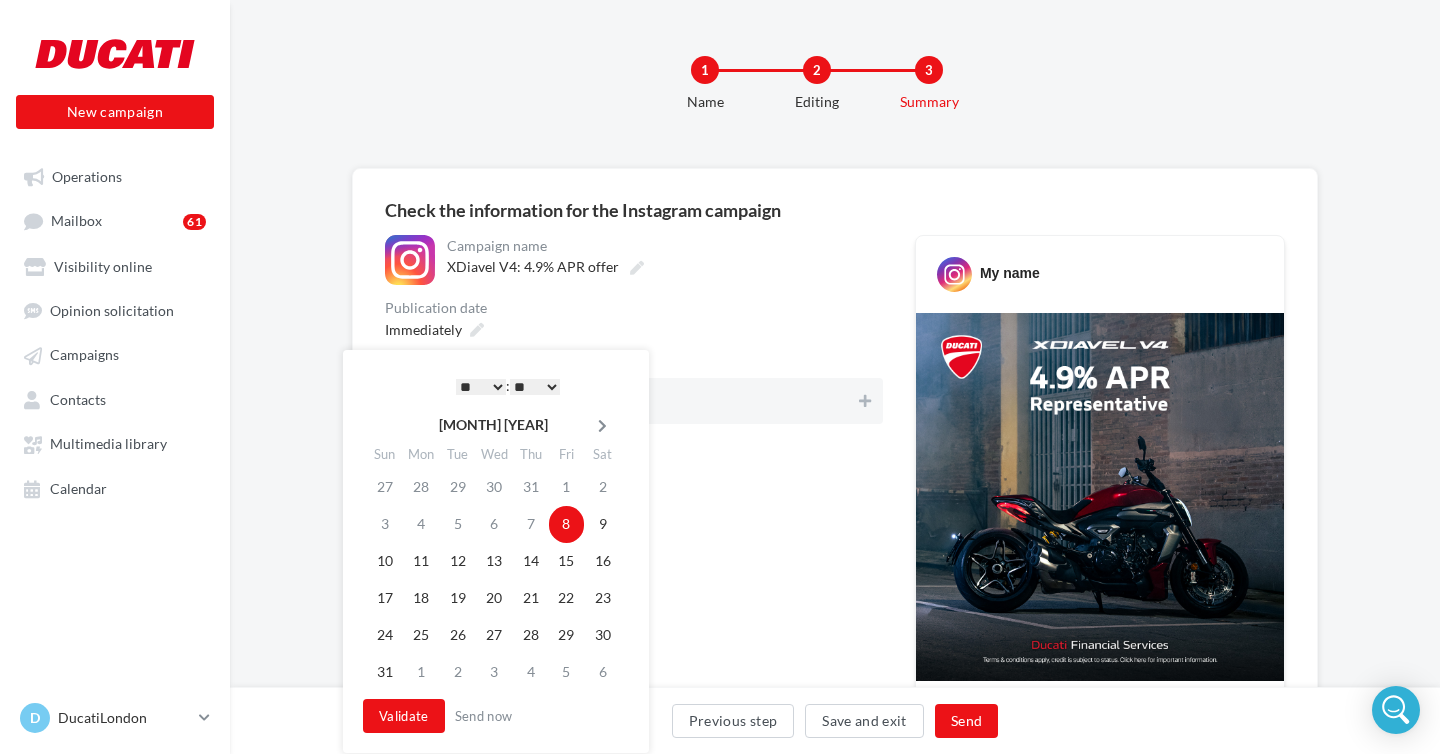 click at bounding box center [602, 426] 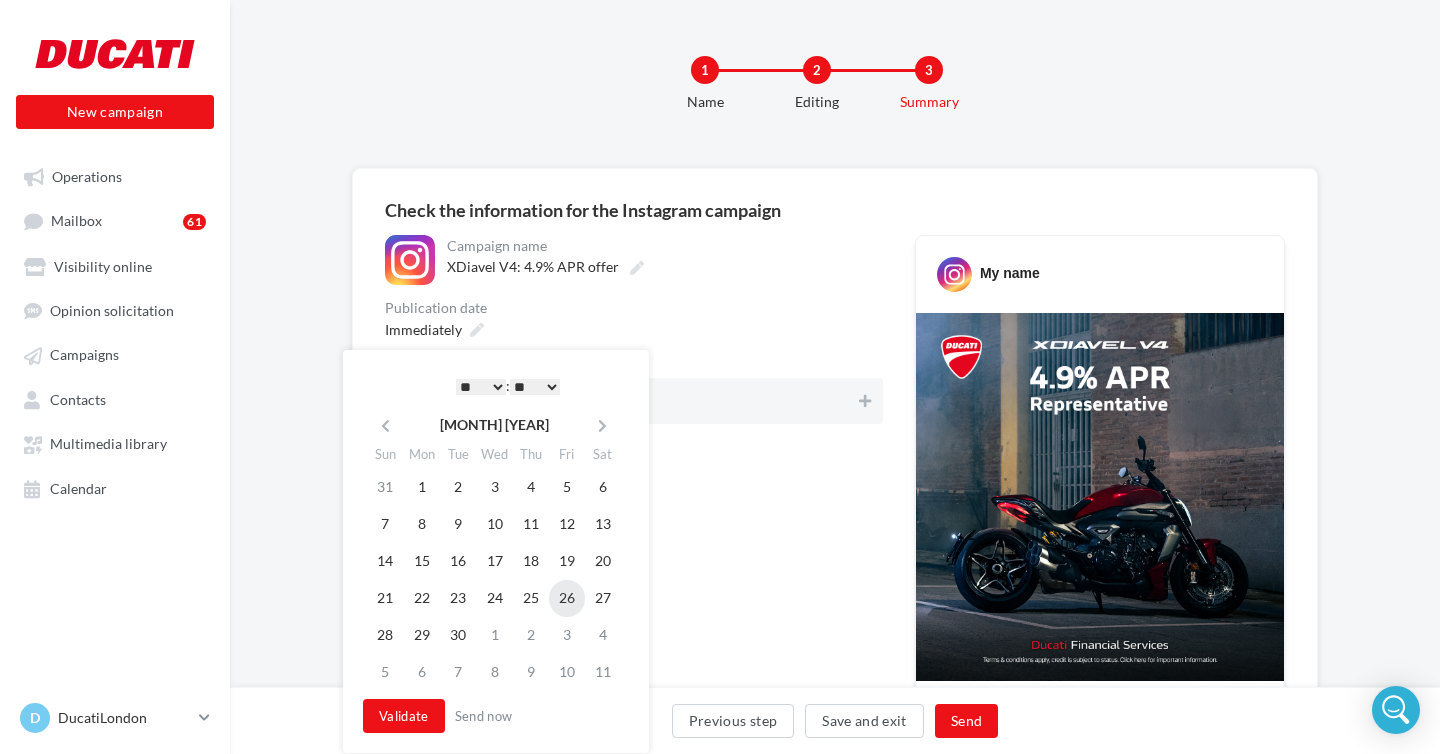 click on "26" at bounding box center (567, 598) 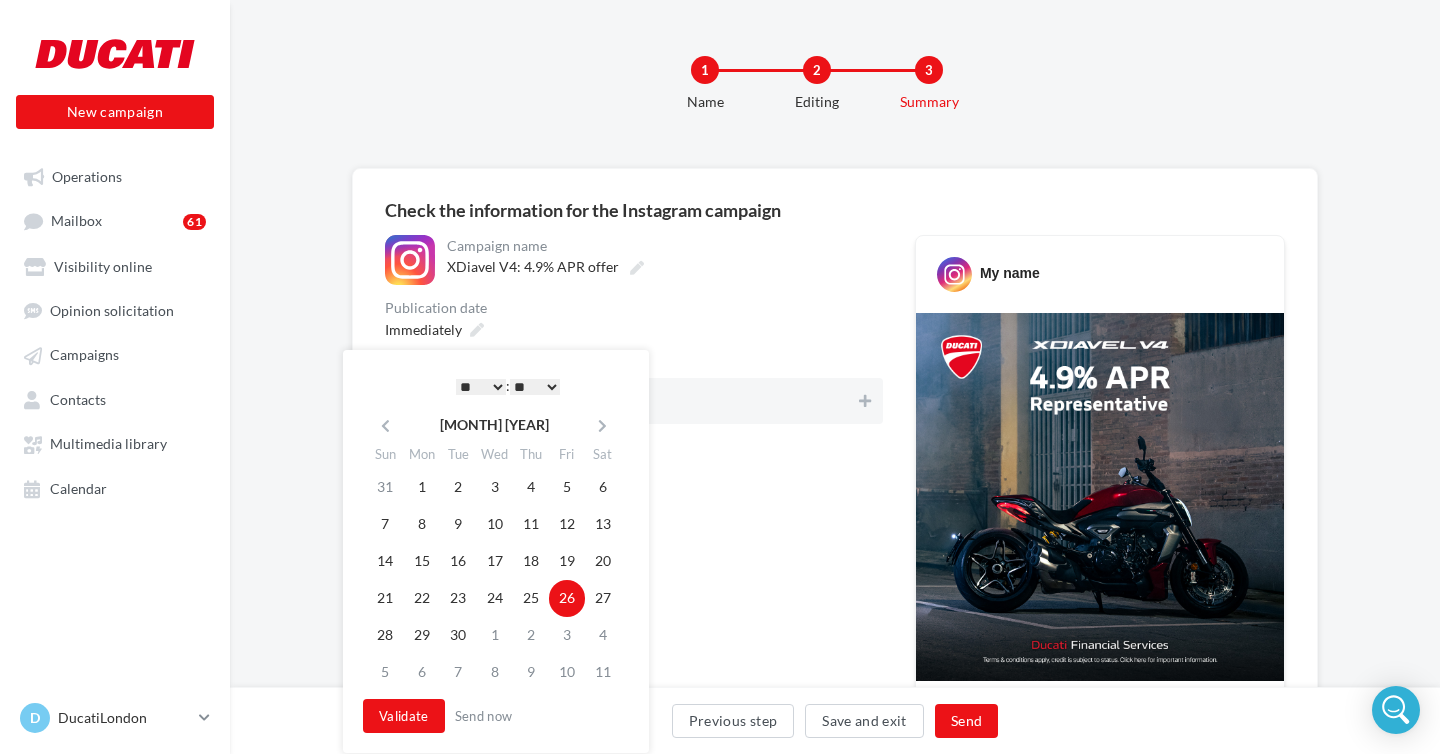 click on "* * * * * * * * * * ** ** ** ** ** ** ** ** ** ** ** ** ** **" at bounding box center (481, 387) 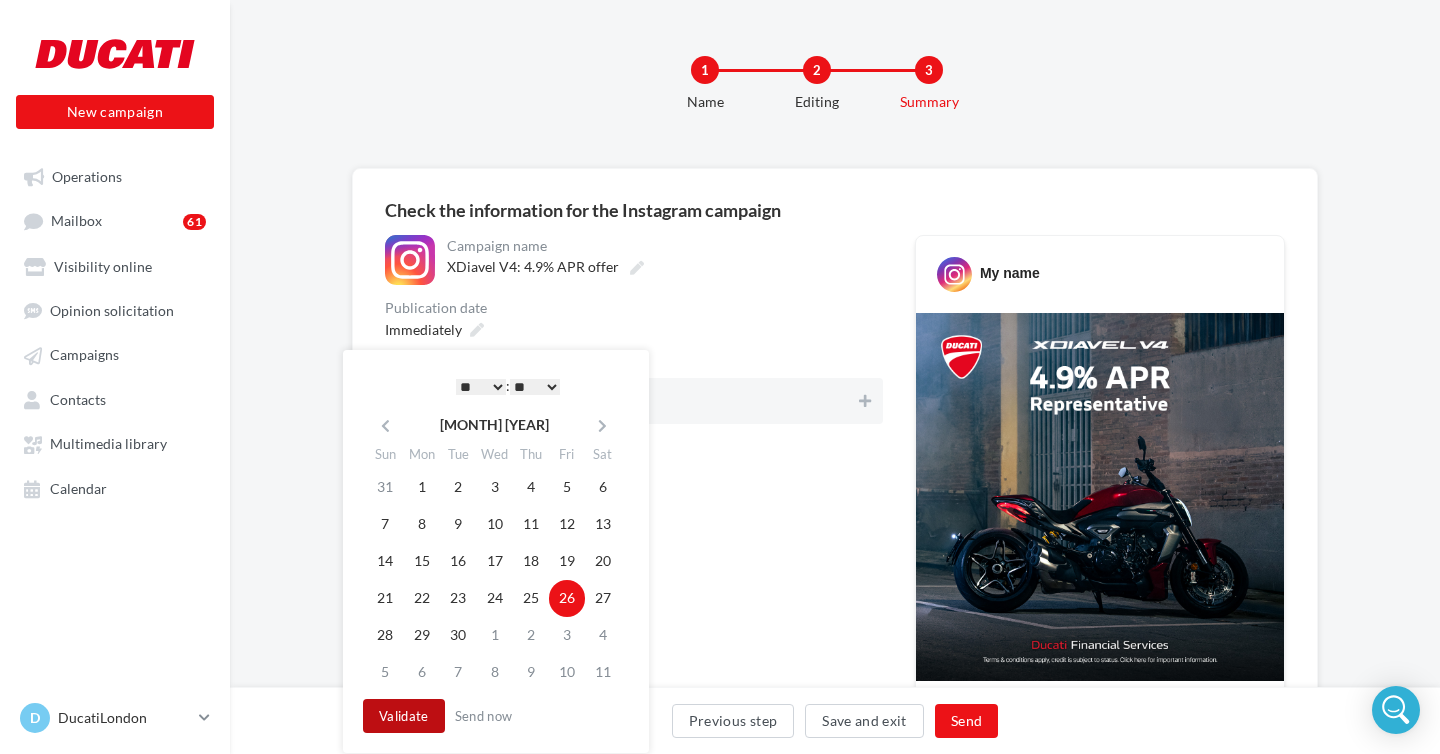 click on "Validate" at bounding box center [404, 716] 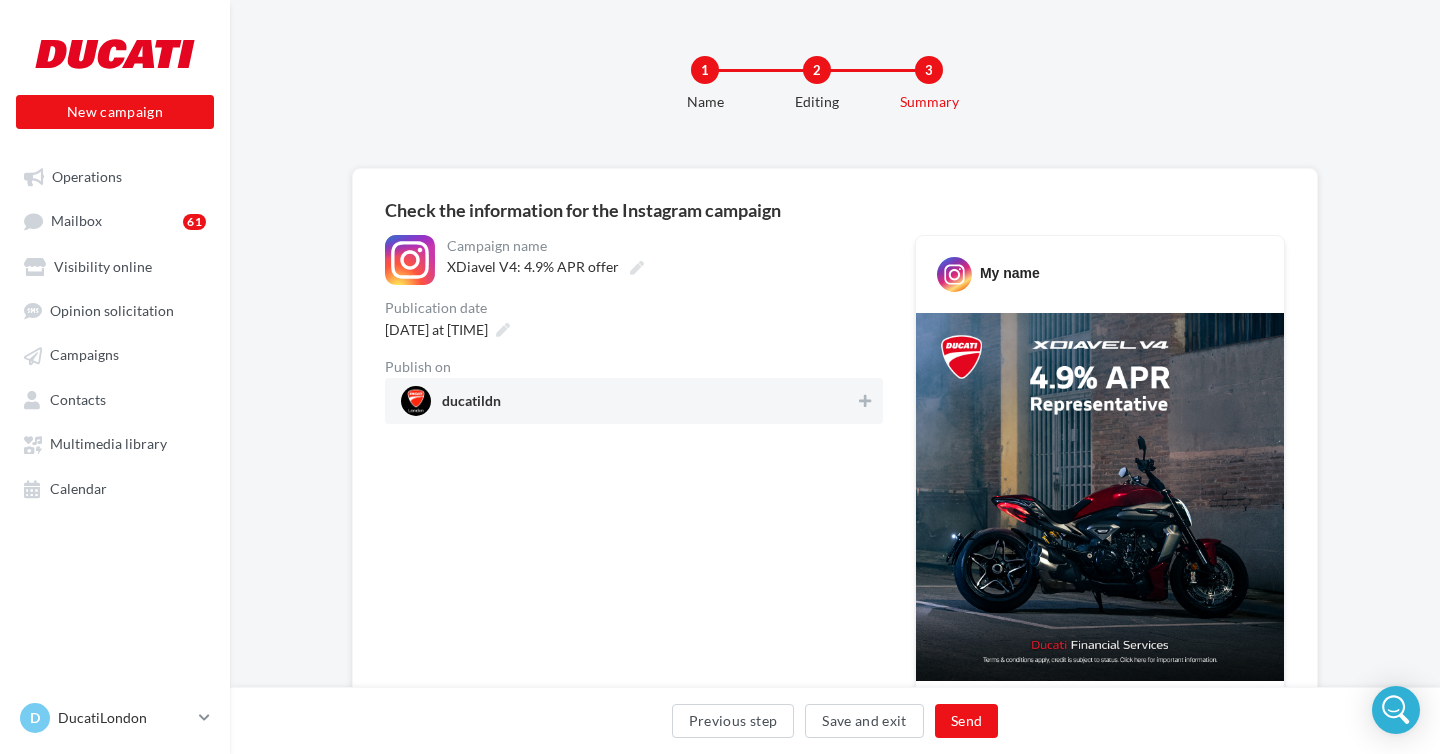 click on "ducatildn" at bounding box center (628, 401) 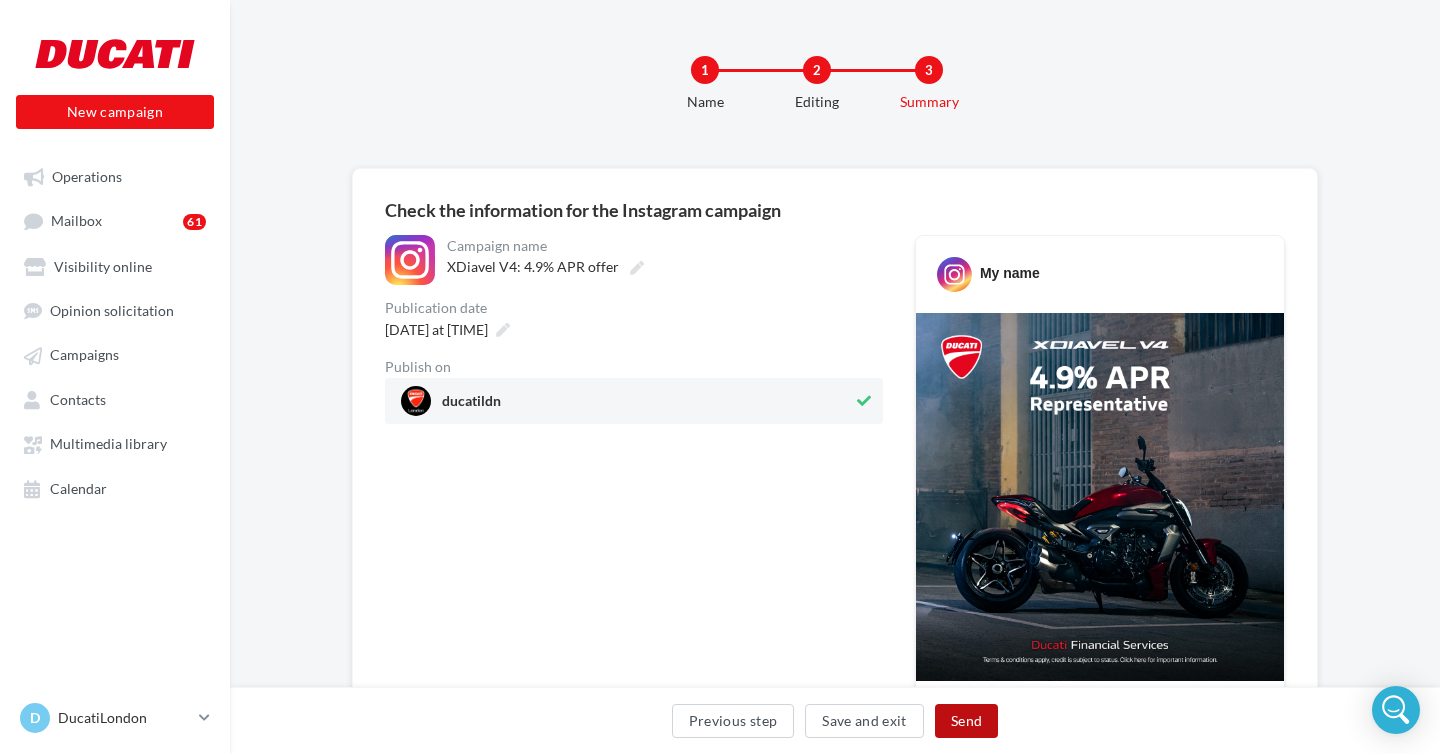 click on "Send" at bounding box center [966, 721] 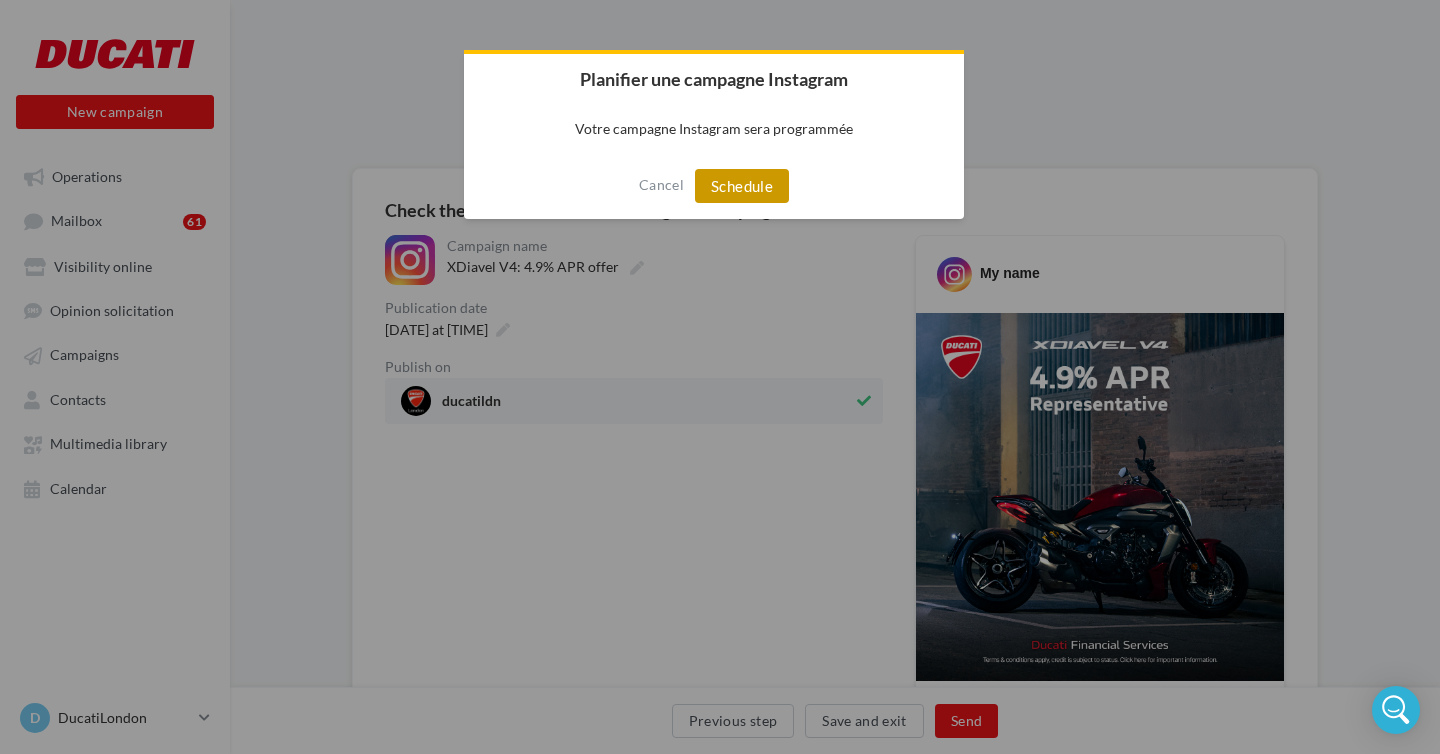 click on "Schedule" at bounding box center [742, 186] 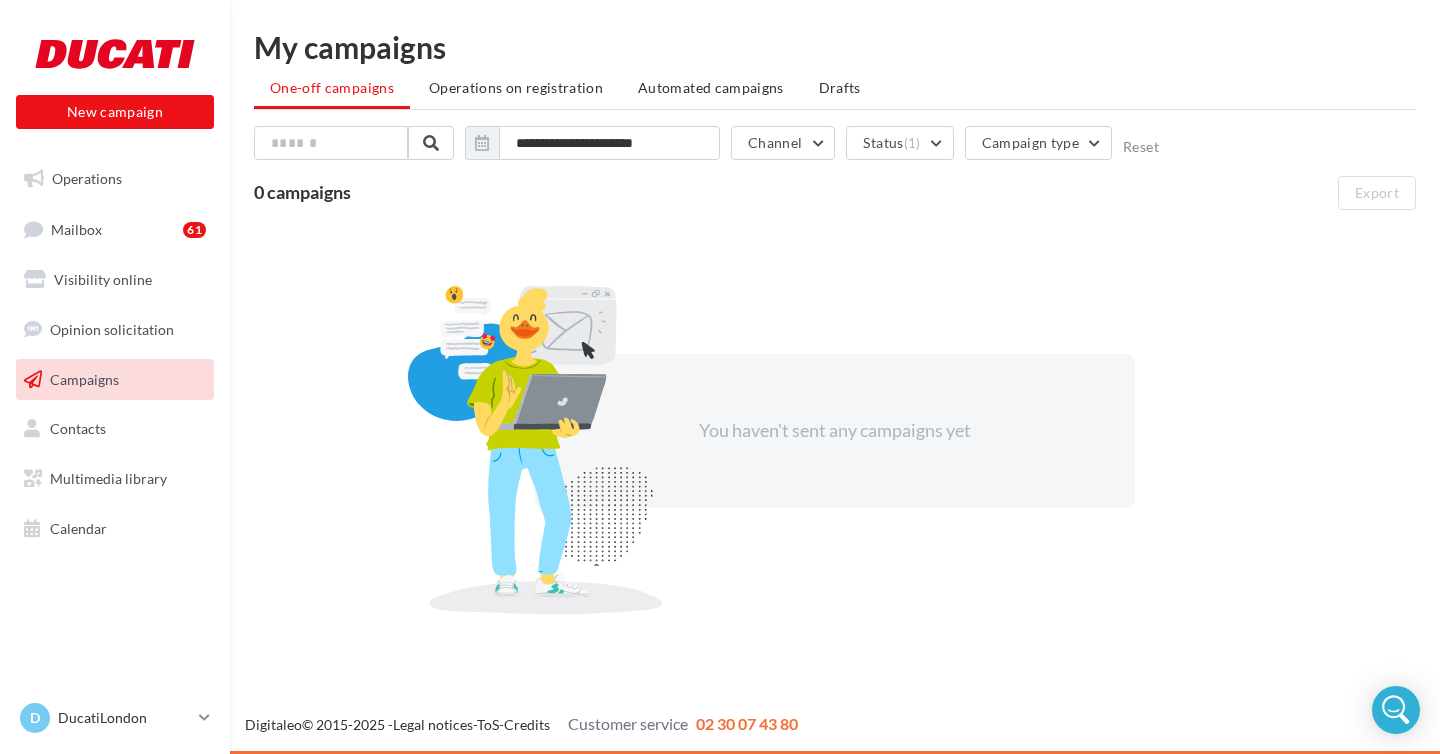 scroll, scrollTop: 0, scrollLeft: 0, axis: both 